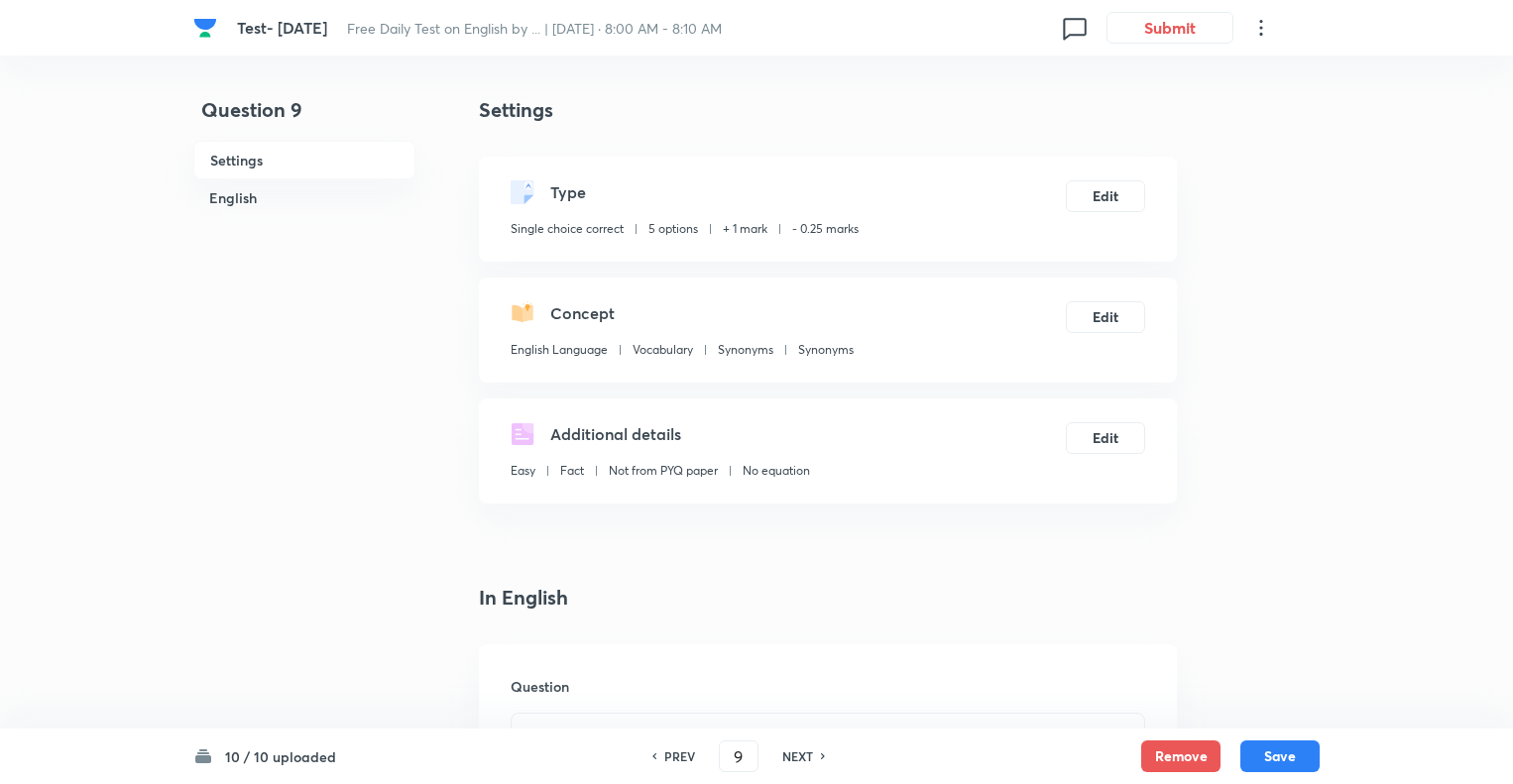 scroll, scrollTop: 357, scrollLeft: 0, axis: vertical 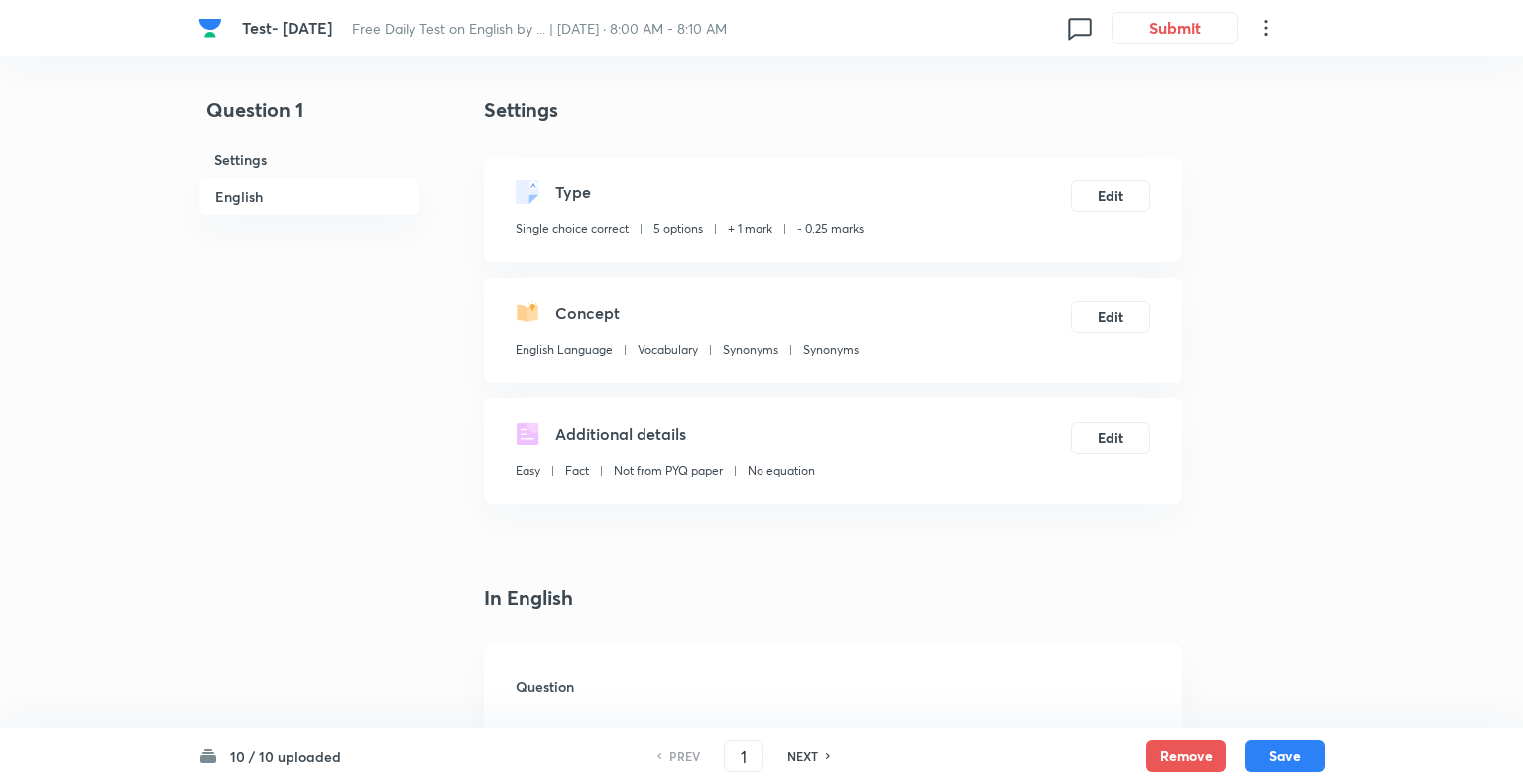 checkbox on "true" 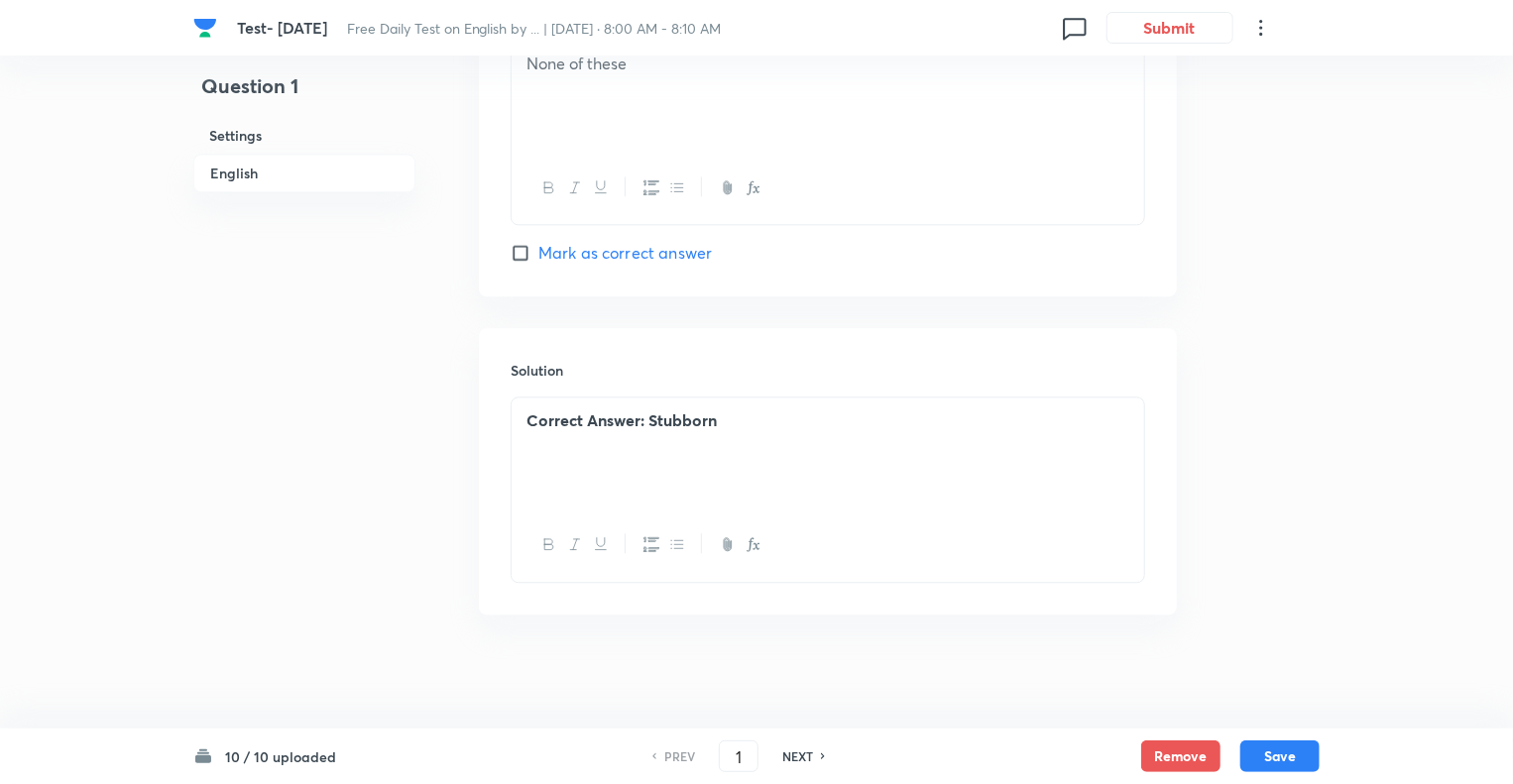 scroll, scrollTop: 2197, scrollLeft: 0, axis: vertical 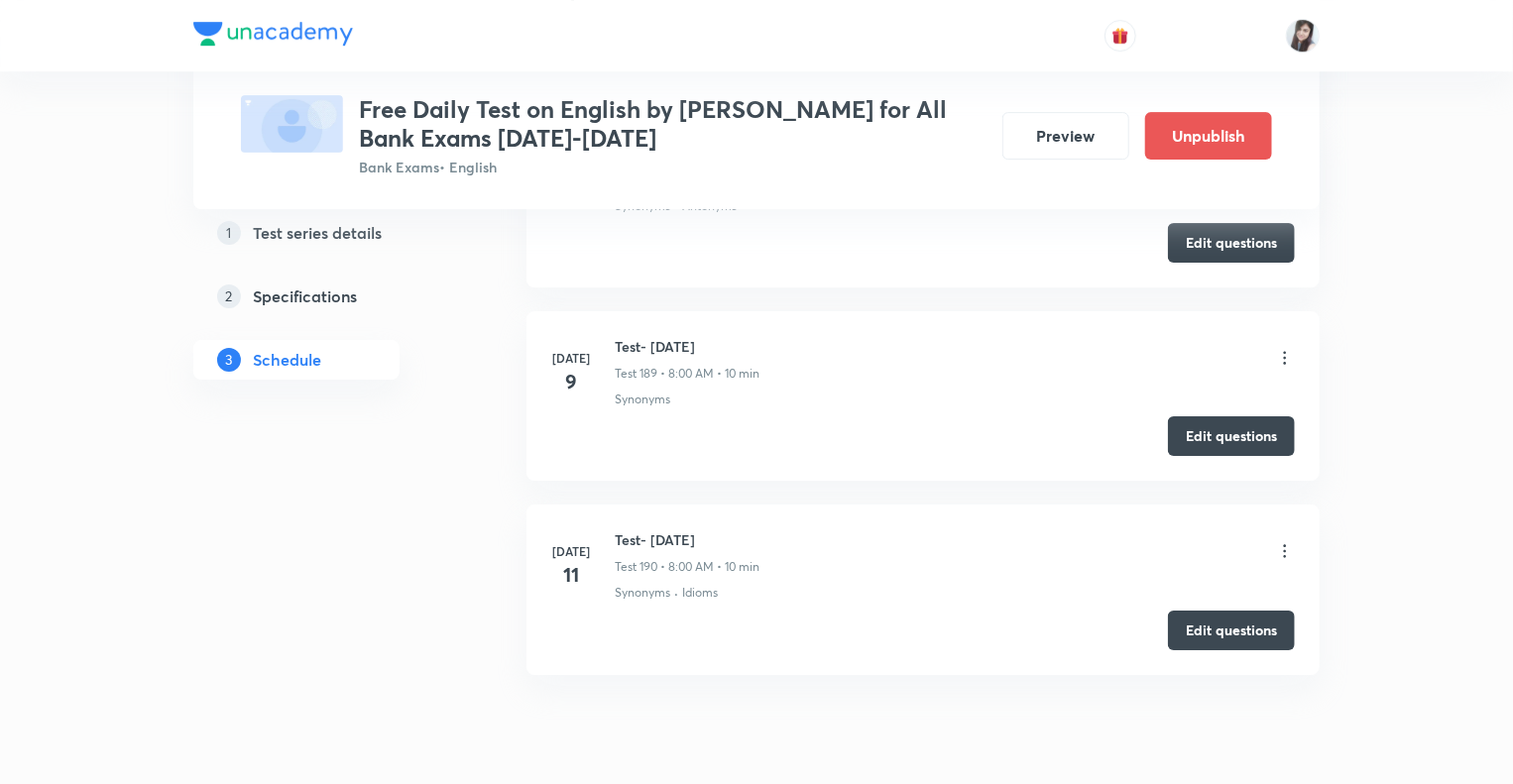 drag, startPoint x: 746, startPoint y: 461, endPoint x: 614, endPoint y: 462, distance: 132.00379 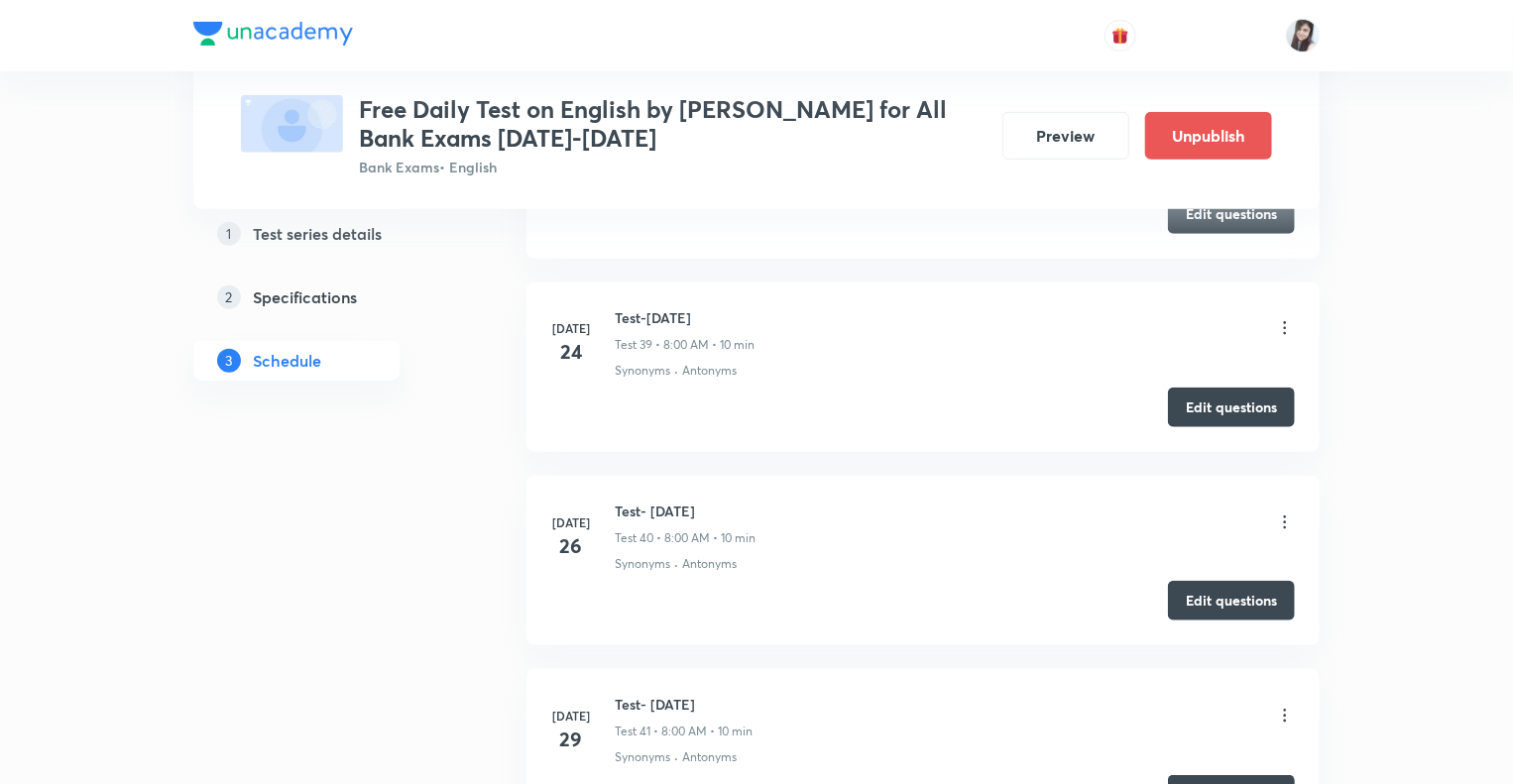 scroll, scrollTop: 8074, scrollLeft: 0, axis: vertical 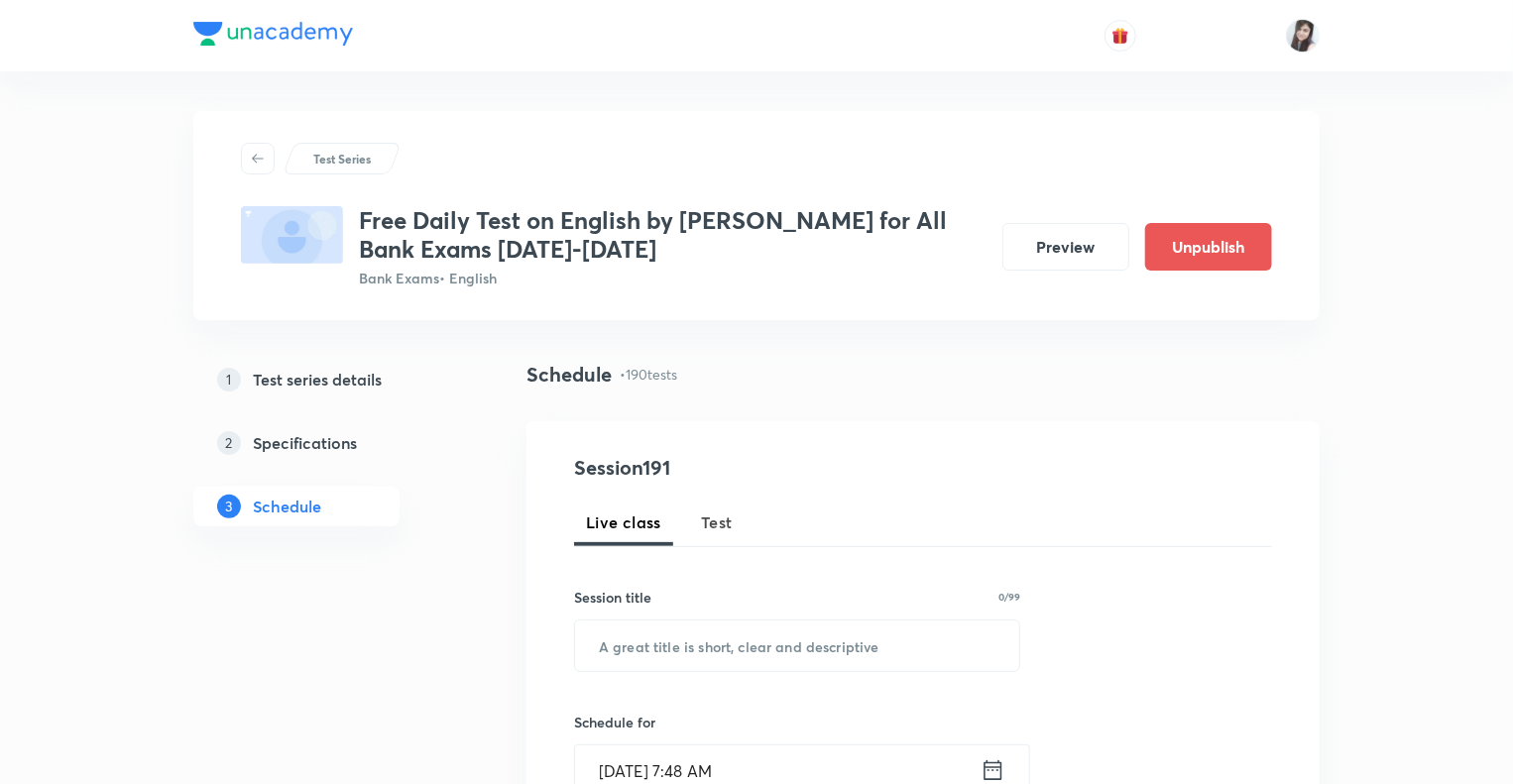 click on "Test" at bounding box center (717, 522) 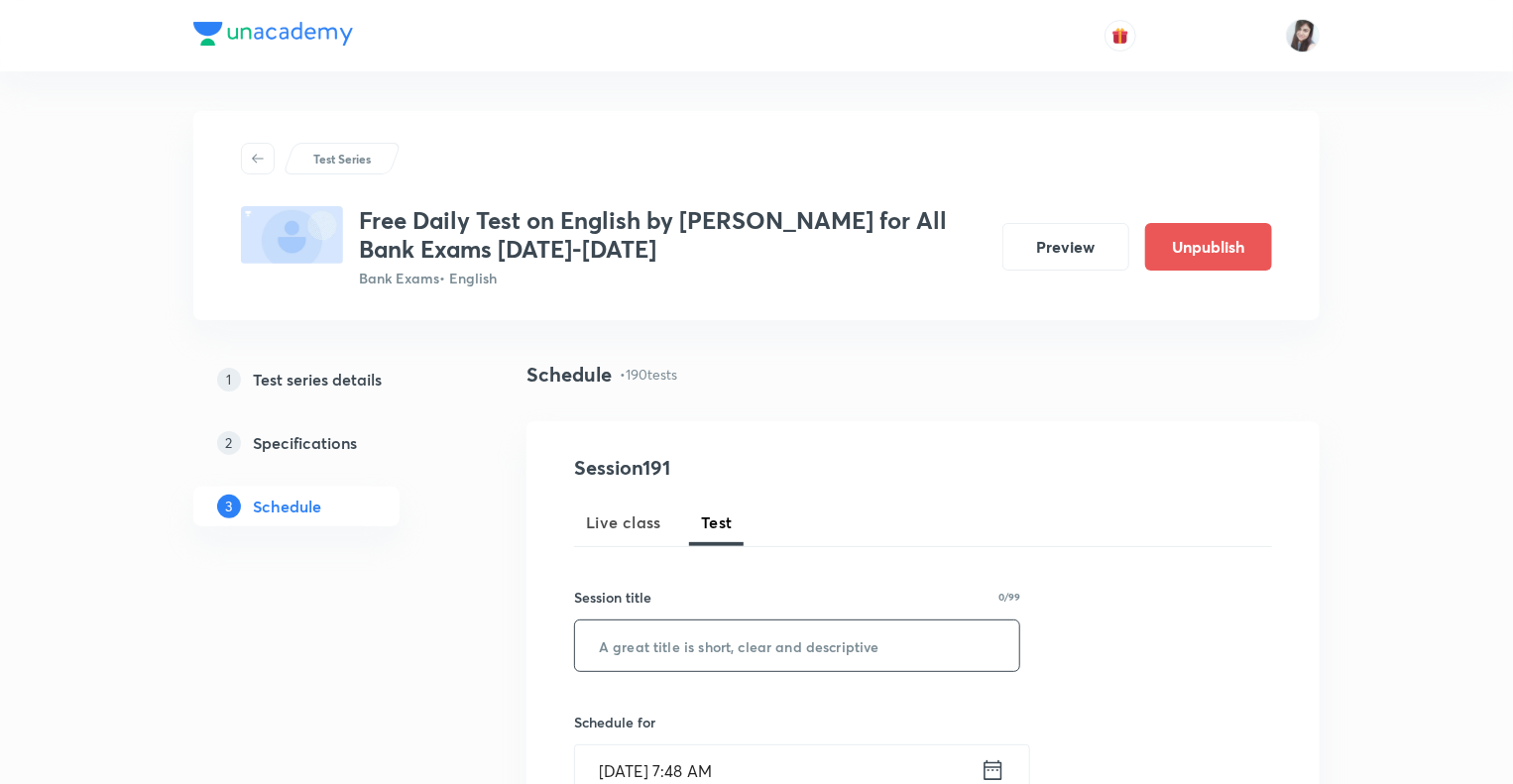 click at bounding box center (797, 645) 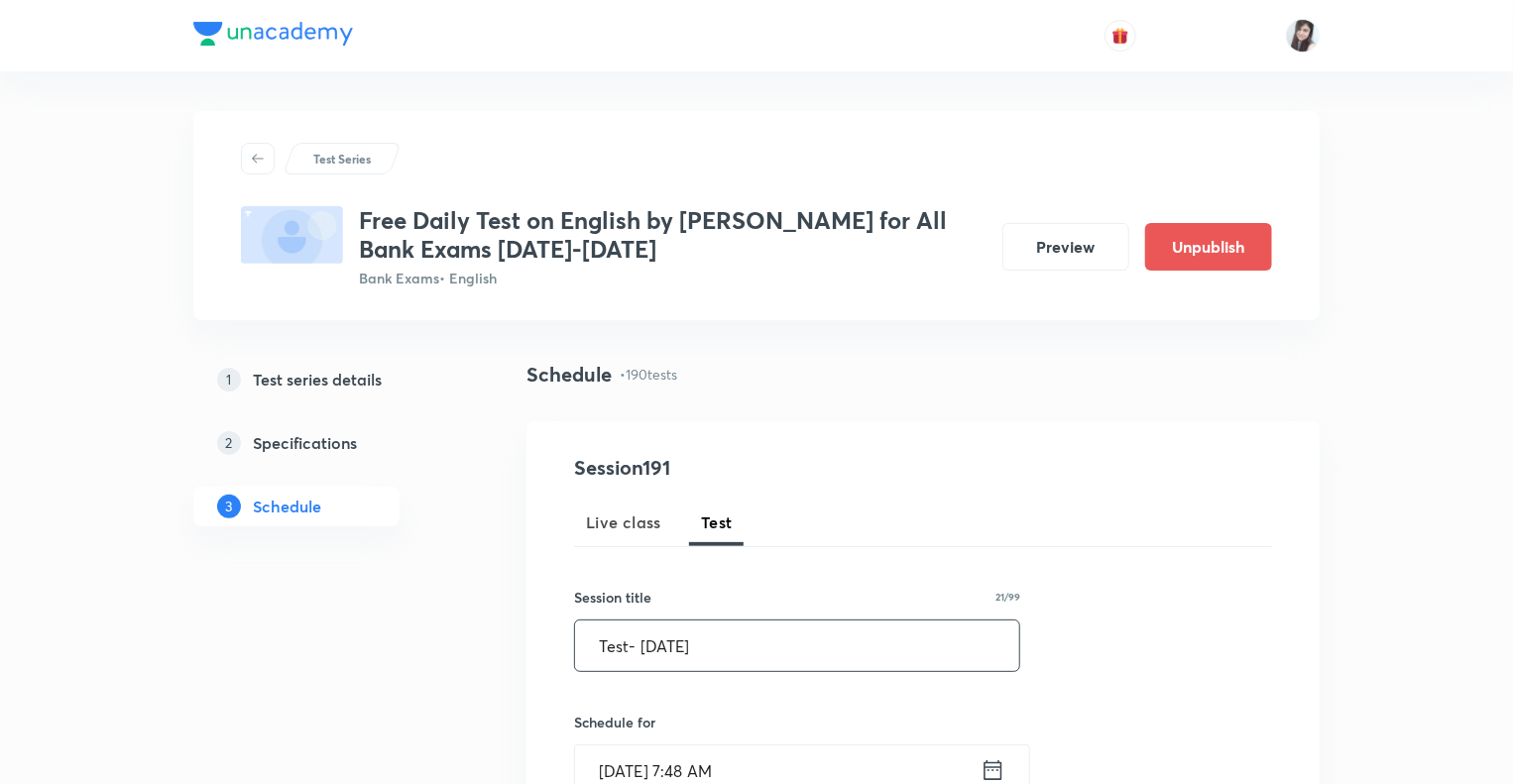 click on "Test- 11th July, 2025" at bounding box center [797, 645] 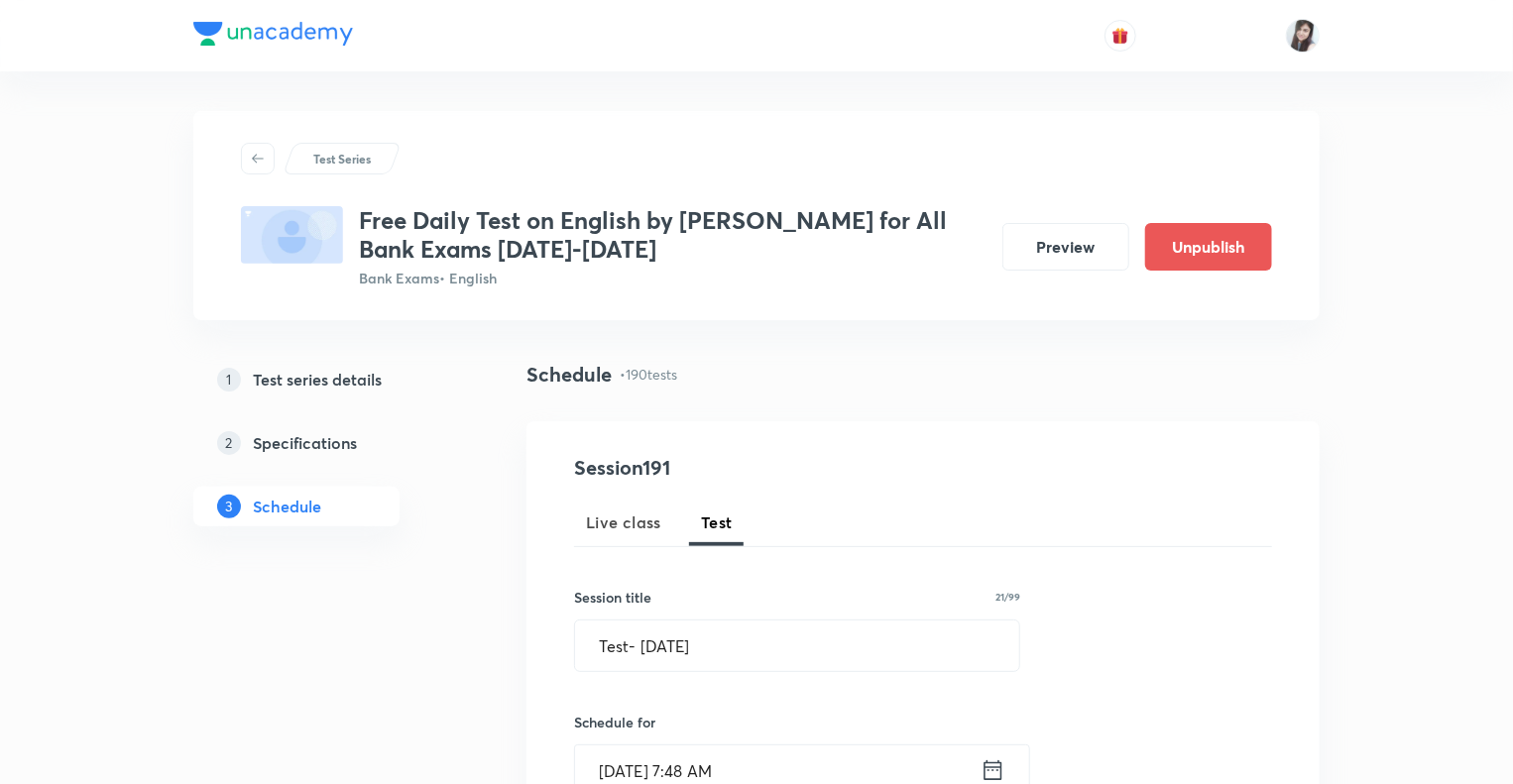 click on "1 Test series details 2 Specifications 3 Schedule" at bounding box center (328, 19284) 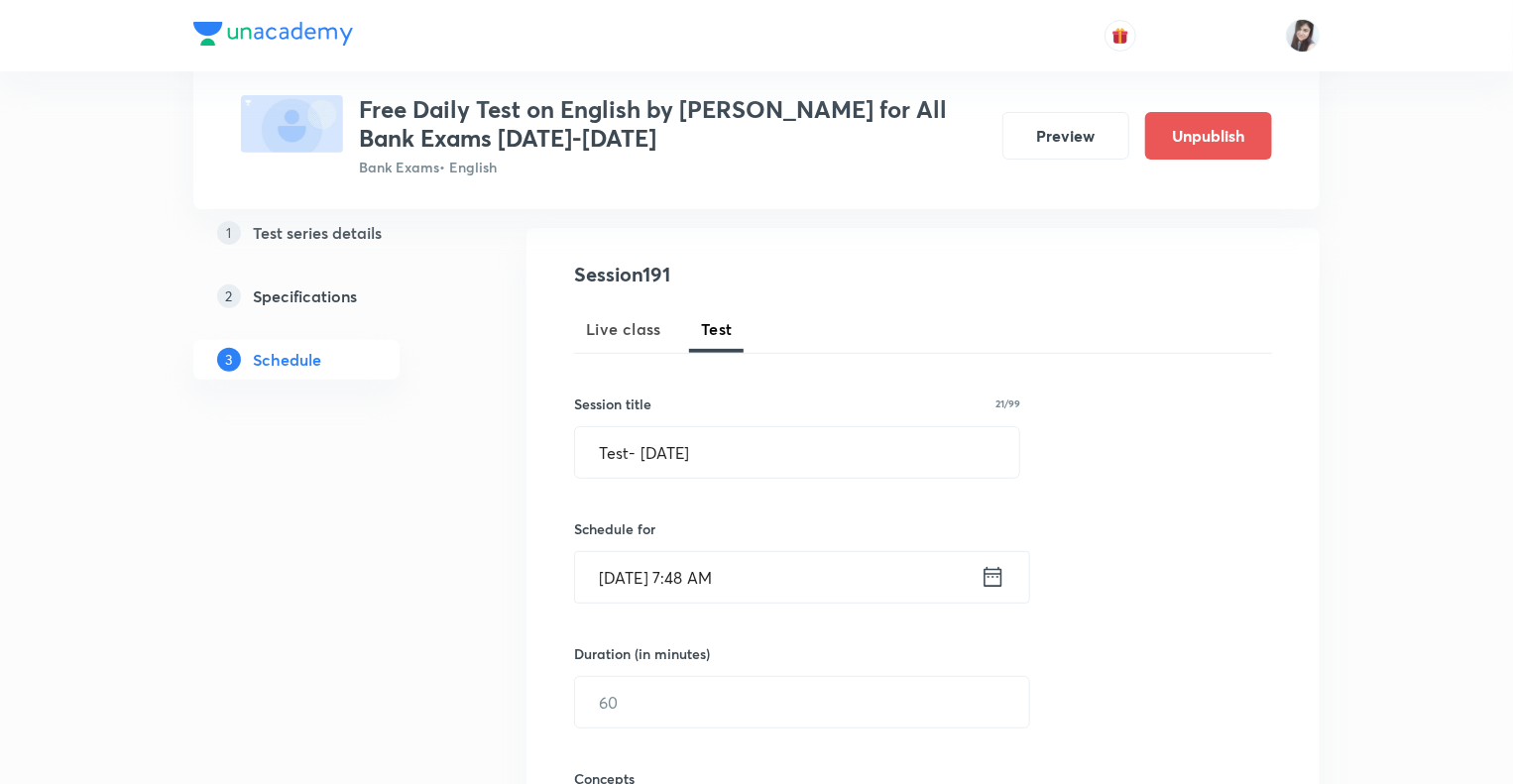scroll, scrollTop: 476, scrollLeft: 0, axis: vertical 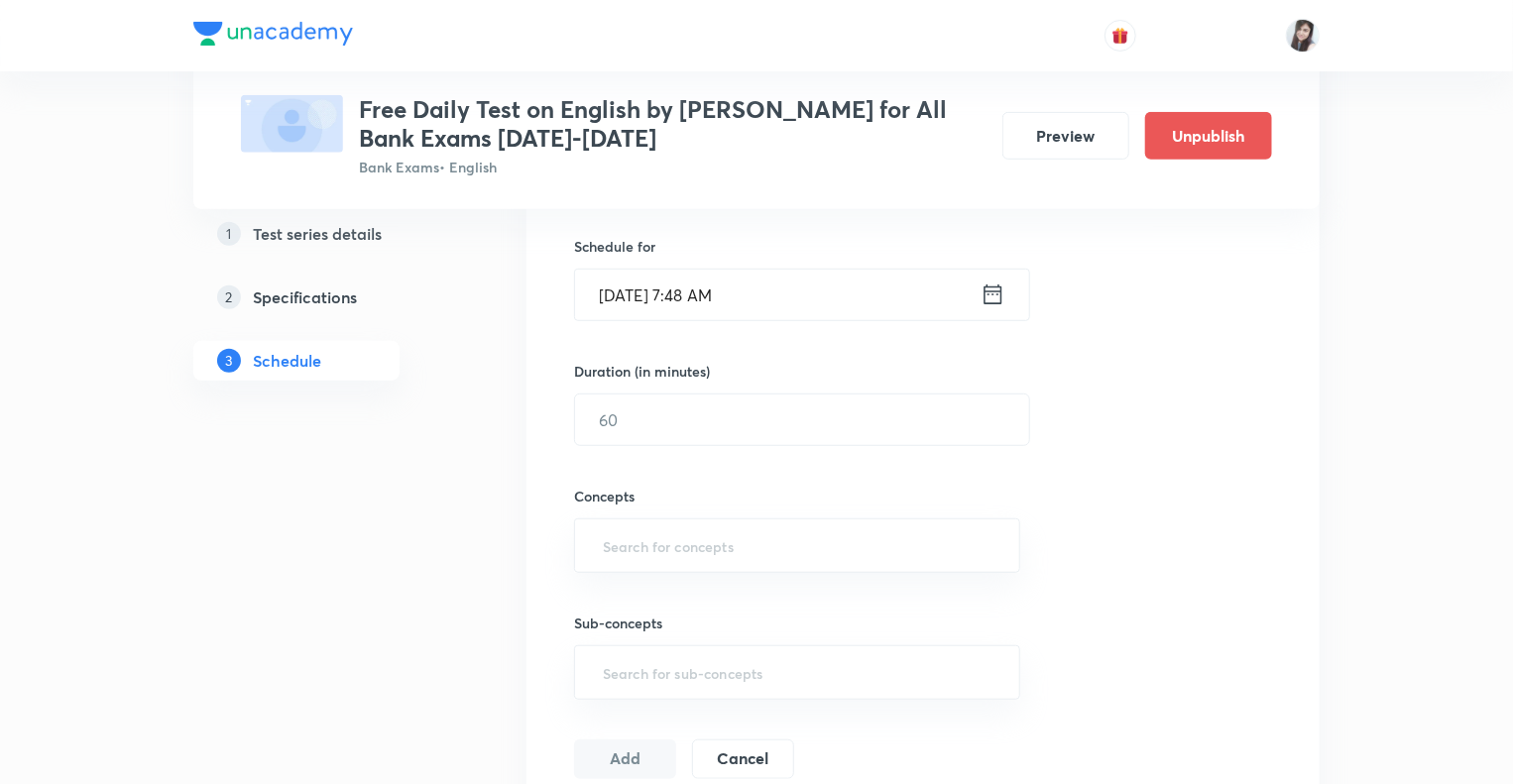 click 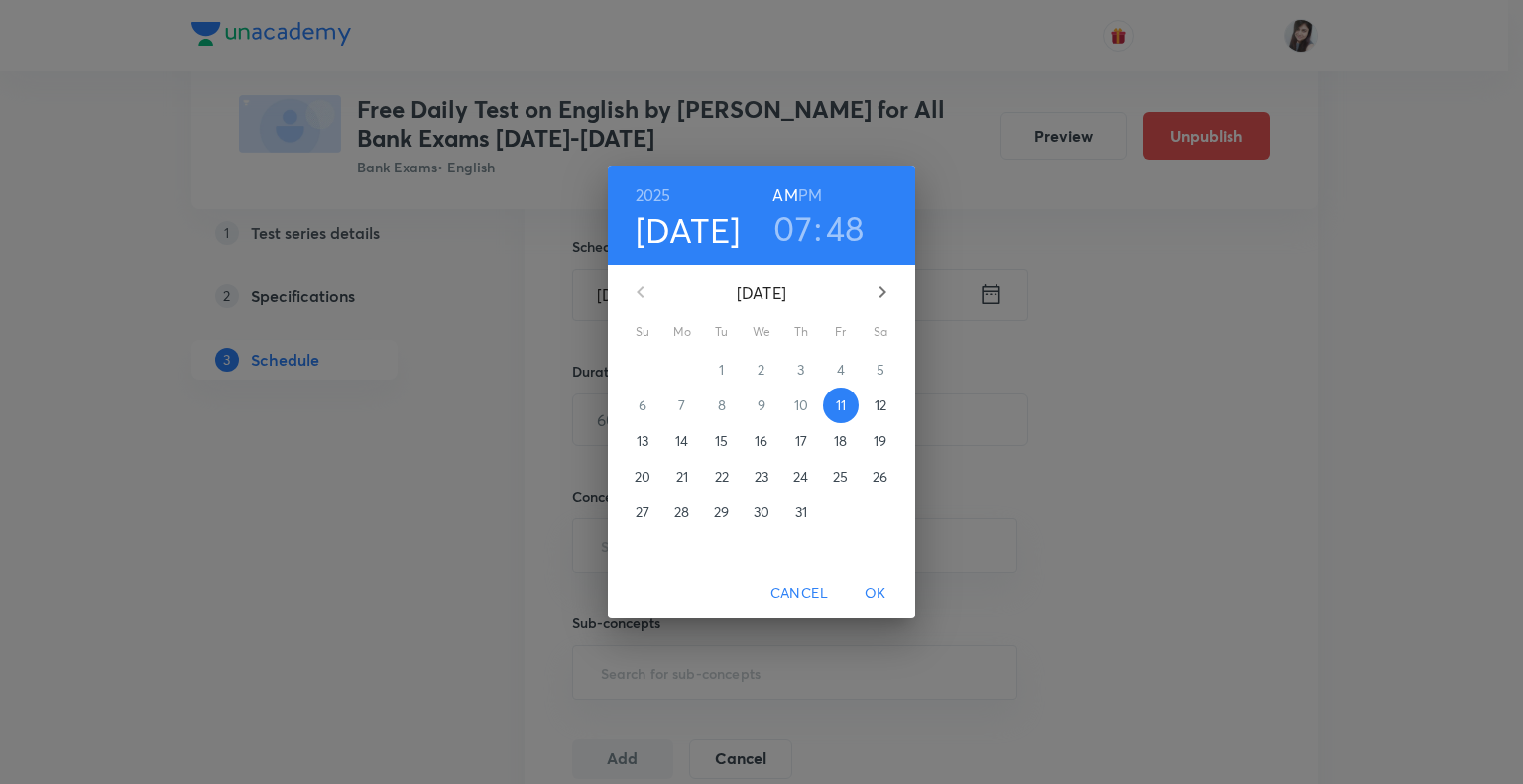 click on "14" at bounding box center (681, 441) 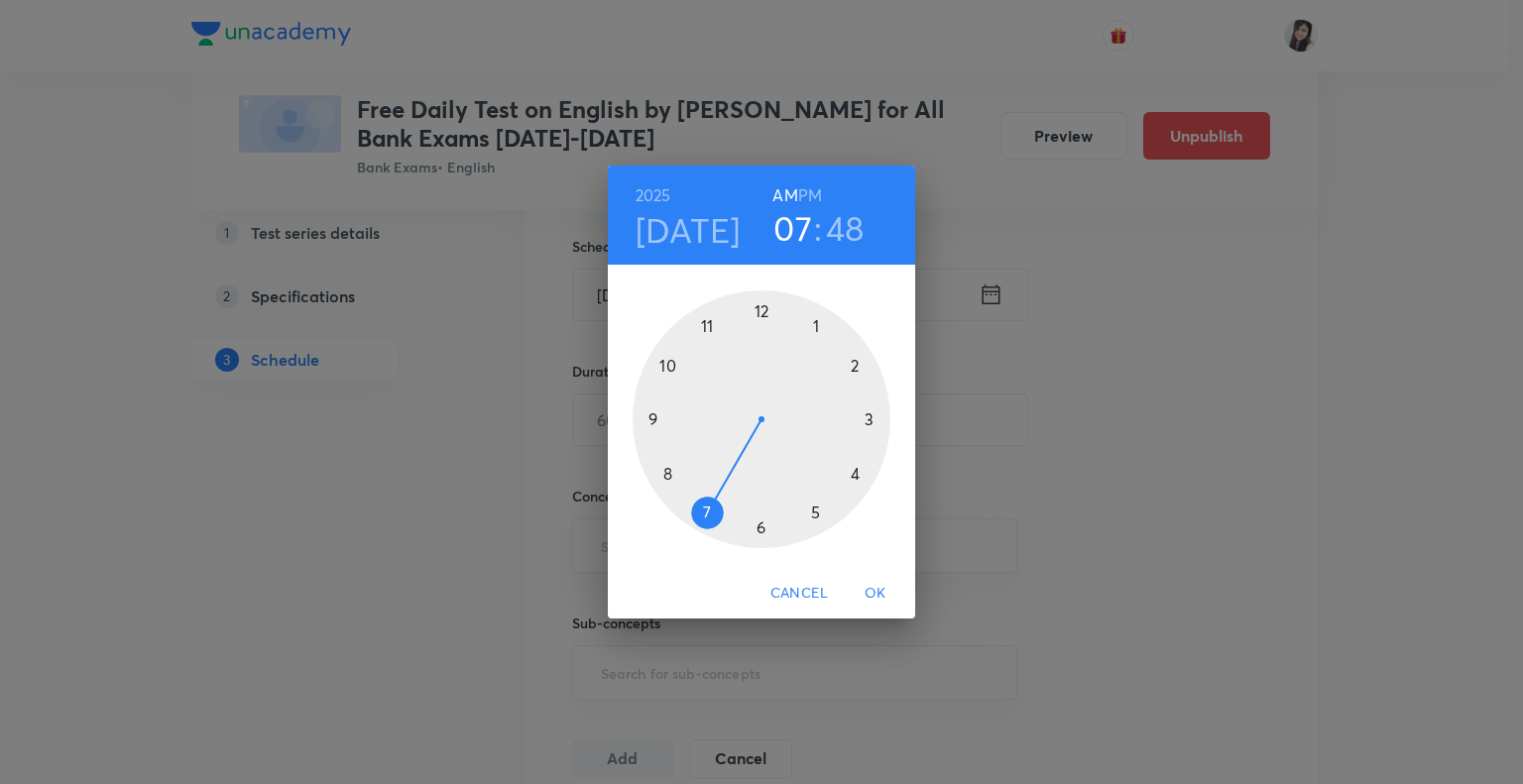 click at bounding box center (762, 419) 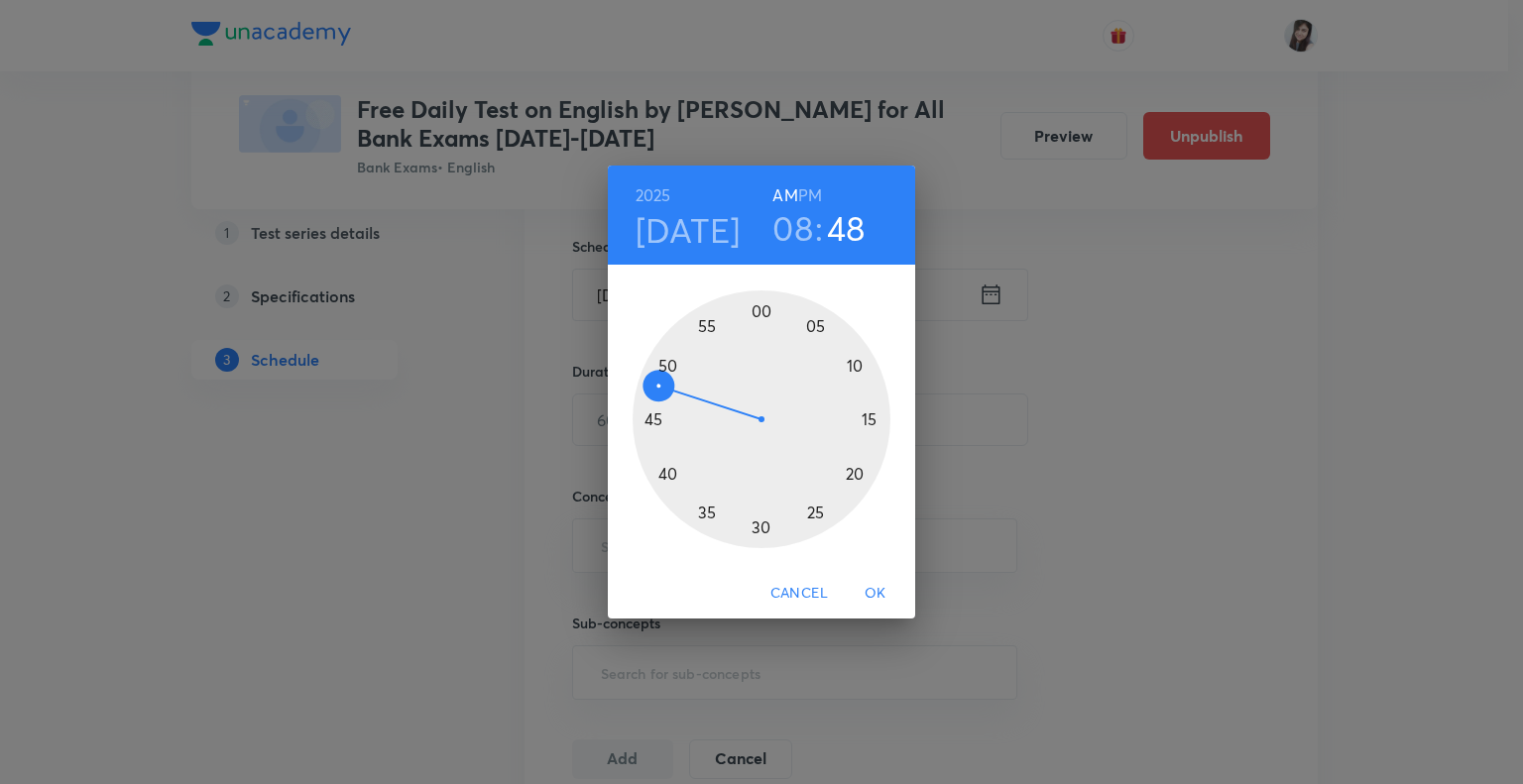 click at bounding box center (762, 419) 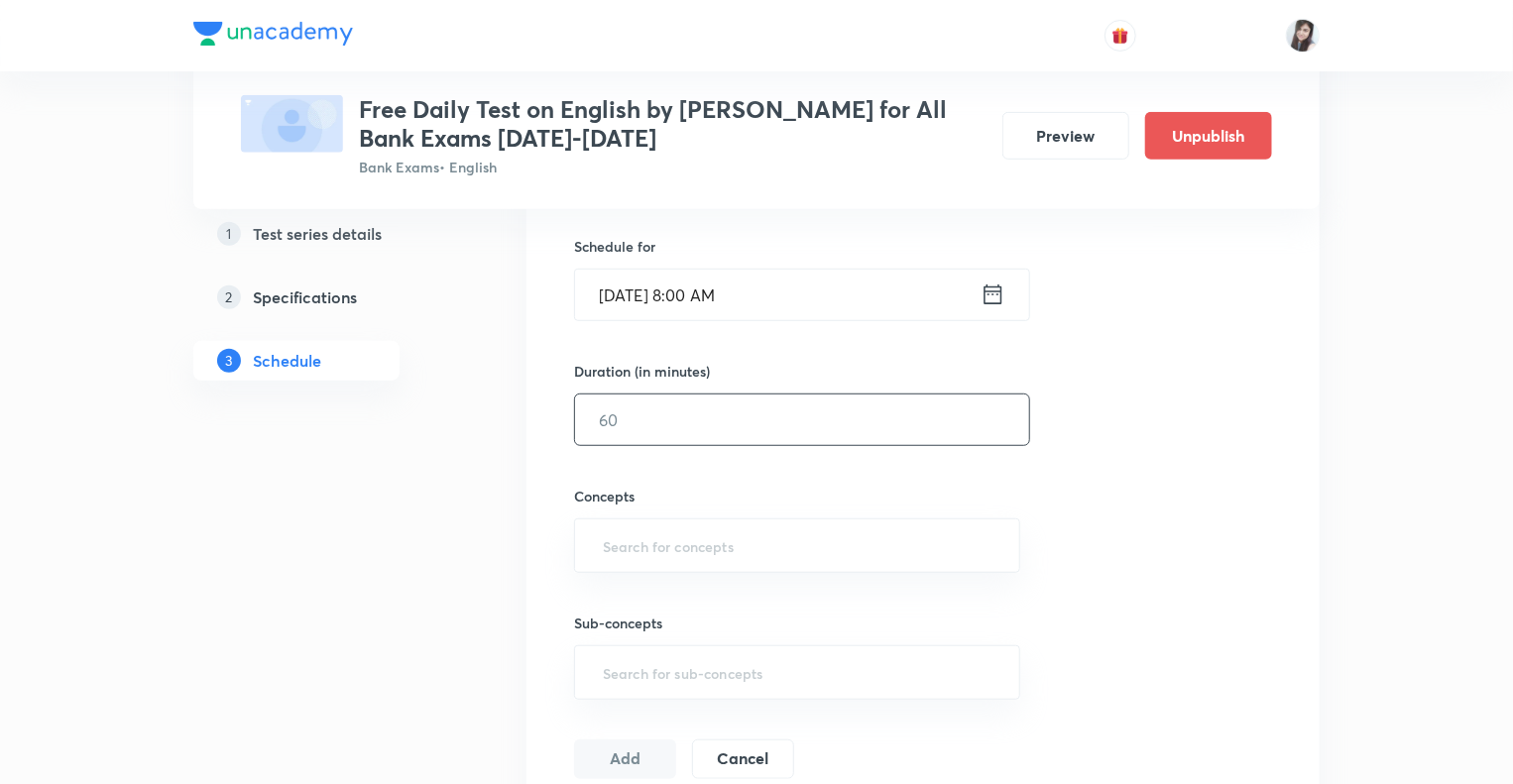 click at bounding box center [802, 419] 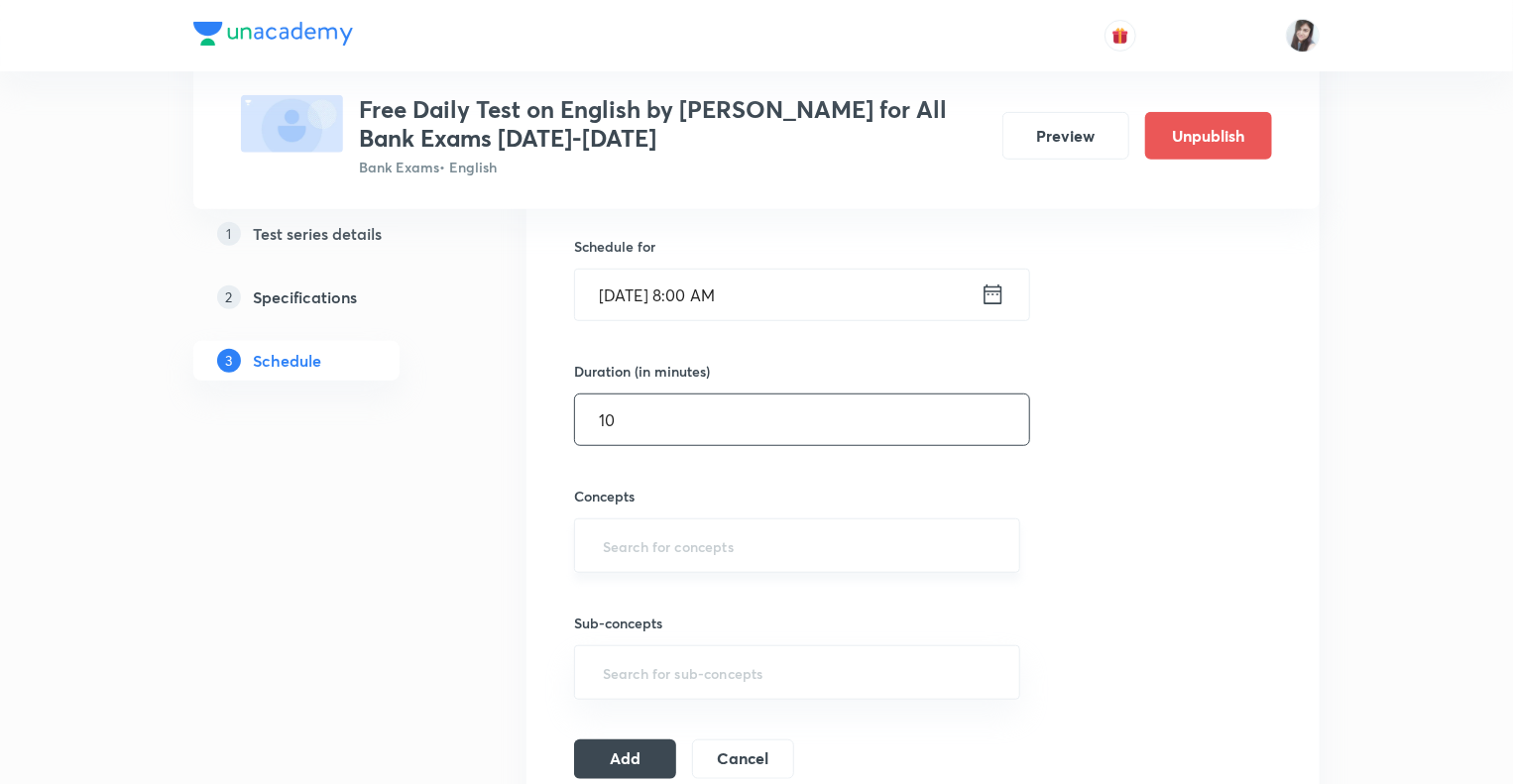 type on "10" 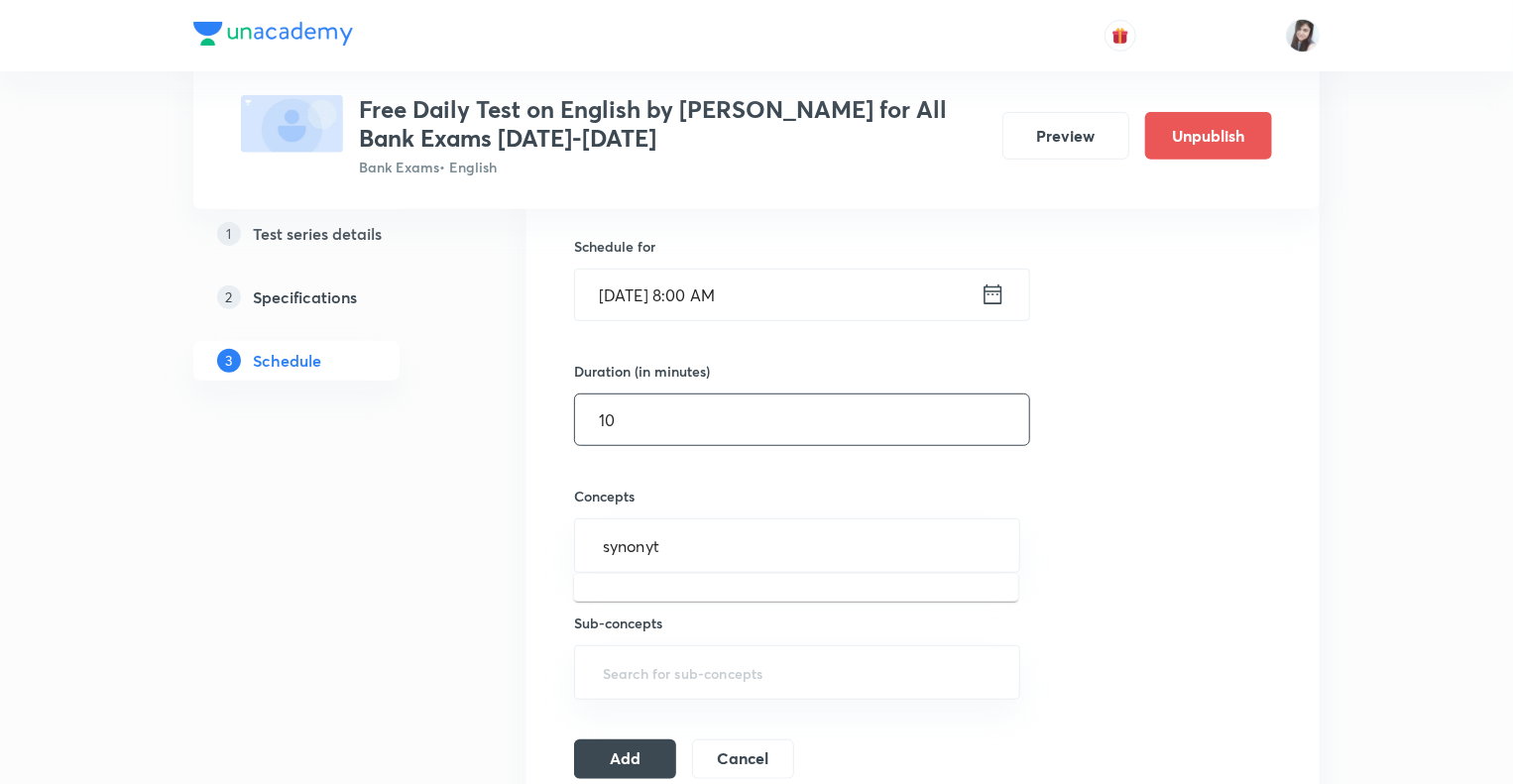 type on "synony" 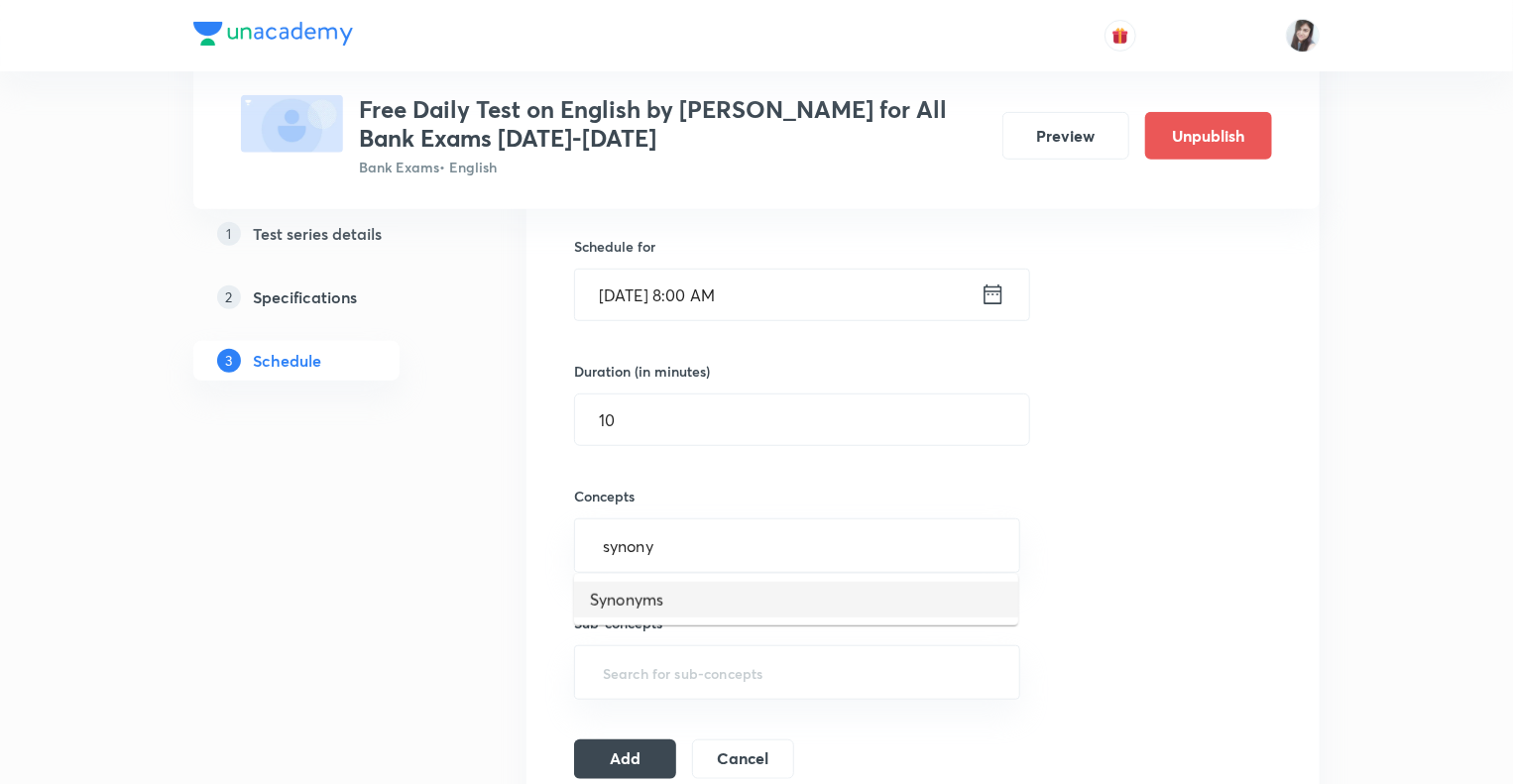 click on "Synonyms" at bounding box center (796, 600) 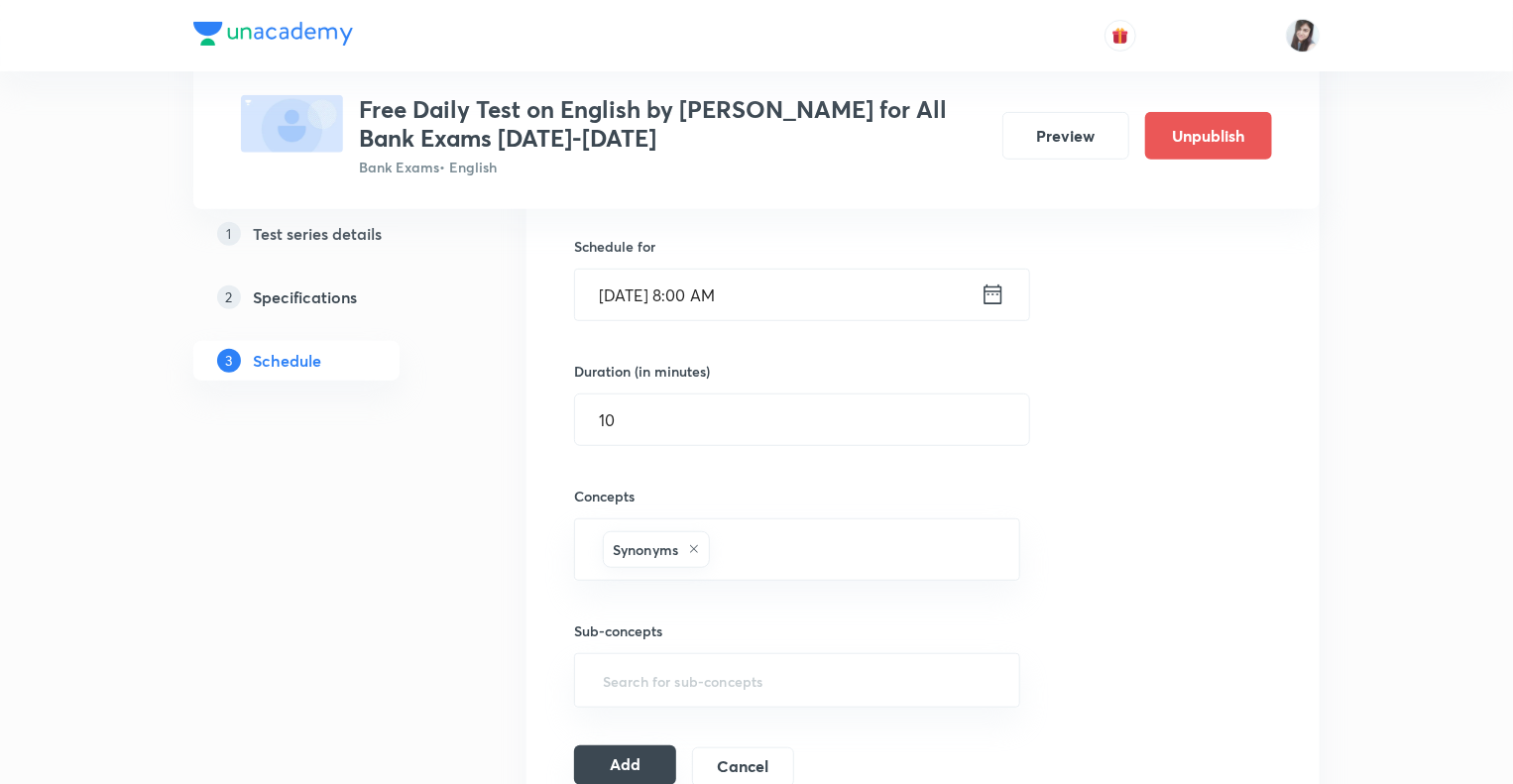 click on "Add" at bounding box center [625, 765] 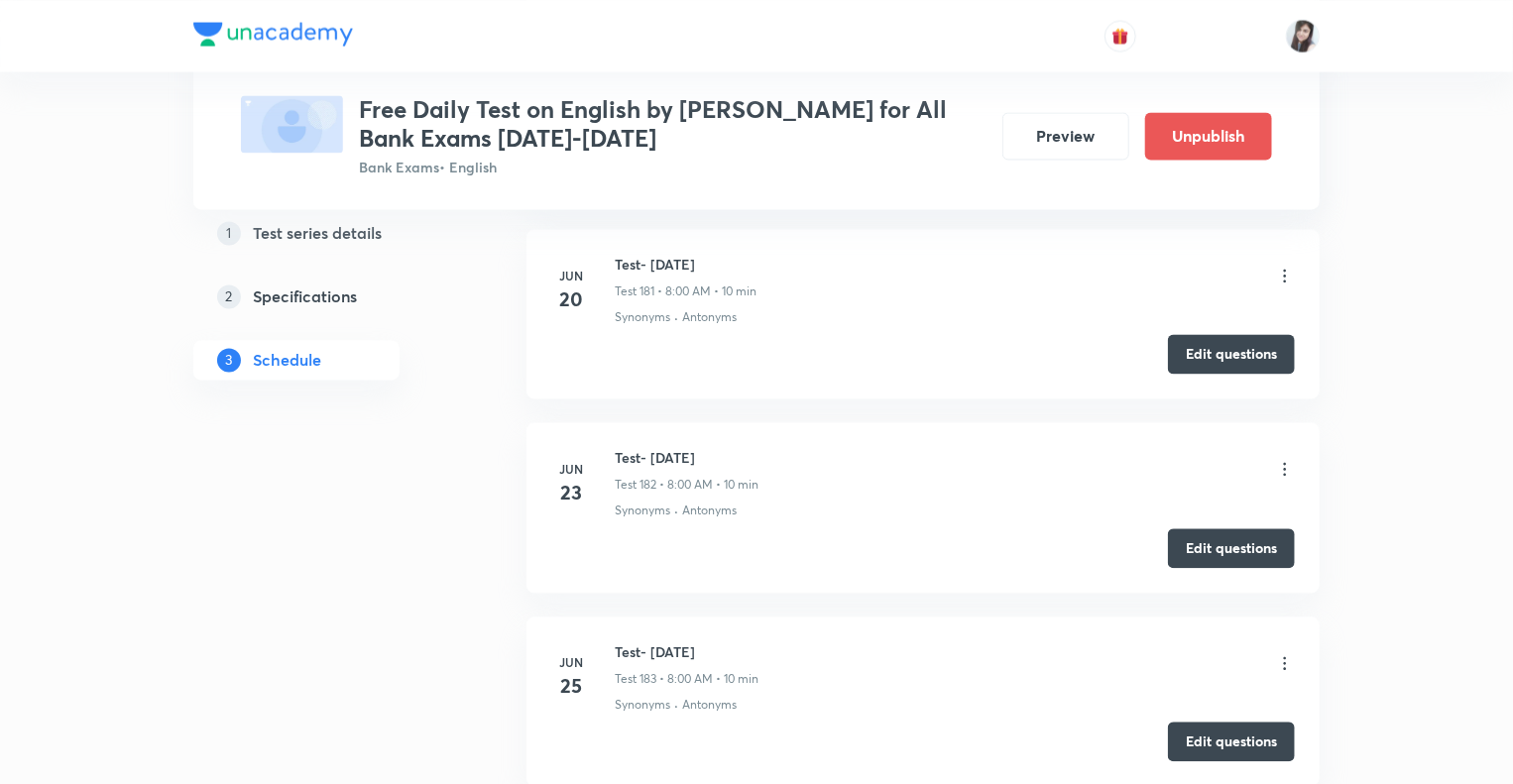 scroll, scrollTop: 37390, scrollLeft: 0, axis: vertical 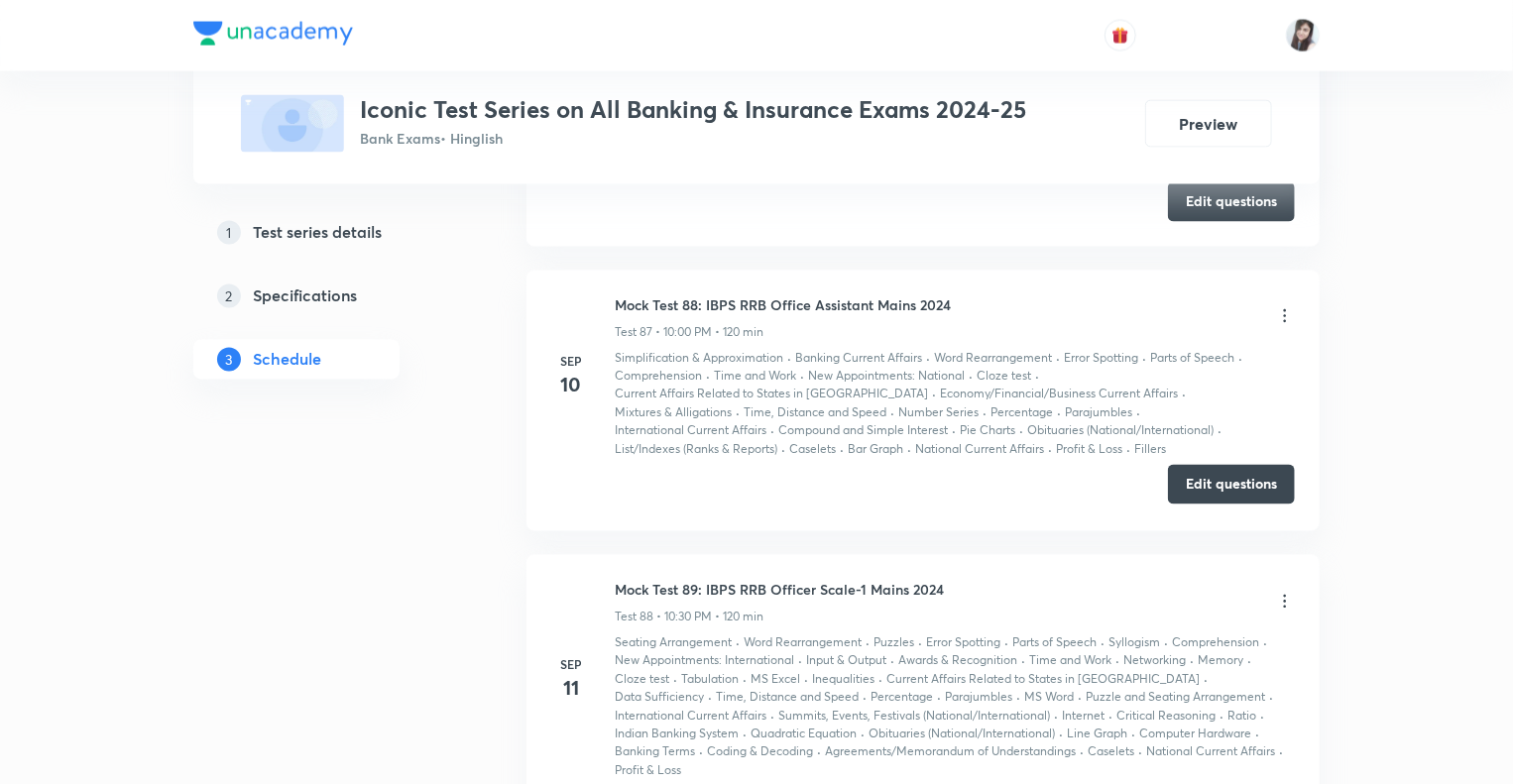 click on "Edit questions" at bounding box center (1231, 485) 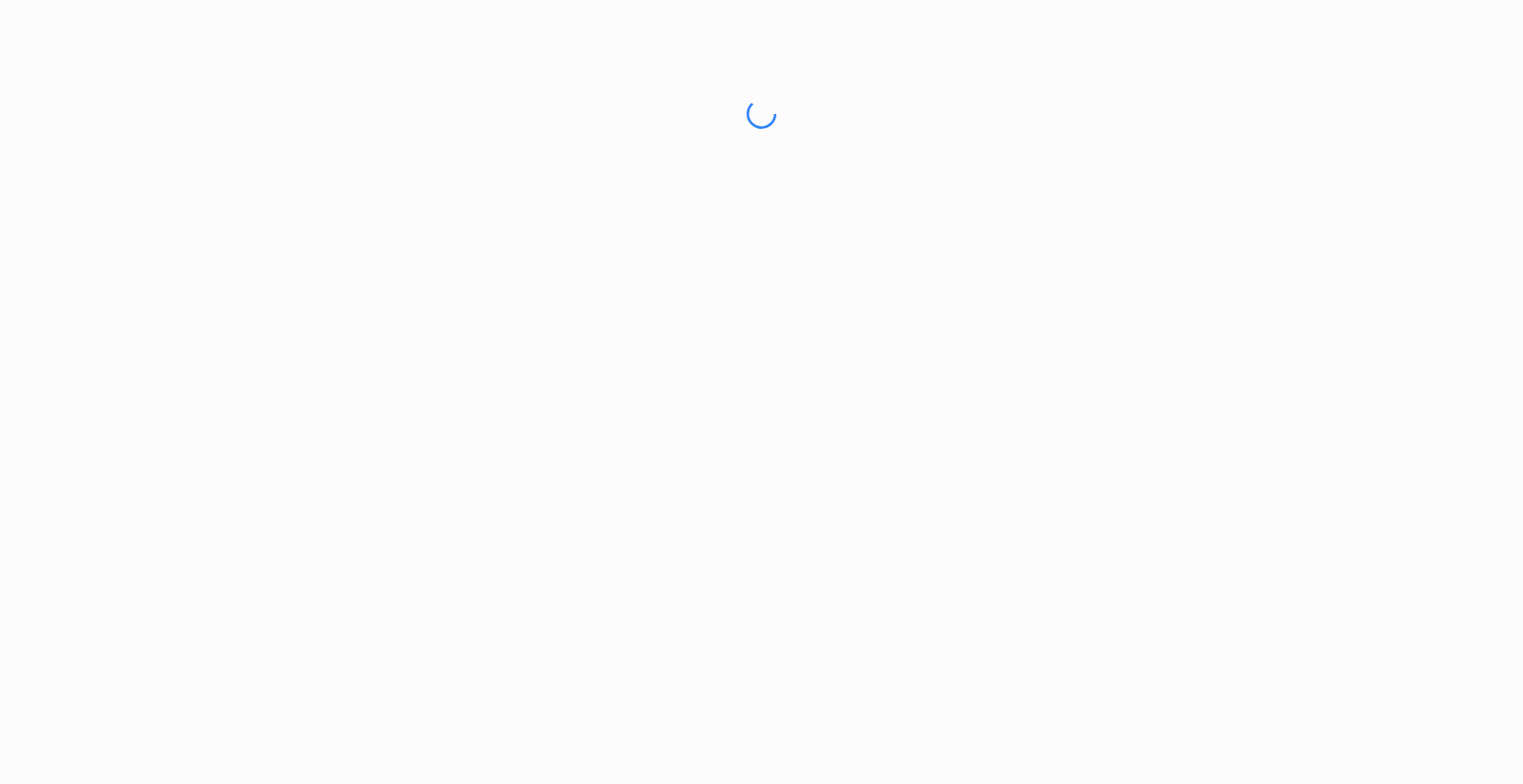scroll, scrollTop: 0, scrollLeft: 0, axis: both 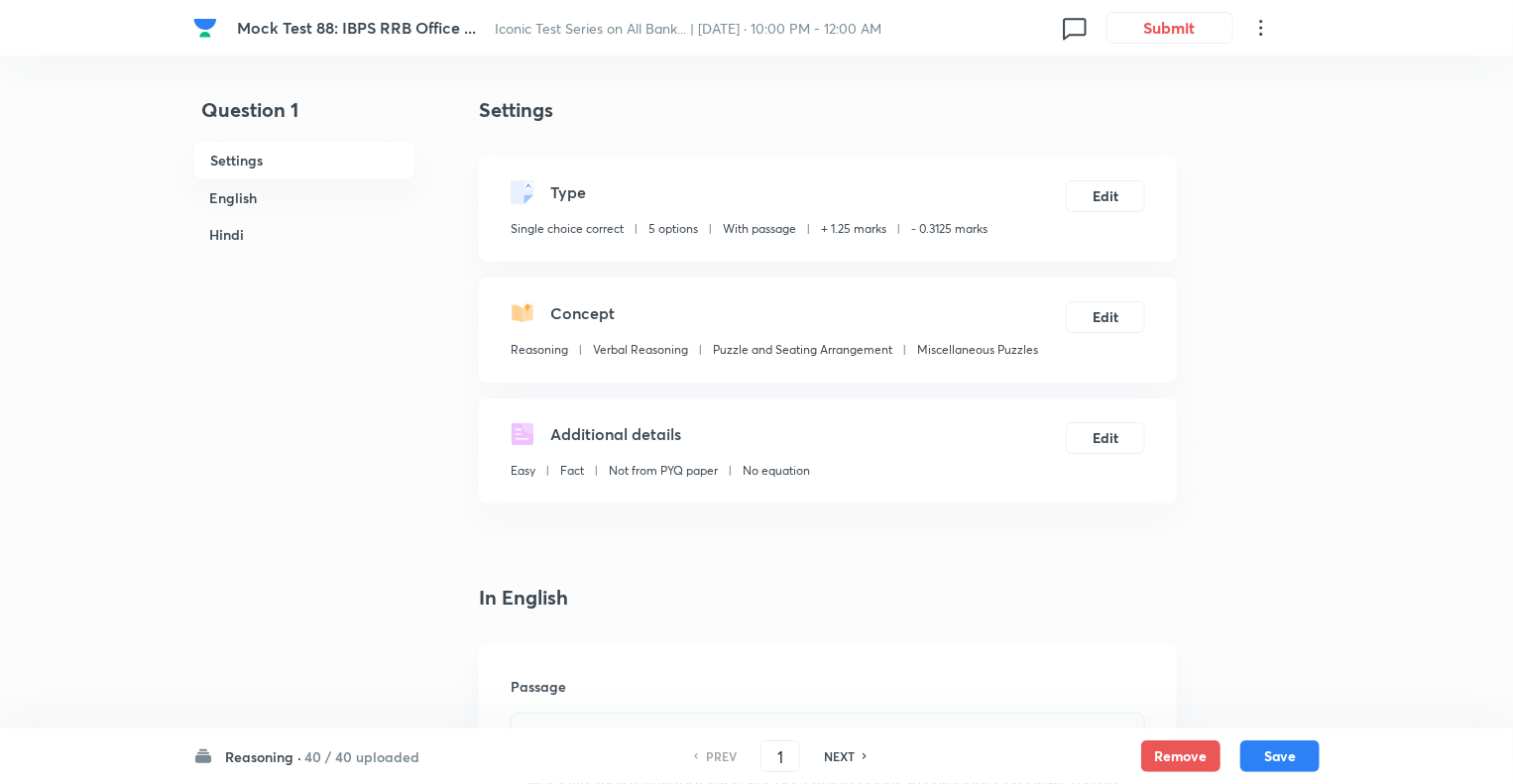 click on "Reasoning ·" at bounding box center [263, 756] 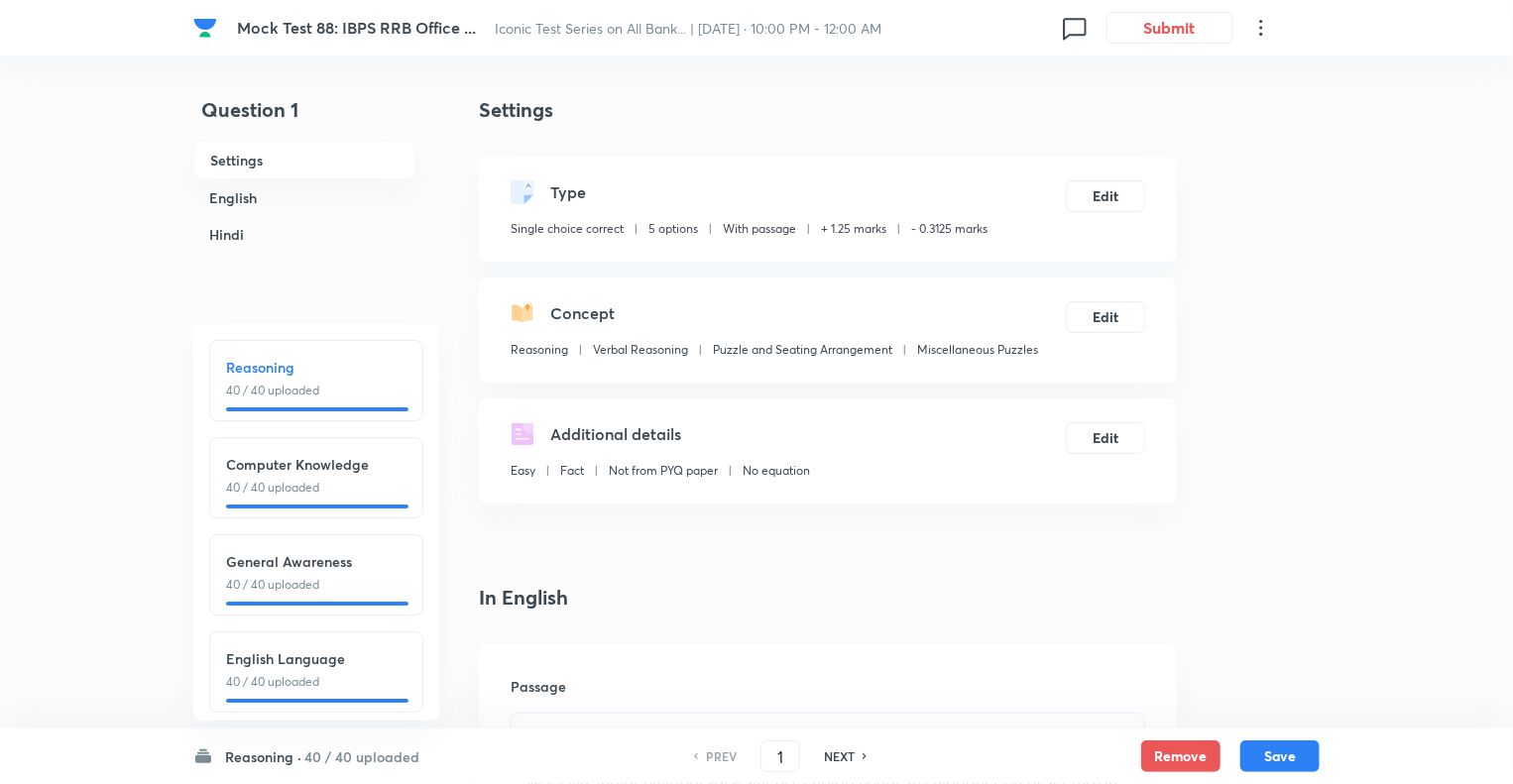 click on "English Language" at bounding box center (316, 658) 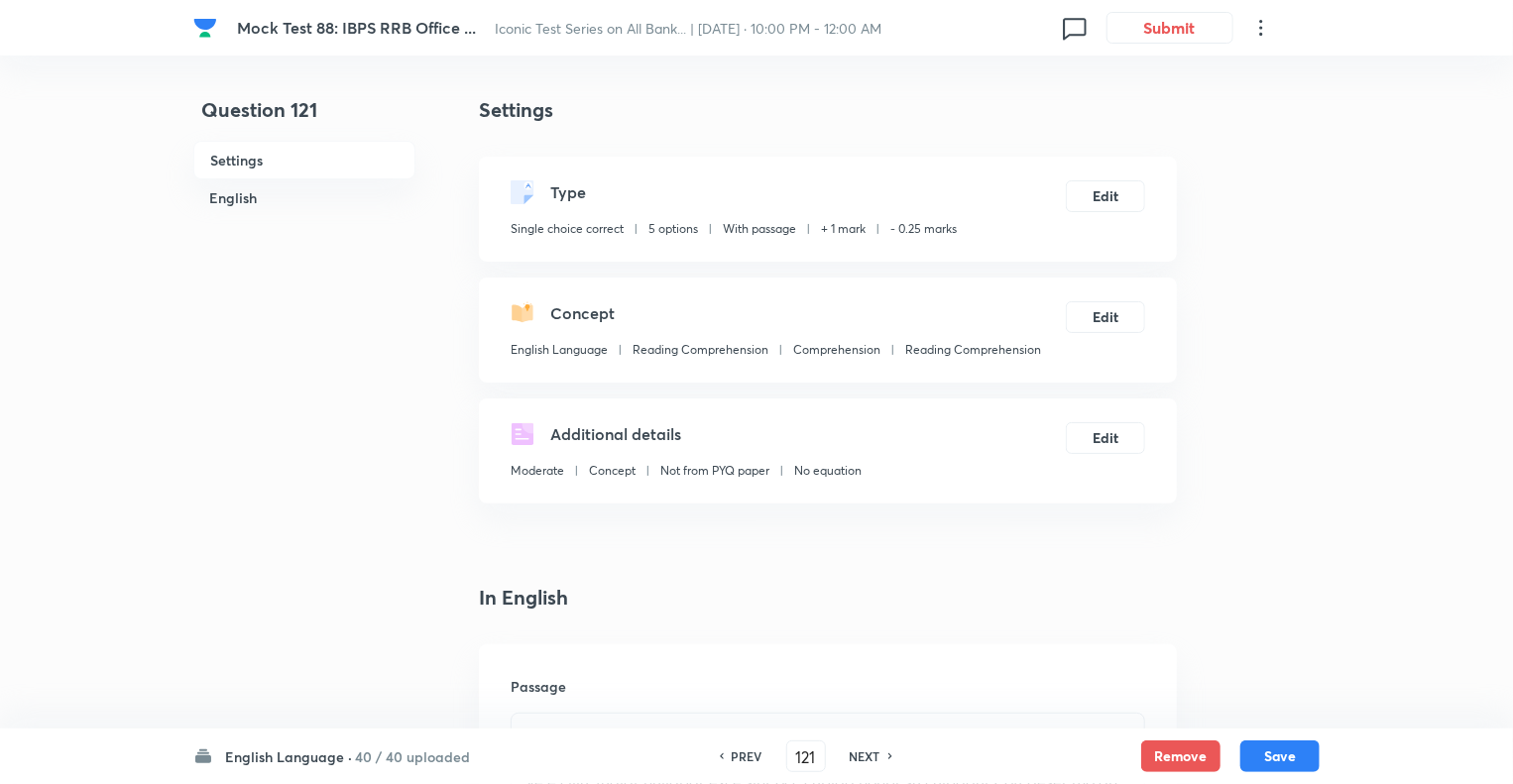 type on "121" 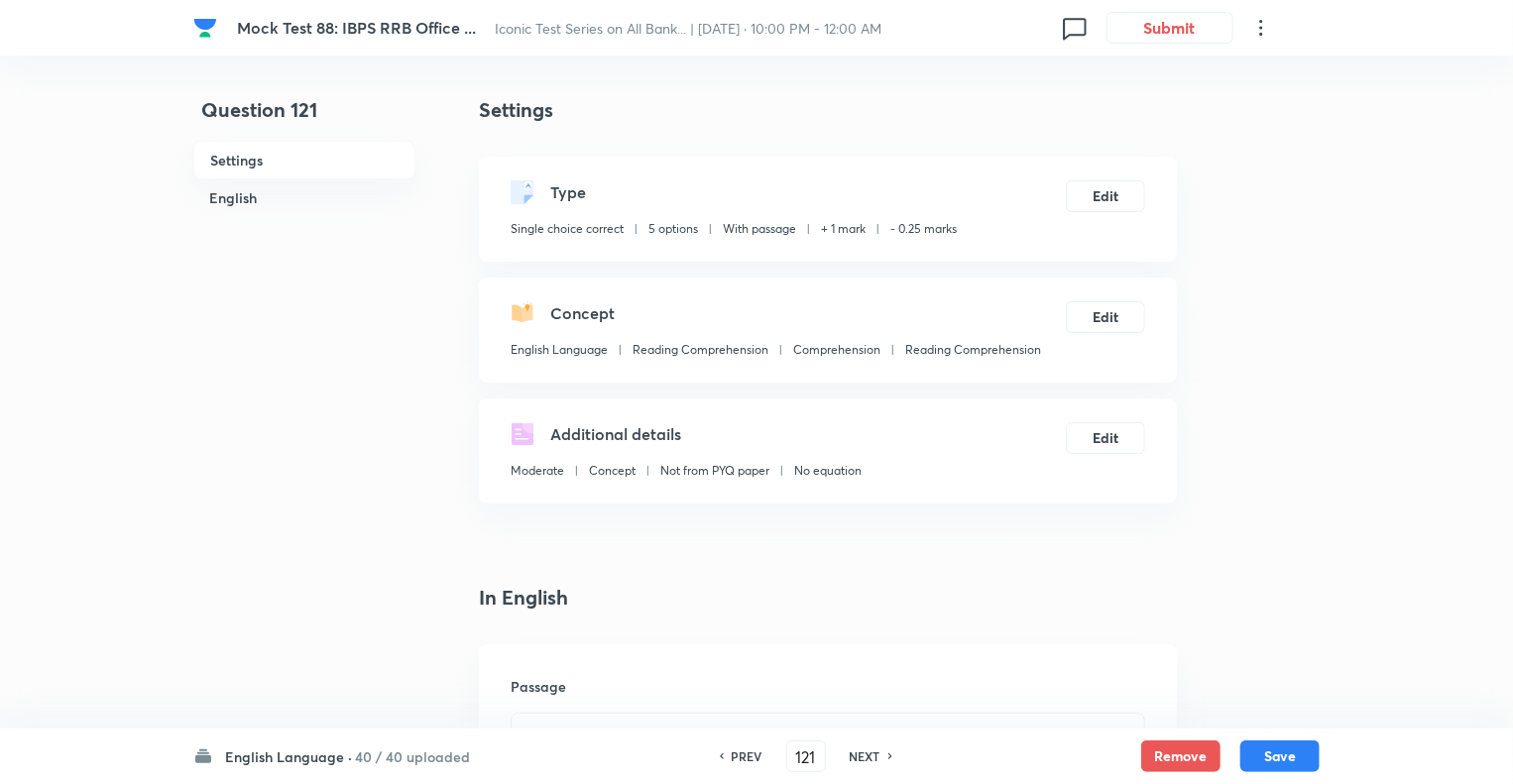 checkbox on "true" 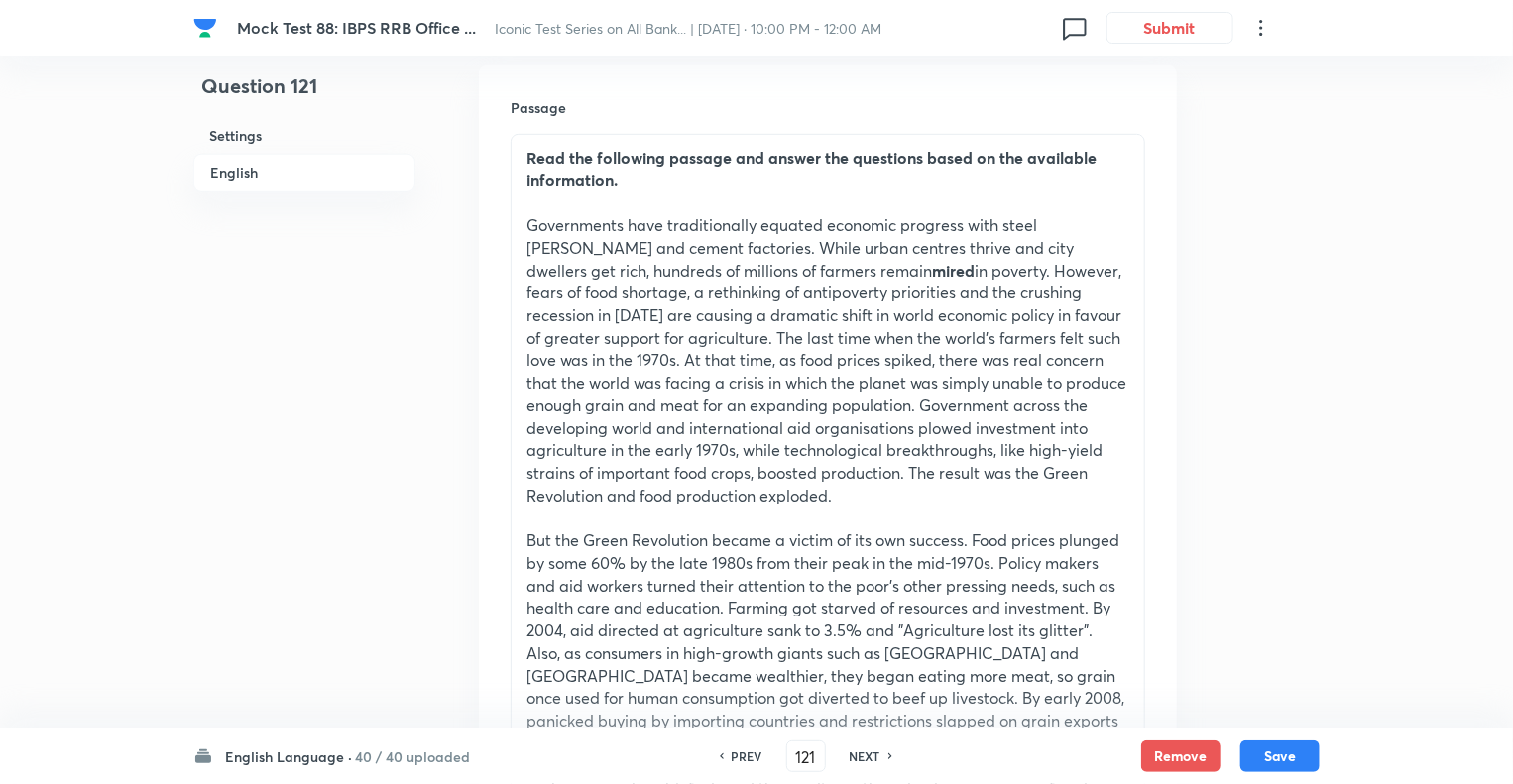 scroll, scrollTop: 634, scrollLeft: 0, axis: vertical 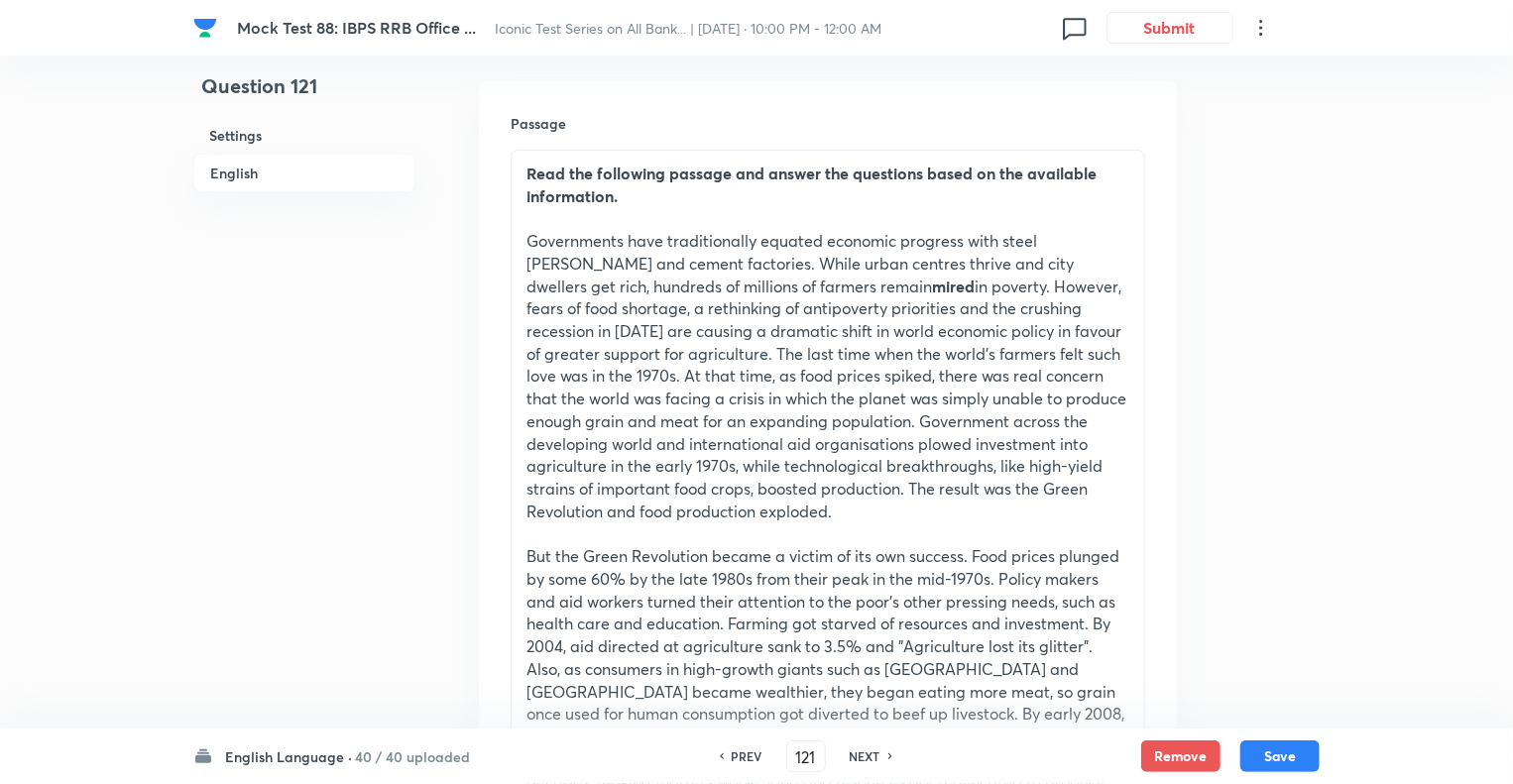 click on "NEXT" at bounding box center [865, 756] 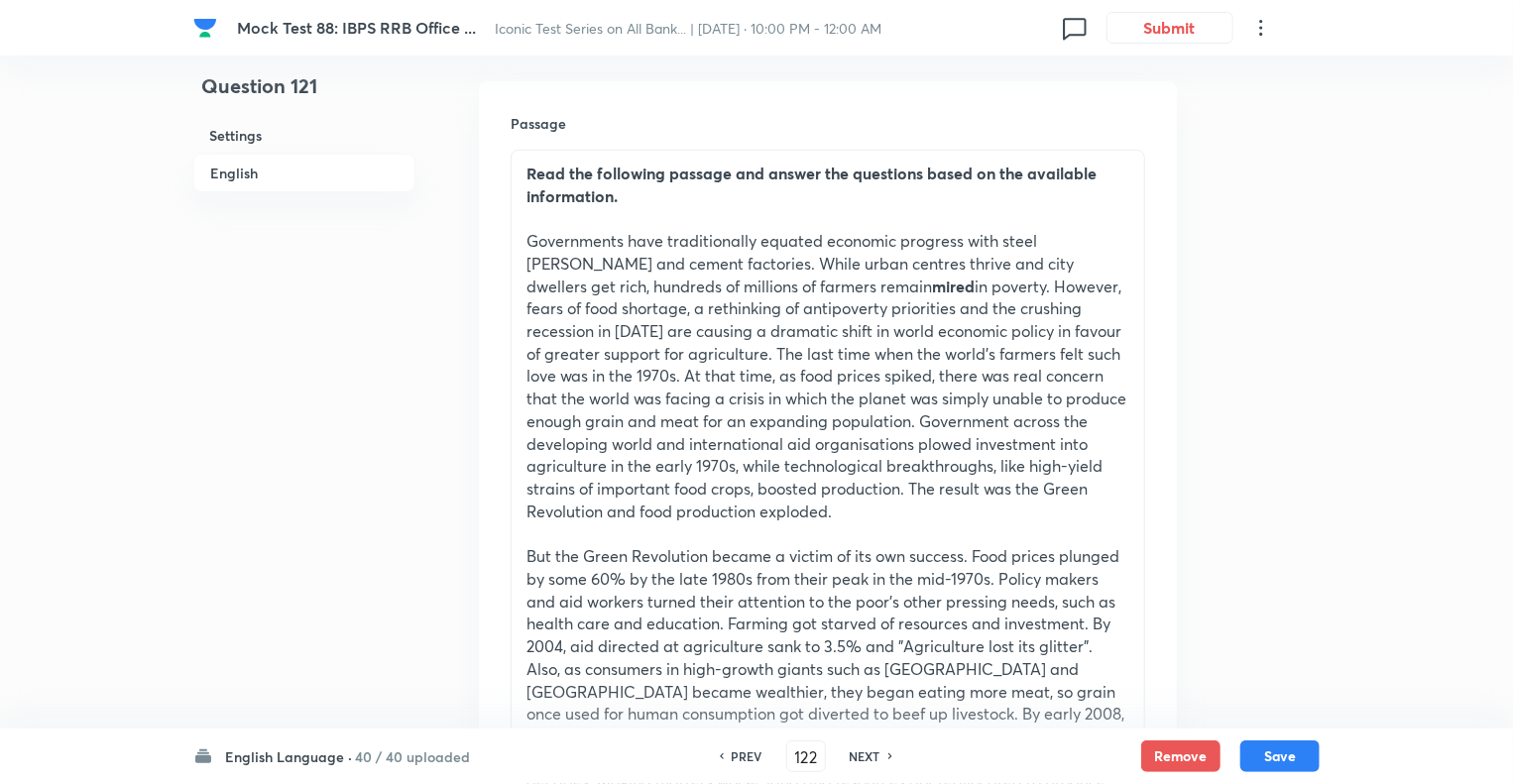 checkbox on "true" 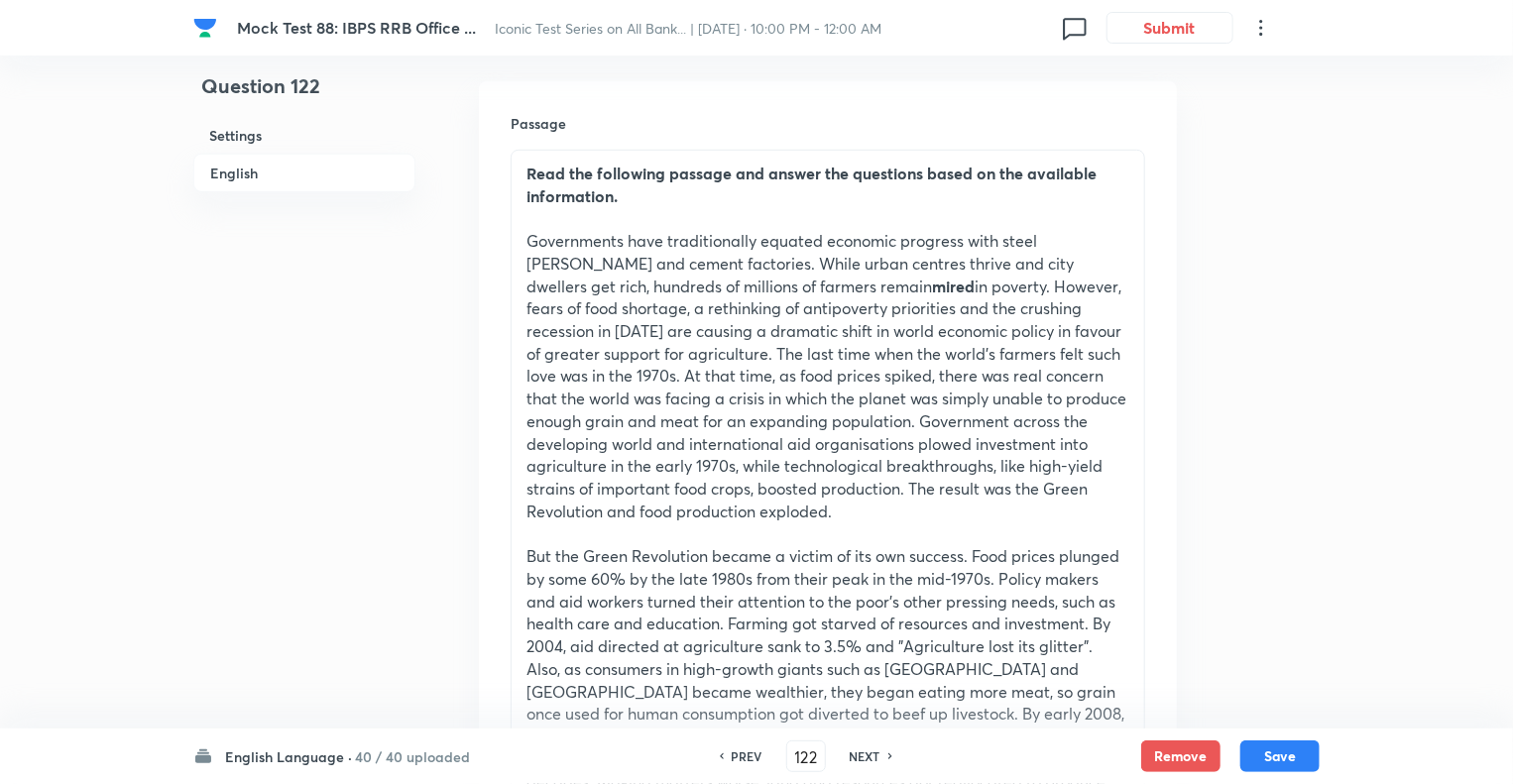 click on "NEXT" at bounding box center [865, 756] 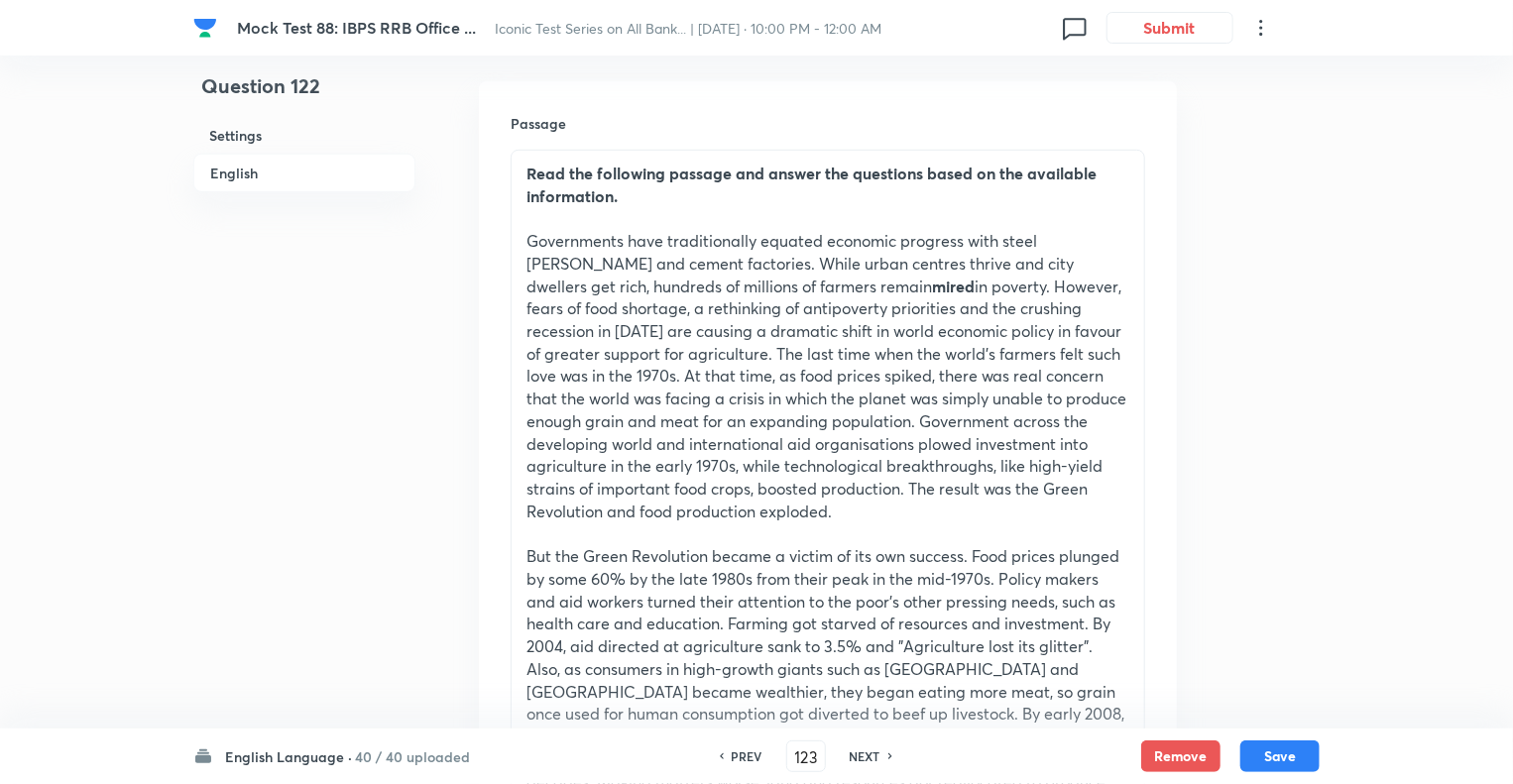 checkbox on "false" 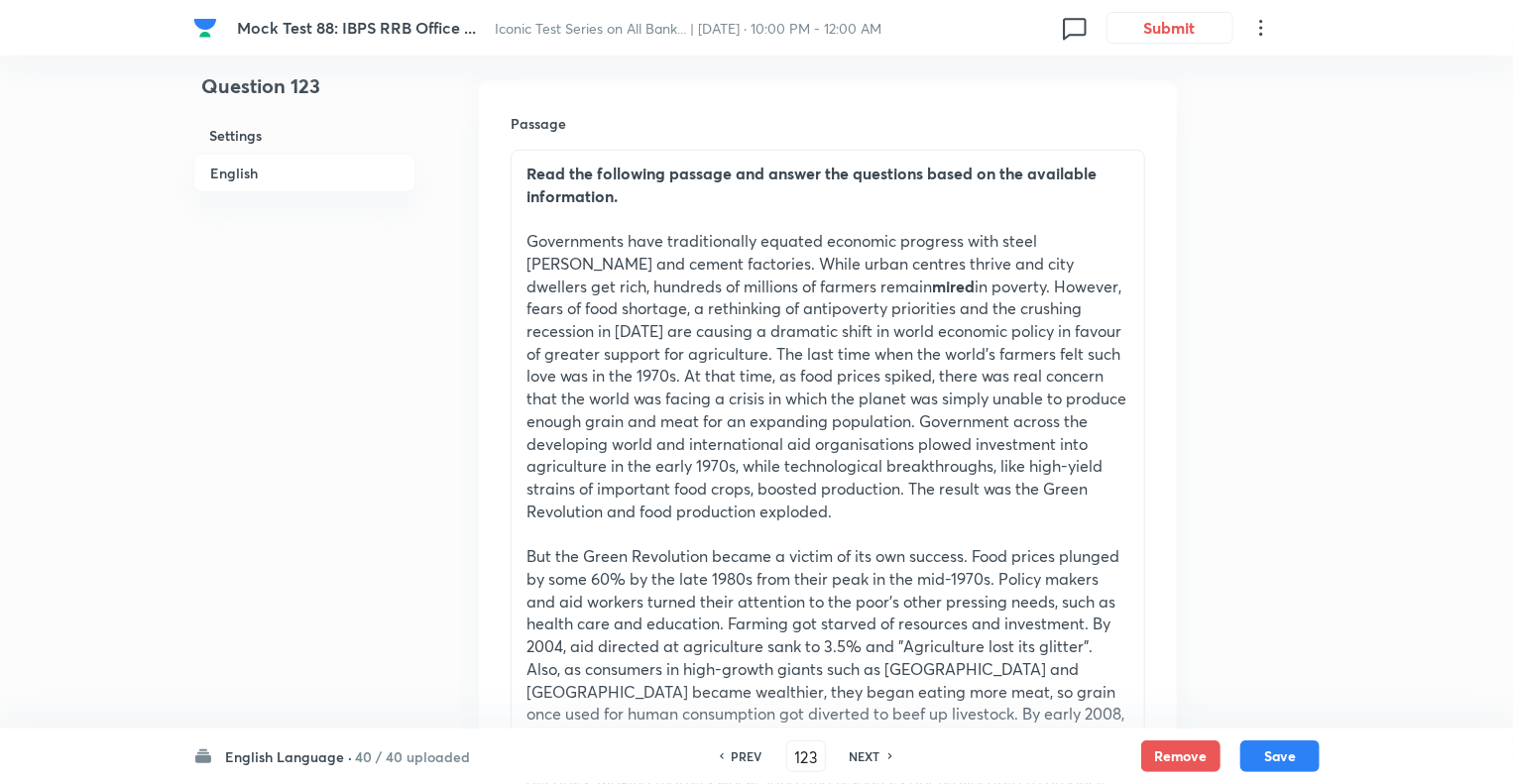 click on "NEXT" at bounding box center [865, 756] 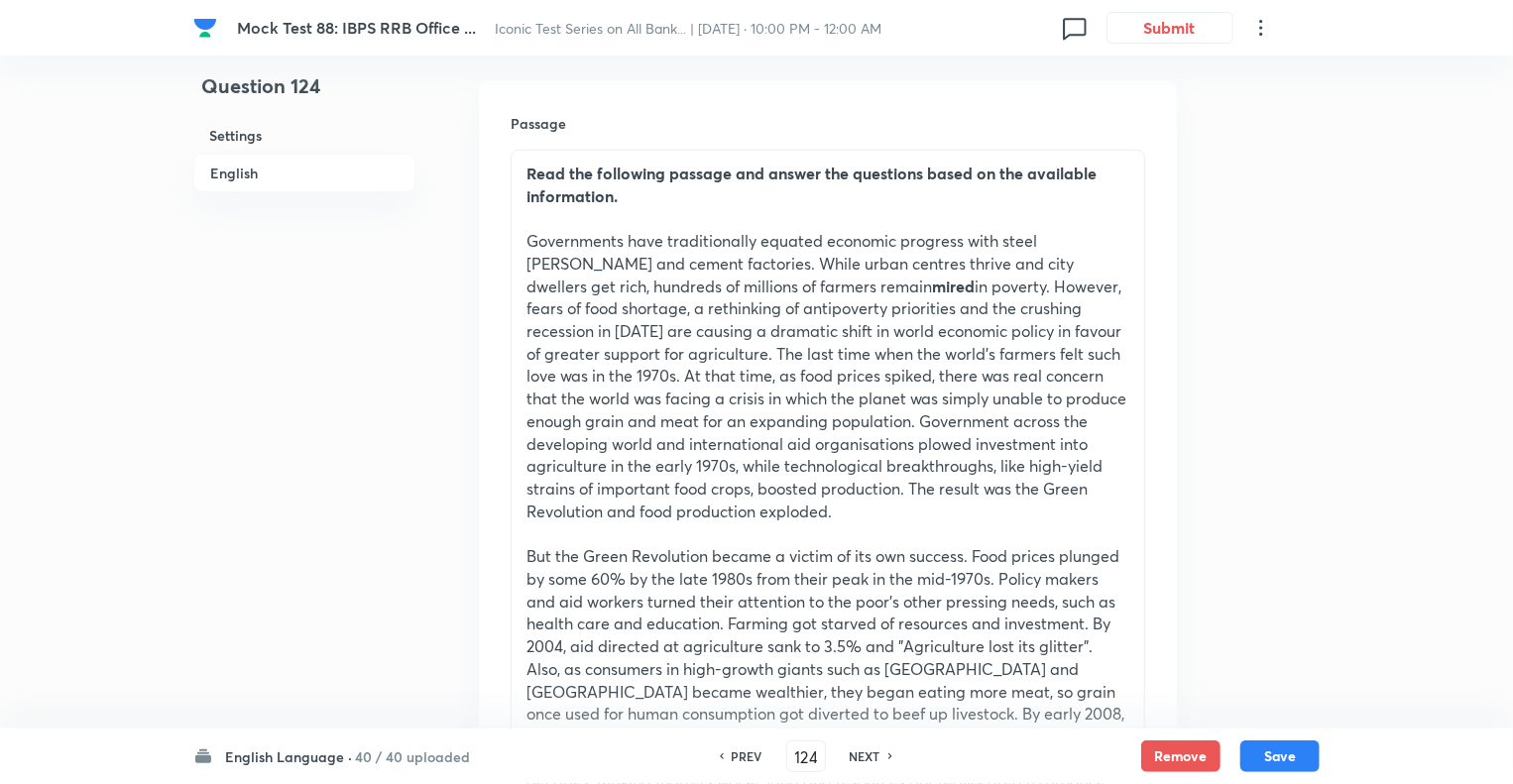 click on "NEXT" at bounding box center (865, 756) 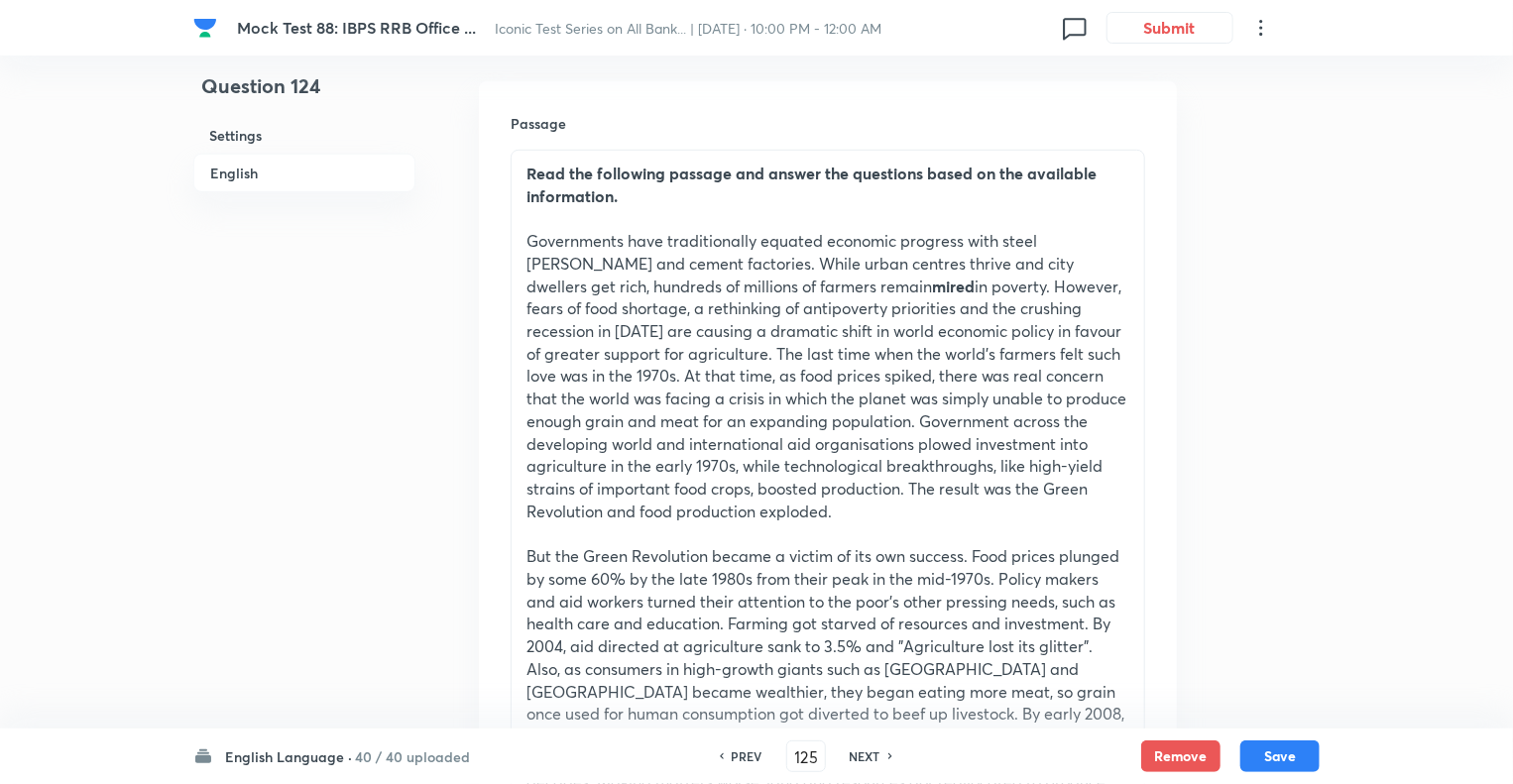 checkbox on "true" 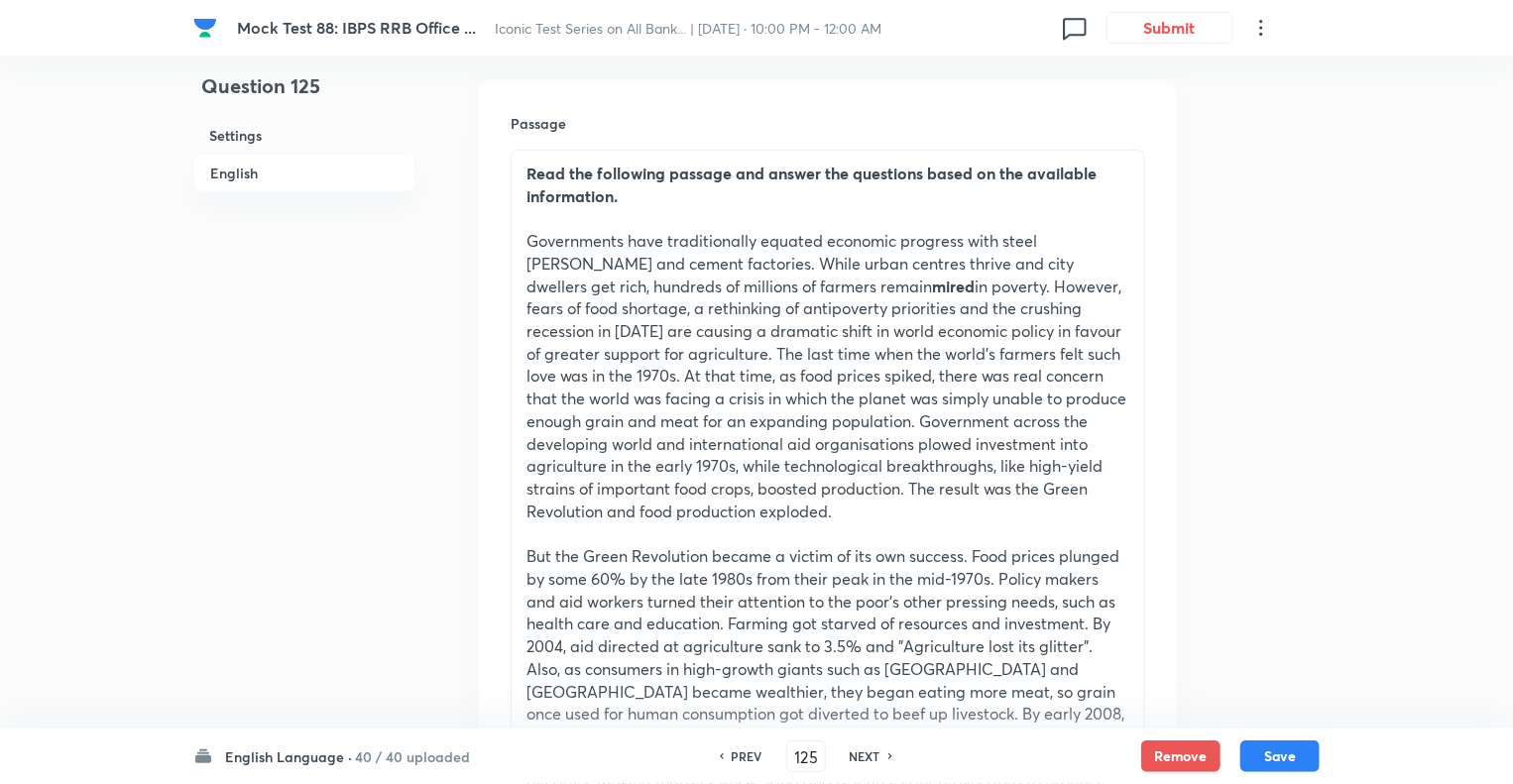 click on "NEXT" at bounding box center [865, 756] 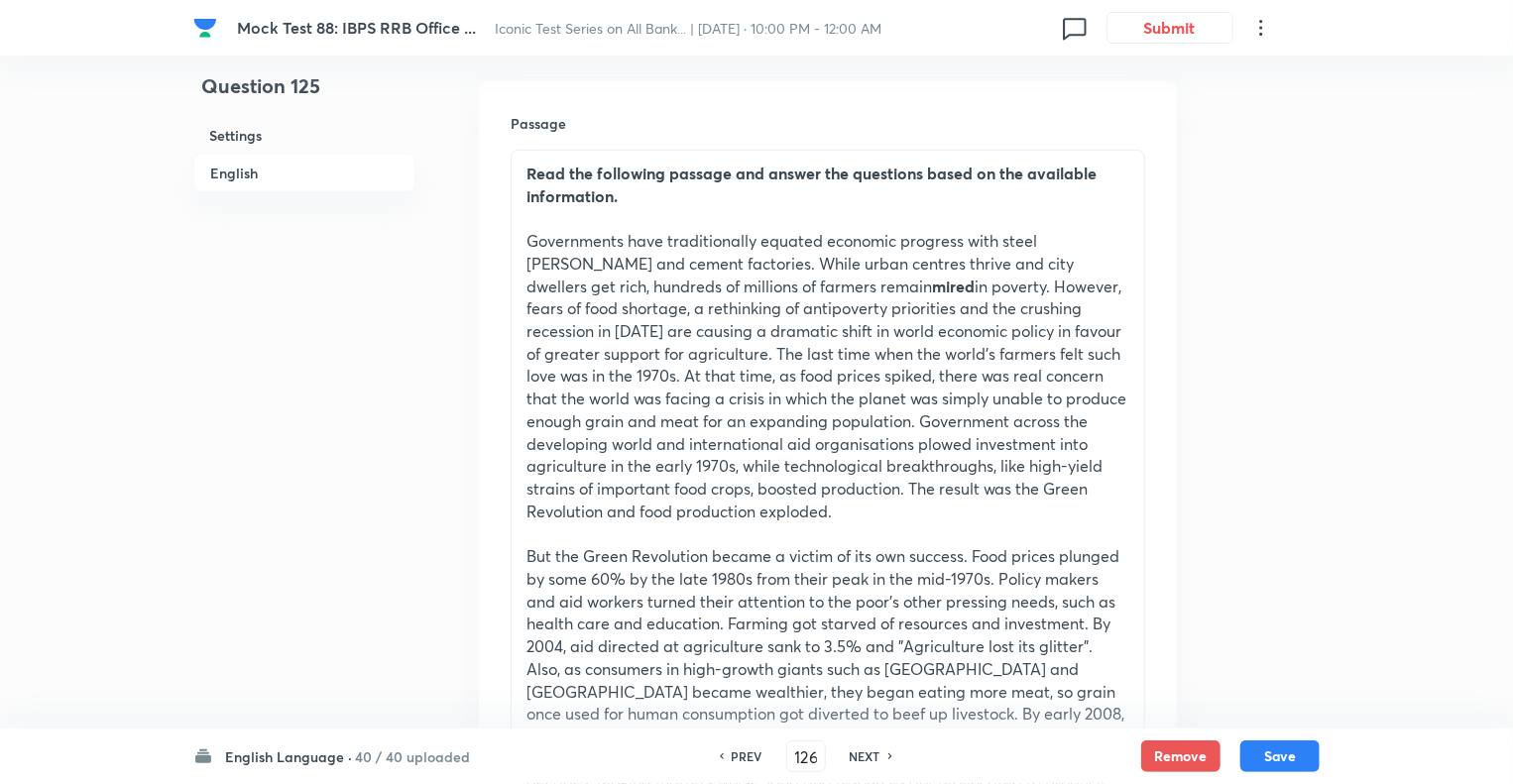 checkbox on "false" 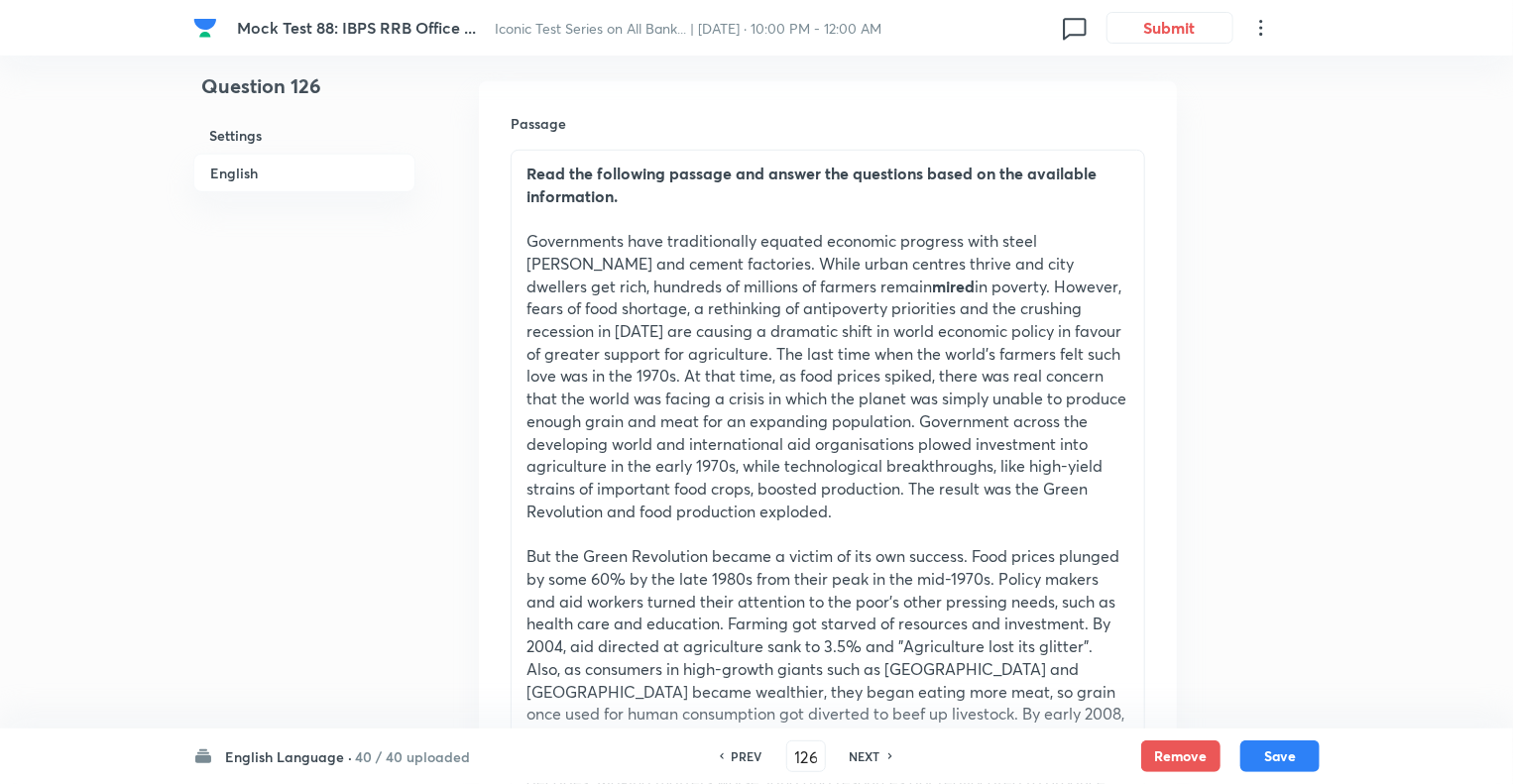 click on "NEXT" at bounding box center (865, 756) 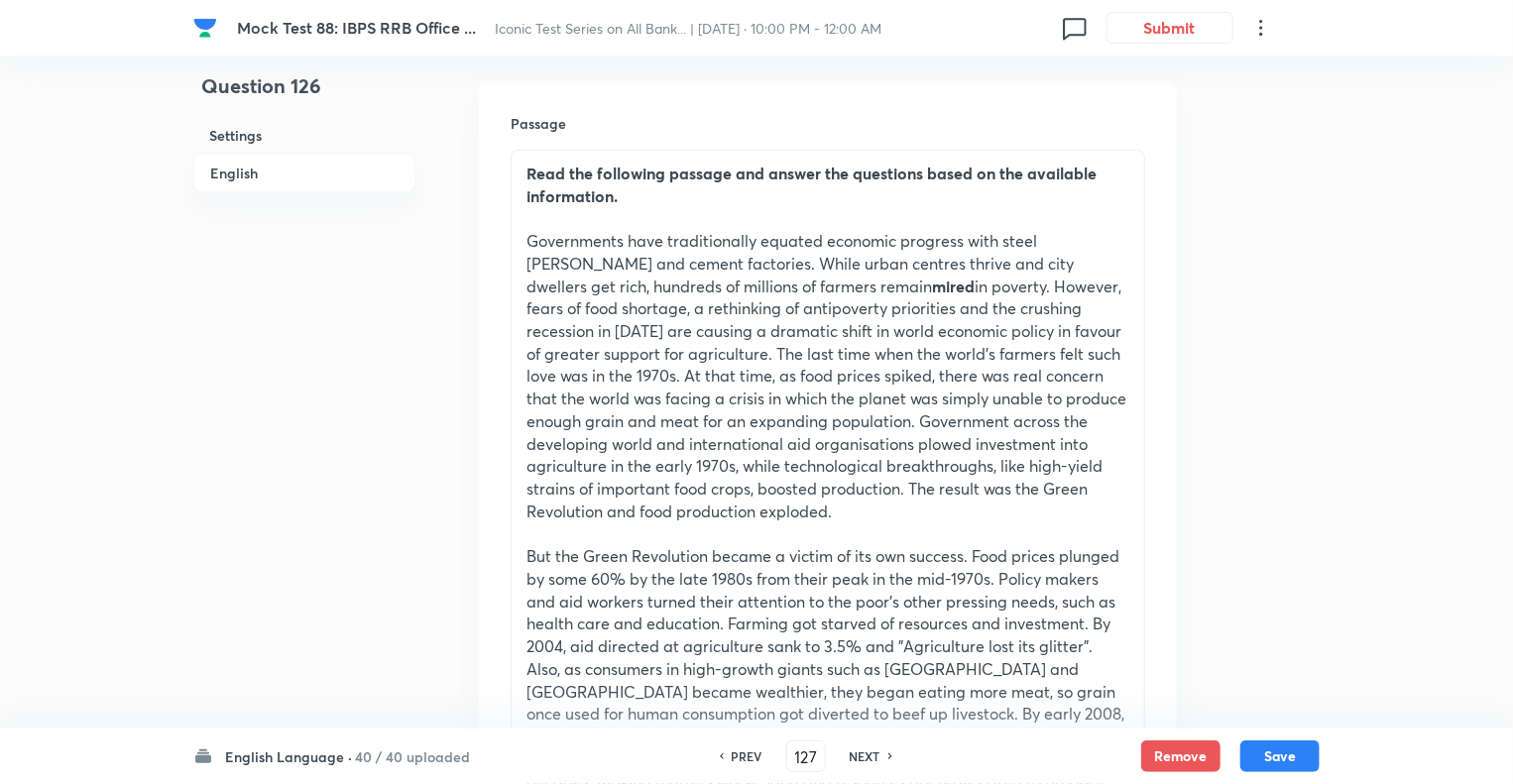 checkbox on "false" 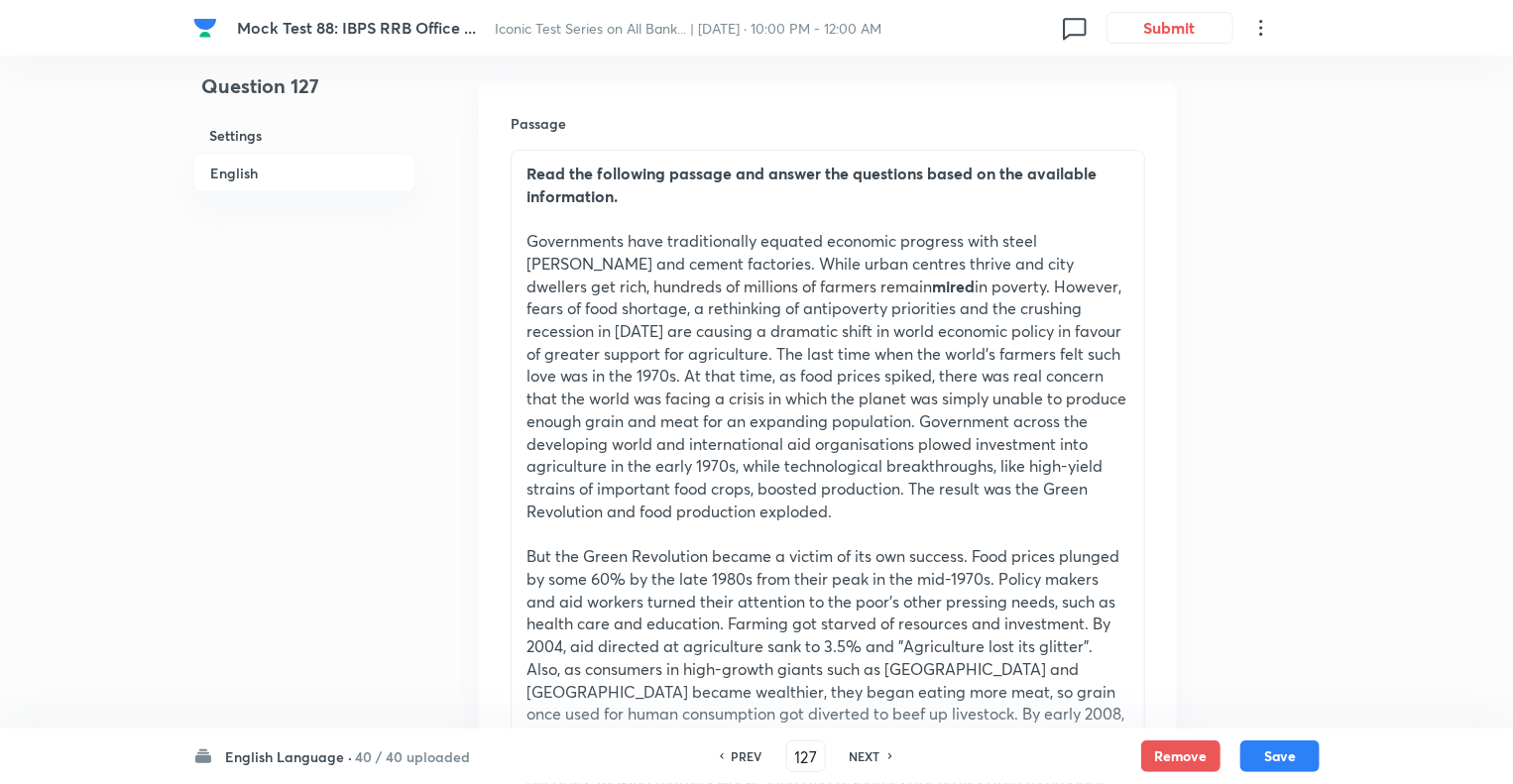 click on "NEXT" at bounding box center [865, 756] 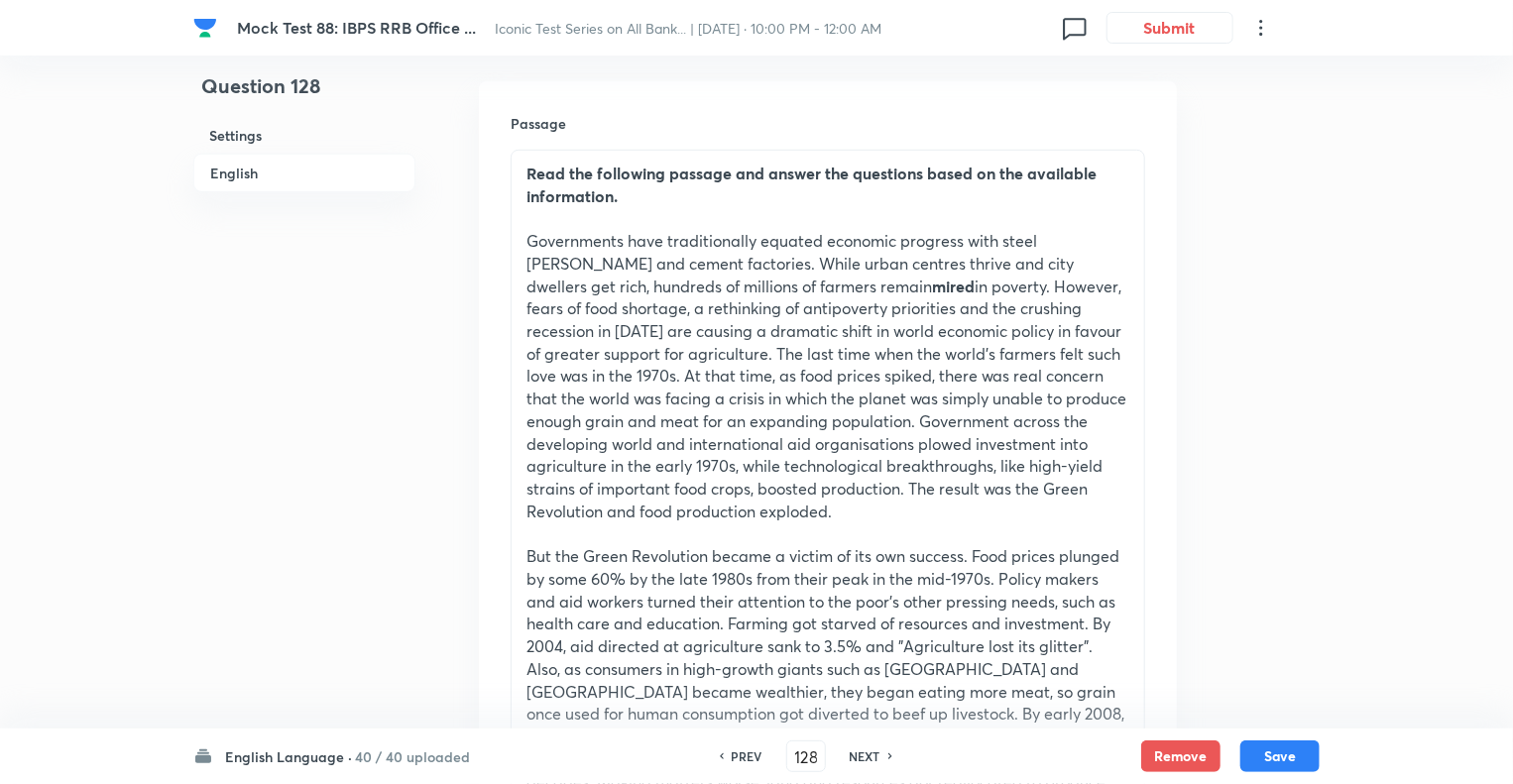 click on "NEXT" at bounding box center [865, 756] 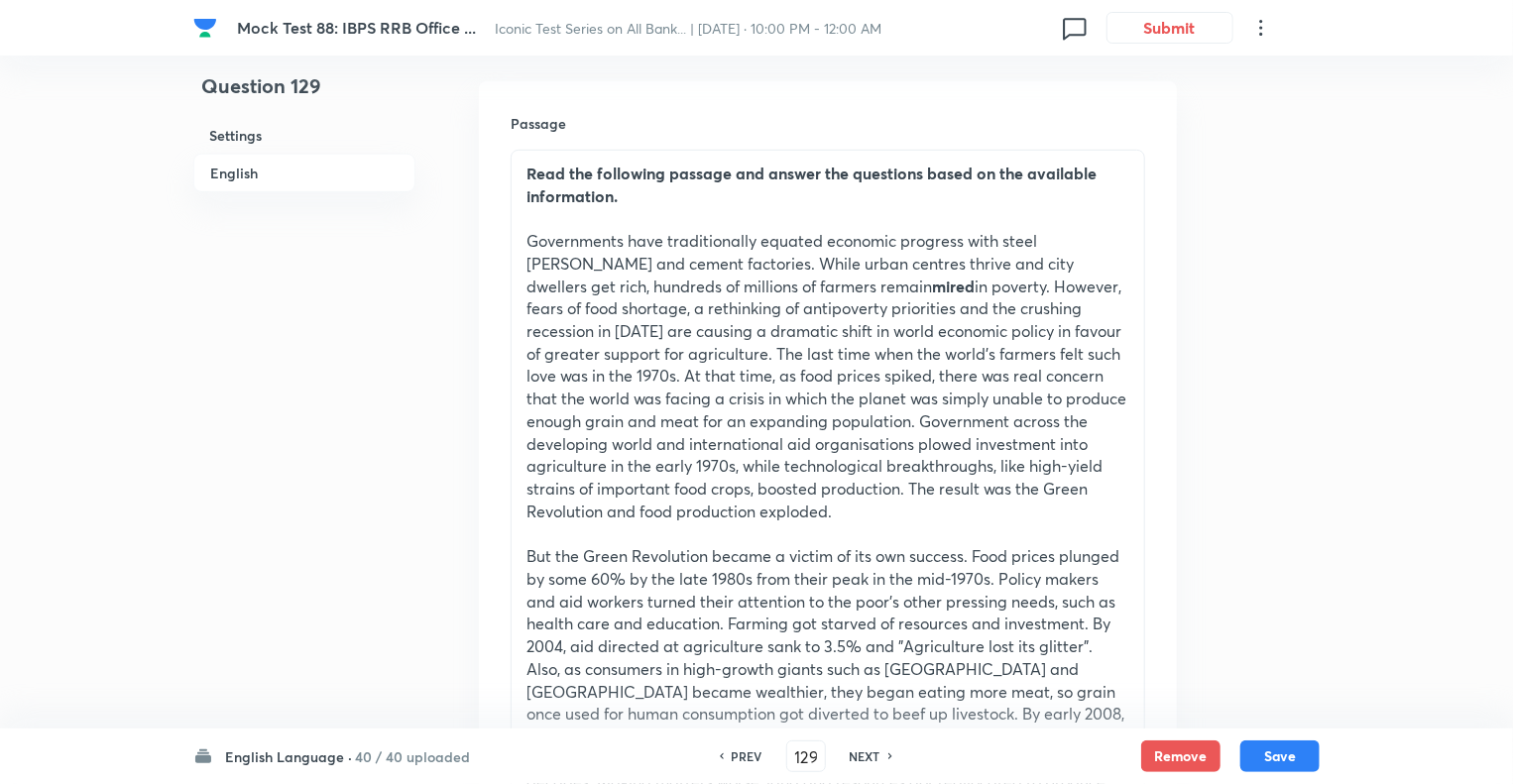 click on "NEXT" at bounding box center (865, 756) 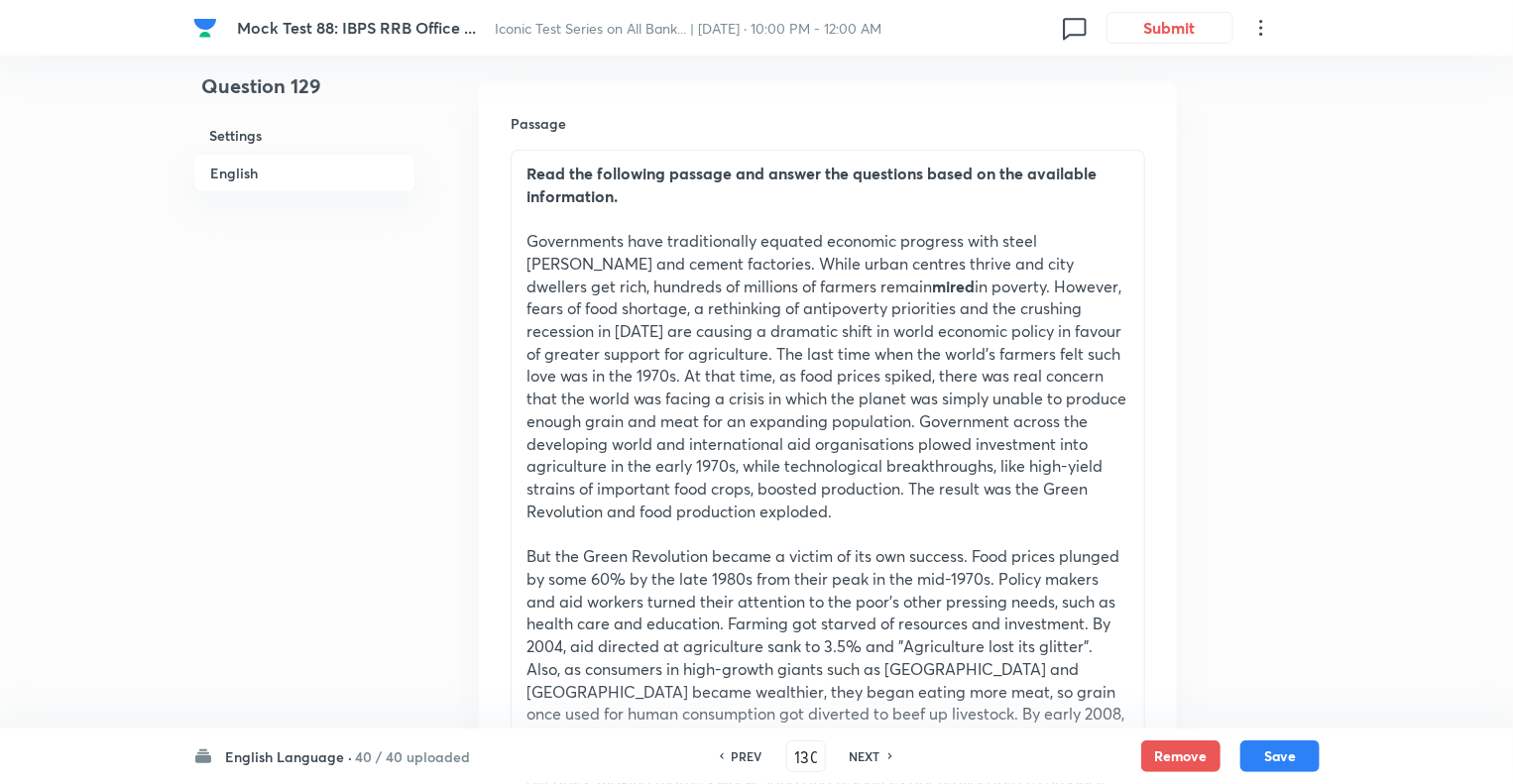 checkbox on "true" 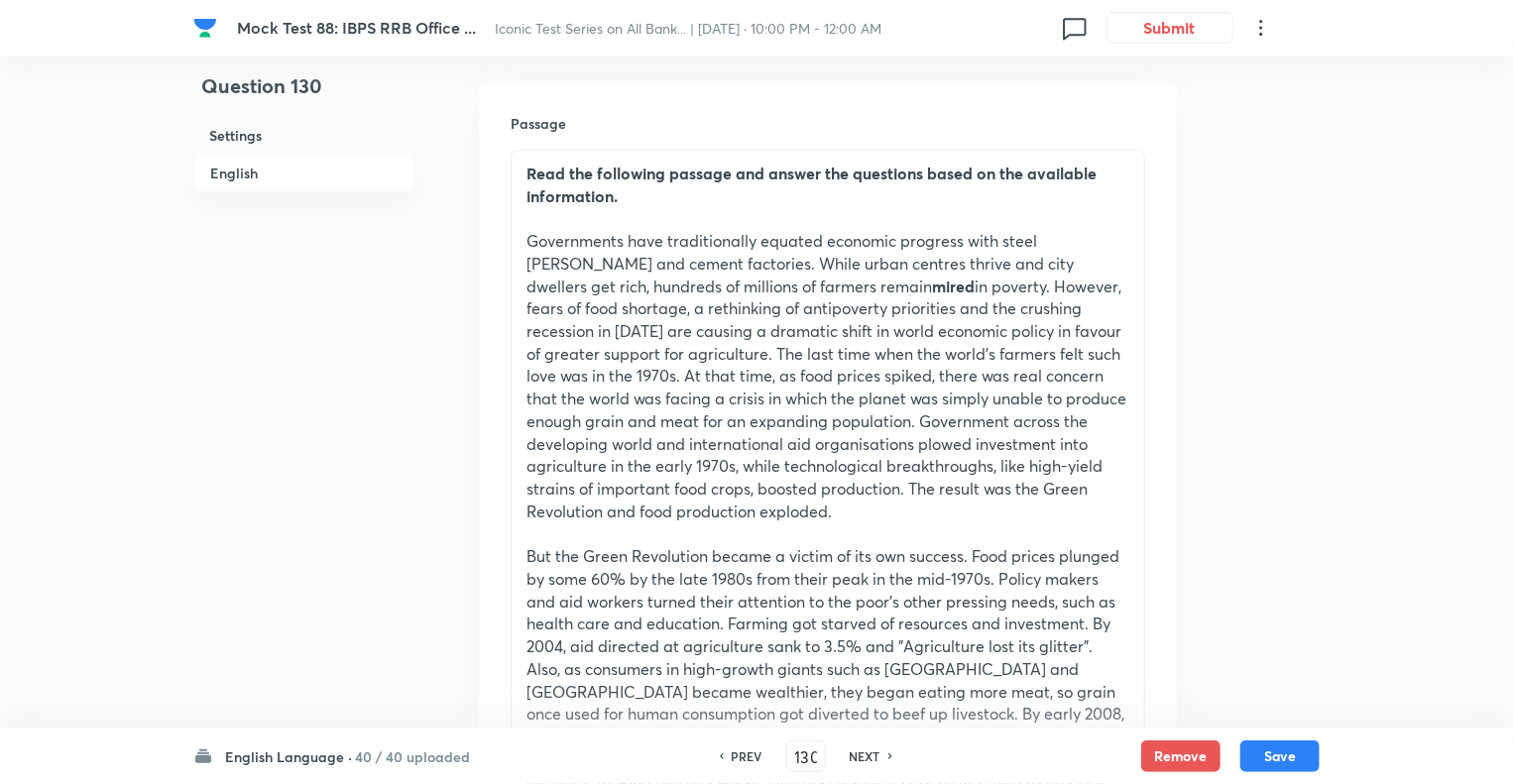 click on "NEXT" at bounding box center (865, 756) 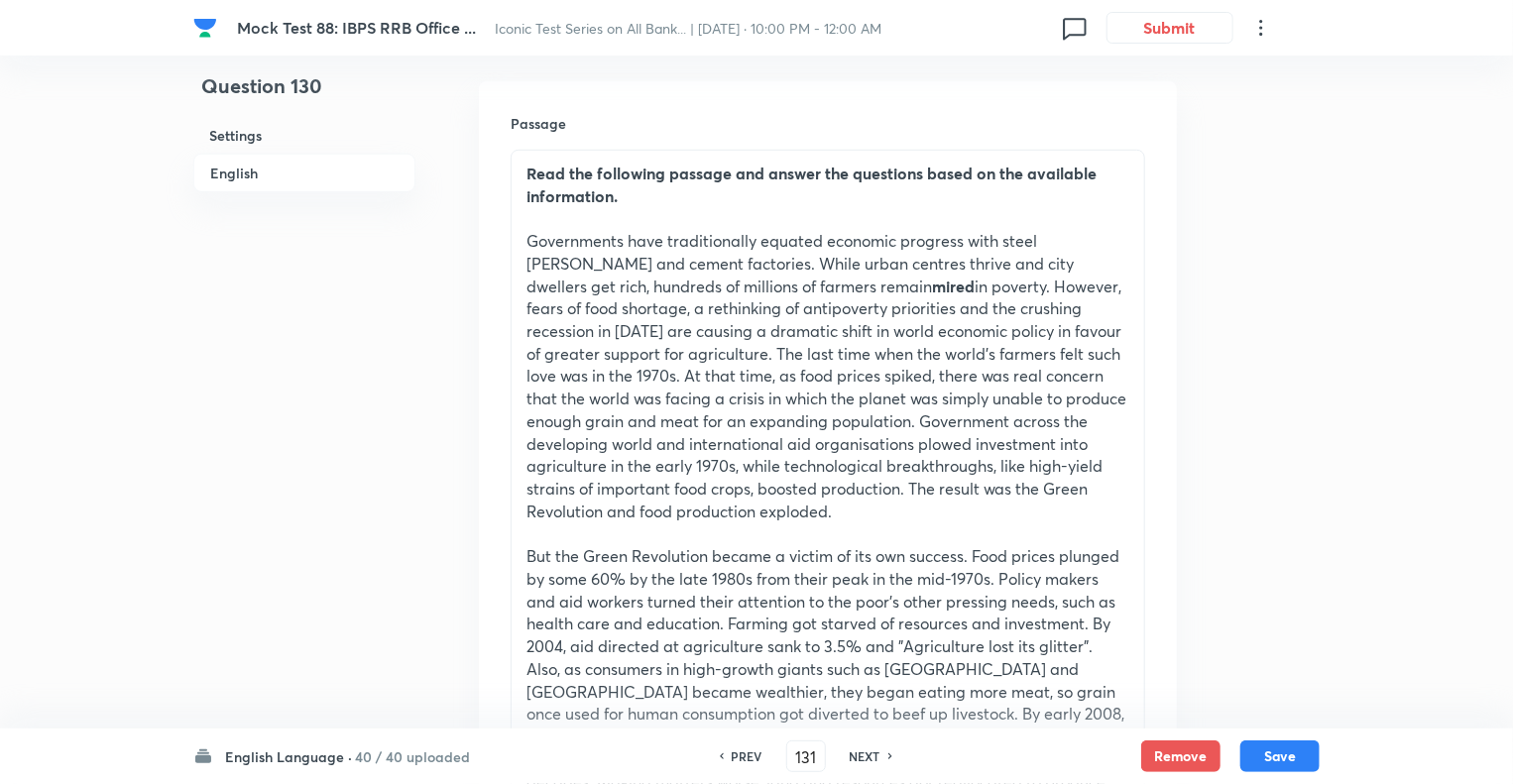 checkbox on "false" 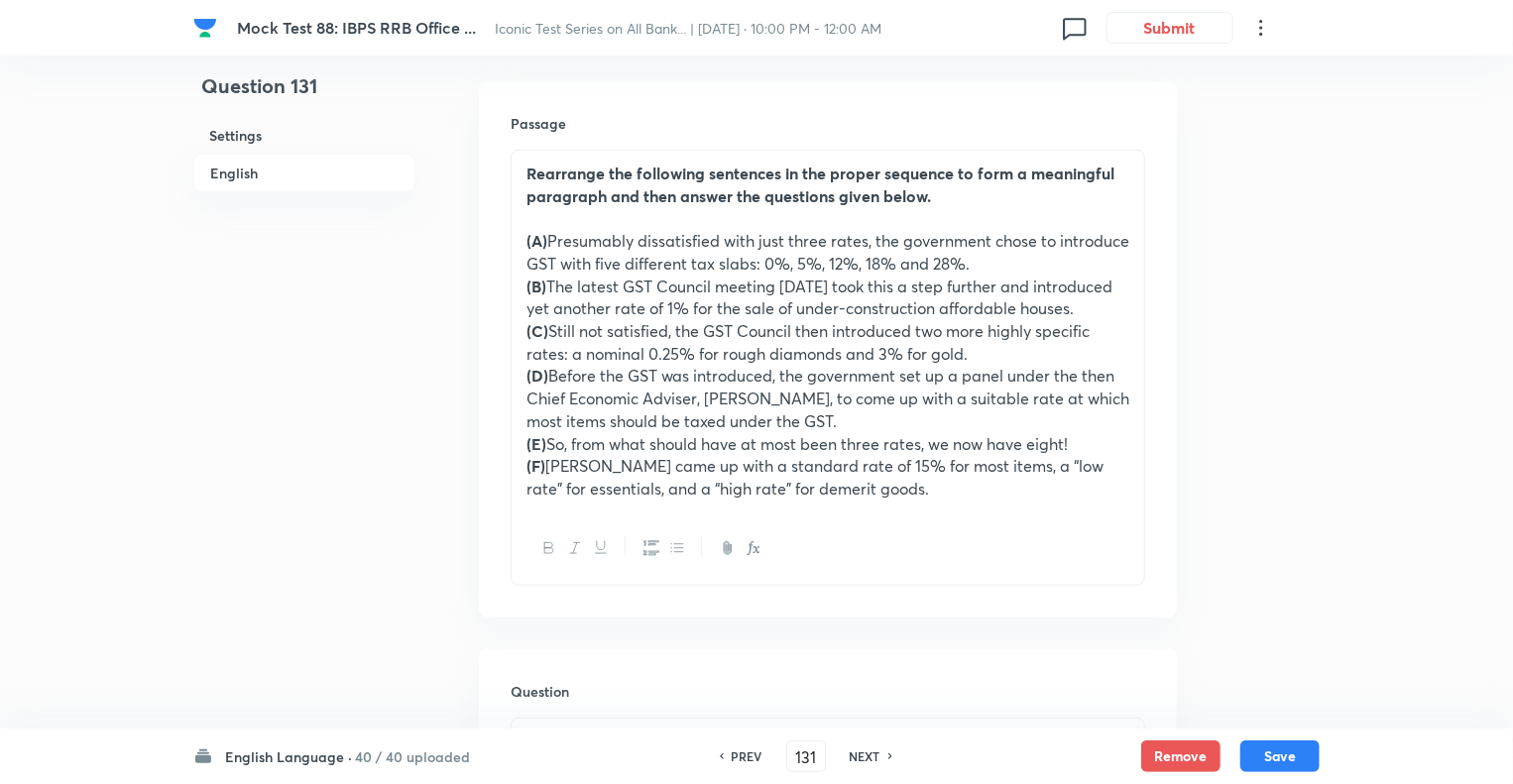 click on "PREV" at bounding box center [747, 756] 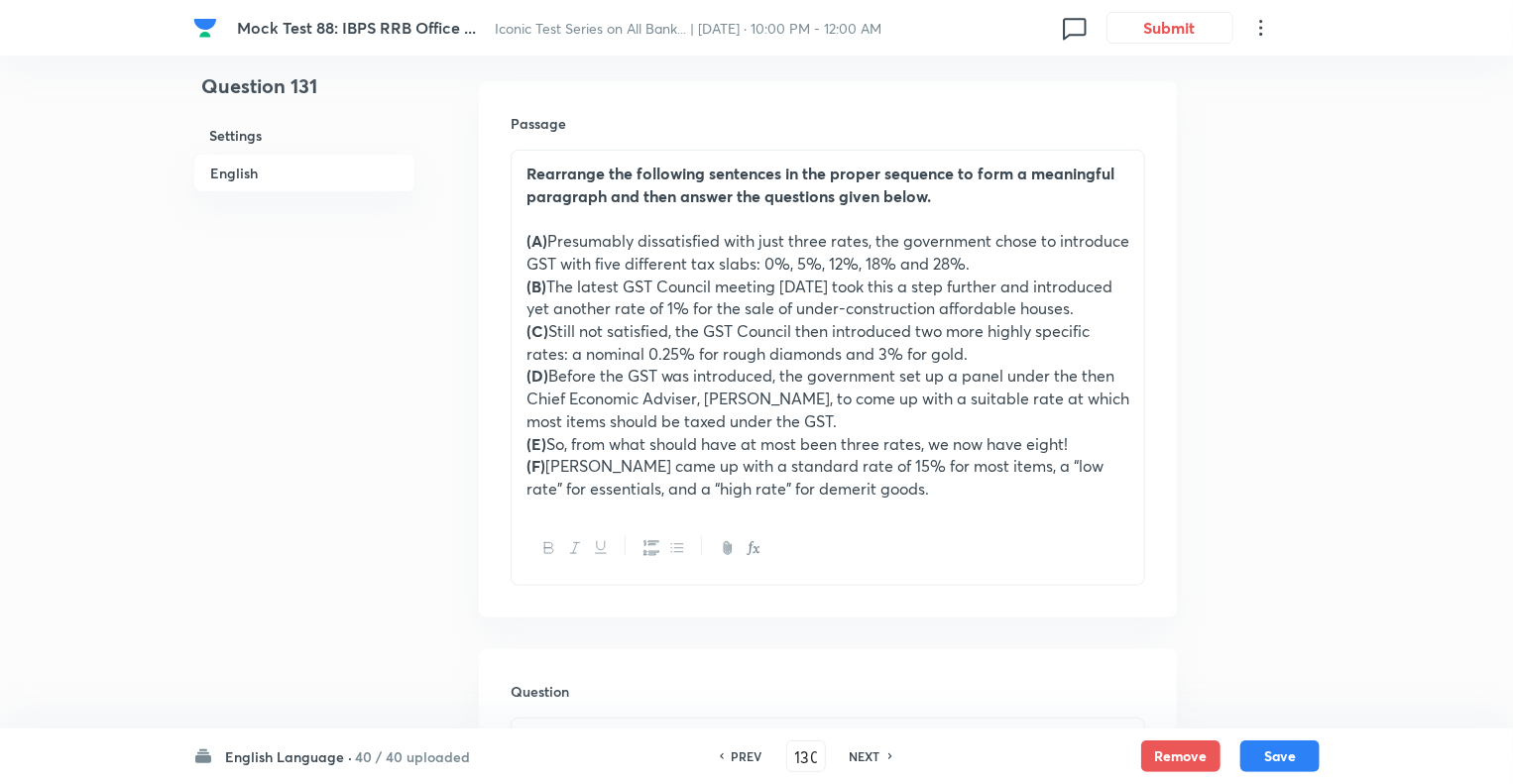 checkbox on "true" 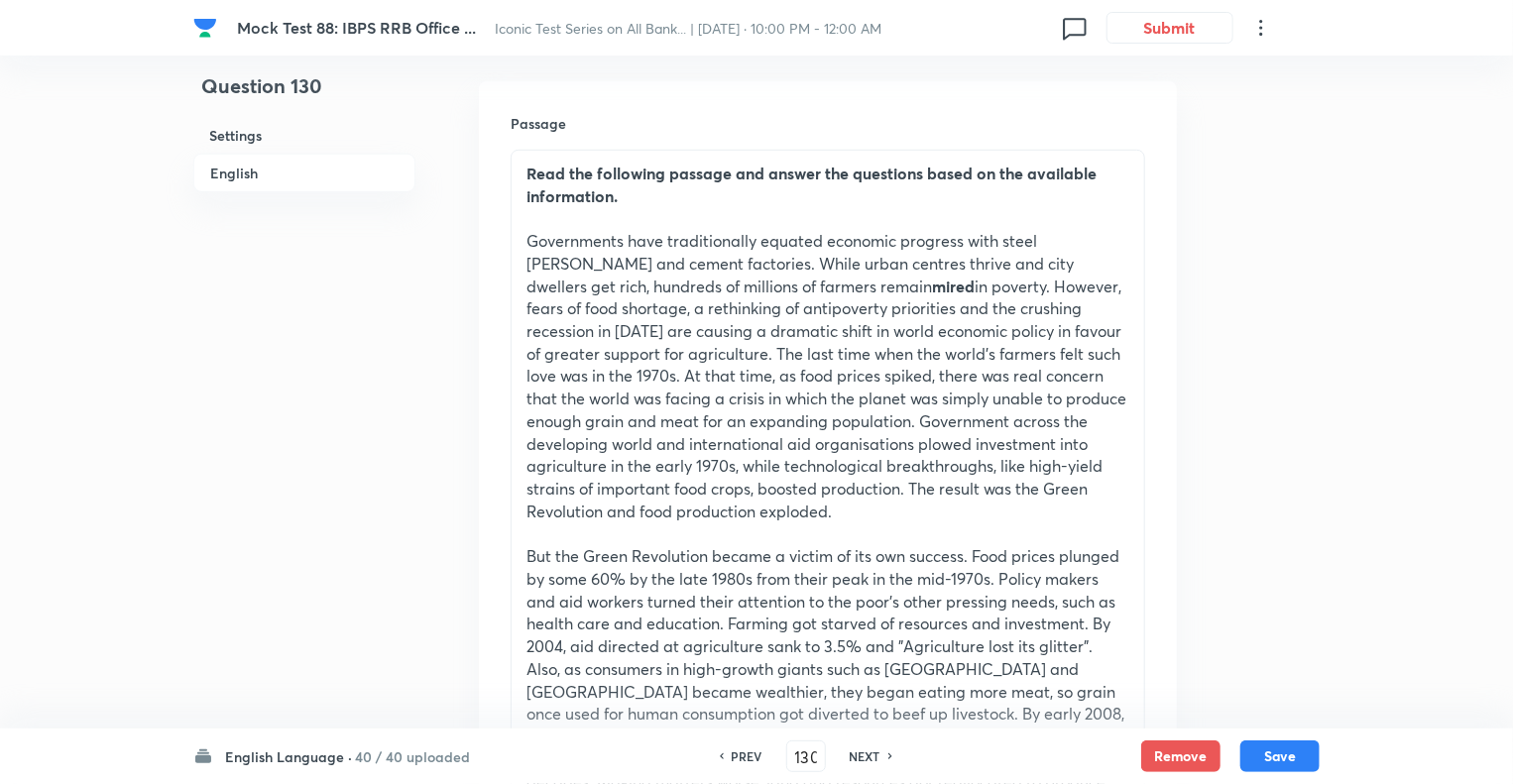 click on "Governments have traditionally equated economic progress with steel mills and cement factories. While urban centres thrive and city dwellers get rich, hundreds of millions of farmers remain  mired  in poverty. However, fears of food shortage, a rethinking of antipoverty priorities and the crushing recession in 2008 are causing a dramatic shift in world economic policy in favour of greater support for agriculture. The last time when the world's farmers felt such love was in the 1970s. At that time, as food prices spiked, there was real concern that the world was facing a crisis in which the planet was simply unable to produce enough grain and meat for an expanding population. Government across the developing world and international aid organisations plowed investment into agriculture in the early 1970s, while technological breakthroughs, like high-yield strains of important food crops, boosted production. The result was the Green Revolution and food production exploded." at bounding box center [828, 376] 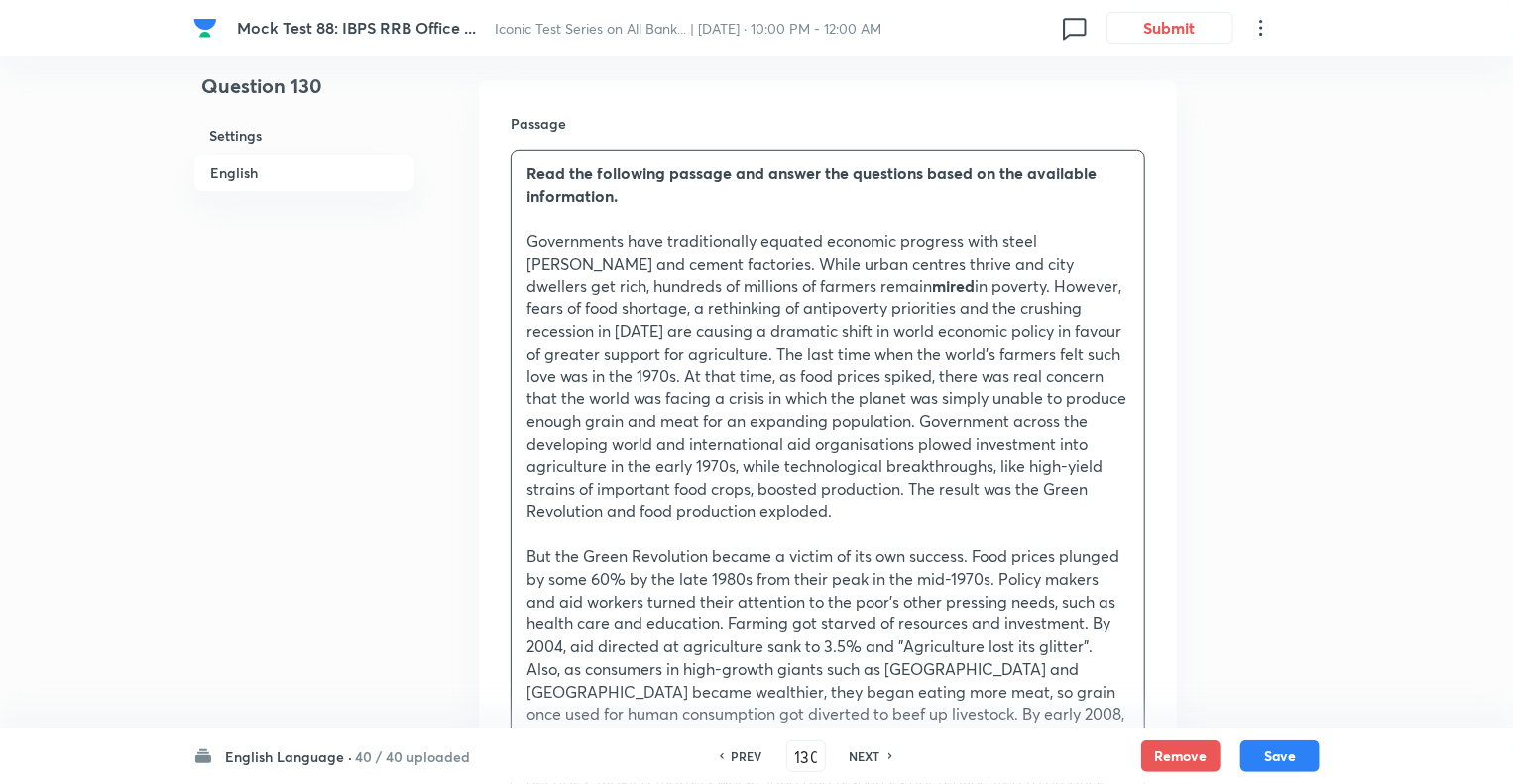 copy on "Read the following passage and answer the questions based on the available information. Governments have traditionally equated economic progress with steel mills and cement factories. While urban centres thrive and city dwellers get rich, hundreds of millions of farmers remain  mired  in poverty. However, fears of food shortage, a rethinking of antipoverty priorities and the crushing recession in 2008 are causing a dramatic shift in world economic policy in favour of greater support for agriculture. The last time when the world's farmers felt such love was in the 1970s. At that time, as food prices spiked, there was real concern that the world was facing a crisis in which the planet was simply unable to produce enough grain and meat for an expanding population. Government across the developing world and international aid organisations plowed investment into agriculture in the early 1970s, while technological breakthroughs, like high-yield strains of important food crops, boosted production. The result was ..." 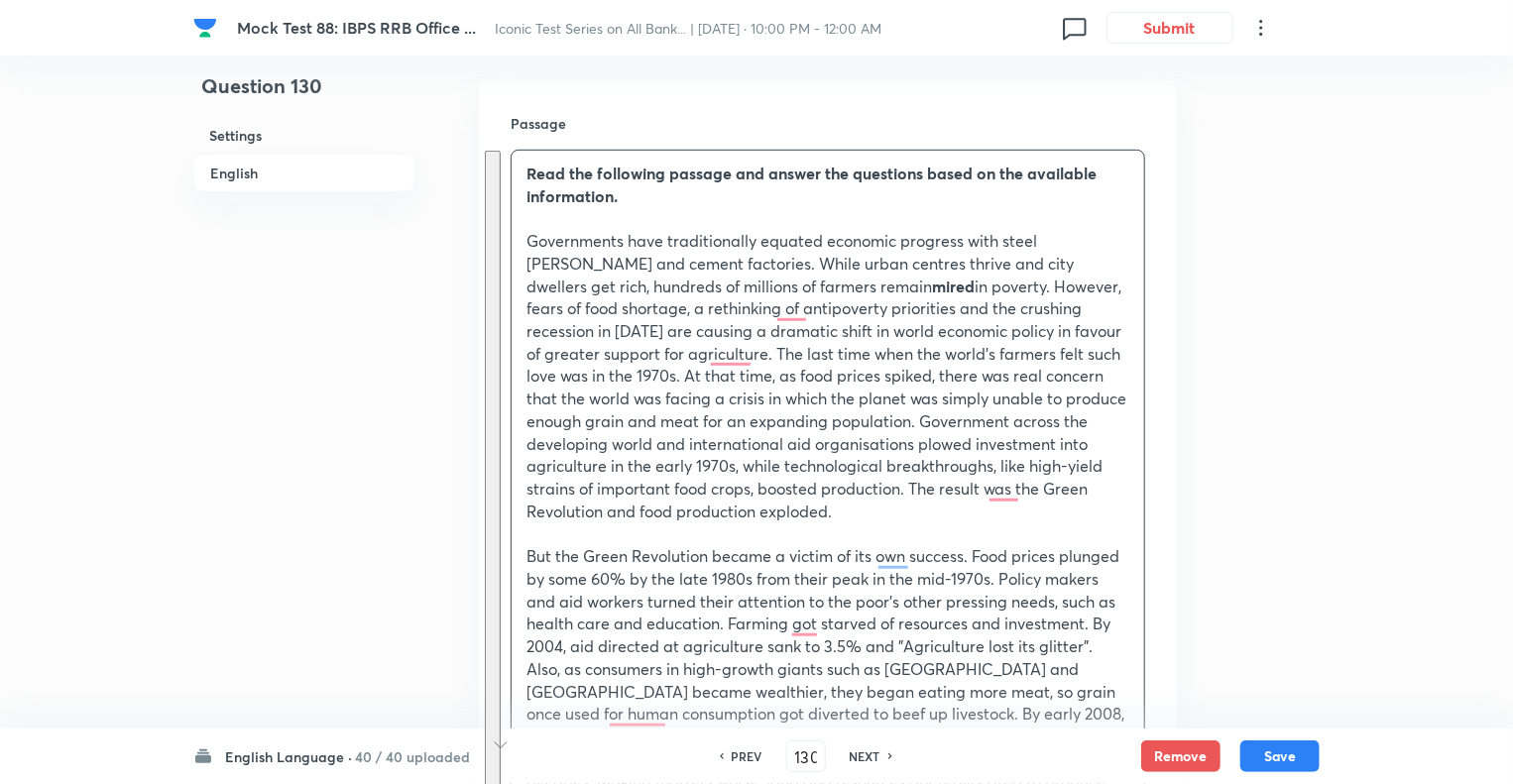 click on "Governments have traditionally equated economic progress with steel mills and cement factories. While urban centres thrive and city dwellers get rich, hundreds of millions of farmers remain  mired  in poverty. However, fears of food shortage, a rethinking of antipoverty priorities and the crushing recession in 2008 are causing a dramatic shift in world economic policy in favour of greater support for agriculture. The last time when the world's farmers felt such love was in the 1970s. At that time, as food prices spiked, there was real concern that the world was facing a crisis in which the planet was simply unable to produce enough grain and meat for an expanding population. Government across the developing world and international aid organisations plowed investment into agriculture in the early 1970s, while technological breakthroughs, like high-yield strains of important food crops, boosted production. The result was the Green Revolution and food production exploded." at bounding box center (828, 376) 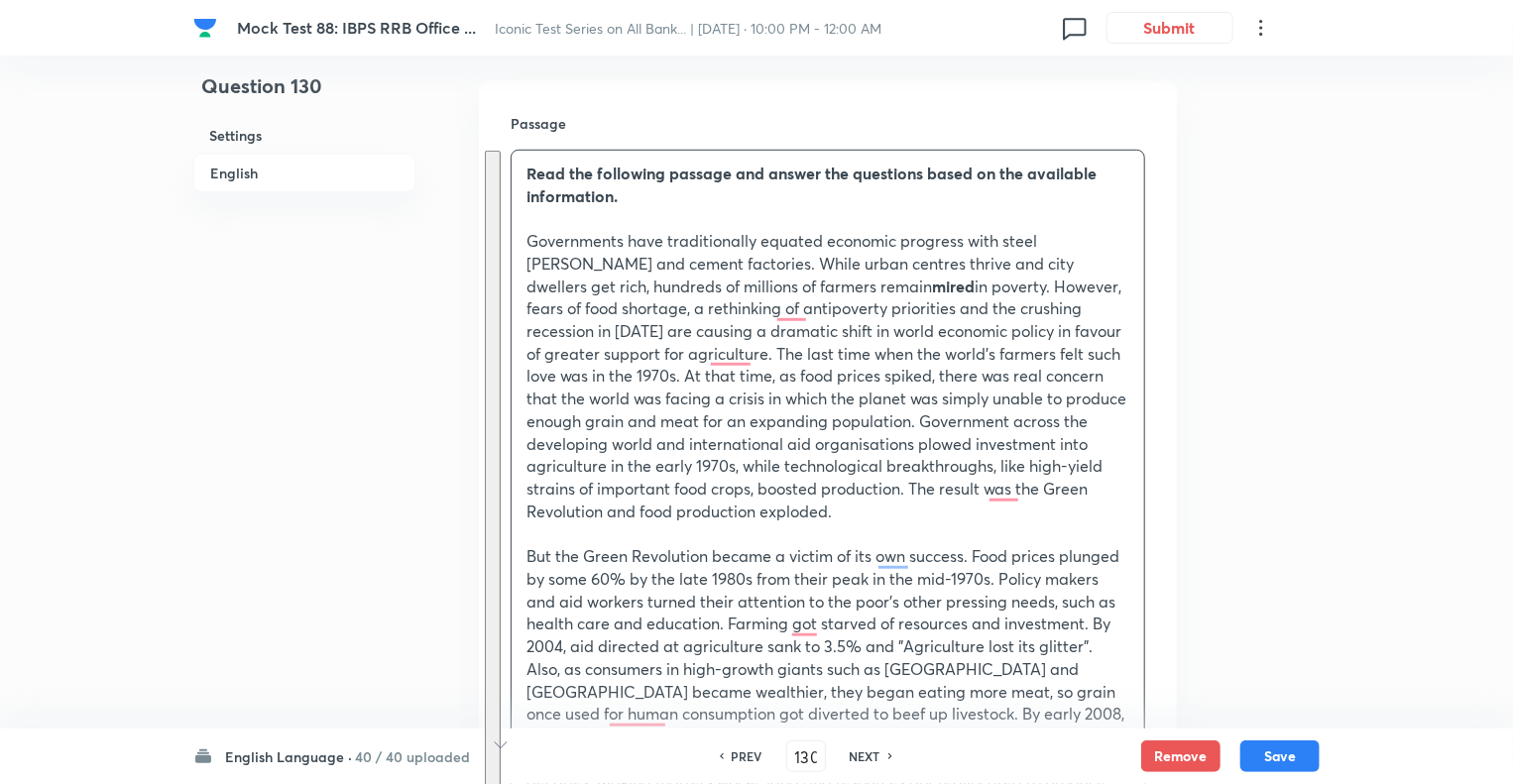click on "Question 130 Settings English" at bounding box center [304, 1722] 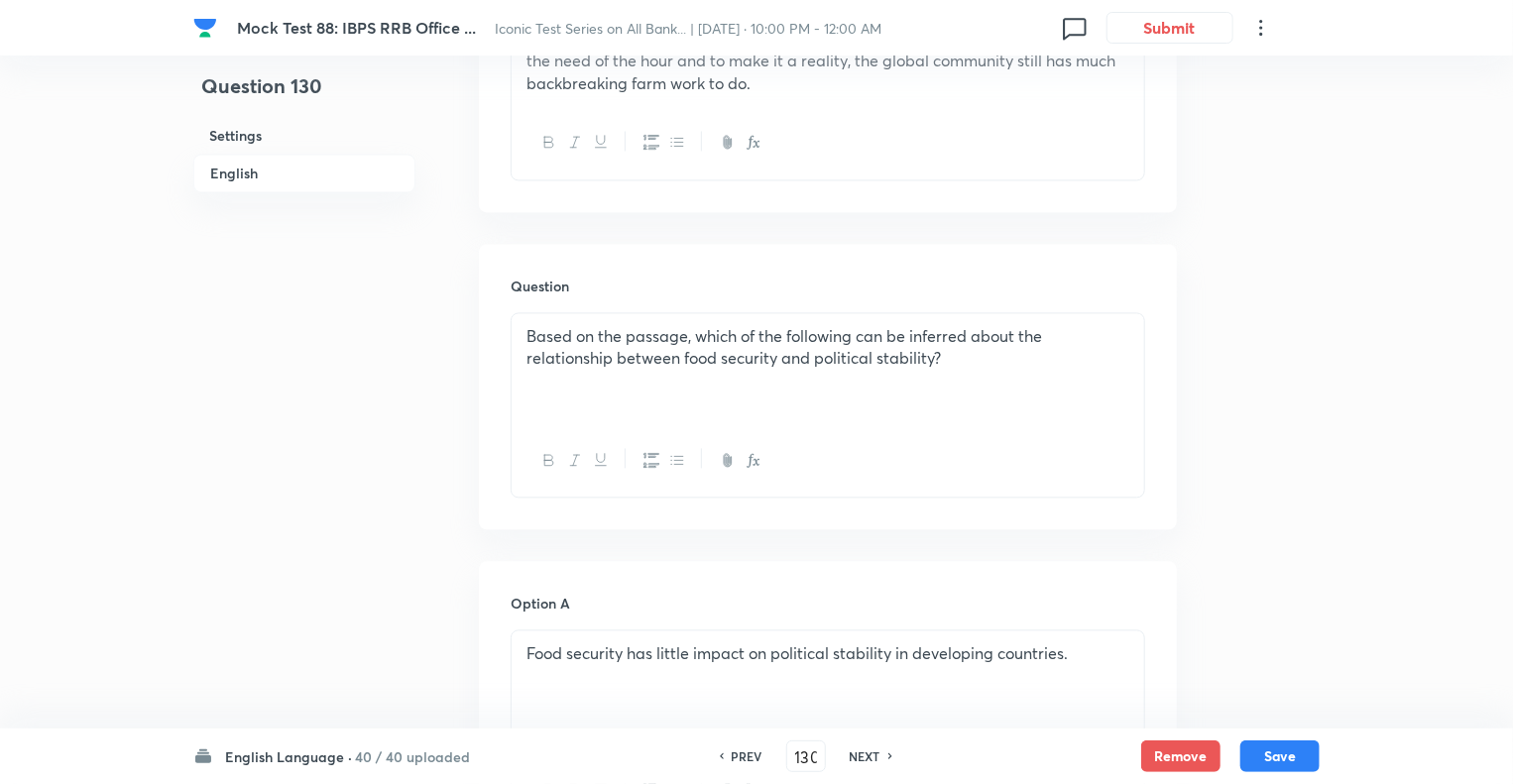 scroll, scrollTop: 1911, scrollLeft: 0, axis: vertical 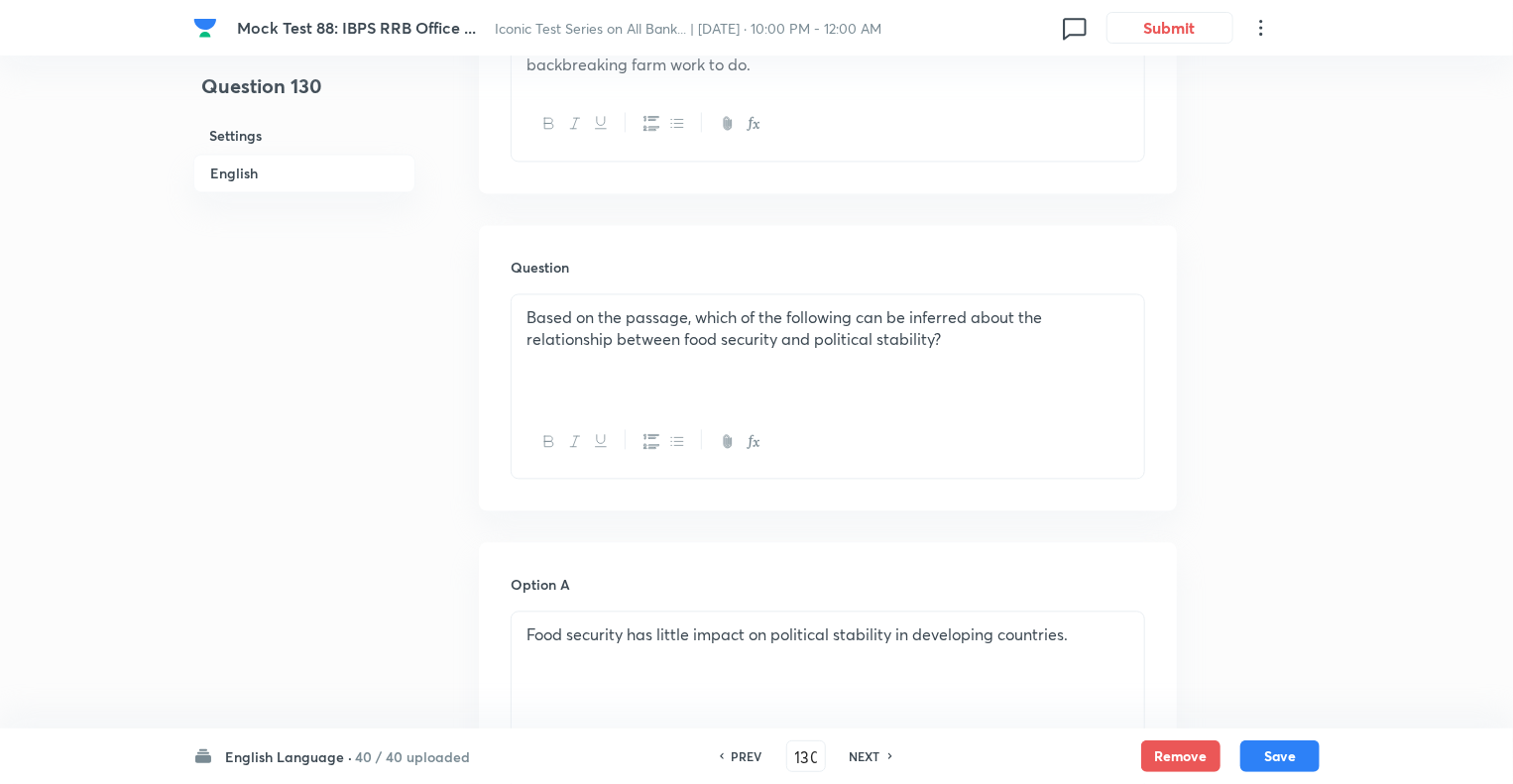 click on "Based on the passage, which of the following can be inferred about the relationship between food security and political stability?" at bounding box center (828, 328) 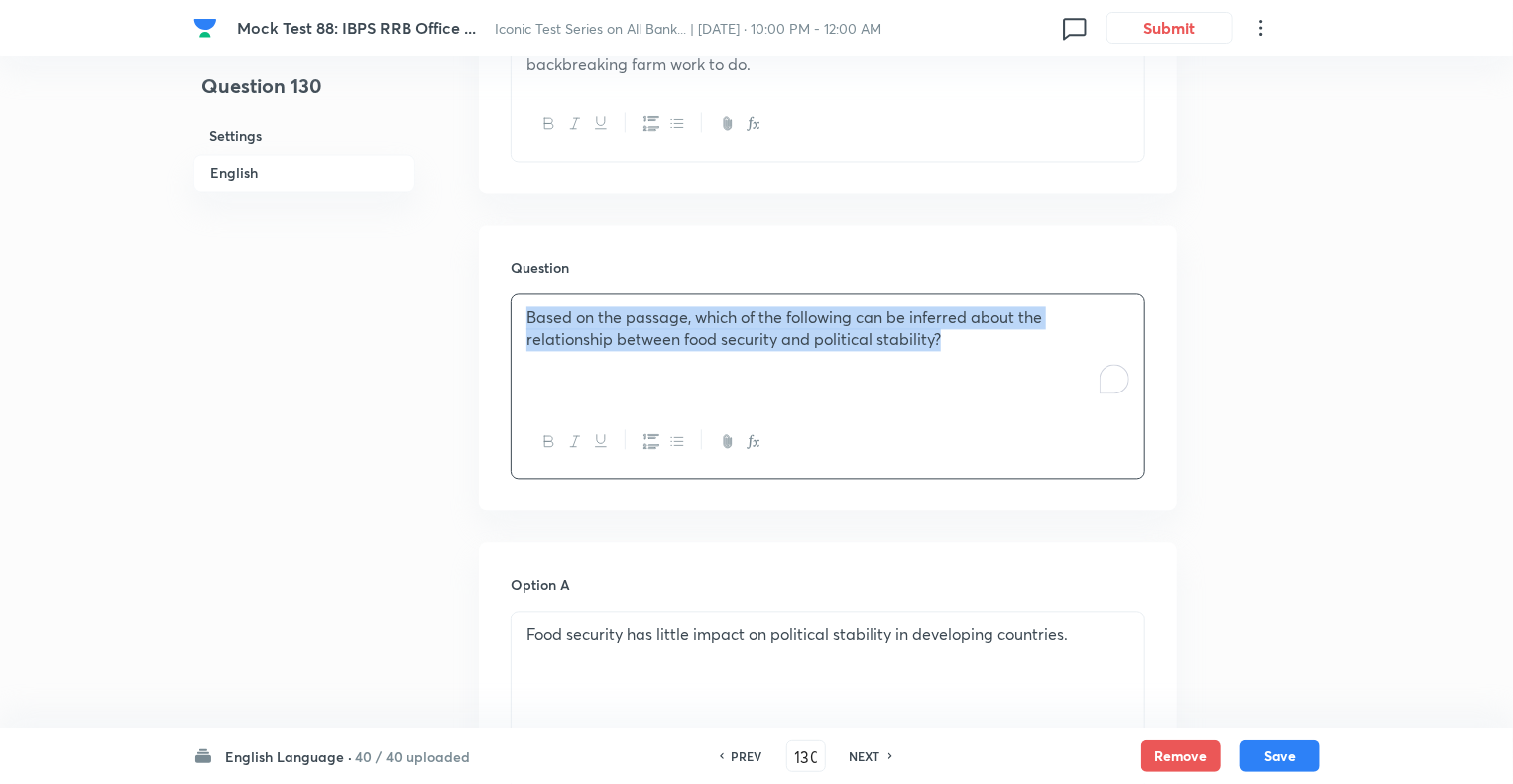copy on "Based on the passage, which of the following can be inferred about the relationship between food security and political stability?" 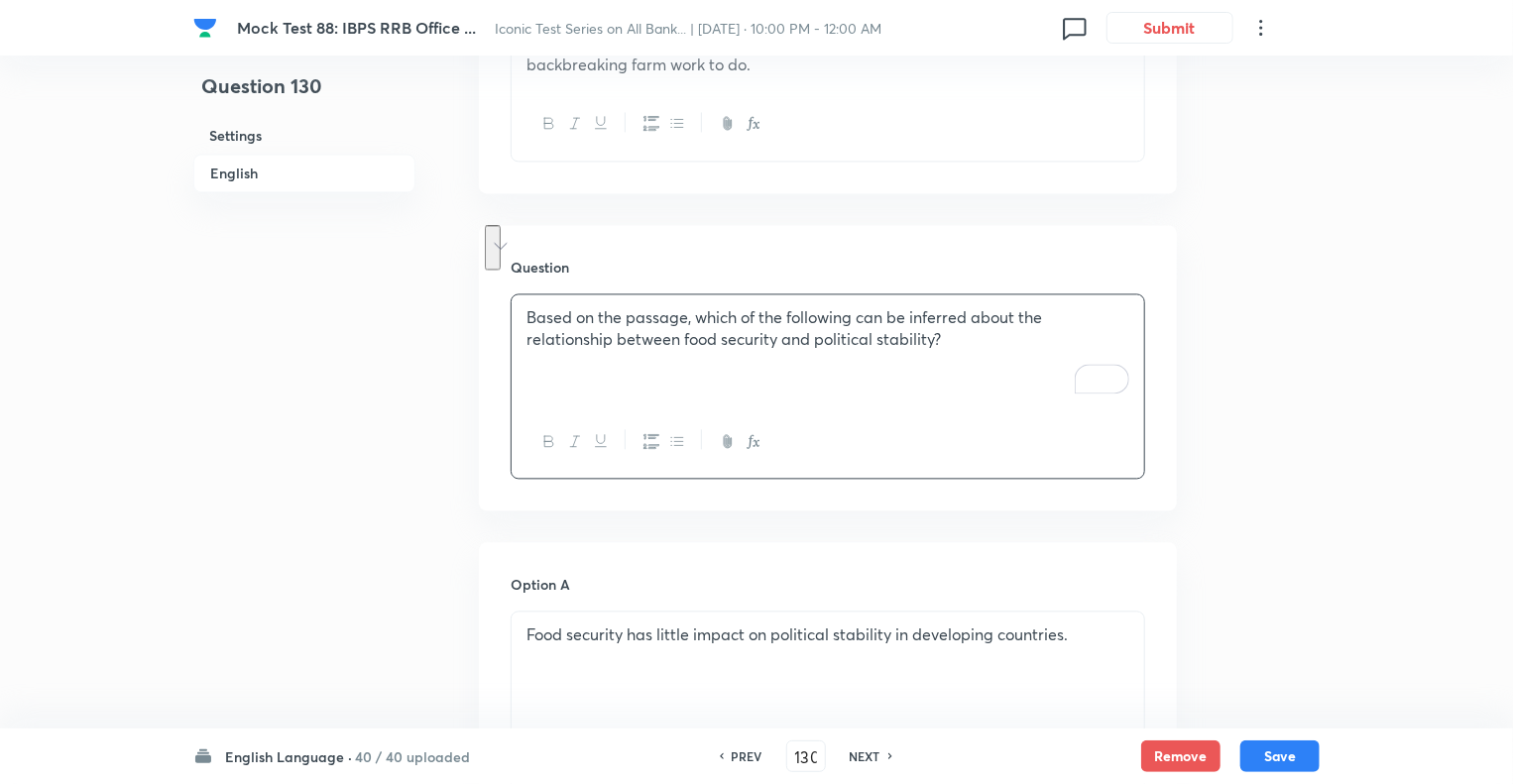 click on "Question 130 Settings English" at bounding box center (304, 374) 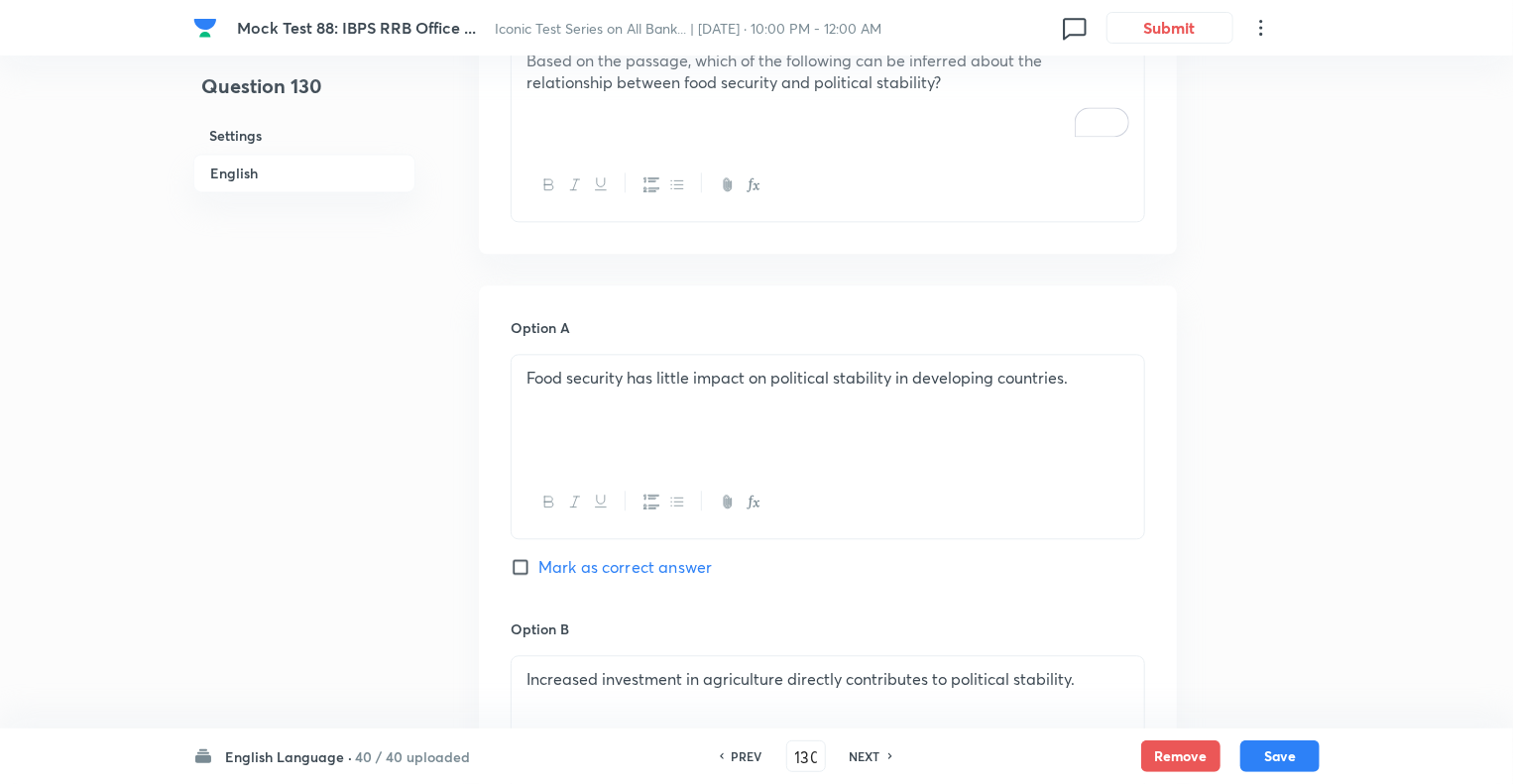 scroll, scrollTop: 2307, scrollLeft: 0, axis: vertical 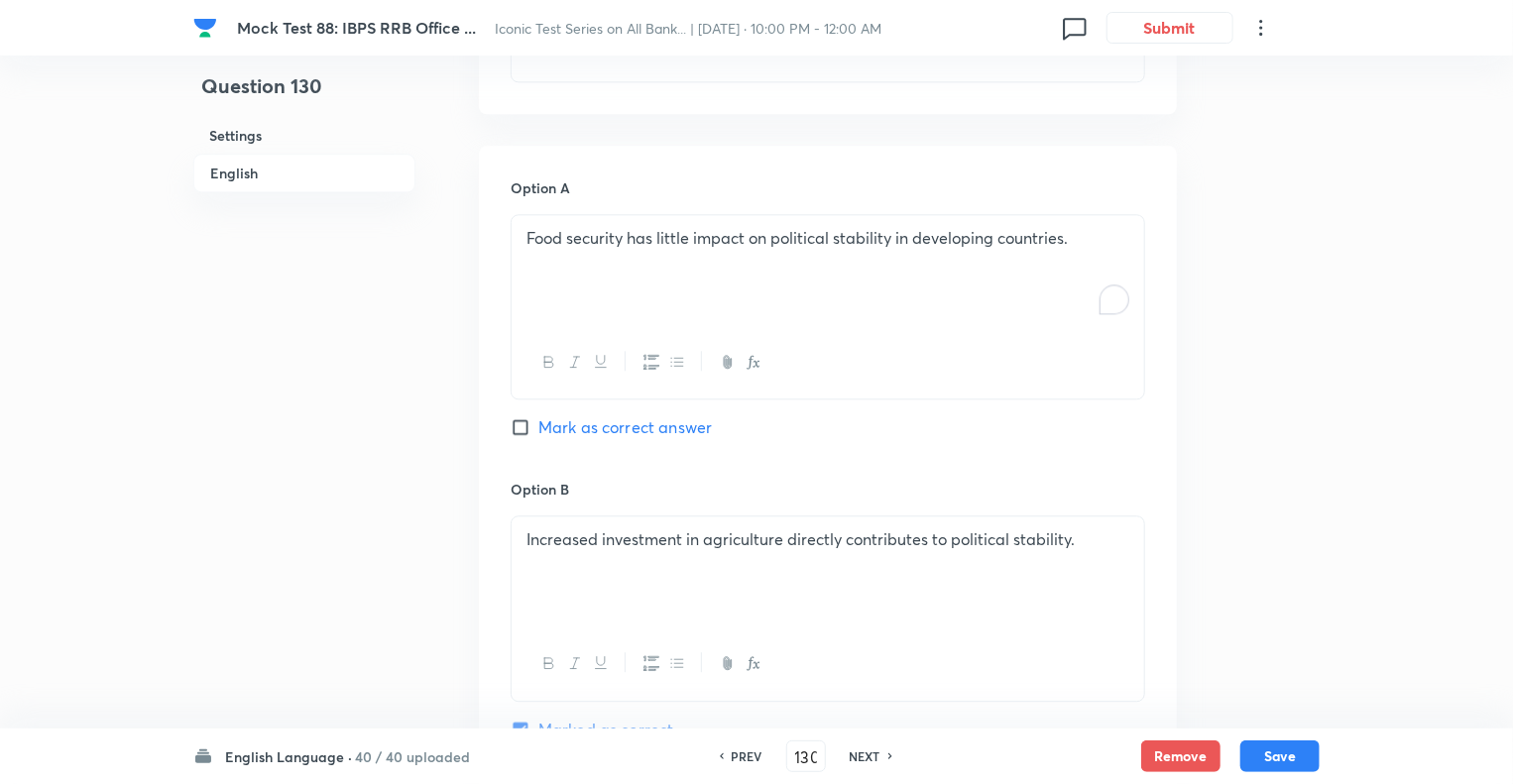 click on "Food security has little impact on political stability in developing countries." at bounding box center [828, 271] 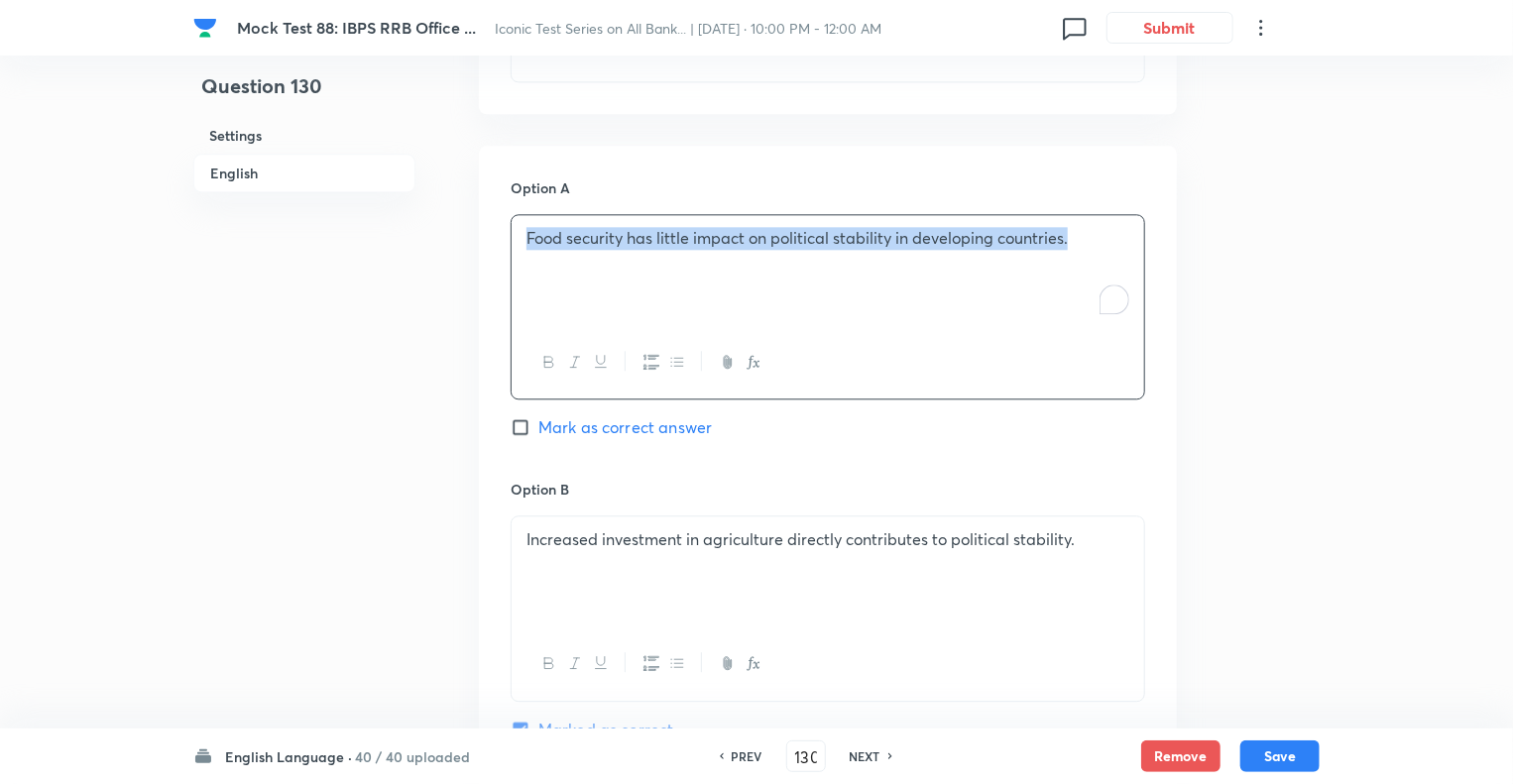copy on "Food security has little impact on political stability in developing countries." 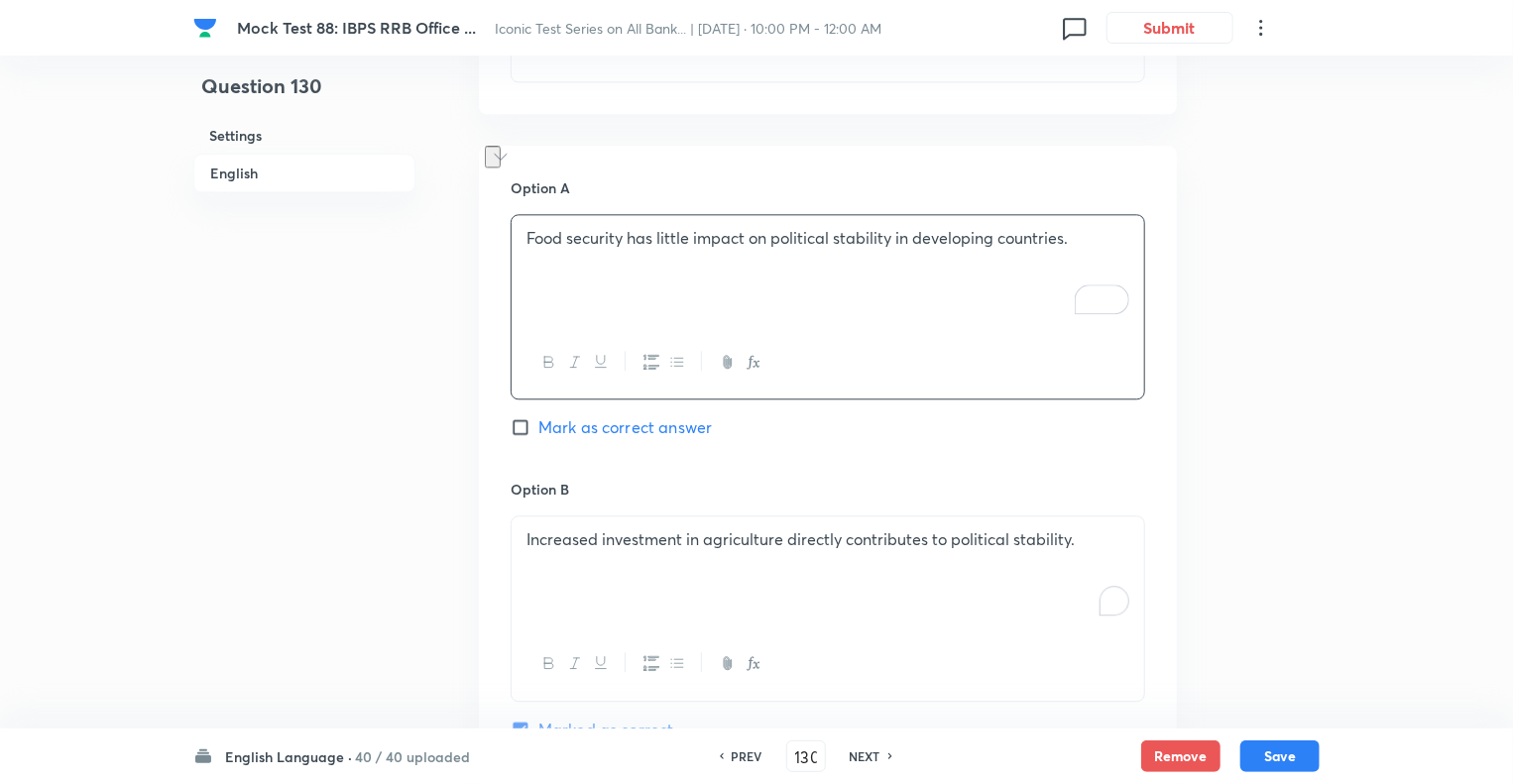 click on "Increased investment in agriculture directly contributes to political stability." at bounding box center (828, 572) 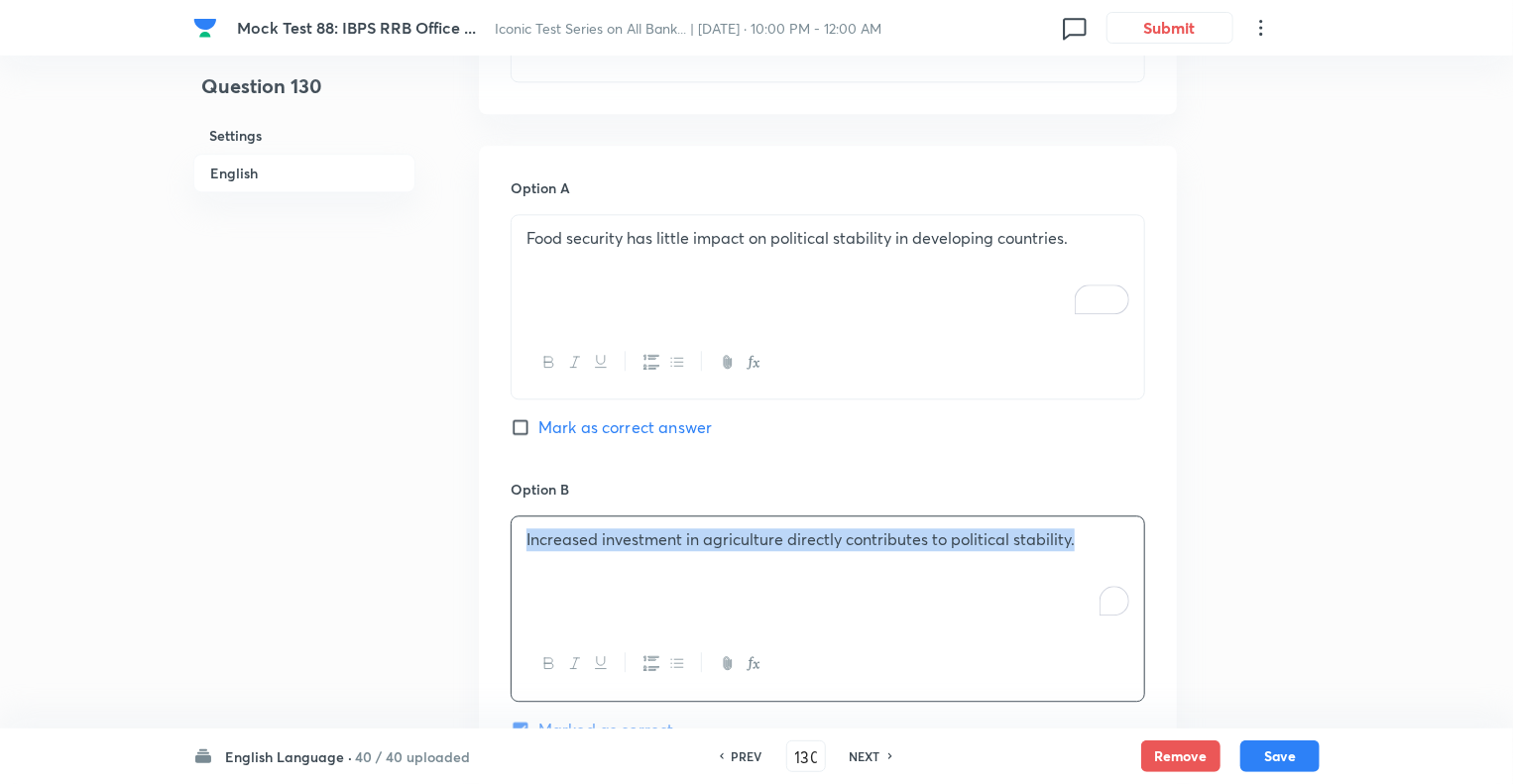 copy on "Increased investment in agriculture directly contributes to political stability." 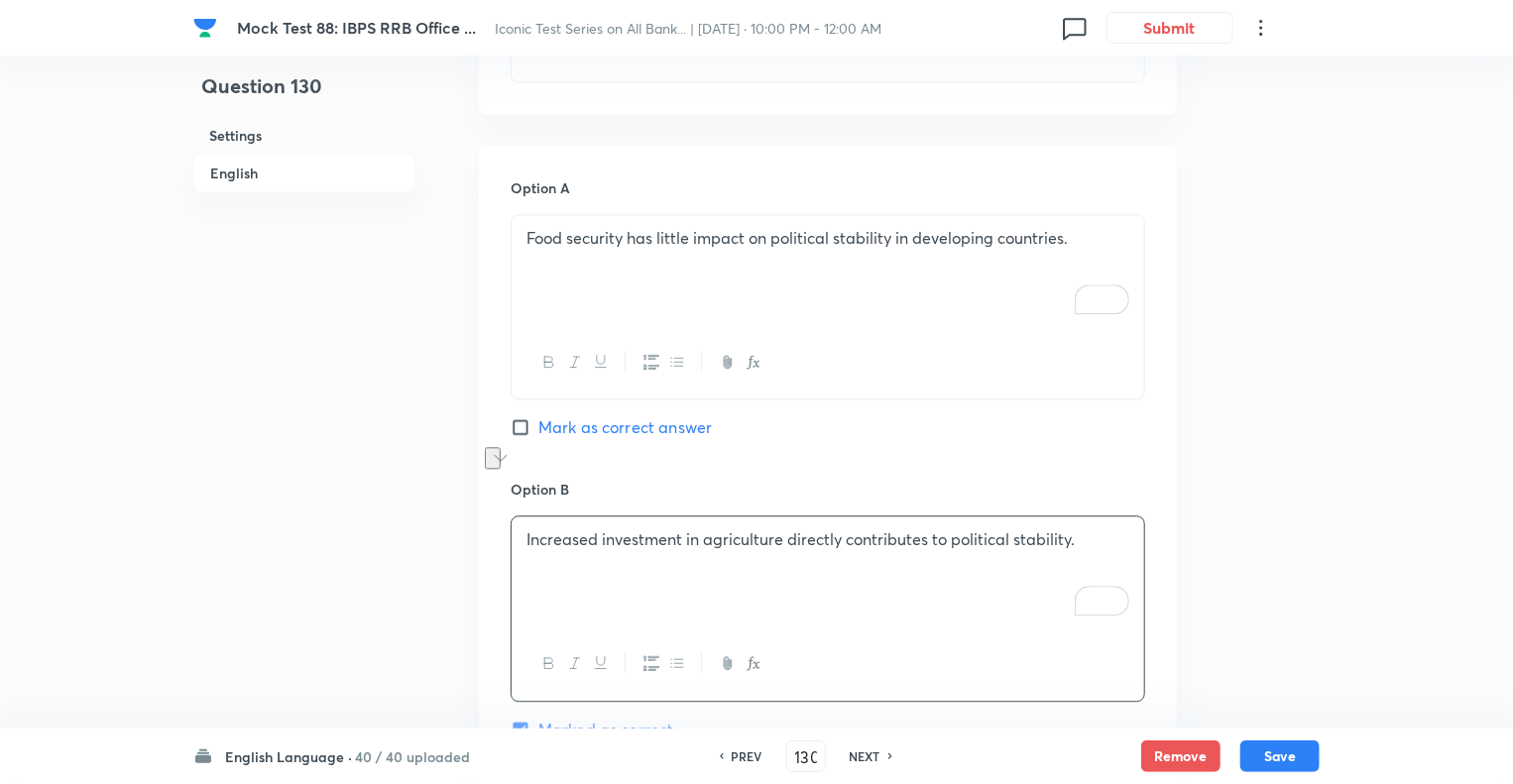 click on "Question 130 Settings English" at bounding box center (304, -23) 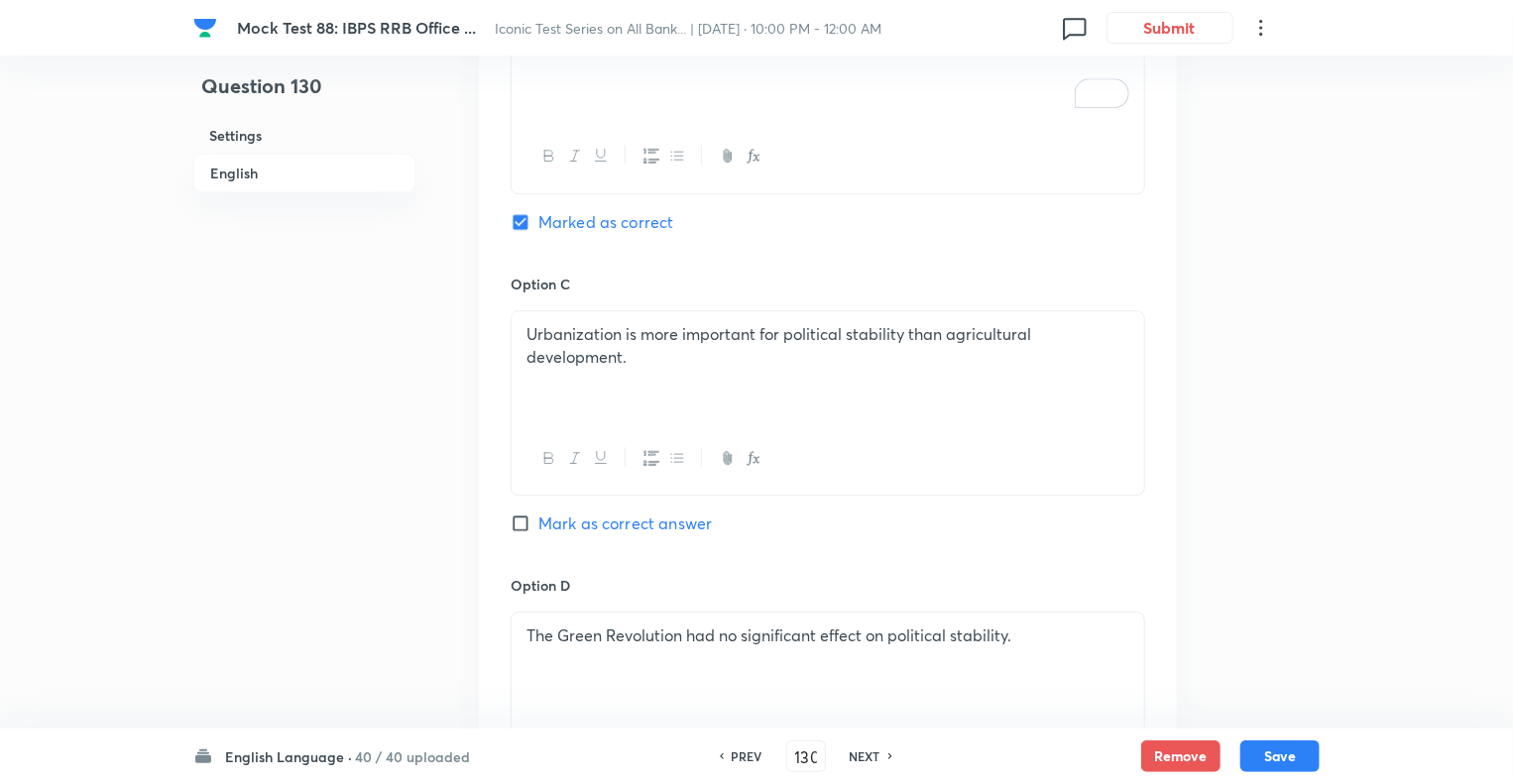 scroll, scrollTop: 2862, scrollLeft: 0, axis: vertical 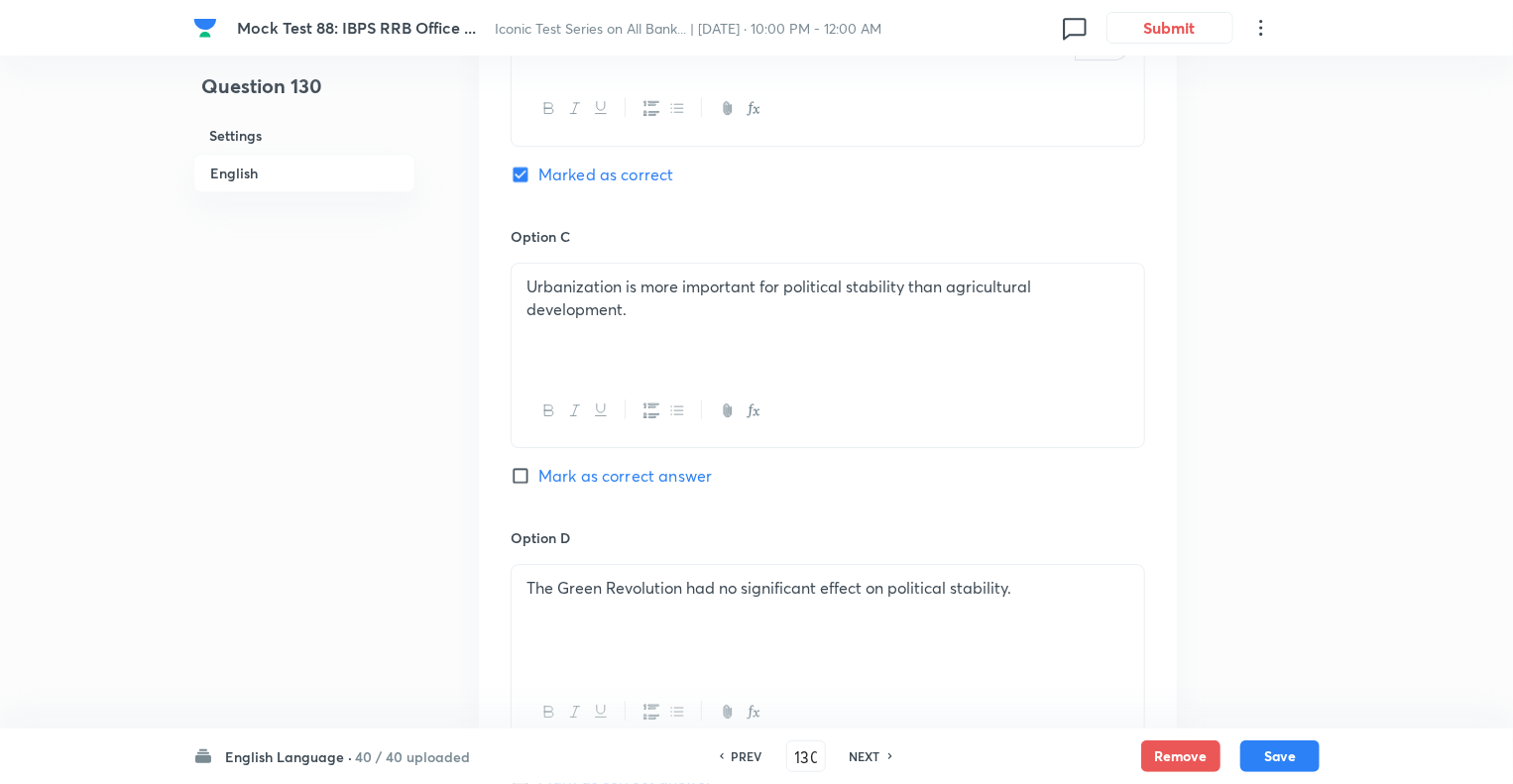 click on "Urbanization is more important for political stability than agricultural development." at bounding box center (828, 297) 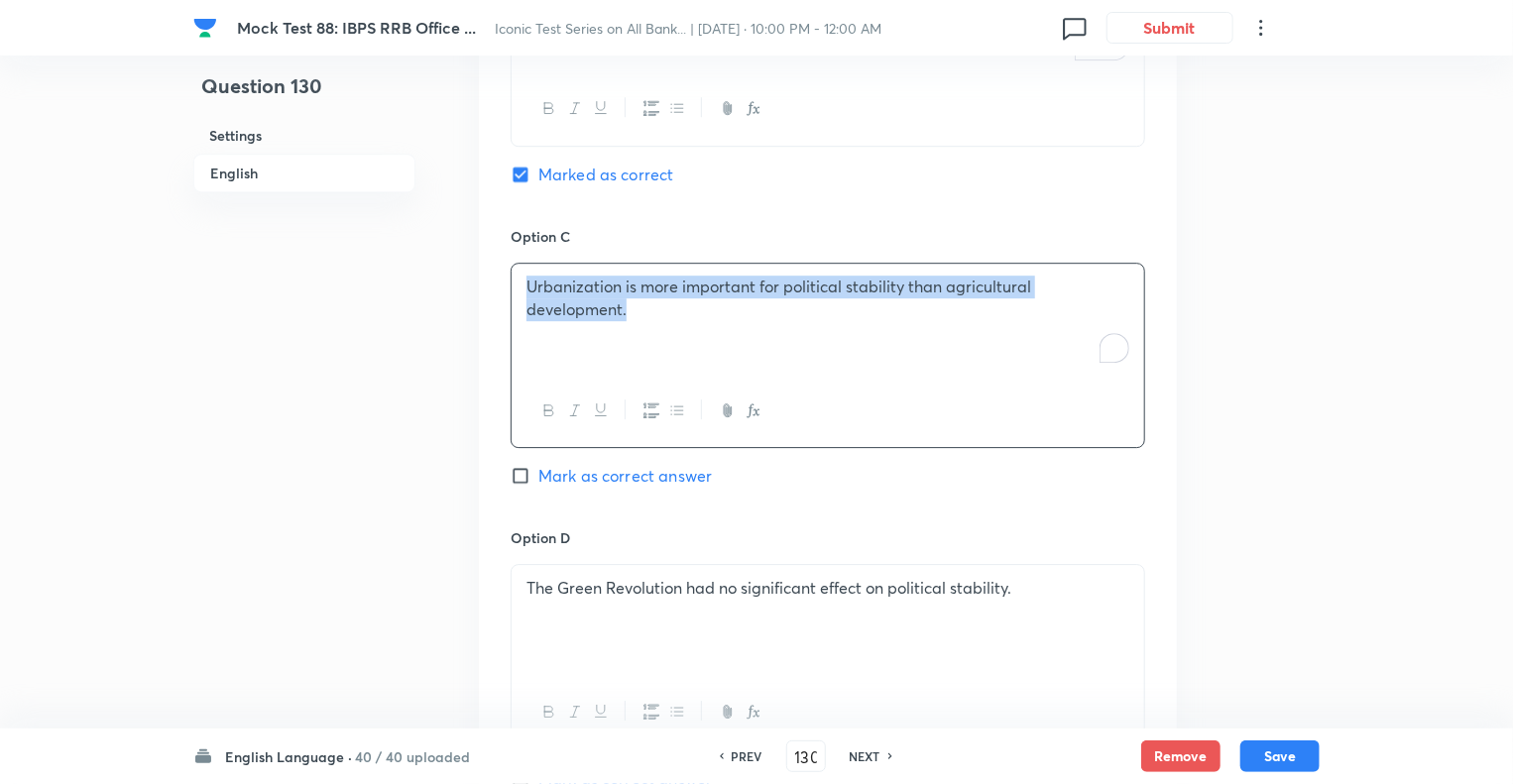 copy on "Urbanization is more important for political stability than agricultural development." 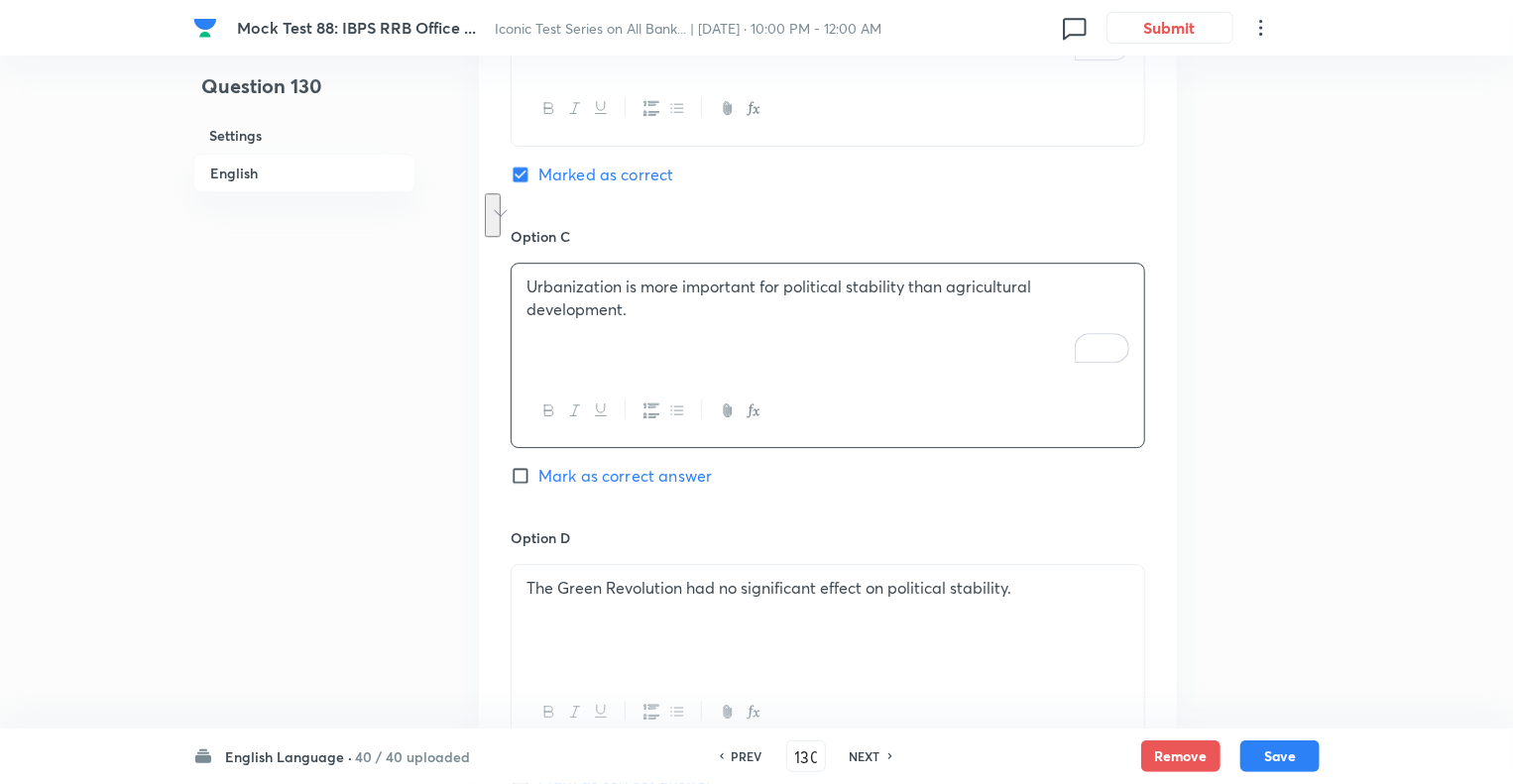 click on "The Green Revolution had no significant effect on political stability." at bounding box center (828, 620) 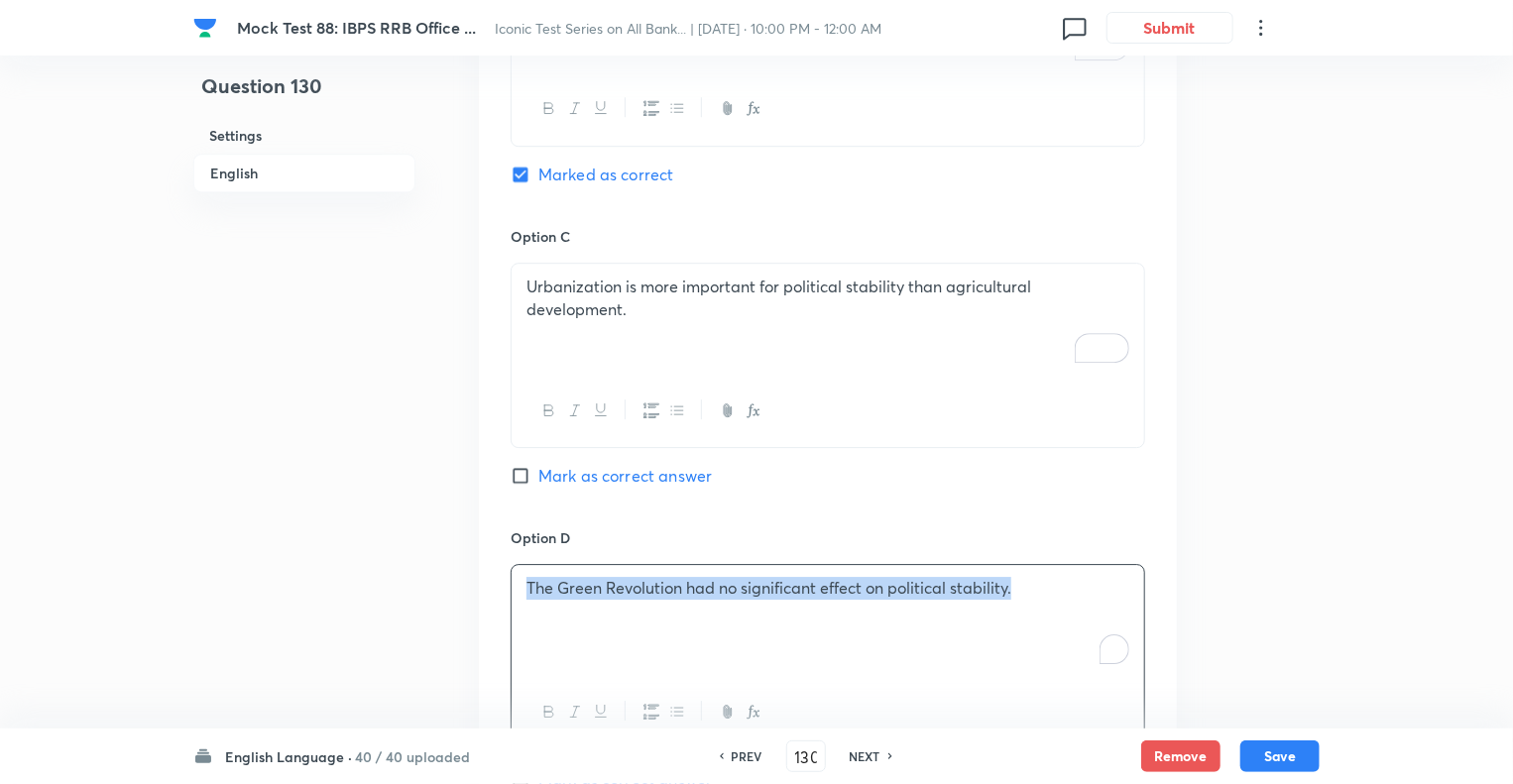 copy on "The Green Revolution had no significant effect on political stability." 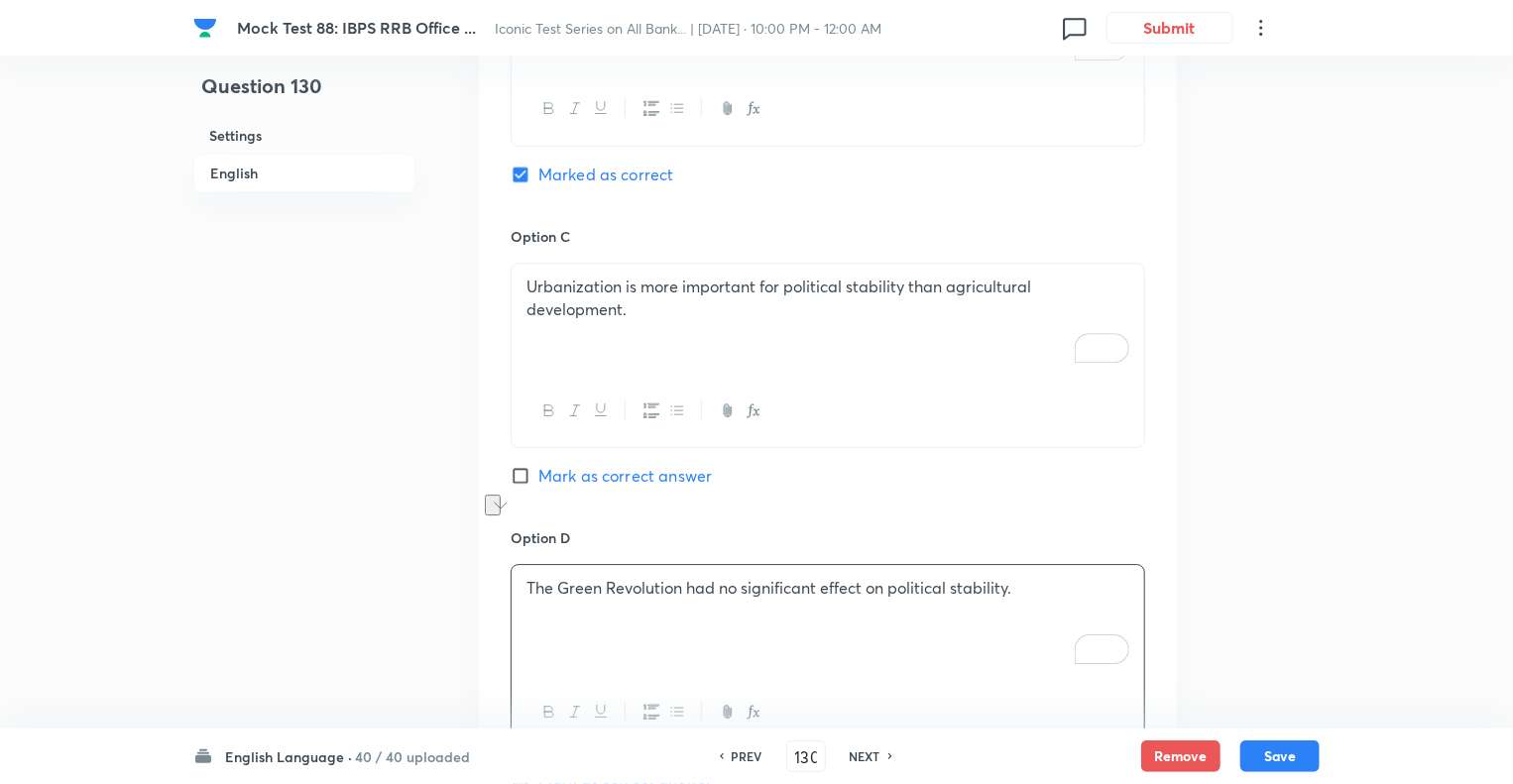 click on "Question 130 Settings English Settings Type Single choice correct 5 options With passage + 1 mark - 0.25 marks Edit Concept English Language Reading Comprehension Comprehension Reading Comprehension Edit Additional details Moderate Concept Not from PYQ paper No equation Edit In English Passage Read the following passage and answer the questions based on the available information. Governments have traditionally equated economic progress with steel mills and cement factories. While urban centres thrive and city dwellers get rich, hundreds of millions of farmers remain  mired Africa, which missed out on the first Green Revolution due to poor policy and limited resources, also witnessed a ‘change’. Swayed by the success of East Asia, the primary poverty-fighting method favoured by many policymakers in Africa was to get farmers off their farms and into modern jobs in factories and urban centres. But that strategy proved to be highly insufficient. Income levels in the countryside badly  trailed Question Answer:" at bounding box center [756, -578] 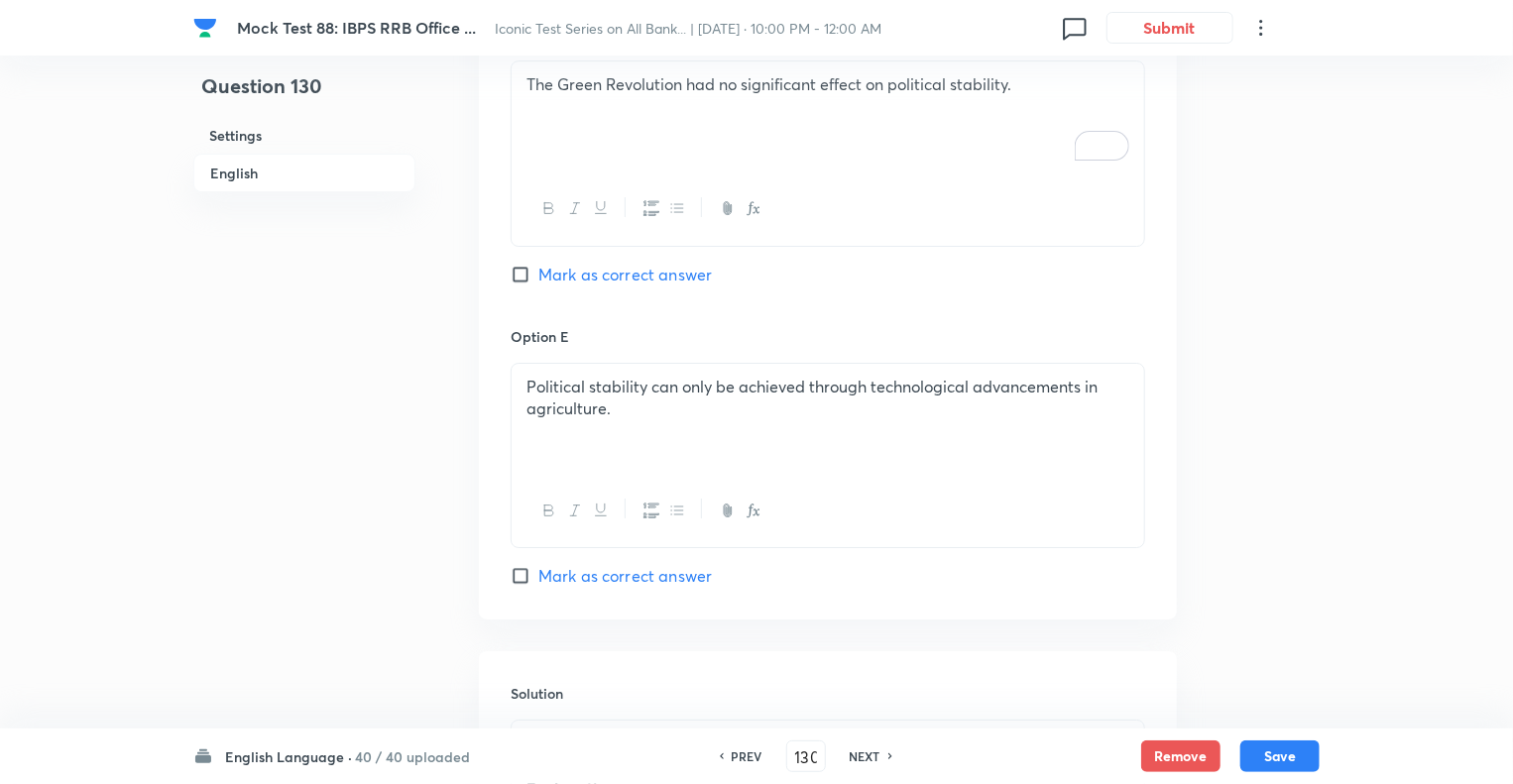 scroll, scrollTop: 3378, scrollLeft: 0, axis: vertical 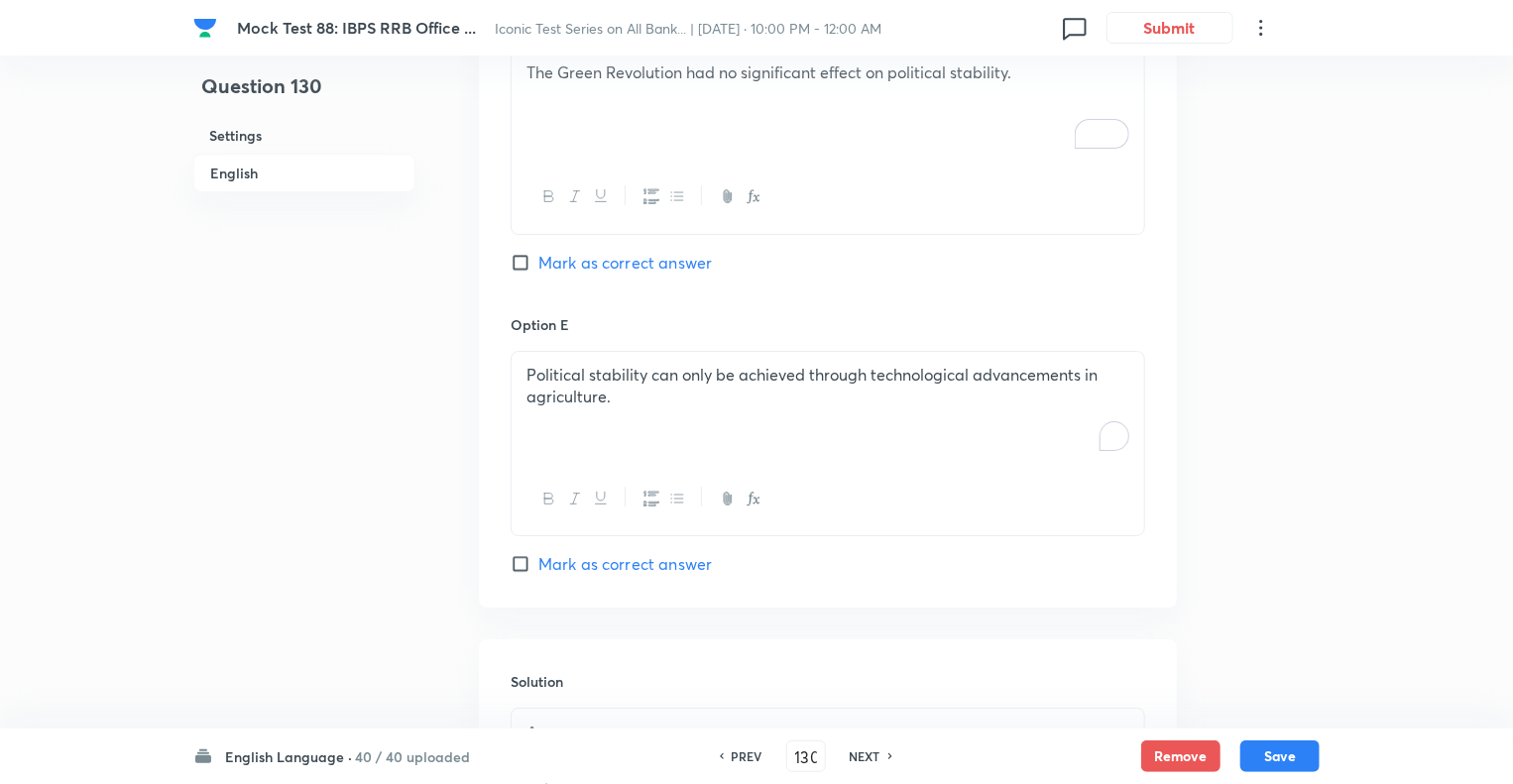 click on "Political stability can only be achieved through technological advancements in agriculture." at bounding box center (828, 386) 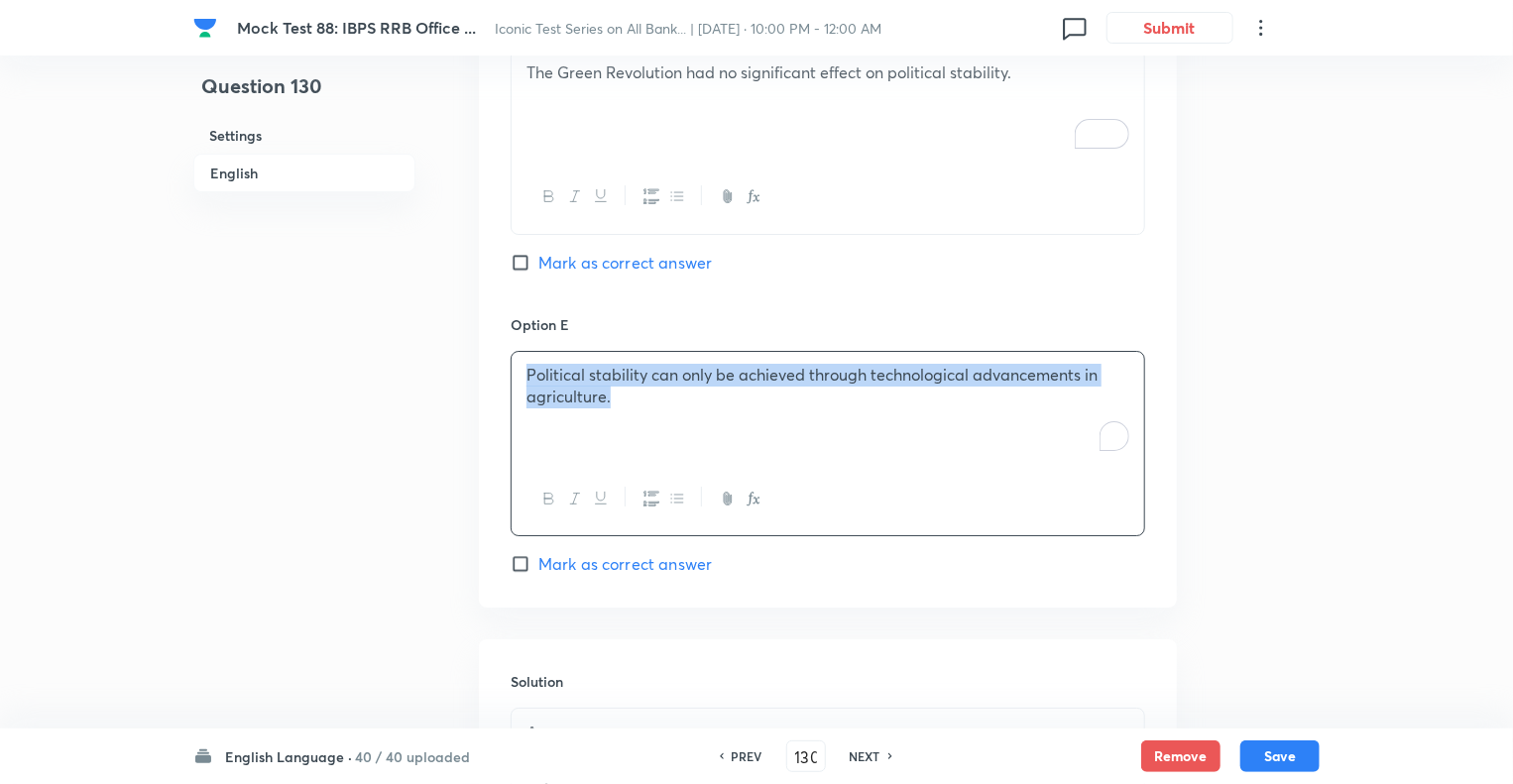 copy on "Political stability can only be achieved through technological advancements in agriculture." 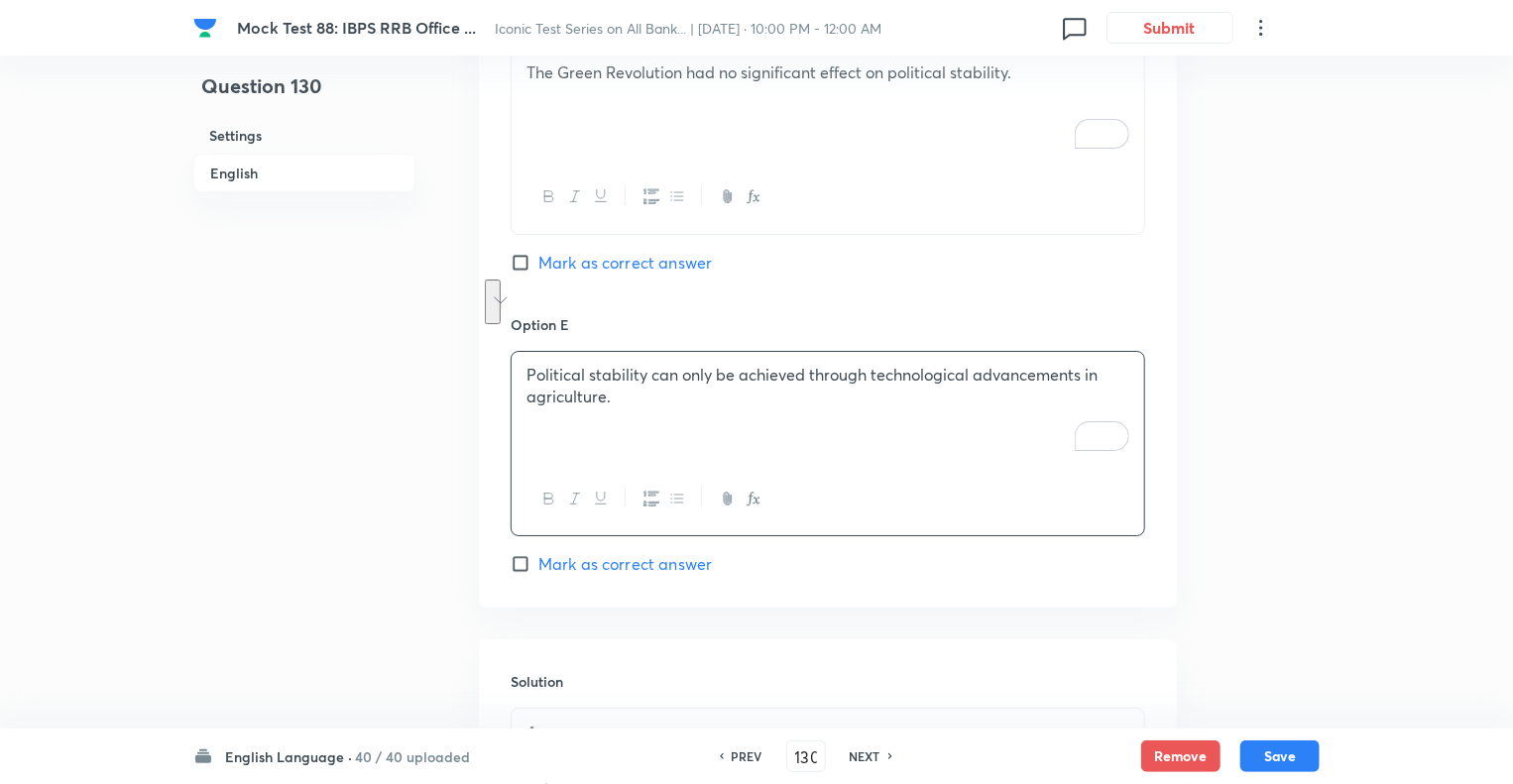 click on "Question 130 Settings English" at bounding box center (304, -1093) 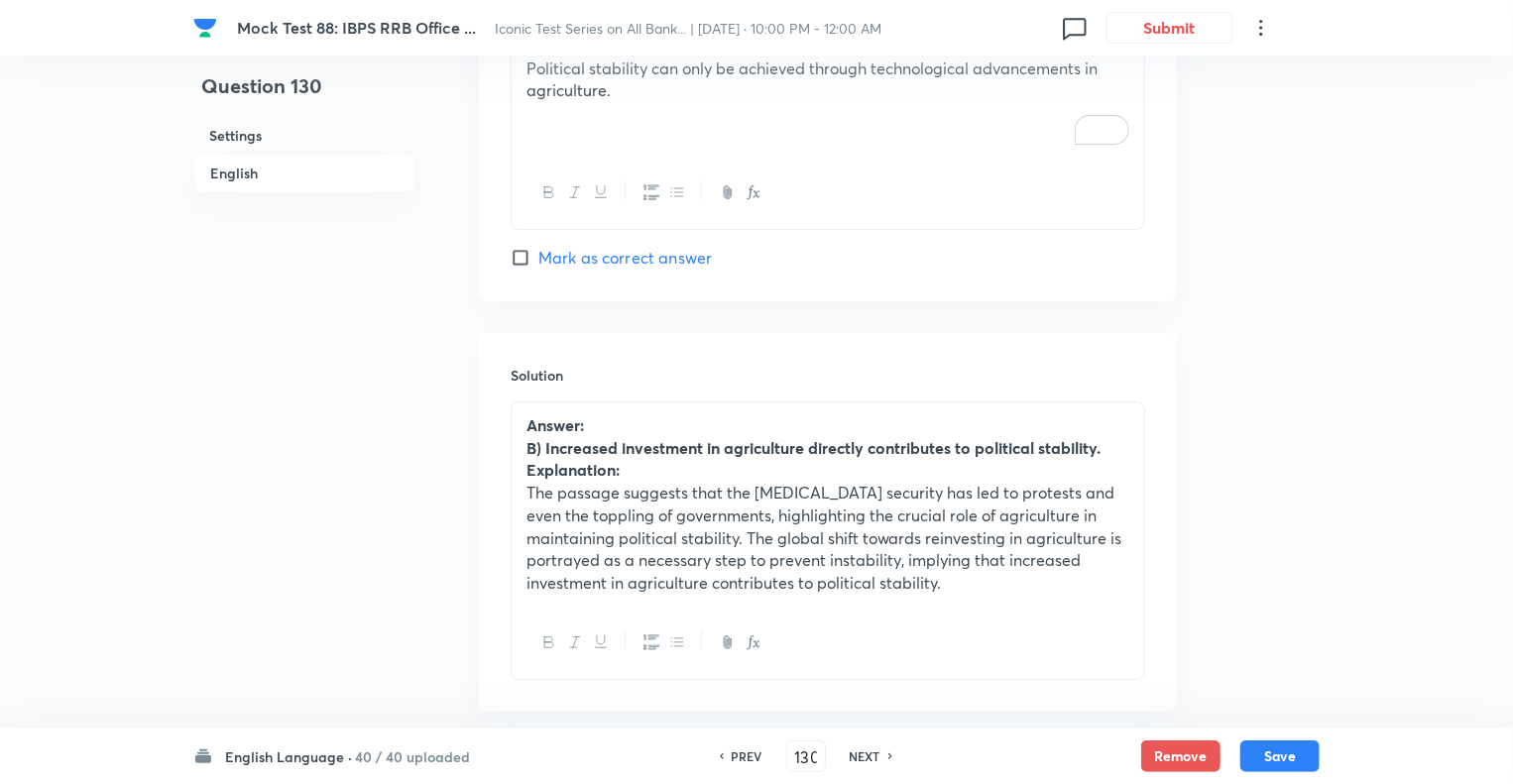 scroll, scrollTop: 3713, scrollLeft: 0, axis: vertical 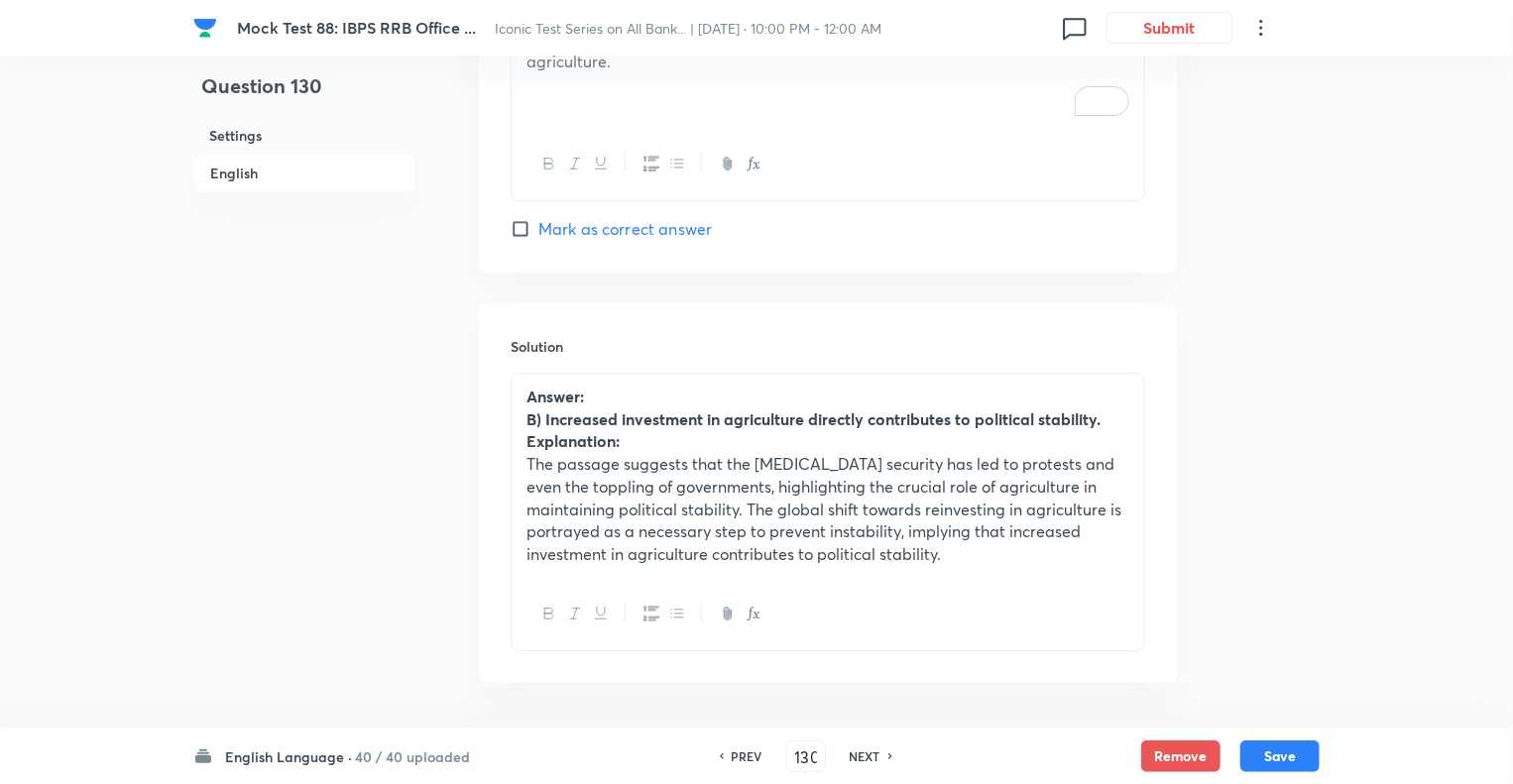 click on "The passage suggests that the lack of food security has led to protests and even the toppling of governments, highlighting the crucial role of agriculture in maintaining political stability. The global shift towards reinvesting in agriculture is portrayed as a necessary step to prevent instability, implying that increased investment in agriculture contributes to political stability." at bounding box center (828, 509) 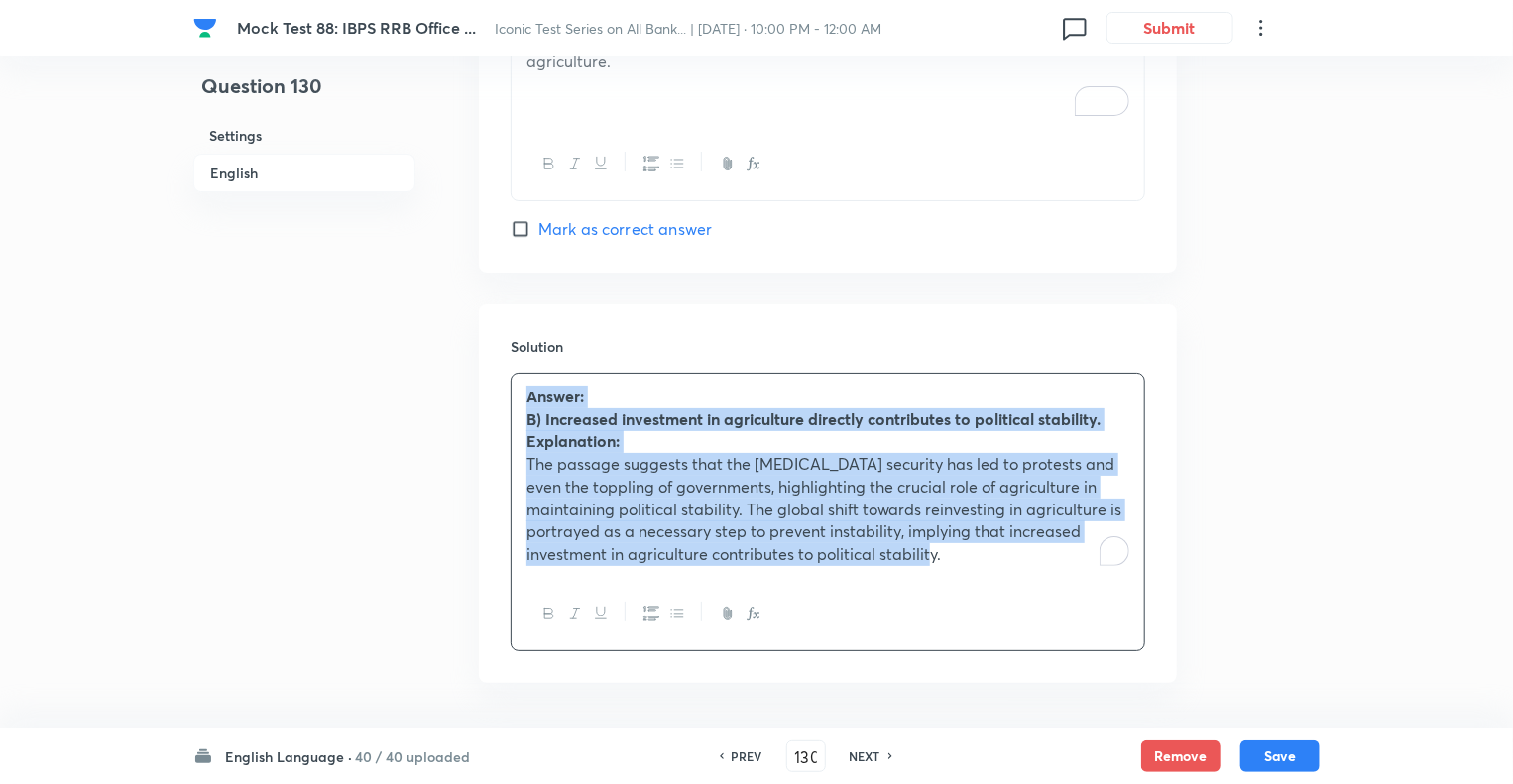 copy on "Answer: B) Increased investment in agriculture directly contributes to political stability. Explanation: The passage suggests that the lack of food security has led to protests and even the toppling of governments, highlighting the crucial role of agriculture in maintaining political stability. The global shift towards reinvesting in agriculture is portrayed as a necessary step to prevent instability, implying that increased investment in agriculture contributes to political stability." 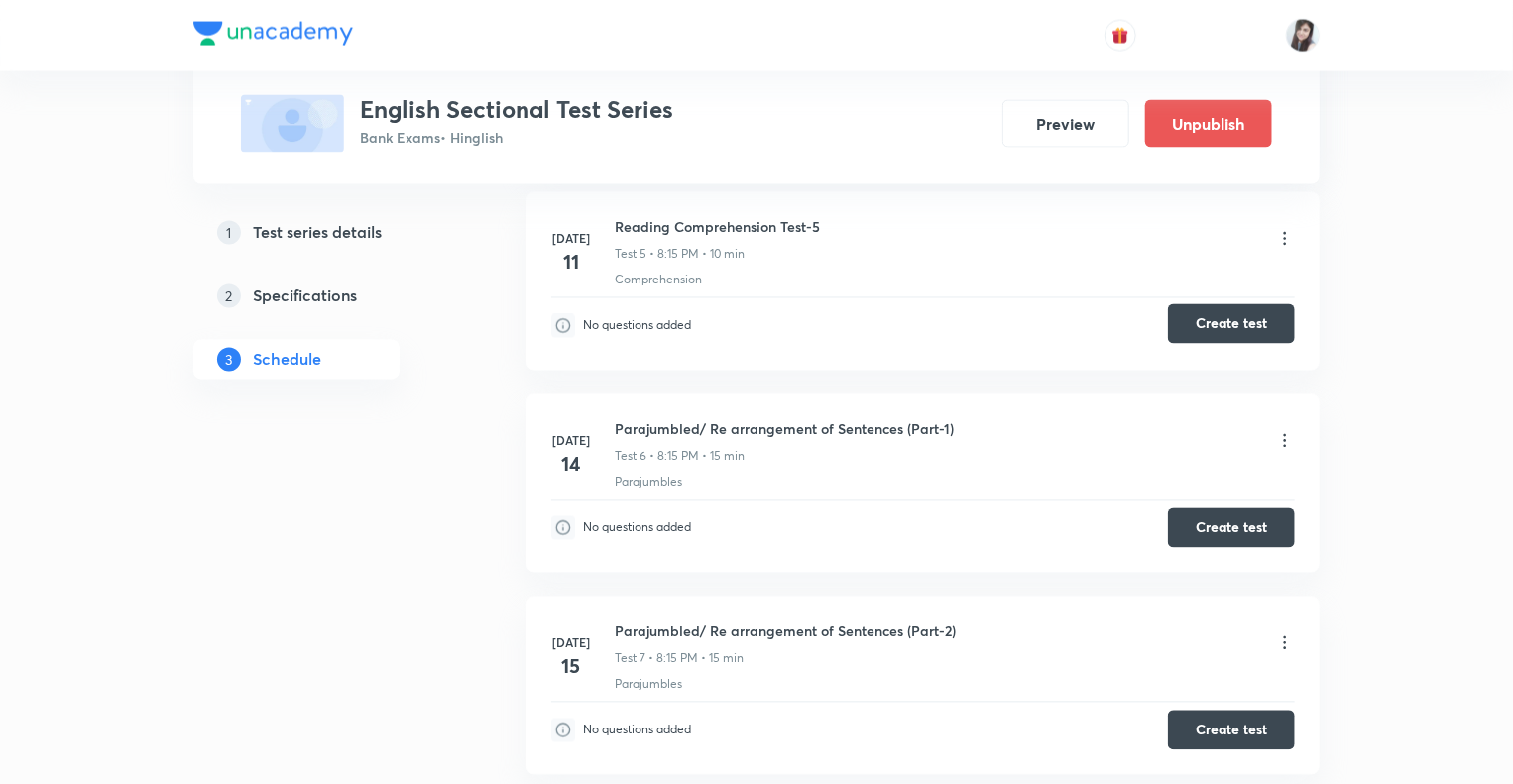 scroll, scrollTop: 0, scrollLeft: 0, axis: both 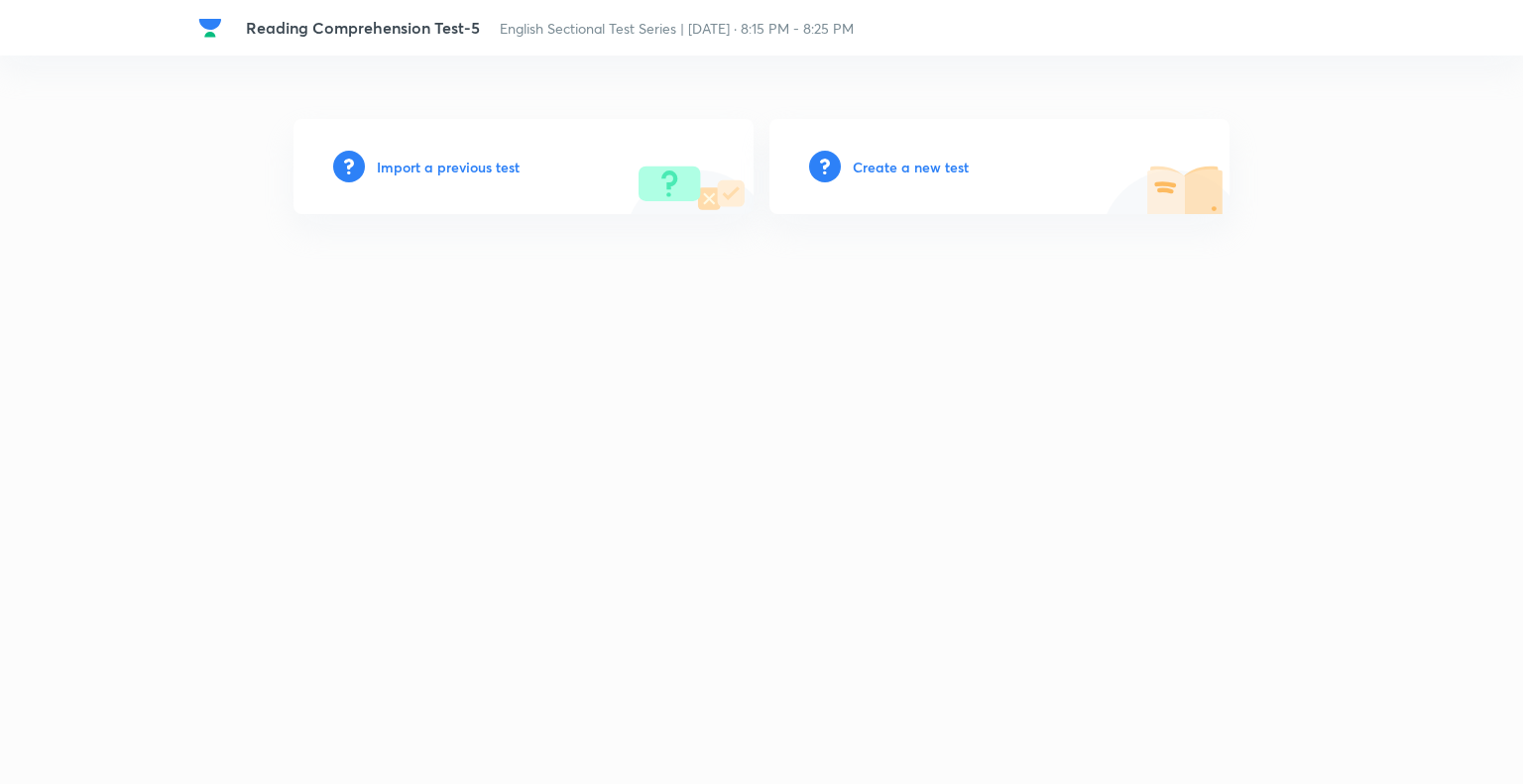 click on "Create a new test" at bounding box center [910, 167] 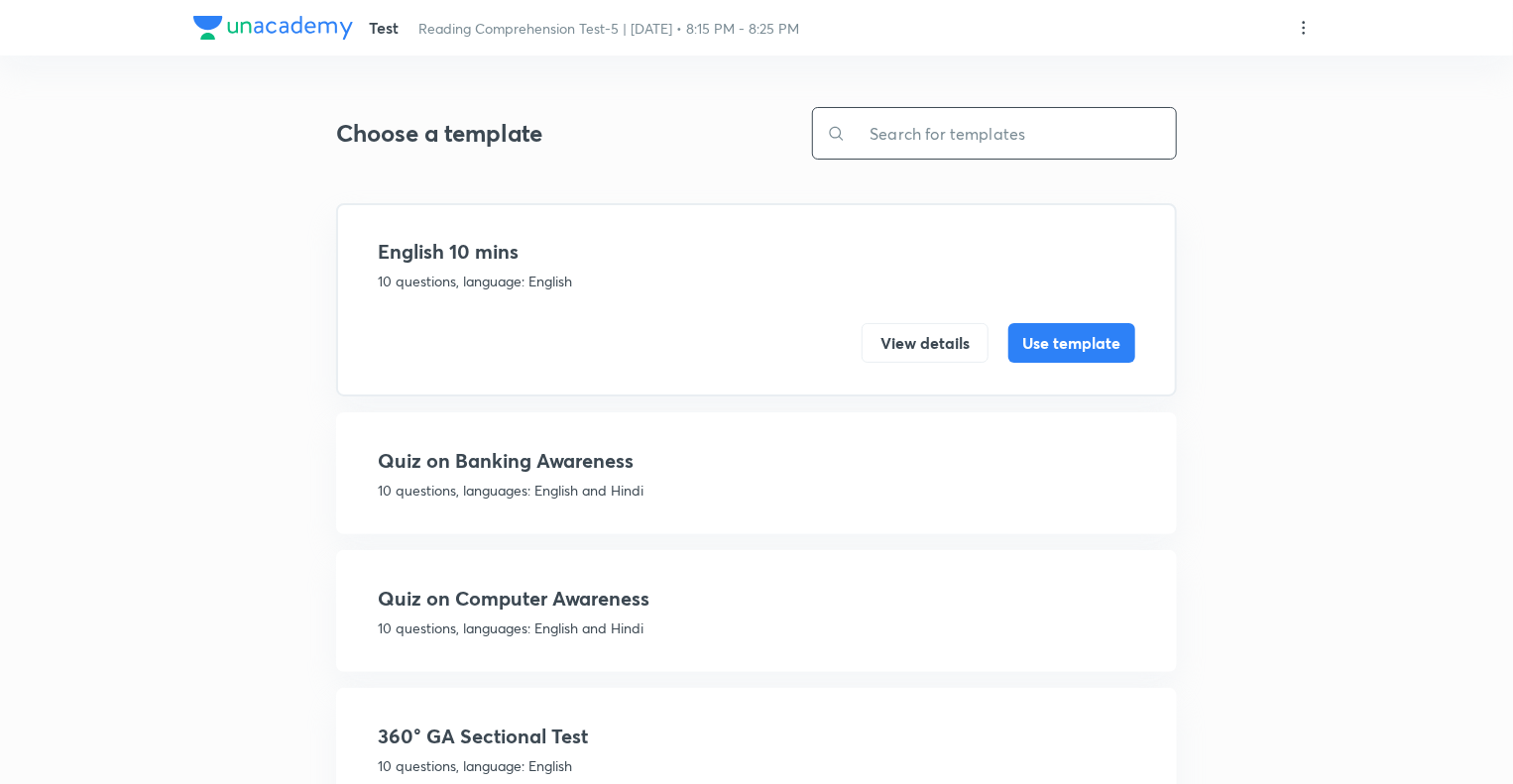 click at bounding box center (1010, 133) 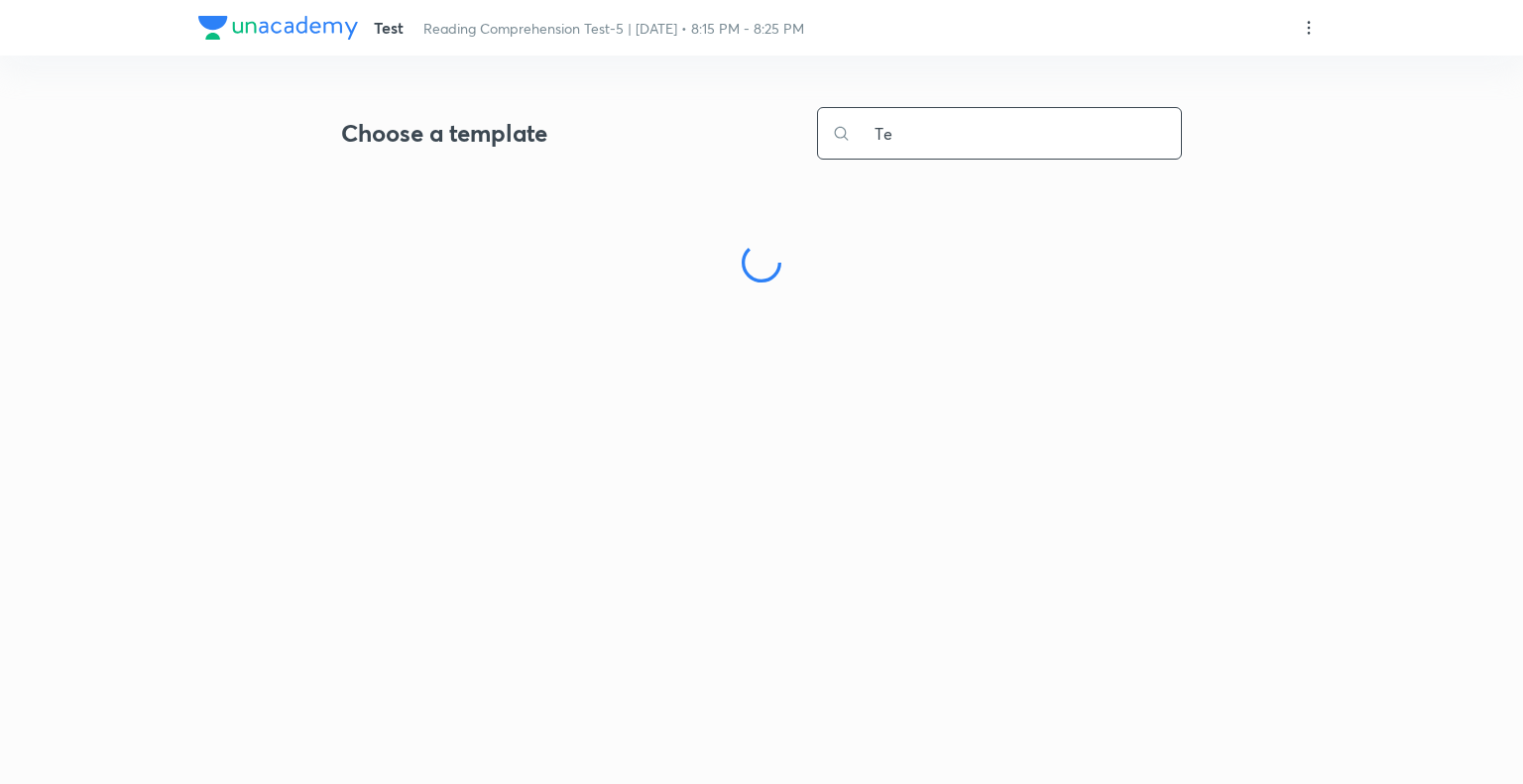 type on "T" 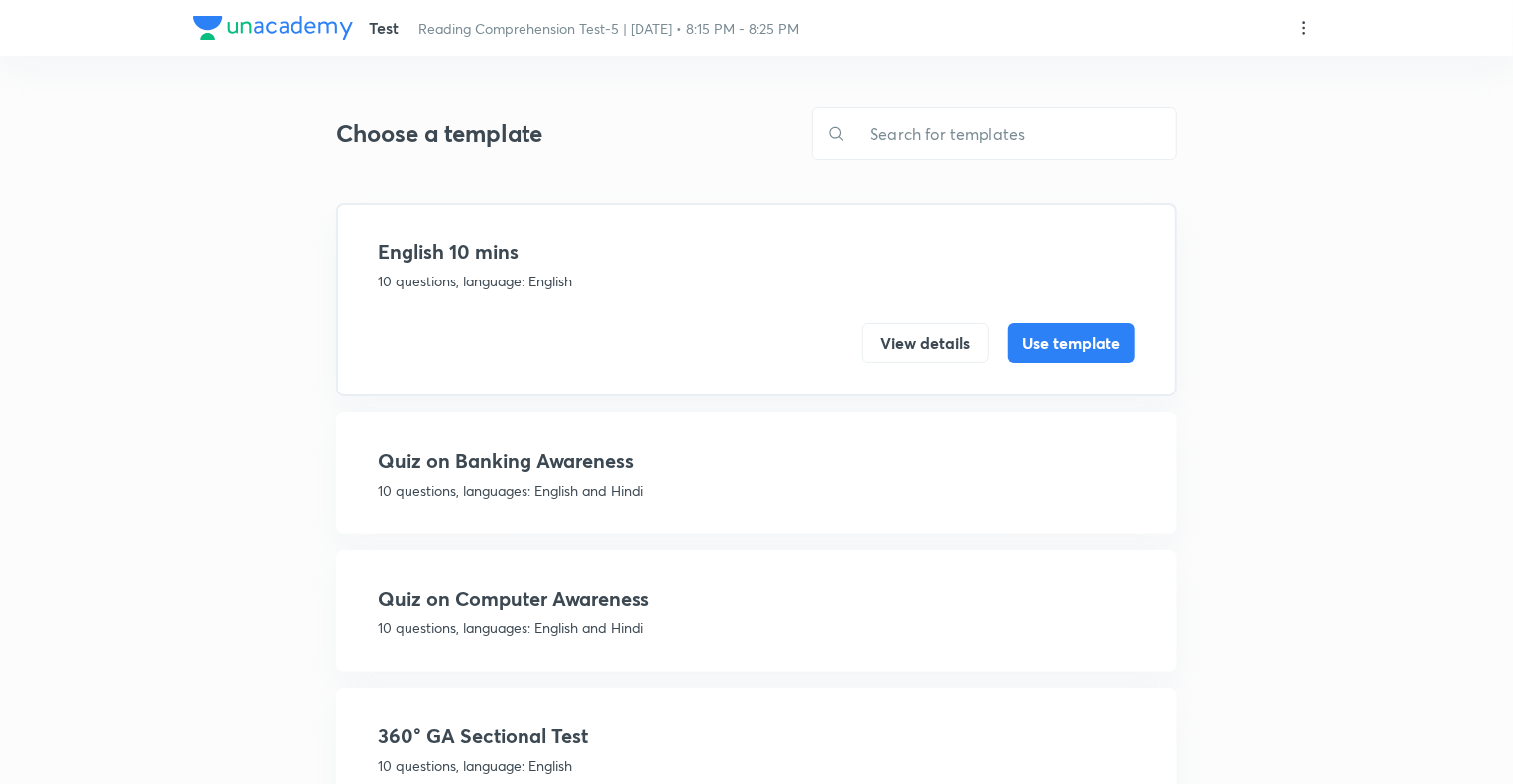 click 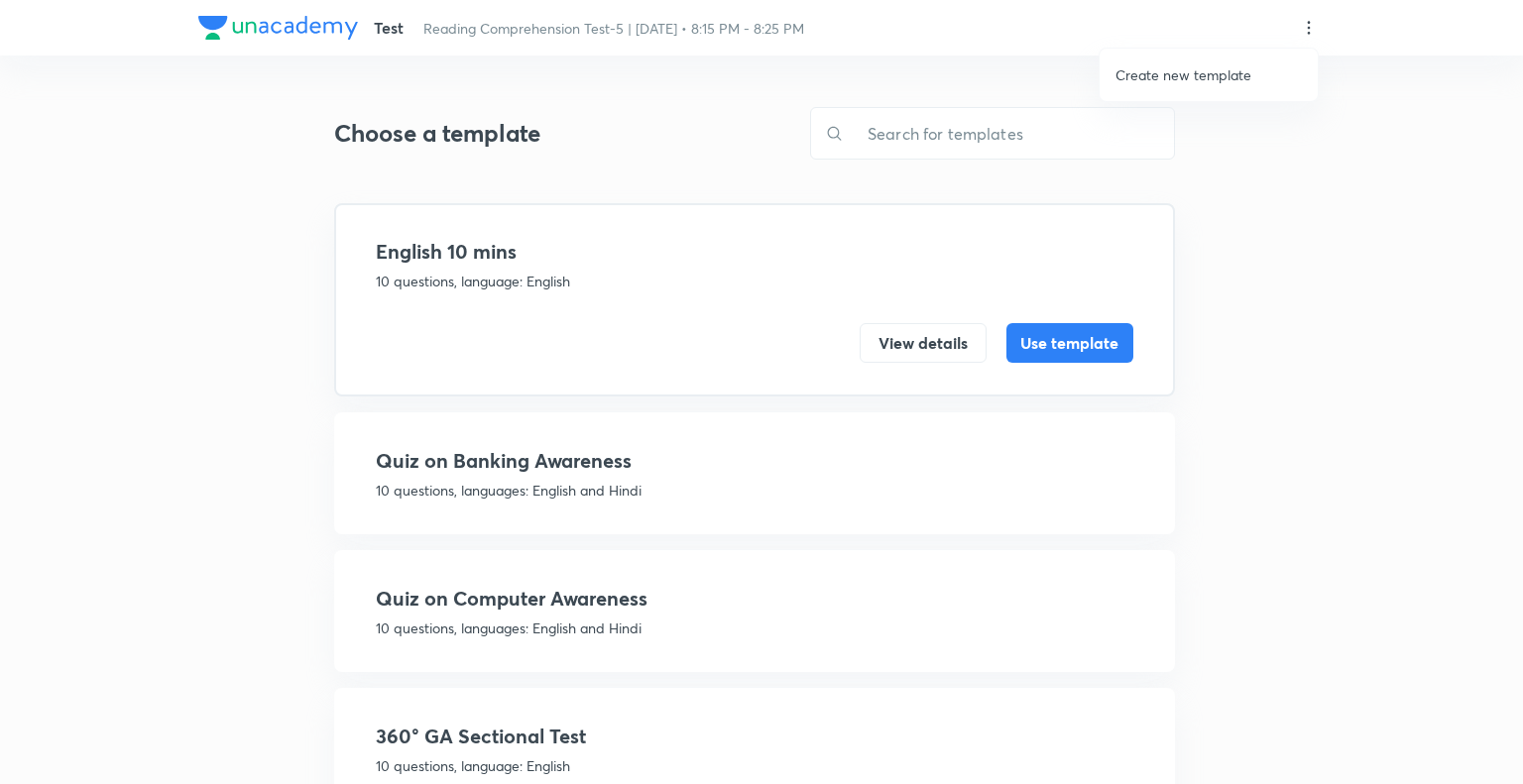 click on "Create new template" at bounding box center (1183, 74) 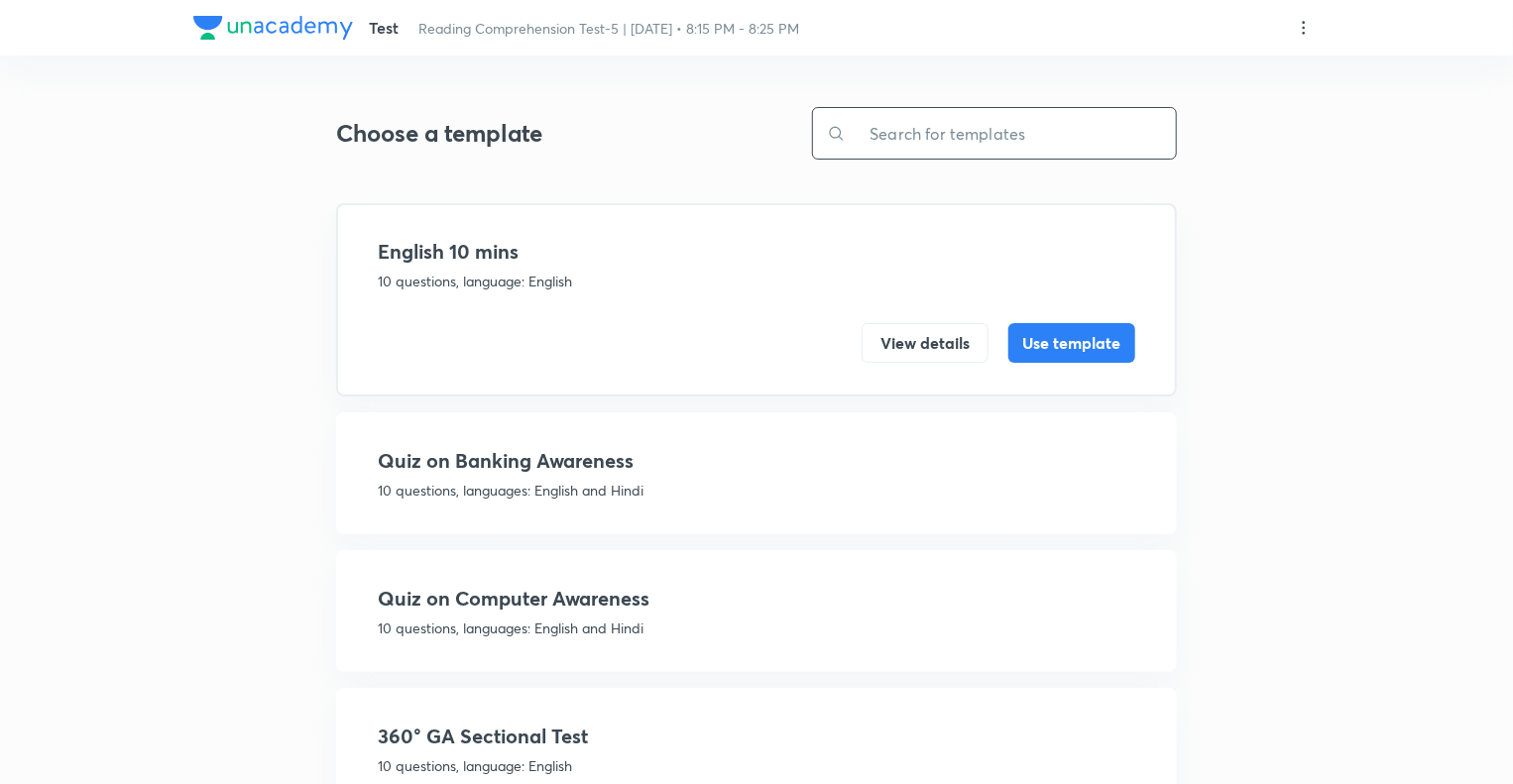 click at bounding box center (1010, 133) 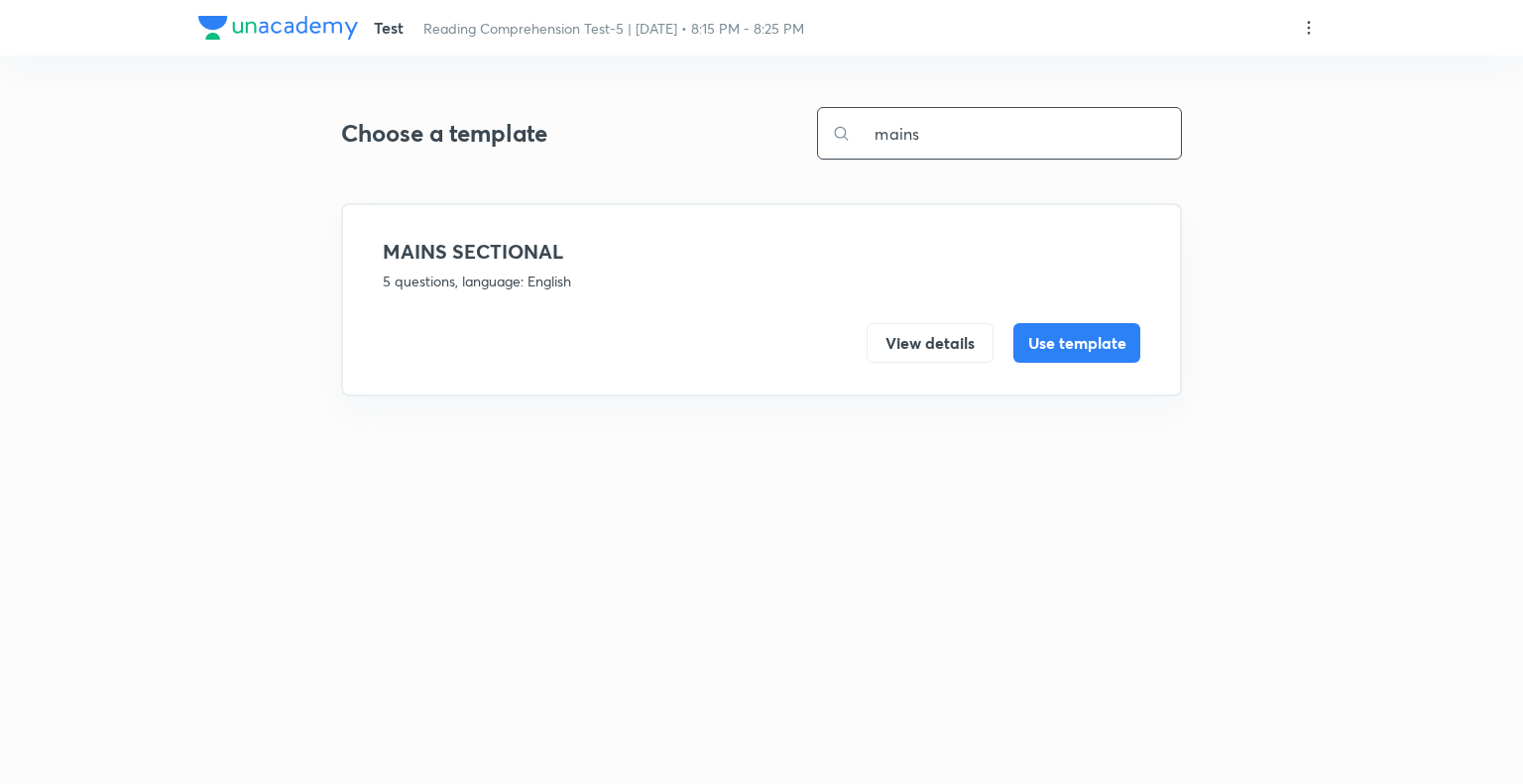 click on "mains" at bounding box center (1015, 133) 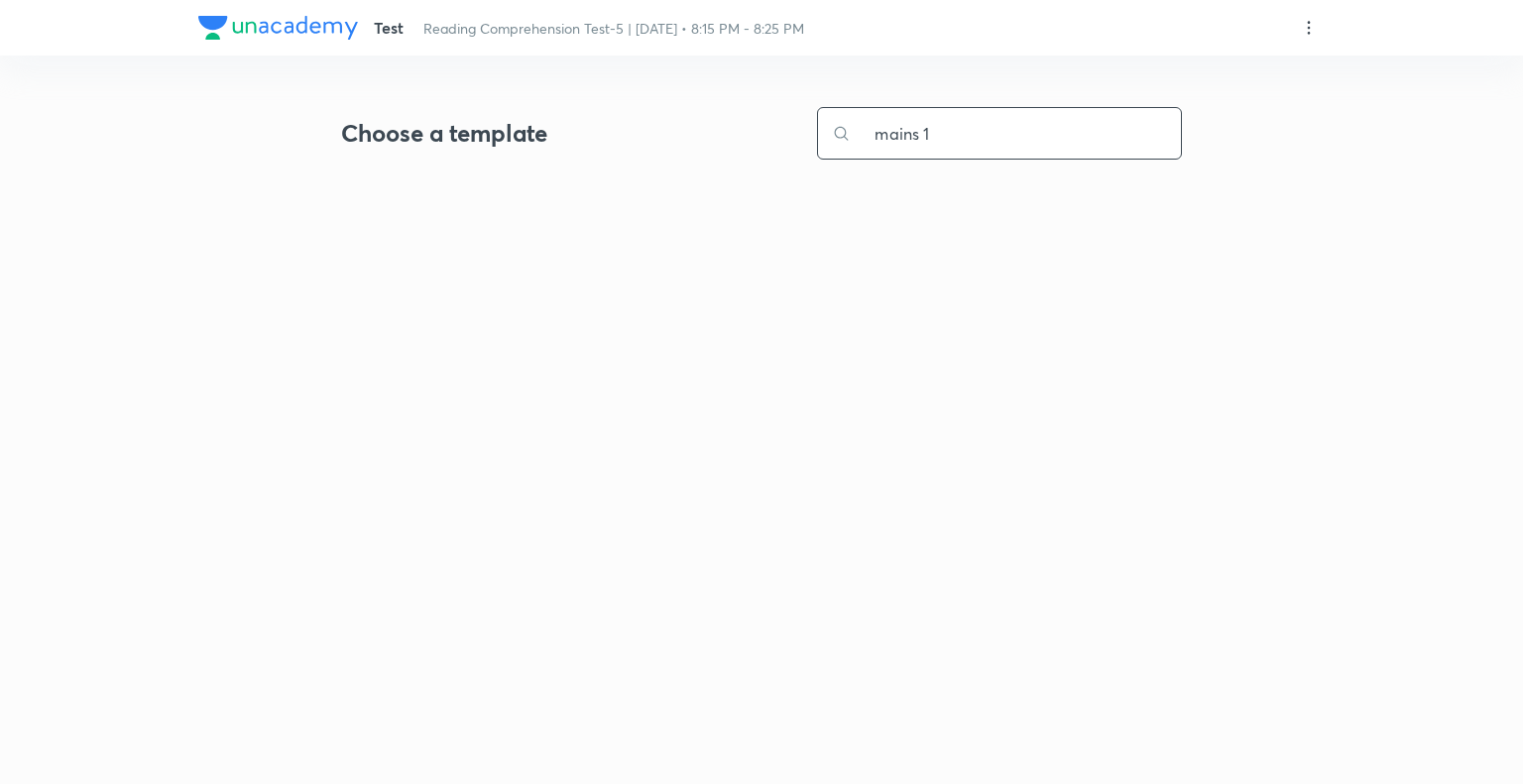 type on "mains 15" 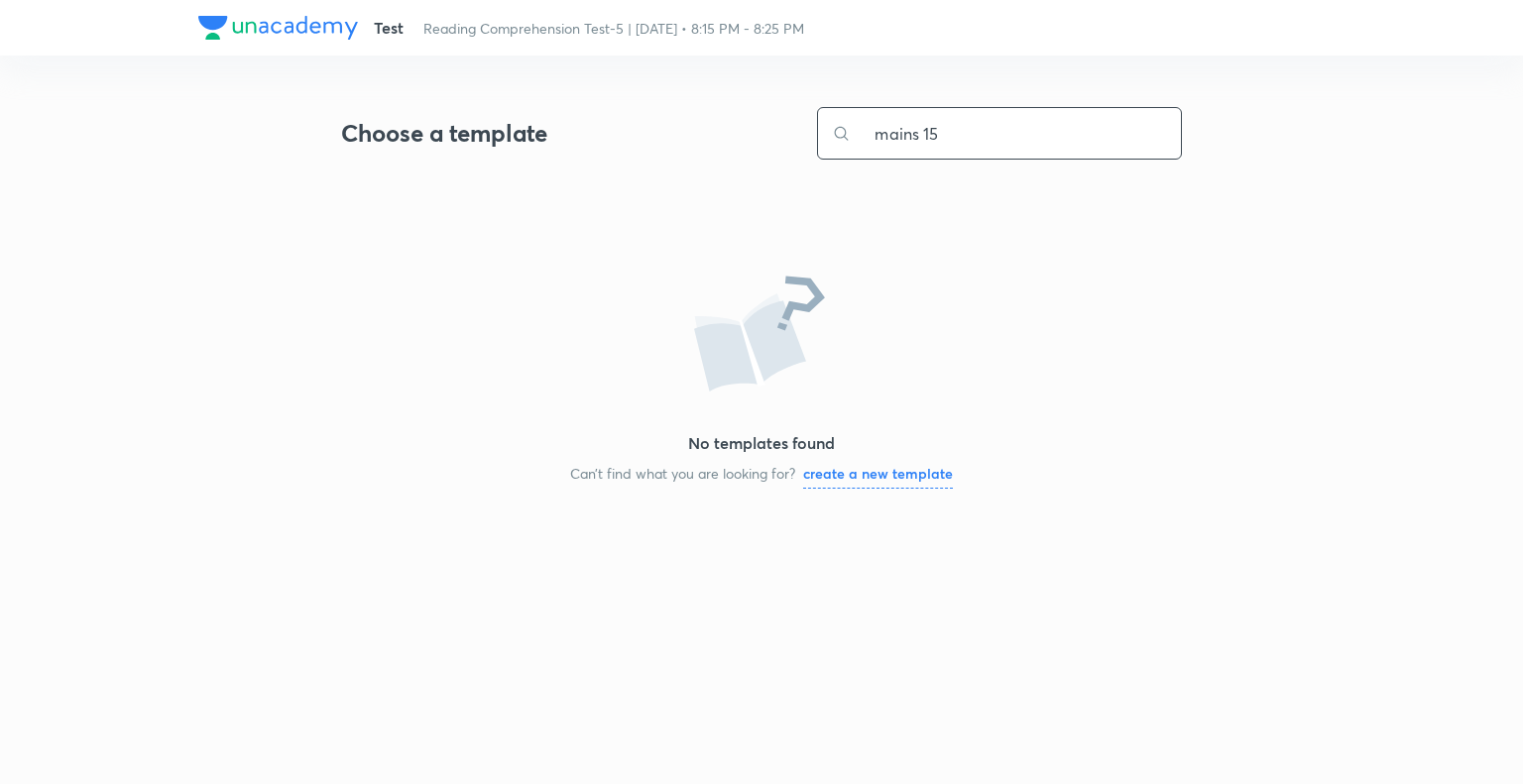 drag, startPoint x: 968, startPoint y: 131, endPoint x: 816, endPoint y: 121, distance: 152.32859 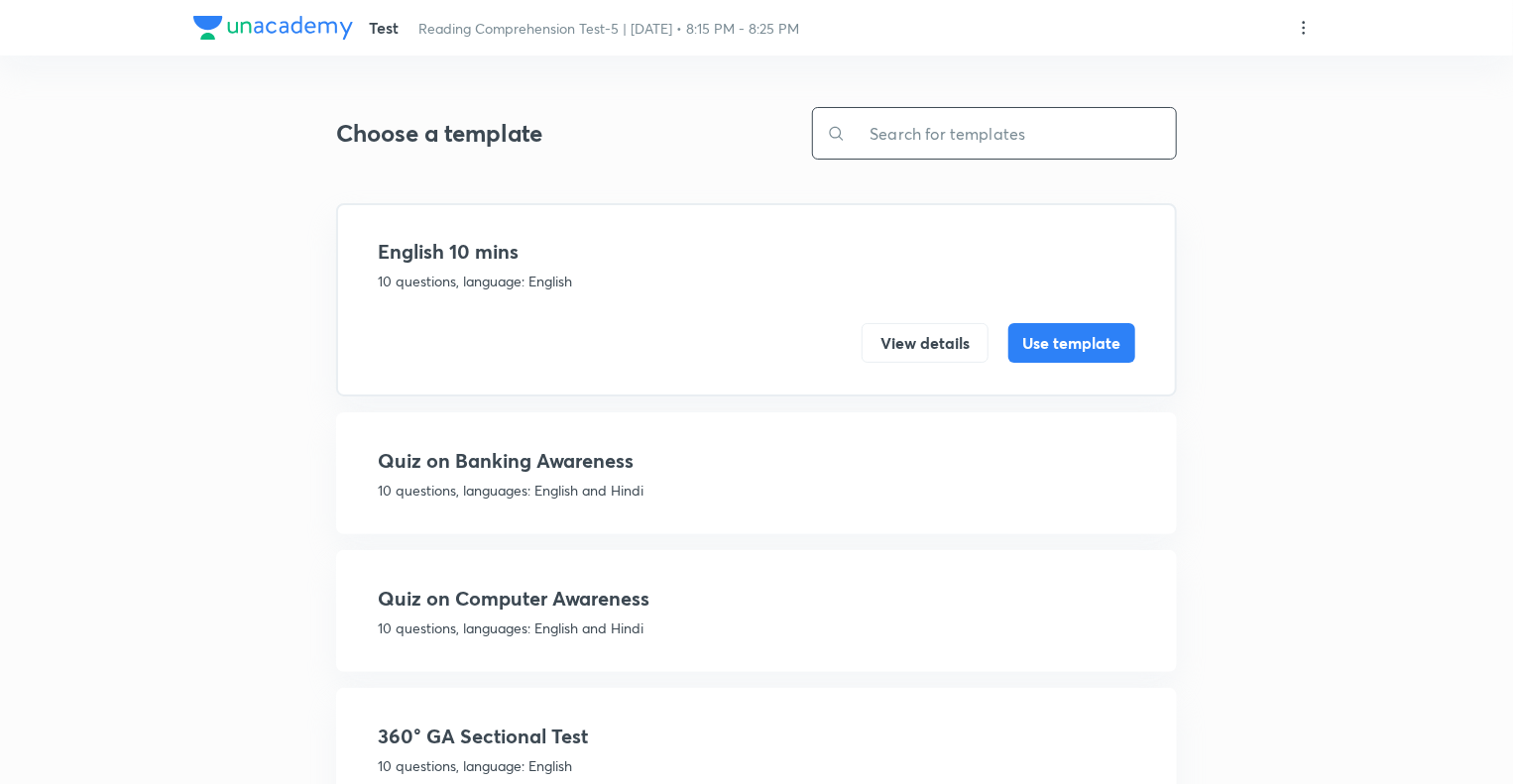 click at bounding box center [1010, 133] 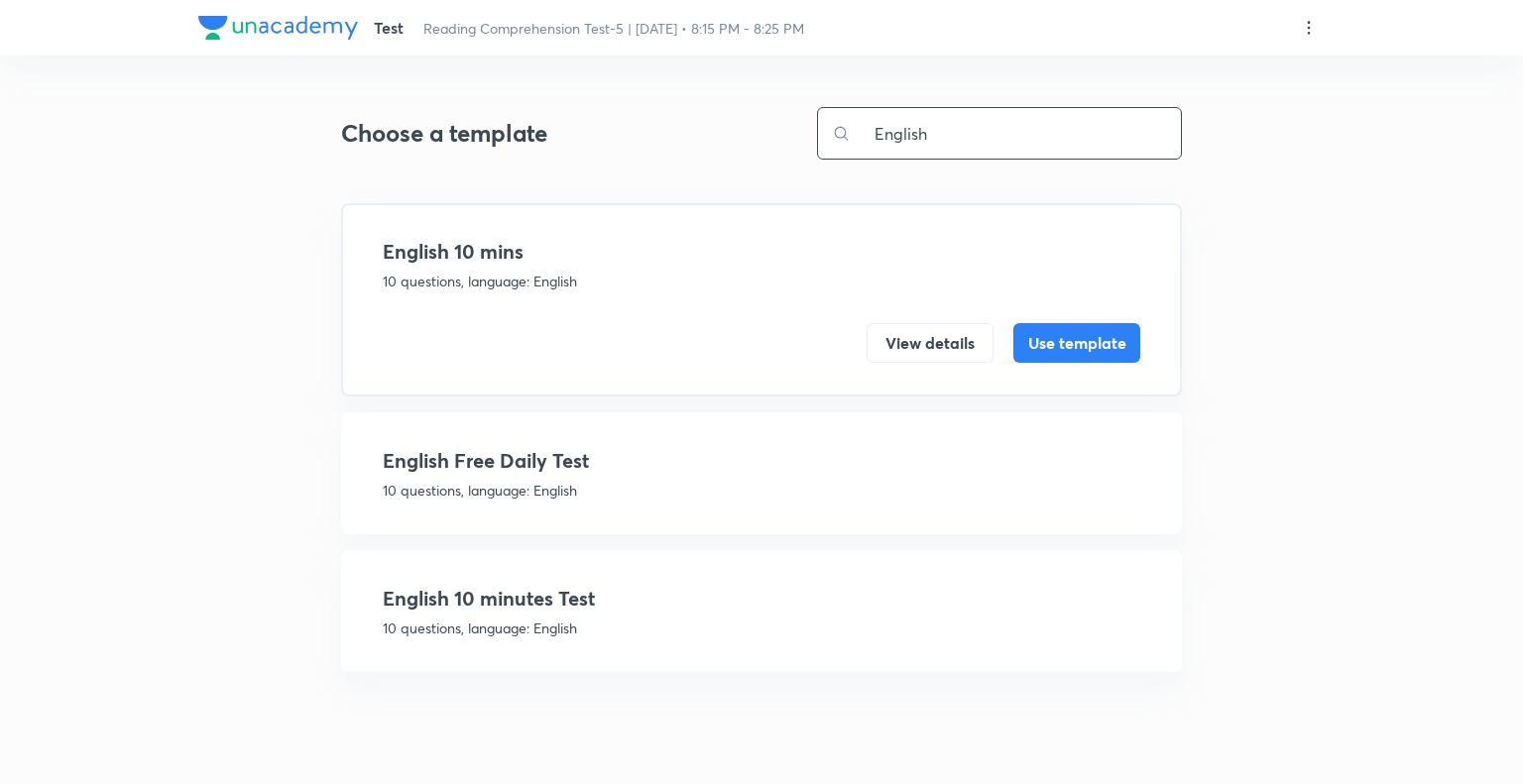 type on "English" 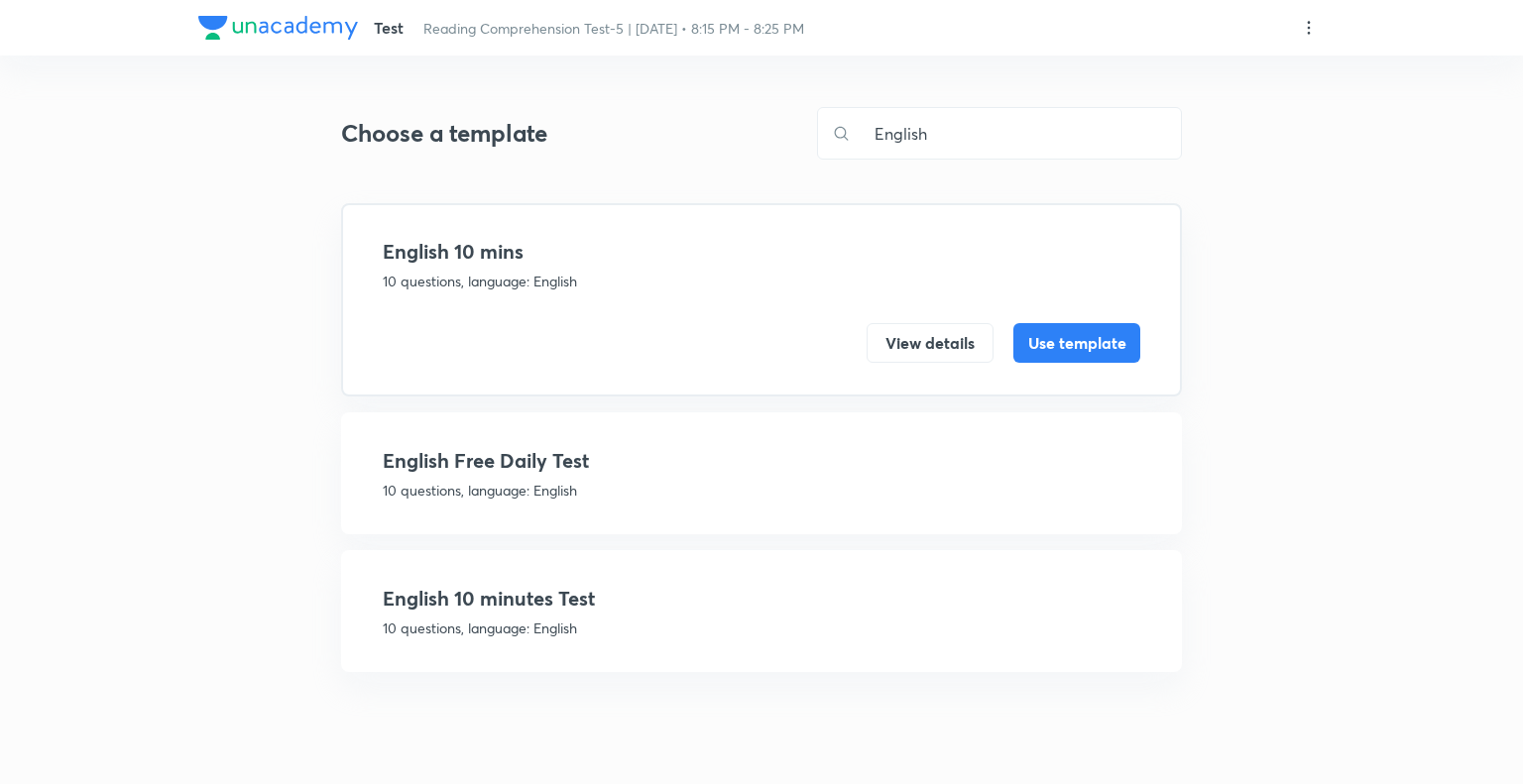 click on "English 10 minutes Test  10 questions, language: English" at bounding box center (762, 611) 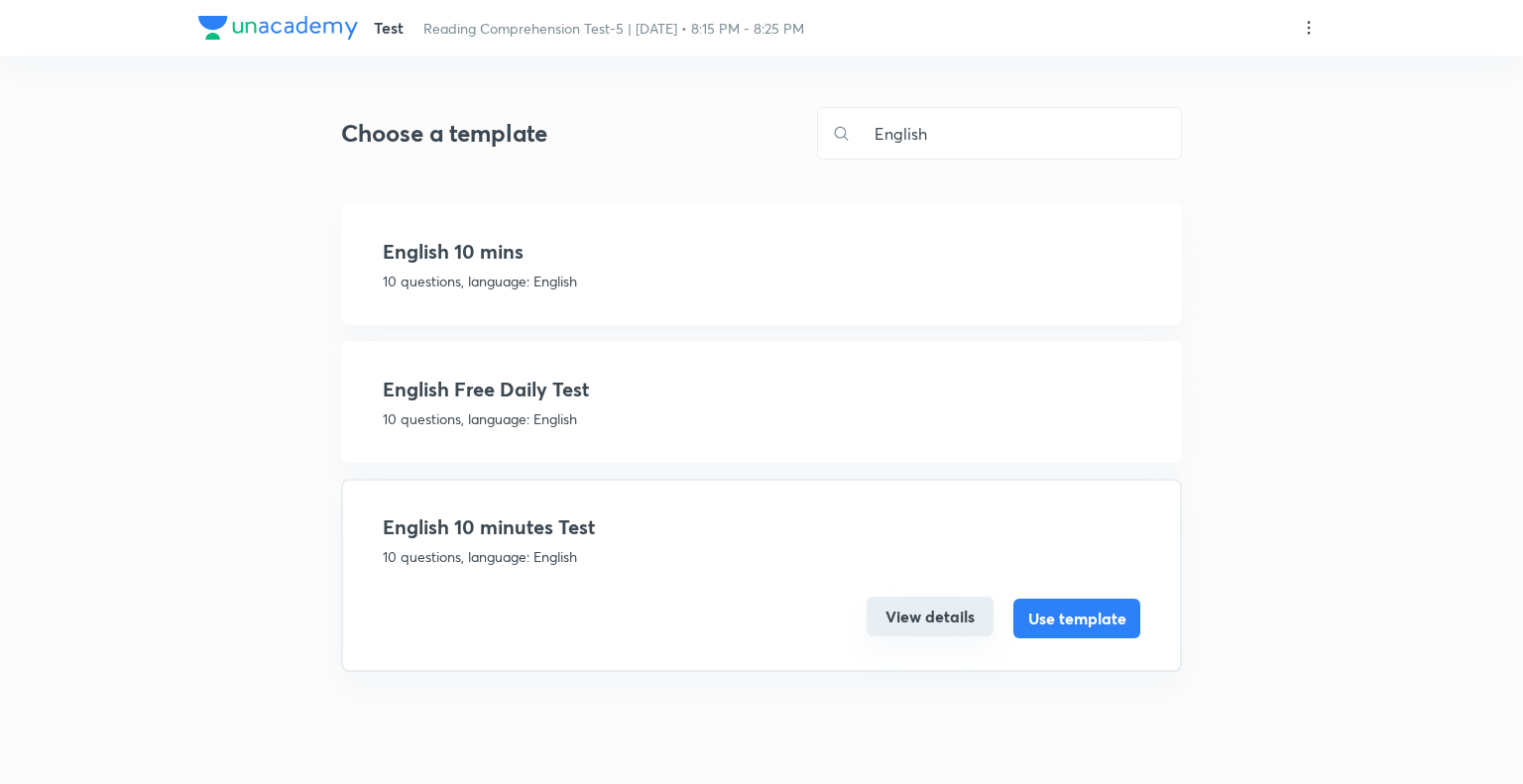 click on "View details" at bounding box center (930, 616) 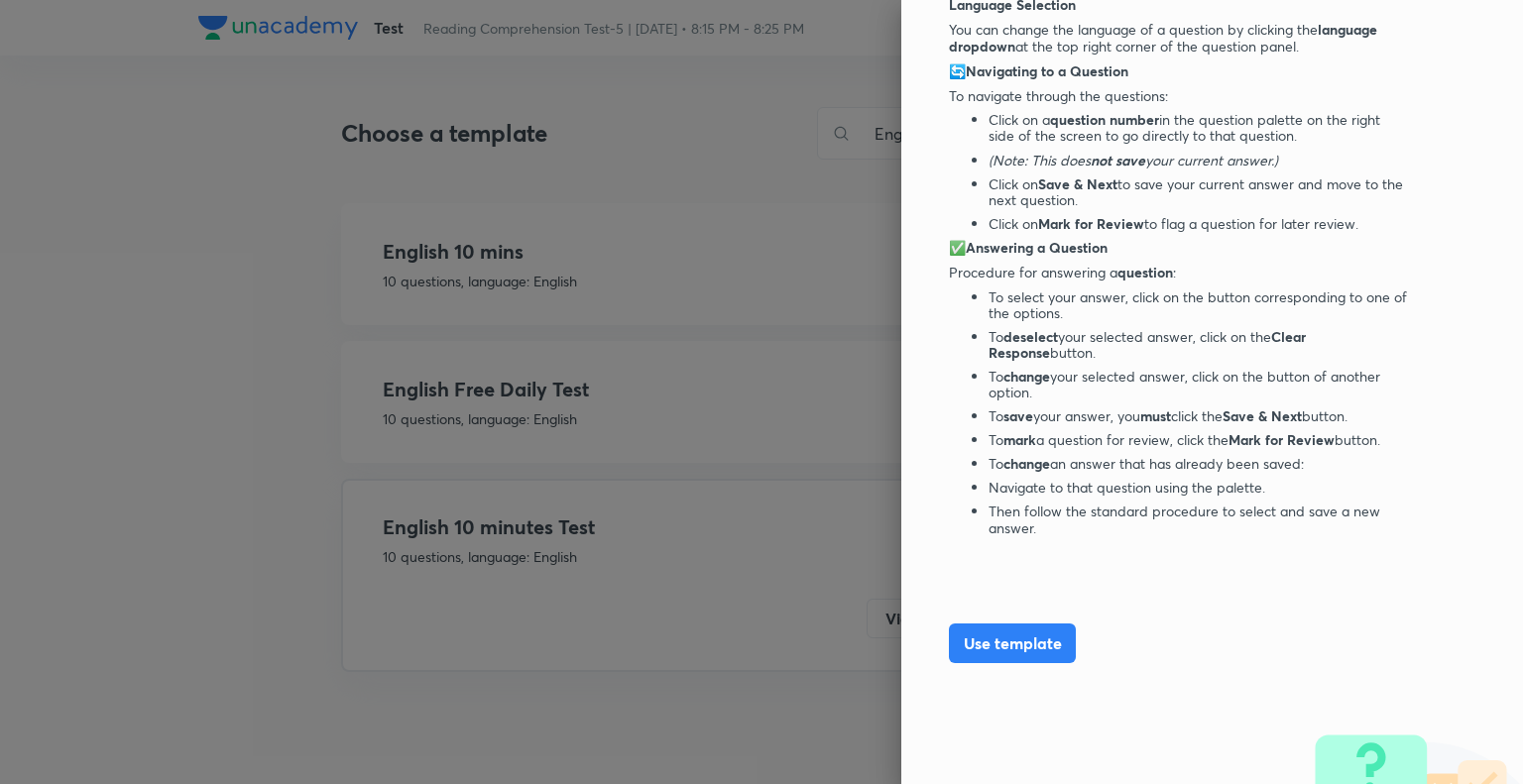 scroll, scrollTop: 0, scrollLeft: 0, axis: both 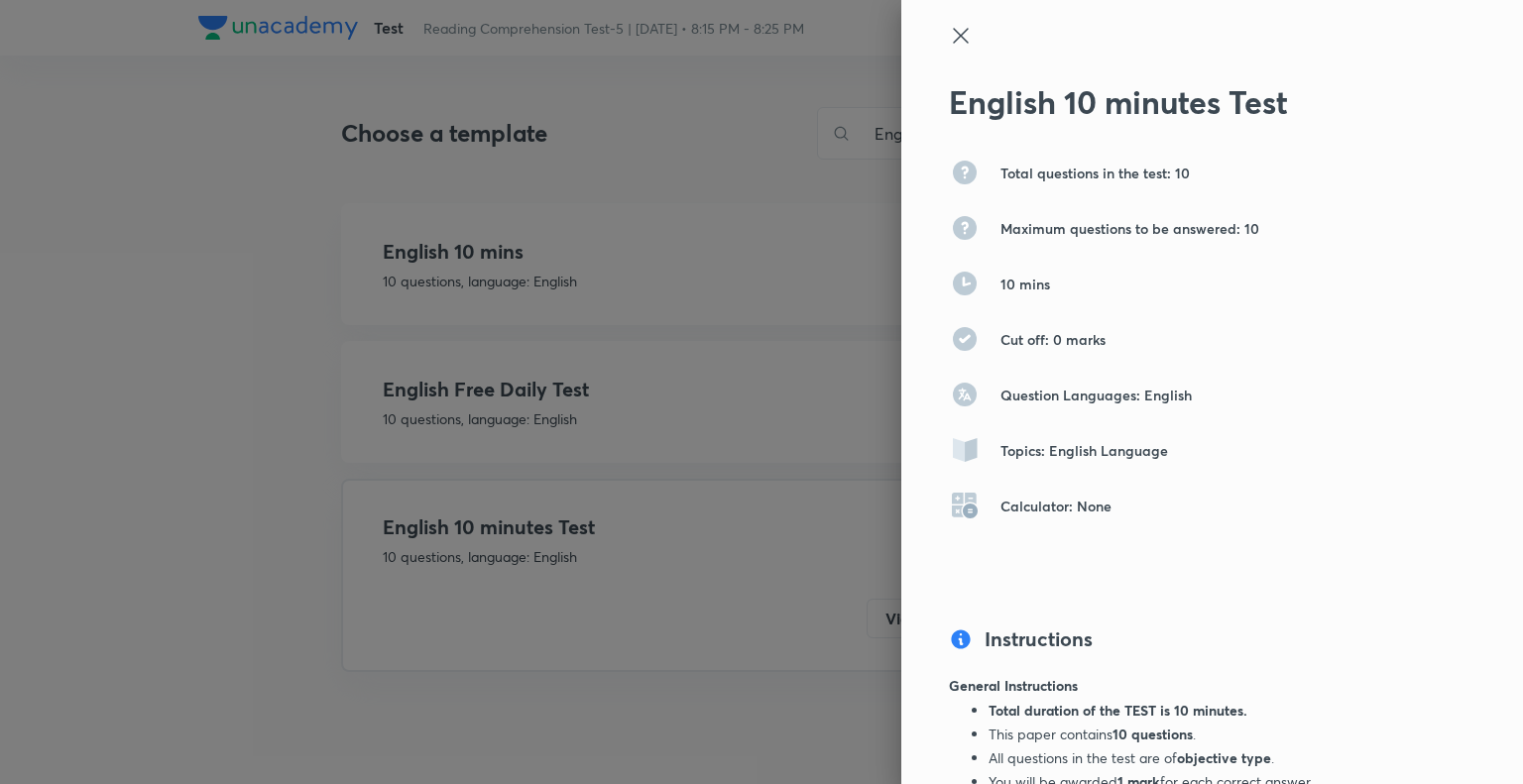 click 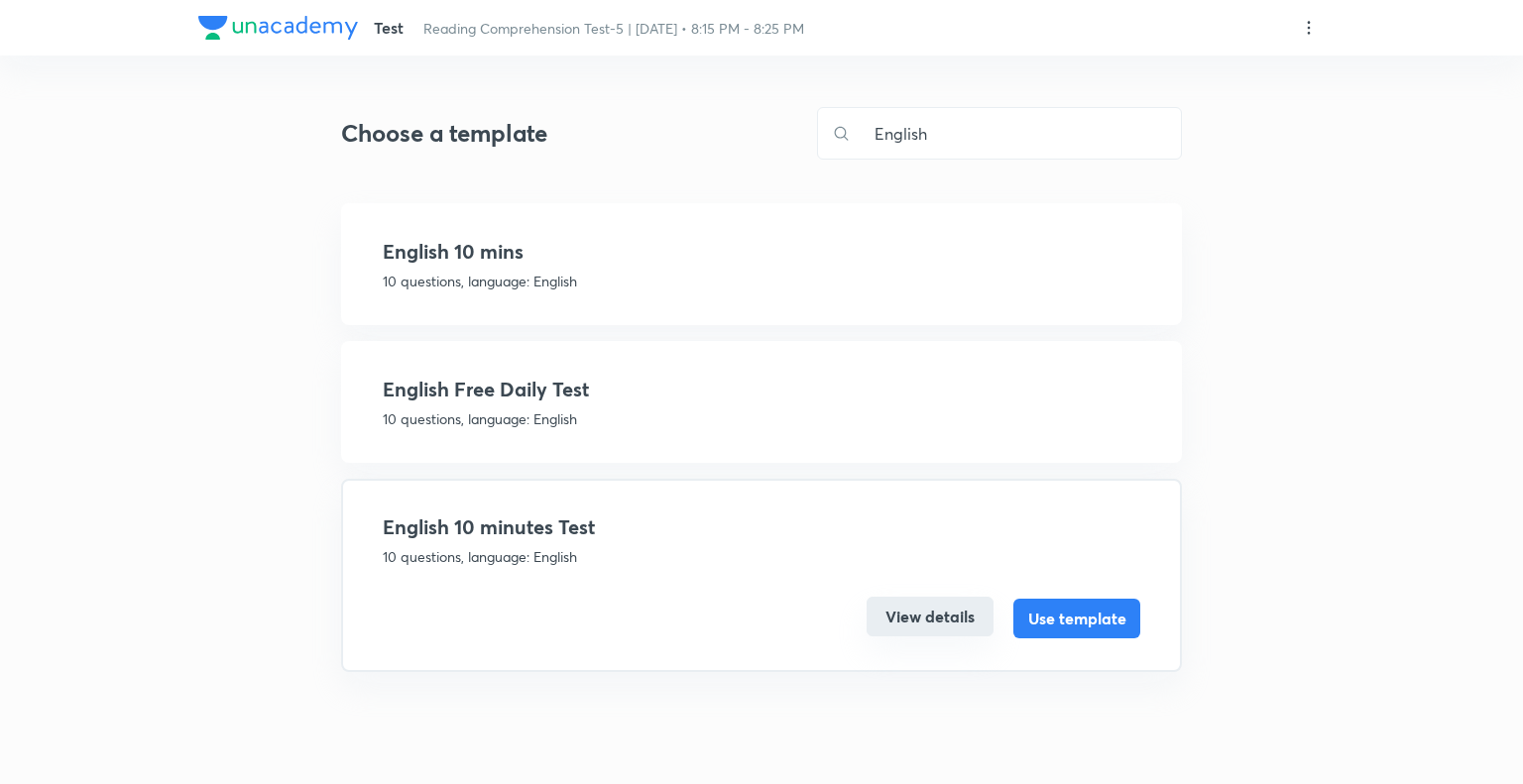 click on "View details" at bounding box center (930, 616) 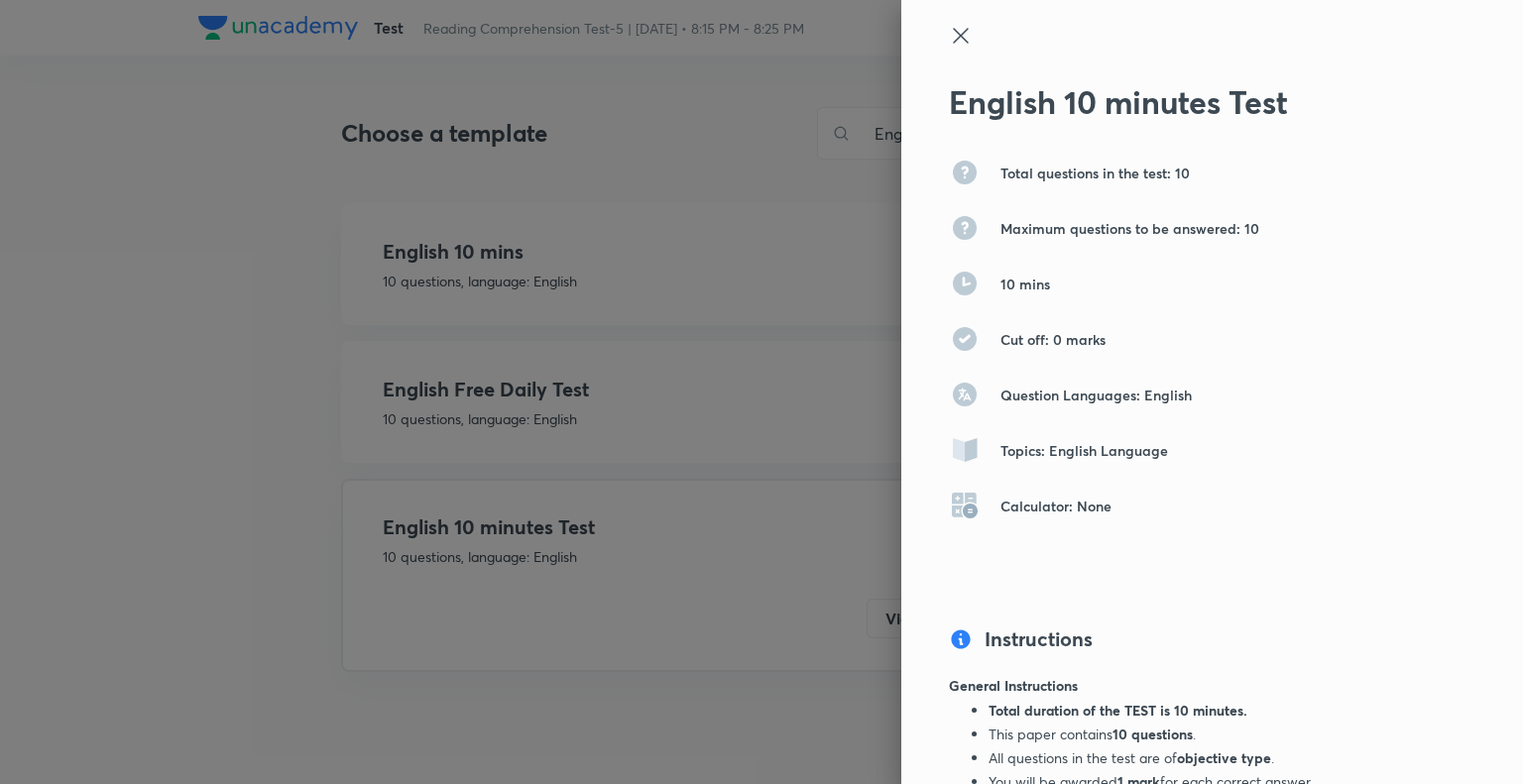 click 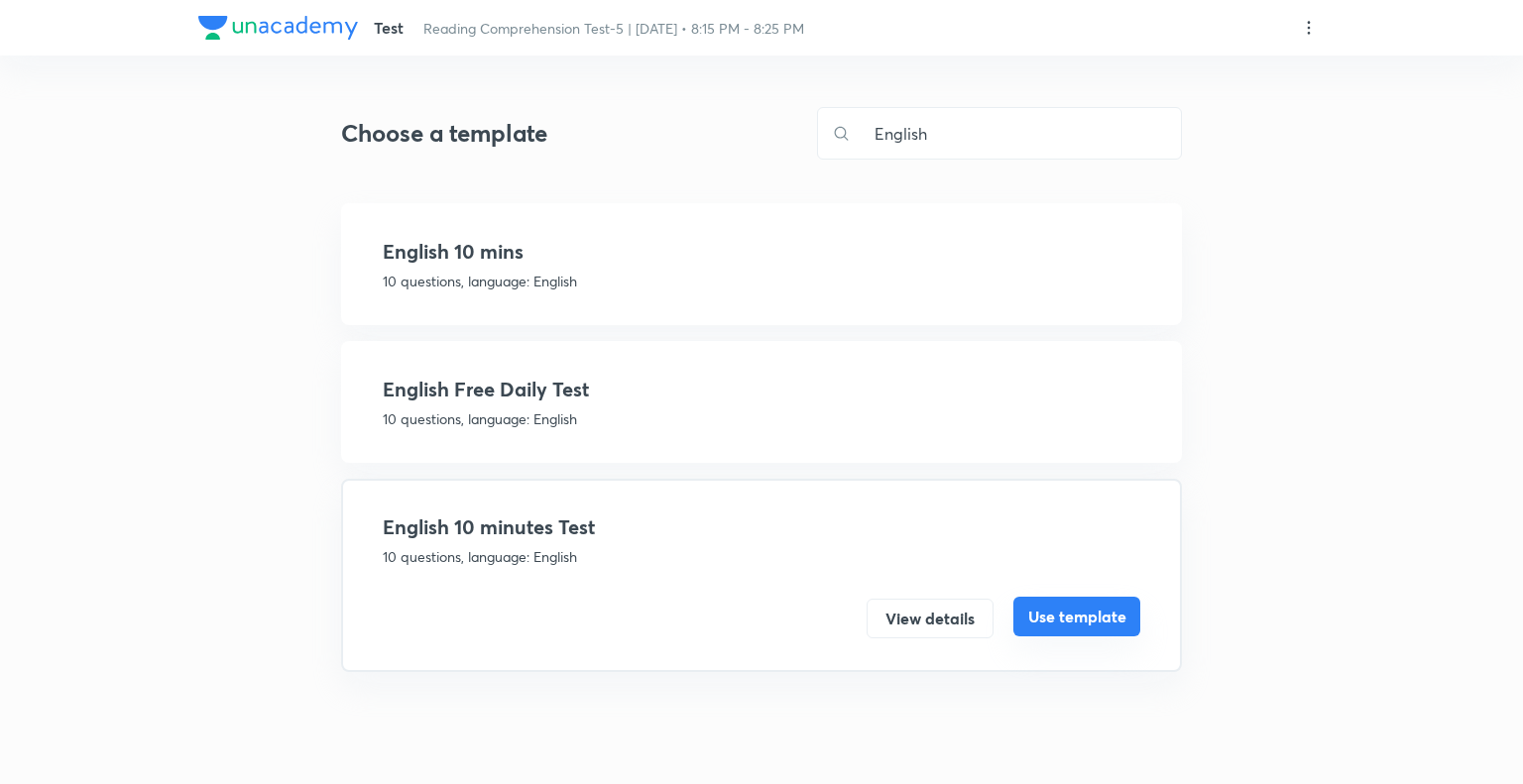 click on "Use template" at bounding box center (1077, 616) 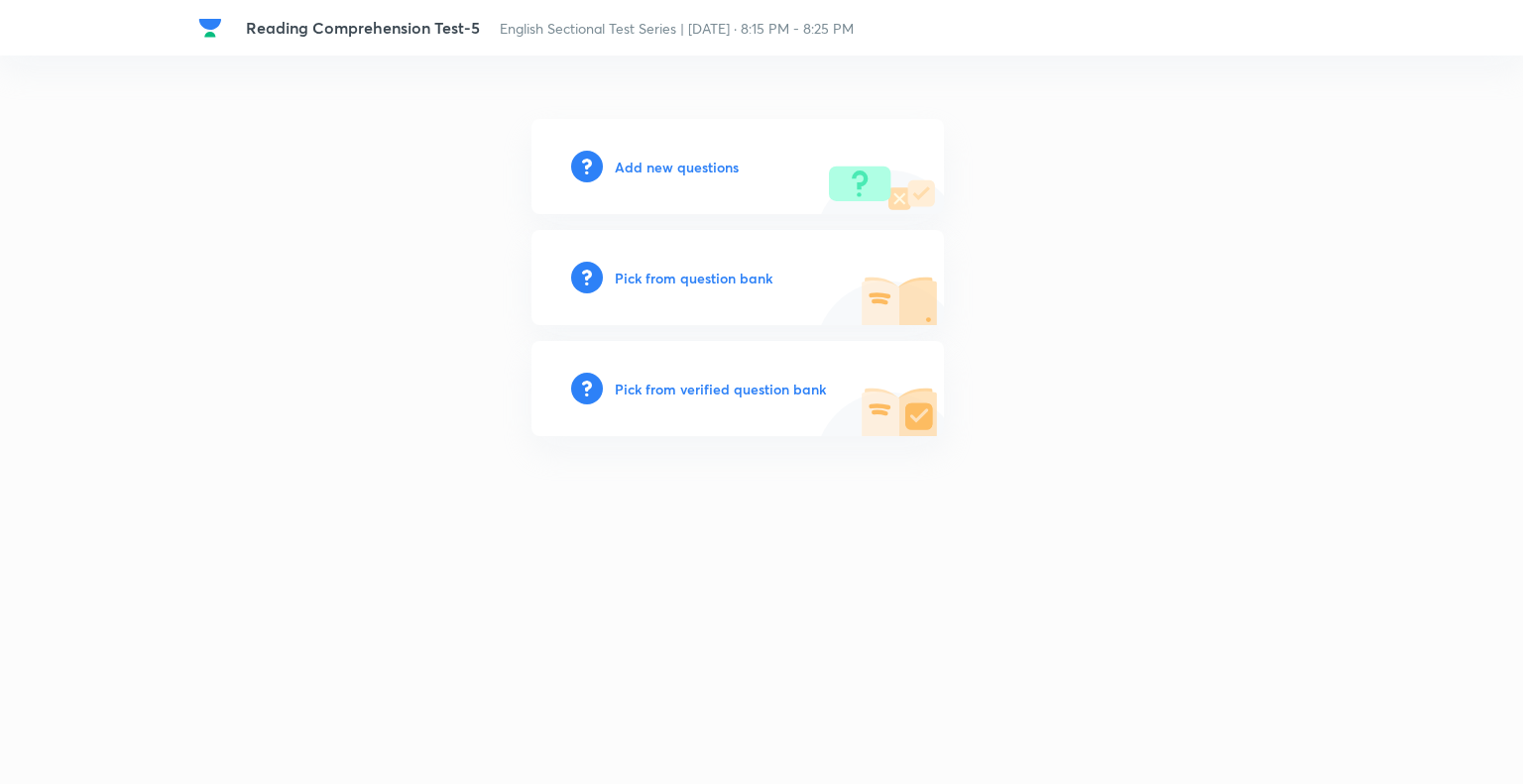 click on "Add new questions" at bounding box center (676, 167) 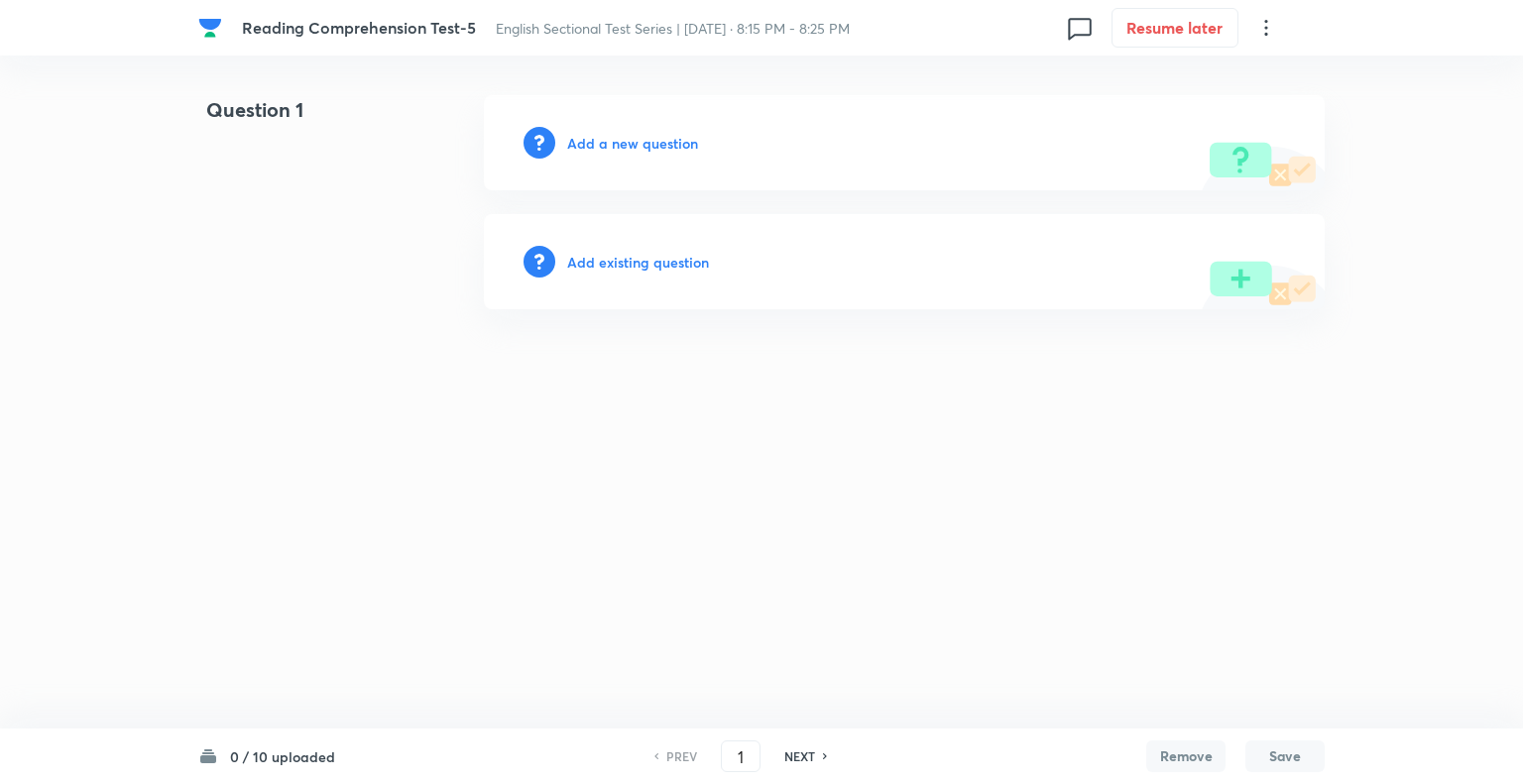 click 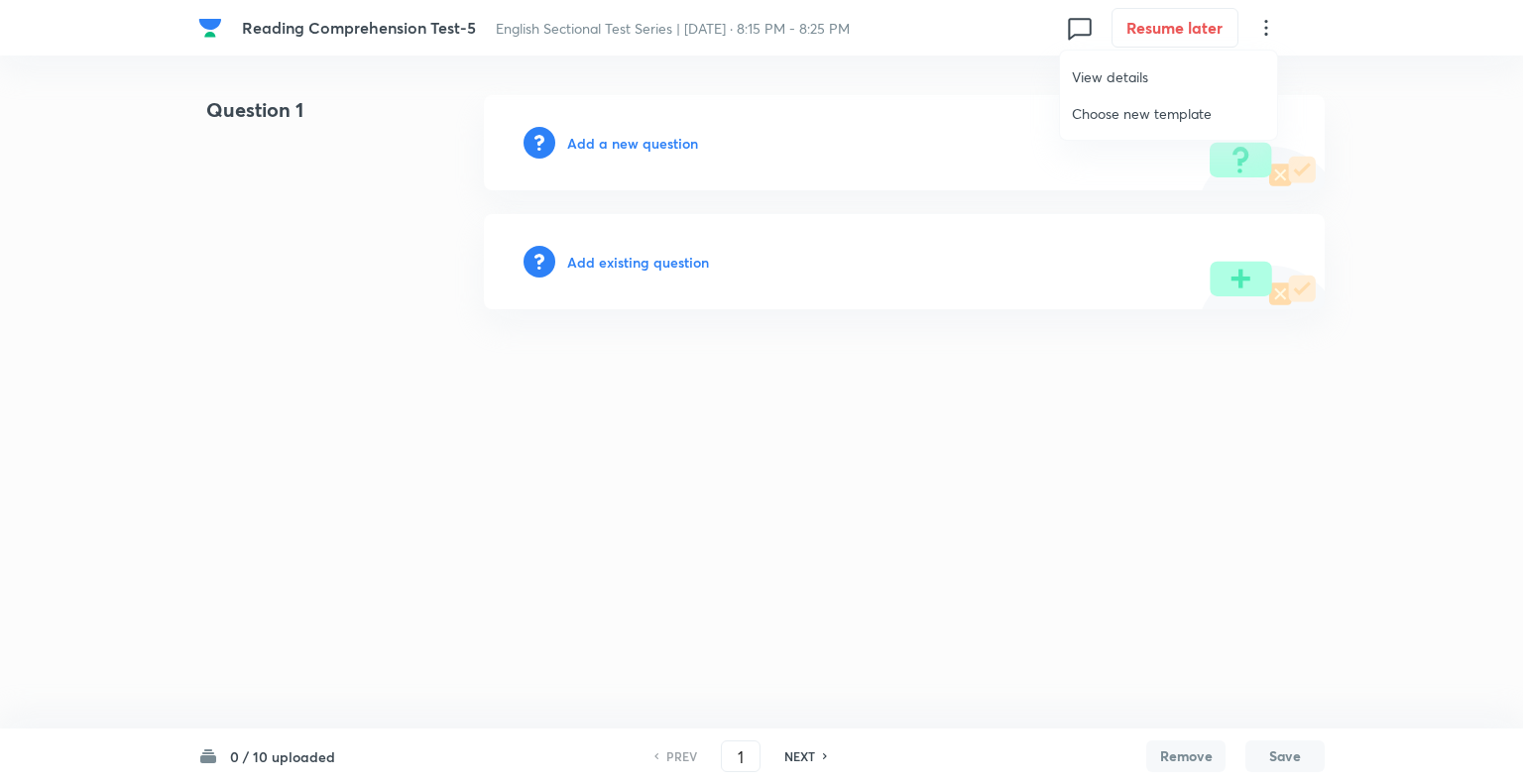 click on "View details" at bounding box center (1168, 76) 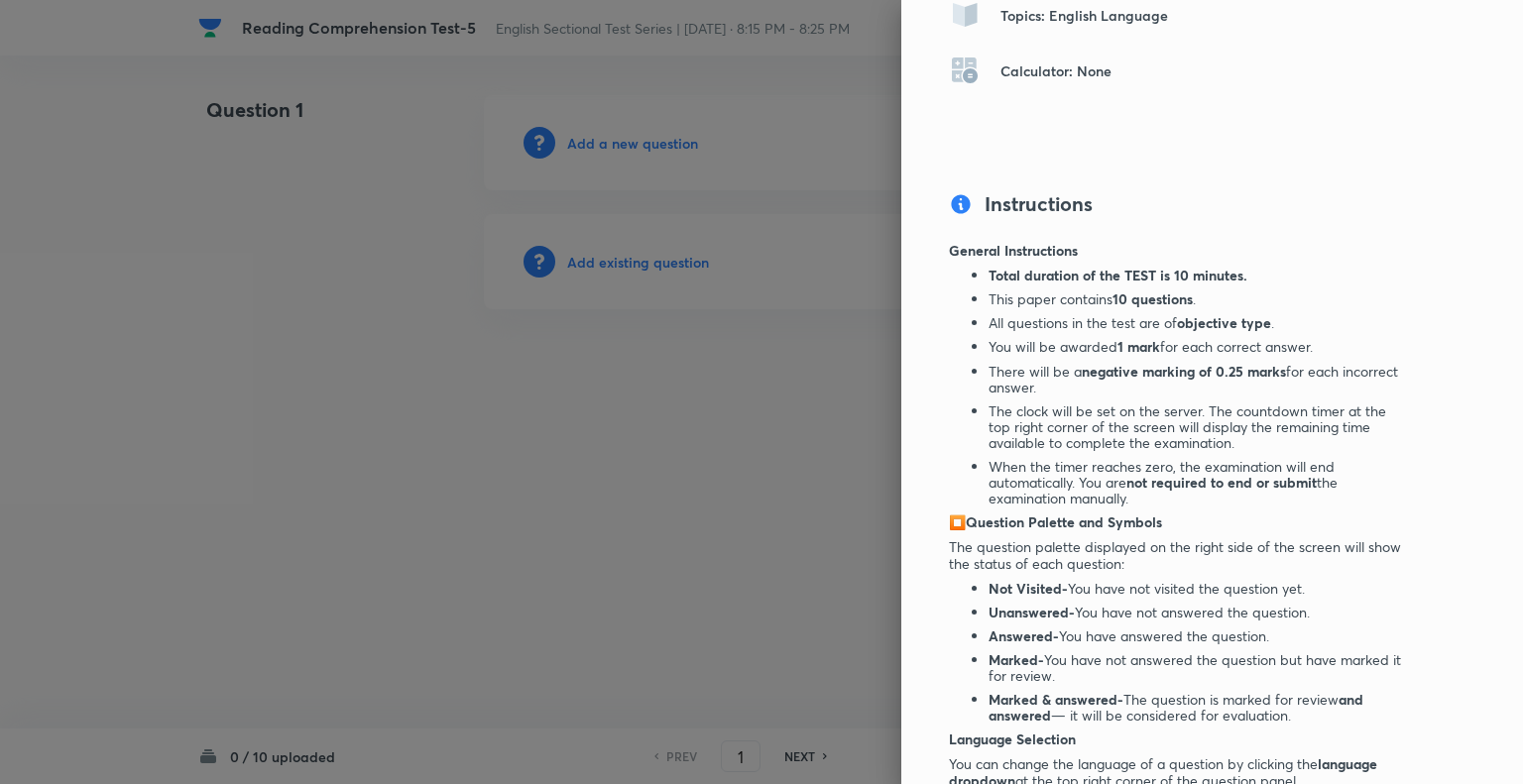 scroll, scrollTop: 444, scrollLeft: 0, axis: vertical 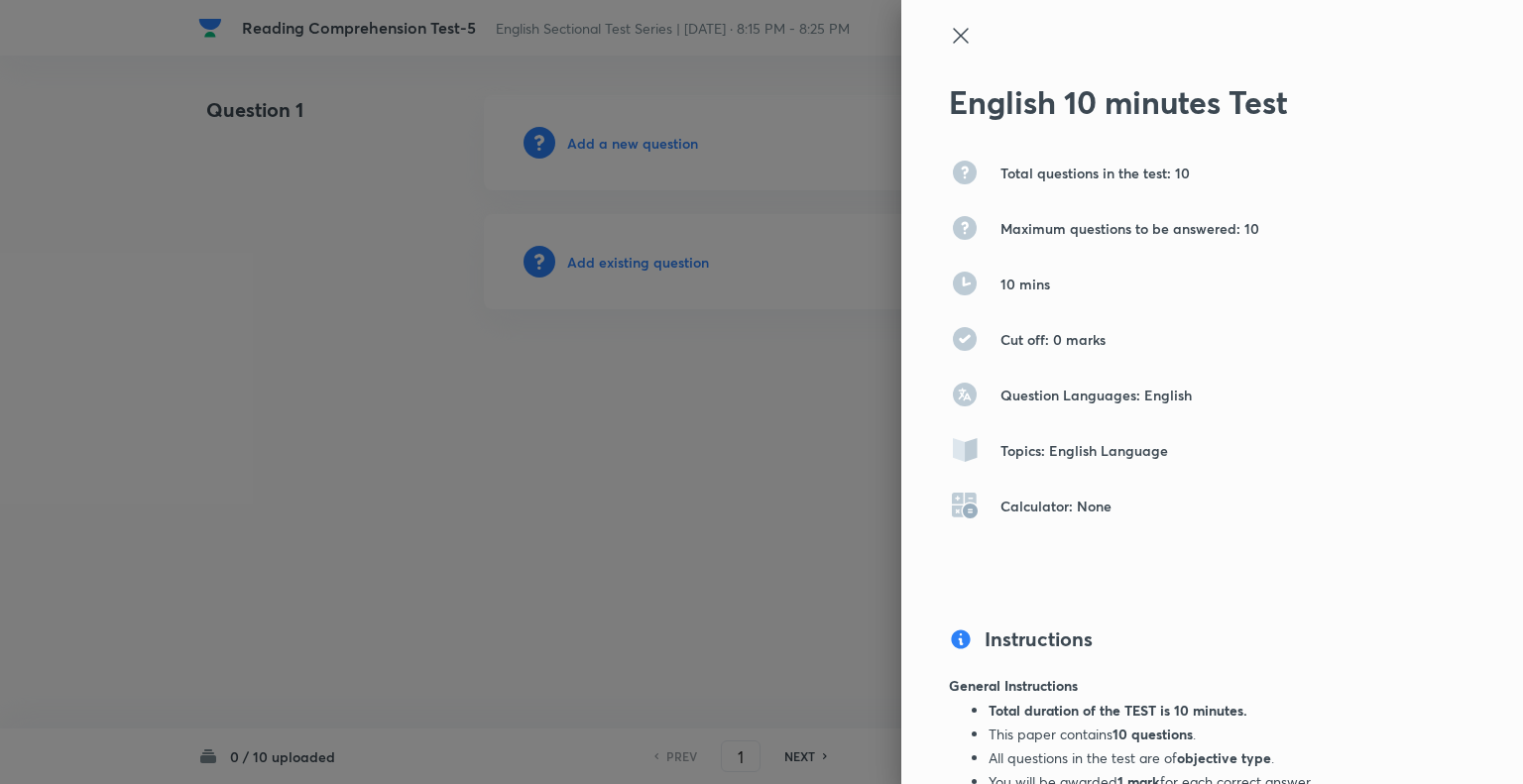 click 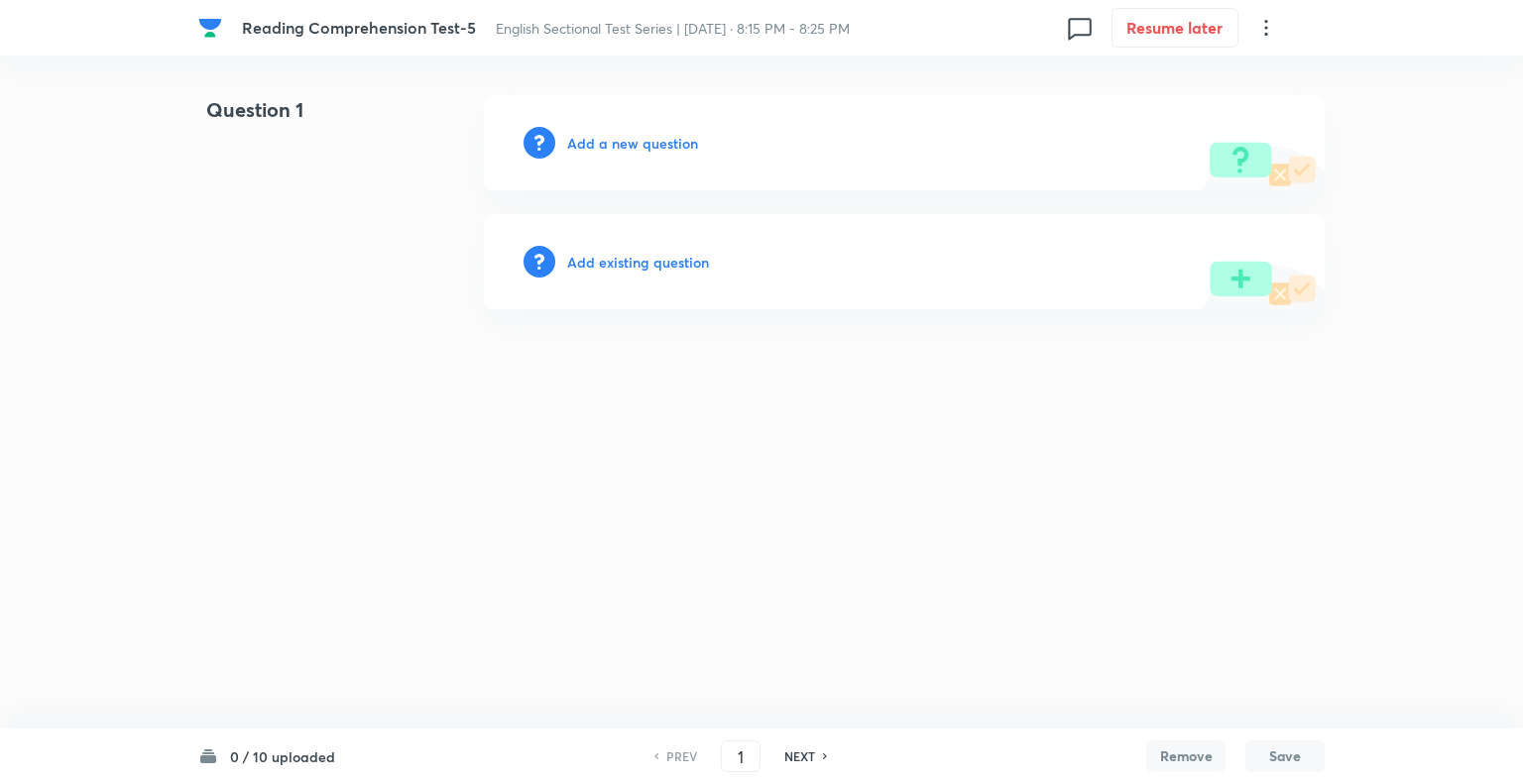 click on "Add a new question" at bounding box center (633, 143) 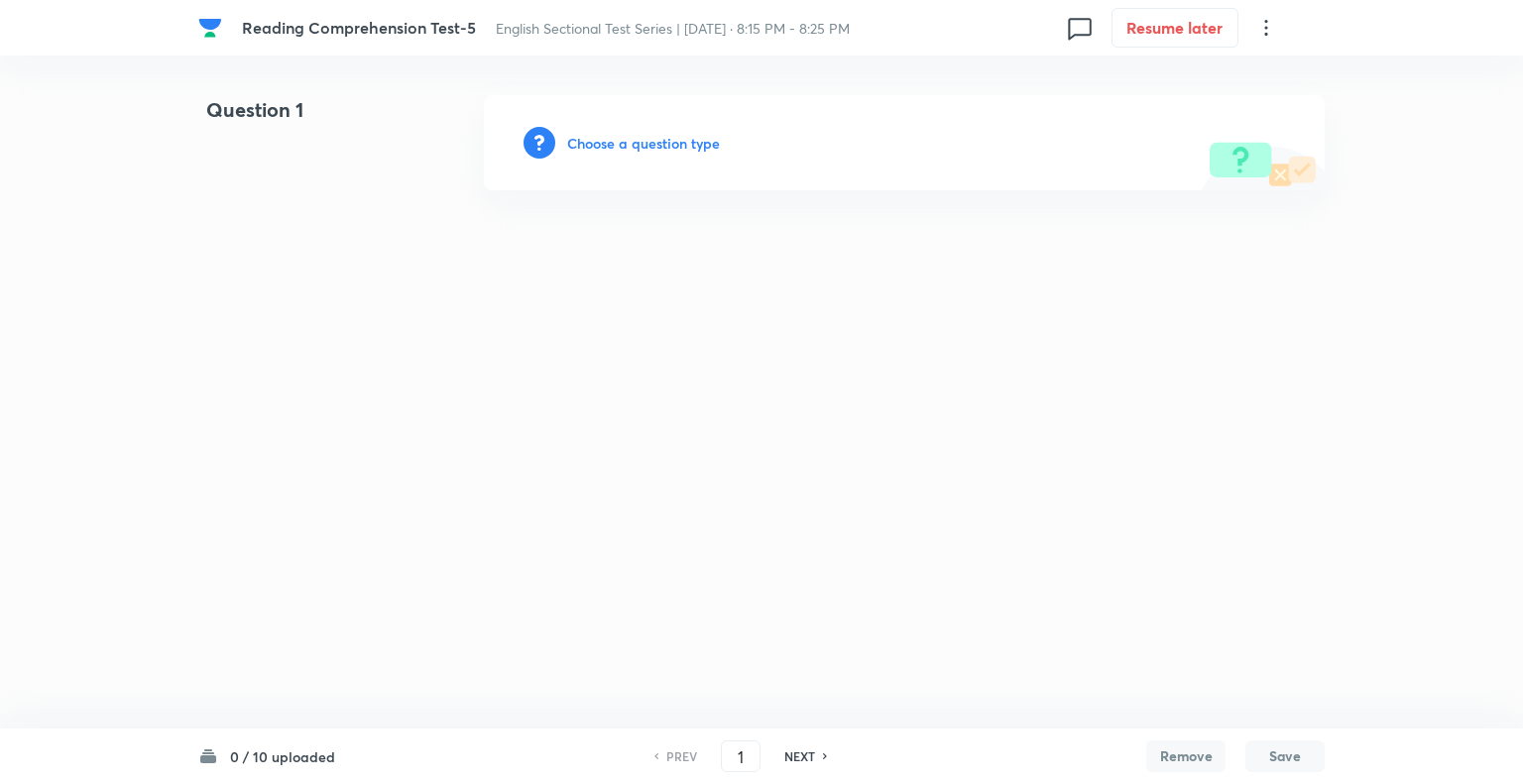 click on "Choose a question type" at bounding box center (644, 143) 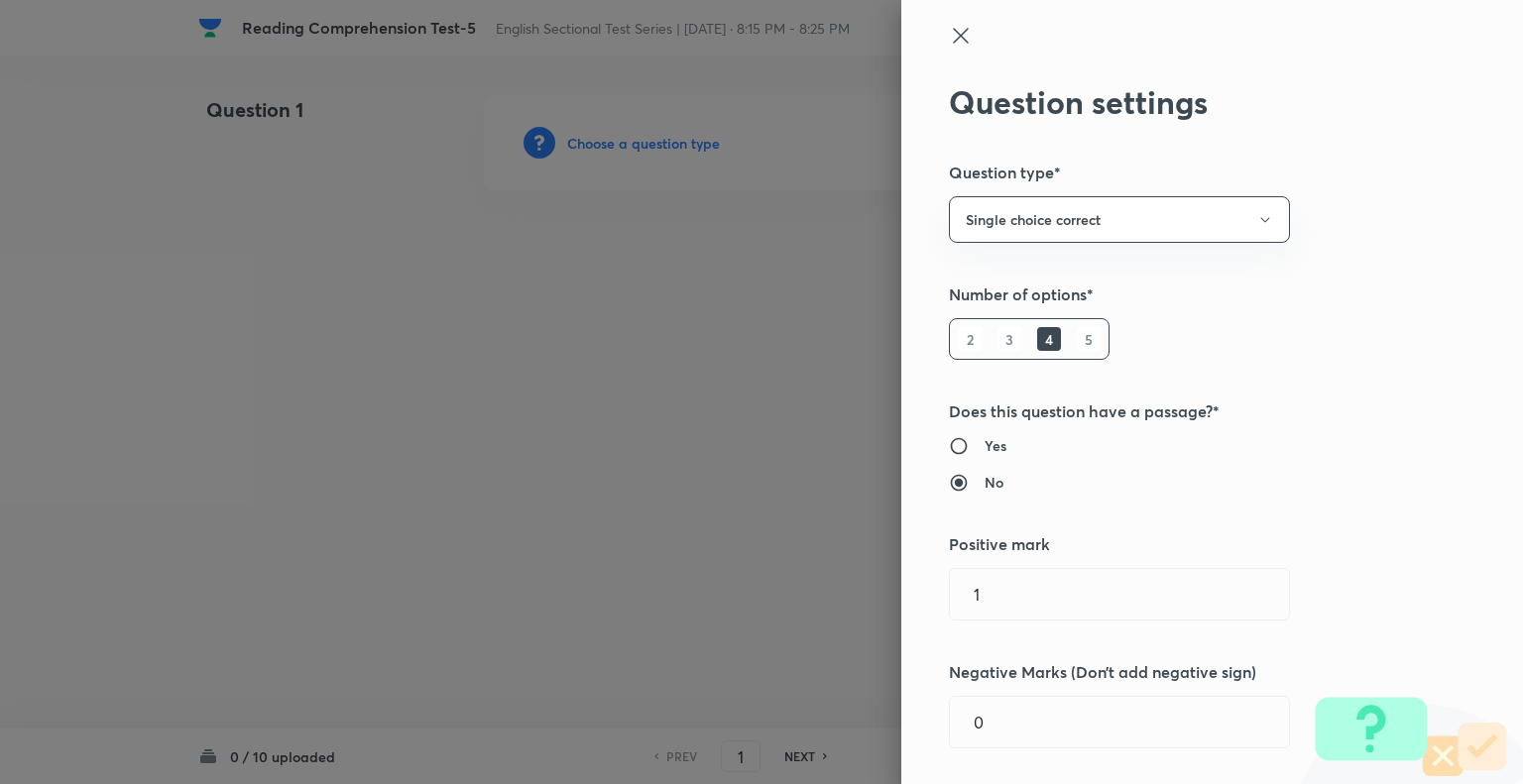 click on "5" at bounding box center (1089, 339) 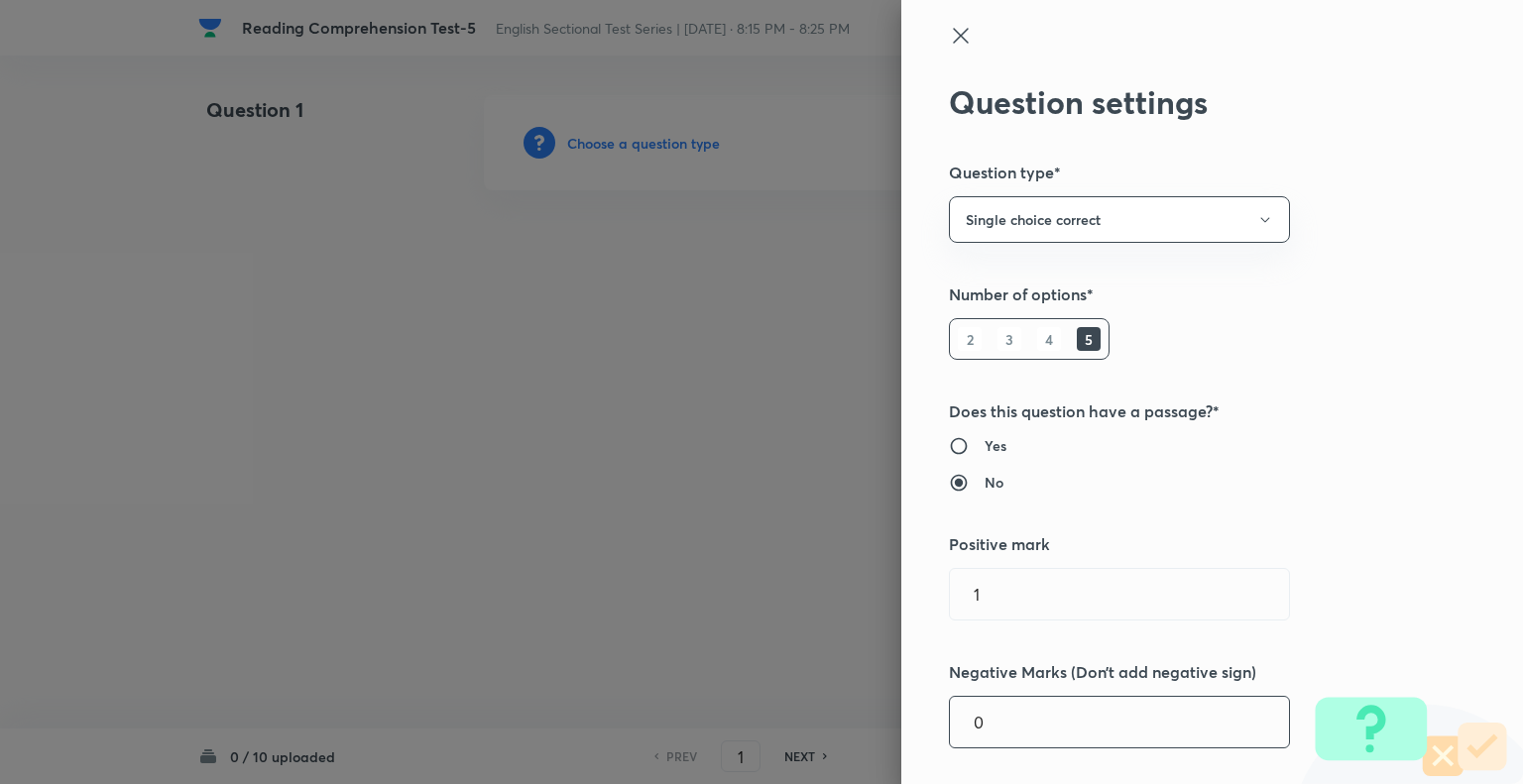 click on "0" at bounding box center [1119, 722] 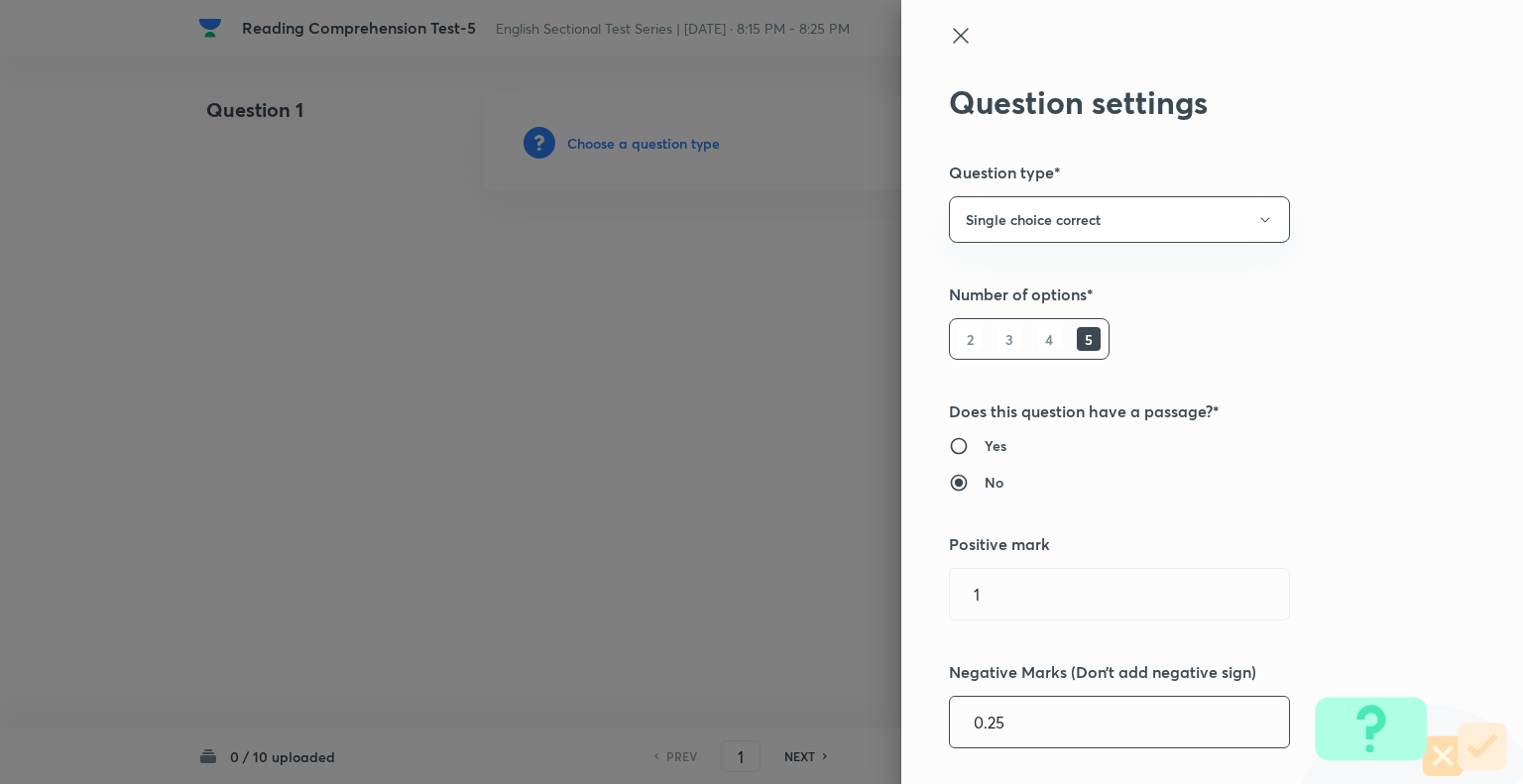 type on "0.25" 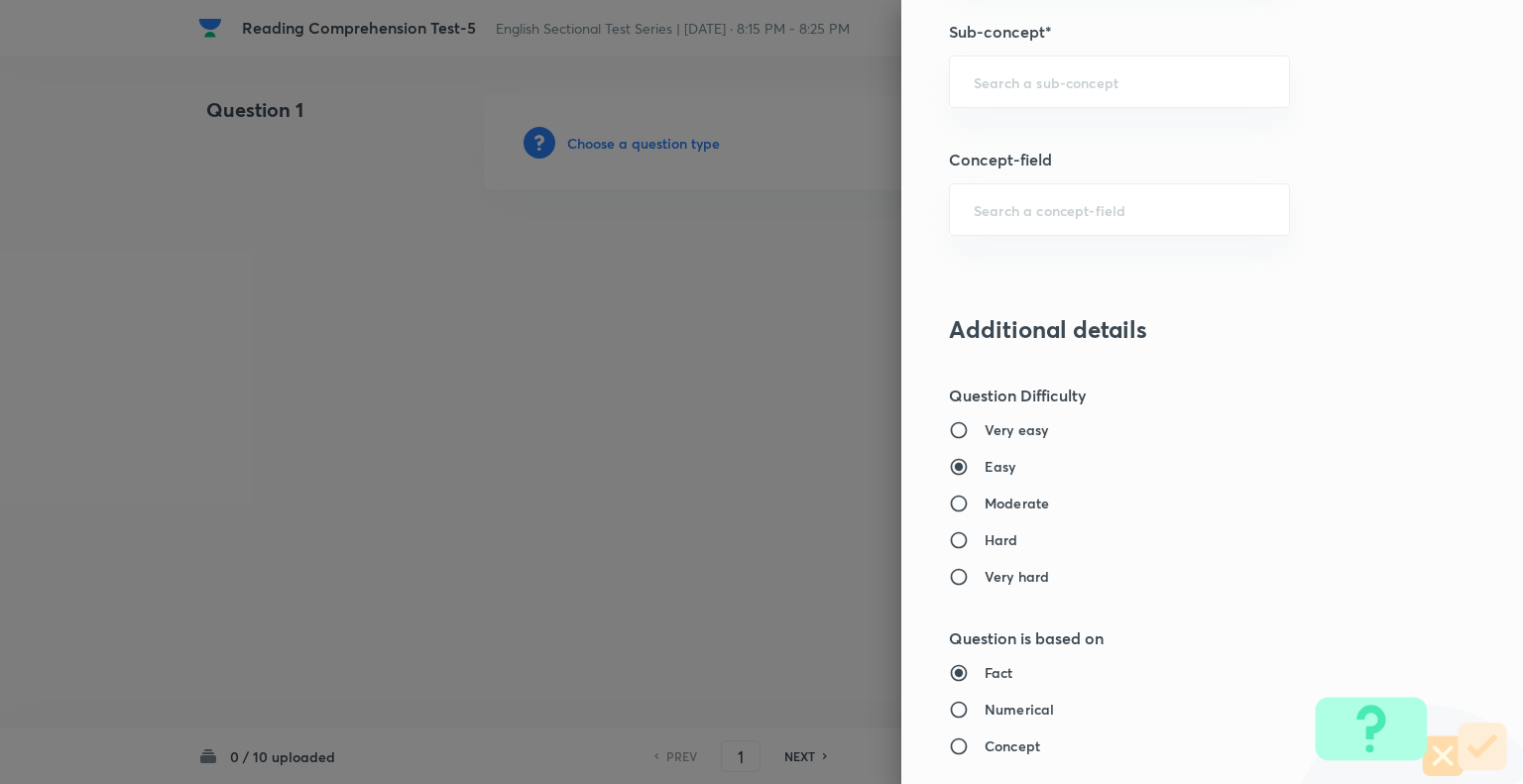 scroll, scrollTop: 1257, scrollLeft: 0, axis: vertical 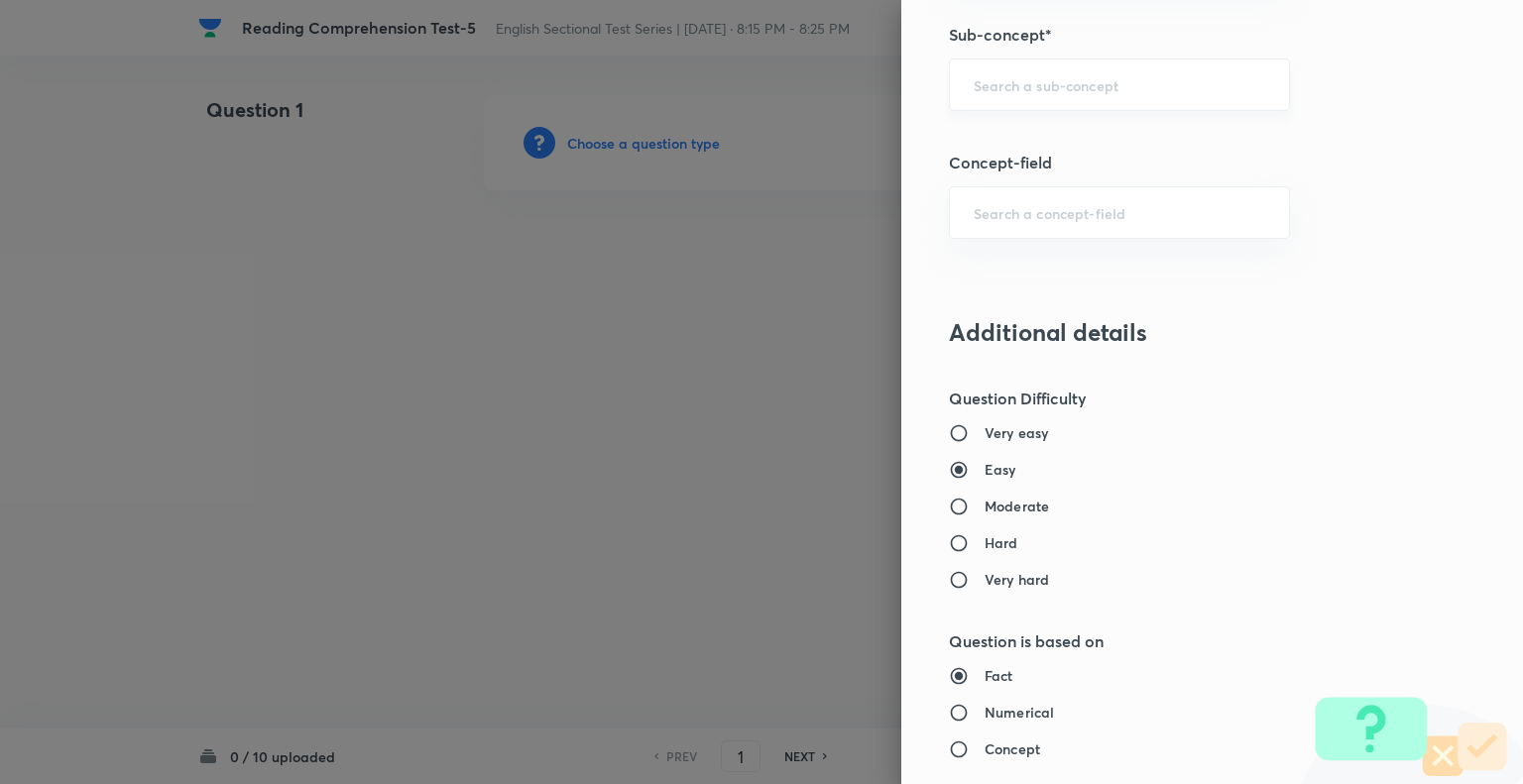 click at bounding box center [1119, 84] 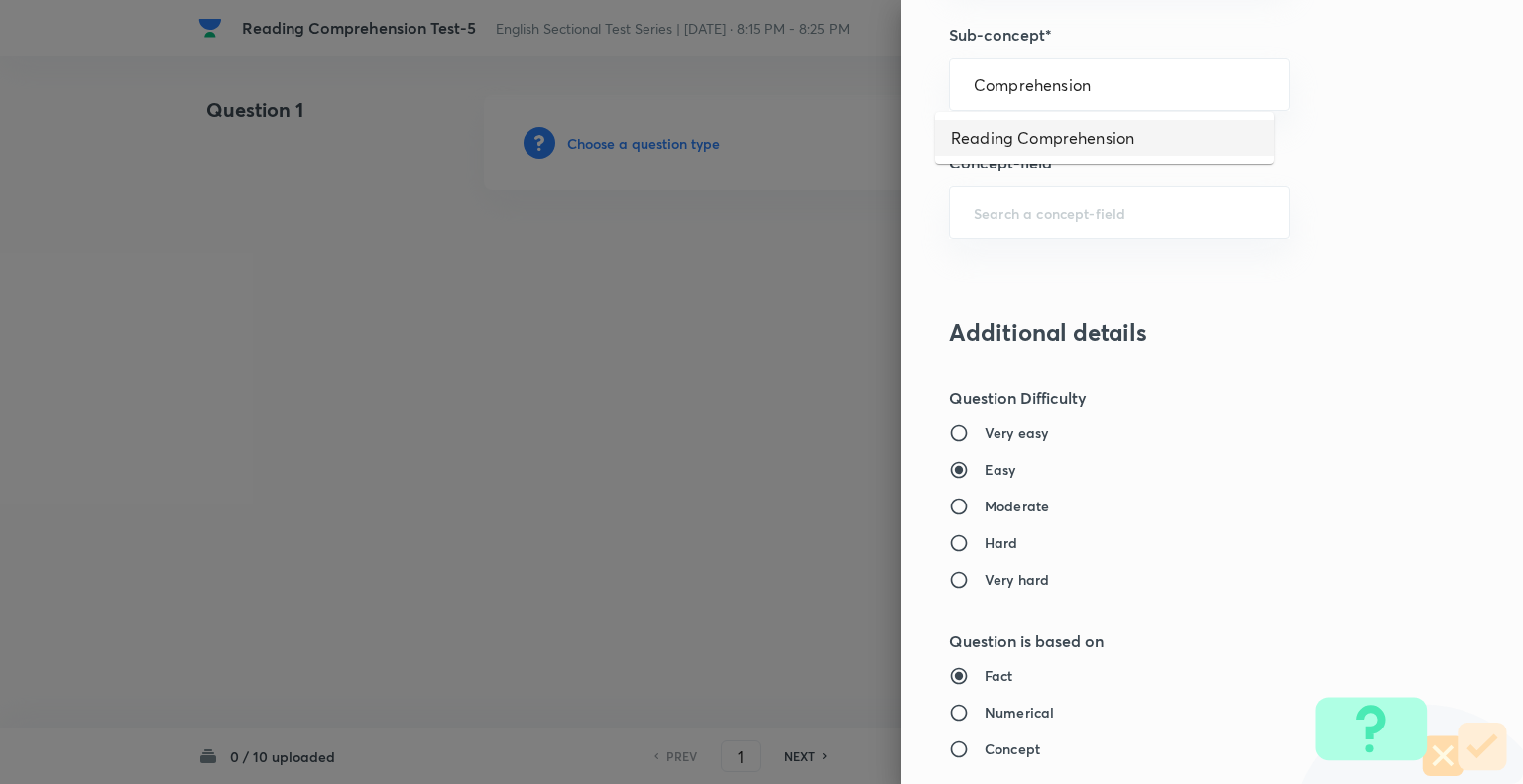 click on "Reading Comprehension" at bounding box center [1105, 138] 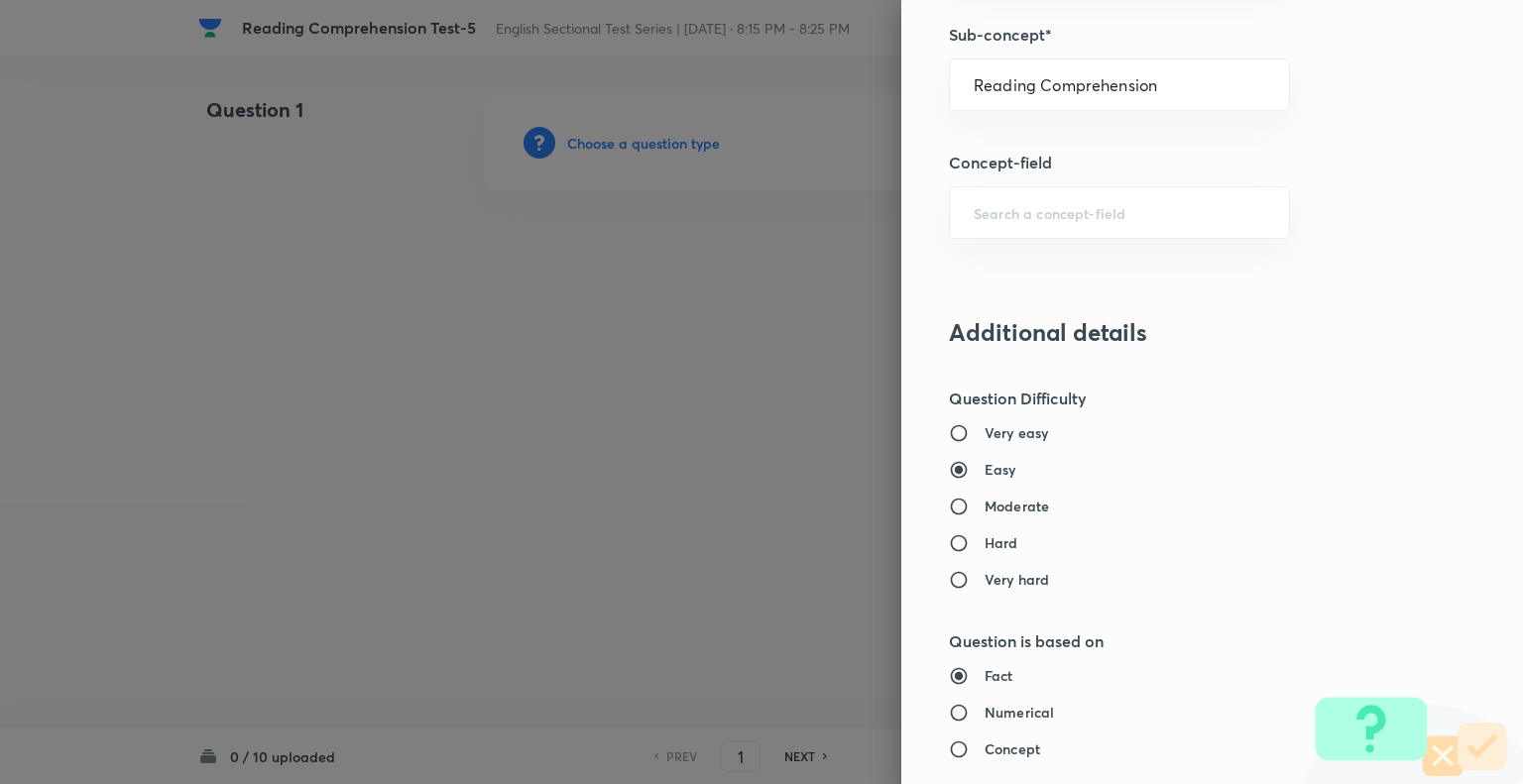 type on "English Language" 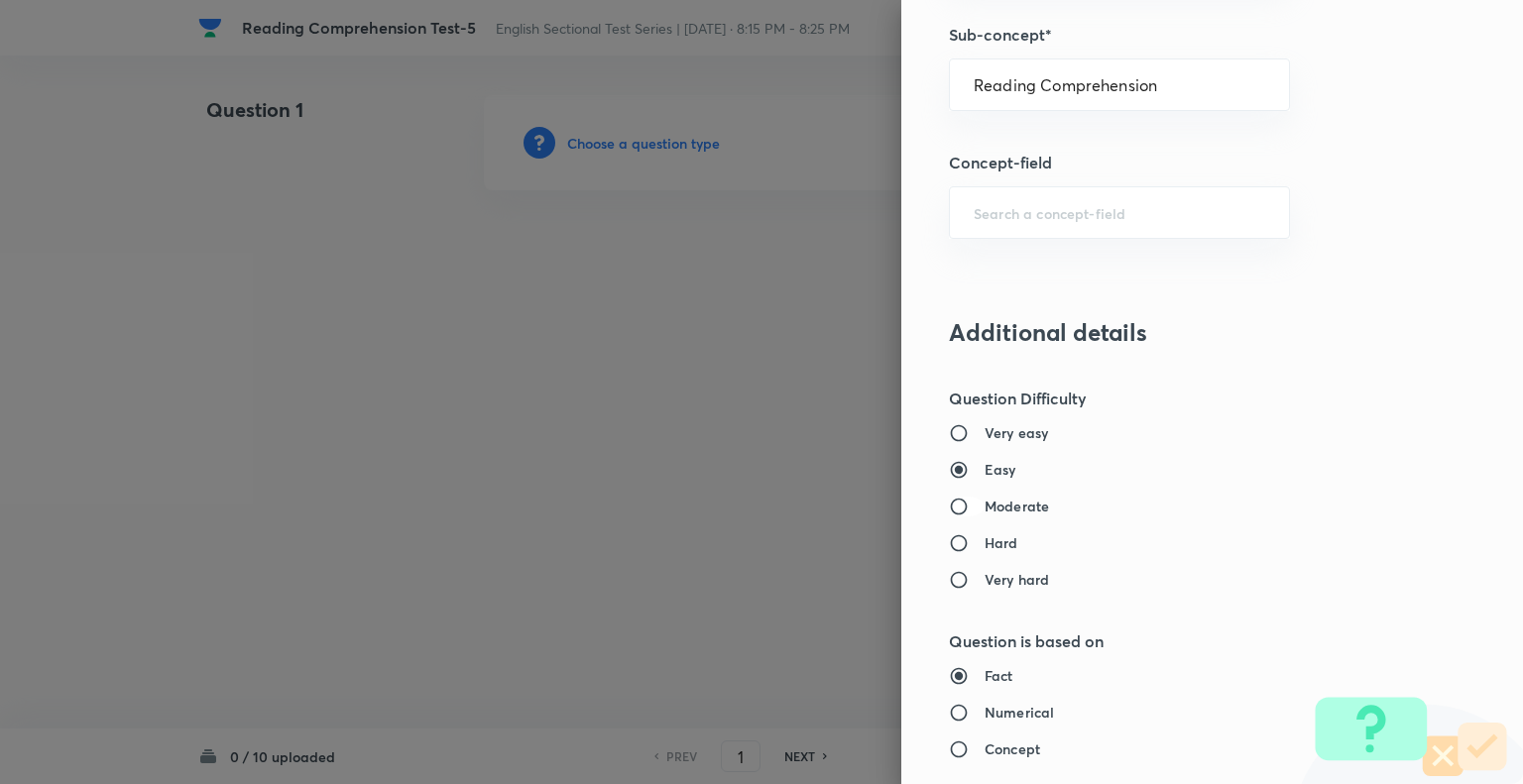 click on "Moderate" at bounding box center (967, 506) 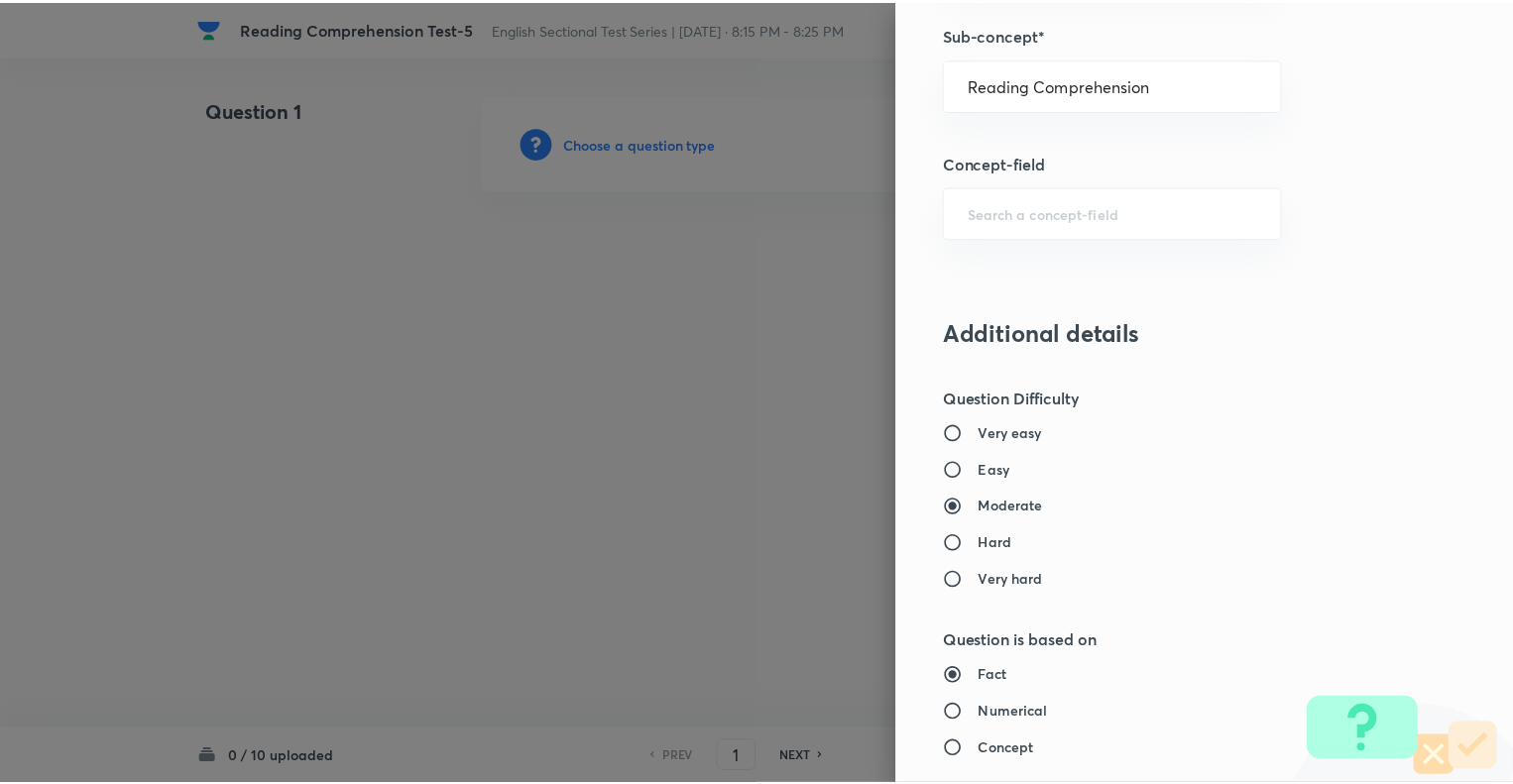 scroll, scrollTop: 1914, scrollLeft: 0, axis: vertical 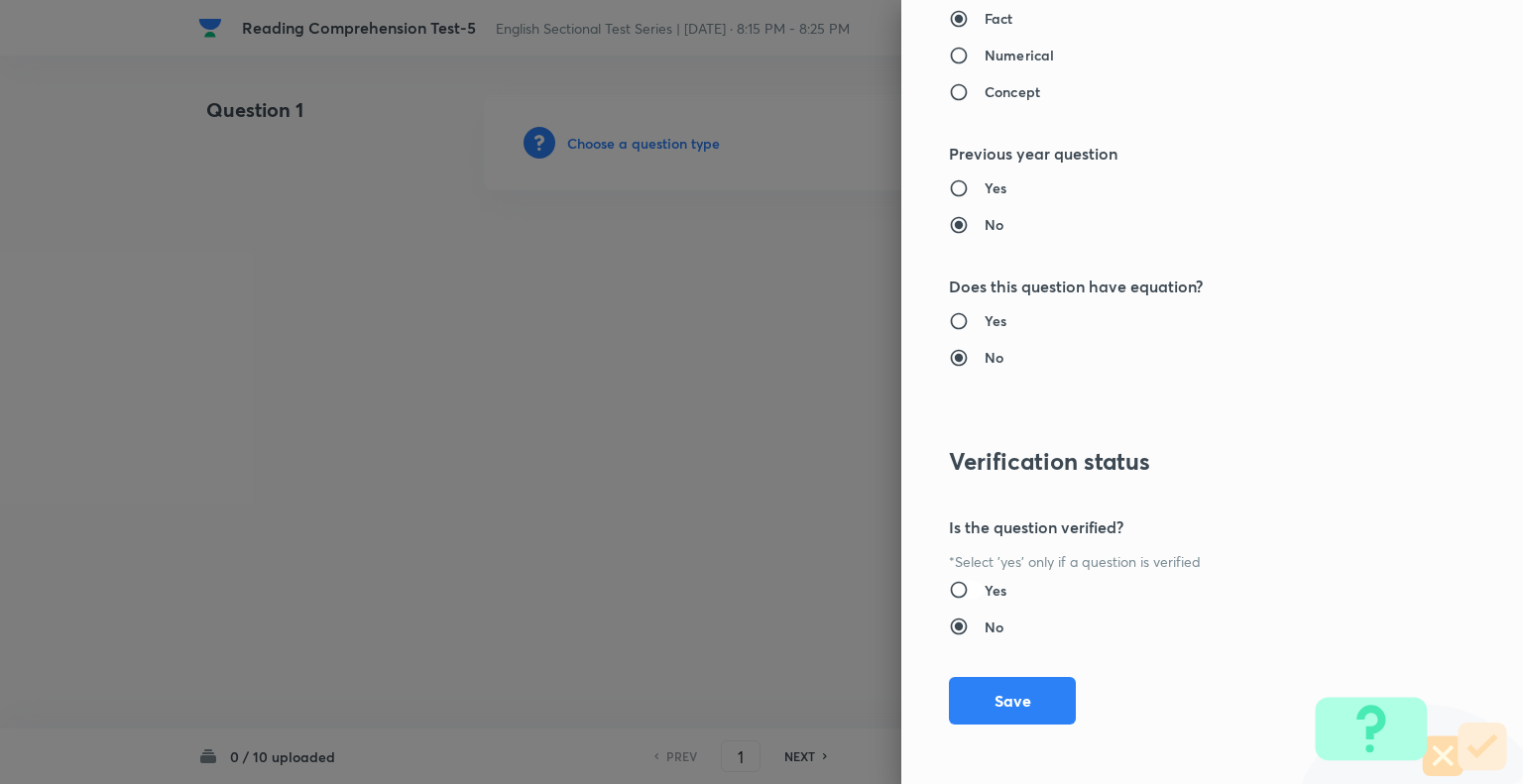 click on "Yes" at bounding box center (967, 590) 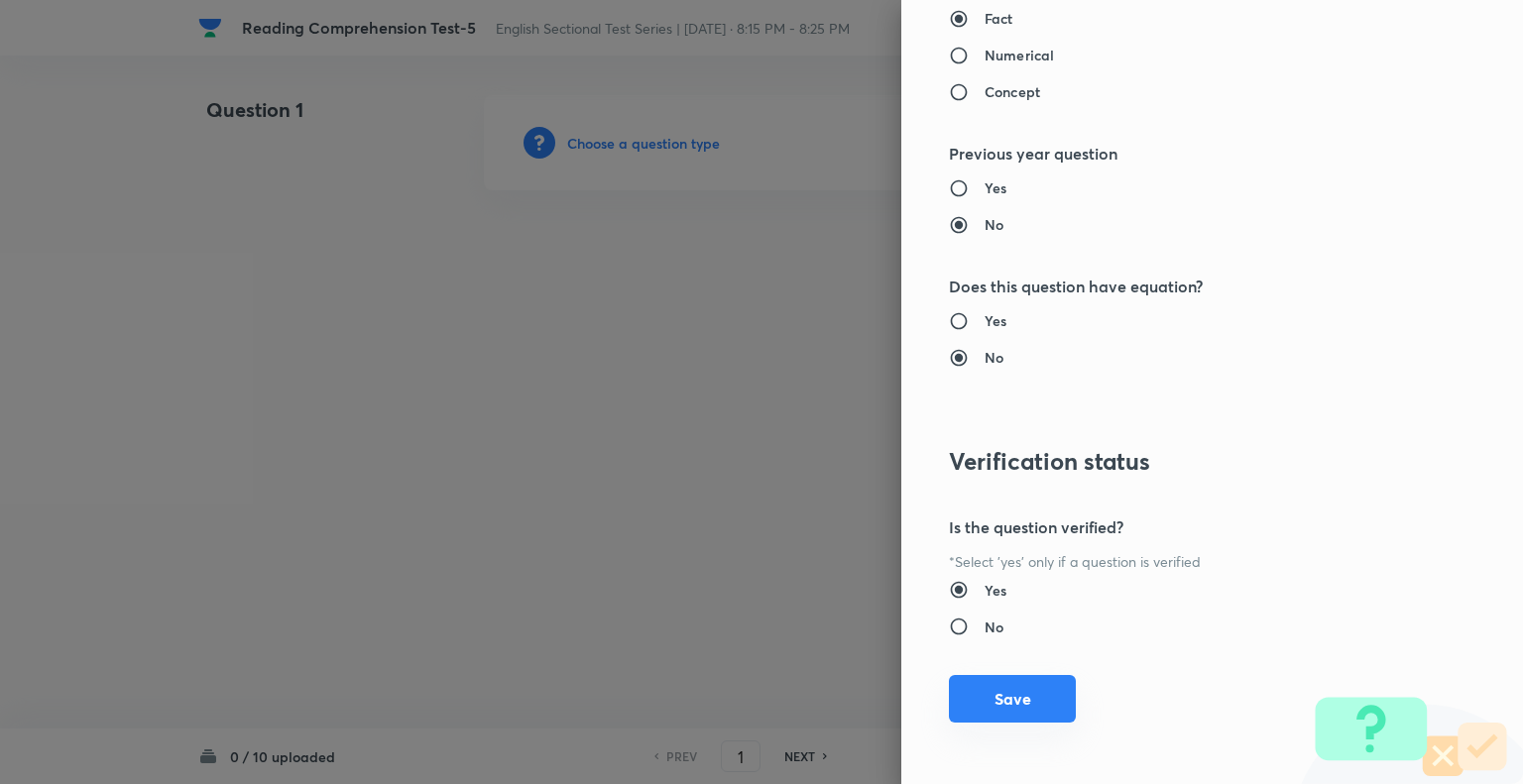 click on "Save" at bounding box center [1012, 699] 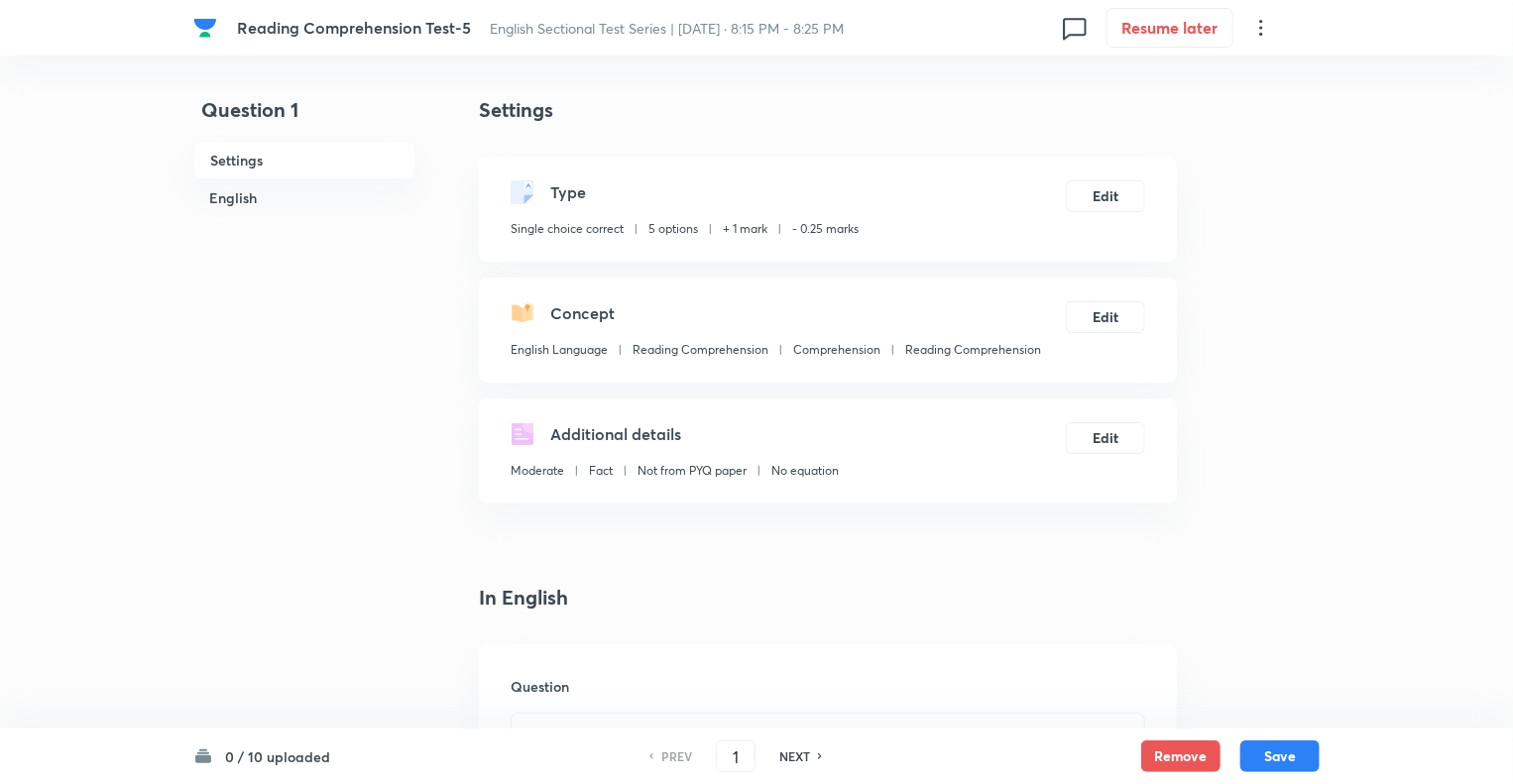 click on "Question 1 Settings English" at bounding box center [304, 1493] 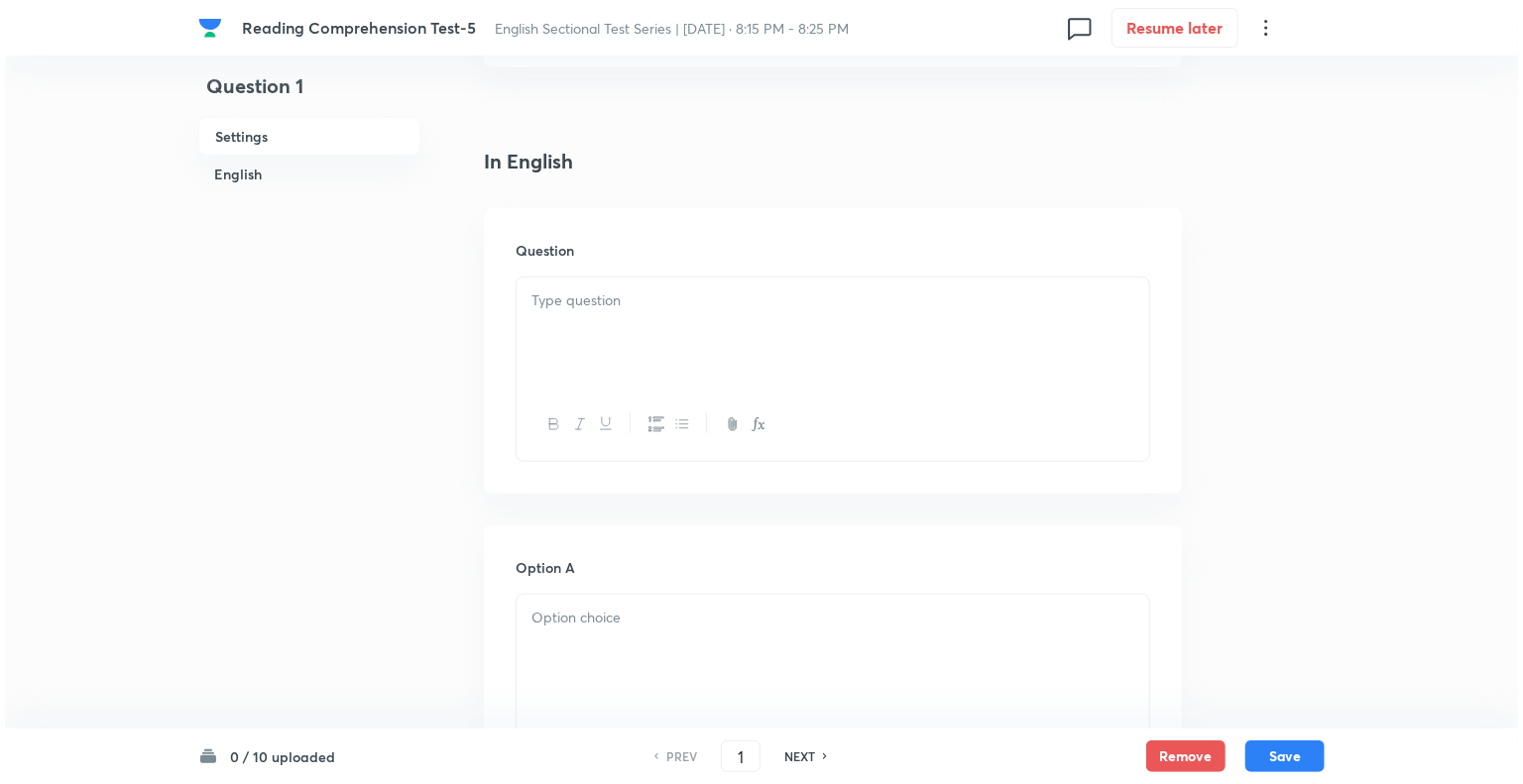 scroll, scrollTop: 0, scrollLeft: 0, axis: both 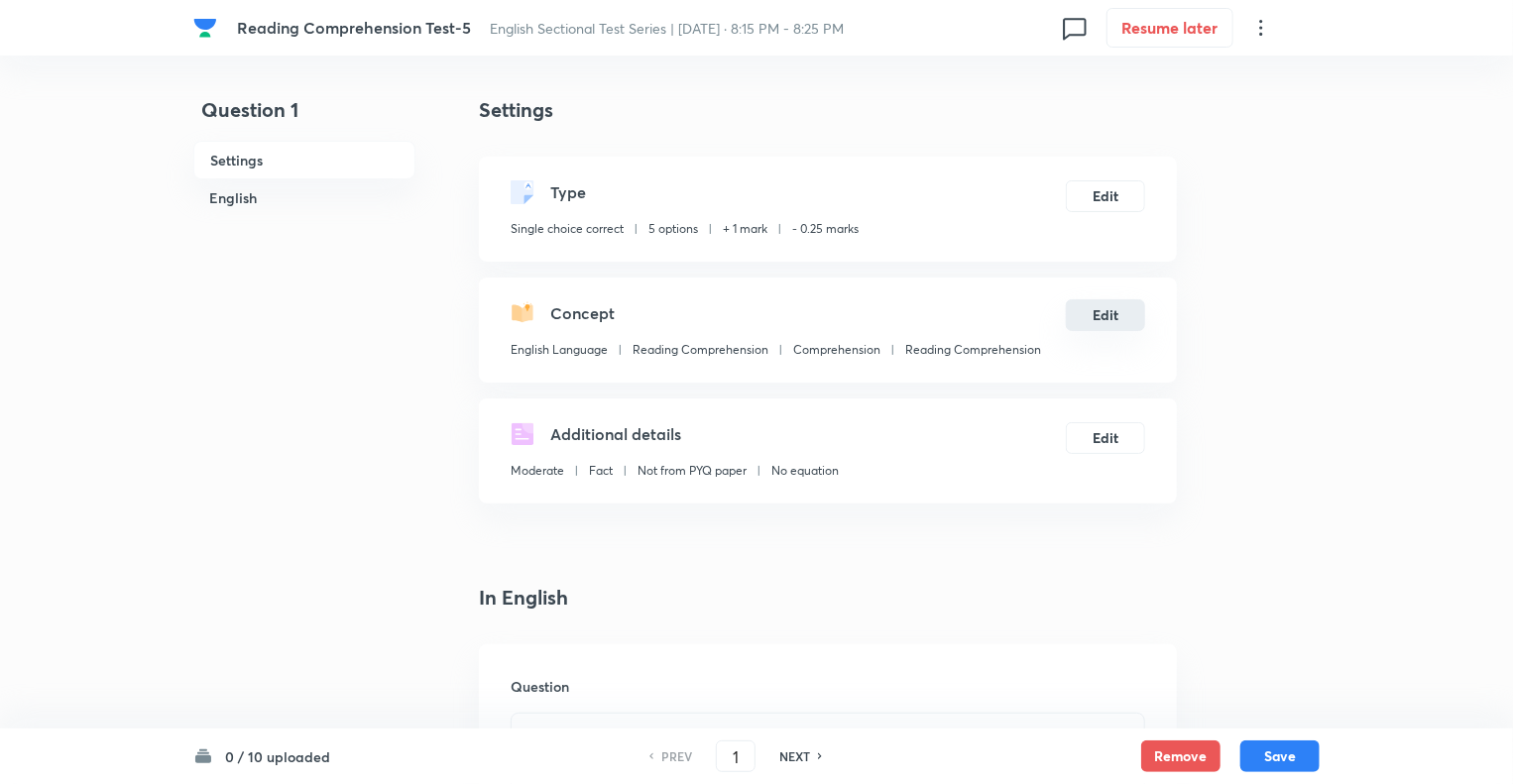 click on "Edit" at bounding box center (1106, 315) 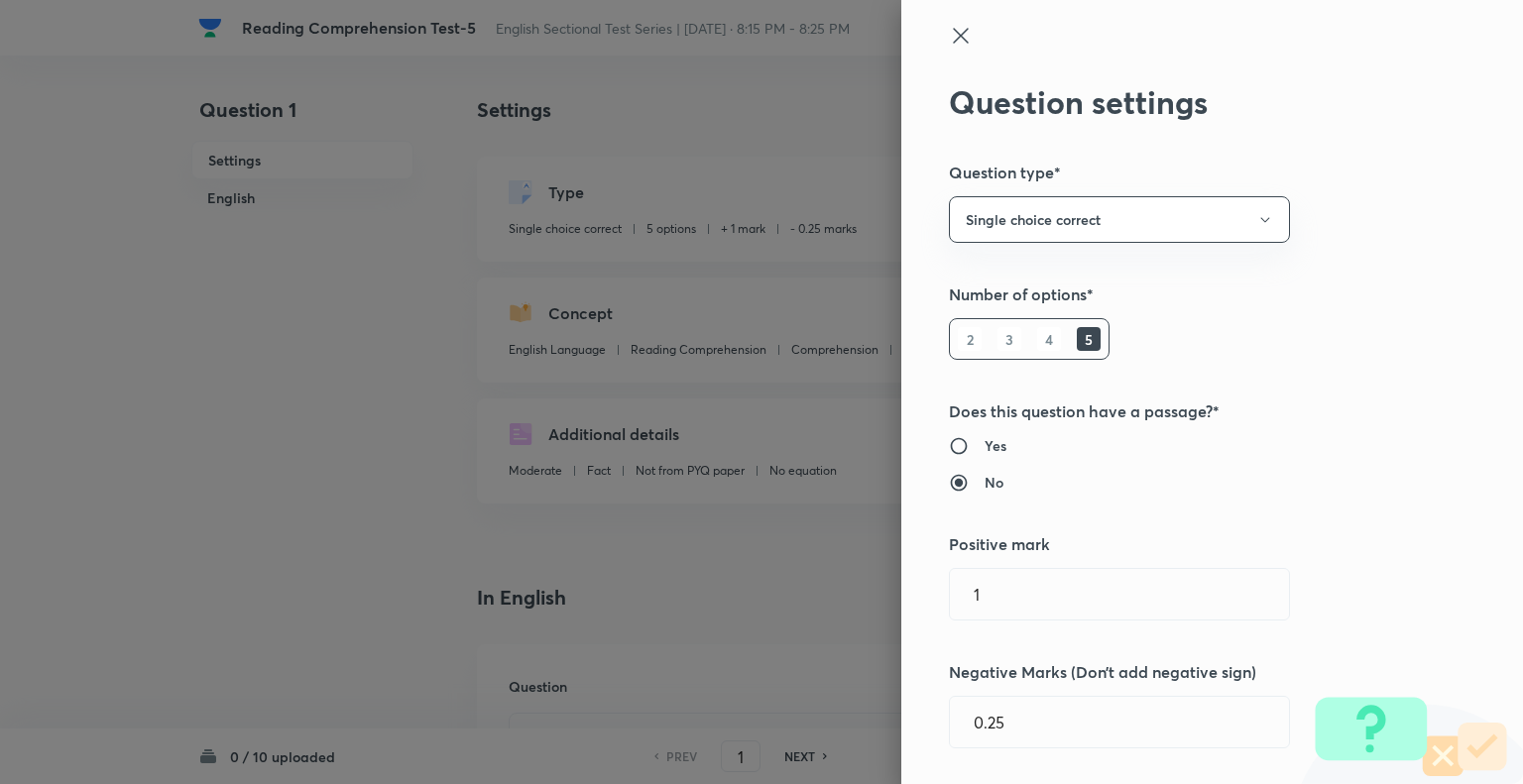 click on "Question settings Question type* Single choice correct Number of options* 2 3 4 5 Does this question have a passage?* Yes No Positive mark 1 ​ Negative Marks (Don’t add negative sign) 0.25 ​ Syllabus Topic group* English Language ​ Topic* Reading Comprehension ​ Concept* Comprehension ​ Sub-concept* Reading Comprehension ​ Concept-field ​ Additional details Question Difficulty Very easy Easy Moderate Hard Very hard Question is based on Fact Numerical Concept Previous year question Yes No Does this question have equation? Yes No Verification status Is the question verified? *Select 'yes' only if a question is verified Yes No Save" at bounding box center (1212, 392) 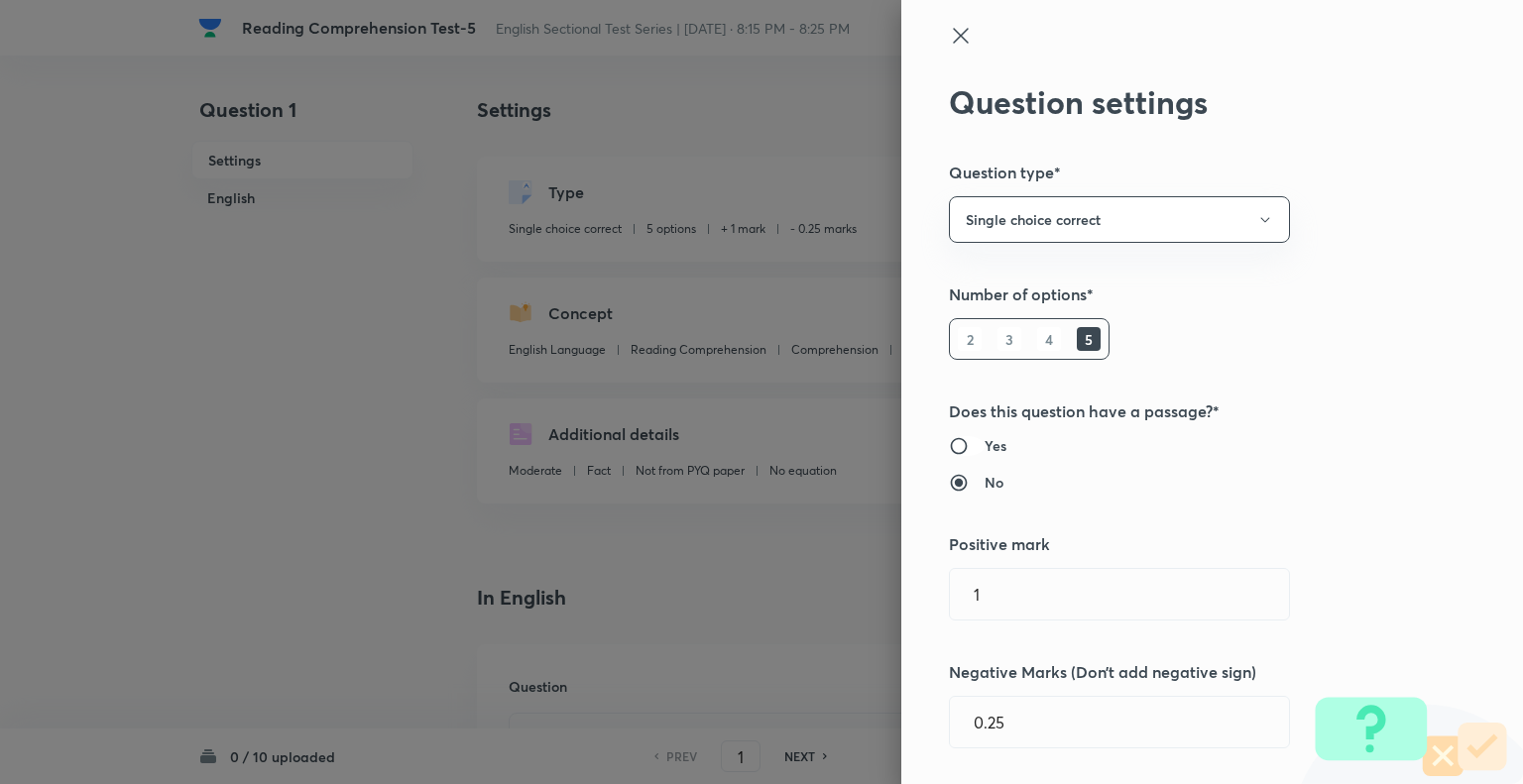 click on "Yes" at bounding box center [967, 446] 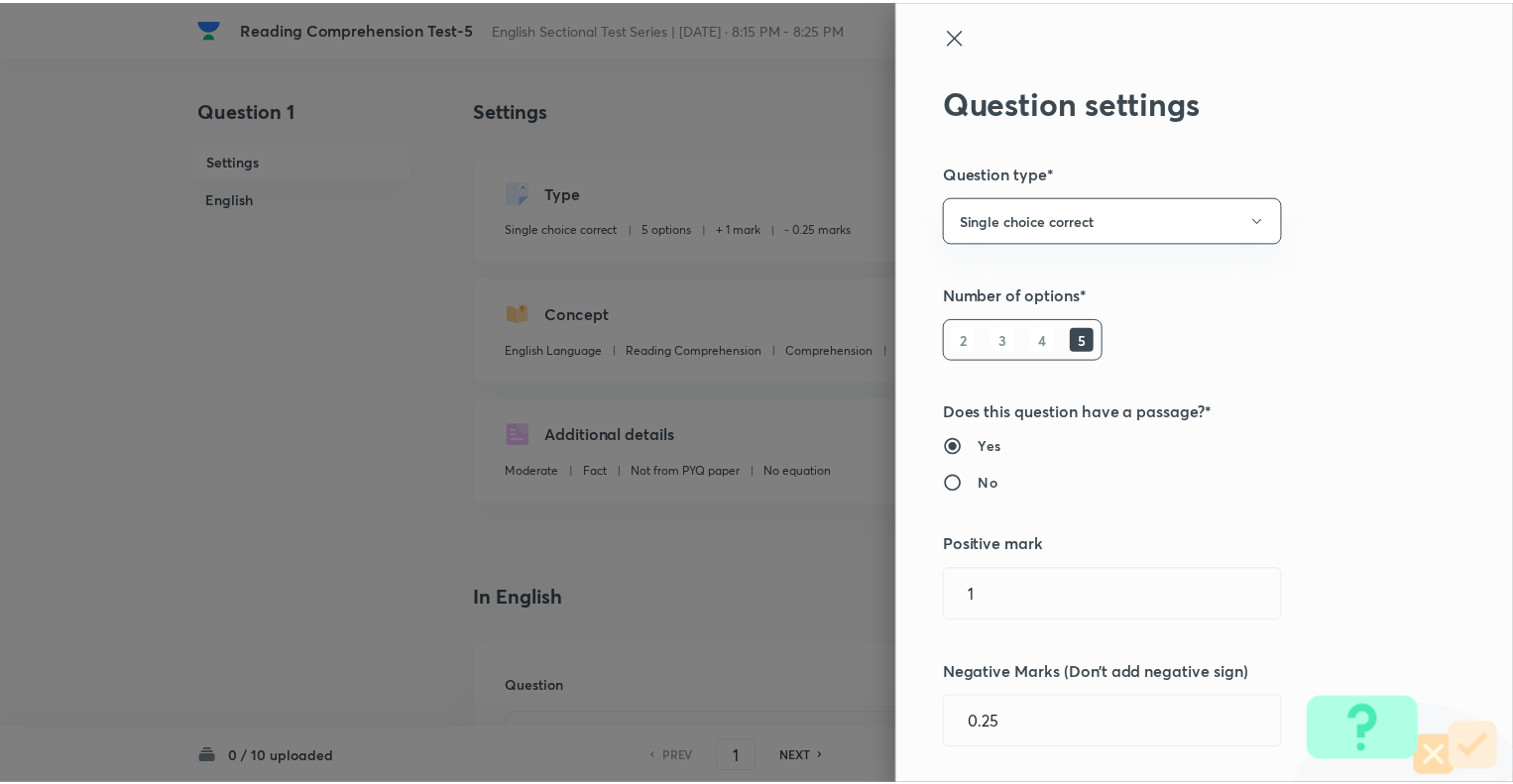 scroll, scrollTop: 1914, scrollLeft: 0, axis: vertical 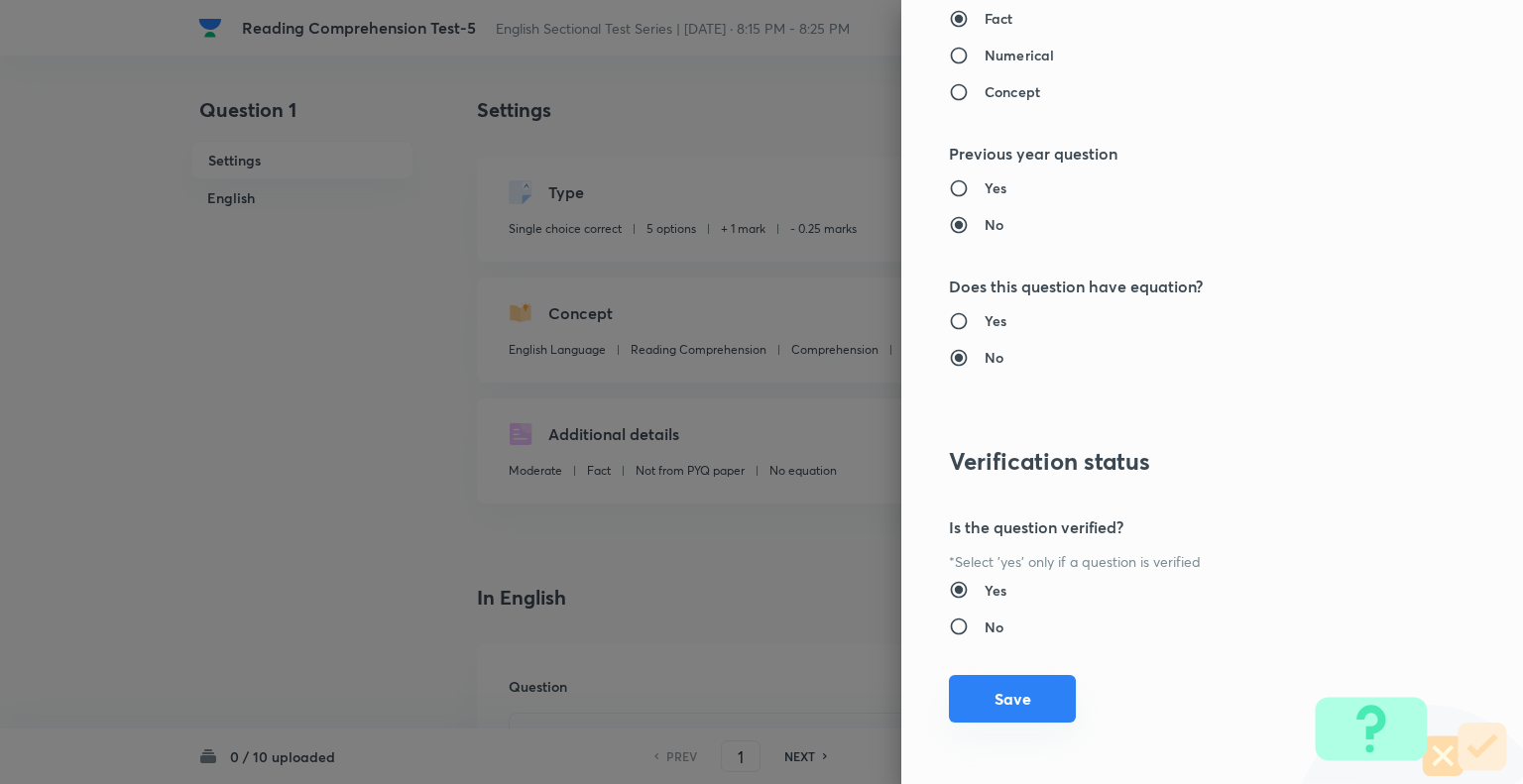 click on "Save" at bounding box center [1012, 699] 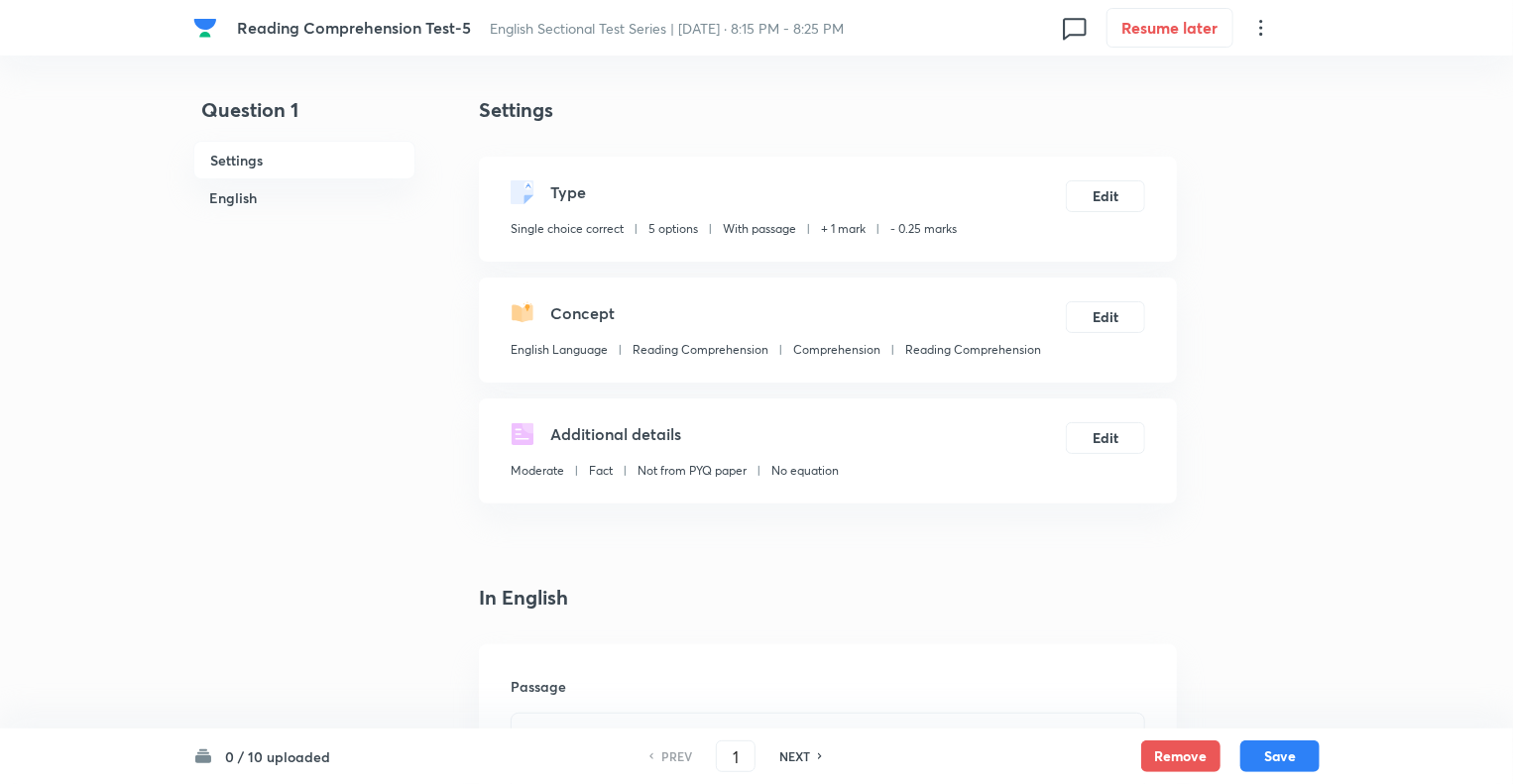 click on "Question 1 Settings English" at bounding box center (304, 1651) 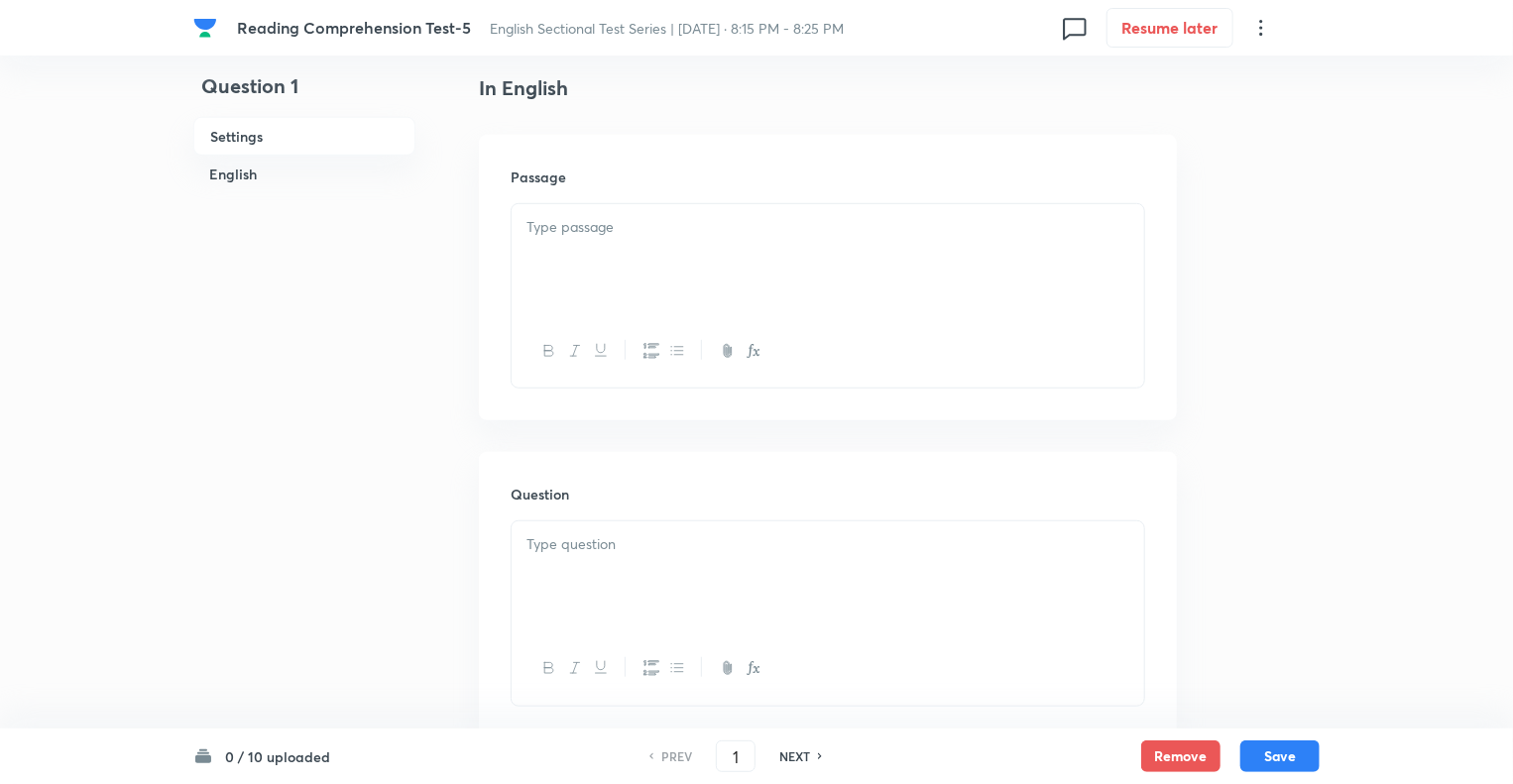 scroll, scrollTop: 515, scrollLeft: 0, axis: vertical 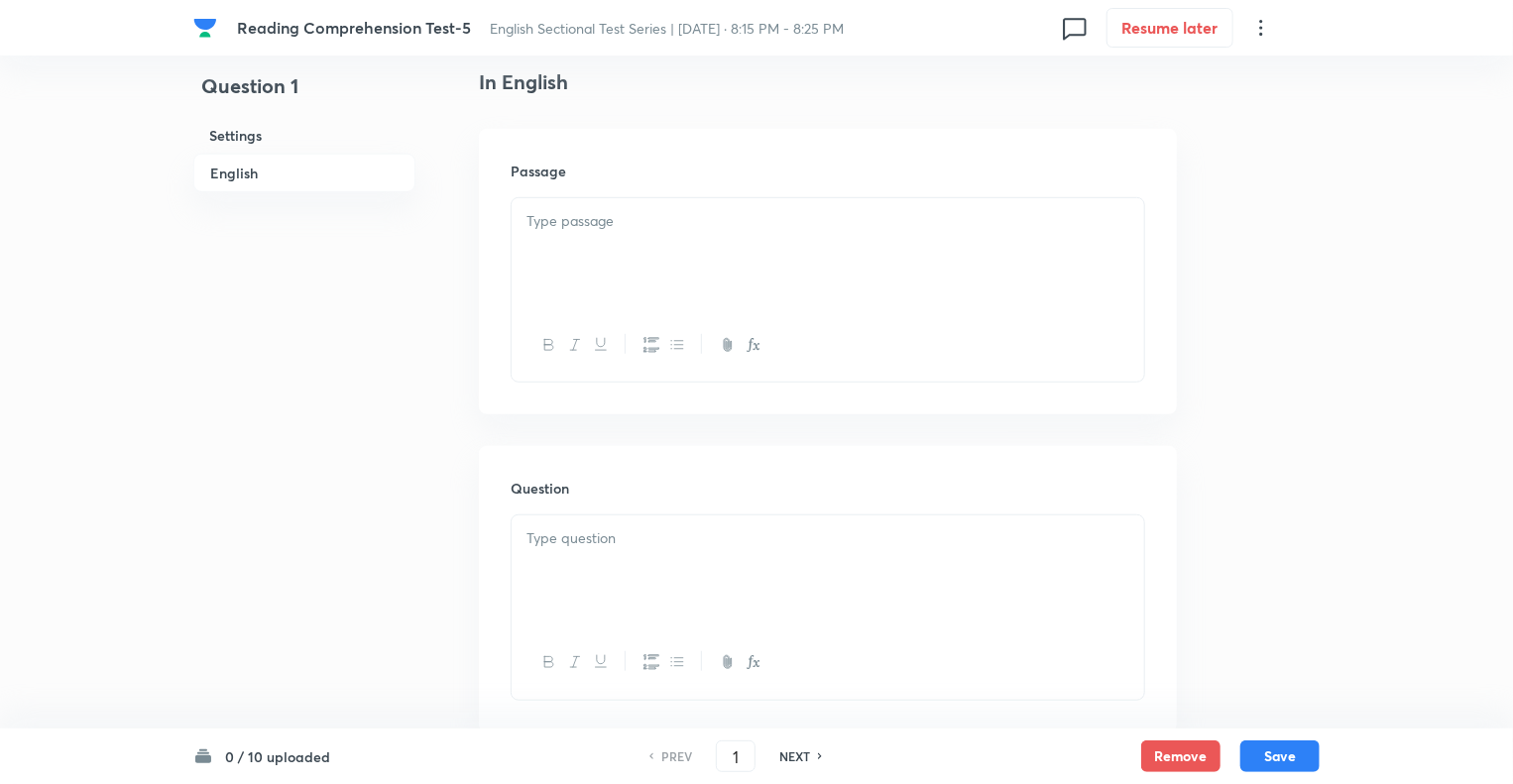 click at bounding box center [828, 221] 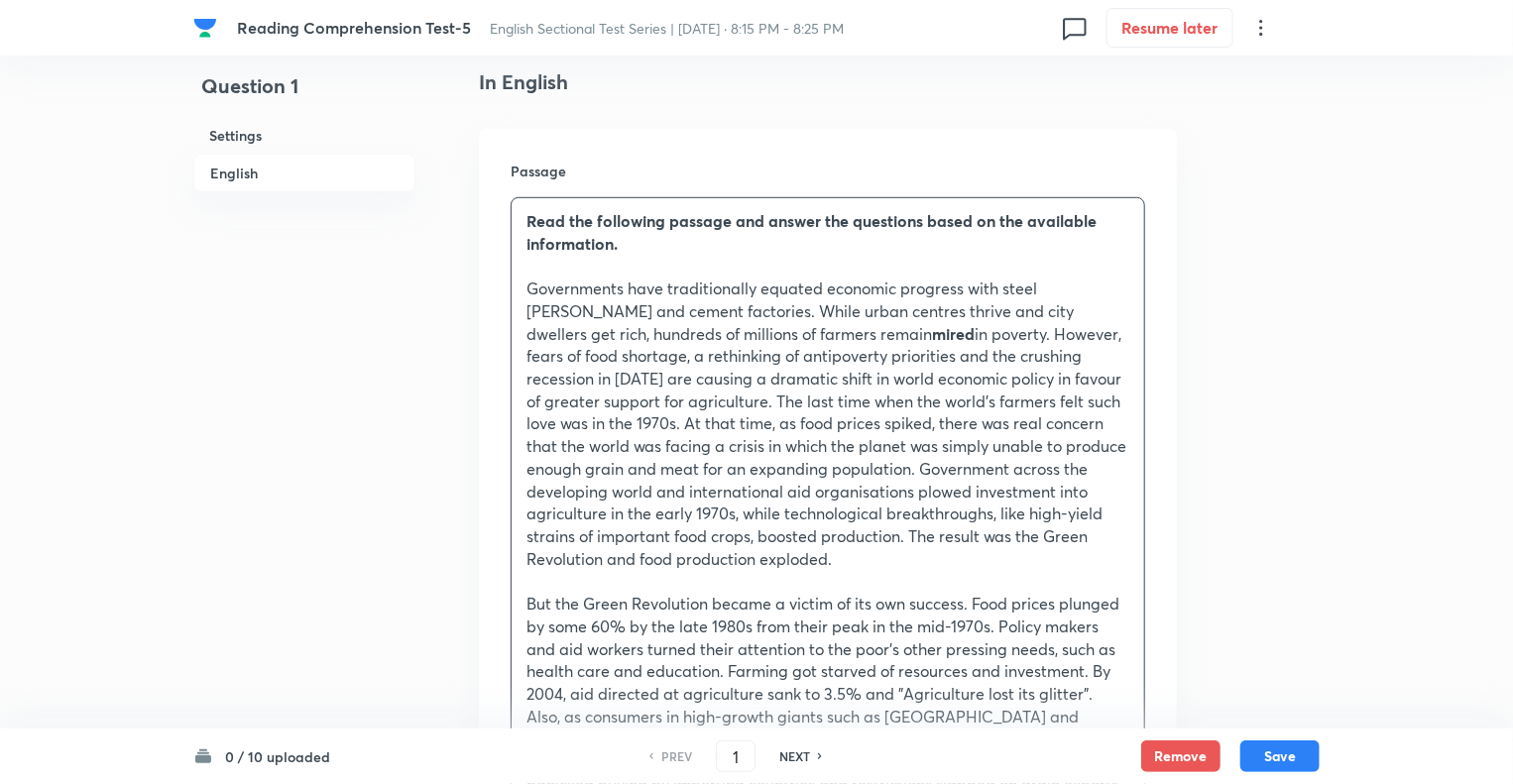 click on "Question 1 Settings English" at bounding box center (304, 1723) 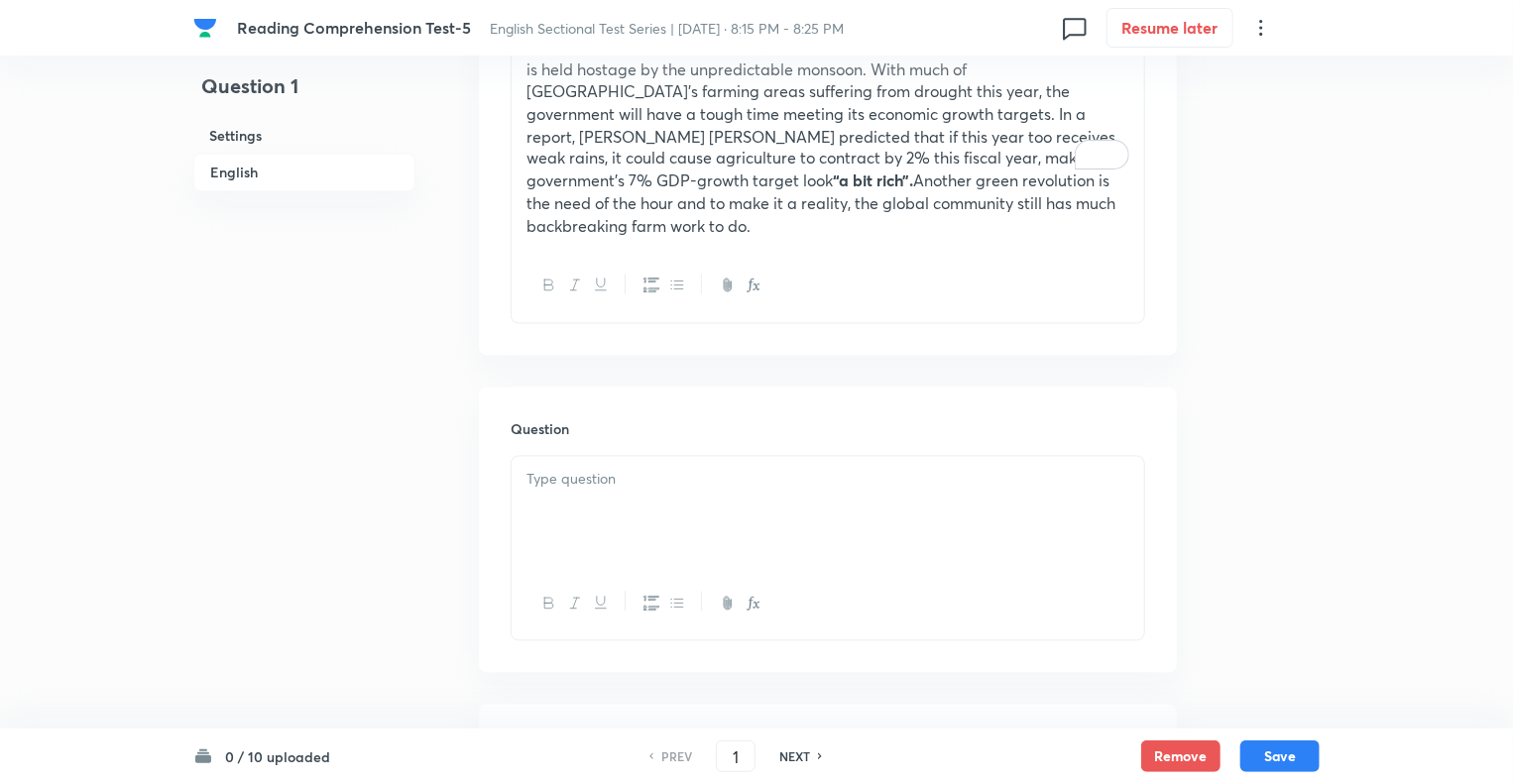 scroll, scrollTop: 1943, scrollLeft: 0, axis: vertical 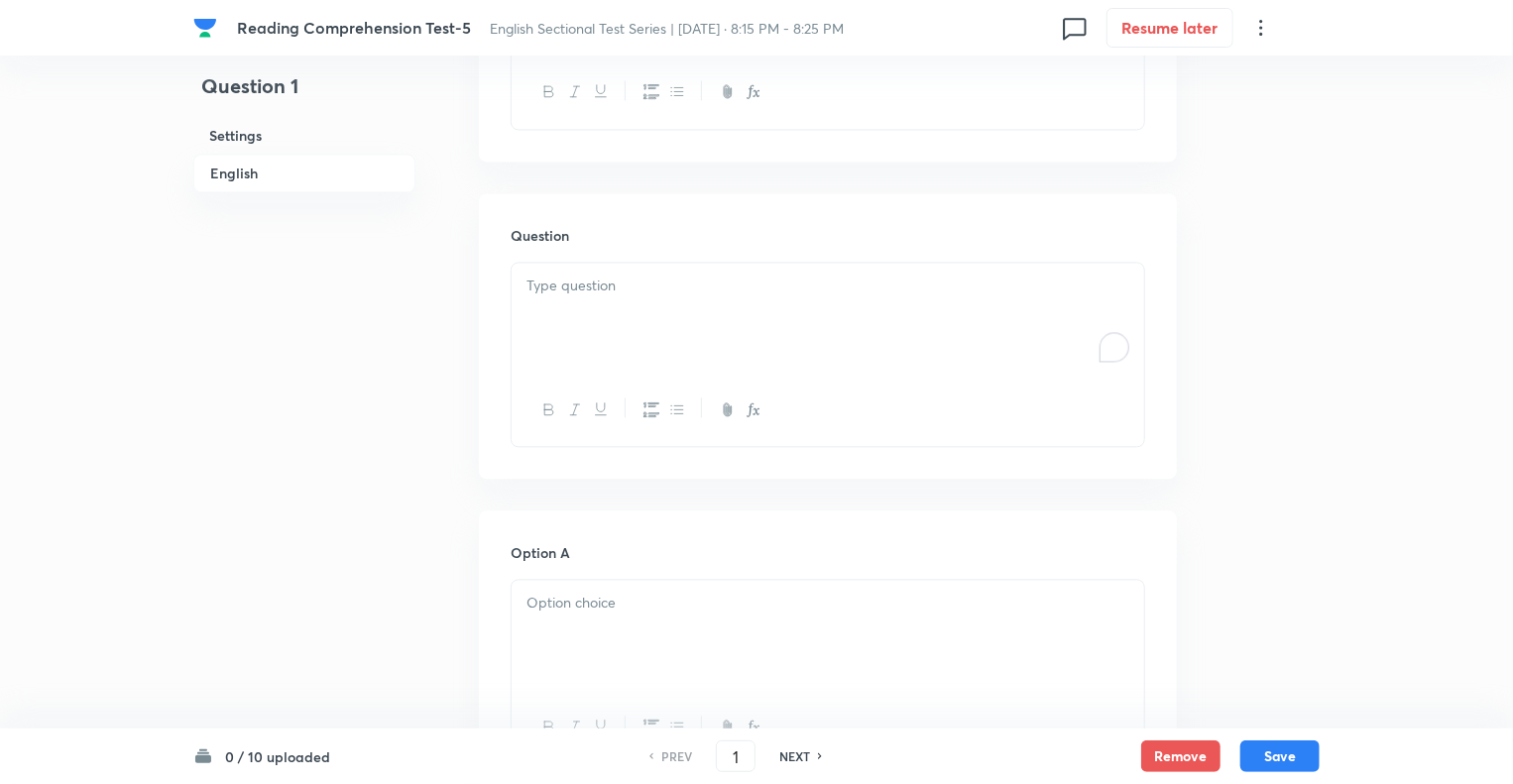 click at bounding box center (828, 285) 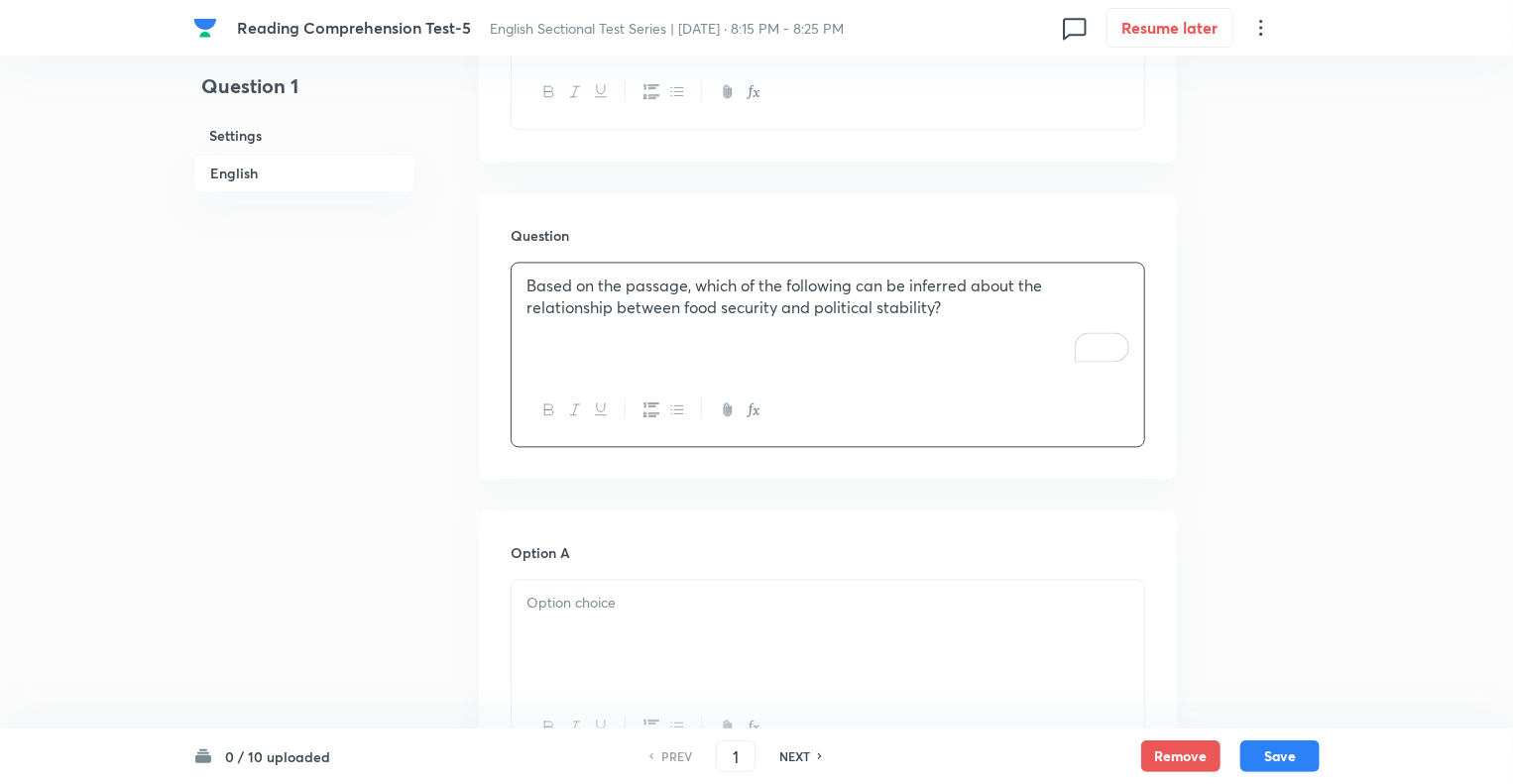 click at bounding box center [828, 635] 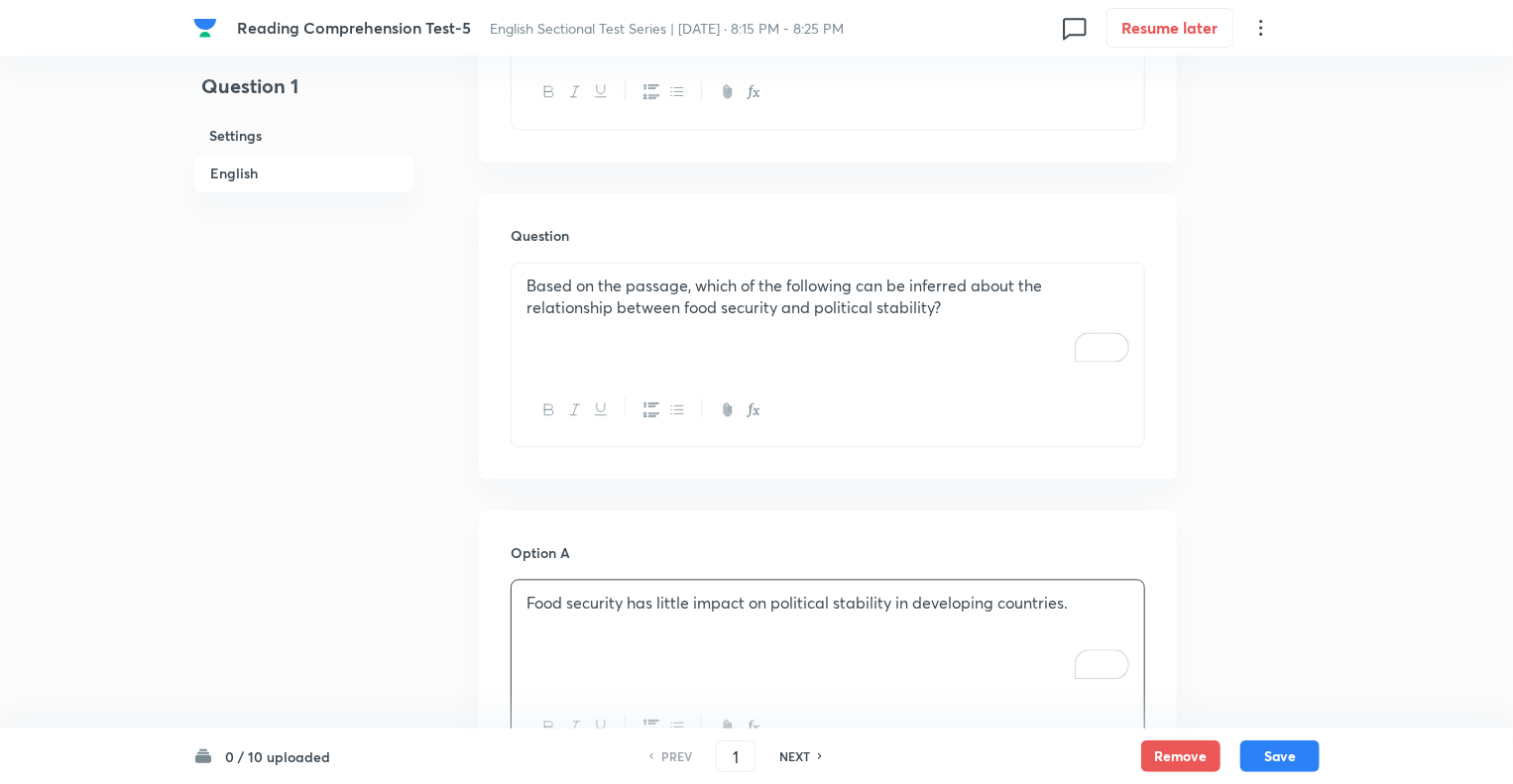 click on "Question 1 Settings English" at bounding box center (304, 295) 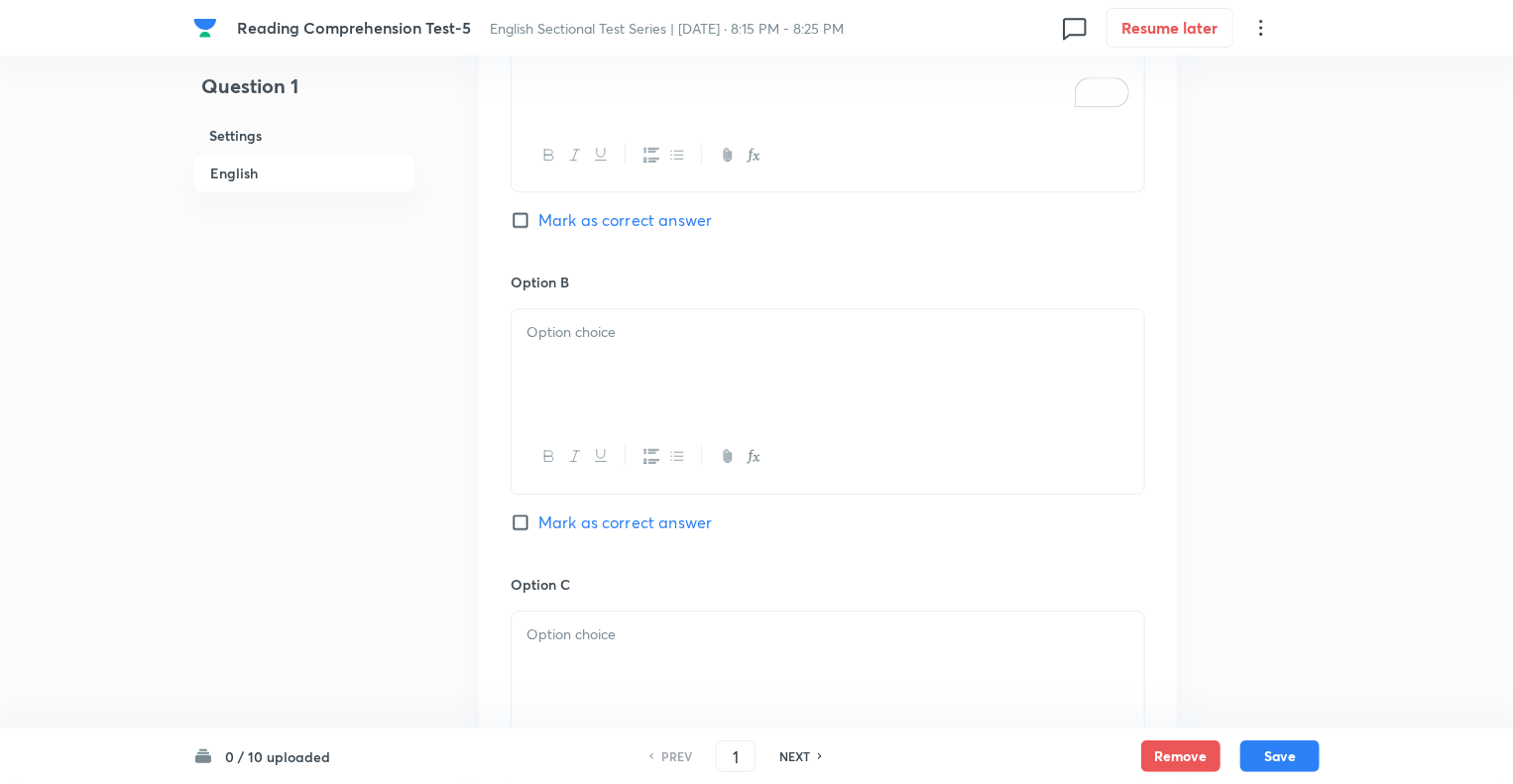 scroll, scrollTop: 2537, scrollLeft: 0, axis: vertical 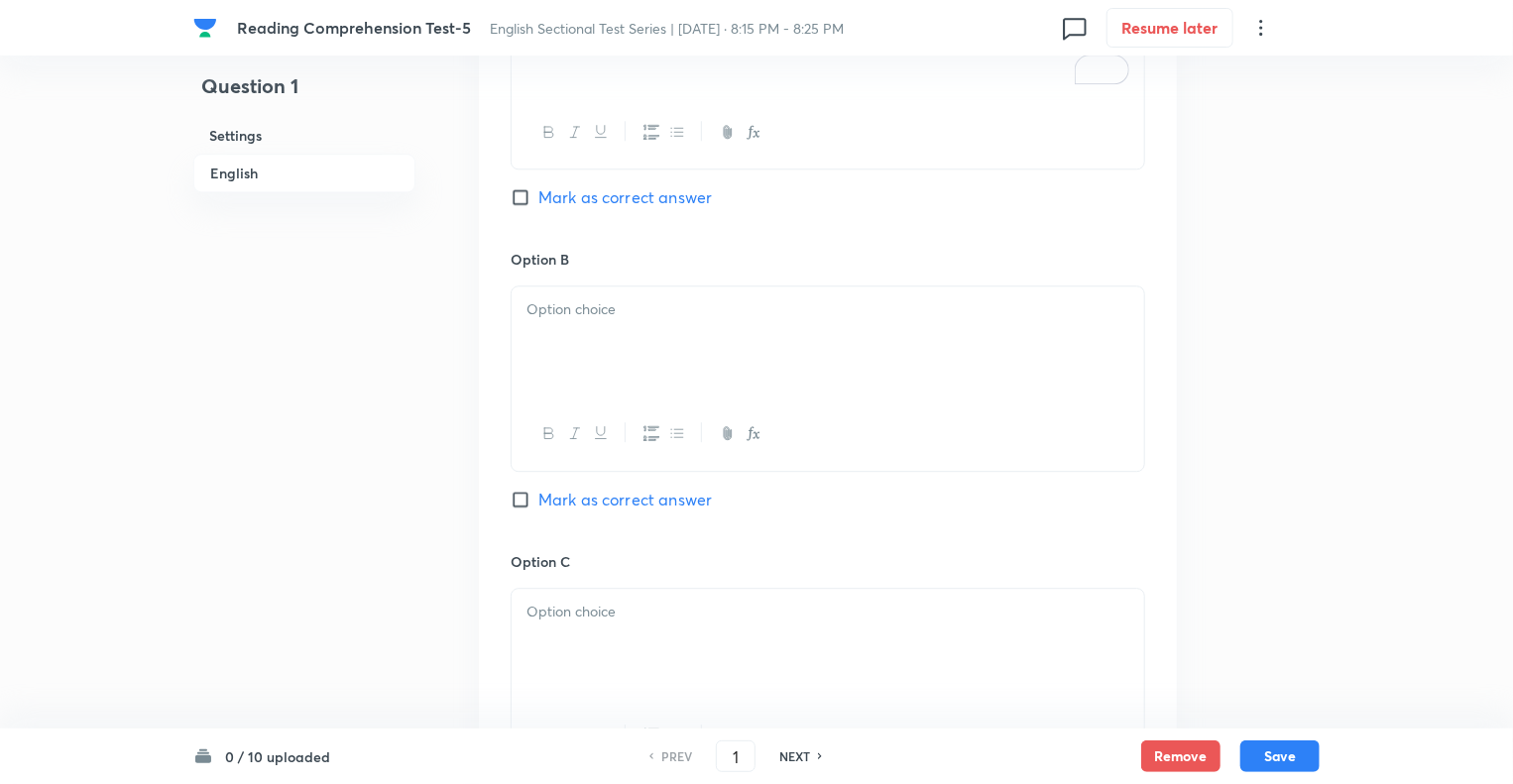 click at bounding box center [828, 342] 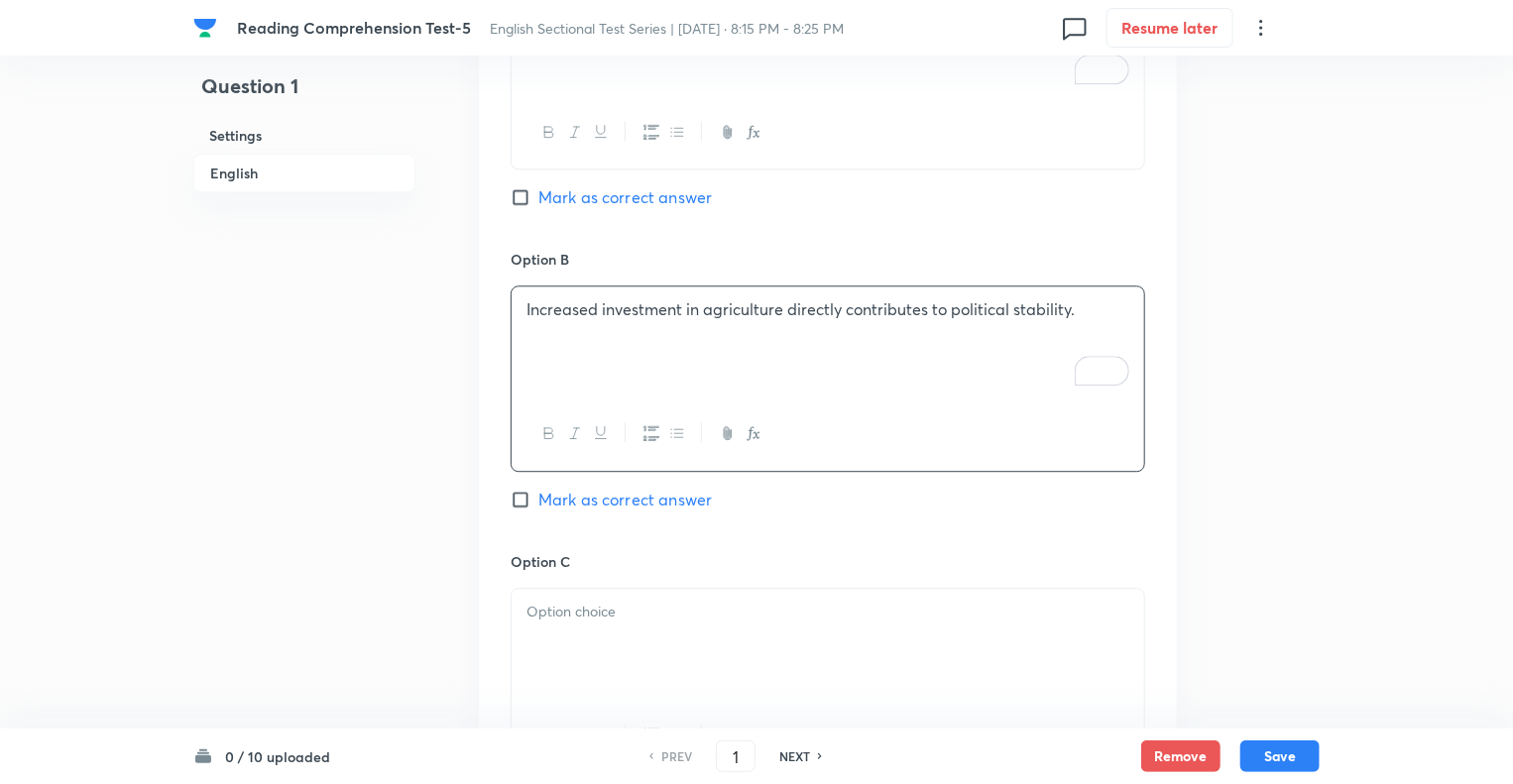 click at bounding box center [828, 644] 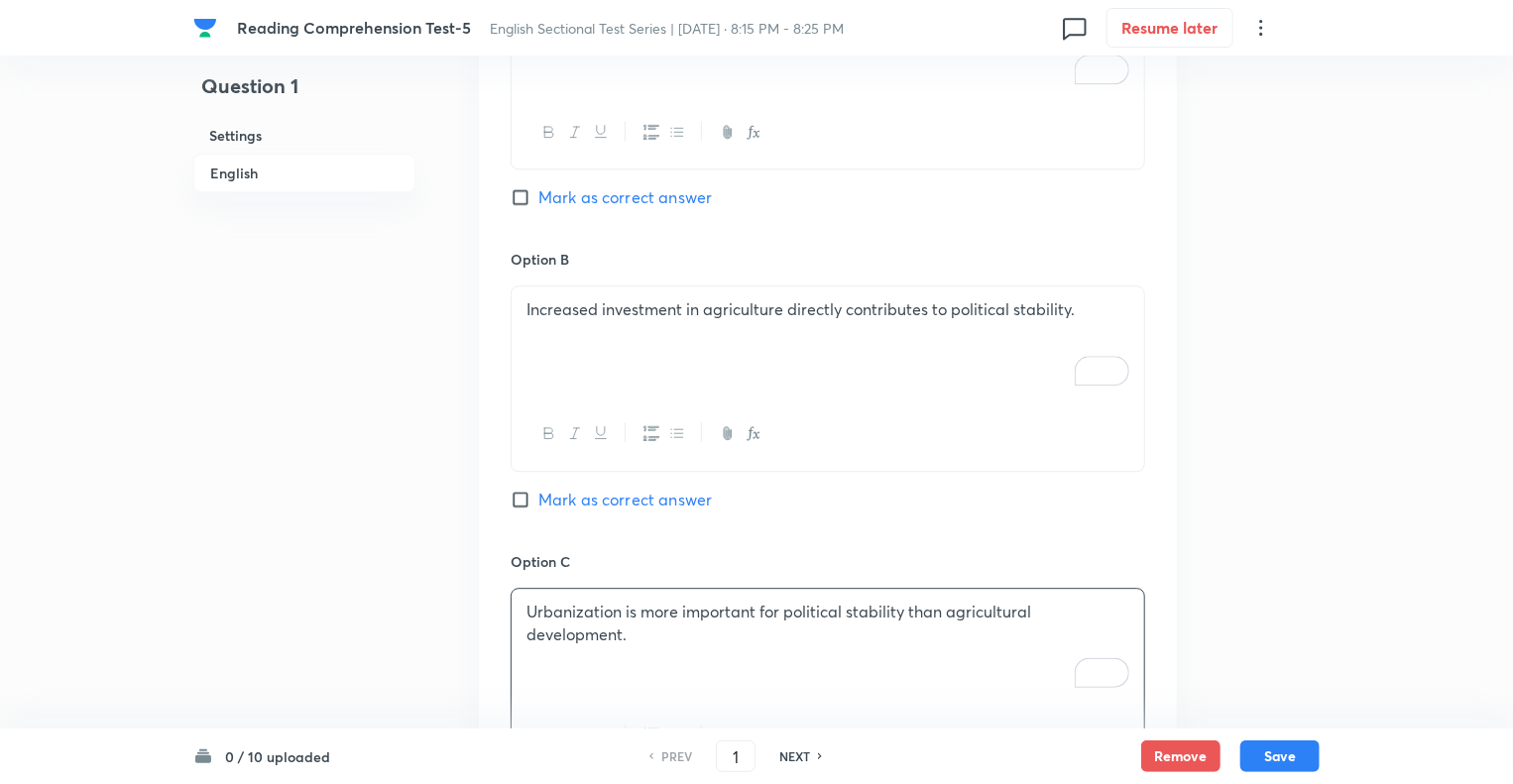 click on "Mark as correct answer" at bounding box center (524, 500) 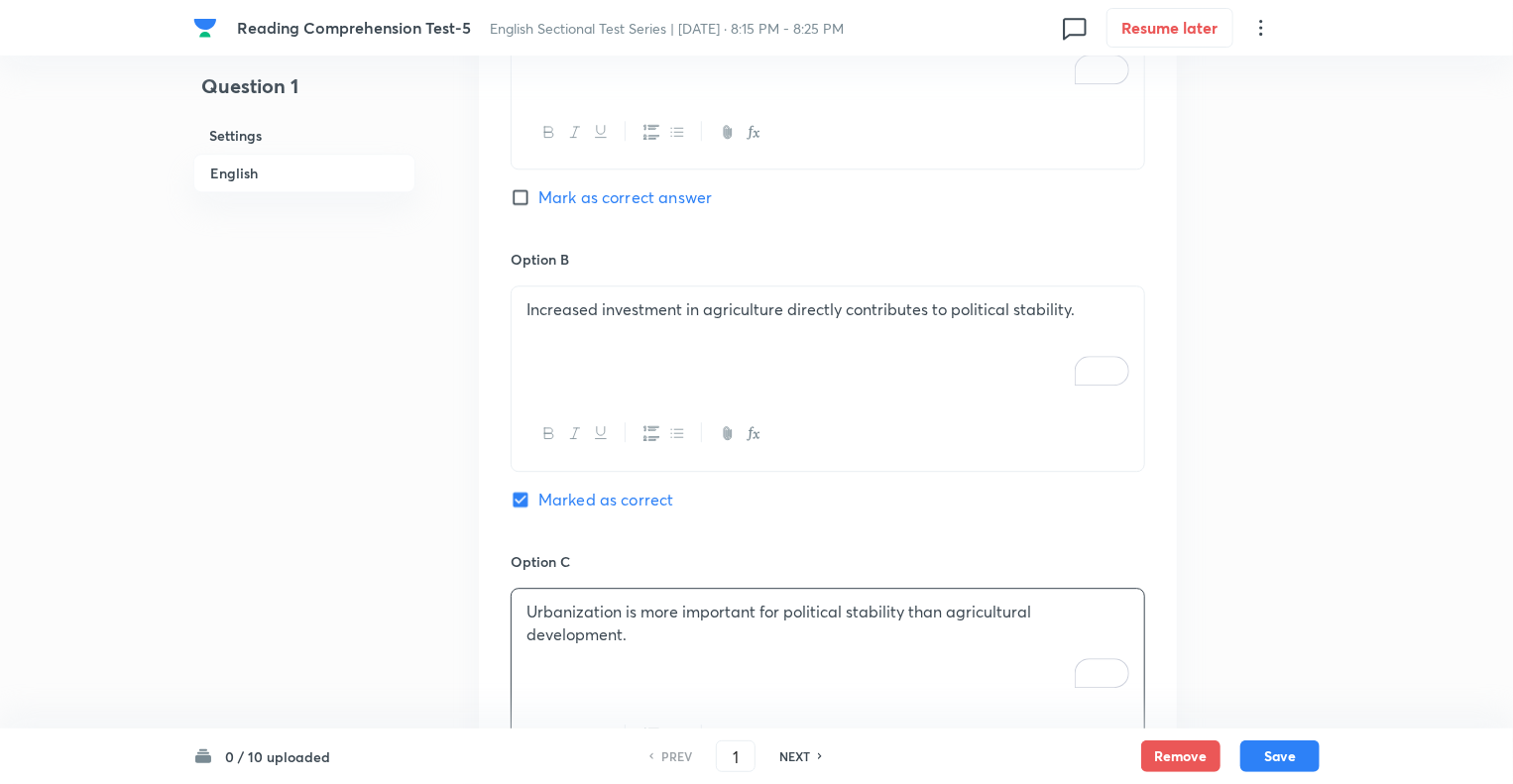 click on "Question 1 Settings English" at bounding box center (304, -299) 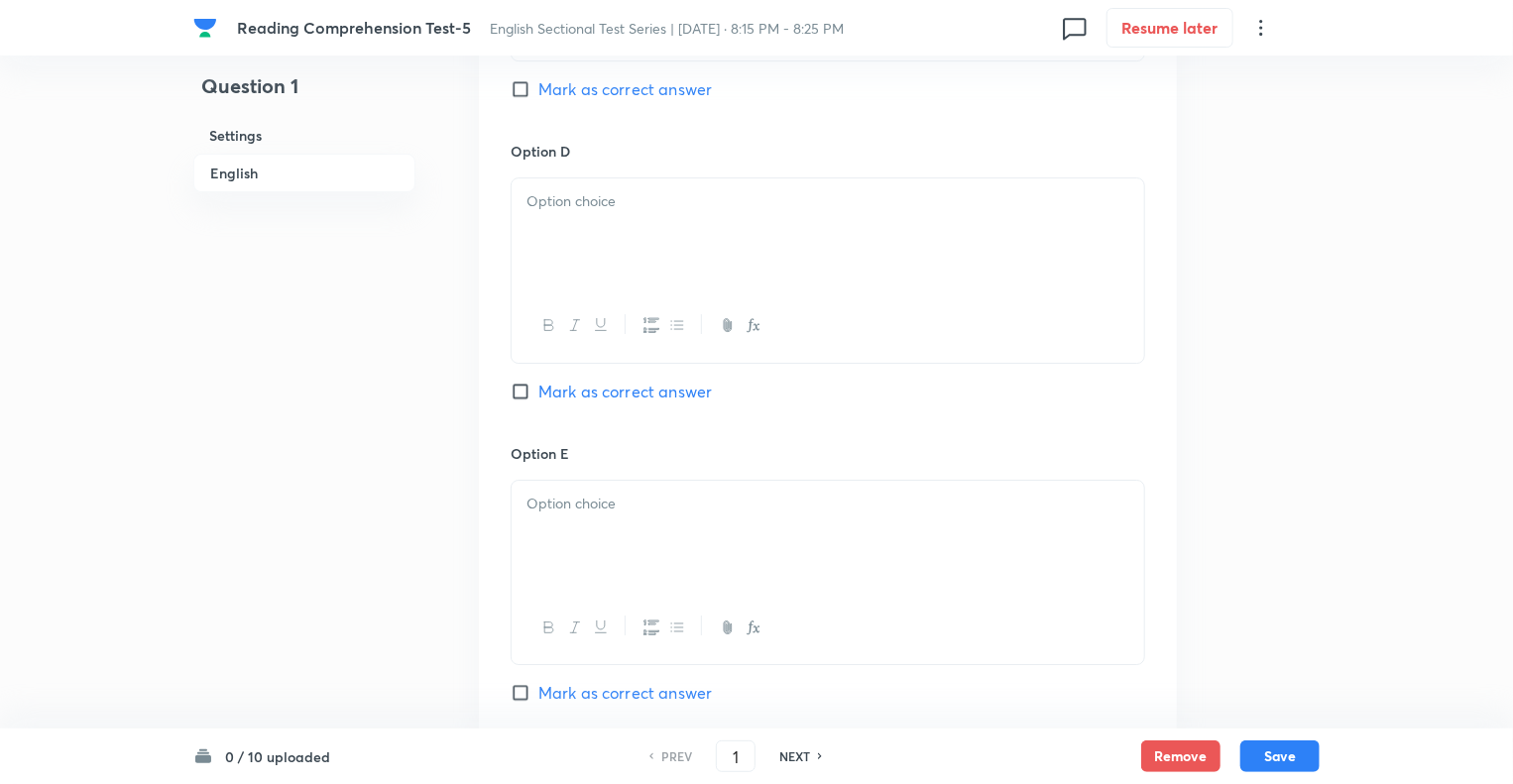 scroll, scrollTop: 3251, scrollLeft: 0, axis: vertical 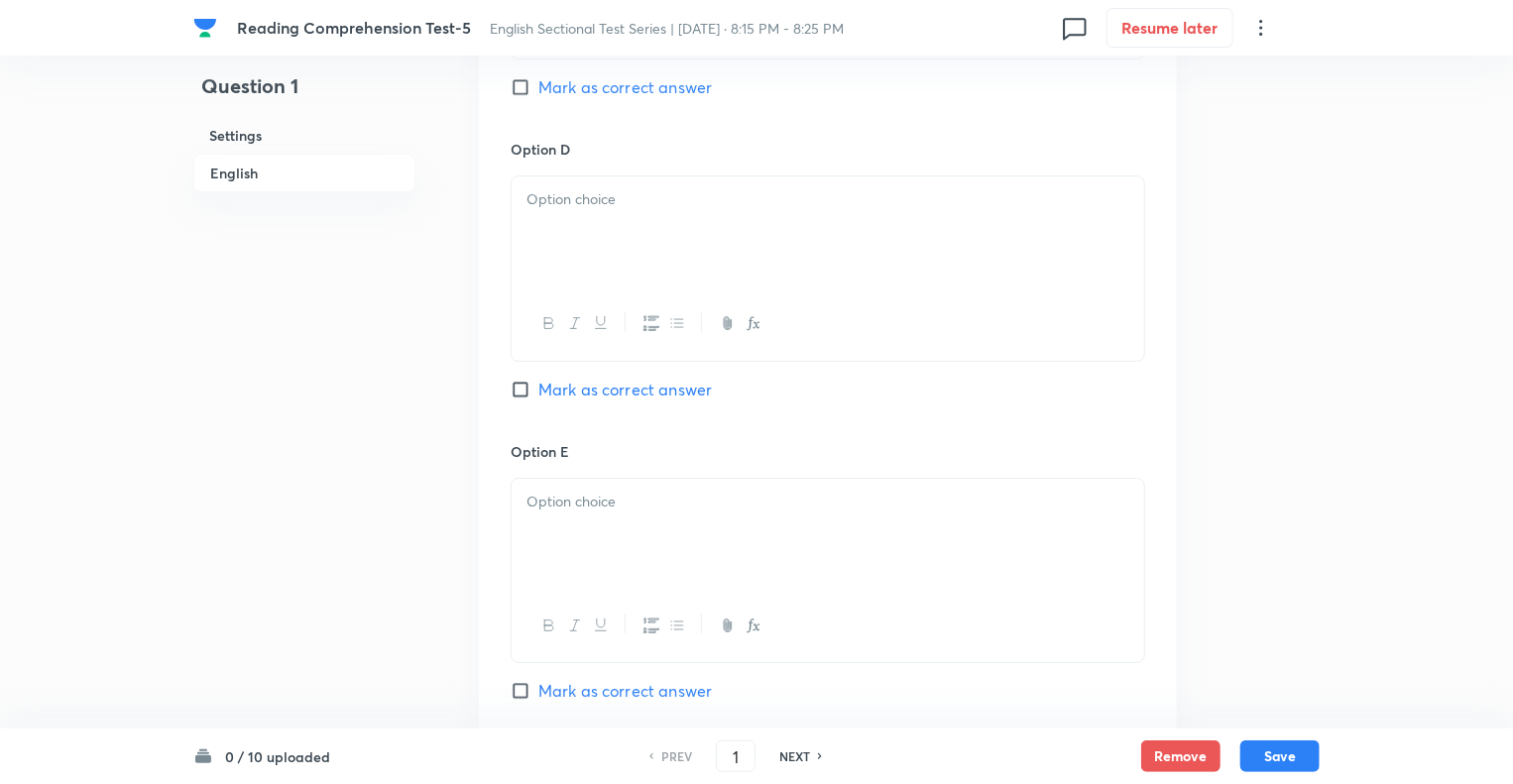 click at bounding box center [828, 199] 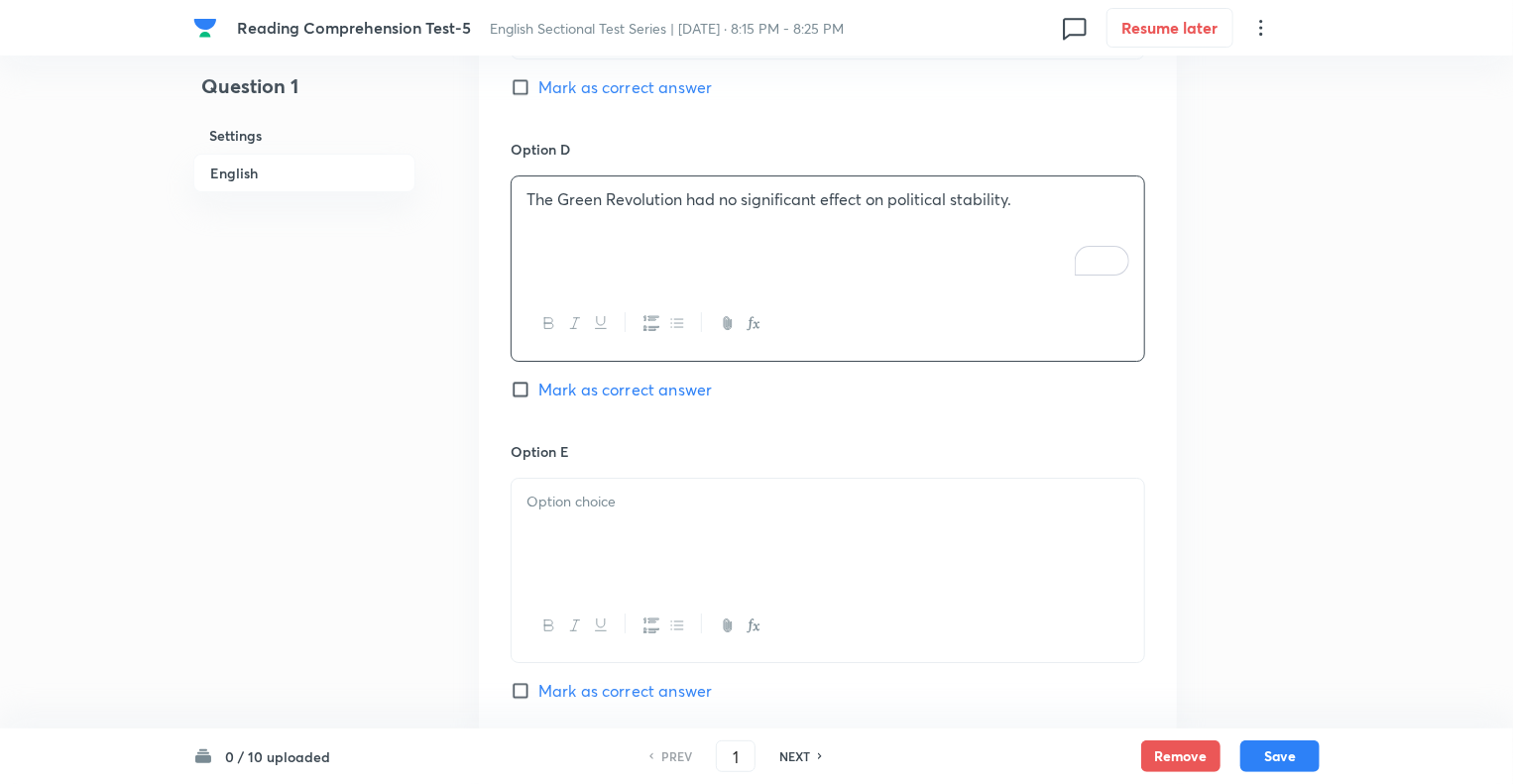 click at bounding box center [828, 534] 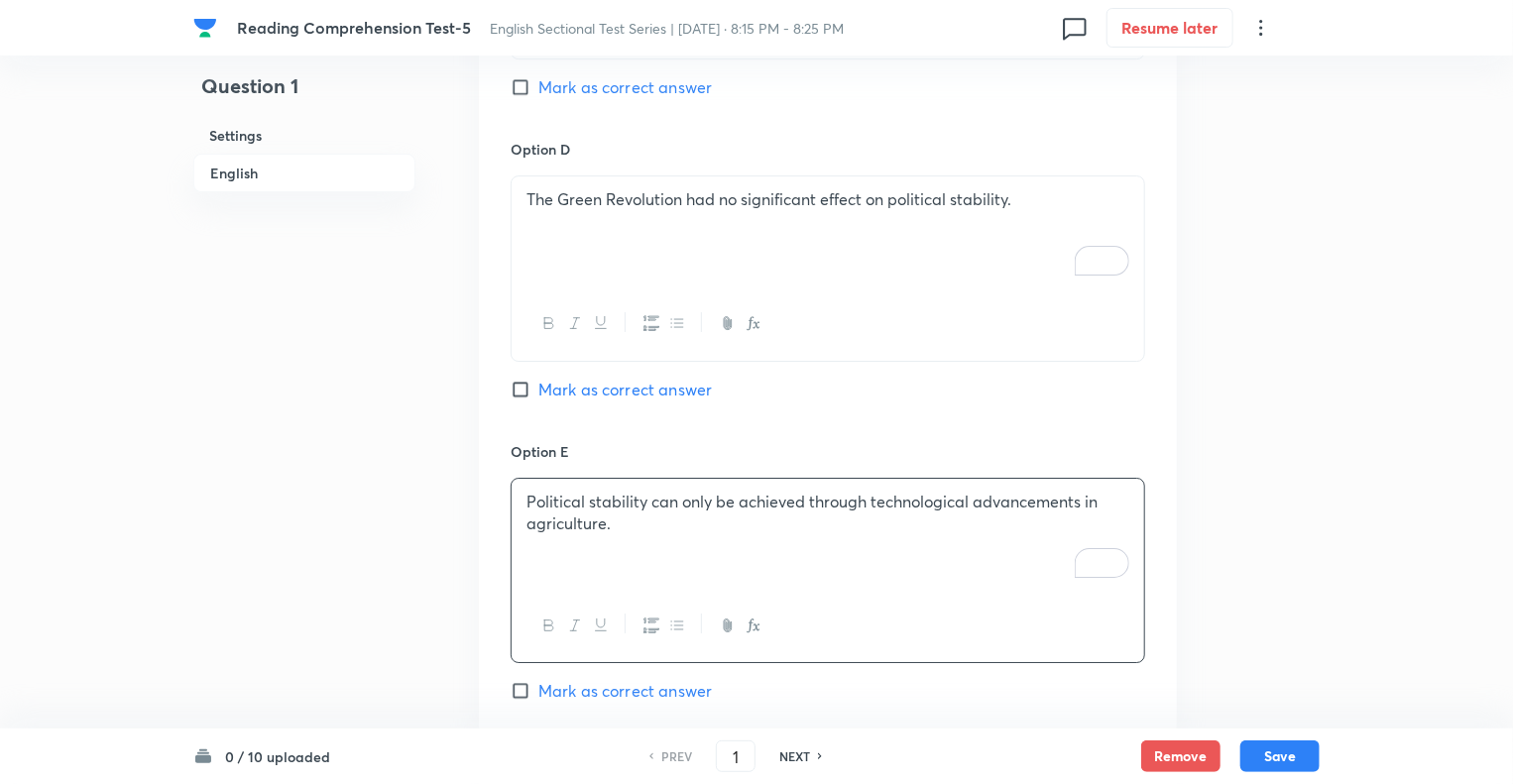 click on "Question 1 Settings English" at bounding box center (304, -1013) 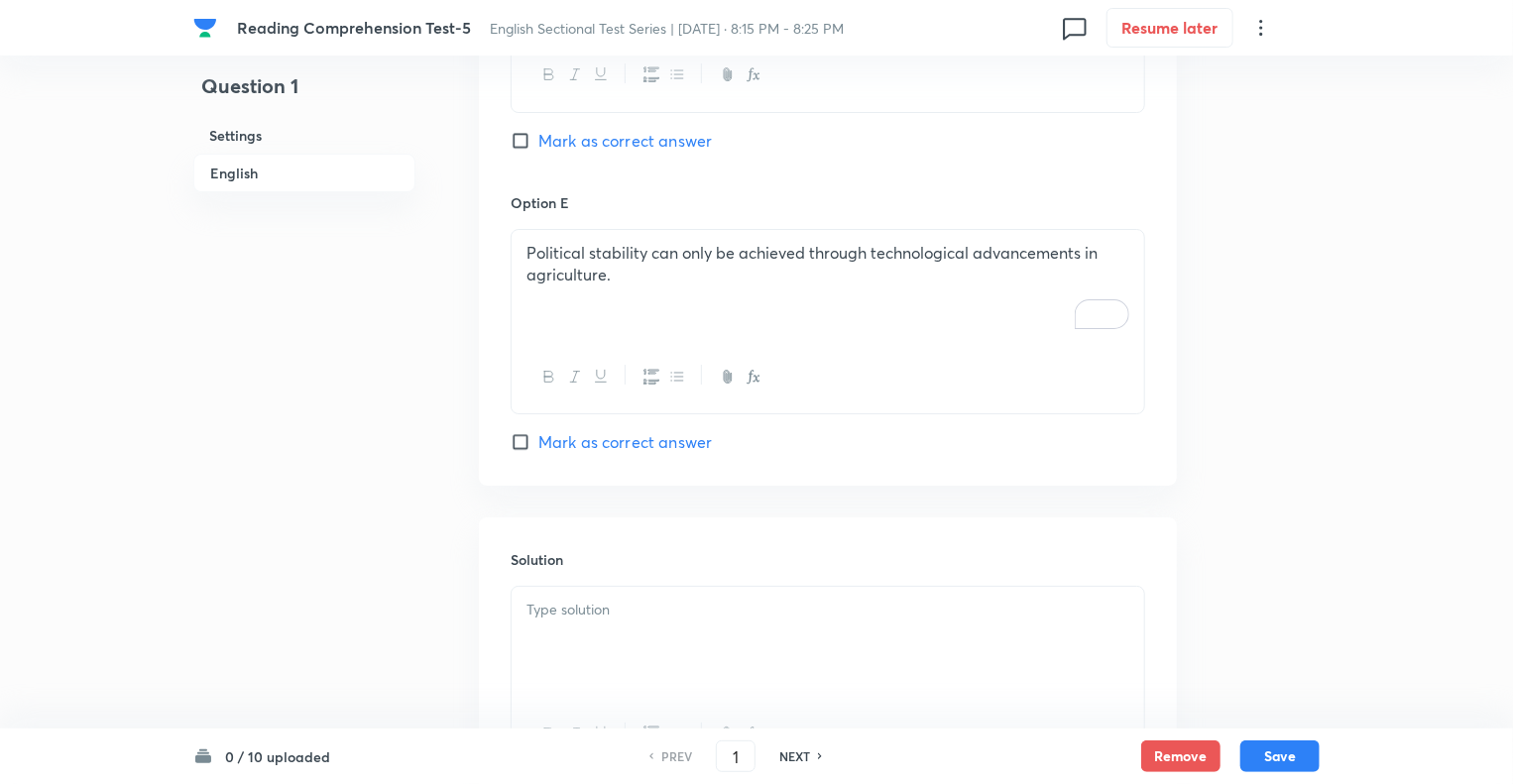 scroll, scrollTop: 3620, scrollLeft: 0, axis: vertical 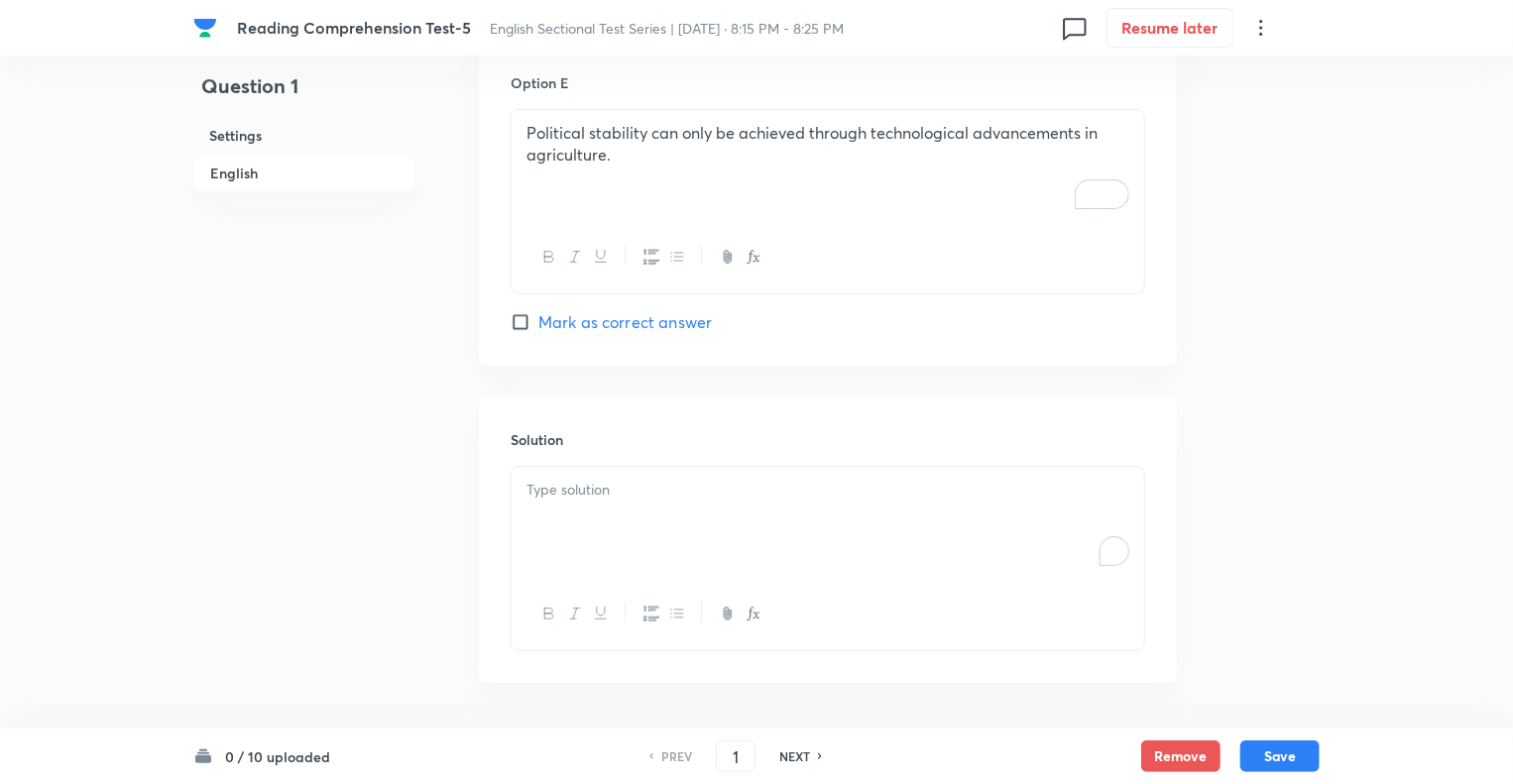 click at bounding box center [828, 522] 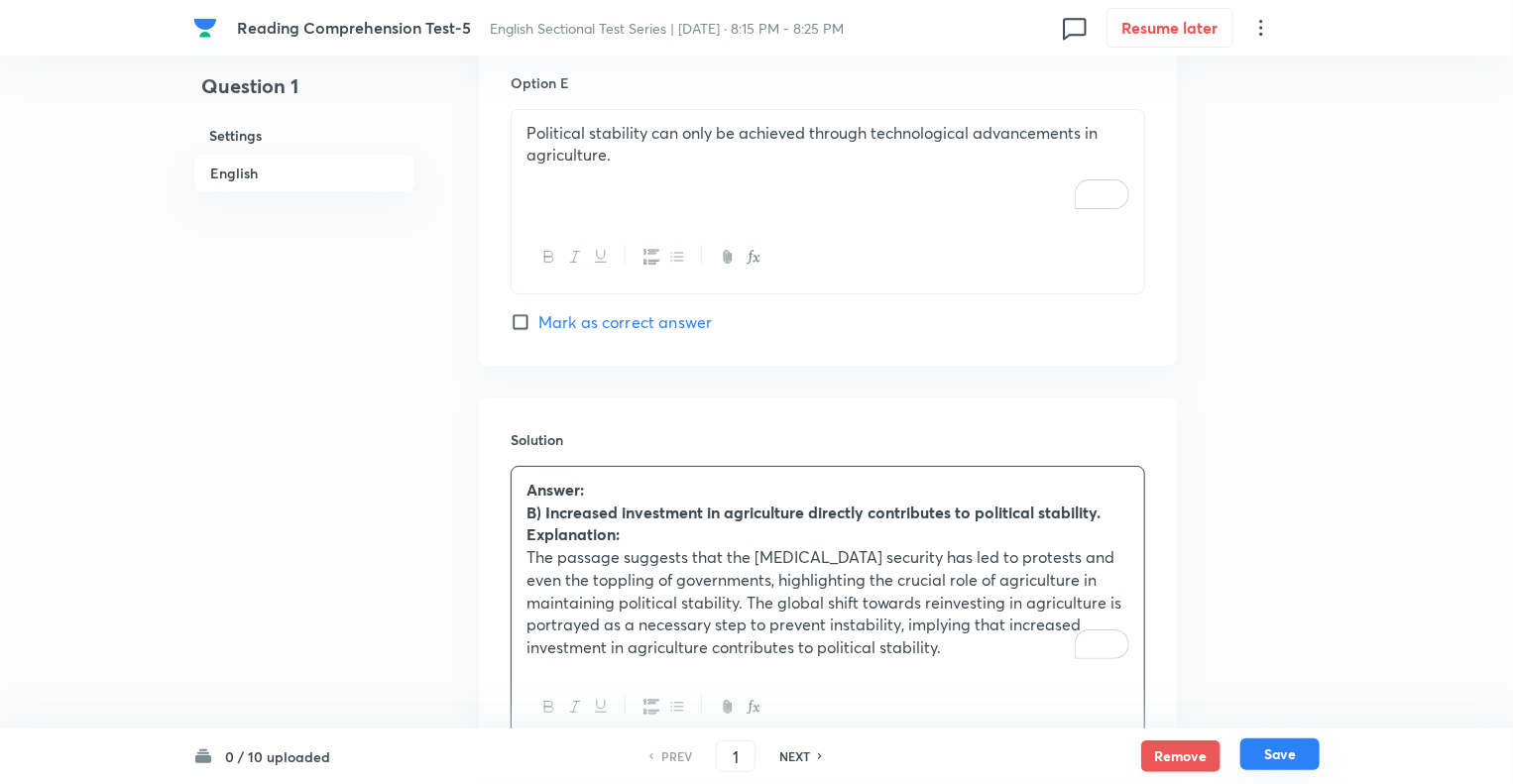 click on "Save" at bounding box center (1280, 754) 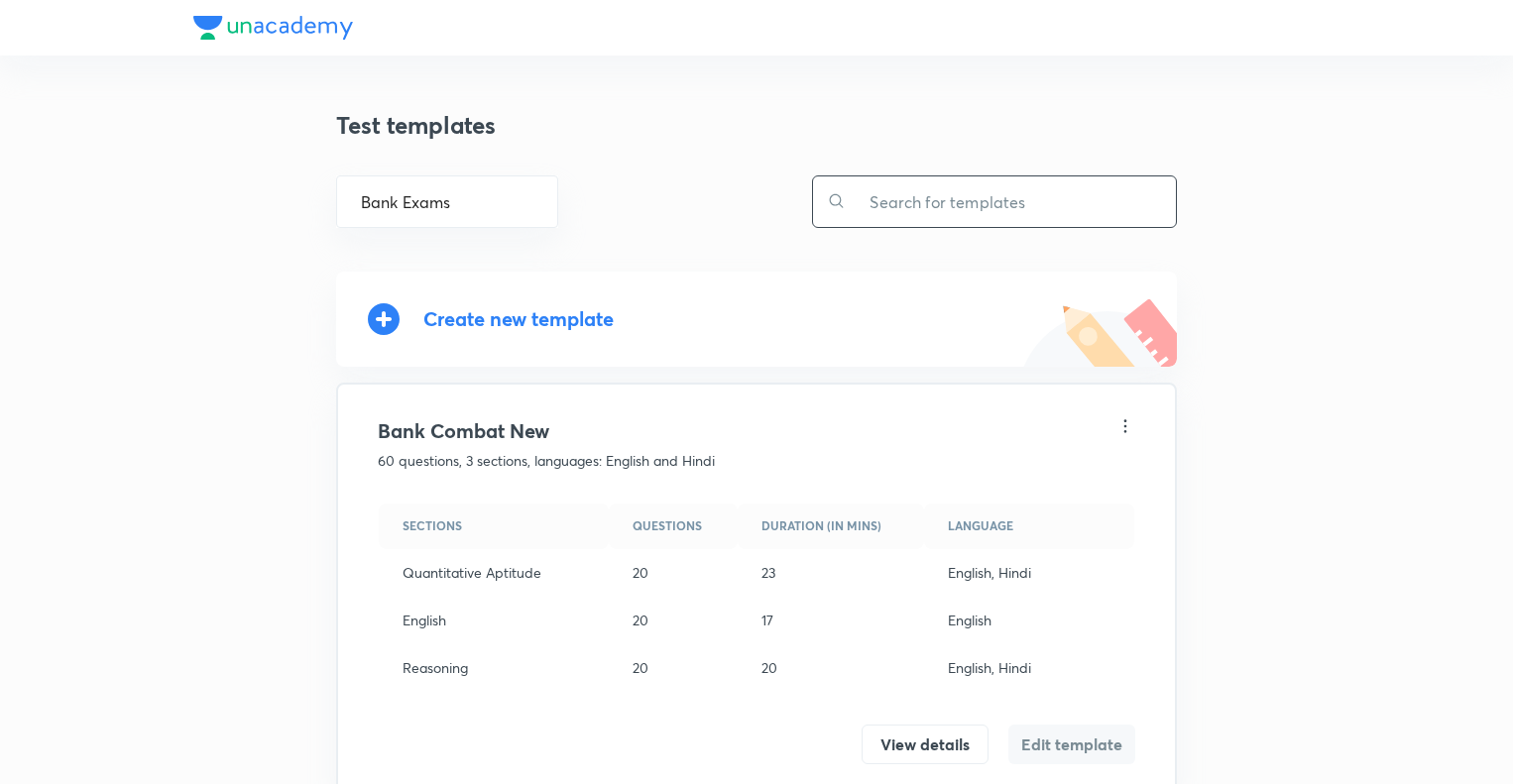 scroll, scrollTop: 0, scrollLeft: 0, axis: both 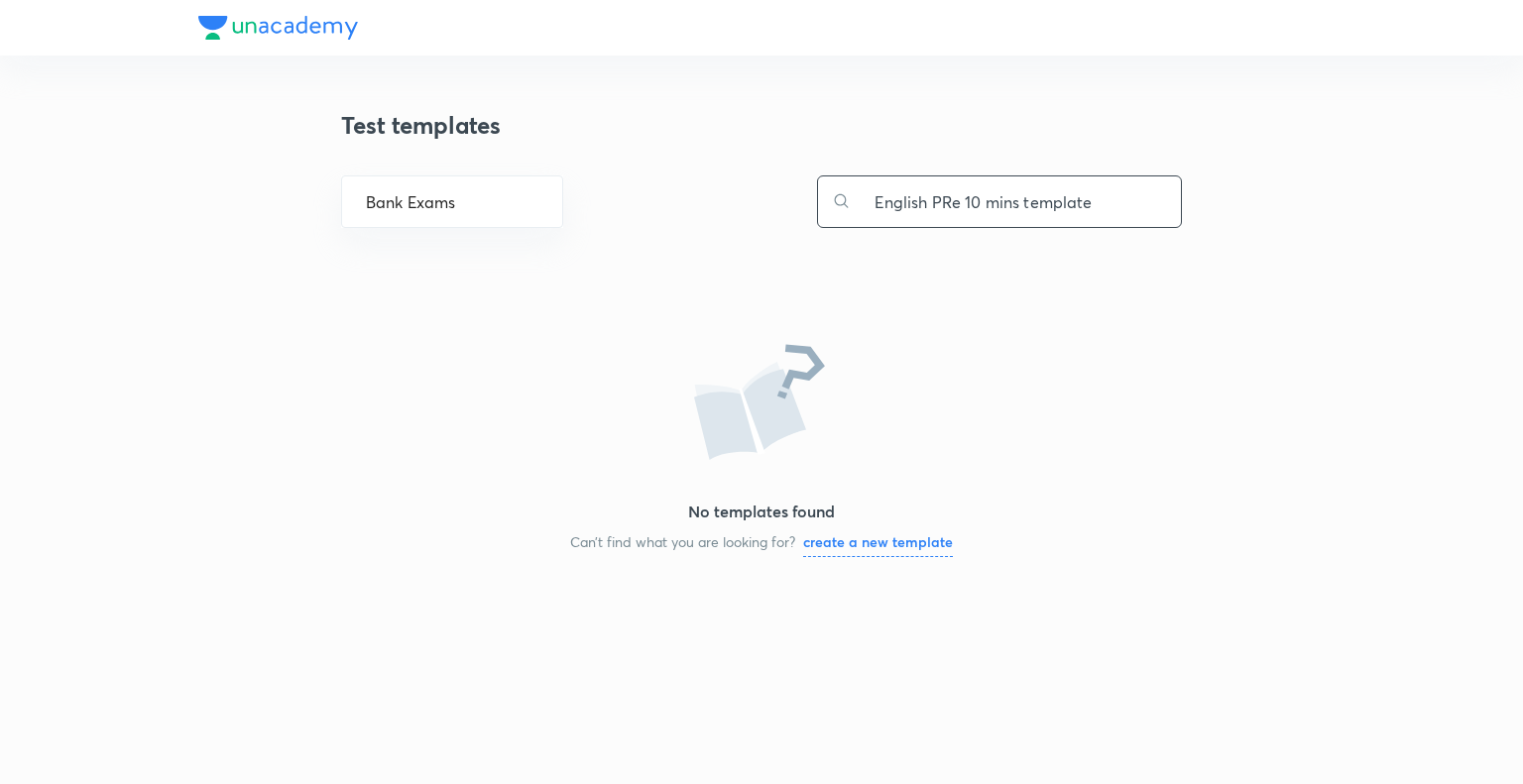 type on "English PRe 10 mins template" 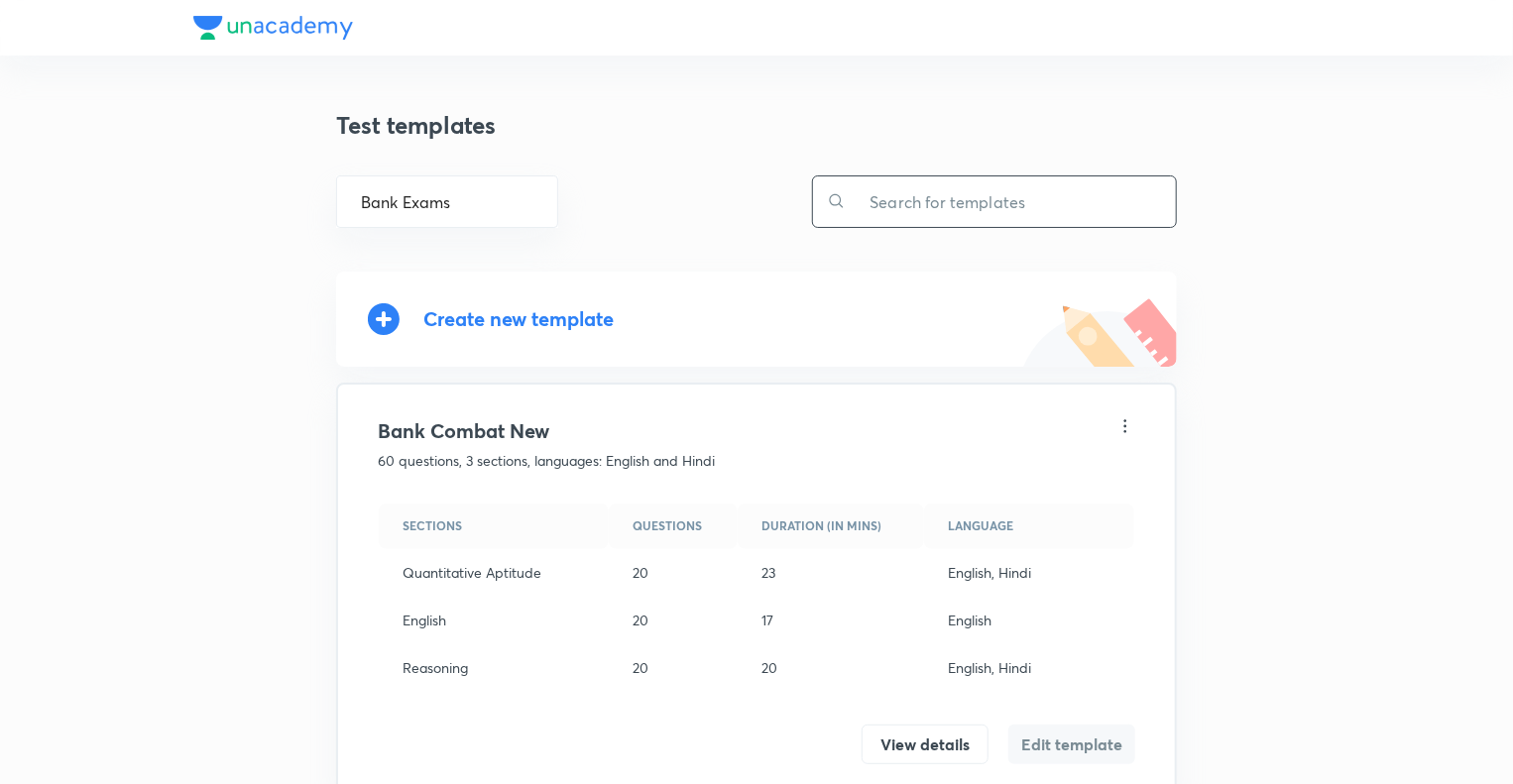type 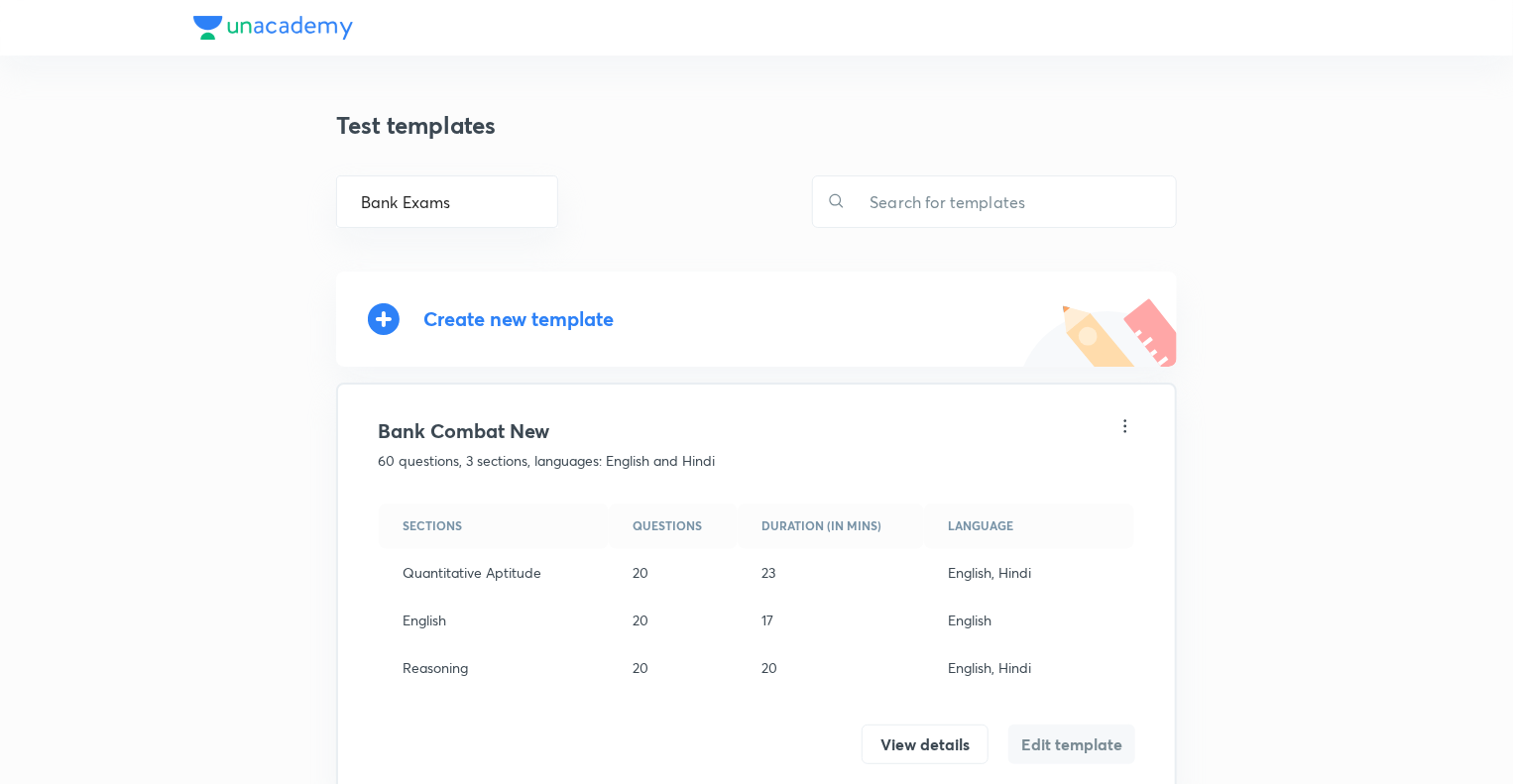 click on "Test templates Bank Exams ​ ​ Create new template Bank Combat New  60 questions, 3 sections, languages: English and Hindi Sections Questions Duration (in mins) Language Quantitative Aptitude 20 23 English, Hindi English 20 17 English Reasoning 20 20 English, Hindi View details Edit template Ultimate Current Affairs test series  40 questions, languages: English and Hindi View details Edit template Current Affairs Super Mocks by [PERSON_NAME]  25 questions, languages: English and Hindi View details Edit template [PERSON_NAME]  25 questions, language: English View details Edit template IBPS SO Pre Test Series for Law and Rajbhasa Adhikari  150 questions, 3 sections, languages: English and Hindi Sections Questions Duration (in mins) Language Reasoning  50 40 English, Hindi English 50 40 English General Awareness  50 40 English, Hindi View details Edit template Master Quantitative Aptitude DI with [PERSON_NAME]  25 questions, languages: English and Hindi View details Edit template" at bounding box center [756, 787] 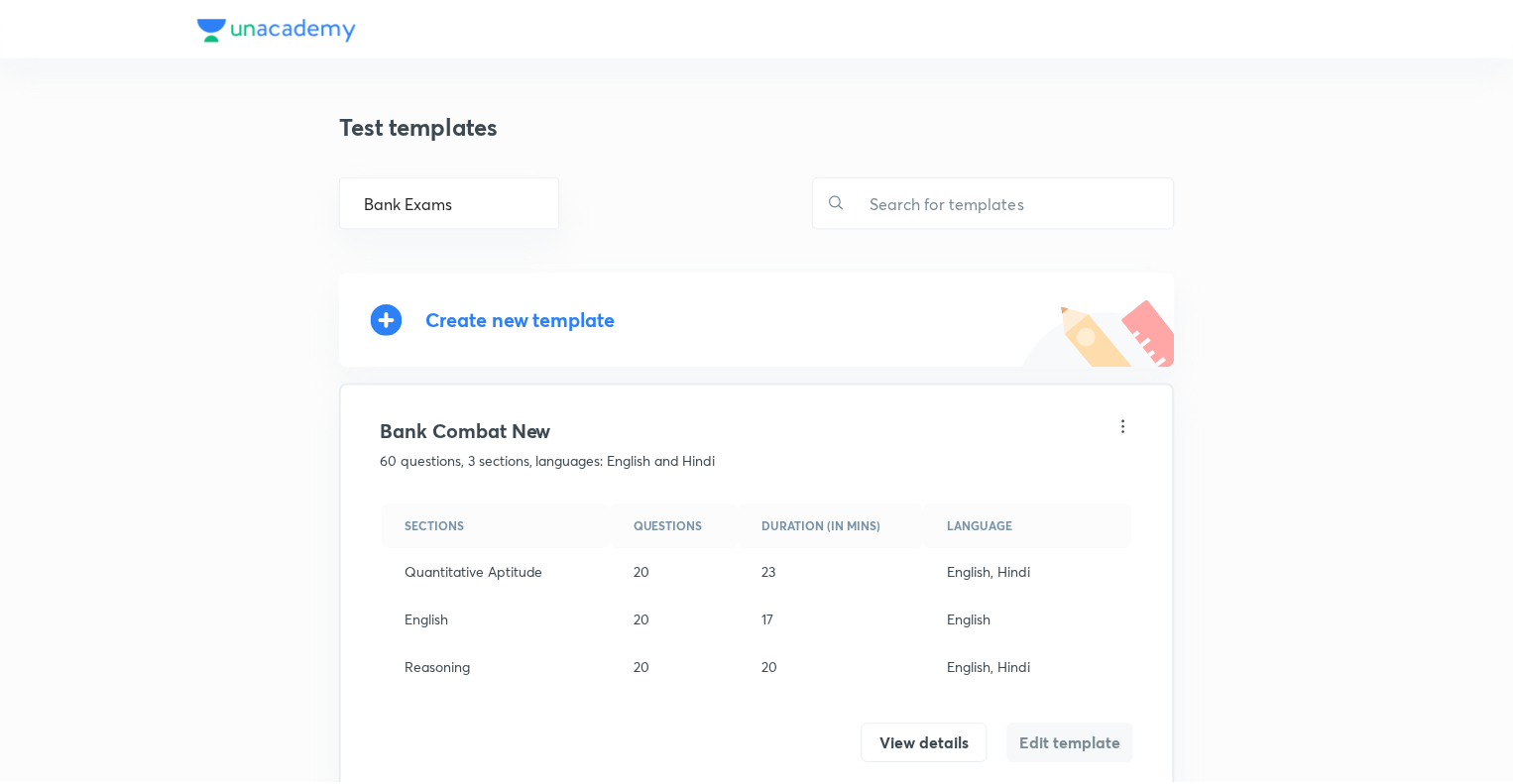 scroll, scrollTop: 0, scrollLeft: 0, axis: both 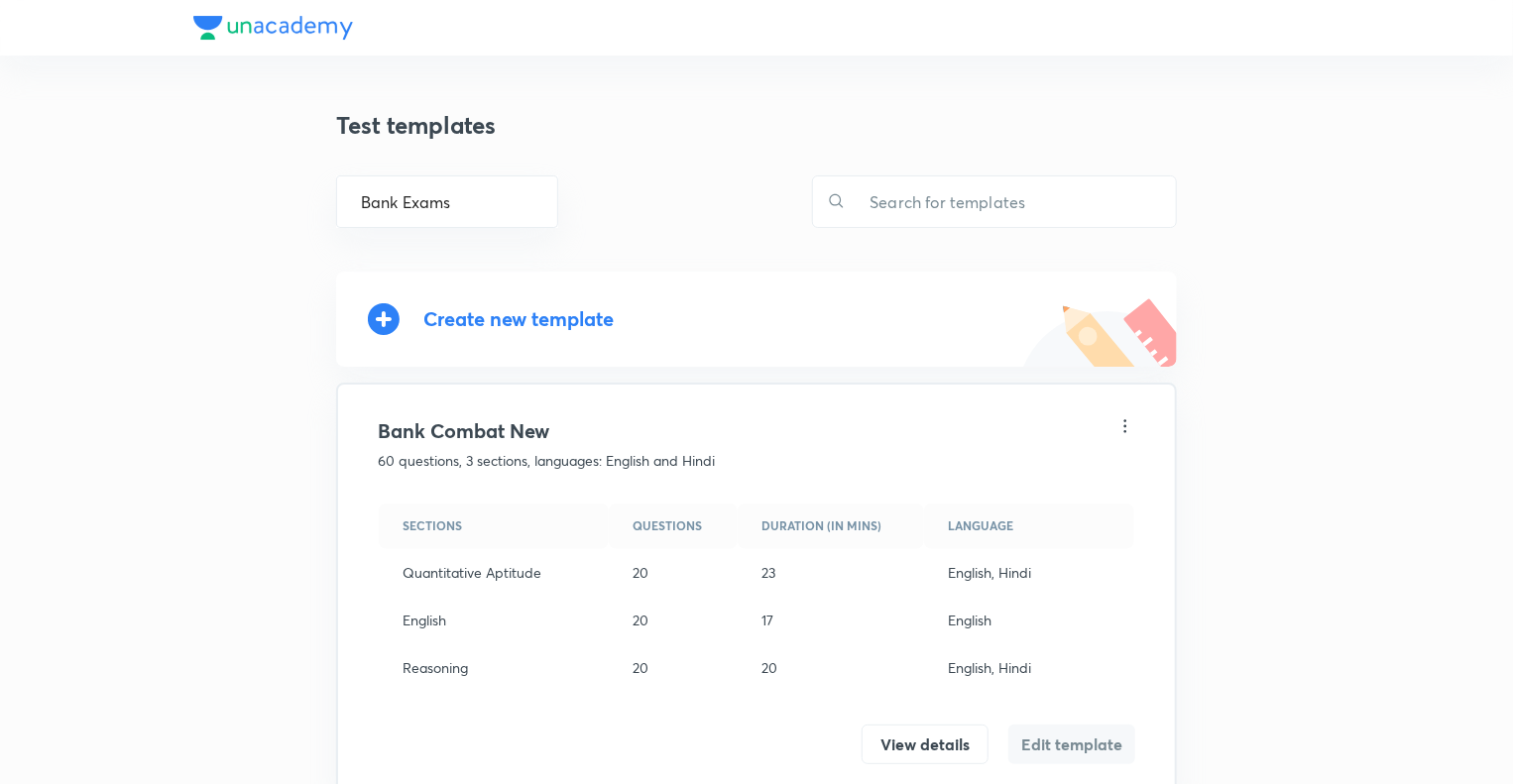 click on "Create new template" at bounding box center (519, 318) 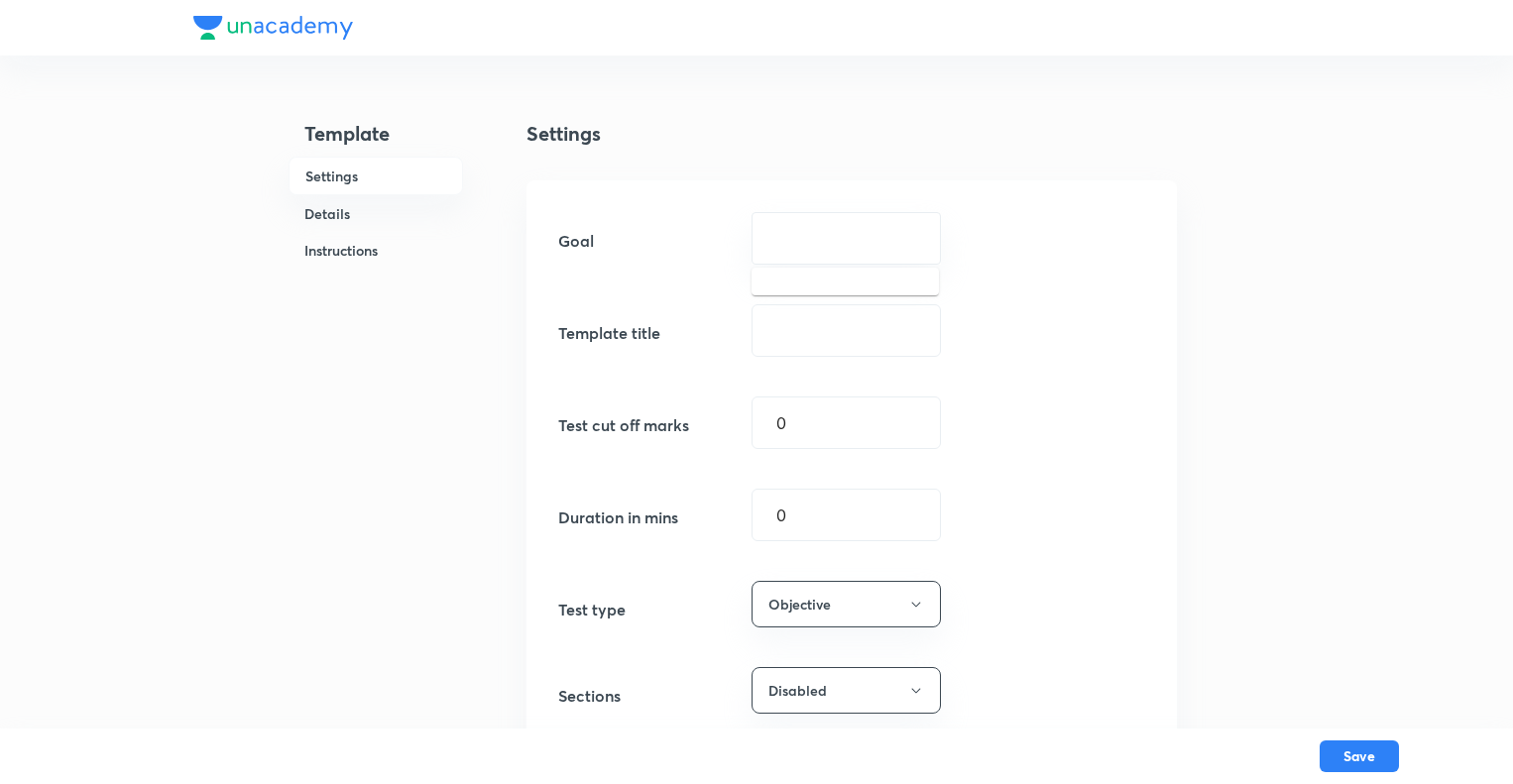 scroll, scrollTop: 0, scrollLeft: 0, axis: both 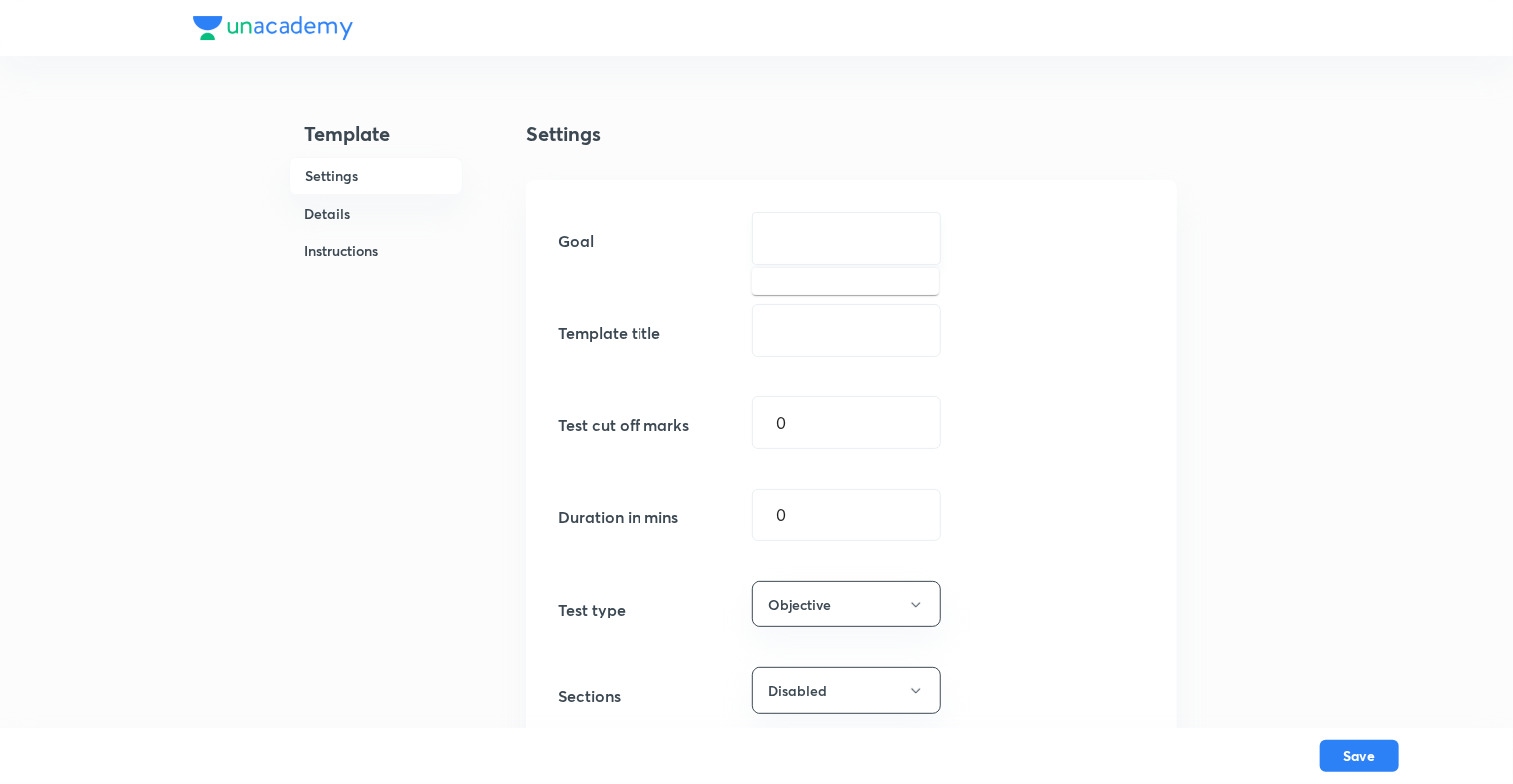 click at bounding box center (846, 238) 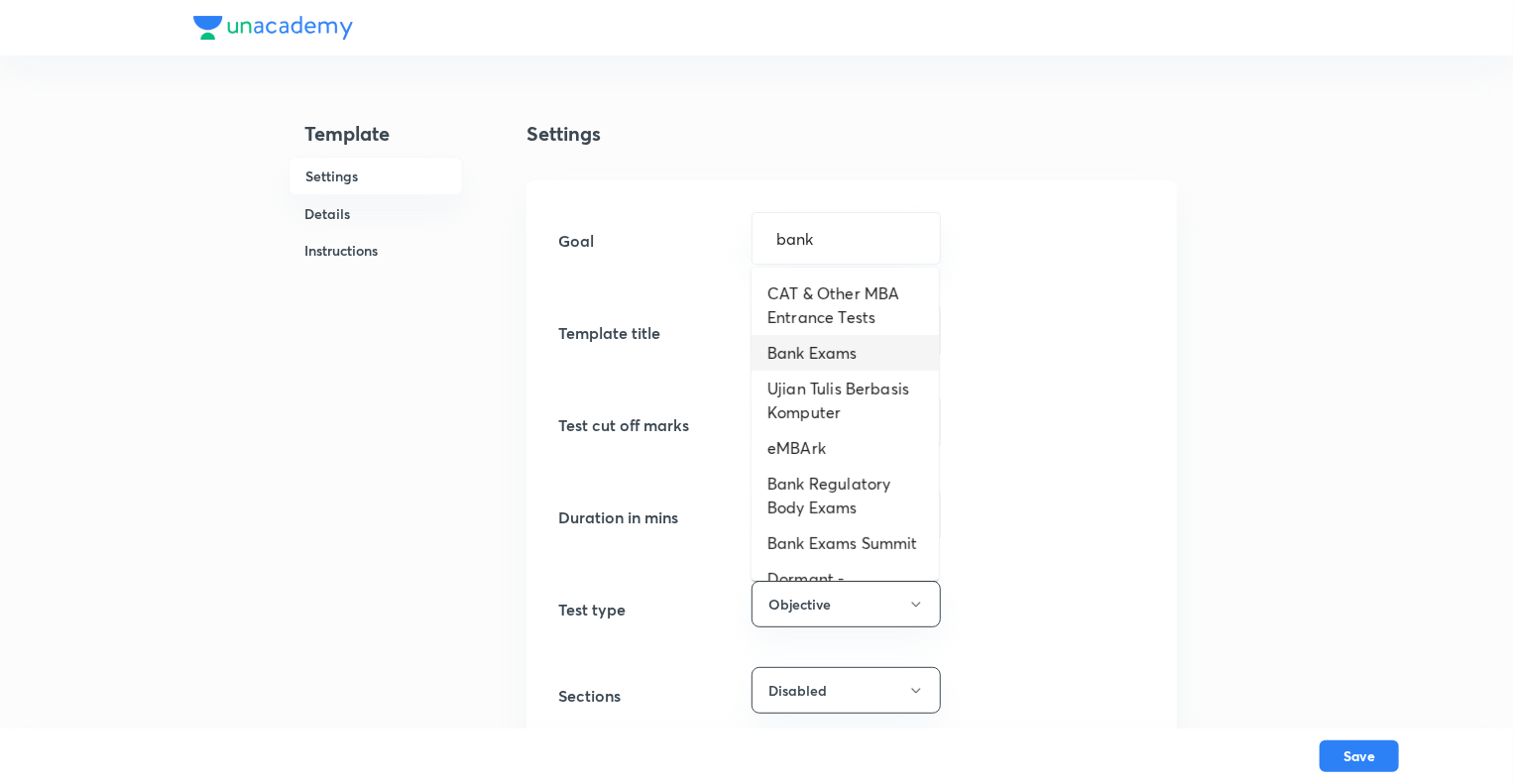 click on "Bank Exams" at bounding box center (845, 353) 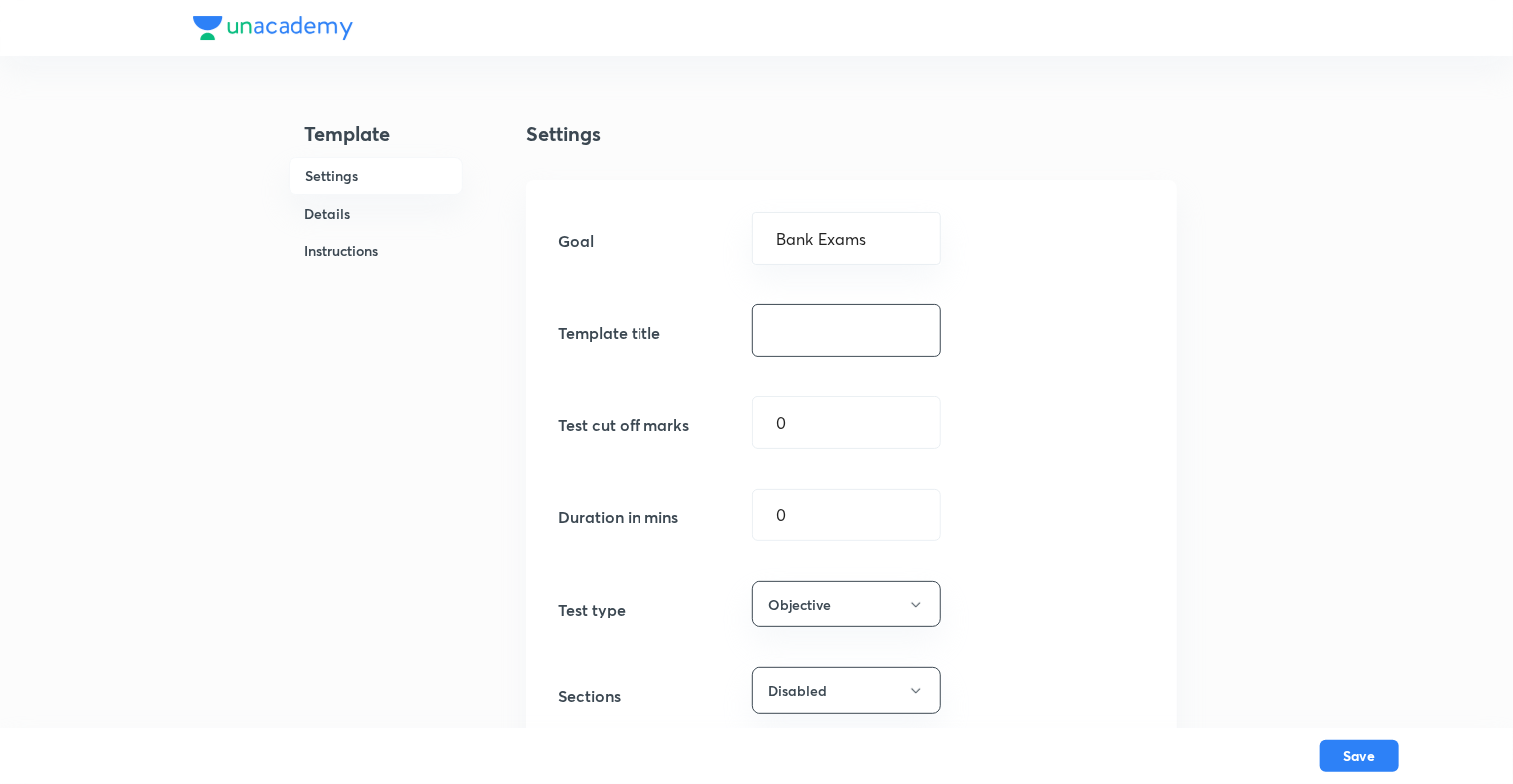 click at bounding box center [846, 330] 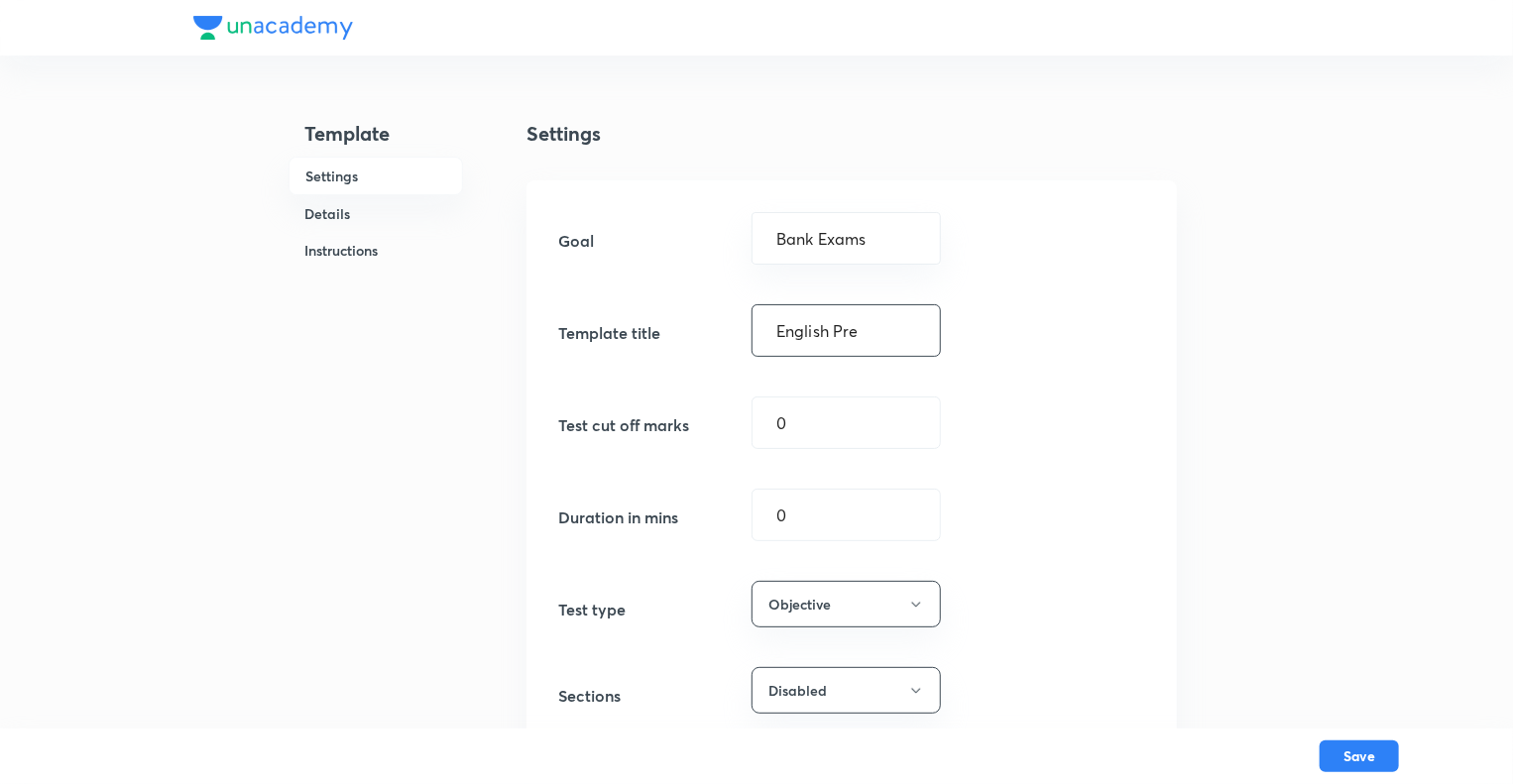 click on "English Pre" at bounding box center [846, 330] 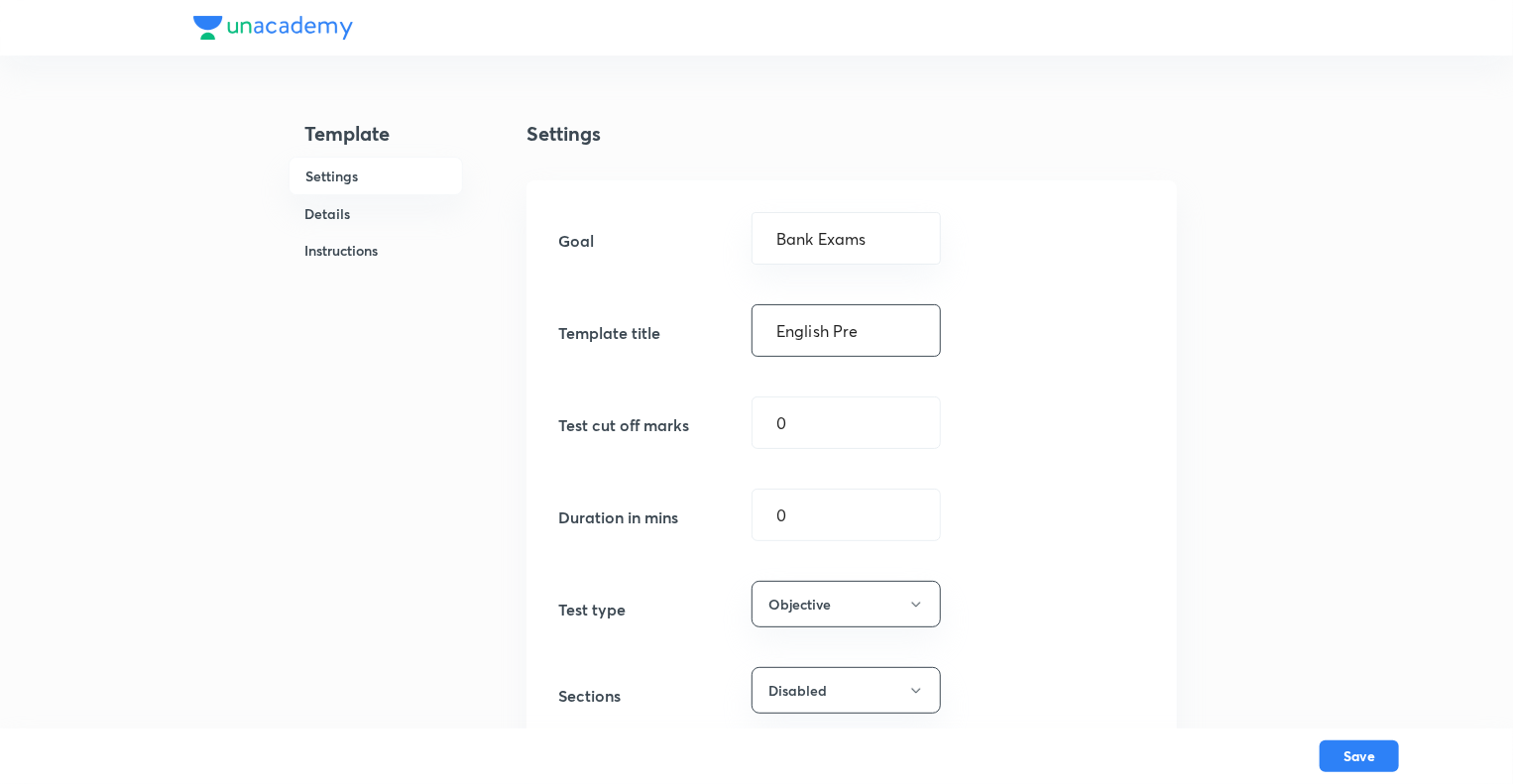 click on "English Pre" at bounding box center [846, 330] 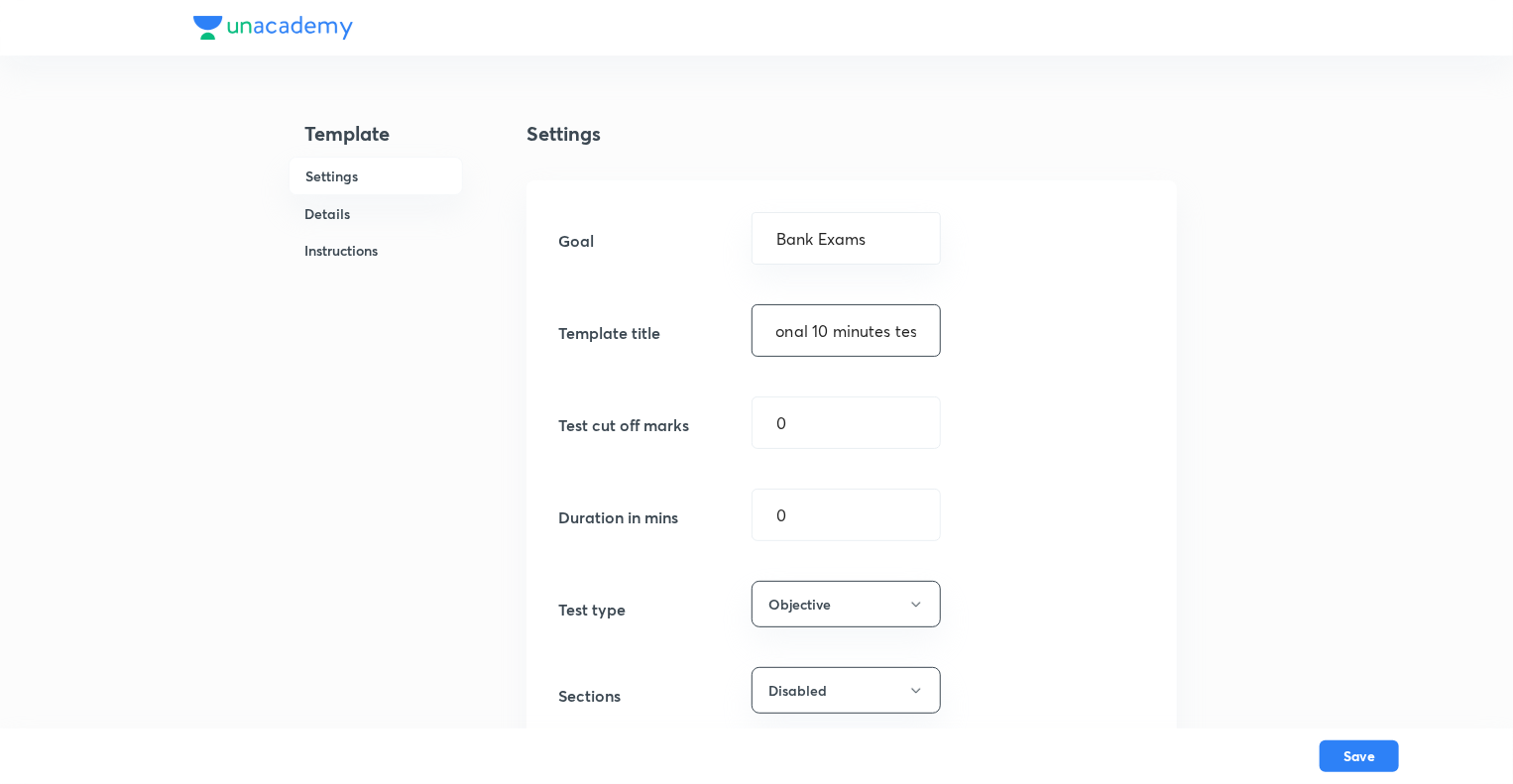 scroll, scrollTop: 0, scrollLeft: 130, axis: horizontal 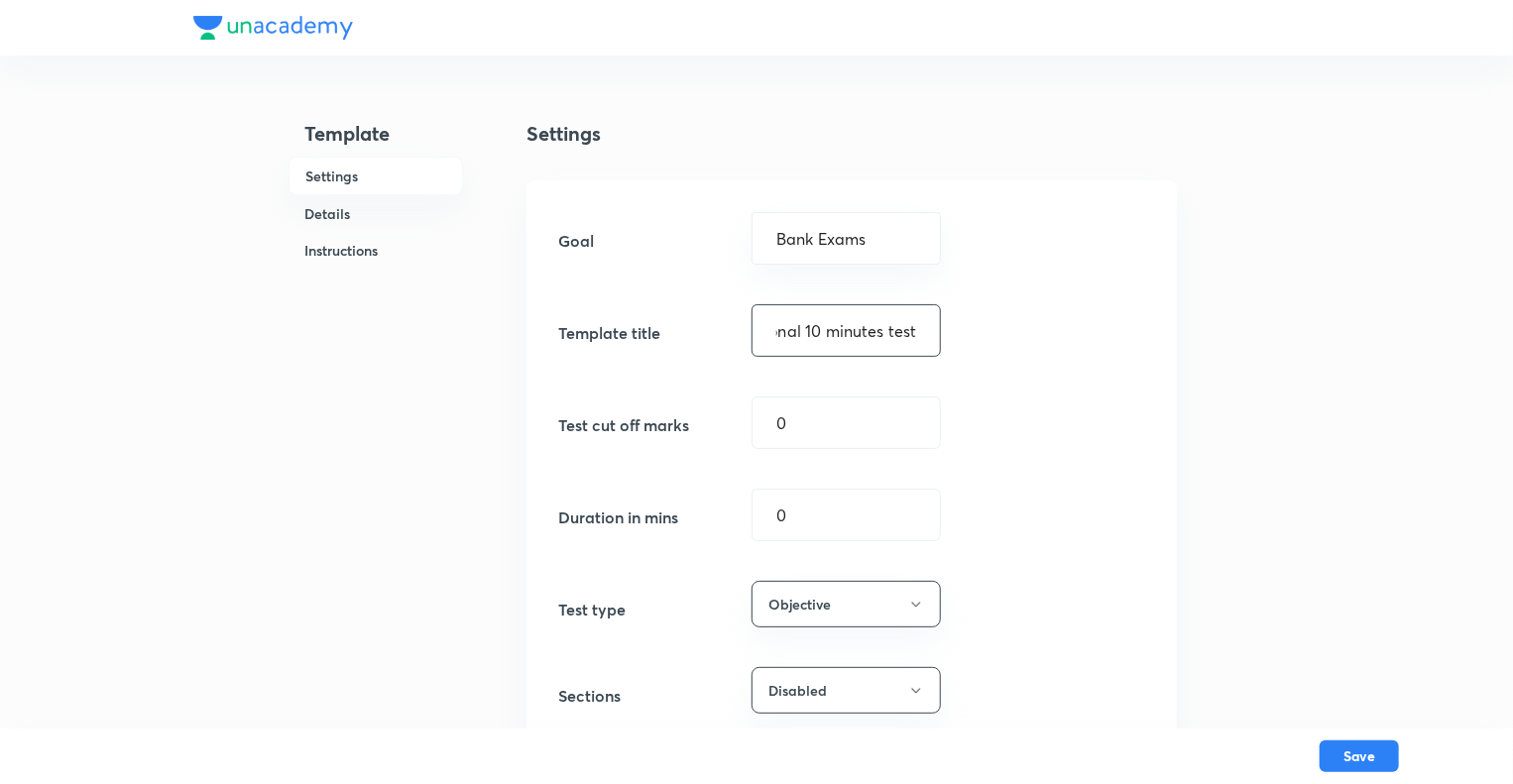 click on "English Pre Sectional 10 minutes test" at bounding box center [846, 330] 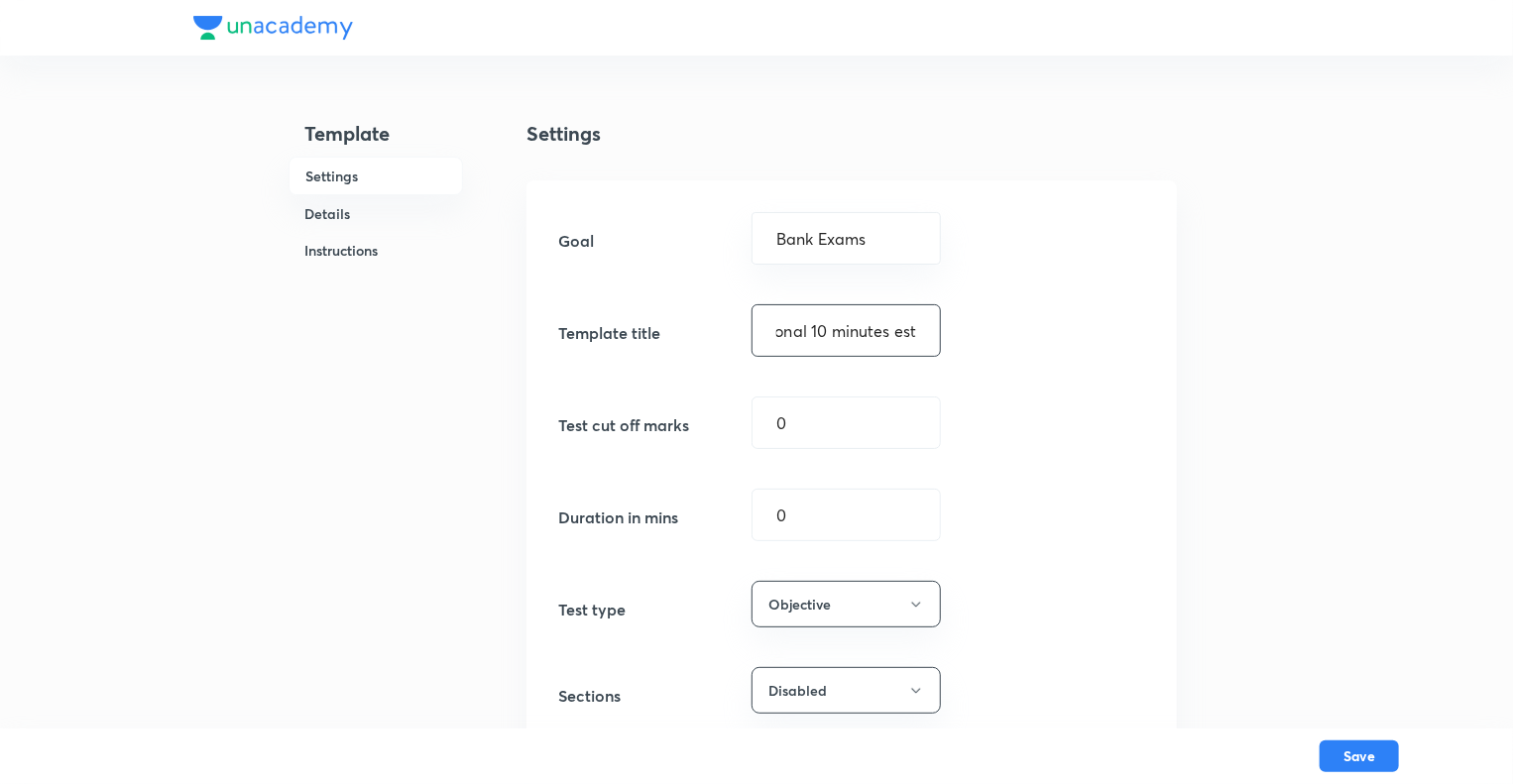 scroll, scrollTop: 0, scrollLeft: 124, axis: horizontal 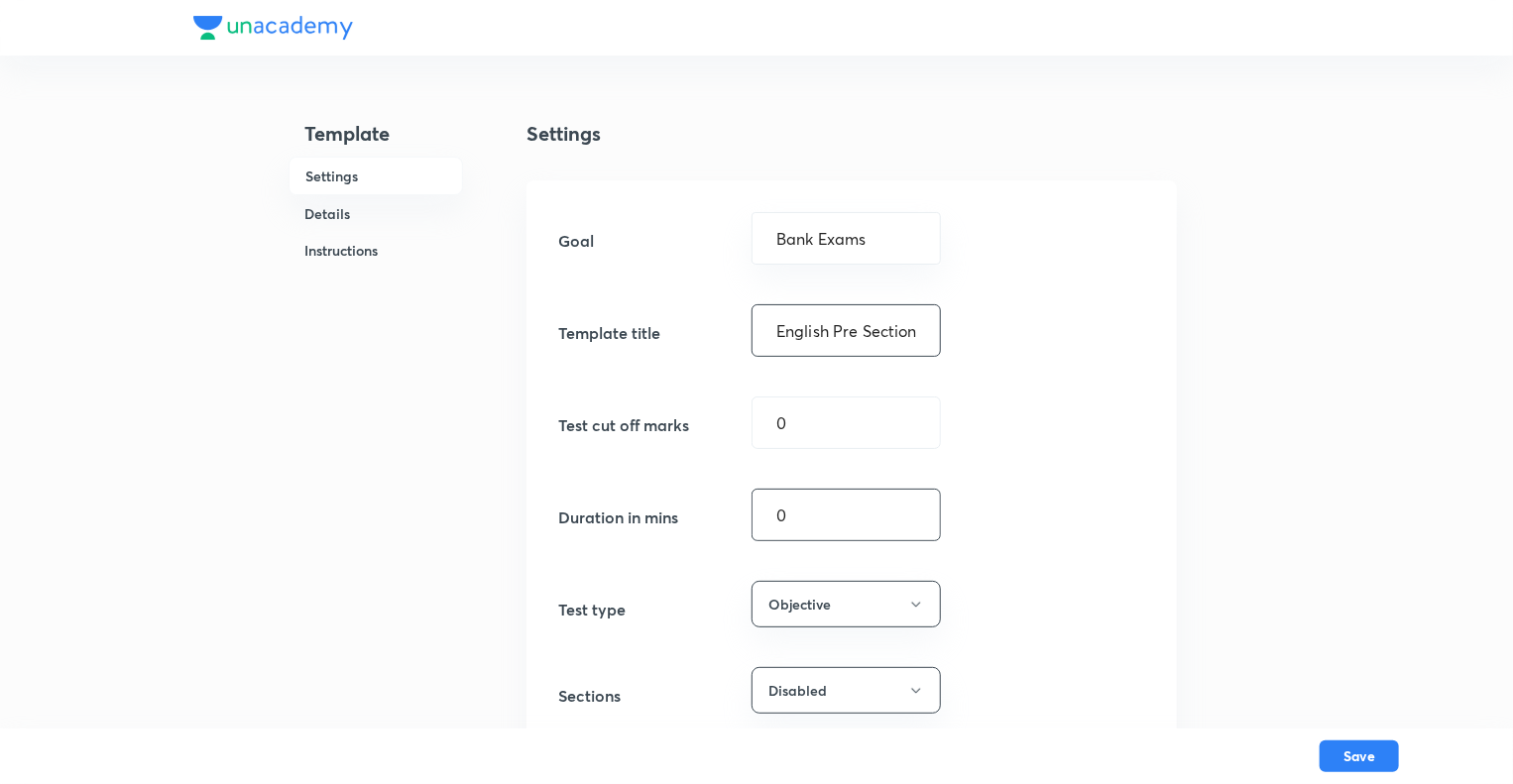 click on "0" at bounding box center (846, 514) 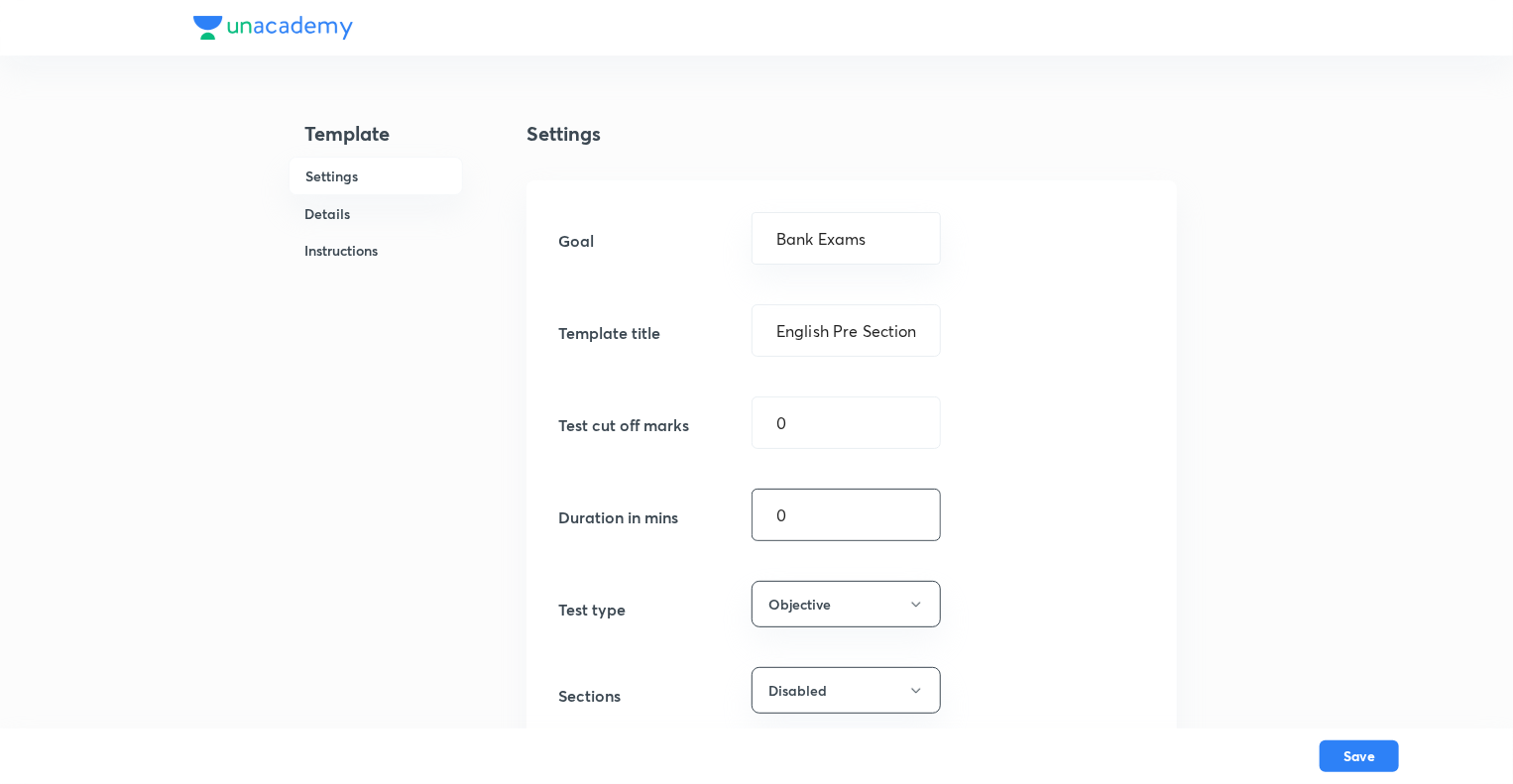 click on "0" at bounding box center (846, 514) 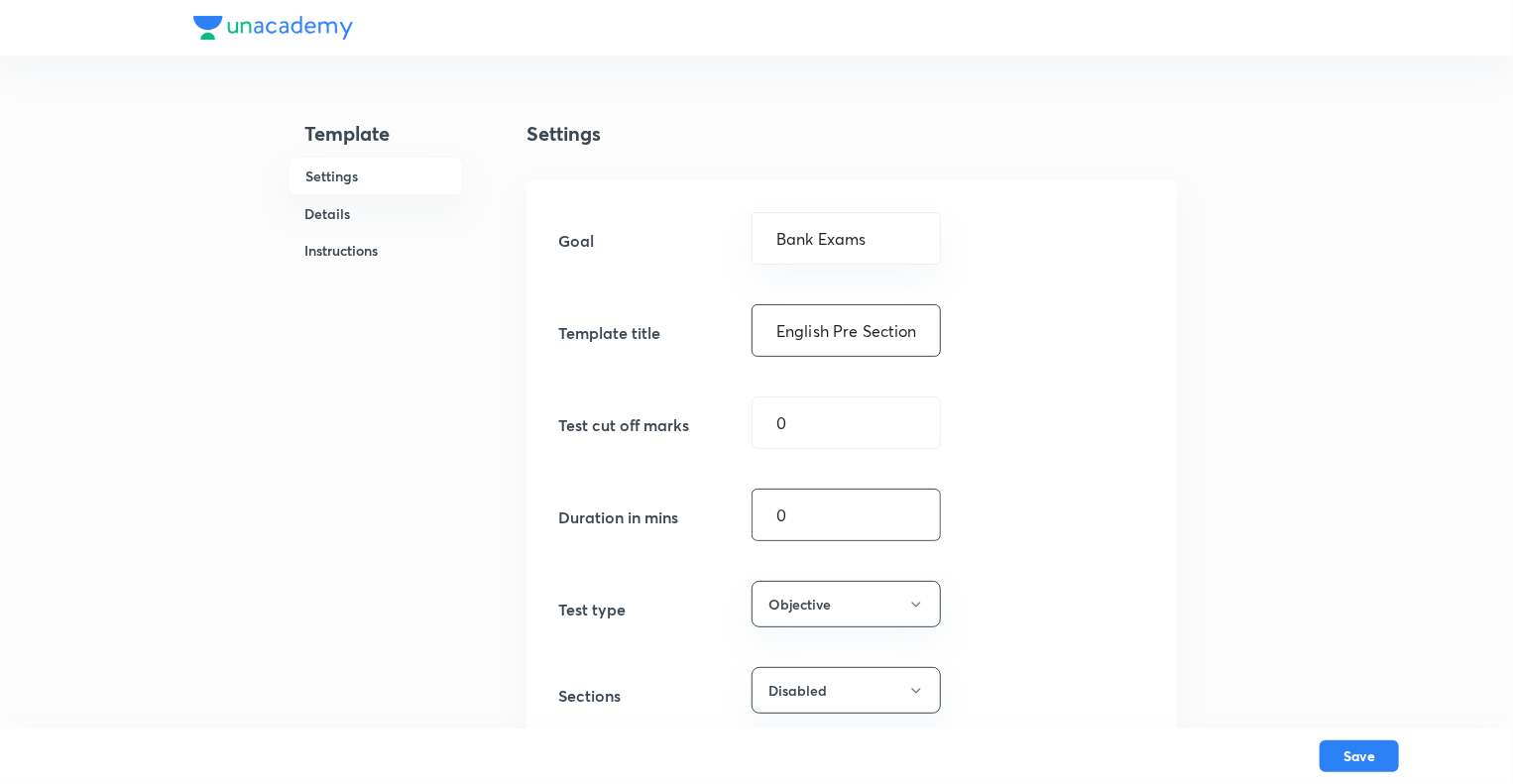 click on "English Pre Sectional 10 minutes Test" at bounding box center [846, 330] 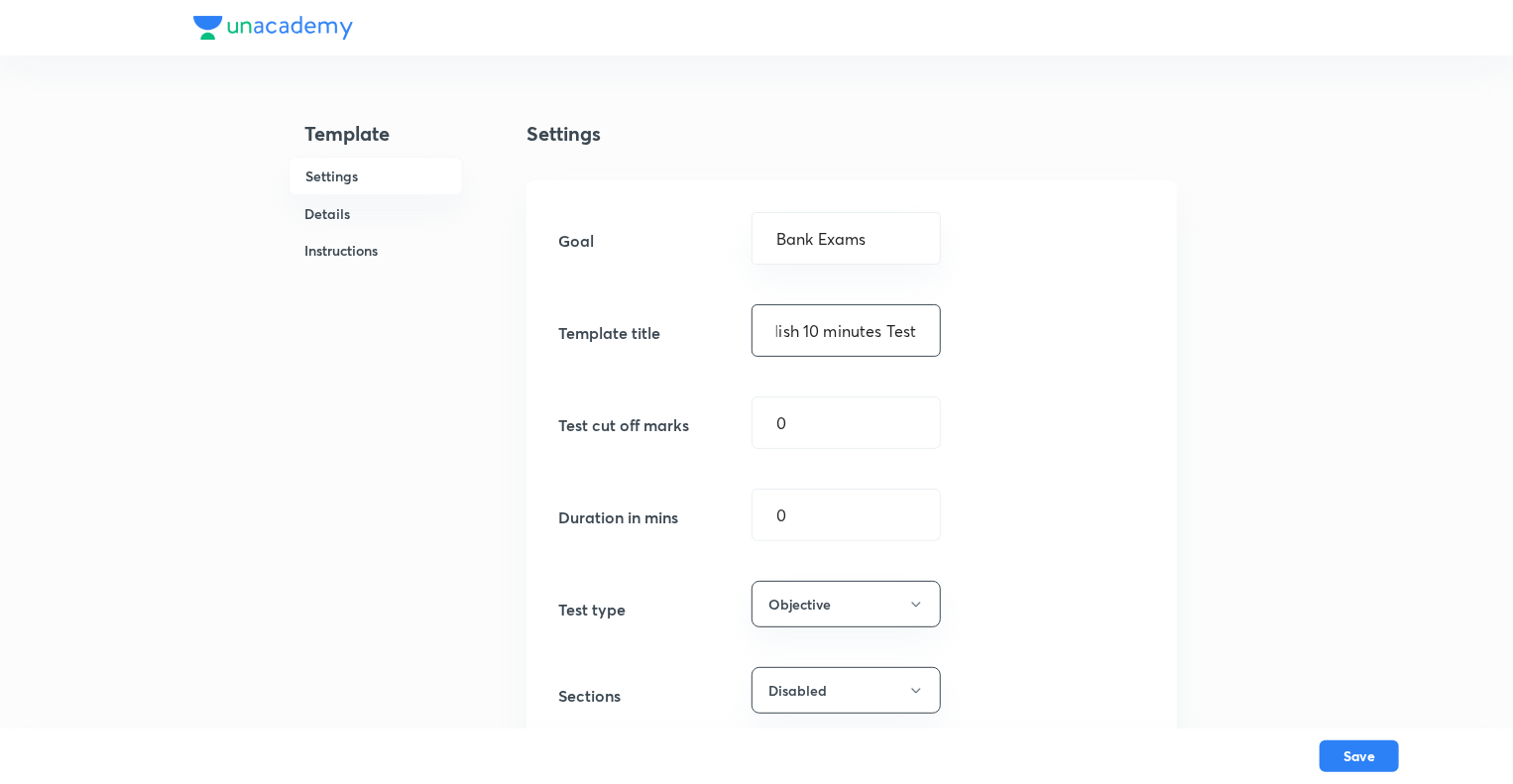 scroll, scrollTop: 0, scrollLeft: 30, axis: horizontal 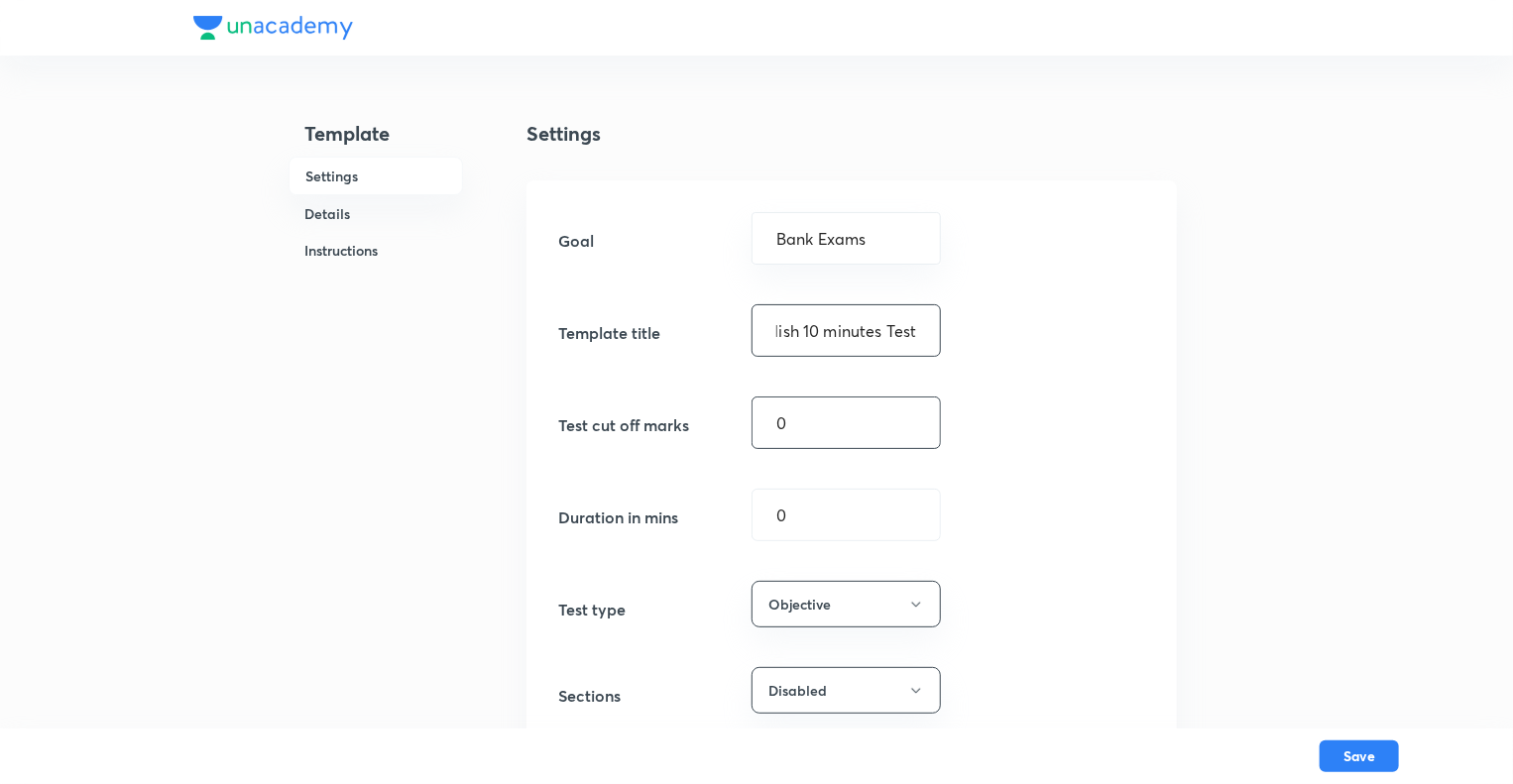 type on "English 10 minutes Test" 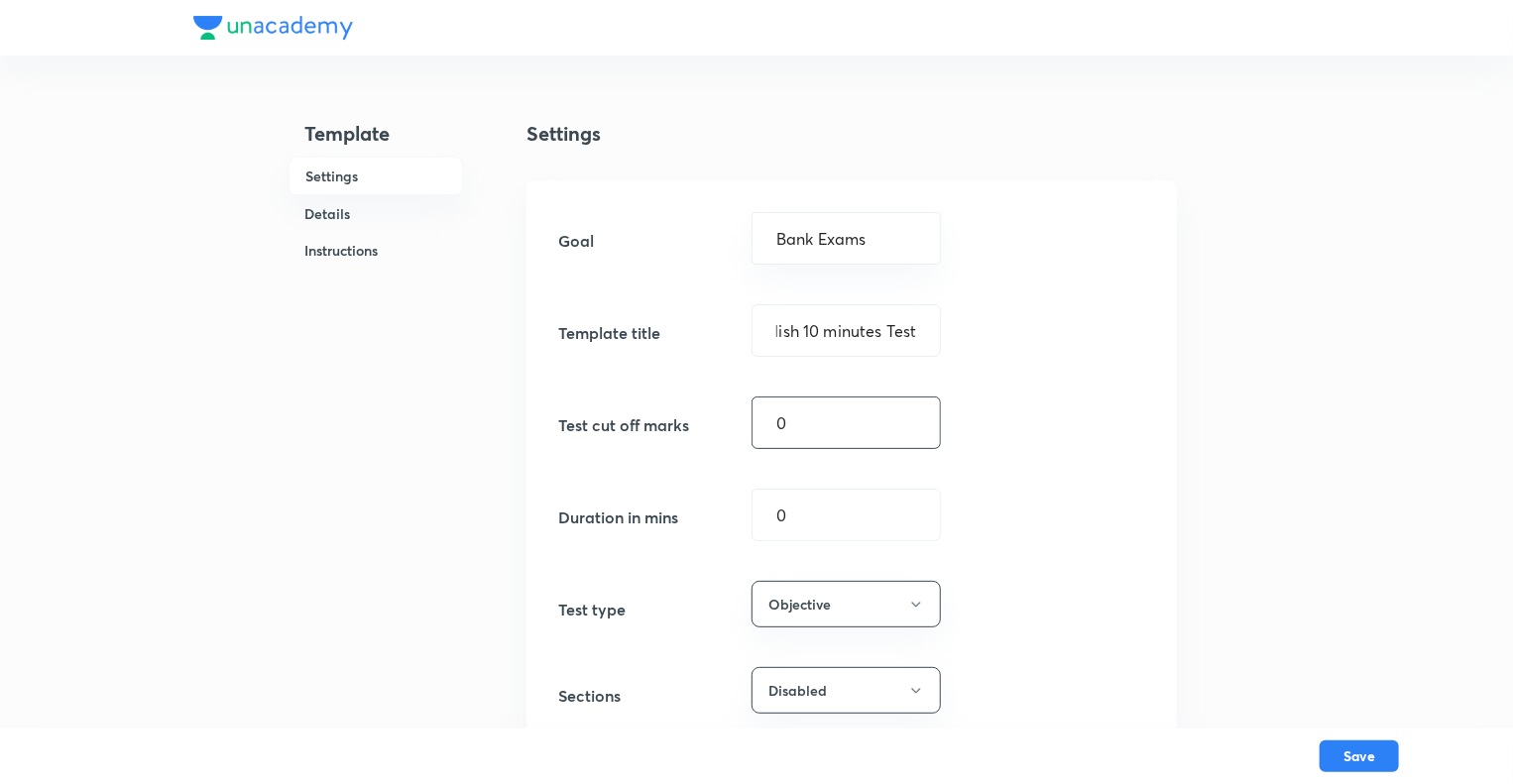 scroll, scrollTop: 0, scrollLeft: 0, axis: both 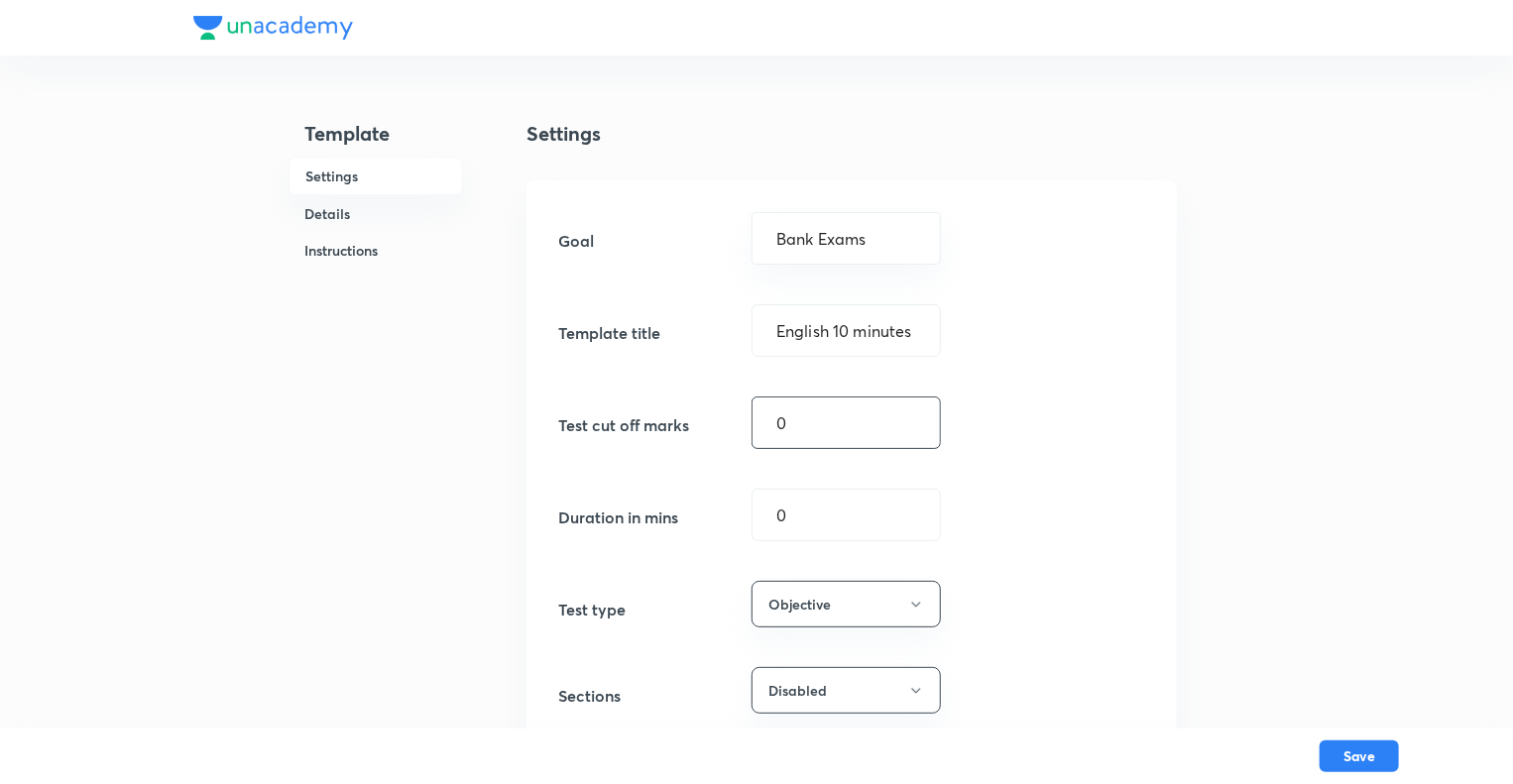 click on "0" at bounding box center (846, 422) 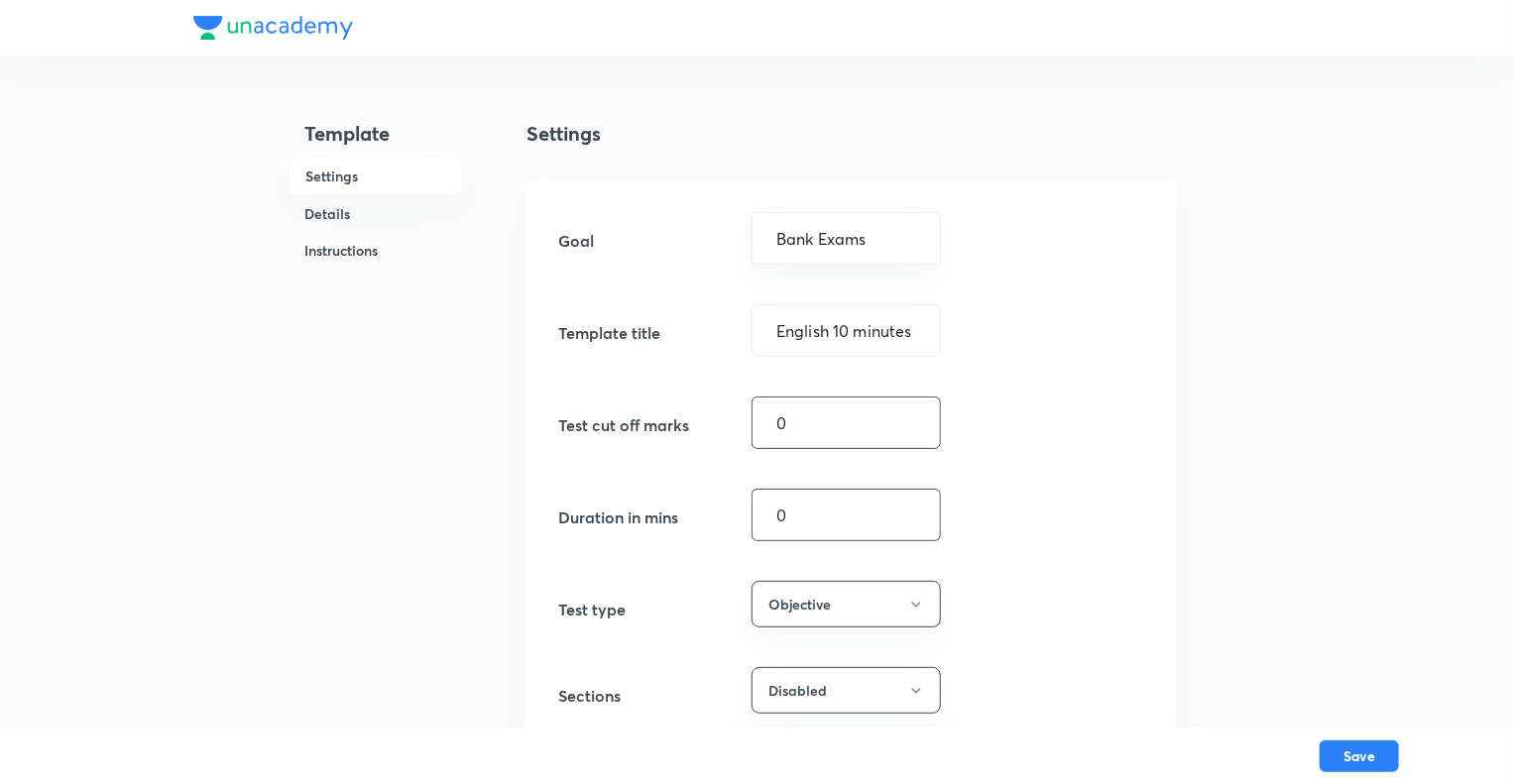 click on "0" at bounding box center (846, 514) 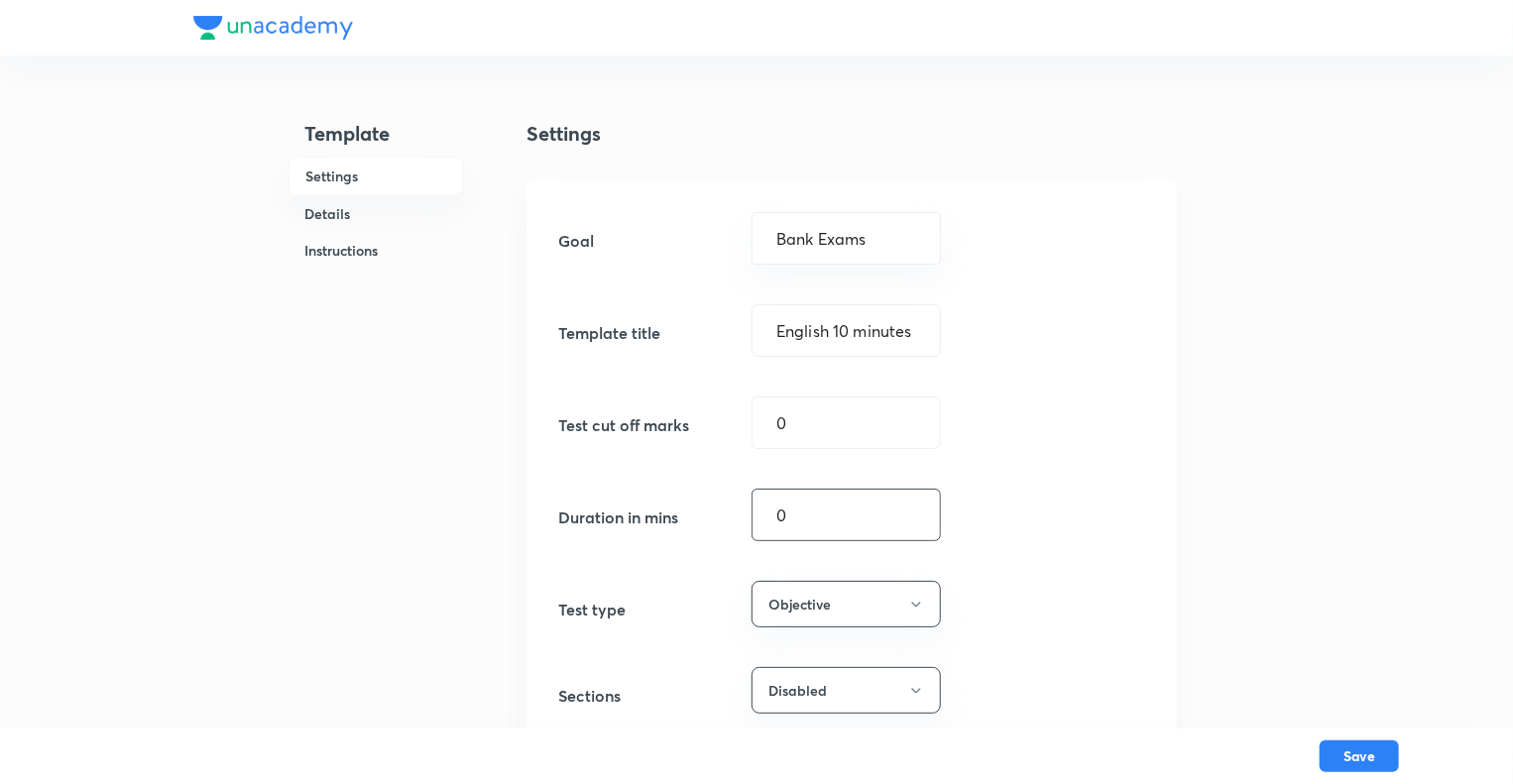 click on "0" at bounding box center [846, 514] 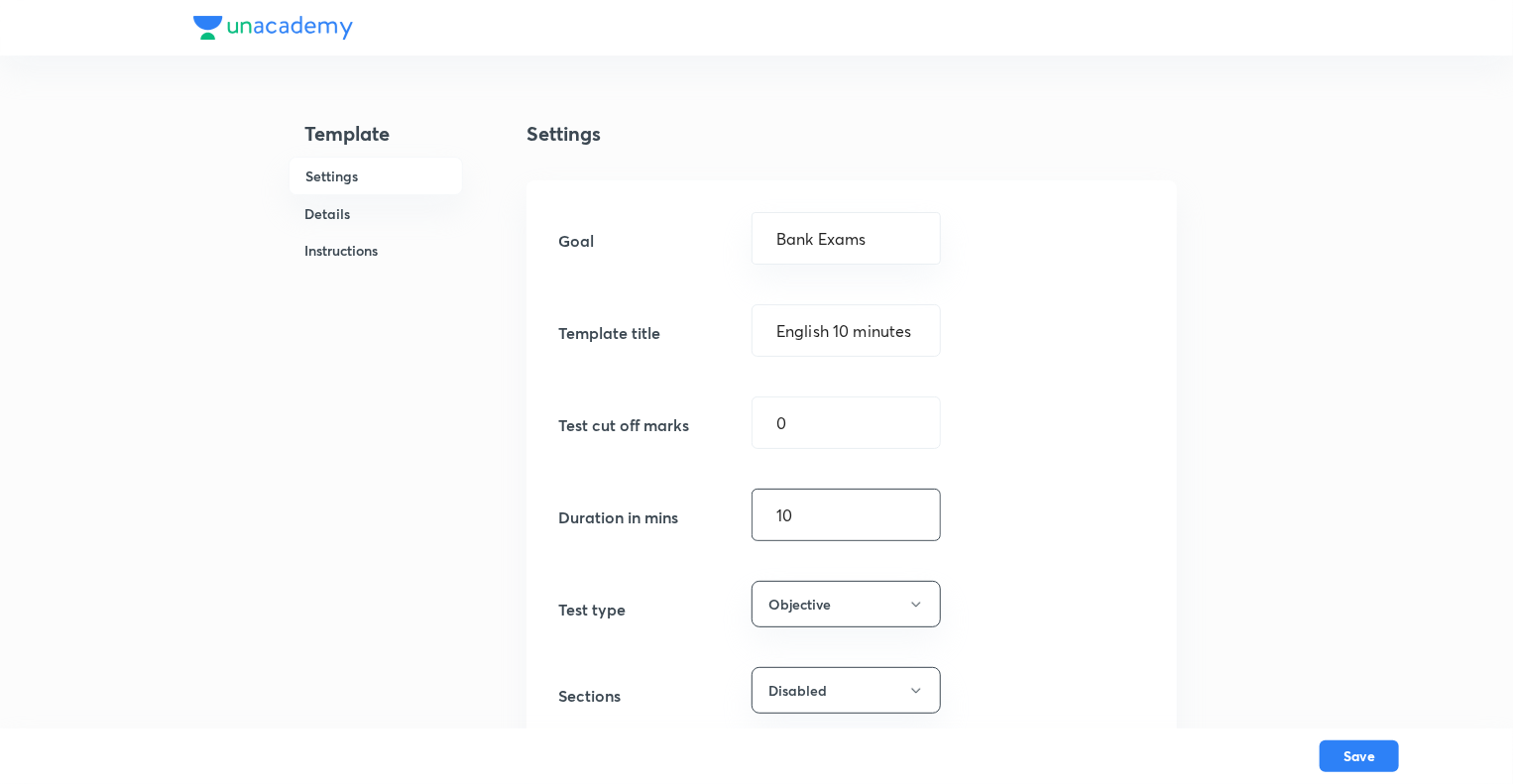 type on "10" 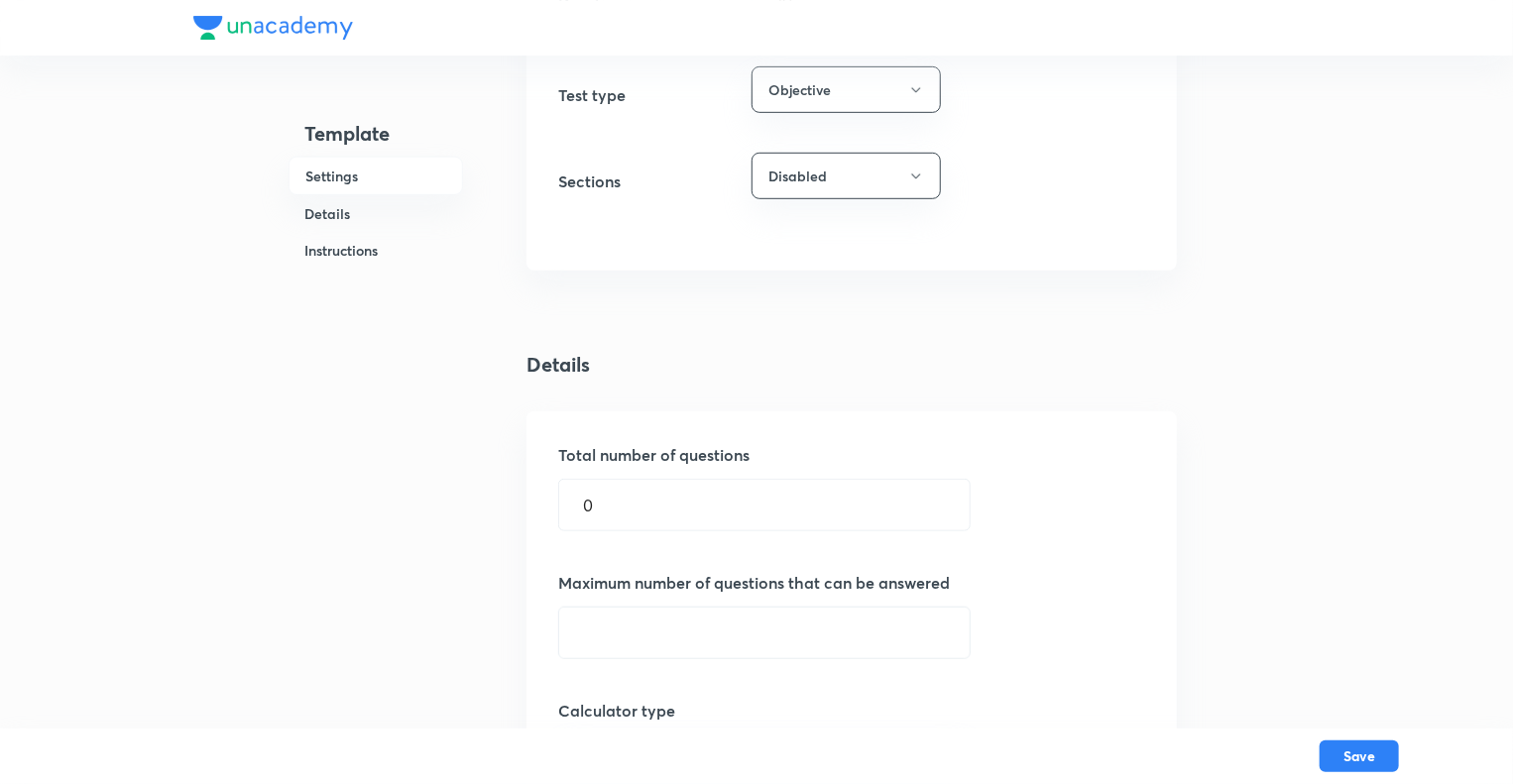 scroll, scrollTop: 515, scrollLeft: 0, axis: vertical 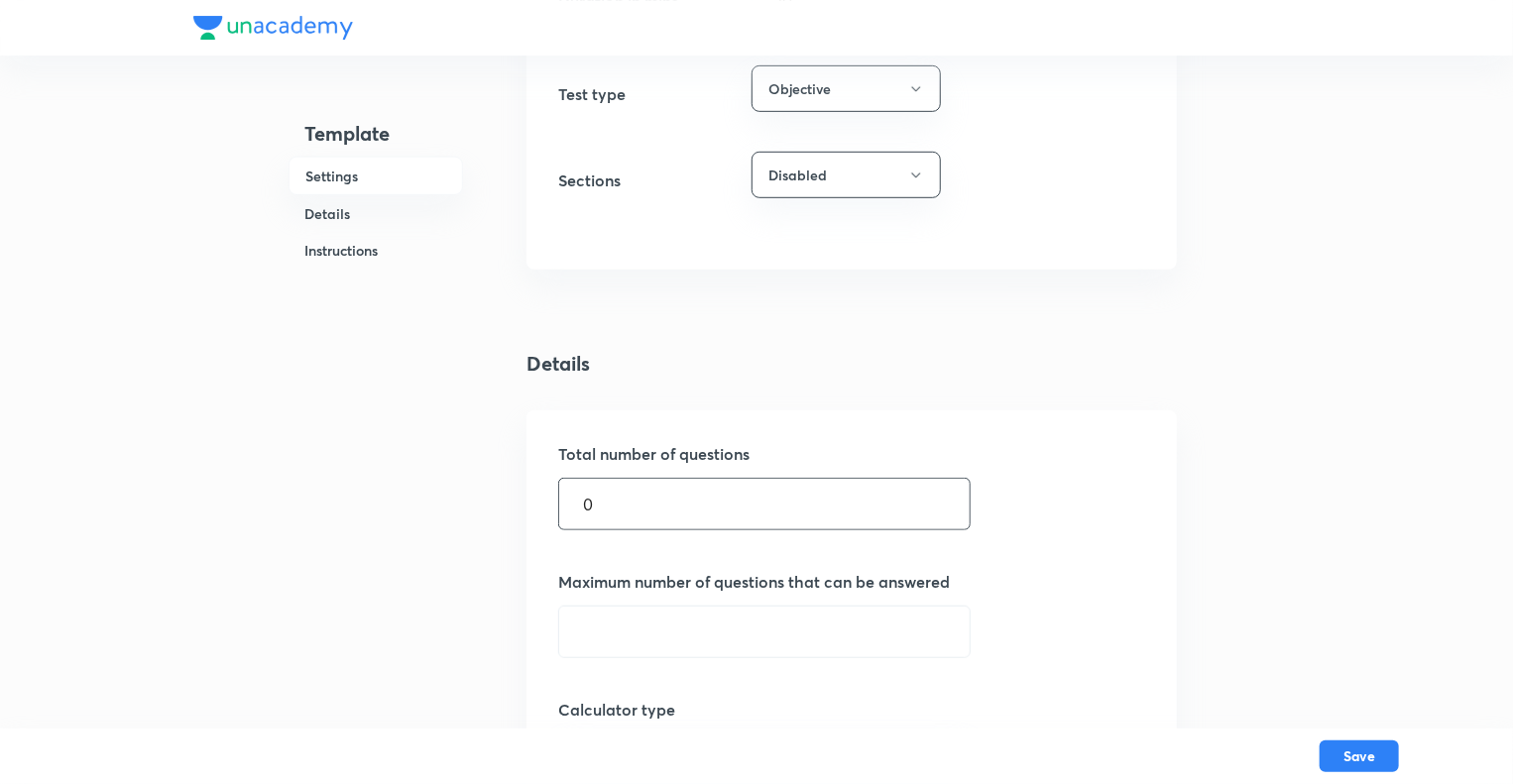 click on "0" at bounding box center [764, 504] 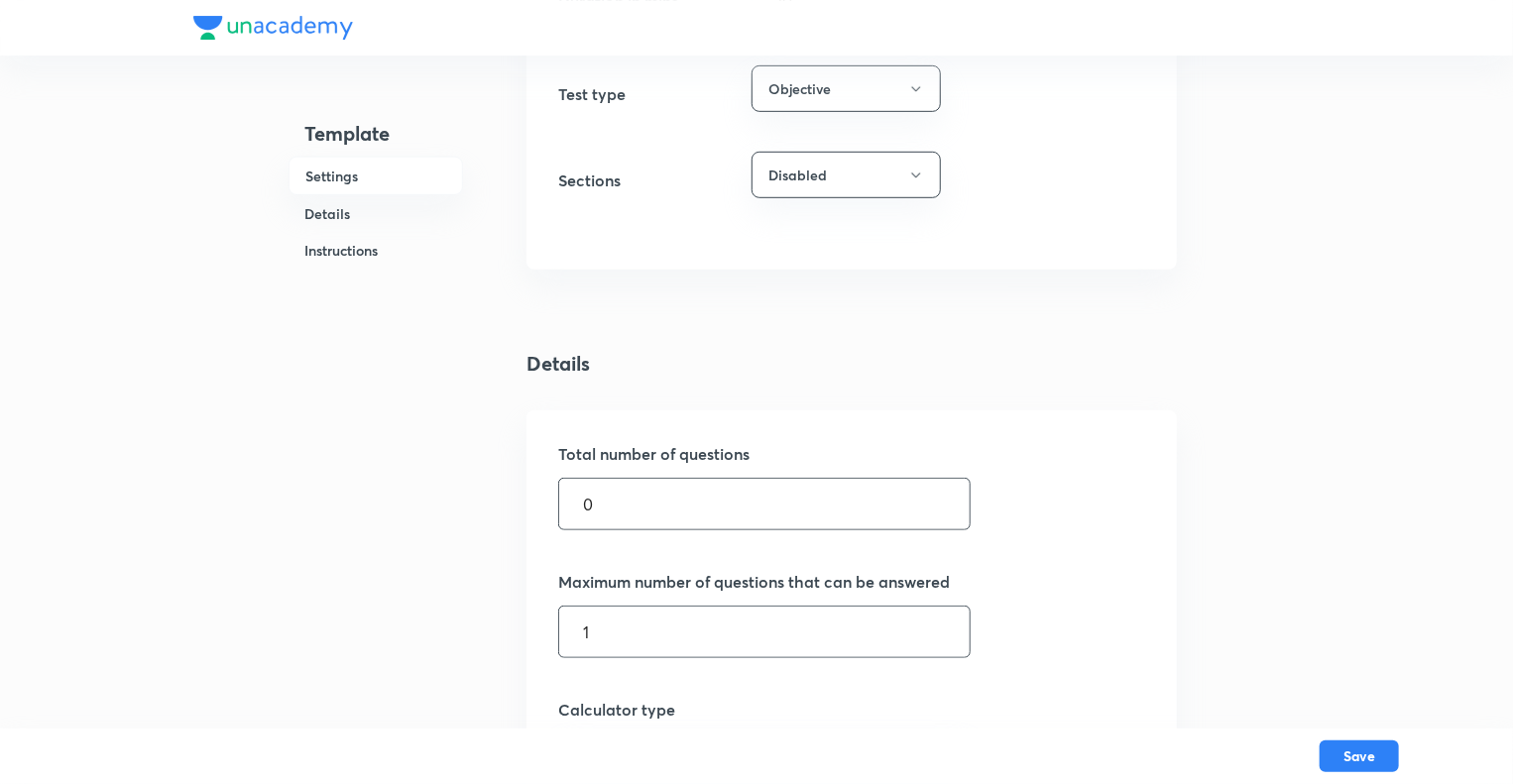 type on "1" 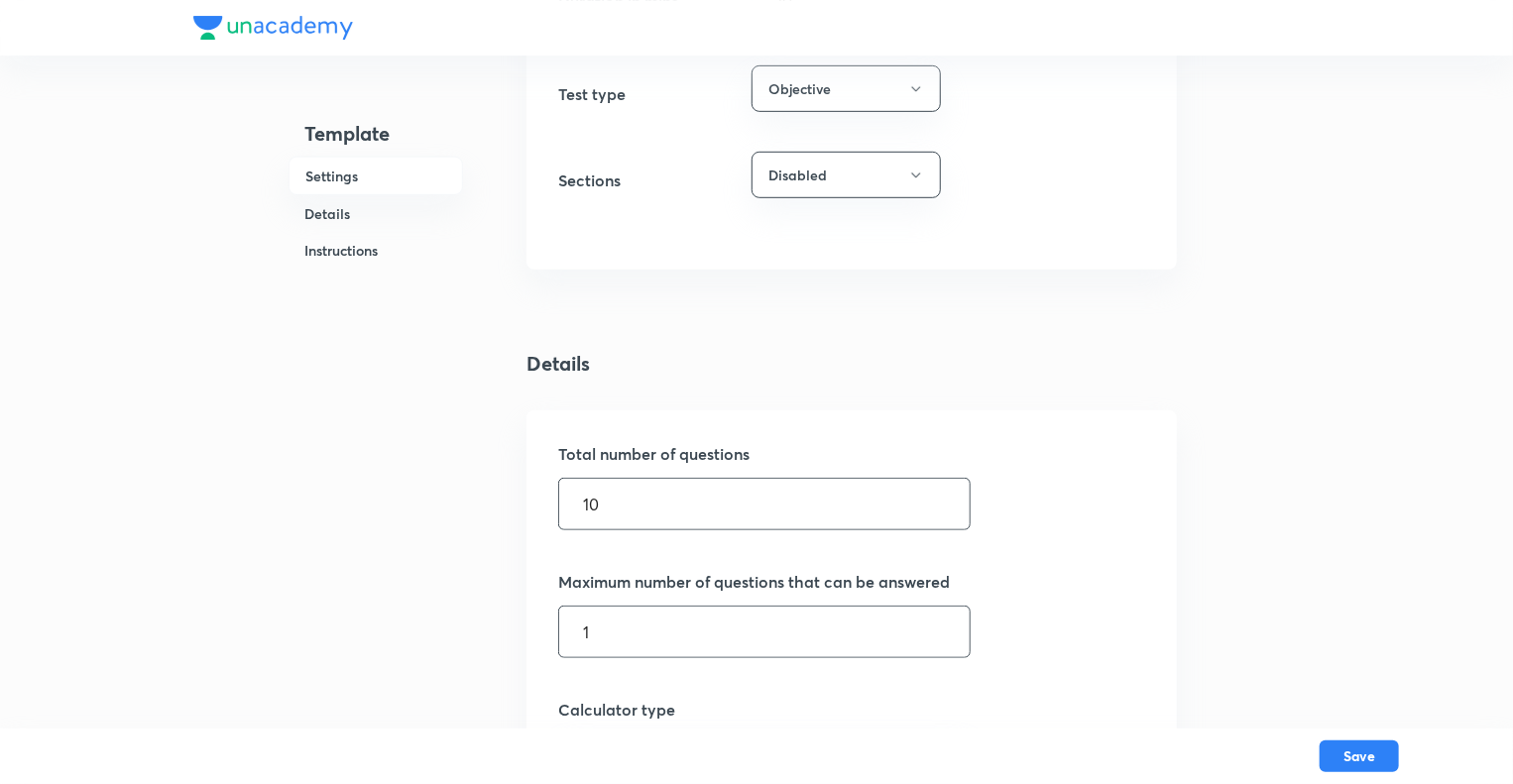 type on "10" 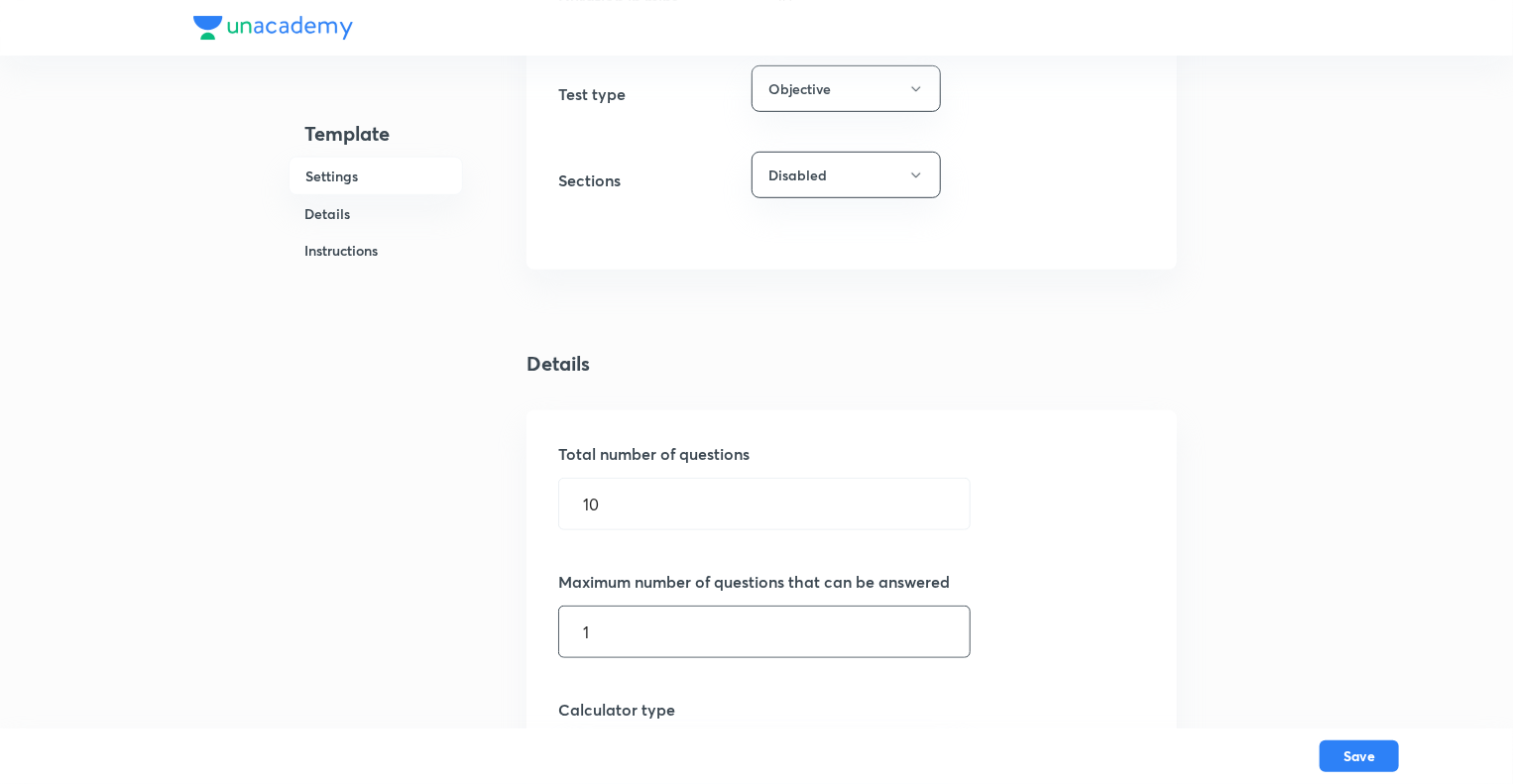 type on "1" 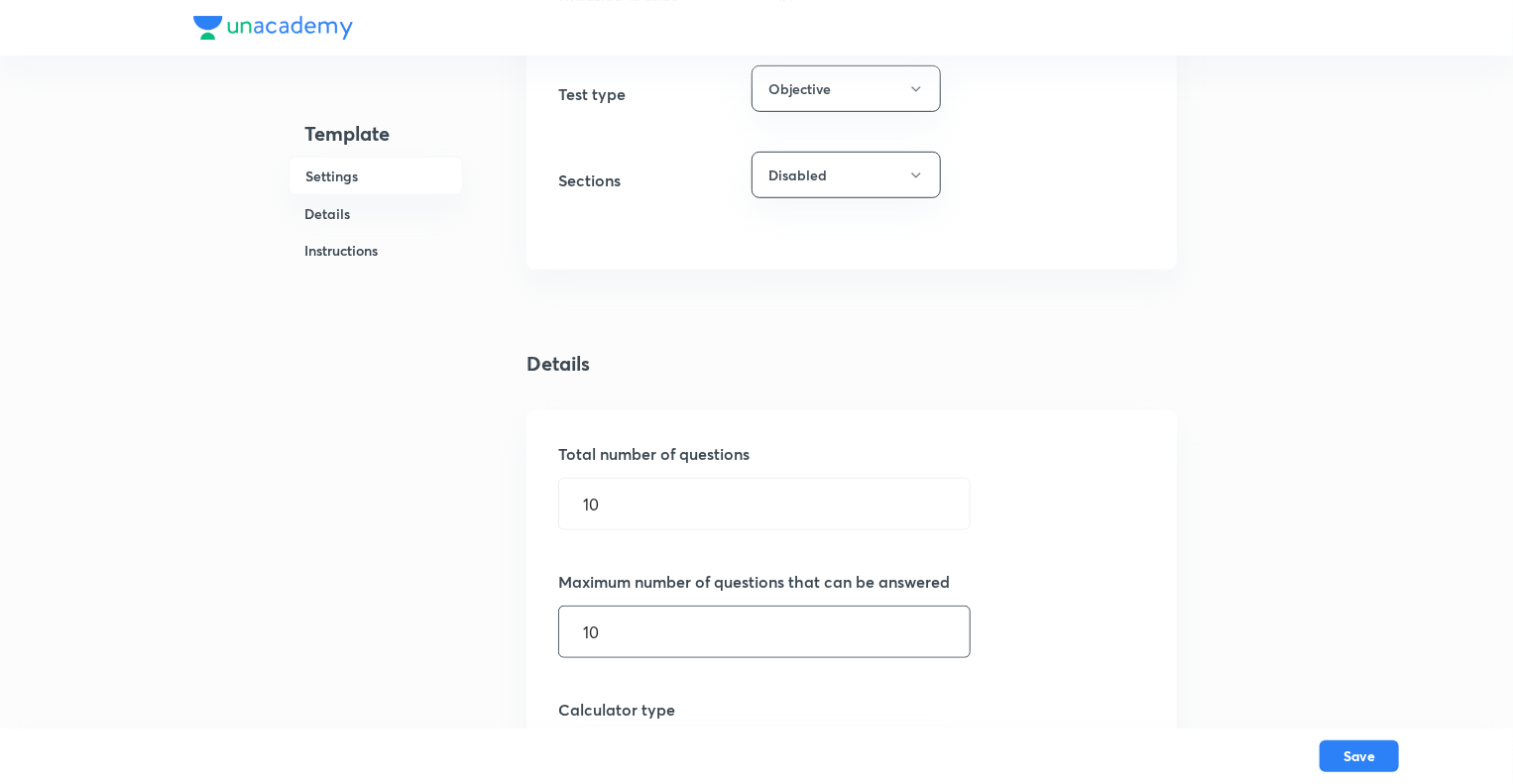 type on "10" 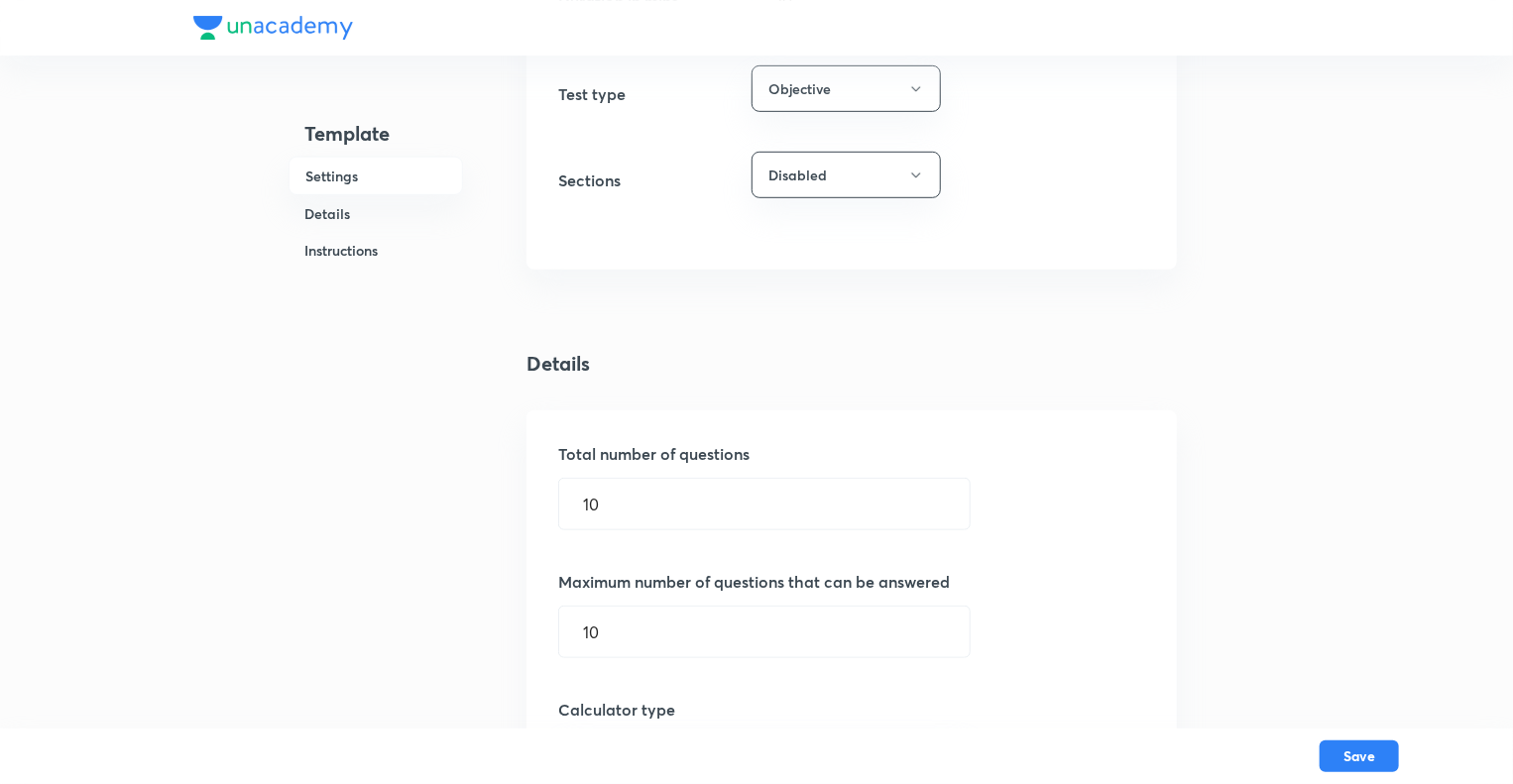 click on "Template Settings Details Instructions" at bounding box center (376, 721) 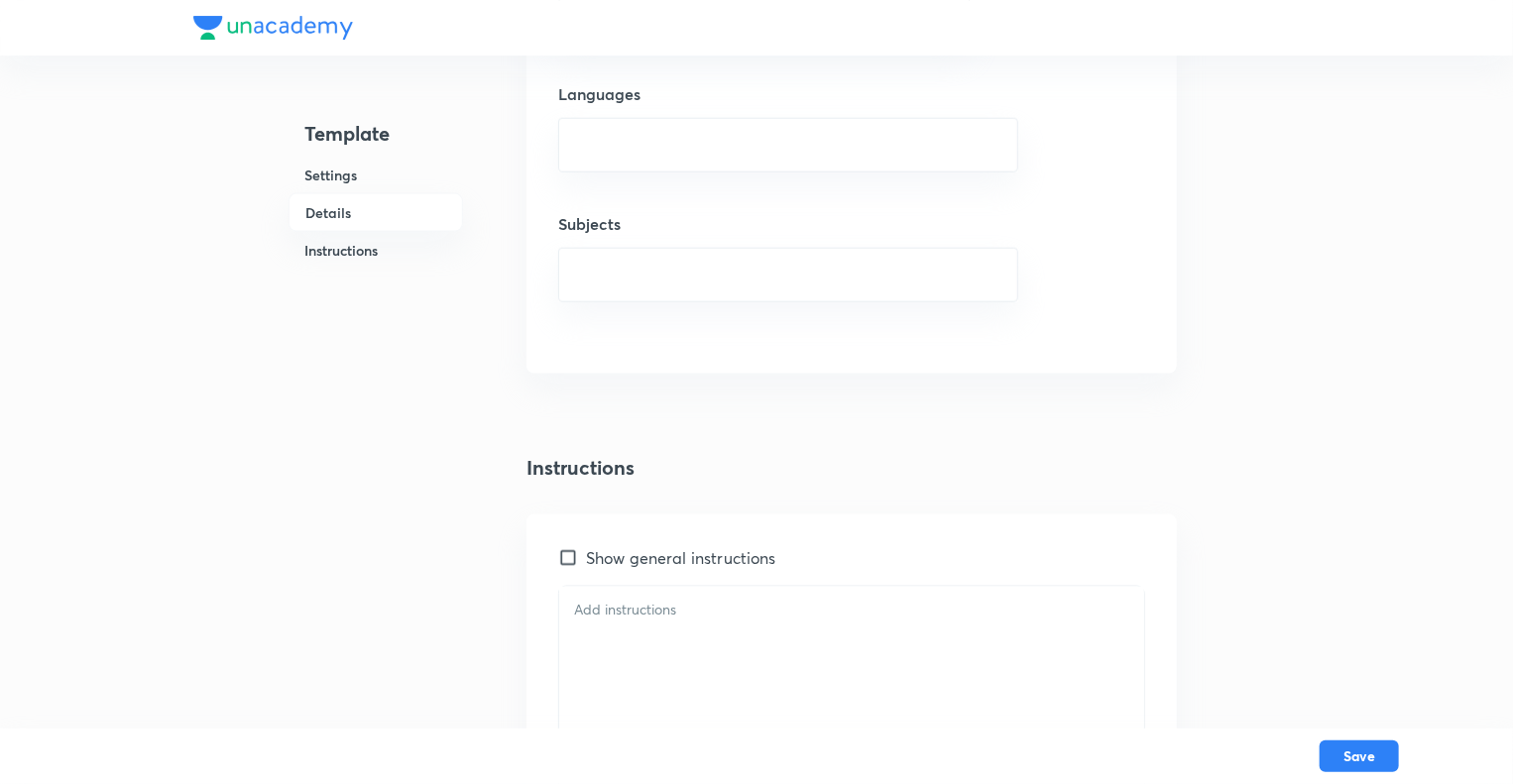 scroll, scrollTop: 1308, scrollLeft: 0, axis: vertical 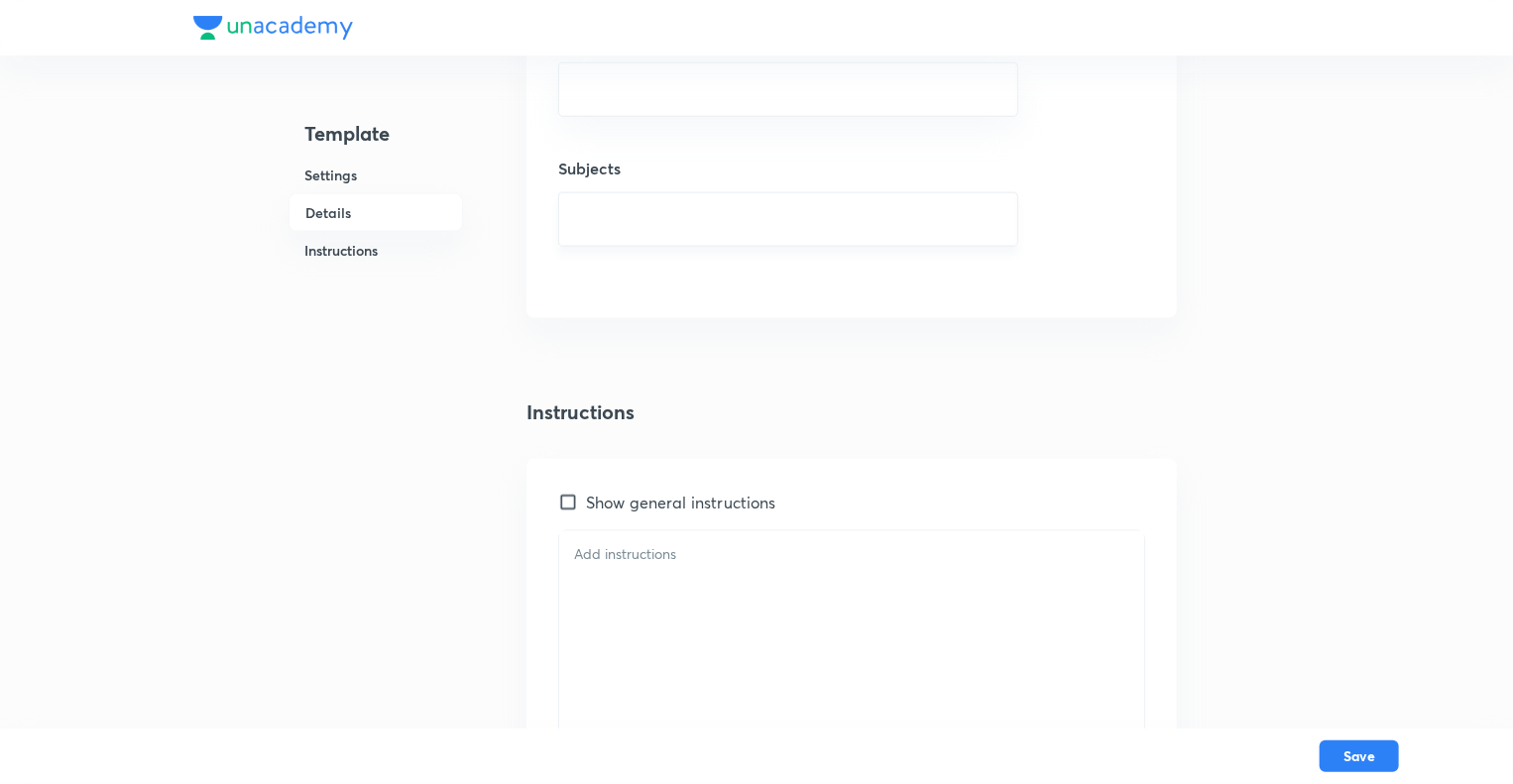 click at bounding box center (788, 219) 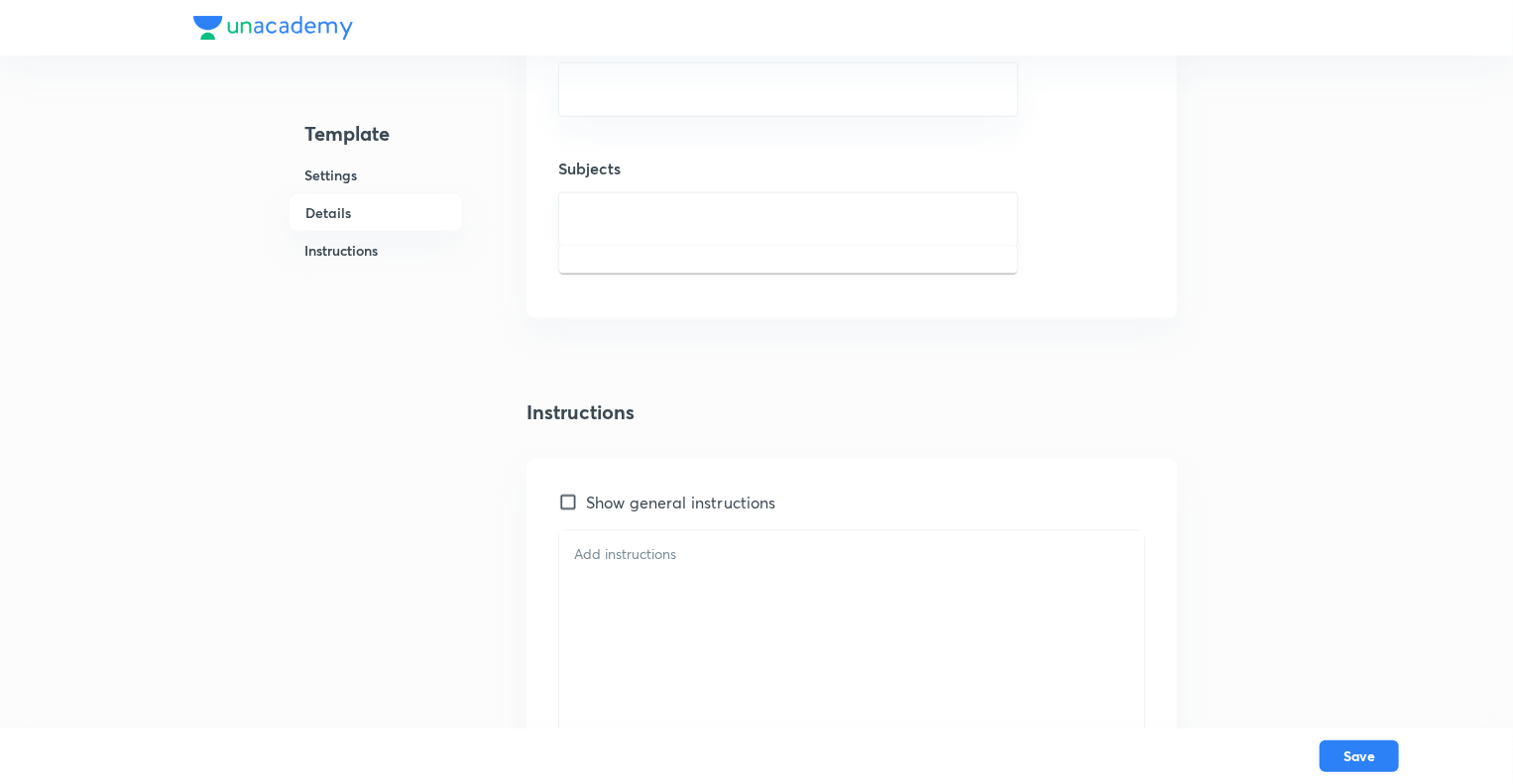 click on "​" at bounding box center (788, 219) 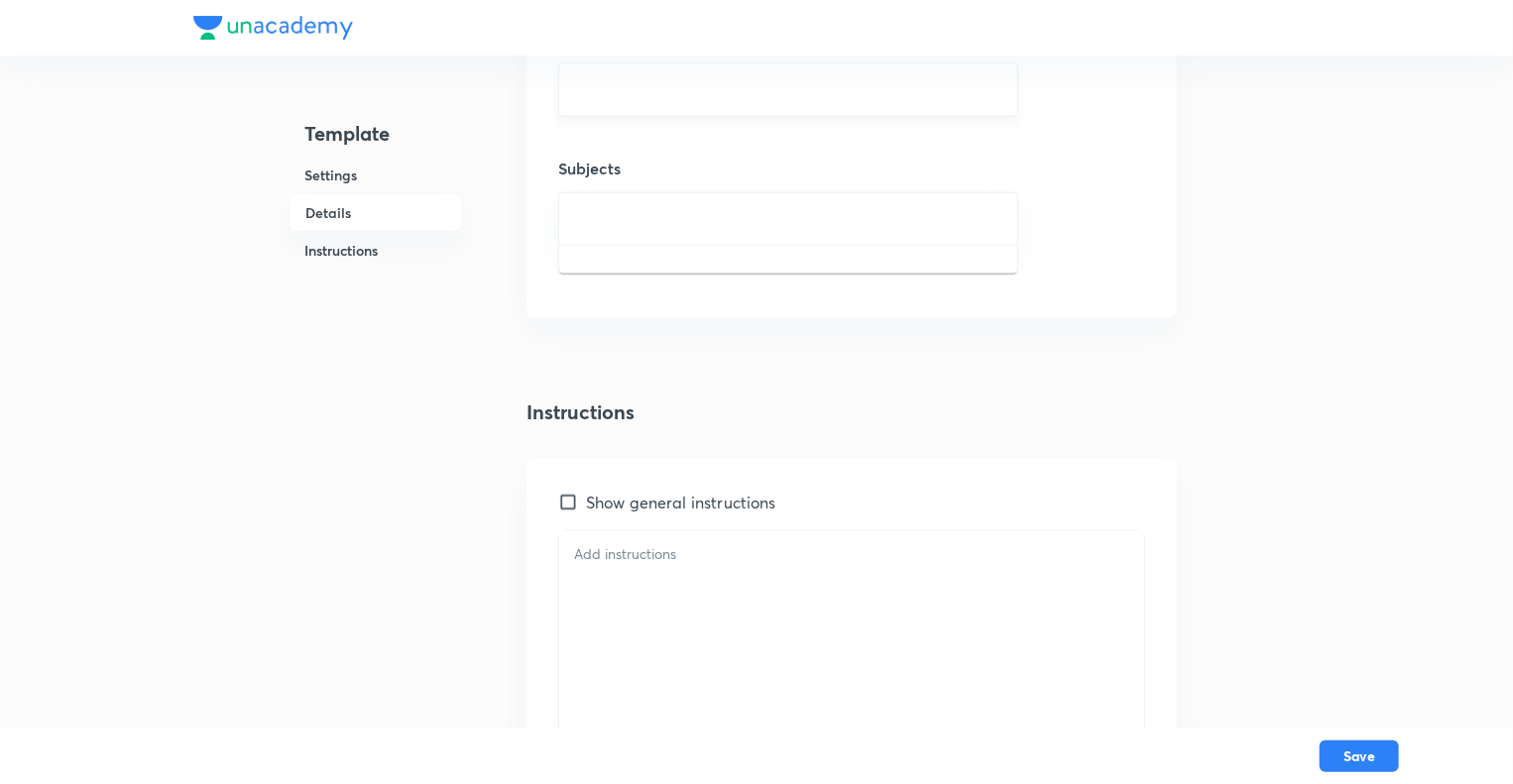 click on "​" at bounding box center [788, 89] 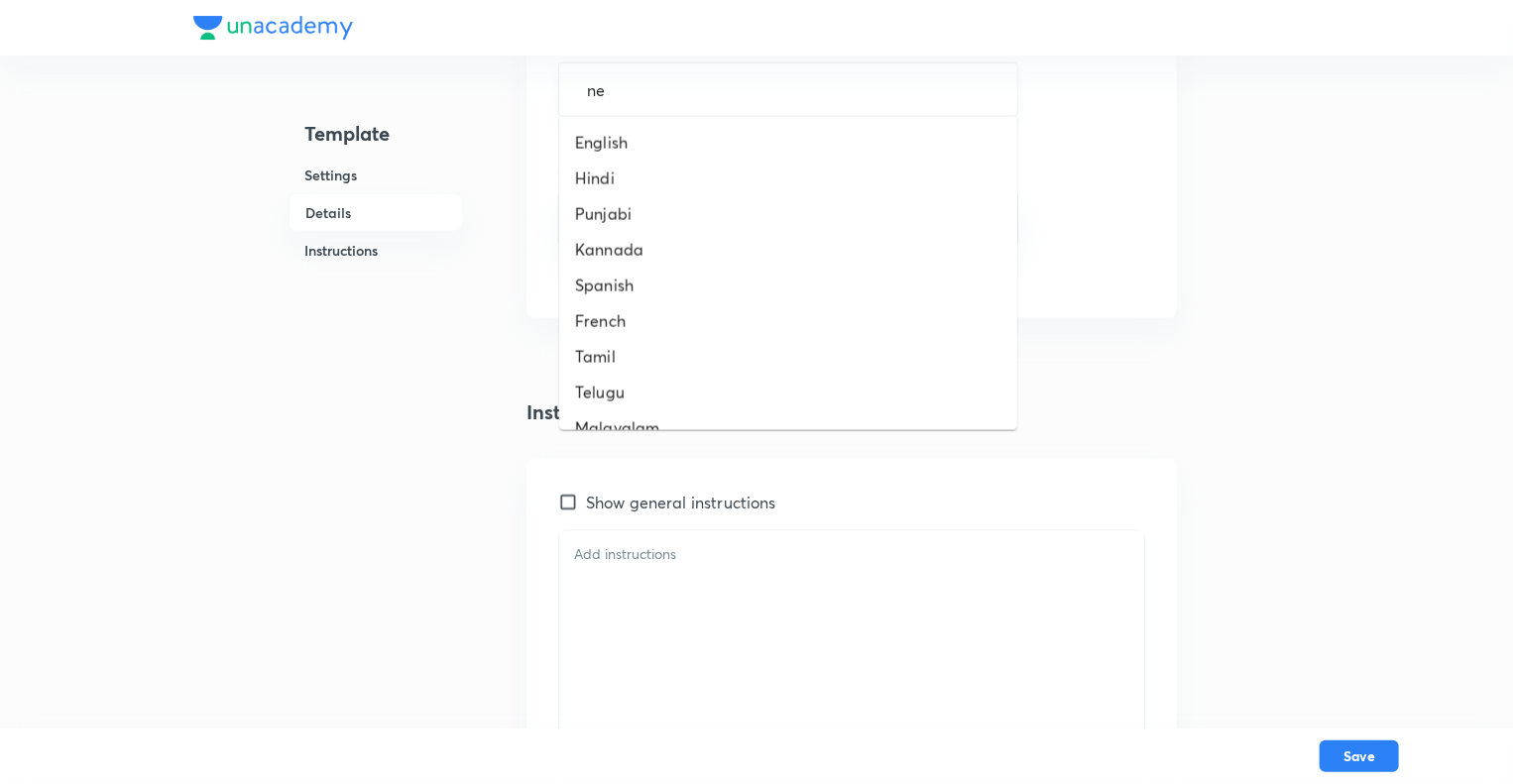 type on "neg" 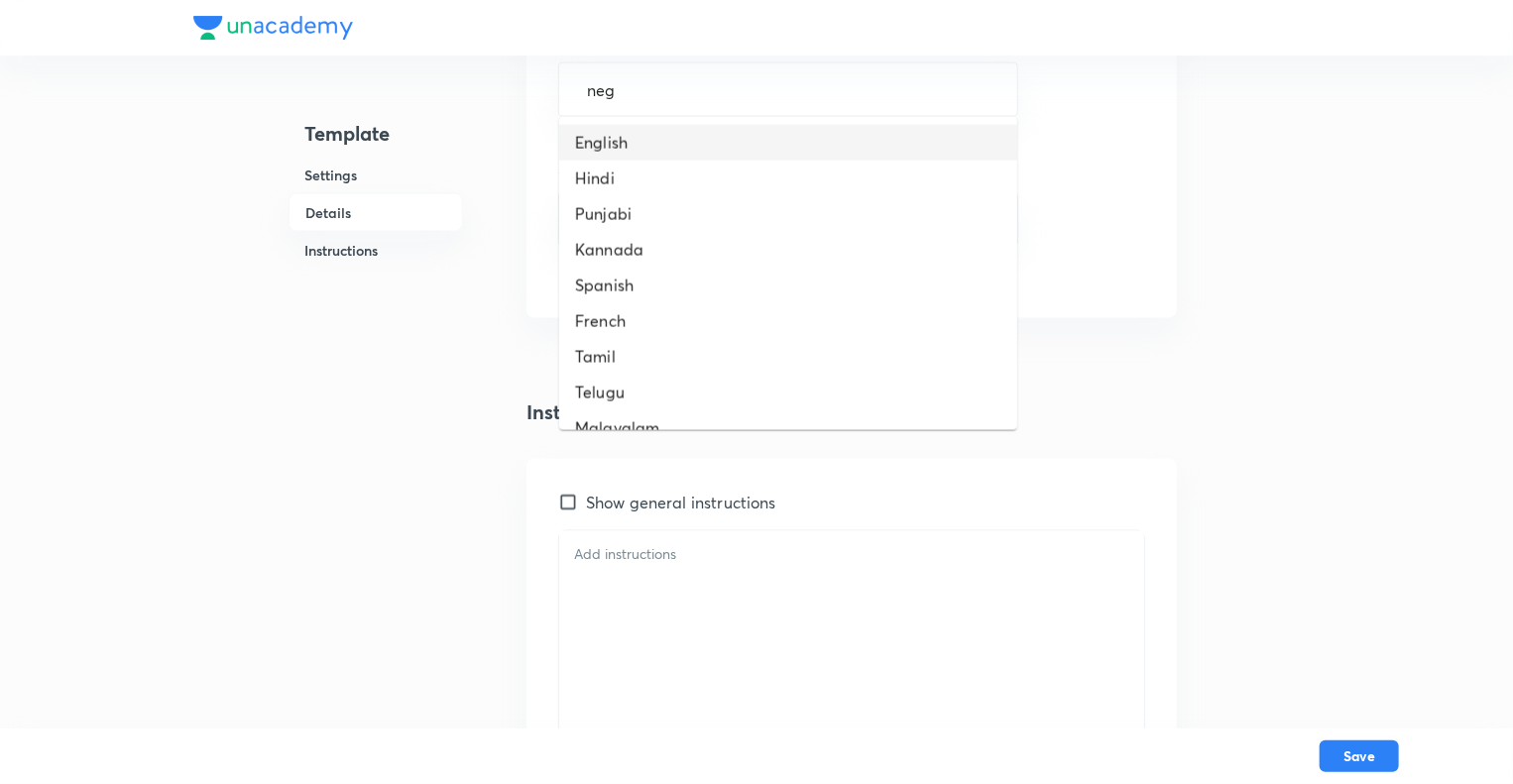 click on "English" at bounding box center (788, 143) 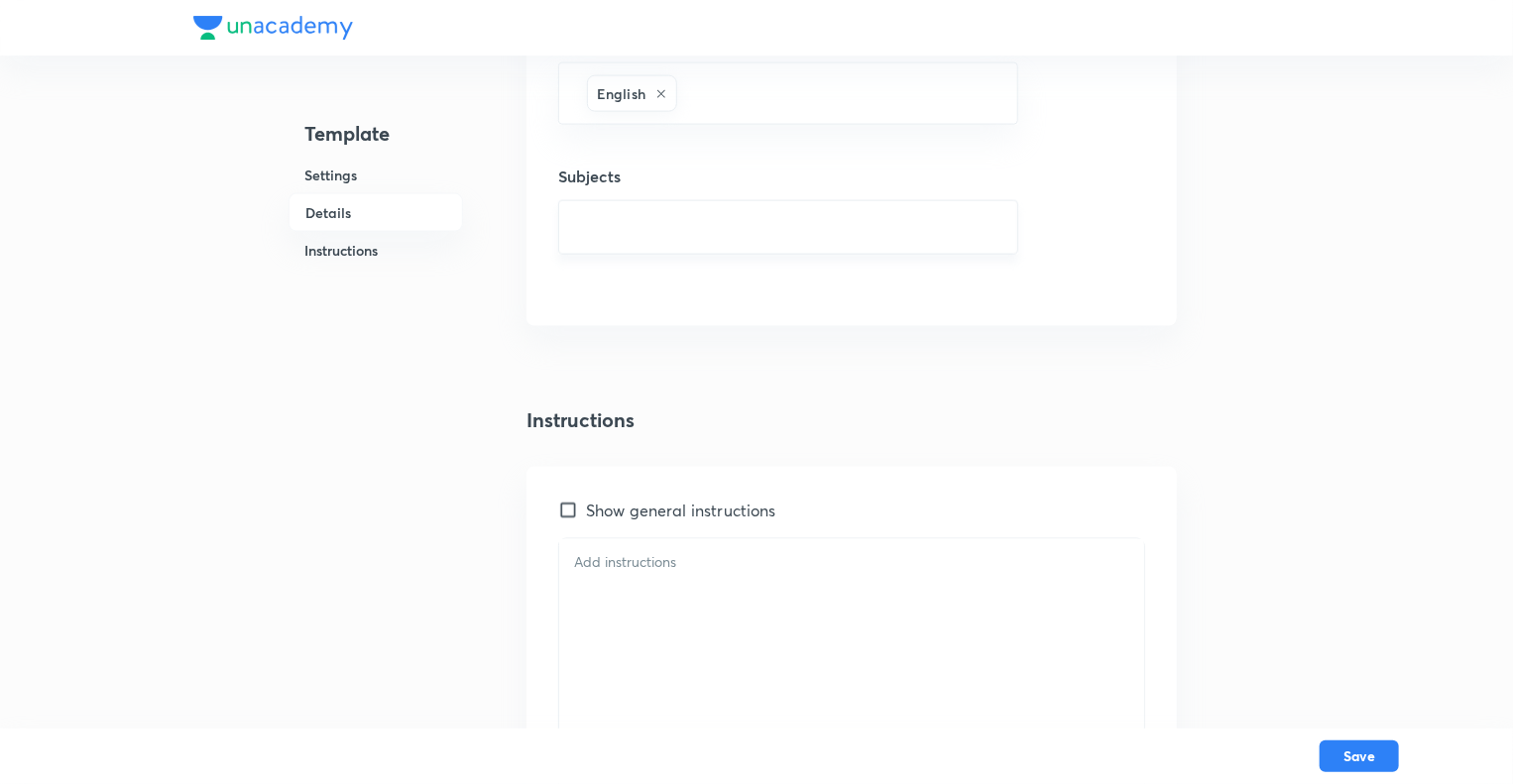 click on "​" at bounding box center [788, 227] 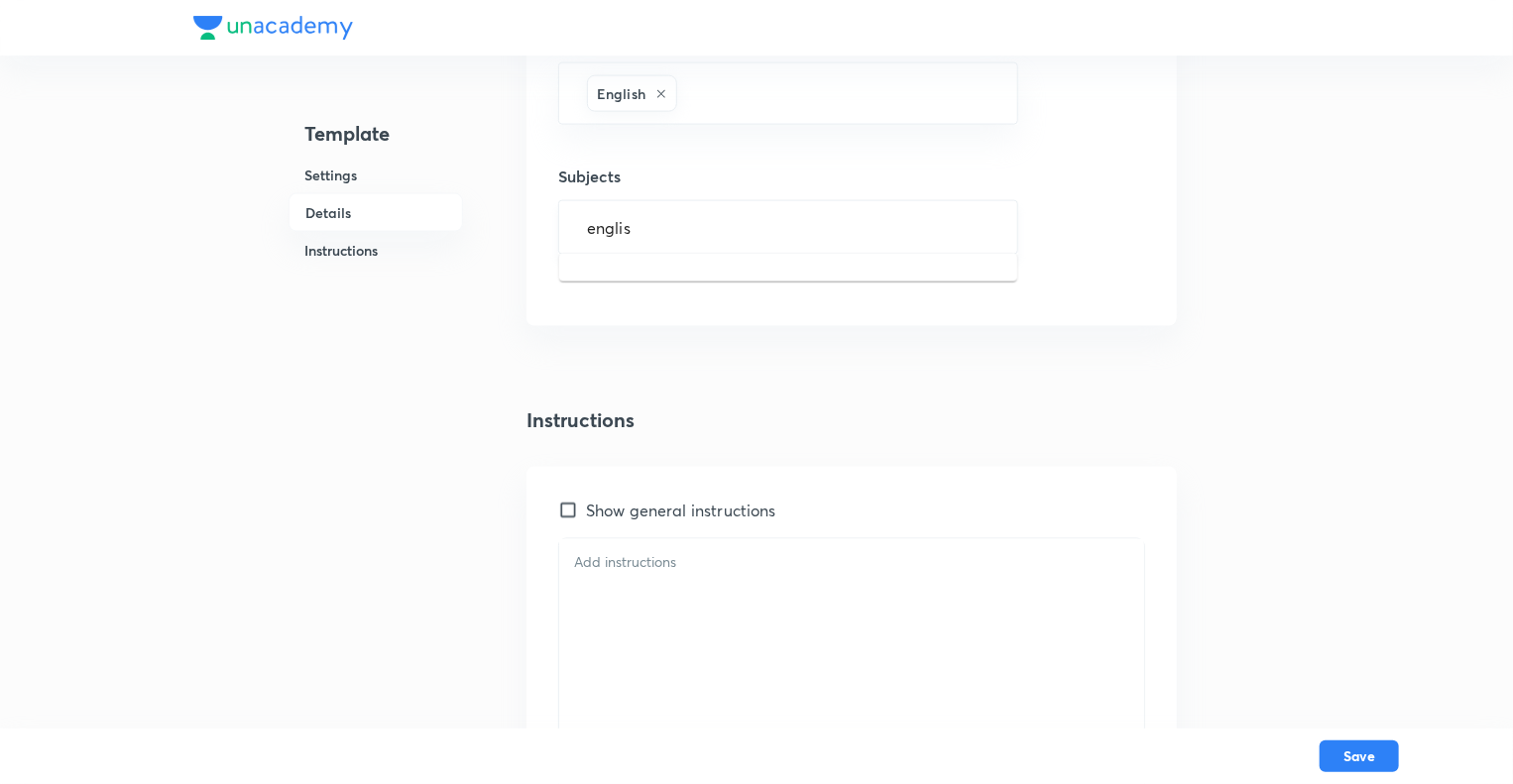 type on "english" 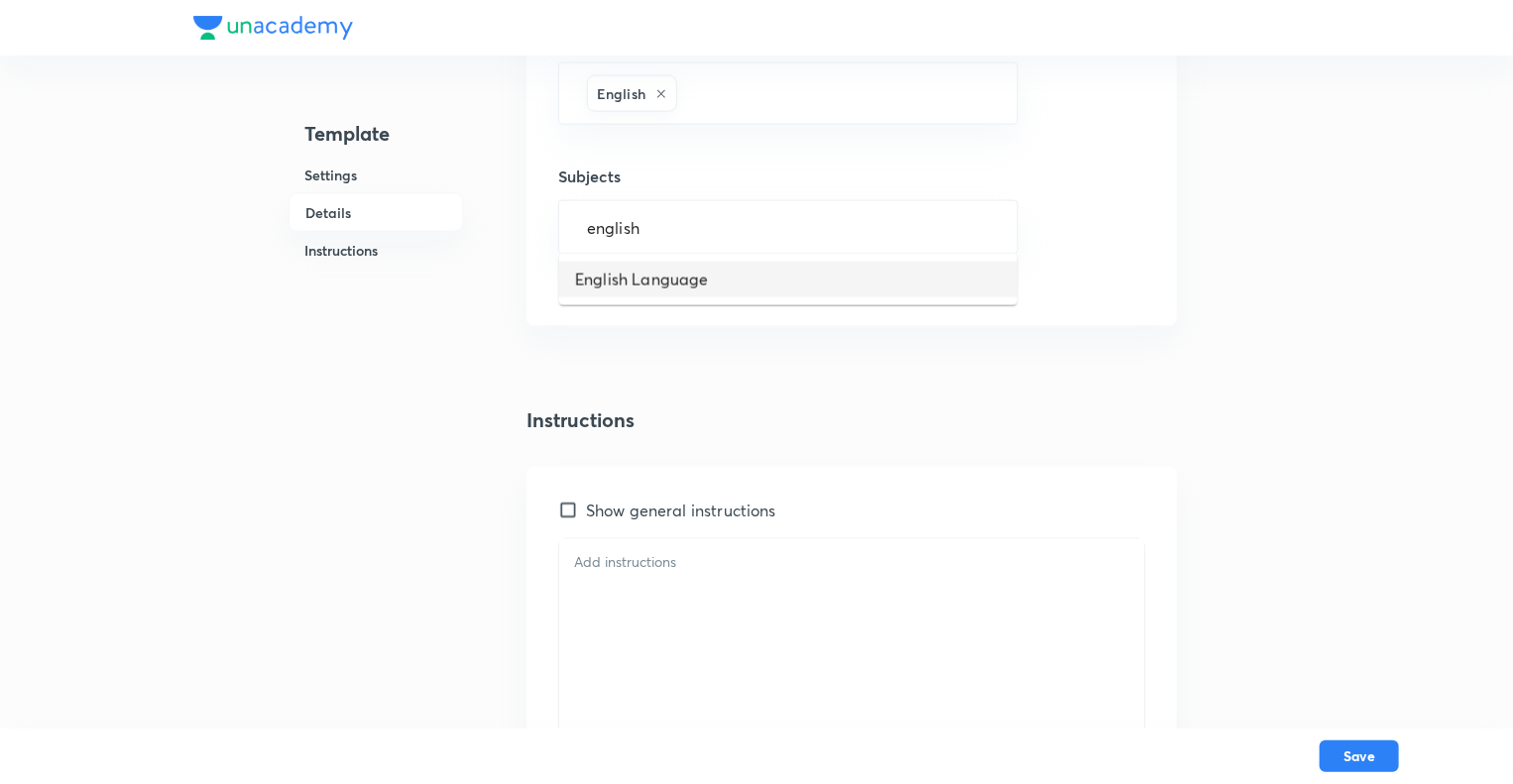 click on "English Language" at bounding box center (788, 280) 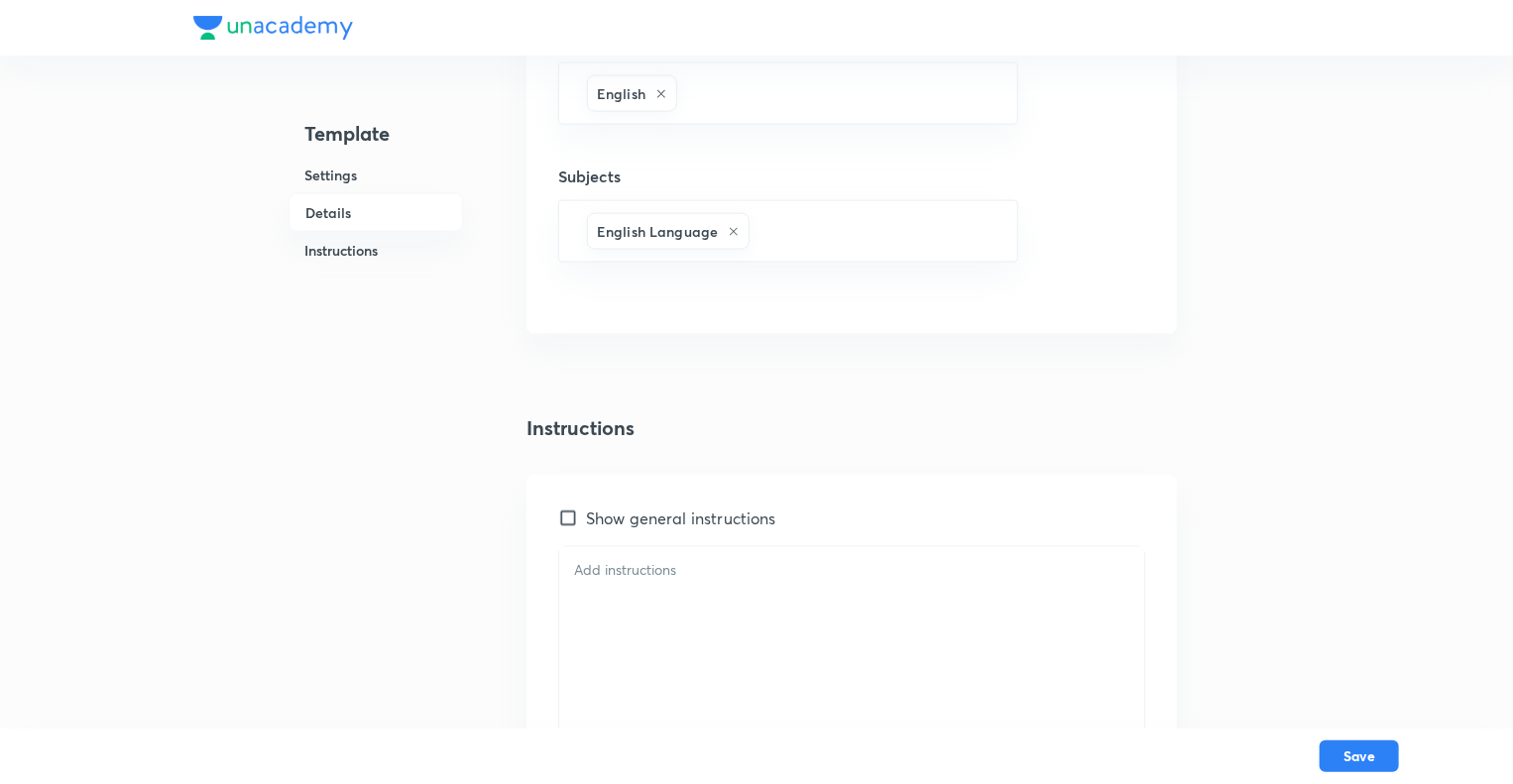 click at bounding box center (852, 751) 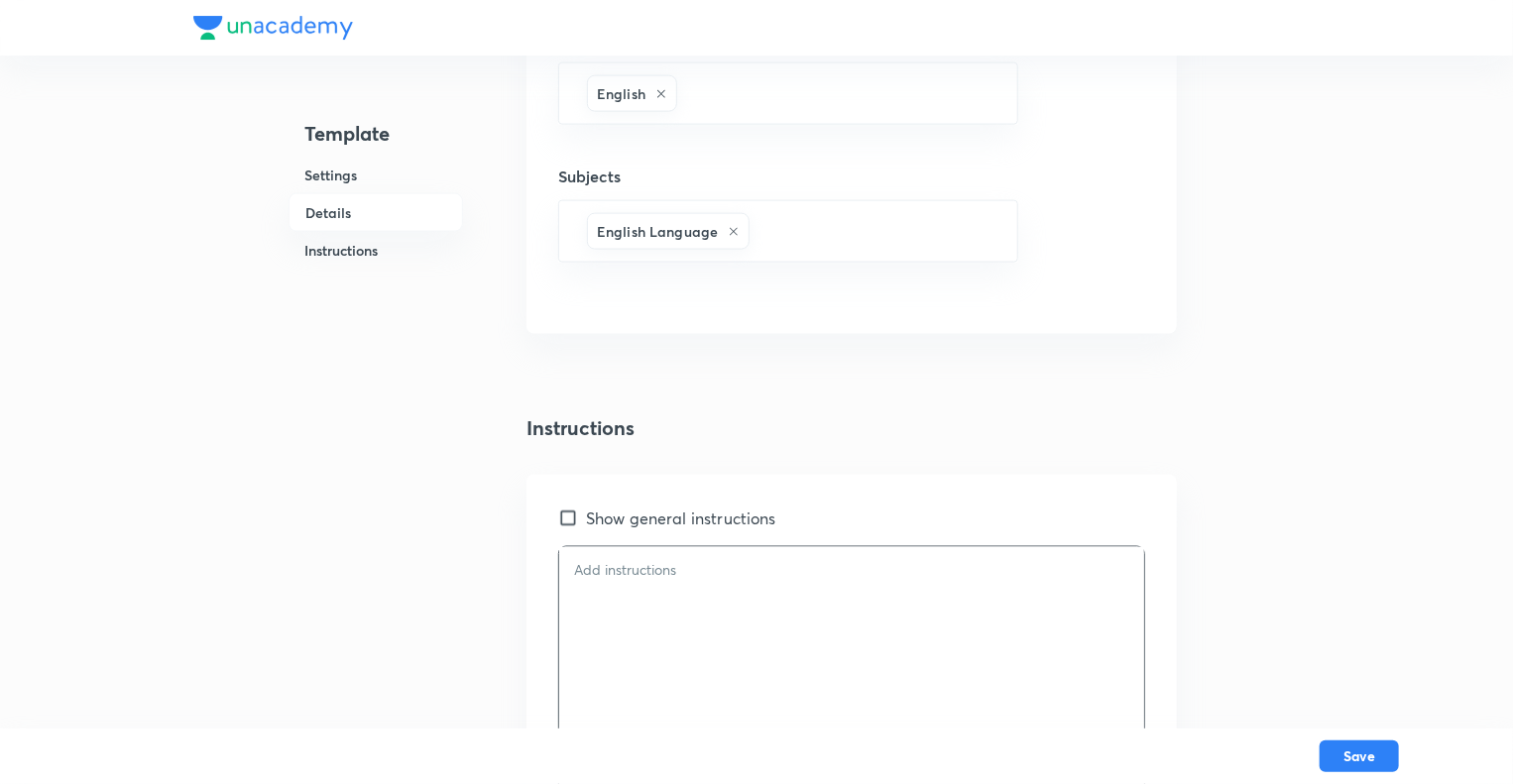 click at bounding box center [852, 570] 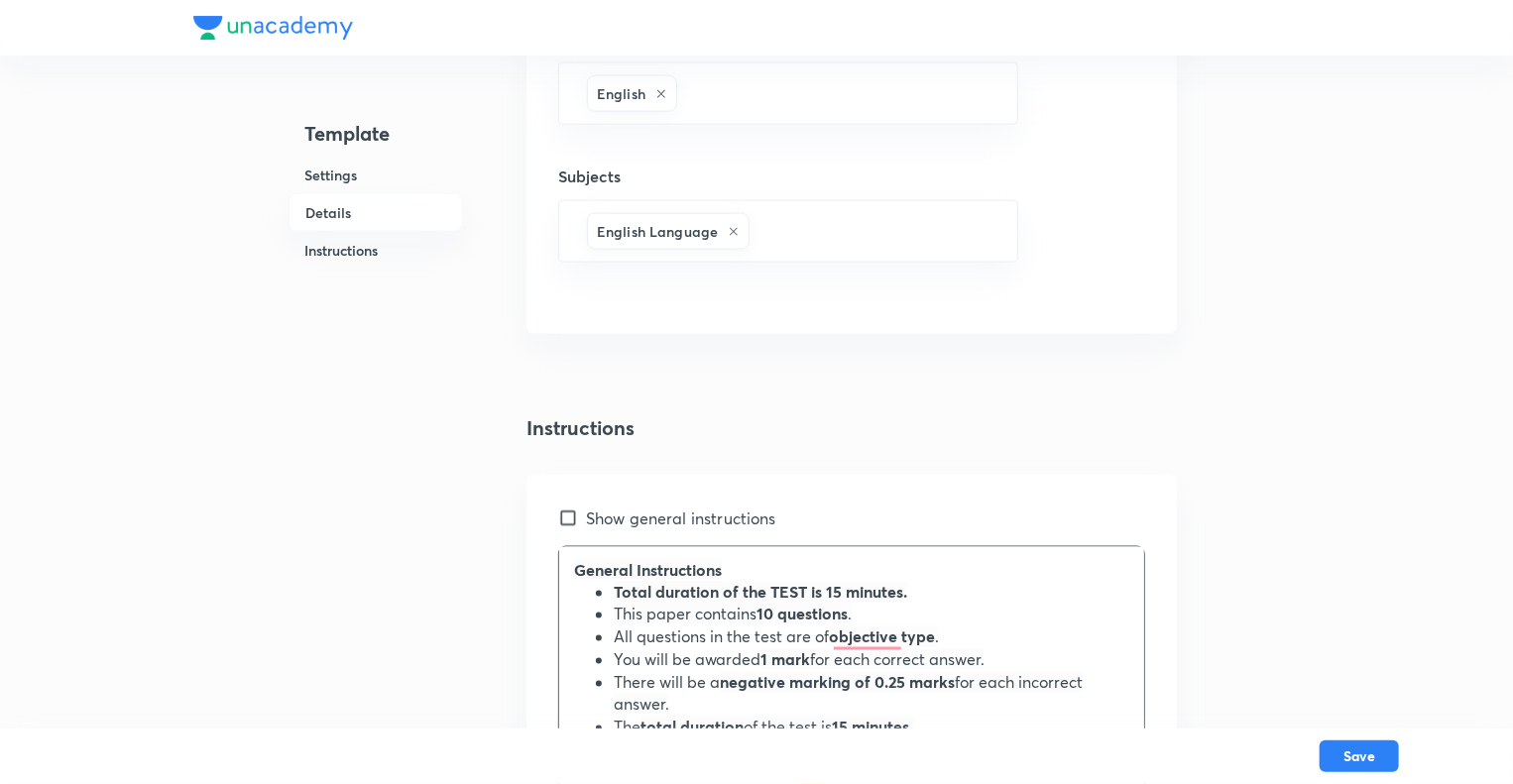 scroll, scrollTop: 728, scrollLeft: 0, axis: vertical 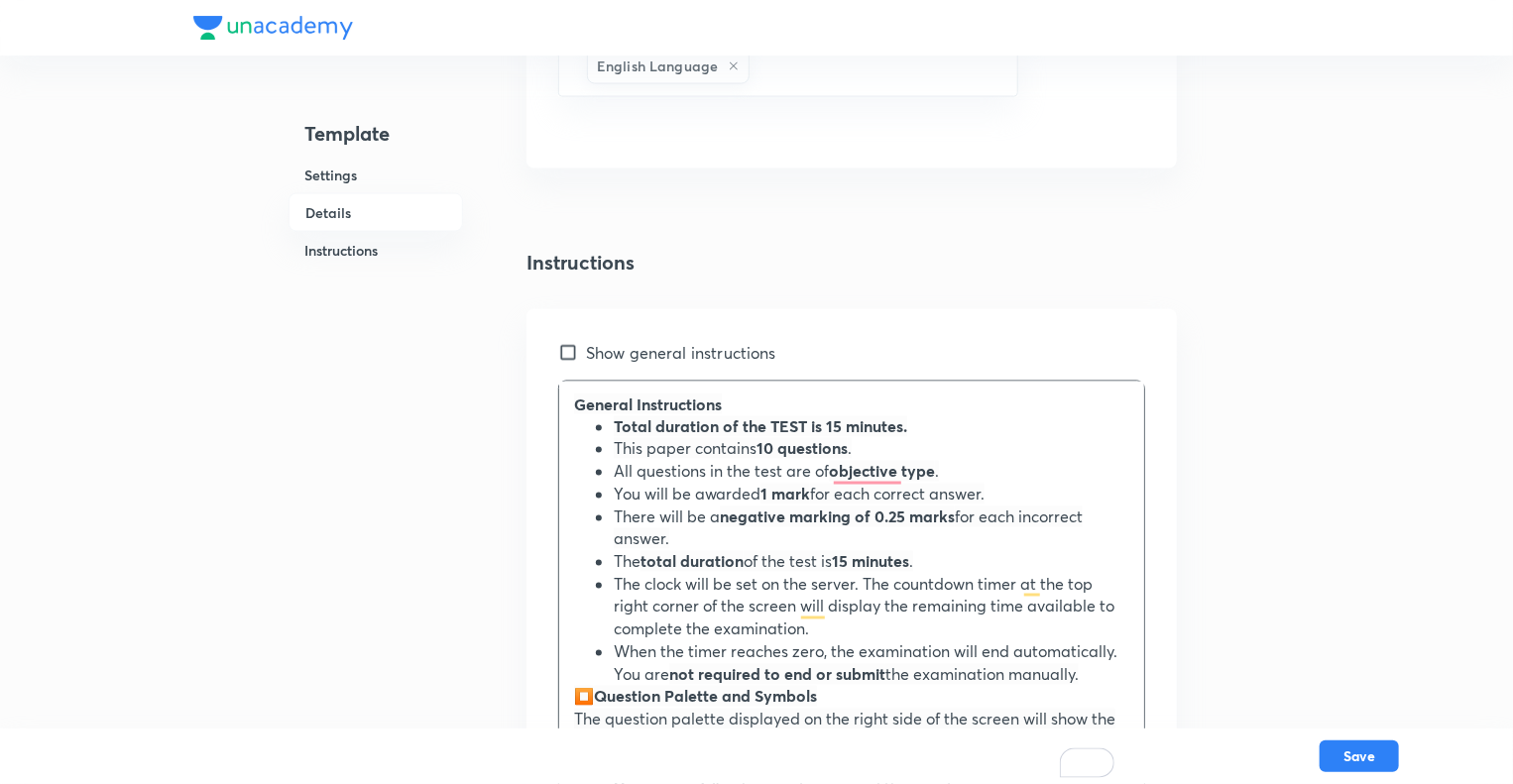 click on "Total duration of the TEST is 15 minutes." at bounding box center (760, 426) 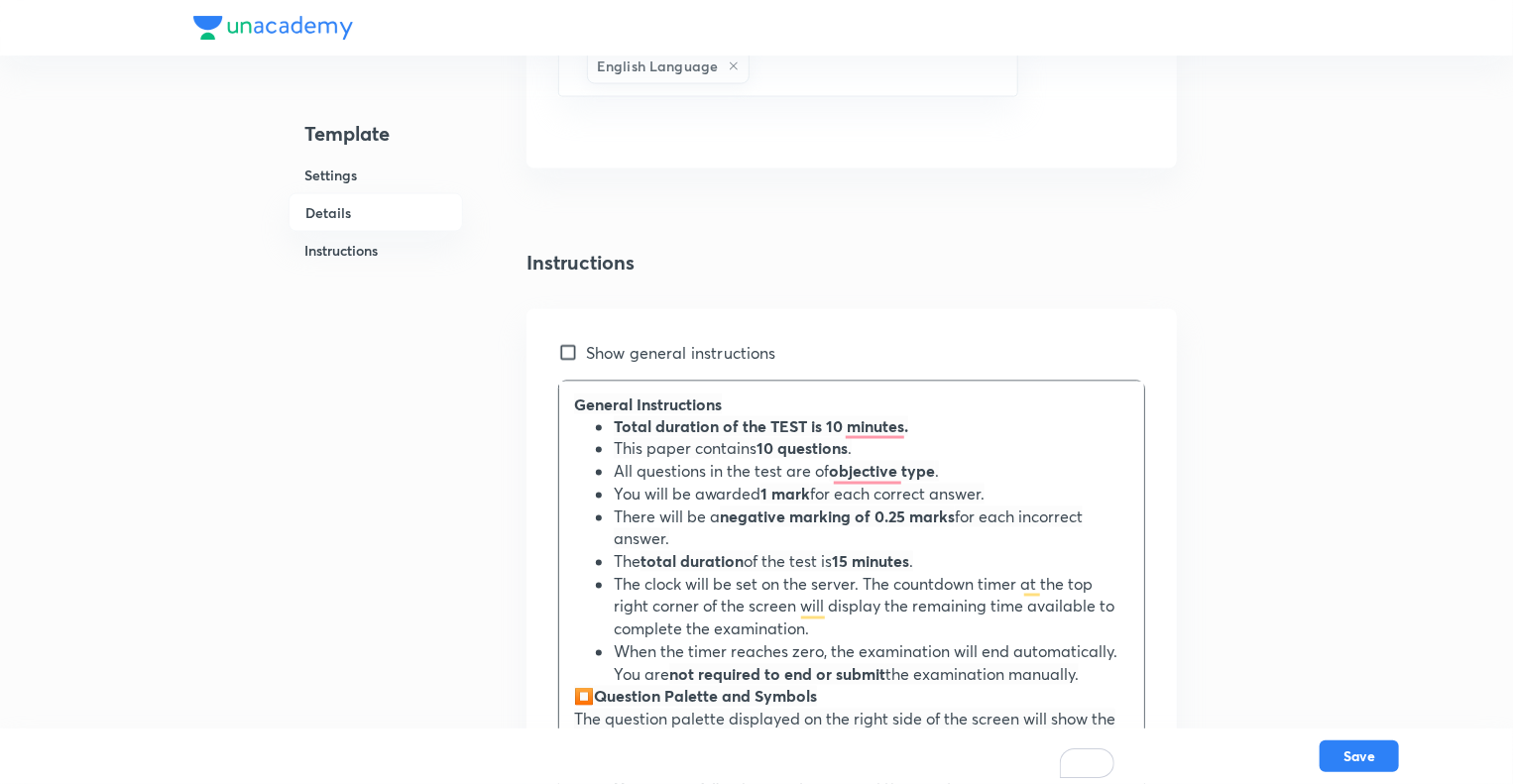 click on "15 minutes" at bounding box center (871, 561) 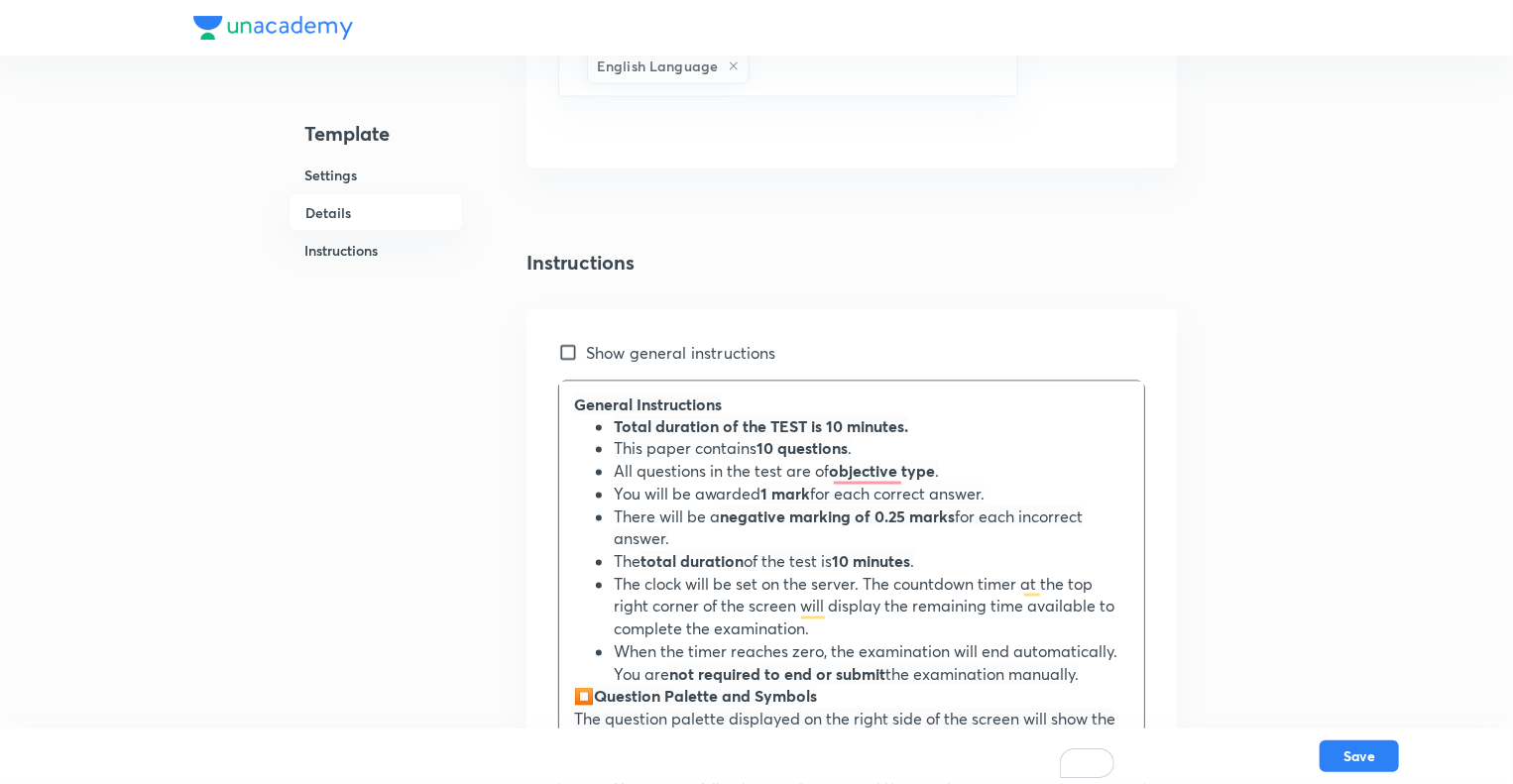 click on "Template Settings Details Instructions" at bounding box center [376, -230] 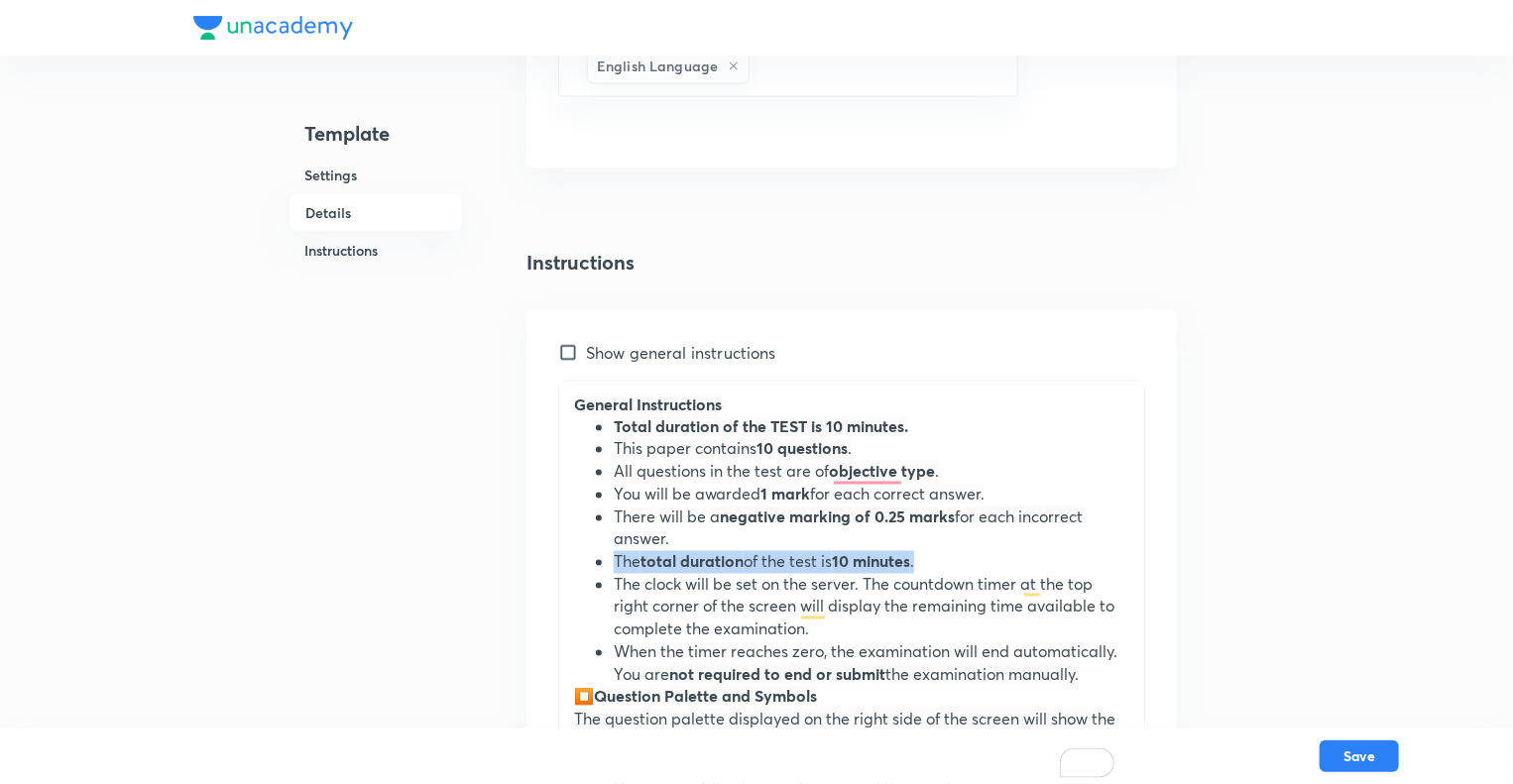 drag, startPoint x: 940, startPoint y: 554, endPoint x: 613, endPoint y: 558, distance: 327.02446 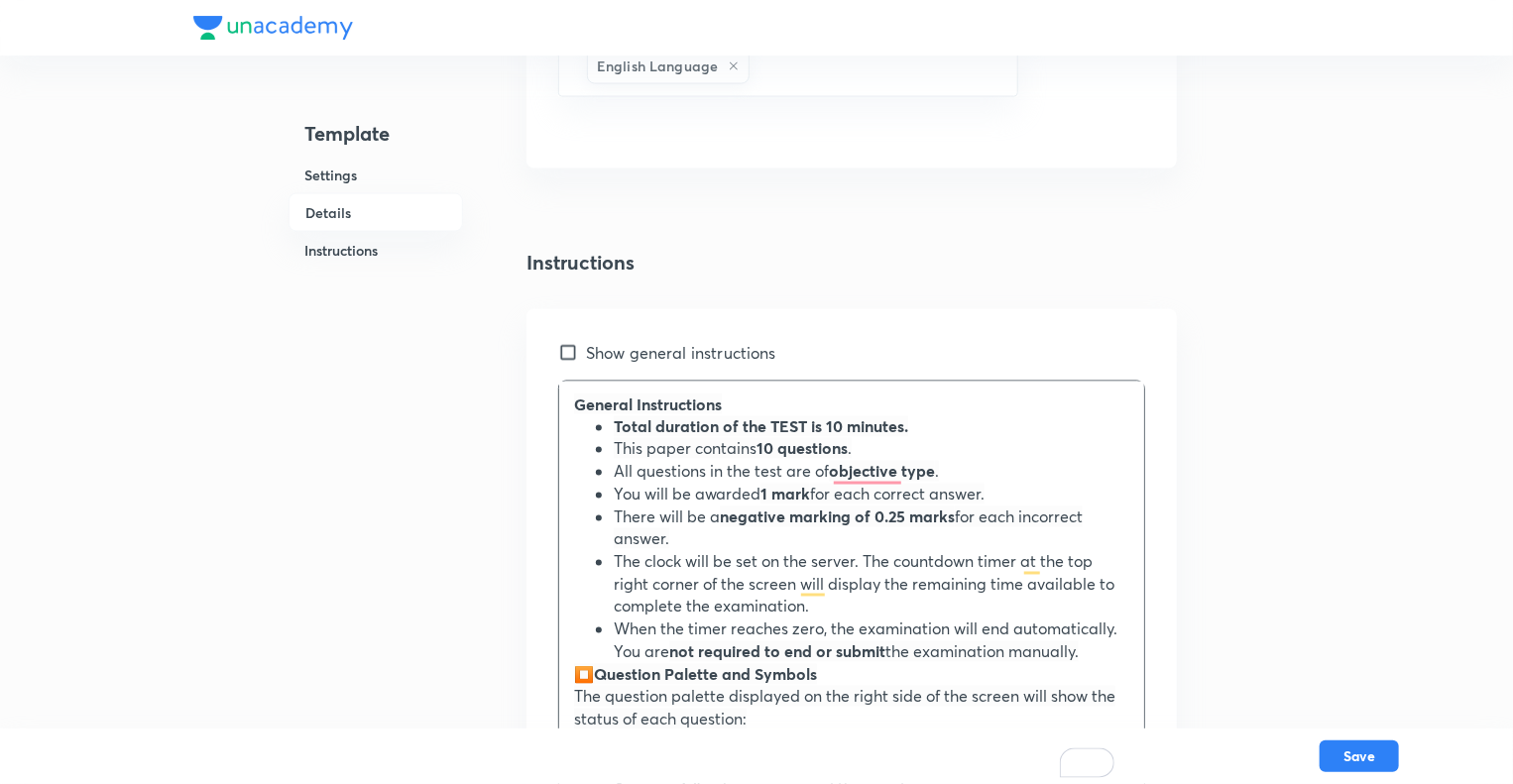 click on "Template Settings Details Instructions Settings Goal Bank Exams ​ Template title English 10 minutes Test ​ Test cut off marks 0 ​ Duration in mins 10 ​ Test type Objective Sections Disabled Details Total number of questions 10 ​ Maximum number of questions that can be answered 10 ​ Calculator type None Languages English ​ Subjects English Language ​ Instructions Show general instructions General Instructions Total duration of the TEST is 10 minutes. This paper contains  10 questions . All questions in the test are of  objective type . You will be awarded  1 mark  for each correct answer. There will be a  negative marking of 0.25 marks  for each incorrect answer. The clock will be set on the server. The countdown timer at the top right corner of the screen will display the remaining time available to complete the examination. When the timer reaches zero, the examination will end automatically. You are  not required to end or submit  the examination manually. ⏹️  Not Visited- 🔄" at bounding box center (756, -232) 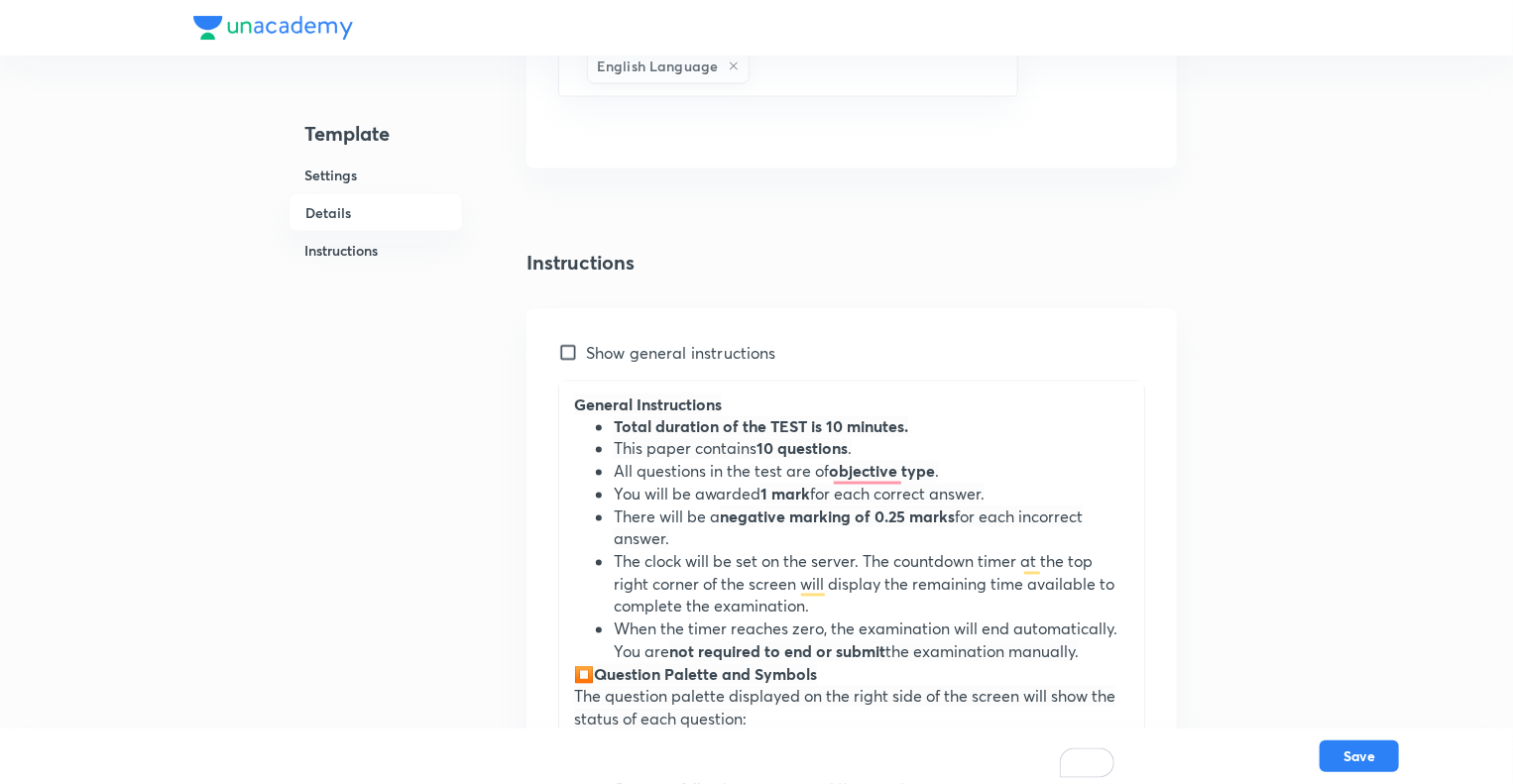 click on "Template Settings Details Instructions Settings Goal Bank Exams ​ Template title English 10 minutes Test ​ Test cut off marks 0 ​ Duration in mins 10 ​ Test type Objective Sections Disabled Details Total number of questions 10 ​ Maximum number of questions that can be answered 10 ​ Calculator type None Languages English ​ Subjects English Language ​ Instructions Show general instructions General Instructions Total duration of the TEST is 10 minutes. This paper contains  10 questions . All questions in the test are of  objective type . You will be awarded  1 mark  for each correct answer. There will be a  negative marking of 0.25 marks  for each incorrect answer. The clock will be set on the server. The countdown timer at the top right corner of the screen will display the remaining time available to complete the examination. When the timer reaches zero, the examination will end automatically. You are  not required to end or submit  the examination manually. ⏹️  Not Visited- 🔄" at bounding box center (756, -232) 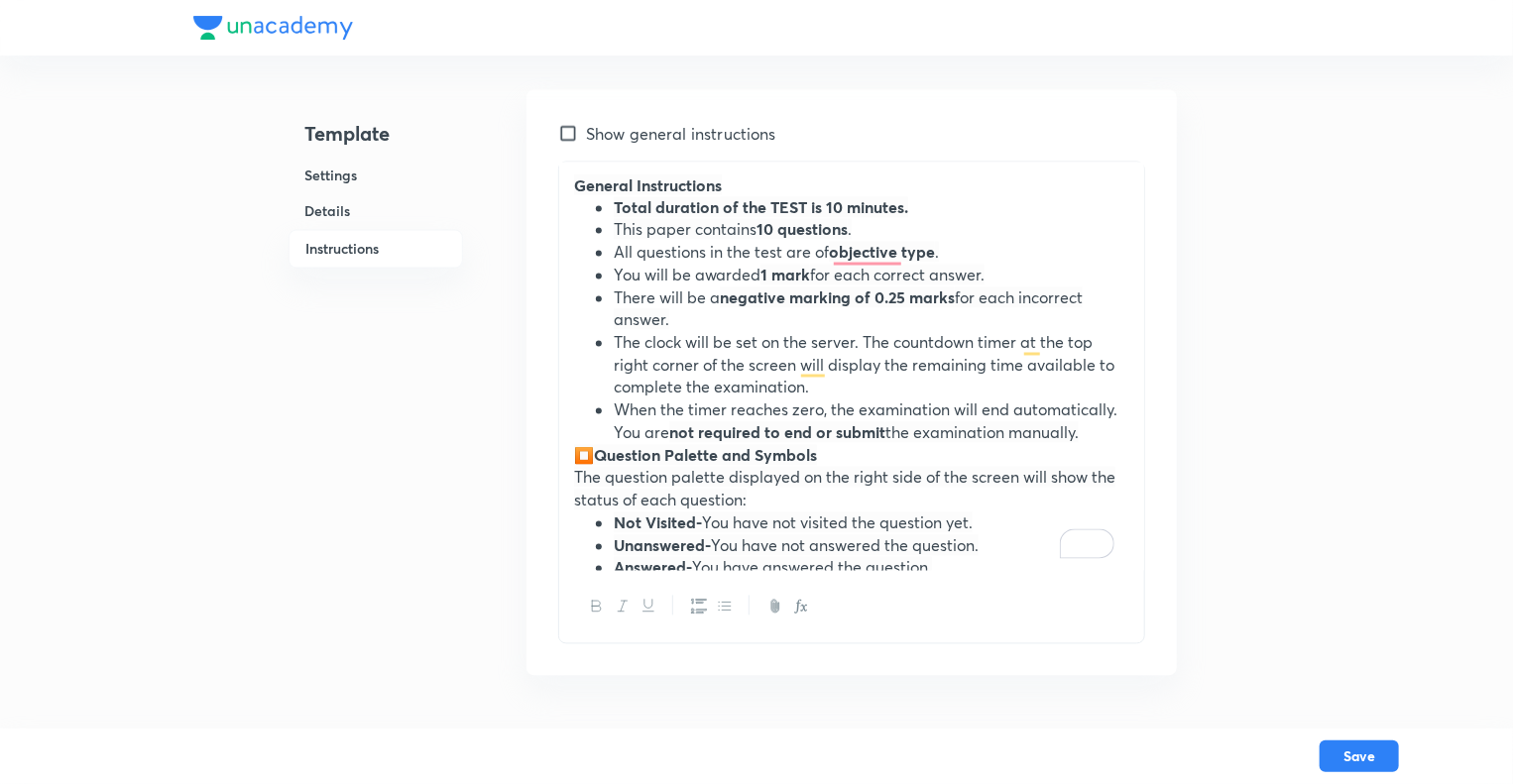 scroll, scrollTop: 1694, scrollLeft: 0, axis: vertical 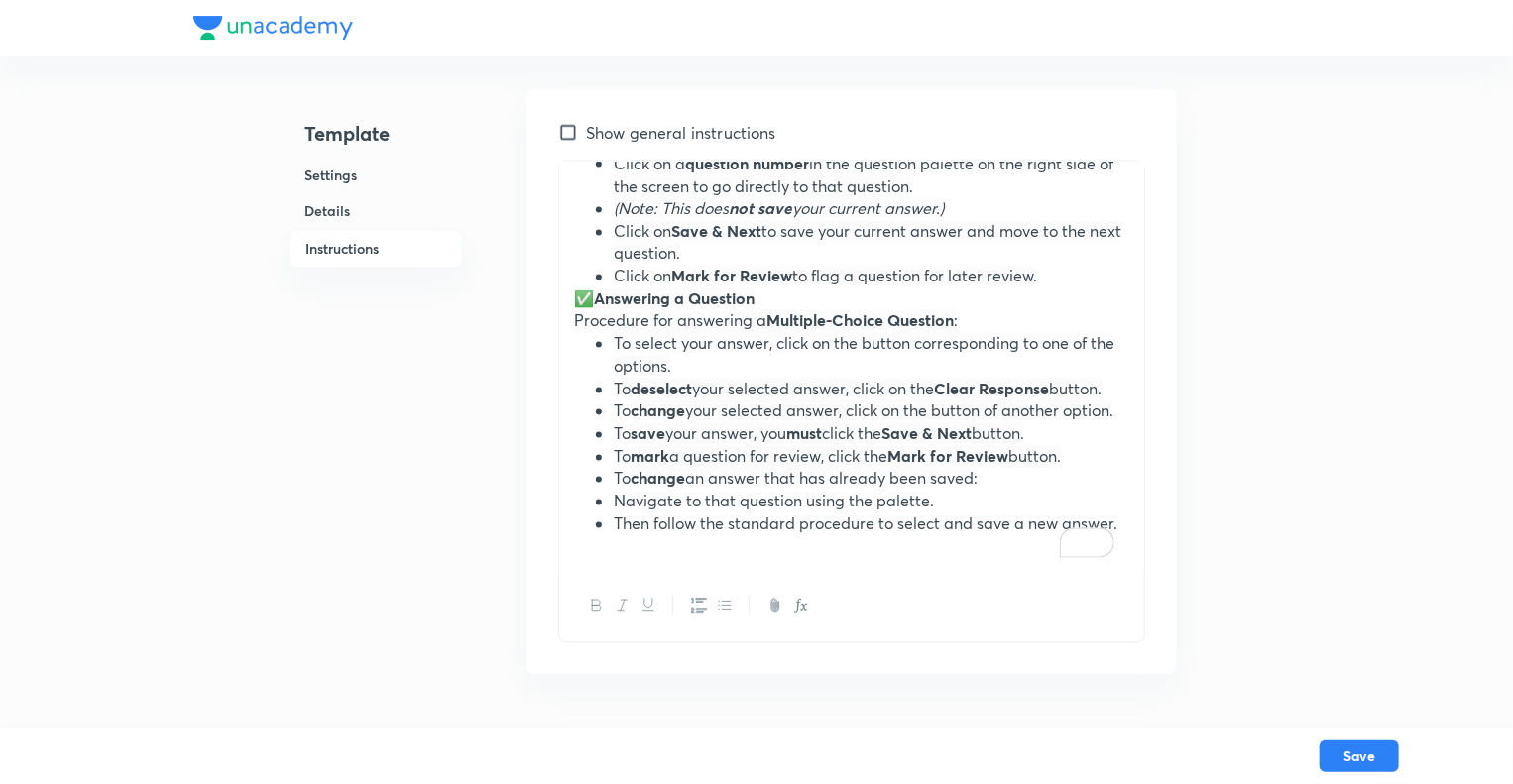 click on "Procedure for answering a  Multiple-Choice Question :" at bounding box center [852, 321] 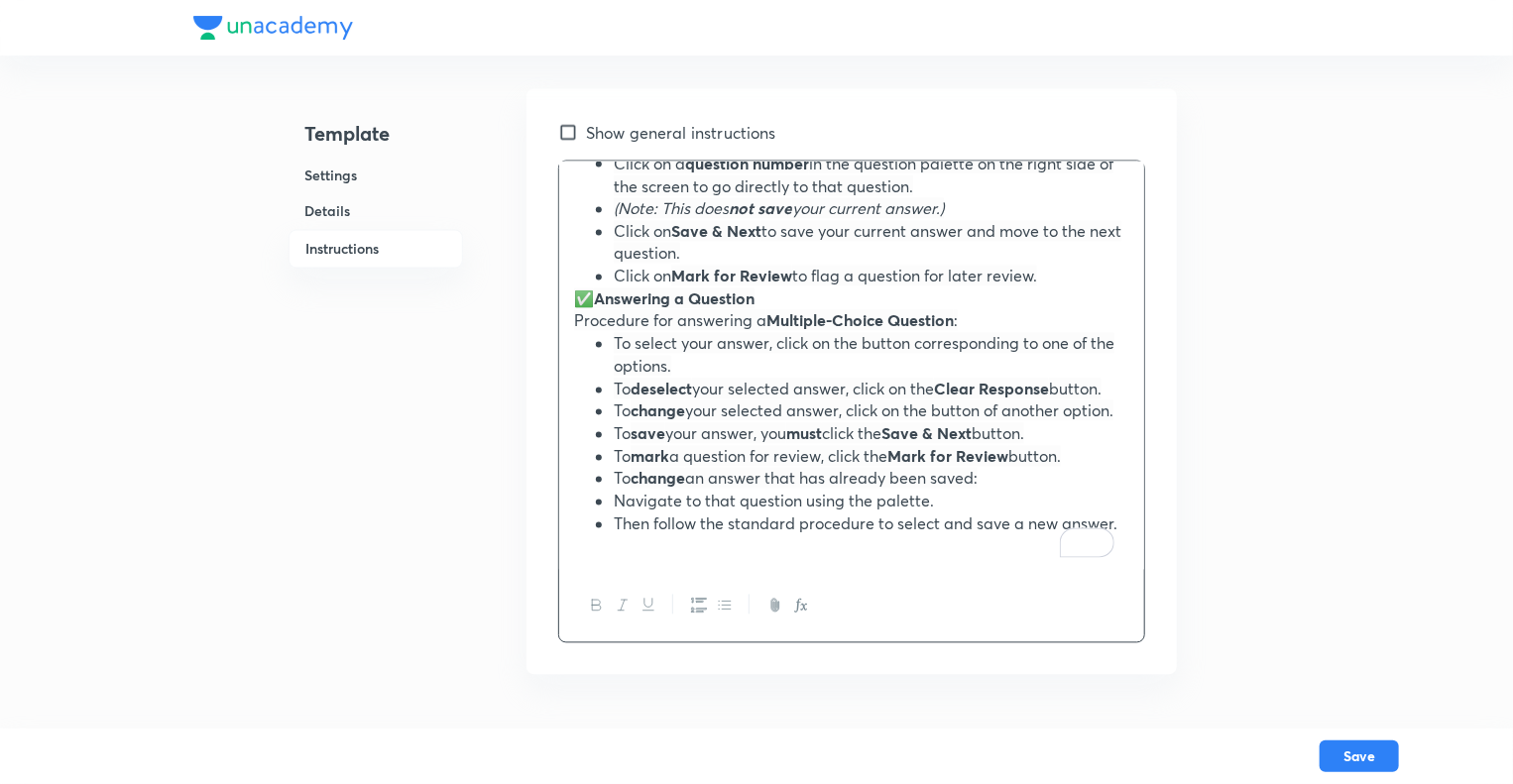 click on "Multiple-Choice Question" at bounding box center (860, 320) 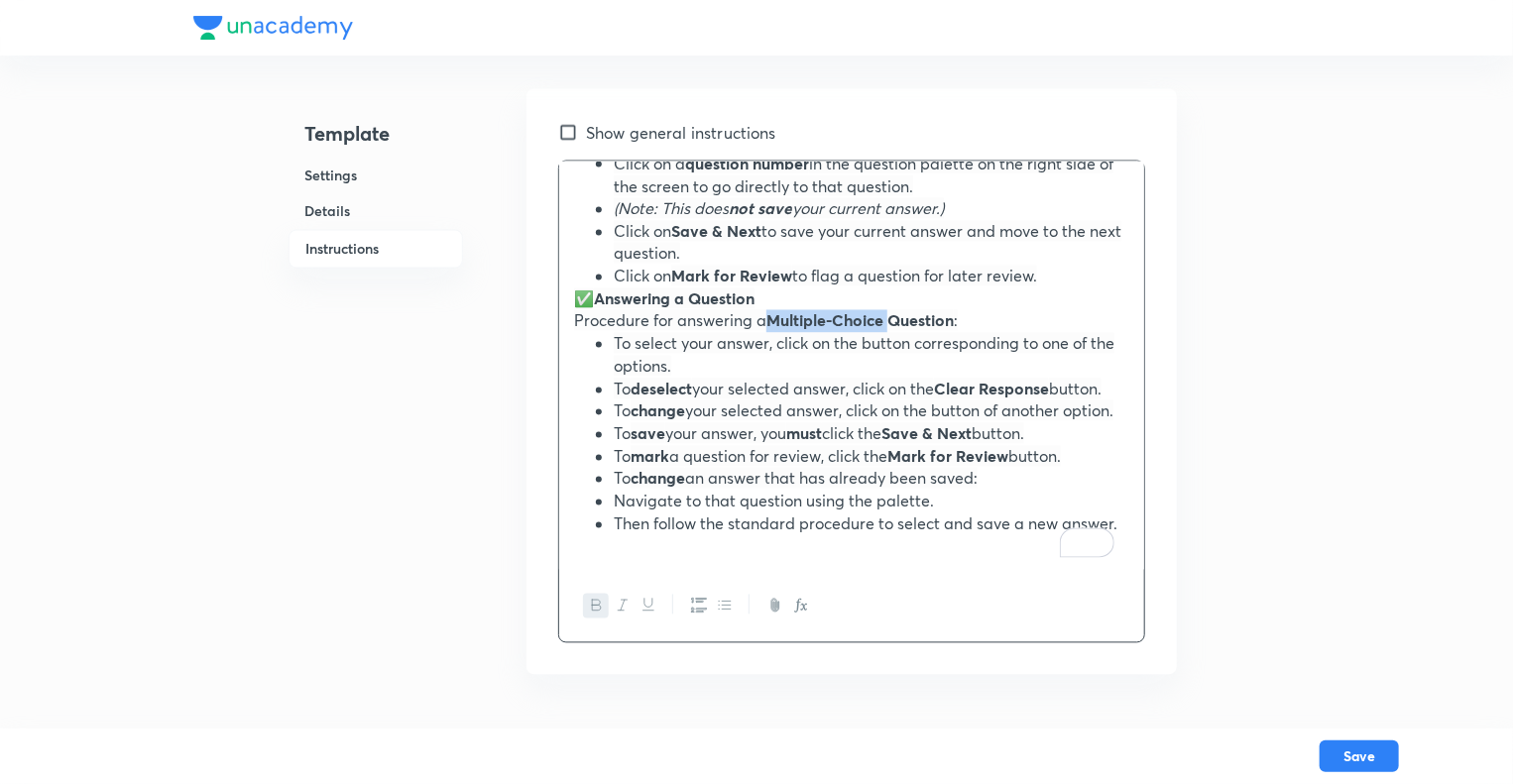 drag, startPoint x: 888, startPoint y: 247, endPoint x: 774, endPoint y: 249, distance: 114.01754 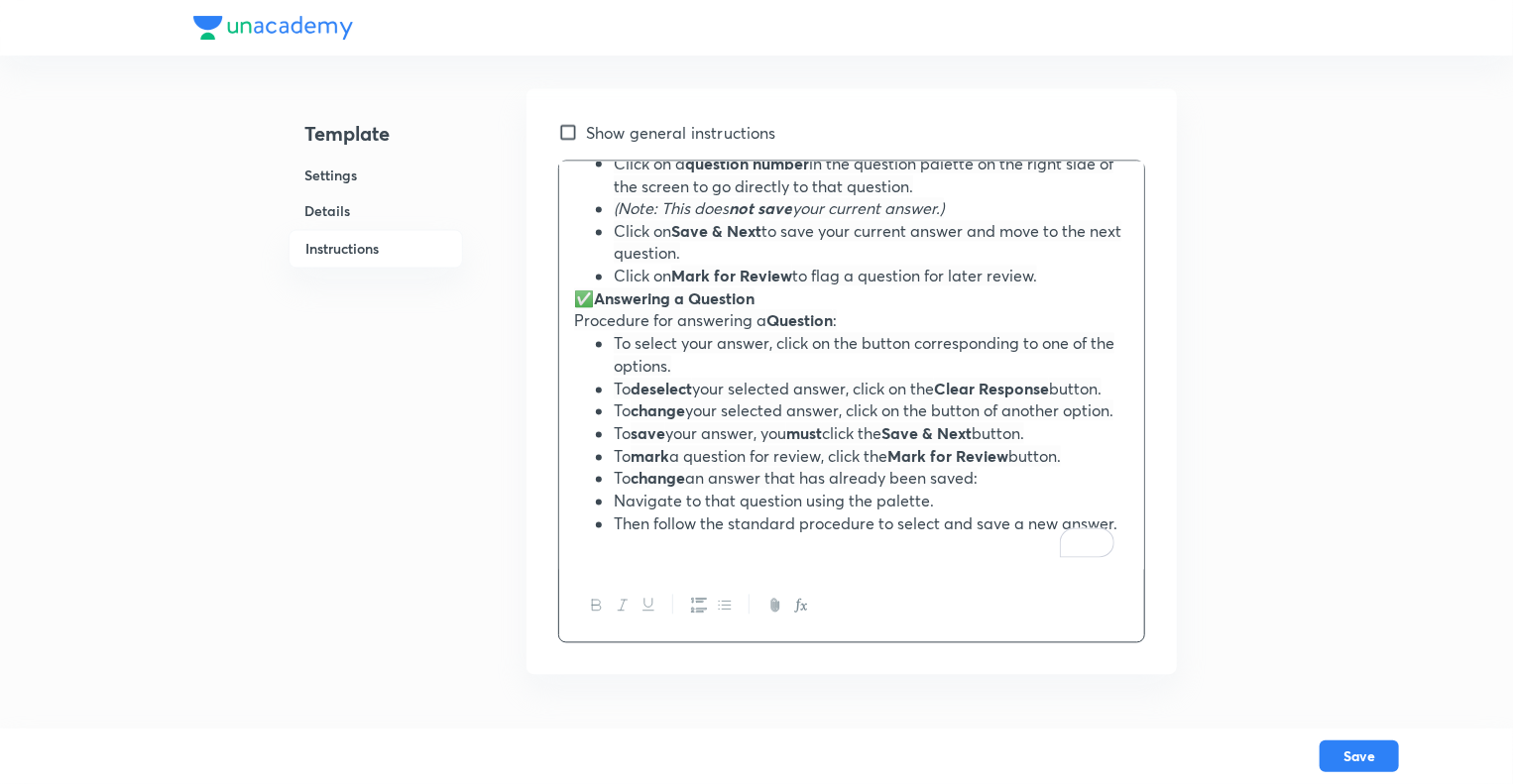 click on "question" 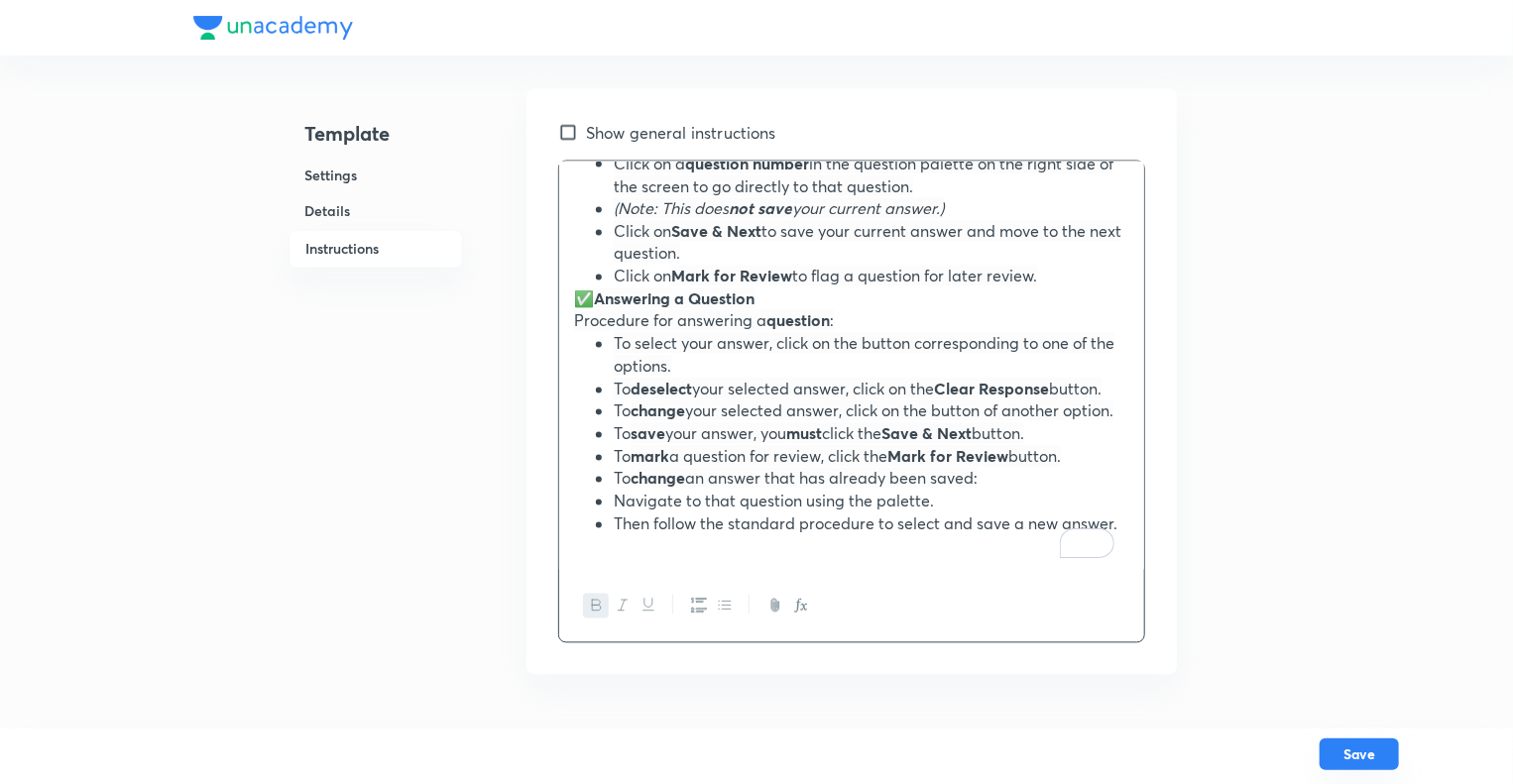 click on "Save" at bounding box center (1359, 754) 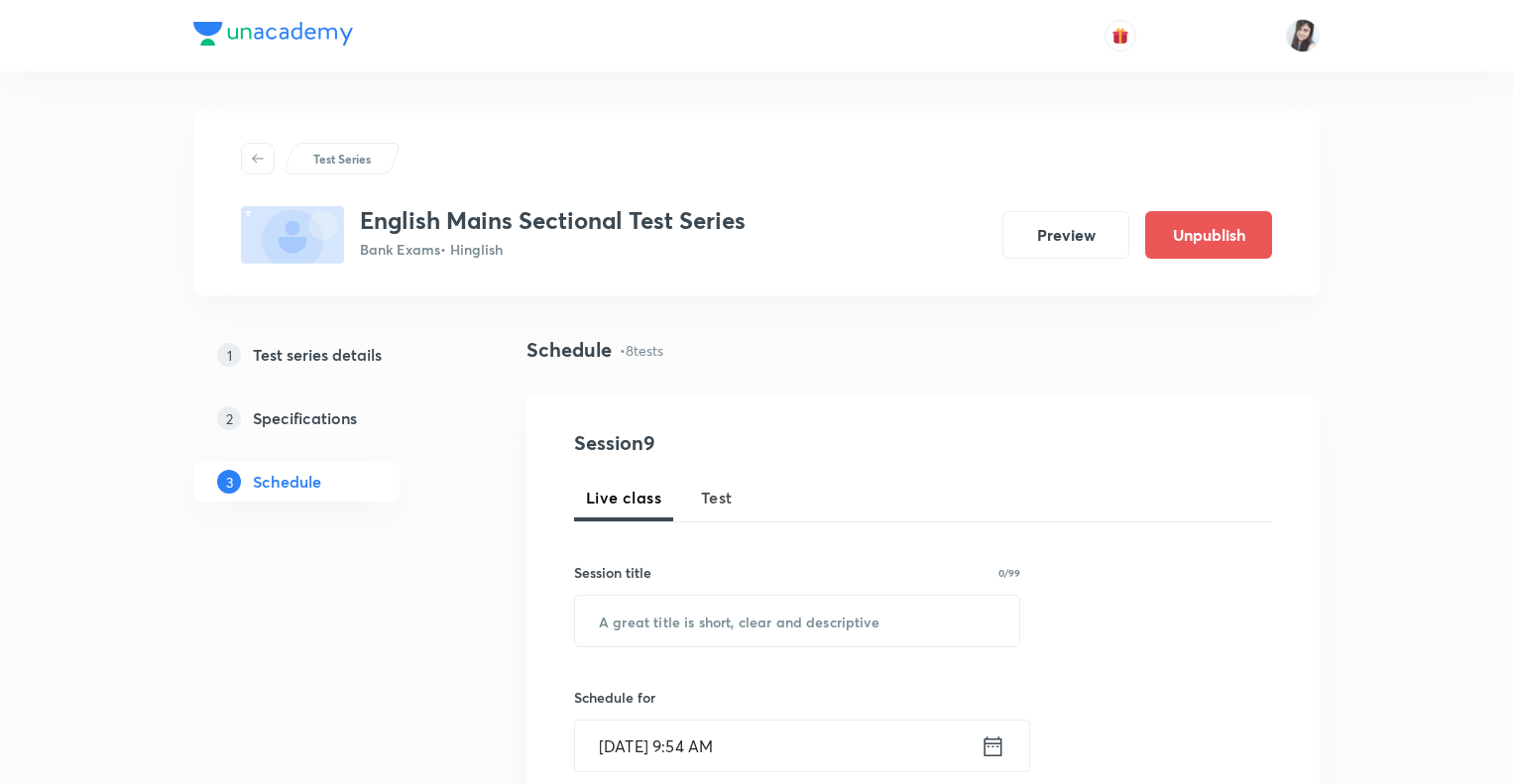 scroll, scrollTop: 0, scrollLeft: 0, axis: both 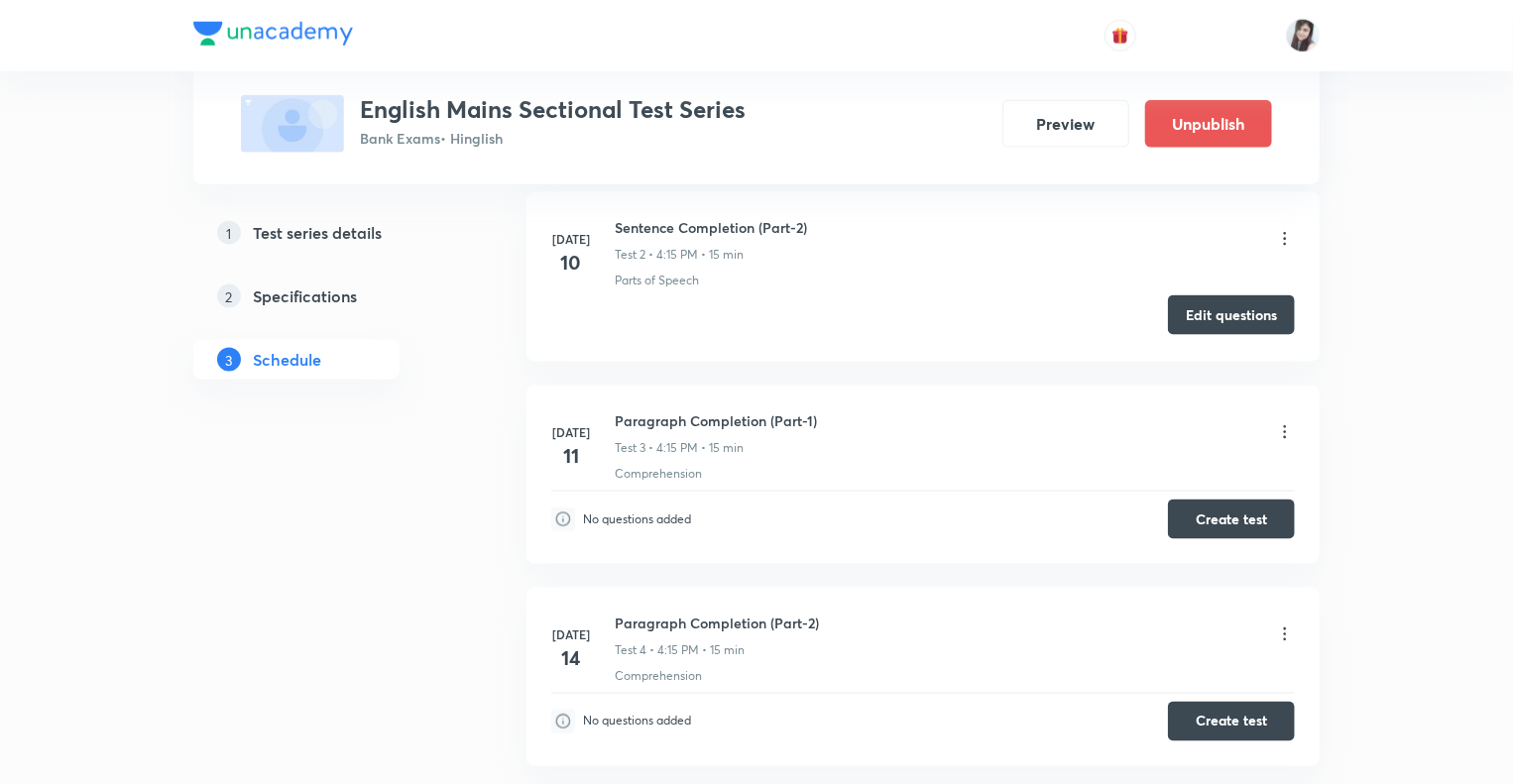 click on "Edit questions" at bounding box center (1231, 315) 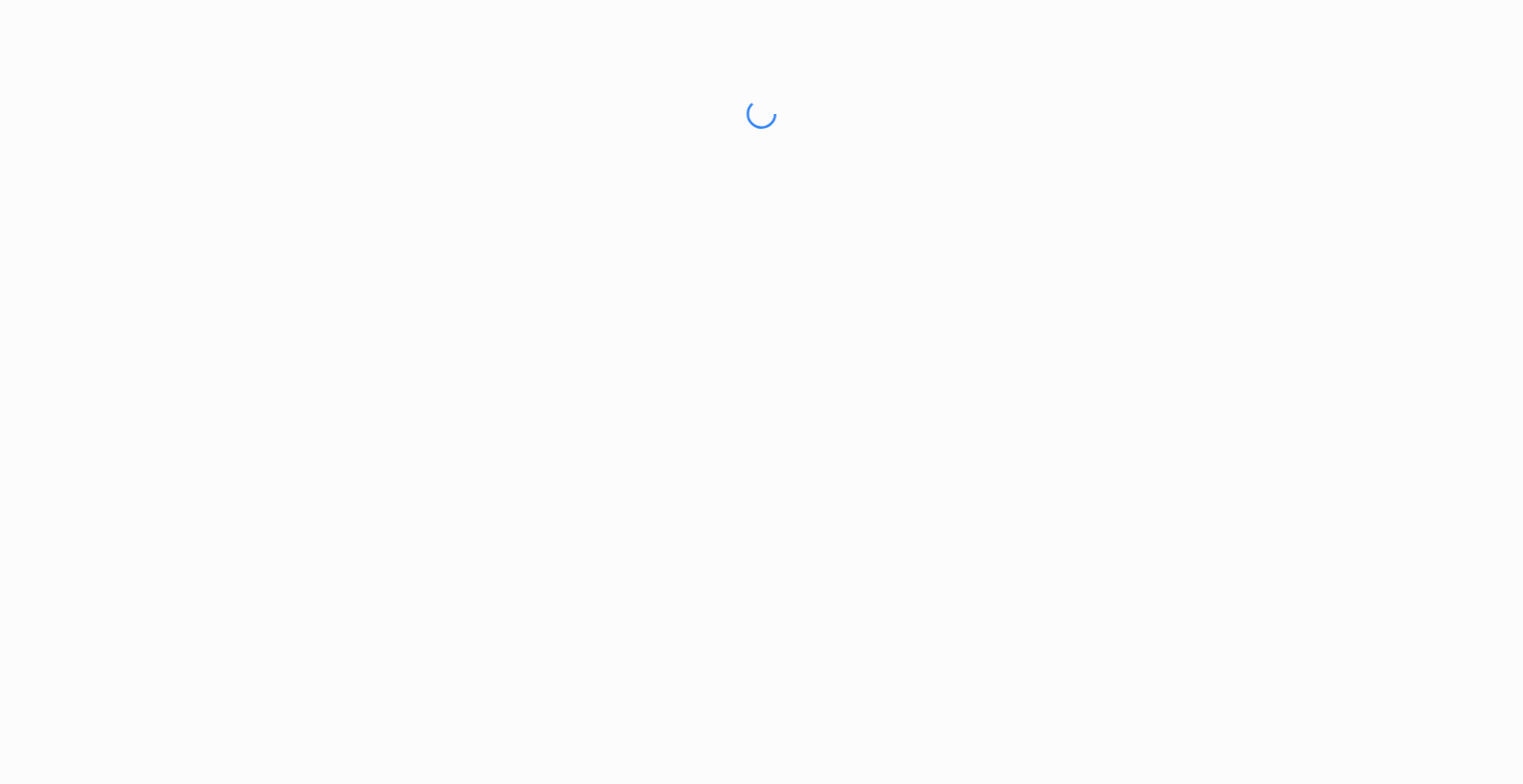 scroll, scrollTop: 0, scrollLeft: 0, axis: both 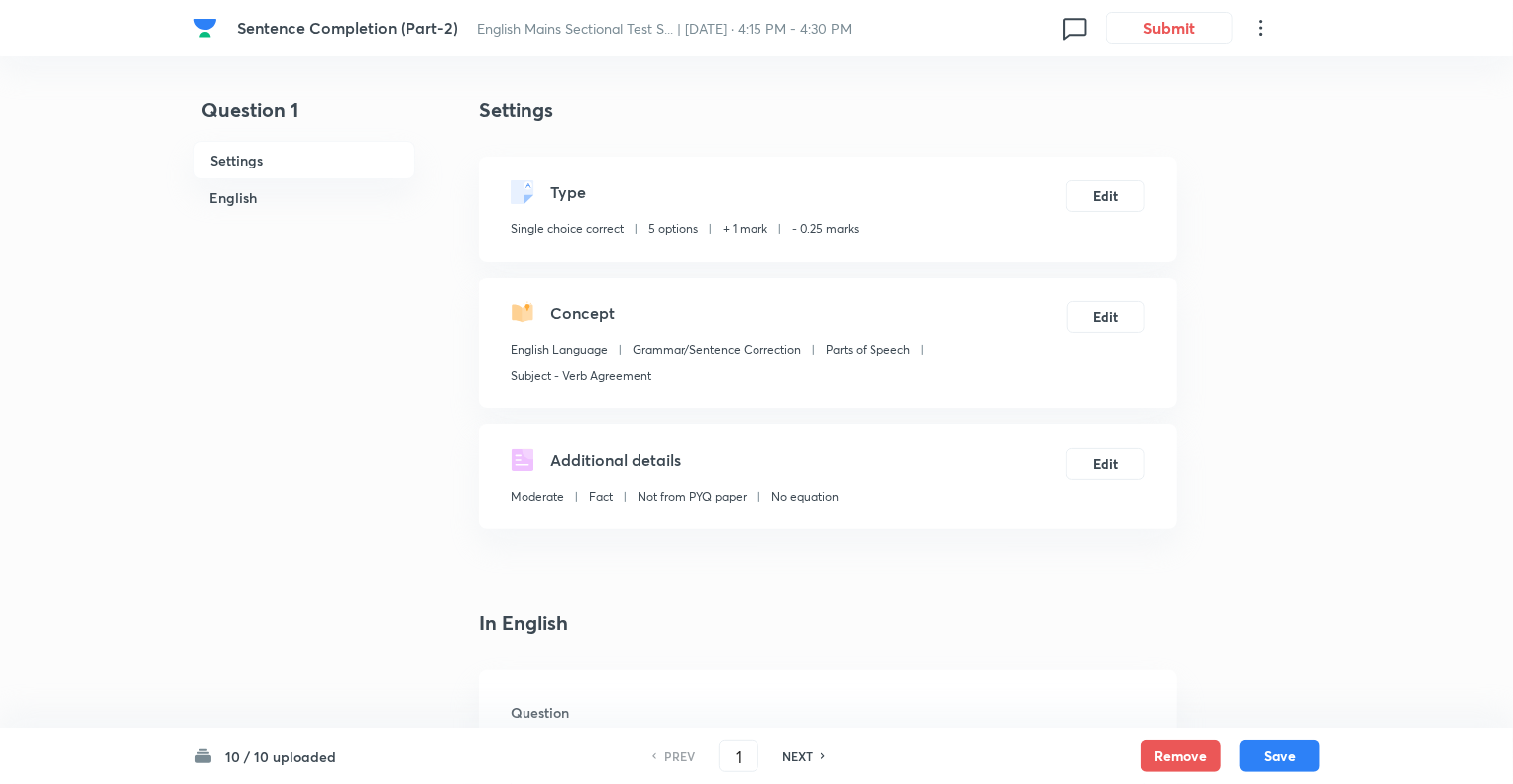 click 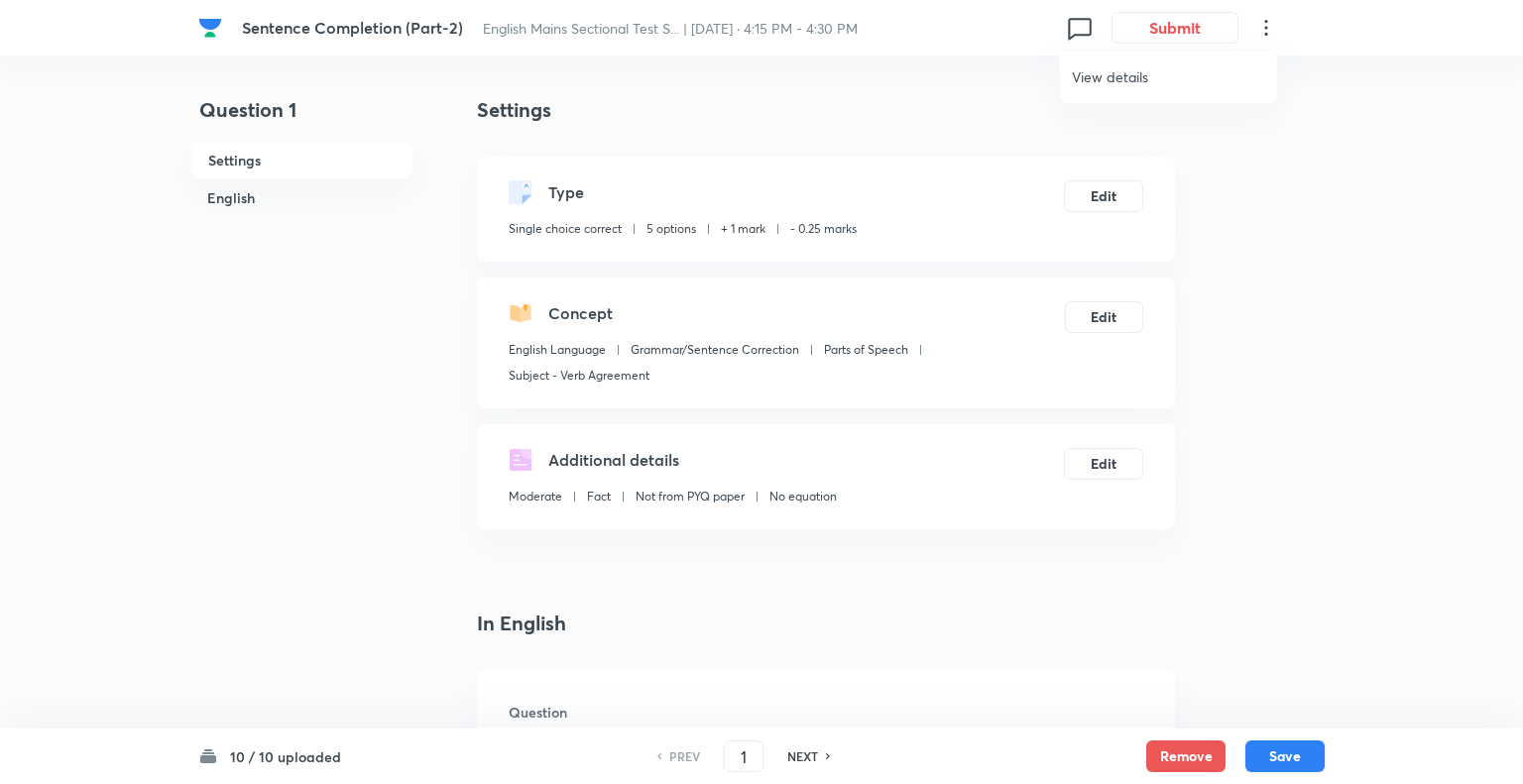 click on "View details" at bounding box center (1168, 76) 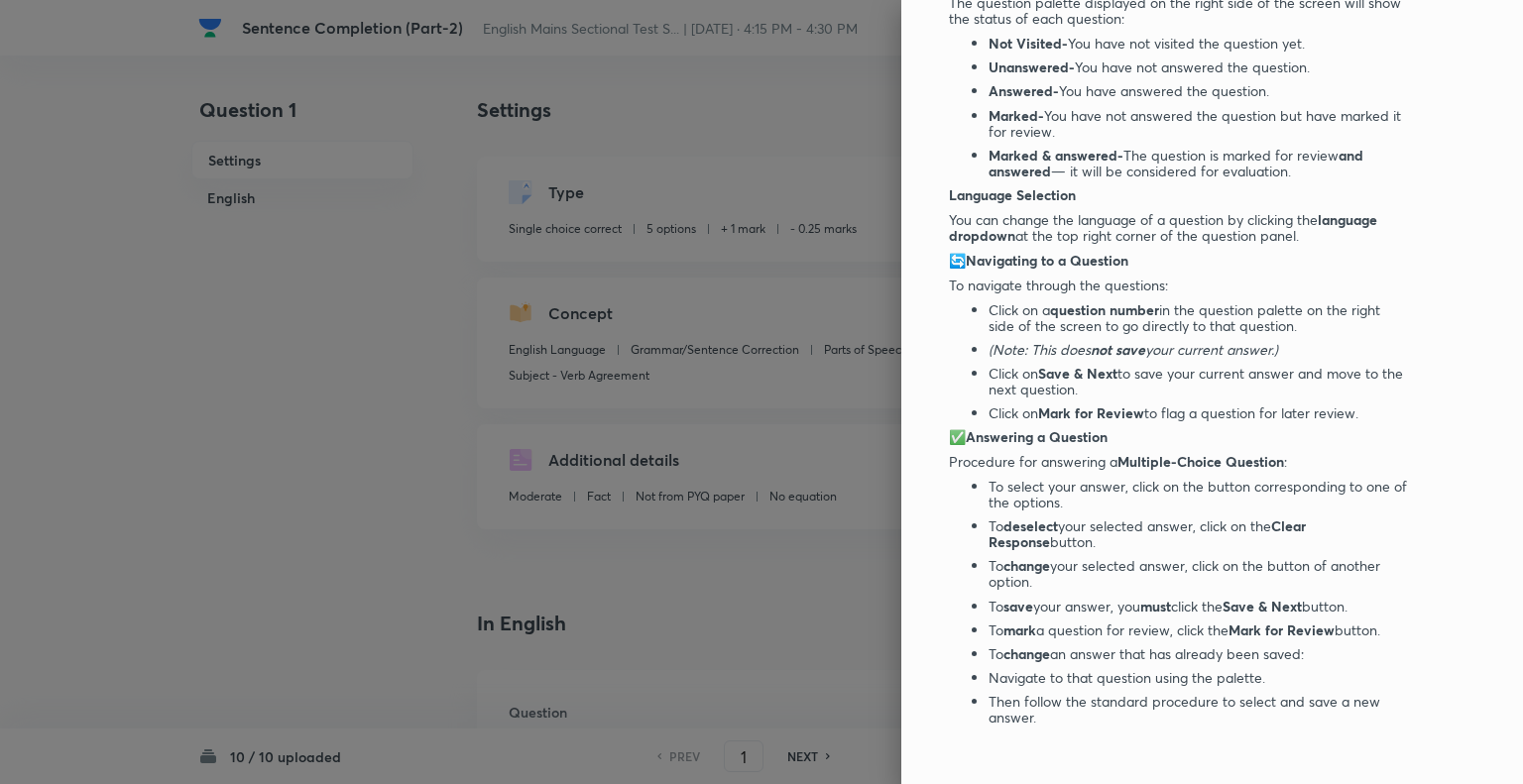 scroll, scrollTop: 1157, scrollLeft: 0, axis: vertical 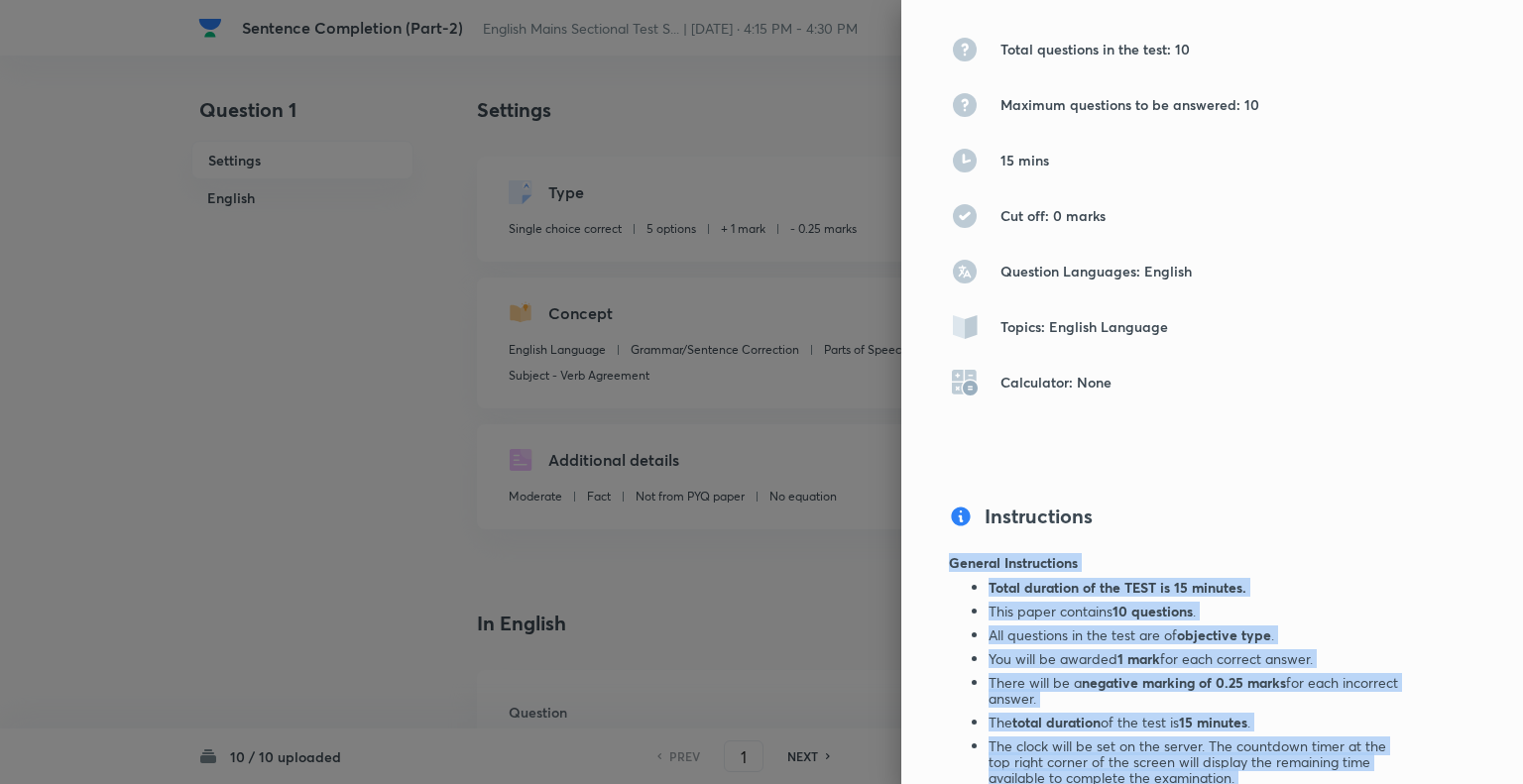 drag, startPoint x: 1027, startPoint y: 621, endPoint x: 927, endPoint y: 564, distance: 115.1043 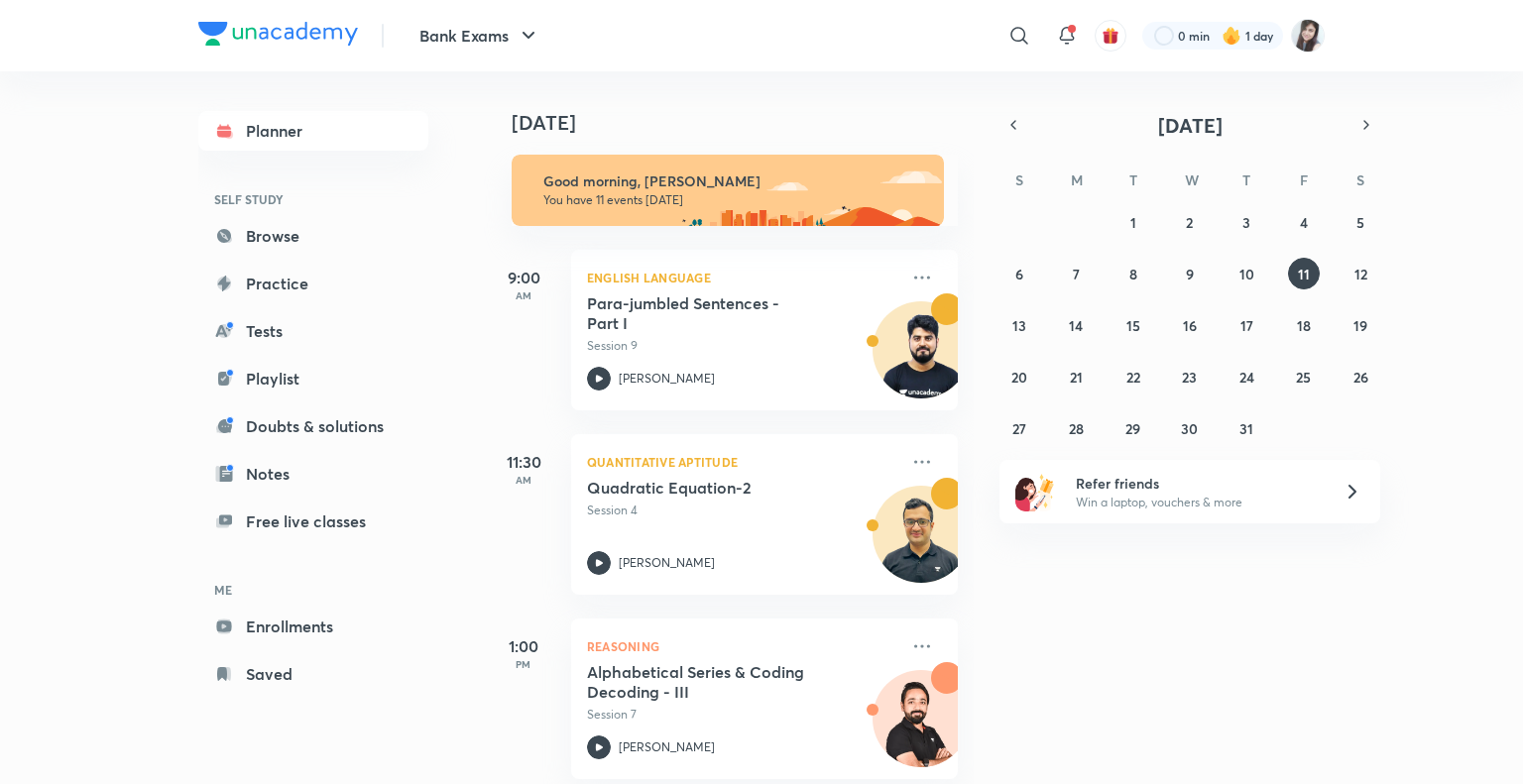 scroll, scrollTop: 0, scrollLeft: 0, axis: both 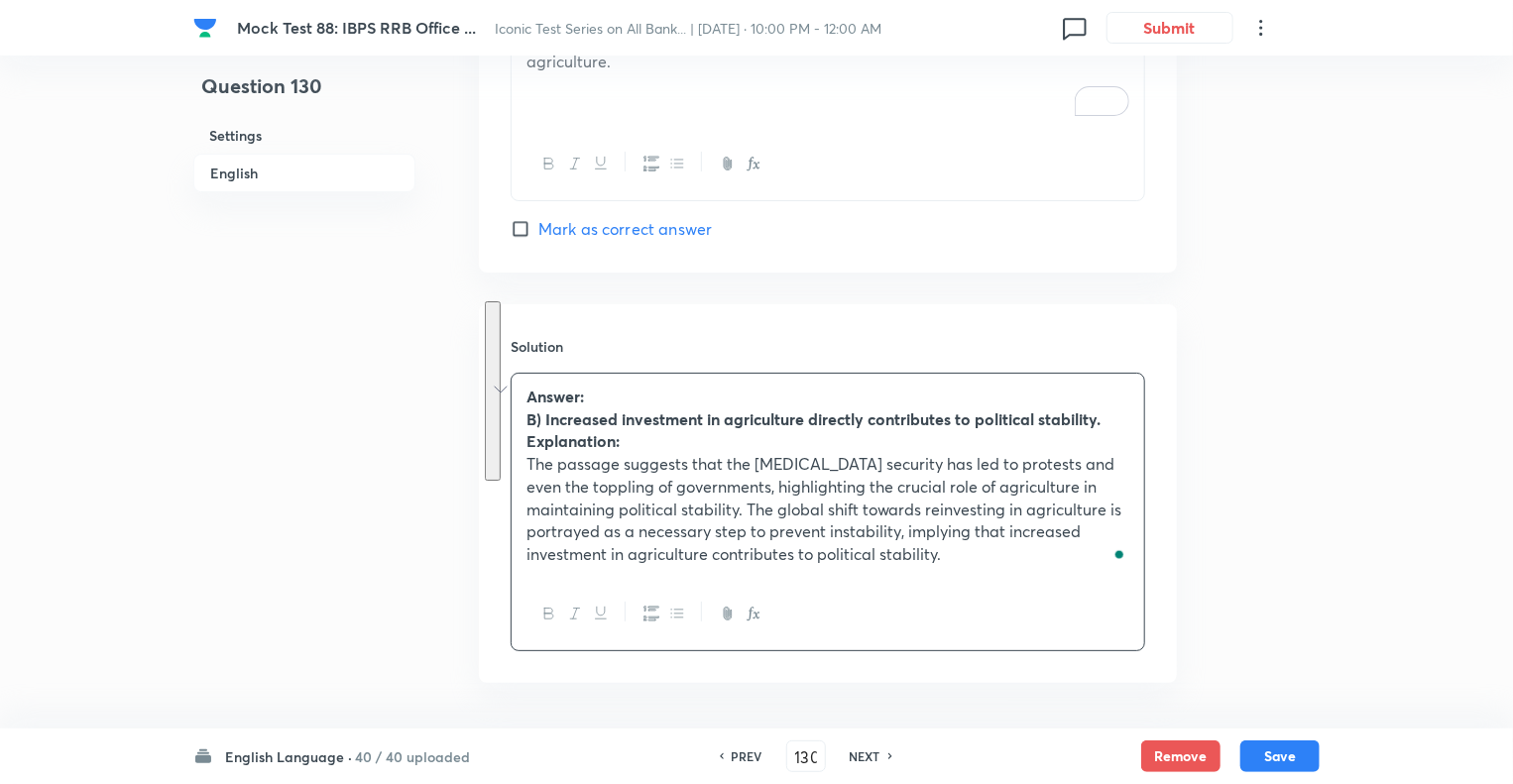 click on "Question 130 Settings English" at bounding box center [304, -1428] 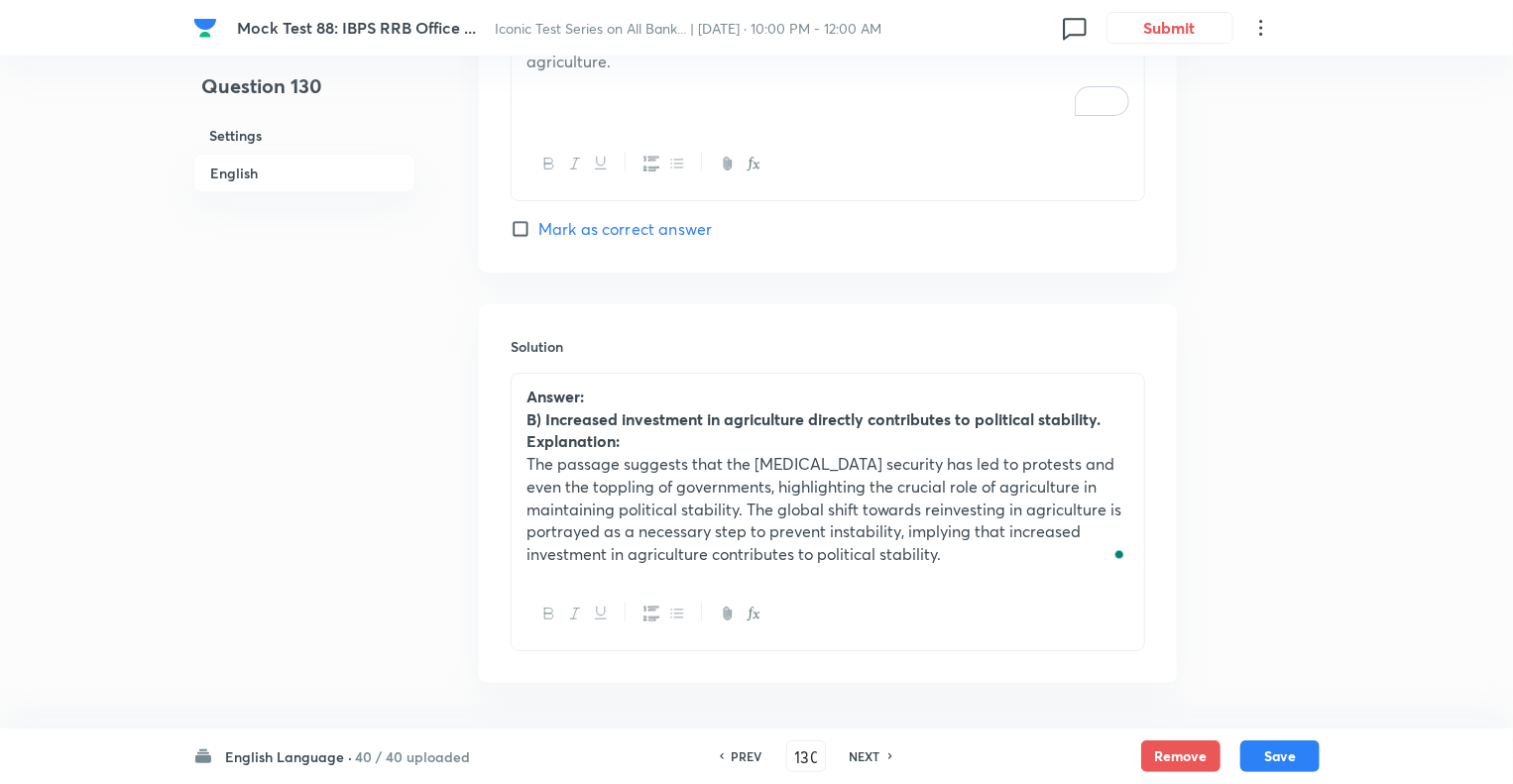 click on "NEXT" at bounding box center (865, 756) 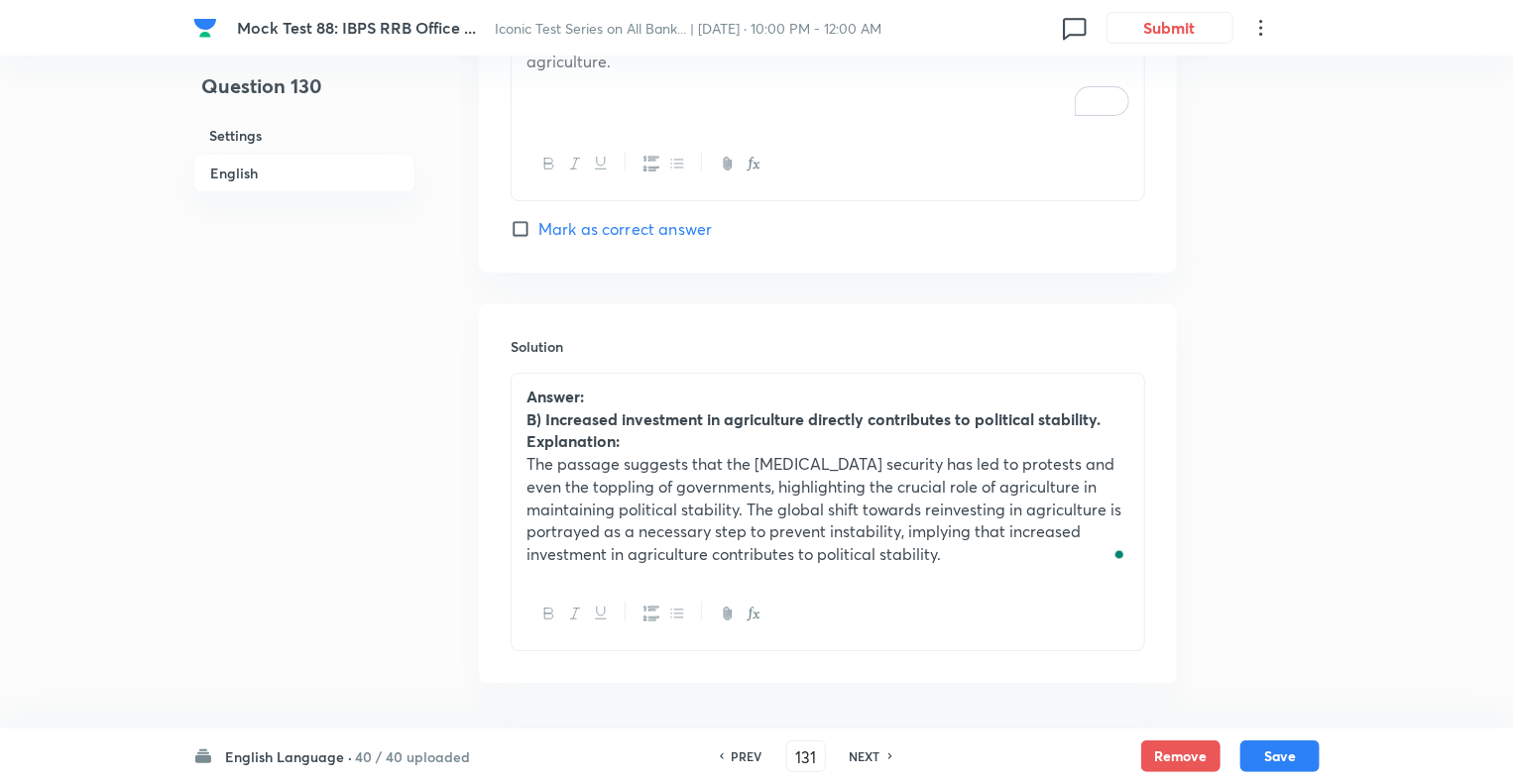 checkbox on "false" 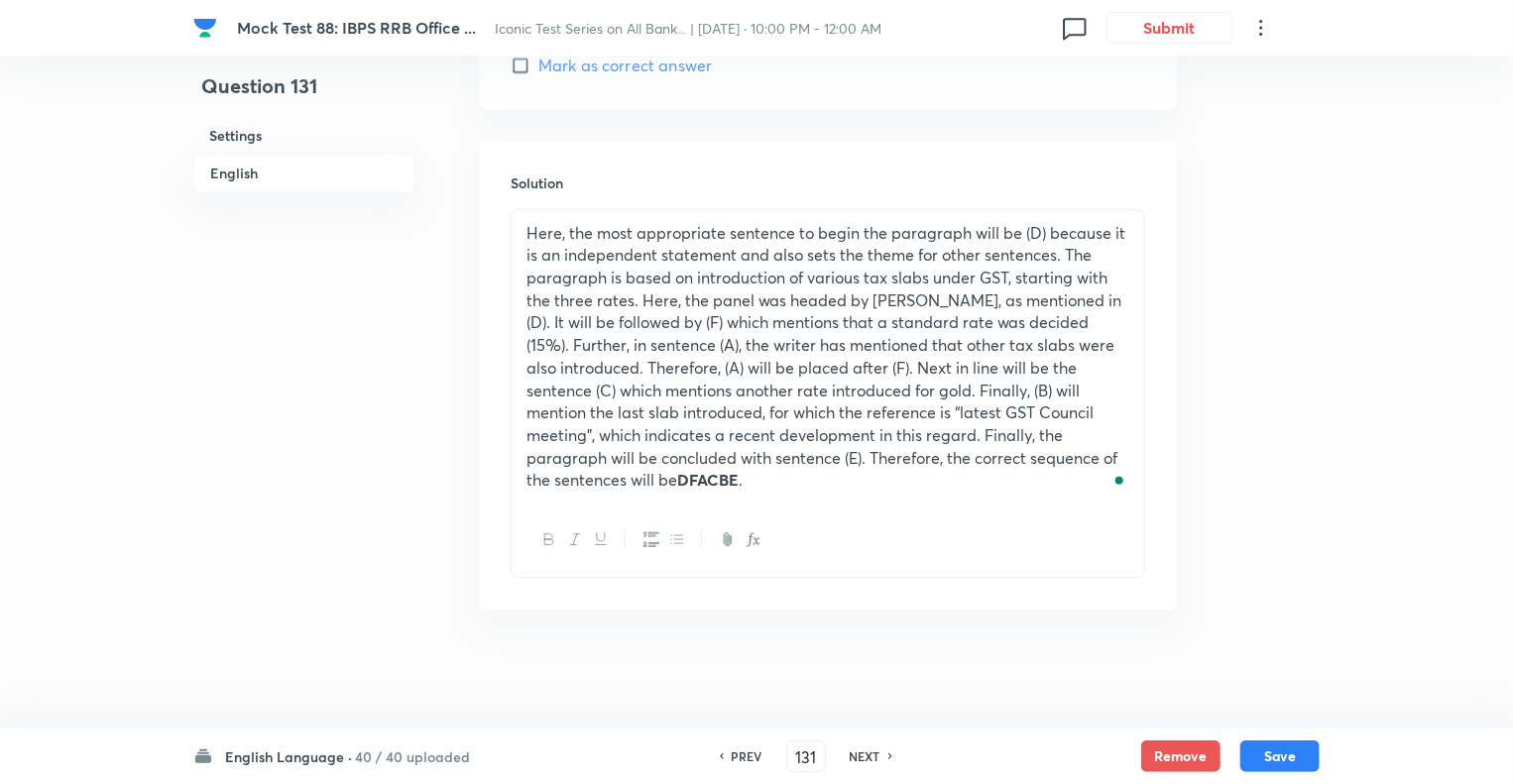 scroll, scrollTop: 2969, scrollLeft: 0, axis: vertical 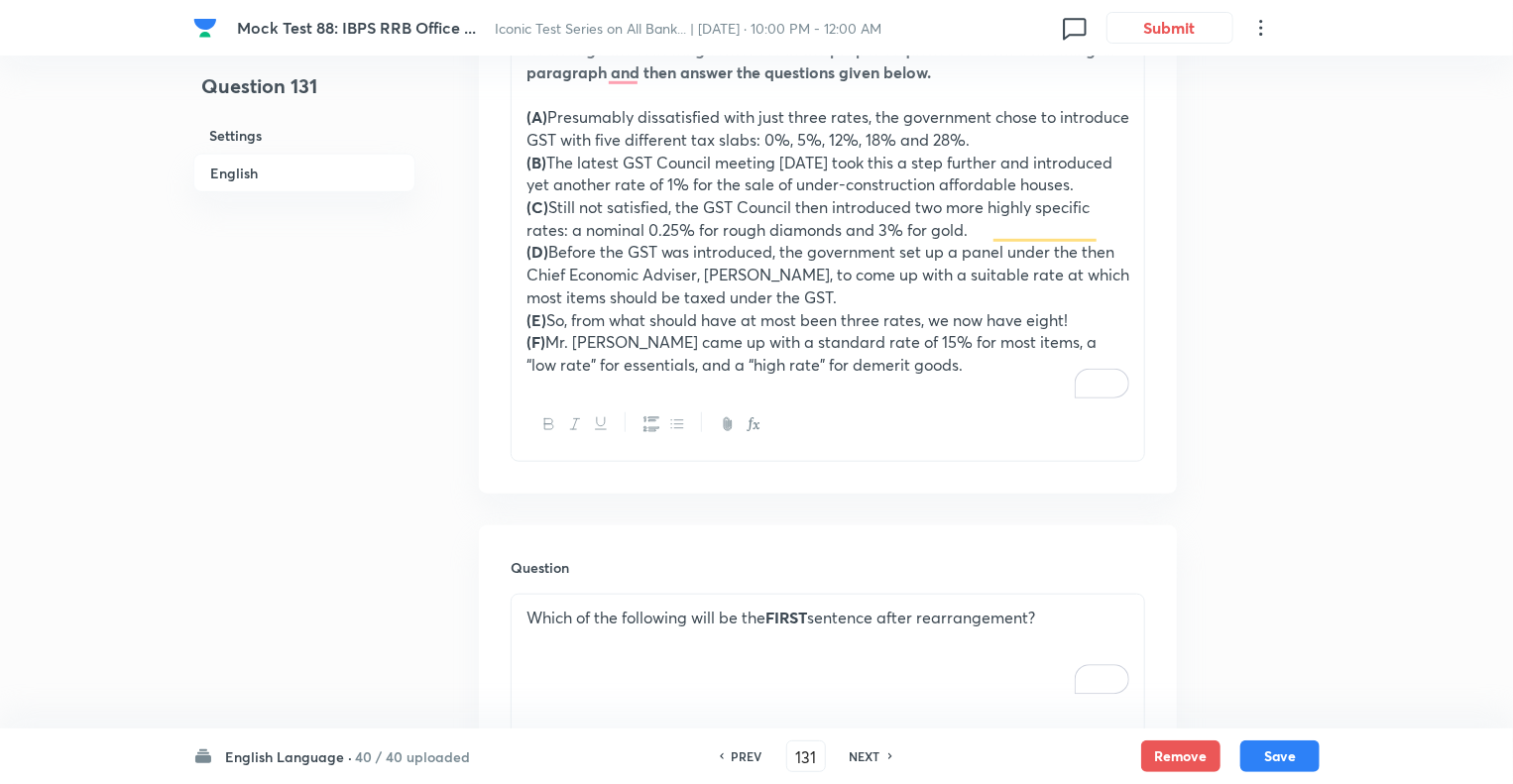 click on "PREV" at bounding box center [747, 756] 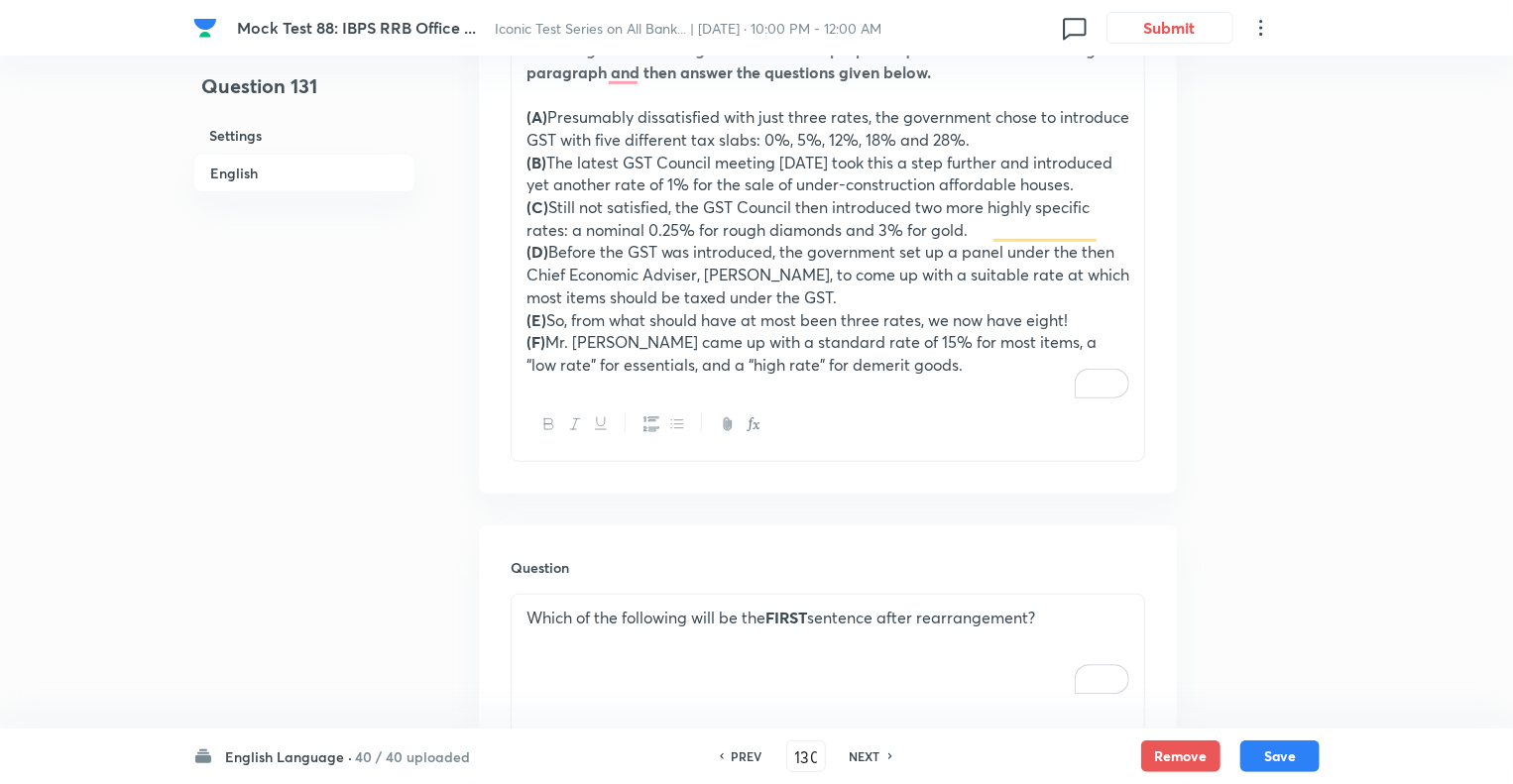 checkbox on "true" 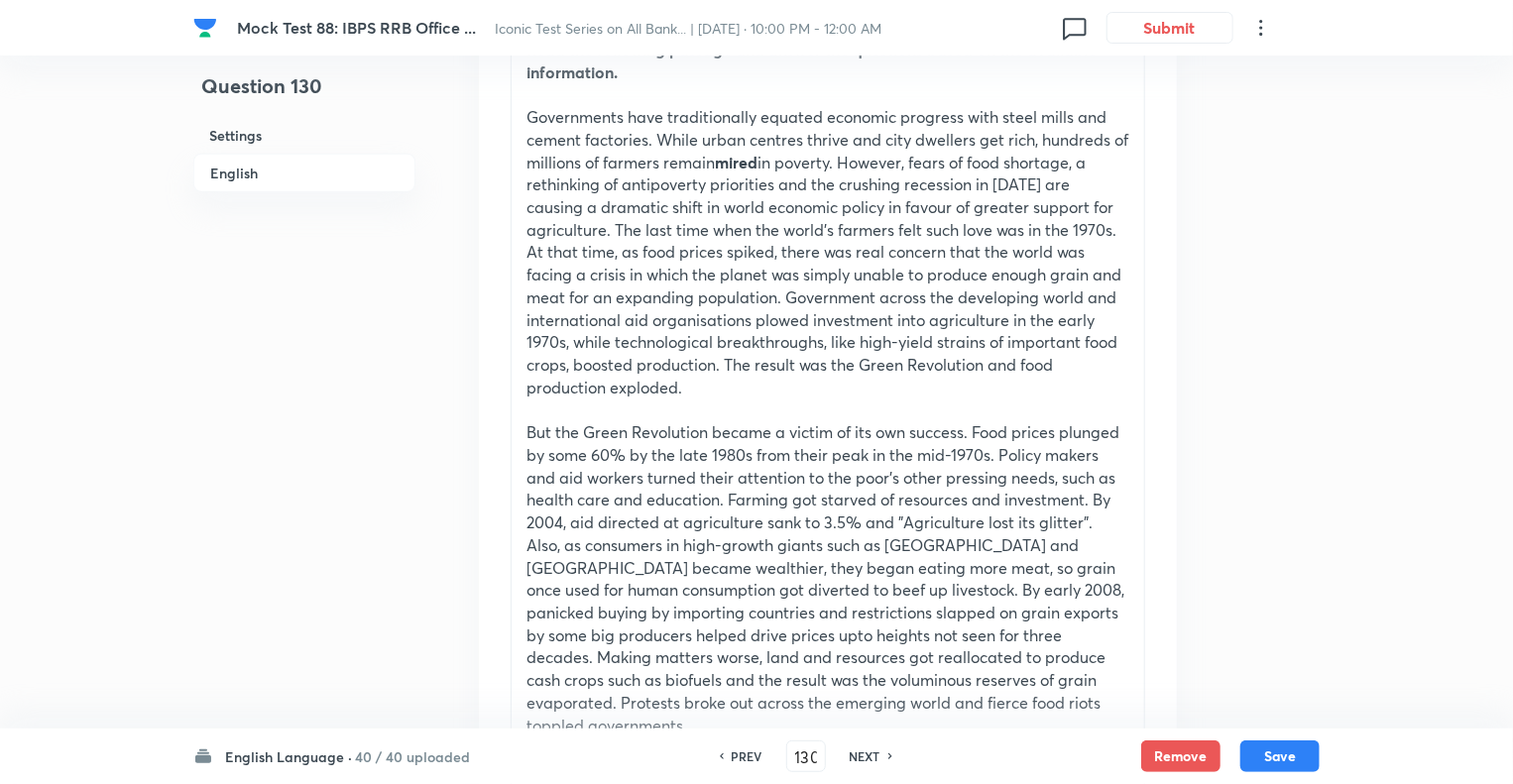 click on "PREV" at bounding box center [747, 756] 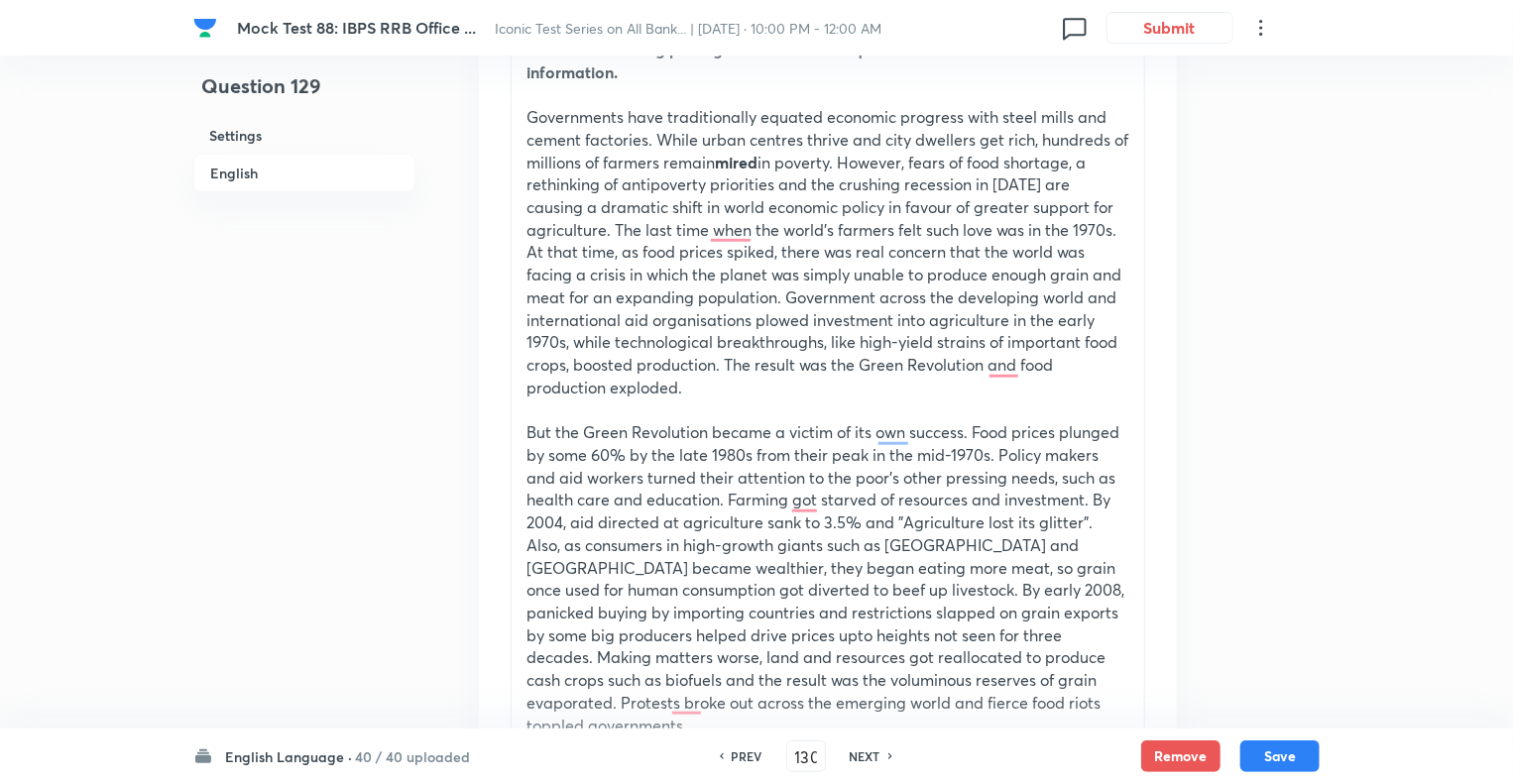 click on "PREV" at bounding box center [747, 756] 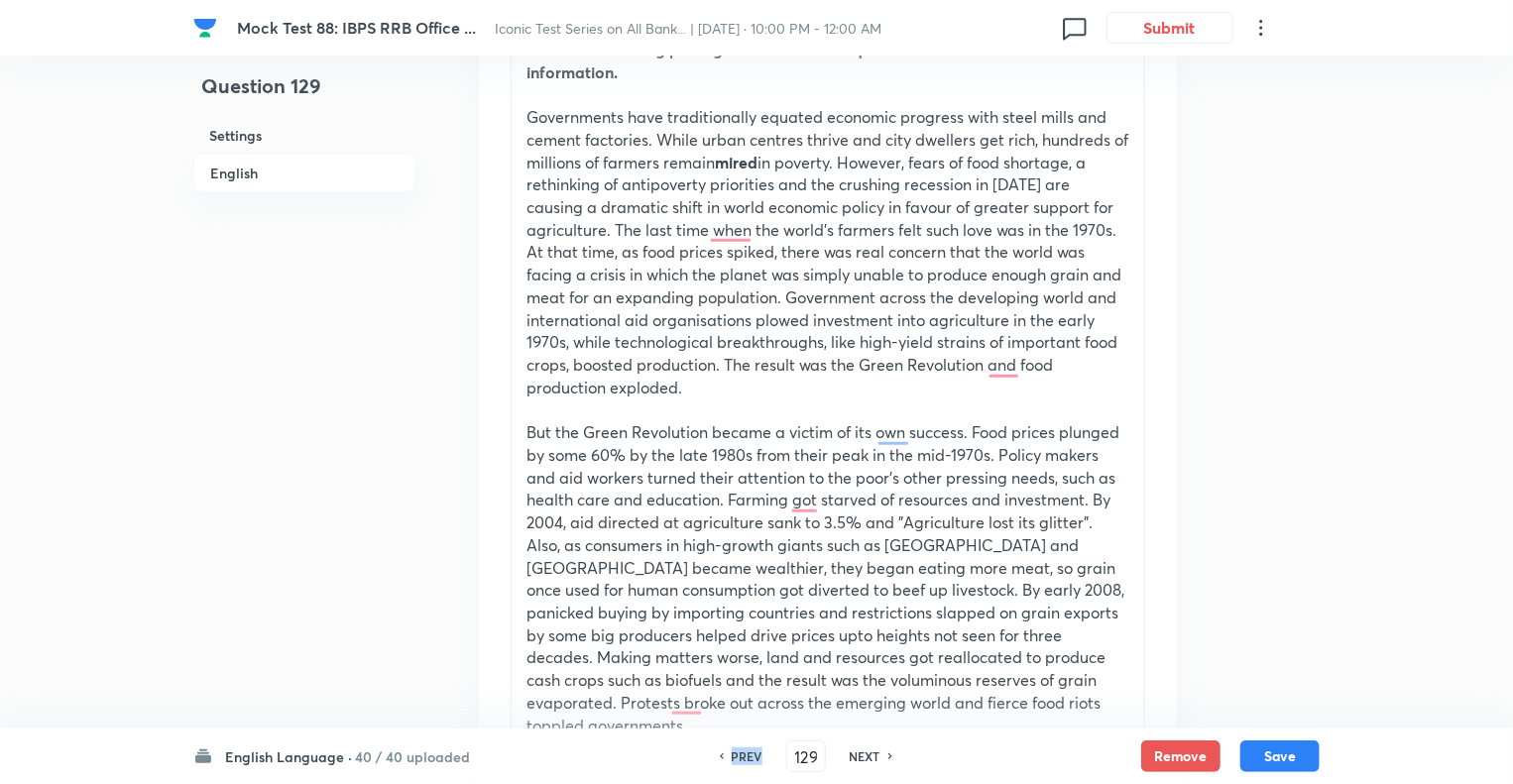 checkbox on "false" 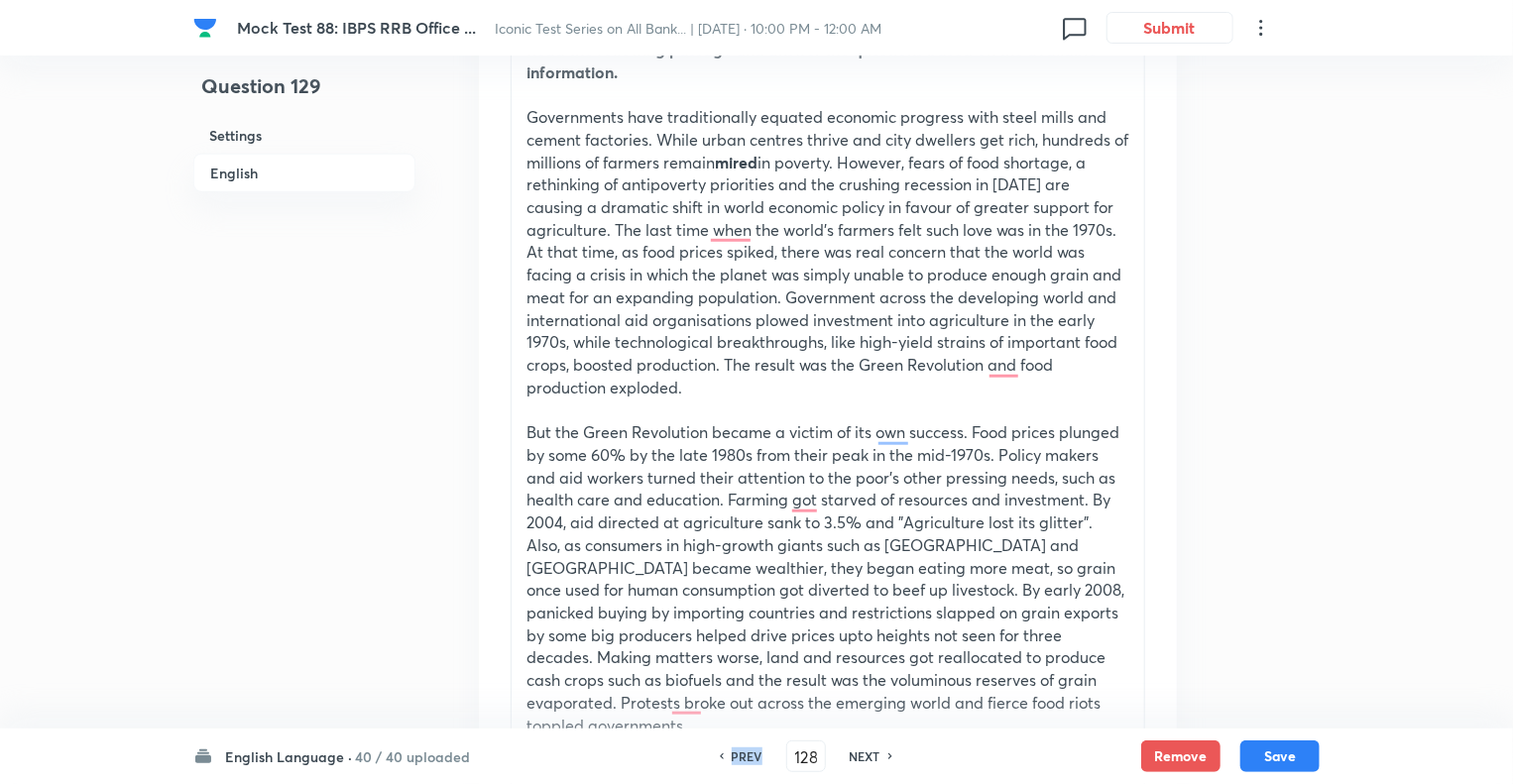 click on "PREV" at bounding box center (747, 756) 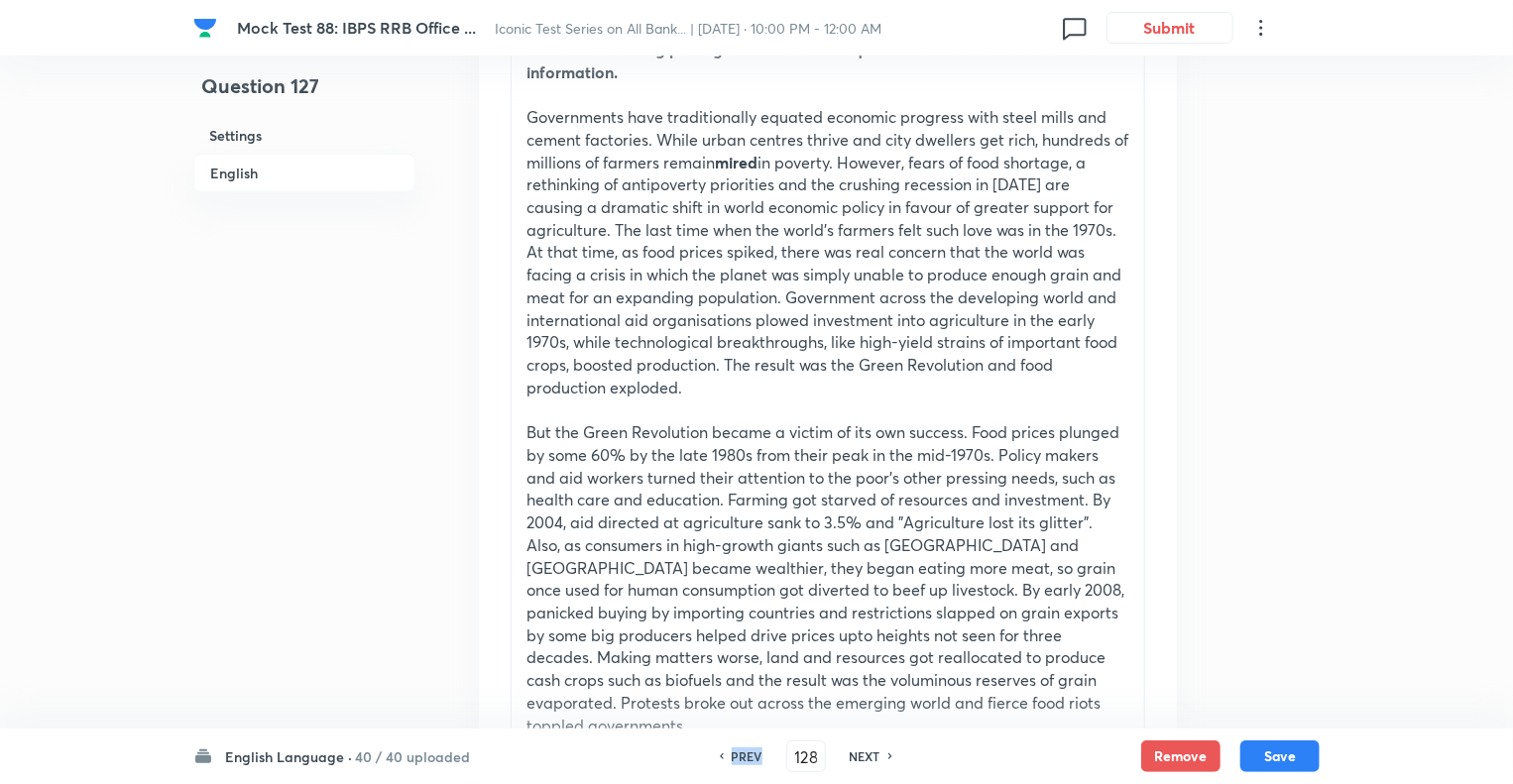 click on "PREV" at bounding box center (747, 756) 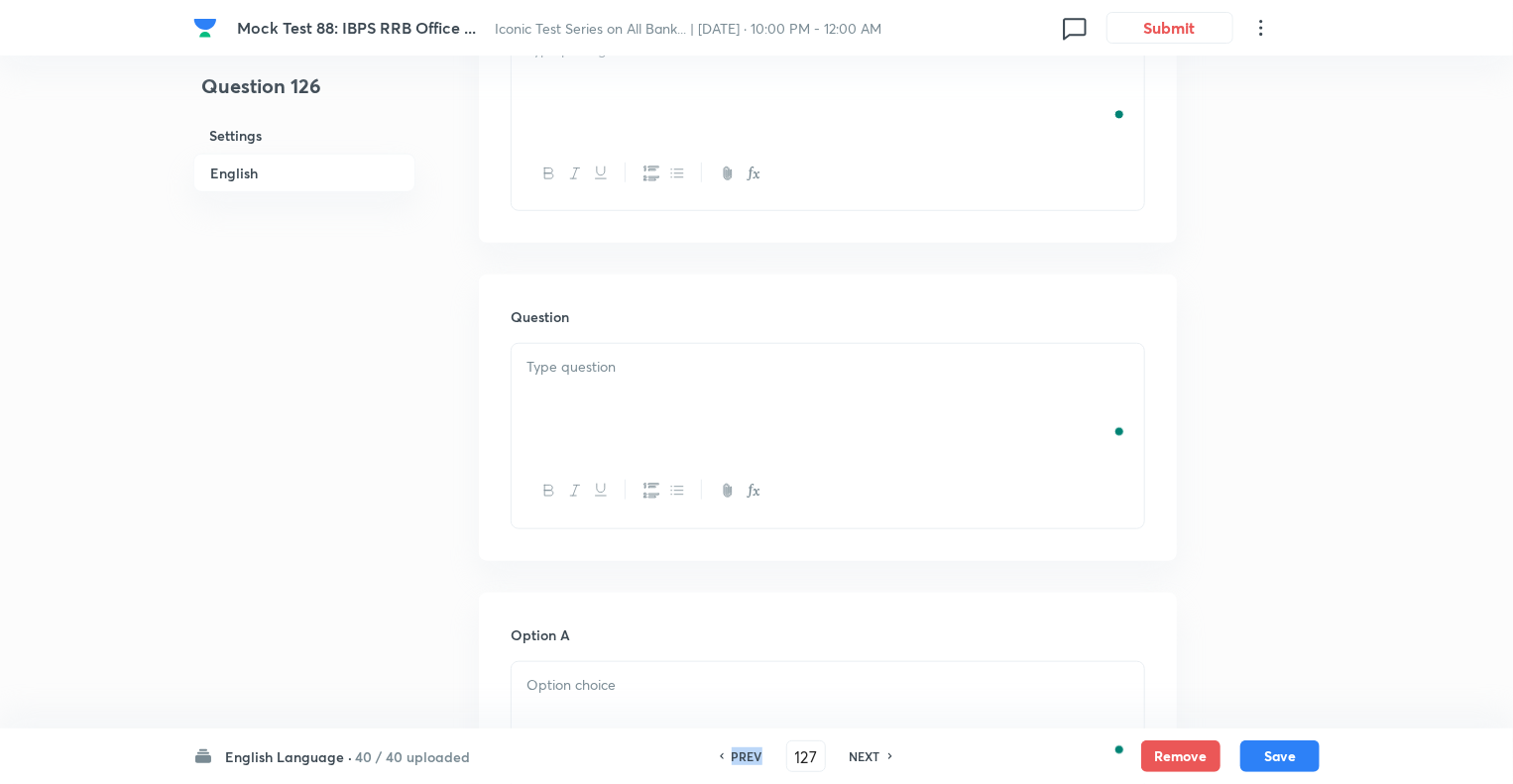 checkbox on "false" 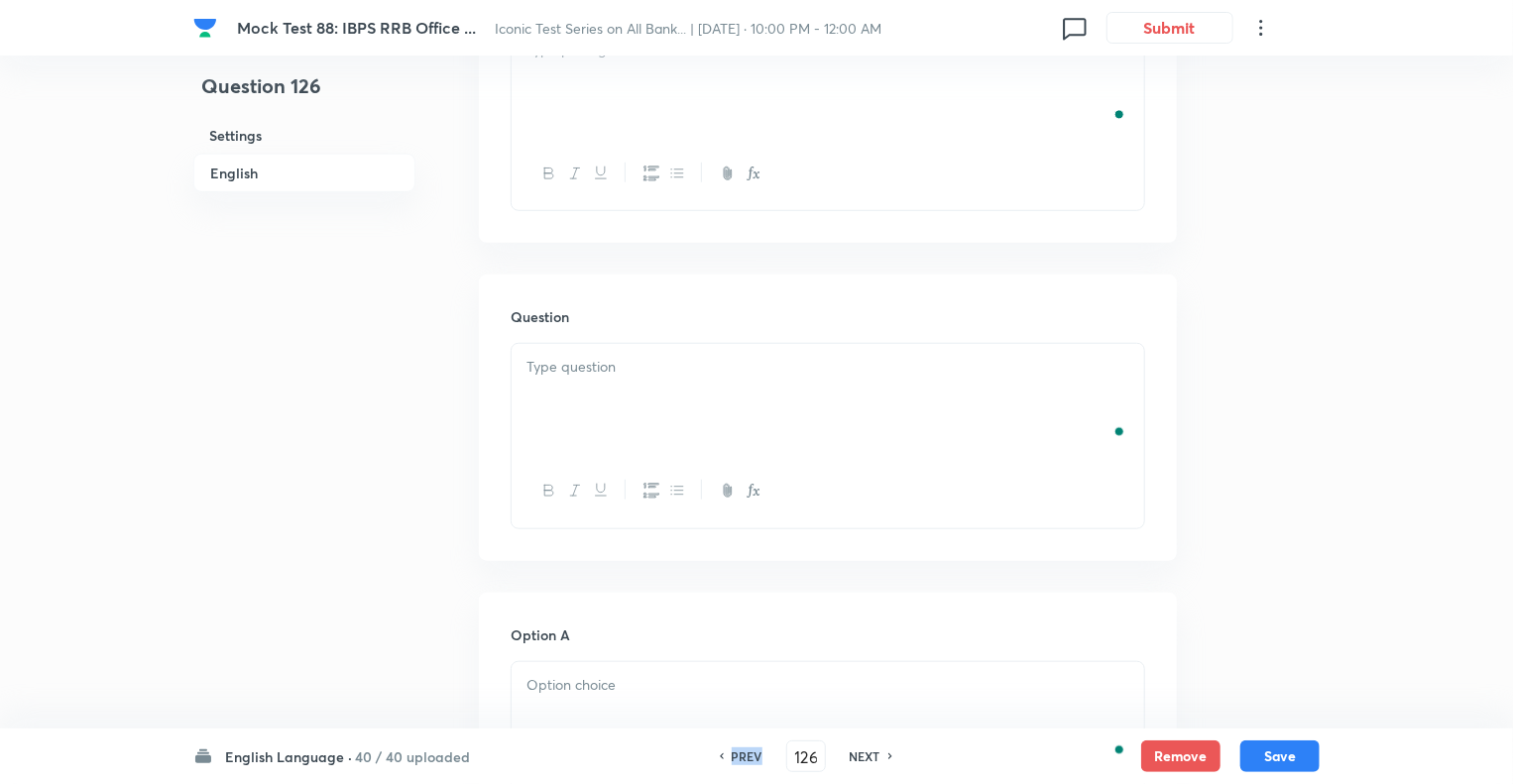 click on "PREV" at bounding box center [747, 756] 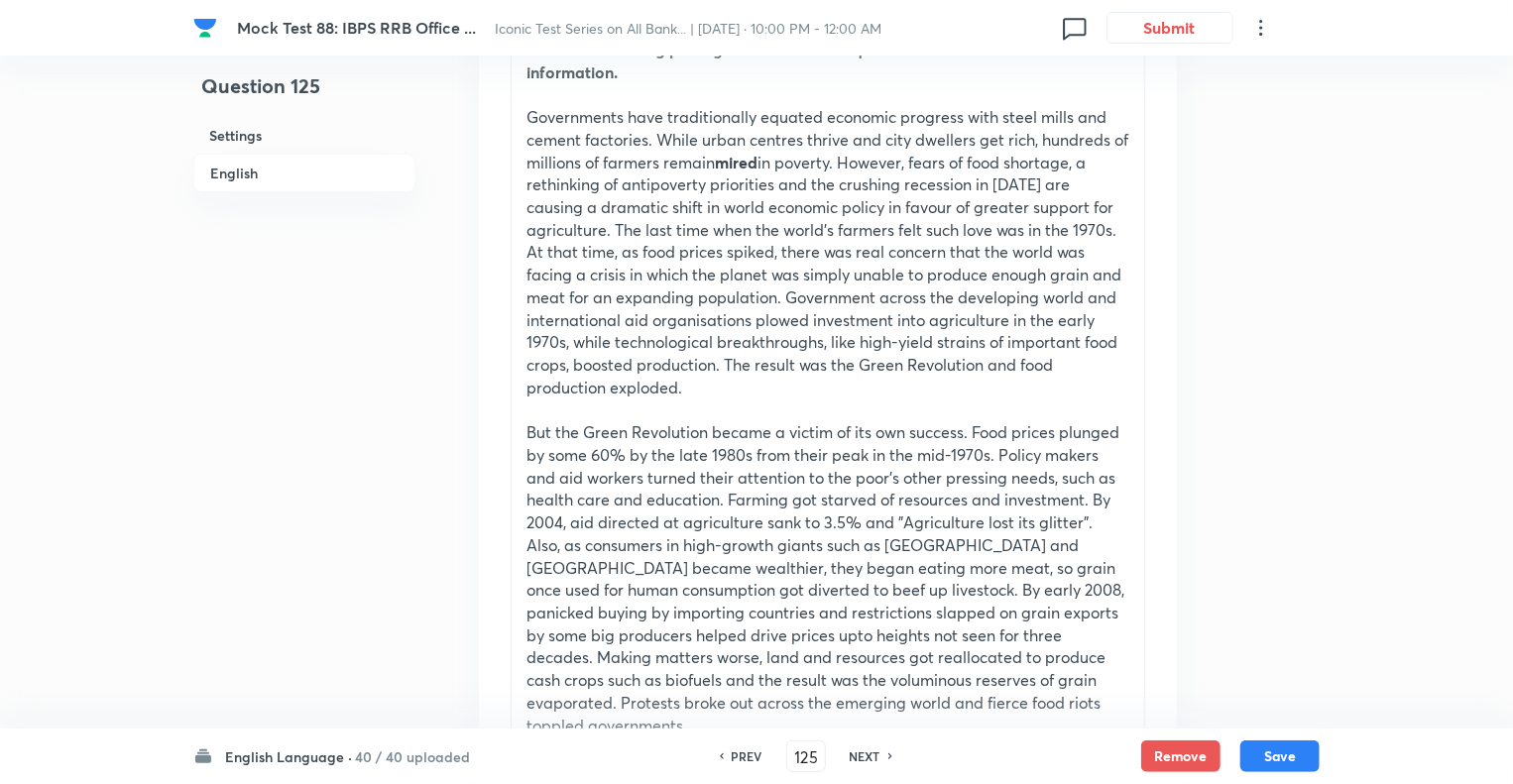 click on "PREV" at bounding box center (747, 756) 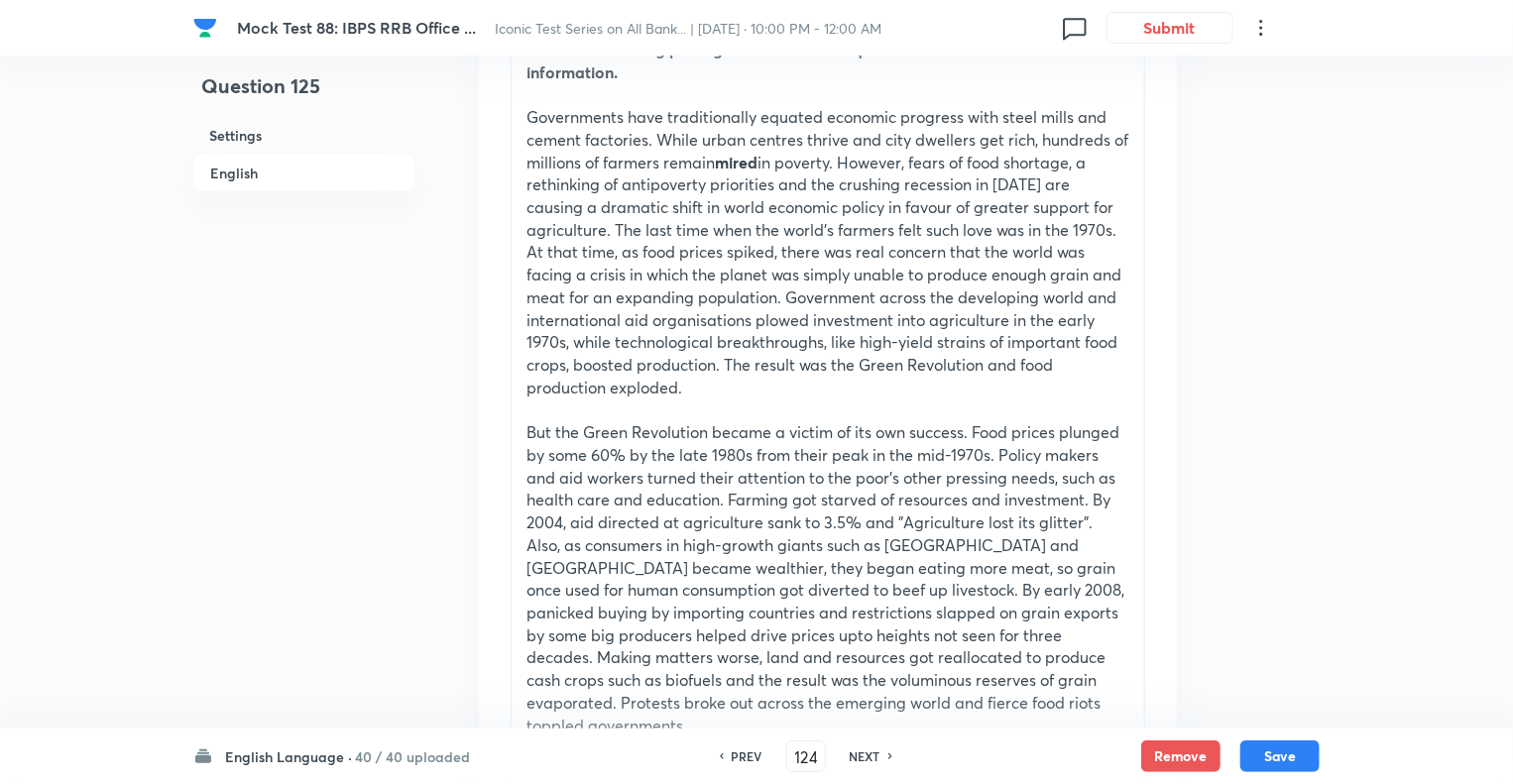 click on "PREV" at bounding box center (747, 756) 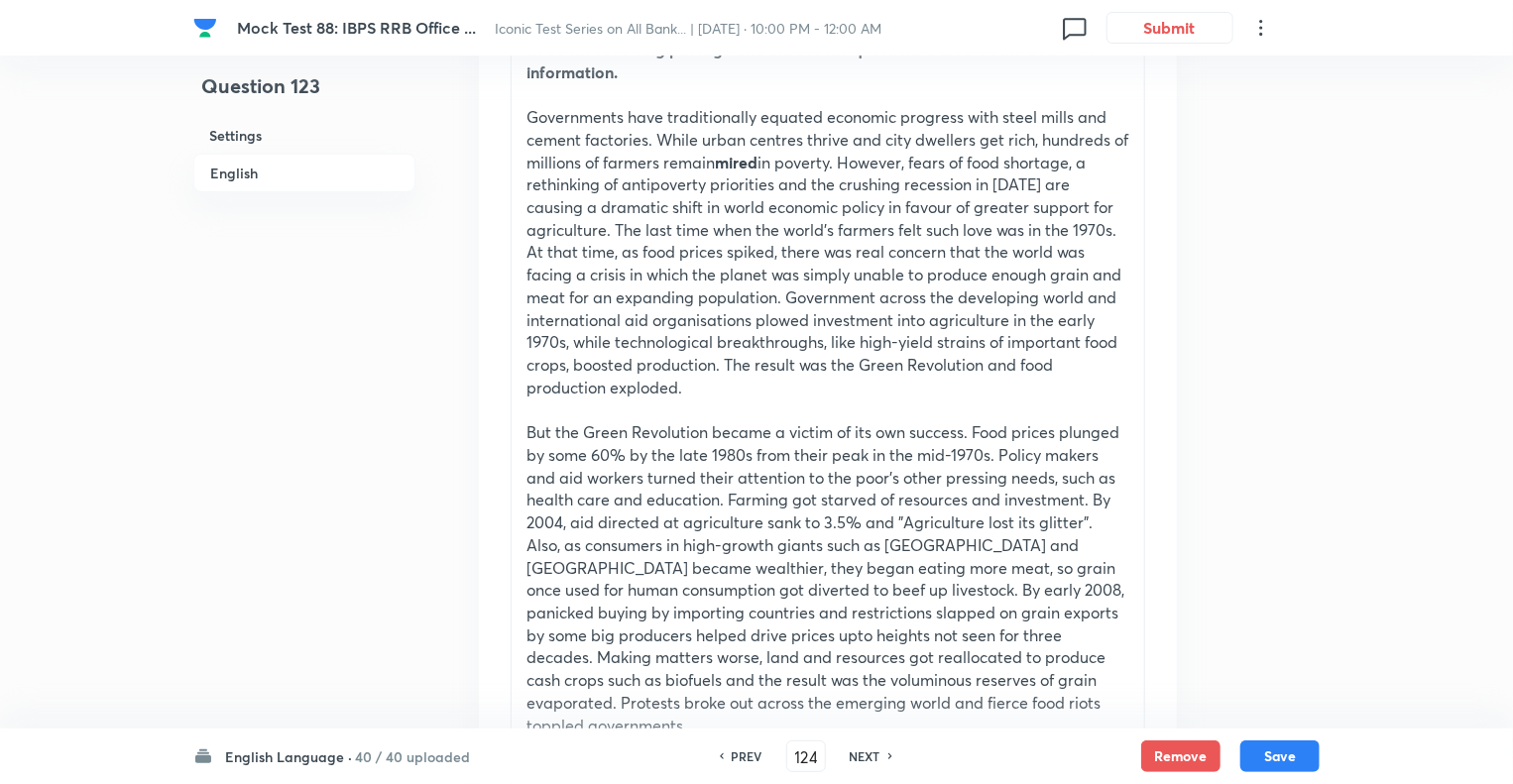 checkbox on "false" 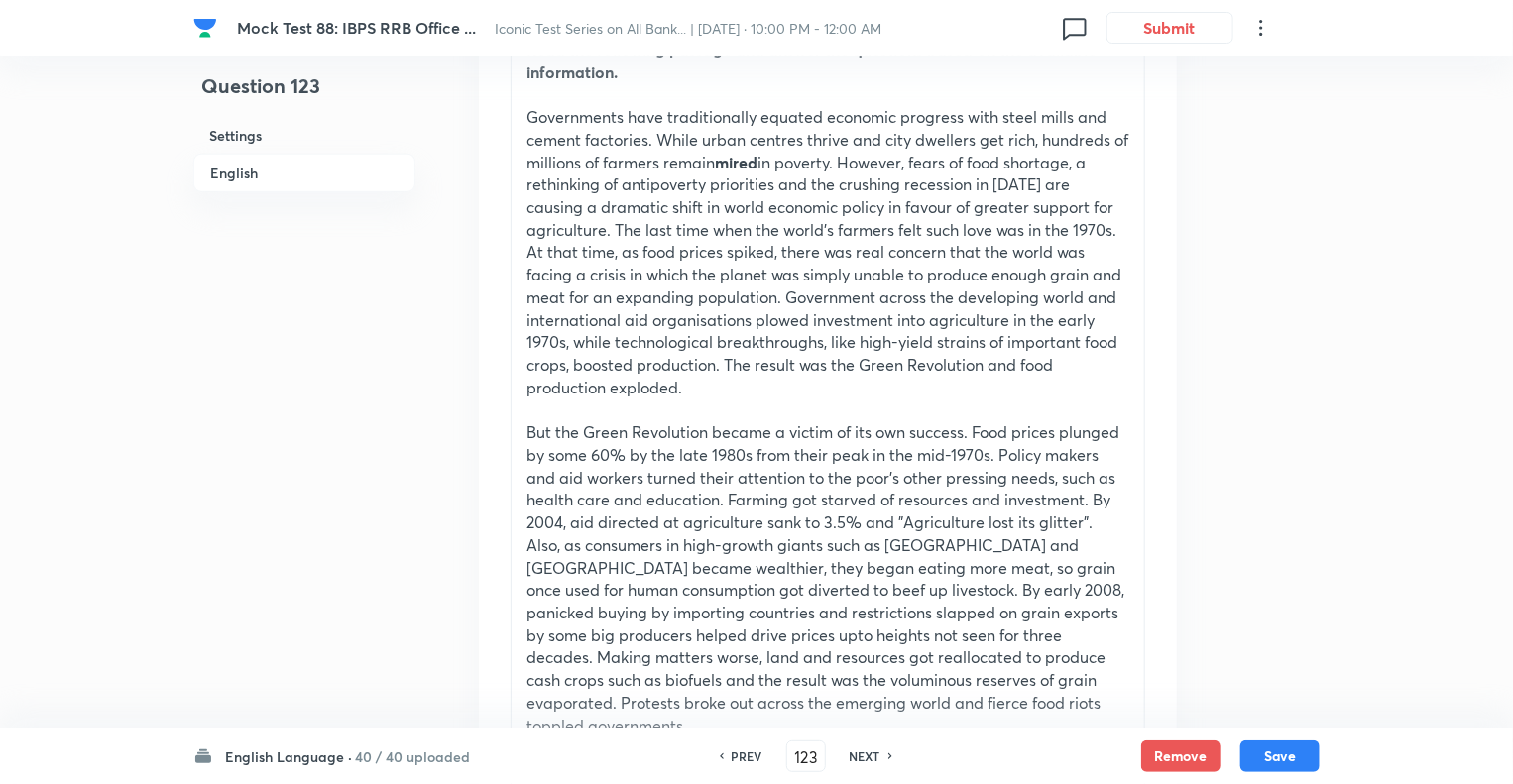 click on "PREV" at bounding box center (747, 756) 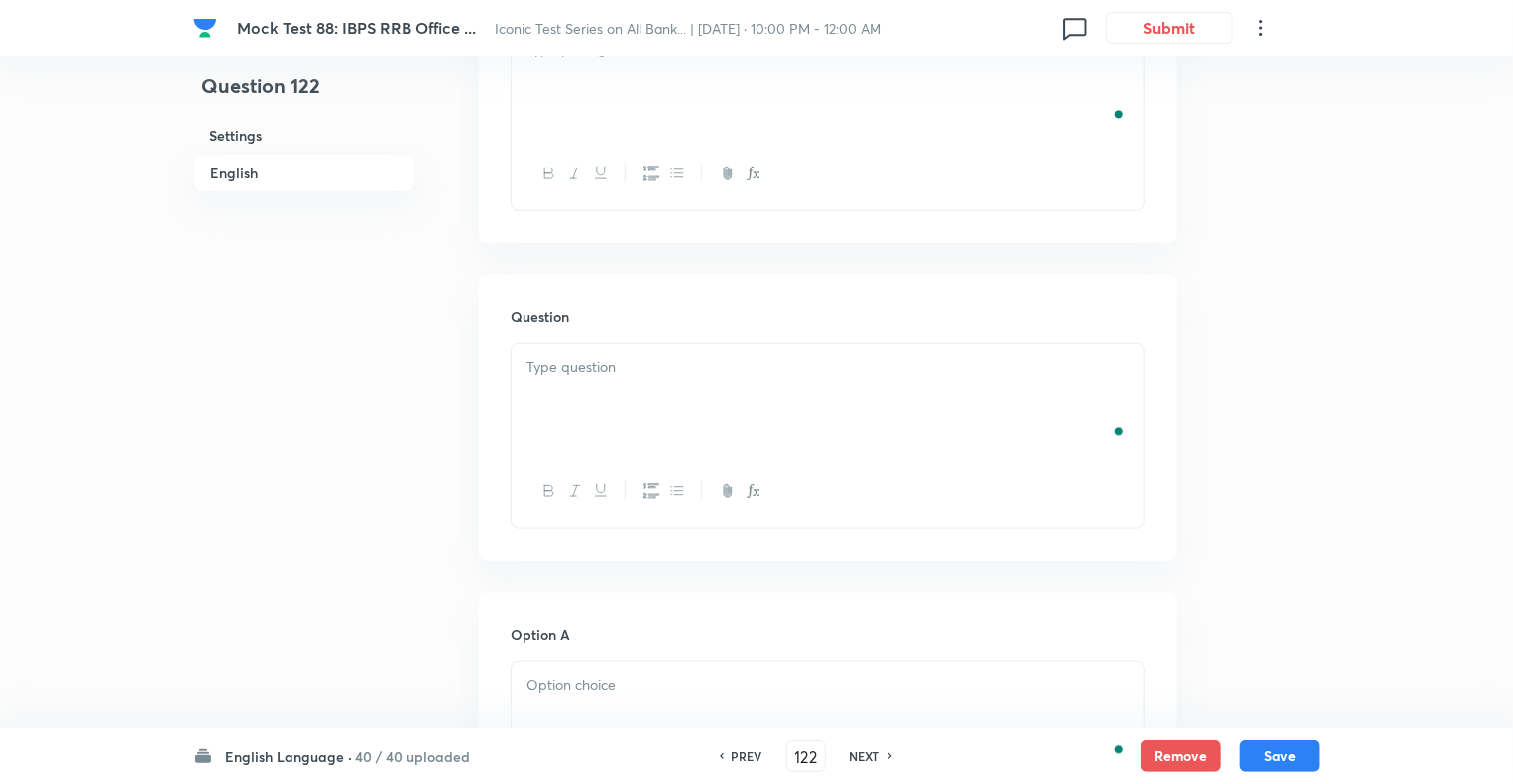 click on "PREV" at bounding box center (747, 756) 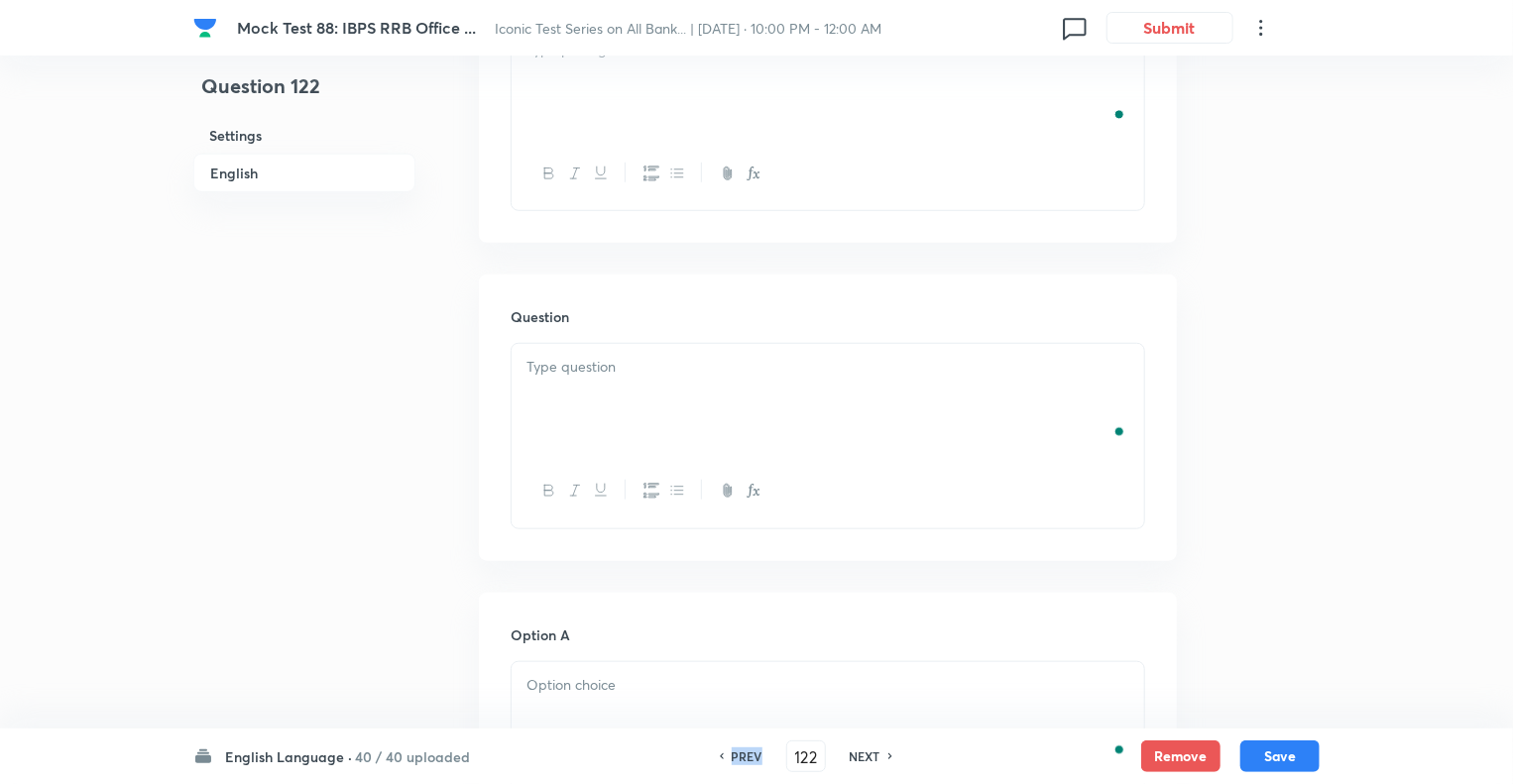type on "121" 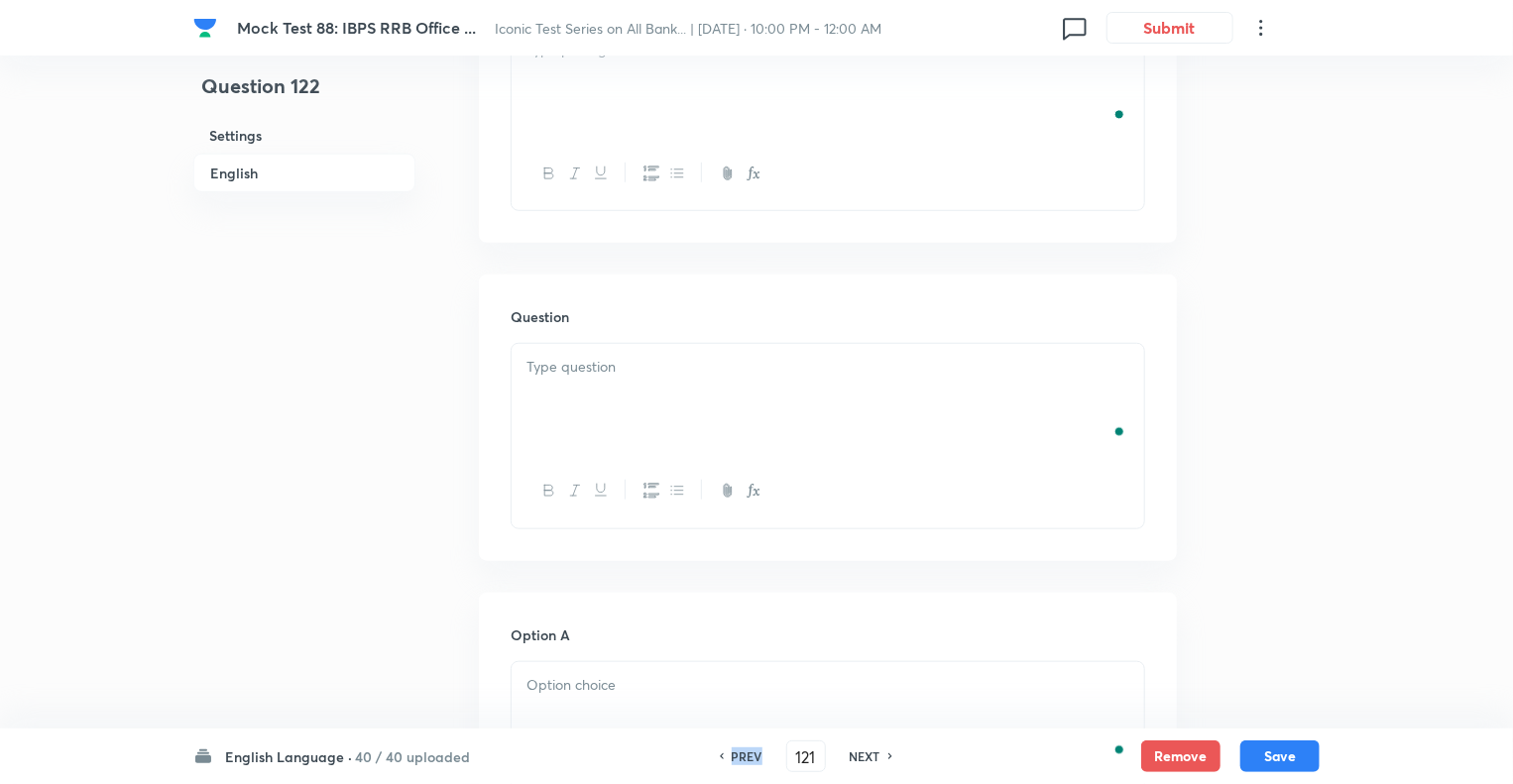 click on "PREV" at bounding box center [747, 756] 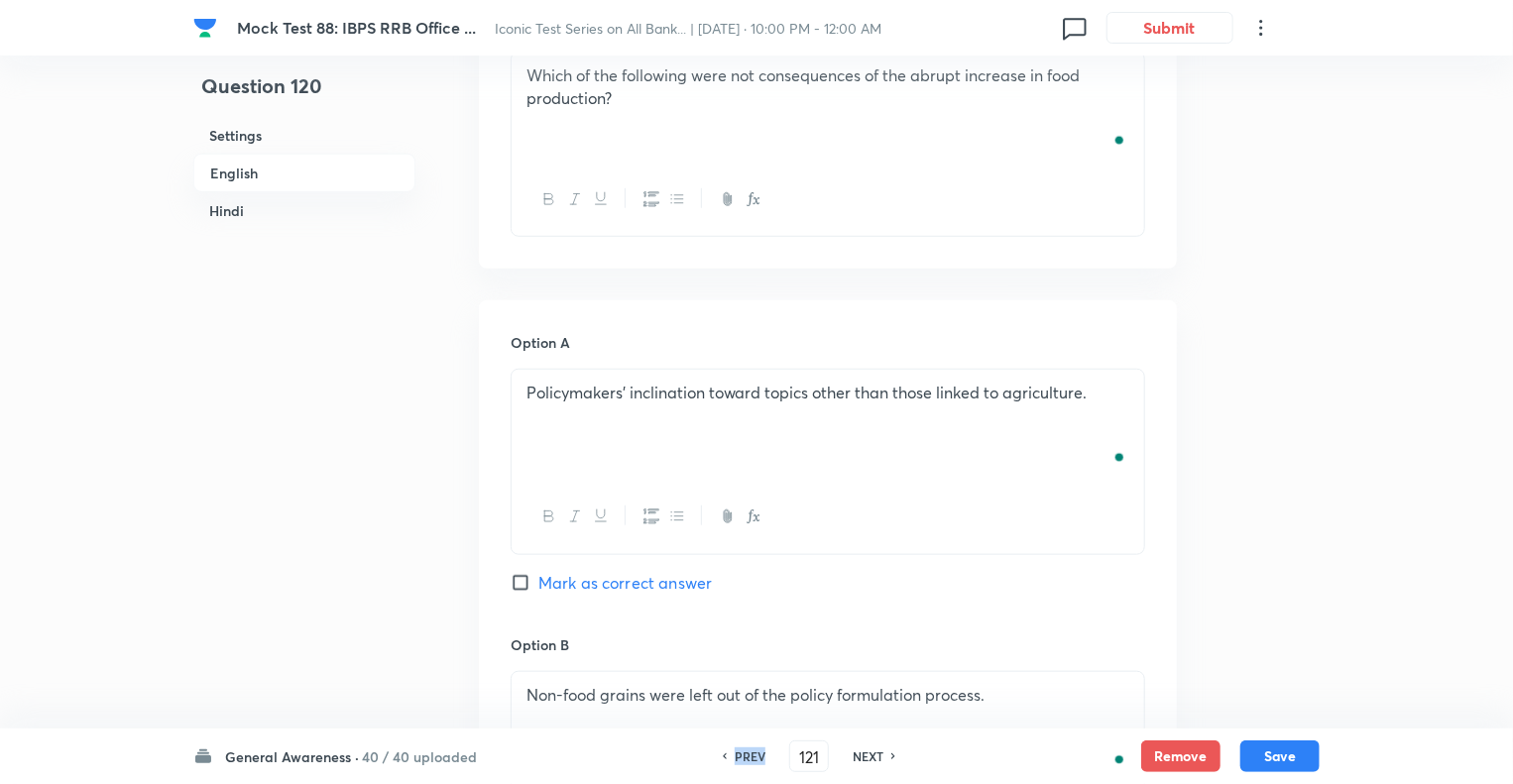 type on "120" 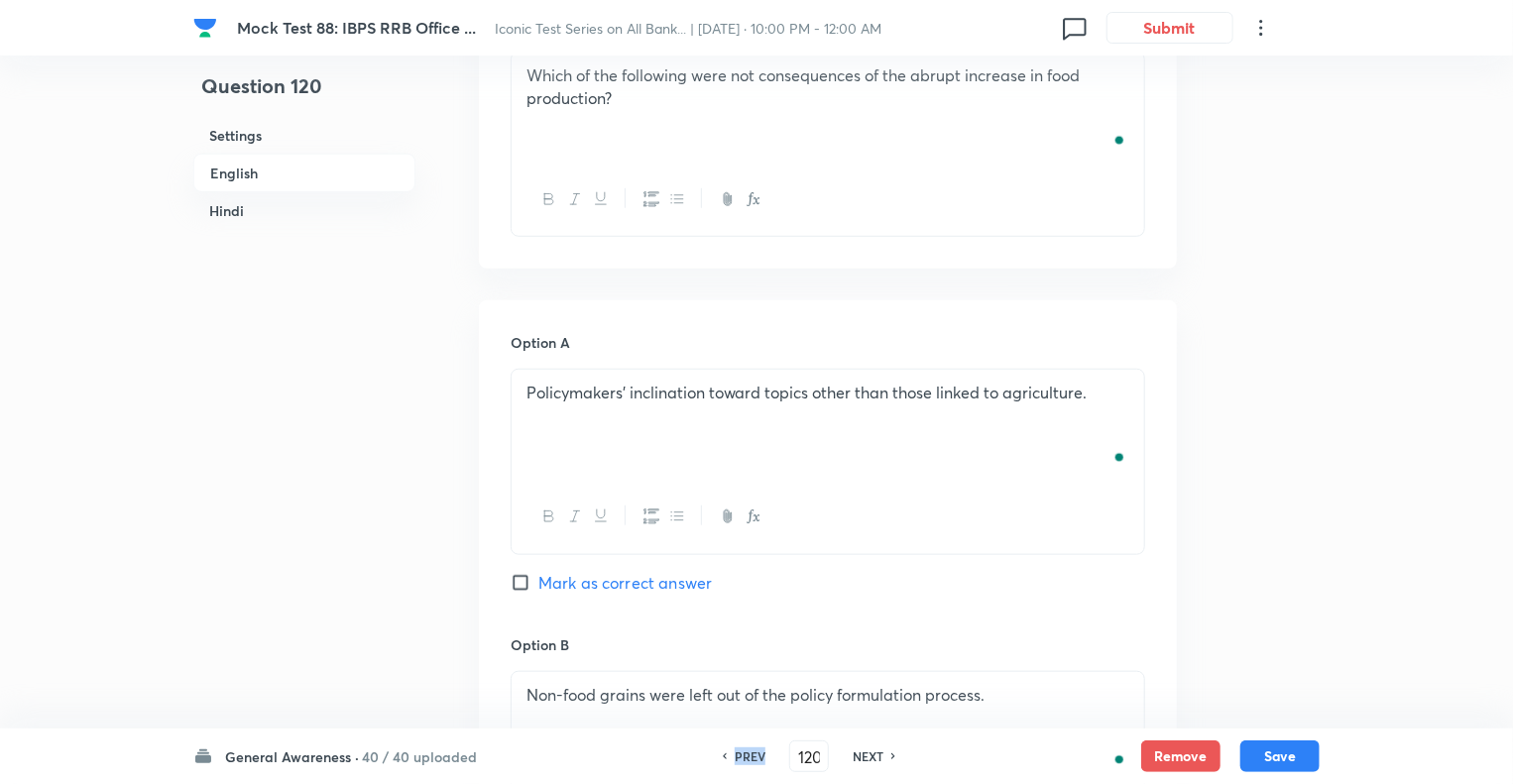 checkbox on "false" 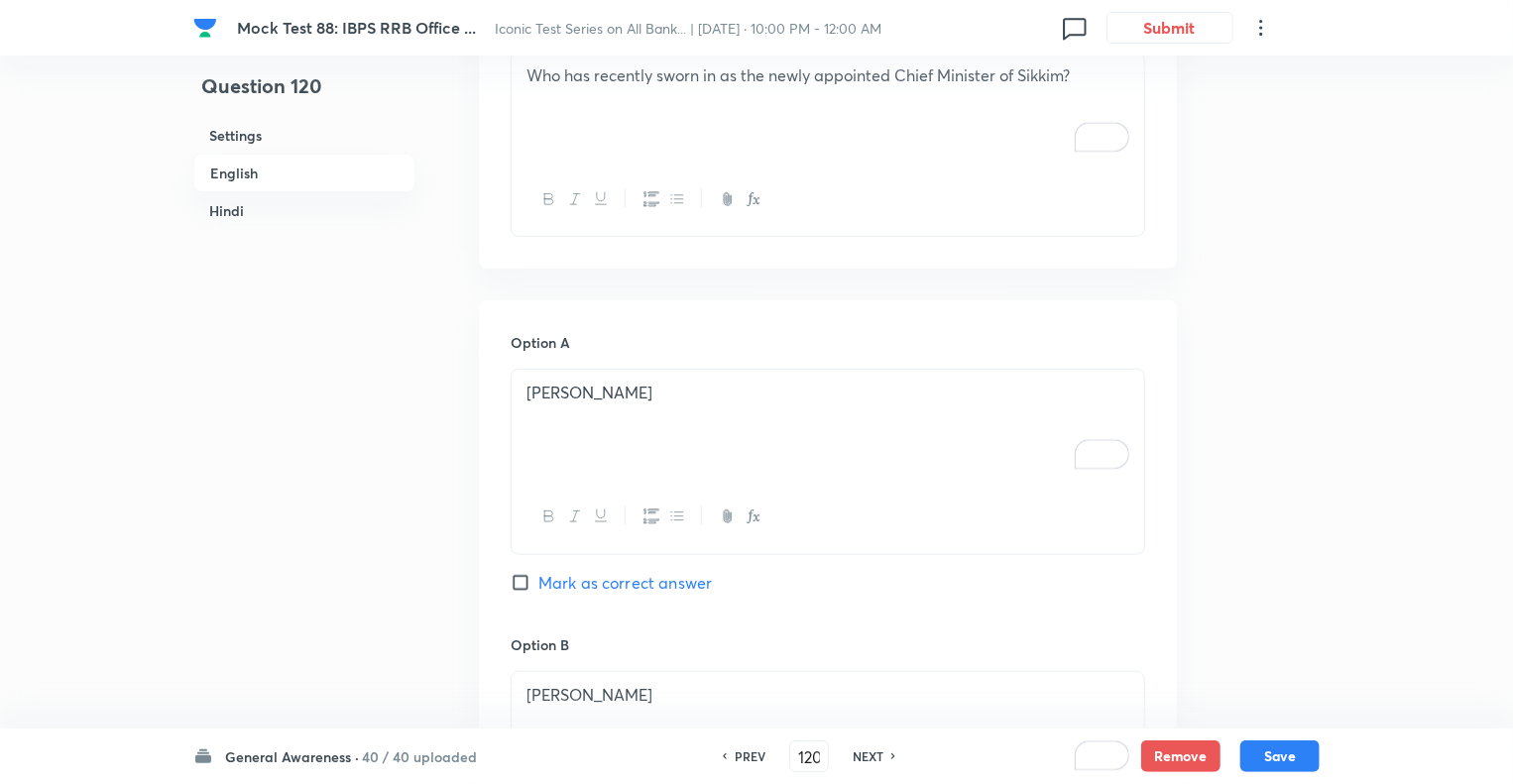 click on "NEXT" at bounding box center (868, 756) 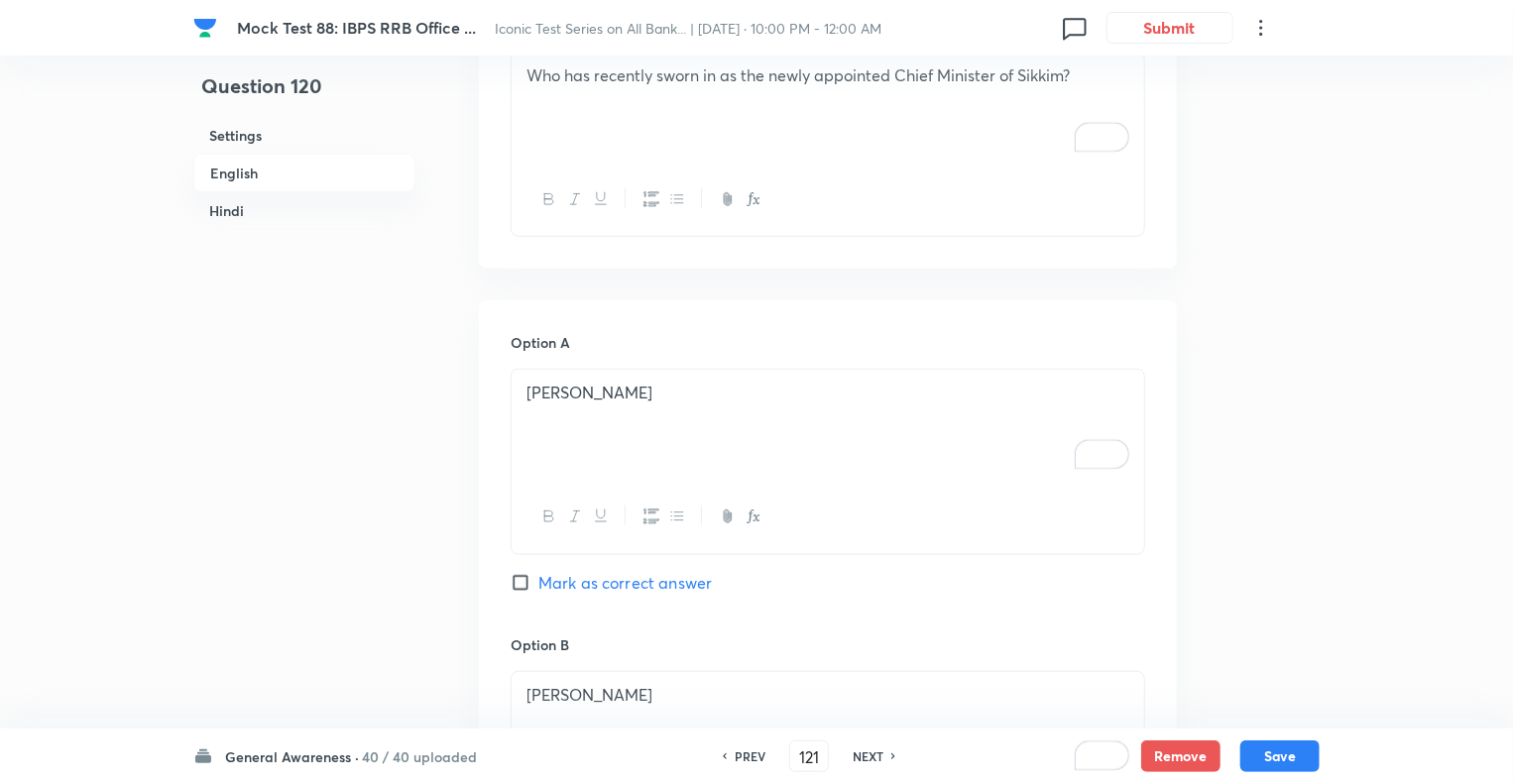 checkbox on "false" 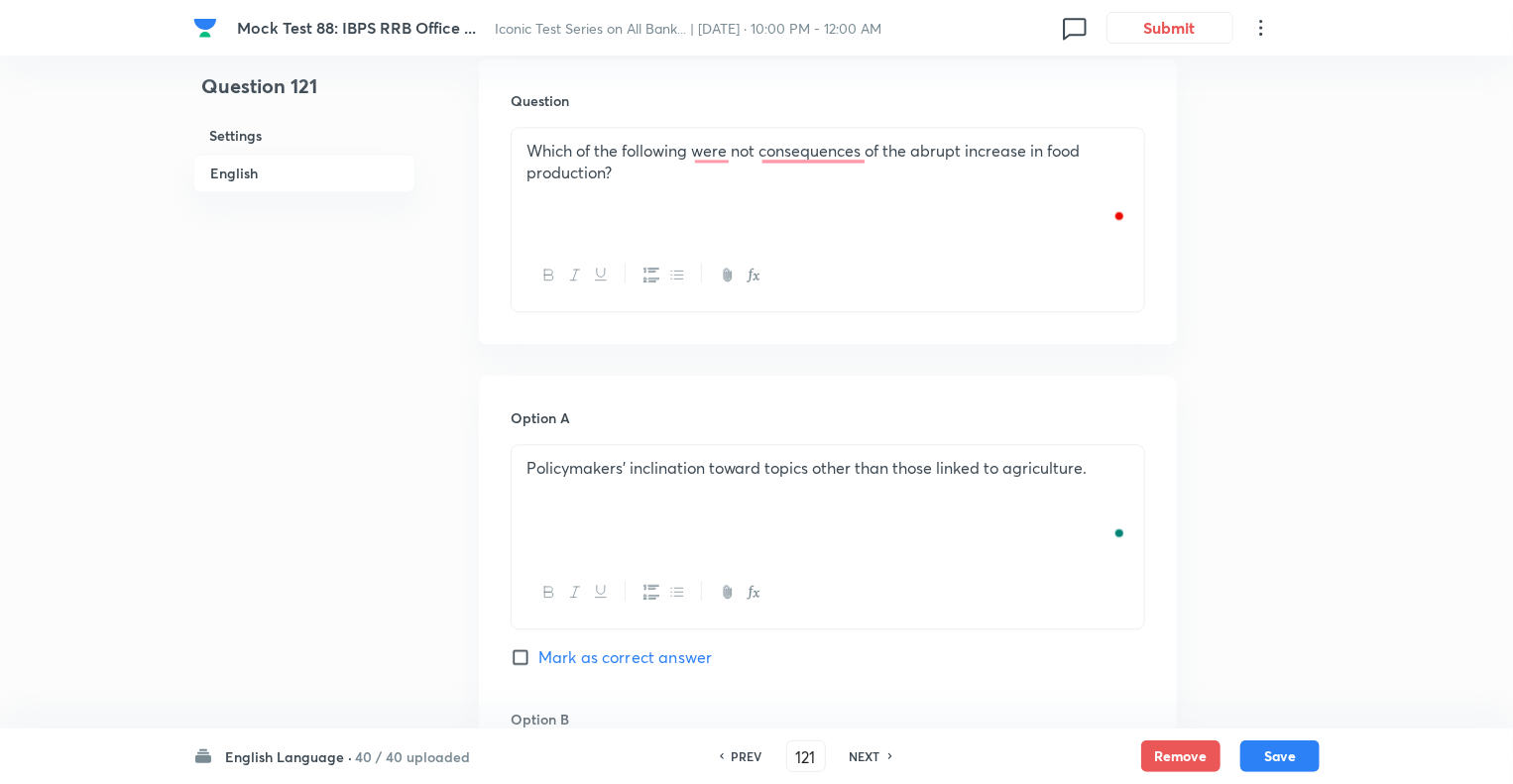 scroll, scrollTop: 2074, scrollLeft: 0, axis: vertical 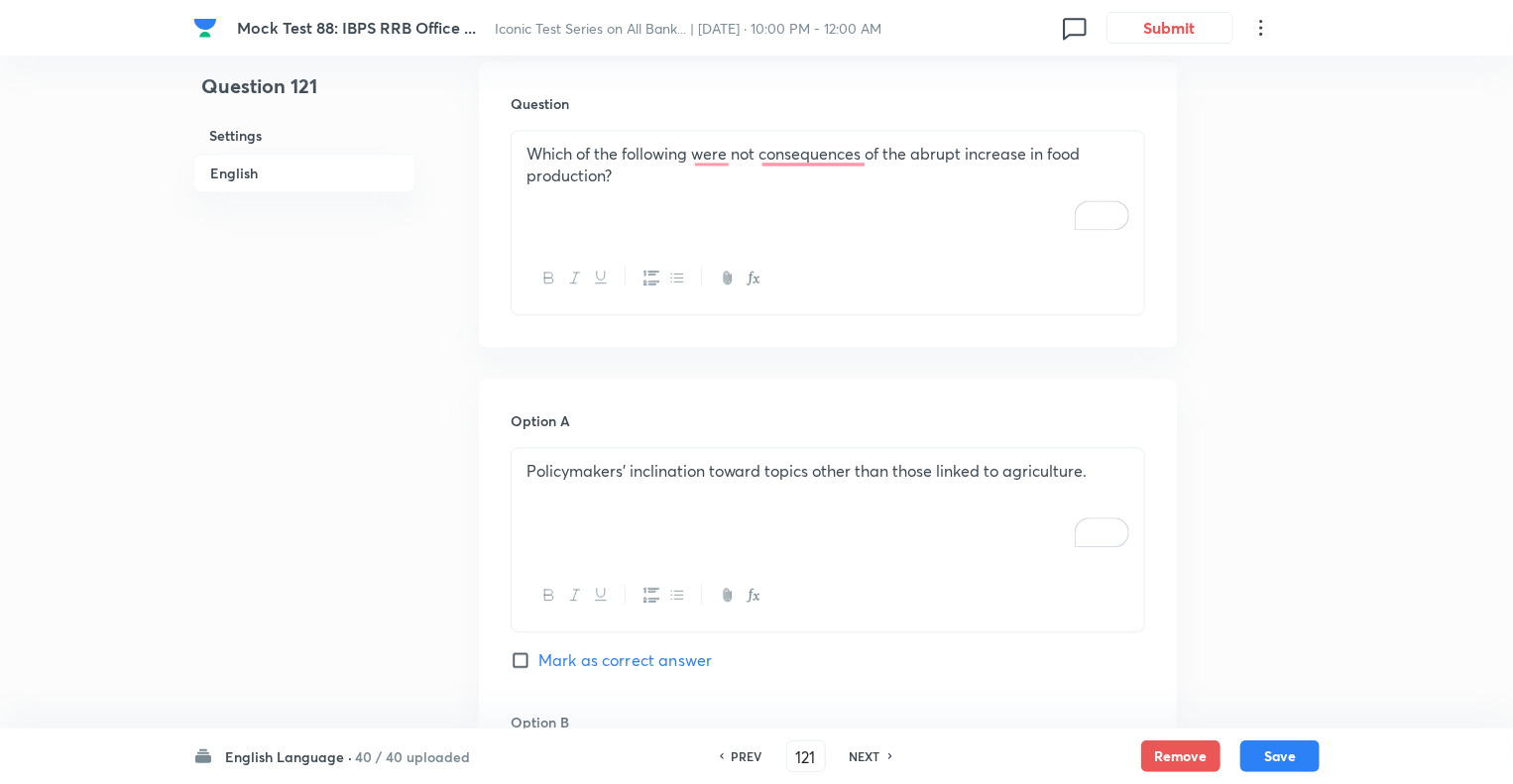 click on "Which of the following were not consequences of the abrupt increase in food production?" at bounding box center [828, 165] 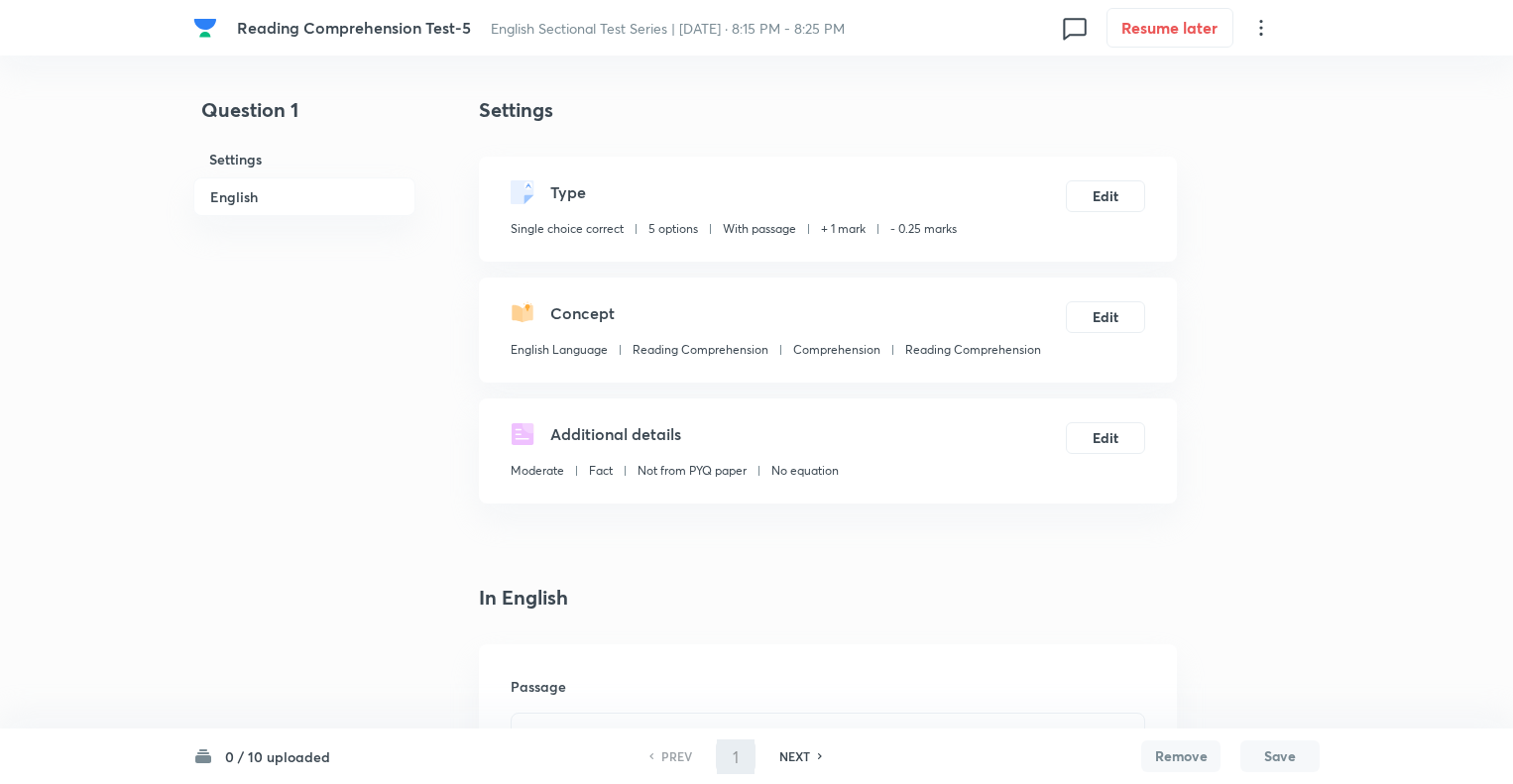 scroll, scrollTop: 3620, scrollLeft: 0, axis: vertical 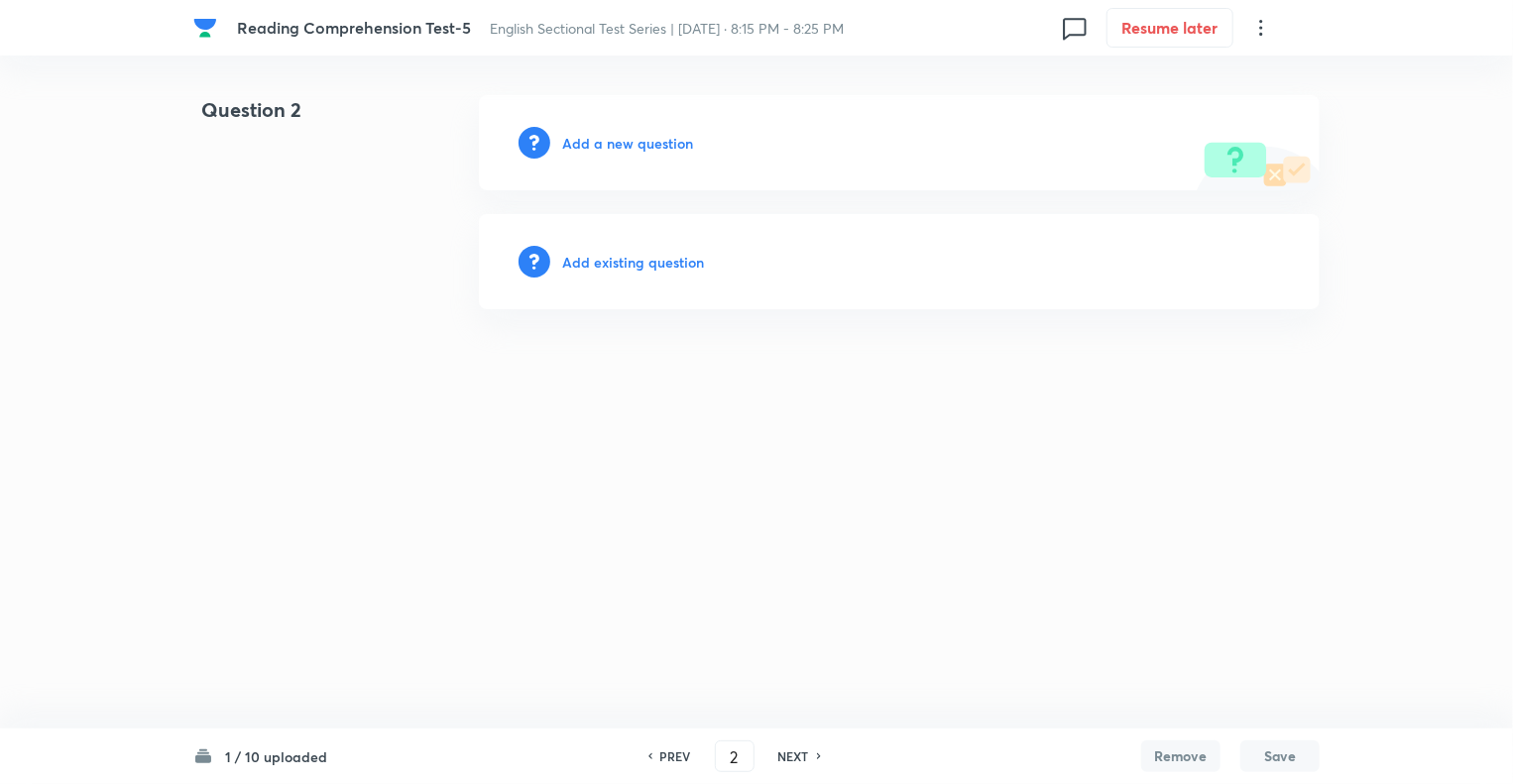 type on "2" 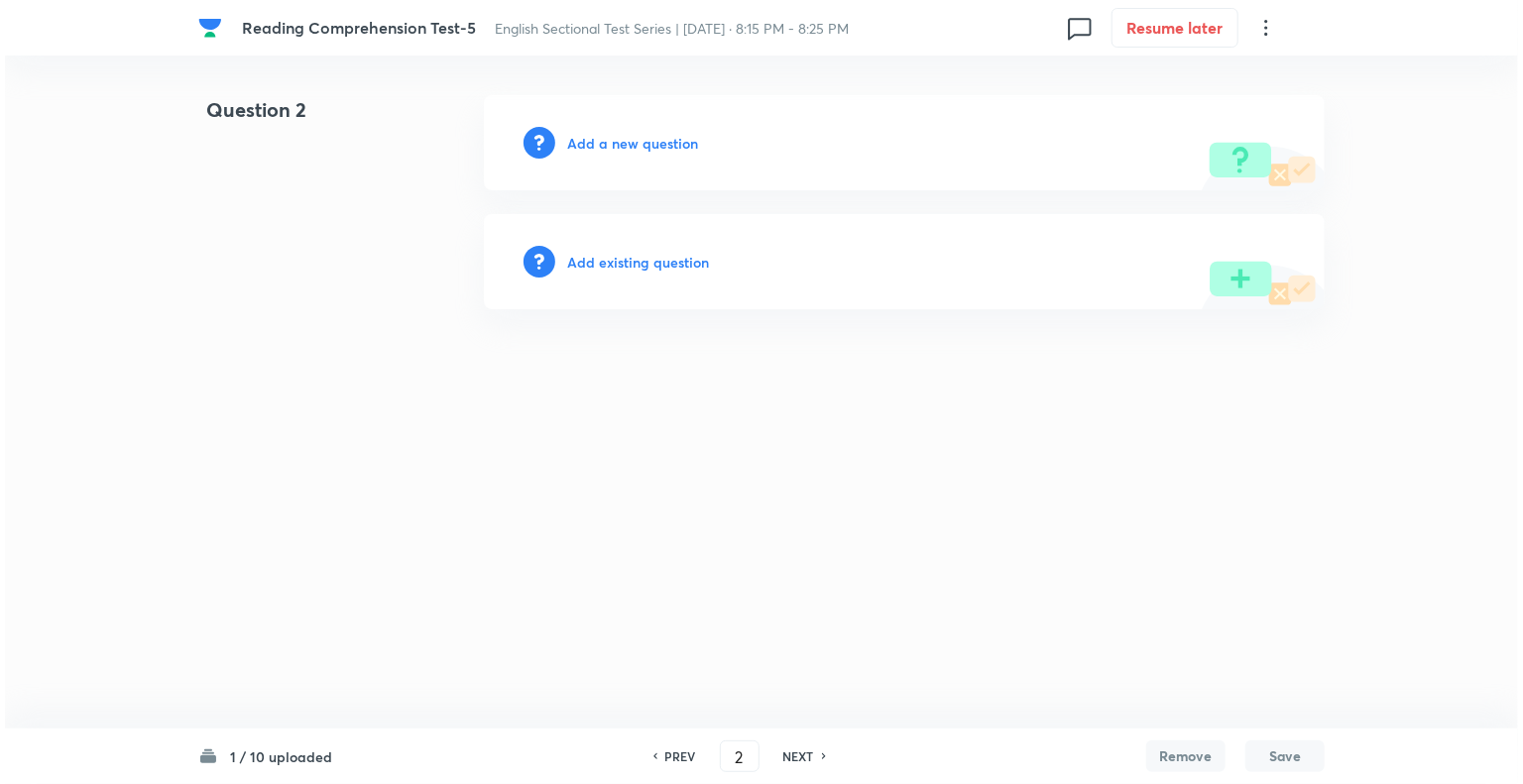 scroll, scrollTop: 0, scrollLeft: 0, axis: both 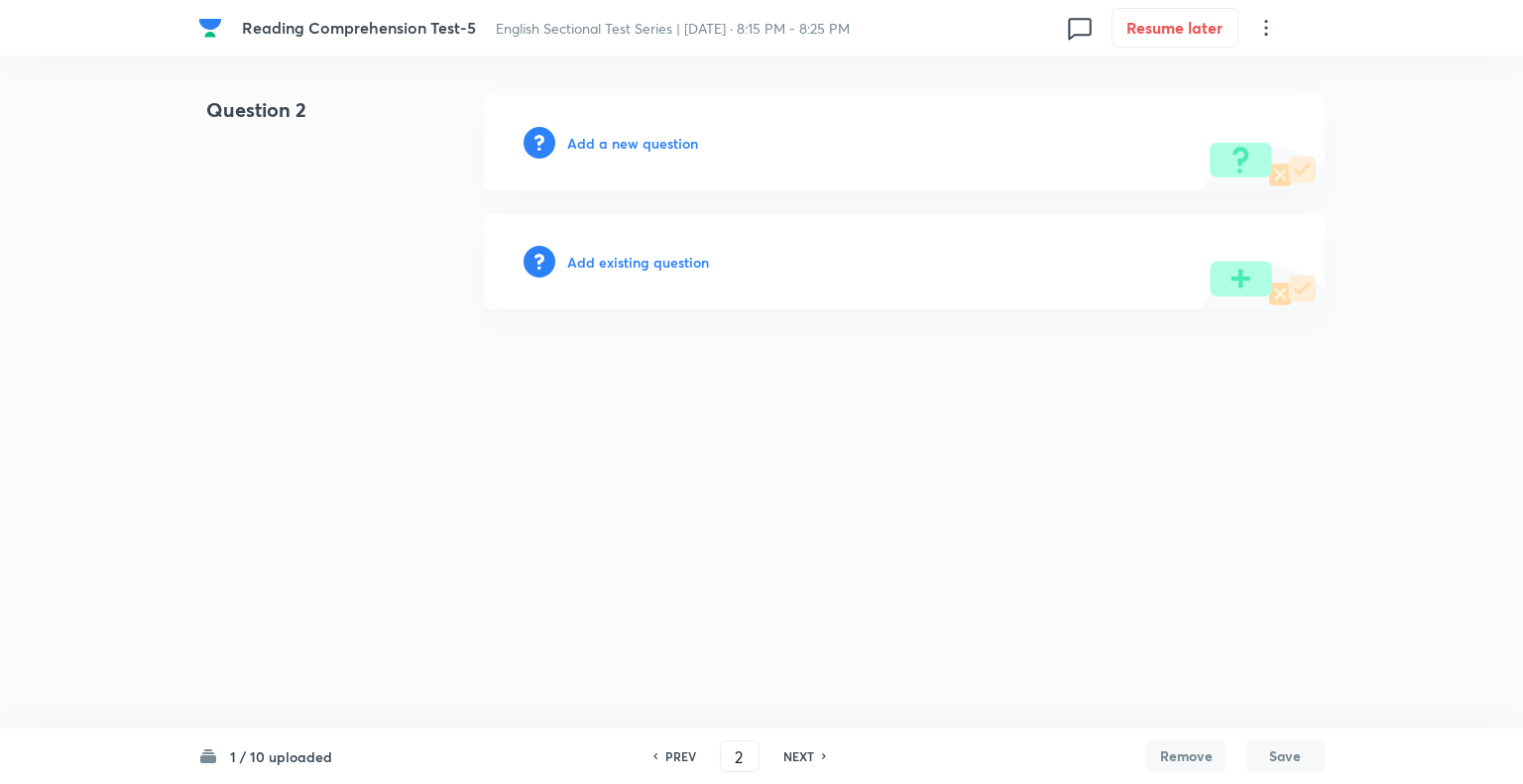 click on "Add a new question" at bounding box center (633, 143) 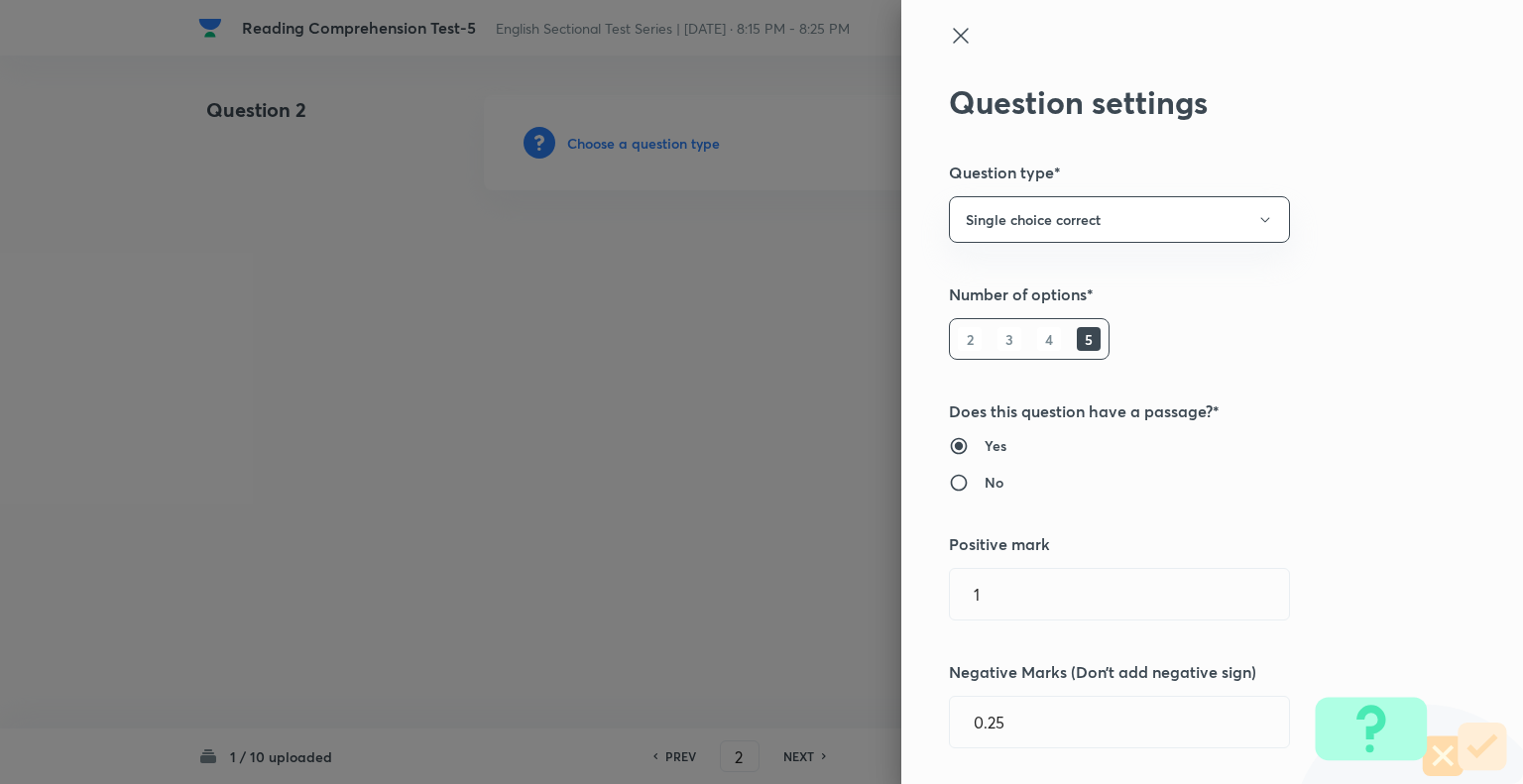 type 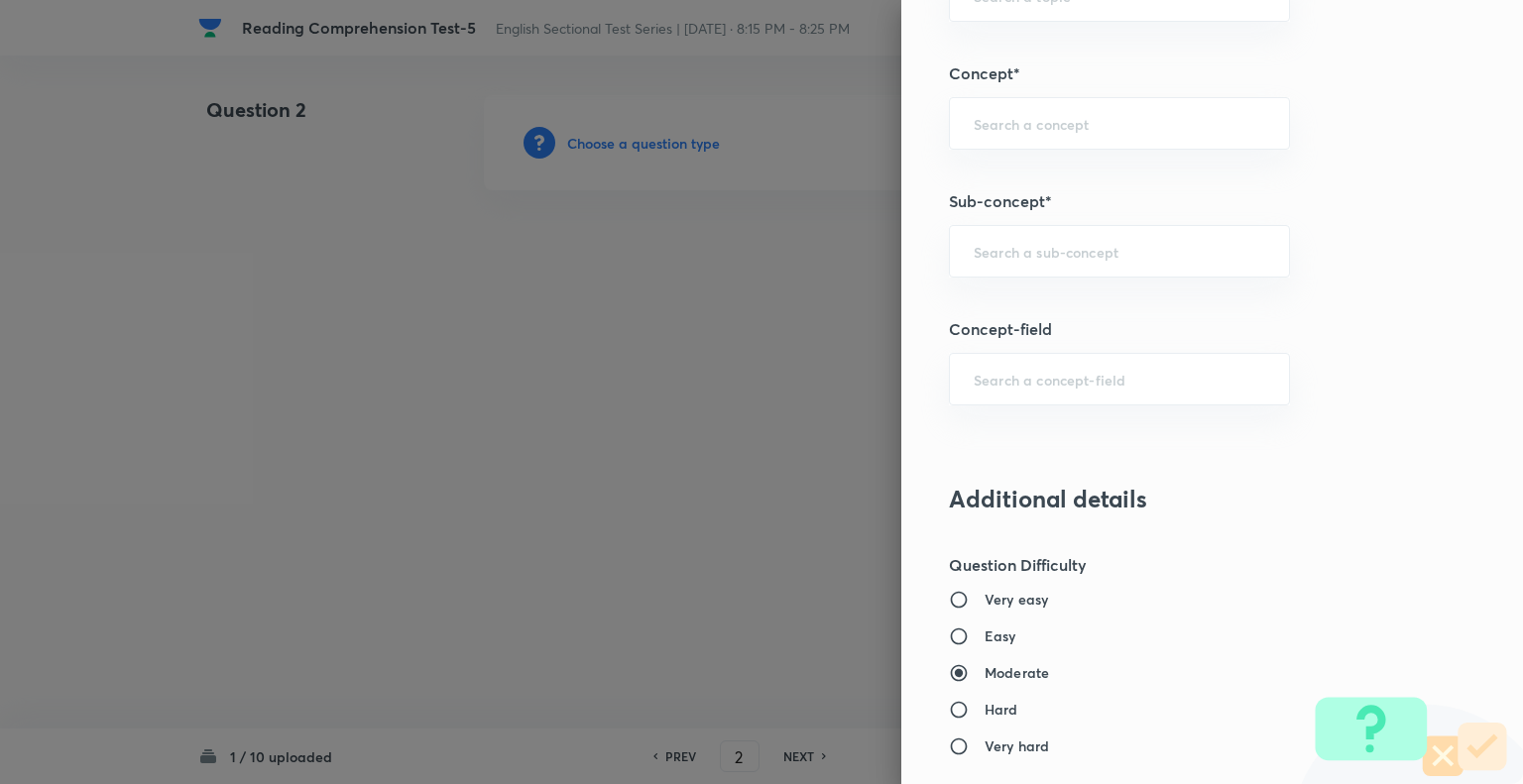 scroll, scrollTop: 1102, scrollLeft: 0, axis: vertical 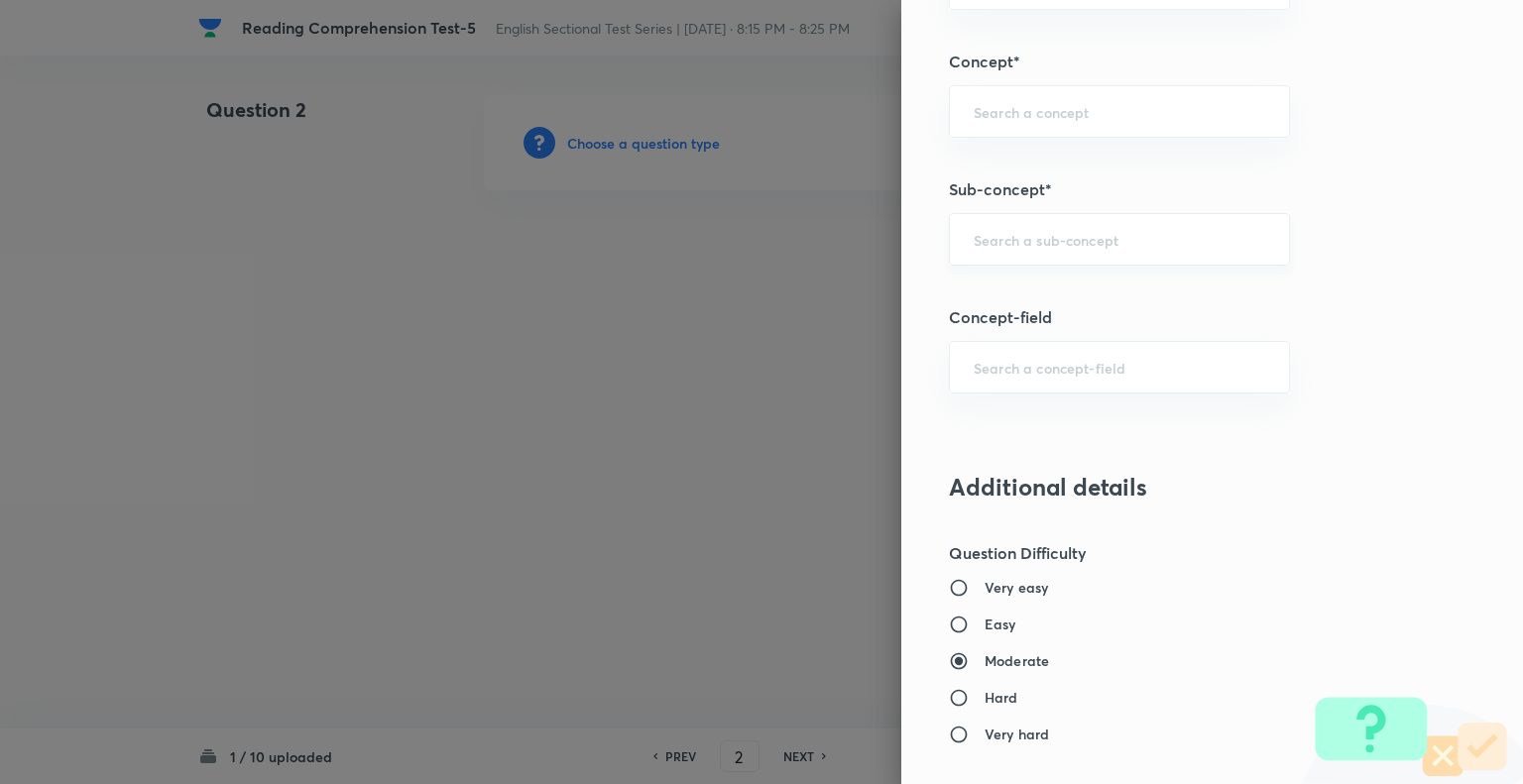 click at bounding box center (1119, 239) 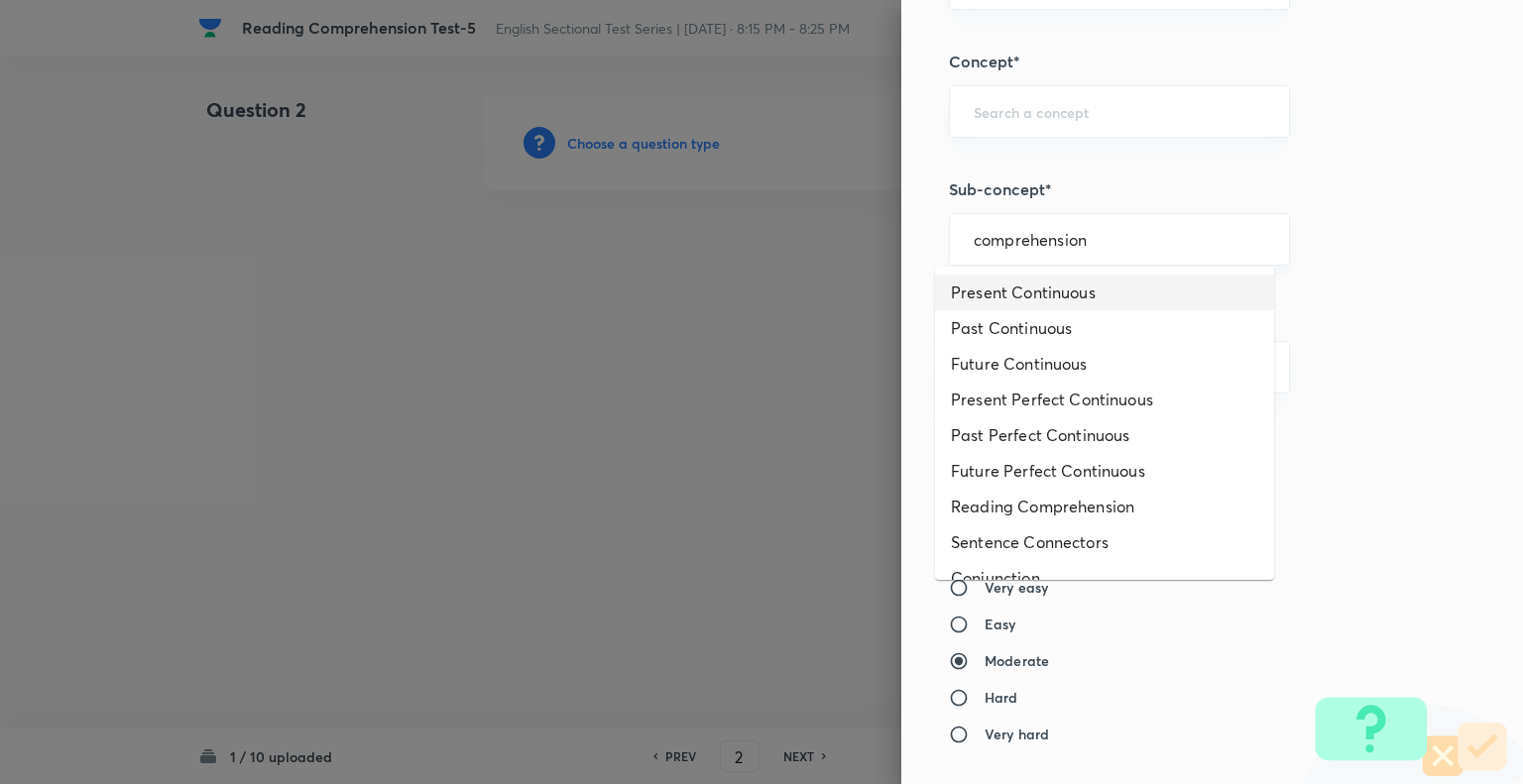 click on "comprehension" at bounding box center [1119, 239] 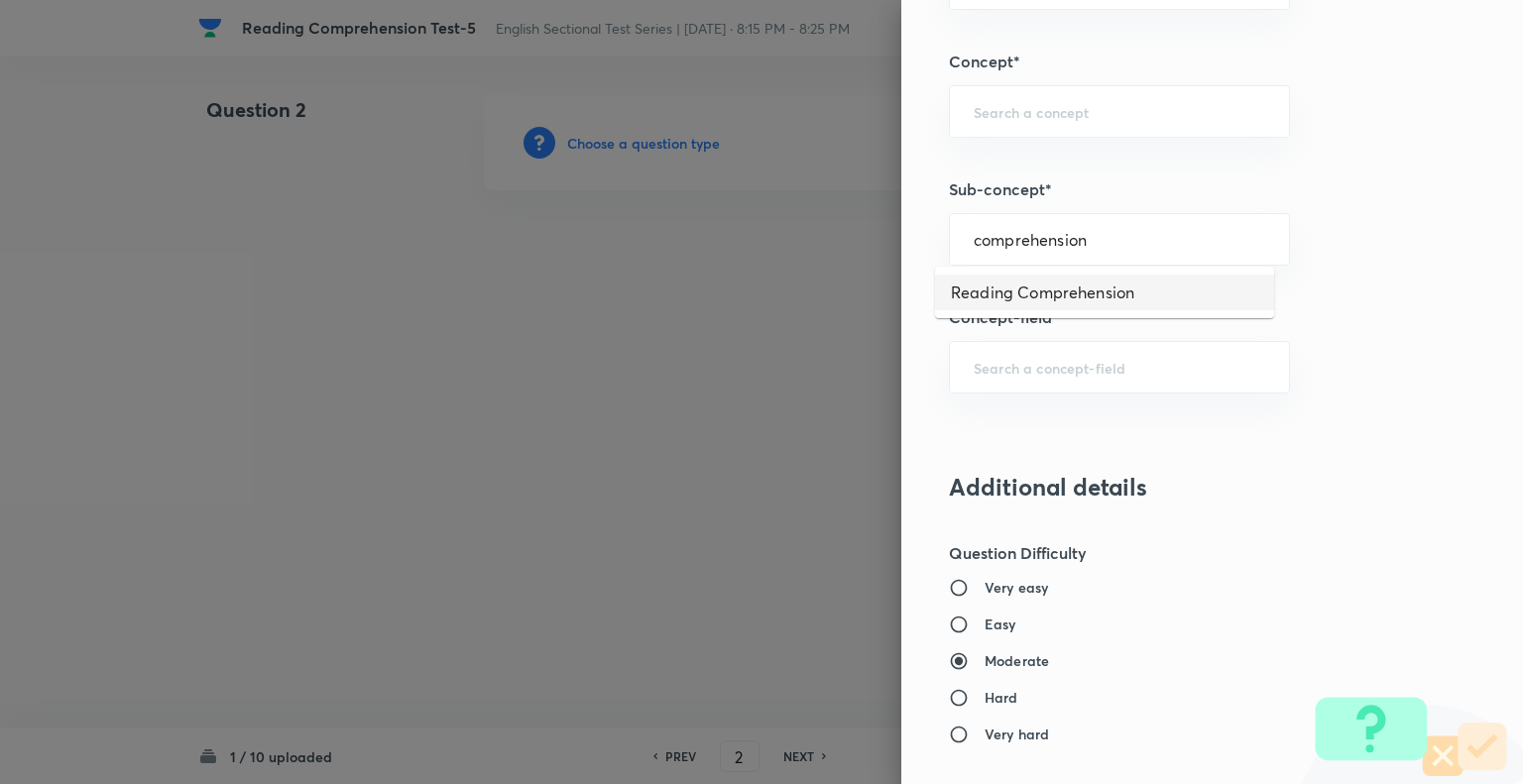 click on "Reading Comprehension" at bounding box center (1105, 292) 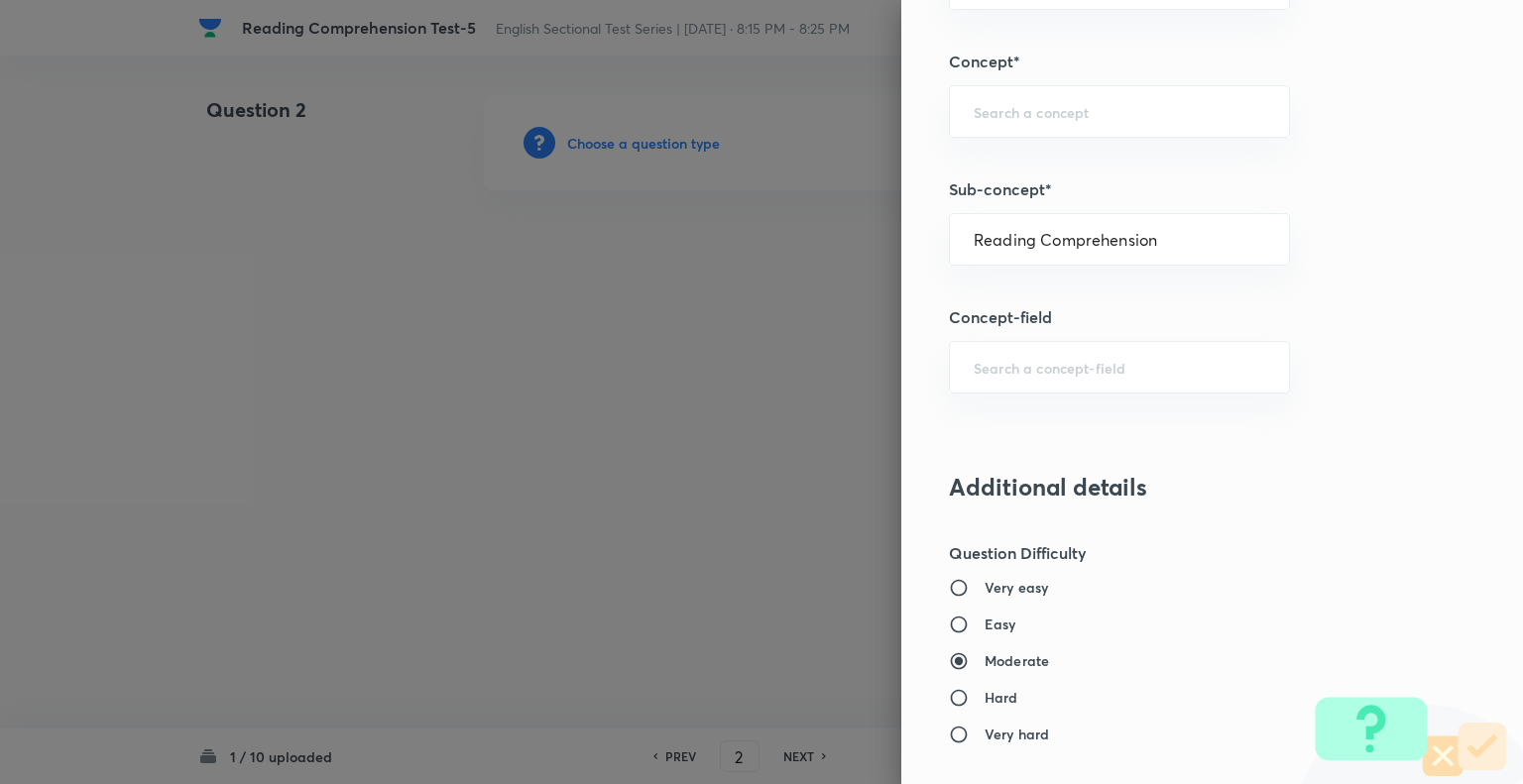 type on "English Language" 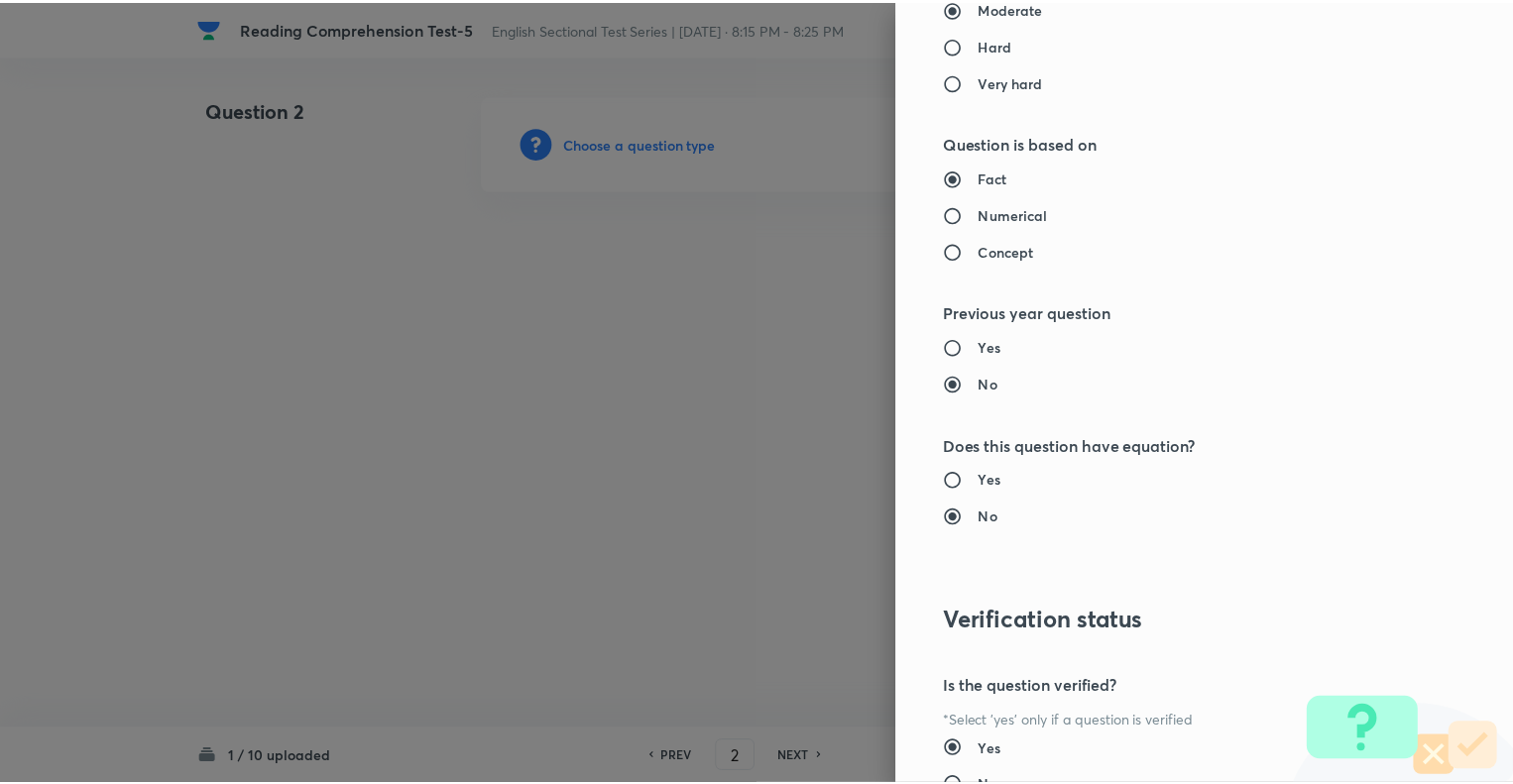 scroll, scrollTop: 1914, scrollLeft: 0, axis: vertical 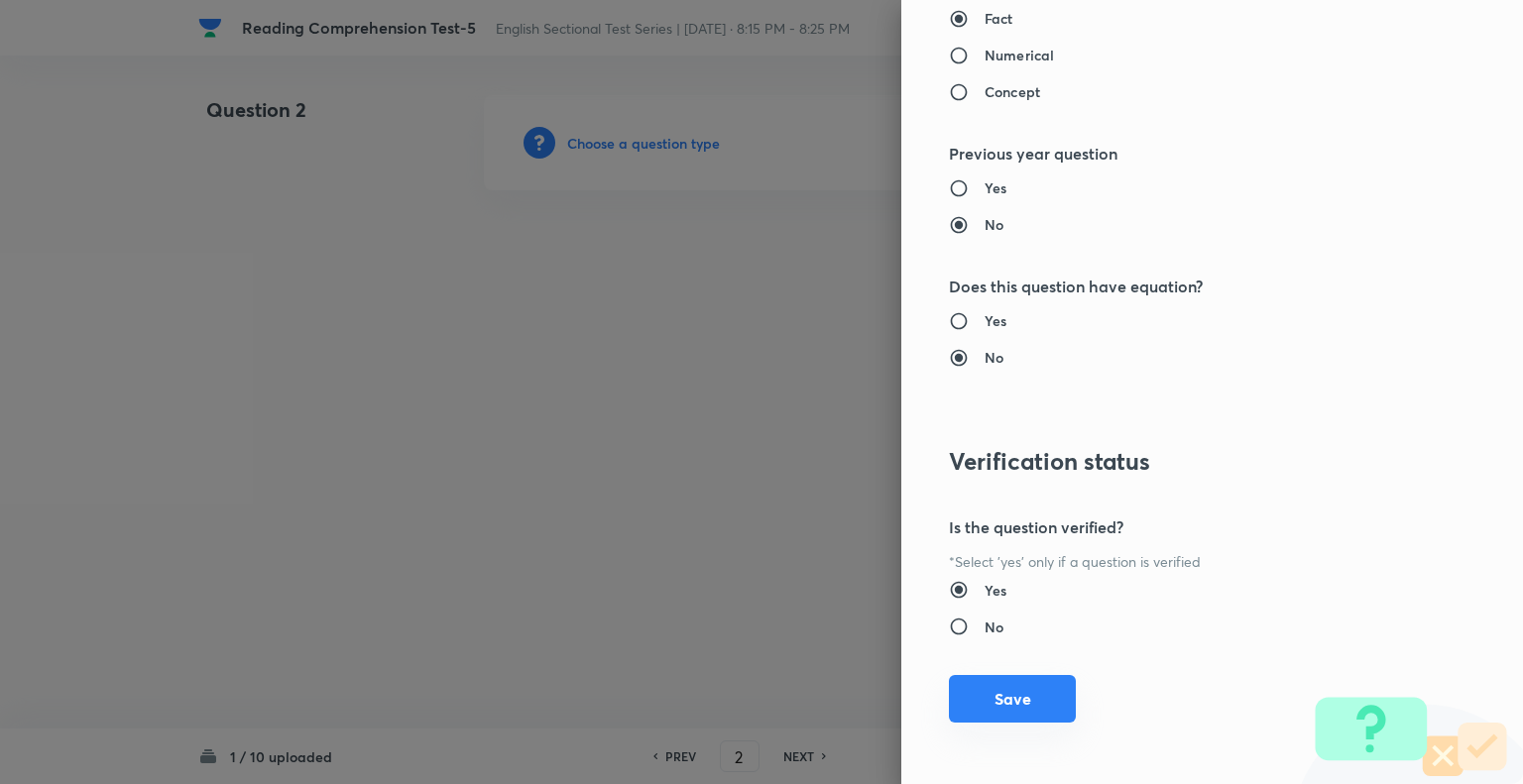 click on "Save" at bounding box center [1012, 699] 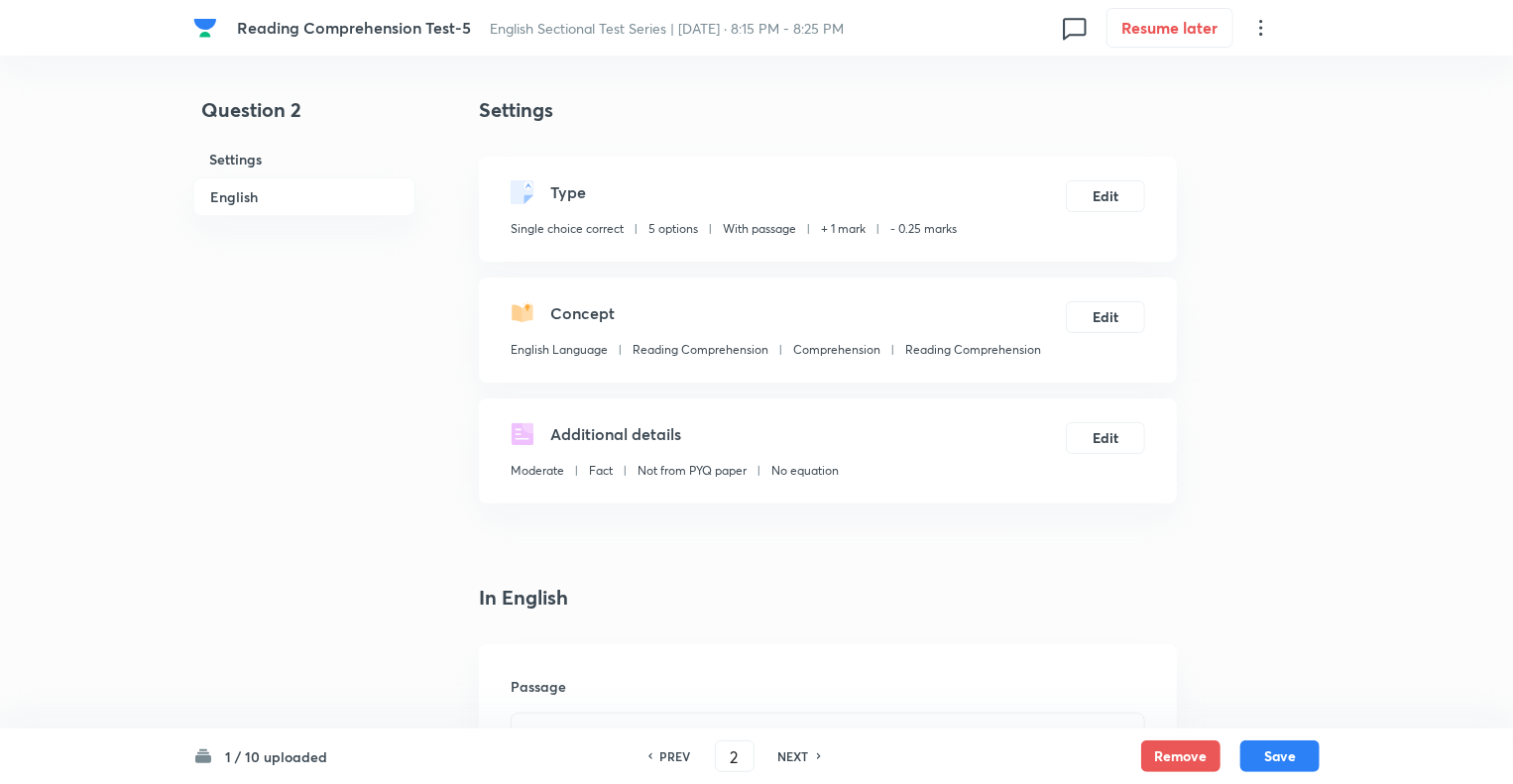 click on "Question 2 Settings English Settings Type Single choice correct 5 options With passage + 1 mark - 0.25 marks Edit Concept English Language Reading Comprehension Comprehension Reading Comprehension Edit Additional details Moderate Fact Not from PYQ paper No equation Edit In English Passage Read the following passage and answer the questions based on the available information. Governments have traditionally equated economic progress with steel [PERSON_NAME] and cement factories. While urban centres thrive and city dwellers get rich, hundreds of millions of farmers remain  mired Africa, which missed out on the first Green Revolution due to poor policy and limited resources, also witnessed a ‘change’. Swayed by the success of [GEOGRAPHIC_DATA], the primary poverty-fighting method favoured by many policymakers in [GEOGRAPHIC_DATA] was to get farmers off their farms and into modern jobs in factories and urban centres. But that strategy proved to be highly insufficient. Income levels in the countryside badly  trailed “a bit rich”." at bounding box center (756, 2238) 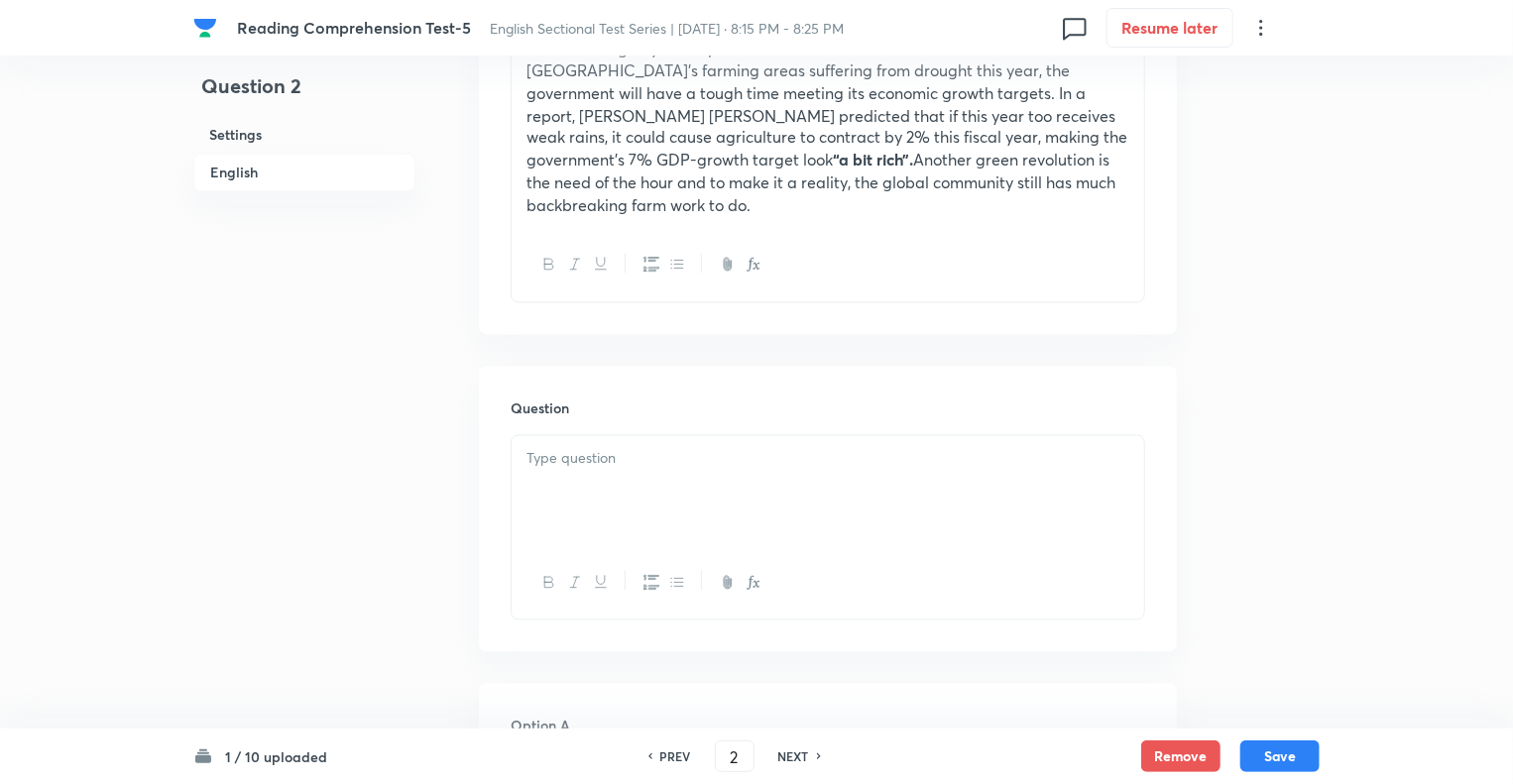 scroll, scrollTop: 1784, scrollLeft: 0, axis: vertical 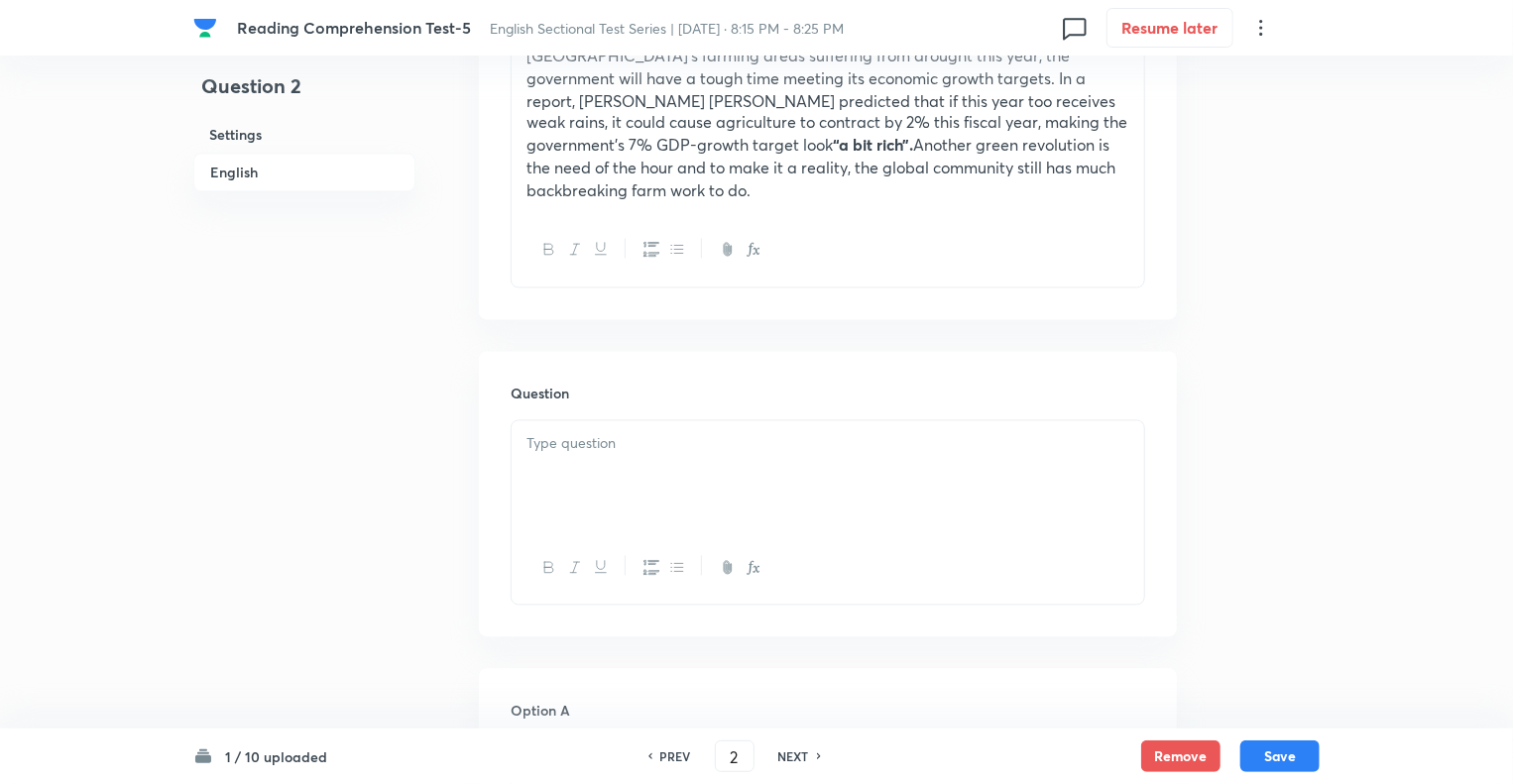 click at bounding box center [828, 444] 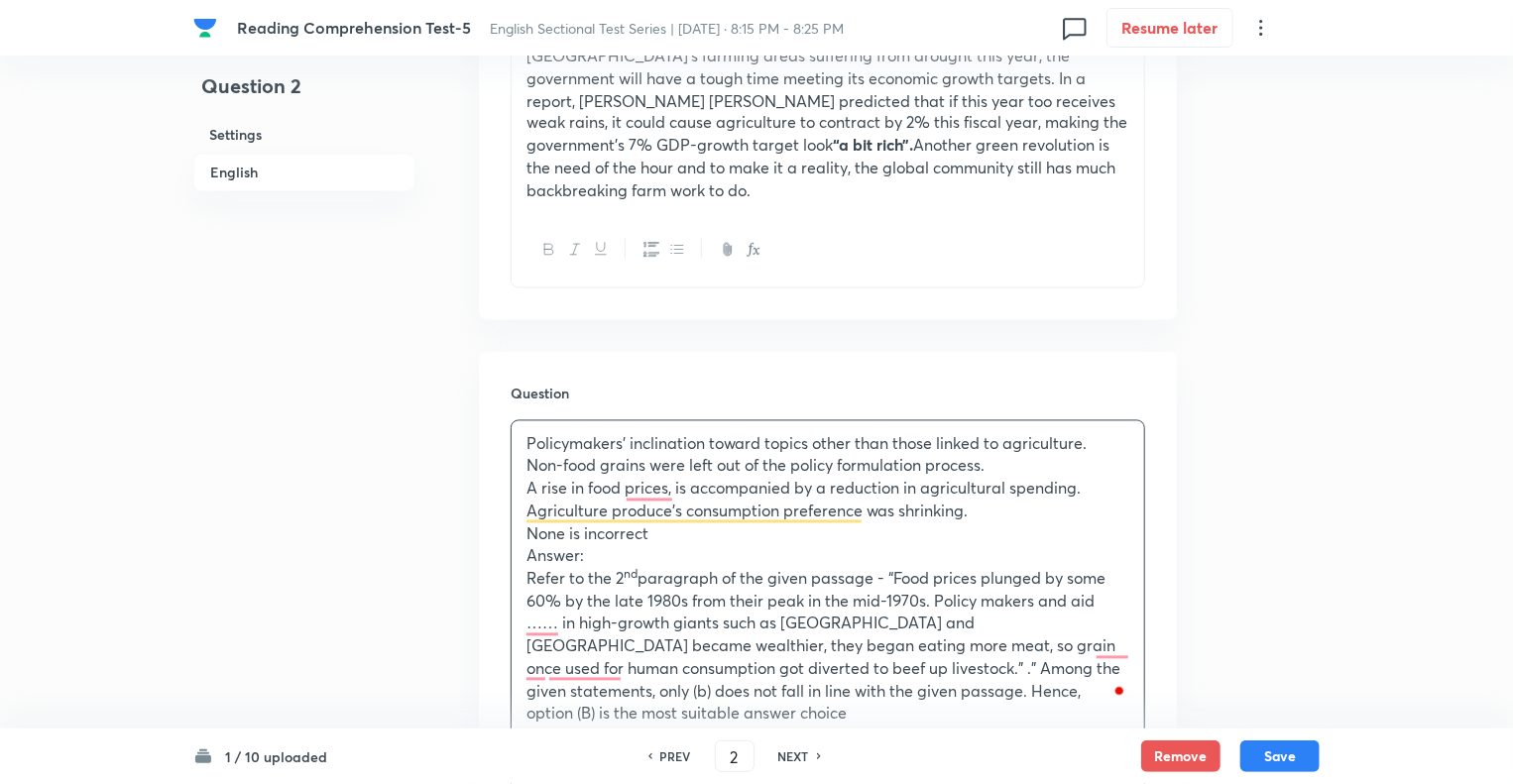 click on "PREV" at bounding box center [675, 756] 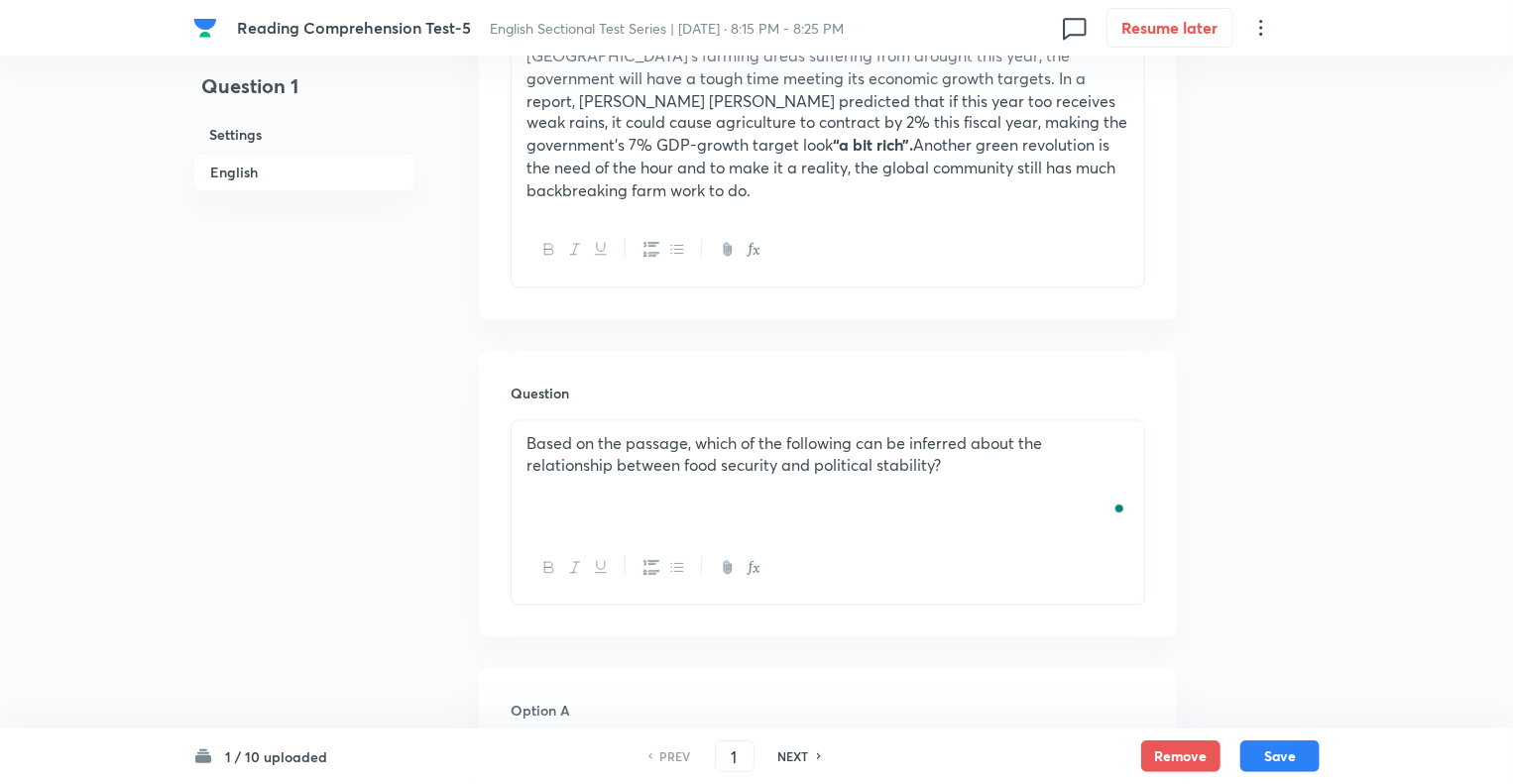 checkbox on "true" 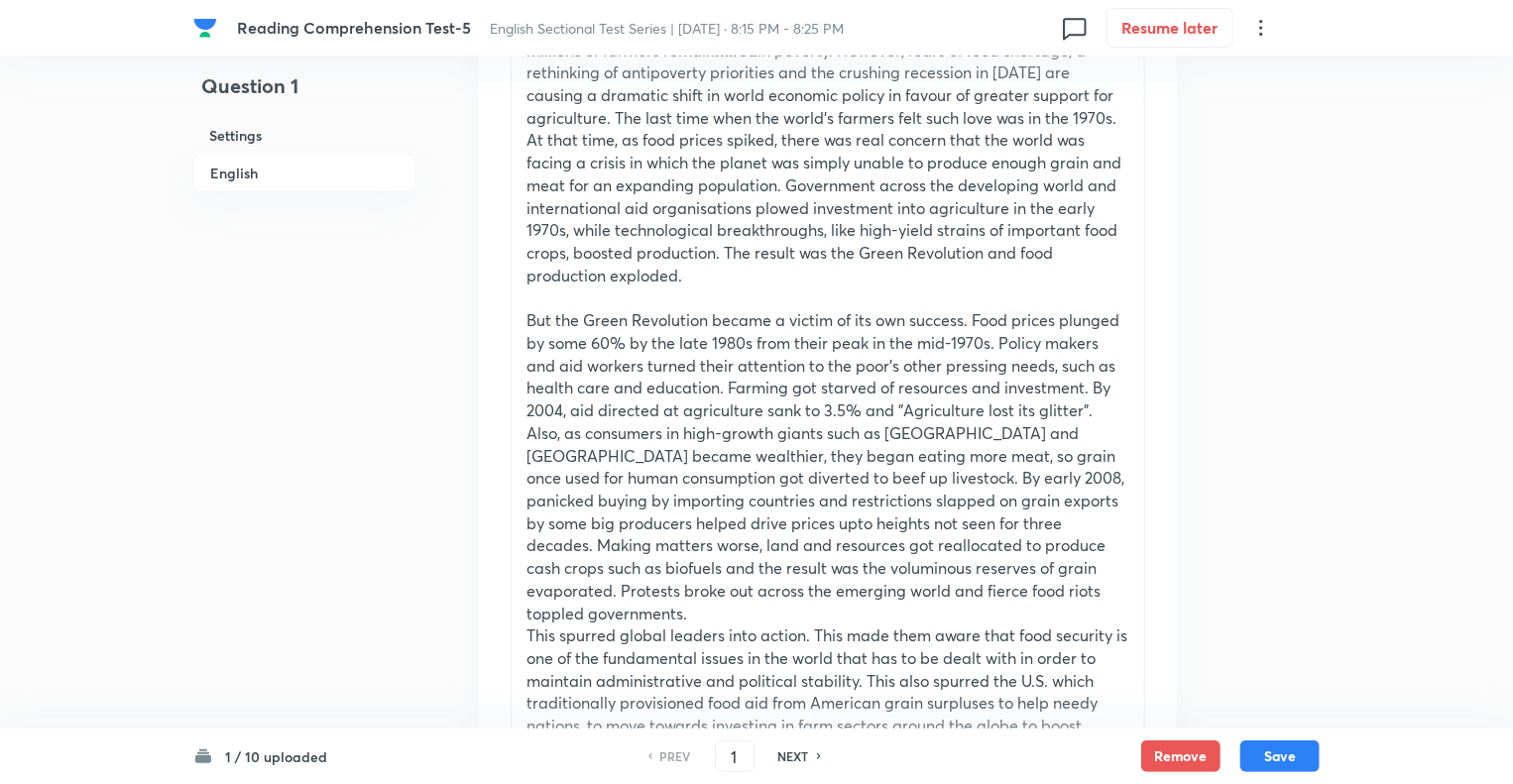 scroll, scrollTop: 786, scrollLeft: 0, axis: vertical 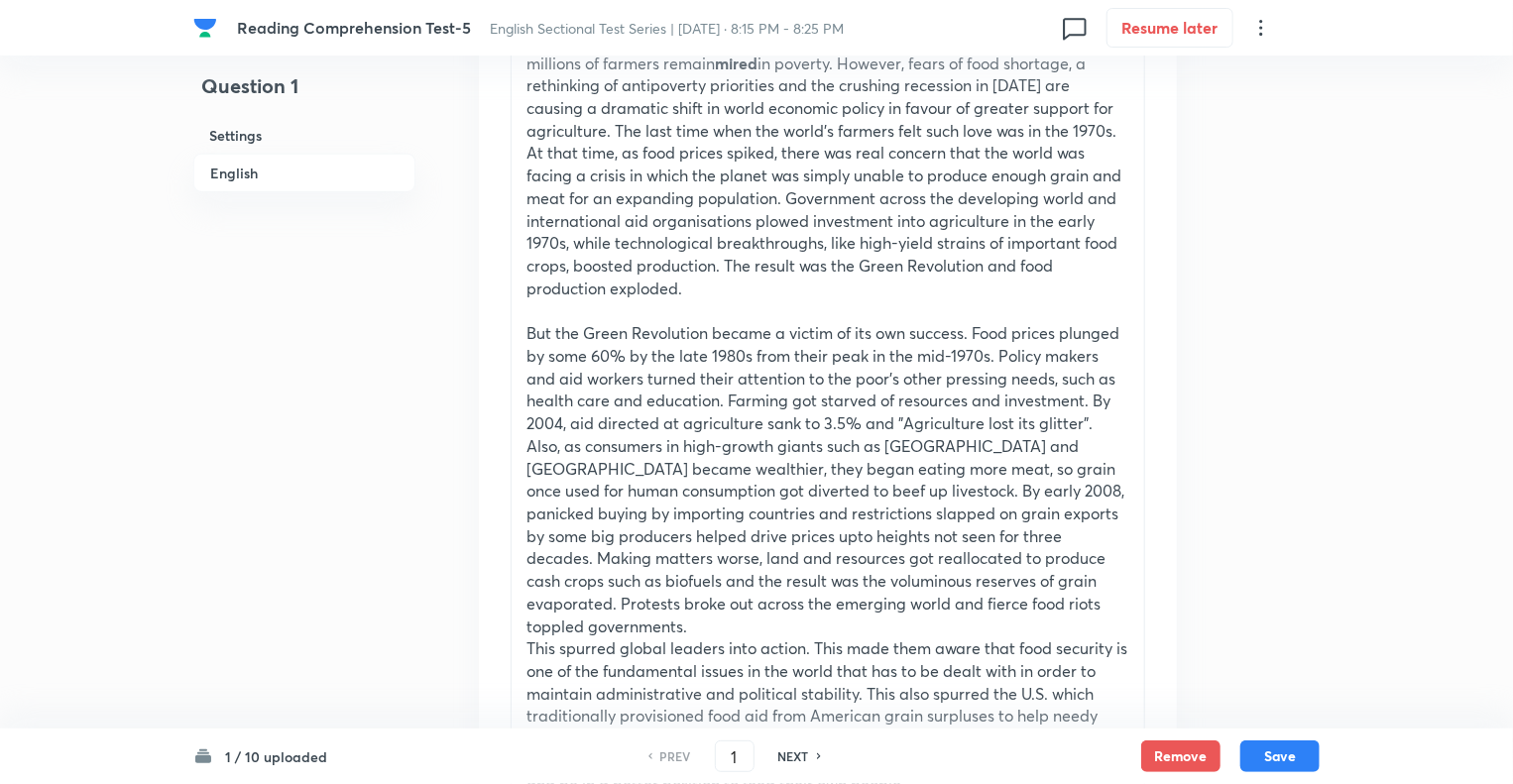 click at bounding box center (828, 311) 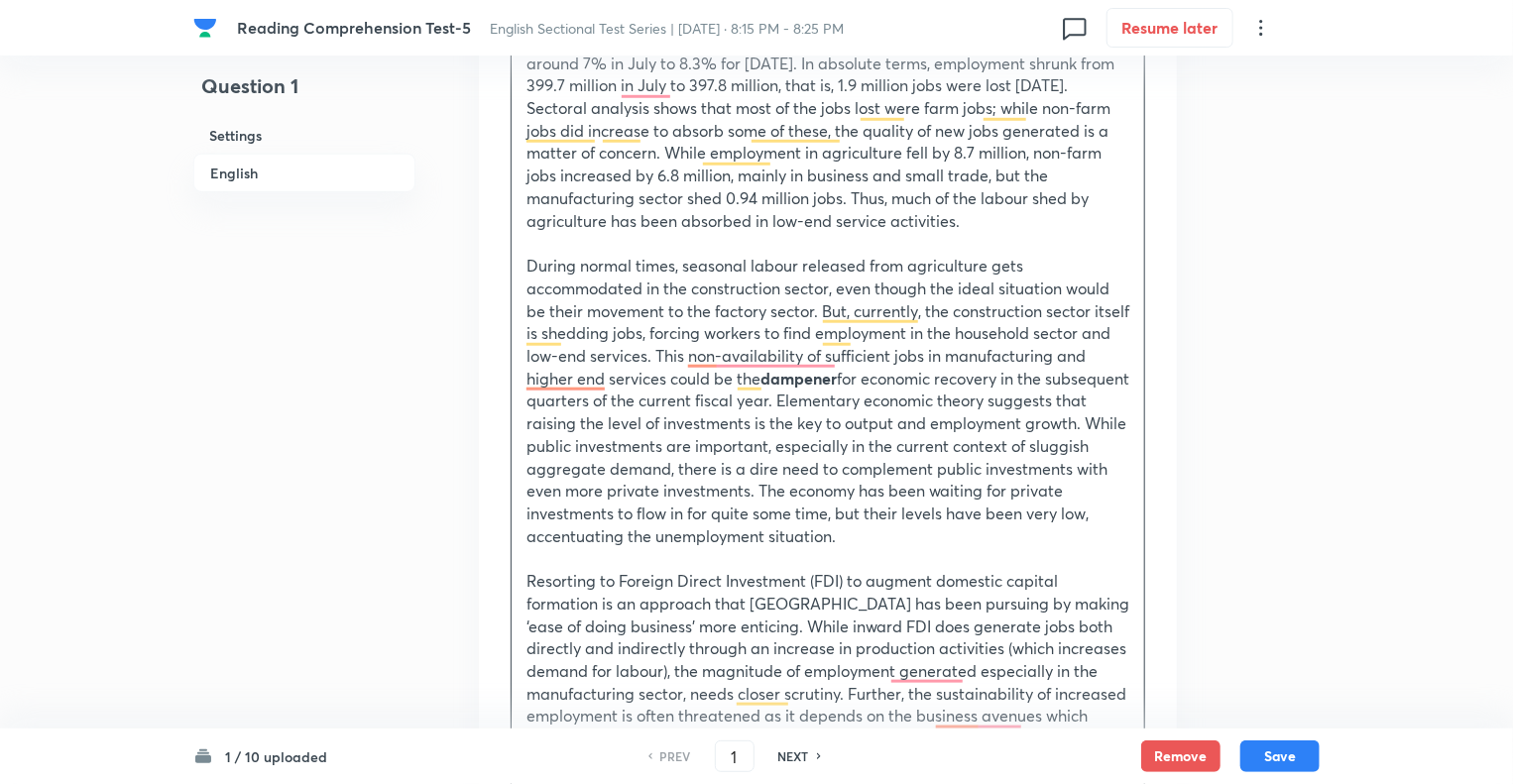 click on "Question 1 Settings English Settings Type Single choice correct 5 options With passage + 1 mark - 0.25 marks Edit Concept English Language Reading Comprehension Comprehension Reading Comprehension Edit Additional details Moderate Fact Not from PYQ paper No equation Edit In English Passage Read the following passage and answer the questions that follow. Some words are given in bold to help you while answering some questions. During normal times, seasonal labour released from agriculture gets accommodated in the construction sector, even though the ideal situation would be their movement to the factory sector. But, currently, the construction sector itself is shedding jobs, forcing workers to find employment in the household sector and low-end services. This non-availability of sufficient jobs in manufacturing and higher end services could be the  dampener  Tepid Which of the following statement/s is/are true about the Monitoring Indian Economy analysis? (ii) Mostly farm jobs were lost. Options: Only i Only ii" at bounding box center [756, 1634] 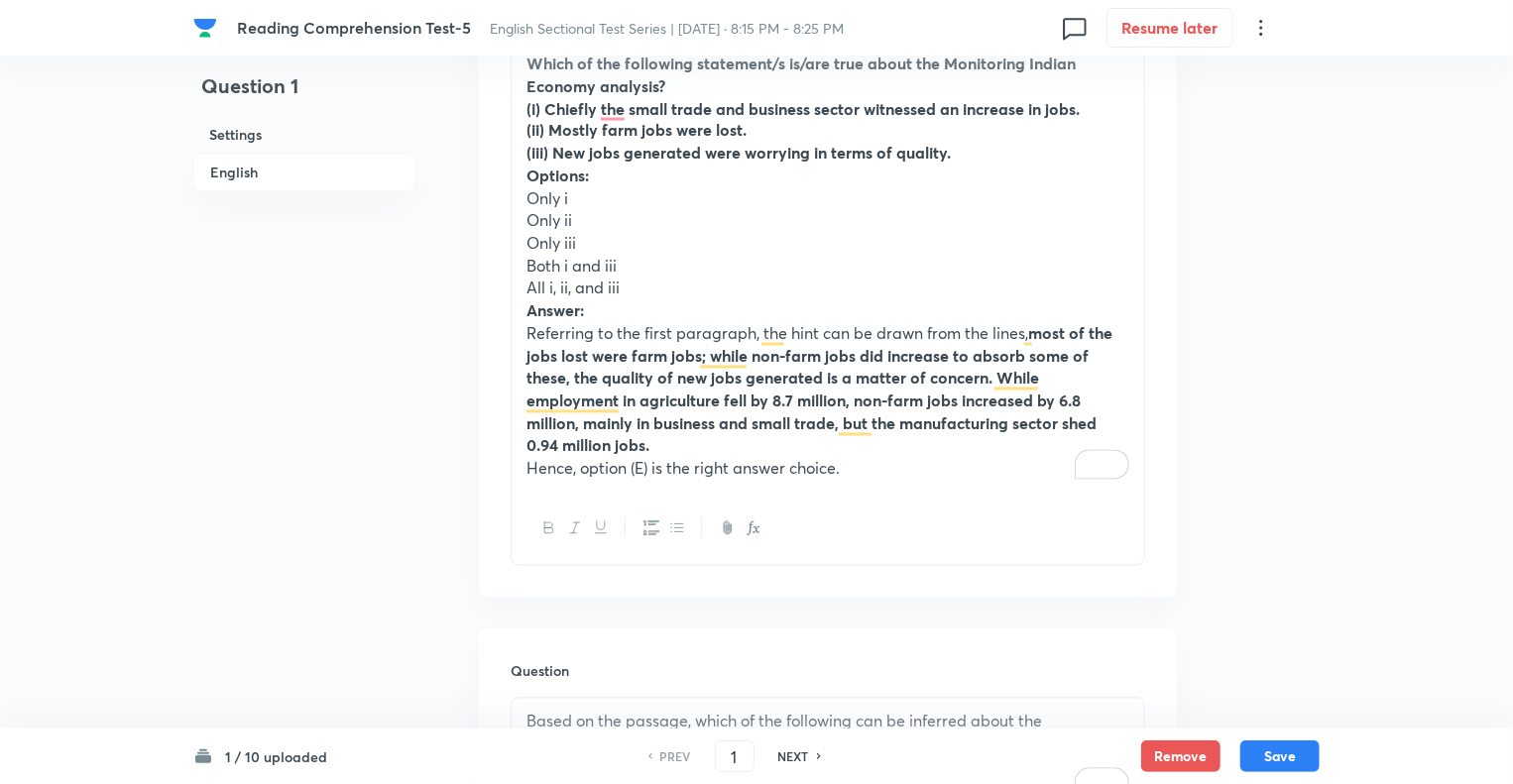 scroll, scrollTop: 1777, scrollLeft: 0, axis: vertical 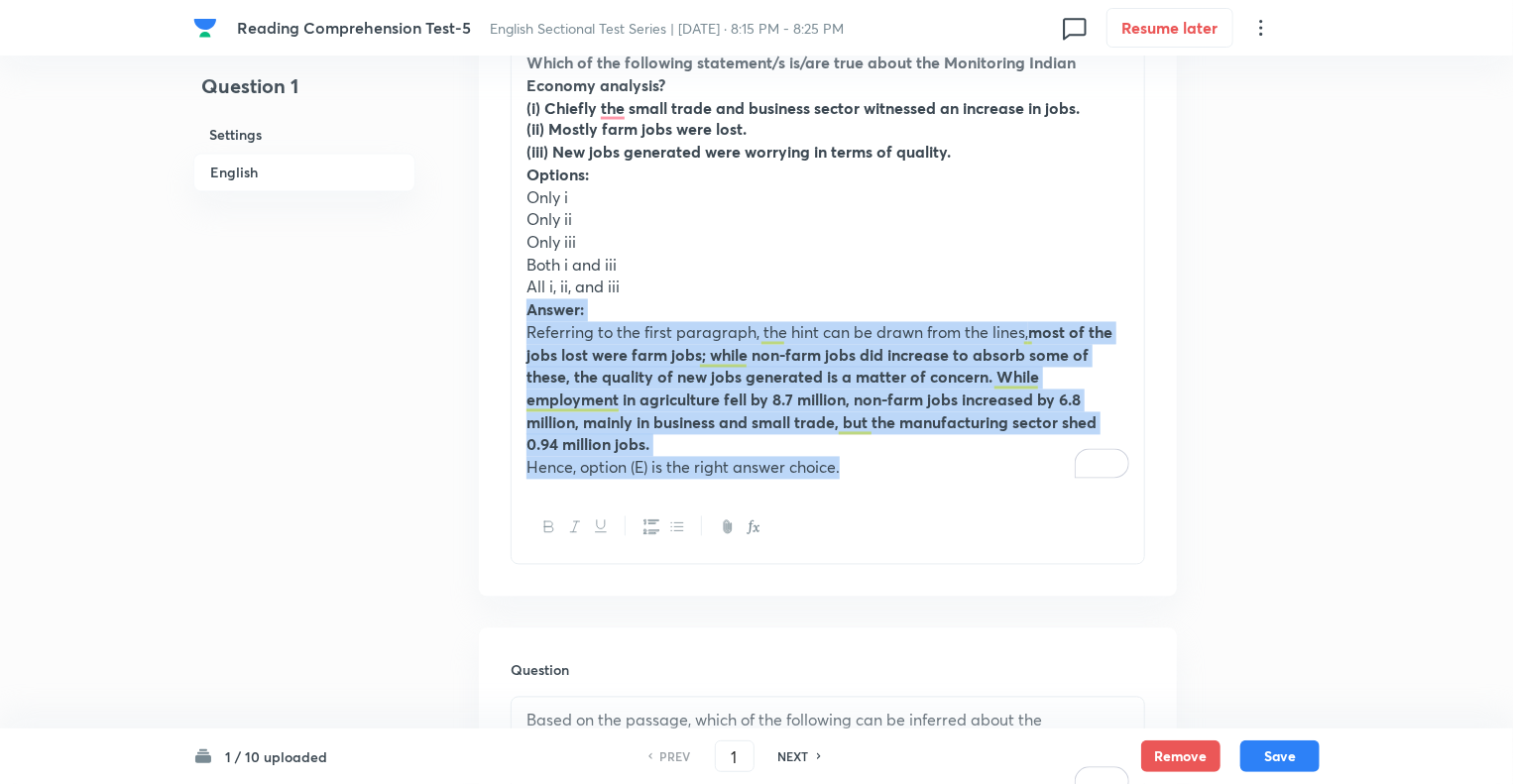 drag, startPoint x: 845, startPoint y: 467, endPoint x: 520, endPoint y: 319, distance: 357.11203 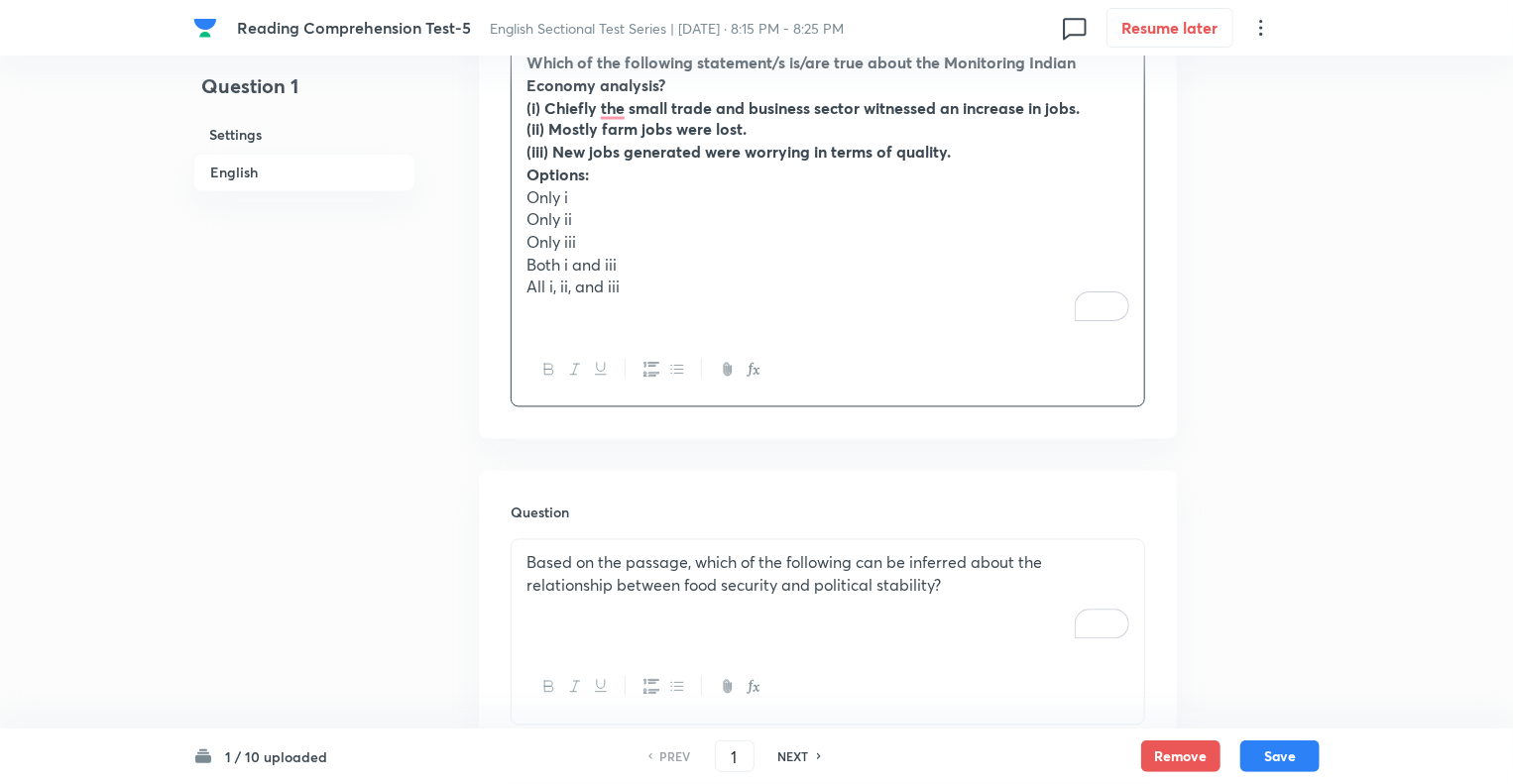 click on "Question 1 Settings English" at bounding box center [304, 564] 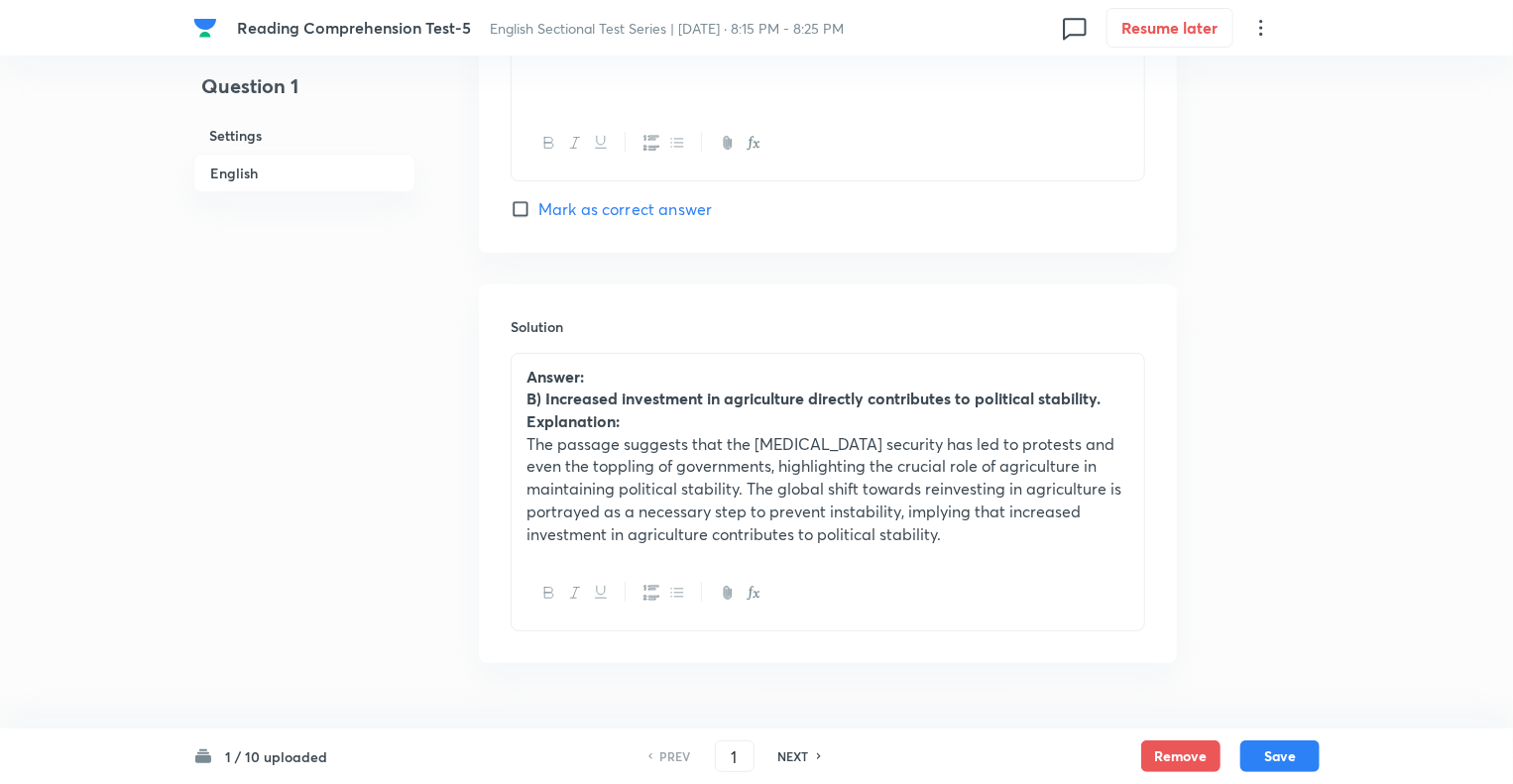 scroll, scrollTop: 3893, scrollLeft: 0, axis: vertical 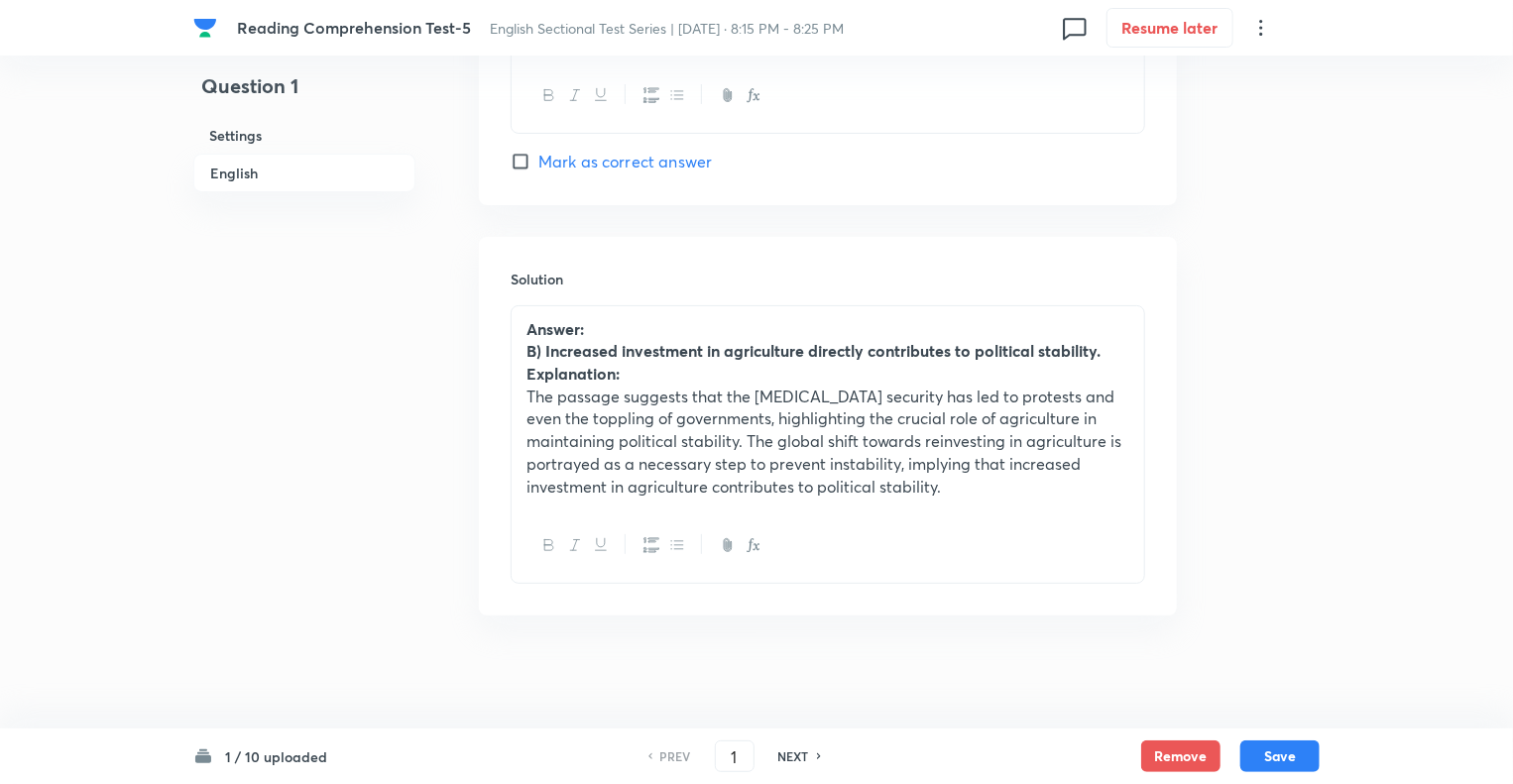 click on "The passage suggests that the lack of food security has led to protests and even the toppling of governments, highlighting the crucial role of agriculture in maintaining political stability. The global shift towards reinvesting in agriculture is portrayed as a necessary step to prevent instability, implying that increased investment in agriculture contributes to political stability." at bounding box center [828, 442] 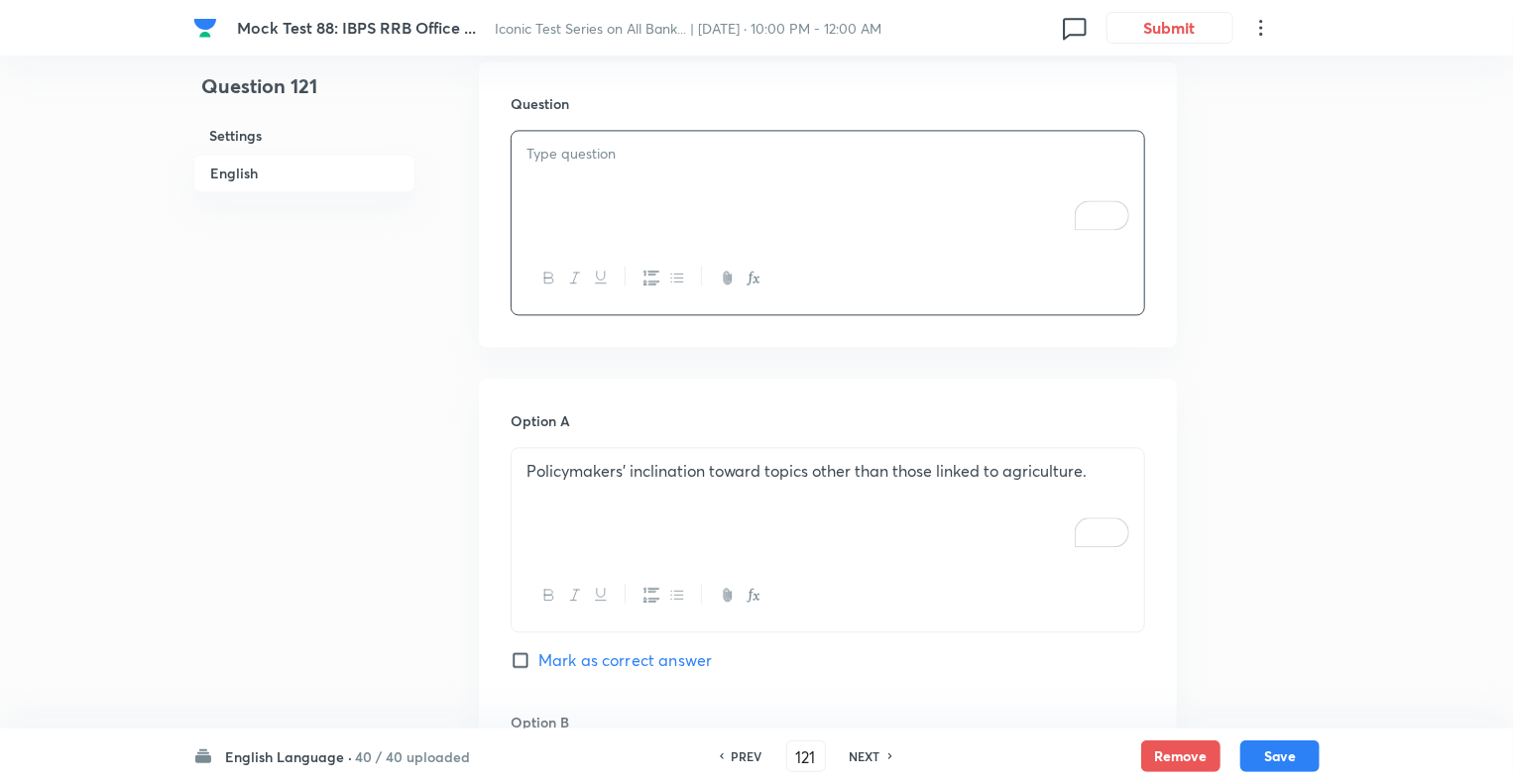 scroll, scrollTop: 0, scrollLeft: 0, axis: both 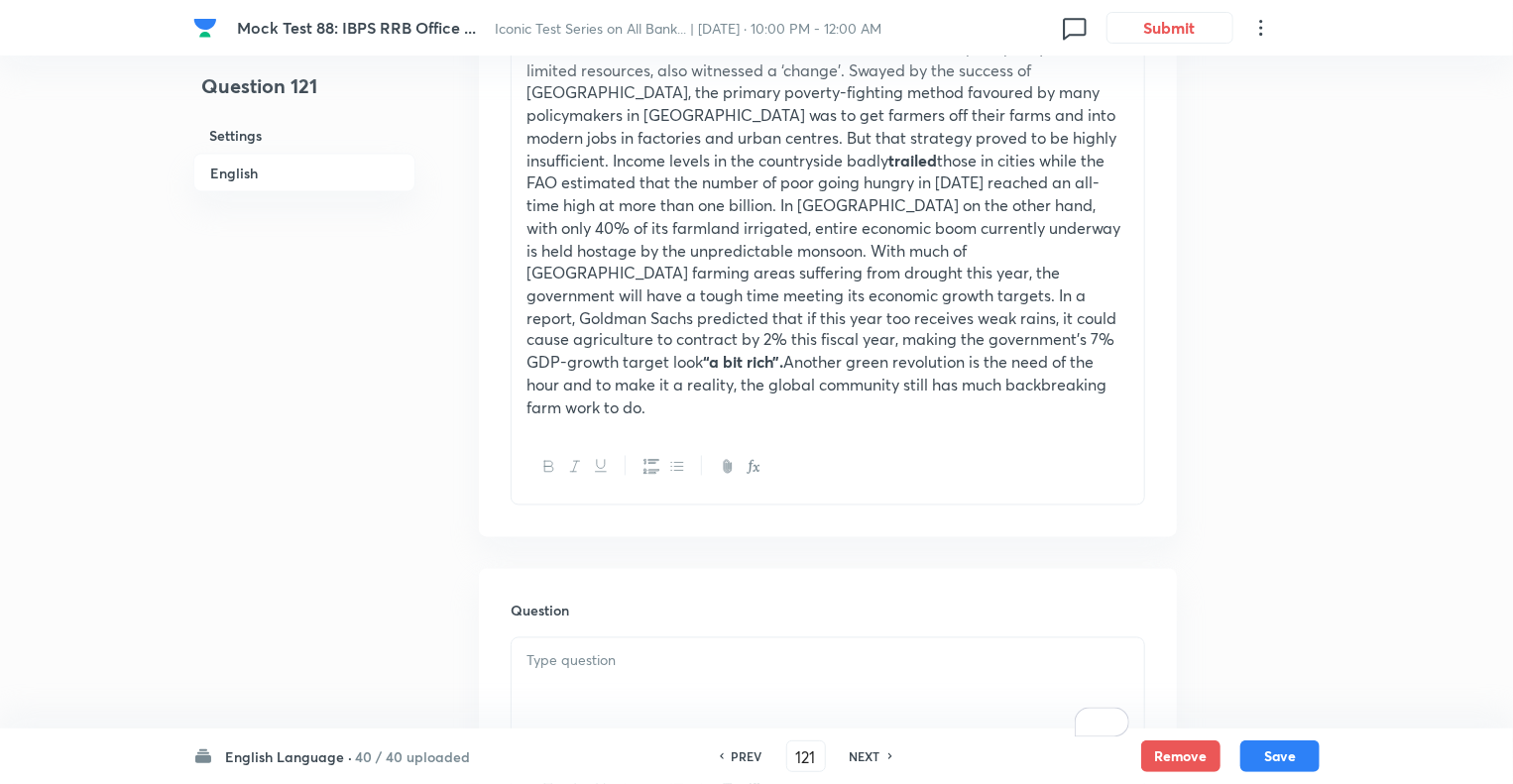 click at bounding box center (828, 661) 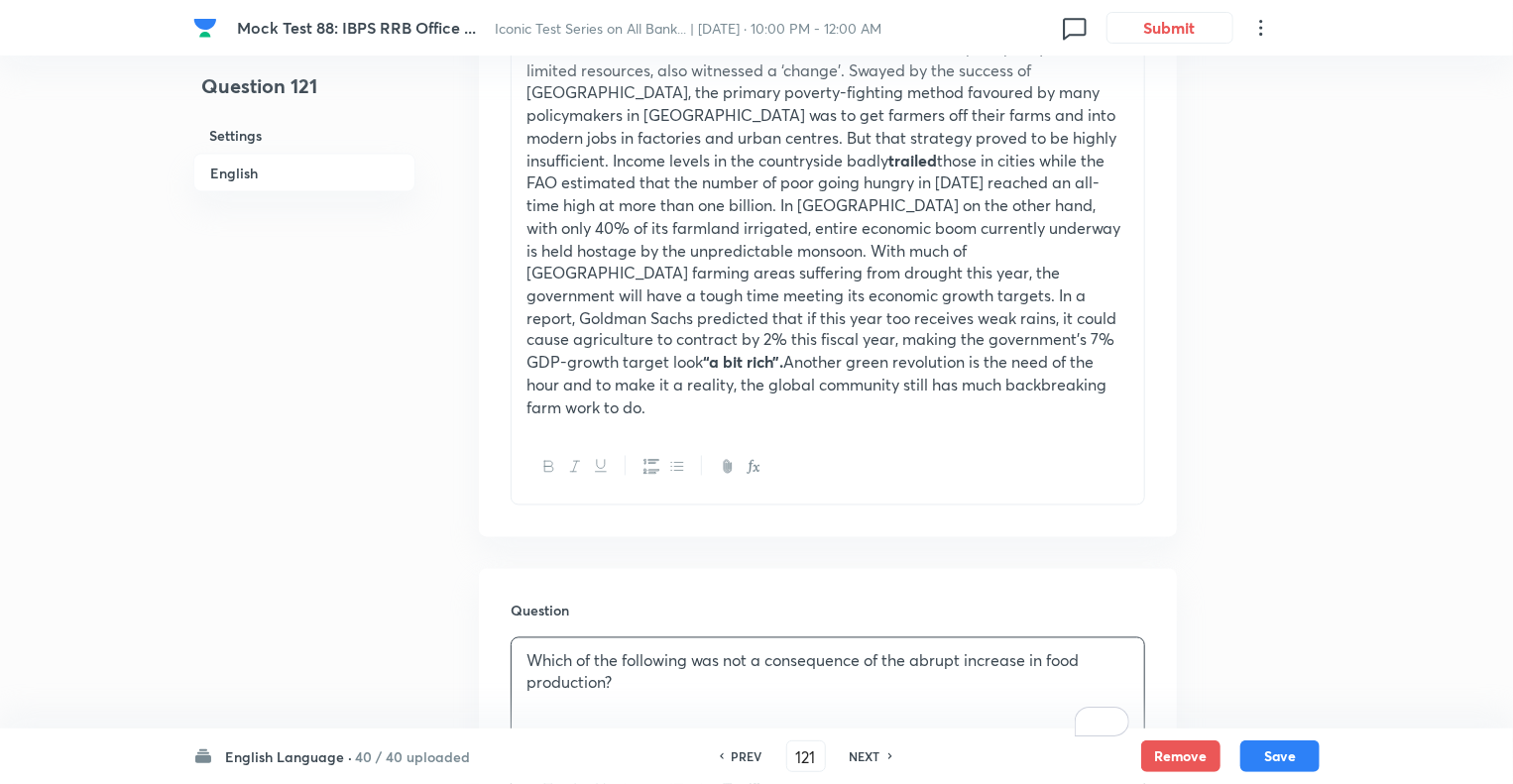 click on "Question 121 Settings English Settings Type Single choice correct 5 options With passage + 1 mark - 0.25 marks Edit Concept English Language Reading Comprehension Comprehension Reading Comprehension Edit Additional details Moderate Concept Not from PYQ paper No equation Edit In English Passage Read the following passage and answer the questions based on the available information. Governments have traditionally equated economic progress with steel mills and cement factories. While urban centres thrive and city dwellers get rich, hundreds of millions of farmers remain  mired Africa, which missed out on the first Green Revolution due to poor policy and limited resources, also witnessed a ‘change’. Swayed by the success of East Asia, the primary poverty-fighting method favoured by many policymakers in Africa was to get farmers off their farms and into modern jobs in factories and urban centres. But that strategy proved to be highly insufficient. Income levels in the countryside badly  trailed Question nd" at bounding box center [756, 707] 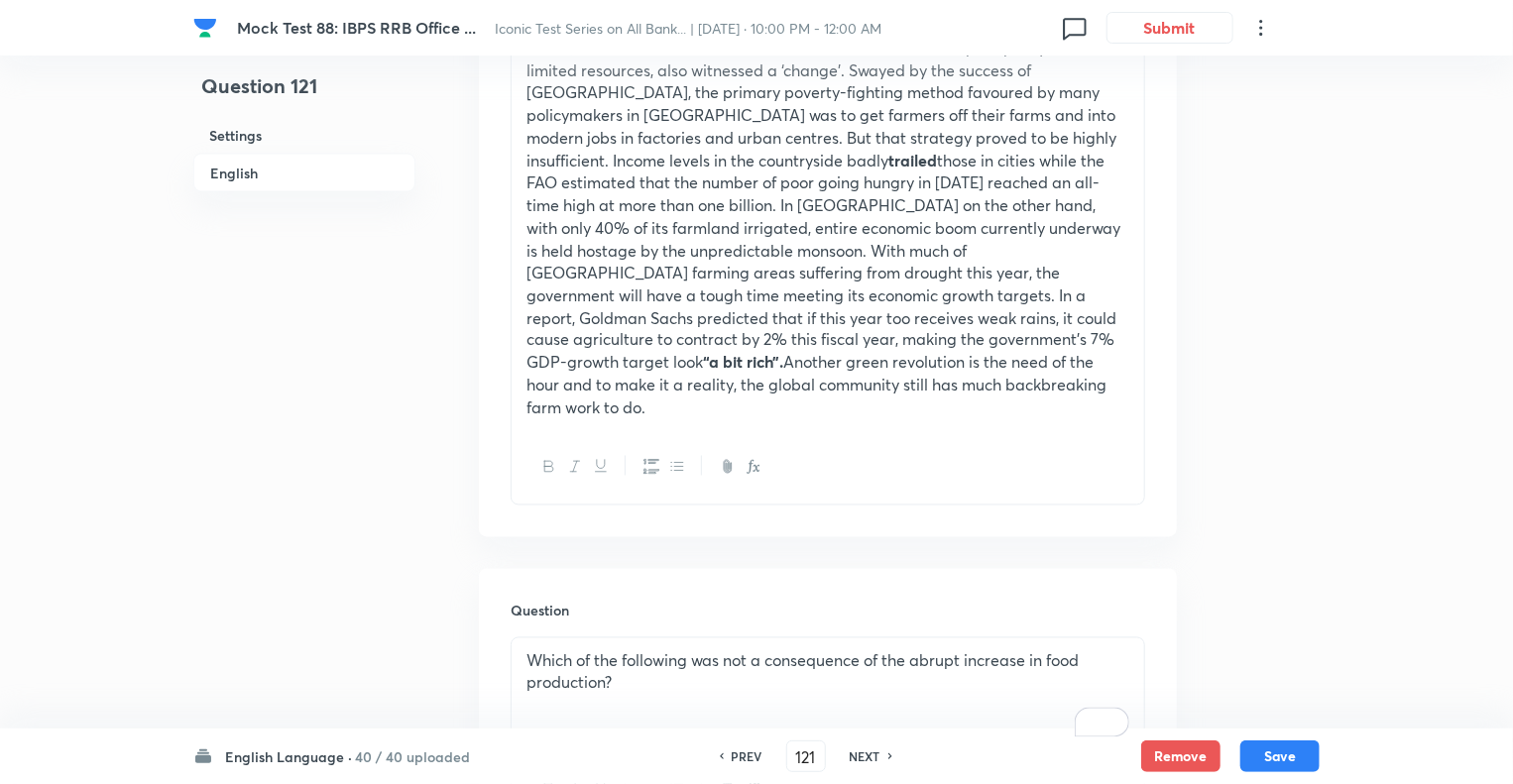 click on "Question 121 Settings English" at bounding box center (304, 707) 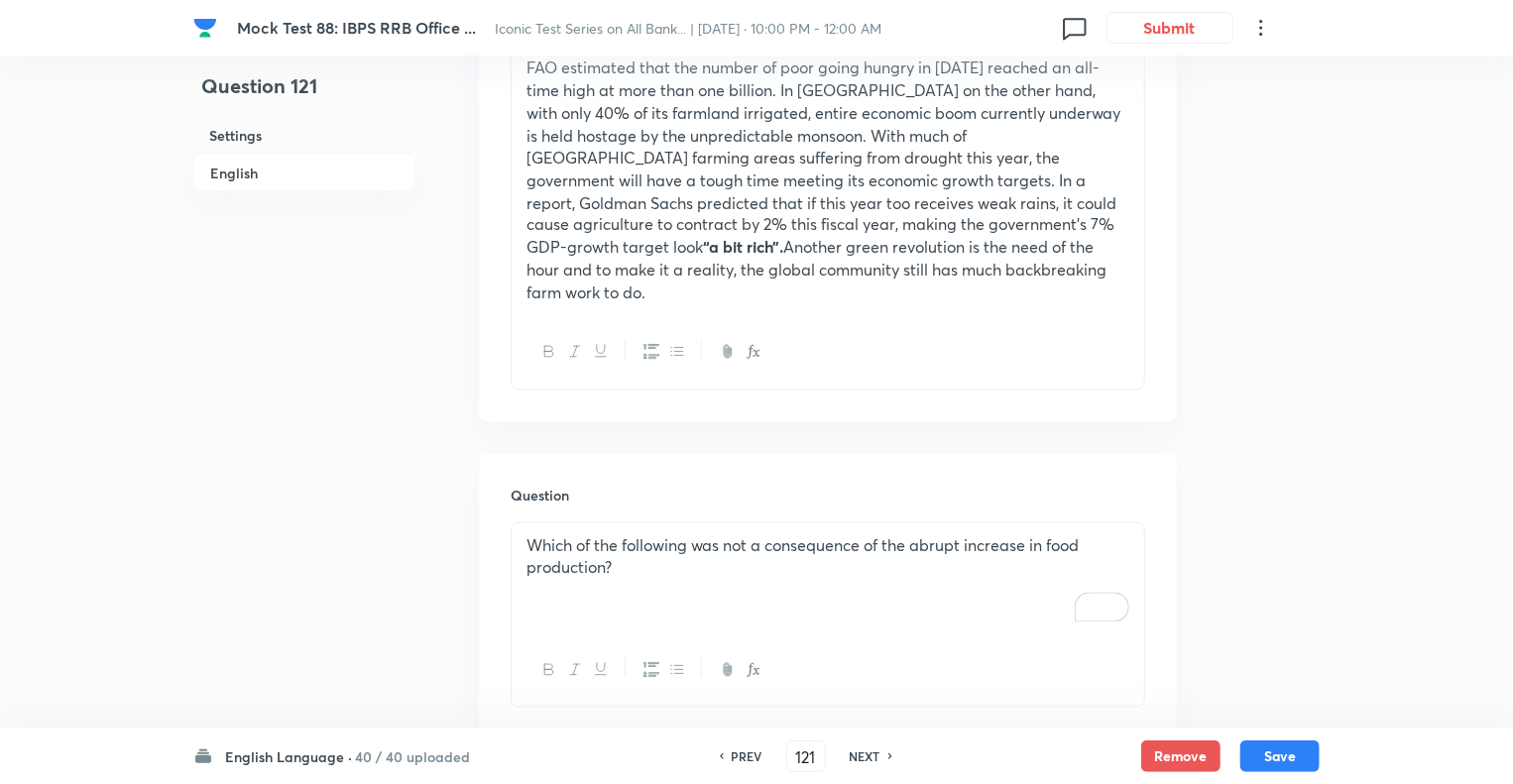 scroll, scrollTop: 1686, scrollLeft: 0, axis: vertical 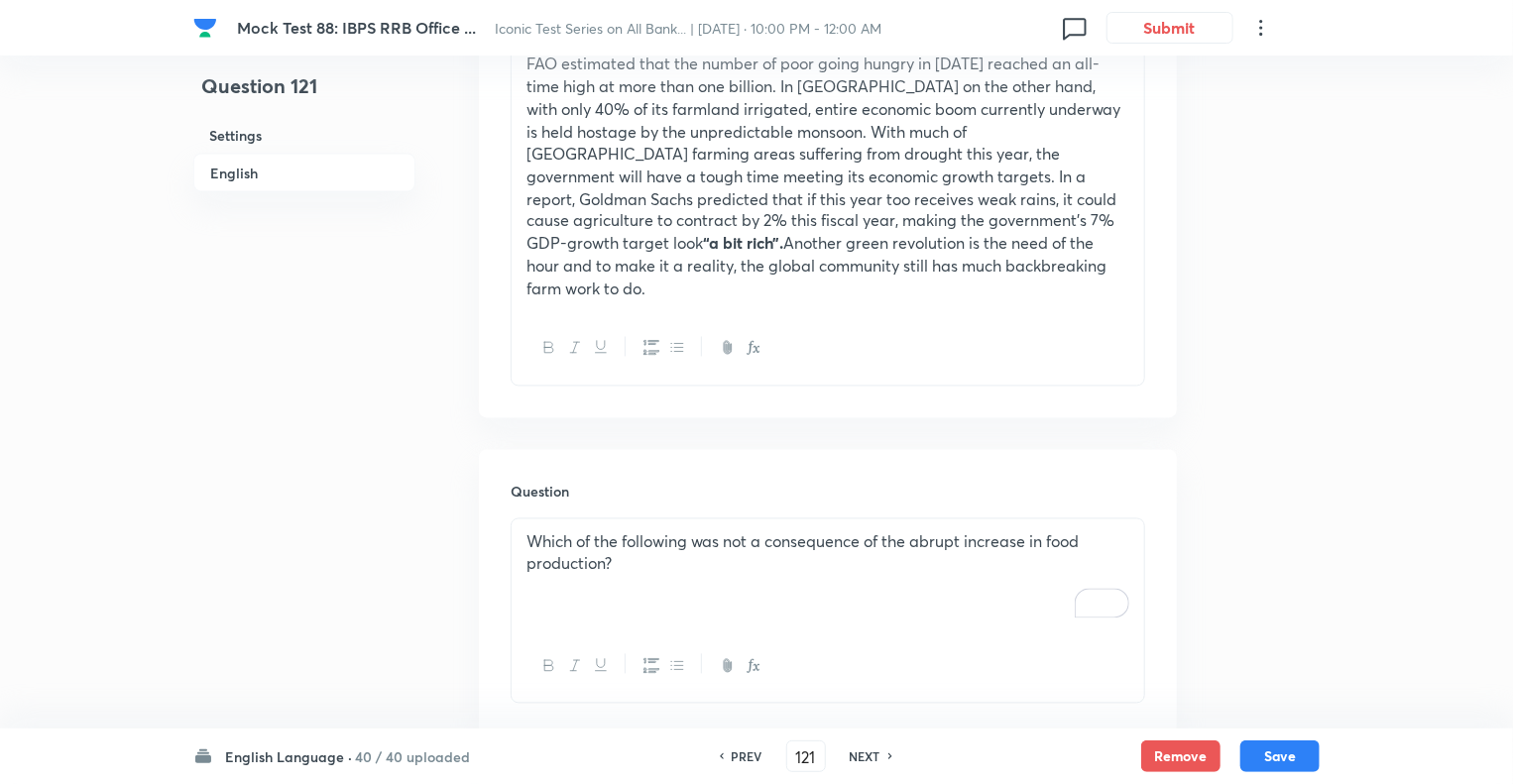 click on "Which of the following was not a consequence of the abrupt increase in food production?" at bounding box center [828, 553] 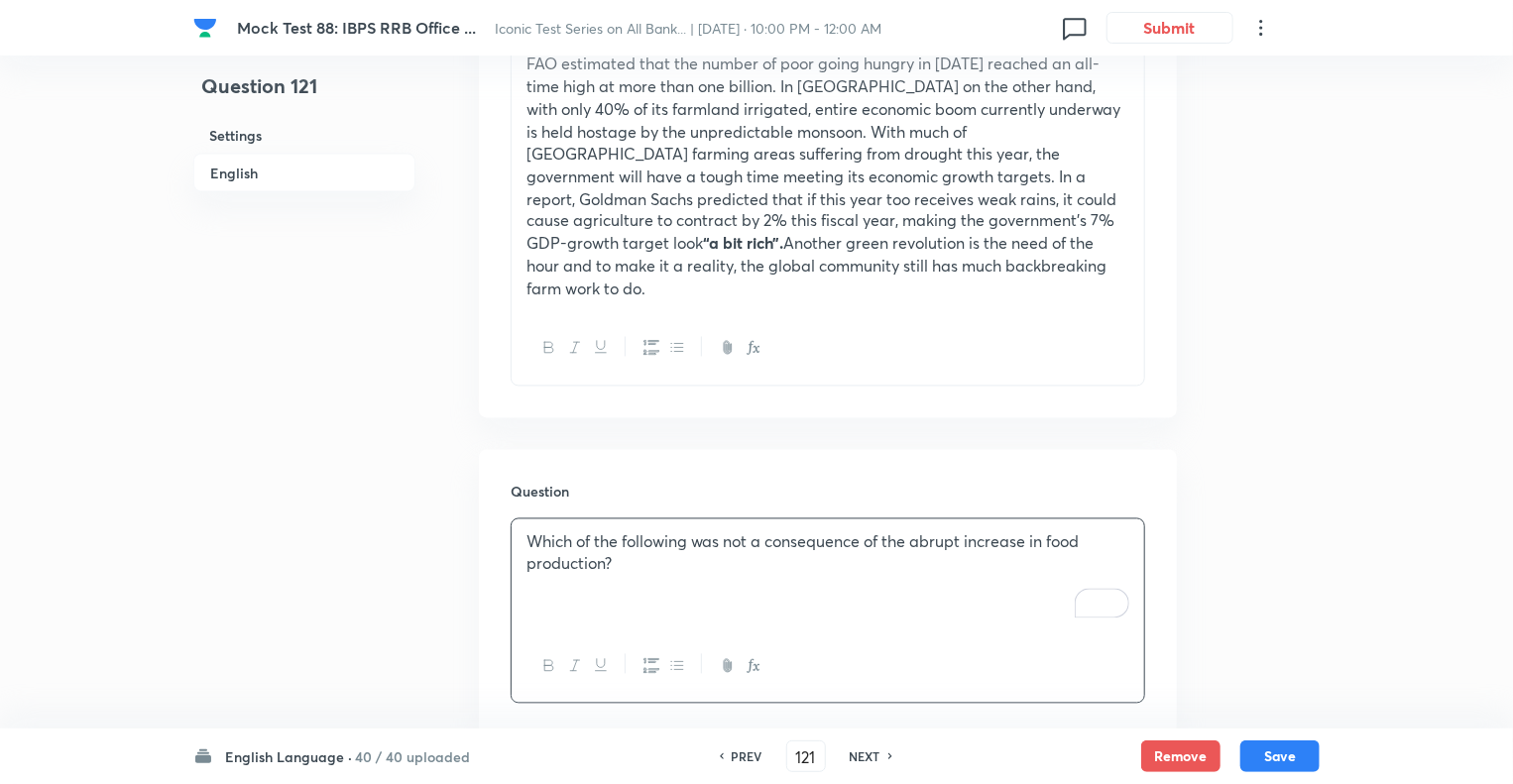 click on "Question 121 Settings English Settings Type Single choice correct 5 options With passage + 1 mark - 0.25 marks Edit Concept English Language Reading Comprehension Comprehension Reading Comprehension Edit Additional details Moderate Concept Not from PYQ paper No equation Edit In English Passage Read the following passage and answer the questions based on the available information. Governments have traditionally equated economic progress with steel mills and cement factories. While urban centres thrive and city dwellers get rich, hundreds of millions of farmers remain  mired Africa, which missed out on the first Green Revolution due to poor policy and limited resources, also witnessed a ‘change’. Swayed by the success of East Asia, the primary poverty-fighting method favoured by many policymakers in Africa was to get farmers off their farms and into modern jobs in factories and urban centres. But that strategy proved to be highly insufficient. Income levels in the countryside badly  trailed Question nd" at bounding box center (756, 588) 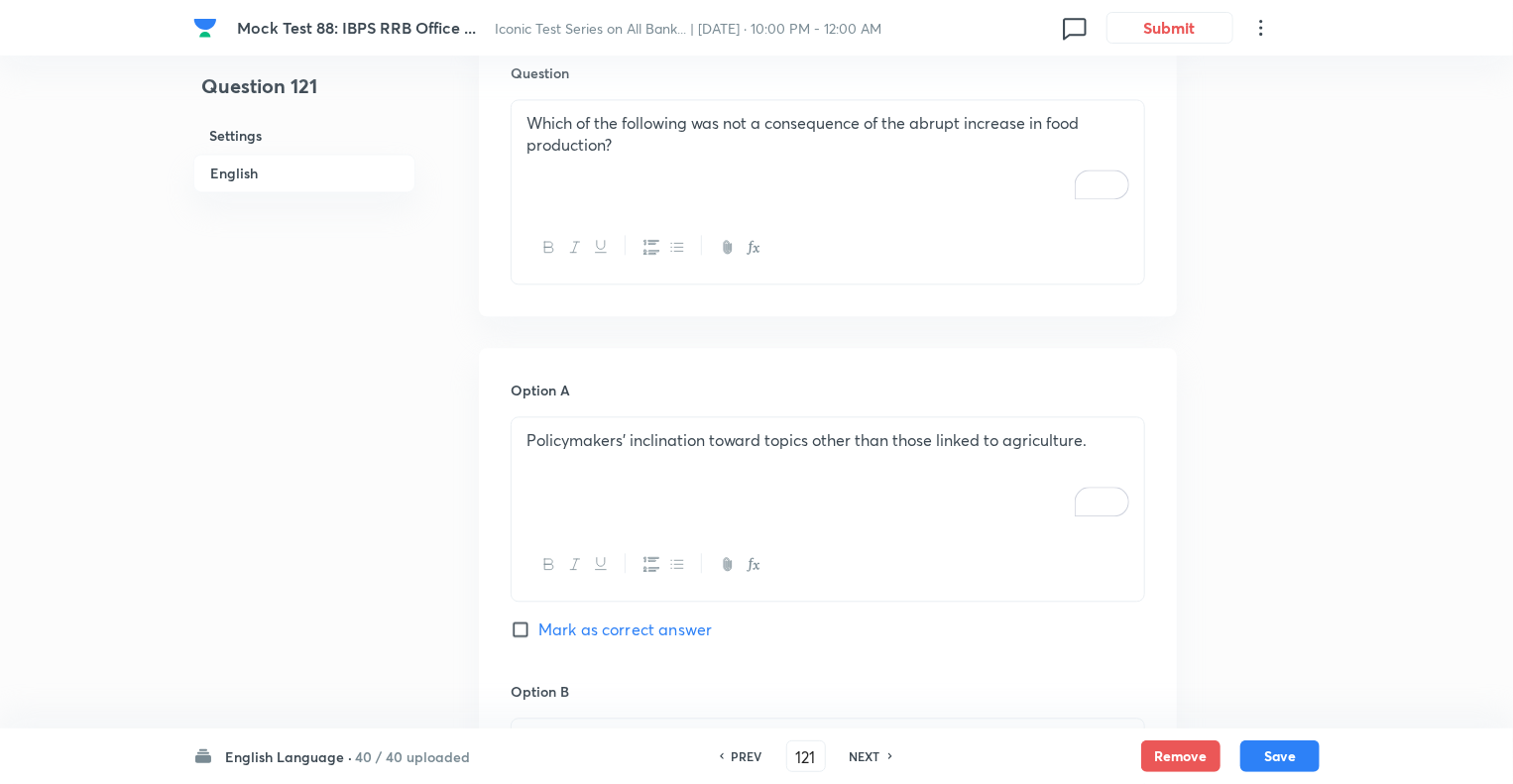 scroll, scrollTop: 2162, scrollLeft: 0, axis: vertical 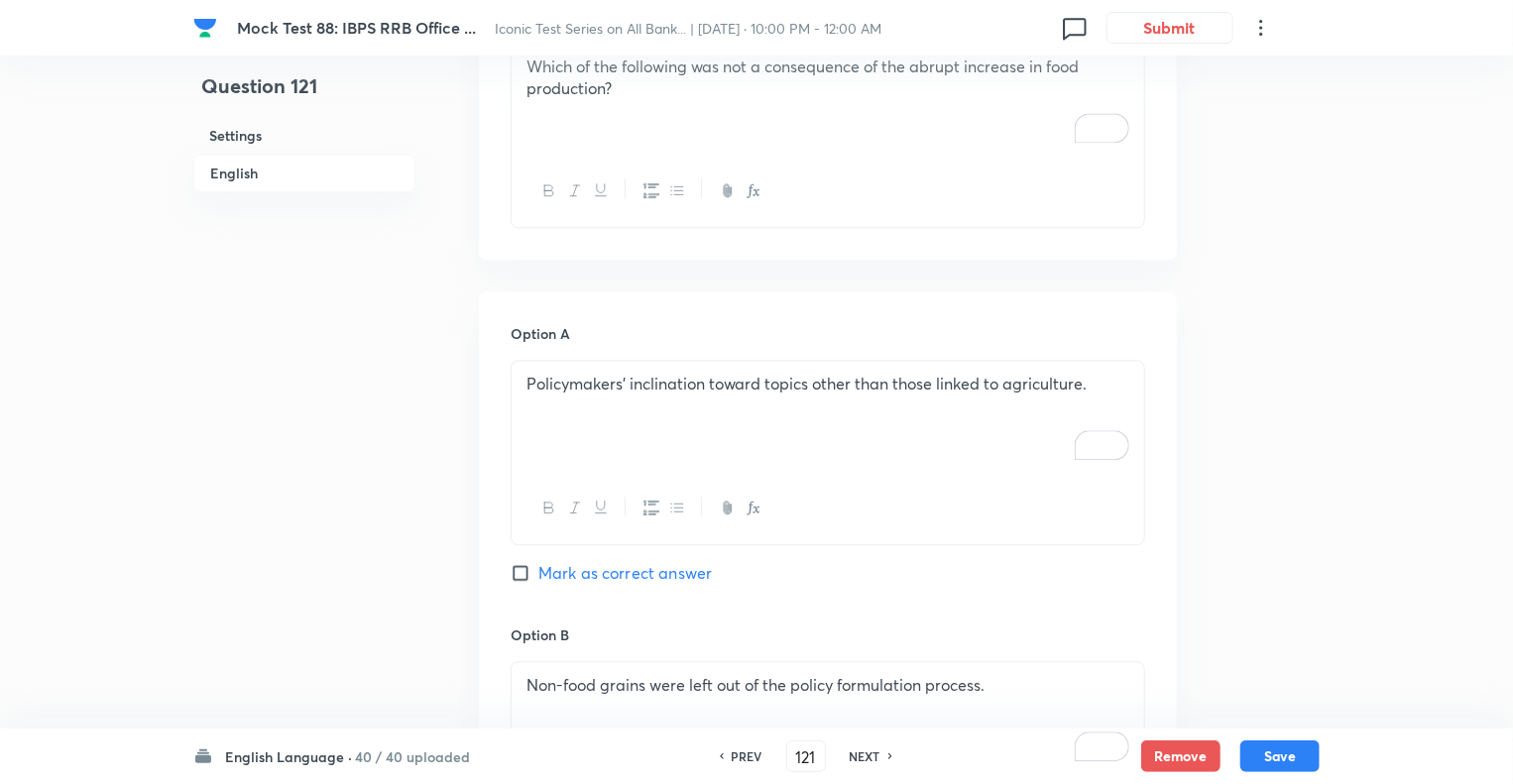 click on "Policymakers' inclination toward topics other than those linked to agriculture." at bounding box center [828, 416] 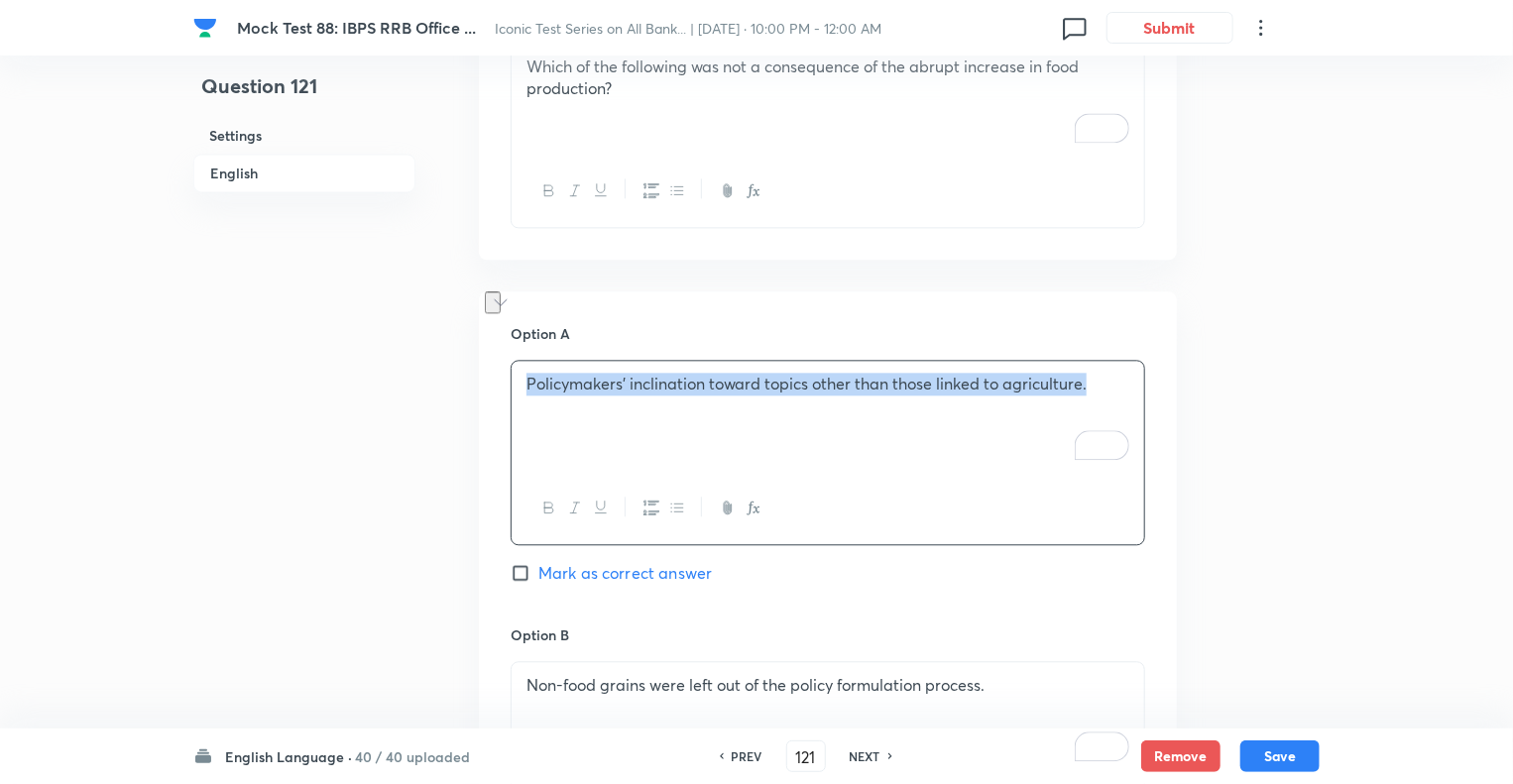 copy on "Policymakers' inclination toward topics other than those linked to agriculture." 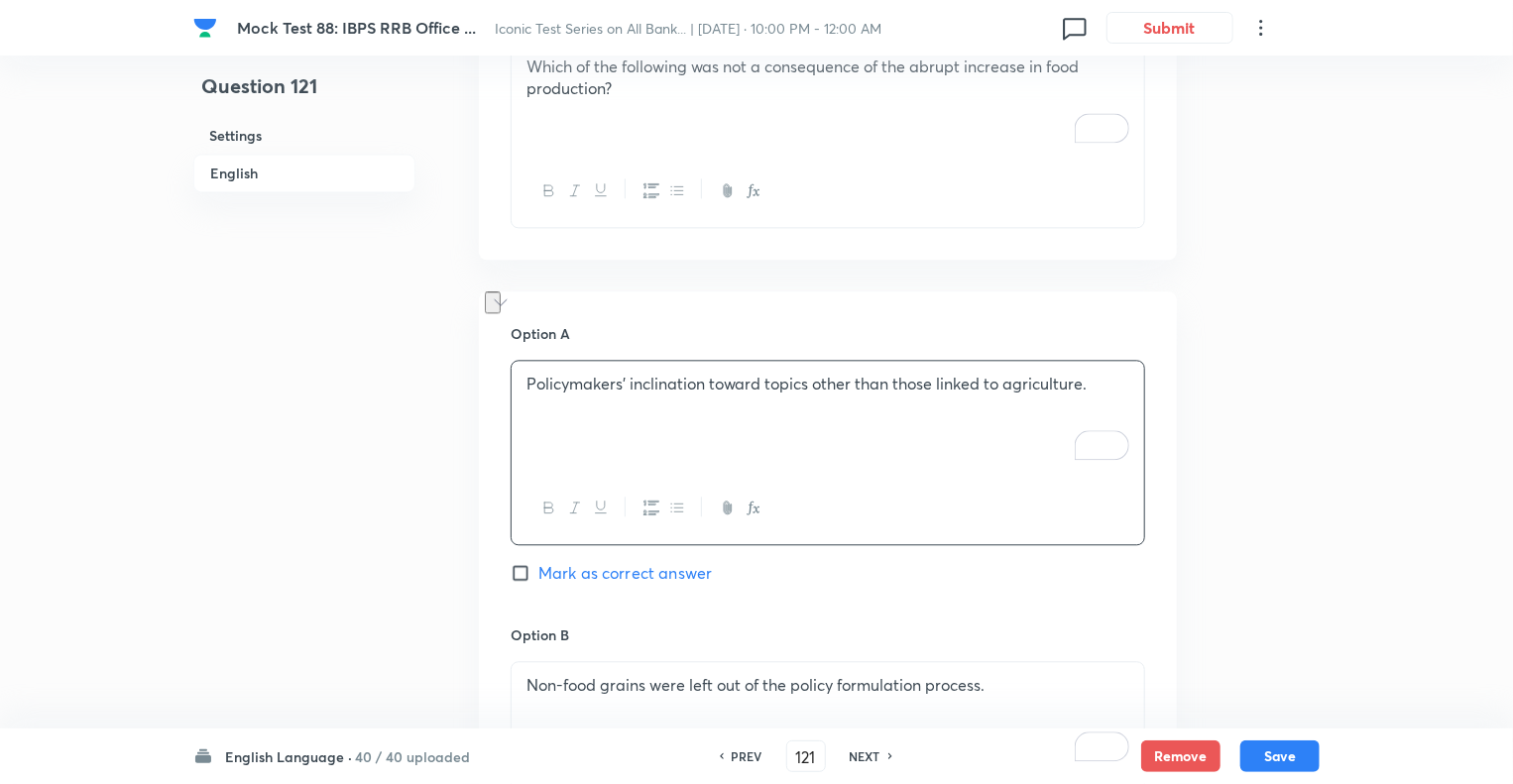 click on "Non-food grains were left out of the policy formulation process." at bounding box center (828, 718) 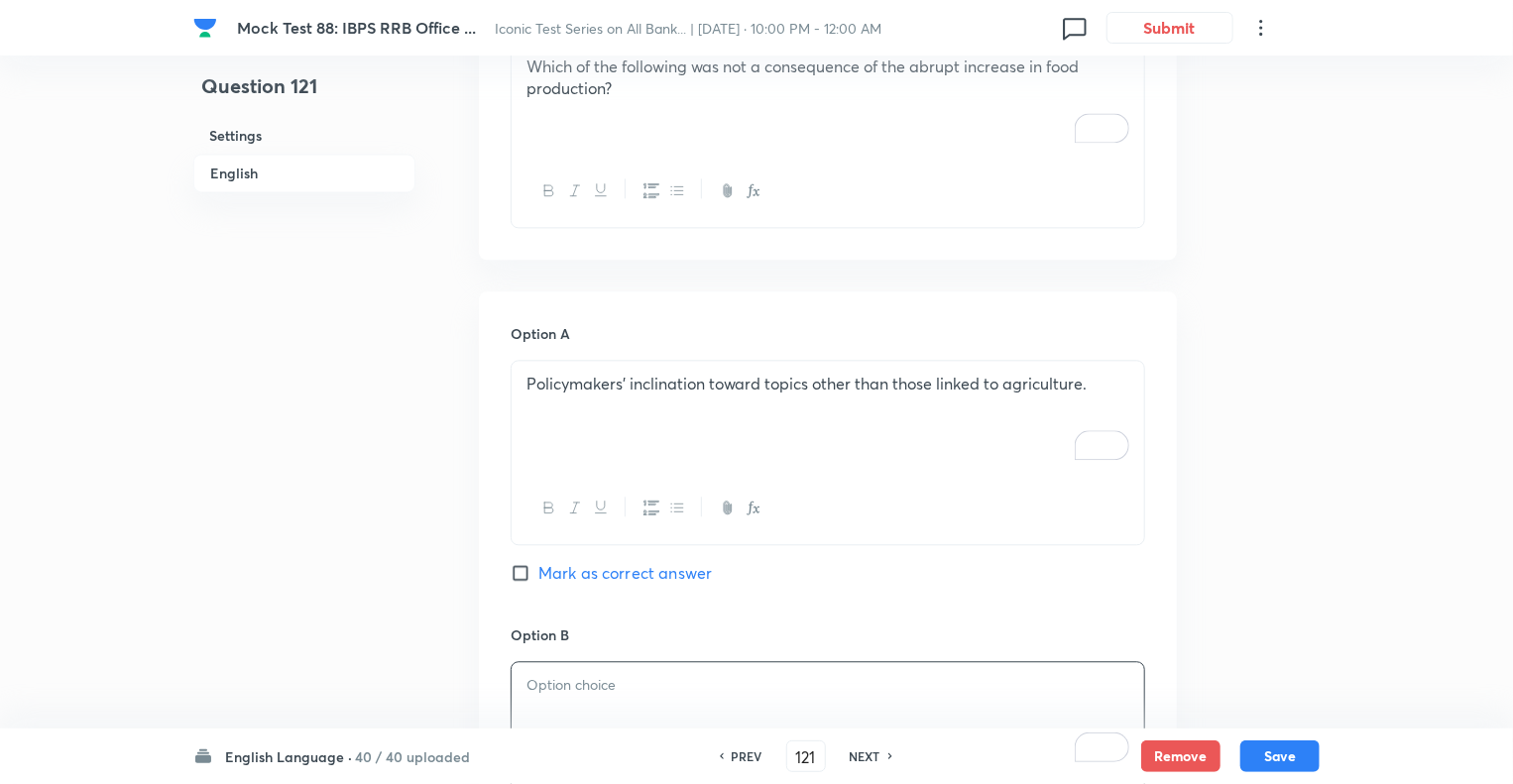 click on "Question 121 Settings English" at bounding box center (304, 112) 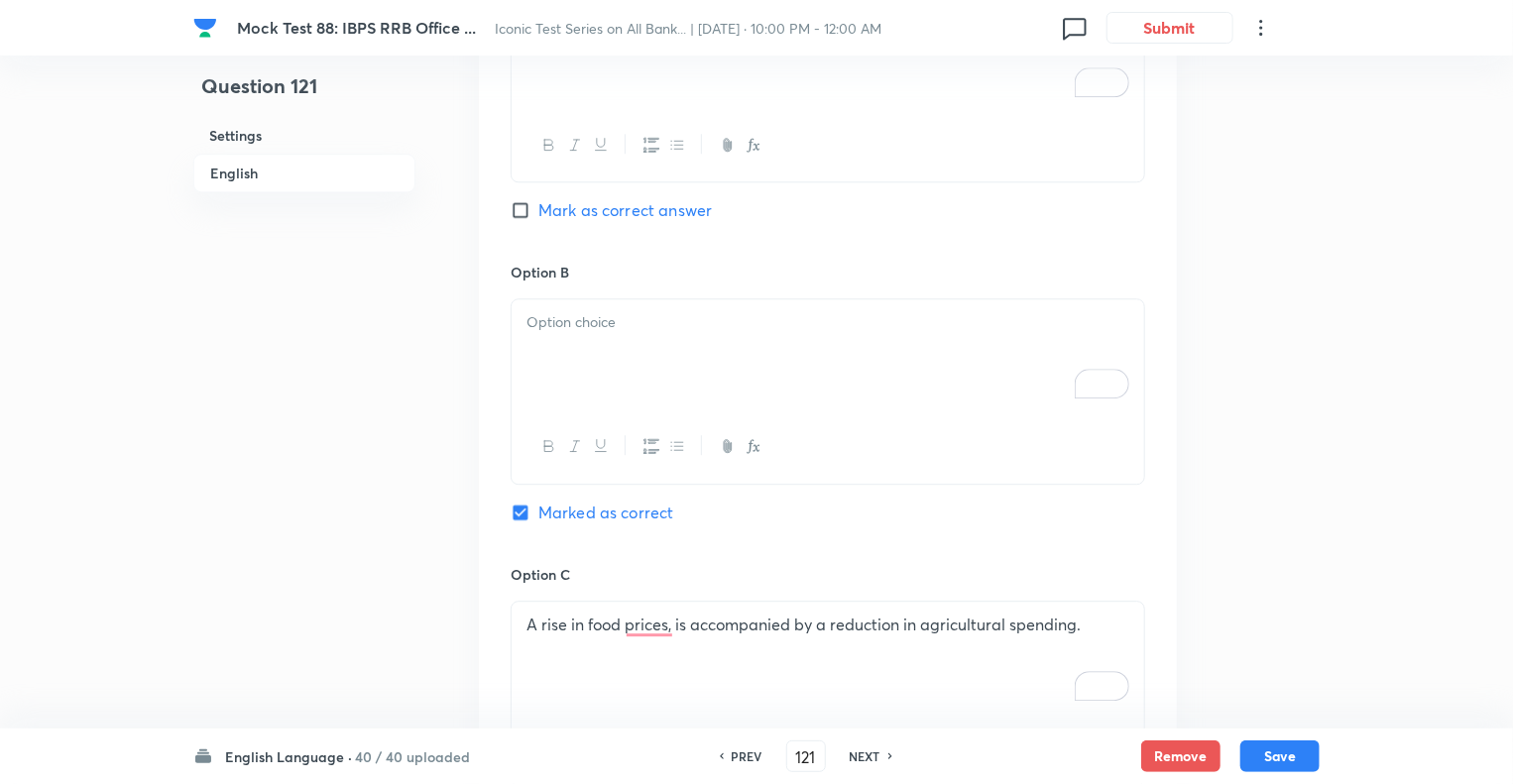 scroll, scrollTop: 2796, scrollLeft: 0, axis: vertical 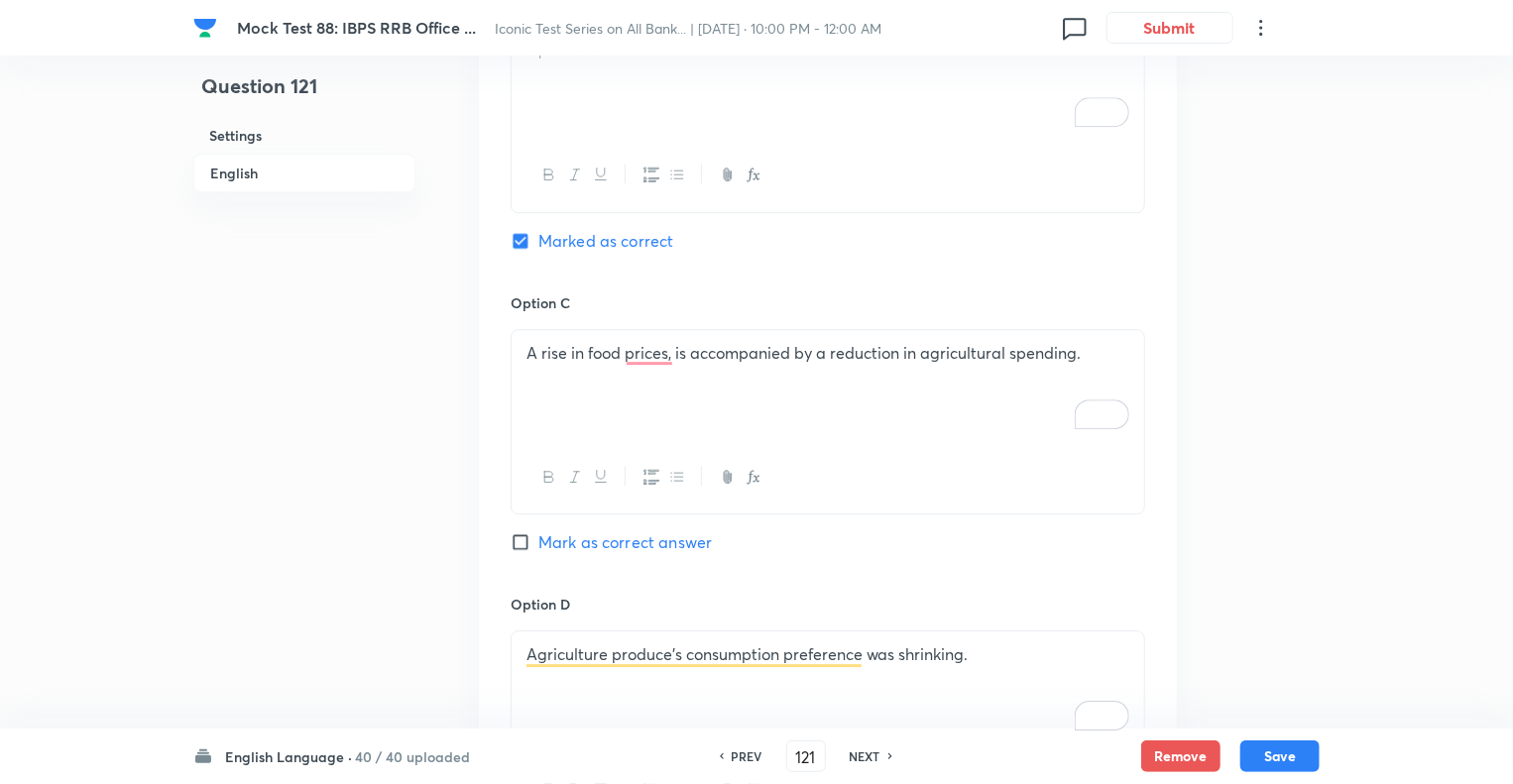 click on "A rise in food prices, is accompanied by a reduction in agricultural spending." at bounding box center [828, 386] 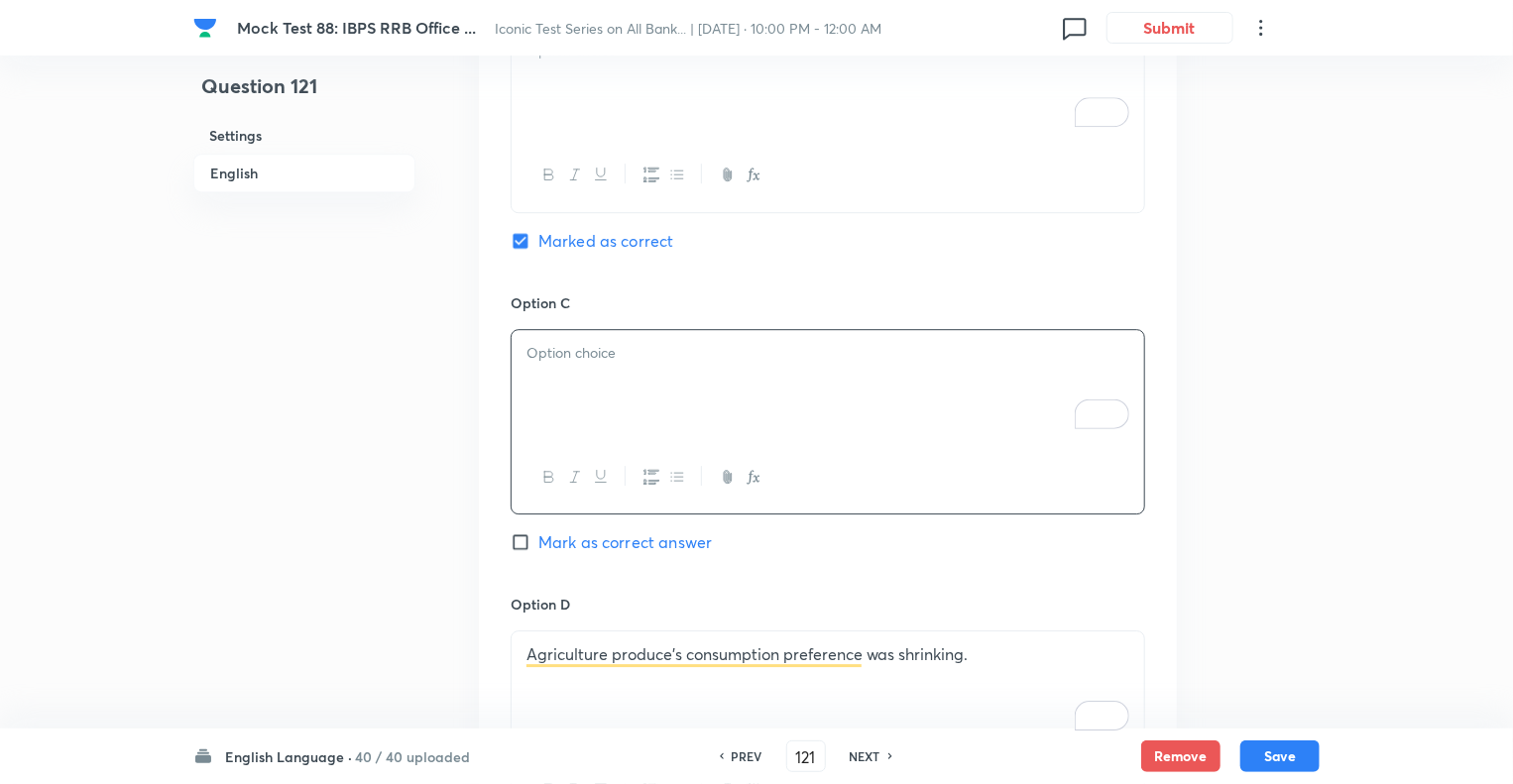 click on "Agriculture produce's consumption preference was shrinking." at bounding box center (828, 687) 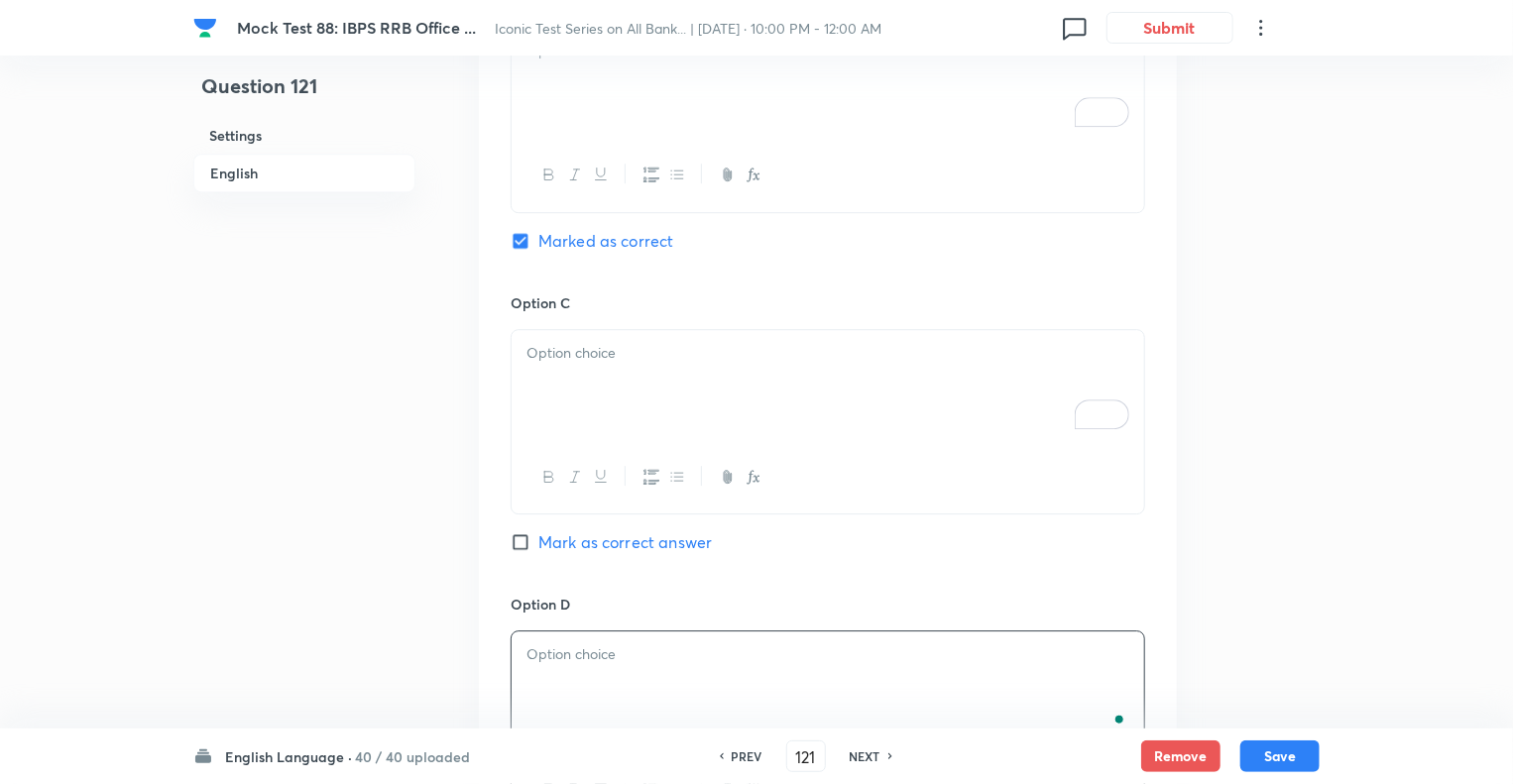 click on "Question 121 Settings English" at bounding box center [304, -522] 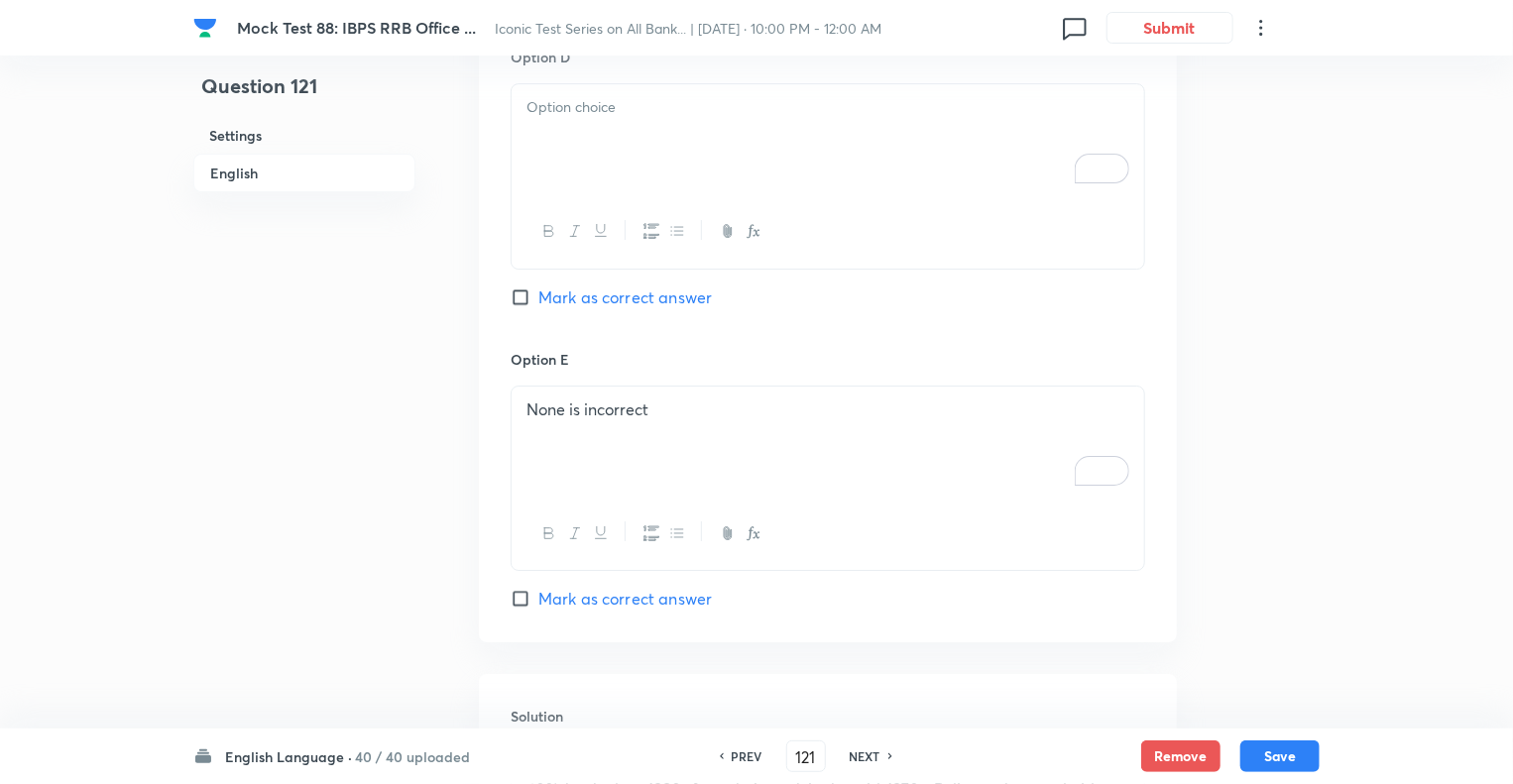 scroll, scrollTop: 3351, scrollLeft: 0, axis: vertical 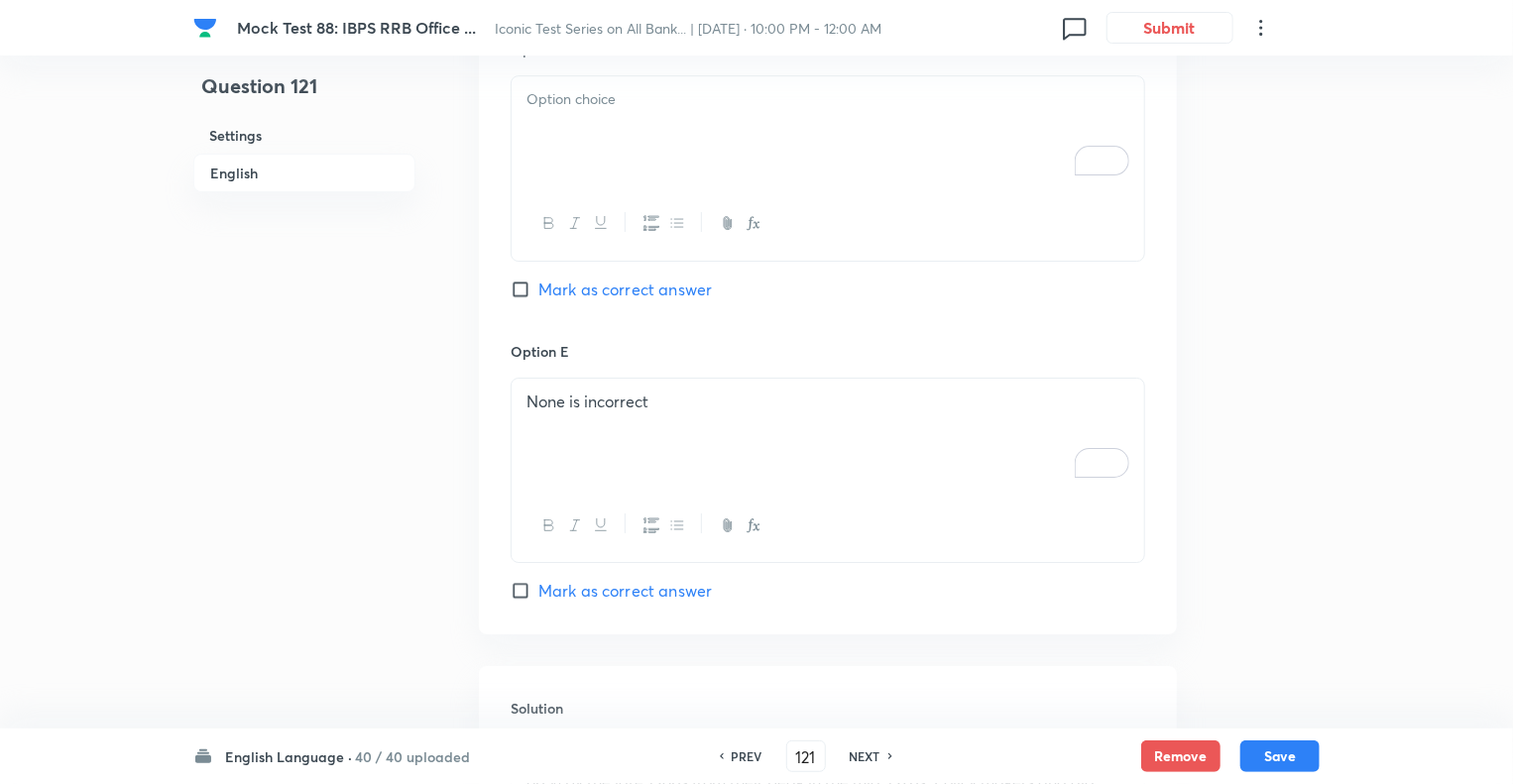 click on "None is incorrect" at bounding box center [828, 434] 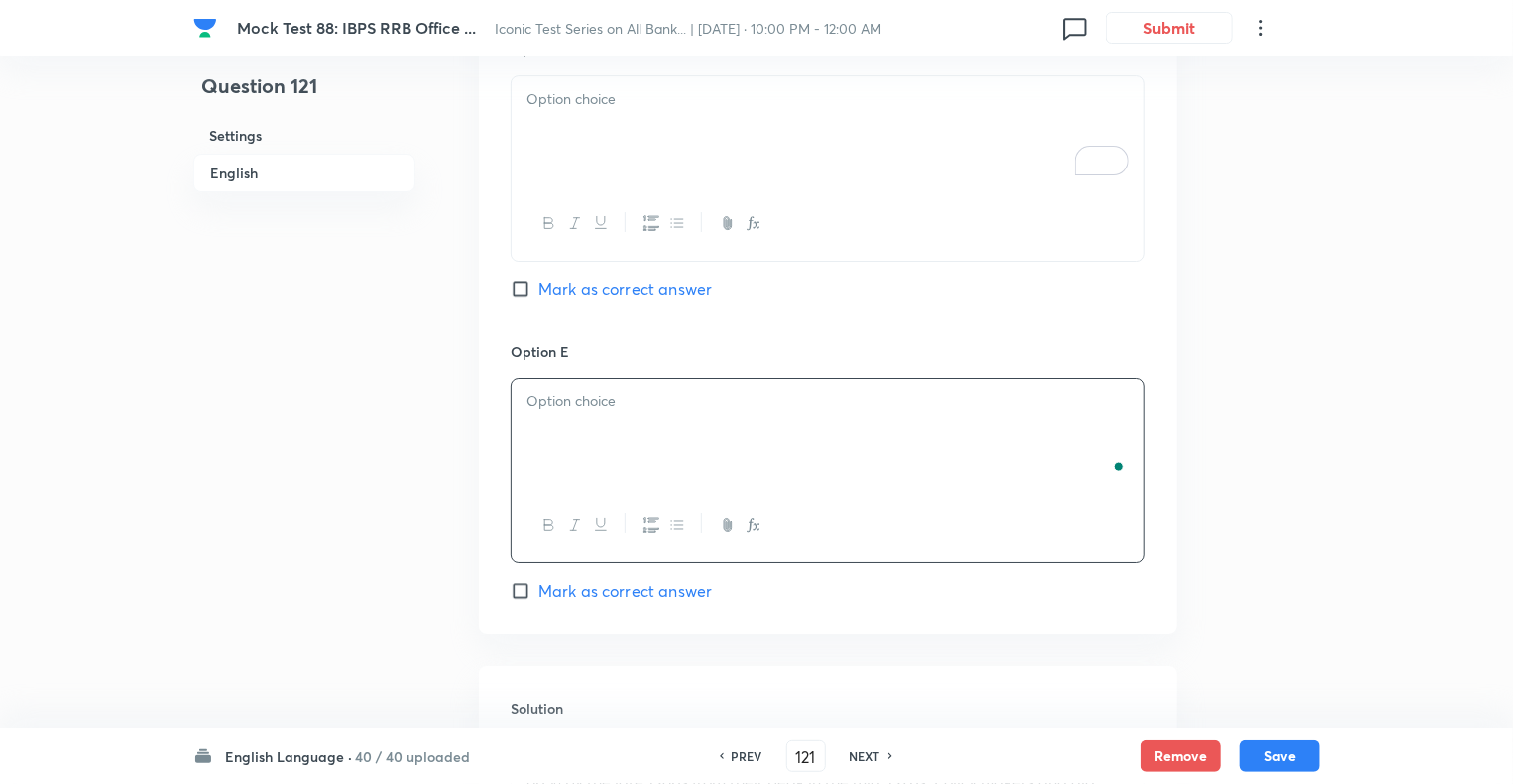 click on "Question 121 Settings English" at bounding box center [304, -1077] 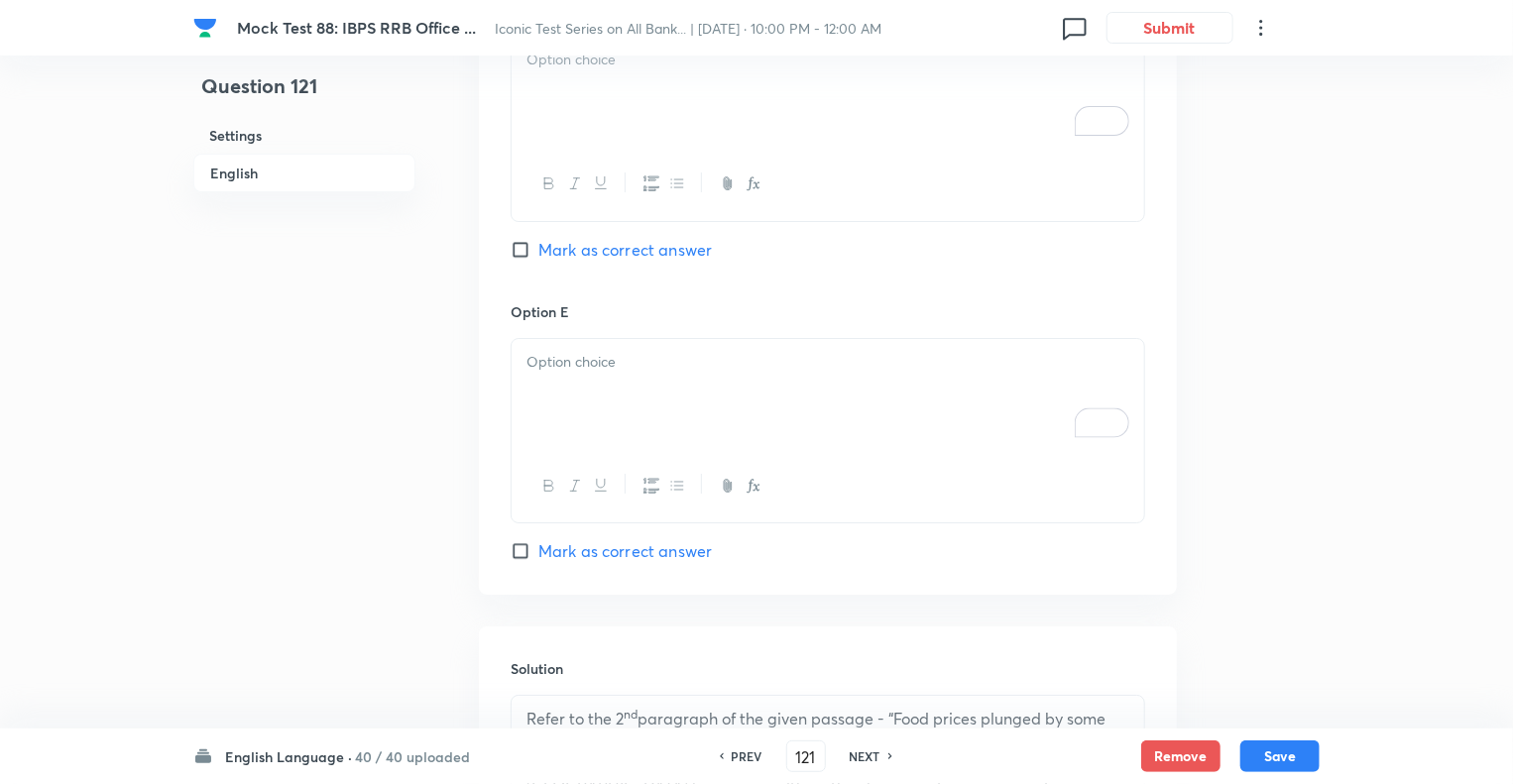 scroll, scrollTop: 3668, scrollLeft: 0, axis: vertical 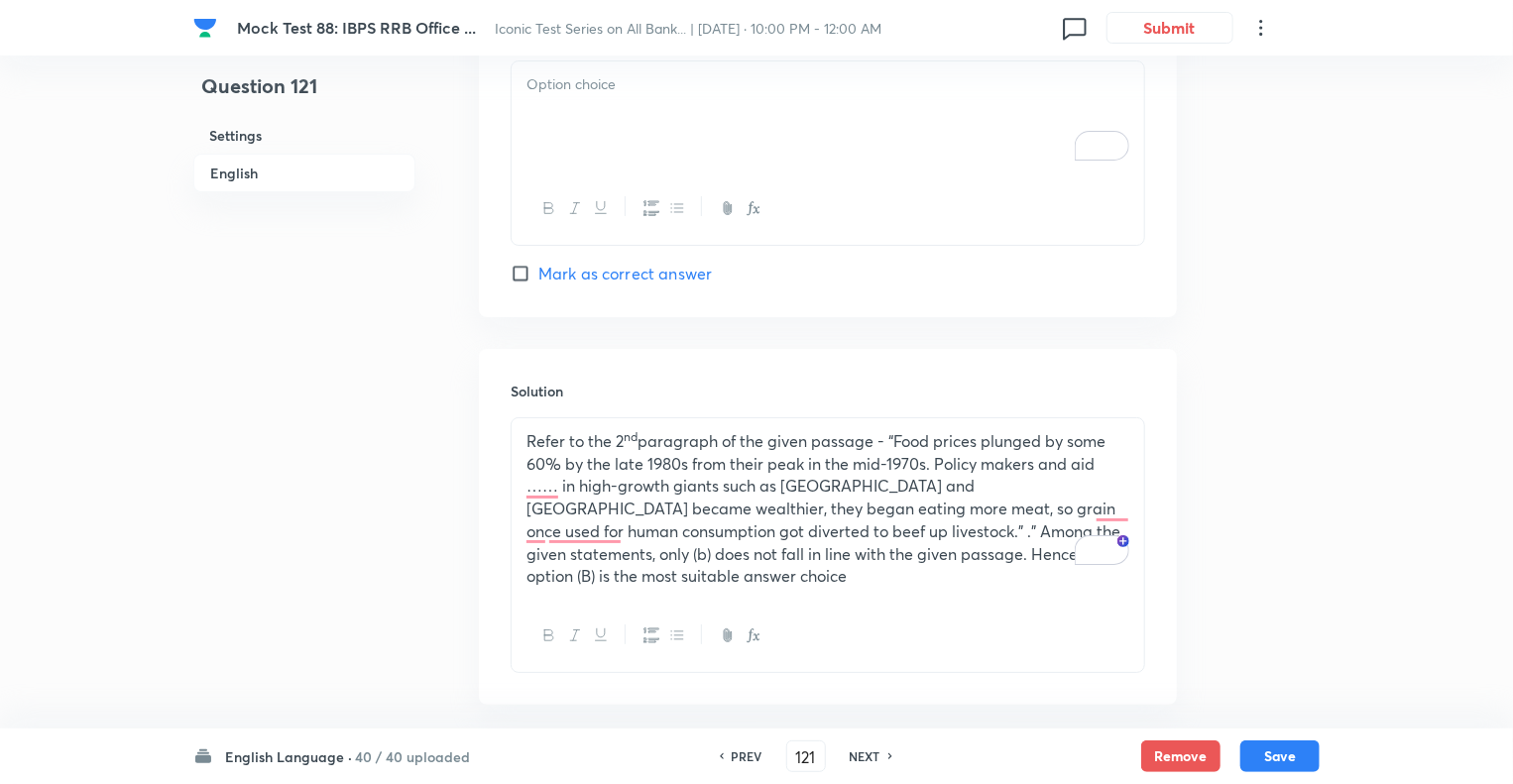click on "Refer to the 2 nd  paragraph of the given passage - “Food prices plunged by some 60% by the late 1980s from their peak in the mid-1970s. Policy makers and aid …… in high-growth giants such as China and India became wealthier, they began eating more meat, so grain once used for human consumption got diverted to beef up livestock.” .” Among the given statements, only (b) does not fall in line with the given passage. Hence, option (B) is the most suitable answer choice" at bounding box center (828, 508) 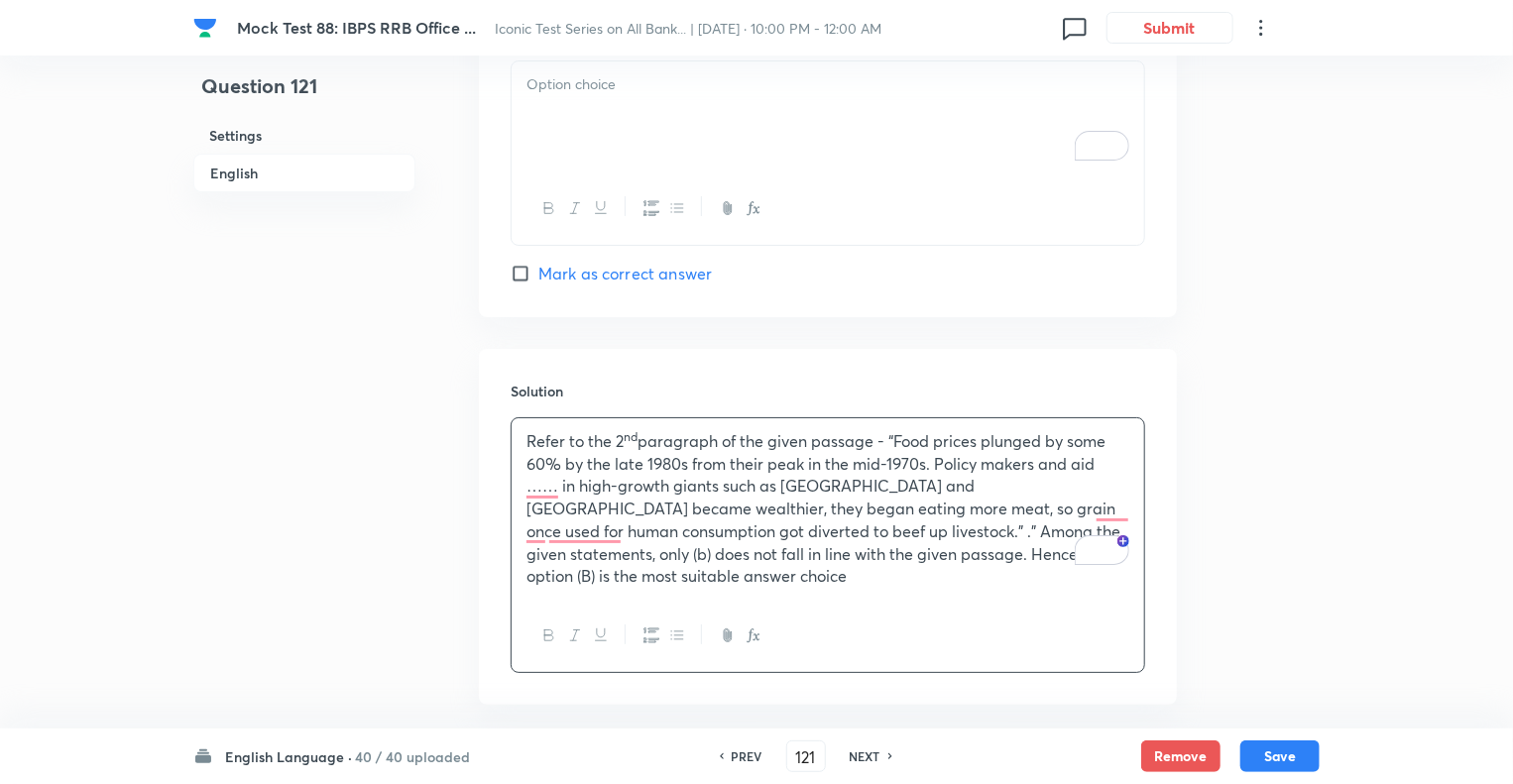 paste 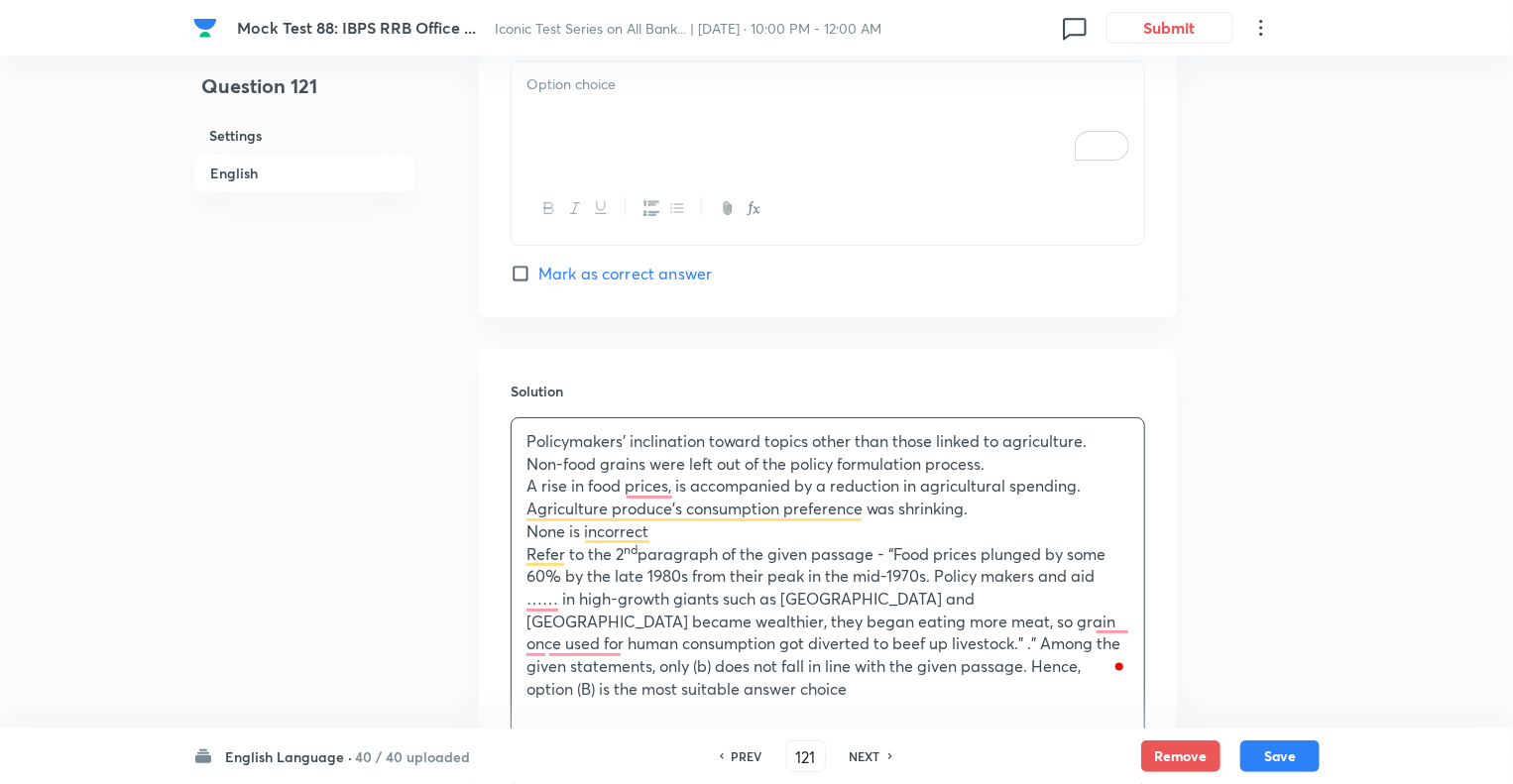 type 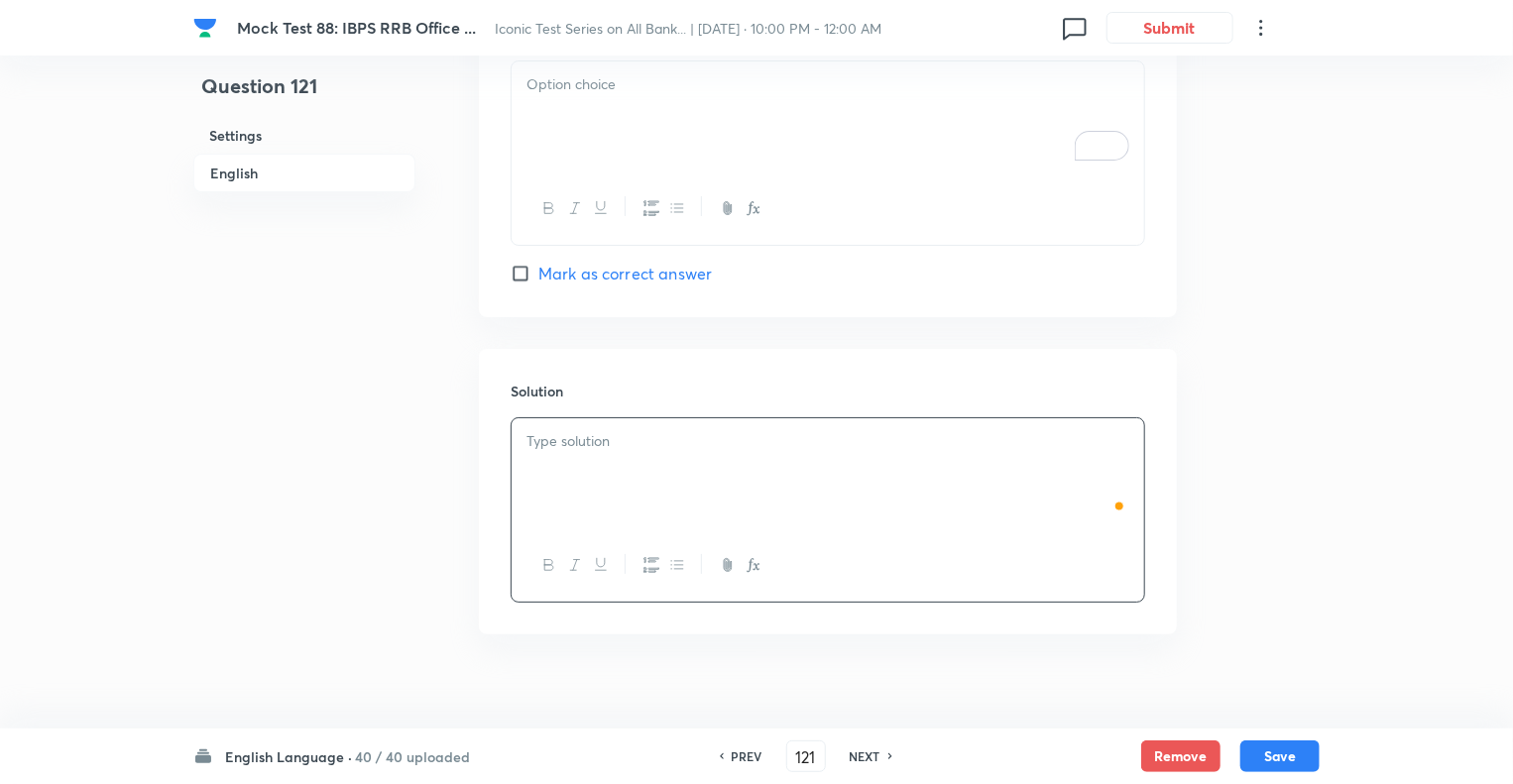 scroll, scrollTop: 3620, scrollLeft: 0, axis: vertical 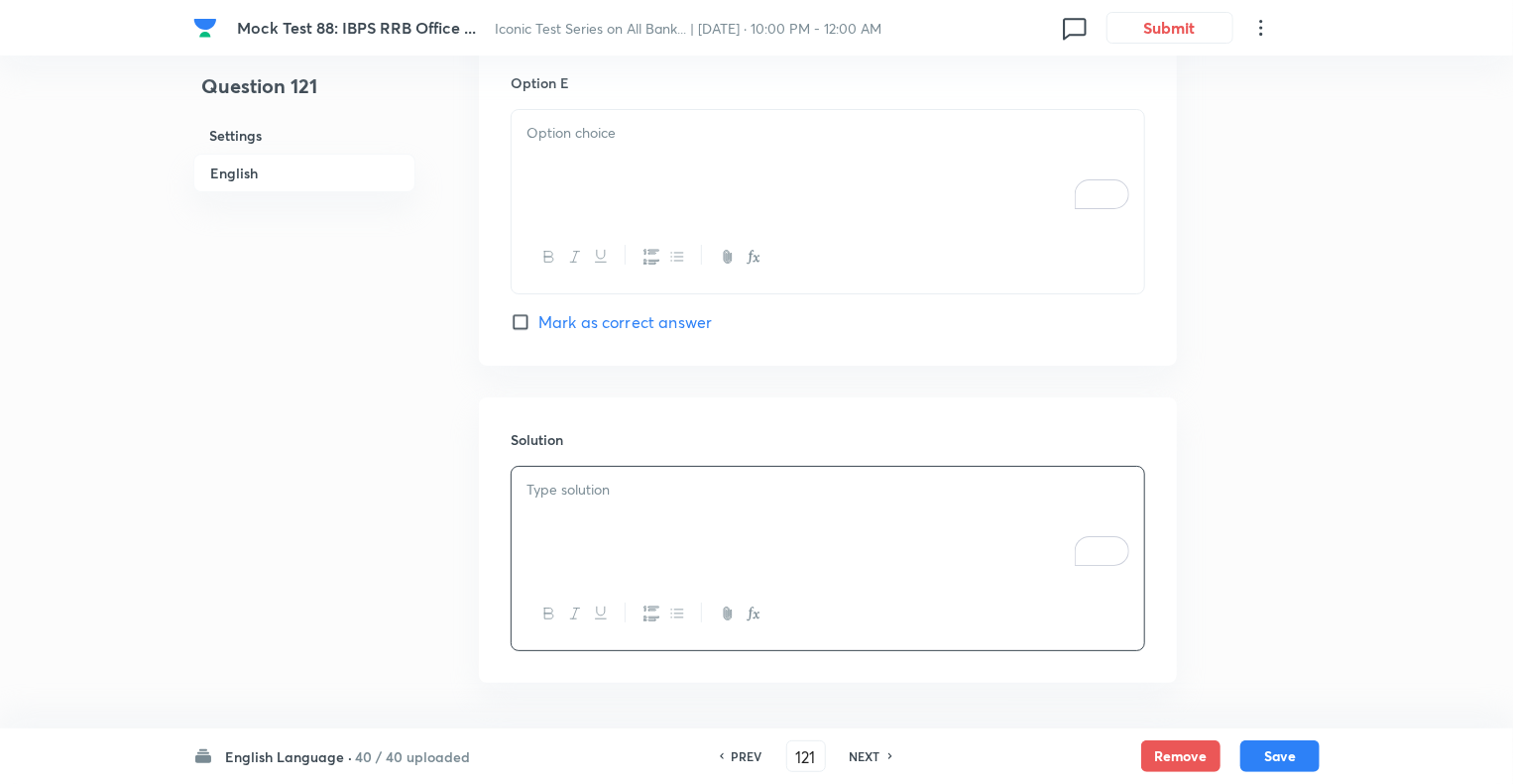 click on "PREV" at bounding box center (747, 756) 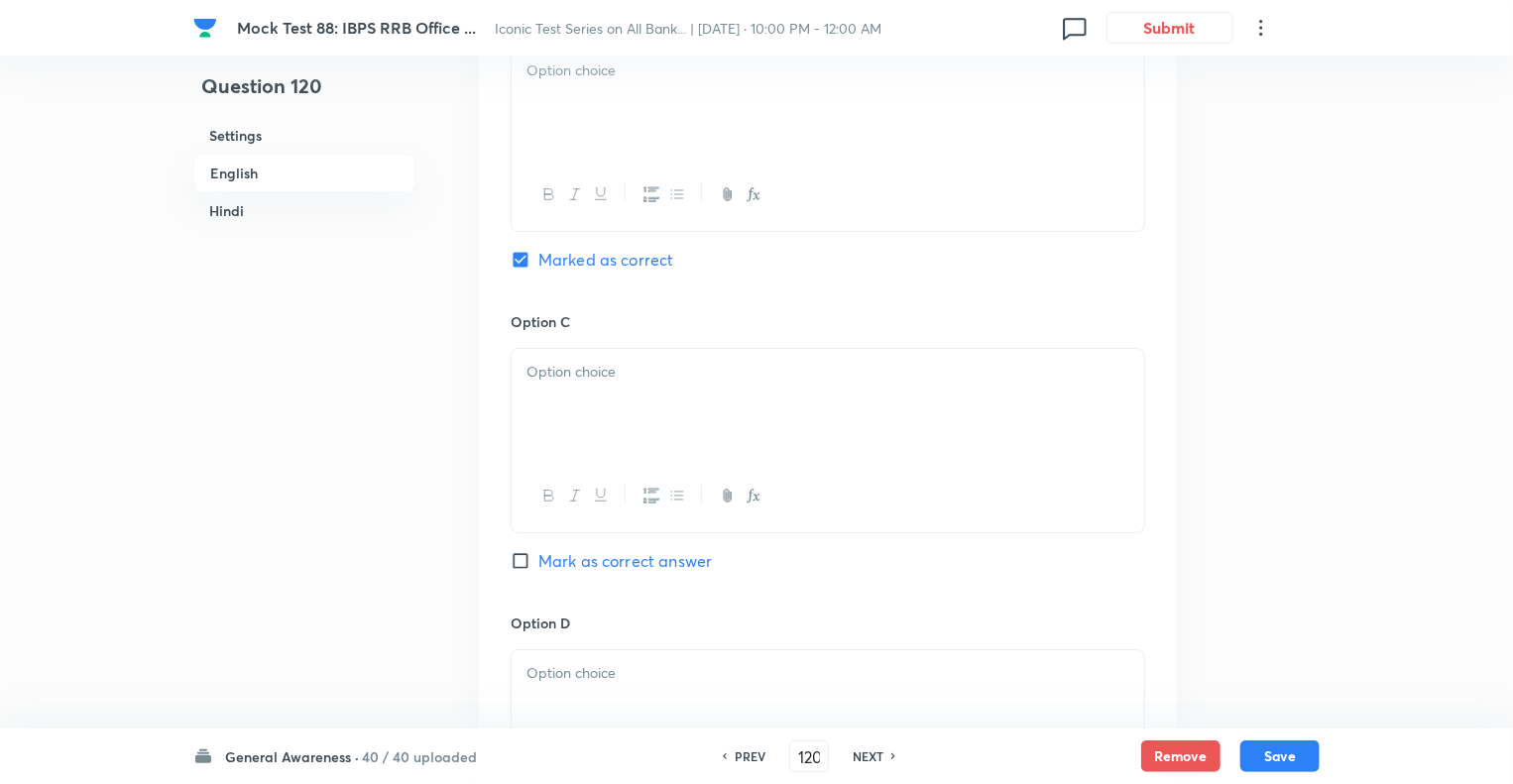 type on "120" 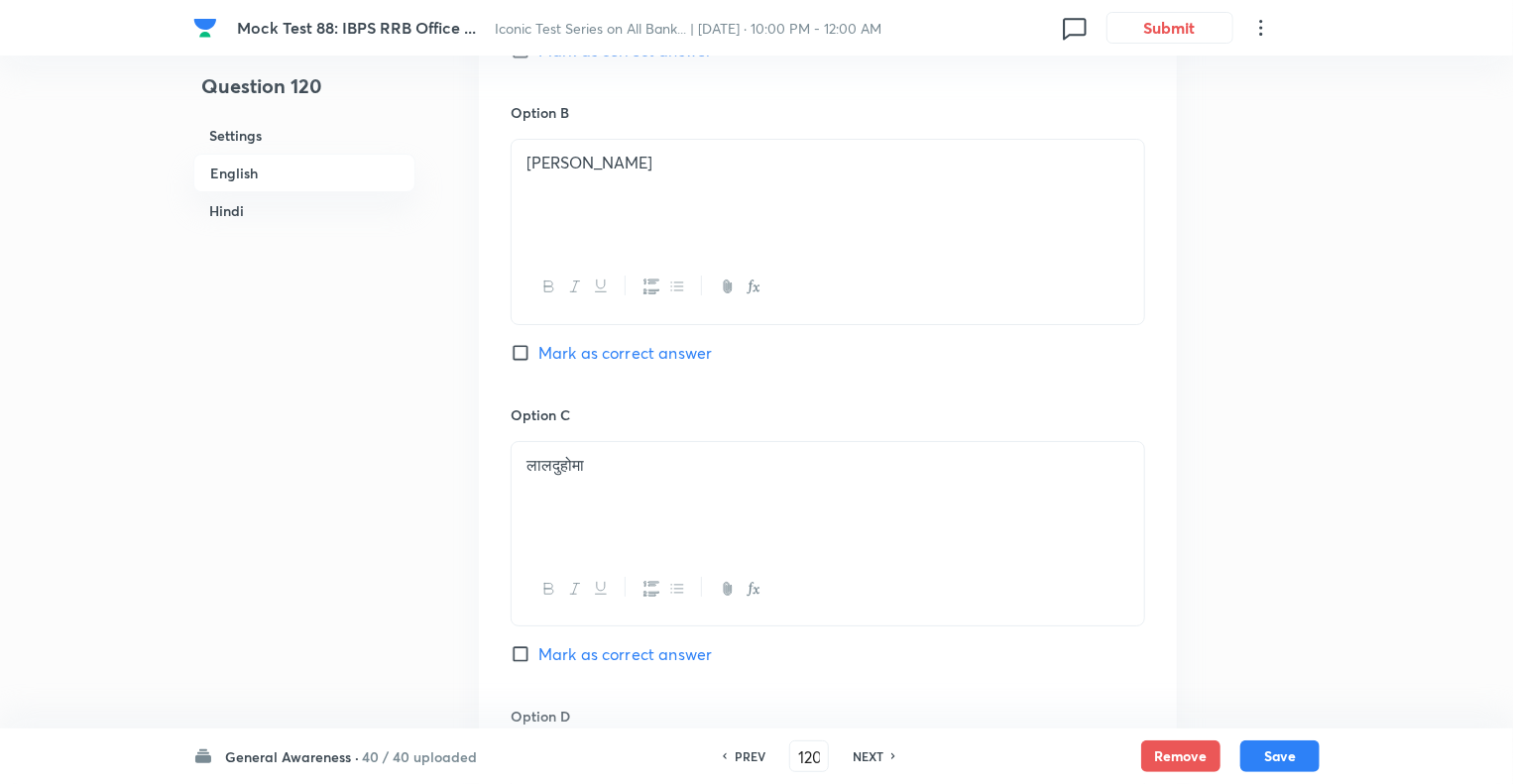 click on "NEXT" at bounding box center (868, 756) 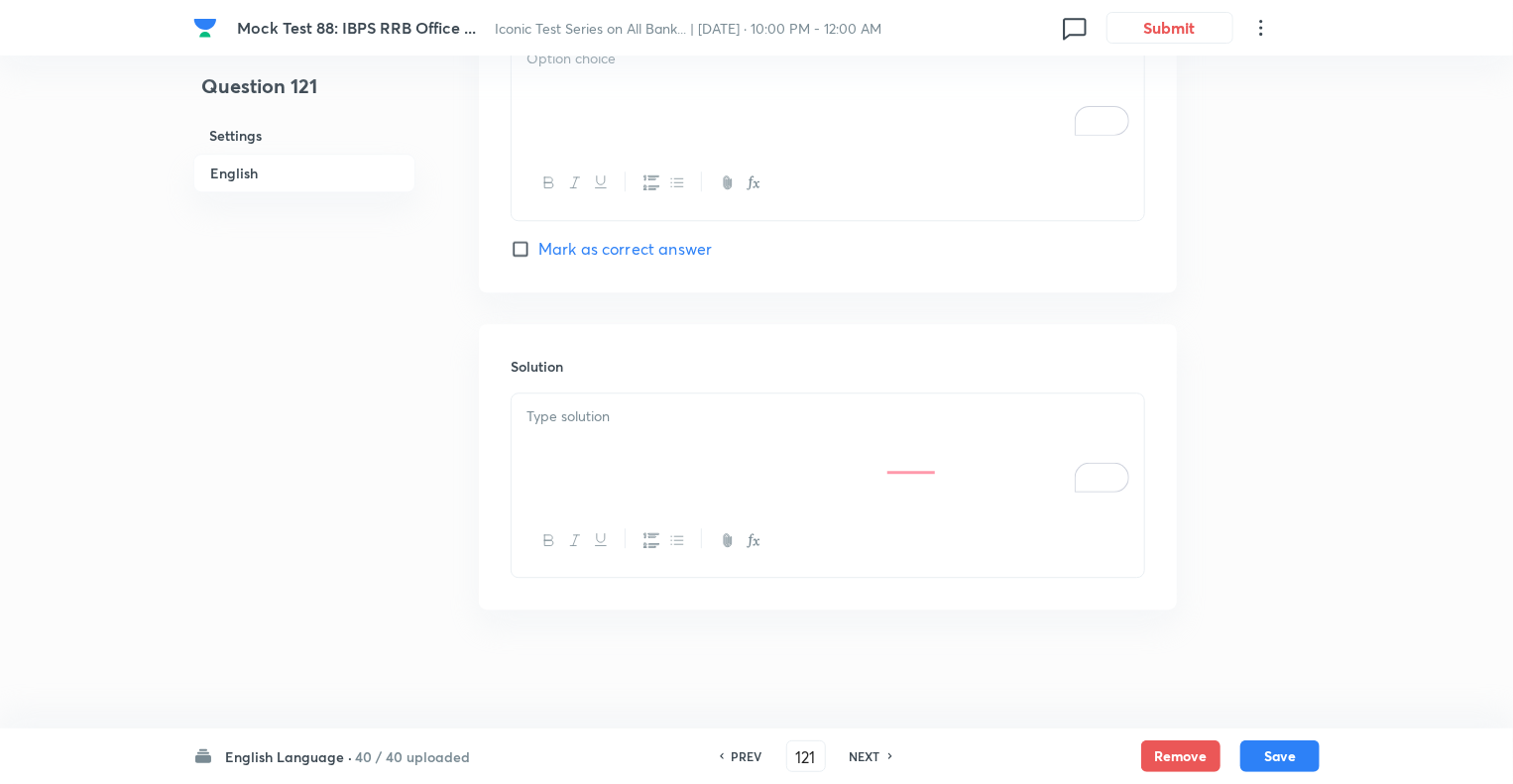 checkbox on "false" 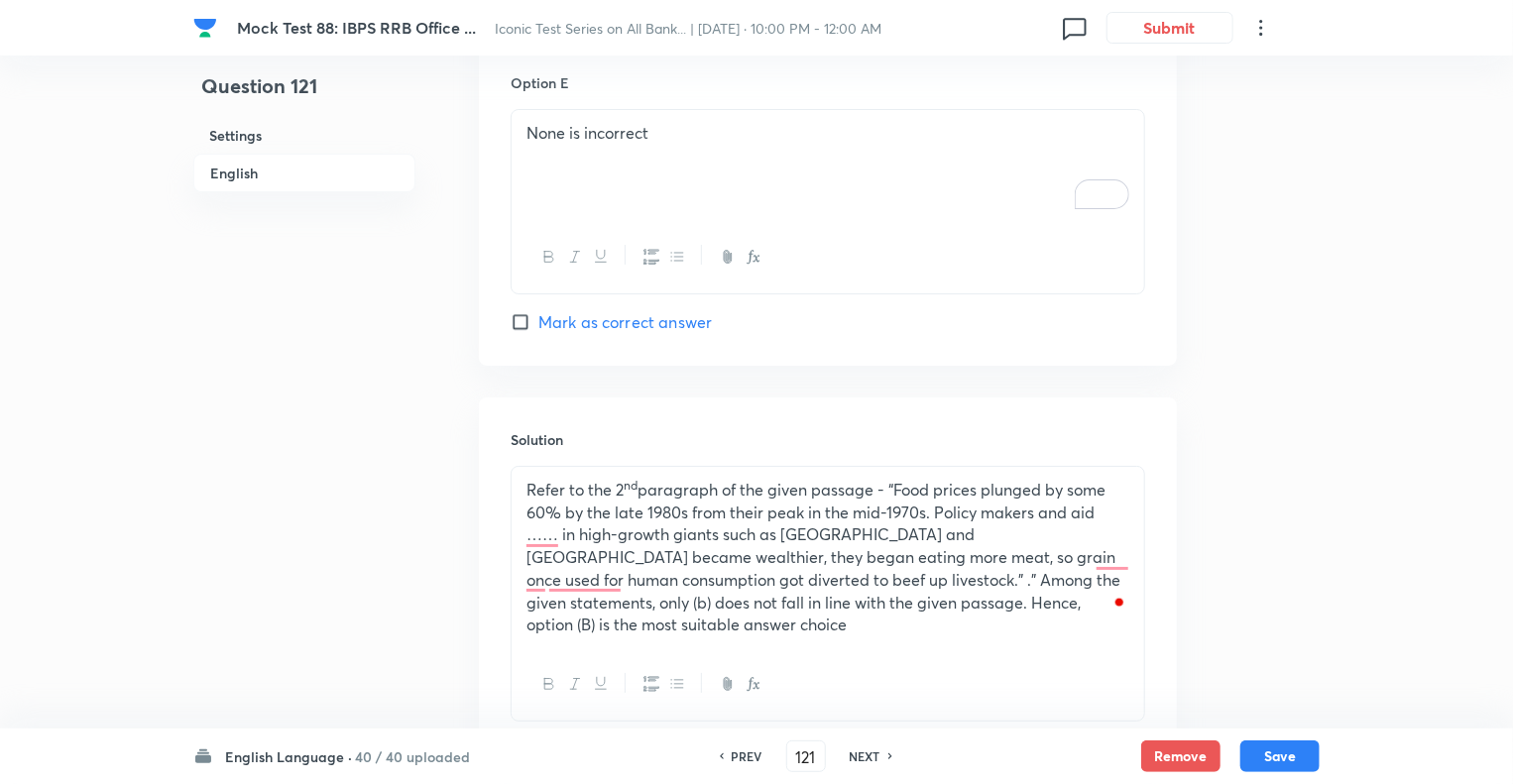 click on "Question 121 Settings English" at bounding box center [304, -1346] 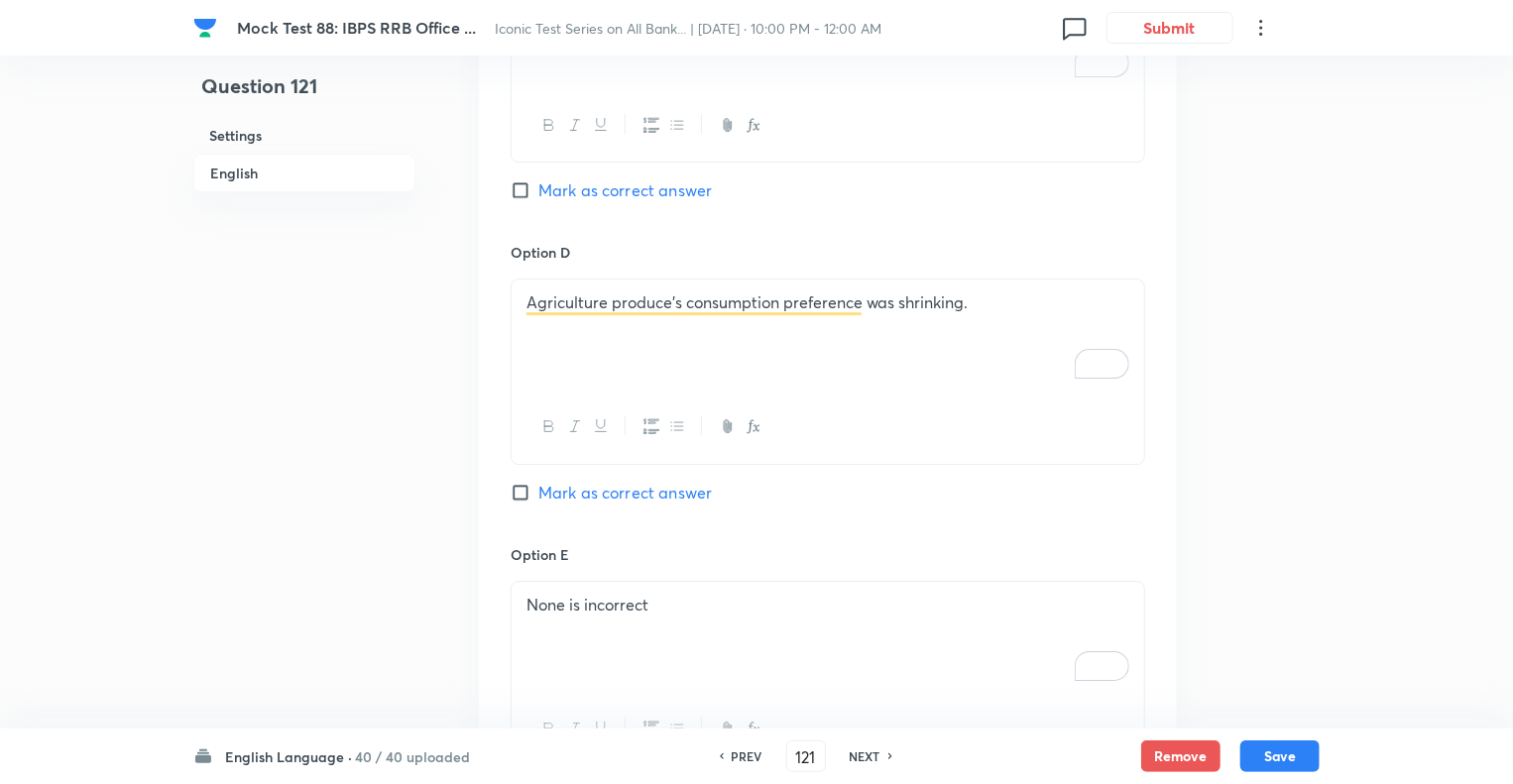 scroll, scrollTop: 3144, scrollLeft: 0, axis: vertical 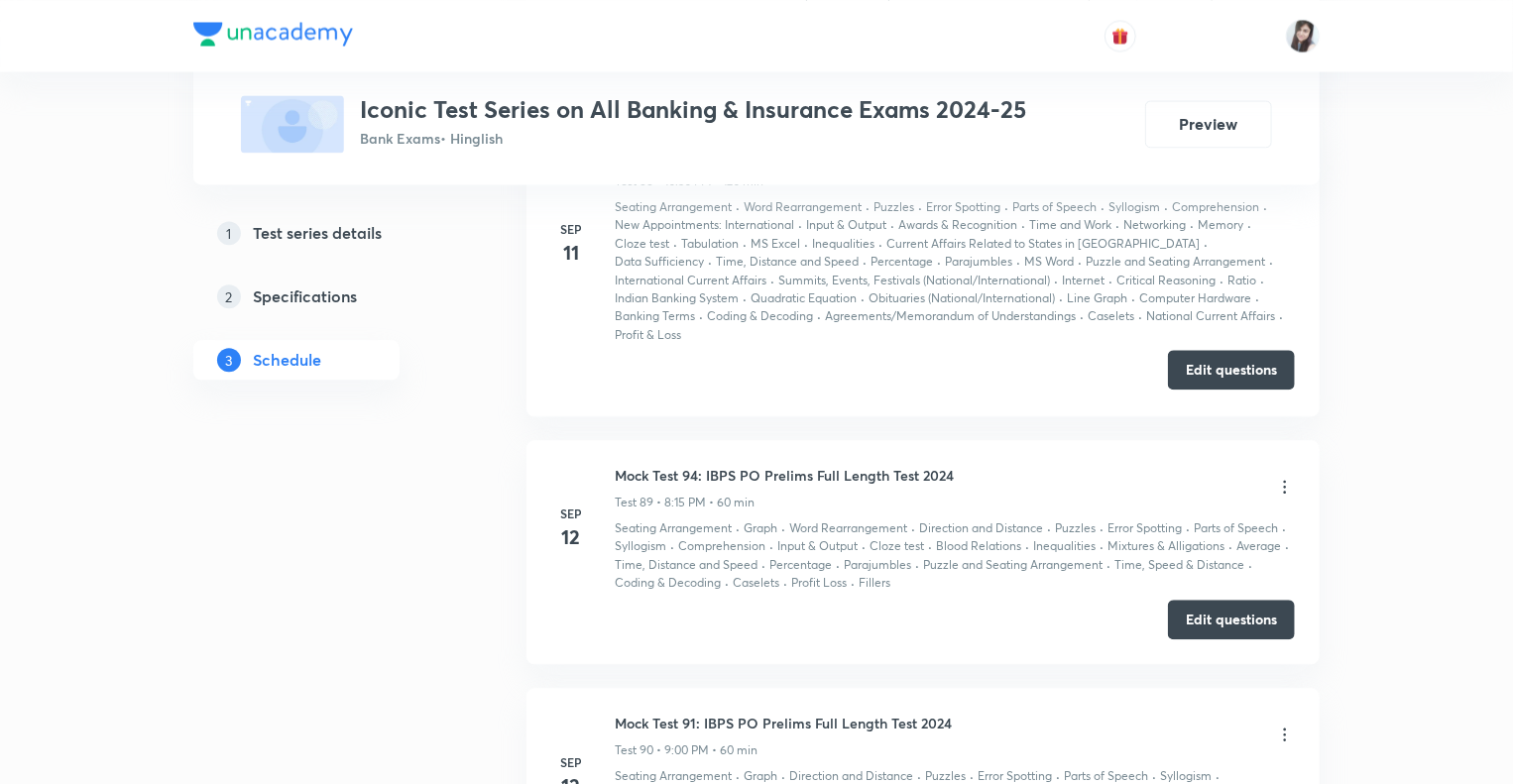click on "Edit questions" at bounding box center [1231, 370] 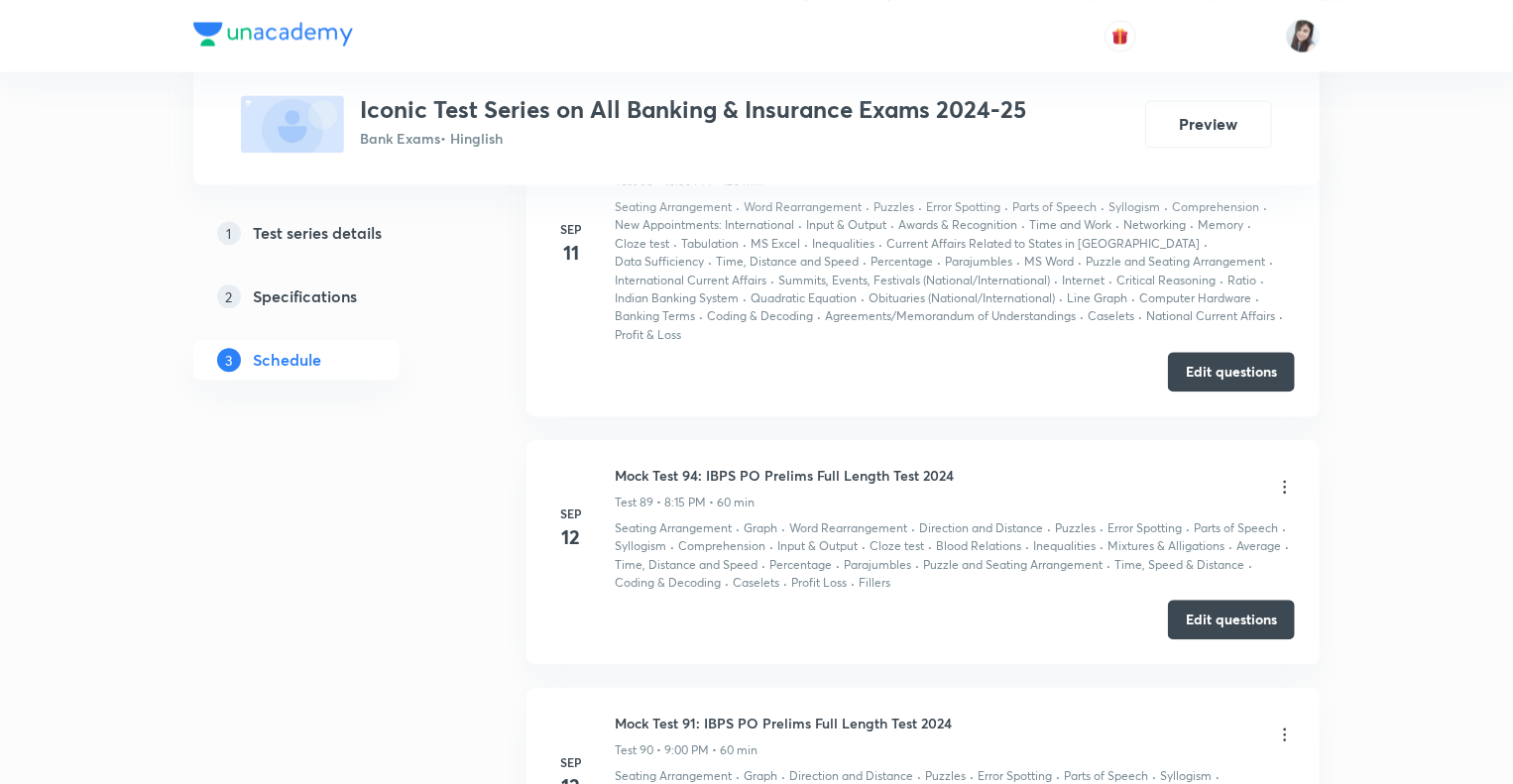 click on "Test Series Iconic Test Series on All Banking & Insurance Exams 2024-25 Bank Exams  • Hinglish Preview 1 Test series details 2 Specifications 3 Schedule Schedule •  199  tests Session  200 Live class Test Session title 0/99 ​ Schedule for Jul 11, 2025, 9:34 AM ​ Duration (in minutes) ​ Sub-concepts ​ Add Cancel Jun 19 Mock Test 1: IBPS RRB Officer Scale - I Prelims 2024 Test 1 • 8:00 AM • 45 min Seating Arrangement · Simplification & Approximation · Direction and Distance · Puzzles · Linear Equation · Syllogism · Simple & Compound Interest · Permutations And Combinations · Classification · Blood Relations · Inequalities · Mixtures & Alligations · Average · Number Series · Percentage · Age Related Problems · Puzzle and Seating Arrangement · Time, Speed & Distance · Quadratic Equation · Different Types Of Tests · Quantitative Comparison · Alphabet Test · Coding & Decoding · Ratio & Proportion · Profit & Loss · Time & Work Edit questions Jun 19 Seating Arrangement · · 2" at bounding box center [756, 3829] 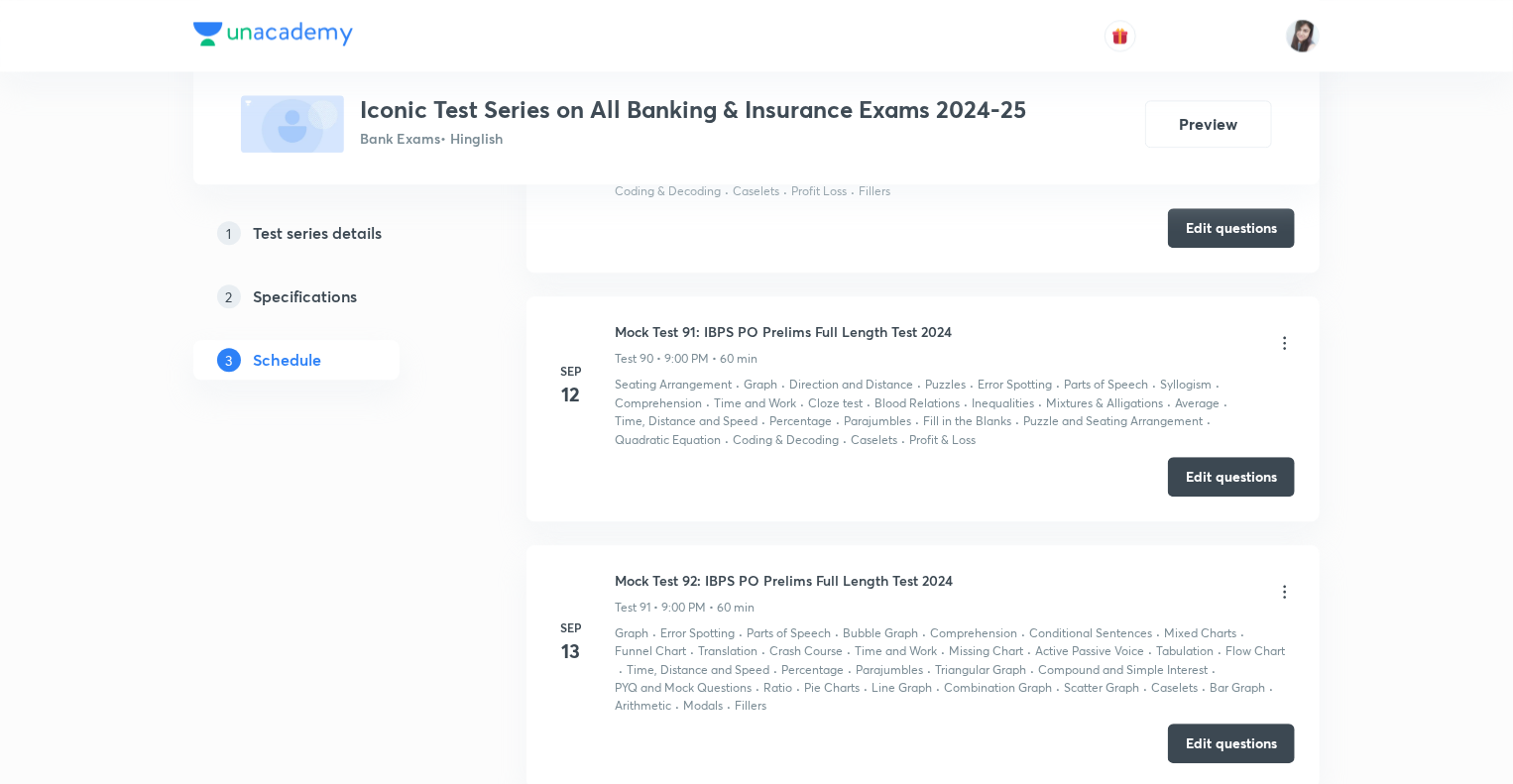 scroll, scrollTop: 25223, scrollLeft: 0, axis: vertical 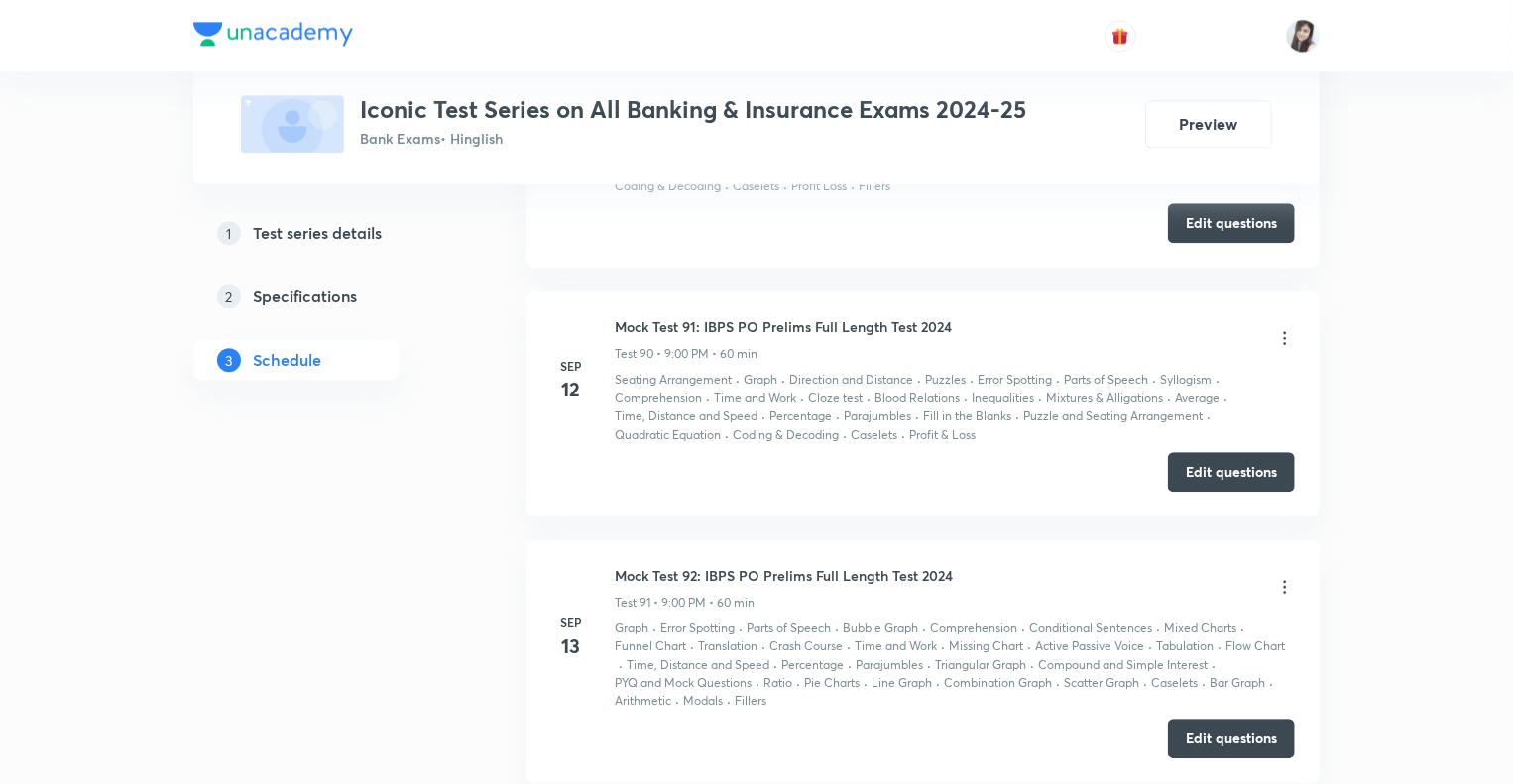 click on "Test Series Iconic Test Series on All Banking & Insurance Exams 2024-25 Bank Exams  • Hinglish Preview 1 Test series details 2 Specifications 3 Schedule Schedule •  199  tests Session  200 Live class Test Session title 0/99 ​ Schedule for Jul 11, 2025, 9:34 AM ​ Duration (in minutes) ​ Sub-concepts ​ Add Cancel Jun 19 Mock Test 1: IBPS RRB Officer Scale - I Prelims 2024 Test 1 • 8:00 AM • 45 min Seating Arrangement · Simplification & Approximation · Direction and Distance · Puzzles · Linear Equation · Syllogism · Simple & Compound Interest · Permutations And Combinations · Classification · Blood Relations · Inequalities · Mixtures & Alligations · Average · Number Series · Percentage · Age Related Problems · Puzzle and Seating Arrangement · Time, Speed & Distance · Quadratic Equation · Different Types Of Tests · Quantitative Comparison · Alphabet Test · Coding & Decoding · Ratio & Proportion · Profit & Loss · Time & Work Edit questions Jun 19 Seating Arrangement · · 2" at bounding box center (756, 3432) 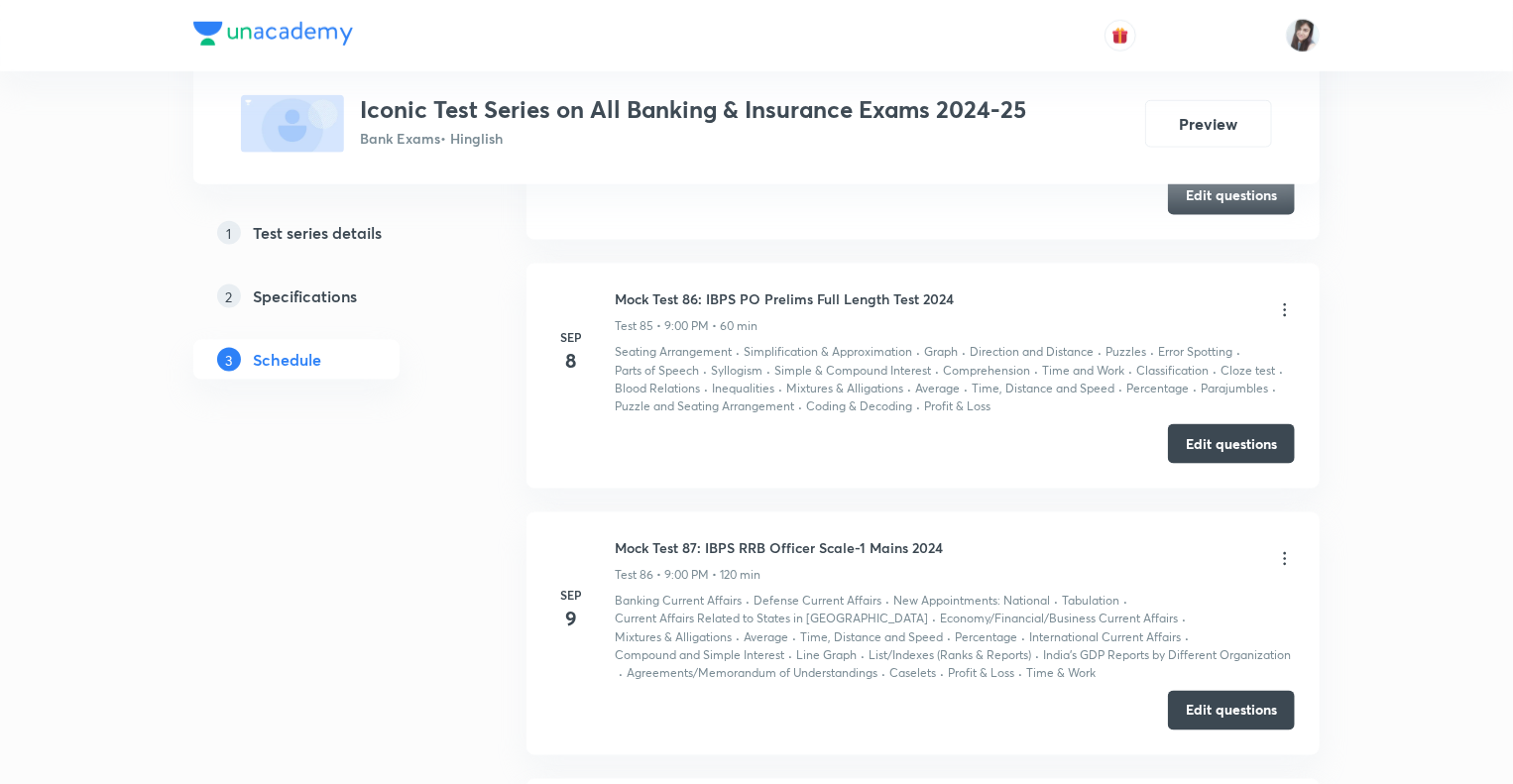 scroll, scrollTop: 24073, scrollLeft: 0, axis: vertical 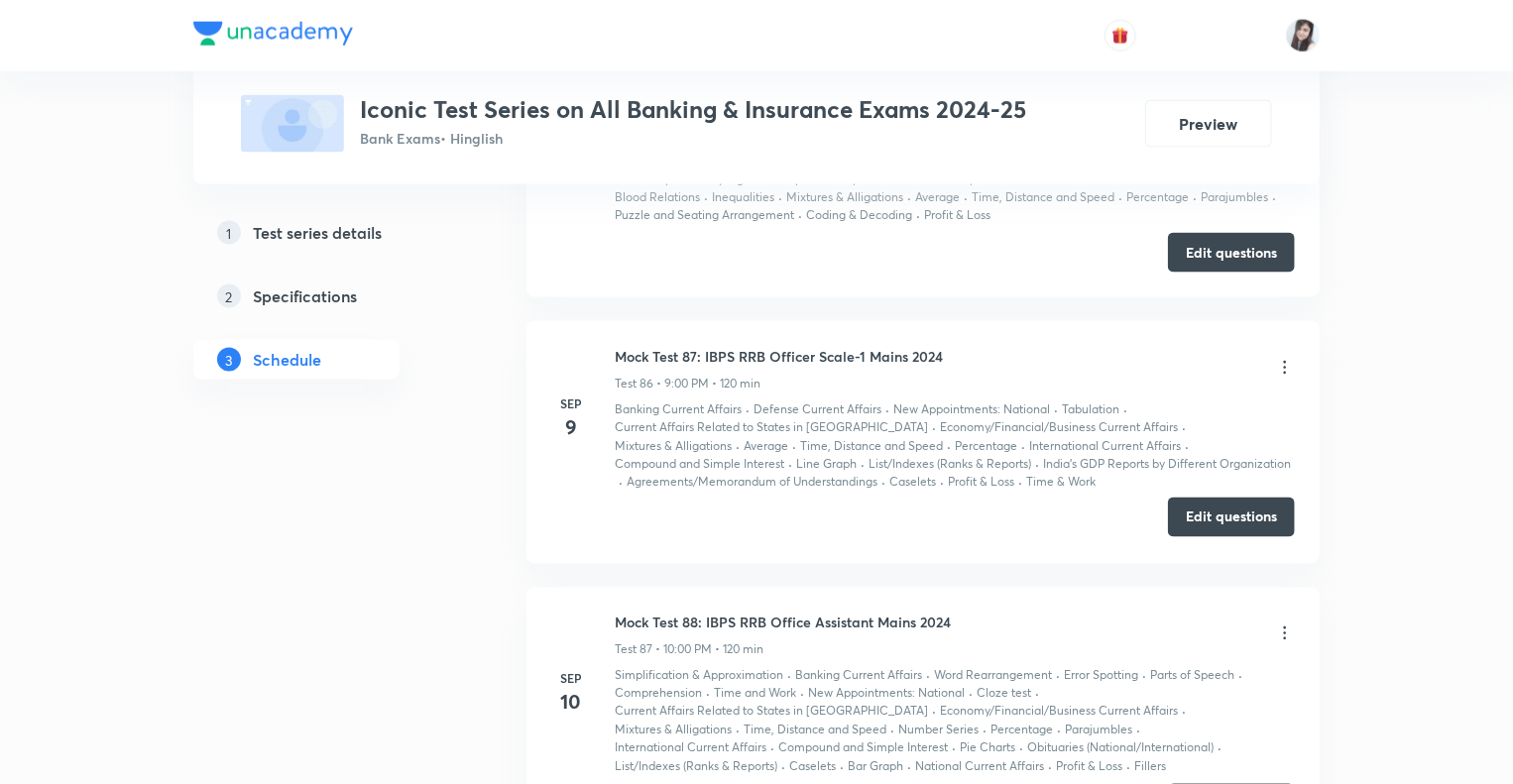 click on "Edit questions" at bounding box center [1231, 517] 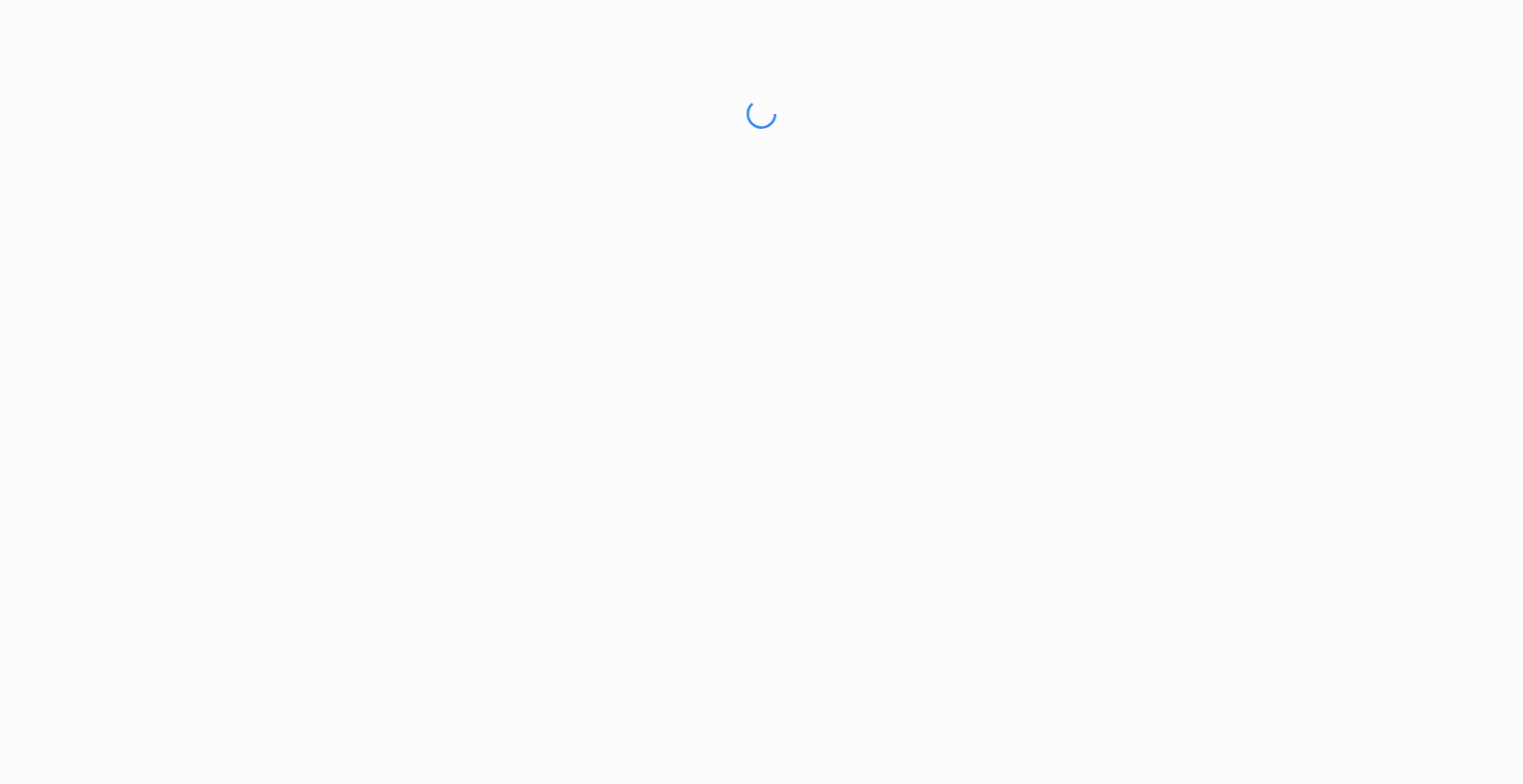 scroll, scrollTop: 0, scrollLeft: 0, axis: both 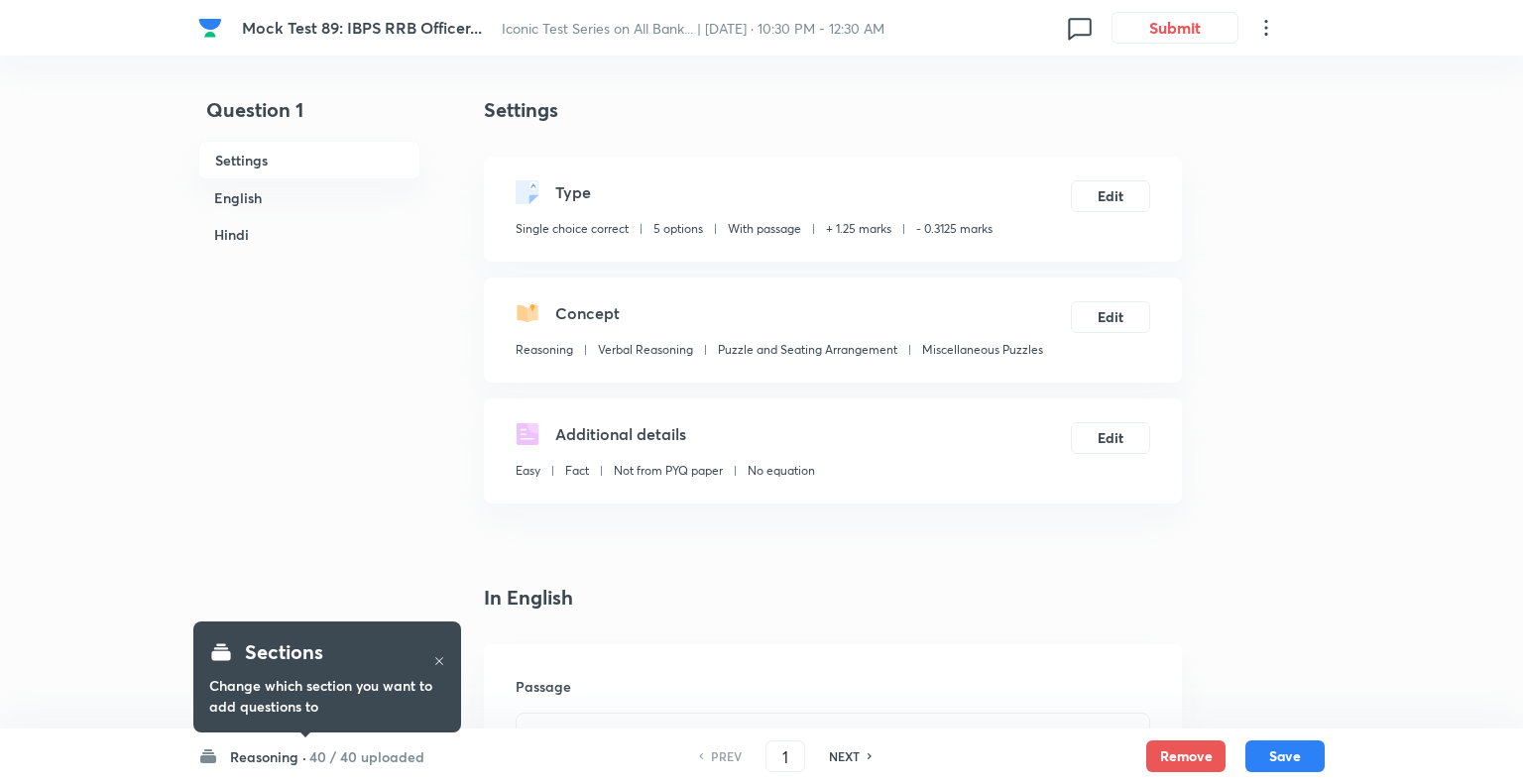 checkbox on "true" 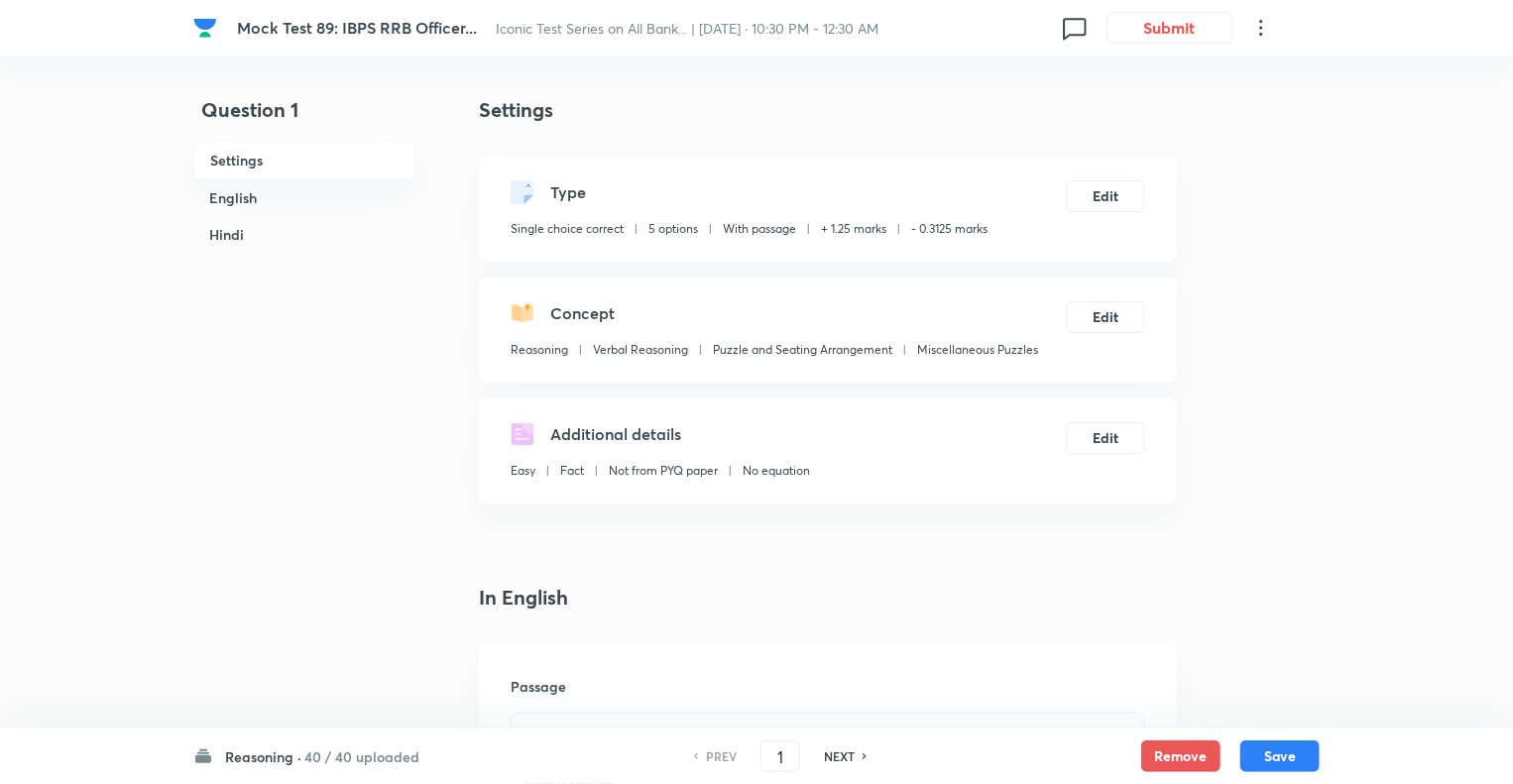 click on "Reasoning ·" at bounding box center [263, 756] 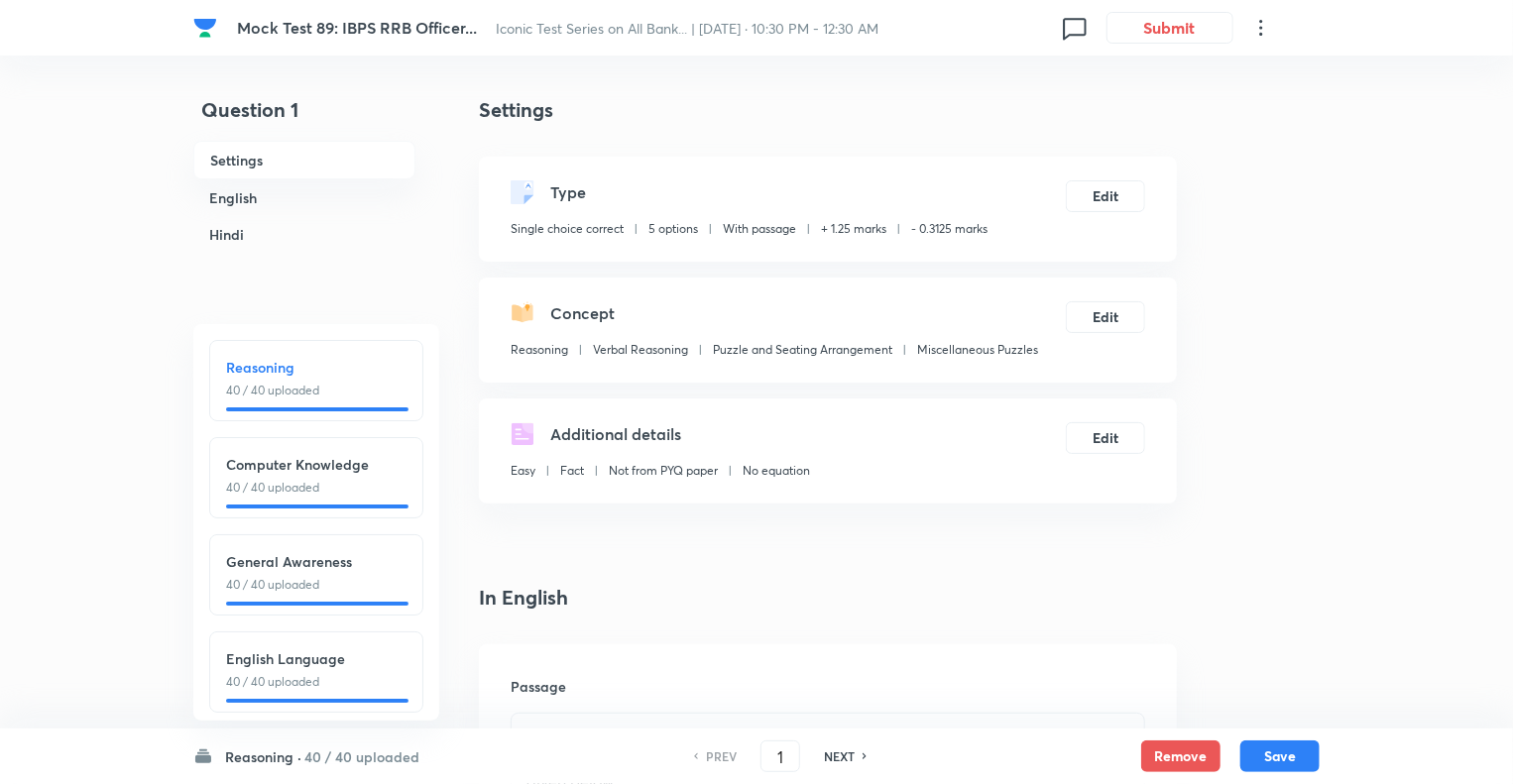 click on "English Language" at bounding box center (316, 658) 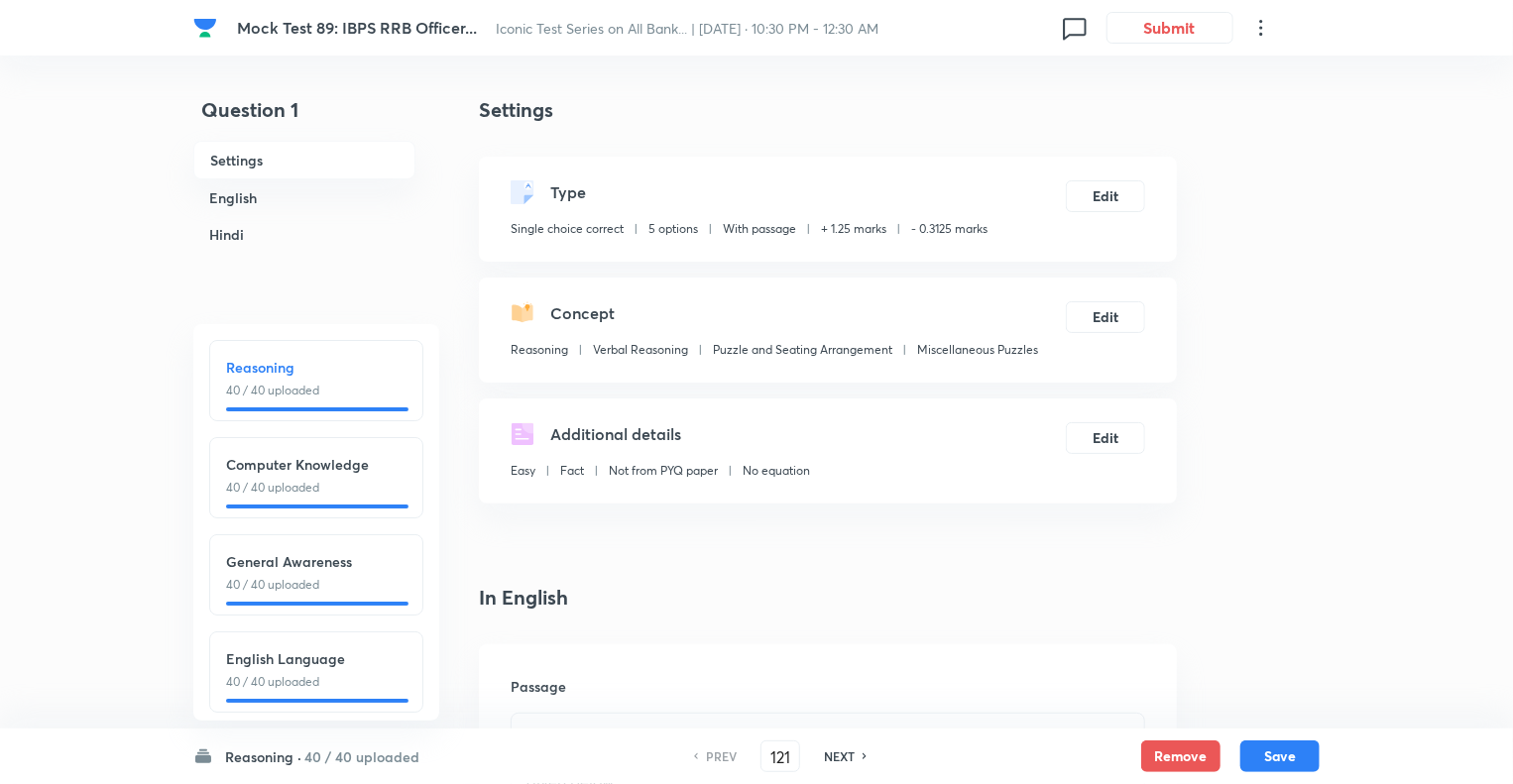 checkbox on "false" 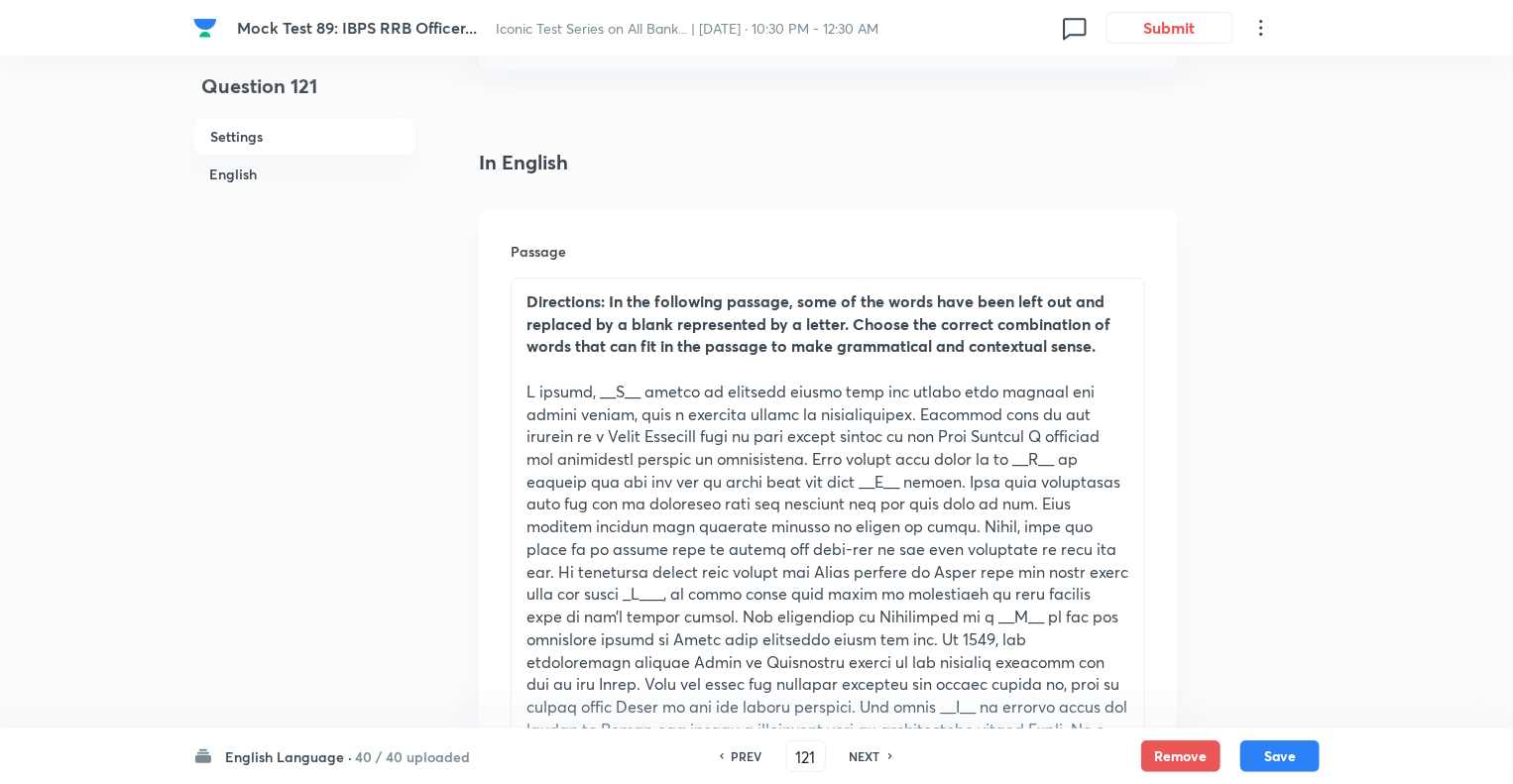 scroll, scrollTop: 515, scrollLeft: 0, axis: vertical 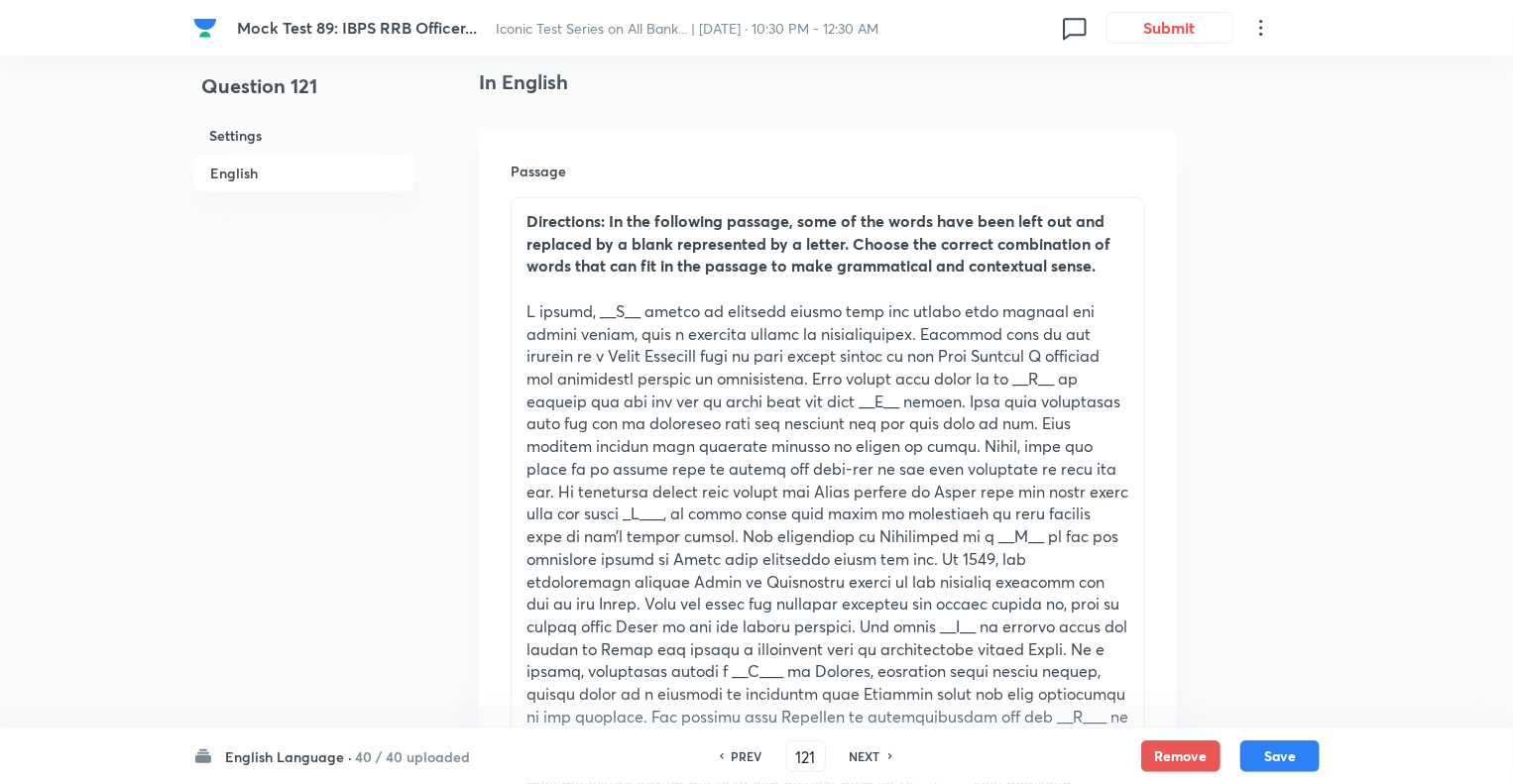 click on "NEXT" at bounding box center (865, 756) 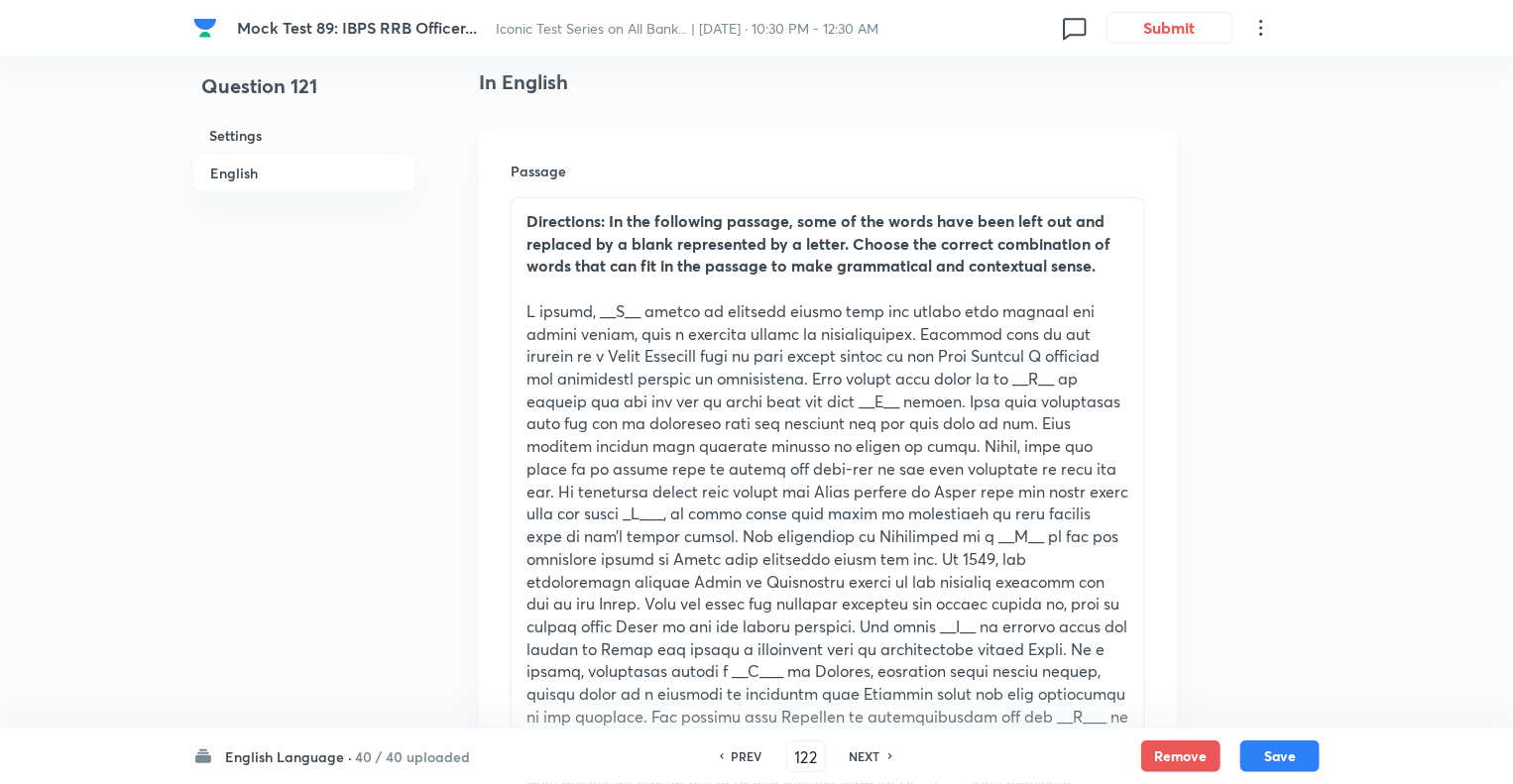checkbox on "false" 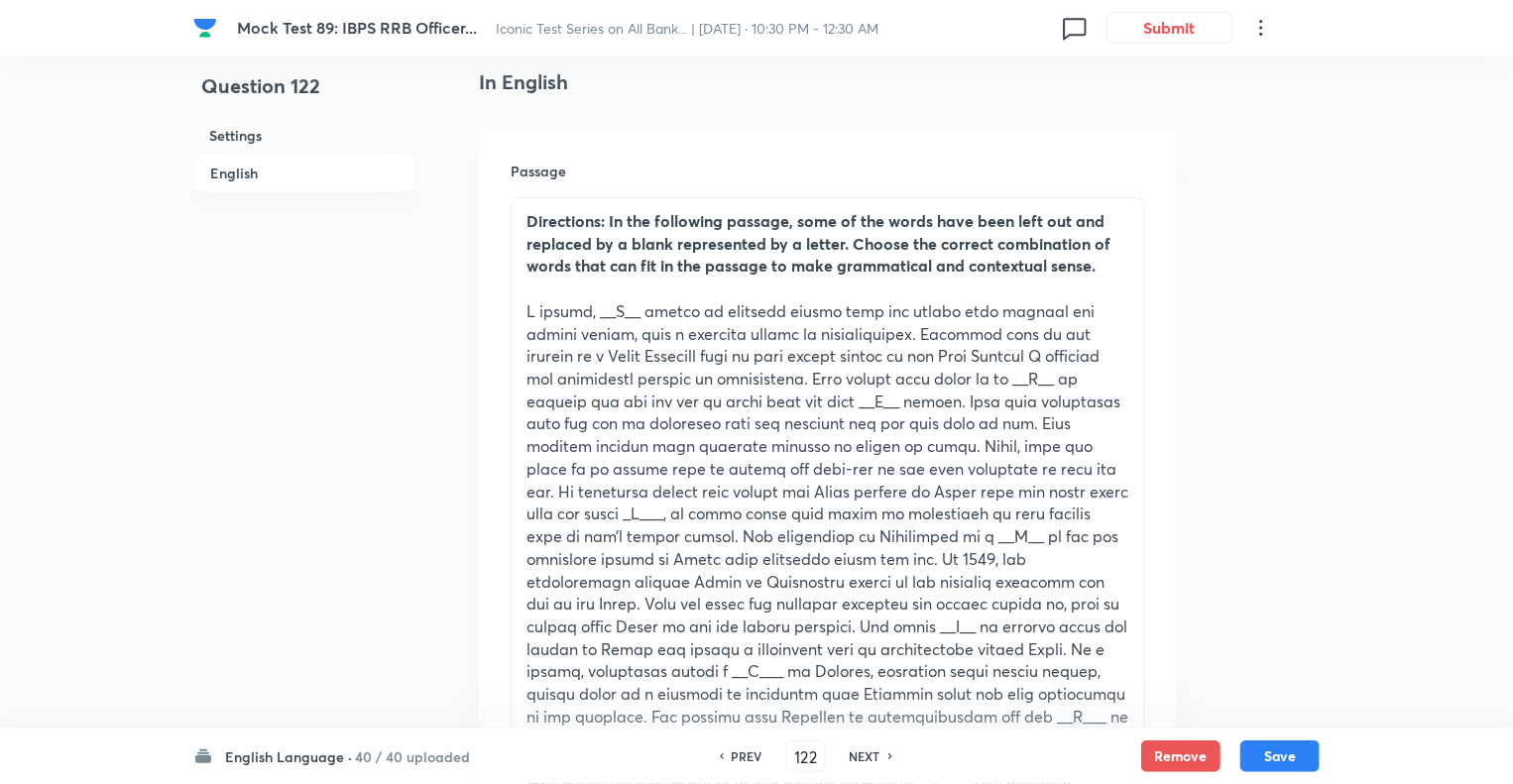 click on "NEXT" at bounding box center [865, 756] 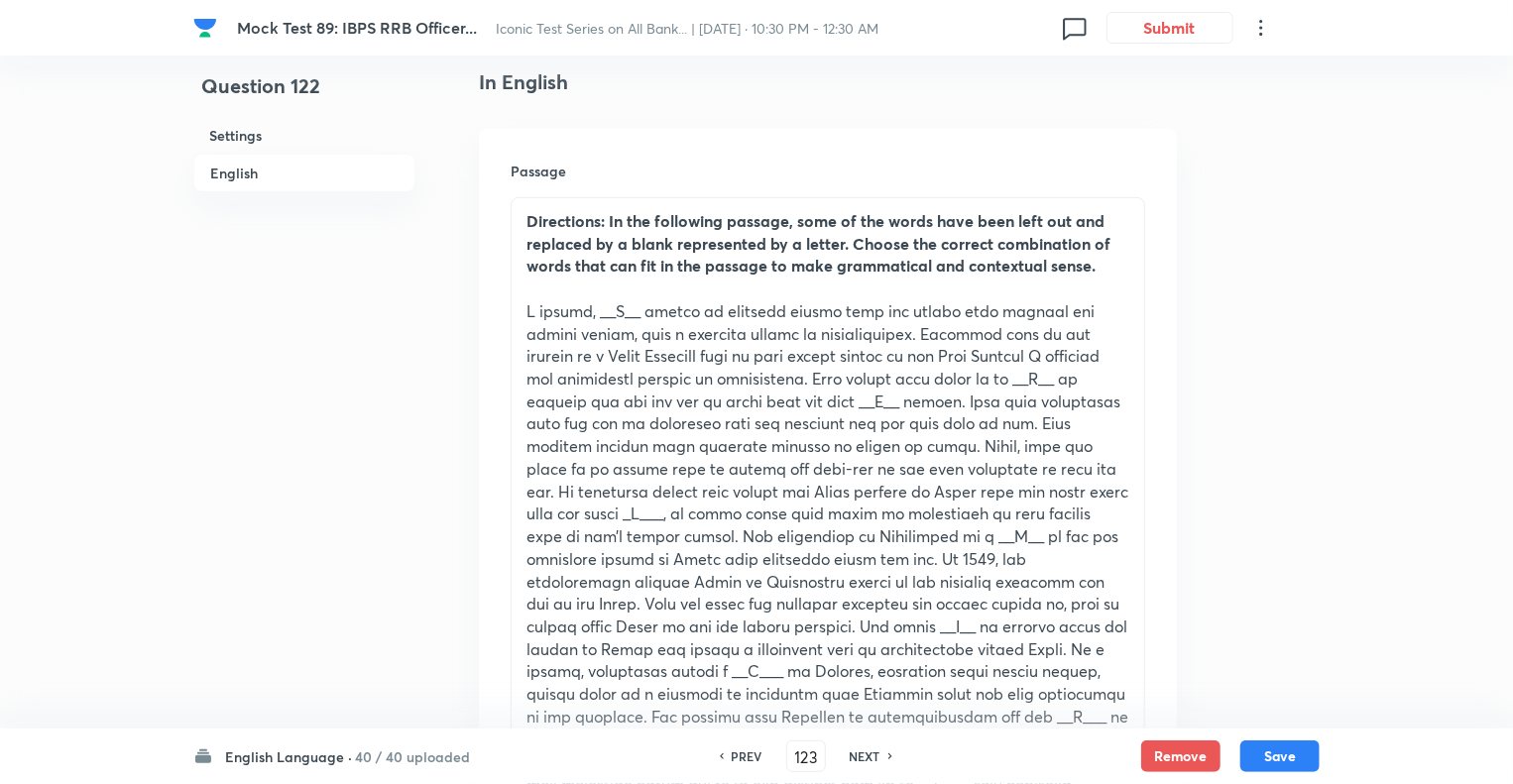 checkbox on "true" 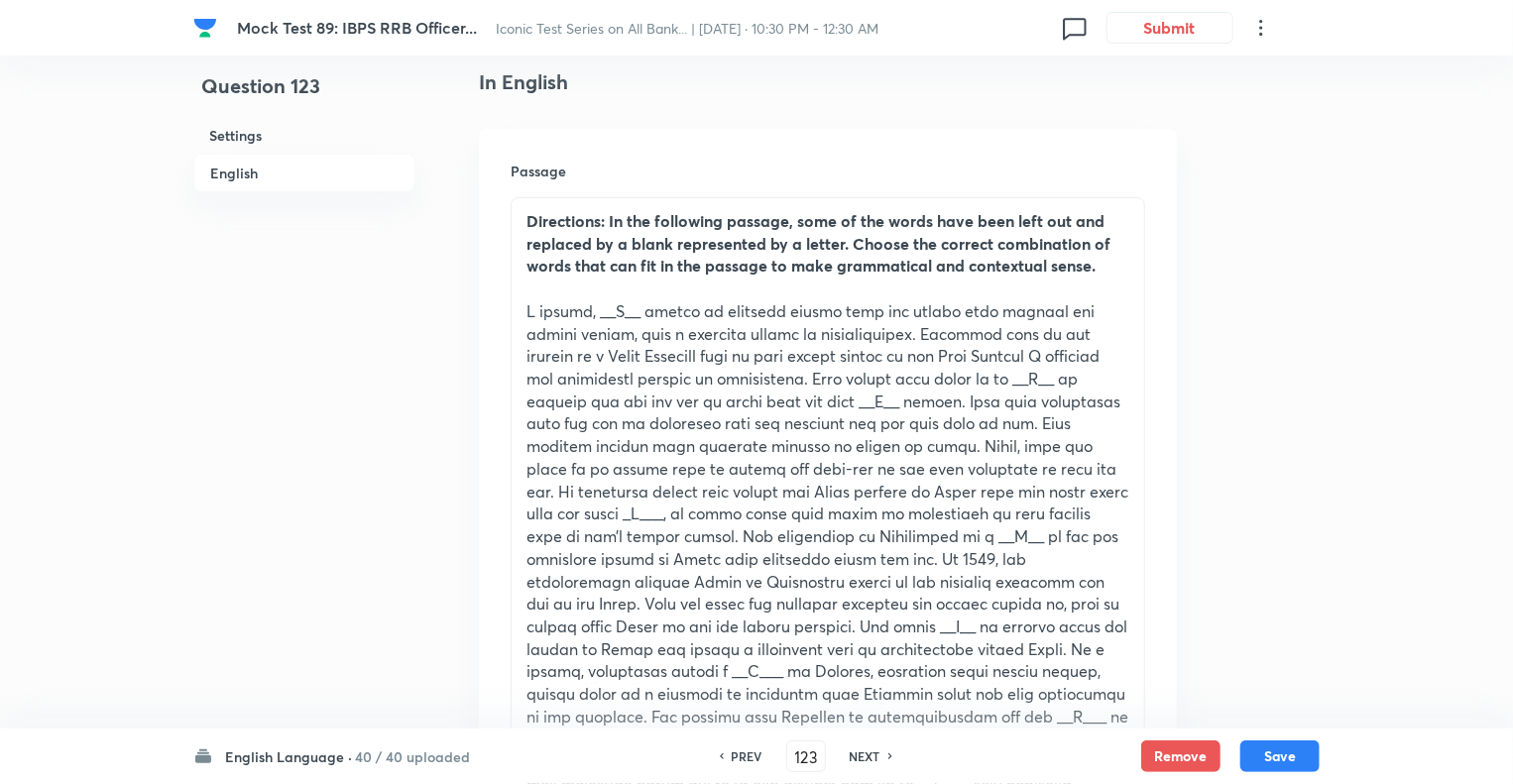 click on "NEXT" at bounding box center (865, 756) 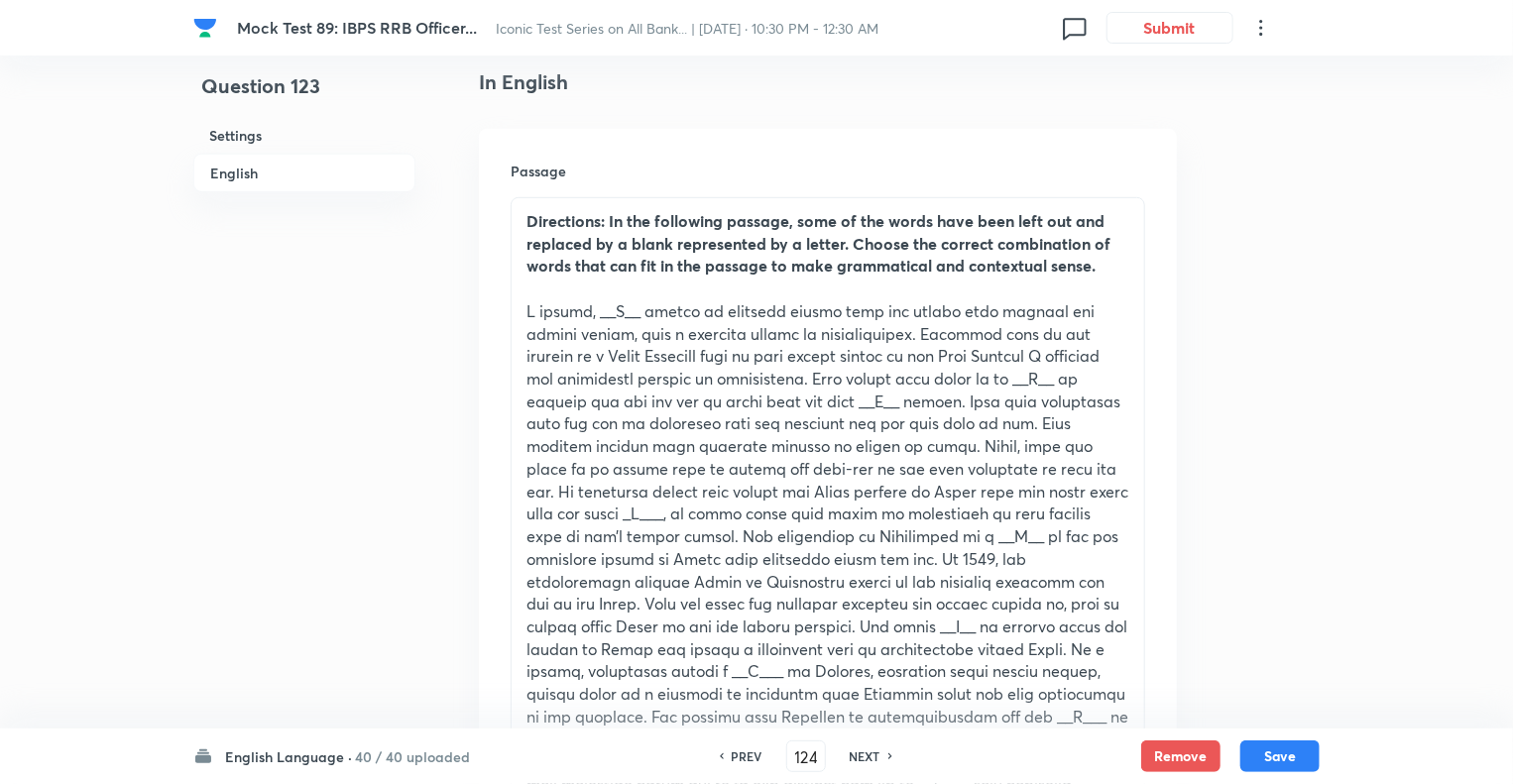 checkbox on "false" 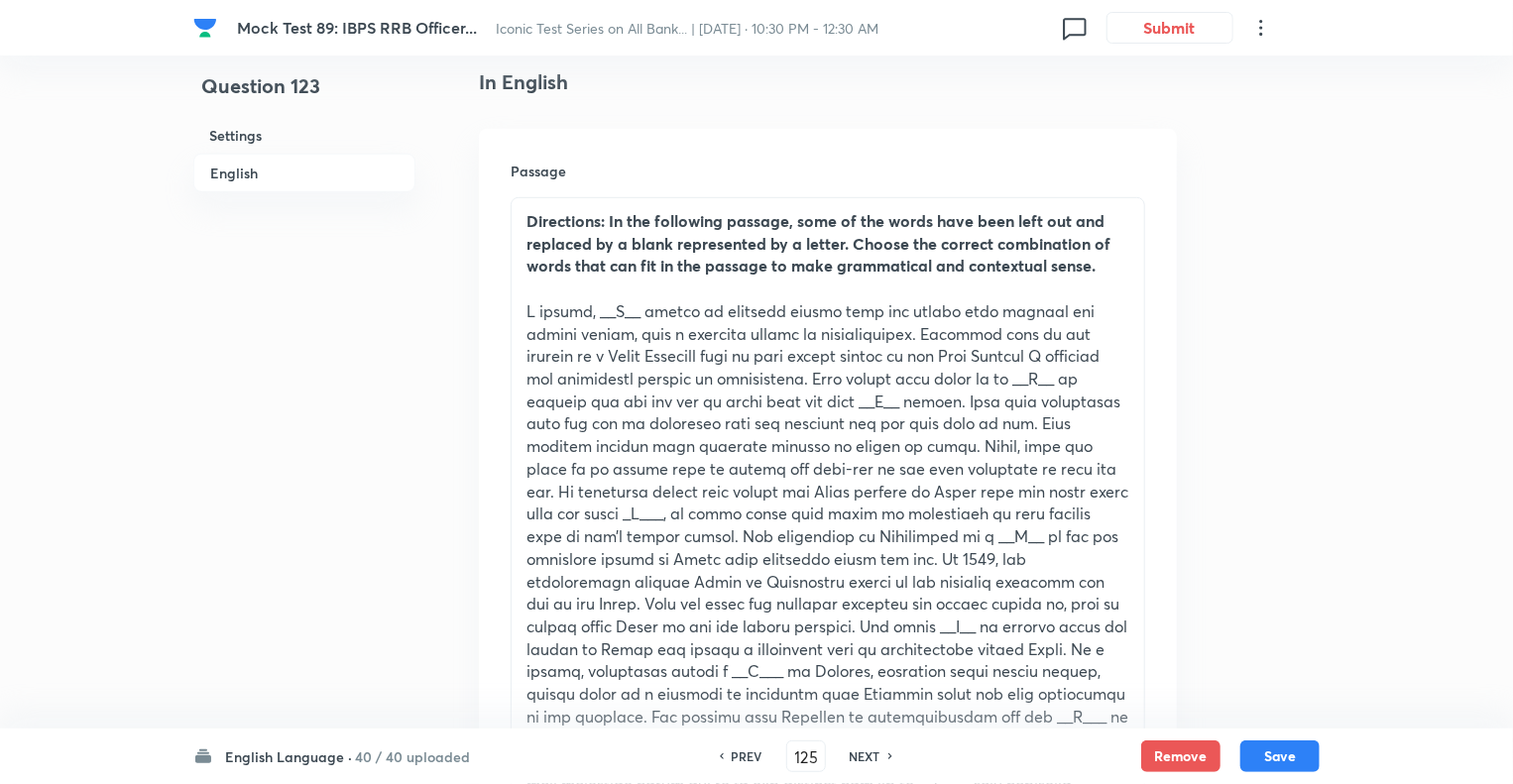 checkbox on "false" 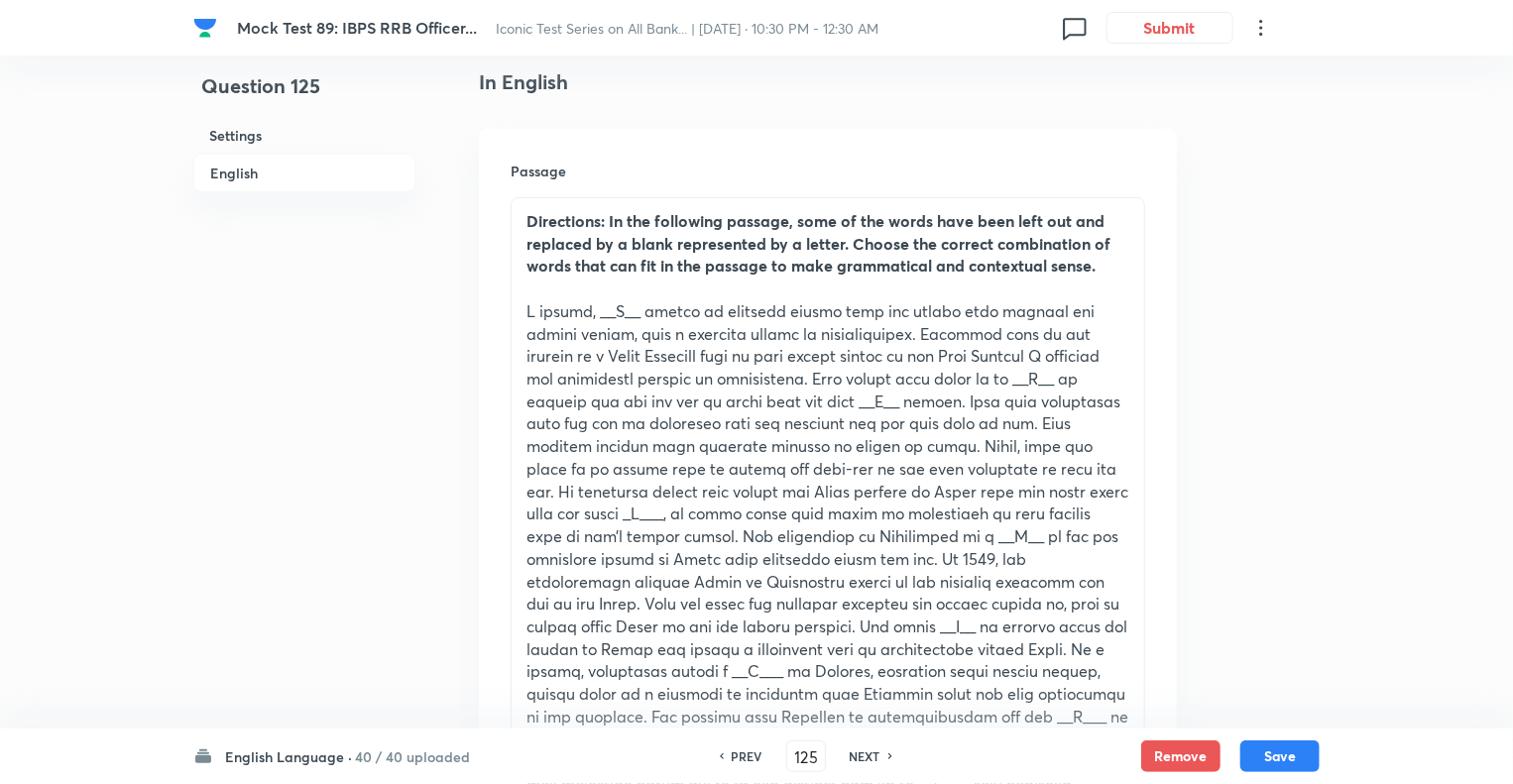 checkbox on "true" 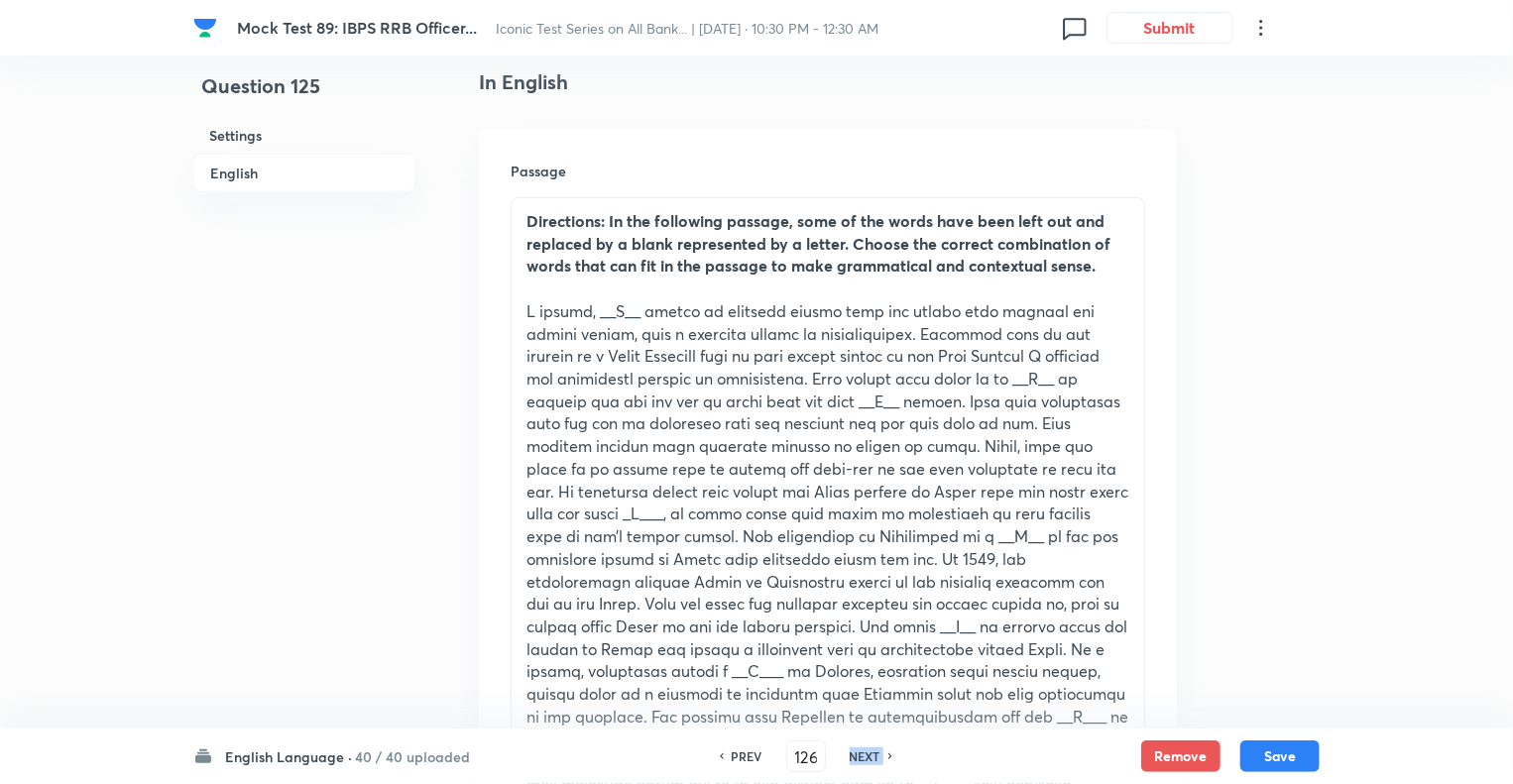 checkbox on "false" 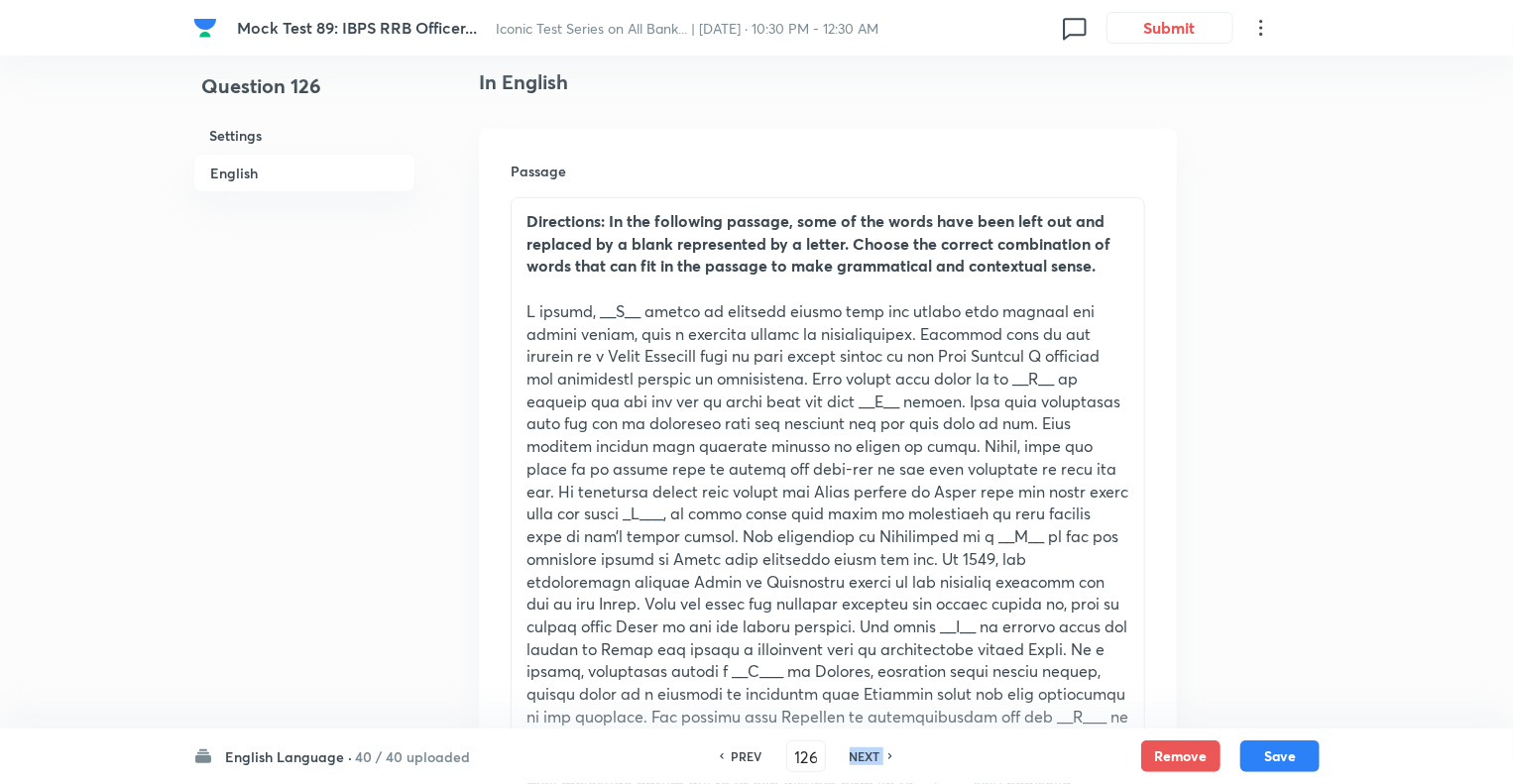 click on "NEXT" at bounding box center (865, 756) 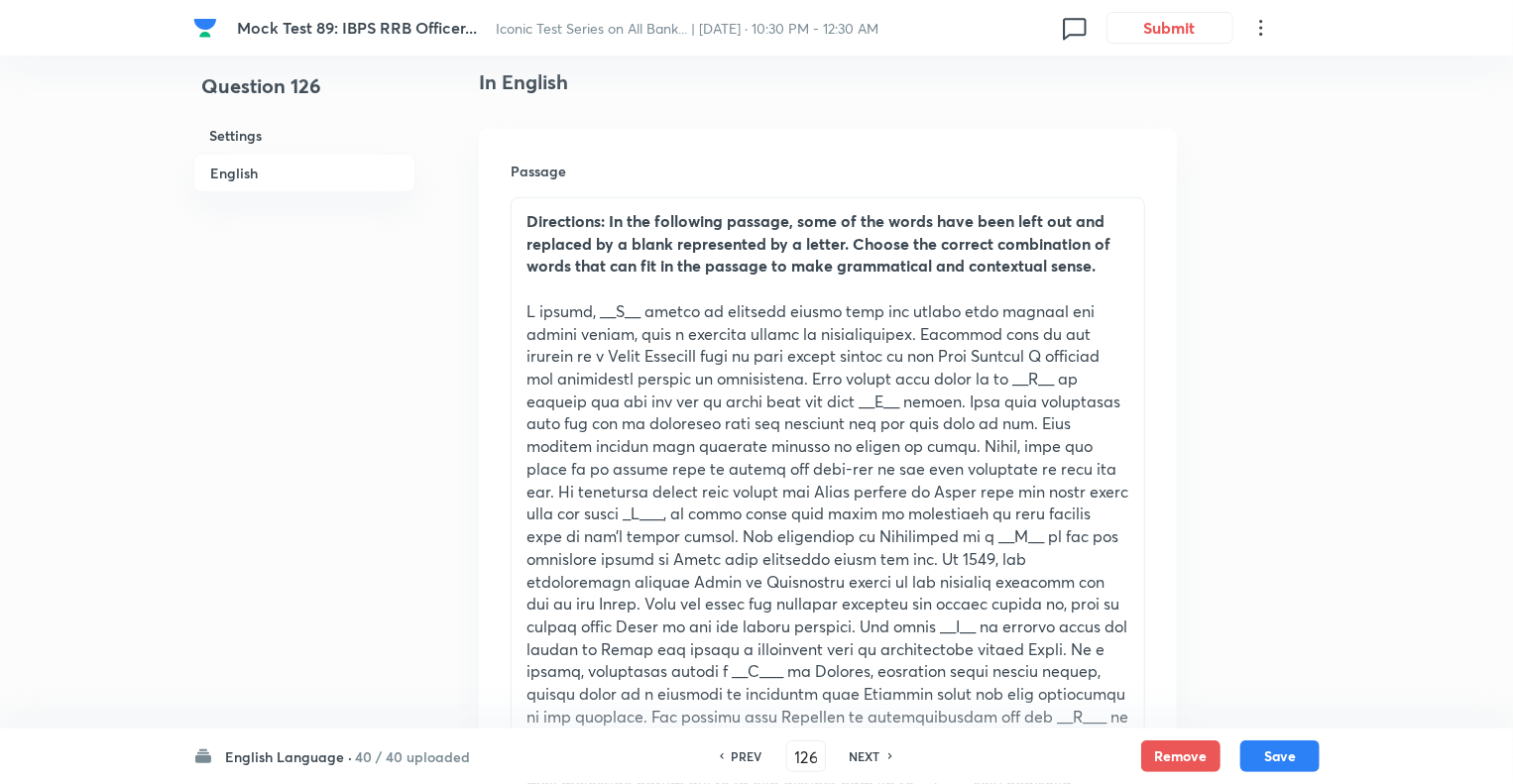 type on "127" 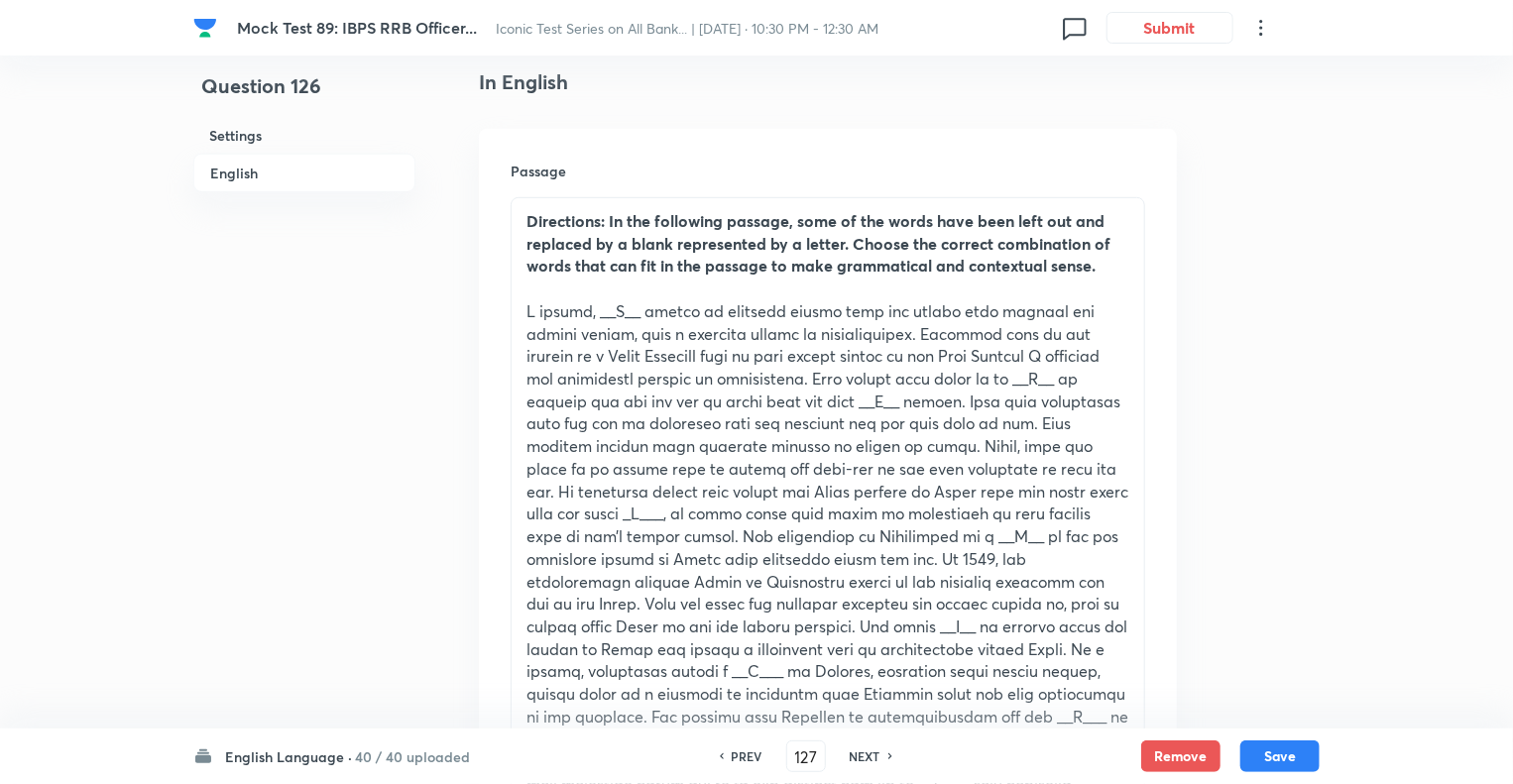 checkbox on "false" 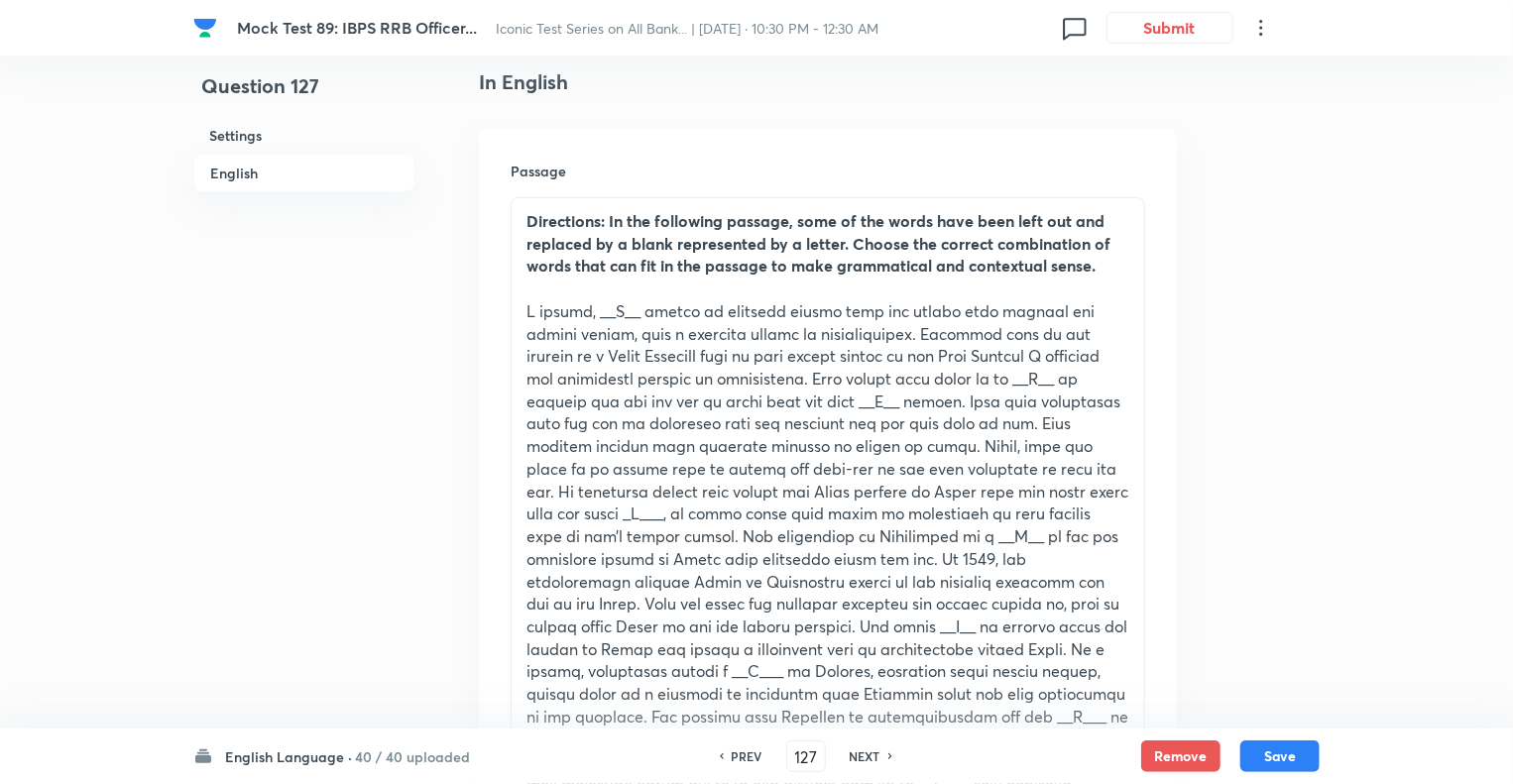 click on "NEXT" at bounding box center (865, 756) 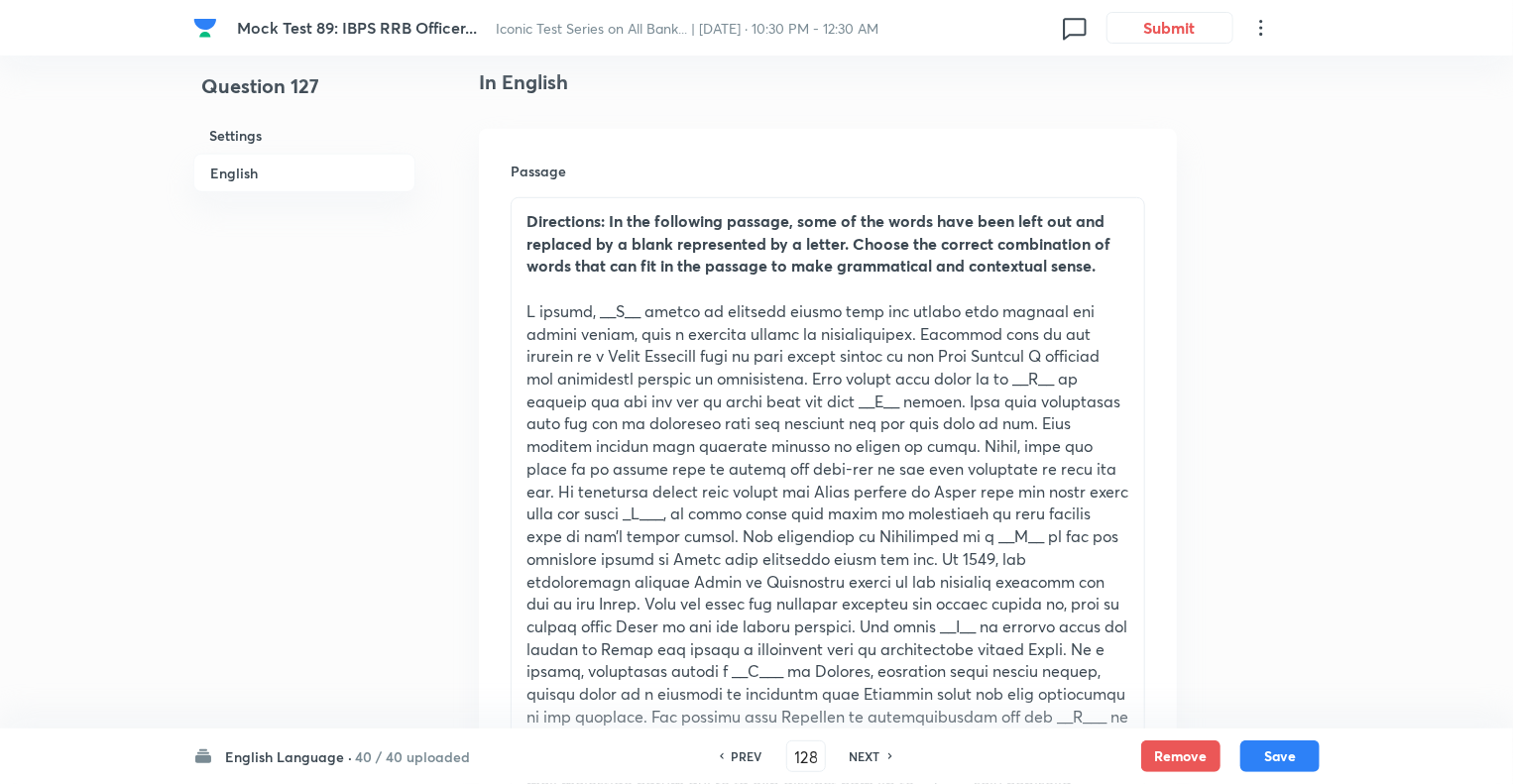 checkbox on "true" 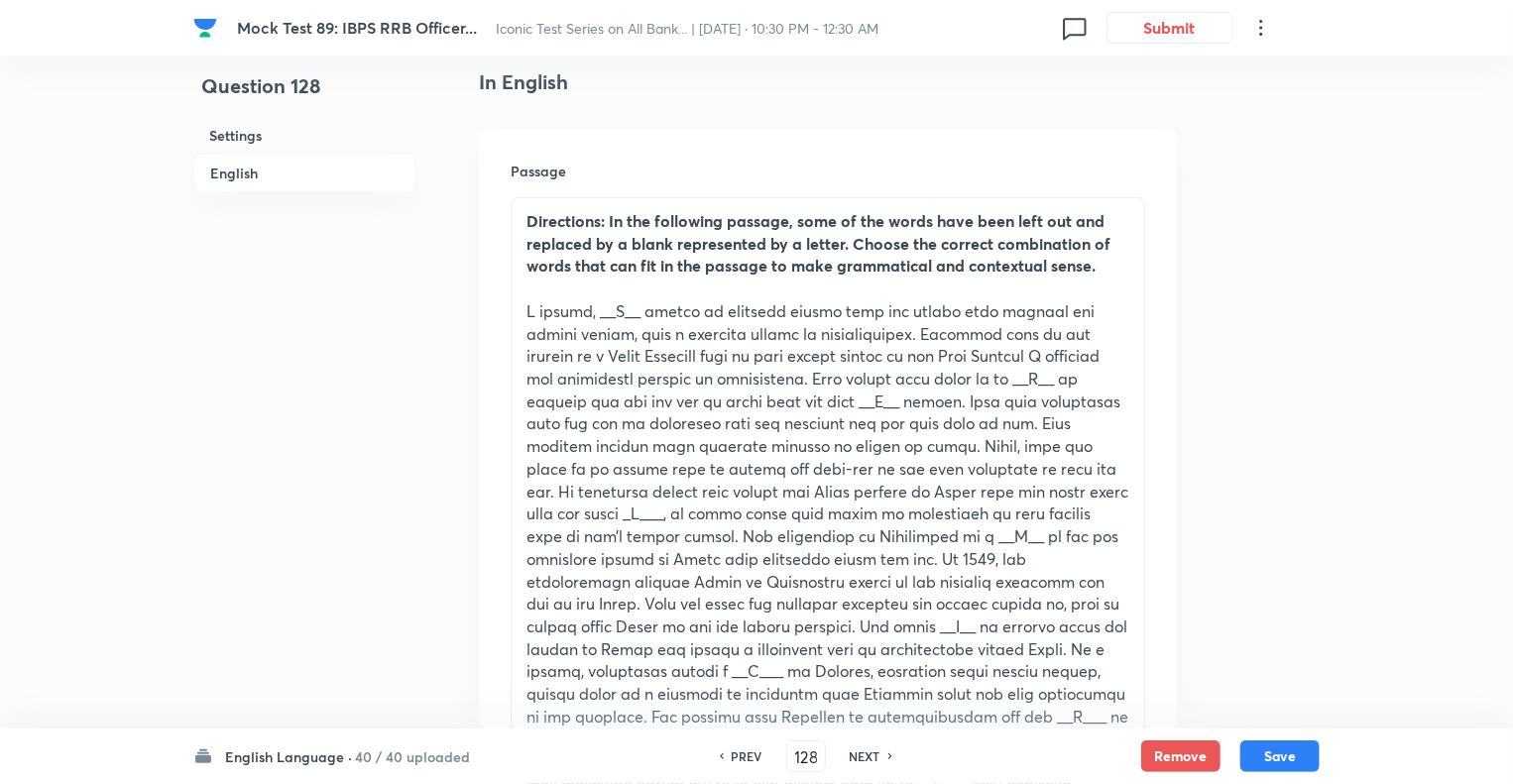 click on "NEXT" at bounding box center (865, 756) 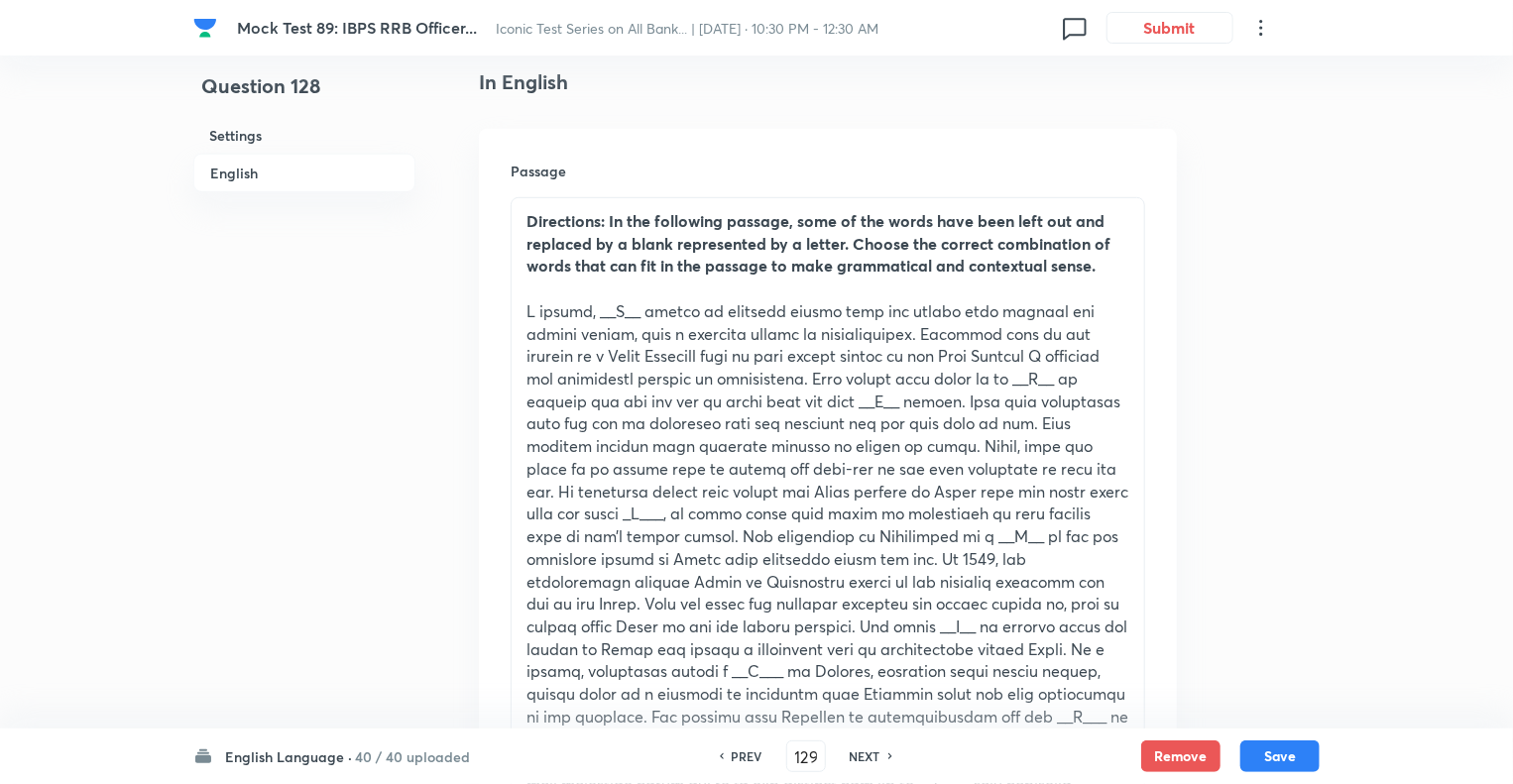 checkbox on "false" 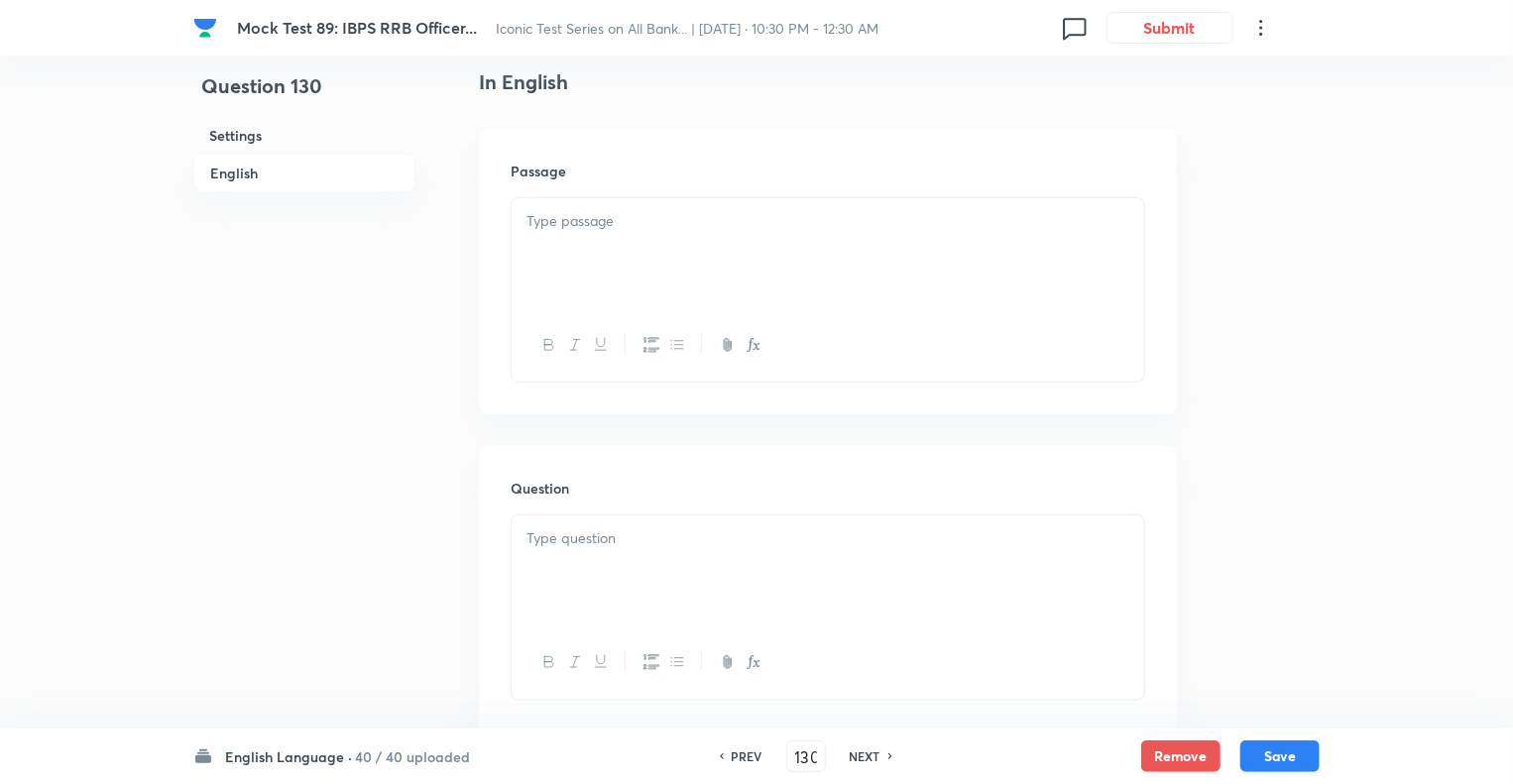 checkbox on "false" 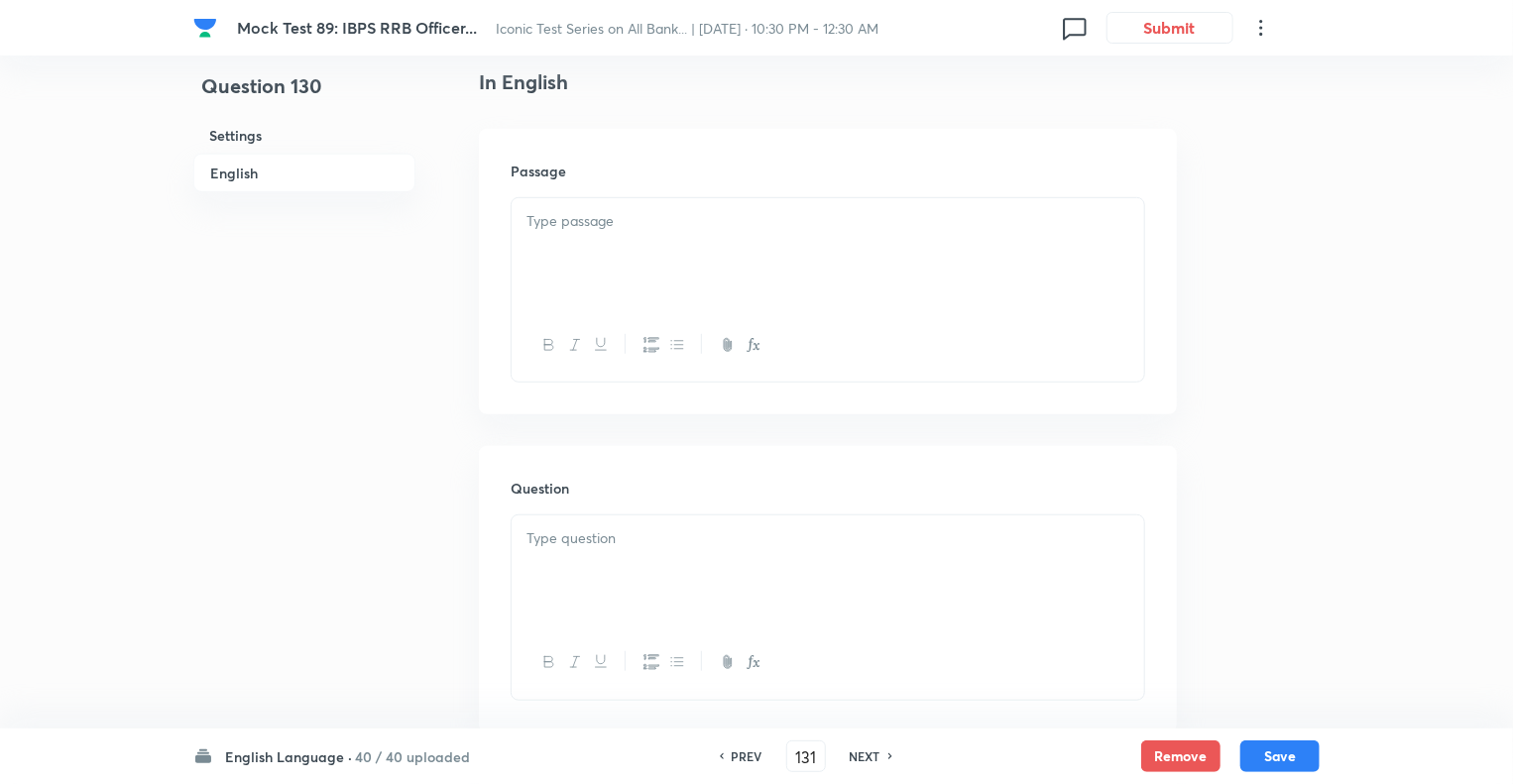 checkbox on "false" 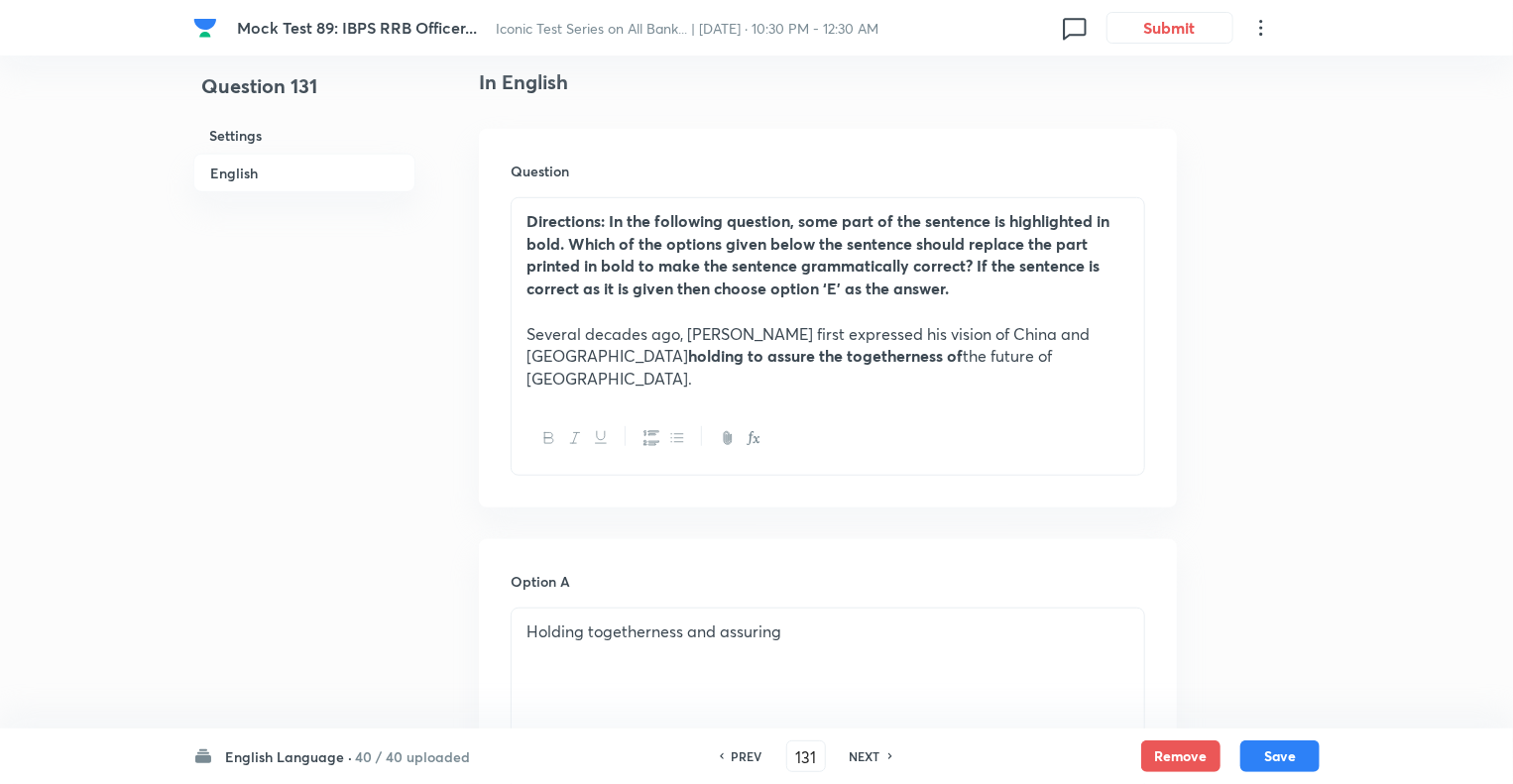 click on "NEXT" at bounding box center (865, 756) 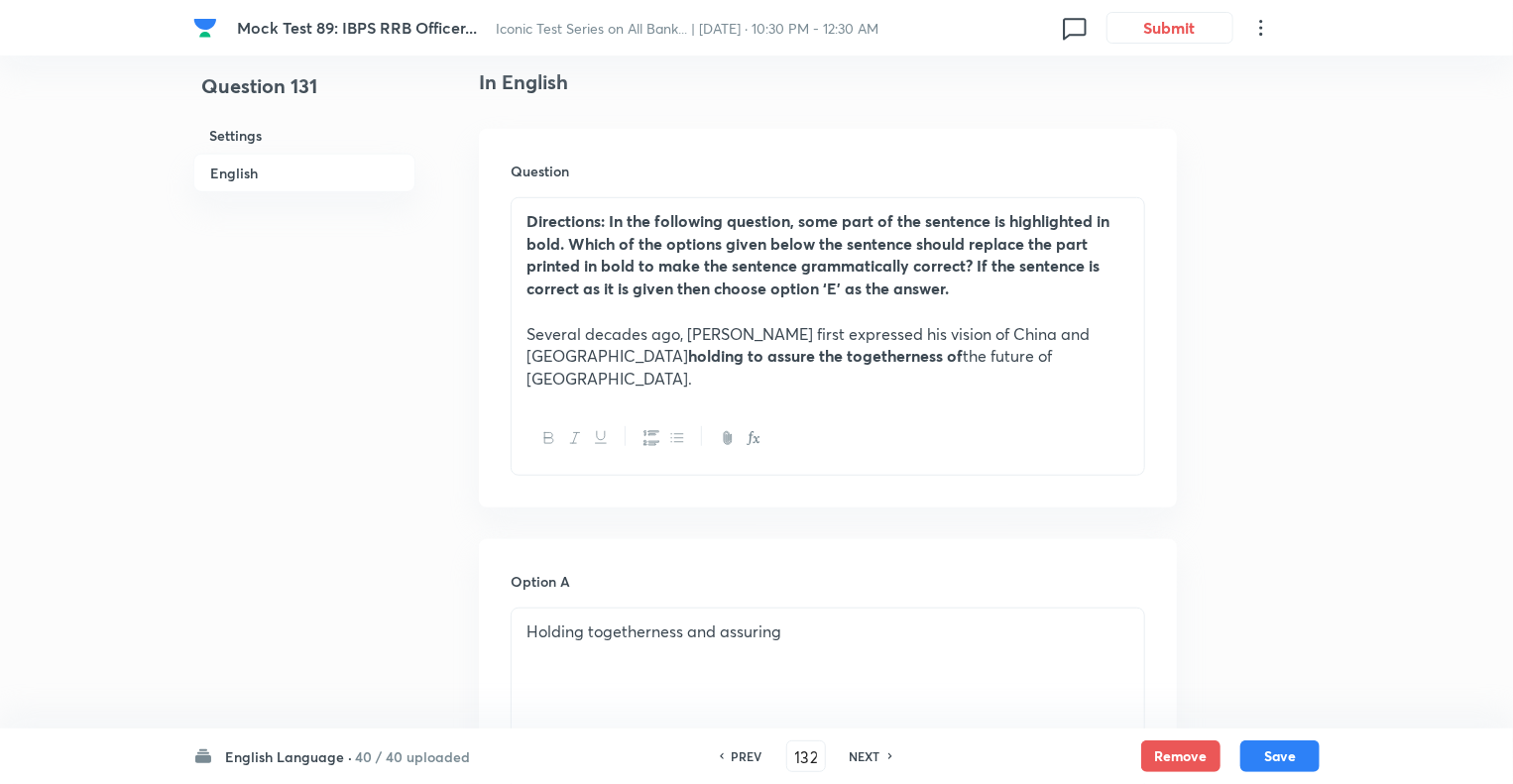 checkbox on "false" 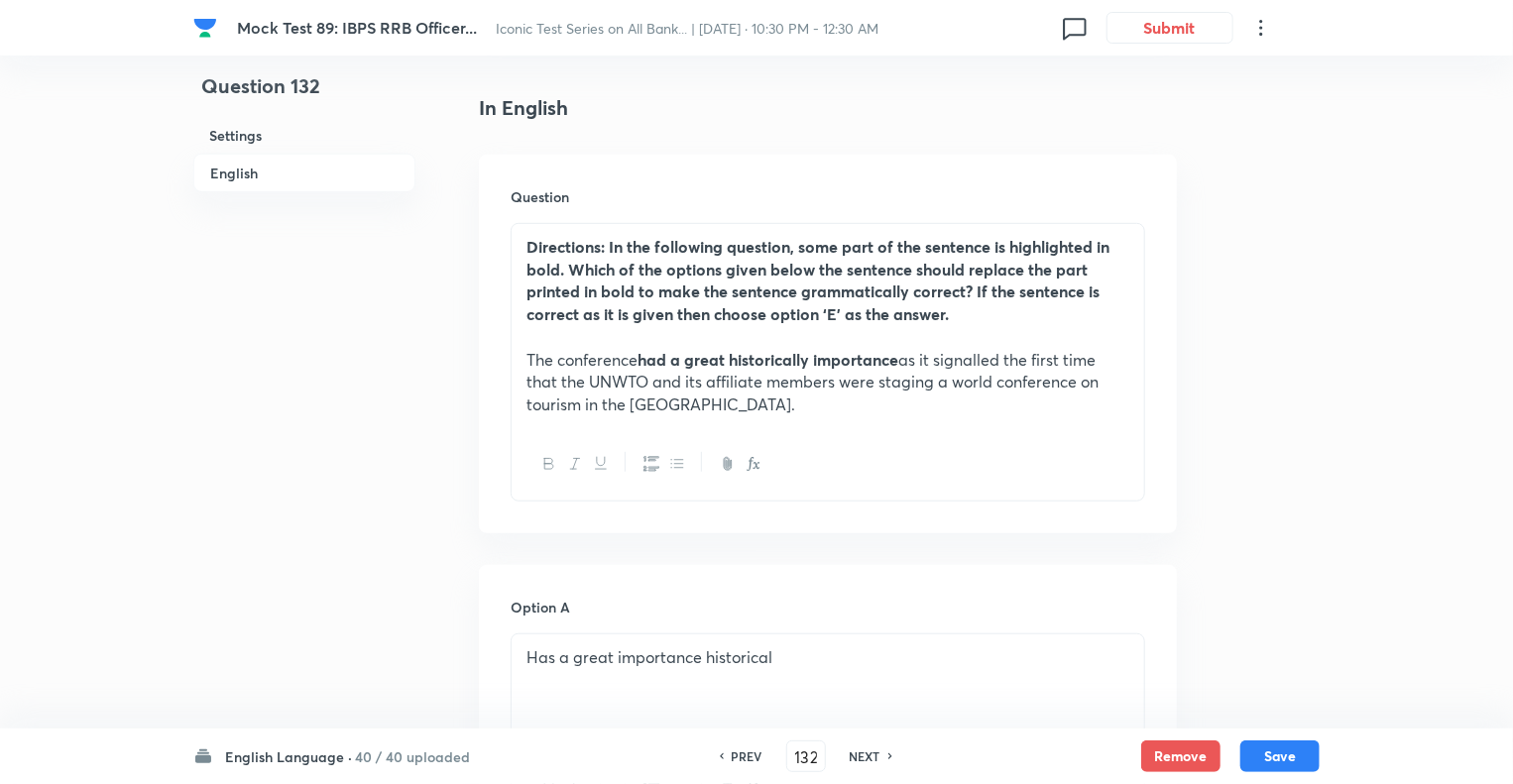 click on "NEXT" at bounding box center [865, 756] 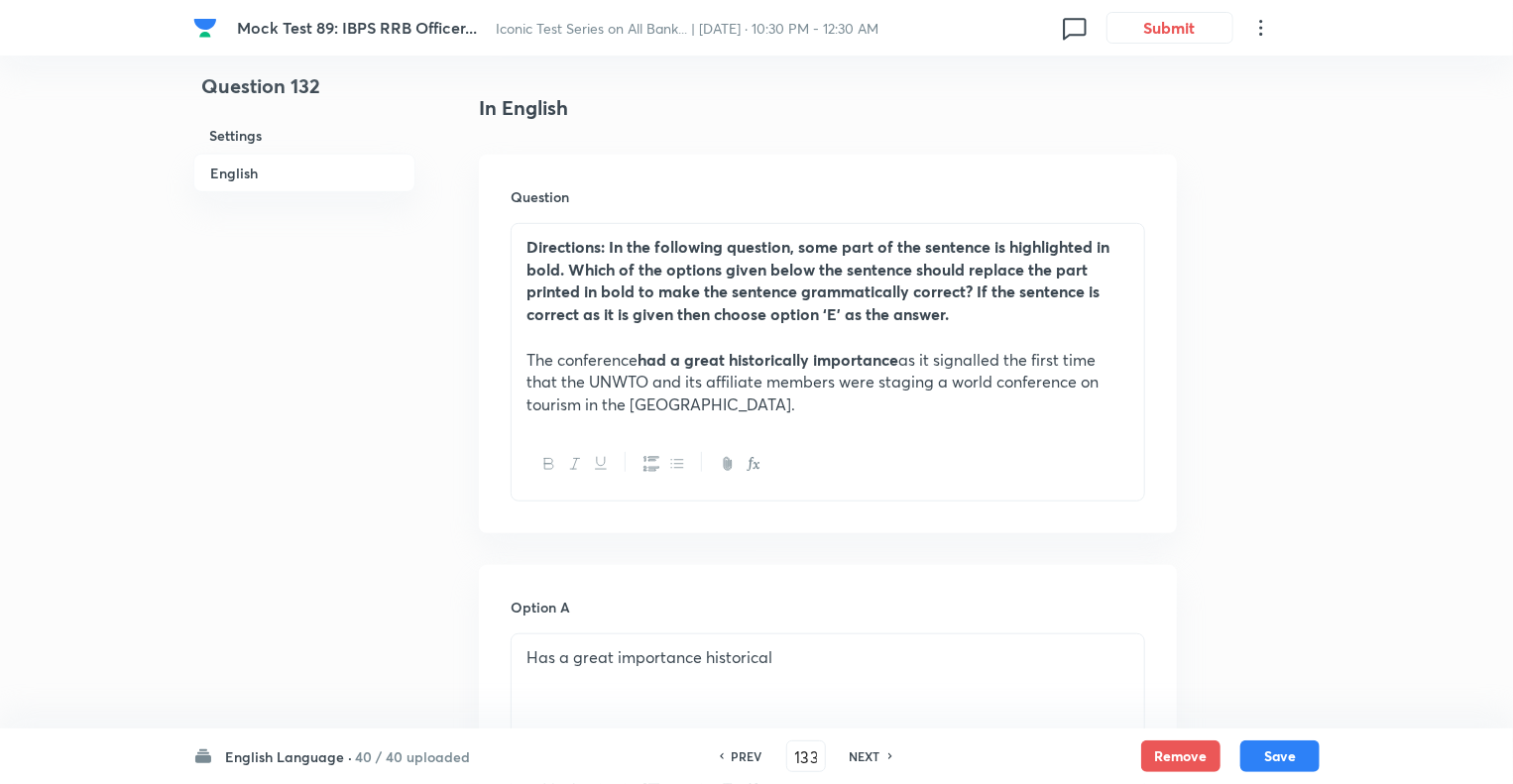 checkbox on "false" 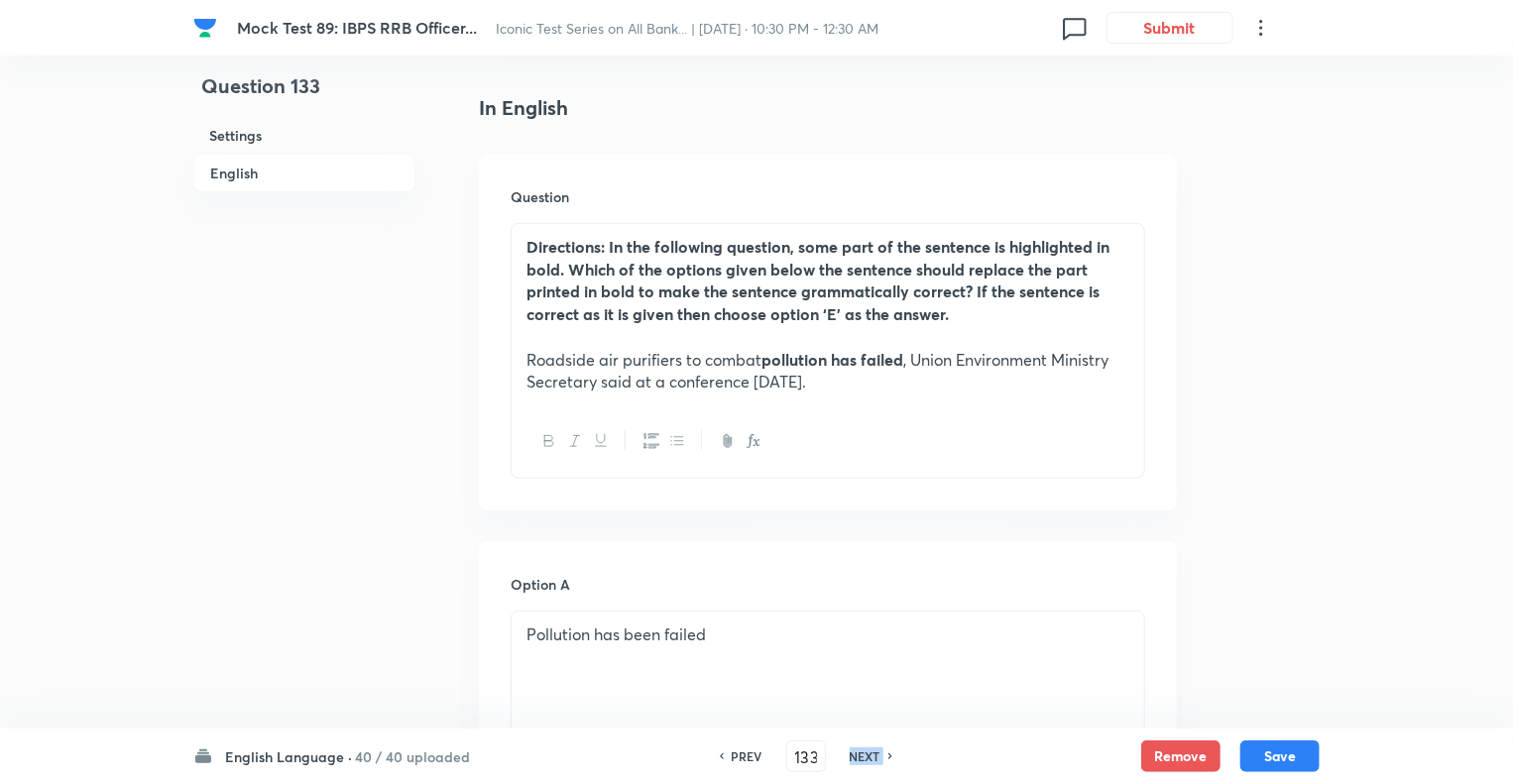 click on "NEXT" at bounding box center (865, 756) 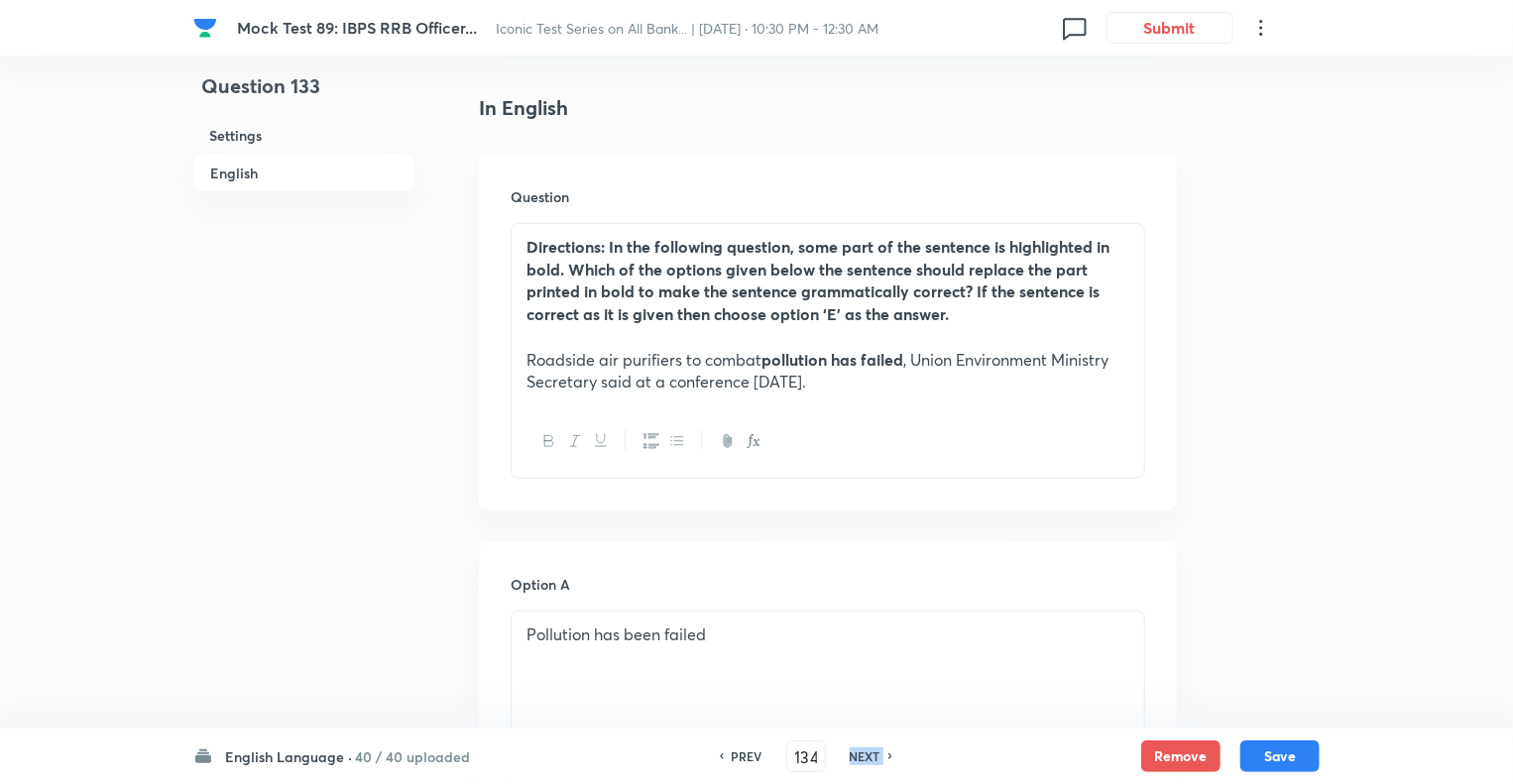 checkbox on "true" 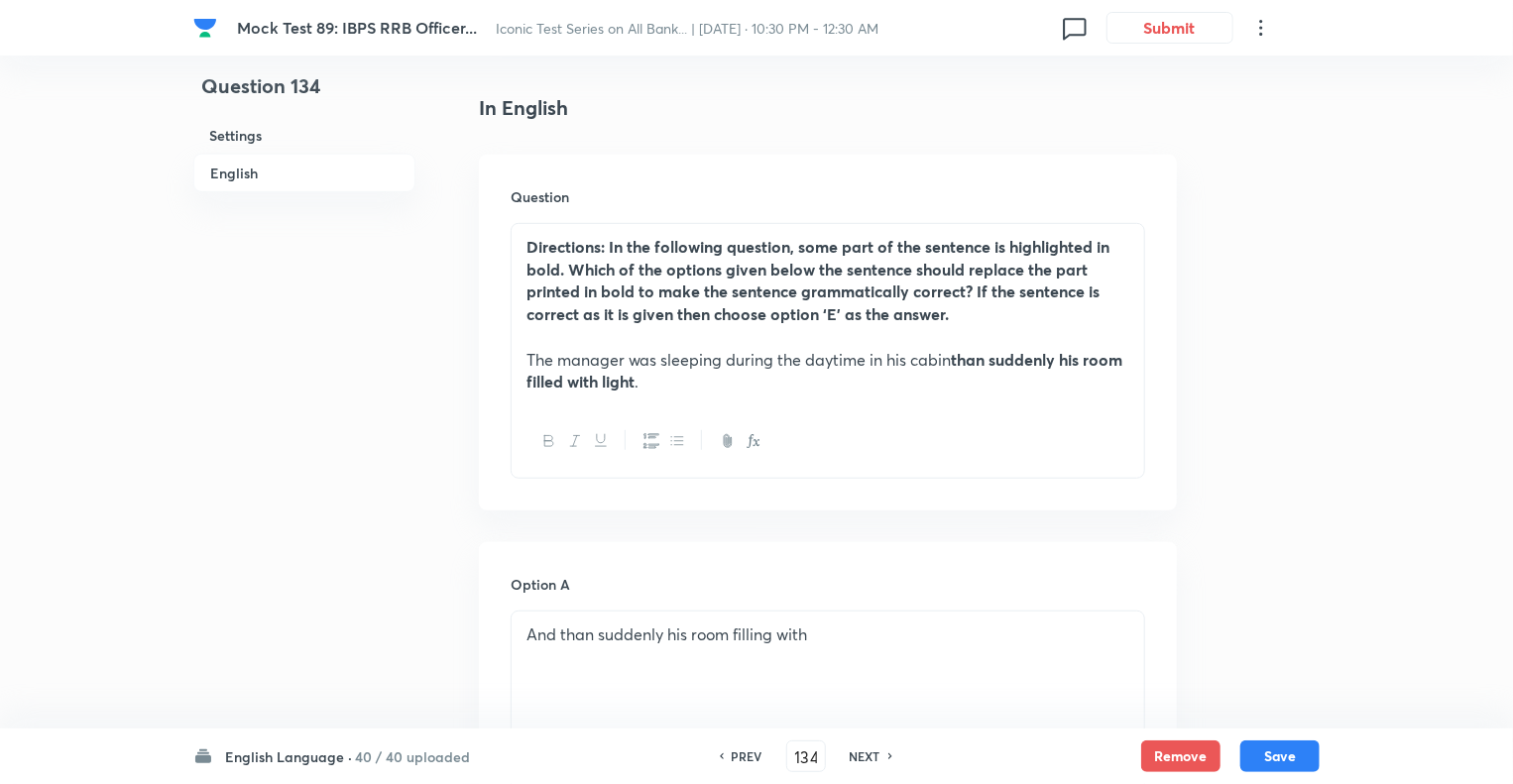click on "NEXT" at bounding box center (865, 756) 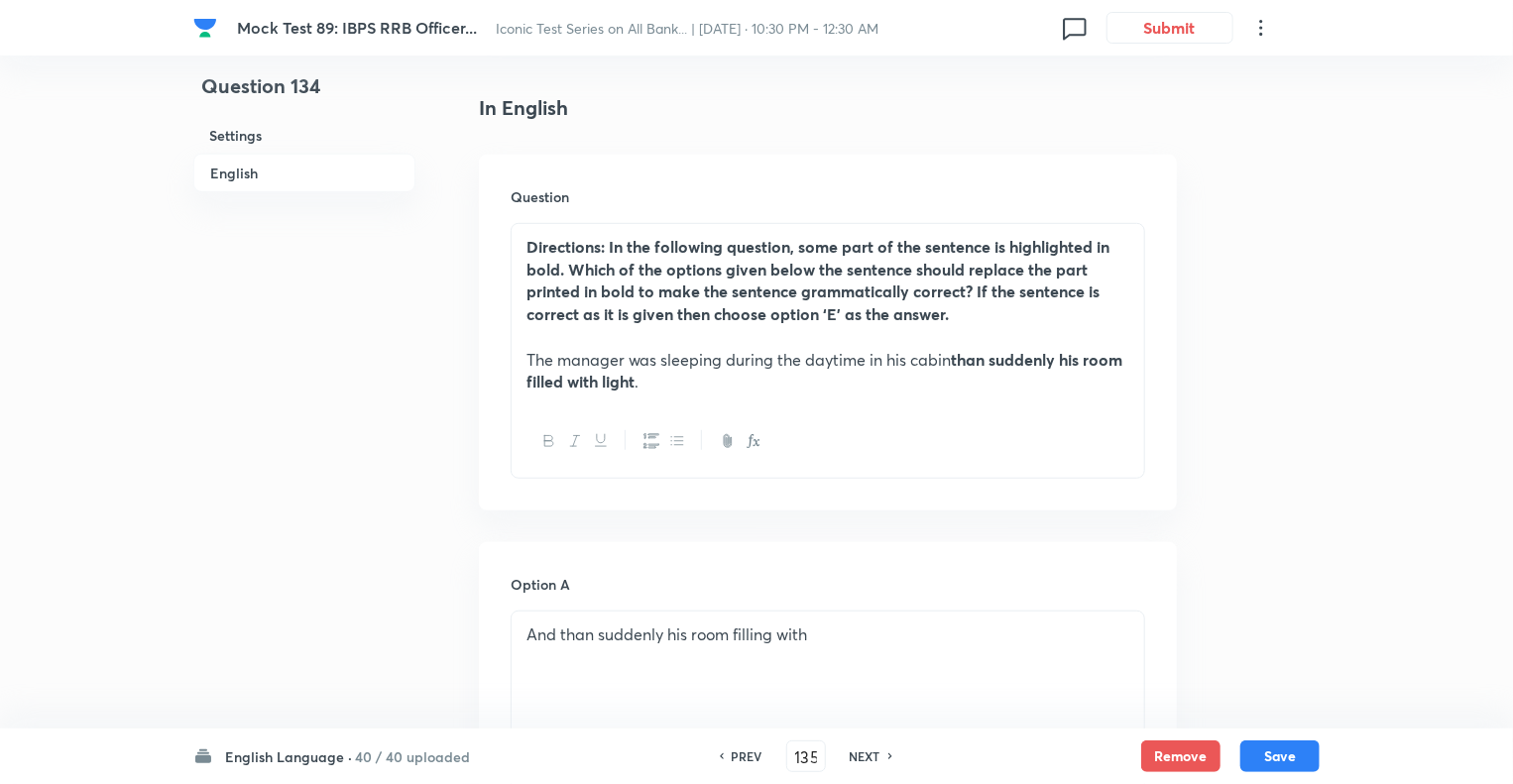 checkbox on "false" 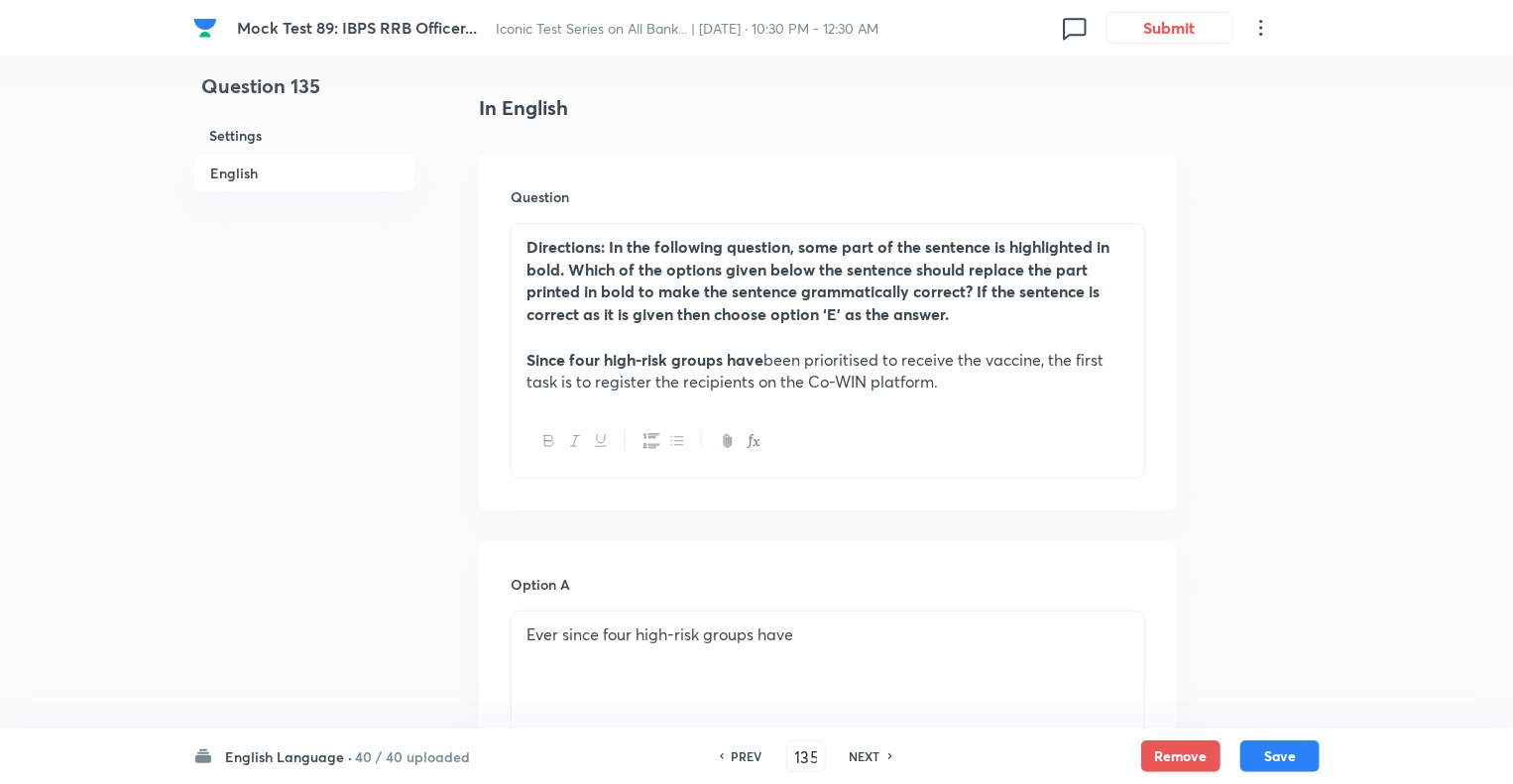 click on "NEXT" at bounding box center (865, 756) 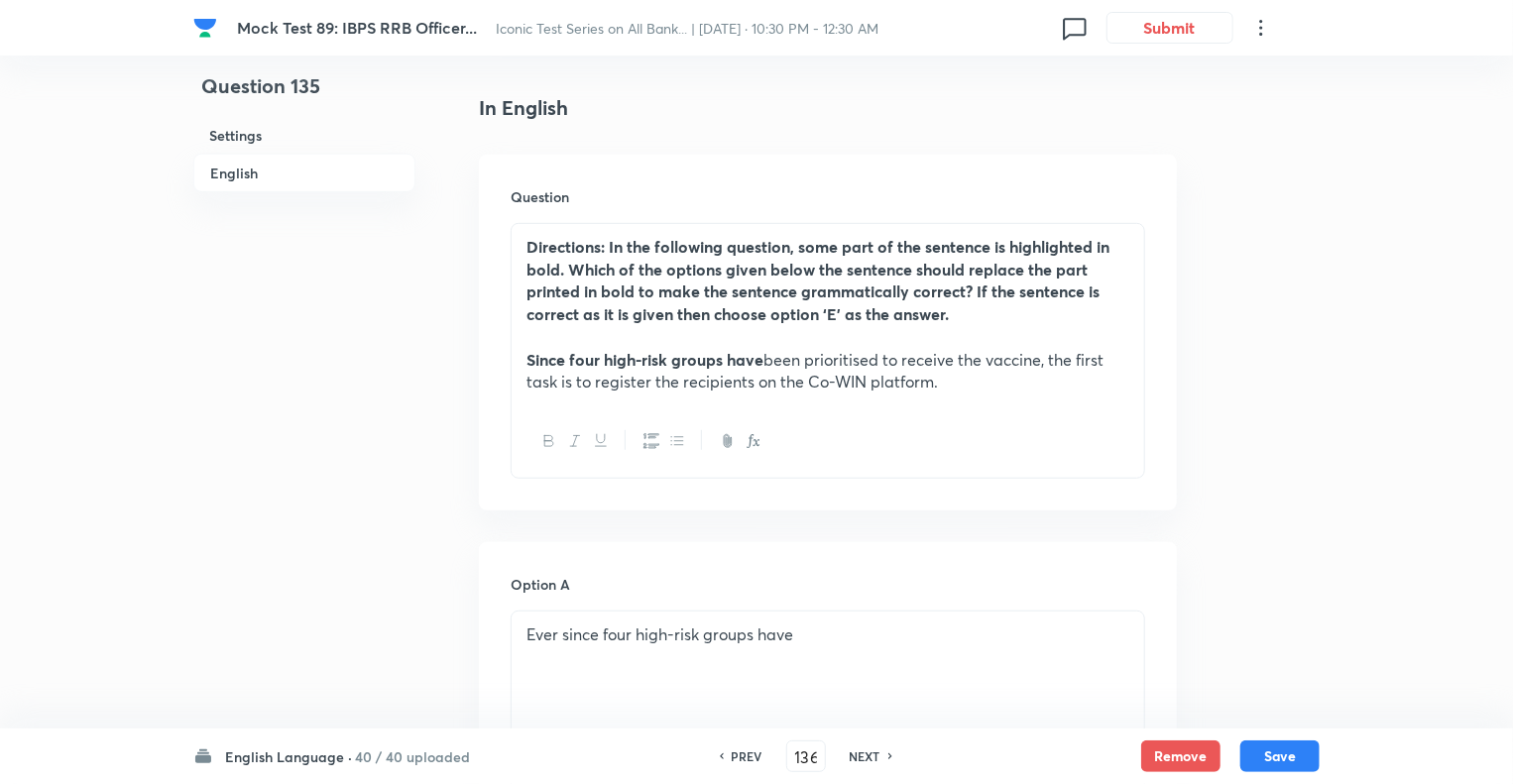 checkbox on "true" 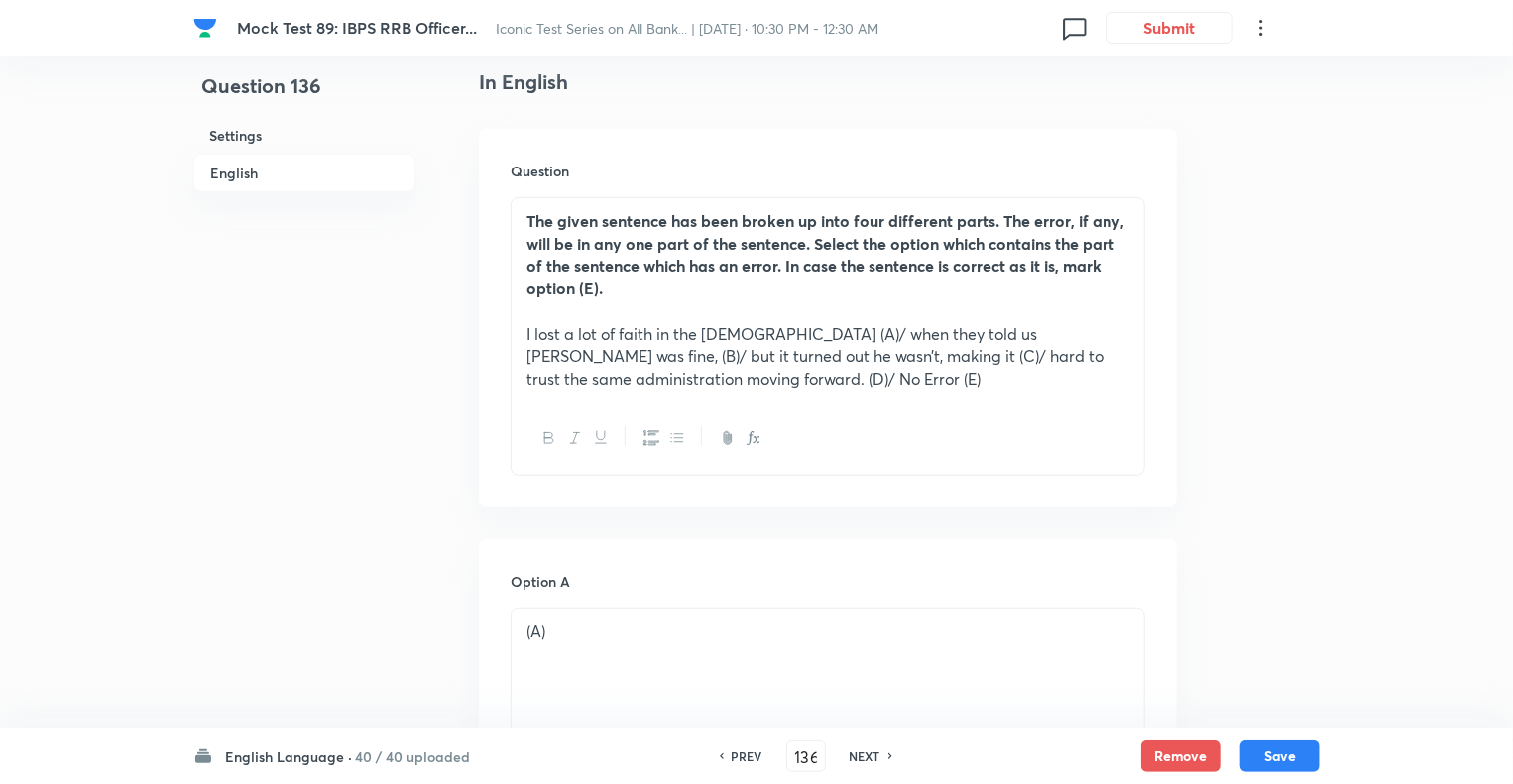 click on "NEXT" at bounding box center (865, 756) 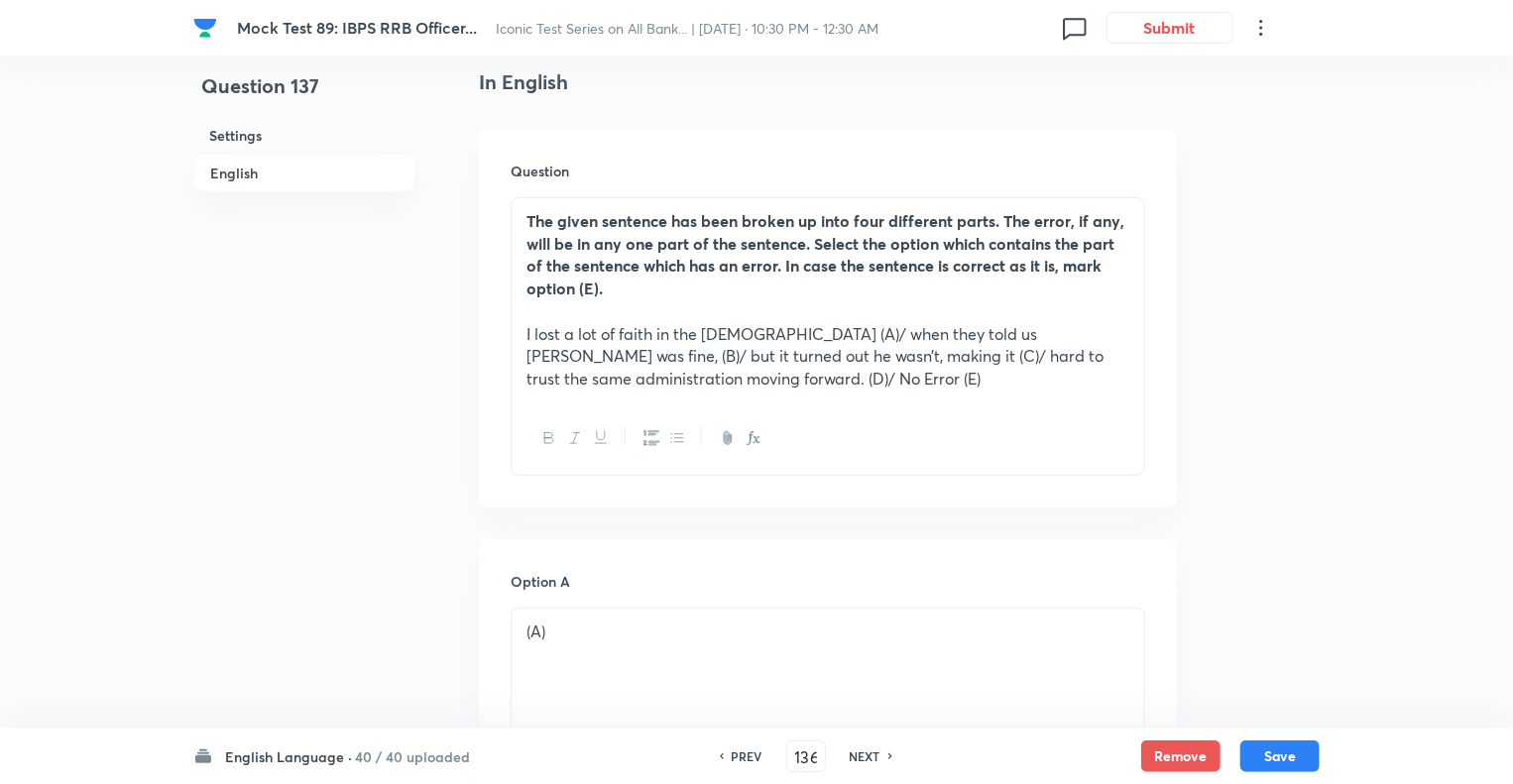 type on "137" 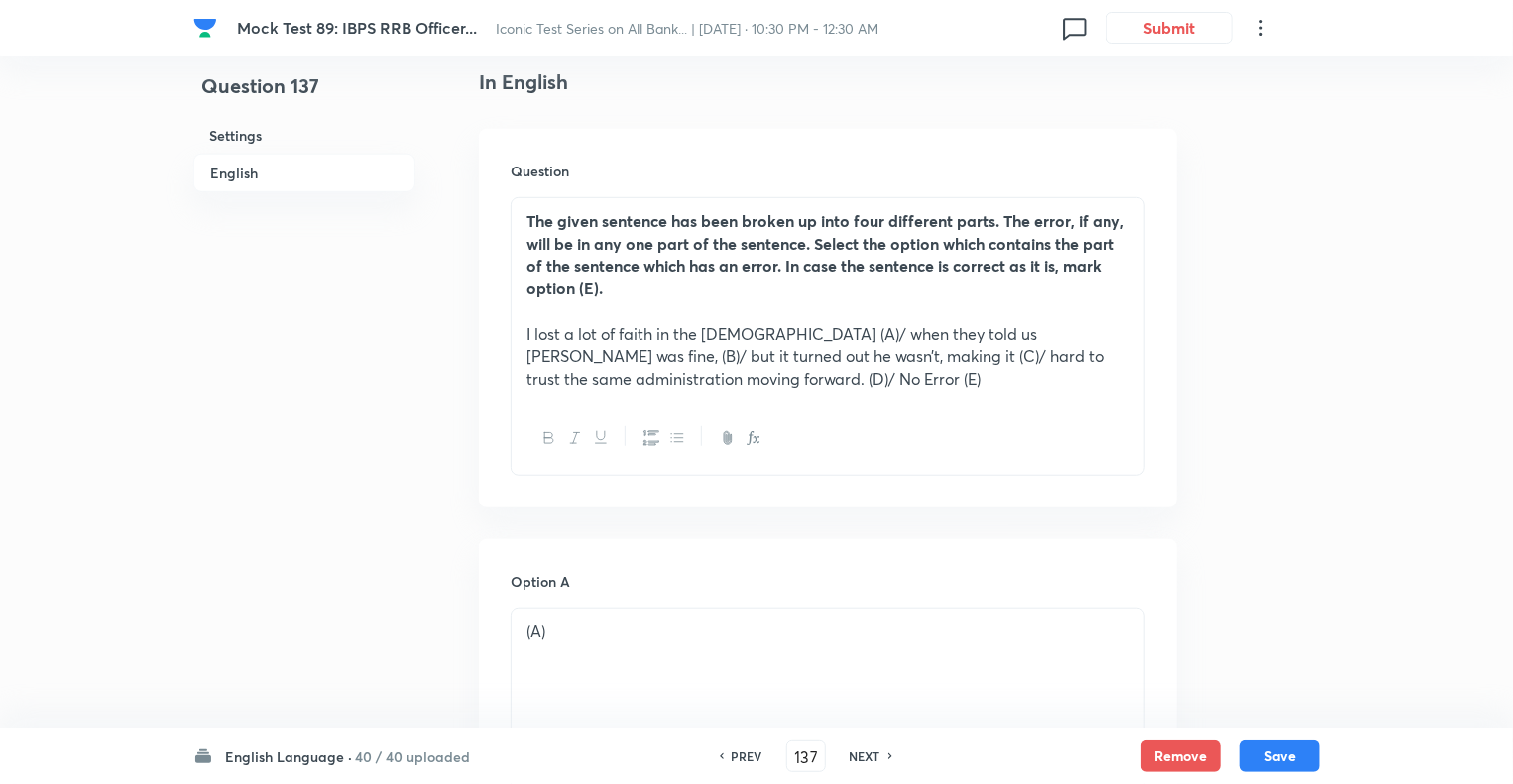 checkbox on "false" 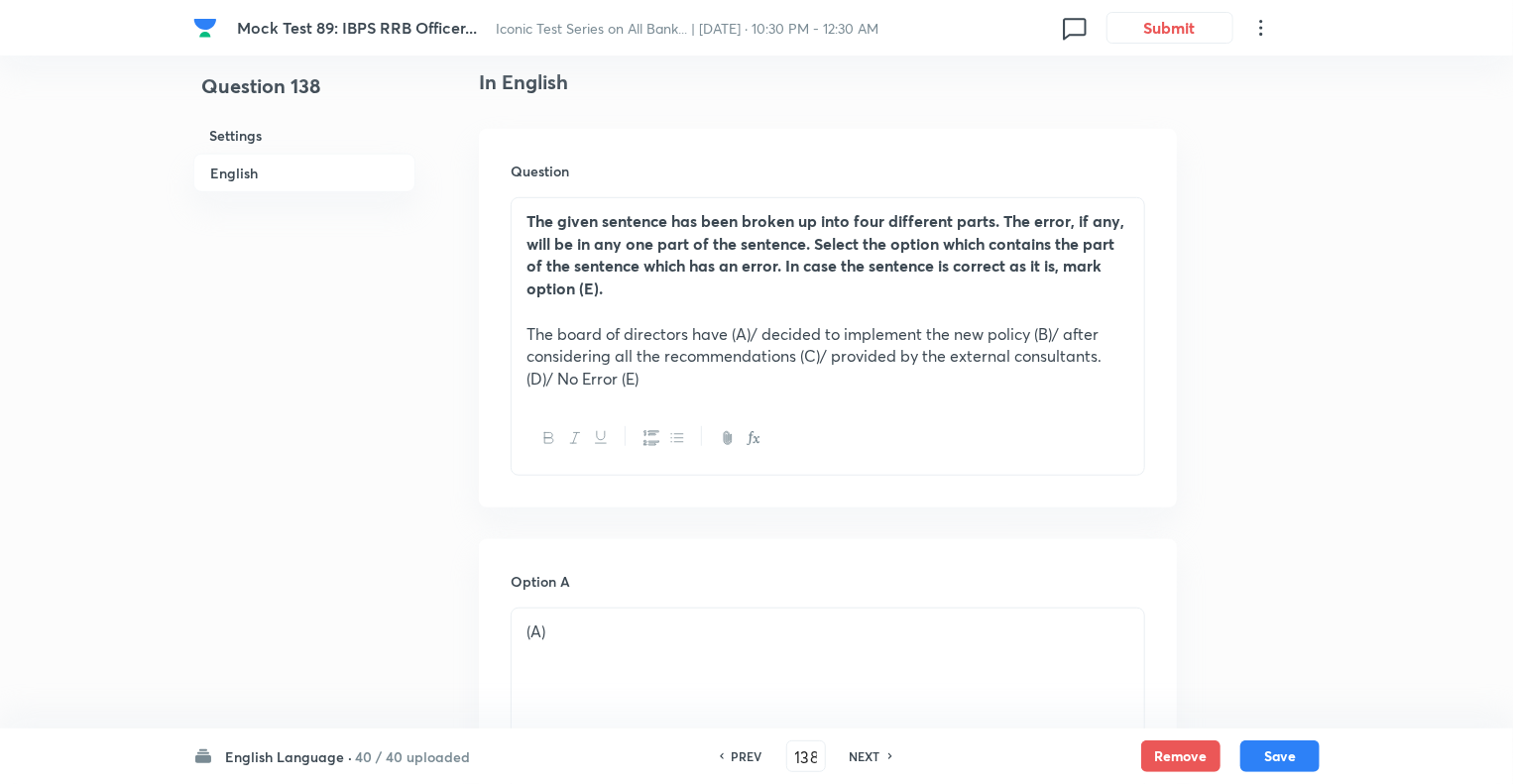 checkbox on "true" 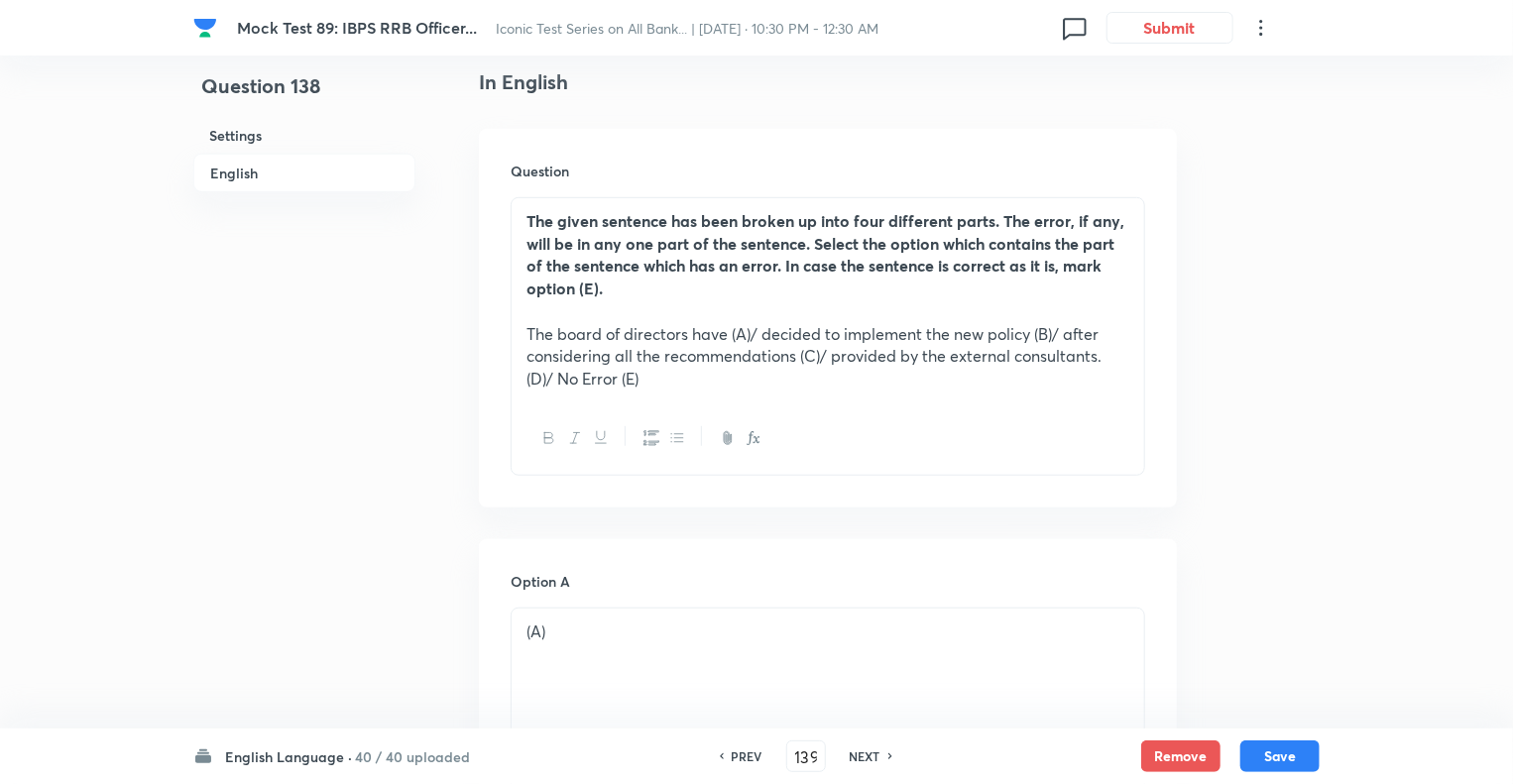 checkbox on "false" 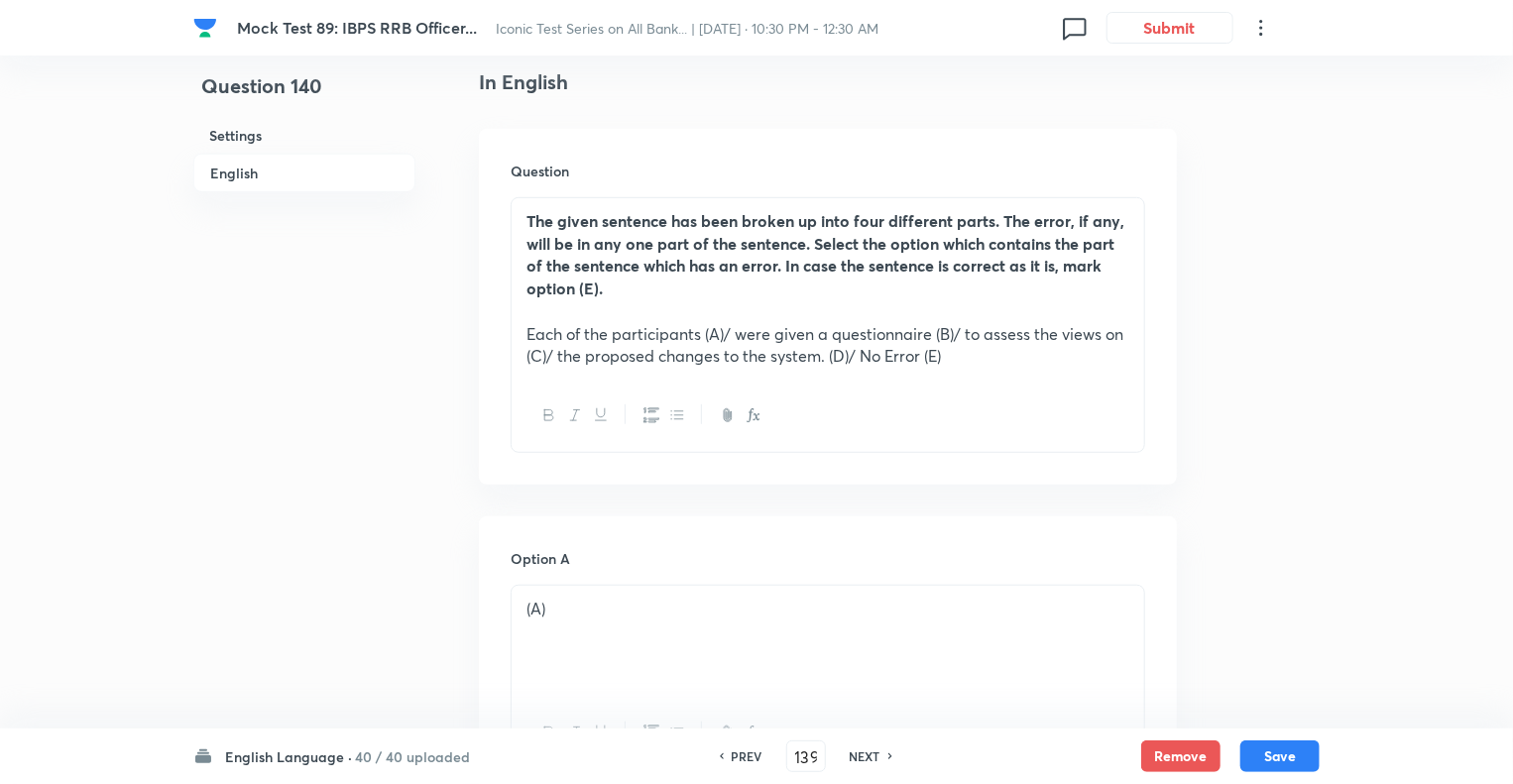 type on "140" 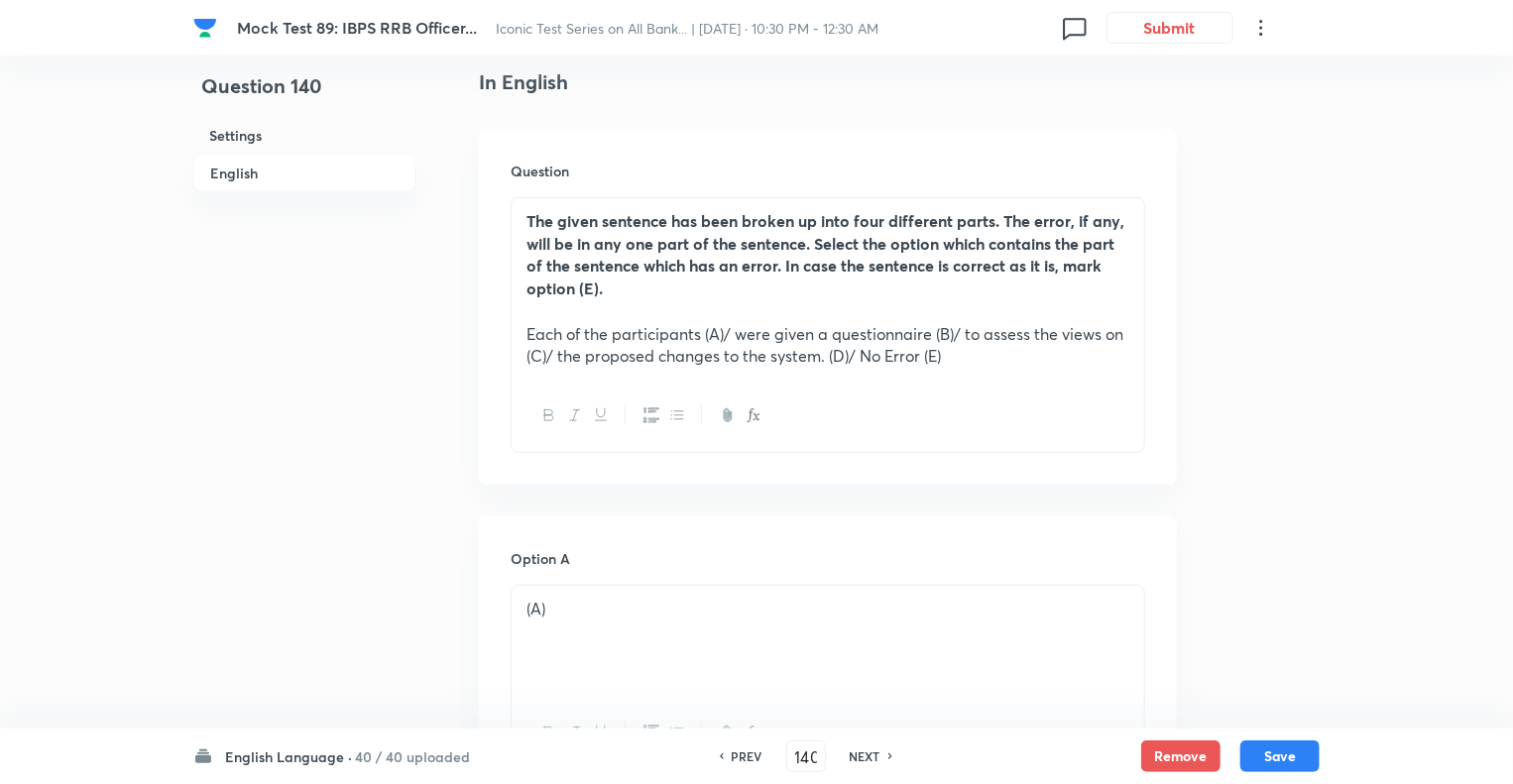 checkbox on "false" 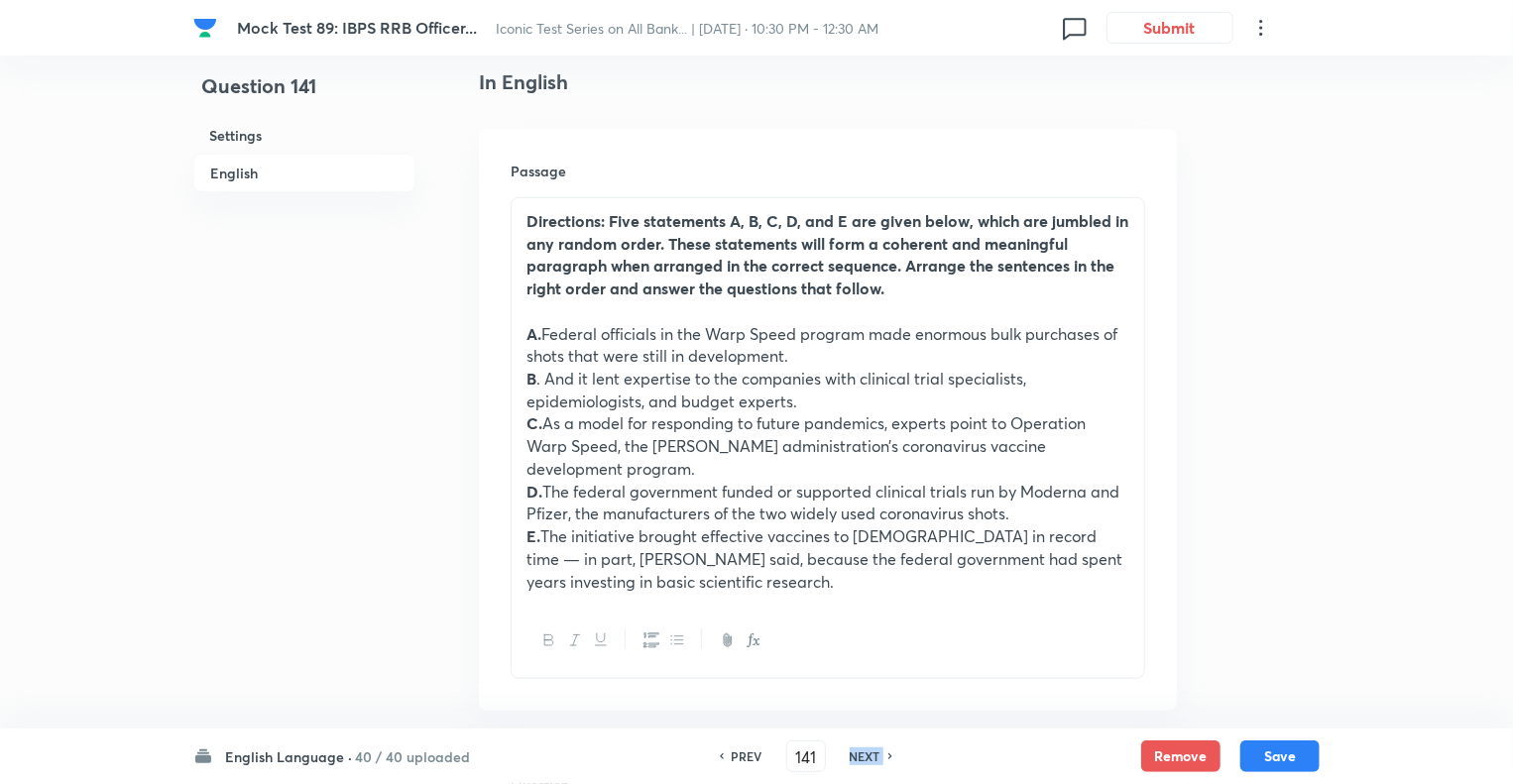 checkbox on "true" 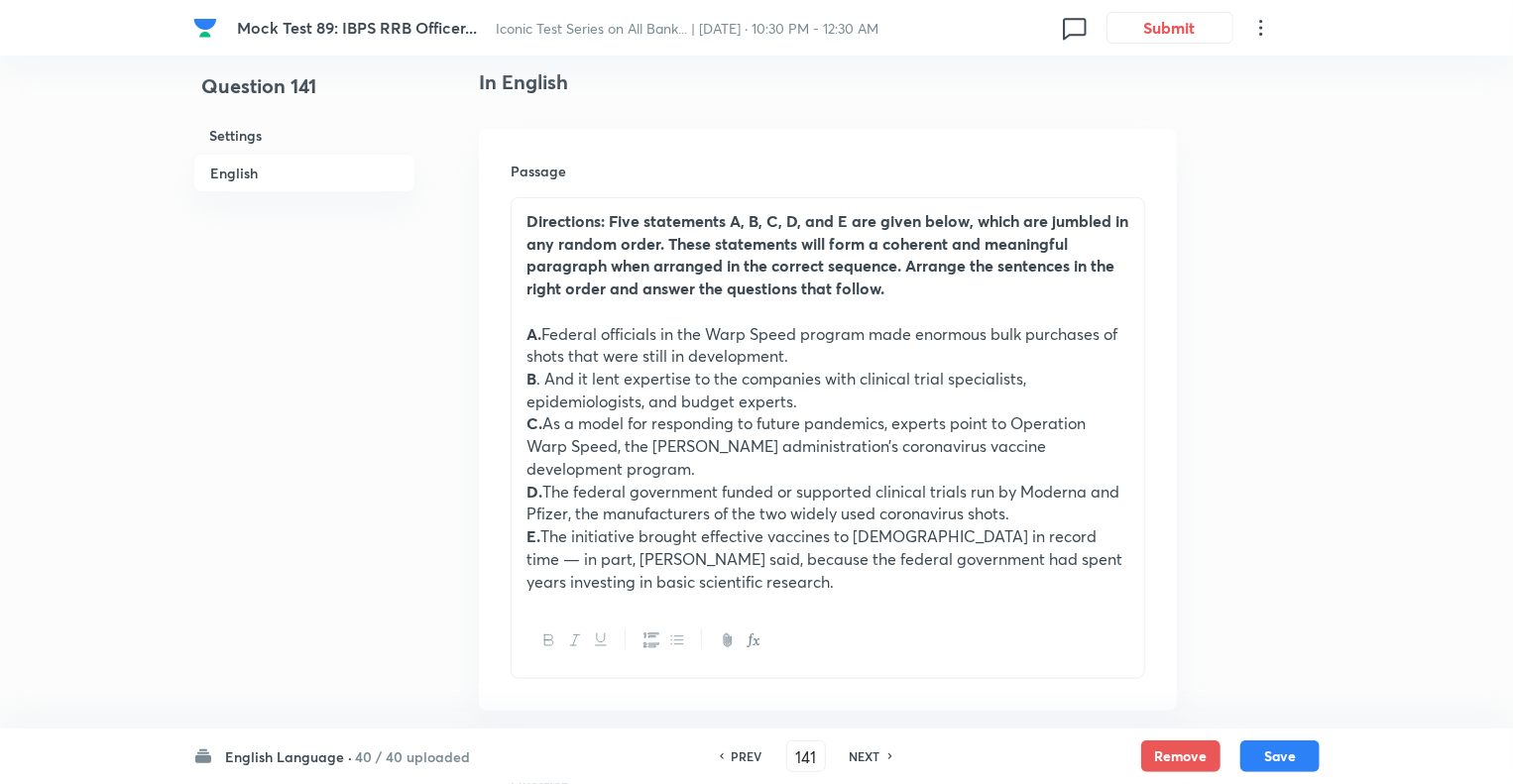 click on "NEXT" at bounding box center (865, 756) 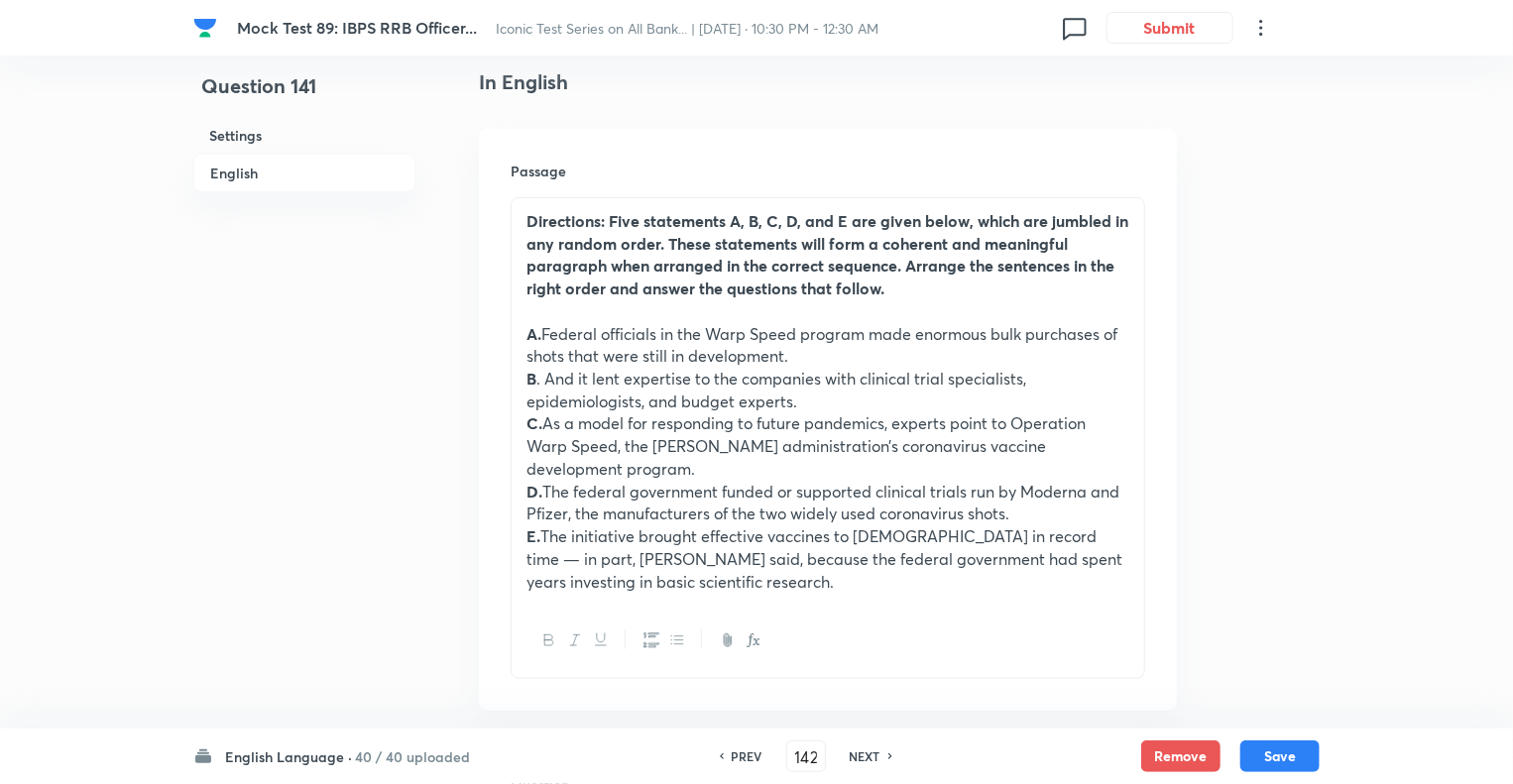 checkbox on "false" 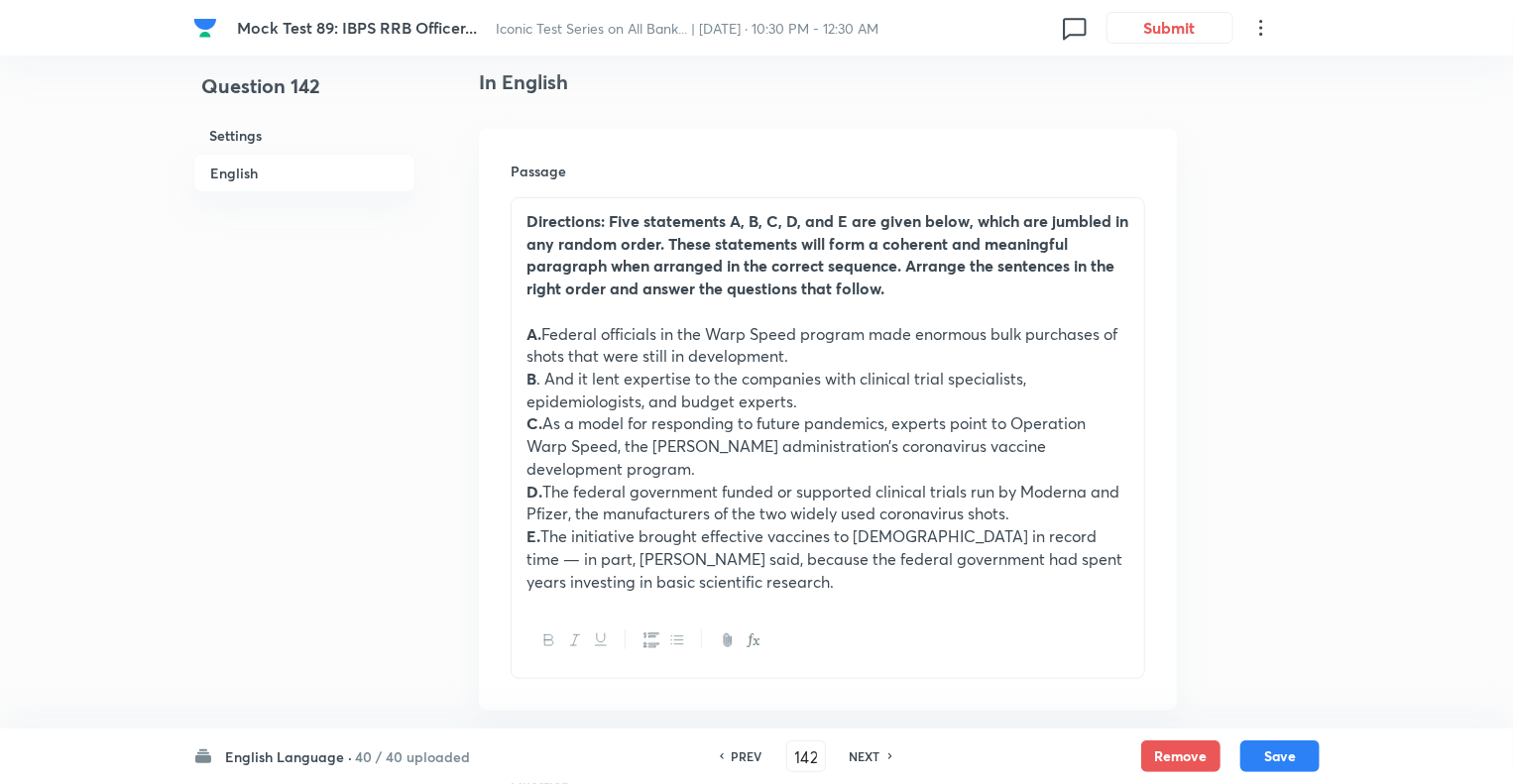 click on "NEXT" at bounding box center (865, 756) 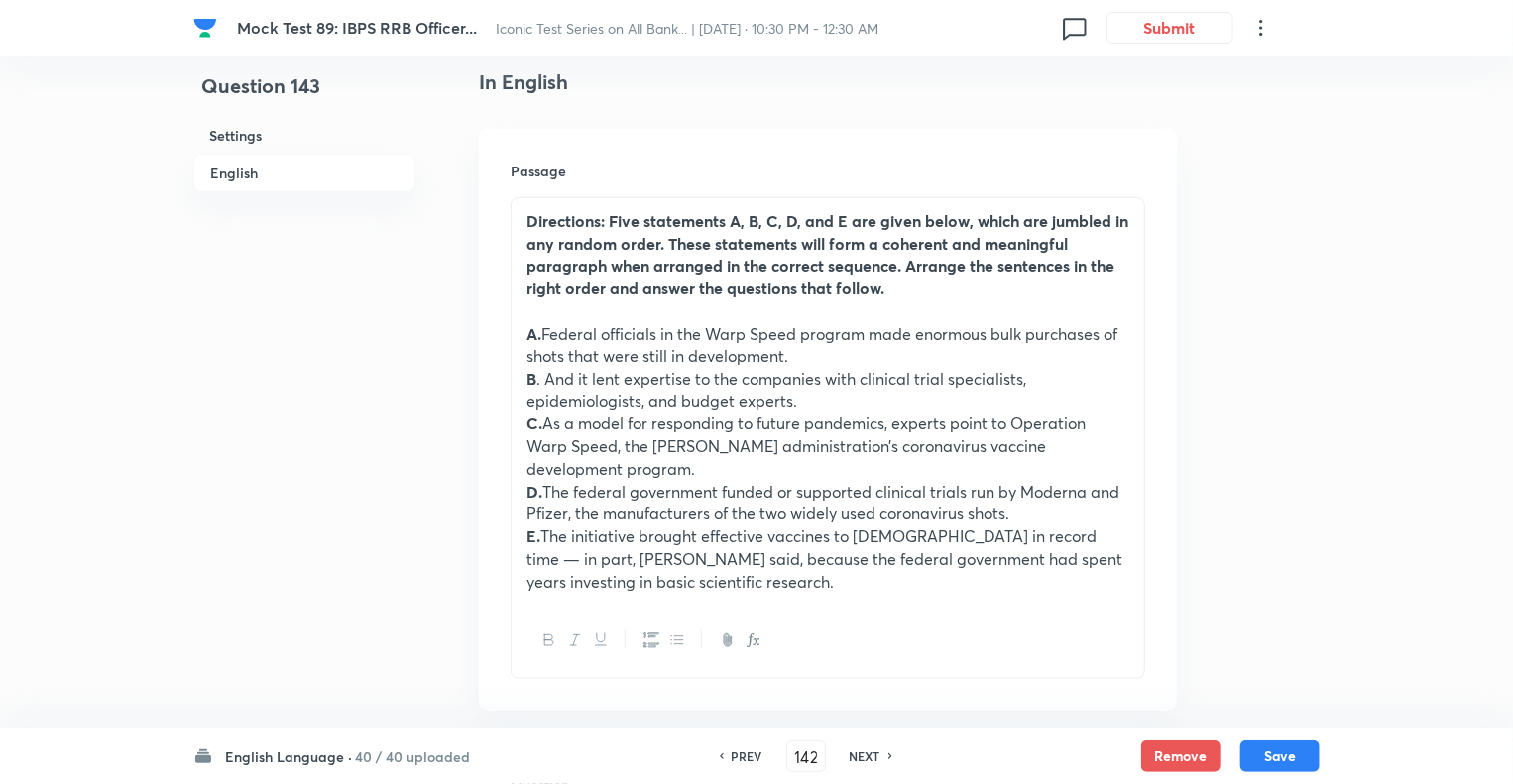 type on "143" 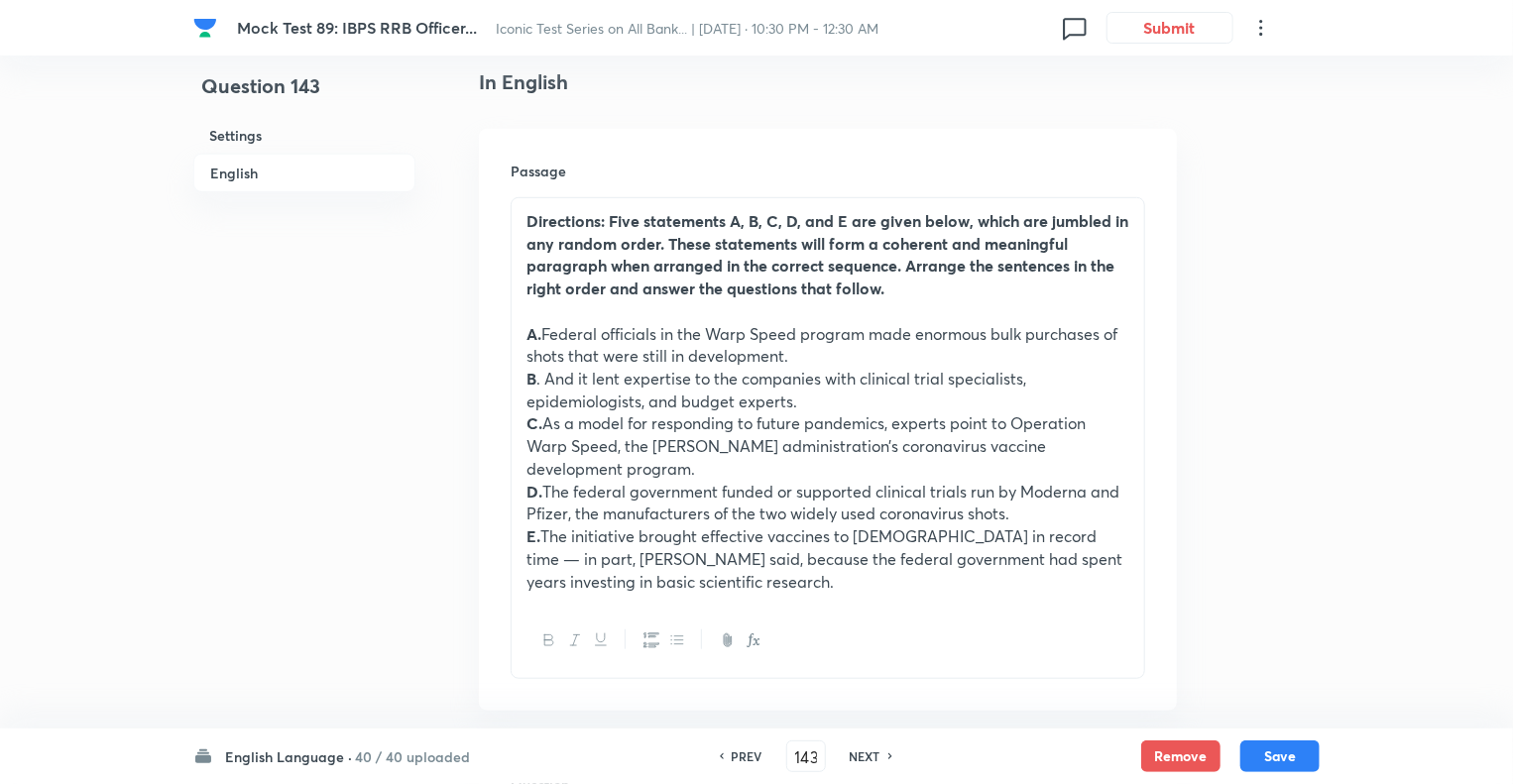 checkbox on "false" 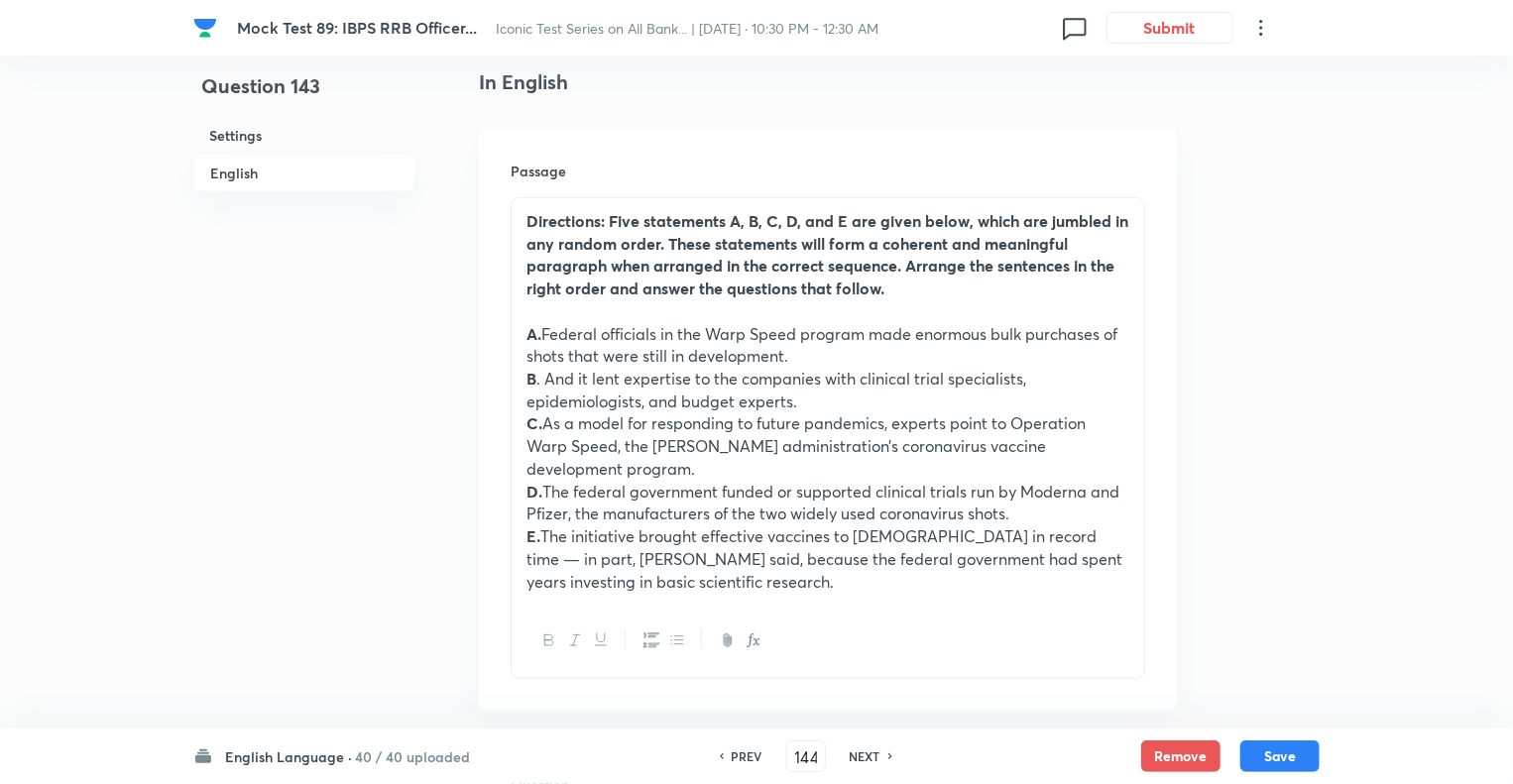 checkbox on "false" 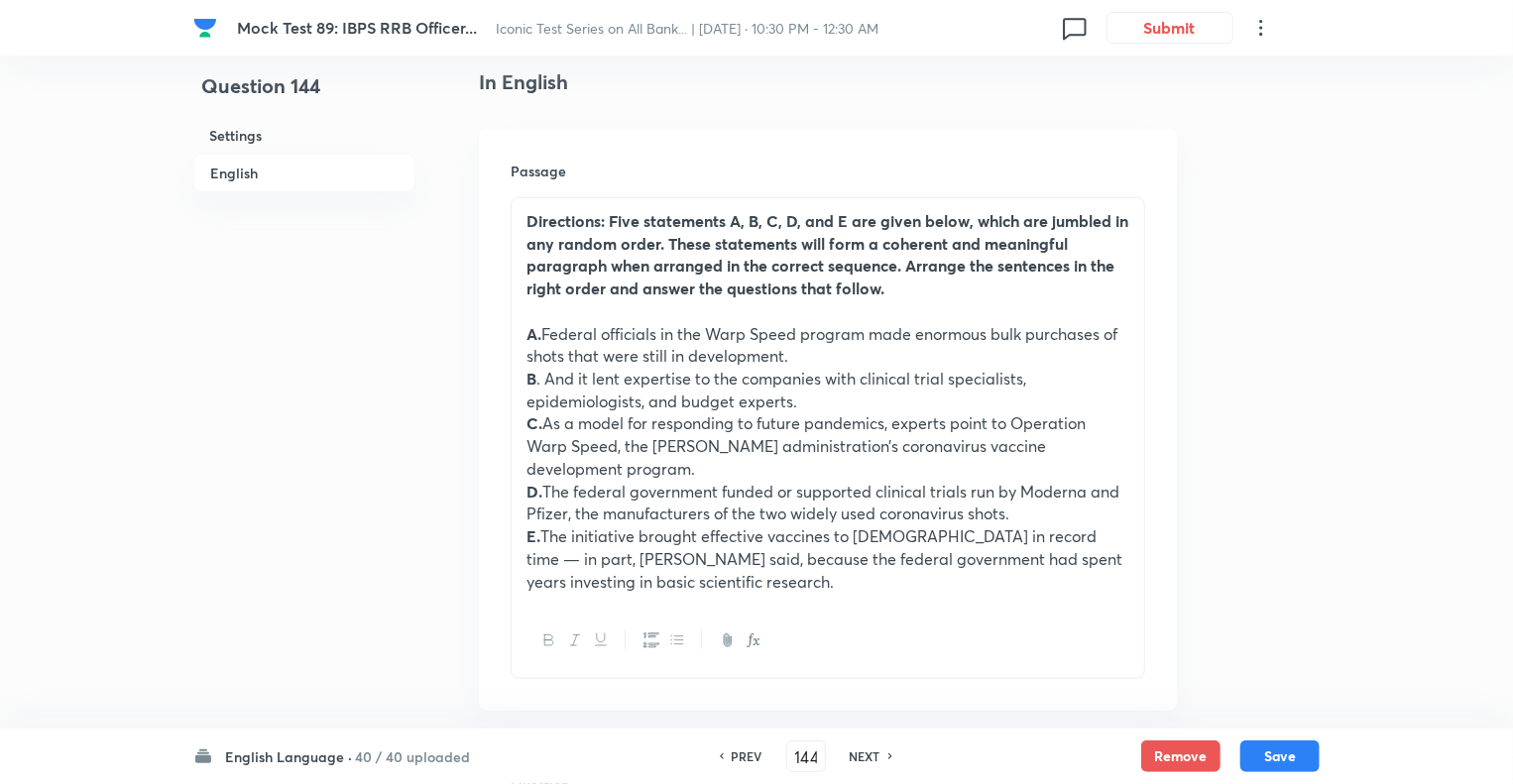 click on "NEXT" at bounding box center [865, 756] 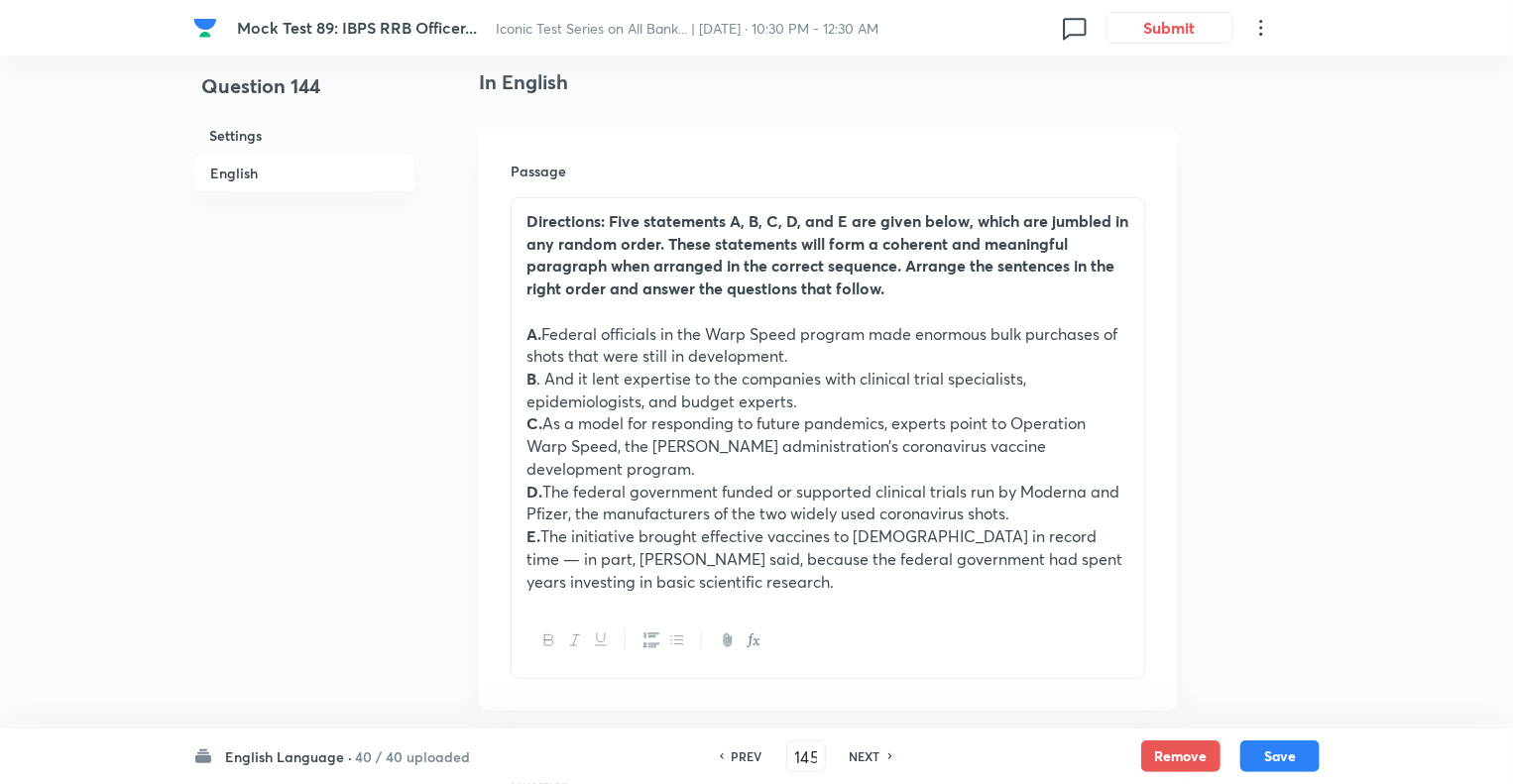 checkbox on "false" 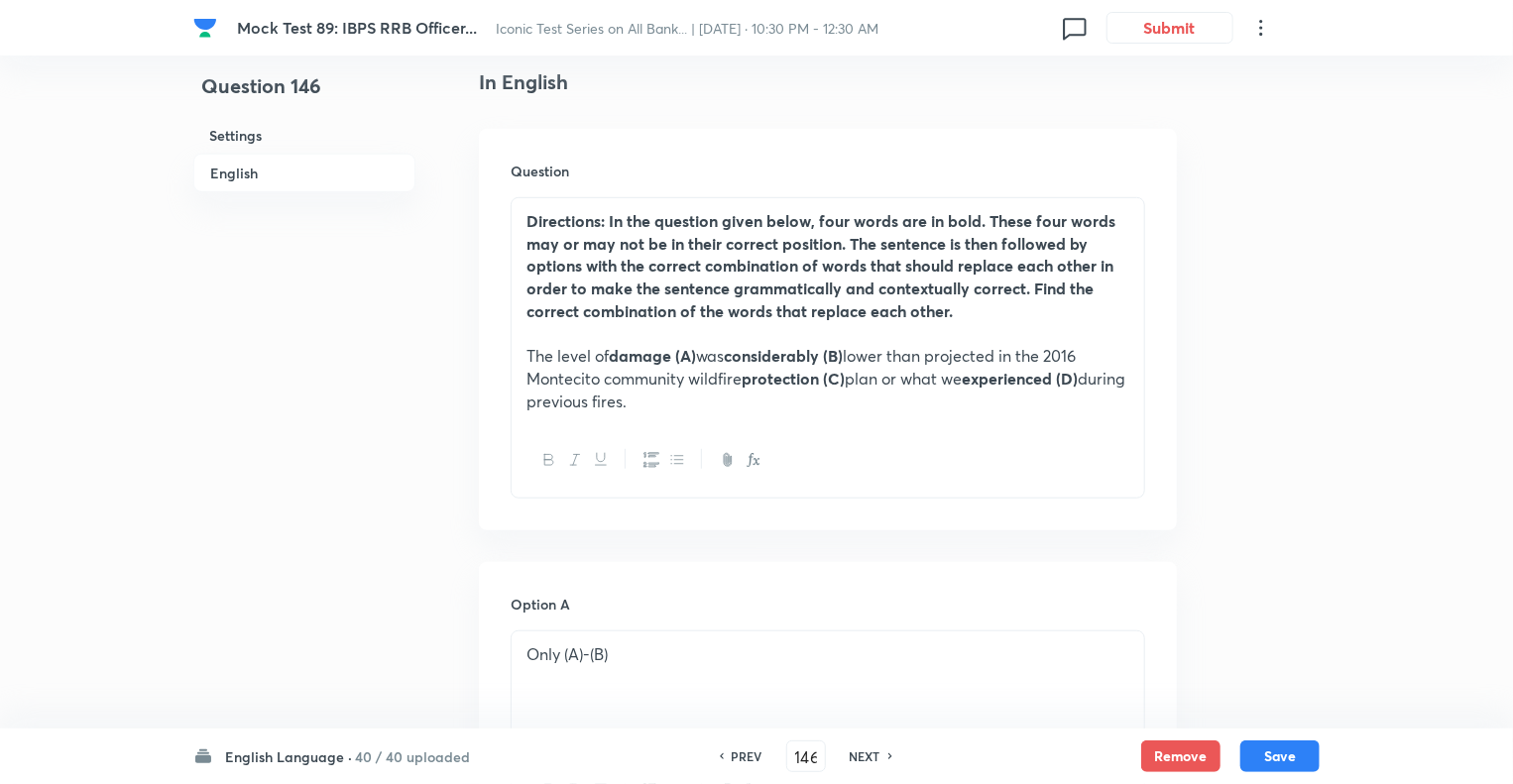 checkbox on "true" 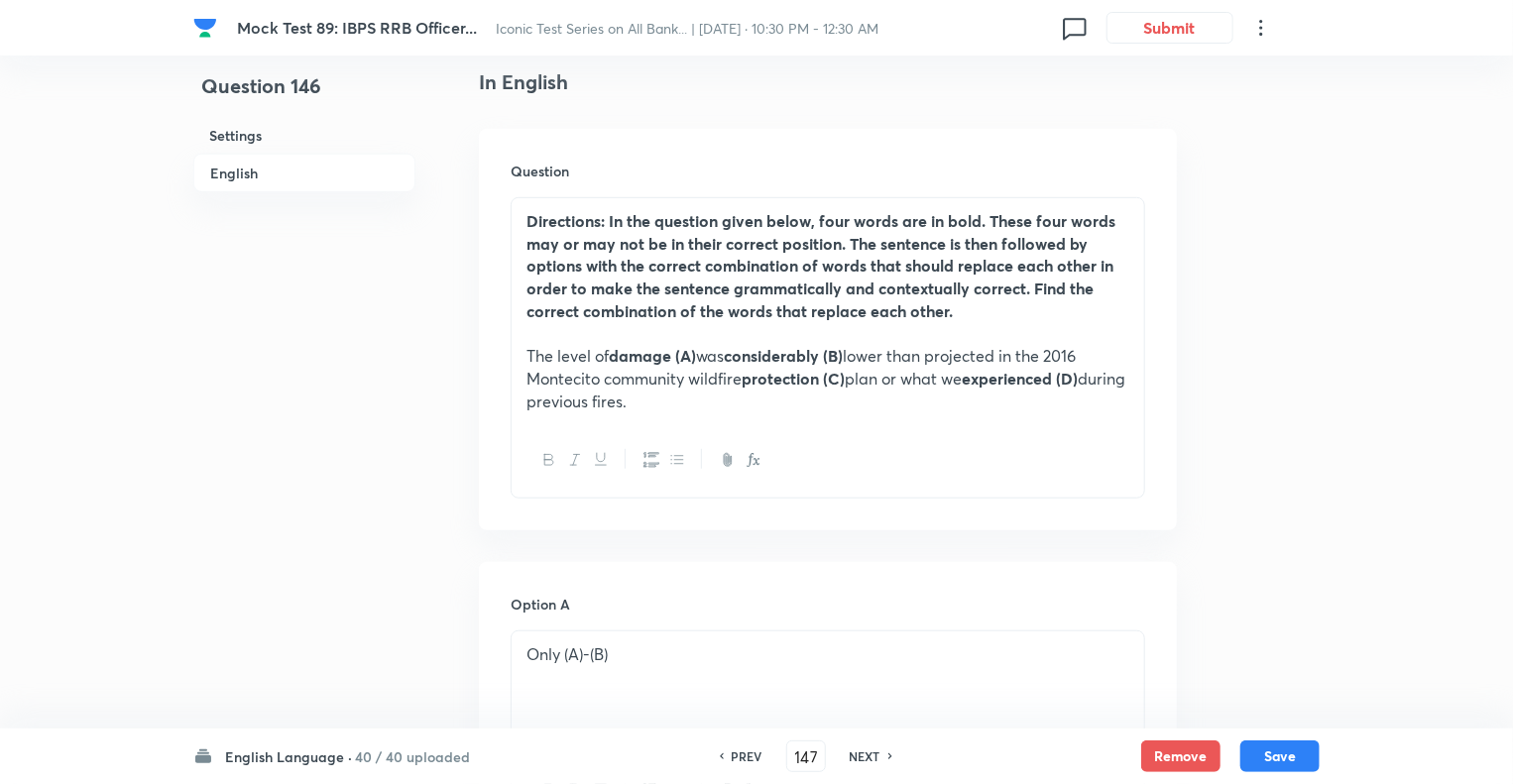 checkbox on "false" 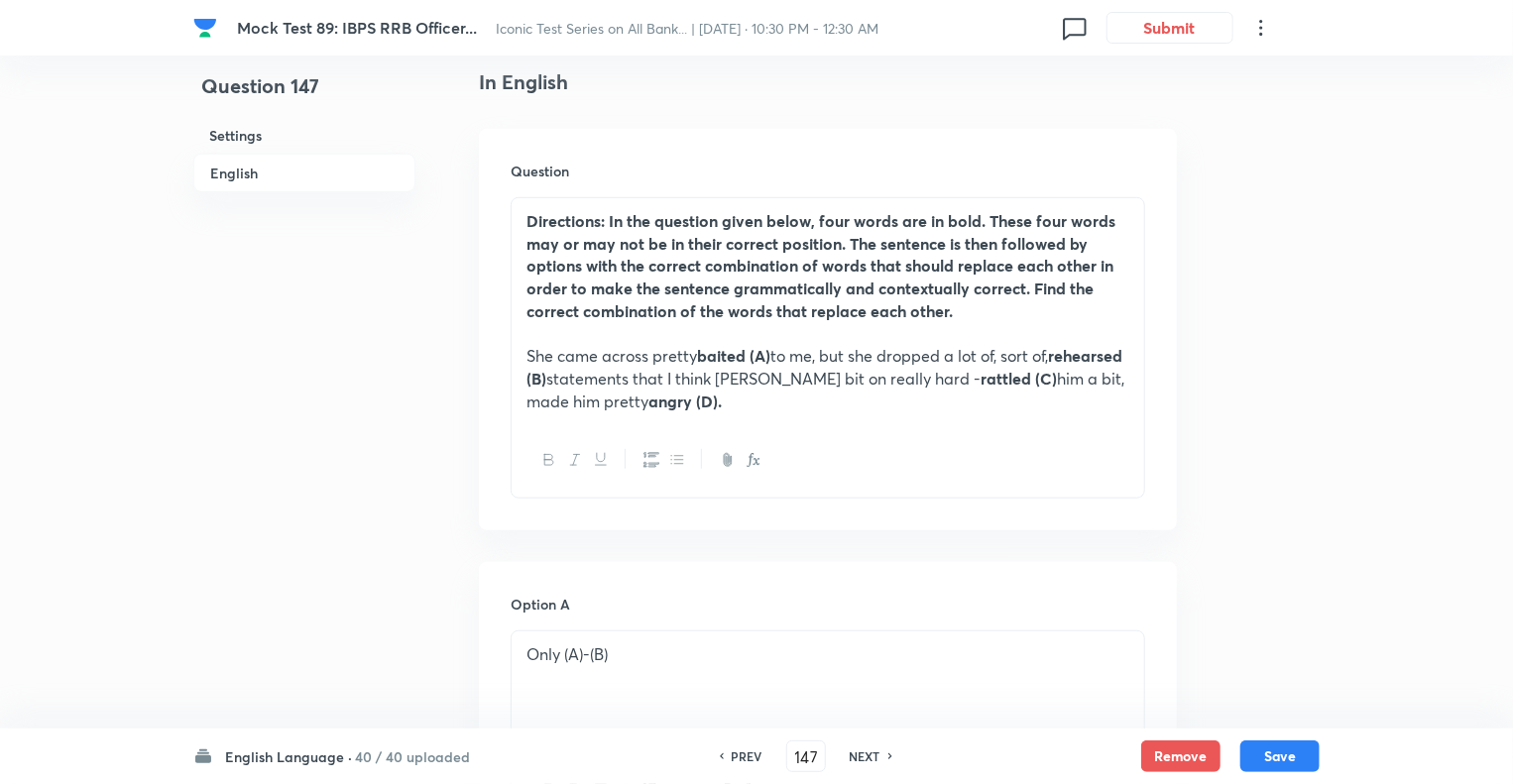 checkbox on "true" 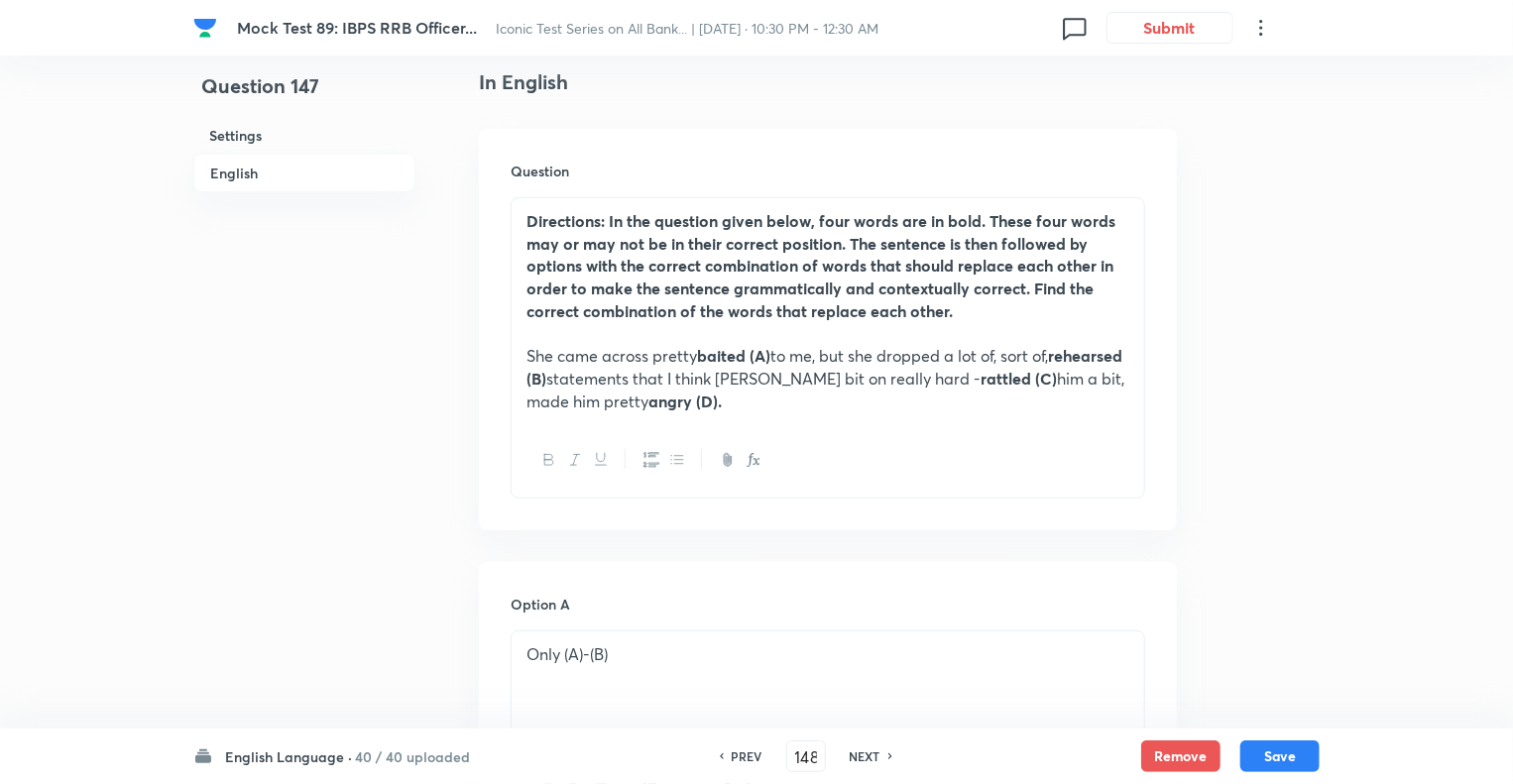 checkbox on "false" 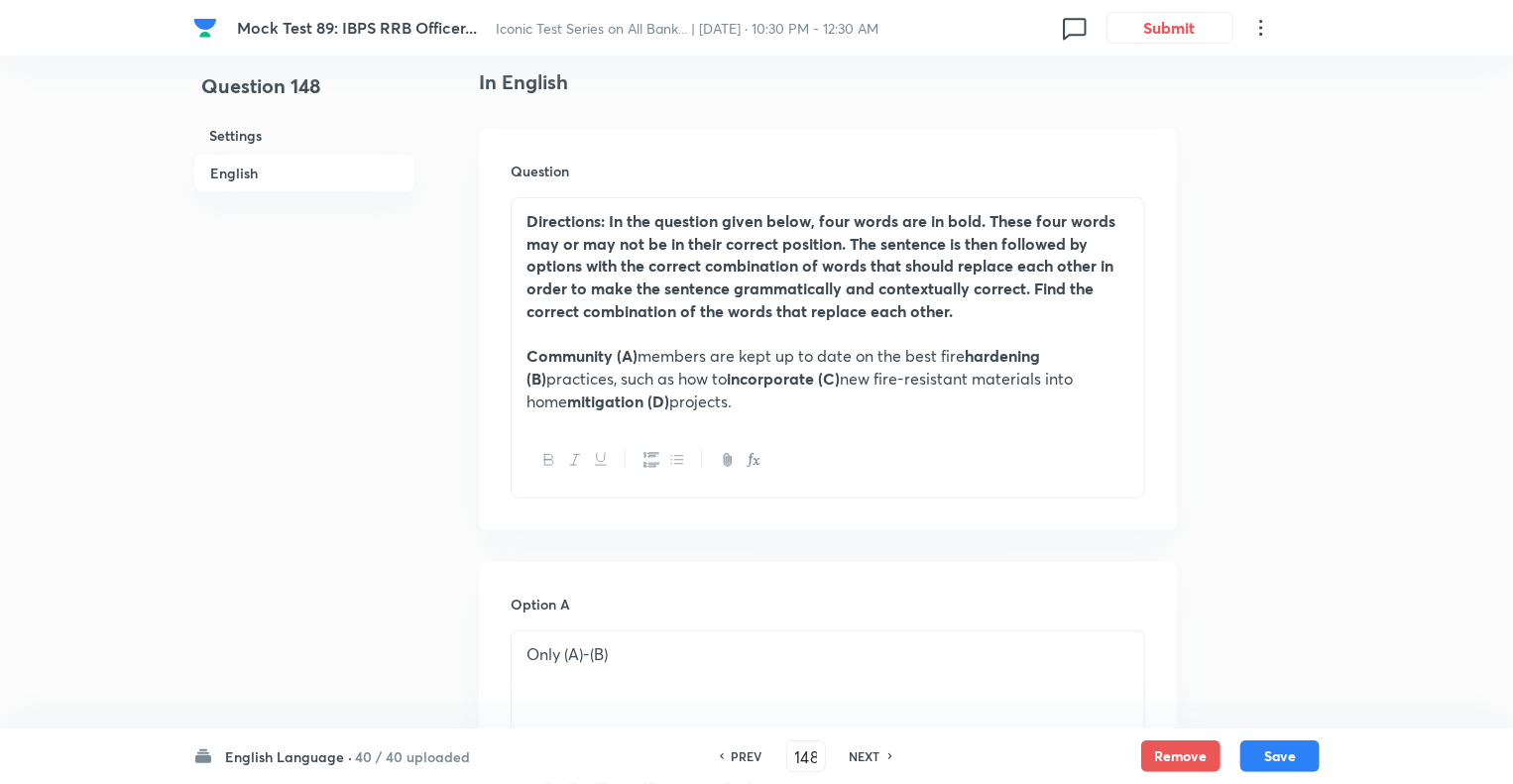 click on "NEXT" at bounding box center (865, 756) 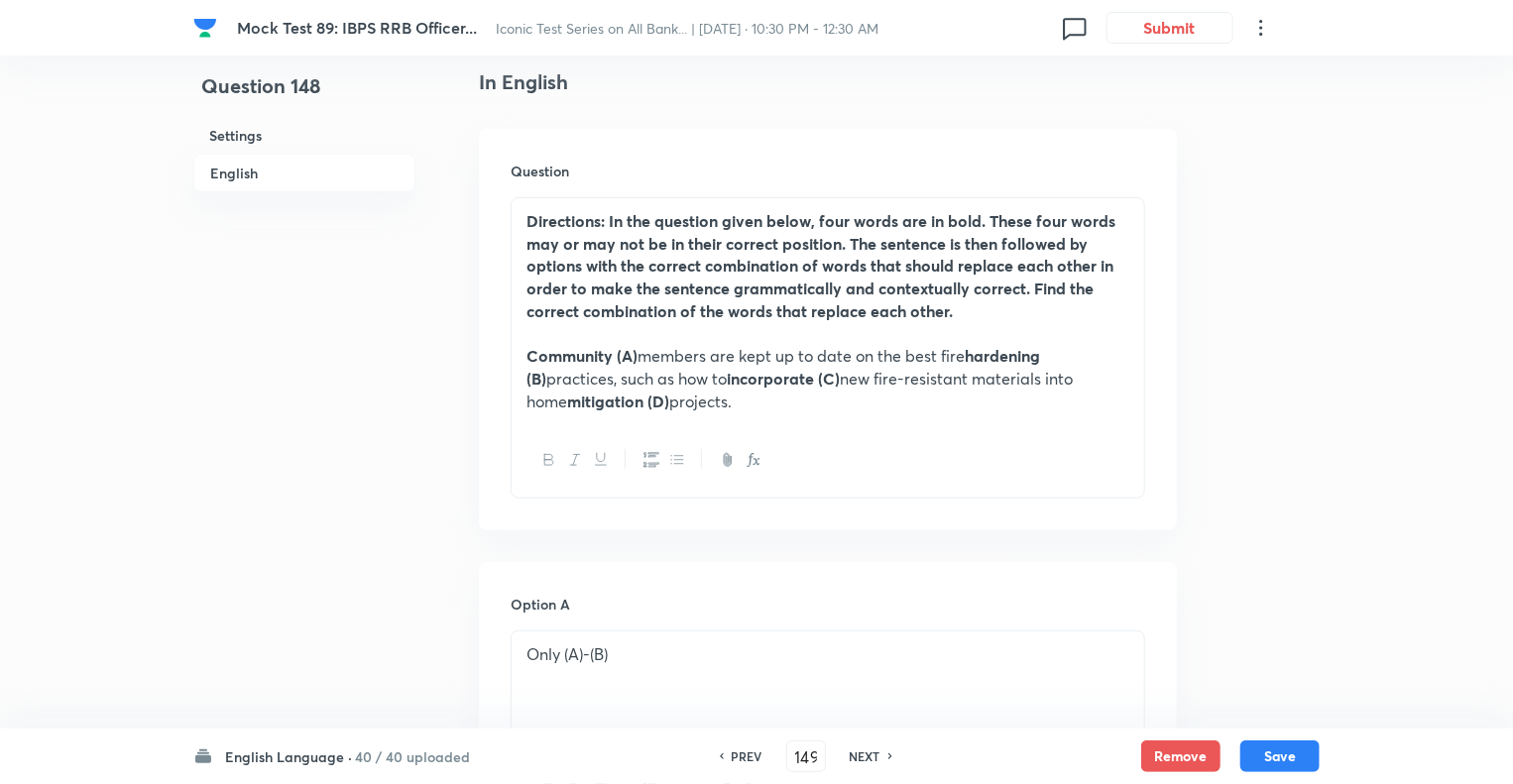 checkbox on "false" 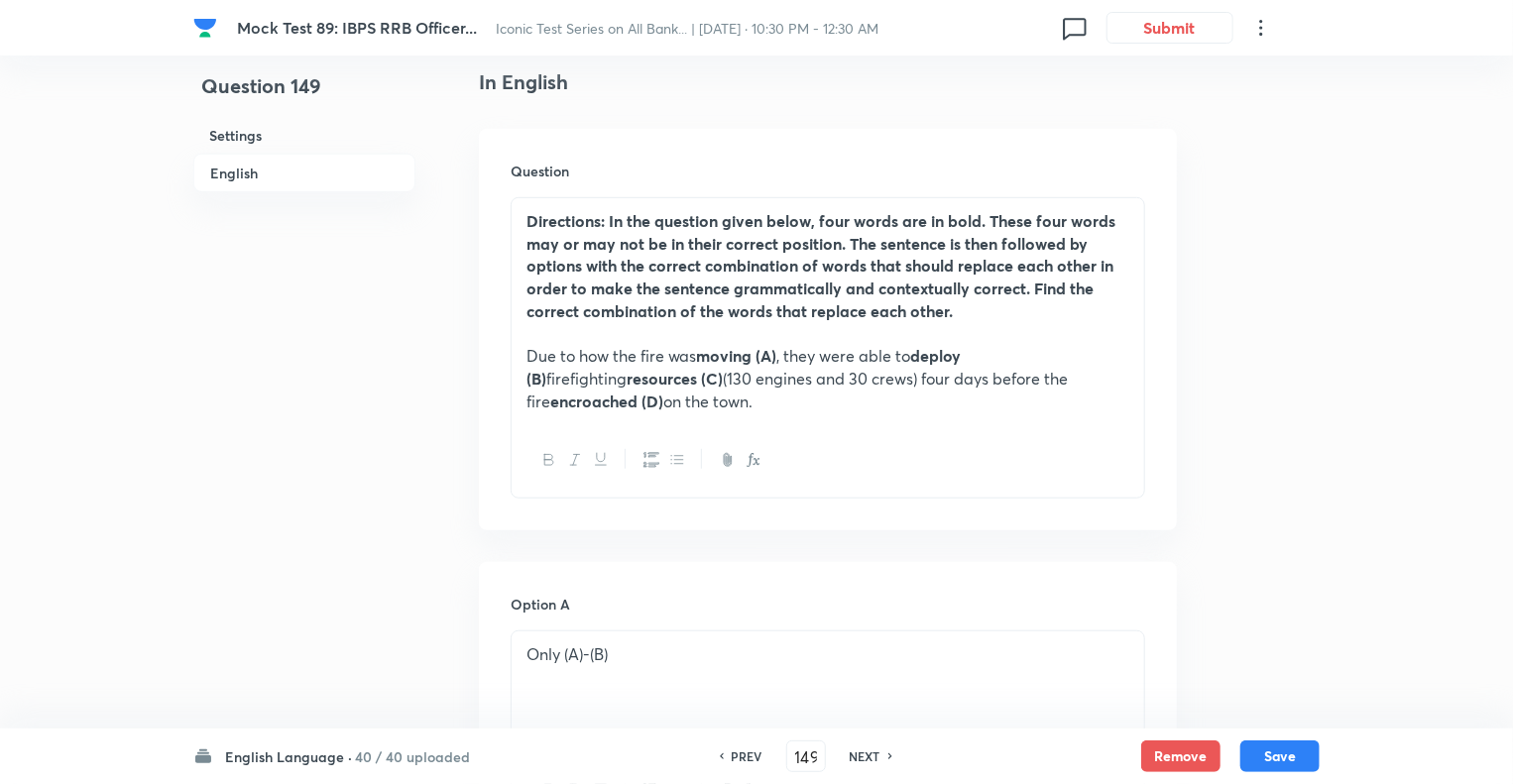 click on "NEXT" at bounding box center (865, 756) 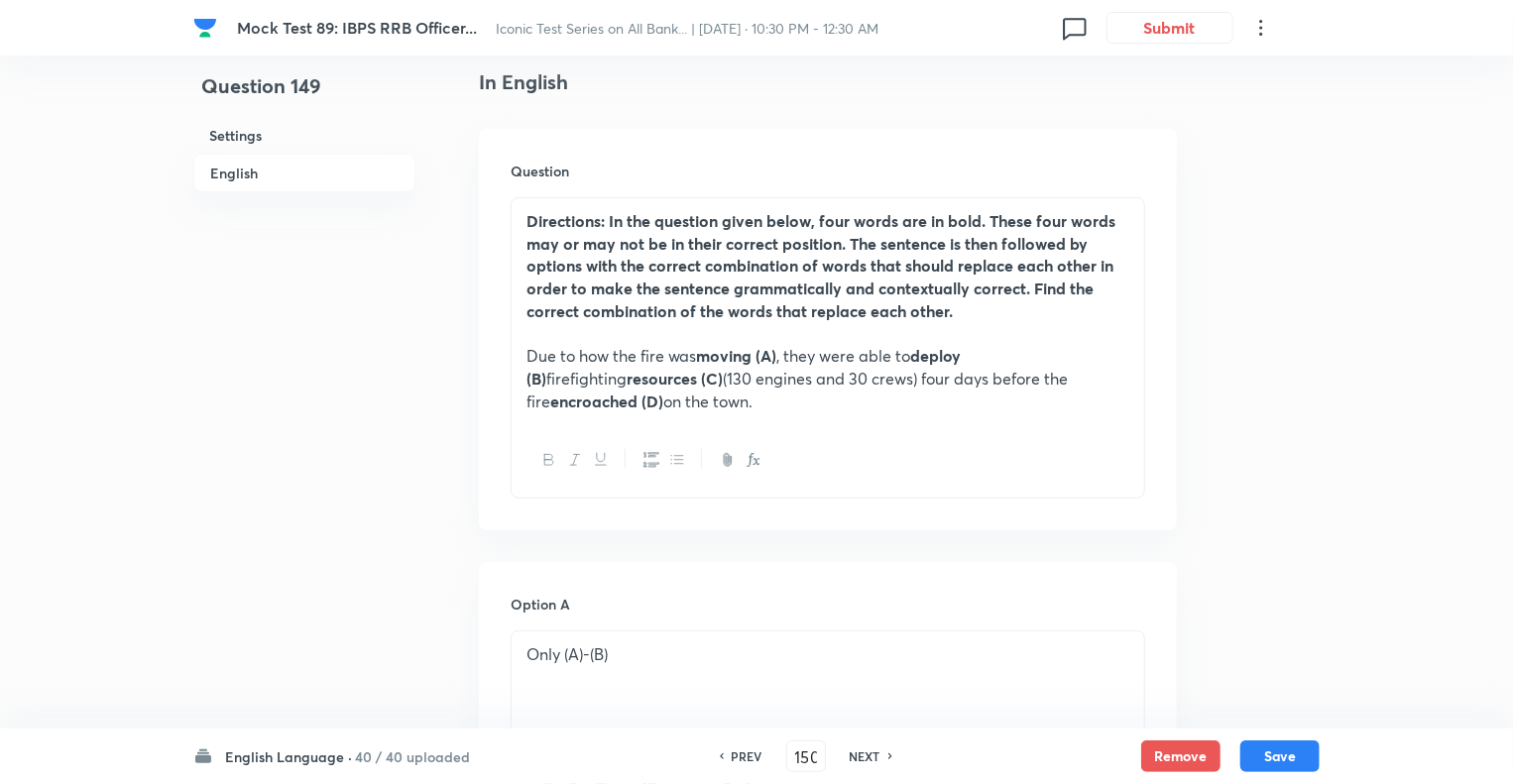 checkbox on "false" 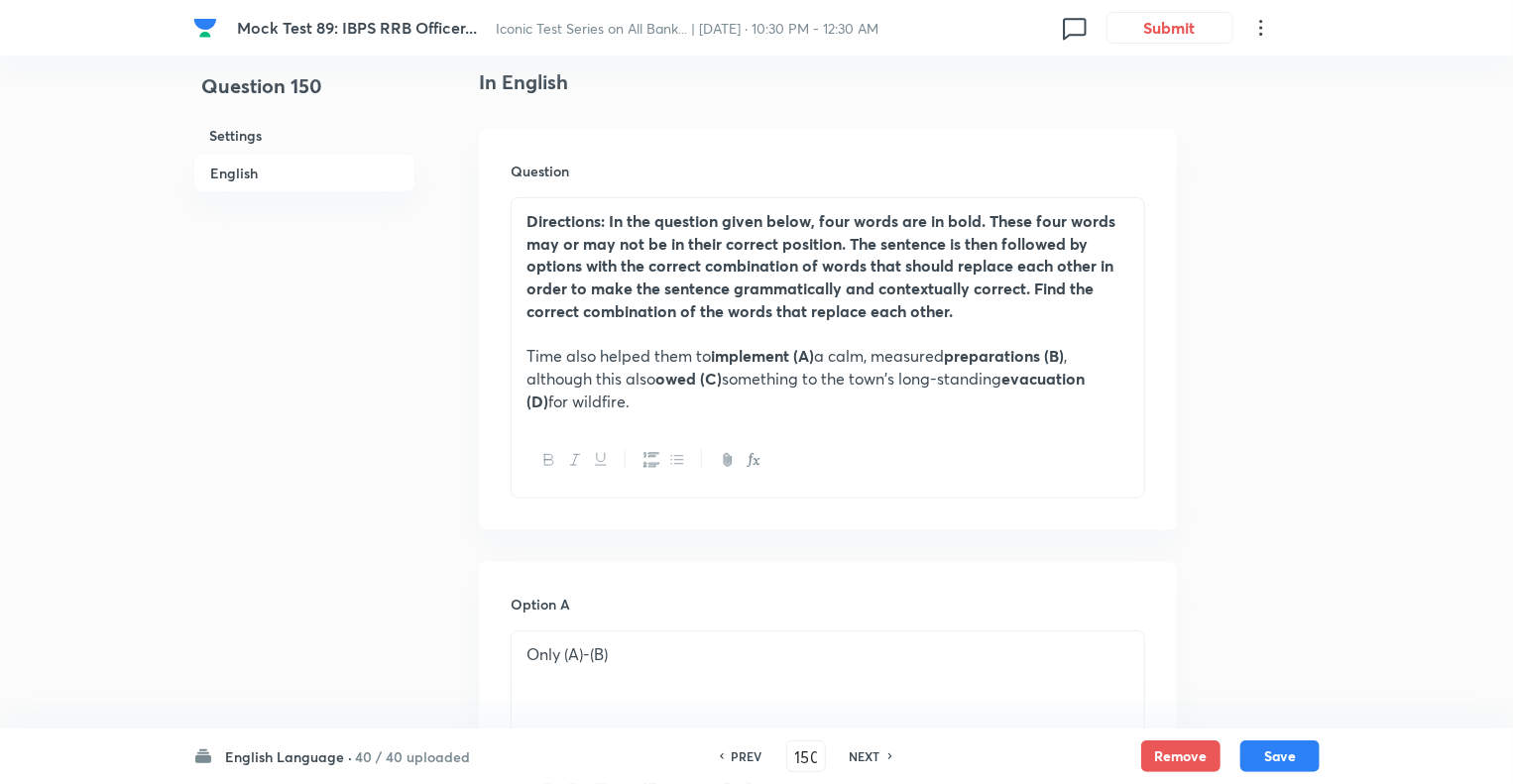 click on "NEXT" at bounding box center (865, 756) 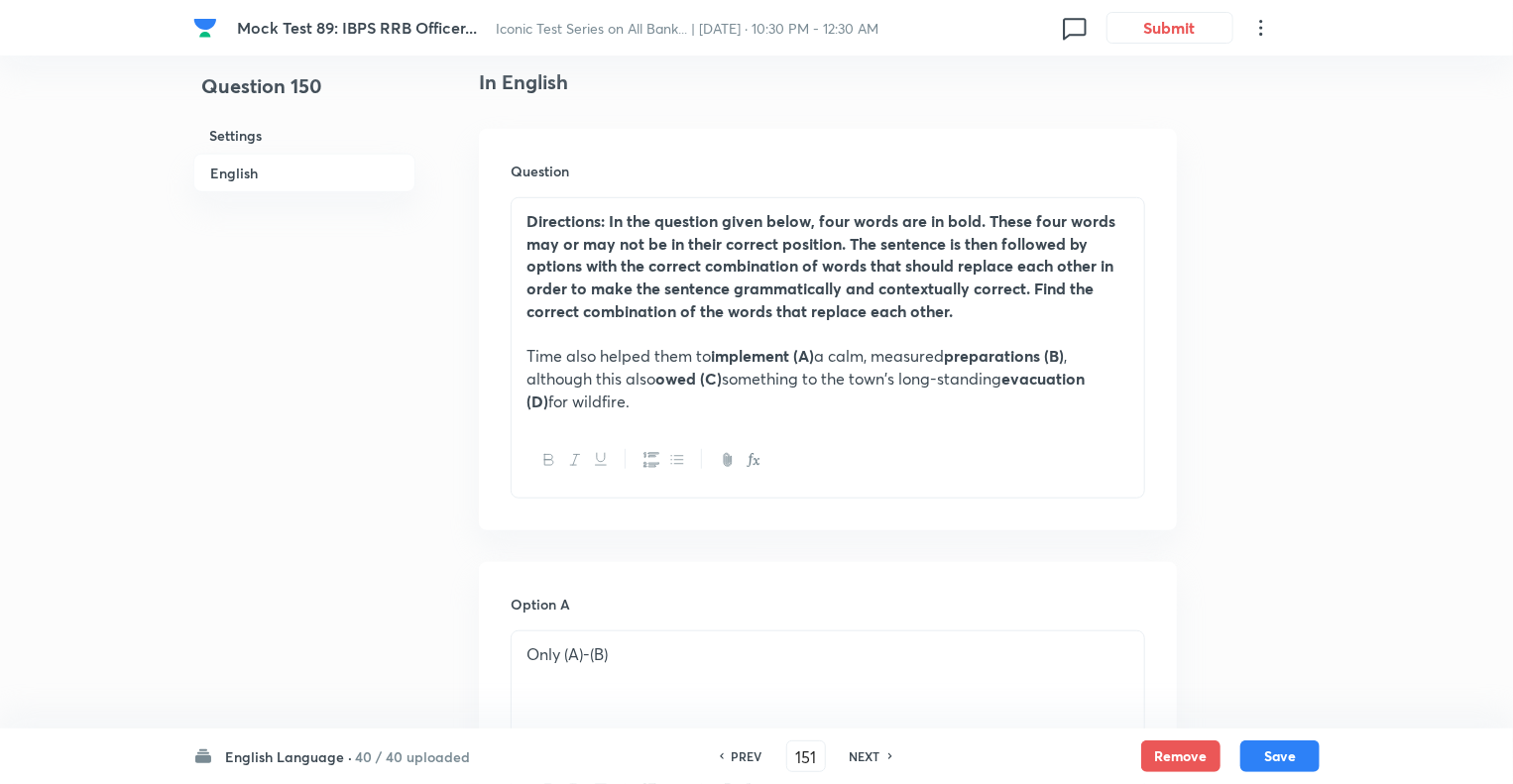 checkbox on "true" 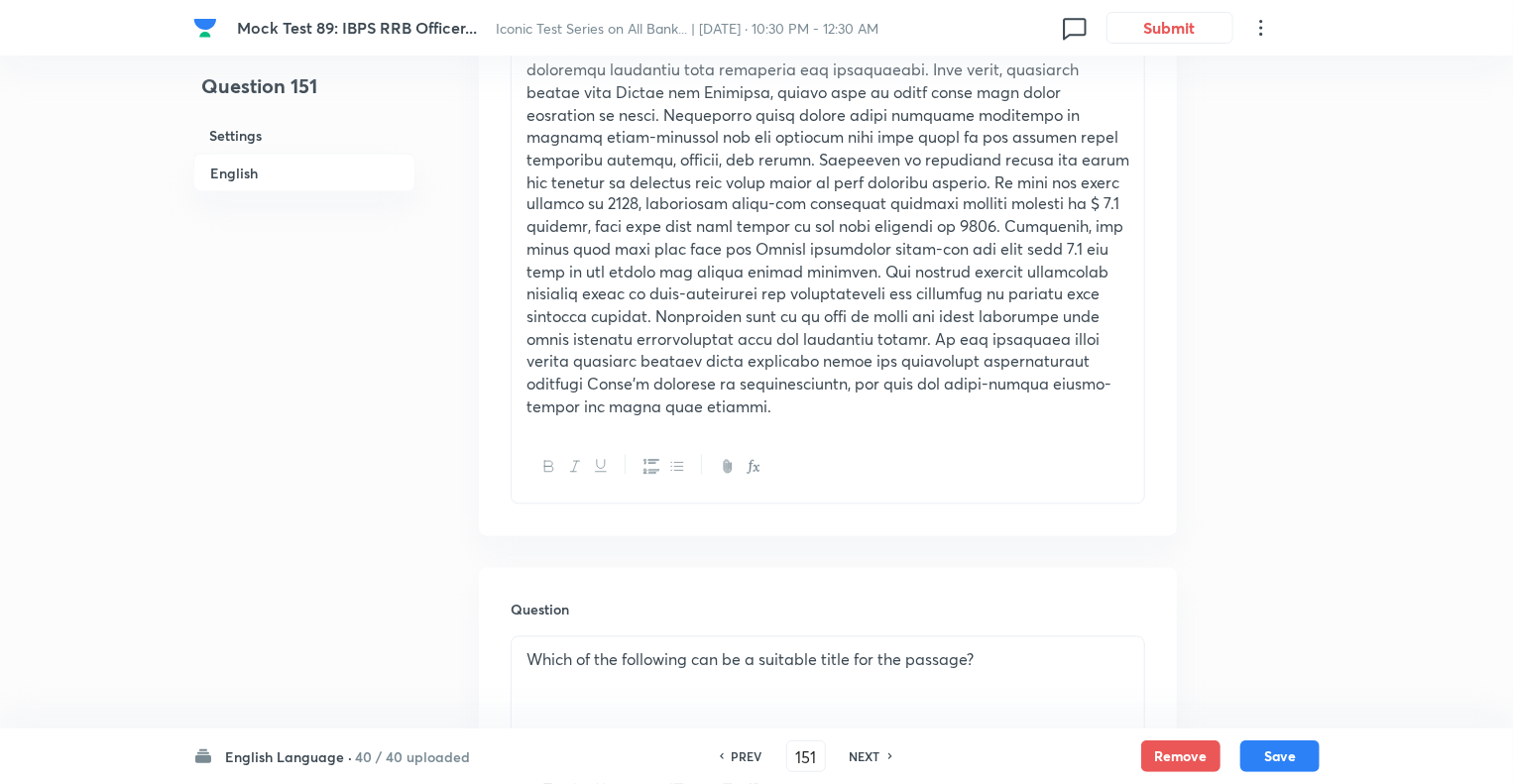 scroll, scrollTop: 1863, scrollLeft: 0, axis: vertical 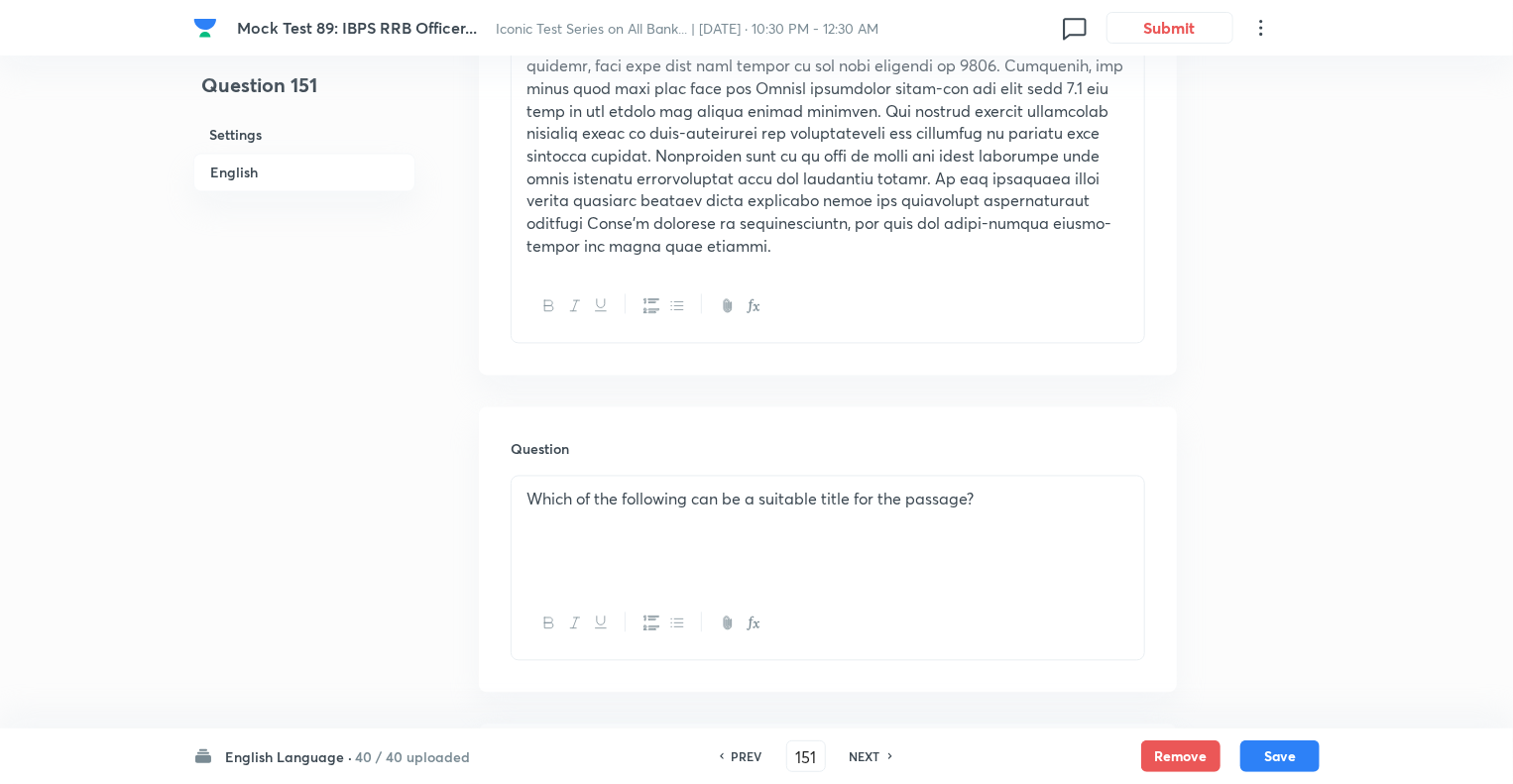 click on "NEXT" at bounding box center (865, 756) 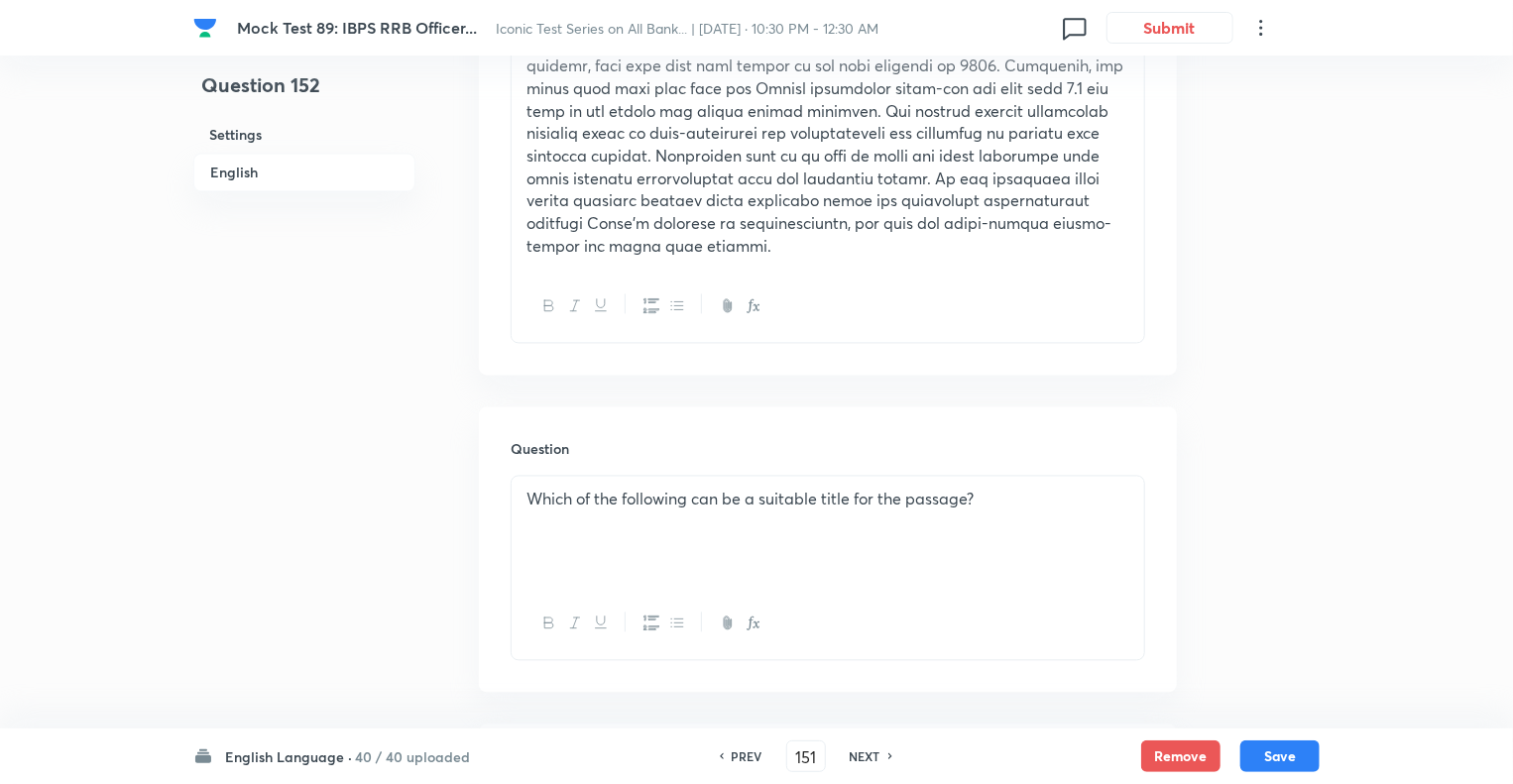 type on "152" 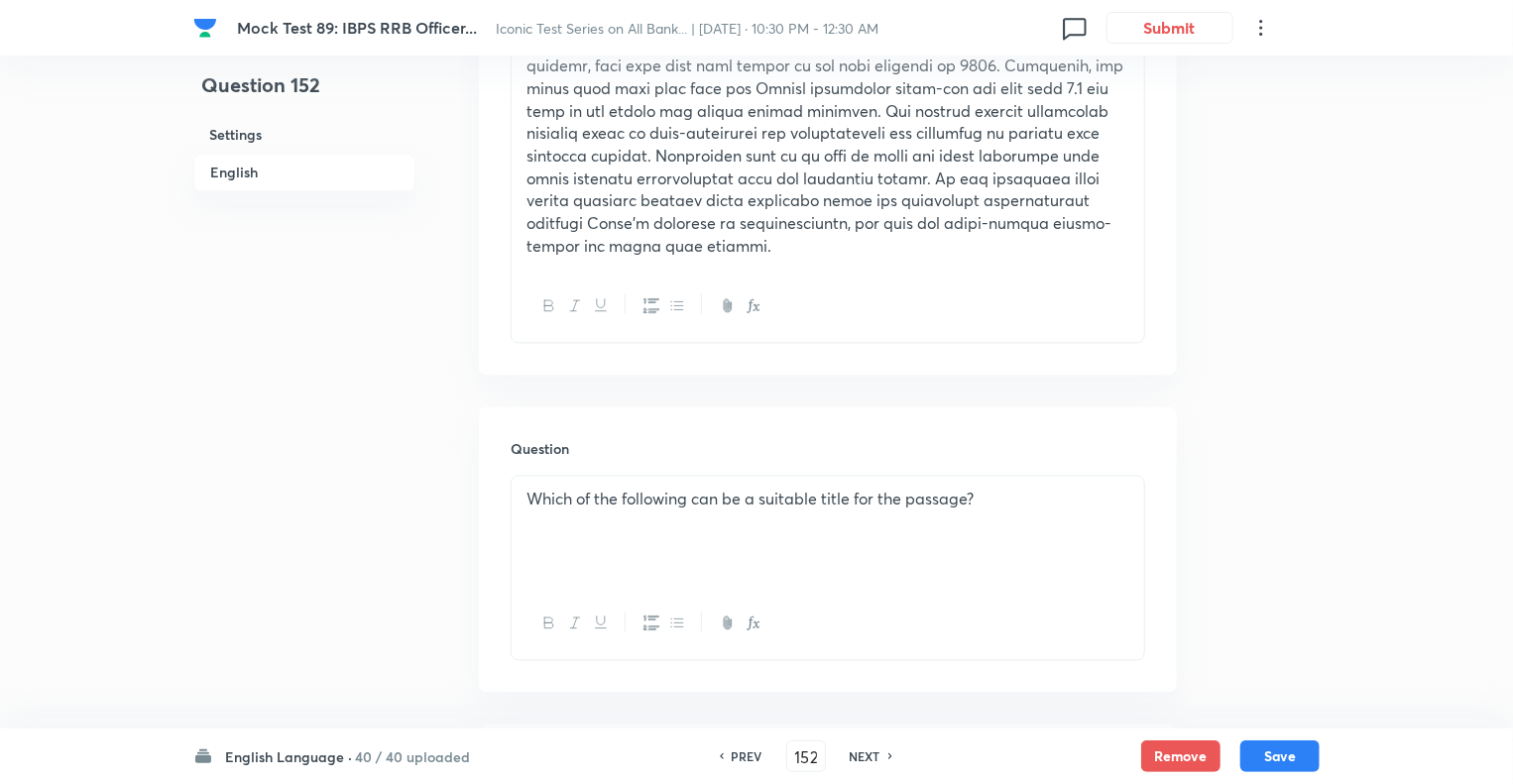 checkbox on "true" 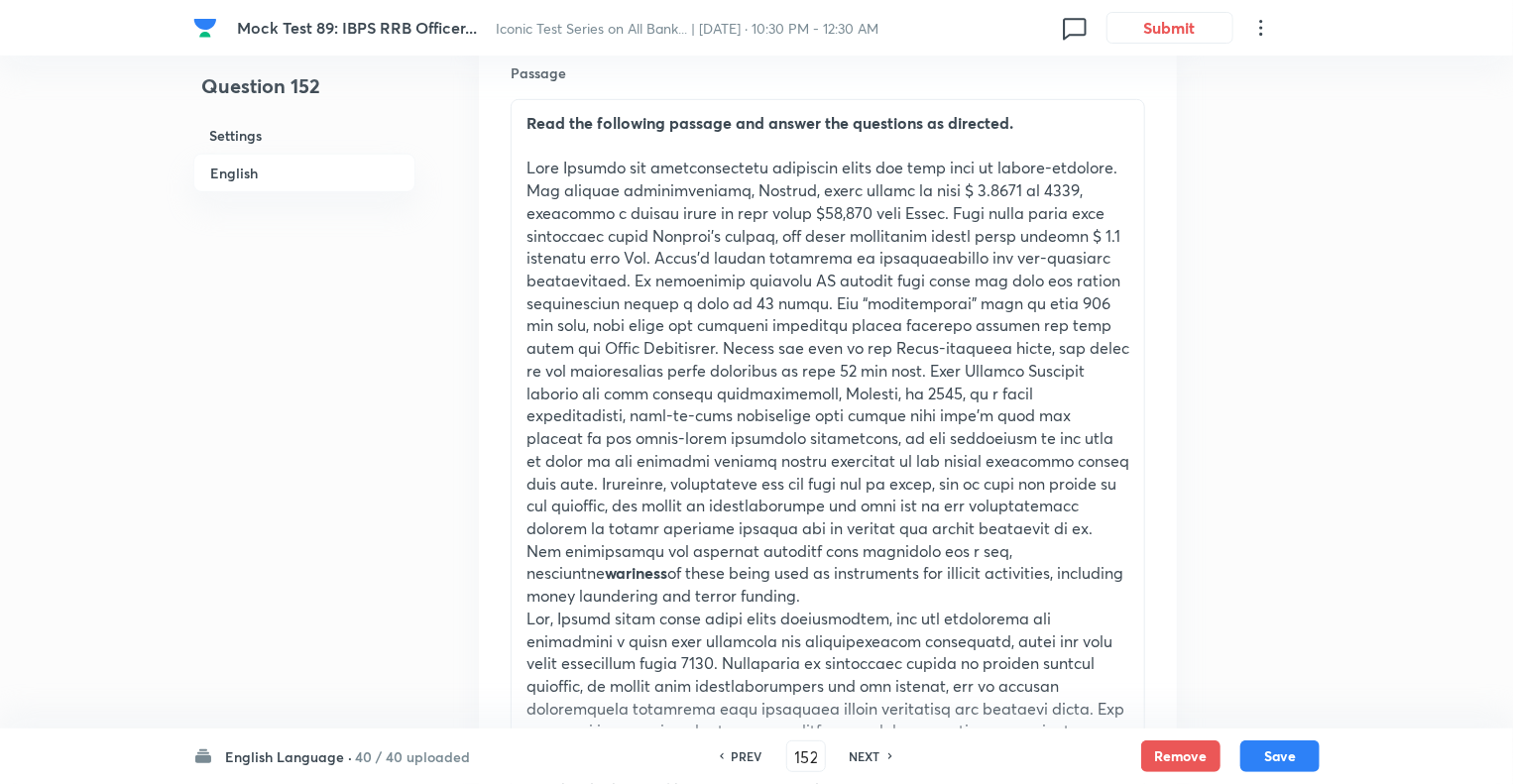 scroll, scrollTop: 595, scrollLeft: 0, axis: vertical 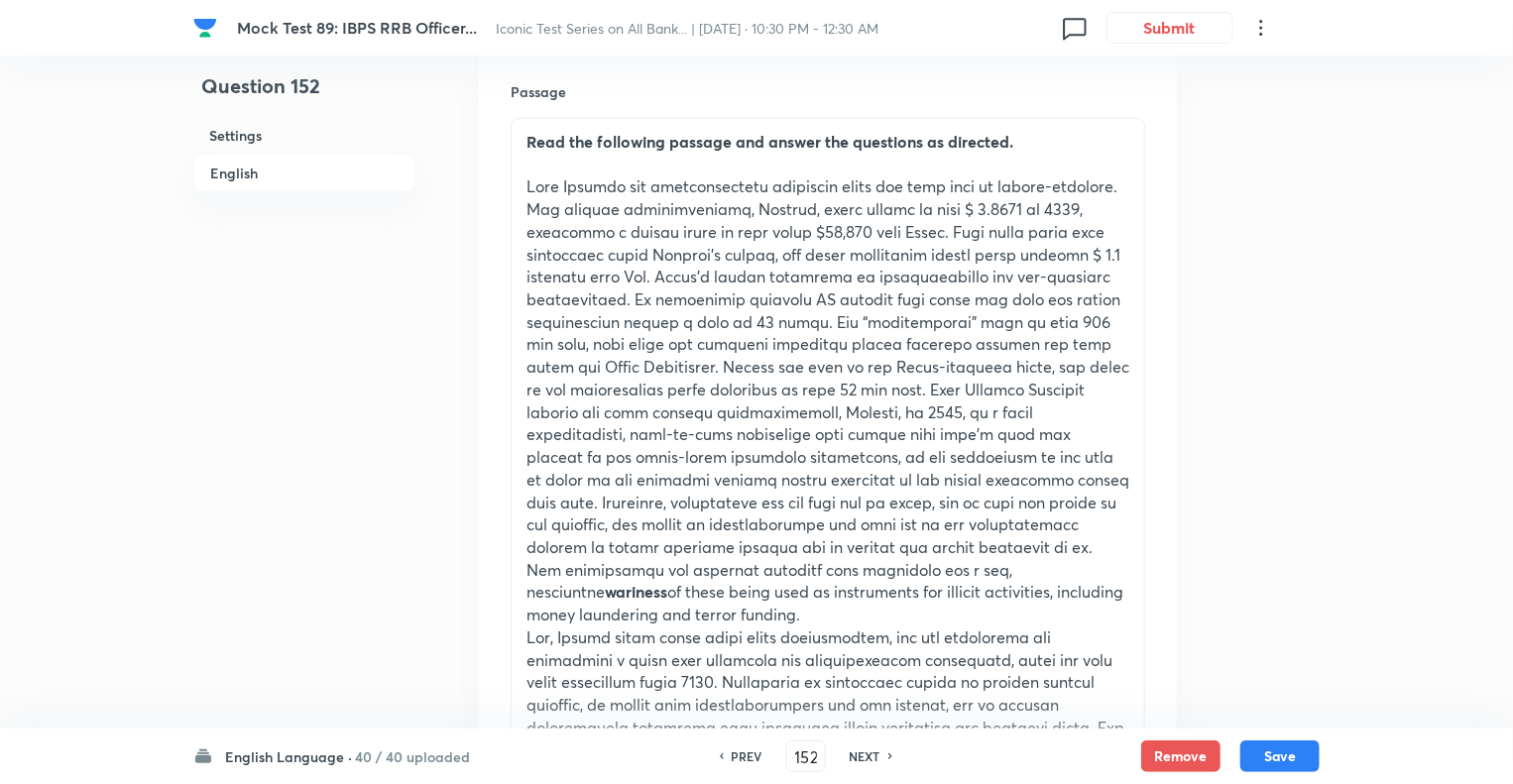 click on "NEXT" at bounding box center [865, 756] 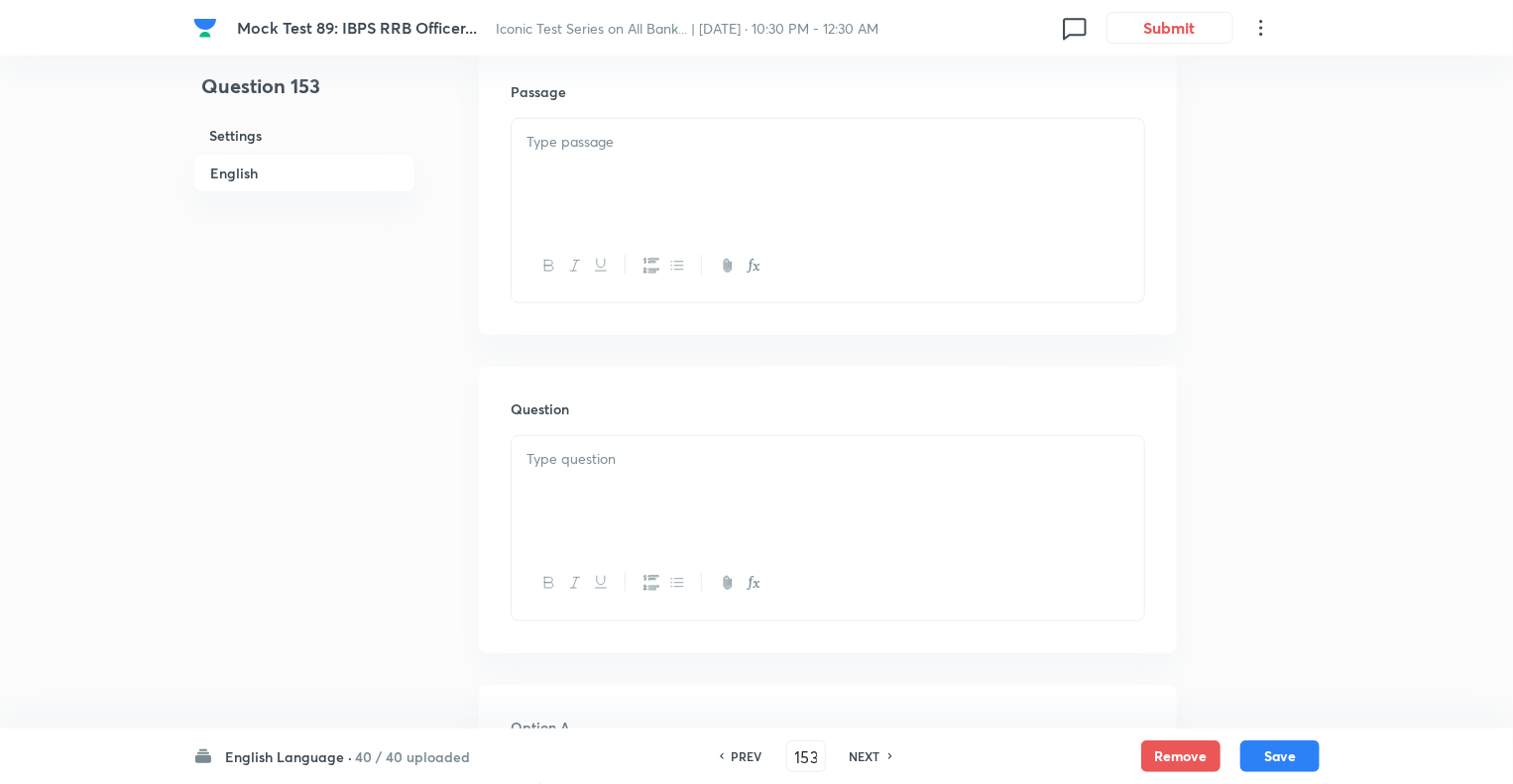 checkbox on "false" 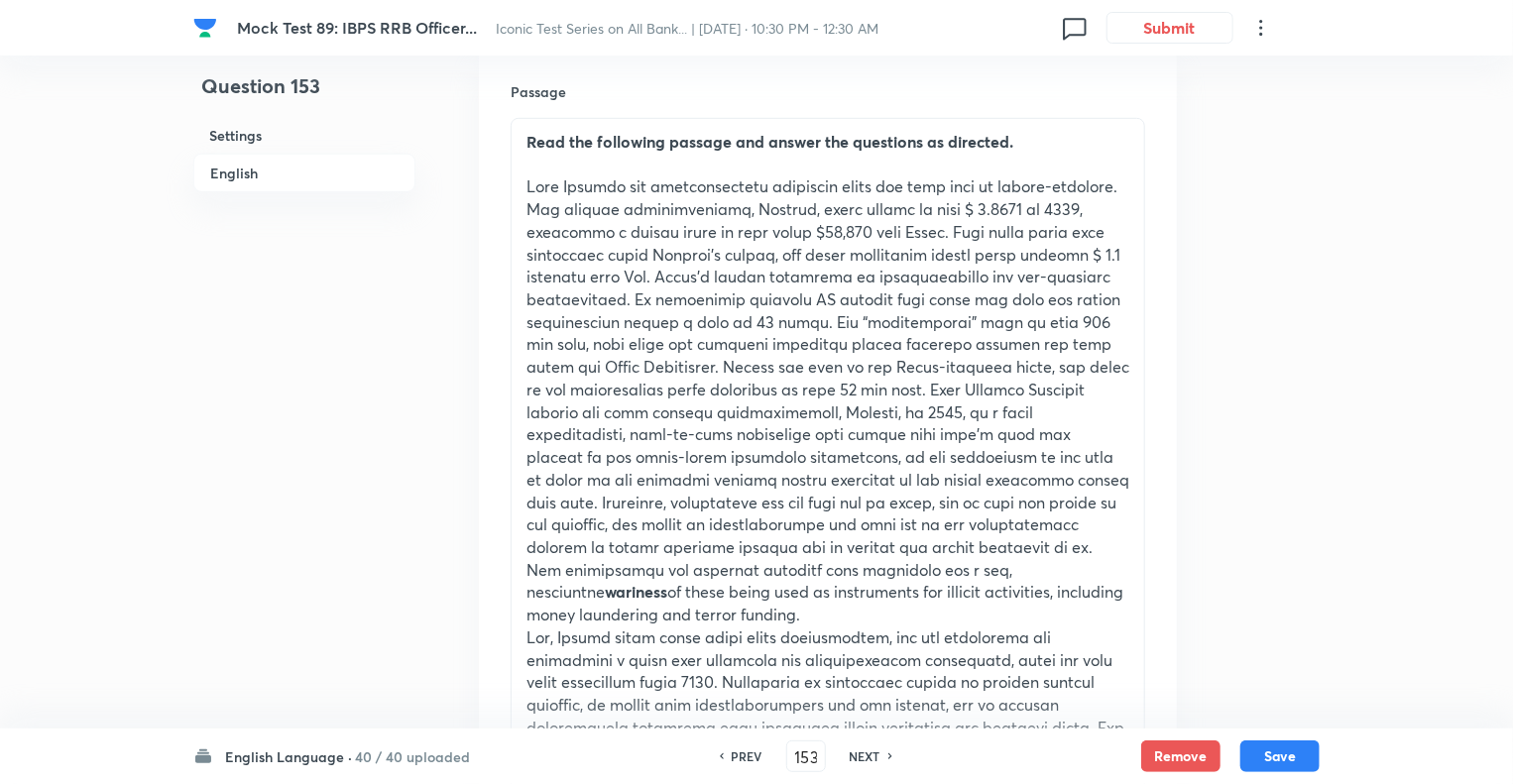 click on "NEXT" at bounding box center [865, 756] 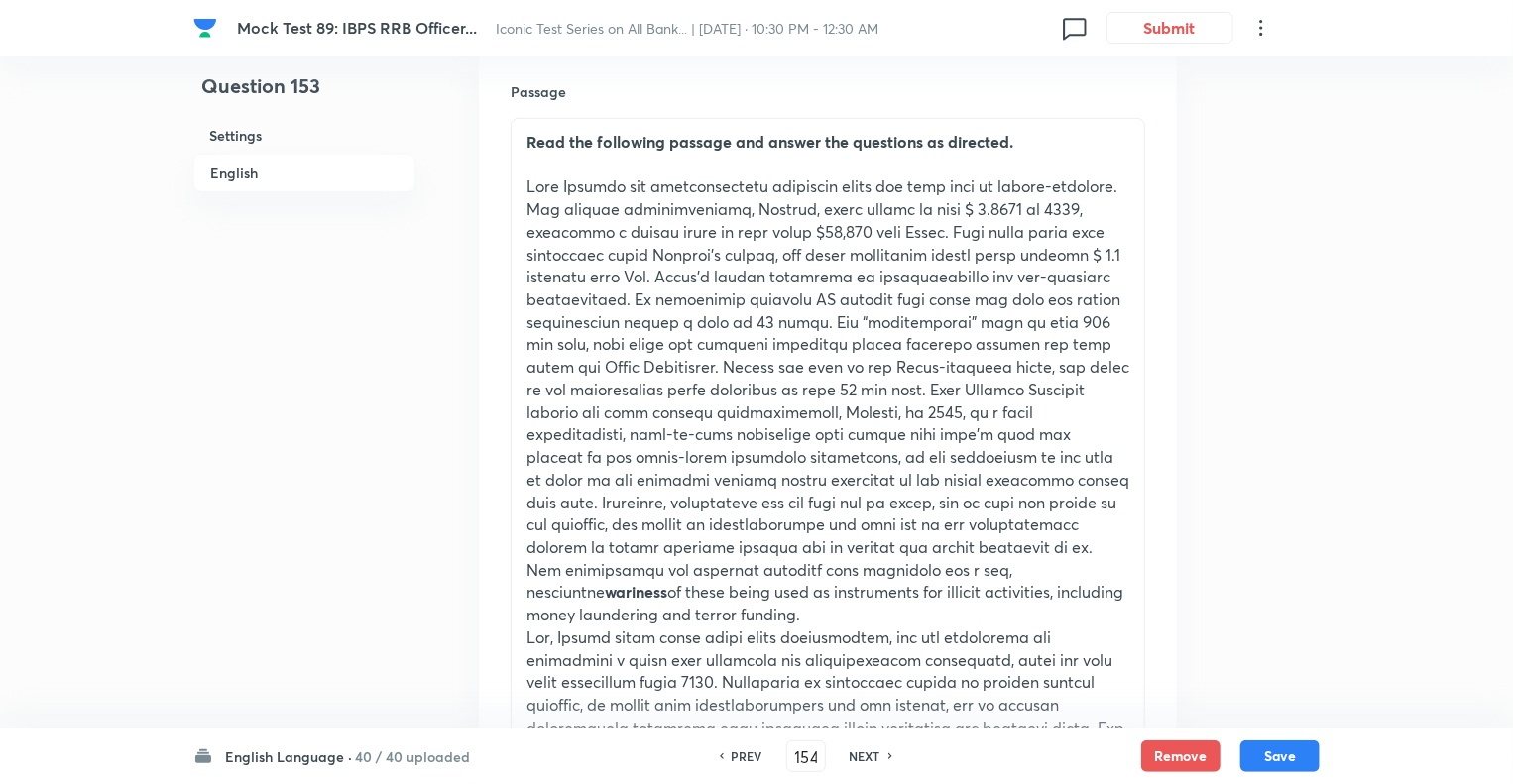 checkbox on "false" 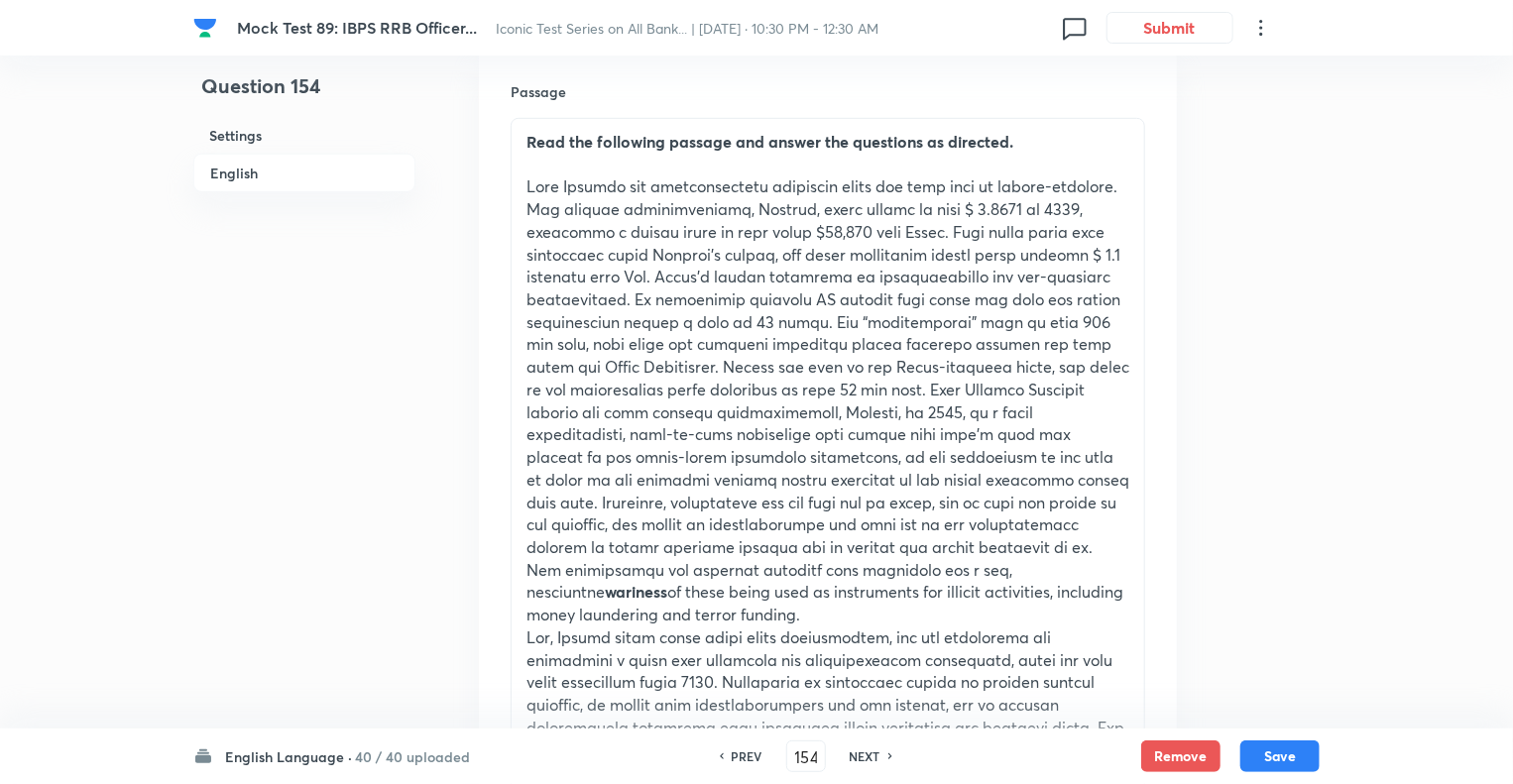 click on "NEXT" at bounding box center (865, 756) 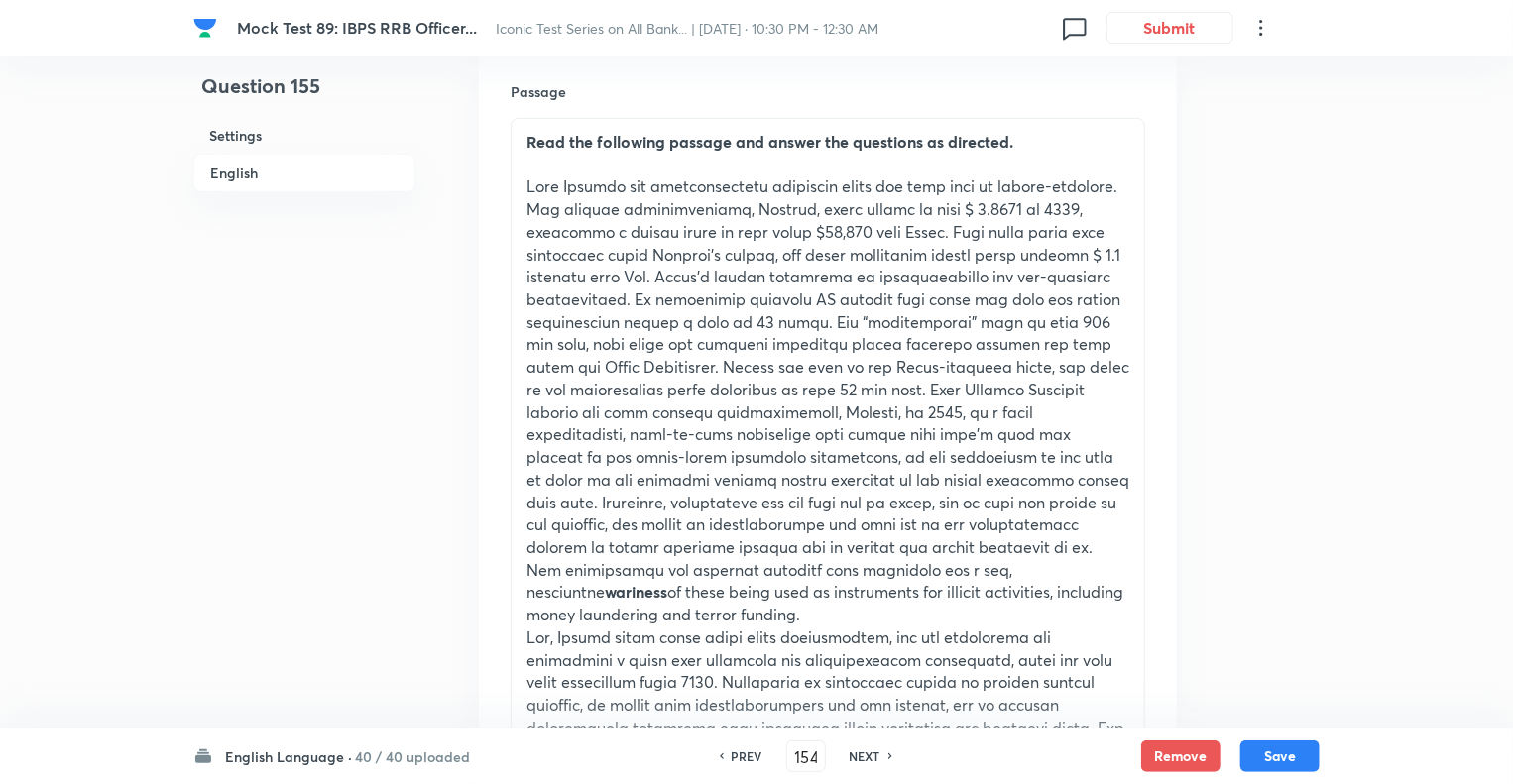type on "155" 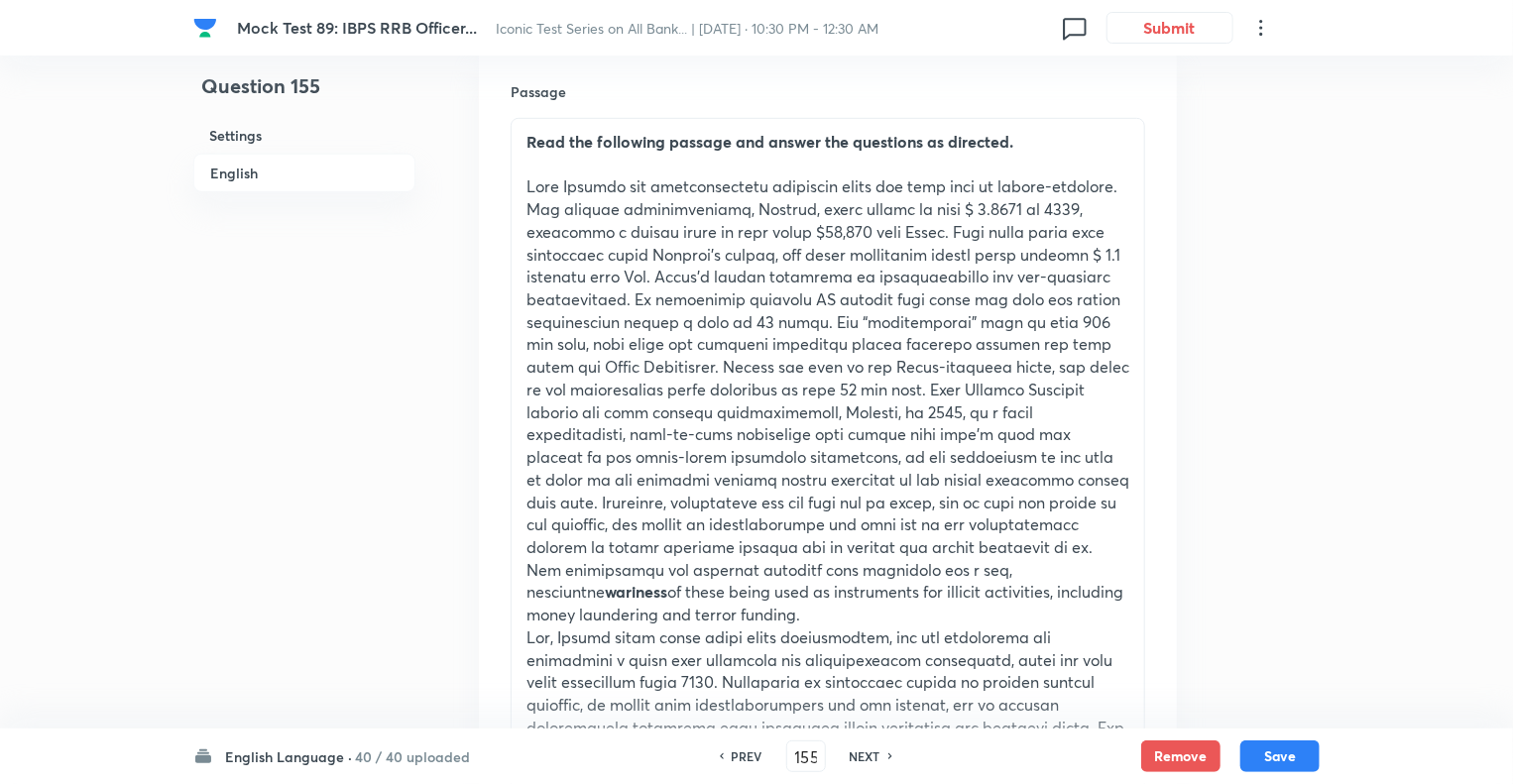 checkbox on "false" 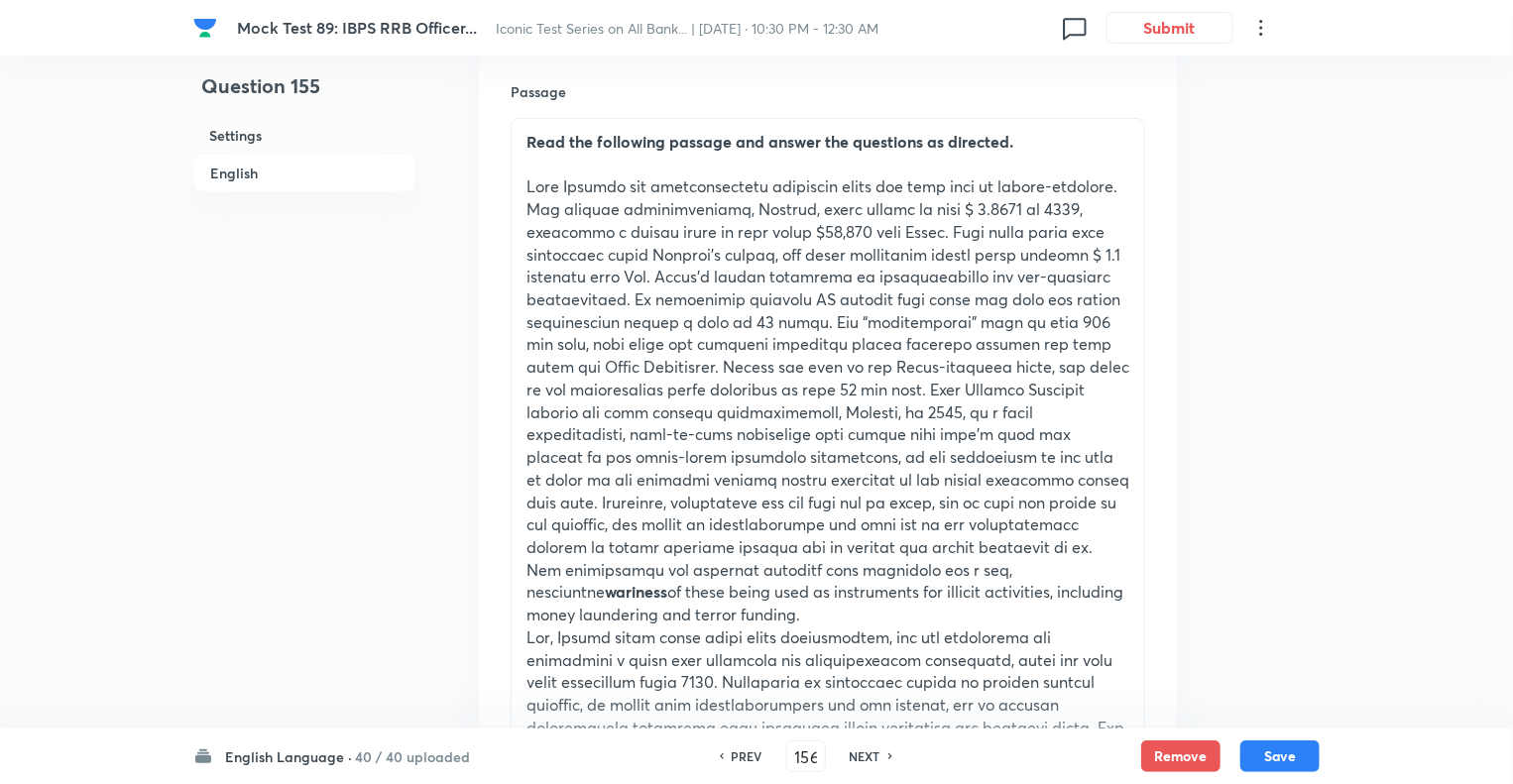 checkbox on "false" 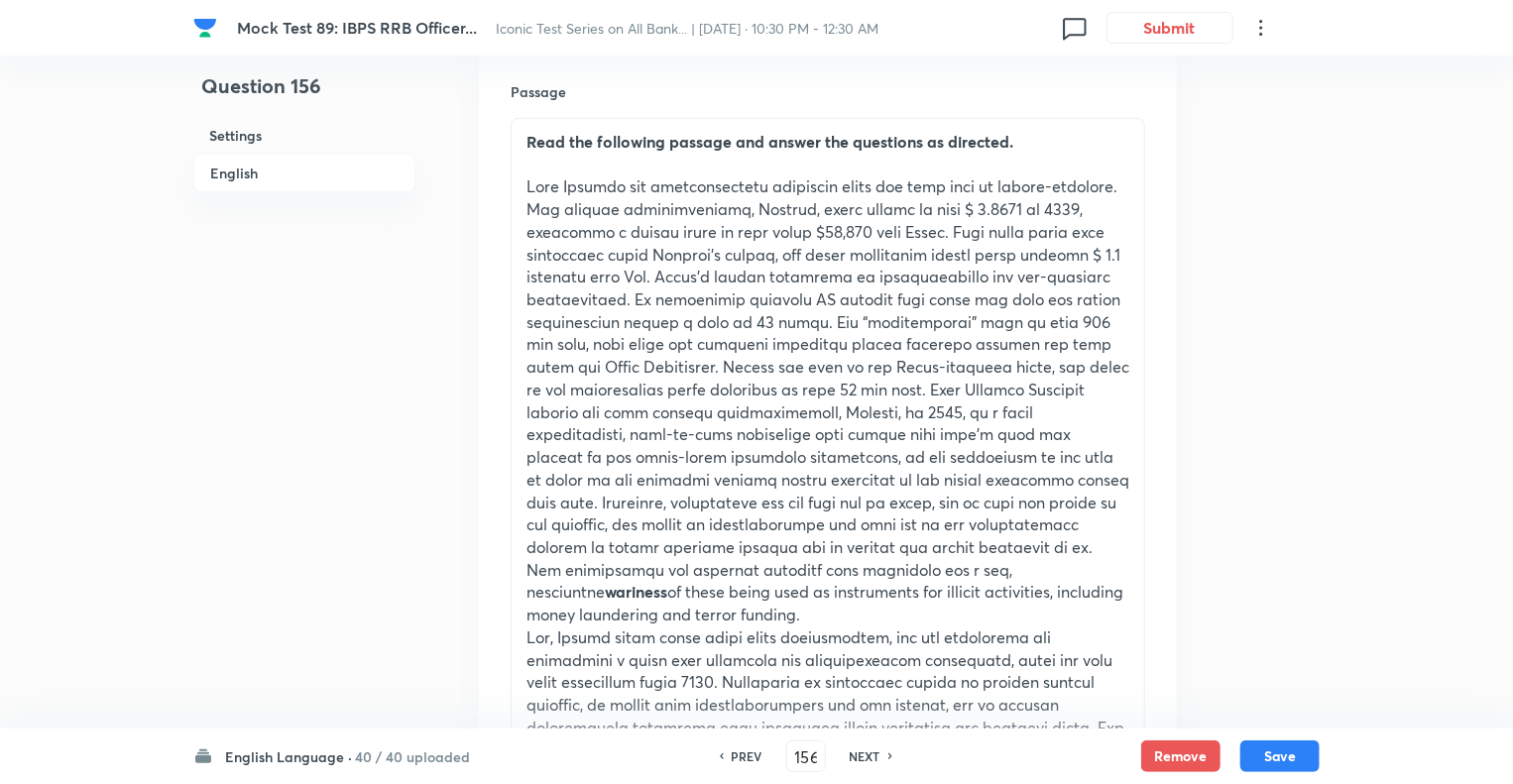 click on "NEXT" at bounding box center (865, 756) 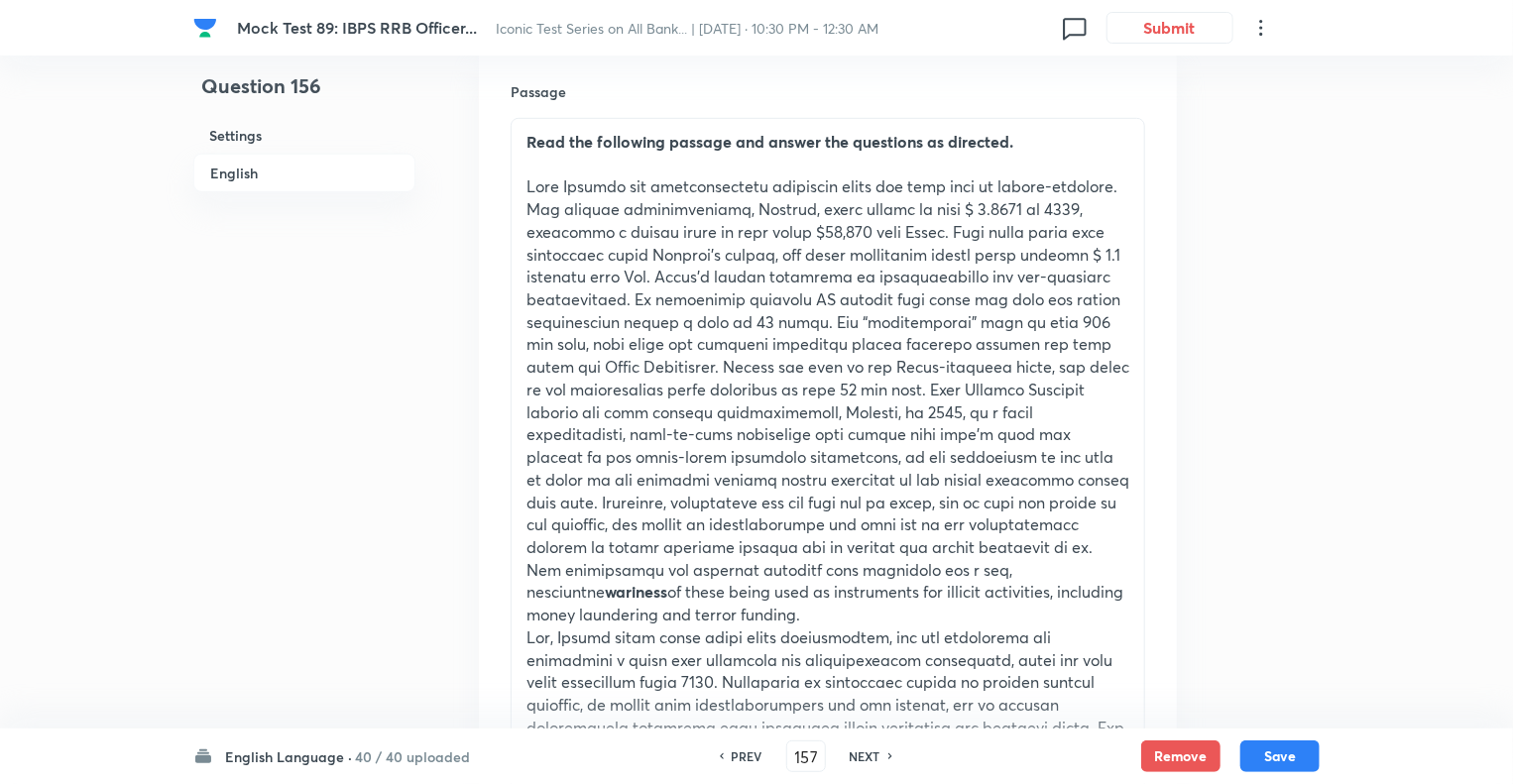 checkbox on "false" 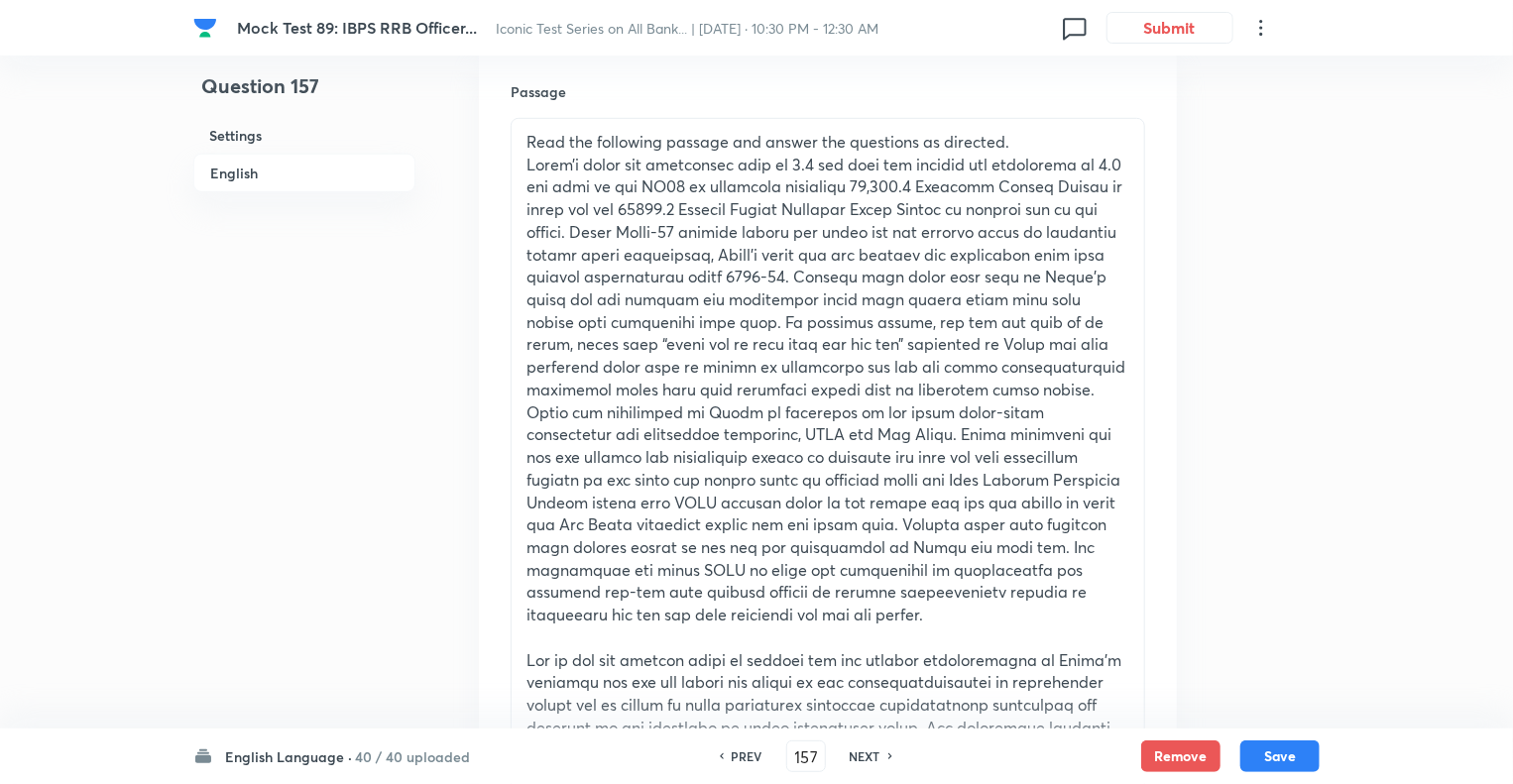 click on "NEXT" at bounding box center (865, 756) 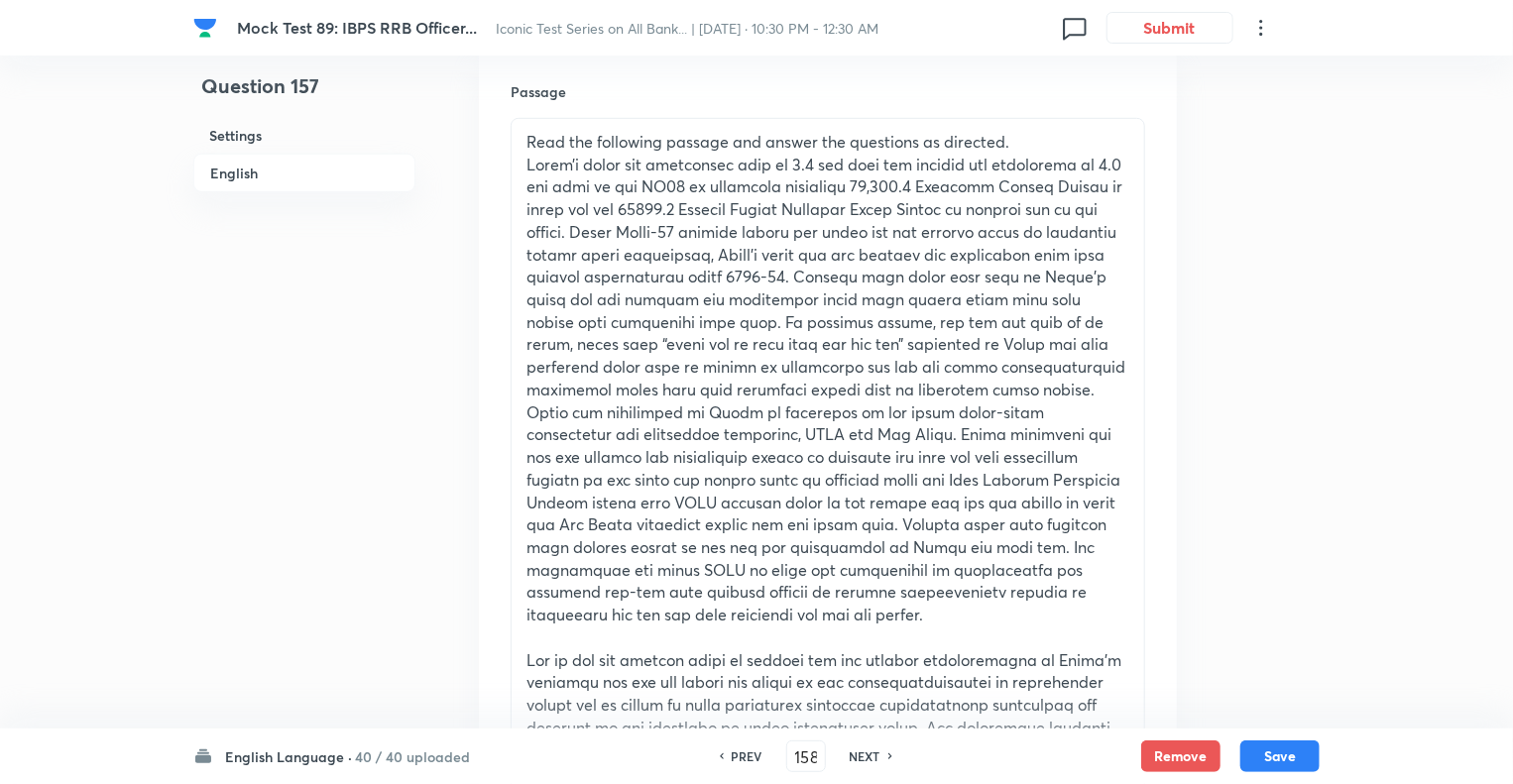 checkbox on "false" 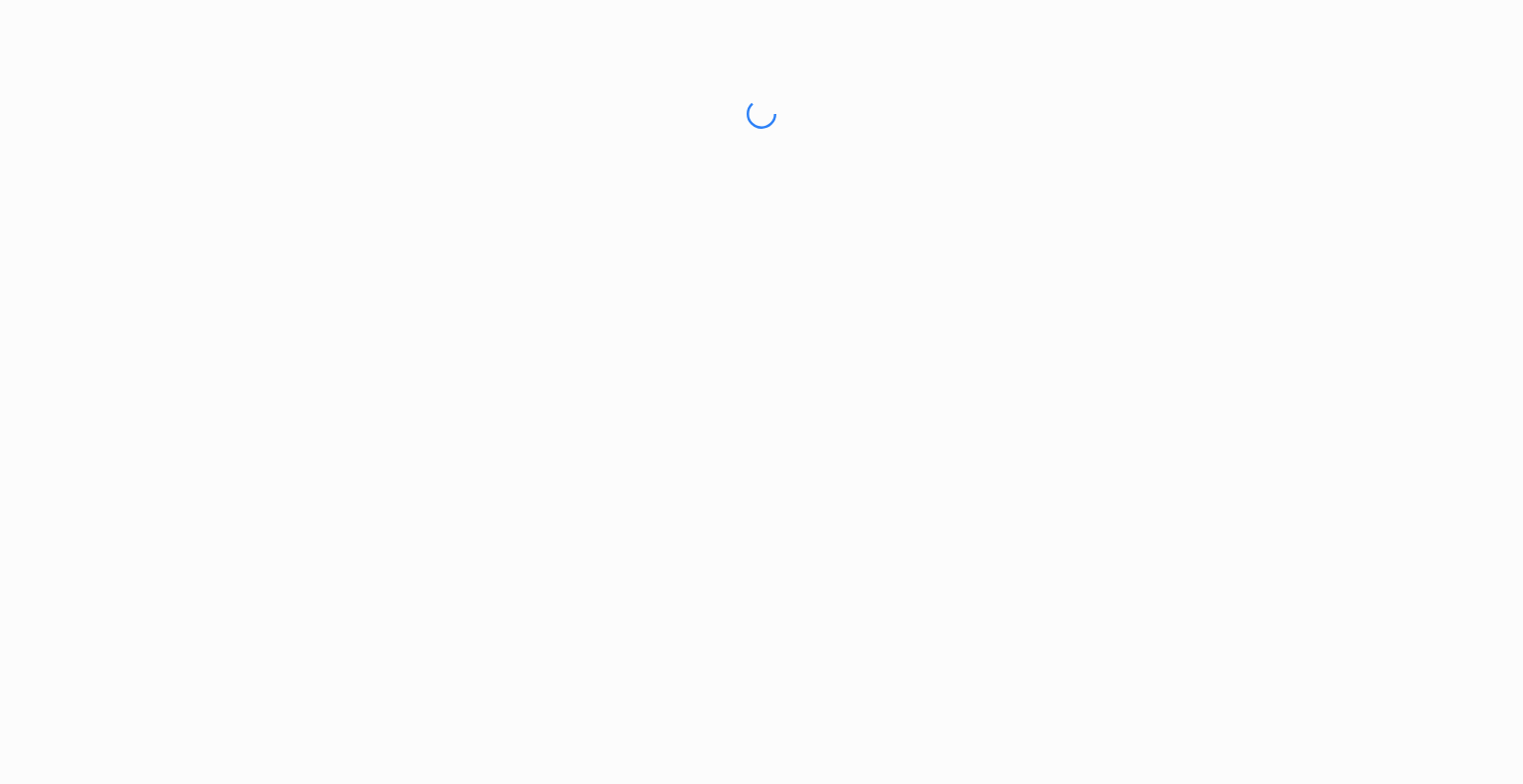 scroll, scrollTop: 0, scrollLeft: 0, axis: both 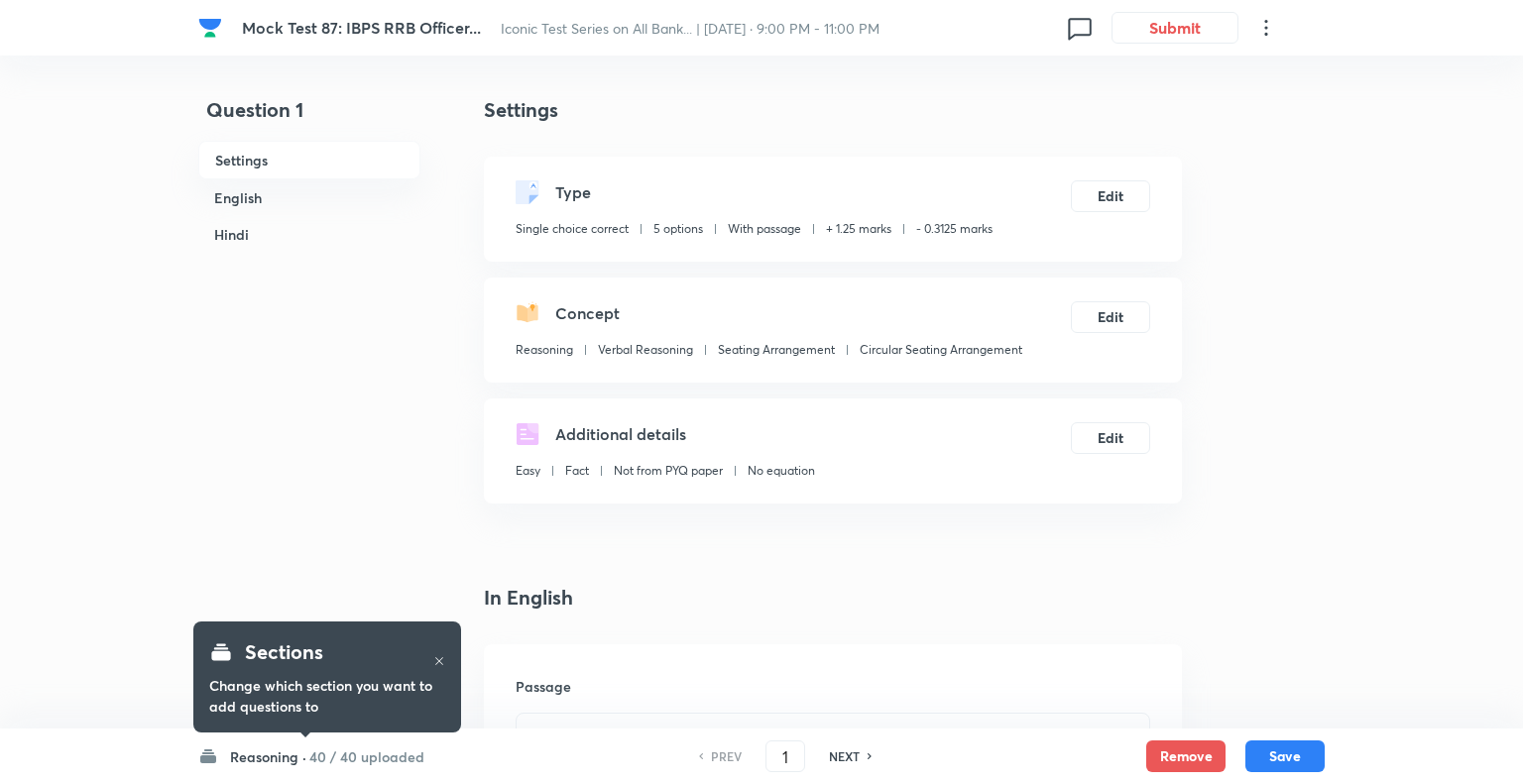 checkbox on "true" 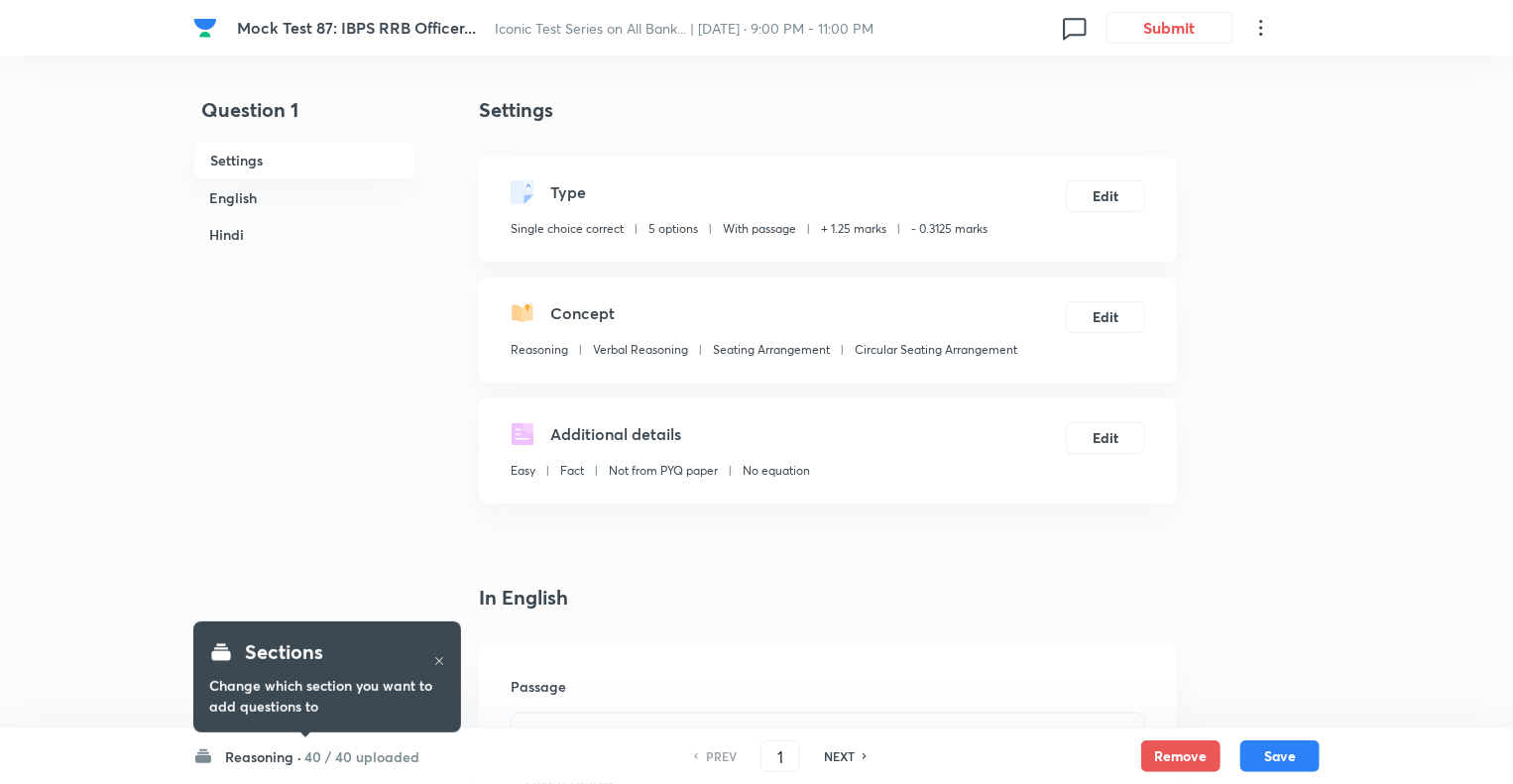 click on "Reasoning ·" at bounding box center (263, 756) 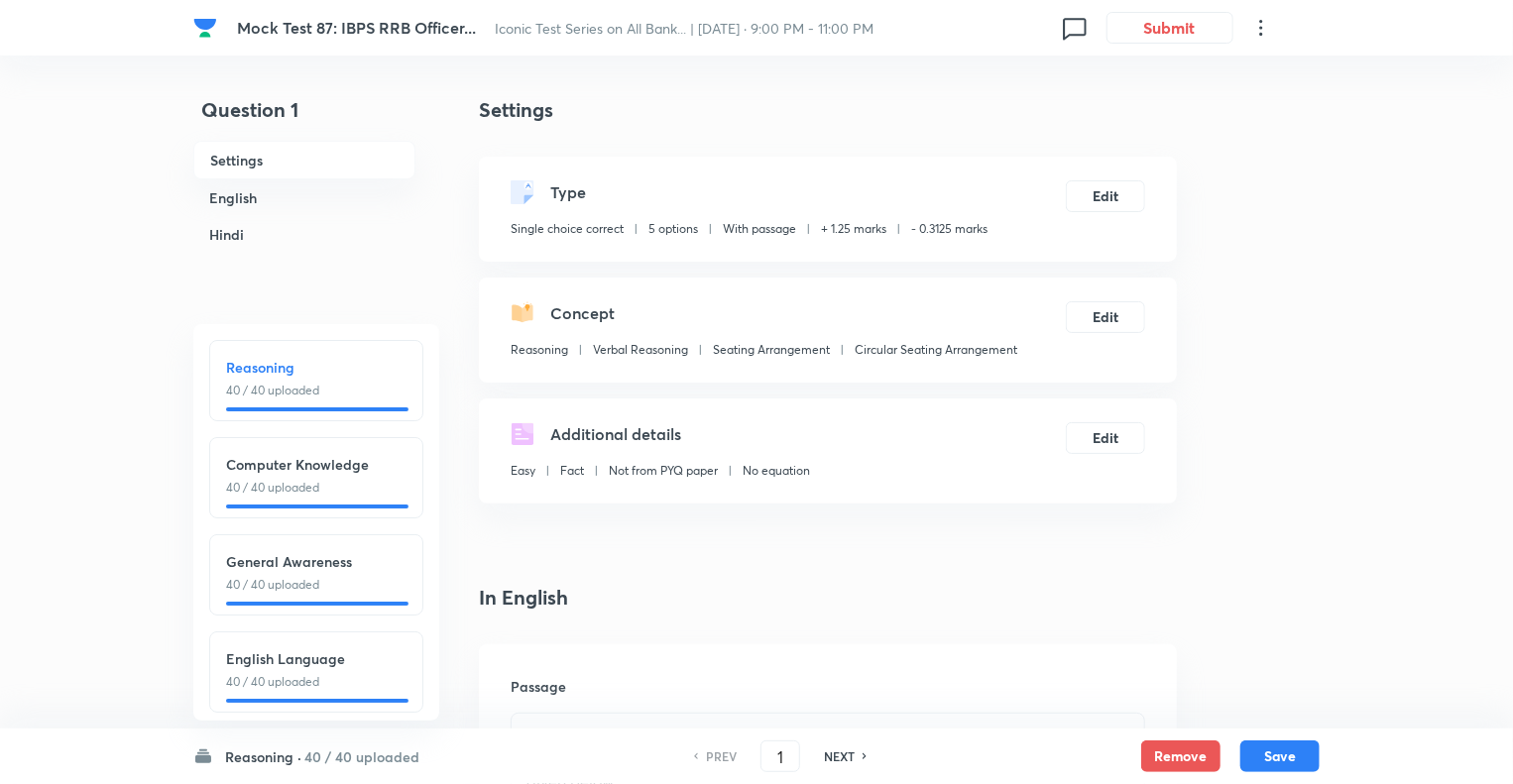 click on "English Language" at bounding box center [316, 658] 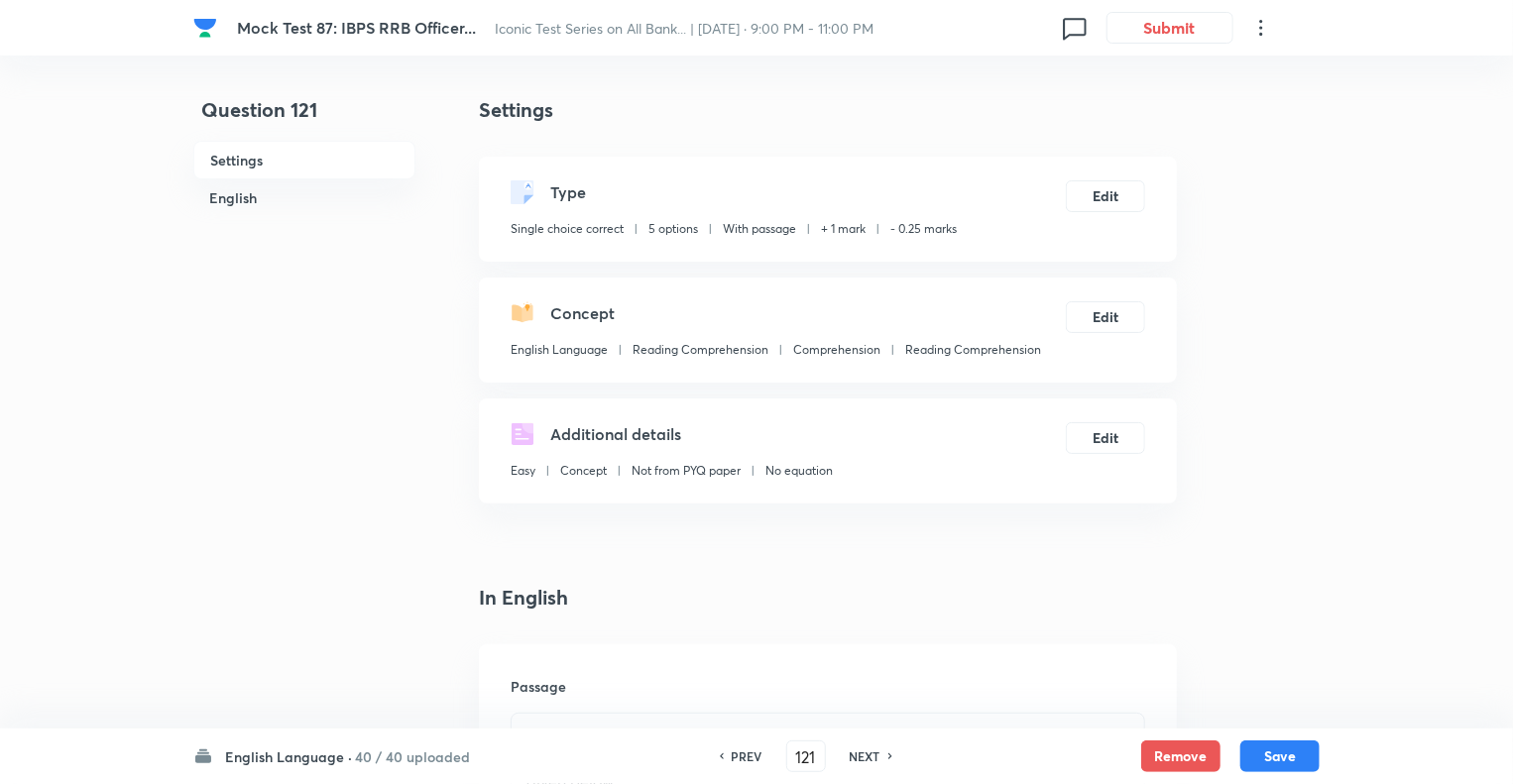 type on "121" 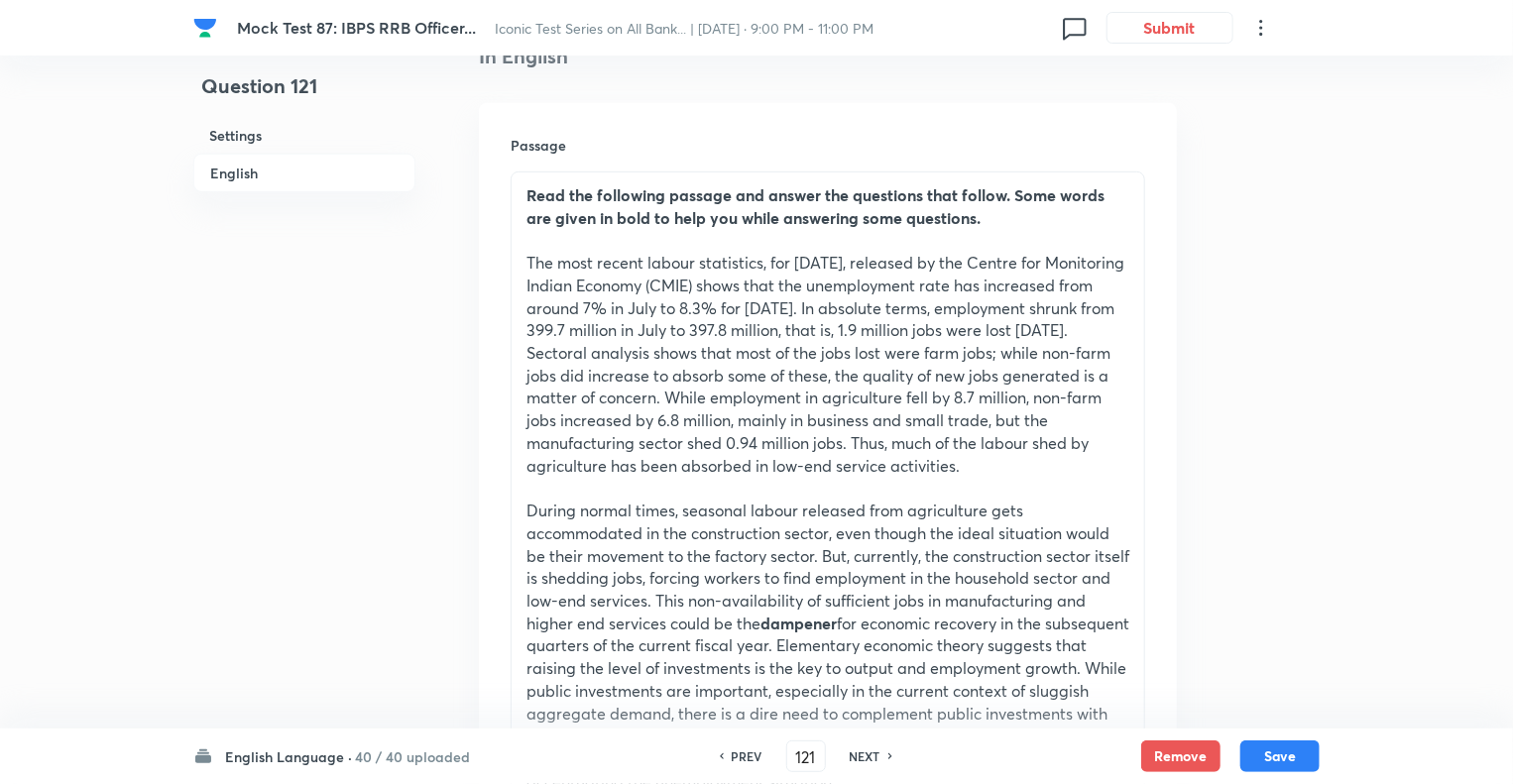 scroll, scrollTop: 555, scrollLeft: 0, axis: vertical 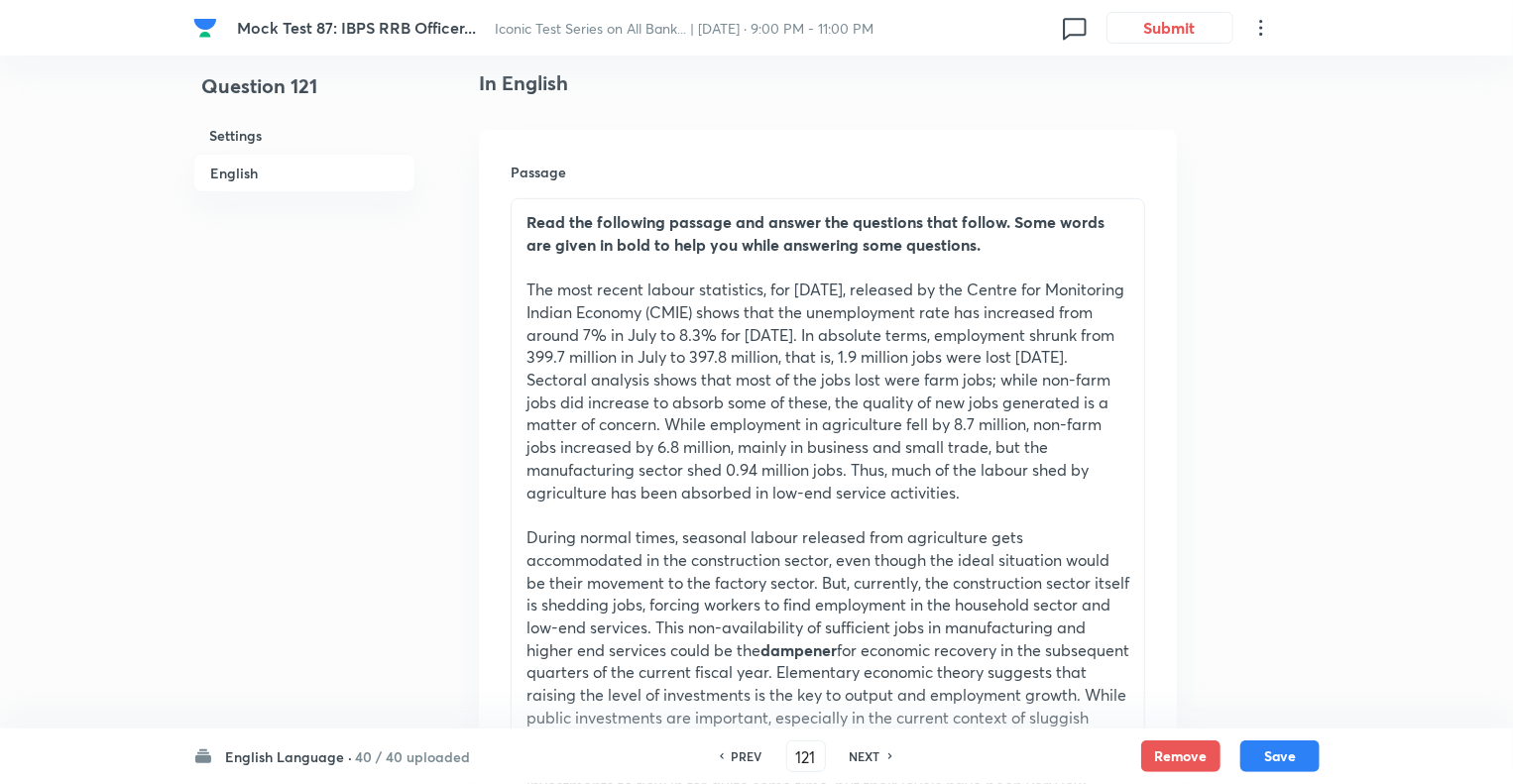 click on "NEXT" at bounding box center (865, 756) 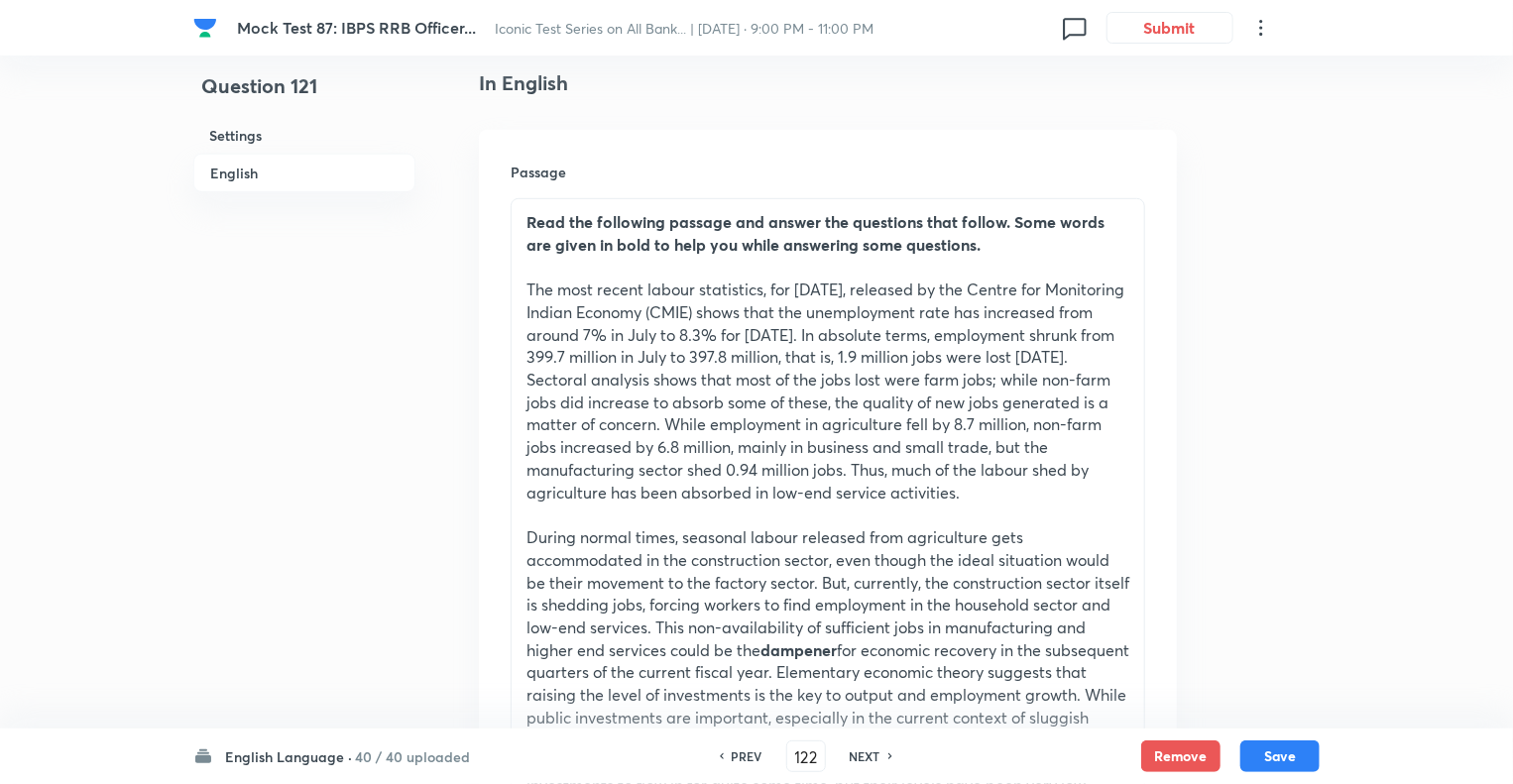 checkbox on "false" 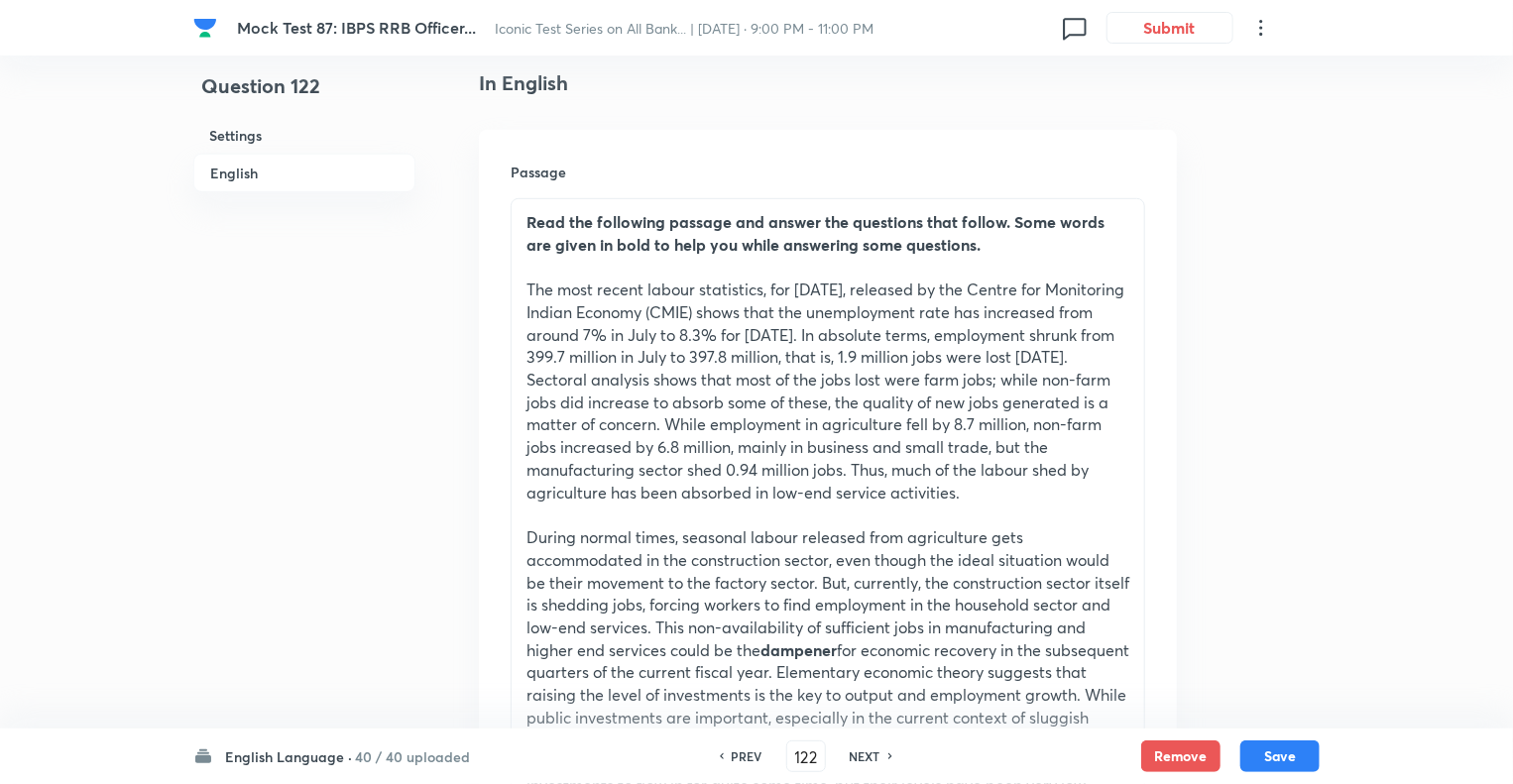 click on "NEXT" at bounding box center [865, 756] 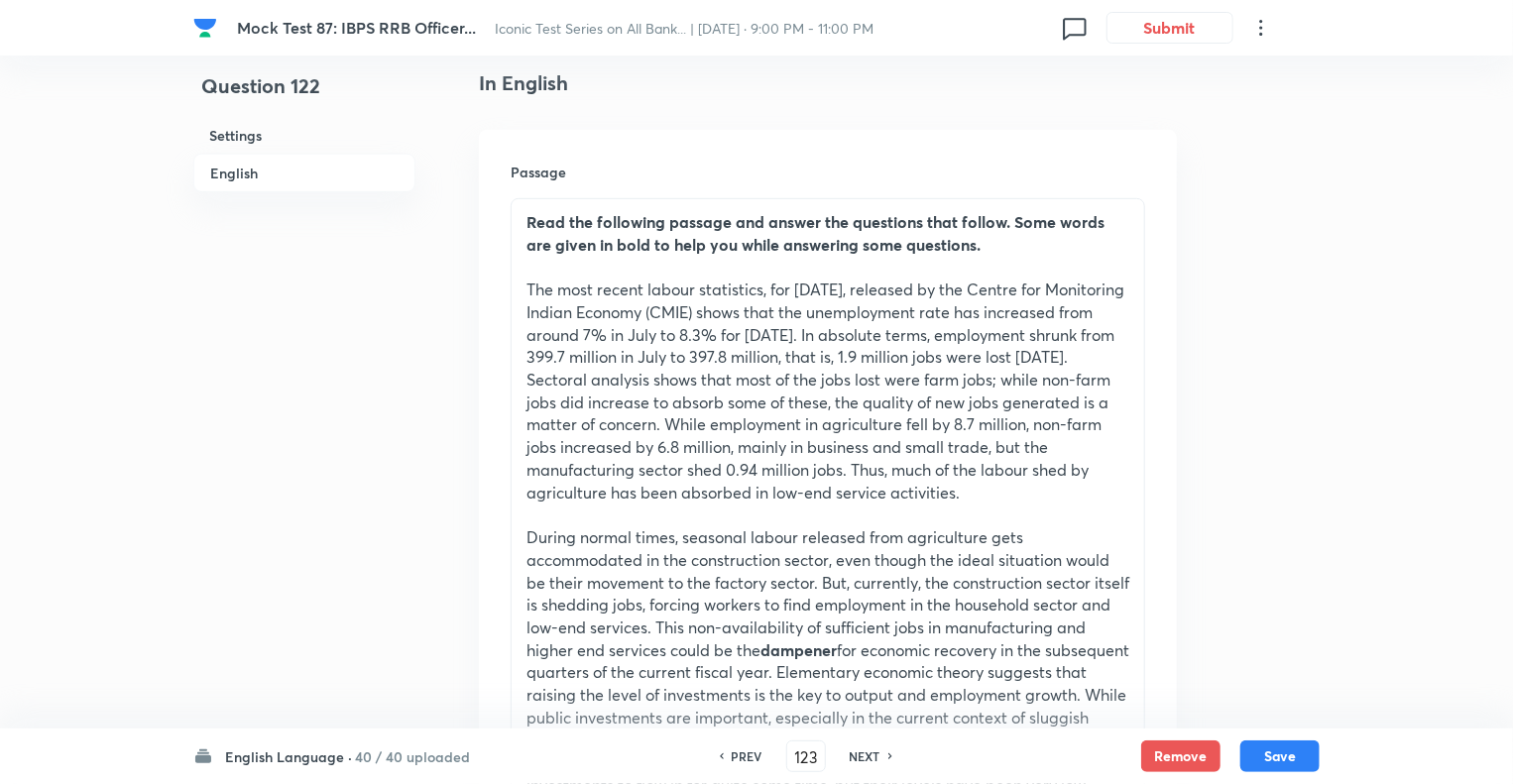 checkbox on "false" 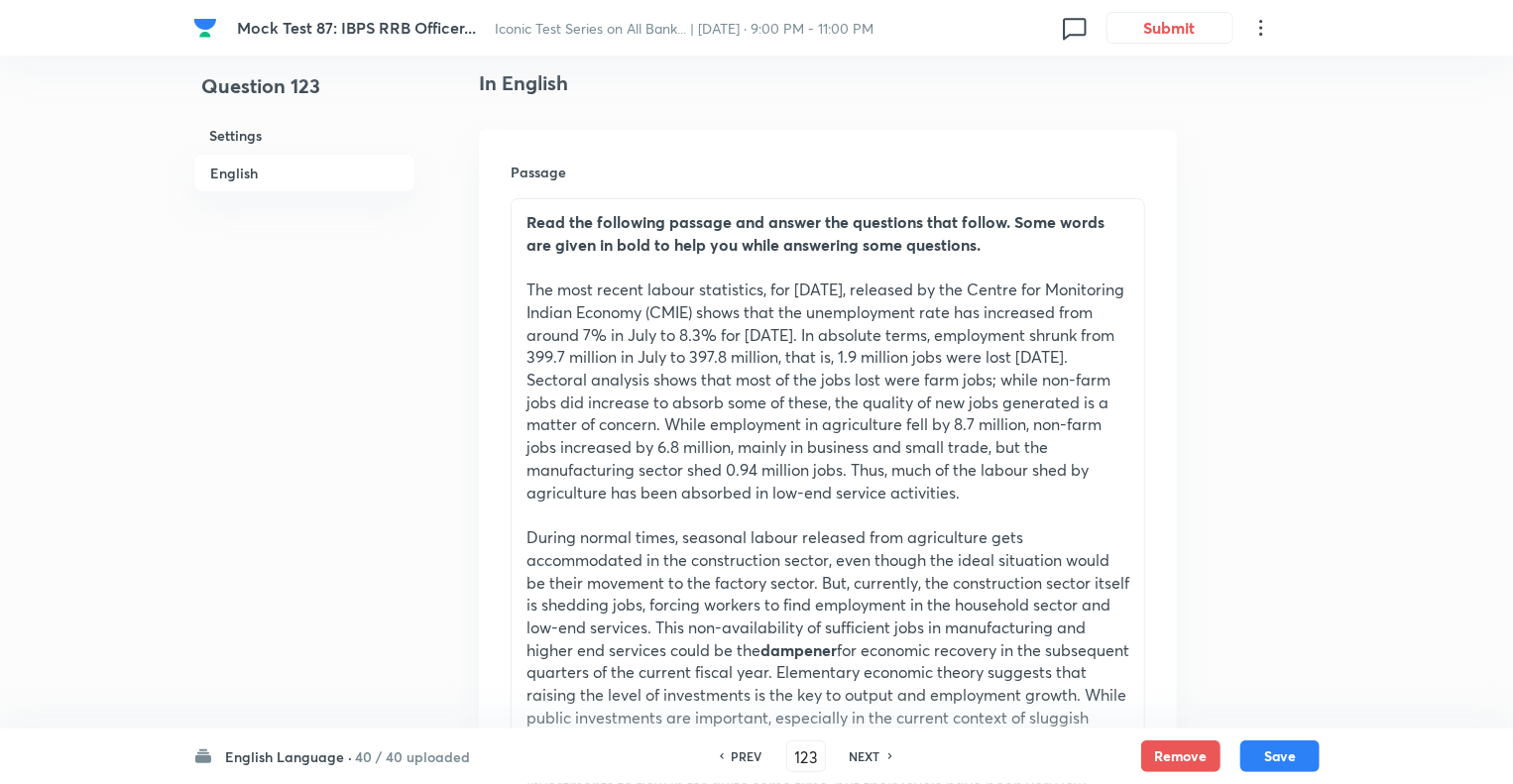 click on "NEXT" at bounding box center [865, 756] 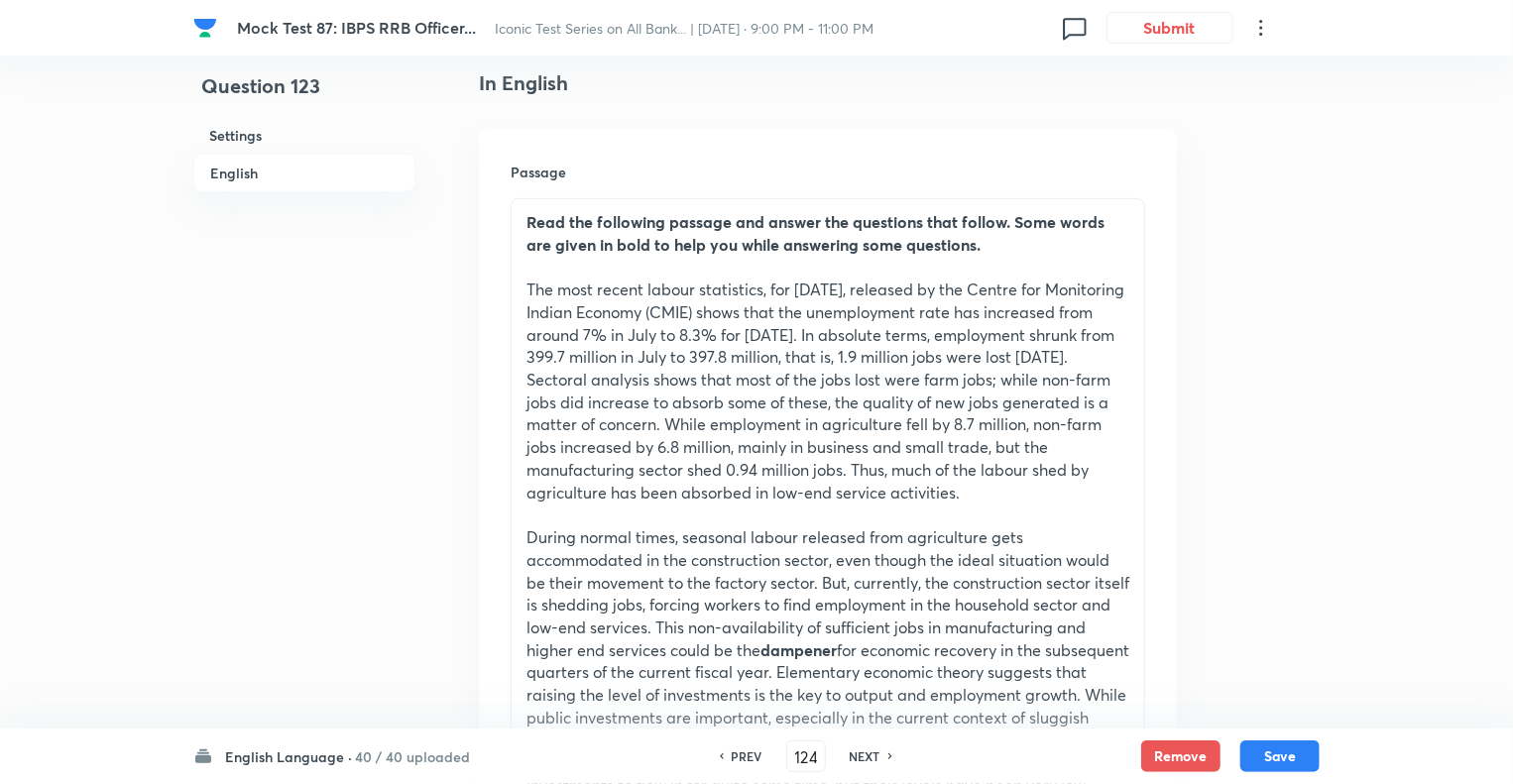 checkbox on "false" 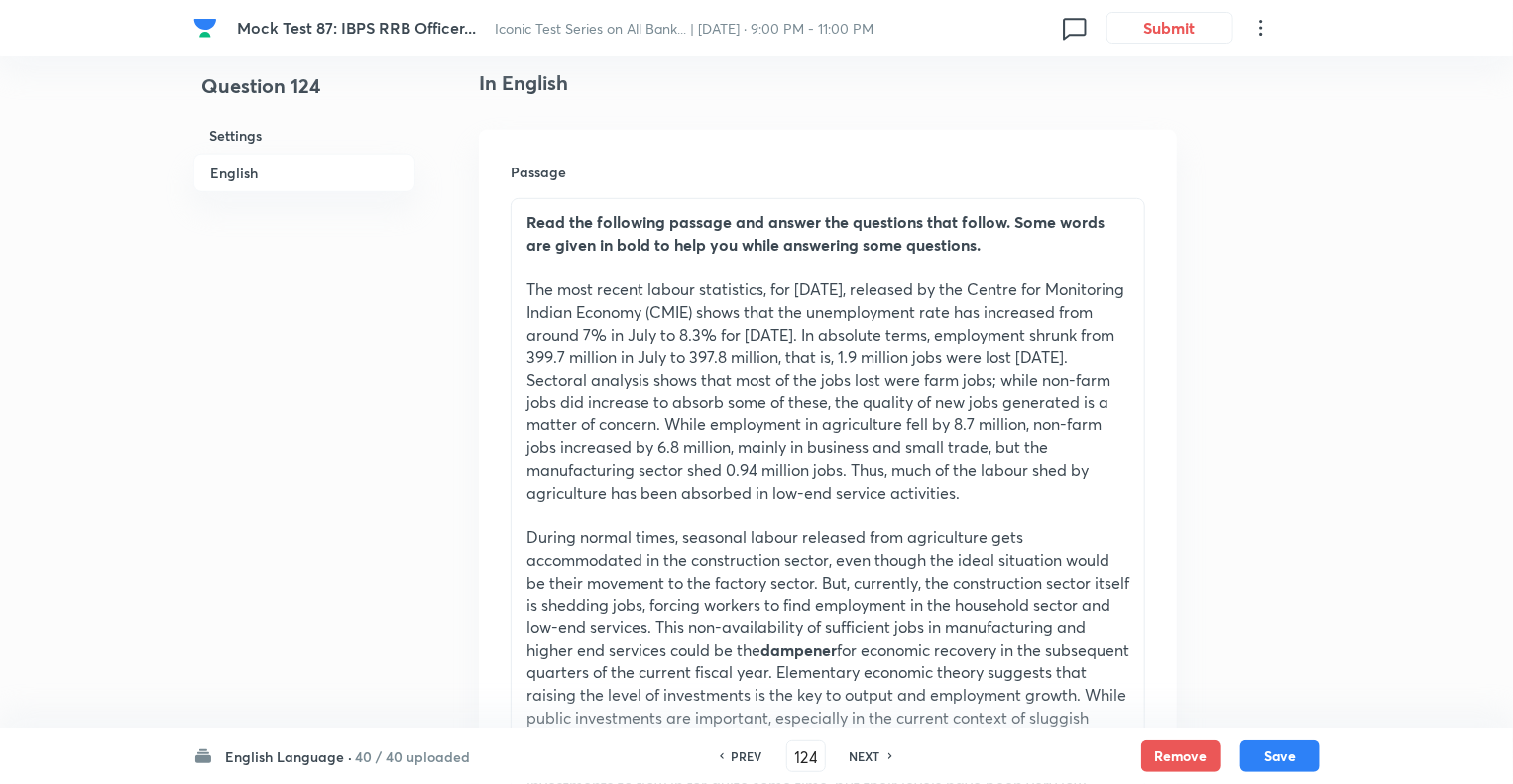 click on "NEXT" at bounding box center (865, 756) 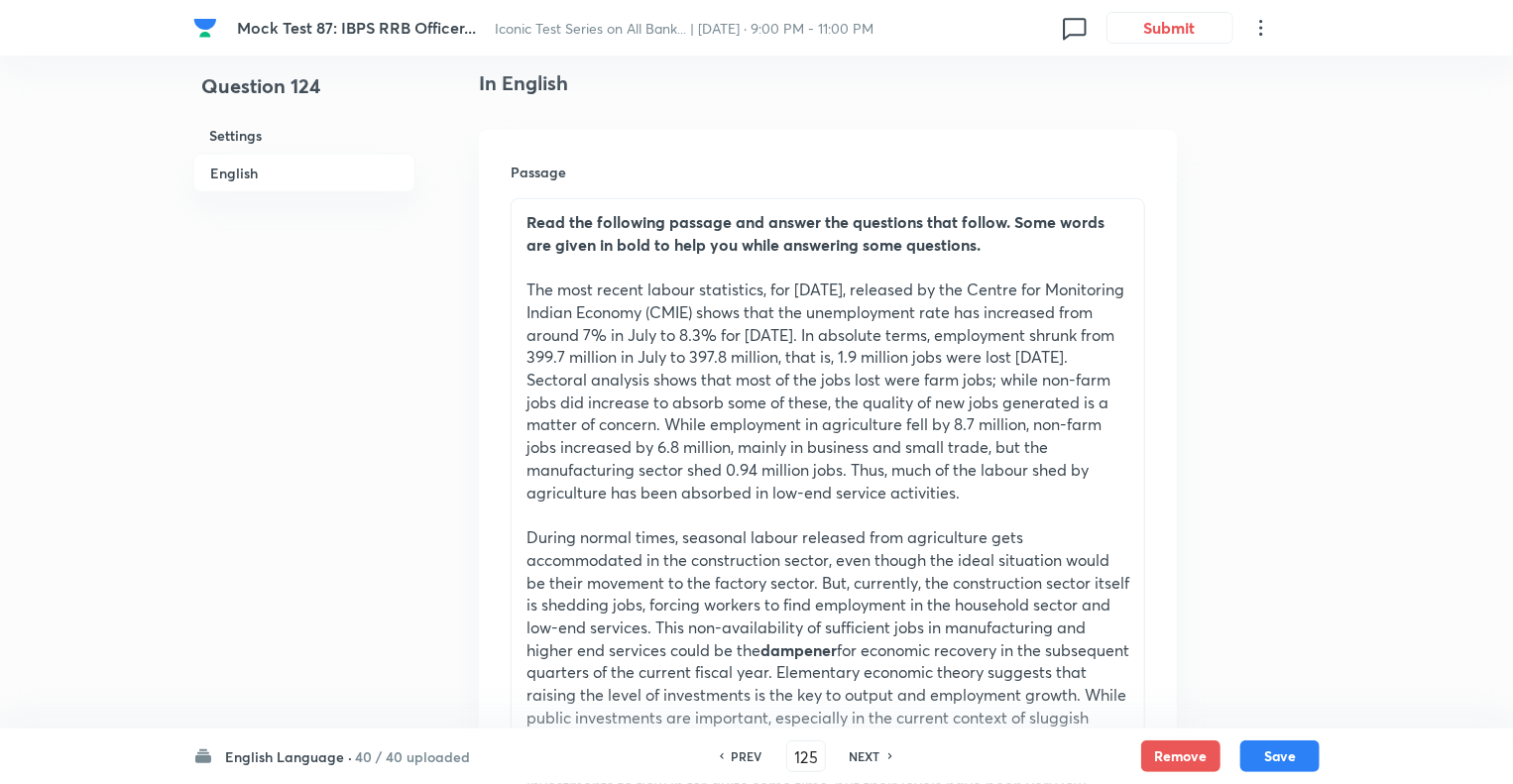 checkbox on "false" 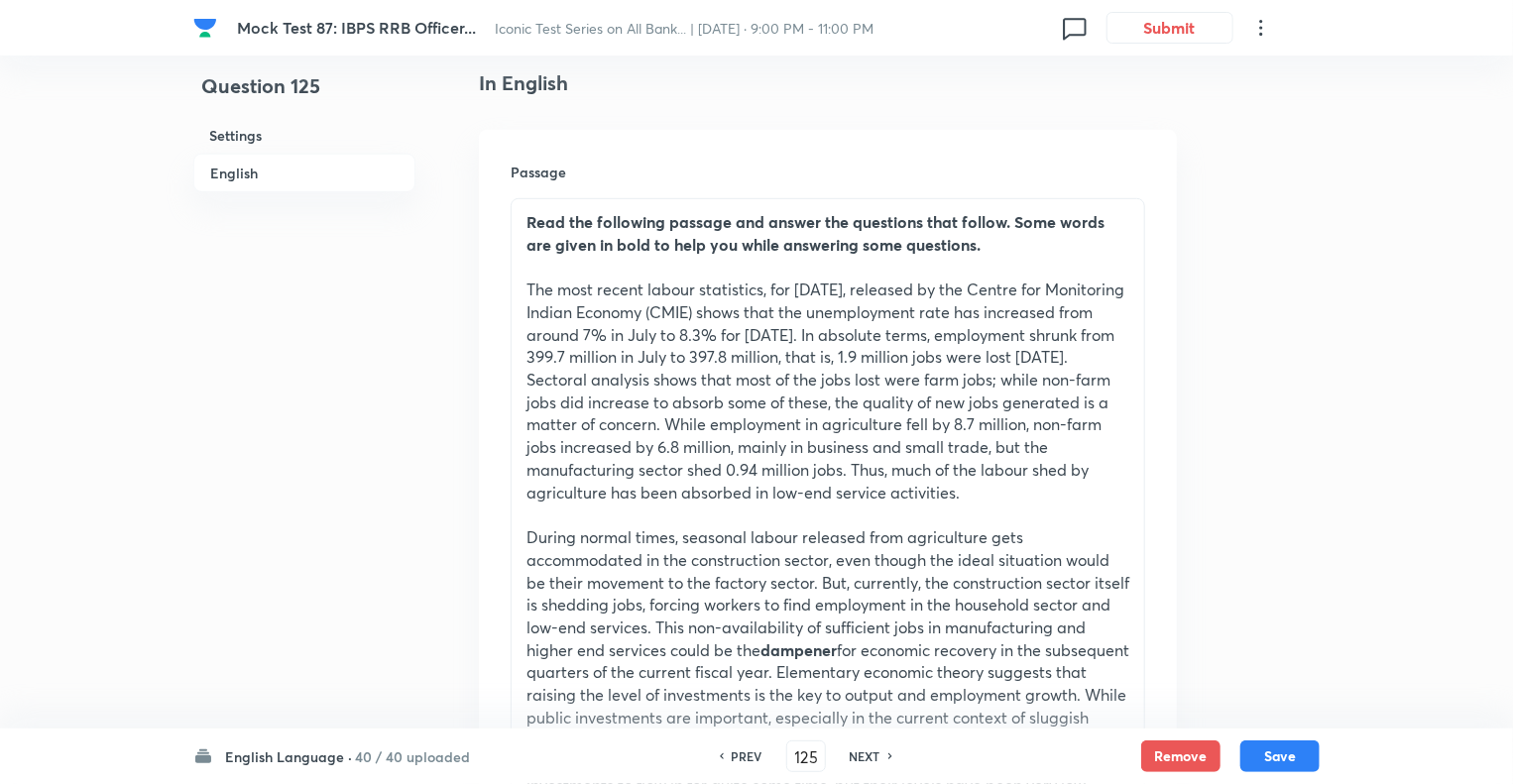 click on "NEXT" at bounding box center (865, 756) 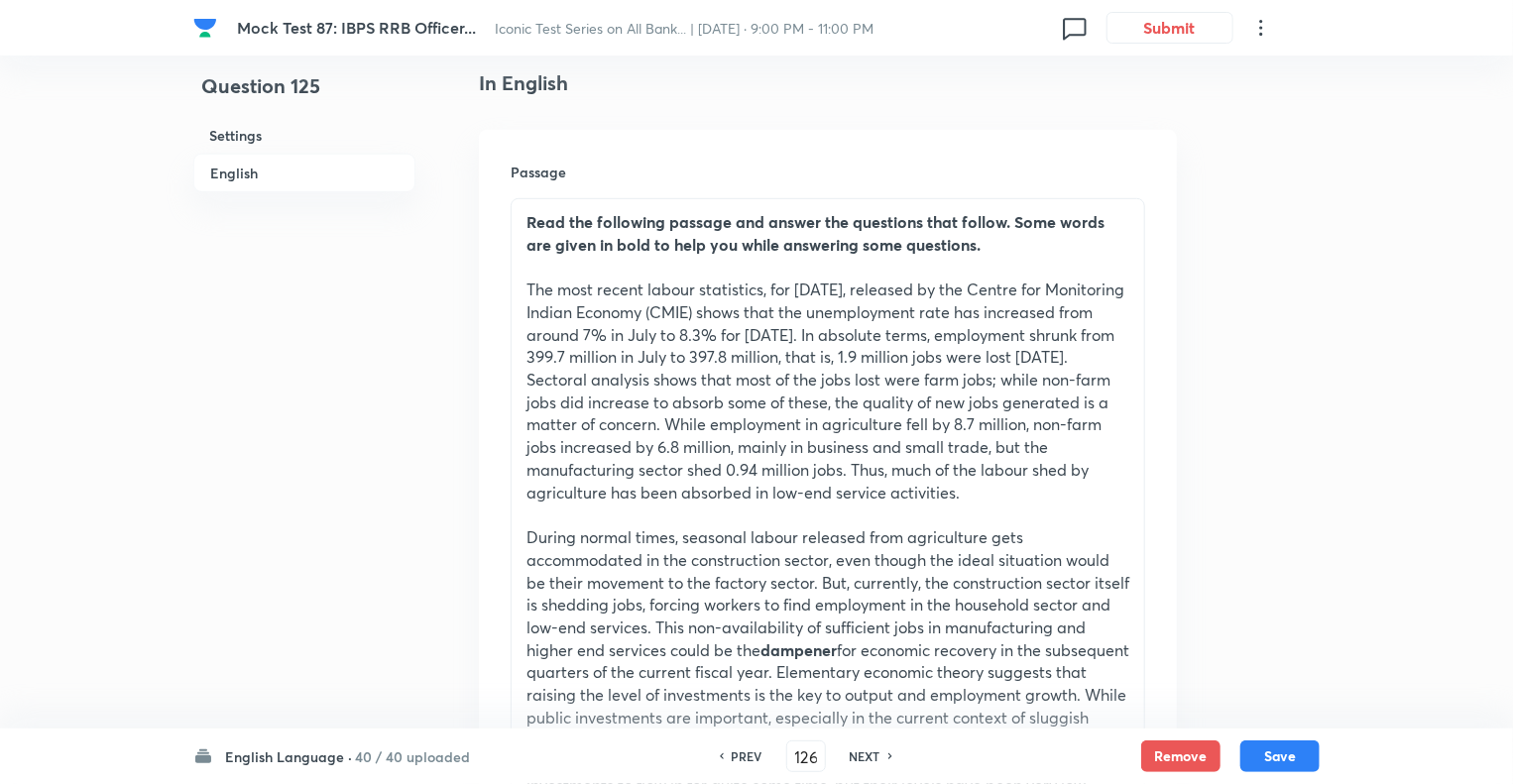 checkbox on "true" 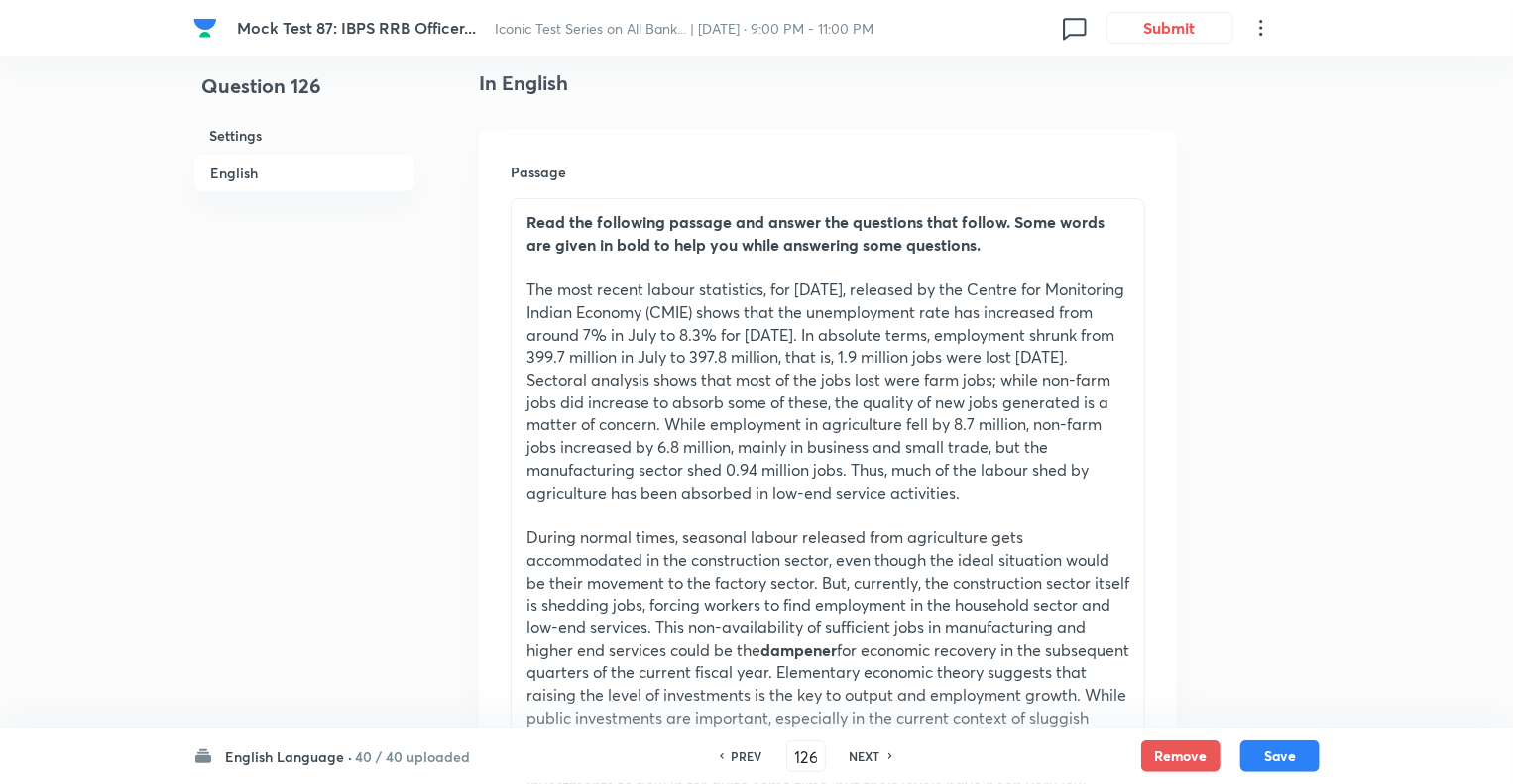 click on "NEXT" at bounding box center [865, 756] 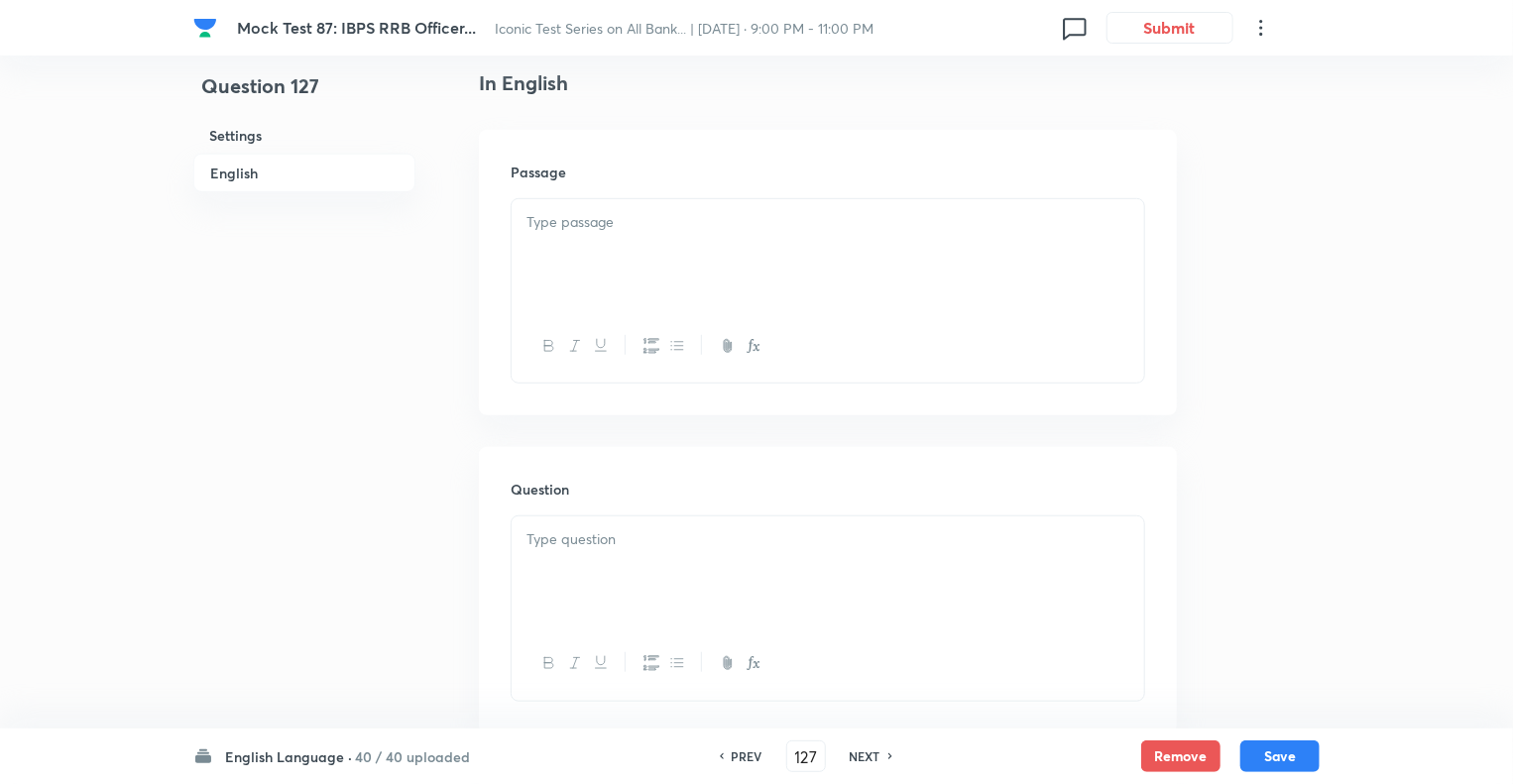 checkbox on "false" 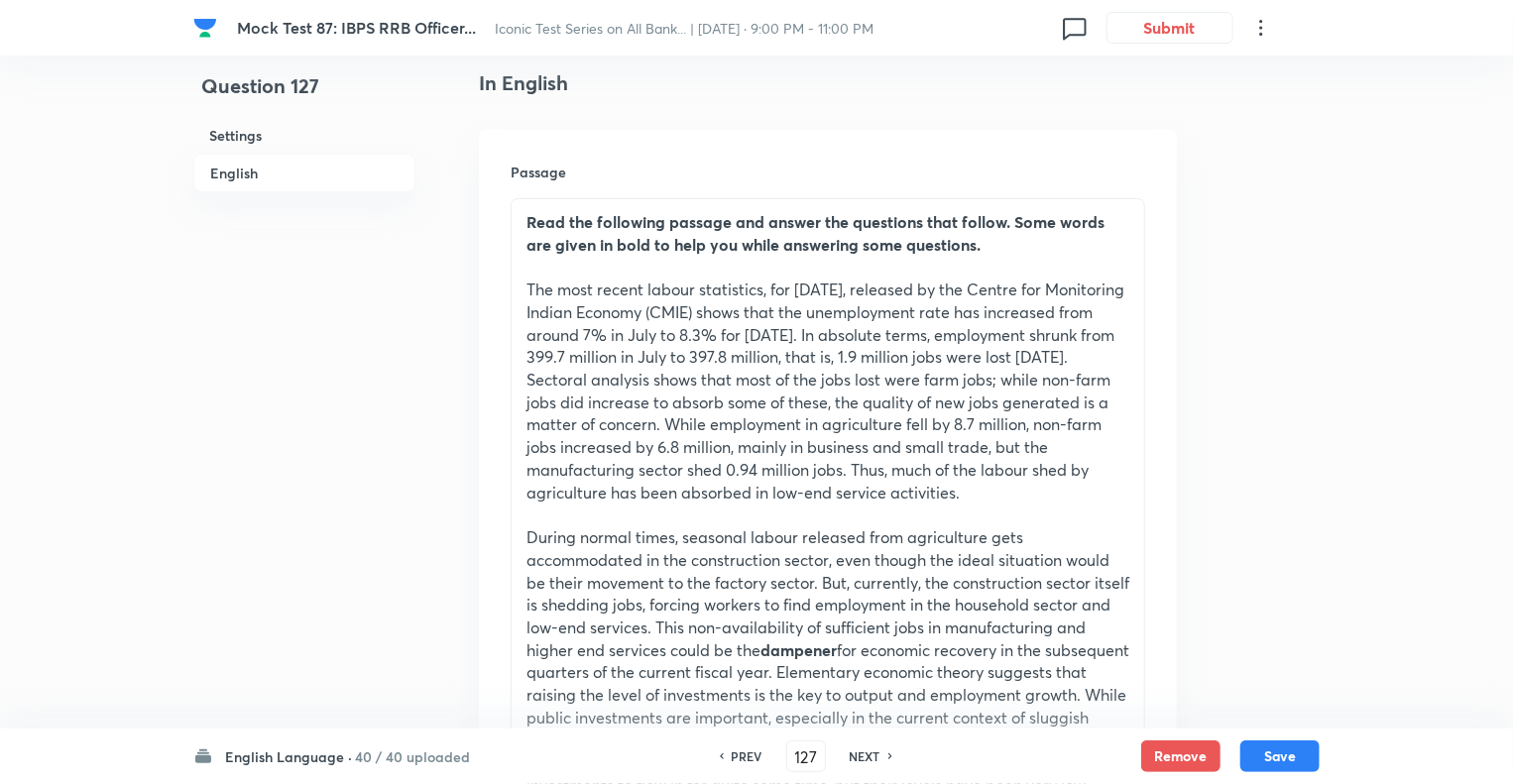 click on "NEXT" at bounding box center (865, 756) 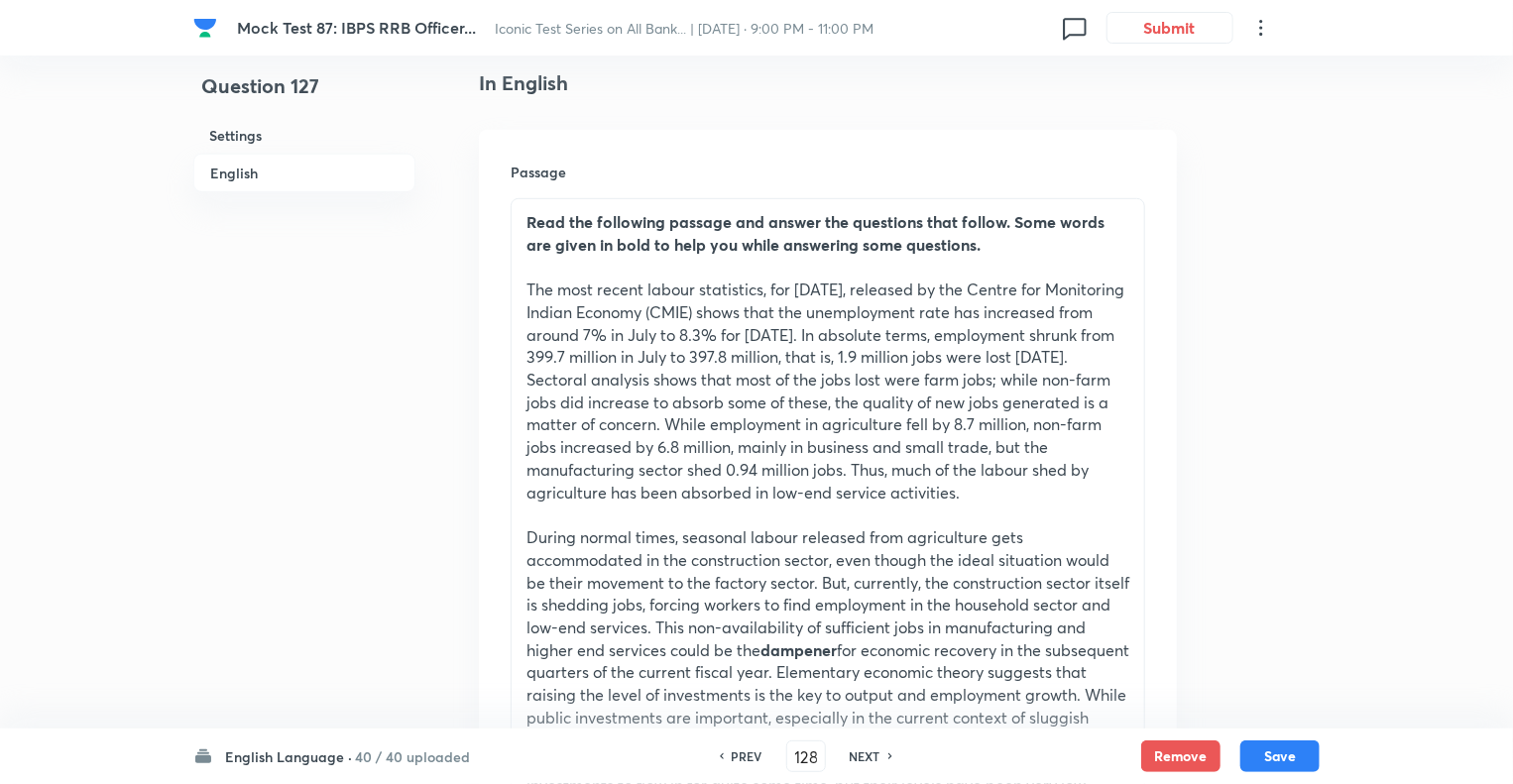checkbox on "false" 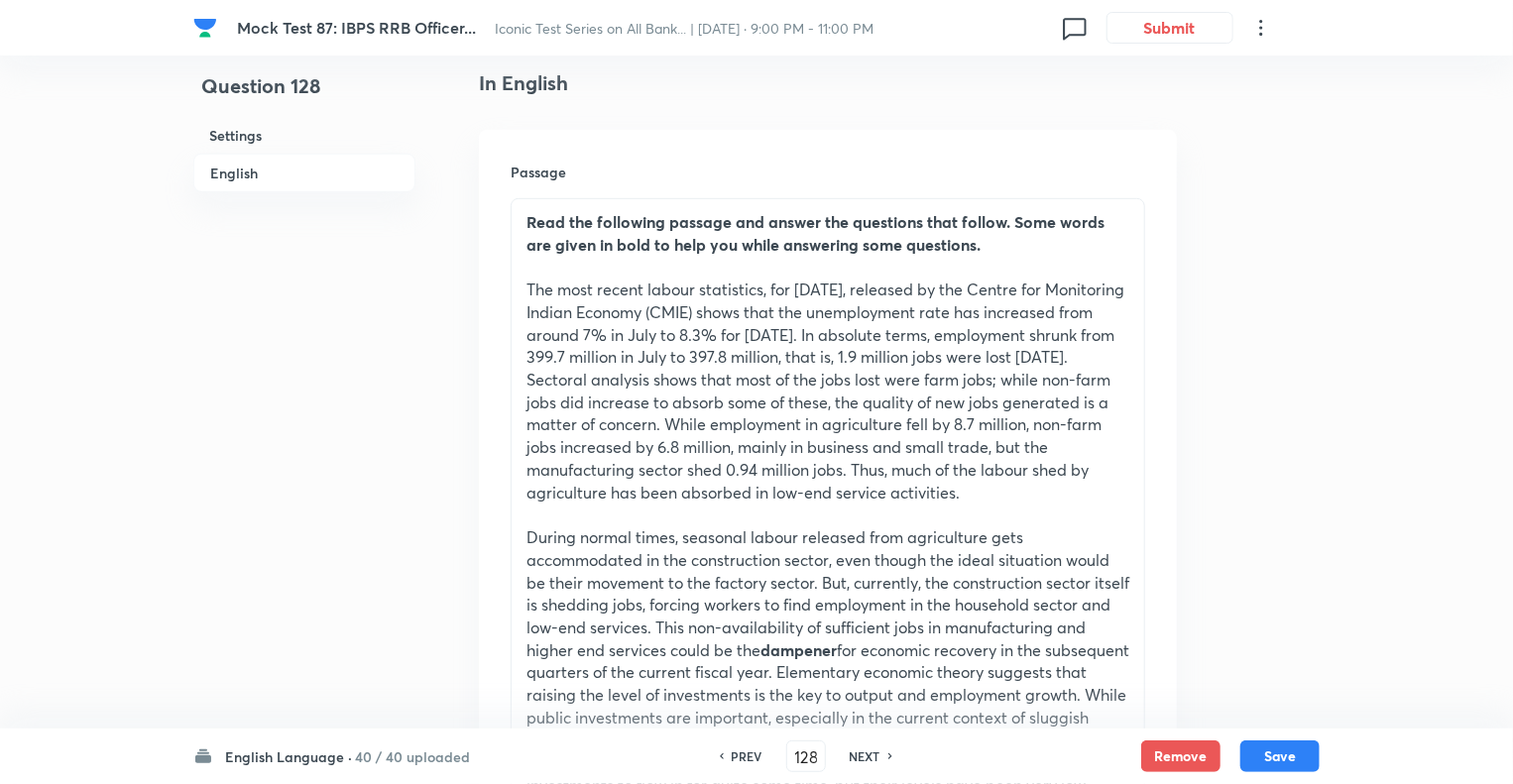click on "NEXT" at bounding box center (865, 756) 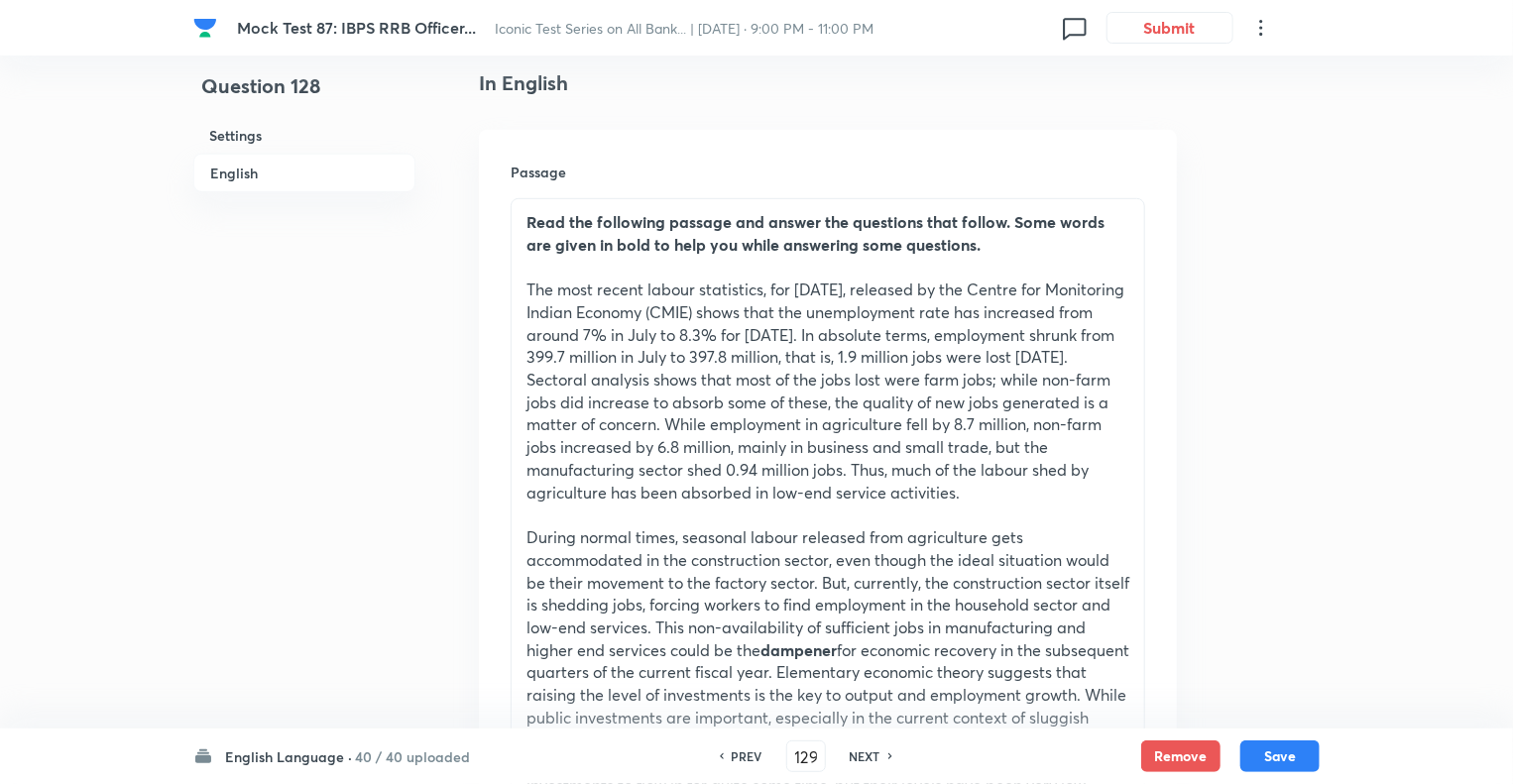 checkbox on "true" 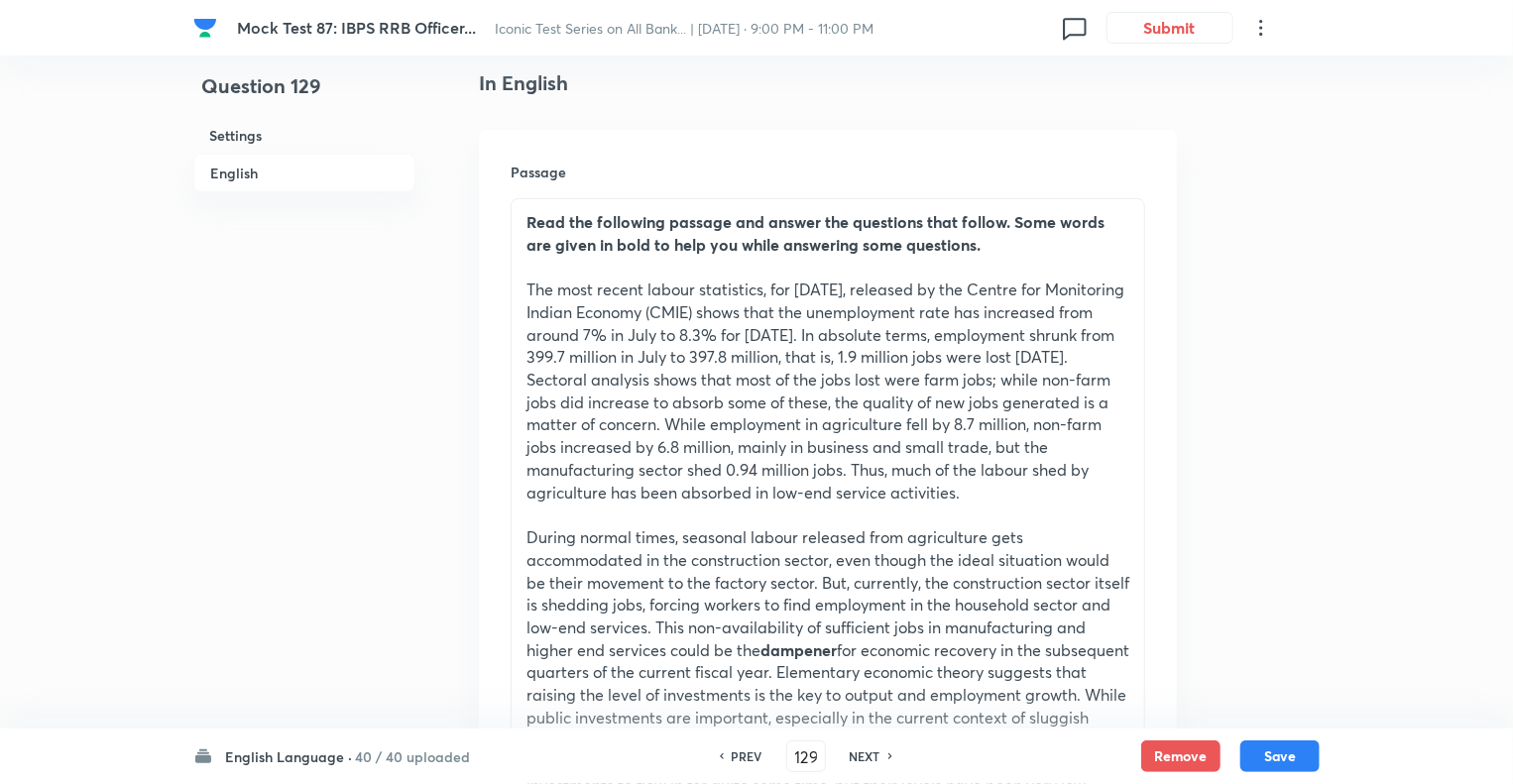 click on "NEXT" at bounding box center [865, 756] 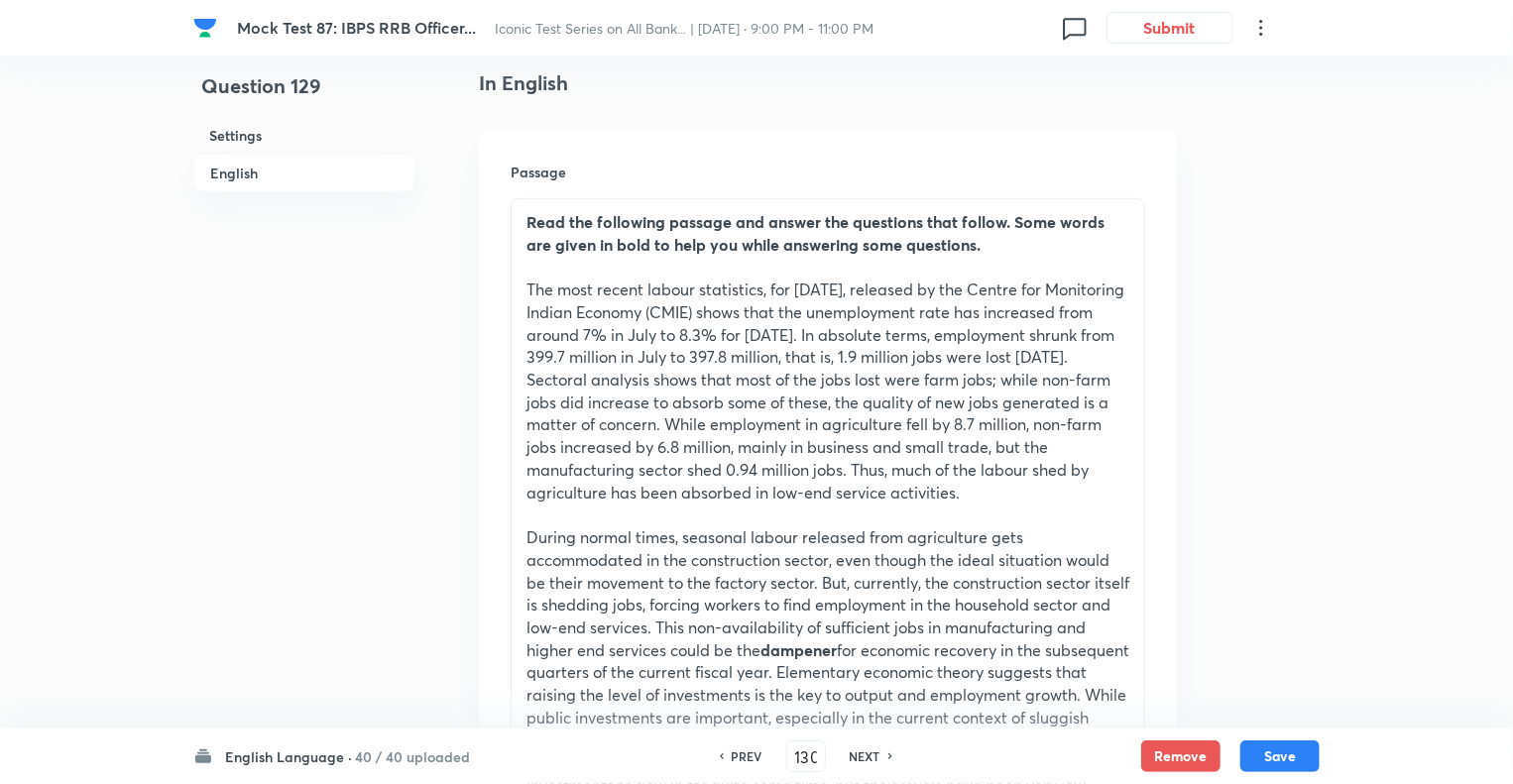 checkbox on "true" 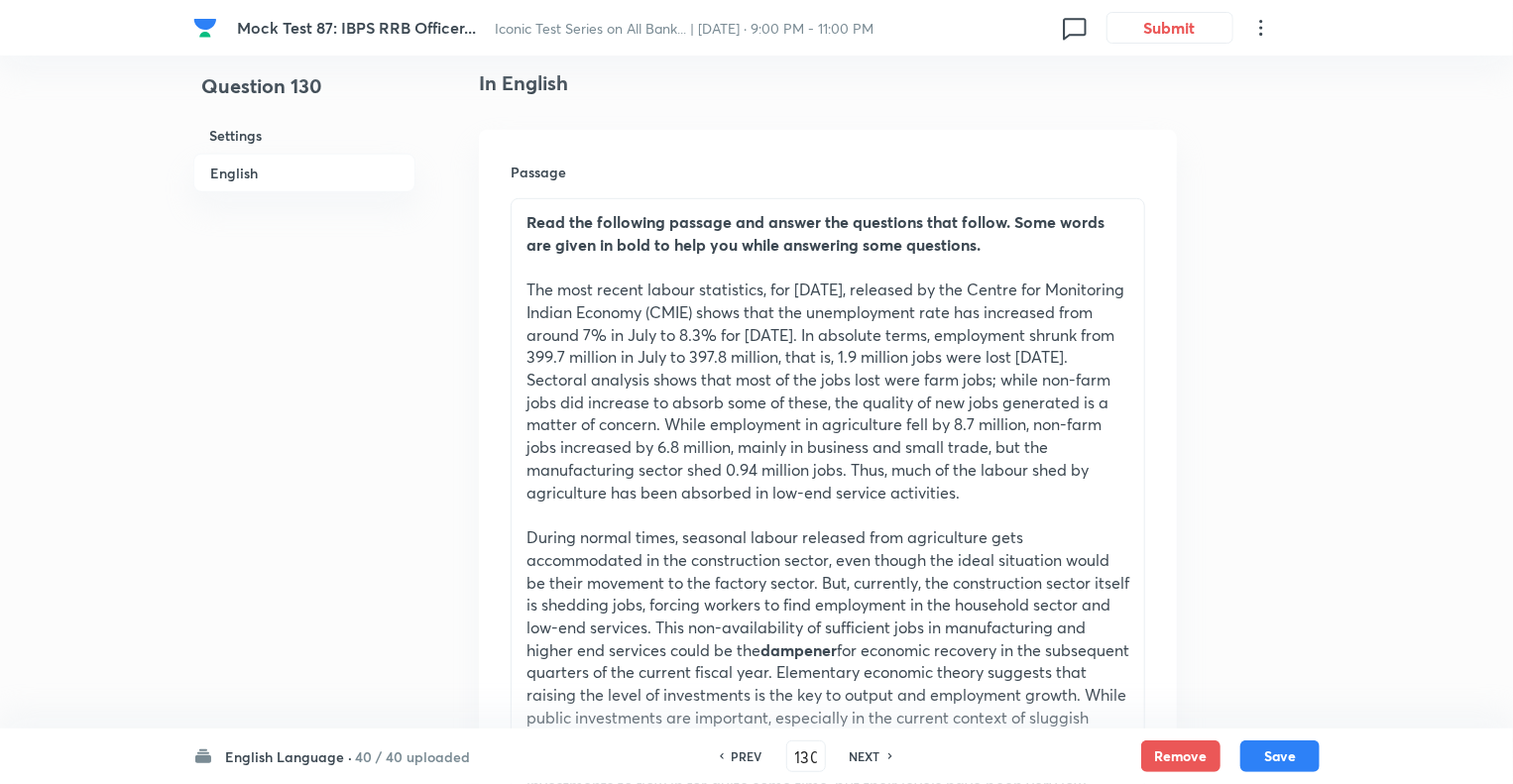 click on "NEXT" at bounding box center (865, 756) 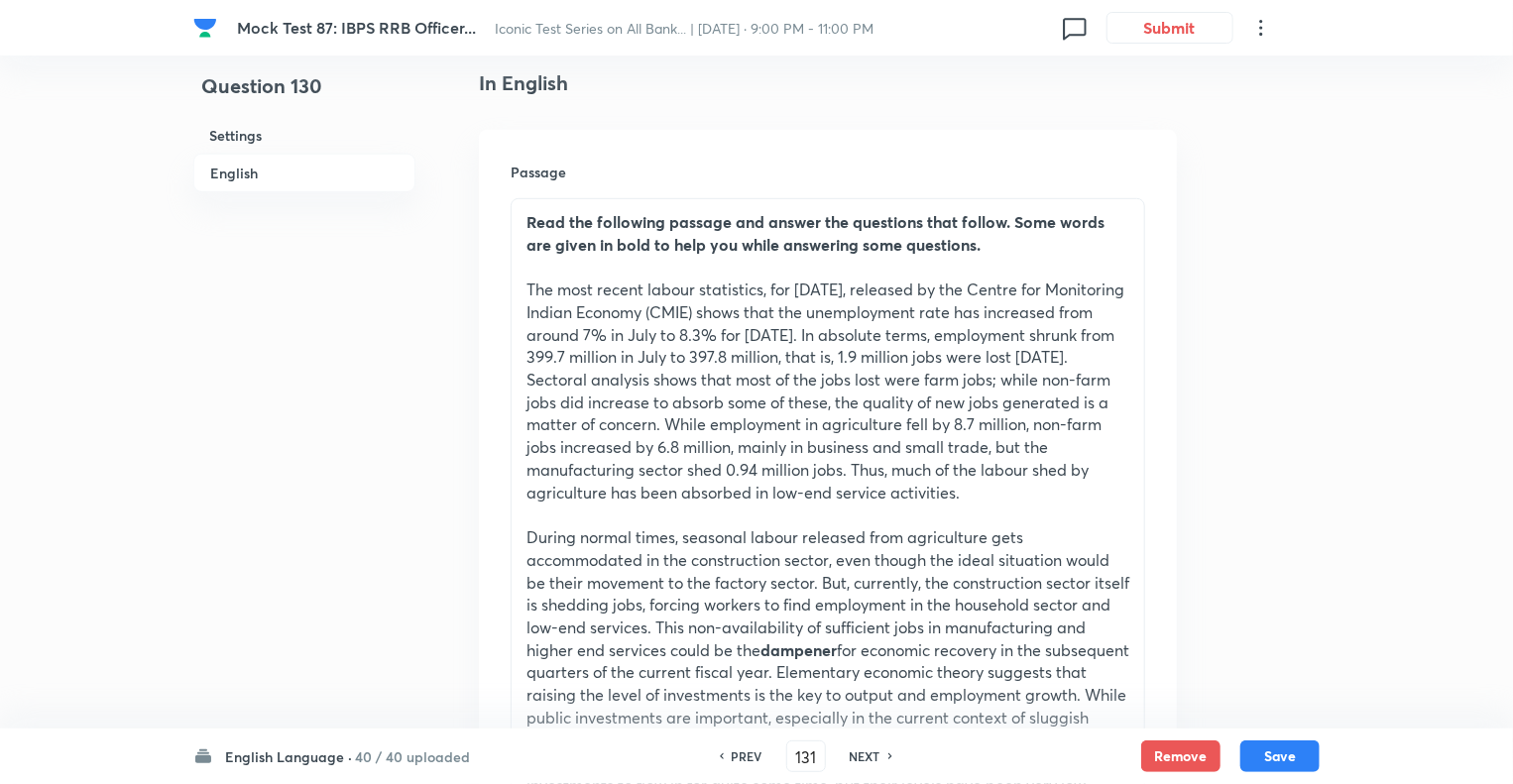 checkbox on "false" 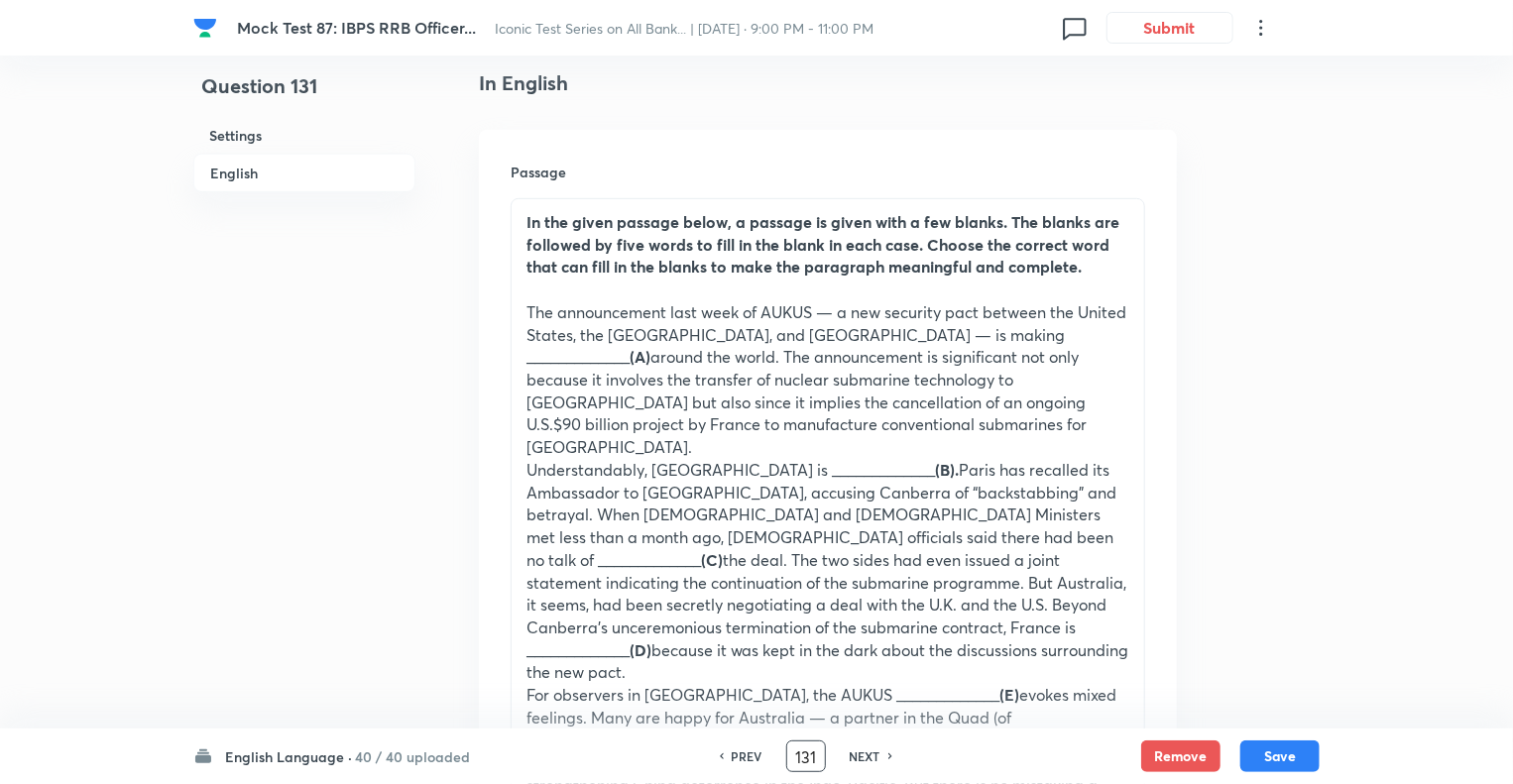 click on "131" at bounding box center [806, 756] 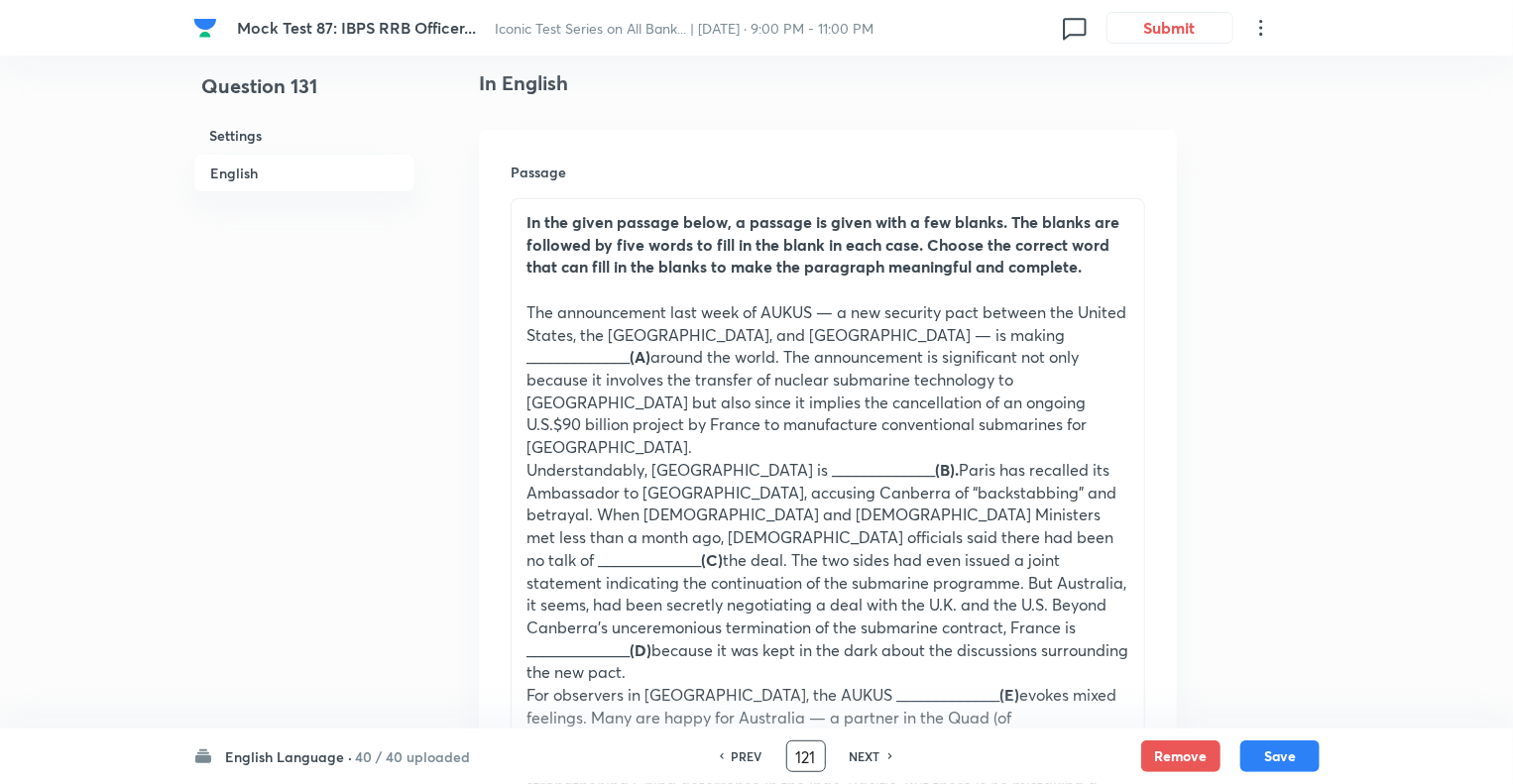 type on "121" 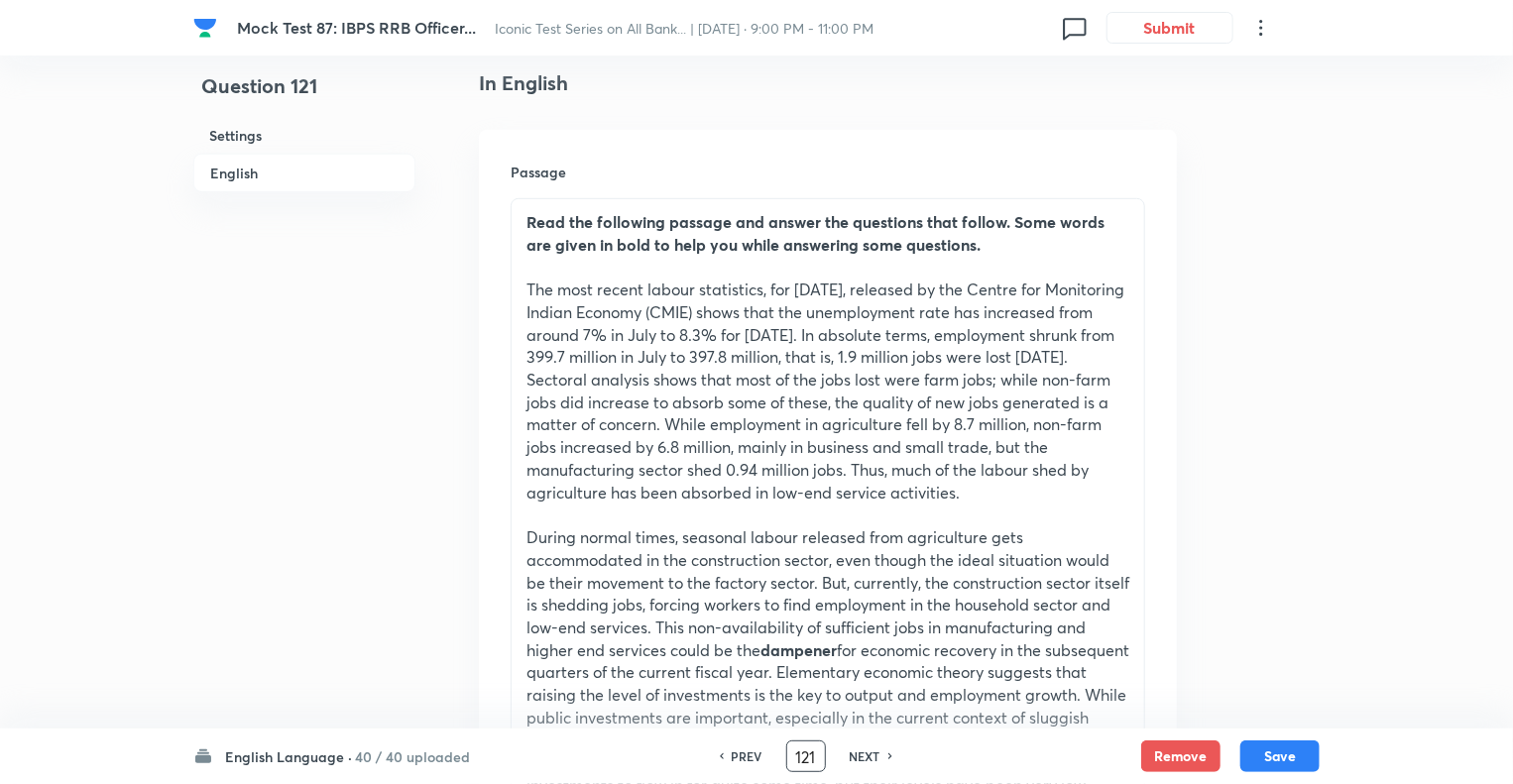 checkbox on "true" 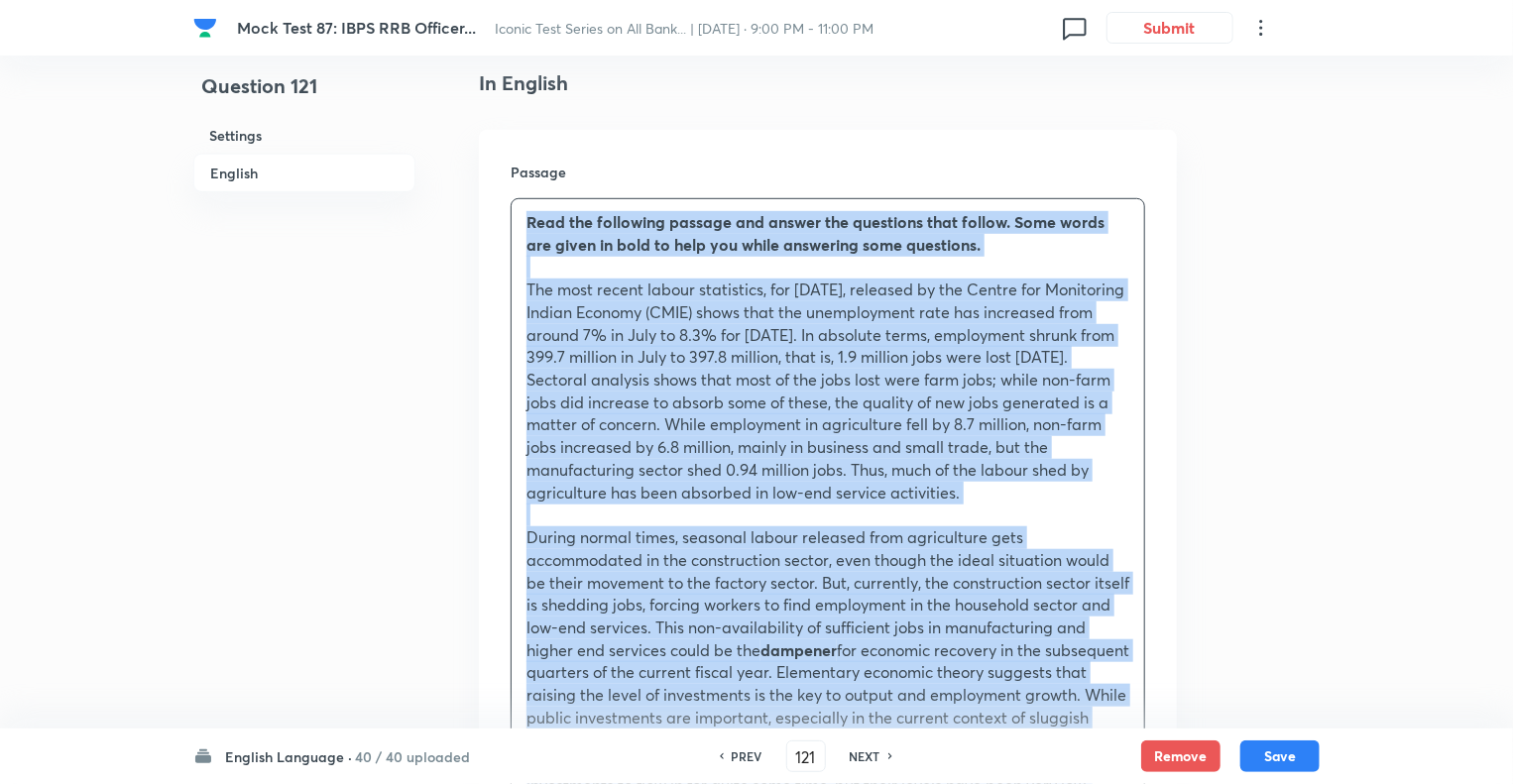 copy on "Read the following passage and answer the questions that follow. Some words are given in bold to help you while answering some questions. The most recent labour statistics, for [DATE], released by the Centre for Monitoring Indian Economy (CMIE) shows that the unemployment rate has increased from around 7% in July to 8.3% for [DATE]. In absolute terms, employment shrunk from 399.7 million in July to 397.8 million, that is, 1.9 million jobs were lost [DATE]. Sectoral analysis shows that most of the jobs lost were farm jobs; while non-farm jobs did increase to absorb some of these, the quality of new jobs generated is a matter of concern. While employment in agriculture fell by 8.7 million, non-farm jobs increased by 6.8 million, mainly in business and small trade, but the manufacturing sector shed 0.94 million jobs. Thus, much of the labour shed by agriculture has been absorbed in low-end service activities. During normal times, seasonal labour released from agriculture gets accommodated in t..." 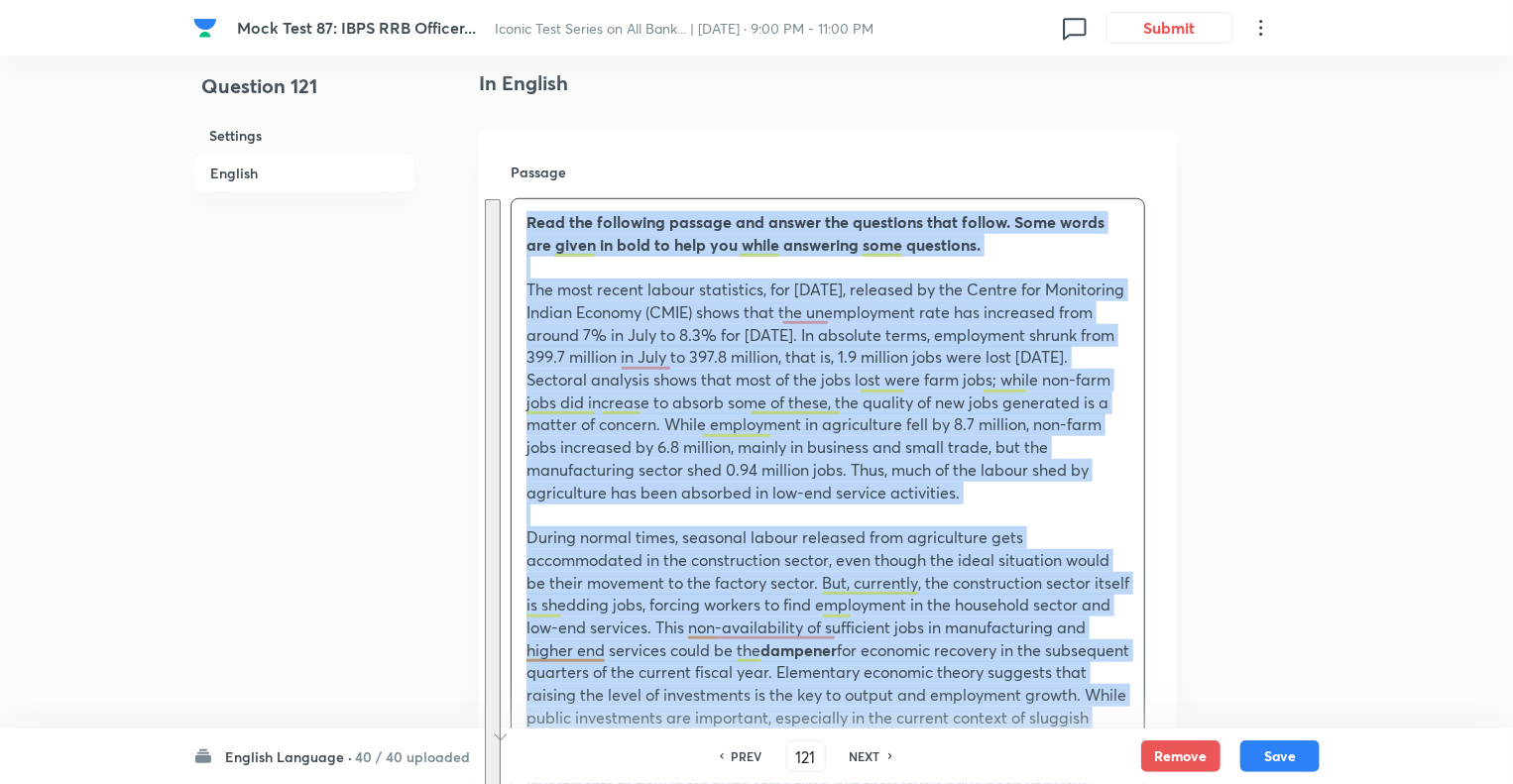 click on "The most recent labour statistics, for [DATE], released by the Centre for Monitoring Indian Economy (CMIE) shows that the unemployment rate has increased from around 7% in July to 8.3% for [DATE]. In absolute terms, employment shrunk from 399.7 million in July to 397.8 million, that is, 1.9 million jobs were lost [DATE]. Sectoral analysis shows that most of the jobs lost were farm jobs; while non-farm jobs did increase to absorb some of these, the quality of new jobs generated is a matter of concern. While employment in agriculture fell by 8.7 million, non-farm jobs increased by 6.8 million, mainly in business and small trade, but the manufacturing sector shed 0.94 million jobs. Thus, much of the labour shed by agriculture has been absorbed in low-end service activities." at bounding box center [828, 391] 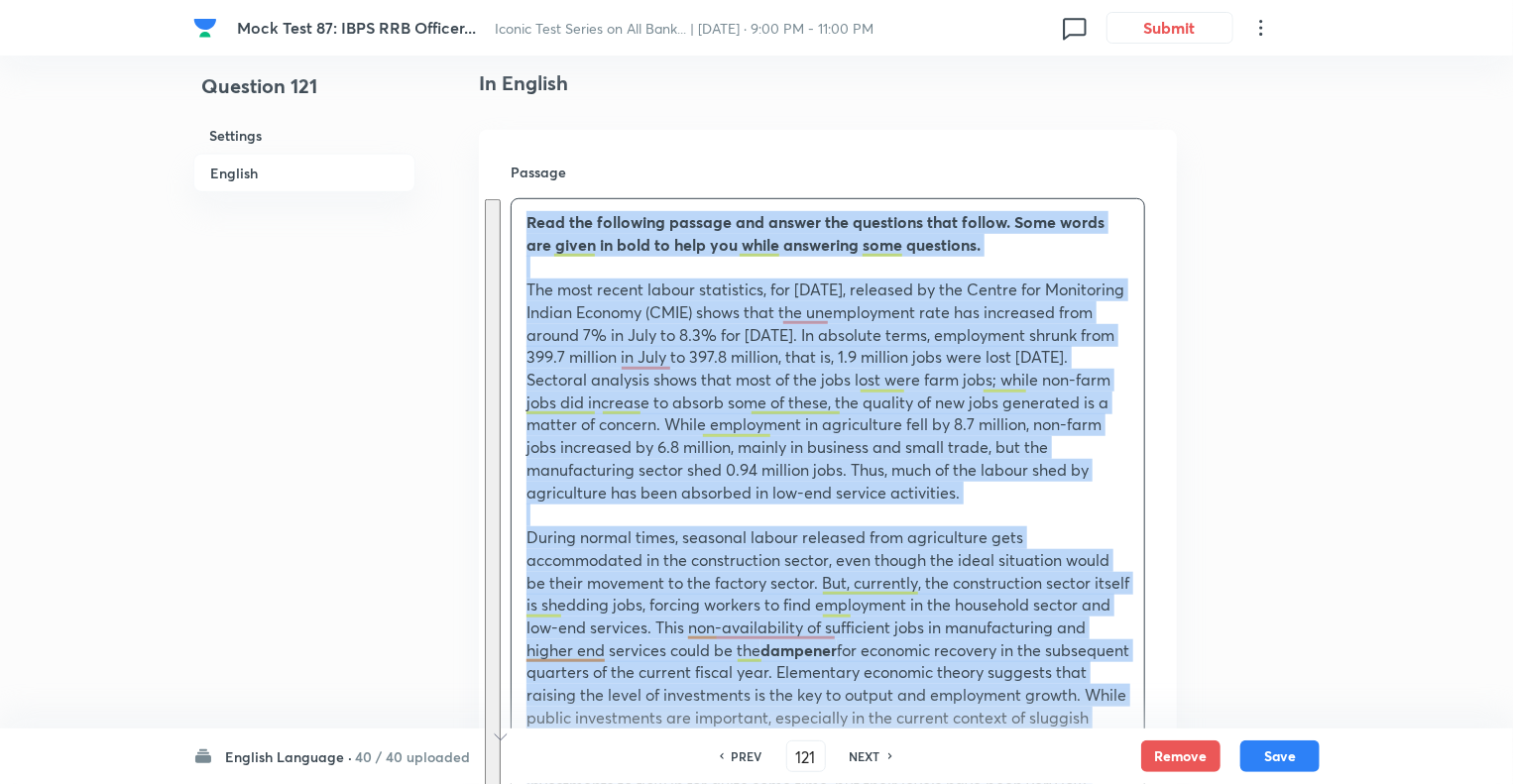 copy on "Read the following passage and answer the questions that follow. Some words are given in bold to help you while answering some questions. The most recent labour statistics, for [DATE], released by the Centre for Monitoring Indian Economy (CMIE) shows that the unemployment rate has increased from around 7% in July to 8.3% for [DATE]. In absolute terms, employment shrunk from 399.7 million in July to 397.8 million, that is, 1.9 million jobs were lost [DATE]. Sectoral analysis shows that most of the jobs lost were farm jobs; while non-farm jobs did increase to absorb some of these, the quality of new jobs generated is a matter of concern. While employment in agriculture fell by 8.7 million, non-farm jobs increased by 6.8 million, mainly in business and small trade, but the manufacturing sector shed 0.94 million jobs. Thus, much of the labour shed by agriculture has been absorbed in low-end service activities. During normal times, seasonal labour released from agriculture gets accommodated in t..." 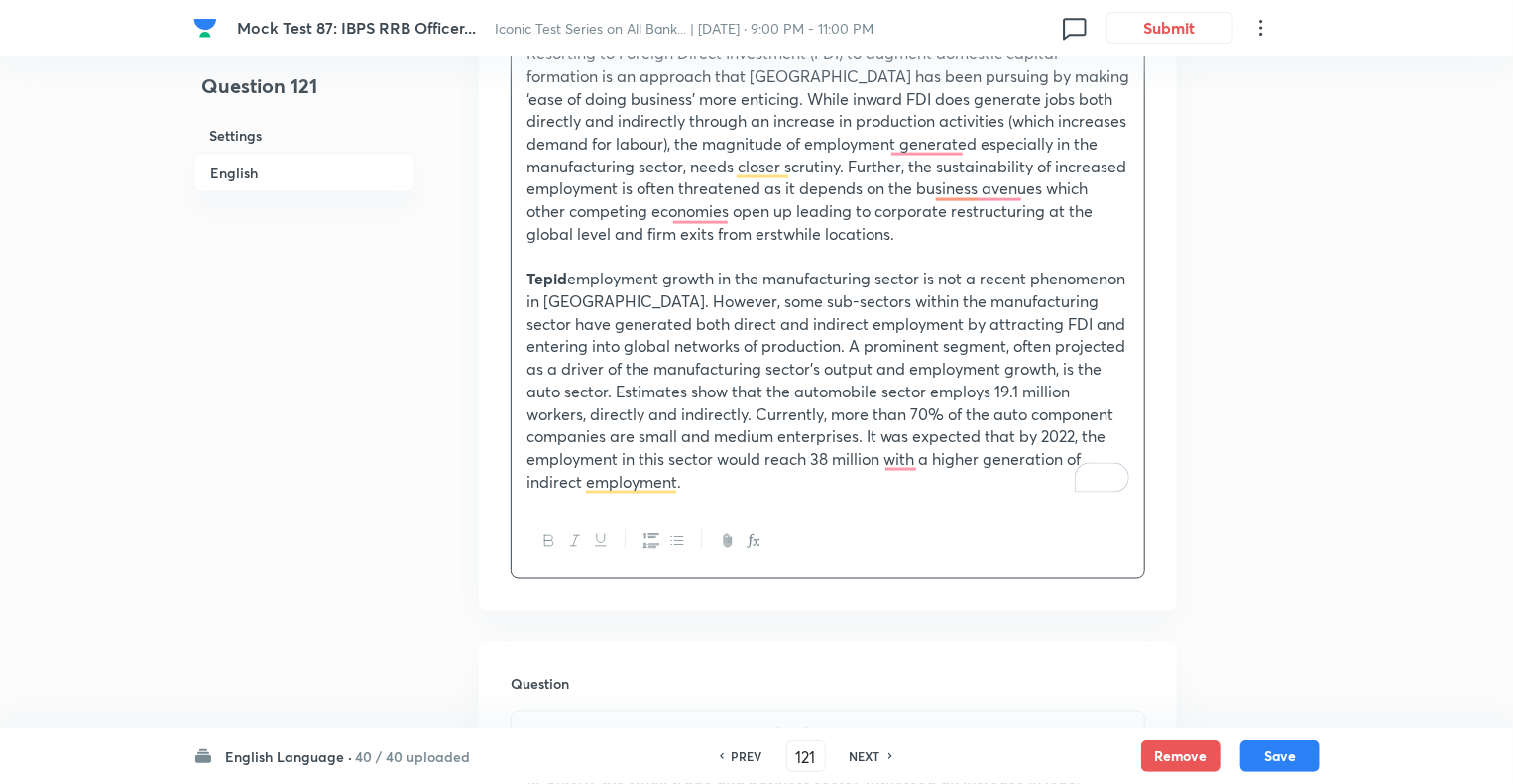 scroll, scrollTop: 1428, scrollLeft: 0, axis: vertical 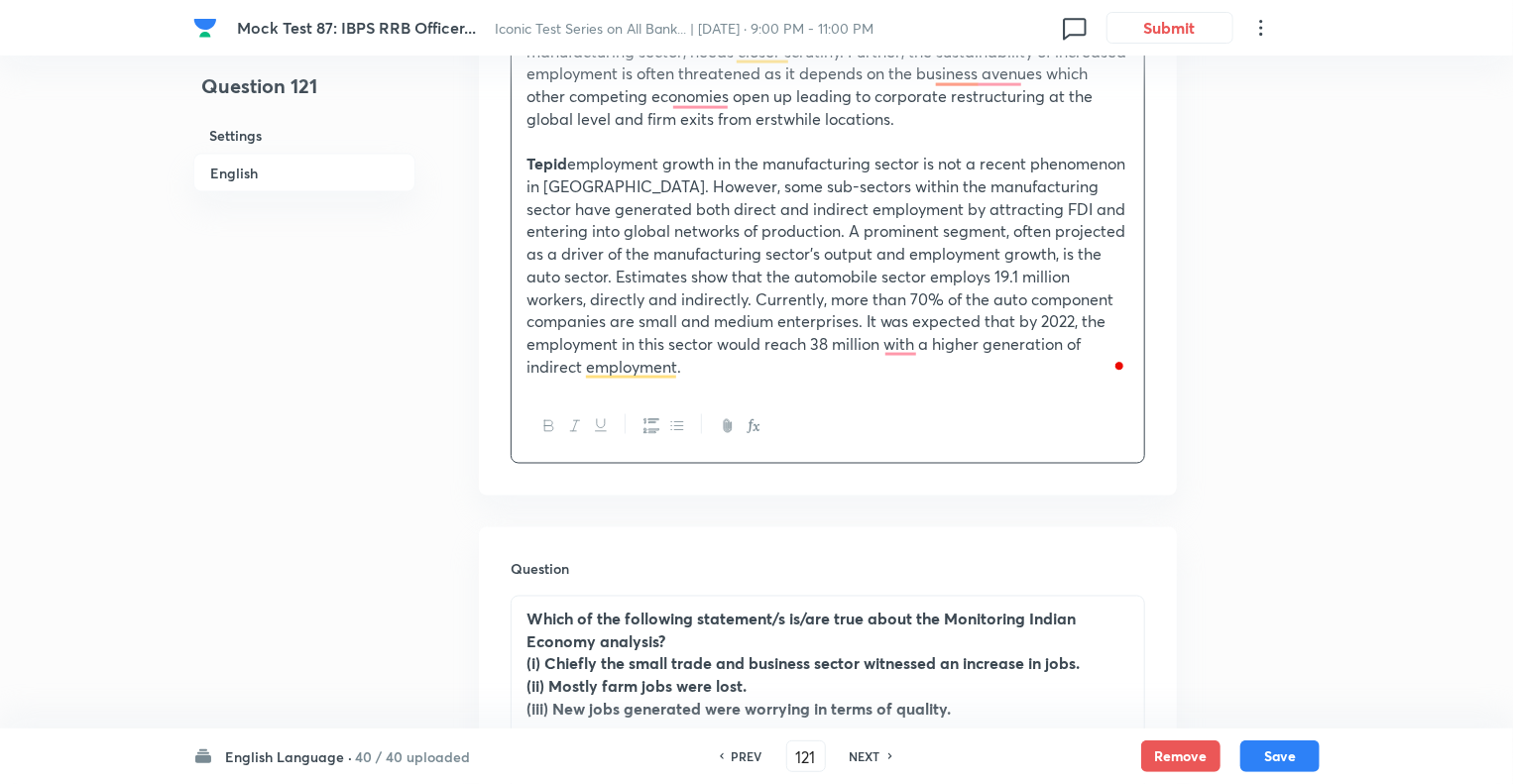 click on "Tepid  employment growth in the manufacturing sector is not a recent phenomenon in [GEOGRAPHIC_DATA]. However, some sub-sectors within the manufacturing sector have generated both direct and indirect employment by attracting FDI and entering into global networks of production. A prominent segment, often projected as a driver of the manufacturing sector’s output and employment growth, is the auto sector. Estimates show that the automobile sector employs 19.1 million workers, directly and indirectly. Currently, more than 70% of the auto component companies are small and medium enterprises. It was expected that by 2022, the employment in this sector would reach 38 million with a higher generation of indirect employment." at bounding box center (828, 265) 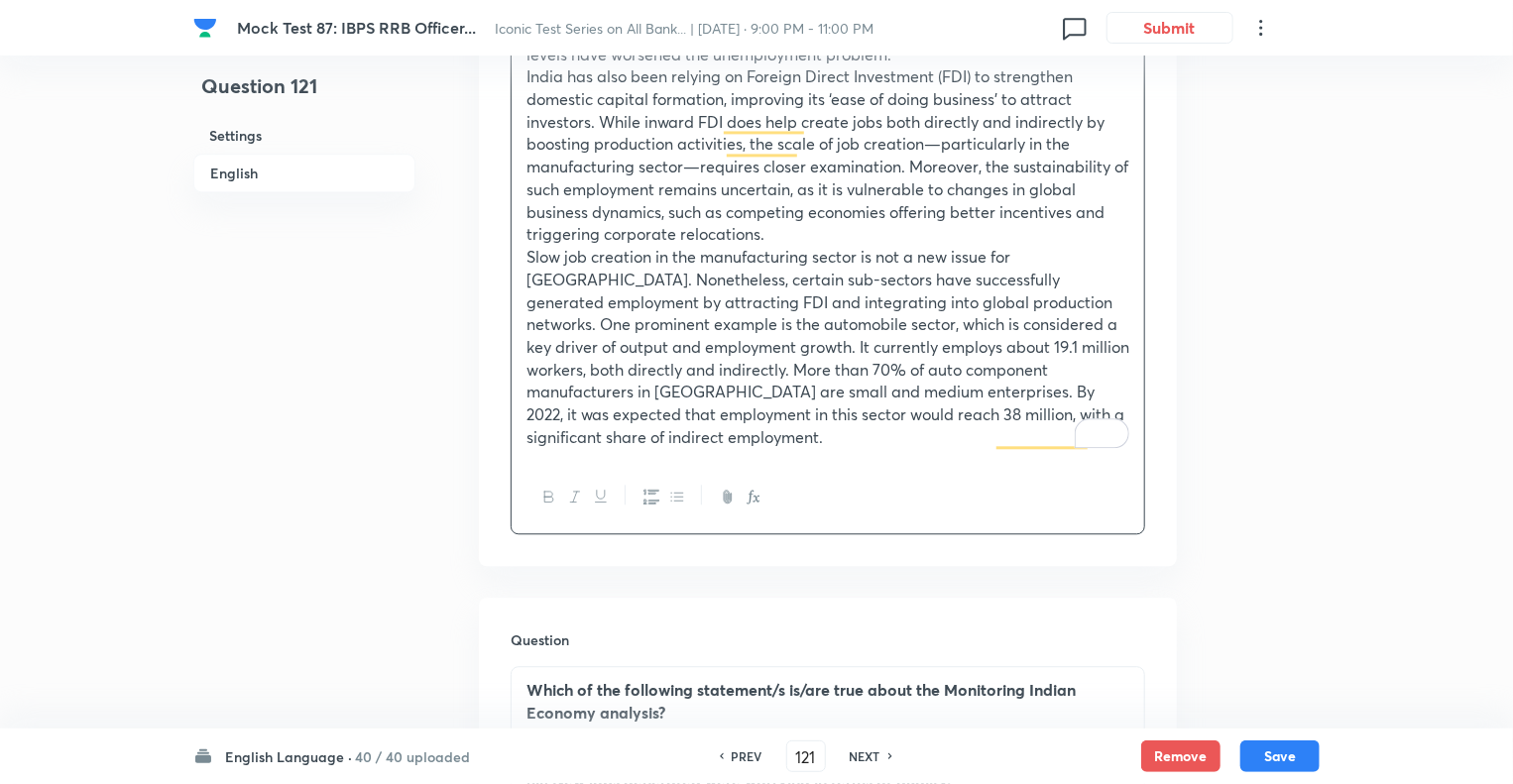 scroll, scrollTop: 2240, scrollLeft: 0, axis: vertical 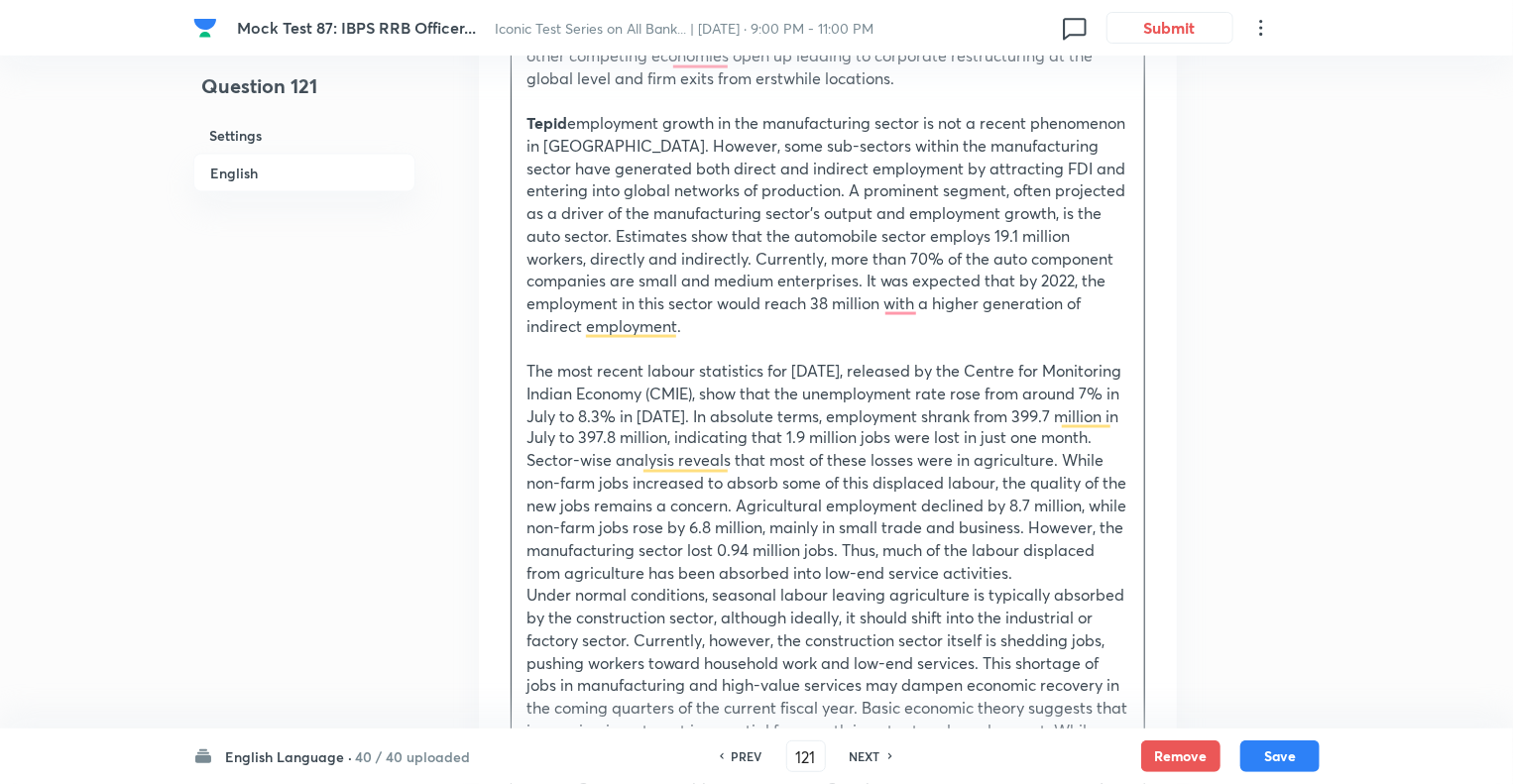 click on "The most recent labour statistics for [DATE], released by the Centre for Monitoring Indian Economy (CMIE), show that the unemployment rate rose from around 7% in July to 8.3% in [DATE]. In absolute terms, employment shrank from 399.7 million in July to 397.8 million, indicating that 1.9 million jobs were lost in just one month. Sector-wise analysis reveals that most of these losses were in agriculture. While non-farm jobs increased to absorb some of this displaced labour, the quality of the new jobs remains a concern. Agricultural employment declined by 8.7 million, while non-farm jobs rose by 6.8 million, mainly in small trade and business. However, the manufacturing sector lost 0.94 million jobs. Thus, much of the labour displaced from agriculture has been absorbed into low-end service activities." at bounding box center [828, 472] 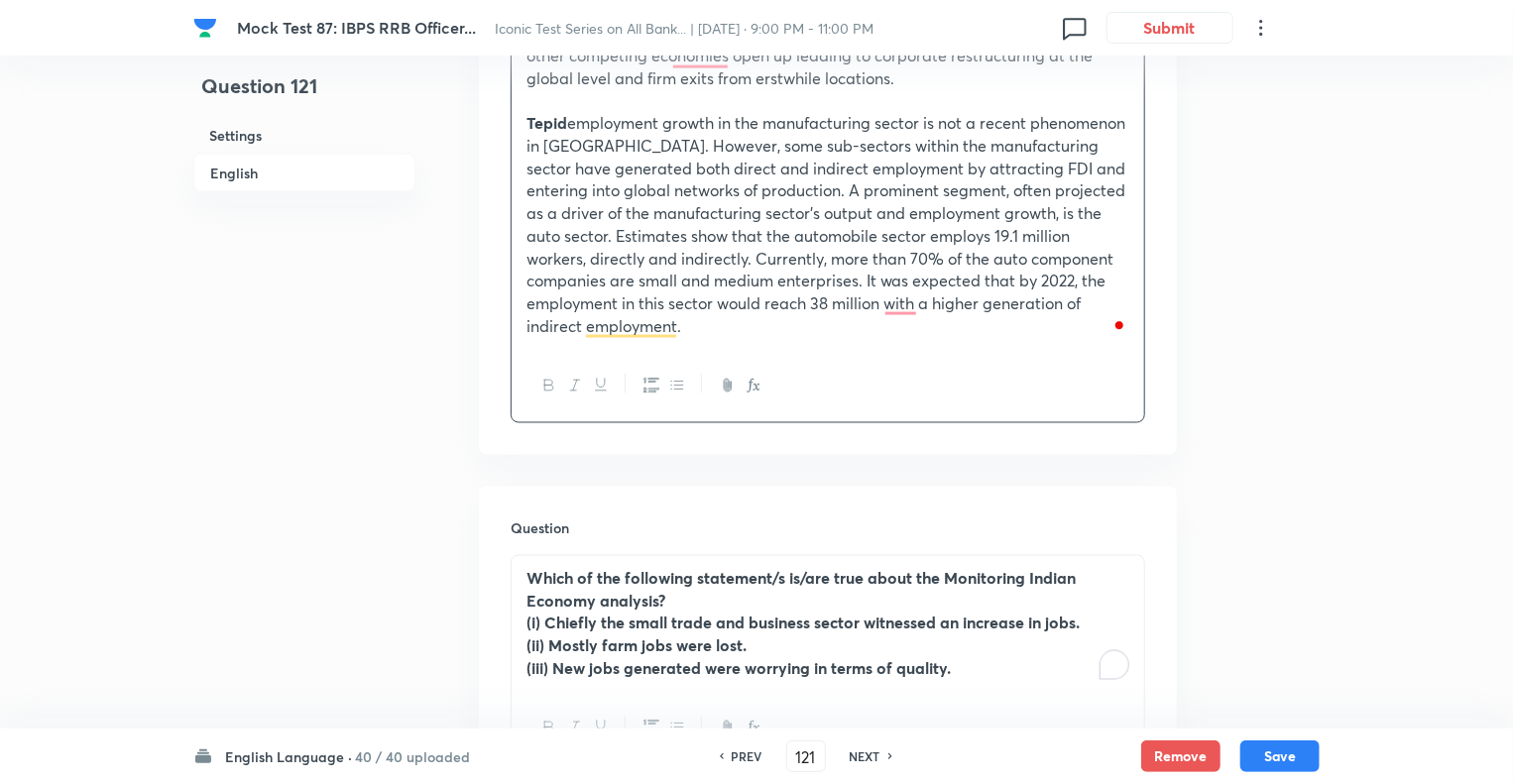 click on "Which of the following statement/s is/are true about the Monitoring Indian Economy analysis?" at bounding box center [828, 590] 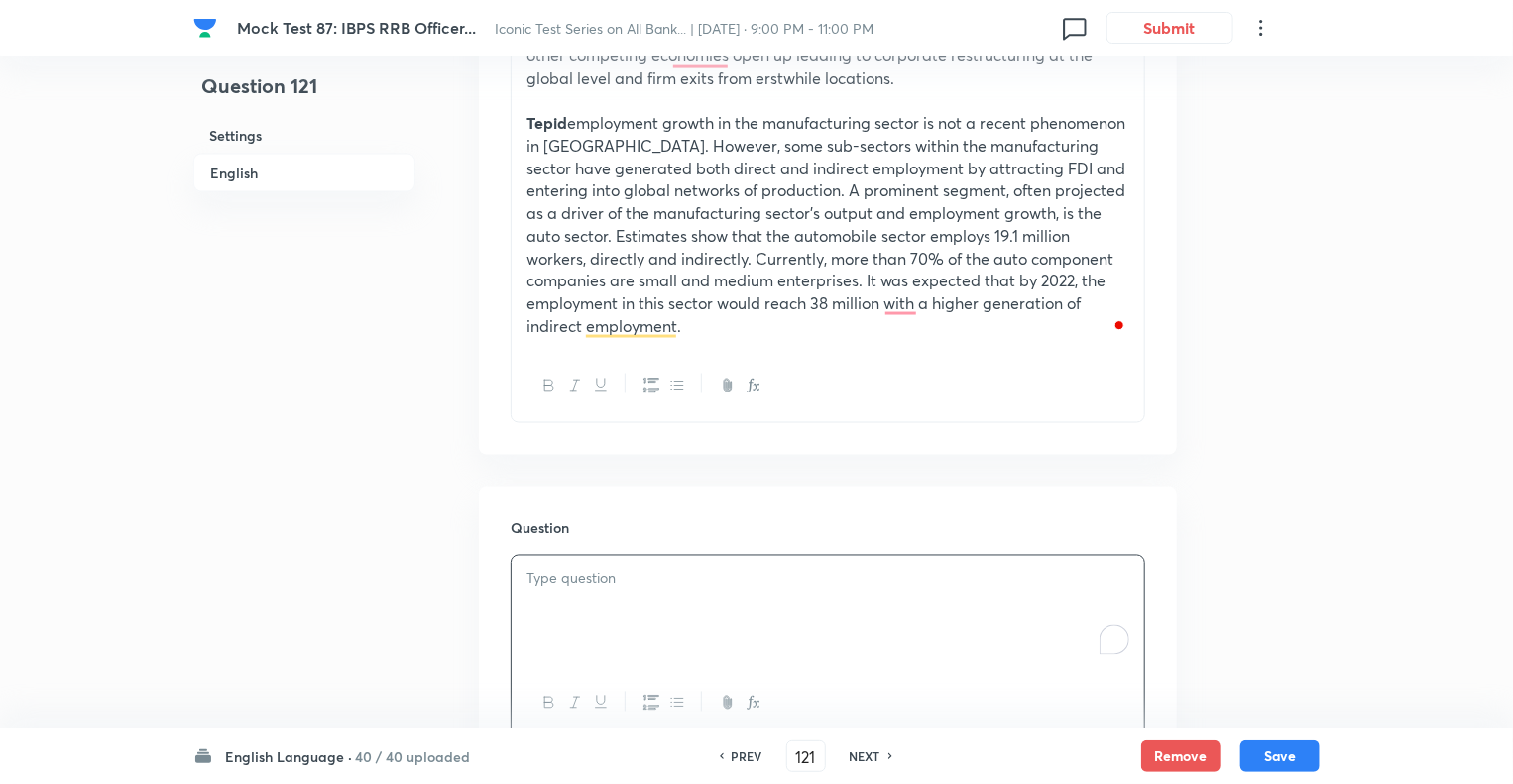 click on "Tepid  employment growth in the manufacturing sector is not a recent phenomenon in [GEOGRAPHIC_DATA]. However, some sub-sectors within the manufacturing sector have generated both direct and indirect employment by attracting FDI and entering into global networks of production. A prominent segment, often projected as a driver of the manufacturing sector’s output and employment growth, is the auto sector. Estimates show that the automobile sector employs 19.1 million workers, directly and indirectly. Currently, more than 70% of the auto component companies are small and medium enterprises. It was expected that by 2022, the employment in this sector would reach 38 million with a higher generation of indirect employment." at bounding box center (828, 224) 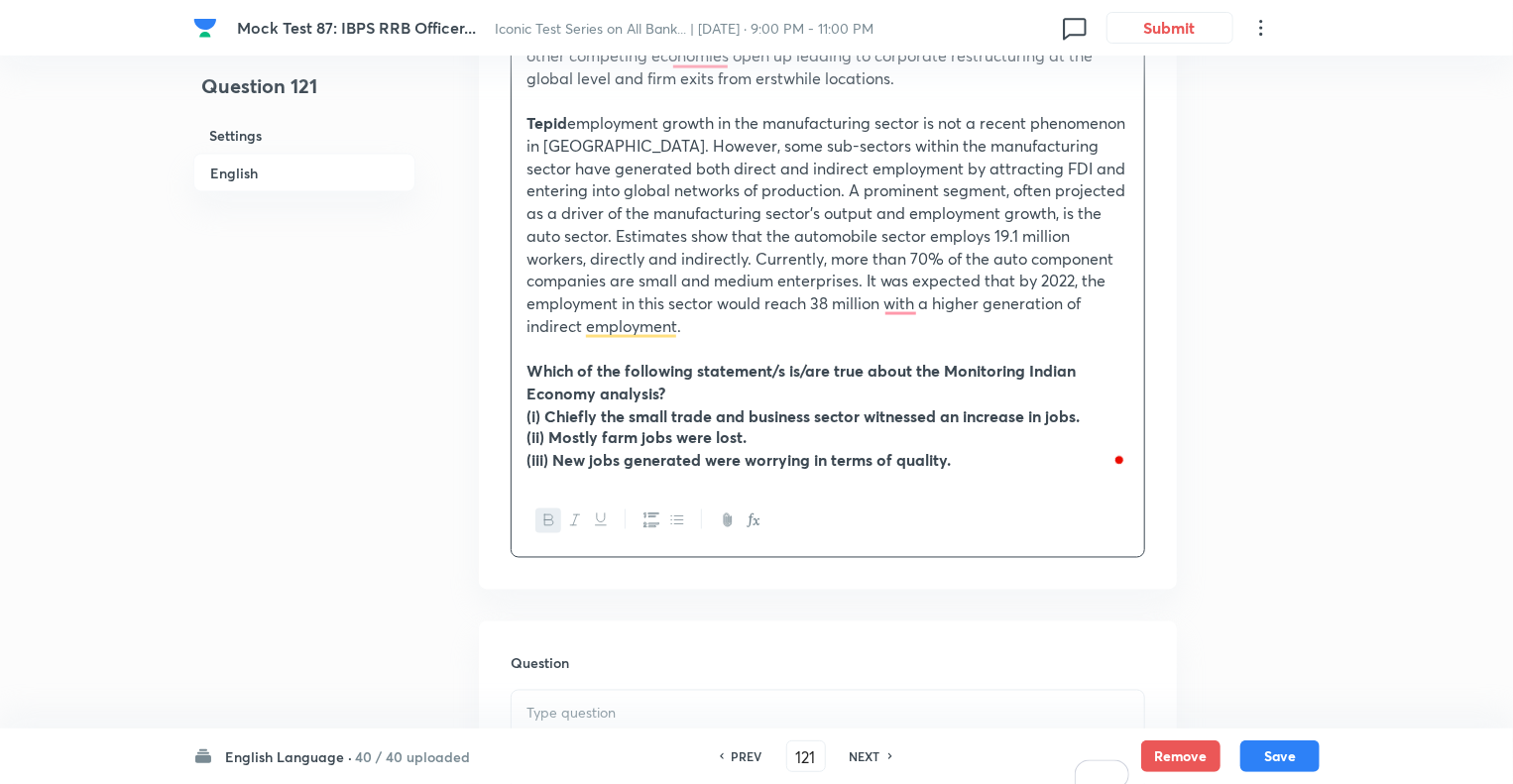 click on "Question 121 Settings English Settings Type Single choice correct 5 options With passage + 1 mark - 0.25 marks Edit Concept English Language Reading Comprehension Comprehension Reading Comprehension Edit Additional details Easy Concept Not from PYQ paper No equation Edit In English Passage Read the following passage and answer the questions that follow. Some words are given in bold to help you while answering some questions. During normal times, seasonal labour released from agriculture gets accommodated in the construction sector, even though the ideal situation would be their movement to the factory sector. But, currently, the construction sector itself is shedding jobs, forcing workers to find employment in the household sector and low-end services. This non-availability of sufficient jobs in manufacturing and higher end services could be the  dampener  Tepid Which of the following statement/s is/are true about the Monitoring Indian Economy analysis? (ii) Mostly farm jobs were lost. Question Option A" at bounding box center (756, 782) 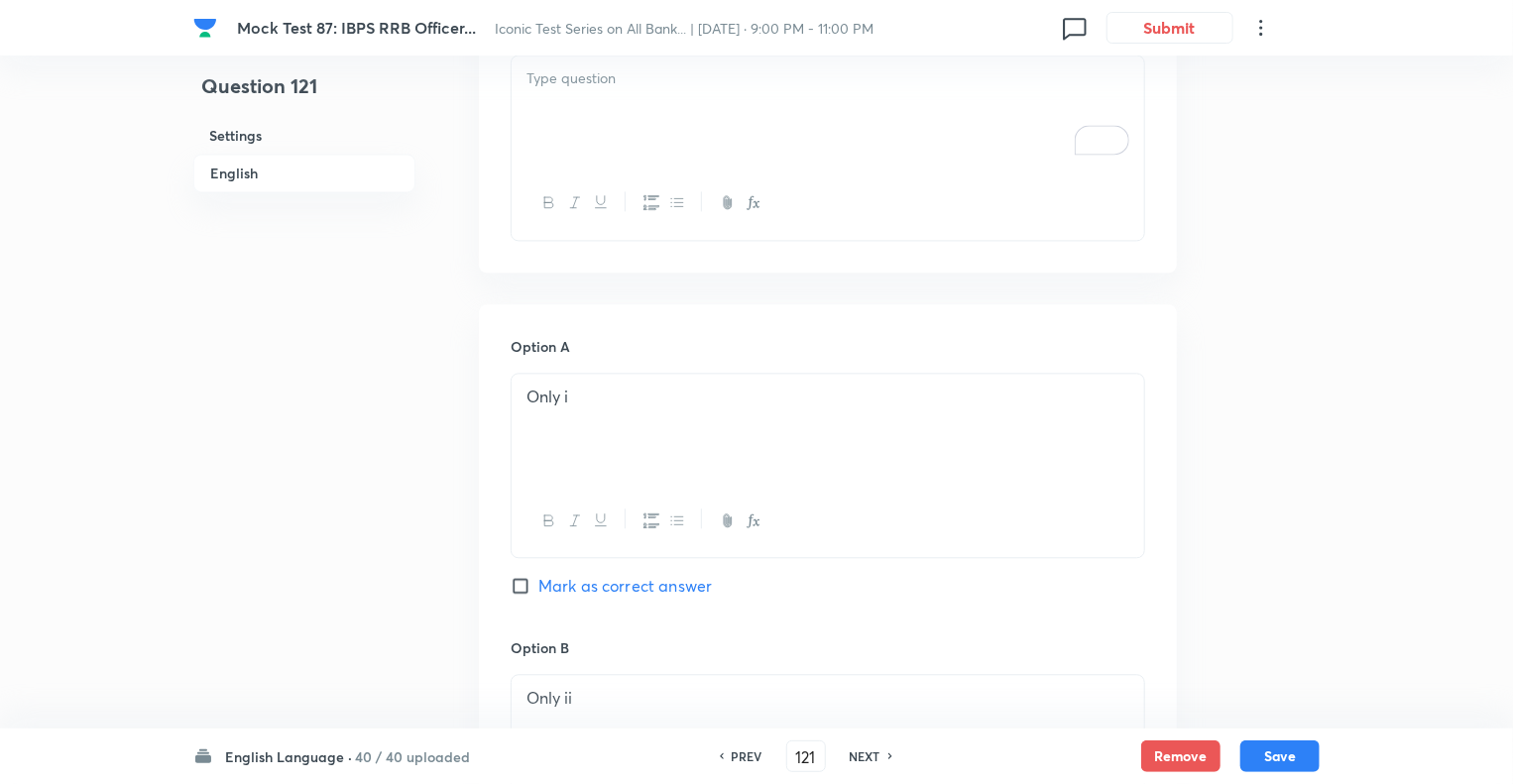 scroll, scrollTop: 2183, scrollLeft: 0, axis: vertical 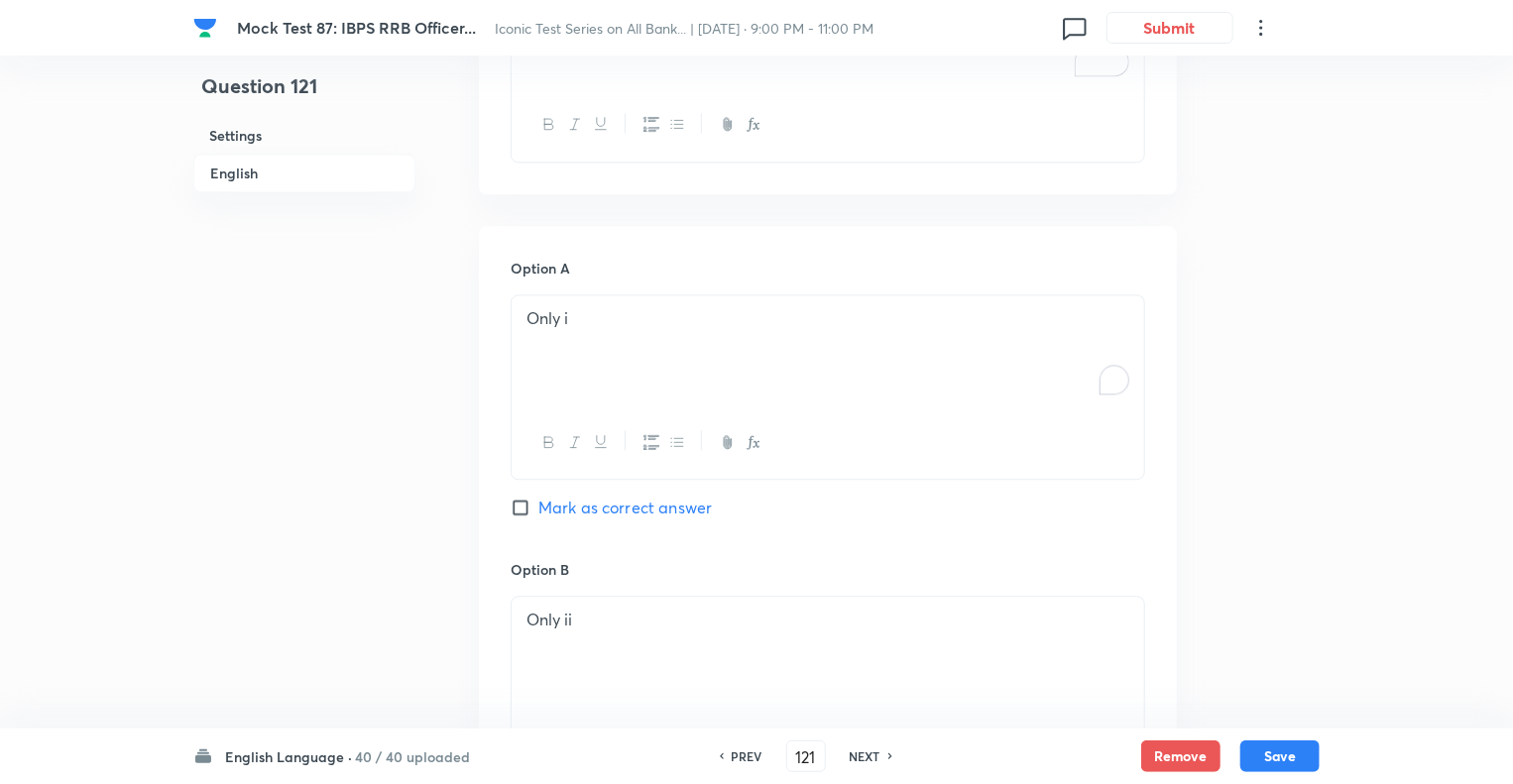 click on "Only i" at bounding box center [828, 351] 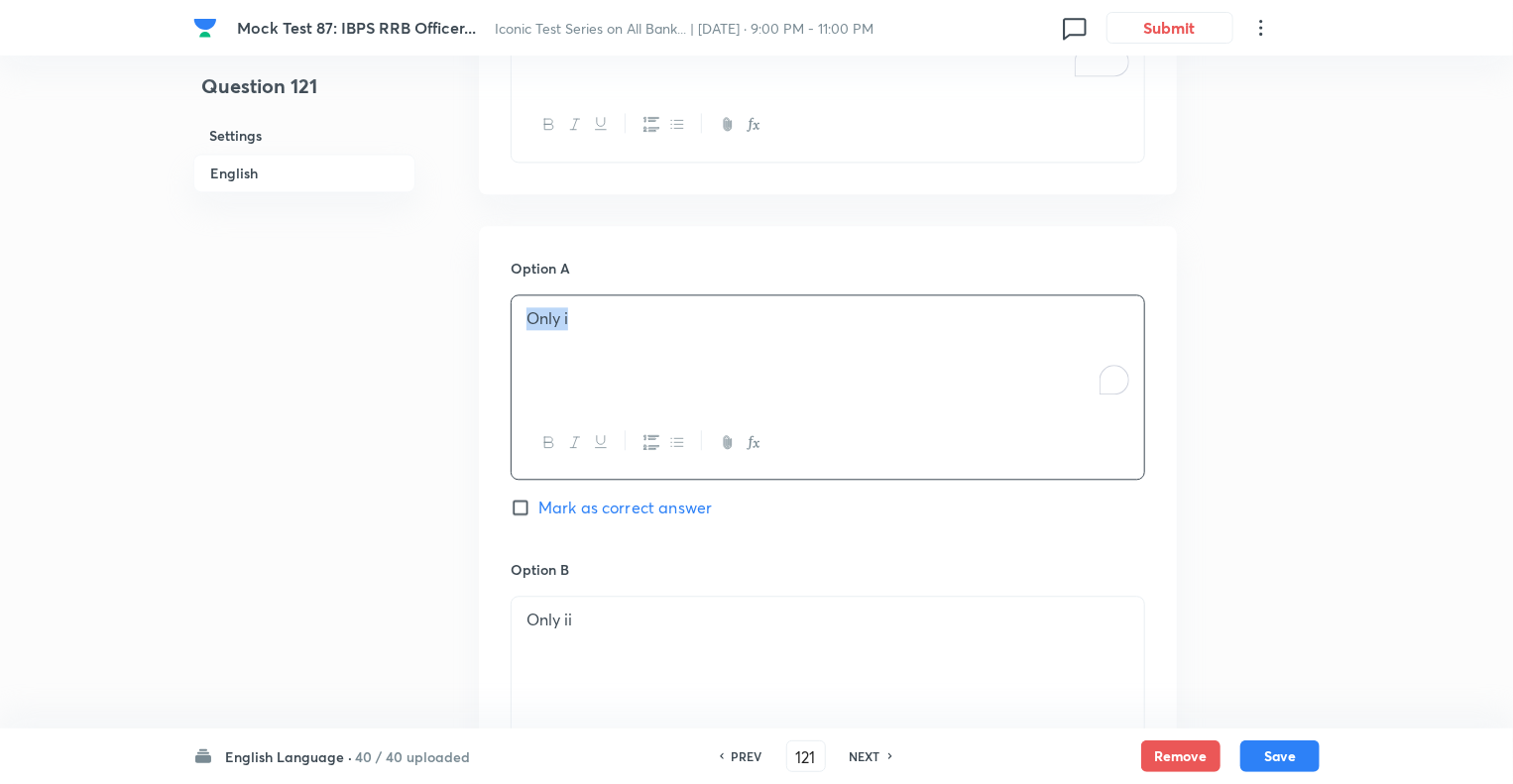 copy on "Only i" 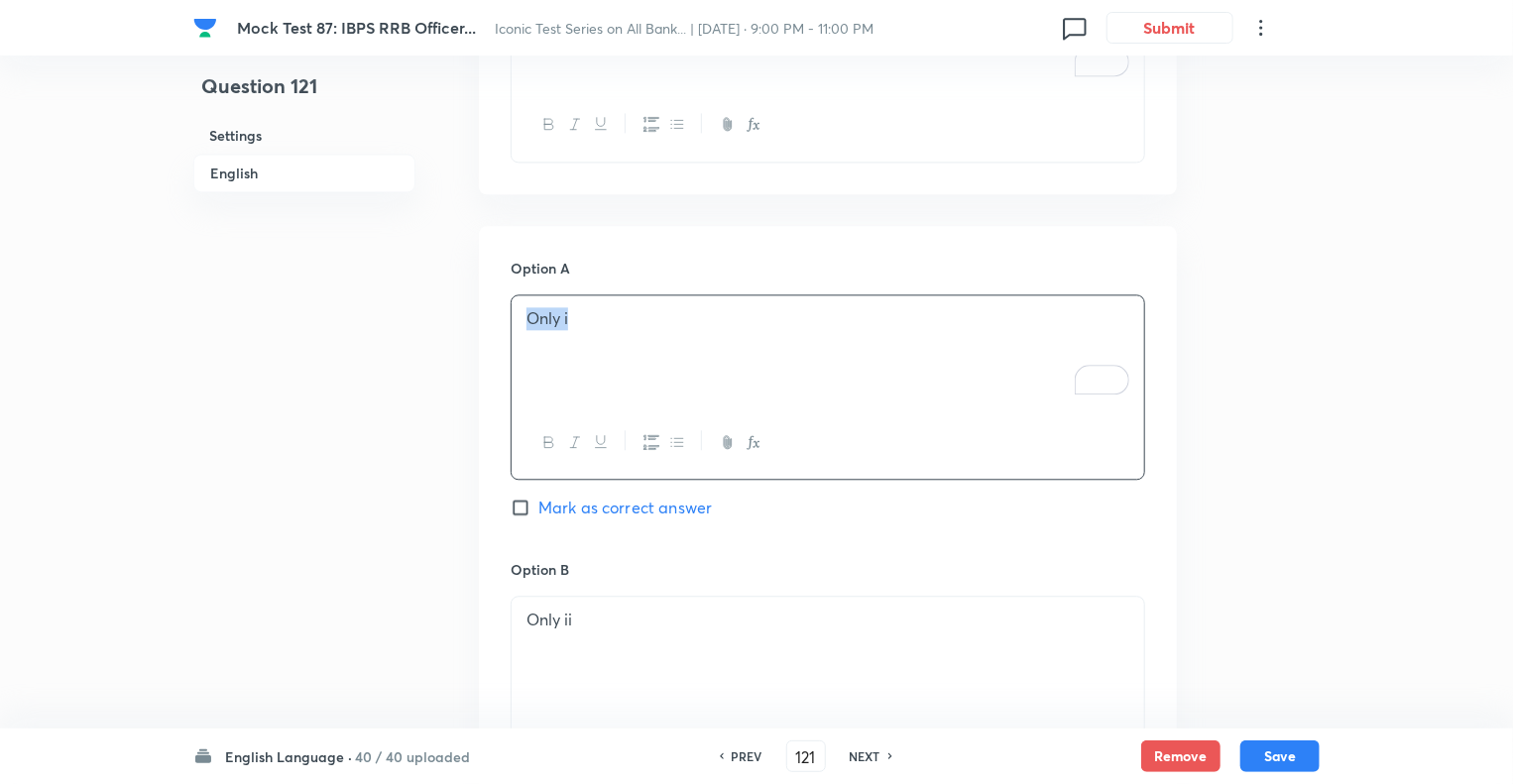 click on "Only ii" at bounding box center (828, 619) 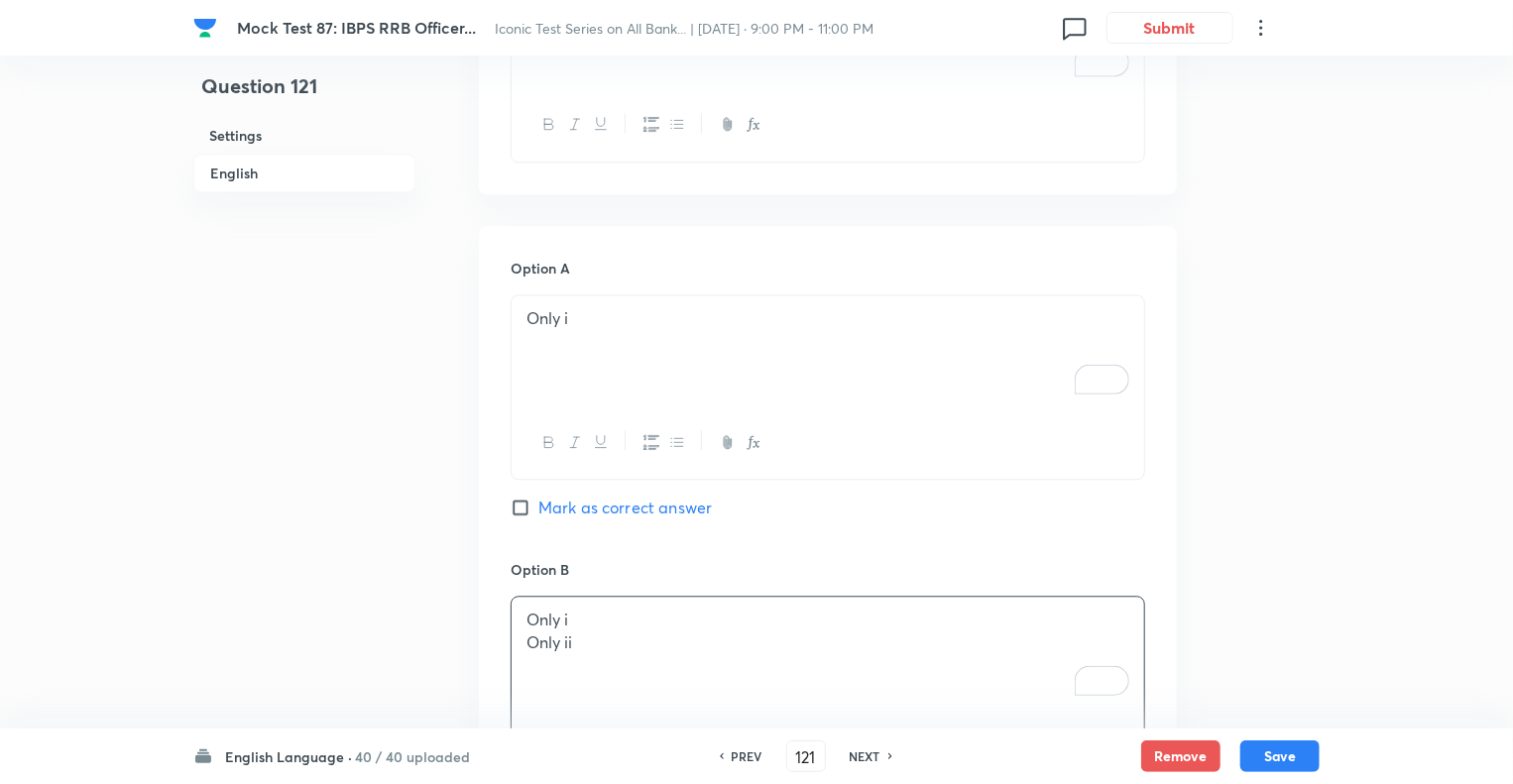 click on "Question 121 Settings English" at bounding box center [304, 68] 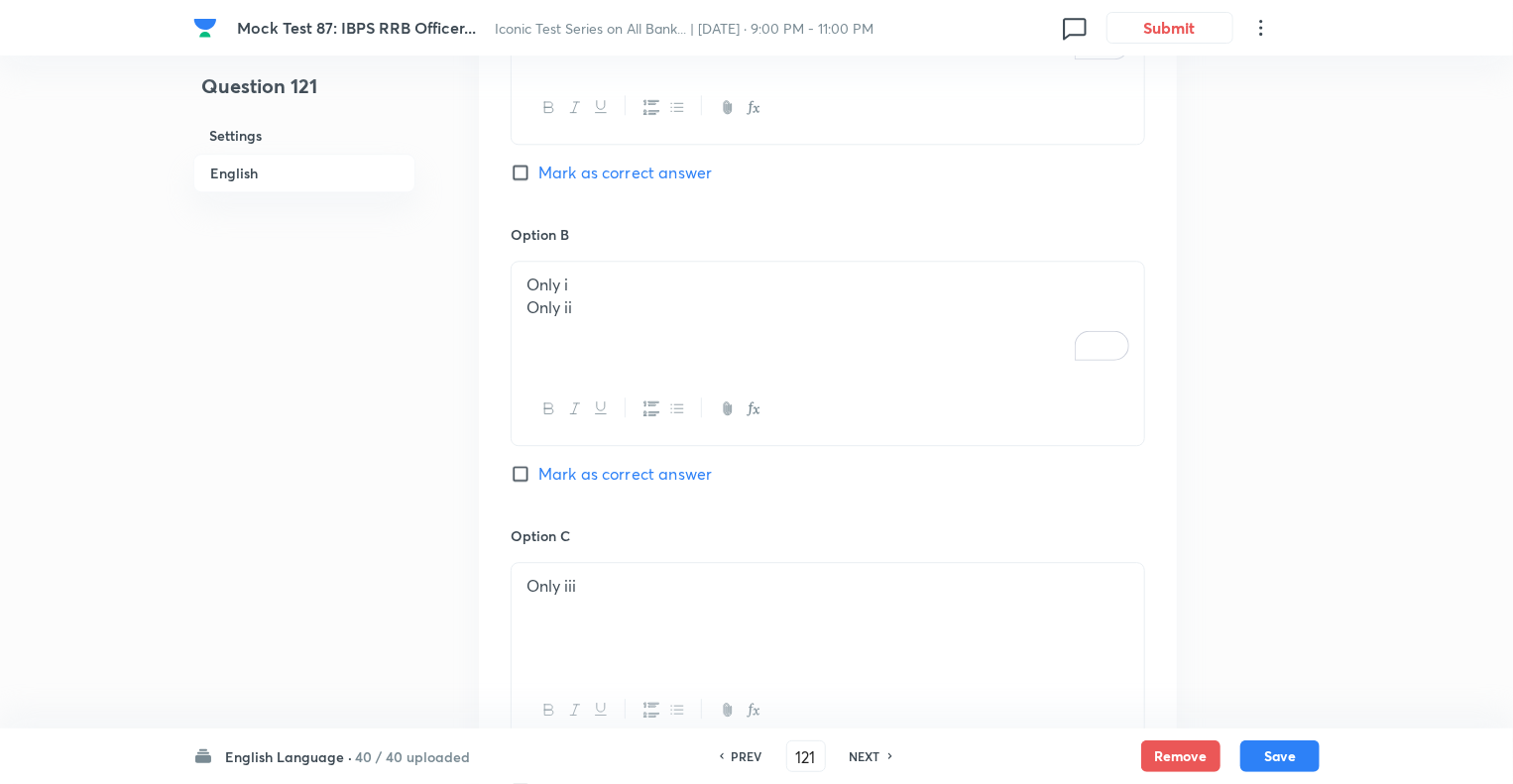 scroll, scrollTop: 2619, scrollLeft: 0, axis: vertical 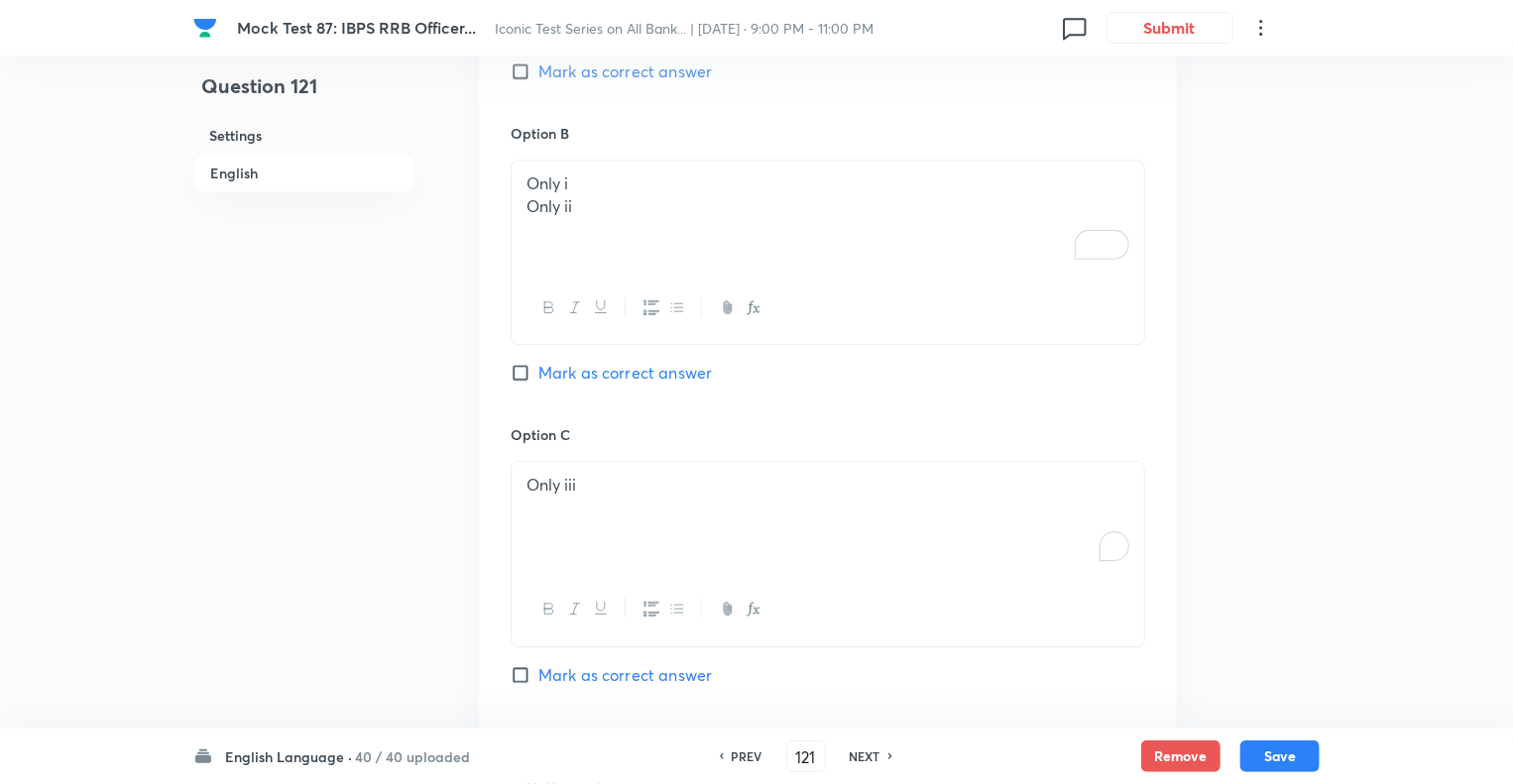 click on "Only iii" at bounding box center (828, 517) 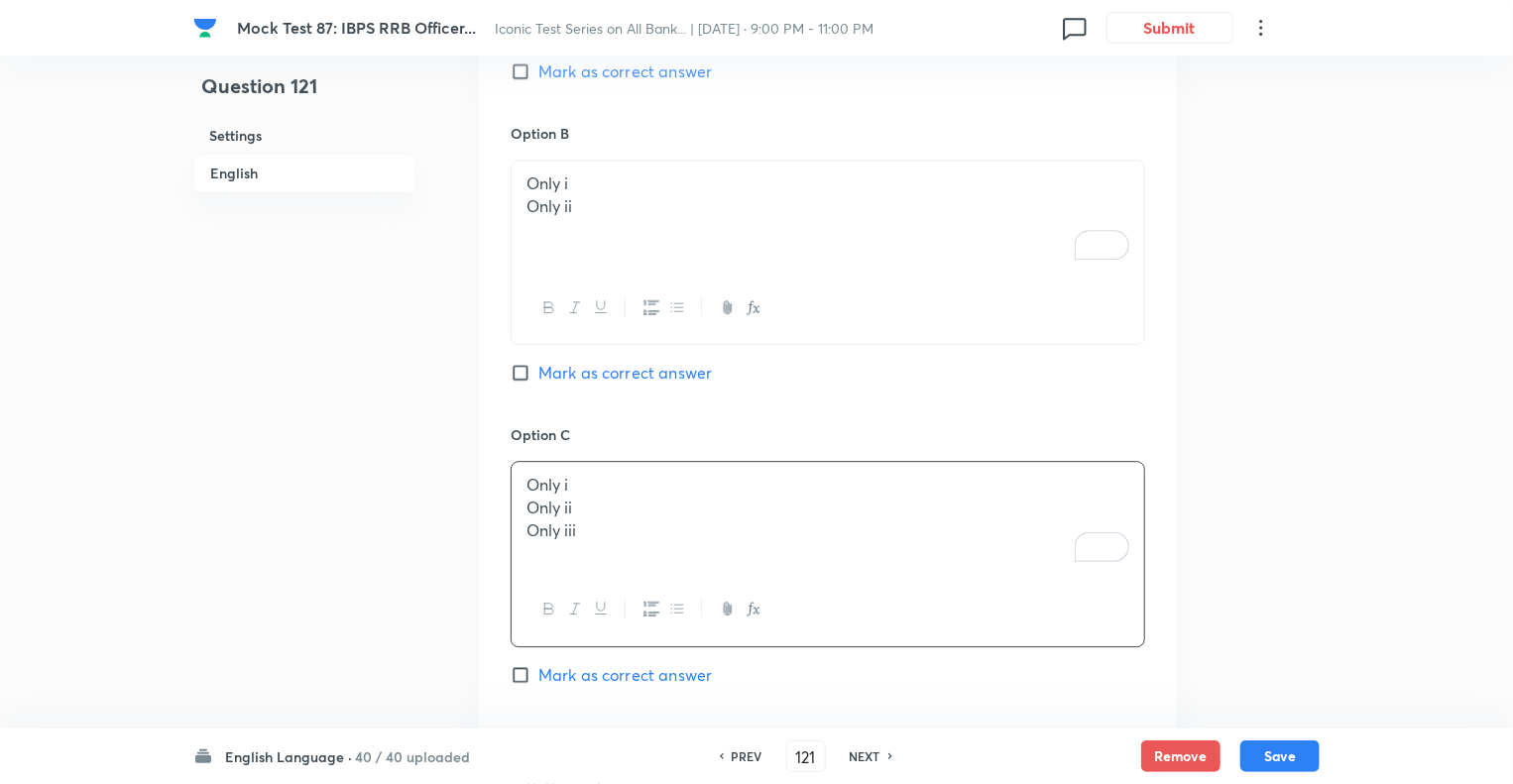 click on "Question 121 Settings English" at bounding box center [304, -368] 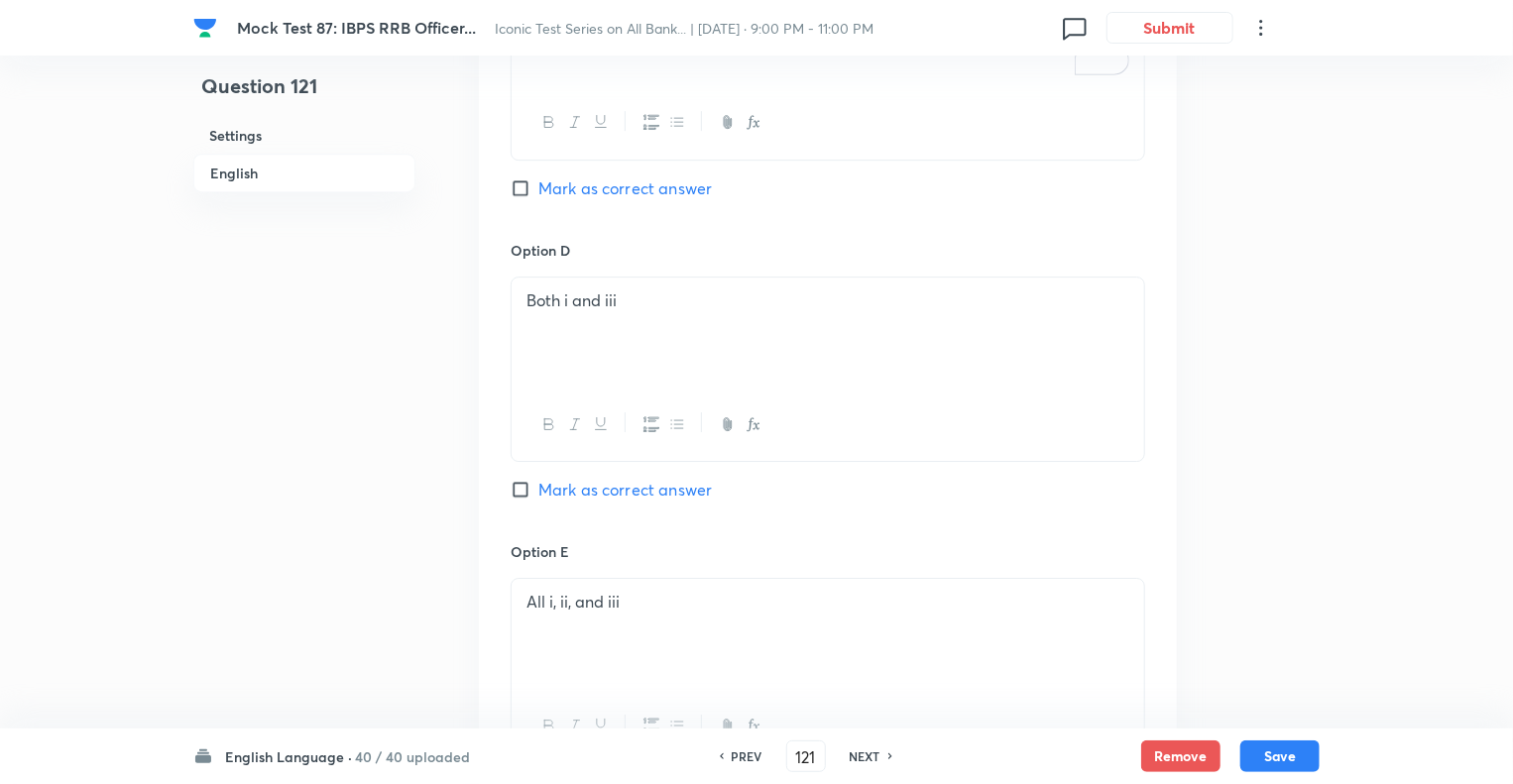 scroll, scrollTop: 3134, scrollLeft: 0, axis: vertical 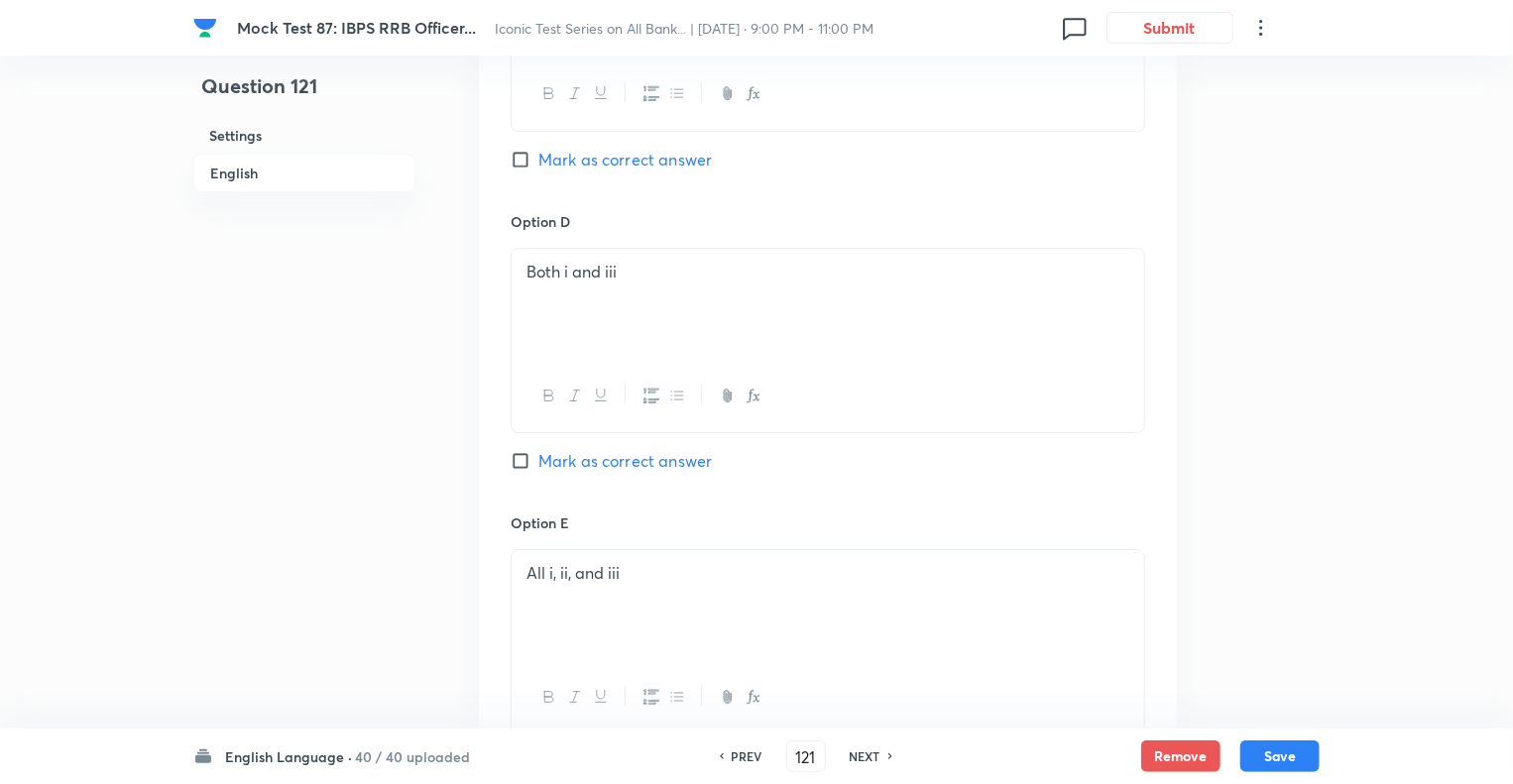 click on "Both i and iii" at bounding box center [828, 304] 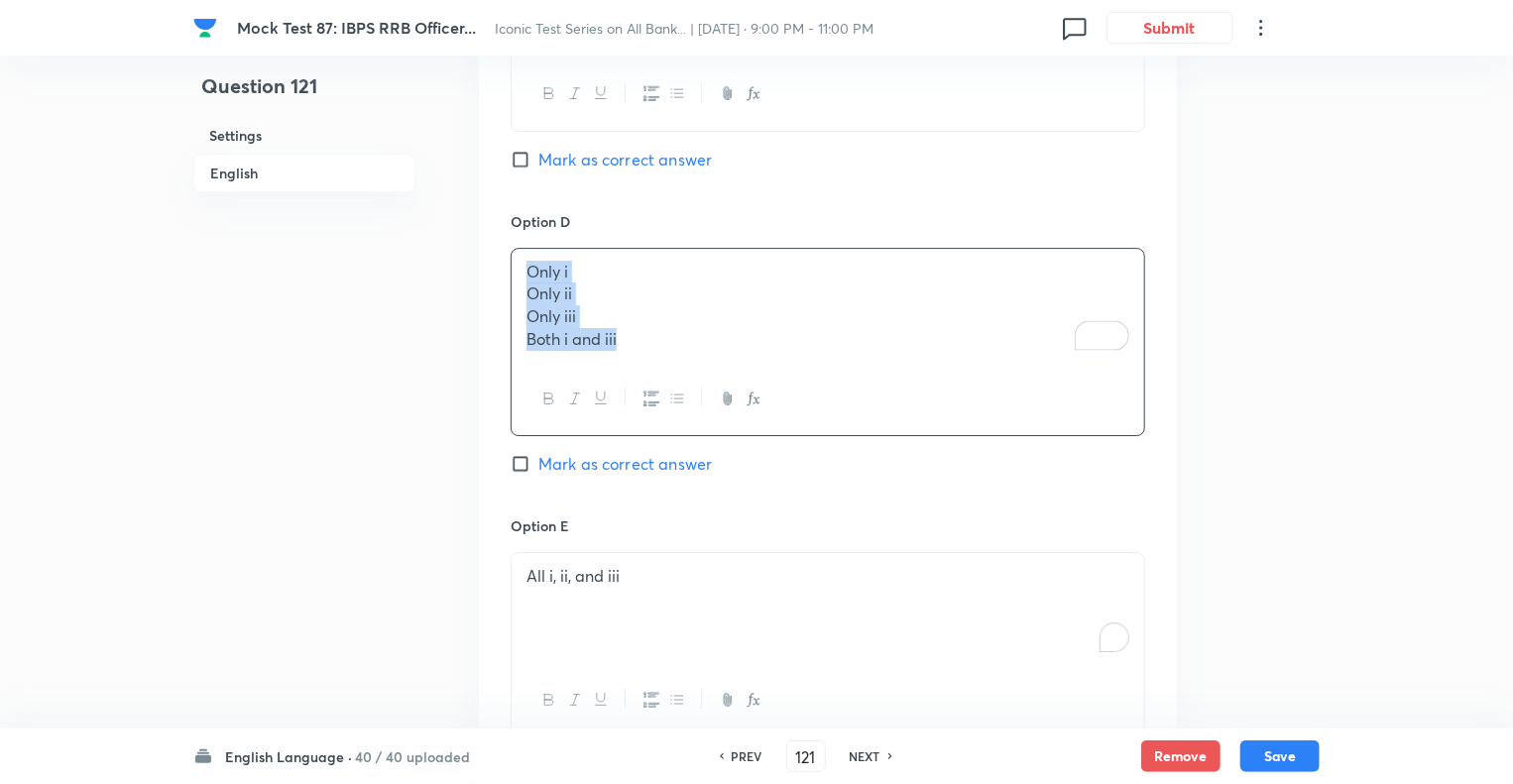 click on "All i, ii, and iii" at bounding box center [828, 609] 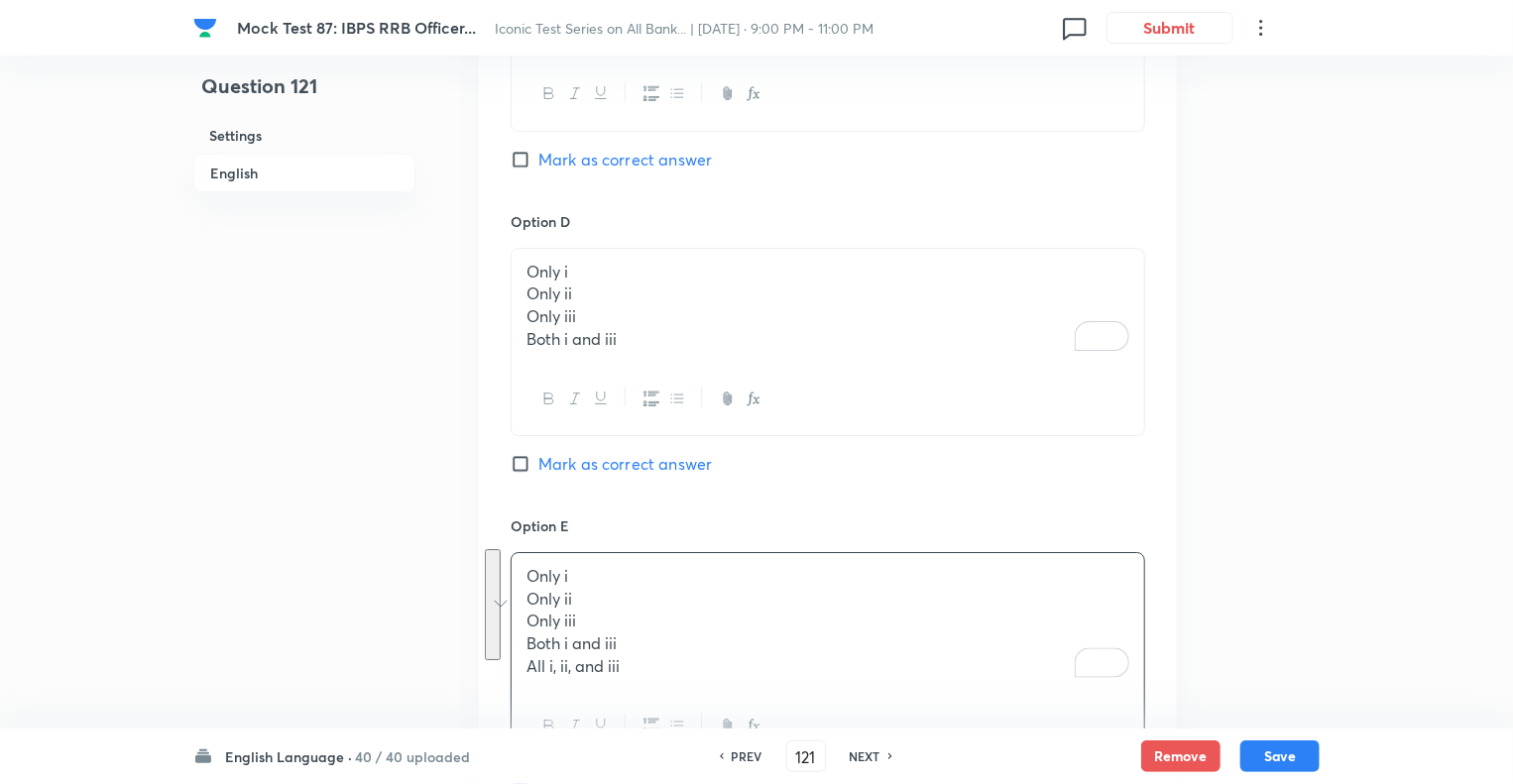 click on "Question 121 Settings English Settings Type Single choice correct 5 options With passage + 1 mark - 0.25 marks Edit Concept English Language Reading Comprehension Comprehension Reading Comprehension Edit Additional details Easy Concept Not from PYQ paper No equation Edit In English Passage Read the following passage and answer the questions that follow. Some words are given in bold to help you while answering some questions. During normal times, seasonal labour released from agriculture gets accommodated in the construction sector, even though the ideal situation would be their movement to the factory sector. But, currently, the construction sector itself is shedding jobs, forcing workers to find employment in the household sector and low-end services. This non-availability of sufficient jobs in manufacturing and higher end services could be the  dampener  Tepid Which of the following statement/s is/are true about the Monitoring Indian Economy analysis? (ii) Mostly farm jobs were lost. Question Option A" at bounding box center (756, -869) 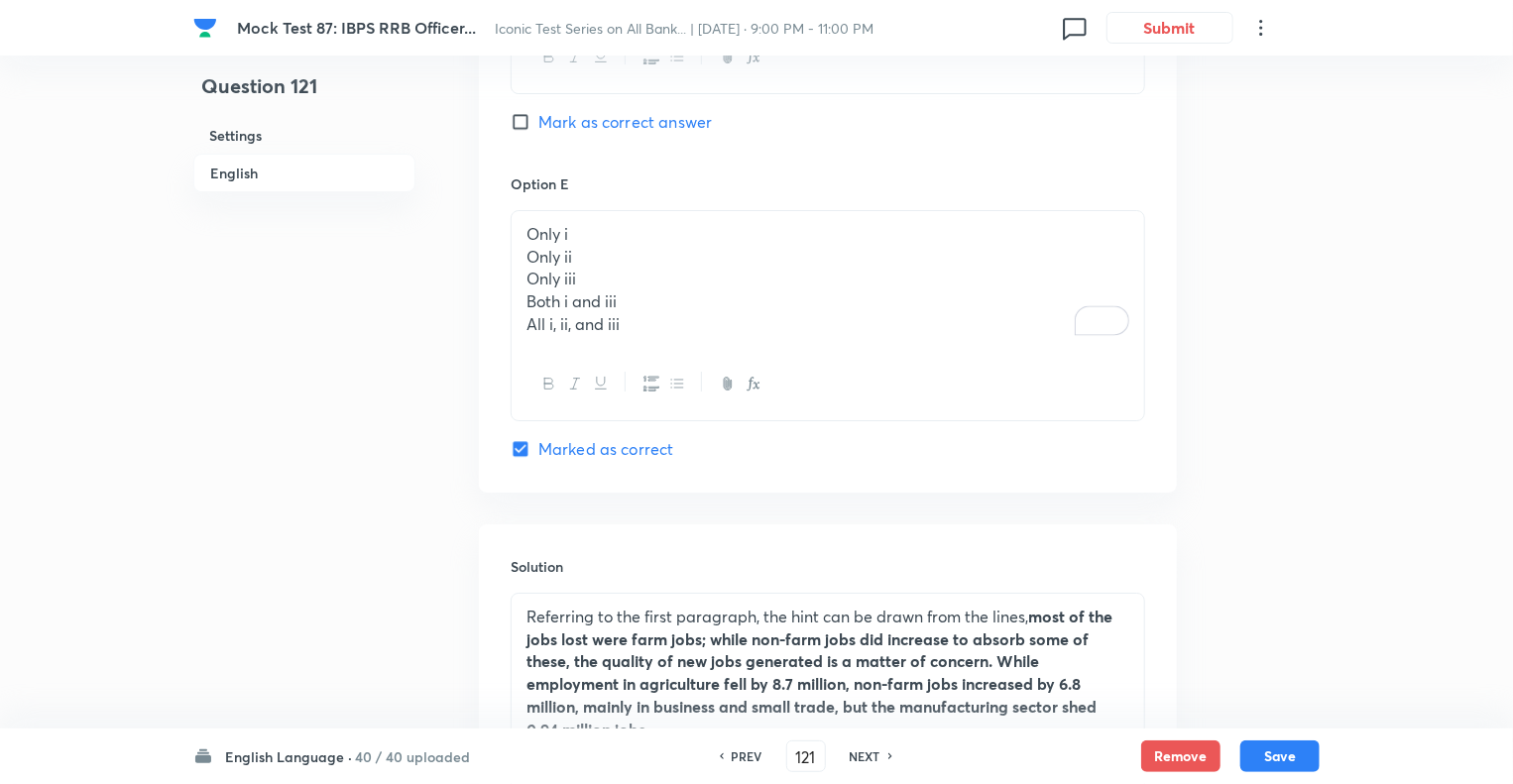 scroll, scrollTop: 3729, scrollLeft: 0, axis: vertical 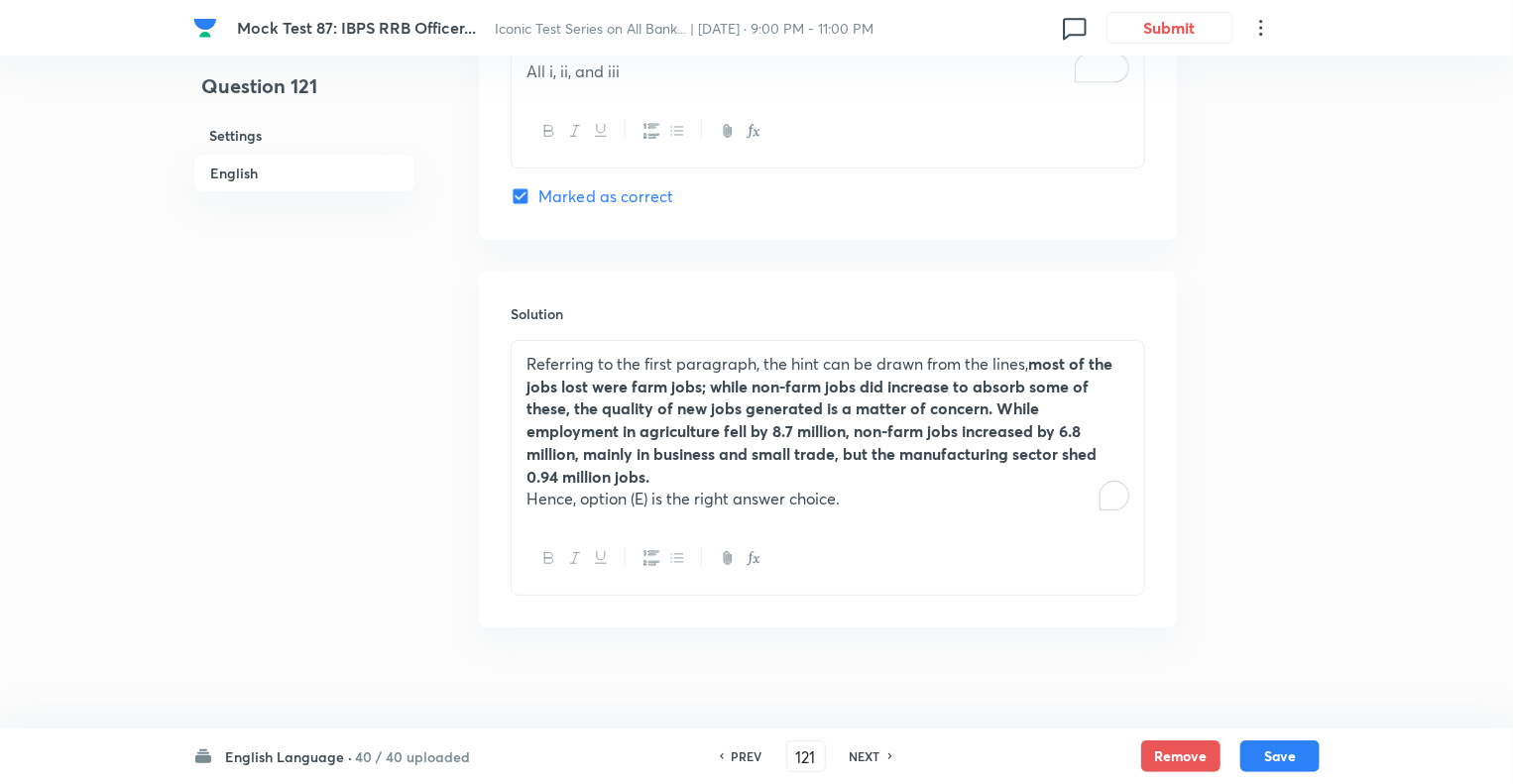 click on "Referring to the first paragraph, the hint can be drawn from the lines,  most of the jobs lost were farm jobs; while non-farm jobs did increase to absorb some of these, the quality of new jobs generated is a matter of concern. While employment in agriculture fell by 8.7 million, non-farm jobs increased by 6.8 million, mainly in business and small trade, but the manufacturing sector shed 0.94 million jobs. Hence, option (E) is the right answer choice." at bounding box center [828, 431] 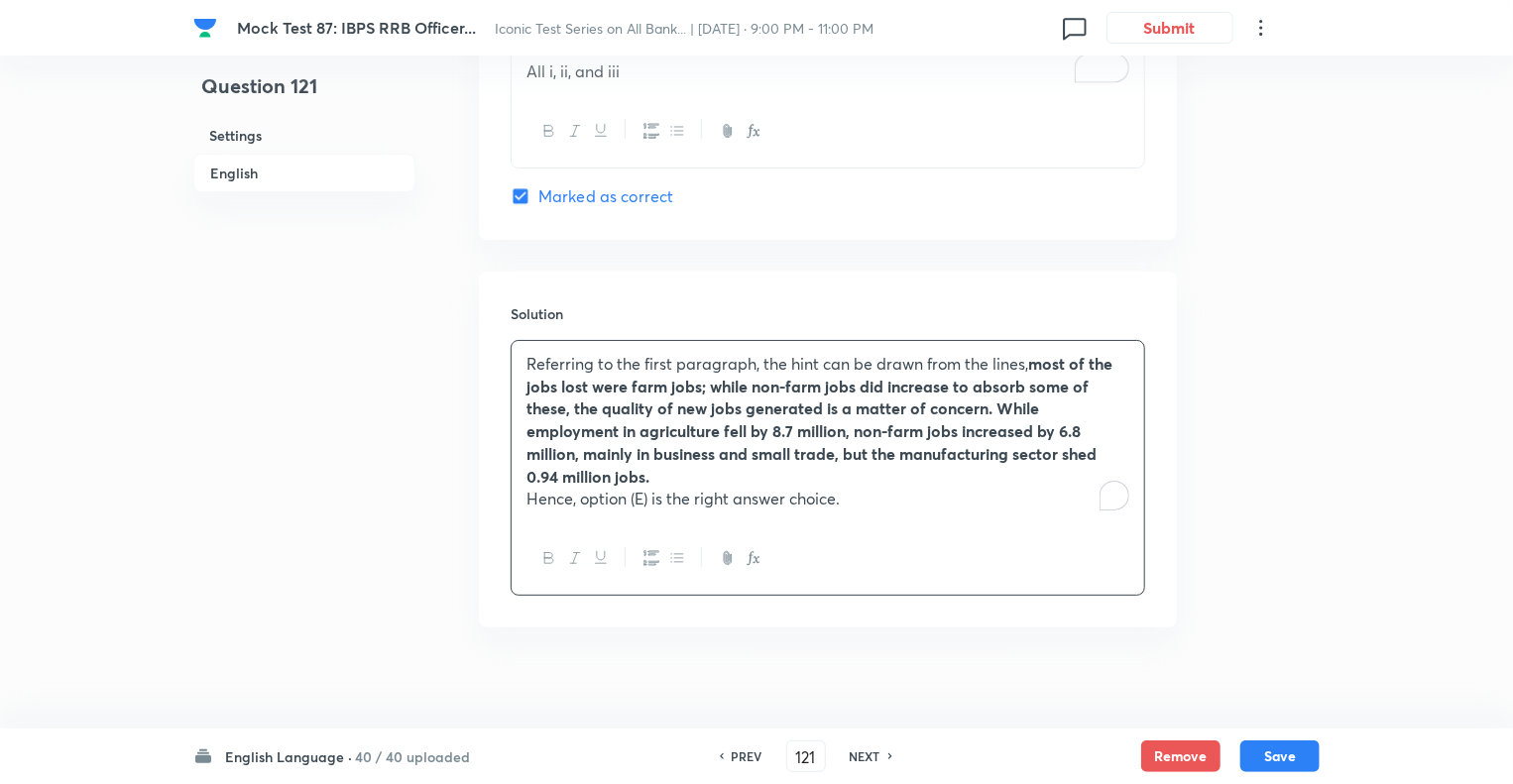 type 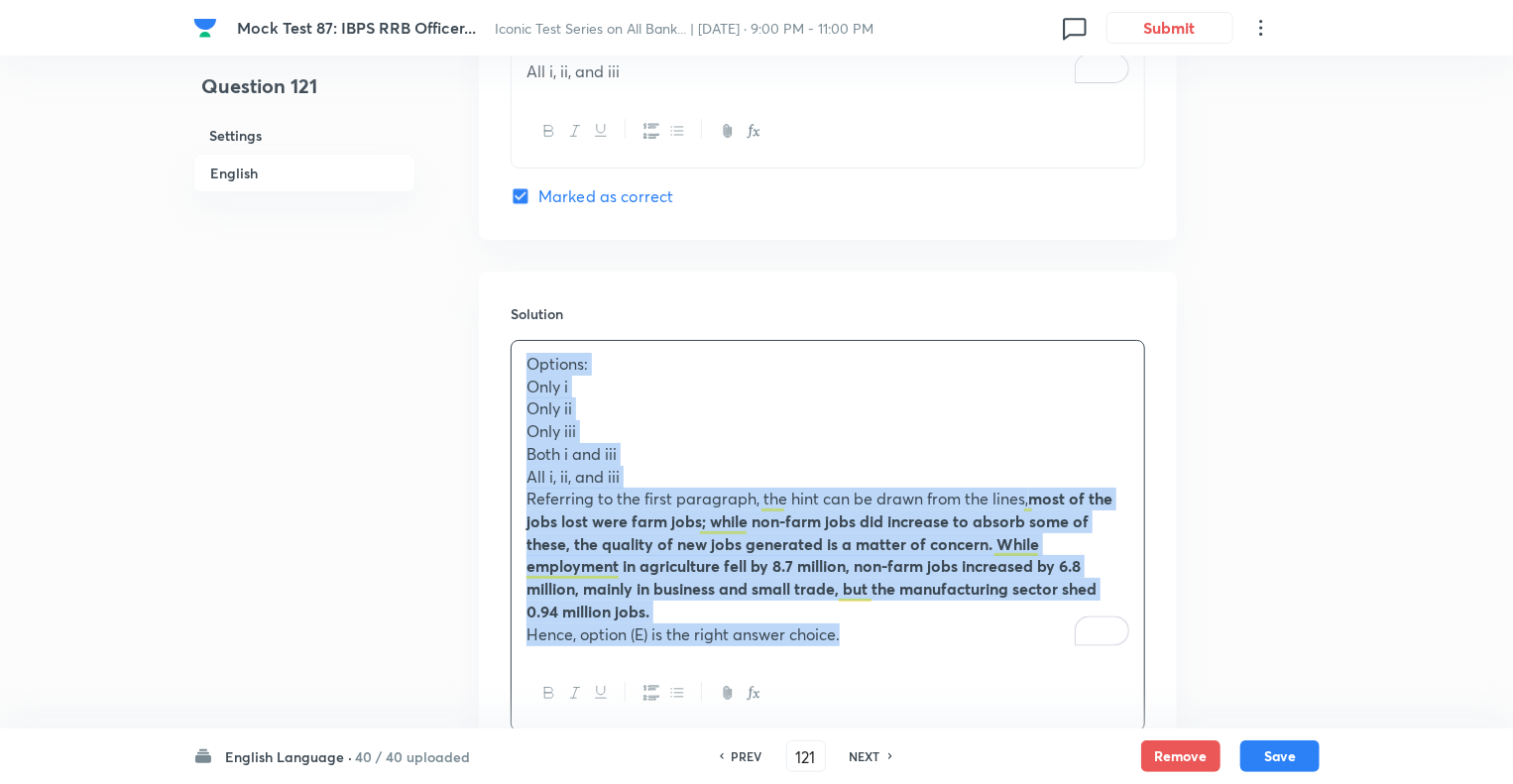 copy on "Options: Only i Only ii Only iii Both i and iii All i, ii, and iii Referring to the first paragraph, the hint can be drawn from the lines,  most of the jobs lost were farm jobs; while non-farm jobs did increase to absorb some of these, the quality of new jobs generated is a matter of concern. While employment in agriculture fell by 8.7 million, non-farm jobs increased by 6.8 million, mainly in business and small trade, but the manufacturing sector shed 0.94 million jobs. Hence, option (E) is the right answer choice." 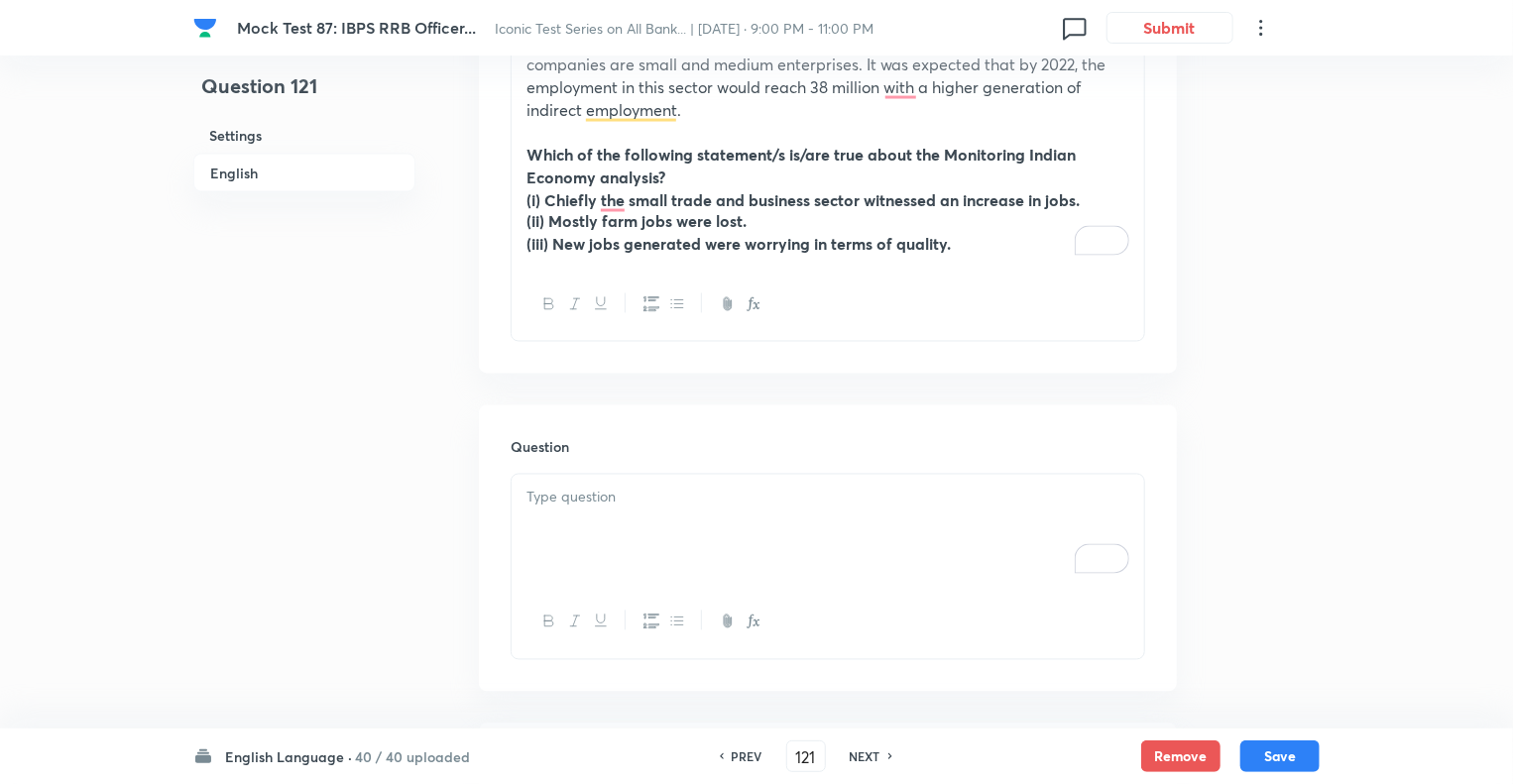 scroll, scrollTop: 1677, scrollLeft: 0, axis: vertical 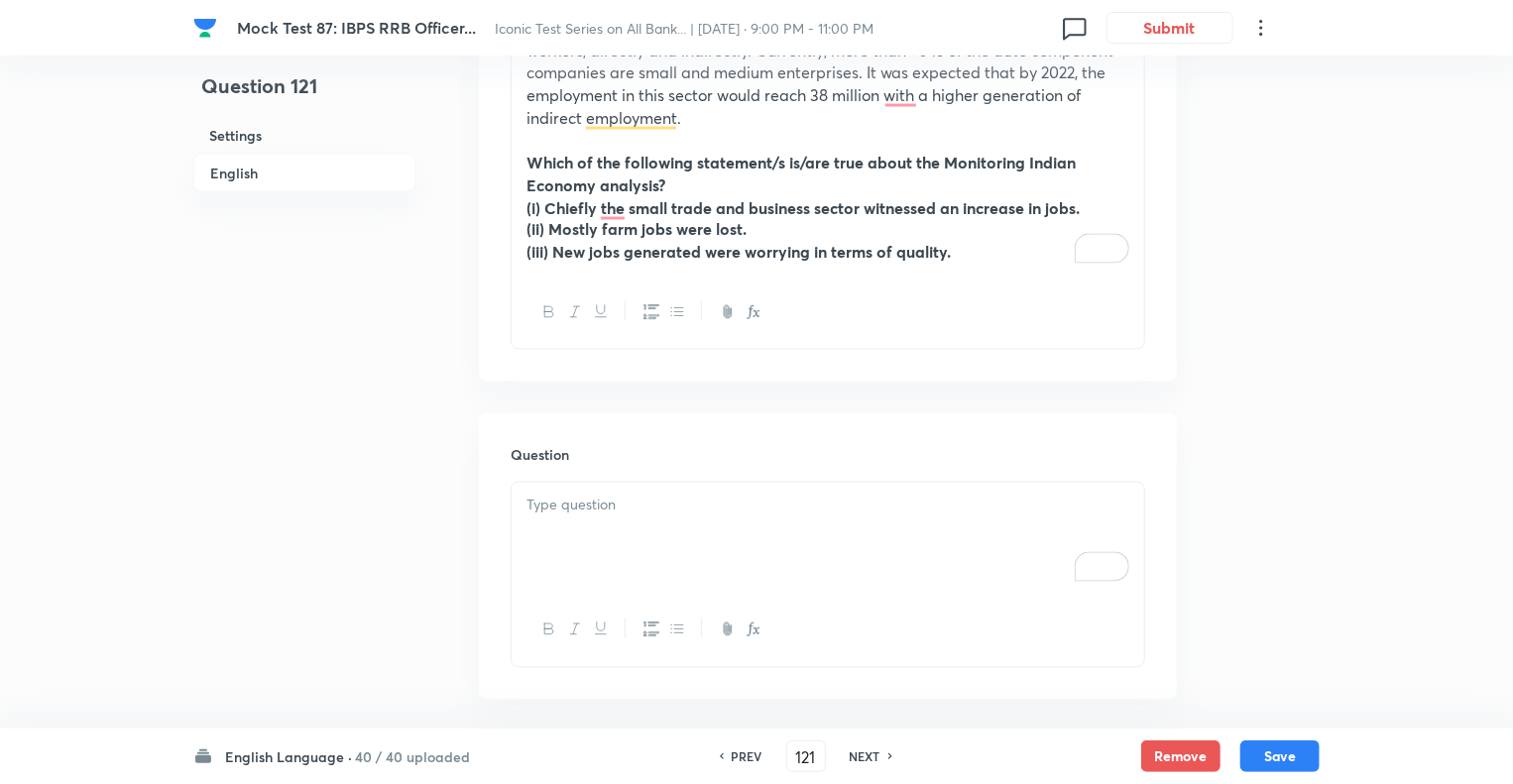 click on "(iii) New jobs generated were worrying in terms of quality." at bounding box center [828, 253] 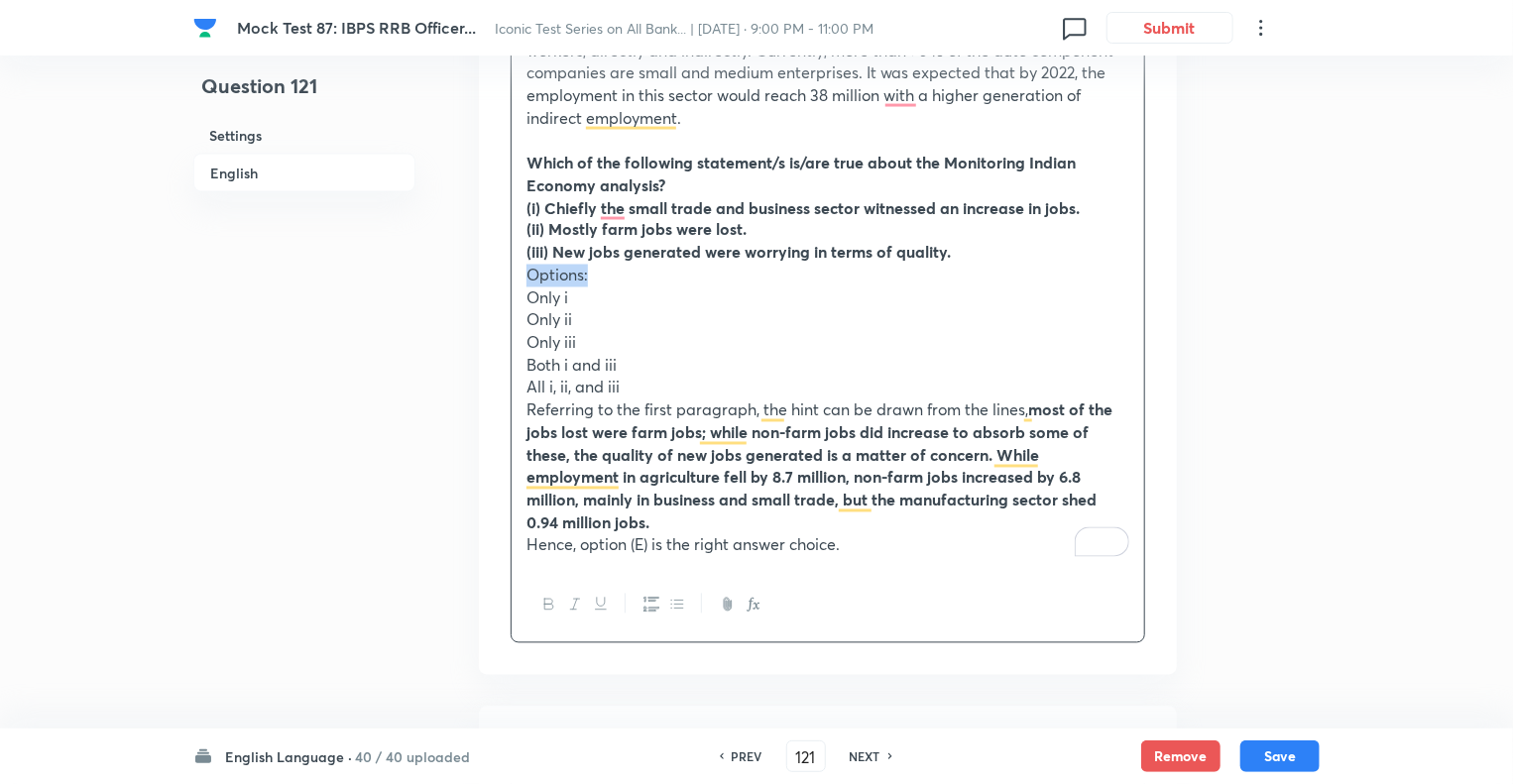 drag, startPoint x: 593, startPoint y: 278, endPoint x: 522, endPoint y: 277, distance: 71.00704 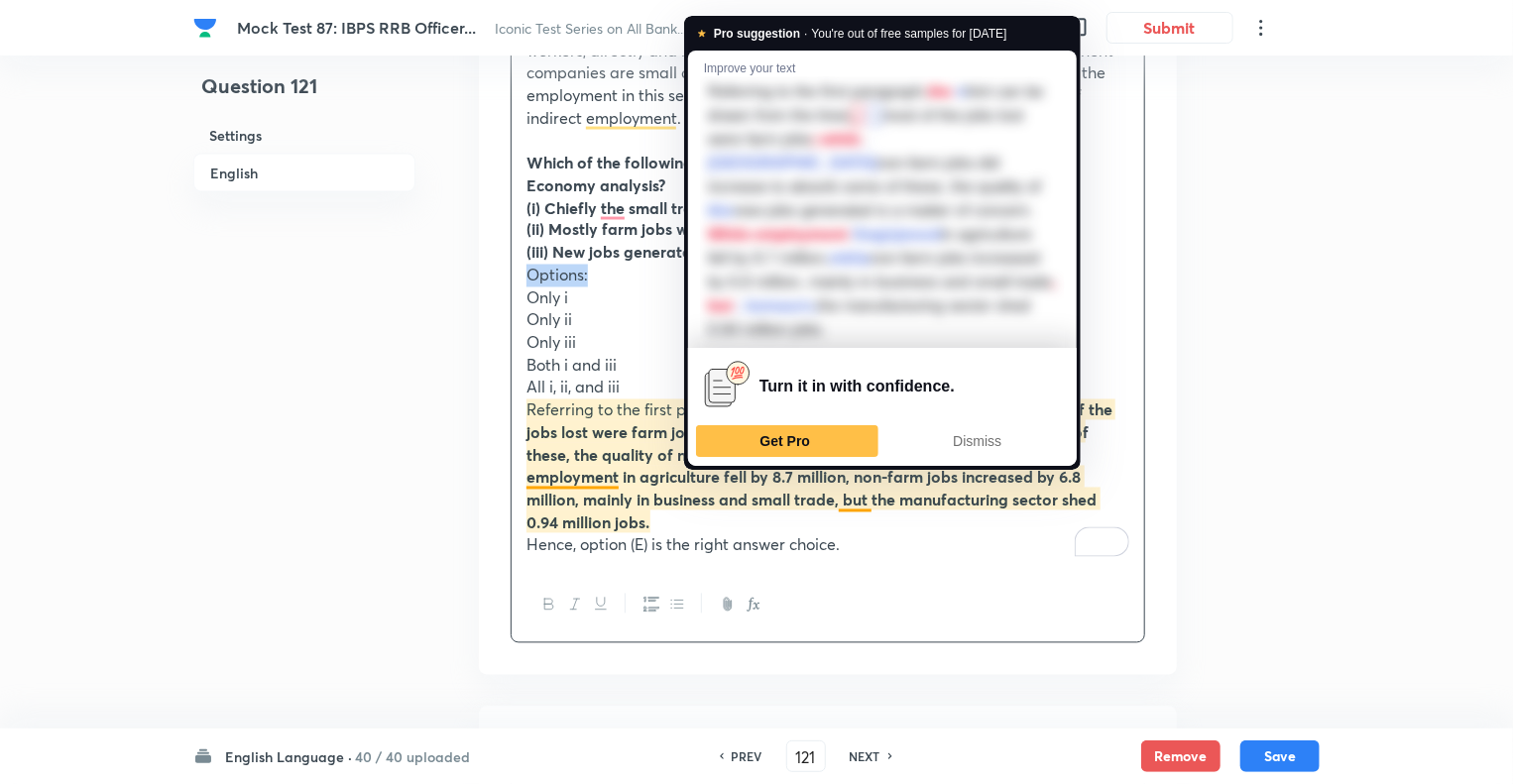 click on "Turn it in with confidence." at bounding box center (882, 386) 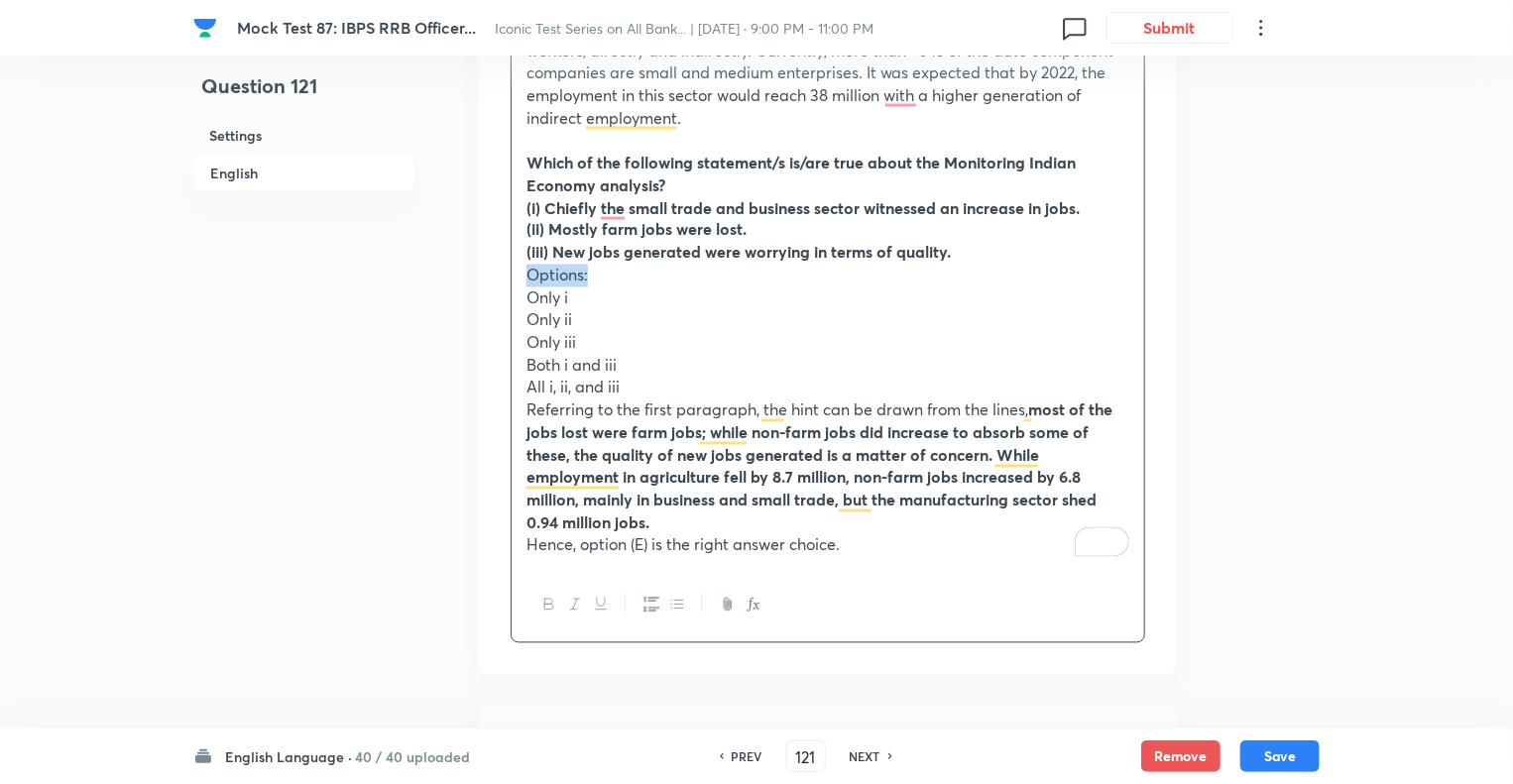 click 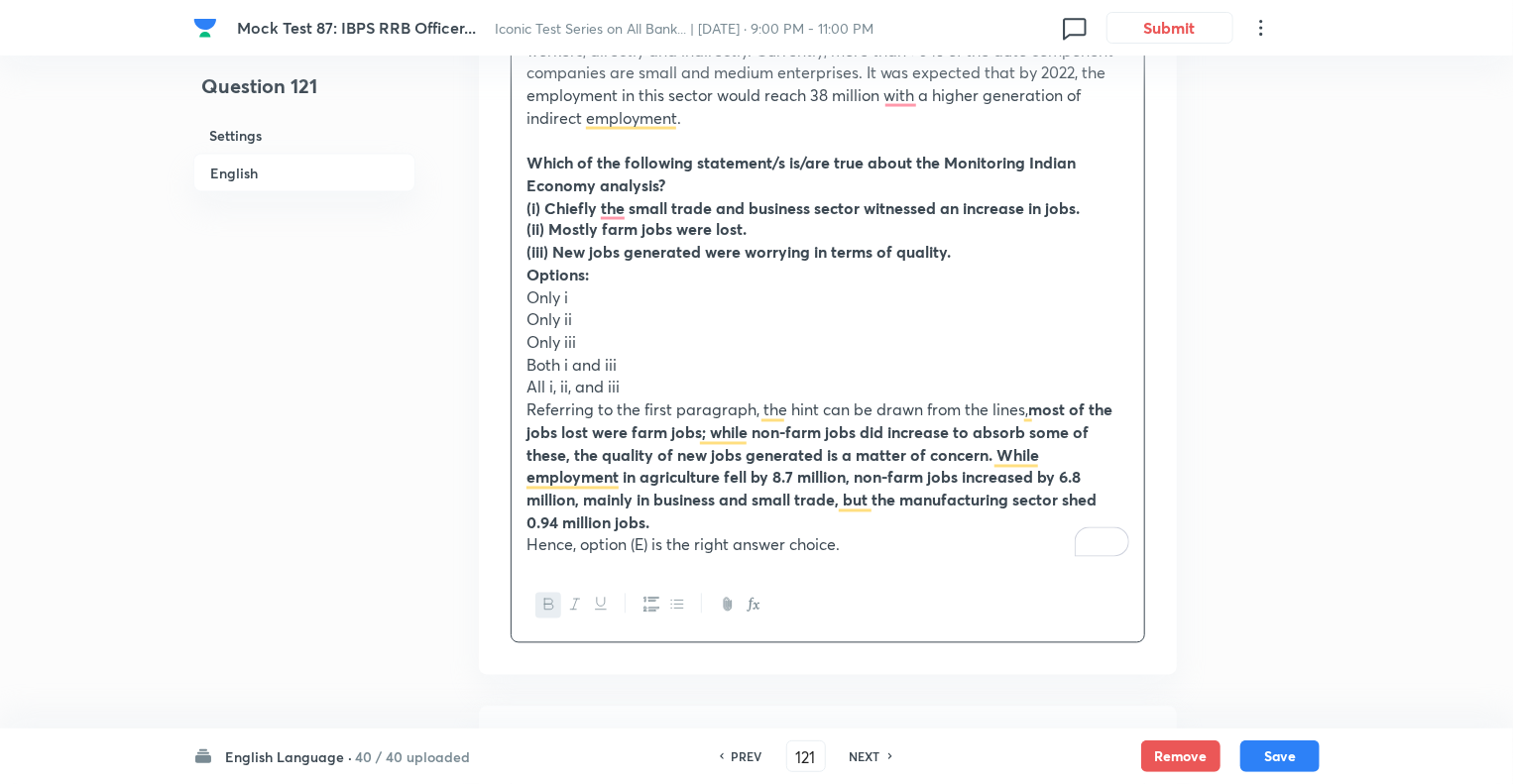 click on "Only ii" at bounding box center [828, 320] 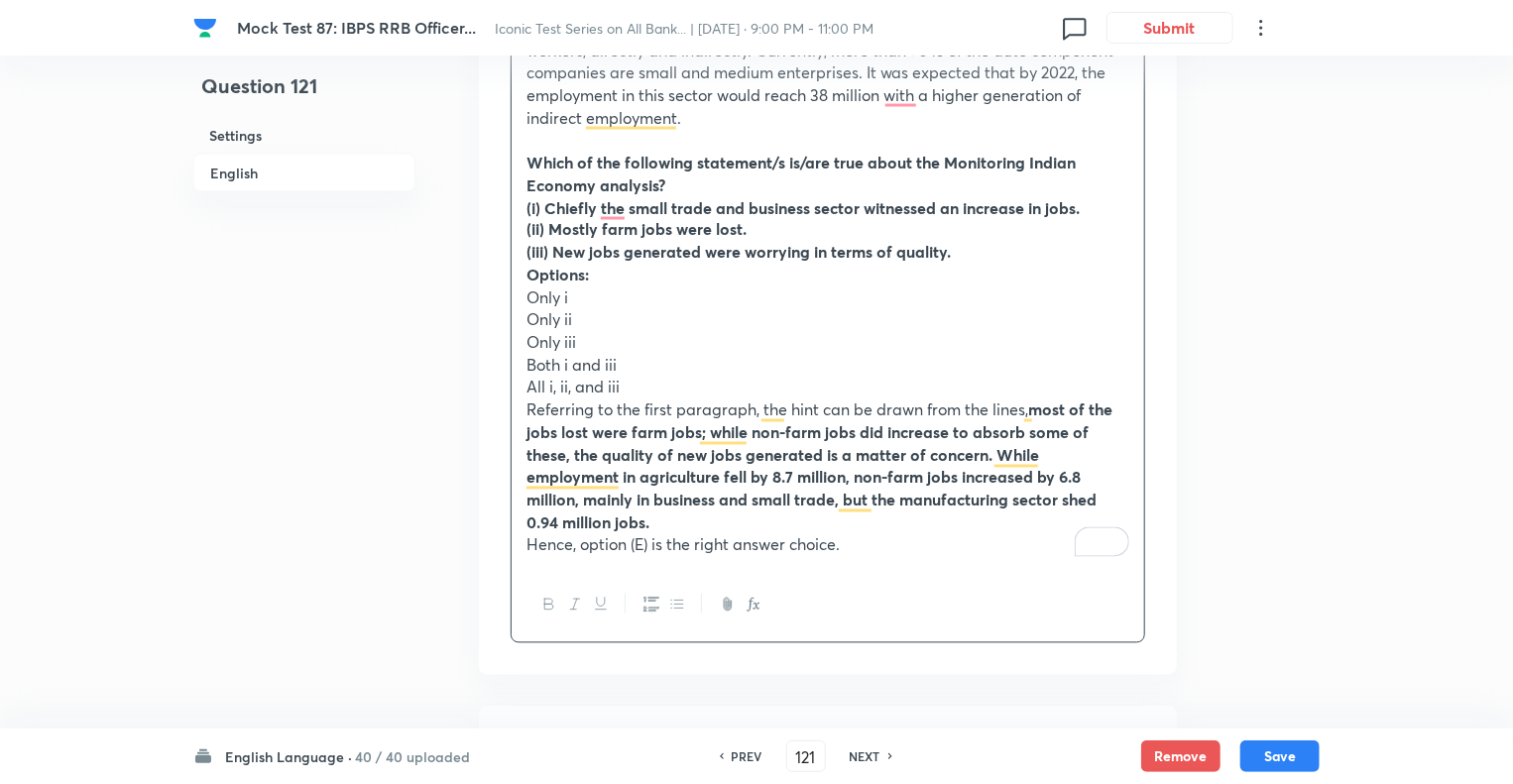 click on "Read the following passage and answer the questions that follow. Some words are given in bold to help you while answering some questions. The most recent labour statistics, for August 2021, released by the Centre for Monitoring Indian Economy (CMIE) shows that the unemployment rate has increased from around 7% in July to 8.3% for August 2021. In absolute terms, employment shrunk from 399.7 million in July to 397.8 million, that is, 1.9 million jobs were lost in one month. Sectoral analysis shows that most of the jobs lost were farm jobs; while non-farm jobs did increase to absorb some of these, the quality of new jobs generated is a matter of concern. While employment in agriculture fell by 8.7 million, non-farm jobs increased by 6.8 million, mainly in business and small trade, but the manufacturing sector shed 0.94 million jobs. Thus, much of the labour shed by agriculture has been absorbed in low-end service activities. dampener  Tepid (ii) Mostly farm jobs were lost. Options: Only i Only ii Only iii" at bounding box center [828, -197] 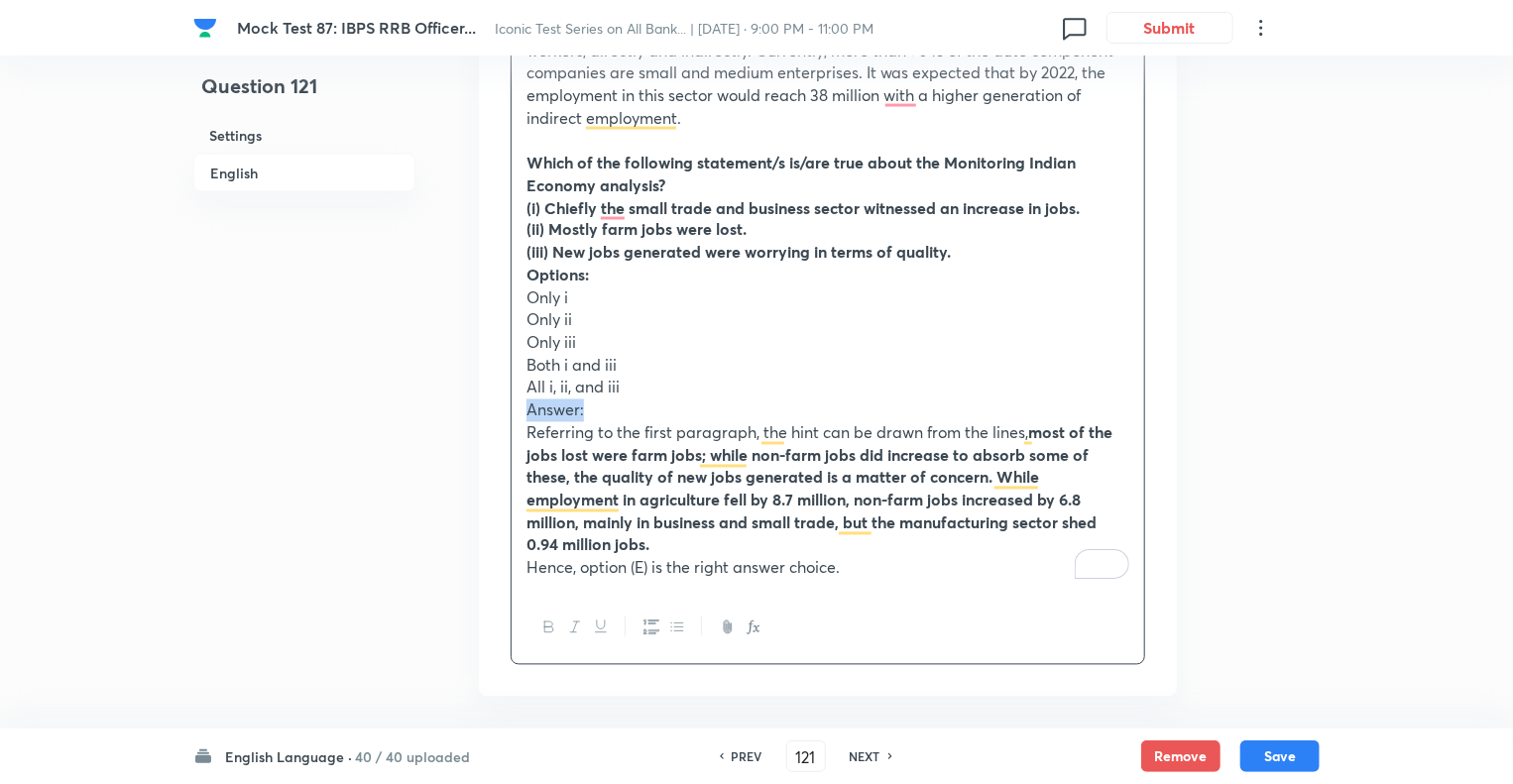 drag, startPoint x: 589, startPoint y: 409, endPoint x: 500, endPoint y: 410, distance: 89.005618 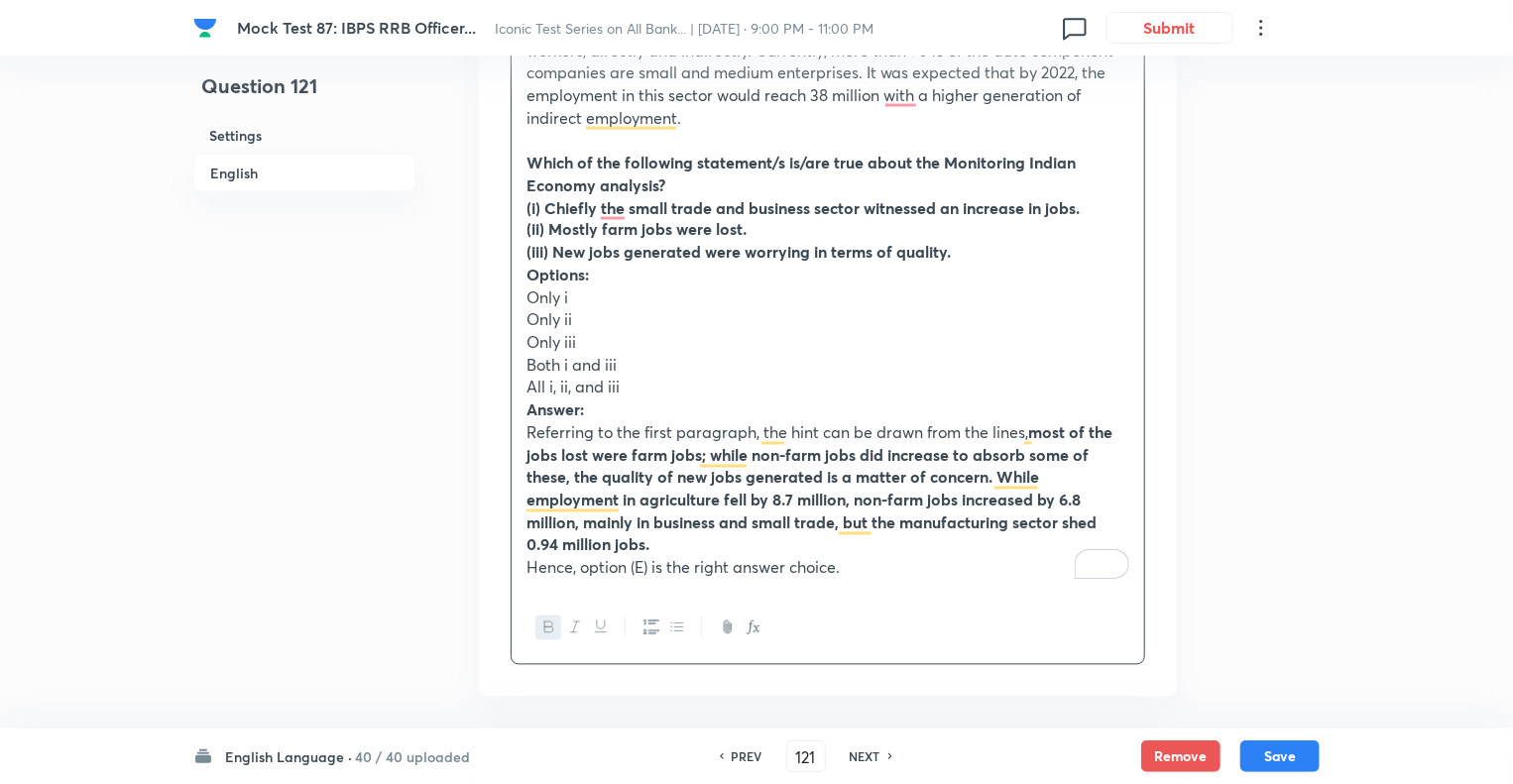 click on "Referring to the first paragraph, the hint can be drawn from the lines,  most of the jobs lost were farm jobs; while non-farm jobs did increase to absorb some of these, the quality of new jobs generated is a matter of concern. While employment in agriculture fell by 8.7 million, non-farm jobs increased by 6.8 million, mainly in business and small trade, but the manufacturing sector shed 0.94 million jobs." at bounding box center [828, 490] 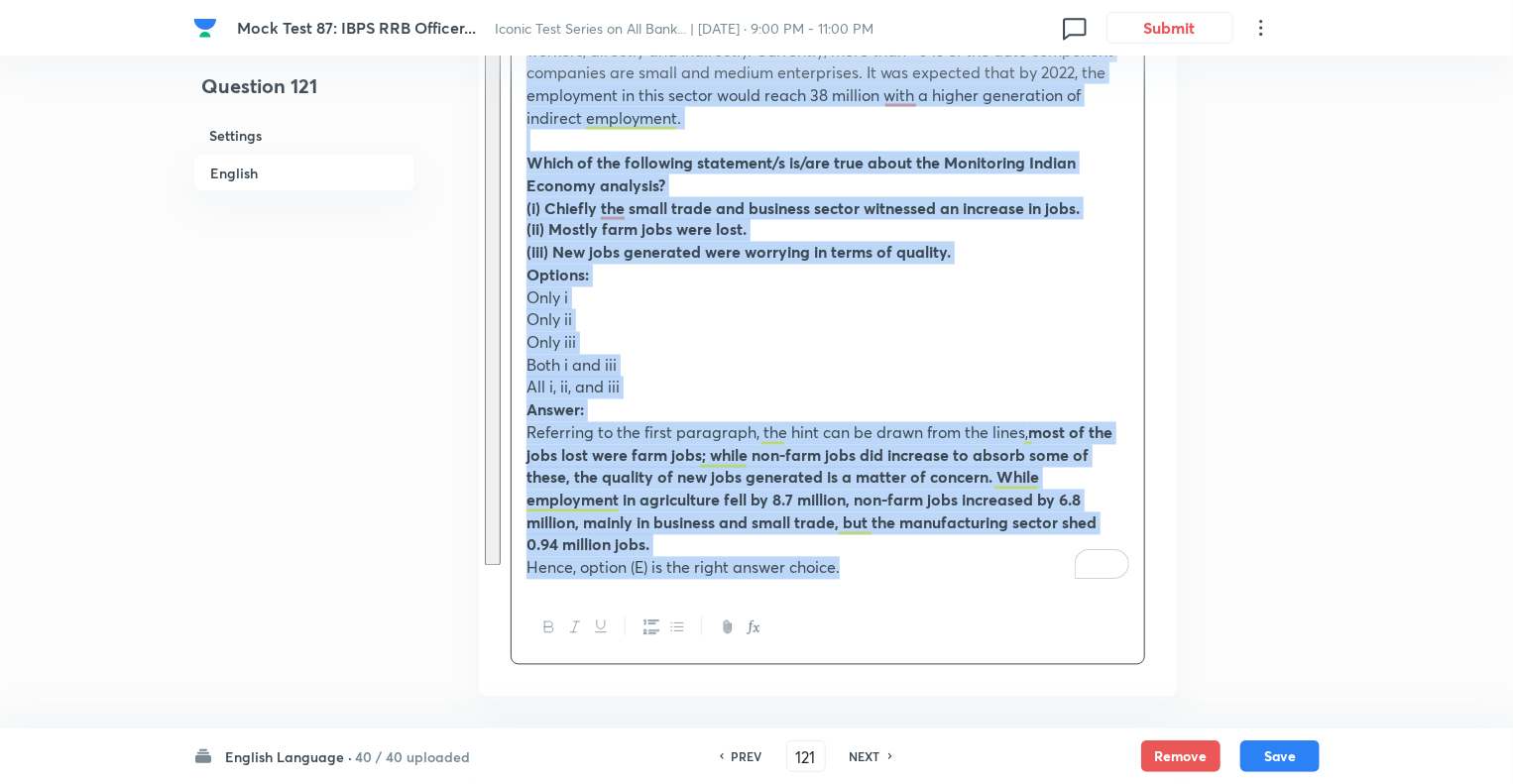 copy on "Read the following passage and answer the questions that follow. Some words are given in bold to help you while answering some questions. The most recent labour statistics, for August 2021, released by the Centre for Monitoring Indian Economy (CMIE) shows that the unemployment rate has increased from around 7% in July to 8.3% for August 2021. In absolute terms, employment shrunk from 399.7 million in July to 397.8 million, that is, 1.9 million jobs were lost in one month. Sectoral analysis shows that most of the jobs lost were farm jobs; while non-farm jobs did increase to absorb some of these, the quality of new jobs generated is a matter of concern. While employment in agriculture fell by 8.7 million, non-farm jobs increased by 6.8 million, mainly in business and small trade, but the manufacturing sector shed 0.94 million jobs. Thus, much of the labour shed by agriculture has been absorbed in low-end service activities. During normal times, seasonal labour released from agriculture gets accommodated in t..." 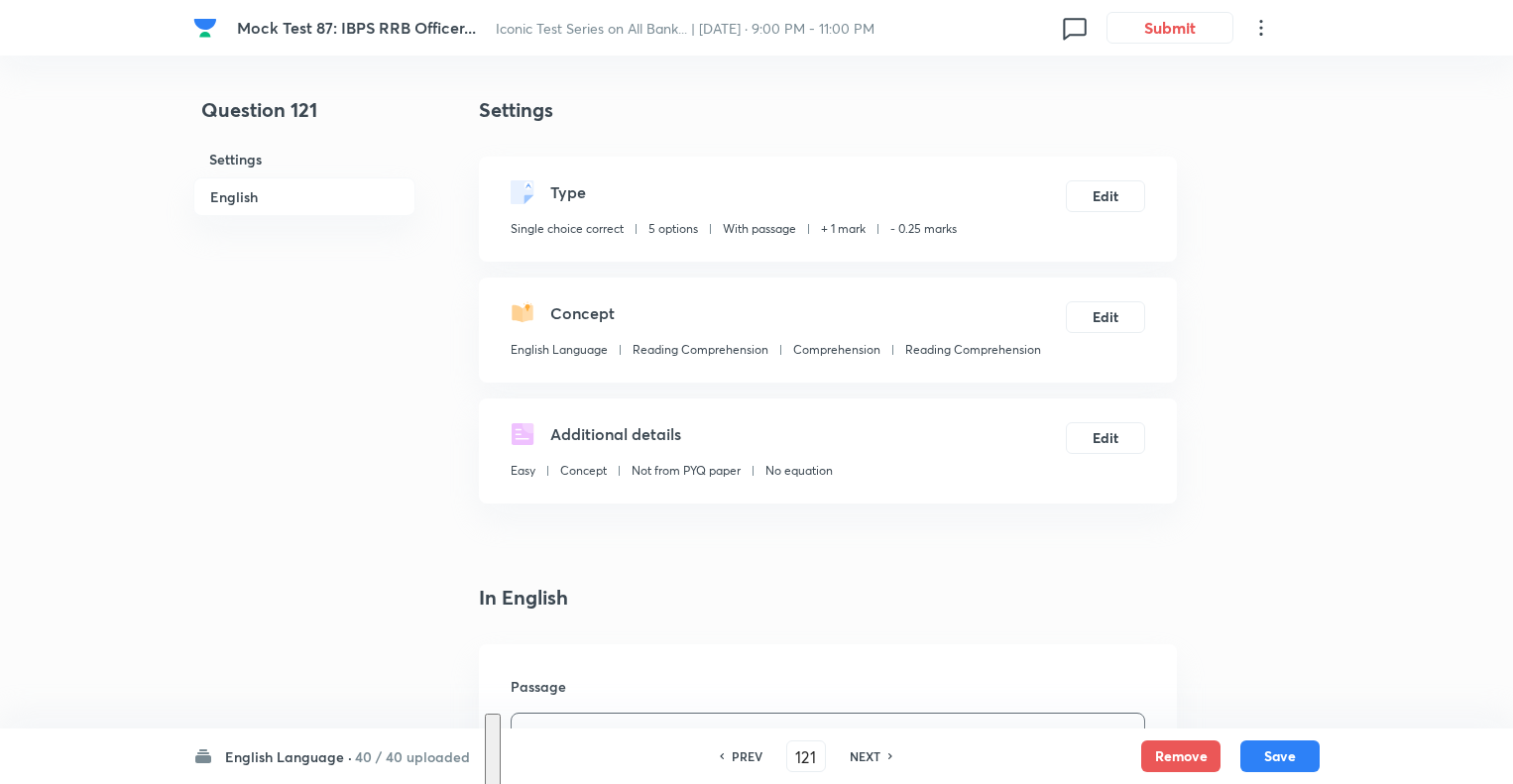 scroll, scrollTop: 1677, scrollLeft: 0, axis: vertical 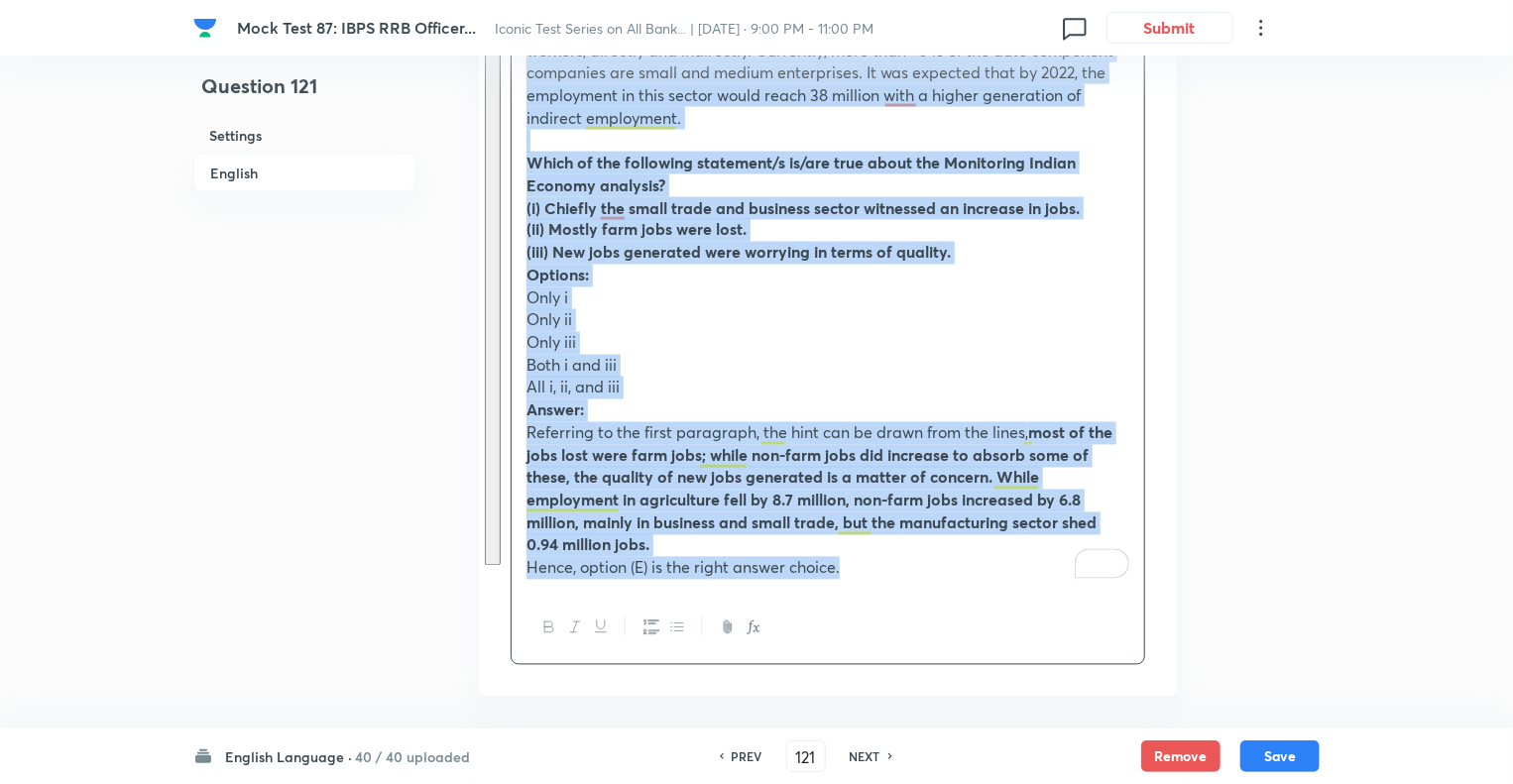 click on "Question 121 Settings English" at bounding box center [304, 814] 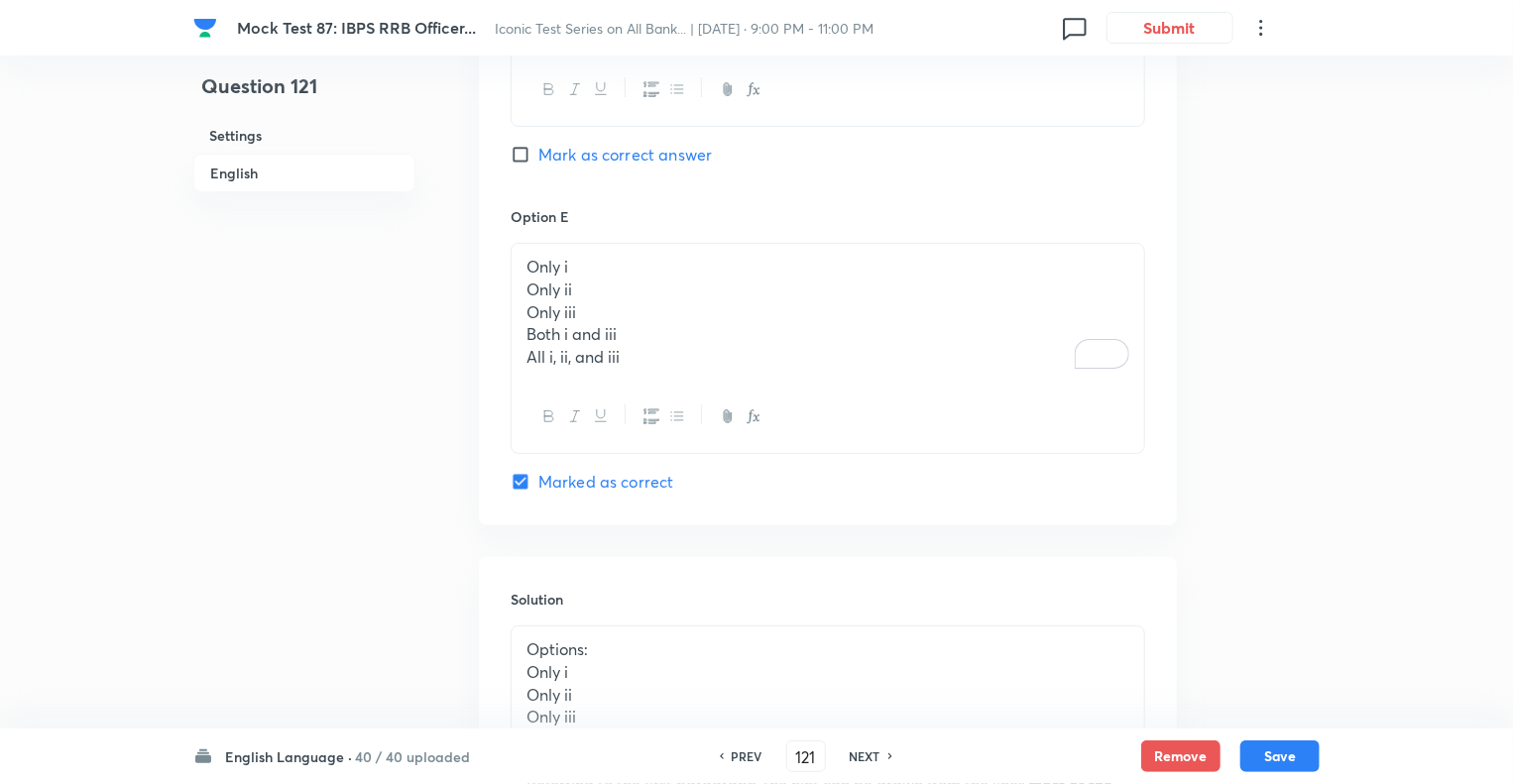 scroll, scrollTop: 3778, scrollLeft: 0, axis: vertical 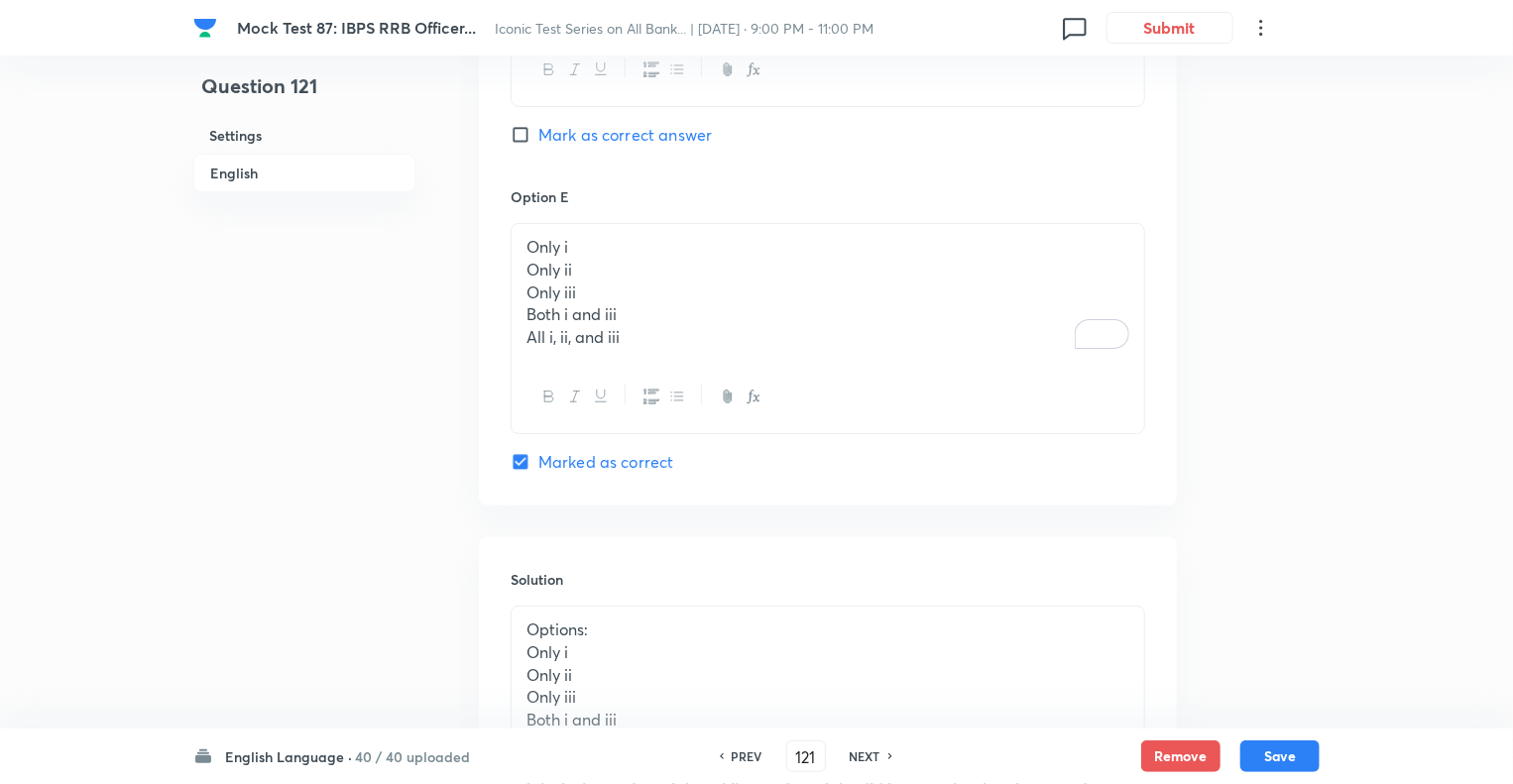 click on "NEXT" at bounding box center (865, 756) 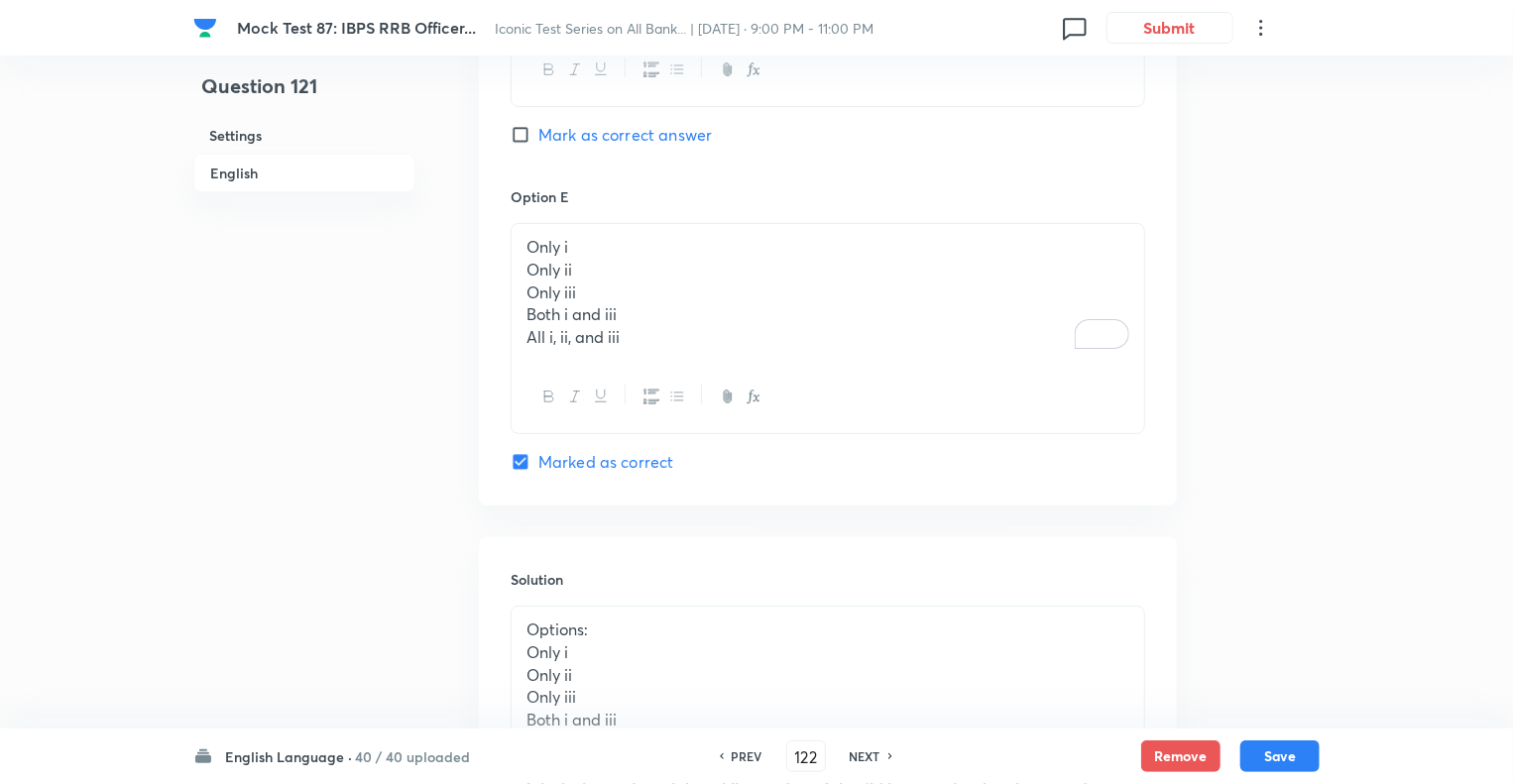 checkbox on "false" 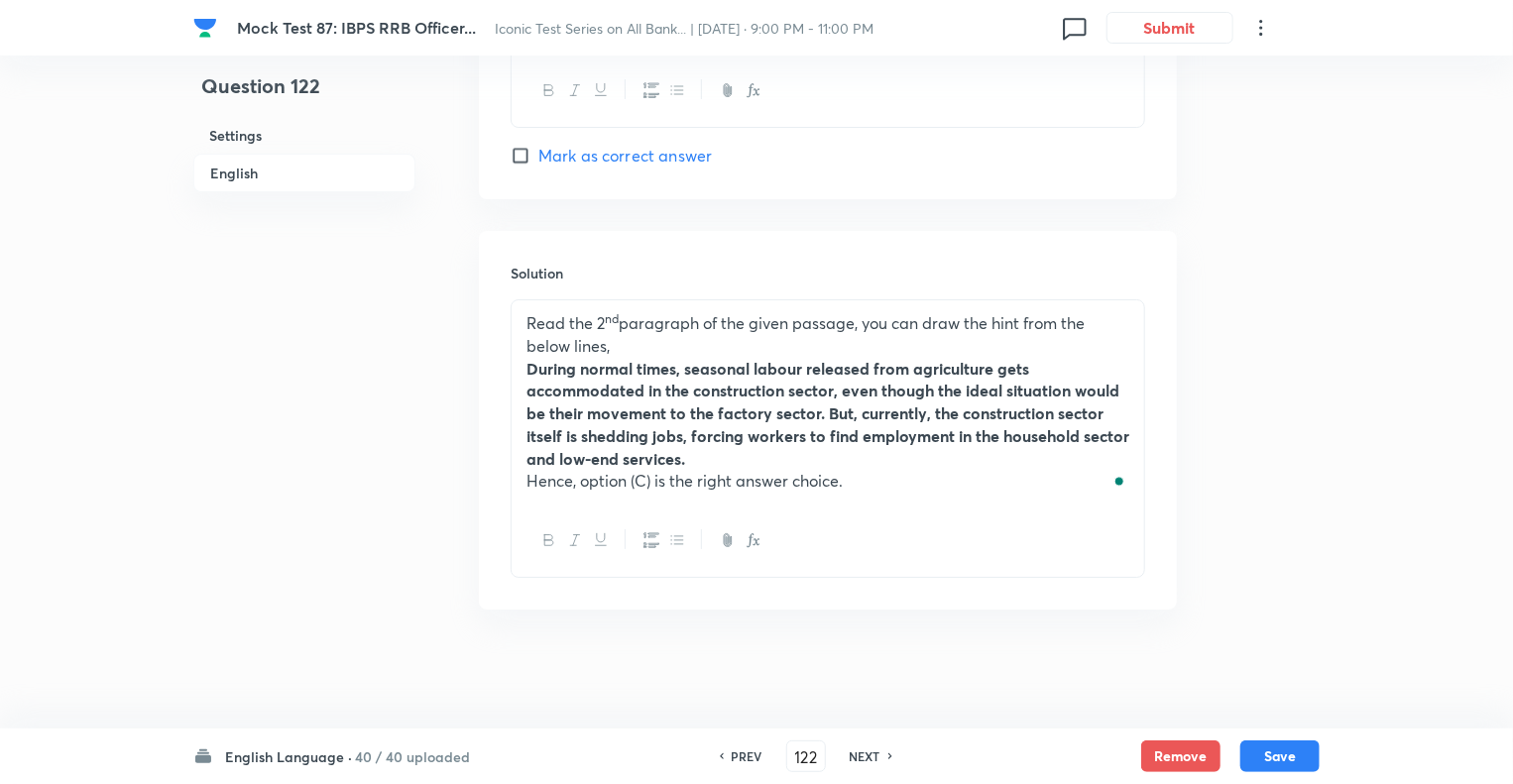 click on "Question 122 Settings English" at bounding box center [304, -1411] 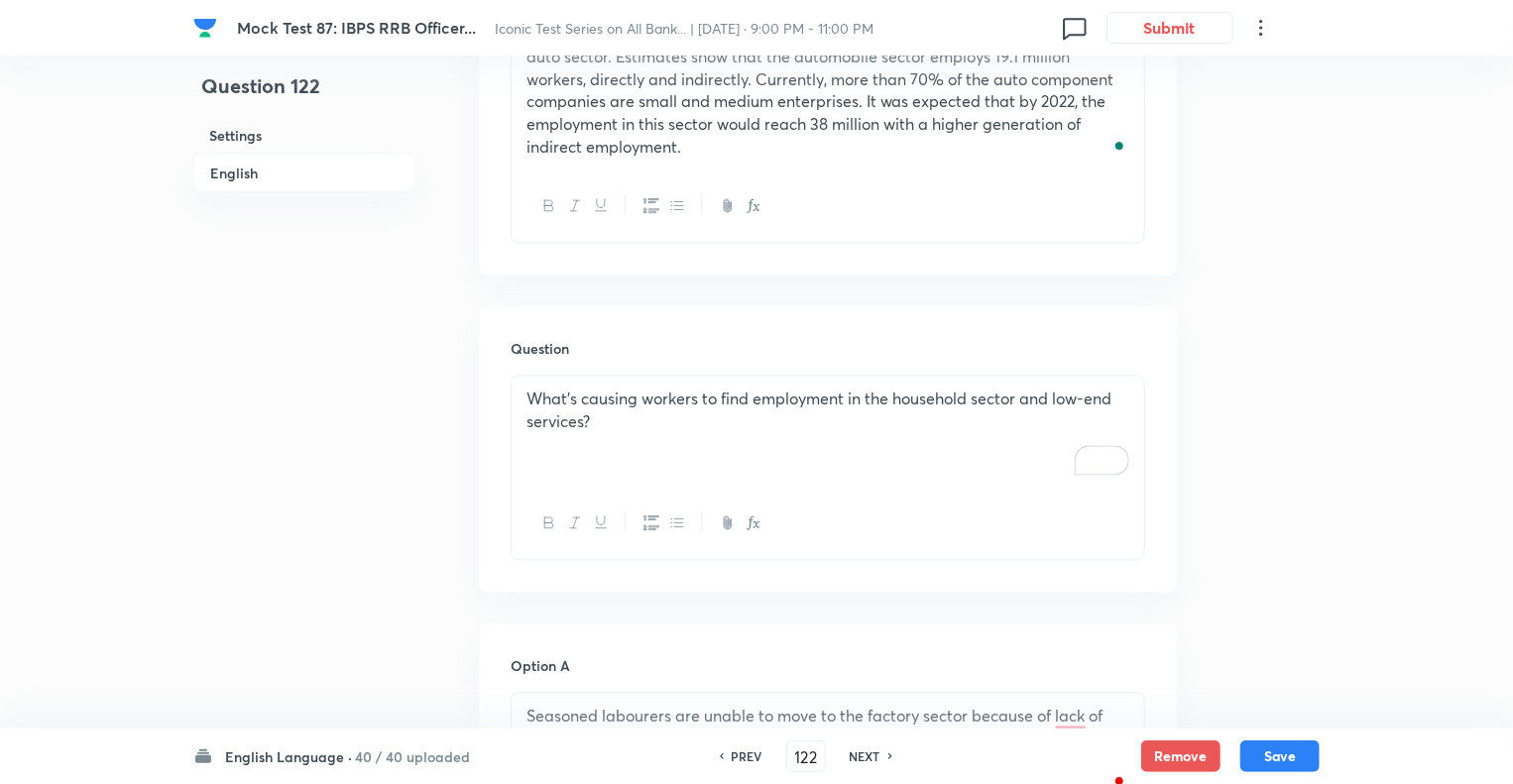 scroll, scrollTop: 1618, scrollLeft: 0, axis: vertical 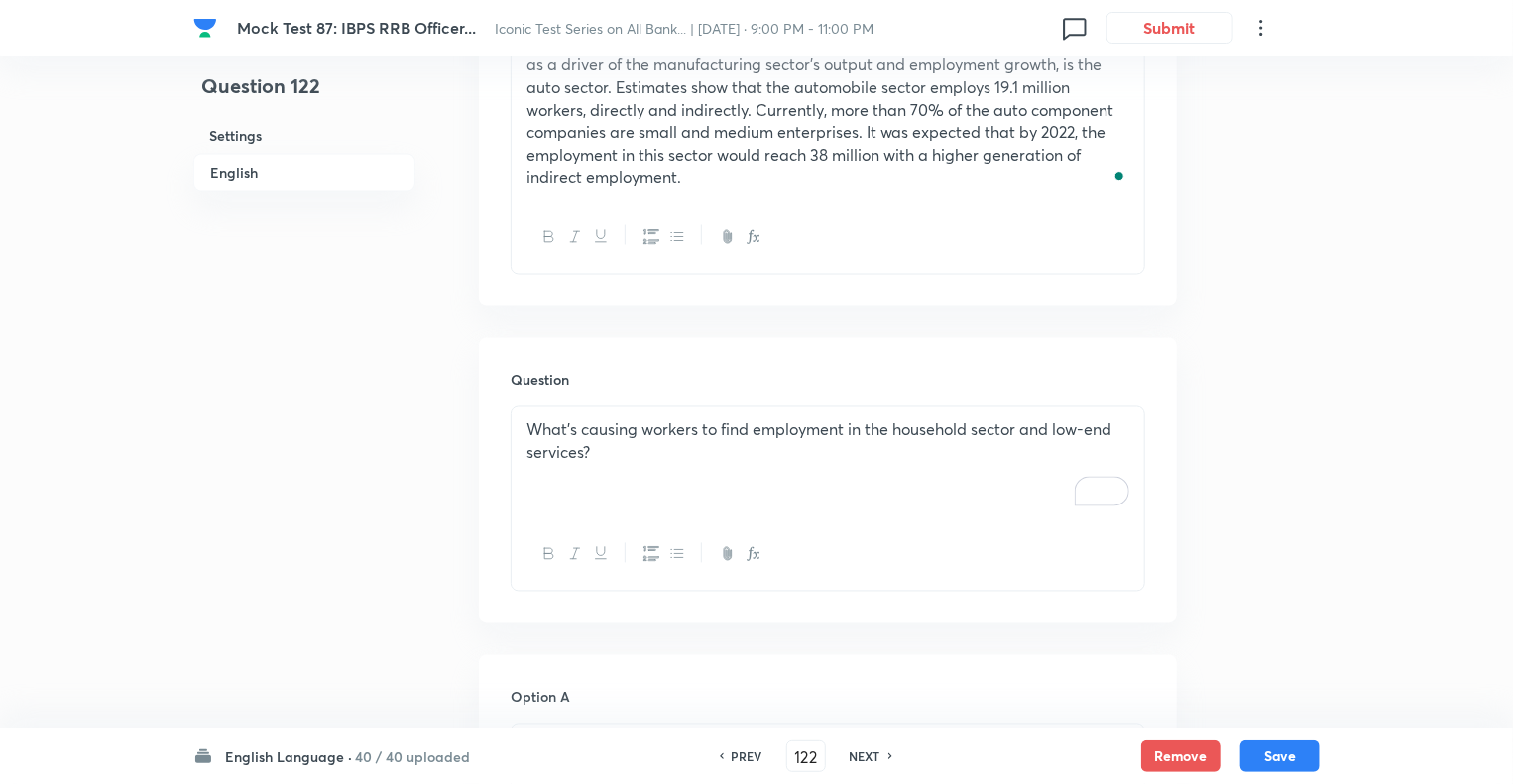click on "What’s causing workers to find employment in the household sector and low-end services?" at bounding box center [828, 441] 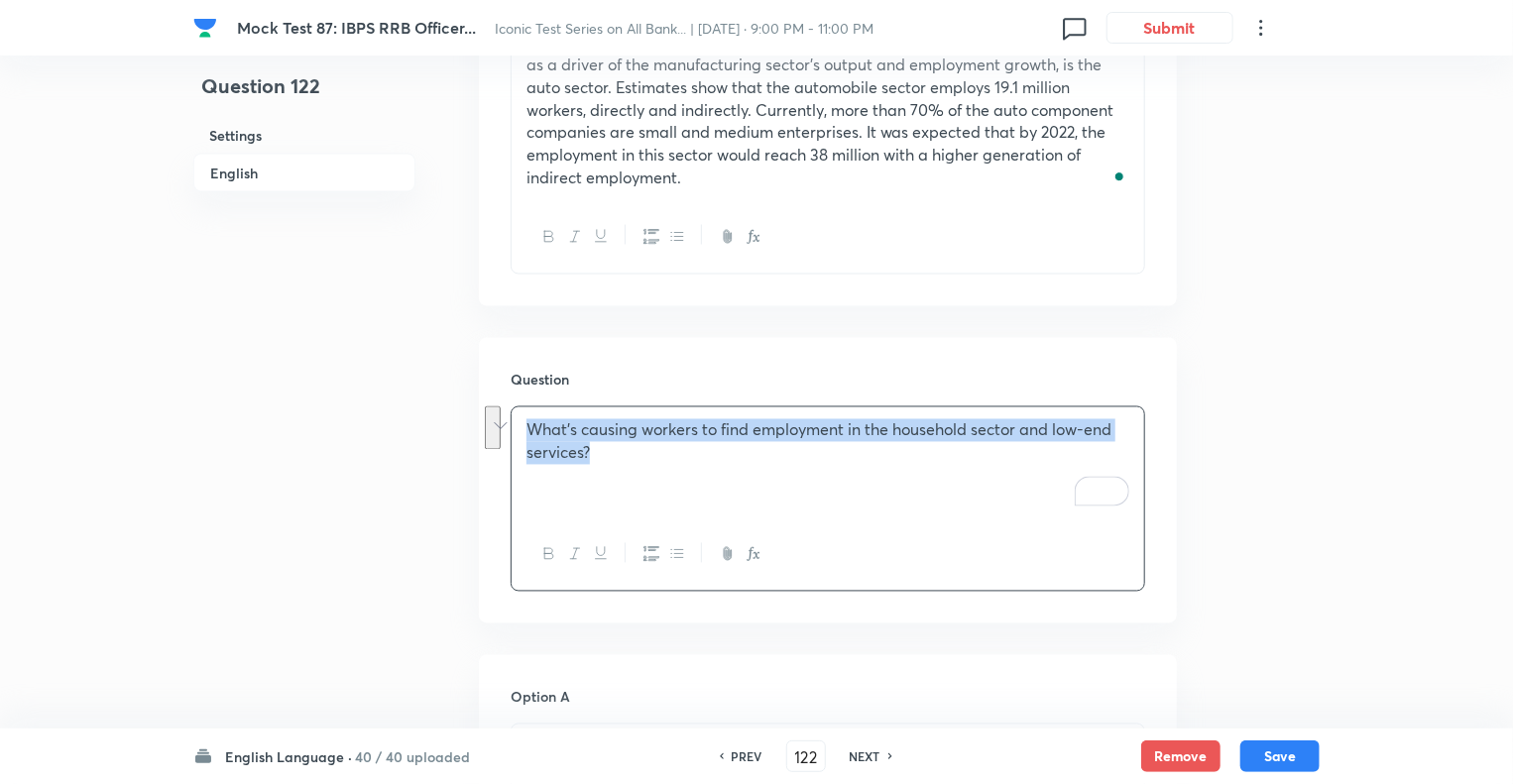 copy on "What’s causing workers to find employment in the household sector and low-end services?" 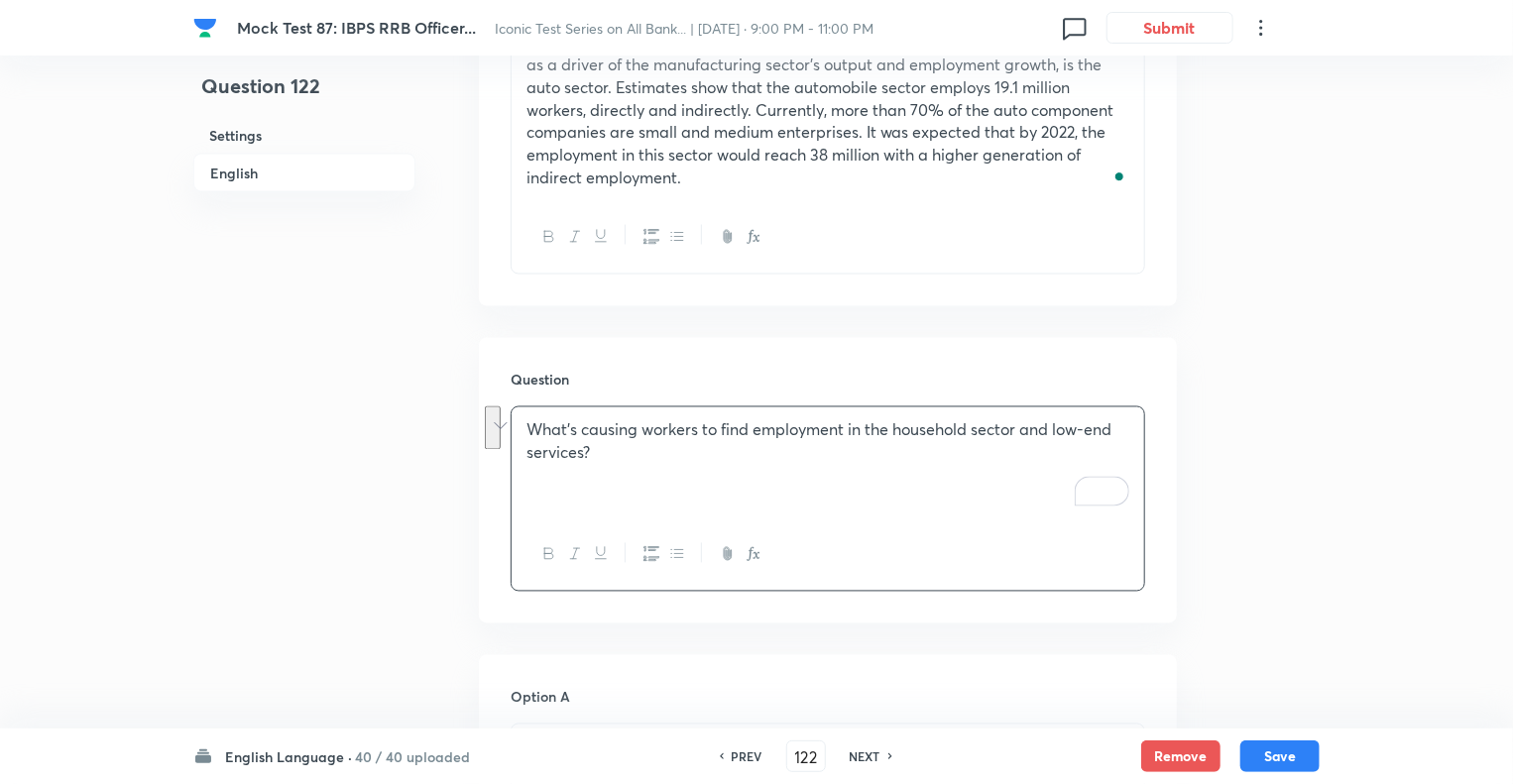 click on "Question 122 Settings English Settings Type Single choice correct 5 options With passage + 1 mark - 0.25 marks Edit Concept English Language Reading Comprehension Comprehension Reading Comprehension Edit Additional details Easy Concept Not from PYQ paper No equation Edit In English Passage Read the following passage and answer the questions that follow. Some words are given in bold to help you while answering some questions. During normal times, seasonal labour released from agriculture gets accommodated in the construction sector, even though the ideal situation would be their movement to the factory sector. But, currently, the construction sector itself is shedding jobs, forcing workers to find employment in the household sector and low-end services. This non-availability of sufficient jobs in manufacturing and higher end services could be the  dampener  Tepid Question What’s causing workers to find employment in the household sector and low-end services? Option A Mark as correct answer Option B Option C" at bounding box center (756, 577) 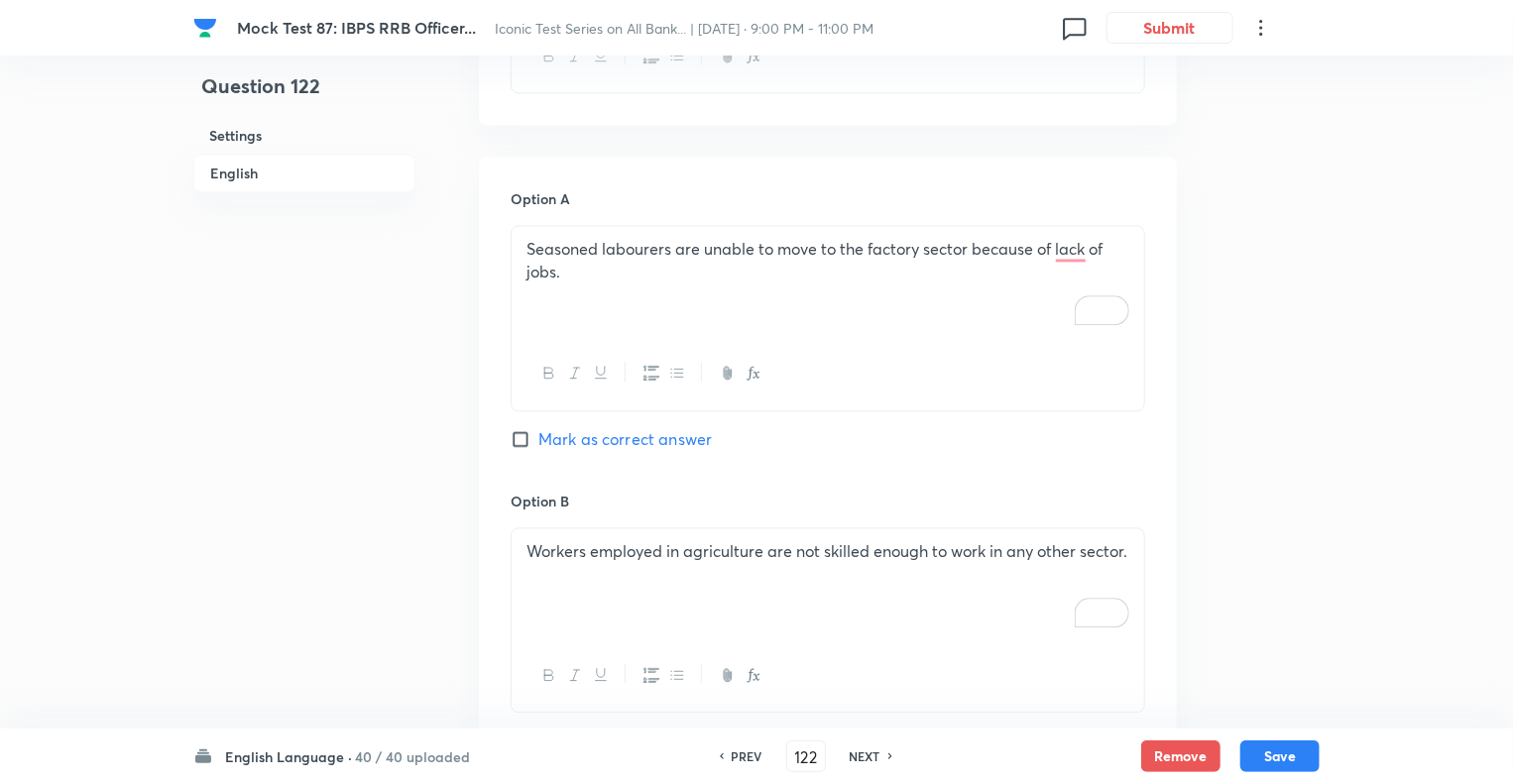 scroll, scrollTop: 2133, scrollLeft: 0, axis: vertical 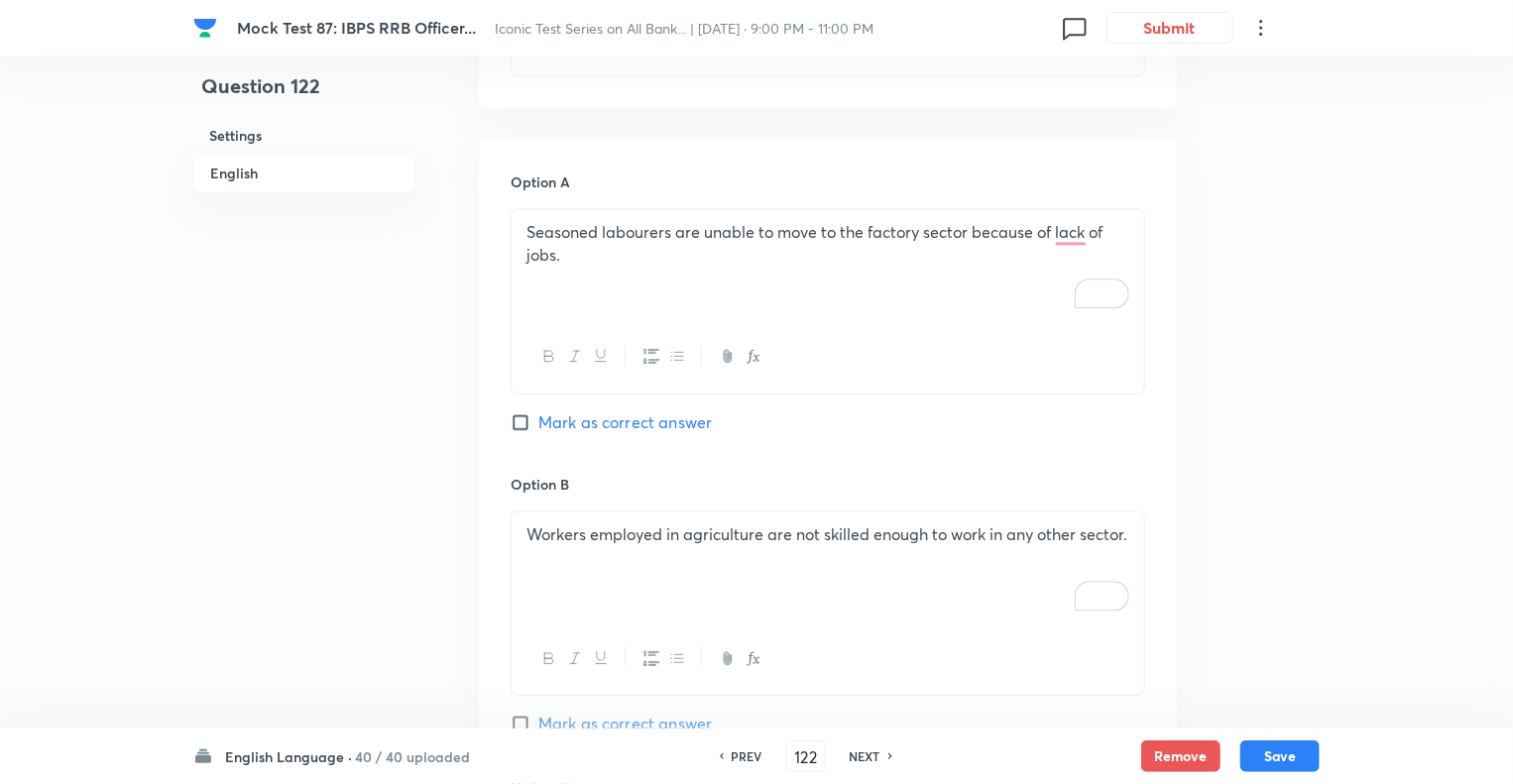 click on "Seasoned labourers are unable to move to the factory sector because of lack of jobs." at bounding box center [828, 265] 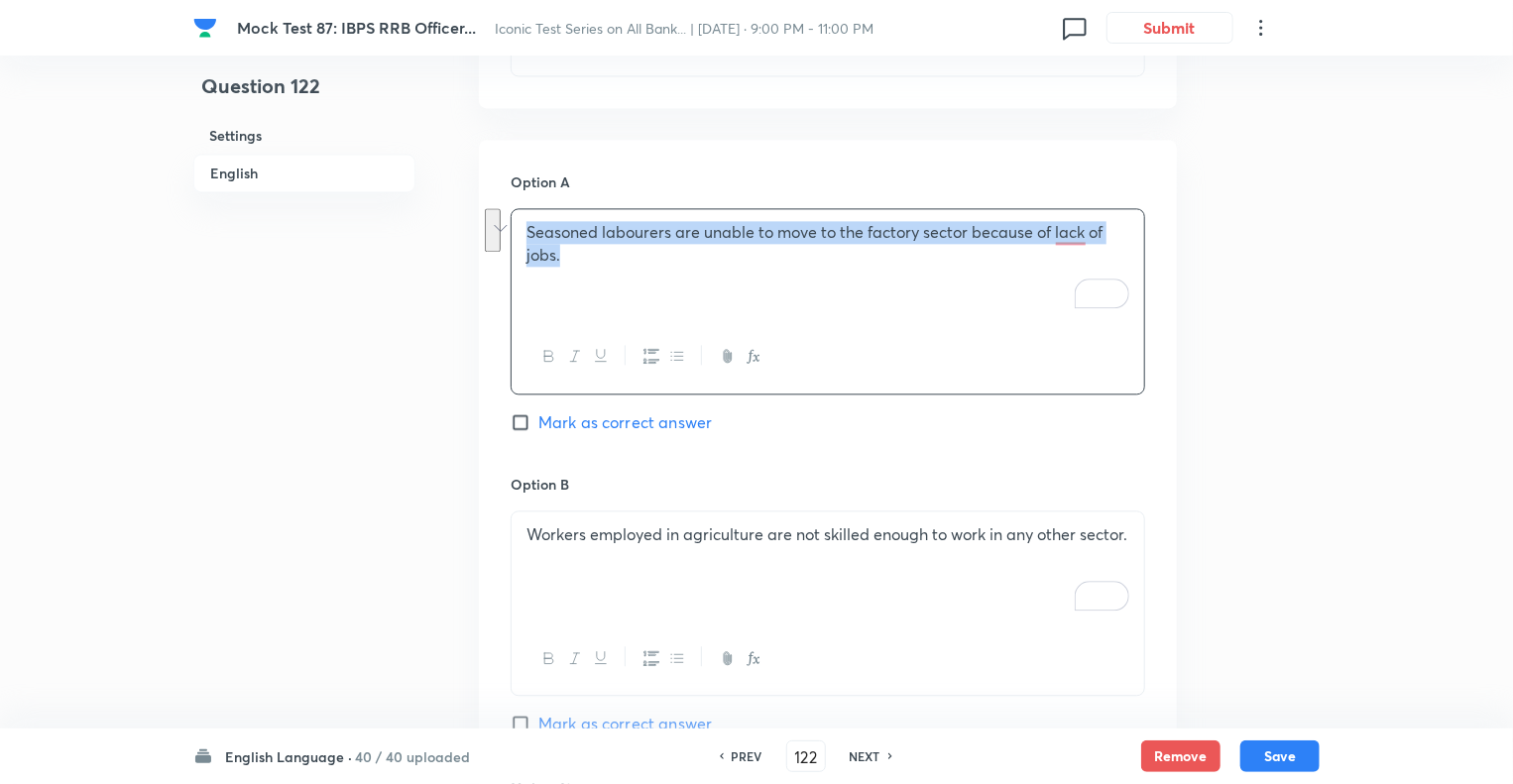 copy on "Seasoned labourers are unable to move to the factory sector because of lack of jobs." 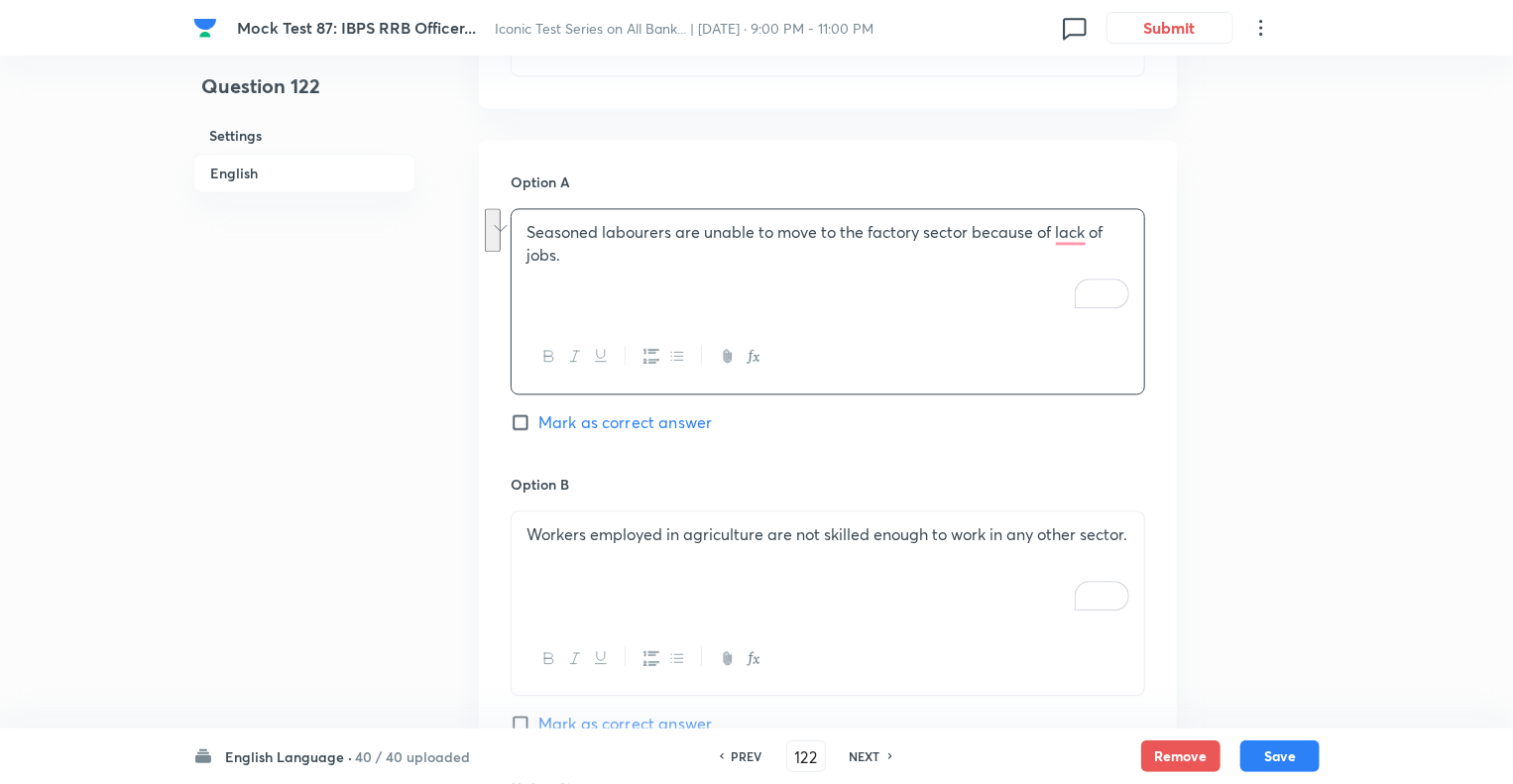 click on "Workers employed in agriculture are not skilled enough to work in any other sector." at bounding box center (828, 567) 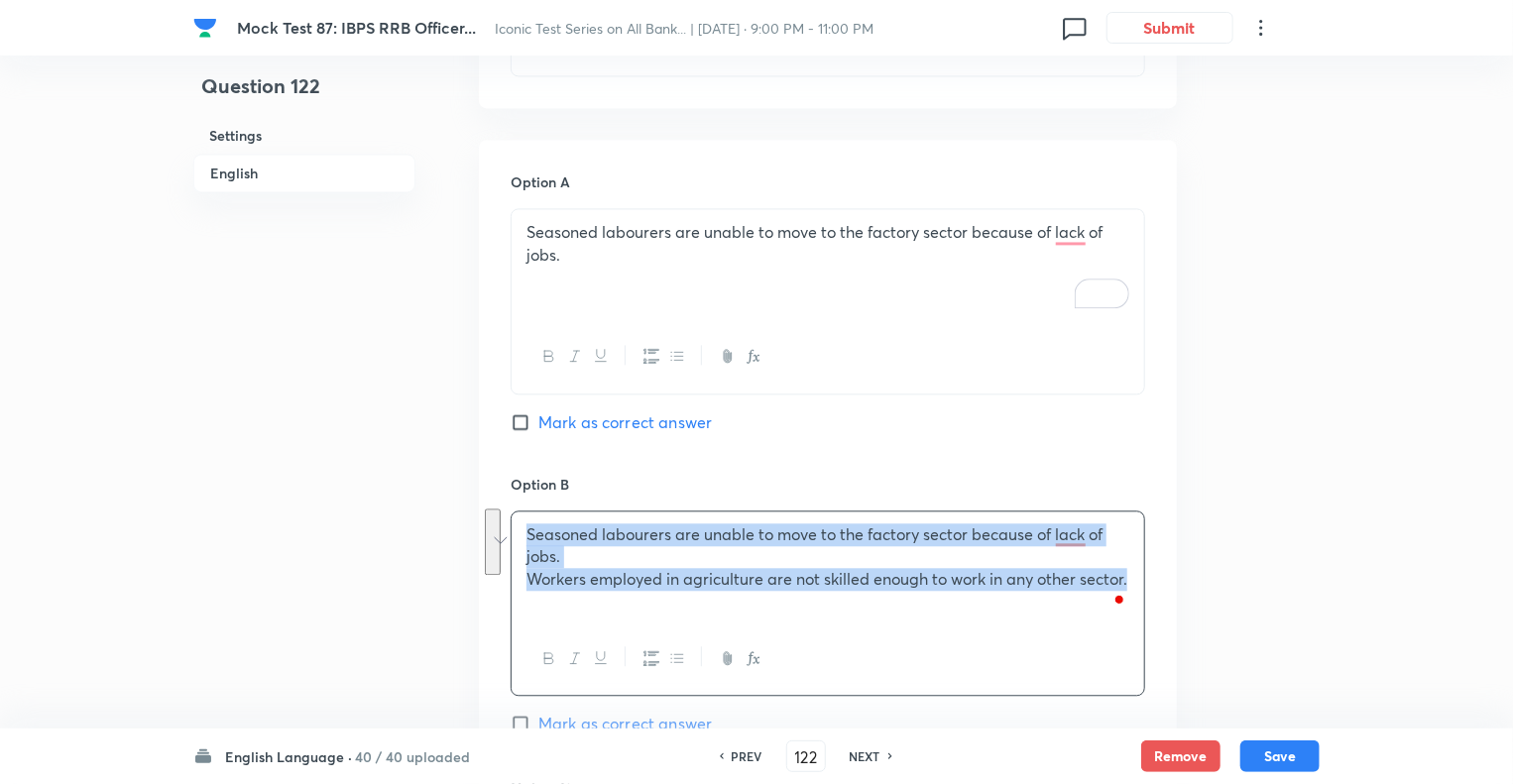 copy on "Seasoned labourers are unable to move to the factory sector because of lack of jobs.  Workers employed in agriculture are not skilled enough to work in any other sector." 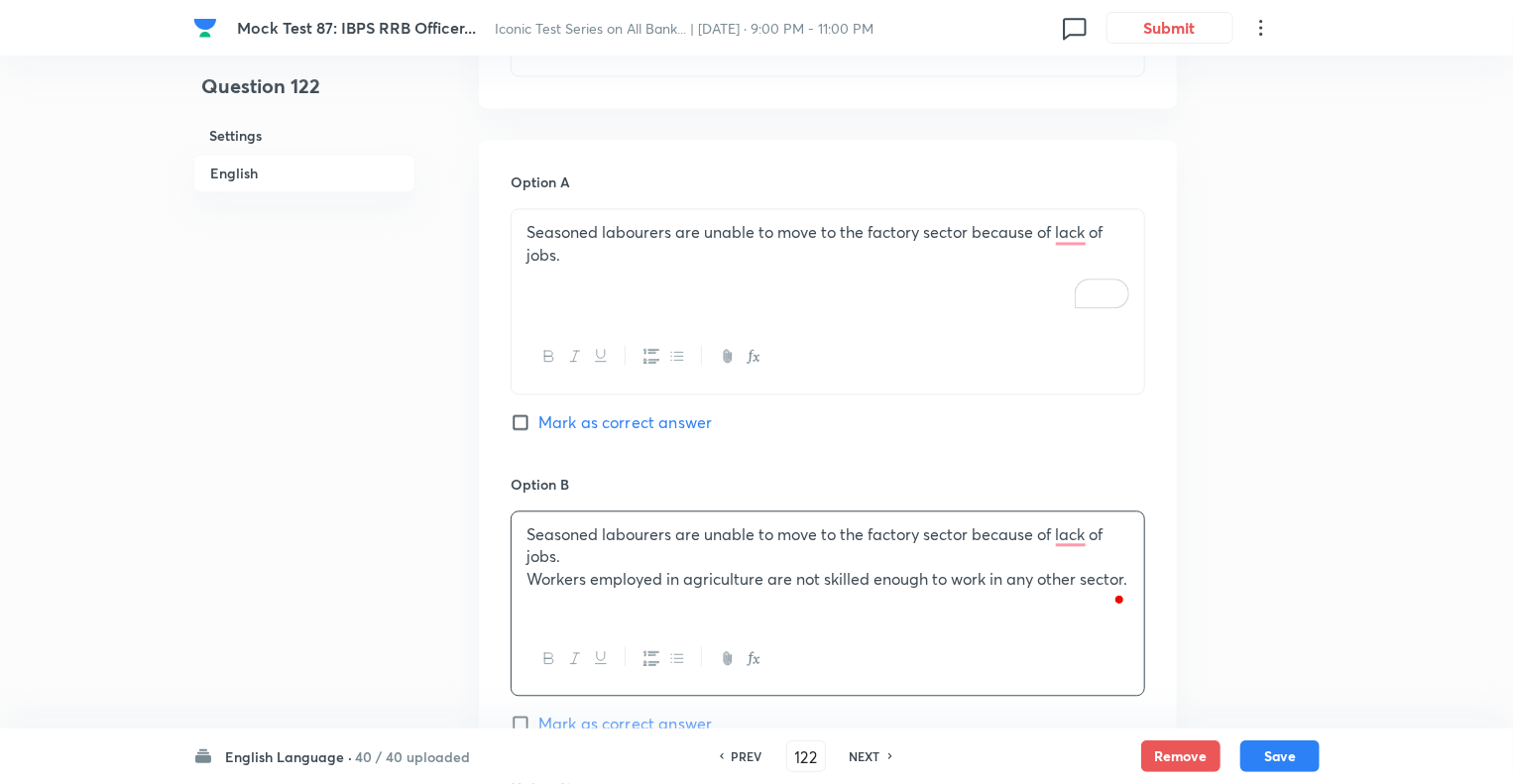 click on "Question 122 Settings English" at bounding box center (304, 61) 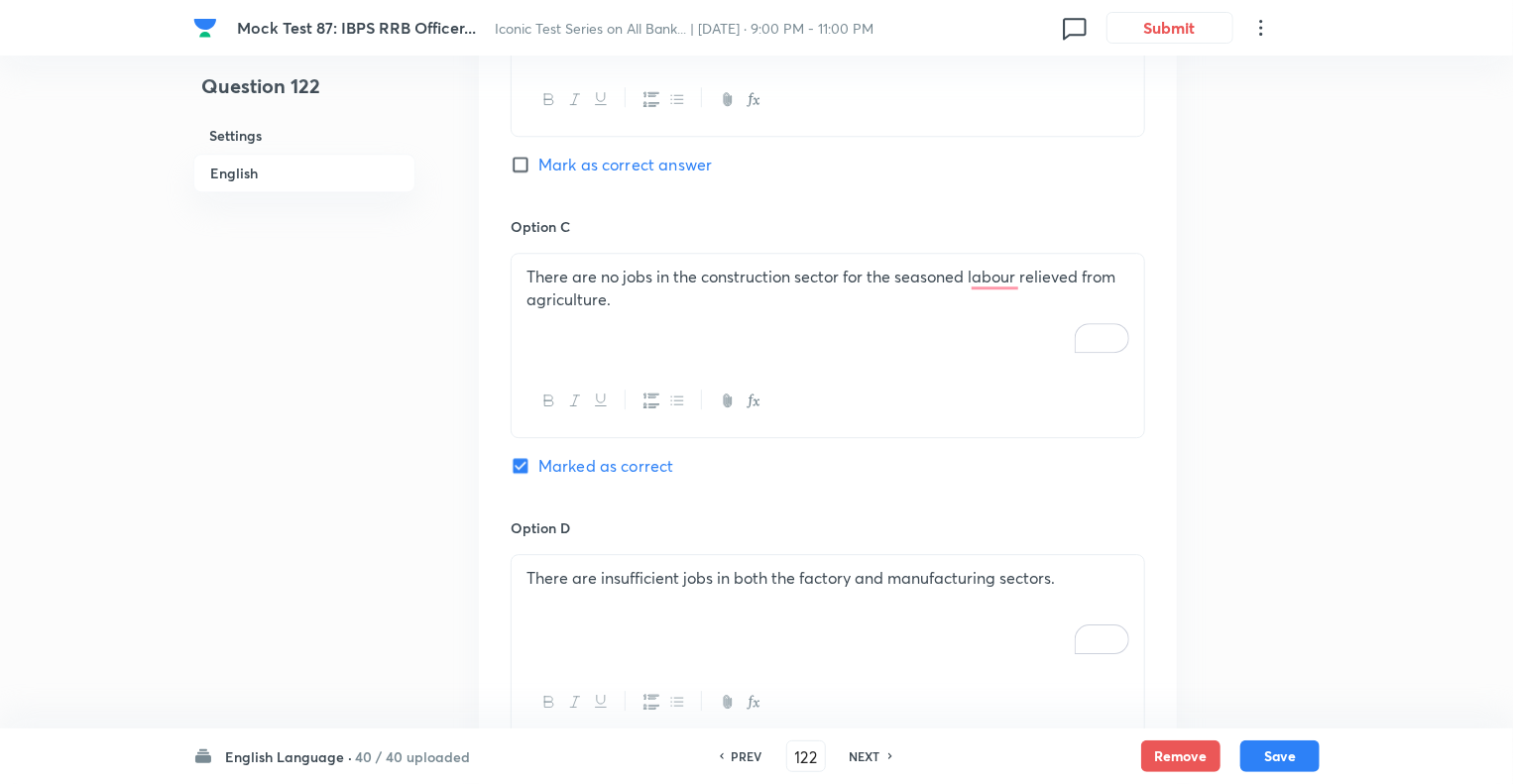 scroll, scrollTop: 2767, scrollLeft: 0, axis: vertical 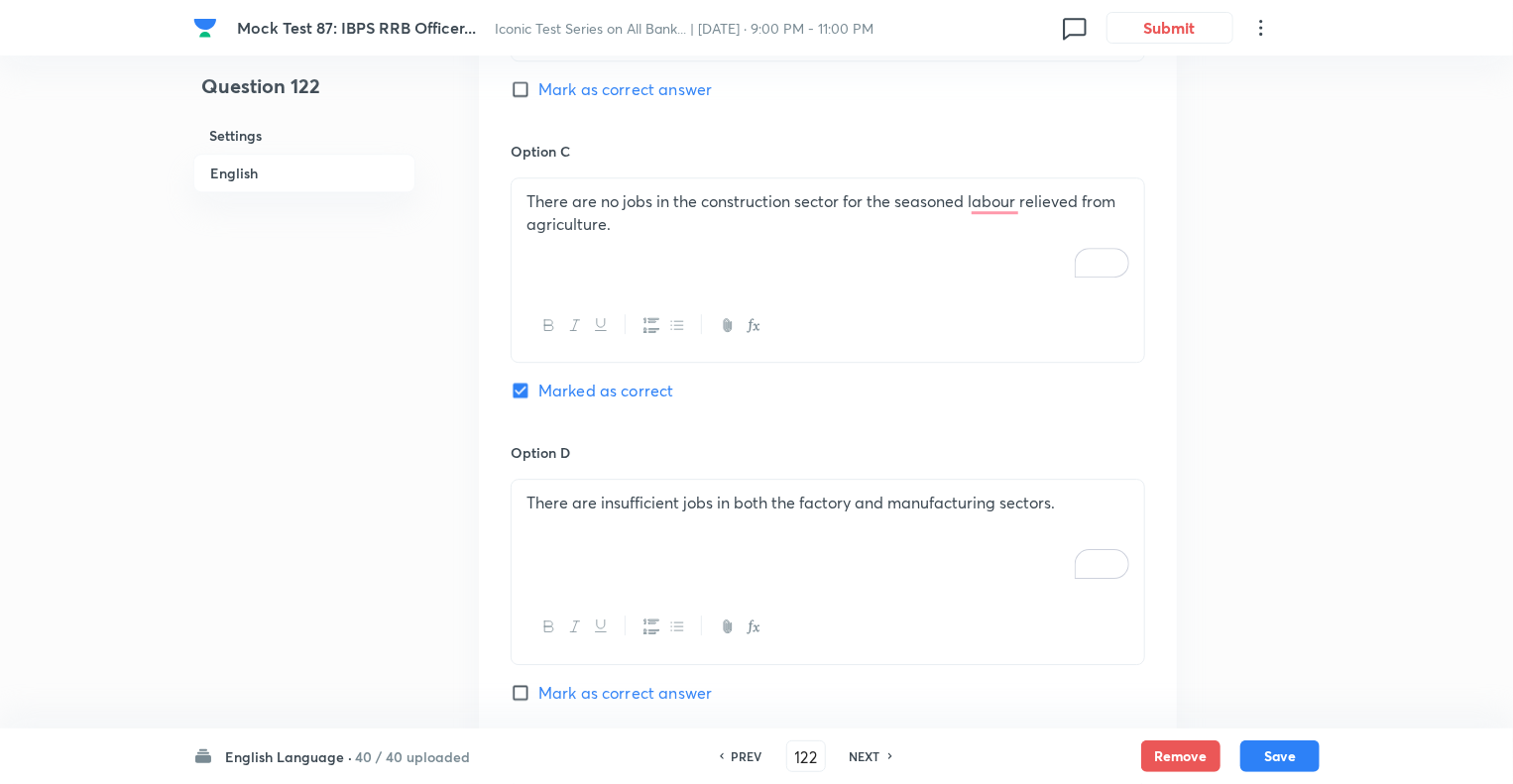 click on "There are no jobs in the construction sector for the seasoned labour relieved from agriculture." at bounding box center (828, 234) 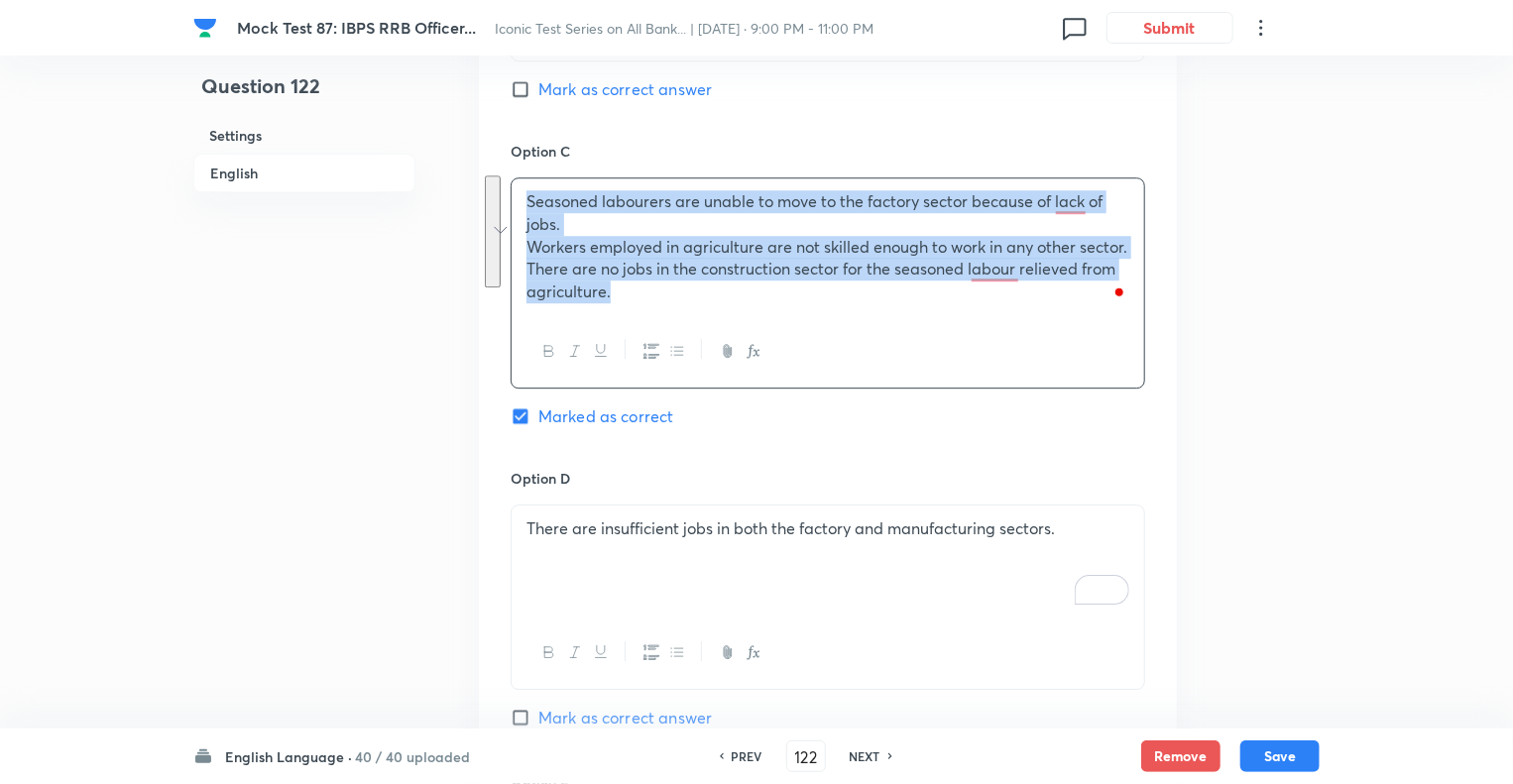 copy on "Seasoned labourers are unable to move to the factory sector because of lack of jobs. Workers employed in agriculture are not skilled enough to work in any other sector. There are no jobs in the construction sector for the seasoned labour relieved from agriculture." 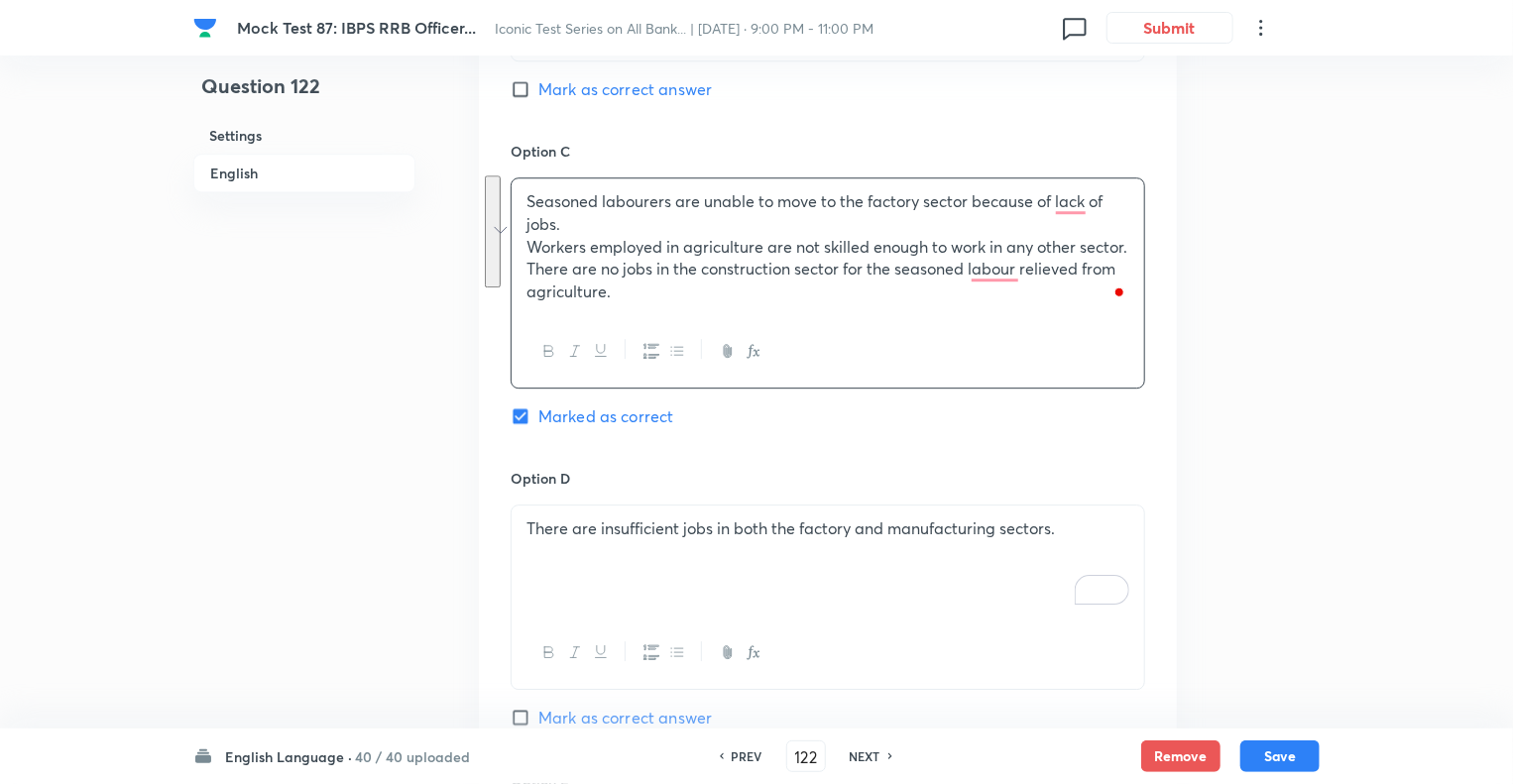 click on "There are insufficient jobs in both the factory and manufacturing sectors." at bounding box center (828, 561) 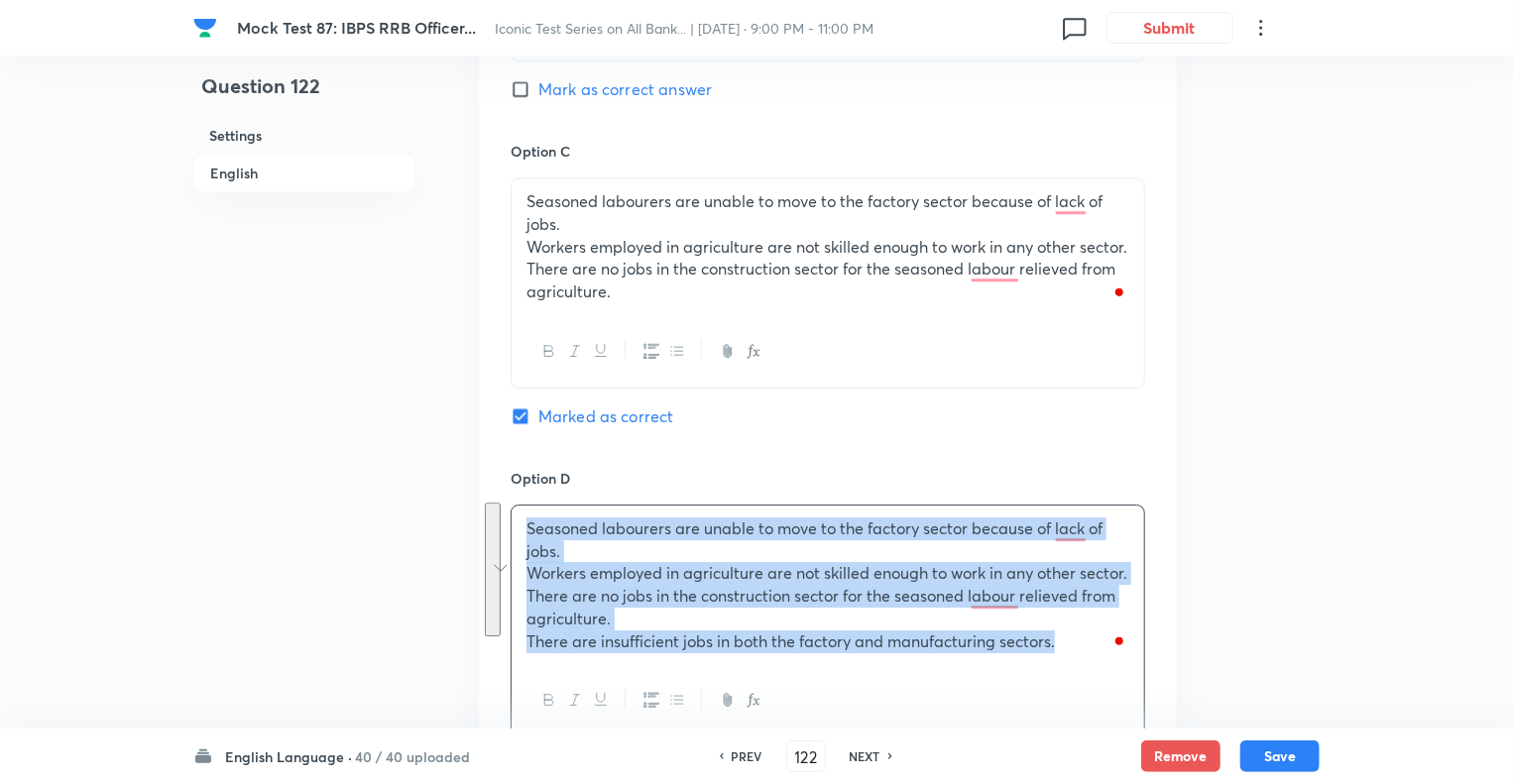 copy on "Seasoned labourers are unable to move to the factory sector because of lack of jobs. Workers employed in agriculture are not skilled enough to work in any other sector. There are no jobs in the construction sector for the seasoned labour relieved from agriculture. There are insufficient jobs in both the factory and manufacturing sectors." 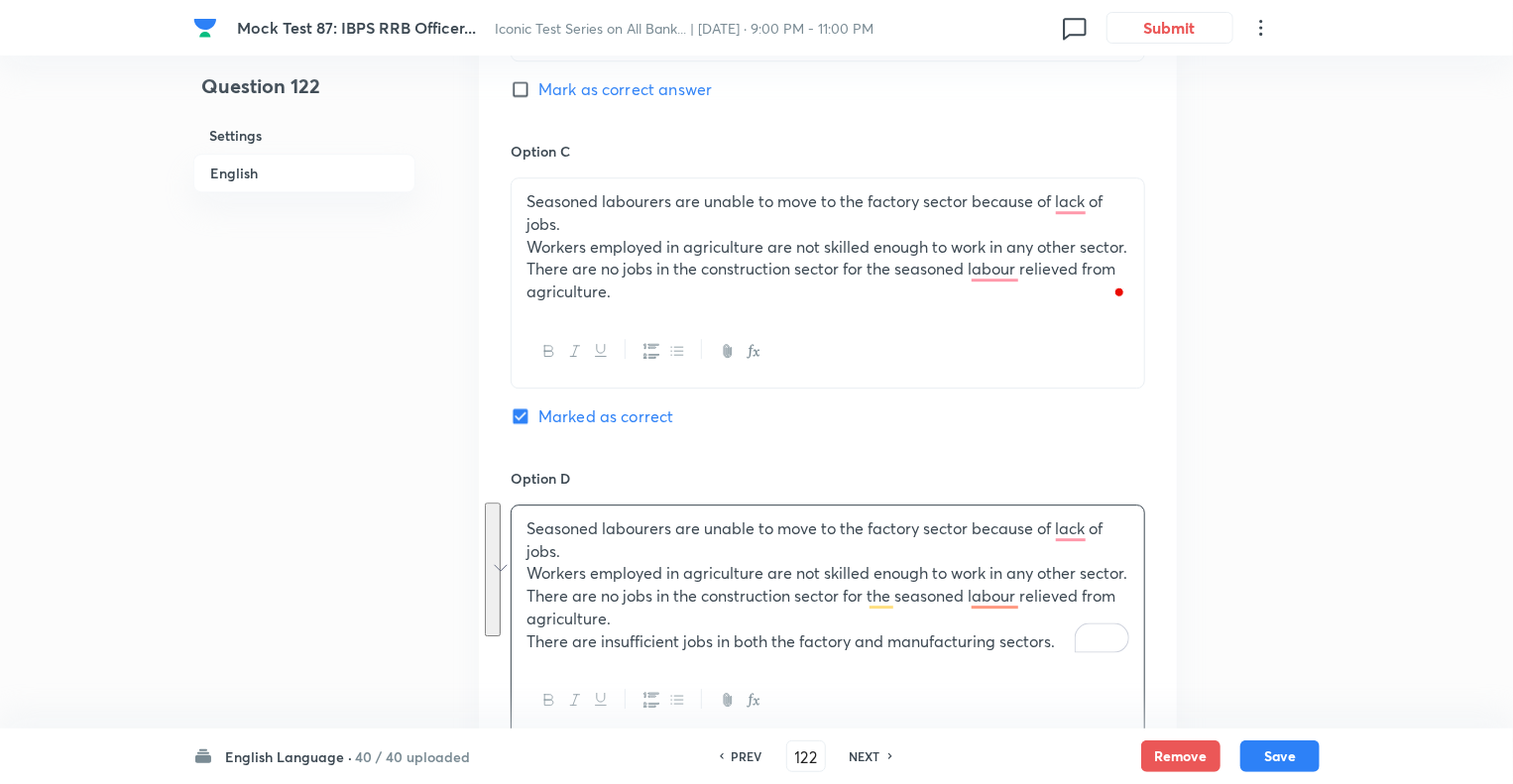 click on "Question 122 Settings English" at bounding box center [304, -536] 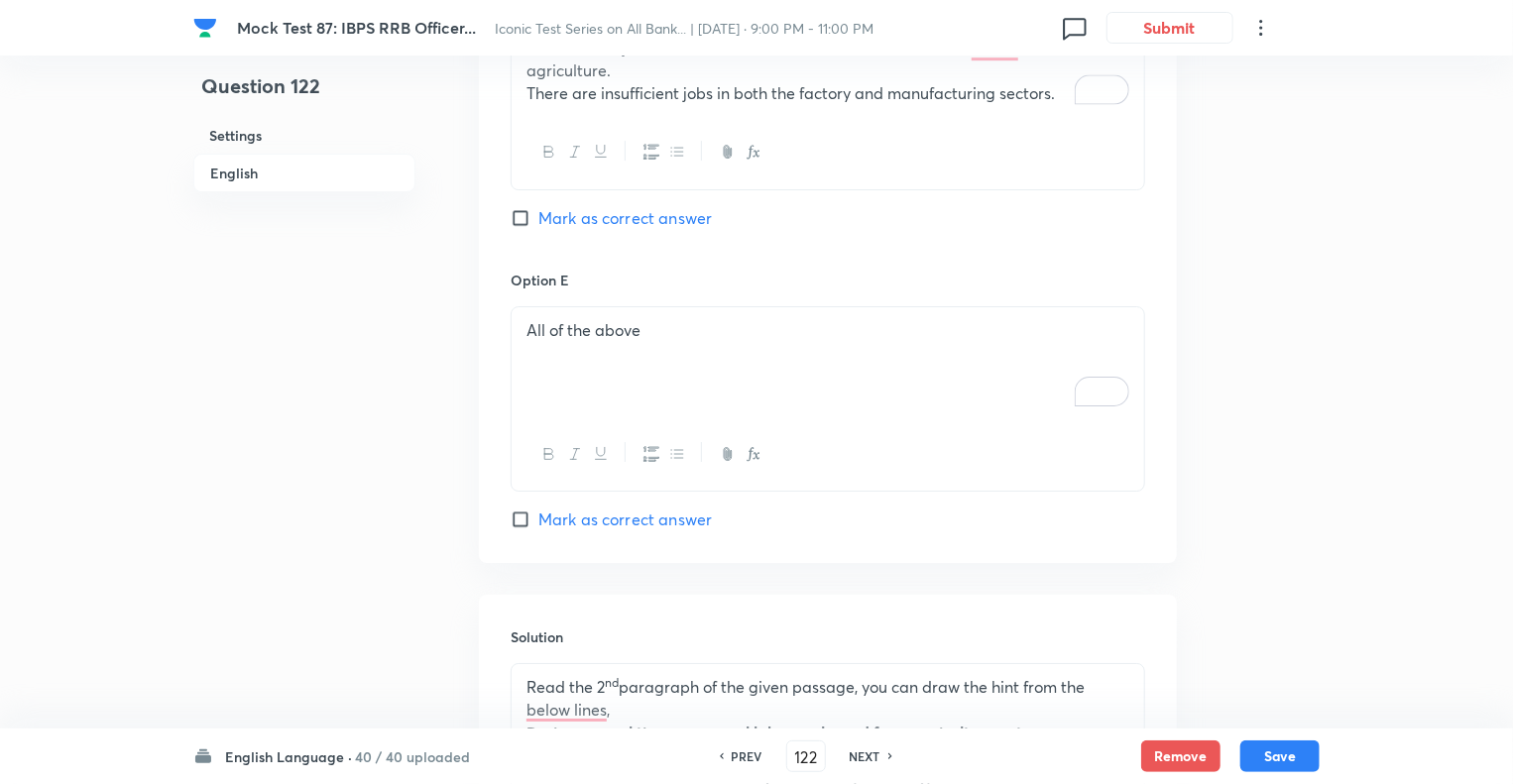 scroll, scrollTop: 3362, scrollLeft: 0, axis: vertical 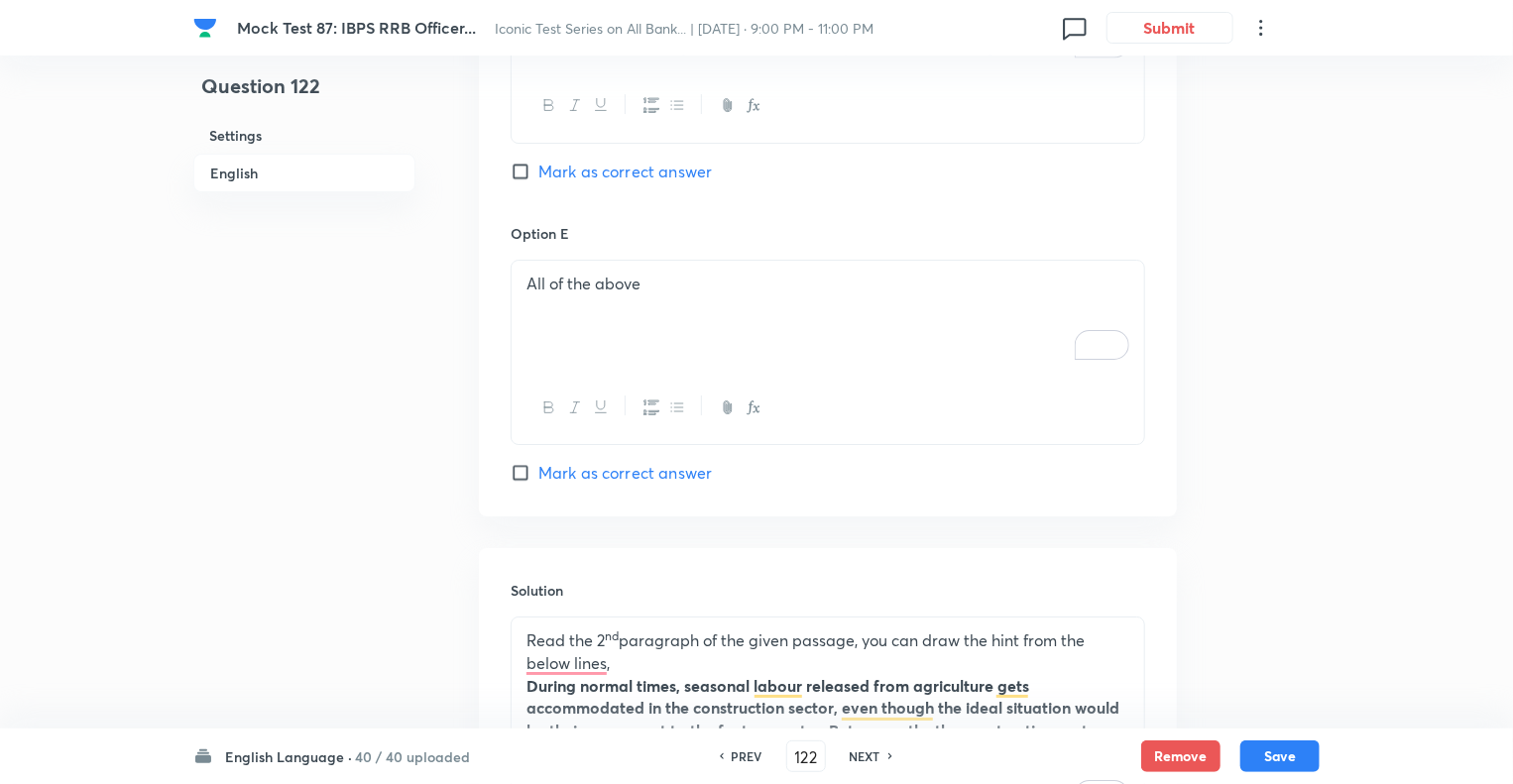 click on "All of the above" at bounding box center [828, 316] 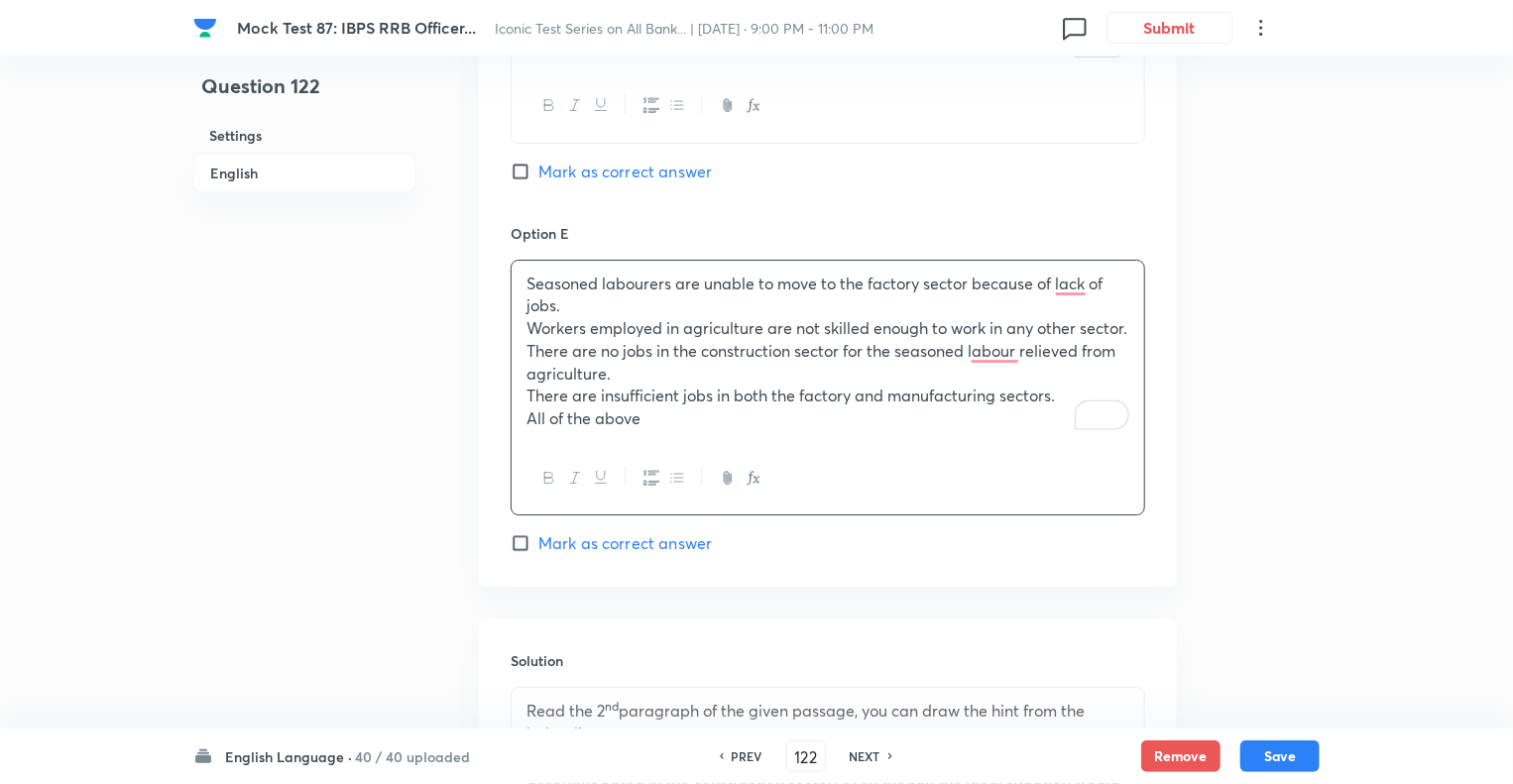 click on "Question 122 Settings English" at bounding box center (304, -1095) 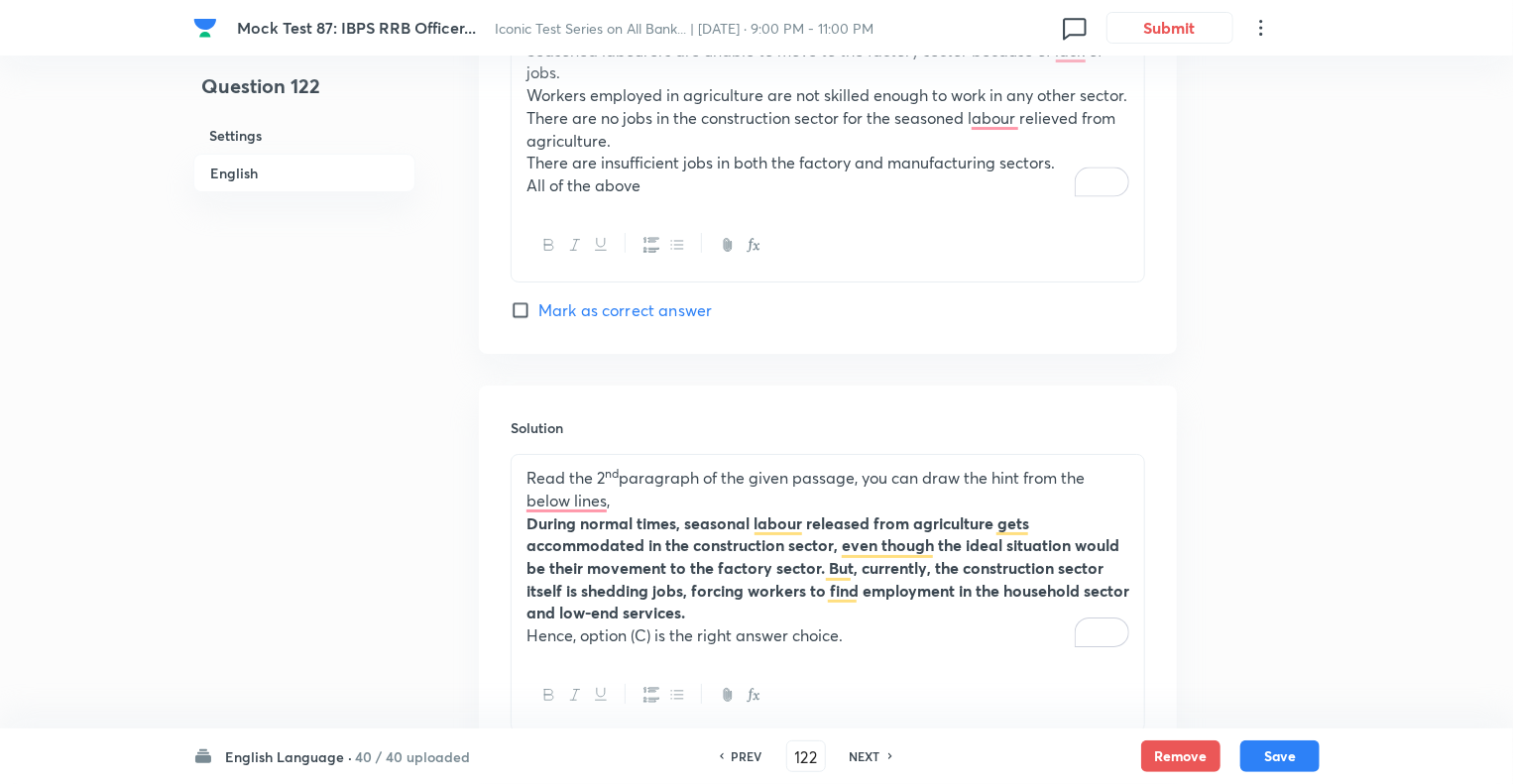 scroll, scrollTop: 3679, scrollLeft: 0, axis: vertical 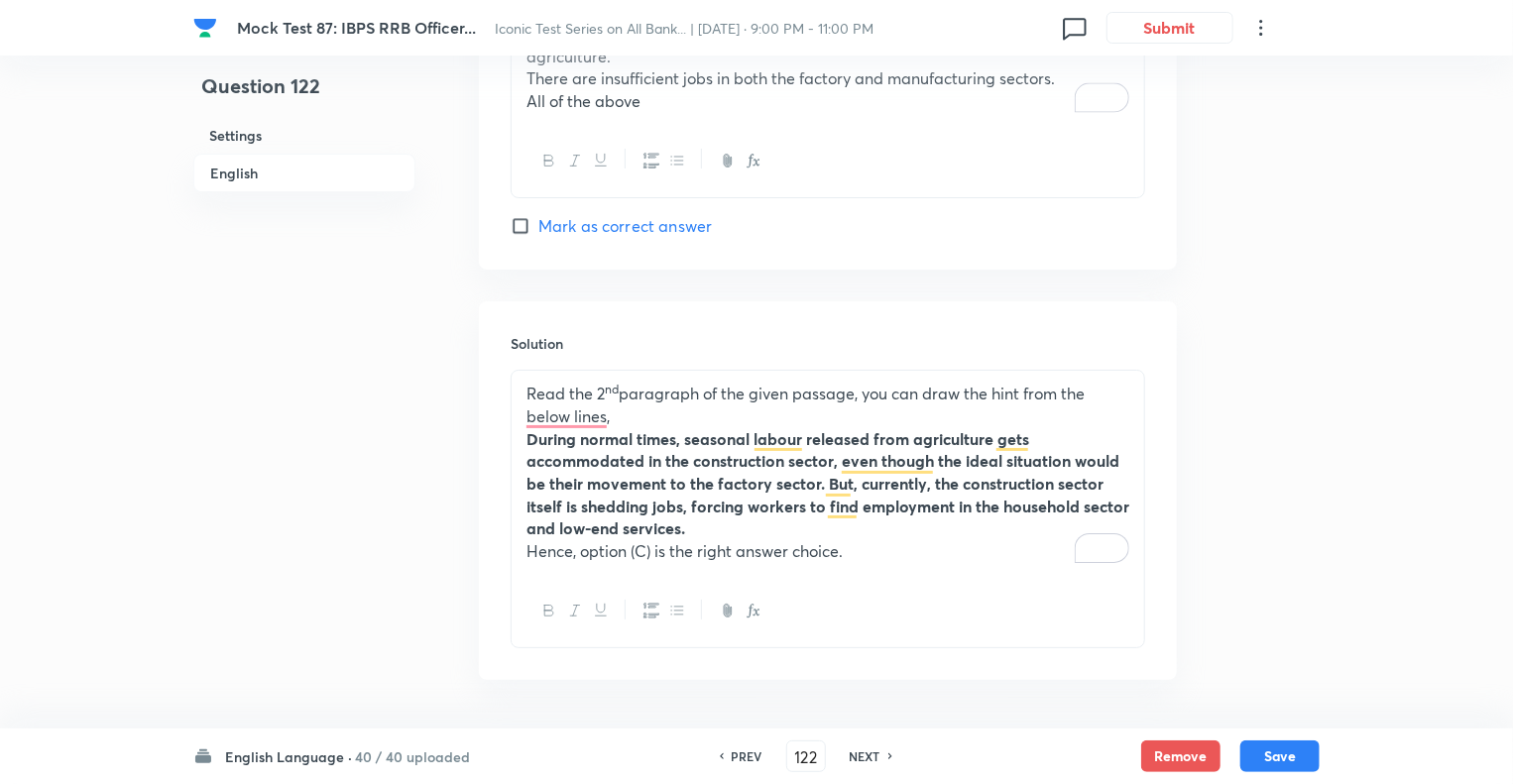 click on "Read the 2 nd  paragraph of the given passage, you can draw the hint from the below lines, During normal times, seasonal labour released from agriculture gets accommodated in the construction sector, even though the ideal situation would be their movement to the factory sector. But, currently, the construction sector itself is shedding jobs, forcing workers to find employment in the household sector and low-end services. Hence, option (C) is the right answer choice." at bounding box center (828, 473) 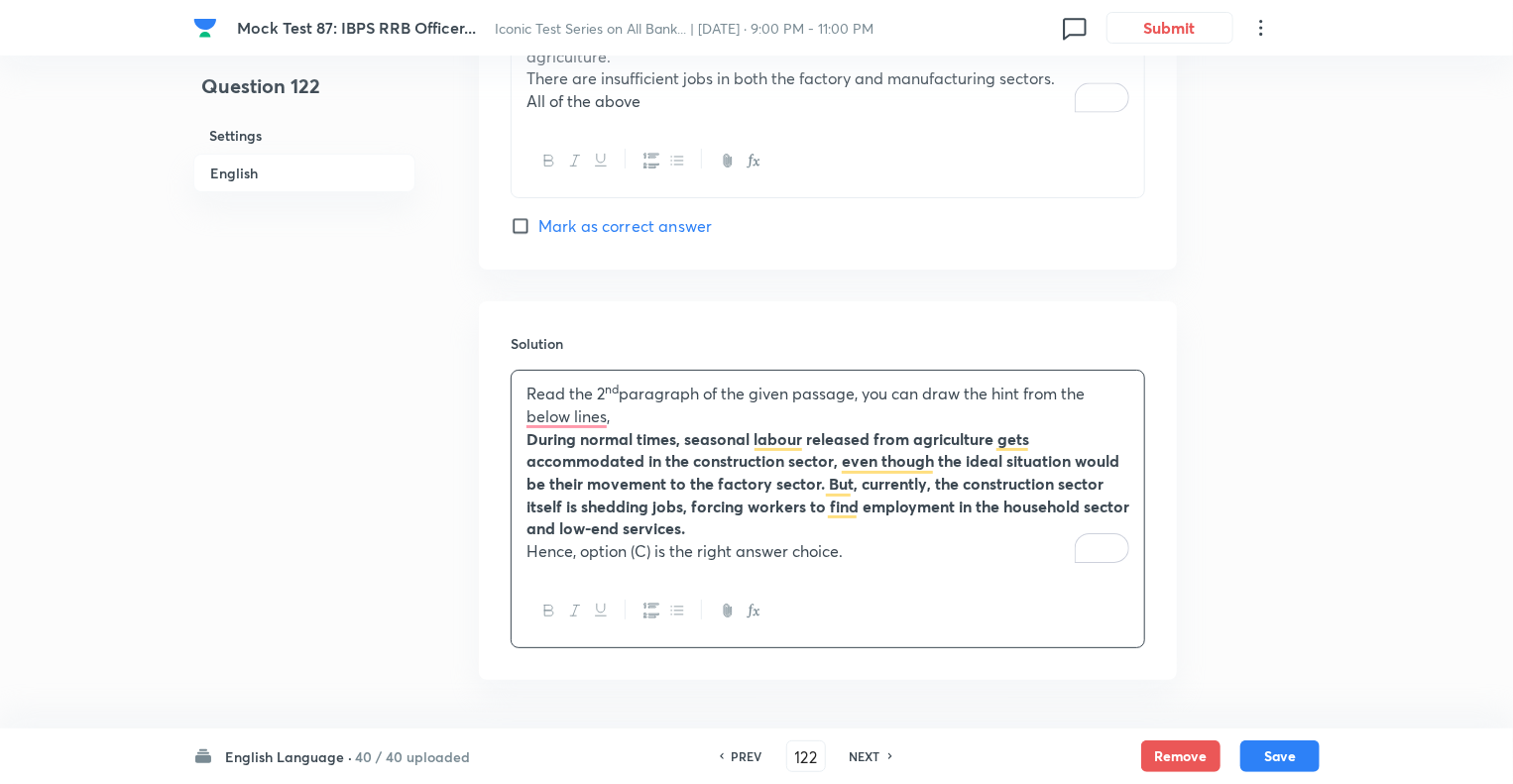 type 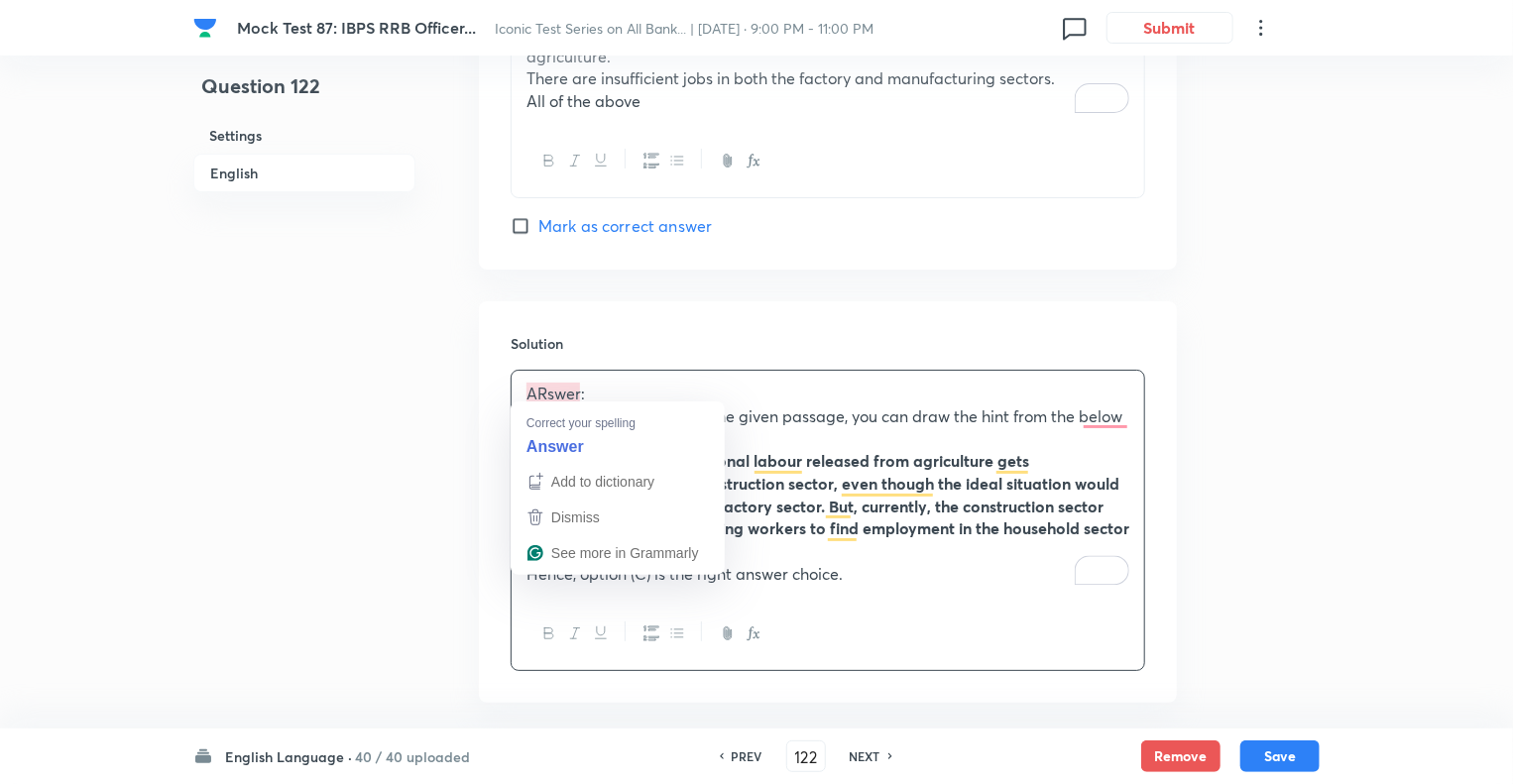 click on "ARswer:" at bounding box center [828, 393] 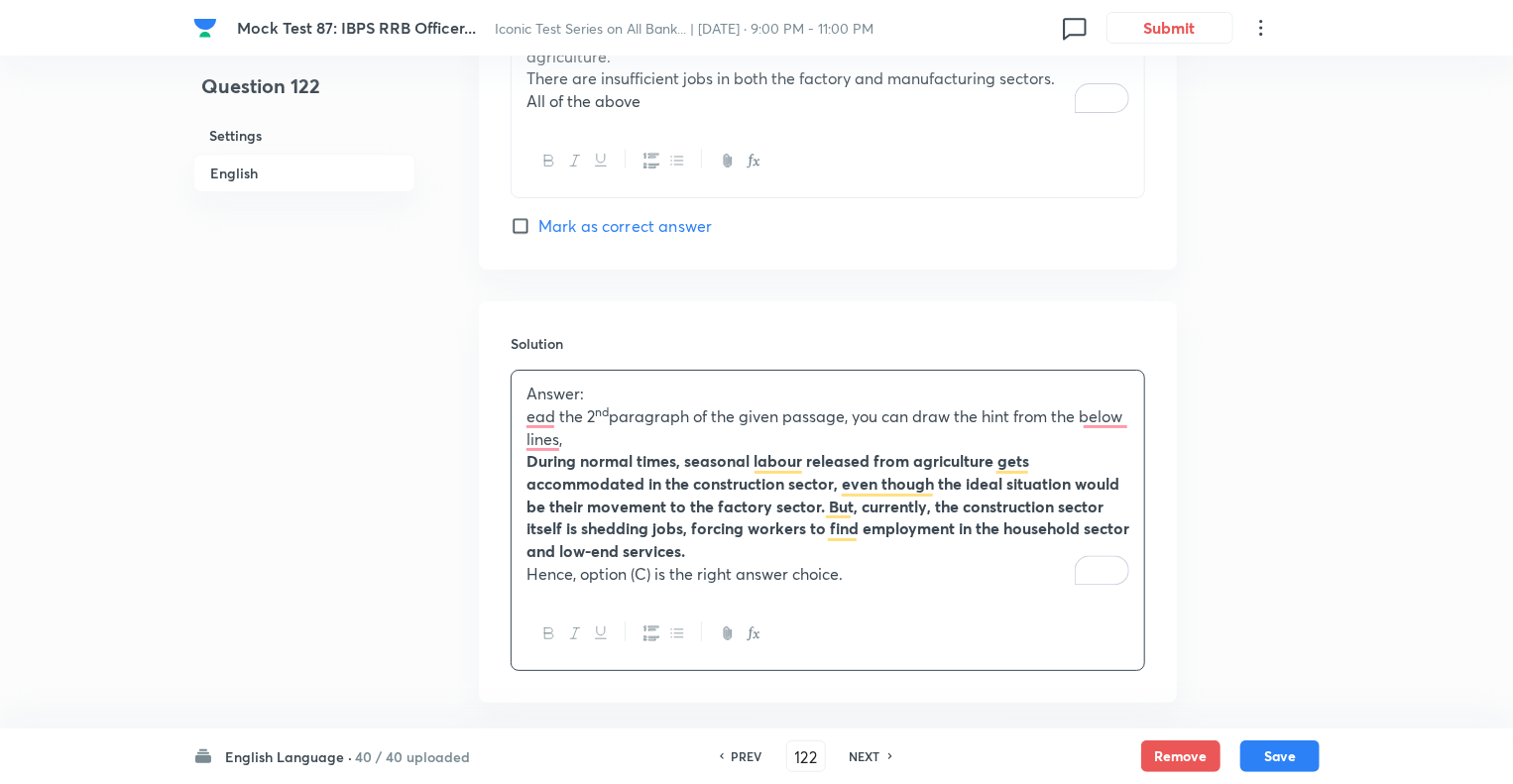 click on "Answer:" at bounding box center (828, 393) 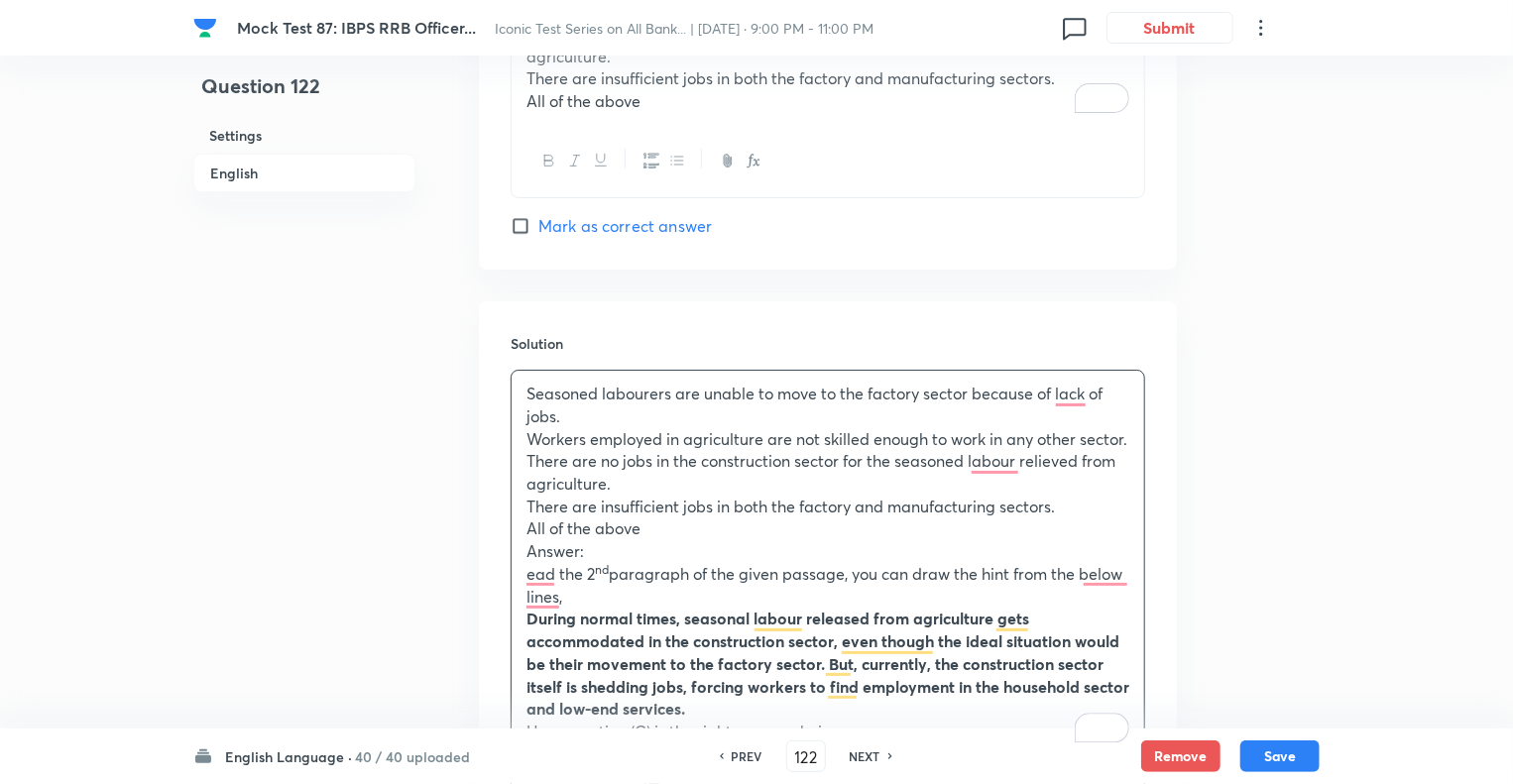 click on "Seasoned labourers are unable to move to the factory sector because of lack of jobs. Workers employed in agriculture are not skilled enough to work in any other sector. There are no jobs in the construction sector for the seasoned labour relieved from agriculture. There are insufficient jobs in both the factory and manufacturing sectors. All of the above Answer: ead the 2 nd  paragraph of the given passage, you can draw the hint from the below lines, During normal times, seasonal labour released from agriculture gets accommodated in the construction sector, even though the ideal situation would be their movement to the factory sector. But, currently, the construction sector itself is shedding jobs, forcing workers to find employment in the household sector and low-end services. Hence, option (C) is the right answer choice." at bounding box center [828, 563] 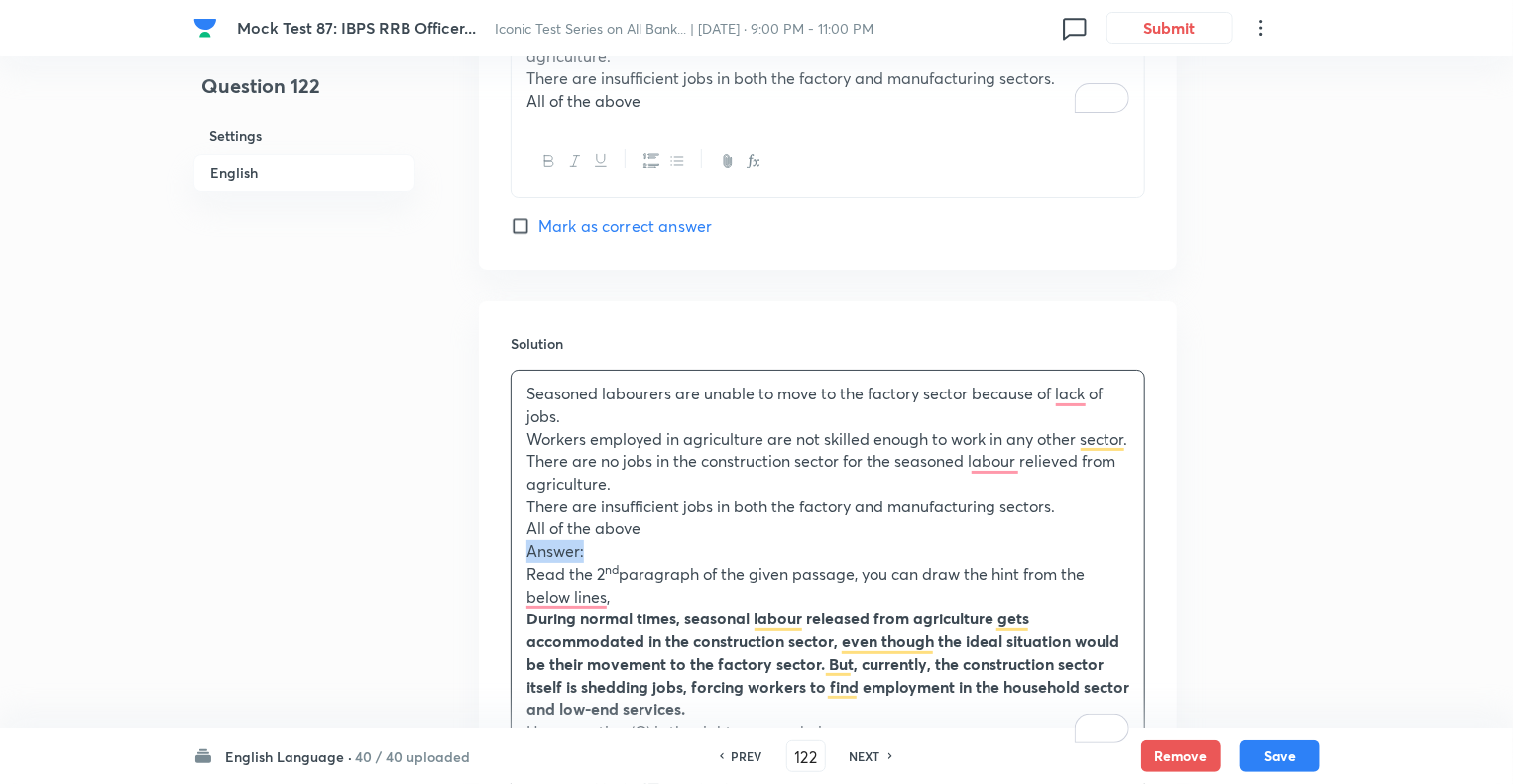 drag, startPoint x: 593, startPoint y: 546, endPoint x: 512, endPoint y: 547, distance: 81.006173 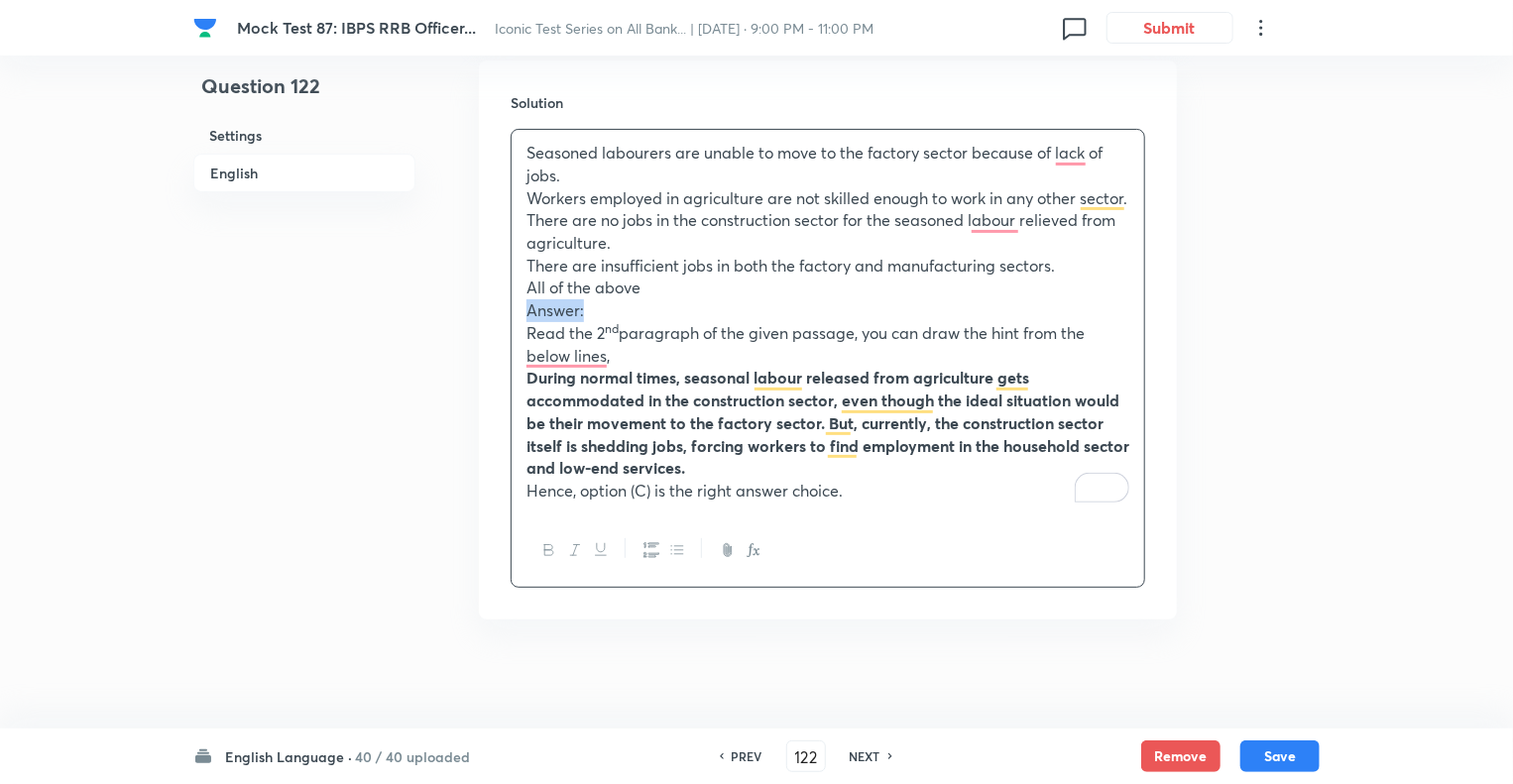 scroll, scrollTop: 3925, scrollLeft: 0, axis: vertical 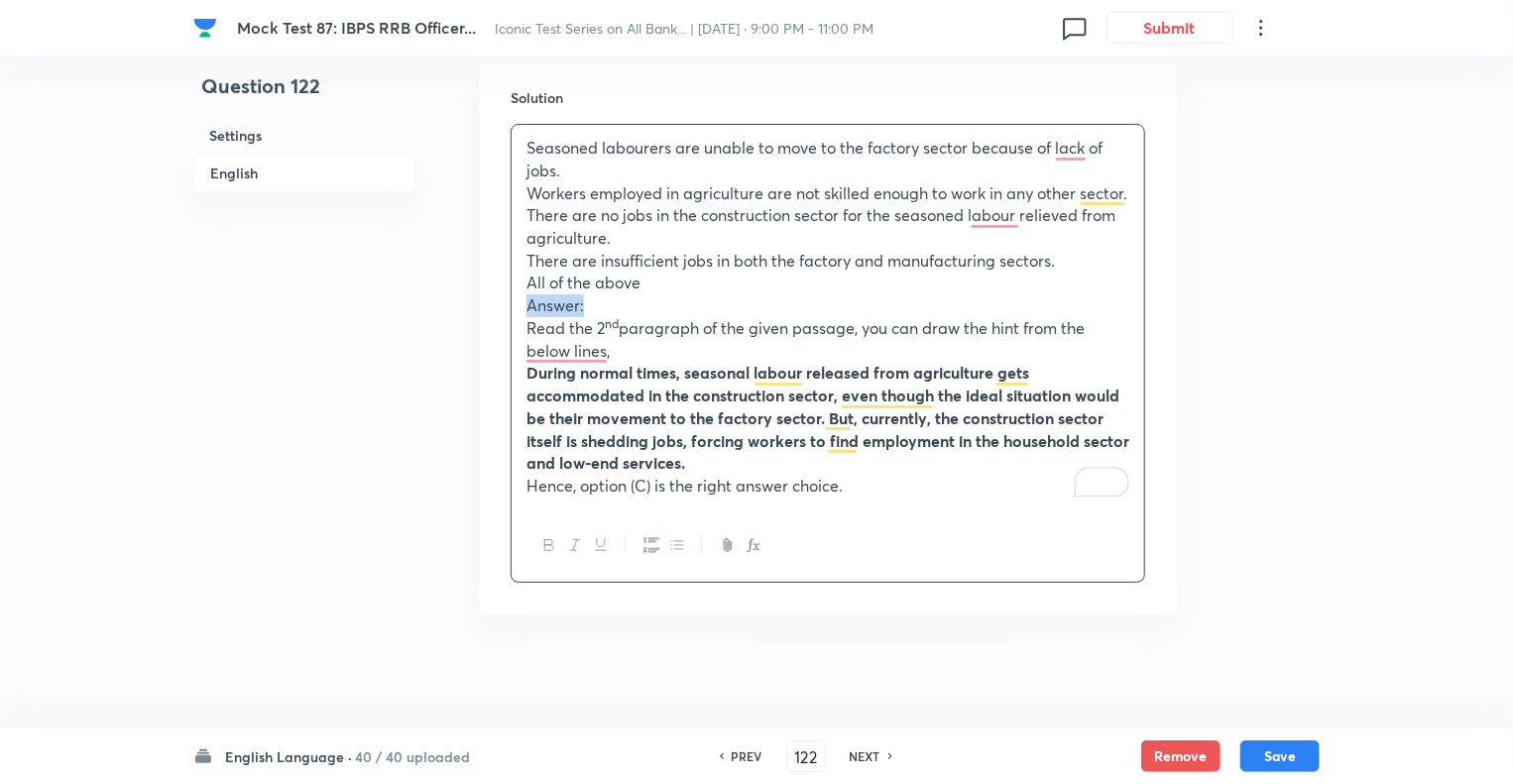 click 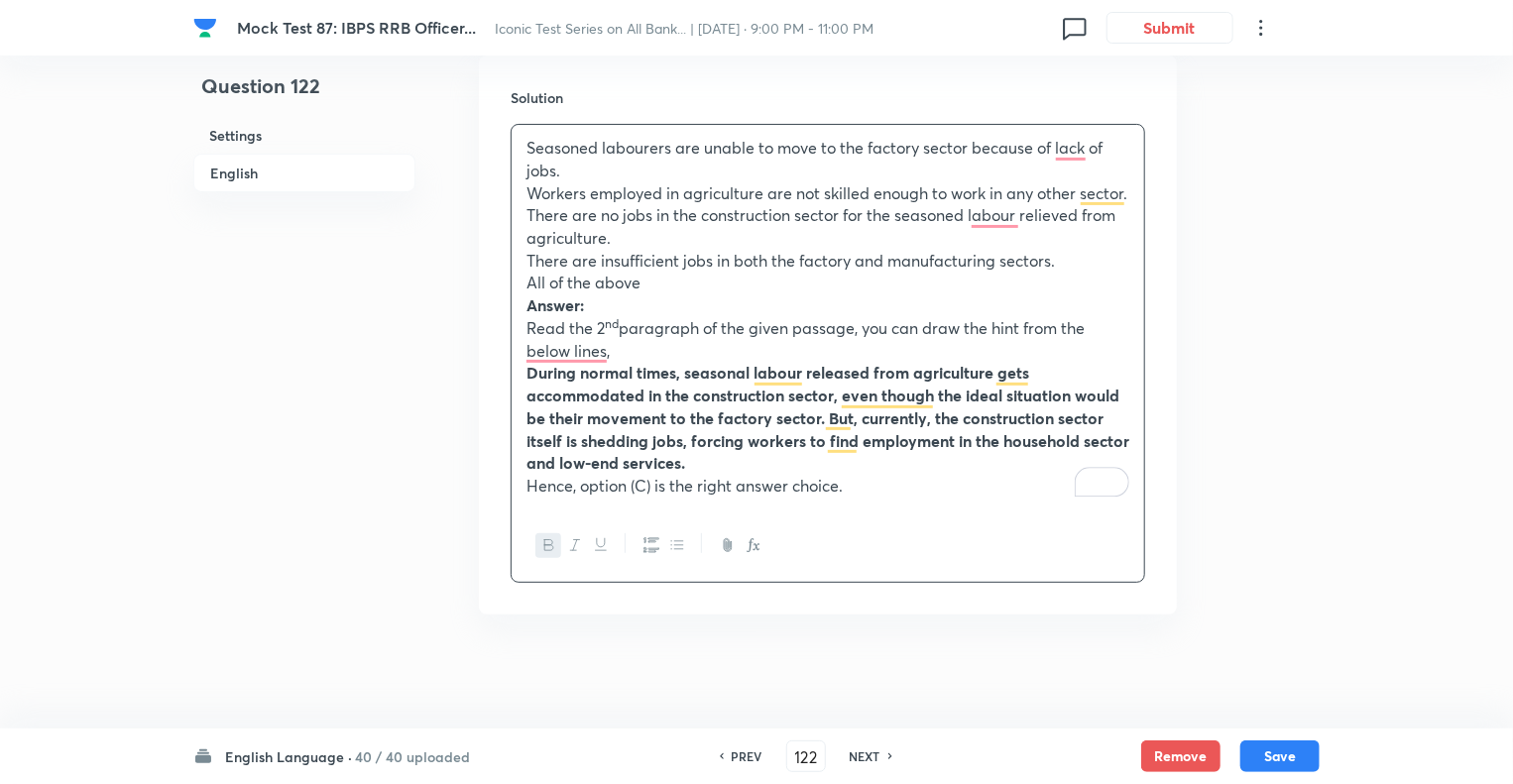 click on "During normal times, seasonal labour released from agriculture gets accommodated in the construction sector, even though the ideal situation would be their movement to the factory sector. But, currently, the construction sector itself is shedding jobs, forcing workers to find employment in the household sector and low-end services." at bounding box center [828, 417] 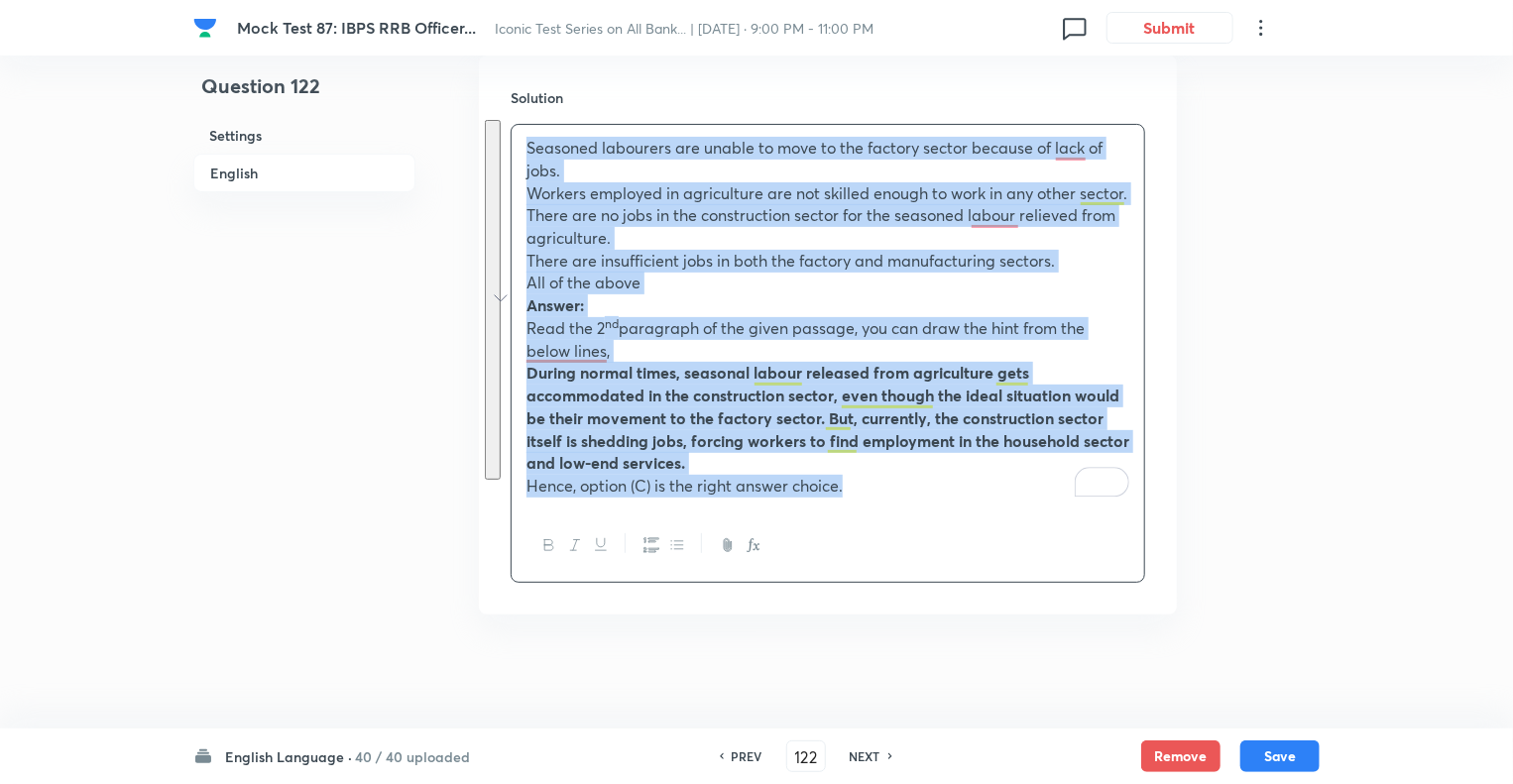 copy on "Seasoned labourers are unable to move to the factory sector because of lack of jobs. Workers employed in agriculture are not skilled enough to work in any other sector. There are no jobs in the construction sector for the seasoned labour relieved from agriculture. There are insufficient jobs in both the factory and manufacturing sectors. All of the above Answer: Read the 2 nd  paragraph of the given passage, you can draw the hint from the below lines, During normal times, seasonal labour released from agriculture gets accommodated in the construction sector, even though the ideal situation would be their movement to the factory sector. But, currently, the construction sector itself is shedding jobs, forcing workers to find employment in the household sector and low-end services. Hence, option (C) is the right answer choice." 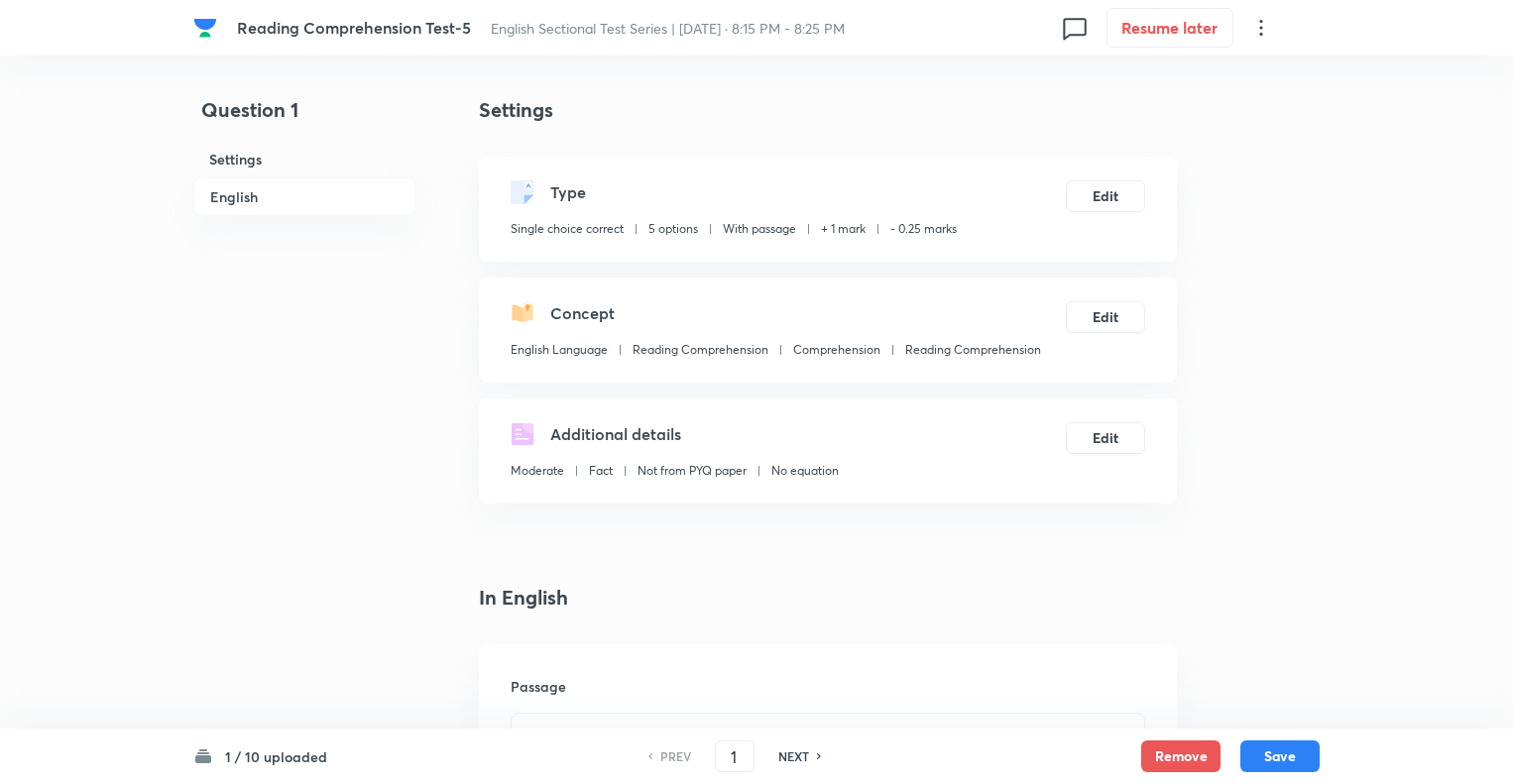 click on "Only i Only ii Only iii Both i and iii All i, ii, and iii" at bounding box center [828, 2614] 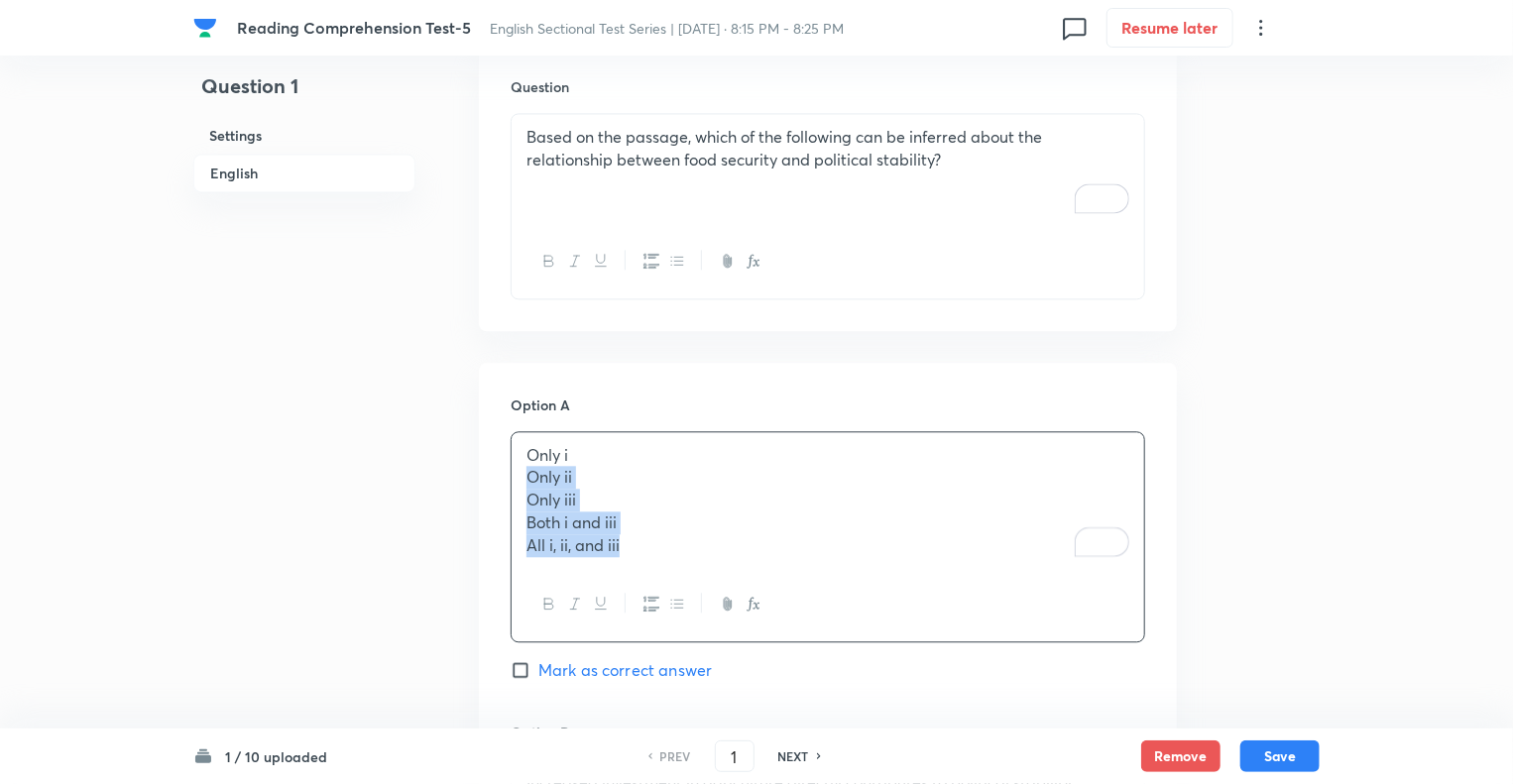 scroll, scrollTop: 0, scrollLeft: 0, axis: both 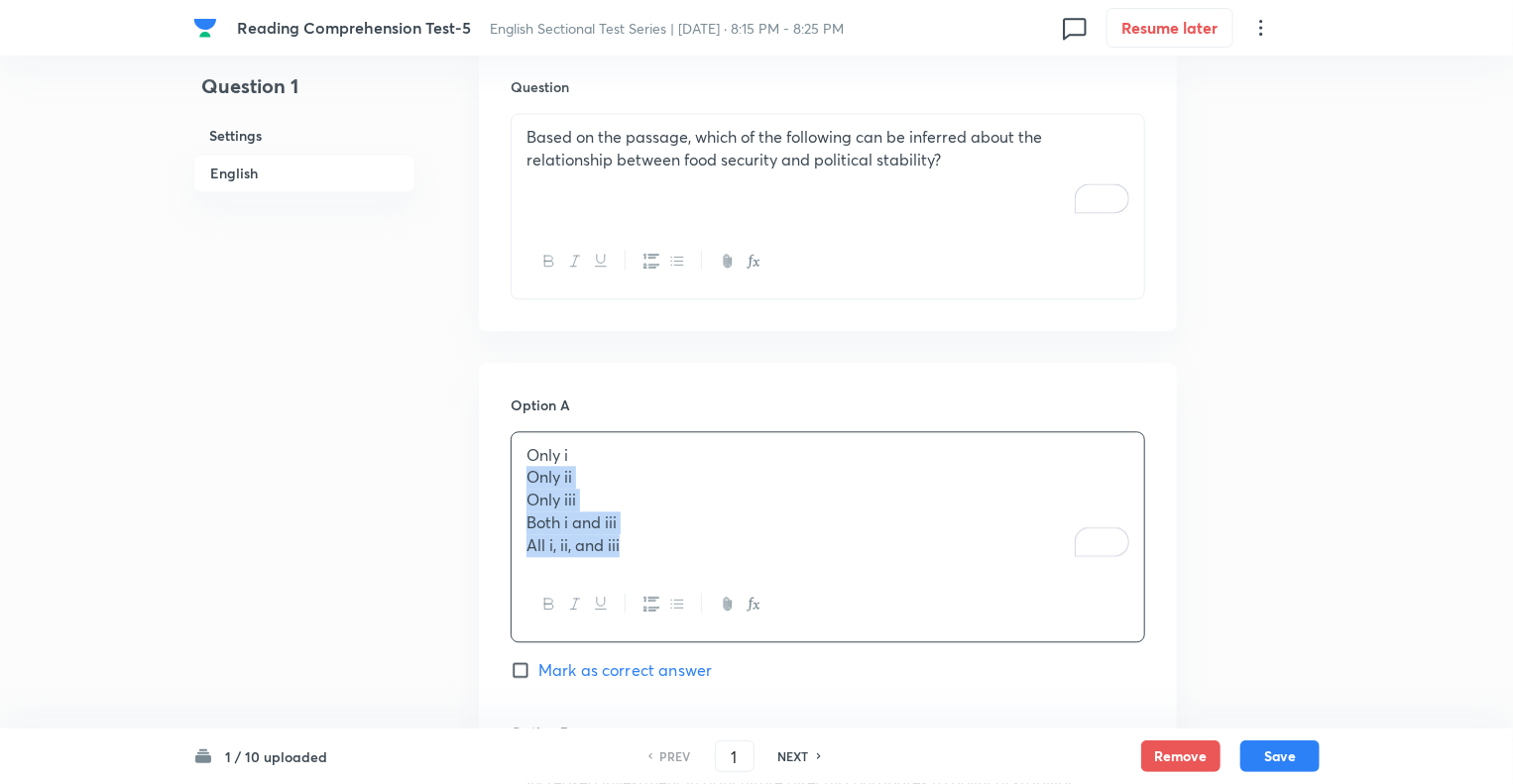 drag, startPoint x: 527, startPoint y: 479, endPoint x: 692, endPoint y: 562, distance: 184.7 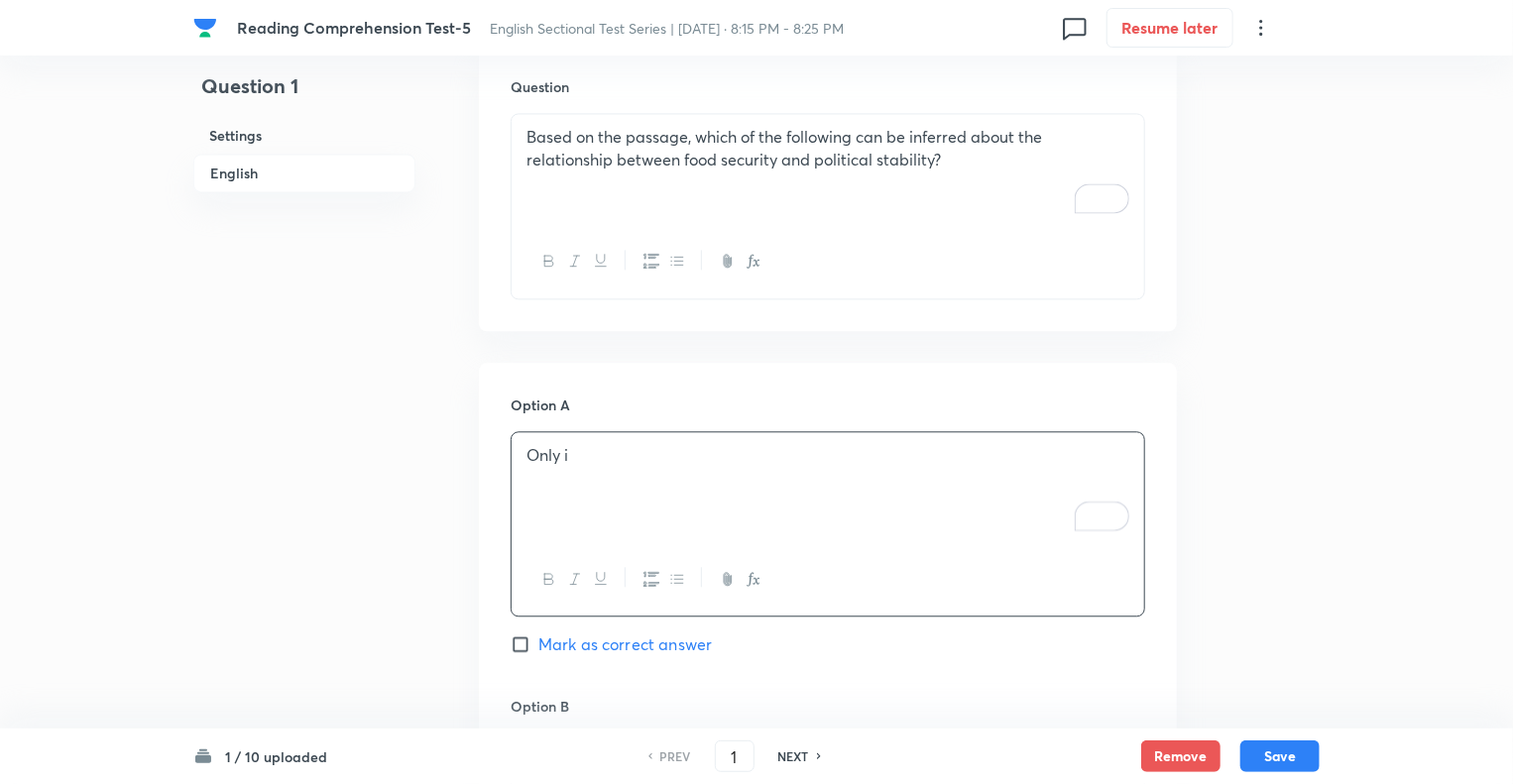 click on "Question 1 Settings English" at bounding box center [304, 183] 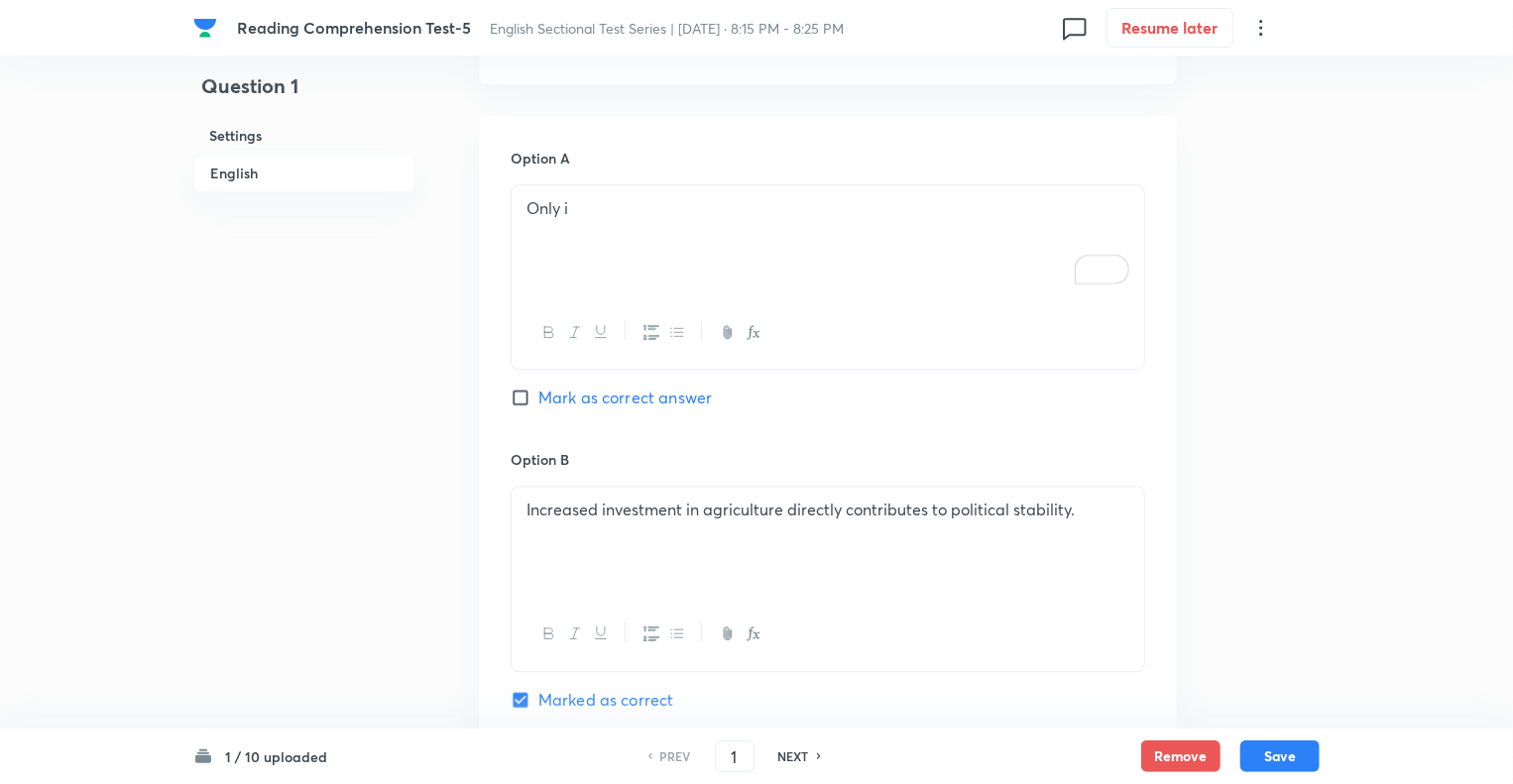 scroll, scrollTop: 2629, scrollLeft: 0, axis: vertical 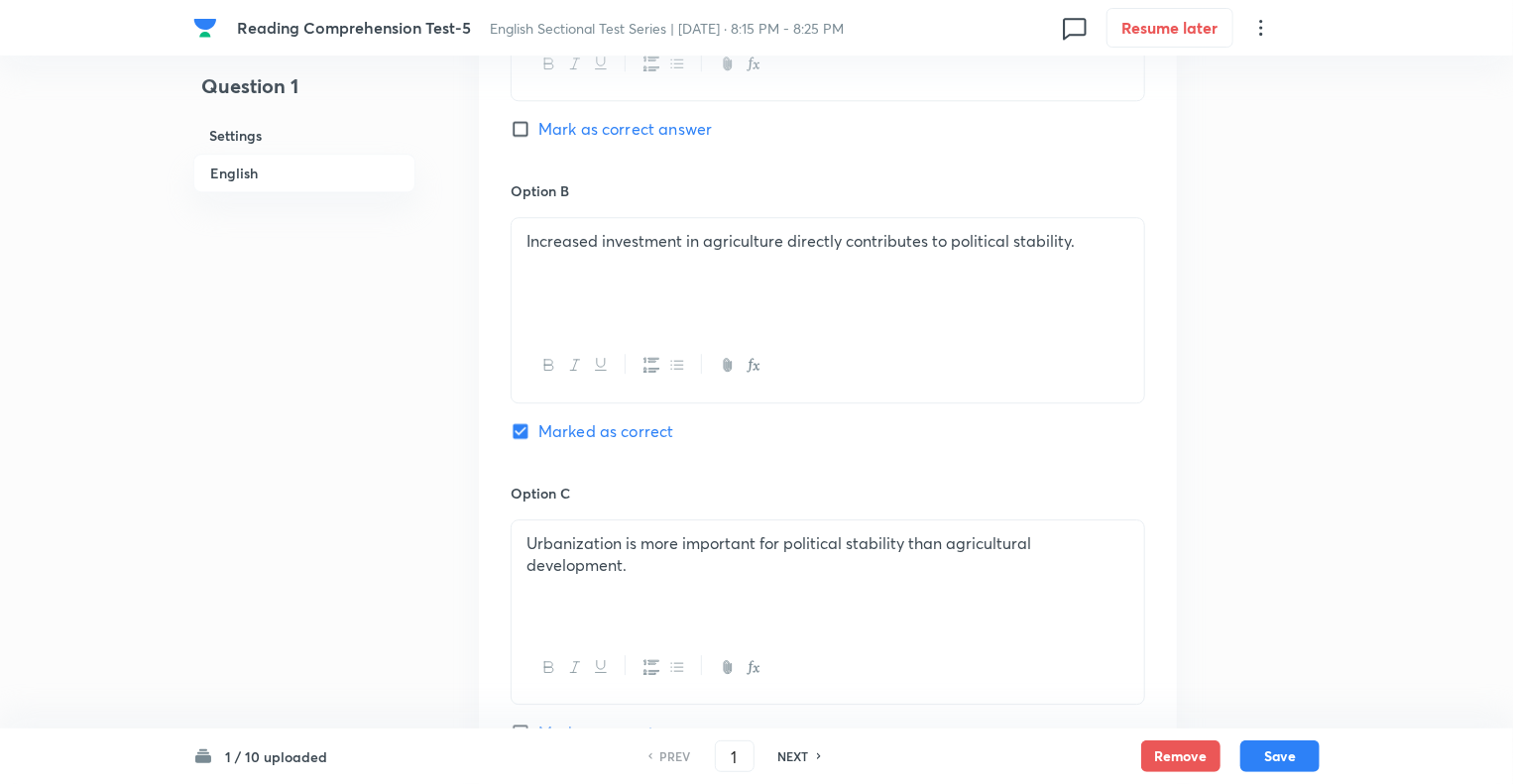 click on "Increased investment in agriculture directly contributes to political stability." at bounding box center (828, 274) 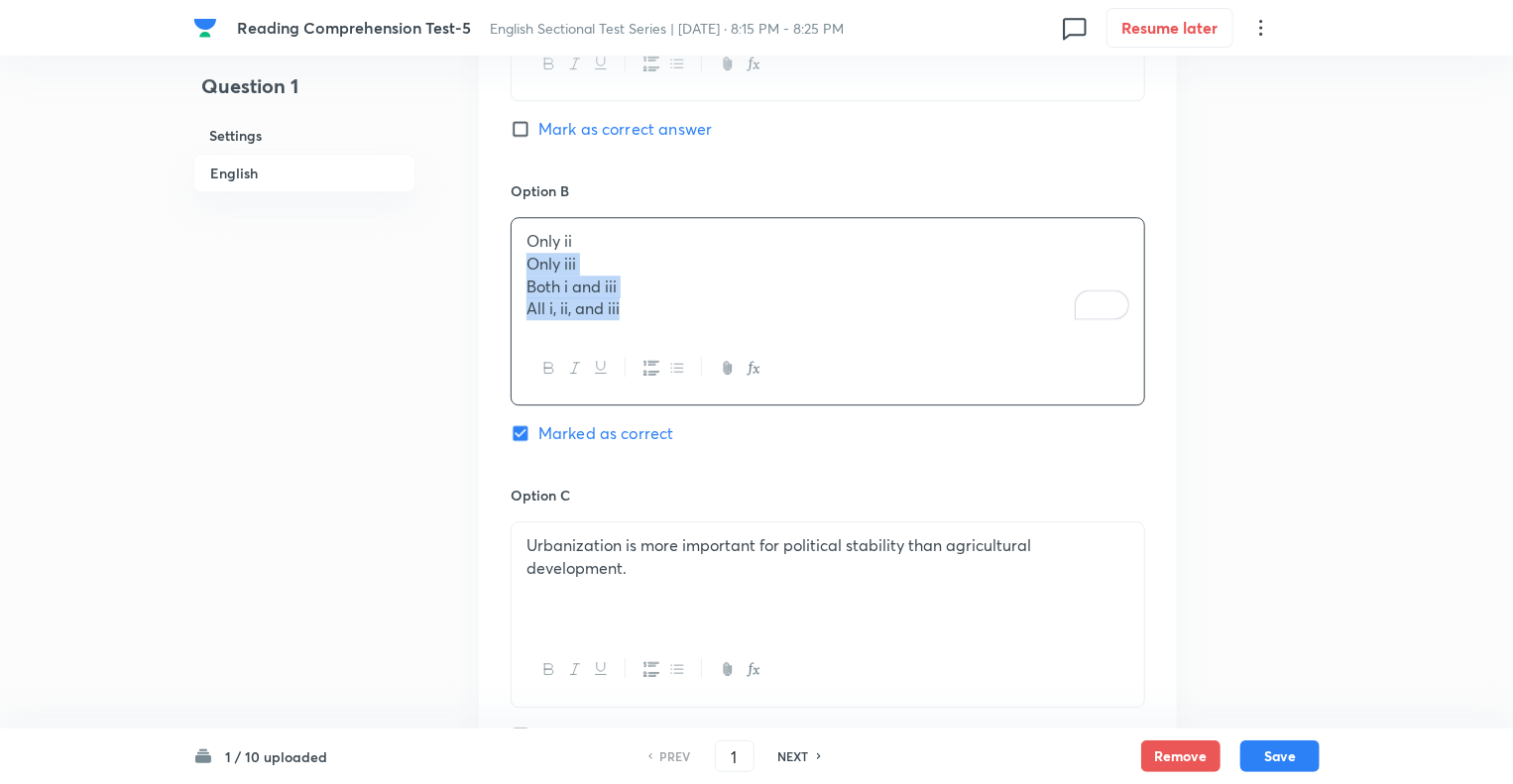 drag, startPoint x: 530, startPoint y: 262, endPoint x: 690, endPoint y: 328, distance: 173.07802 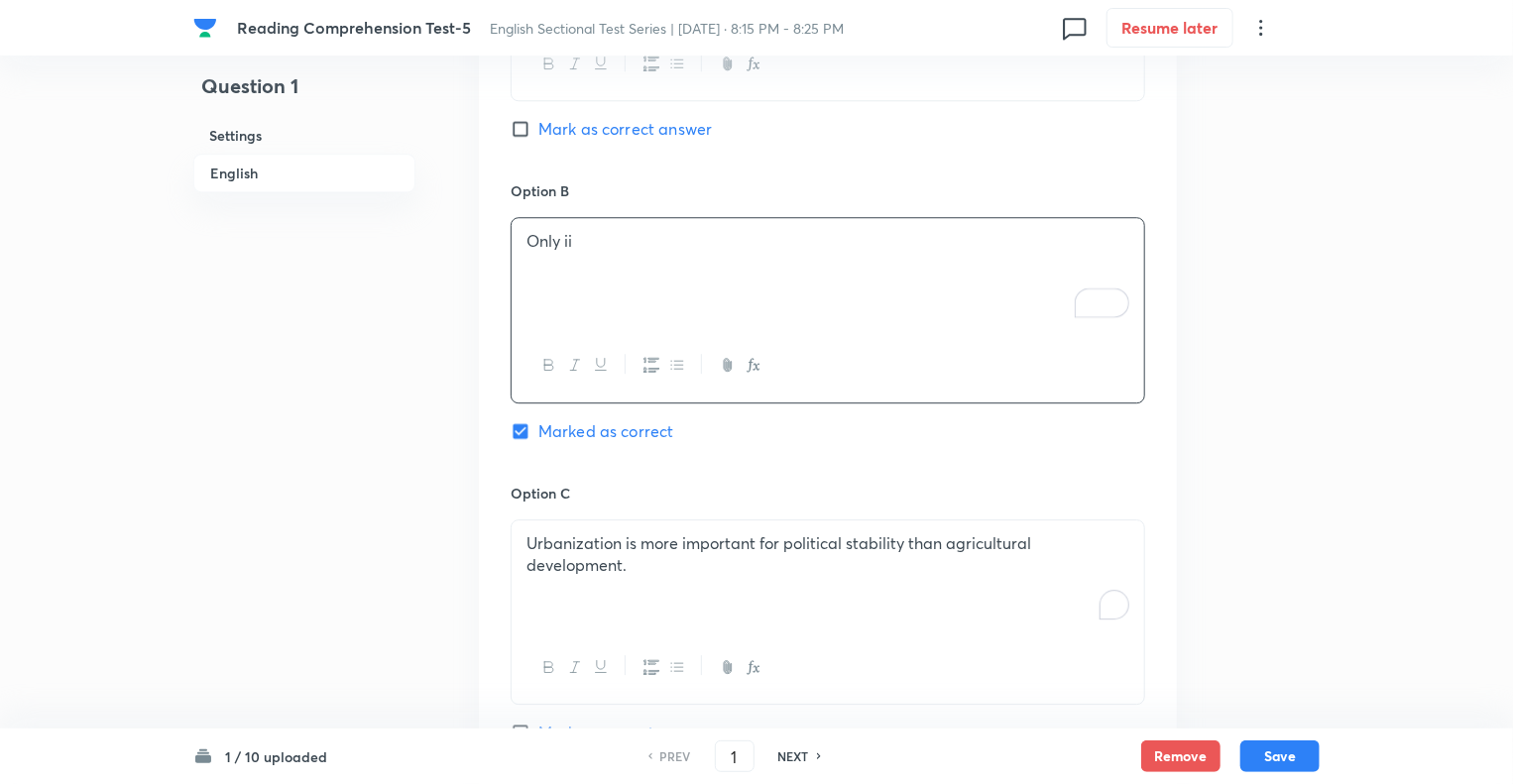click on "Urbanization is more important for political stability than agricultural development." at bounding box center (828, 576) 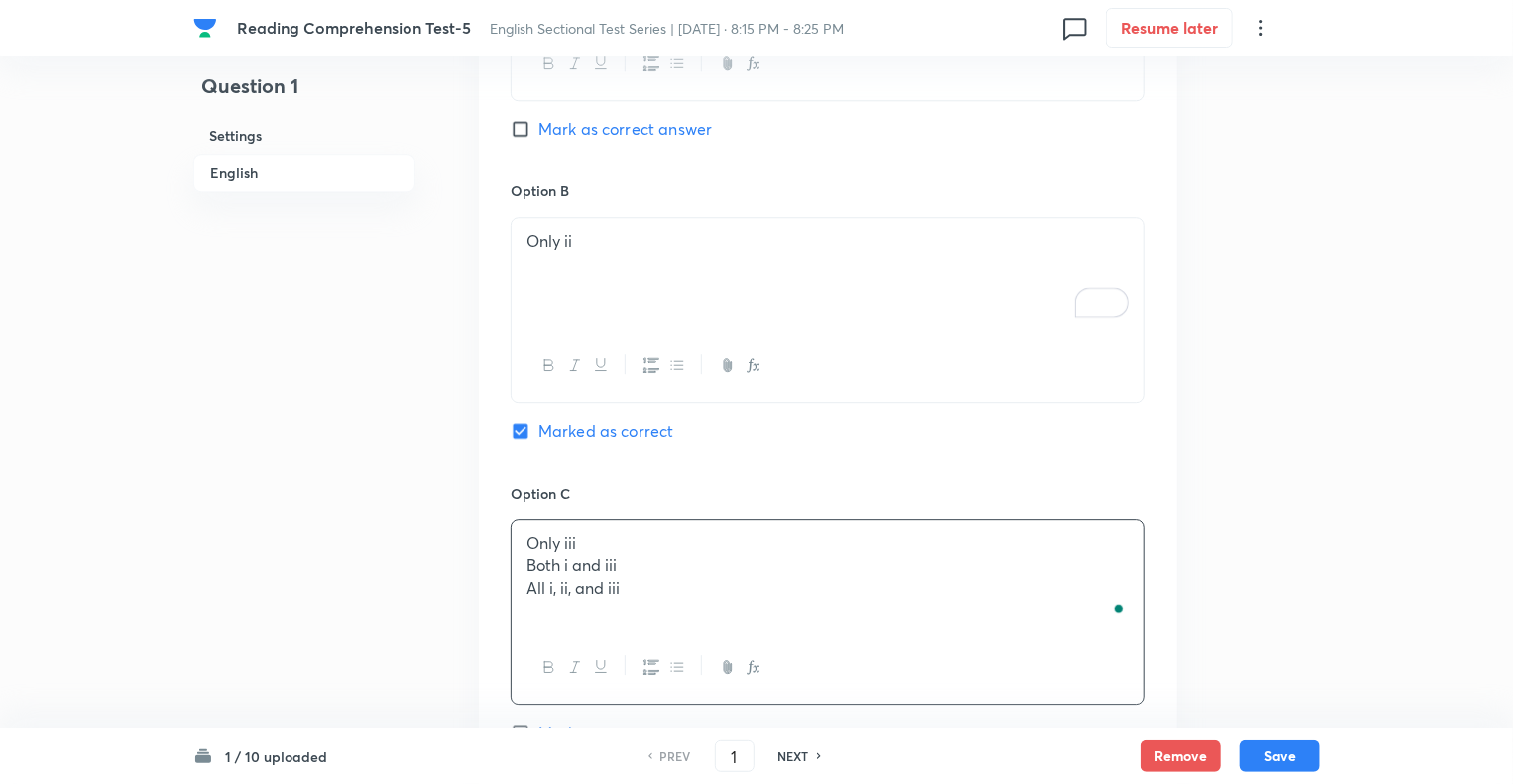 click on "Question 1 Settings English" at bounding box center [304, -332] 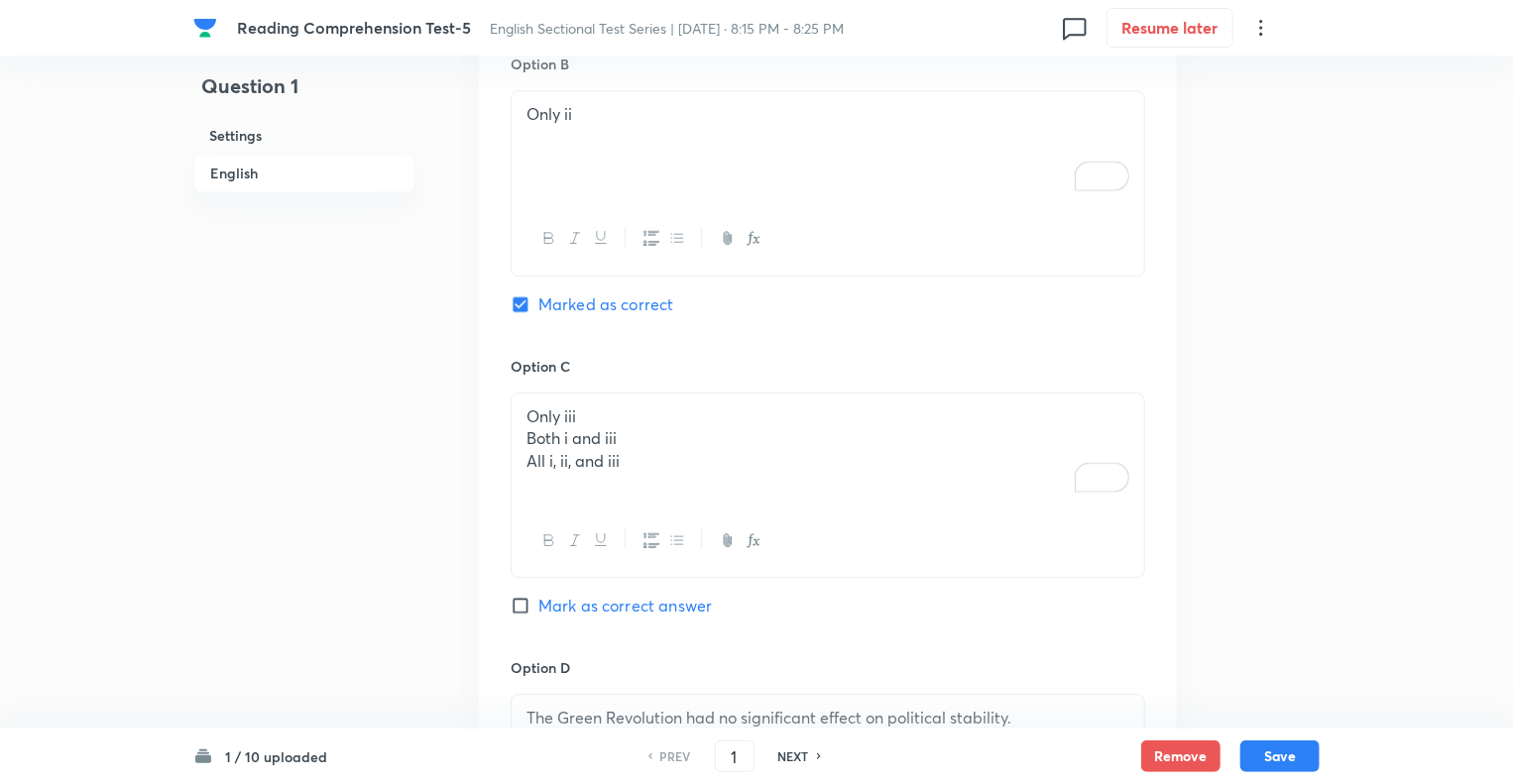 scroll, scrollTop: 3025, scrollLeft: 0, axis: vertical 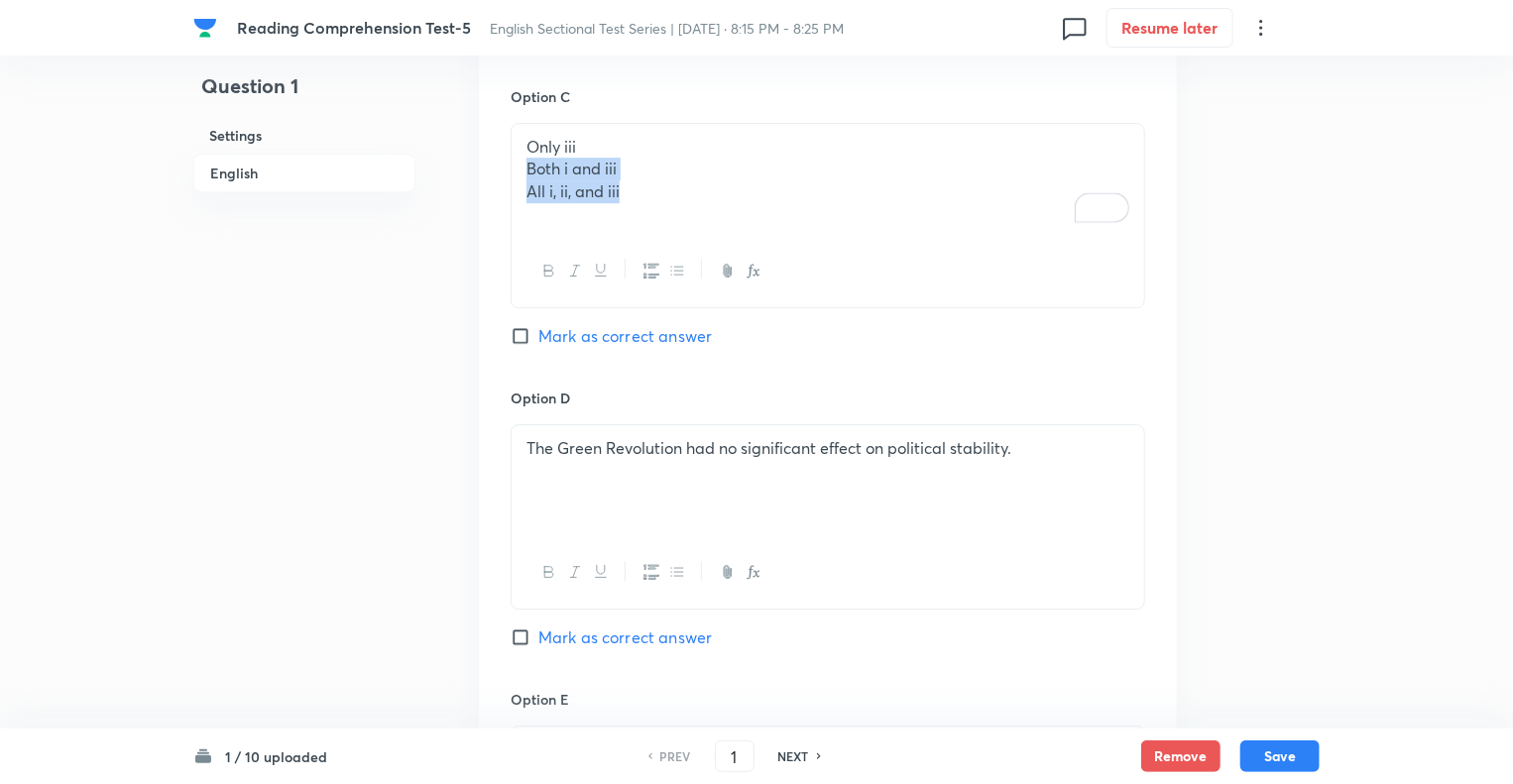drag, startPoint x: 524, startPoint y: 168, endPoint x: 673, endPoint y: 198, distance: 151.99013 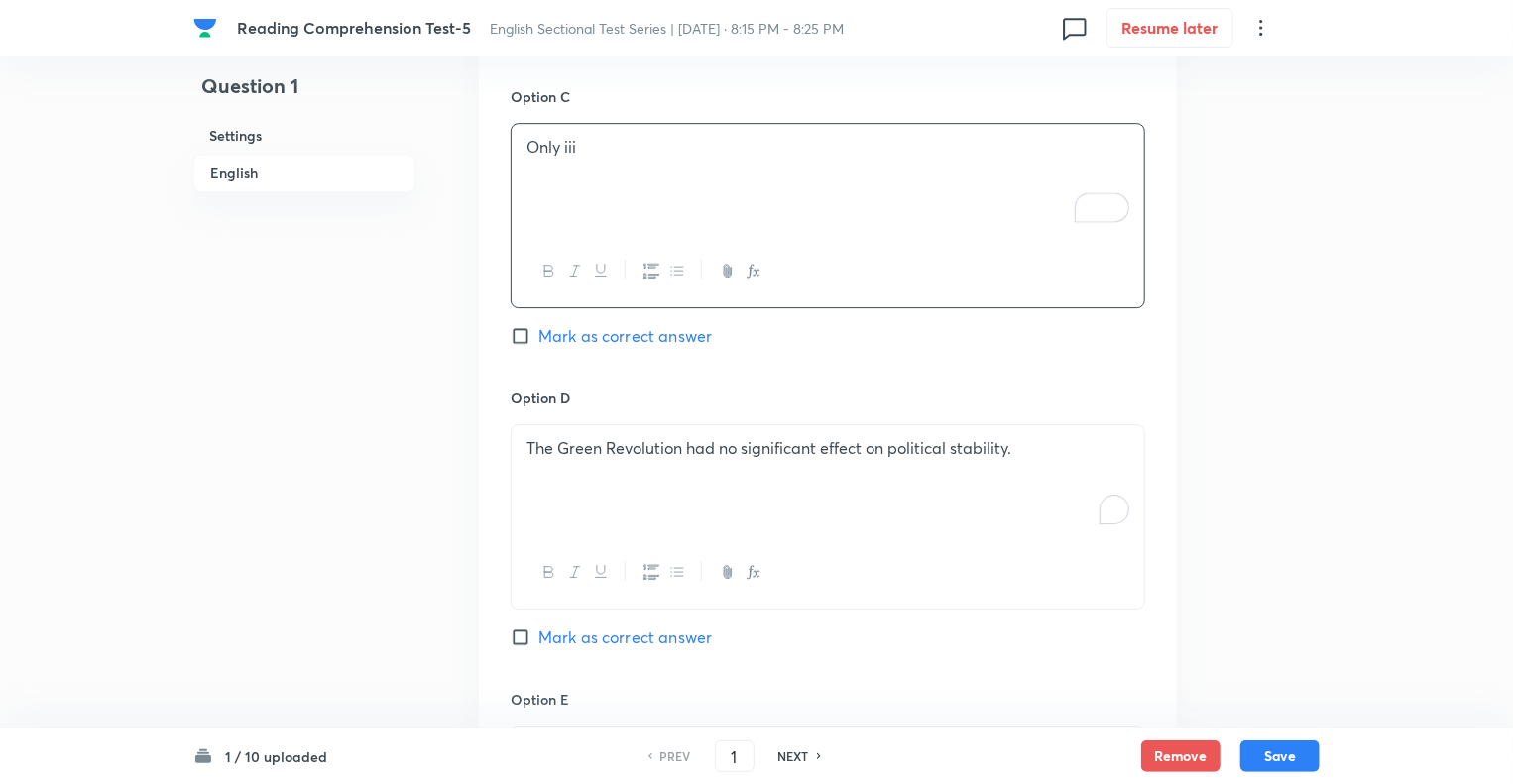 click on "The Green Revolution had no significant effect on political stability." at bounding box center [828, 448] 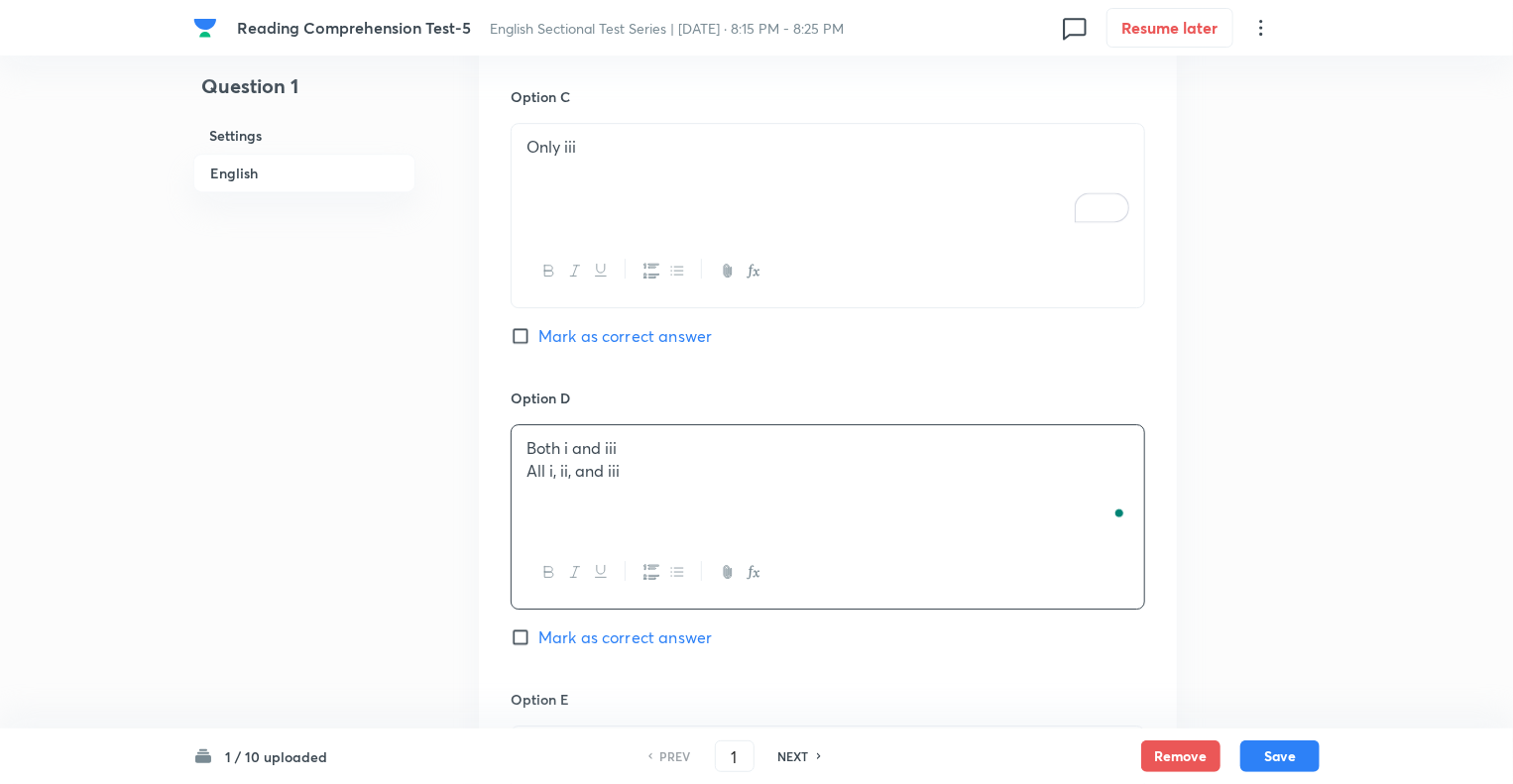 click on "All i, ii, and iii" at bounding box center (828, 471) 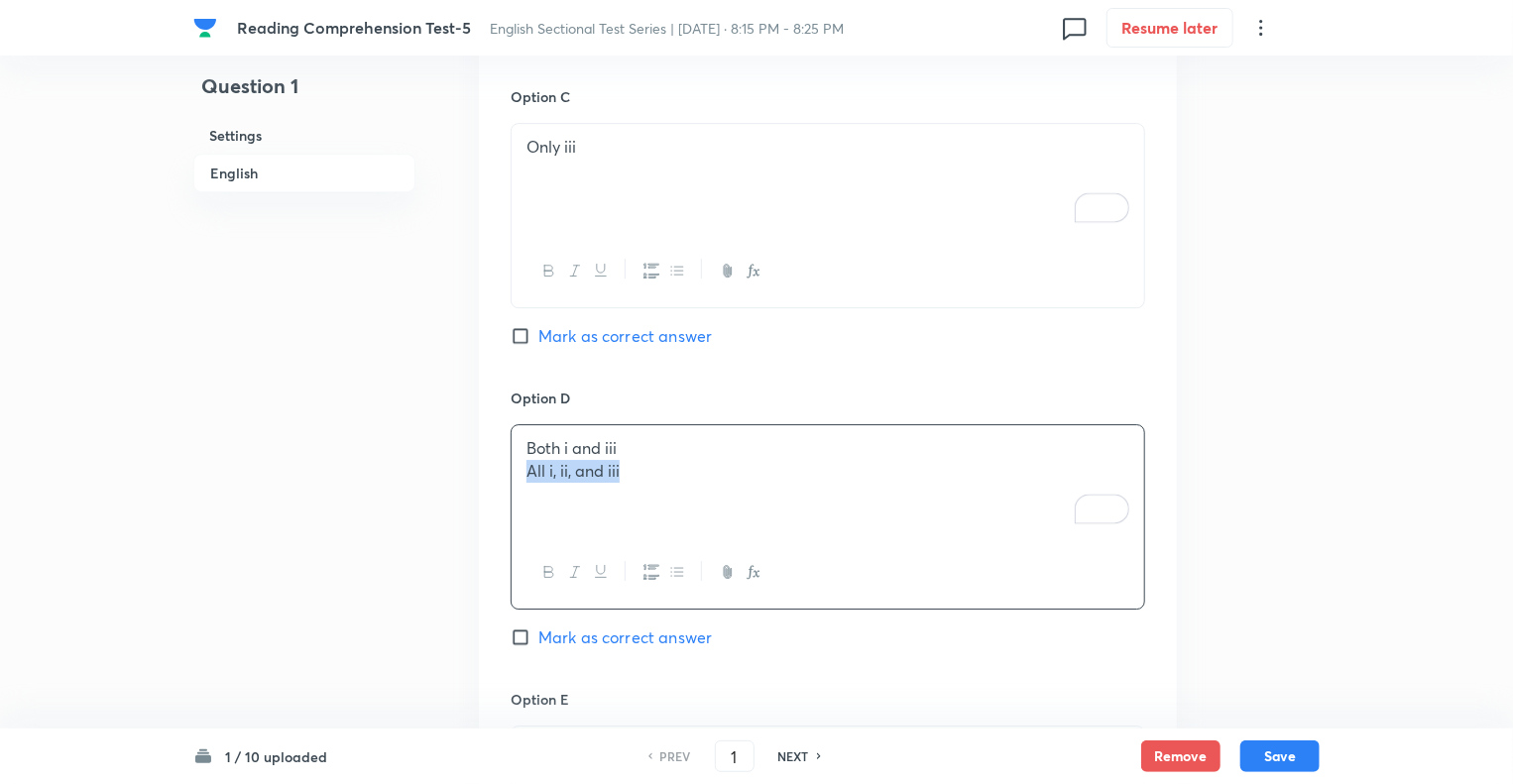 drag, startPoint x: 525, startPoint y: 468, endPoint x: 671, endPoint y: 473, distance: 146.086 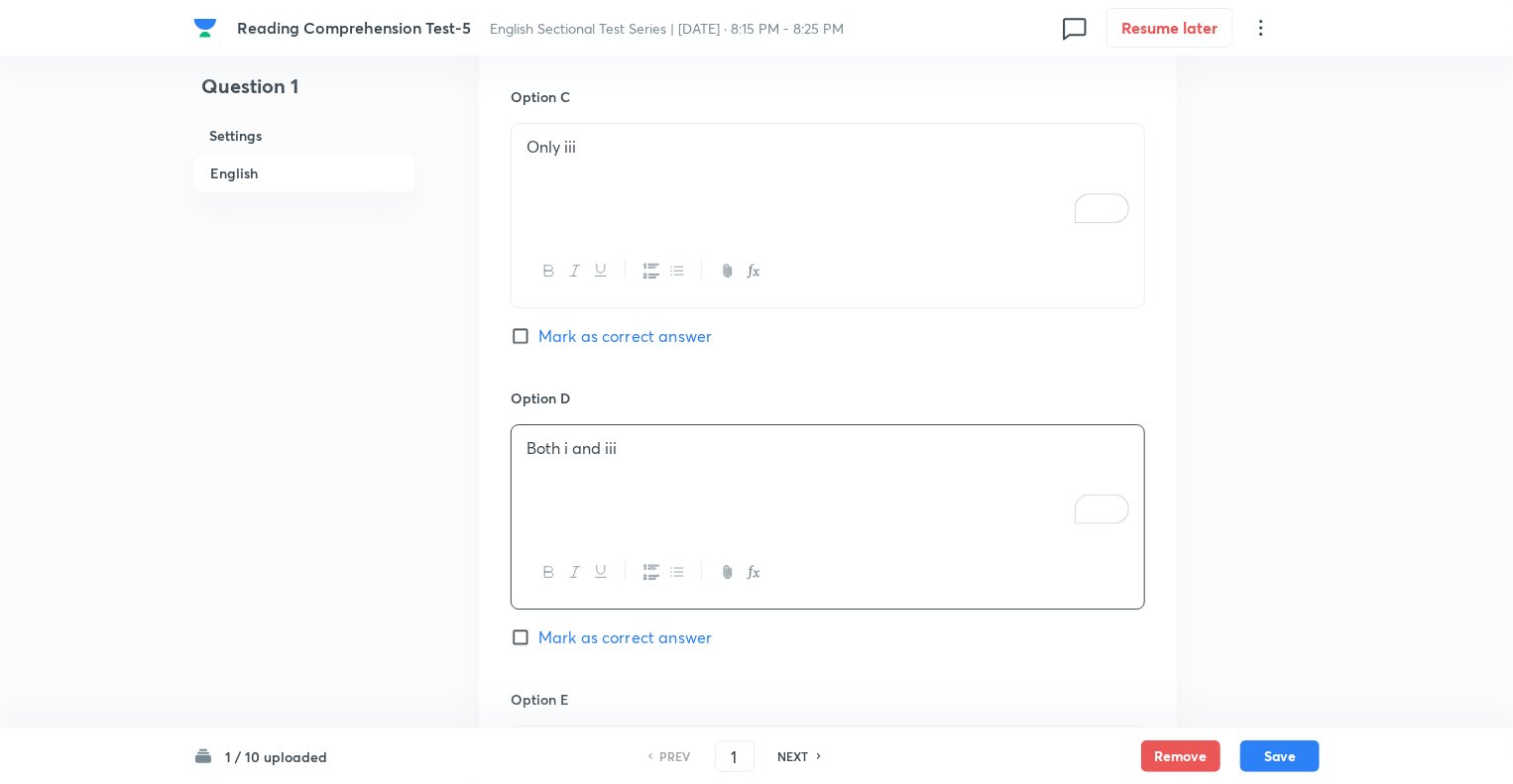 click on "Question 1 Settings English" at bounding box center [304, -728] 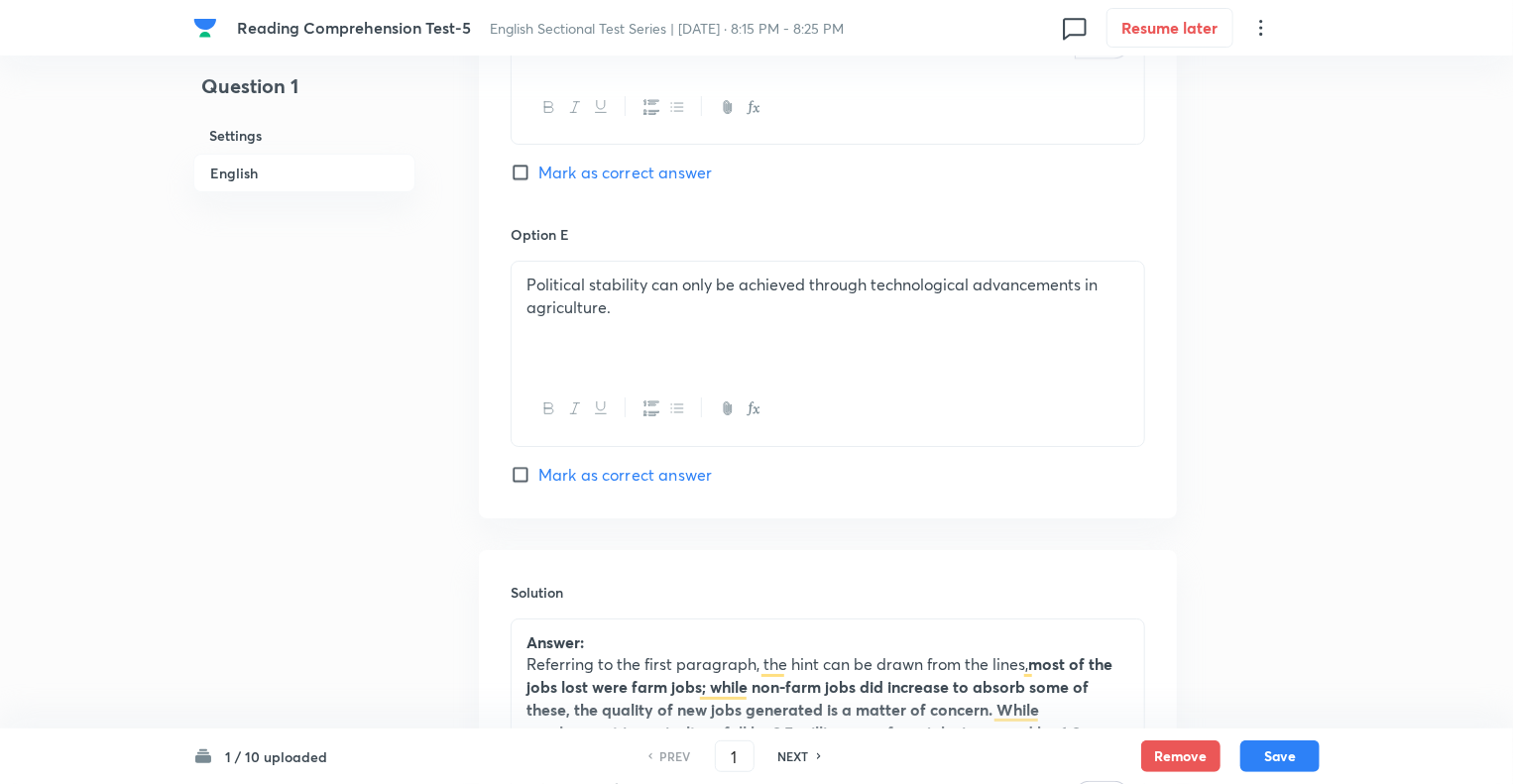 scroll, scrollTop: 3501, scrollLeft: 0, axis: vertical 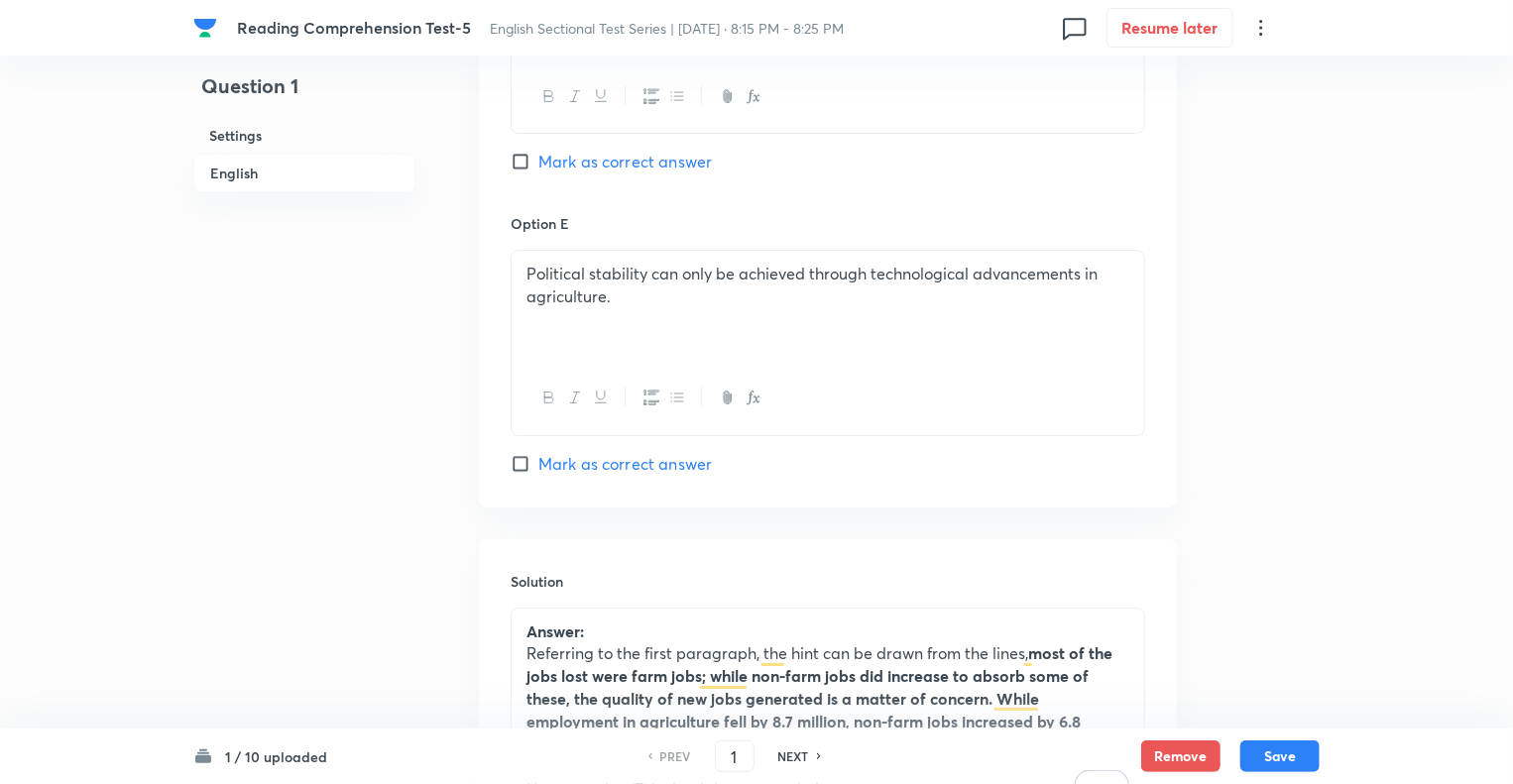 click on "Political stability can only be achieved through technological advancements in agriculture." at bounding box center [828, 306] 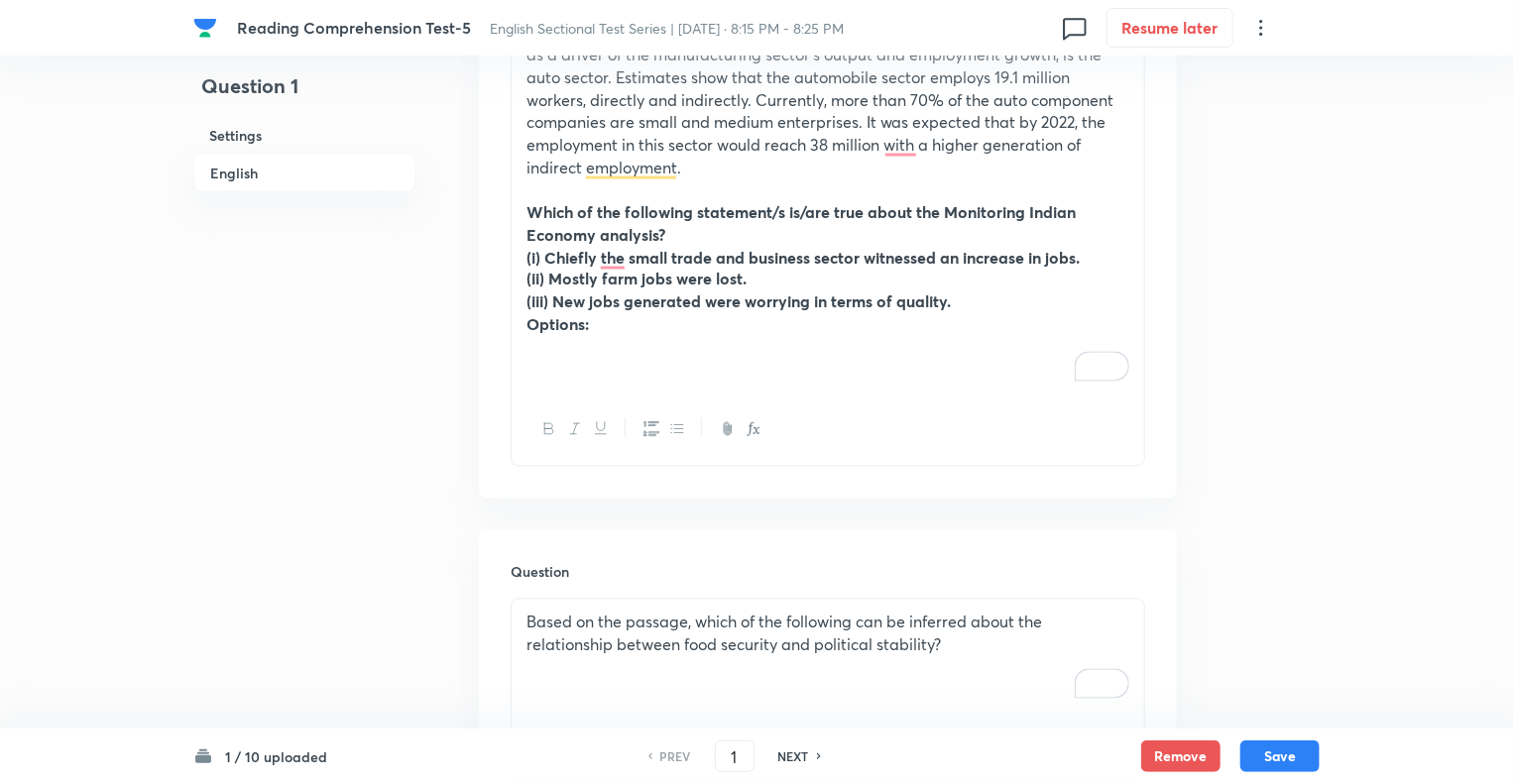 scroll, scrollTop: 1572, scrollLeft: 0, axis: vertical 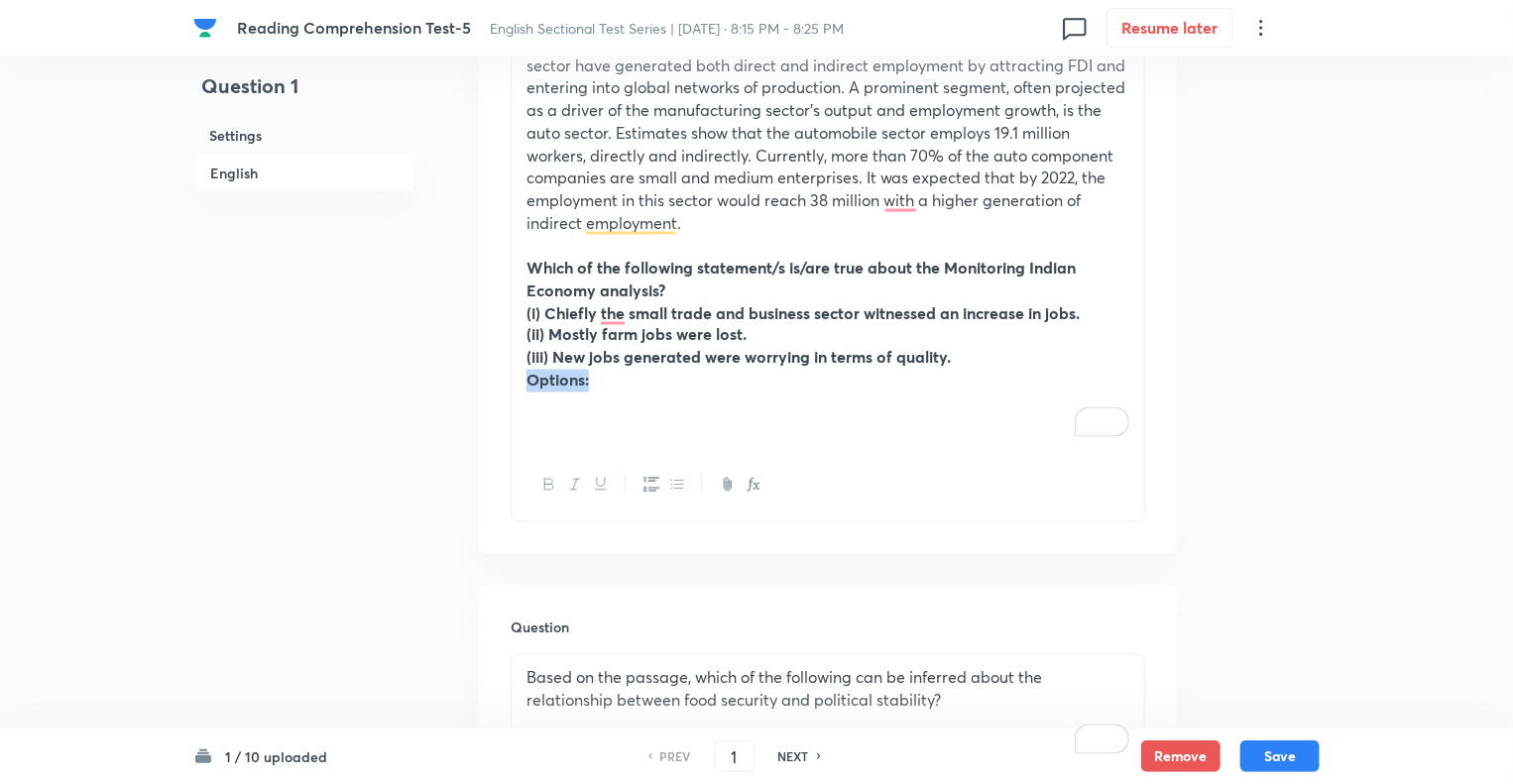 drag, startPoint x: 631, startPoint y: 379, endPoint x: 507, endPoint y: 385, distance: 124.14508 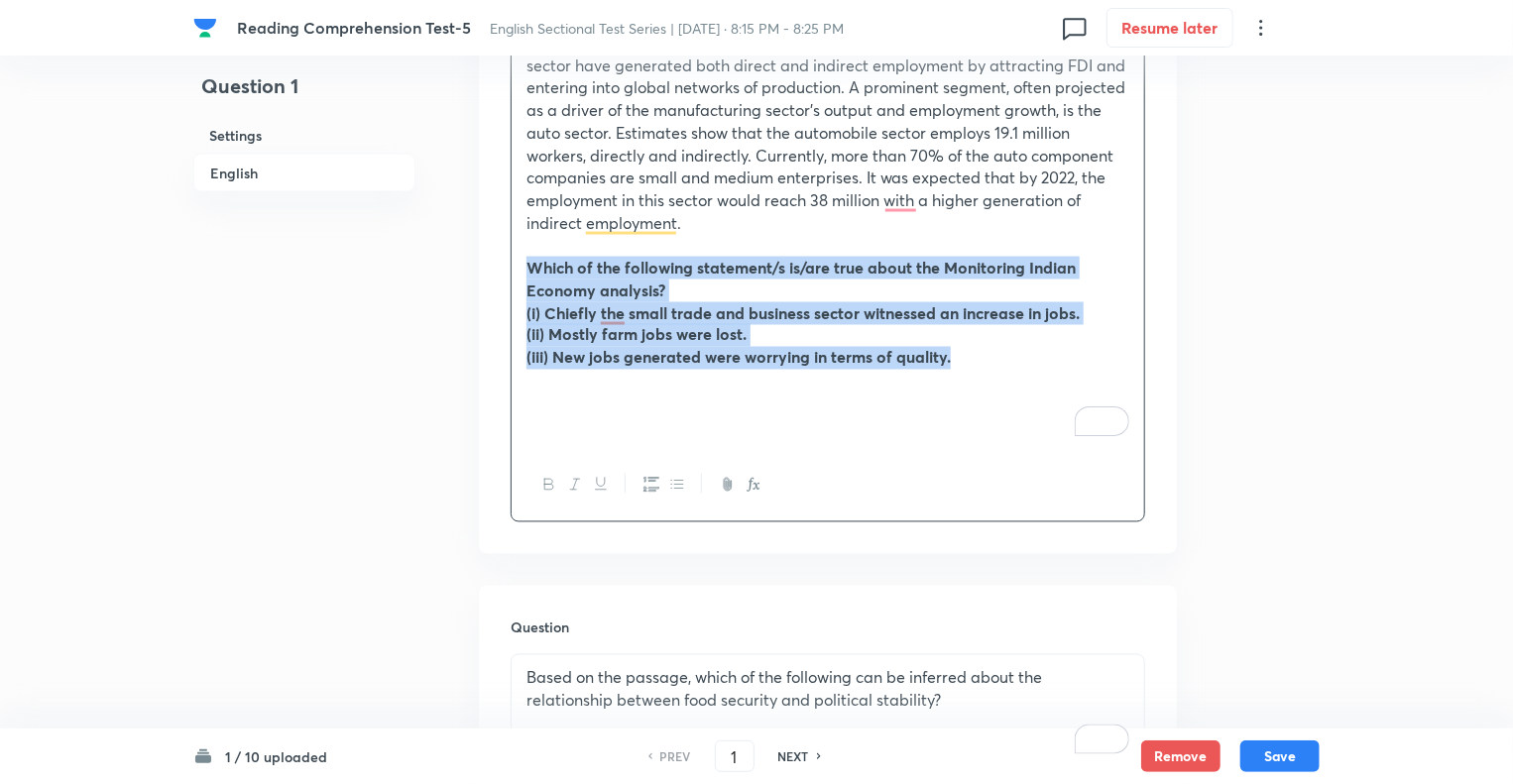 drag, startPoint x: 960, startPoint y: 357, endPoint x: 518, endPoint y: 271, distance: 450.2888 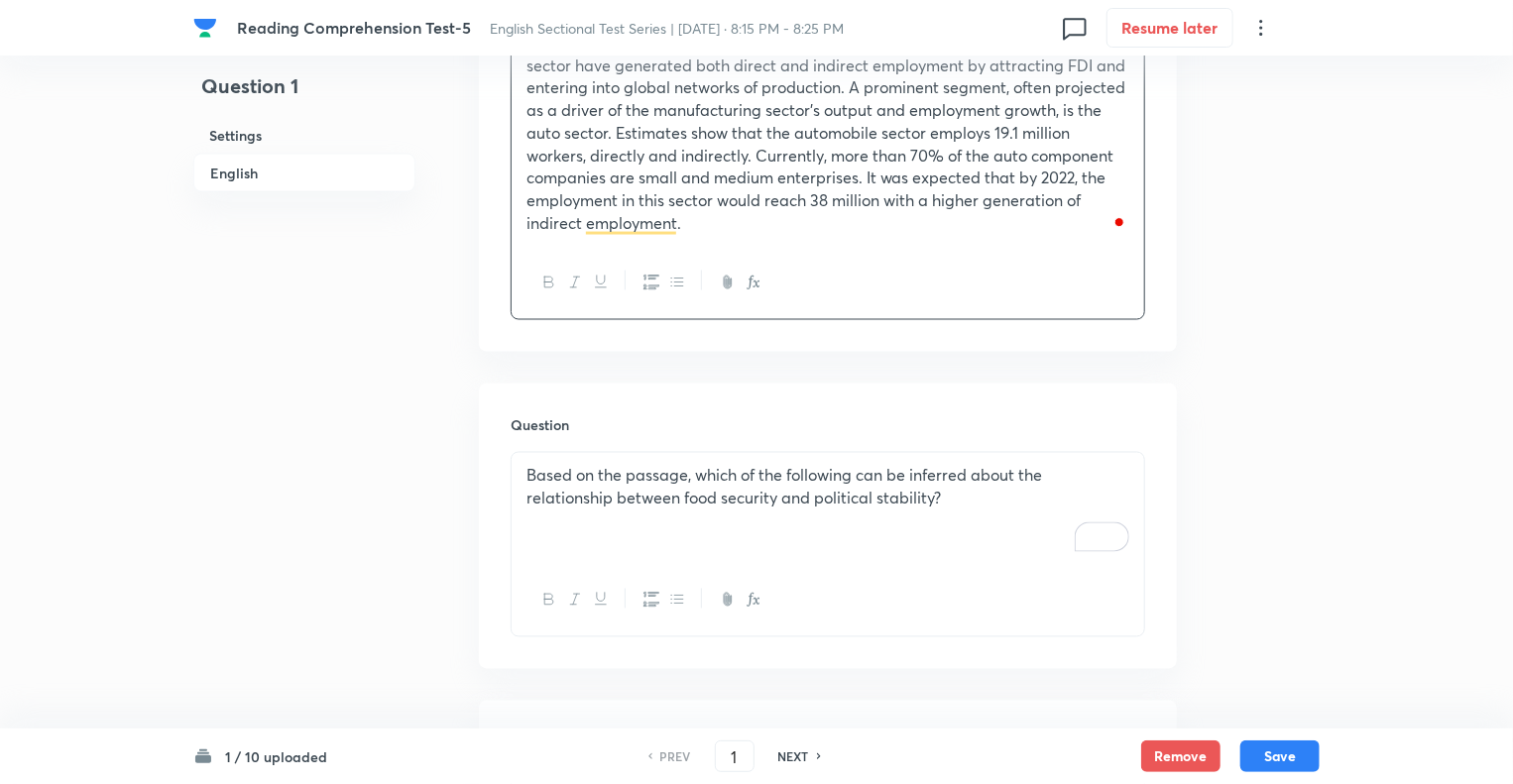 click on "Based on the passage, which of the following can be inferred about the relationship between food security and political stability?" at bounding box center (828, 487) 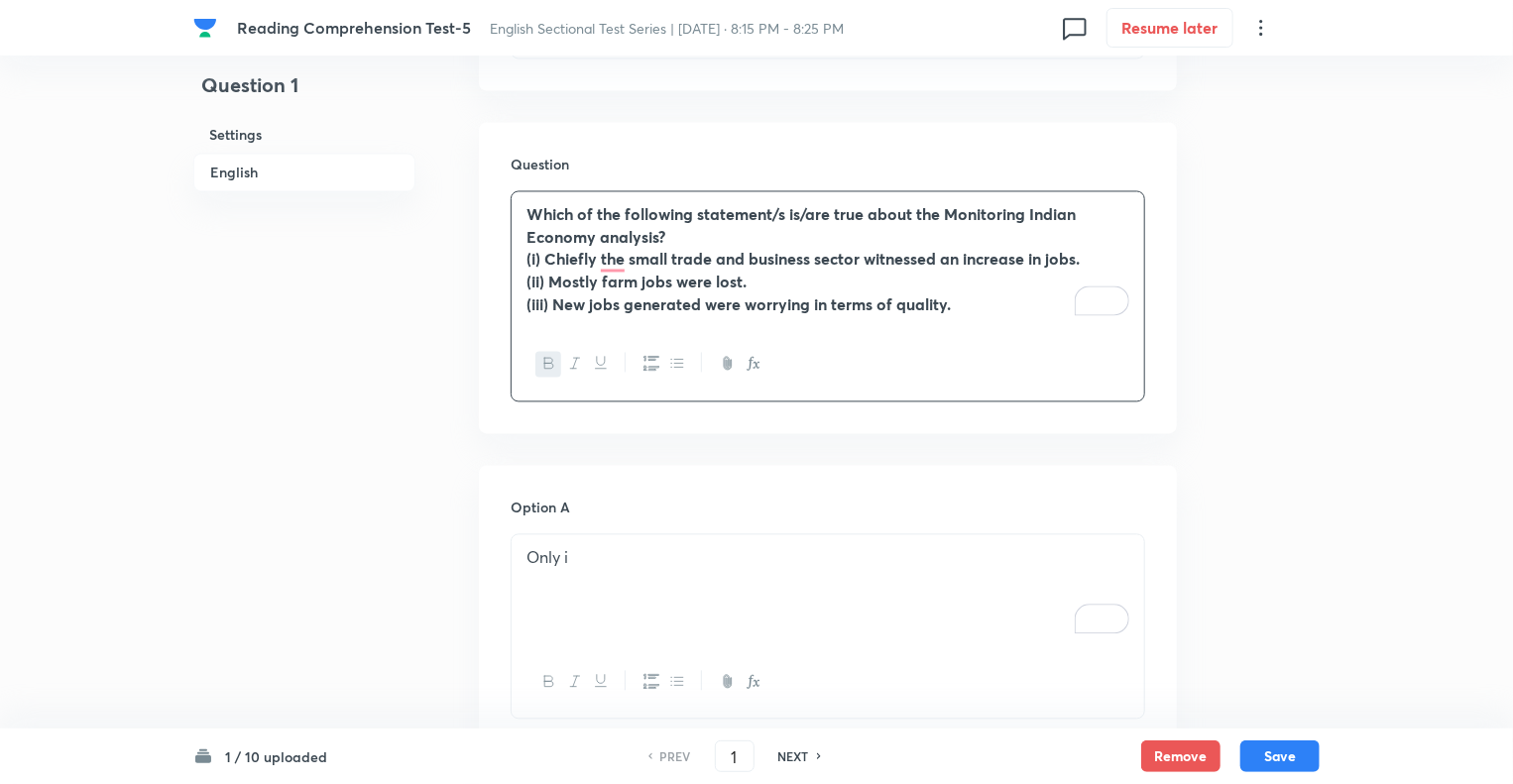 scroll, scrollTop: 1792, scrollLeft: 0, axis: vertical 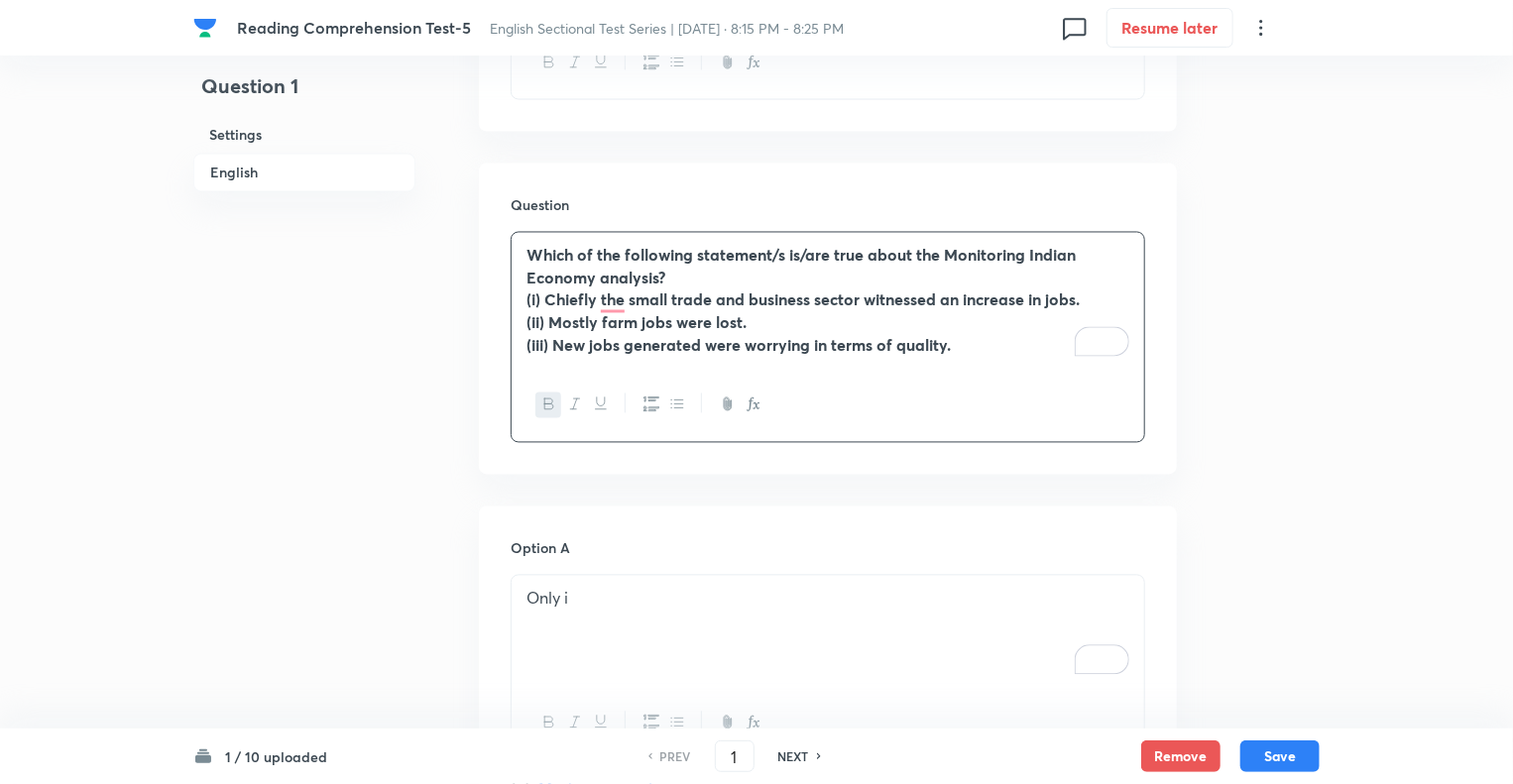 click on "Question 1 Settings English" at bounding box center (304, 415) 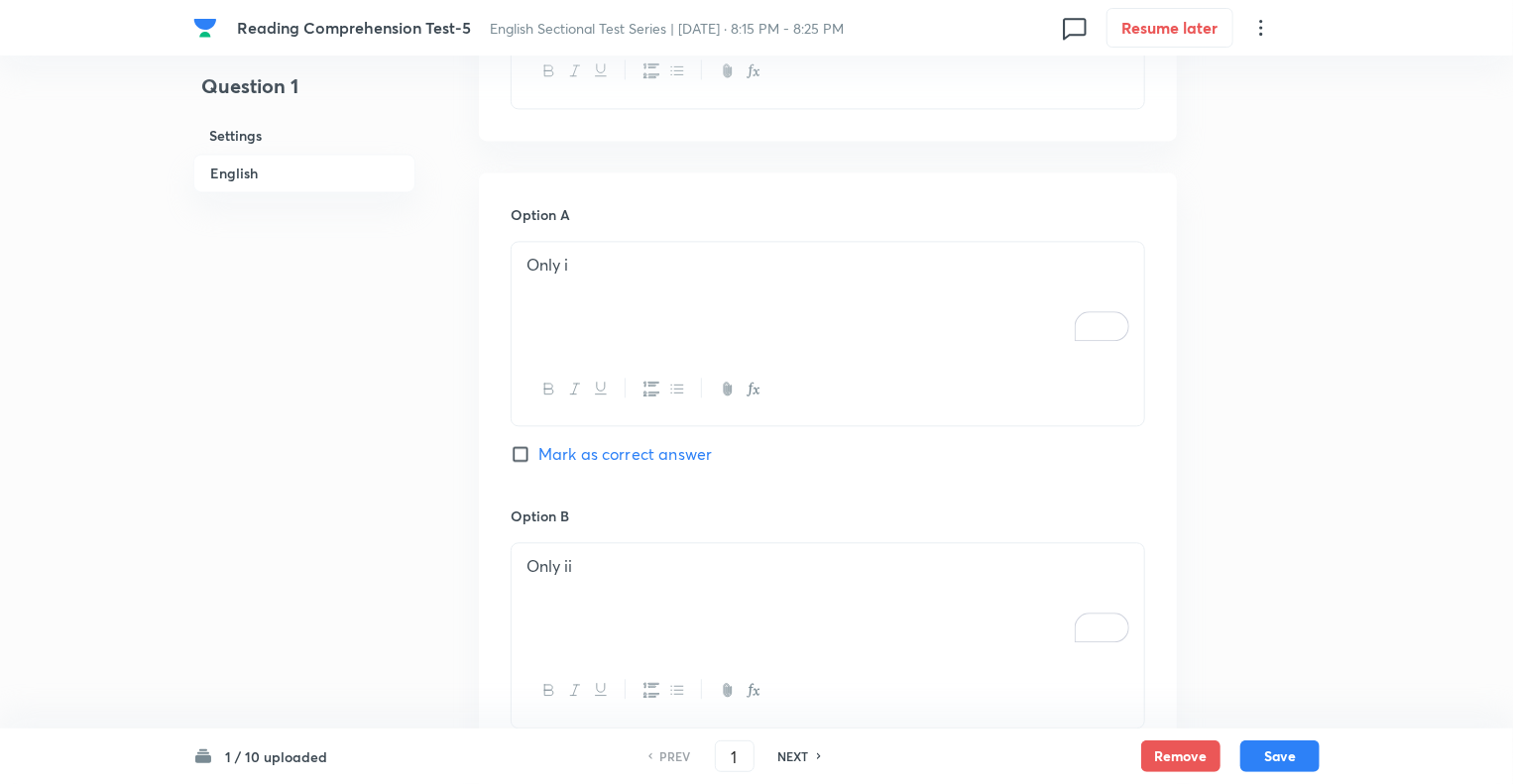 click on "Question 1 Settings English" at bounding box center (304, 81) 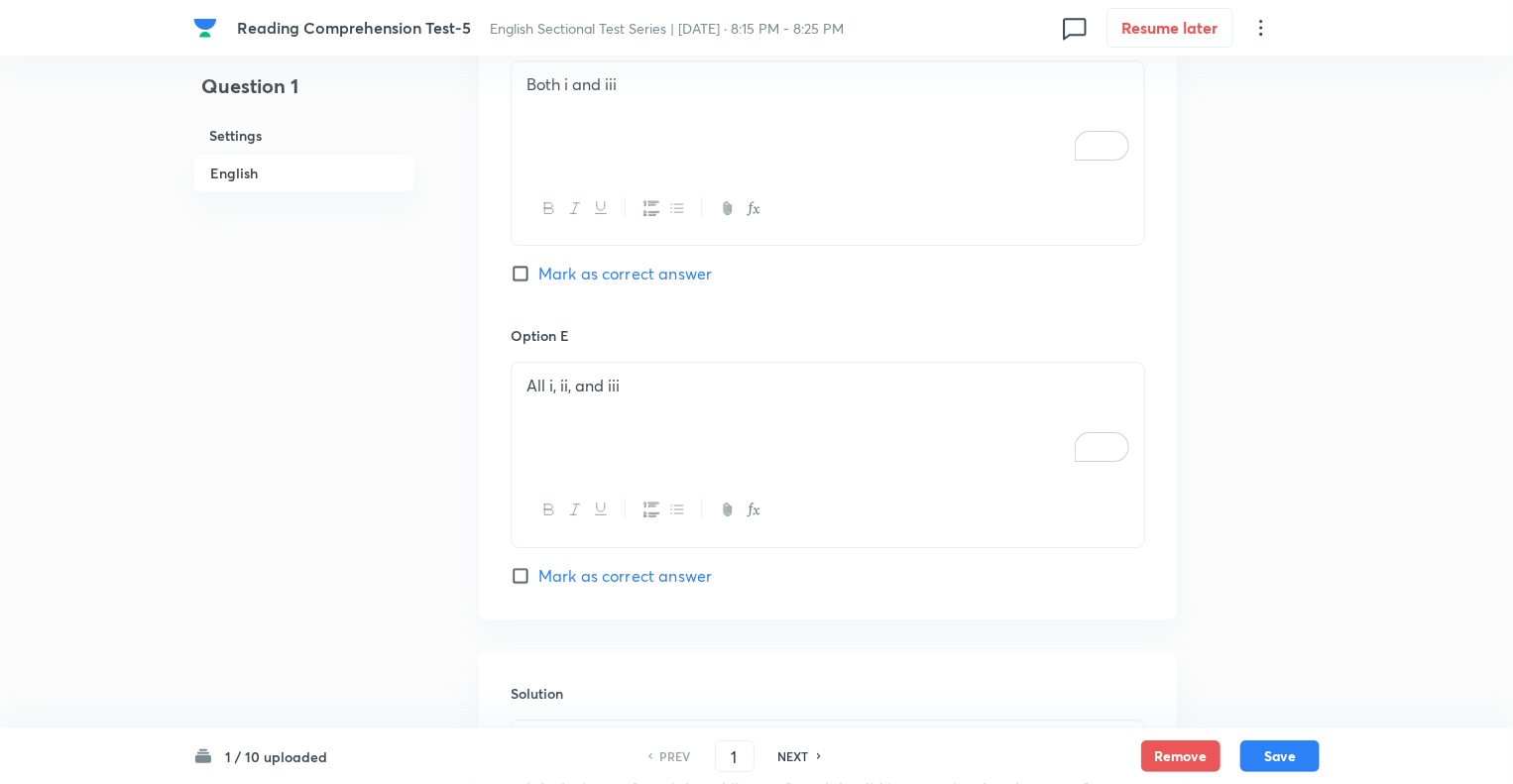 scroll, scrollTop: 3536, scrollLeft: 0, axis: vertical 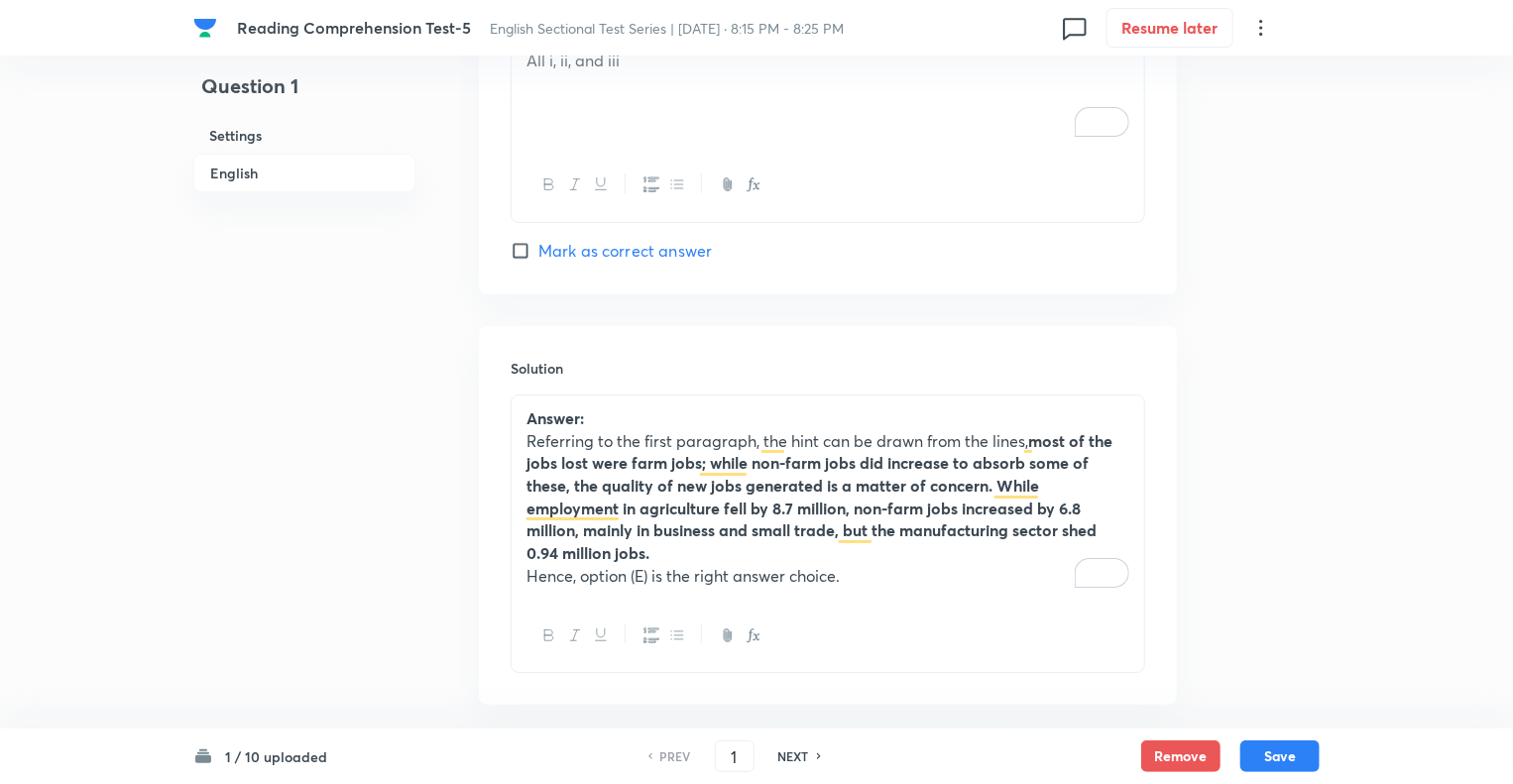 click on "Option A Only i Mark as correct answer Option B Only ii Marked as correct Option C Only iii Mark as correct answer Option D Both i and iii Mark as correct answer Option E All i, ii, and iii  Mark as correct answer" at bounding box center (828, -472) 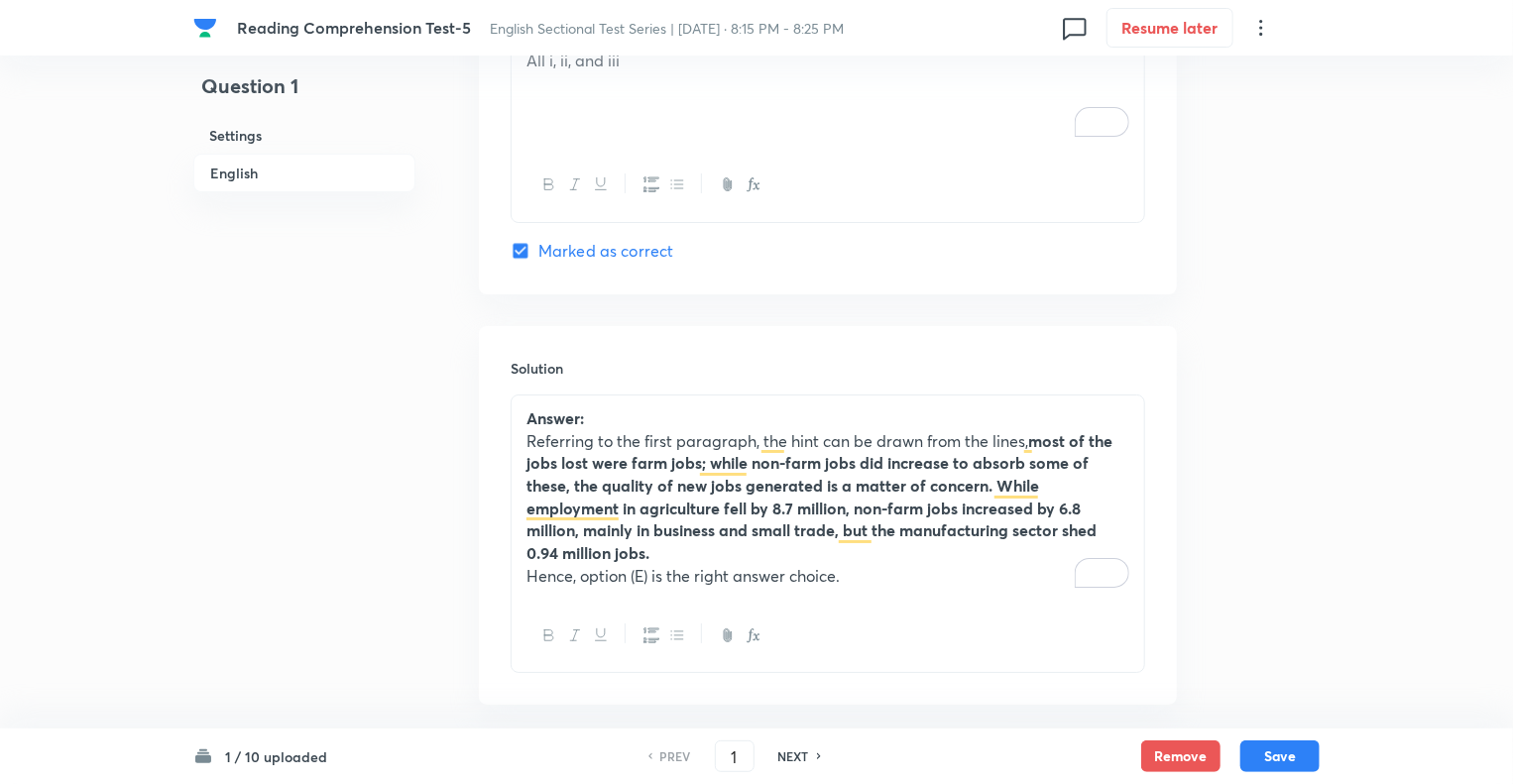 checkbox on "false" 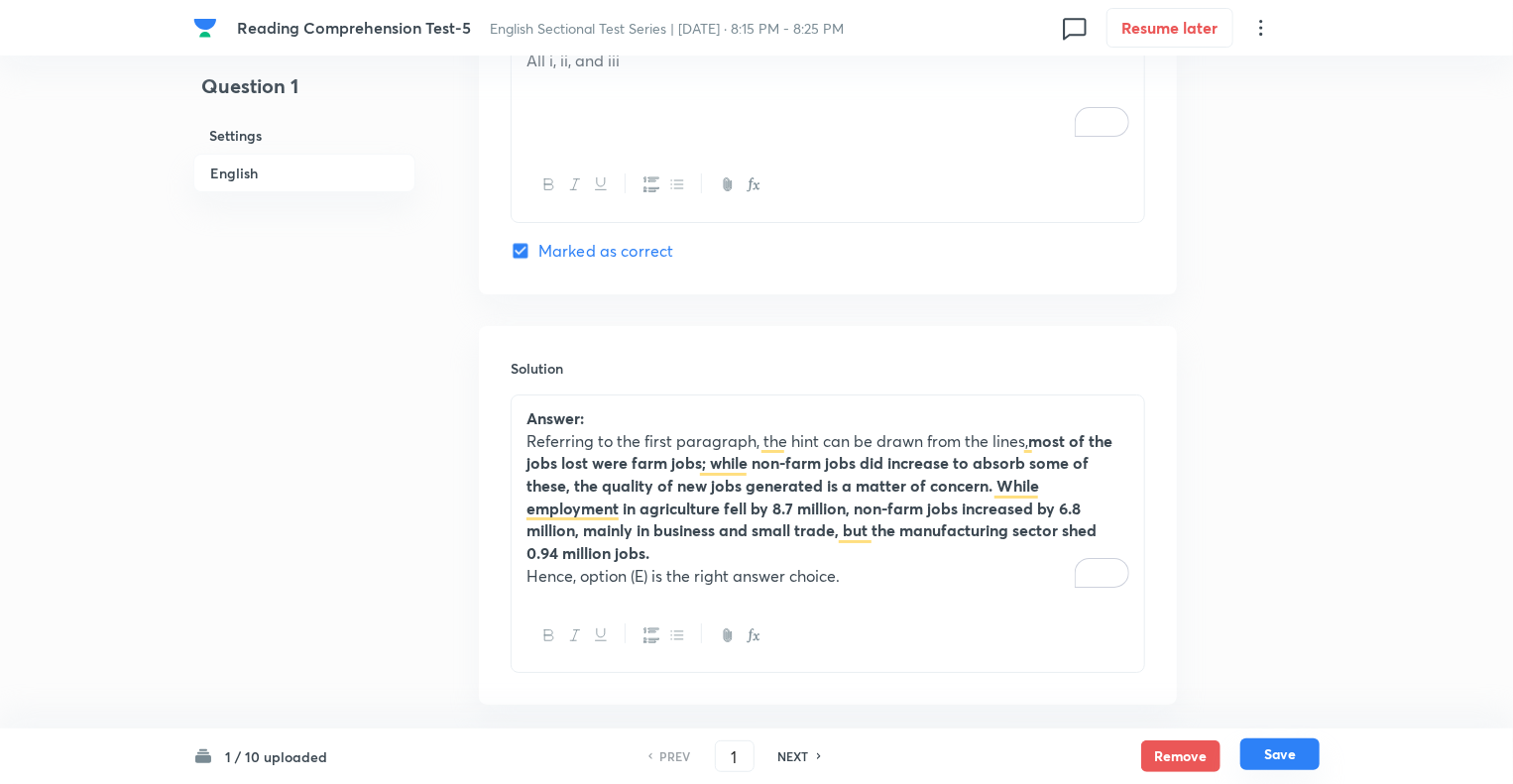 click on "Save" at bounding box center [1280, 754] 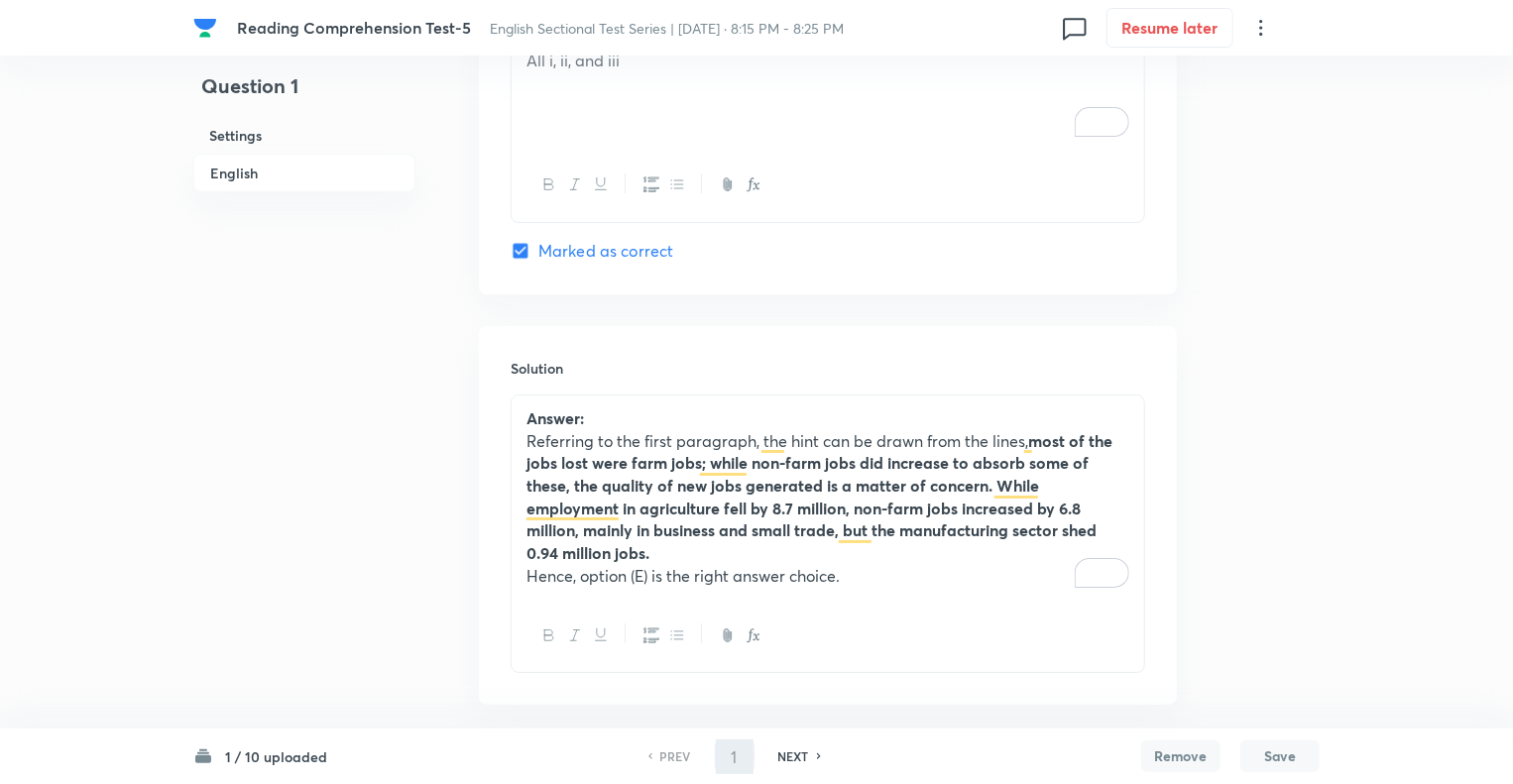 type on "2" 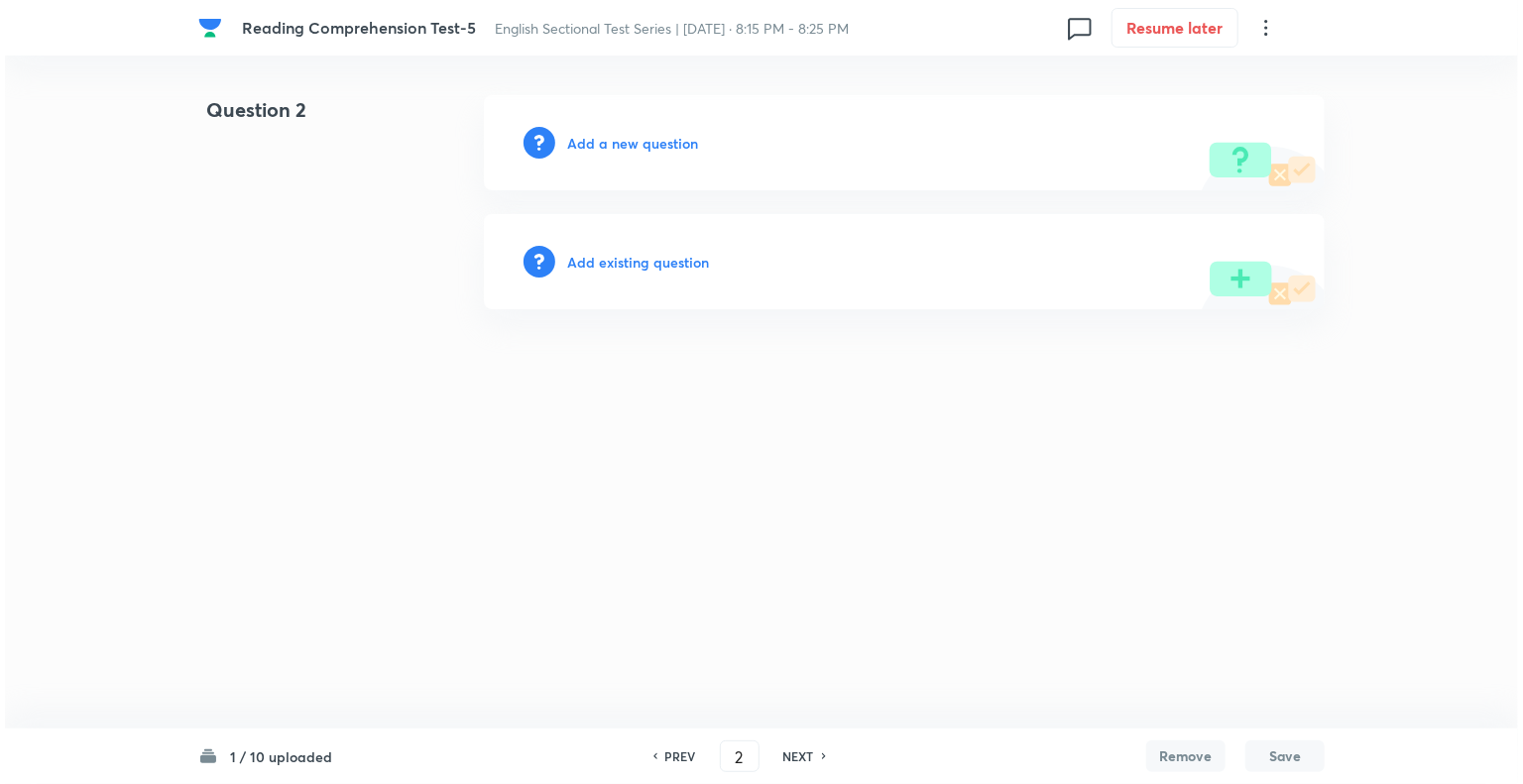 scroll, scrollTop: 0, scrollLeft: 0, axis: both 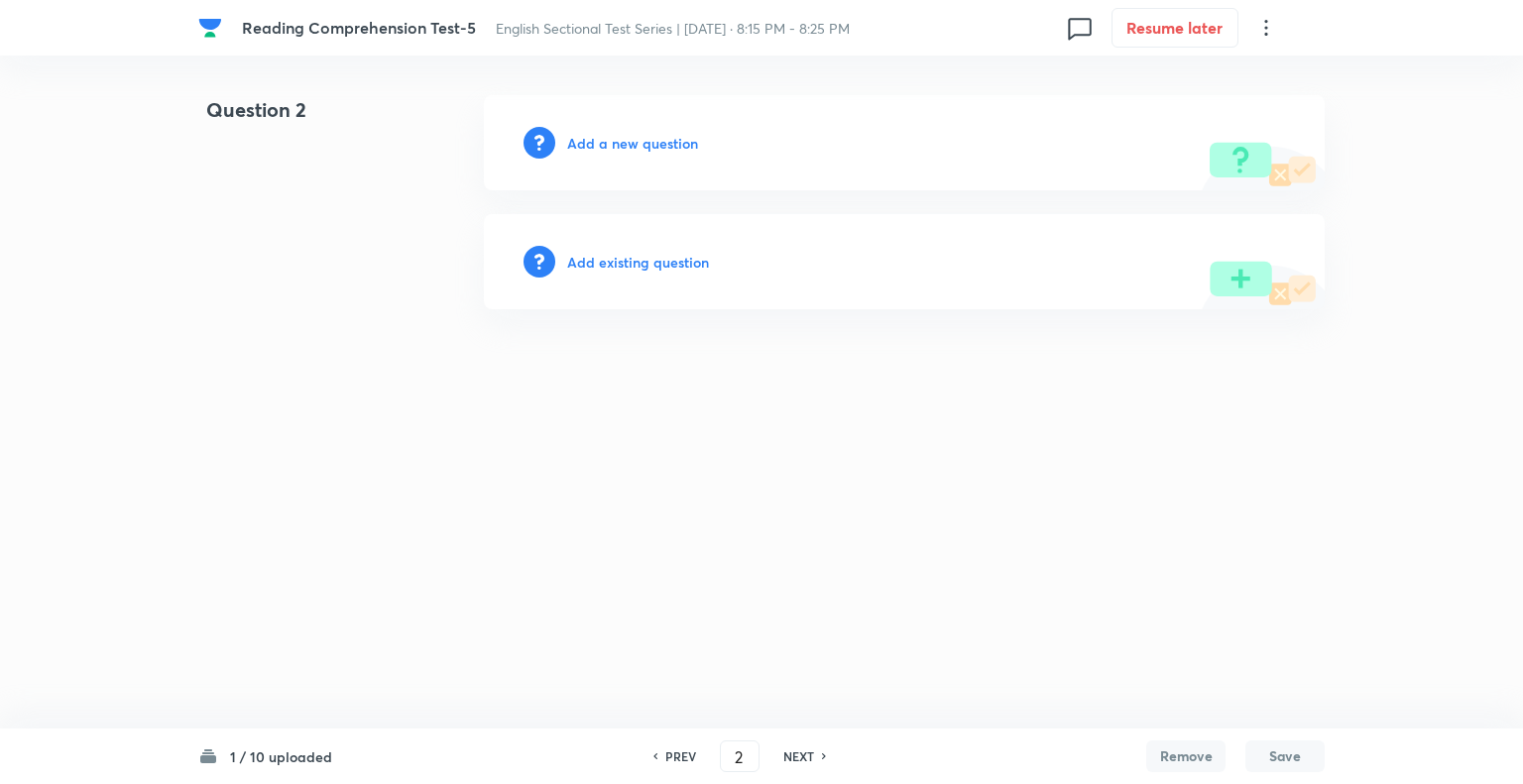 click on "Add a new question" at bounding box center (633, 143) 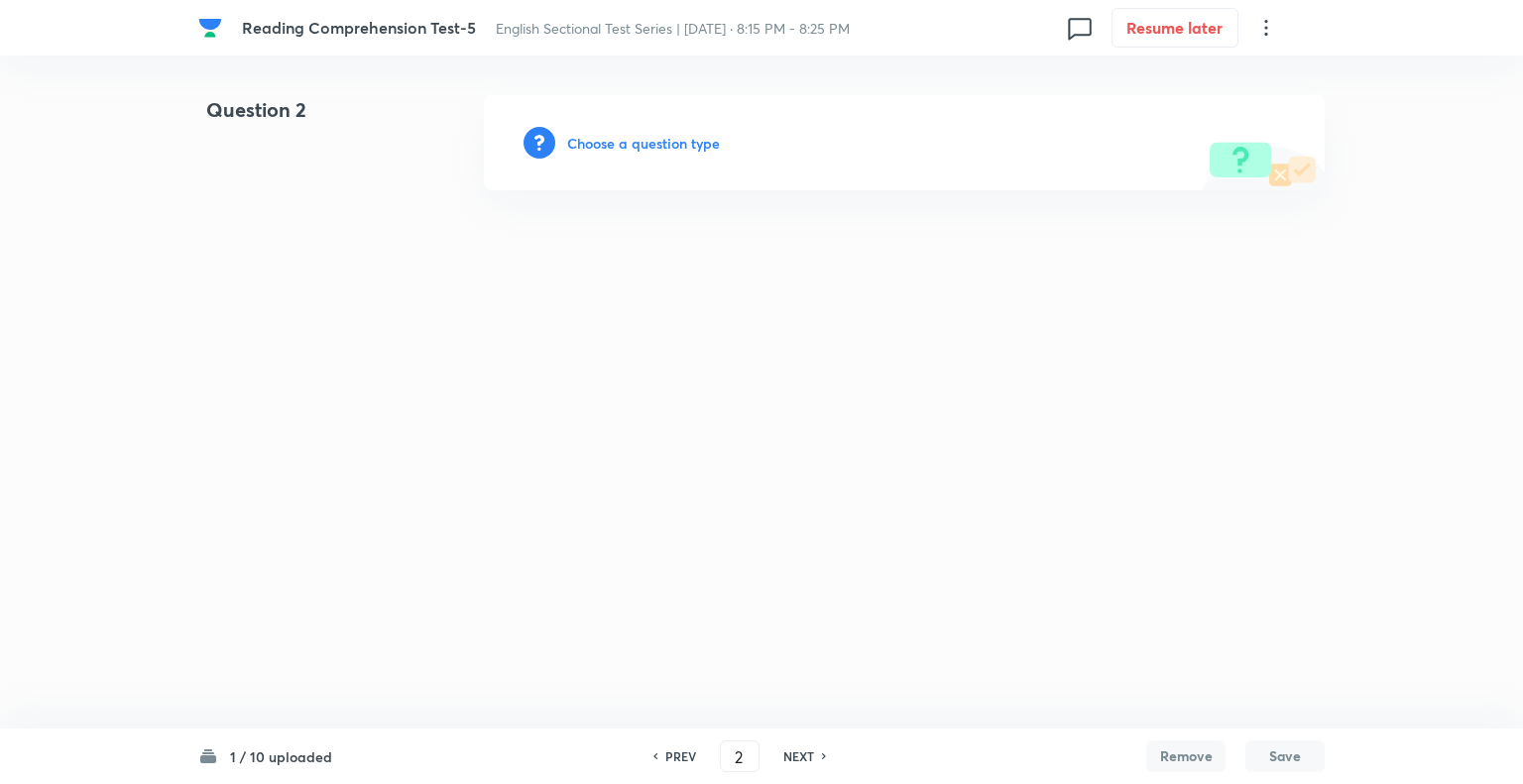click on "Choose a question type" at bounding box center [644, 143] 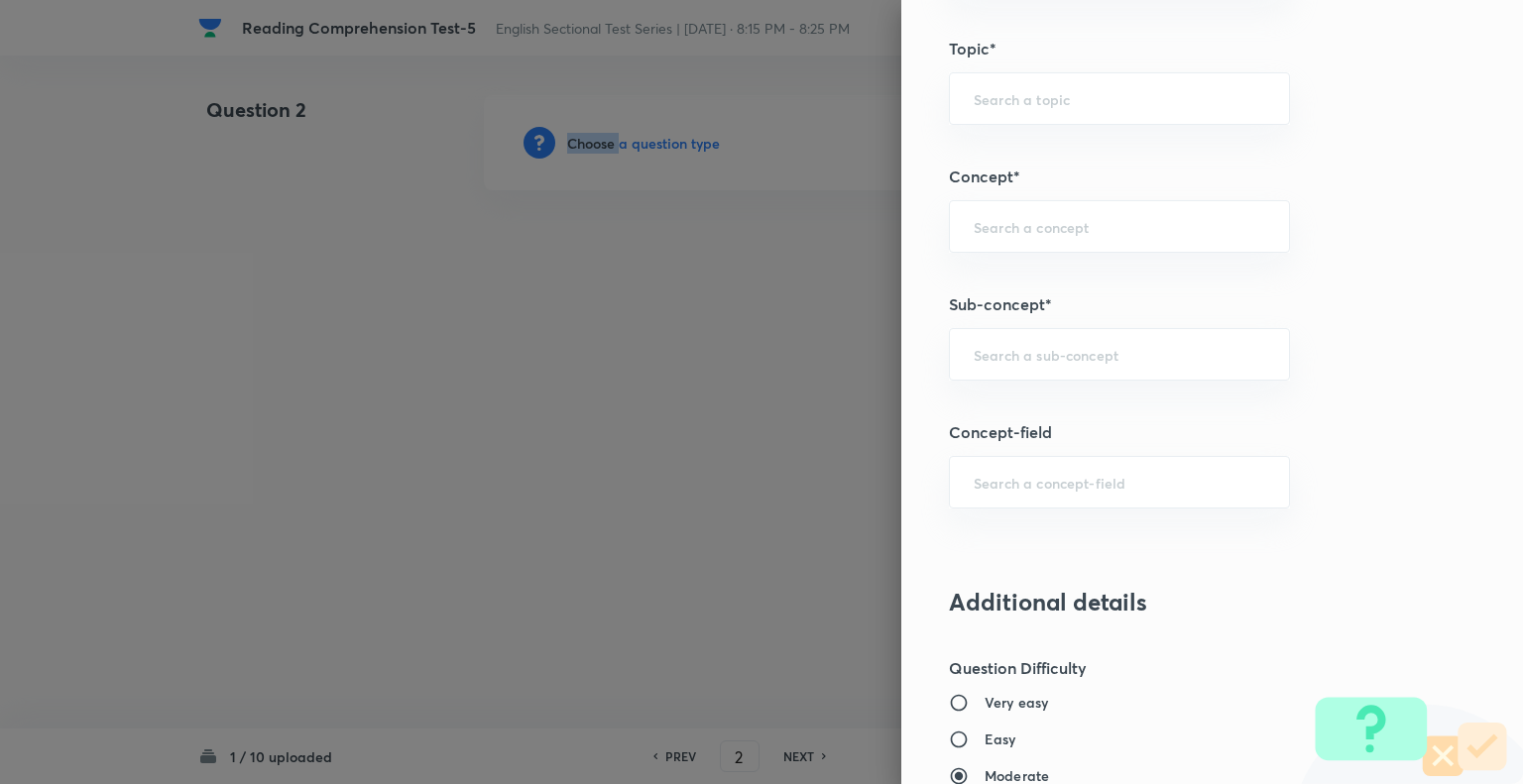 scroll, scrollTop: 1007, scrollLeft: 0, axis: vertical 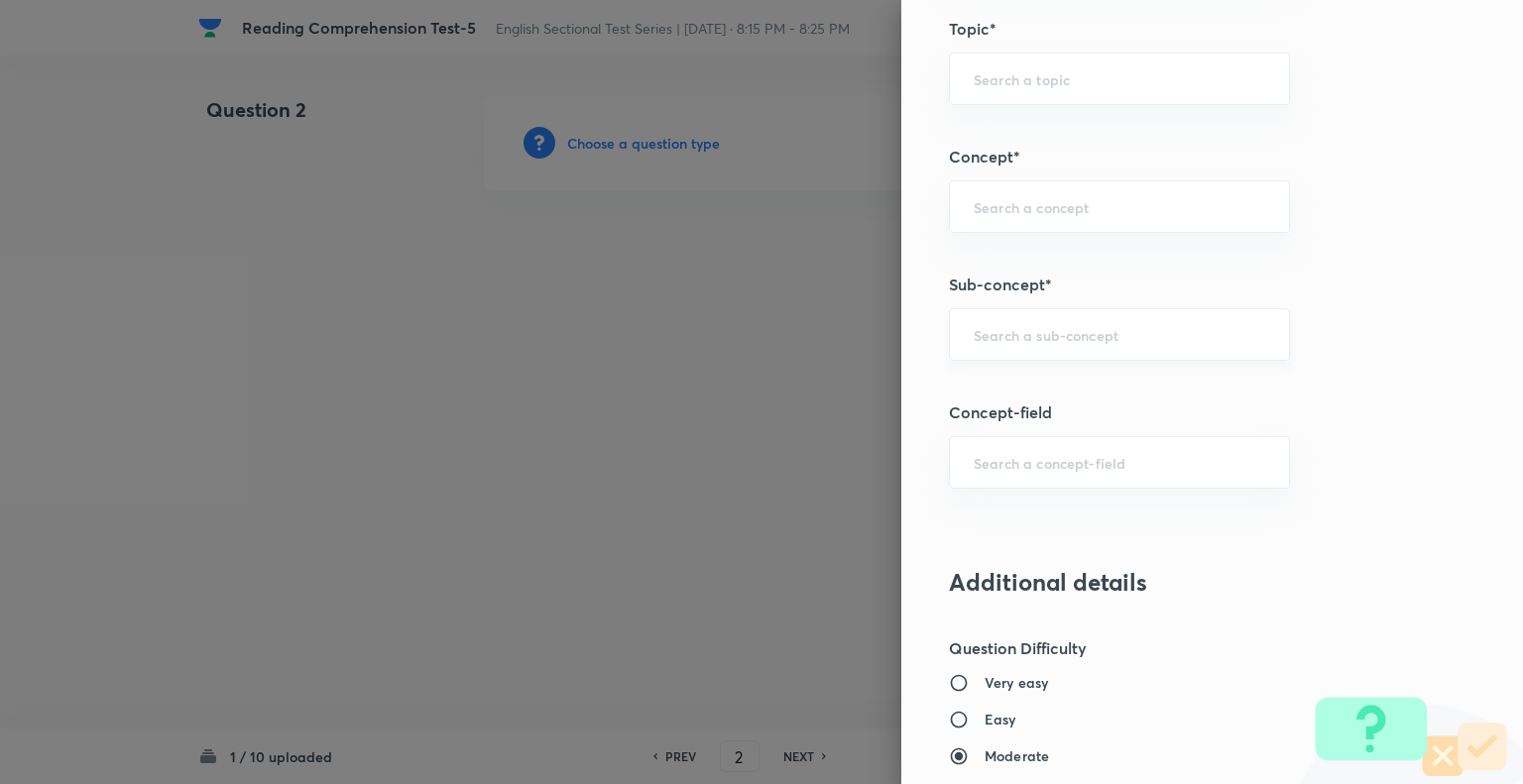 click at bounding box center [1119, 334] 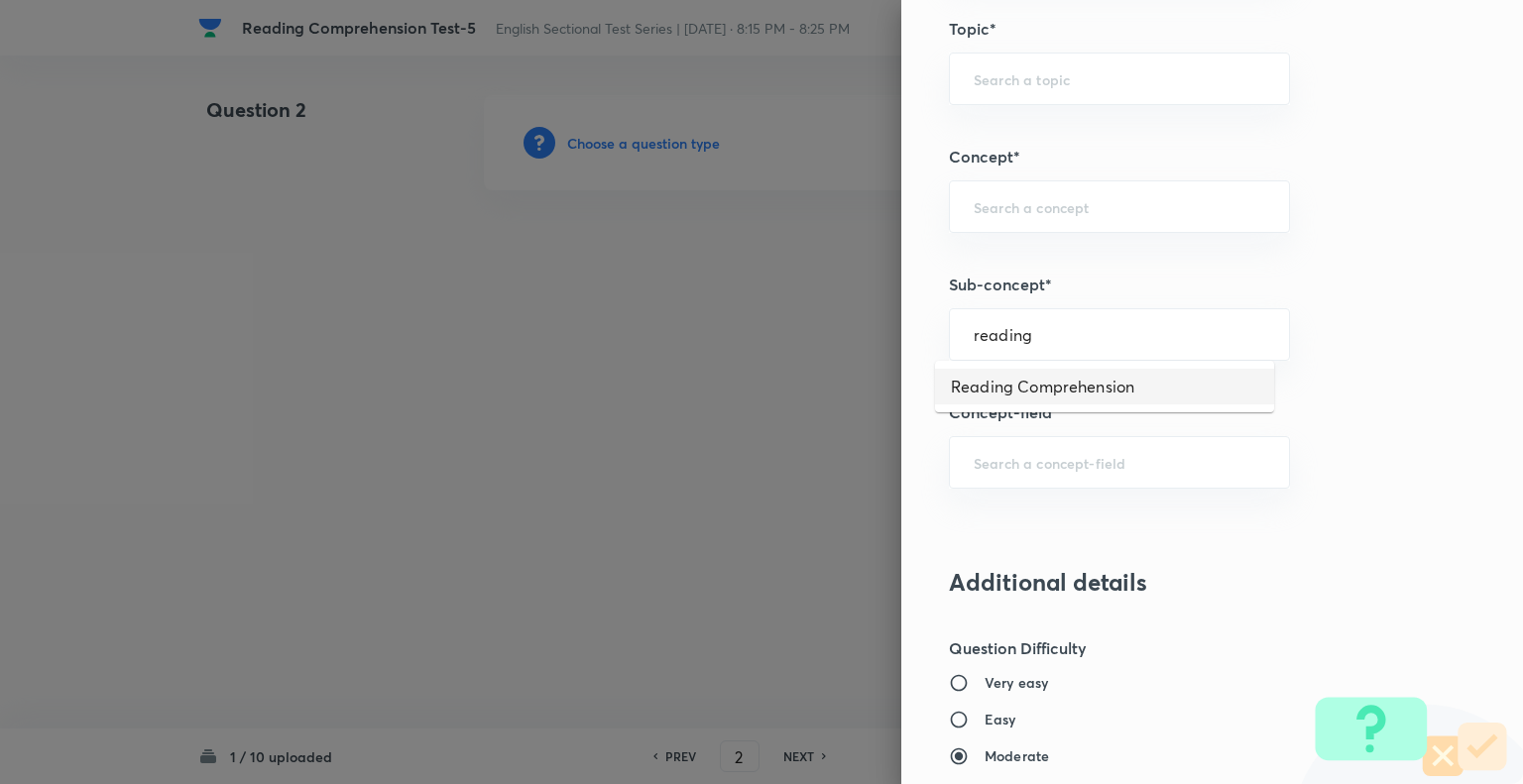 click on "Reading Comprehension" at bounding box center [1105, 387] 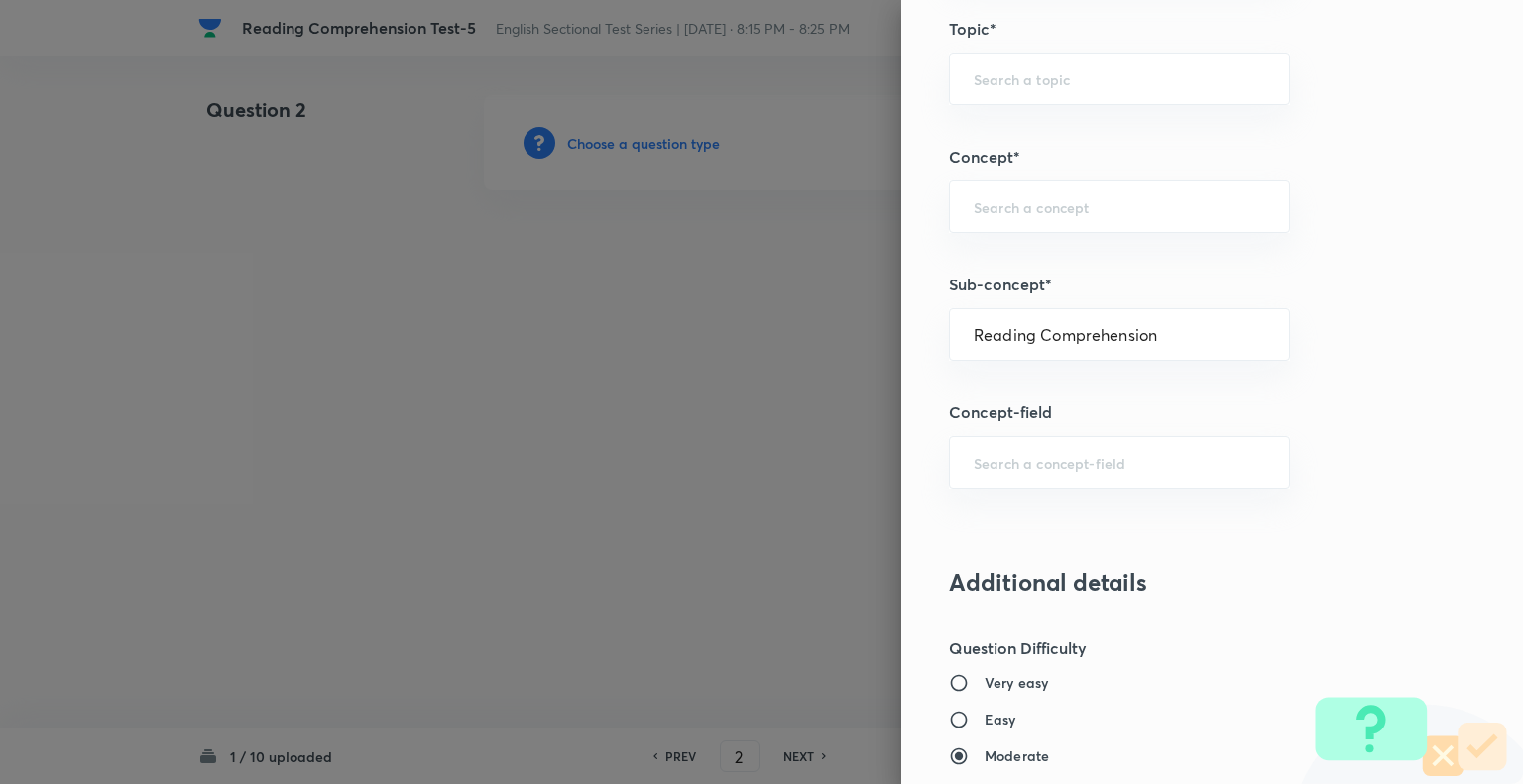 type on "English Language" 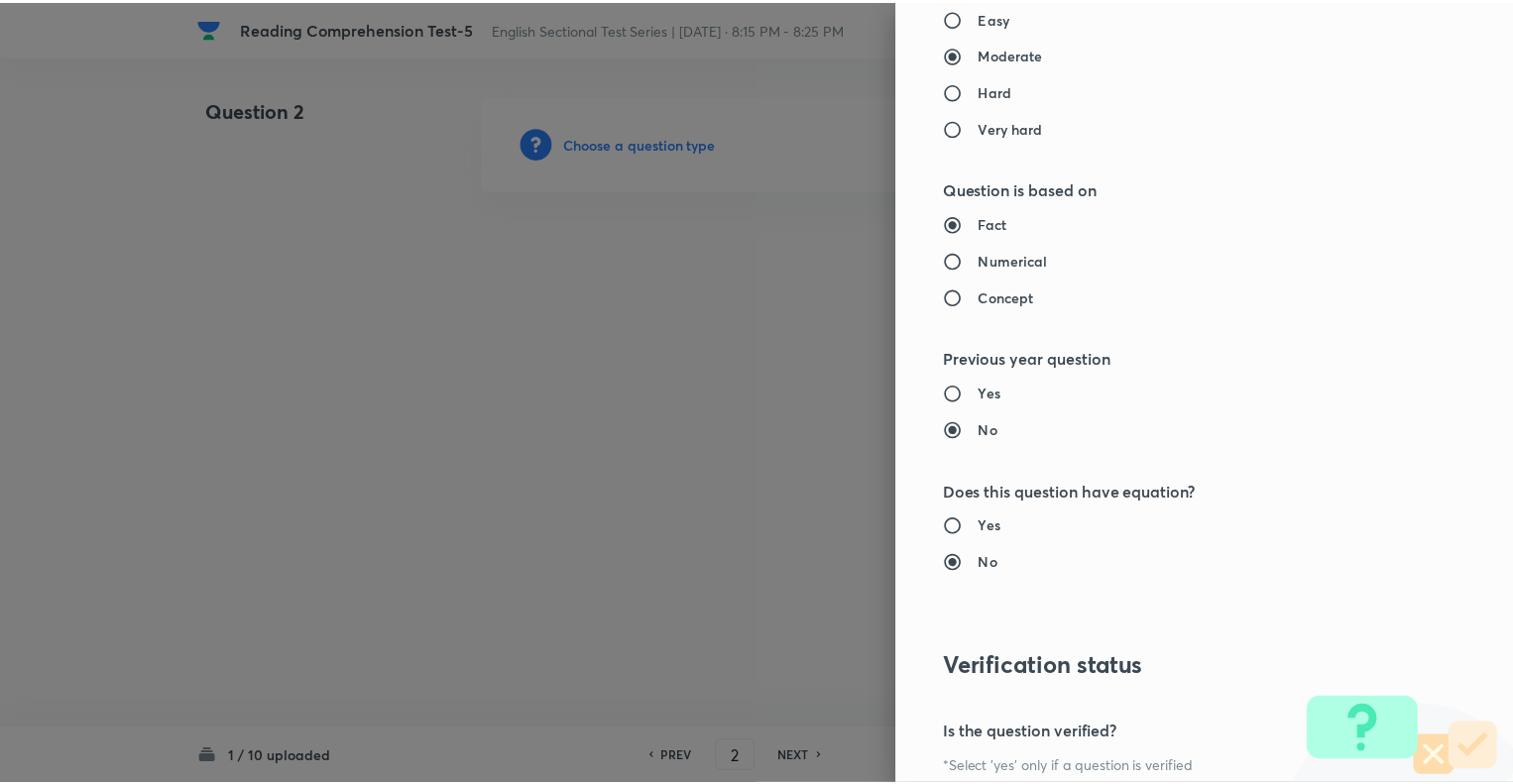 scroll, scrollTop: 1914, scrollLeft: 0, axis: vertical 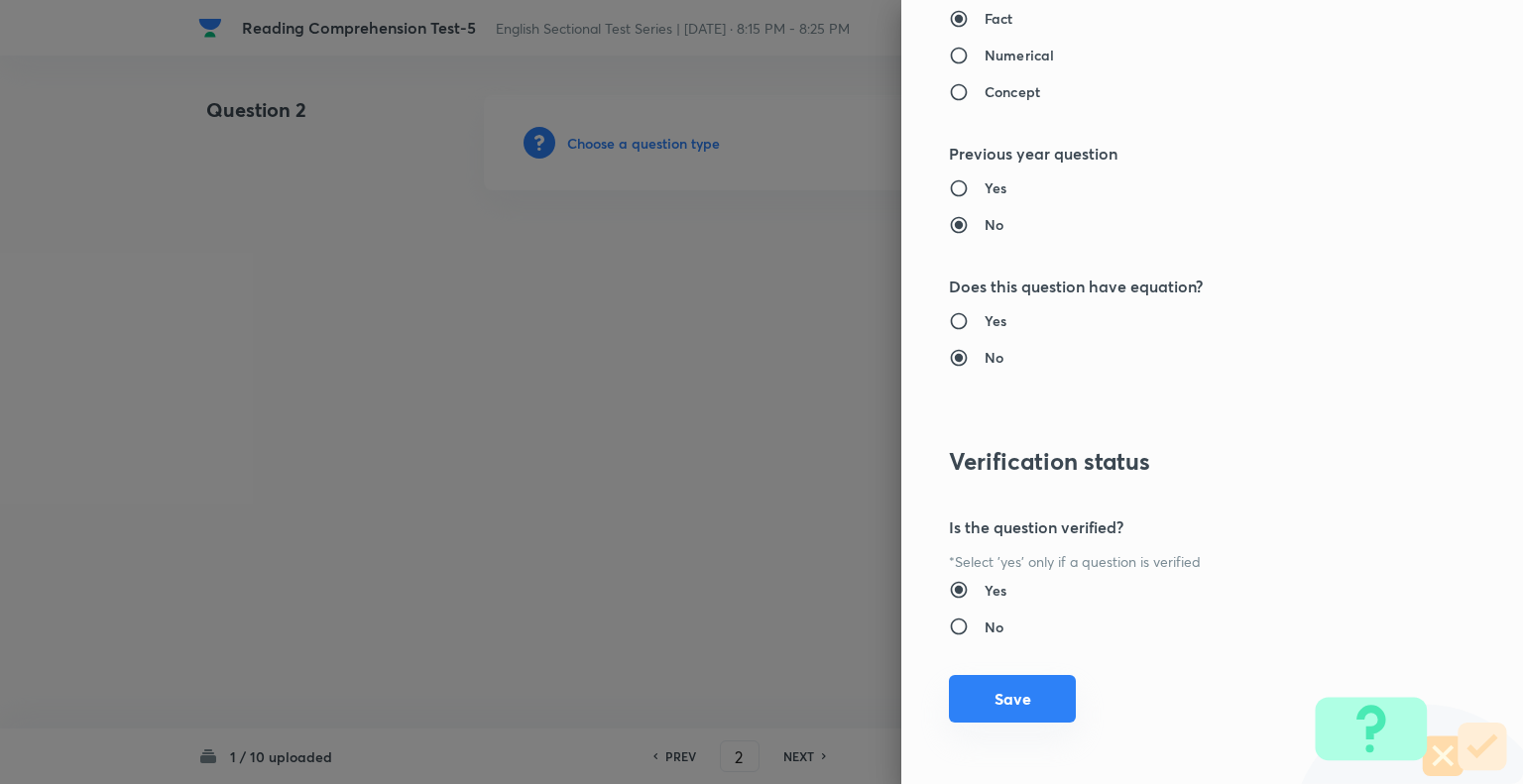 click on "Save" at bounding box center (1012, 699) 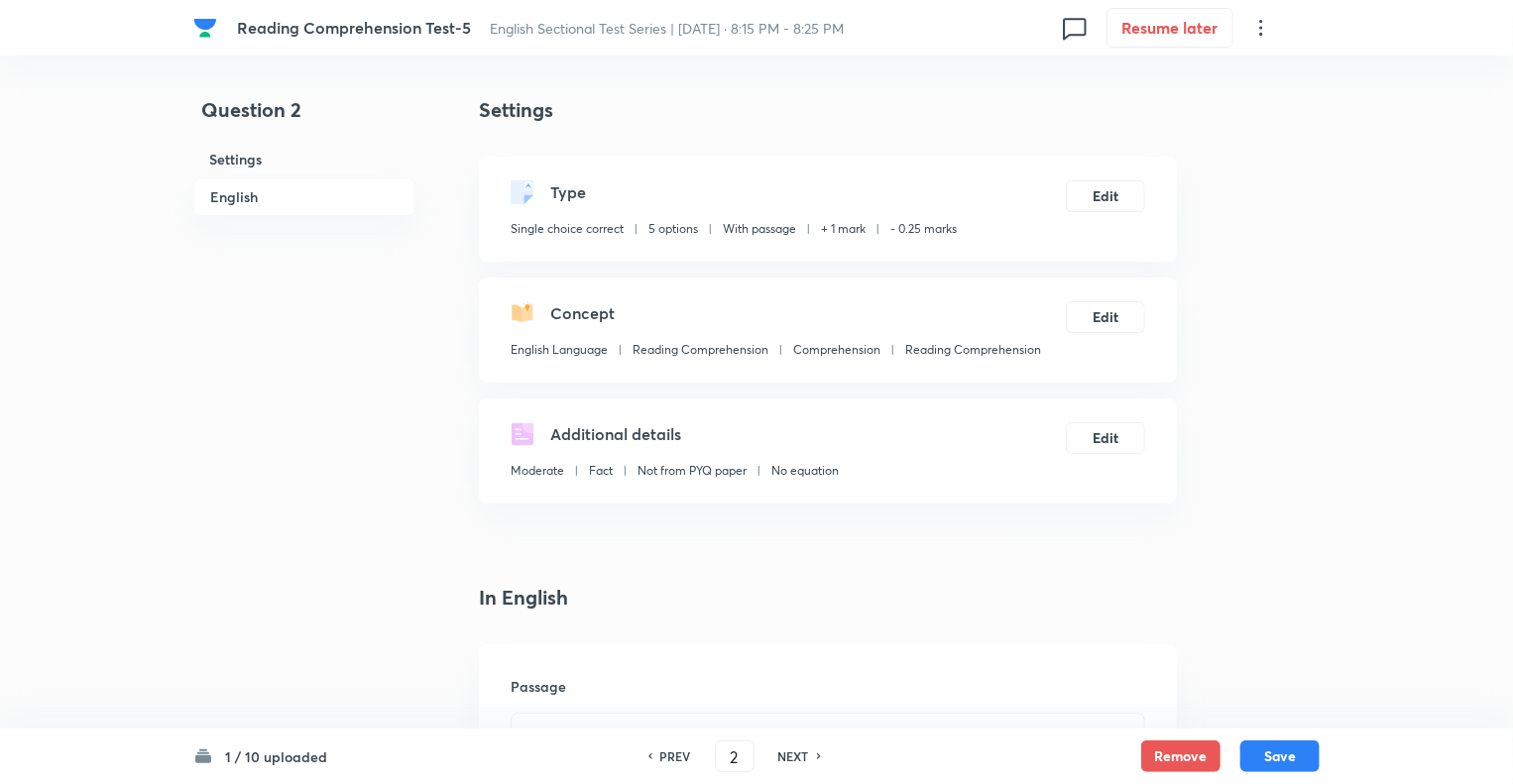 click on "Question 2 Settings English" at bounding box center [304, 2149] 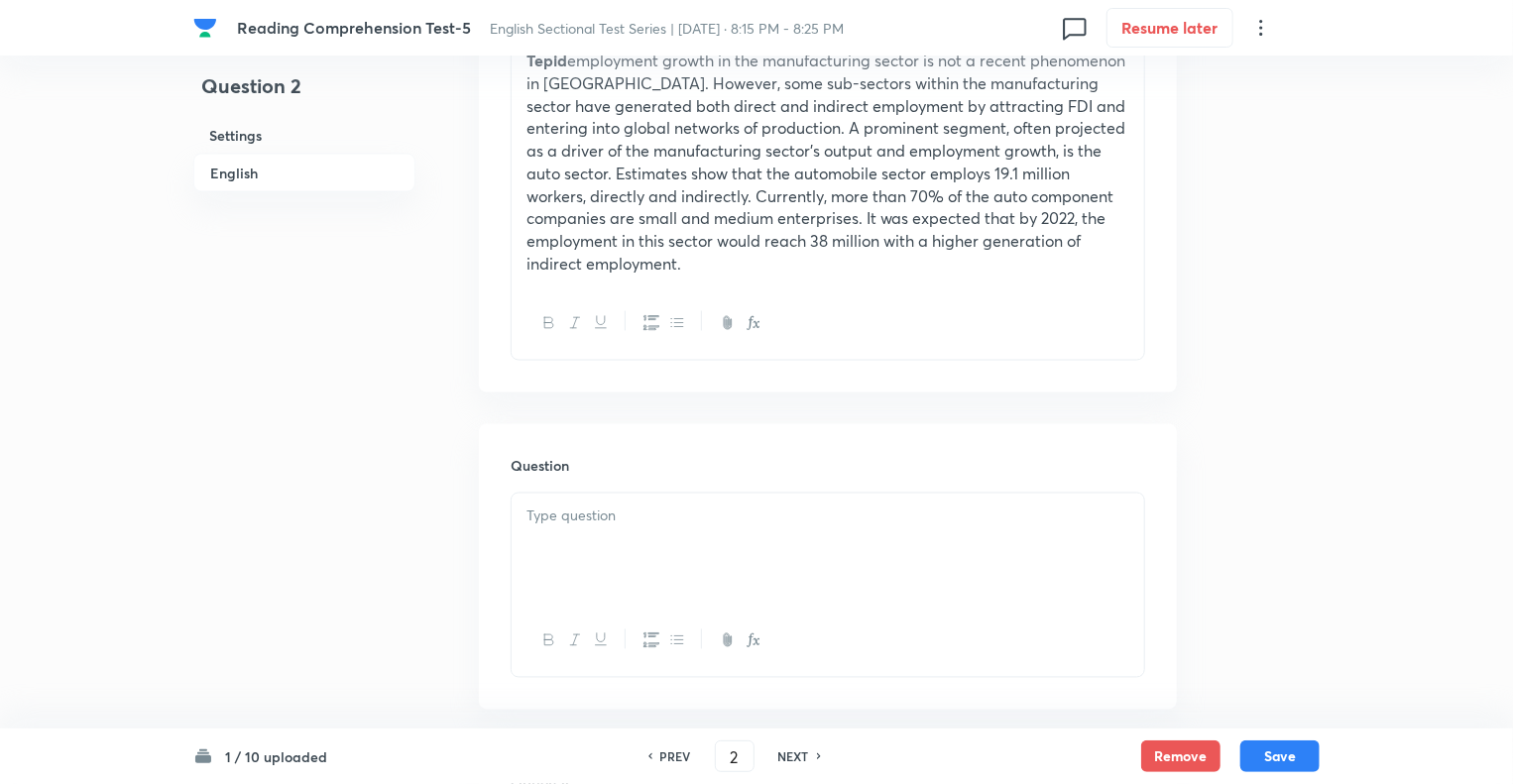 scroll, scrollTop: 1546, scrollLeft: 0, axis: vertical 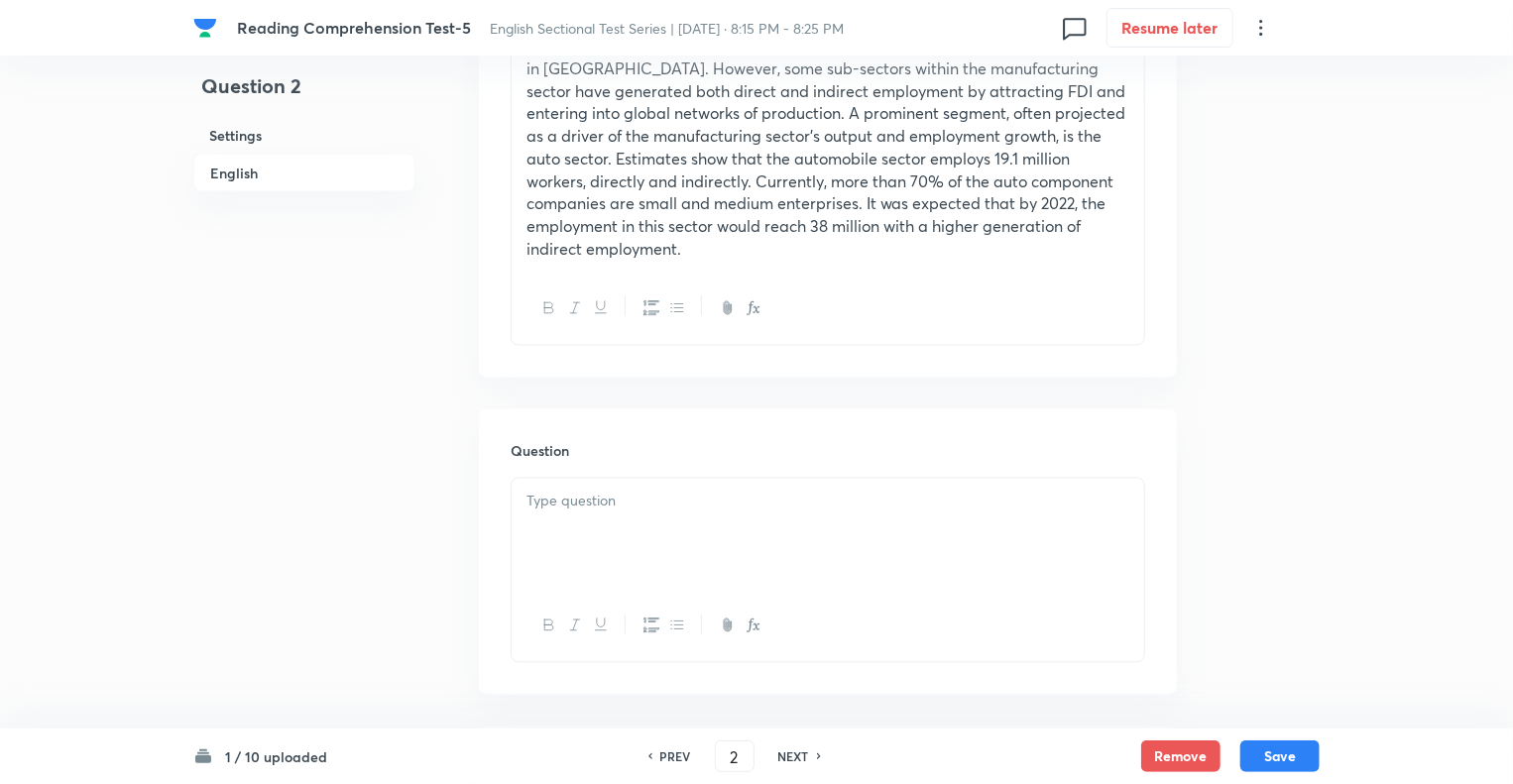click at bounding box center (828, 534) 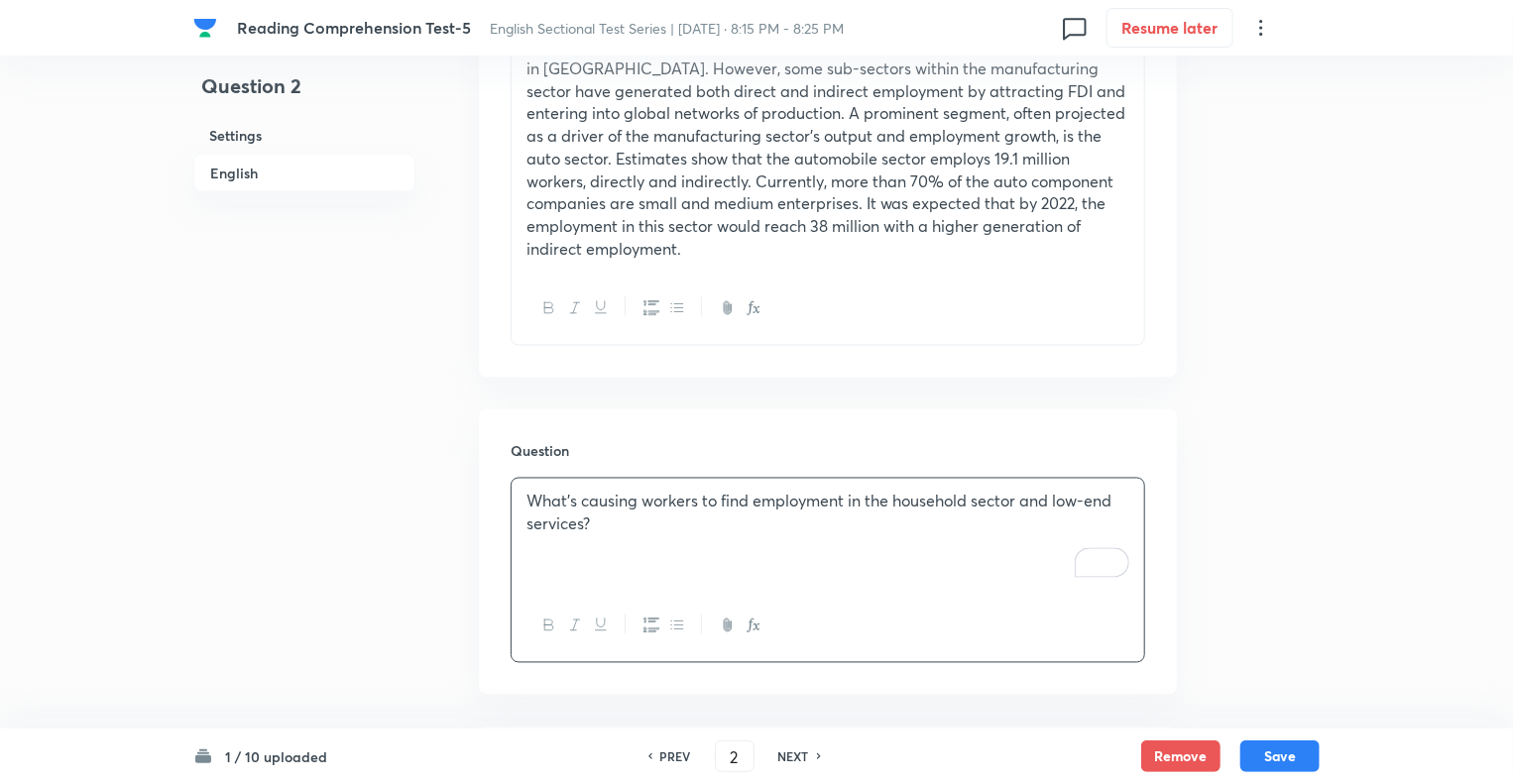 click on "What’s causing workers to find employment in the household sector and low-end services?" at bounding box center (828, 512) 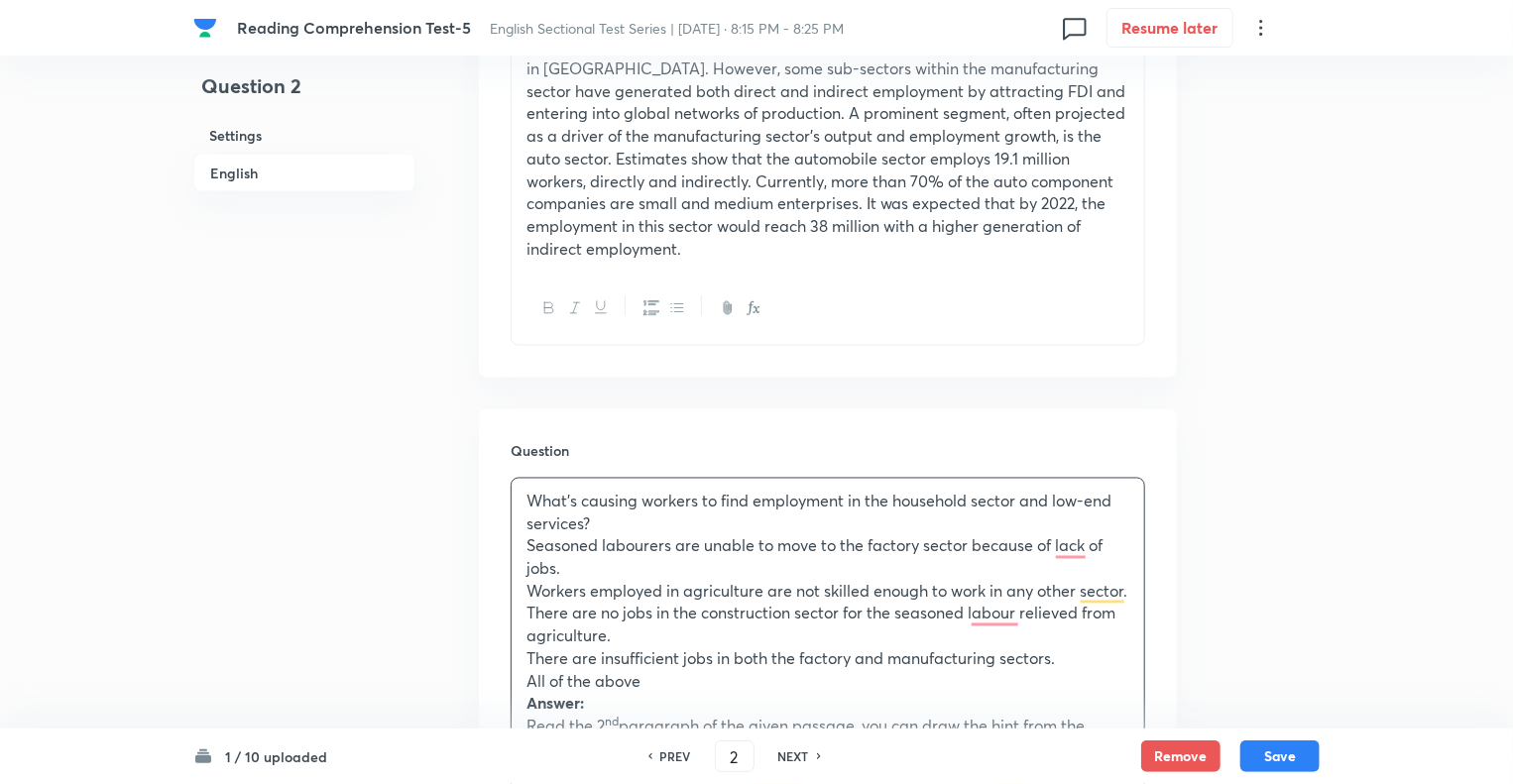 click on "Seasoned labourers are unable to move to the factory sector because of lack of jobs." at bounding box center [828, 557] 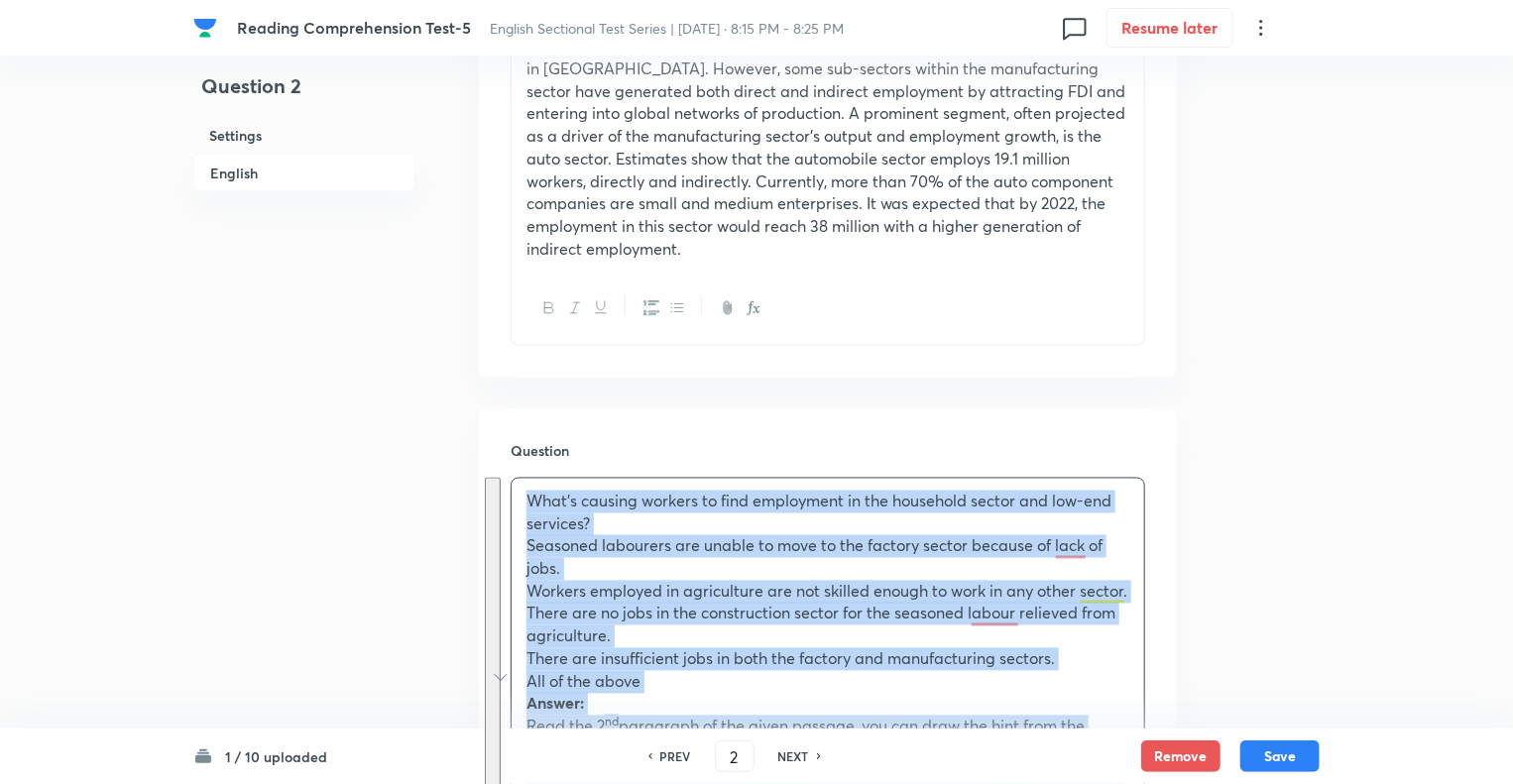 copy on "What’s causing workers to find employment in the household sector and low-end services?  Seasoned labourers are unable to move to the factory sector because of lack of jobs. Workers employed in agriculture are not skilled enough to work in any other sector. There are no jobs in the construction sector for the seasoned labour relieved from agriculture. There are insufficient jobs in both the factory and manufacturing sectors. All of the above Answer: Read the 2 nd  paragraph of the given passage, you can draw the hint from the below lines, During normal times, seasonal labour released from agriculture gets accommodated in the construction sector, even though the ideal situation would be their movement to the factory sector. But, currently, the construction sector itself is shedding jobs, forcing workers to find employment in the household sector and low-end services. Hence, option (C) is the right answer choice." 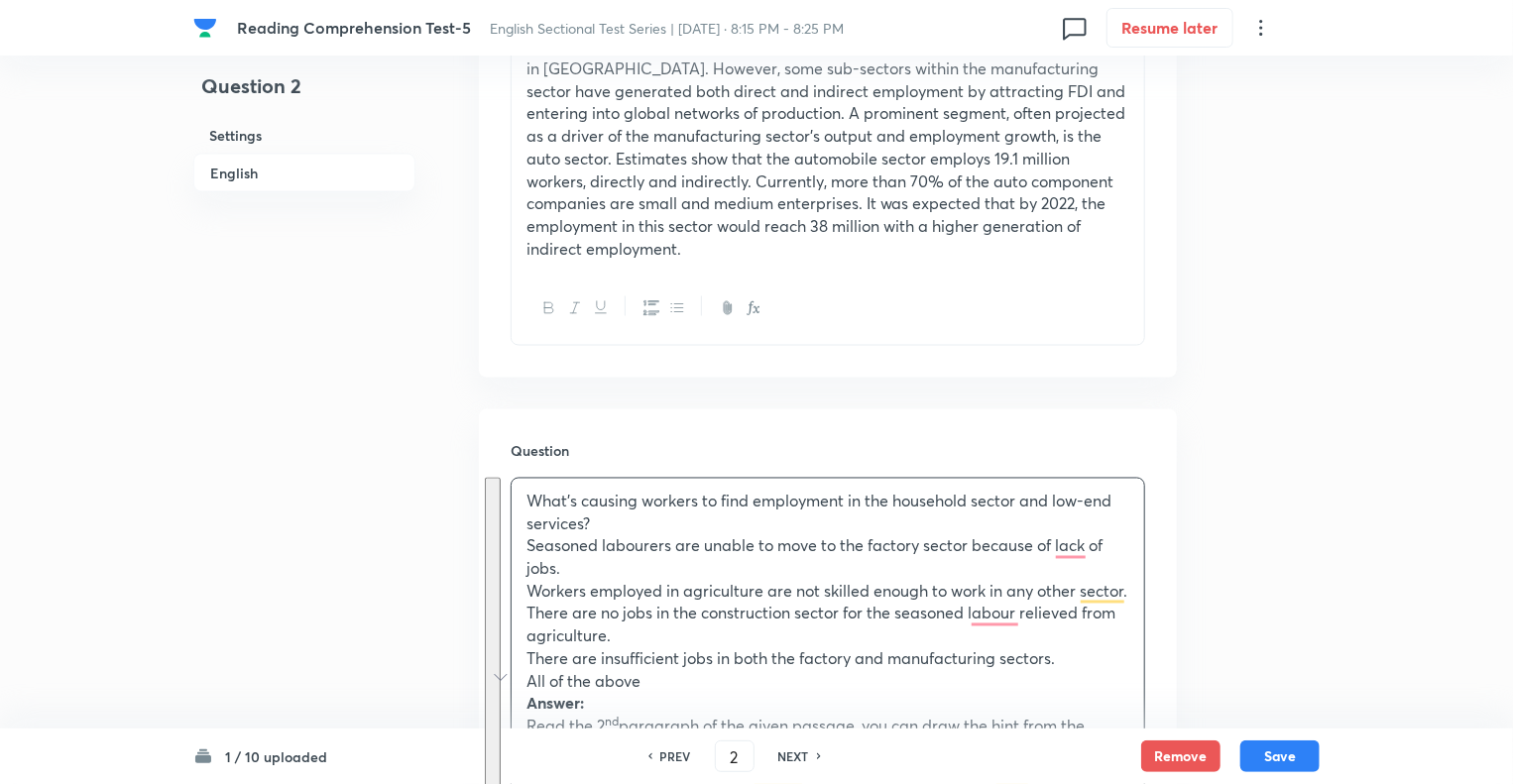 click on "Question 2 Settings English" at bounding box center [304, 761] 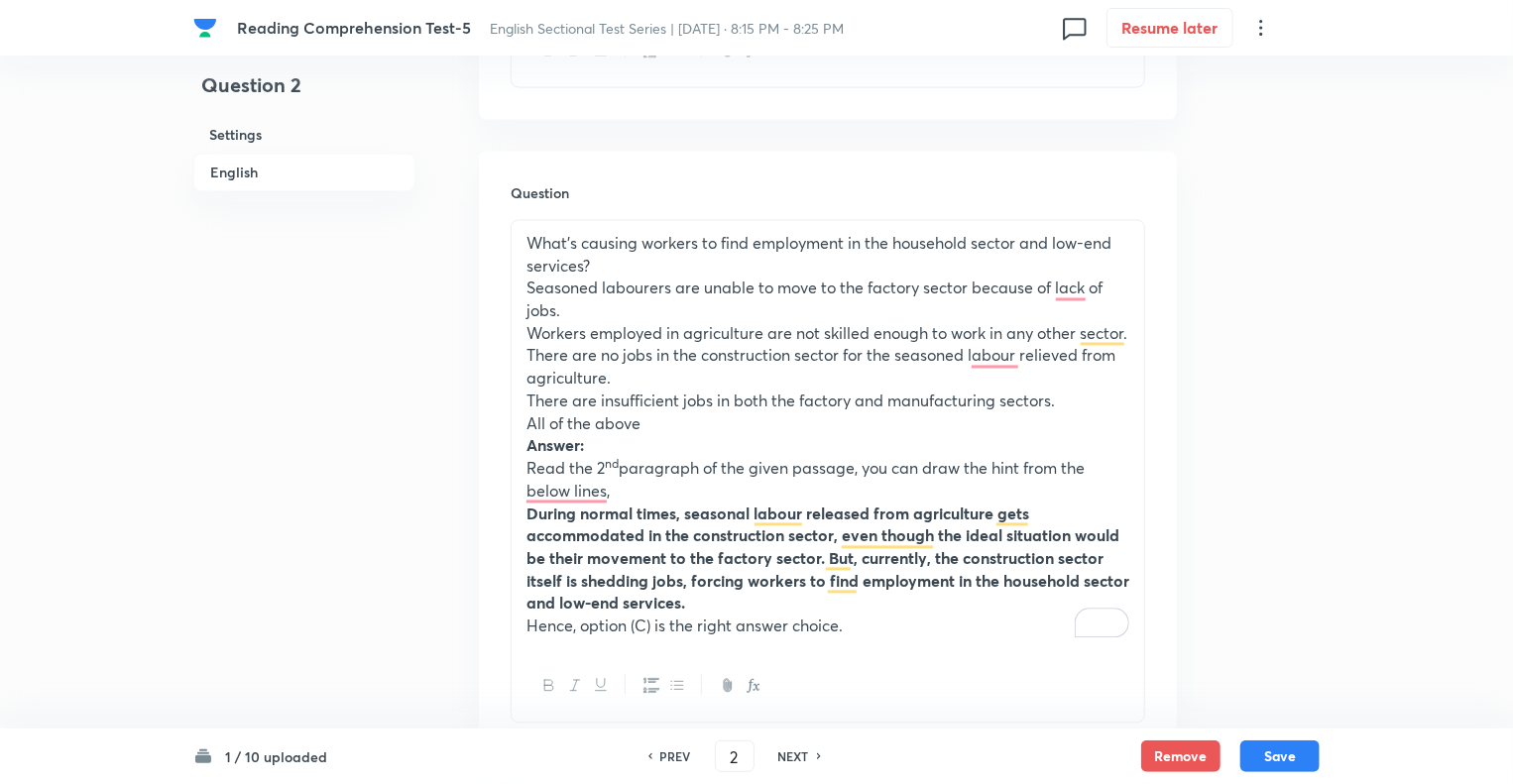 scroll, scrollTop: 2062, scrollLeft: 0, axis: vertical 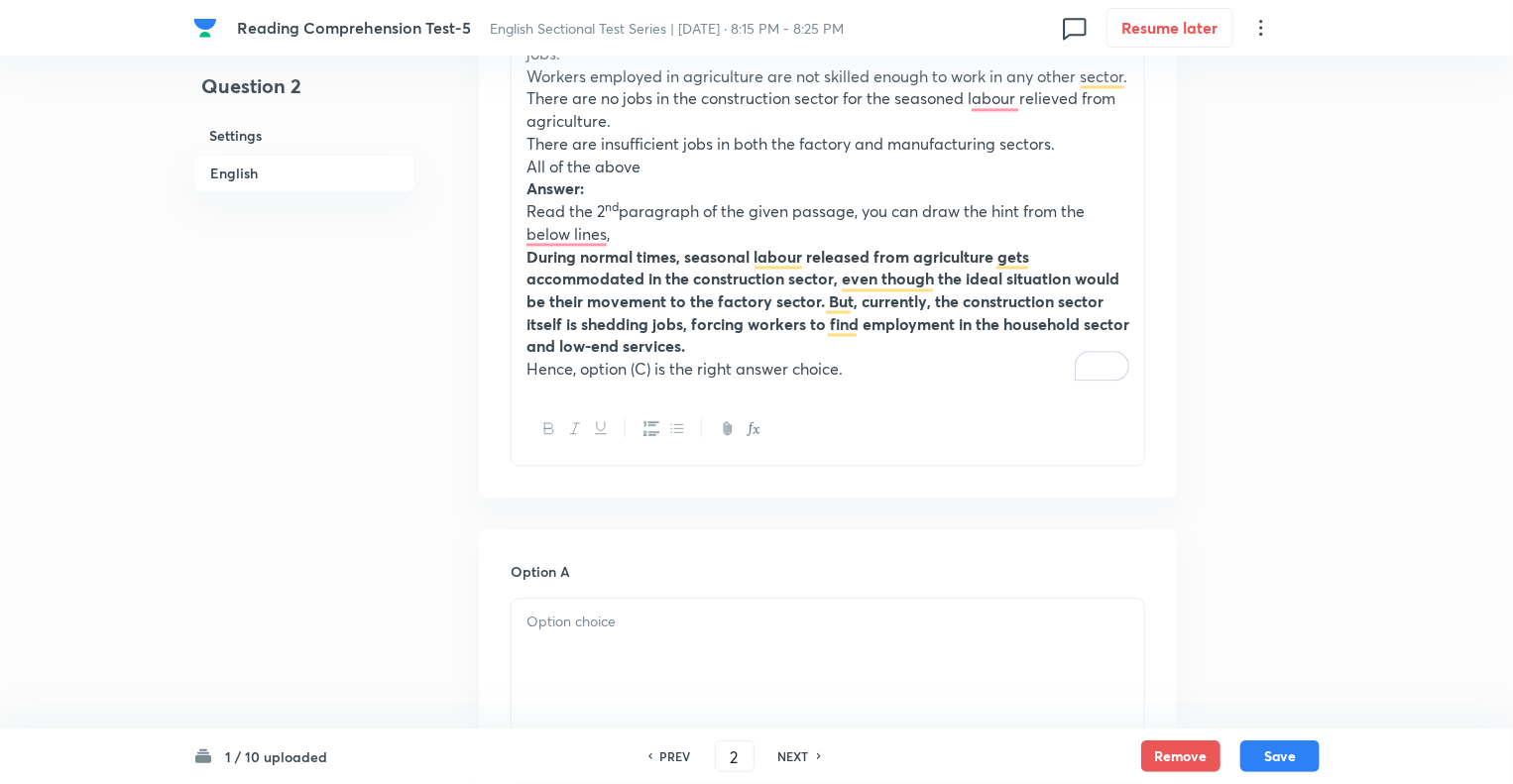 click on "Hence, option (C) is the right answer choice." at bounding box center (828, 369) 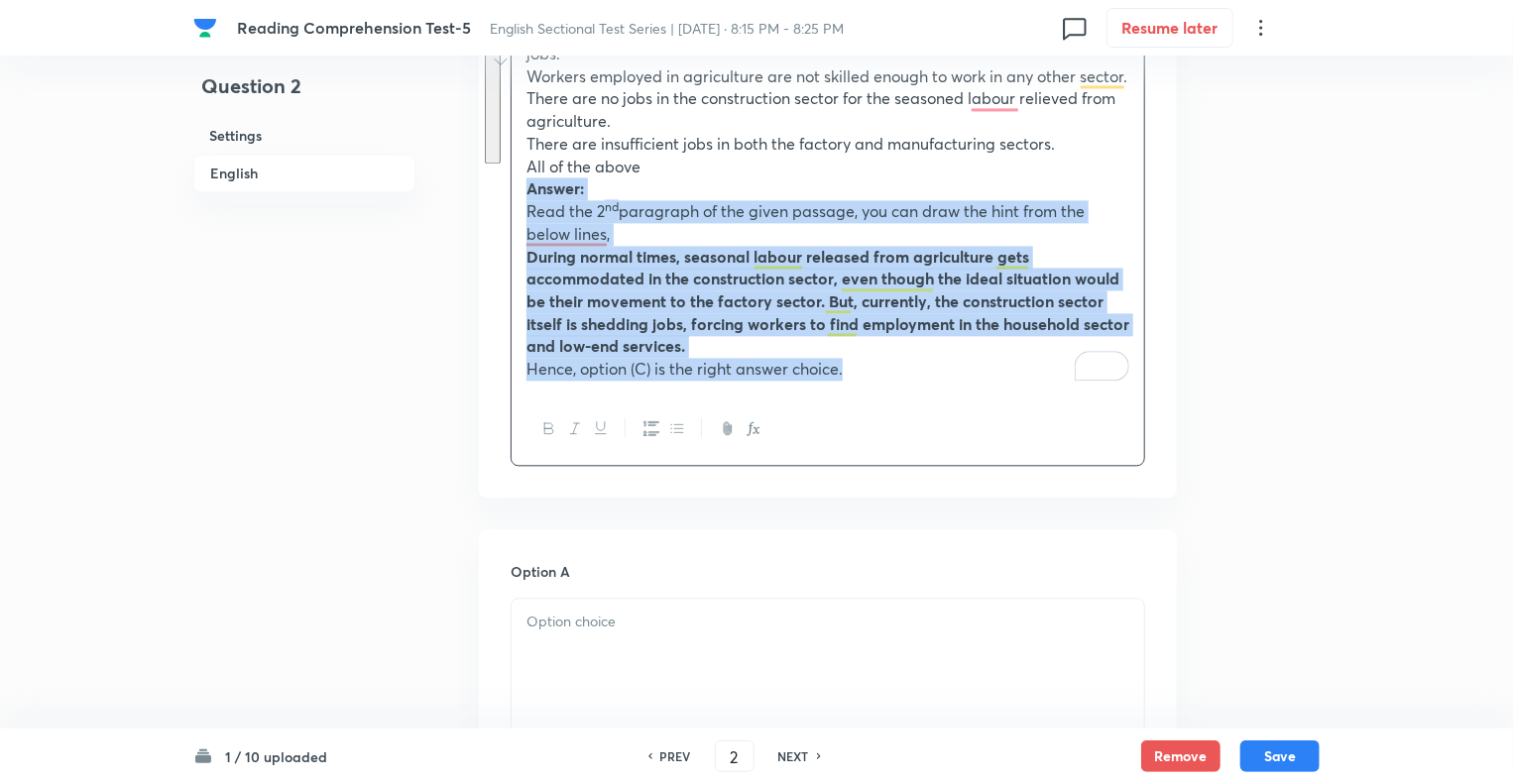 drag, startPoint x: 851, startPoint y: 372, endPoint x: 521, endPoint y: 193, distance: 375.4211 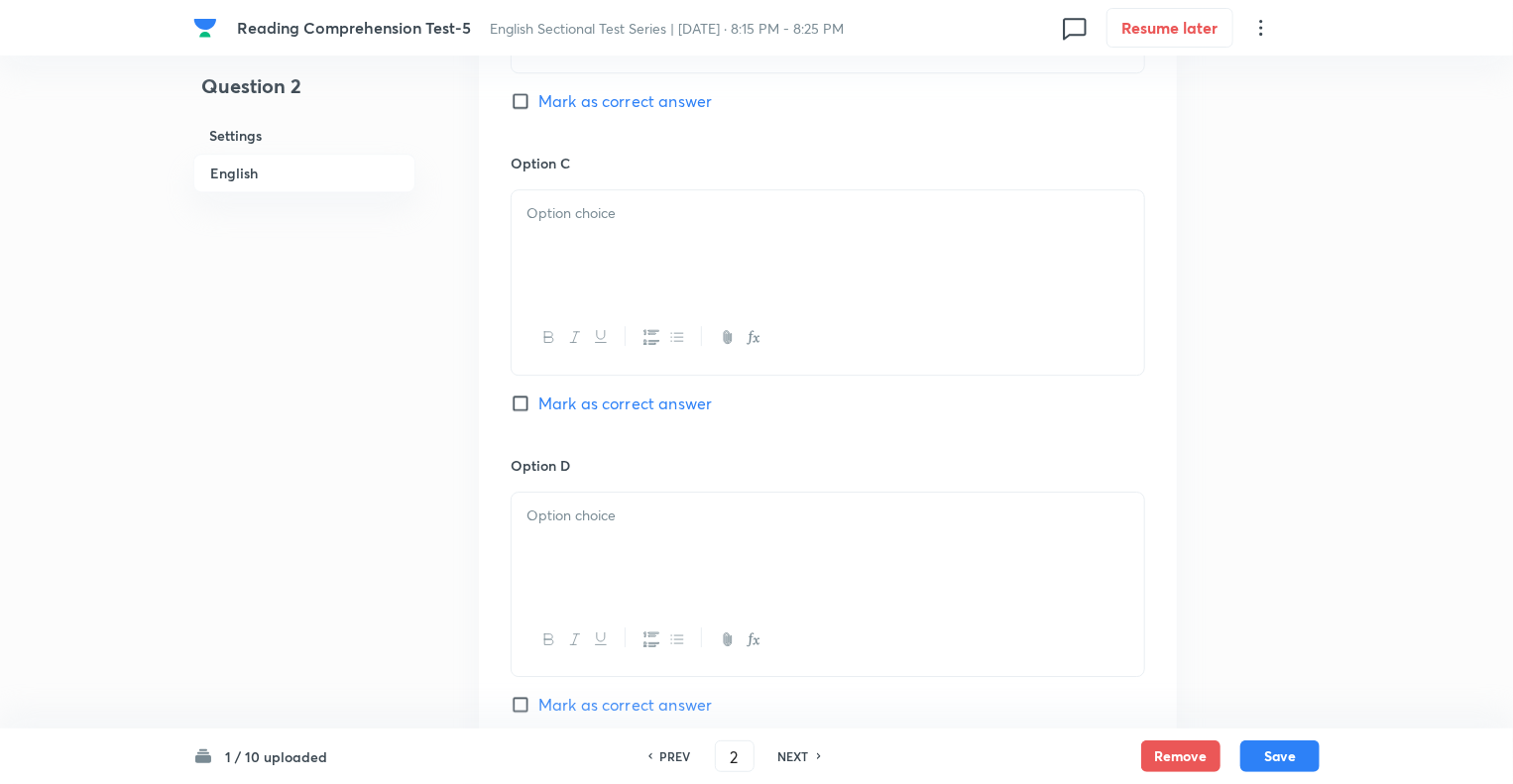 scroll, scrollTop: 3645, scrollLeft: 0, axis: vertical 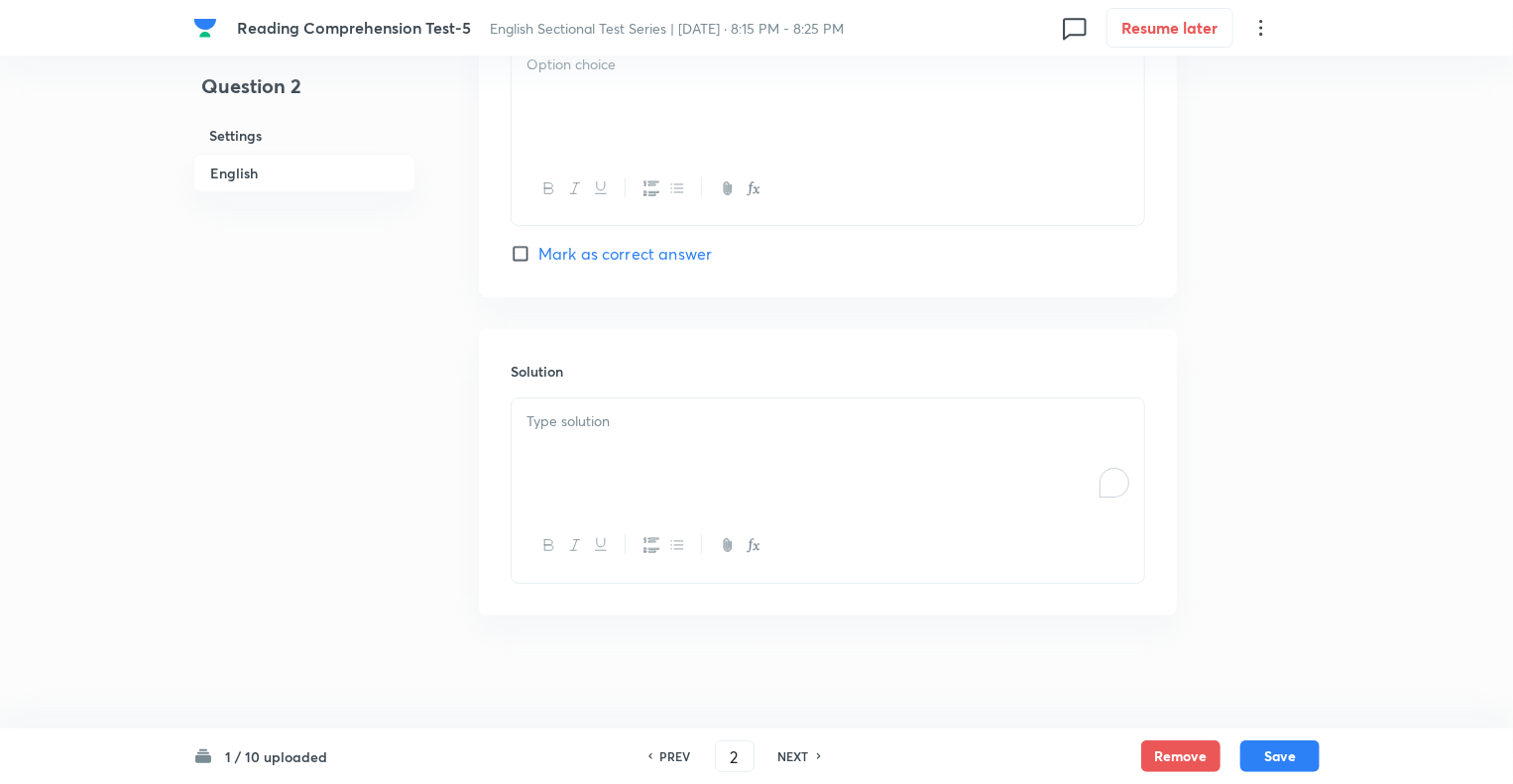click at bounding box center [828, 454] 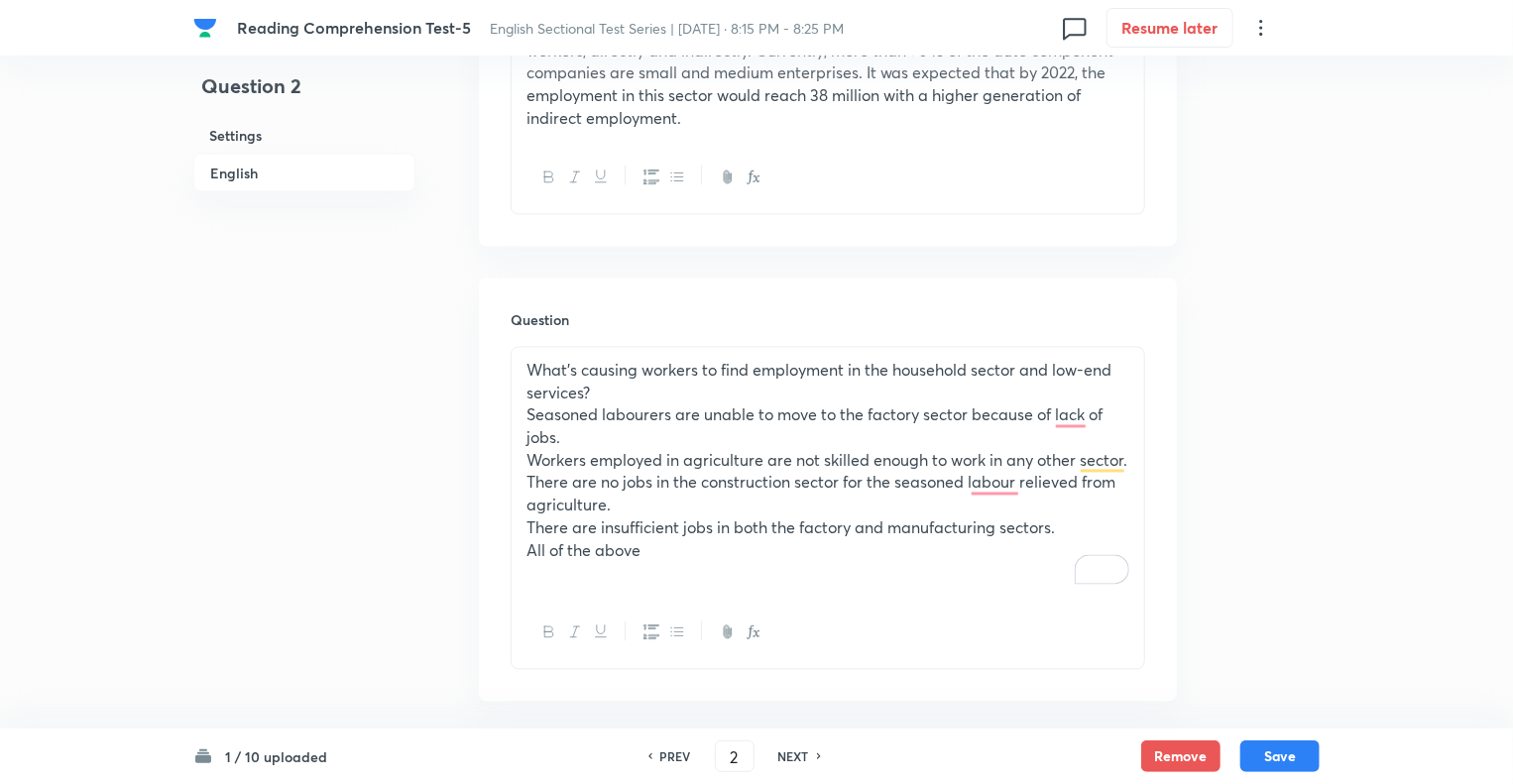 scroll, scrollTop: 1716, scrollLeft: 0, axis: vertical 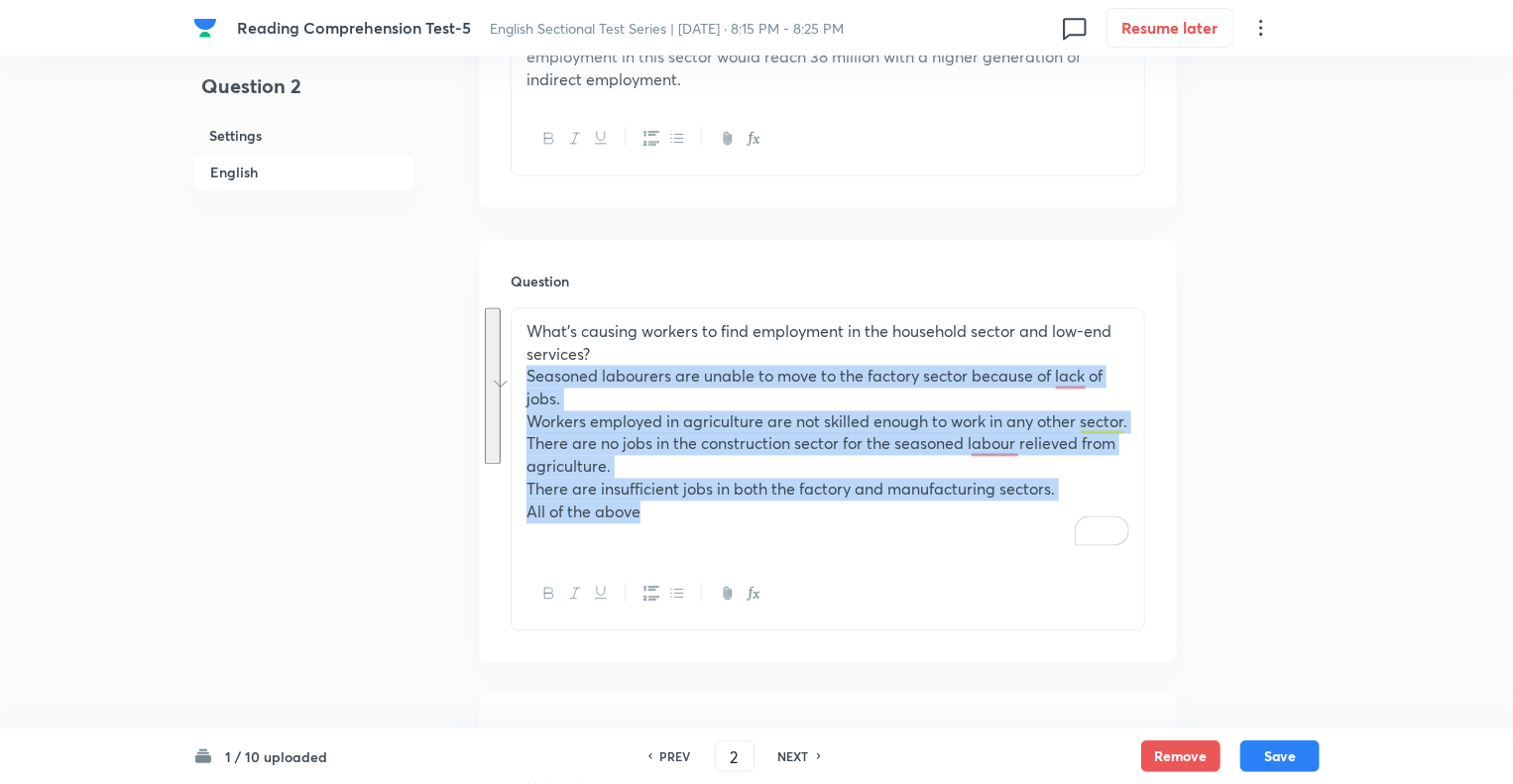 drag, startPoint x: 662, startPoint y: 510, endPoint x: 519, endPoint y: 384, distance: 190.59119 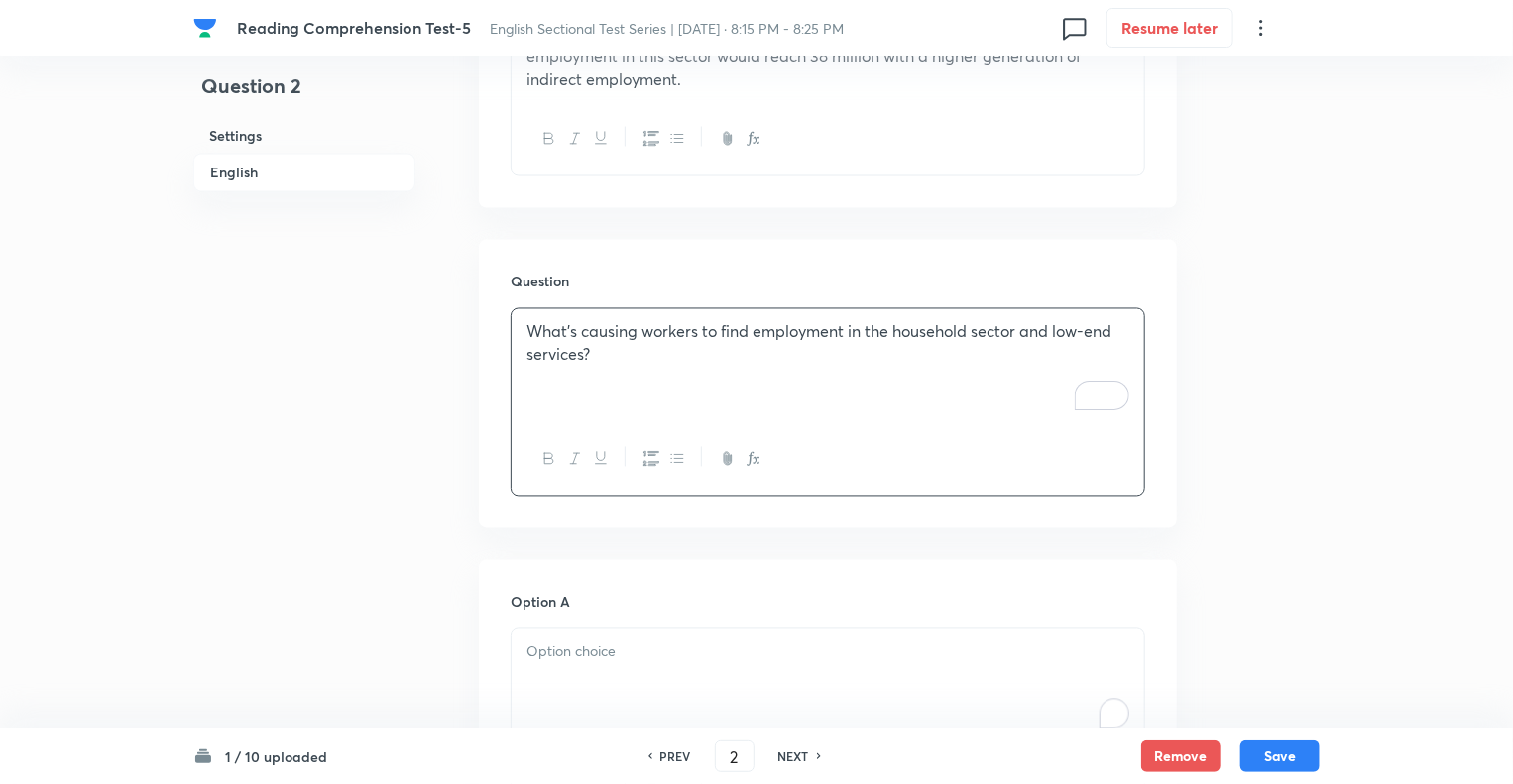 click at bounding box center (828, 685) 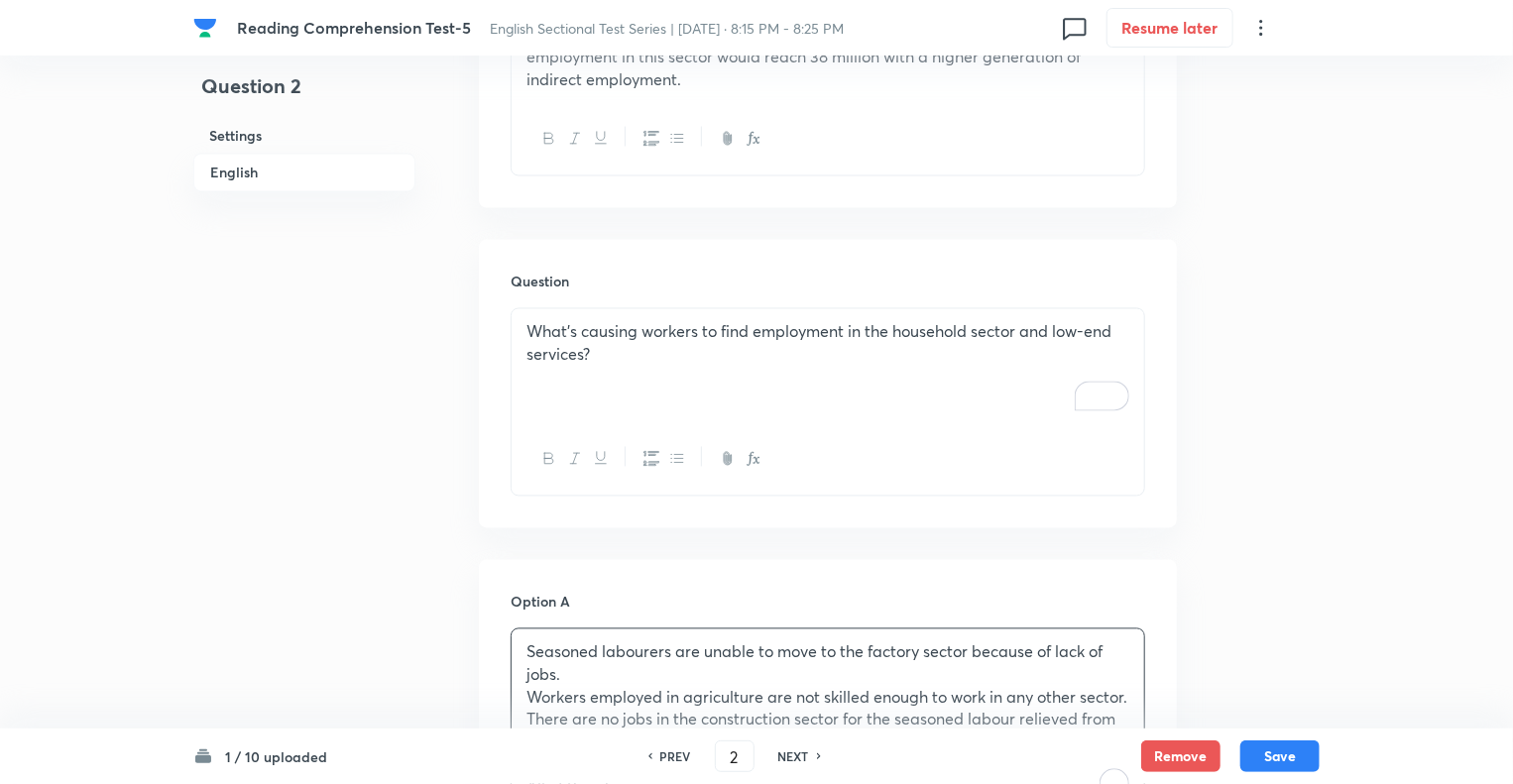 click on "Question 2 Settings English" at bounding box center (304, 527) 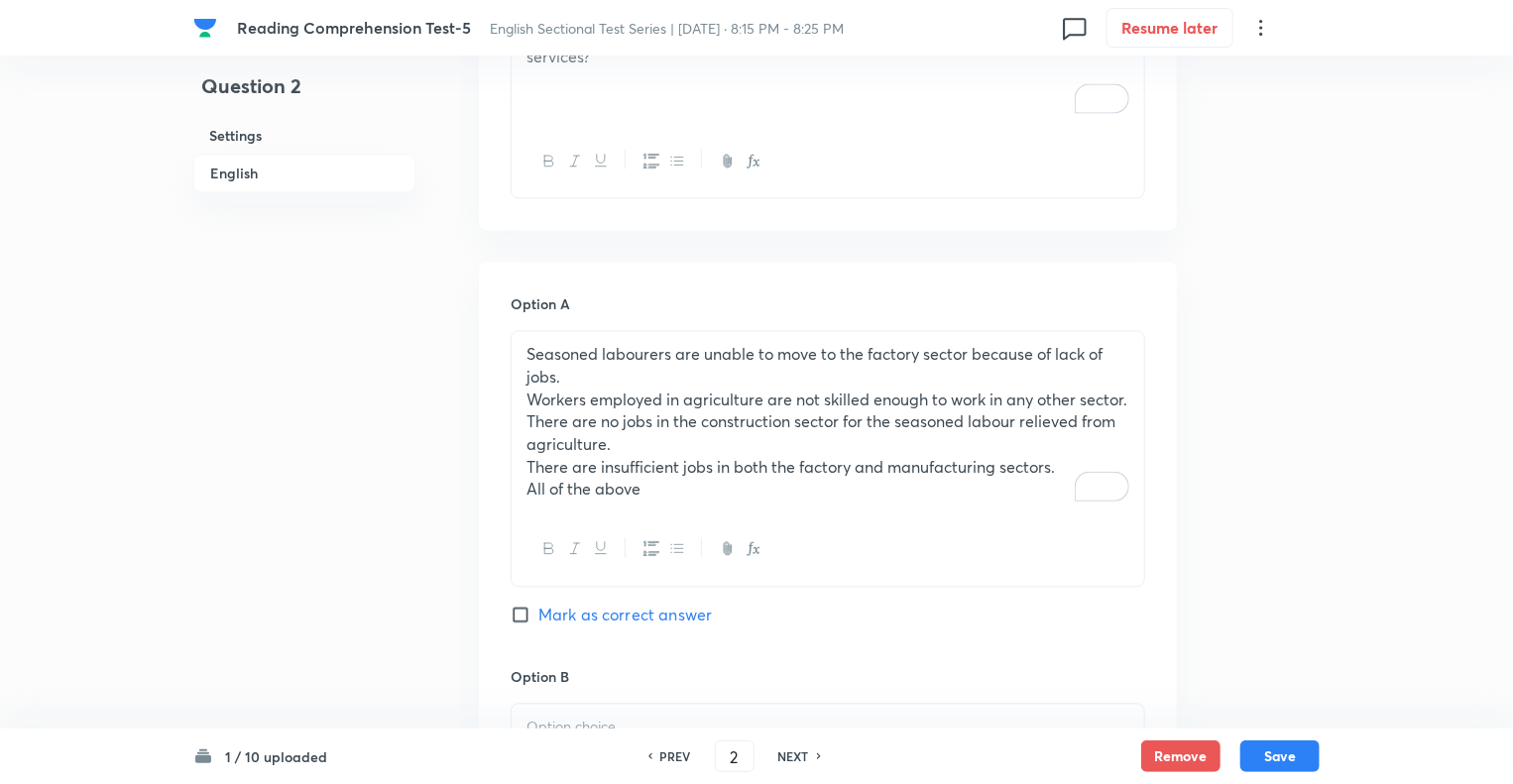scroll, scrollTop: 2112, scrollLeft: 0, axis: vertical 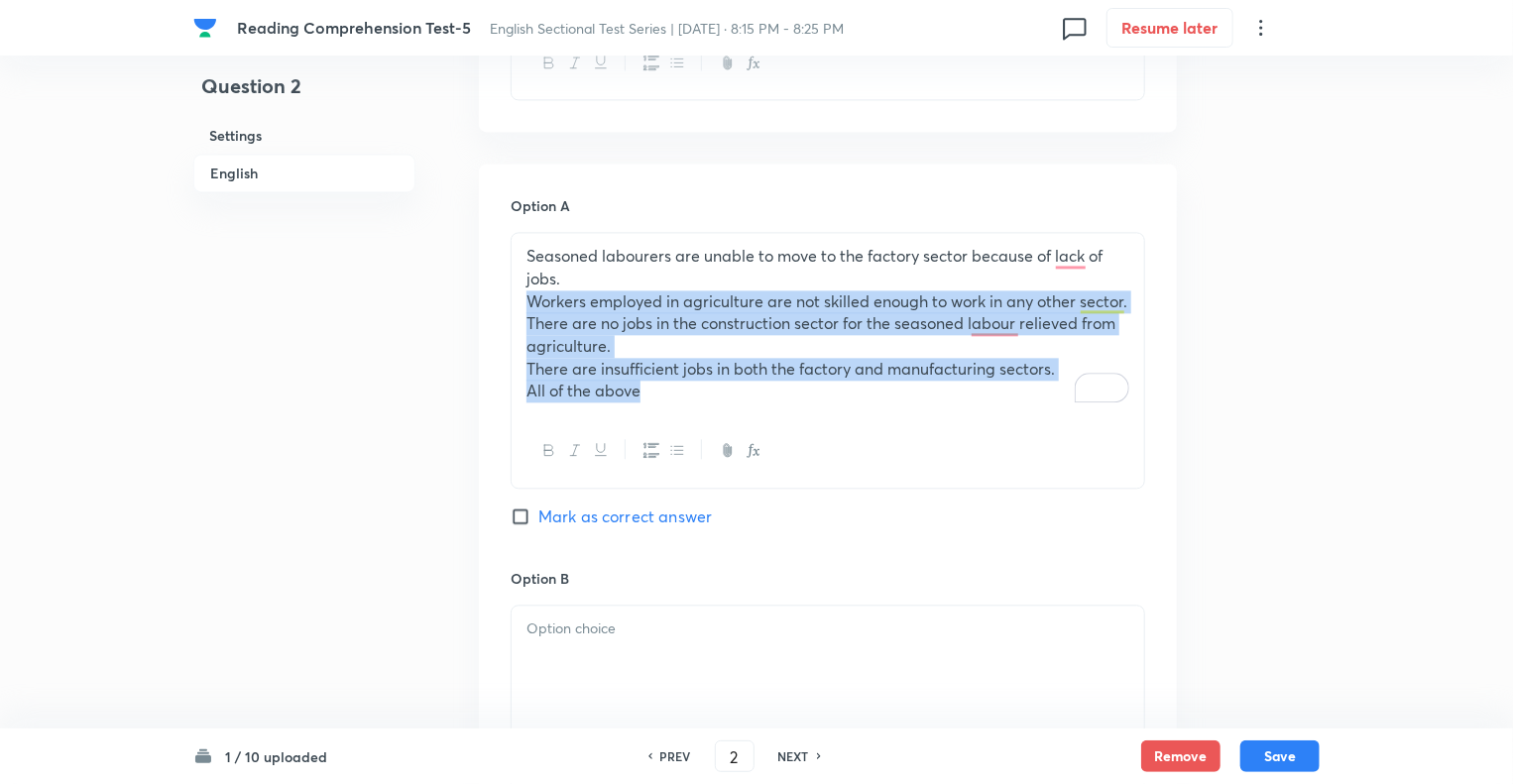 drag, startPoint x: 654, startPoint y: 392, endPoint x: 524, endPoint y: 303, distance: 157.54682 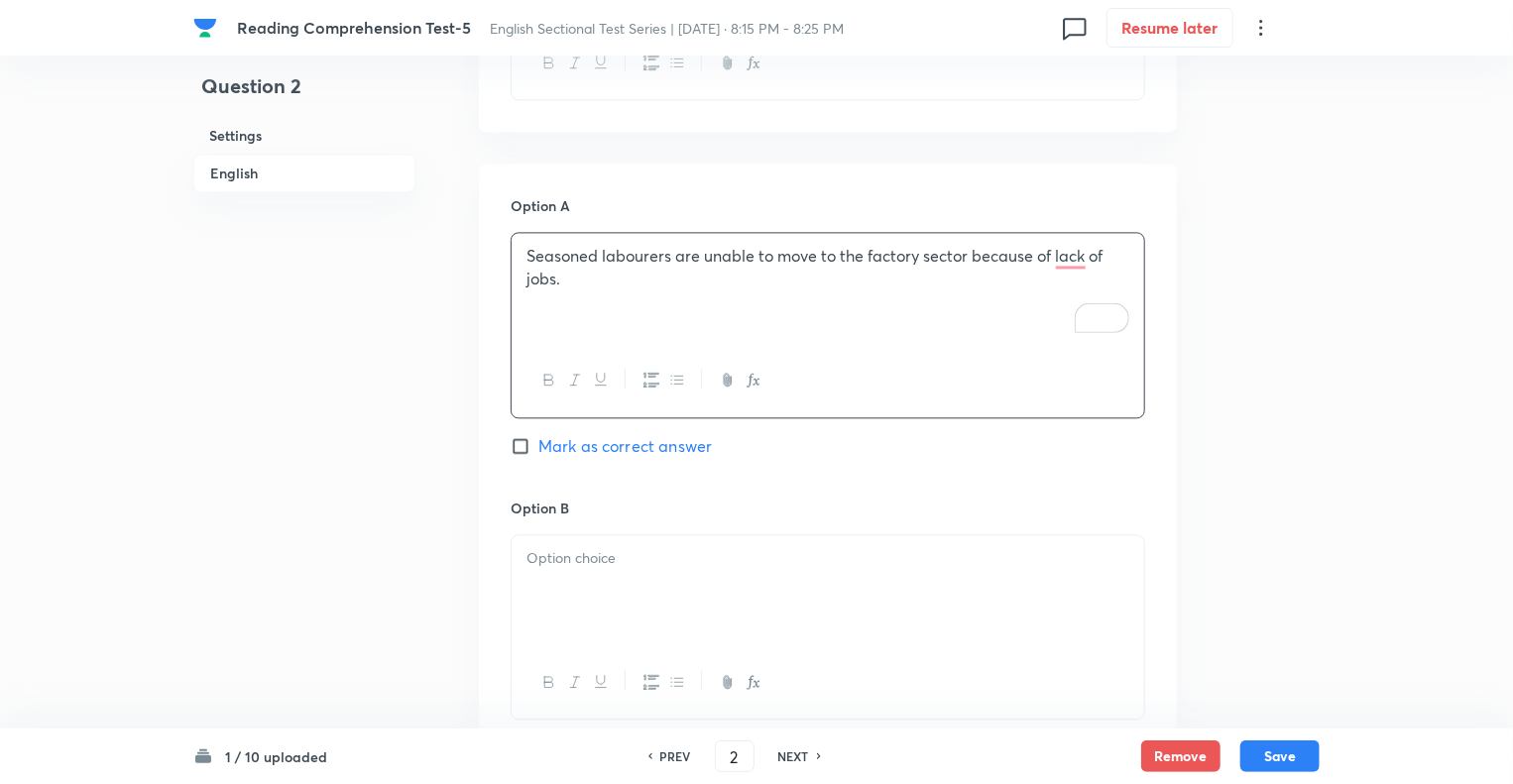 click at bounding box center (828, 591) 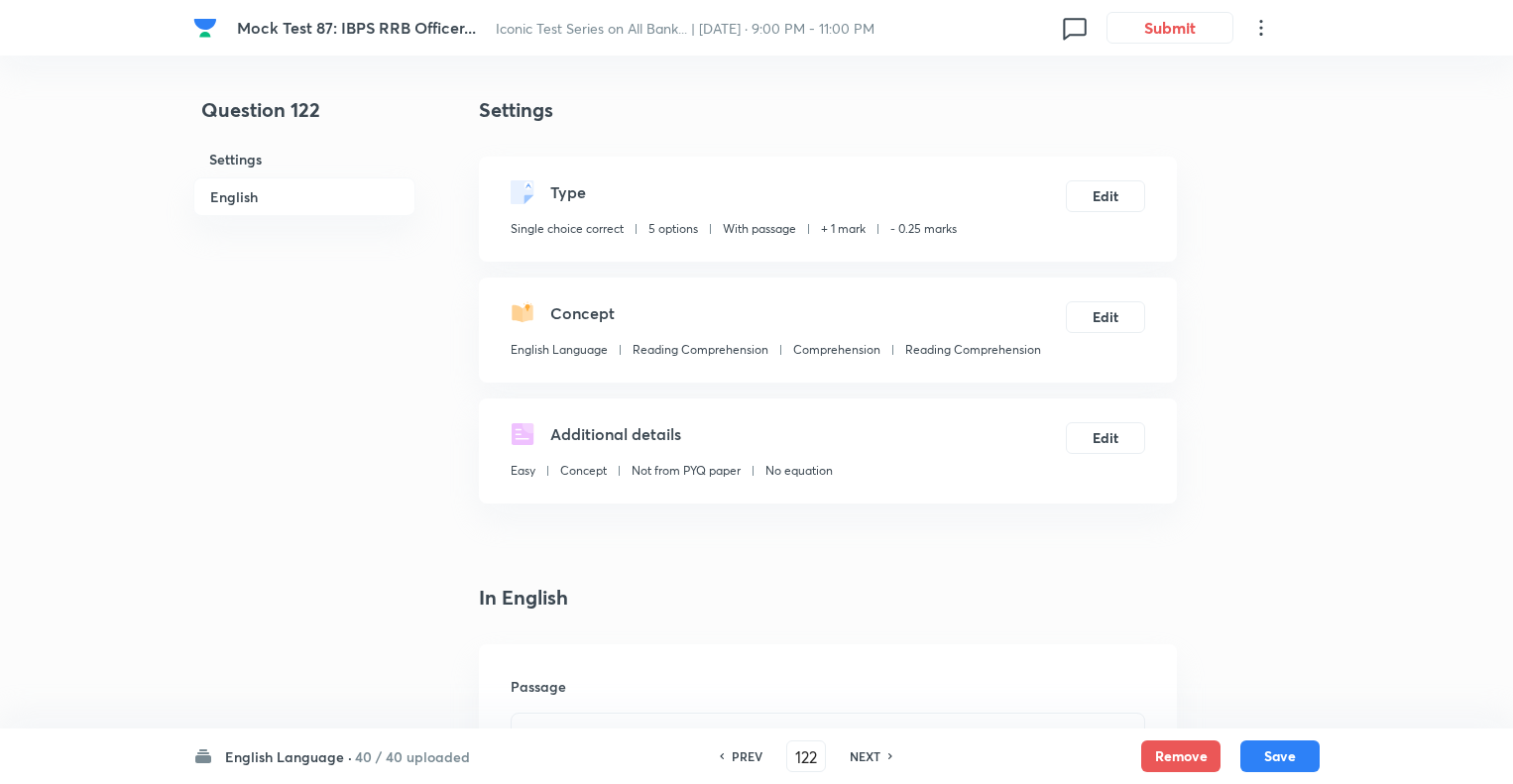 scroll, scrollTop: 3925, scrollLeft: 0, axis: vertical 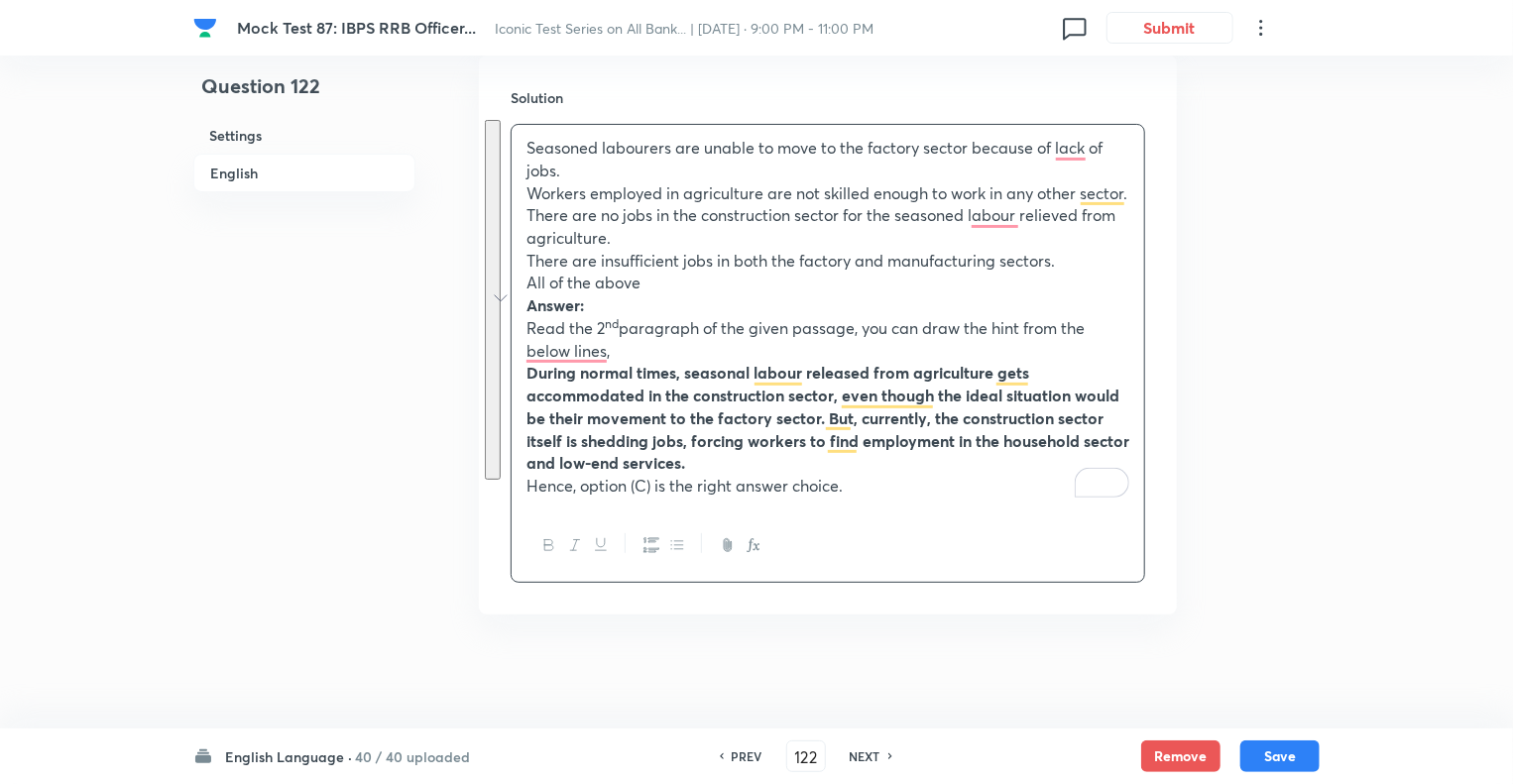 click on "NEXT" at bounding box center [865, 756] 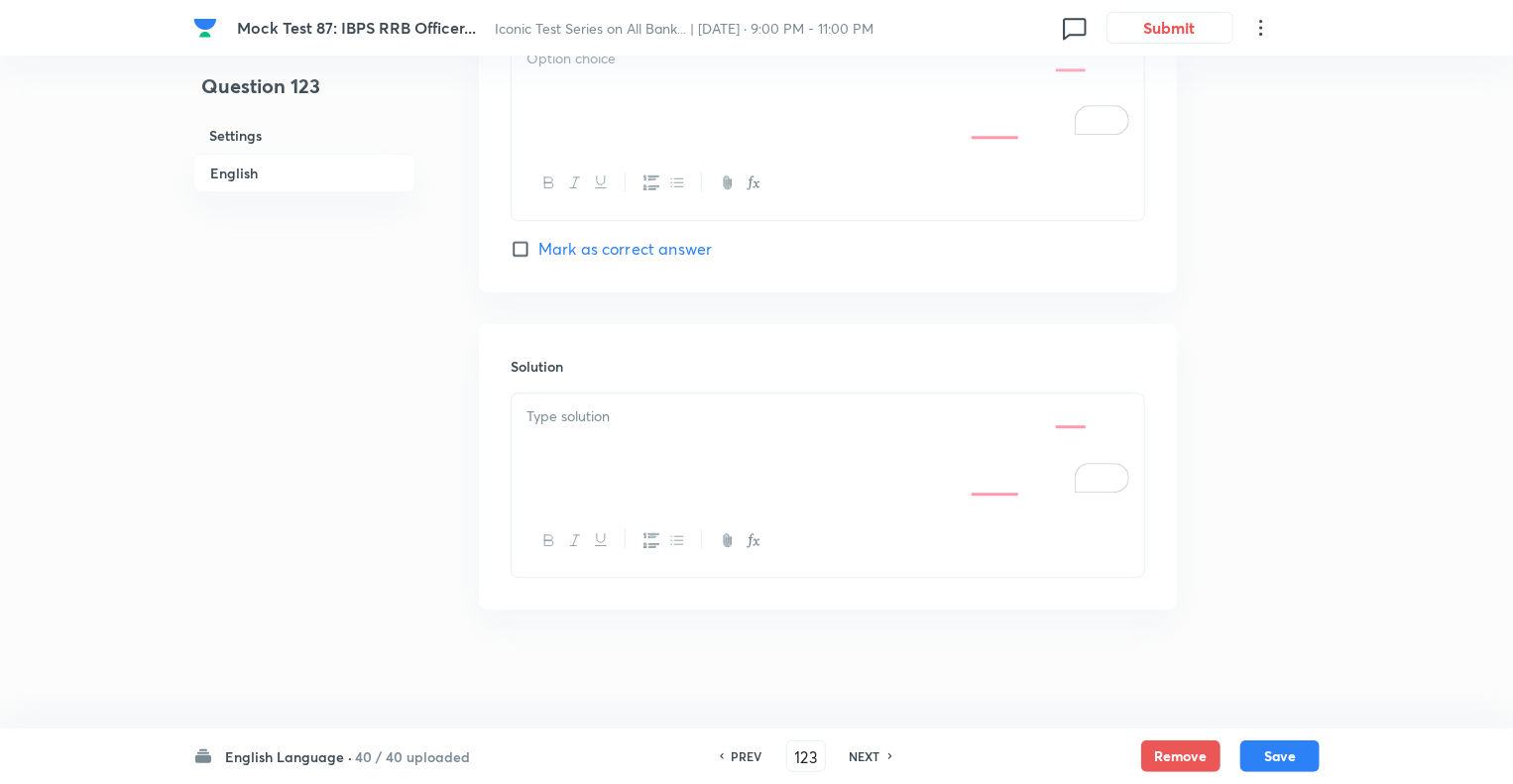 checkbox on "false" 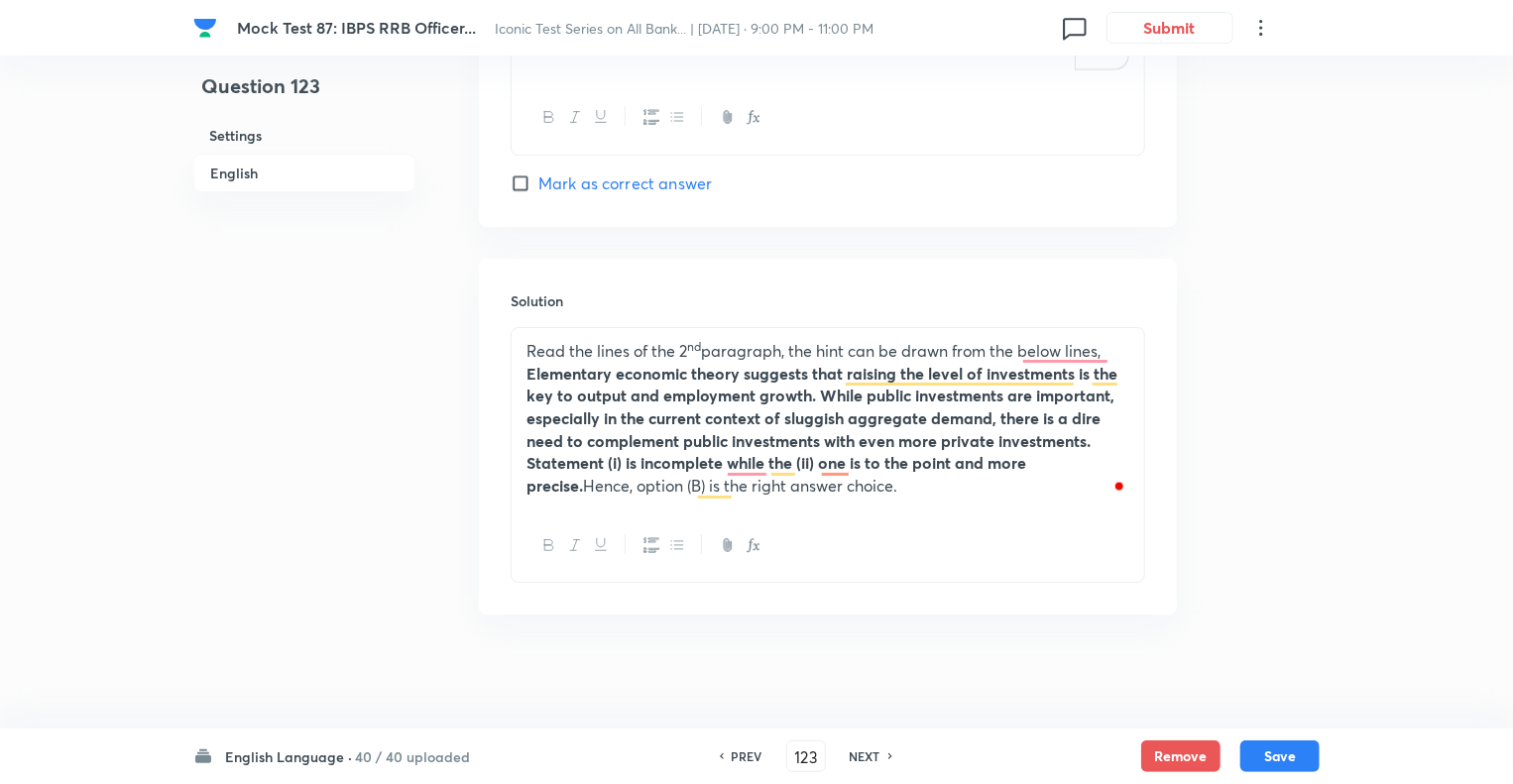 click on "Elementary economic theory suggests that raising the level of investments is the key to output and employment growth. While public investments are important, especially in the current context of sluggish aggregate demand, there is a dire need to complement public investments with even more private investments." at bounding box center (822, 406) 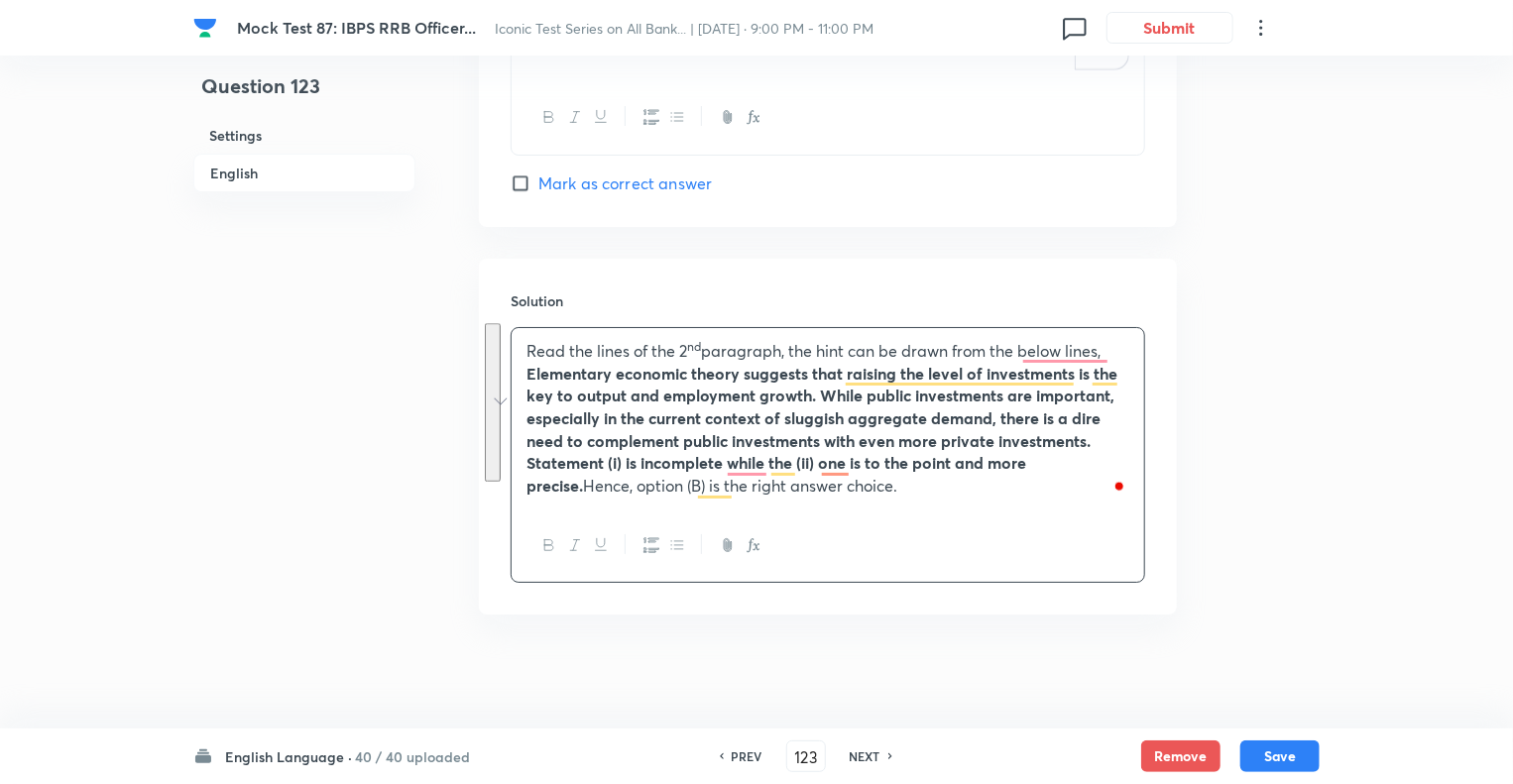copy on "Read the lines of the 2 nd  paragraph, the hint can be drawn from the below lines, Elementary economic theory suggests that raising the level of investments is the key to output and employment growth. While public investments are important, especially in the current context of sluggish aggregate demand, there is a dire need to complement public investments with even more private investments. Statement (i) is incomplete while the (ii) one is to the point and more precise.  Hence, option (B) is the right answer choice." 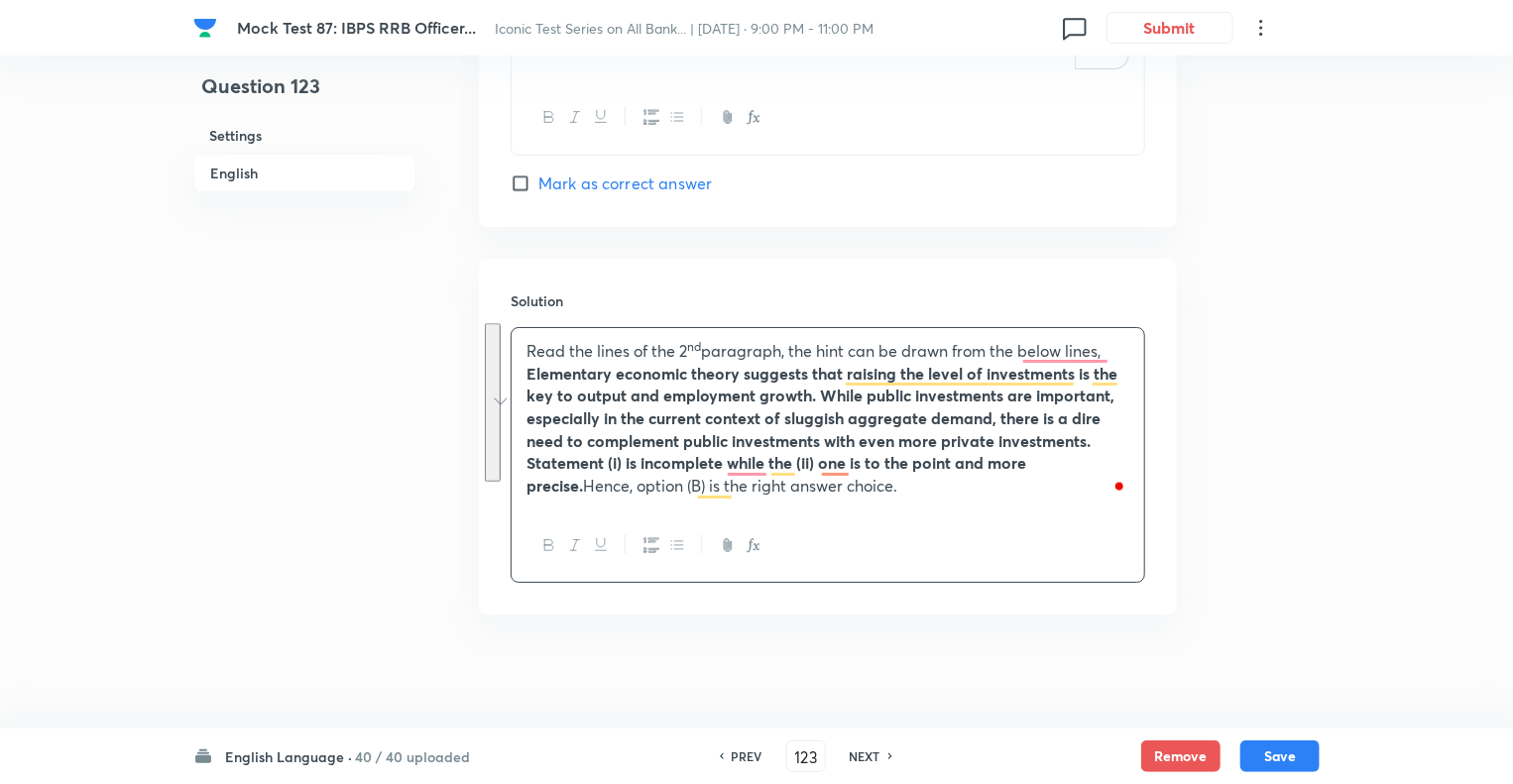 click on "Question 123 Settings English" at bounding box center (304, -1407) 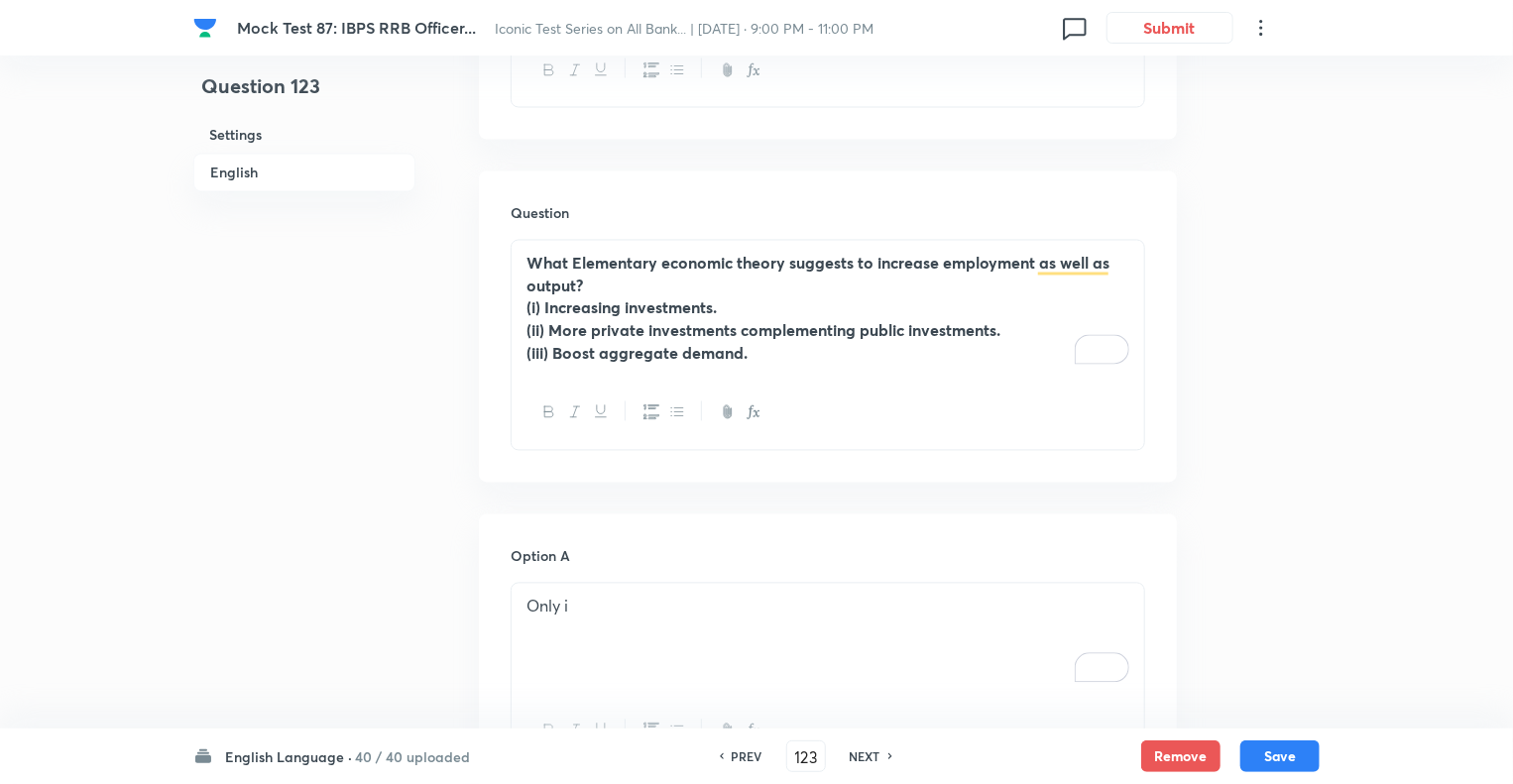 scroll, scrollTop: 1701, scrollLeft: 0, axis: vertical 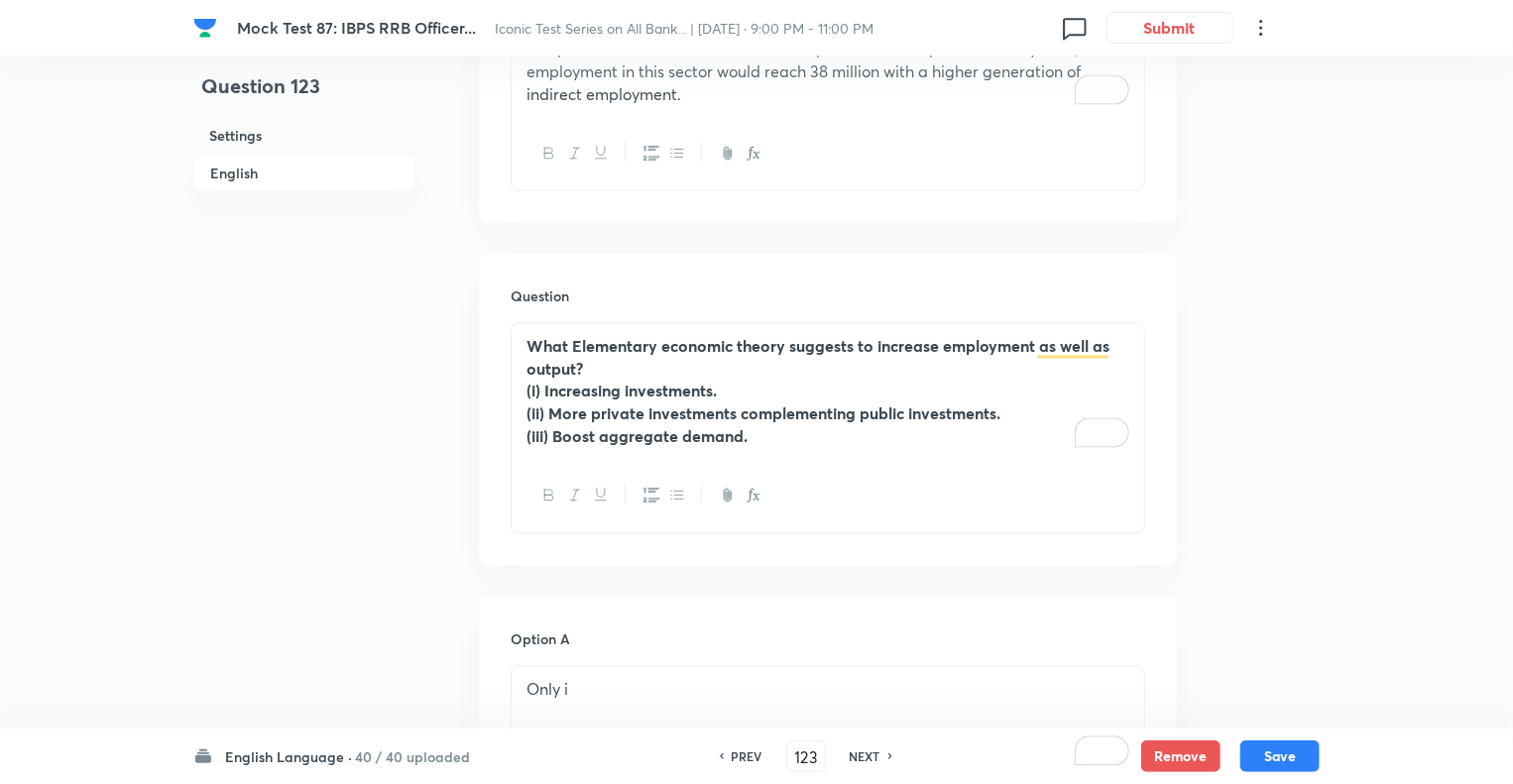click on "(i) Increasing investments." at bounding box center [828, 392] 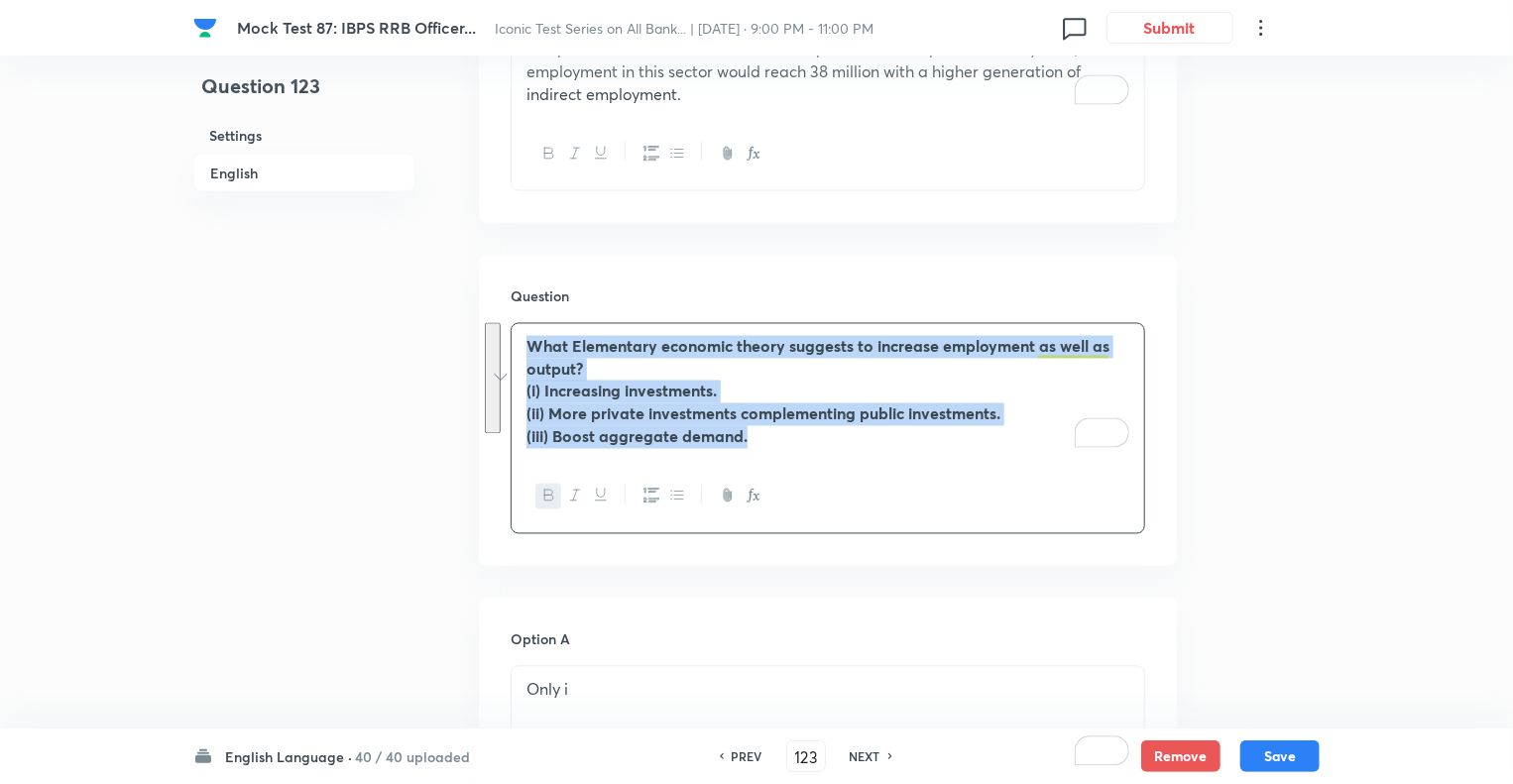 copy on "What Elementary economic theory suggests to increase employment as well as output? (i) Increasing investments. (ii) More private investments complementing public investments. (iii) Boost aggregate demand." 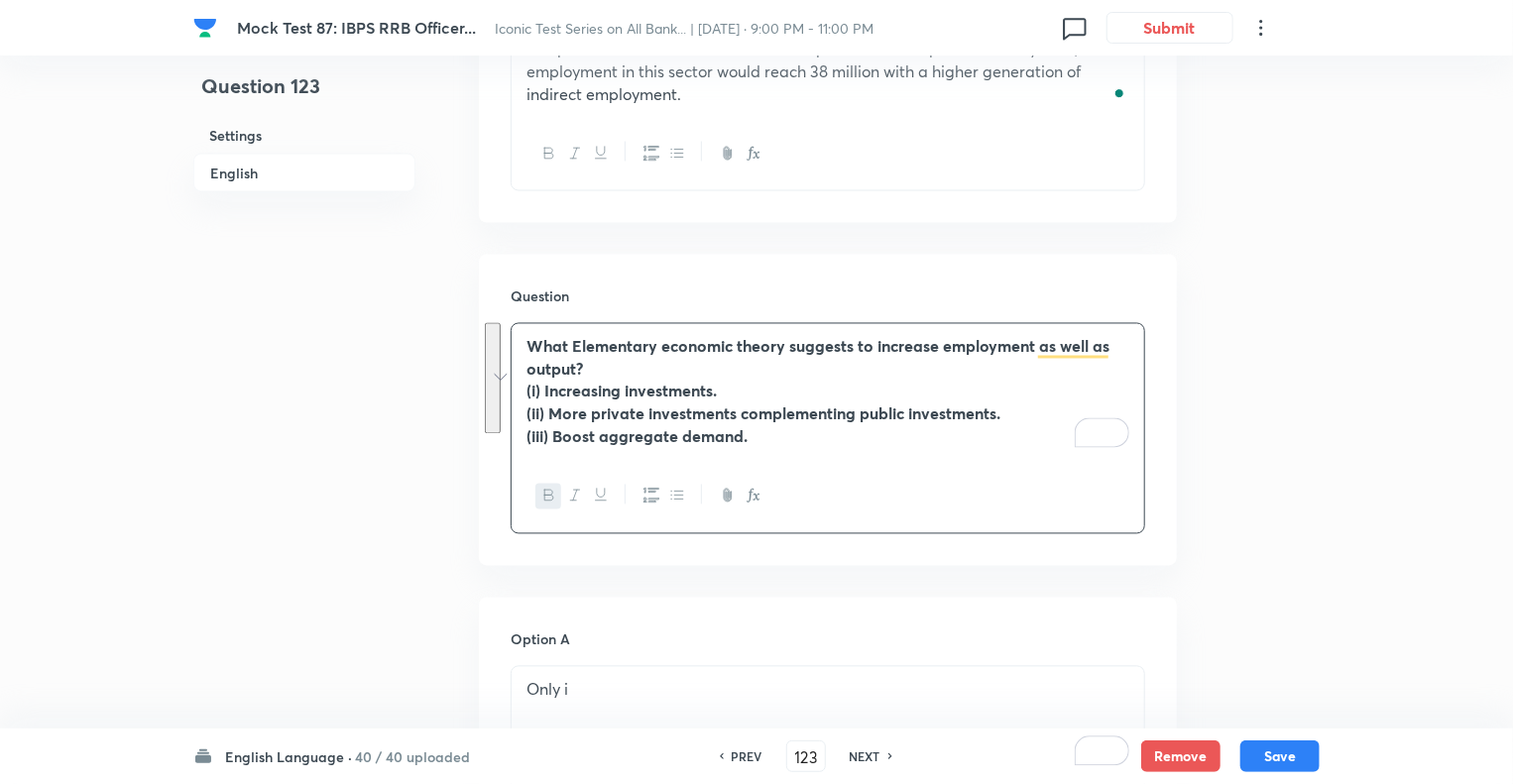 click on "Only i" at bounding box center (828, 690) 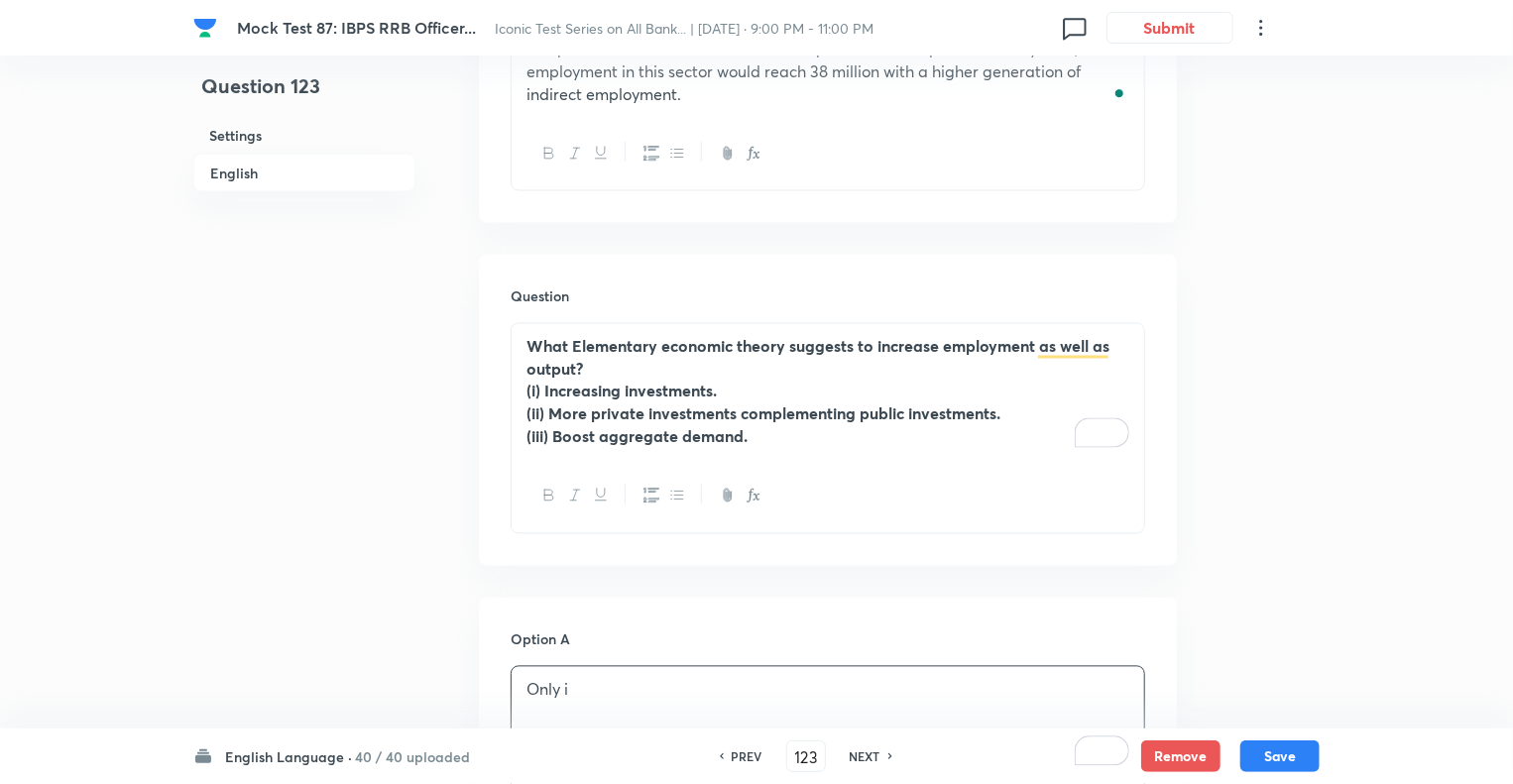 click on "Question 123 Settings English" at bounding box center [304, 496] 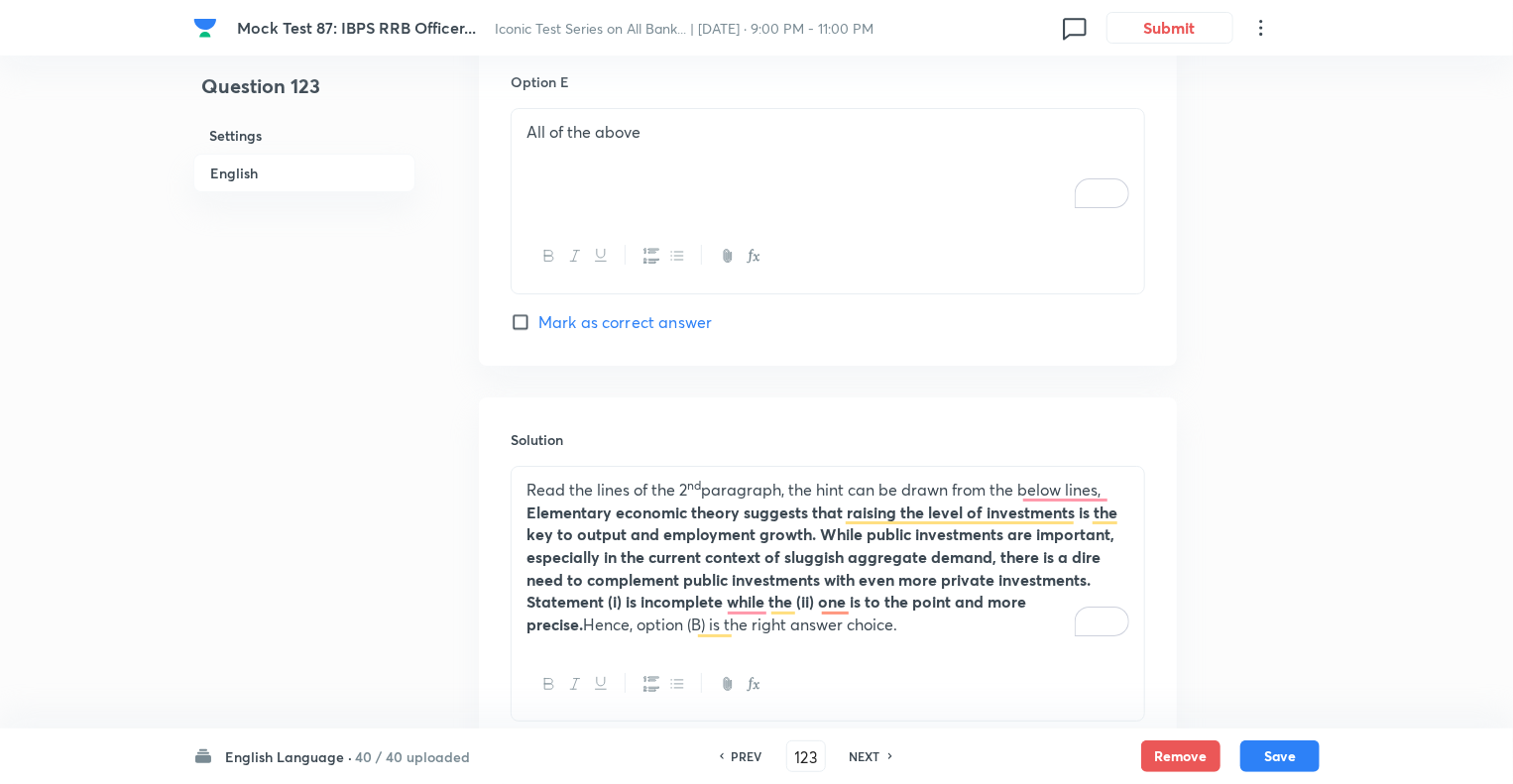 scroll, scrollTop: 3485, scrollLeft: 0, axis: vertical 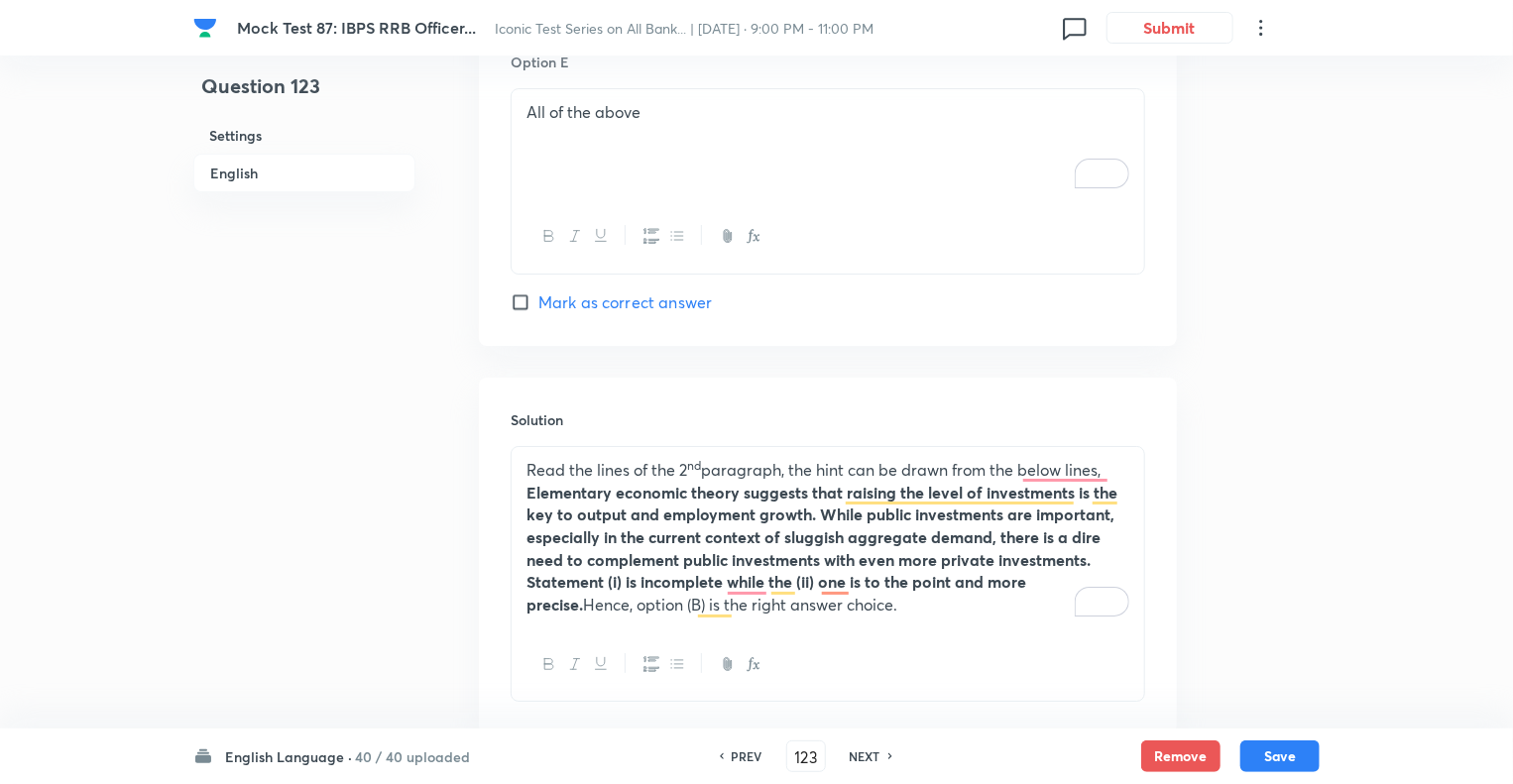 click on "Read the lines of the 2 nd  paragraph, the hint can be drawn from the below lines, Elementary economic theory suggests that raising the level of investments is the key to output and employment growth. While public investments are important, especially in the current context of sluggish aggregate demand, there is a dire need to complement public investments with even more private investments. Statement (i) is incomplete while the (ii) one is to the point and more precise.  Hence, option (B) is the right answer choice." at bounding box center (828, 537) 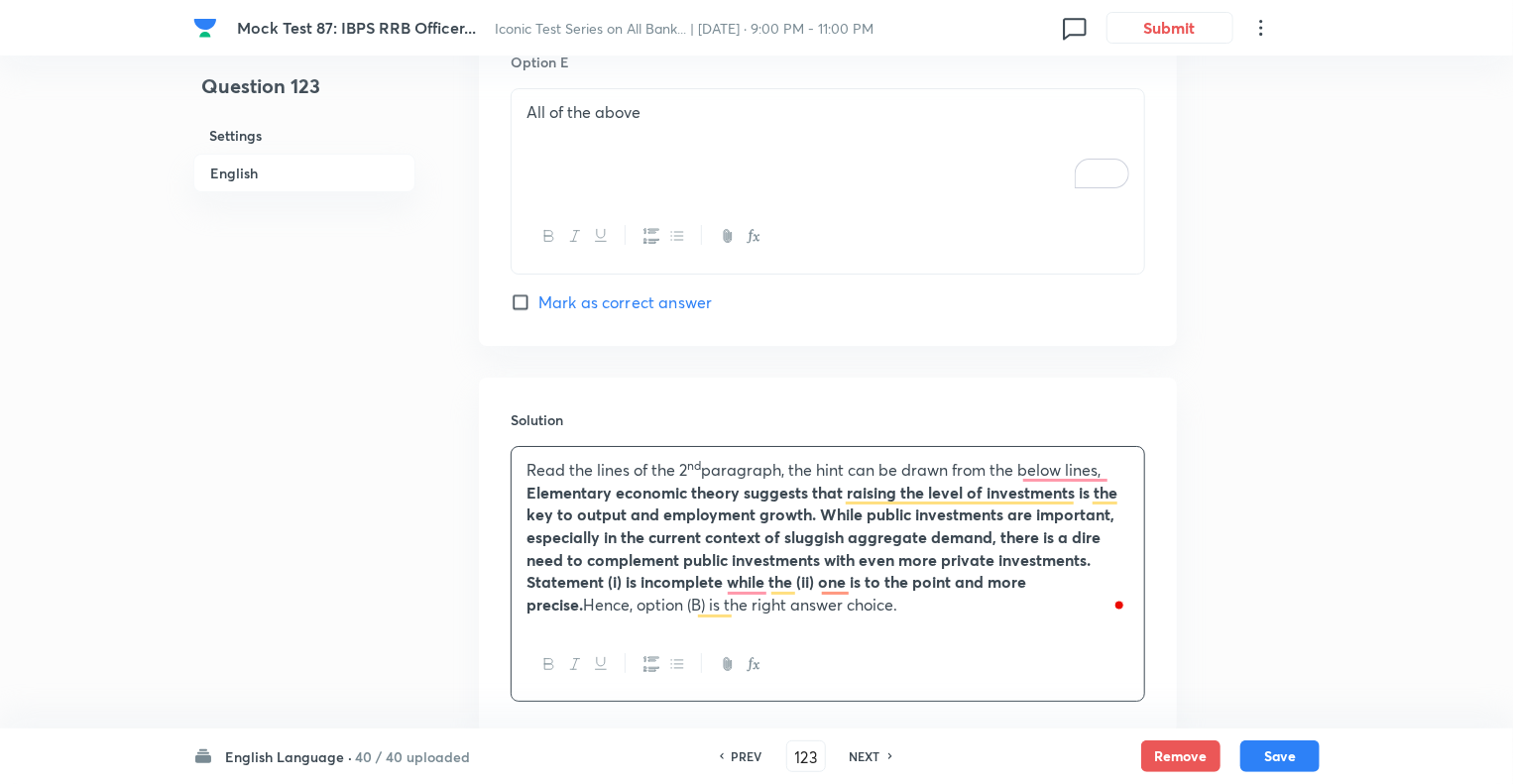 type 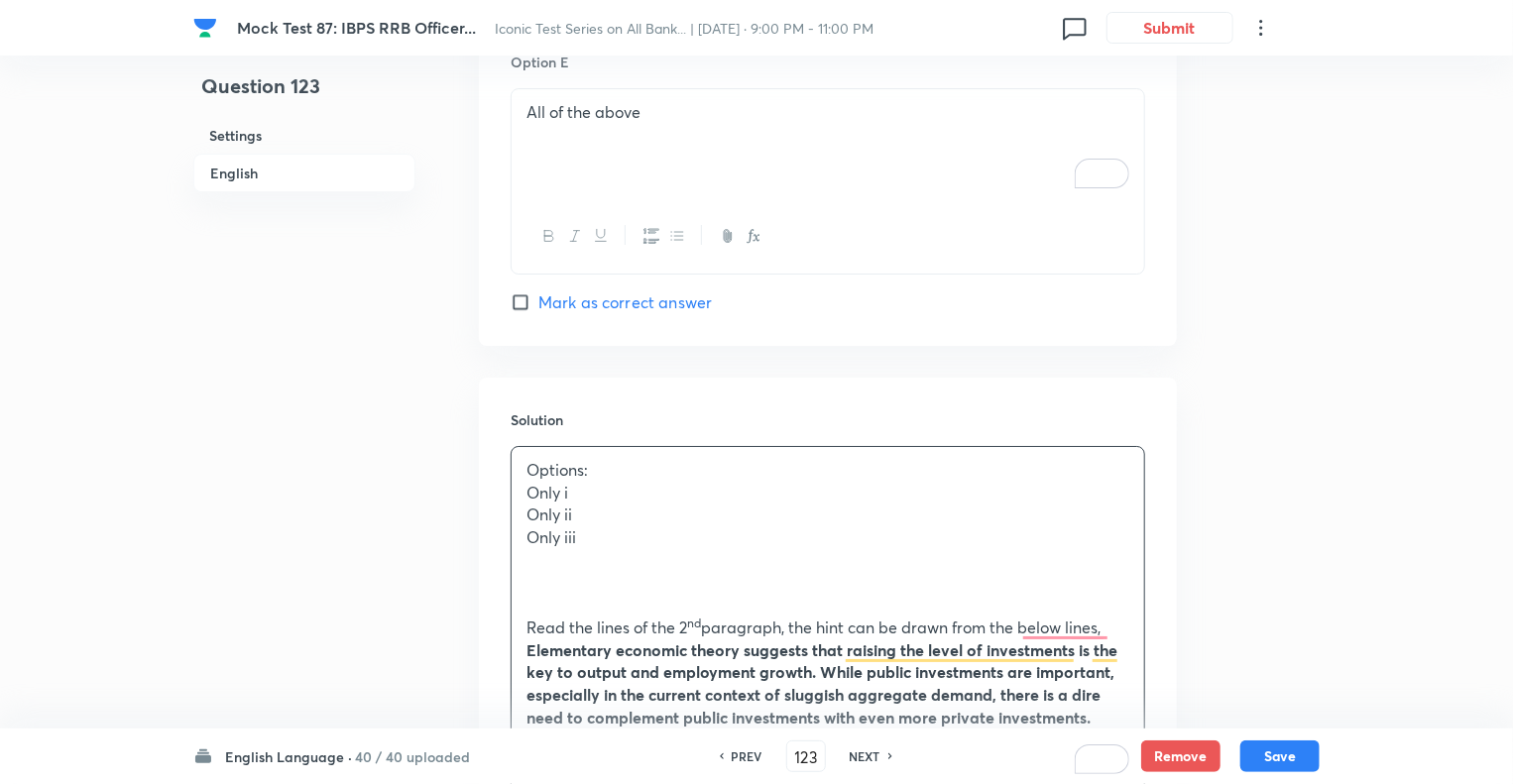 click on "Question 123 Settings English" at bounding box center [304, -1210] 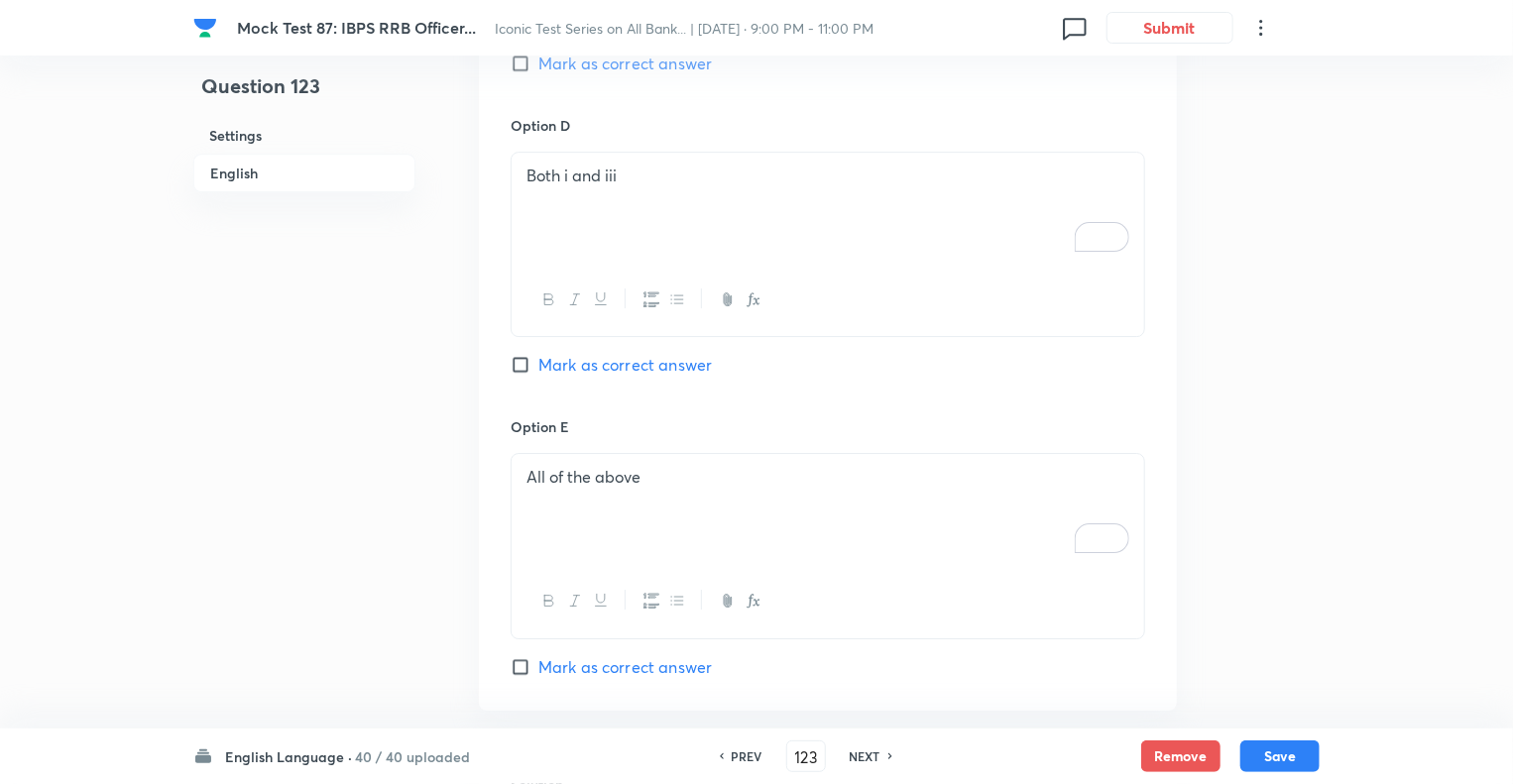 scroll, scrollTop: 3088, scrollLeft: 0, axis: vertical 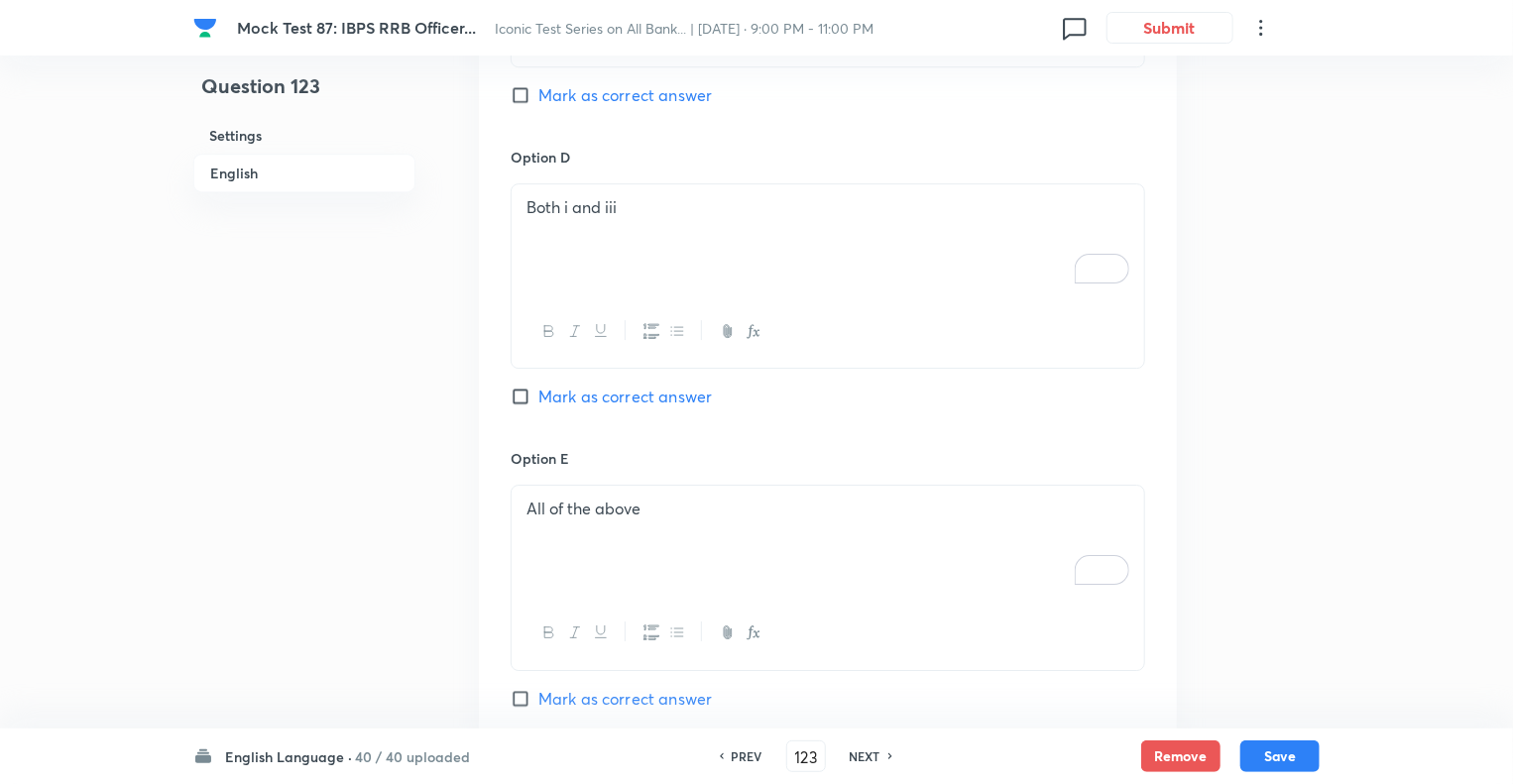 click on "Both i and iii" at bounding box center [828, 240] 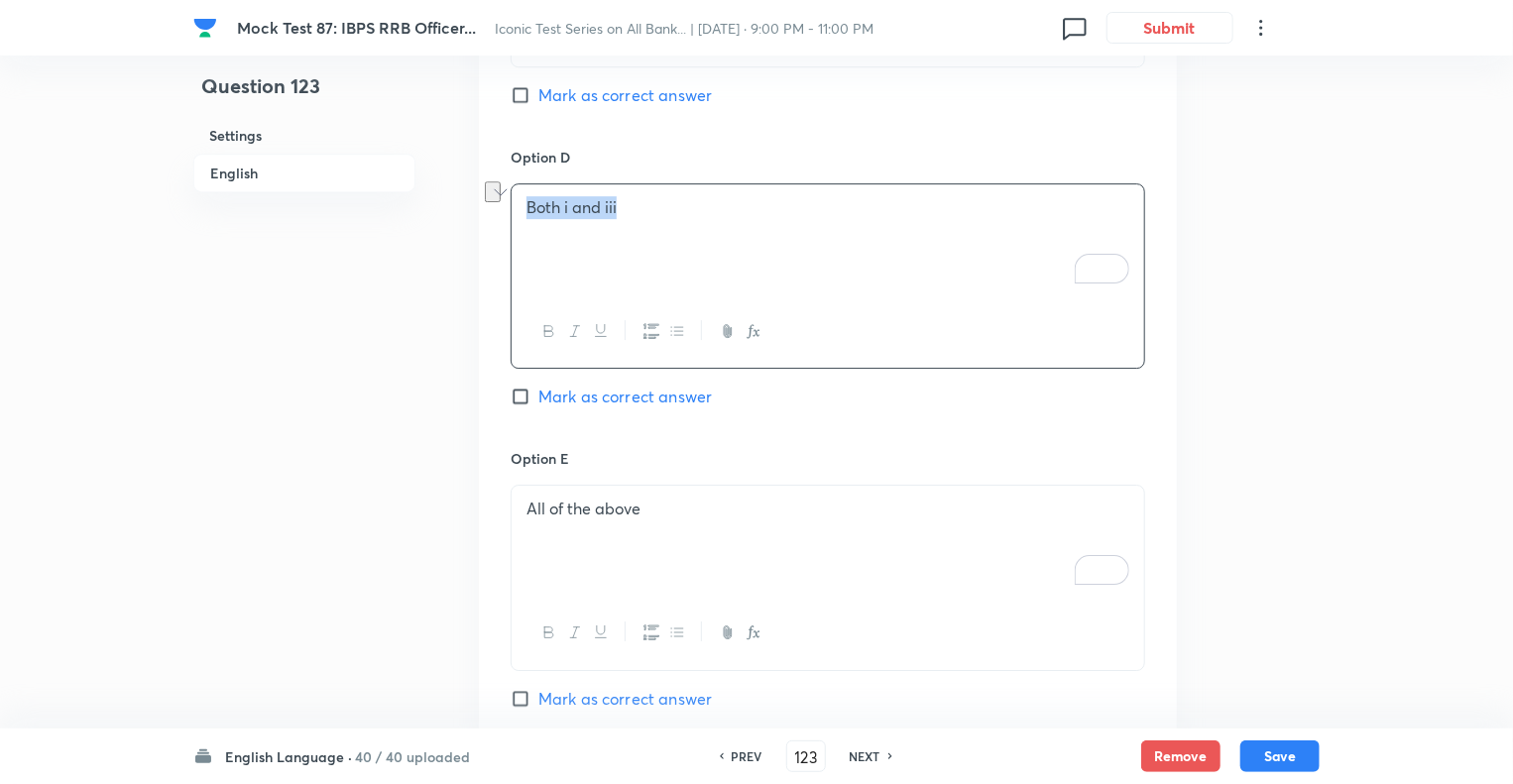 copy on "Both i and iii" 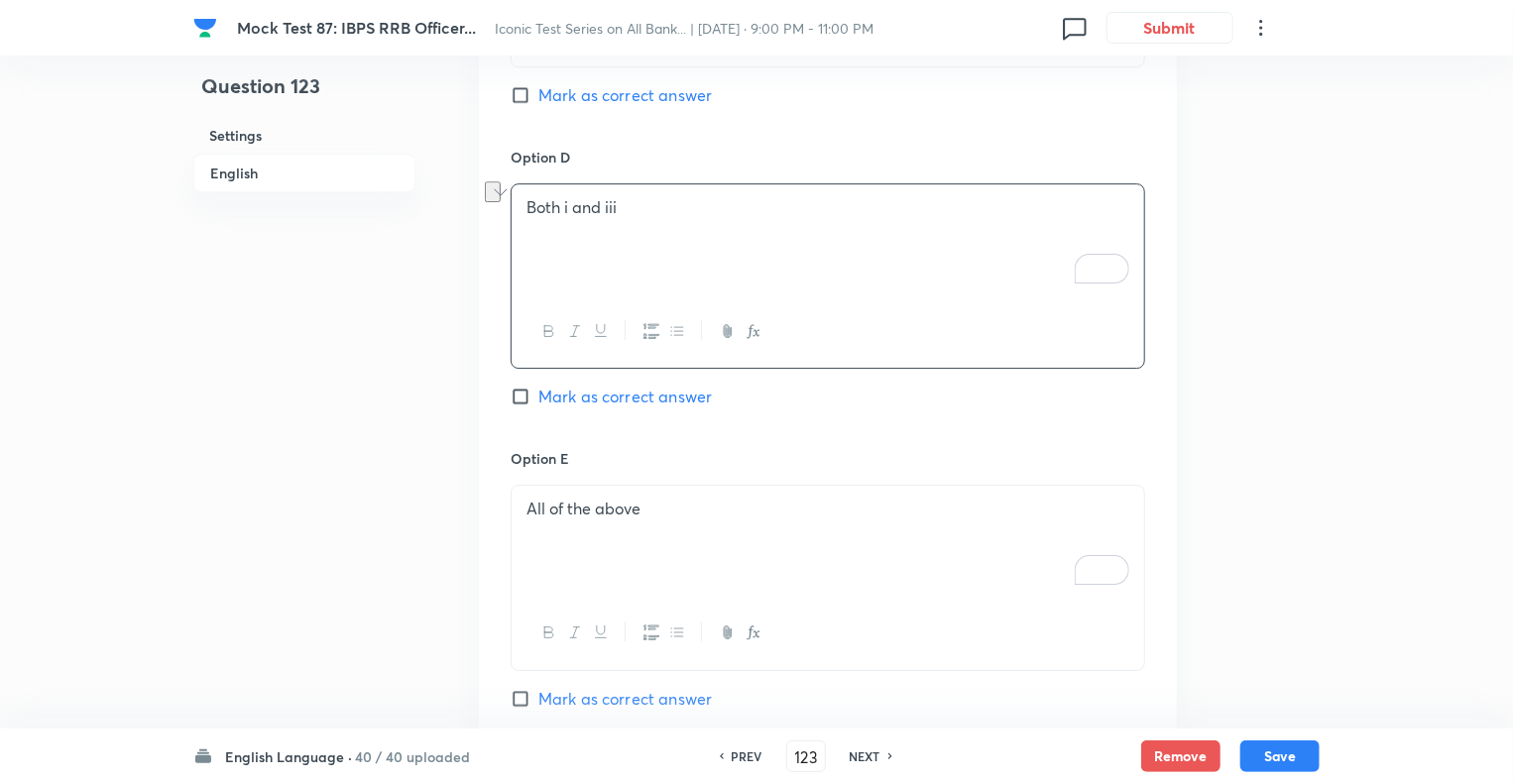 click on "All of the above" at bounding box center [828, 541] 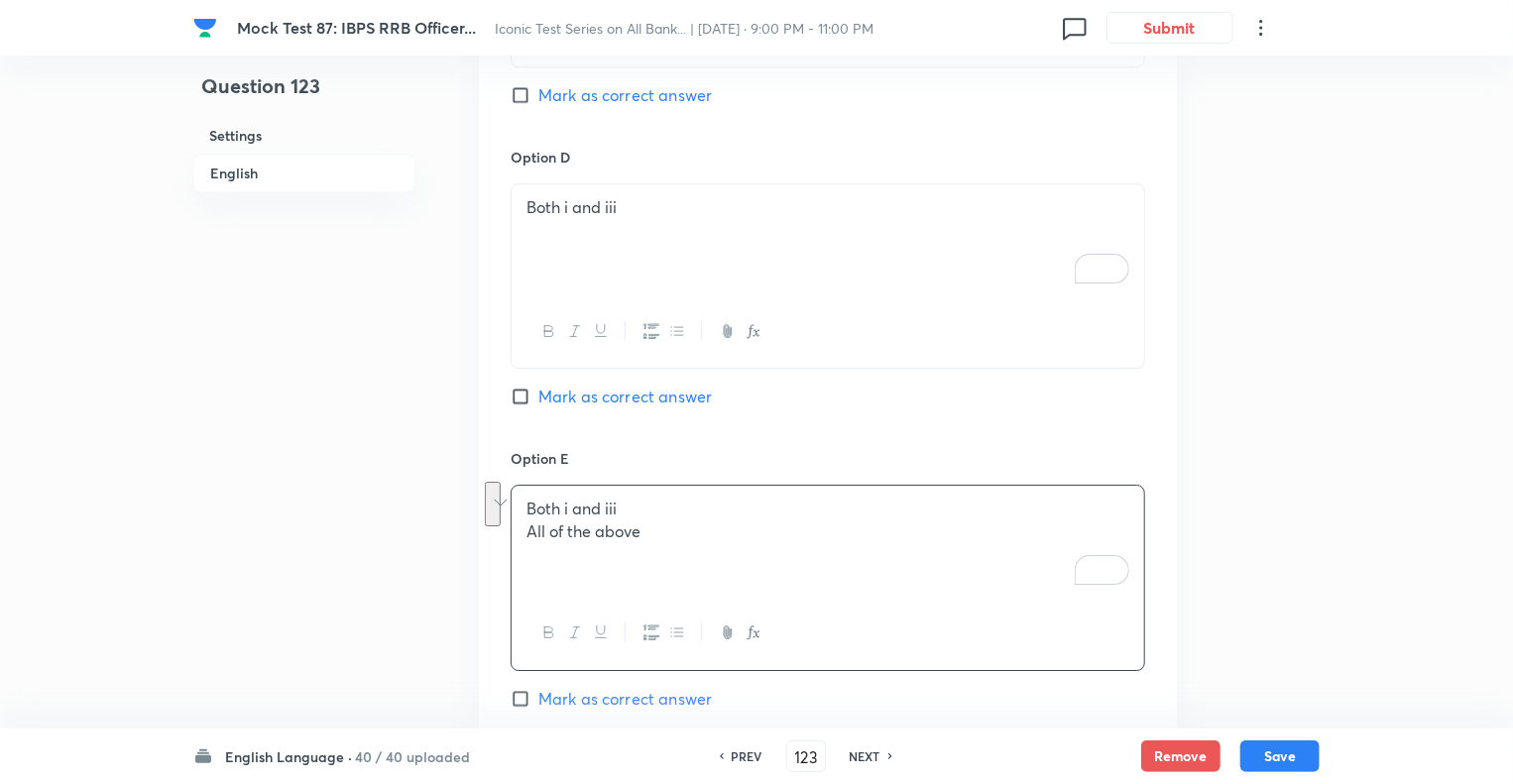 click on "Question 123 Settings English Settings Type Single choice correct 5 options With passage + 1 mark - 0.25 marks Edit Concept English Language Reading Comprehension Comprehension Reading Comprehension Edit Additional details Easy Concept Not from PYQ paper No equation Edit In English Passage Read the following passage and answer the questions that follow. Some words are given in bold to help you while answering some questions. During normal times, seasonal labour released from agriculture gets accommodated in the construction sector, even though the ideal situation would be their movement to the factory sector. But, currently, the construction sector itself is shedding jobs, forcing workers to find employment in the household sector and low-end services. This non-availability of sufficient jobs in manufacturing and higher end services could be the  dampener  Tepid Question What Elementary economic theory suggests to increase employment as well as output? (i) Increasing investments. (iii) Boost aggregate demand." at bounding box center [756, -814] 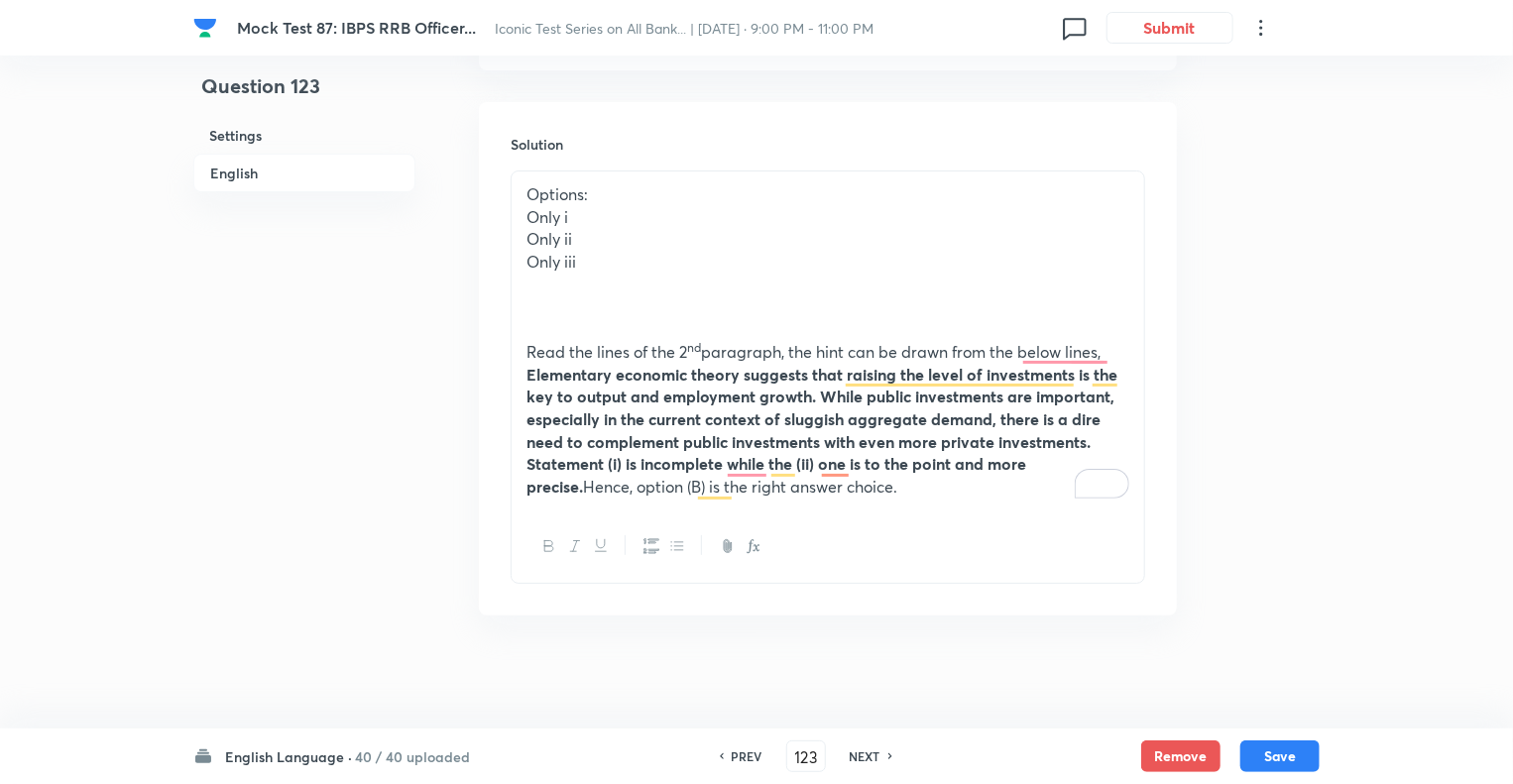 scroll, scrollTop: 3761, scrollLeft: 0, axis: vertical 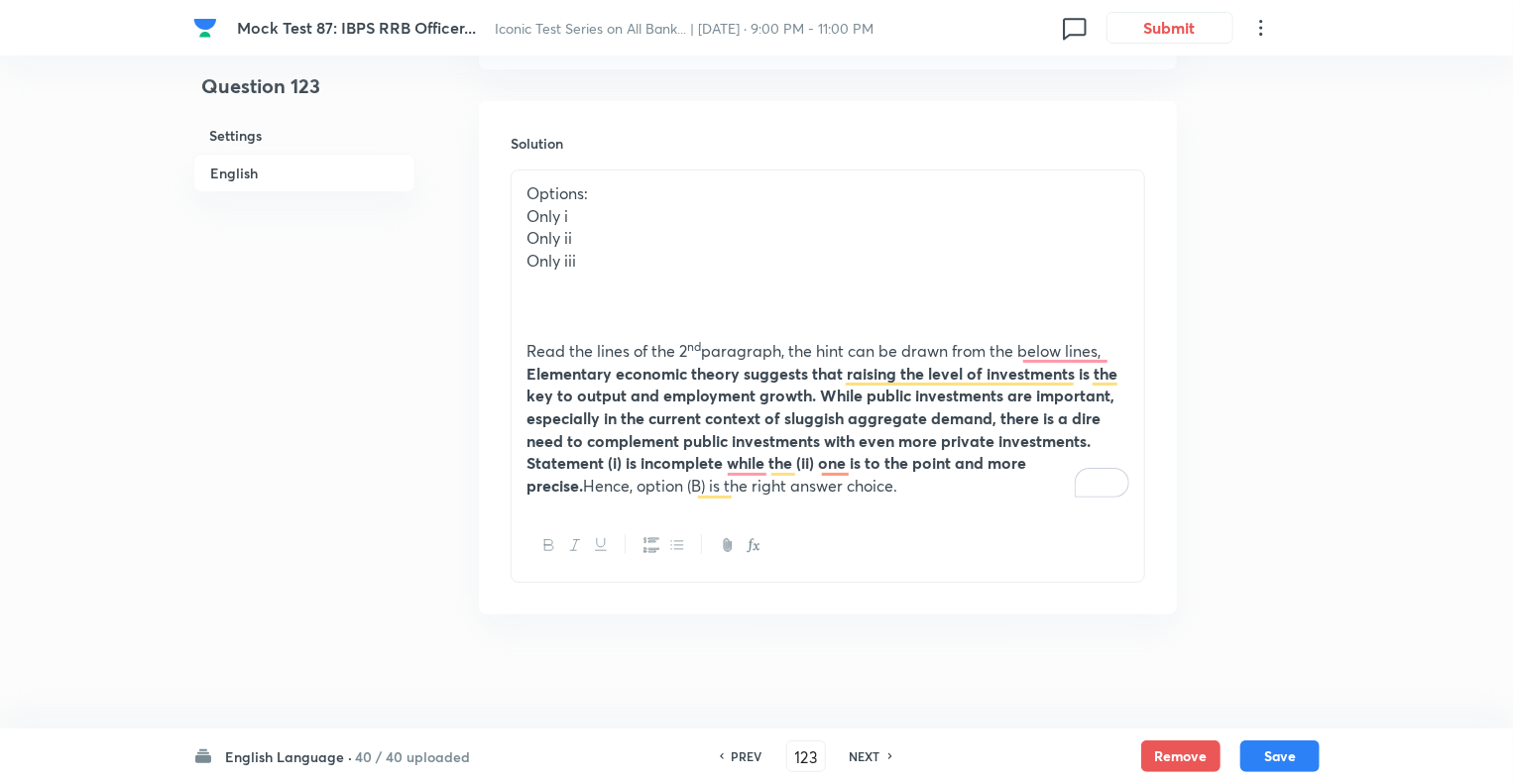 click at bounding box center [828, 283] 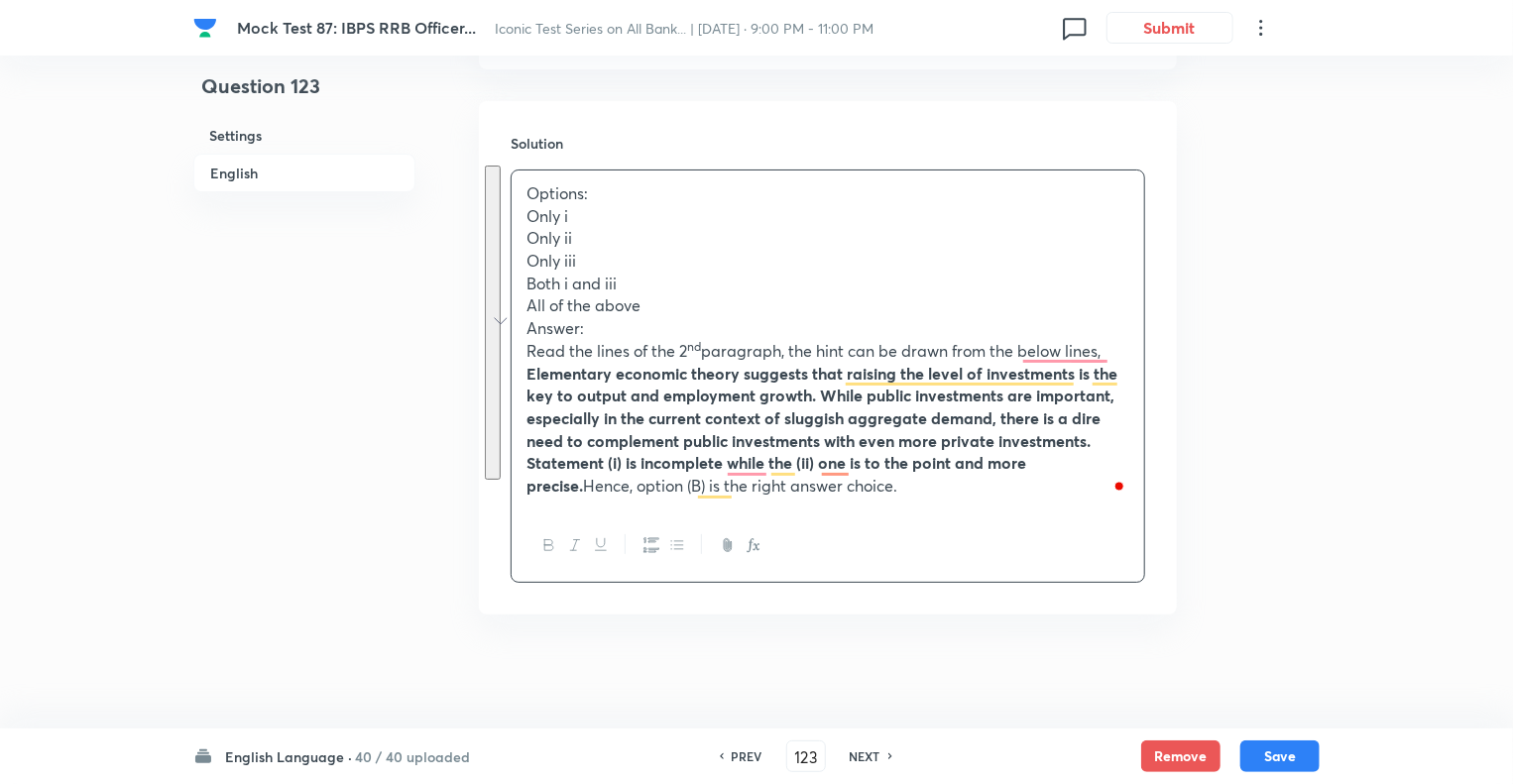 copy on "Options: Only i  Only ii Only iii Both i and iii All of the above Answer: Read the lines of the 2 nd  paragraph, the hint can be drawn from the below lines, Elementary economic theory suggests that raising the level of investments is the key to output and employment growth. While public investments are important, especially in the current context of sluggish aggregate demand, there is a dire need to complement public investments with even more private investments. Statement (i) is incomplete while the (ii) one is to the point and more precise.  Hence, option (B) is the right answer choice." 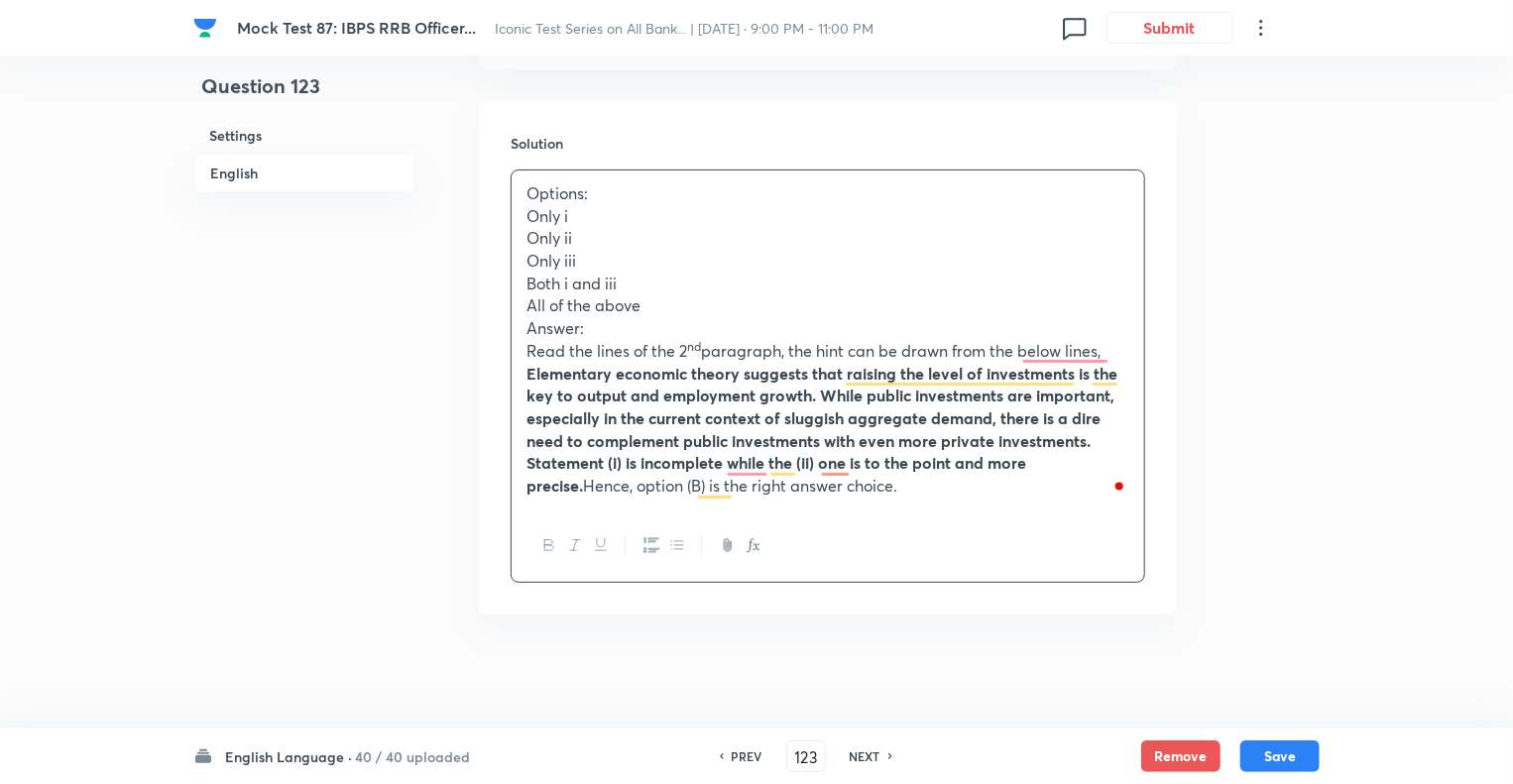 click on "NEXT" at bounding box center (865, 756) 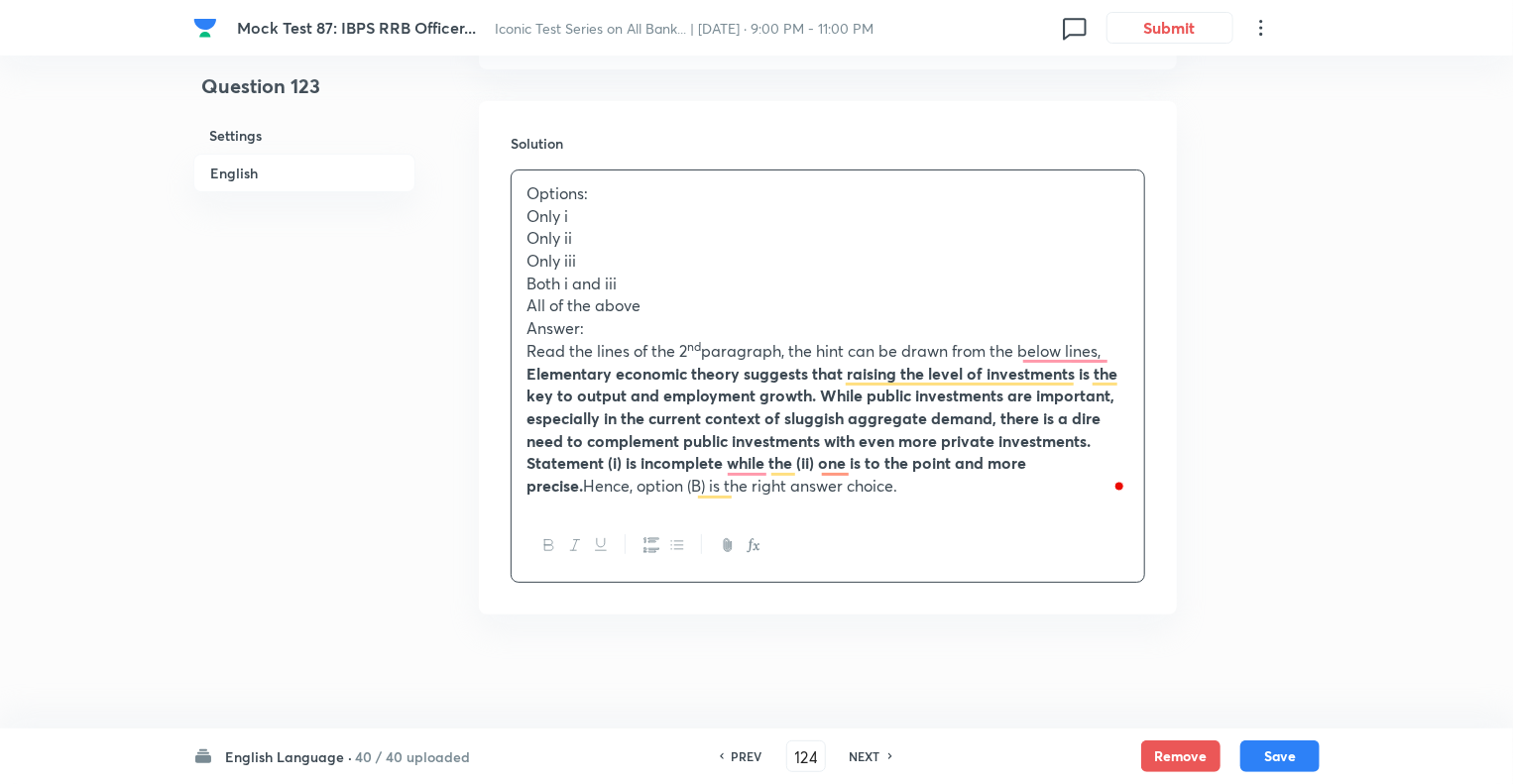 checkbox on "false" 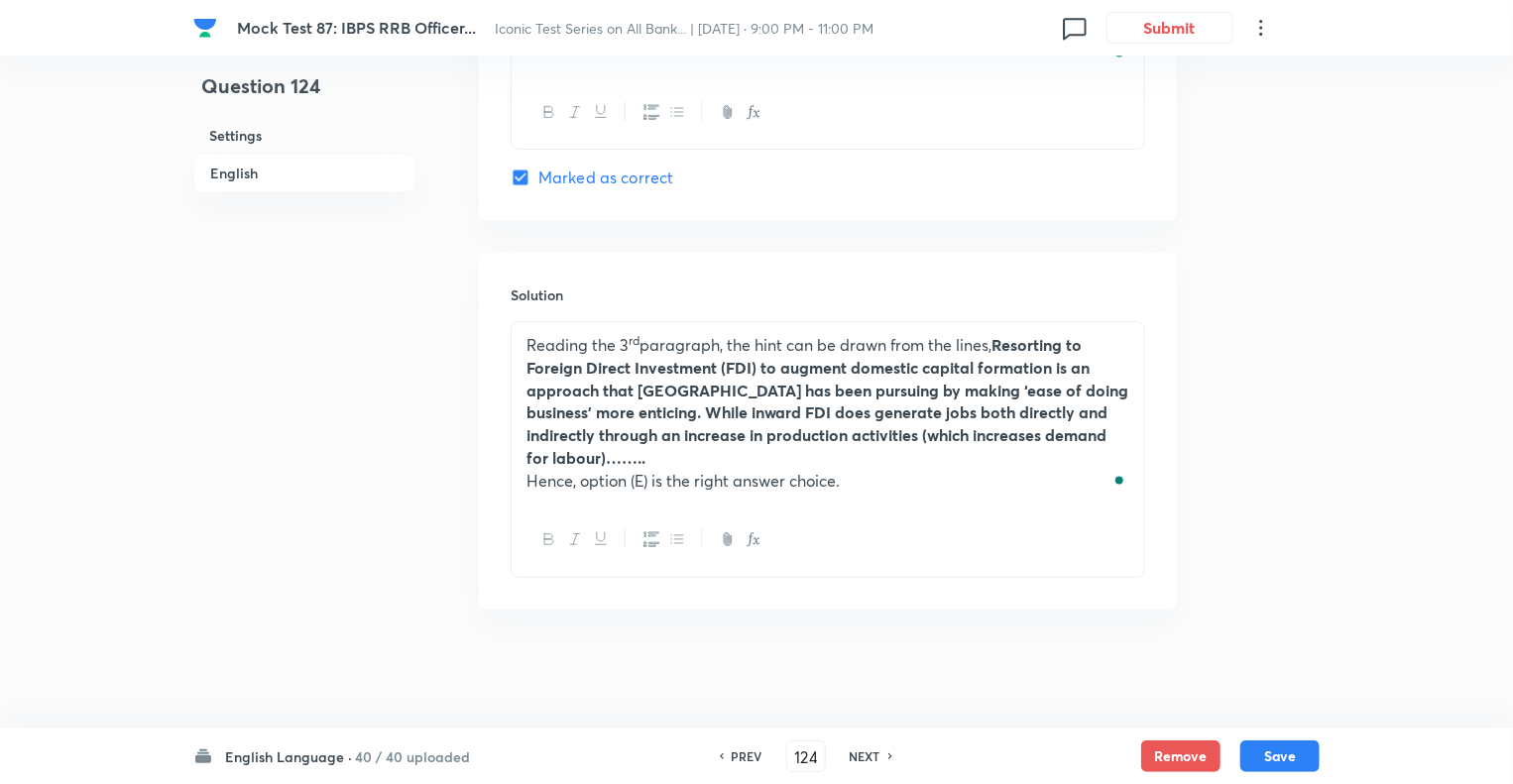 checkbox on "true" 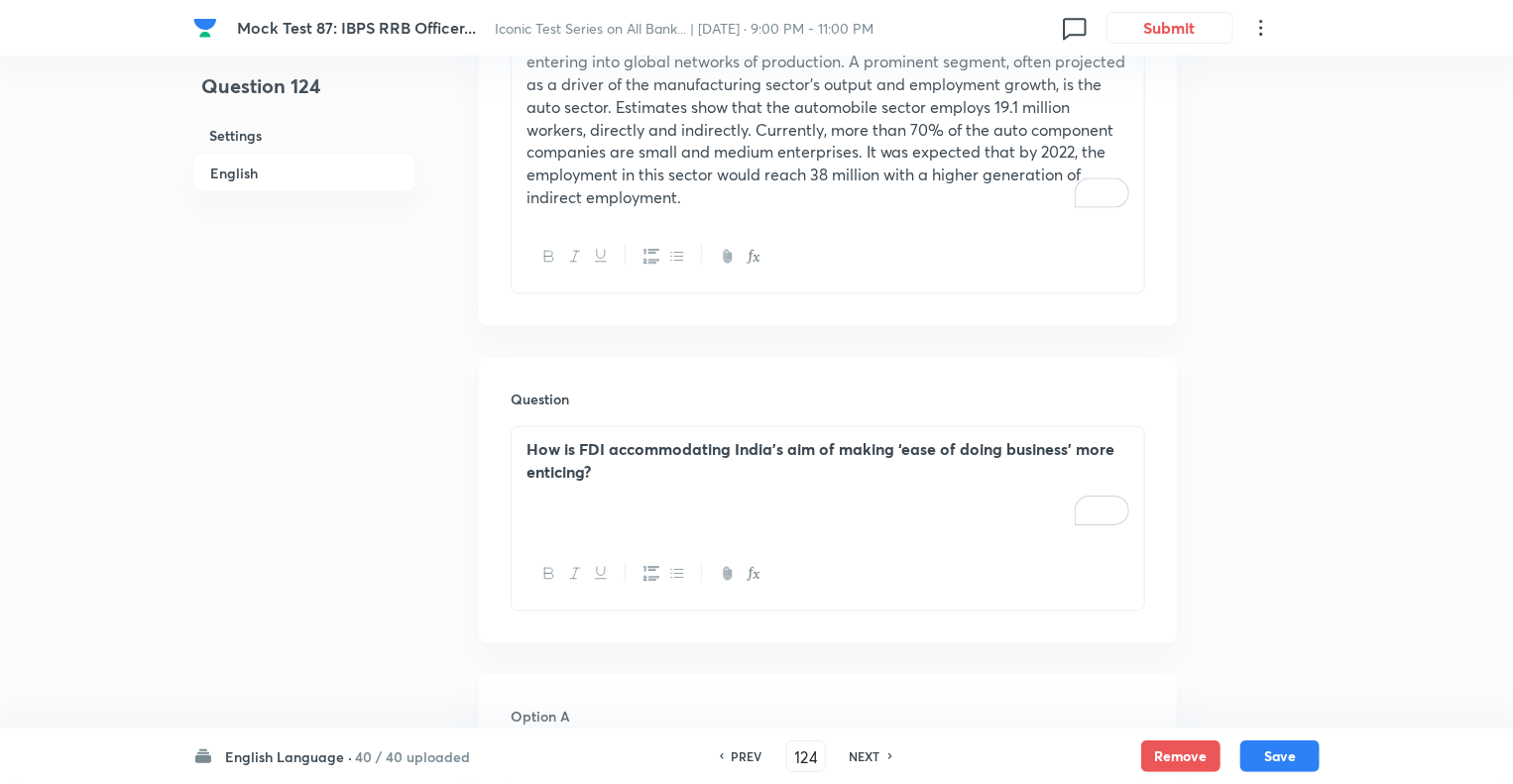 scroll, scrollTop: 1544, scrollLeft: 0, axis: vertical 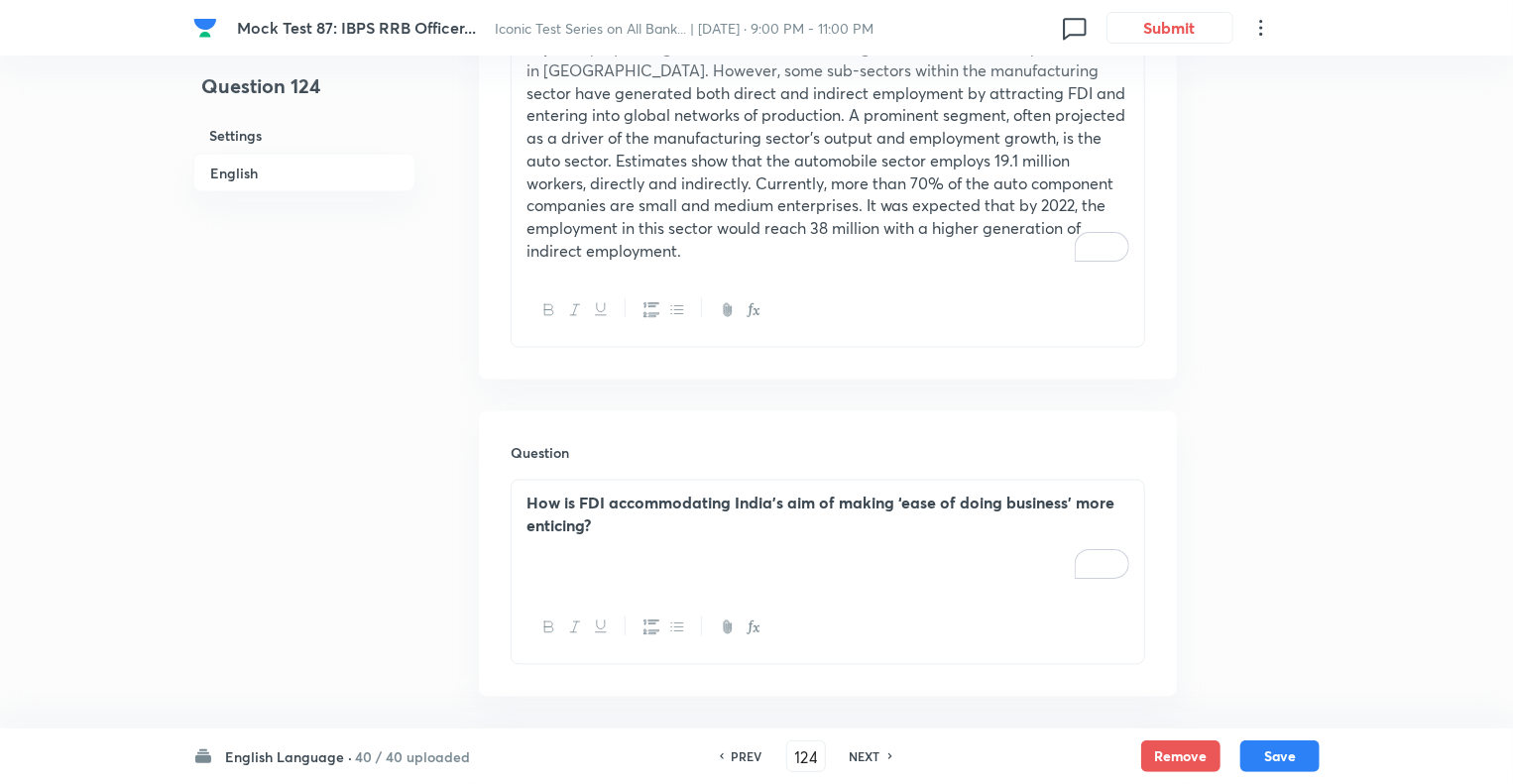 click on "How is FDI accommodating India’s aim of making ‘ease of doing business’ more enticing?" at bounding box center [828, 514] 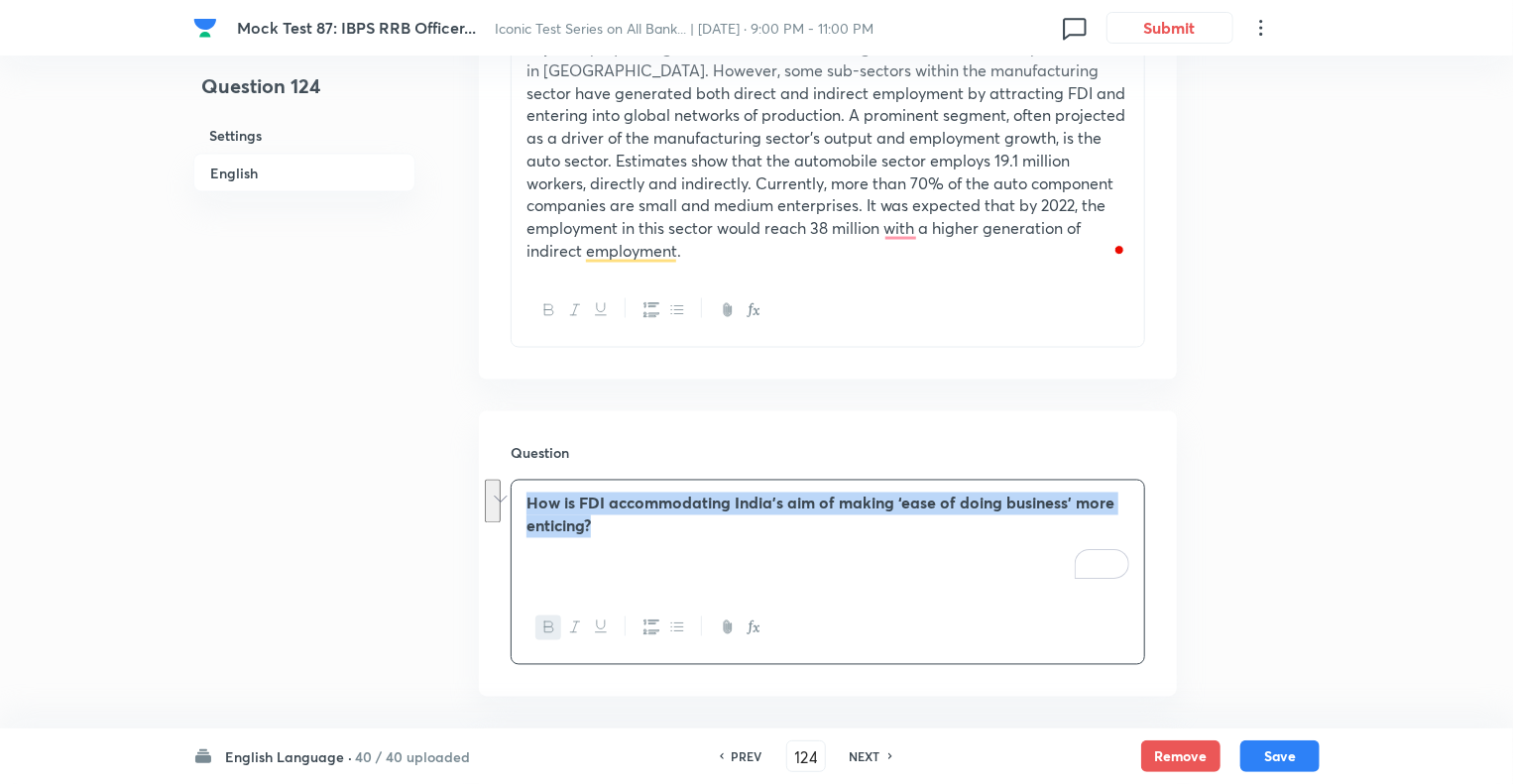 copy on "How is FDI accommodating India’s aim of making ‘ease of doing business’ more enticing?" 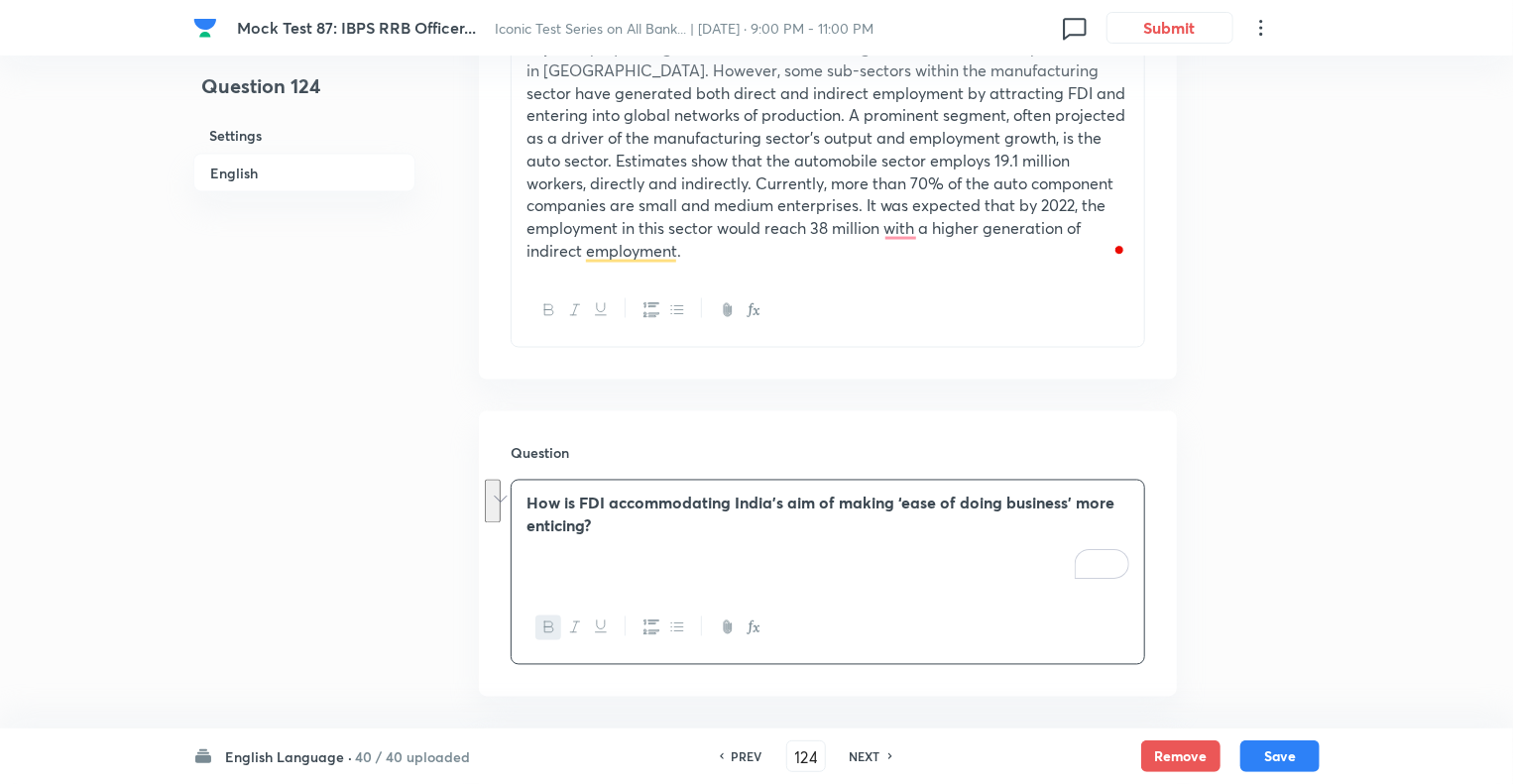 click on "Question 124 Settings English" at bounding box center [304, 639] 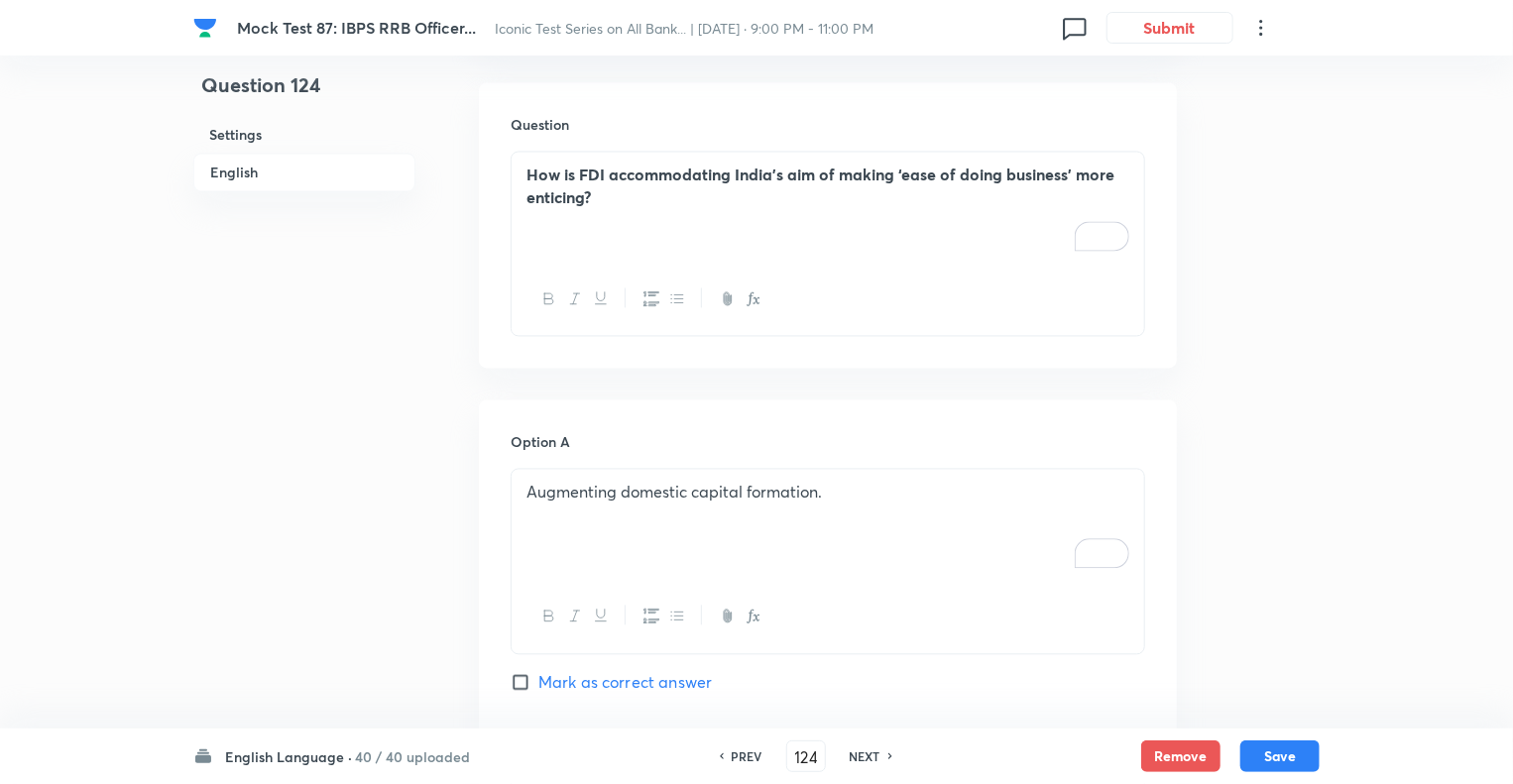 scroll, scrollTop: 2060, scrollLeft: 0, axis: vertical 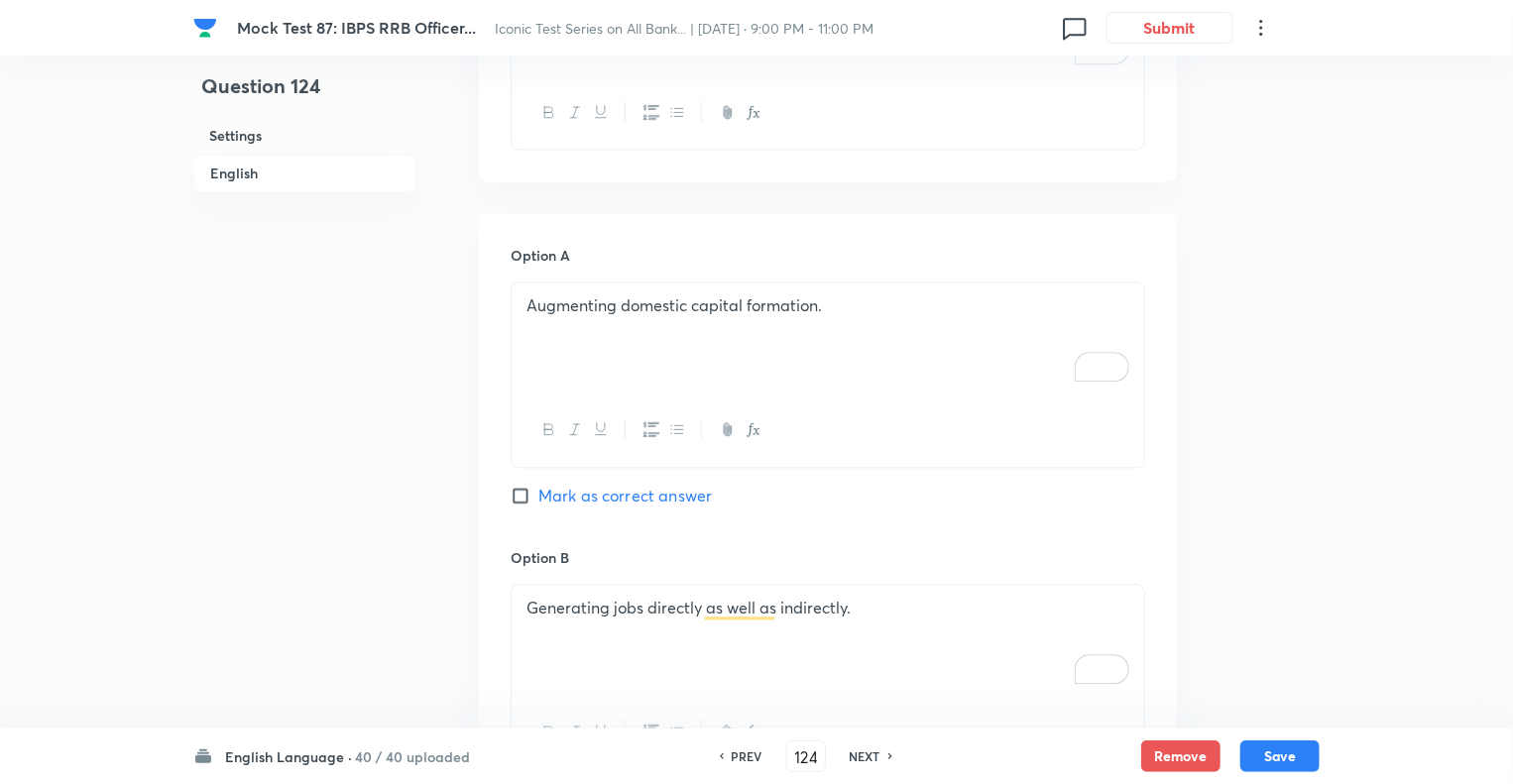 click on "Augmenting domestic capital formation." at bounding box center [828, 338] 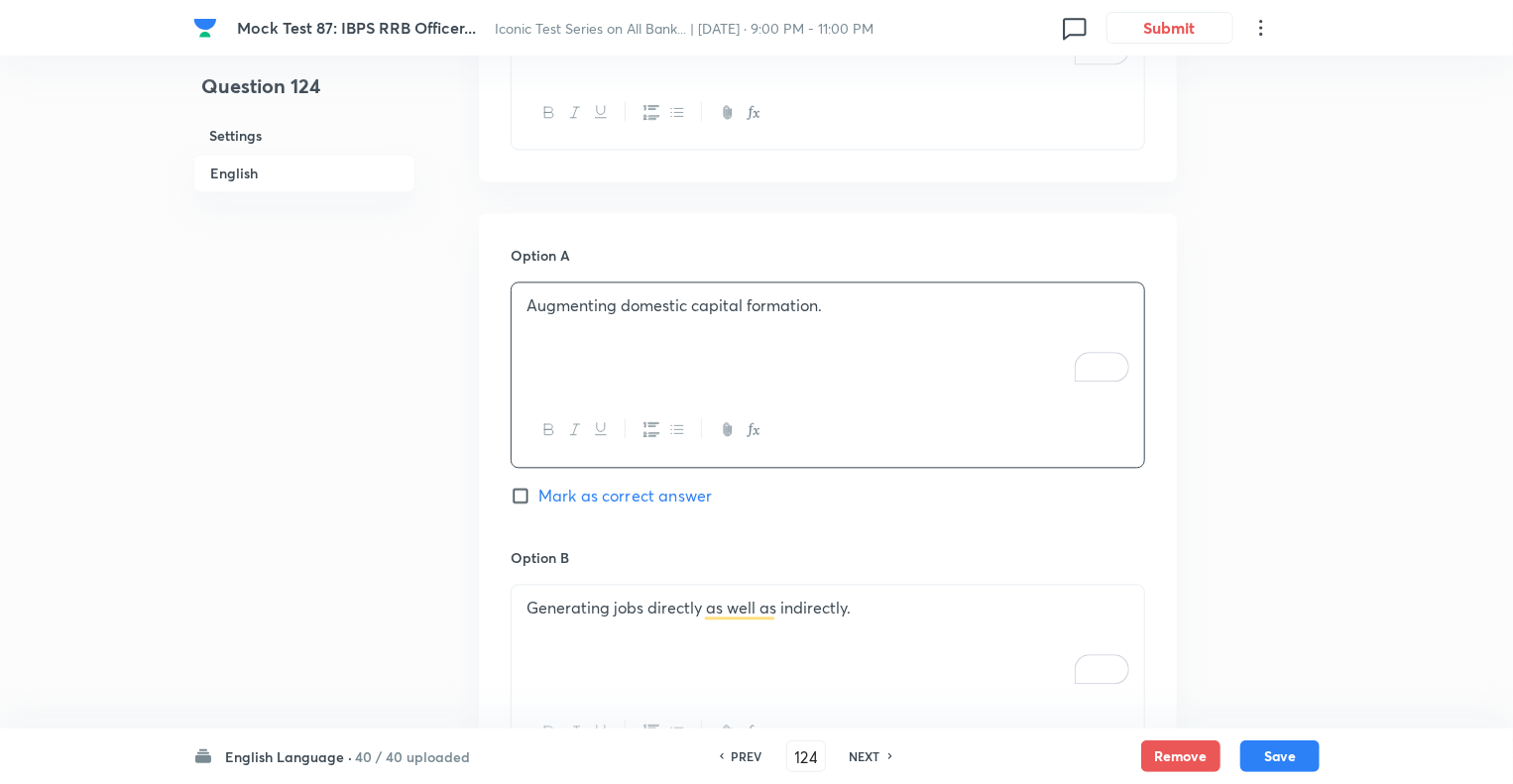 paste 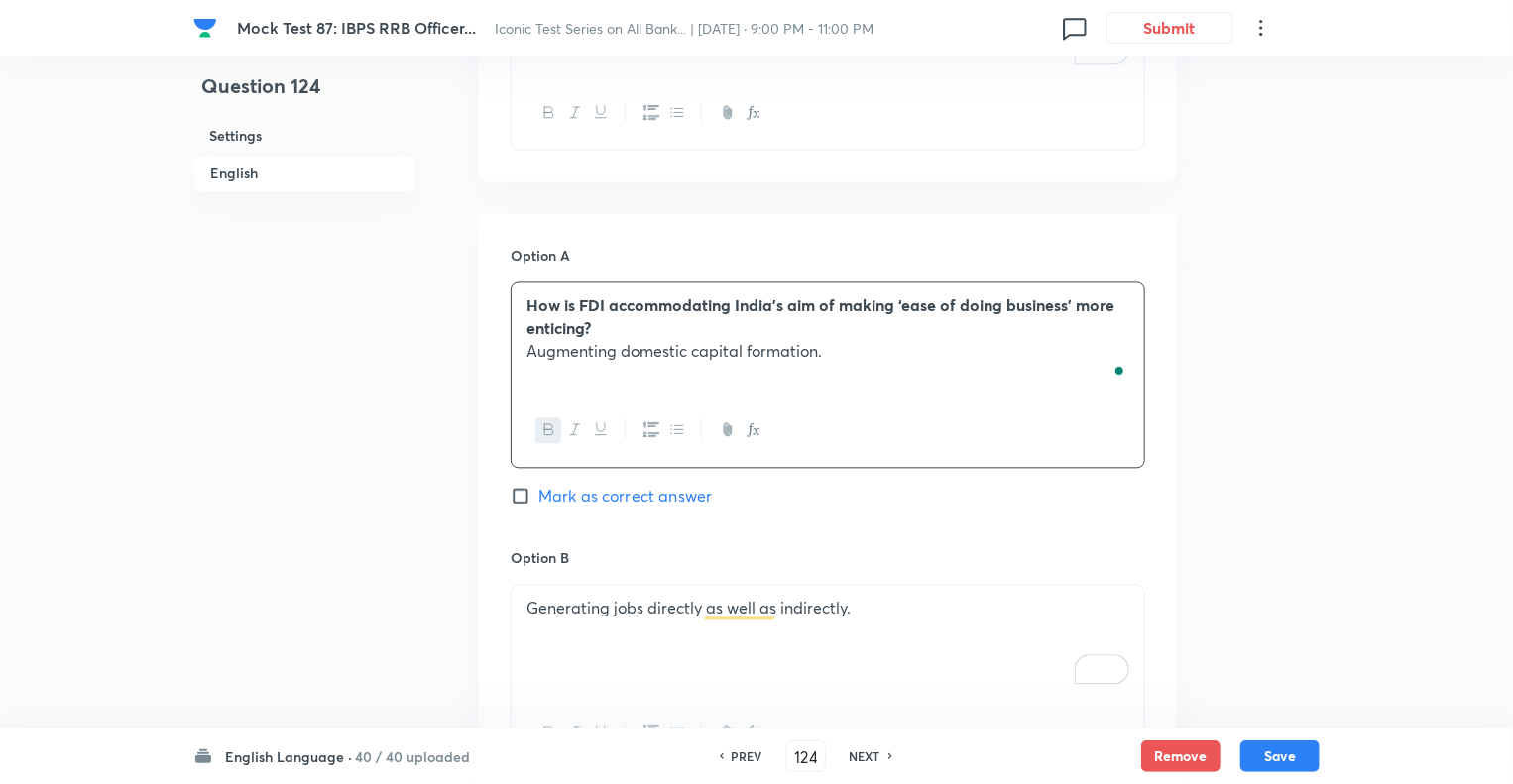 type 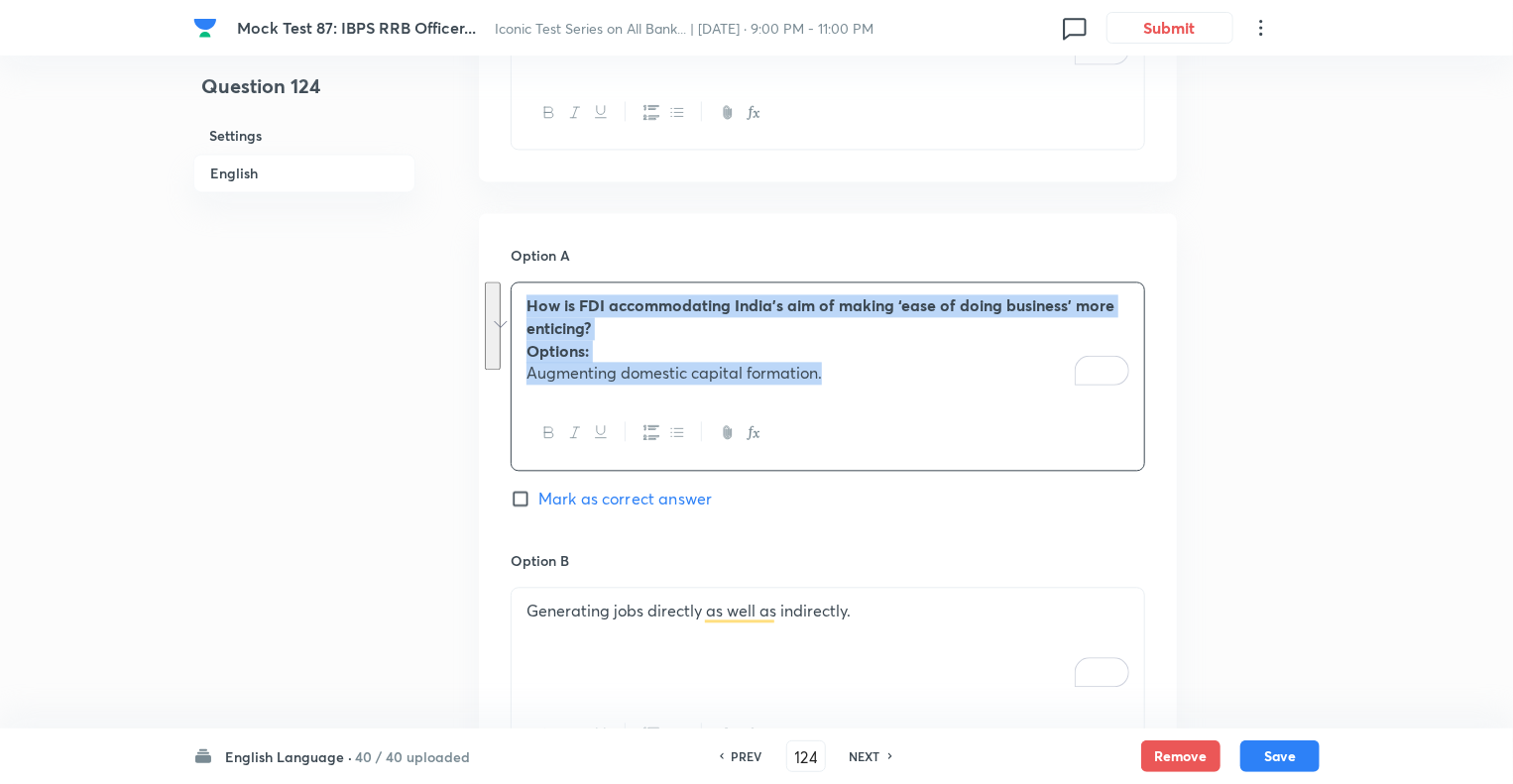 copy on "How is FDI accommodating India’s aim of making ‘ease of doing business’ more enticing? Options: ﻿ Augmenting domestic capital formation." 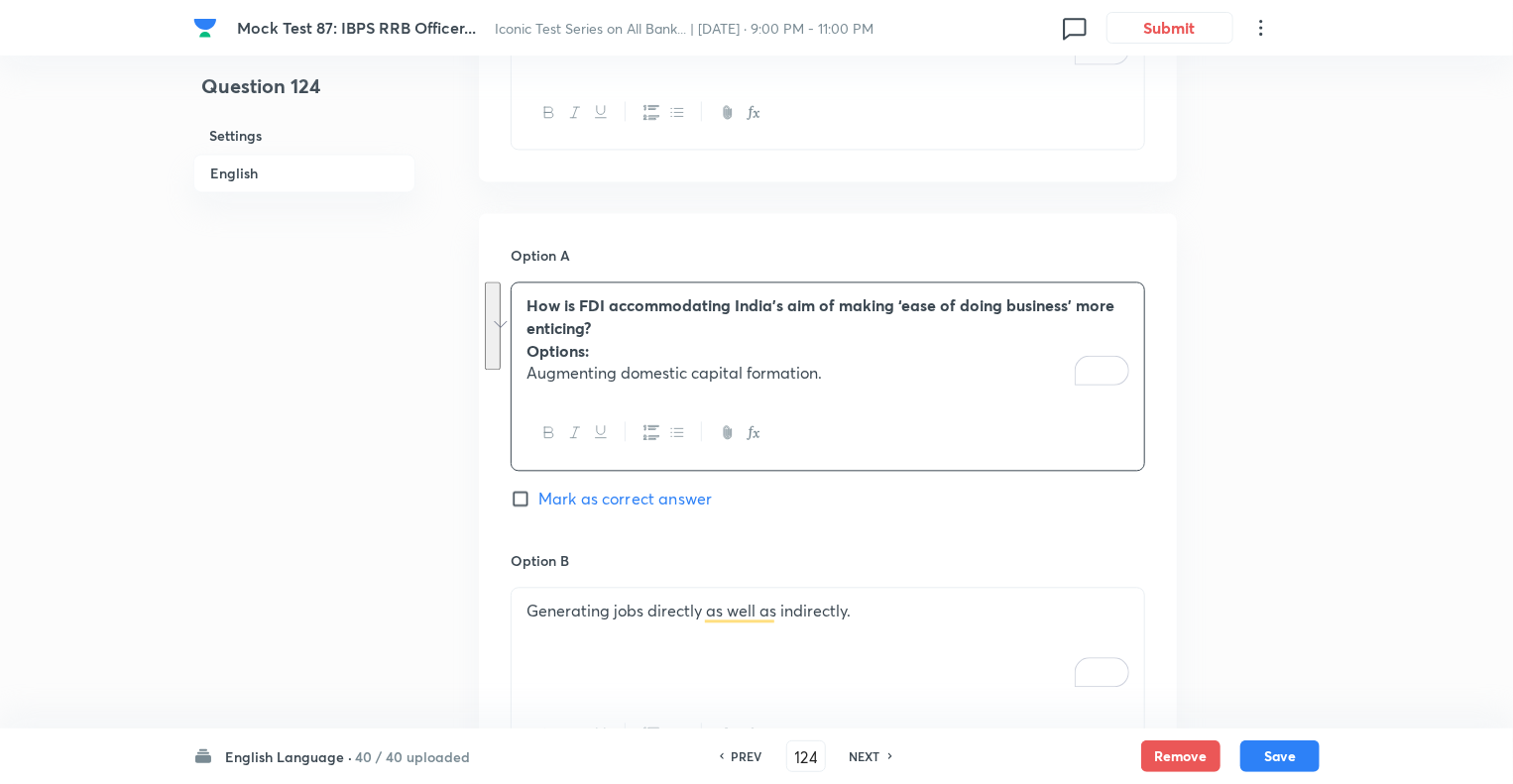 click on "Generating jobs directly as well as indirectly." at bounding box center (828, 643) 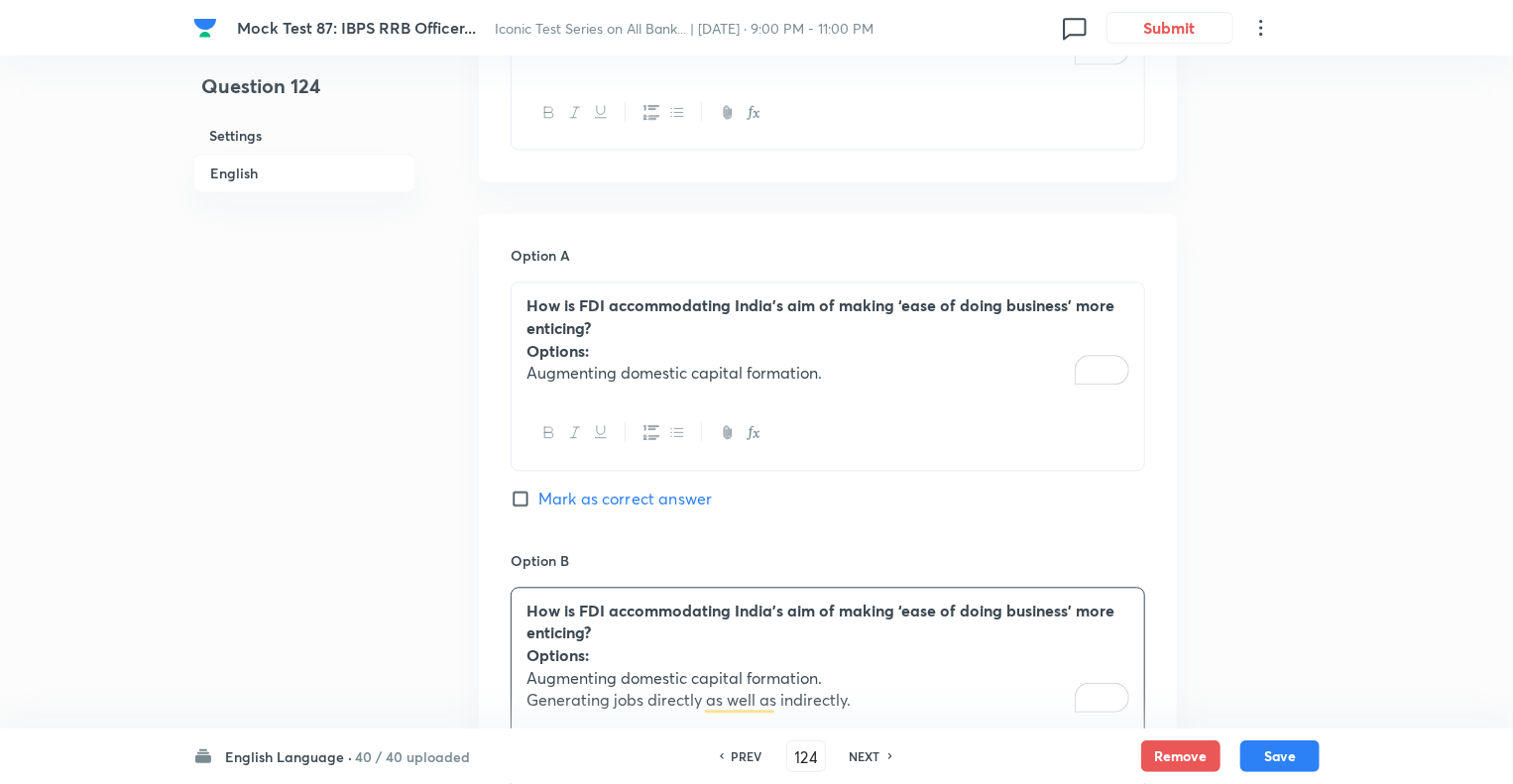 click on "Question 124 Settings English" at bounding box center (304, 138) 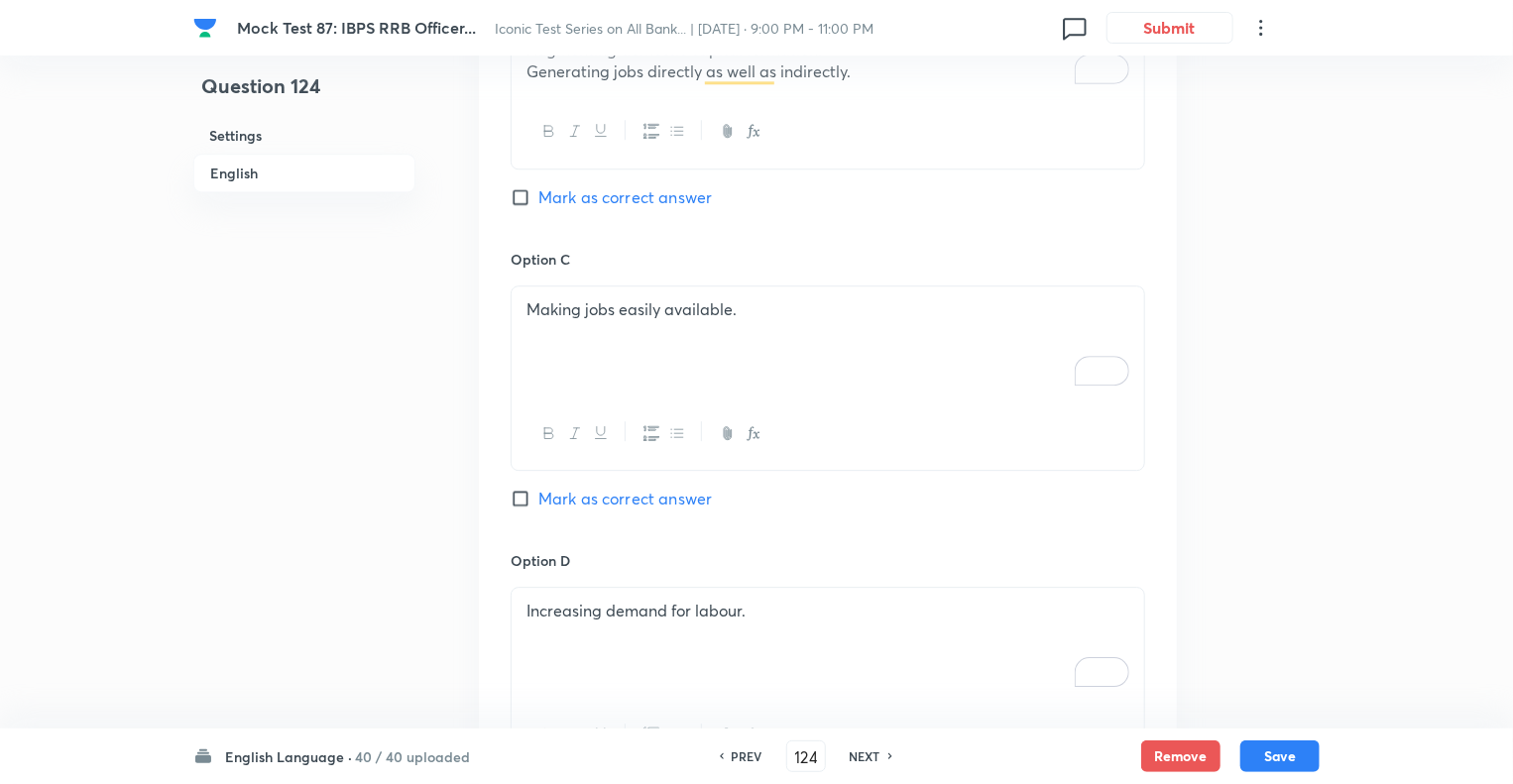 scroll, scrollTop: 2694, scrollLeft: 0, axis: vertical 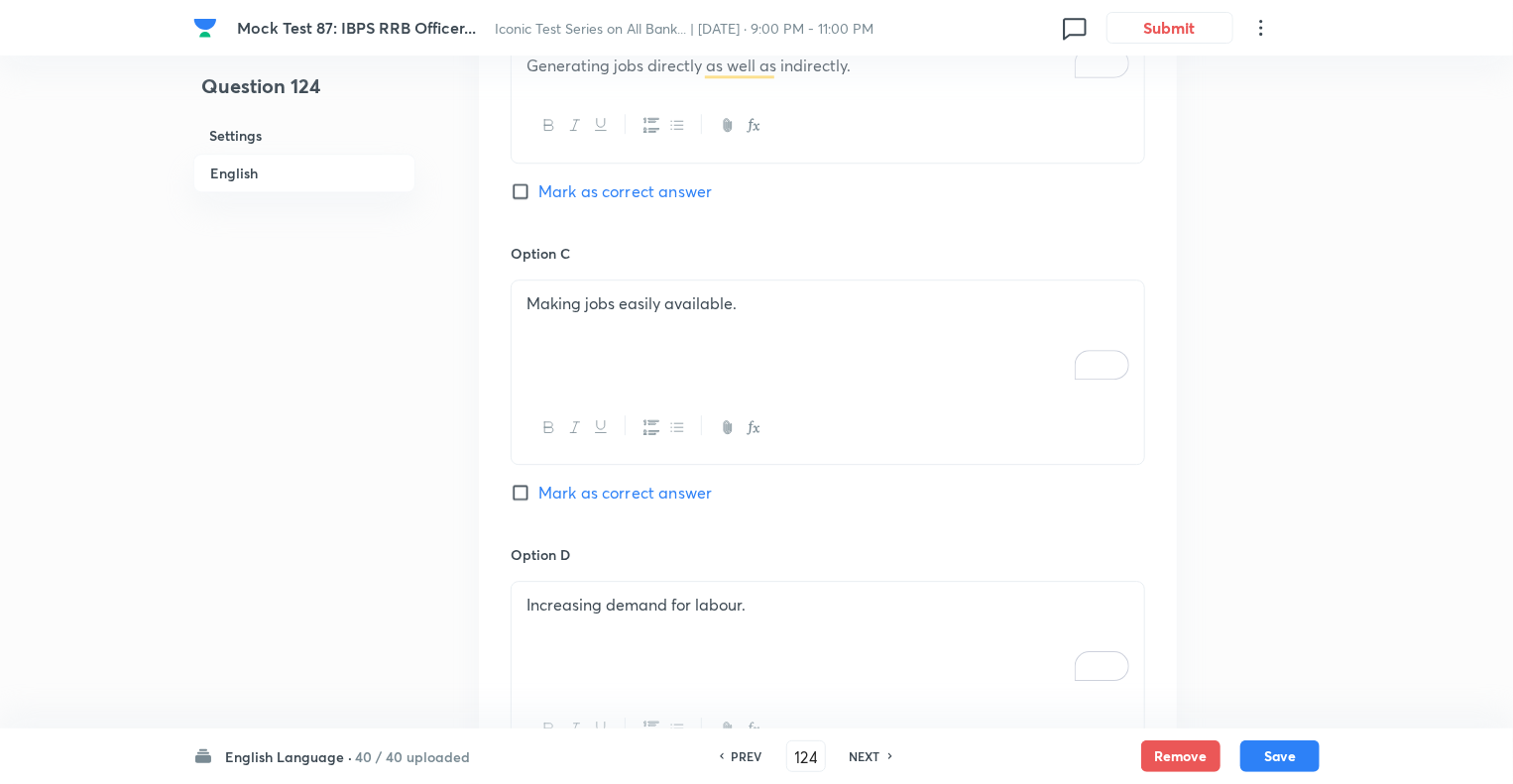 click on "Making jobs easily available." at bounding box center [828, 336] 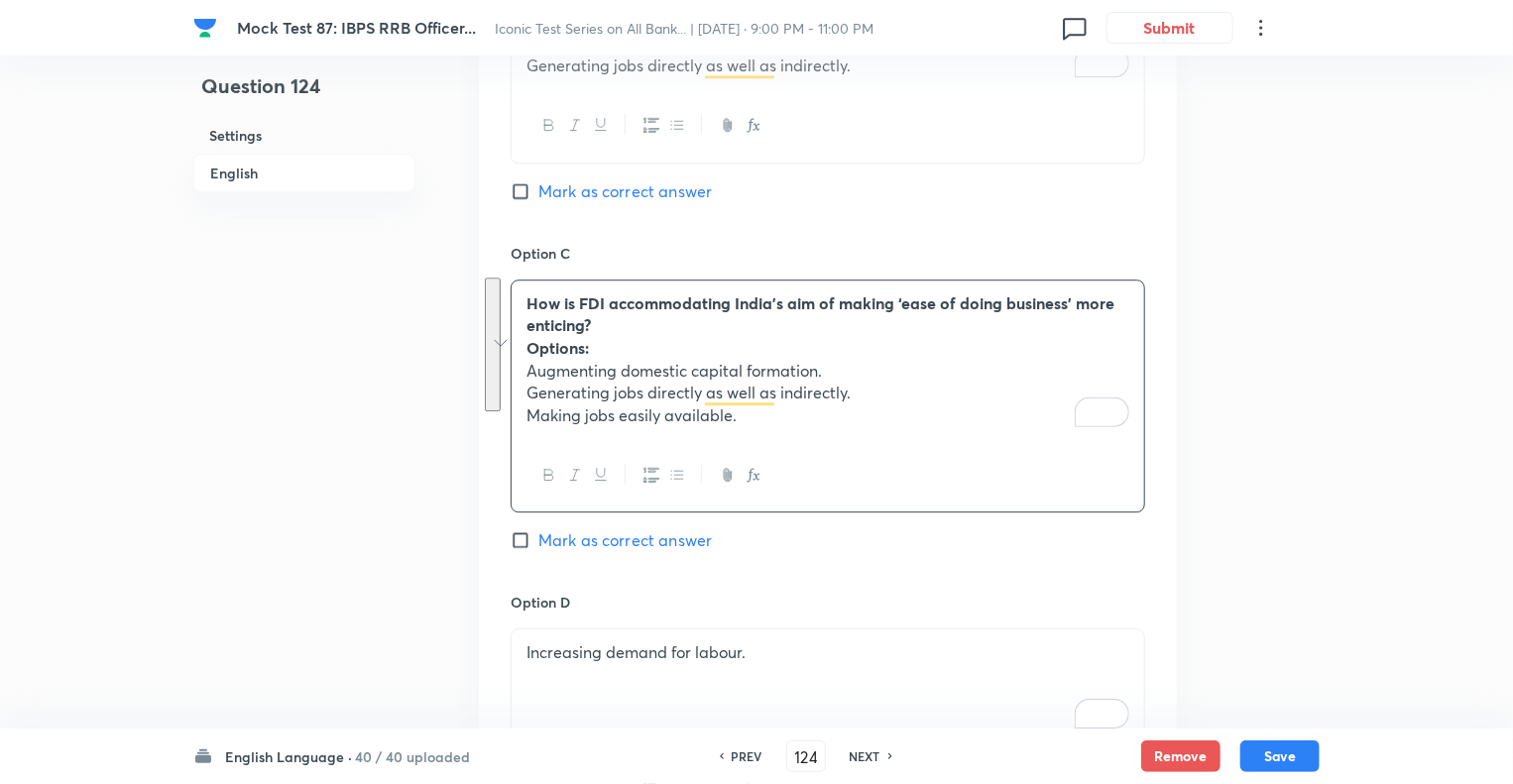 click on "Increasing demand for labour." at bounding box center [828, 652] 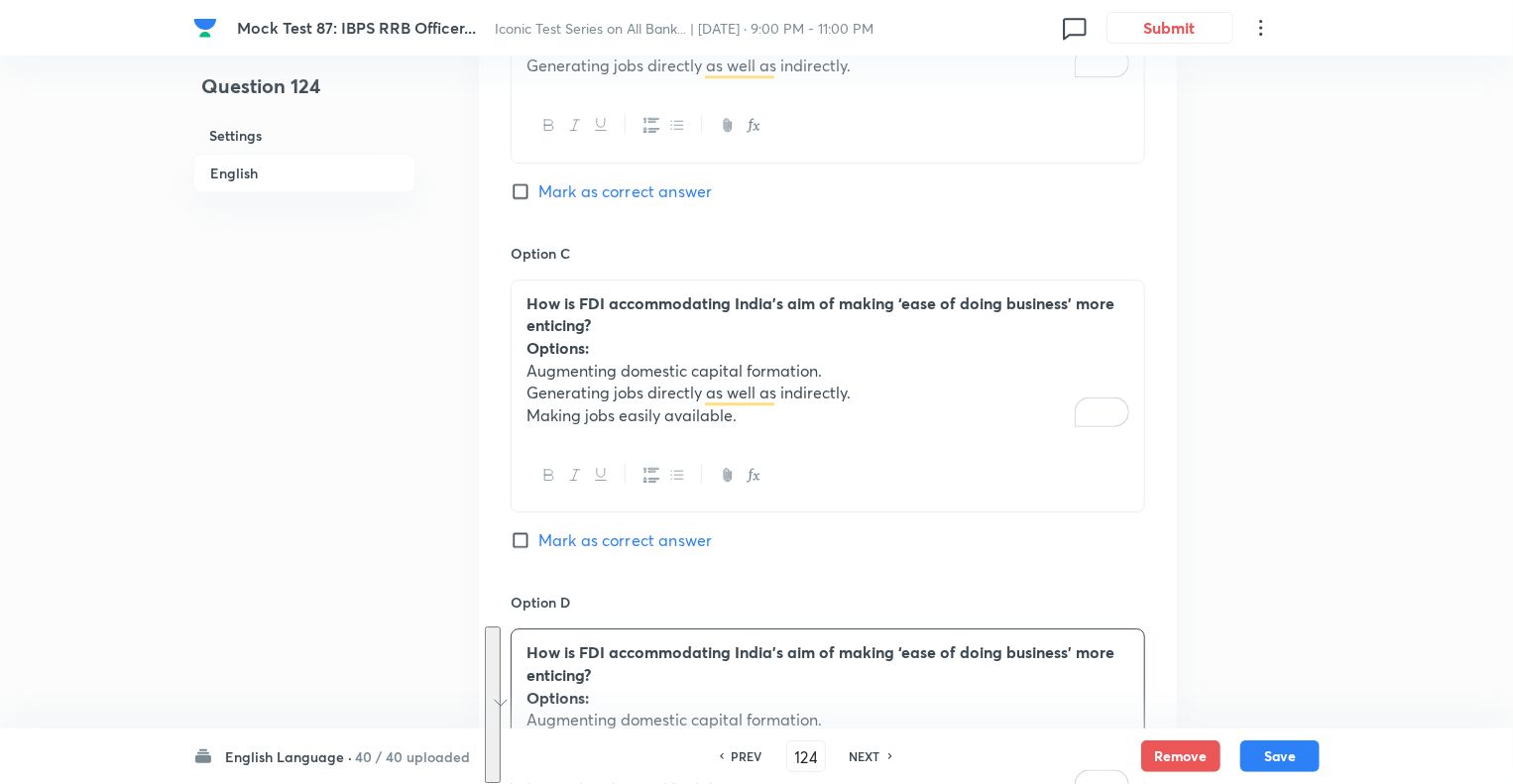 click on "Question 124 Settings English" at bounding box center [304, -437] 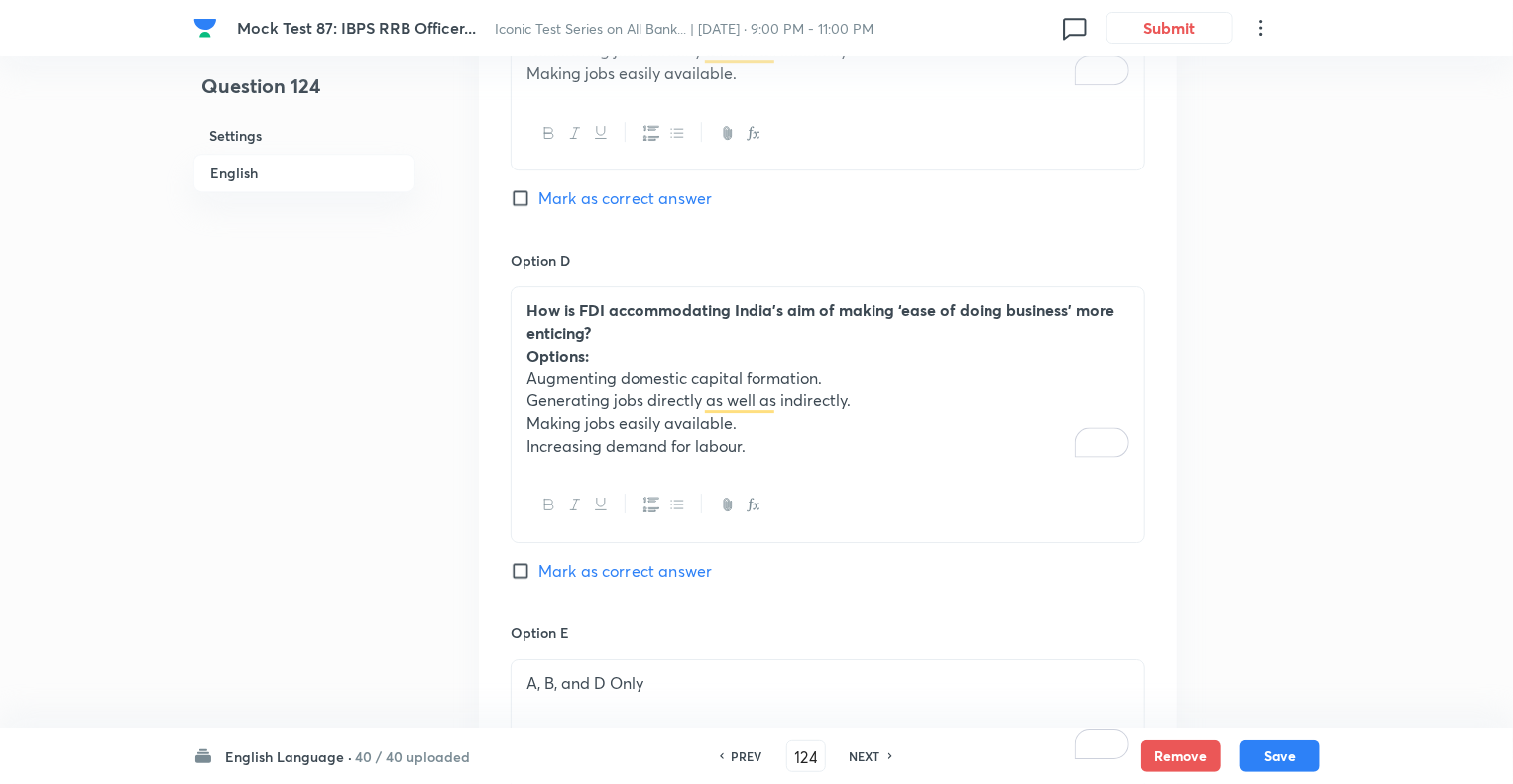 scroll, scrollTop: 3289, scrollLeft: 0, axis: vertical 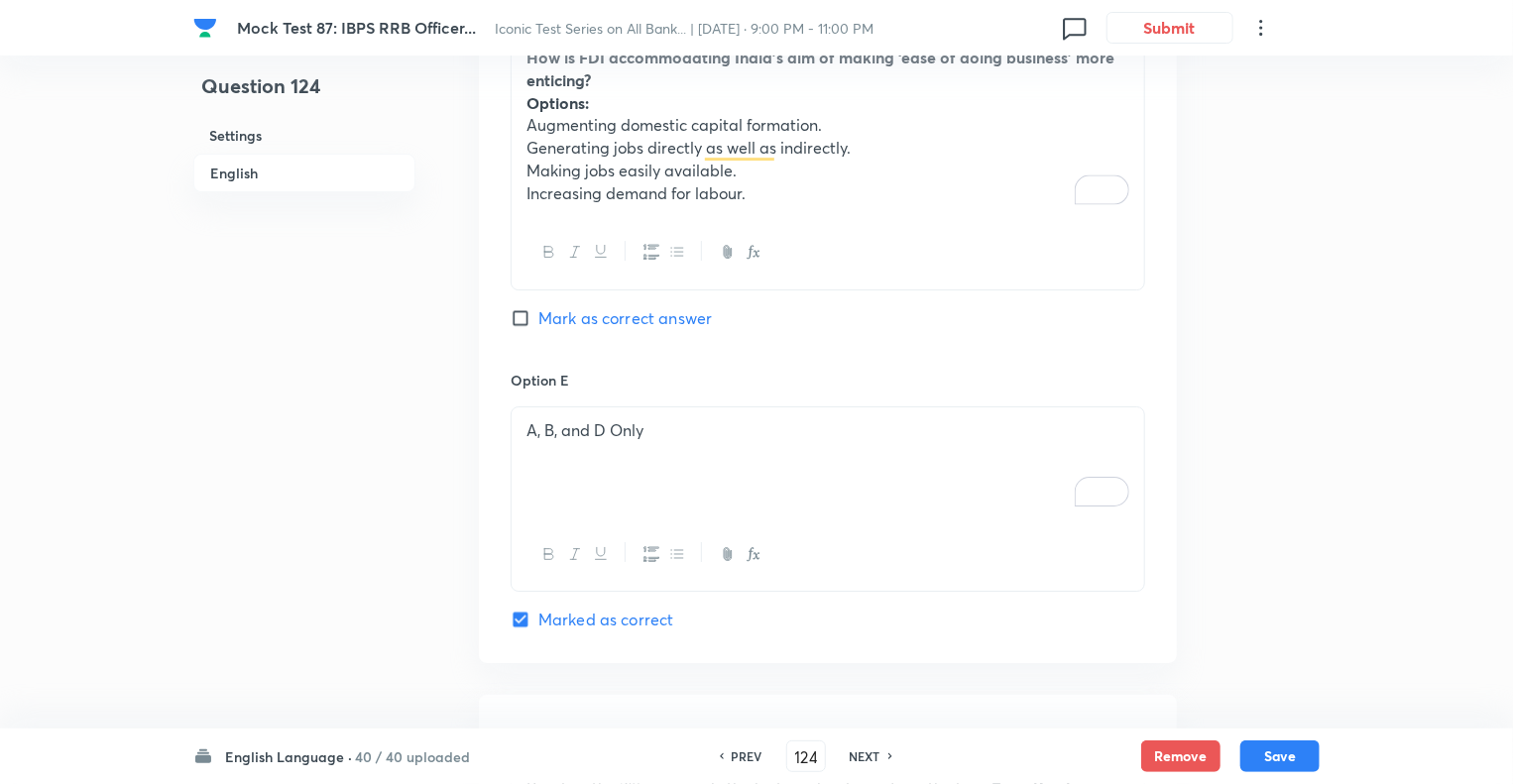click on "A, B, and D Only" at bounding box center (828, 463) 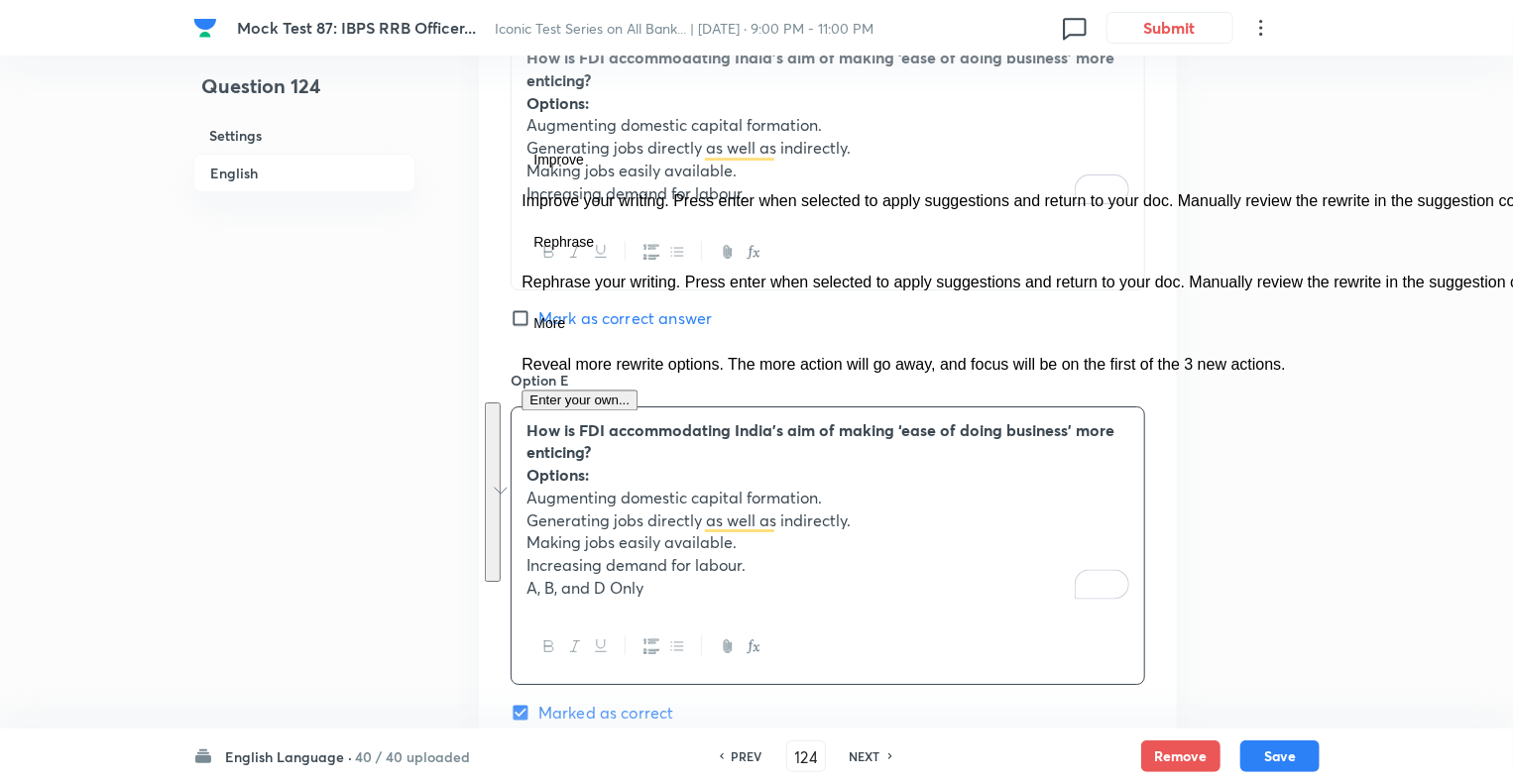 click on "Question 124 Settings English" at bounding box center (304, -985) 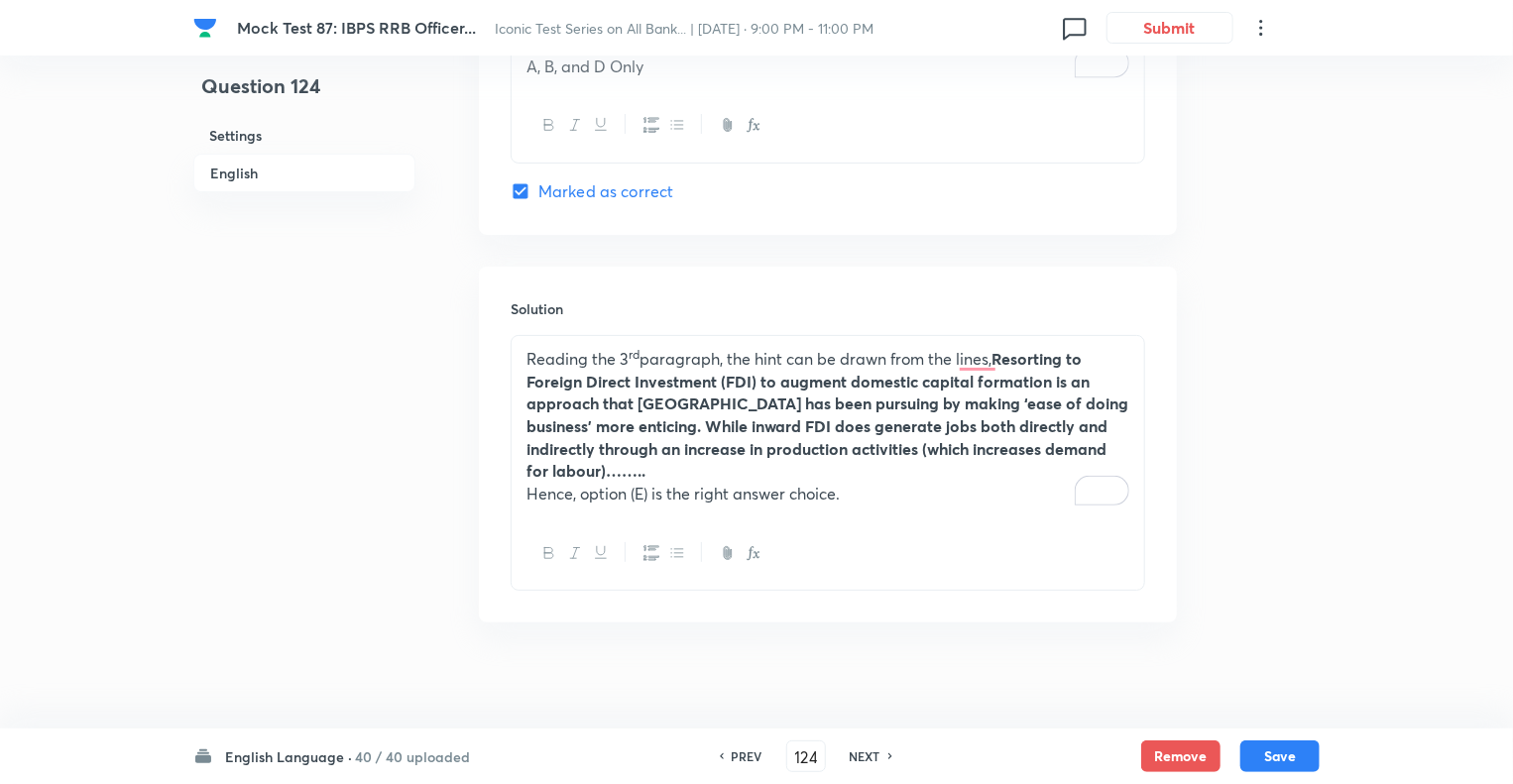scroll, scrollTop: 3818, scrollLeft: 0, axis: vertical 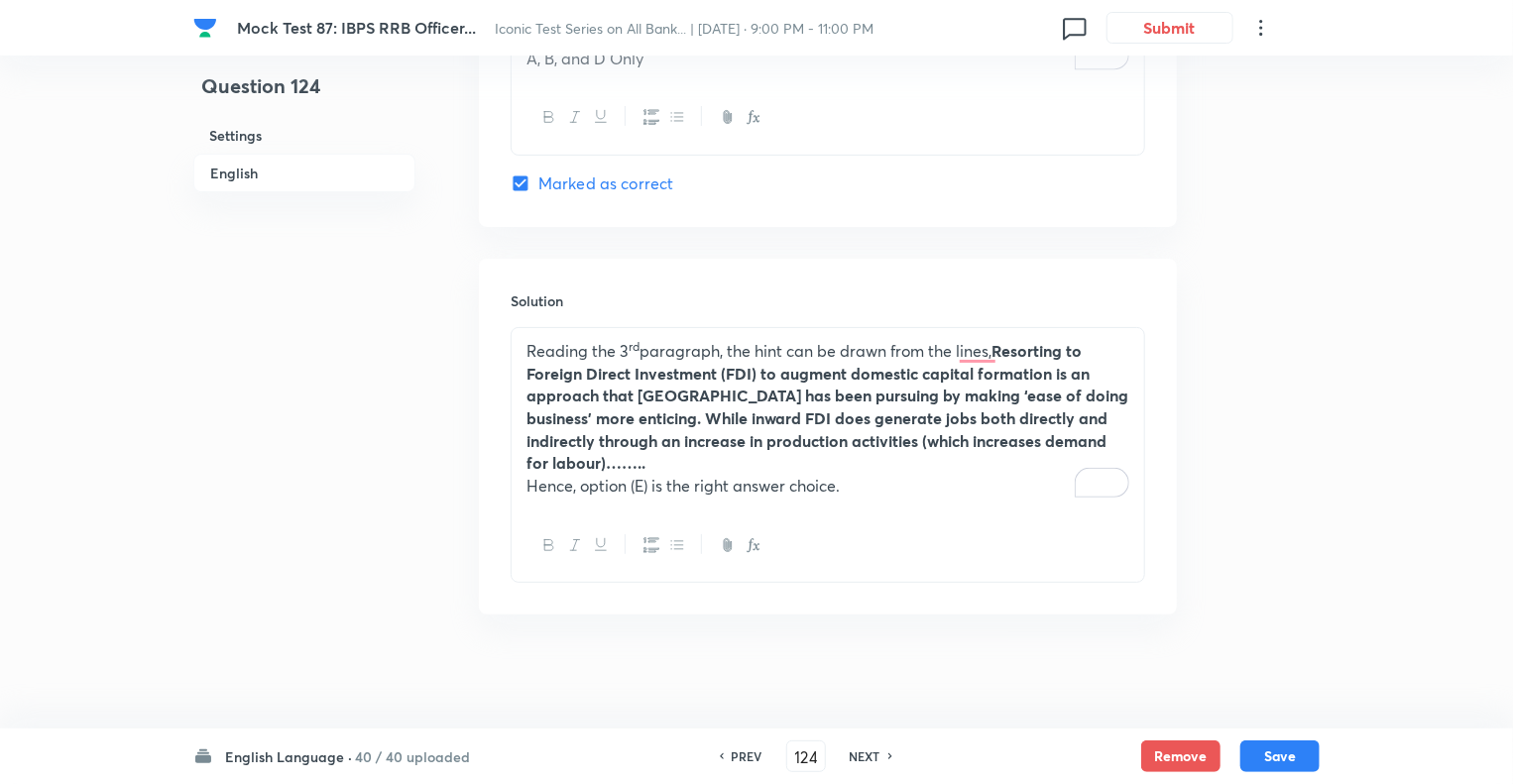 click on "Reading the 3 rd  paragraph, the hint can be drawn from the lines,  Resorting to Foreign Direct Investment (FDI) to augment domestic capital formation is an approach that India has been pursuing by making ‘ease of doing business’ more enticing. While inward FDI does generate jobs both directly and indirectly through an increase in production activities (which increases demand for labour)…….. Hence, option (E) is the right answer choice." at bounding box center [828, 418] 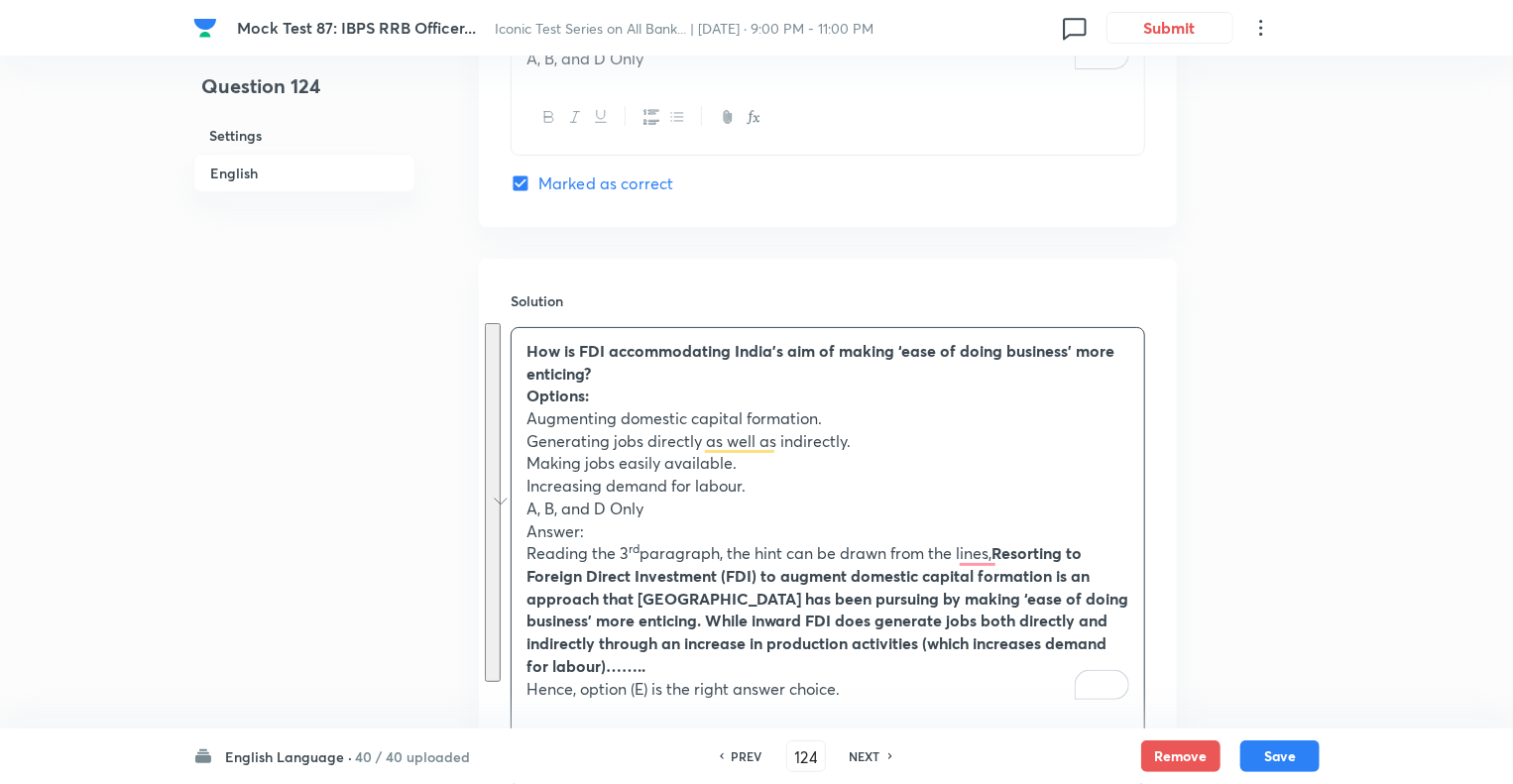 click on "Question 124 Settings English" at bounding box center [304, -1413] 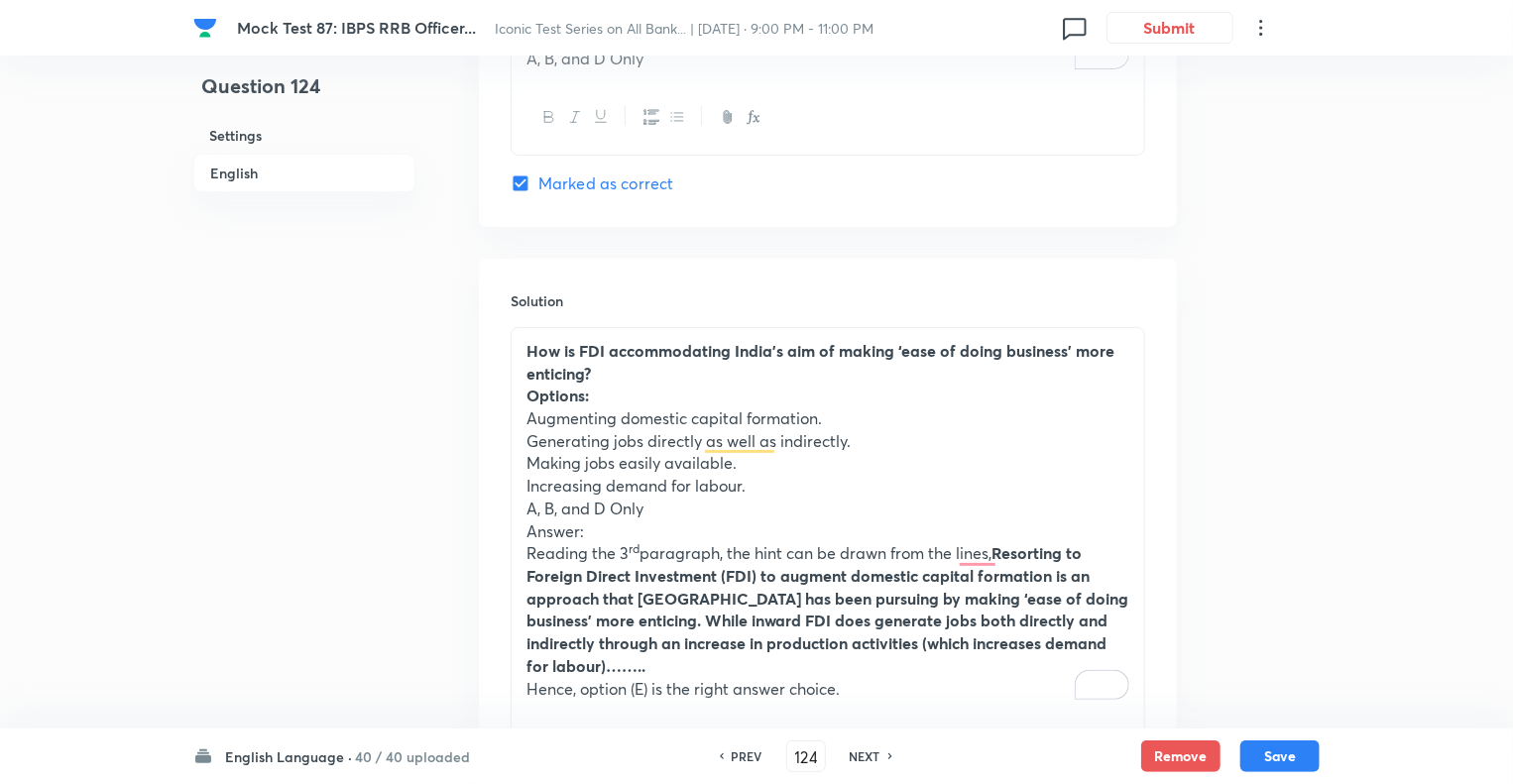 click on "NEXT" at bounding box center [865, 756] 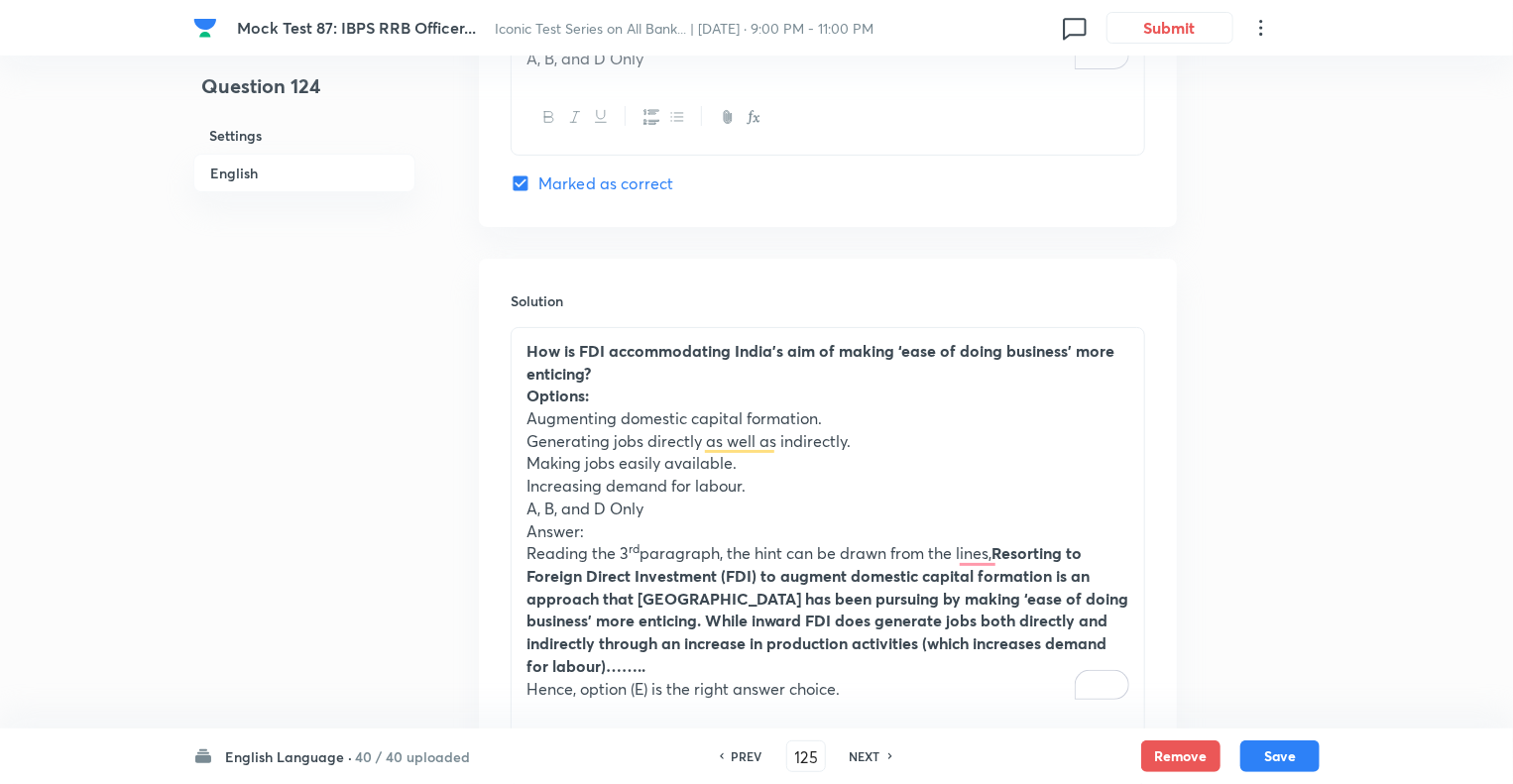 checkbox on "false" 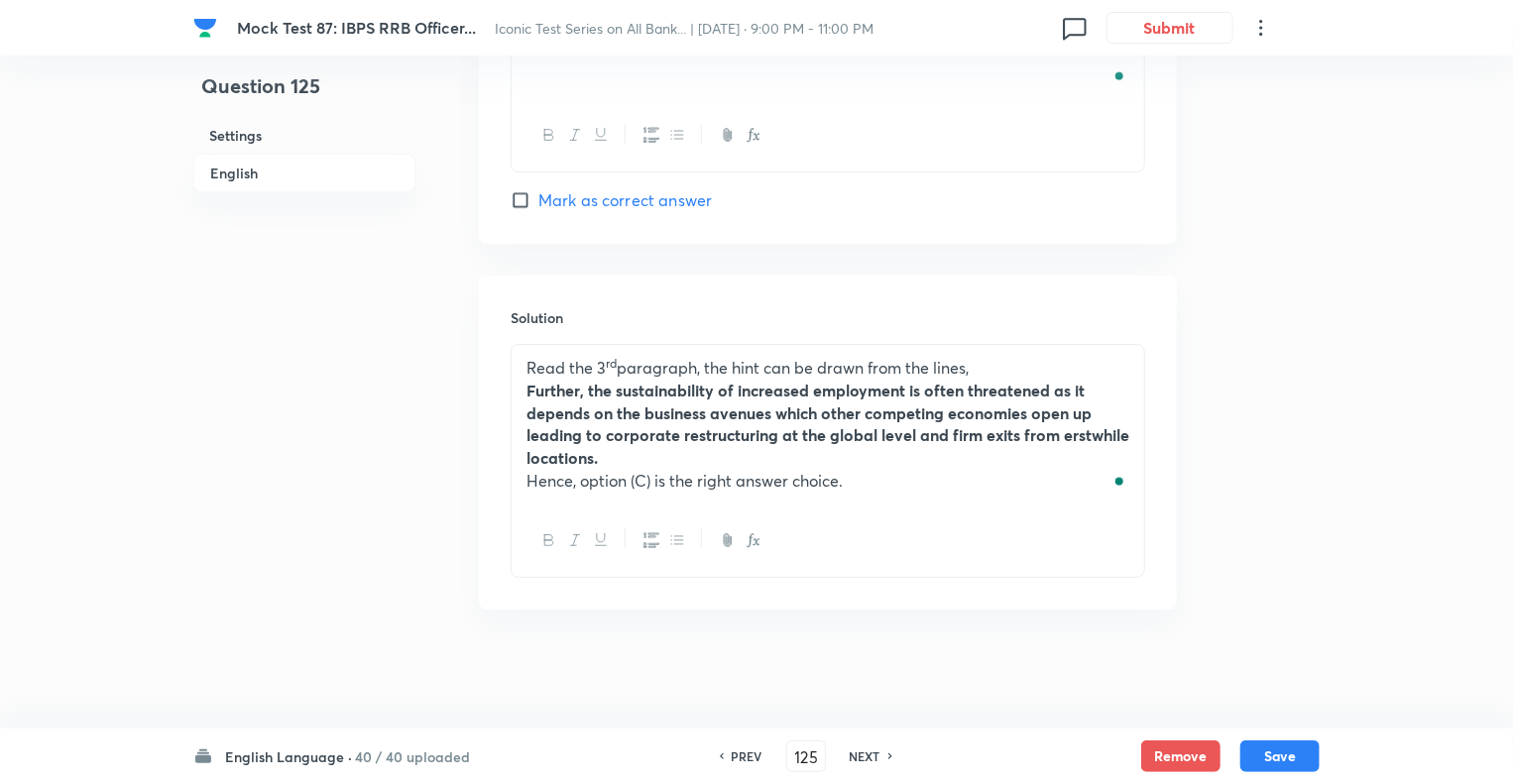 scroll, scrollTop: 3556, scrollLeft: 0, axis: vertical 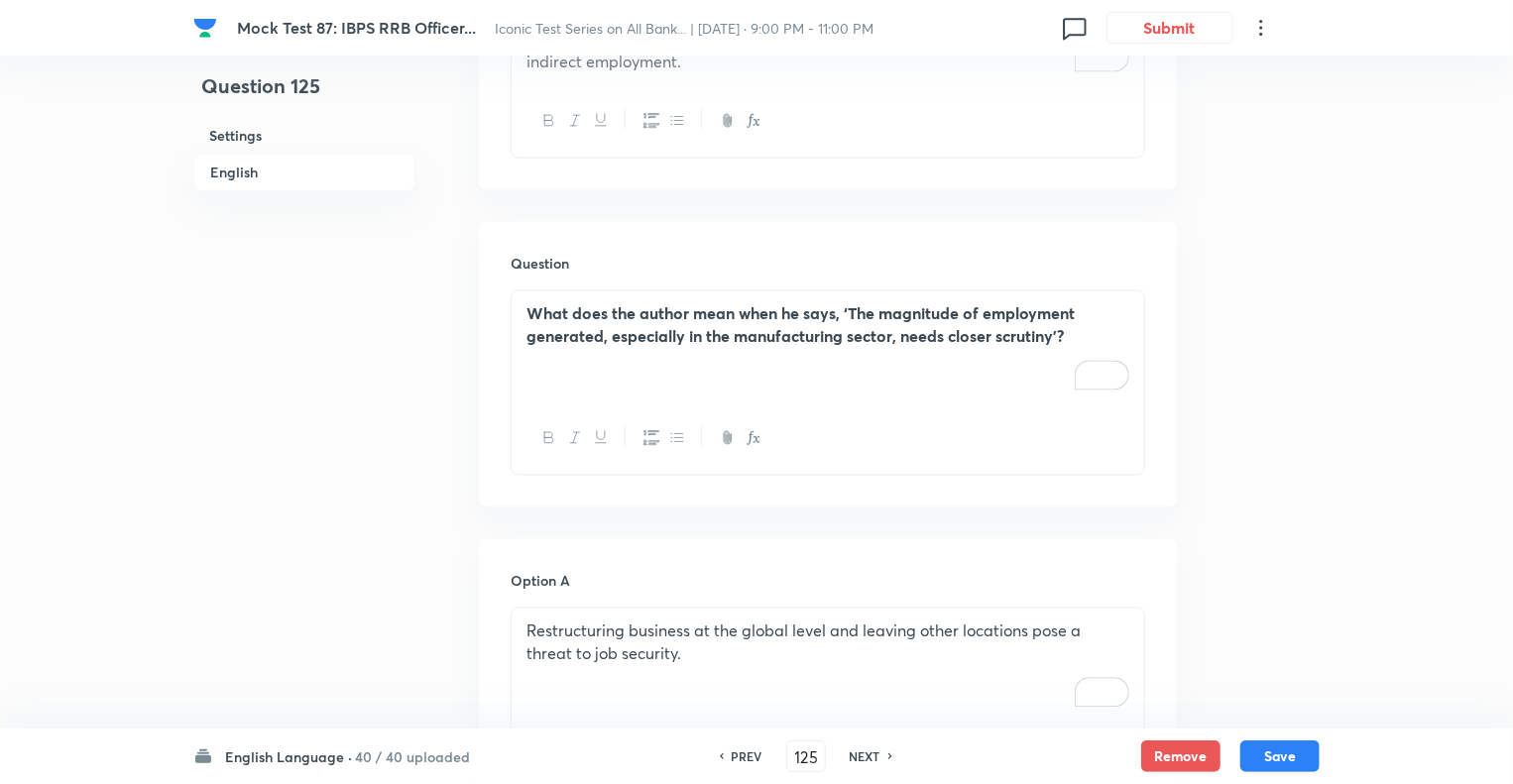 click on "What does the author mean when he says, ‘The magnitude of employment generated, especially in the manufacturing sector, needs closer scrutiny’?" at bounding box center [828, 347] 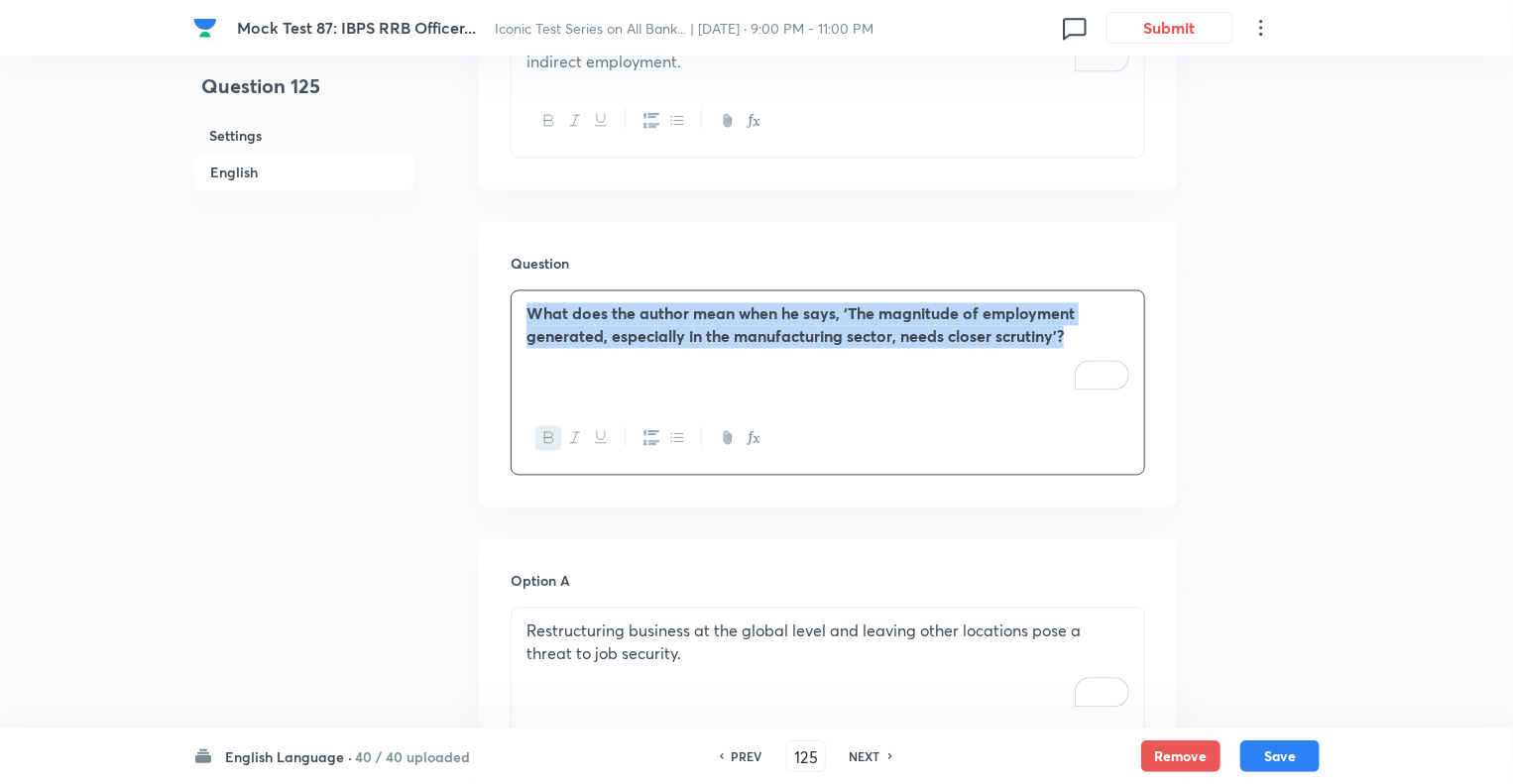 copy on "What does the author mean when he says, ‘The magnitude of employment generated, especially in the manufacturing sector, needs closer scrutiny’?" 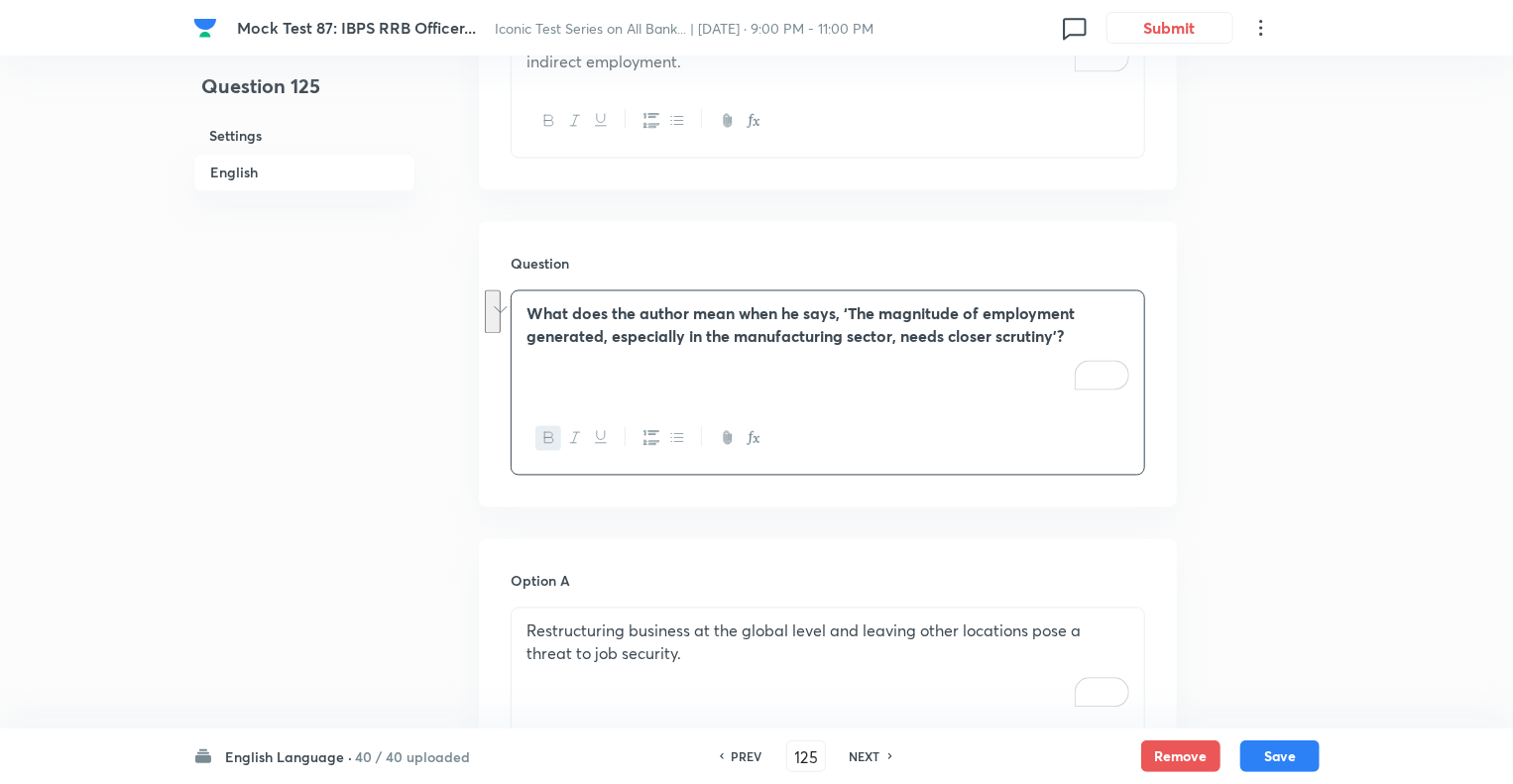 click on "Restructuring business at the global level and leaving other locations pose a threat to job security." at bounding box center (828, 664) 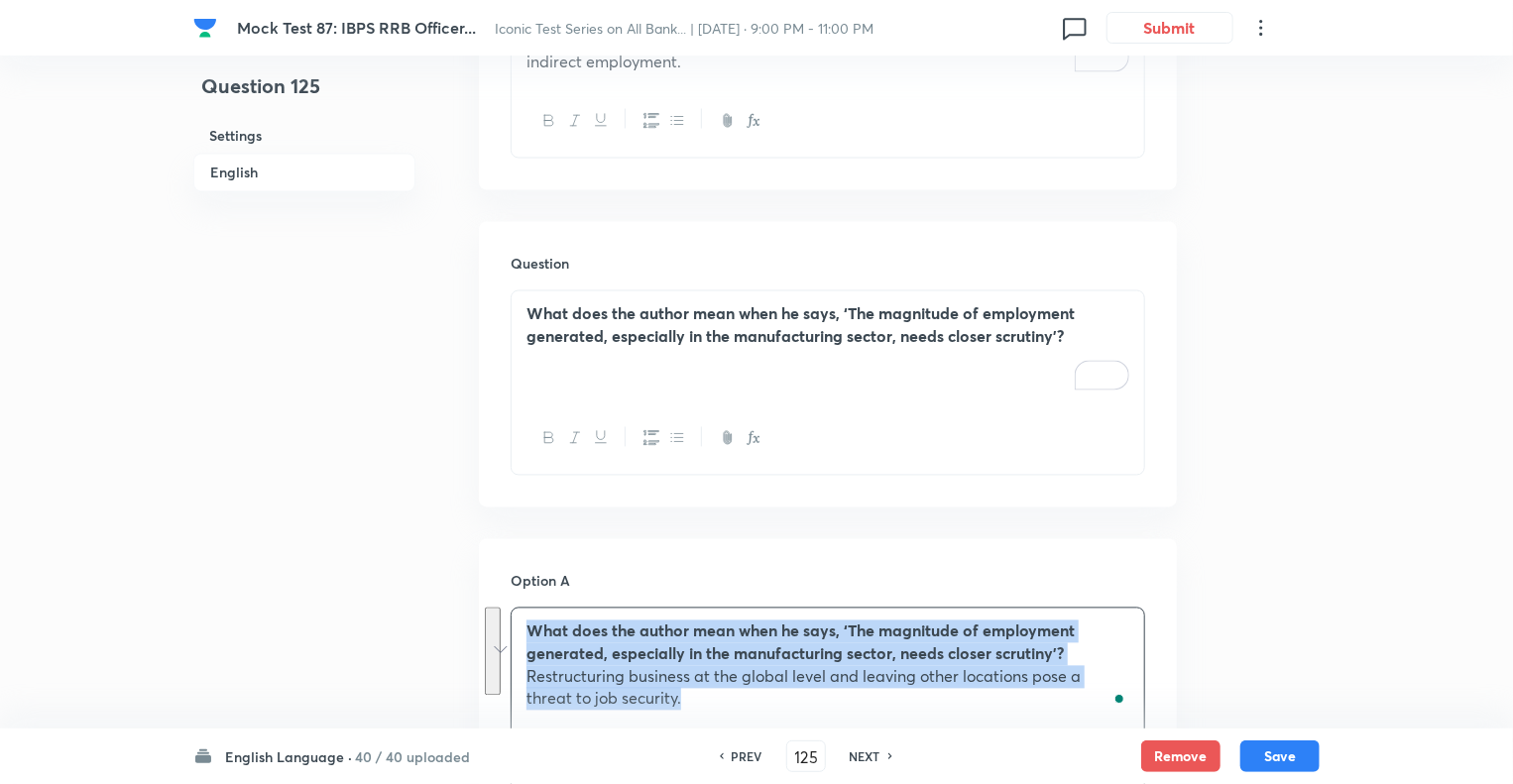 copy on "What does the author mean when he says, ‘The magnitude of employment generated, especially in the manufacturing sector, needs closer scrutiny’? ﻿ Restructuring business at the global level and leaving other locations pose a threat to job security." 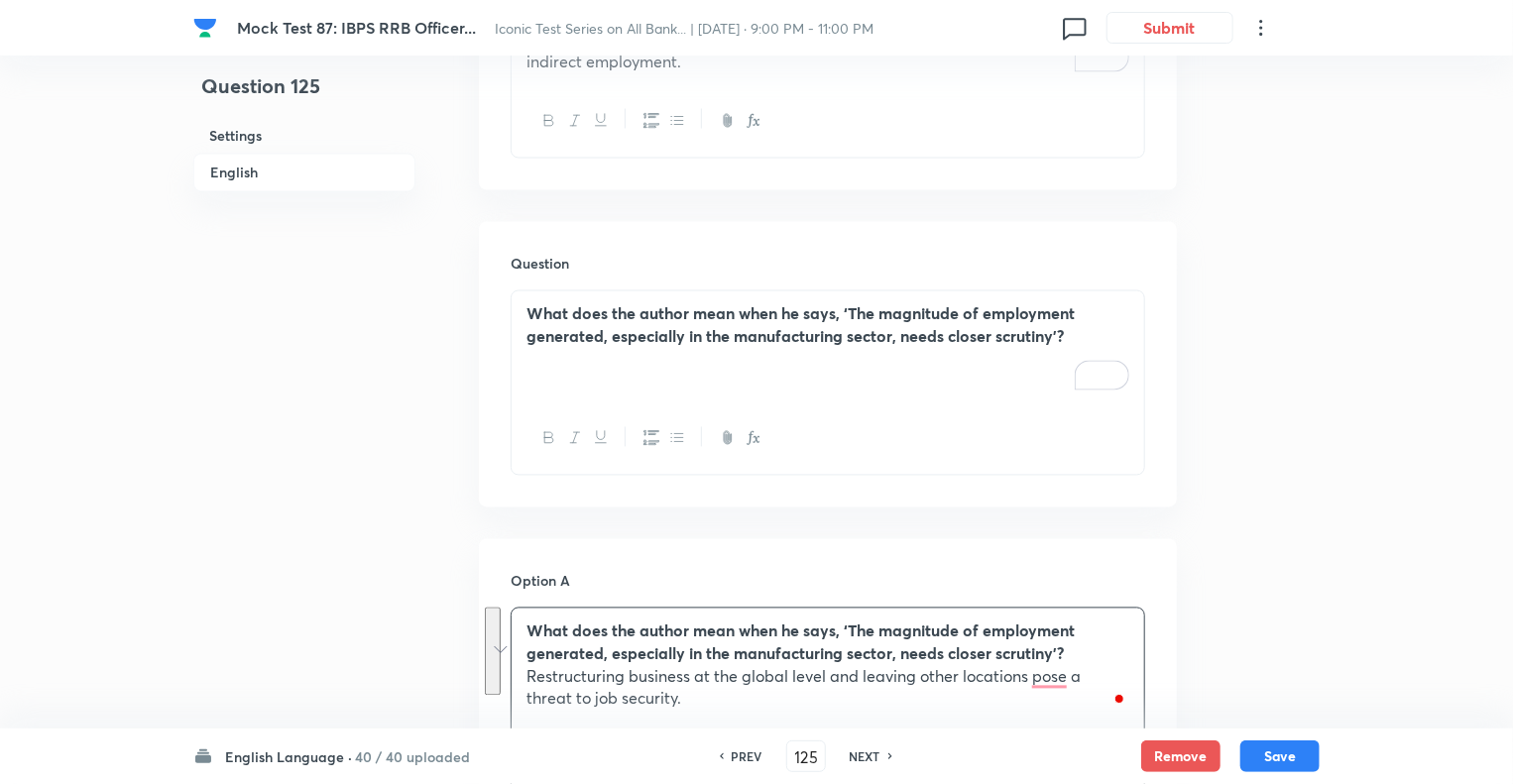 click on "Question 125 Settings English" at bounding box center (304, 440) 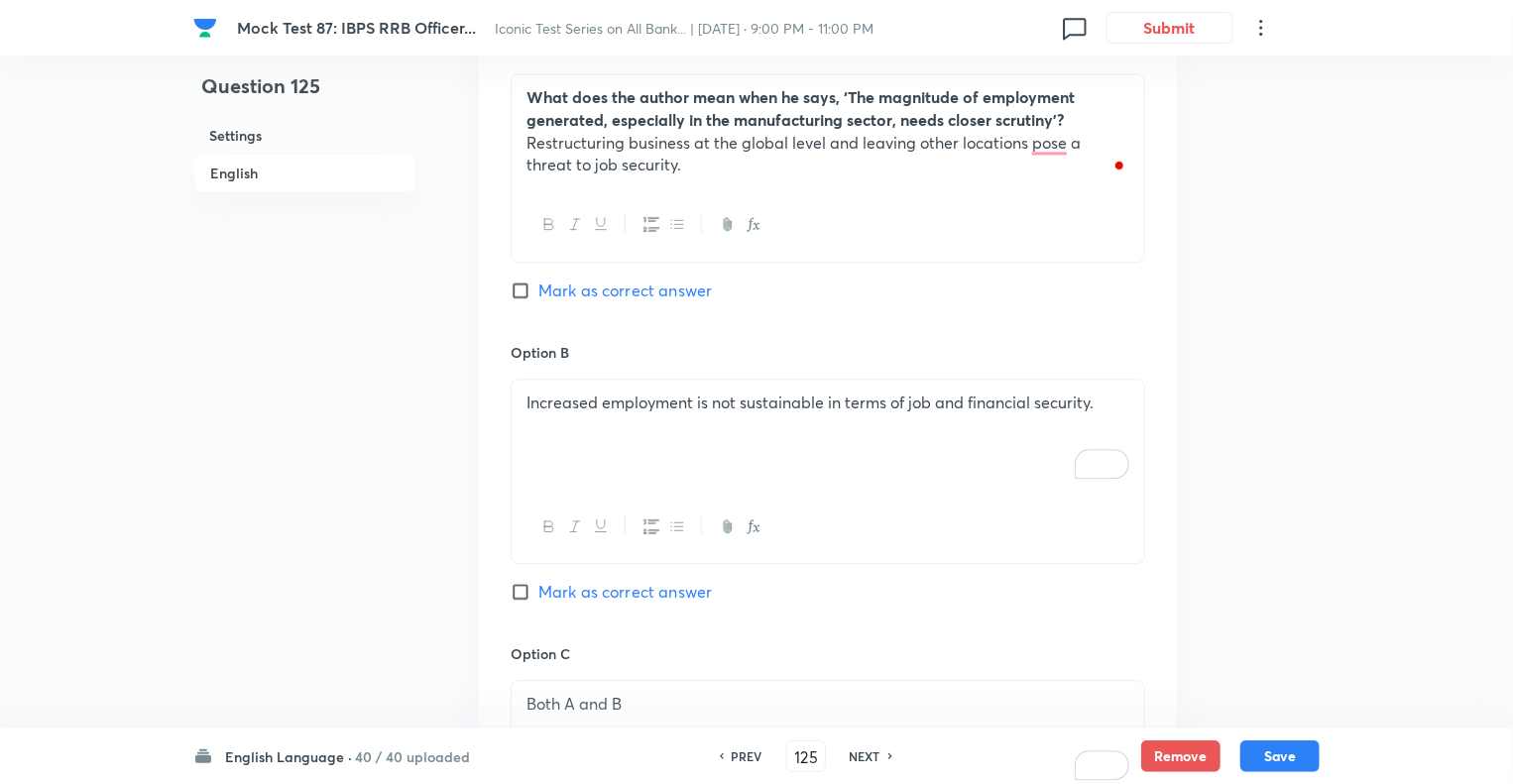 scroll, scrollTop: 2408, scrollLeft: 0, axis: vertical 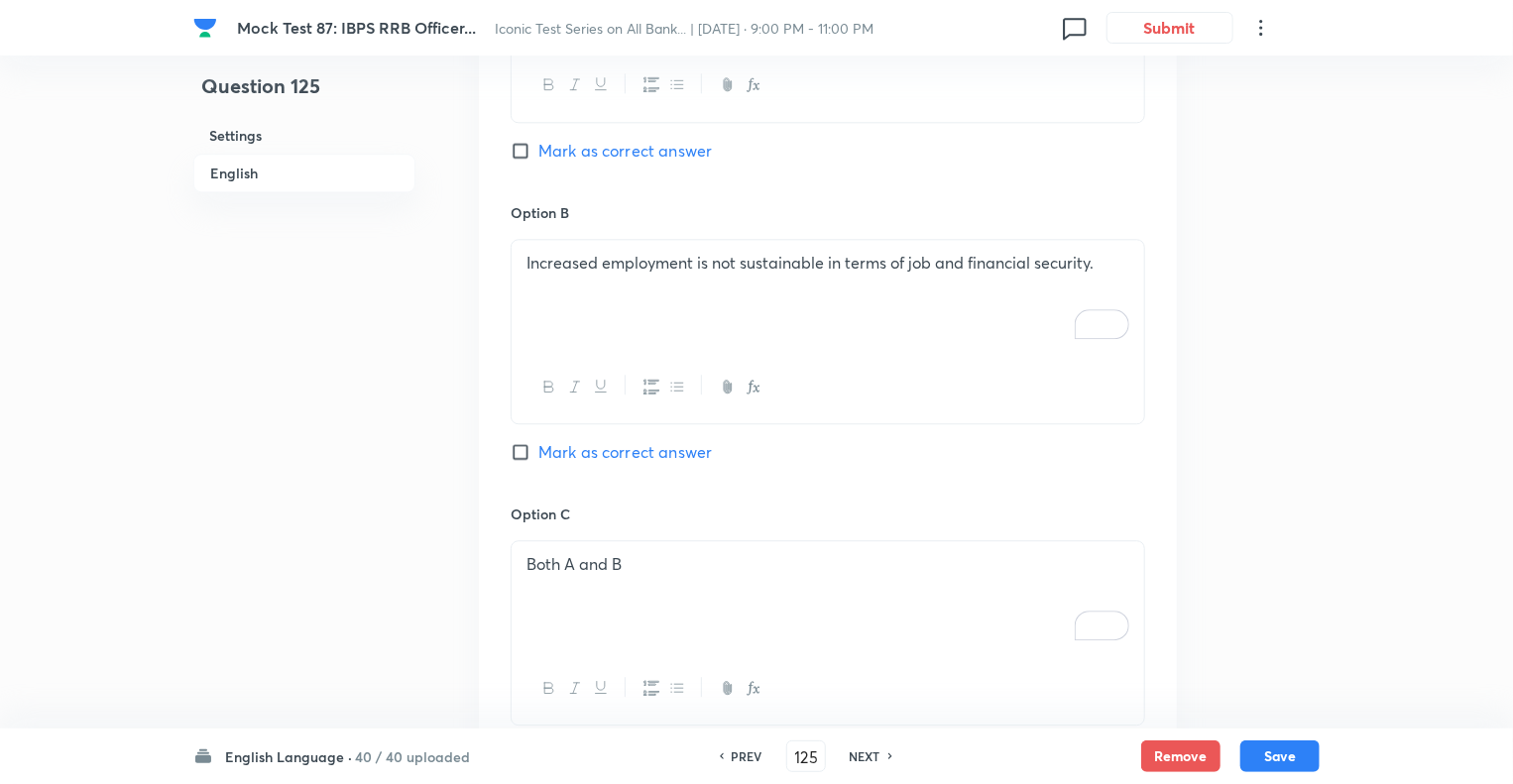 click on "Increased employment is not sustainable in terms of job and financial security." at bounding box center (828, 295) 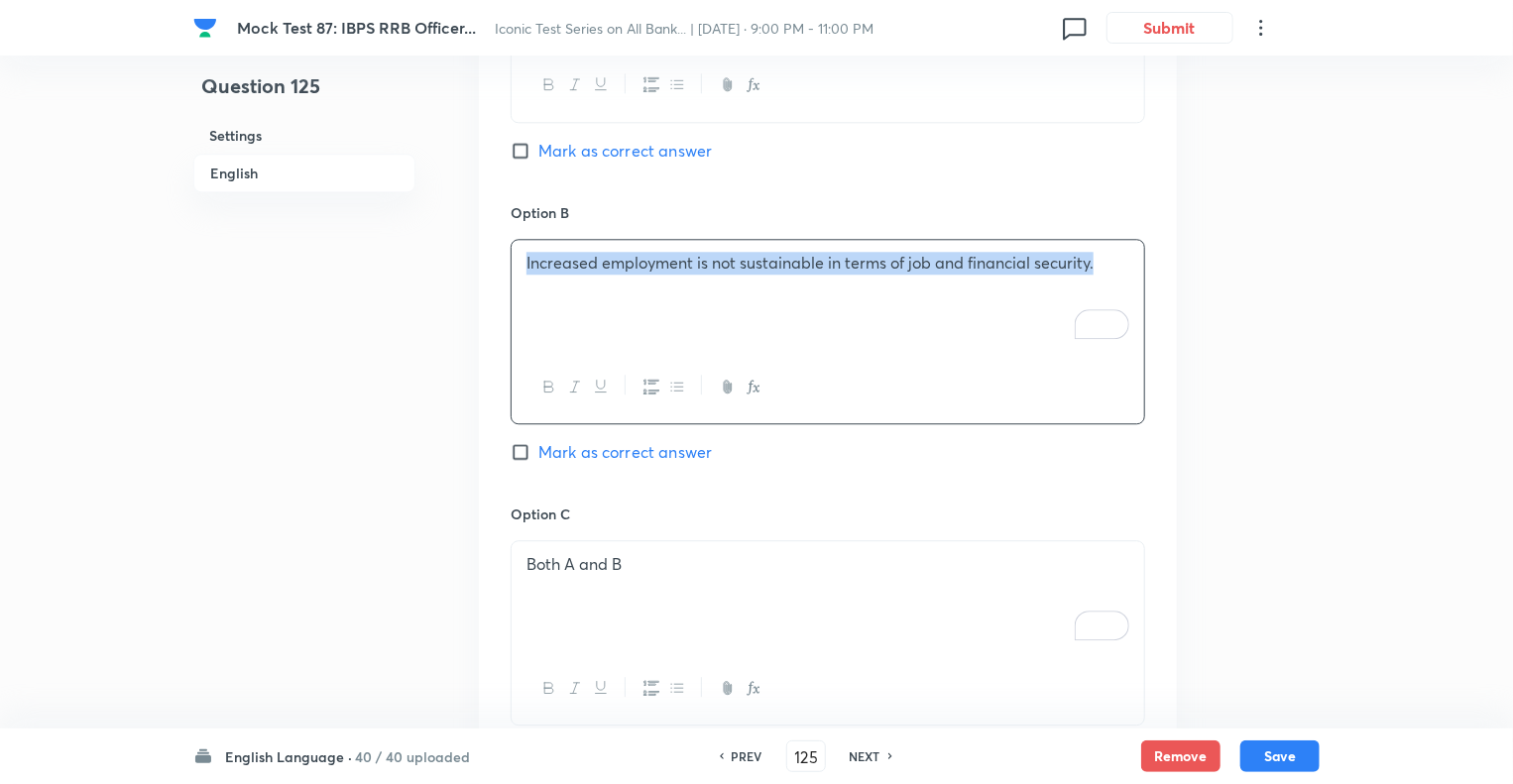 copy on "Increased employment is not sustainable in terms of job and financial security." 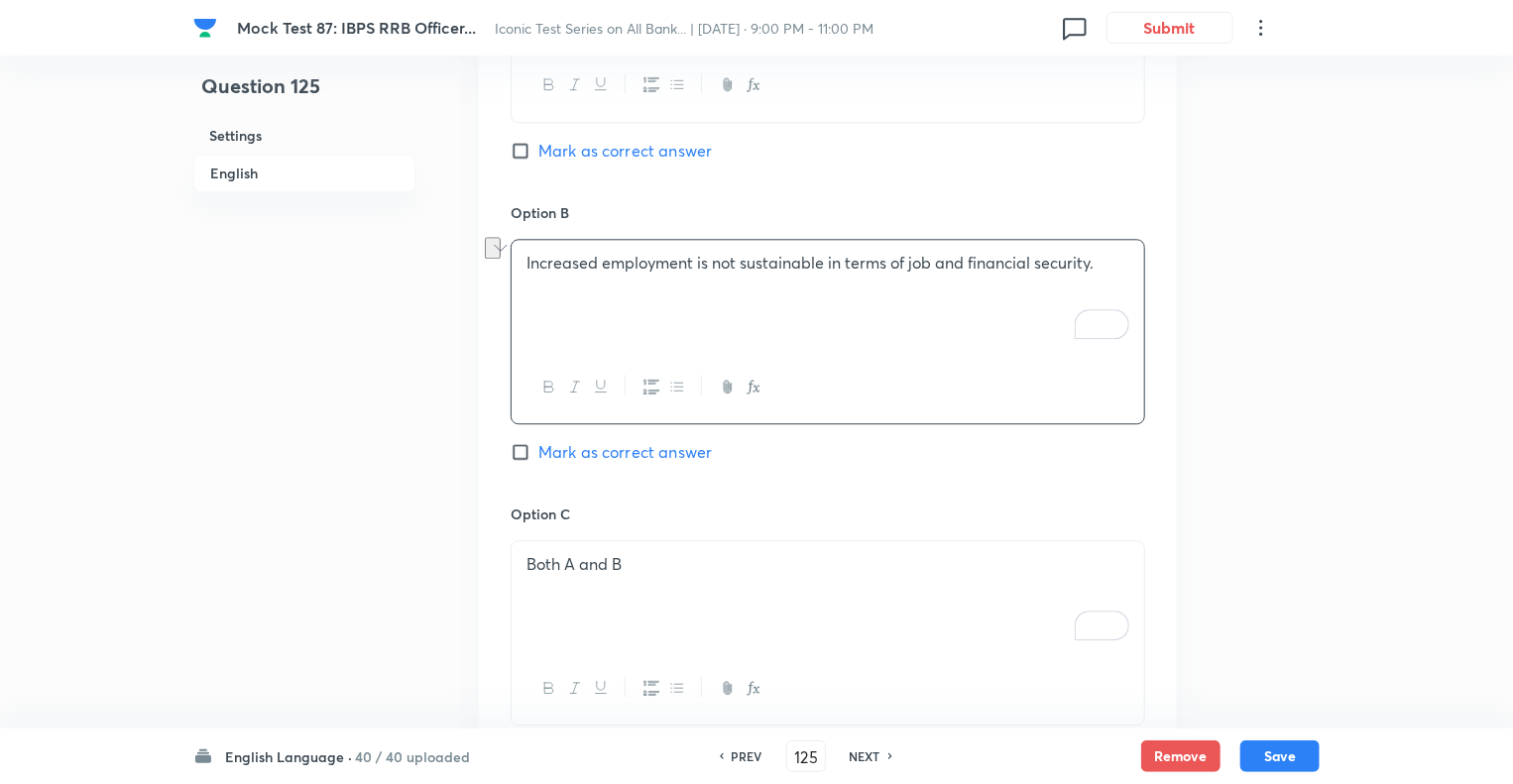 click on "Question 125 Settings English" at bounding box center [304, -234] 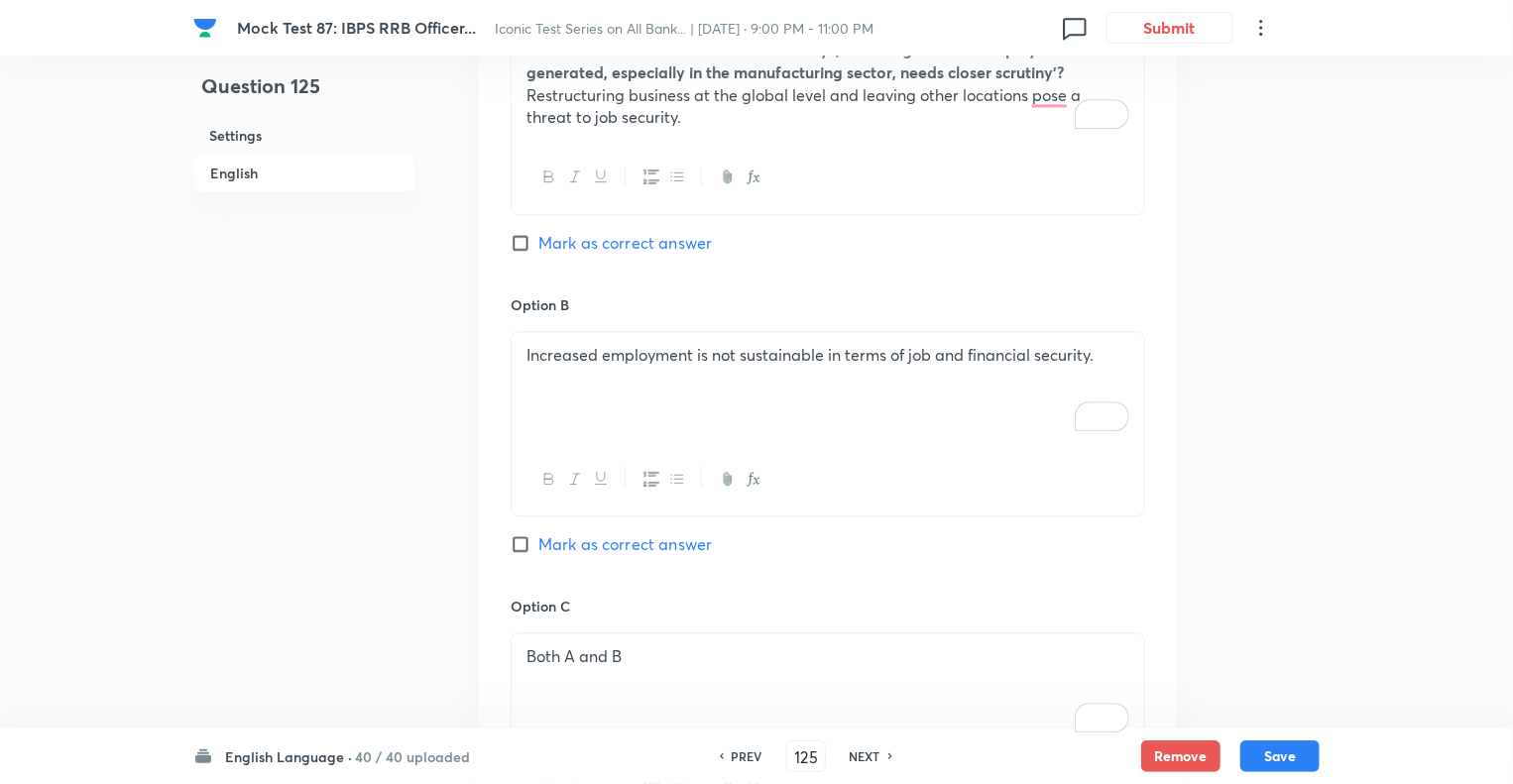 scroll, scrollTop: 2249, scrollLeft: 0, axis: vertical 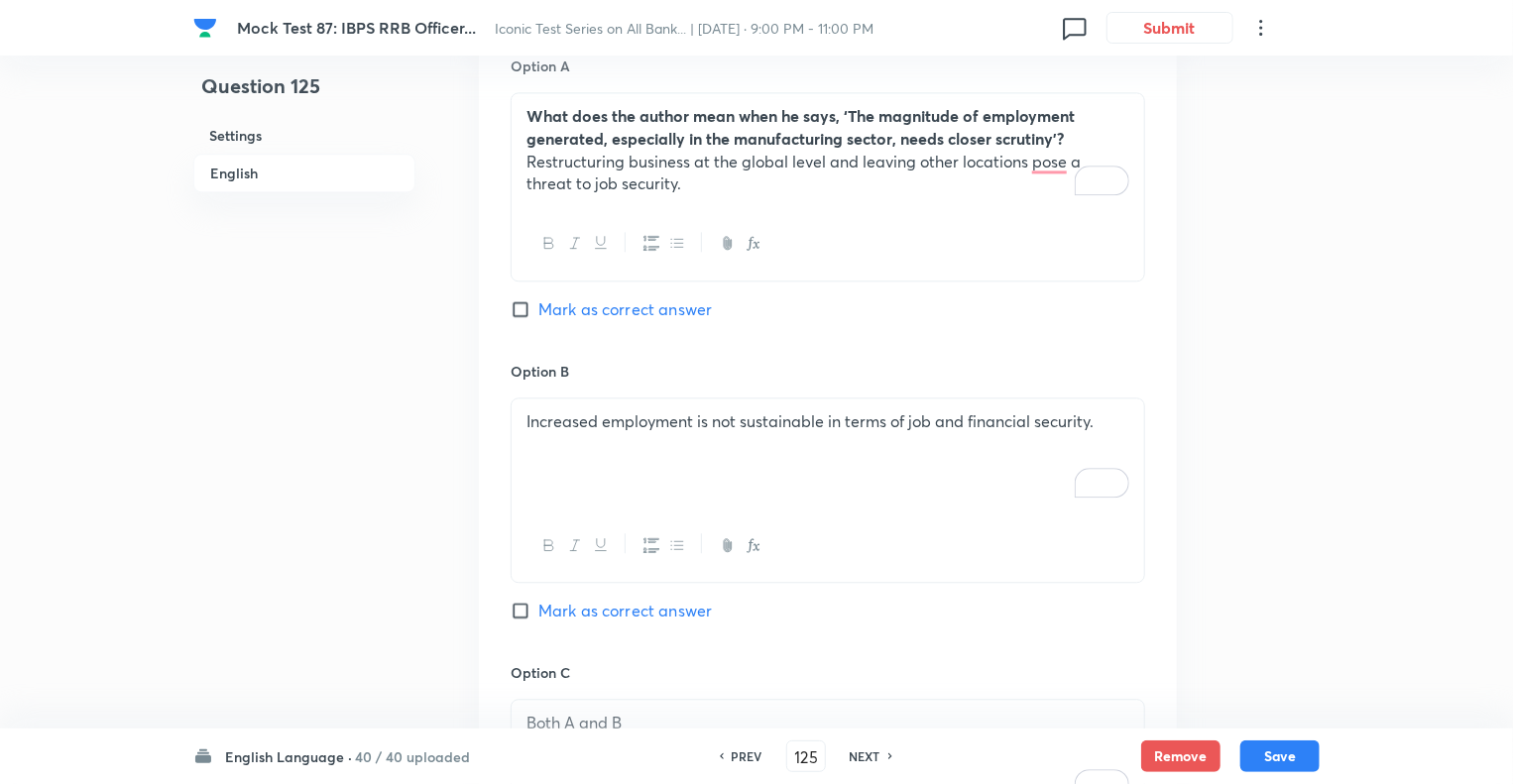 click on "﻿ Restructuring business at the global level and leaving other locations pose a threat to job security." at bounding box center (828, 172) 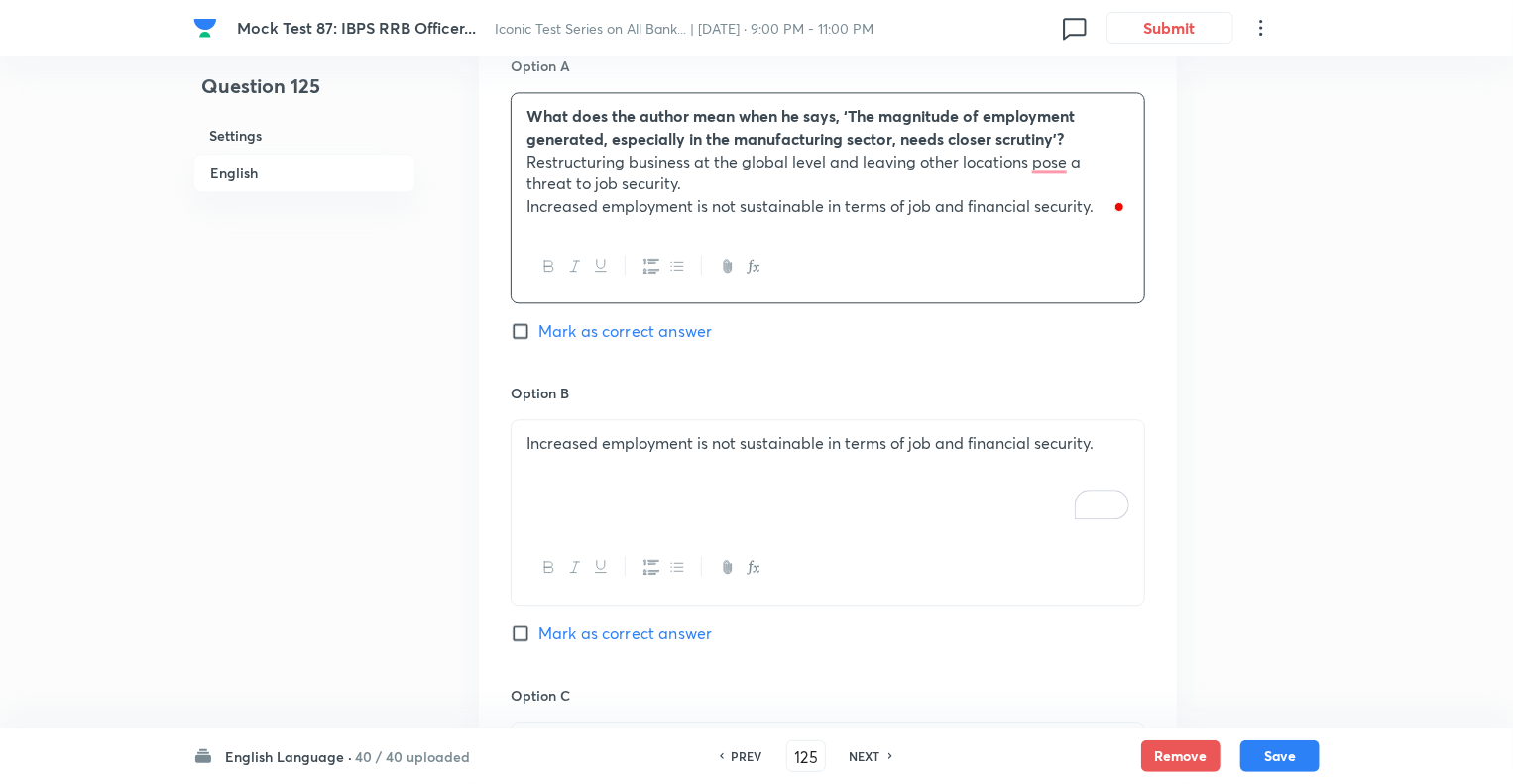 click on "Increased employment is not sustainable in terms of job and financial security." at bounding box center [828, 476] 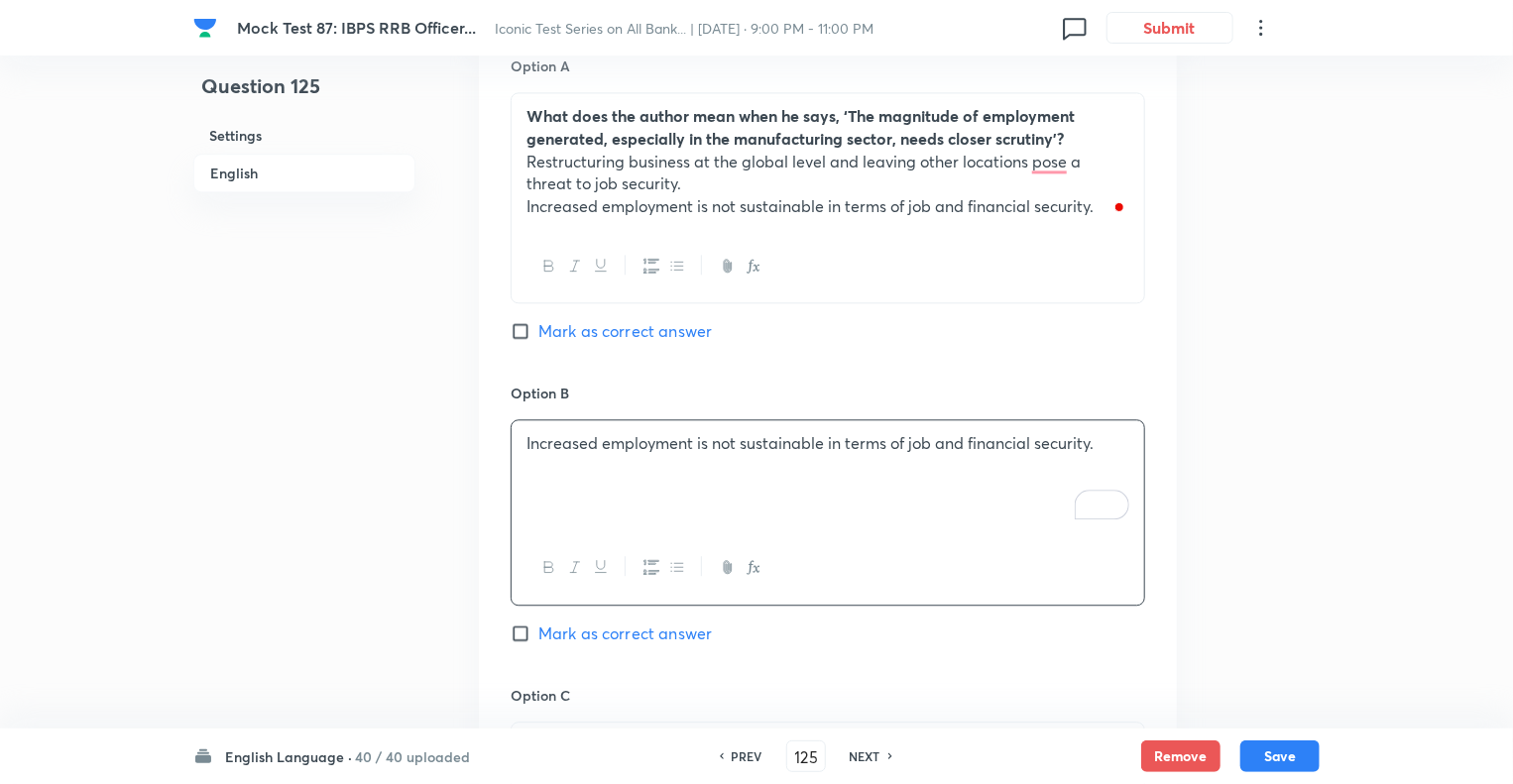click on "Question 125 Settings English" at bounding box center [304, -63] 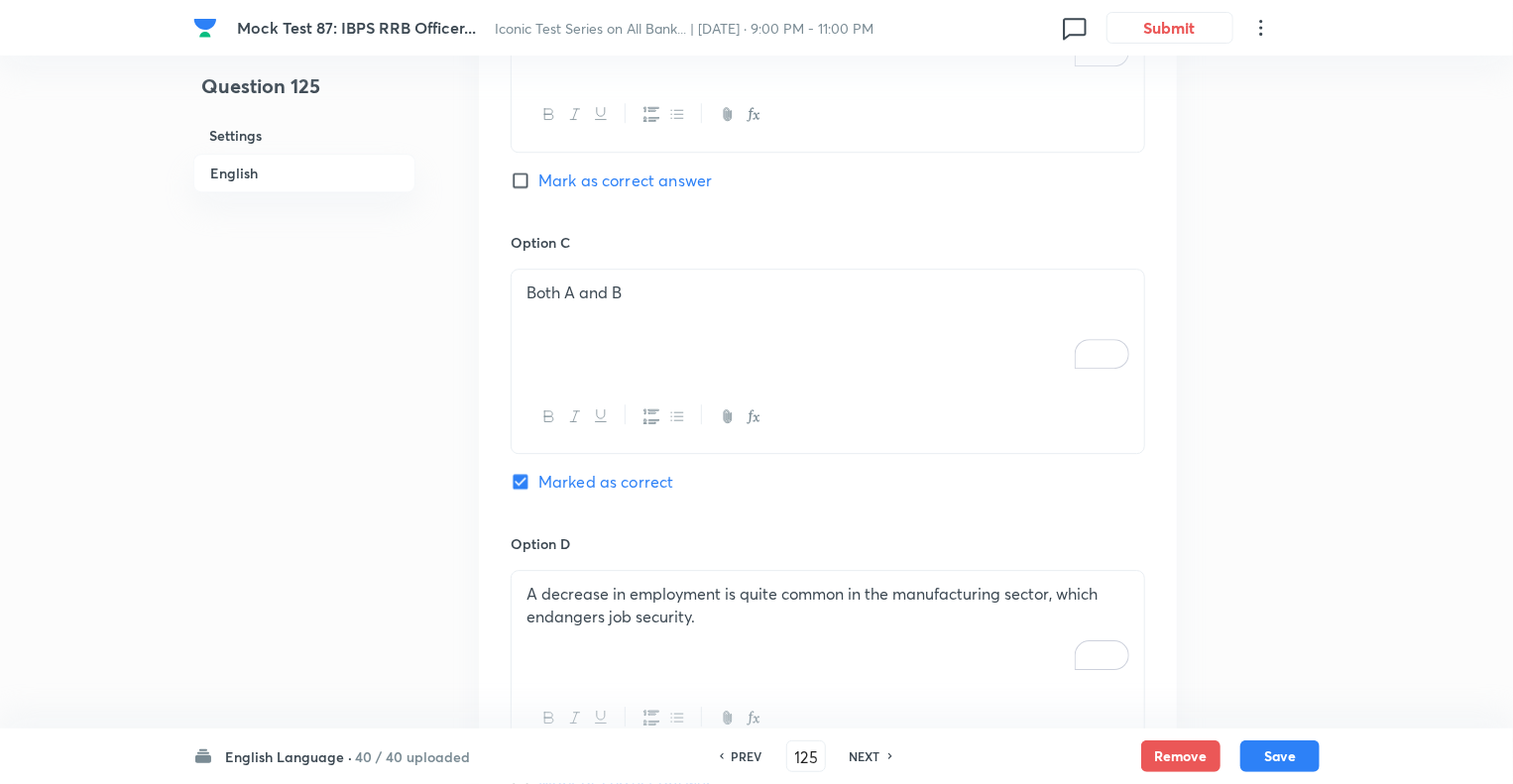 scroll, scrollTop: 2725, scrollLeft: 0, axis: vertical 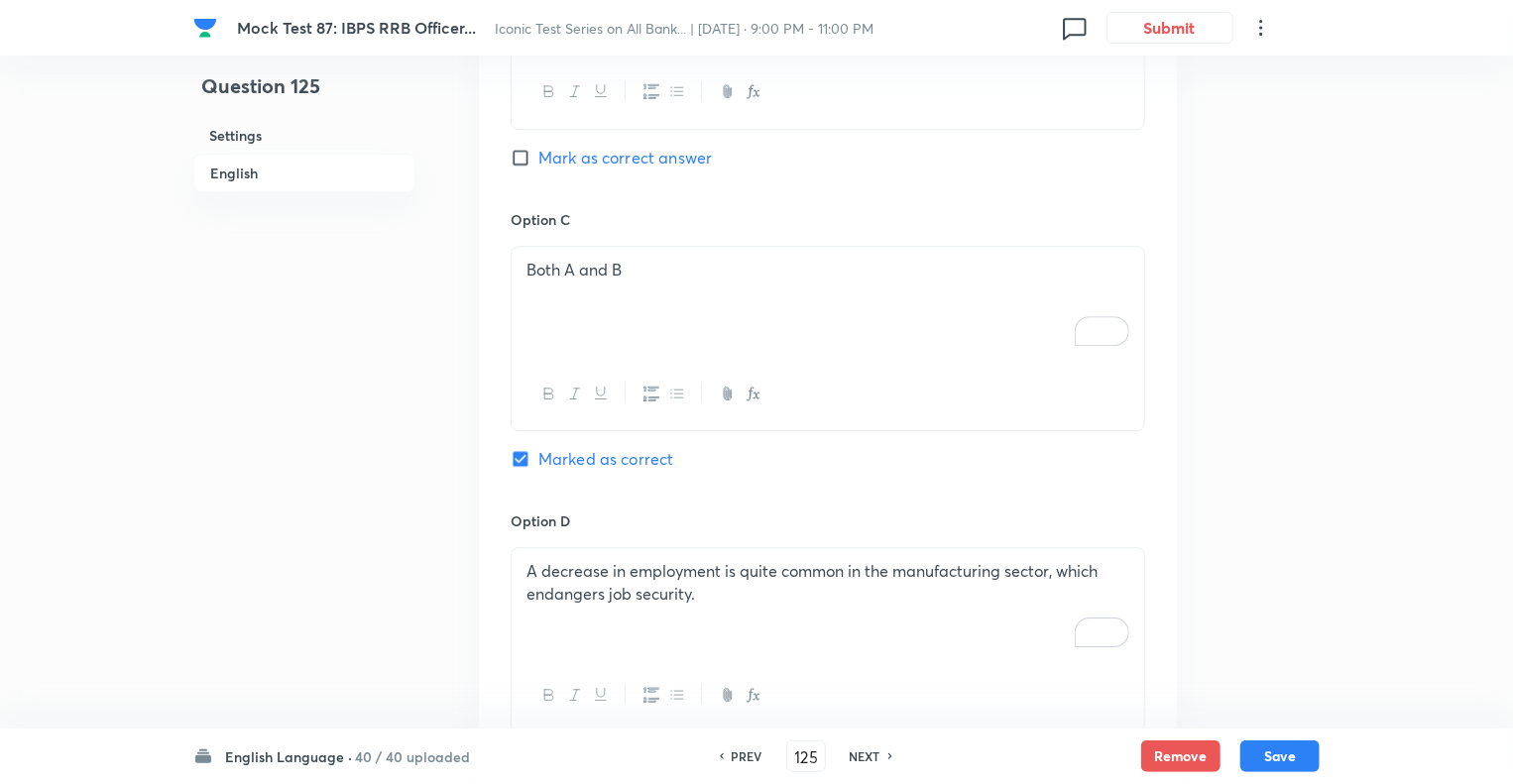 click on "Both A and B" at bounding box center [828, 302] 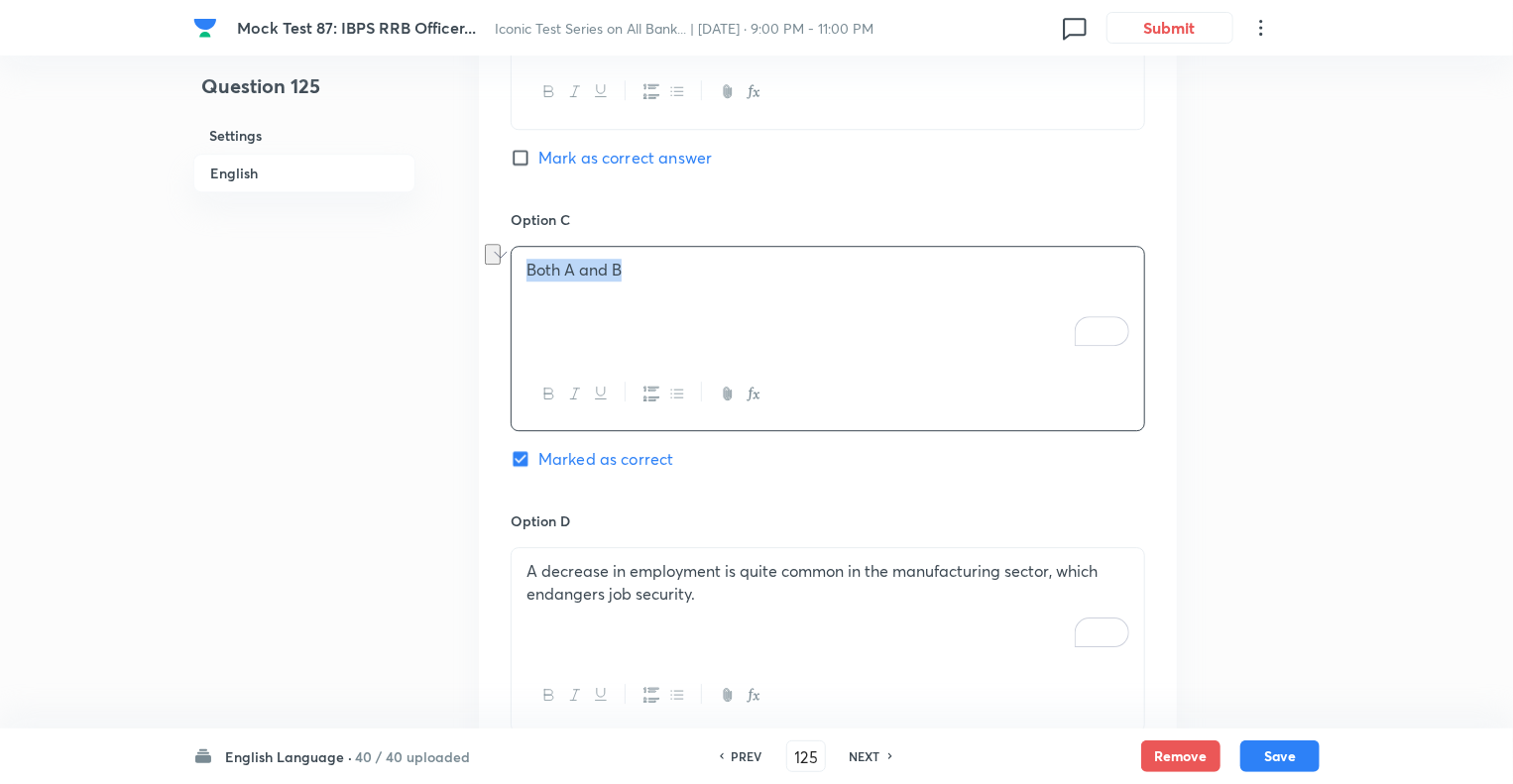 copy on "Both A and B" 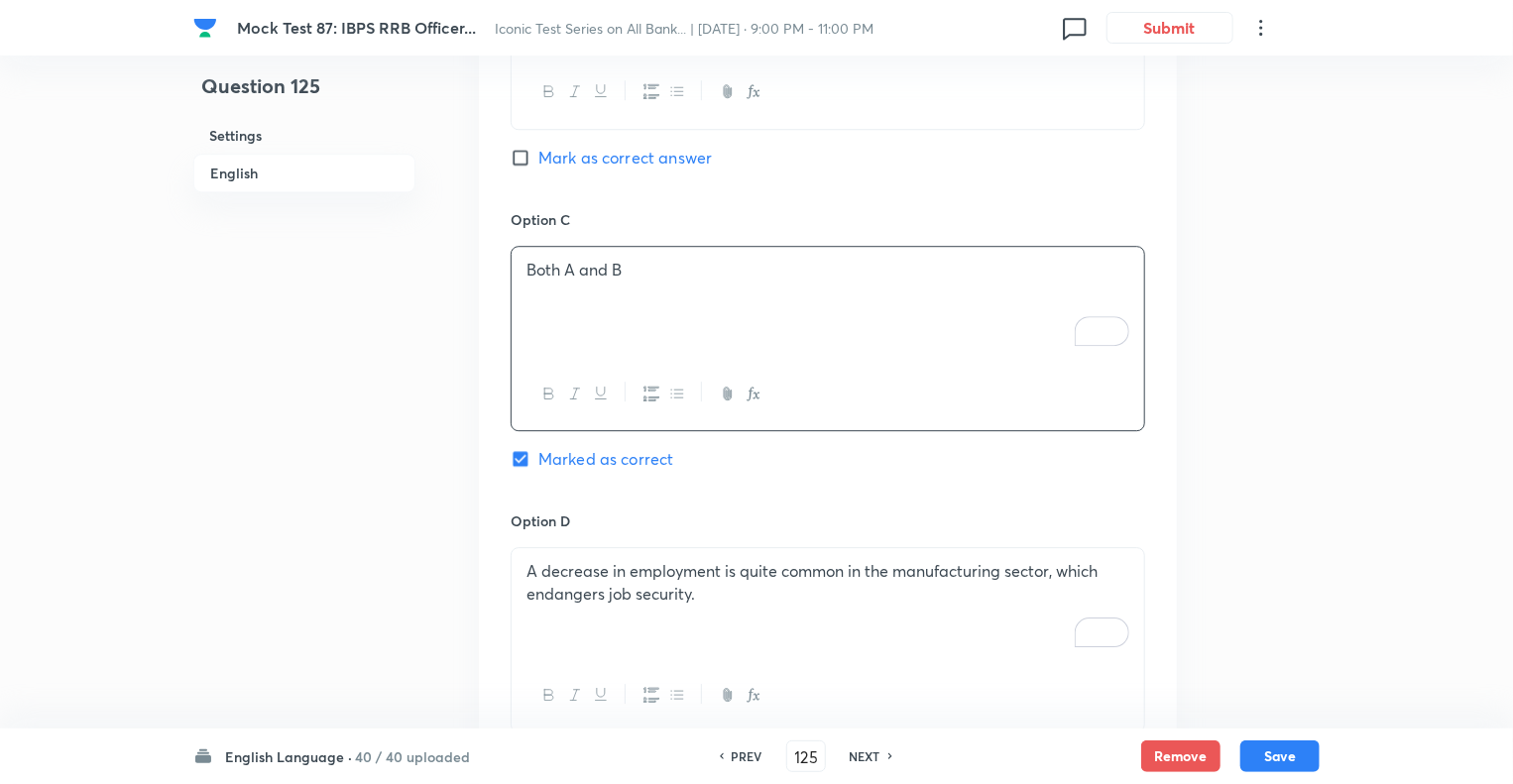 click on "Question 125 Settings English Settings Type Single choice correct 5 options With passage + 1 mark - 0.25 marks Edit Concept English Language Reading Comprehension Comprehension Reading Comprehension Edit Additional details Moderate Concept Not from PYQ paper No equation Edit In English Passage Read the following passage and answer the questions that follow. Some words are given in bold to help you while answering some questions. During normal times, seasonal labour released from agriculture gets accommodated in the construction sector, even though the ideal situation would be their movement to the factory sector. But, currently, the construction sector itself is shedding jobs, forcing workers to find employment in the household sector and low-end services. This non-availability of sufficient jobs in manufacturing and higher end services could be the  dampener  Tepid Question Option A Restructuring business at the global level and leaving other locations pose a threat to job security. Mark as correct answer rd" at bounding box center [756, -539] 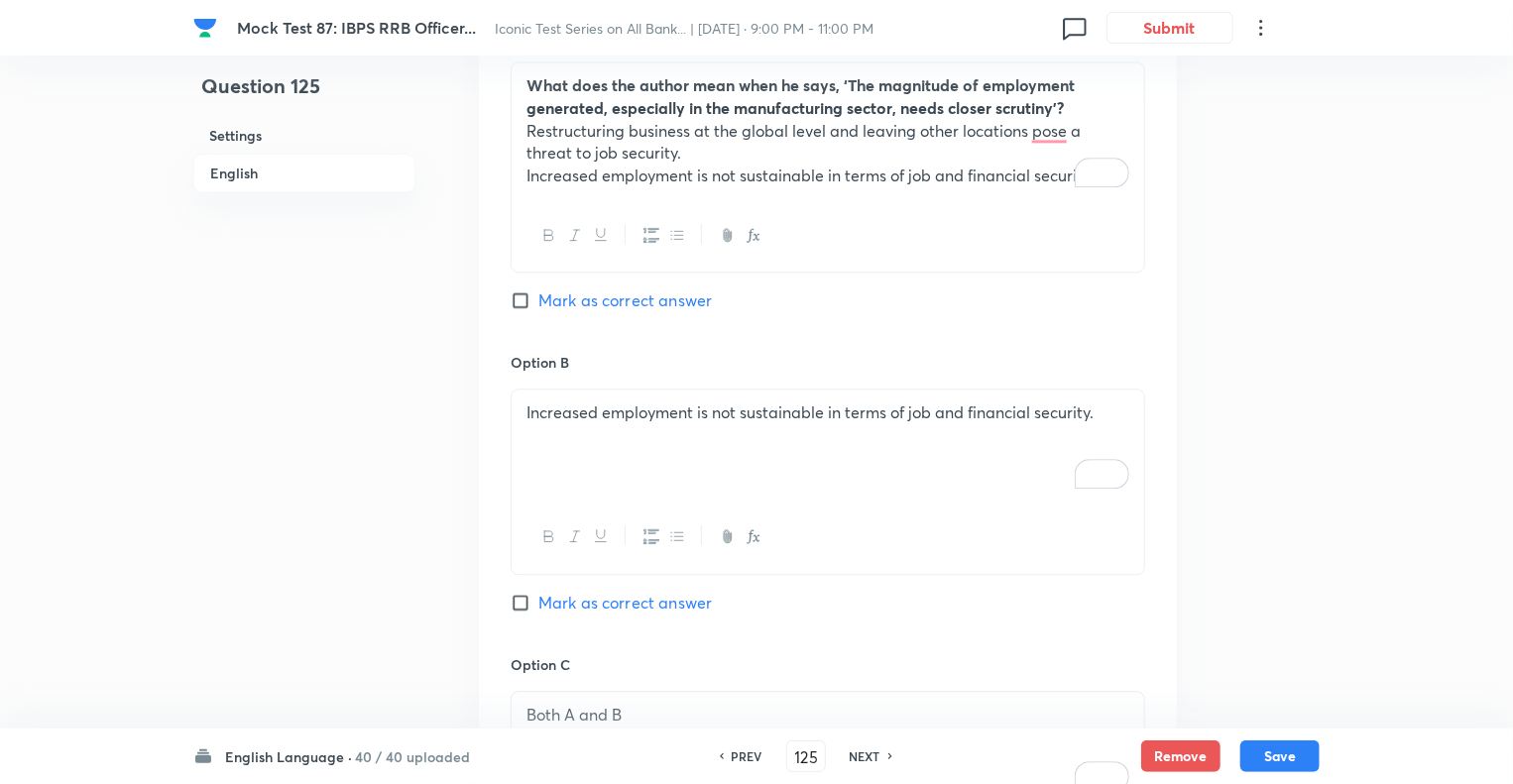scroll, scrollTop: 2209, scrollLeft: 0, axis: vertical 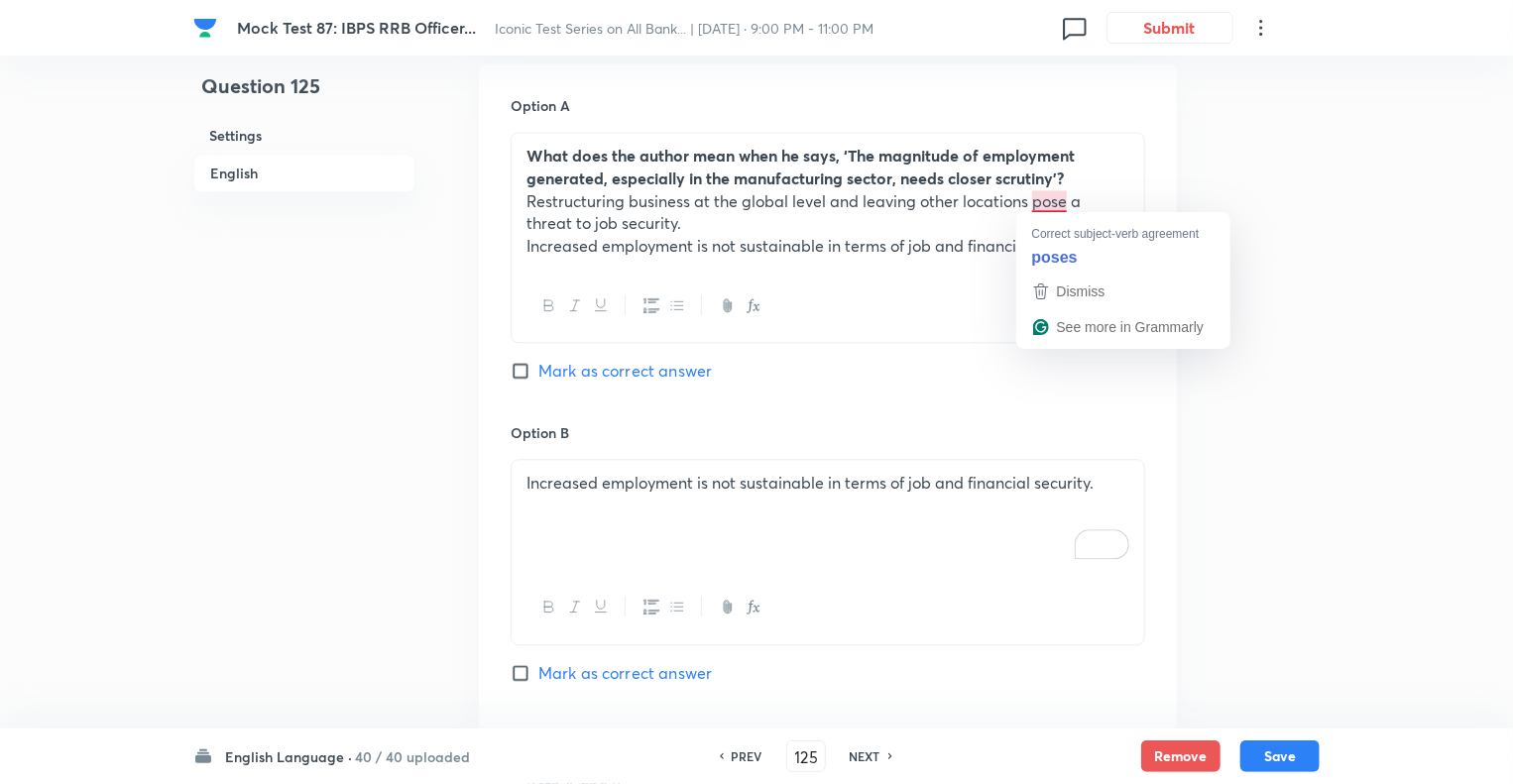 click on "Increased employment is not sustainable in terms of job and financial security." at bounding box center (828, 246) 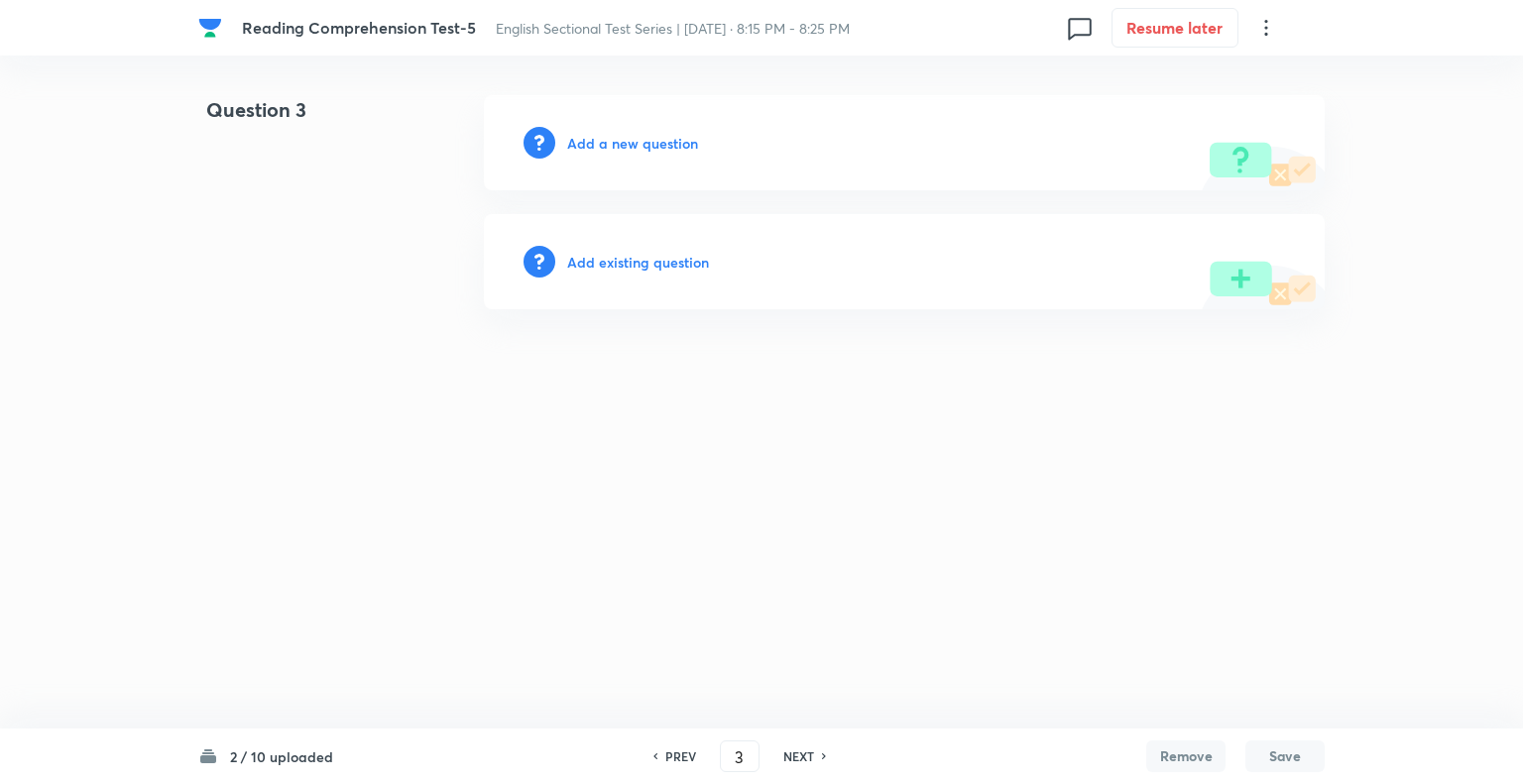 scroll, scrollTop: 0, scrollLeft: 0, axis: both 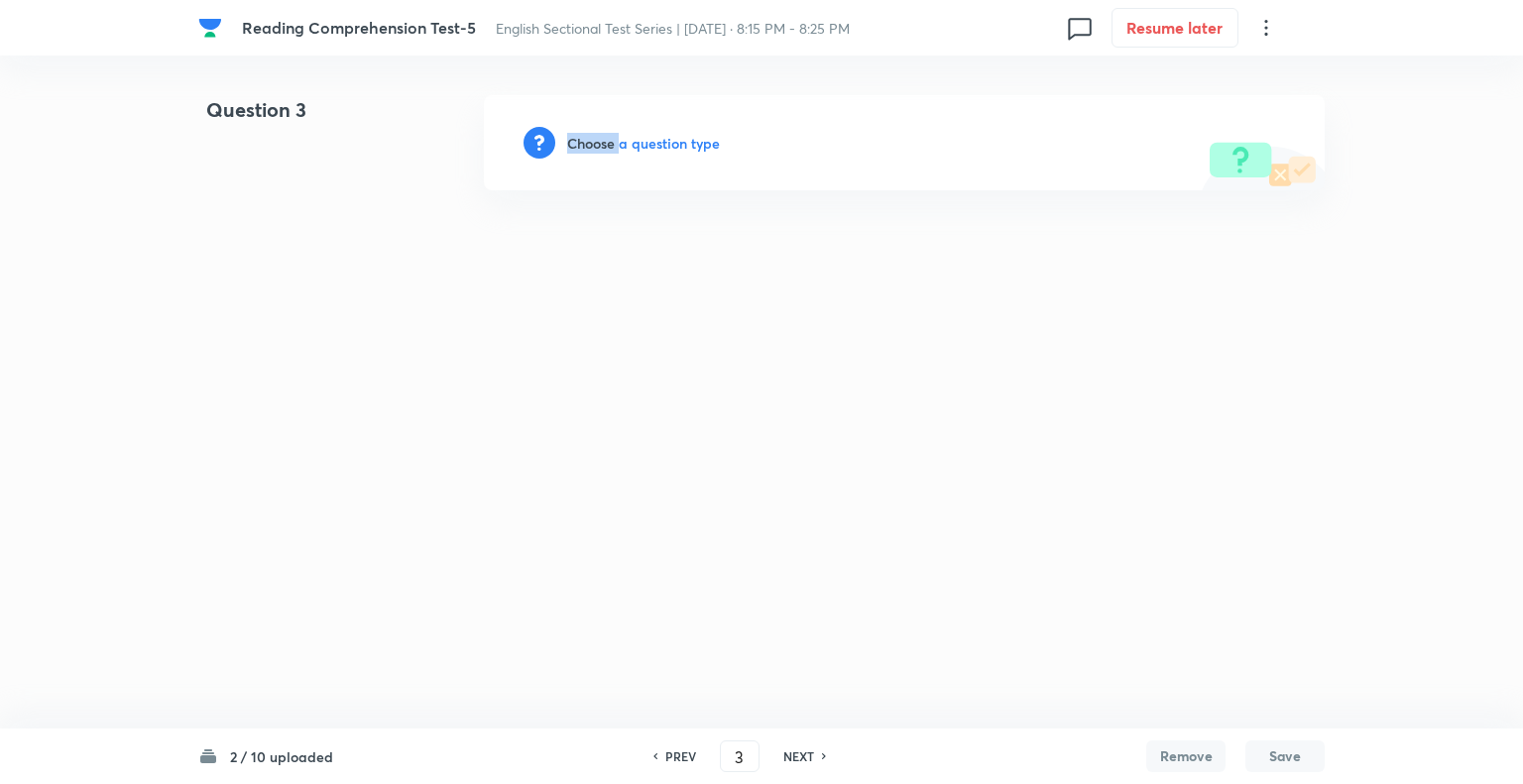 click on "Choose a question type" at bounding box center (644, 143) 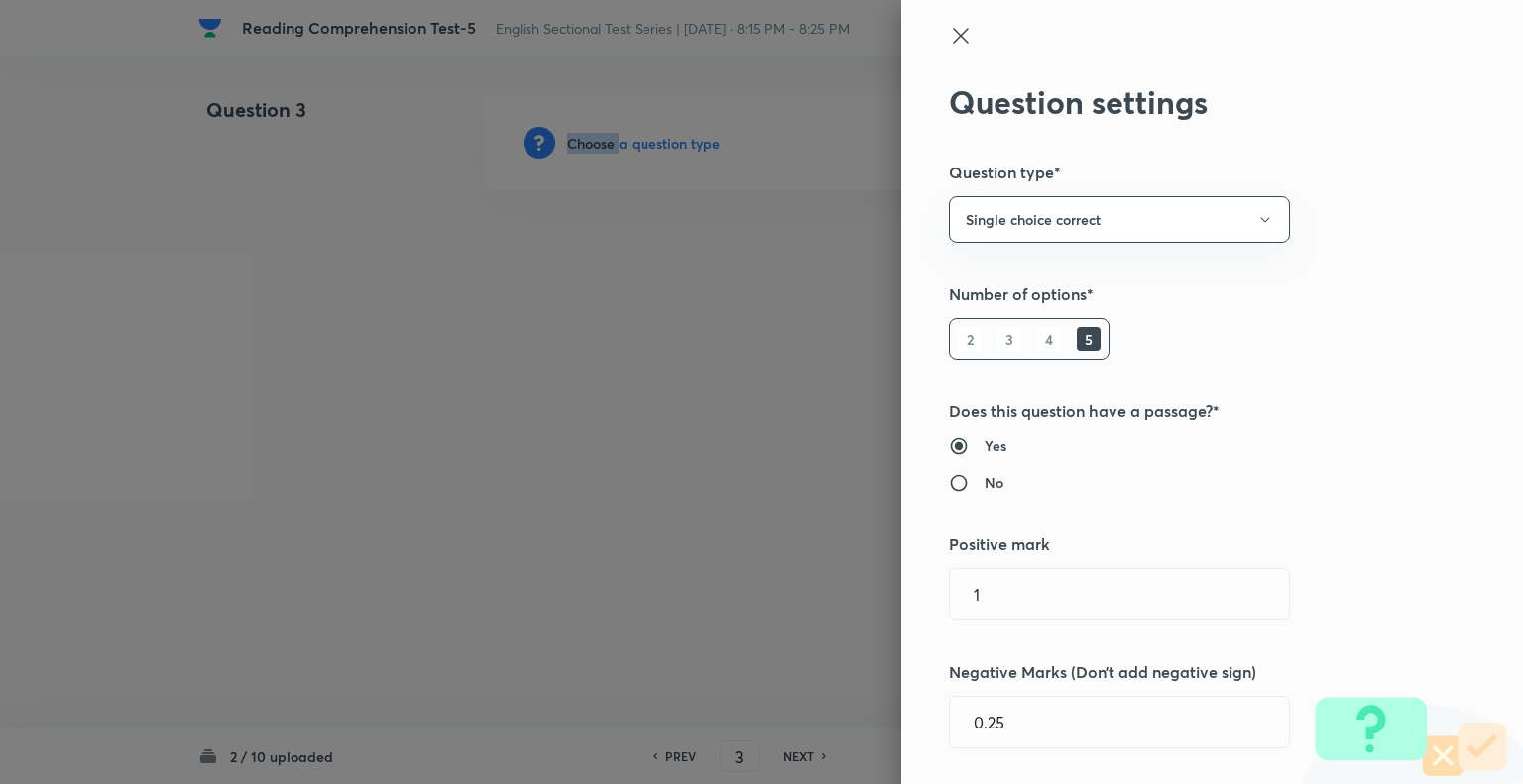 click at bounding box center (762, 392) 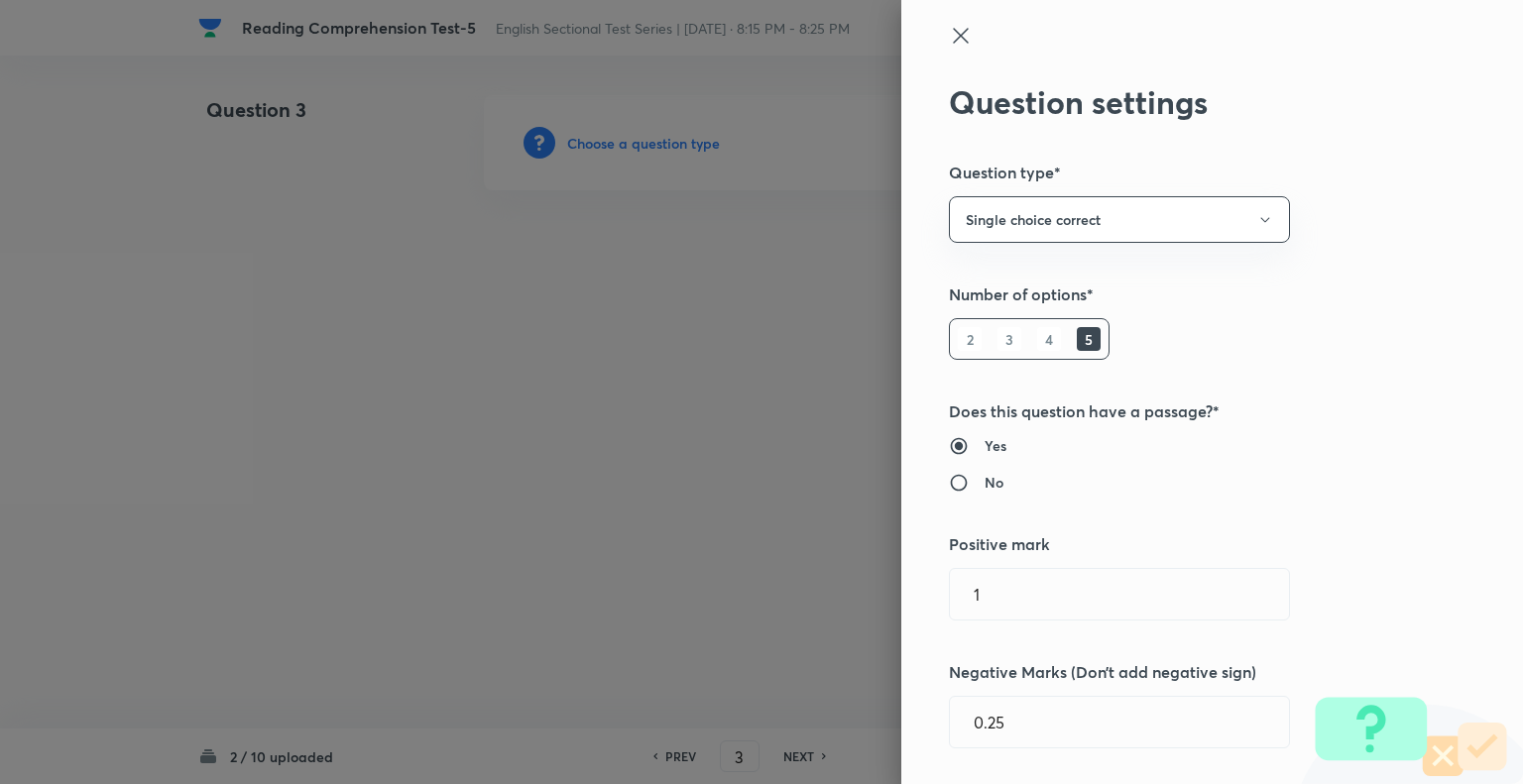 click at bounding box center (762, 392) 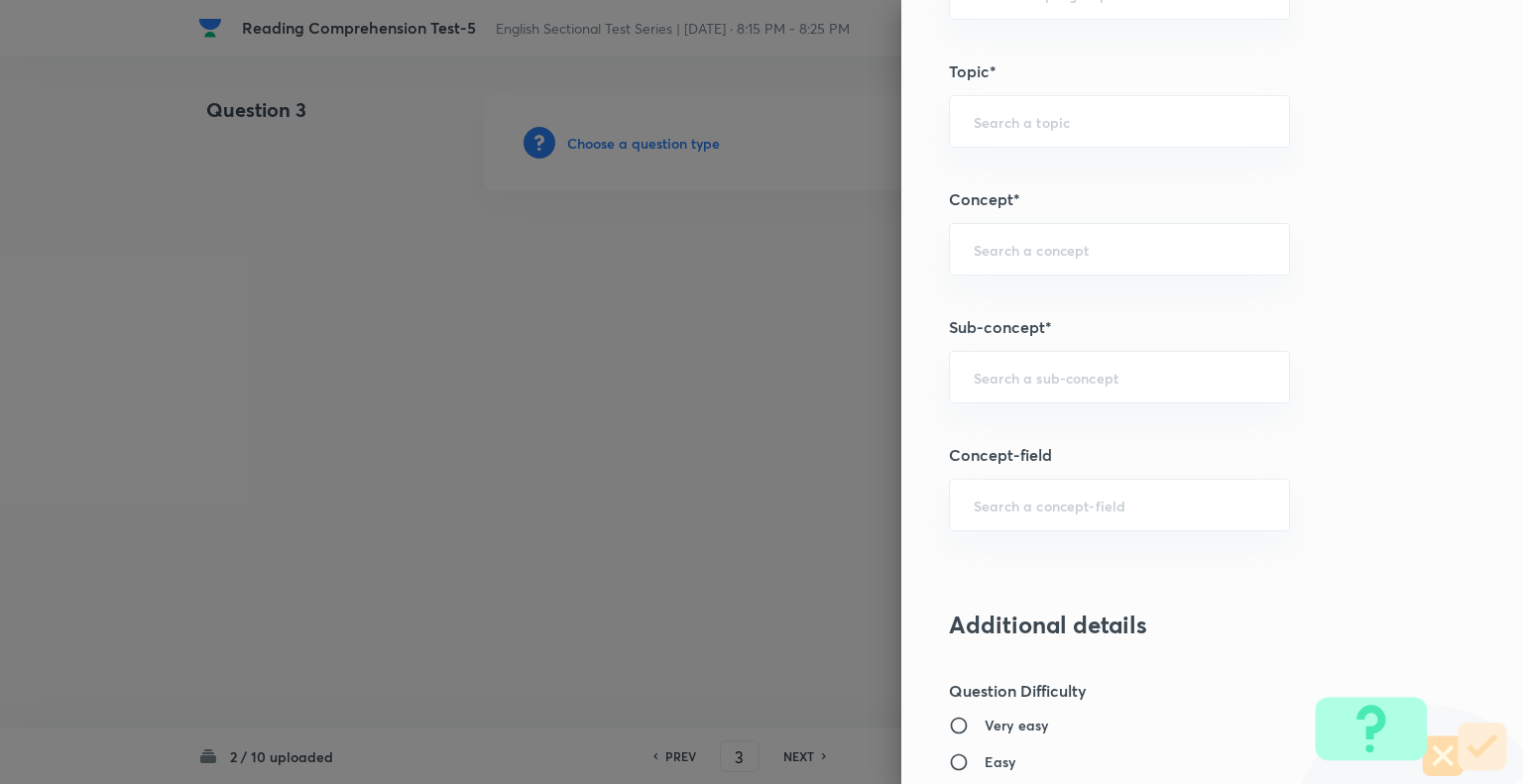scroll, scrollTop: 996, scrollLeft: 0, axis: vertical 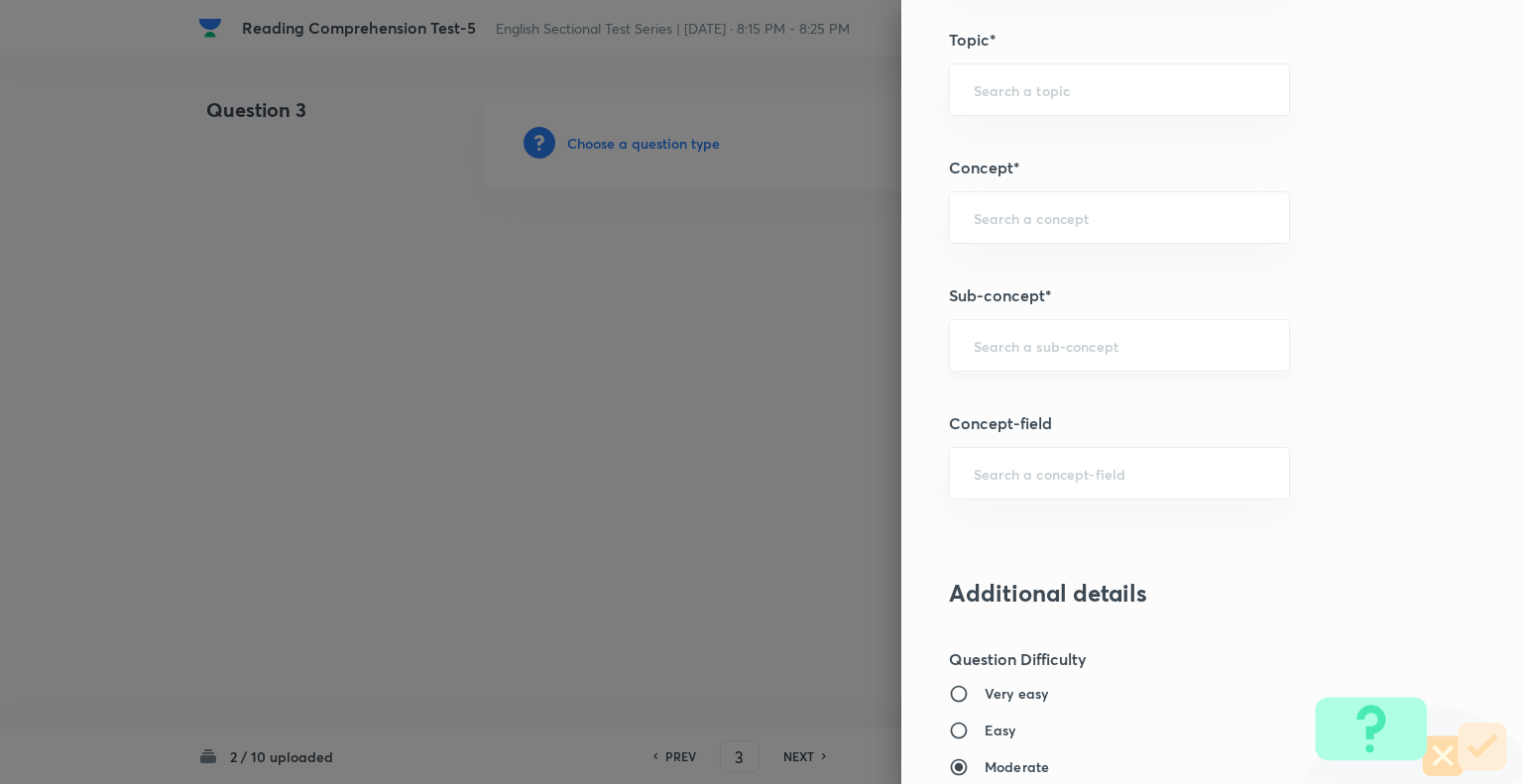click on "​" at bounding box center [1119, 345] 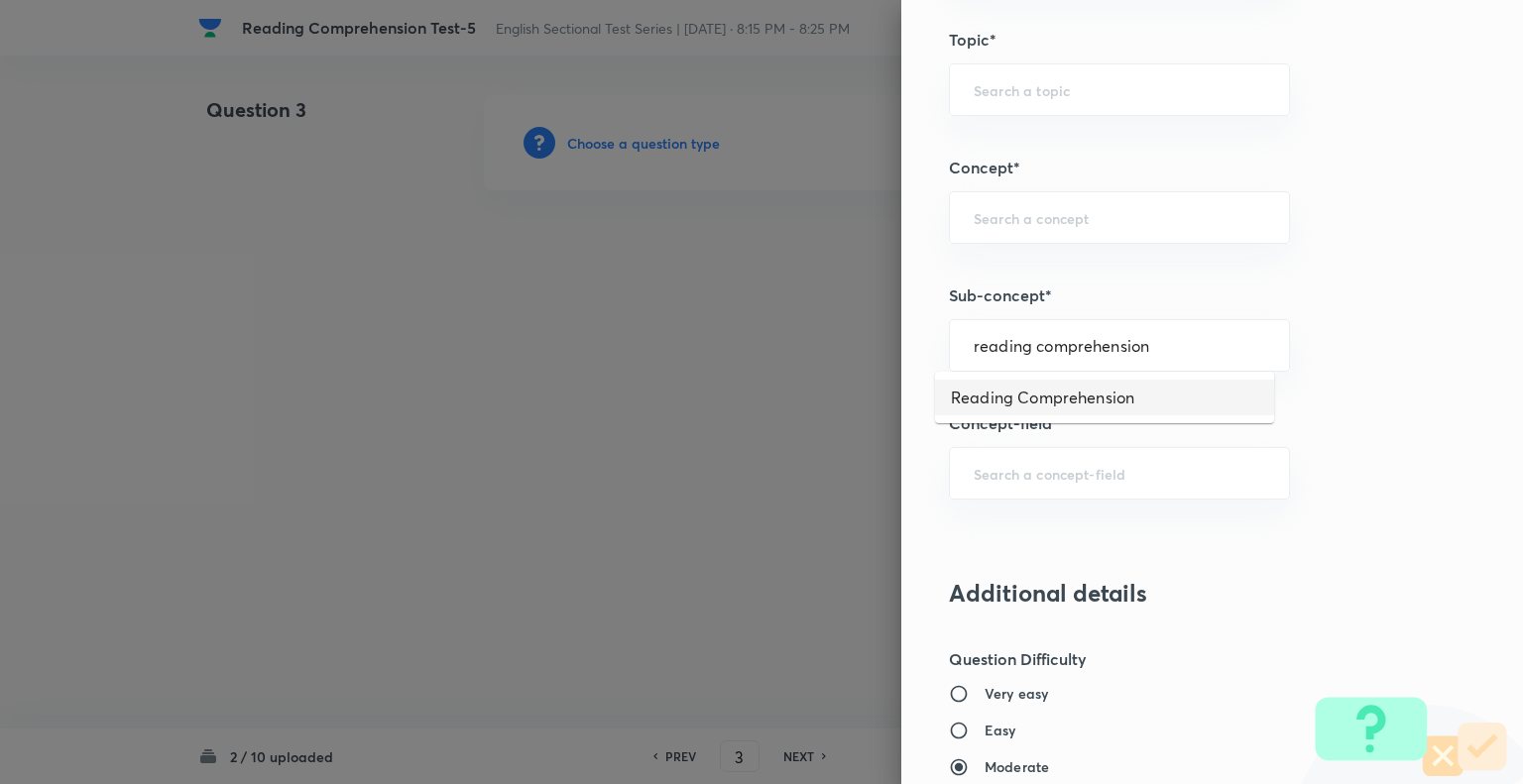 click on "Reading Comprehension" at bounding box center (1105, 397) 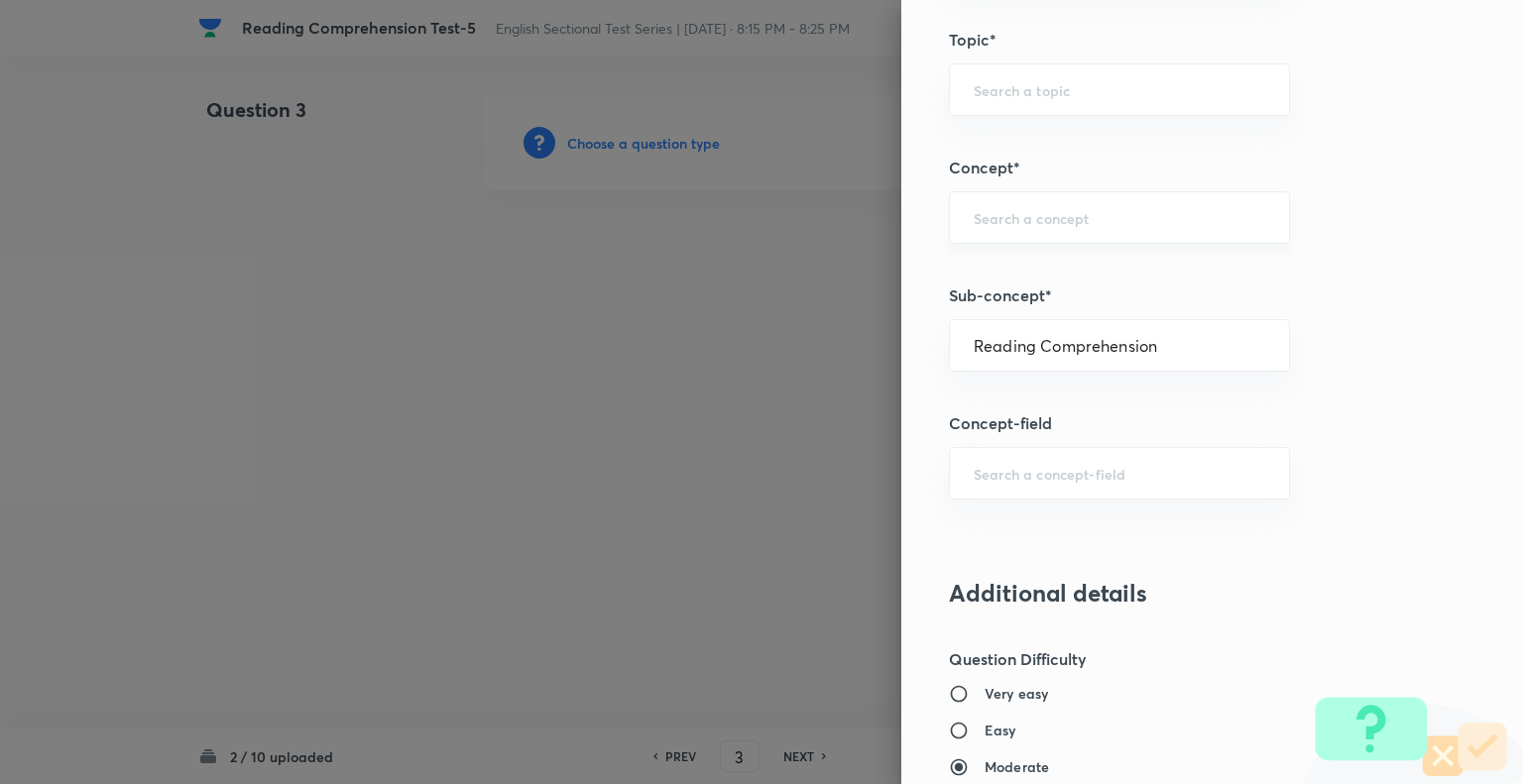 type on "English Language" 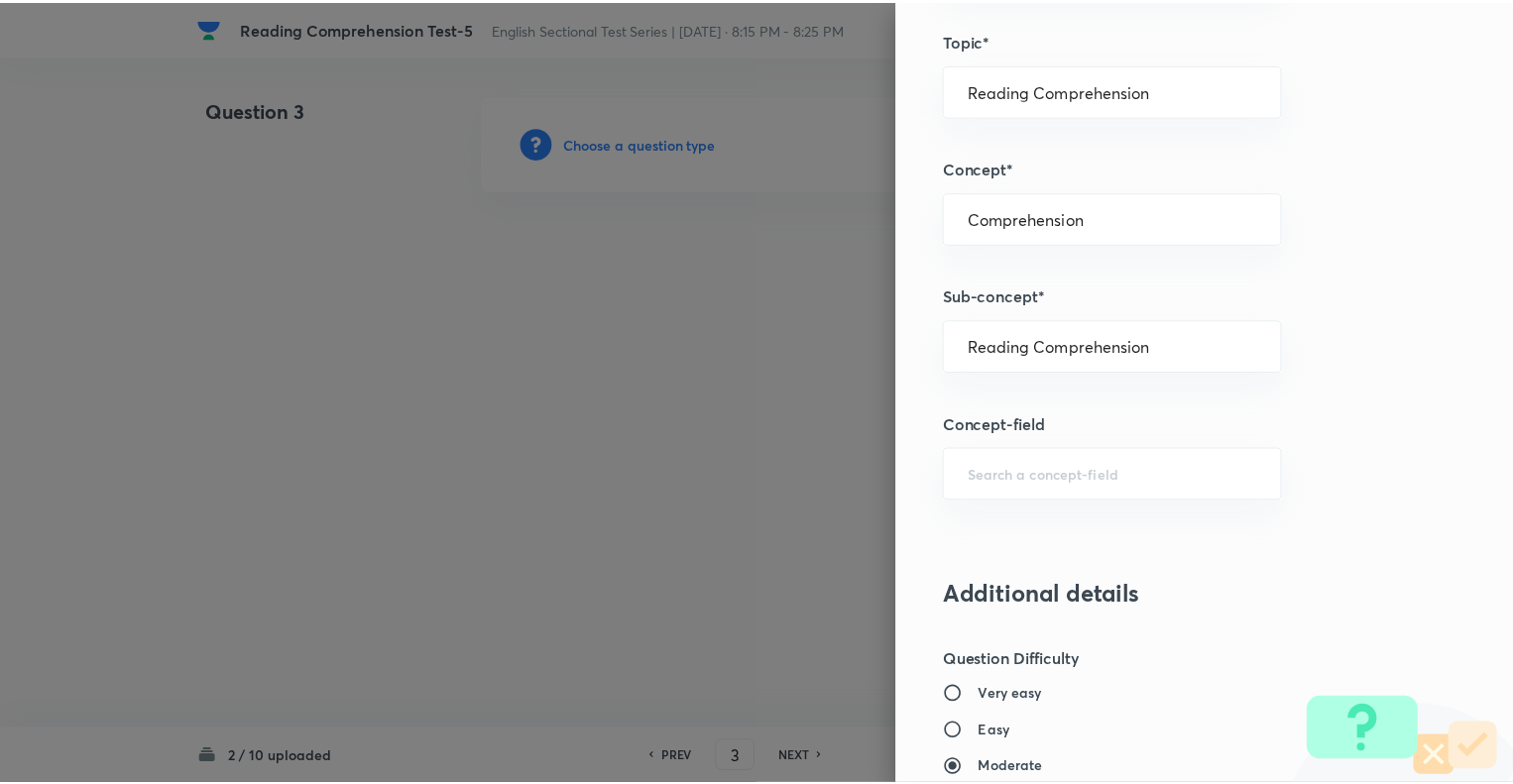 scroll, scrollTop: 1914, scrollLeft: 0, axis: vertical 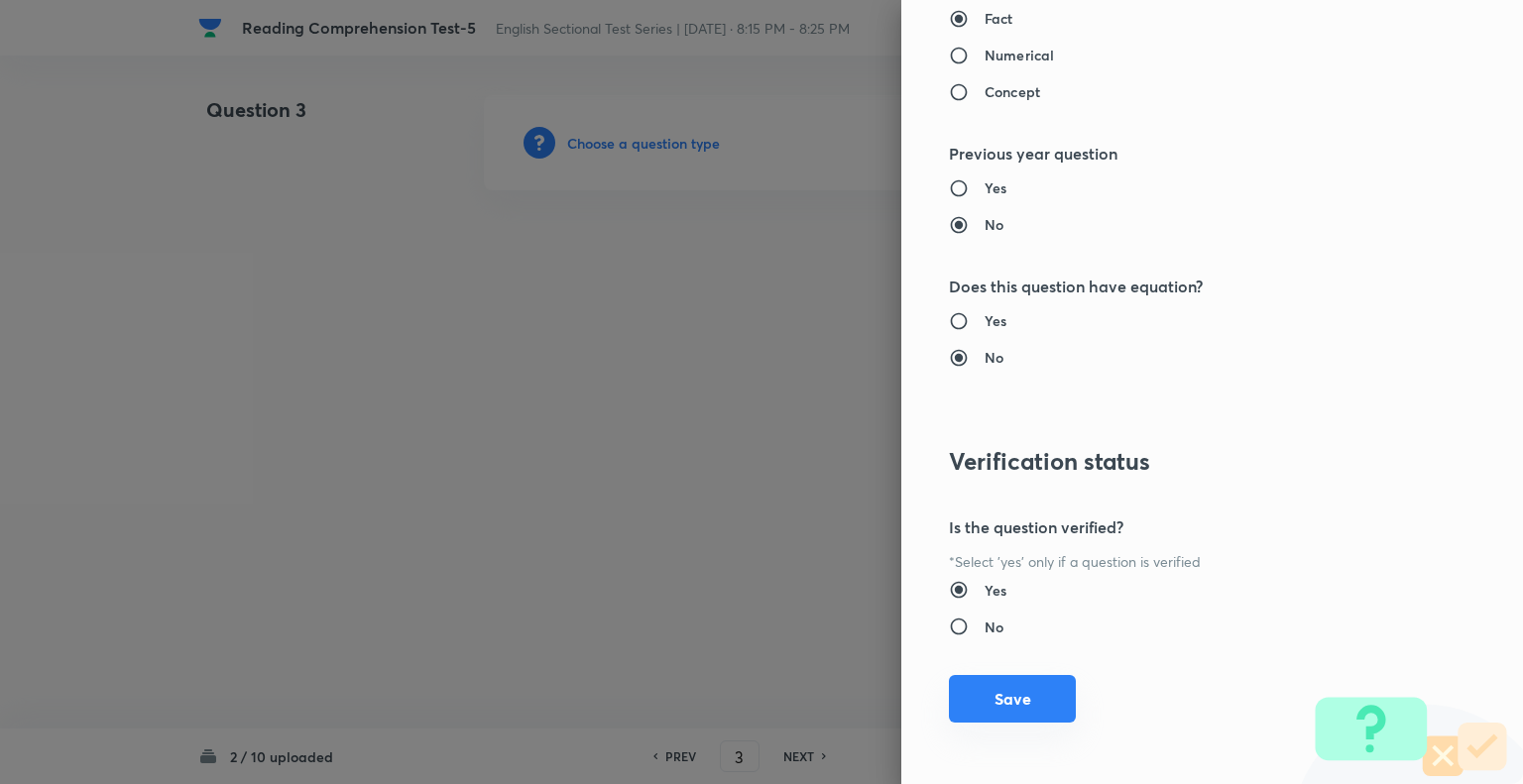 click on "Save" at bounding box center (1012, 699) 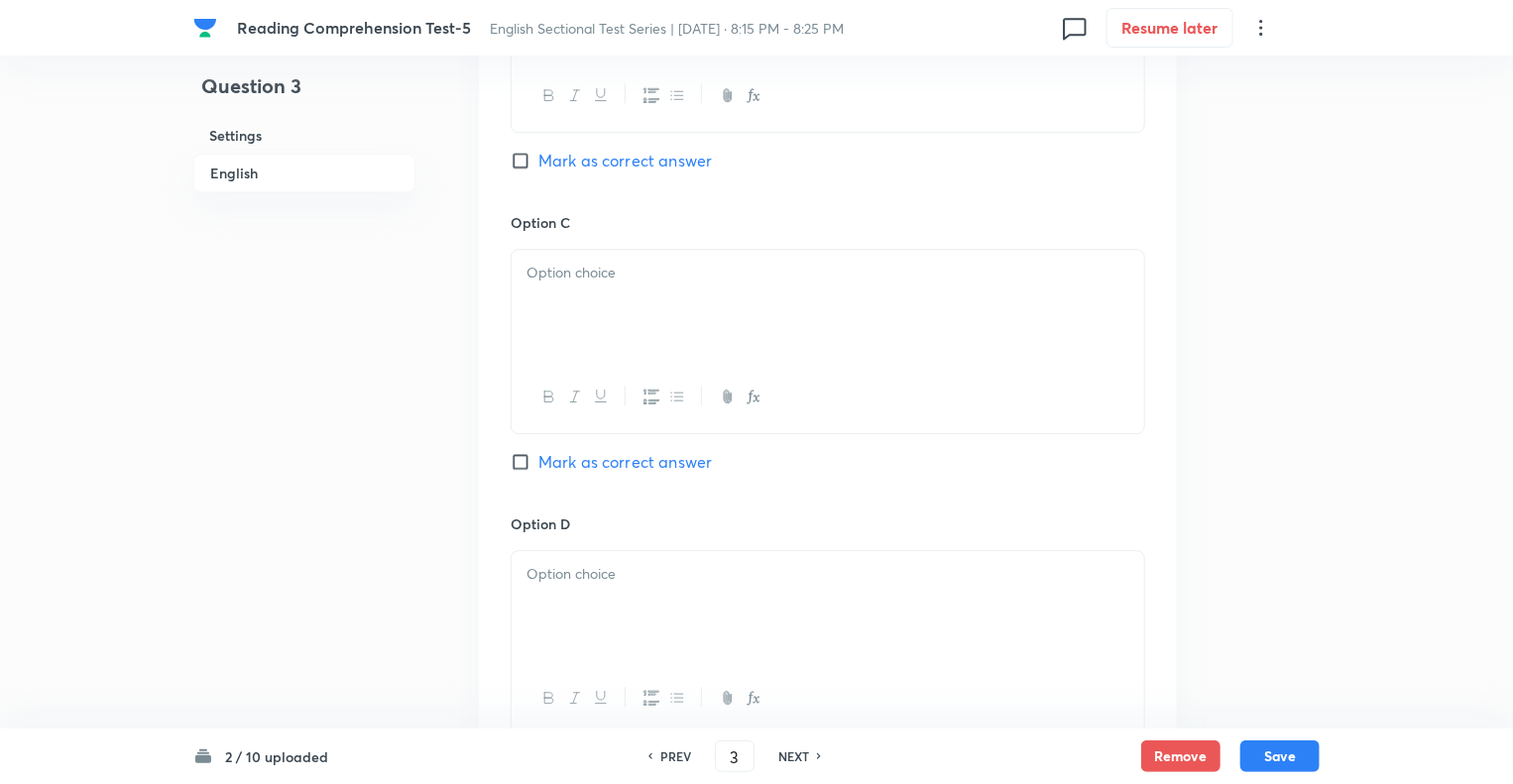 scroll, scrollTop: 3508, scrollLeft: 0, axis: vertical 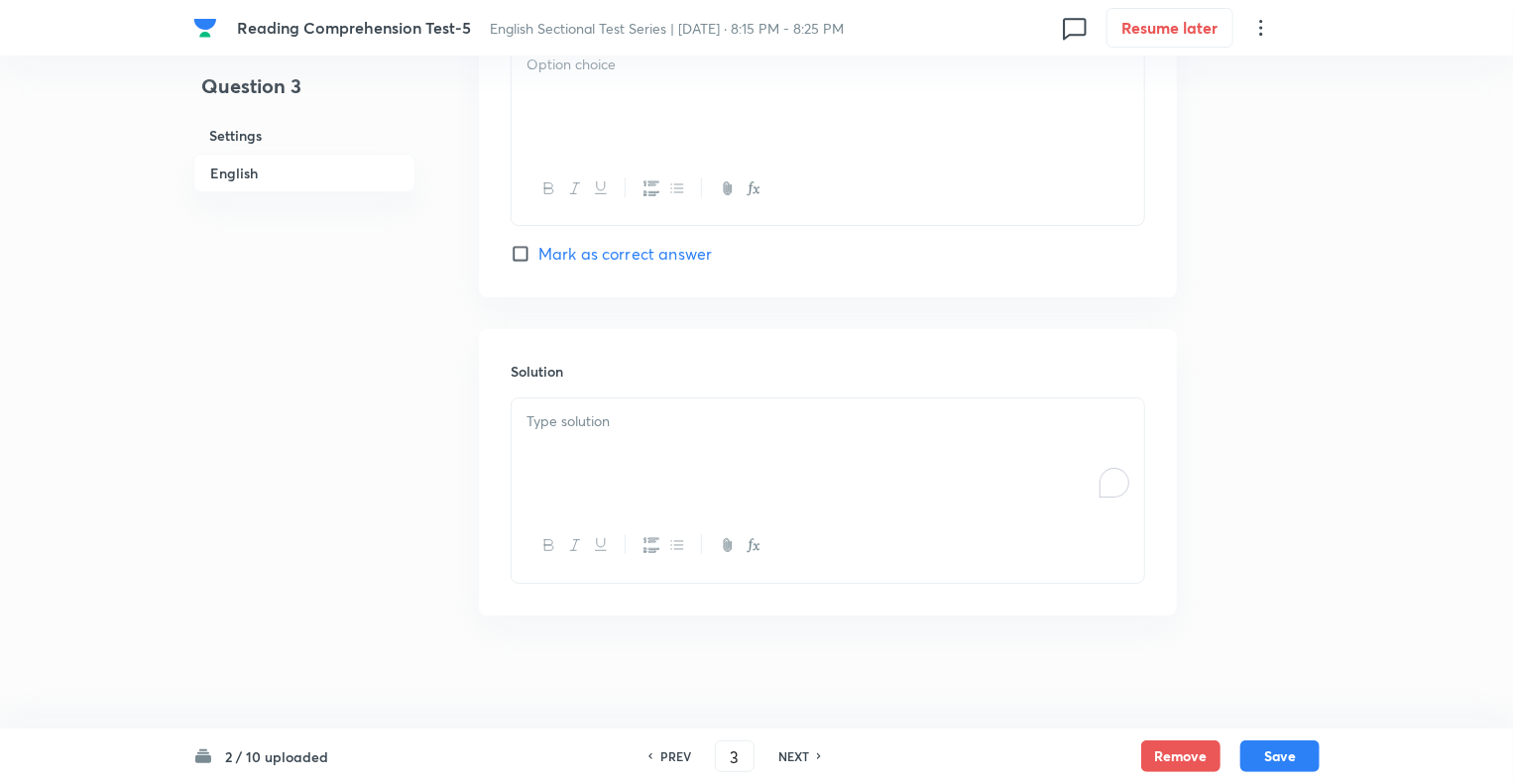 click at bounding box center (828, 454) 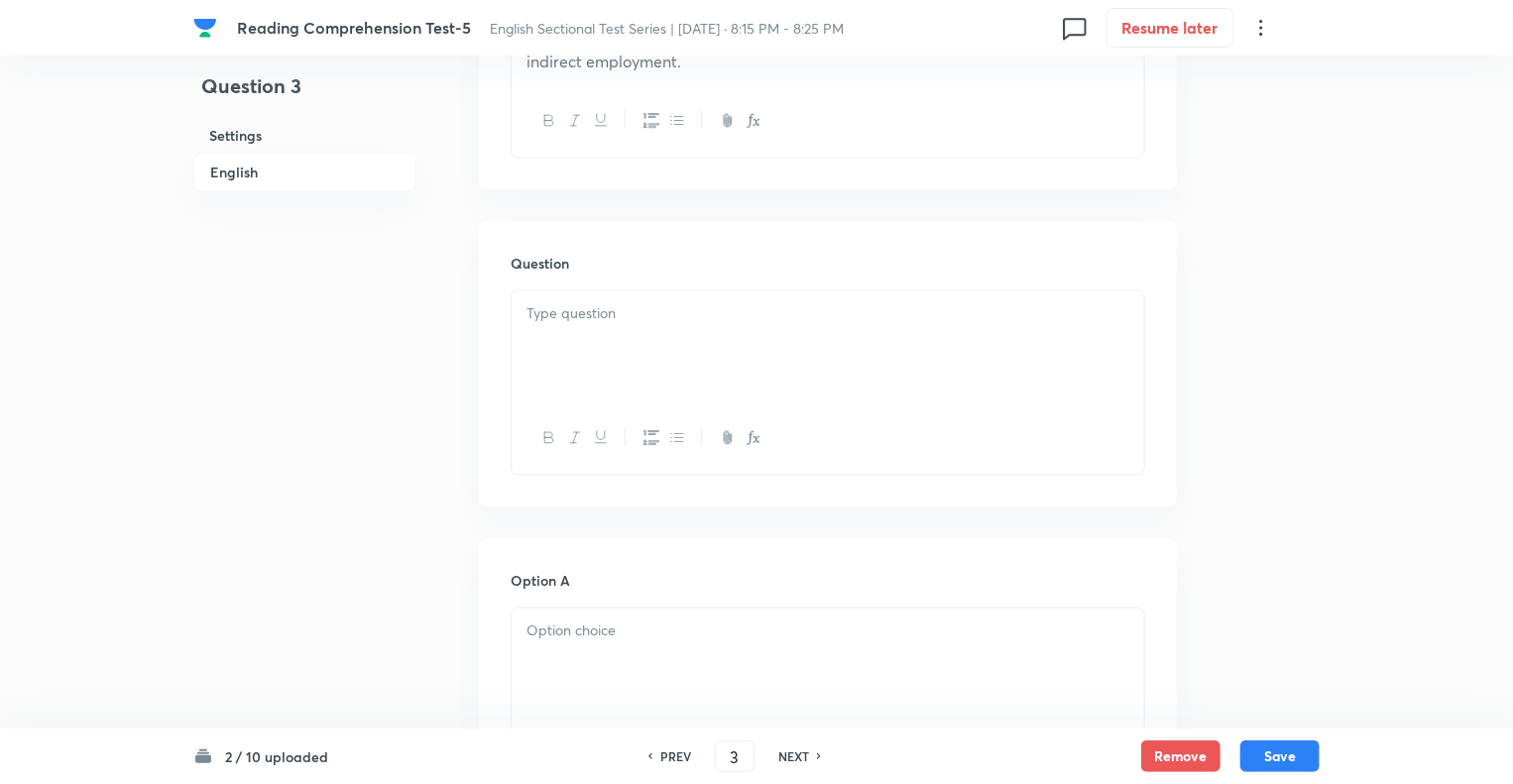 scroll, scrollTop: 1768, scrollLeft: 0, axis: vertical 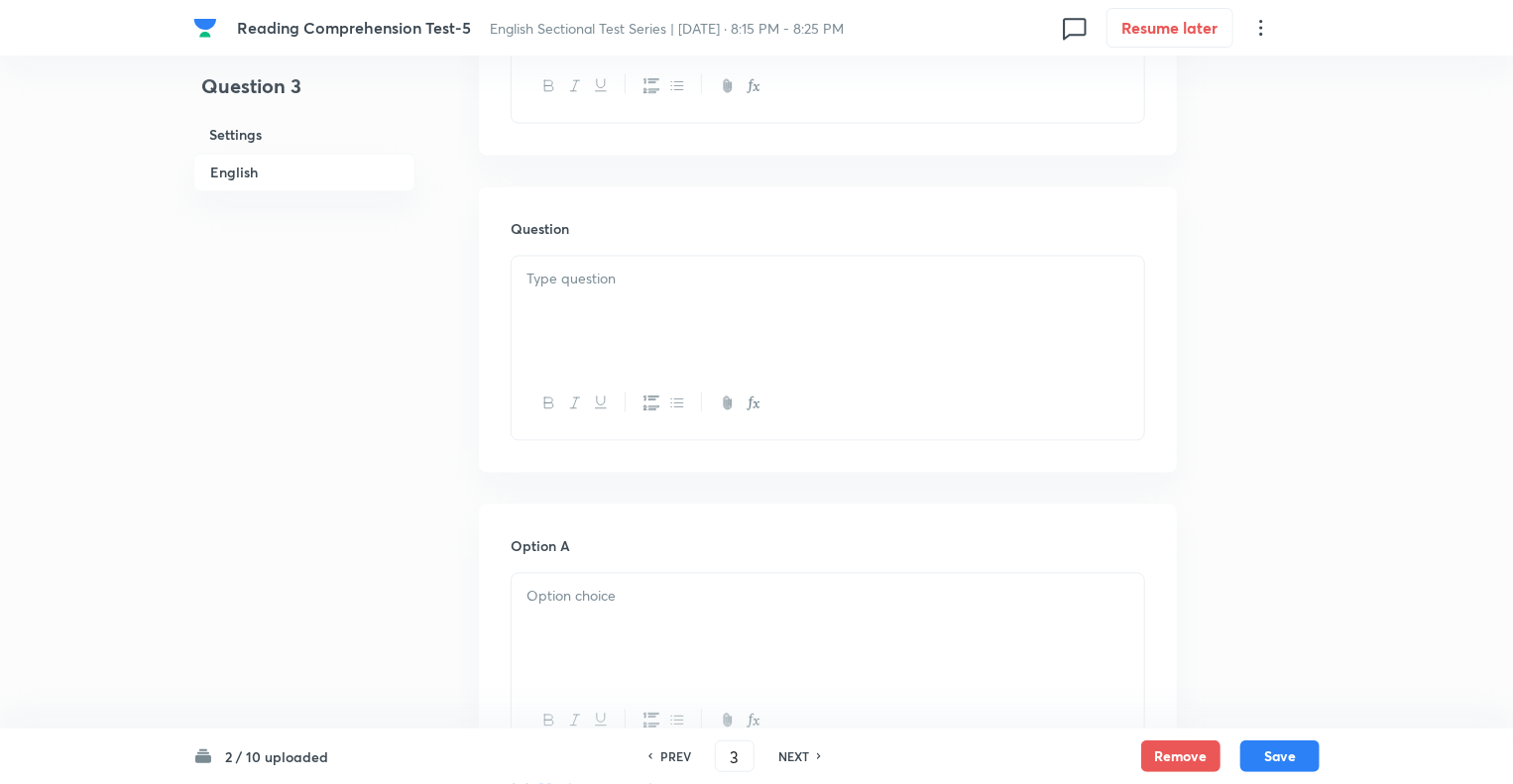 click at bounding box center [828, 312] 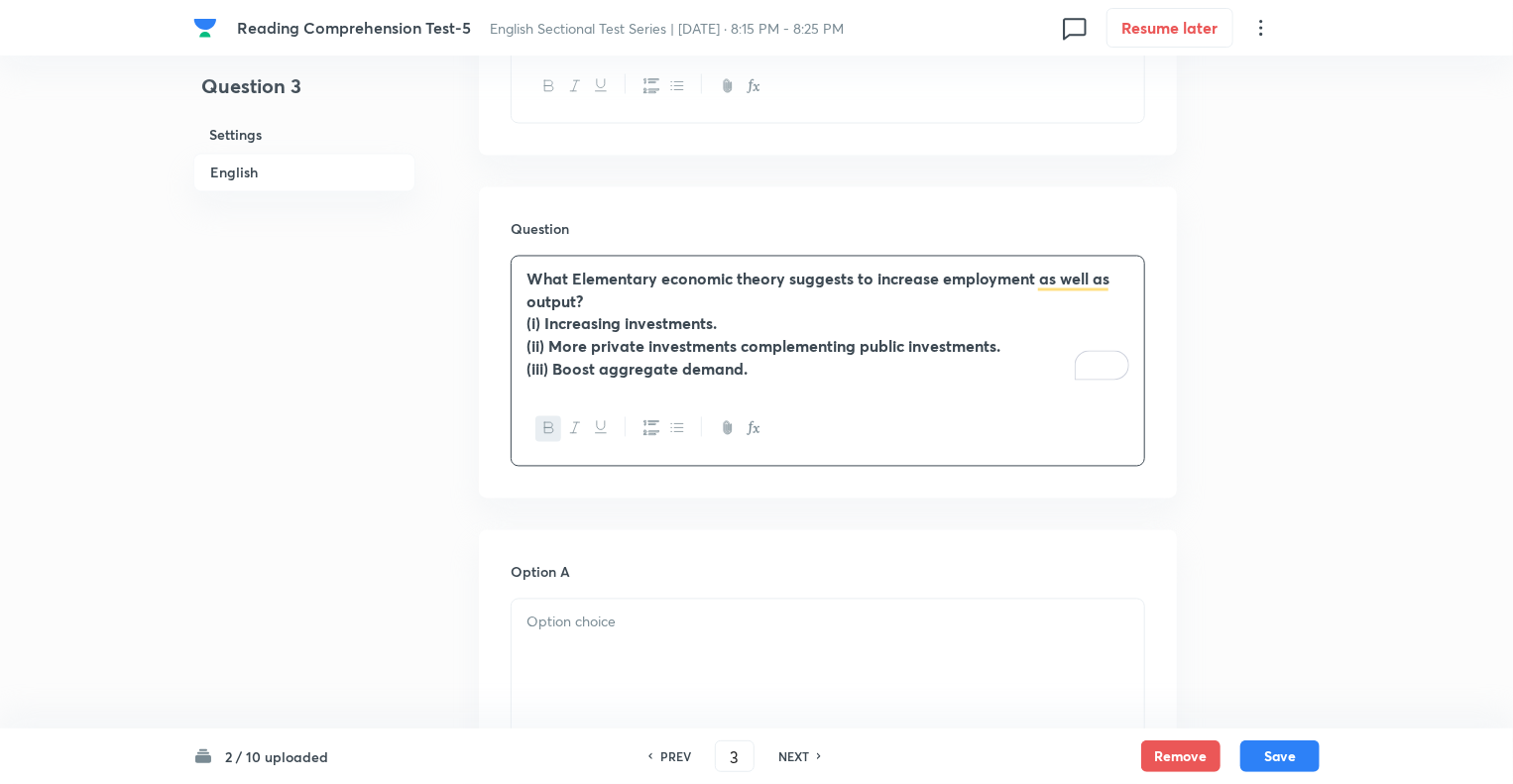 click on "(iii) Boost aggregate demand." at bounding box center [828, 370] 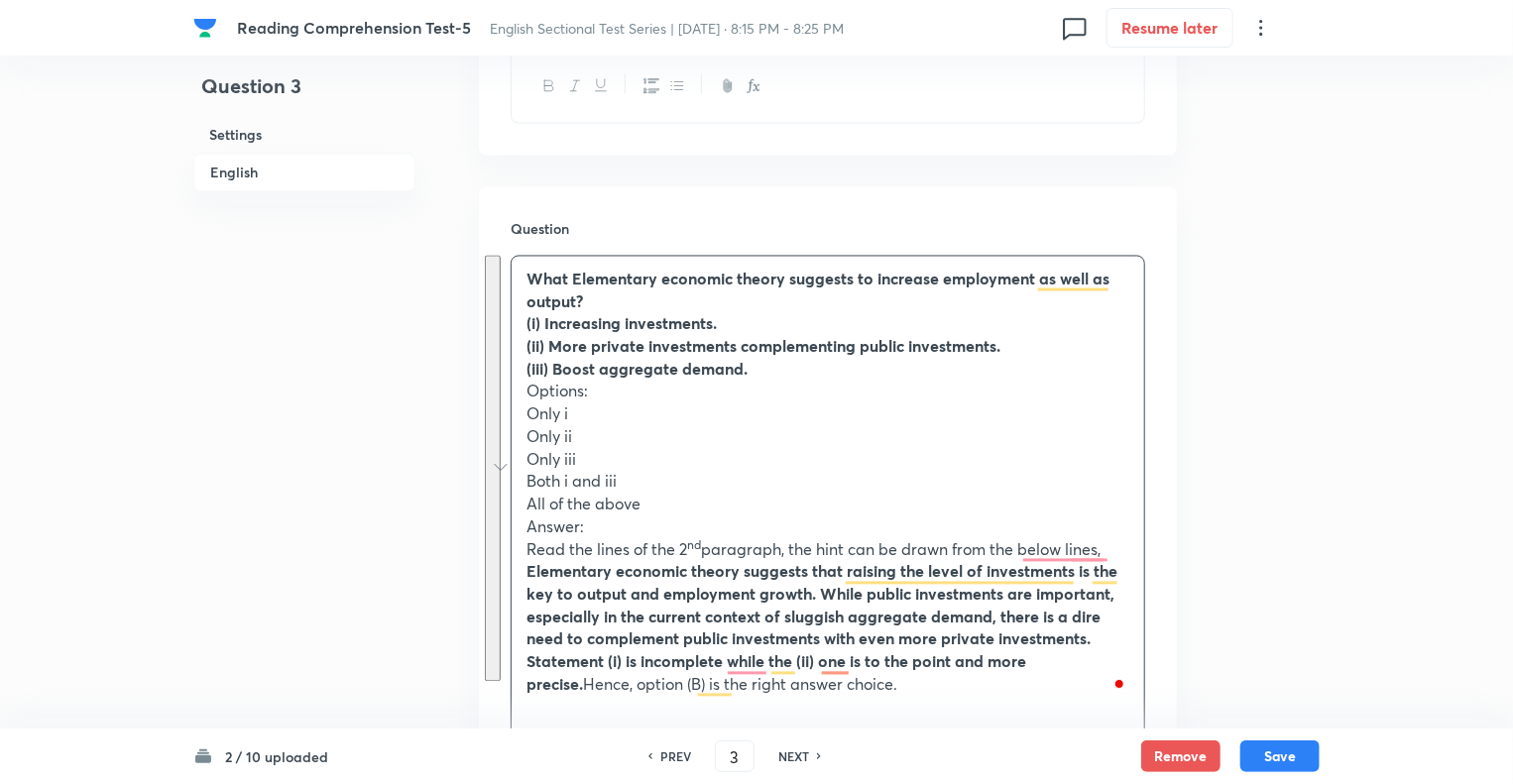 click on "Question 3 Settings English" at bounding box center (304, 586) 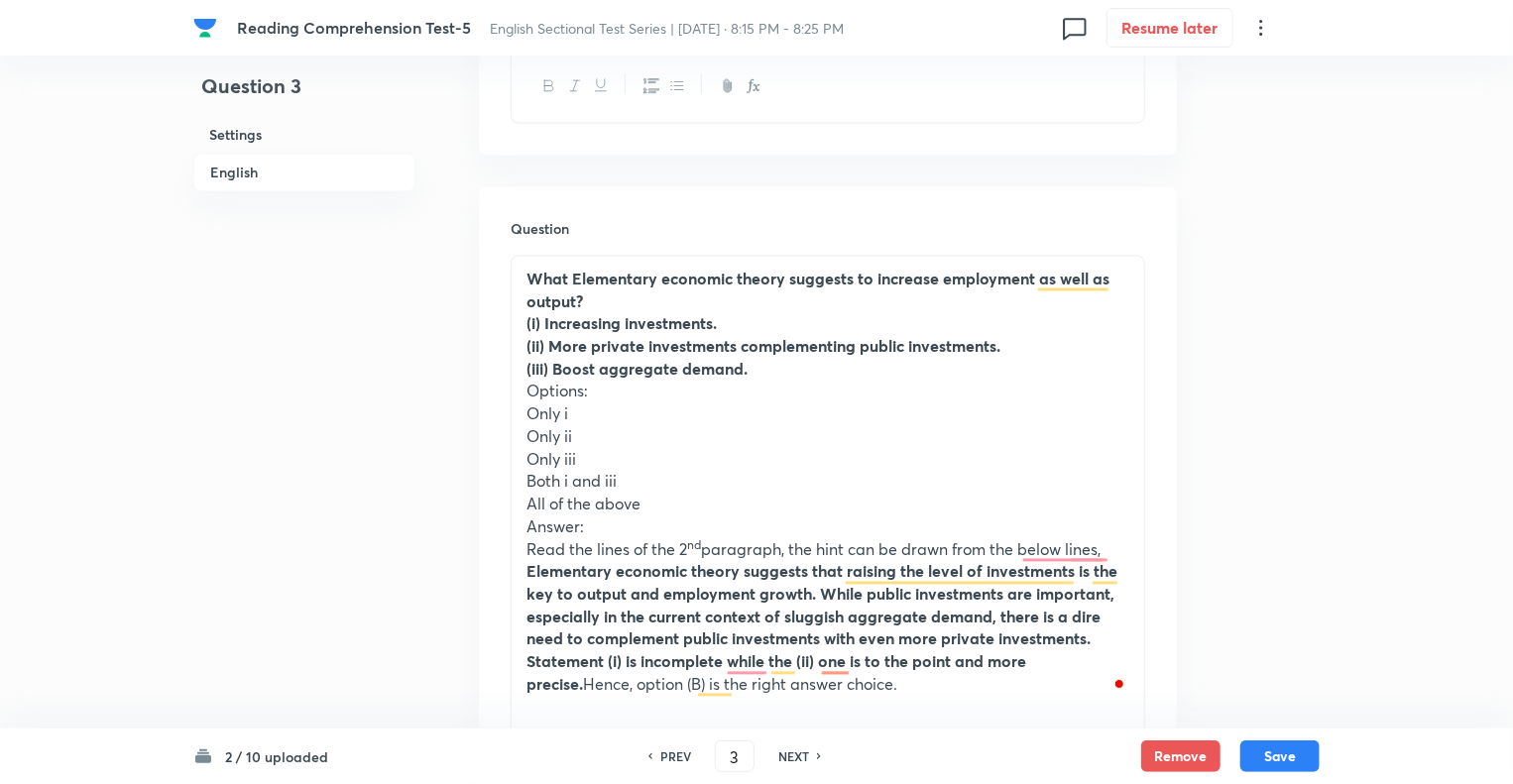 click on "Options:" at bounding box center (828, 392) 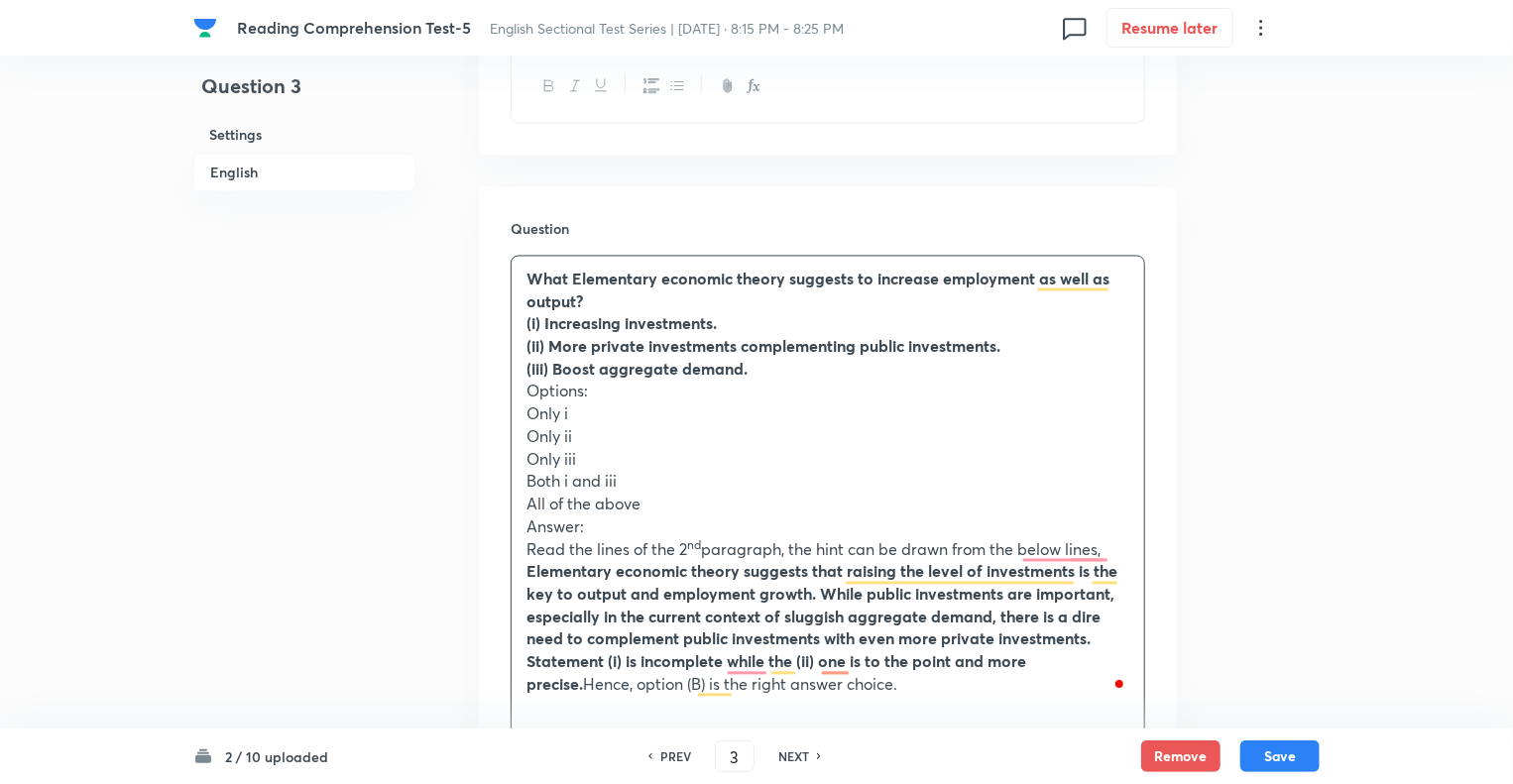 drag, startPoint x: 527, startPoint y: 395, endPoint x: 902, endPoint y: 689, distance: 476.50918 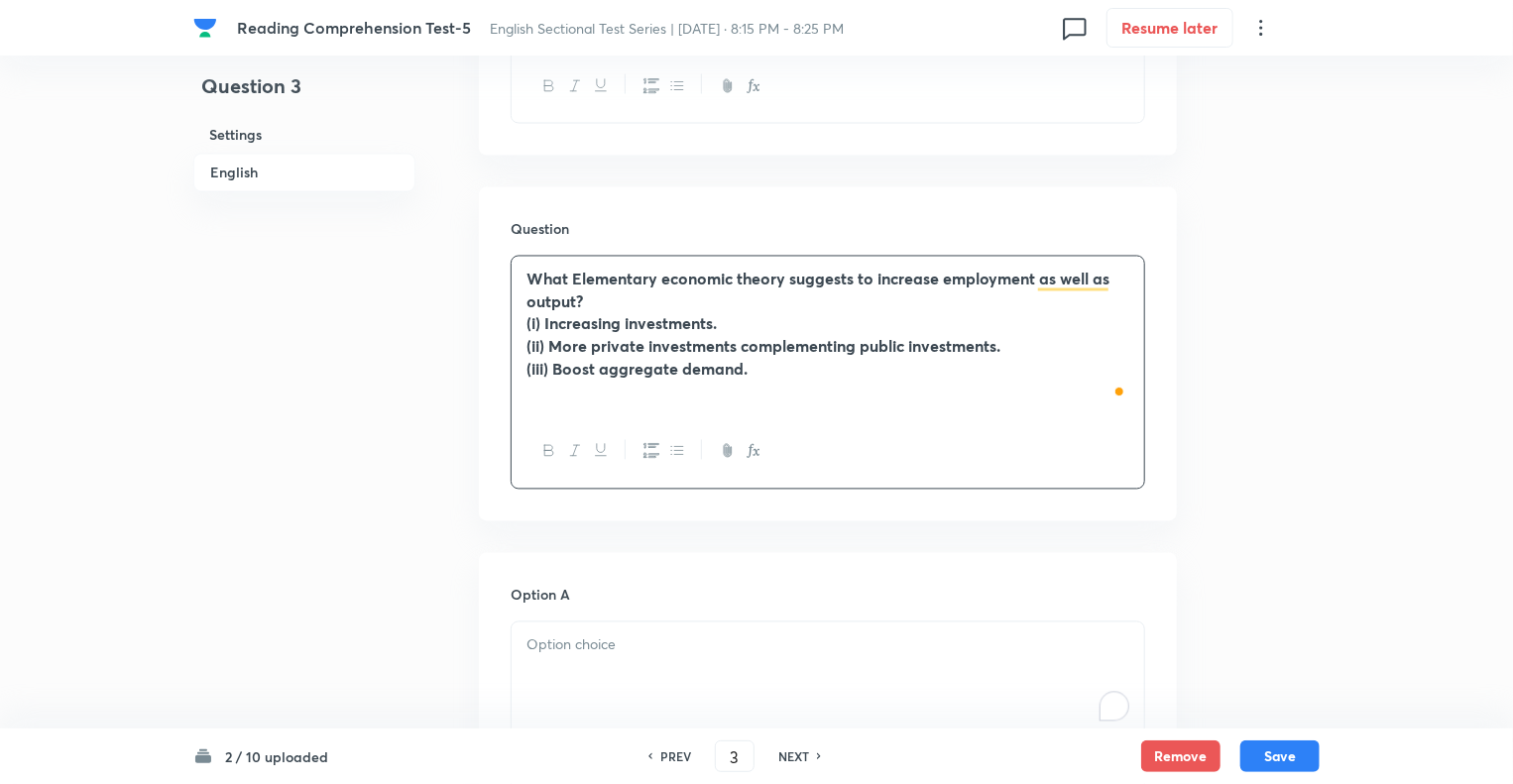 click at bounding box center [828, 678] 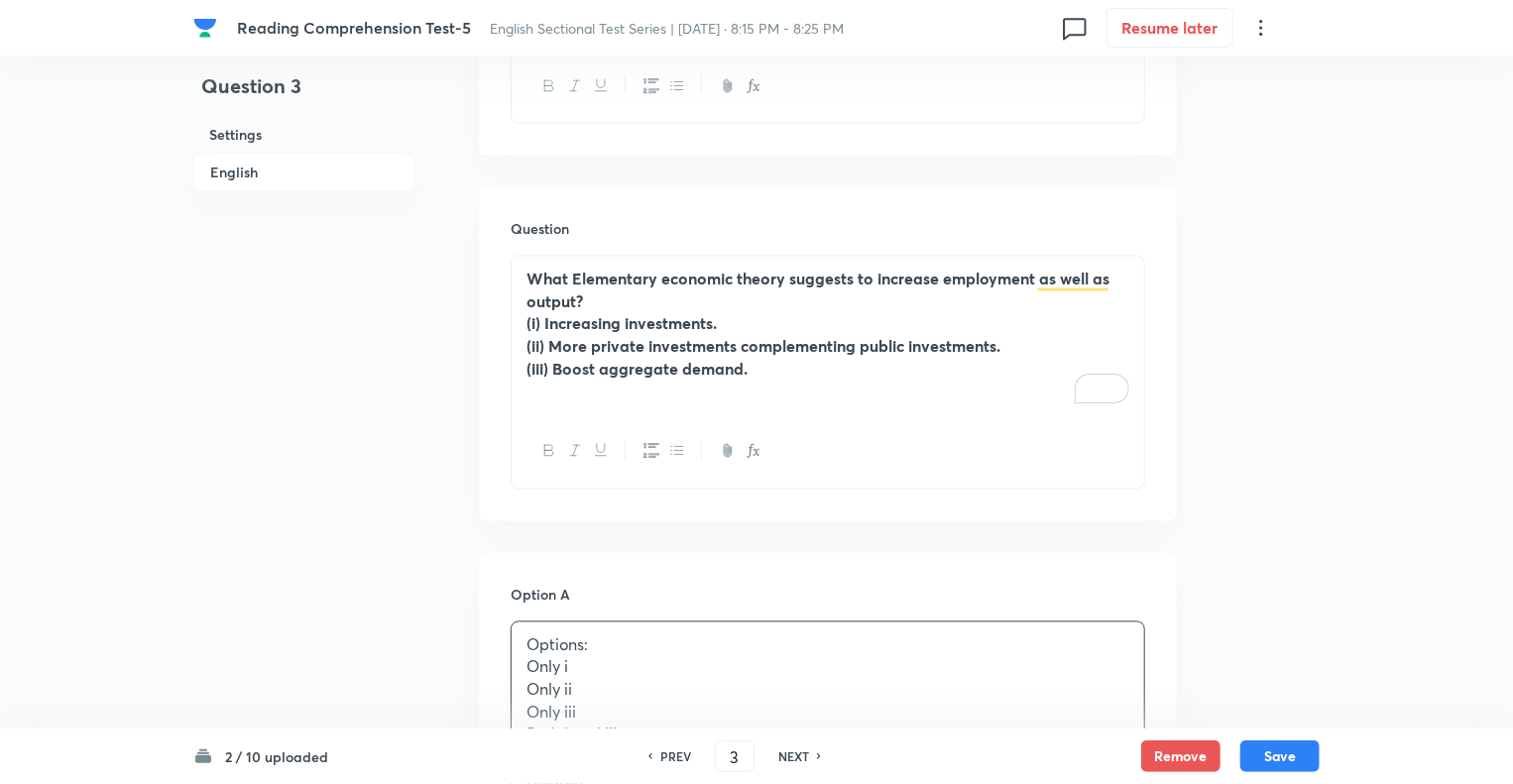 click on "Question 3 Settings English" at bounding box center [304, 553] 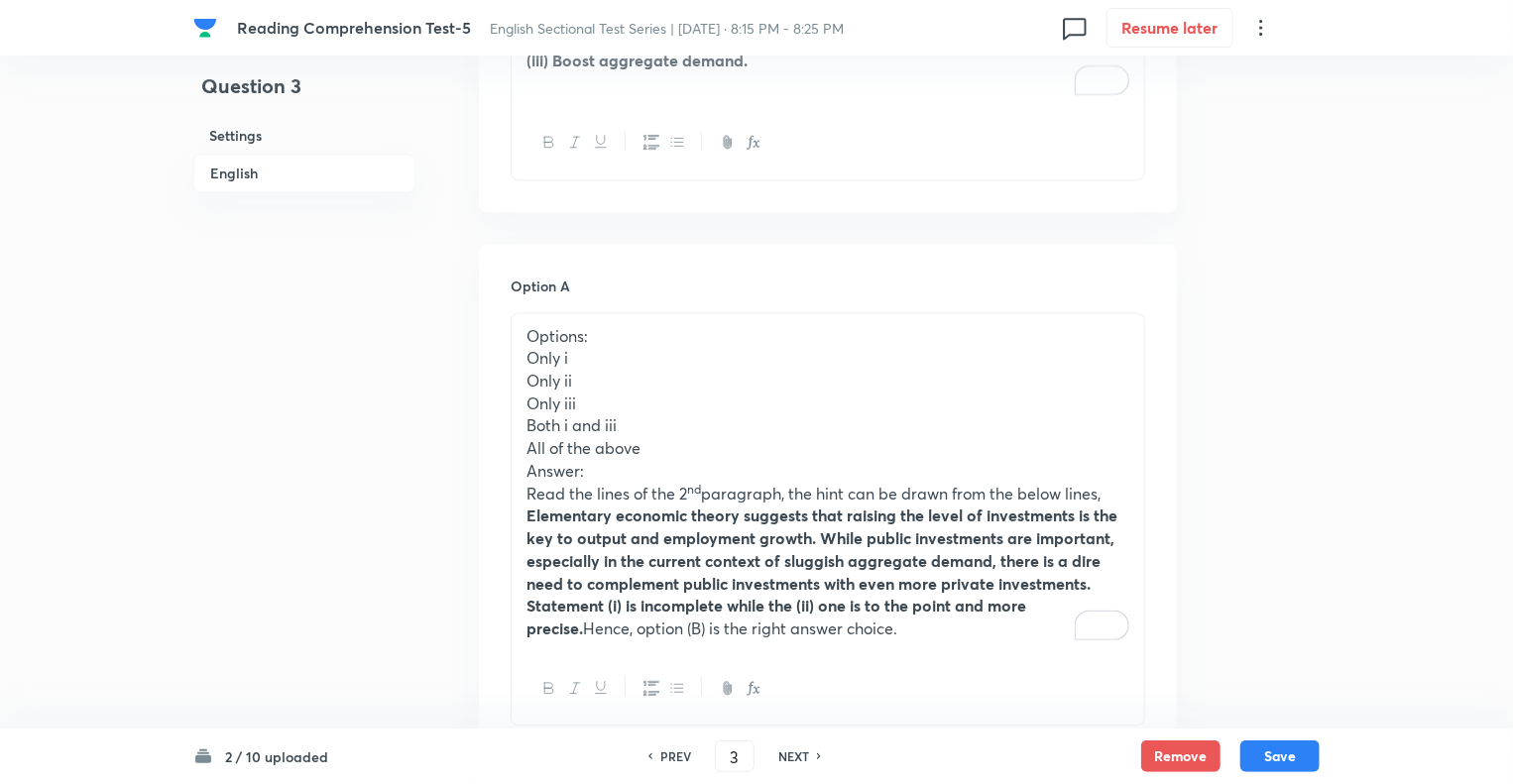 scroll, scrollTop: 2125, scrollLeft: 0, axis: vertical 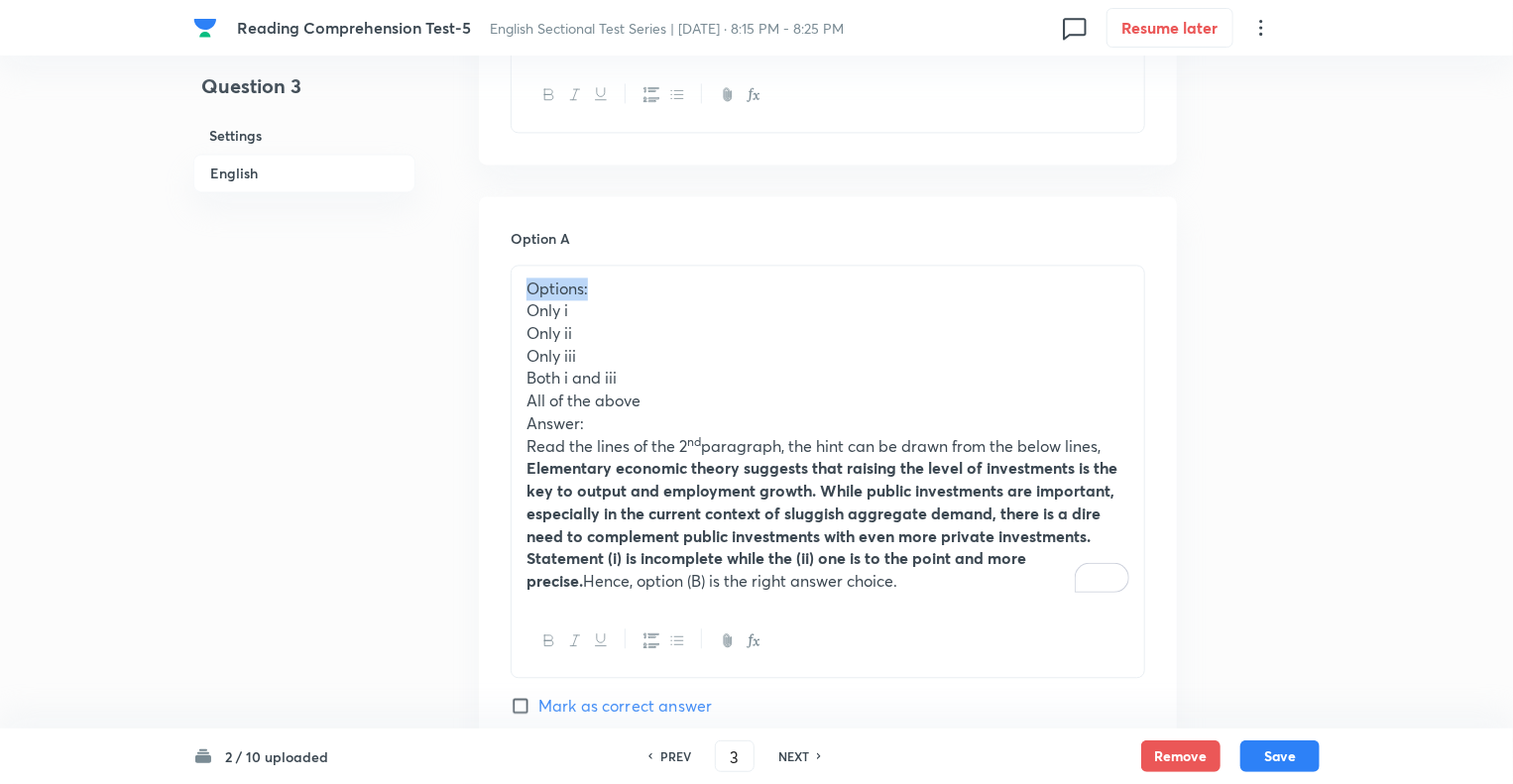 drag, startPoint x: 595, startPoint y: 279, endPoint x: 480, endPoint y: 285, distance: 115.15642 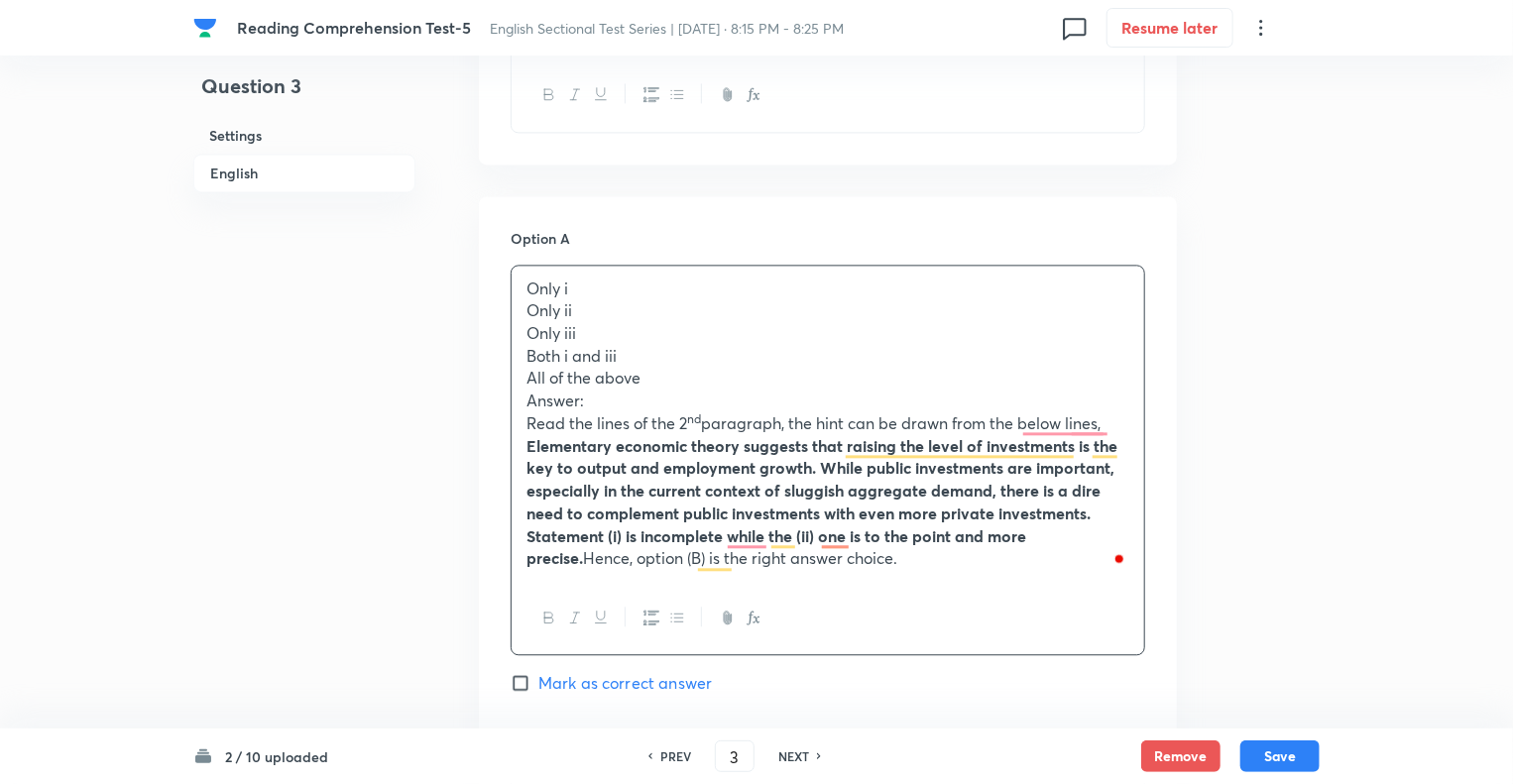 click on "Answer:" at bounding box center [828, 400] 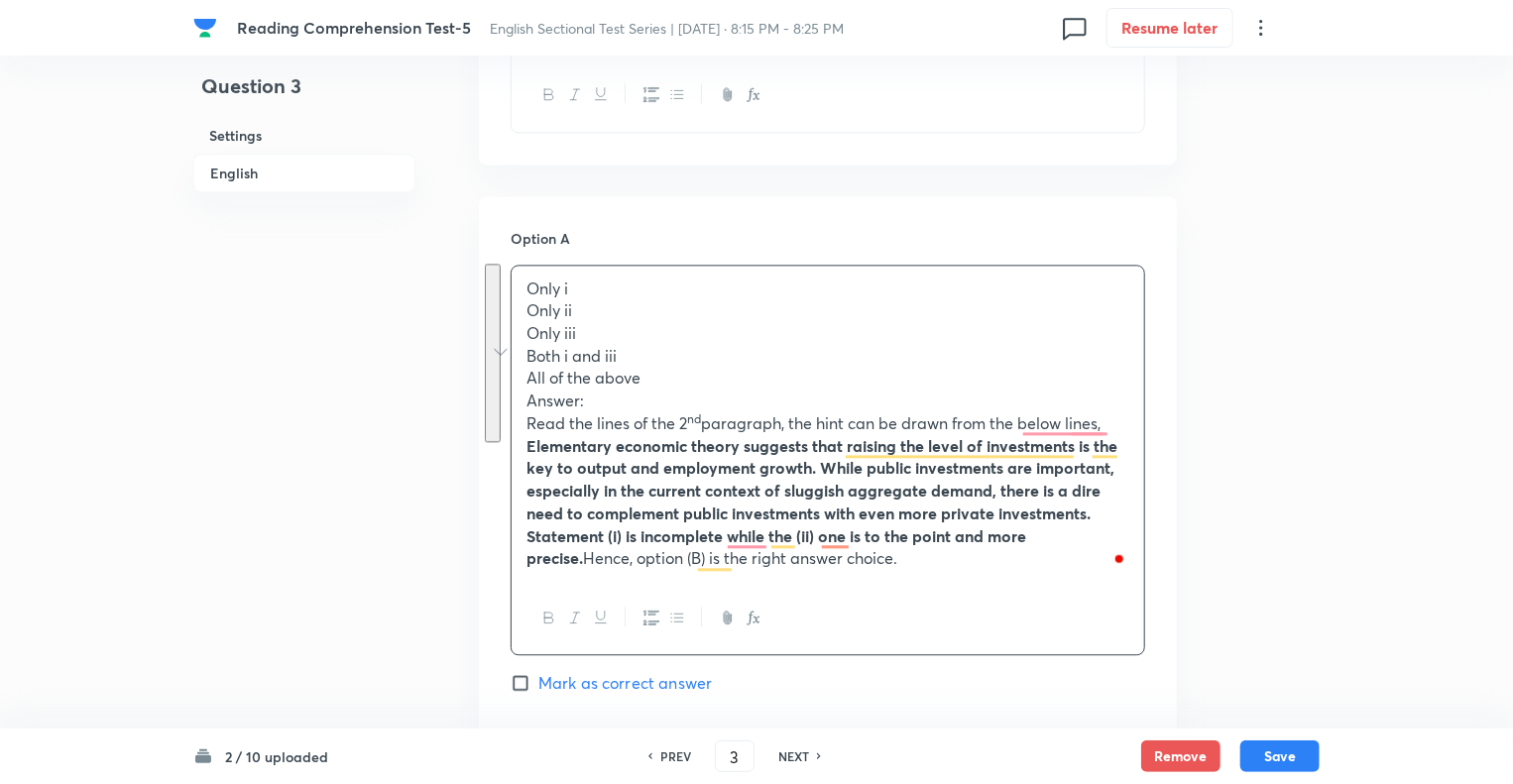 drag, startPoint x: 527, startPoint y: 405, endPoint x: 941, endPoint y: 568, distance: 444.9326 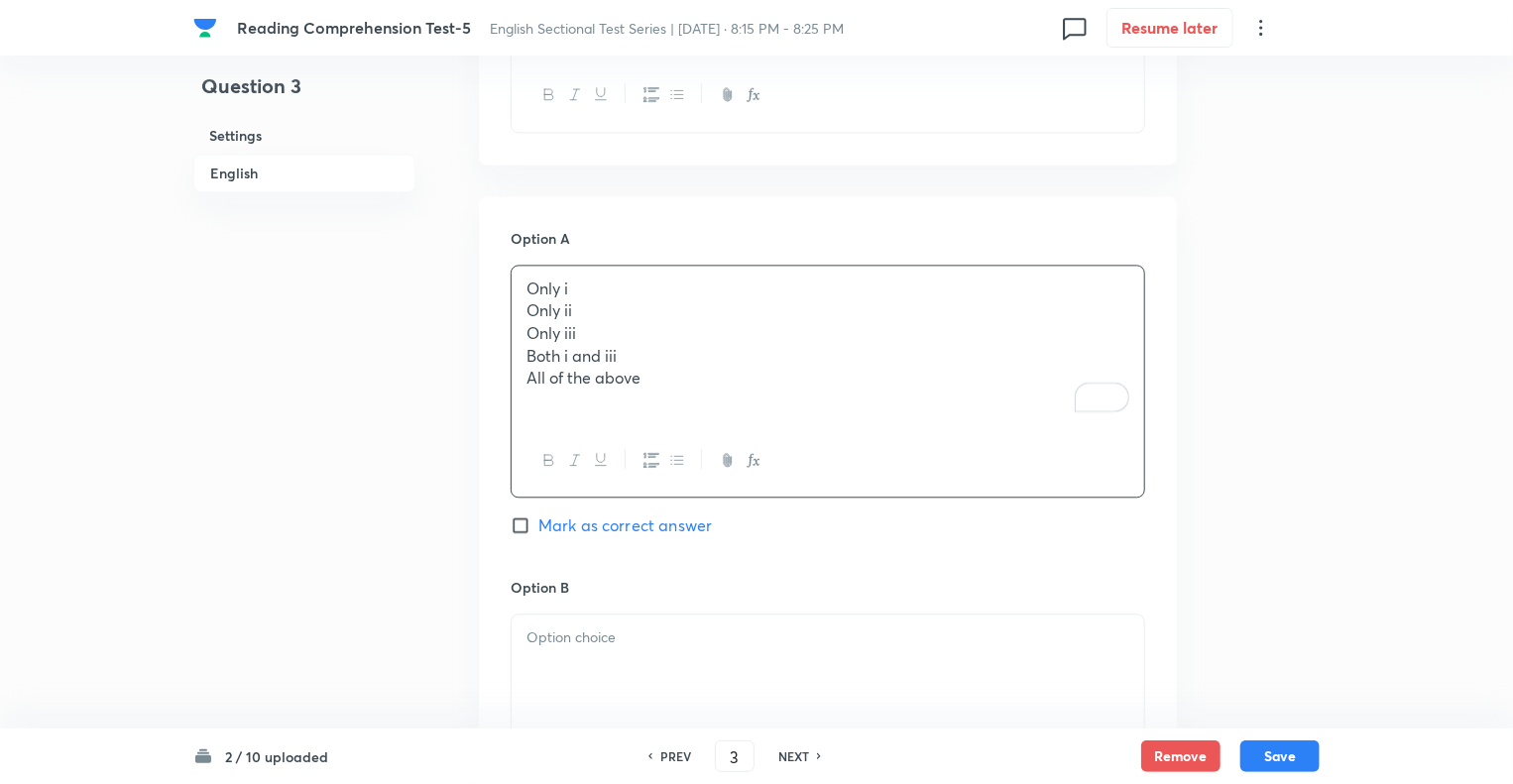 scroll, scrollTop: 3674, scrollLeft: 0, axis: vertical 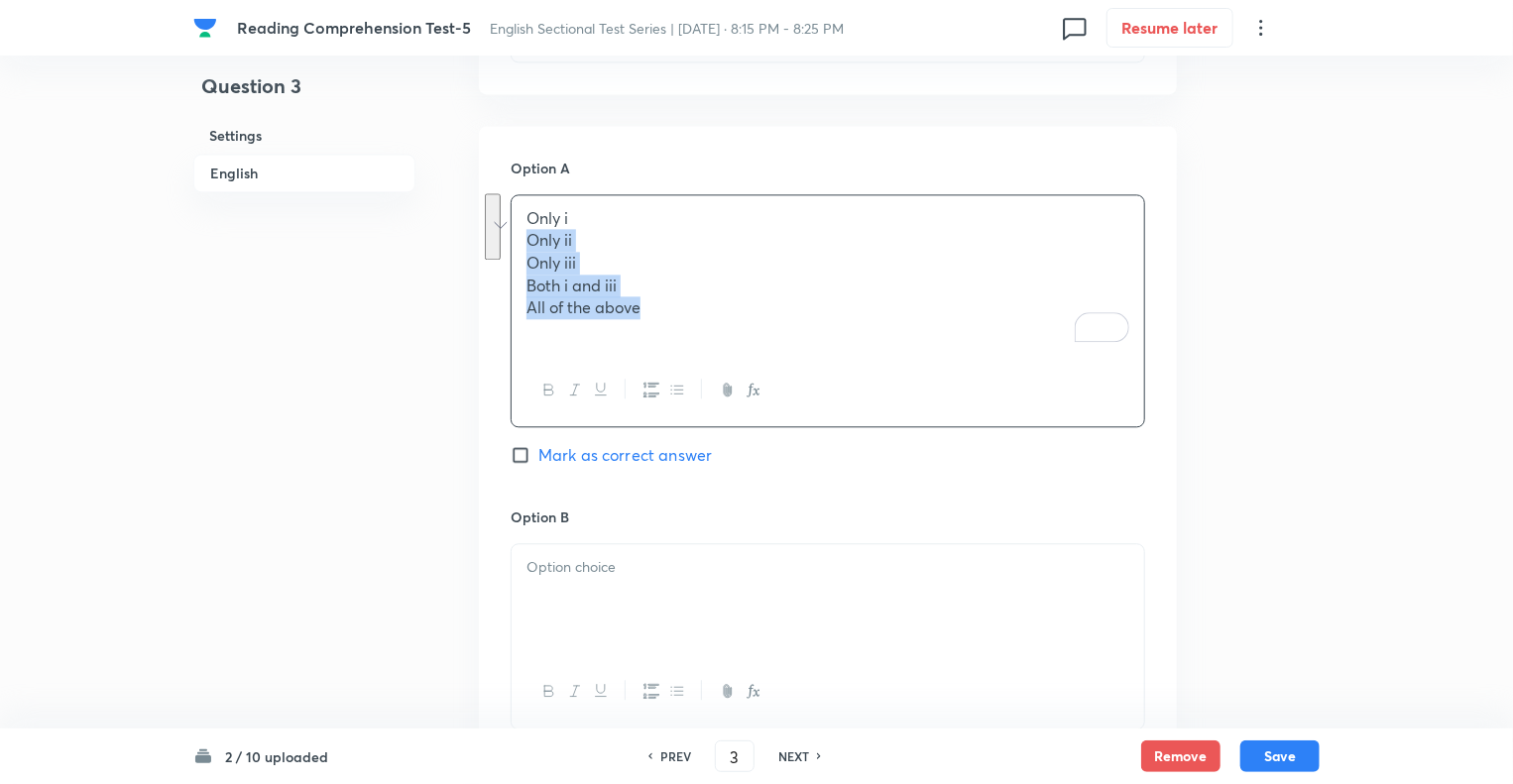 click on "Reading Comprehension Test-5 English Sectional Test Series | [DATE] · 8:15 PM - 8:25 PM 0 Resume later Question 3 Settings English Settings Type Single choice correct 5 options With passage + 1 mark - 0.25 marks Edit Concept English Language Reading Comprehension Comprehension Reading Comprehension Edit Additional details Moderate Fact Not from PYQ paper No equation Edit In English Passage Read the following passage and answer the questions that follow. Some words are given in bold to help you while answering some questions. During normal times, seasonal labour released from agriculture gets accommodated in the construction sector, even though the ideal situation would be their movement to the factory sector. But, currently, the construction sector itself is shedding jobs, forcing workers to find employment in the household sector and low-end services. This non-availability of sufficient jobs in manufacturing and higher end services could be the  dampener  Tepid Question (i) Increasing investments. nd" at bounding box center (756, 36) 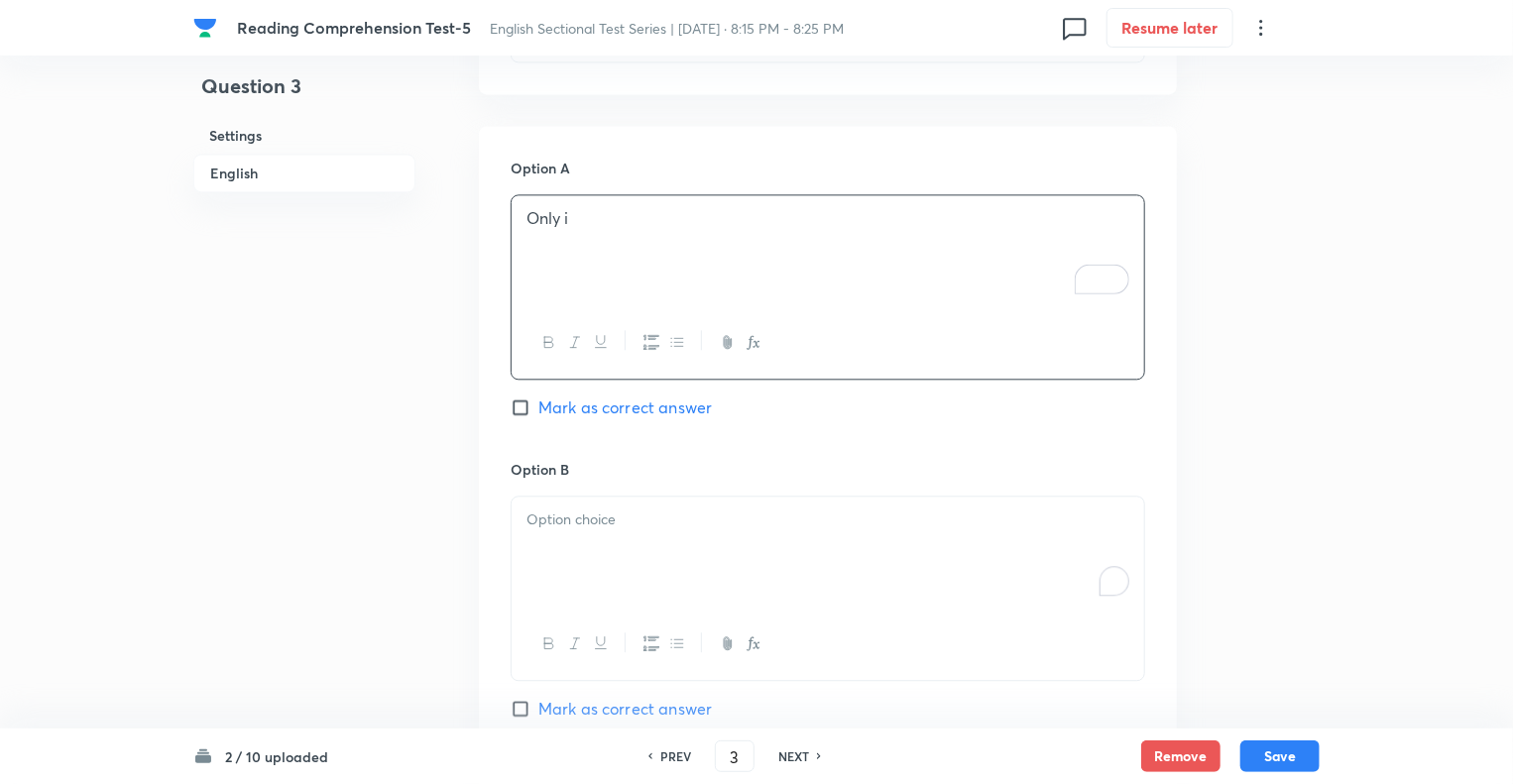 click at bounding box center [828, 552] 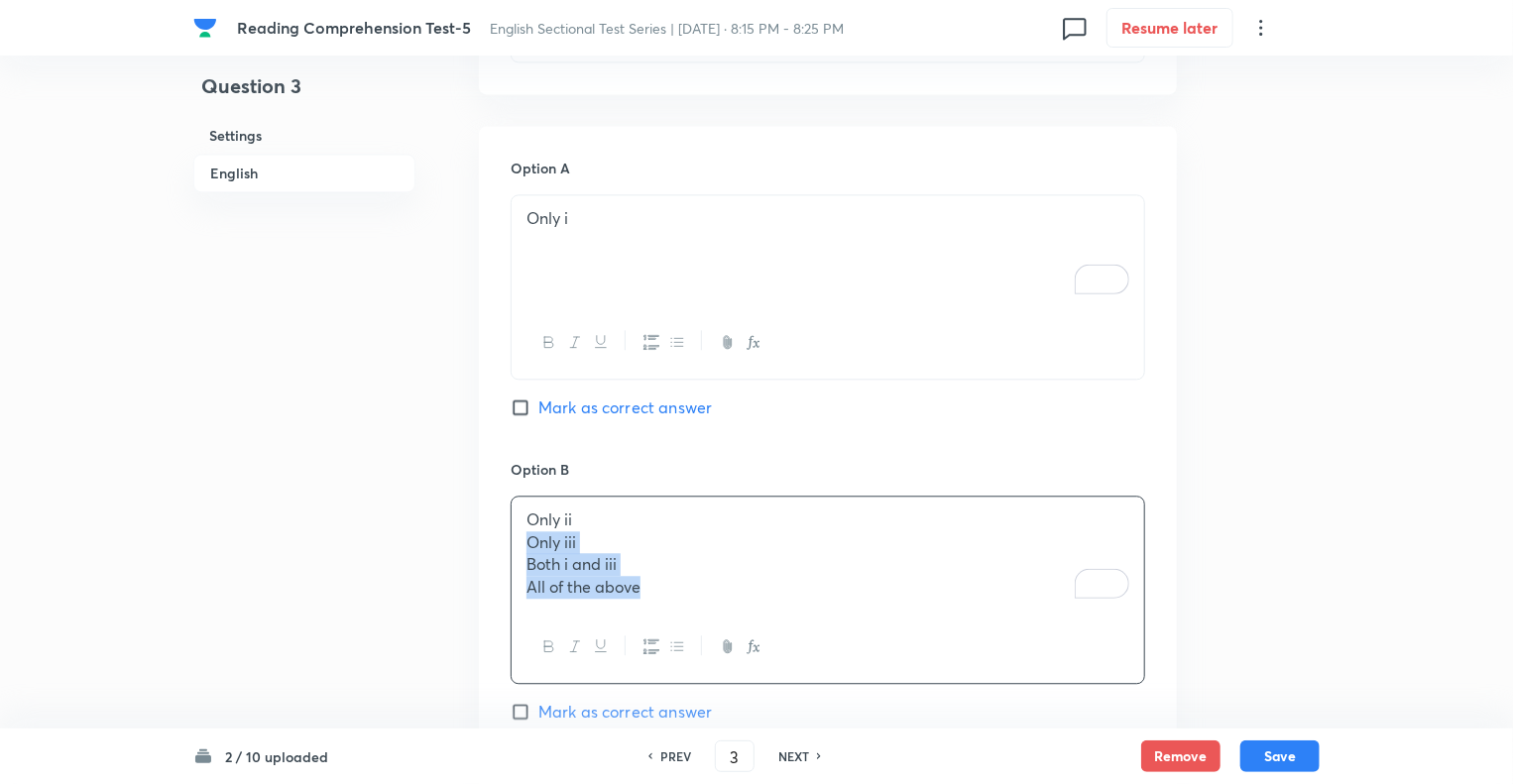 drag, startPoint x: 653, startPoint y: 594, endPoint x: 513, endPoint y: 541, distance: 149.69636 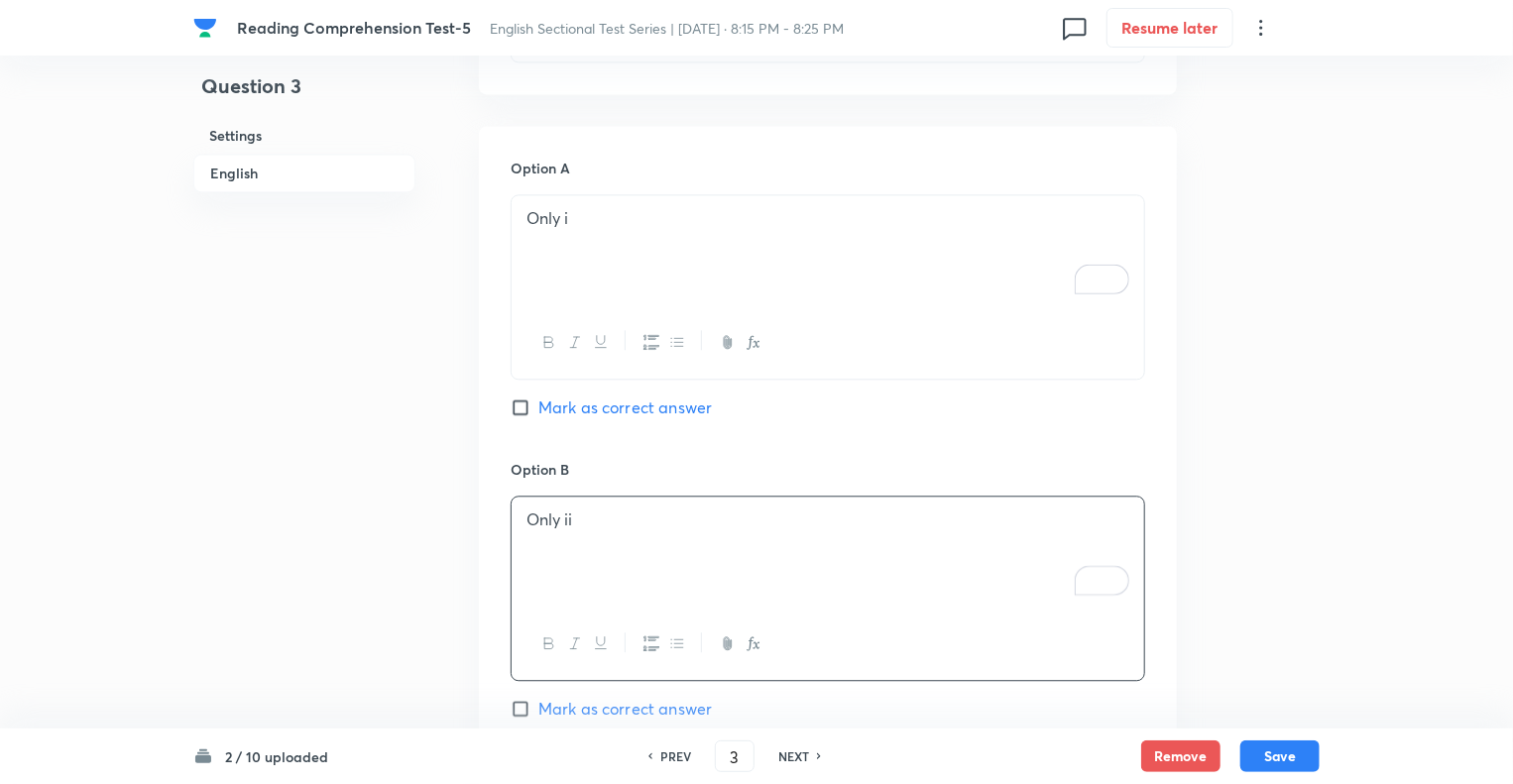 click on "Question 3 Settings English" at bounding box center [304, 12] 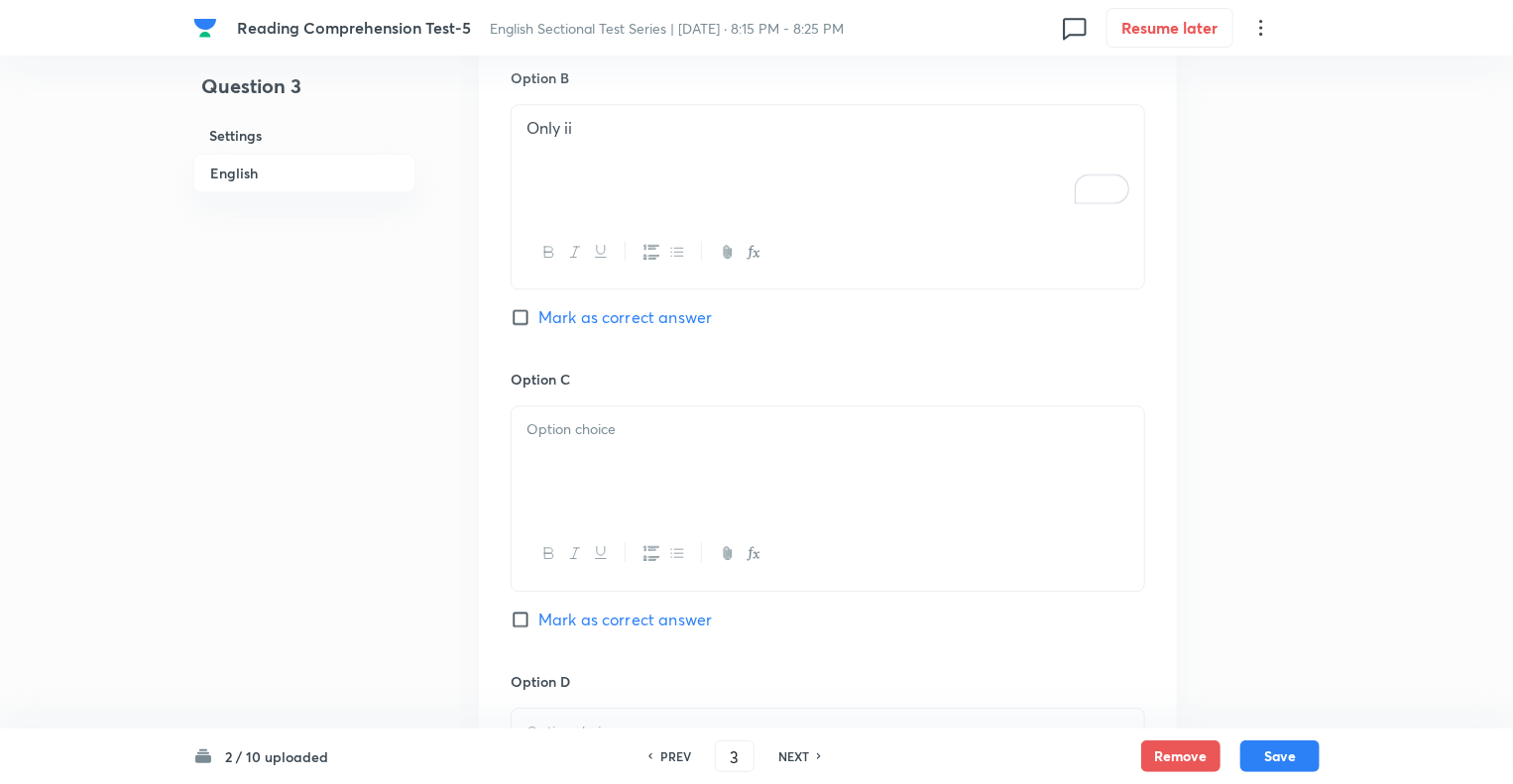 scroll, scrollTop: 2711, scrollLeft: 0, axis: vertical 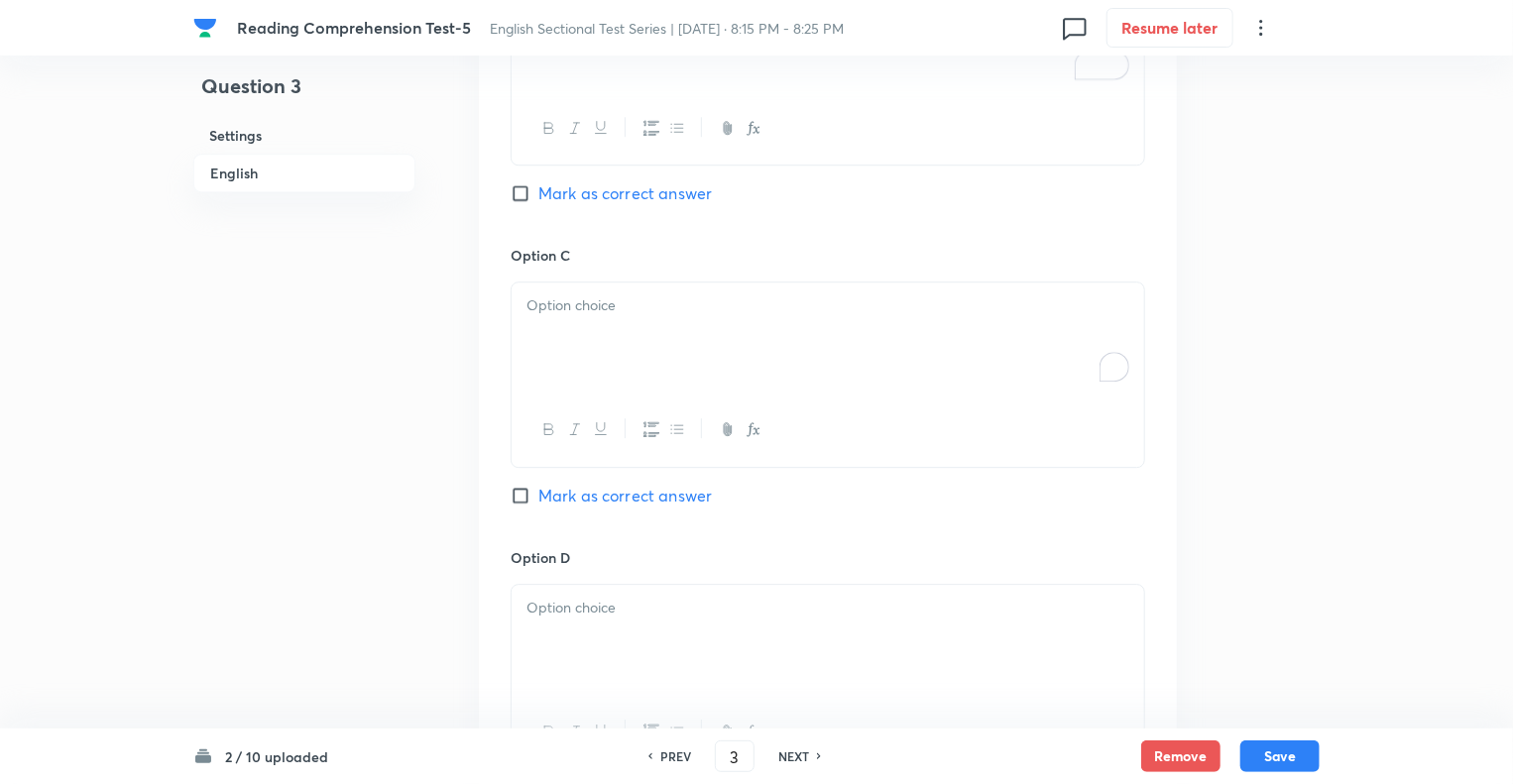 click at bounding box center (828, 305) 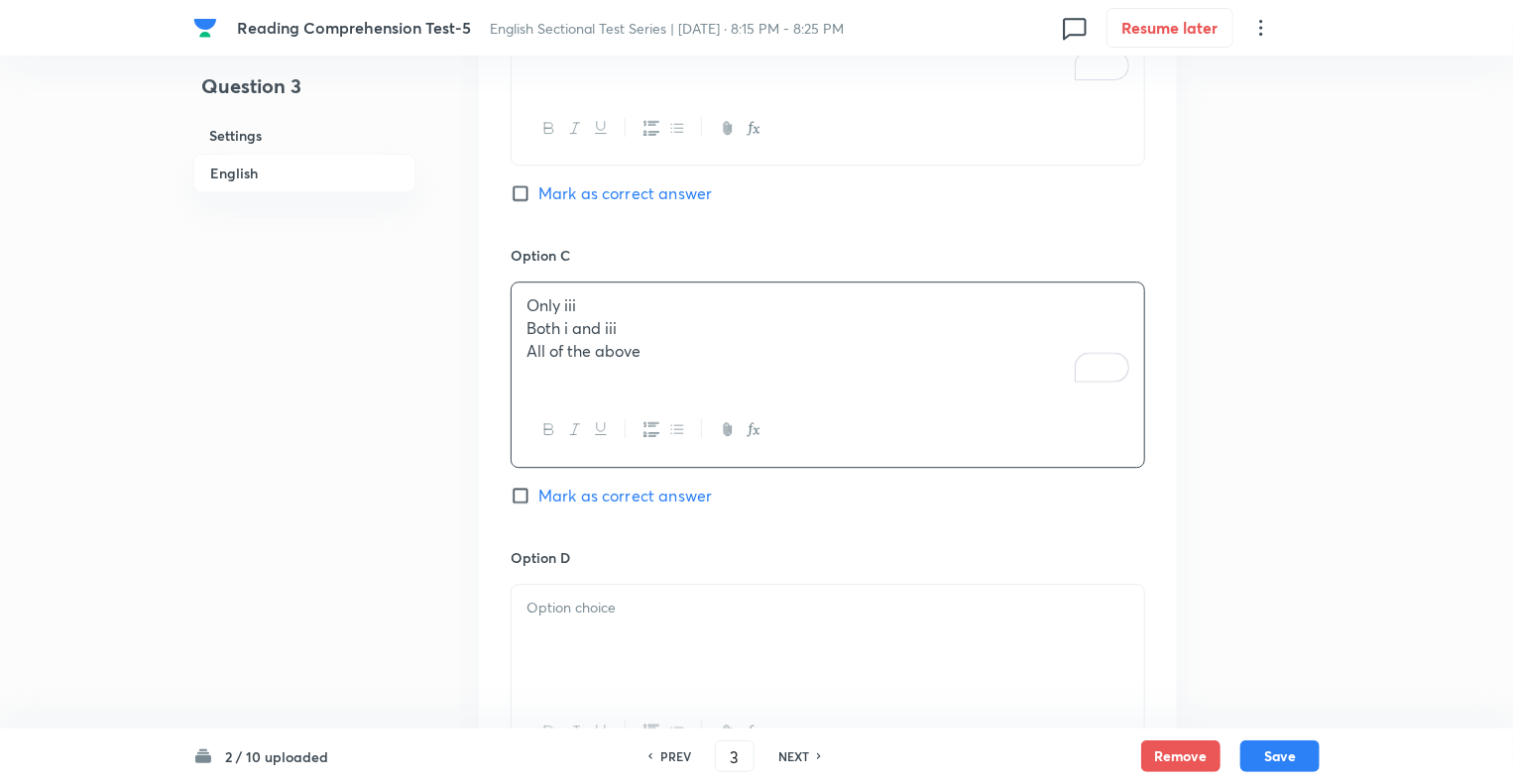 click on "All of the above" at bounding box center (828, 351) 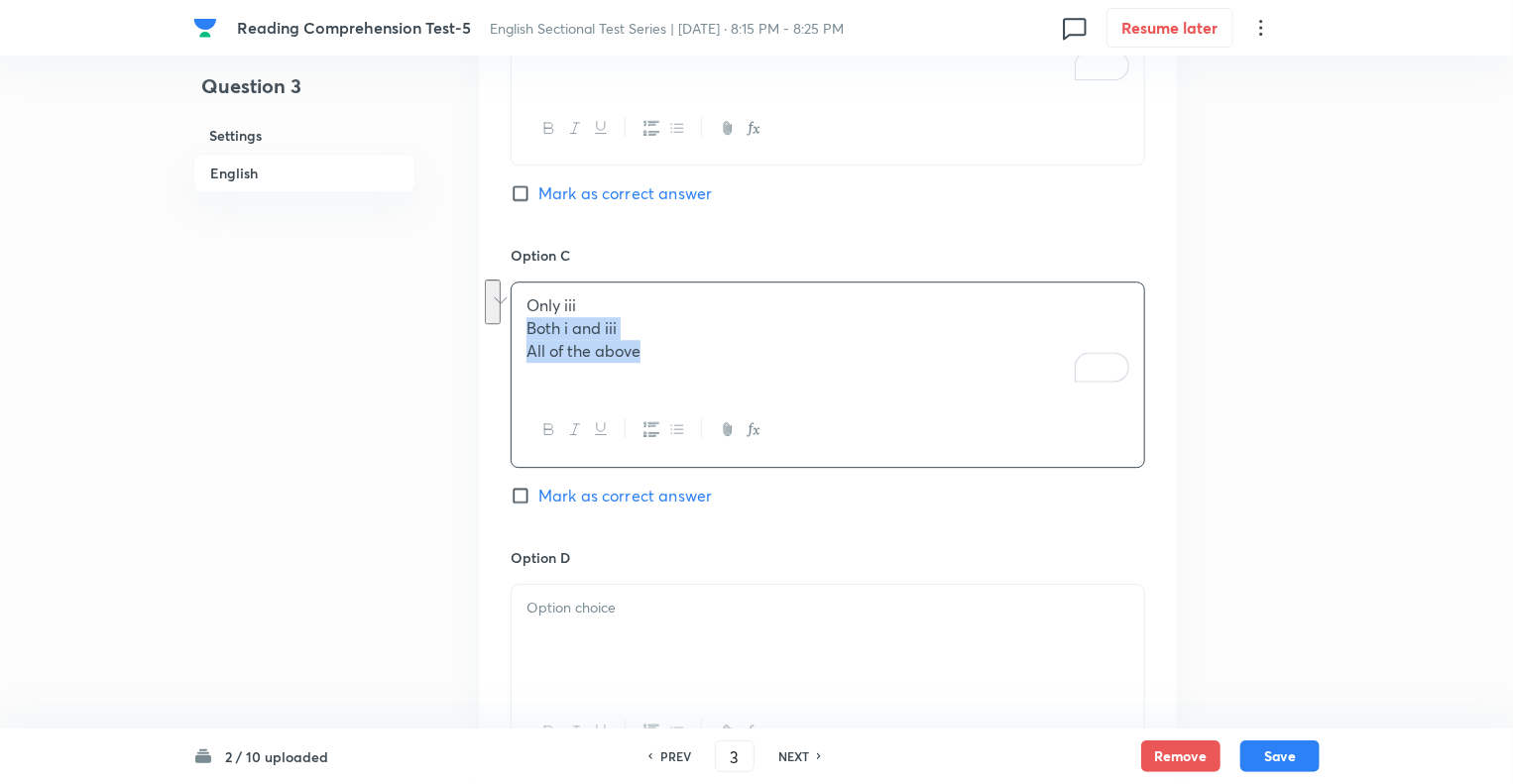 drag, startPoint x: 652, startPoint y: 356, endPoint x: 514, endPoint y: 331, distance: 140.24621 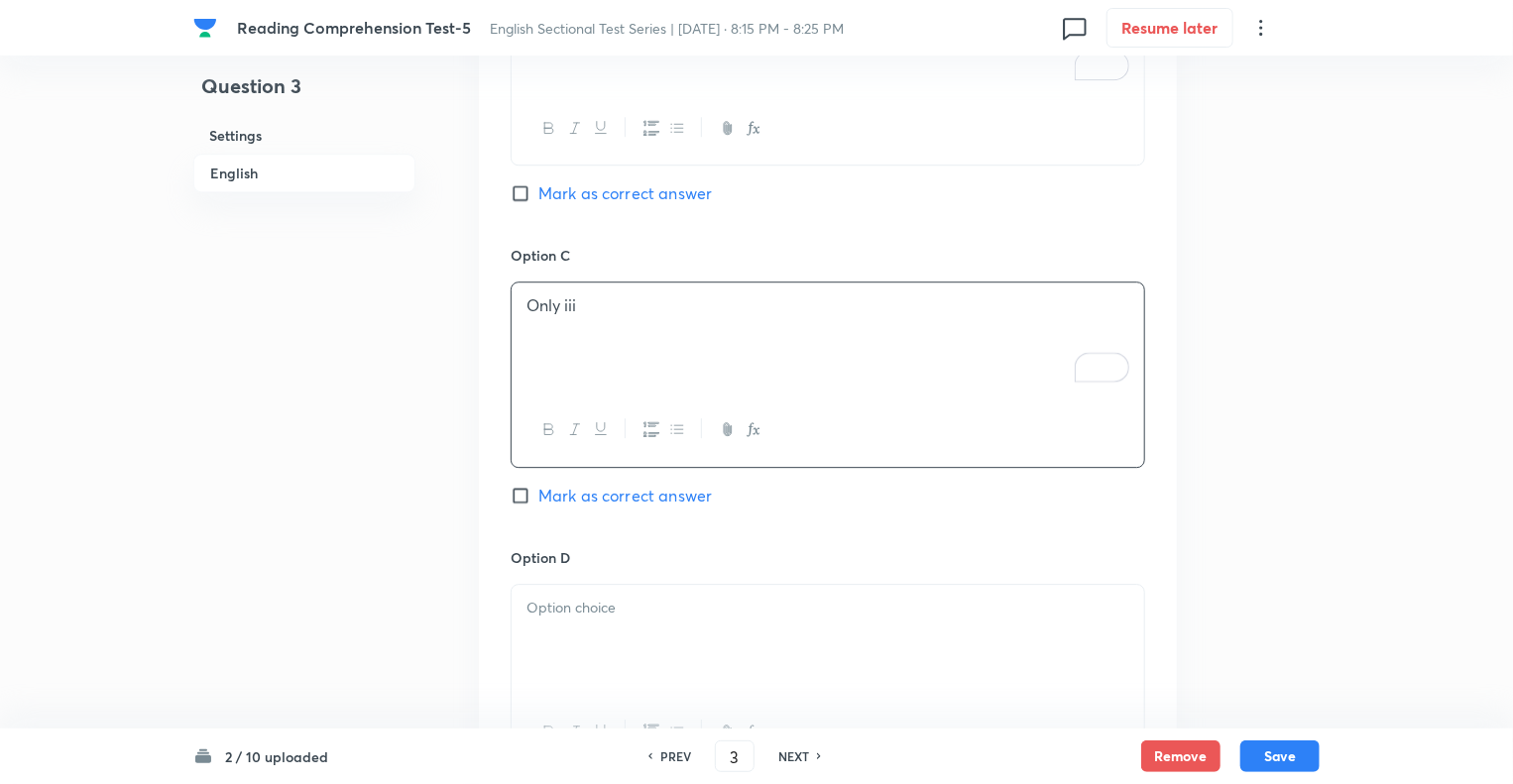 click at bounding box center (828, 608) 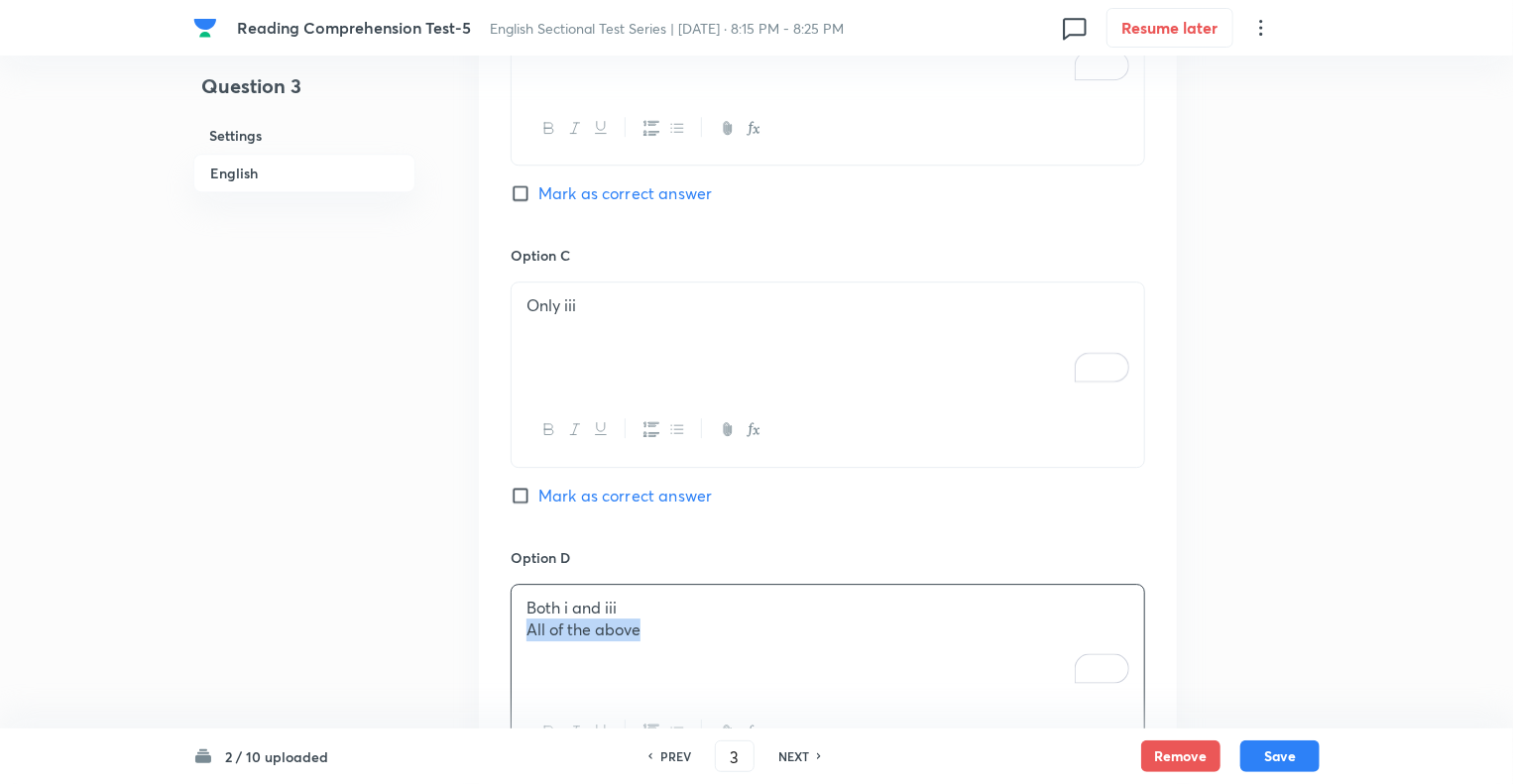 drag, startPoint x: 649, startPoint y: 629, endPoint x: 484, endPoint y: 630, distance: 165.00303 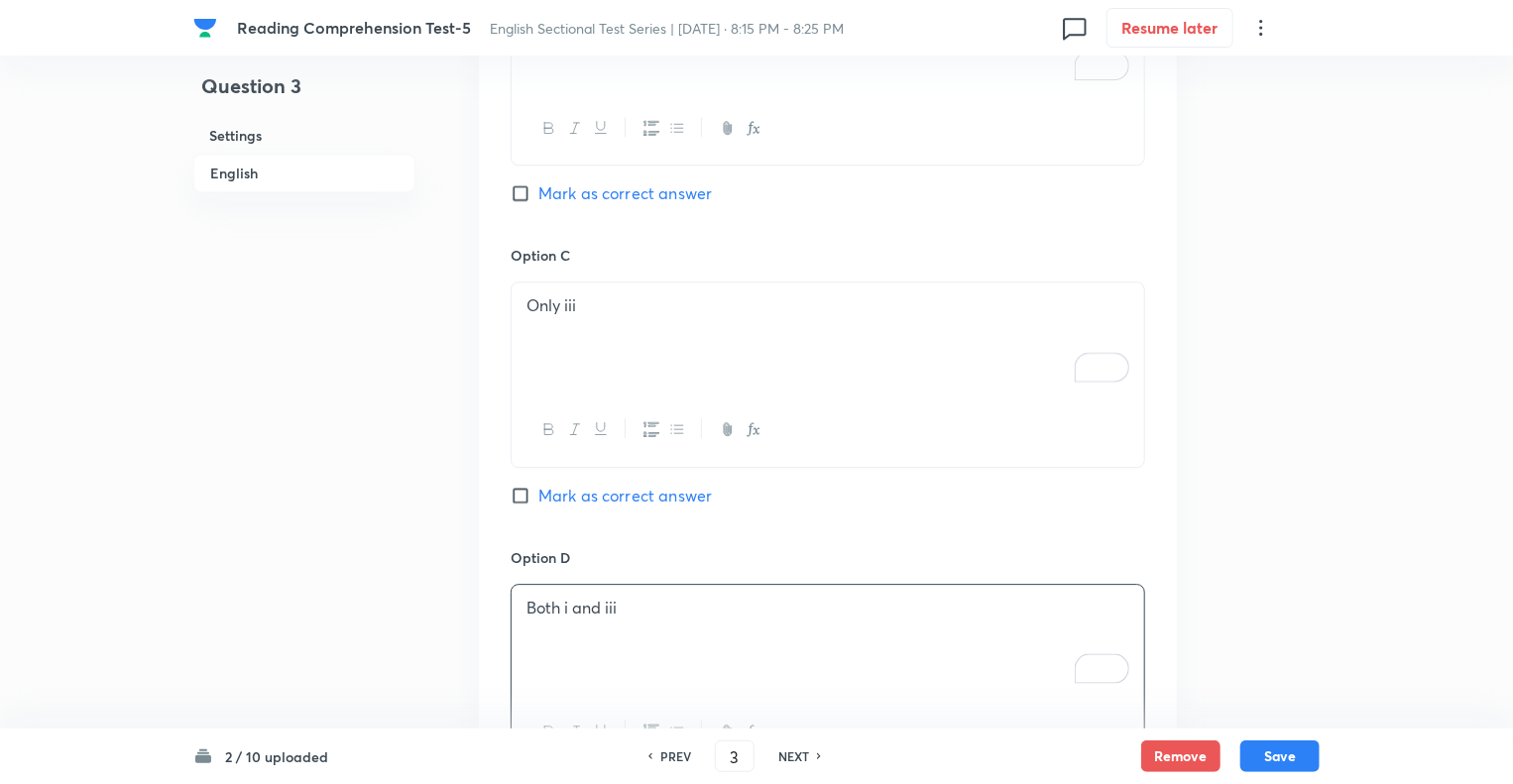 click on "Question 3 Settings English" at bounding box center [304, -504] 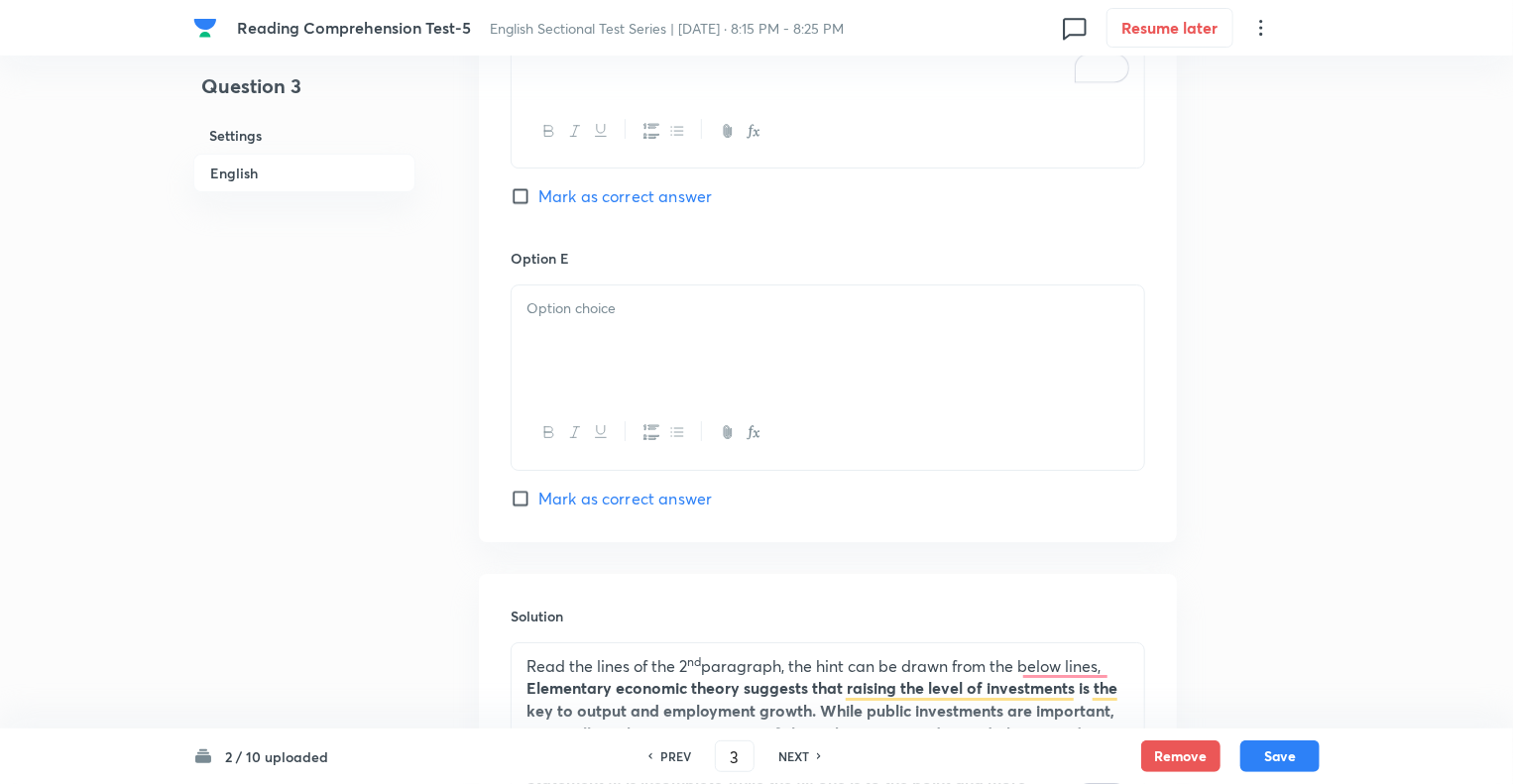 scroll, scrollTop: 3385, scrollLeft: 0, axis: vertical 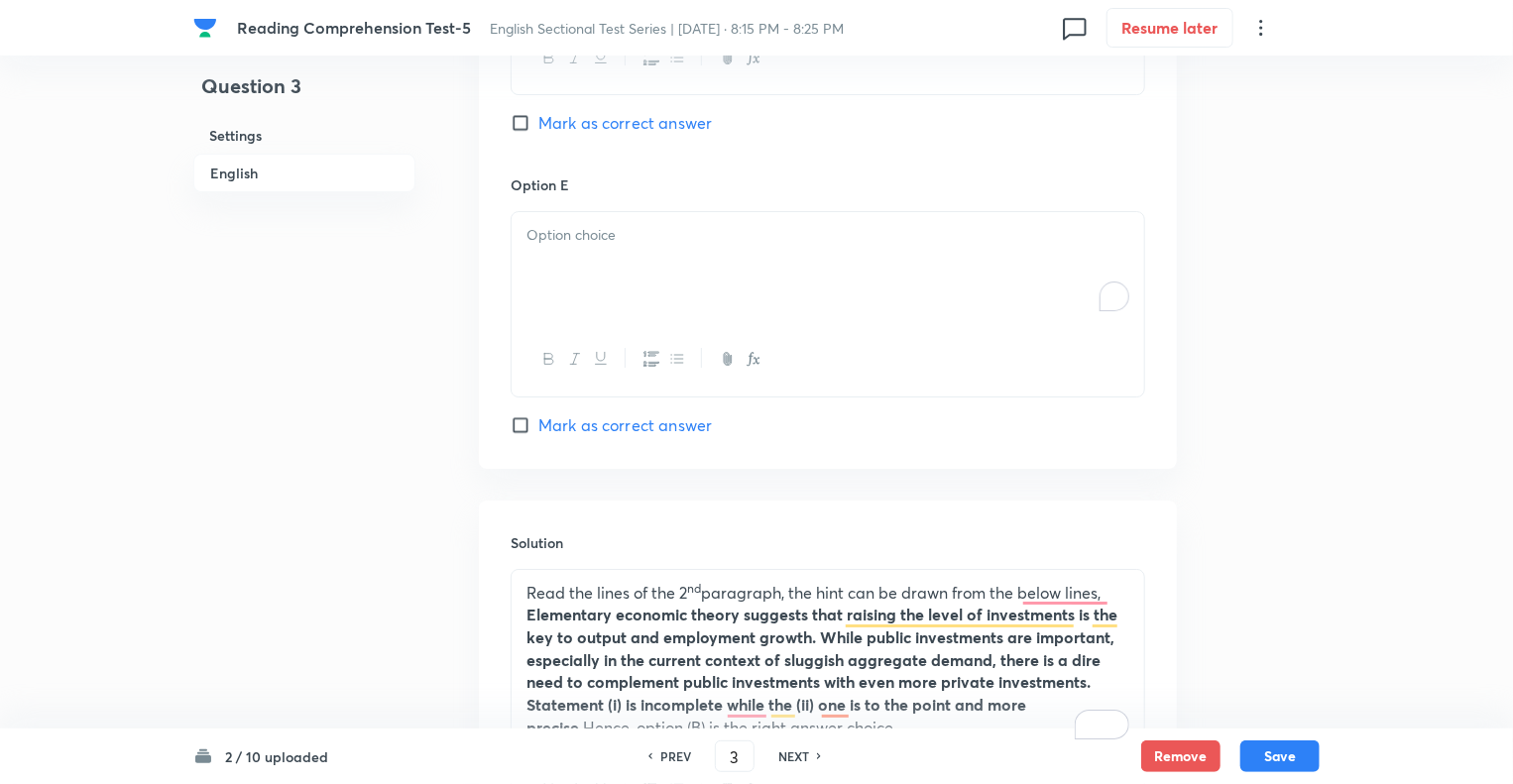 click at bounding box center [828, 268] 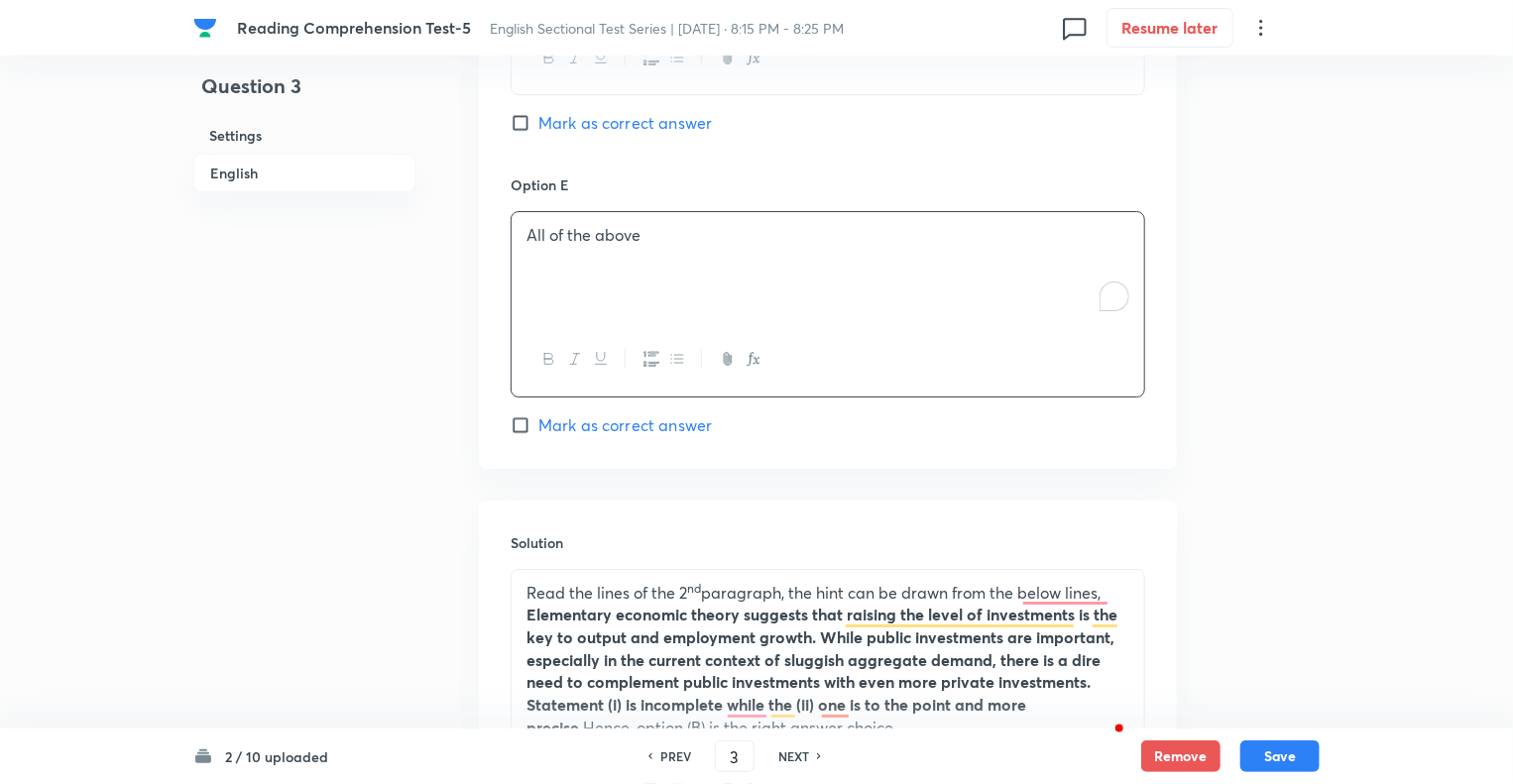 click on "Question 3 Settings English Settings Type Single choice correct 5 options With passage + 1 mark - 0.25 marks Edit Concept English Language Reading Comprehension Comprehension Reading Comprehension Edit Additional details Moderate Fact Not from PYQ paper No equation Edit In English Passage Read the following passage and answer the questions that follow. Some words are given in bold to help you while answering some questions. During normal times, seasonal labour released from agriculture gets accommodated in the construction sector, even though the ideal situation would be their movement to the factory sector. But, currently, the construction sector itself is shedding jobs, forcing workers to find employment in the household sector and low-end services. This non-availability of sufficient jobs in manufacturing and higher end services could be the  dampener  Tepid Question What Elementary economic theory suggests to increase employment as well as output? (i) Increasing investments. (iii) Boost aggregate demand." at bounding box center [756, -1177] 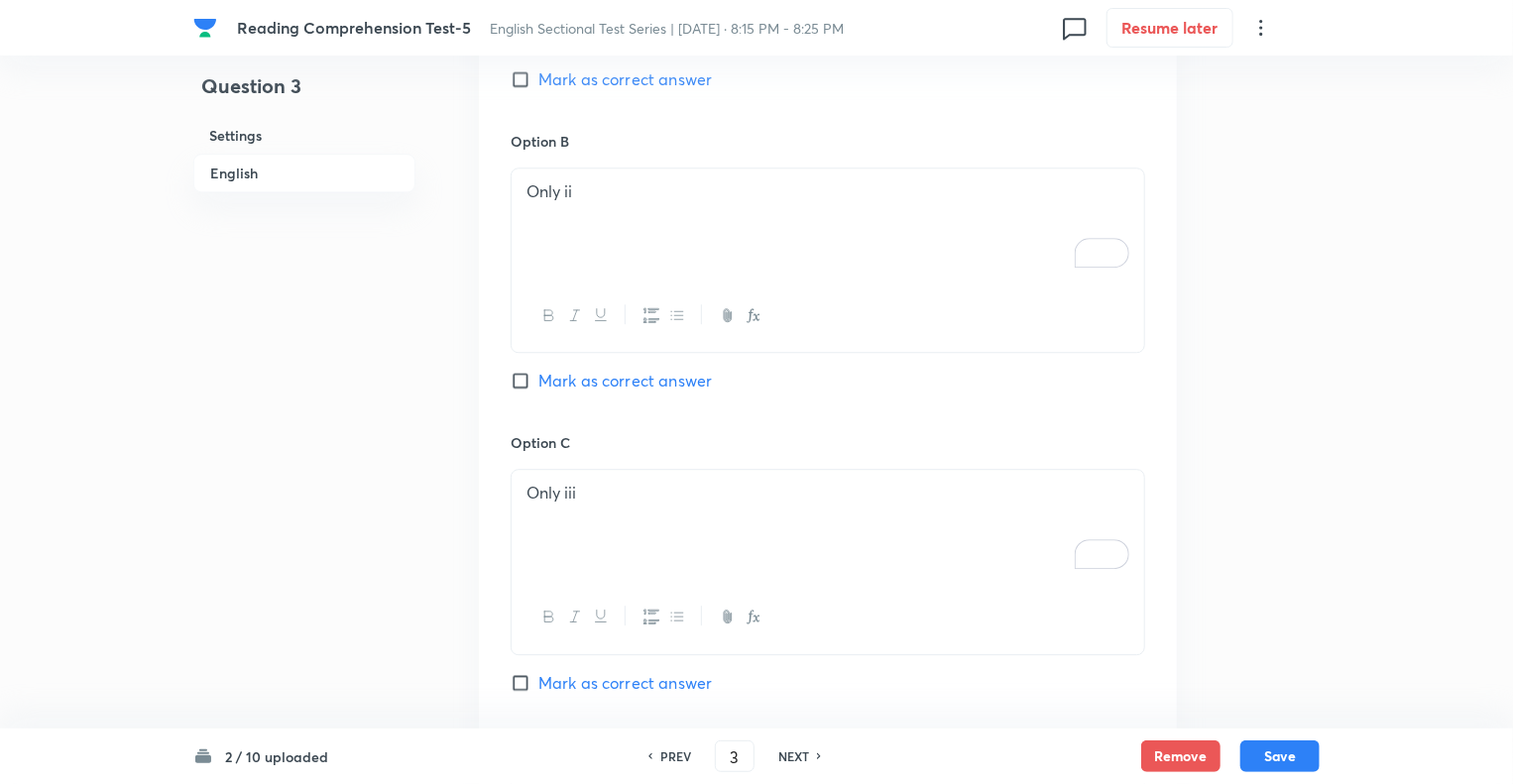 scroll, scrollTop: 2513, scrollLeft: 0, axis: vertical 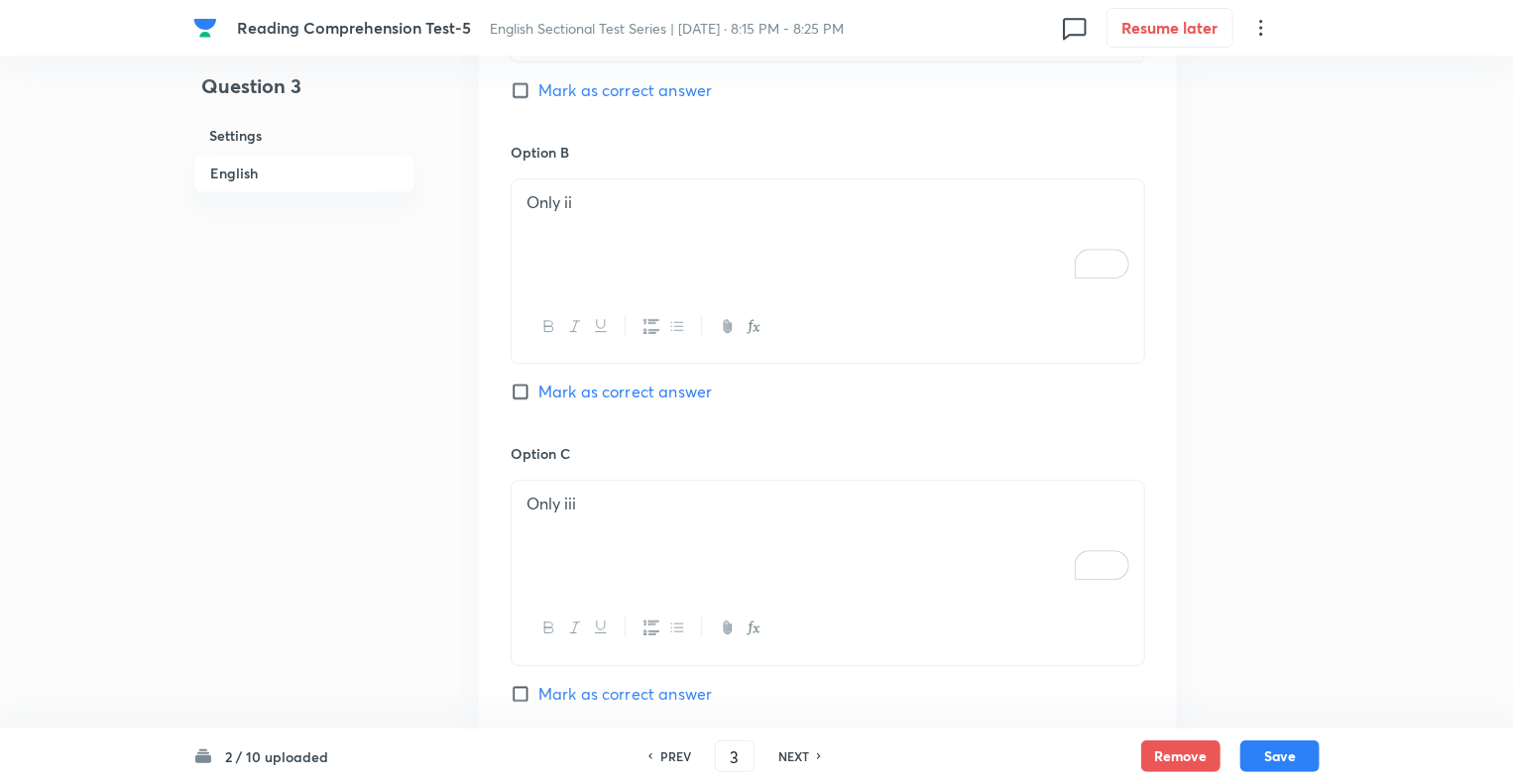 click on "Mark as correct answer" at bounding box center [524, 392] 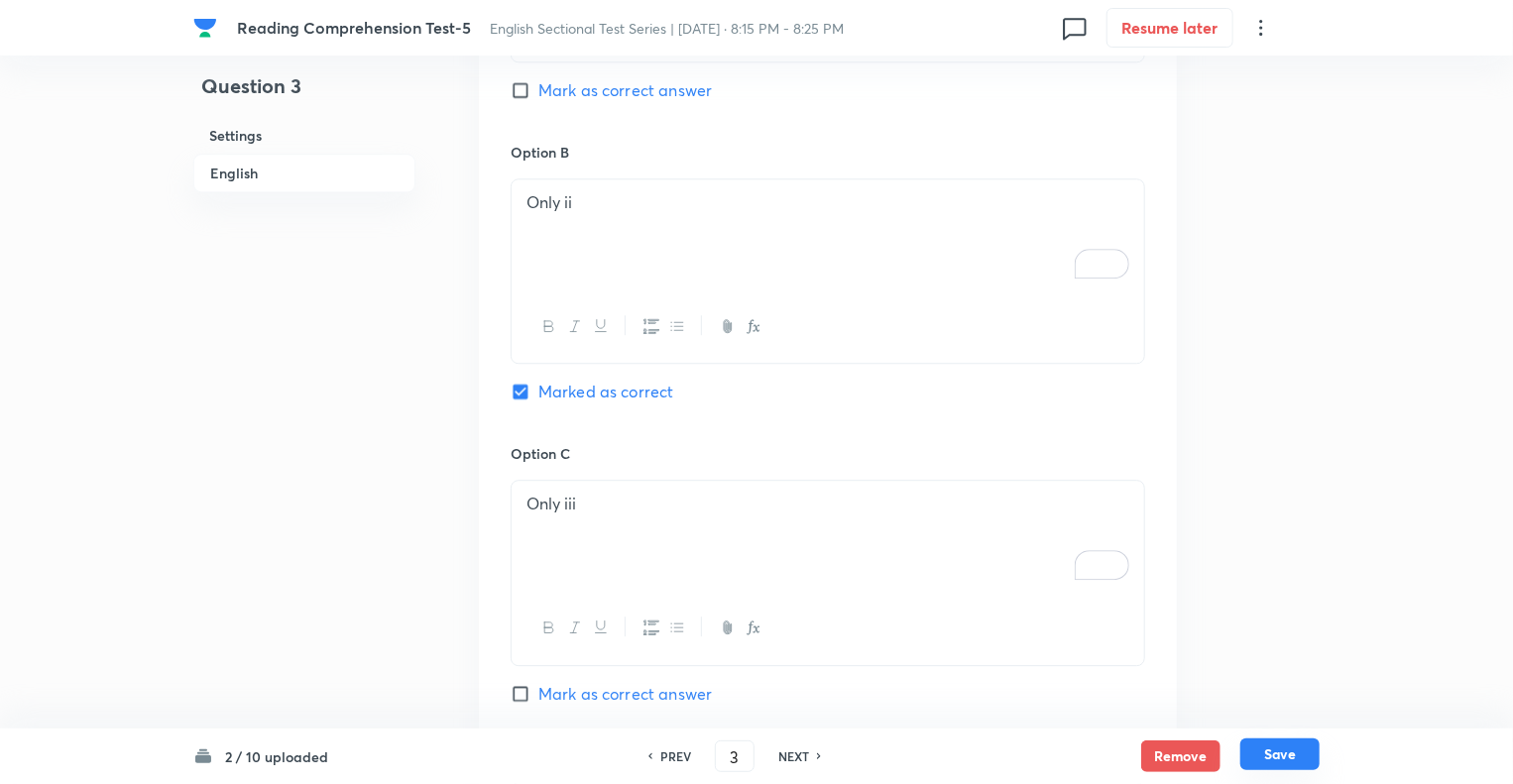 click on "Save" at bounding box center [1280, 754] 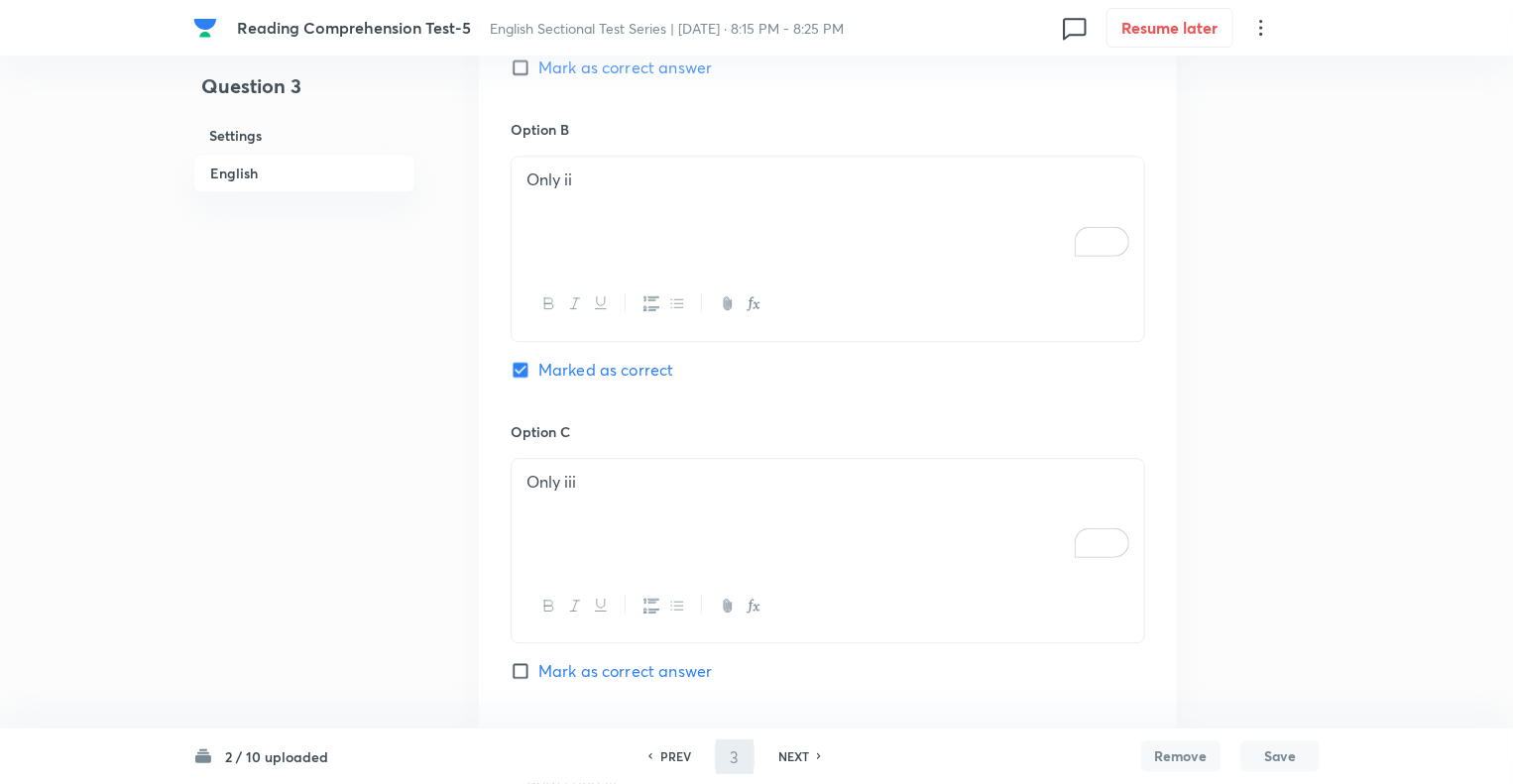 type on "4" 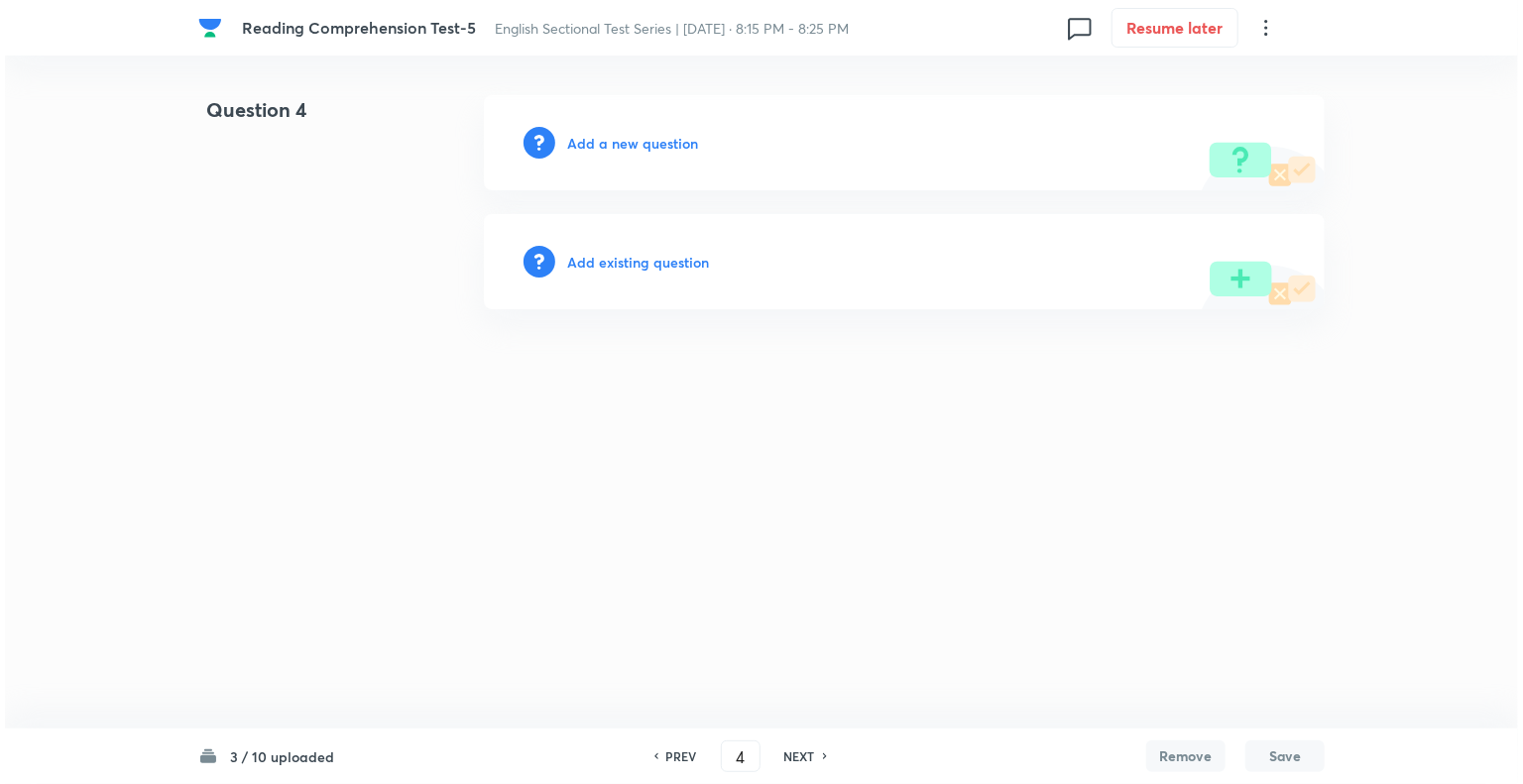 scroll, scrollTop: 0, scrollLeft: 0, axis: both 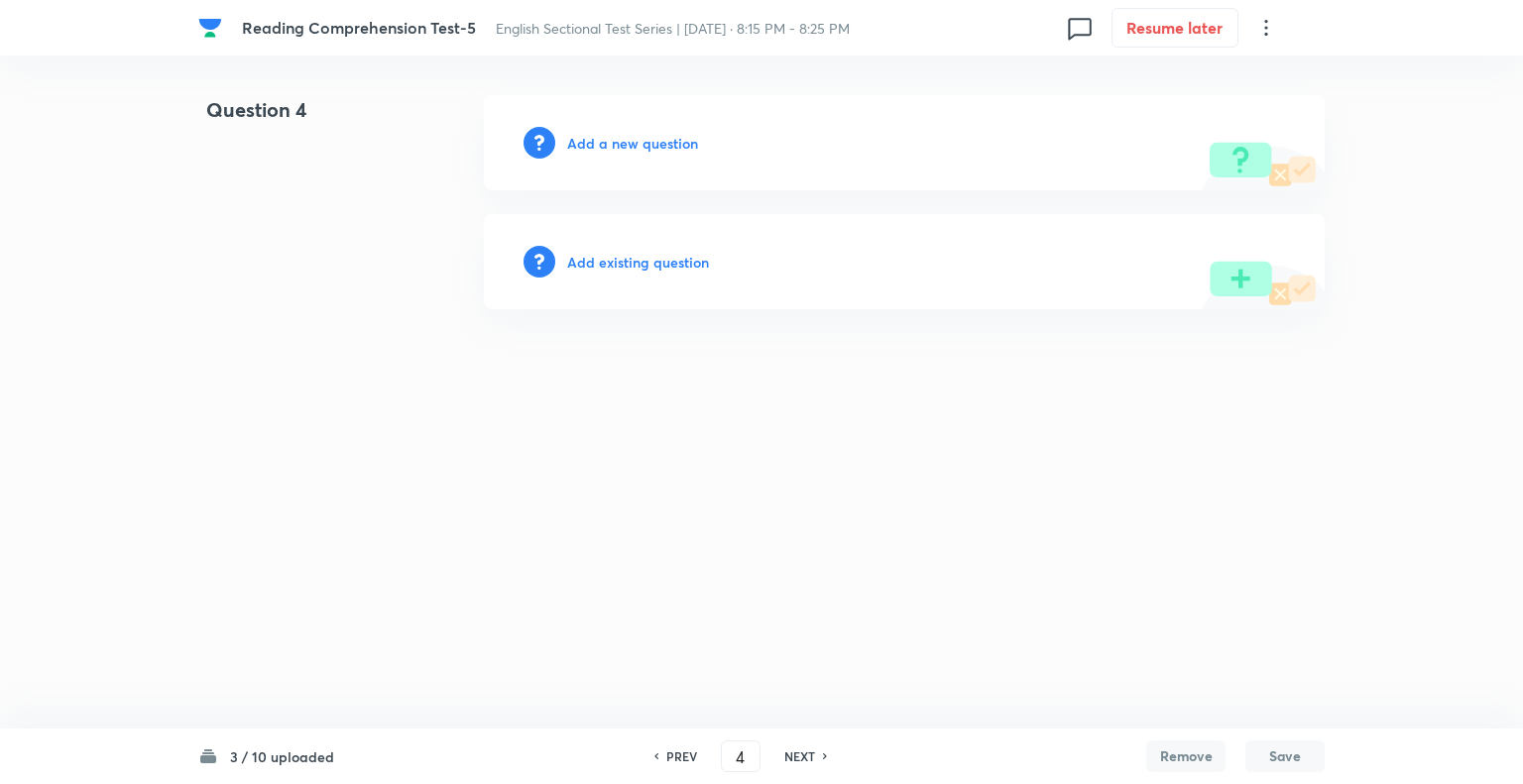 click on "Add a new question" at bounding box center (633, 143) 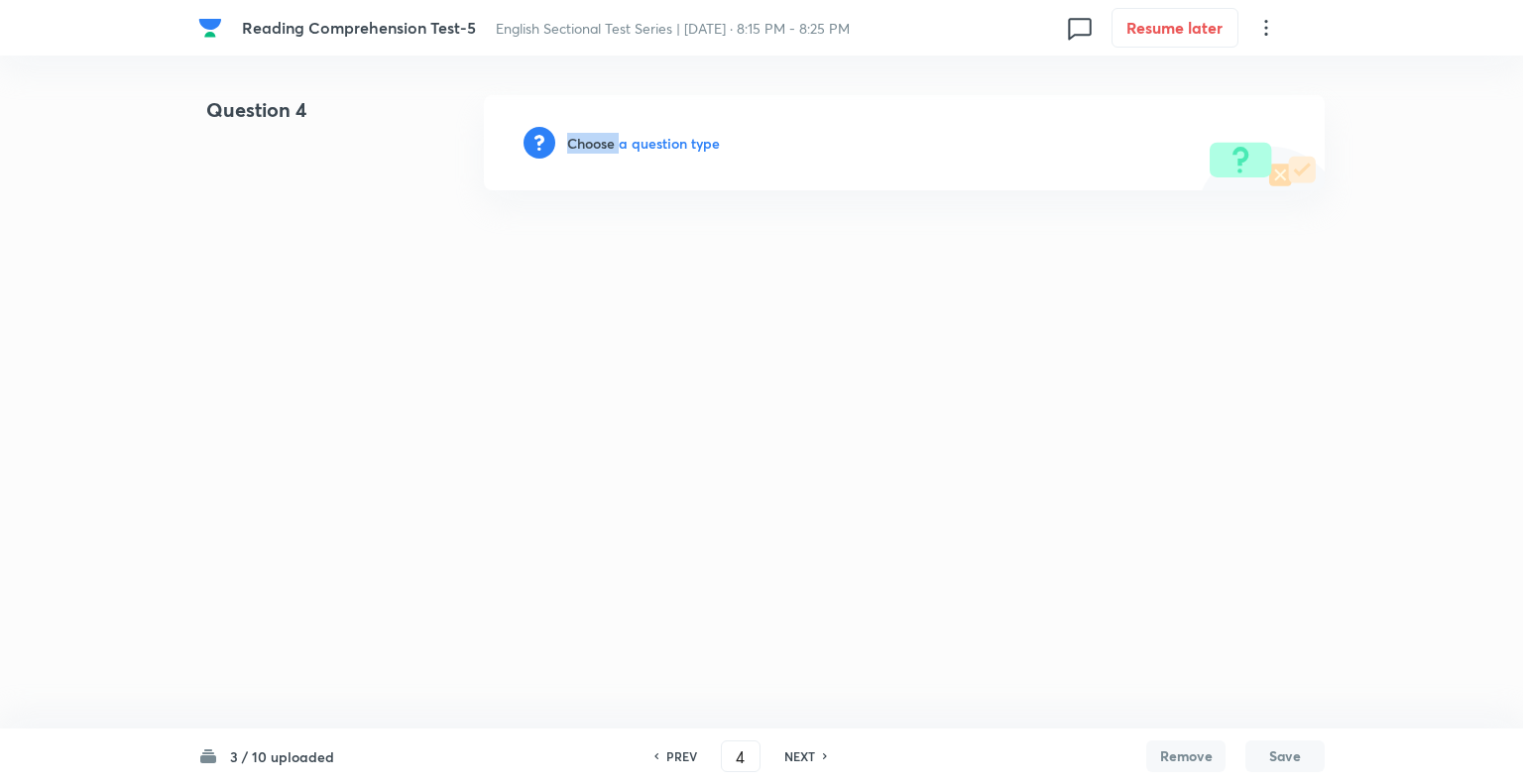 click on "Choose a question type" at bounding box center (644, 143) 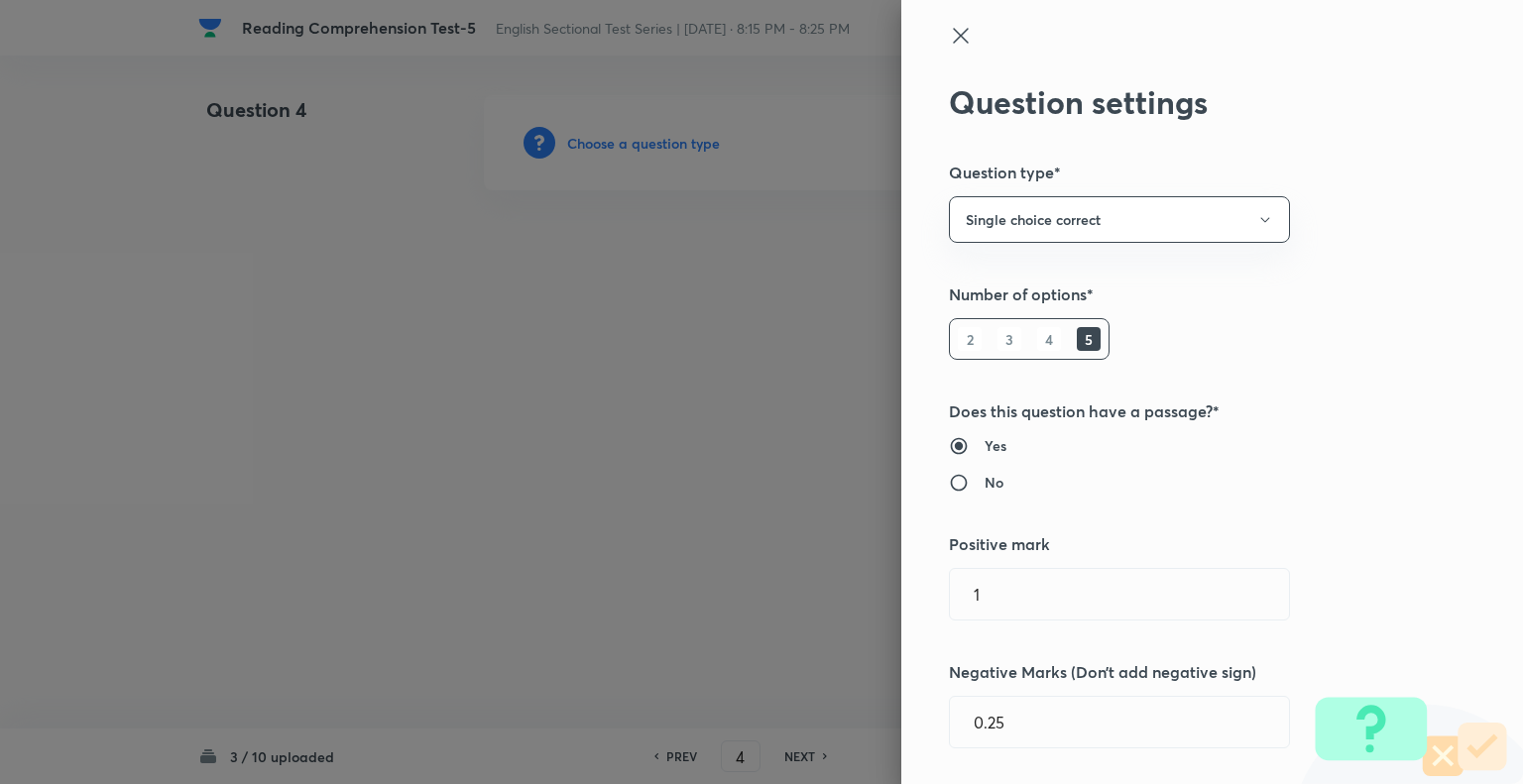 type 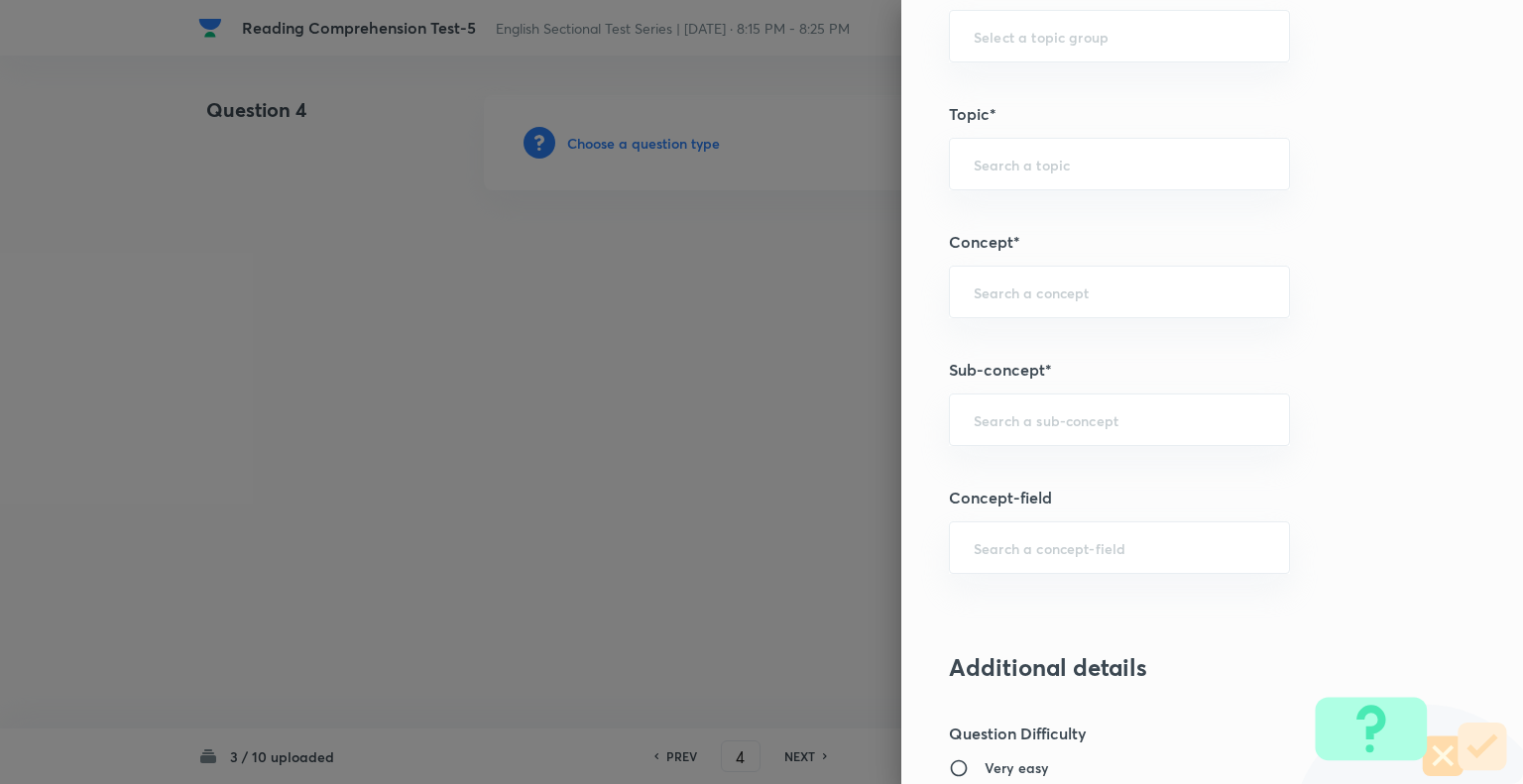 scroll, scrollTop: 952, scrollLeft: 0, axis: vertical 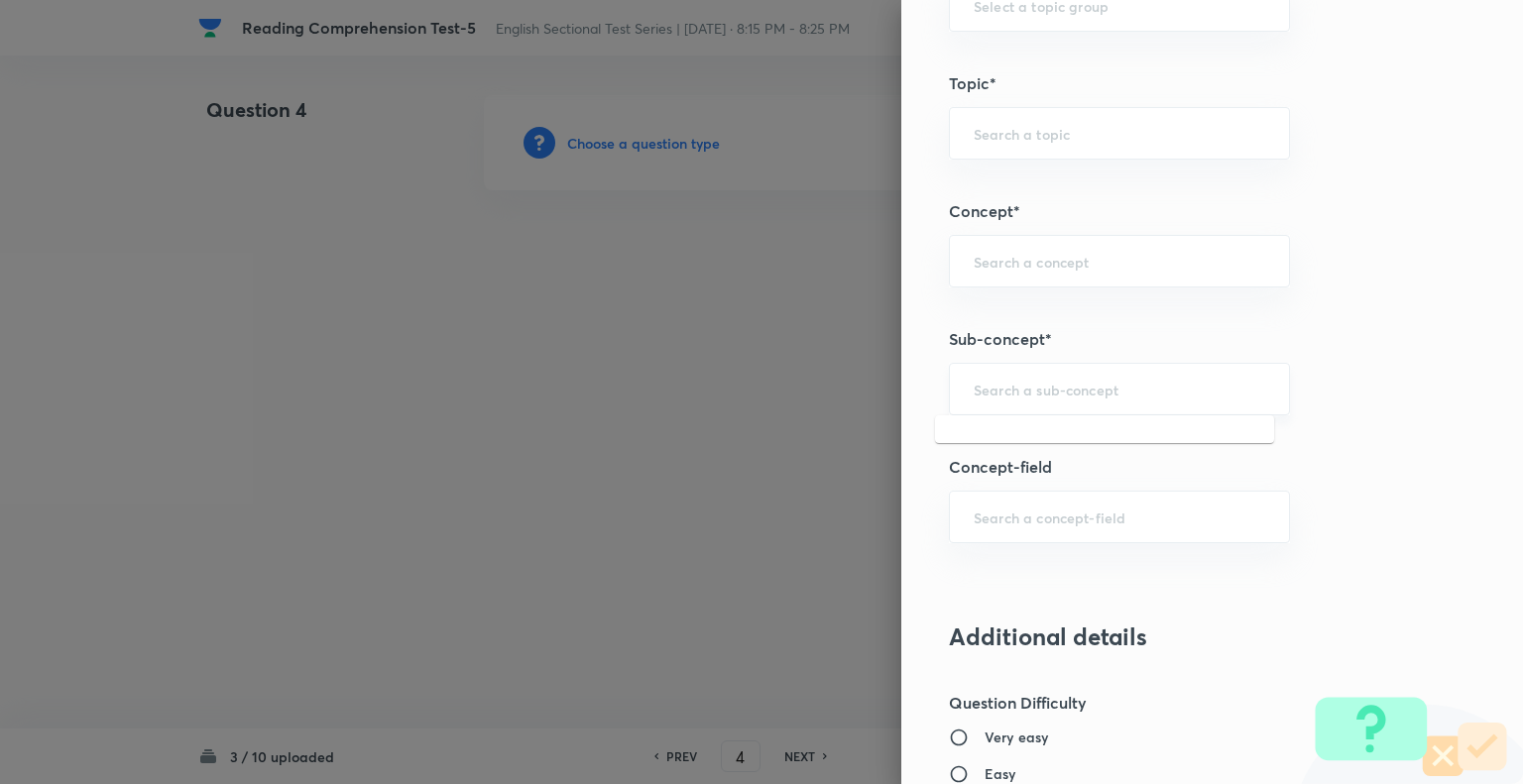click at bounding box center (1119, 389) 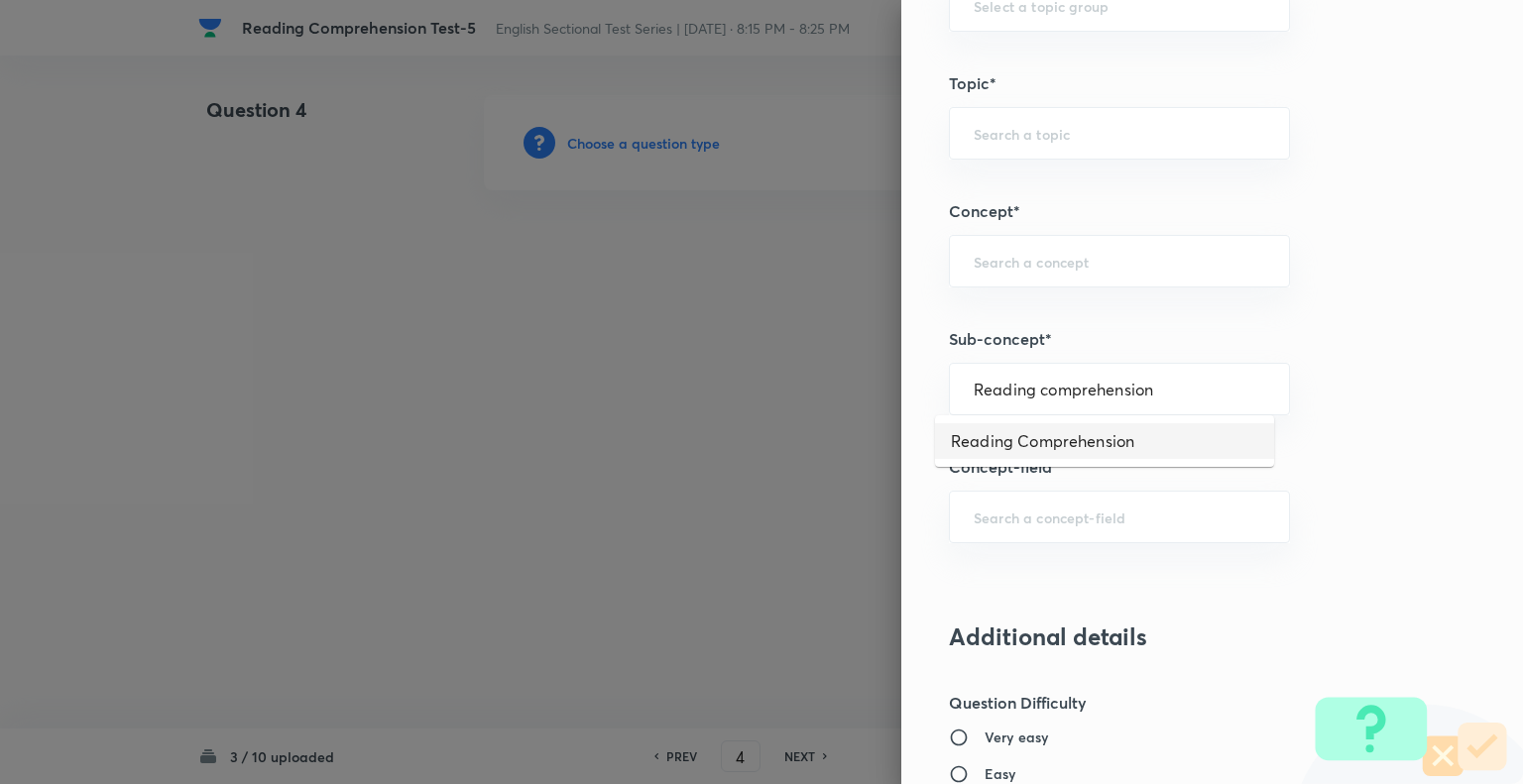 click on "Reading Comprehension" at bounding box center (1105, 441) 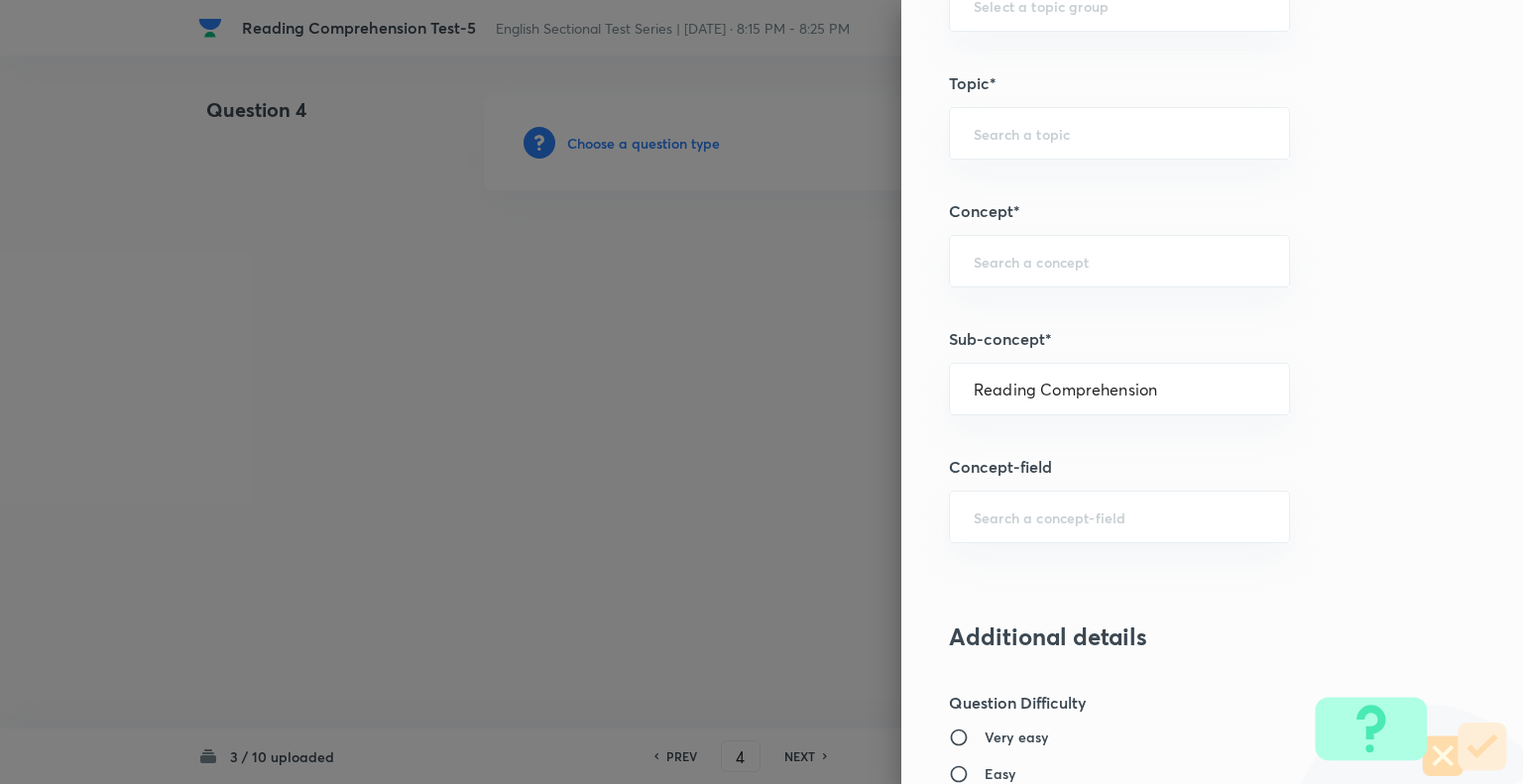 type on "English Language" 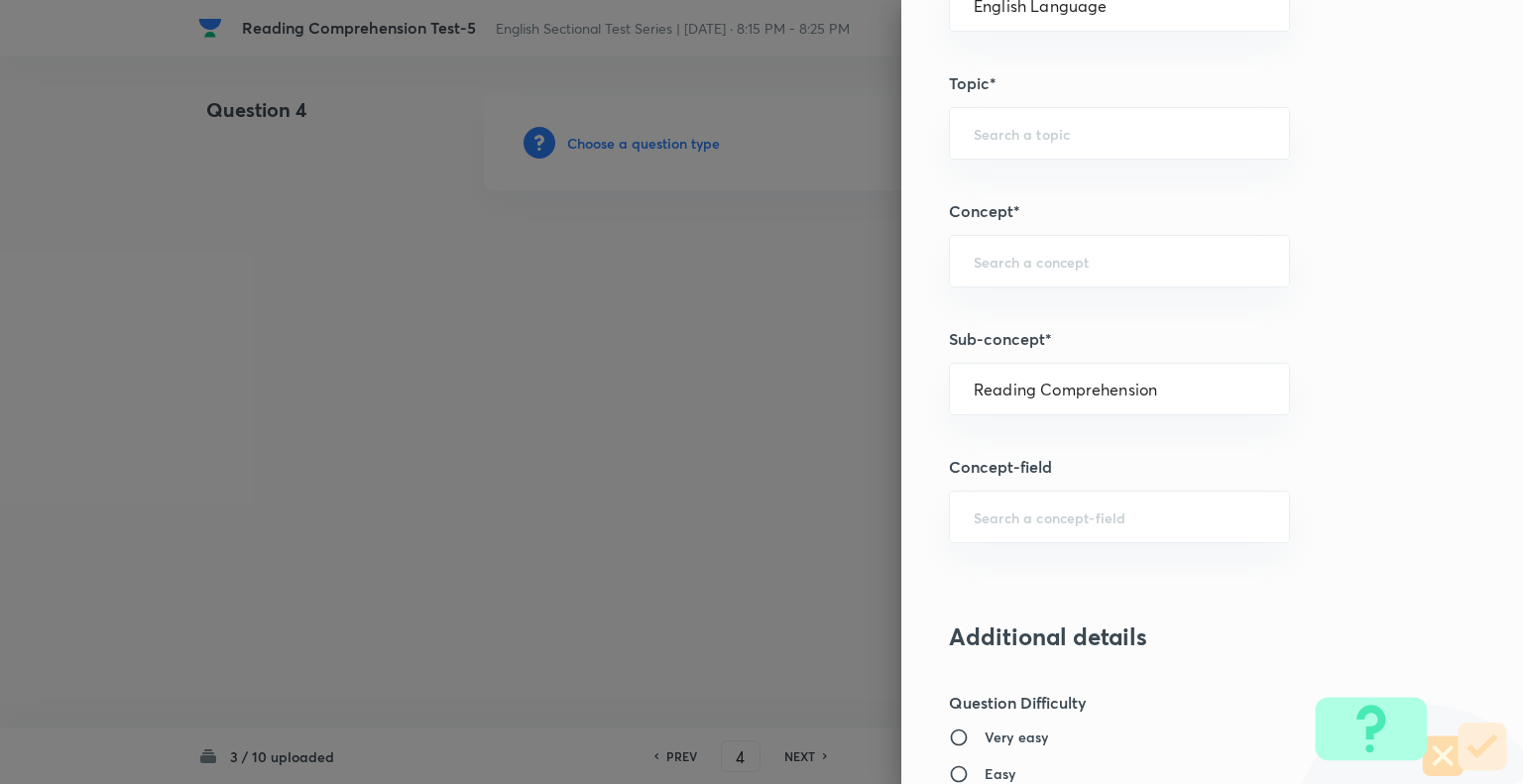type on "Reading Comprehension" 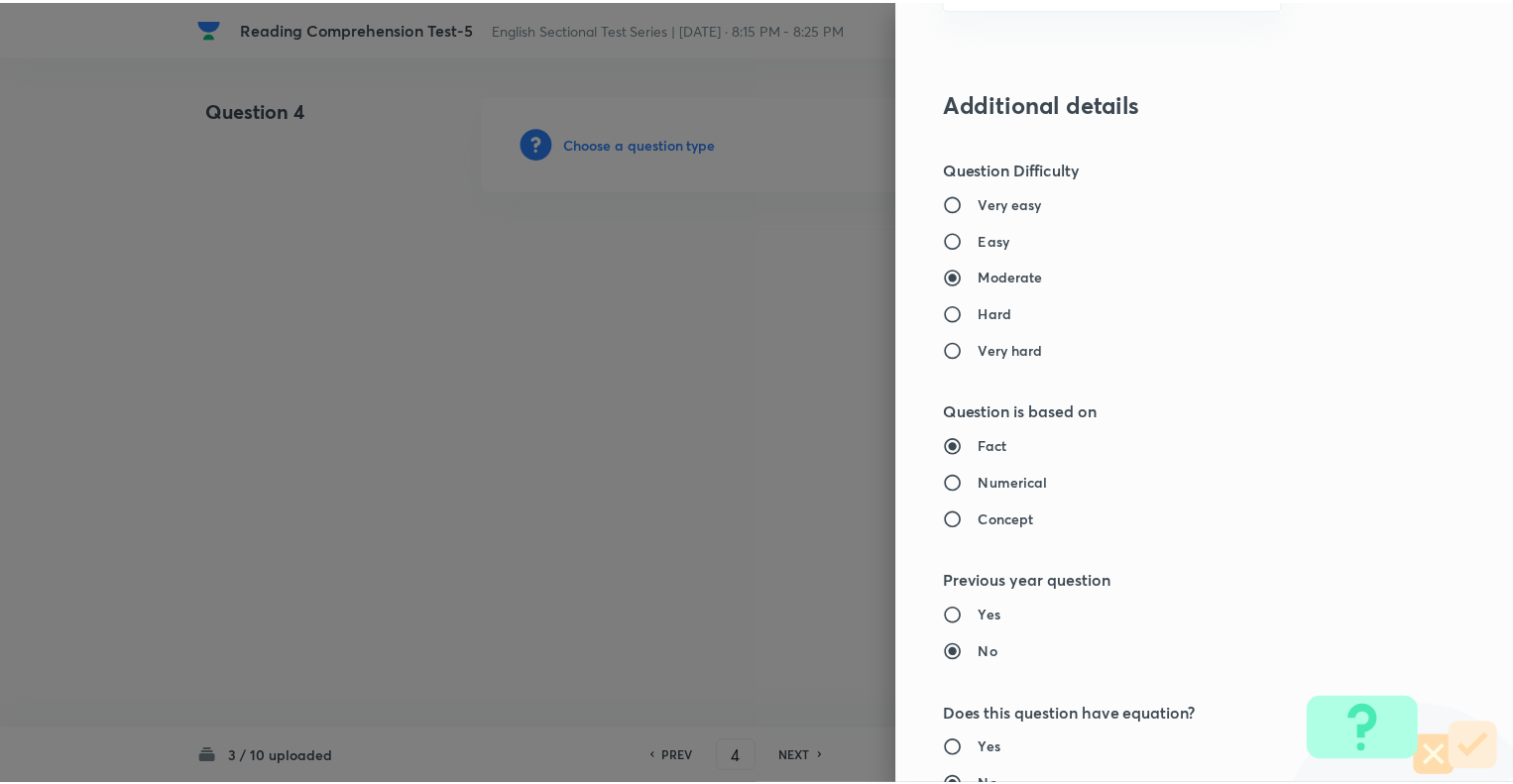 scroll, scrollTop: 1914, scrollLeft: 0, axis: vertical 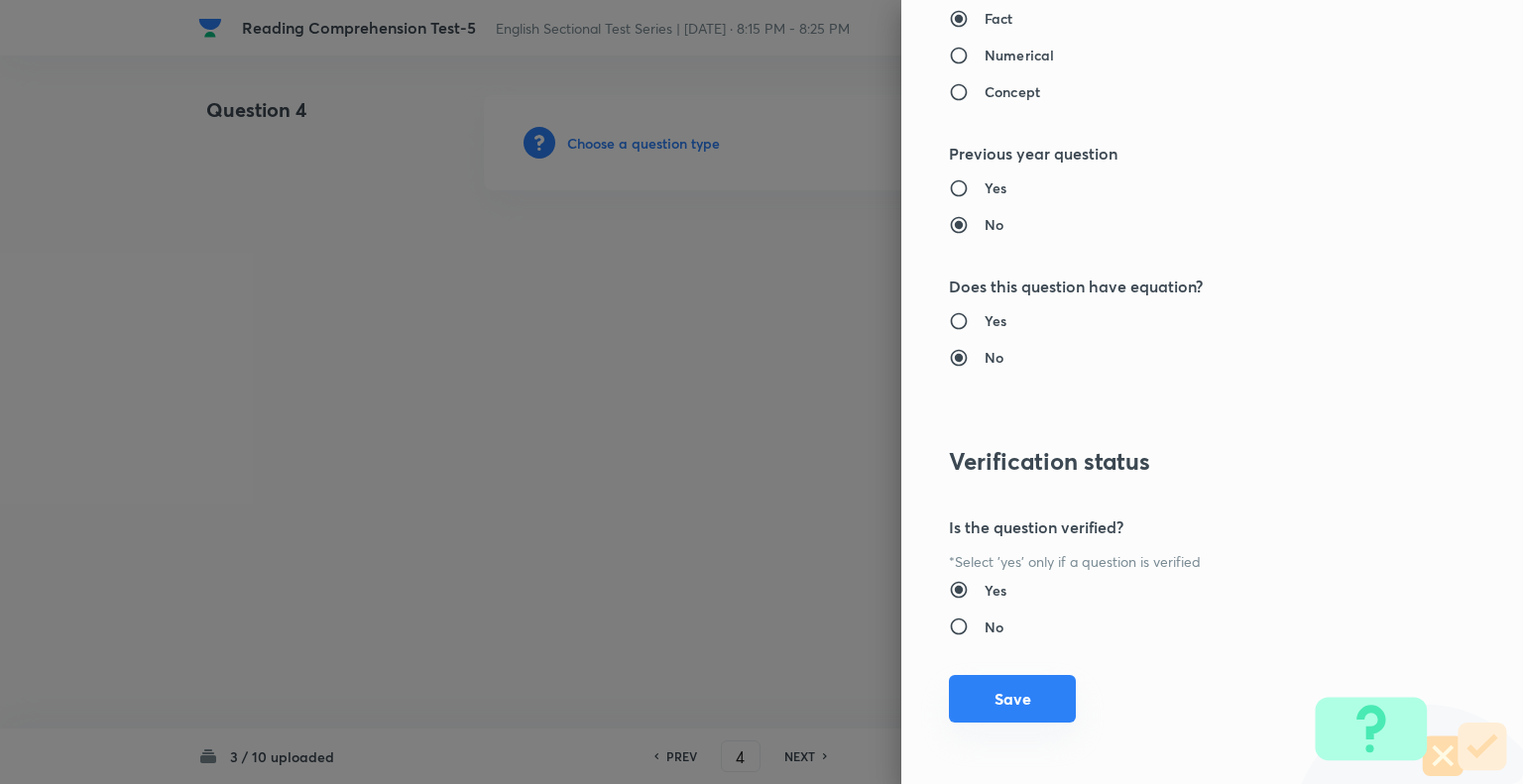 click on "Save" at bounding box center [1012, 699] 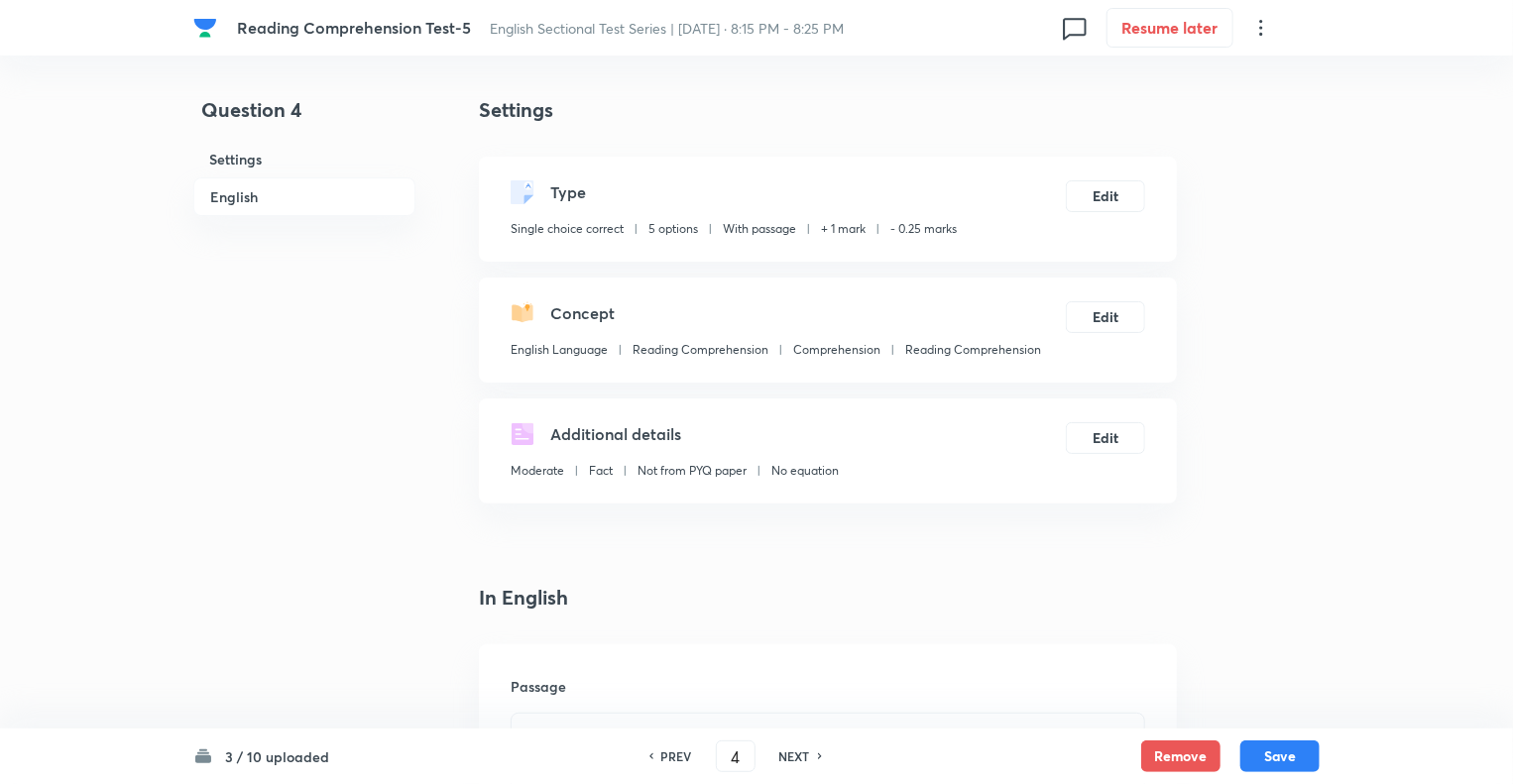 click on "Question 4 Settings English" at bounding box center [304, 2149] 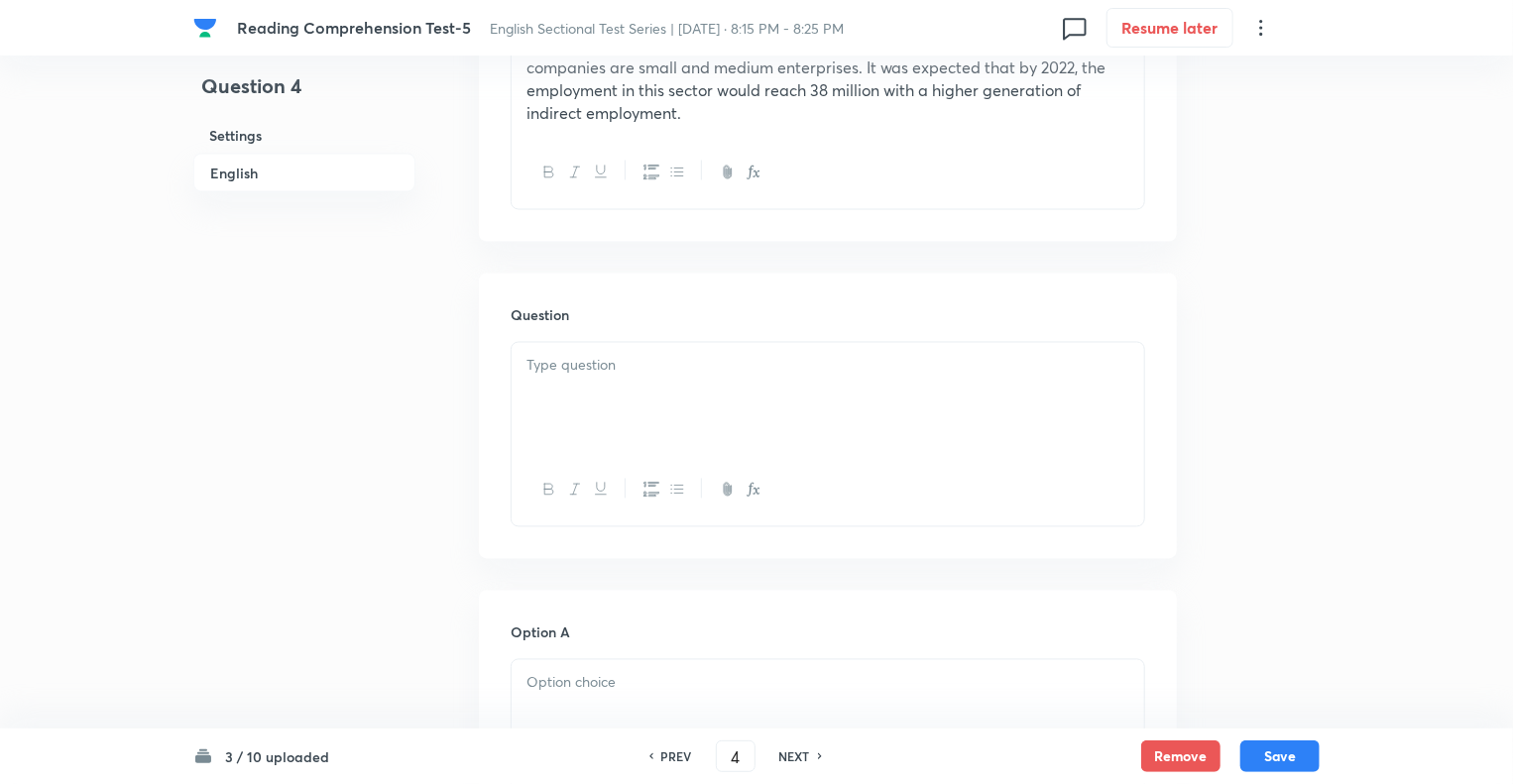scroll, scrollTop: 1705, scrollLeft: 0, axis: vertical 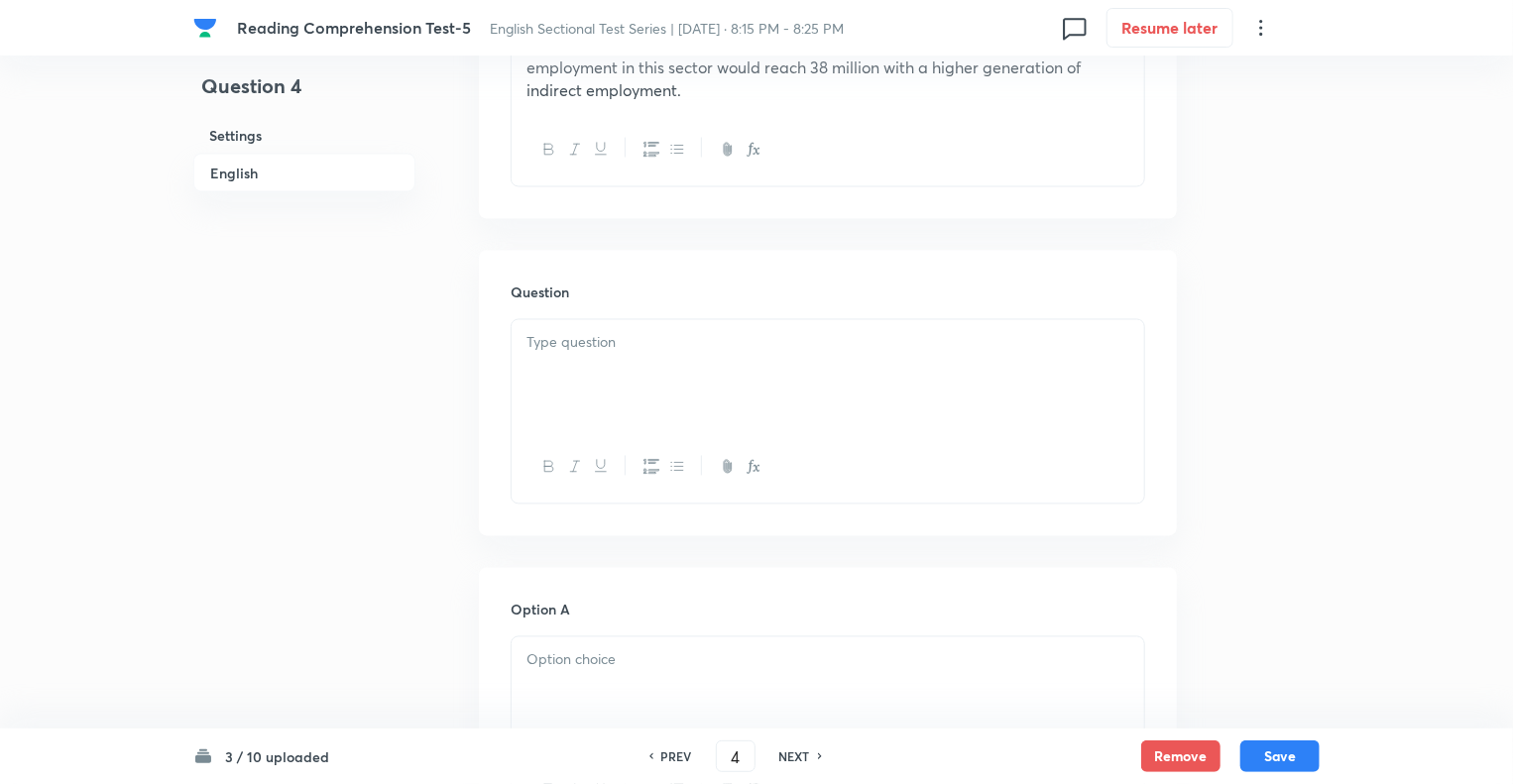 click at bounding box center [828, 376] 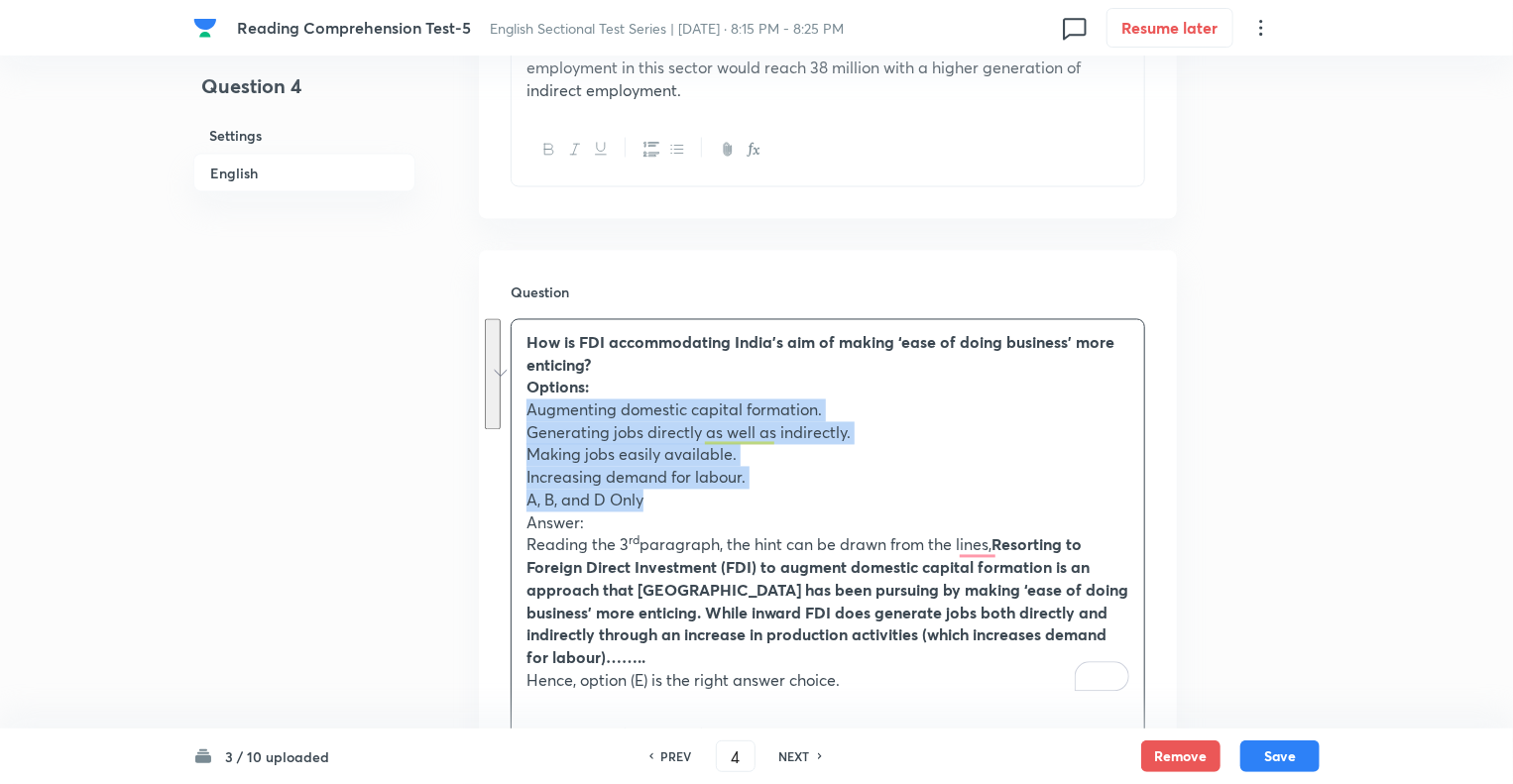 drag, startPoint x: 661, startPoint y: 505, endPoint x: 524, endPoint y: 417, distance: 162.82813 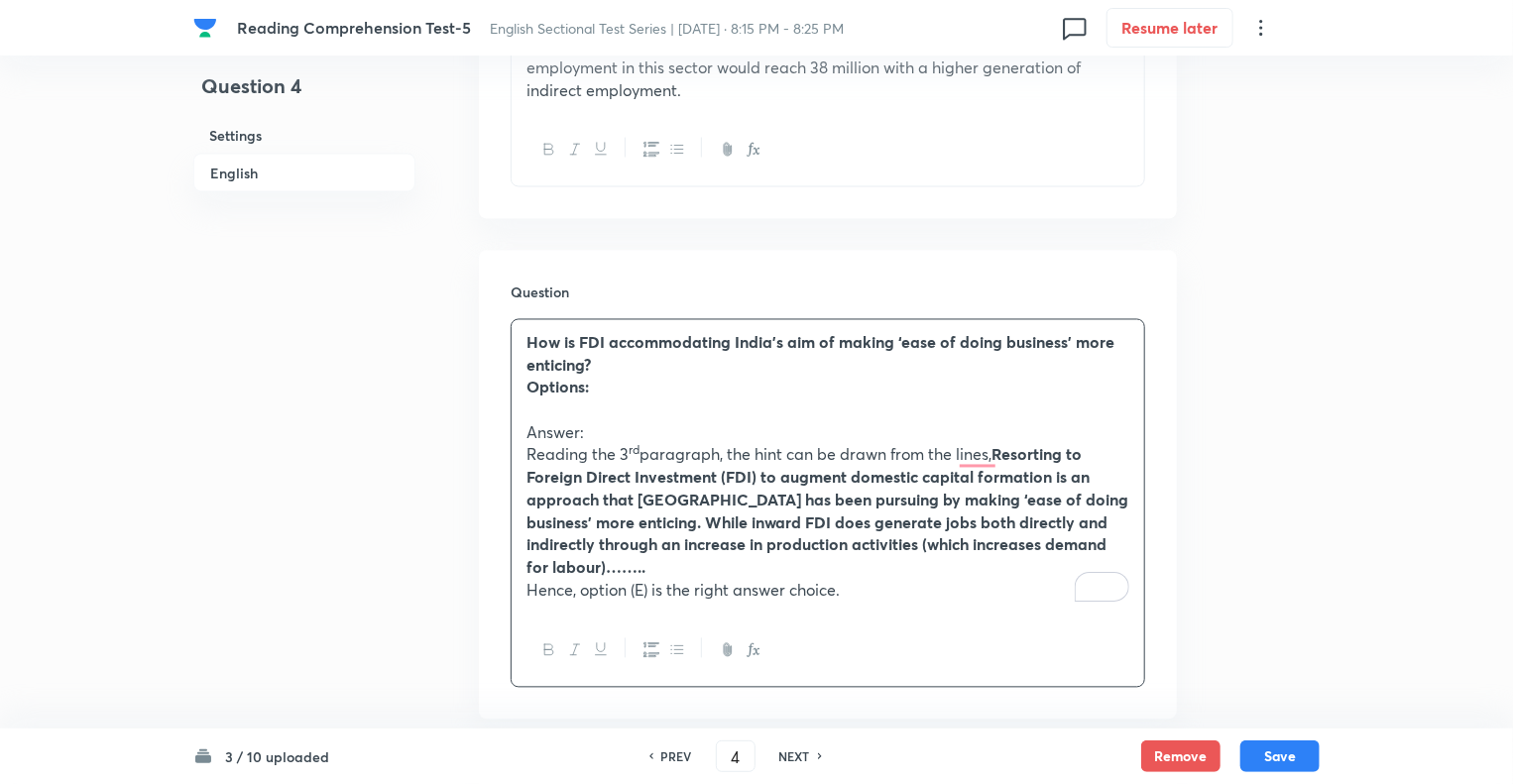 click on "Question 4 Settings English" at bounding box center (304, 535) 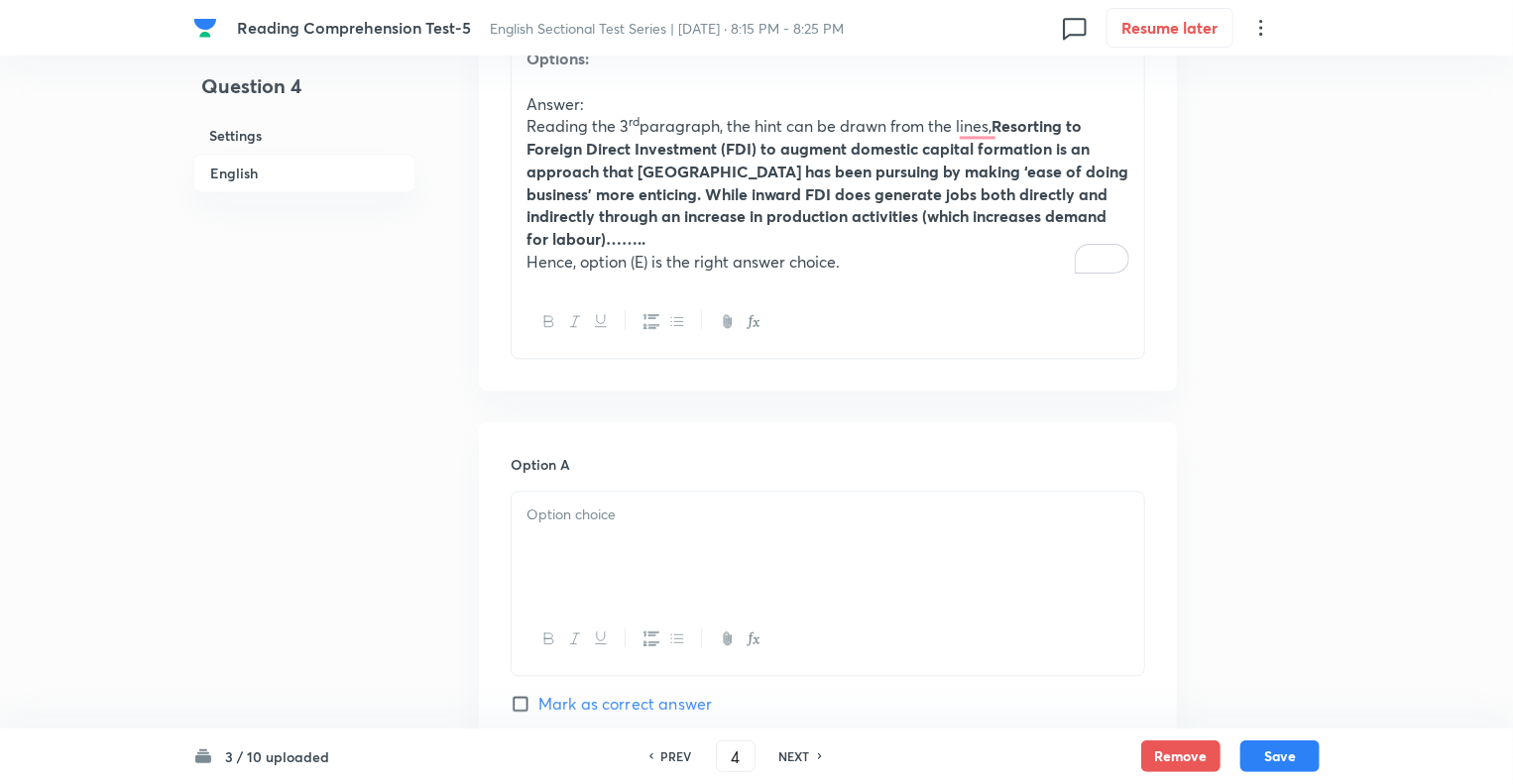scroll, scrollTop: 2141, scrollLeft: 0, axis: vertical 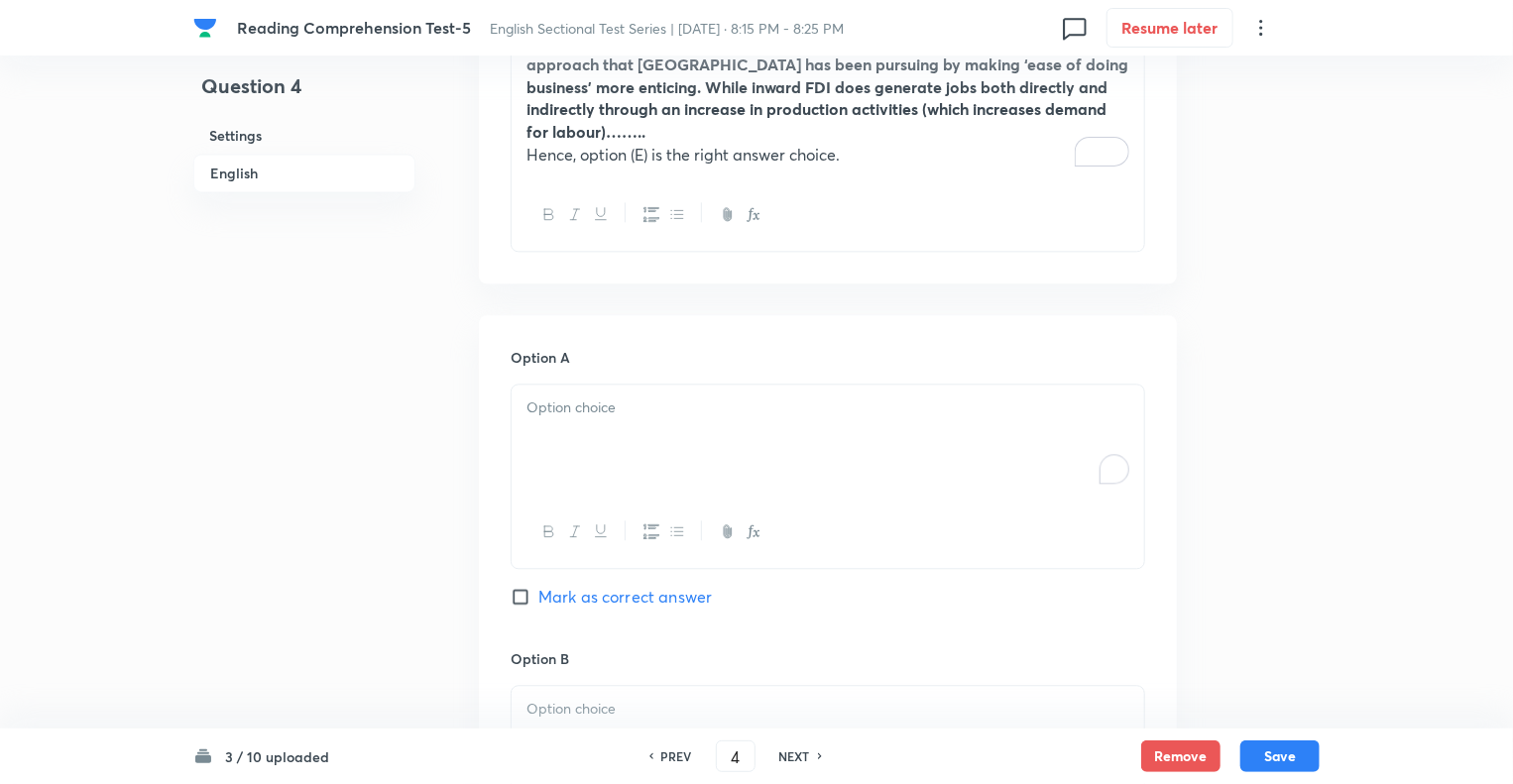click at bounding box center [828, 407] 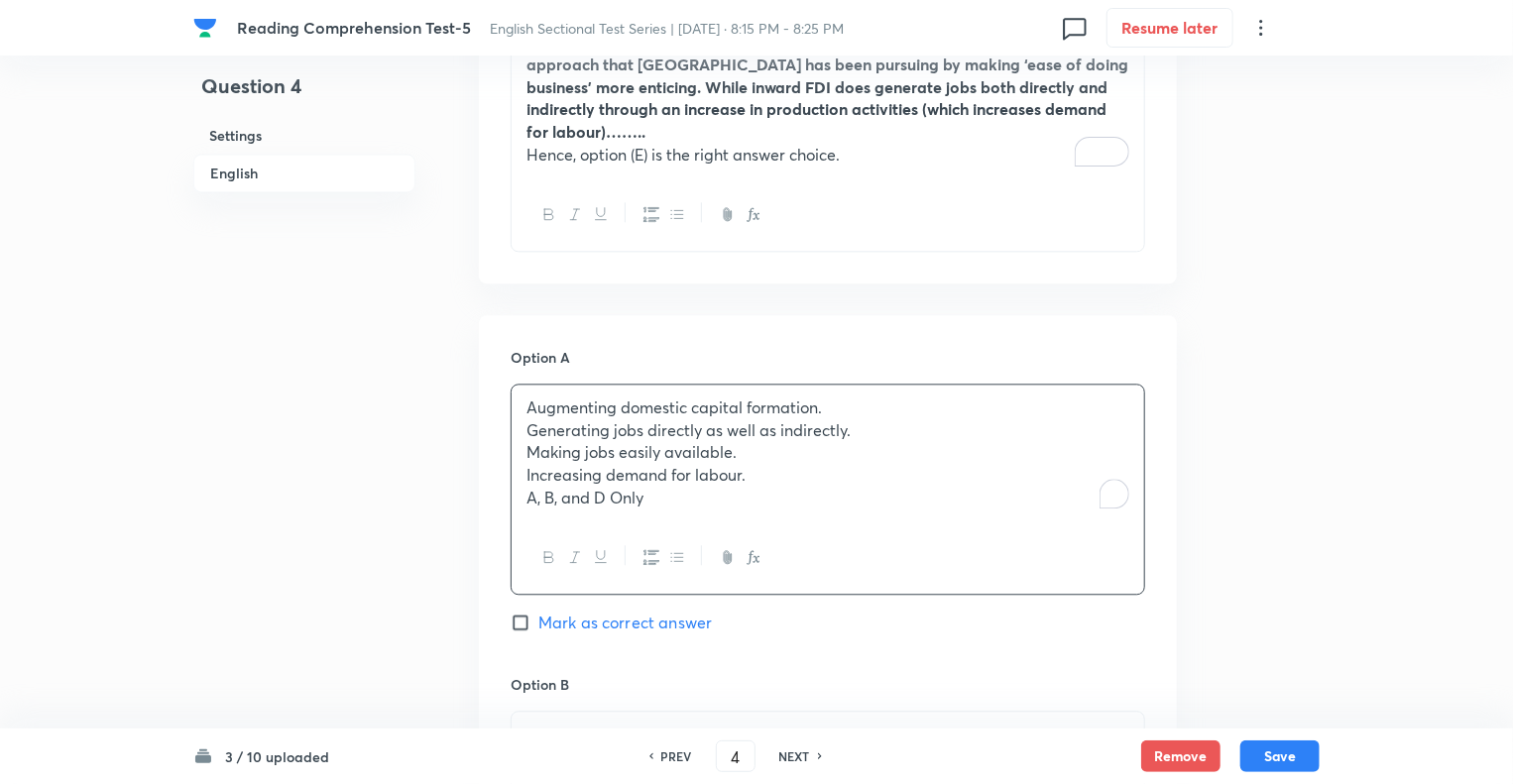 click on "Question 4 Settings English" at bounding box center (304, 112) 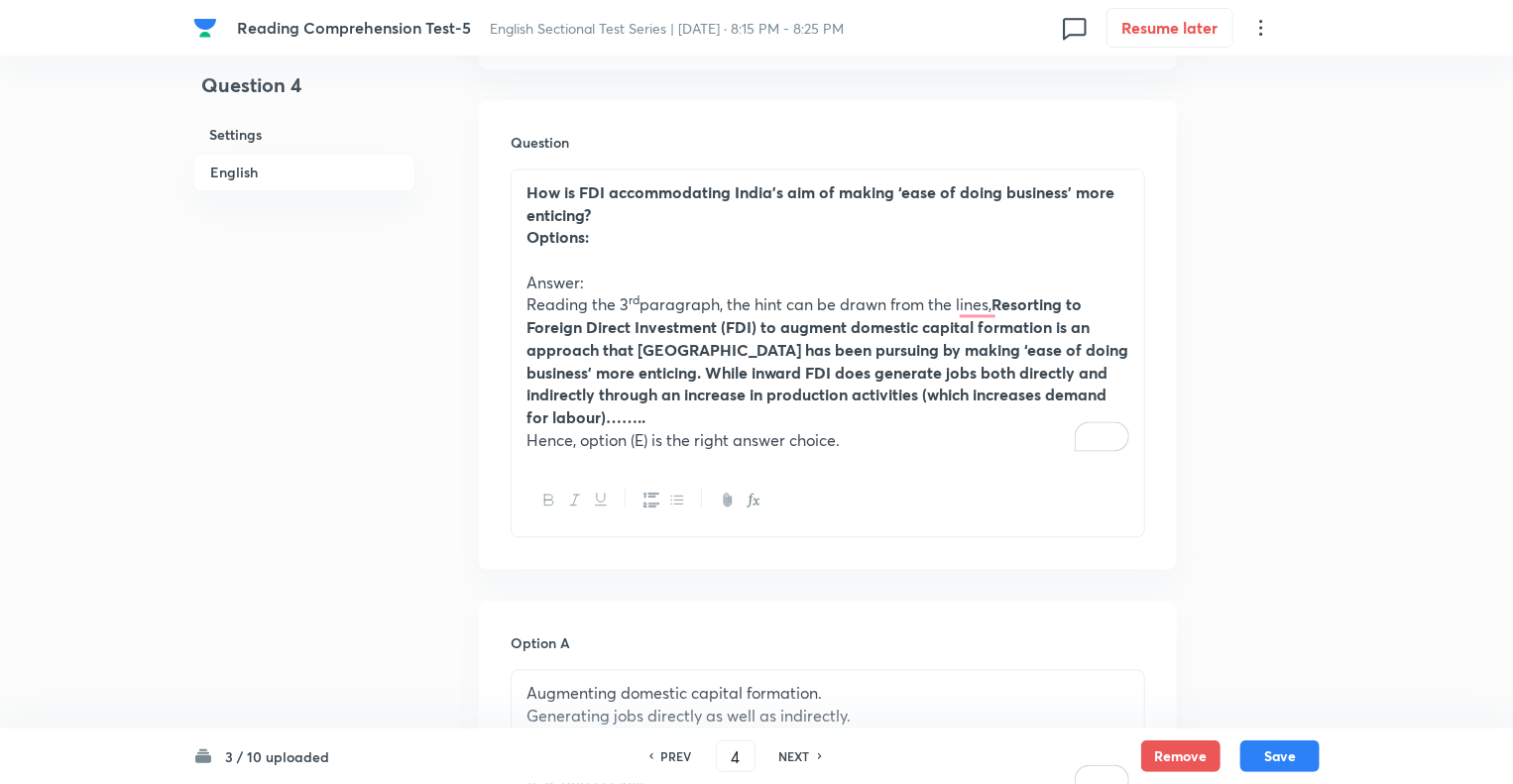 scroll, scrollTop: 1705, scrollLeft: 0, axis: vertical 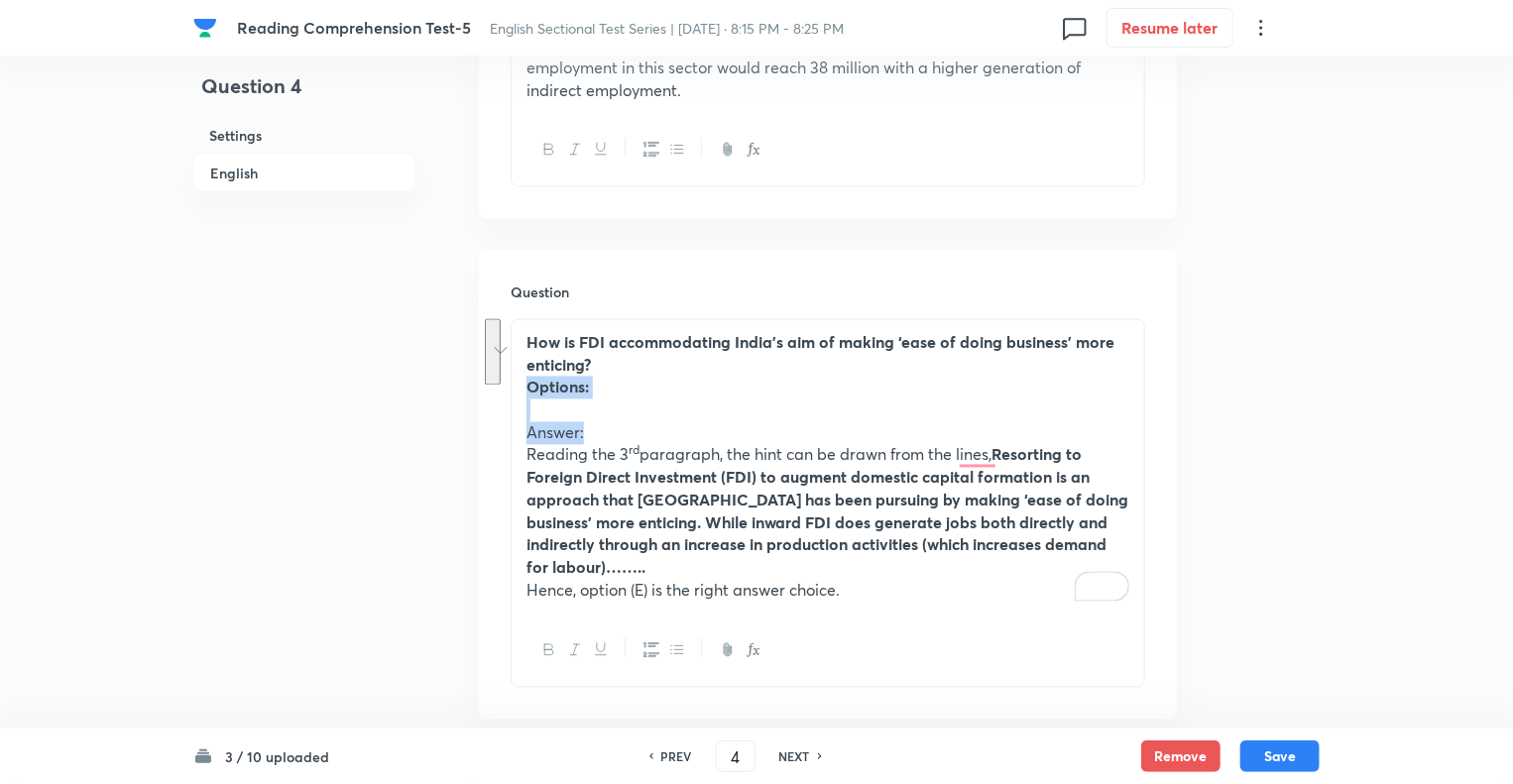 drag, startPoint x: 585, startPoint y: 429, endPoint x: 526, endPoint y: 386, distance: 73.00685 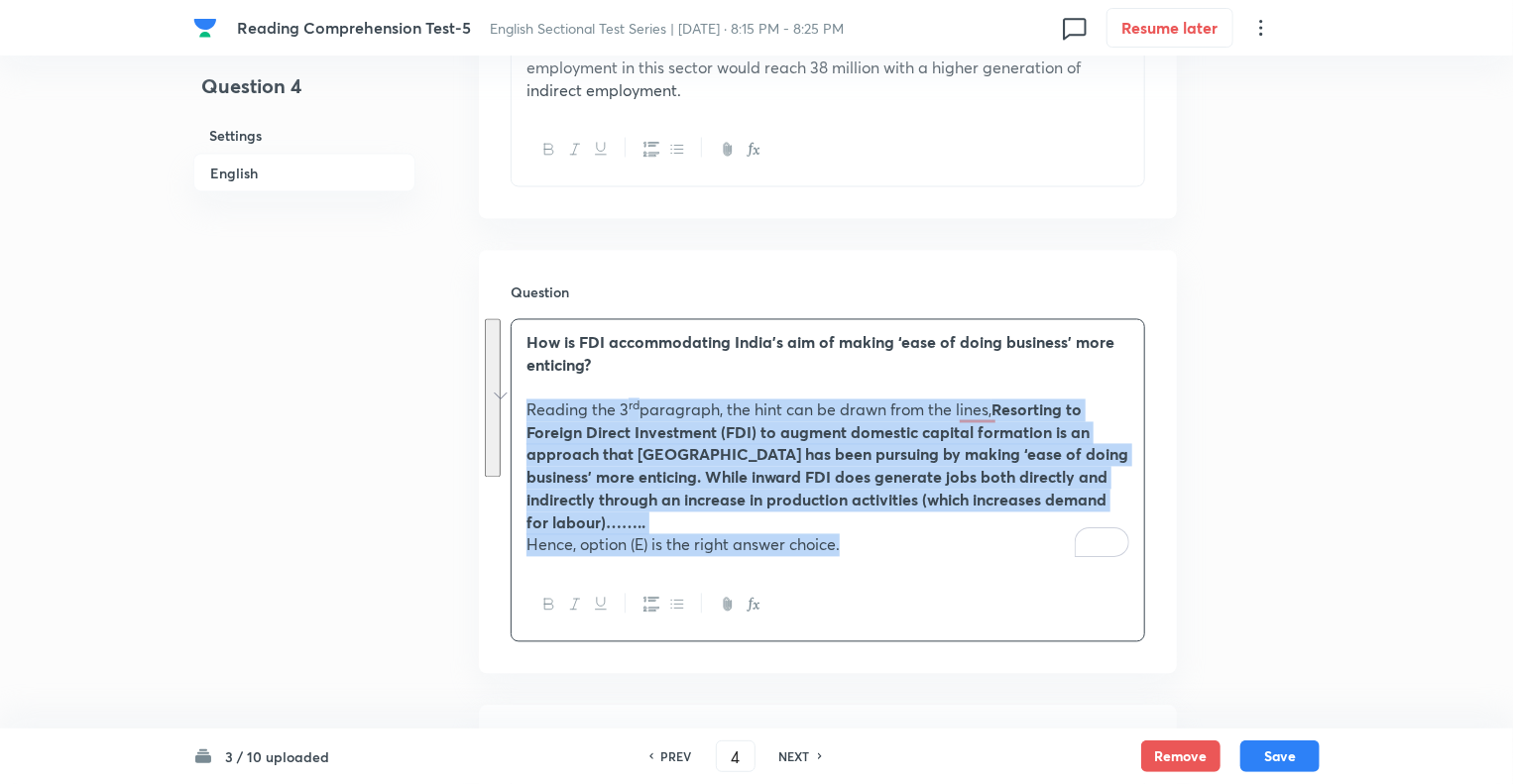 drag, startPoint x: 858, startPoint y: 547, endPoint x: 515, endPoint y: 407, distance: 370.47132 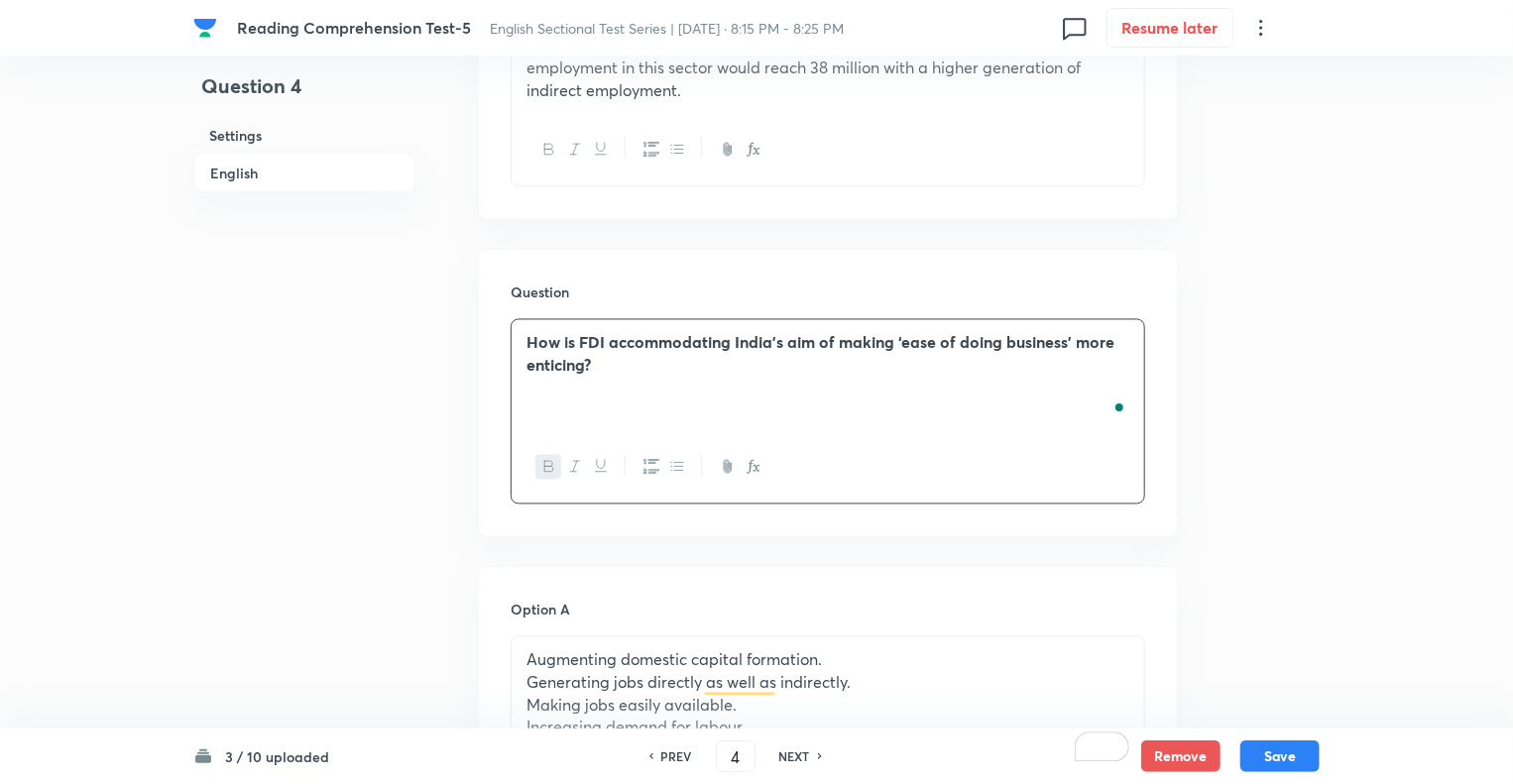 click on "Question 4 Settings English" at bounding box center [304, 456] 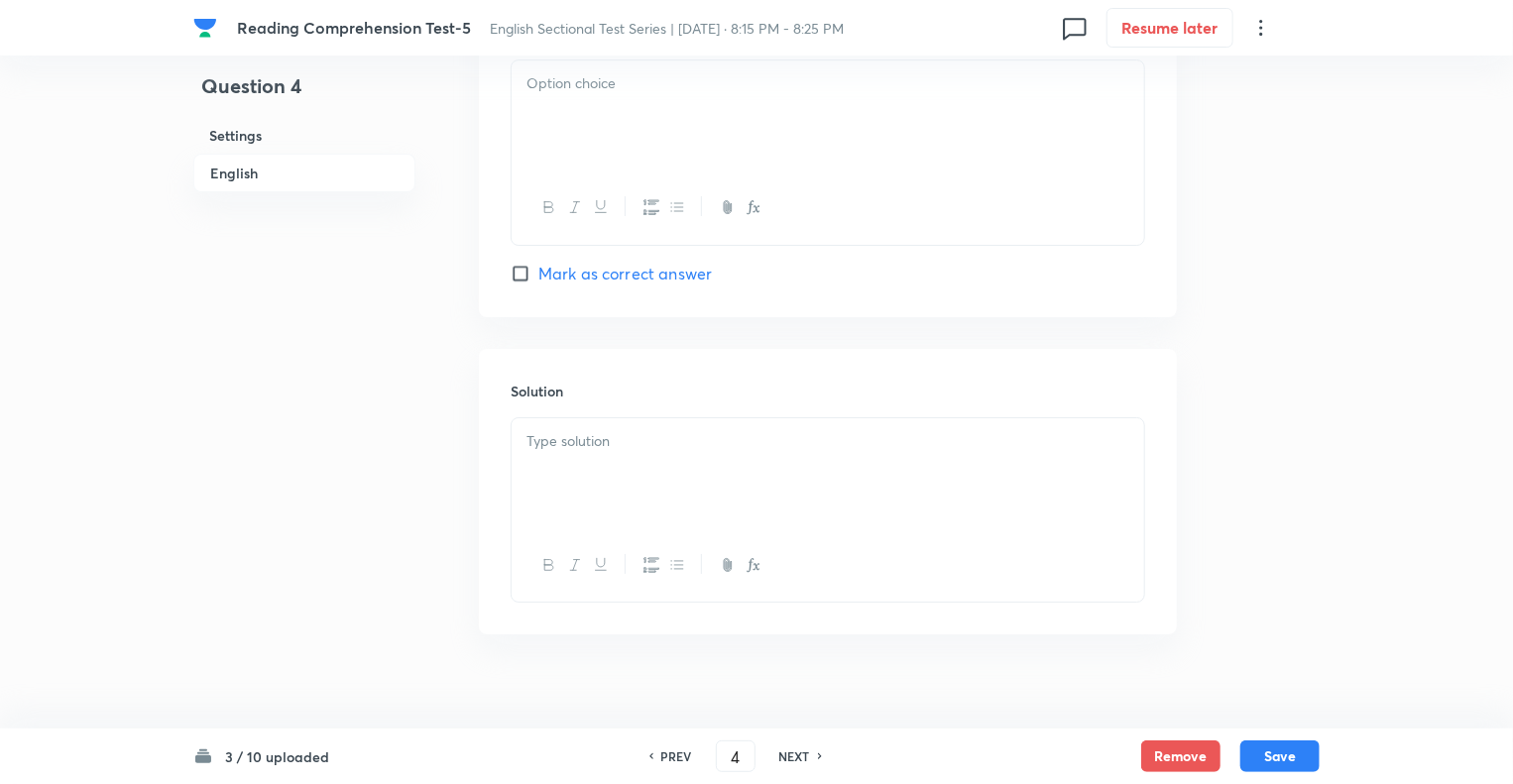 scroll, scrollTop: 3532, scrollLeft: 0, axis: vertical 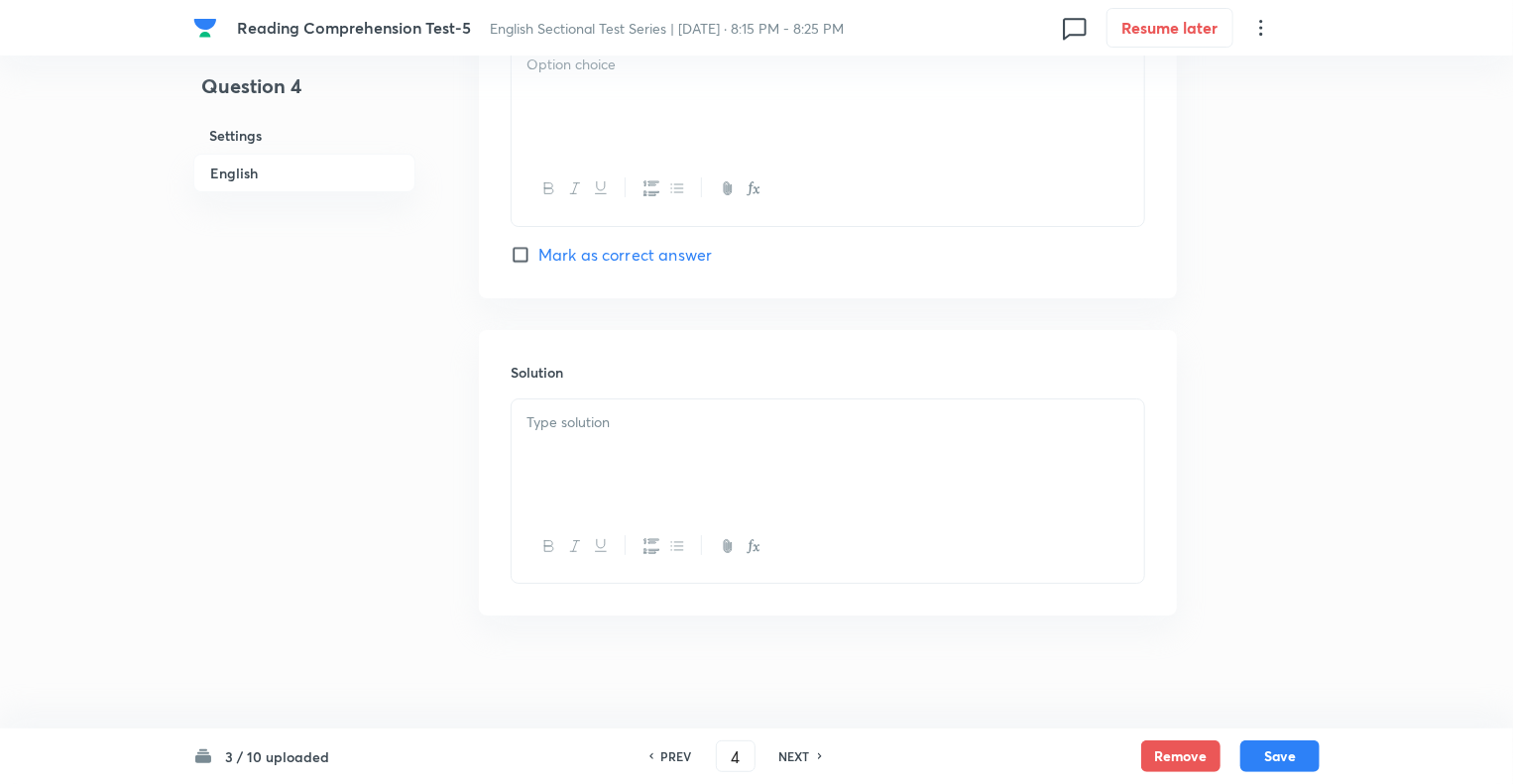 click at bounding box center [828, 422] 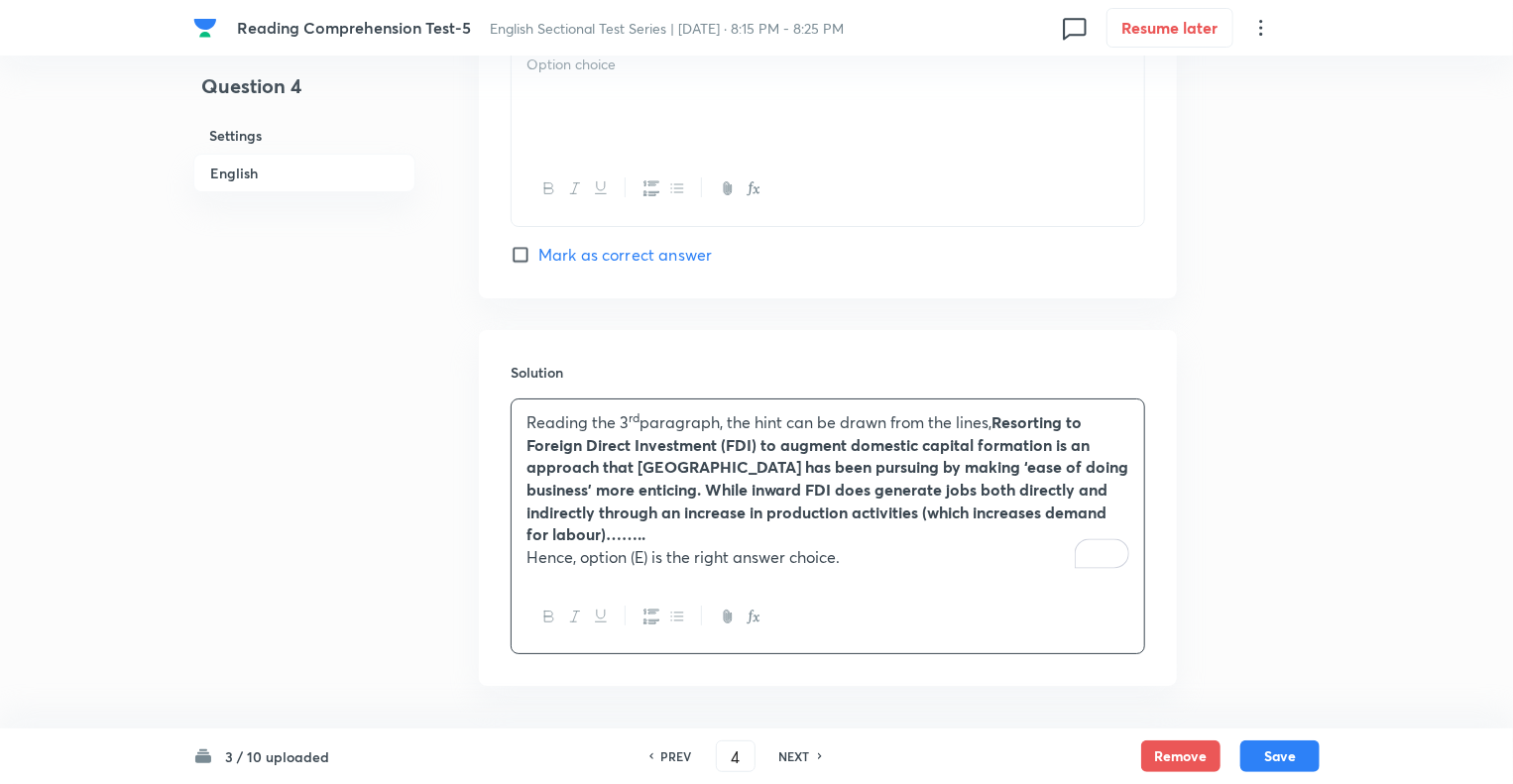 click on "Mark as correct answer" at bounding box center [524, 255] 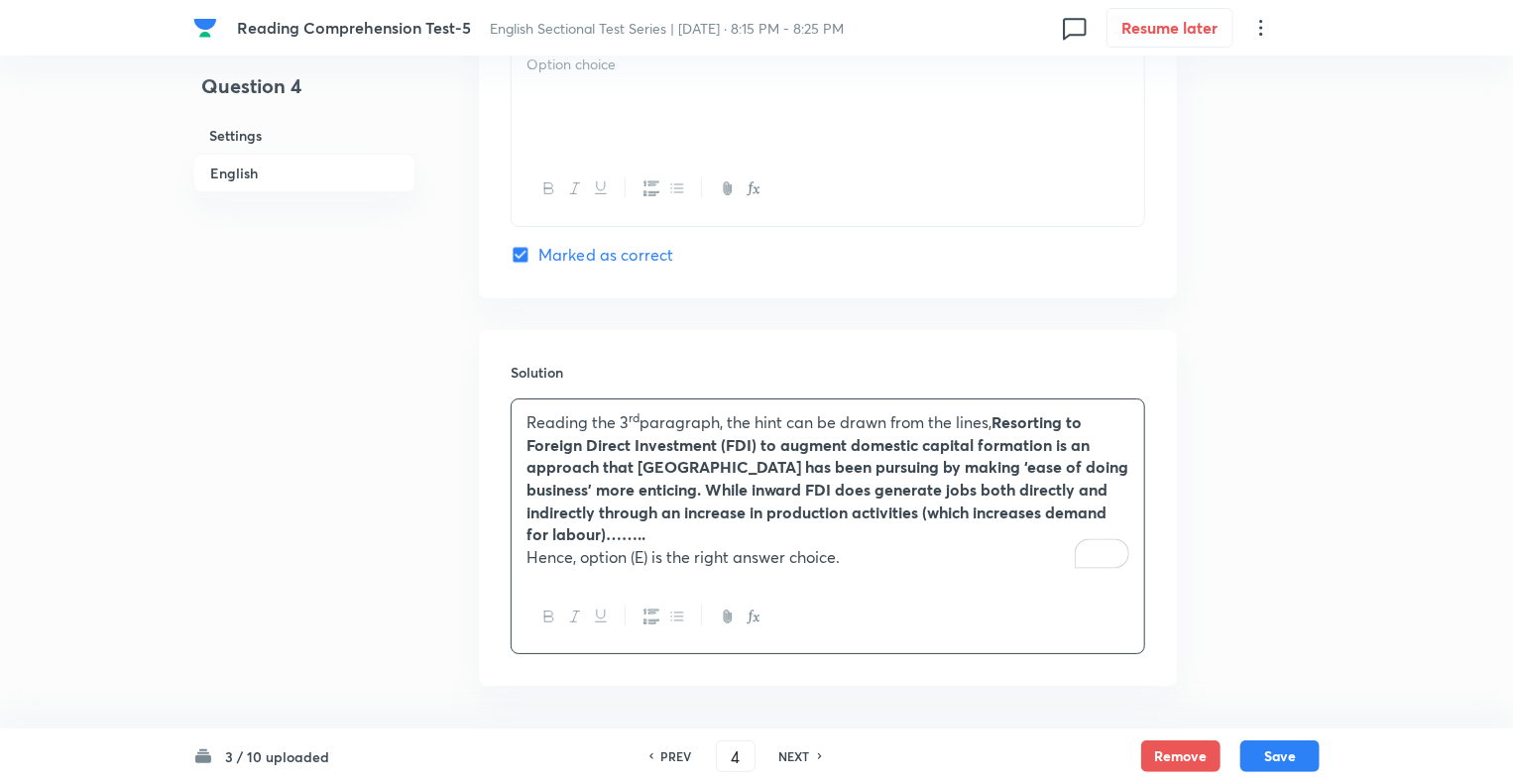 click on "Question 4 Settings English" at bounding box center (304, -1336) 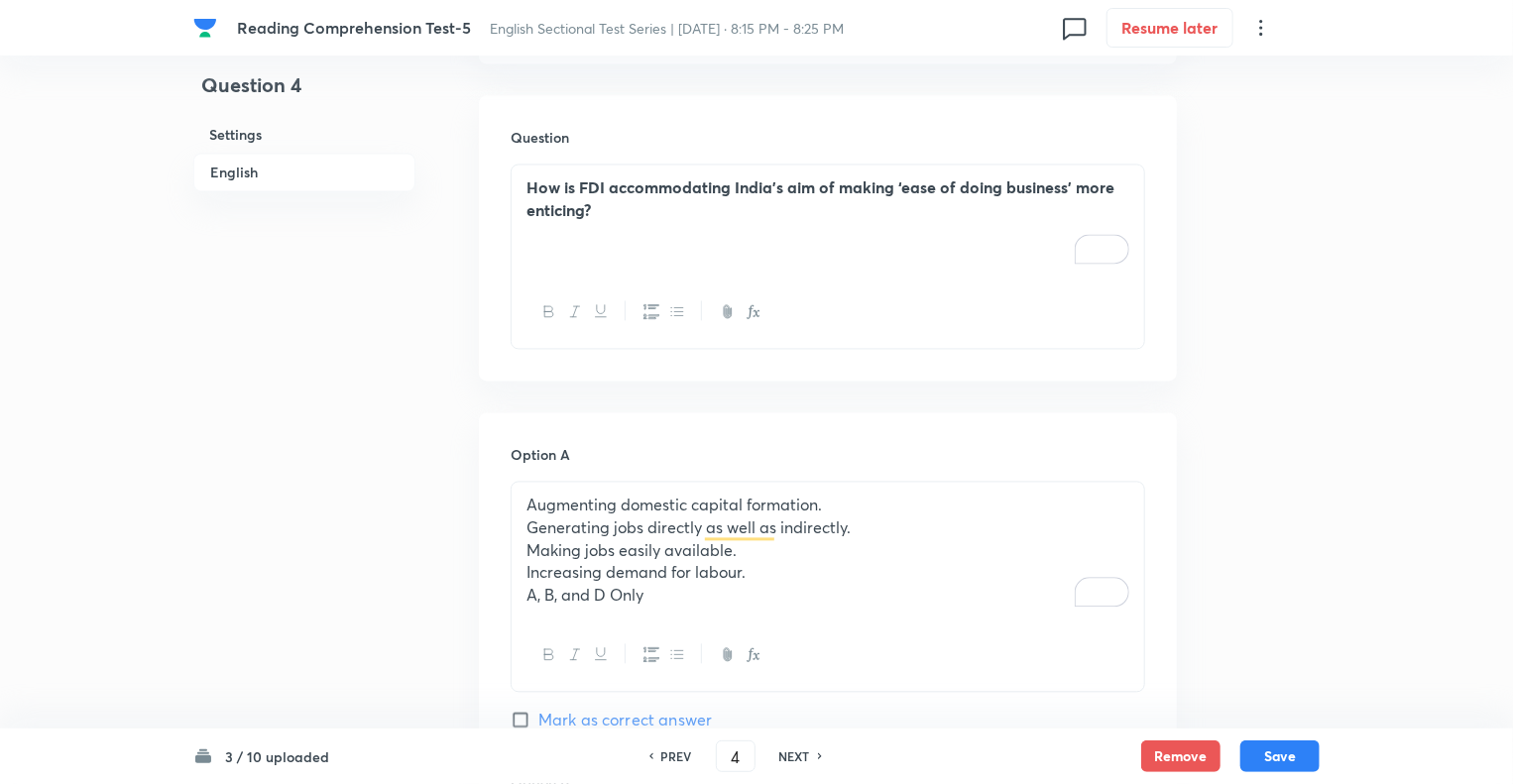 scroll, scrollTop: 2105, scrollLeft: 0, axis: vertical 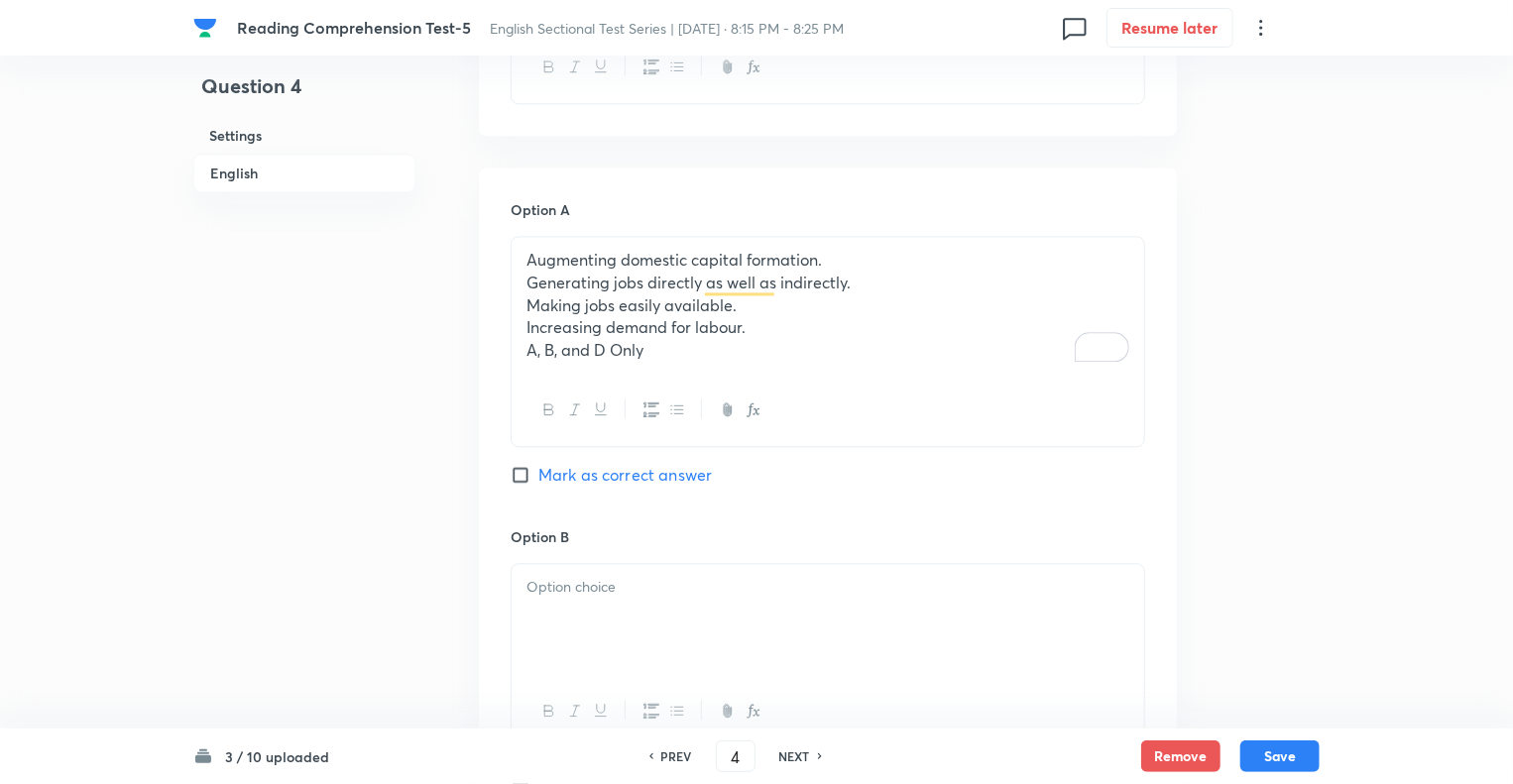 click on "A, B, and D Only" at bounding box center [828, 350] 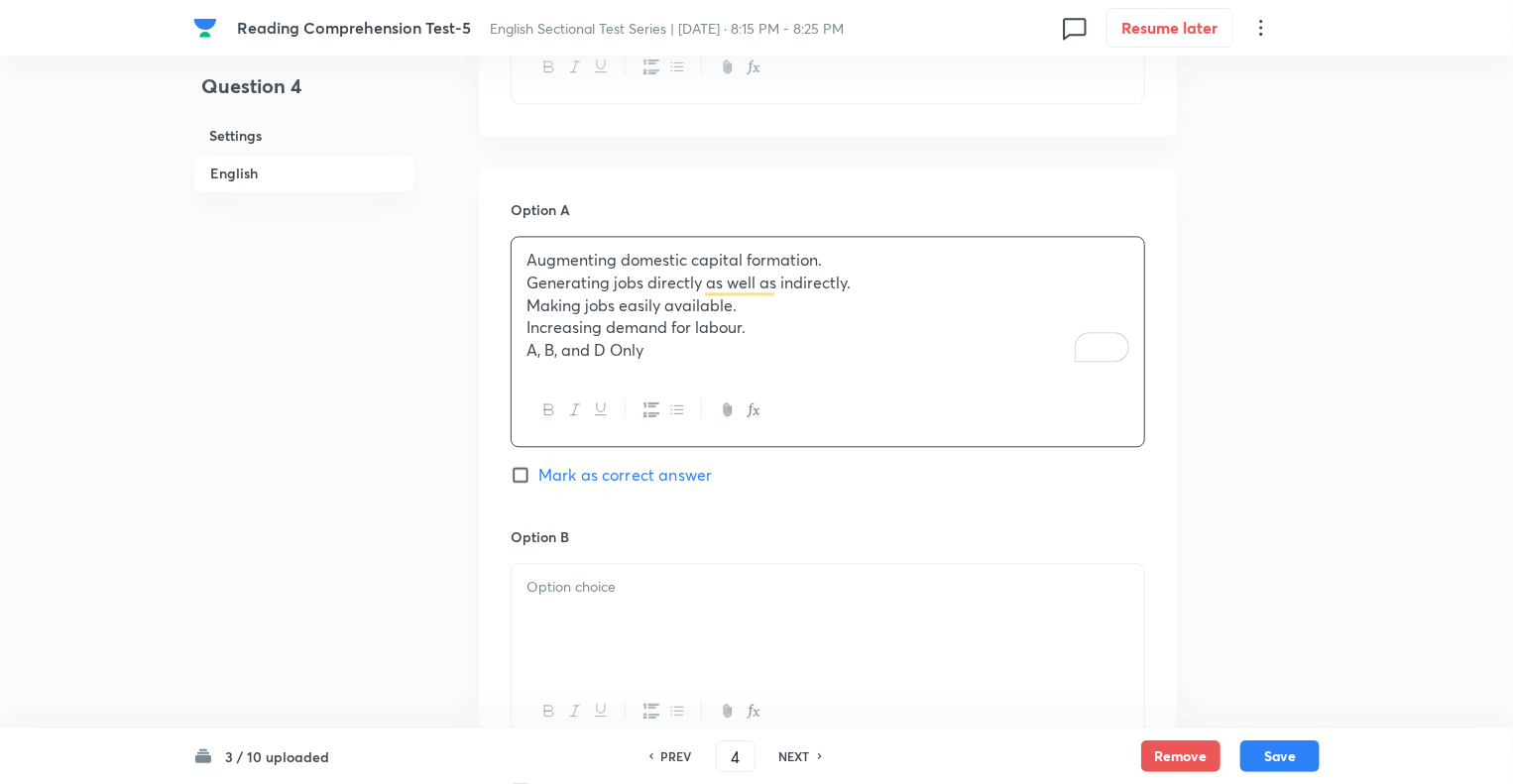 click on "A, B, and D Only" at bounding box center [828, 350] 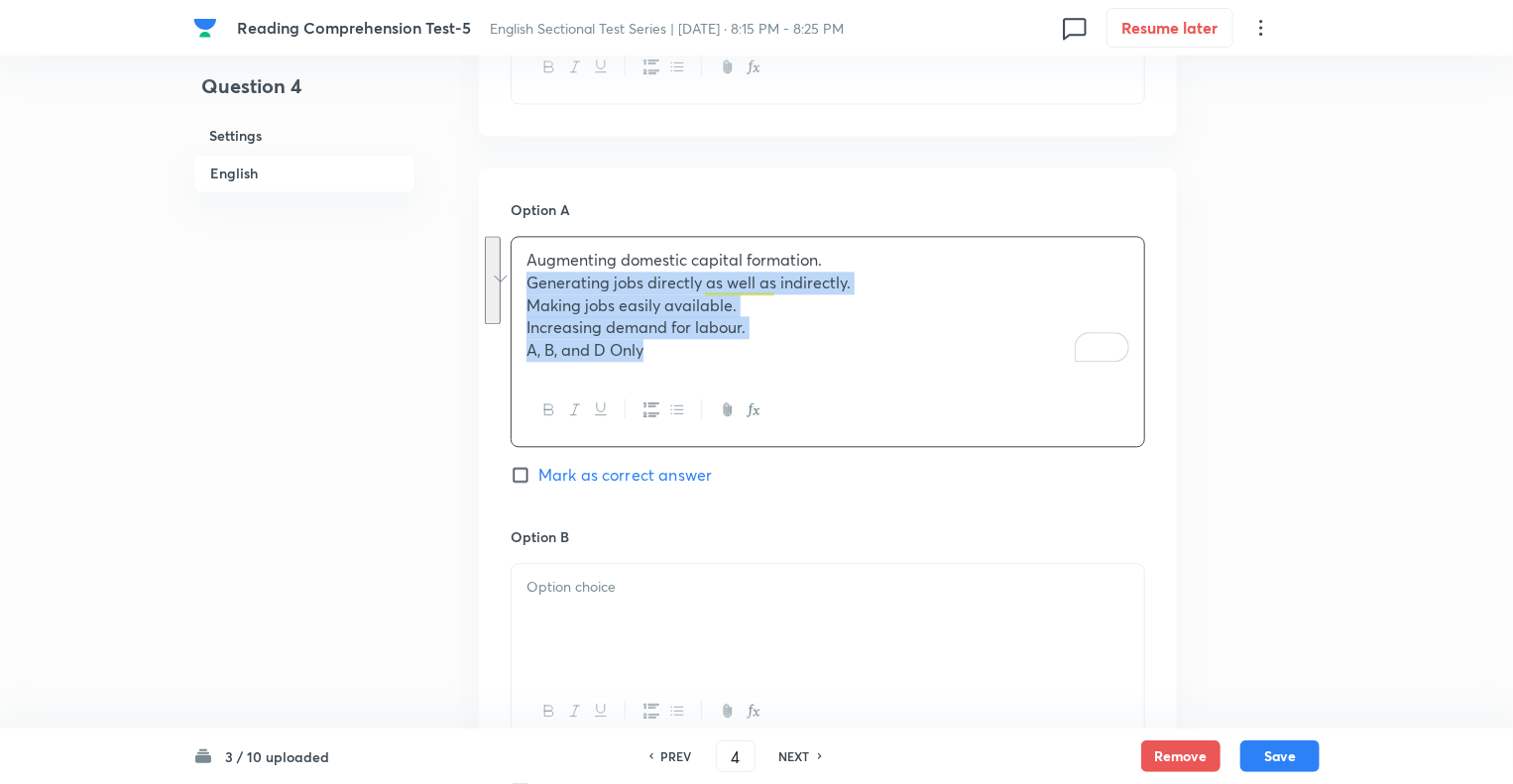 drag, startPoint x: 666, startPoint y: 348, endPoint x: 518, endPoint y: 289, distance: 159.32671 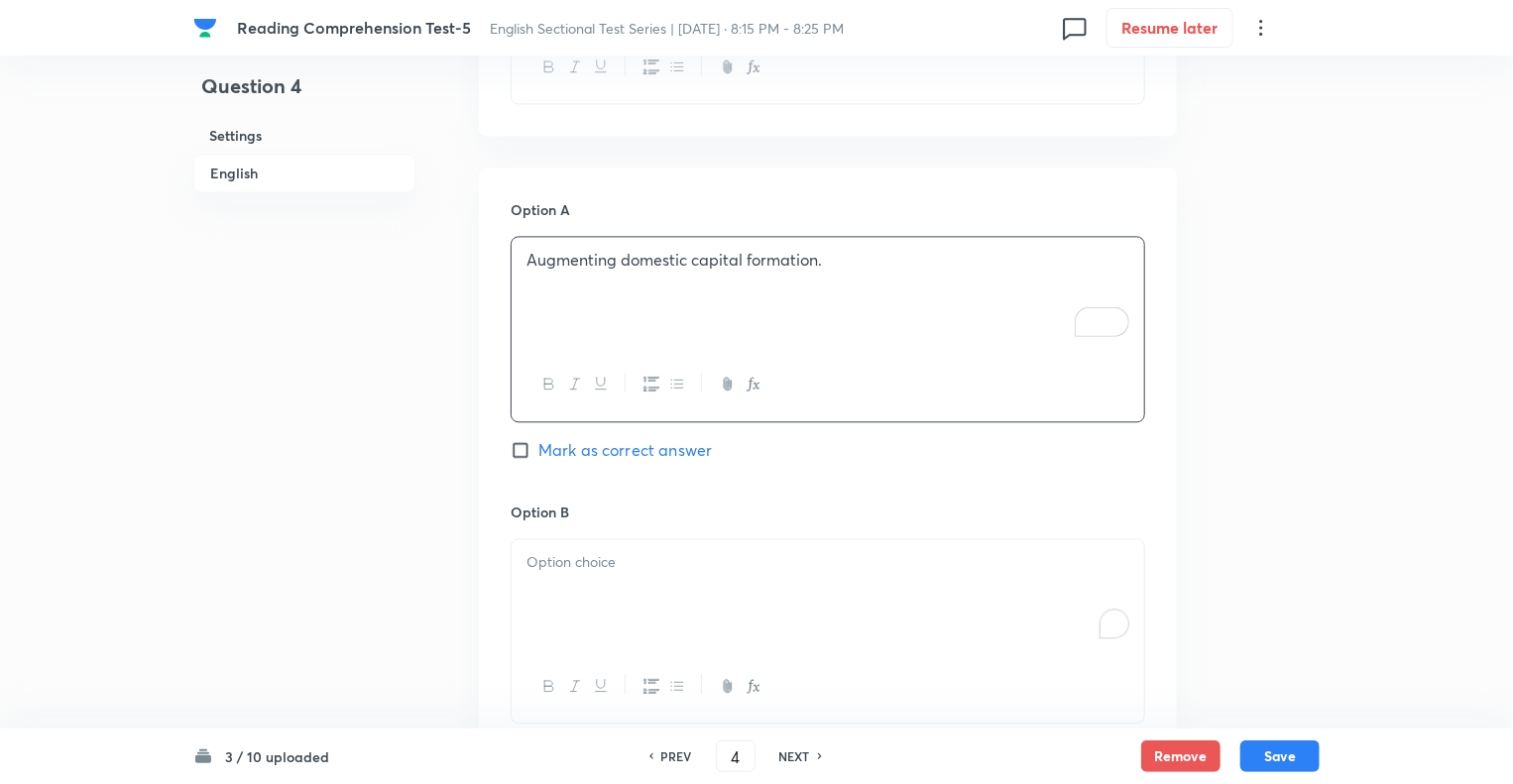 click at bounding box center (828, 595) 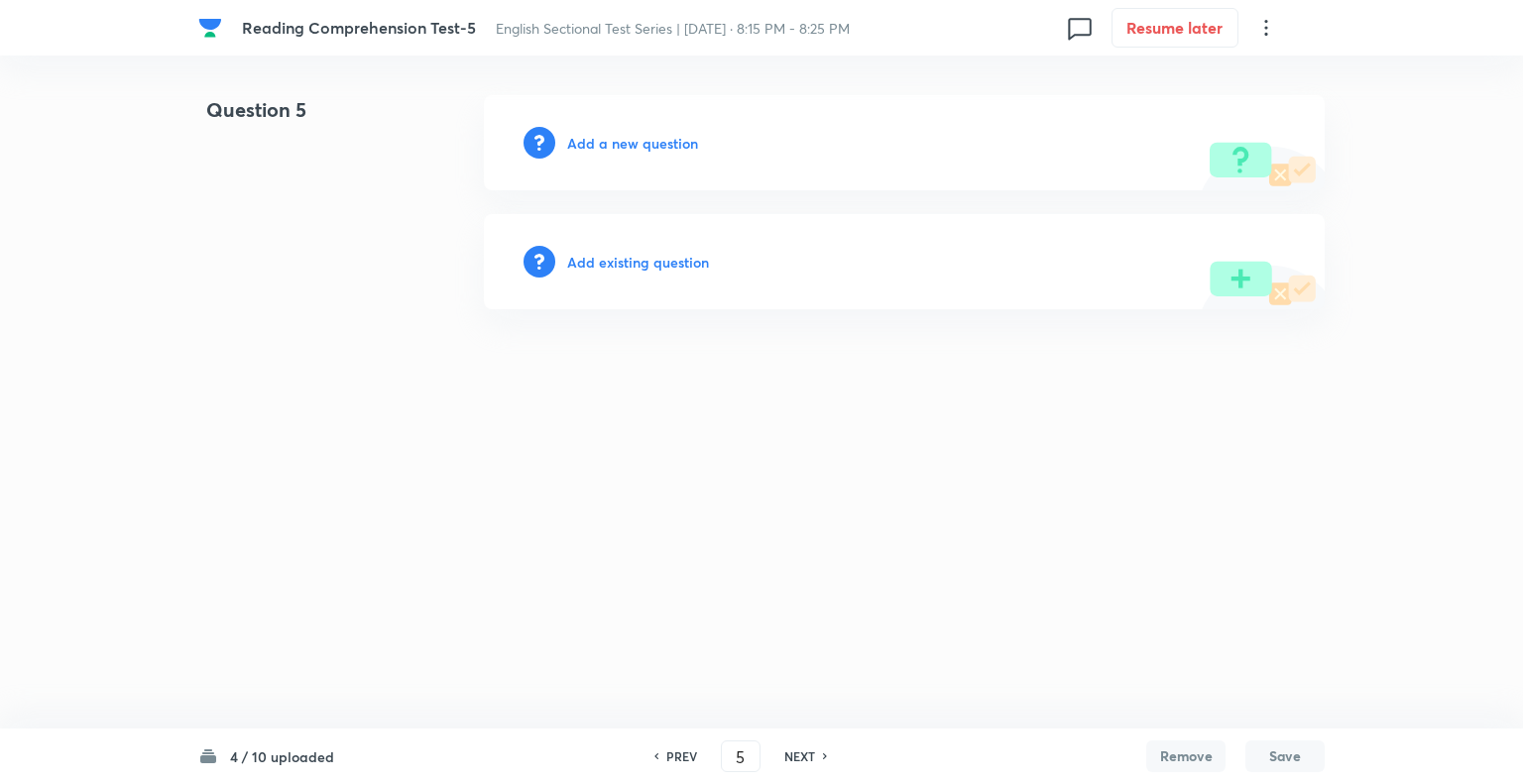 scroll, scrollTop: 0, scrollLeft: 0, axis: both 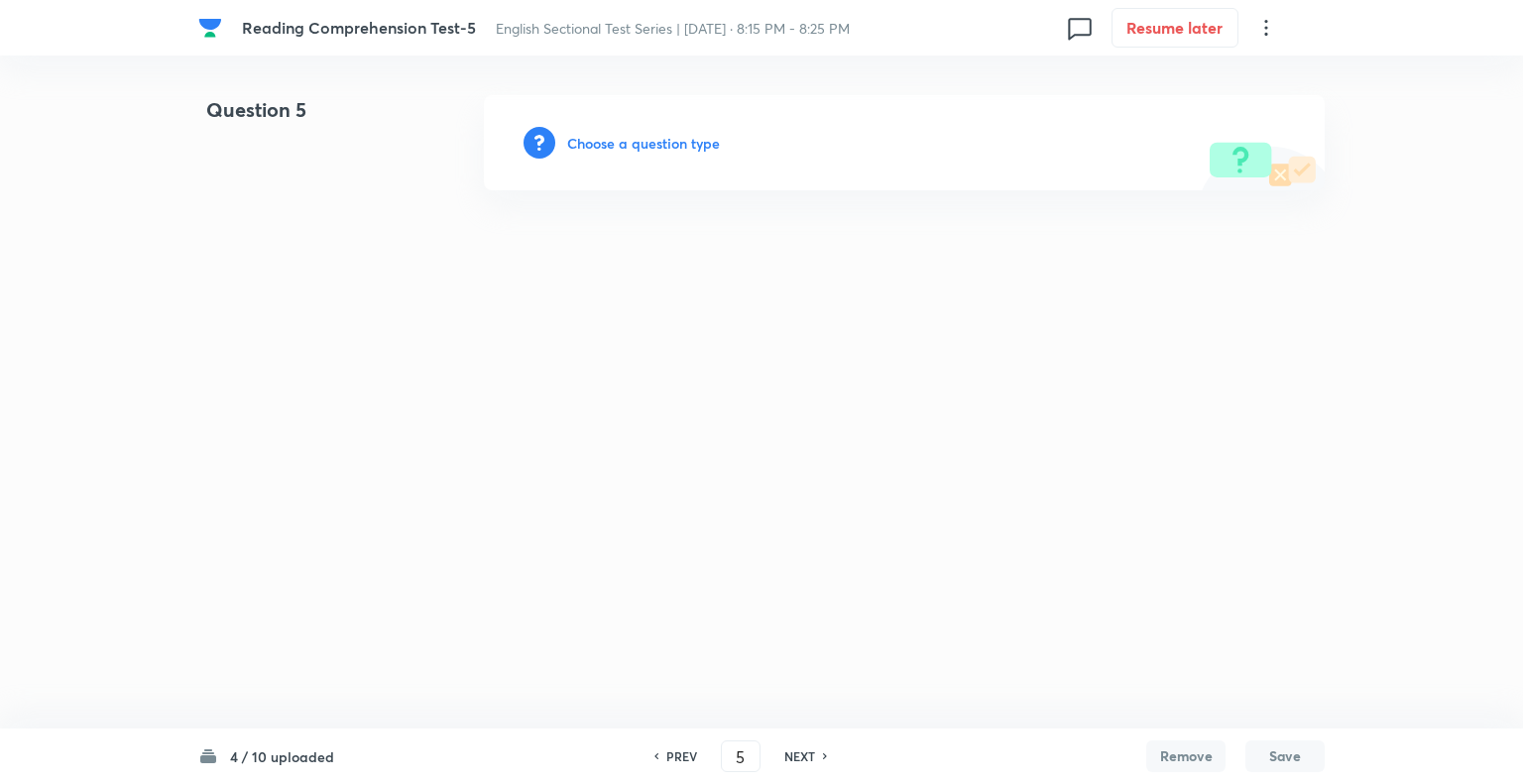 click on "Choose a question type" at bounding box center (644, 143) 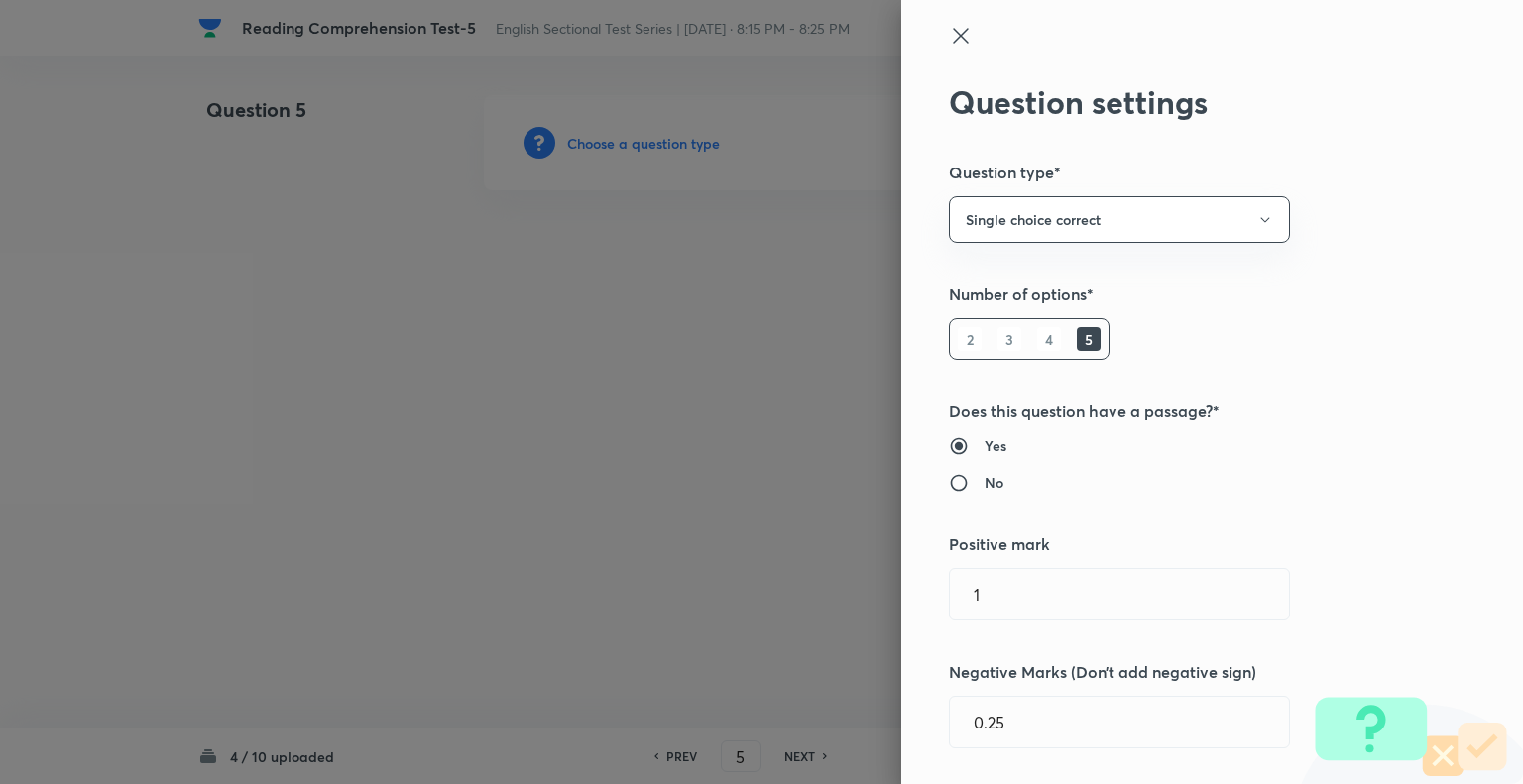 type 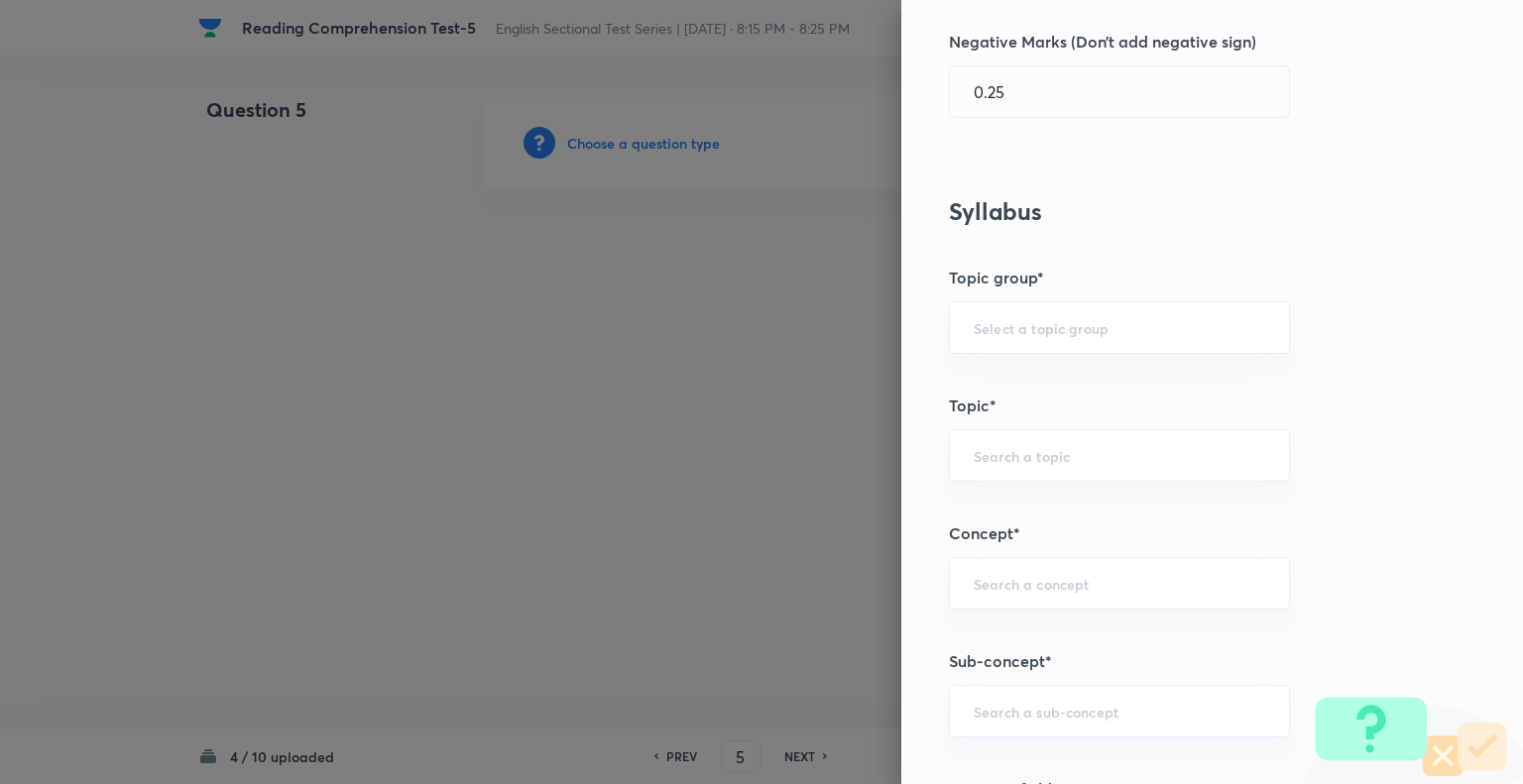 scroll, scrollTop: 805, scrollLeft: 0, axis: vertical 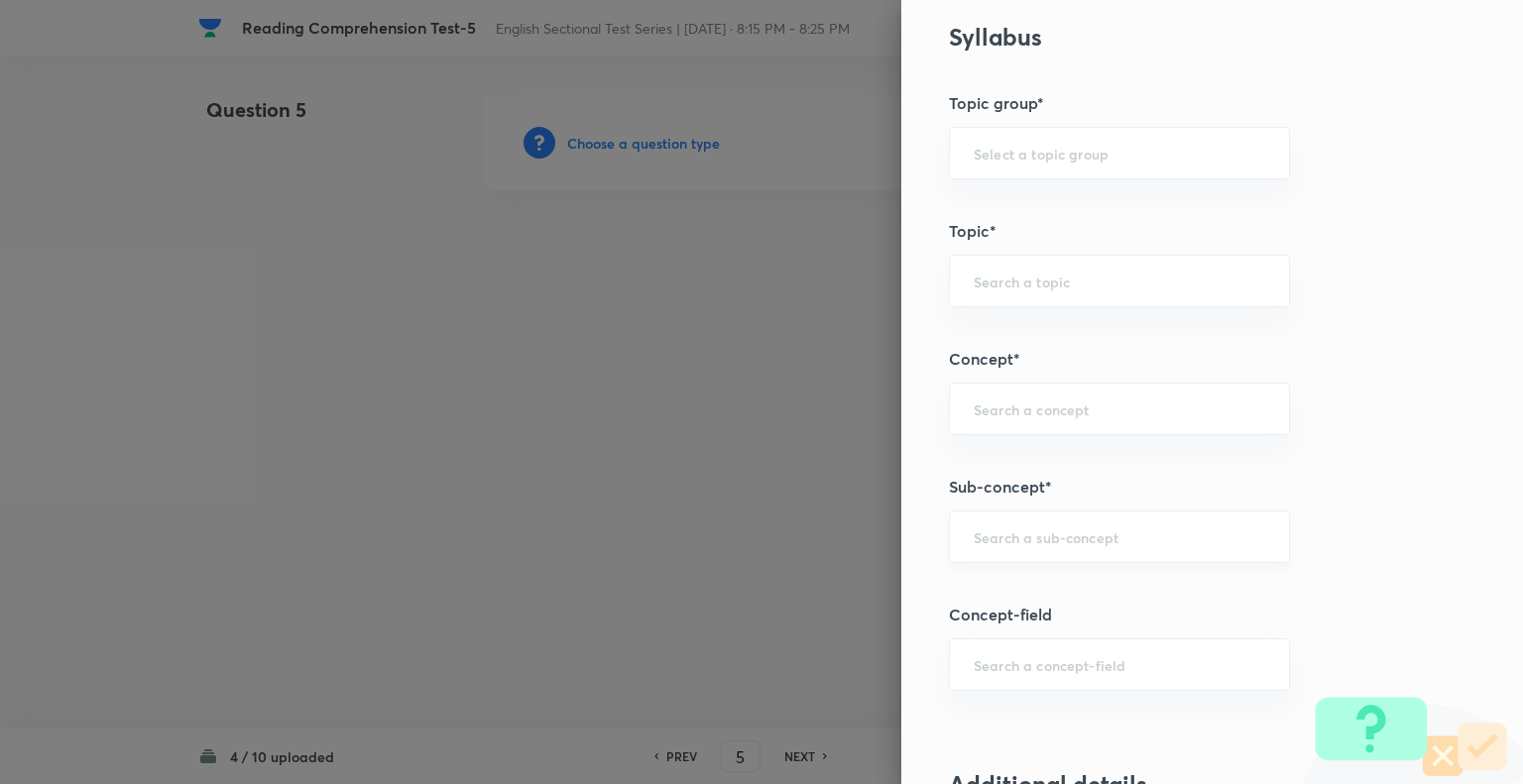 click at bounding box center [1119, 536] 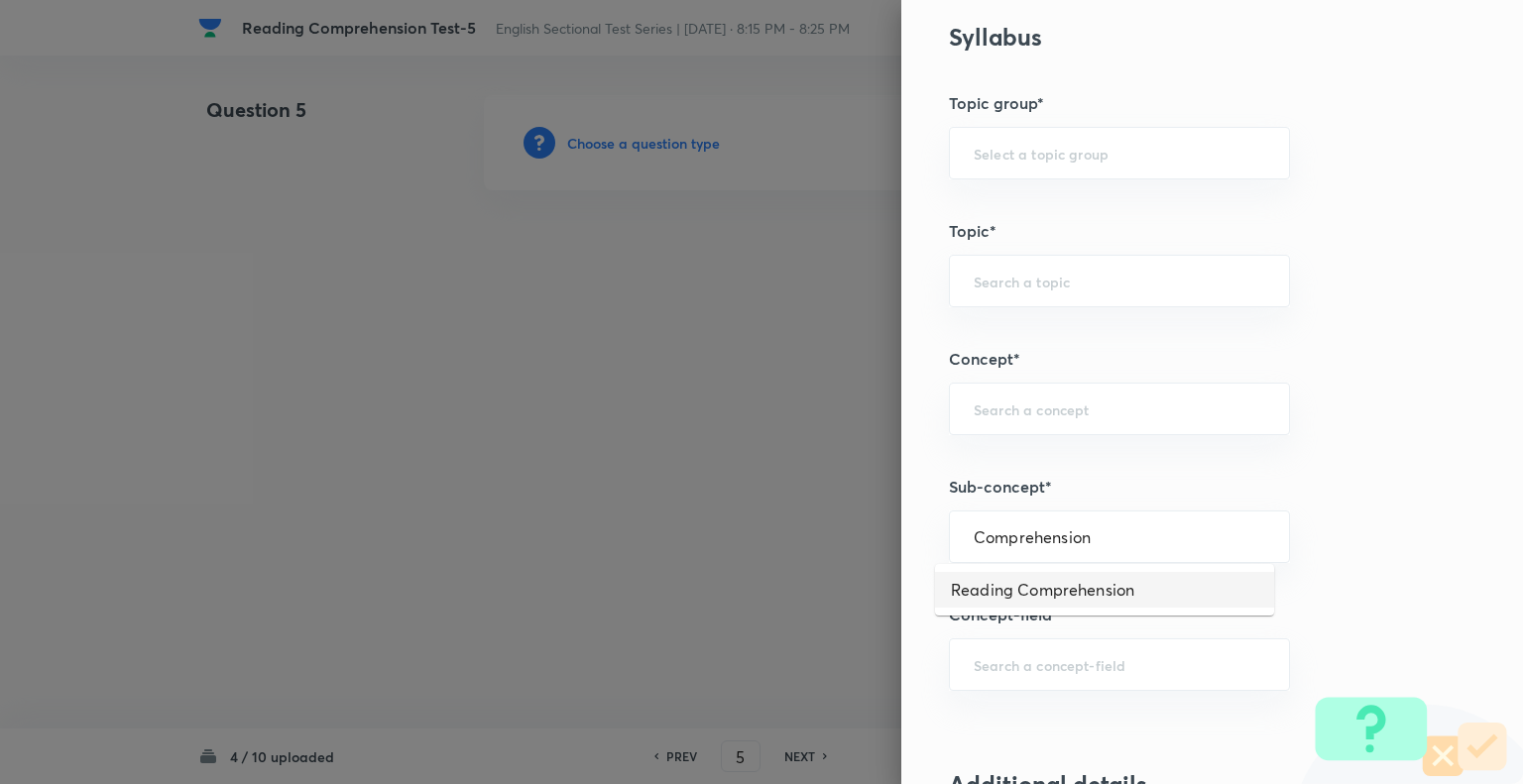 click on "Reading Comprehension" at bounding box center (1105, 590) 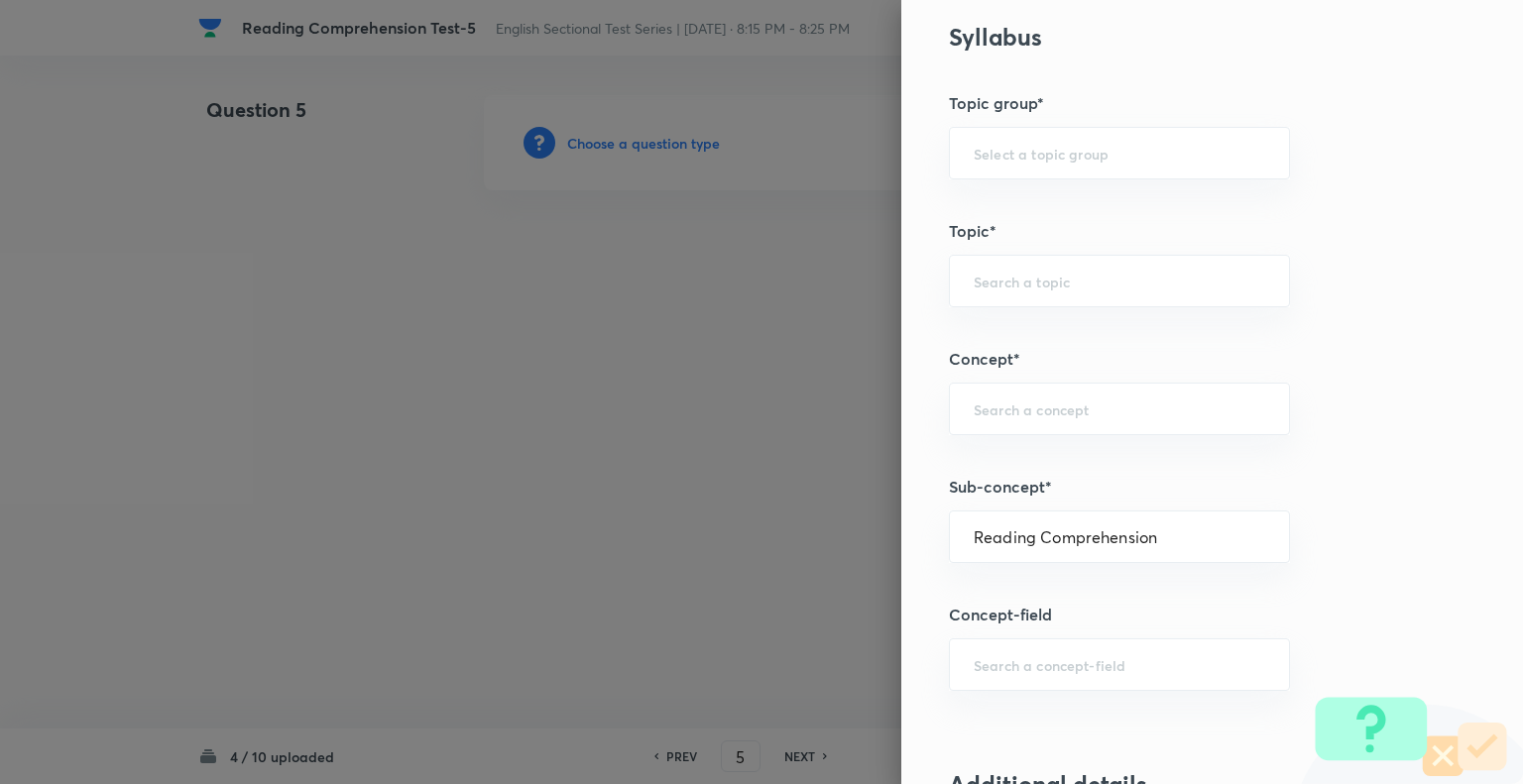 type on "English Language" 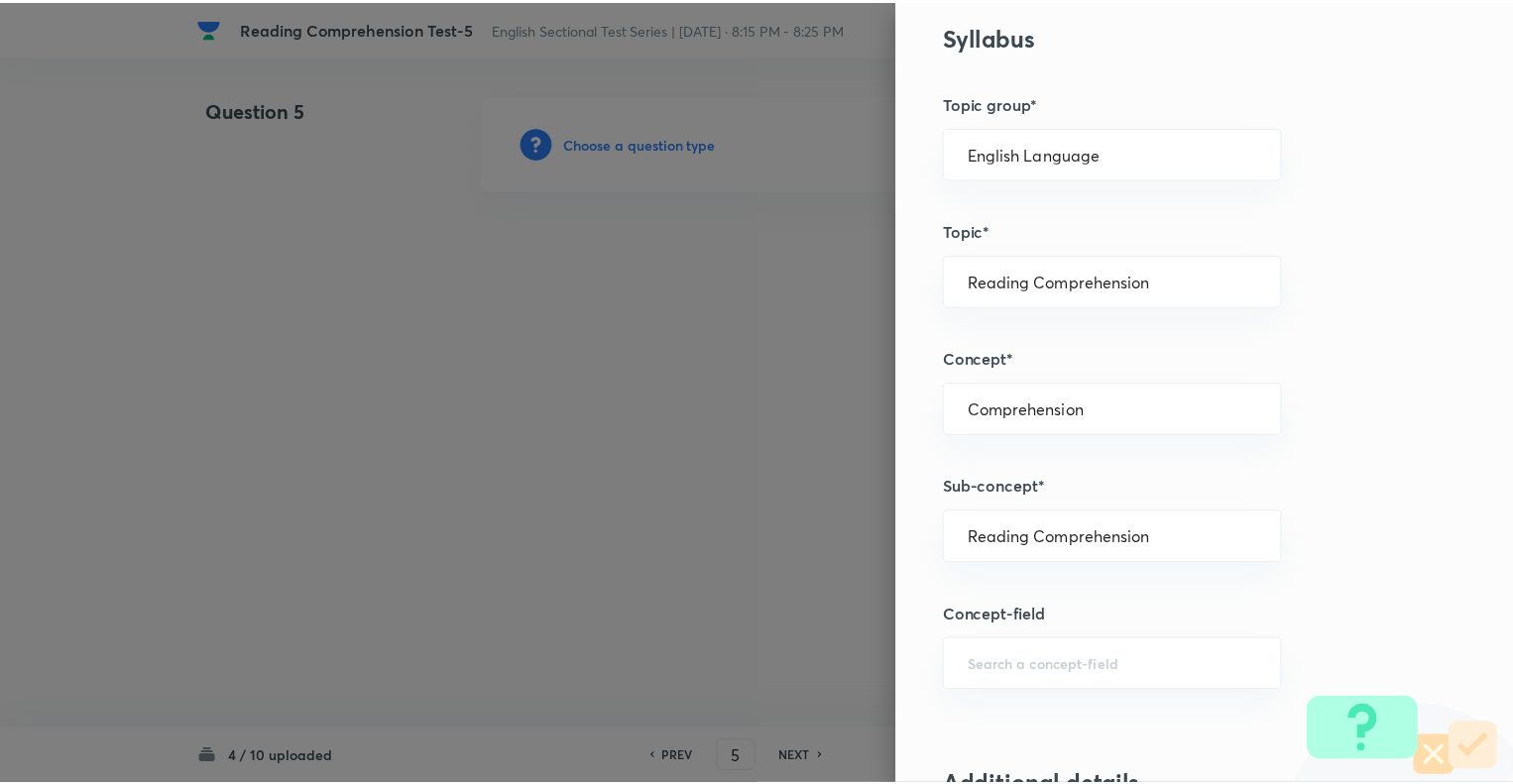 scroll, scrollTop: 1914, scrollLeft: 0, axis: vertical 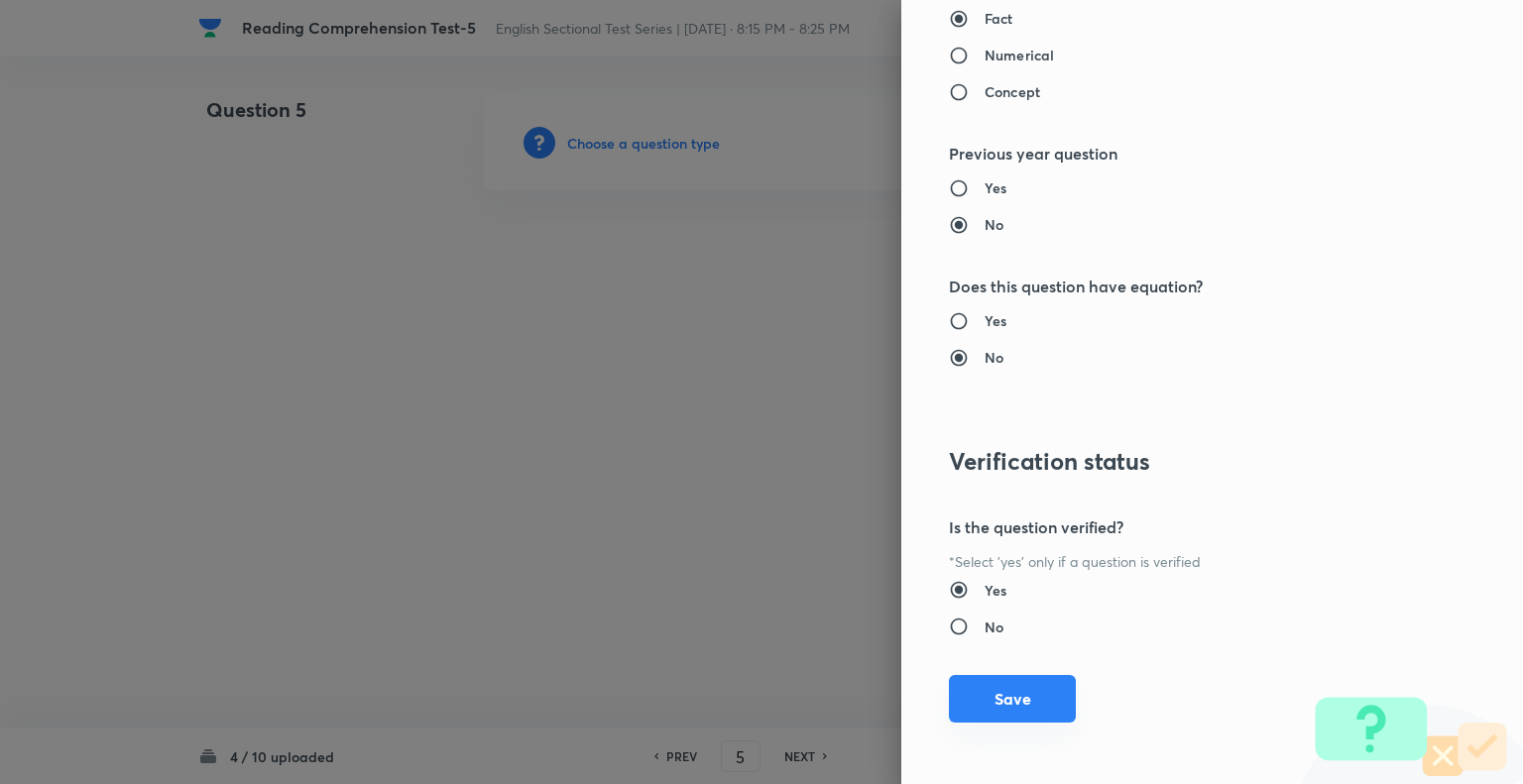 click on "Save" at bounding box center (1012, 699) 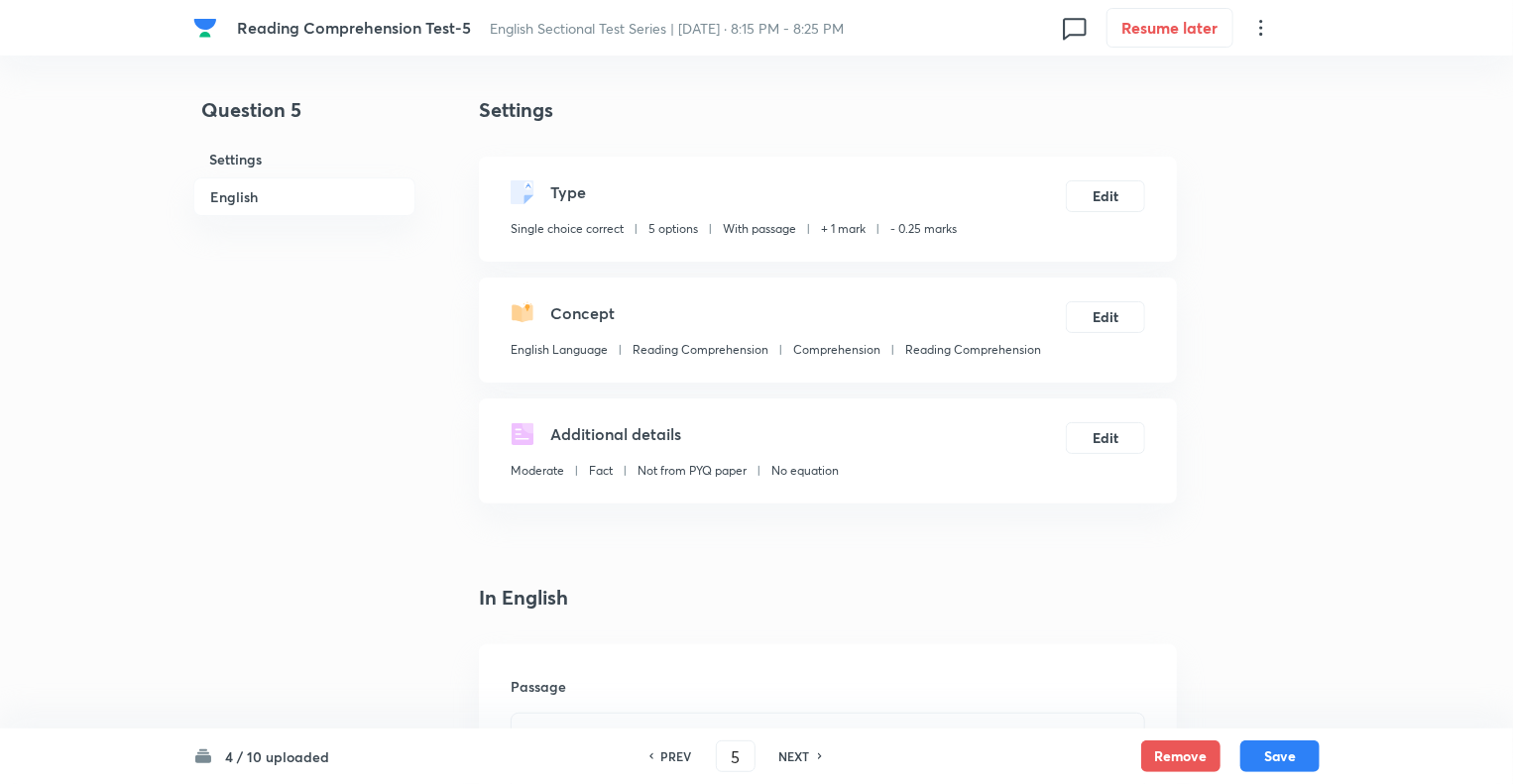 click on "Question 5 Settings English" at bounding box center [304, 2149] 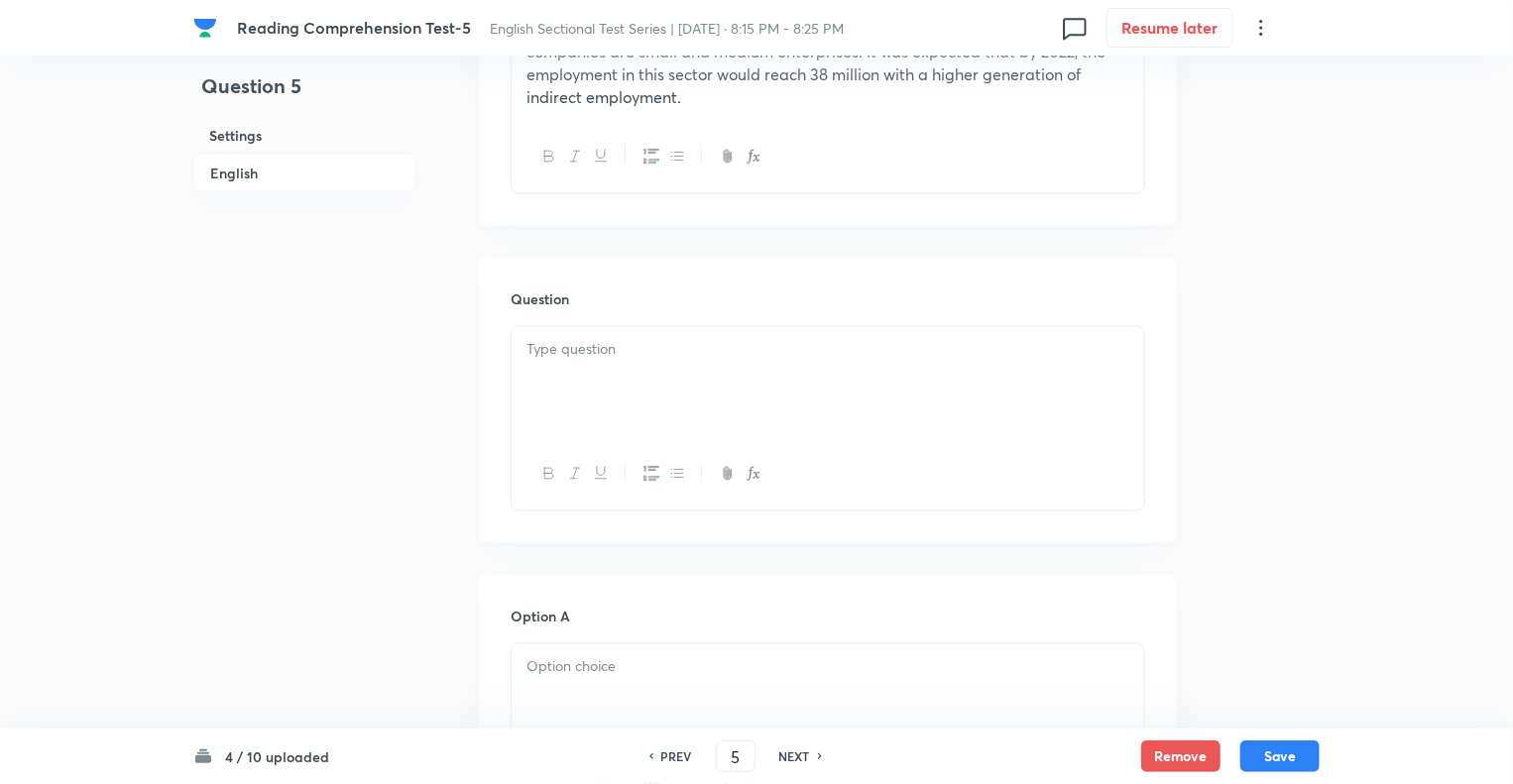 scroll, scrollTop: 1784, scrollLeft: 0, axis: vertical 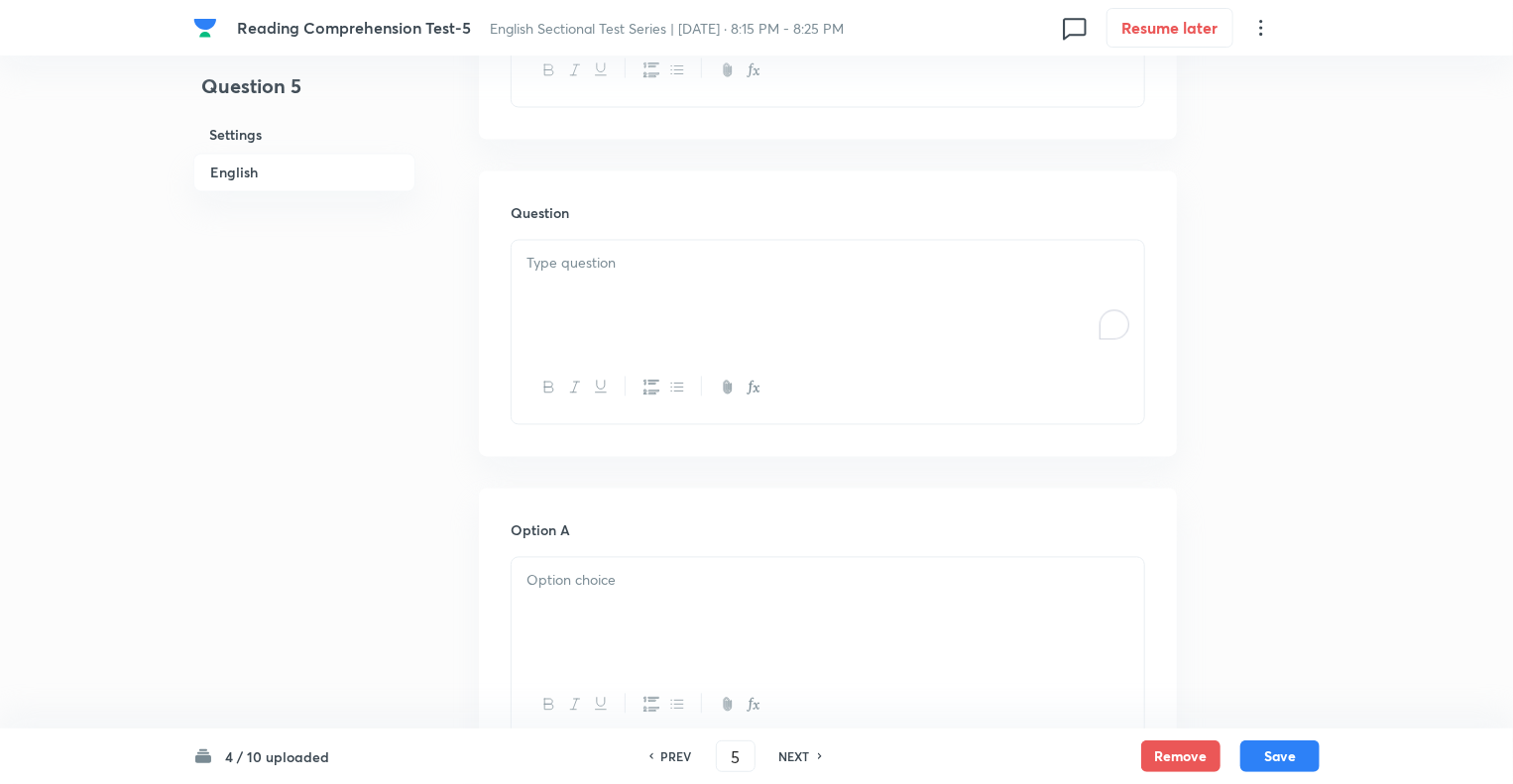 click at bounding box center [828, 264] 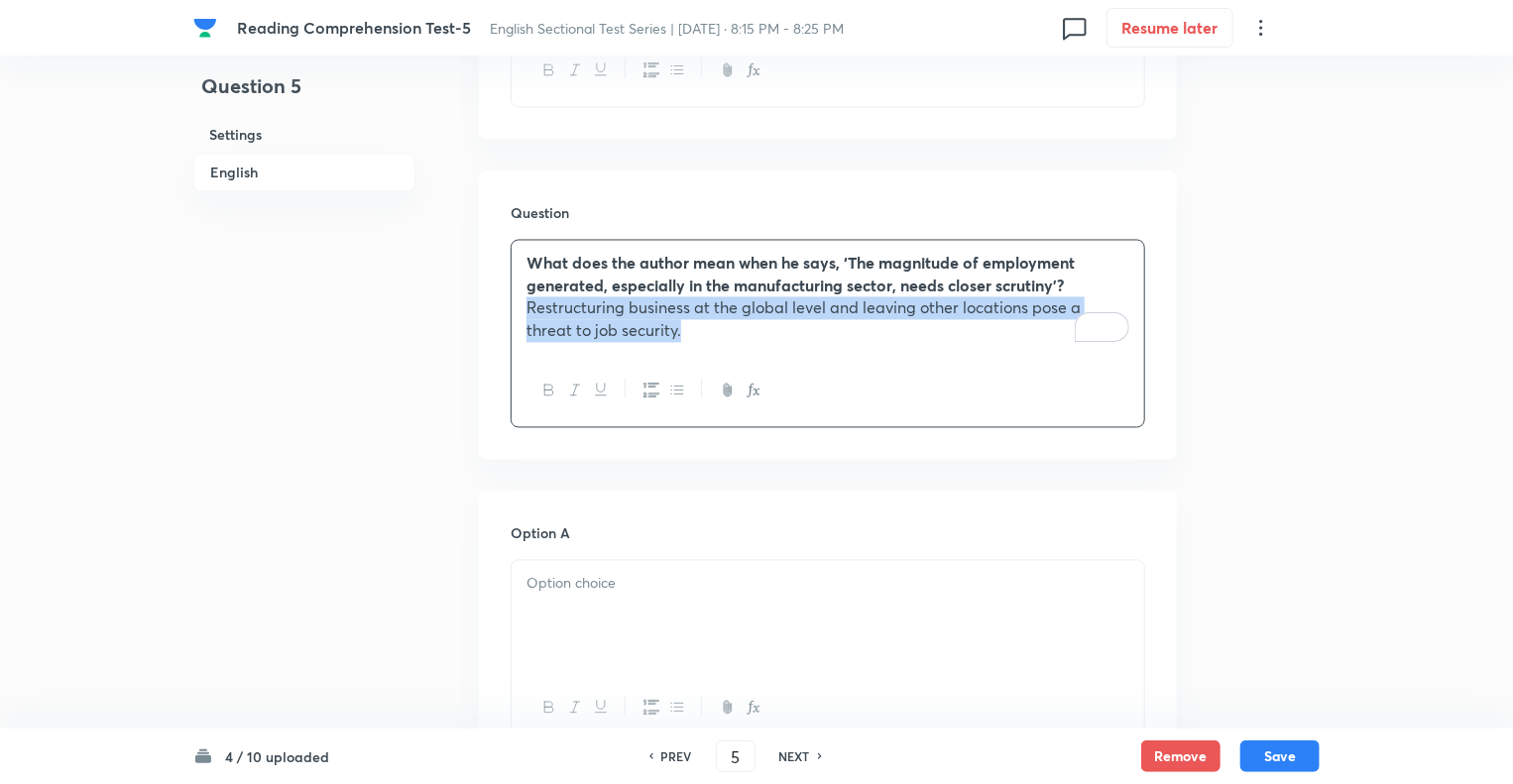 drag, startPoint x: 635, startPoint y: 332, endPoint x: 496, endPoint y: 308, distance: 141.05673 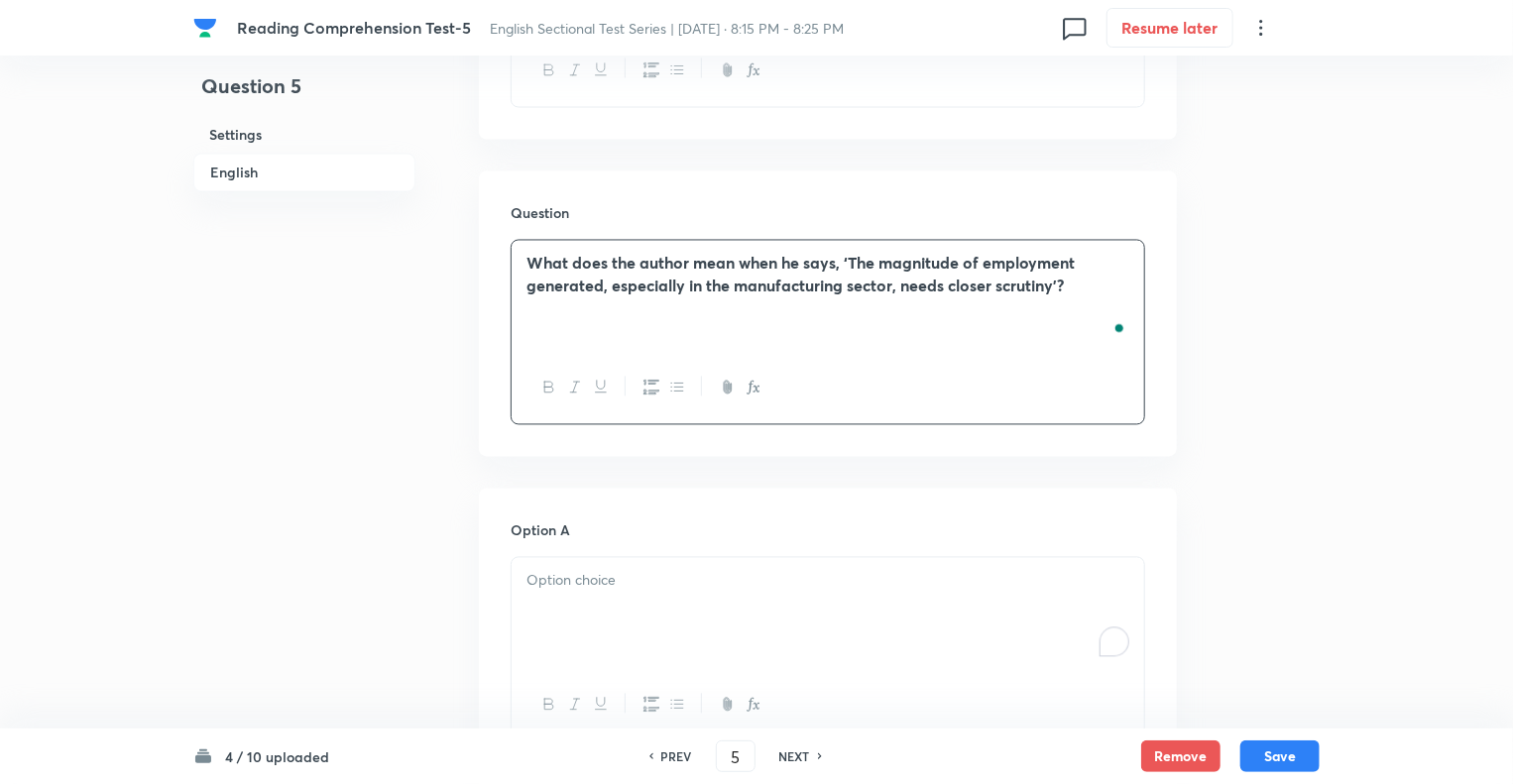 click at bounding box center (828, 614) 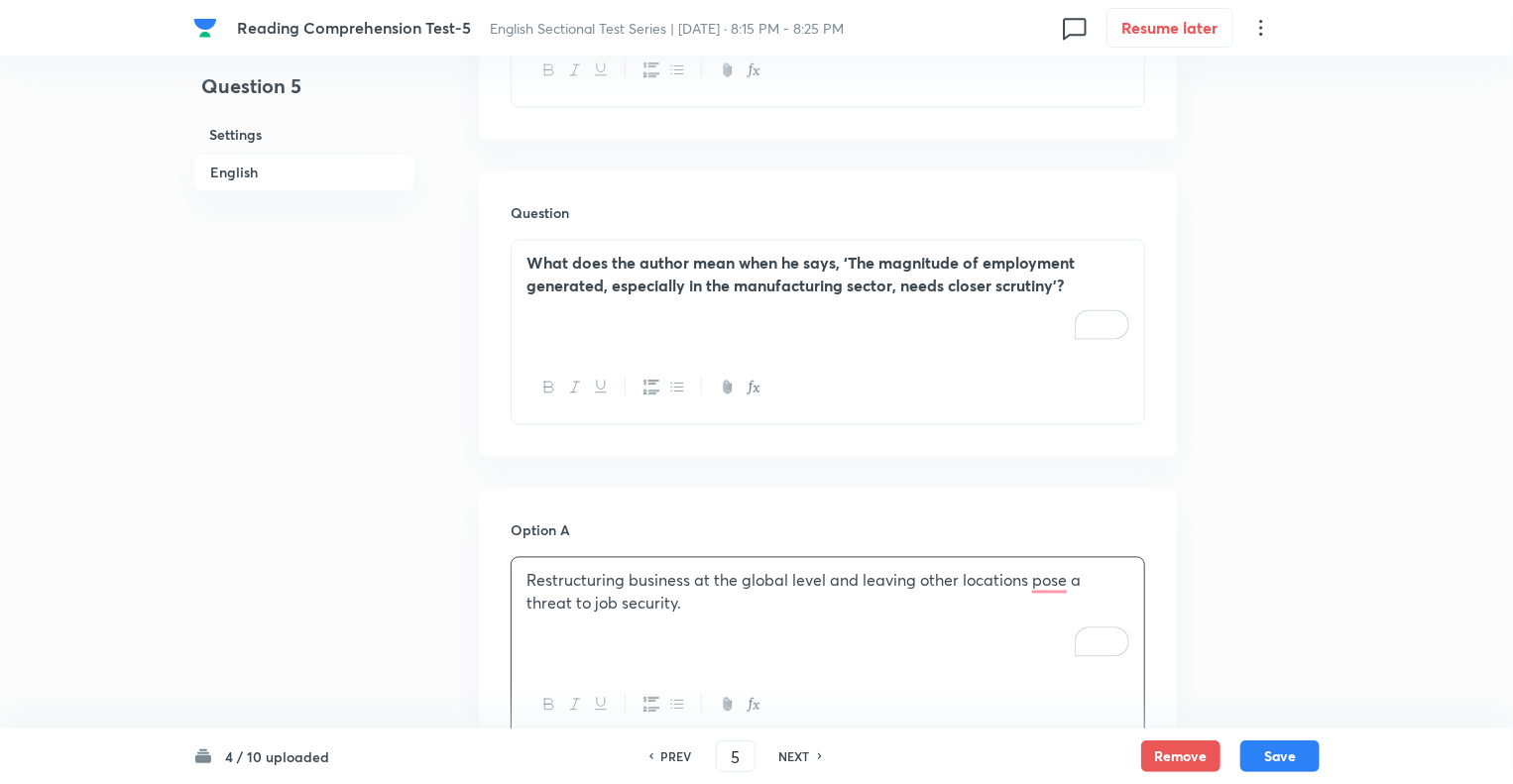 click on "Question 5 Settings English" at bounding box center (304, 365) 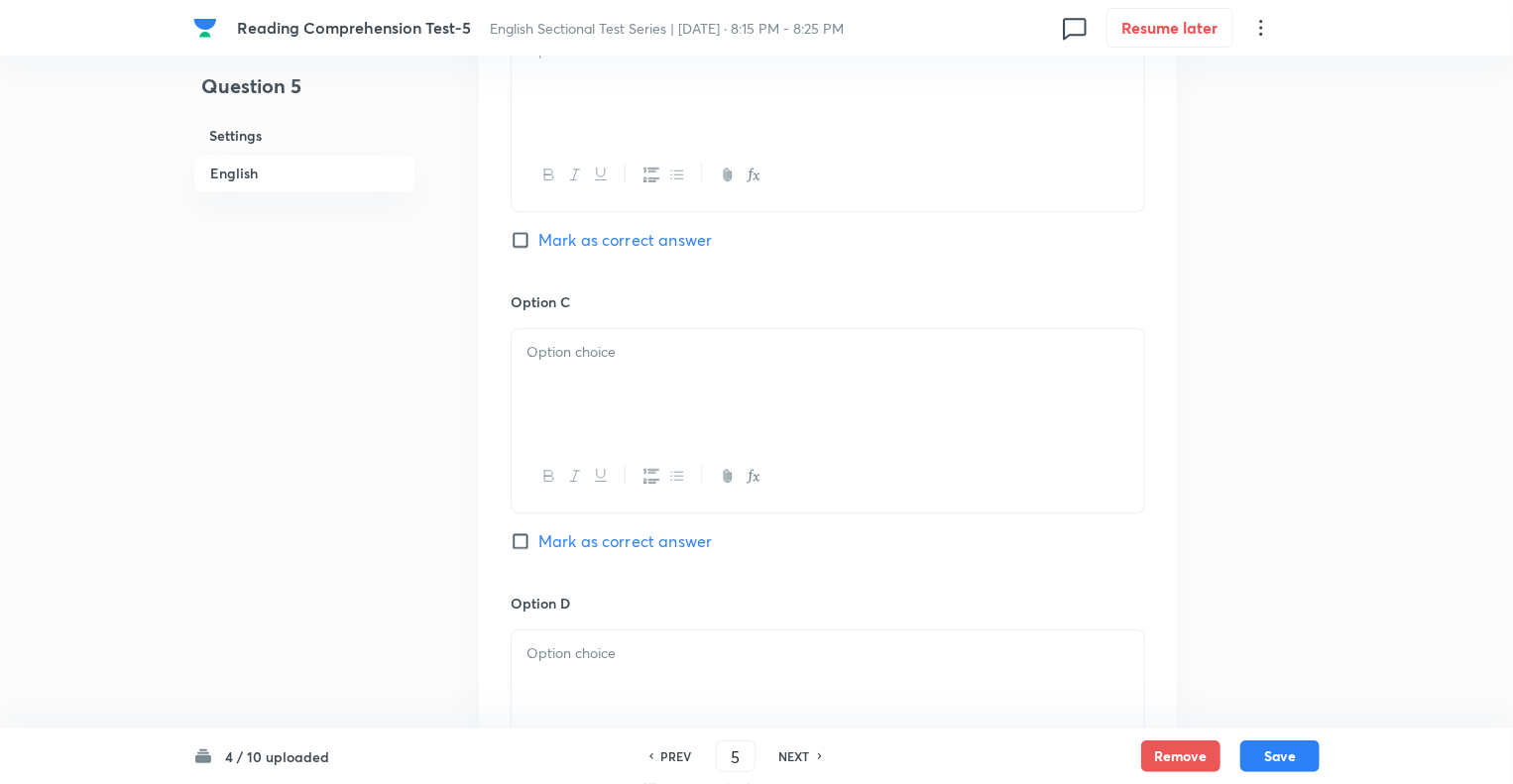 scroll, scrollTop: 2577, scrollLeft: 0, axis: vertical 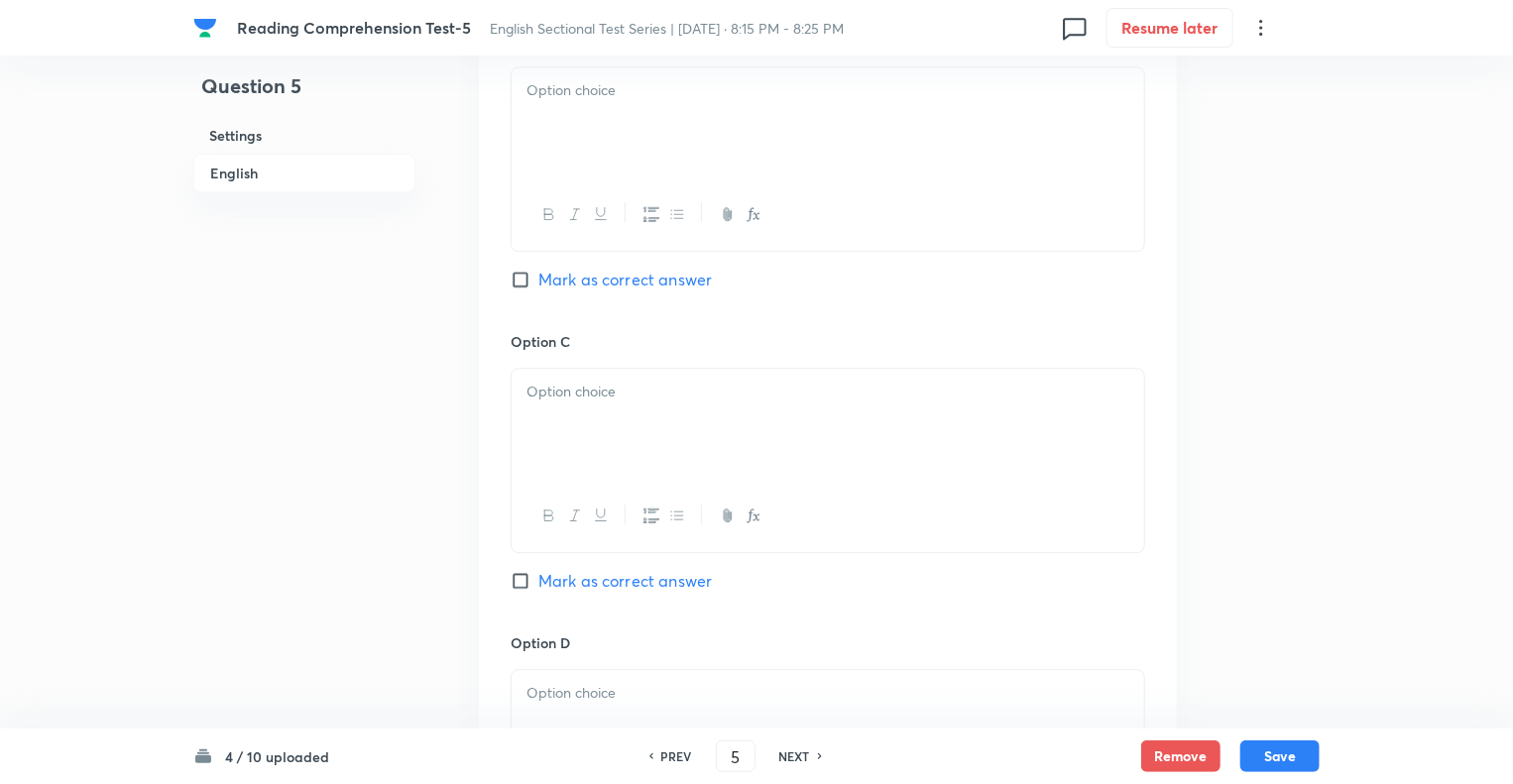 click at bounding box center [828, 123] 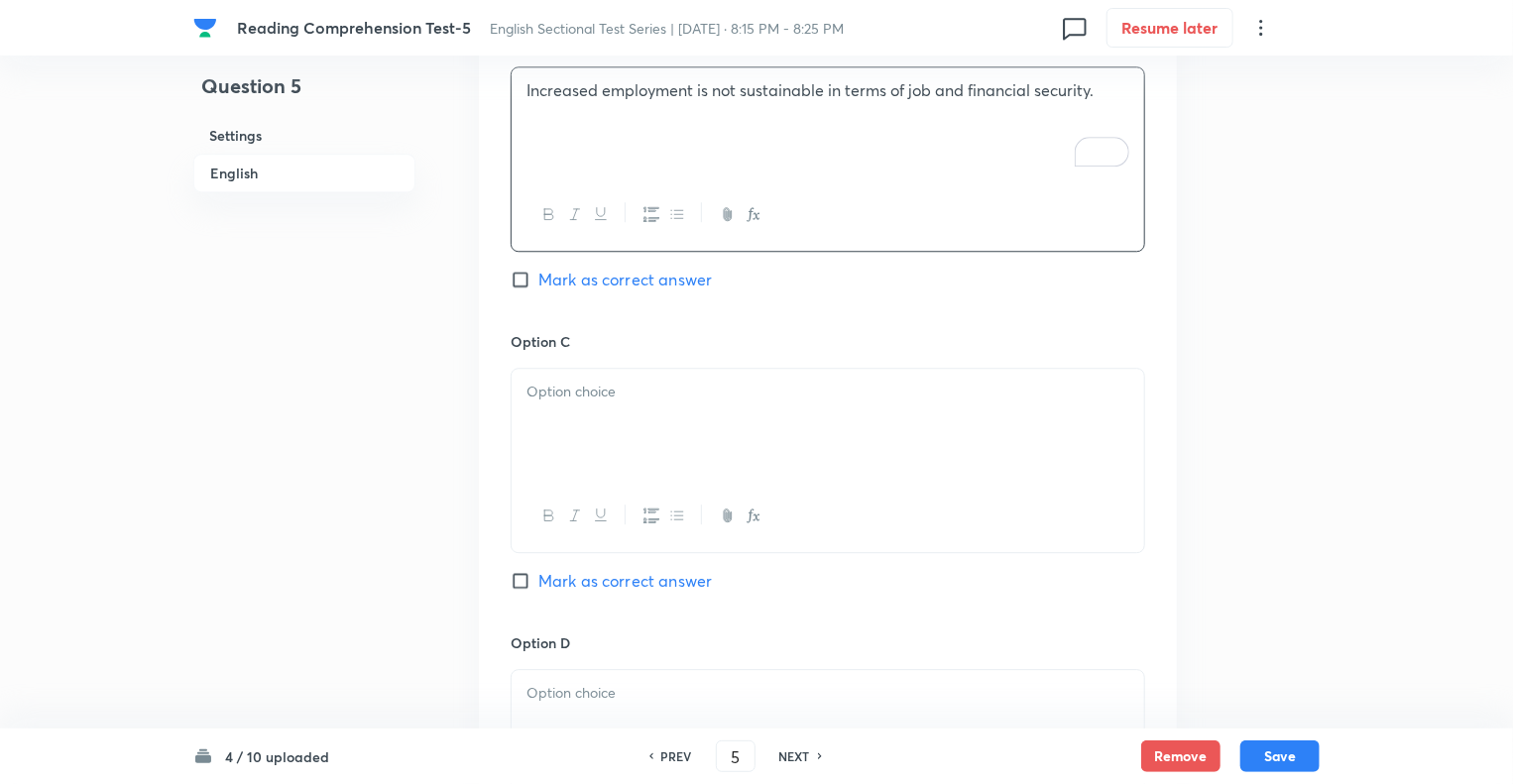 click at bounding box center [828, 424] 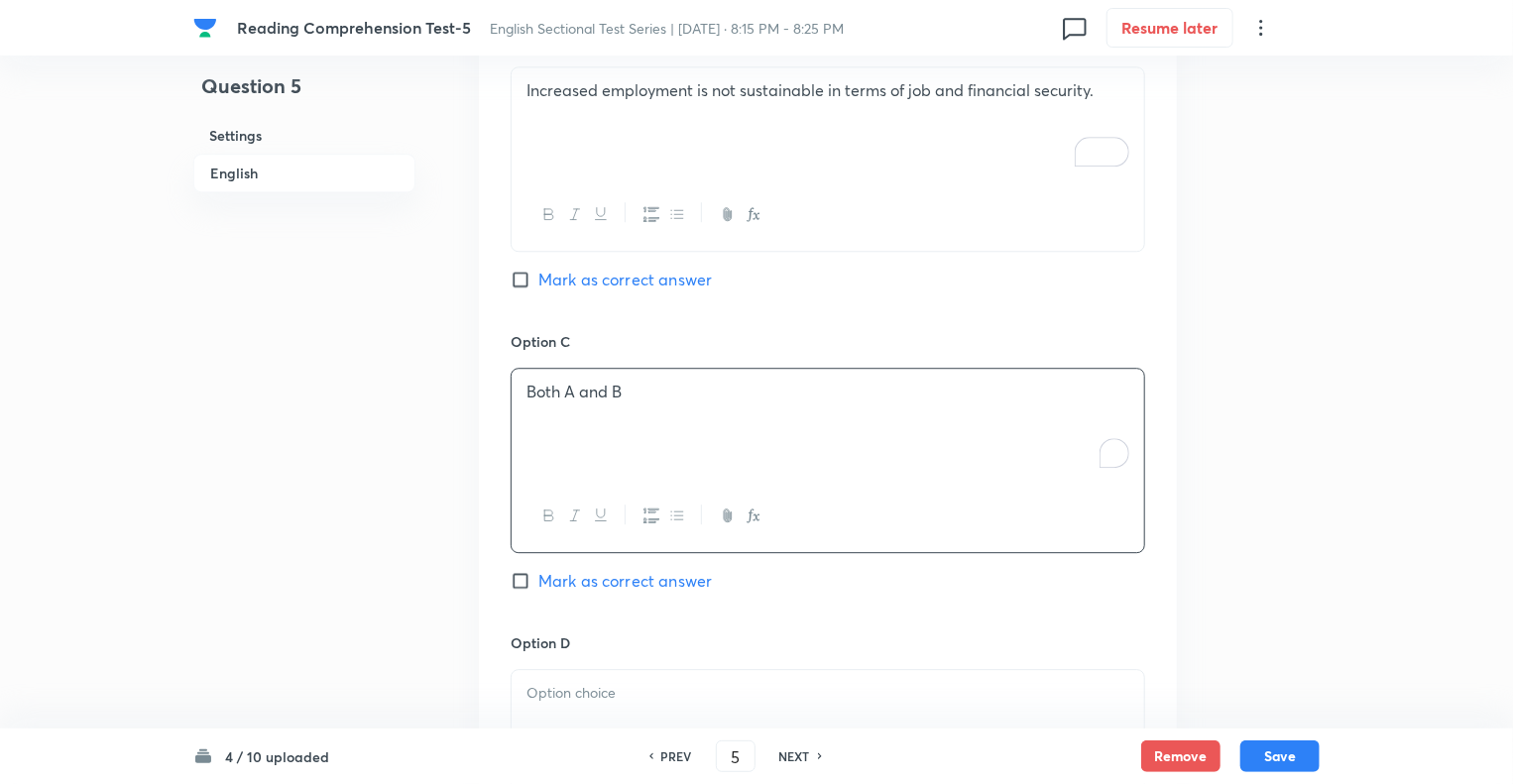 click on "Mark as correct answer" at bounding box center (524, 581) 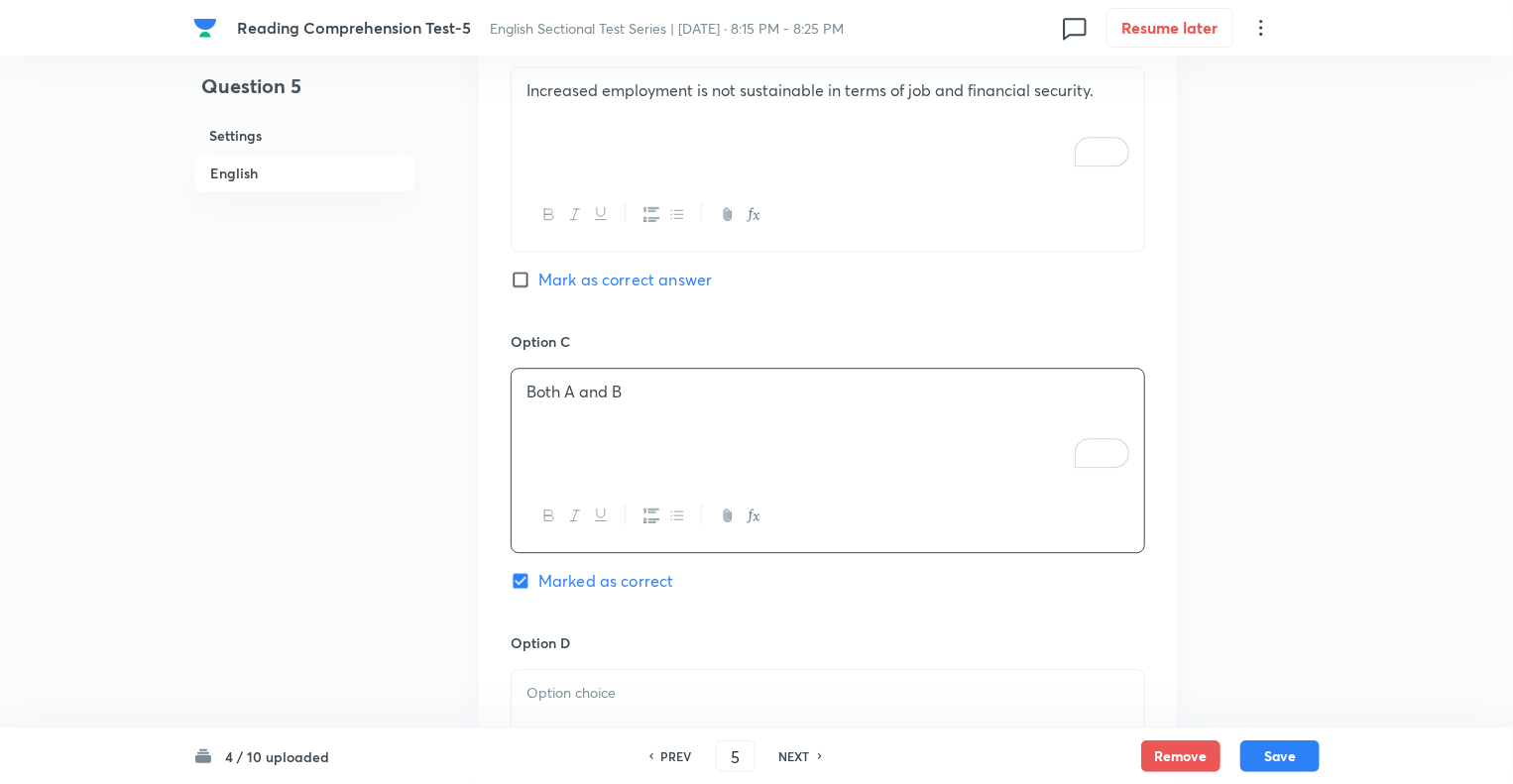 click on "Question 5 Settings English" at bounding box center (304, -428) 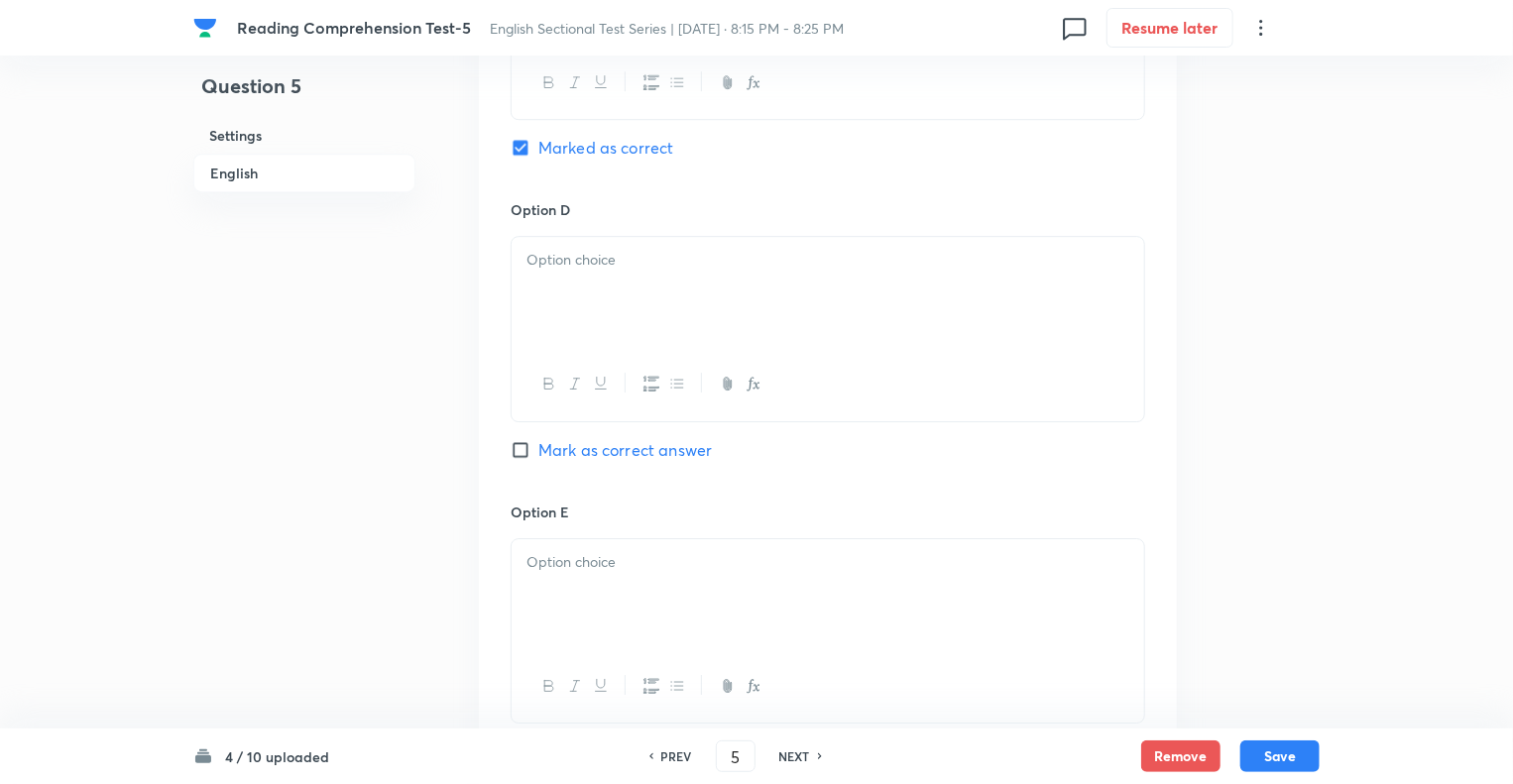 scroll, scrollTop: 3053, scrollLeft: 0, axis: vertical 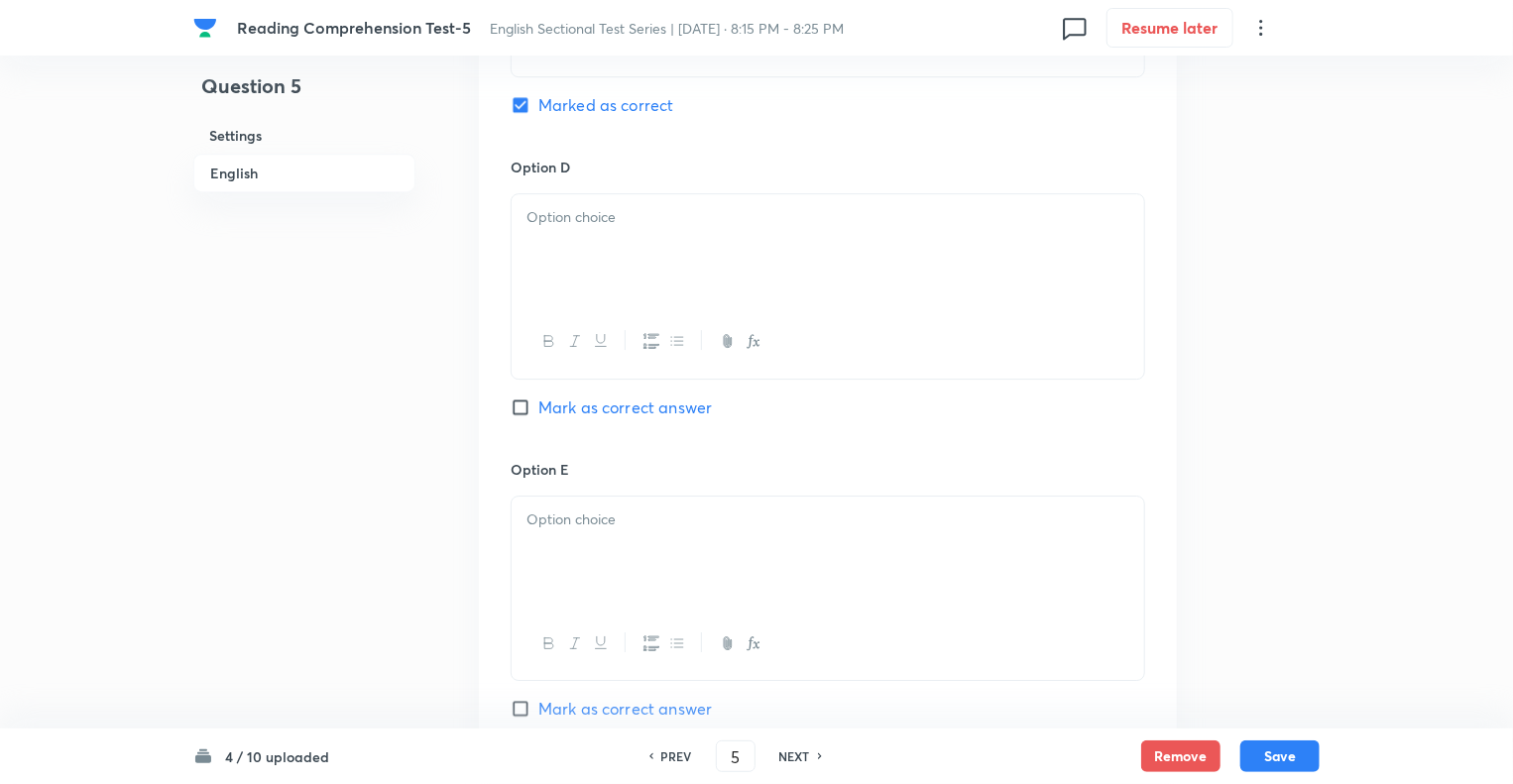 click at bounding box center (828, 250) 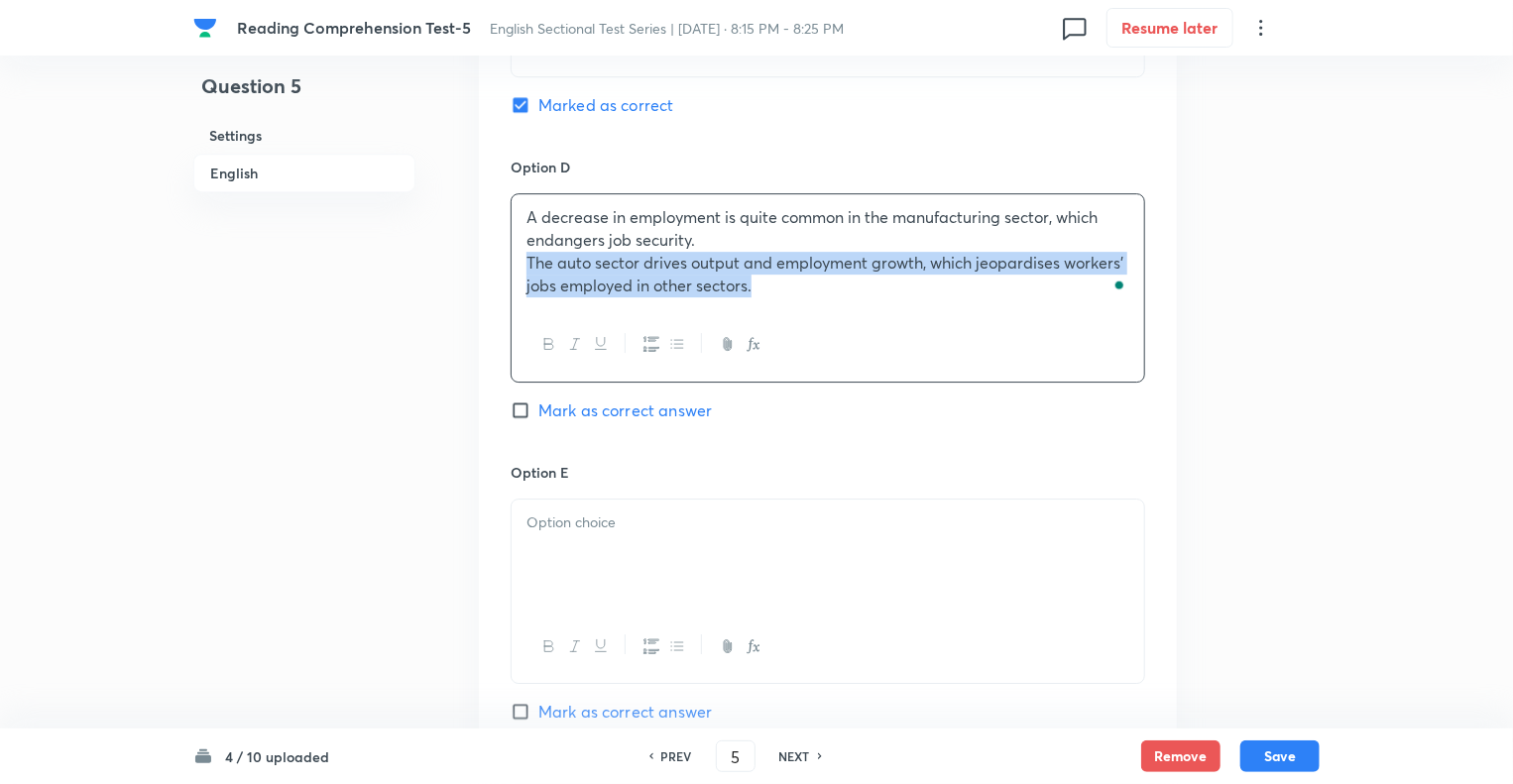 drag, startPoint x: 763, startPoint y: 285, endPoint x: 527, endPoint y: 262, distance: 237.11811 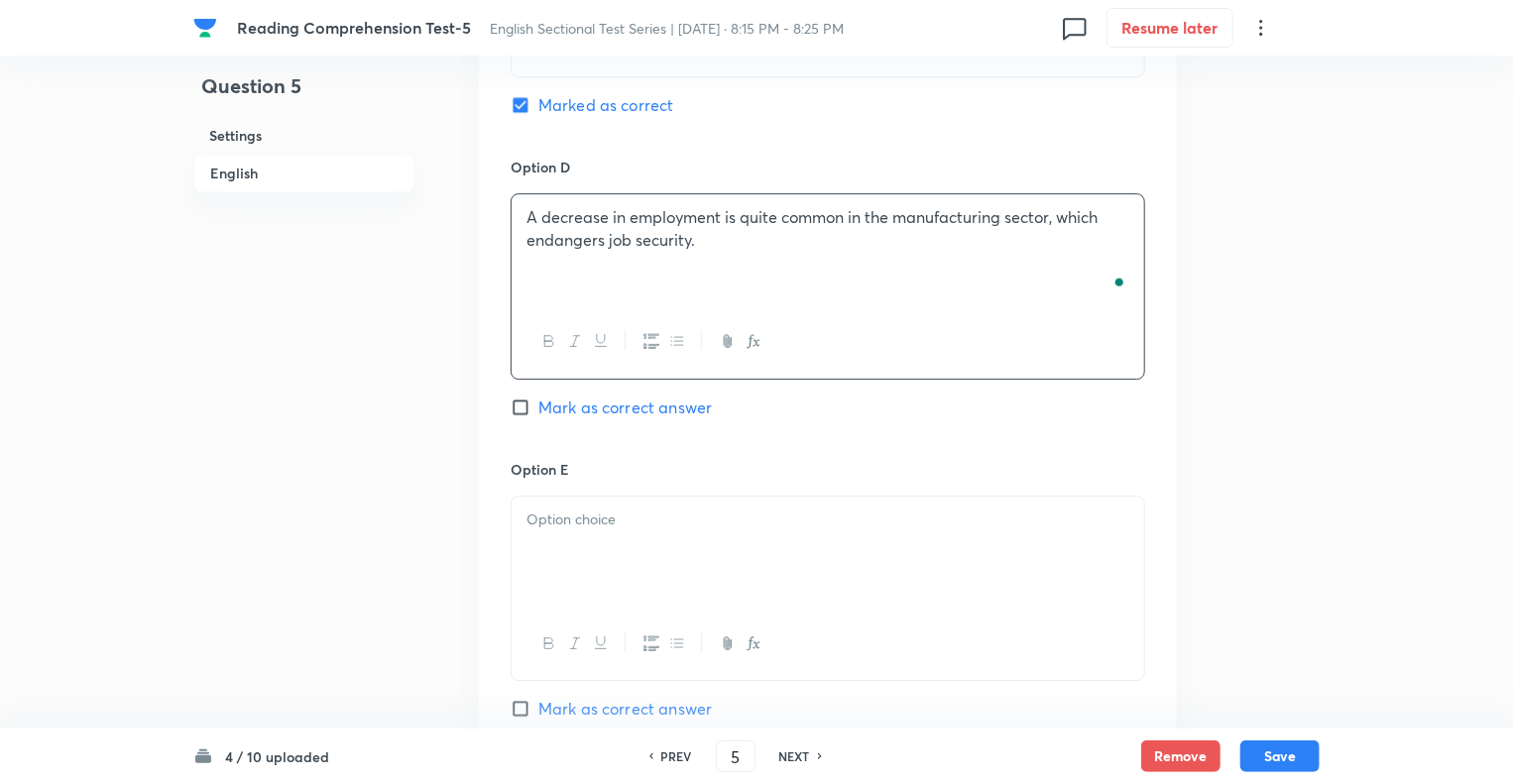 click at bounding box center (828, 519) 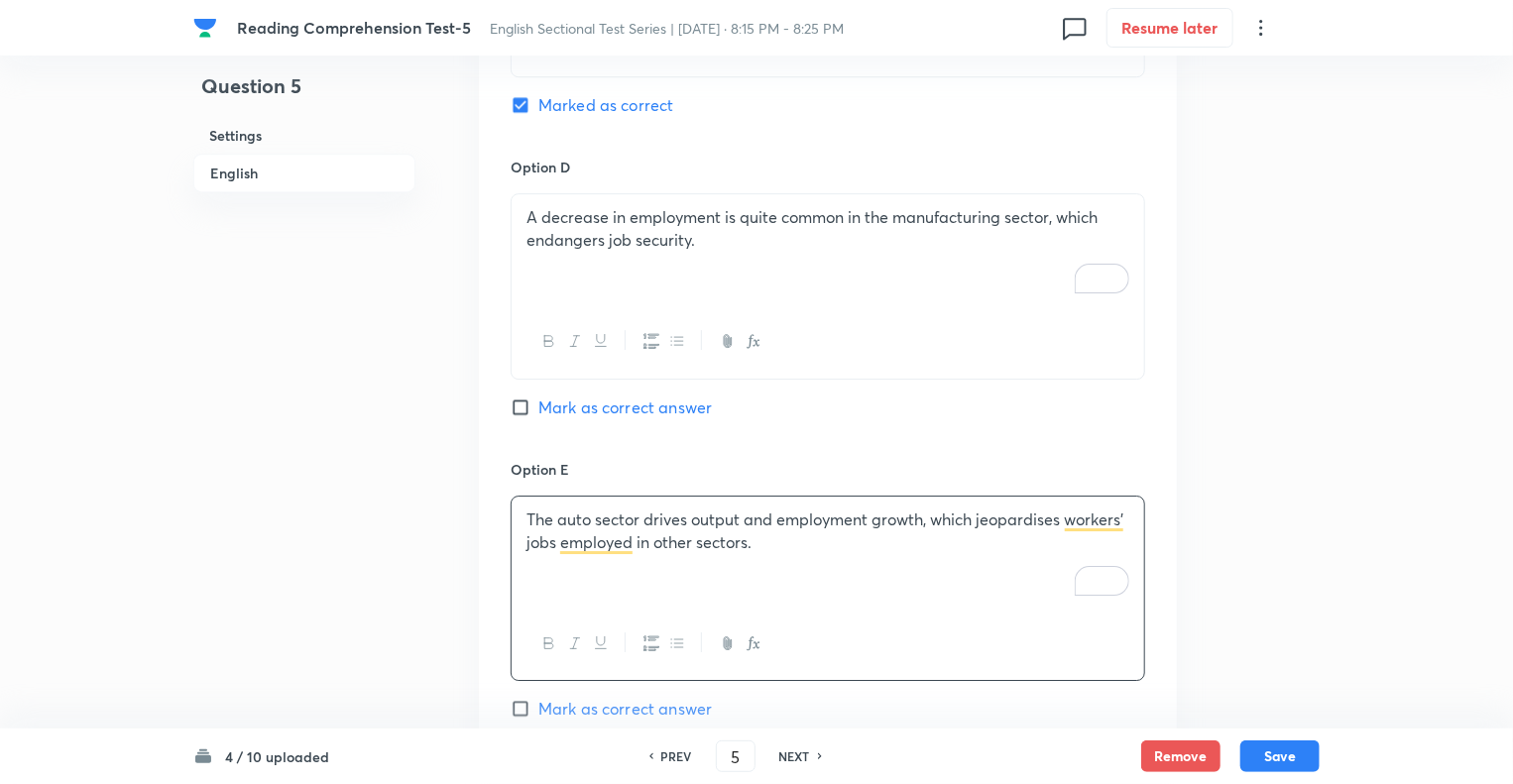 click on "Question 5 Settings English" at bounding box center (304, -904) 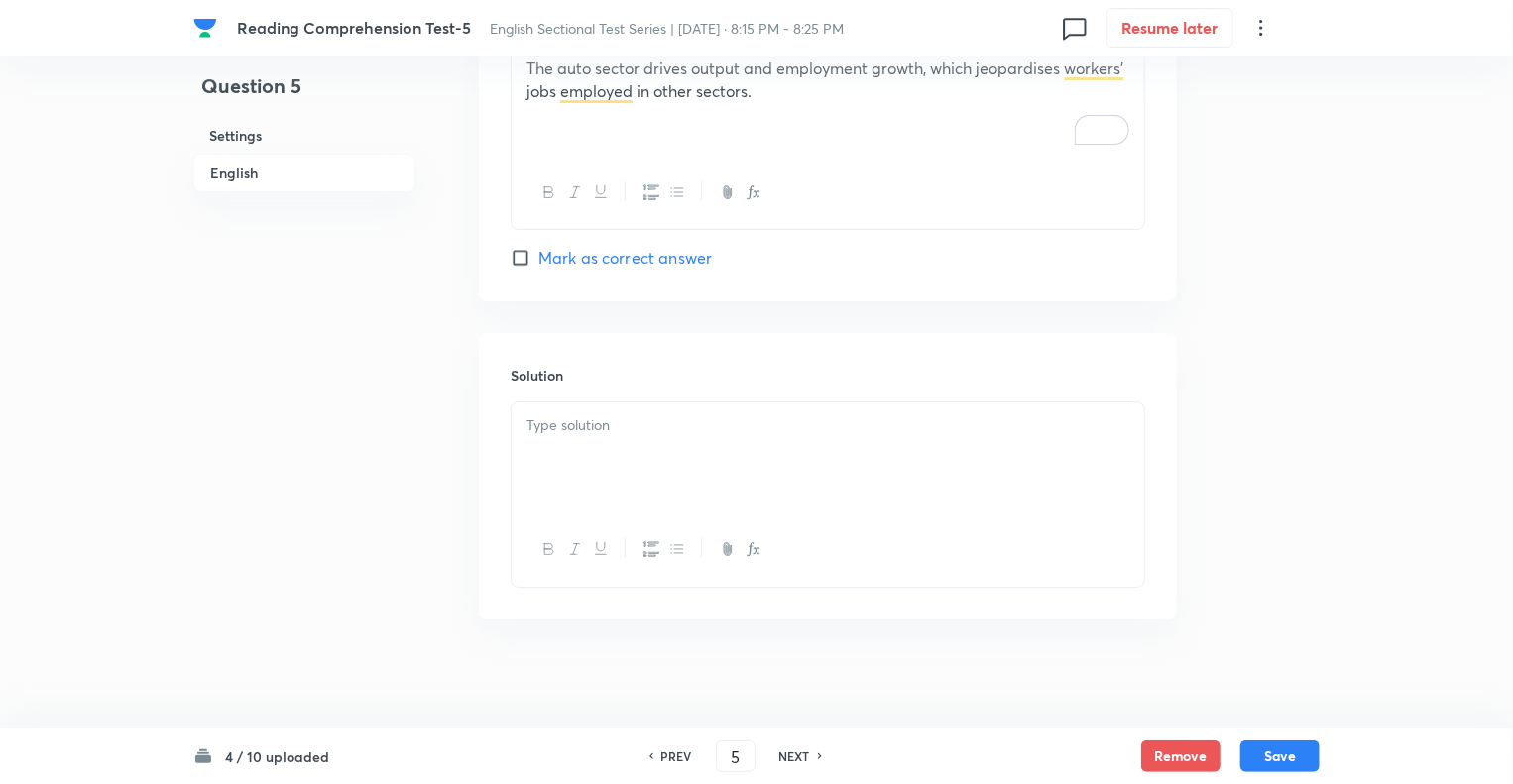 scroll, scrollTop: 3508, scrollLeft: 0, axis: vertical 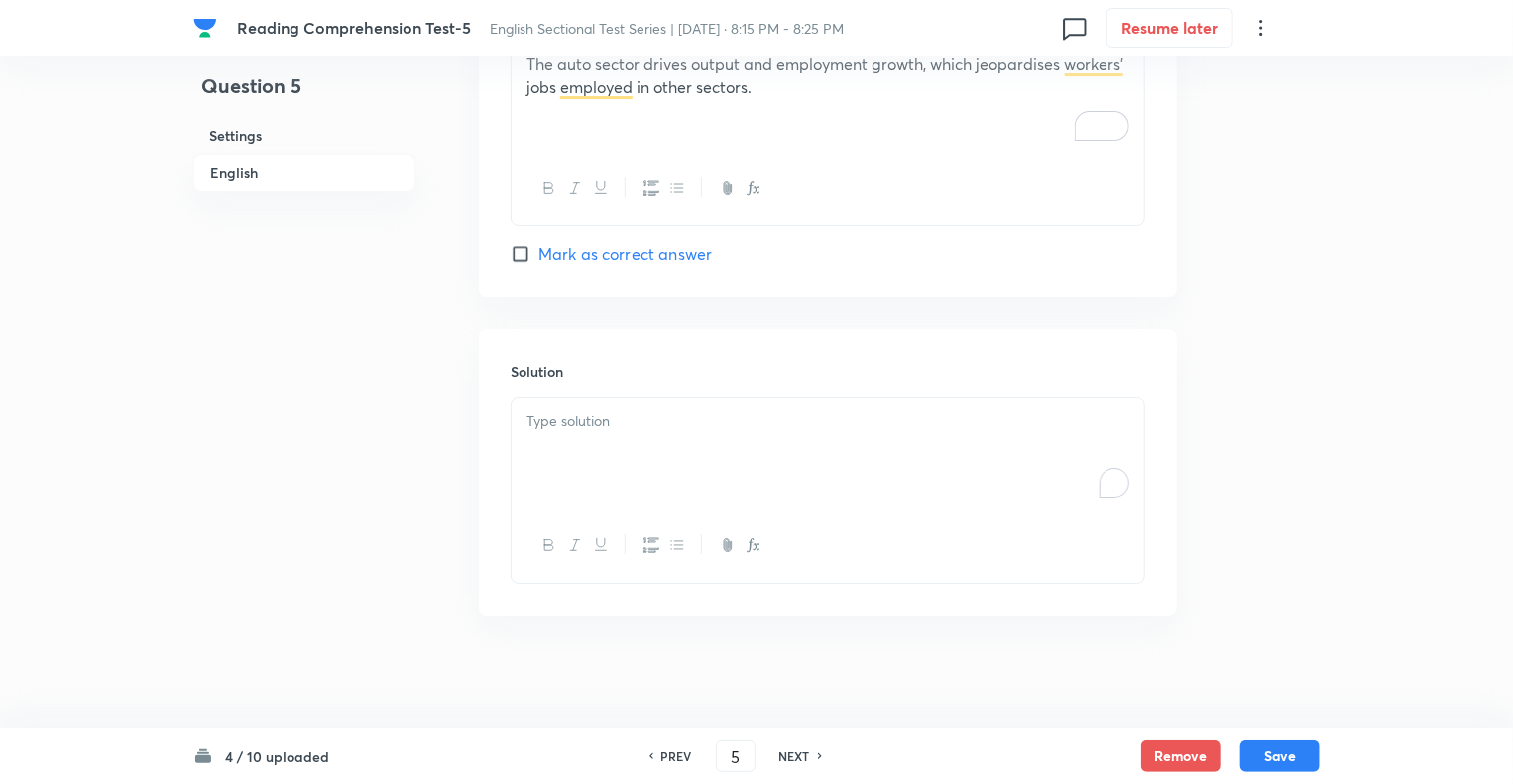 click at bounding box center [828, 454] 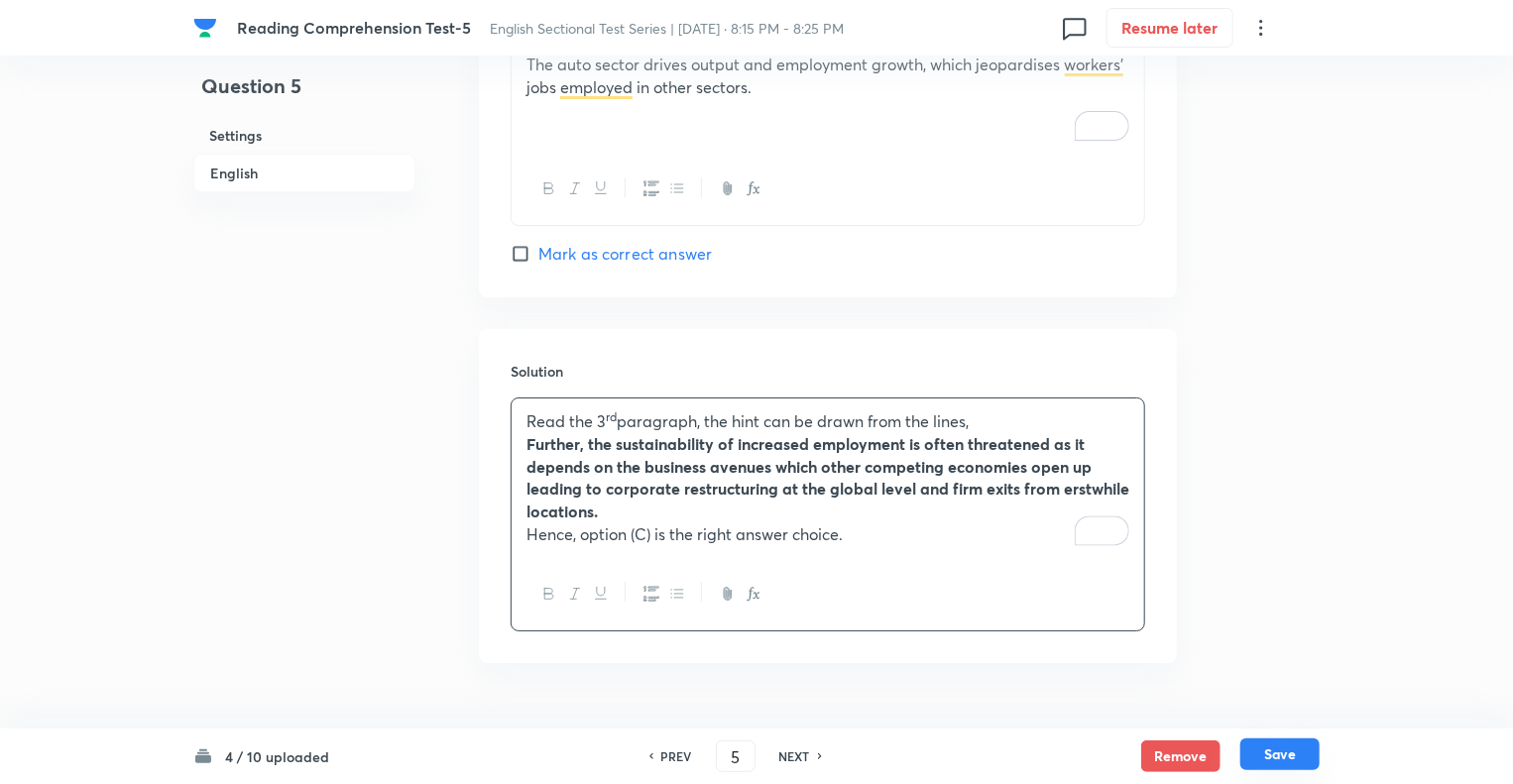click on "Save" at bounding box center (1280, 754) 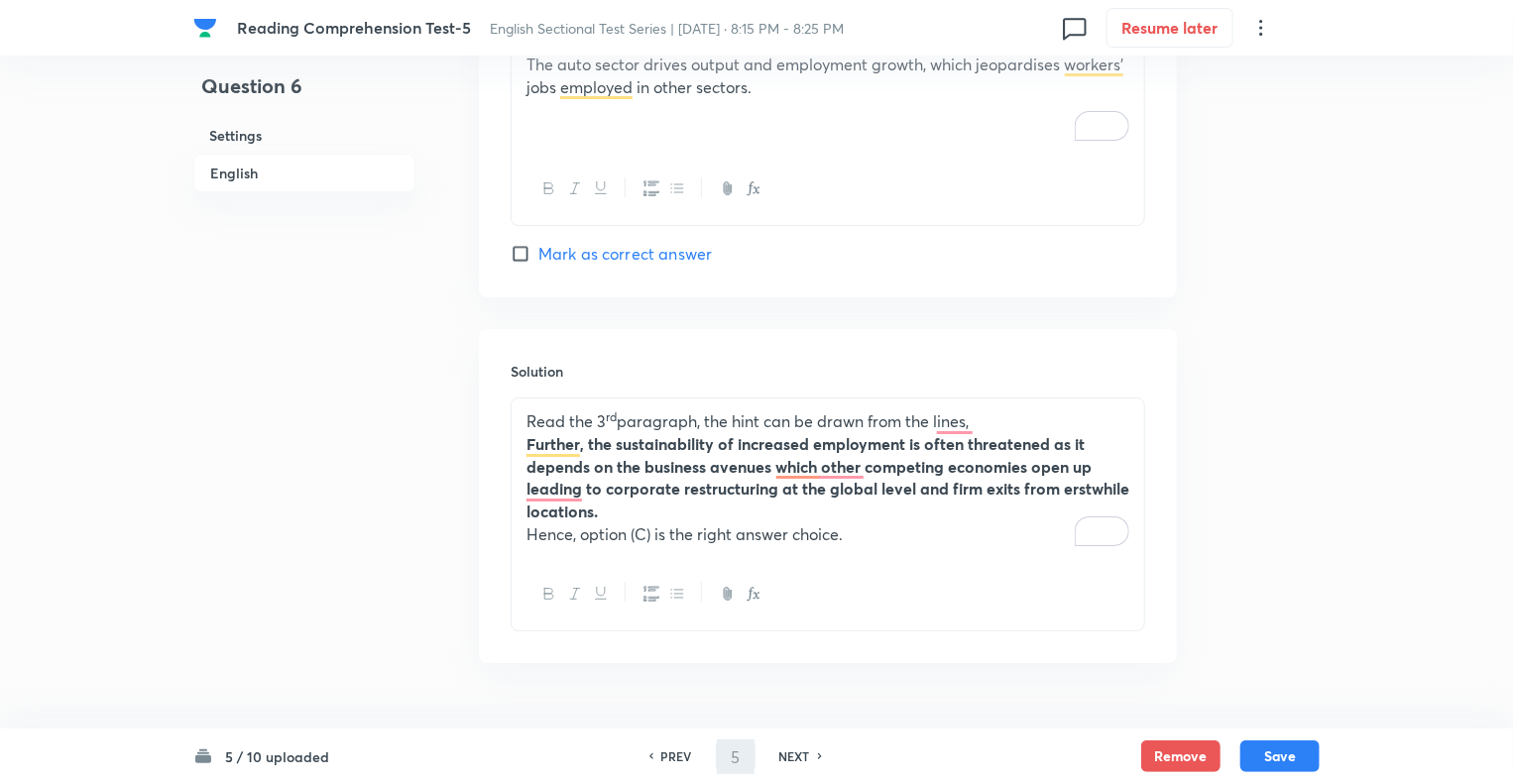 type on "6" 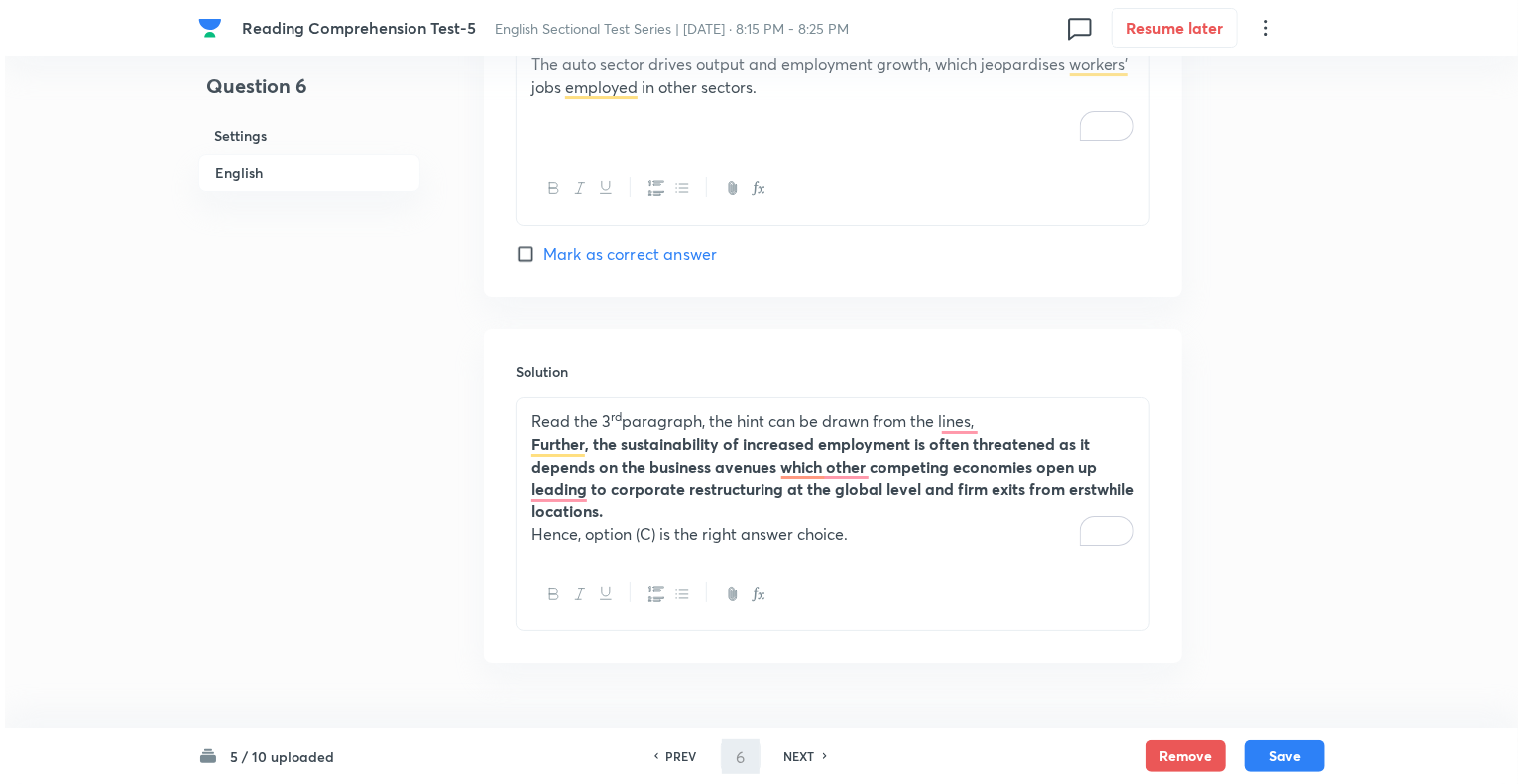 scroll, scrollTop: 0, scrollLeft: 0, axis: both 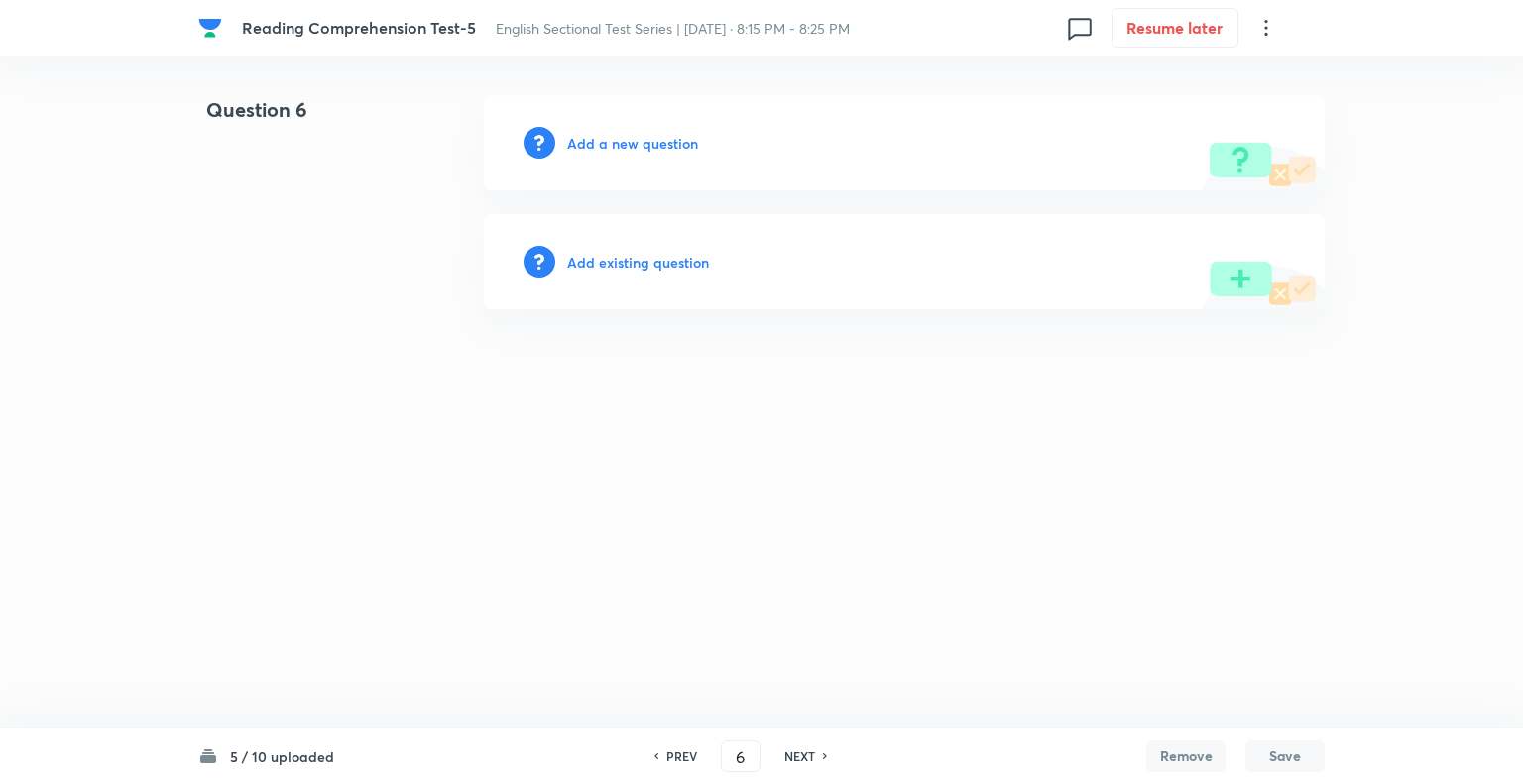 click on "Add a new question" at bounding box center (633, 143) 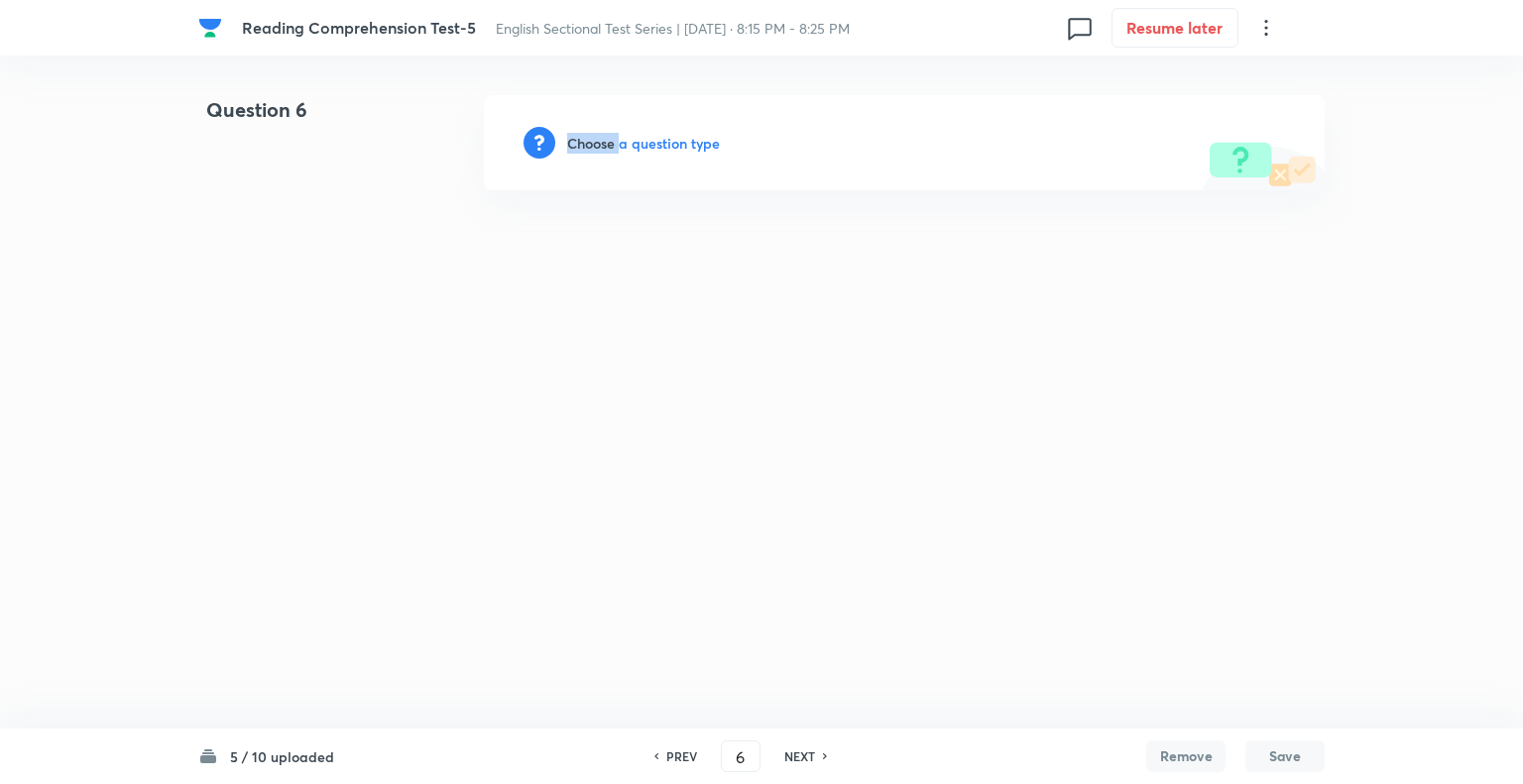 click on "Choose a question type" at bounding box center (644, 143) 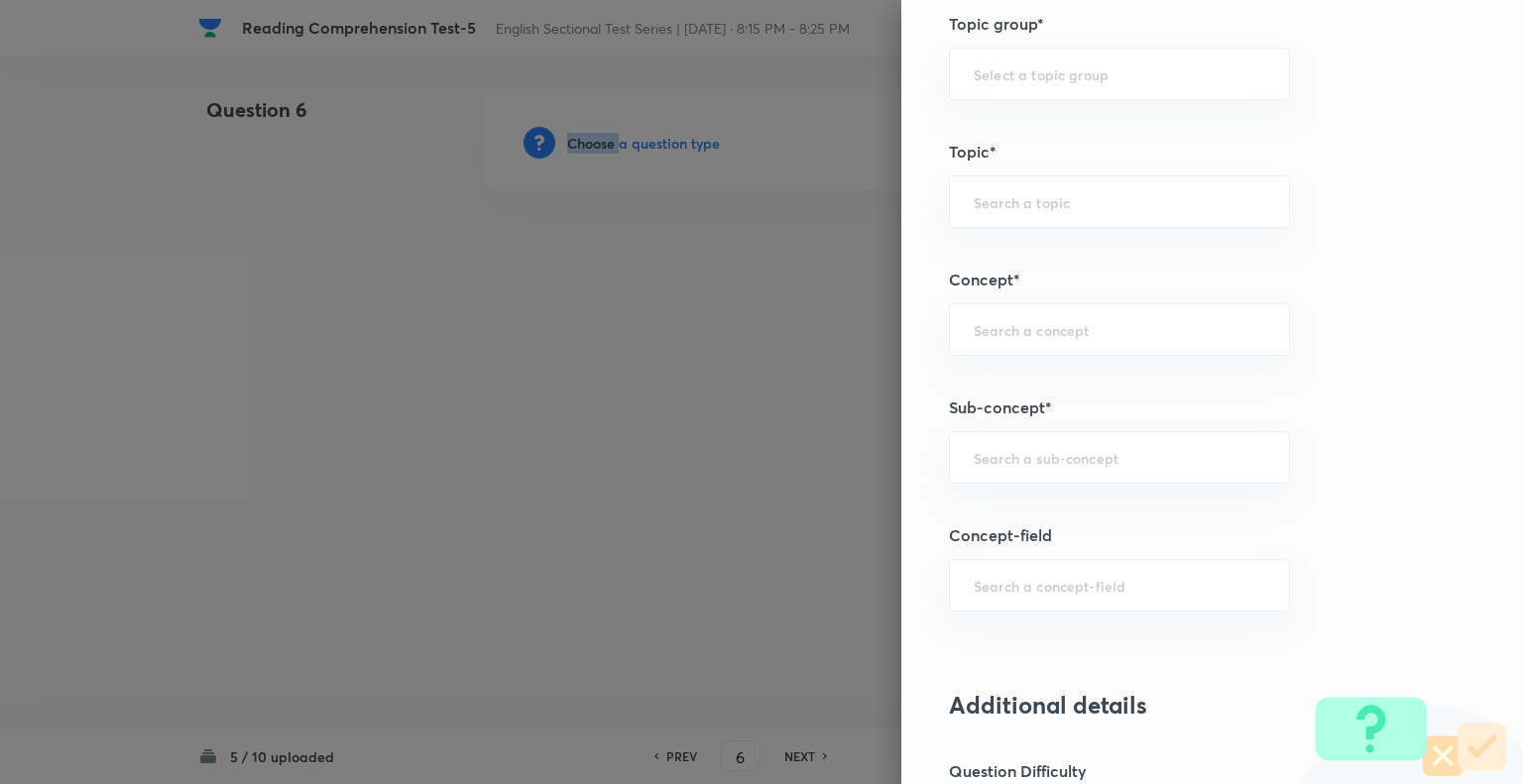 scroll, scrollTop: 1016, scrollLeft: 0, axis: vertical 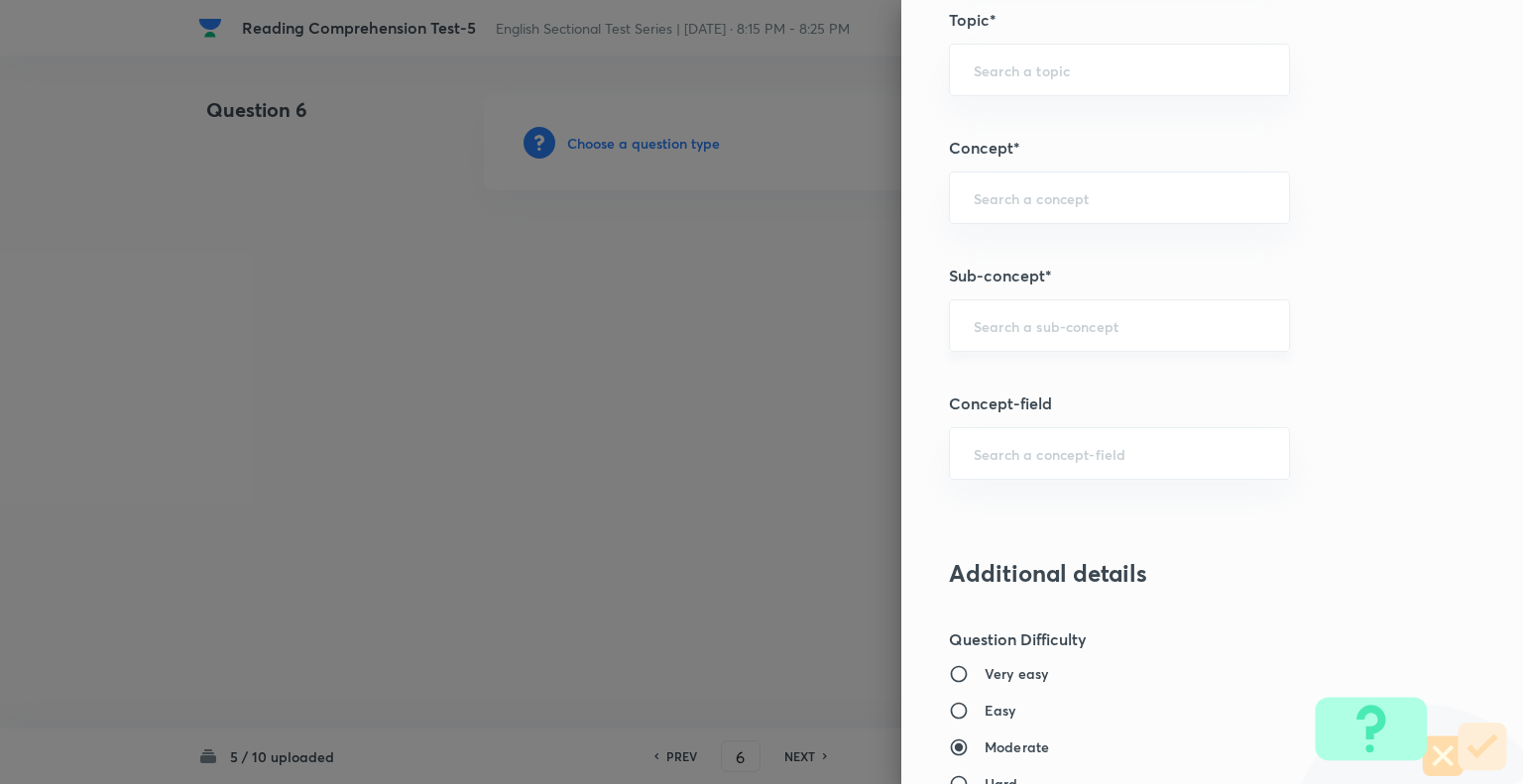 click at bounding box center [1119, 325] 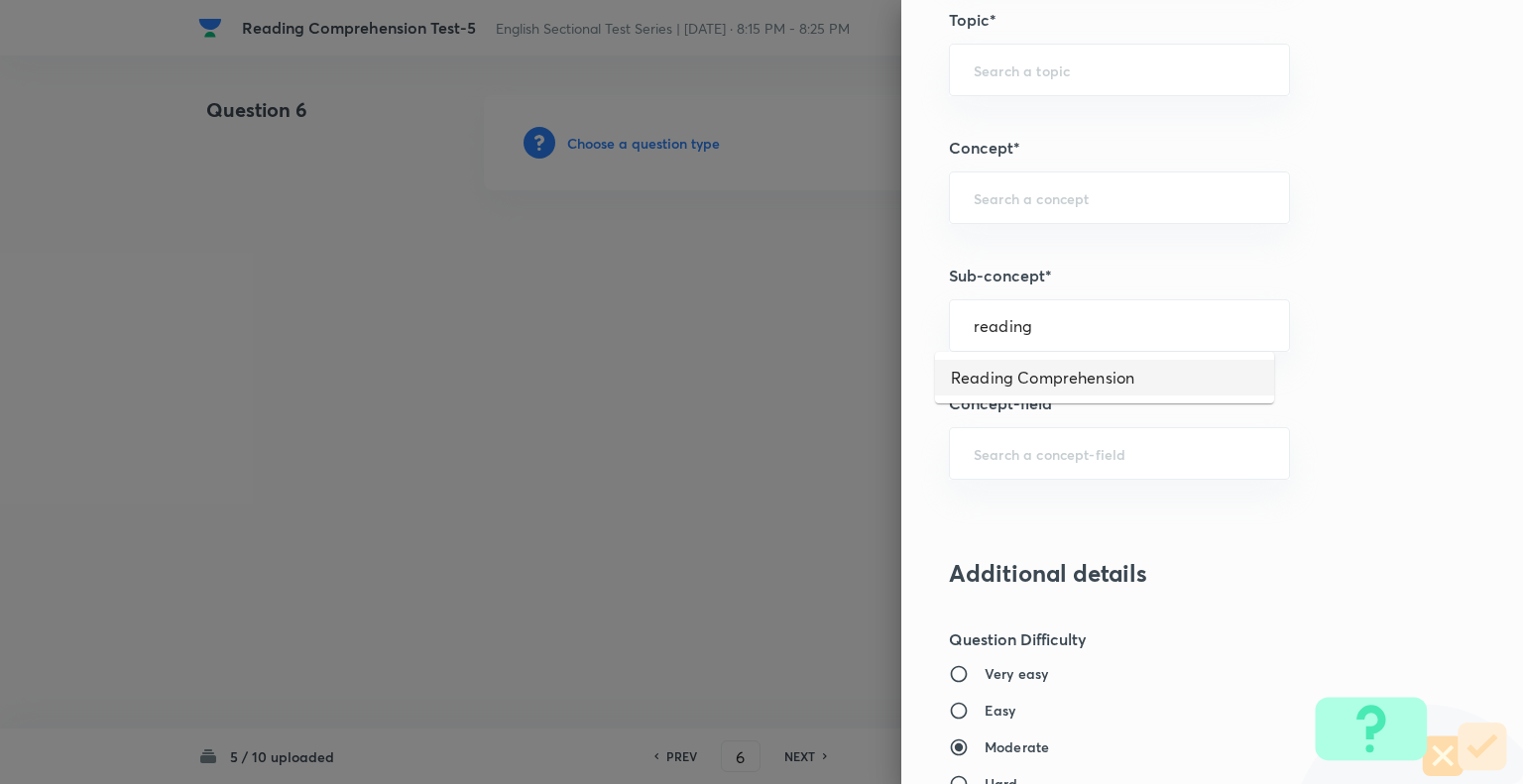 click on "Reading Comprehension" at bounding box center [1105, 378] 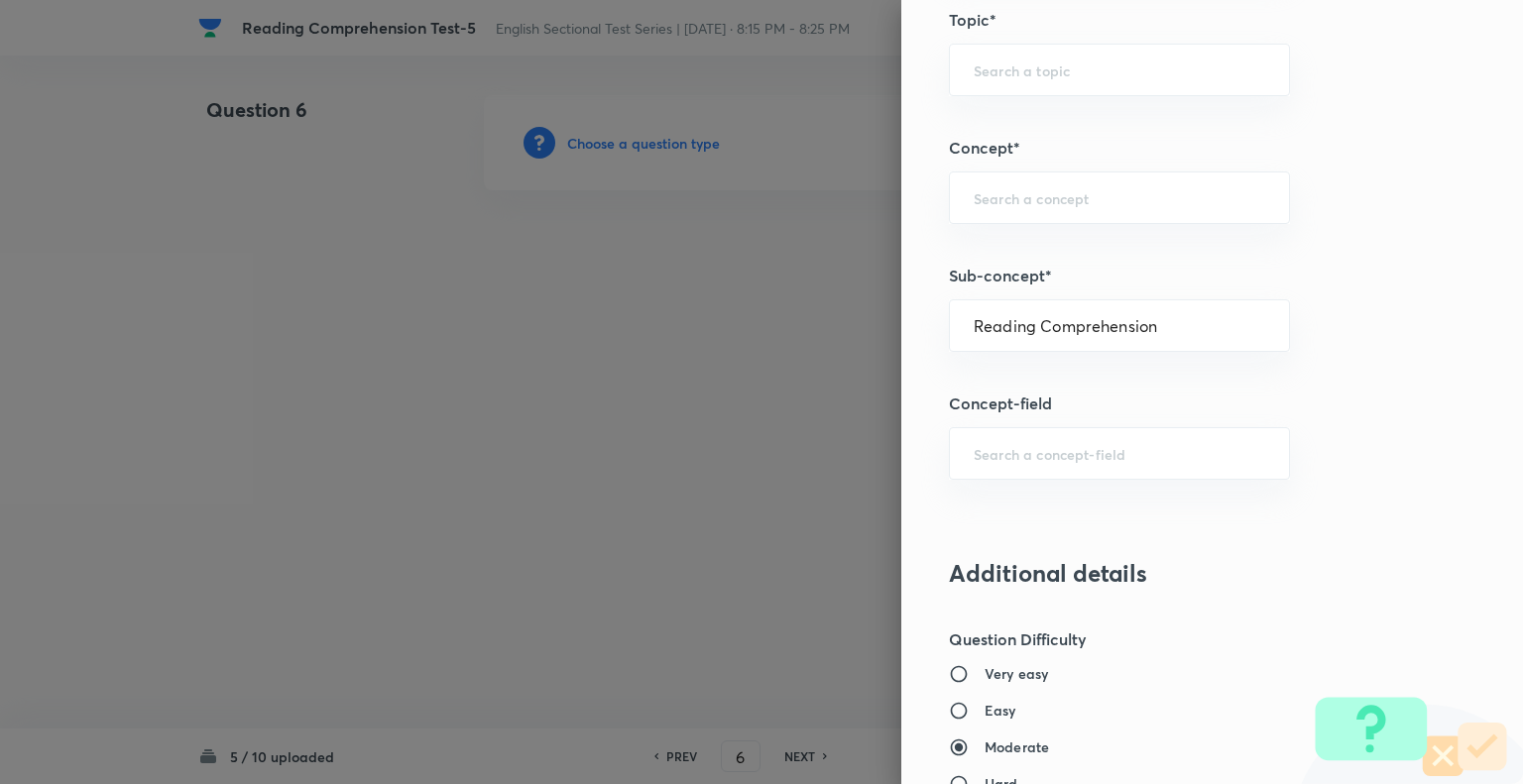 type on "English Language" 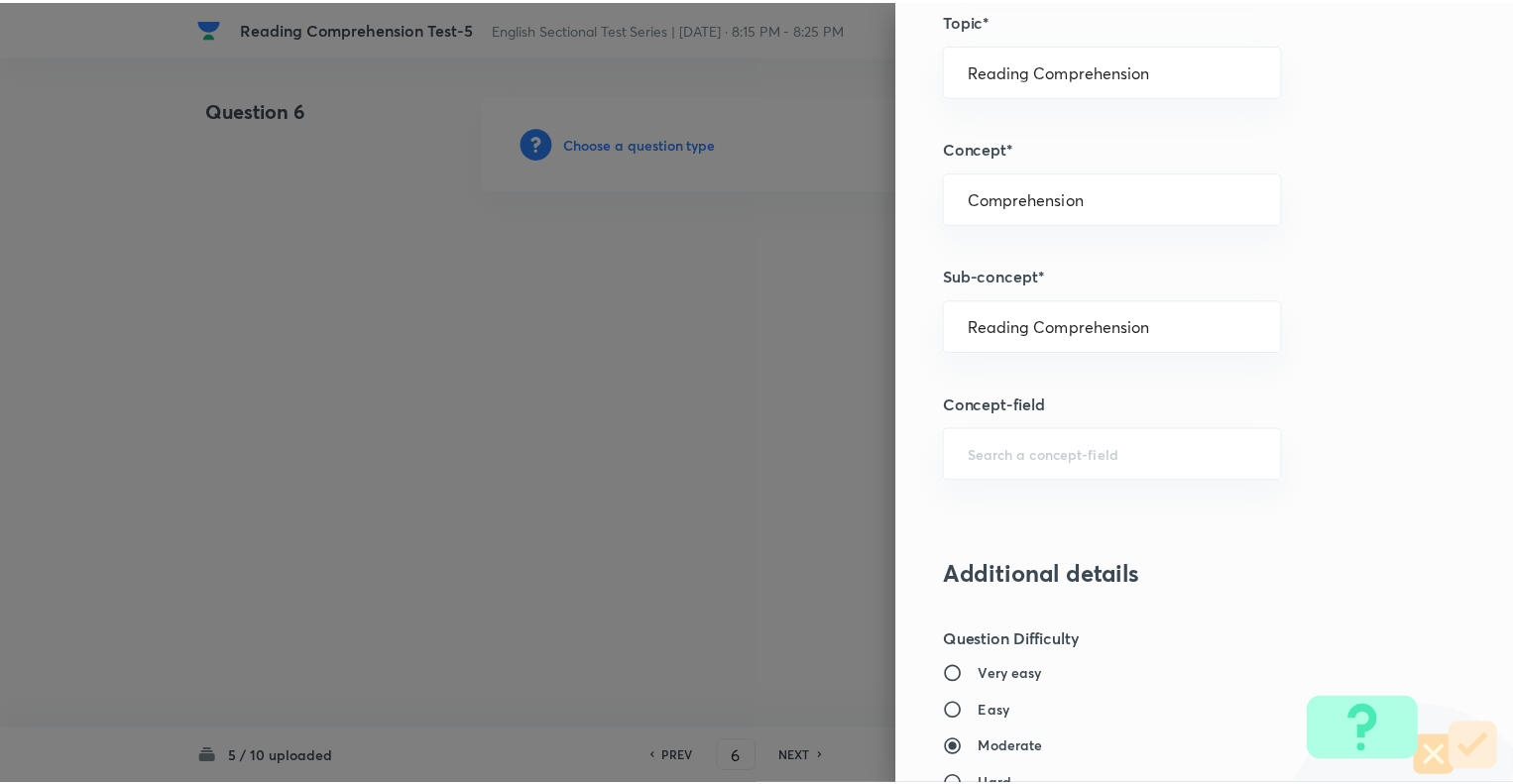 scroll, scrollTop: 1914, scrollLeft: 0, axis: vertical 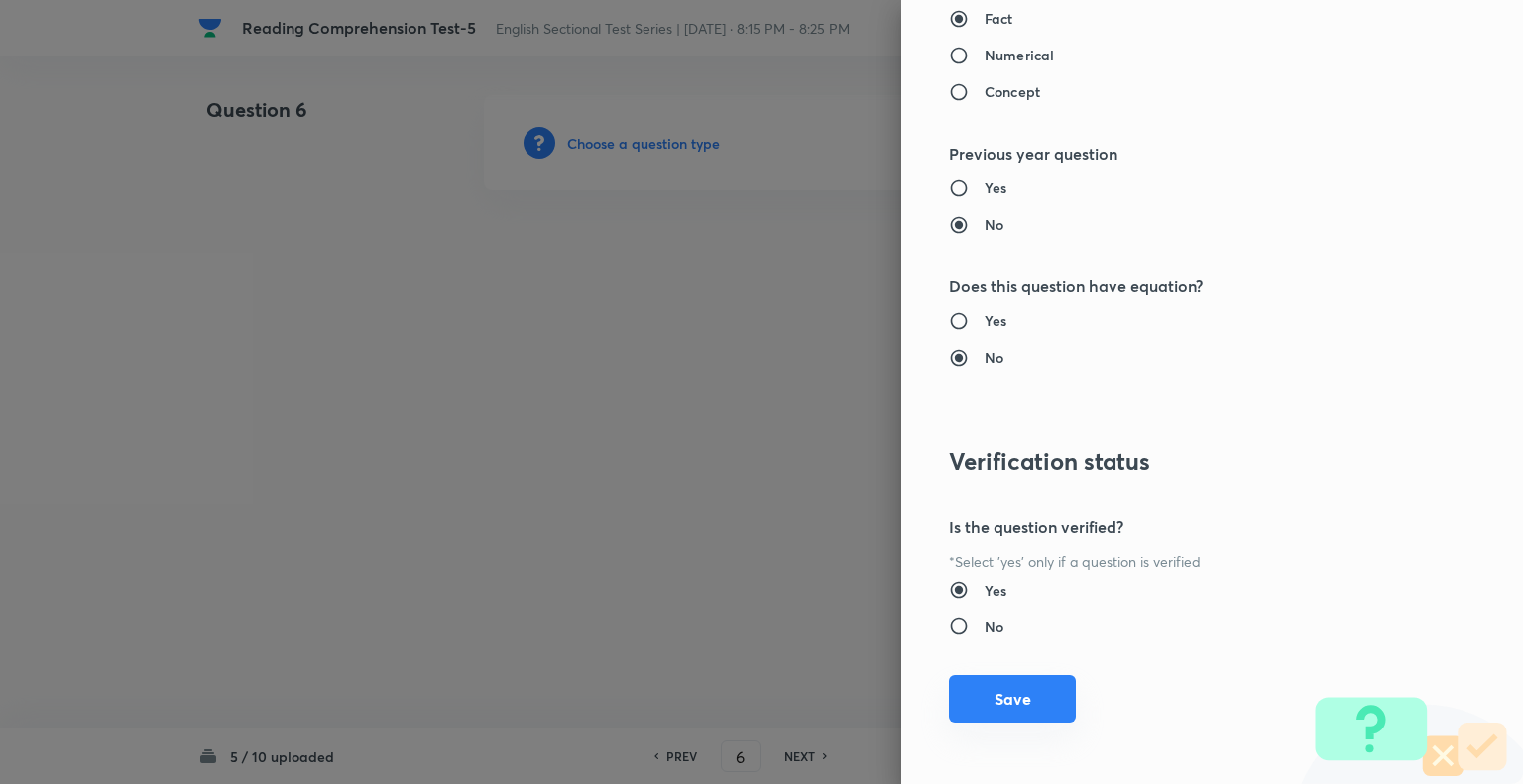 click on "Save" at bounding box center (1012, 699) 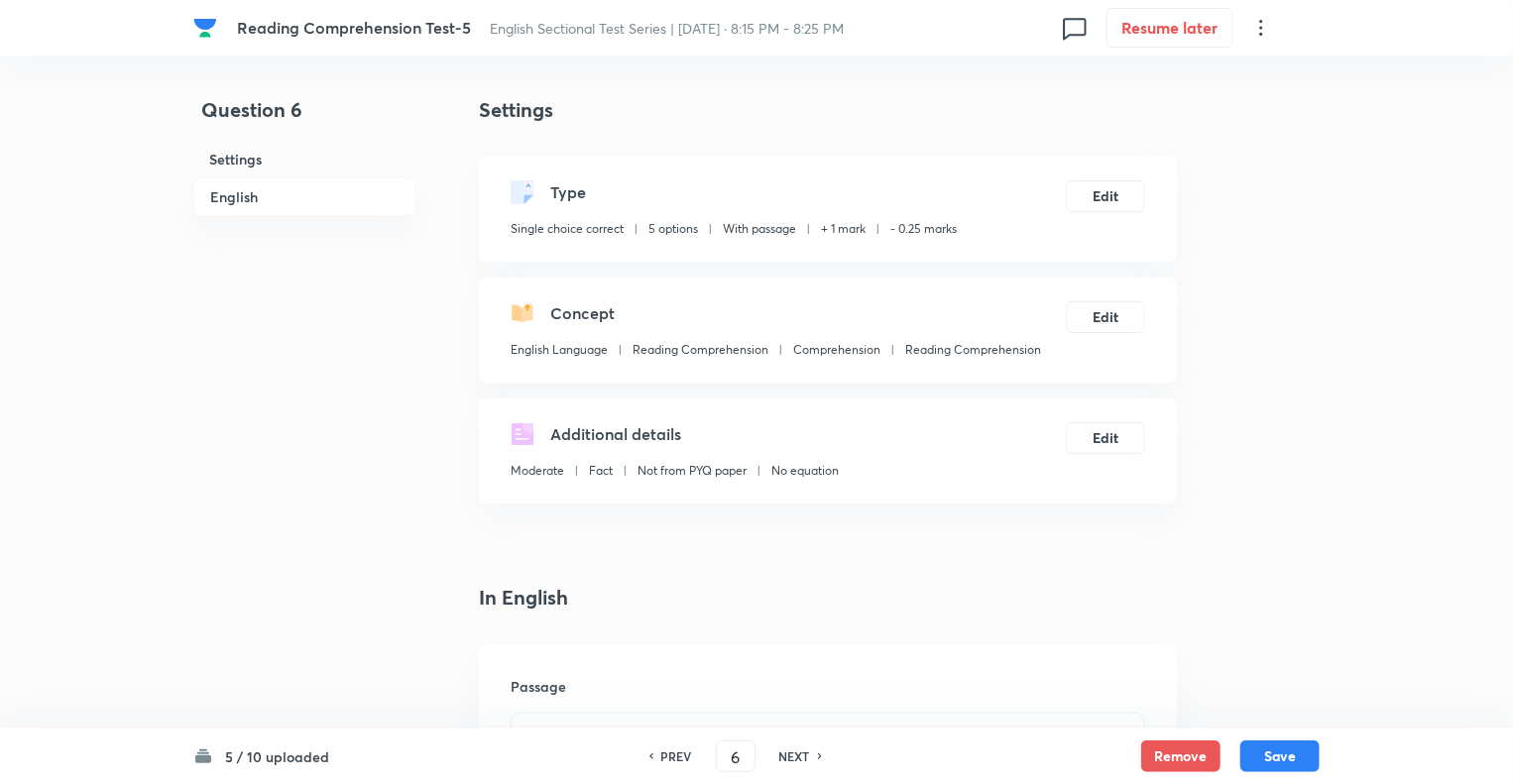 click on "Question 6 Settings English" at bounding box center (304, 2149) 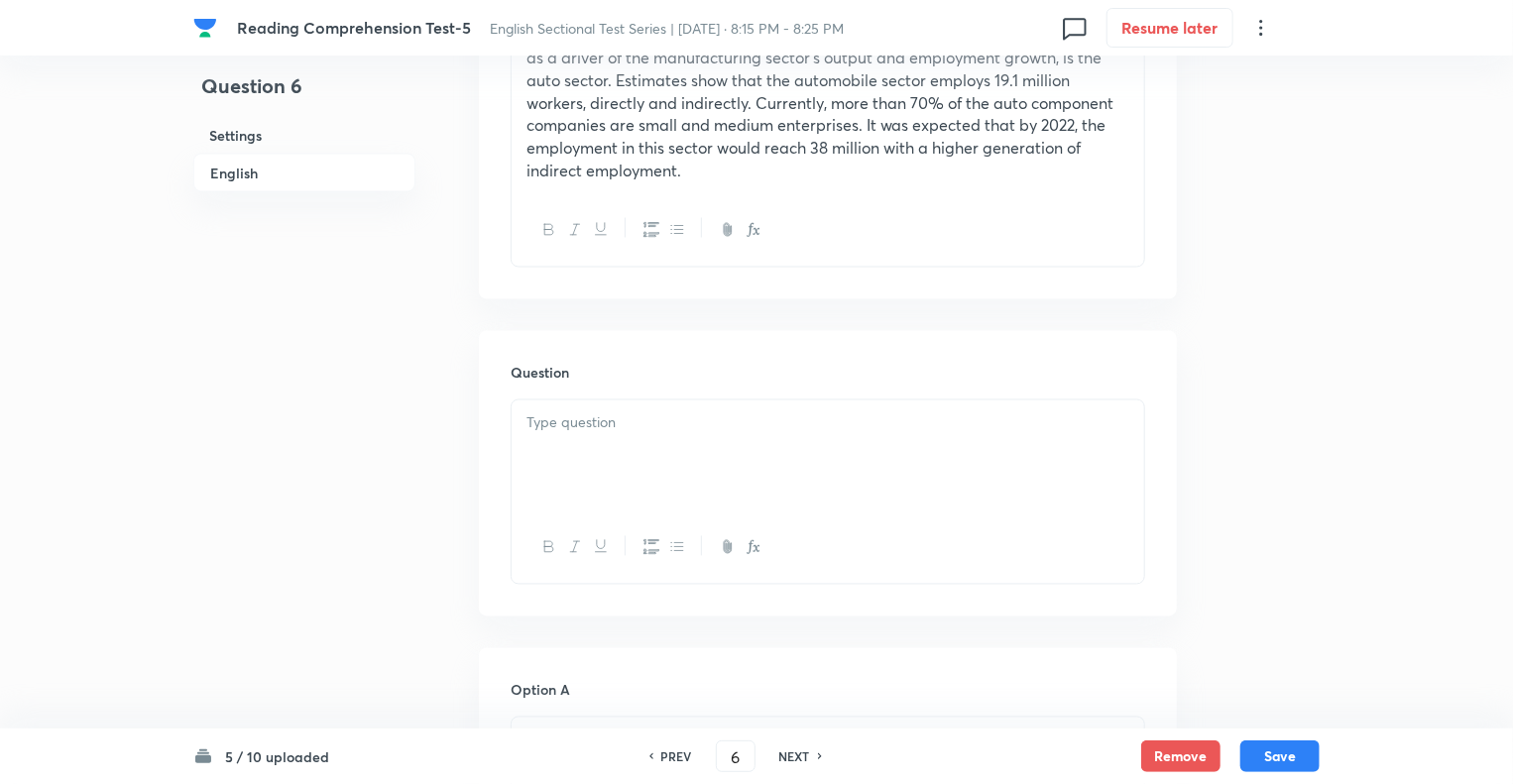 scroll, scrollTop: 1705, scrollLeft: 0, axis: vertical 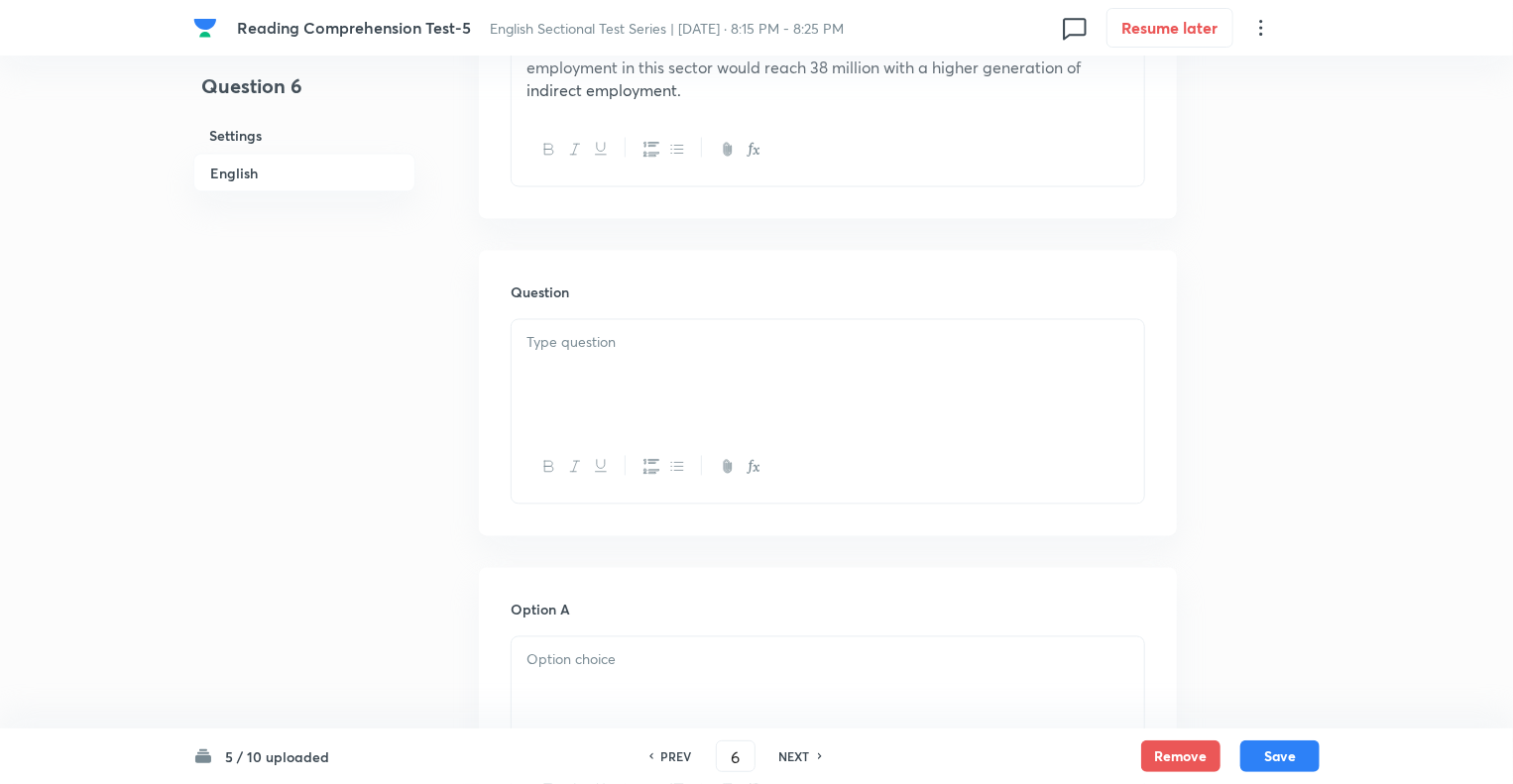 click at bounding box center (828, 376) 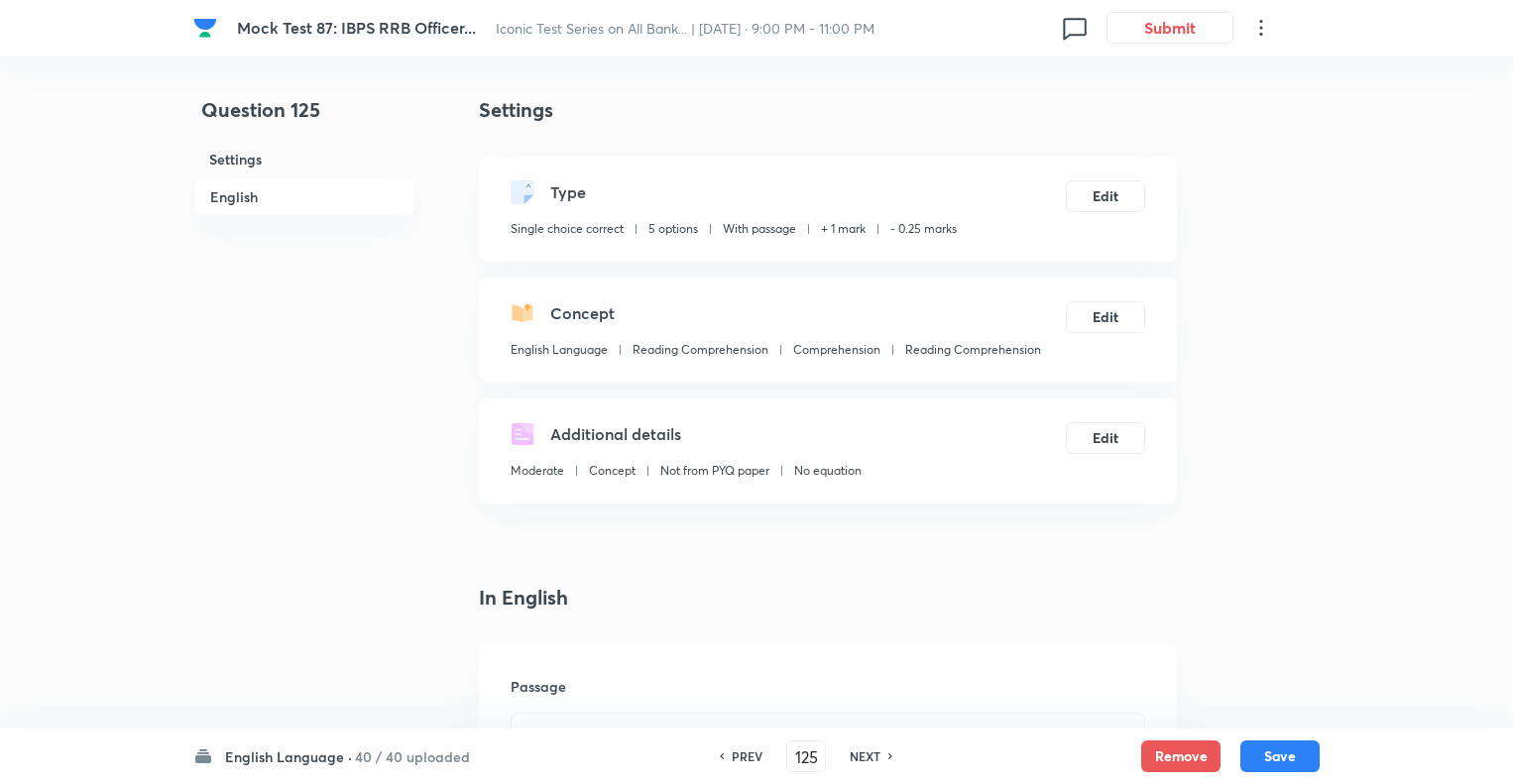 click on "Question 125 Settings English Settings Type Single choice correct 5 options With passage + 1 mark - 0.25 marks Edit Concept English Language Reading Comprehension Comprehension Reading Comprehension Edit Additional details Moderate Concept Not from PYQ paper No equation Edit In English Passage Read the following passage and answer the questions that follow. Some words are given in bold to help you while answering some questions. During normal times, seasonal labour released from agriculture gets accommodated in the construction sector, even though the ideal situation would be their movement to the factory sector. But, currently, the construction sector itself is shedding jobs, forcing workers to find employment in the household sector and low-end services. This non-availability of sufficient jobs in manufacturing and higher end services could be the  dampener  Tepid Question Option A Restructuring business at the global level and leaving other locations pose a threat to job security. Both A and B   Option B" at bounding box center [756, 2196] 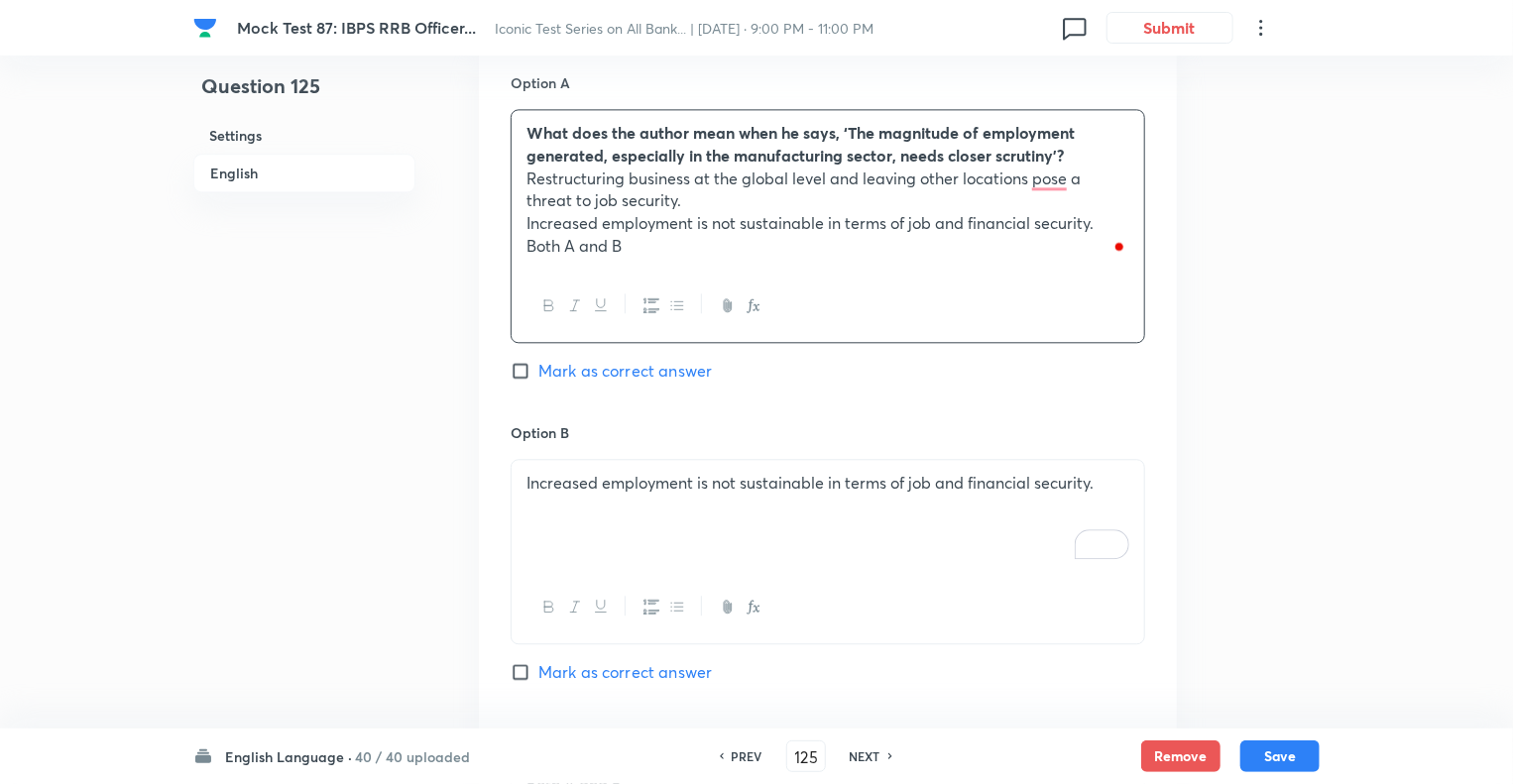 scroll, scrollTop: 0, scrollLeft: 0, axis: both 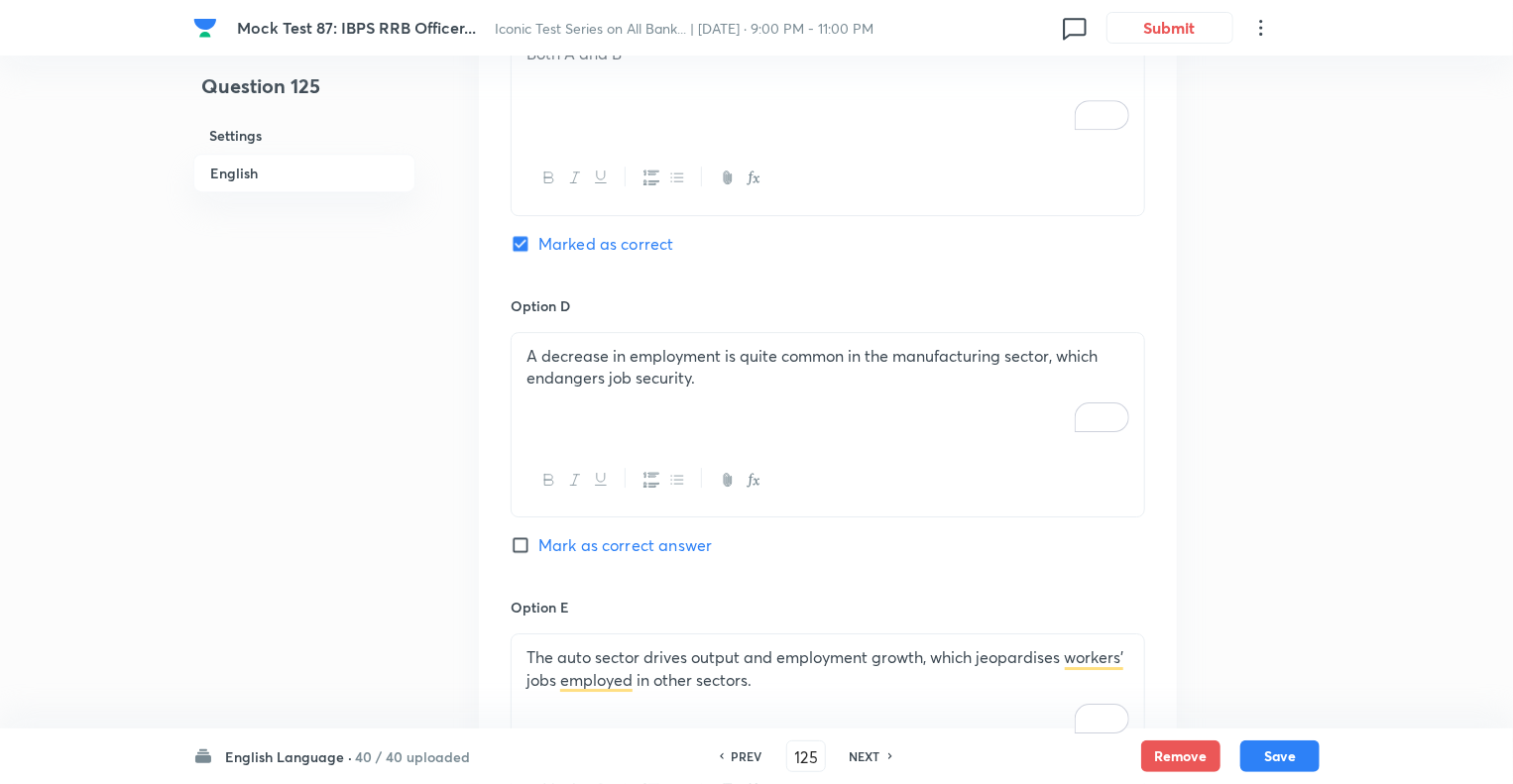 click on "A decrease in employment is quite common in the manufacturing sector, which endangers job security." at bounding box center [828, 389] 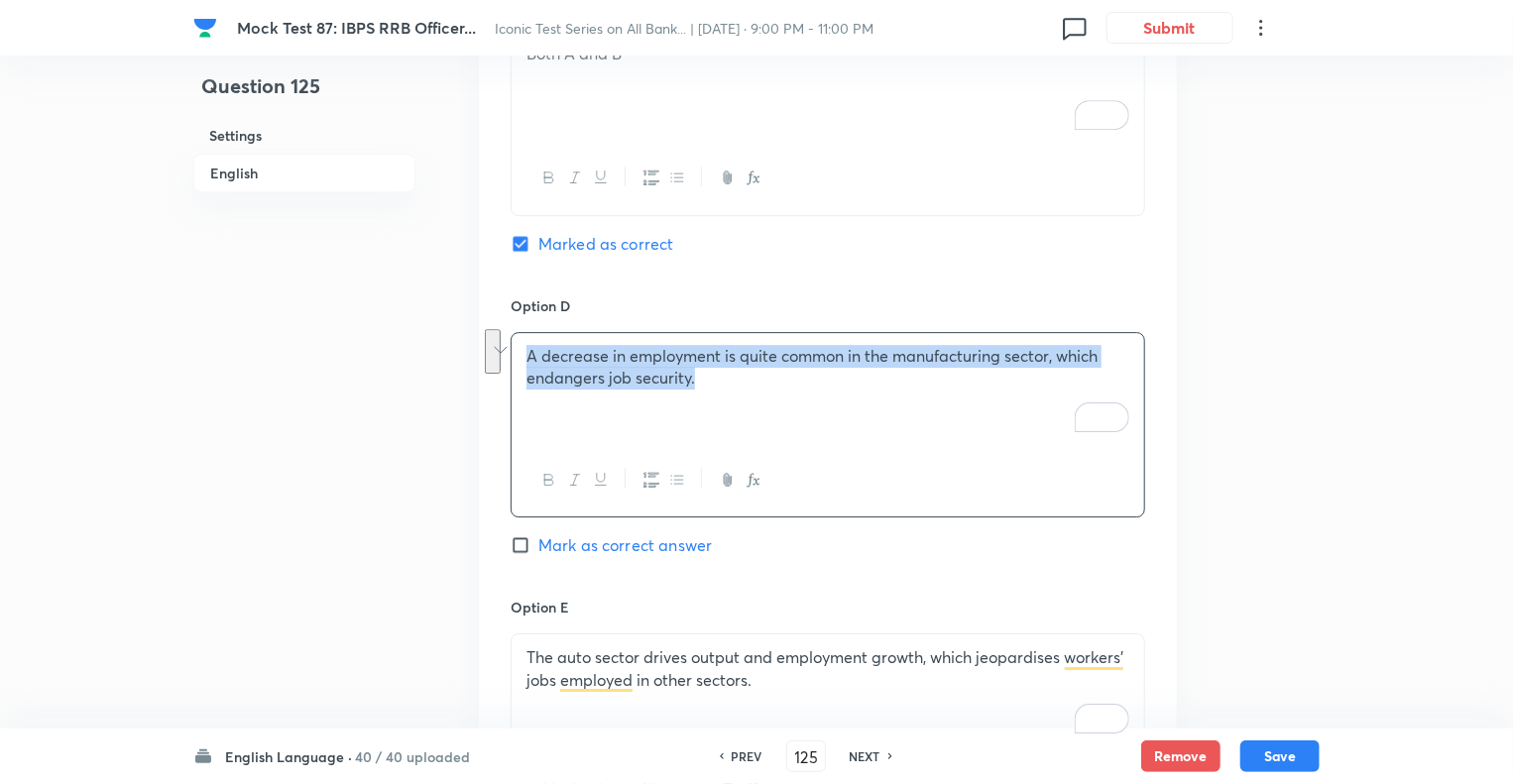 copy on "A decrease in employment is quite common in the manufacturing sector, which endangers job security." 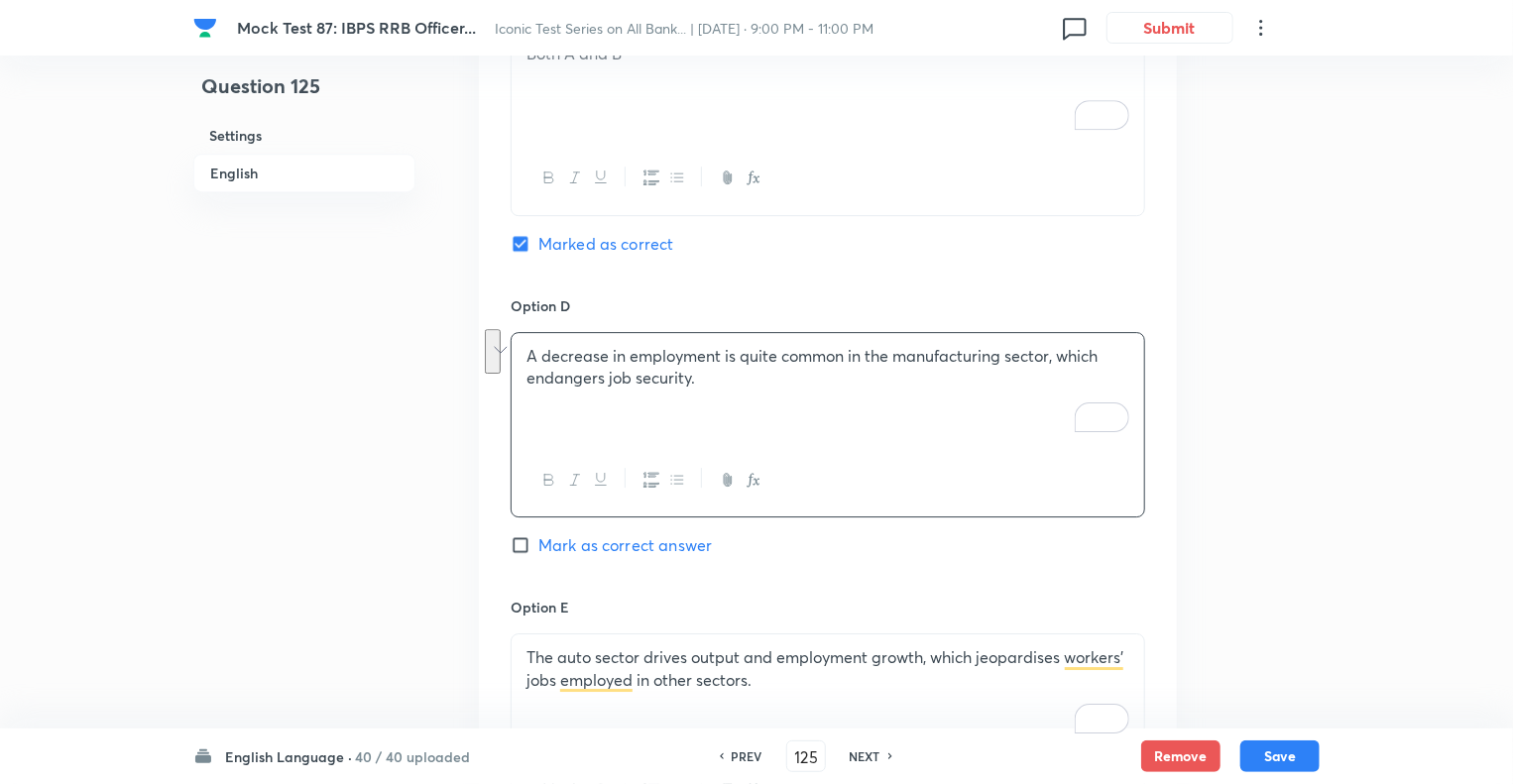 click on "The auto sector drives output and employment growth, which jeopardises workers’ jobs employed in other sectors." at bounding box center (828, 690) 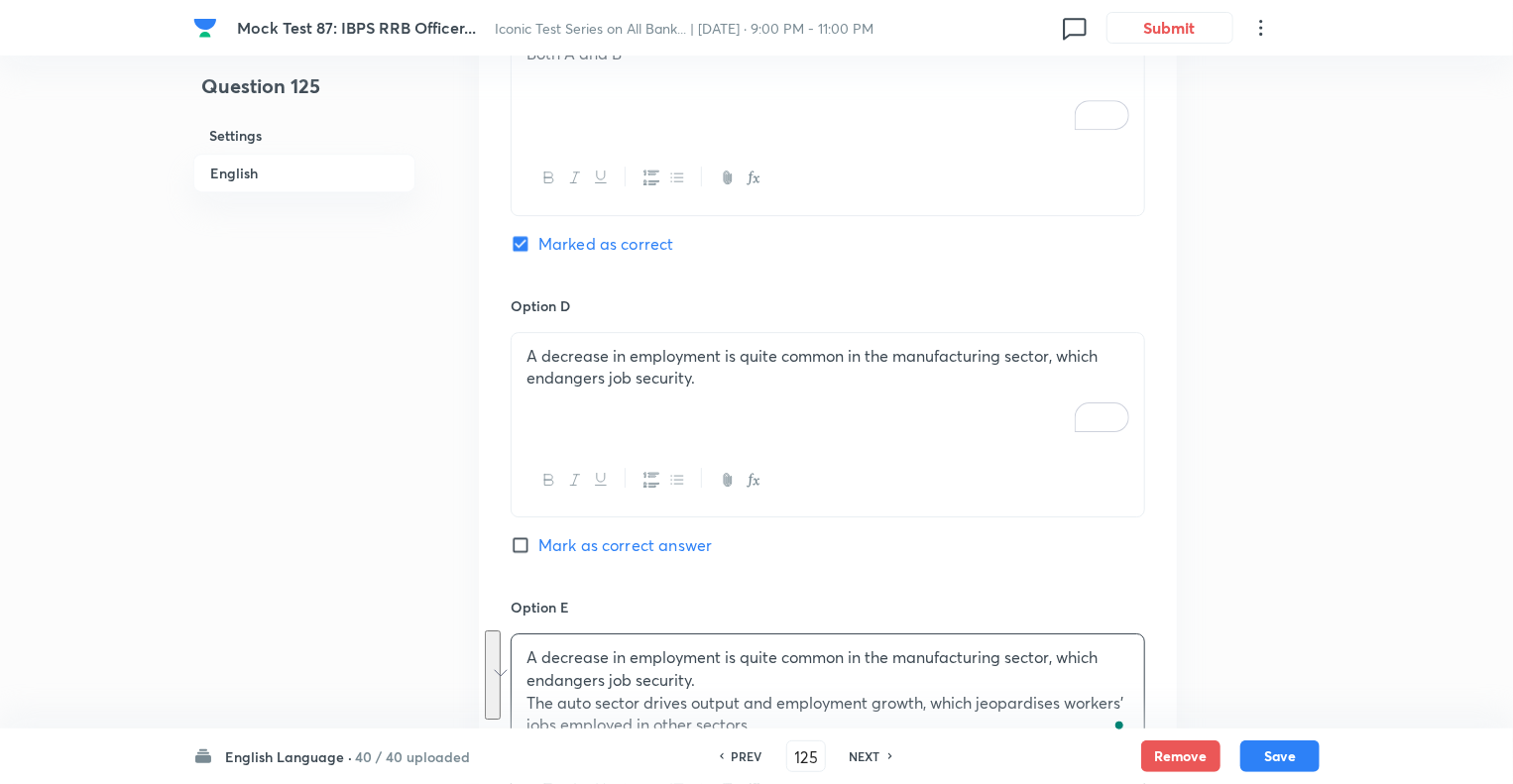 click on "Question 125 Settings English Settings Type Single choice correct 5 options With passage + 1 mark - 0.25 marks Edit Concept English Language Reading Comprehension Comprehension Reading Comprehension Edit Additional details Moderate Concept Not from PYQ paper No equation Edit In English Passage Read the following passage and answer the questions that follow. Some words are given in bold to help you while answering some questions. During normal times, seasonal labour released from agriculture gets accommodated in the construction sector, even though the ideal situation would be their movement to the factory sector. But, currently, the construction sector itself is shedding jobs, forcing workers to find employment in the household sector and low-end services. This non-availability of sufficient jobs in manufacturing and higher end services could be the  dampener  Tepid Question Option A Restructuring business at the global level and leaving other locations pose a threat to job security. Both A and B   Option B" at bounding box center (756, -765) 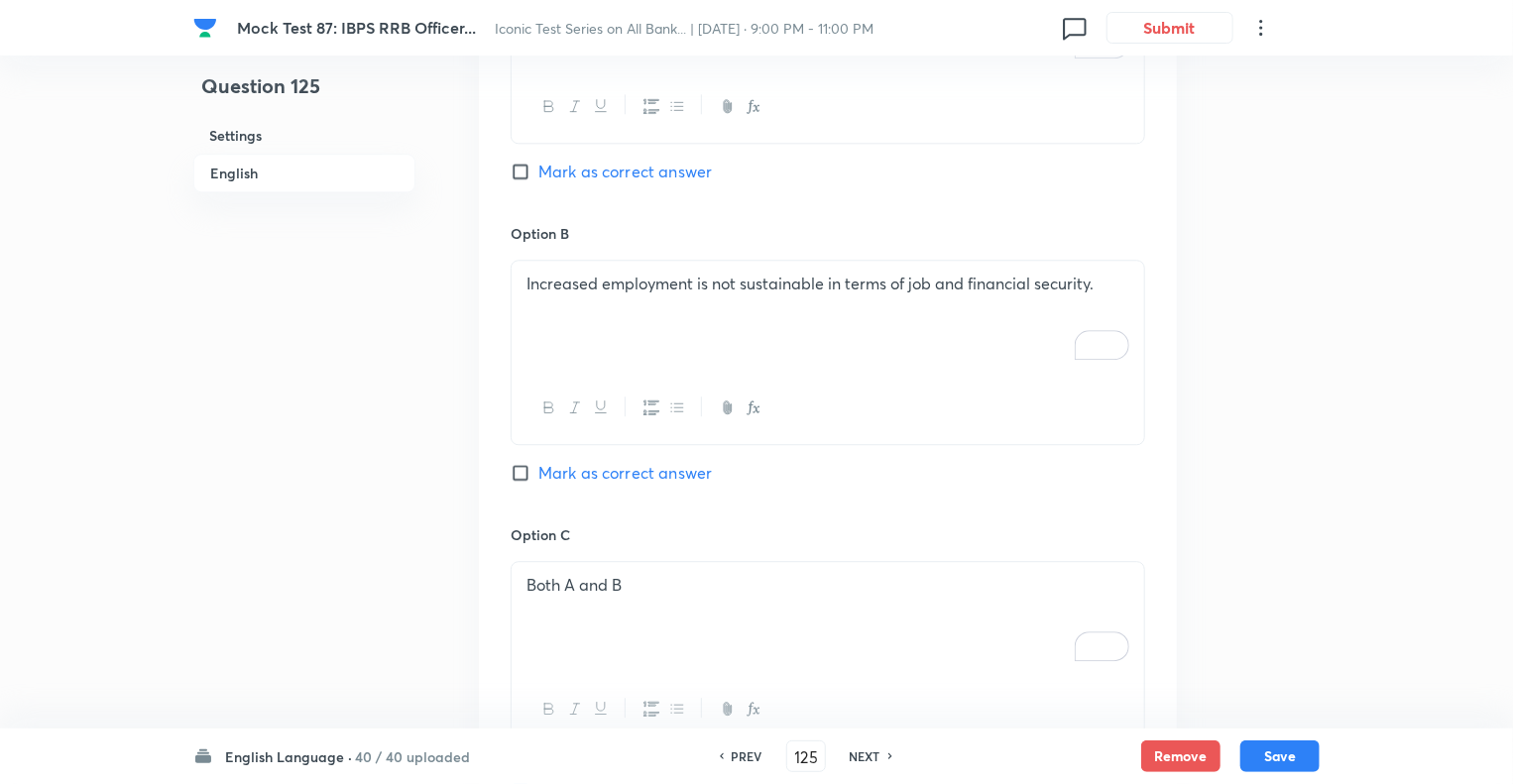 scroll, scrollTop: 2368, scrollLeft: 0, axis: vertical 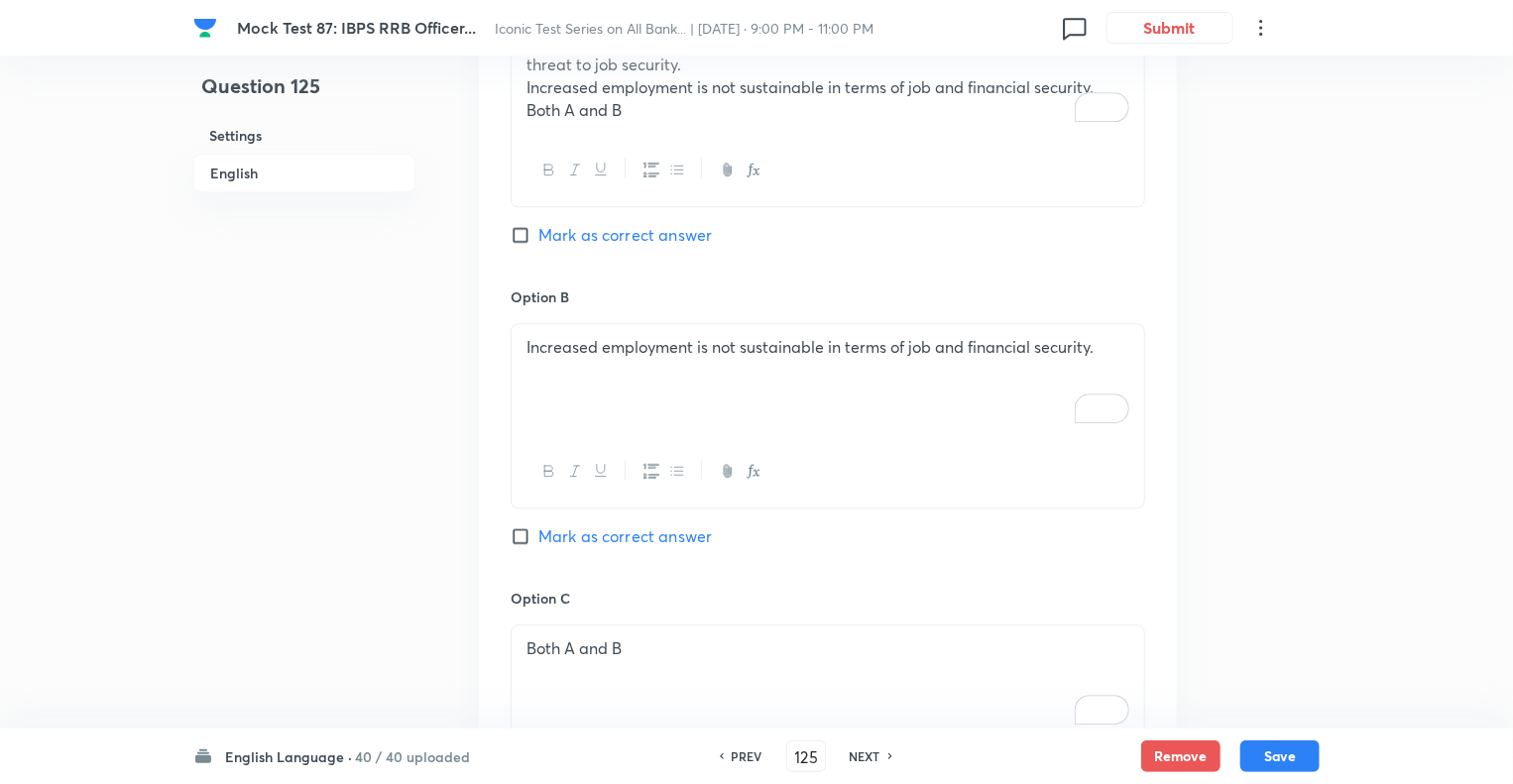 click on "Both A and B" at bounding box center (828, 110) 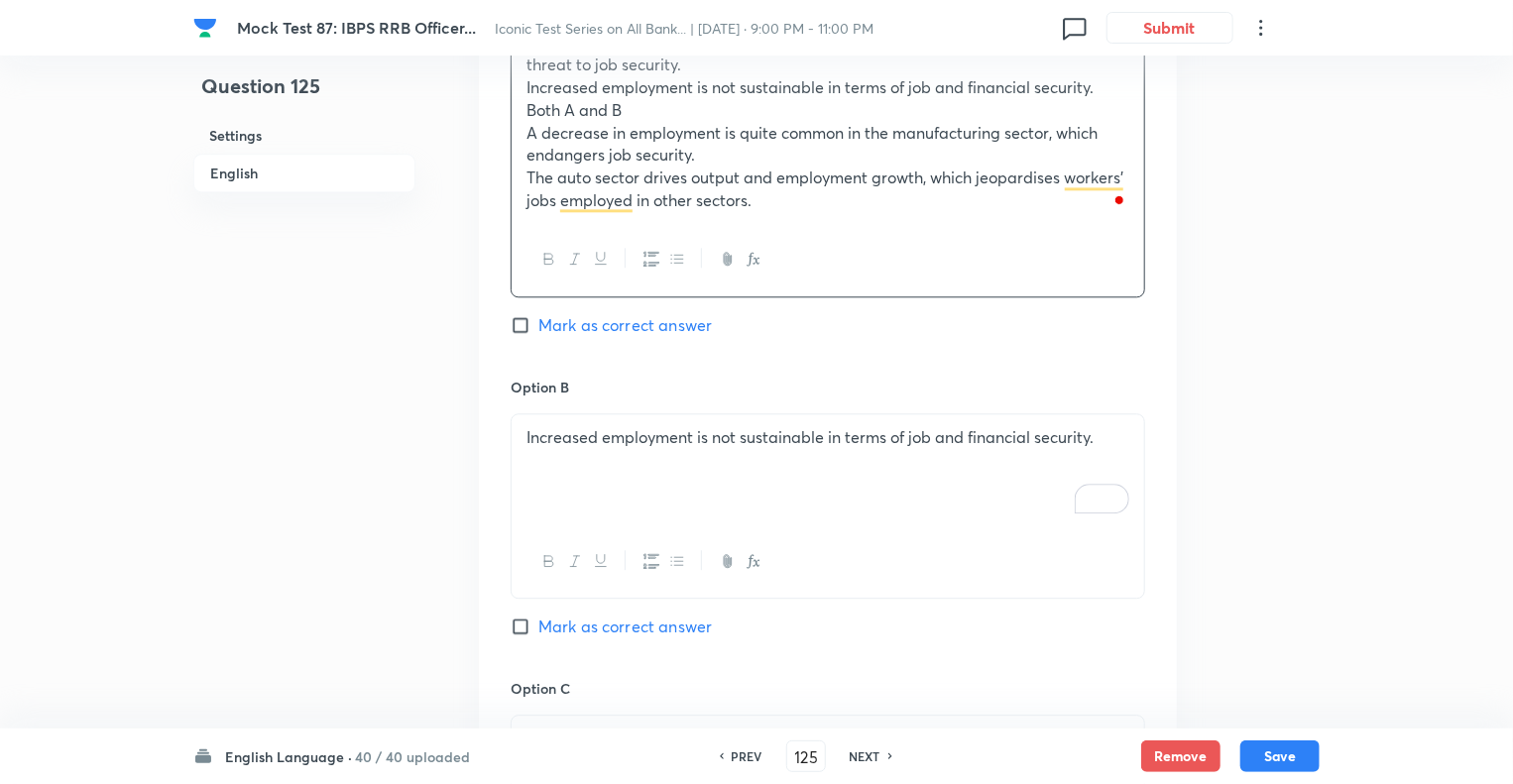 click on "The auto sector drives output and employment growth, which jeopardises workers’ jobs employed in other sectors." at bounding box center [828, 188] 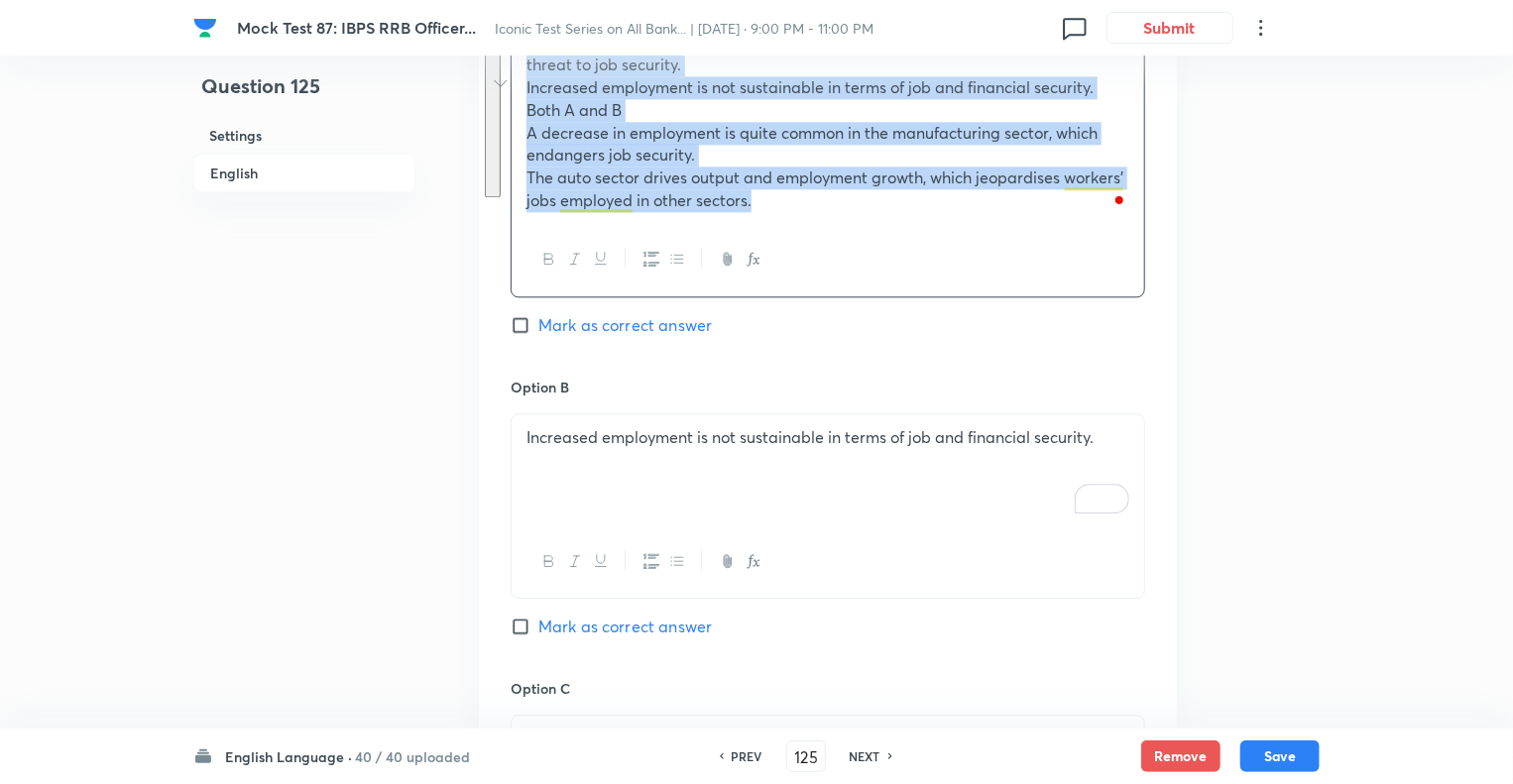 copy on "What does the author mean when he says, ‘The magnitude of employment generated, especially in the manufacturing sector, needs closer scrutiny’? Restructuring business at the global level and leaving other locations pose a threat to job security. Increased employment is not sustainable in terms of job and financial security. Both A and B A decrease in employment is quite common in the manufacturing sector, which endangers job security. The auto sector drives output and employment growth, which jeopardises workers’ jobs employed in other sectors." 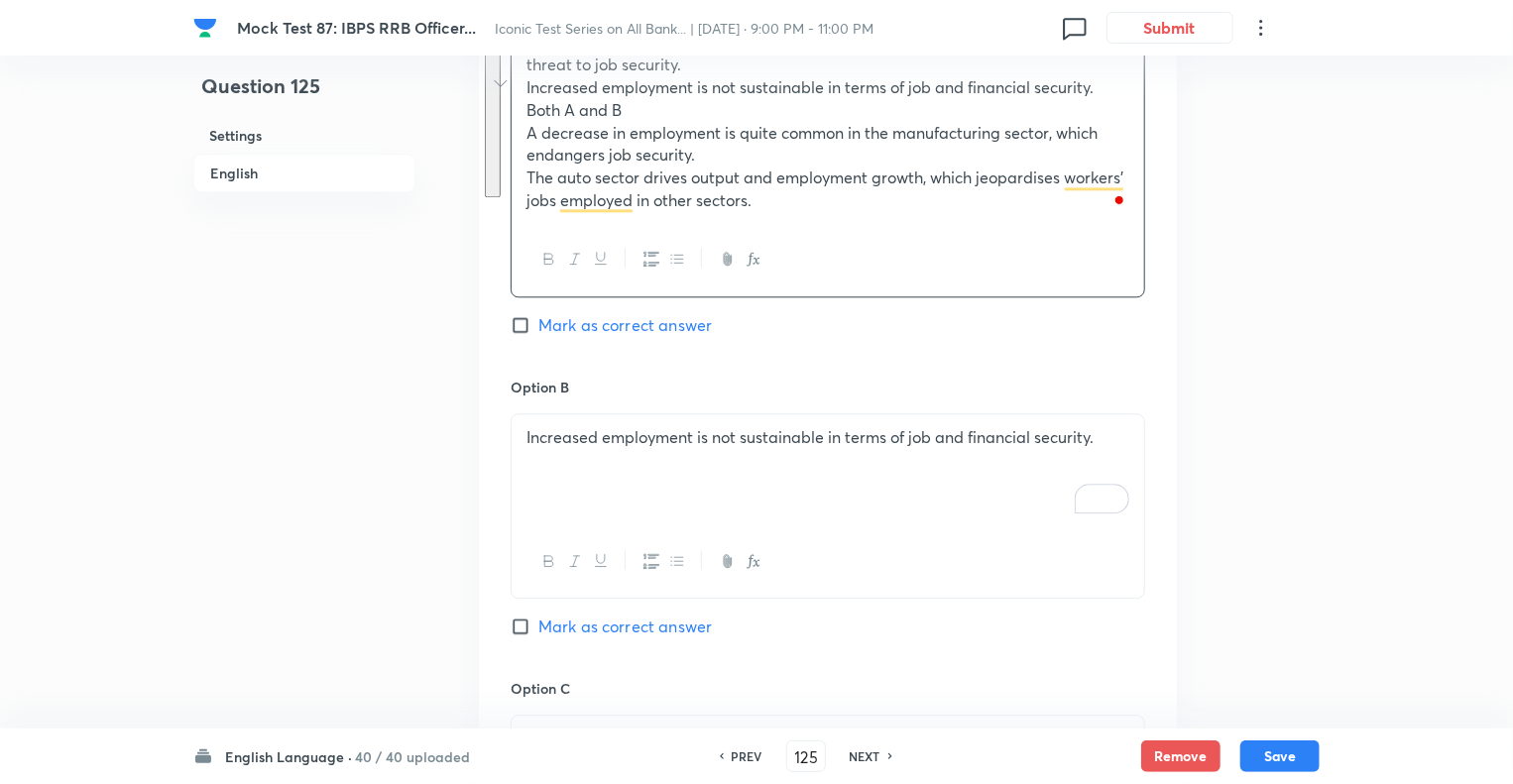 click on "Question 125 Settings English Settings Type Single choice correct 5 options With passage + 1 mark - 0.25 marks Edit Concept English Language Reading Comprehension Comprehension Reading Comprehension Edit Additional details Moderate Concept Not from PYQ paper No equation Edit In English Passage Read the following passage and answer the questions that follow. Some words are given in bold to help you while answering some questions. During normal times, seasonal labour released from agriculture gets accommodated in the construction sector, even though the ideal situation would be their movement to the factory sector. But, currently, the construction sector itself is shedding jobs, forcing workers to find employment in the household sector and low-end services. This non-availability of sufficient jobs in manufacturing and higher end services could be the  dampener  Tepid Question Option A Restructuring business at the global level and leaving other locations pose a threat to job security. Both A and B Option B rd" at bounding box center [756, -125] 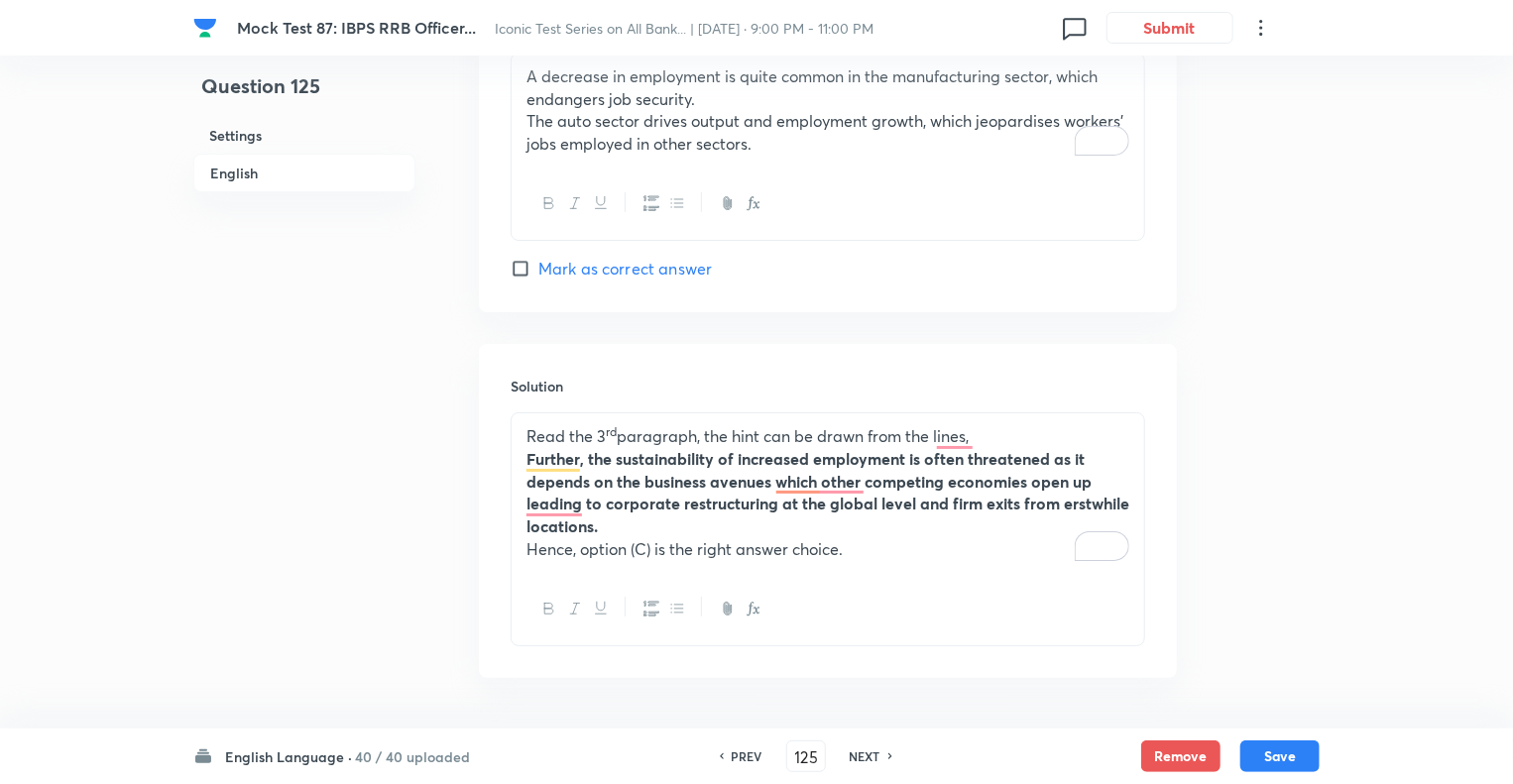 scroll, scrollTop: 3637, scrollLeft: 0, axis: vertical 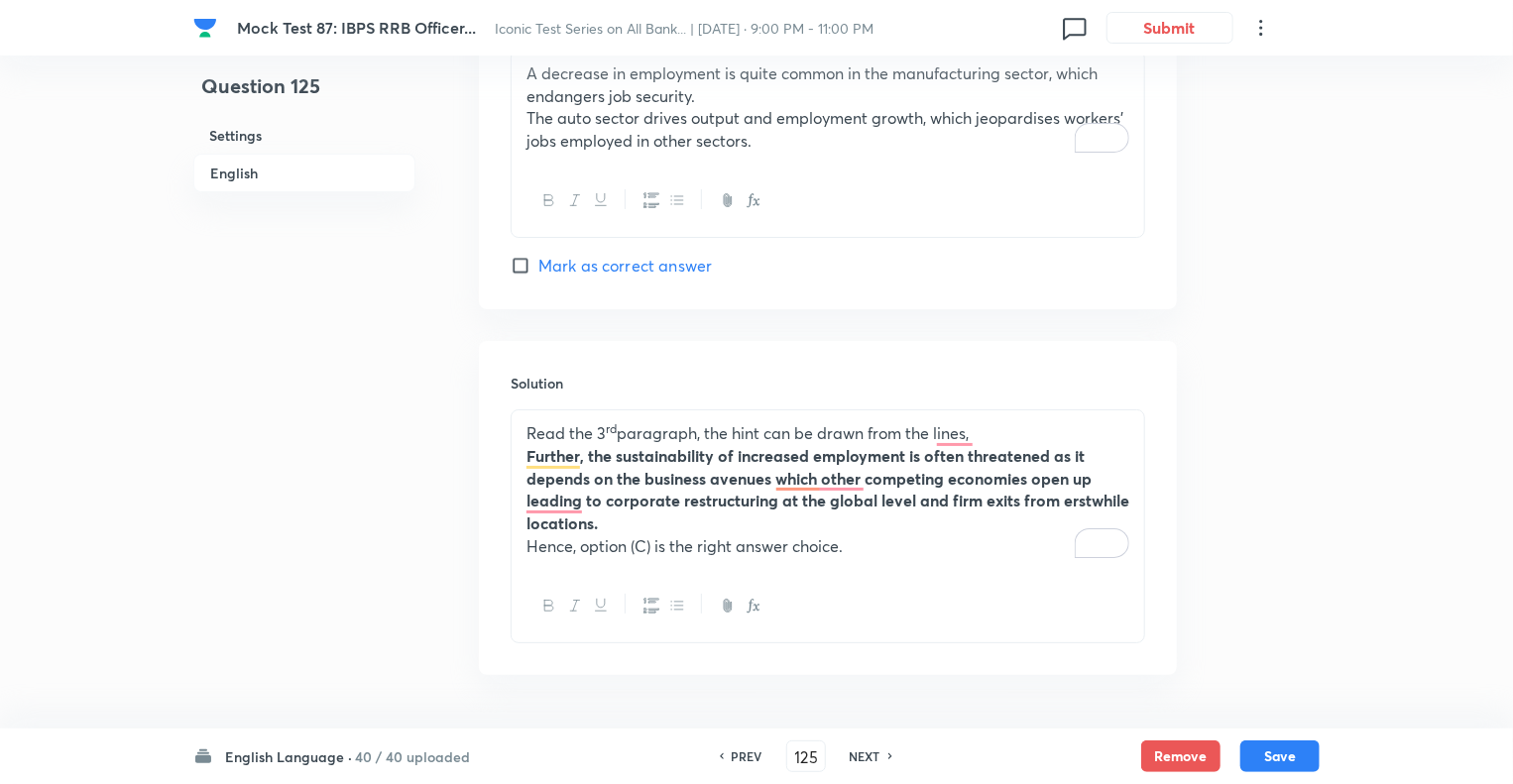 click on "Read the 3 rd  paragraph, the hint can be drawn from the lines, Further, the sustainability of increased employment is often threatened as it depends on the business avenues which other competing economies open up leading to corporate restructuring at the global level and firm exits from erstwhile locations. Hence, option (C) is the right answer choice." at bounding box center (828, 490) 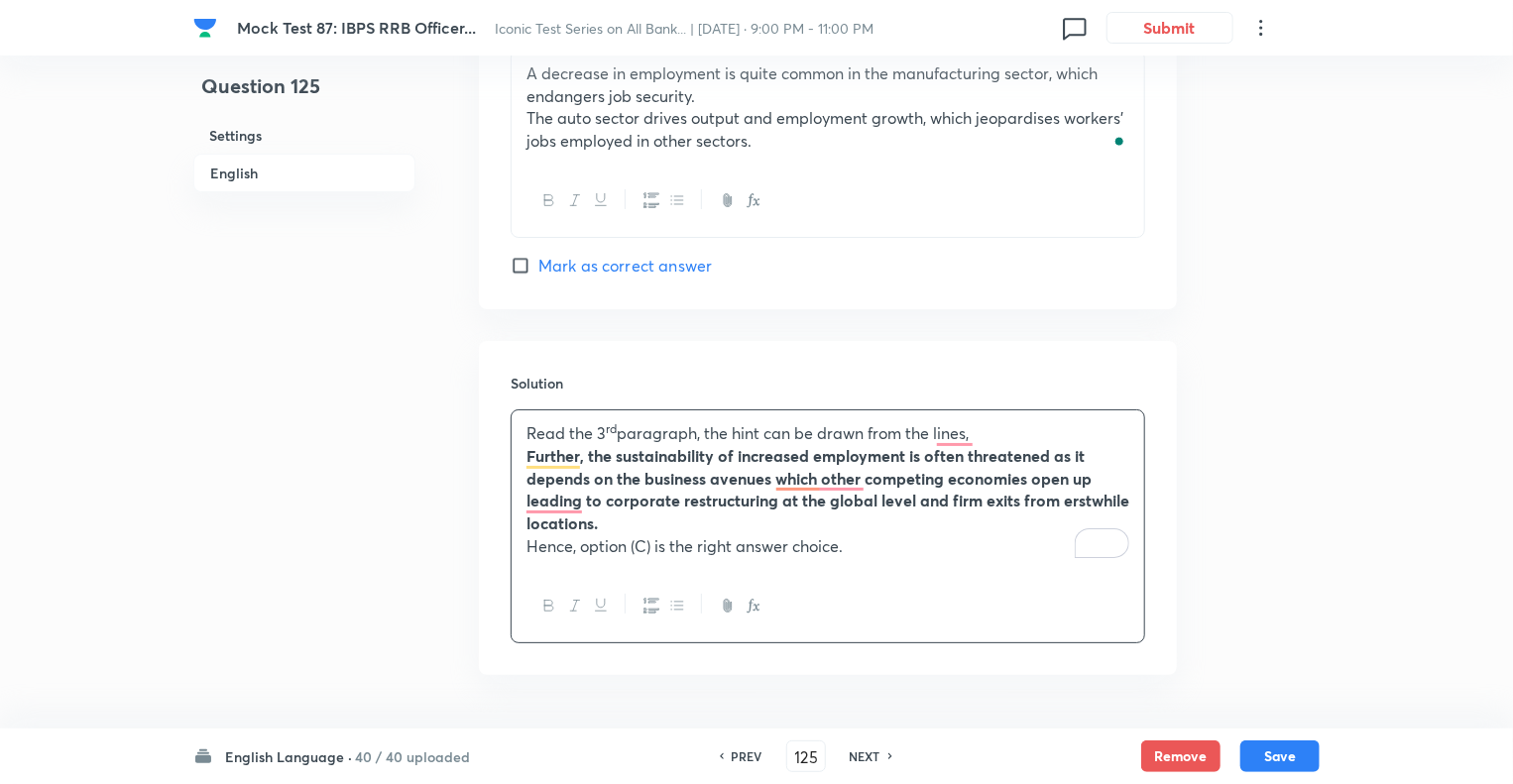 paste 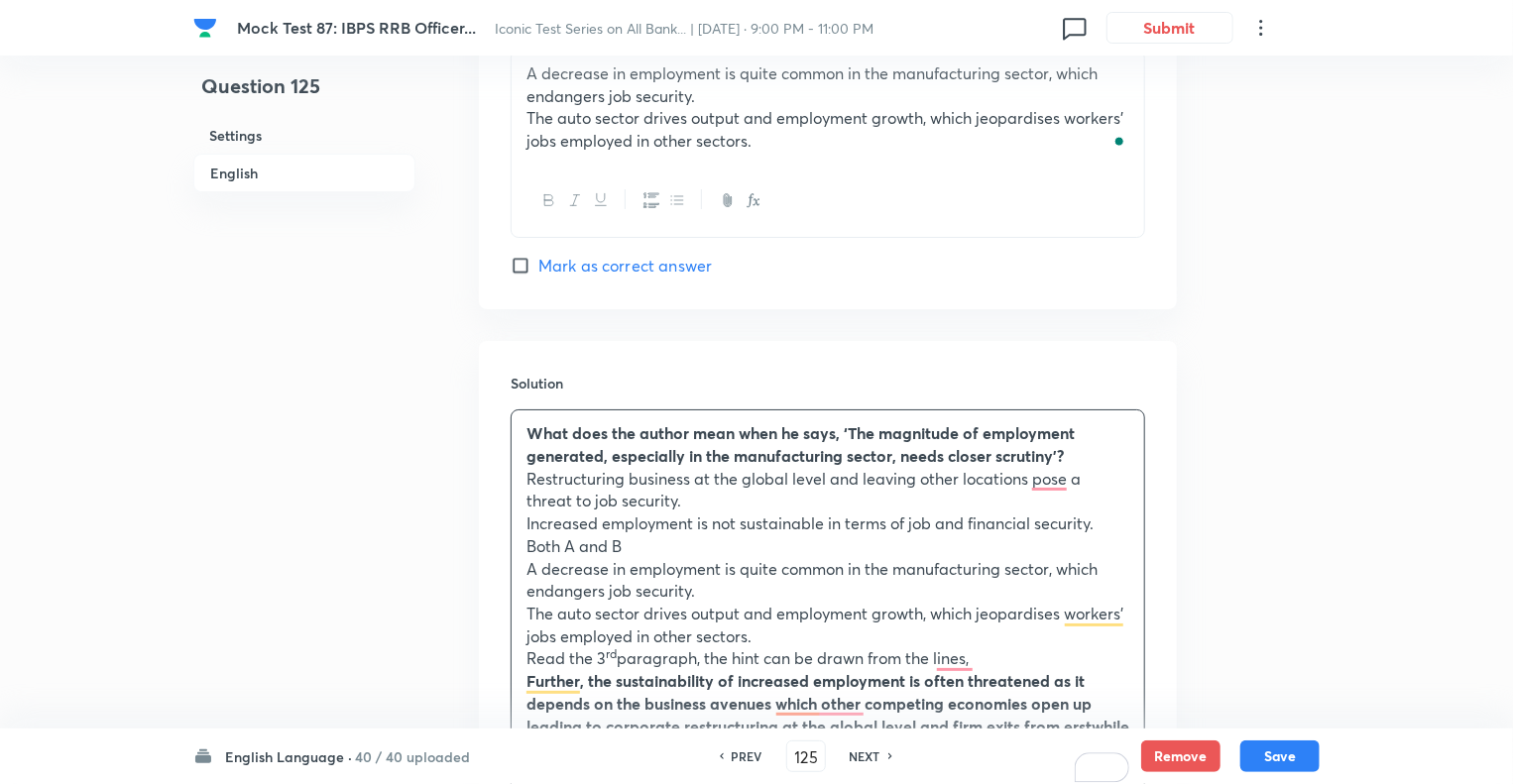 type 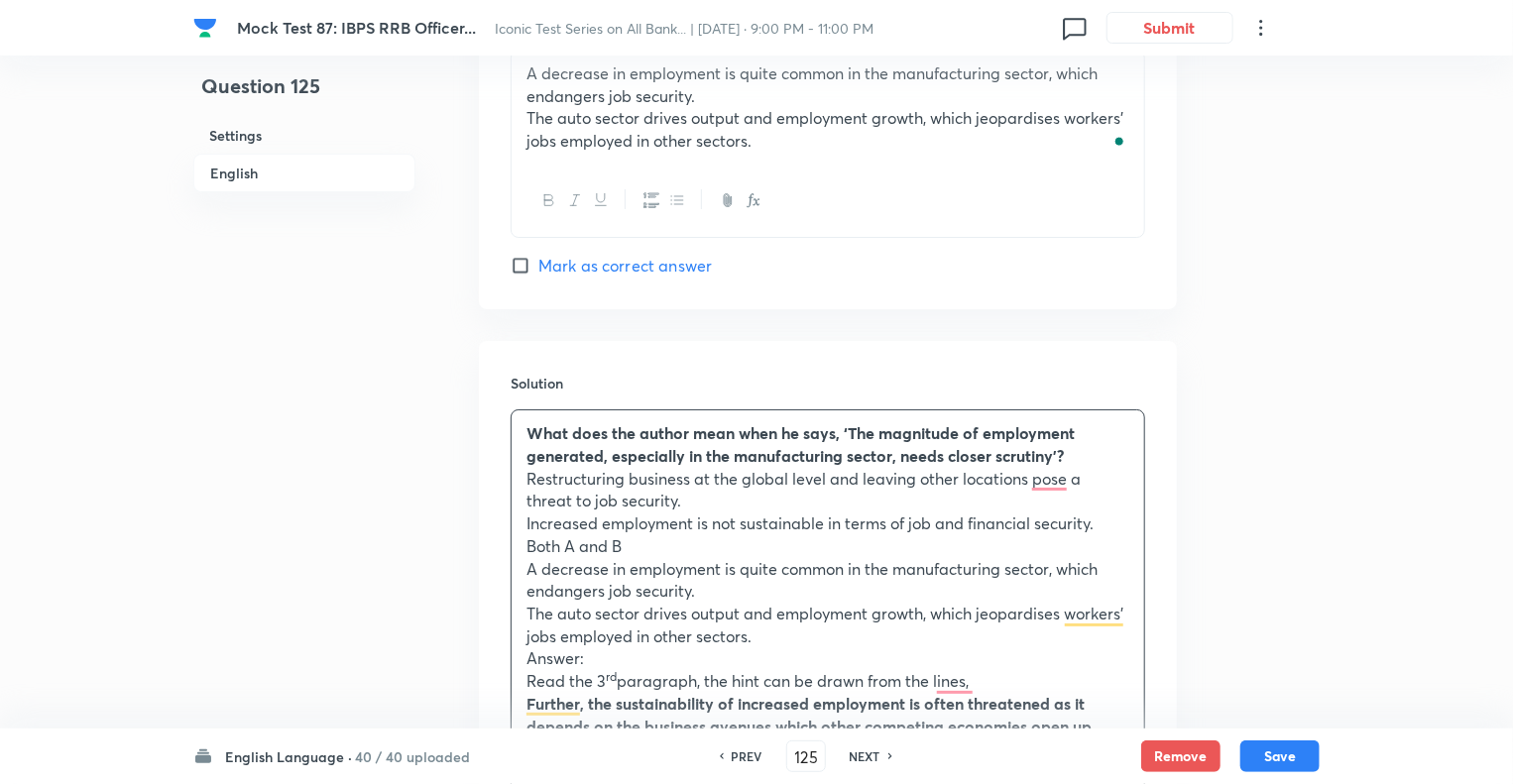click on "Question 125 Settings English" at bounding box center [304, -1270] 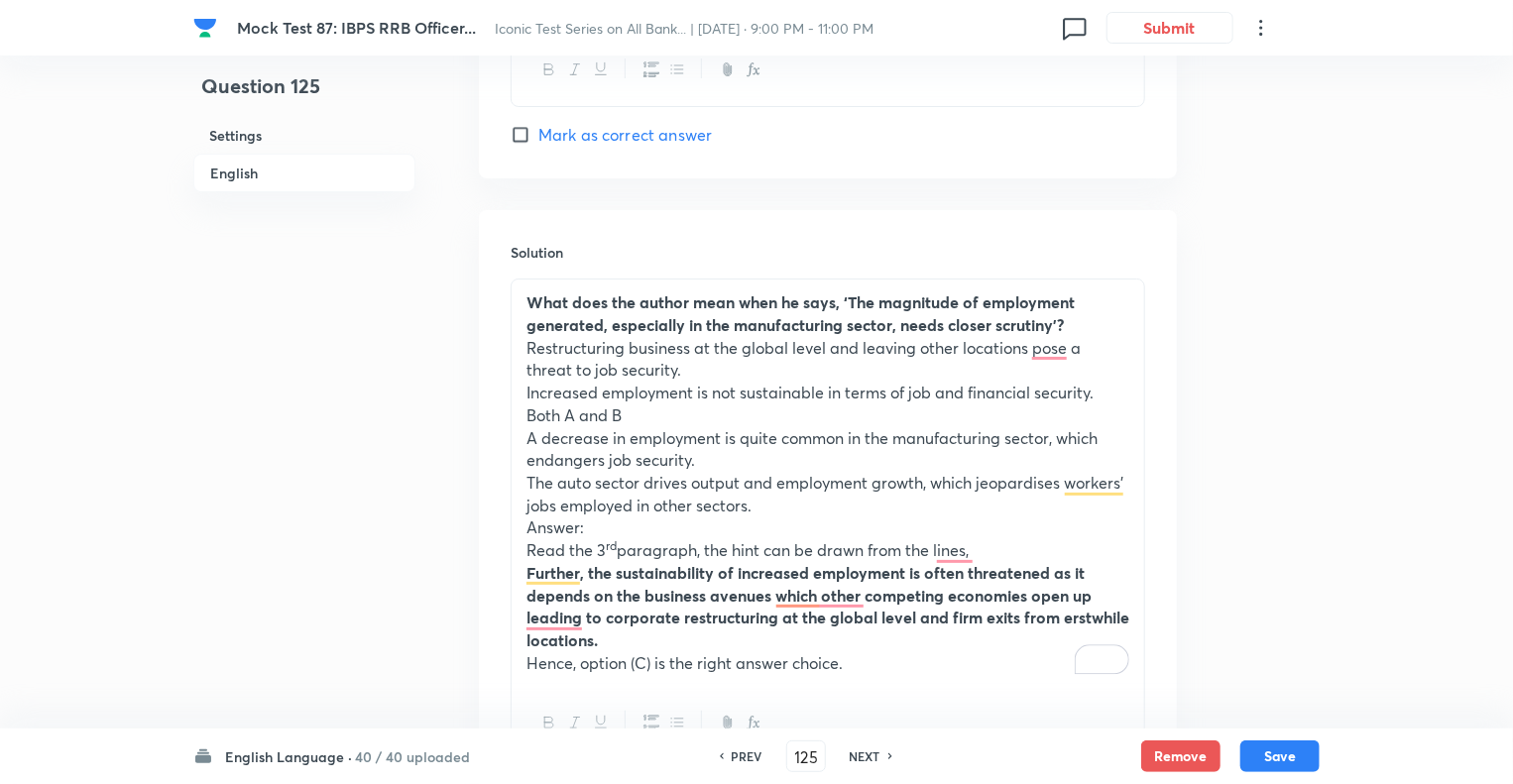 scroll, scrollTop: 3944, scrollLeft: 0, axis: vertical 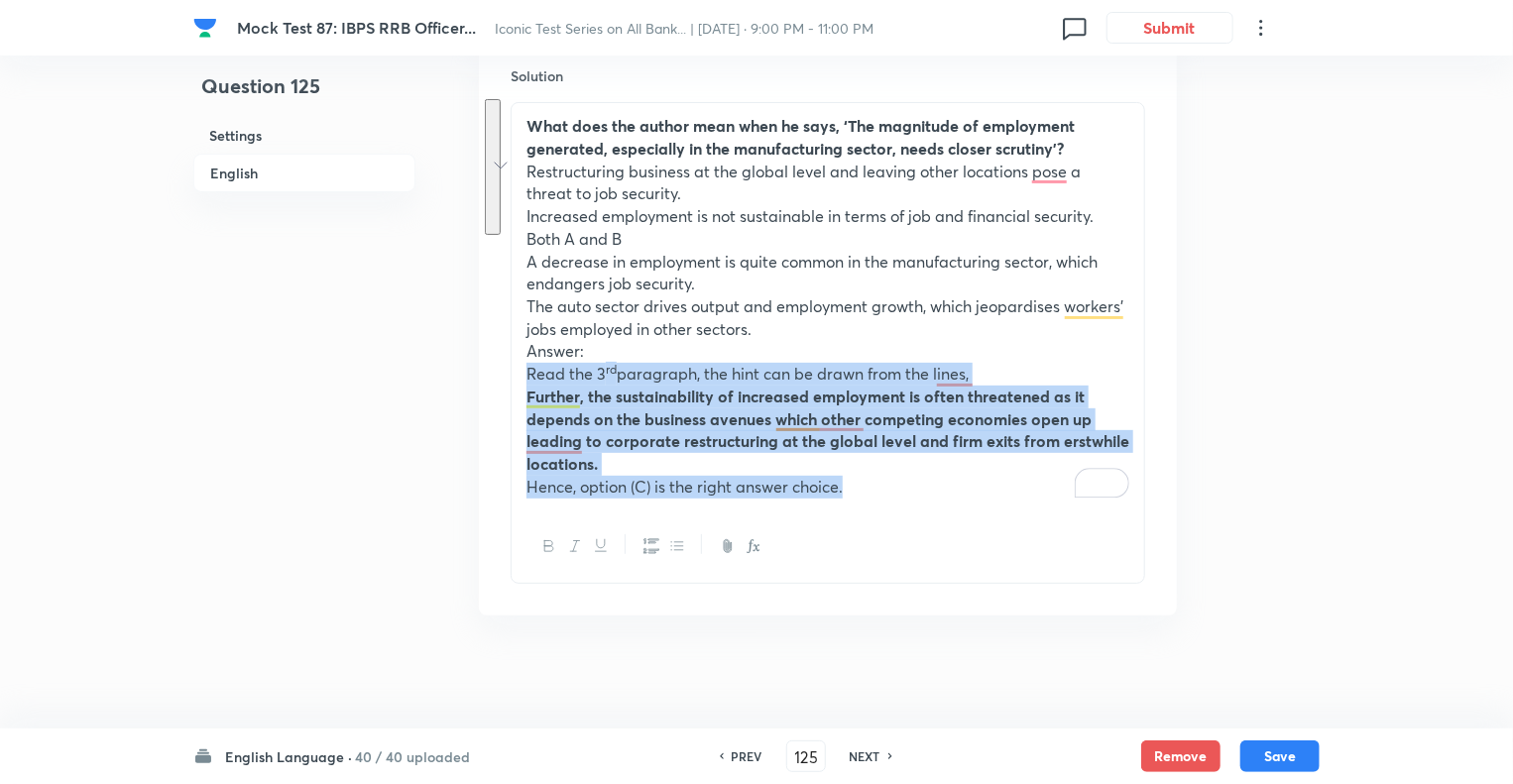 drag, startPoint x: 868, startPoint y: 483, endPoint x: 520, endPoint y: 368, distance: 366.50921 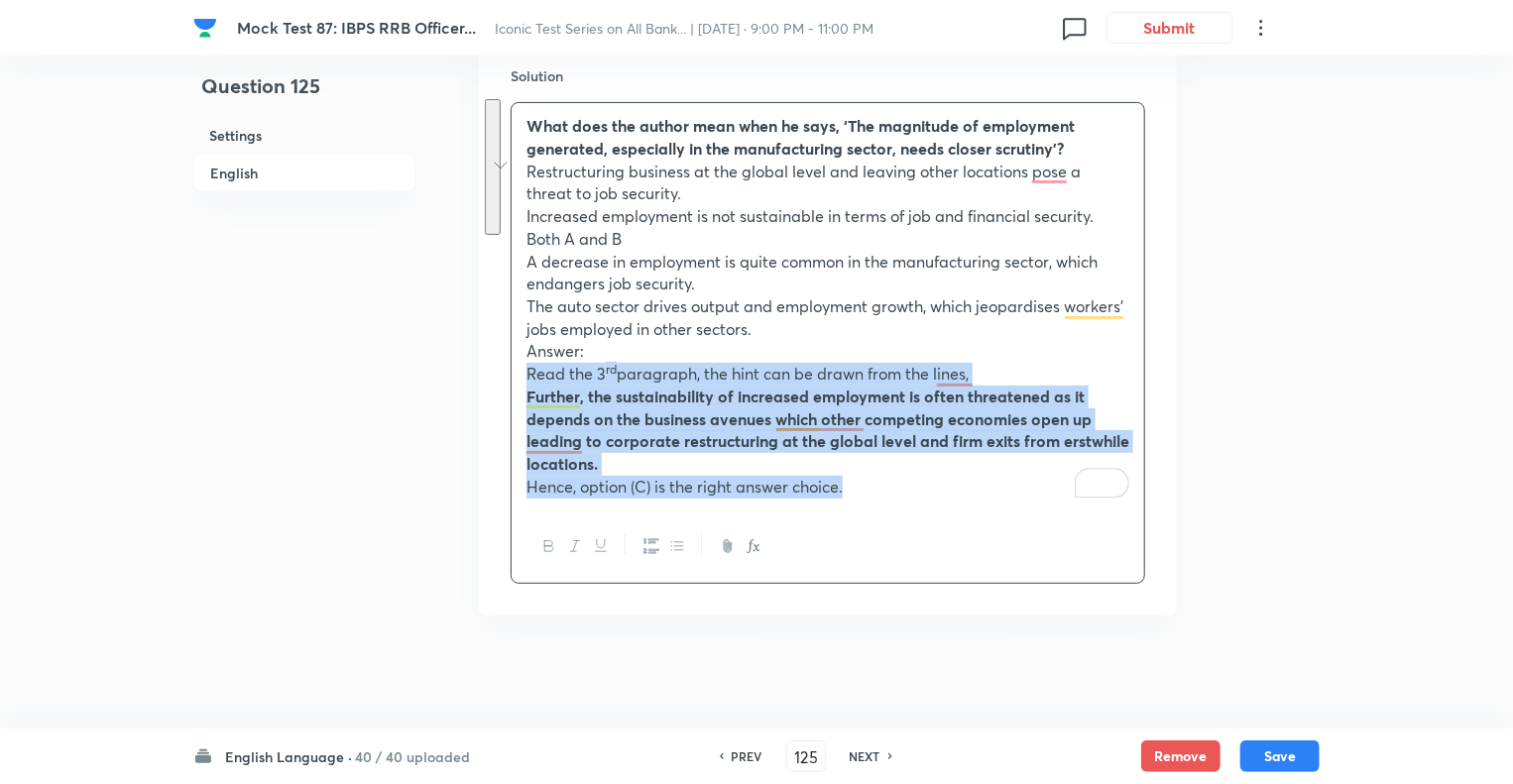 copy on "Read the 3 rd  paragraph, the hint can be drawn from the lines, Further, the sustainability of increased employment is often threatened as it depends on the business avenues which other competing economies open up leading to corporate restructuring at the global level and firm exits from erstwhile locations. Hence, option (C) is the right answer choice." 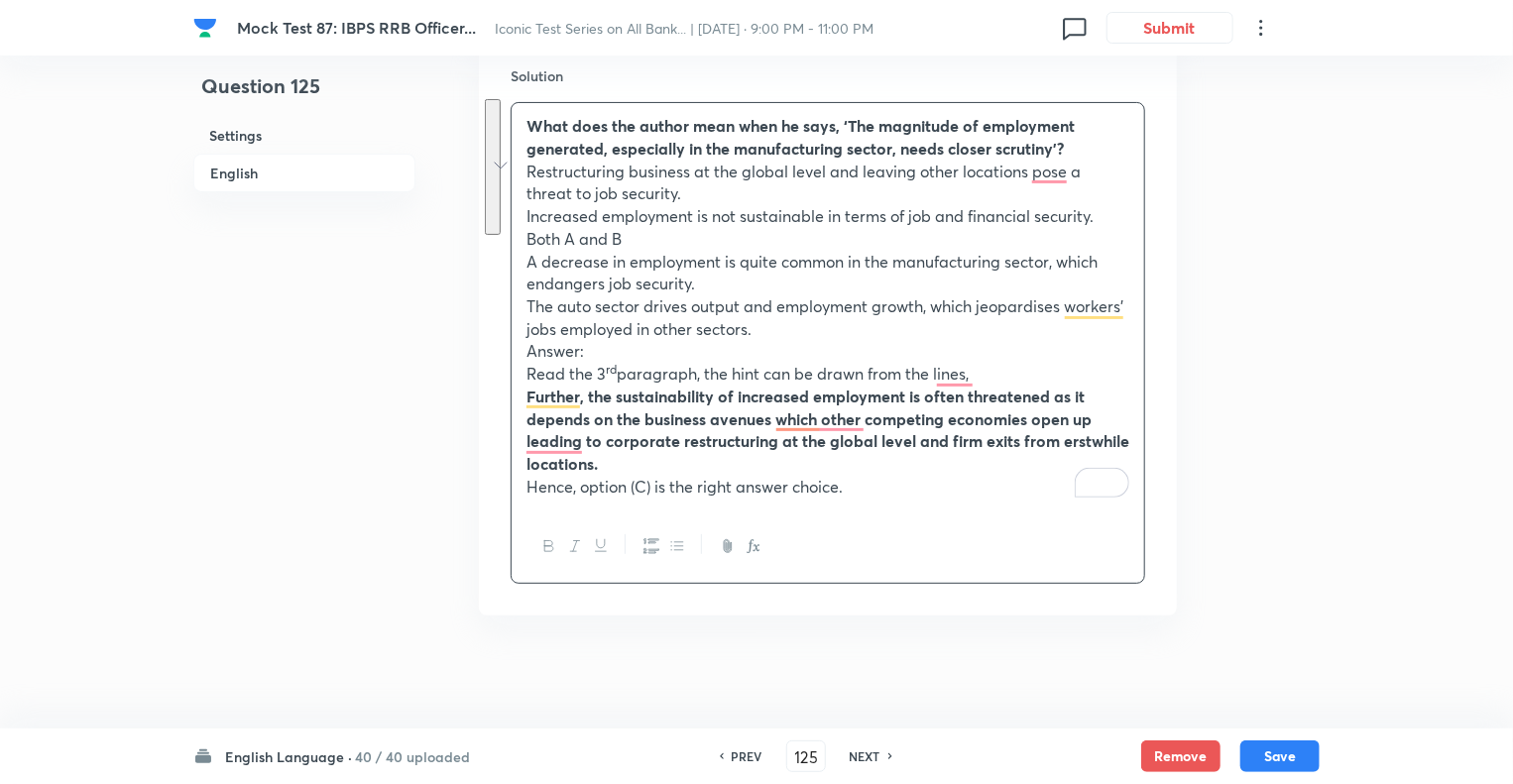 click on "The auto sector drives output and employment growth, which jeopardises workers’ jobs employed in other sectors." at bounding box center (828, 317) 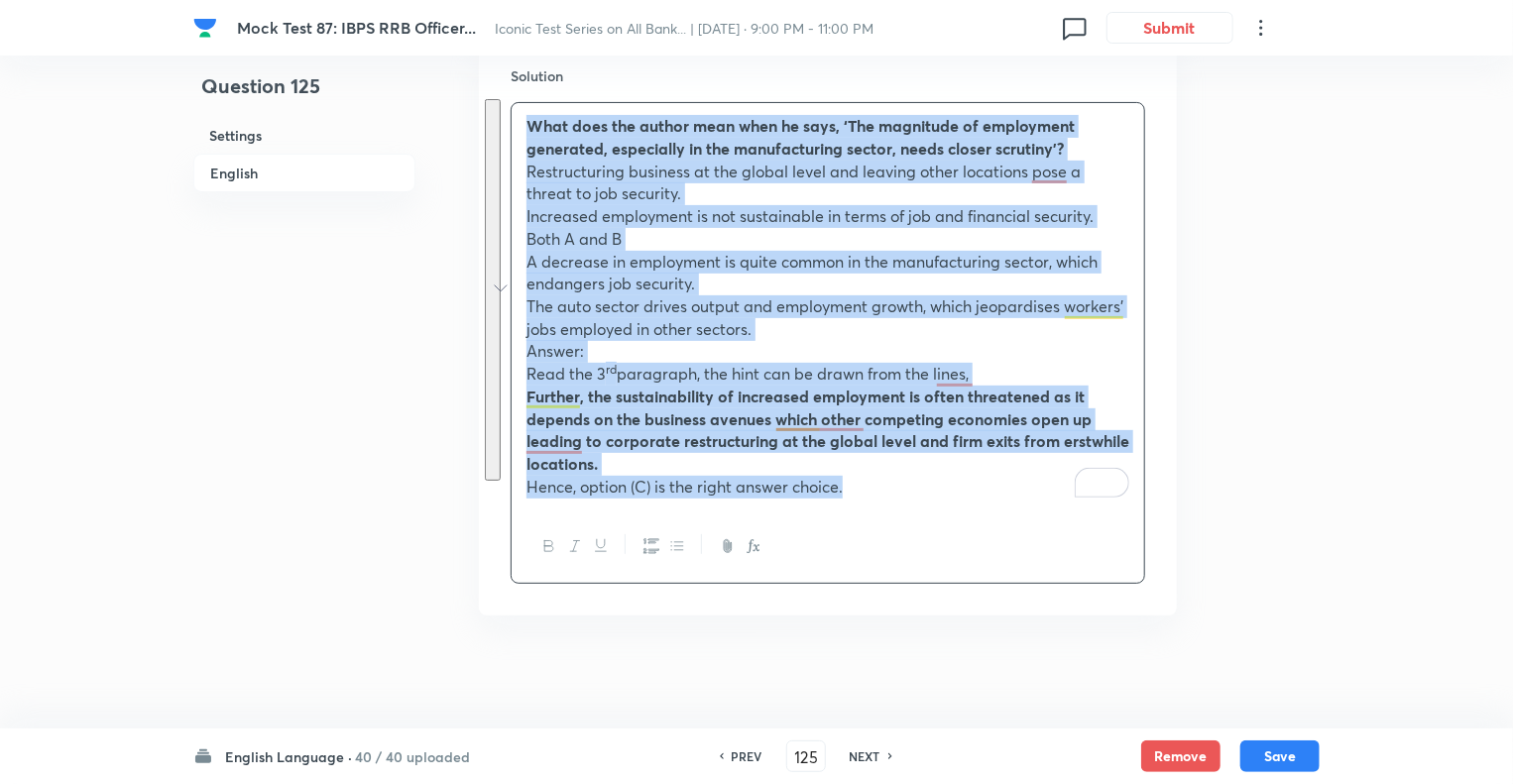 copy on "What does the author mean when he says, ‘The magnitude of employment generated, especially in the manufacturing sector, needs closer scrutiny’? Restructuring business at the global level and leaving other locations pose a threat to job security. Increased employment is not sustainable in terms of job and financial security. Both A and B A decrease in employment is quite common in the manufacturing sector, which endangers job security. The auto sector drives output and employment growth, which jeopardises workers’ jobs employed in other sectors. Answer: Read the 3 rd  paragraph, the hint can be drawn from the lines, Further, the sustainability of increased employment is often threatened as it depends on the business avenues which other competing economies open up leading to corporate restructuring at the global level and firm exits from erstwhile locations. Hence, option (C) is the right answer choice." 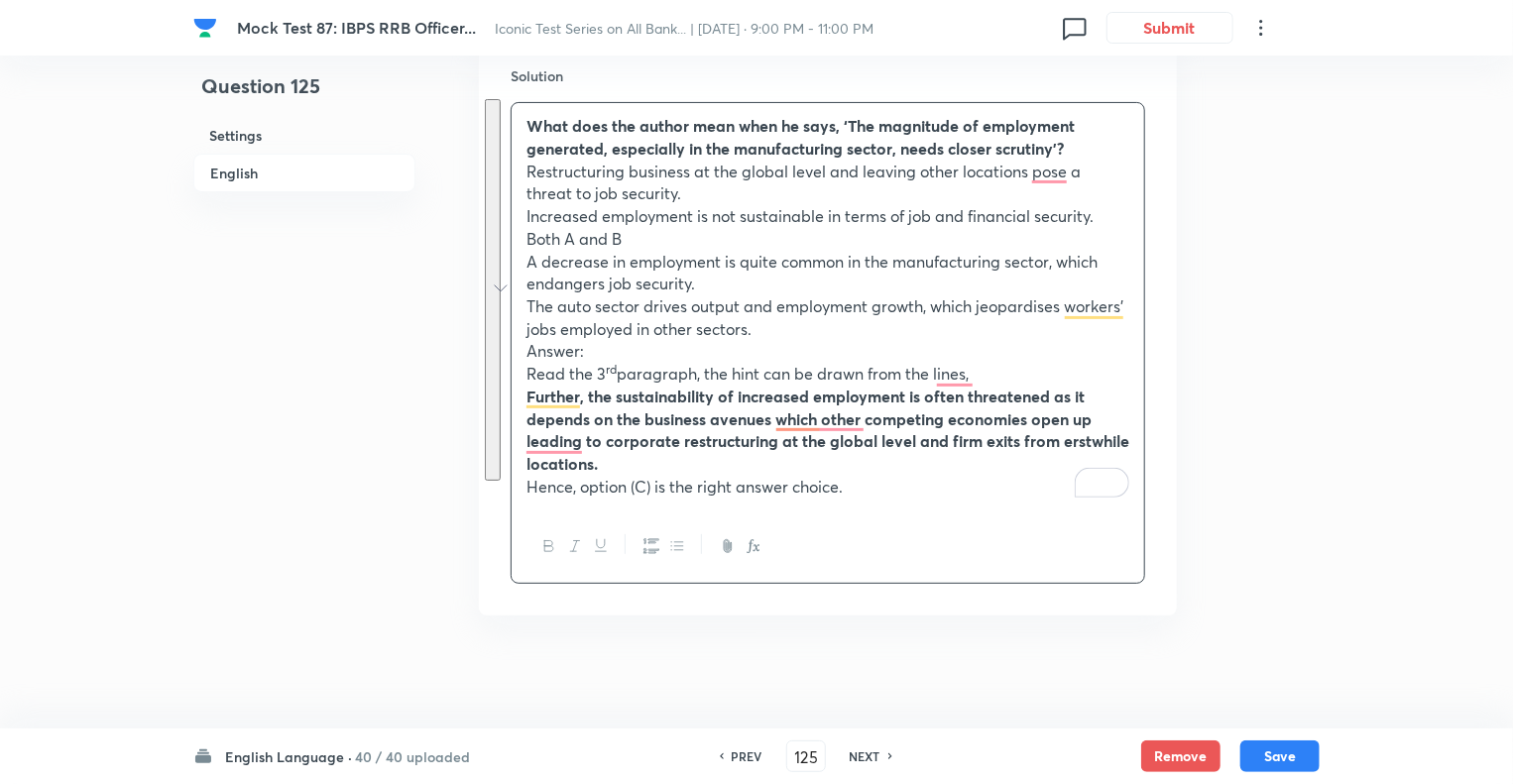 click on "Question 125 Settings English Settings Type Single choice correct 5 options With passage + 1 mark - 0.25 marks Edit Concept English Language Reading Comprehension Comprehension Reading Comprehension Edit Additional details Moderate Concept Not from PYQ paper No equation Edit In English Passage Read the following passage and answer the questions that follow. Some words are given in bold to help you while answering some questions. During normal times, seasonal labour released from agriculture gets accommodated in the construction sector, even though the ideal situation would be their movement to the factory sector. But, currently, the construction sector itself is shedding jobs, forcing workers to find employment in the household sector and low-end services. This non-availability of sufficient jobs in manufacturing and higher end services could be the  dampener  Tepid Question Option A Restructuring business at the global level and leaving other locations pose a threat to job security. Both A and B Option B rd" at bounding box center [756, -1577] 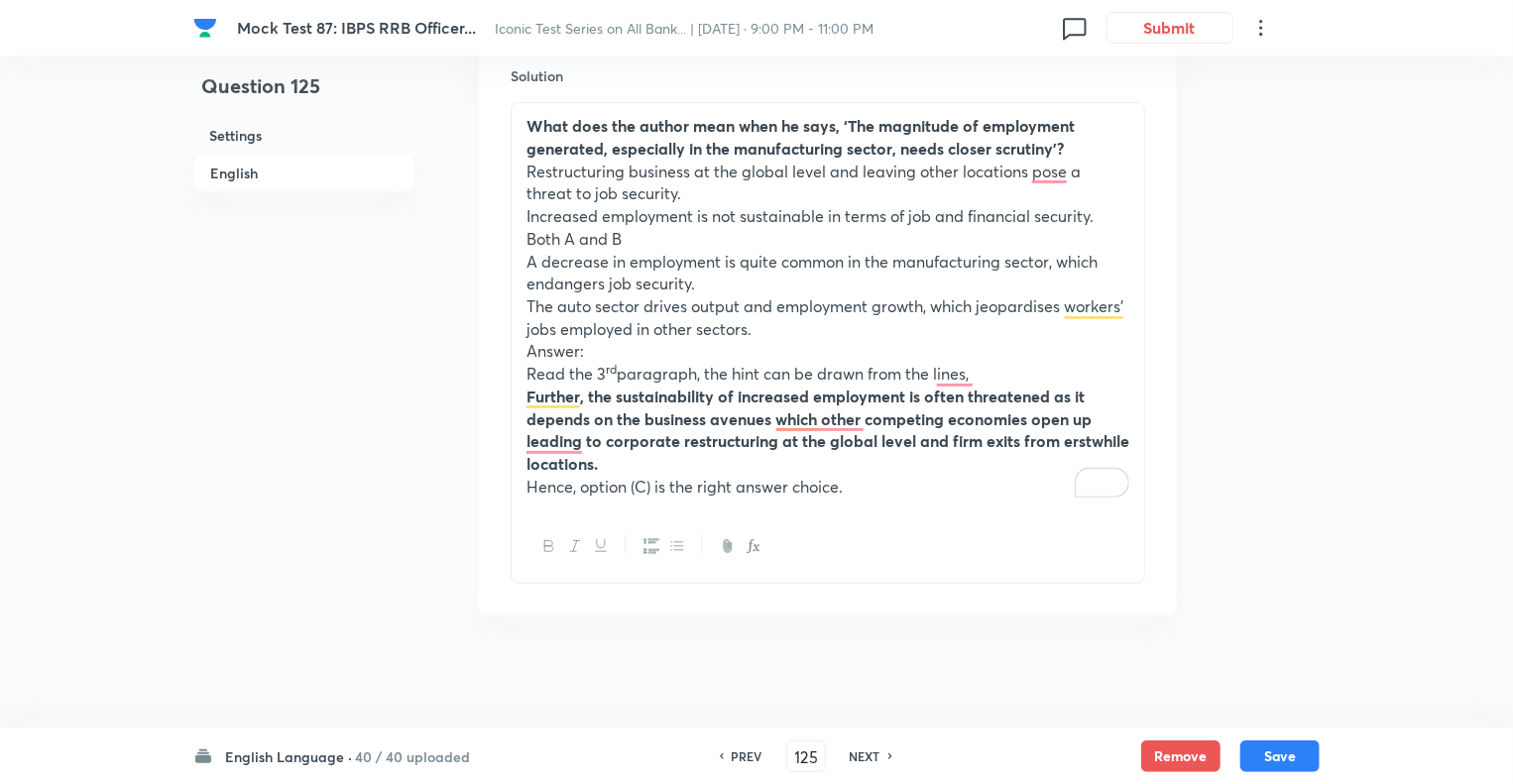 click on "NEXT" at bounding box center [865, 756] 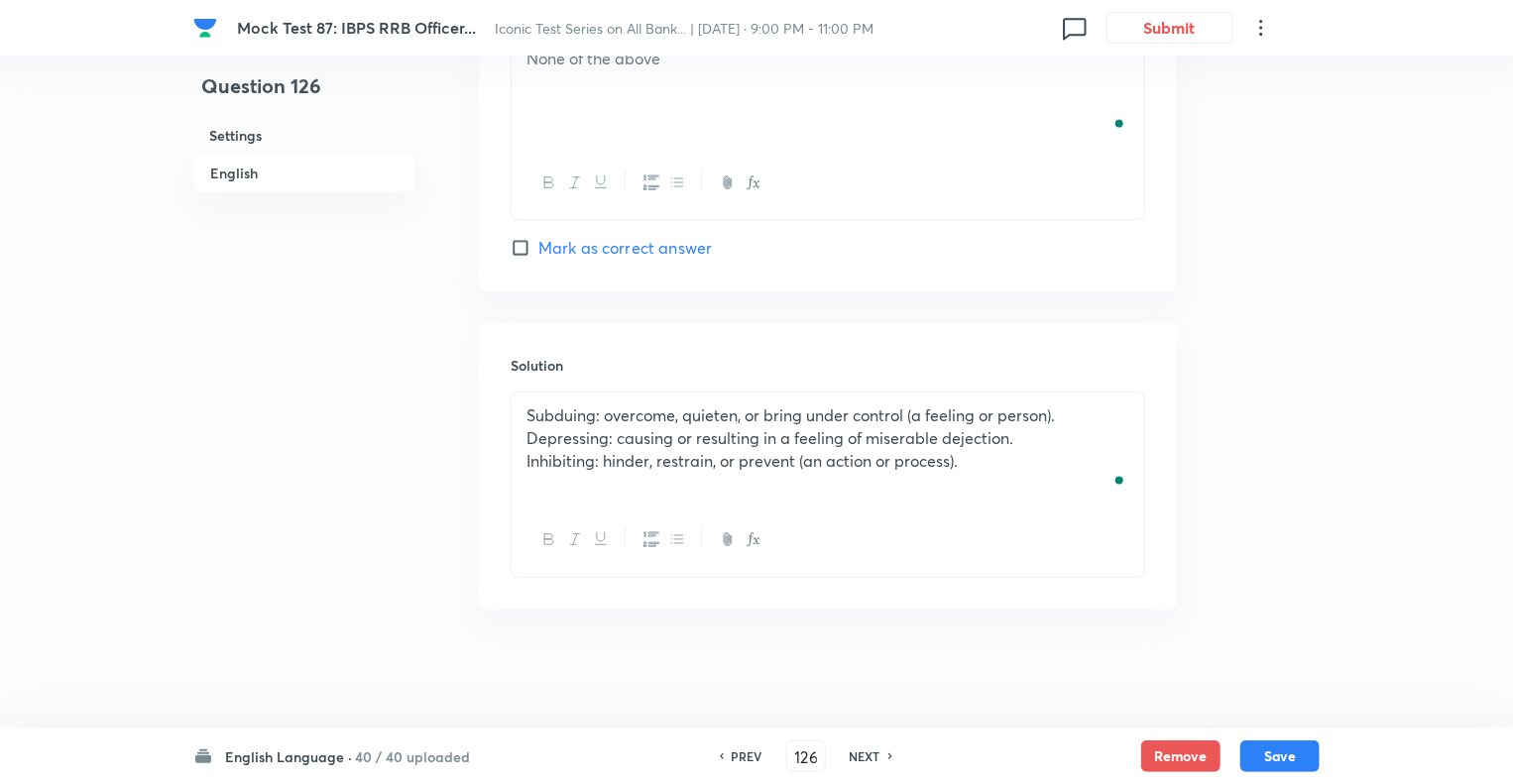 checkbox on "true" 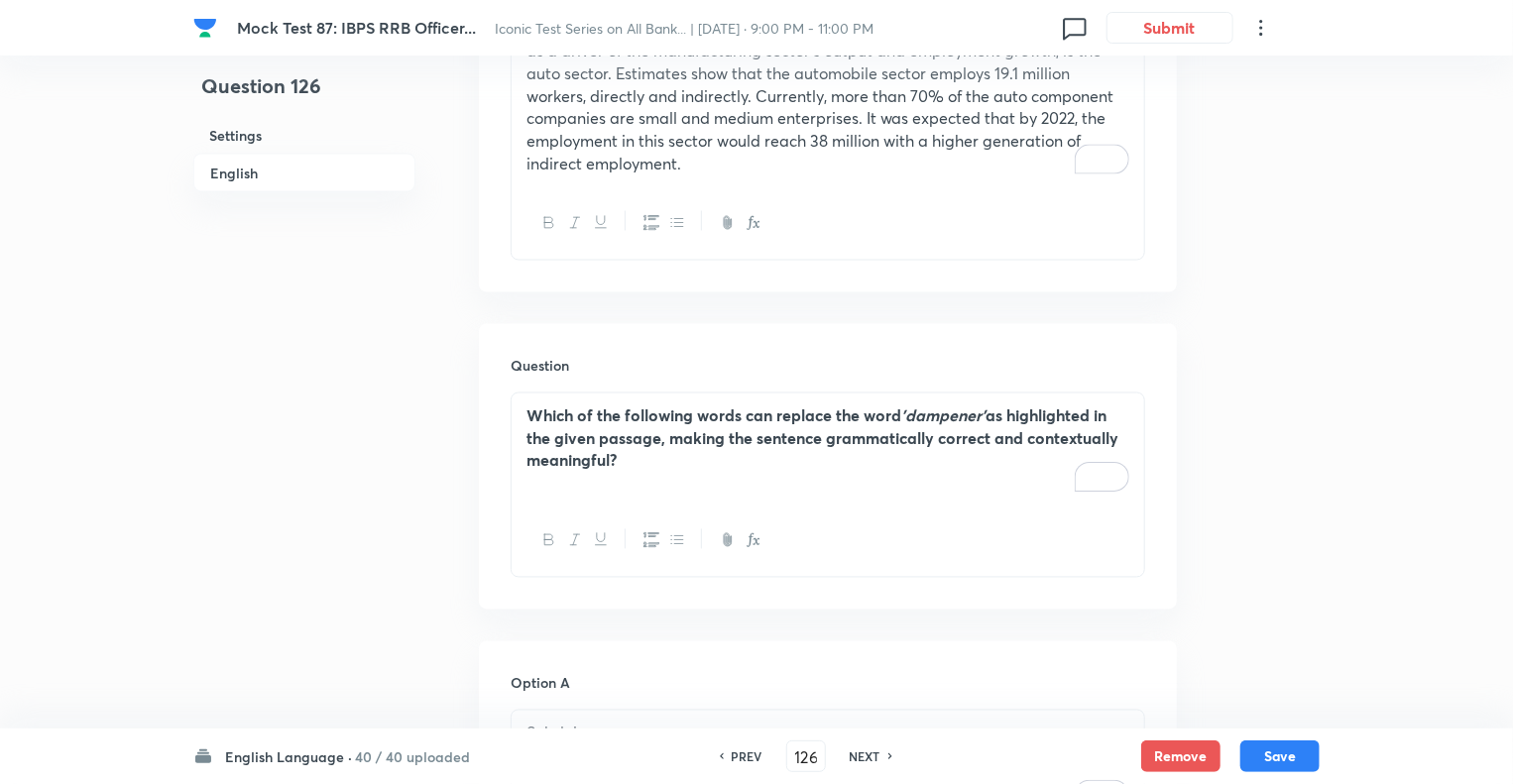 scroll, scrollTop: 1667, scrollLeft: 0, axis: vertical 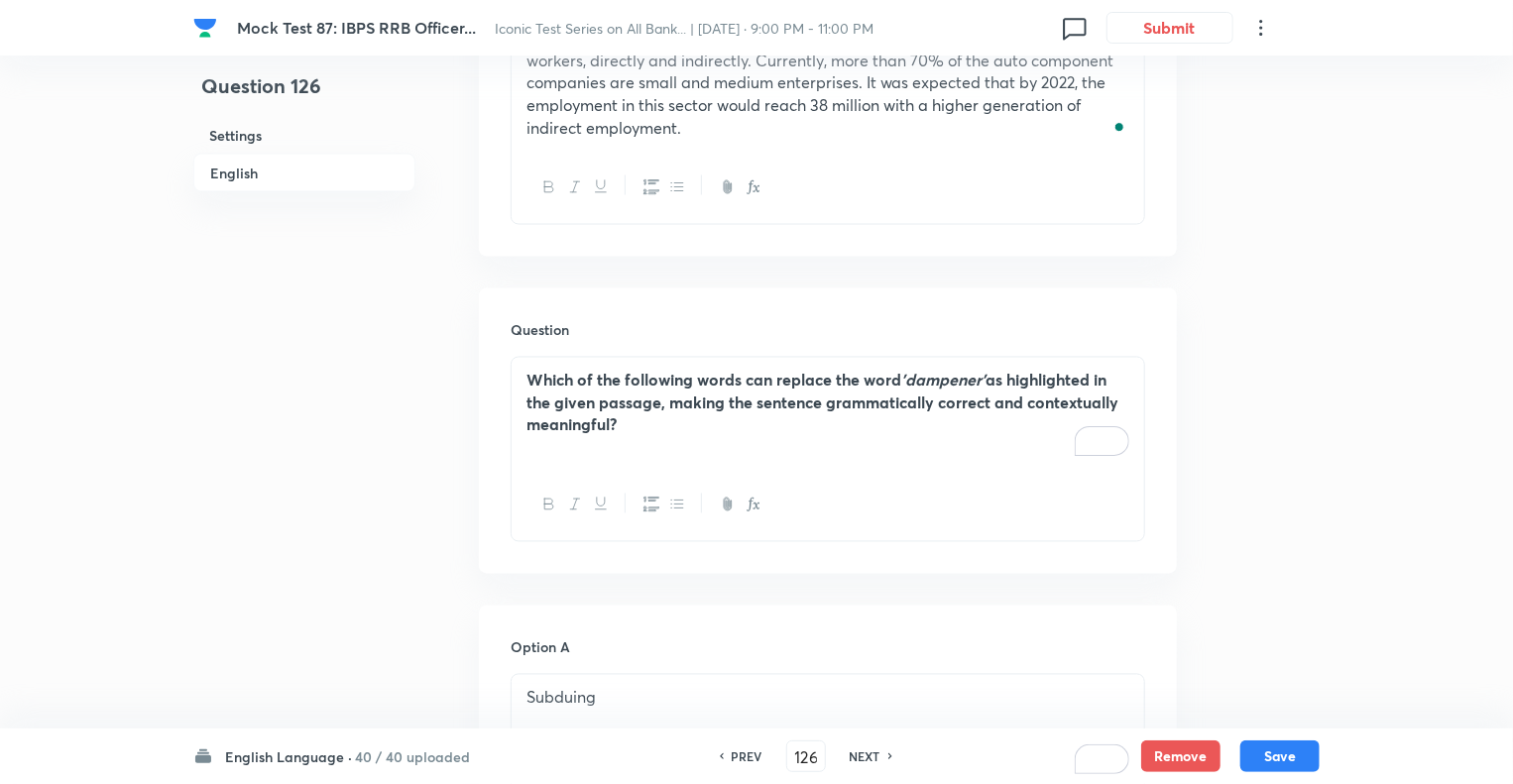 click on "Which of the following words can replace the word  'dampener'  as highlighted in the given passage, making the sentence grammatically correct and contextually meaningful?" at bounding box center (828, 413) 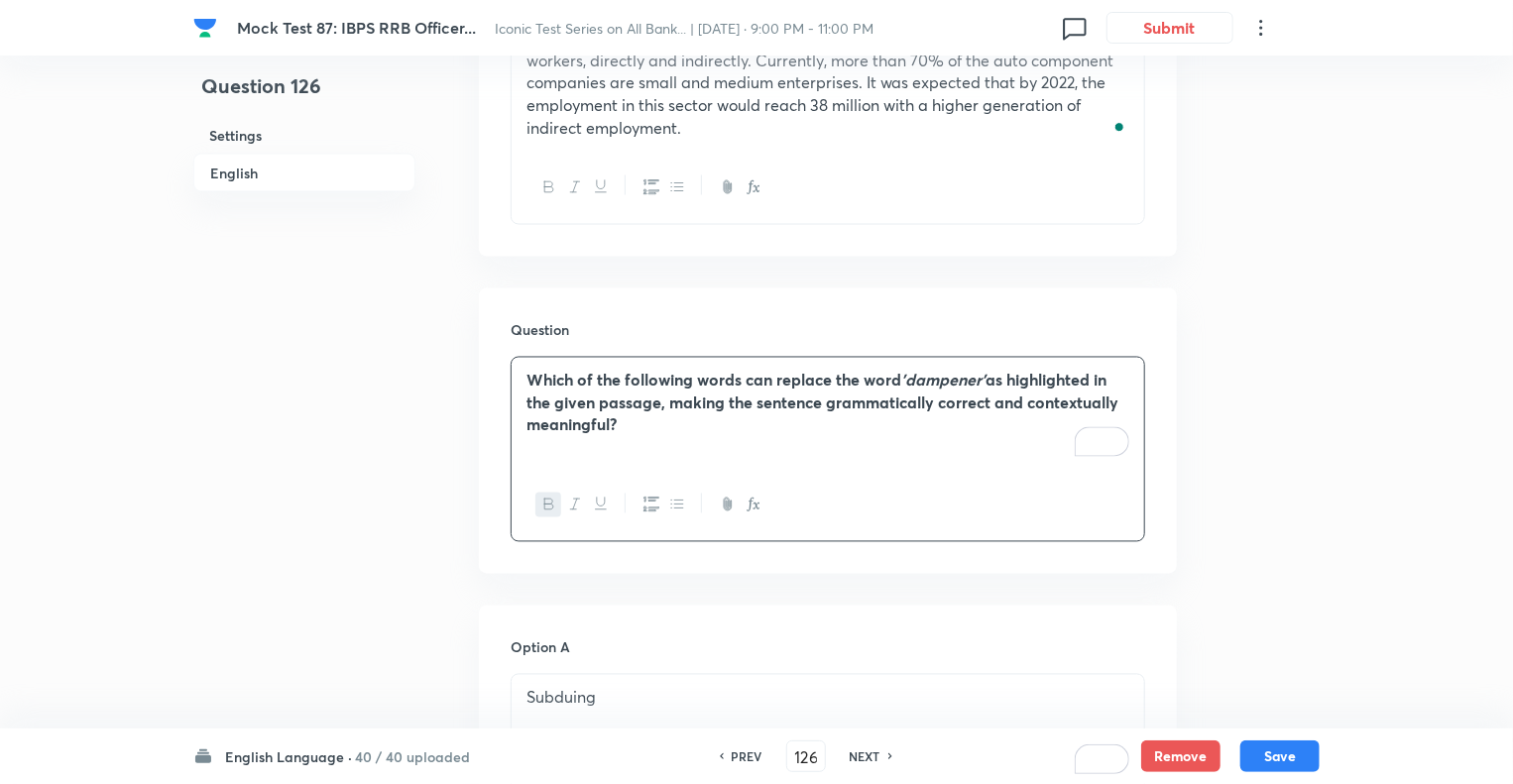 copy on "Which of the following words can replace the word  'dampener'  as highlighted in the given passage, making the sentence grammatically correct and contextually meaningful?" 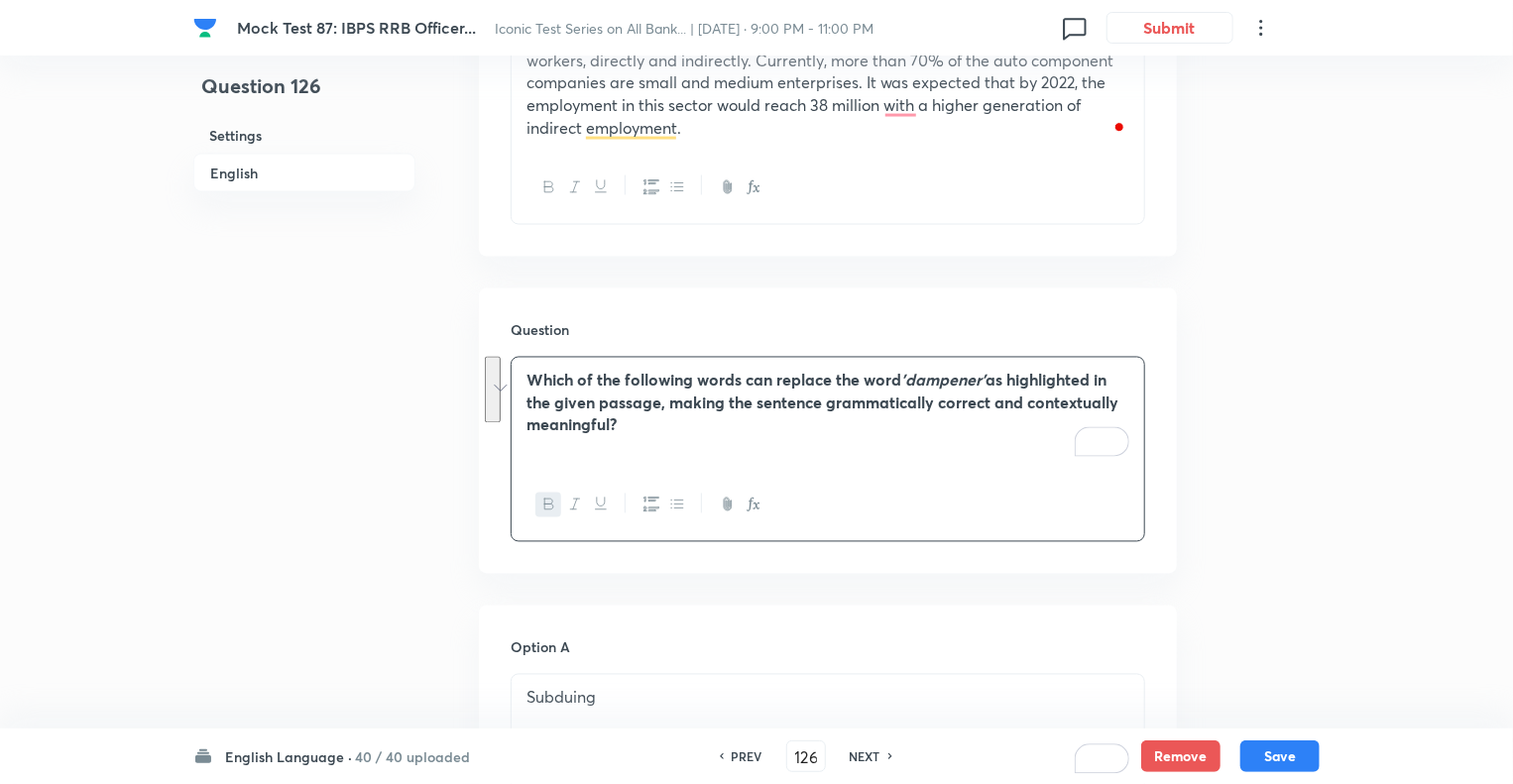 click on "Question 126 Settings English" at bounding box center [304, 482] 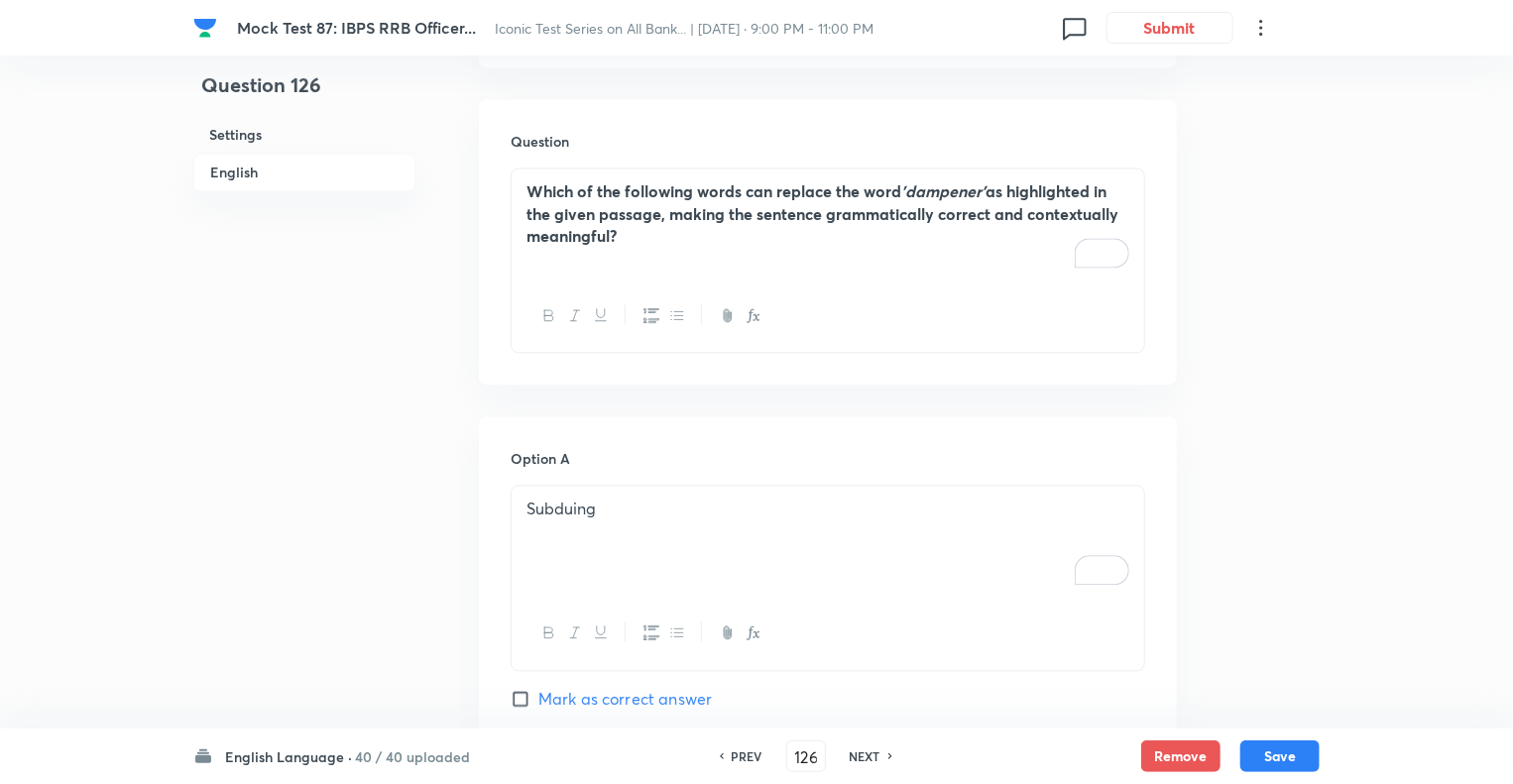 scroll, scrollTop: 2183, scrollLeft: 0, axis: vertical 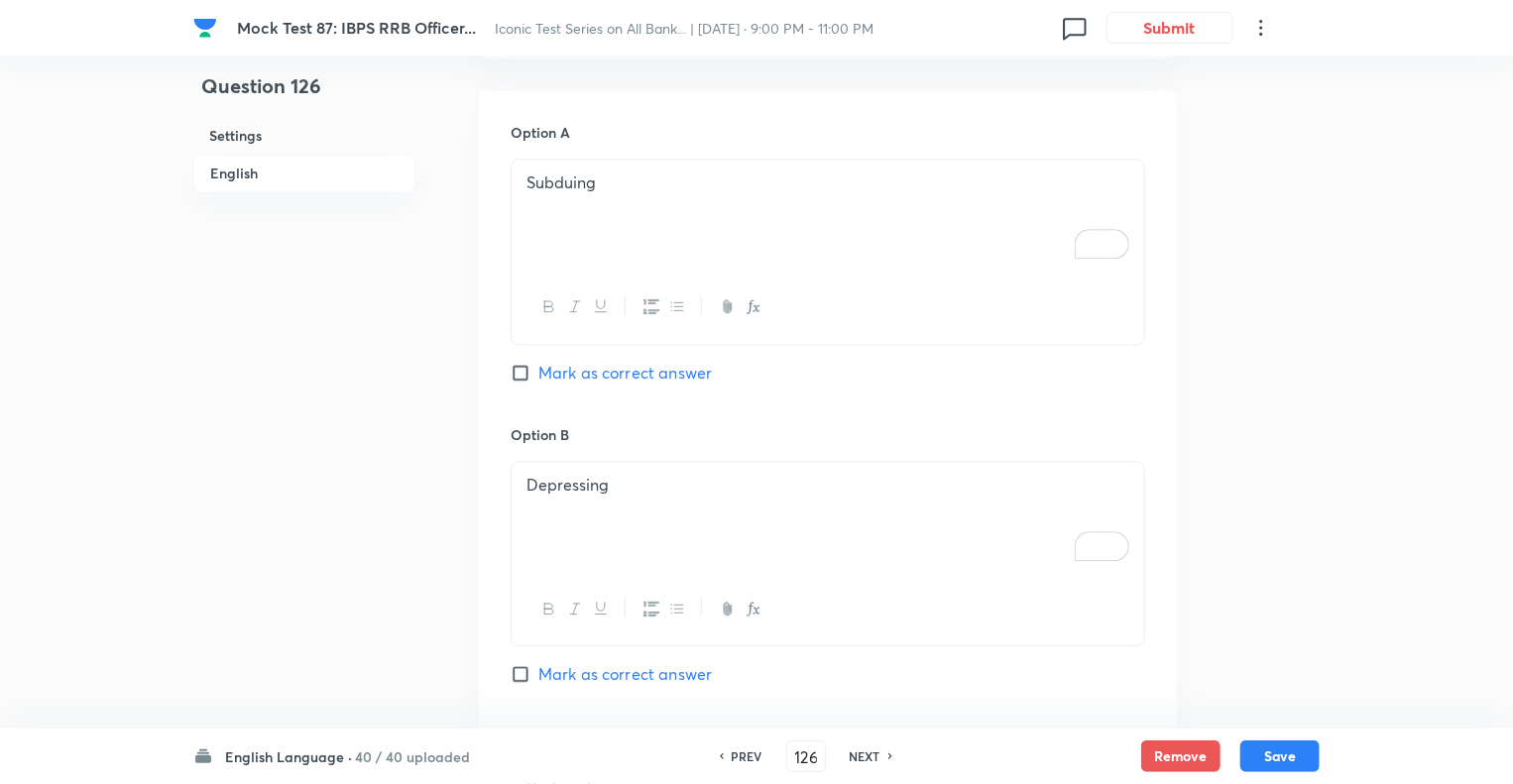click on "Subduing" at bounding box center [828, 215] 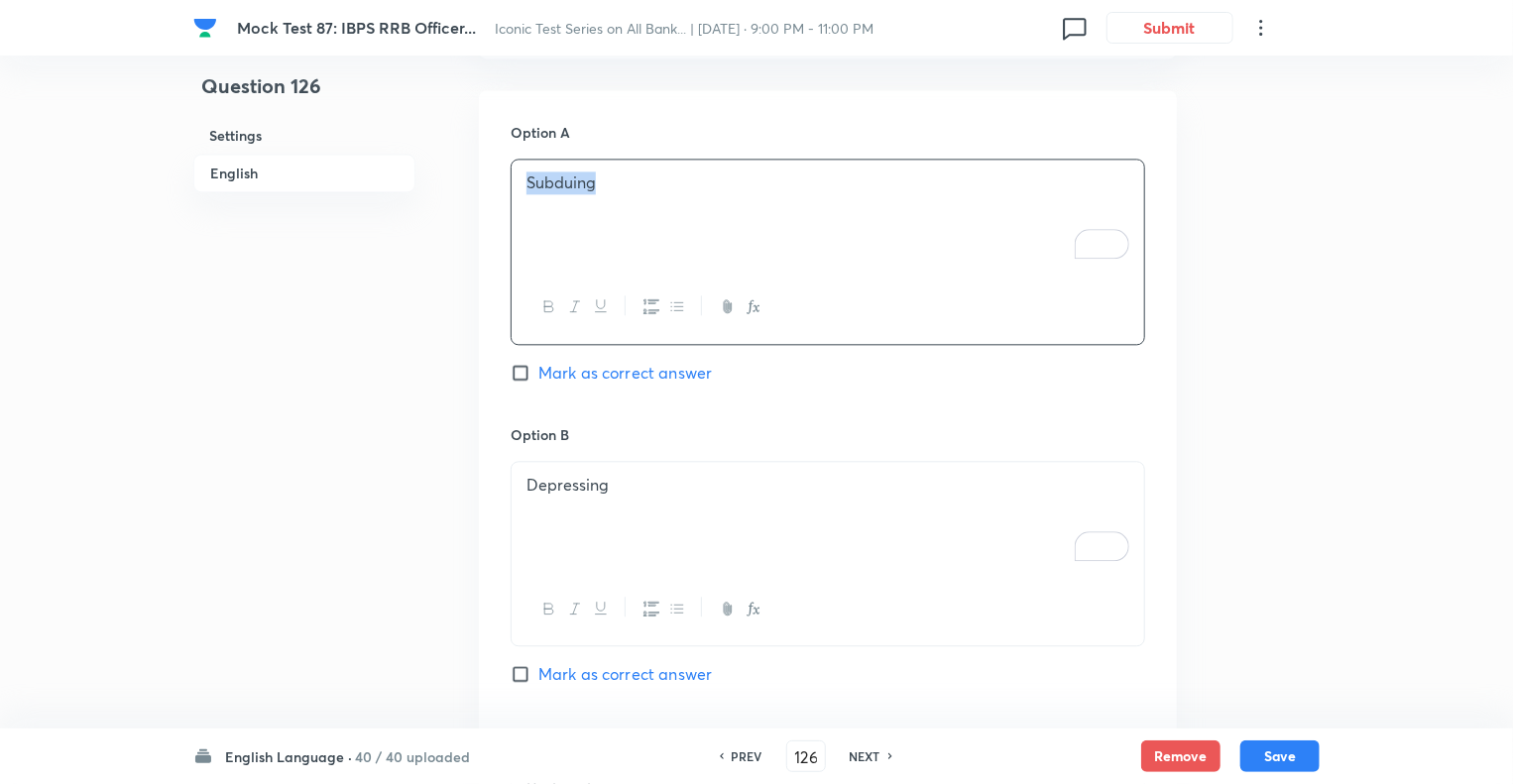 copy on "Subduing" 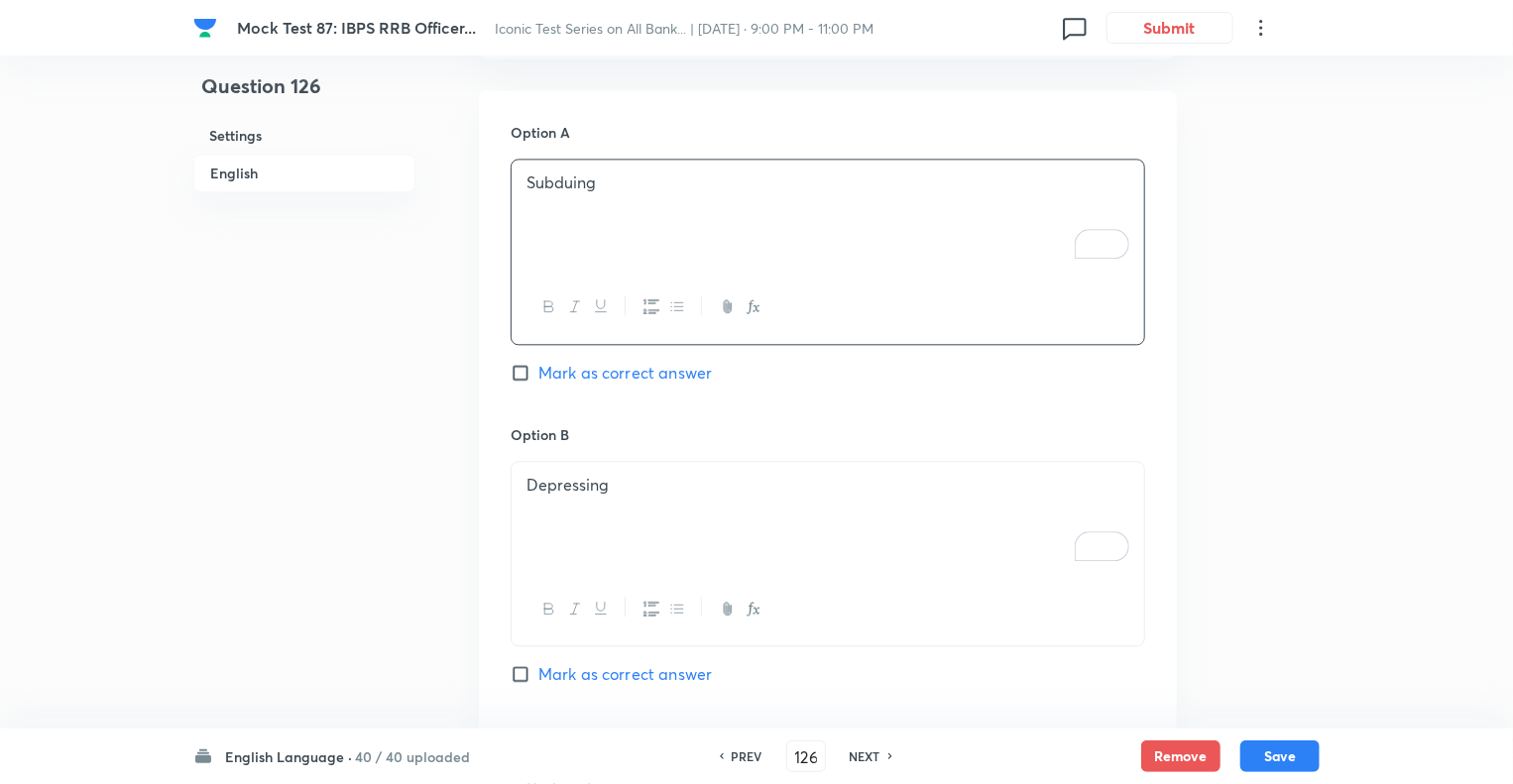 click on "Depressing" at bounding box center (828, 485) 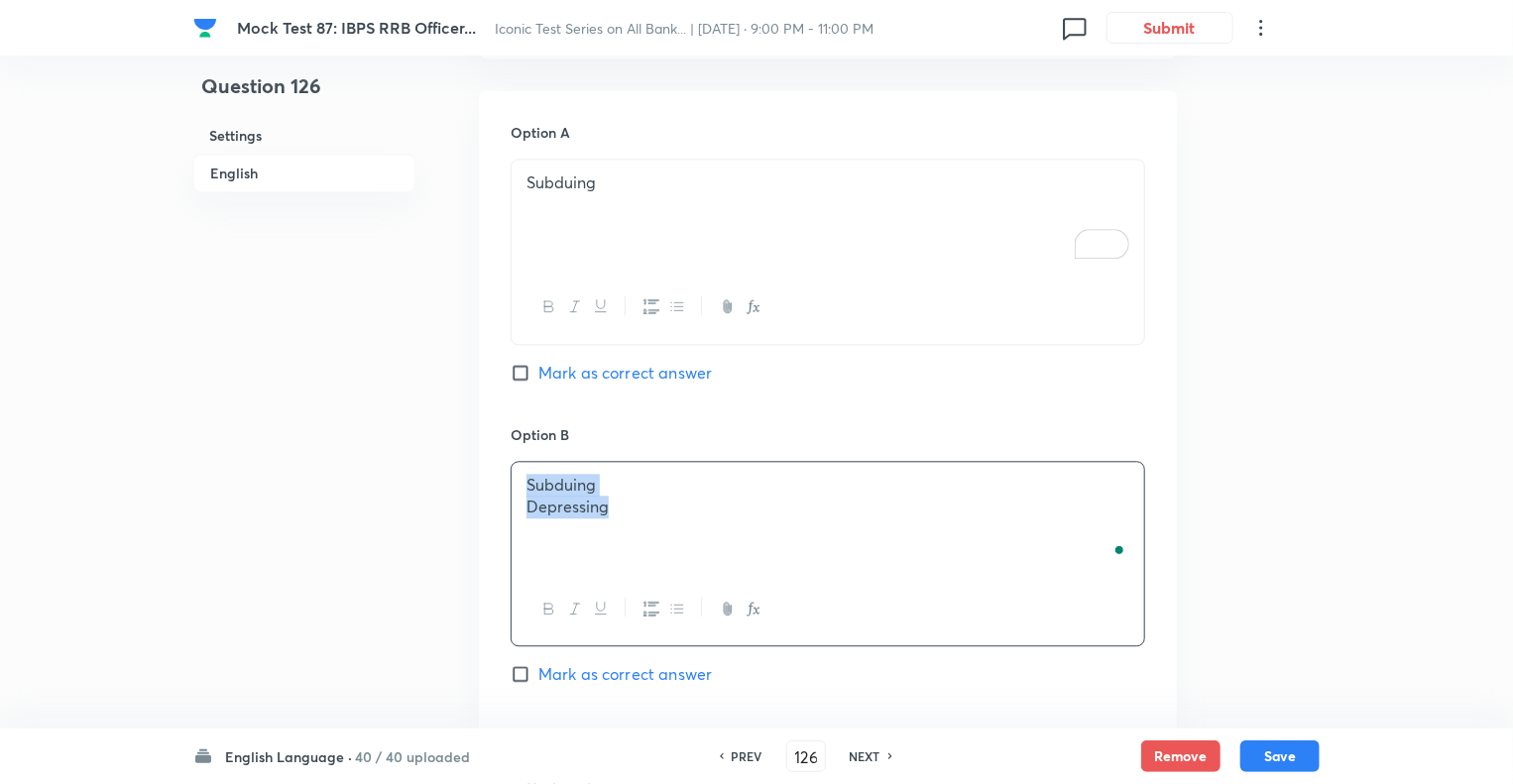 copy on "Subduing  Depressing" 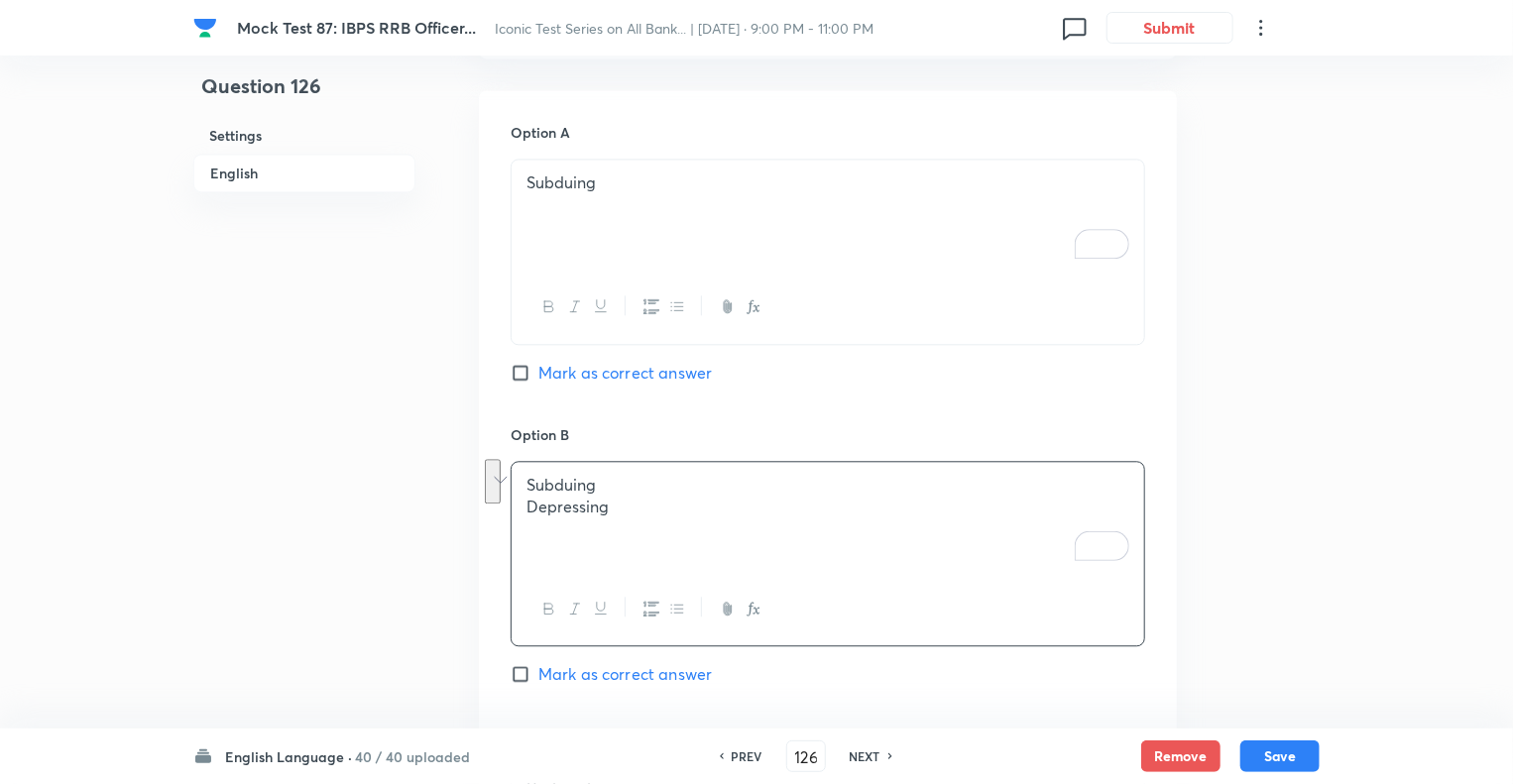 click on "Question 126 Settings English" at bounding box center [304, -34] 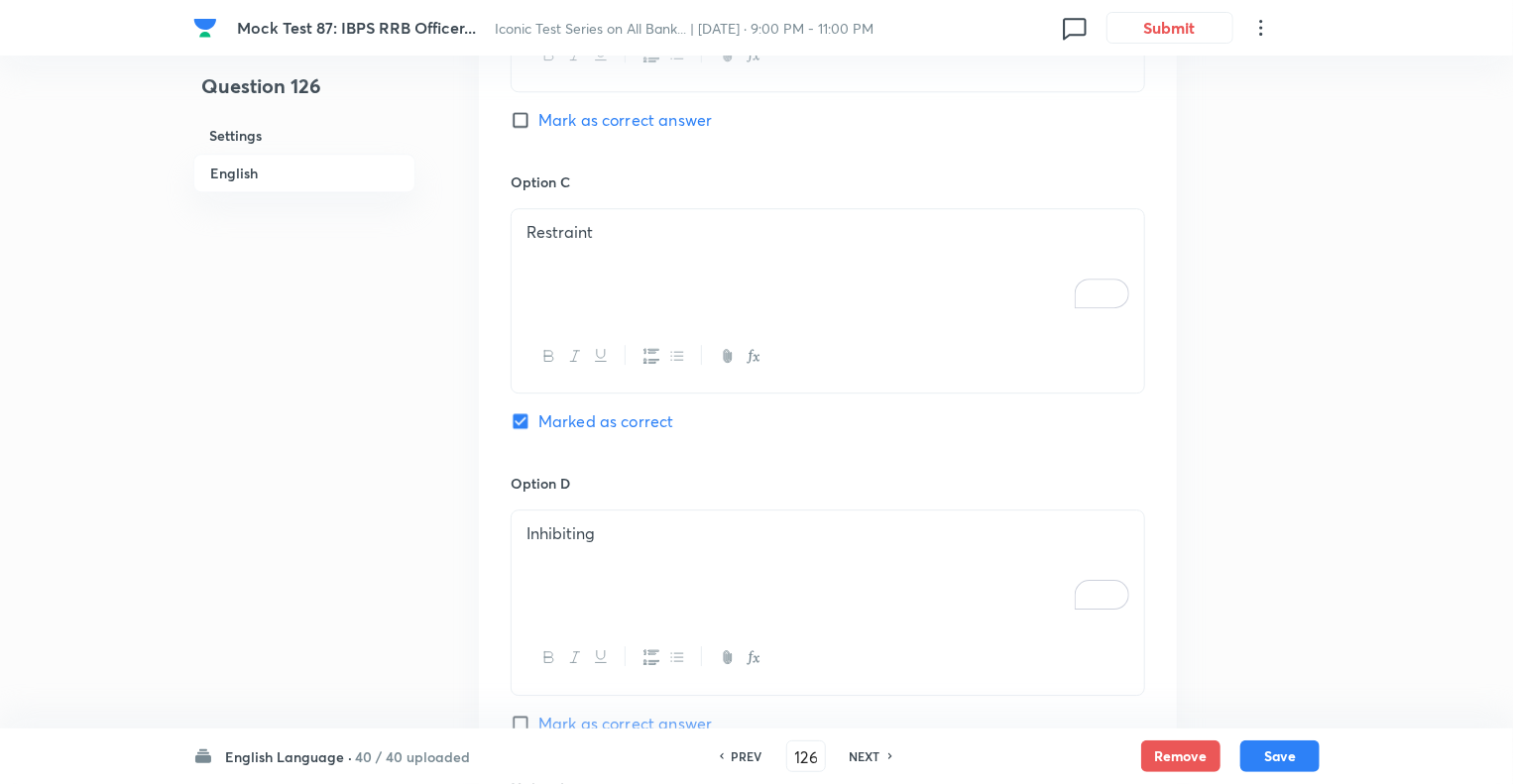 scroll, scrollTop: 2738, scrollLeft: 0, axis: vertical 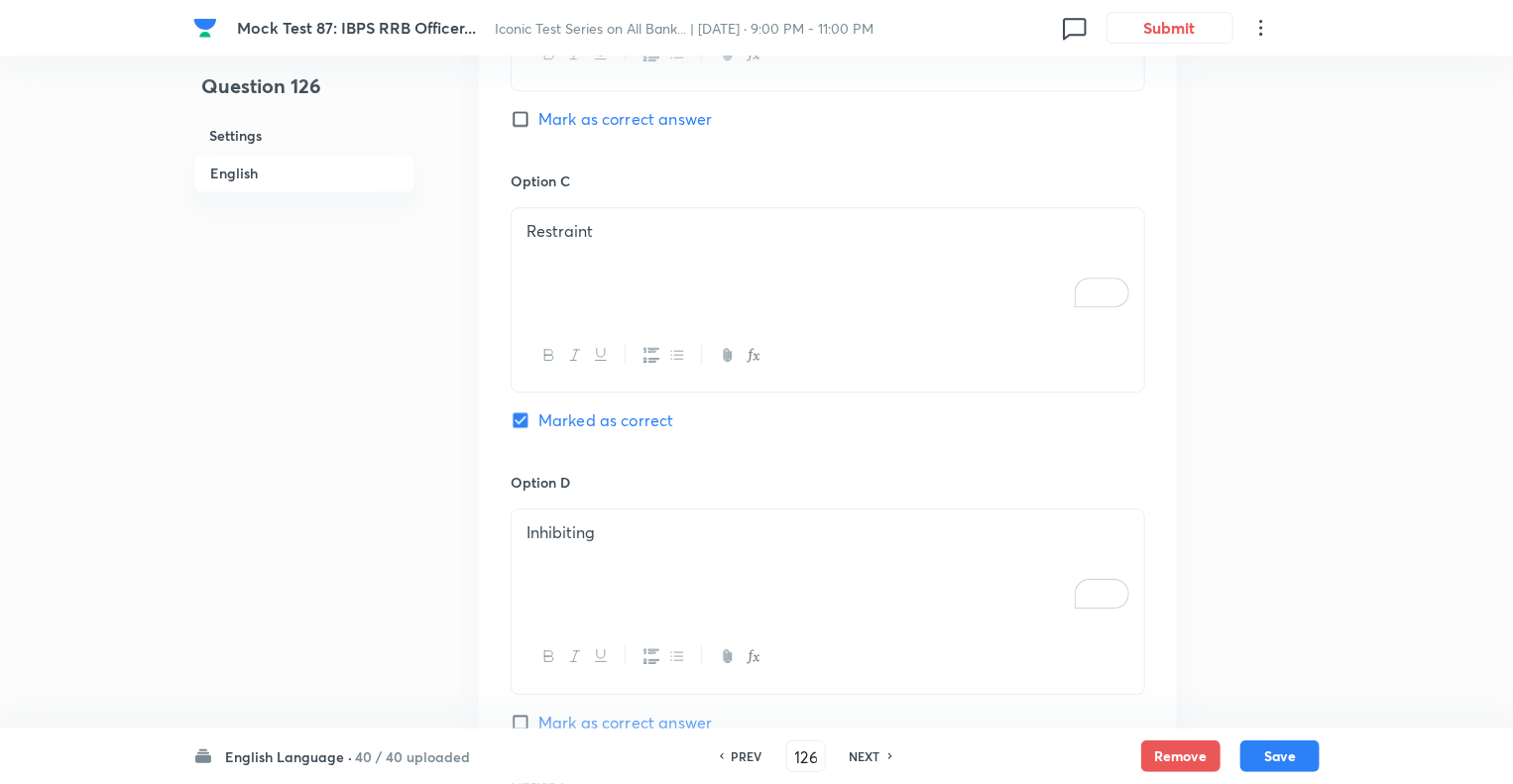 click on "Restraint" at bounding box center (828, 264) 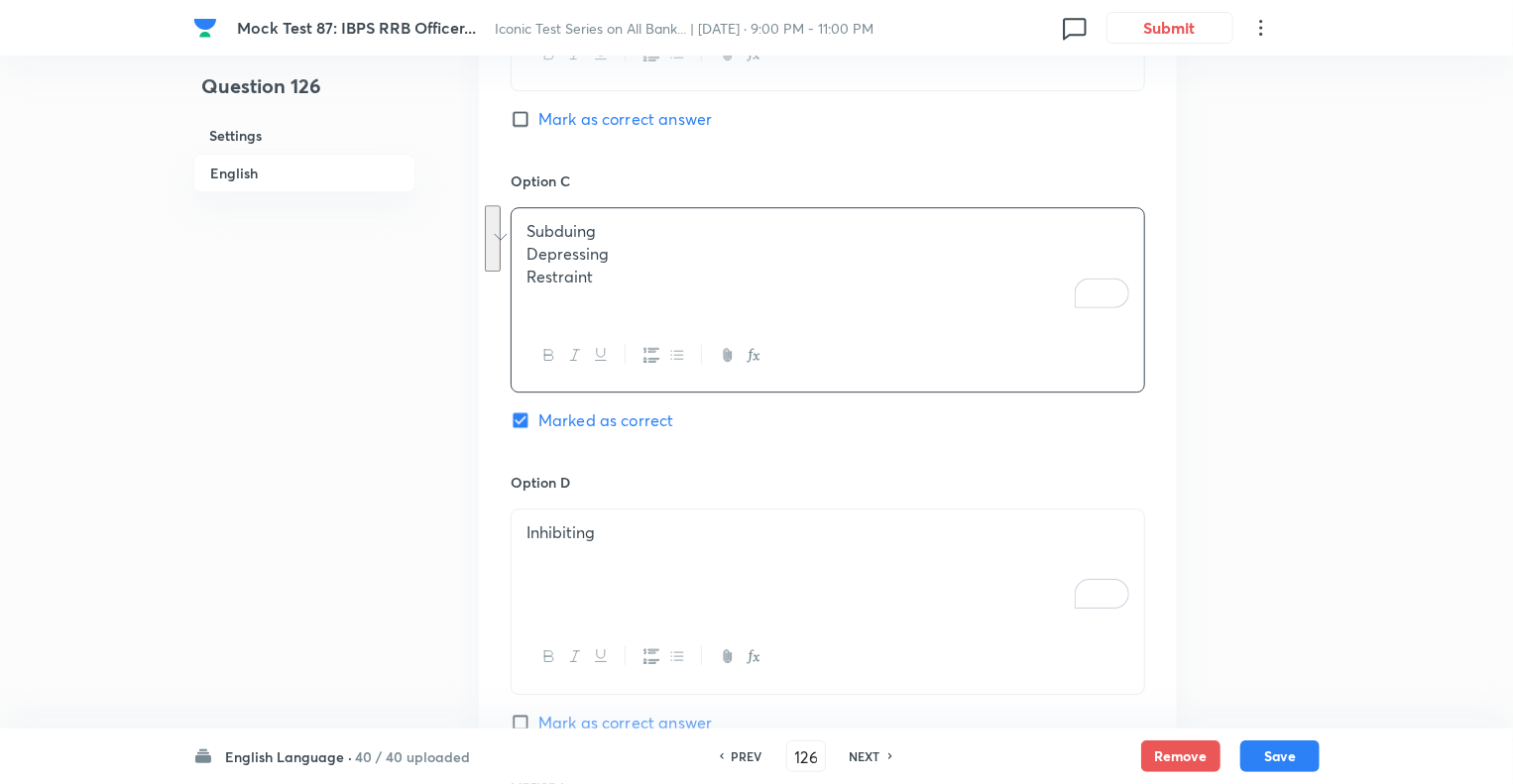 click on "Inhibiting" at bounding box center (828, 565) 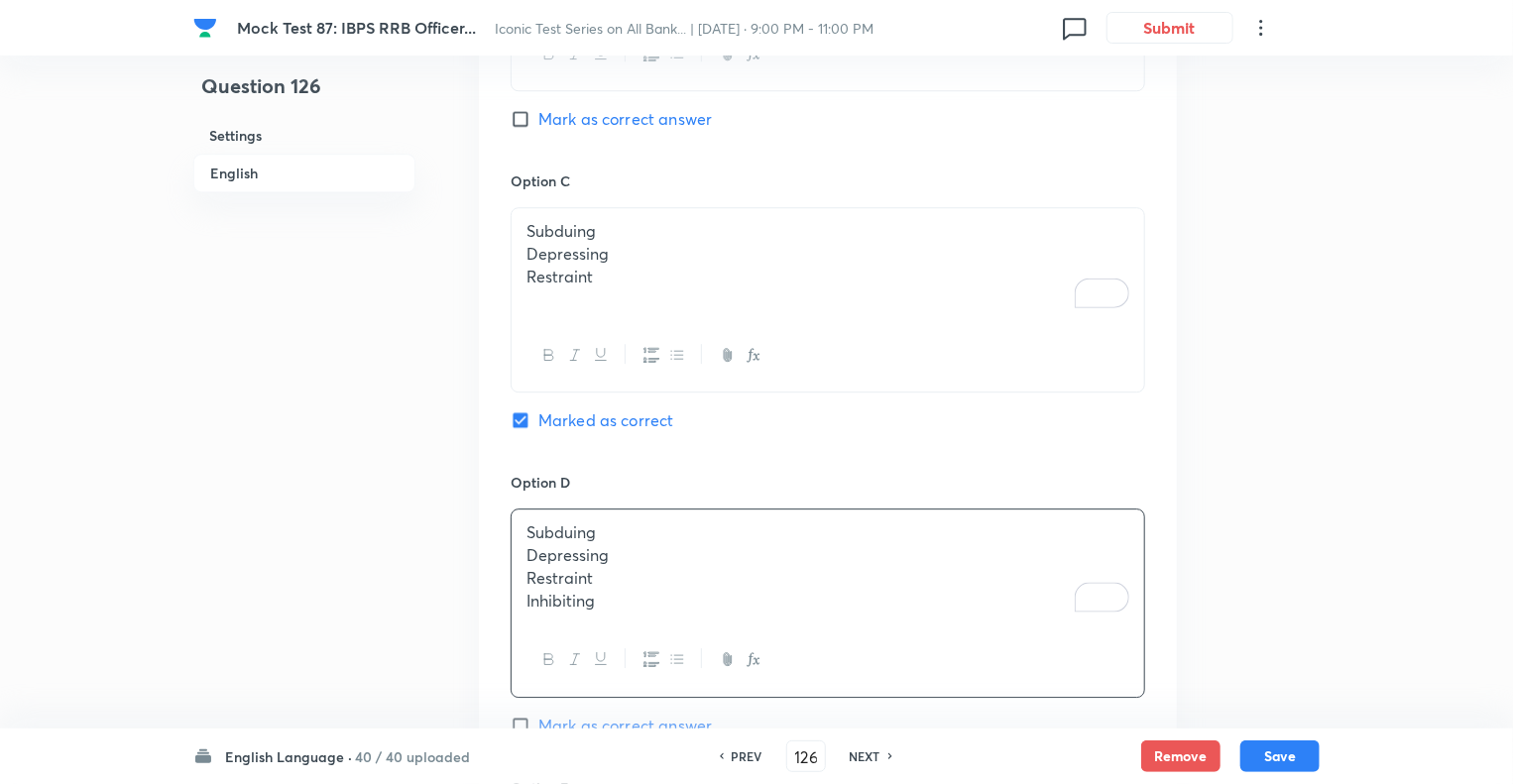 click on "Question 126 Settings English" at bounding box center (304, -588) 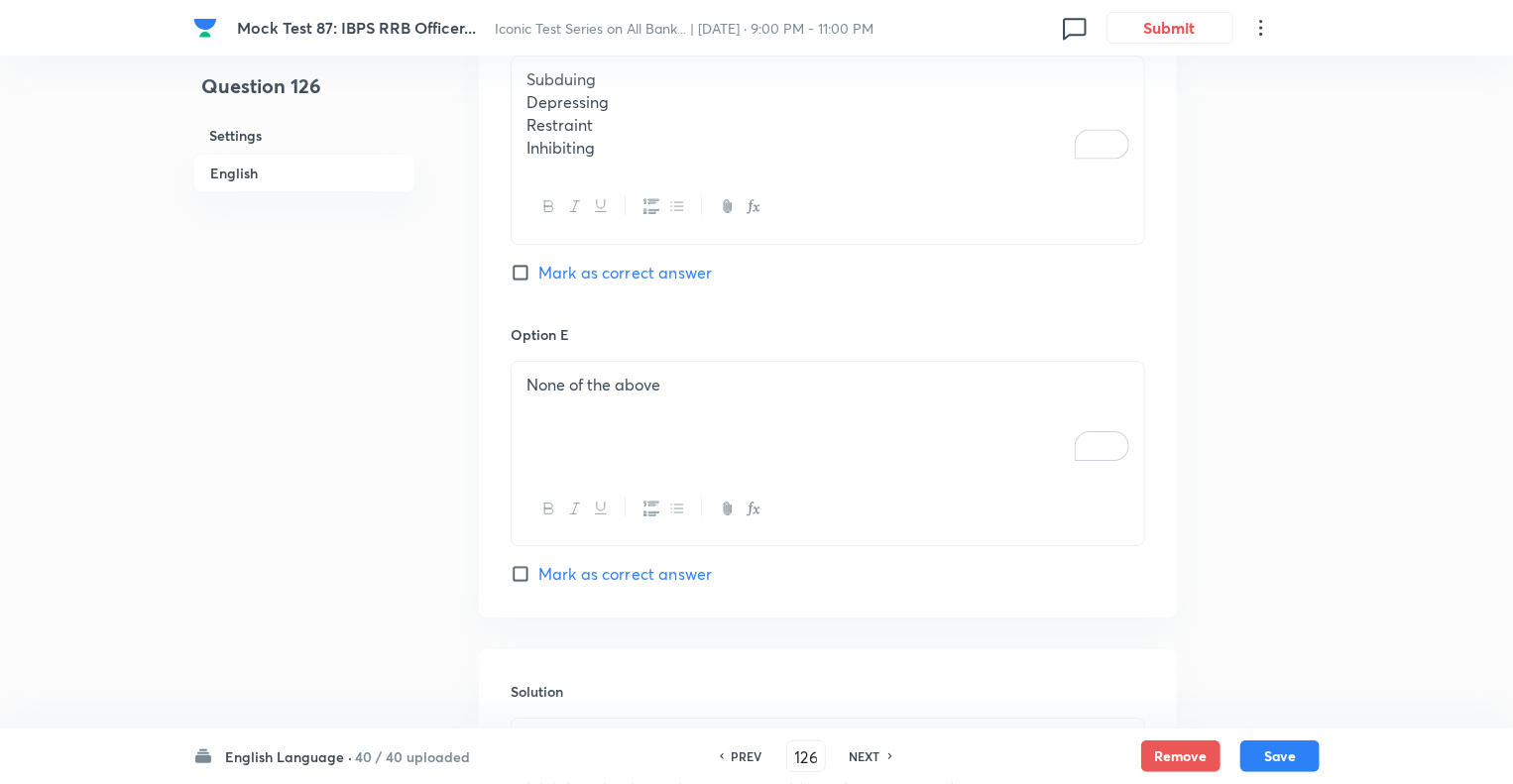 scroll, scrollTop: 3213, scrollLeft: 0, axis: vertical 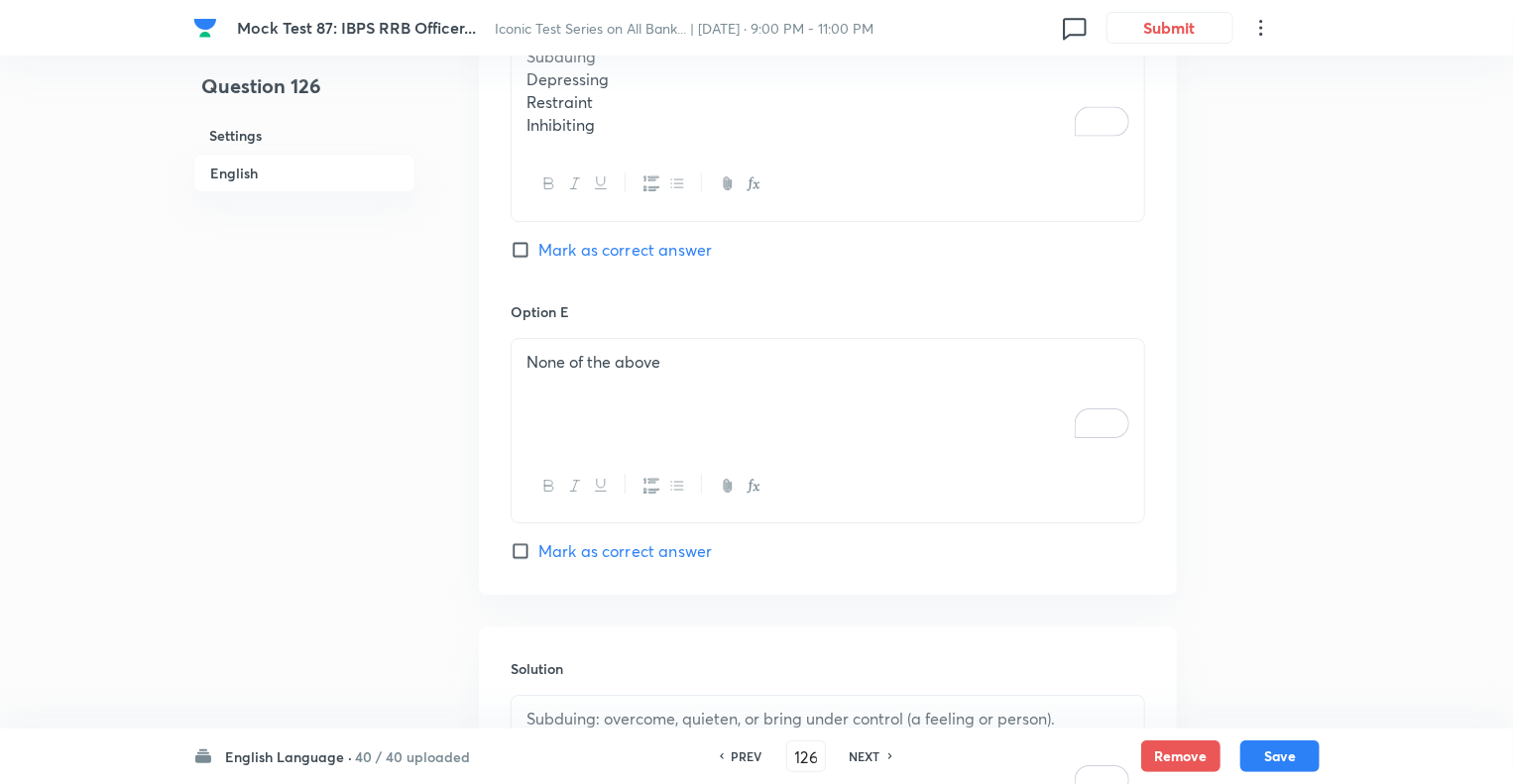 click on "None of the above" at bounding box center (828, 394) 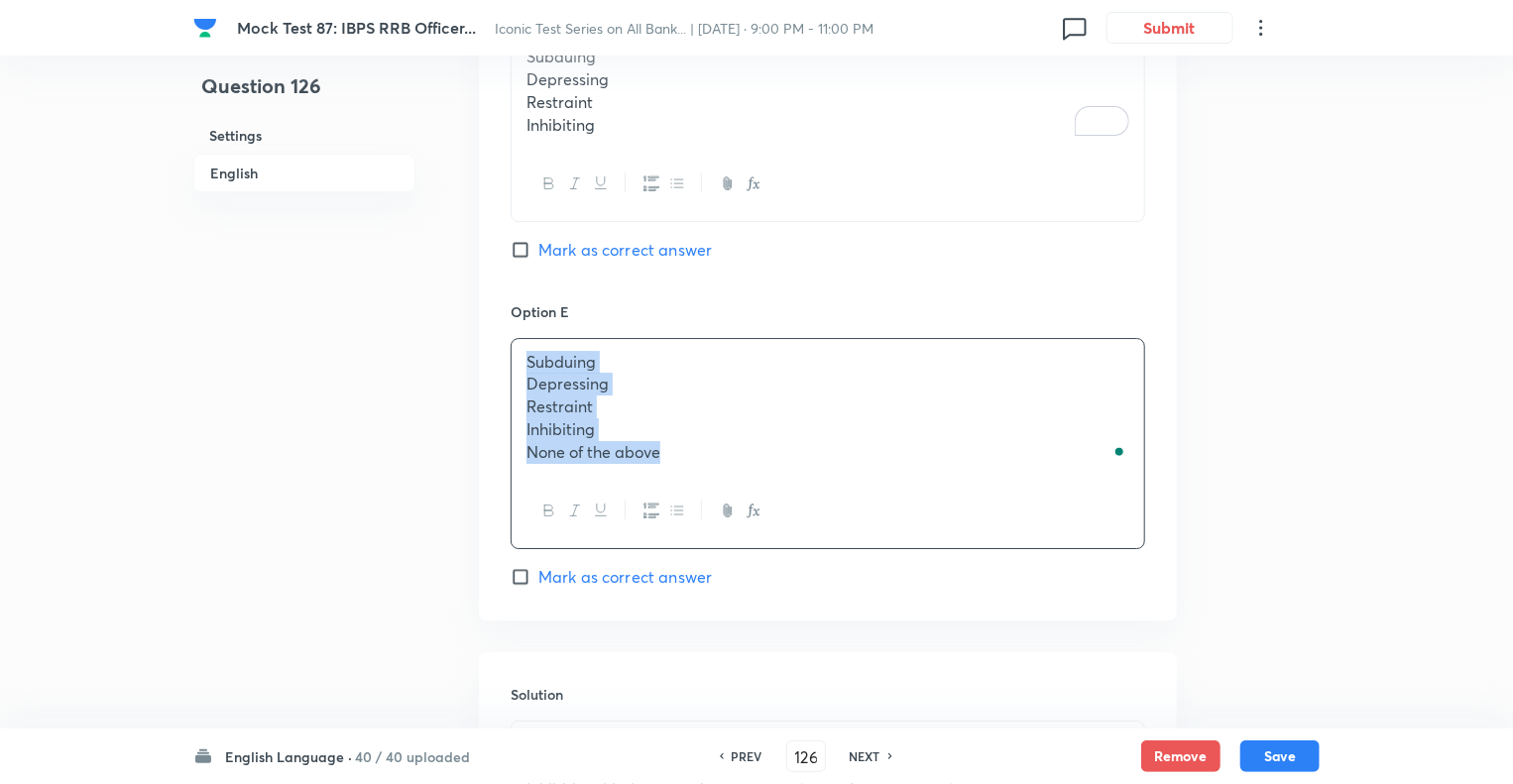copy on "Subduing Depressing Restraint Inhibiting None of the above" 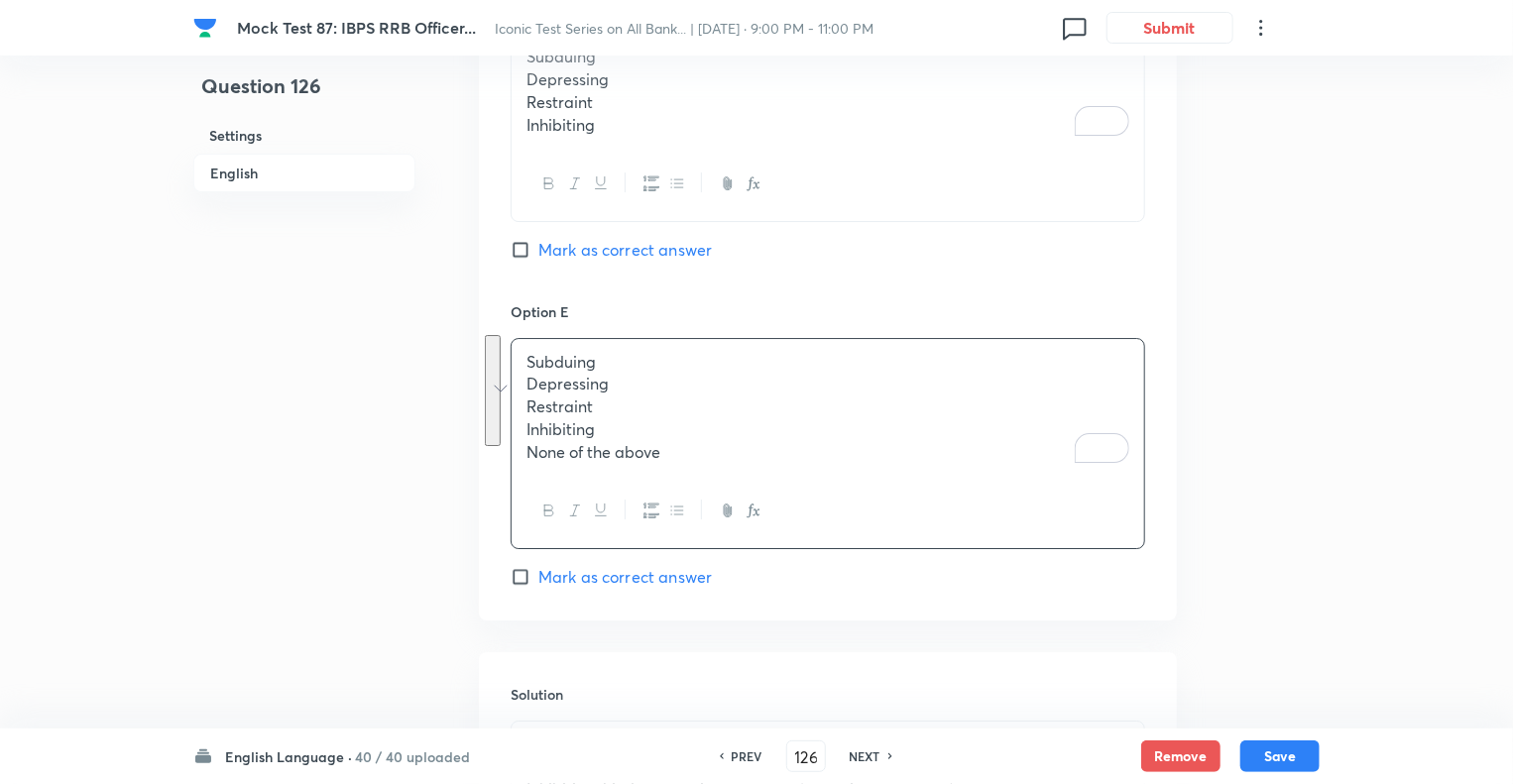 click on "Question 126 Settings English" at bounding box center [304, -1051] 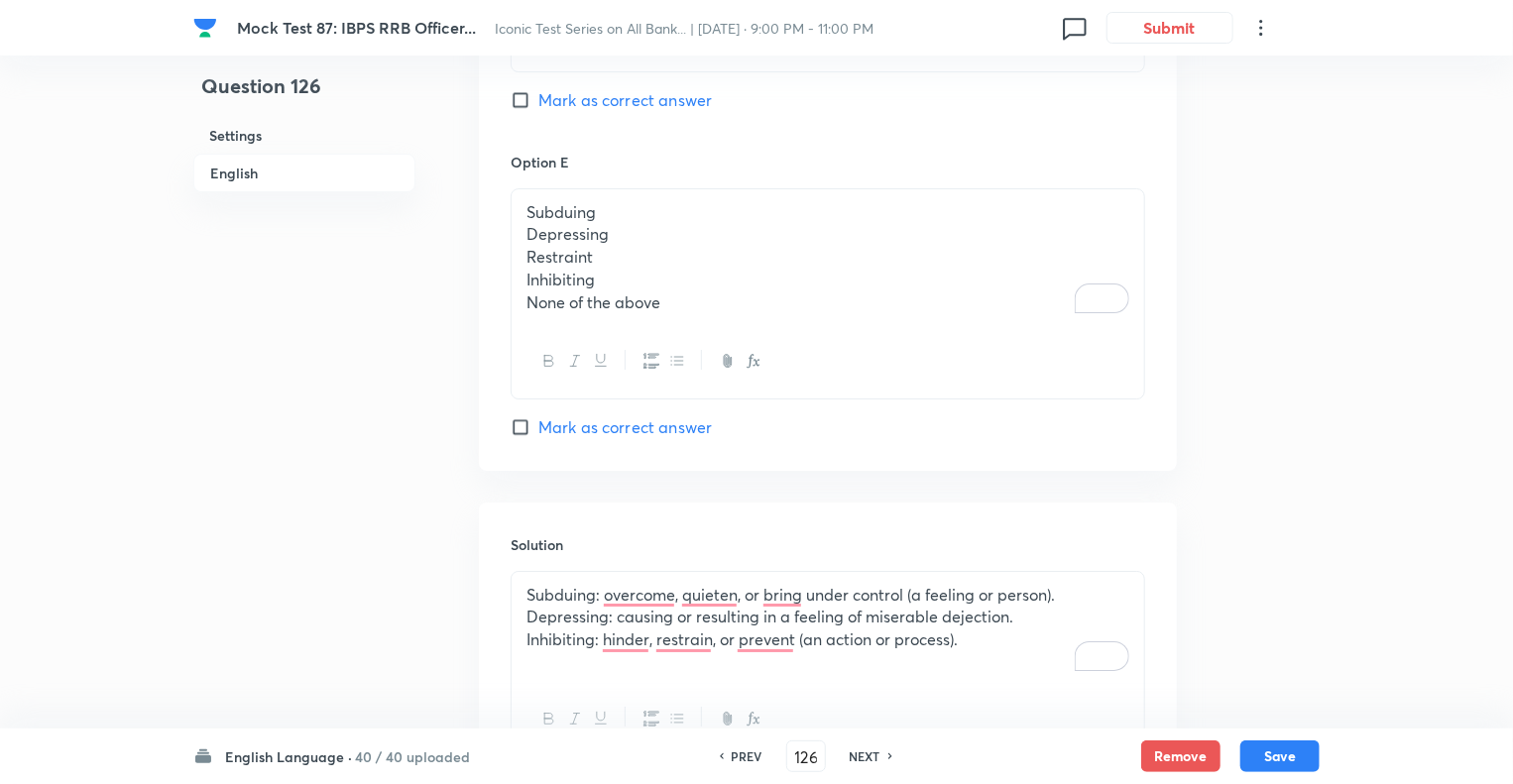 scroll, scrollTop: 3536, scrollLeft: 0, axis: vertical 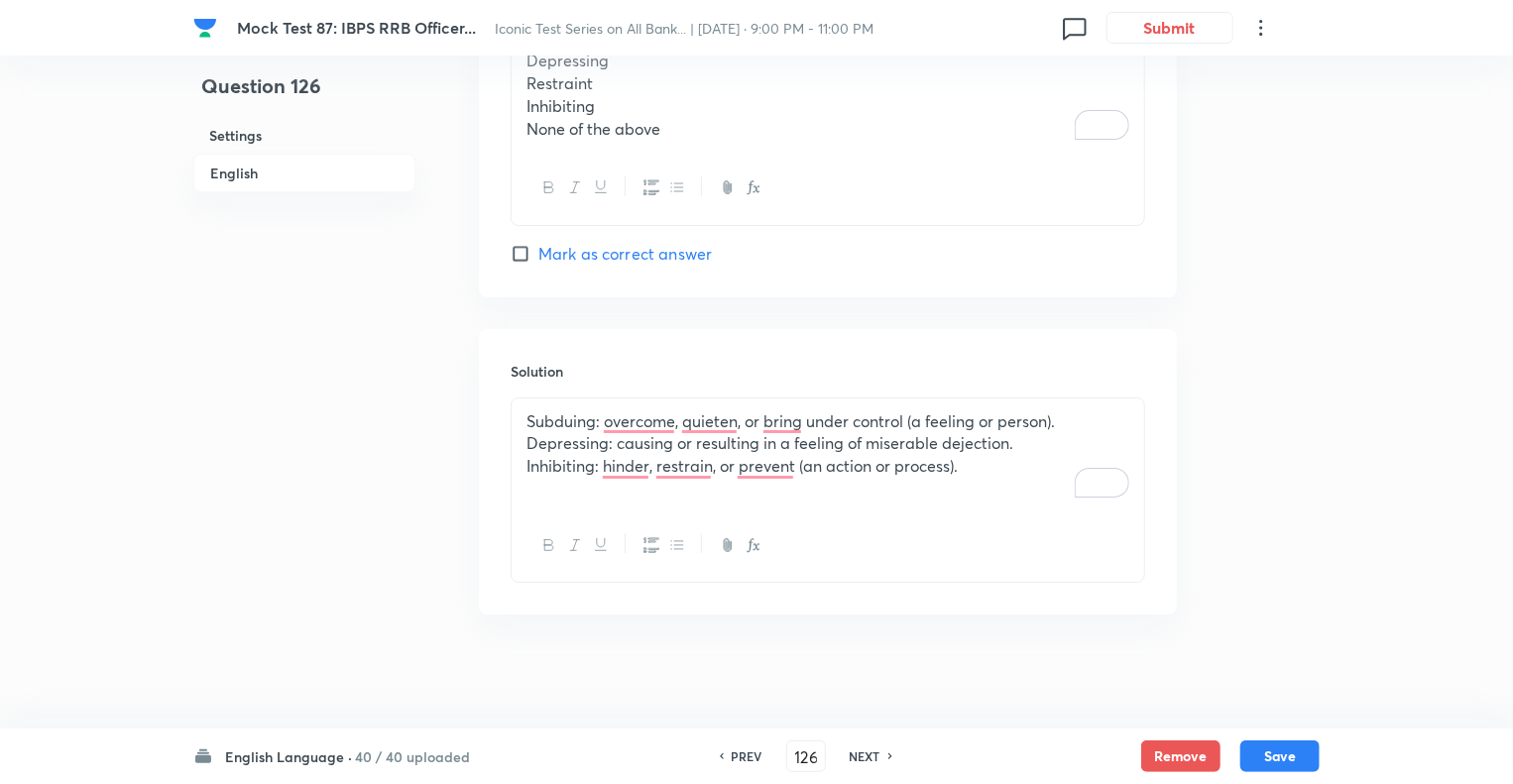 click on "Depressing: causing or resulting in a feeling of miserable dejection." at bounding box center (828, 443) 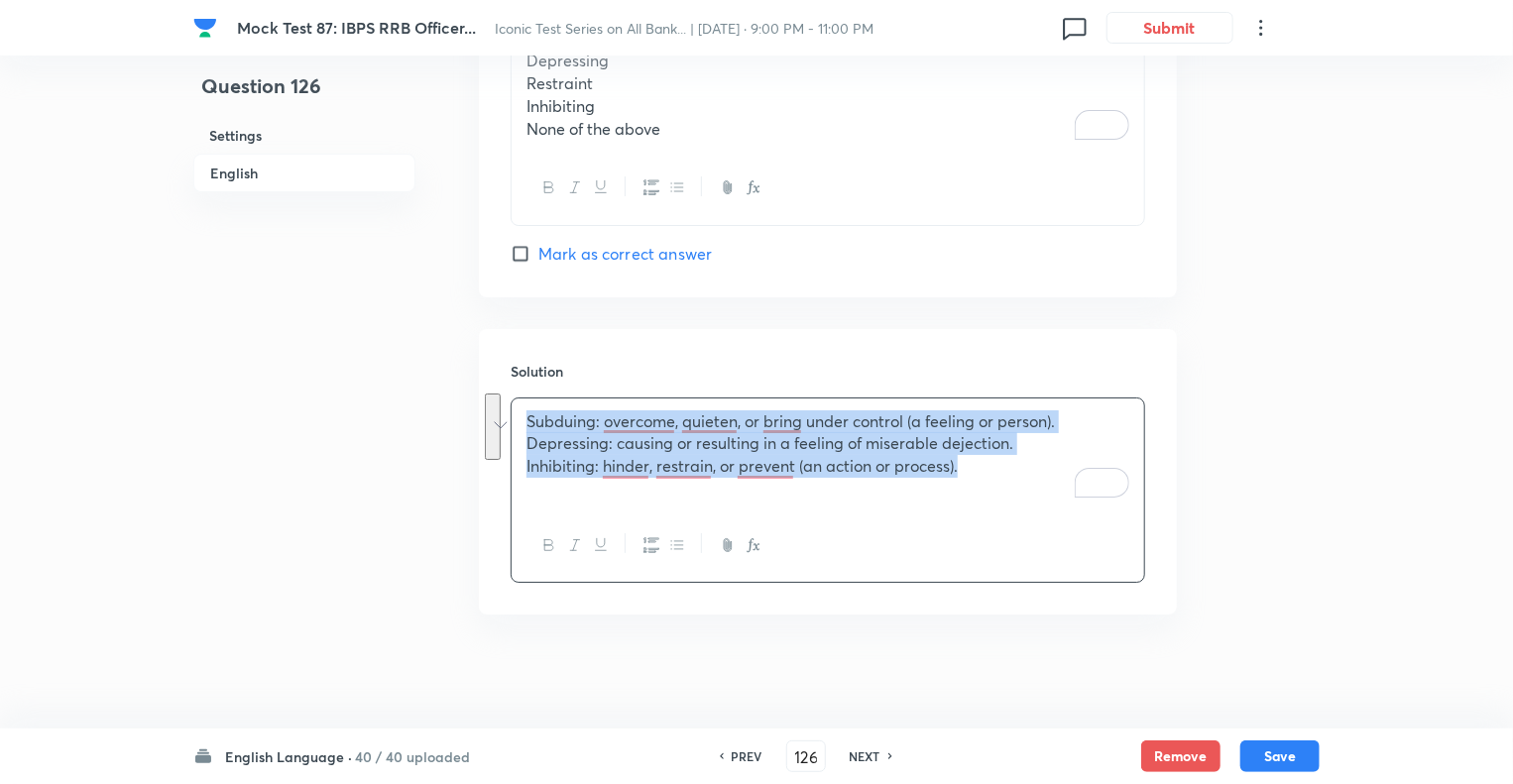 copy on "Subduing: overcome, quieten, or bring under control (a feeling or person). Depressing: causing or resulting in a feeling of miserable dejection. Inhibiting: hinder, restrain, or prevent (an action or process)." 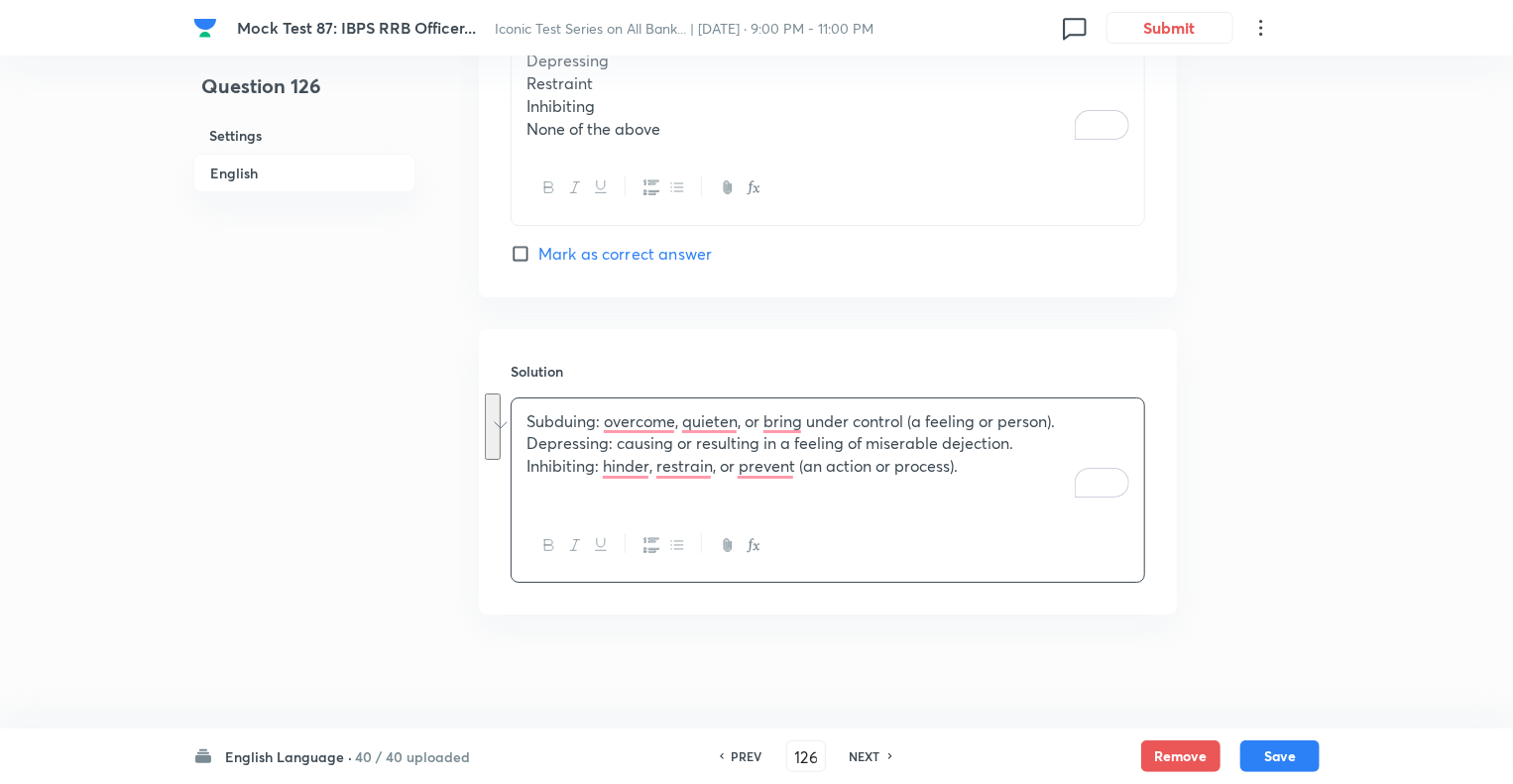 click on "NEXT" at bounding box center (865, 756) 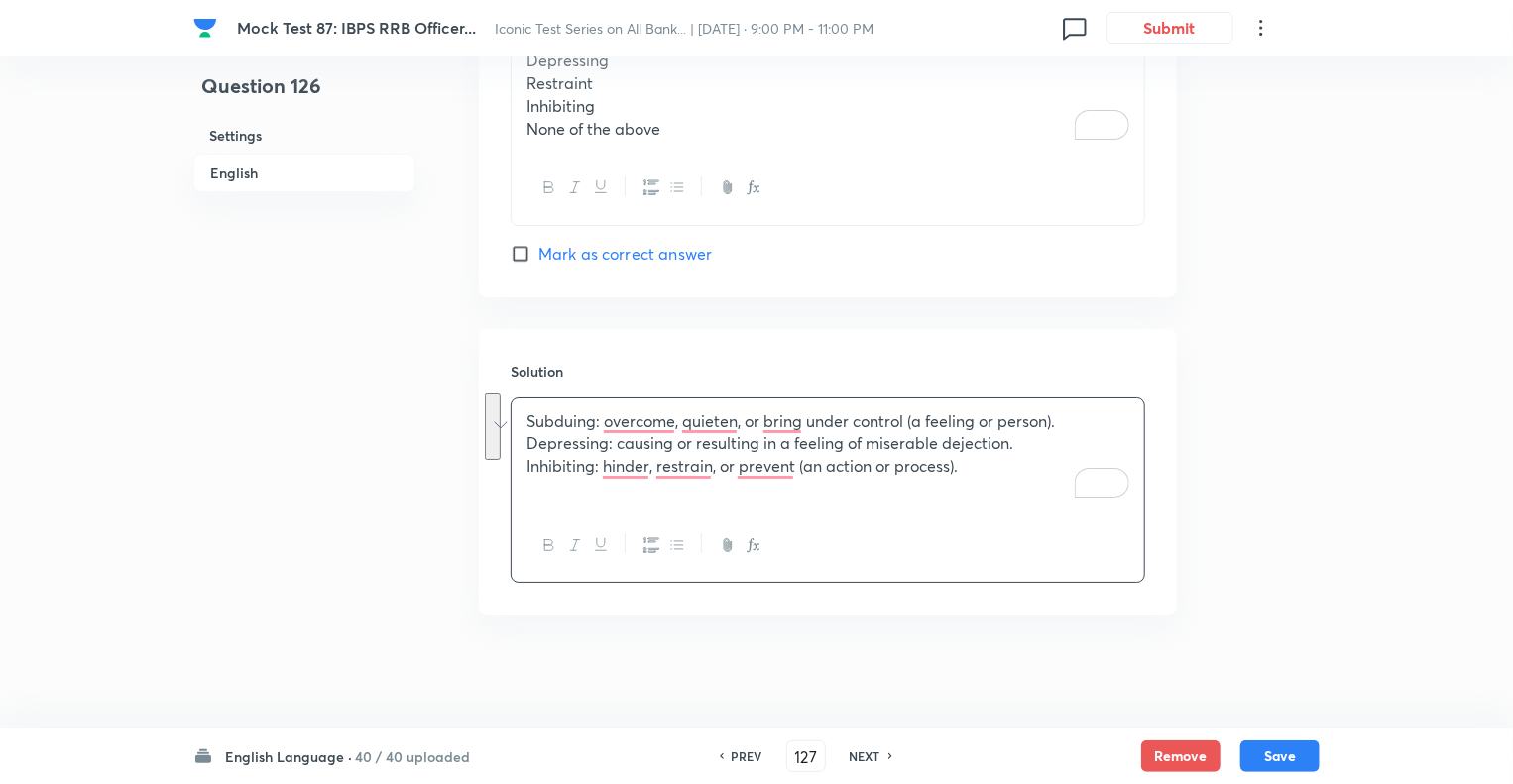checkbox on "false" 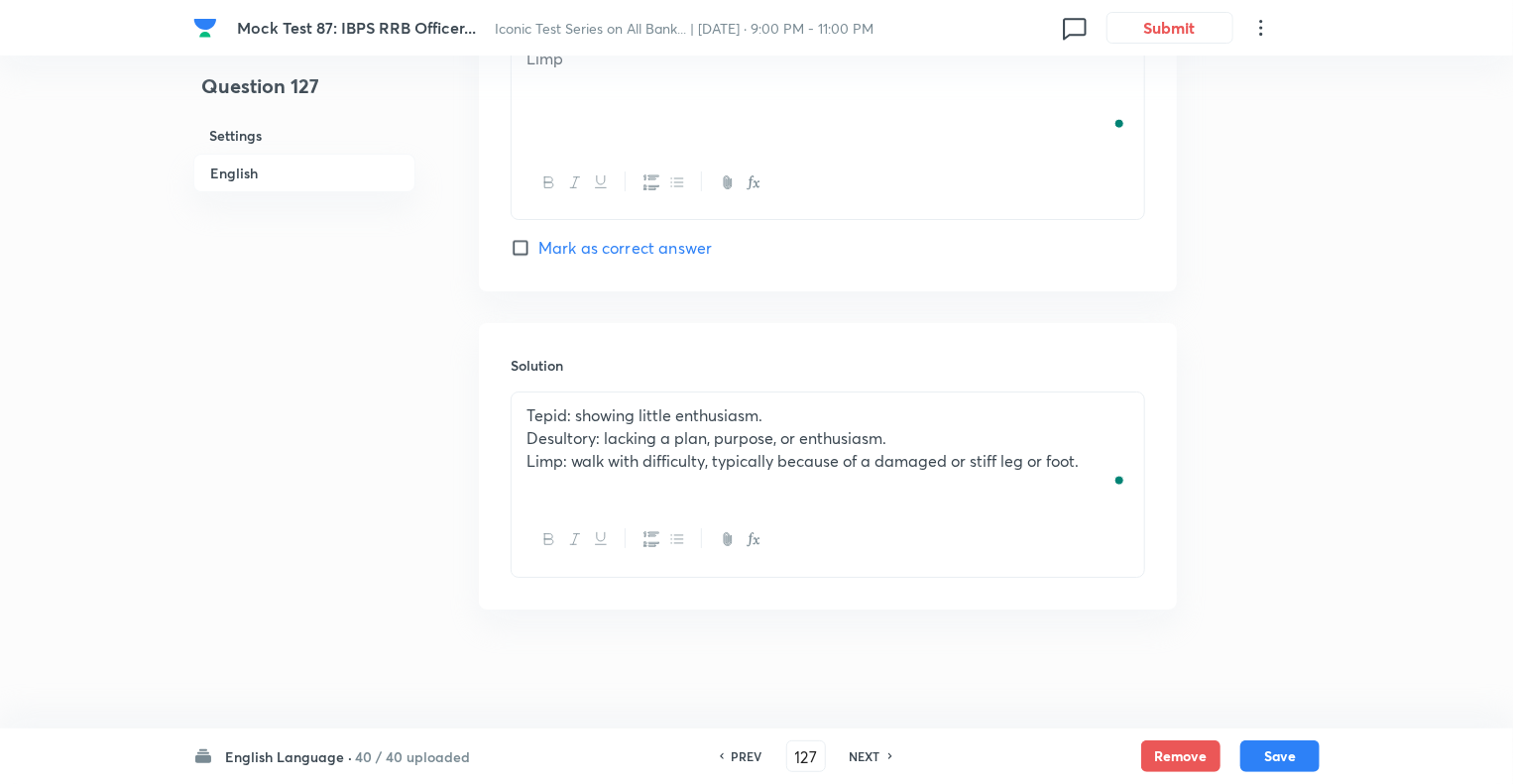 scroll, scrollTop: 3508, scrollLeft: 0, axis: vertical 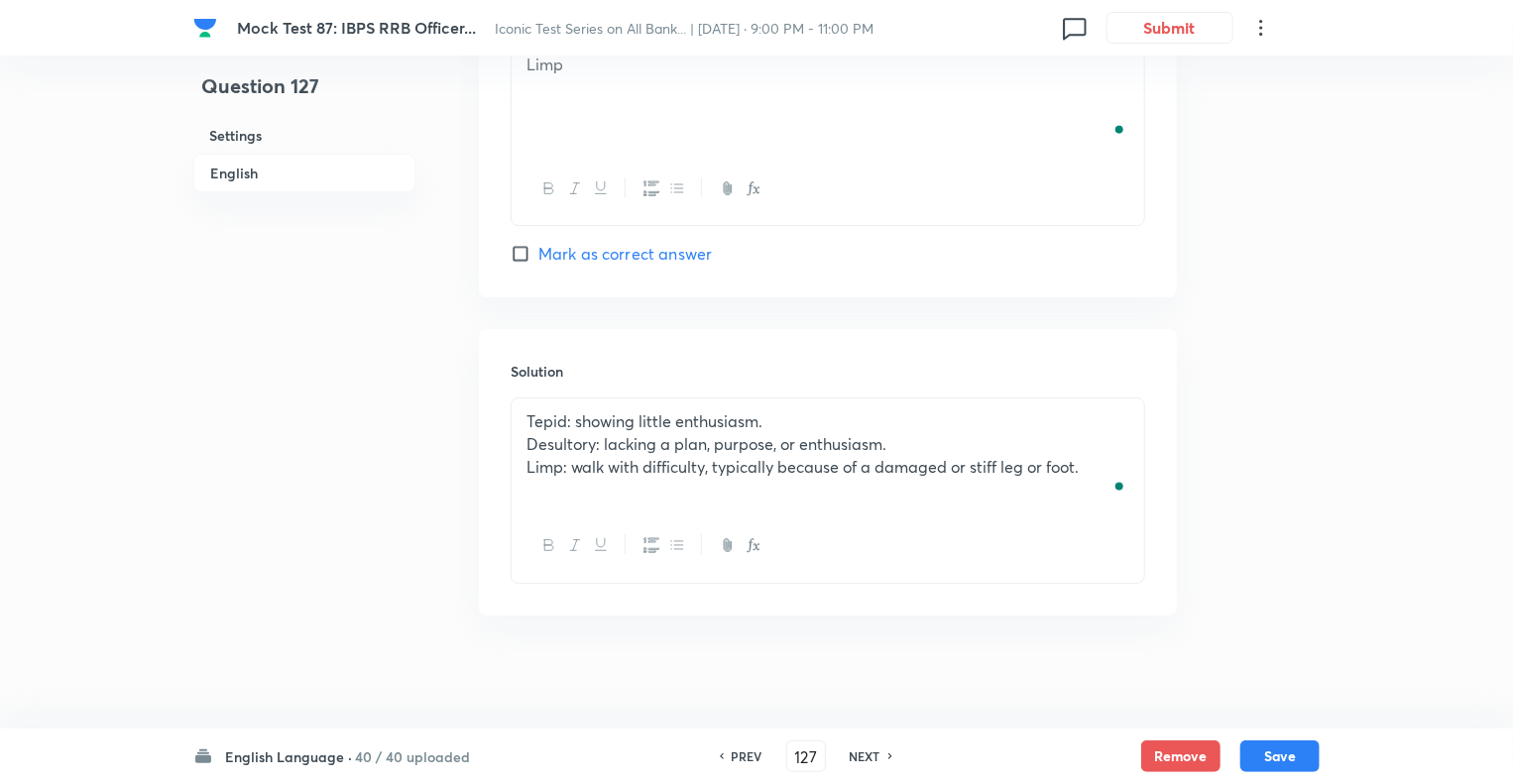 checkbox on "true" 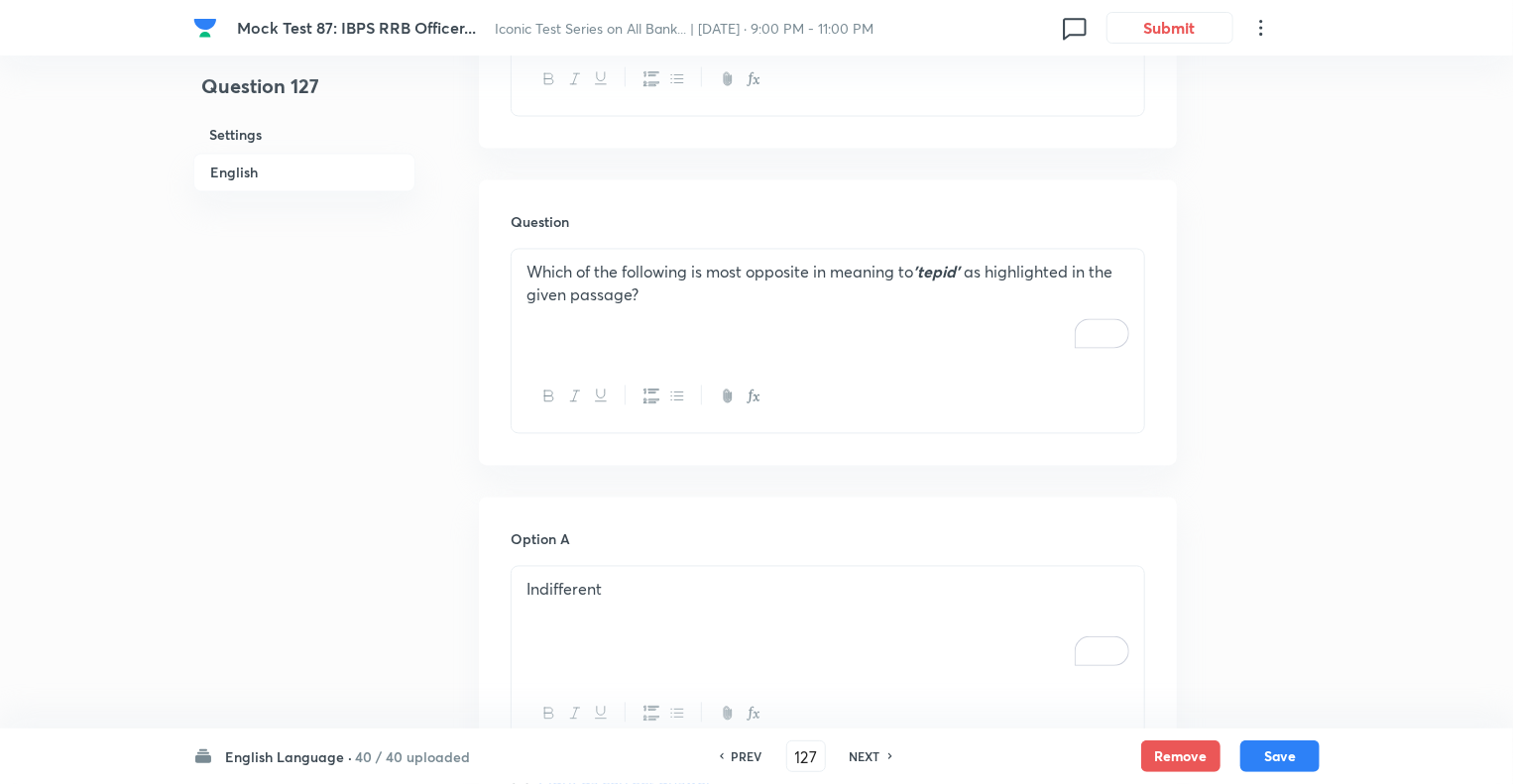 scroll, scrollTop: 1776, scrollLeft: 0, axis: vertical 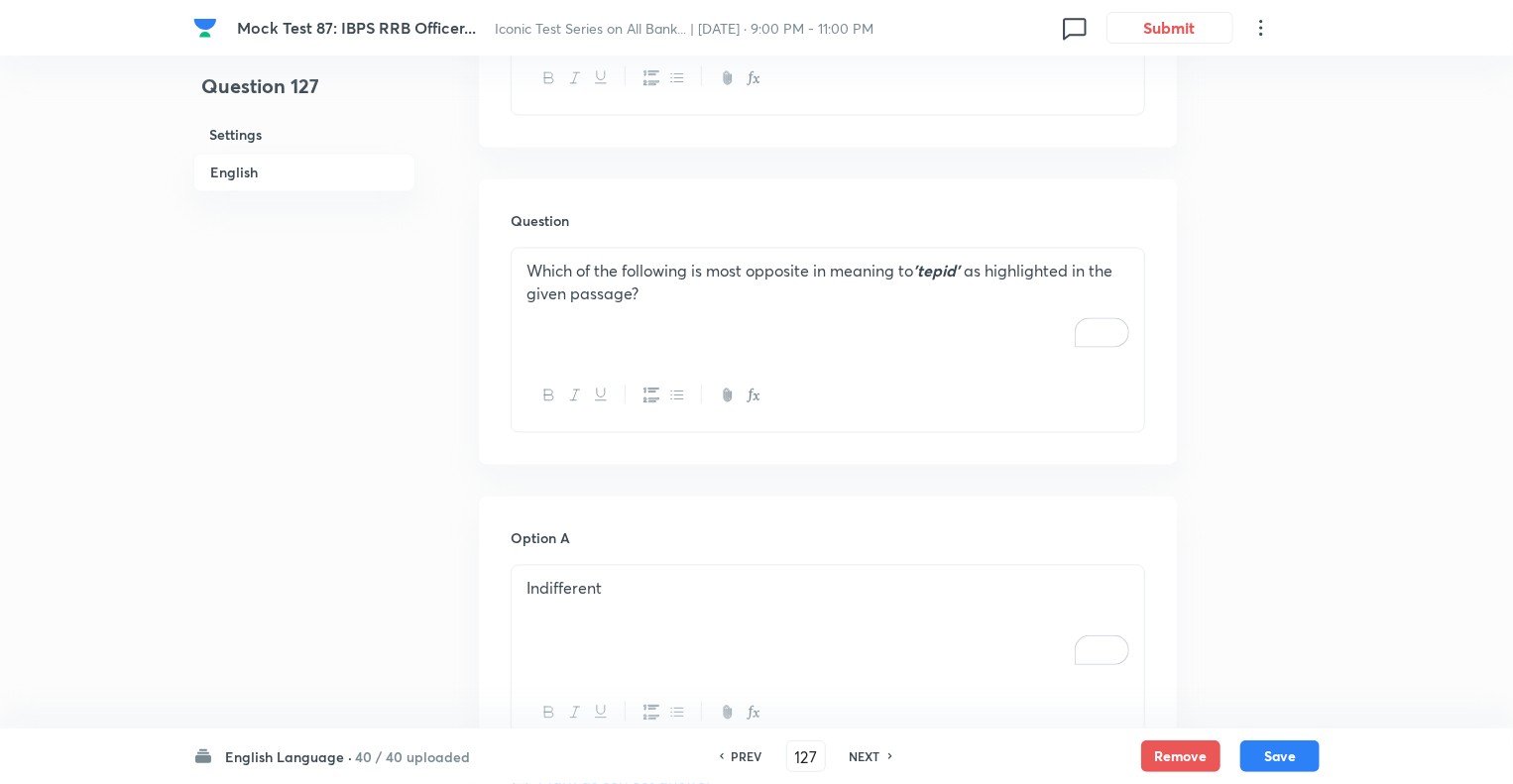 click on "Which of the following is most opposite in meaning to  'tepid'   as highlighted in the given passage?" at bounding box center (828, 282) 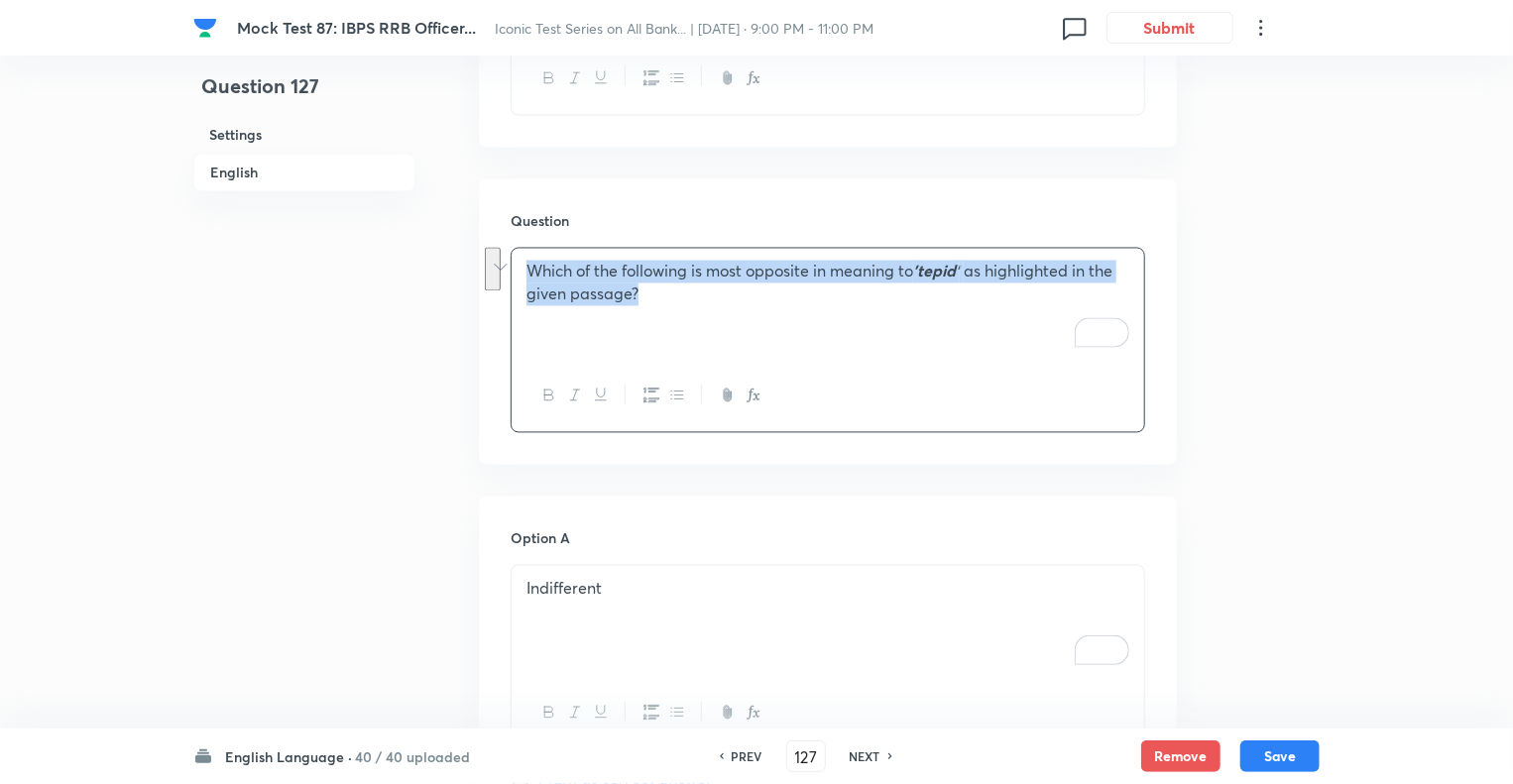 copy on "Which of the following is most opposite in meaning to  'tepid'   as highlighted in the given passage?" 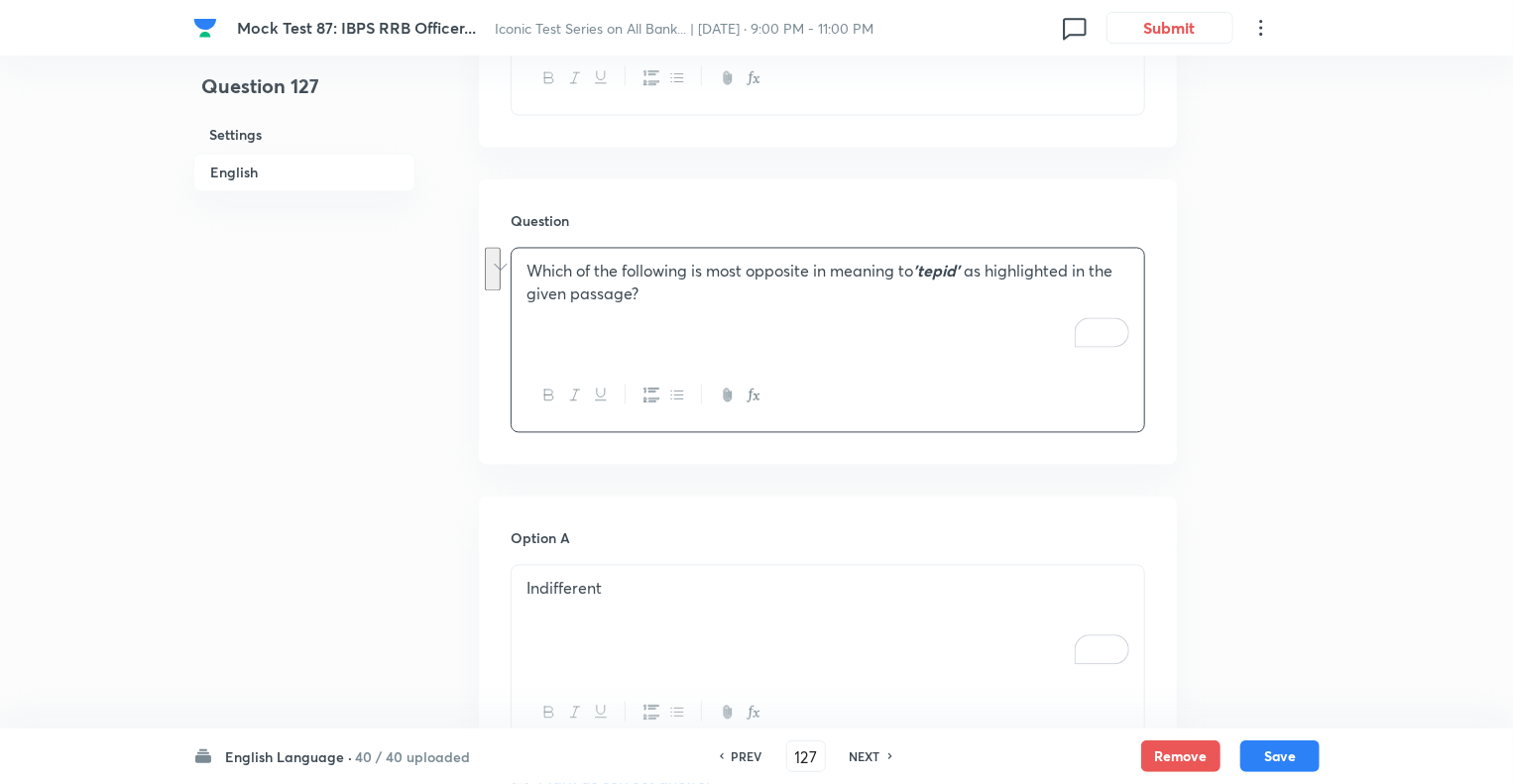 click on "Indifferent" at bounding box center (828, 621) 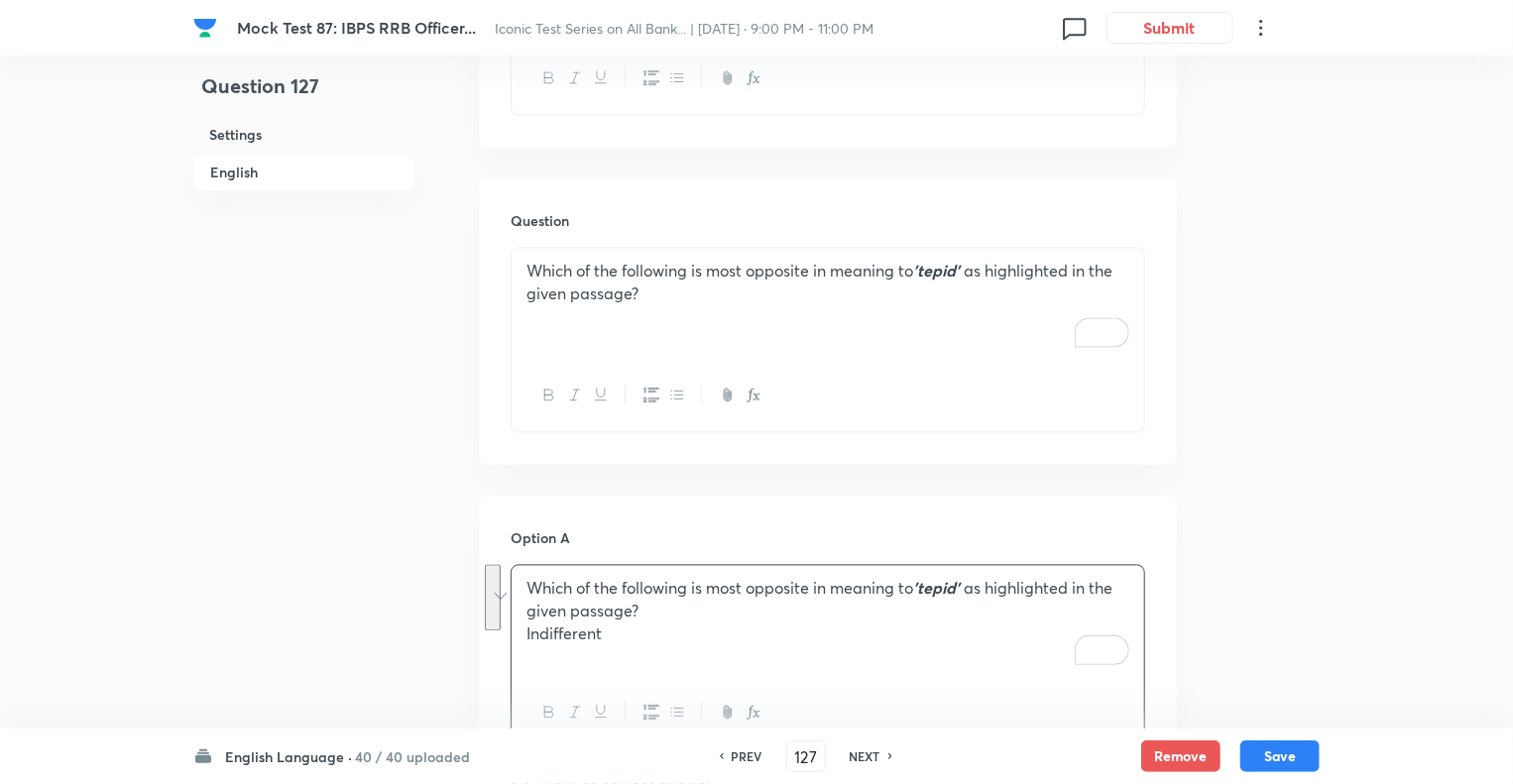 click on "Question 127 Settings English" at bounding box center (304, 373) 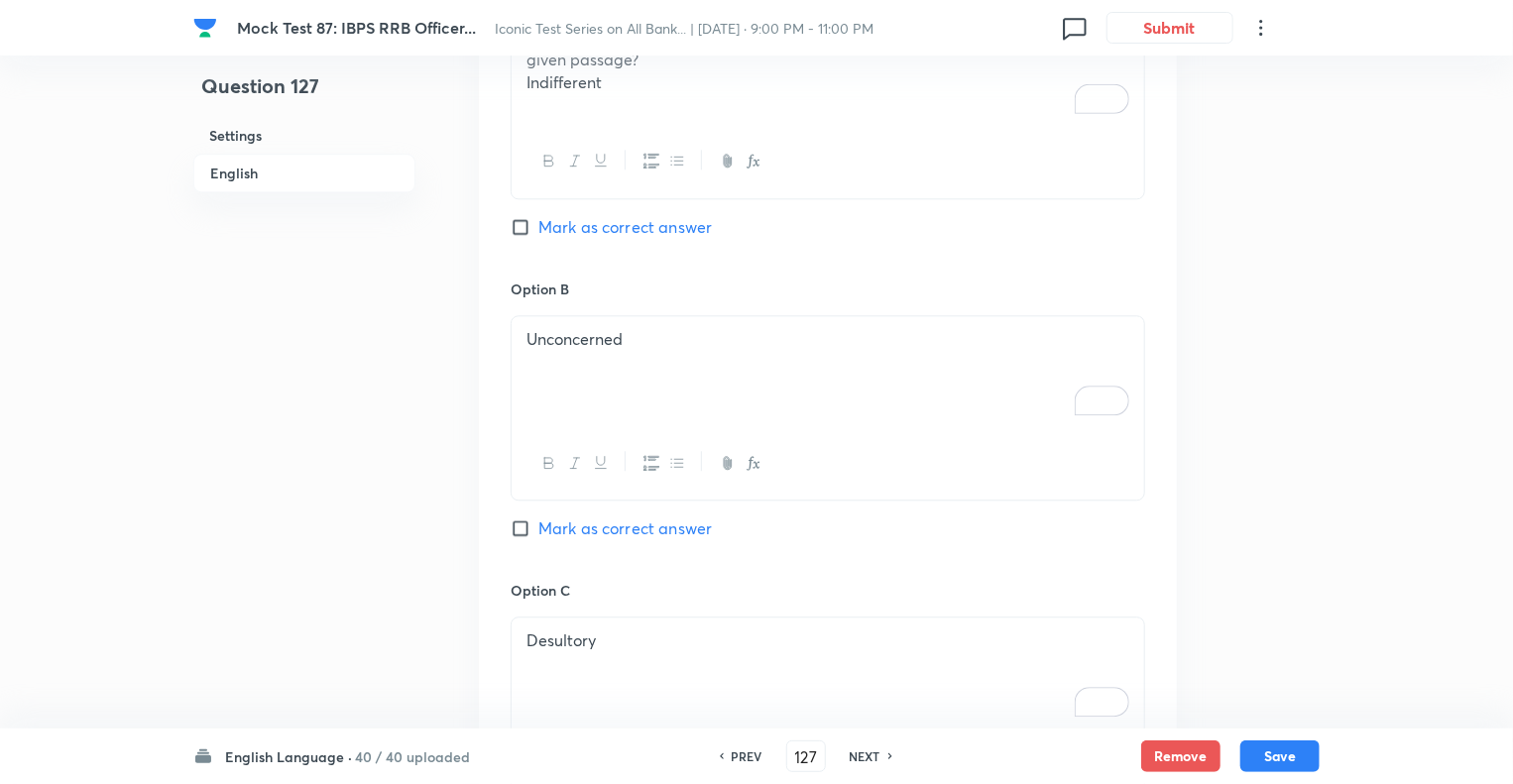 scroll, scrollTop: 2331, scrollLeft: 0, axis: vertical 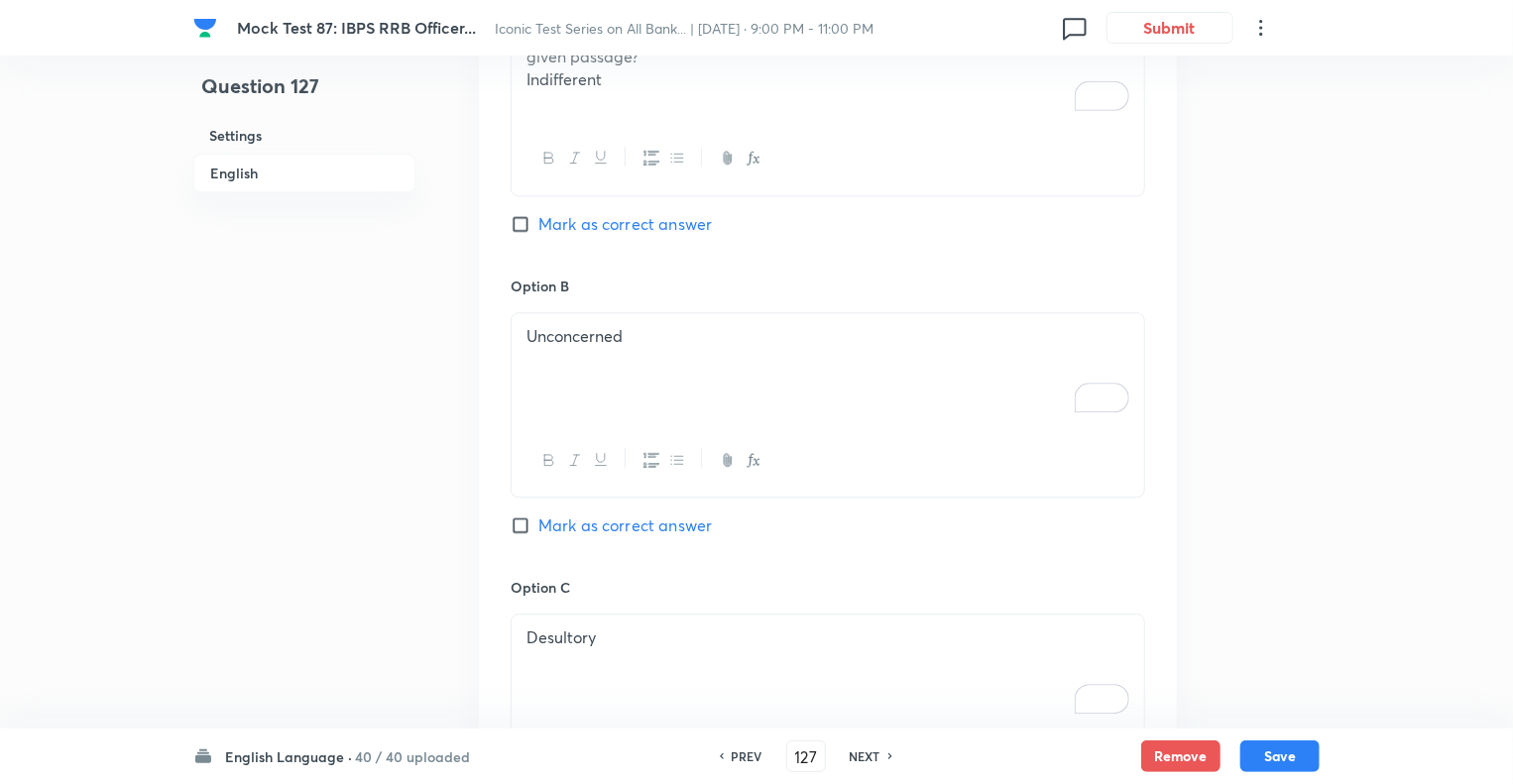 click on "Unconcerned" at bounding box center (828, 369) 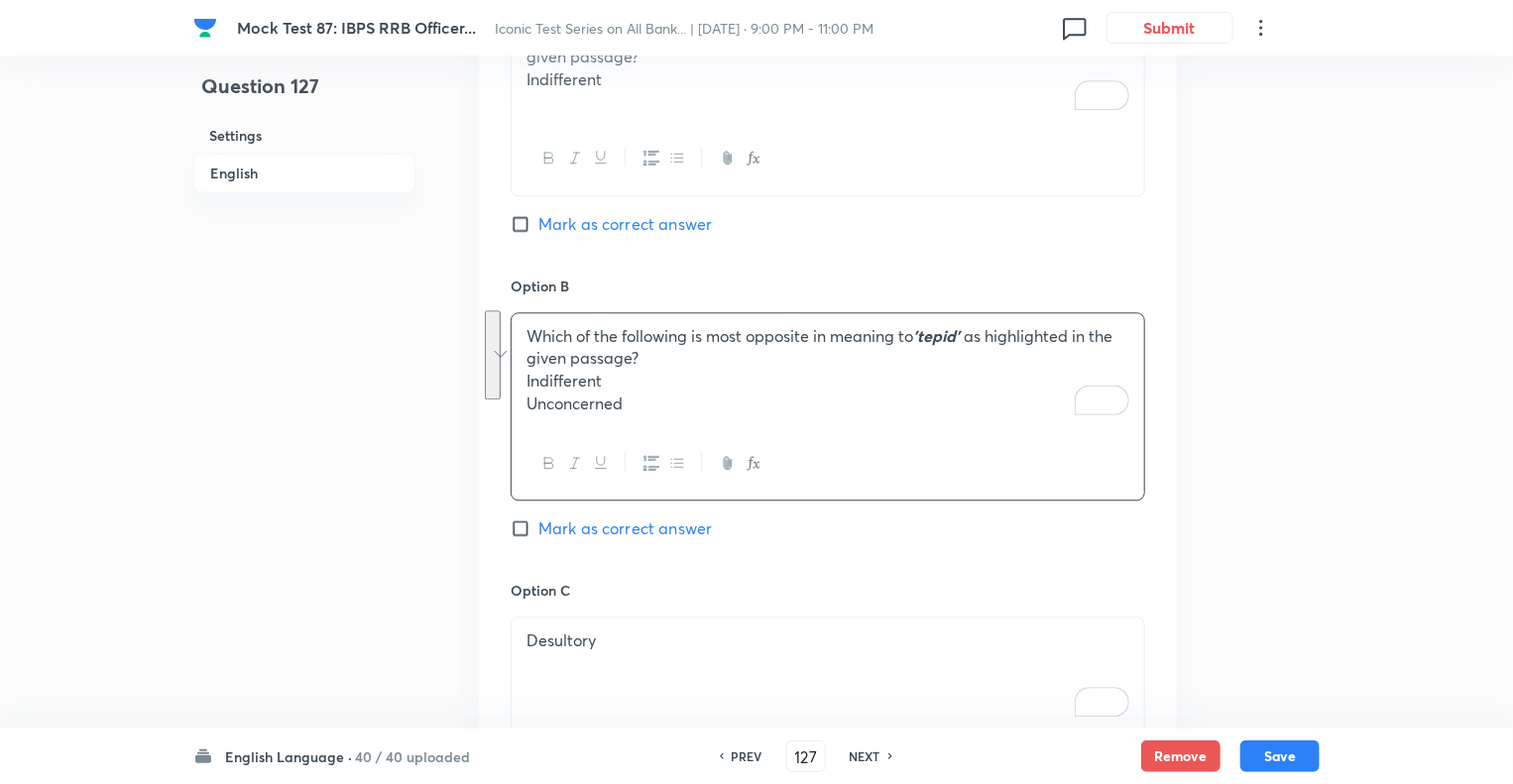 click on "Desultory" at bounding box center [828, 673] 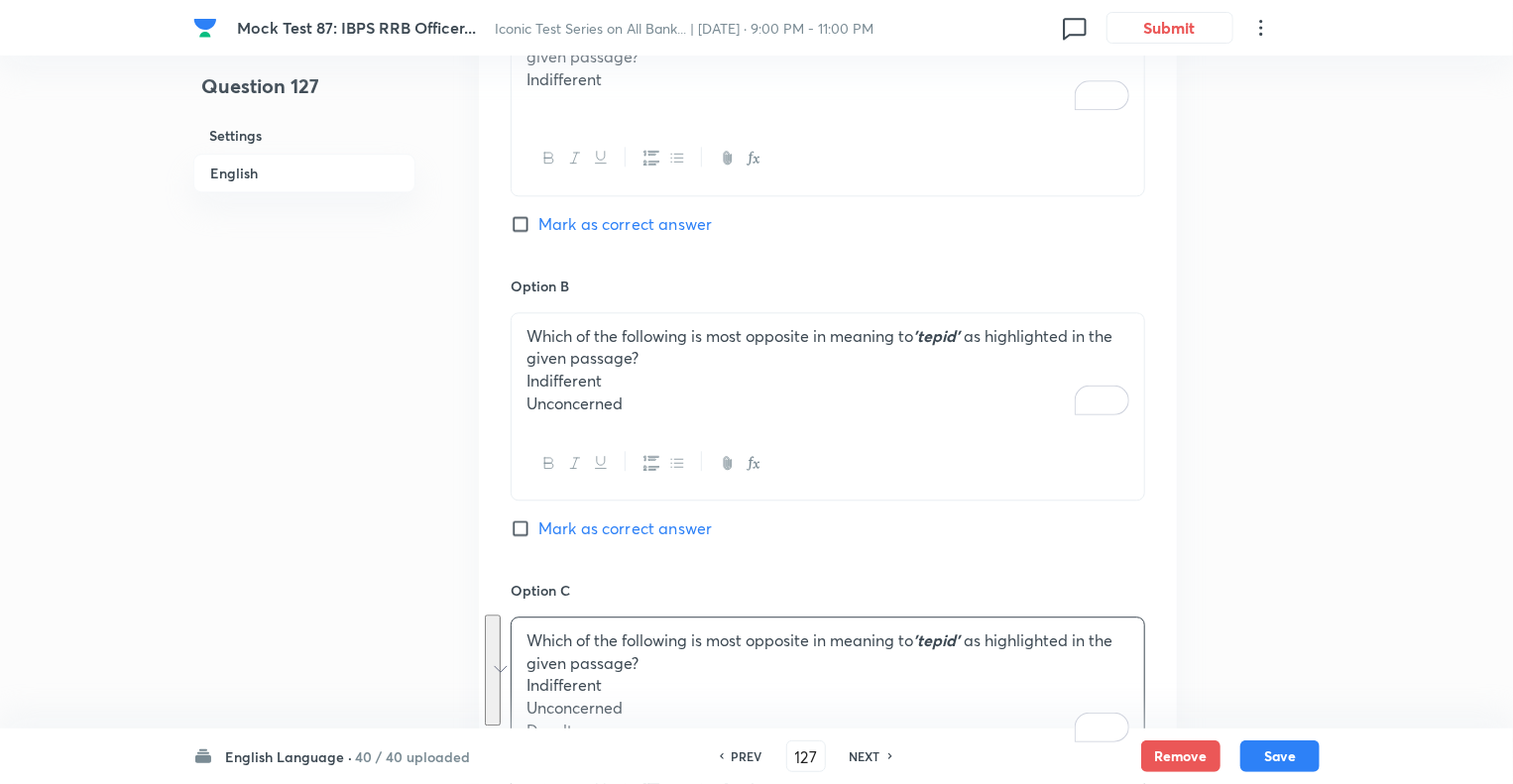 click on "Question 127 Settings English" at bounding box center (304, -168) 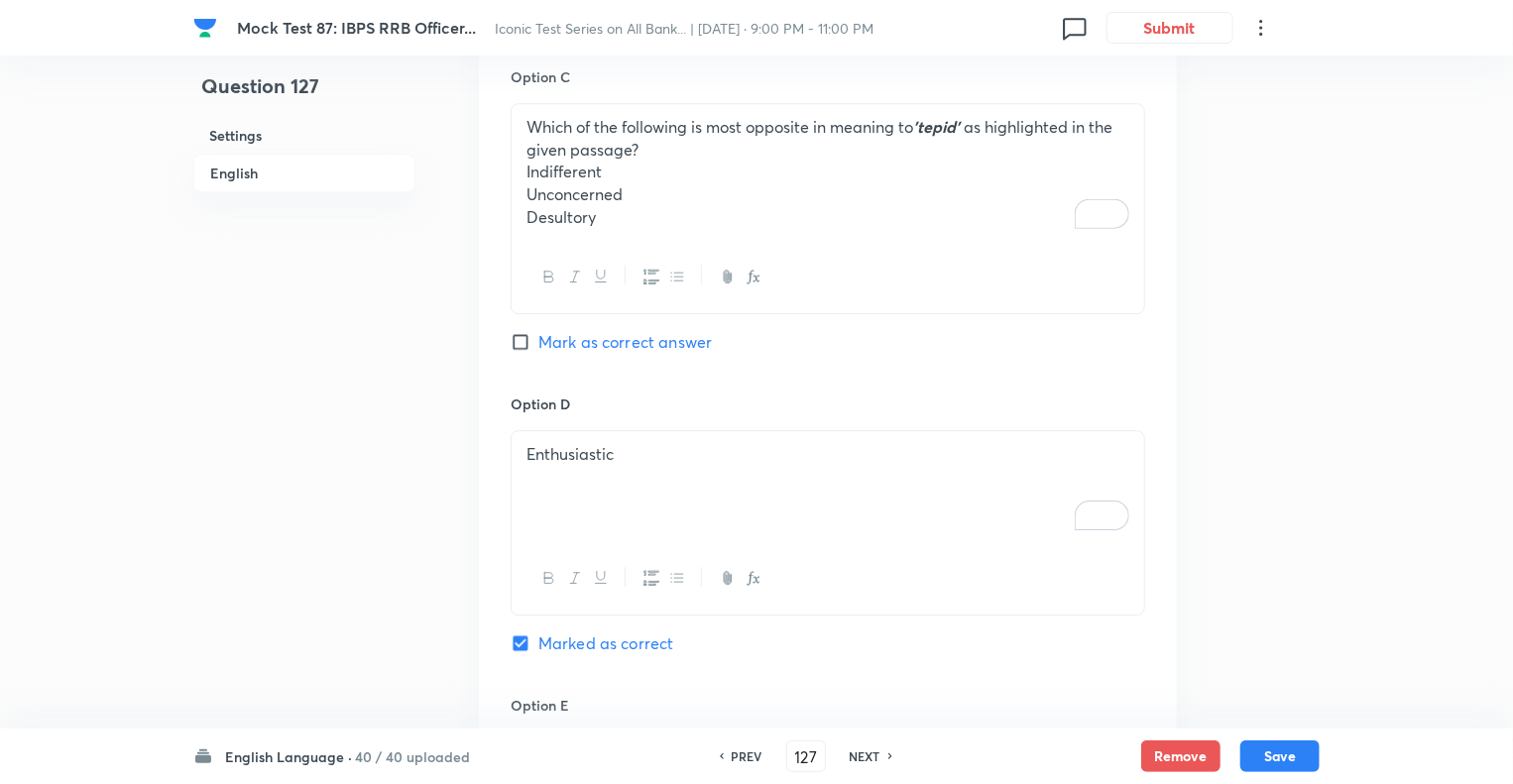 scroll, scrollTop: 2847, scrollLeft: 0, axis: vertical 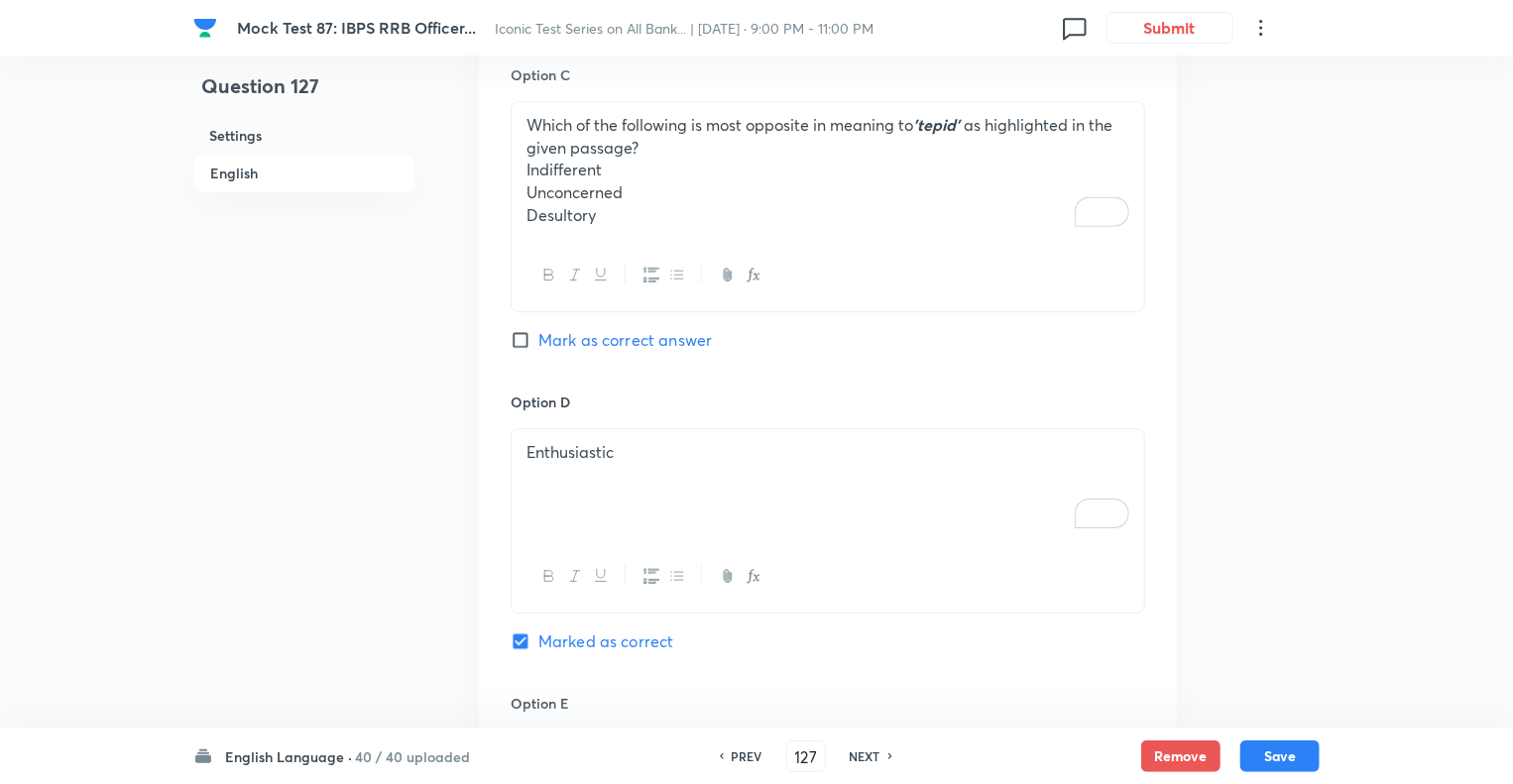 click on "Enthusiastic" at bounding box center [828, 485] 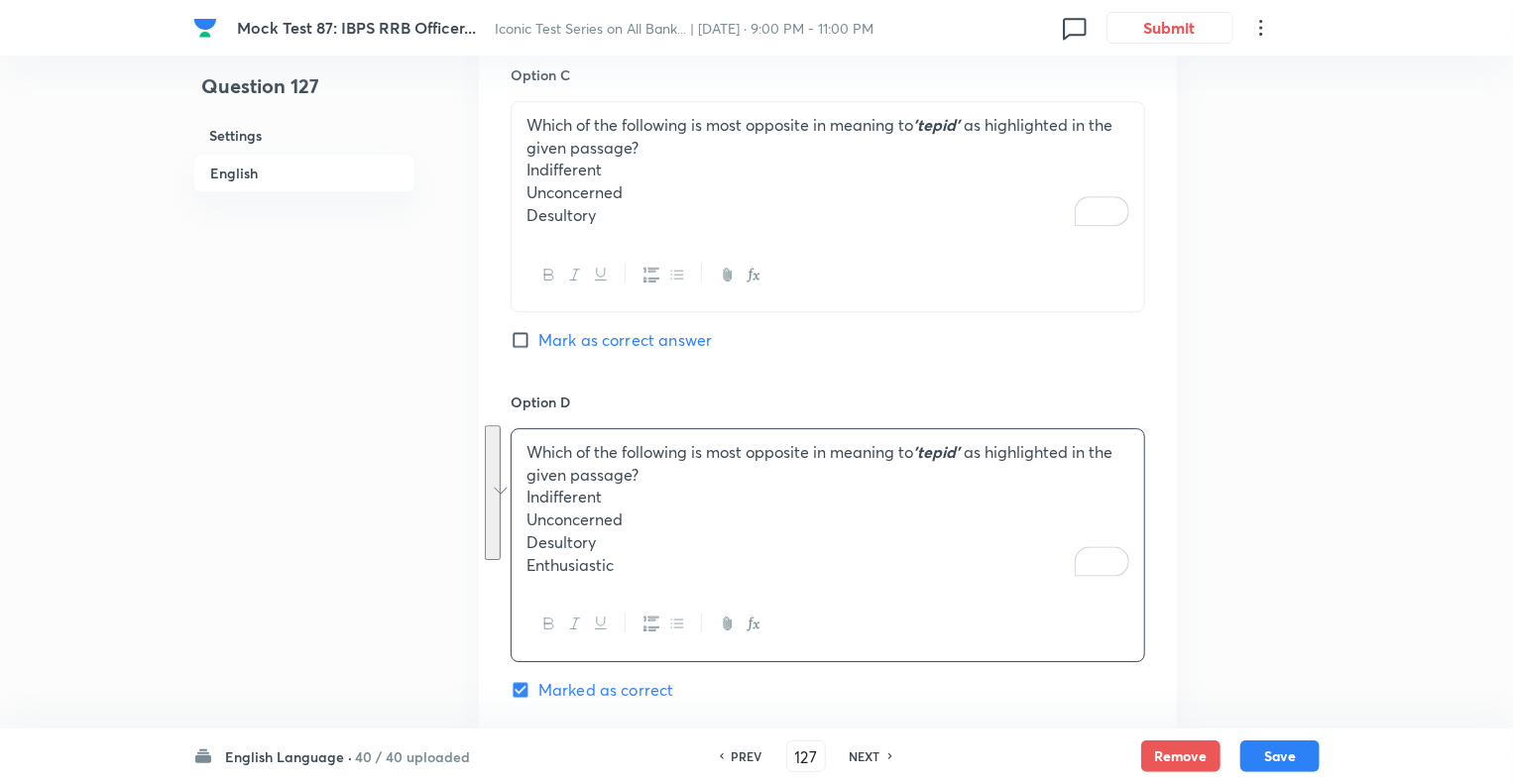 click on "Question 127 Settings English" at bounding box center (304, -660) 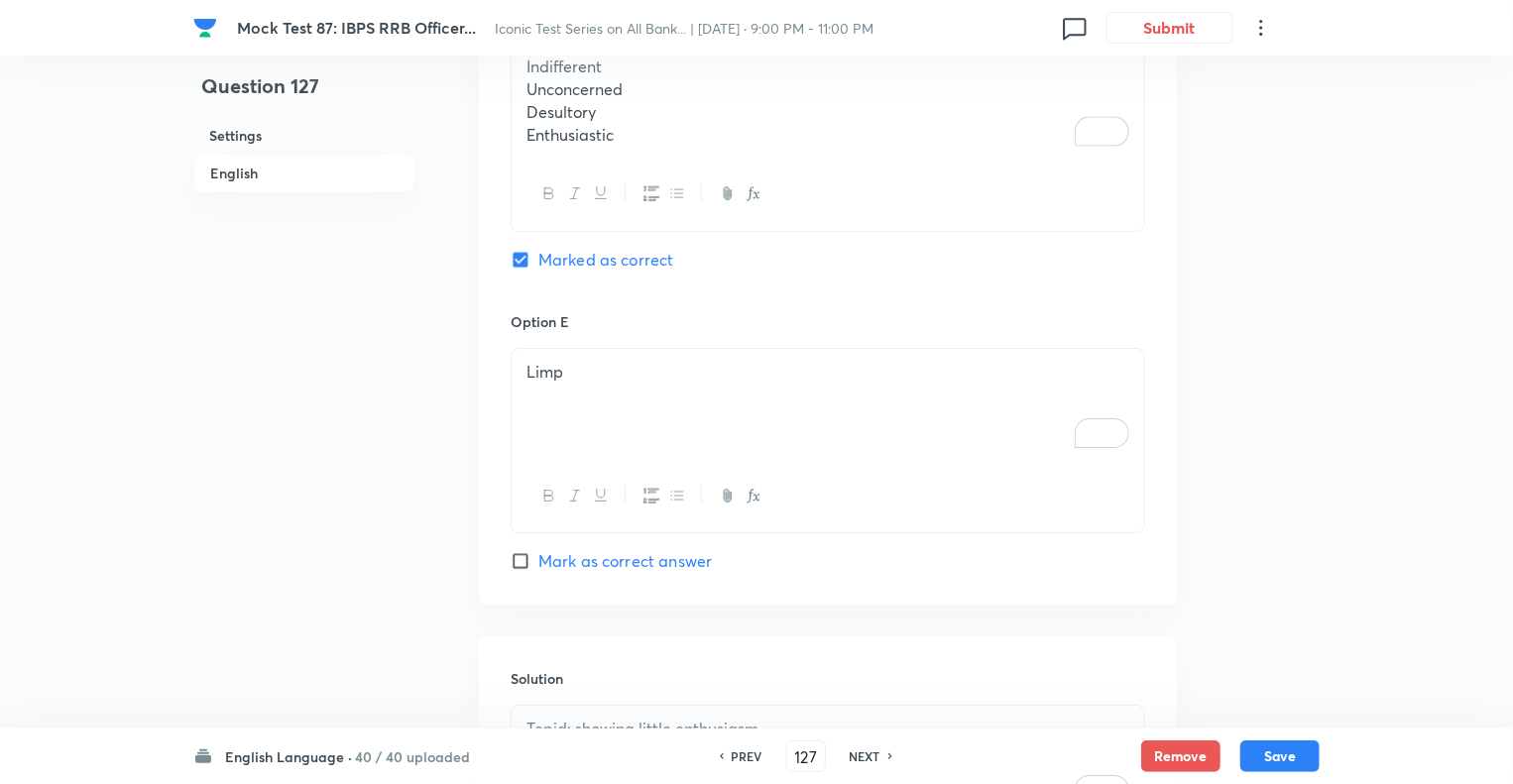 scroll, scrollTop: 3283, scrollLeft: 0, axis: vertical 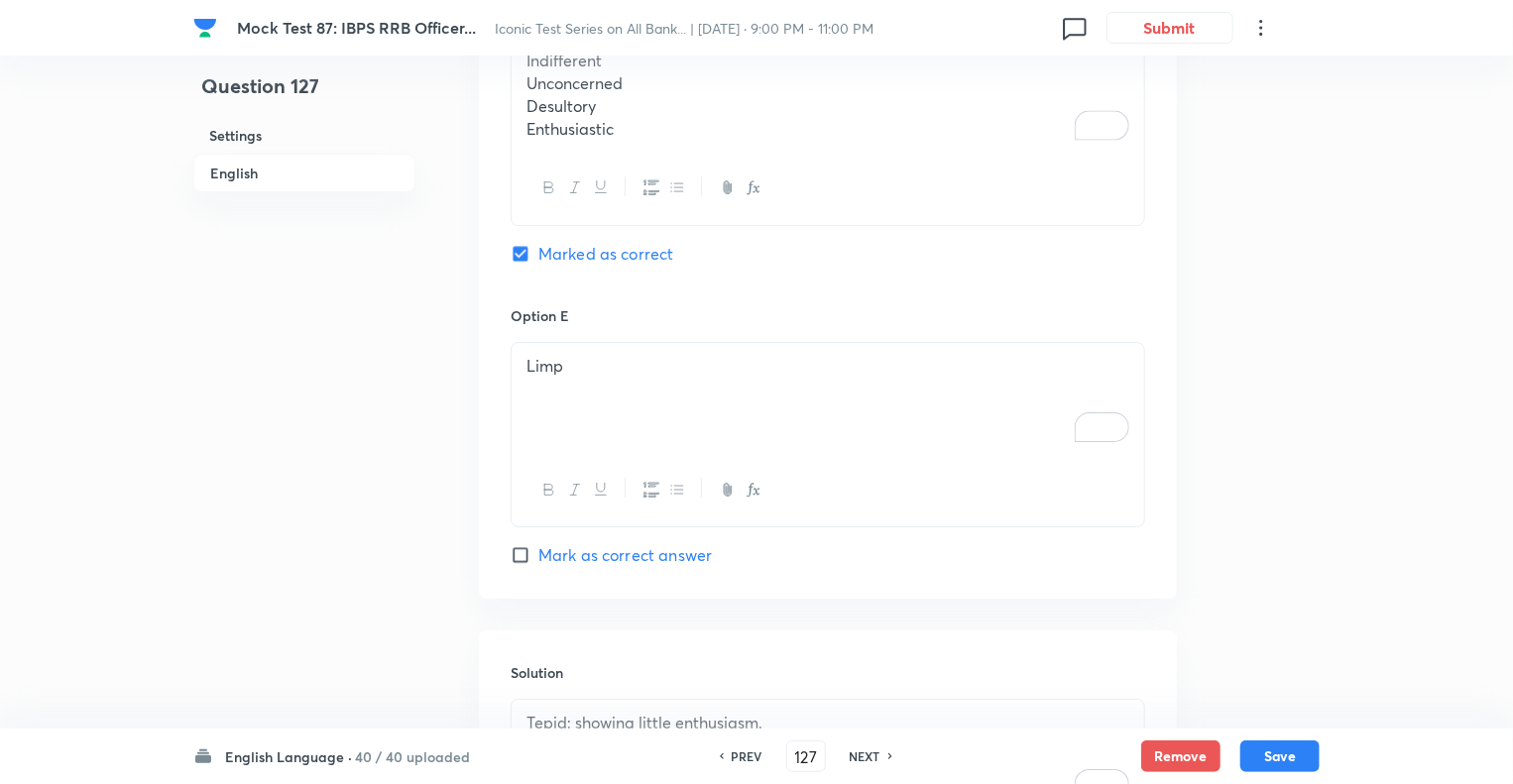 click on "Limp" at bounding box center [828, 398] 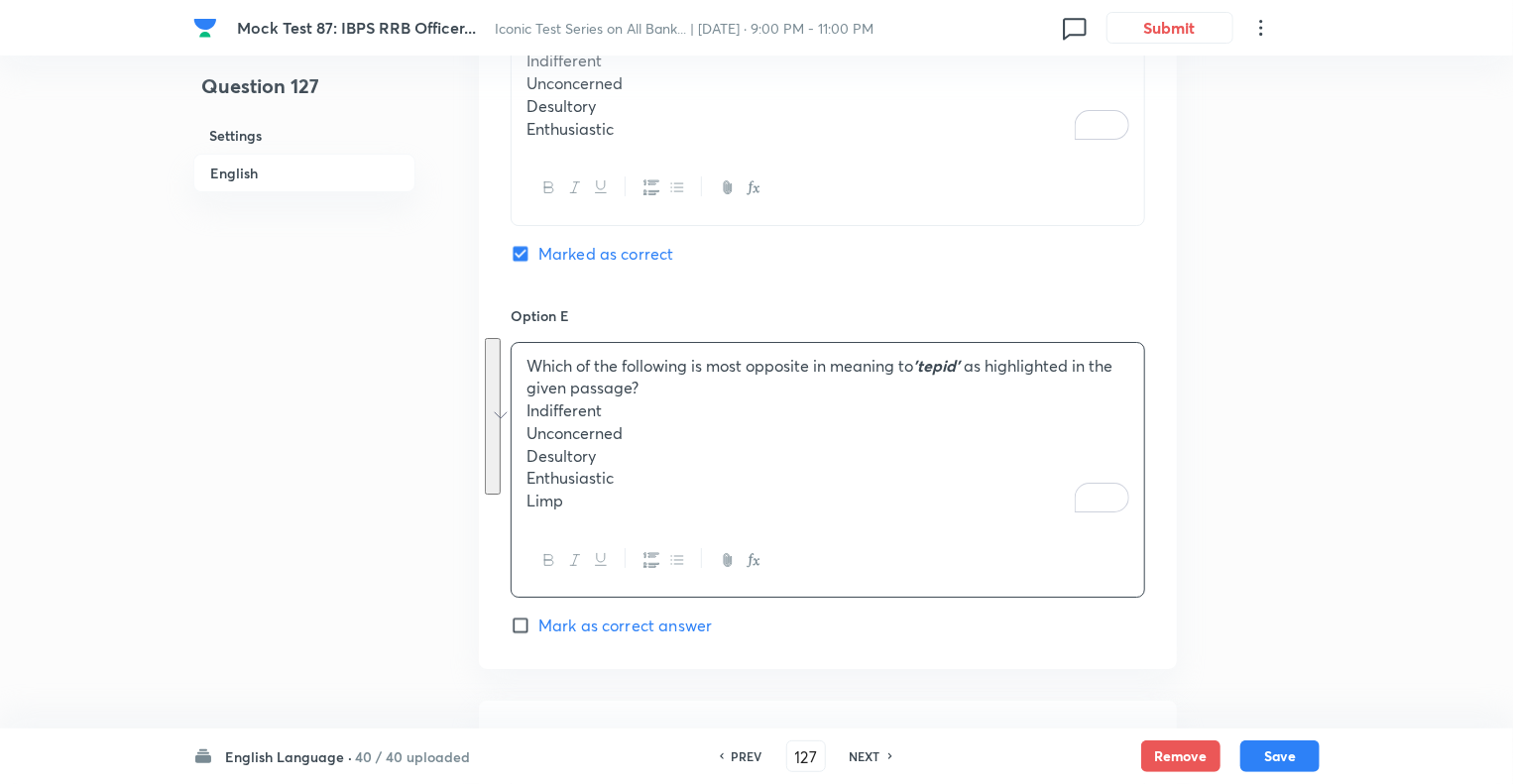 click on "Question 127 Settings English" at bounding box center [304, -1062] 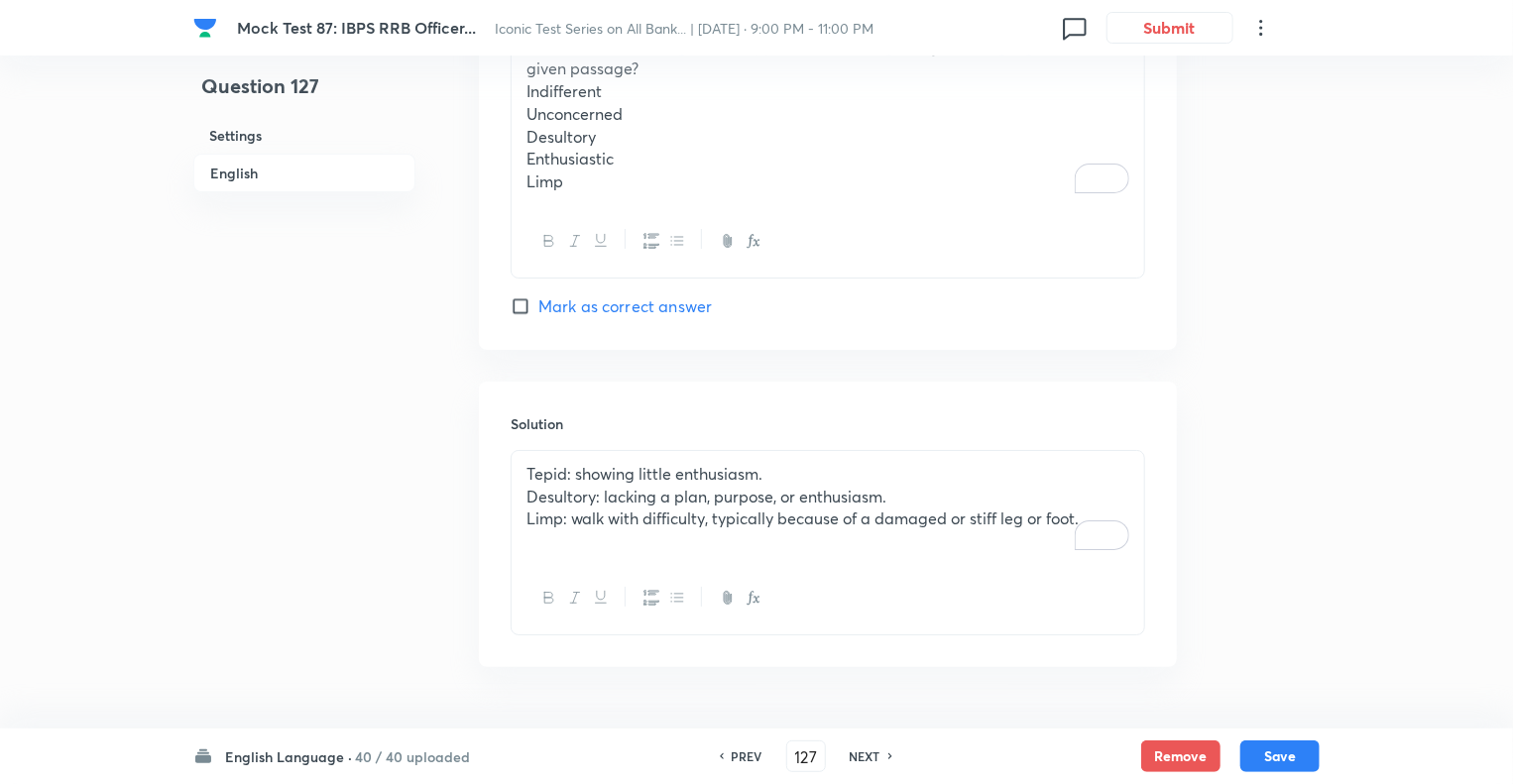 scroll, scrollTop: 3654, scrollLeft: 0, axis: vertical 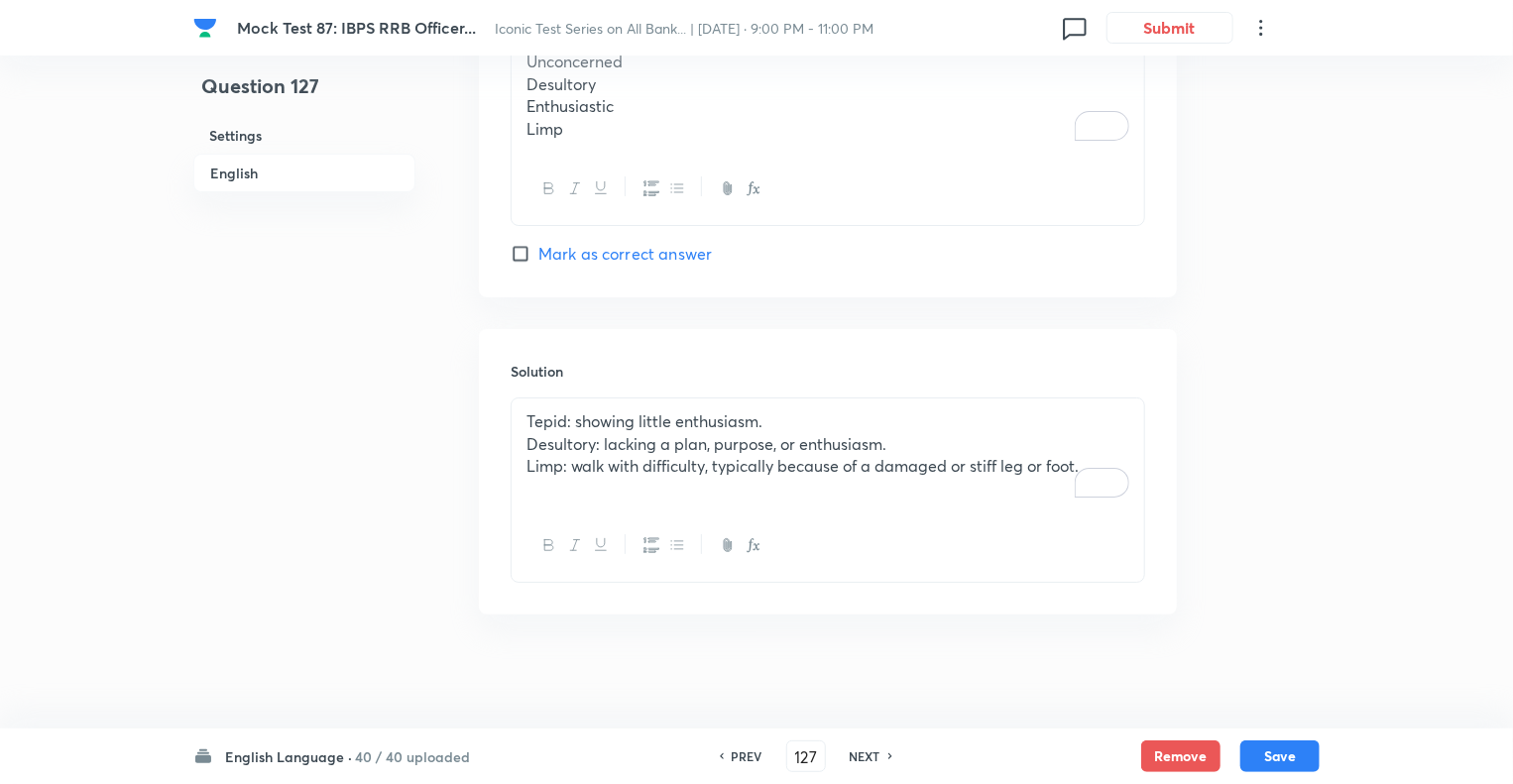 click on "Tepid: showing little enthusiasm. Desultory: lacking a plan, purpose, or enthusiasm. Limp: walk with difficulty, typically because of a damaged or stiff leg or foot." at bounding box center [828, 454] 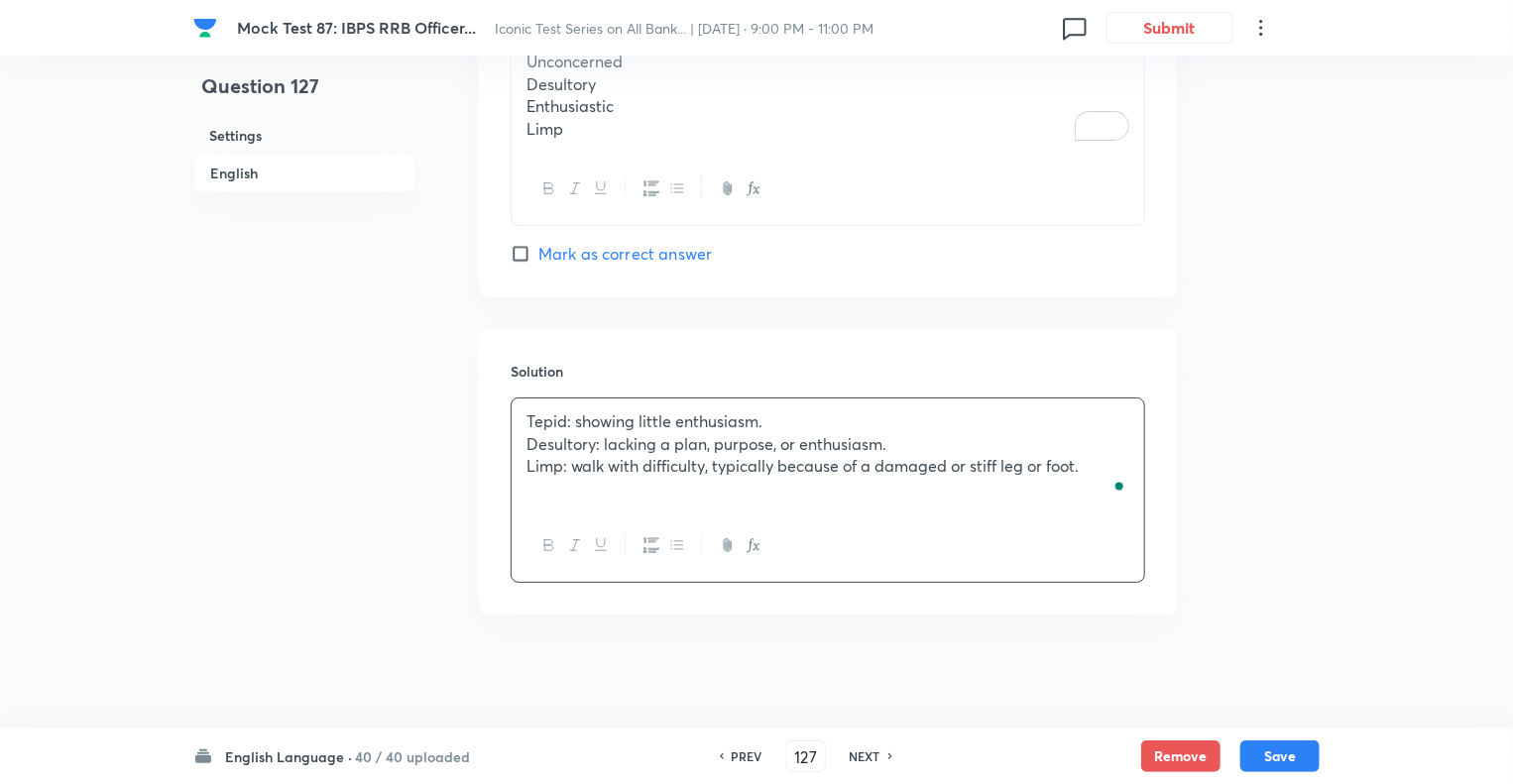 click on "NEXT" at bounding box center [865, 756] 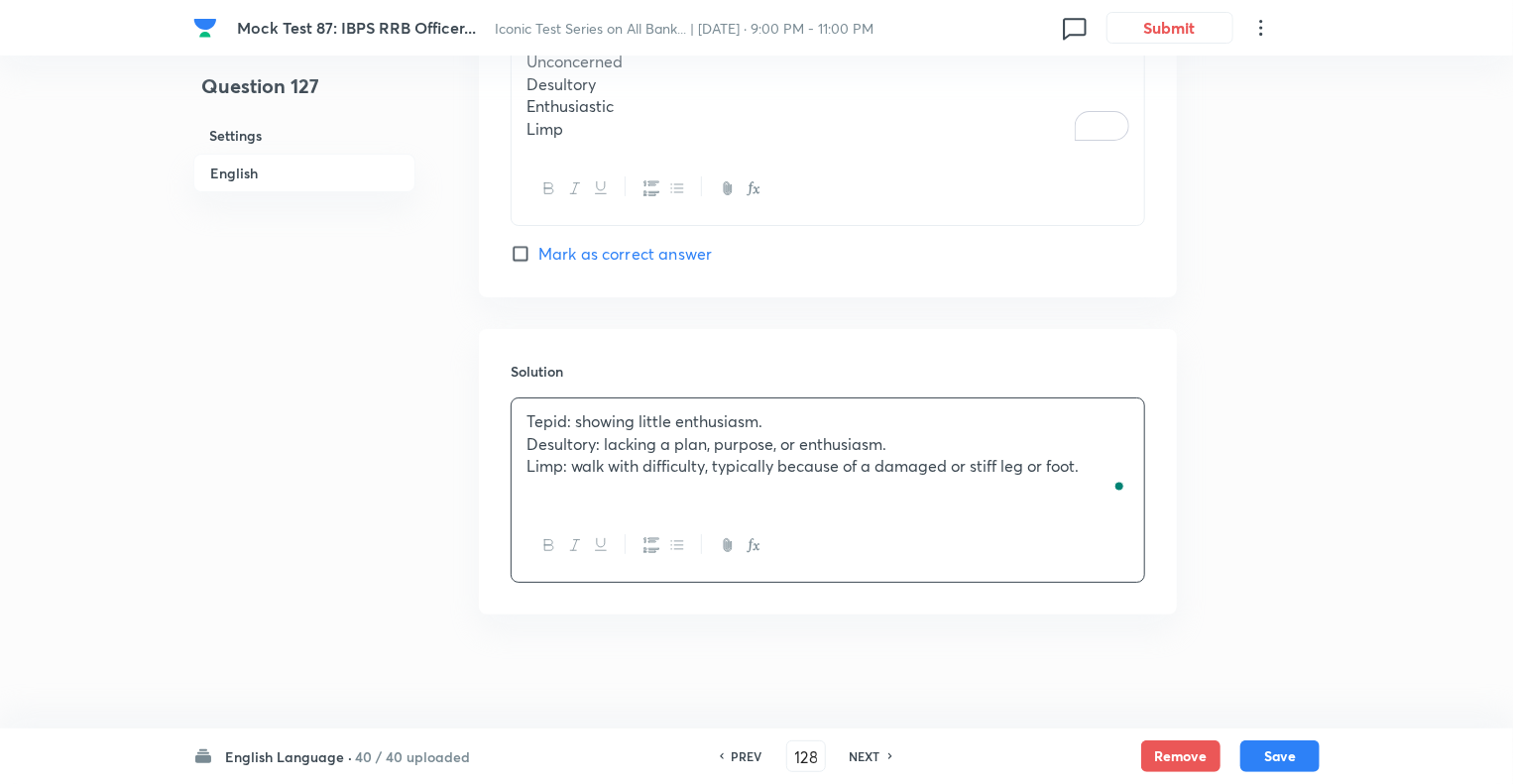 checkbox on "false" 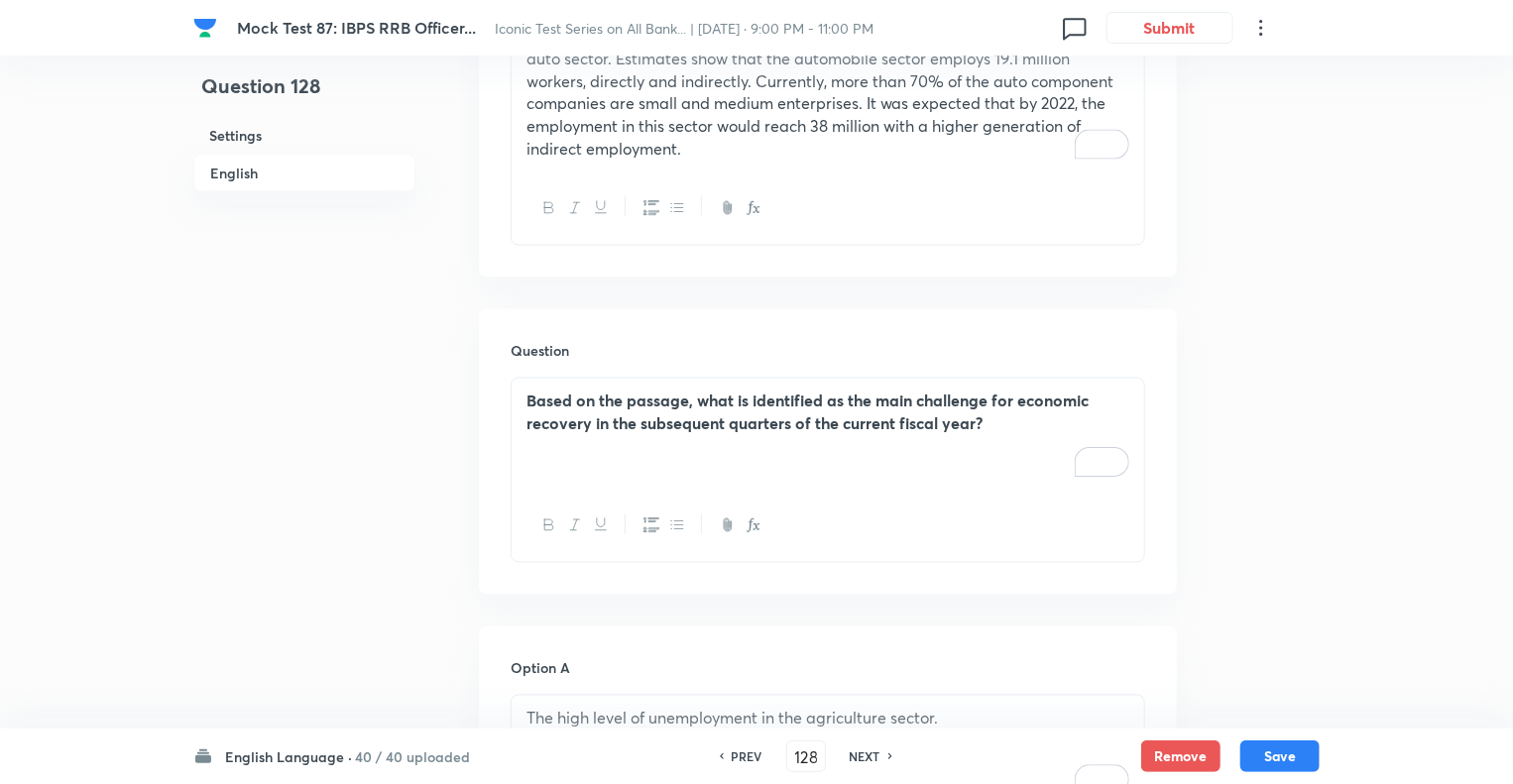 scroll, scrollTop: 1633, scrollLeft: 0, axis: vertical 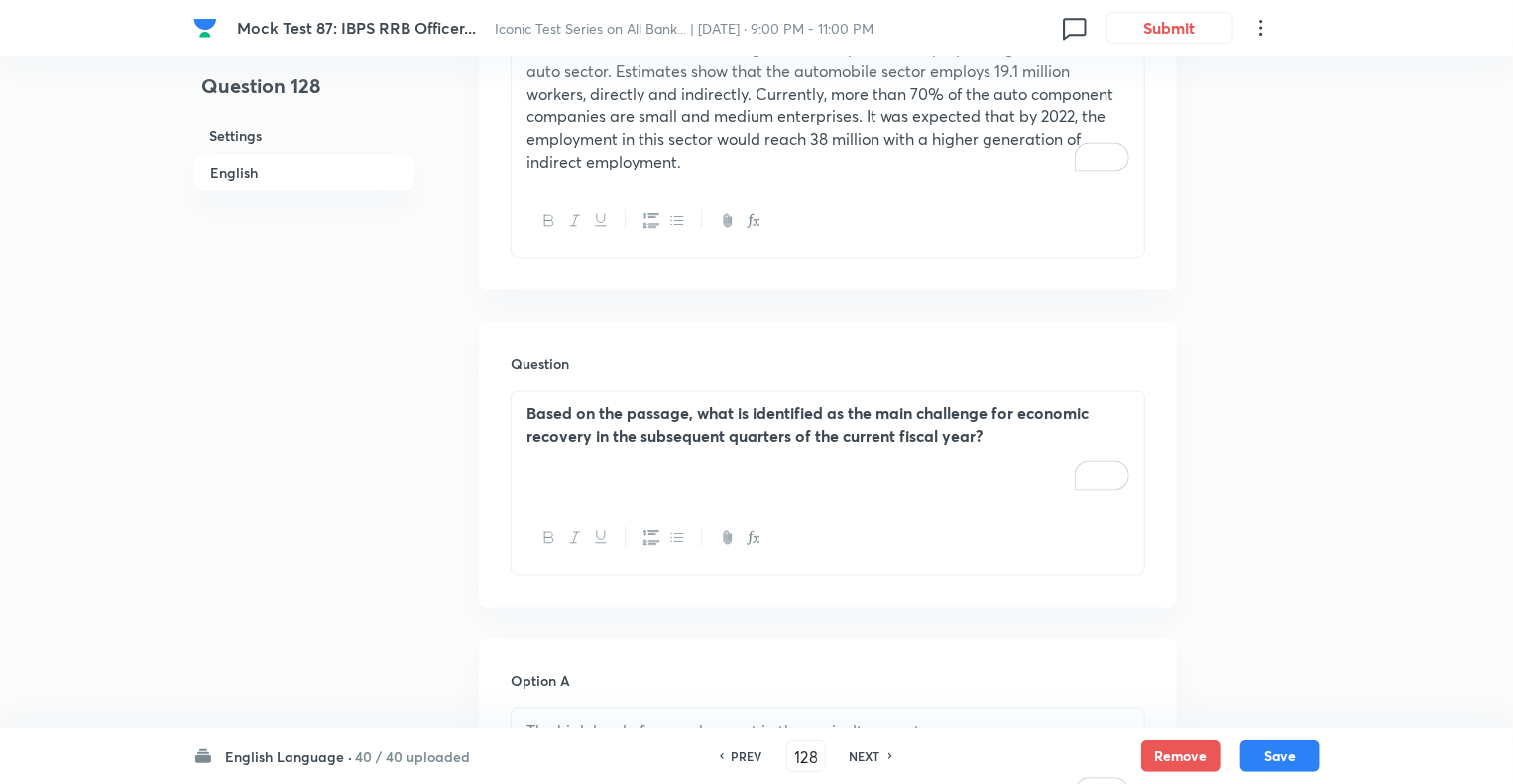 click on "Based on the passage, what is identified as the main challenge for economic recovery in the subsequent quarters of the current fiscal year?" at bounding box center [828, 447] 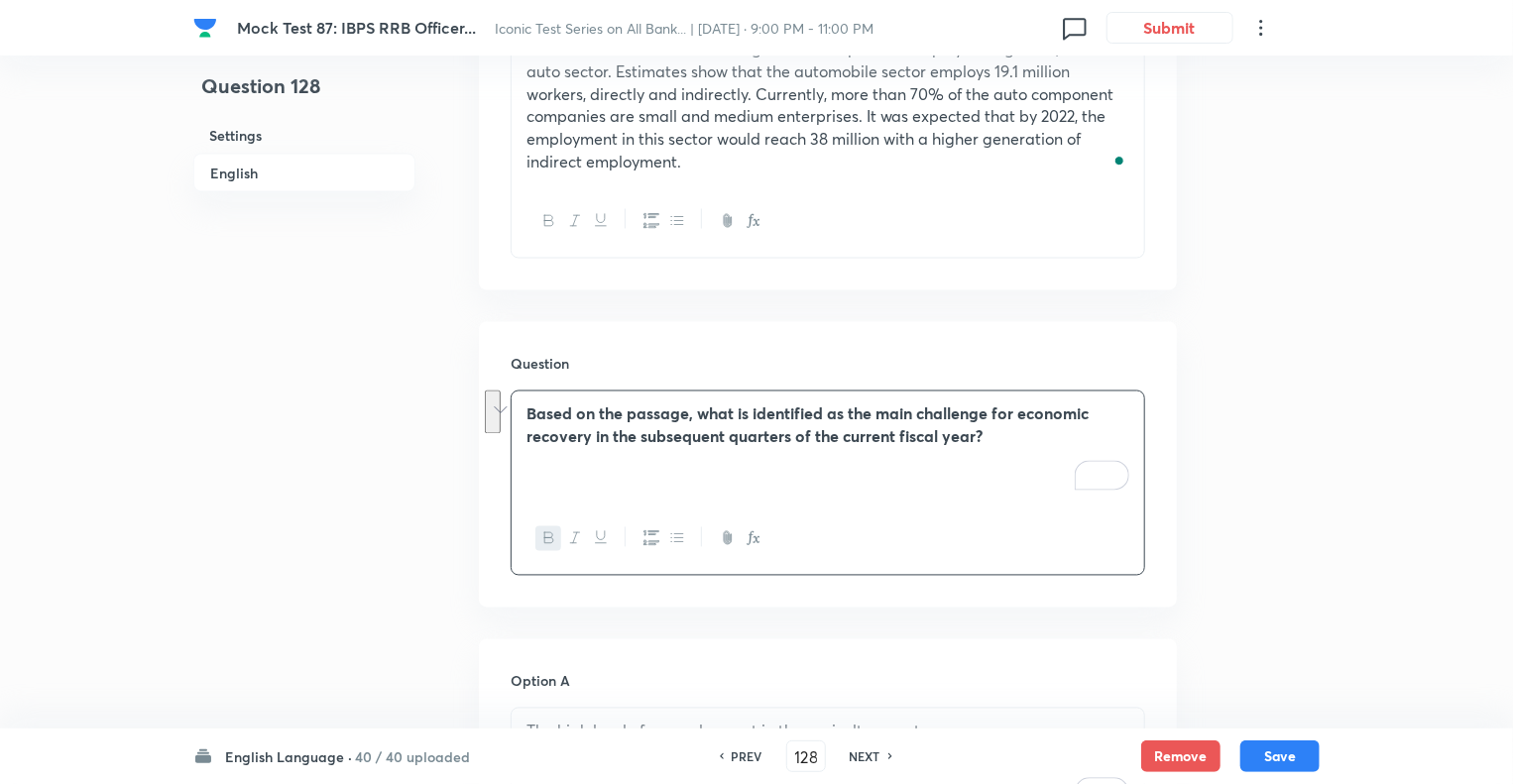 click on "Question 128 Settings English" at bounding box center [304, 596] 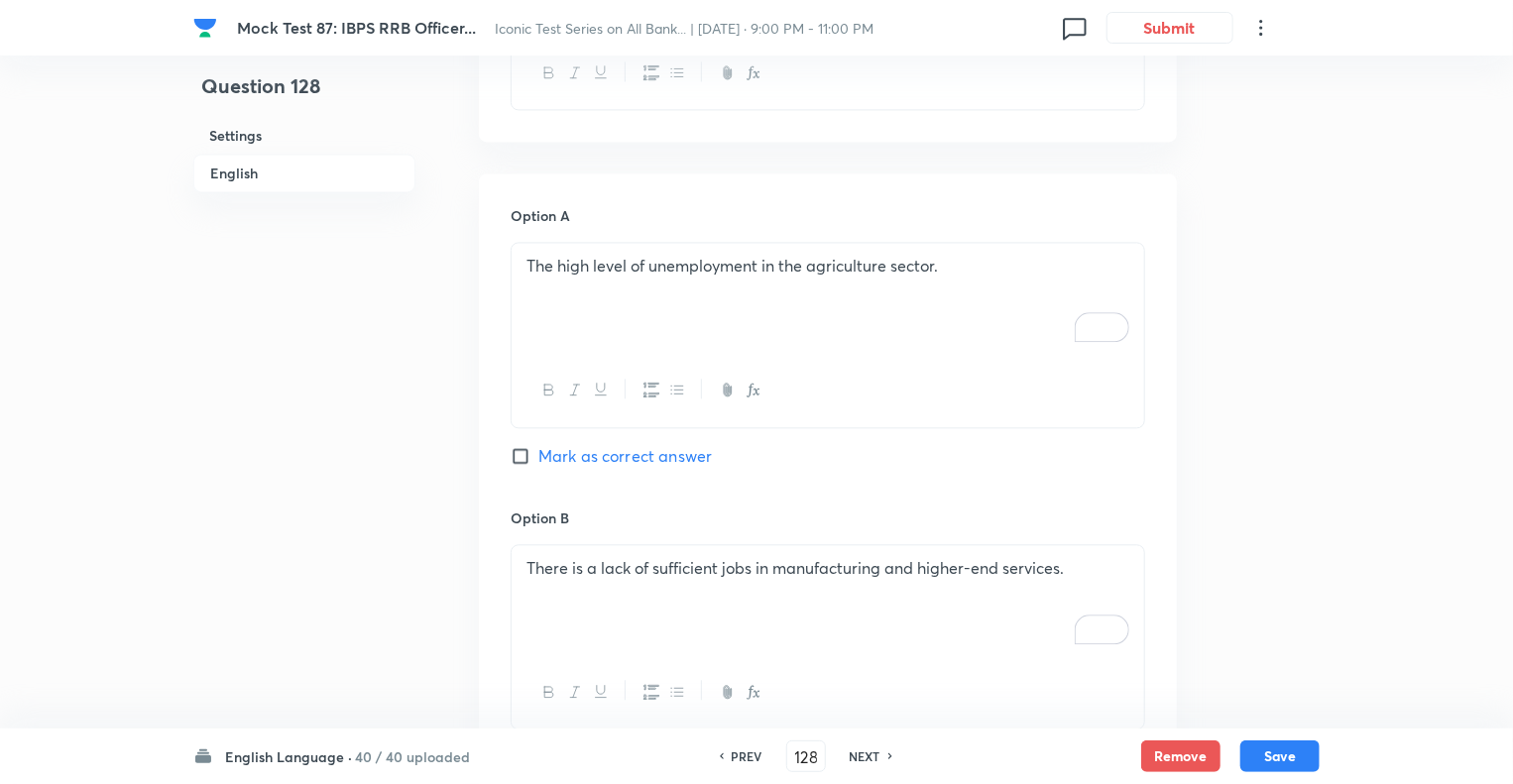 scroll, scrollTop: 2149, scrollLeft: 0, axis: vertical 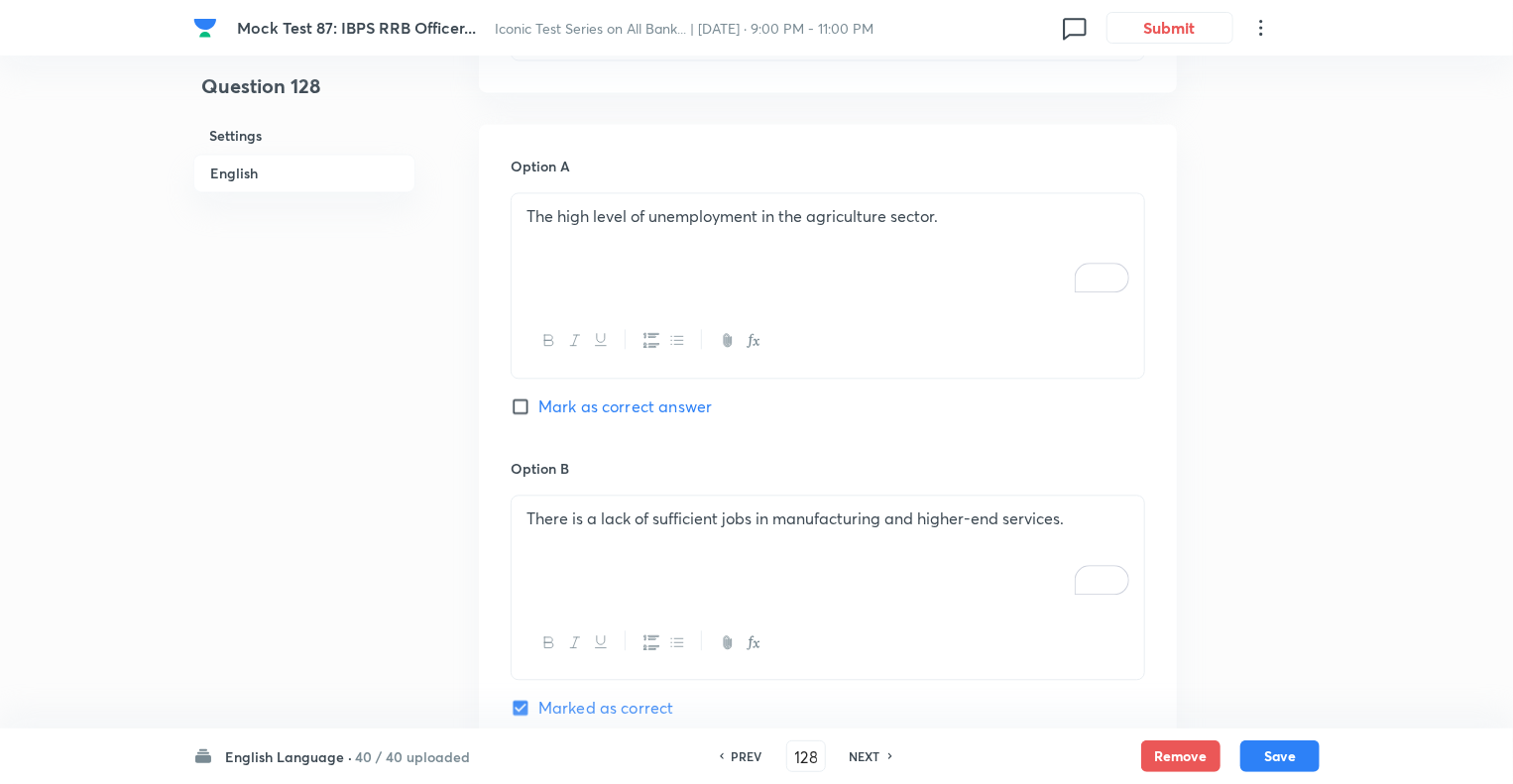 click on "The high level of unemployment in the agriculture sector." at bounding box center (828, 249) 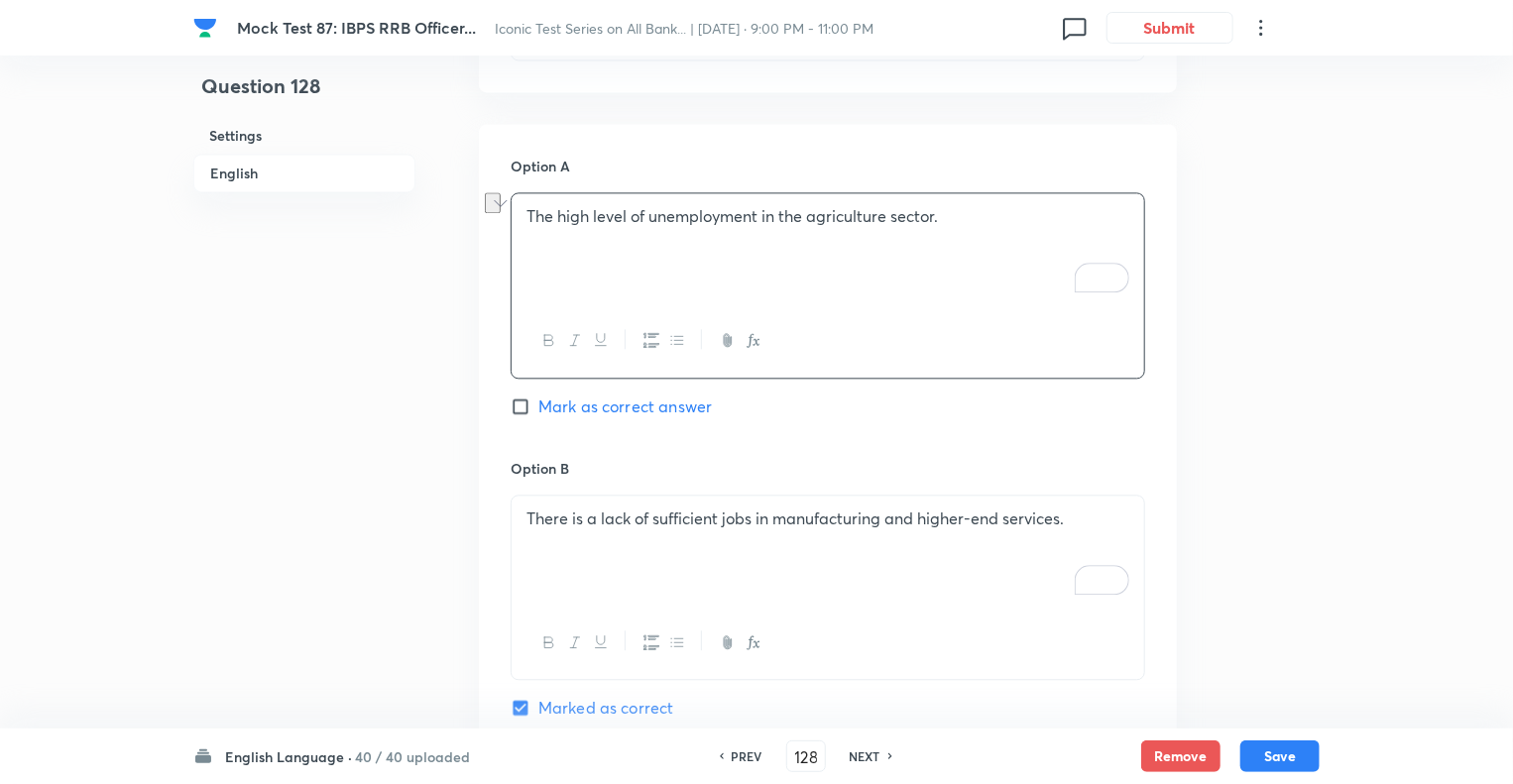 click on "There is a lack of sufficient jobs in manufacturing and higher-end services." at bounding box center (828, 551) 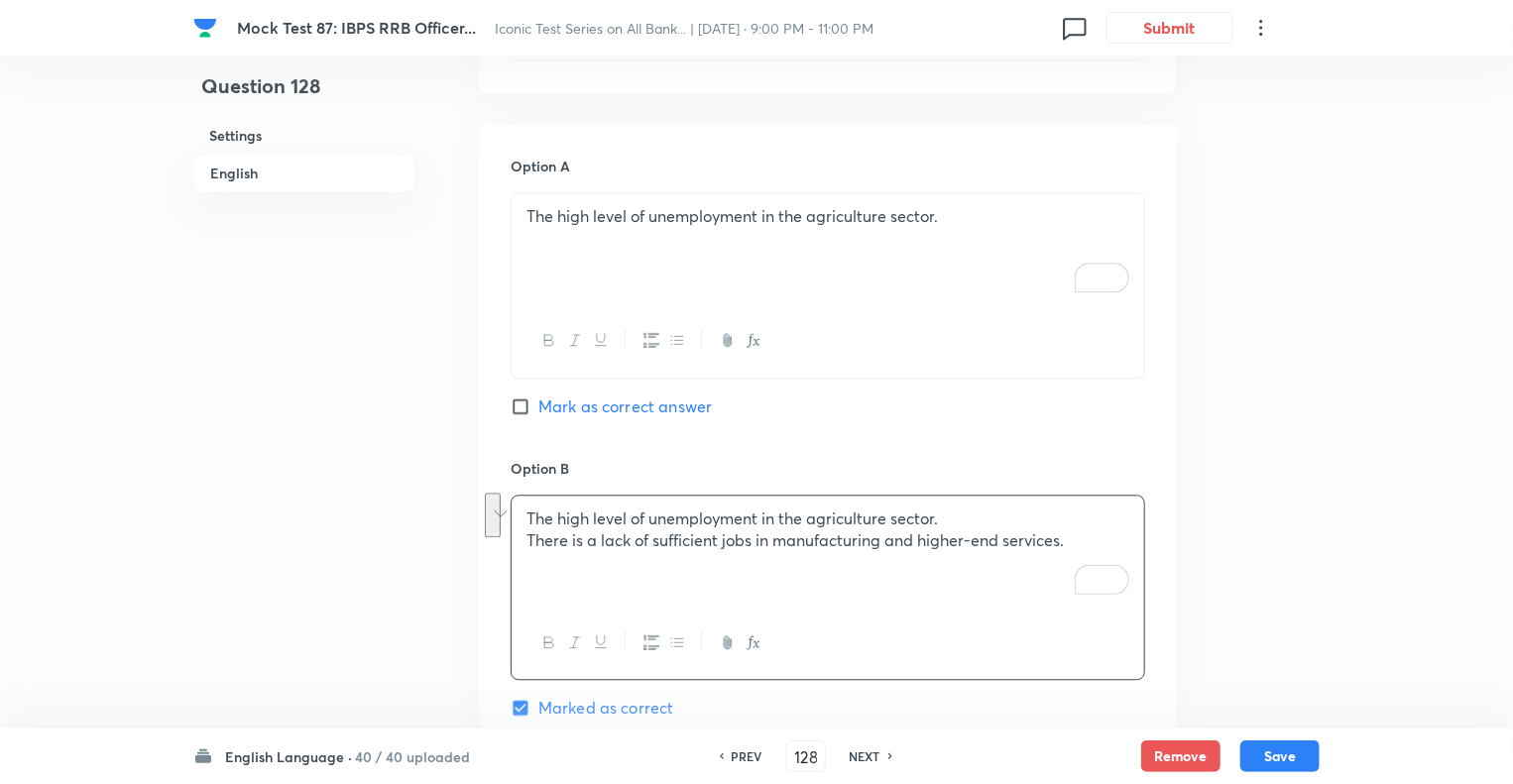 click on "Question 128 Settings English" at bounding box center (304, 80) 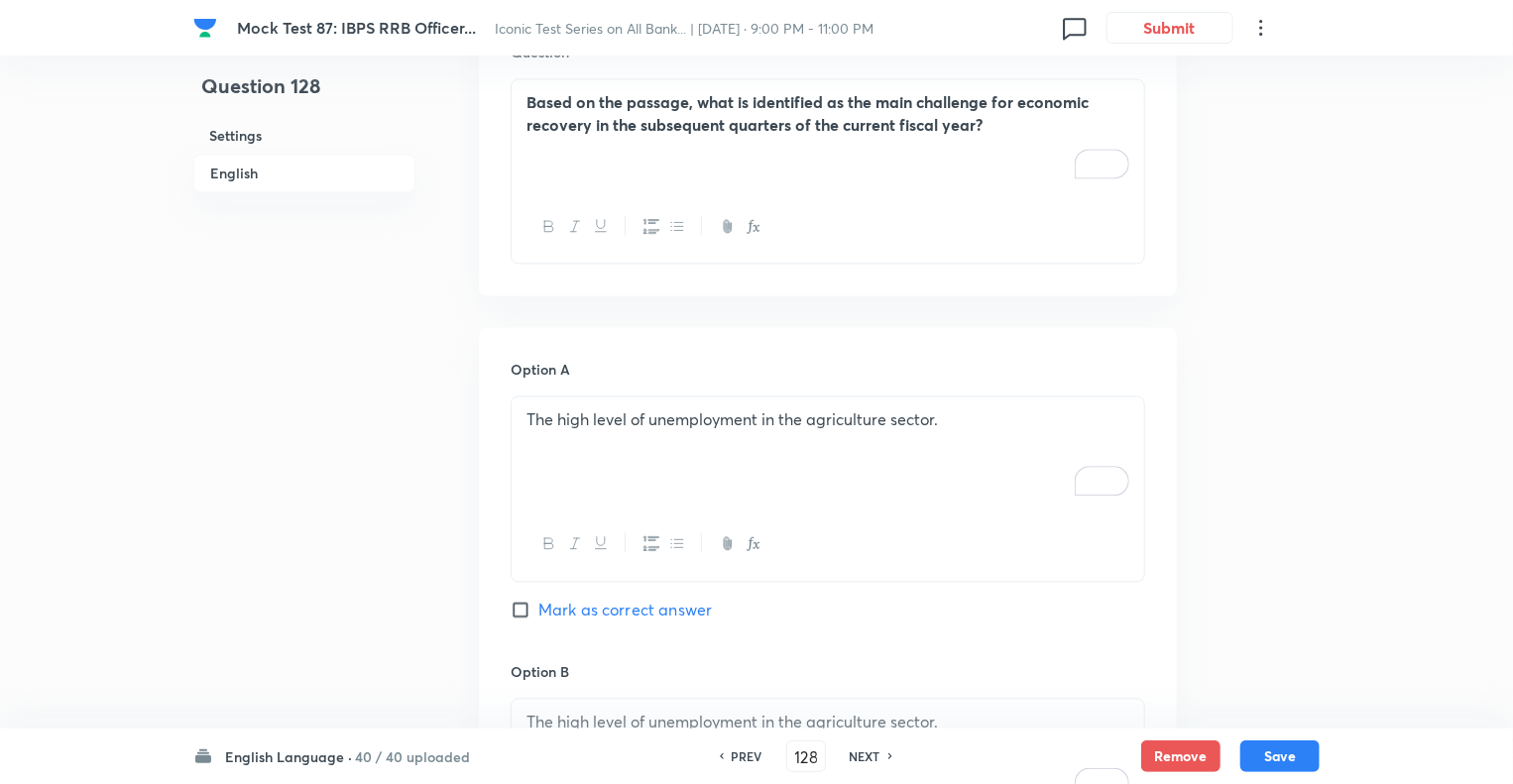 scroll, scrollTop: 1871, scrollLeft: 0, axis: vertical 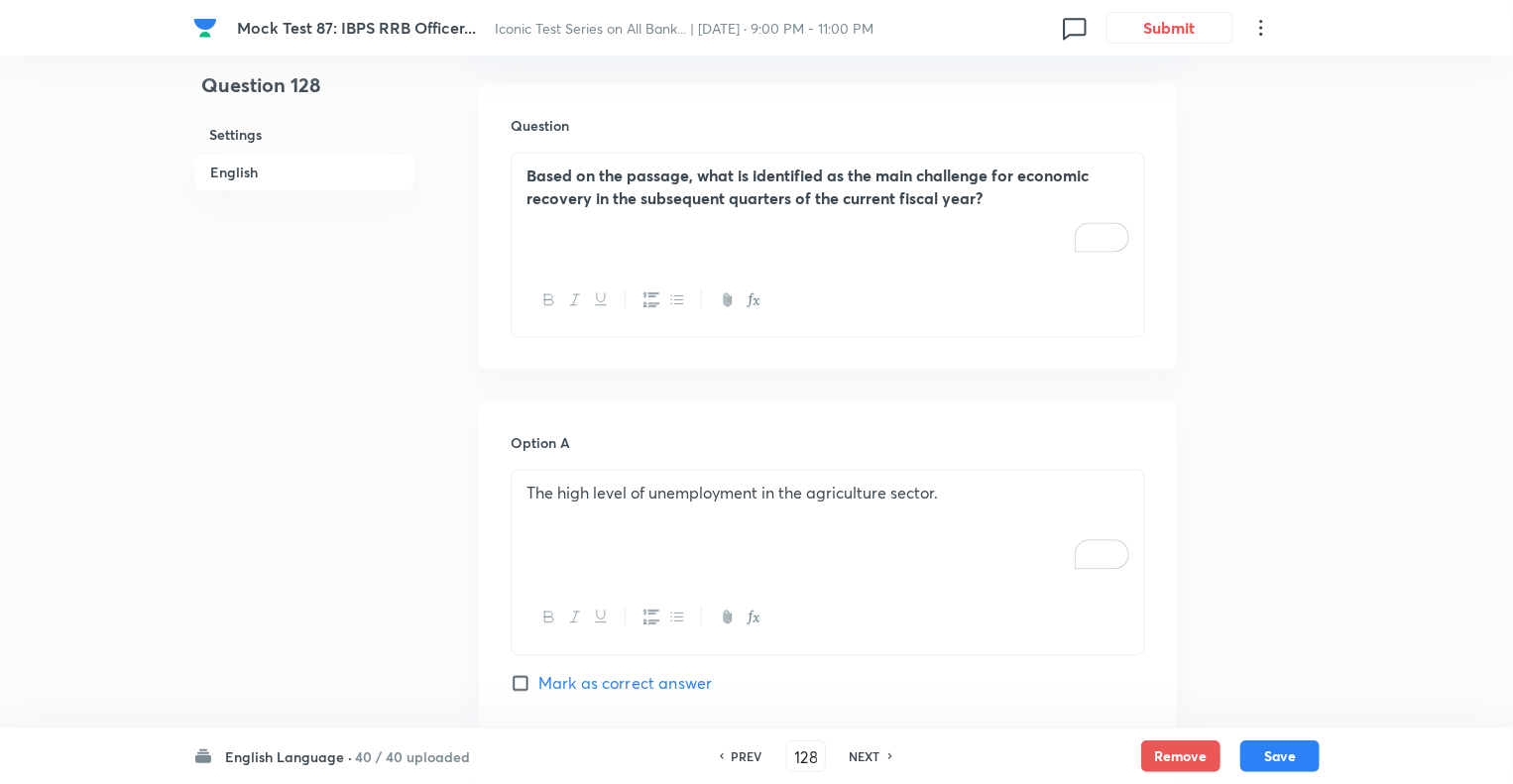 click on "Based on the passage, what is identified as the main challenge for economic recovery in the subsequent quarters of the current fiscal year?" at bounding box center [828, 187] 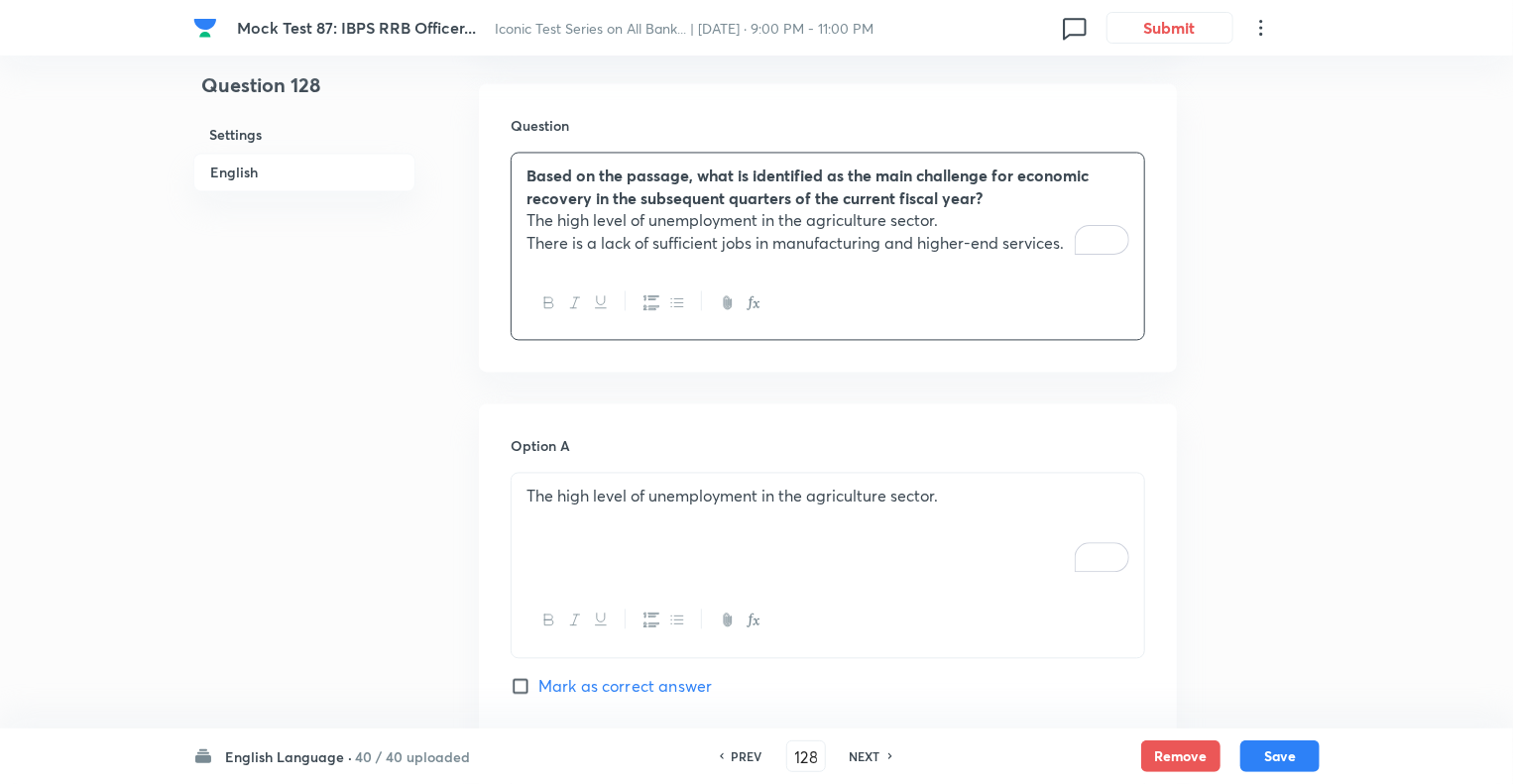 click on "Question 128 Settings English" at bounding box center [304, 359] 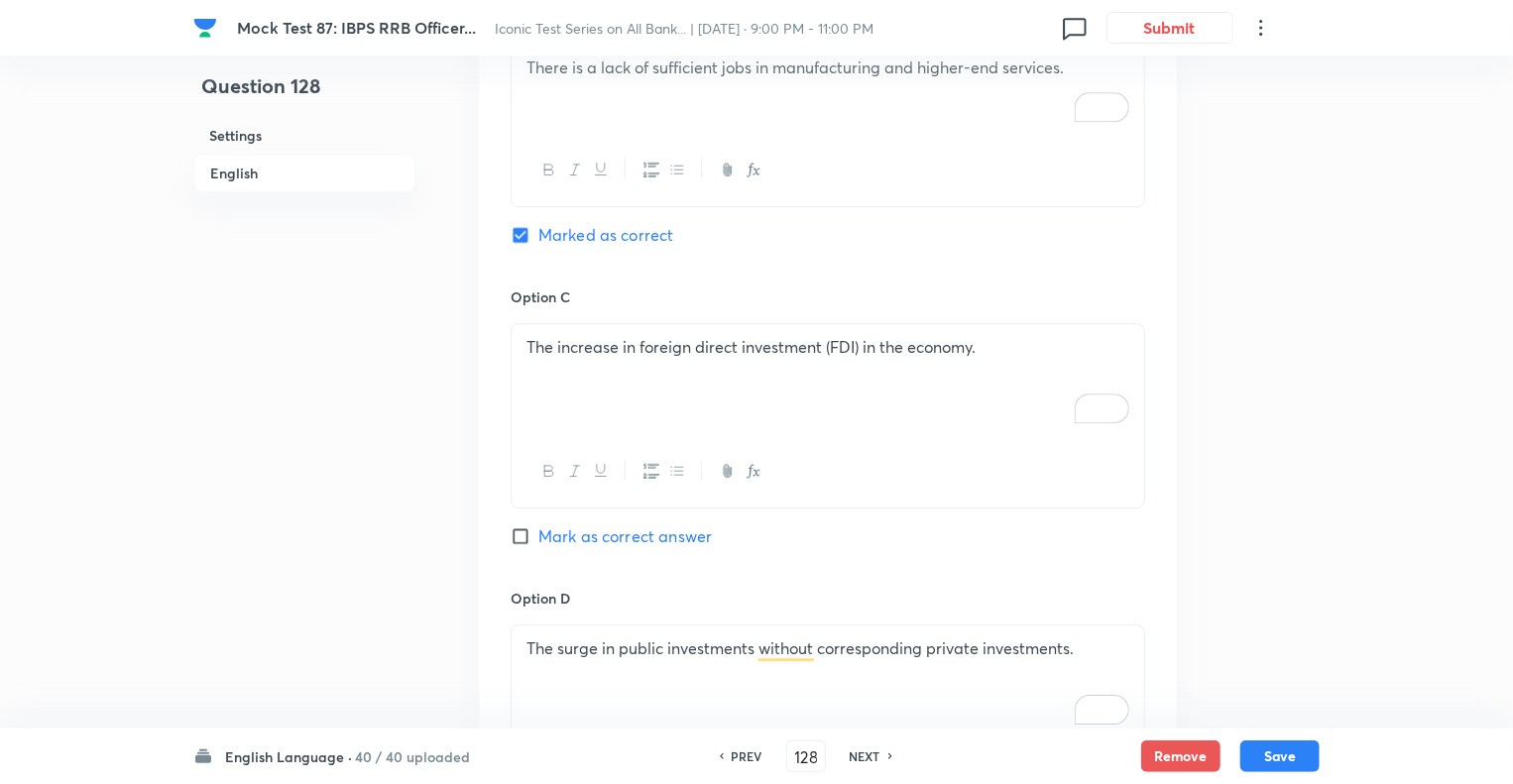 scroll, scrollTop: 2704, scrollLeft: 0, axis: vertical 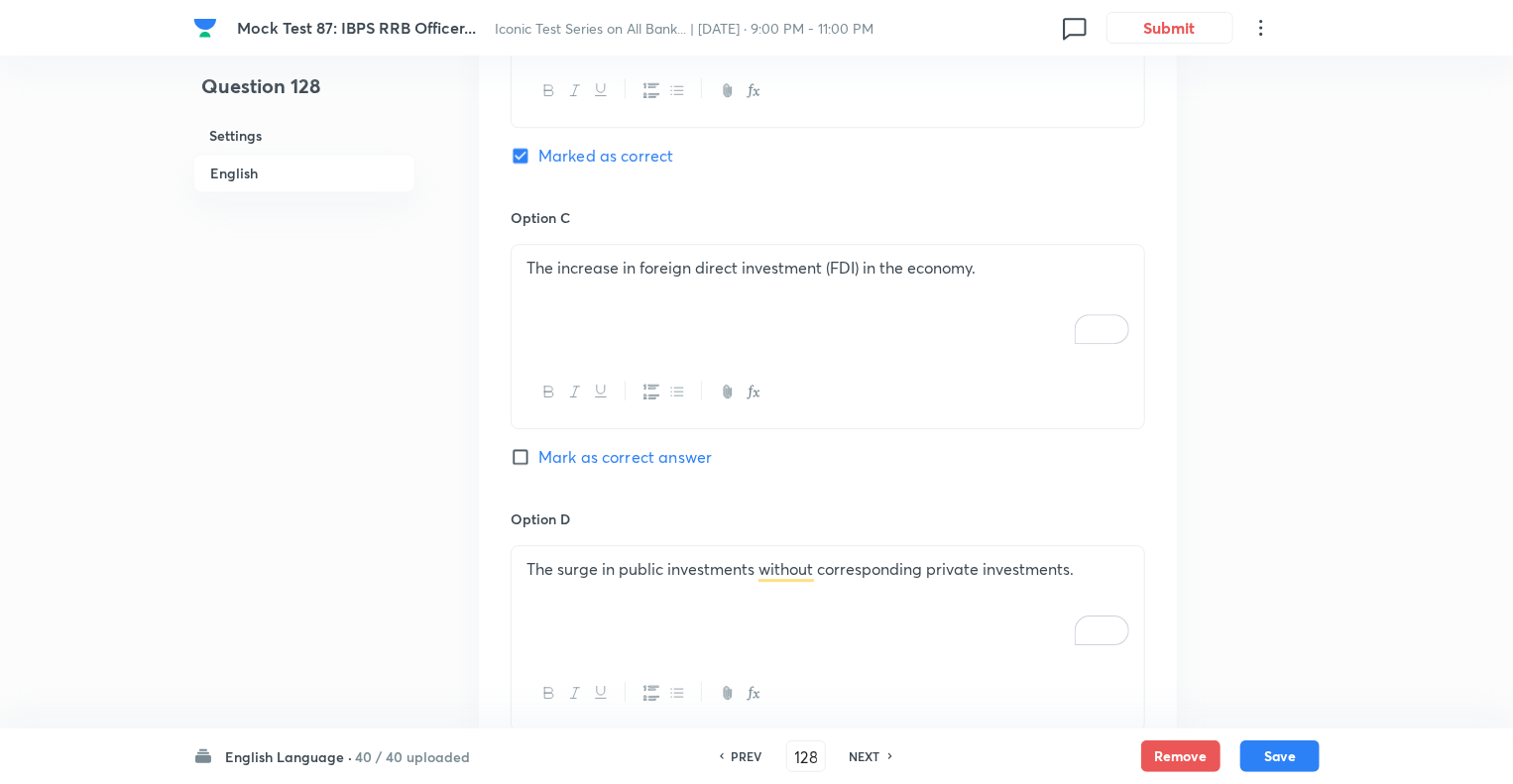 click on "The increase in foreign direct investment (FDI) in the economy." at bounding box center [828, 300] 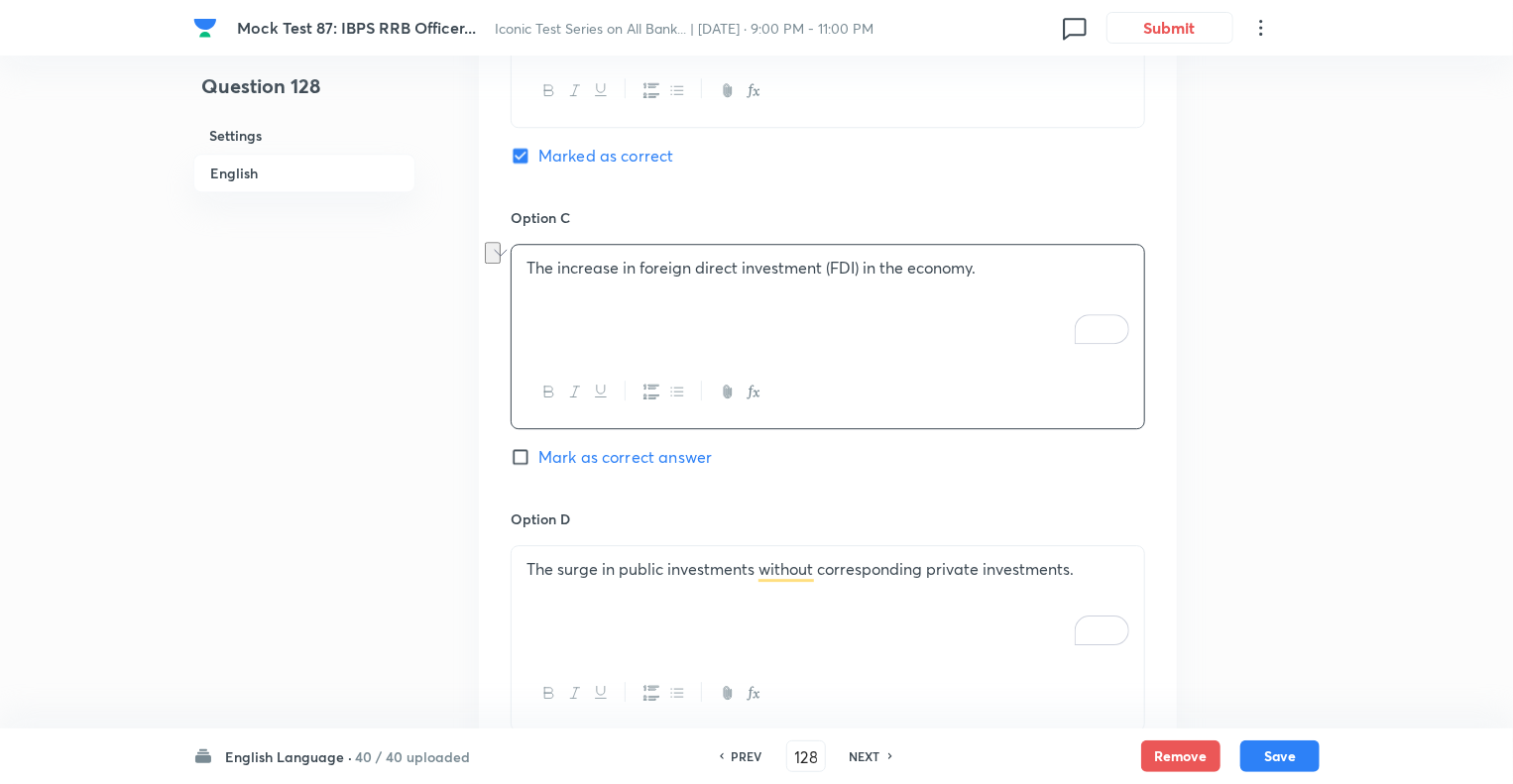 click on "The surge in public investments without corresponding private investments." at bounding box center (828, 602) 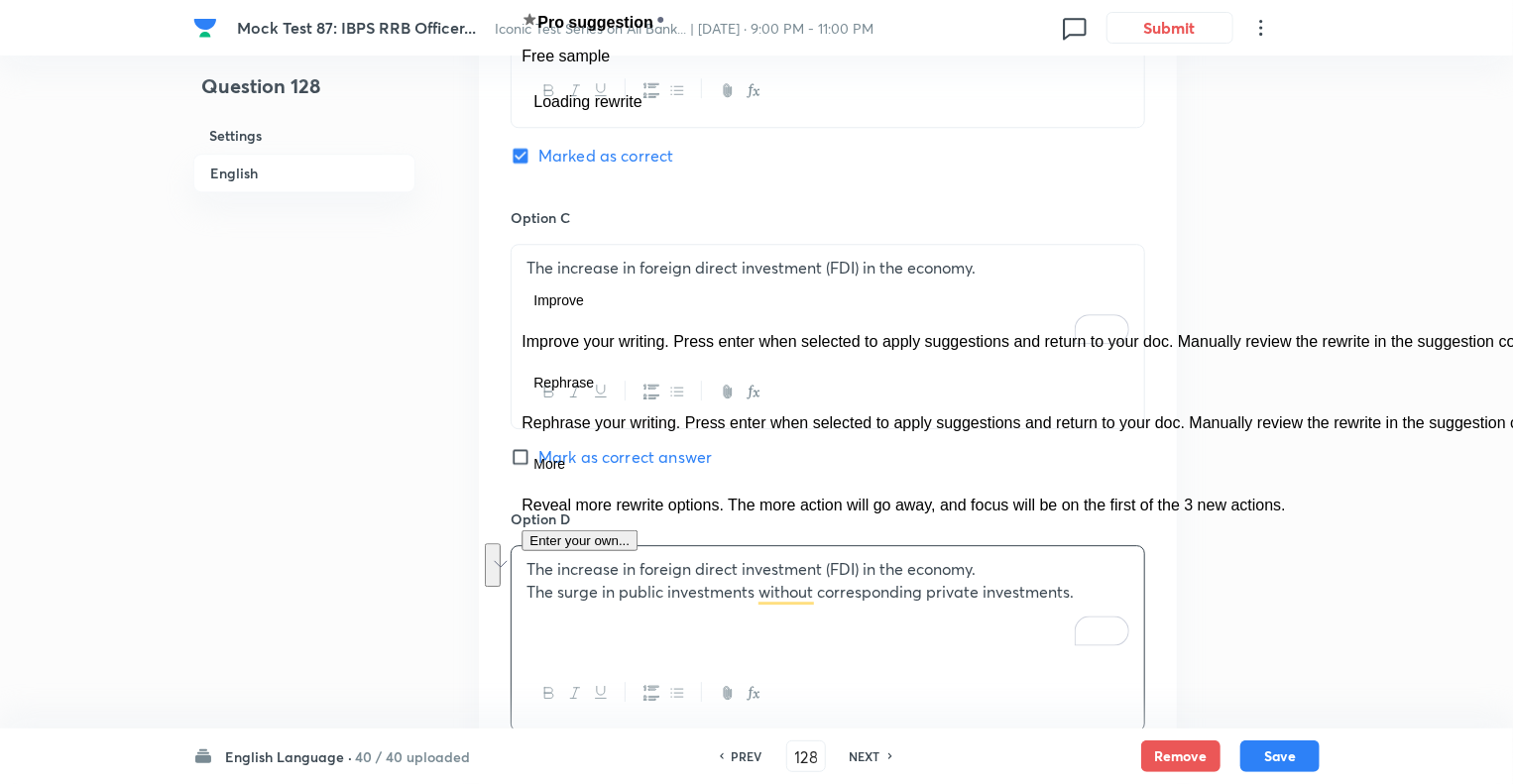 click on "Question 128 Settings English" at bounding box center (304, -474) 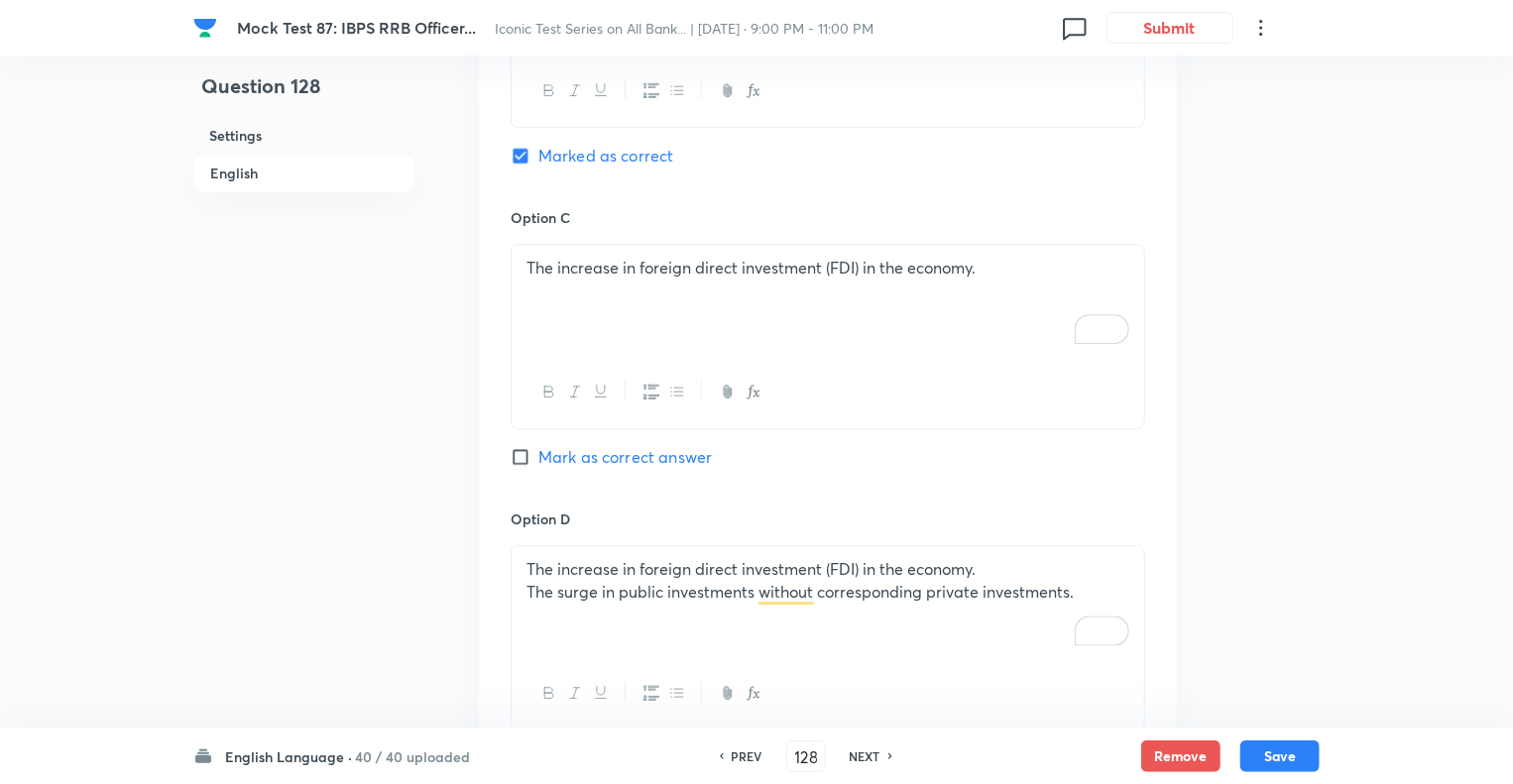 click on "Question 128 Settings English" at bounding box center (304, -474) 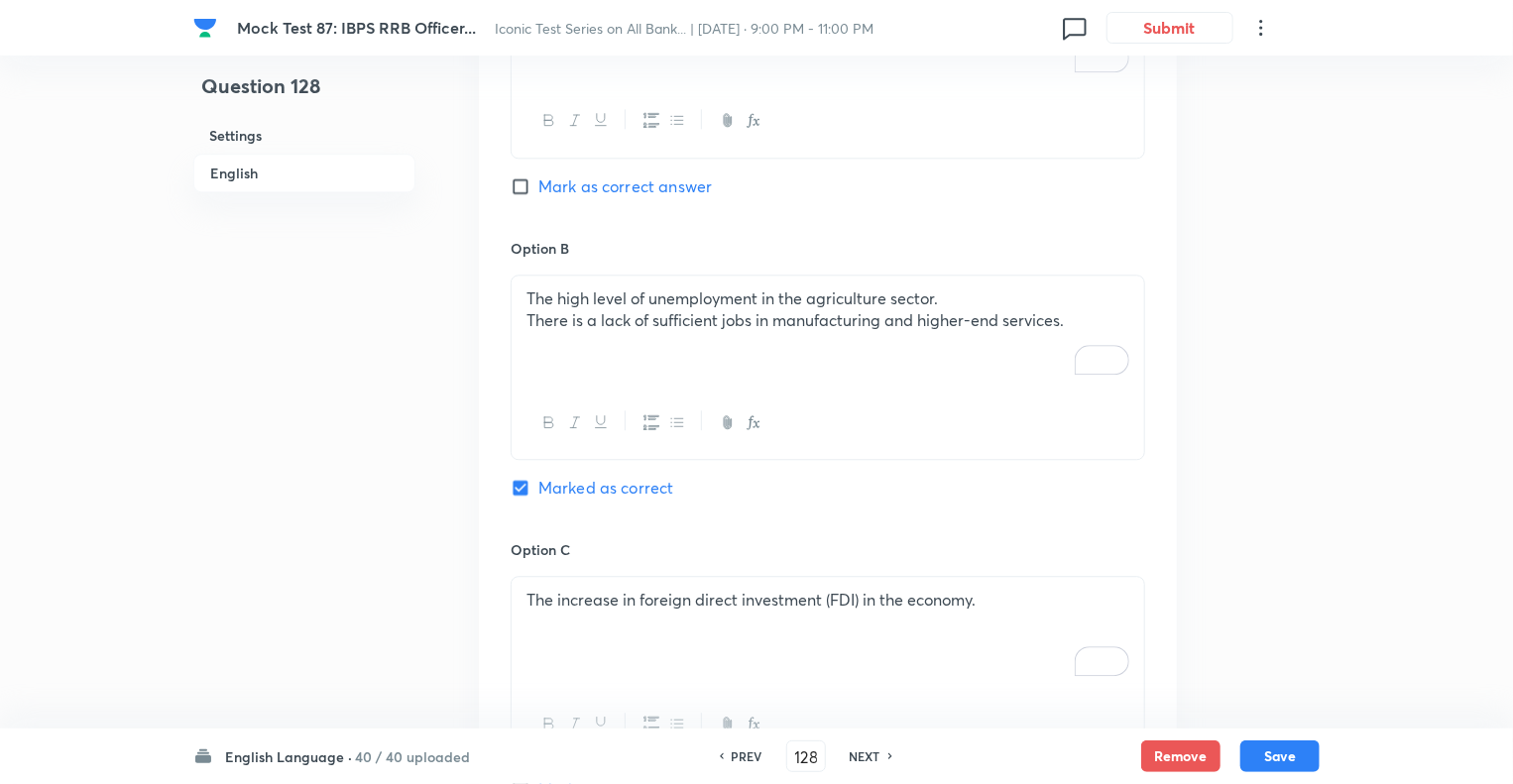scroll, scrollTop: 1990, scrollLeft: 0, axis: vertical 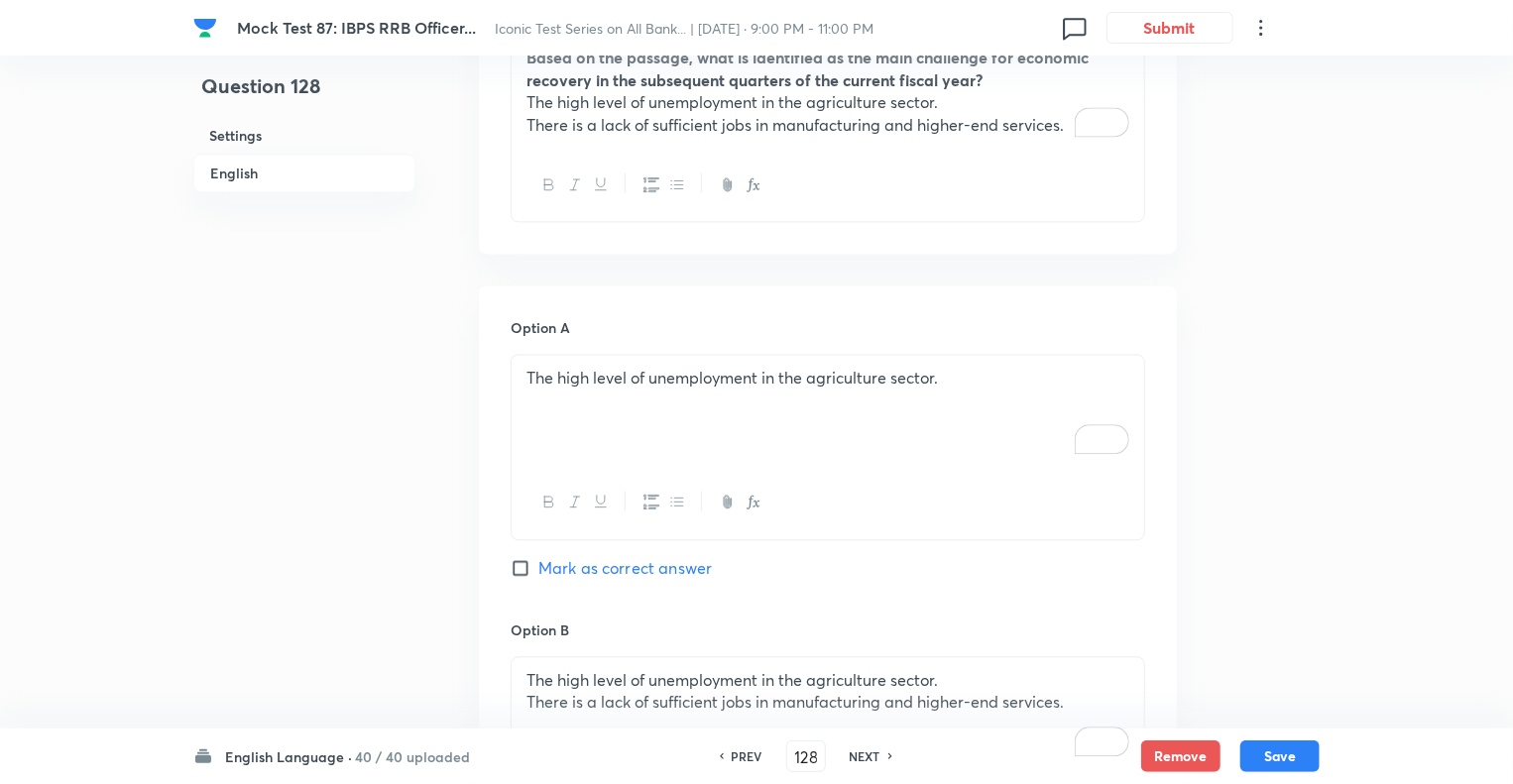 click on "There is a lack of sufficient jobs in manufacturing and higher-end services." at bounding box center (828, 125) 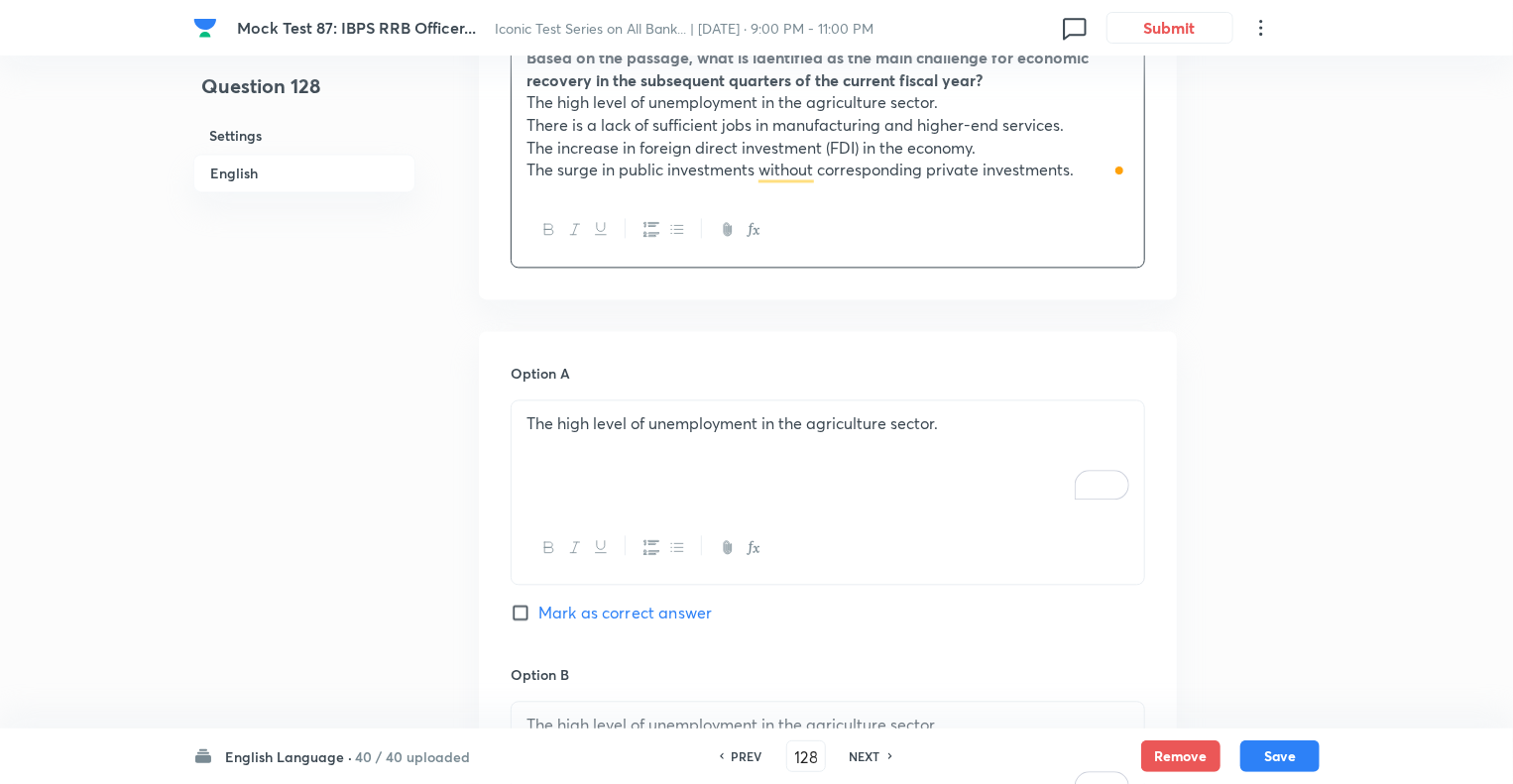 click on "Question 128 Settings English" at bounding box center [304, 263] 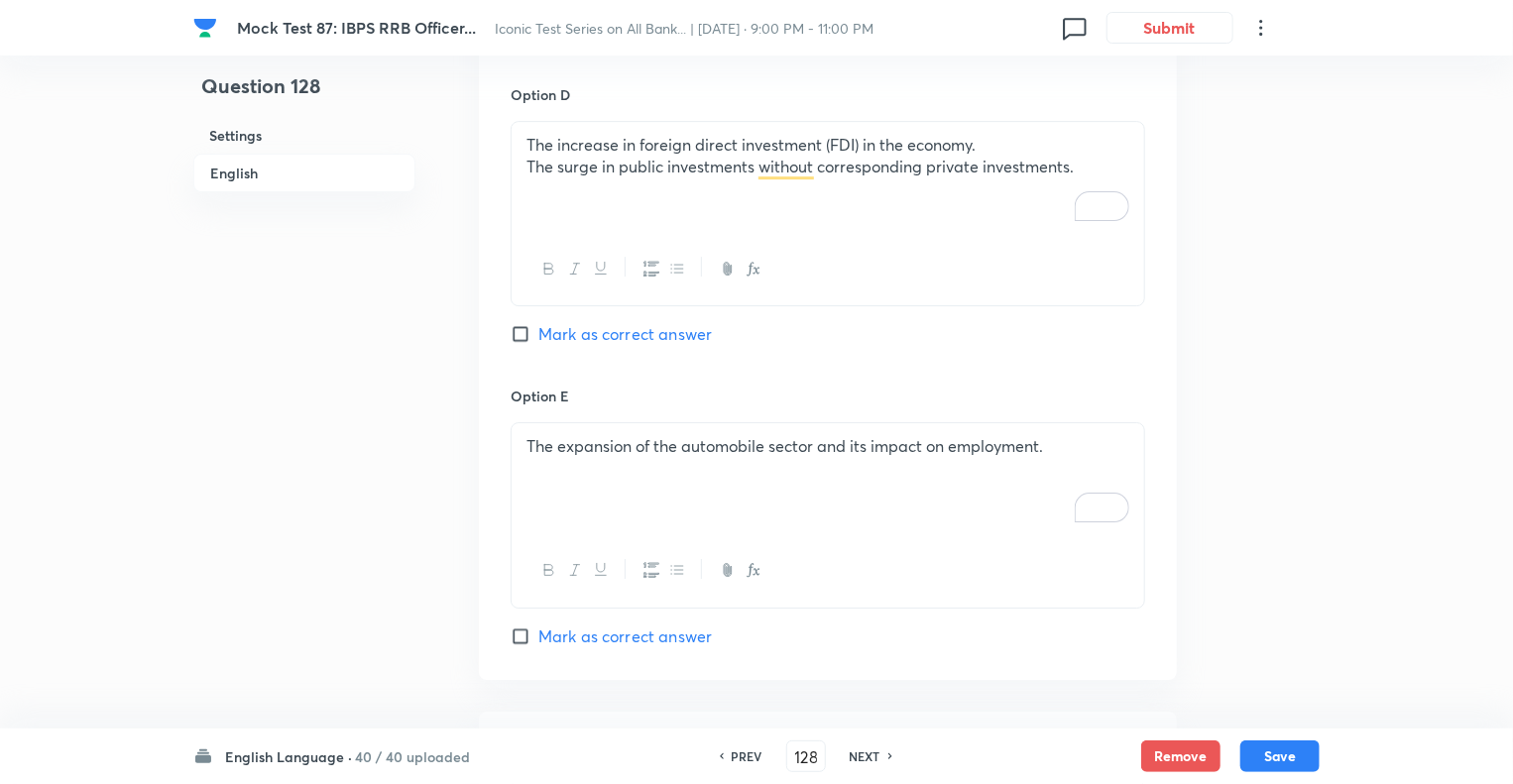 scroll, scrollTop: 3180, scrollLeft: 0, axis: vertical 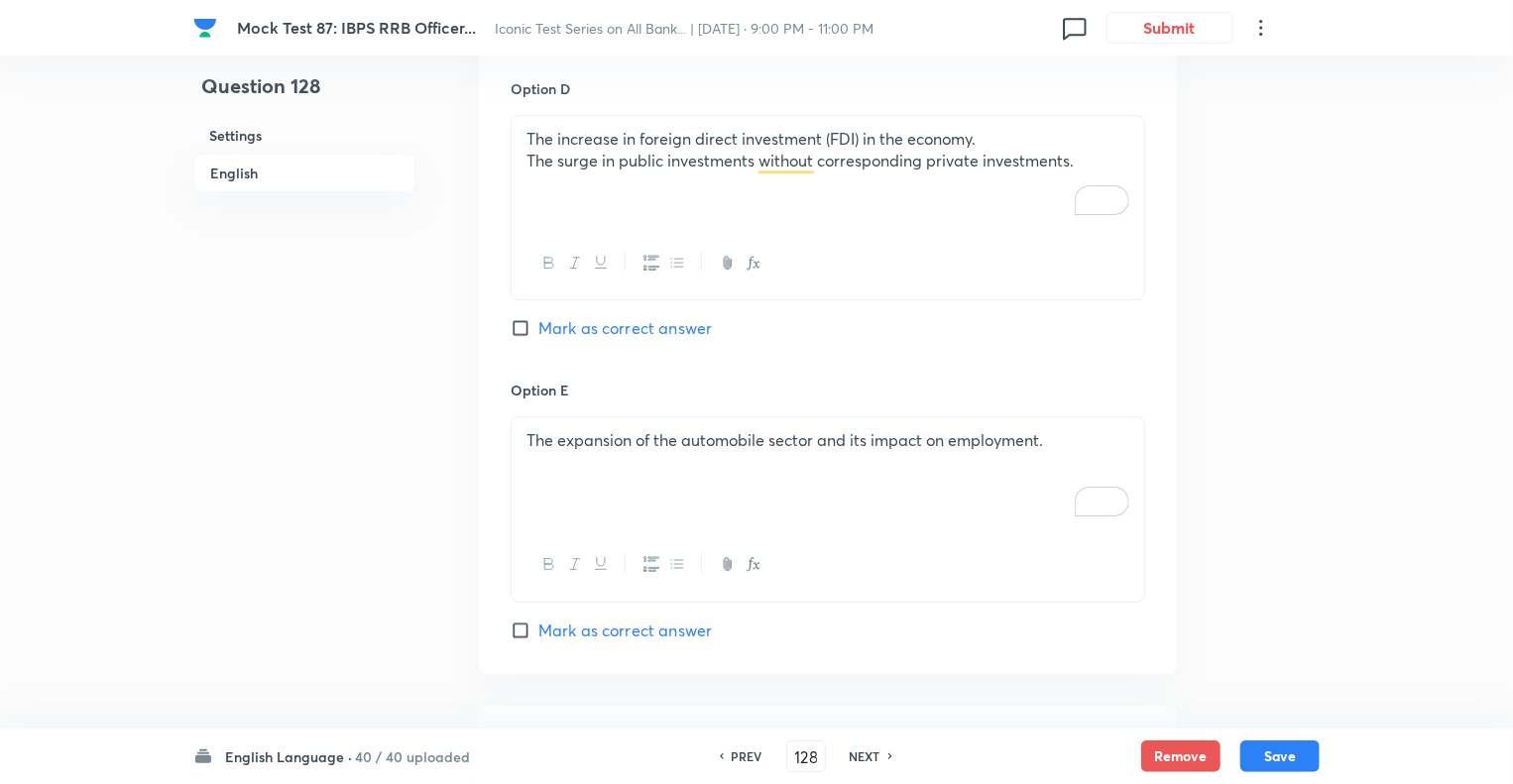 click on "The expansion of the automobile sector and its impact on employment." at bounding box center [828, 440] 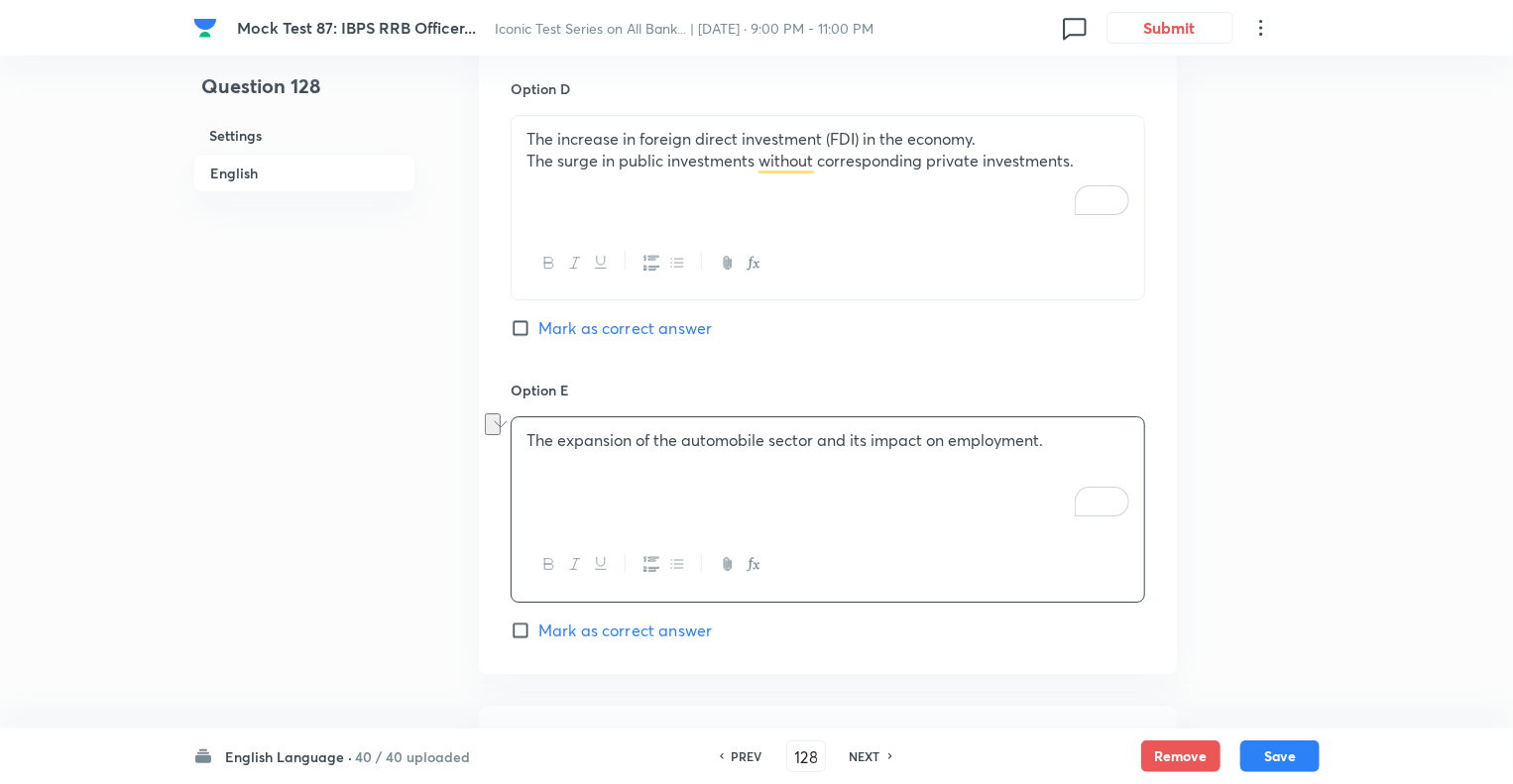click on "Question 128 Settings English" at bounding box center (304, -927) 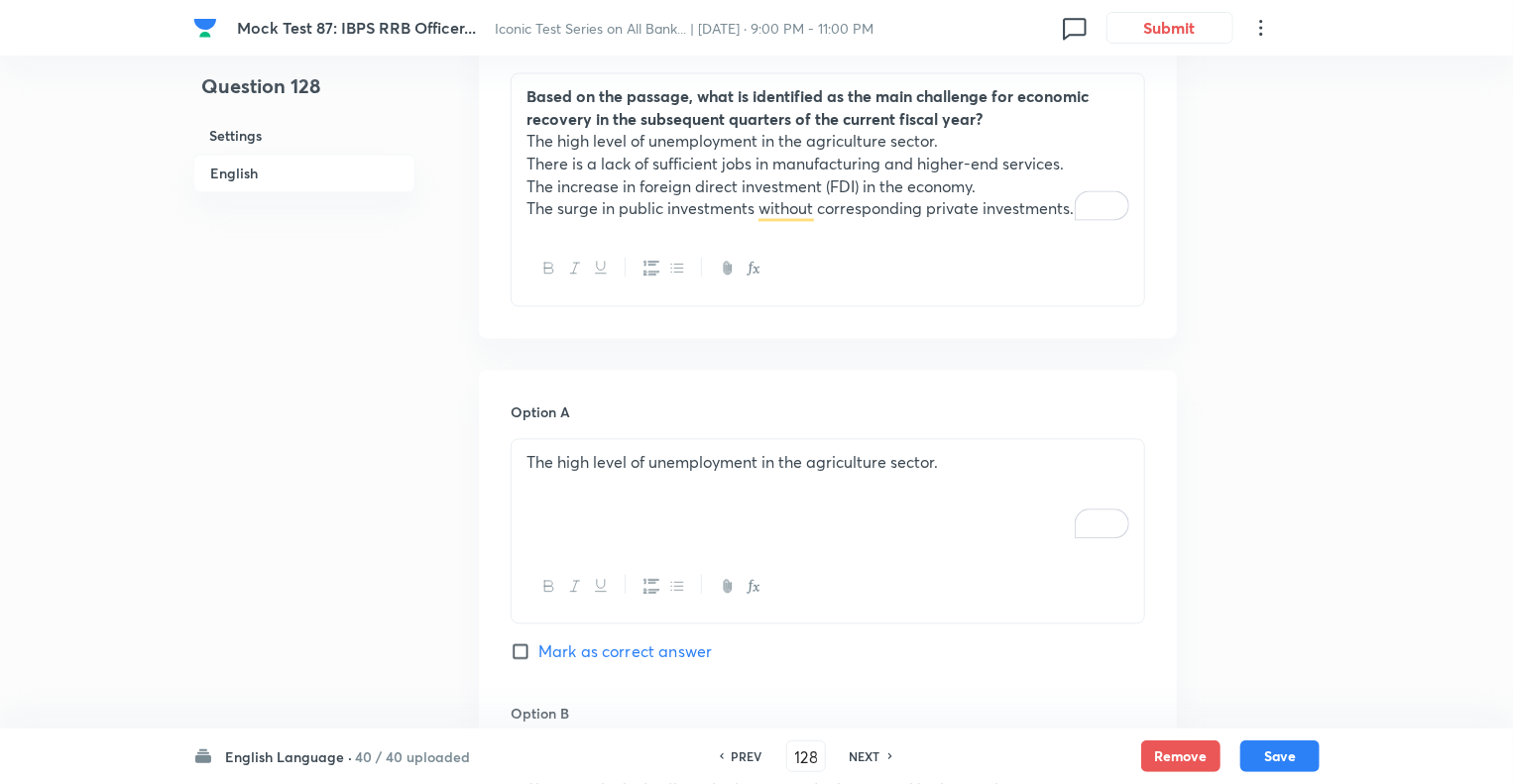 scroll, scrollTop: 1951, scrollLeft: 0, axis: vertical 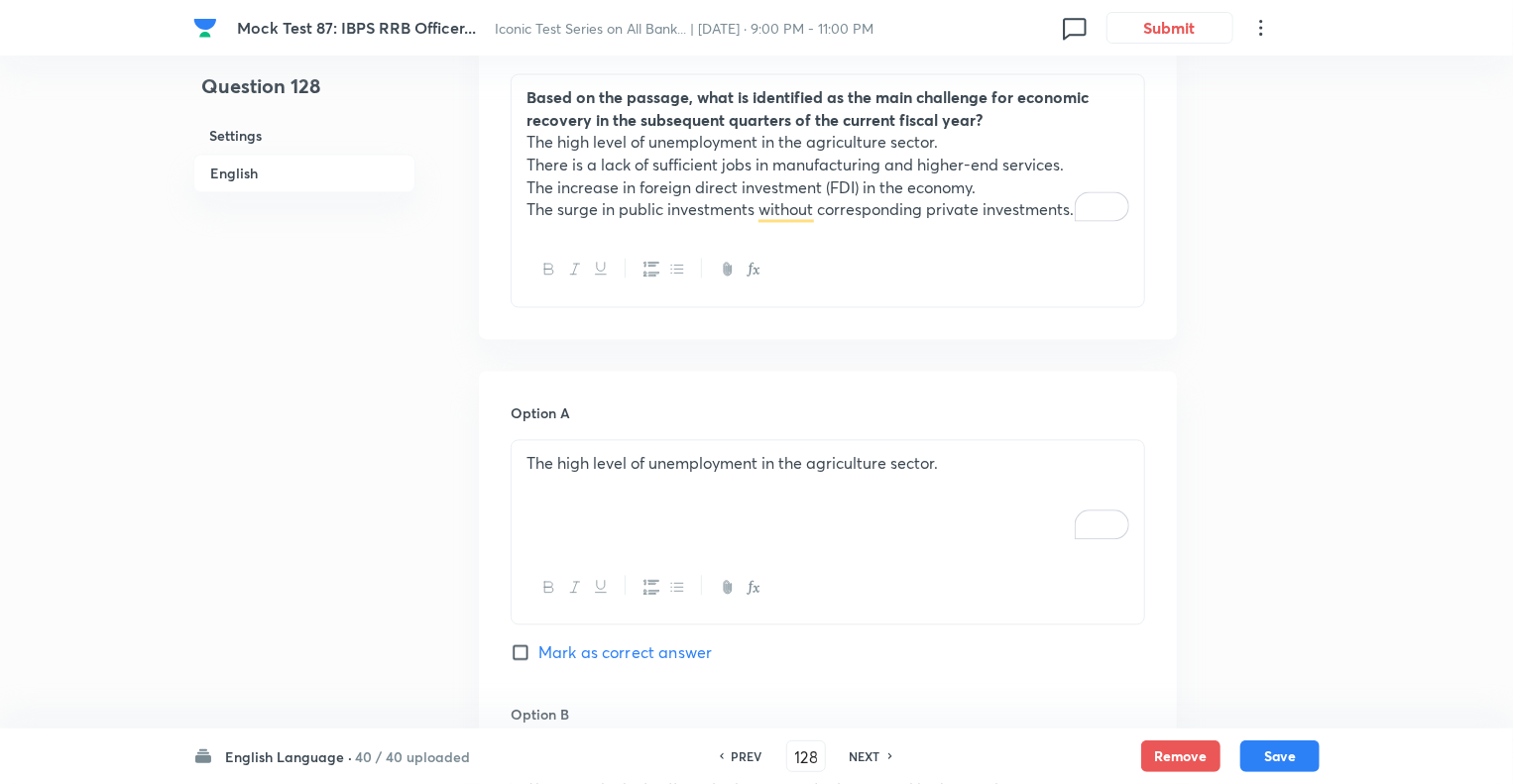 click on "The surge in public investments without corresponding private investments." at bounding box center [828, 209] 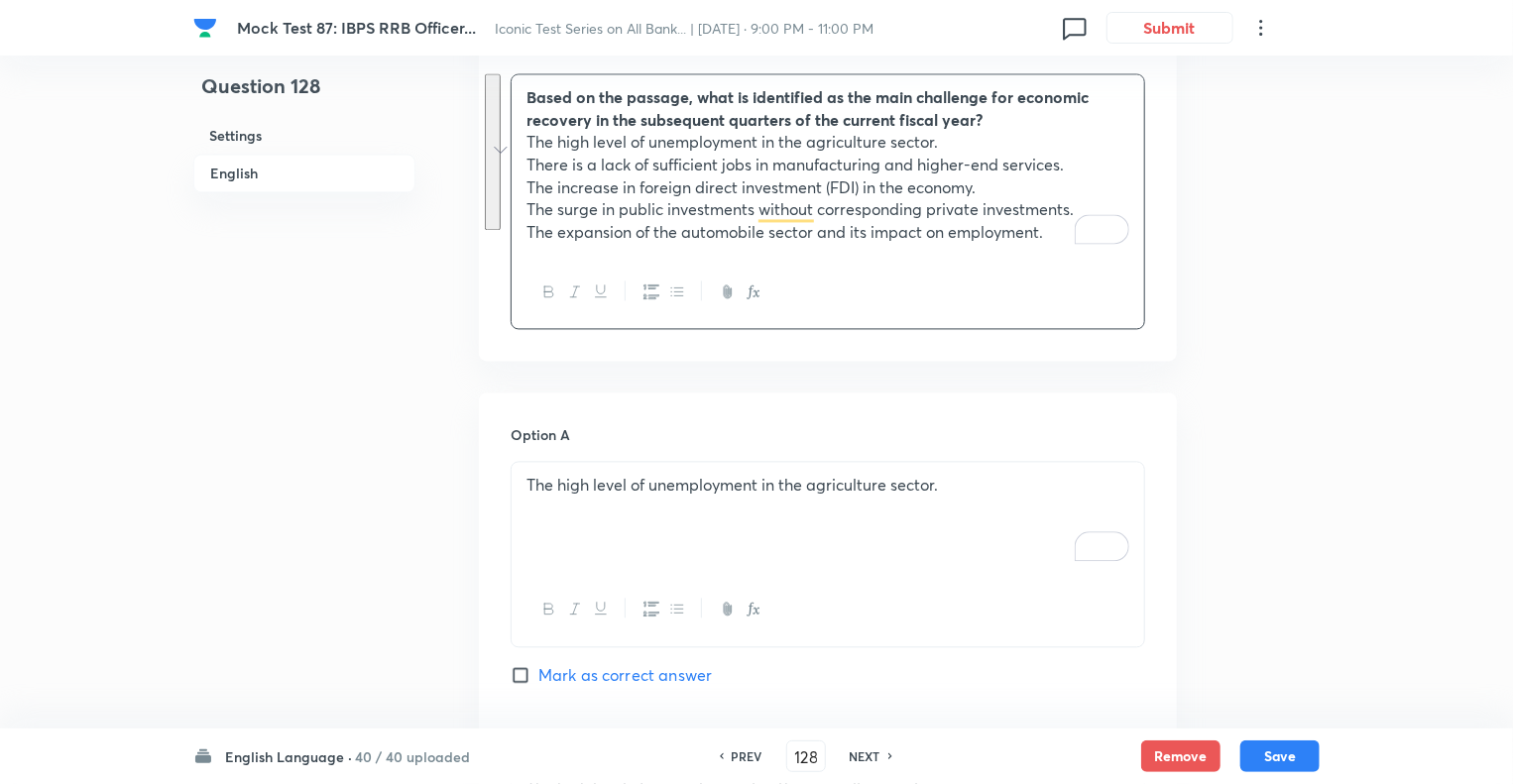 click on "Question 128 Settings English" at bounding box center (304, 313) 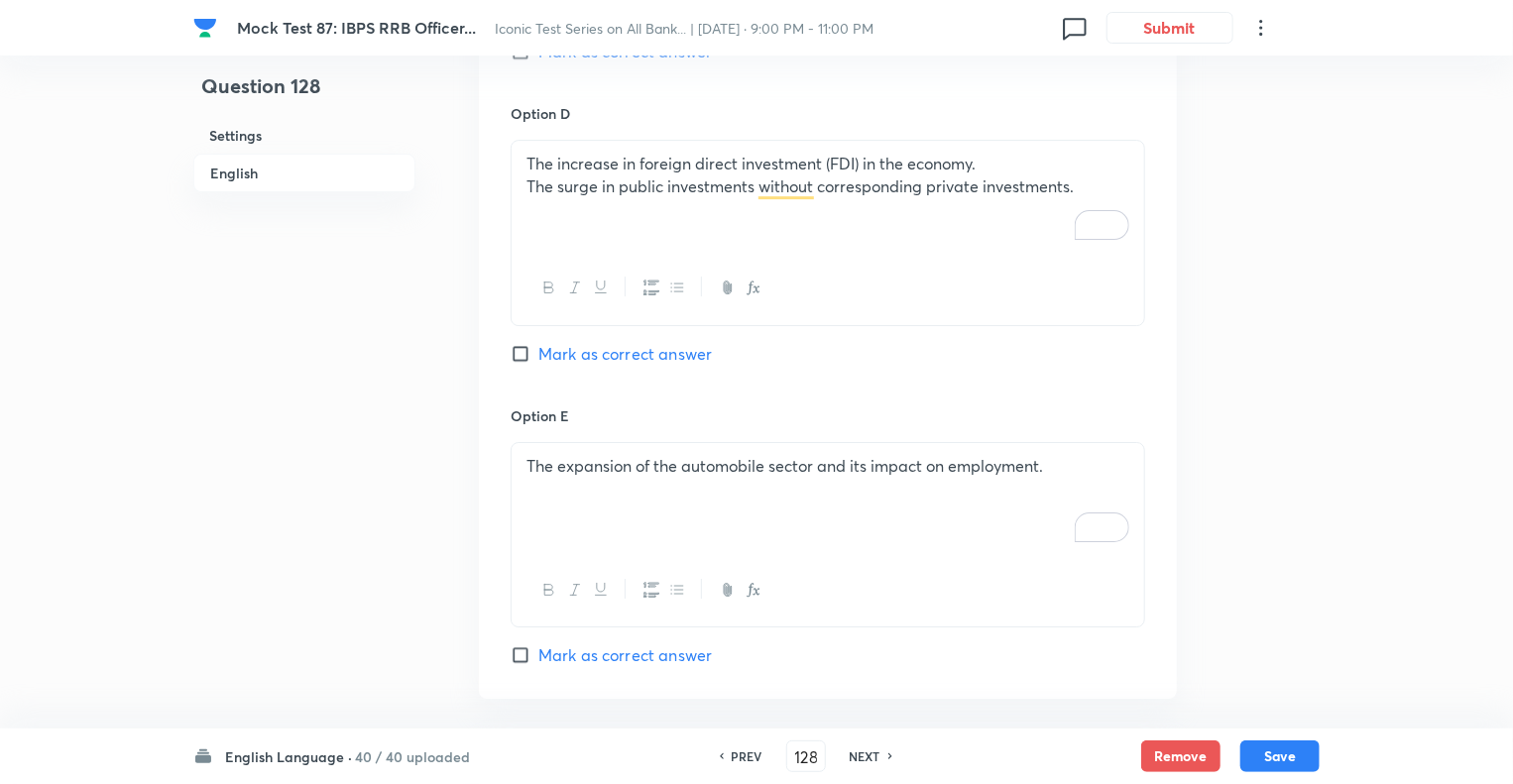 scroll, scrollTop: 3739, scrollLeft: 0, axis: vertical 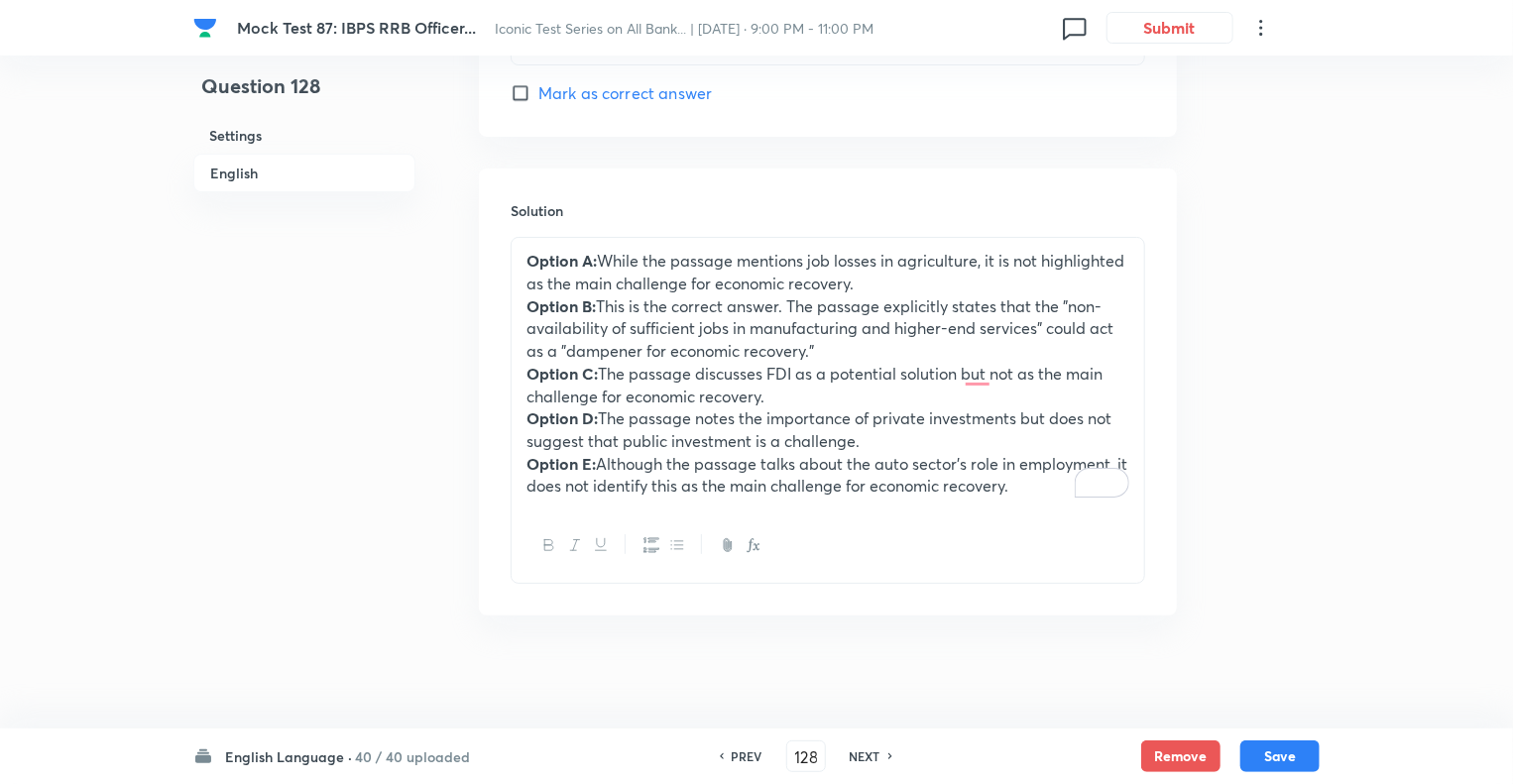 click on "Option B:  This is the correct answer. The passage explicitly states that the "non-availability of sufficient jobs in manufacturing and higher-end services" could act as a "dampener for economic recovery."" at bounding box center [828, 329] 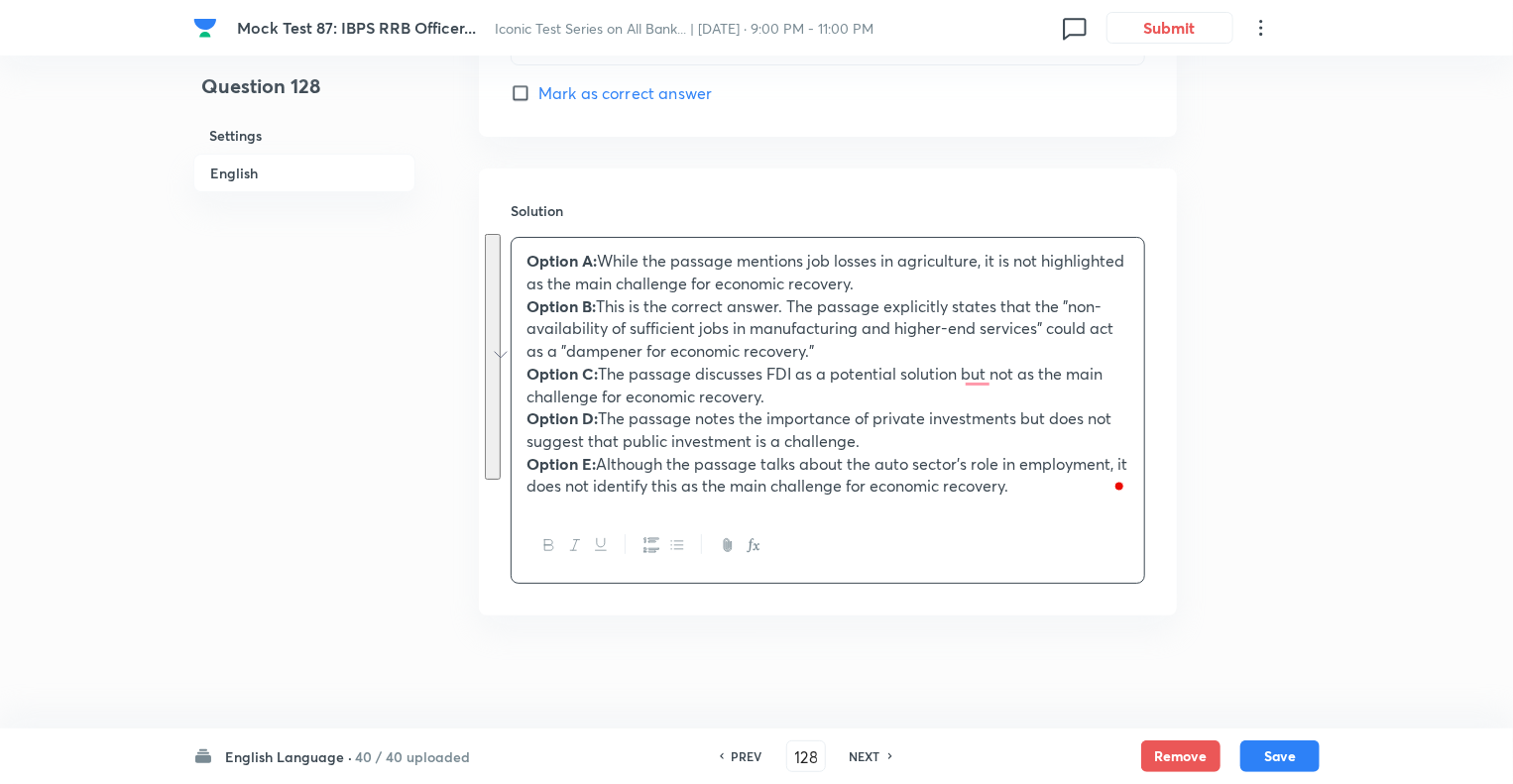 click on "Question 128 Settings English" at bounding box center [304, -1475] 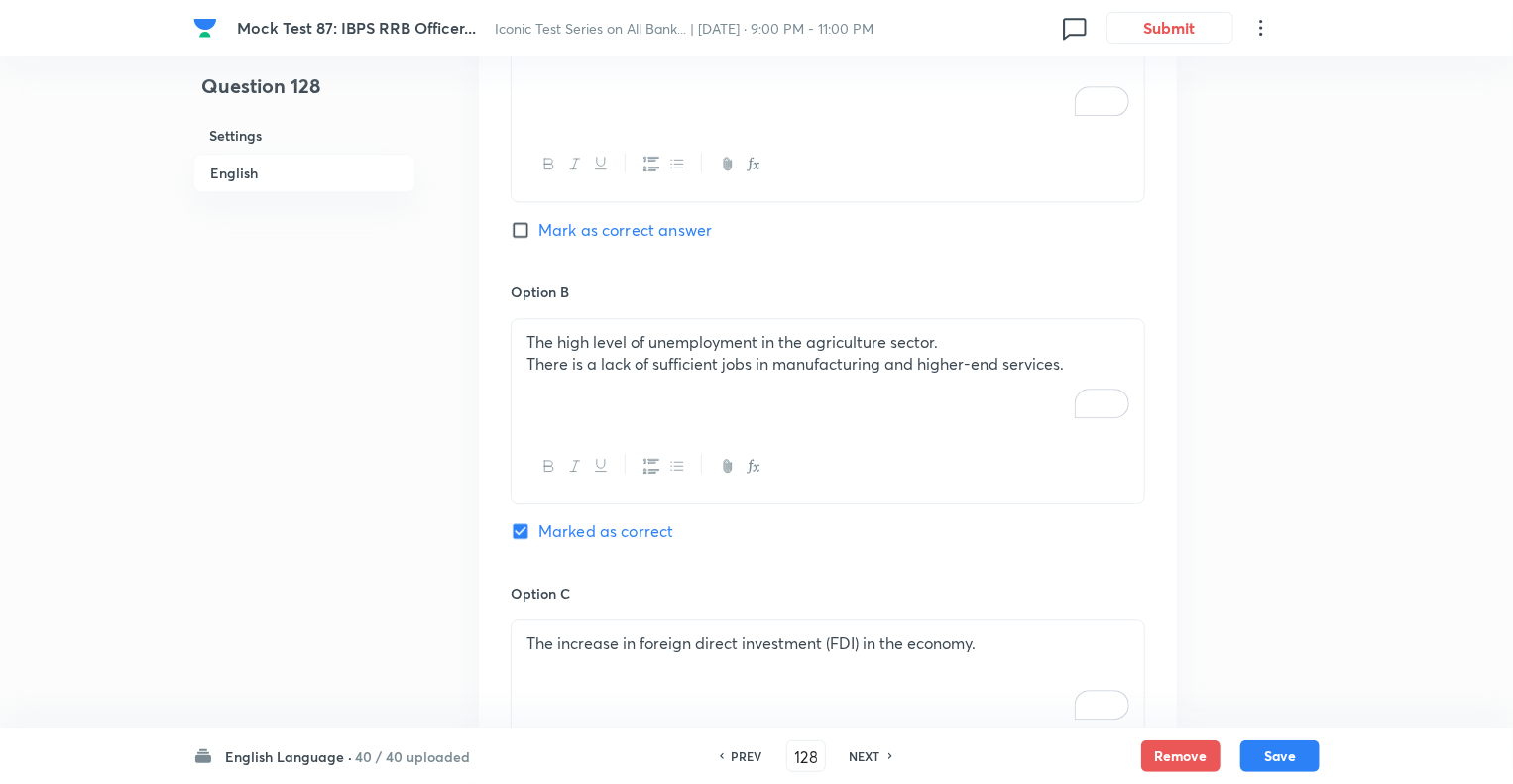 scroll, scrollTop: 2391, scrollLeft: 0, axis: vertical 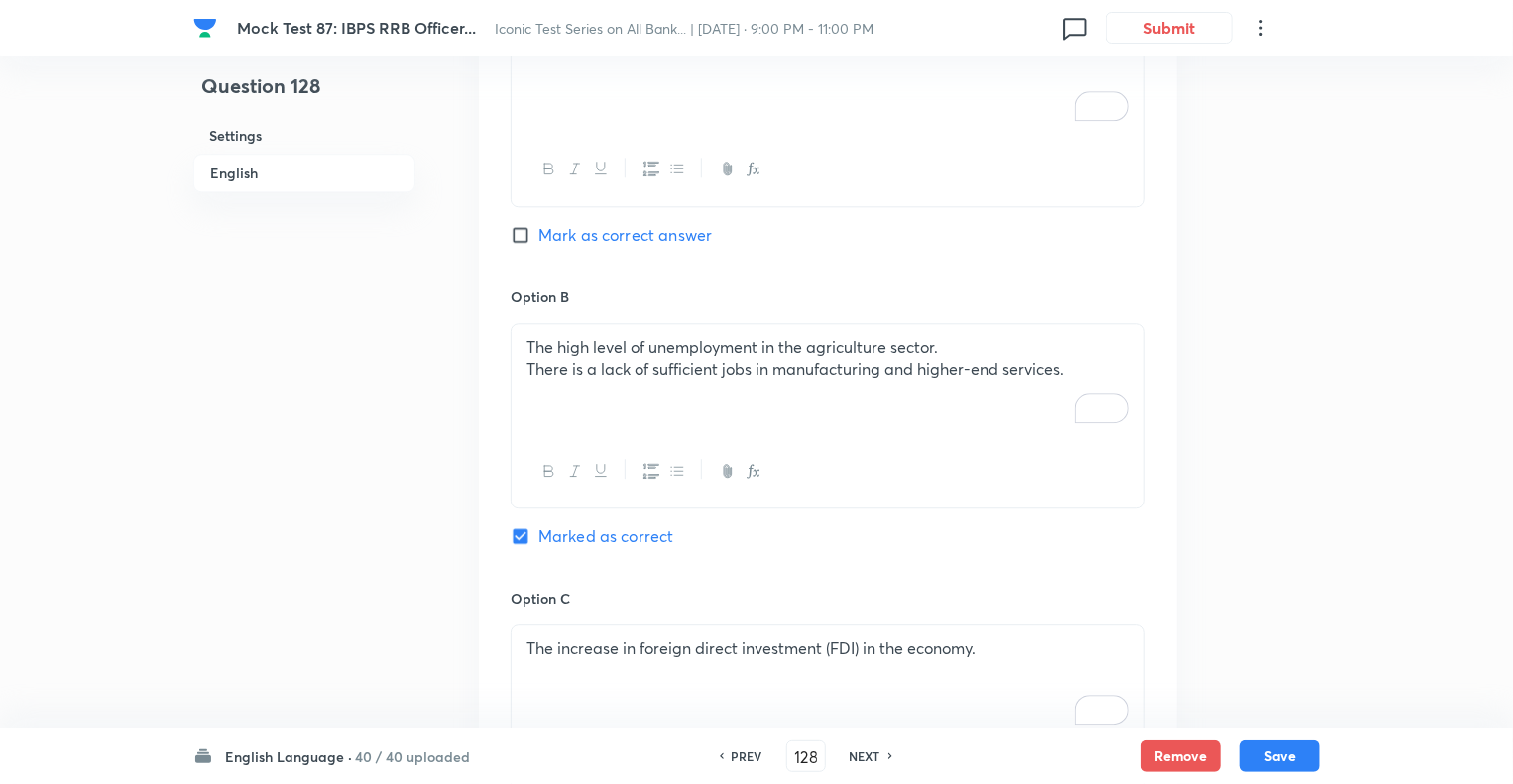 click on "Question 128 Settings English Settings Type Single choice correct 5 options With passage + 1 mark - 0.25 marks Edit Concept English Language Reading Comprehension Comprehension Reading Comprehension Edit Additional details Moderate Concept Not from PYQ paper No equation Edit In English Passage Read the following passage and answer the questions that follow. Some words are given in bold to help you while answering some questions. During normal times, seasonal labour released from agriculture gets accommodated in the construction sector, even though the ideal situation would be their movement to the factory sector. But, currently, the construction sector itself is shedding jobs, forcing workers to find employment in the household sector and low-end services. This non-availability of sufficient jobs in manufacturing and higher end services could be the  dampener  Tepid Question The high level of unemployment in the agriculture sector. There is a lack of sufficient jobs in manufacturing and higher-end services." at bounding box center (756, -127) 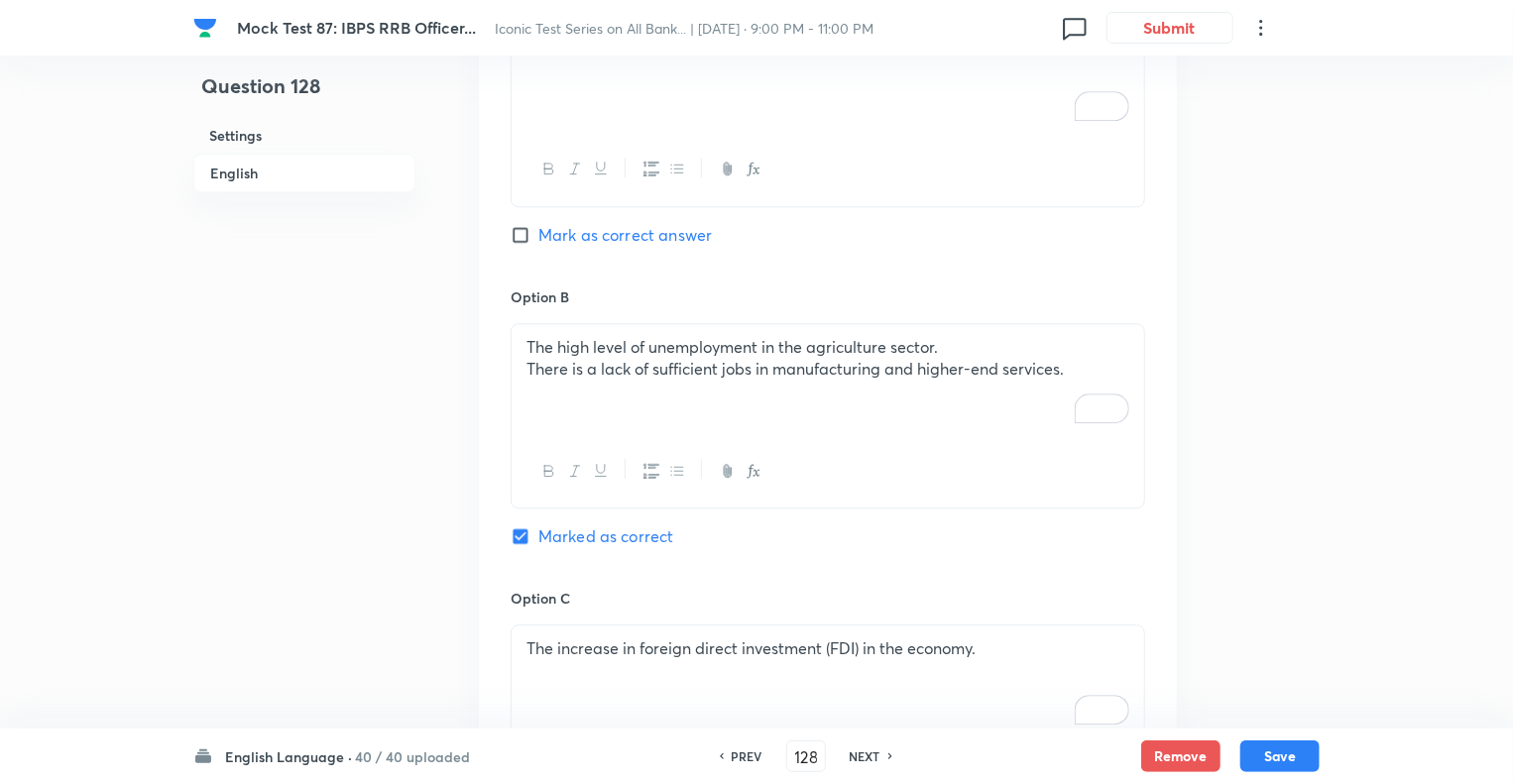 click on "NEXT" at bounding box center [865, 756] 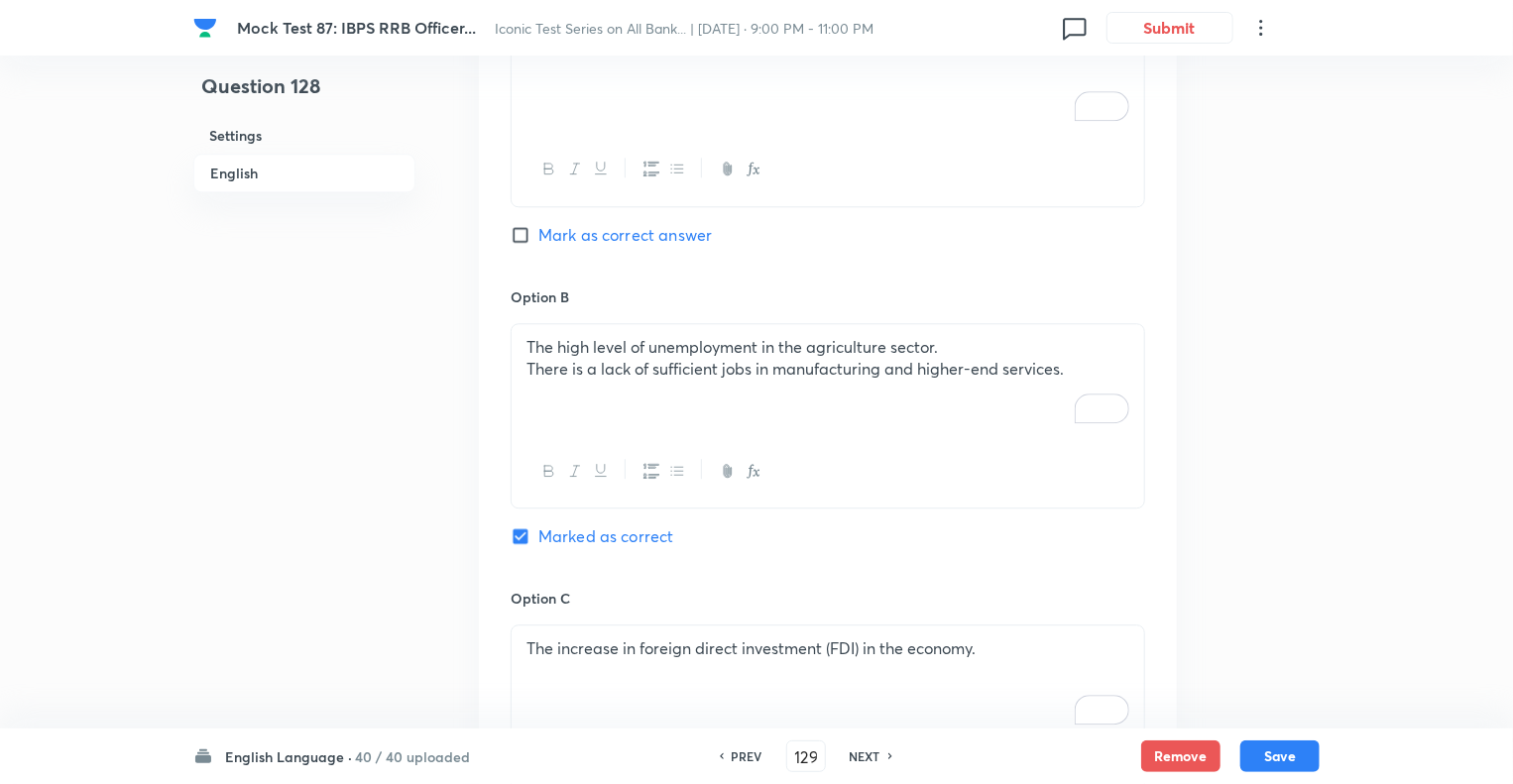checkbox on "true" 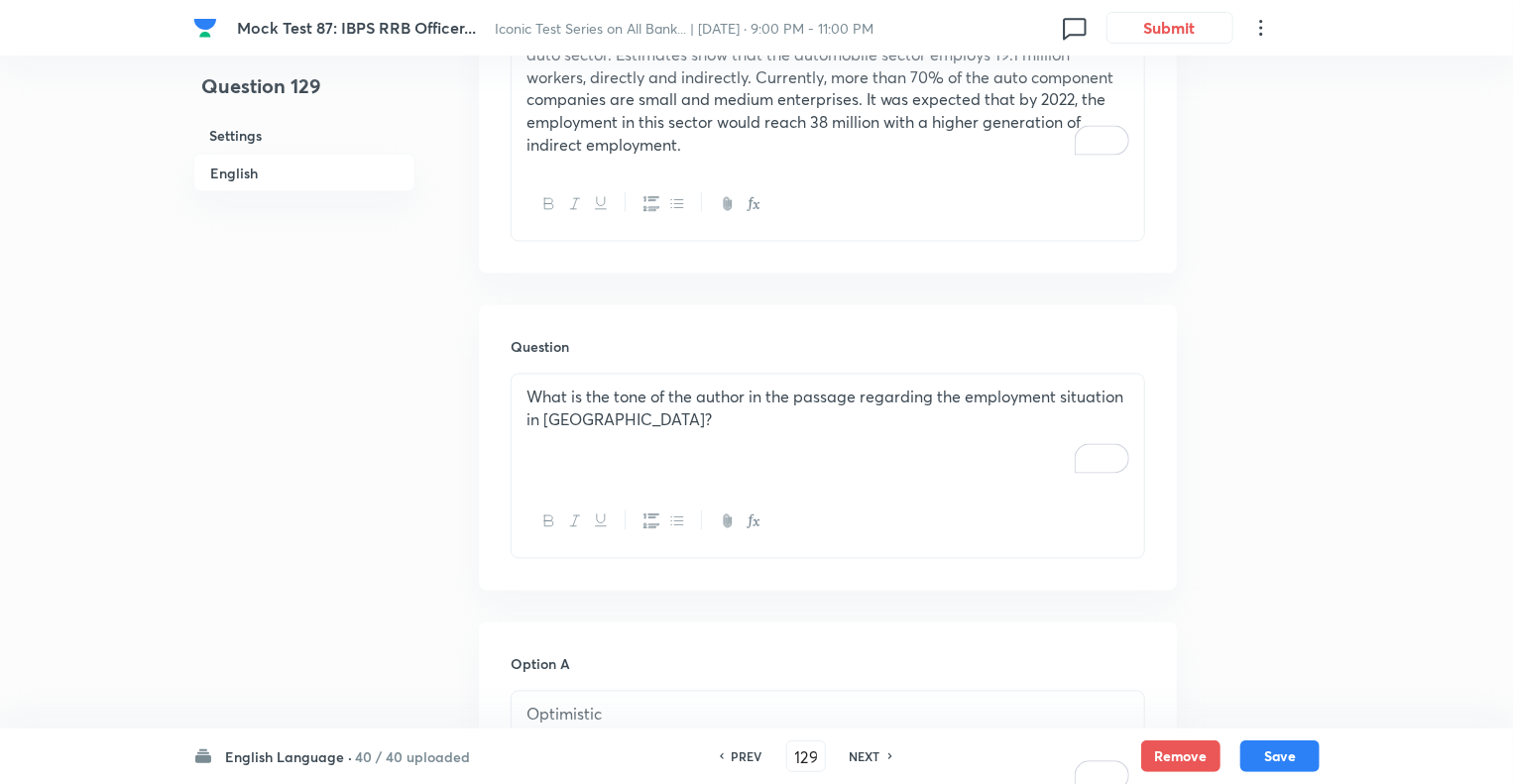 scroll, scrollTop: 1669, scrollLeft: 0, axis: vertical 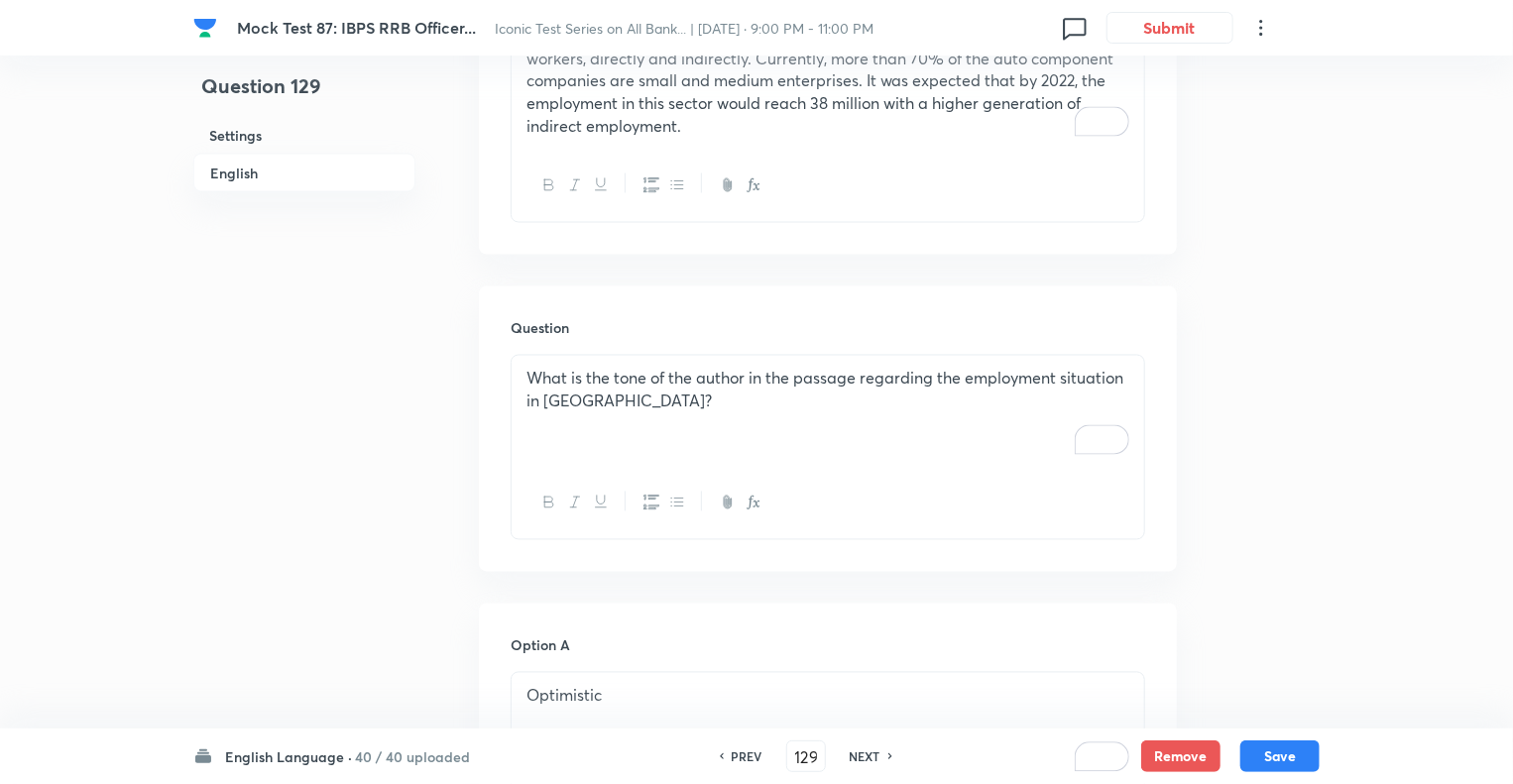click on "What is the tone of the author in the passage regarding the employment situation in [GEOGRAPHIC_DATA]?" at bounding box center (828, 390) 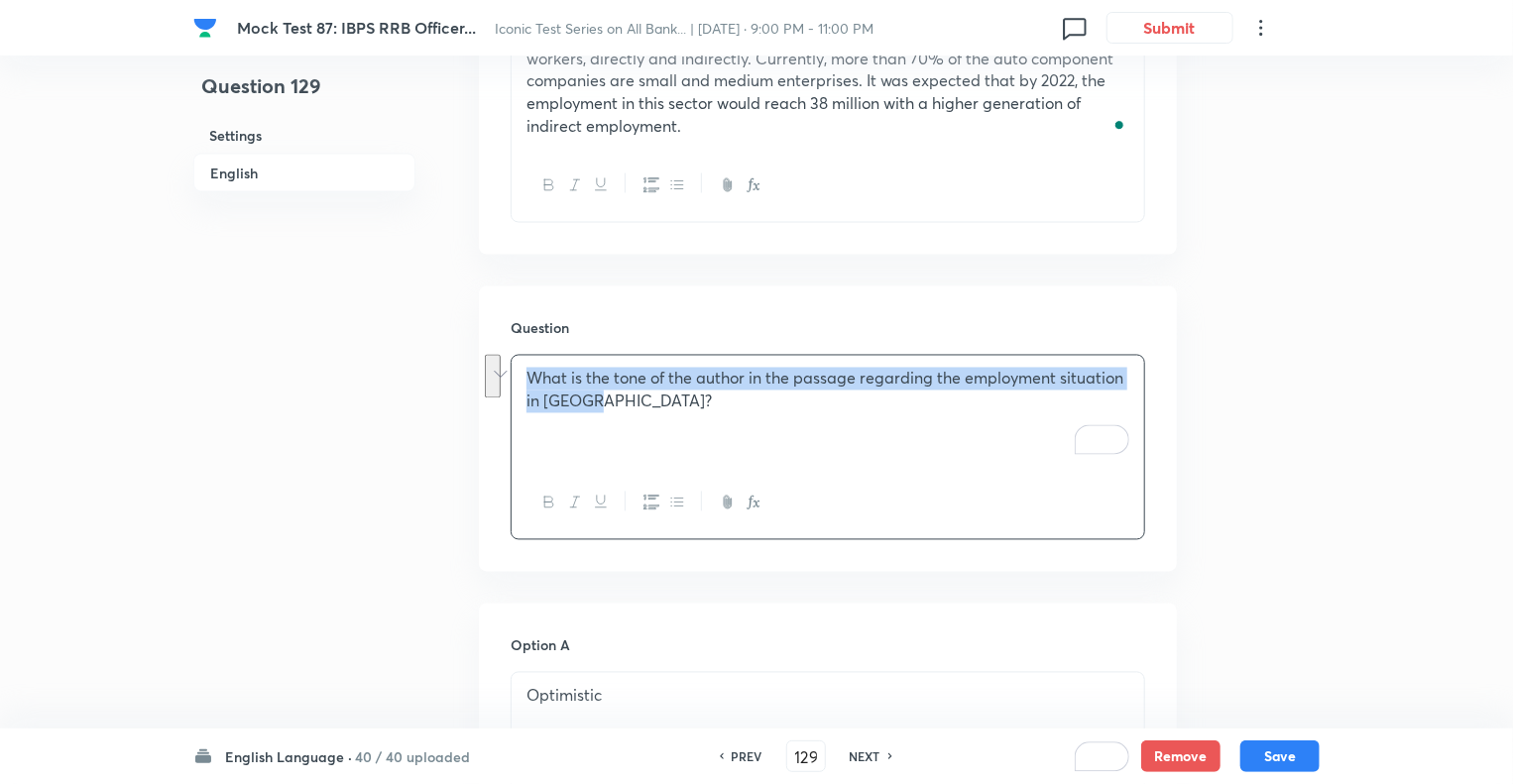 click on "Question 129 Settings English" at bounding box center [304, 571] 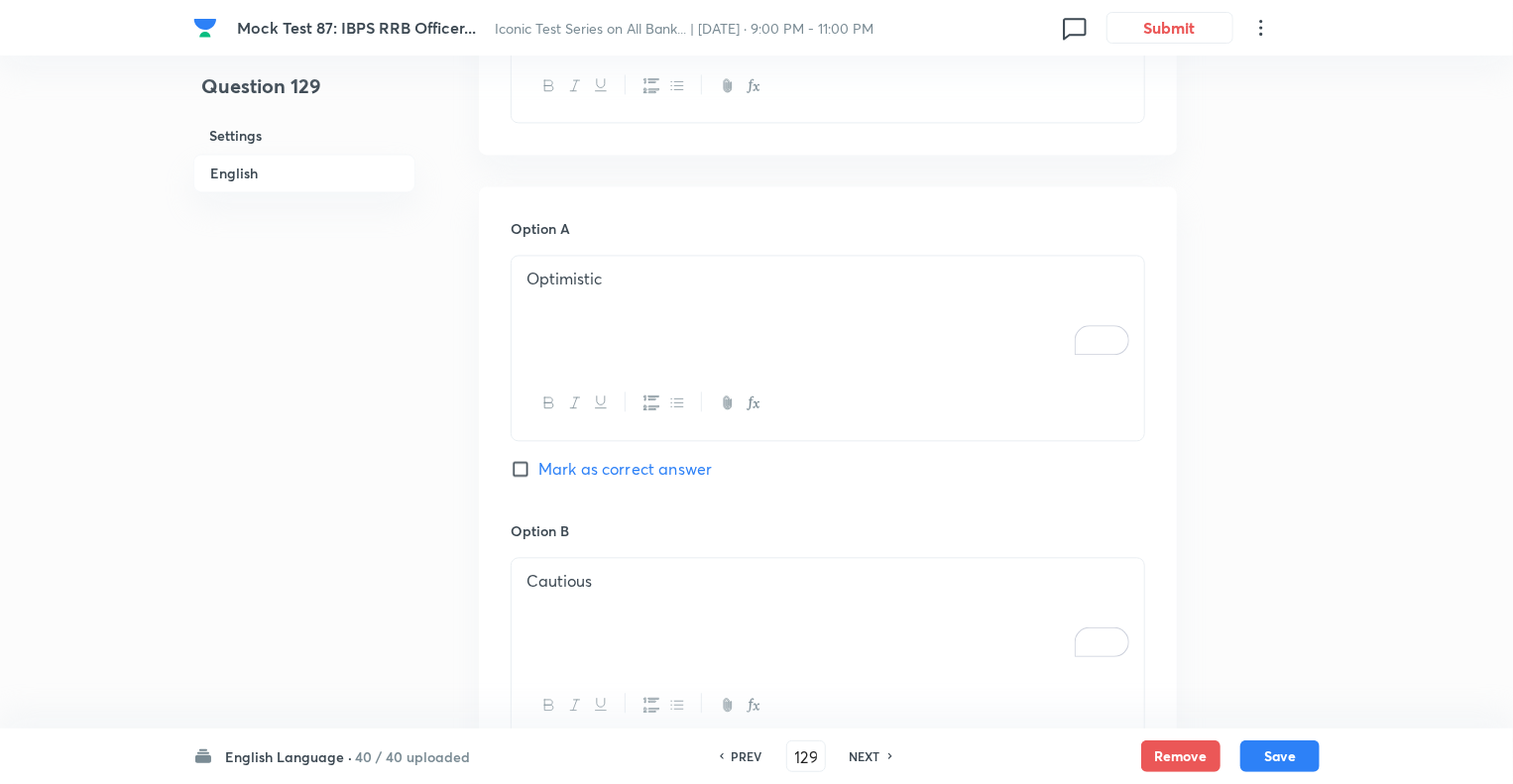 scroll, scrollTop: 2184, scrollLeft: 0, axis: vertical 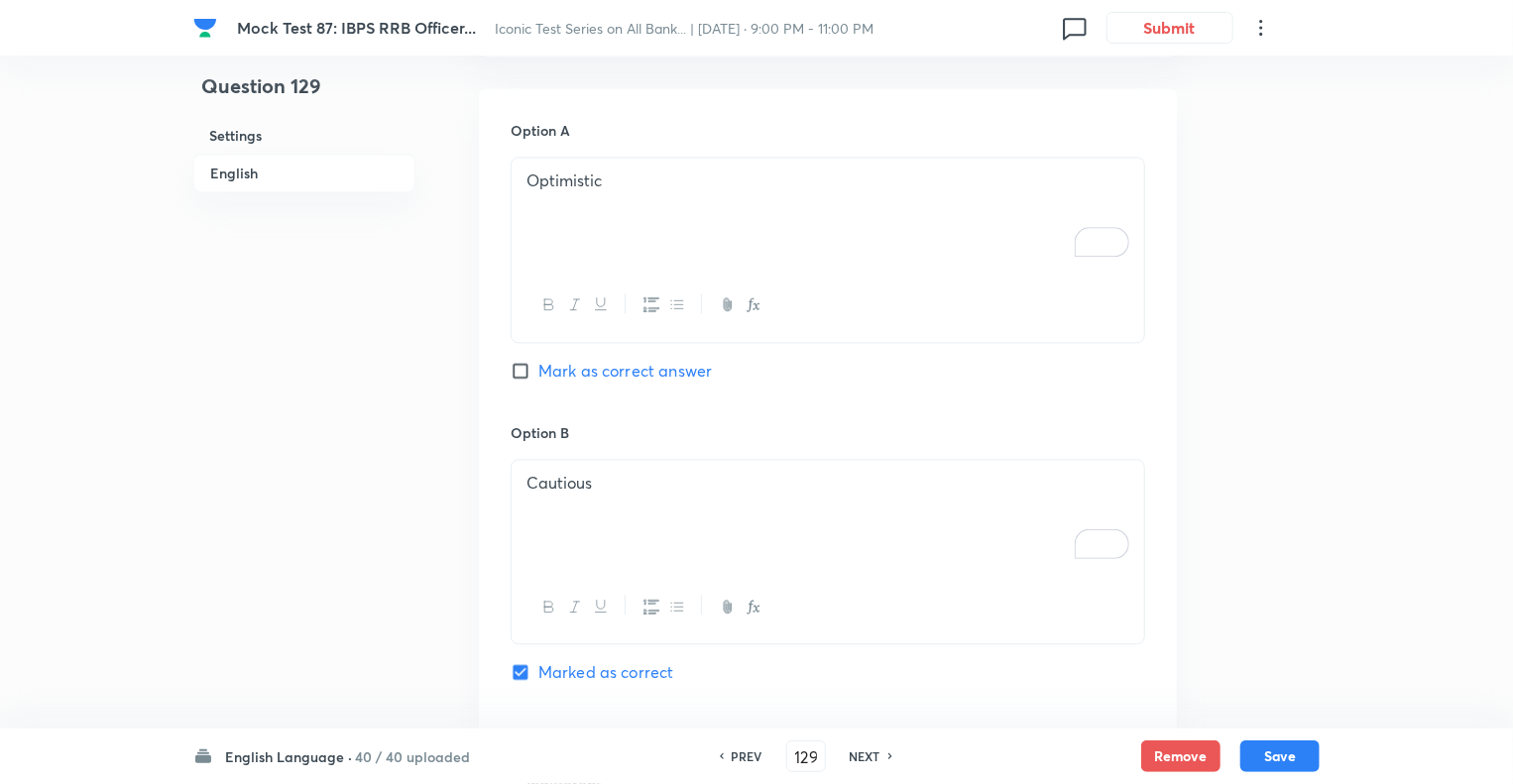 click on "Optimistic" at bounding box center [828, 213] 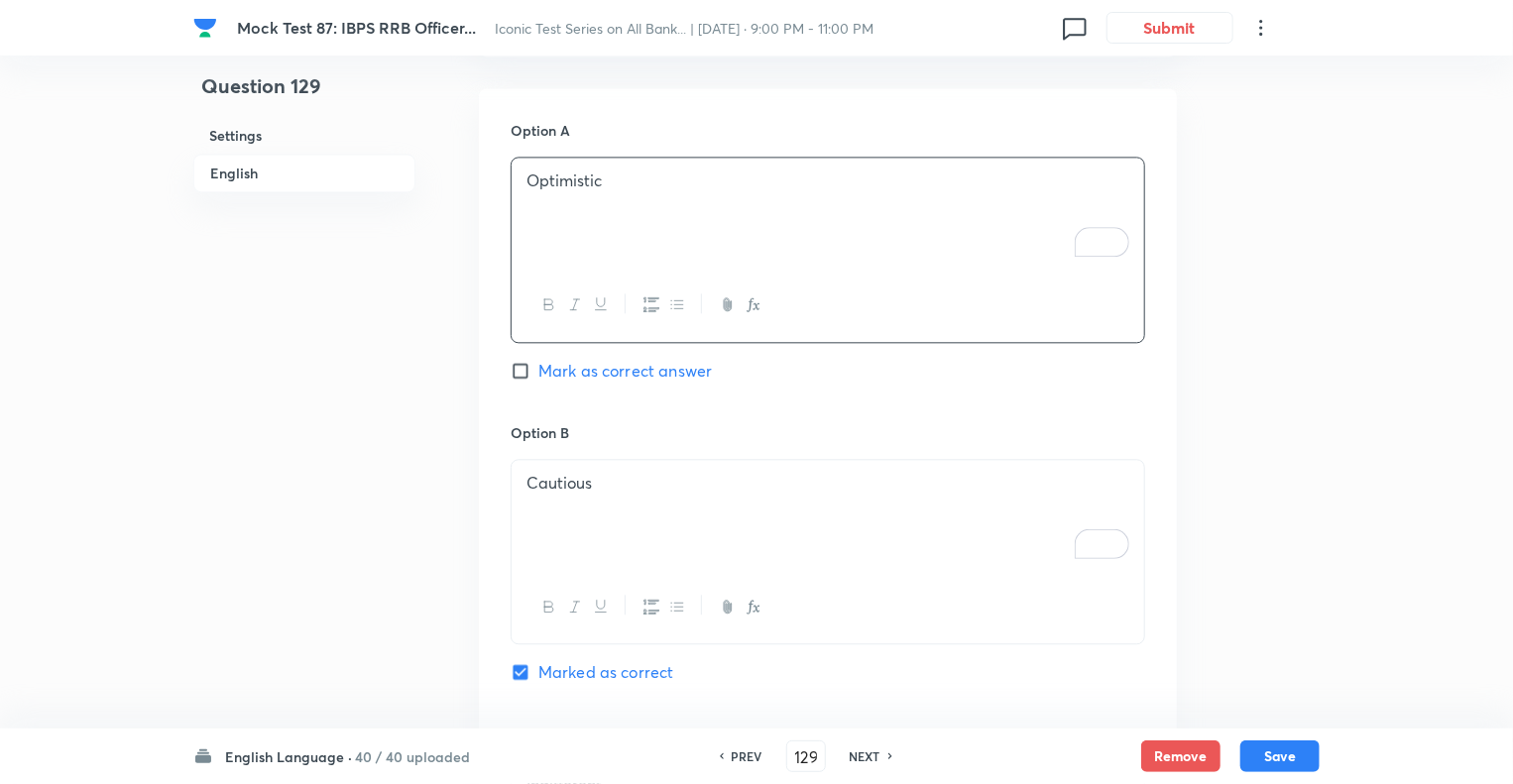 click on "Cautious" at bounding box center [828, 515] 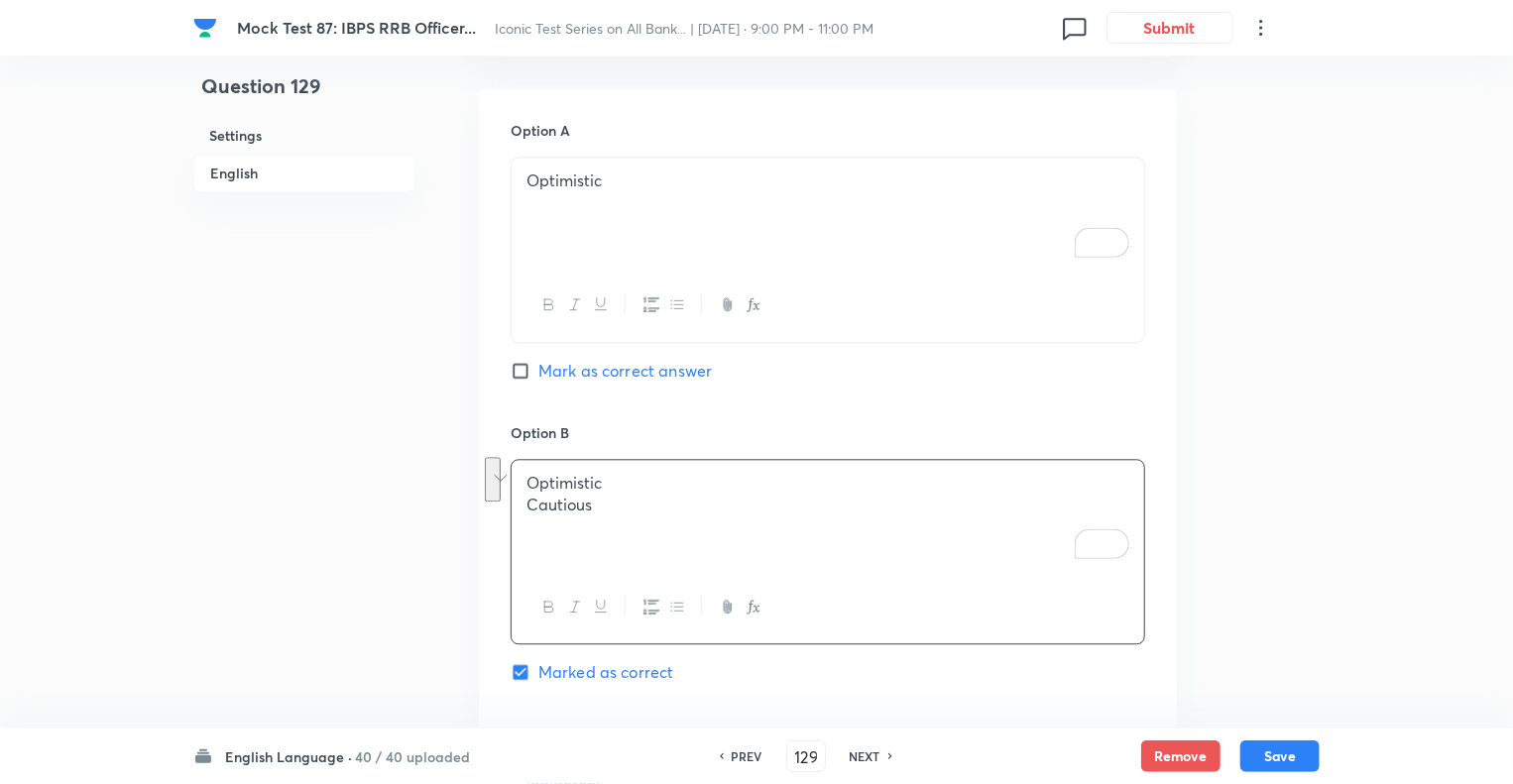 click on "Question 129 Settings English" at bounding box center (304, 56) 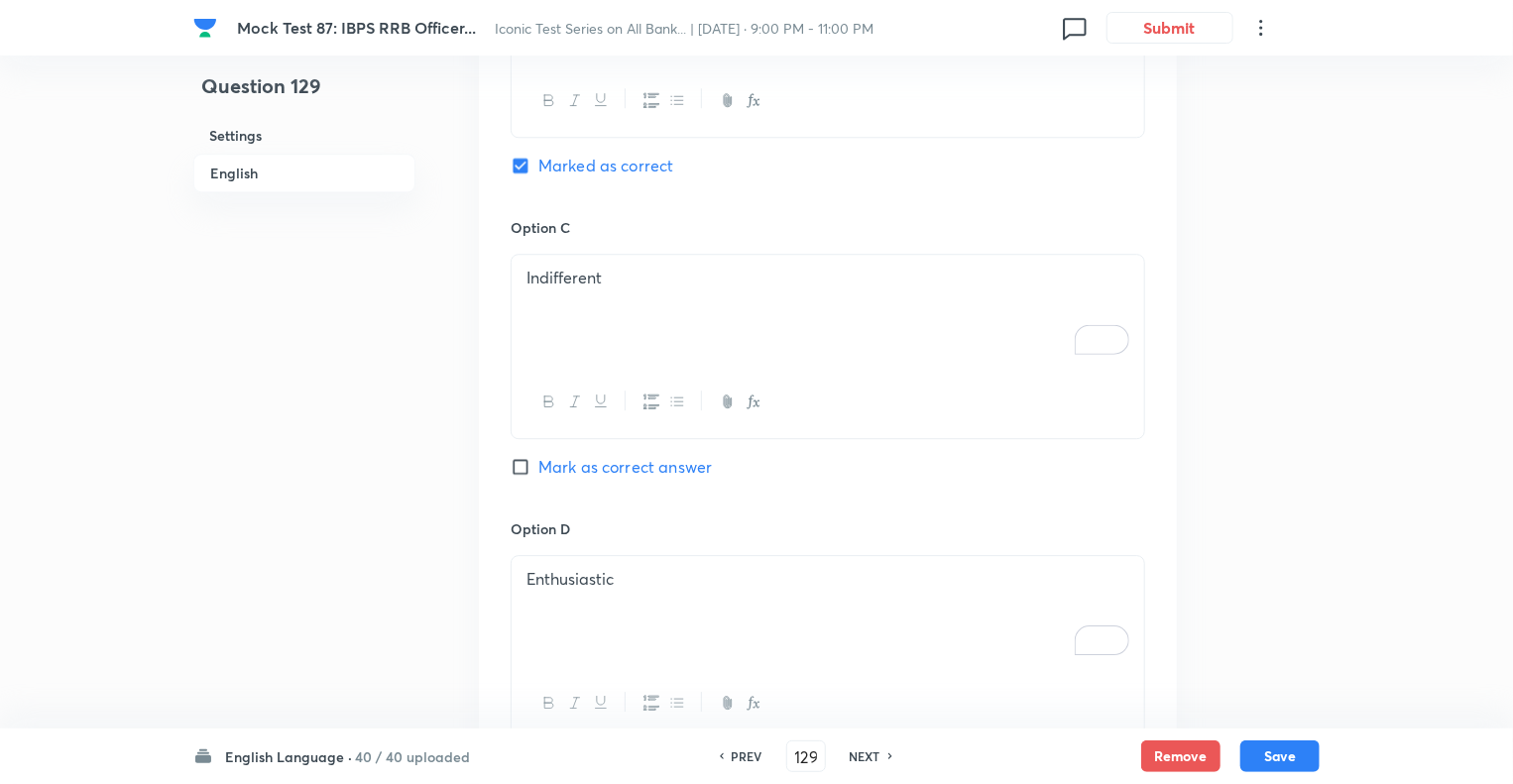 scroll, scrollTop: 2700, scrollLeft: 0, axis: vertical 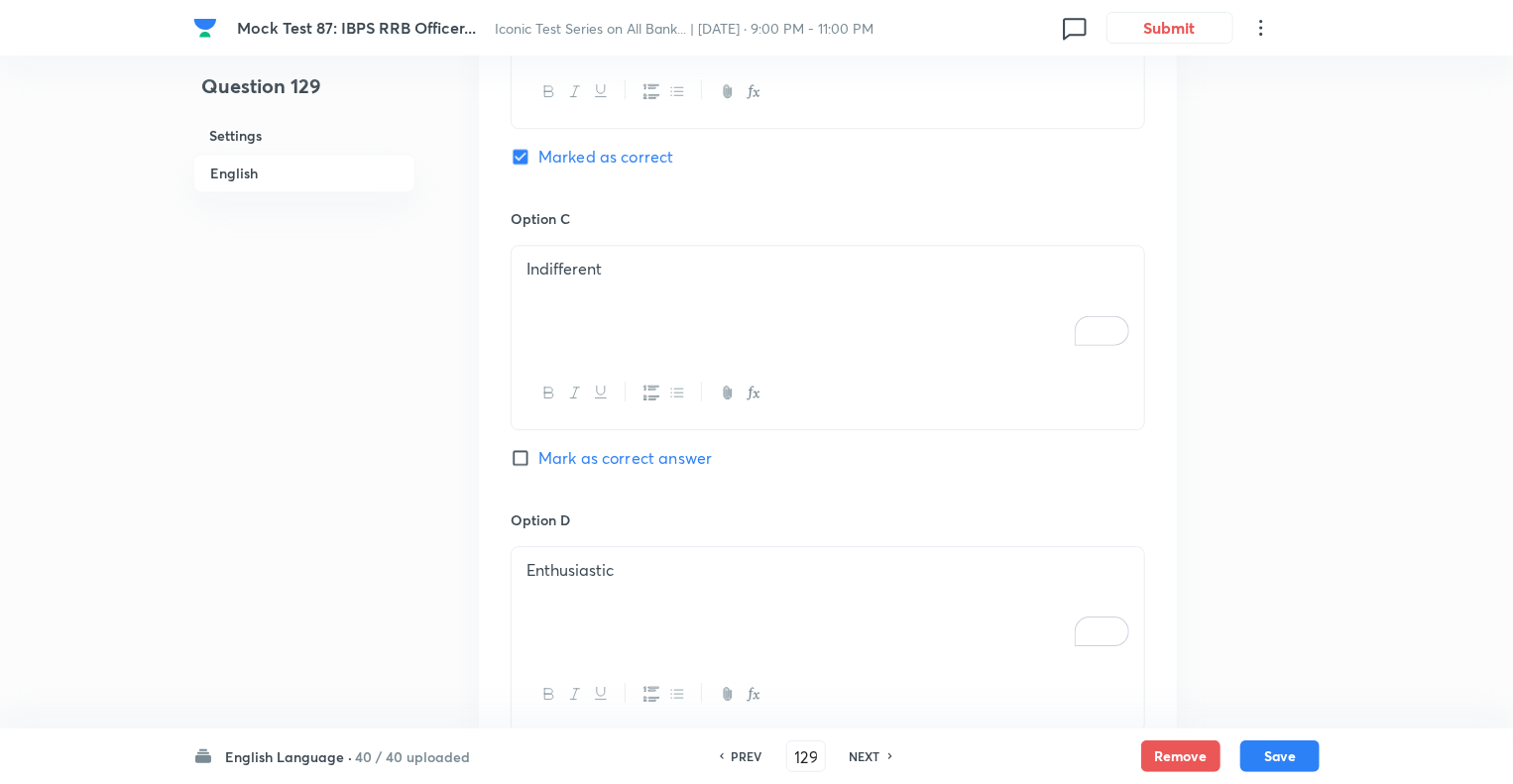 click on "Indifferent" at bounding box center [828, 301] 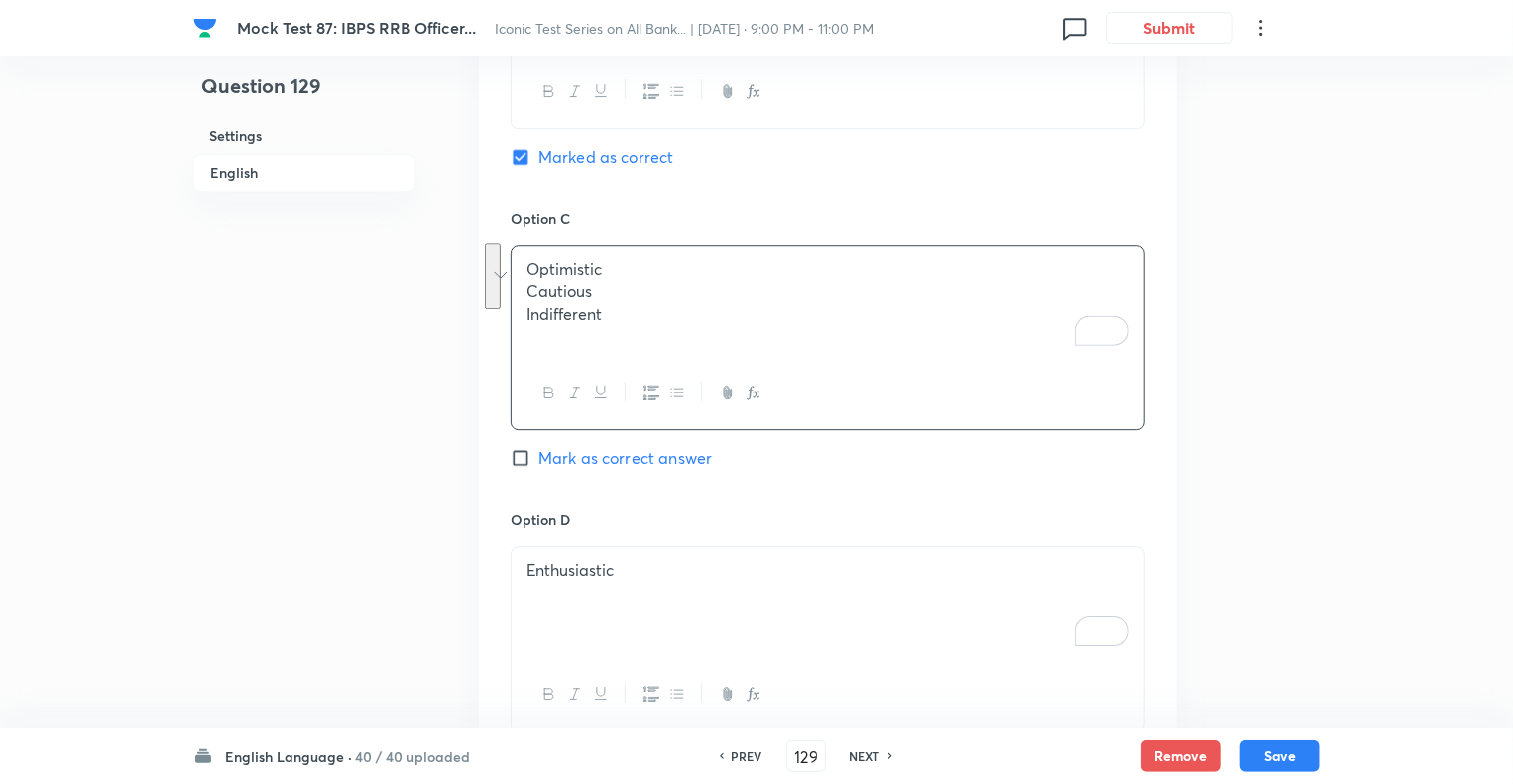 click on "Enthusiastic" at bounding box center [828, 570] 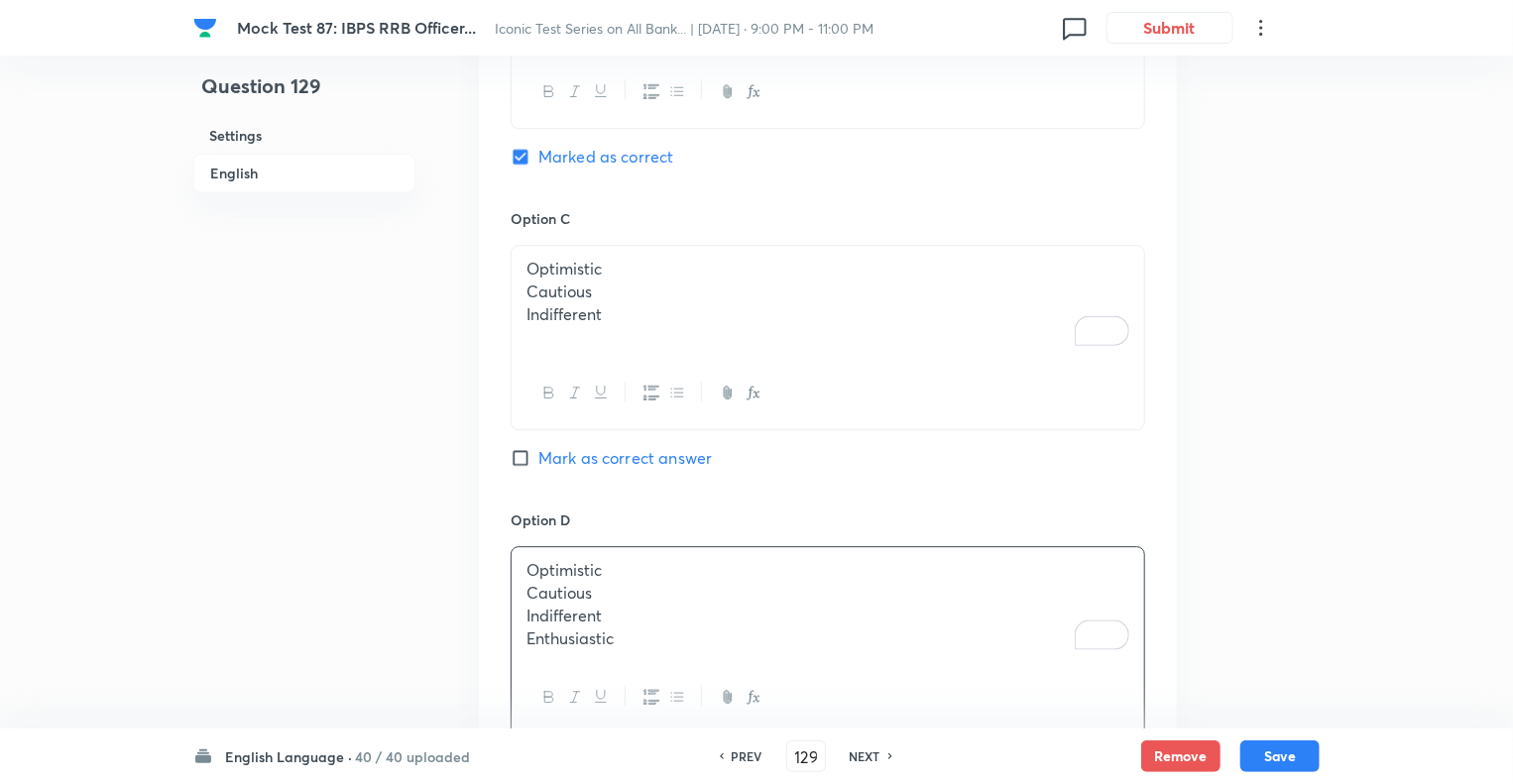click on "Question 129 Settings English" at bounding box center [304, -459] 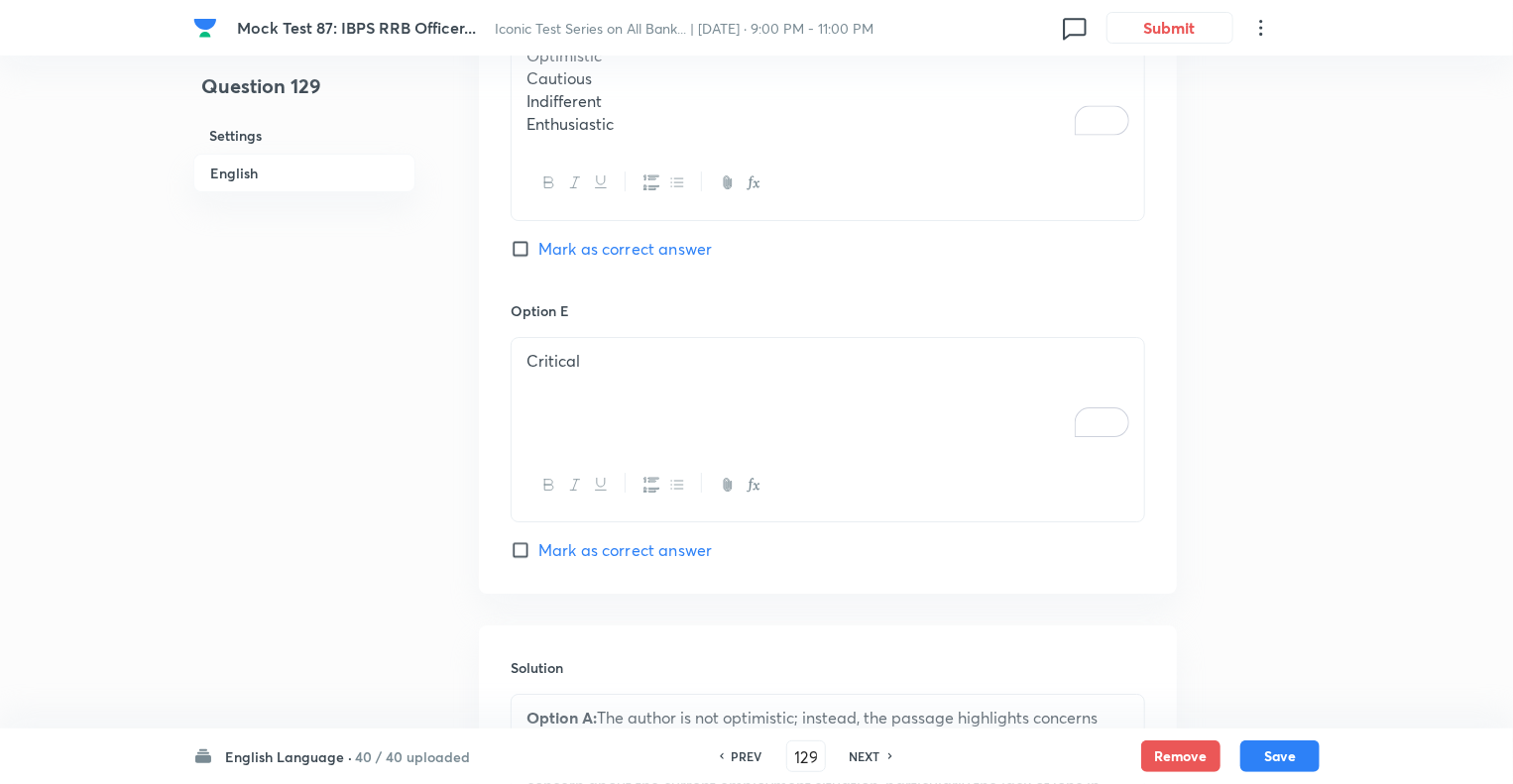 scroll, scrollTop: 3215, scrollLeft: 0, axis: vertical 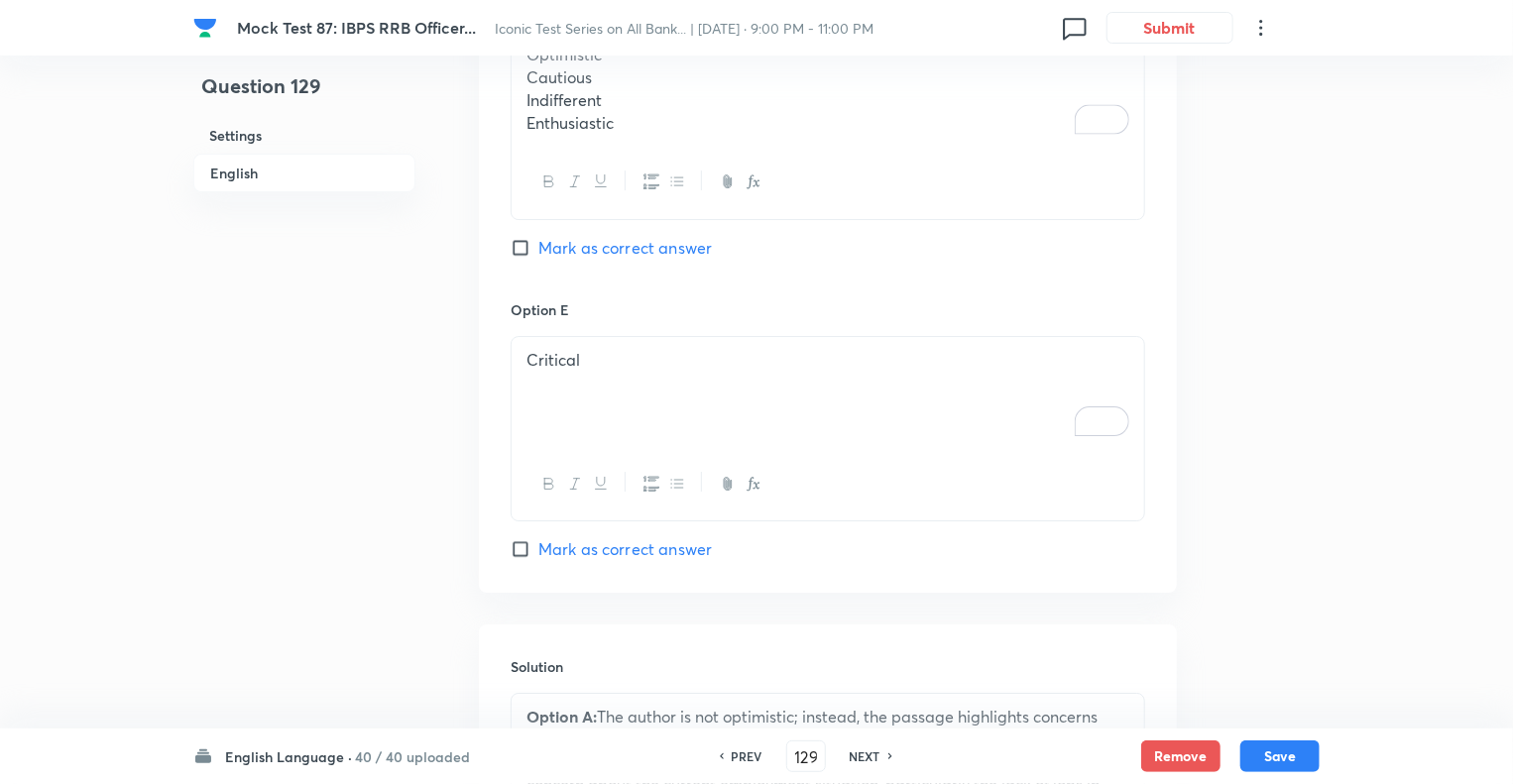 click on "Critical" at bounding box center [828, 392] 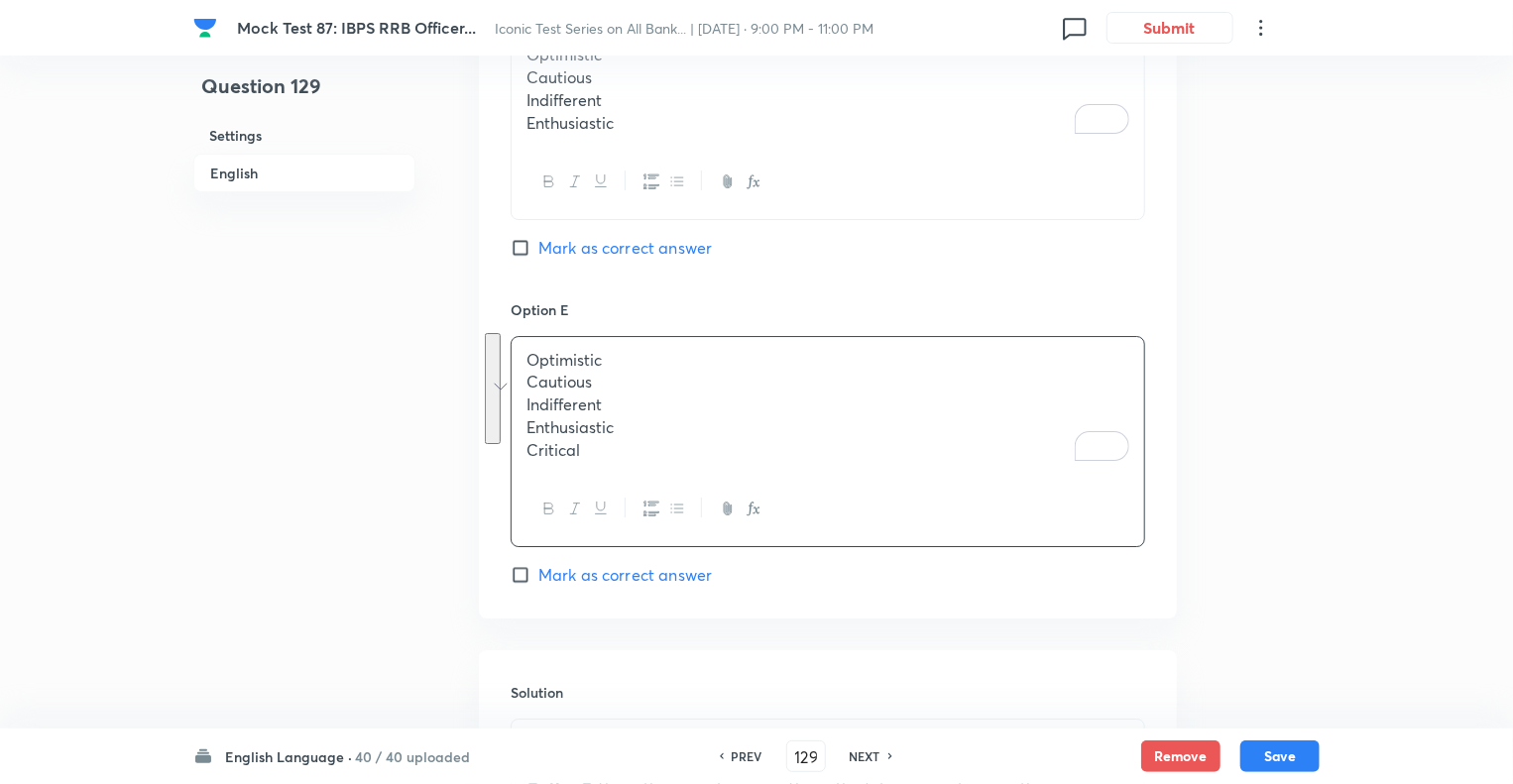 click on "Question 129 Settings English" at bounding box center [304, -961] 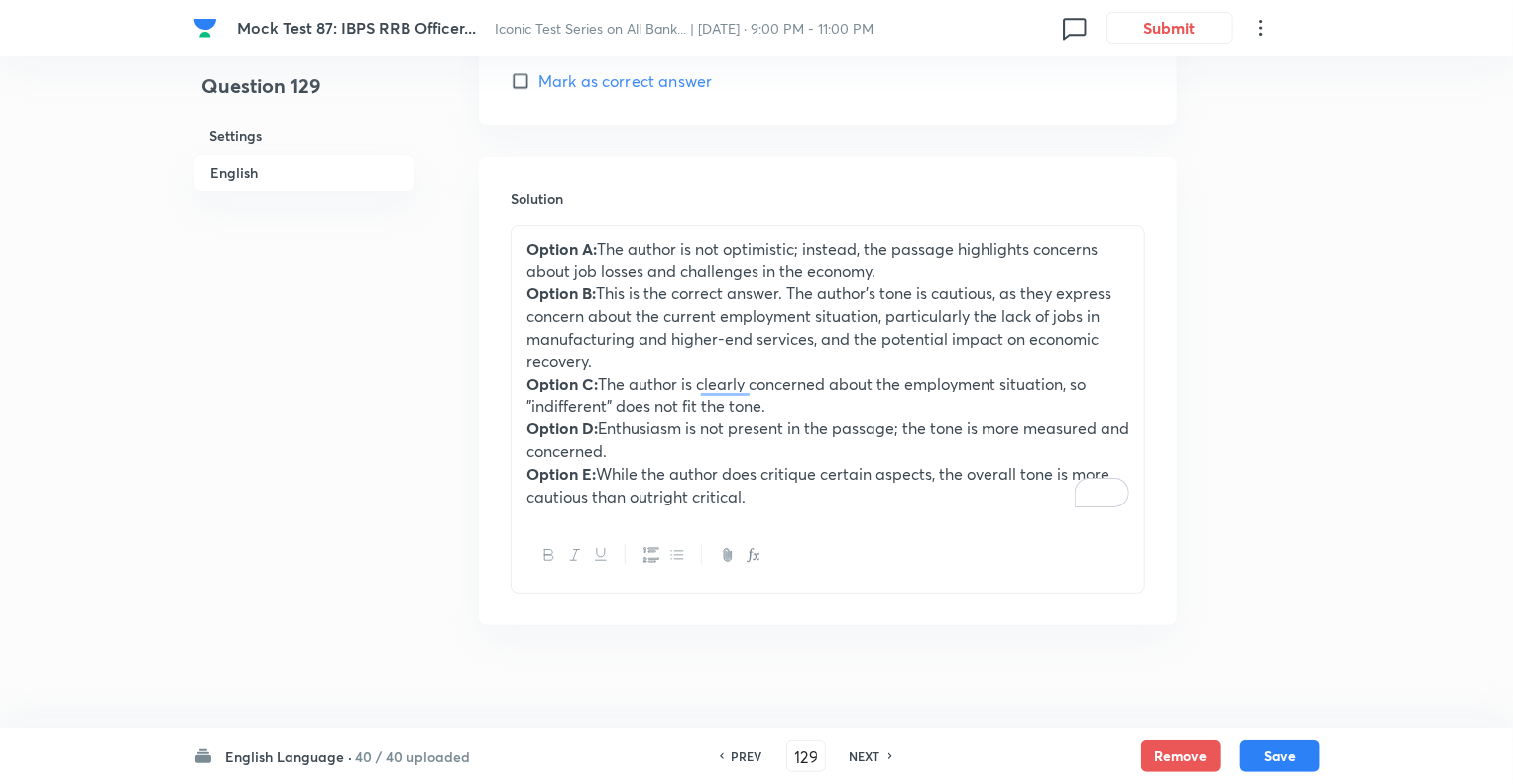 scroll, scrollTop: 3719, scrollLeft: 0, axis: vertical 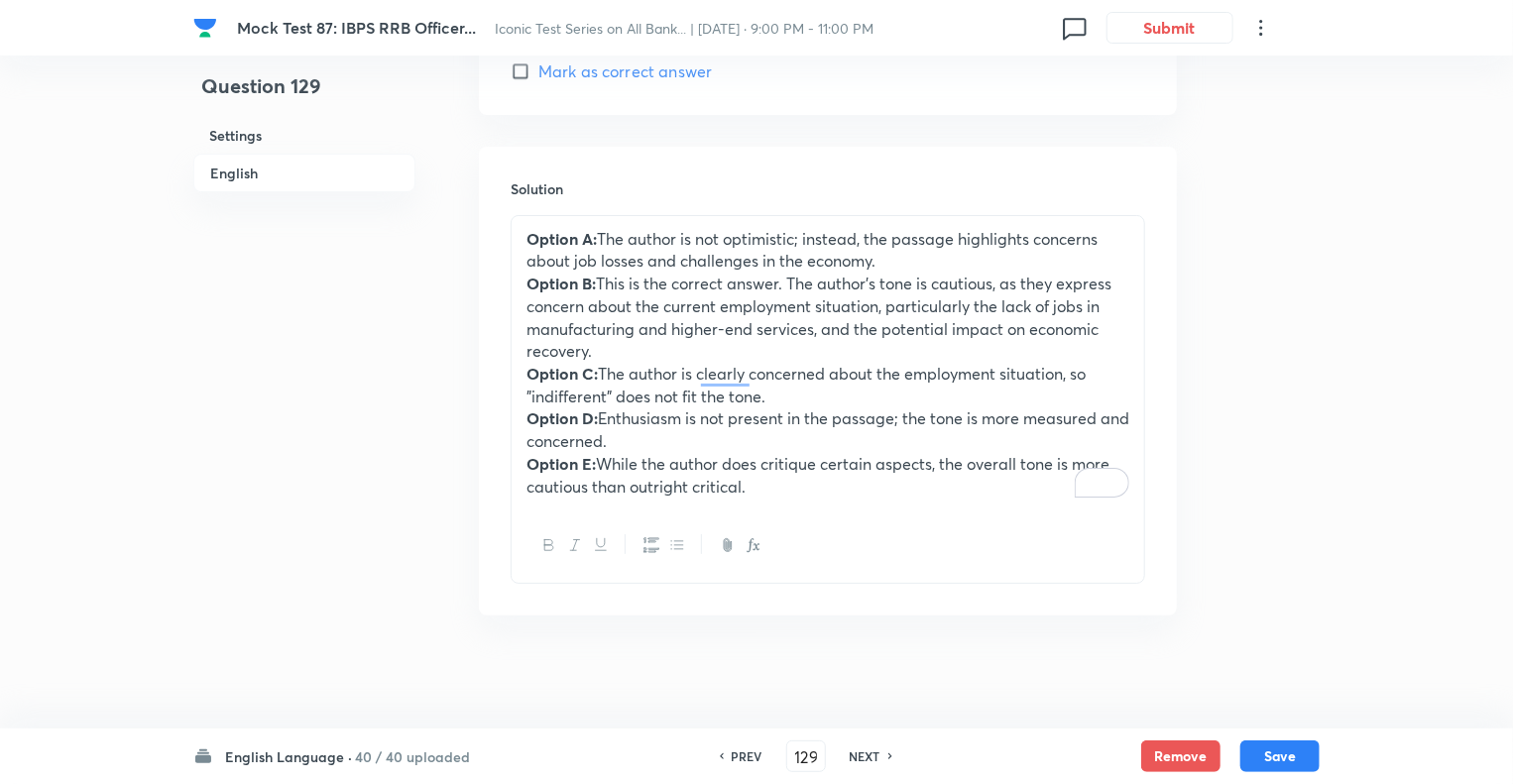 click on "Option D:  Enthusiasm is not present in the passage; the tone is more measured and concerned." at bounding box center [828, 429] 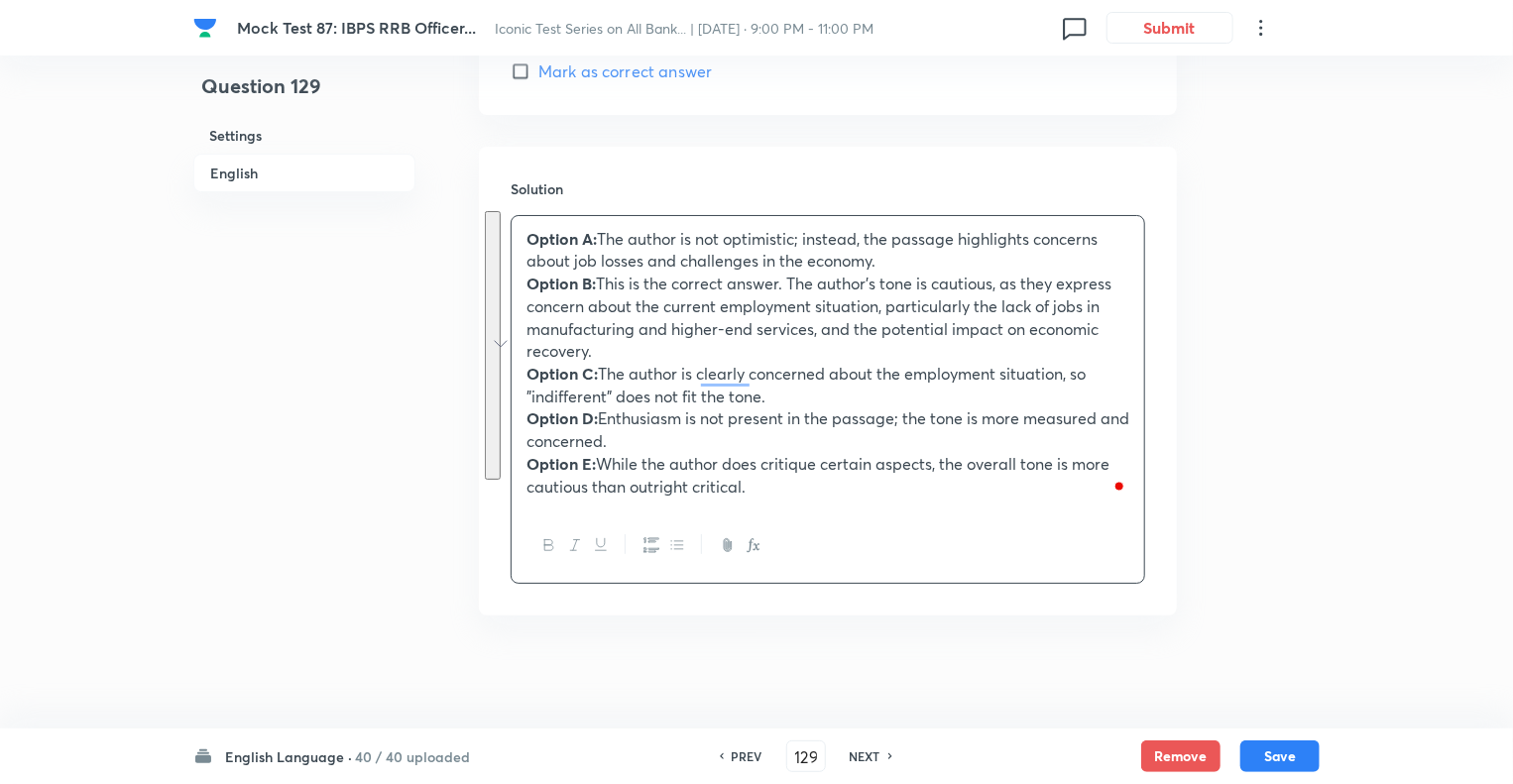 click on "Question 129 Settings English" at bounding box center (304, -1465) 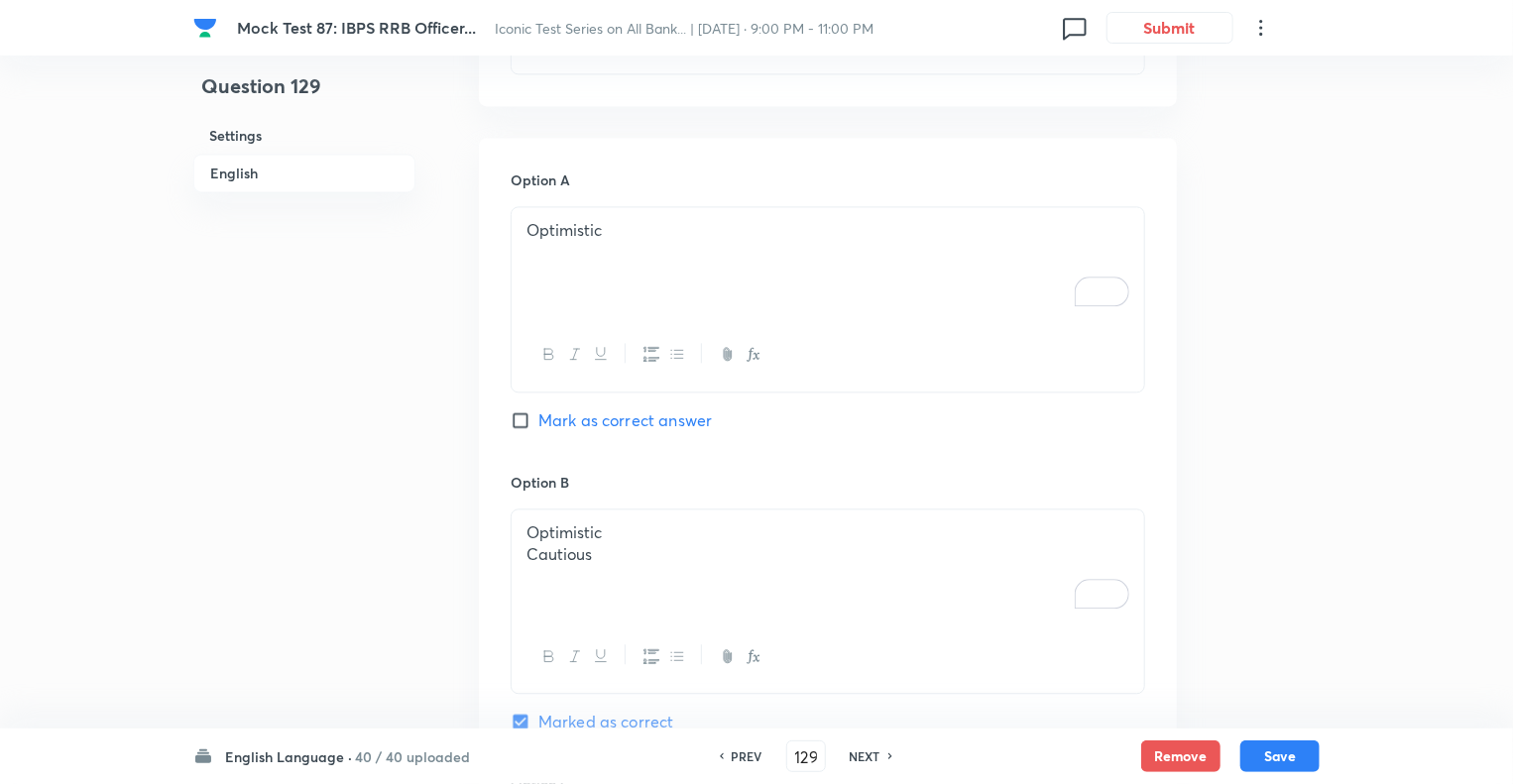 scroll, scrollTop: 2133, scrollLeft: 0, axis: vertical 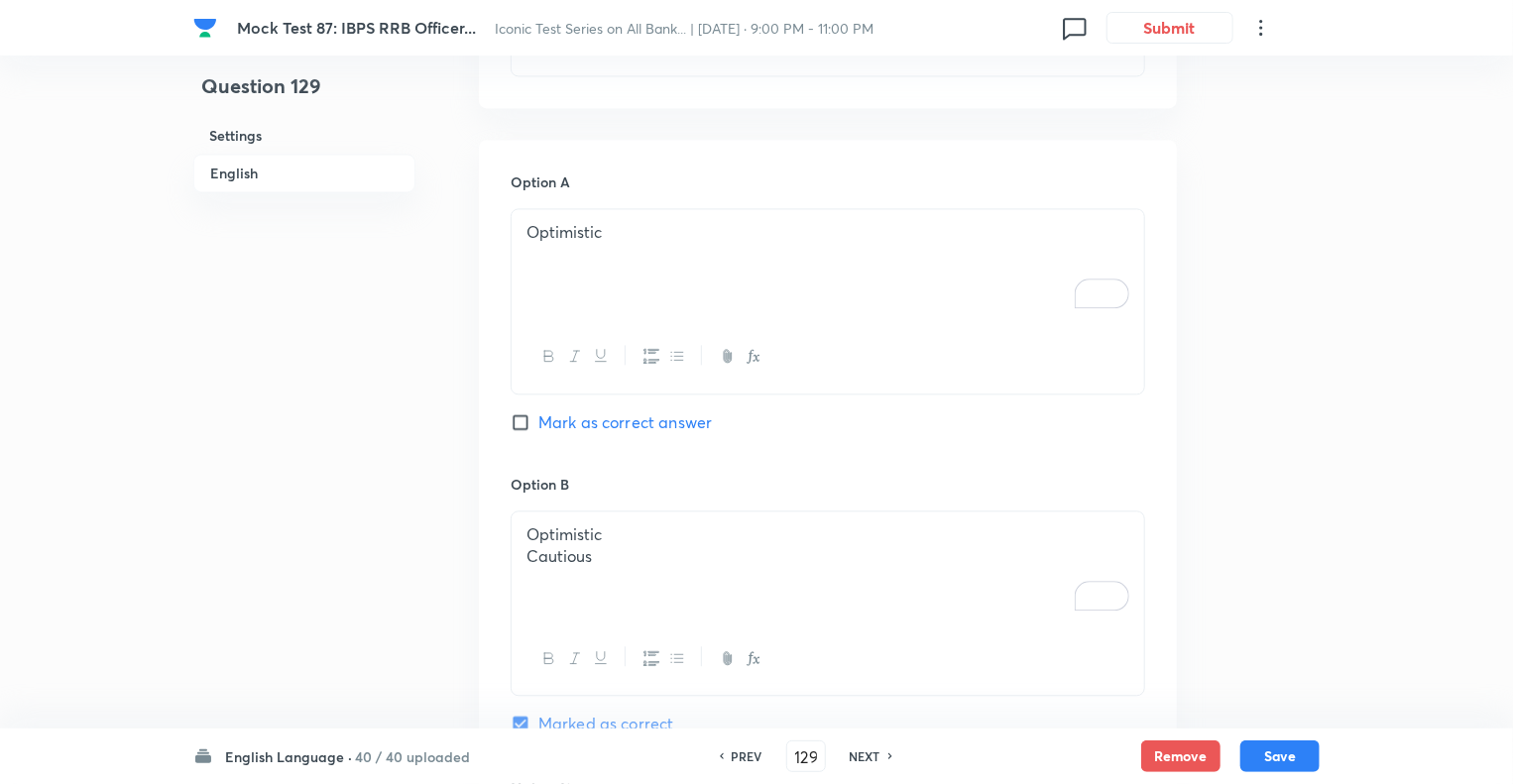 click on "Cautious" at bounding box center [828, 556] 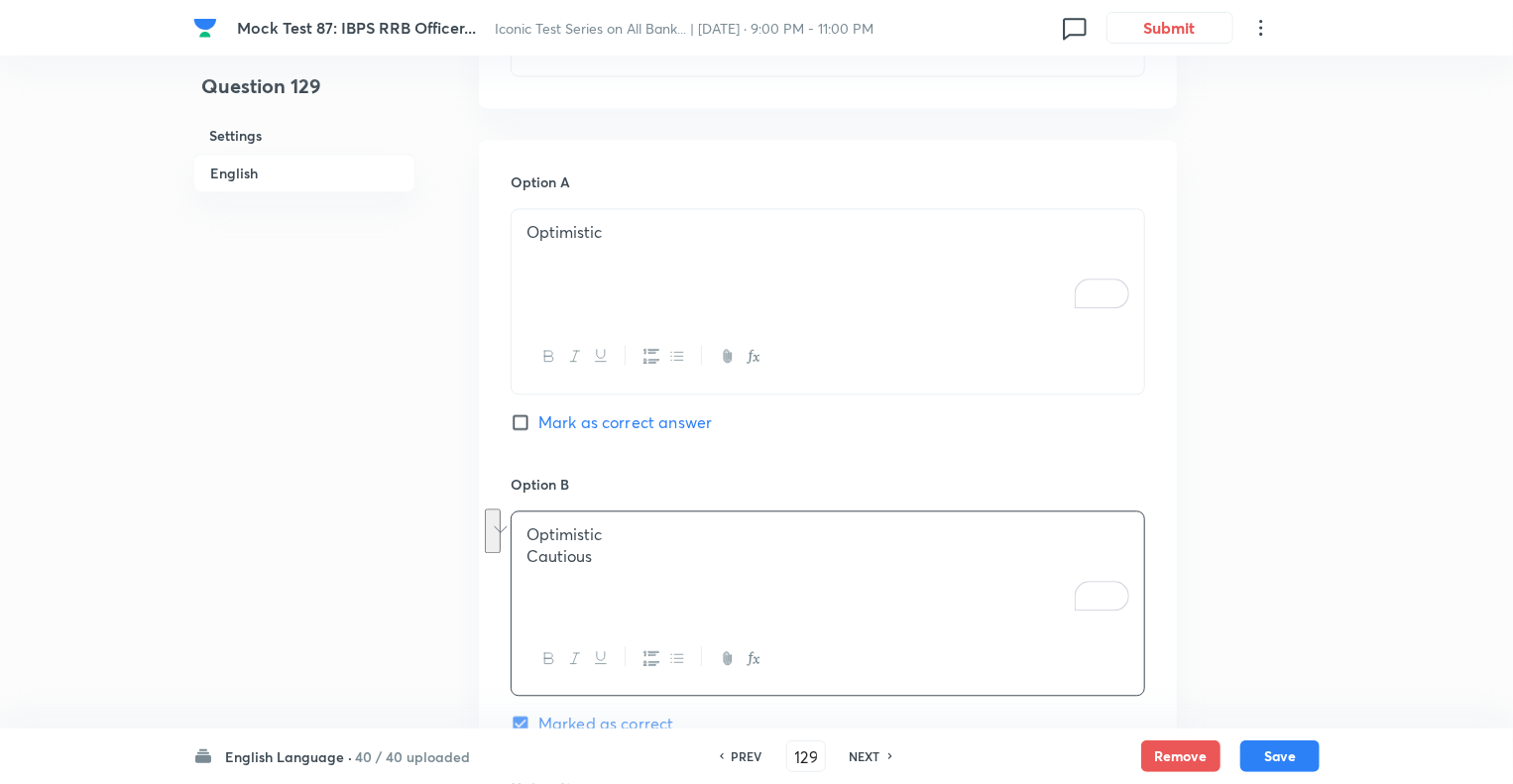 click on "Question 129 Settings English" at bounding box center (304, 121) 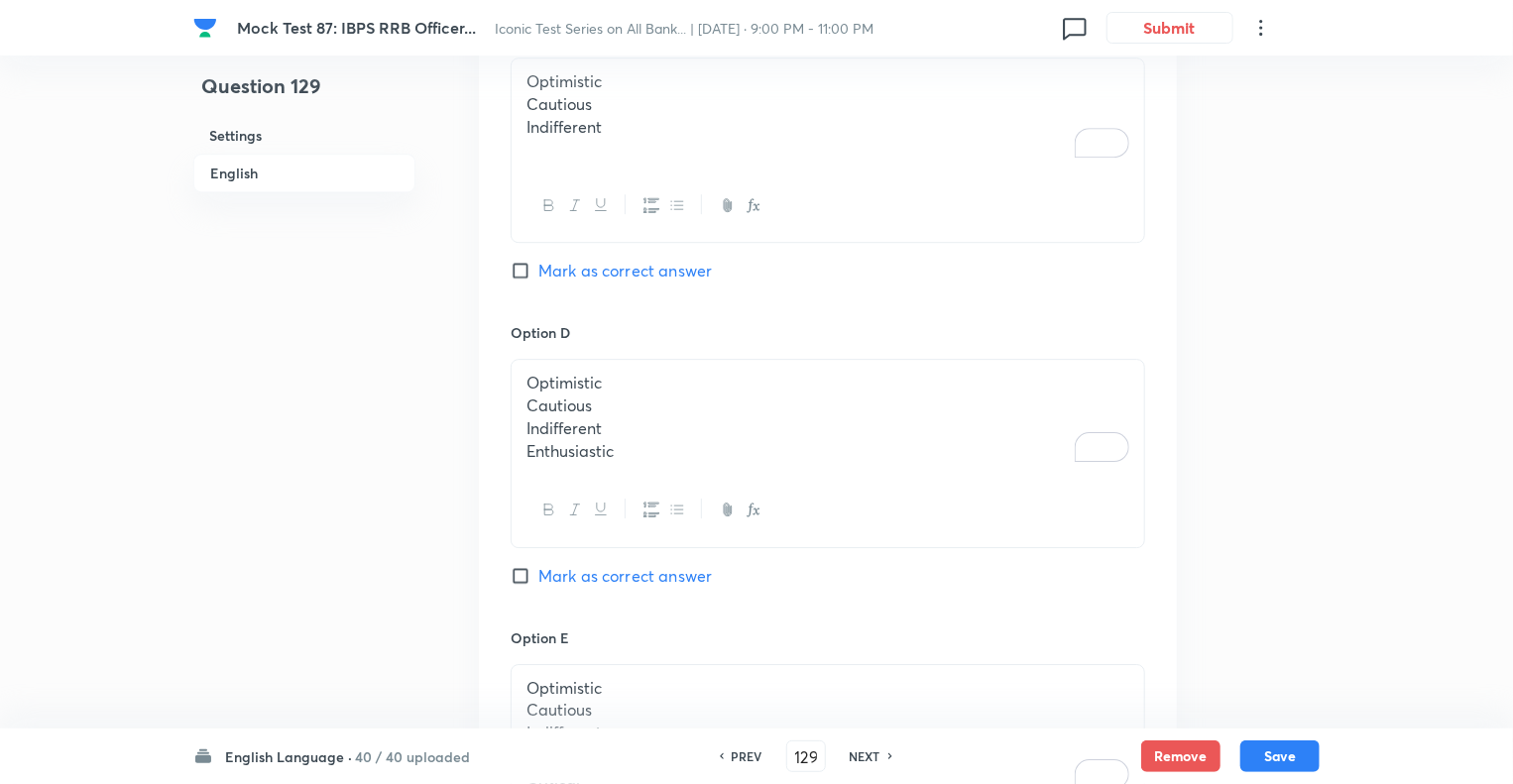 scroll, scrollTop: 3164, scrollLeft: 0, axis: vertical 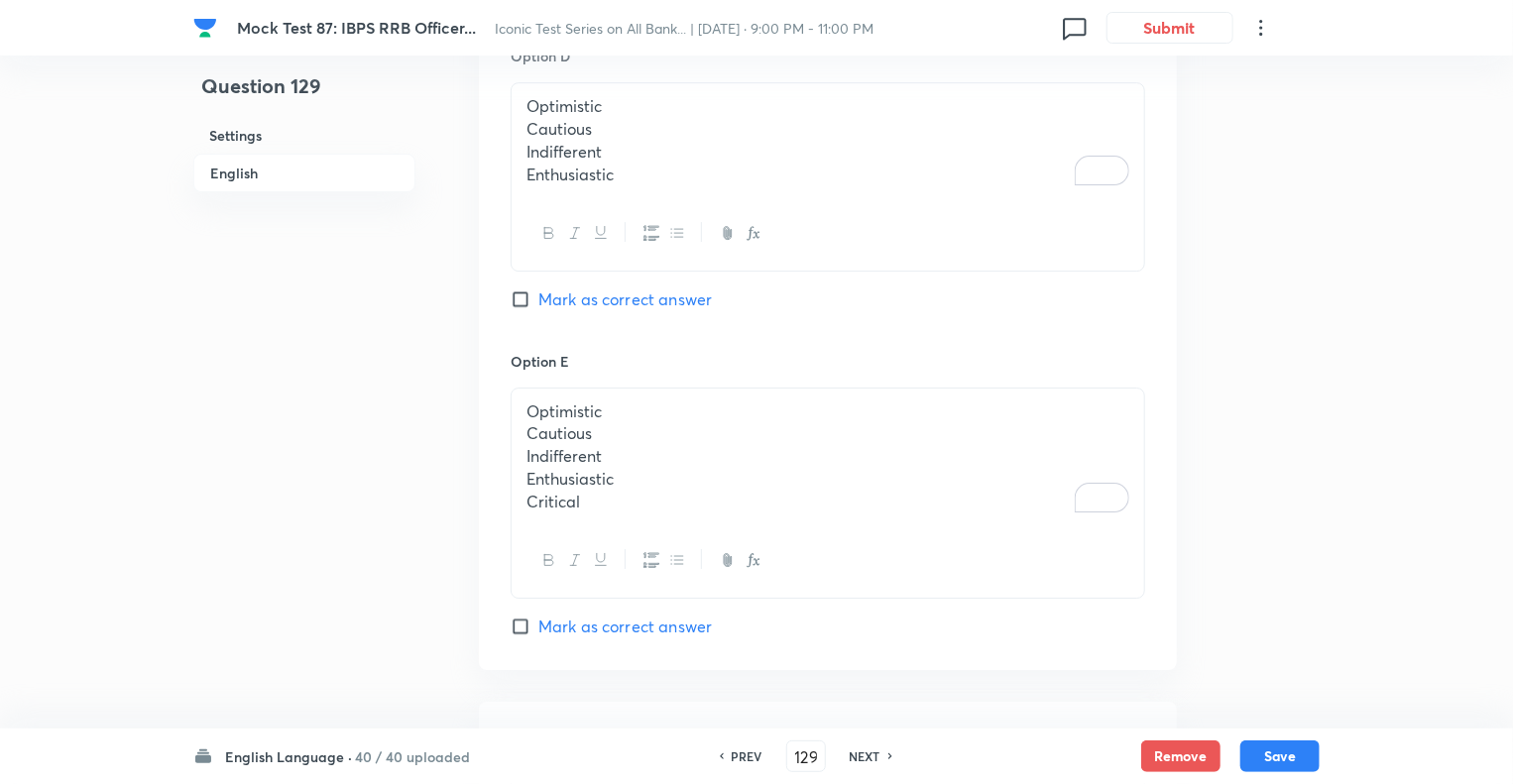 click on "Enthusiastic" at bounding box center (828, 479) 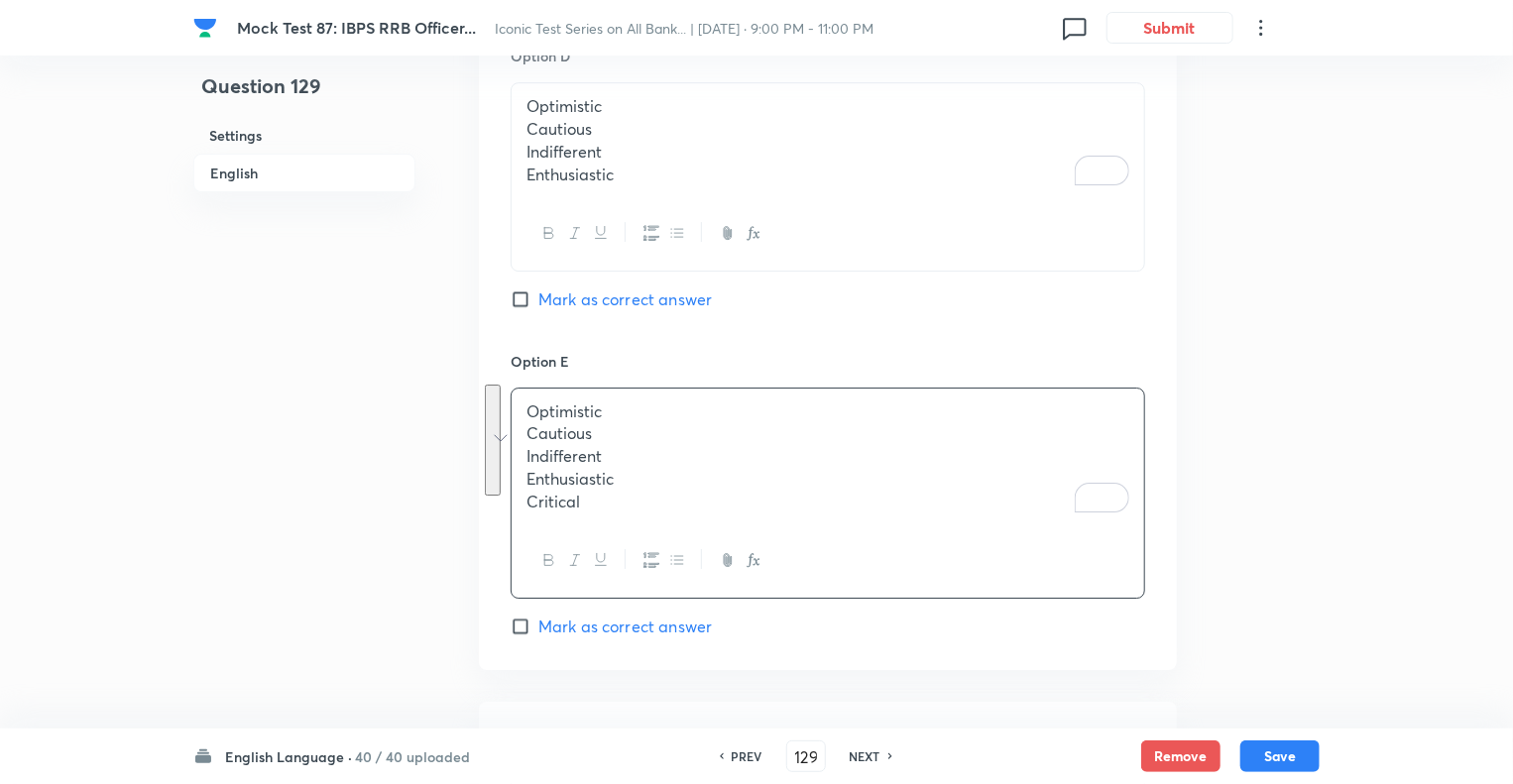 click on "Question 129 Settings English Settings Type Single choice correct 5 options With passage + 1 mark - 0.25 marks Edit Concept English Language Reading Comprehension Comprehension Reading Comprehension Edit Additional details Moderate Concept Not from PYQ paper No equation Edit In English Passage Read the following passage and answer the questions that follow. Some words are given in bold to help you while answering some questions. During normal times, seasonal labour released from agriculture gets accommodated in the construction sector, even though the ideal situation would be their movement to the factory sector. But, currently, the construction sector itself is shedding jobs, forcing workers to find employment in the household sector and low-end services. This non-availability of sufficient jobs in manufacturing and higher end services could be the  dampener  Tepid Question What is the tone of the author in the passage regarding the employment situation in India? Option A Optimistic Mark as correct answer" at bounding box center [756, -910] 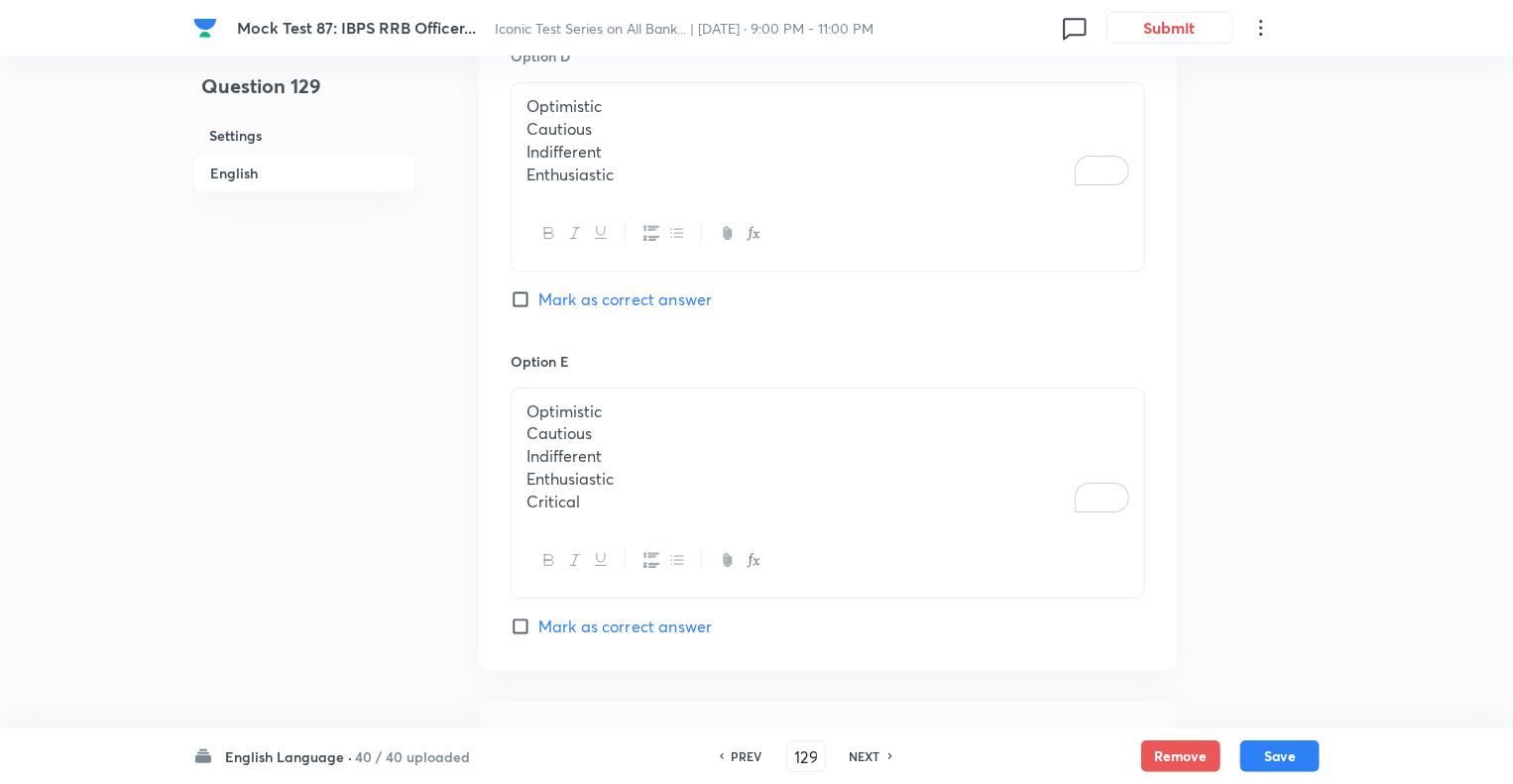 click on "NEXT" at bounding box center [865, 756] 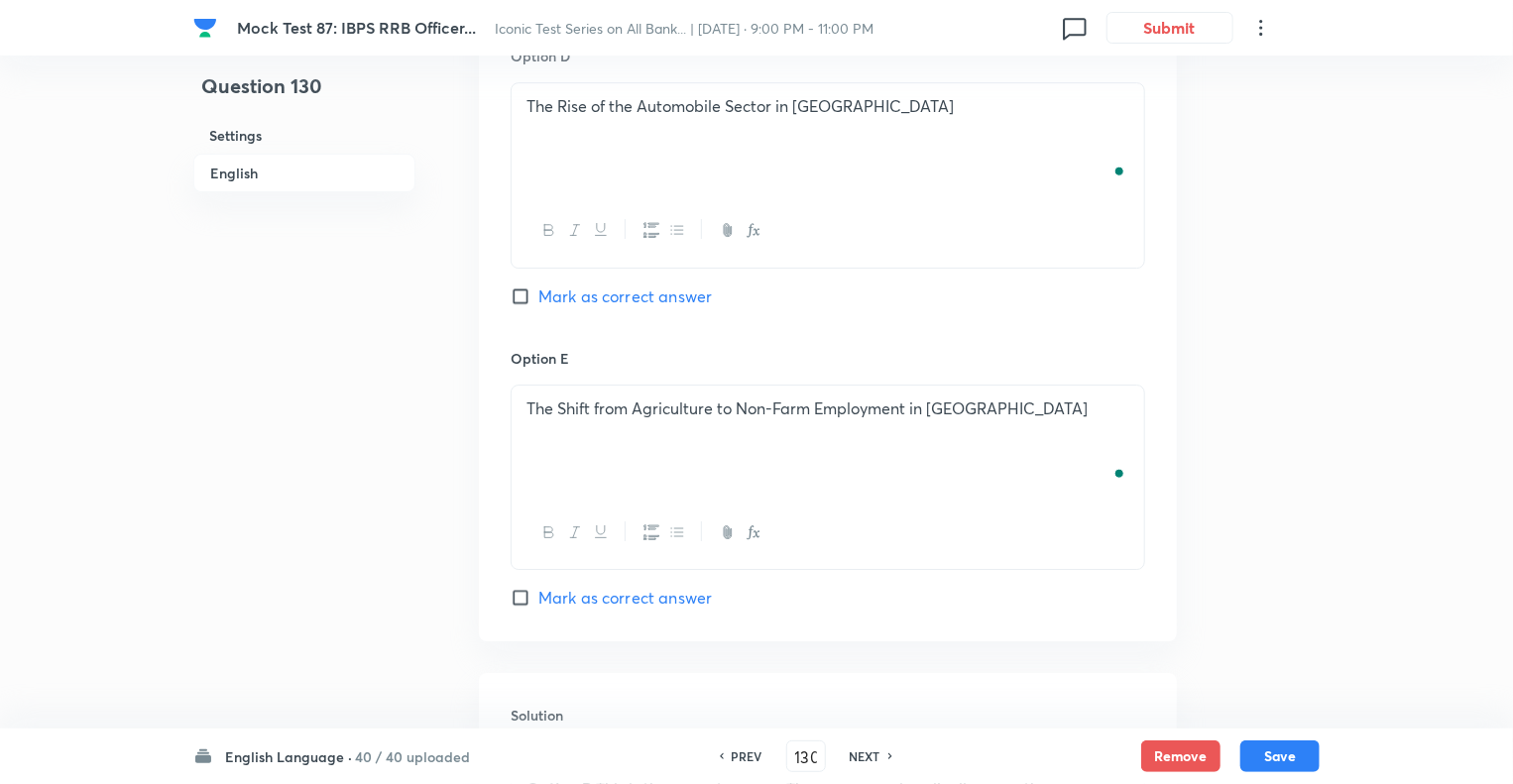 checkbox on "true" 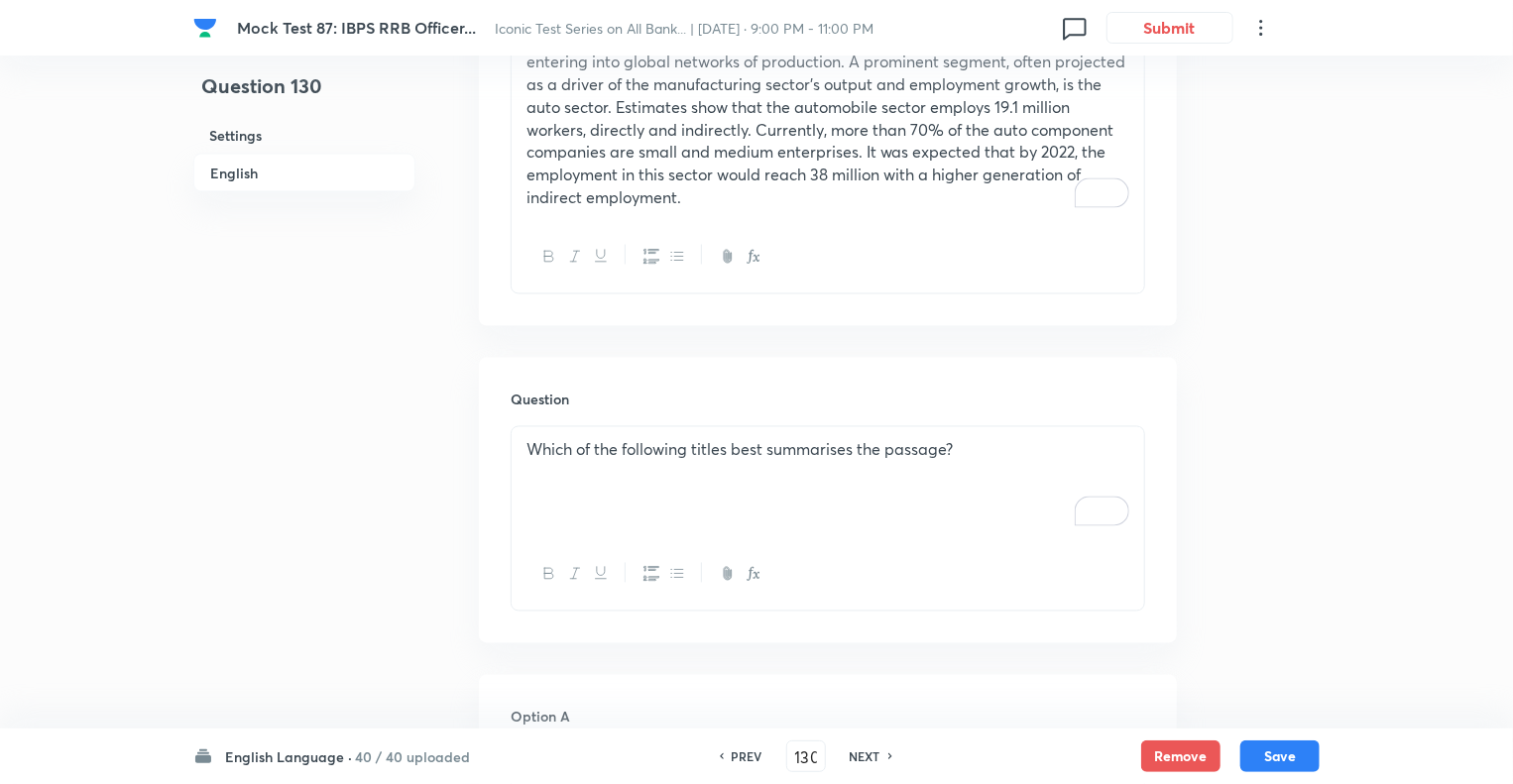 scroll, scrollTop: 1665, scrollLeft: 0, axis: vertical 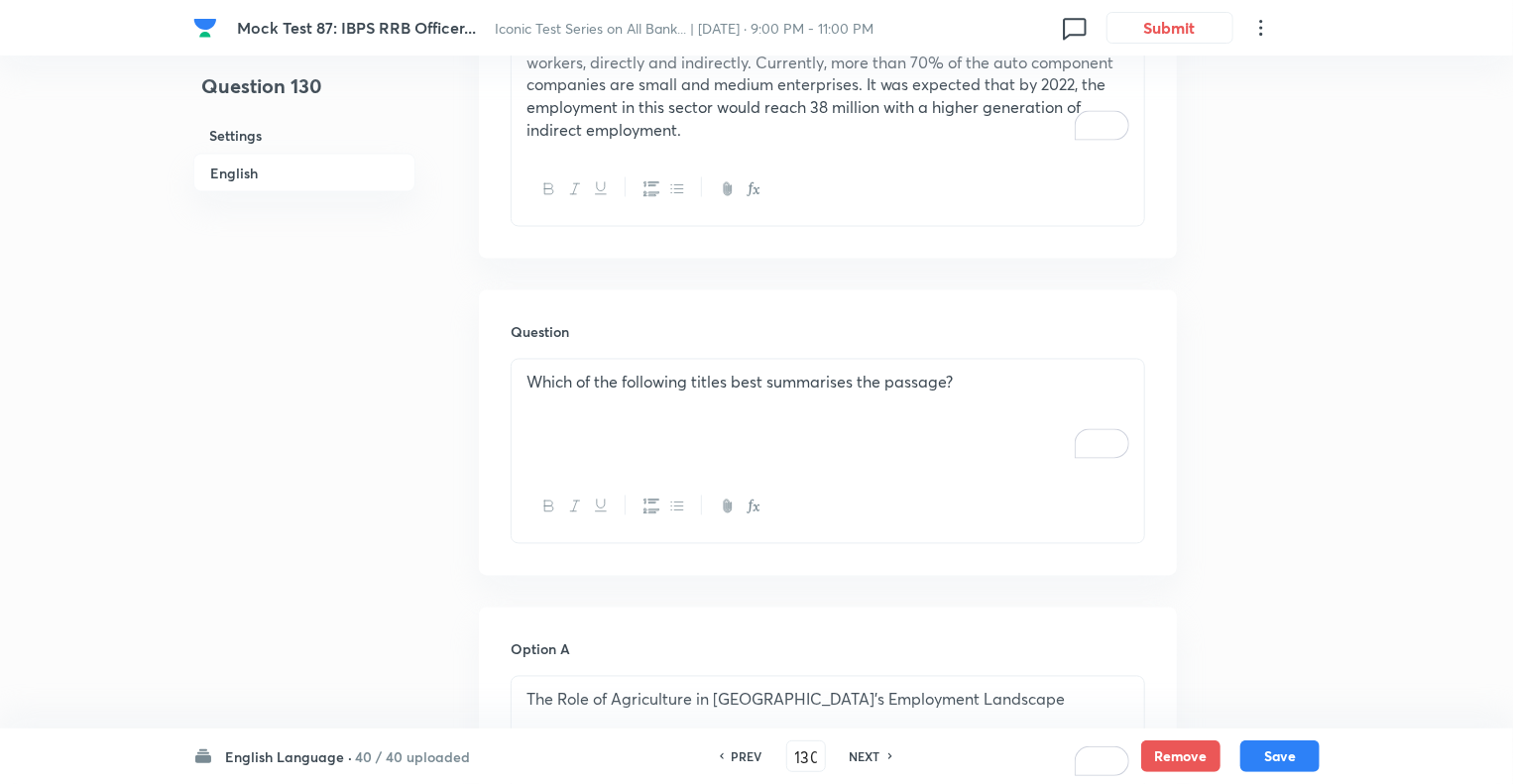 click on "Which of the following titles best summarises the passage?" at bounding box center (828, 415) 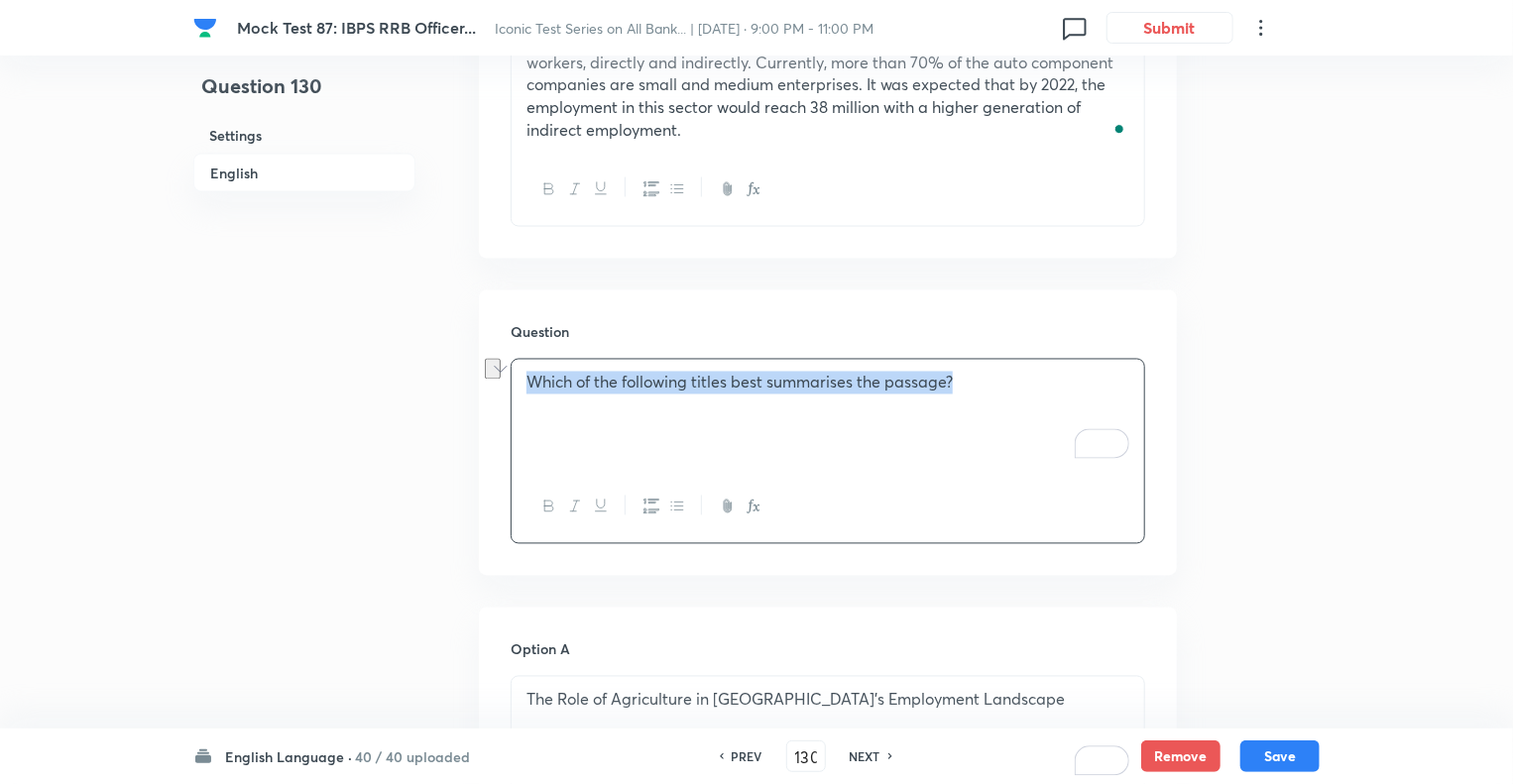 click on "Question 130 Settings English" at bounding box center (304, 564) 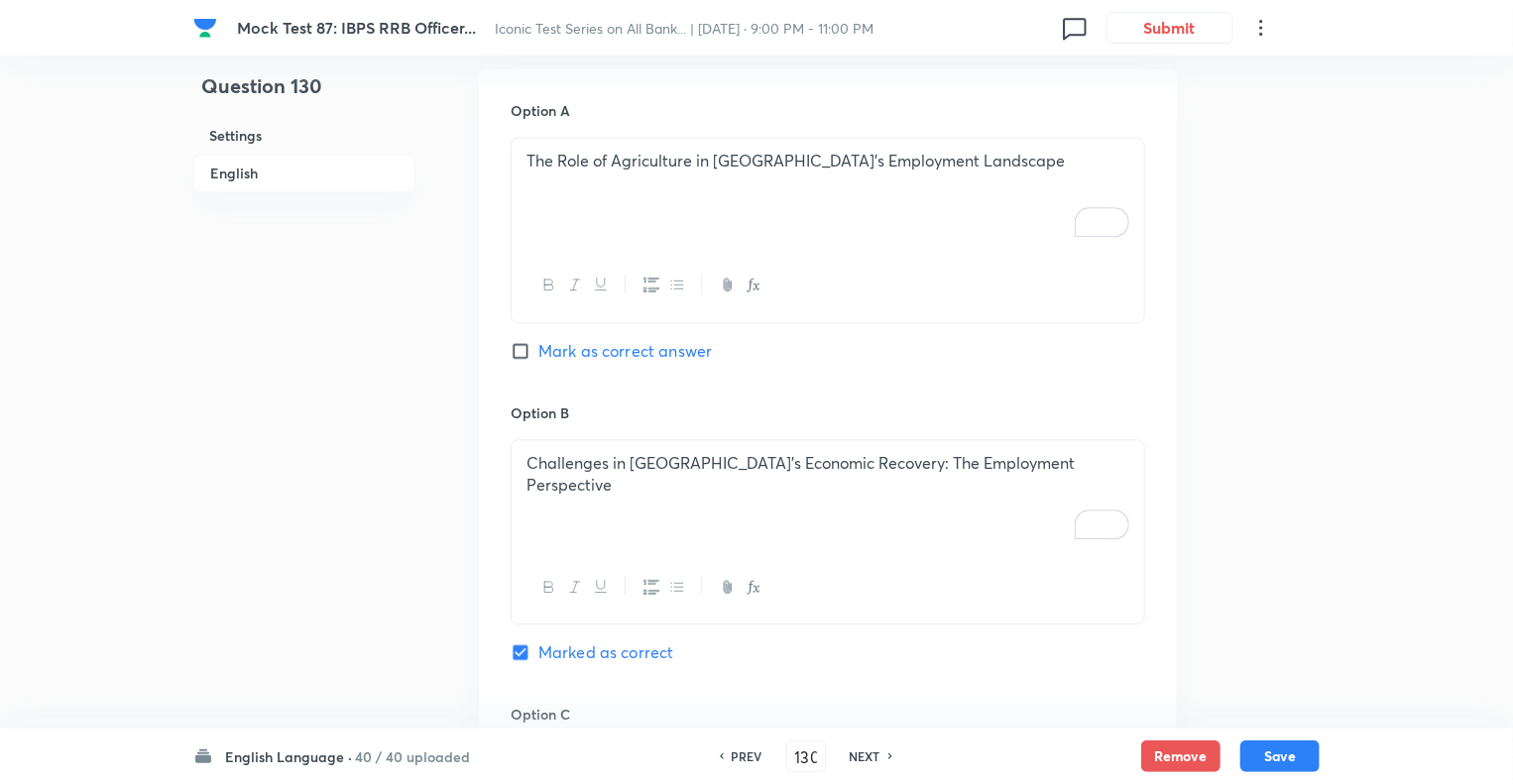 scroll, scrollTop: 2260, scrollLeft: 0, axis: vertical 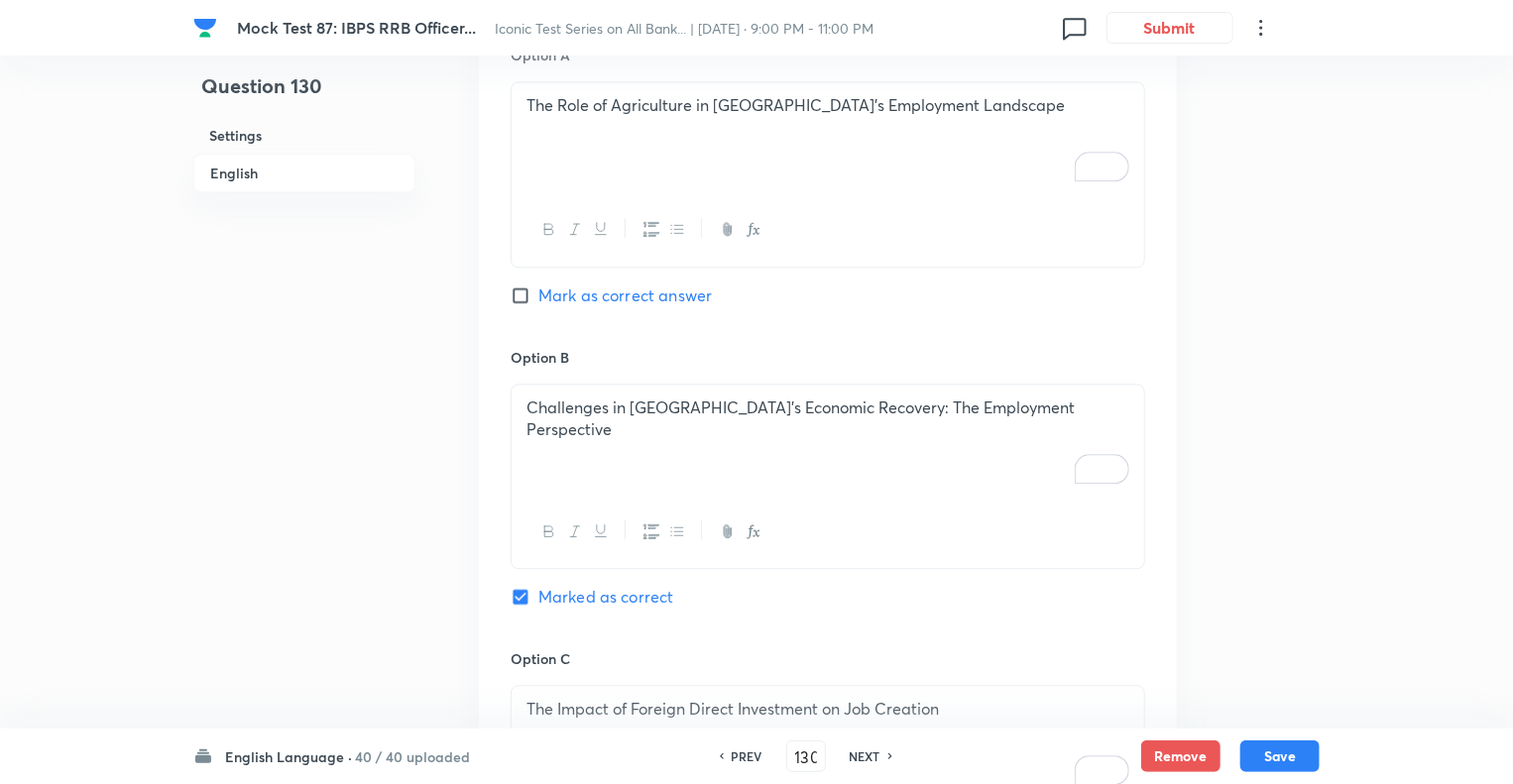 click on "The Role of Agriculture in [GEOGRAPHIC_DATA]'s Employment Landscape" at bounding box center [828, 138] 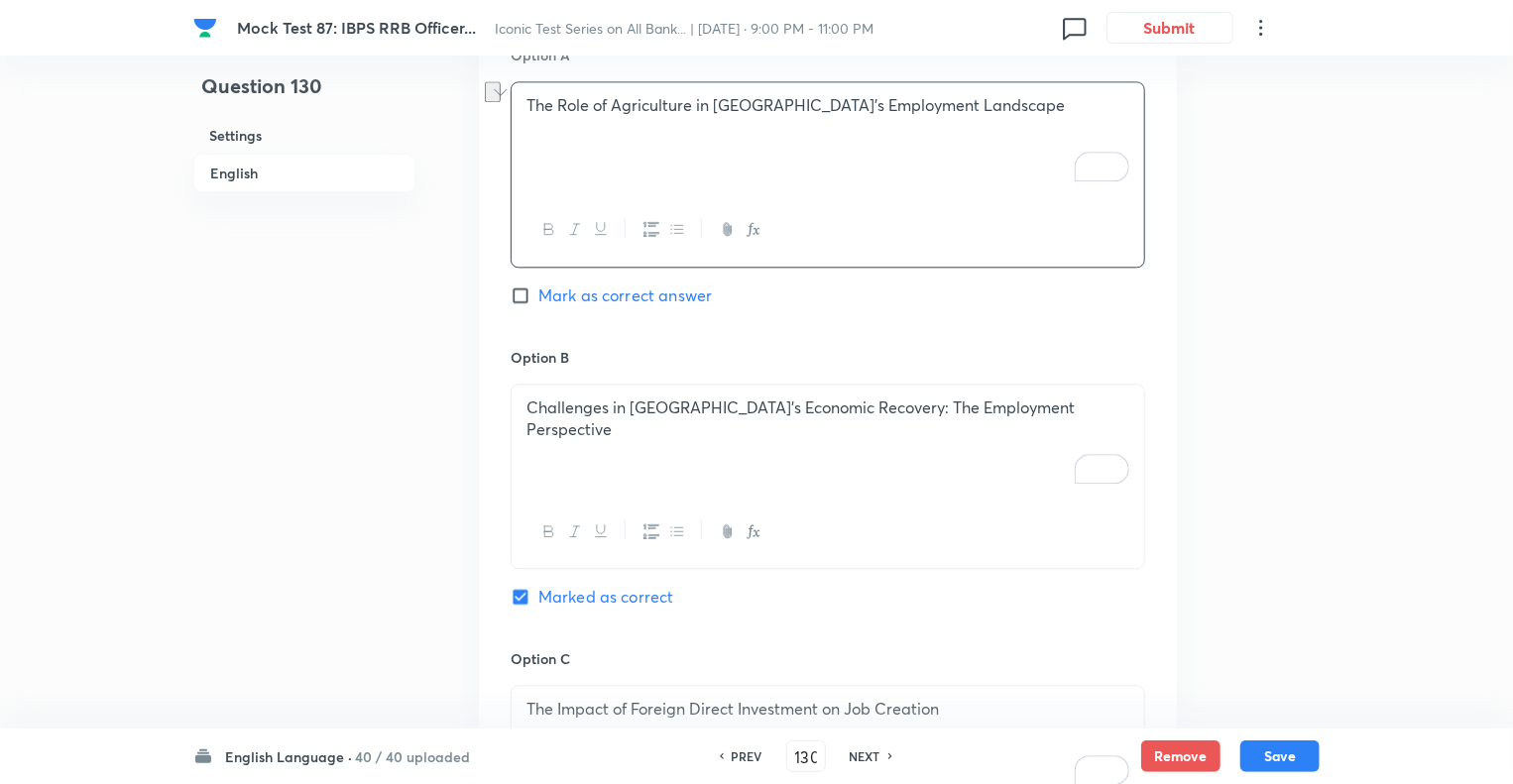 click on "Challenges in [GEOGRAPHIC_DATA]'s Economic Recovery: The Employment Perspective" at bounding box center (828, 440) 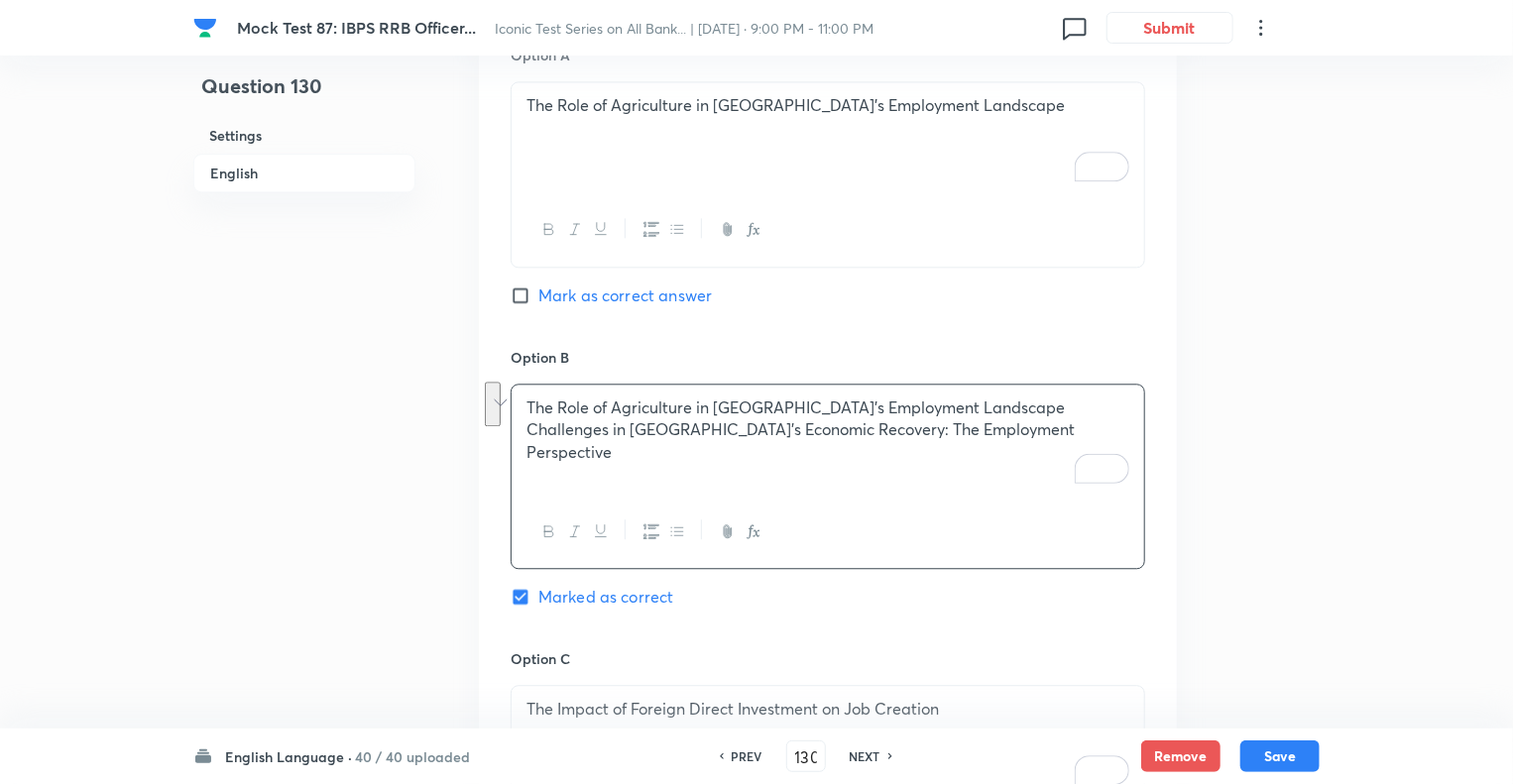 click on "The Impact of Foreign Direct Investment on Job Creation" at bounding box center (828, 741) 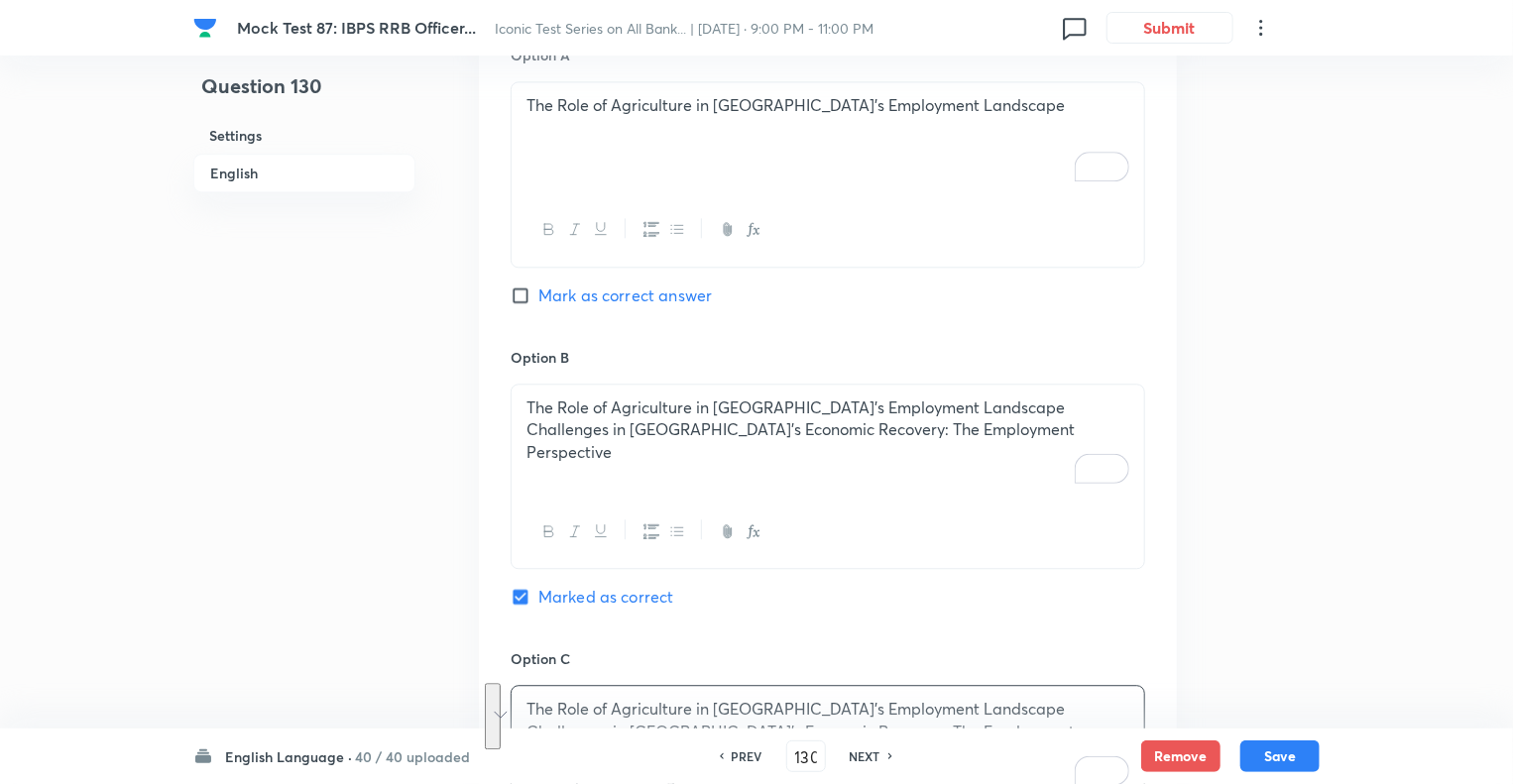 click on "Question 130 Settings English" at bounding box center [304, -30] 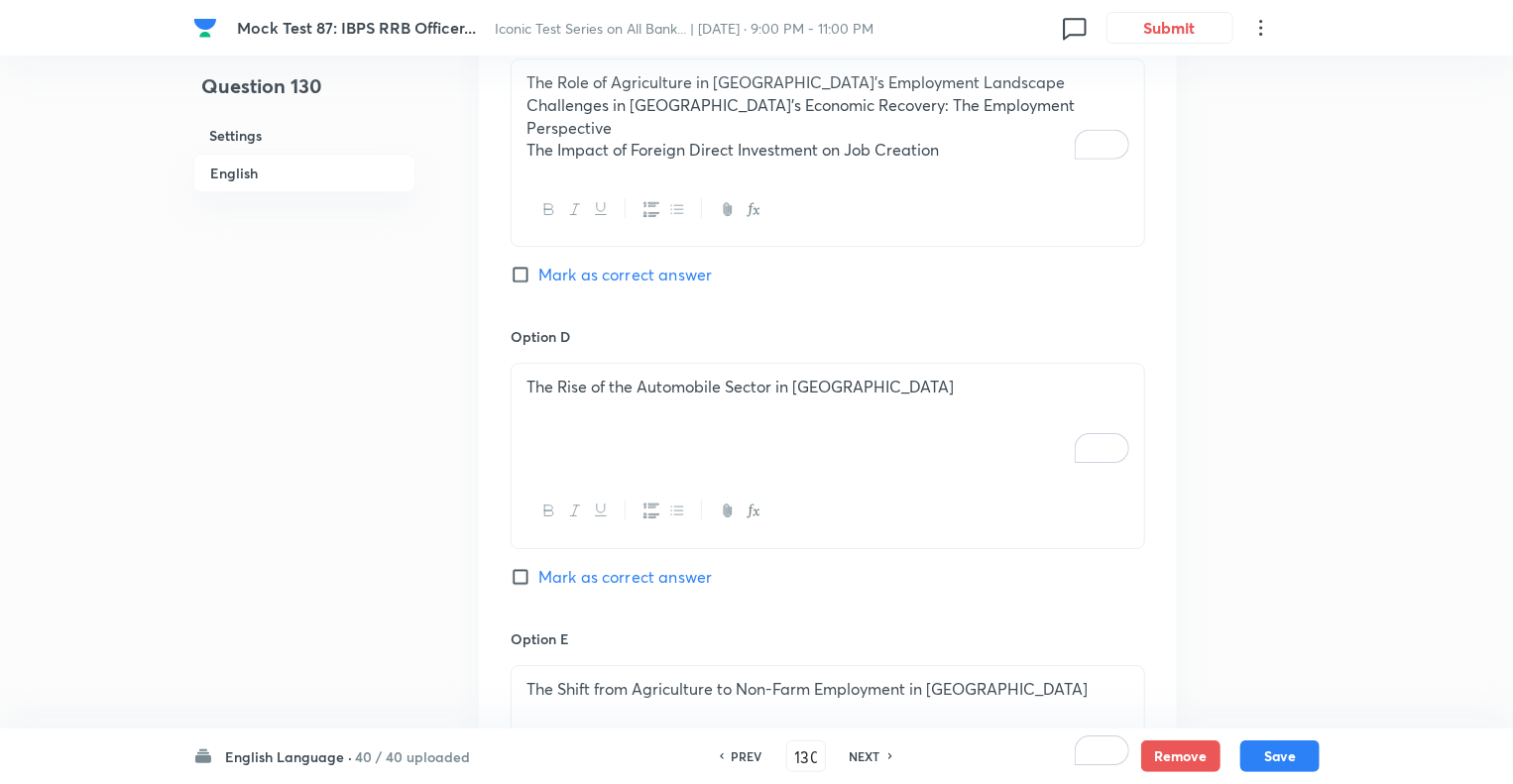 scroll, scrollTop: 2894, scrollLeft: 0, axis: vertical 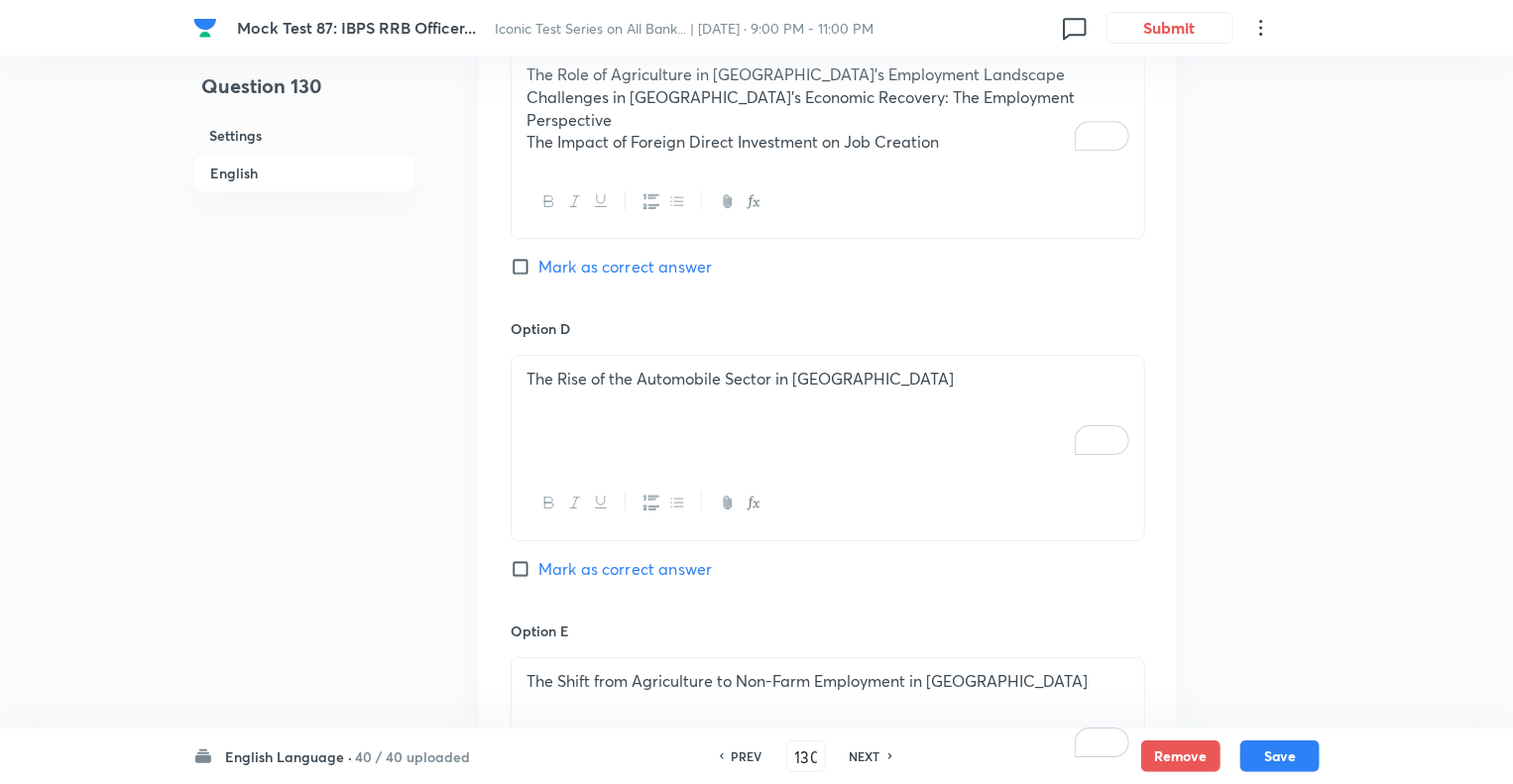 click on "The Rise of the Automobile Sector in [GEOGRAPHIC_DATA]" at bounding box center (828, 411) 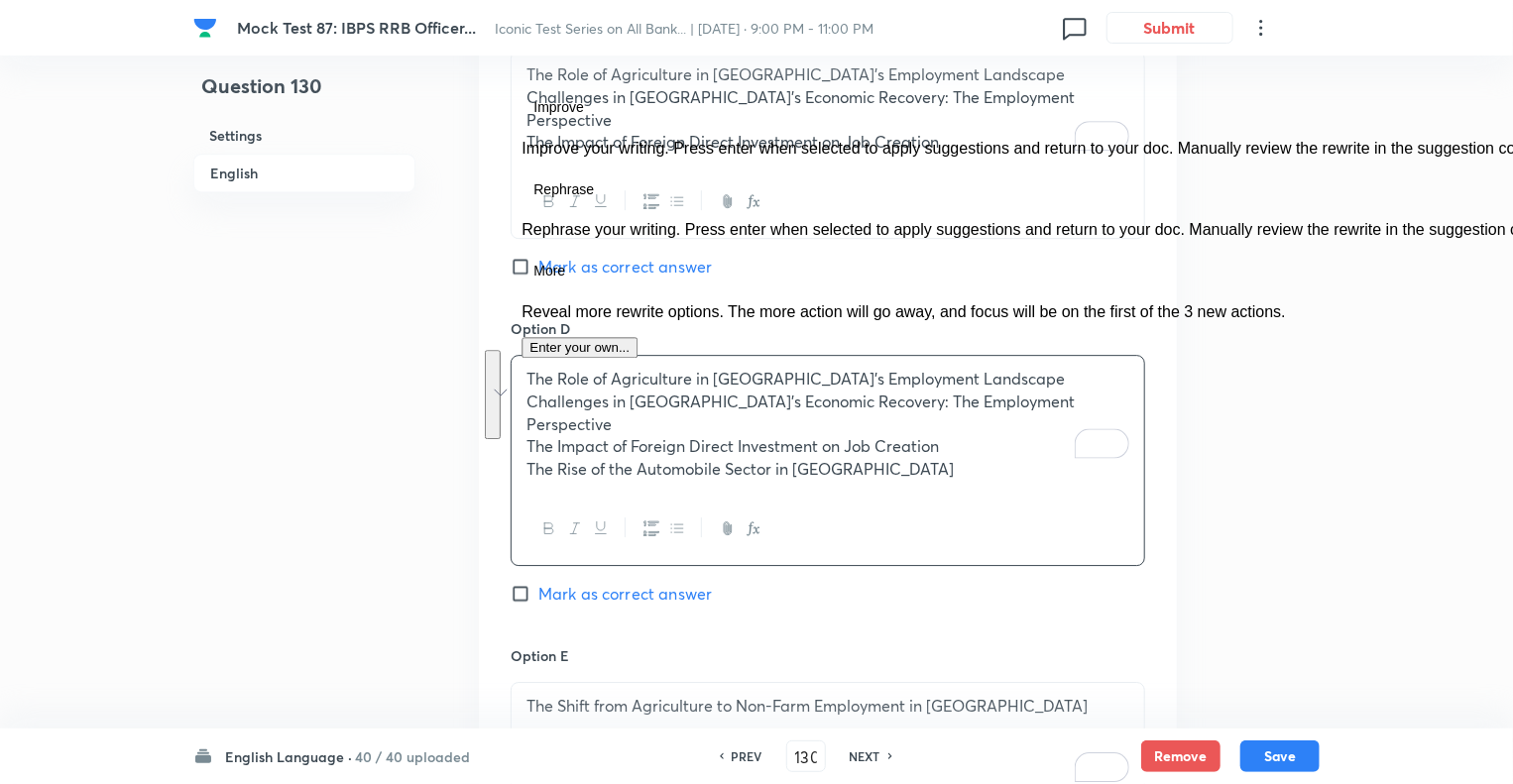 click on "The Shift from Agriculture to Non-Farm Employment in [GEOGRAPHIC_DATA]" at bounding box center [828, 738] 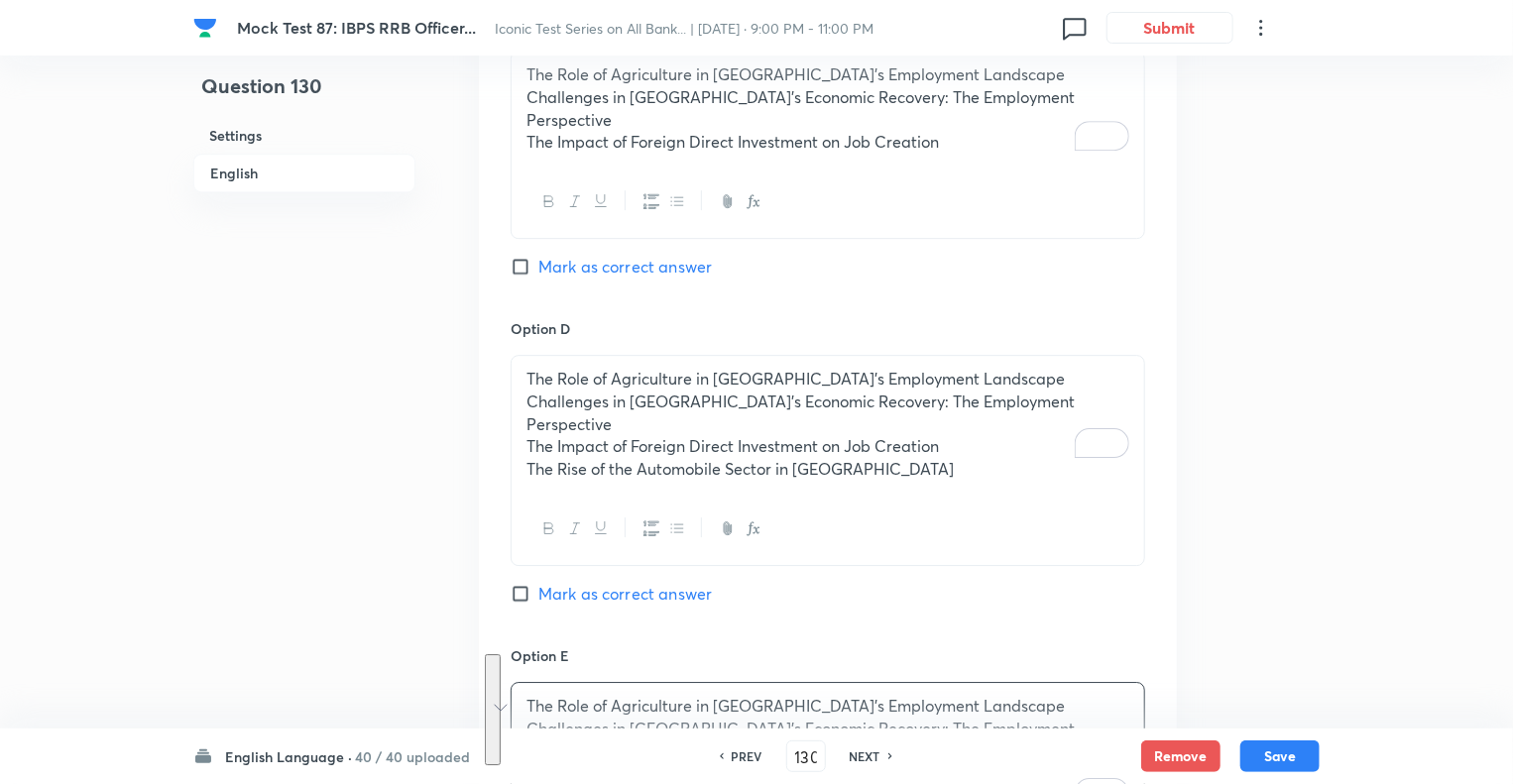 click on "Question 130 Settings English Settings Type Single choice correct 5 options With passage + 1 mark - 0.25 marks Edit Concept English Language Reading Comprehension Comprehension Reading Comprehension Edit Additional details Moderate Concept Not from PYQ paper No equation Edit In English Passage Read the following passage and answer the questions that follow. Some words are given in bold to help you while answering some questions. During normal times, seasonal labour released from agriculture gets accommodated in the construction sector, even though the ideal situation would be their movement to the factory sector. But, currently, the construction sector itself is shedding jobs, forcing workers to find employment in the household sector and low-end services. This non-availability of sufficient jobs in manufacturing and higher end services could be the  dampener  Tepid Question Which of the following titles best summarises the passage? Option A The Role of Agriculture in India's Employment Landscape Option B" at bounding box center [756, -627] 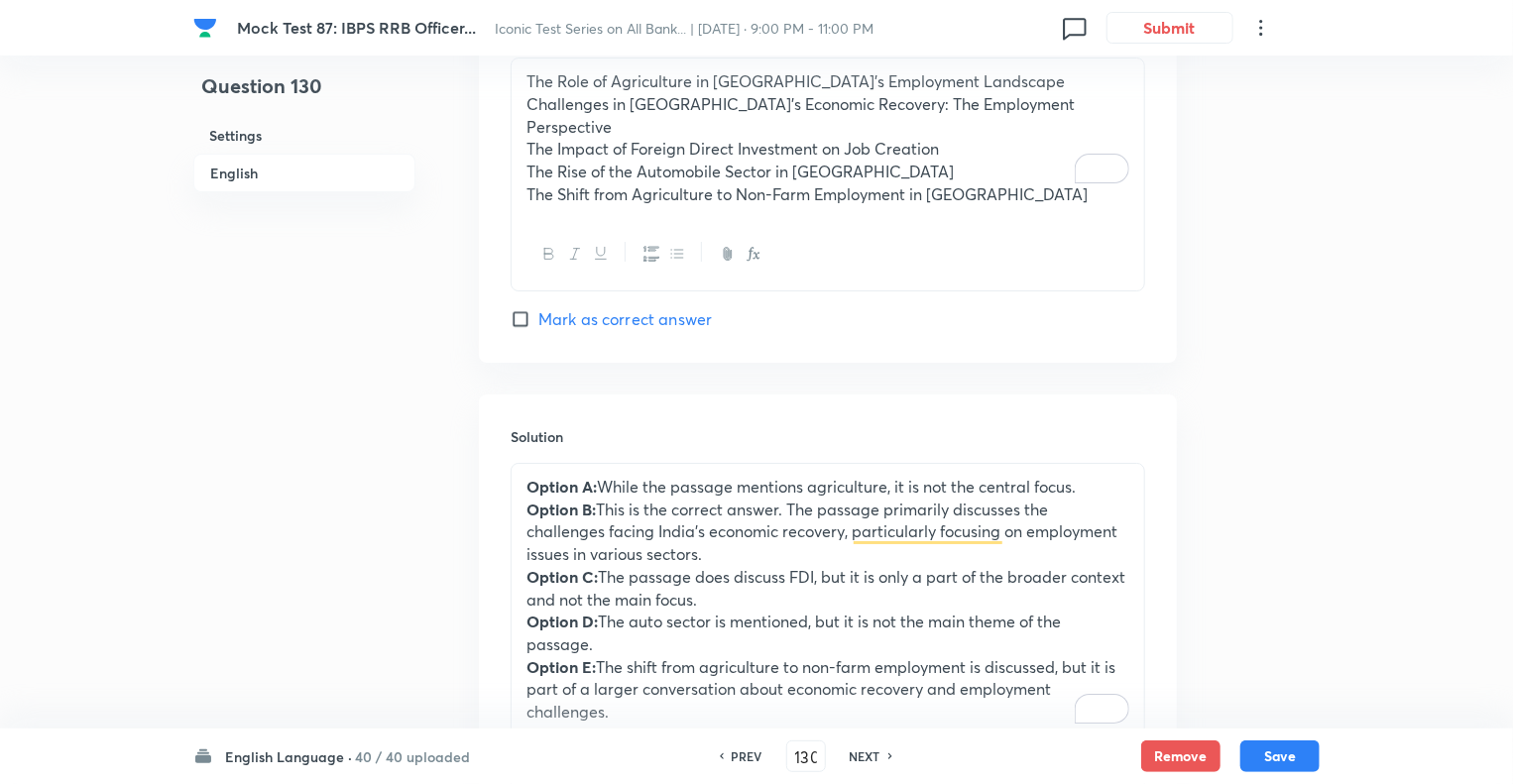 scroll, scrollTop: 3647, scrollLeft: 0, axis: vertical 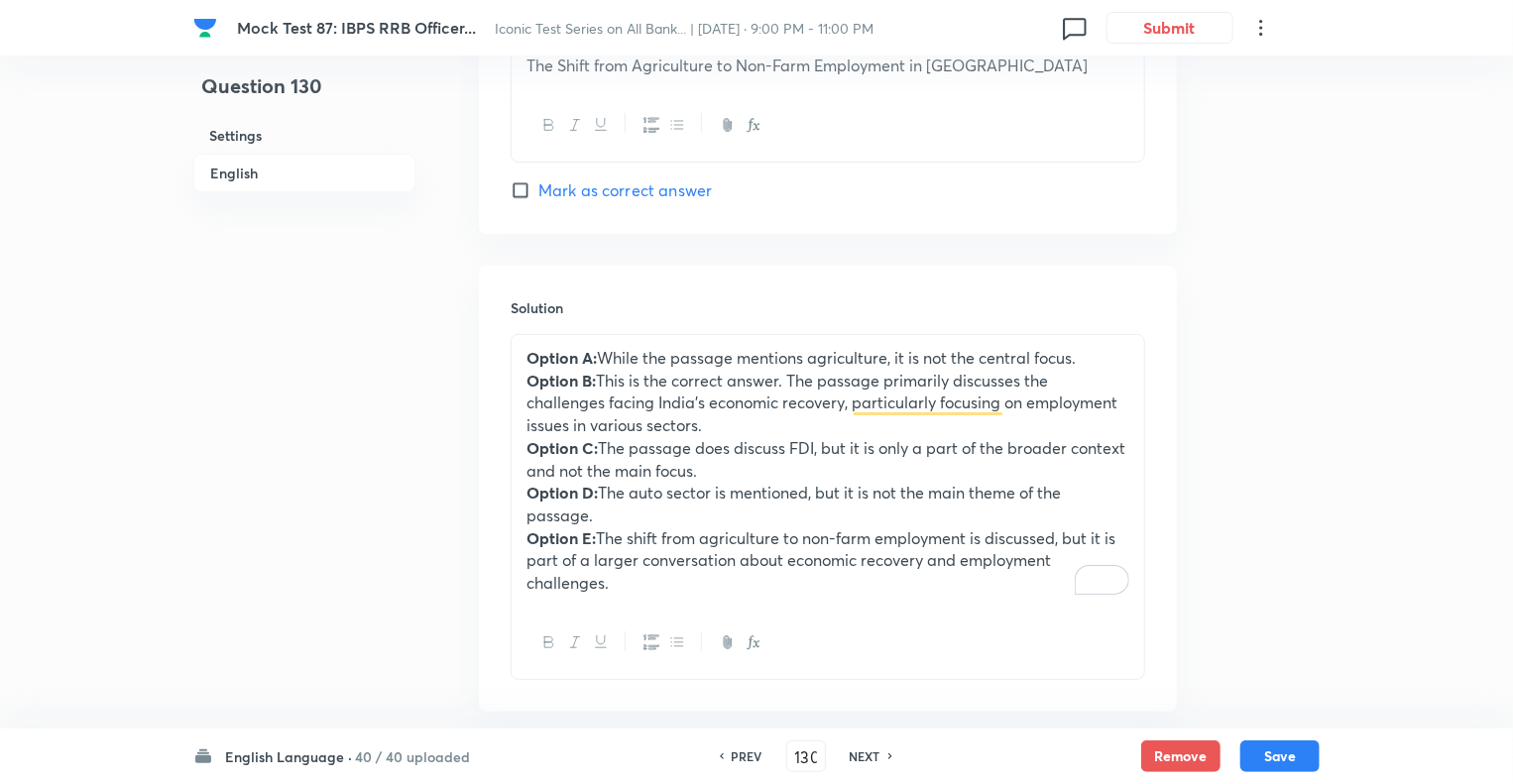 click on "Option C:  The passage does discuss FDI, but it is only a part of the broader context and not the main focus." at bounding box center [828, 459] 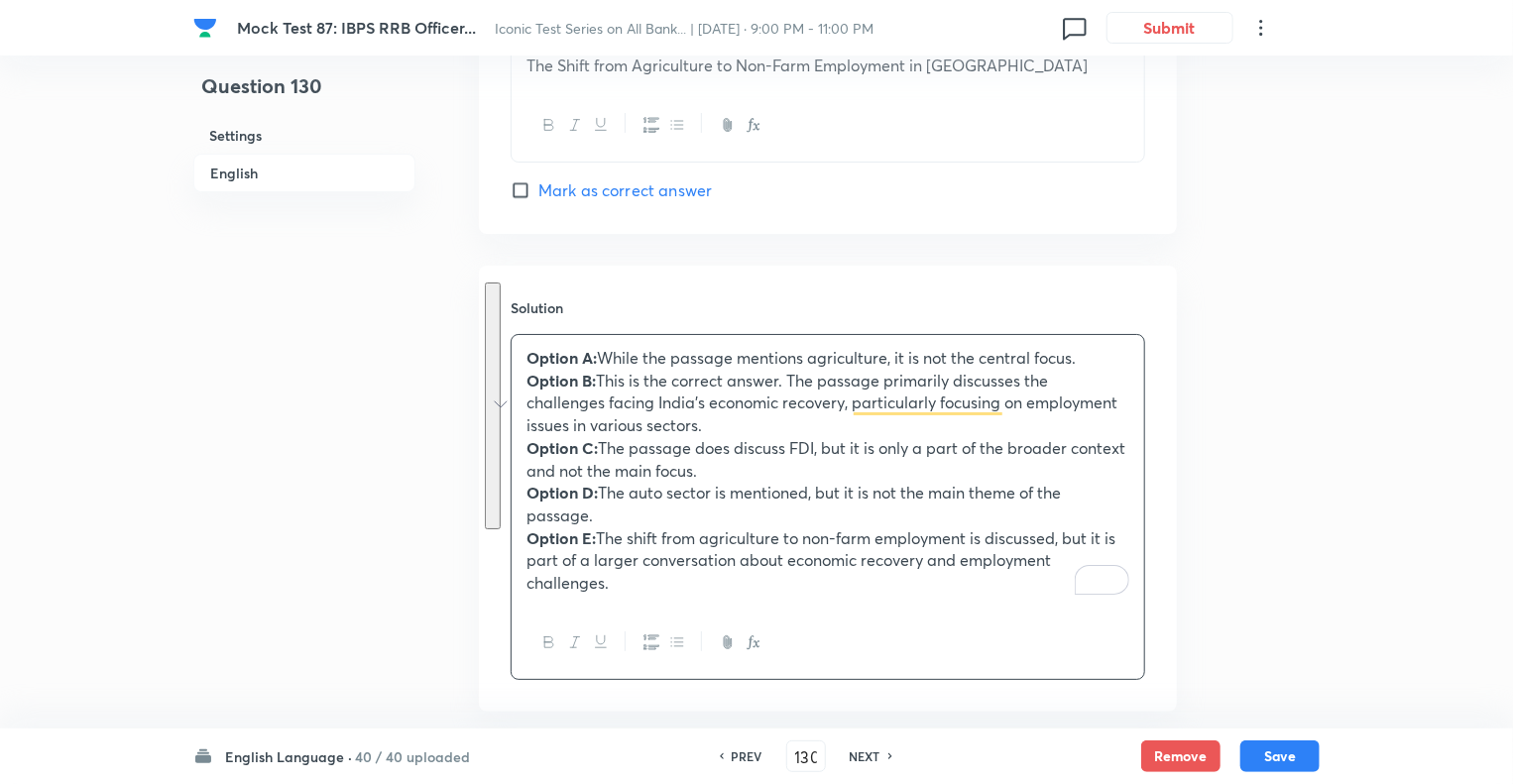 click on "Option C:  The passage does discuss FDI, but it is only a part of the broader context and not the main focus." at bounding box center [828, 459] 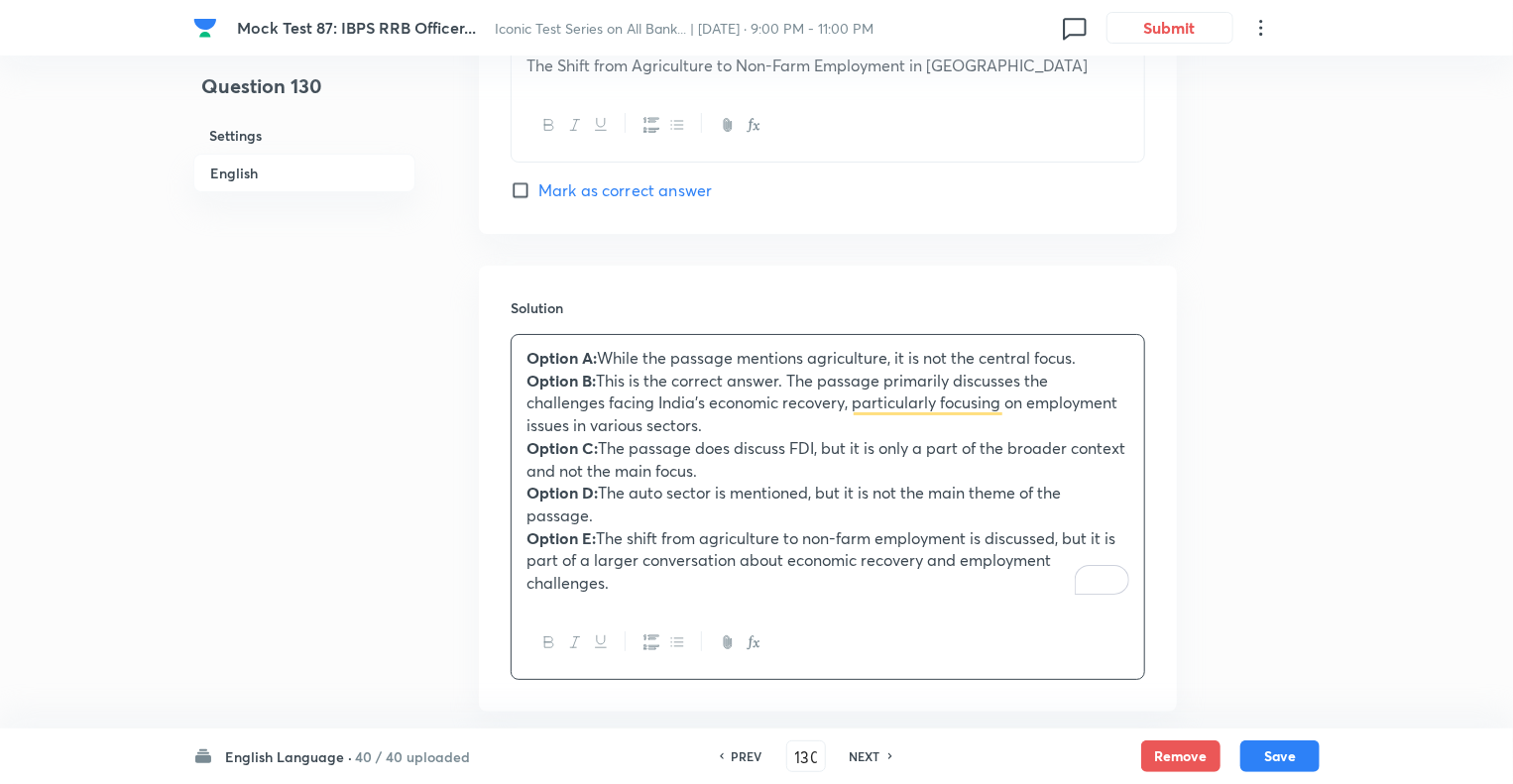 click on "Option B:  This is the correct answer. The passage primarily discusses the challenges facing India's economic recovery, particularly focusing on employment issues in various sectors." at bounding box center [828, 403] 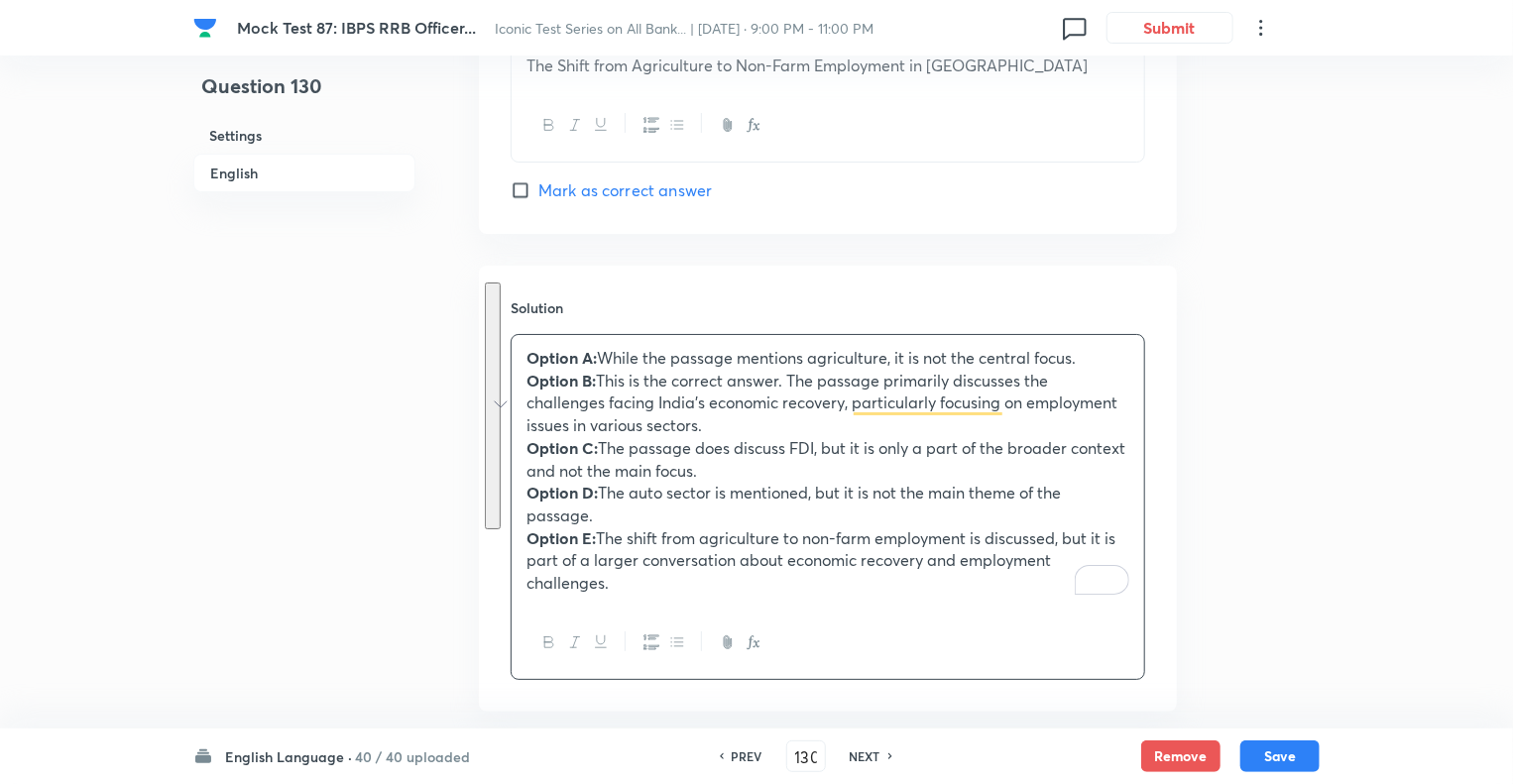 click on "Question 130 Settings English" at bounding box center (304, -1381) 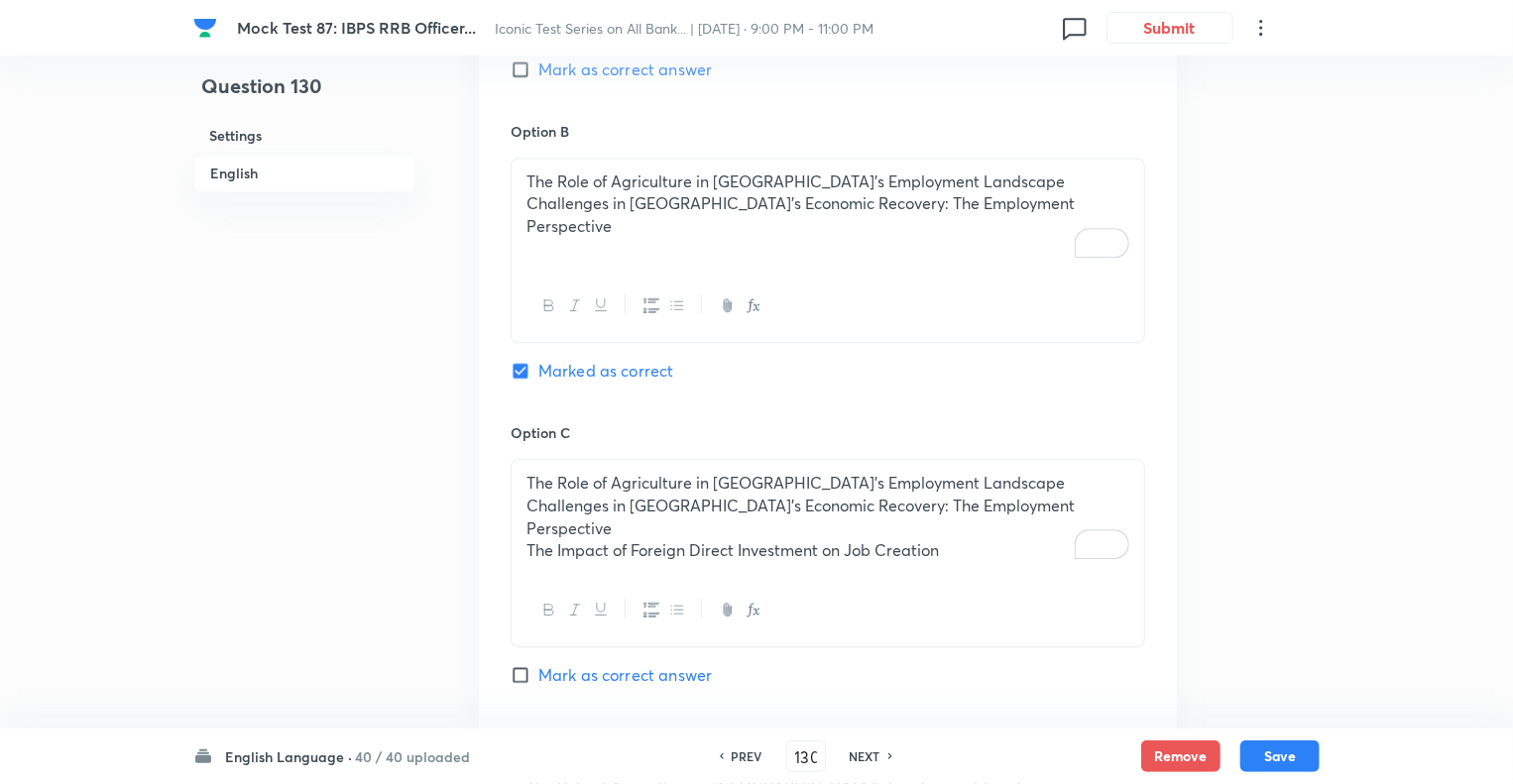 scroll, scrollTop: 2458, scrollLeft: 0, axis: vertical 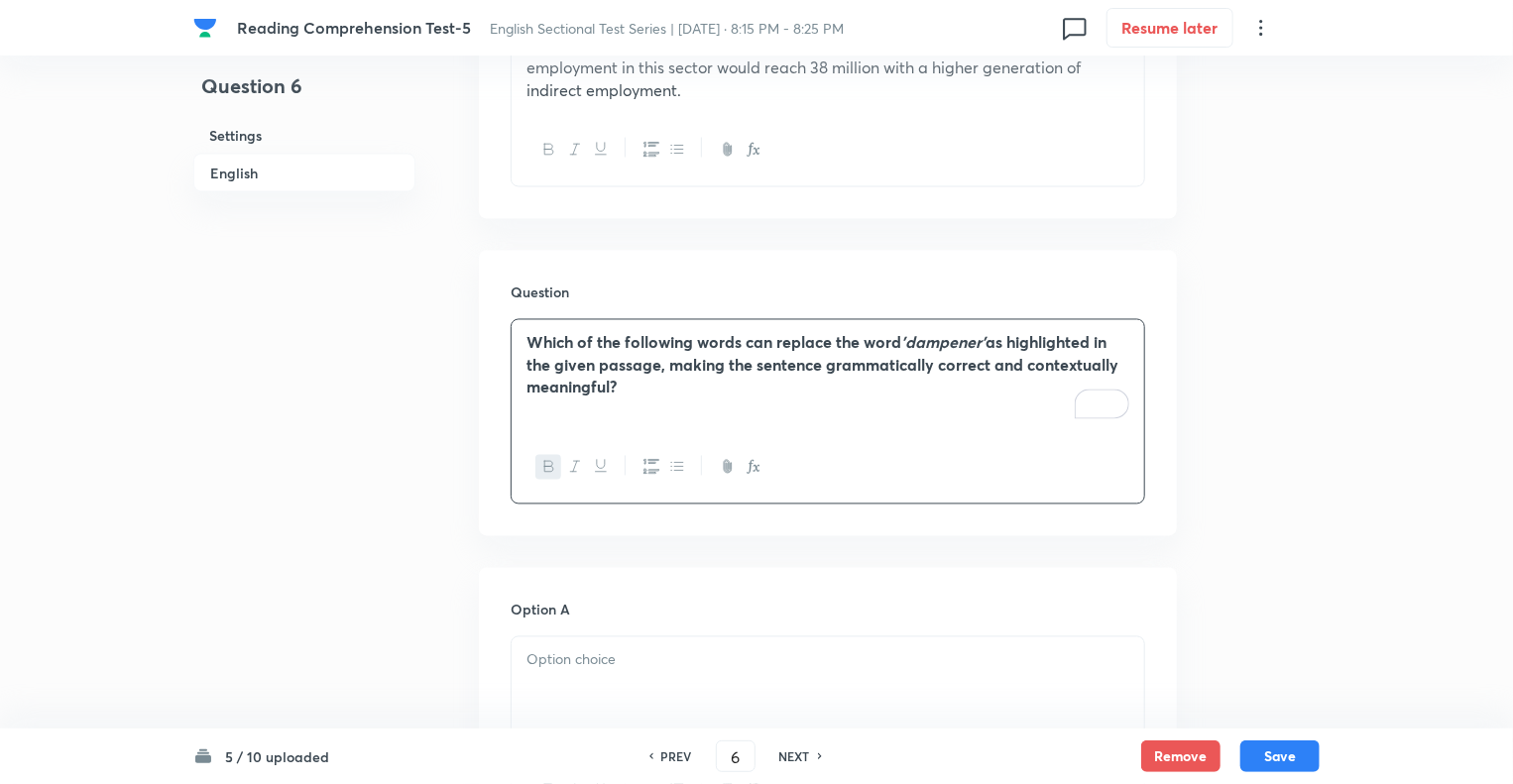 click at bounding box center [828, 660] 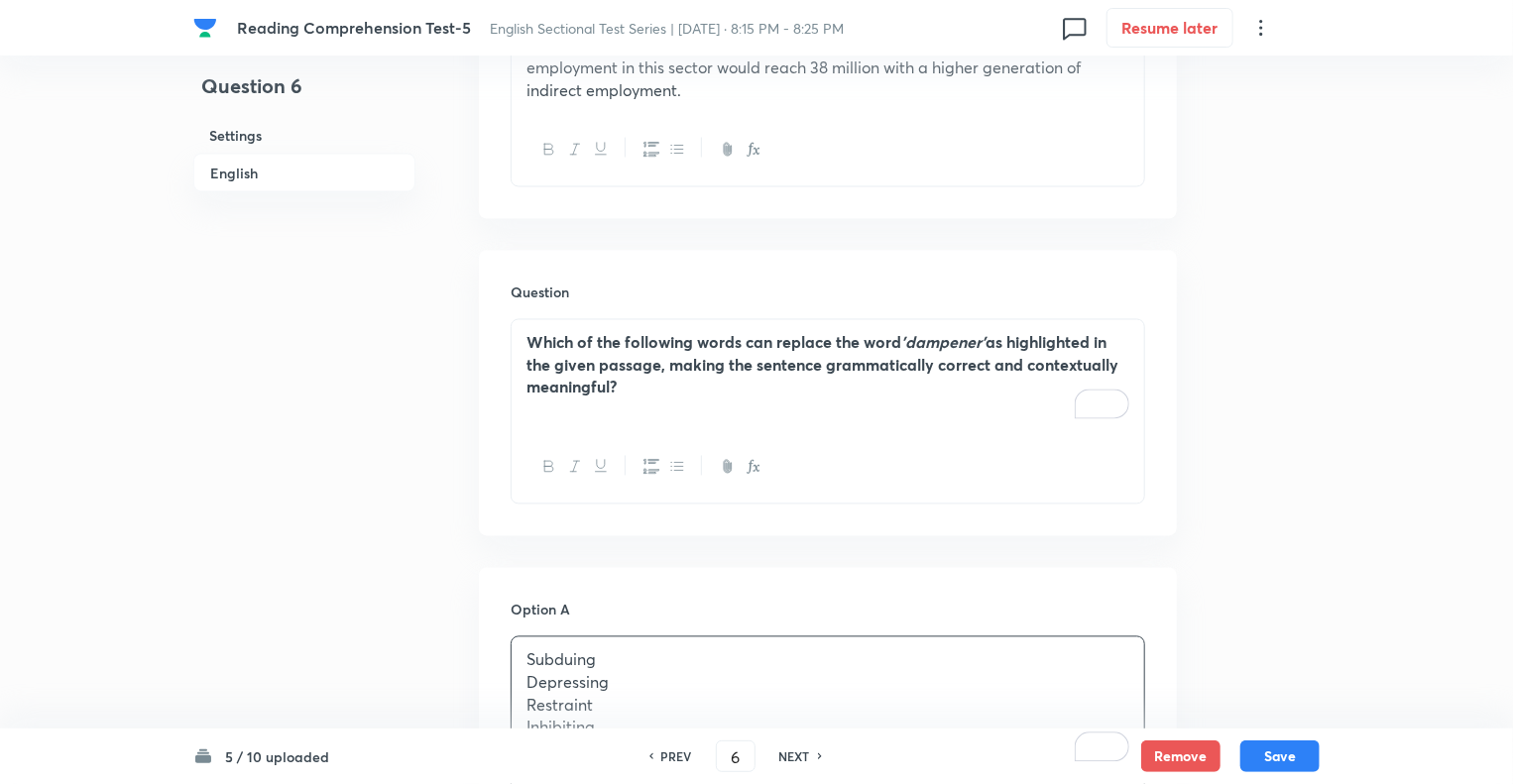 click on "Question 6 Settings English Settings Type Single choice correct 5 options With passage + 1 mark - 0.25 marks Edit Concept English Language Reading Comprehension Comprehension Reading Comprehension Edit Additional details Moderate Fact Not from PYQ paper No equation Edit In English Passage Read the following passage and answer the questions that follow. Some words are given in bold to help you while answering some questions. During normal times, seasonal labour released from agriculture gets accommodated in the construction sector, even though the ideal situation would be their movement to the factory sector. But, currently, the construction sector itself is shedding jobs, forcing workers to find employment in the household sector and low-end services. This non-availability of sufficient jobs in manufacturing and higher end services could be the  dampener  Tepid Question Which of the following words can replace the word  'dampener' Option A Subduing Depressing Restraint Inhibiting None of the above Option B" at bounding box center (756, 456) 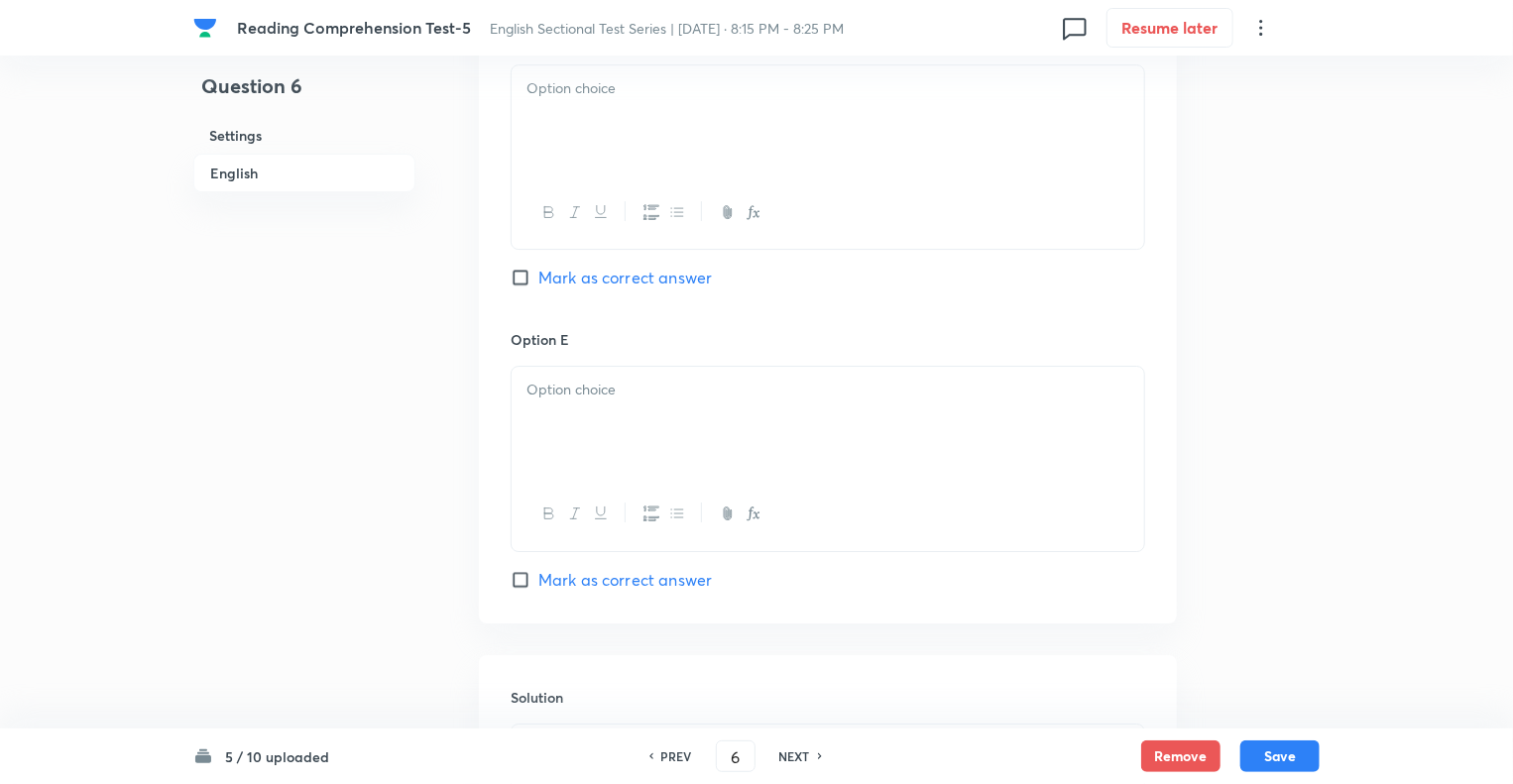 scroll, scrollTop: 3410, scrollLeft: 0, axis: vertical 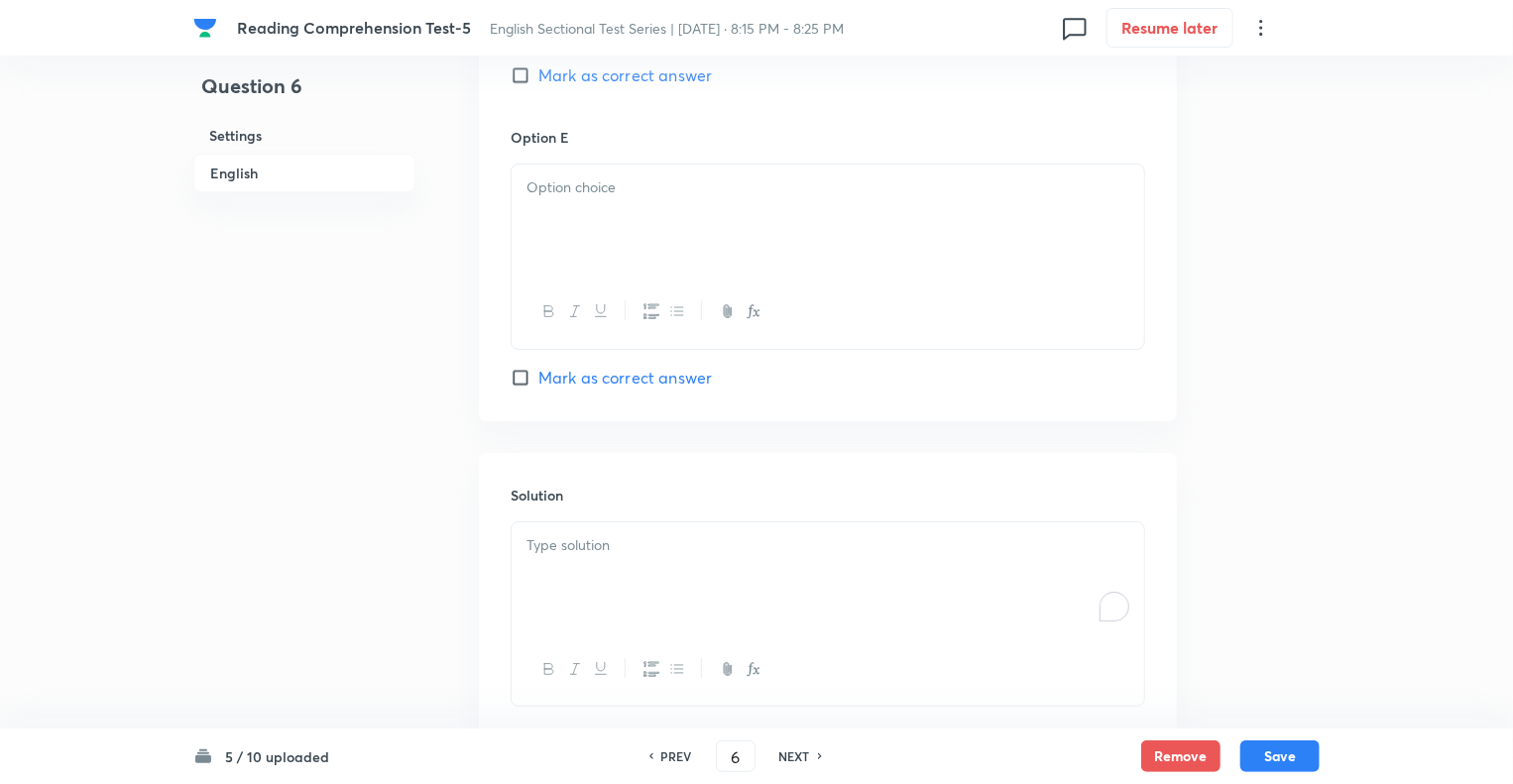 click at bounding box center (828, 578) 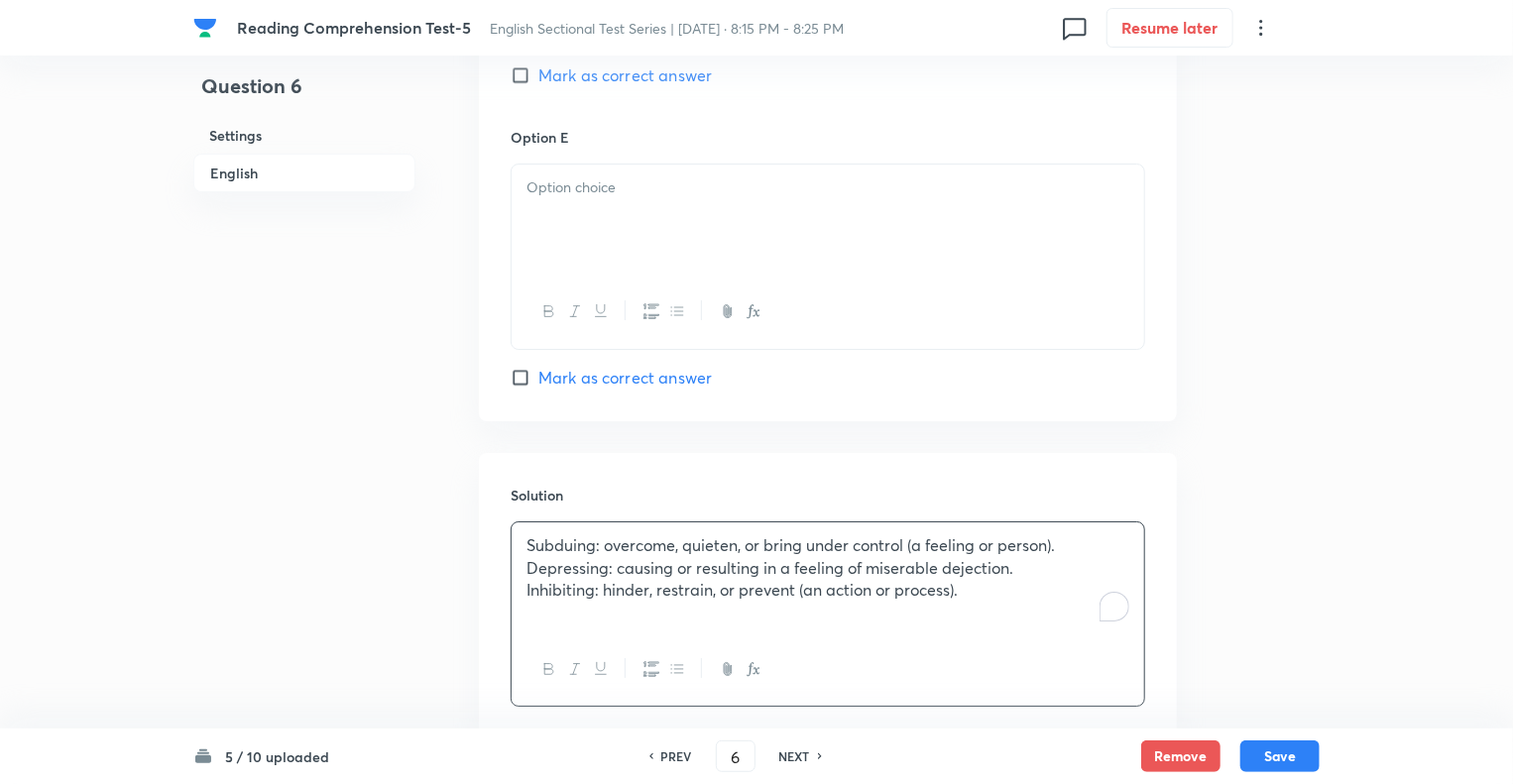 click on "Question 6 Settings English" at bounding box center (304, -1249) 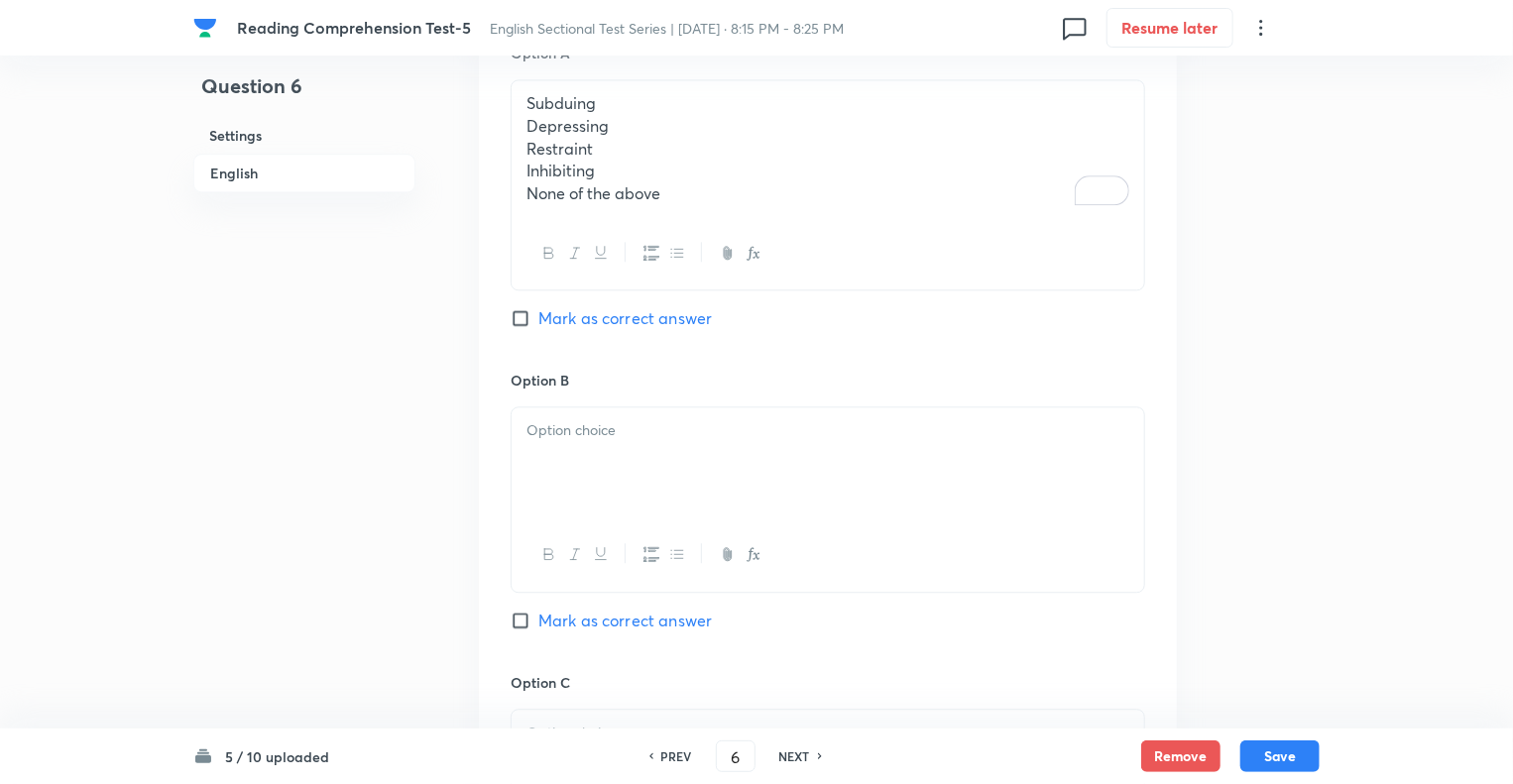 scroll, scrollTop: 2260, scrollLeft: 0, axis: vertical 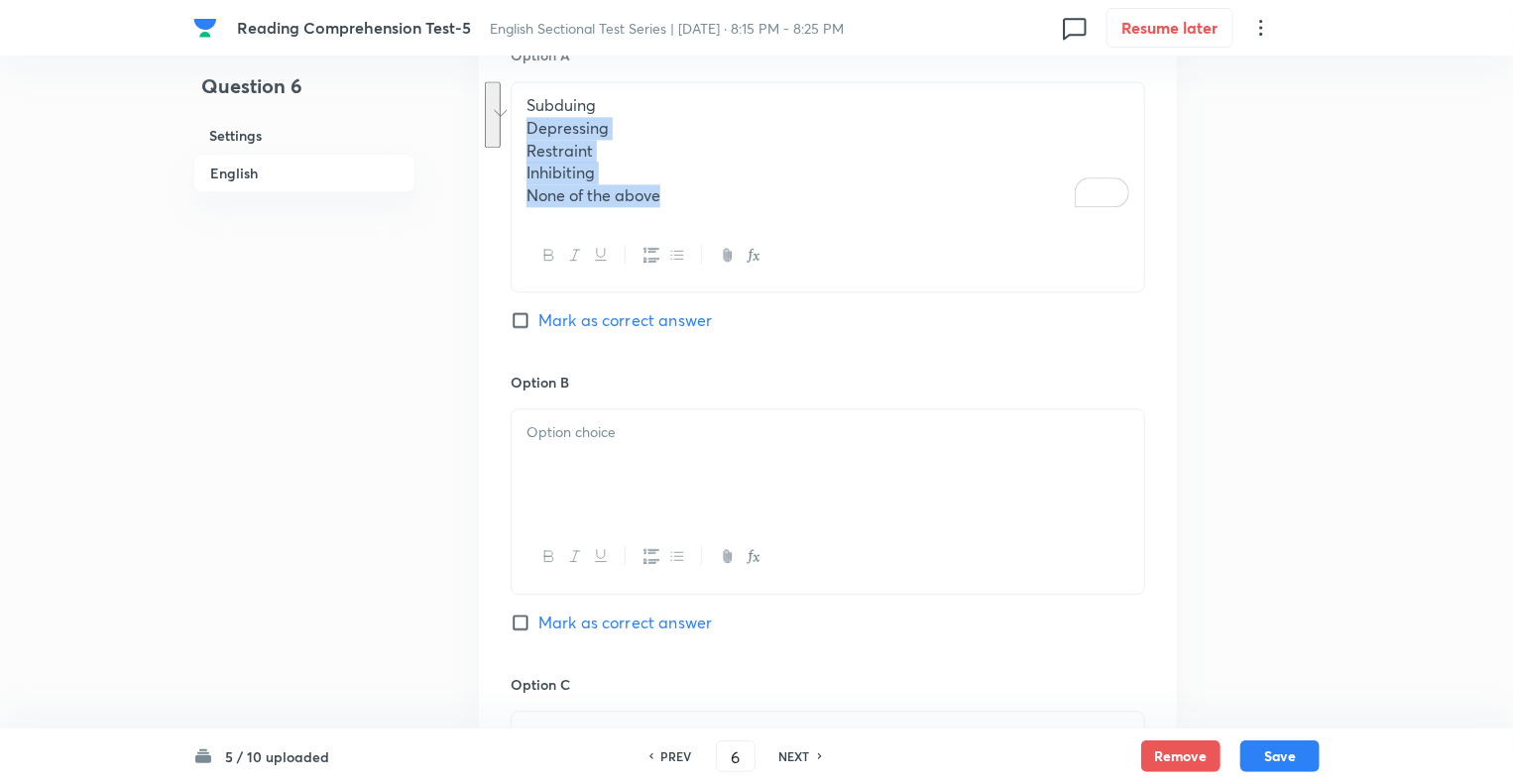 click on "Reading Comprehension Test-5 English Sectional Test Series | Jul 11, 2025 · 8:15 PM - 8:25 PM 0 Resume later Question 6 Settings English Settings Type Single choice correct 5 options With passage + 1 mark - 0.25 marks Edit Concept English Language Reading Comprehension Comprehension Reading Comprehension Edit Additional details Moderate Fact Not from PYQ paper No equation Edit In English Passage Read the following passage and answer the questions that follow. Some words are given in bold to help you while answering some questions. During normal times, seasonal labour released from agriculture gets accommodated in the construction sector, even though the ideal situation would be their movement to the factory sector. But, currently, the construction sector itself is shedding jobs, forcing workers to find employment in the household sector and low-end services. This non-availability of sufficient jobs in manufacturing and higher end services could be the  dampener  Tepid Question 'dampener' Option A Subduing 6" at bounding box center (756, -99) 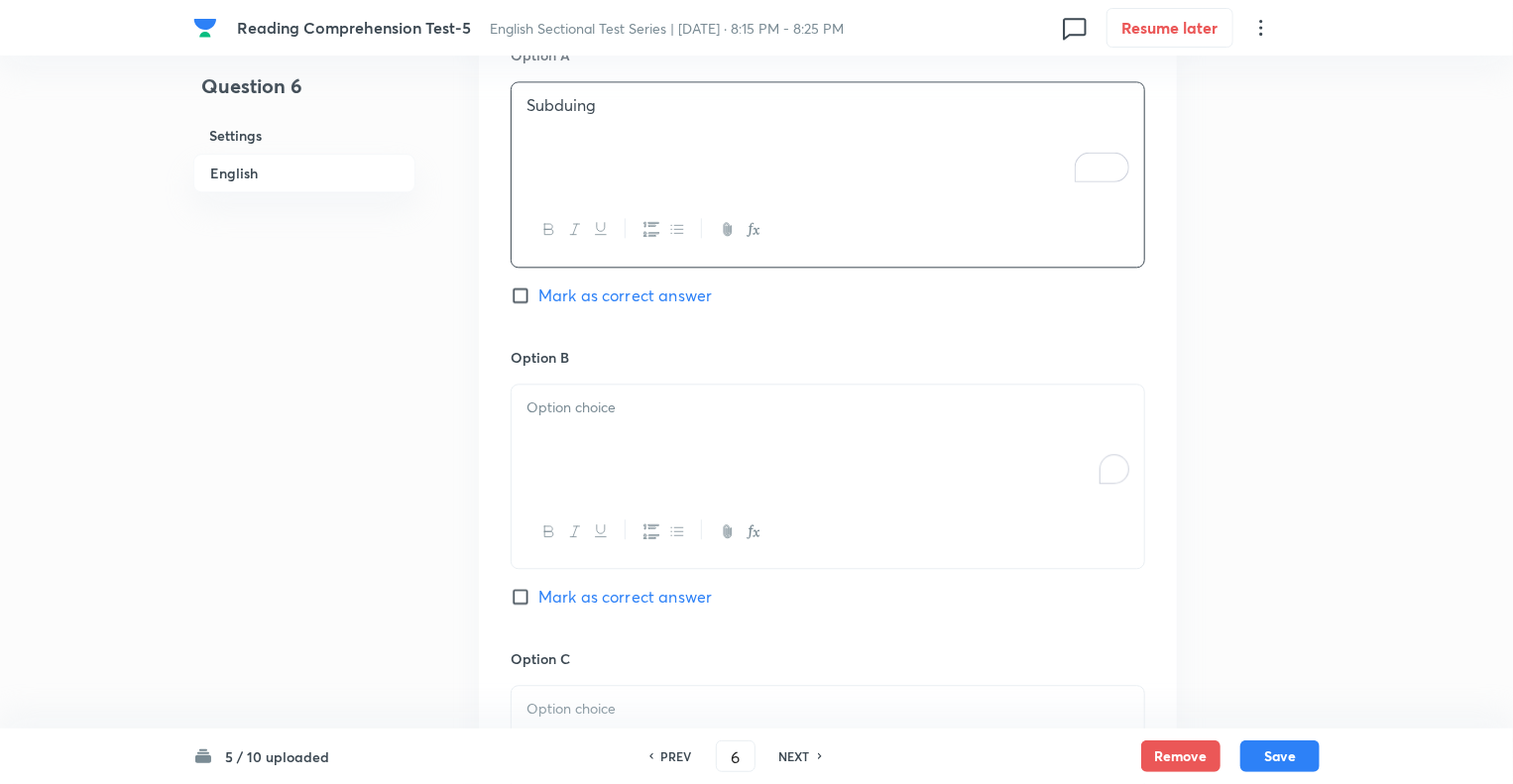 click at bounding box center [828, 440] 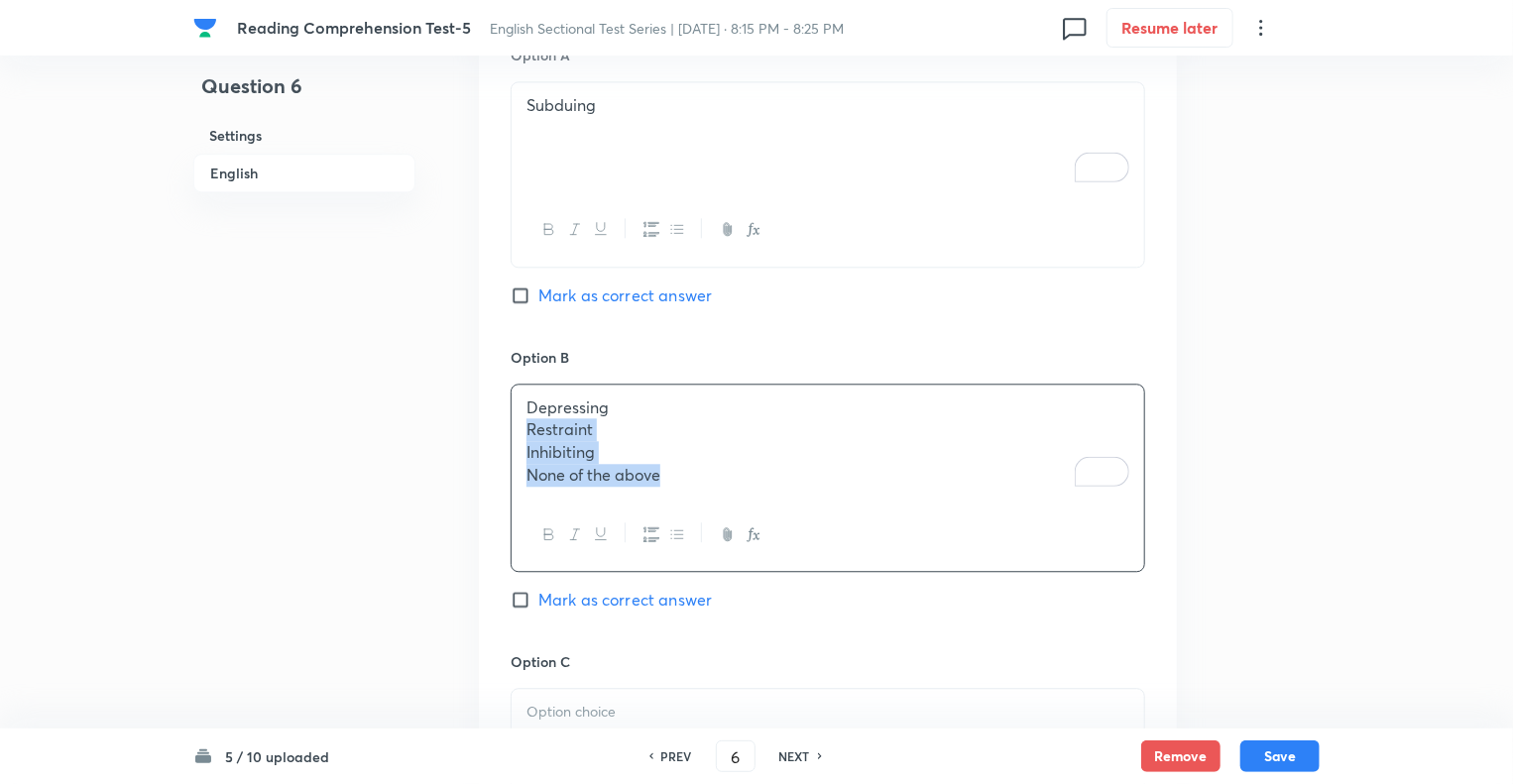 drag, startPoint x: 666, startPoint y: 473, endPoint x: 500, endPoint y: 423, distance: 173.36666 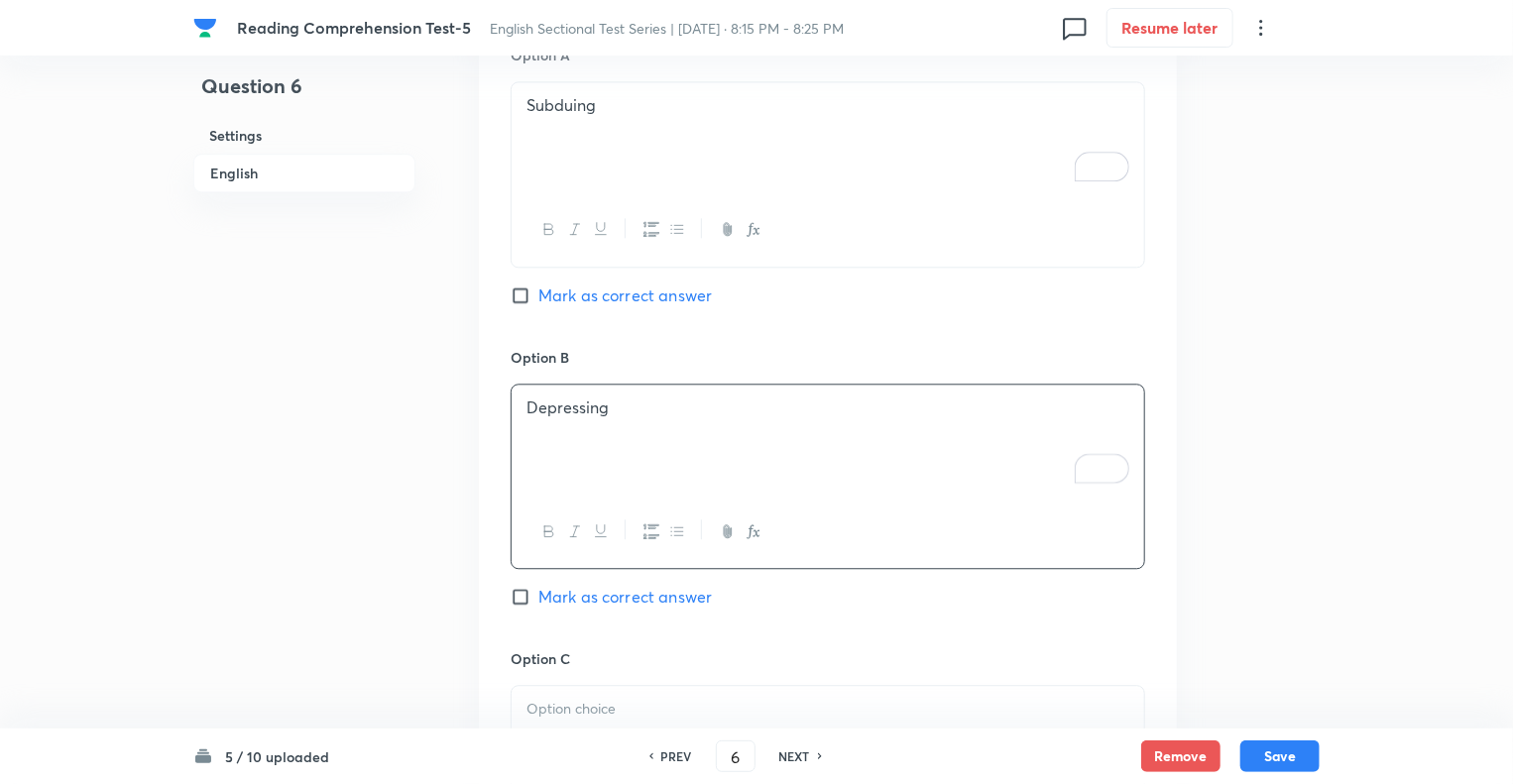click at bounding box center (828, 709) 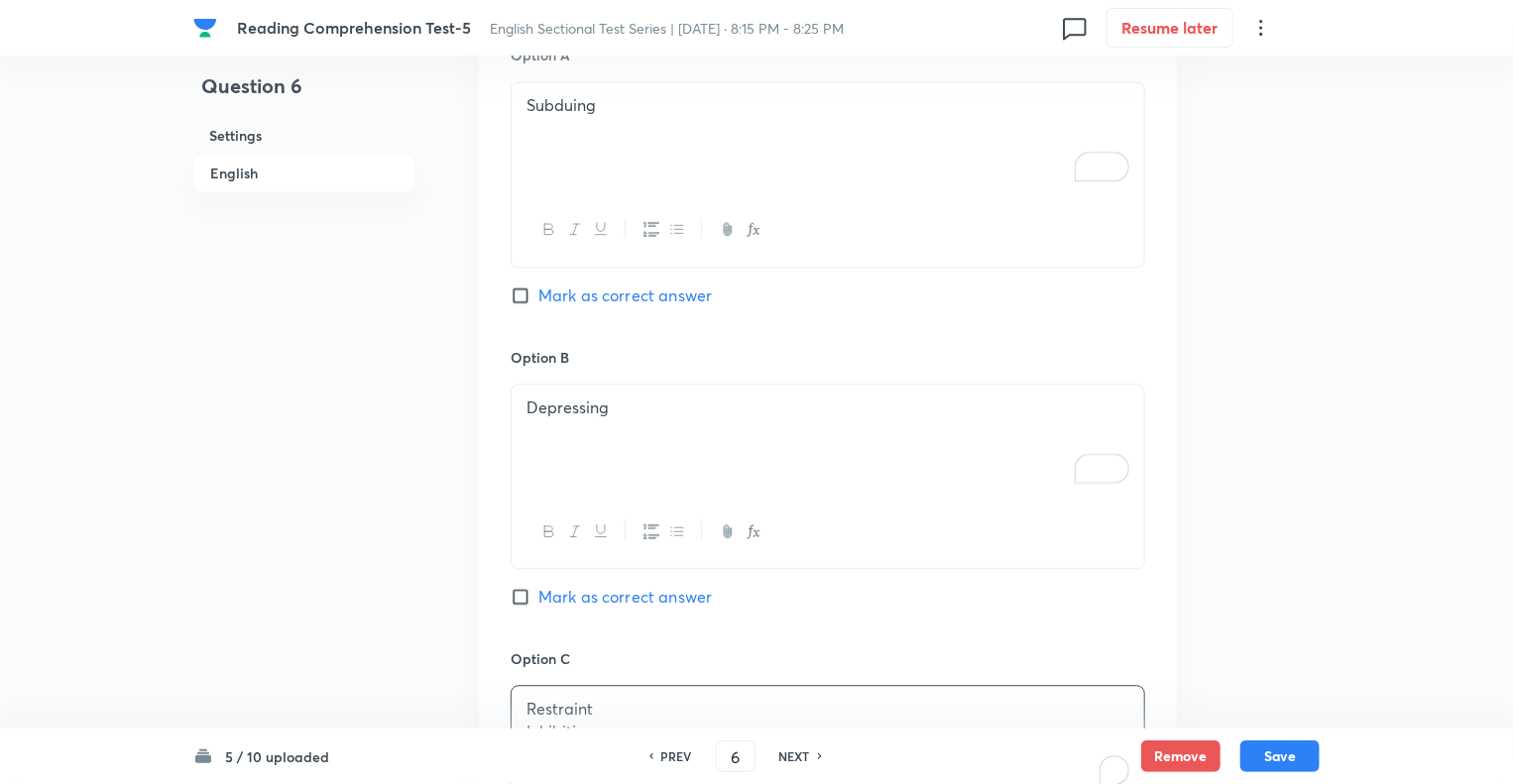 click on "Question 6 Settings English" at bounding box center [304, -111] 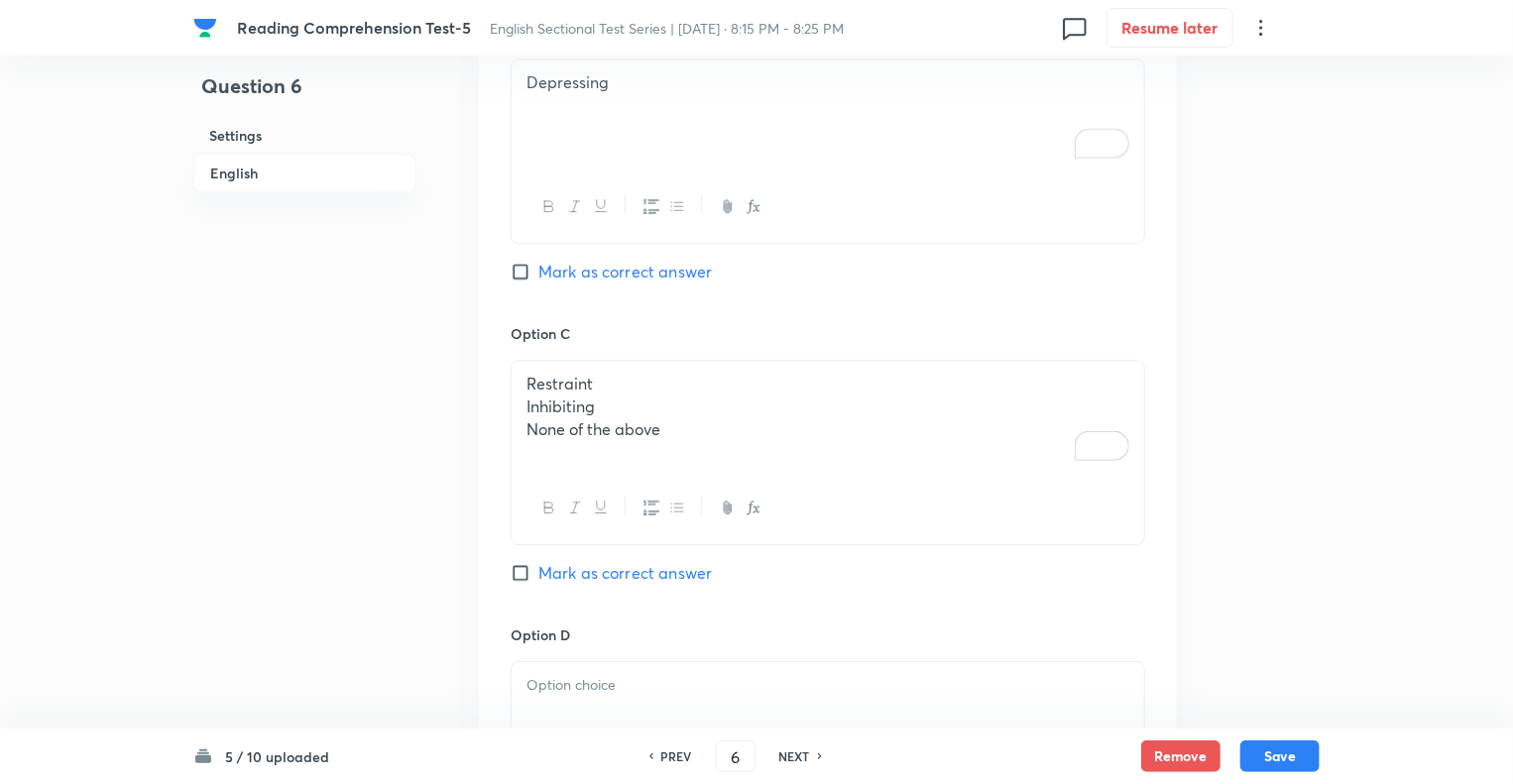scroll, scrollTop: 2617, scrollLeft: 0, axis: vertical 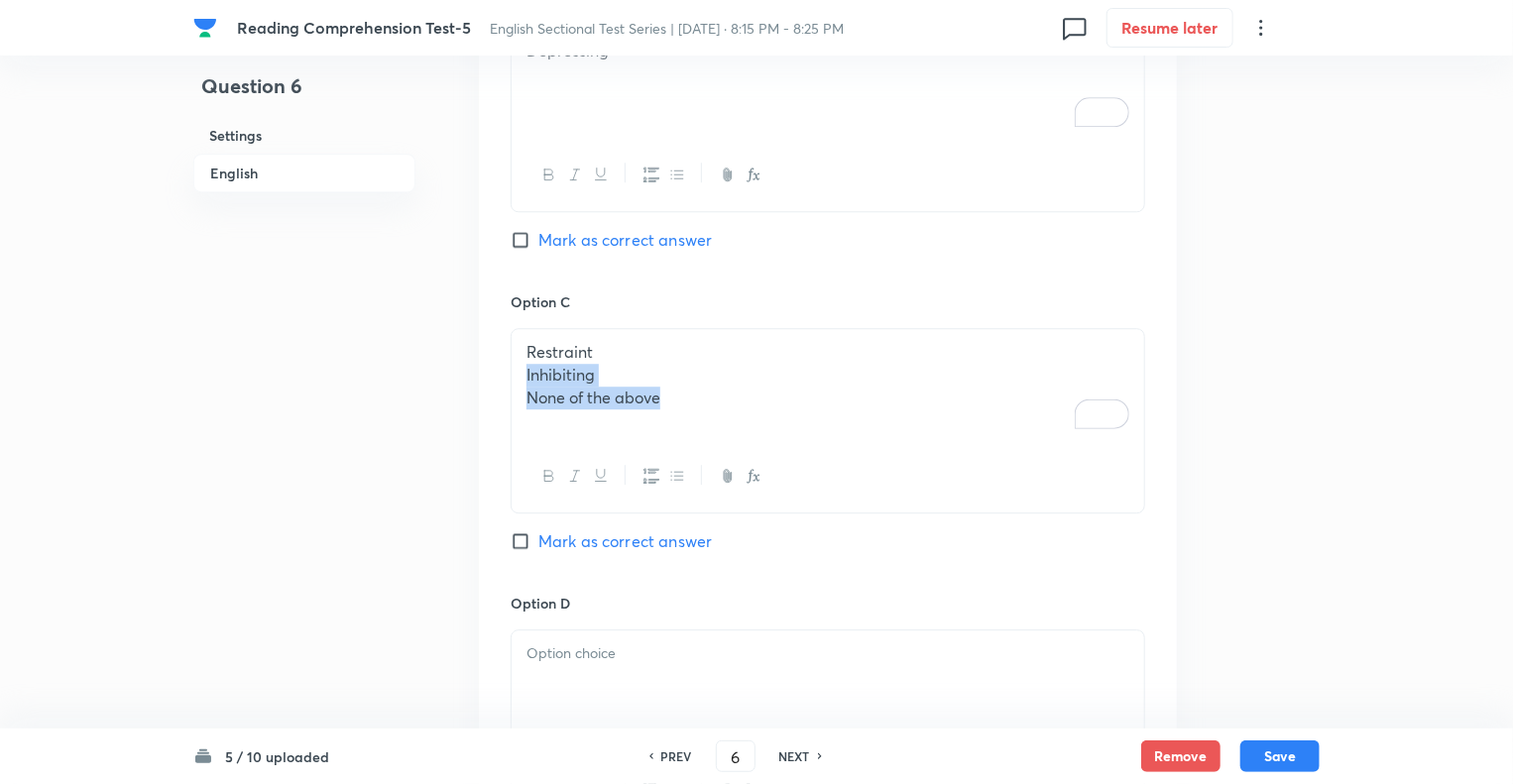 drag, startPoint x: 673, startPoint y: 399, endPoint x: 516, endPoint y: 376, distance: 158.67577 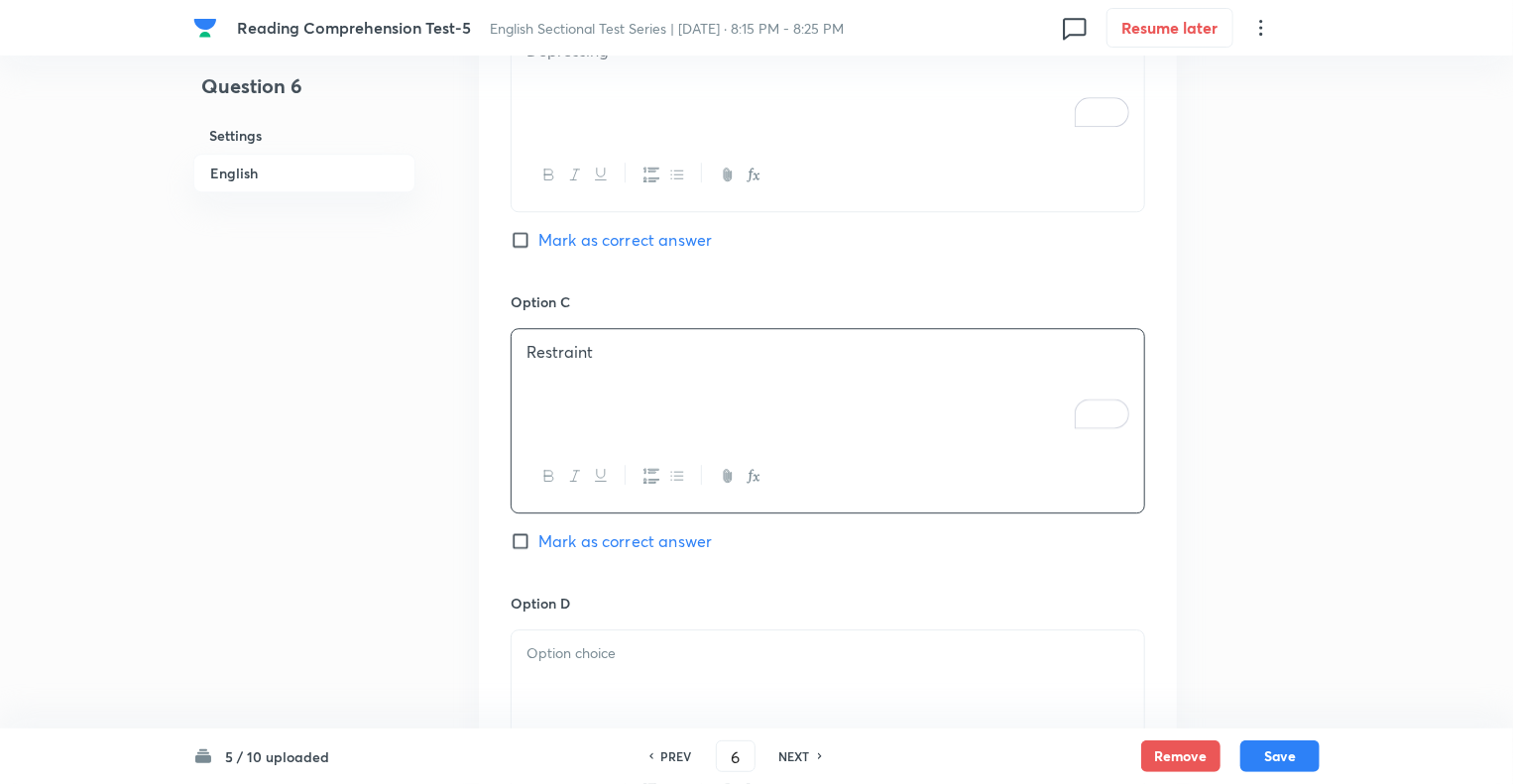 click on "Mark as correct answer" at bounding box center (524, 541) 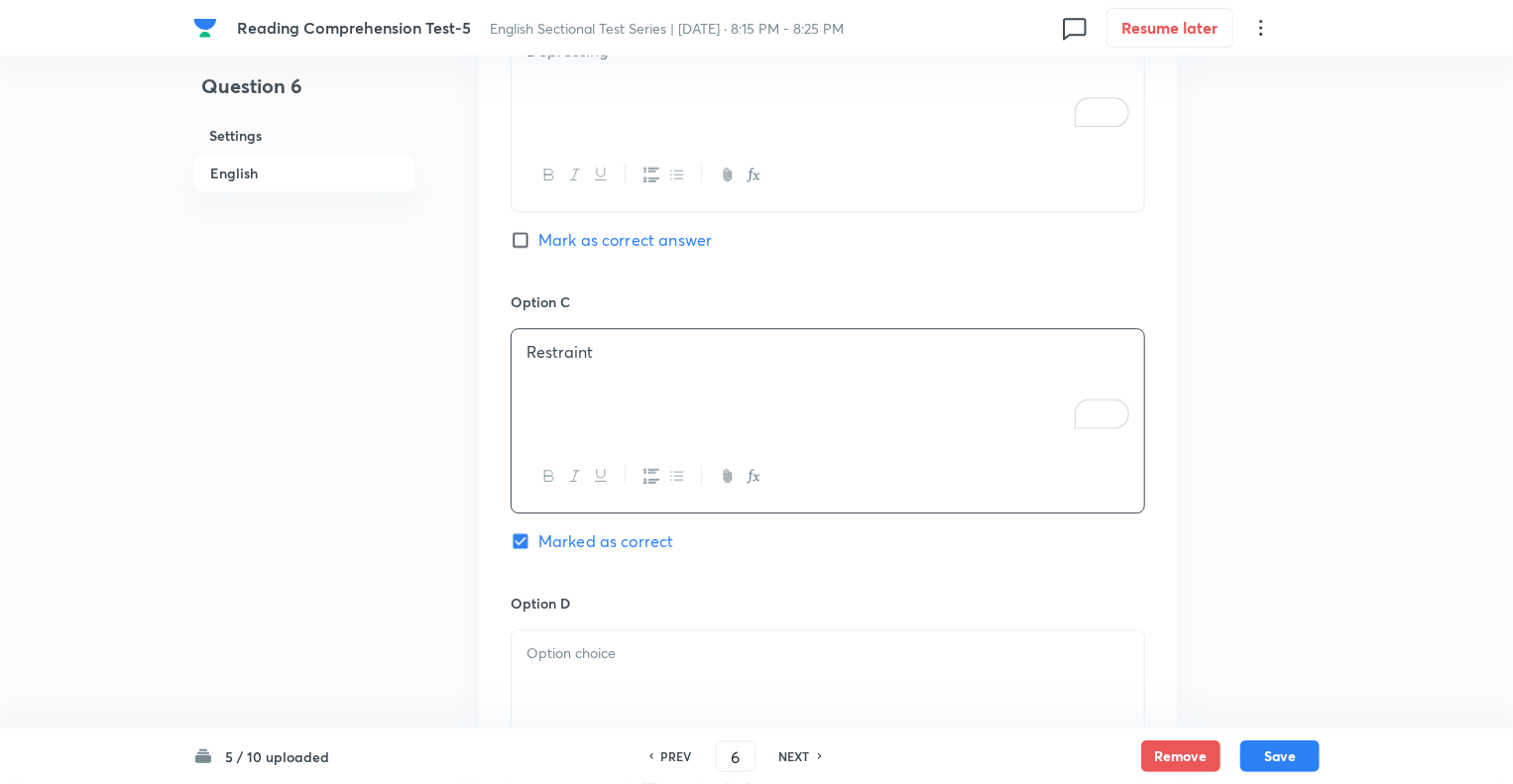 click at bounding box center (828, 686) 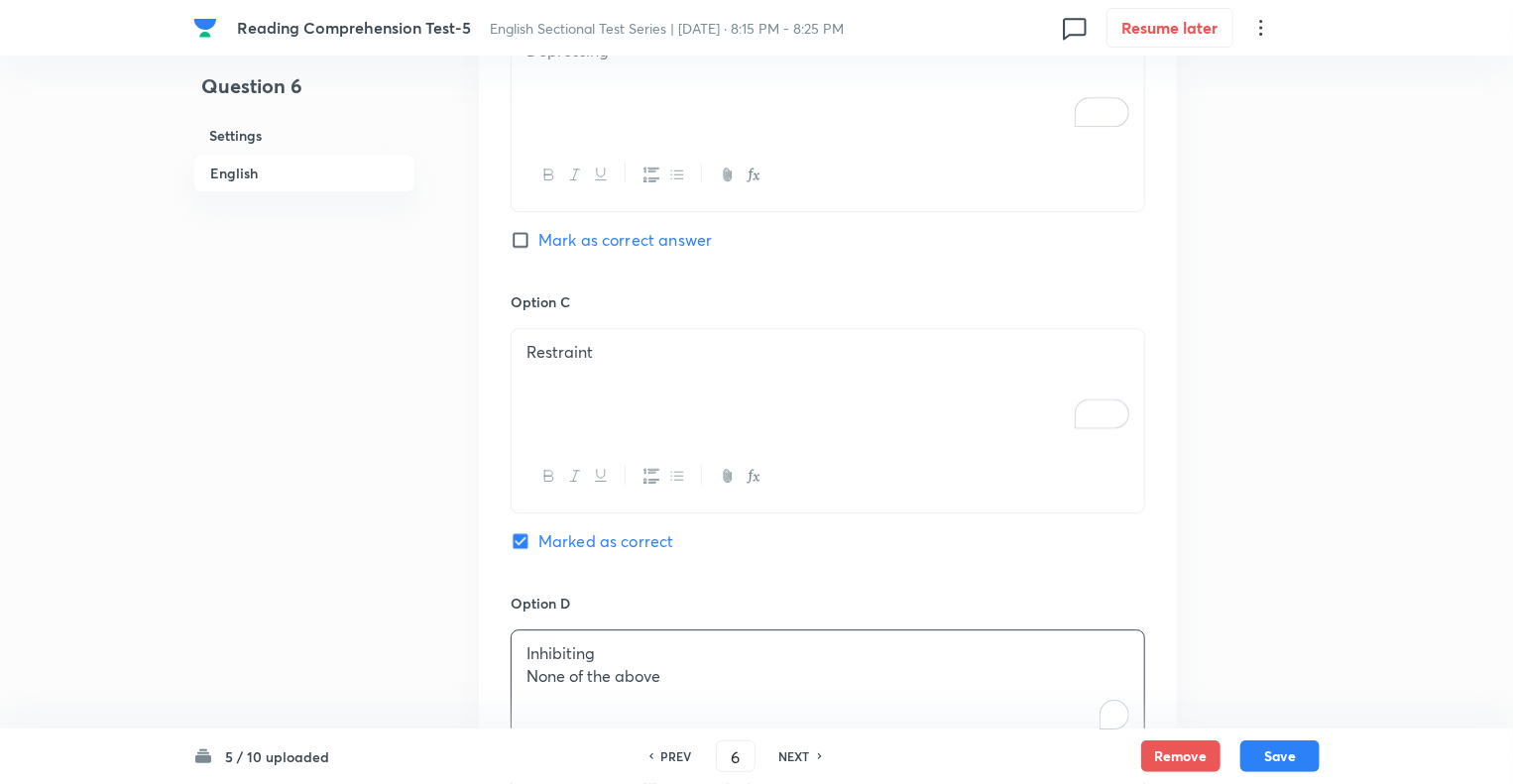 click on "Question 6 Settings English" at bounding box center [304, -468] 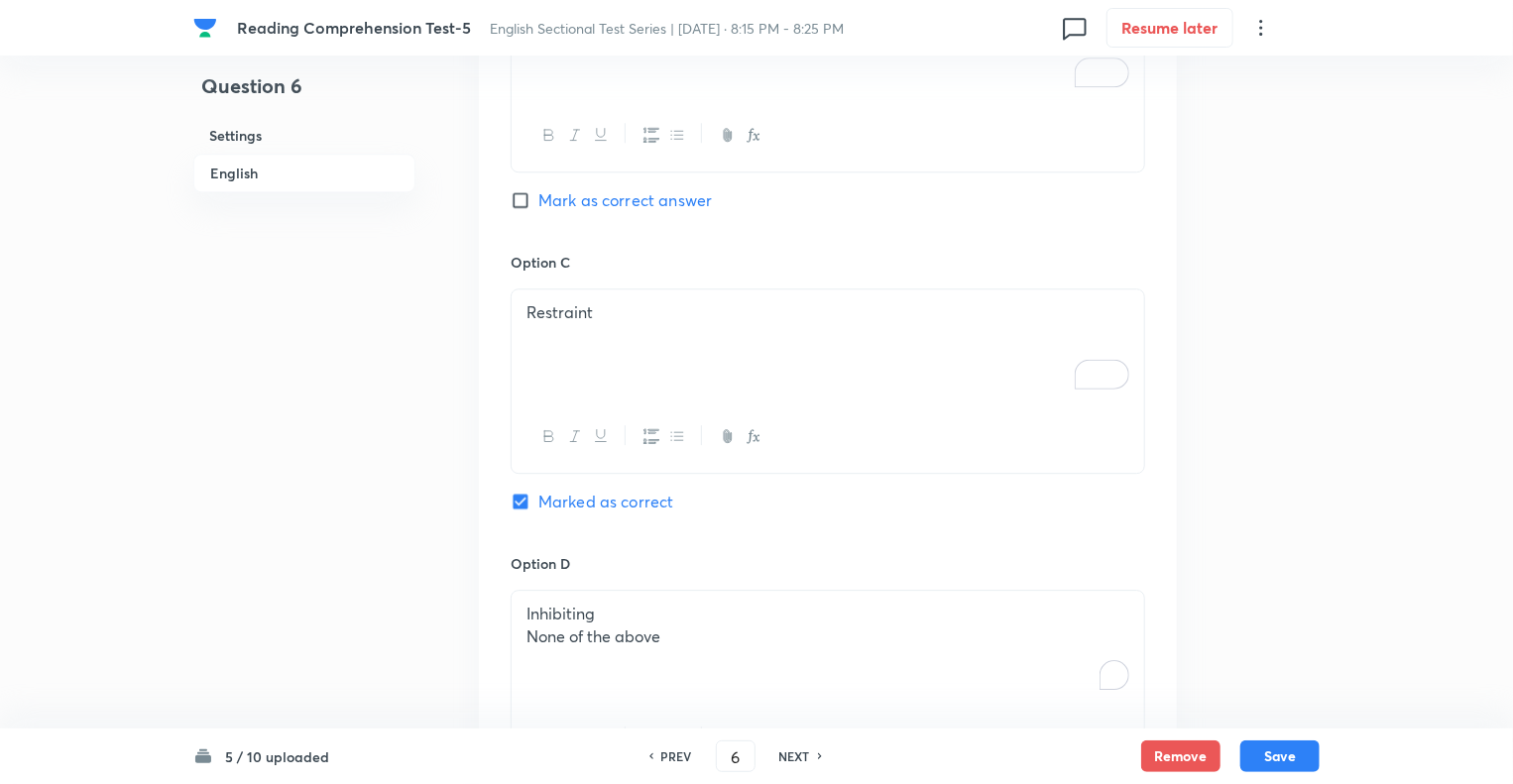 scroll, scrollTop: 2894, scrollLeft: 0, axis: vertical 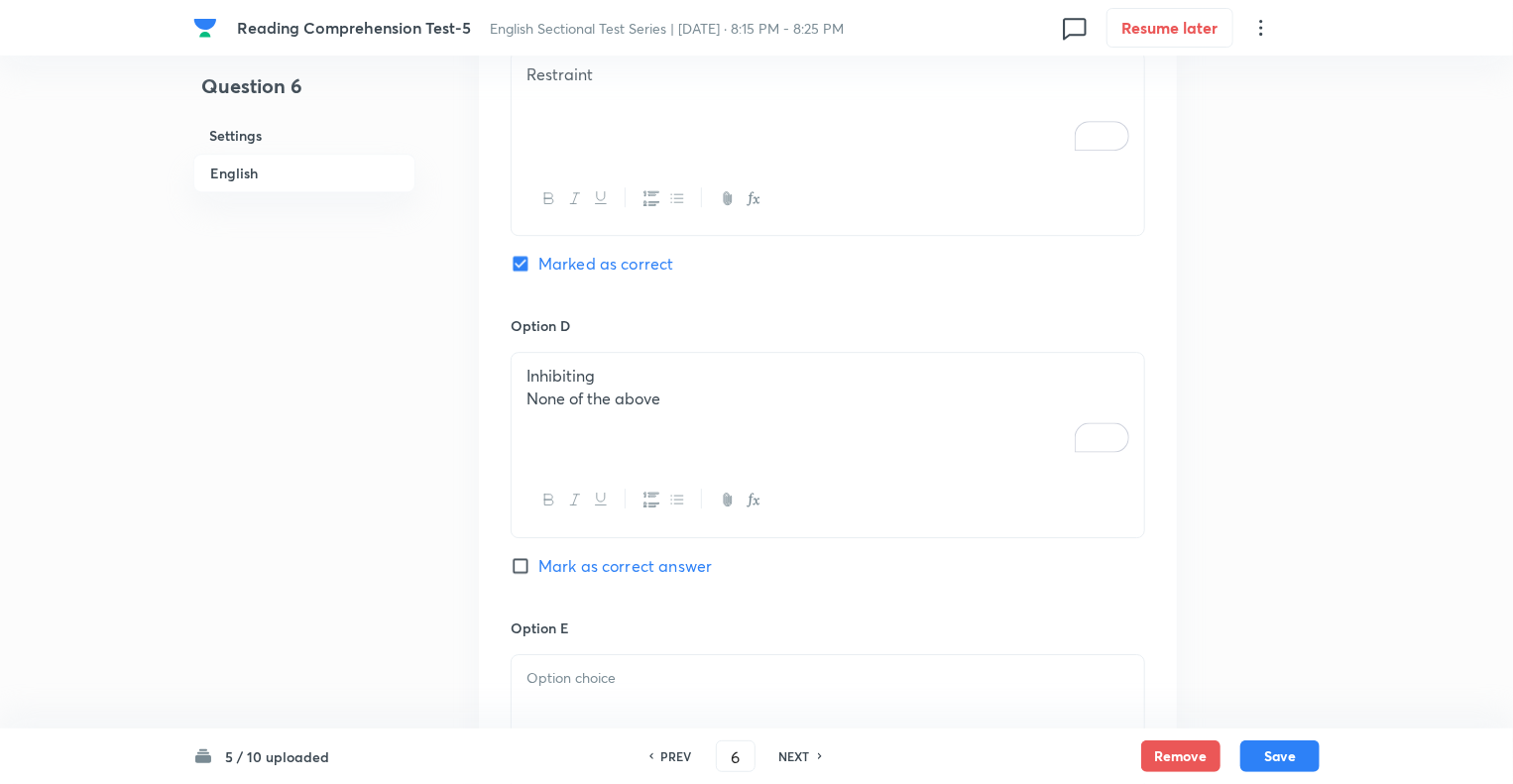 click on "None of the above" at bounding box center [828, 398] 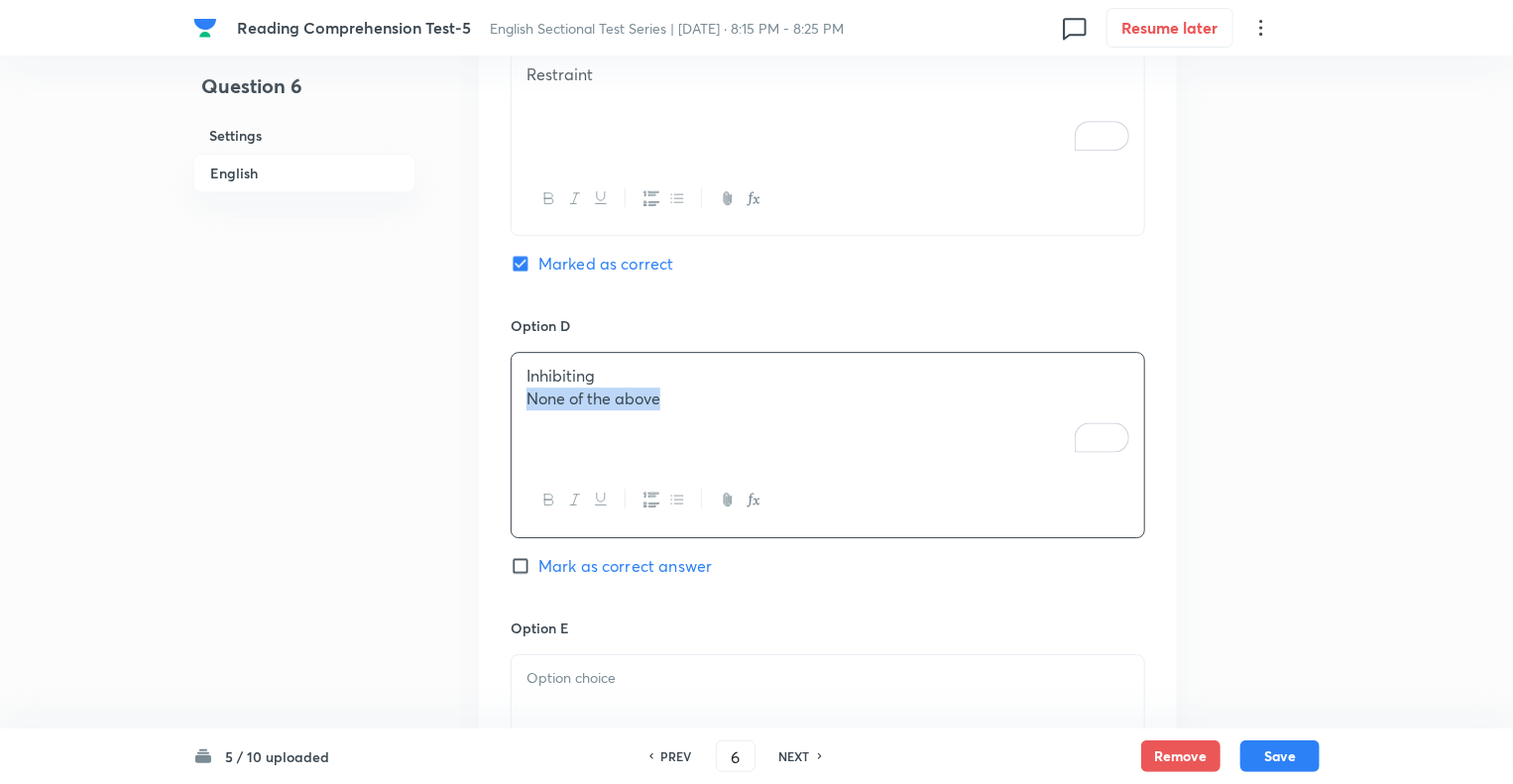 drag, startPoint x: 674, startPoint y: 400, endPoint x: 512, endPoint y: 415, distance: 162.69296 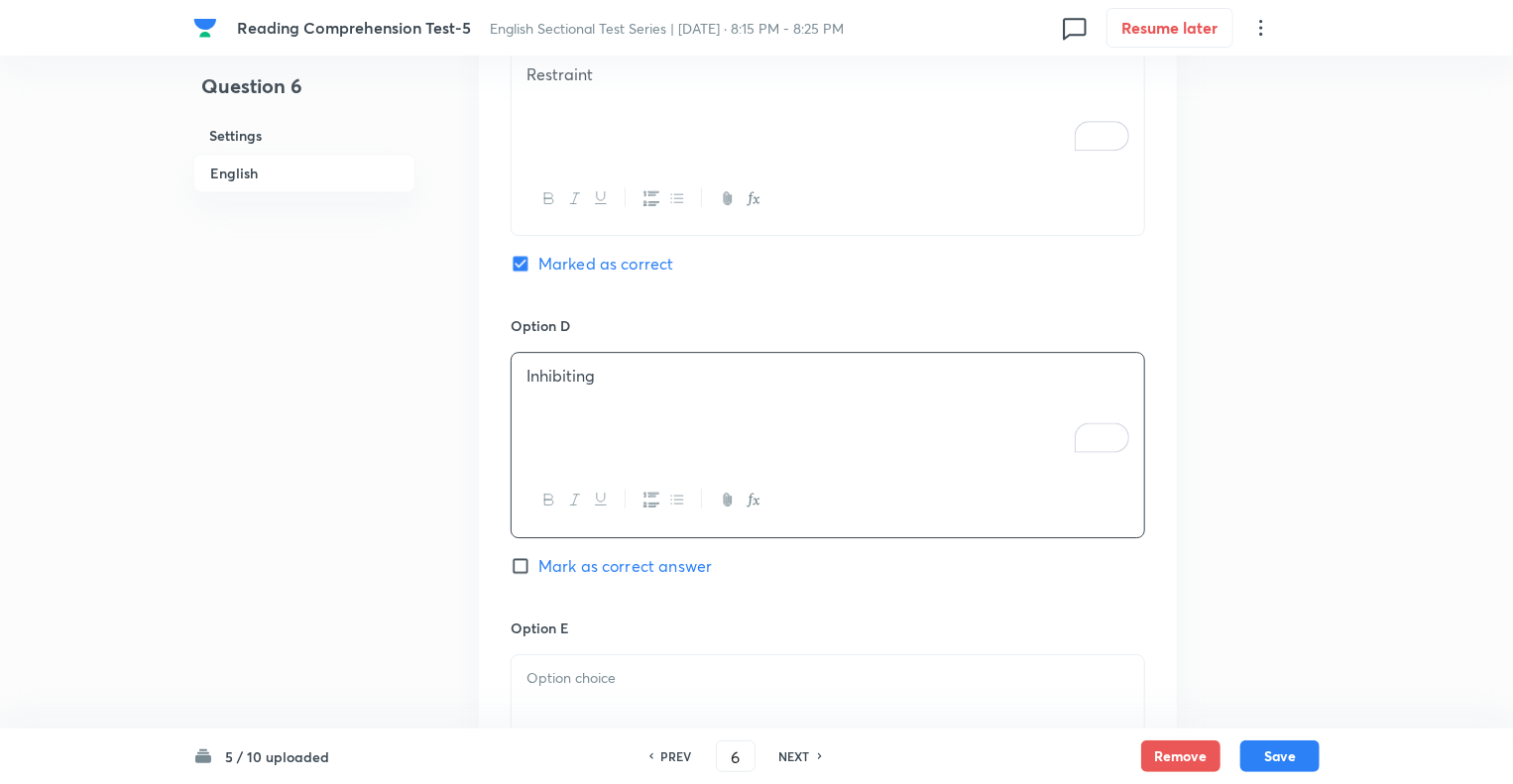 click at bounding box center [828, 711] 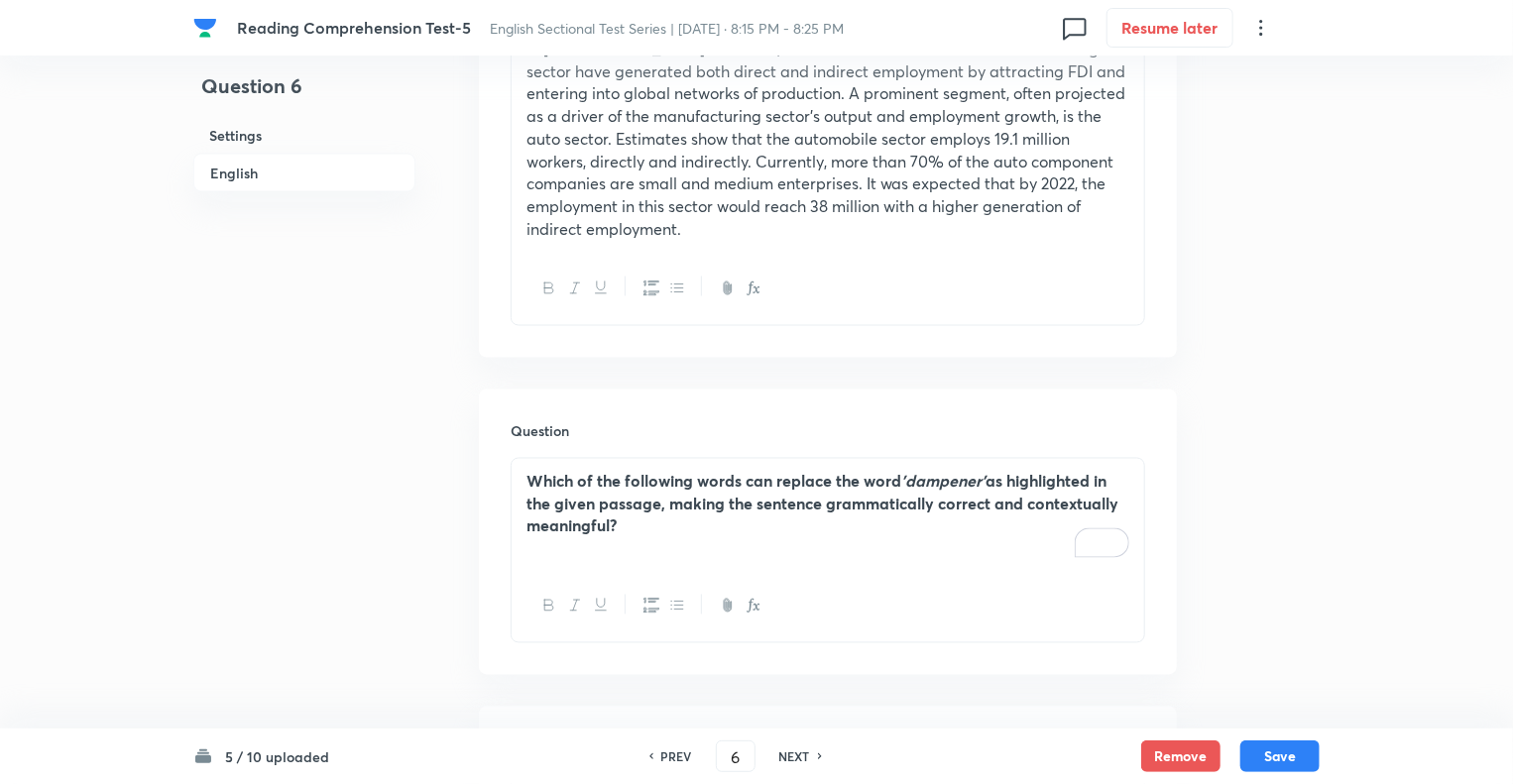 scroll, scrollTop: 1558, scrollLeft: 0, axis: vertical 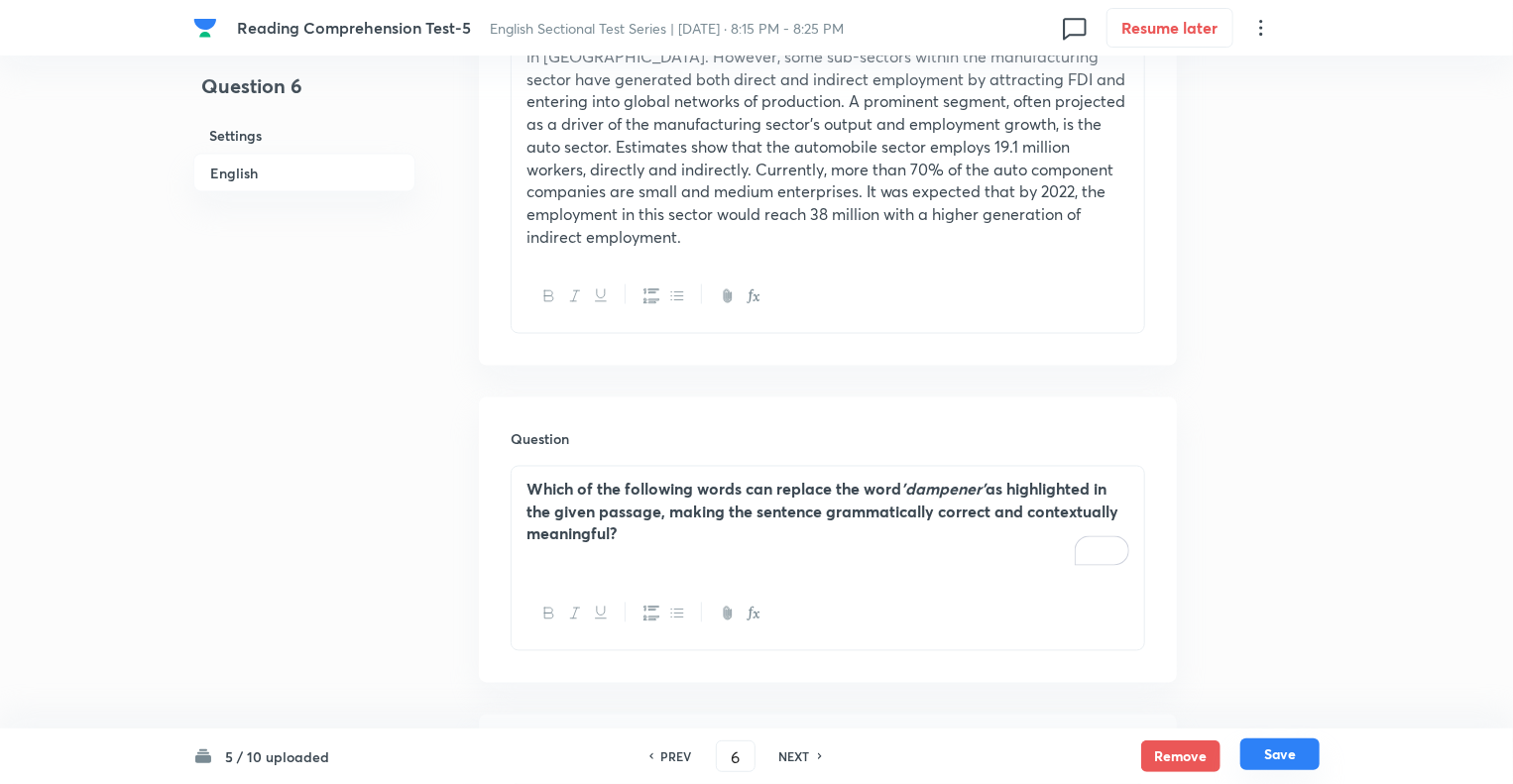 click on "Save" at bounding box center [1280, 754] 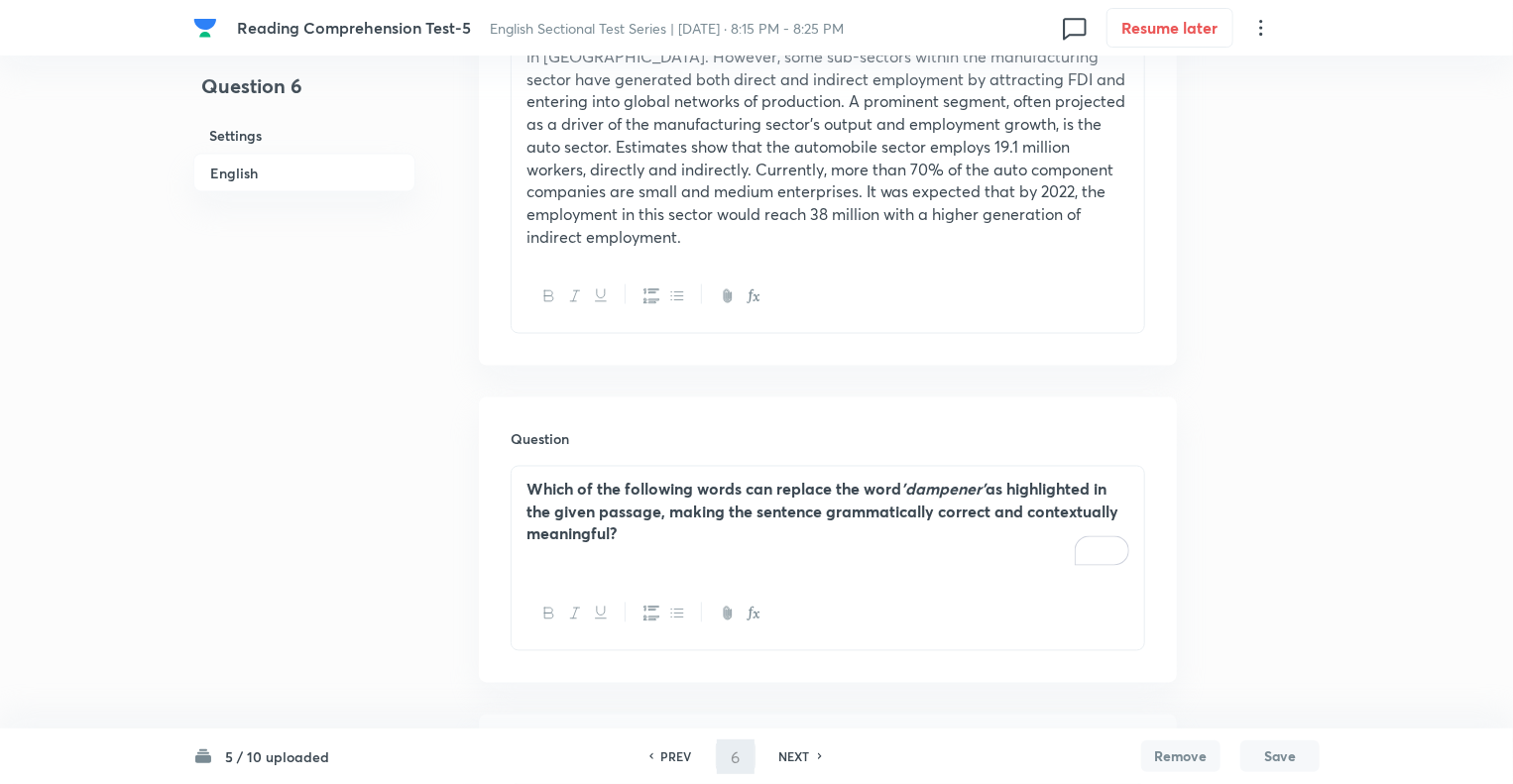 scroll, scrollTop: 0, scrollLeft: 0, axis: both 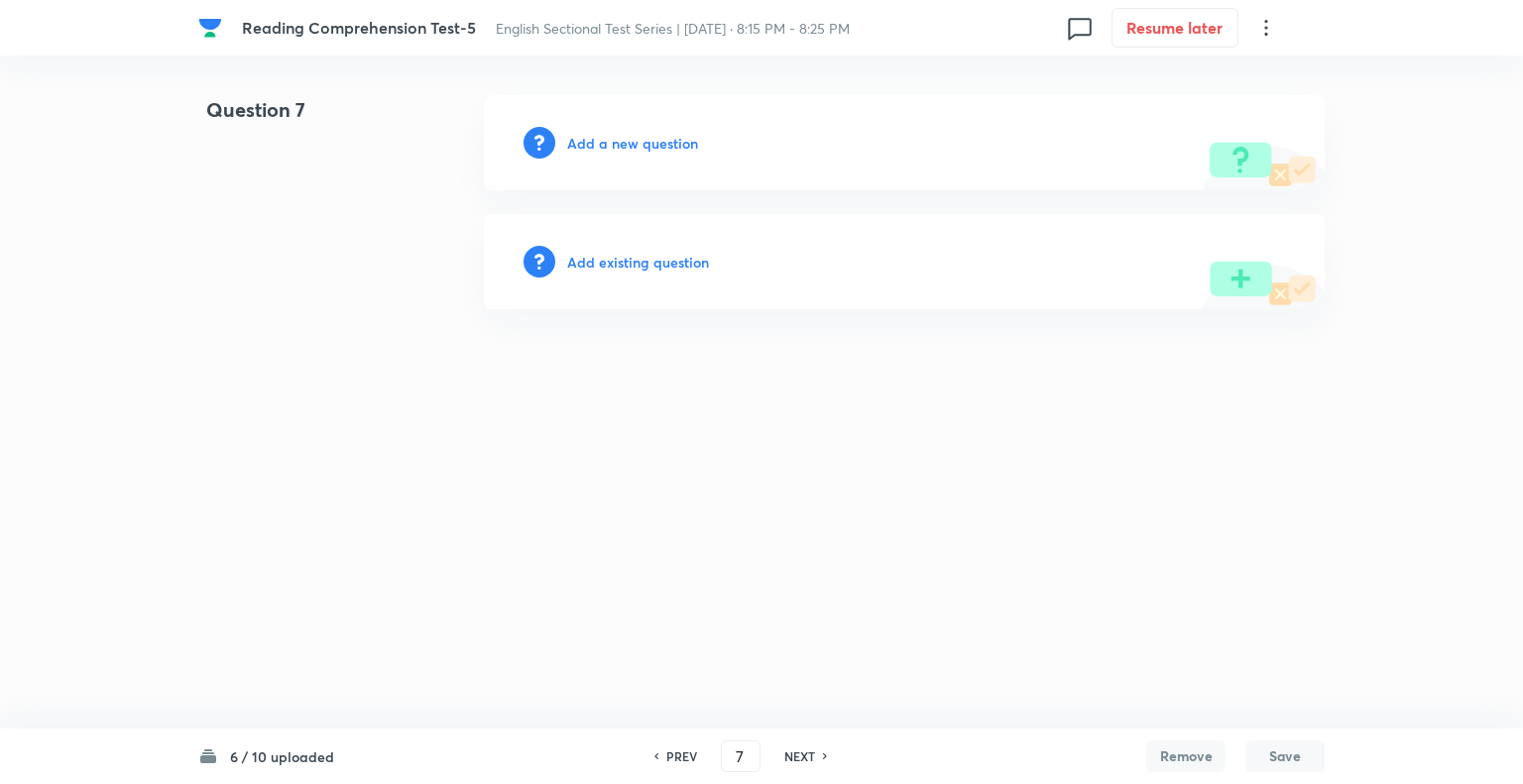 click on "PREV" at bounding box center (681, 756) 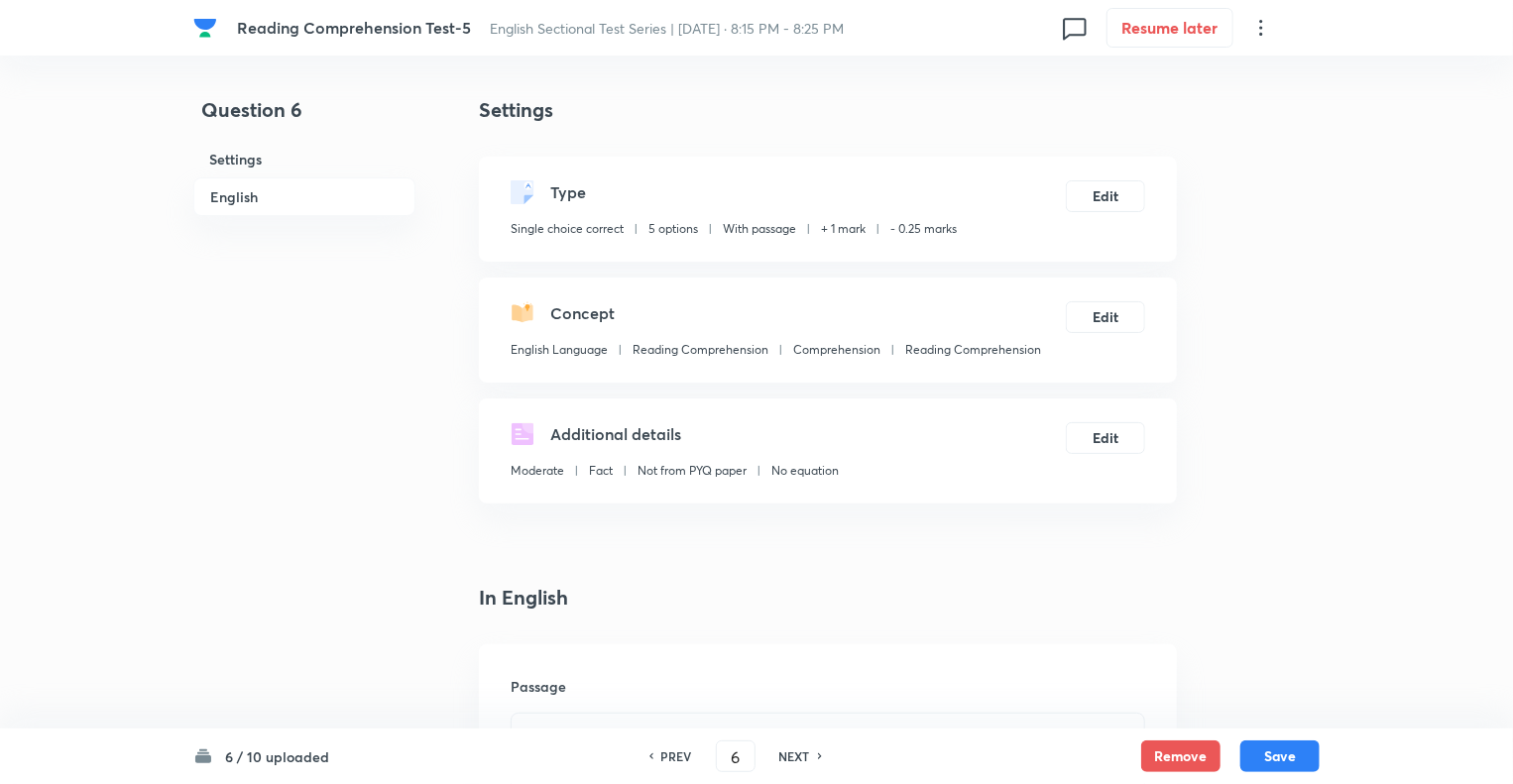 checkbox on "true" 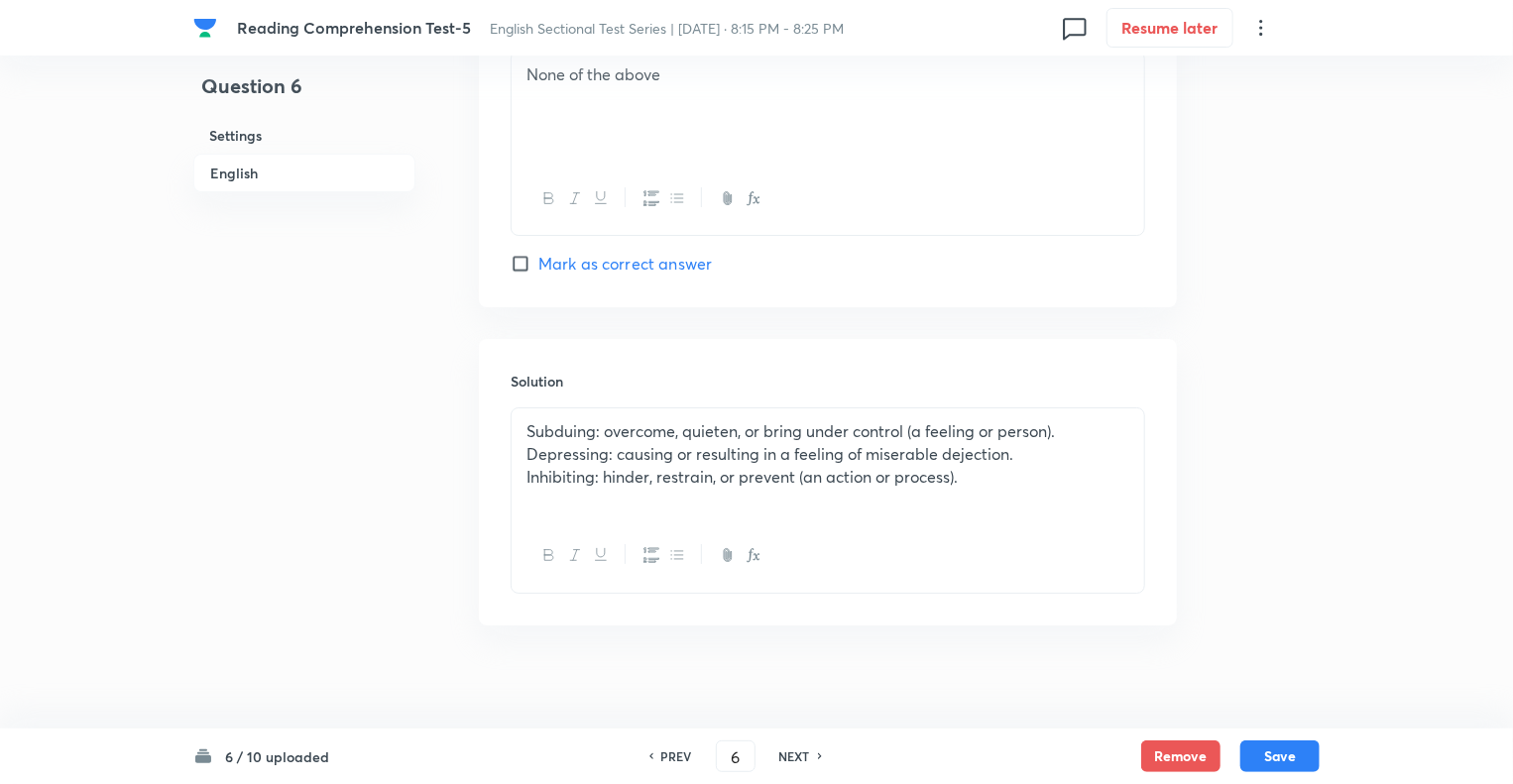 scroll, scrollTop: 3508, scrollLeft: 0, axis: vertical 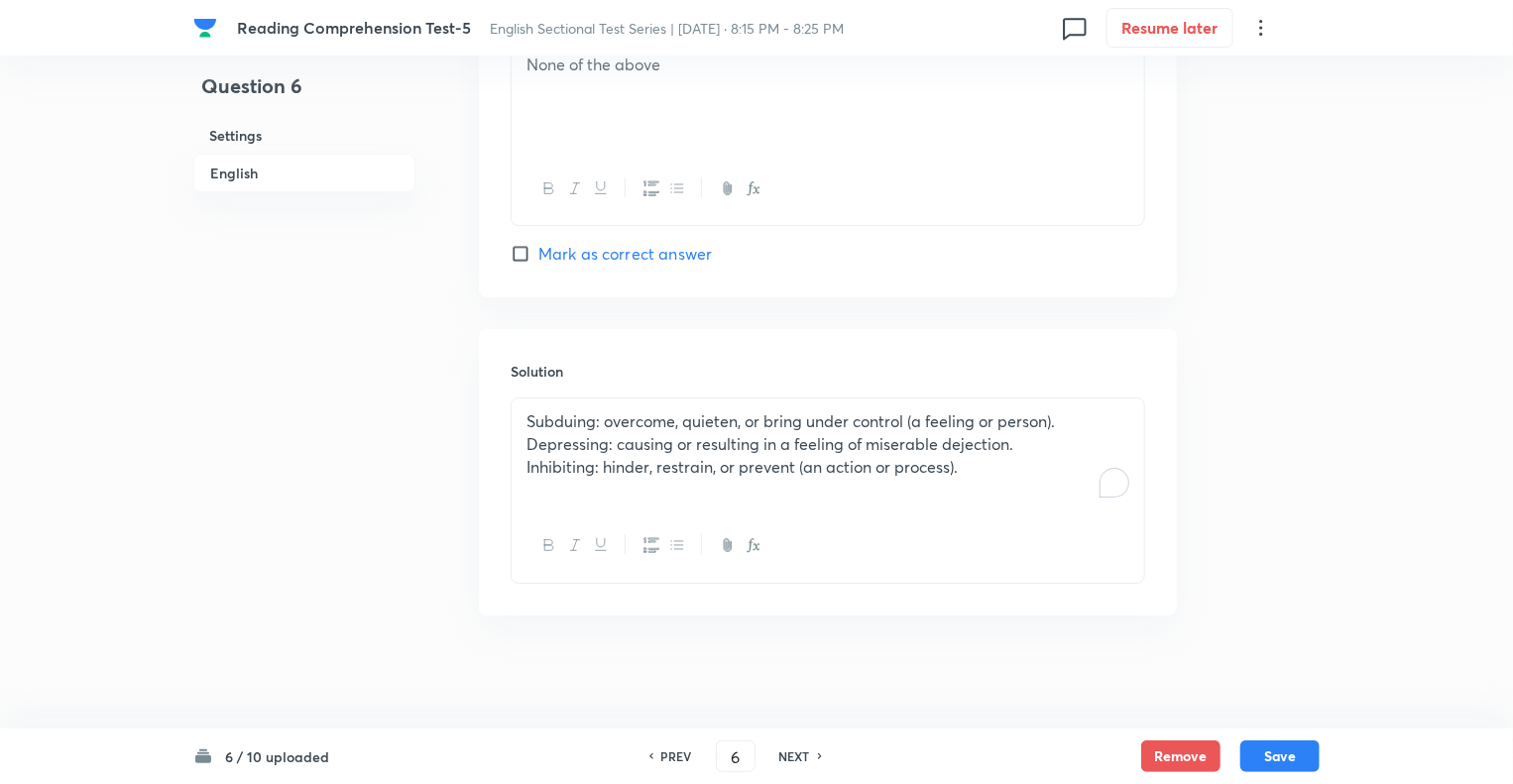 click on "Subduing: overcome, quieten, or bring under control (a feeling or person). Depressing: causing or resulting in a feeling of miserable dejection. Inhibiting: hinder, restrain, or prevent (an action or process)." at bounding box center (828, 454) 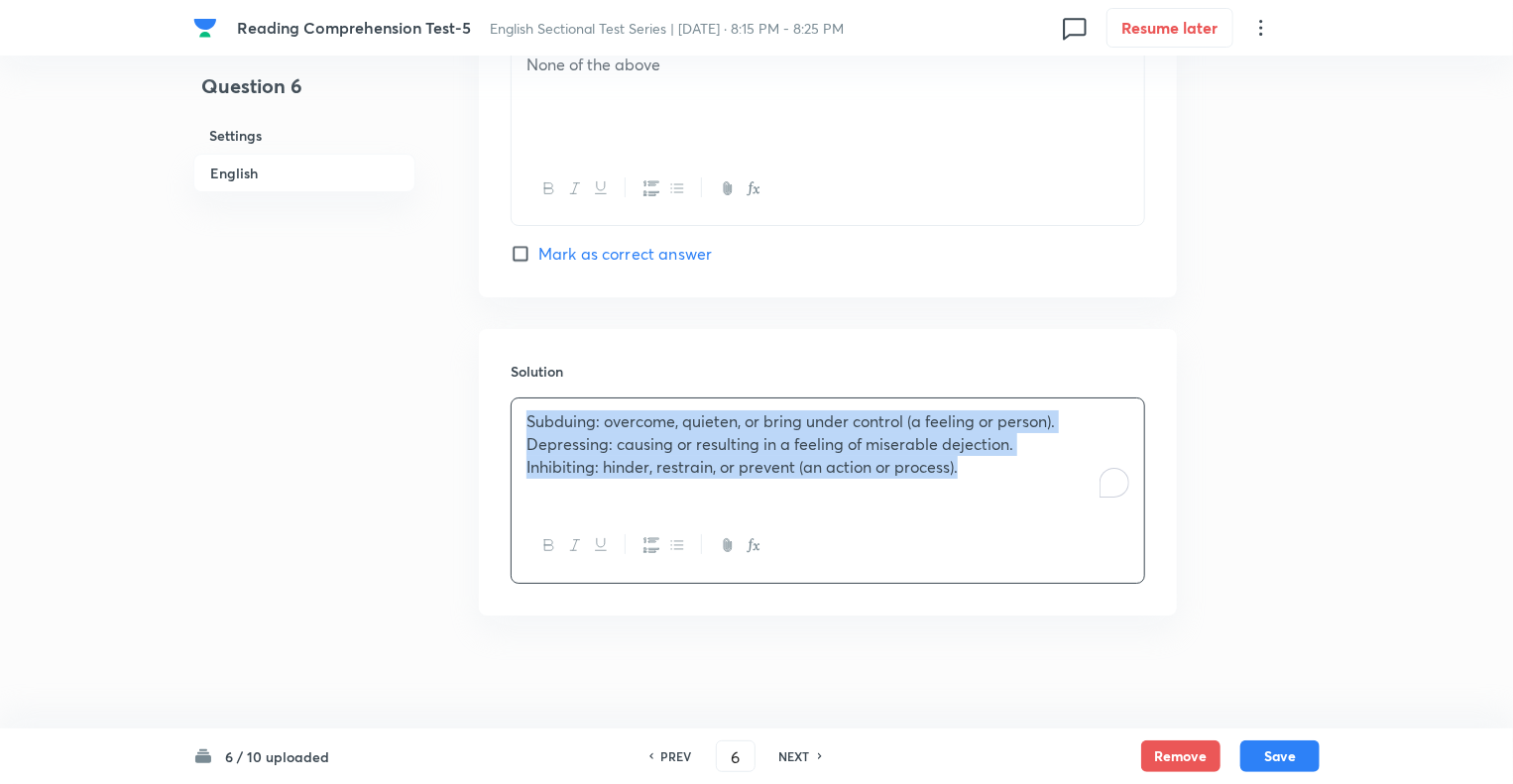 copy on "Subduing: overcome, quieten, or bring under control (a feeling or person). Depressing: causing or resulting in a feeling of miserable dejection. Inhibiting: hinder, restrain, or prevent (an action or process)." 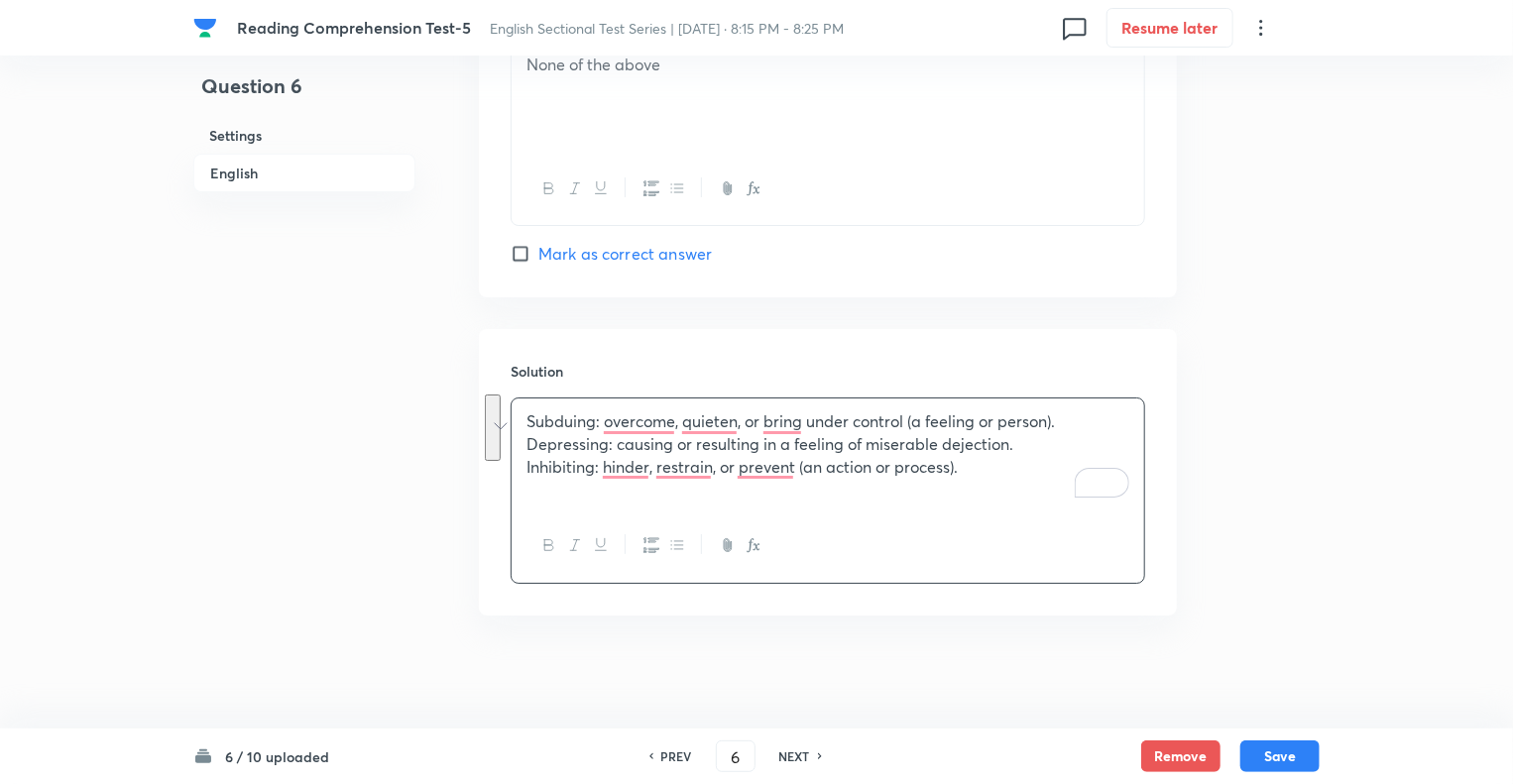 click on "NEXT" at bounding box center [794, 756] 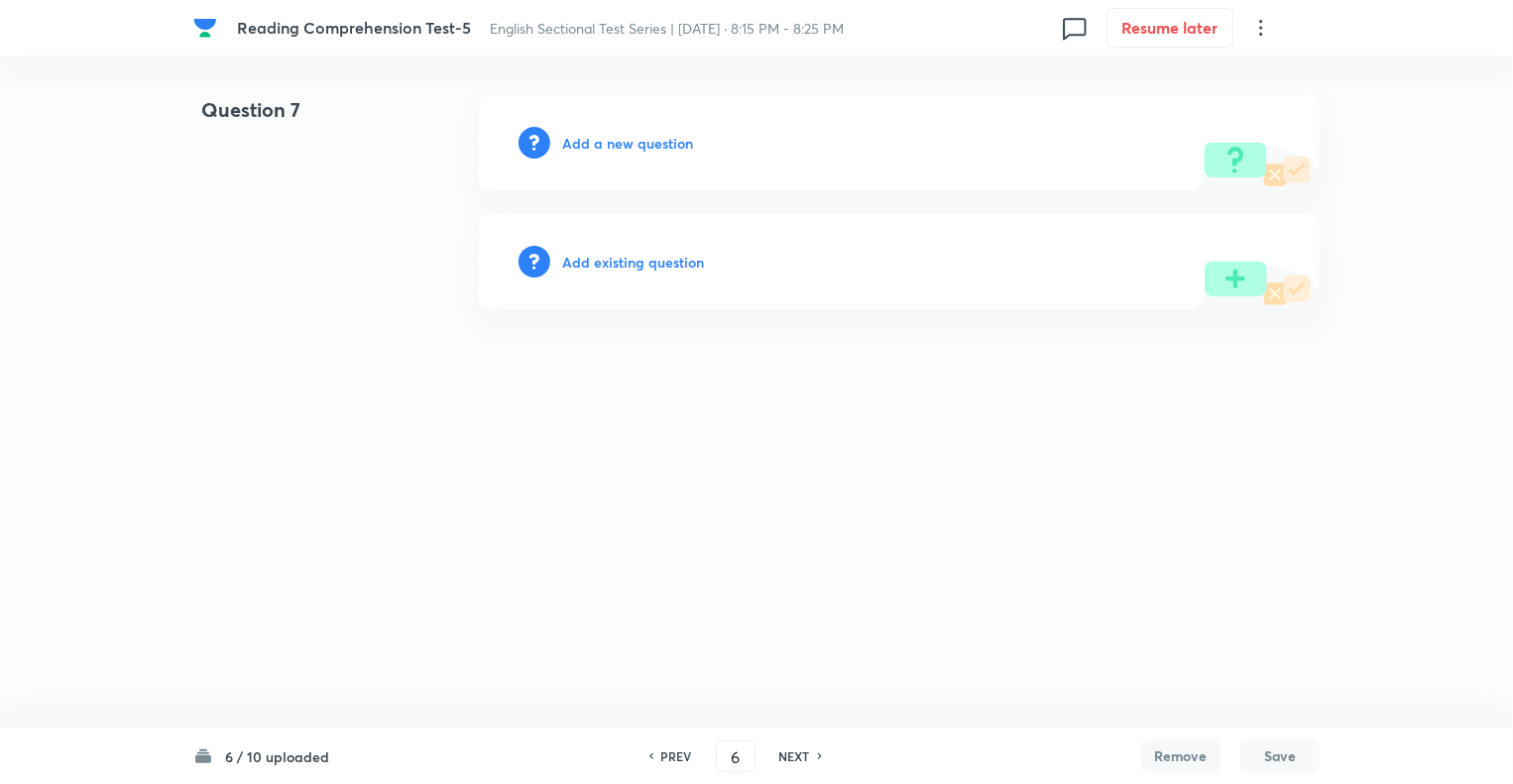 type on "7" 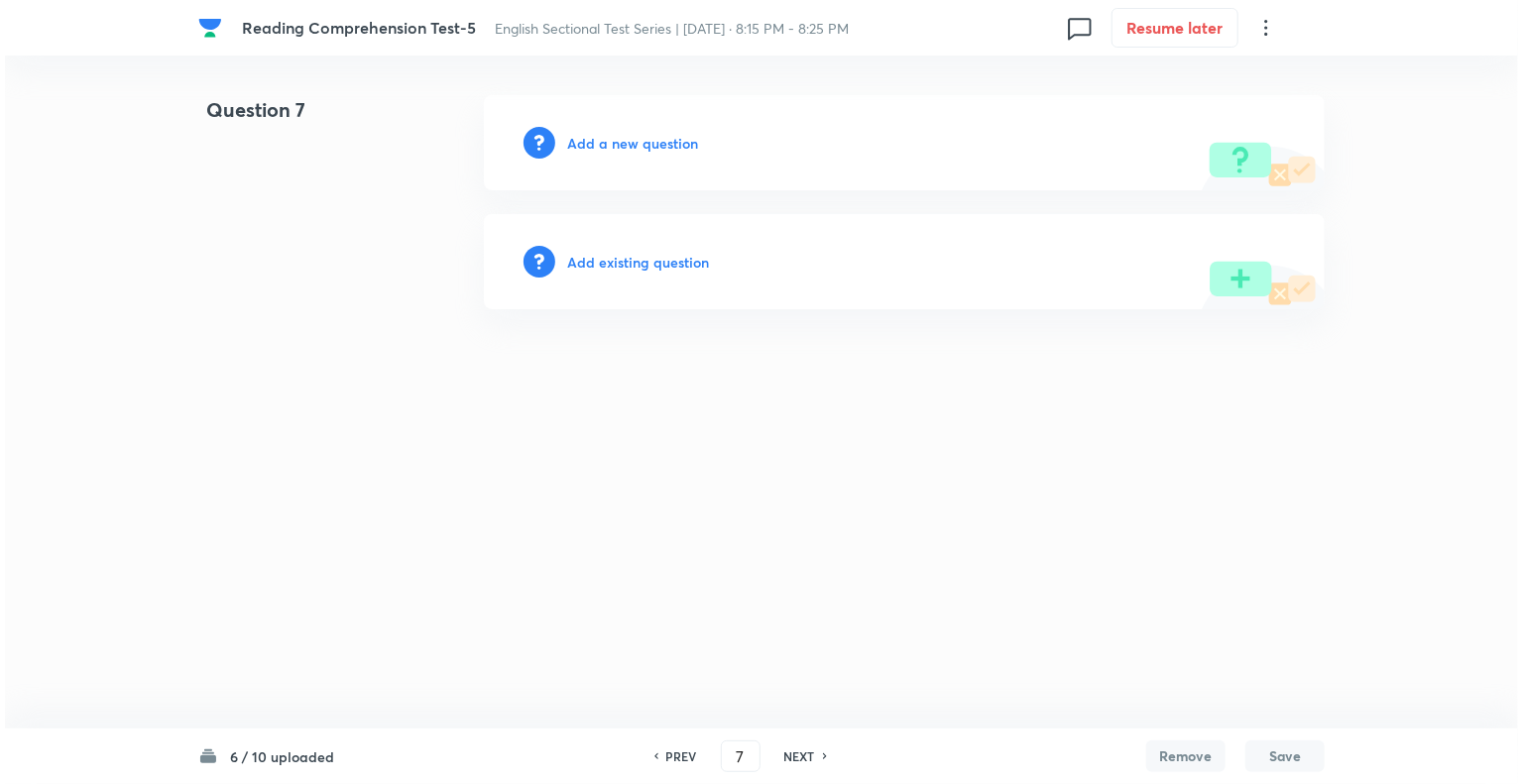 scroll, scrollTop: 0, scrollLeft: 0, axis: both 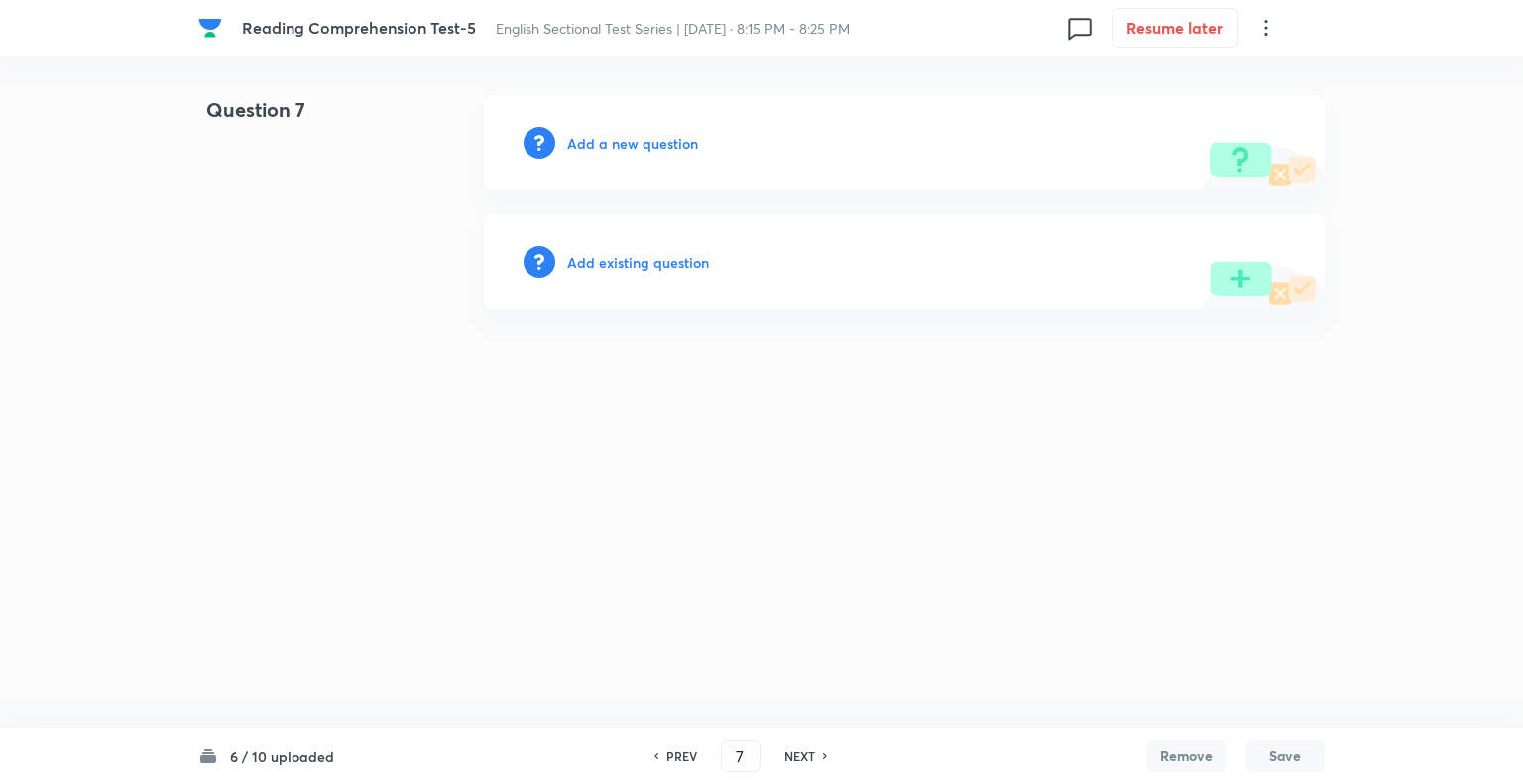 click on "Add a new question" at bounding box center [633, 143] 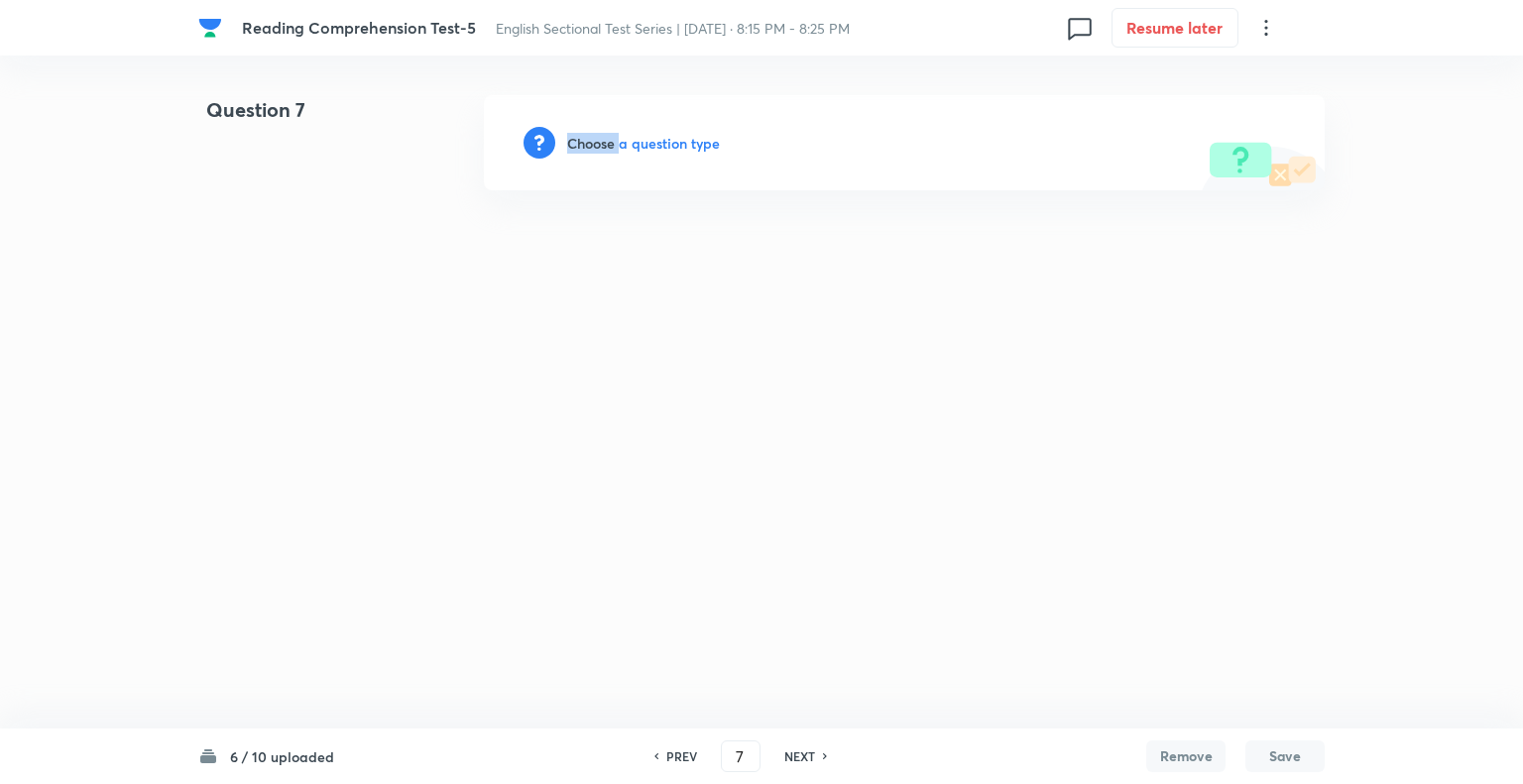 click on "Choose a question type" at bounding box center [644, 143] 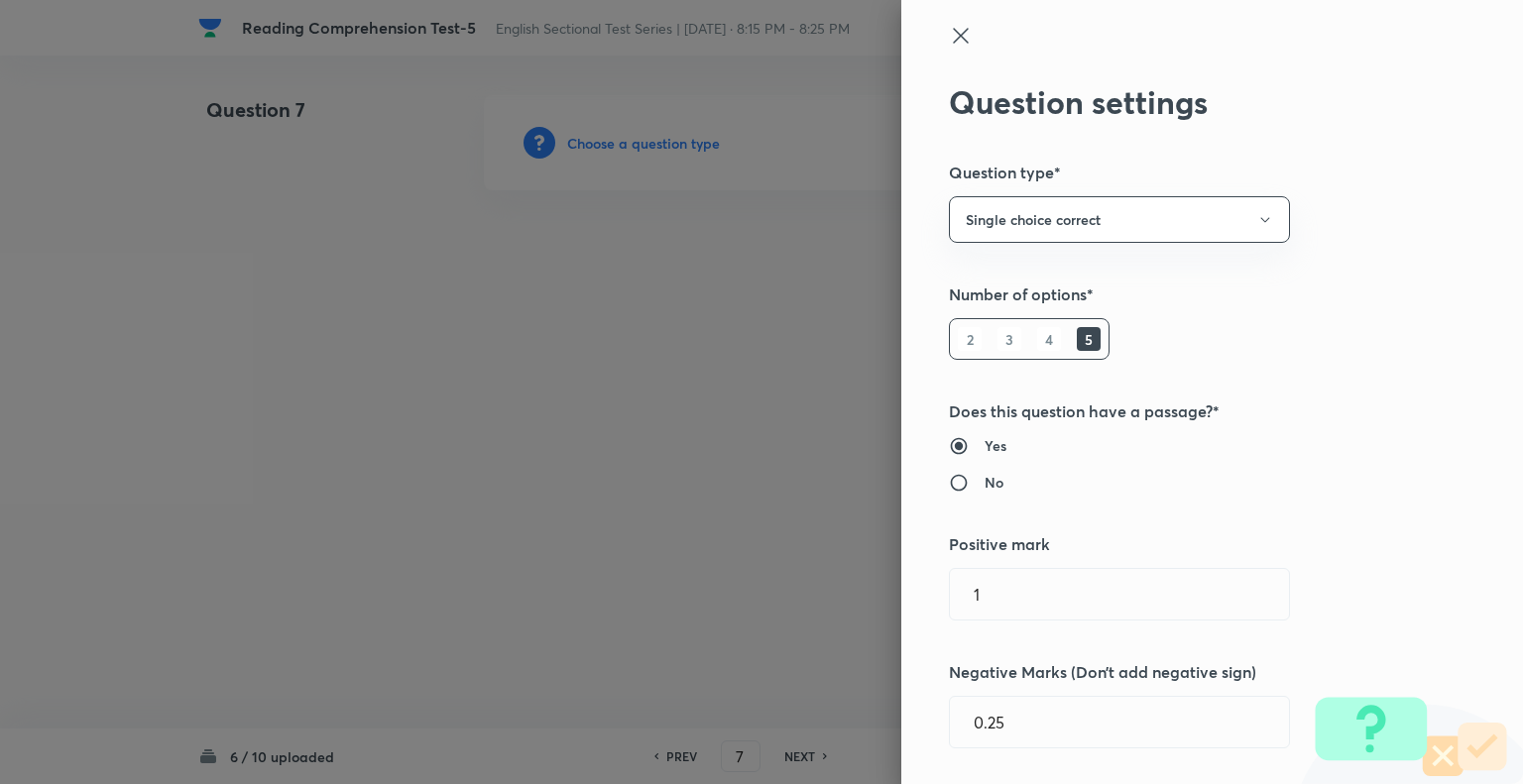 type 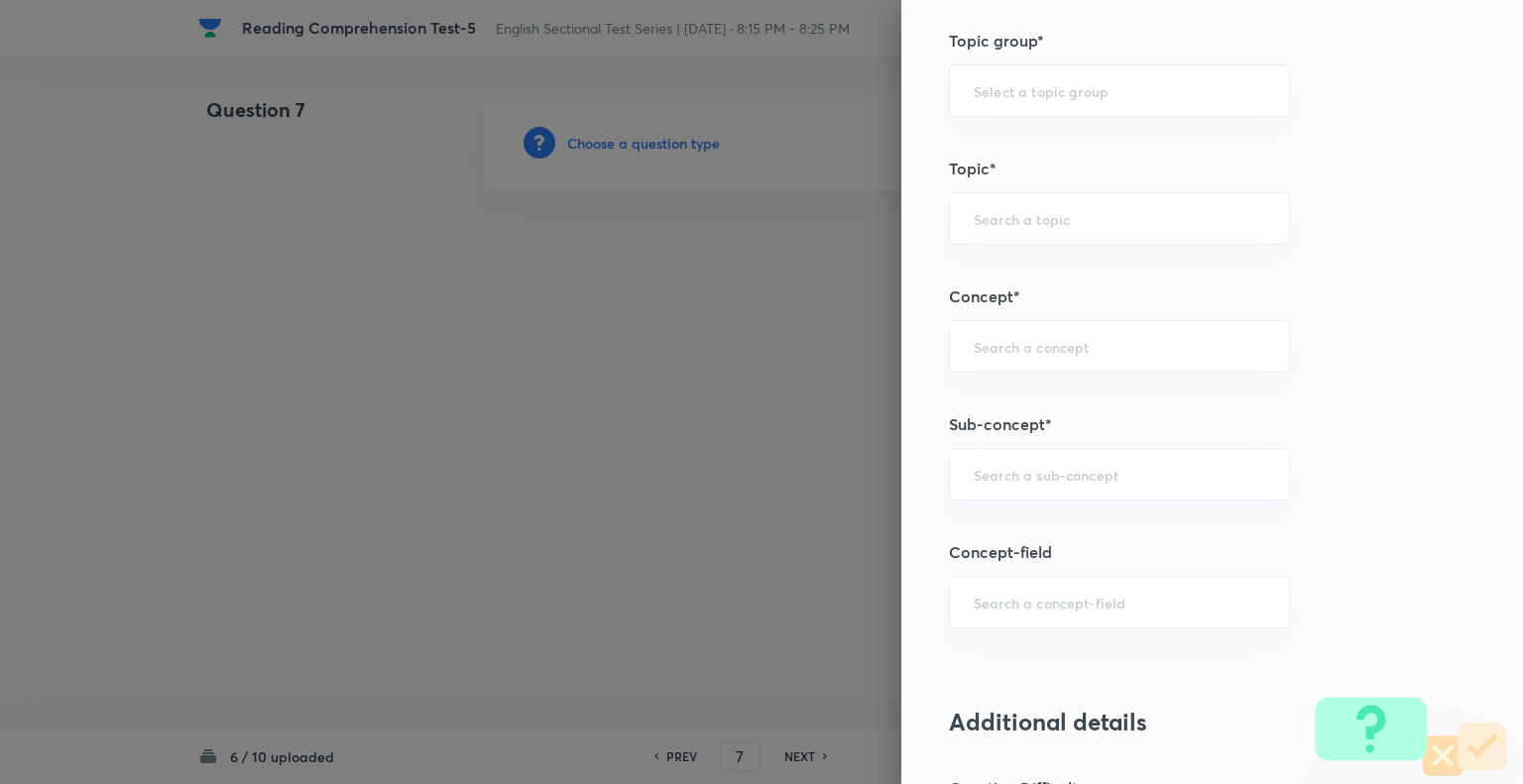 scroll, scrollTop: 893, scrollLeft: 0, axis: vertical 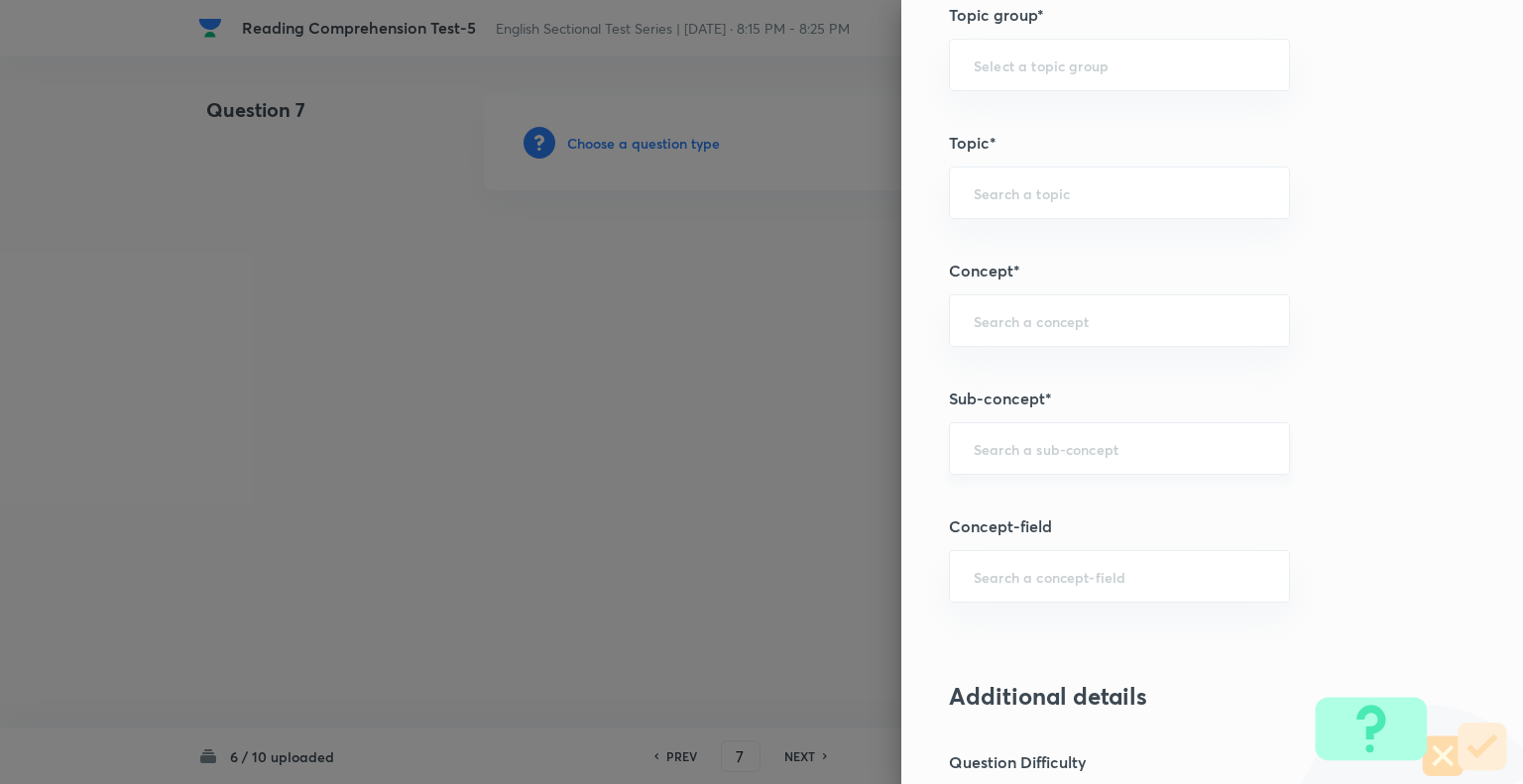 click at bounding box center (1119, 448) 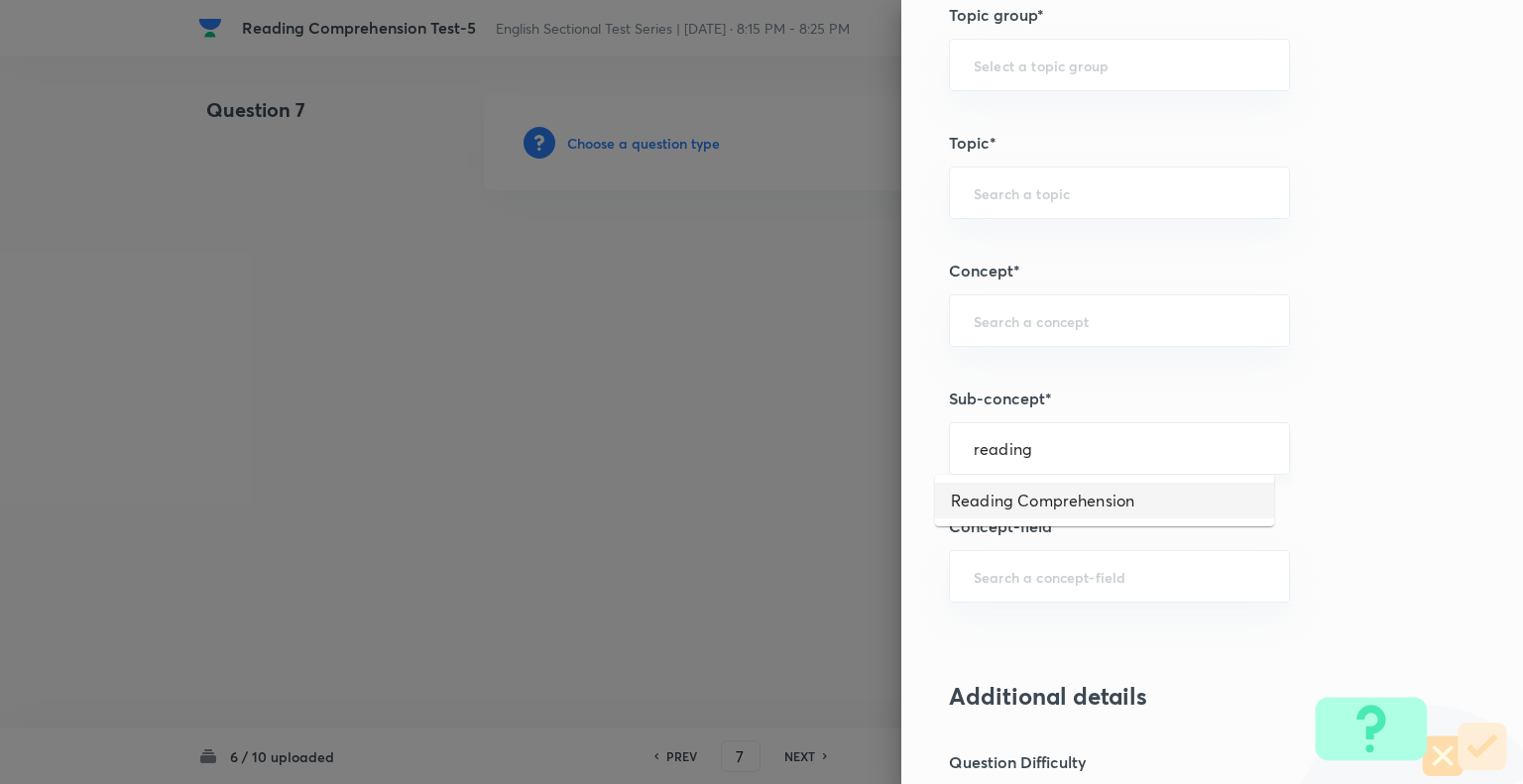 type on "Reading Comprehension" 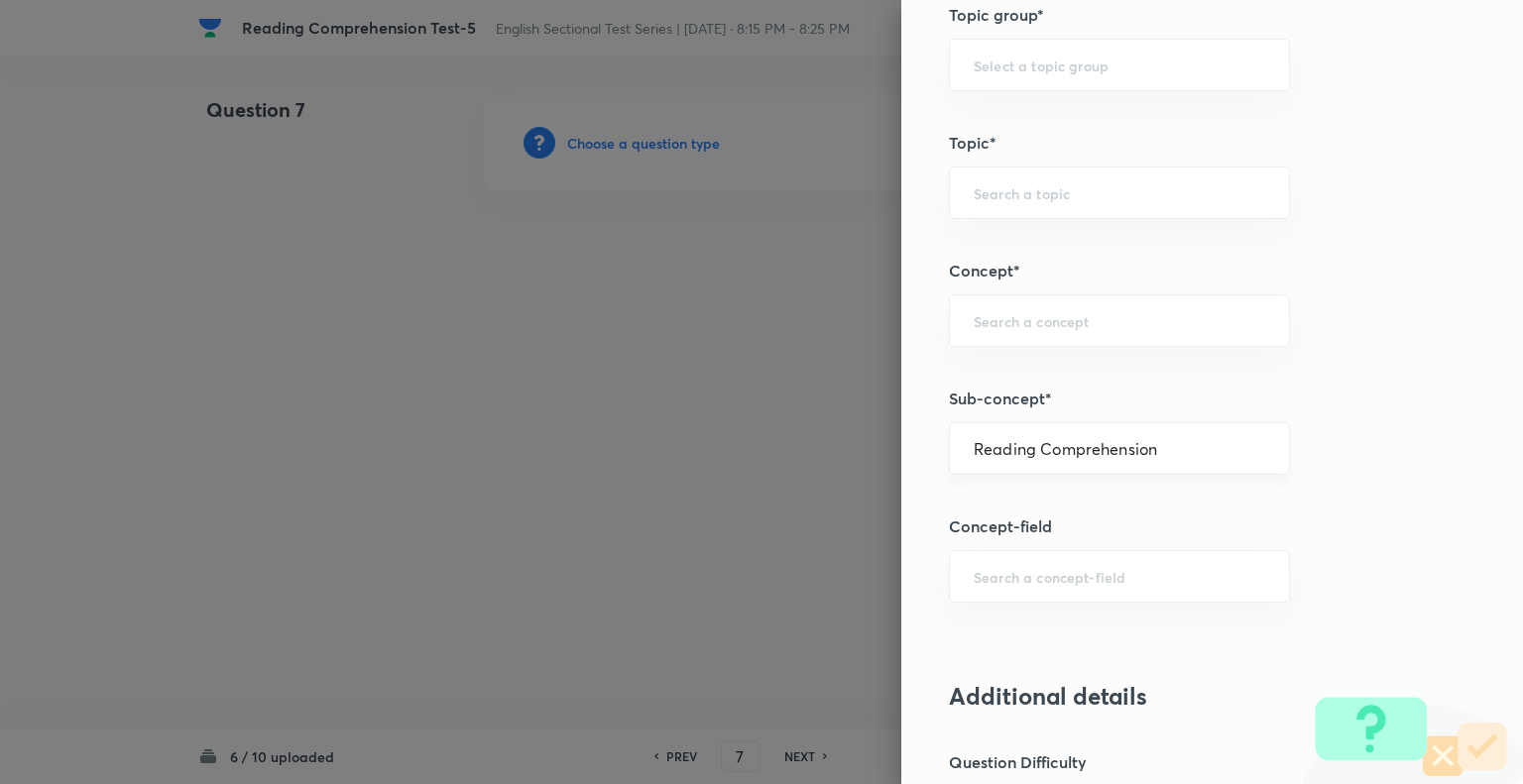 type on "English Language" 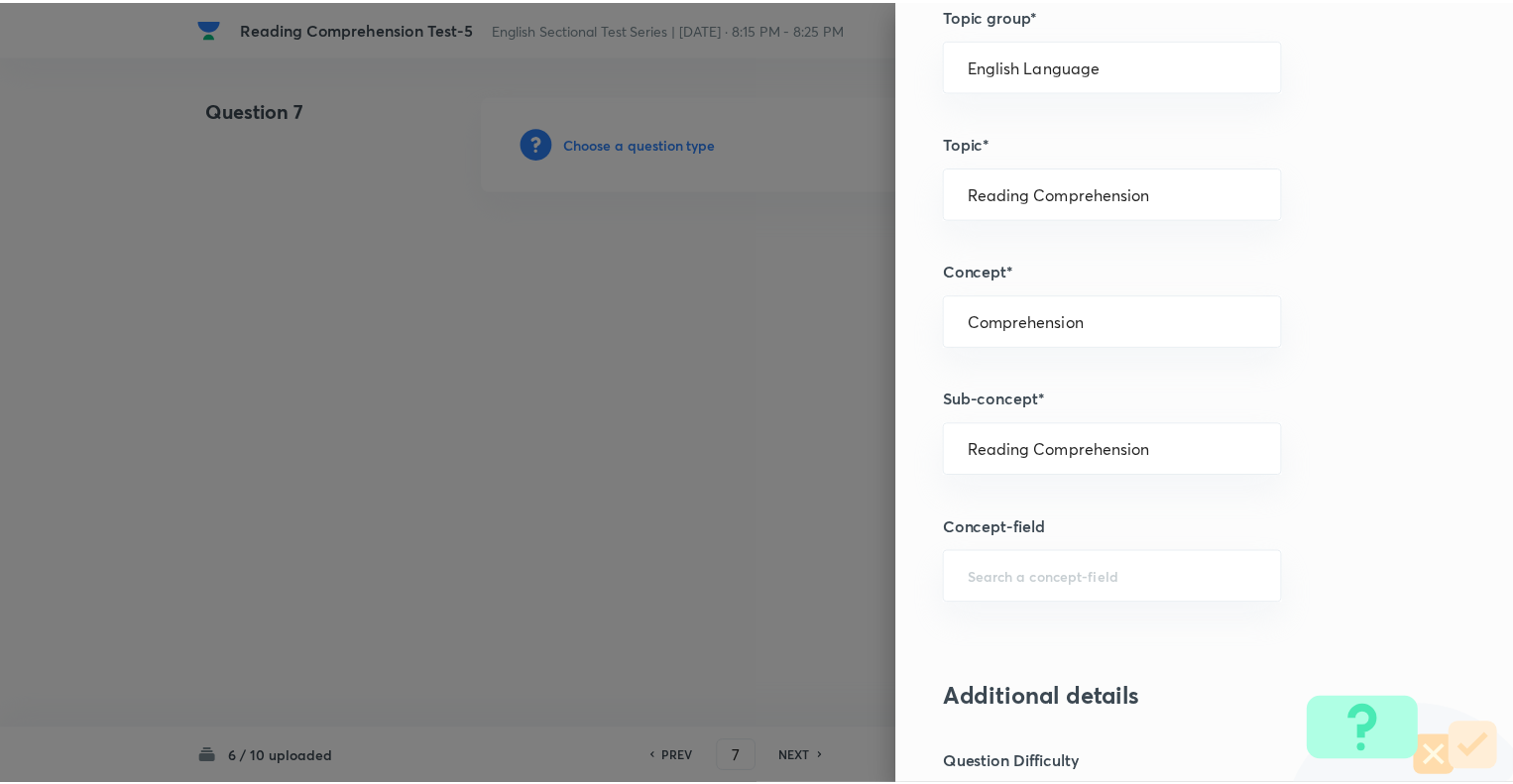 scroll, scrollTop: 1914, scrollLeft: 0, axis: vertical 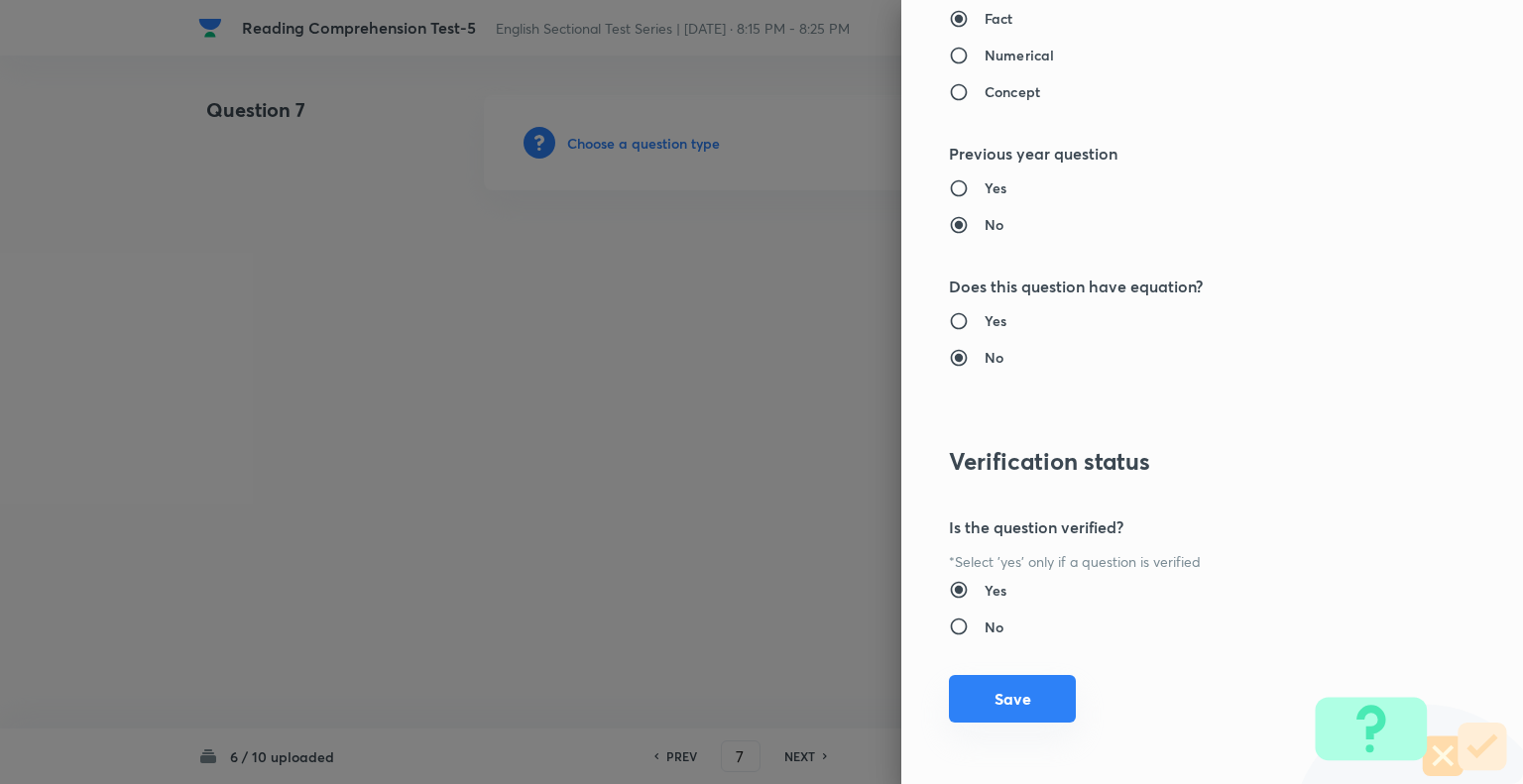 click on "Save" at bounding box center (1012, 699) 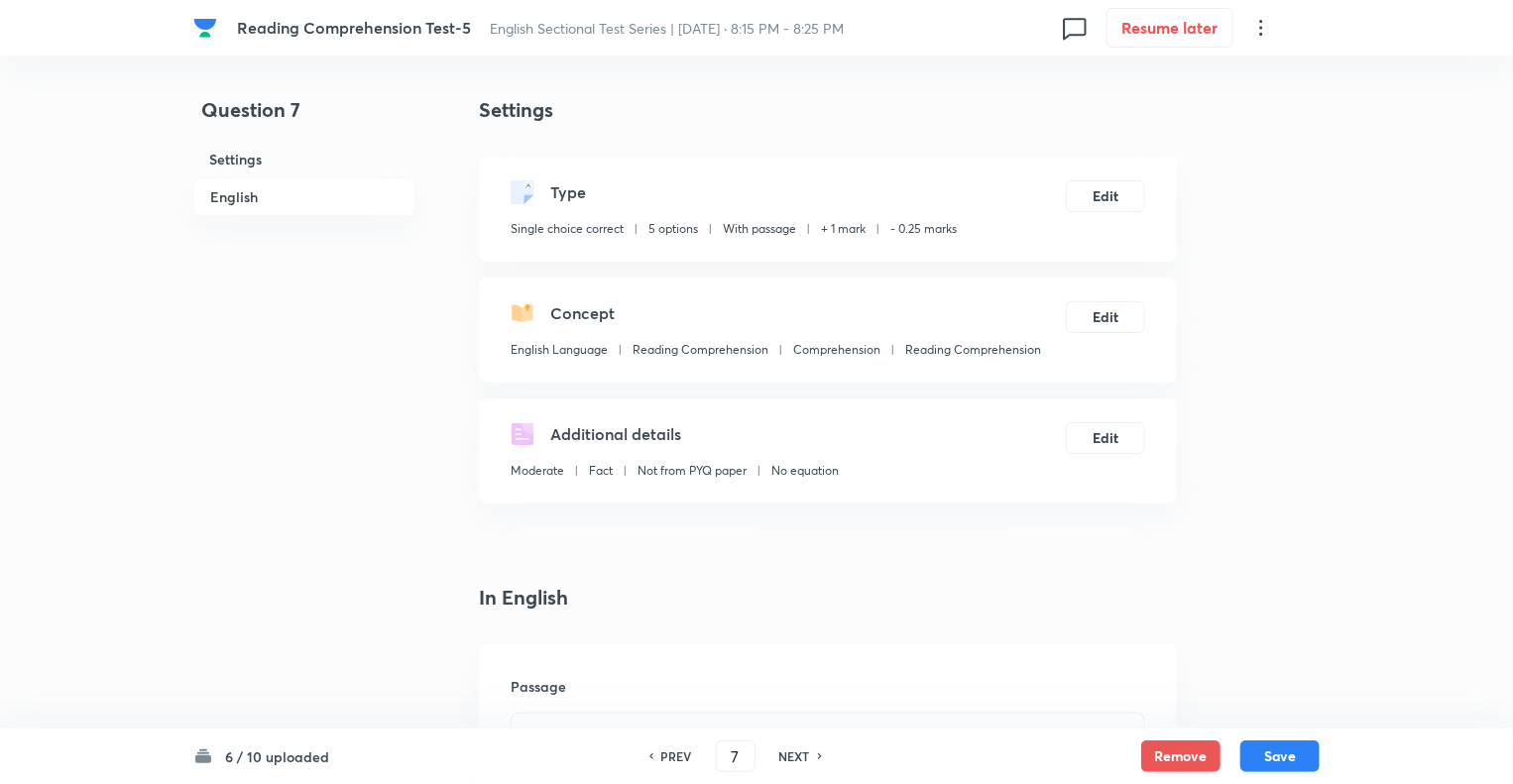 click on "Question 7 Settings English" at bounding box center (304, 2149) 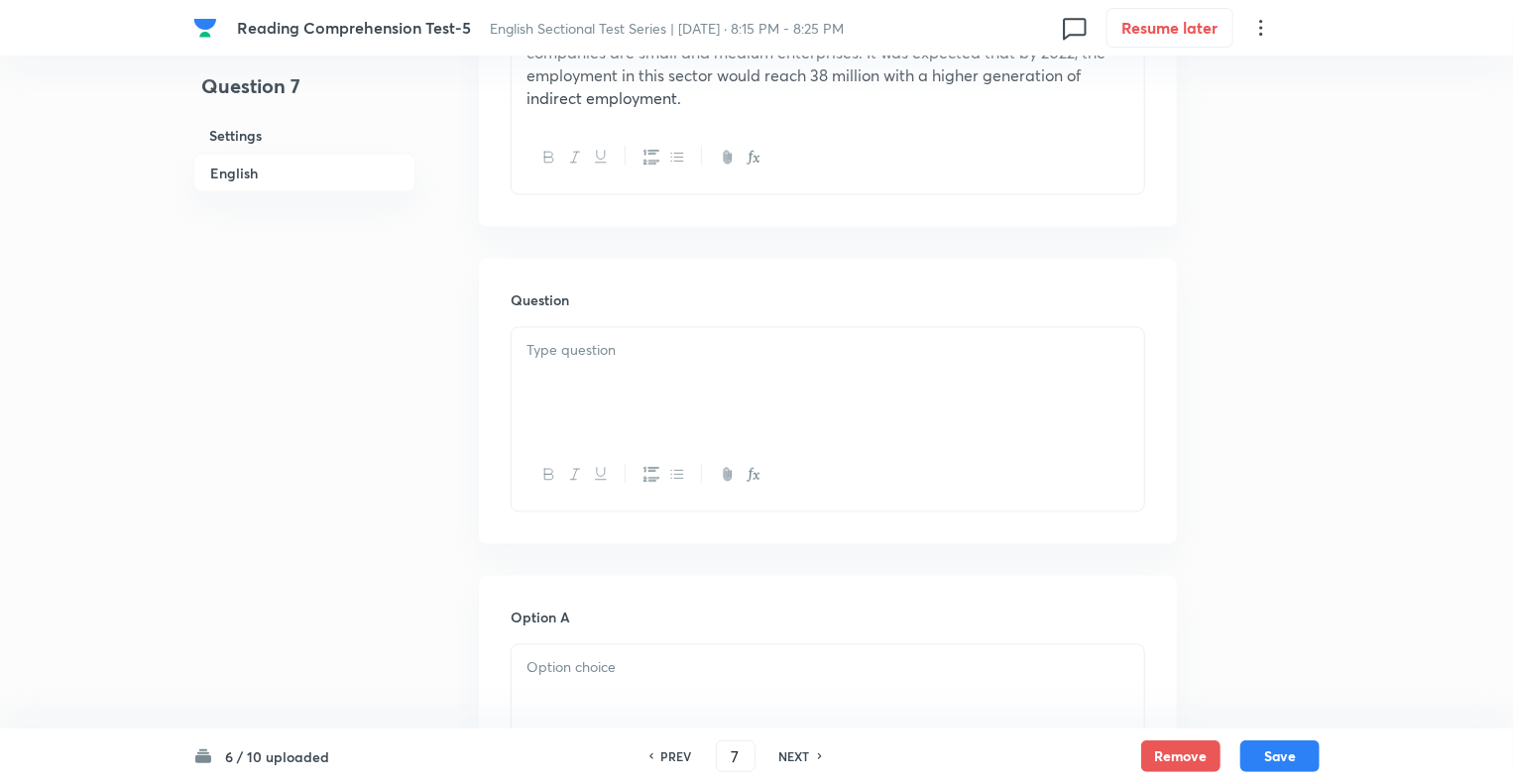 scroll, scrollTop: 1784, scrollLeft: 0, axis: vertical 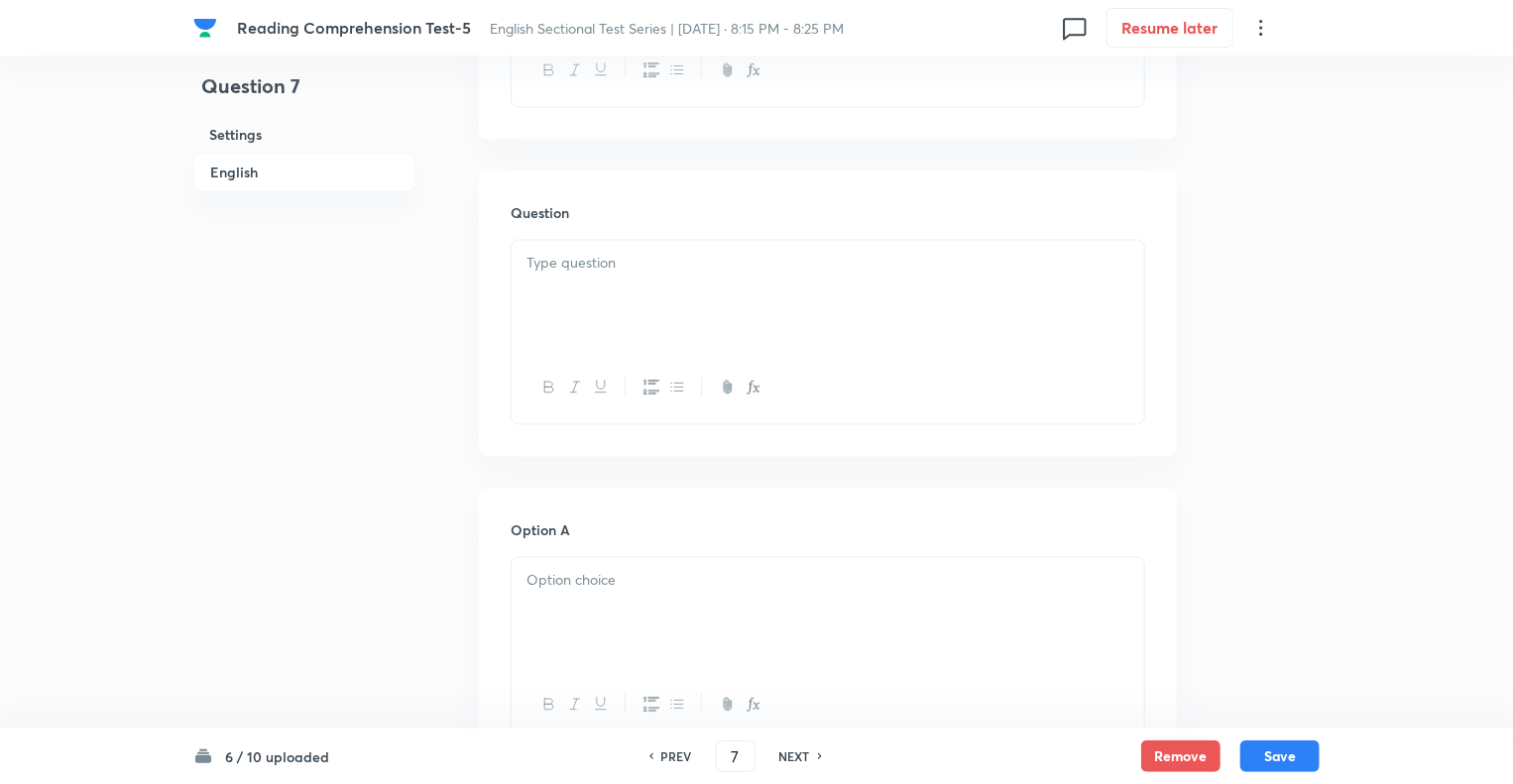 click at bounding box center [828, 296] 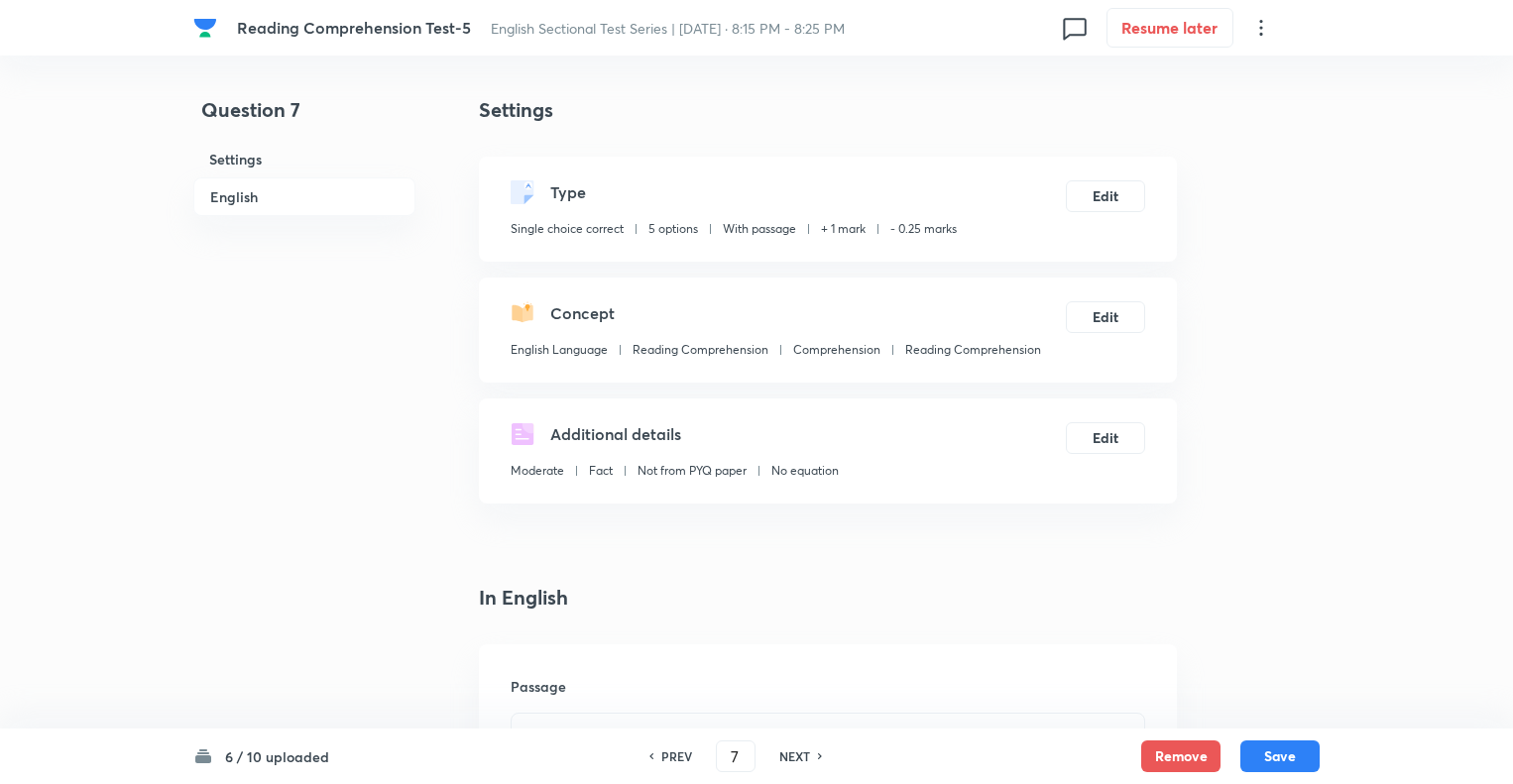 scroll, scrollTop: 1784, scrollLeft: 0, axis: vertical 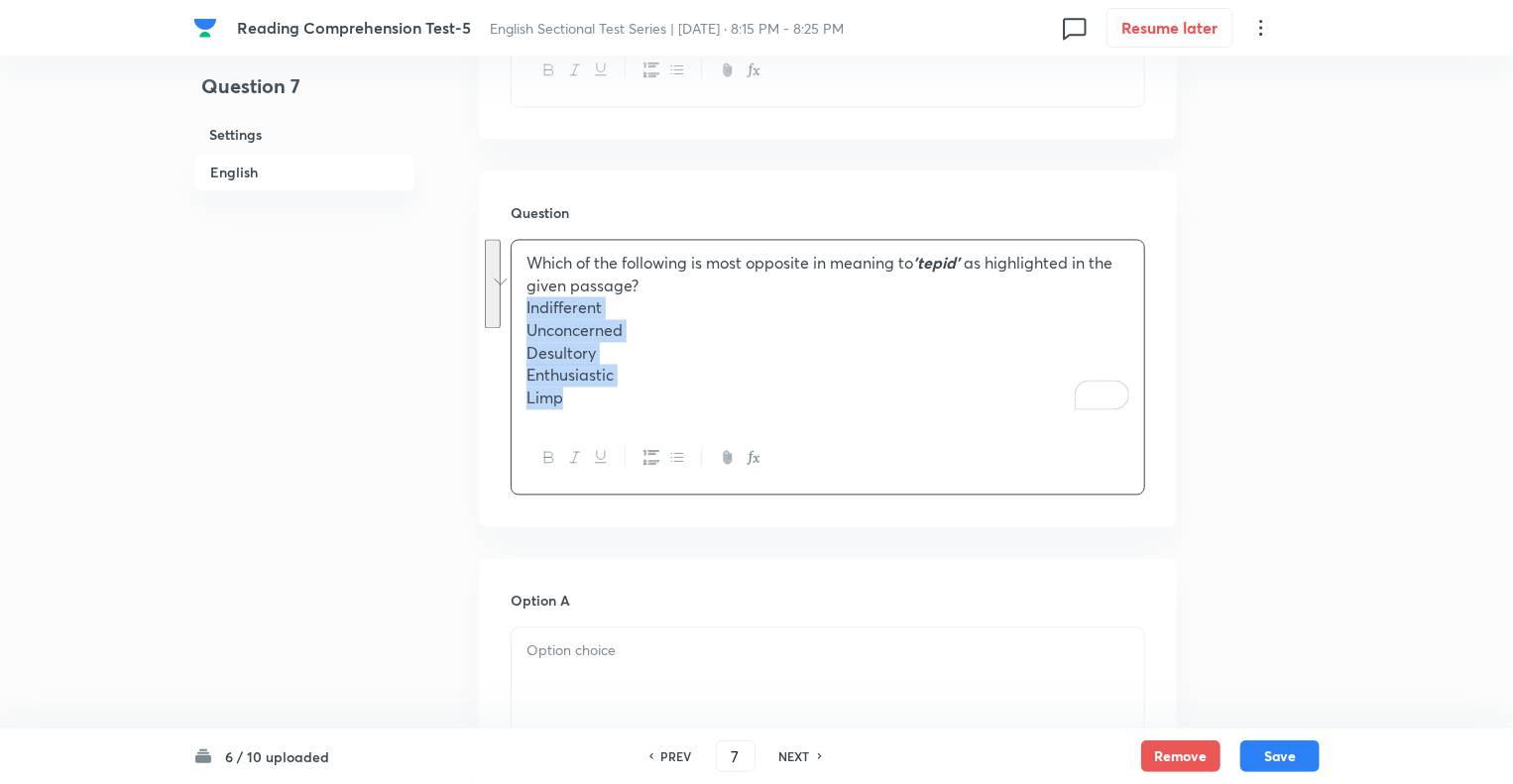 drag, startPoint x: 581, startPoint y: 395, endPoint x: 520, endPoint y: 314, distance: 101.4002 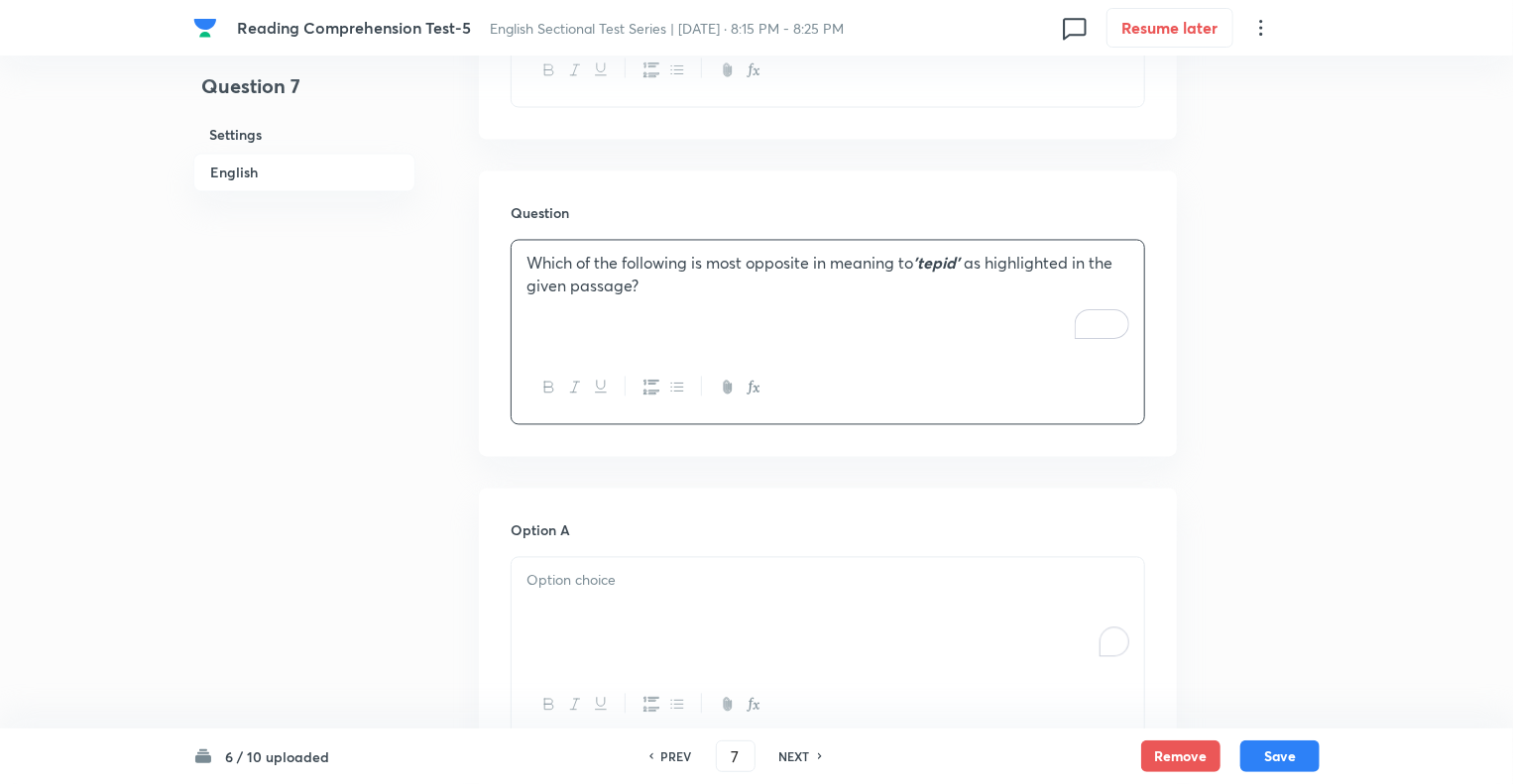 click at bounding box center [828, 614] 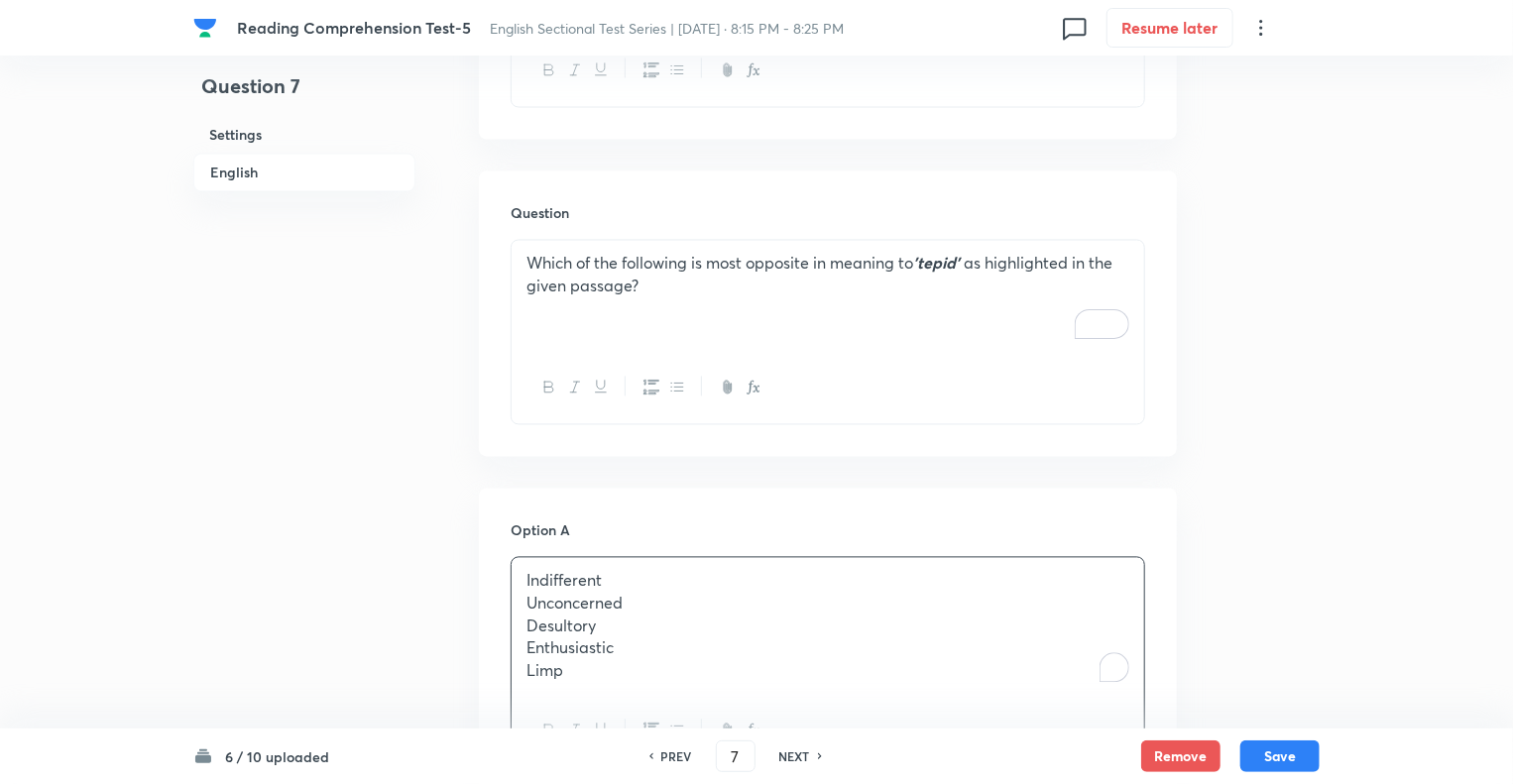 click on "Question 7 Settings English" at bounding box center [304, 377] 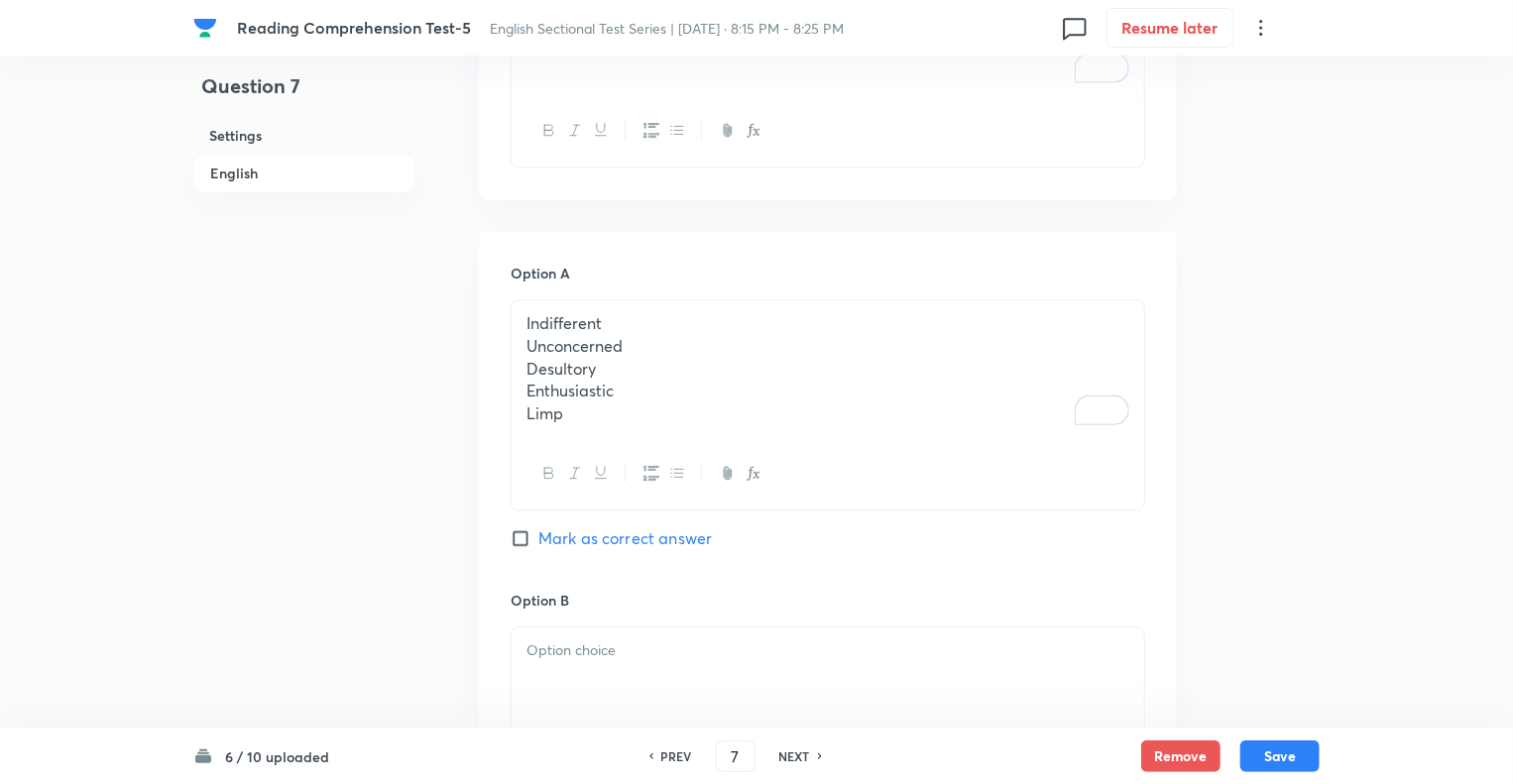 scroll, scrollTop: 2141, scrollLeft: 0, axis: vertical 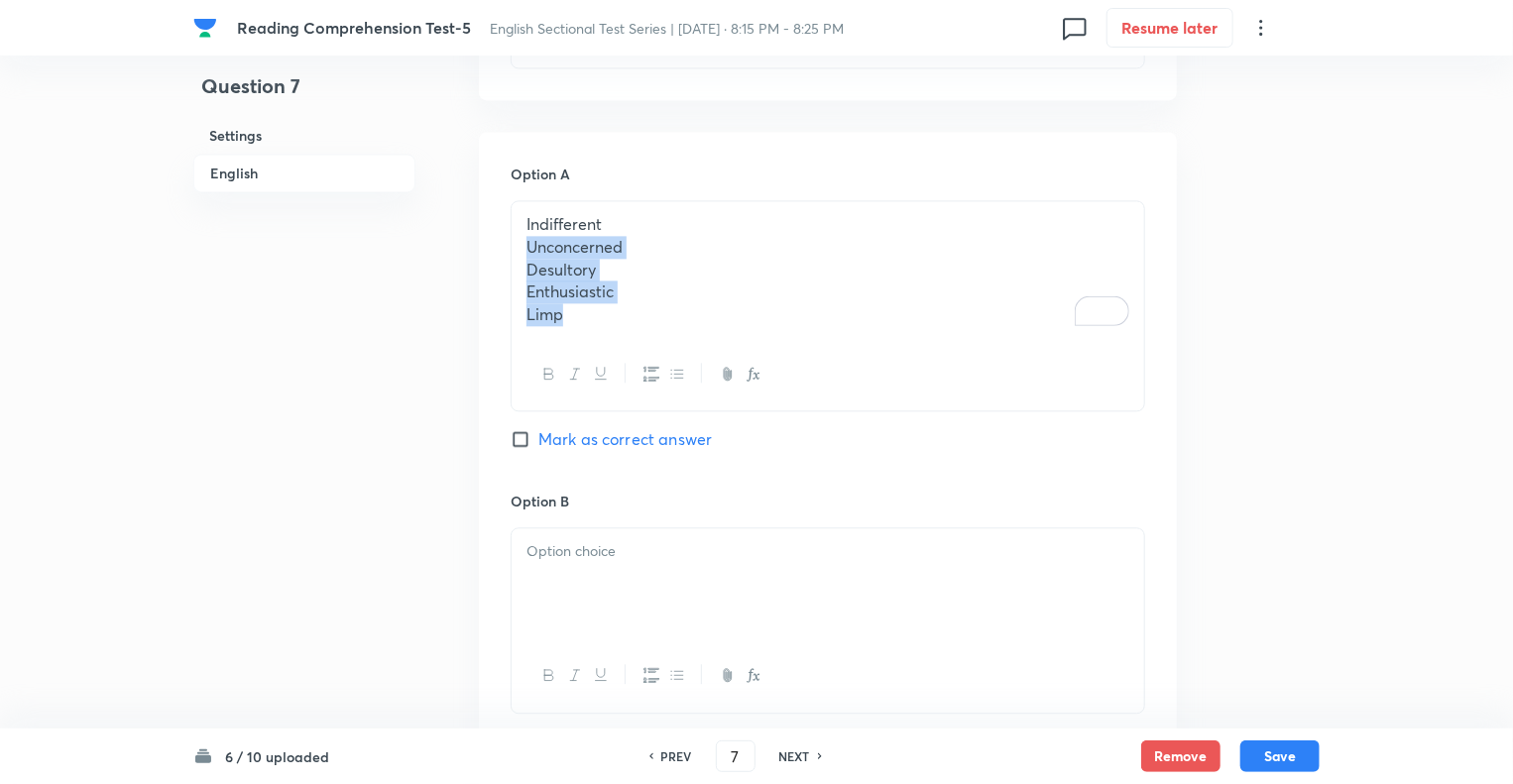 drag, startPoint x: 578, startPoint y: 319, endPoint x: 514, endPoint y: 253, distance: 91.93476 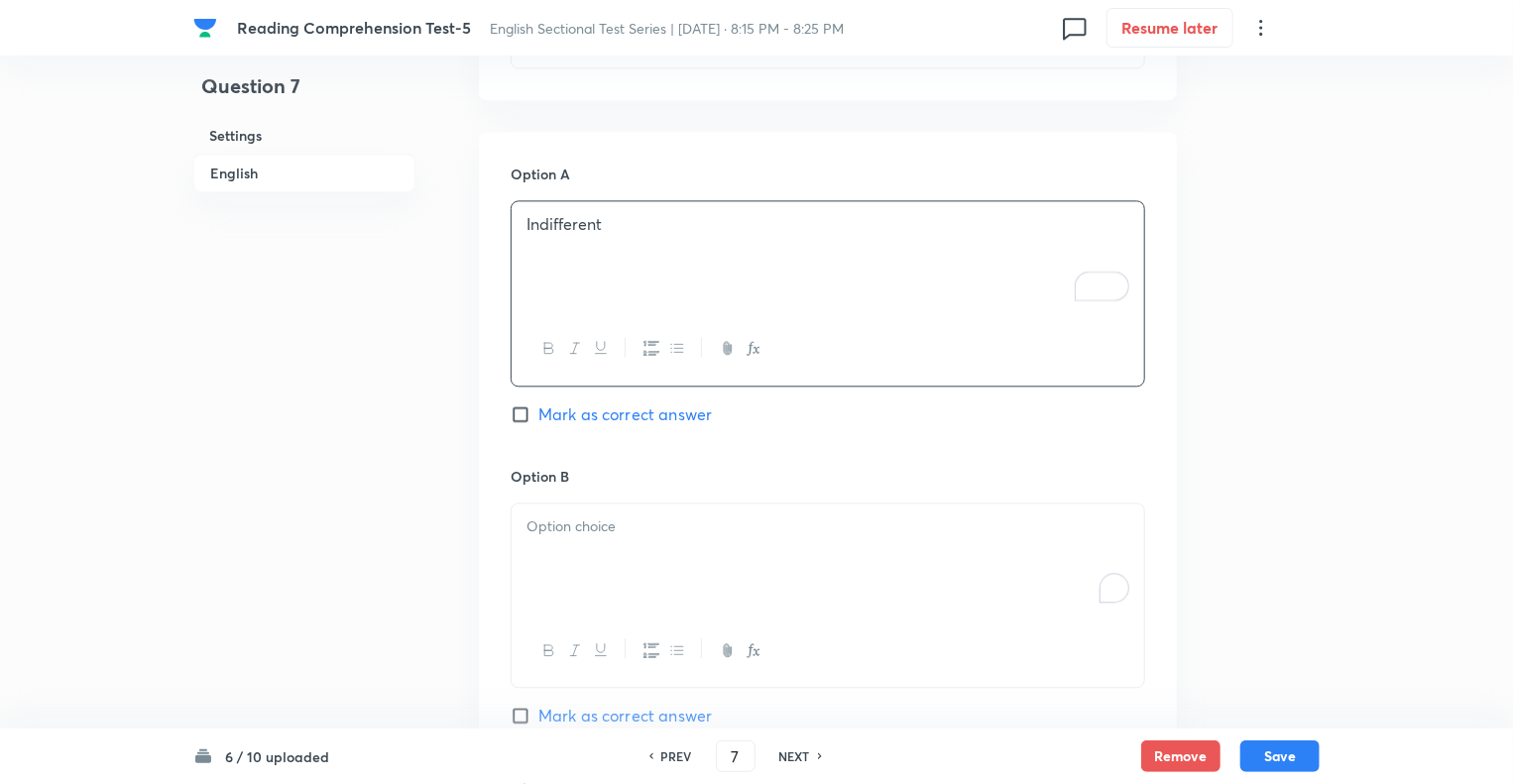 click at bounding box center [828, 559] 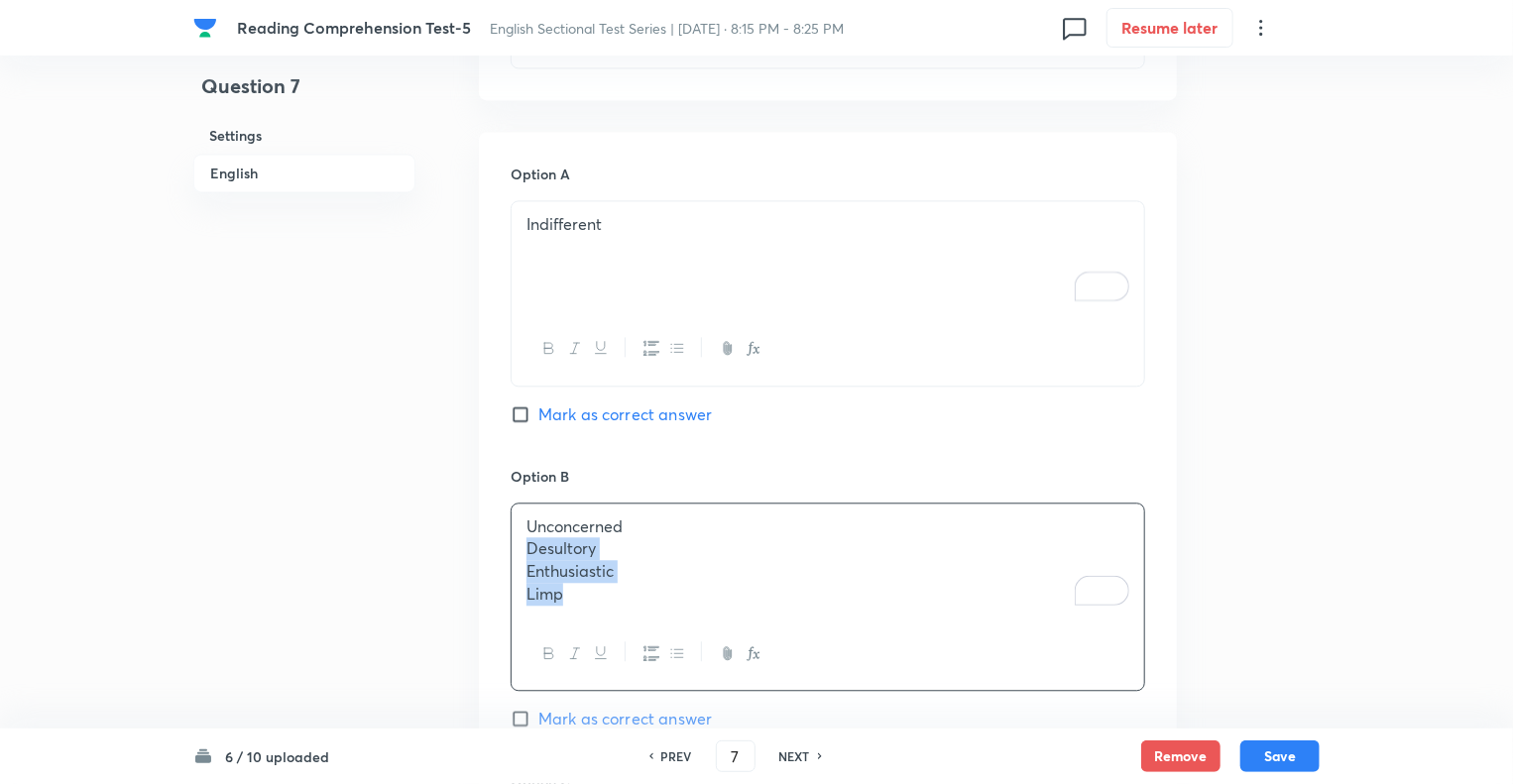 drag, startPoint x: 576, startPoint y: 594, endPoint x: 513, endPoint y: 552, distance: 75.71658 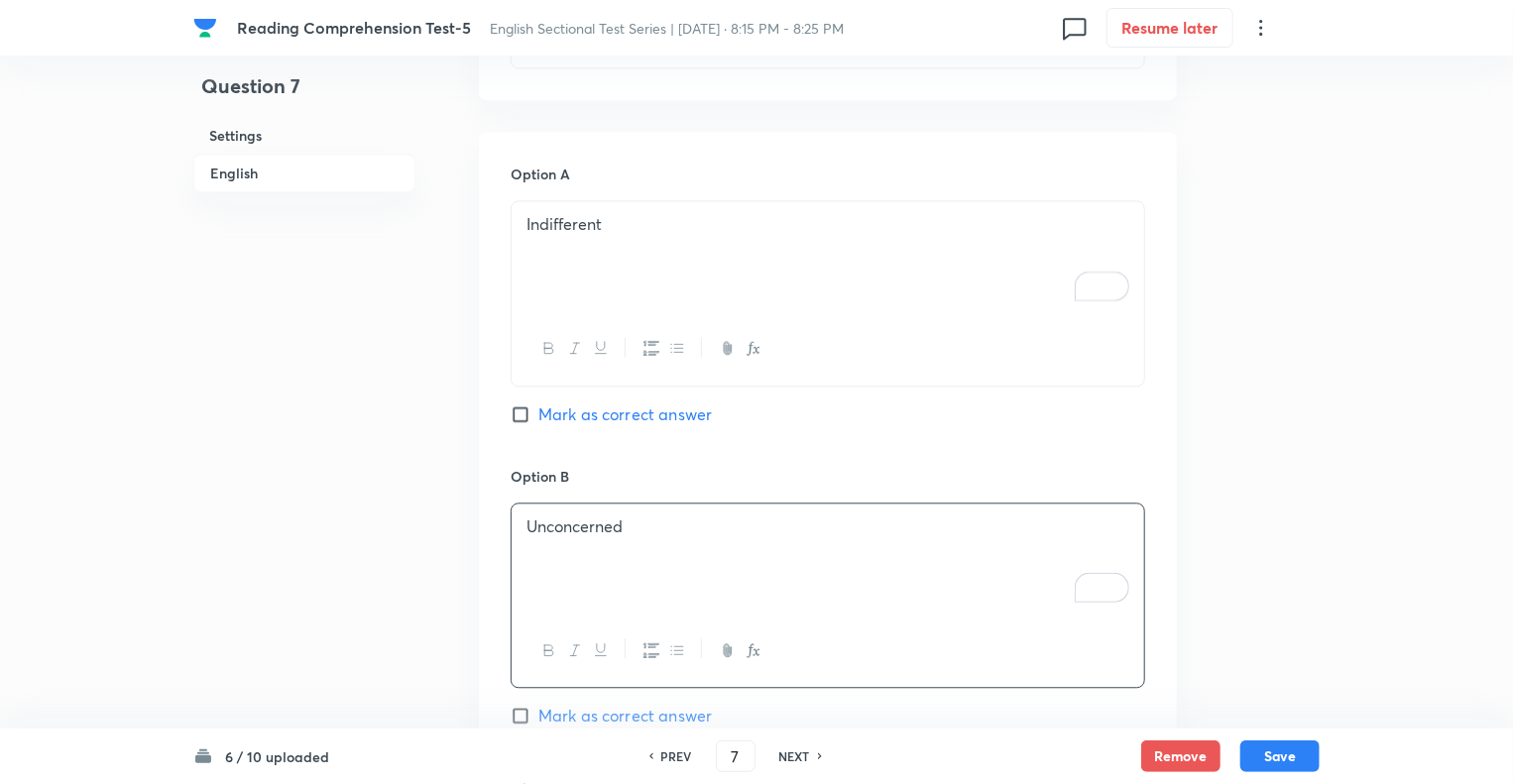 click on "Question 7 Settings English" at bounding box center [304, 8] 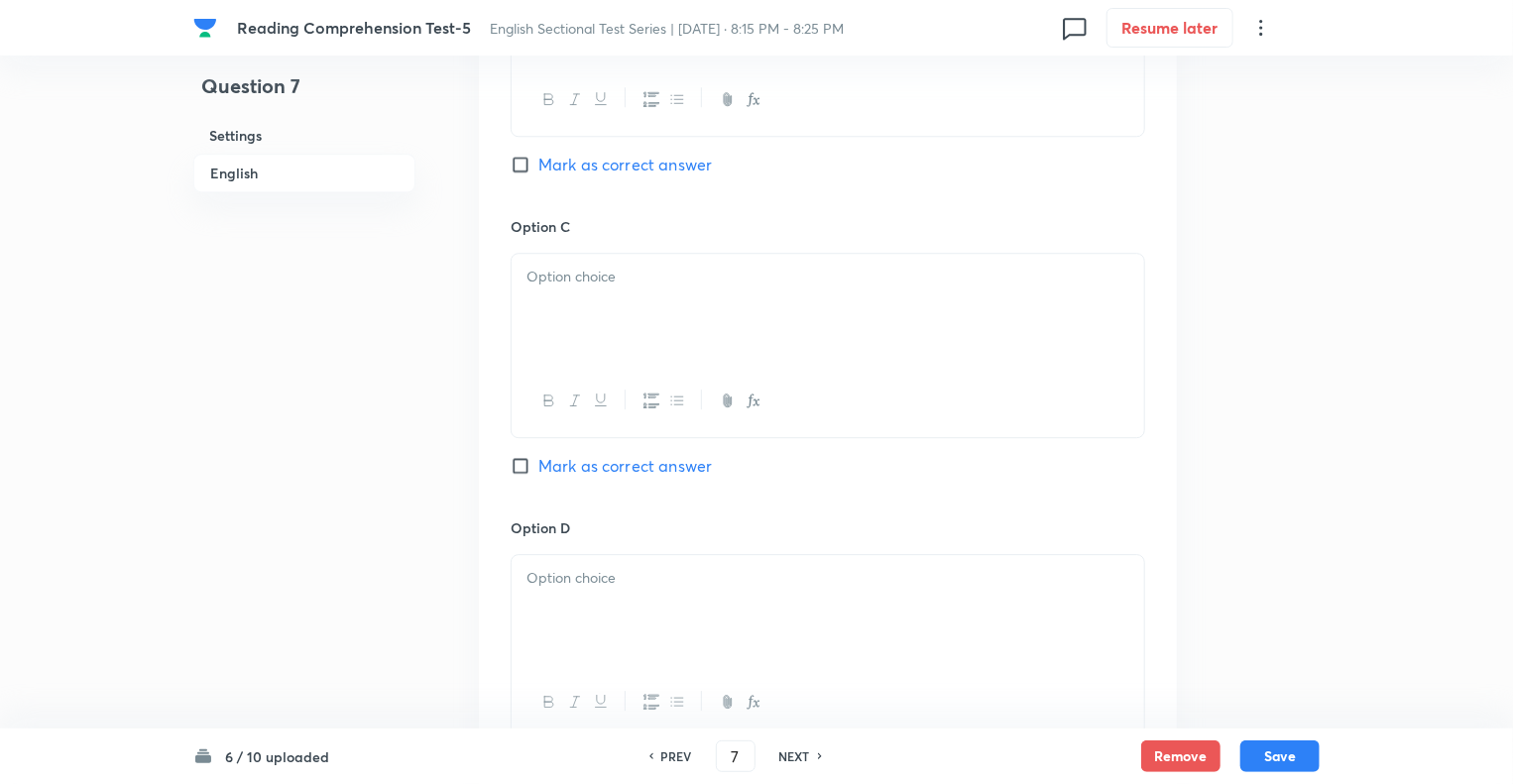 scroll, scrollTop: 2696, scrollLeft: 0, axis: vertical 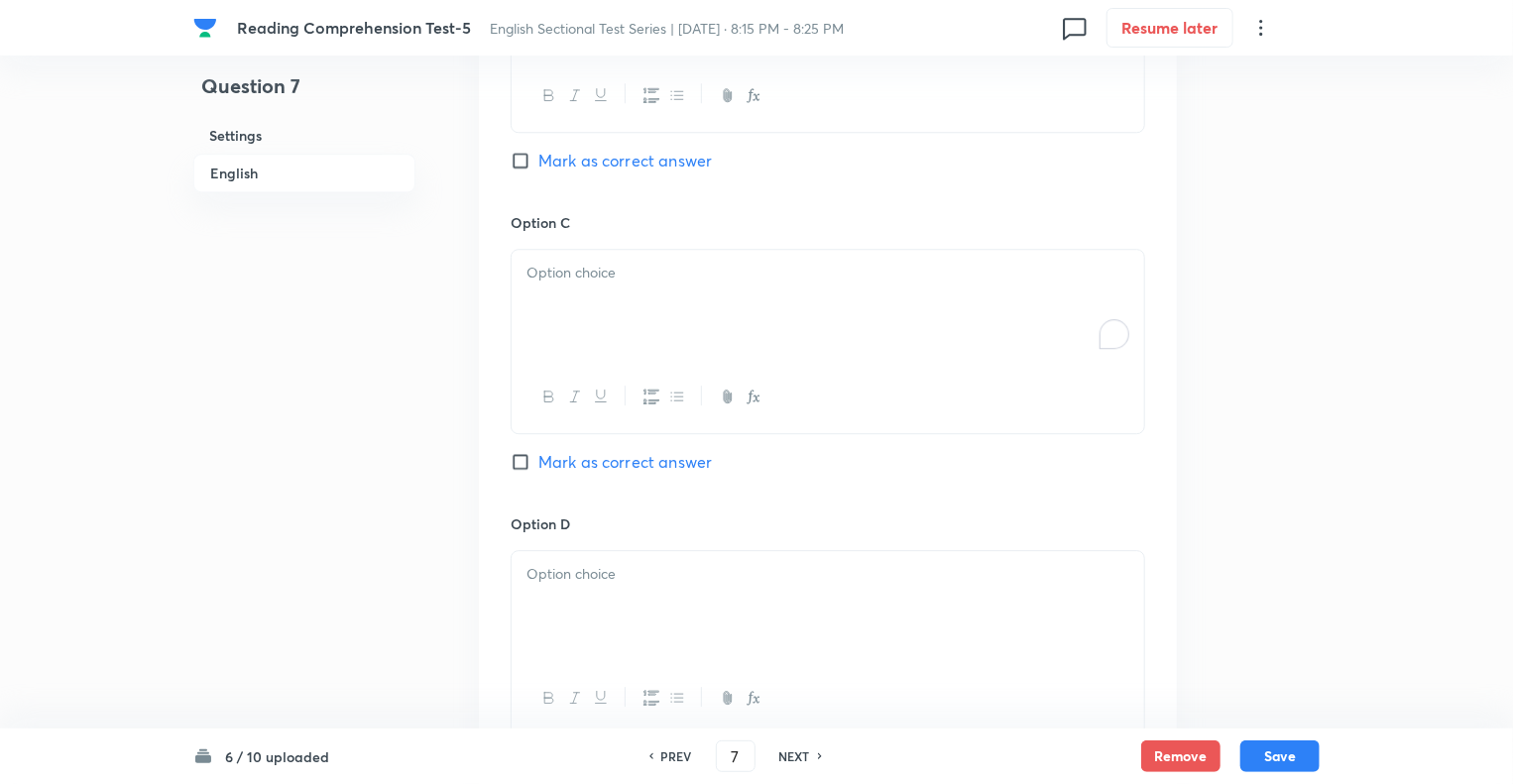 click at bounding box center [828, 305] 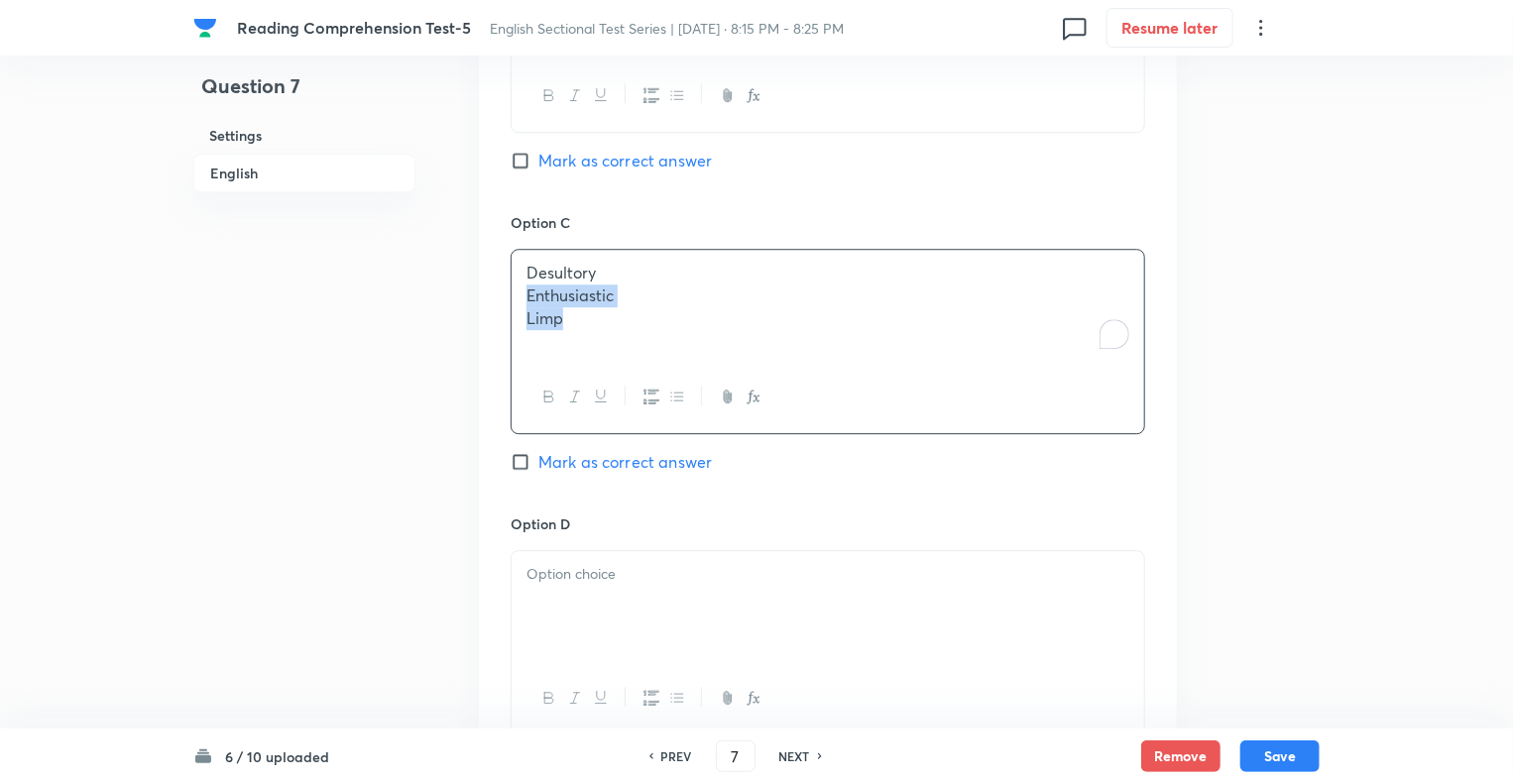 drag, startPoint x: 574, startPoint y: 317, endPoint x: 511, endPoint y: 296, distance: 66.407831 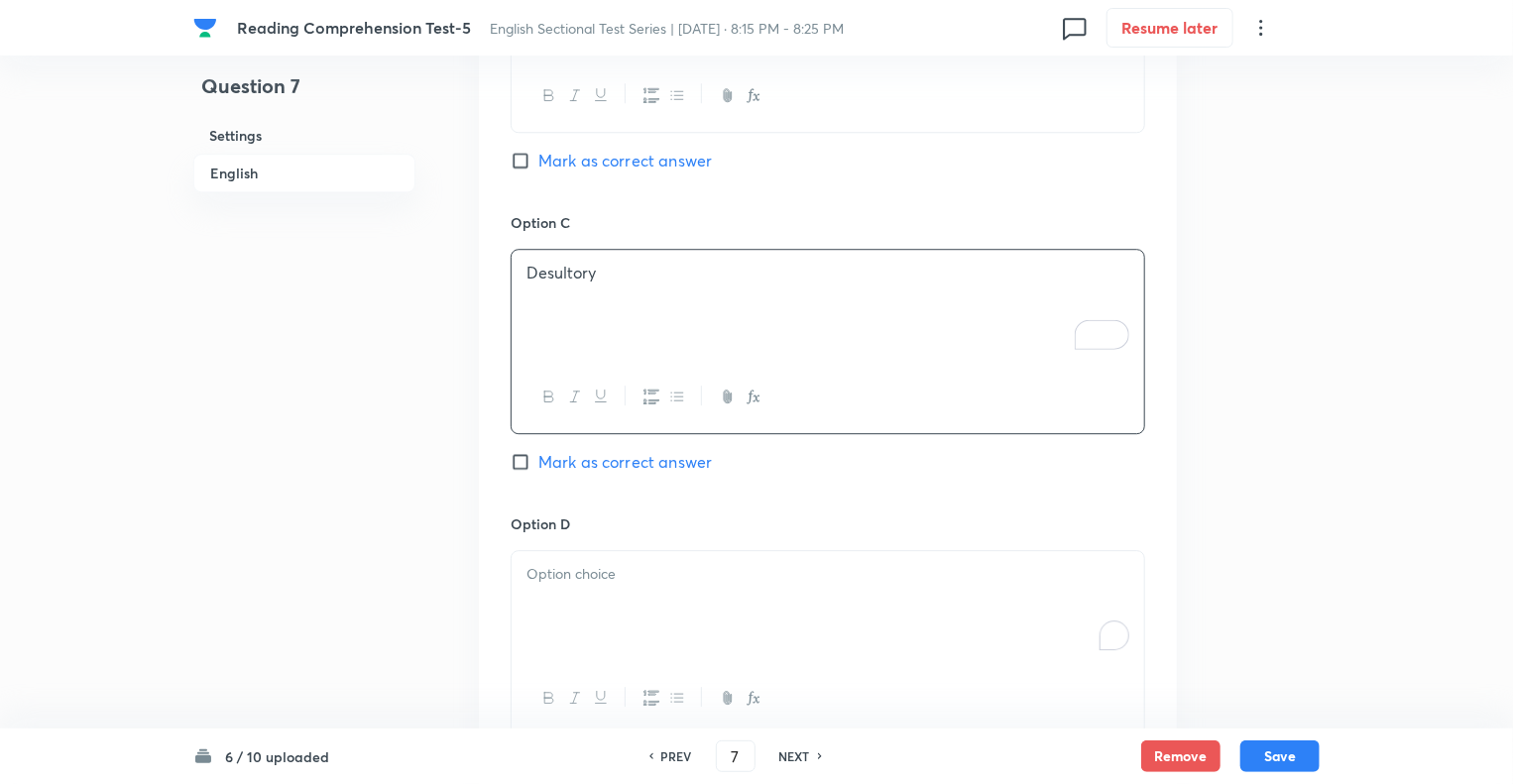 click at bounding box center [828, 607] 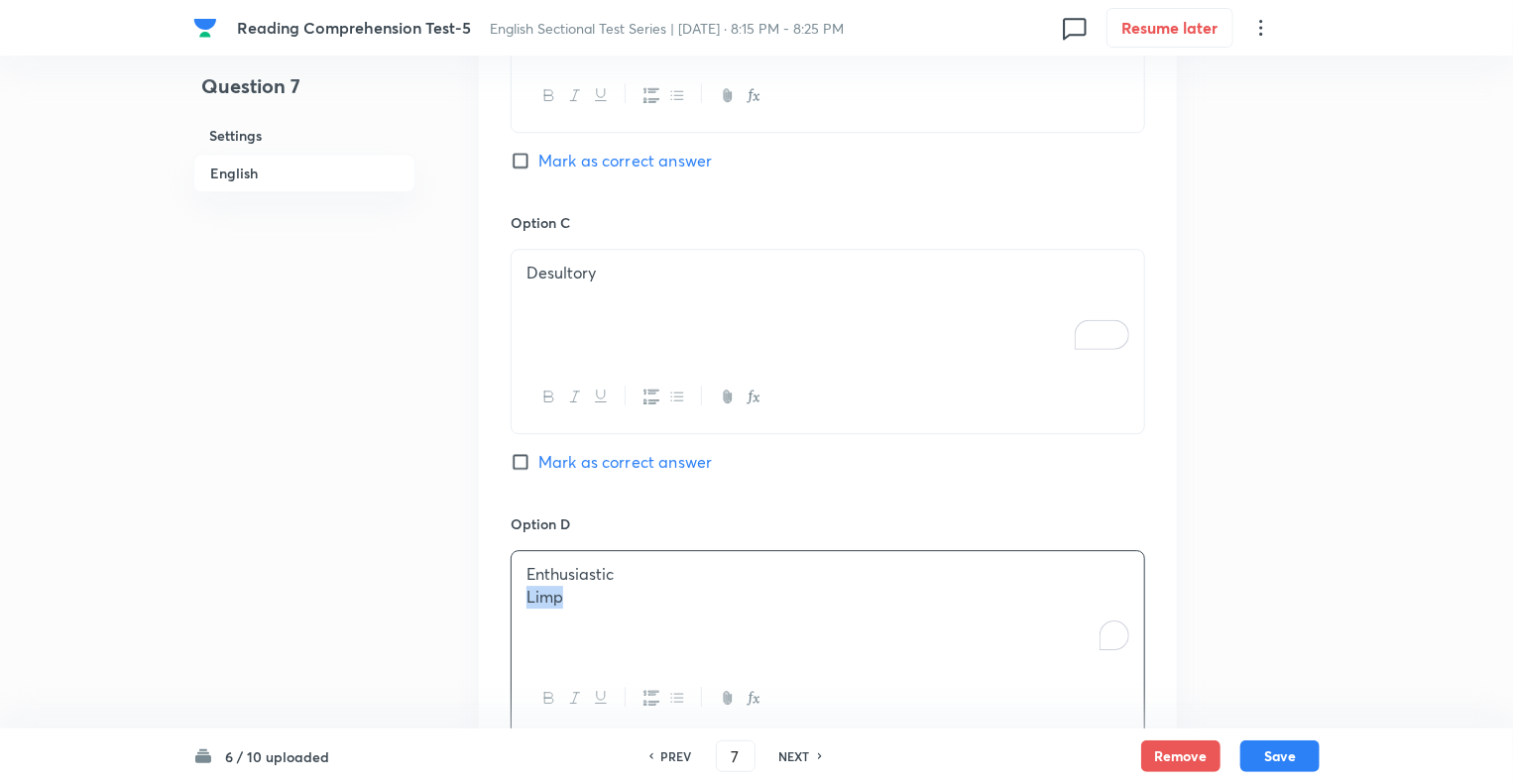 drag, startPoint x: 567, startPoint y: 597, endPoint x: 506, endPoint y: 594, distance: 61.073726 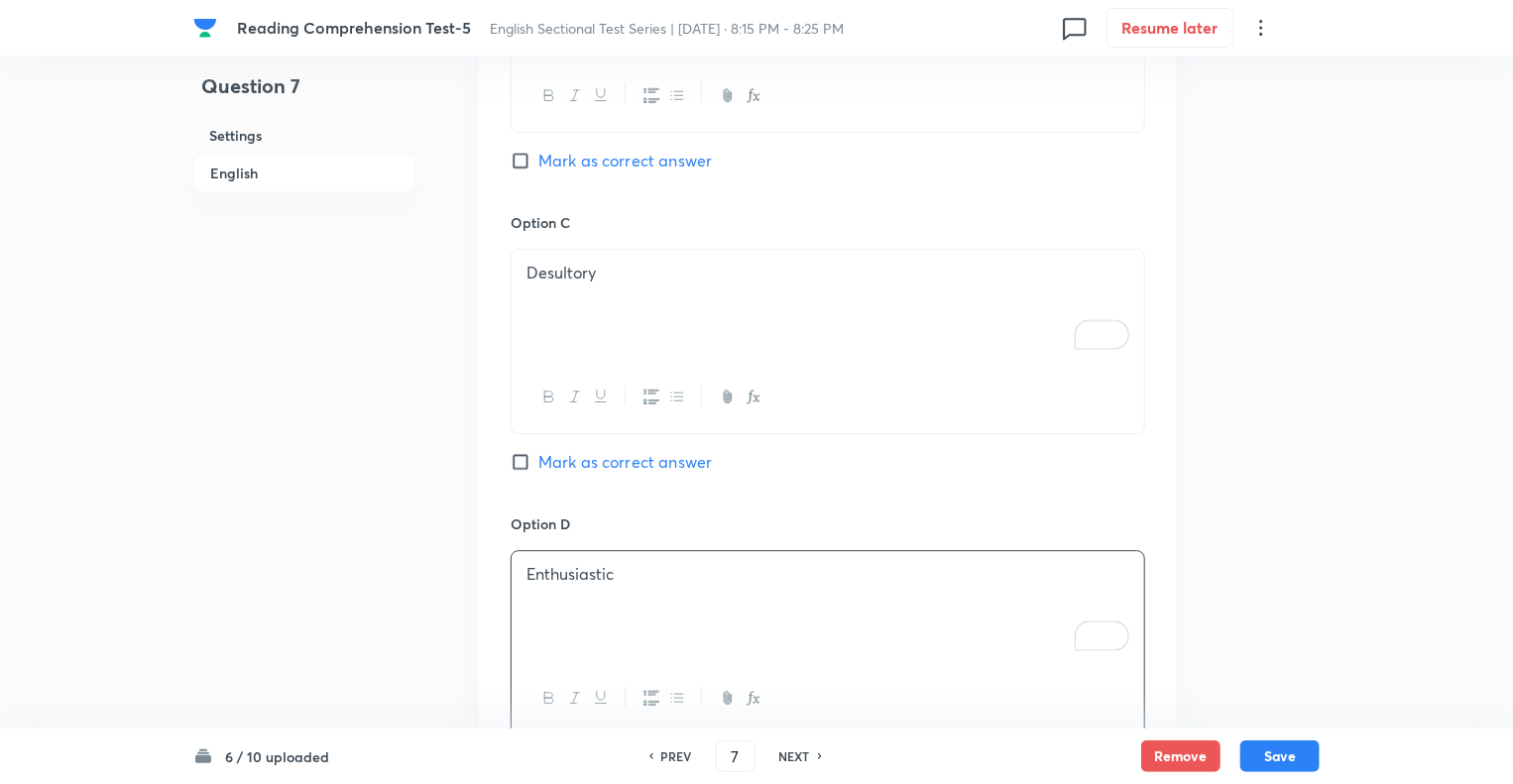 click on "Question 7 Settings English" at bounding box center (304, -547) 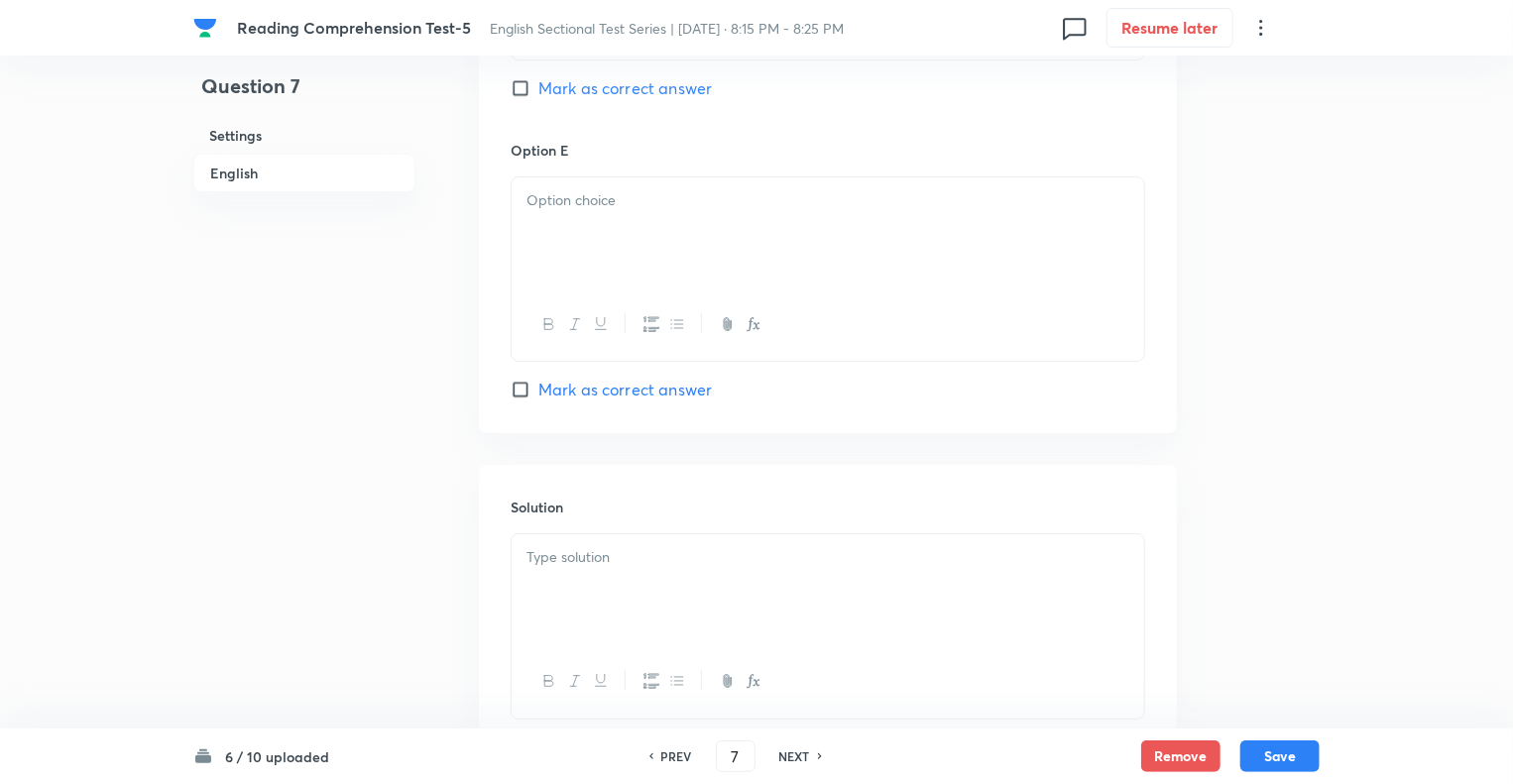 scroll, scrollTop: 3410, scrollLeft: 0, axis: vertical 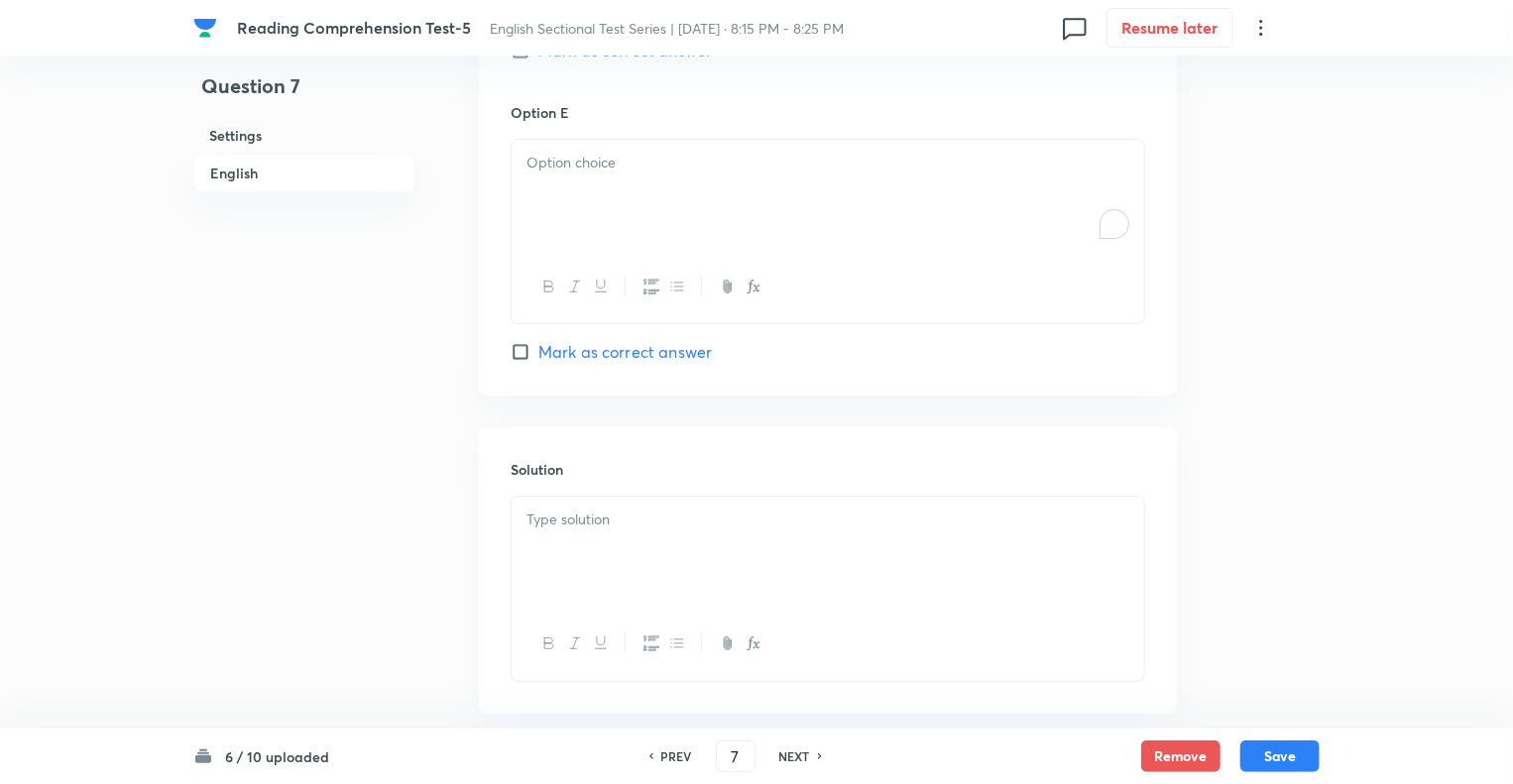 click at bounding box center [828, 195] 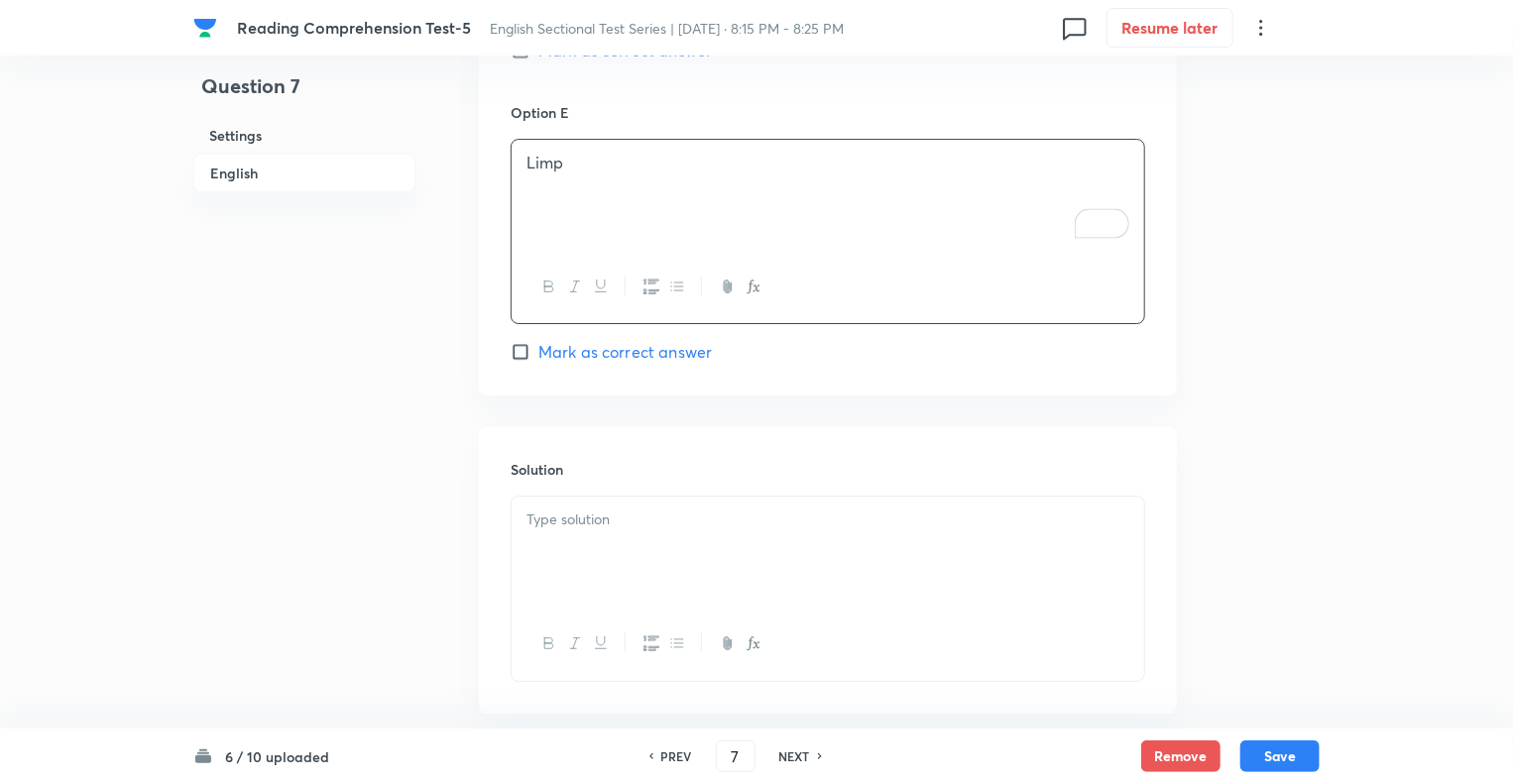 click on "Solution" at bounding box center [828, 570] 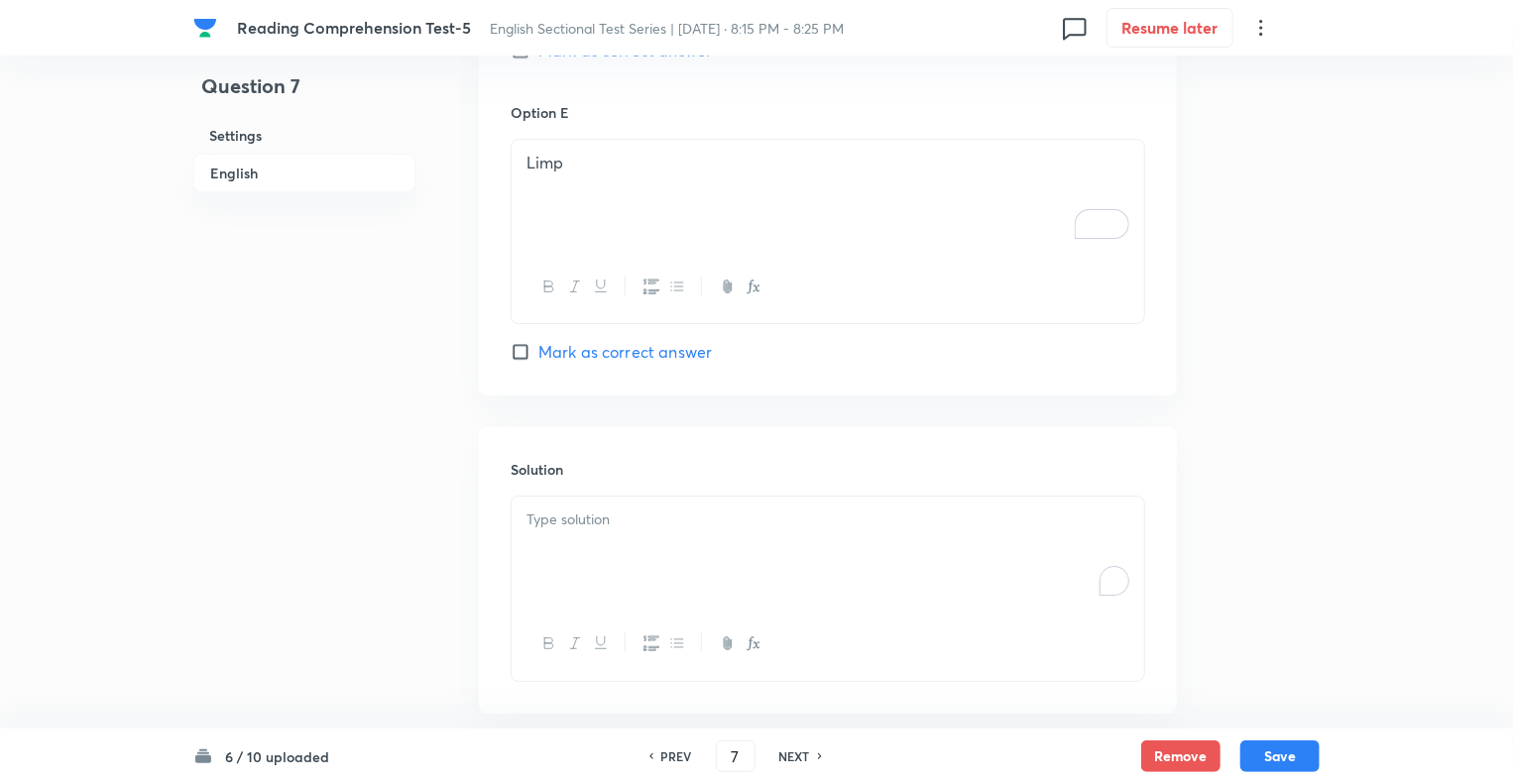 click at bounding box center (828, 519) 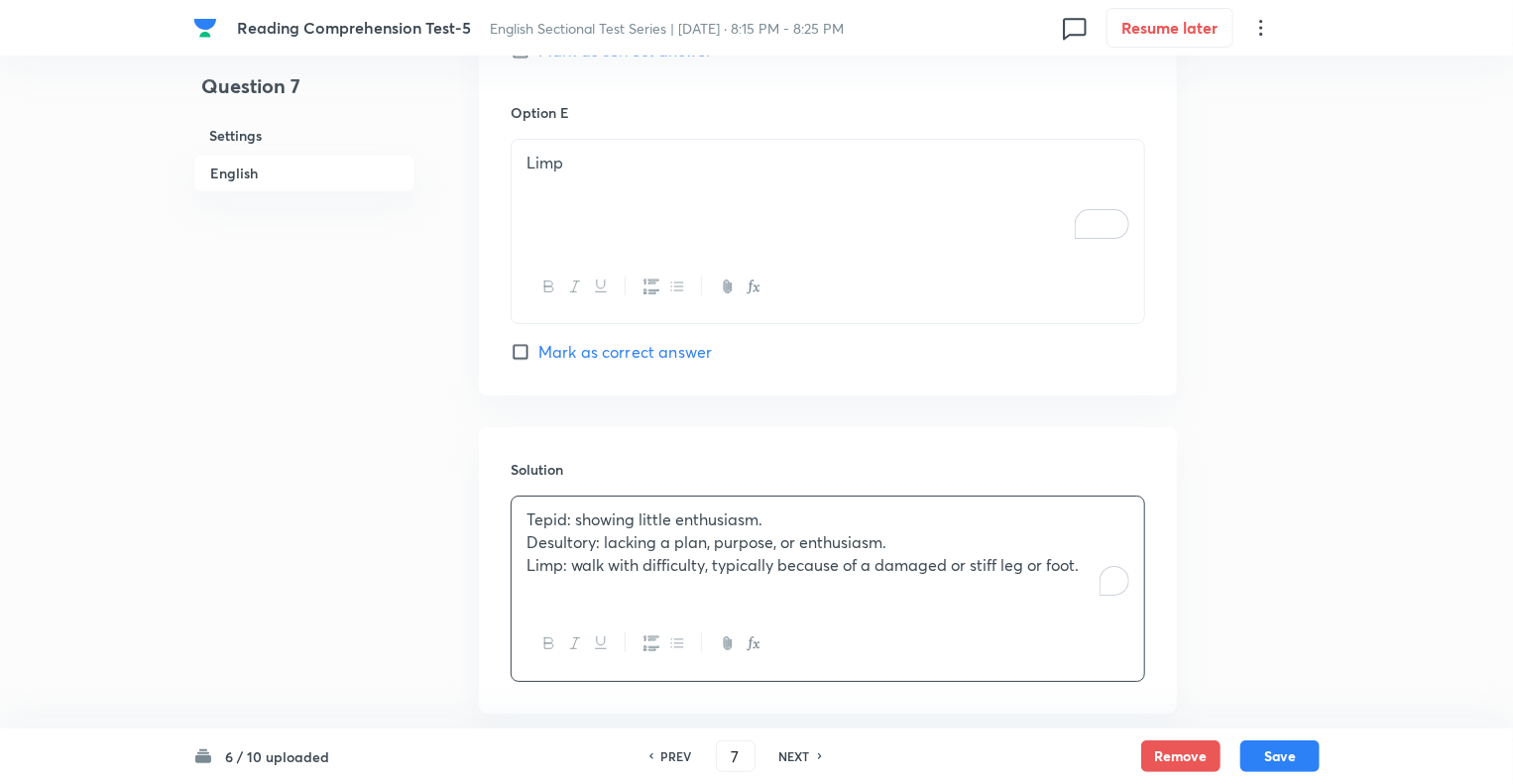 click on "Question 7 Settings English Settings Type Single choice correct 5 options With passage + 1 mark - 0.25 marks Edit Concept English Language Reading Comprehension Comprehension Reading Comprehension Edit Additional details Moderate Fact Not from PYQ paper No equation Edit In English Passage Read the following passage and answer the questions that follow. Some words are given in bold to help you while answering some questions. During normal times, seasonal labour released from agriculture gets accommodated in the construction sector, even though the ideal situation would be their movement to the factory sector. But, currently, the construction sector itself is shedding jobs, forcing workers to find employment in the household sector and low-end services. This non-availability of sufficient jobs in manufacturing and higher end services could be the  dampener  Tepid Question Which of the following is most opposite in meaning to  'tepid'   as highlighted in the given passage? Option A Indifferent Option B Option C" at bounding box center [756, -1261] 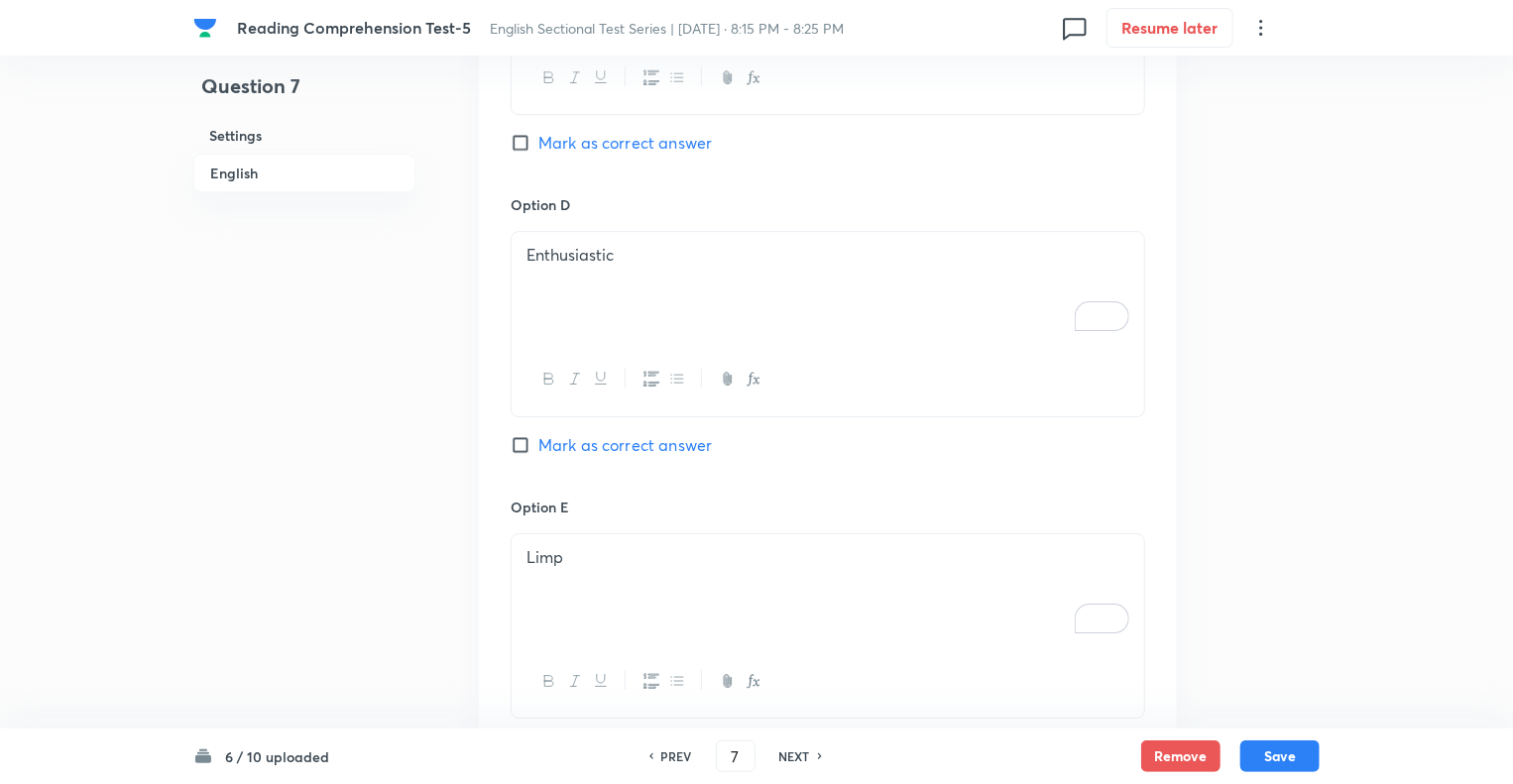 scroll, scrollTop: 3013, scrollLeft: 0, axis: vertical 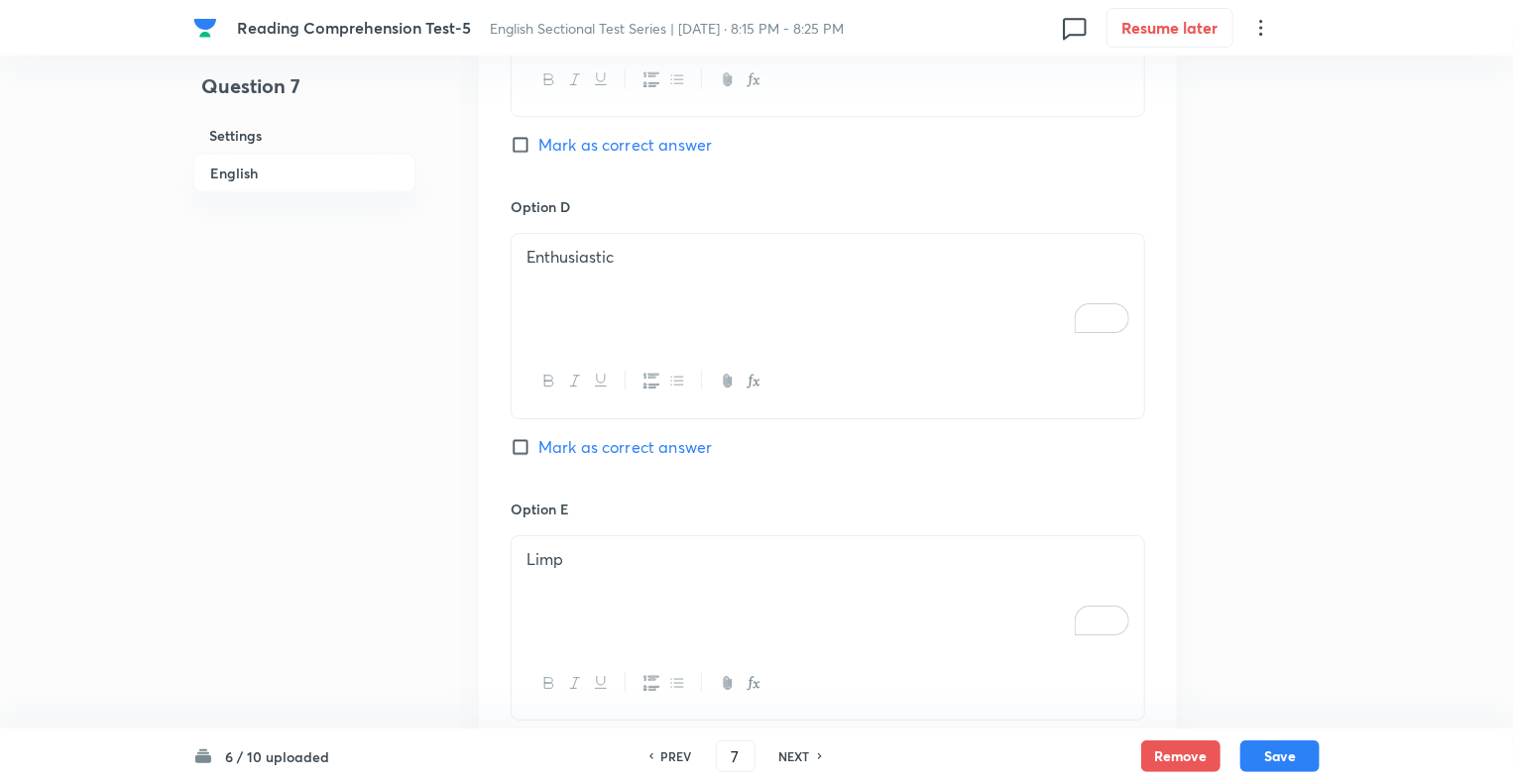 click on "Mark as correct answer" at bounding box center (524, 447) 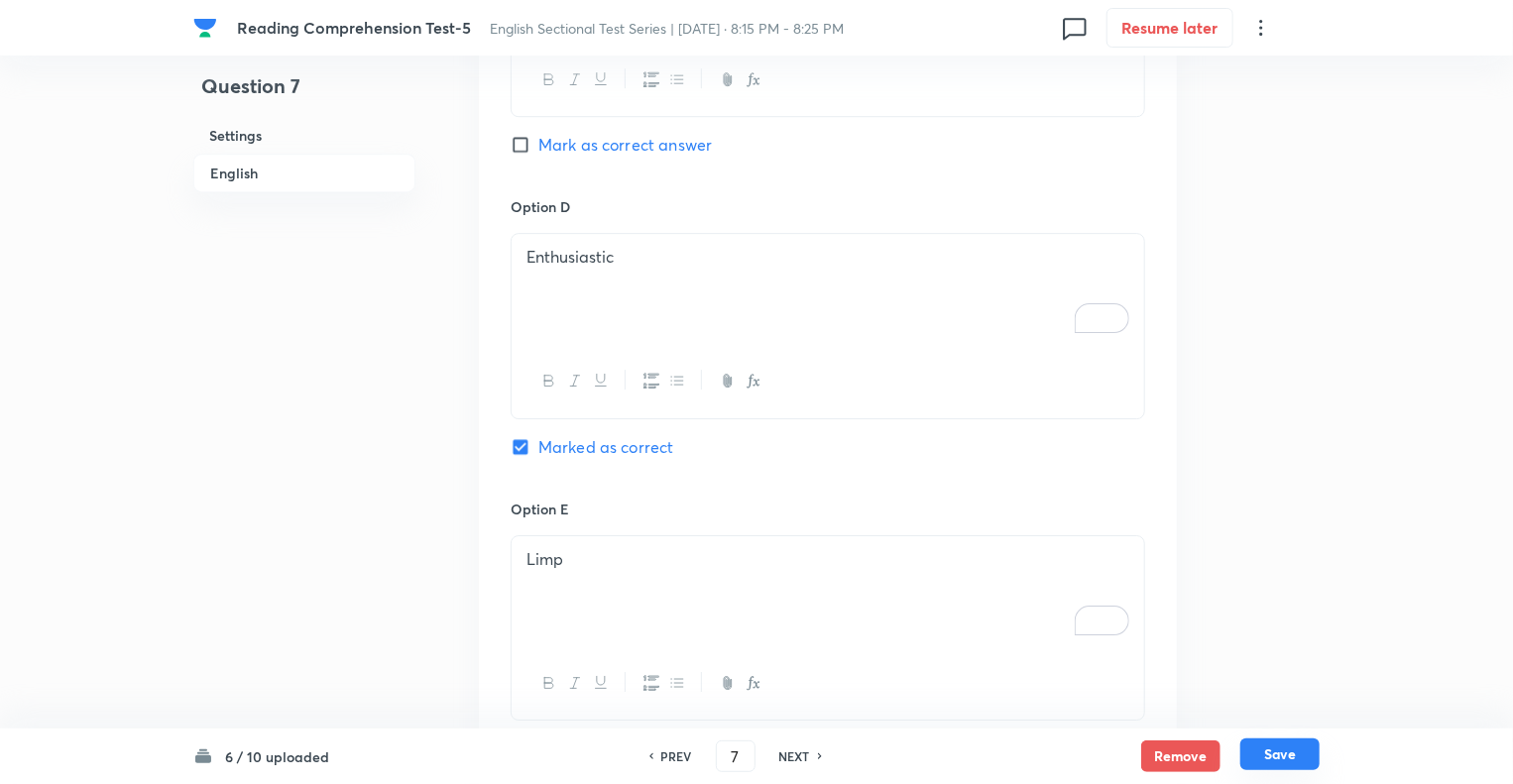 click on "Save" at bounding box center [1280, 754] 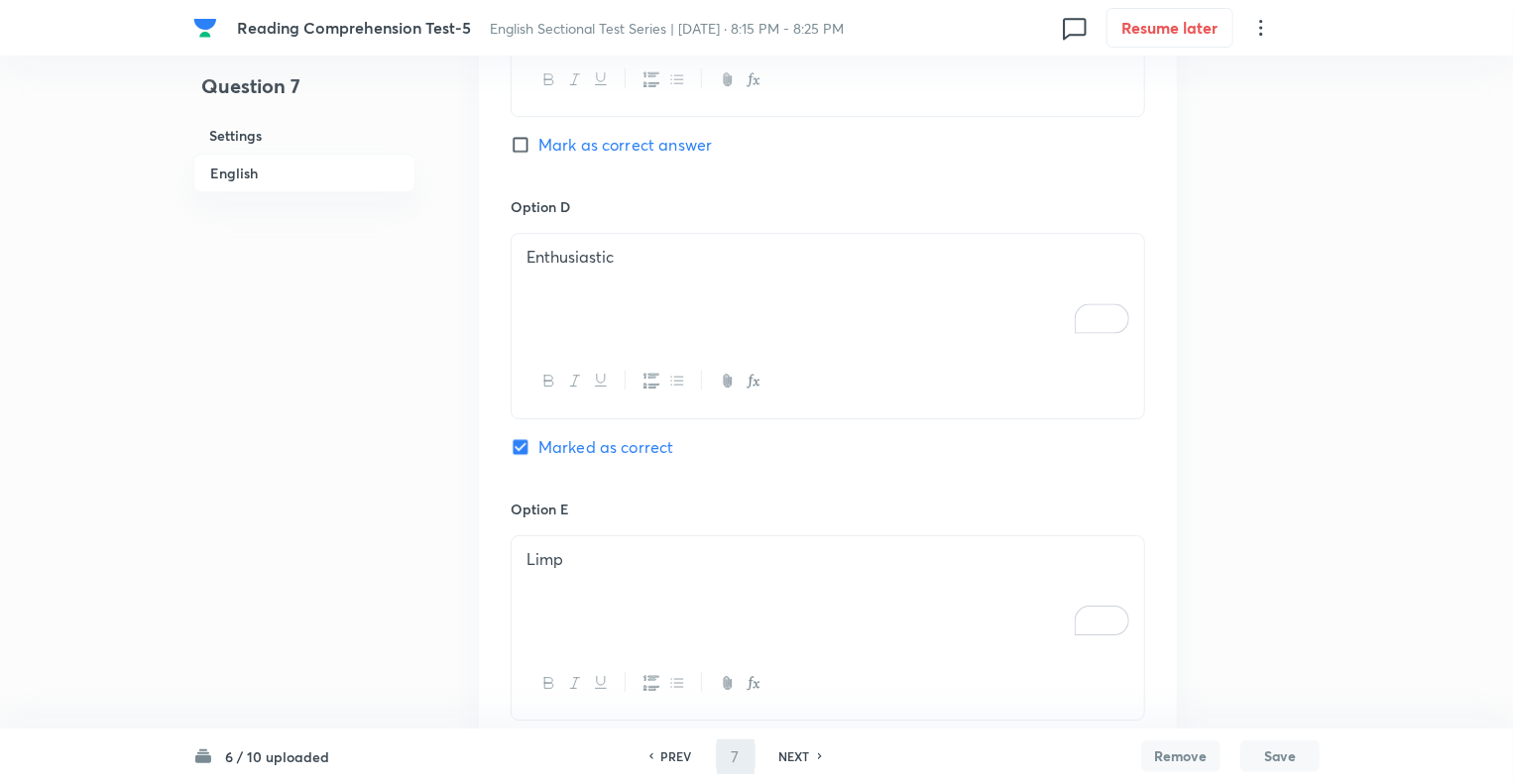 type on "8" 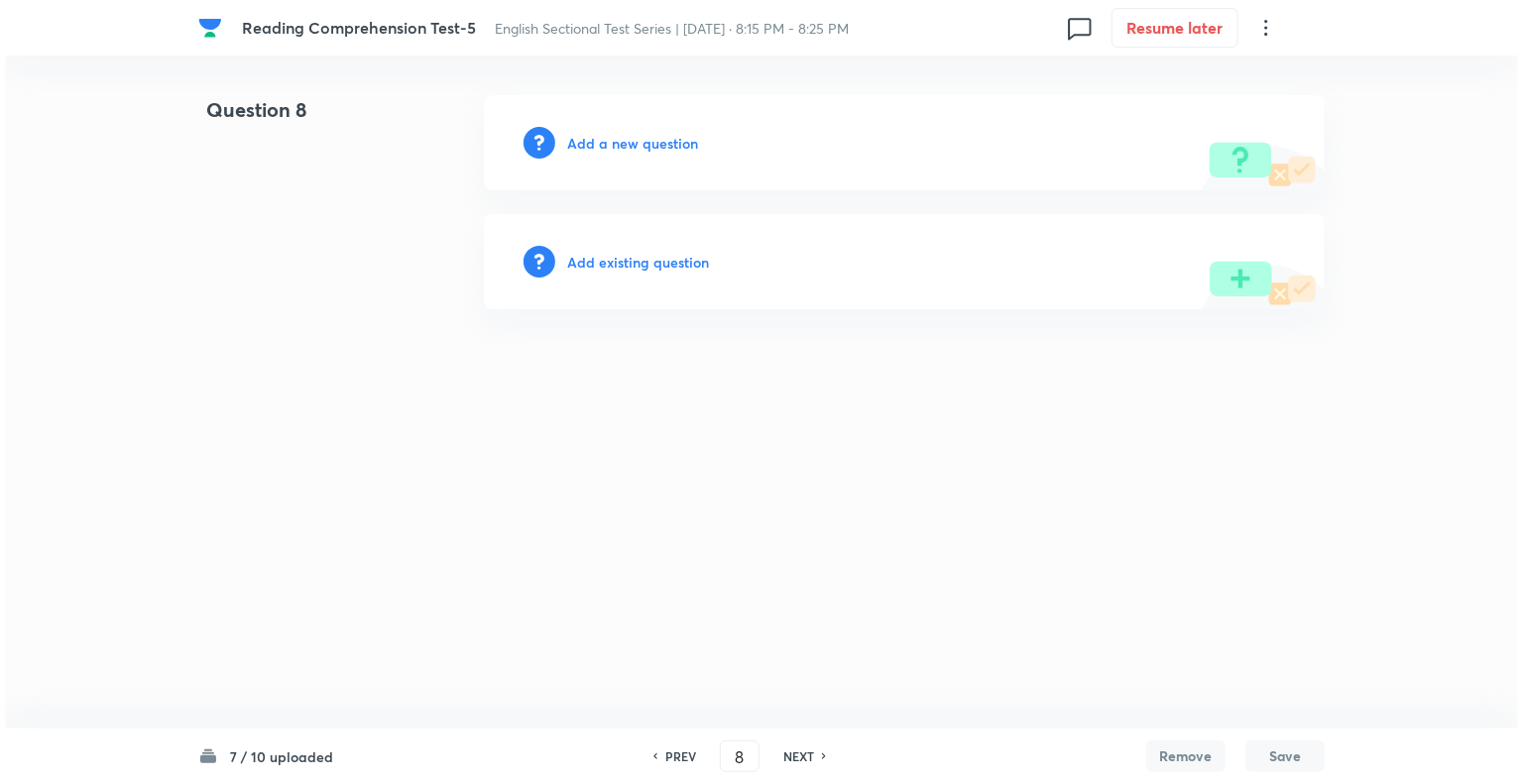 scroll, scrollTop: 0, scrollLeft: 0, axis: both 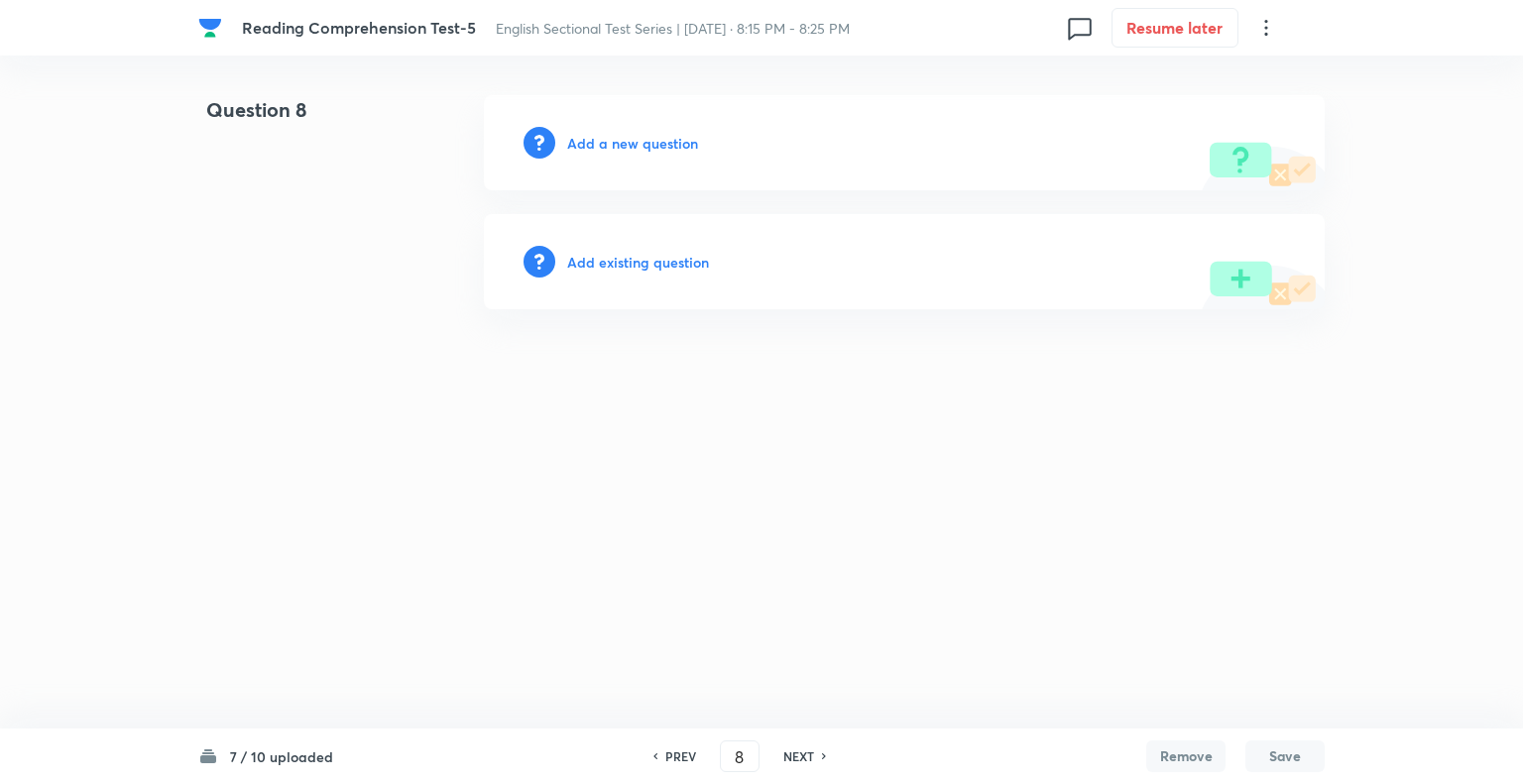 click on "Add a new question" at bounding box center (633, 143) 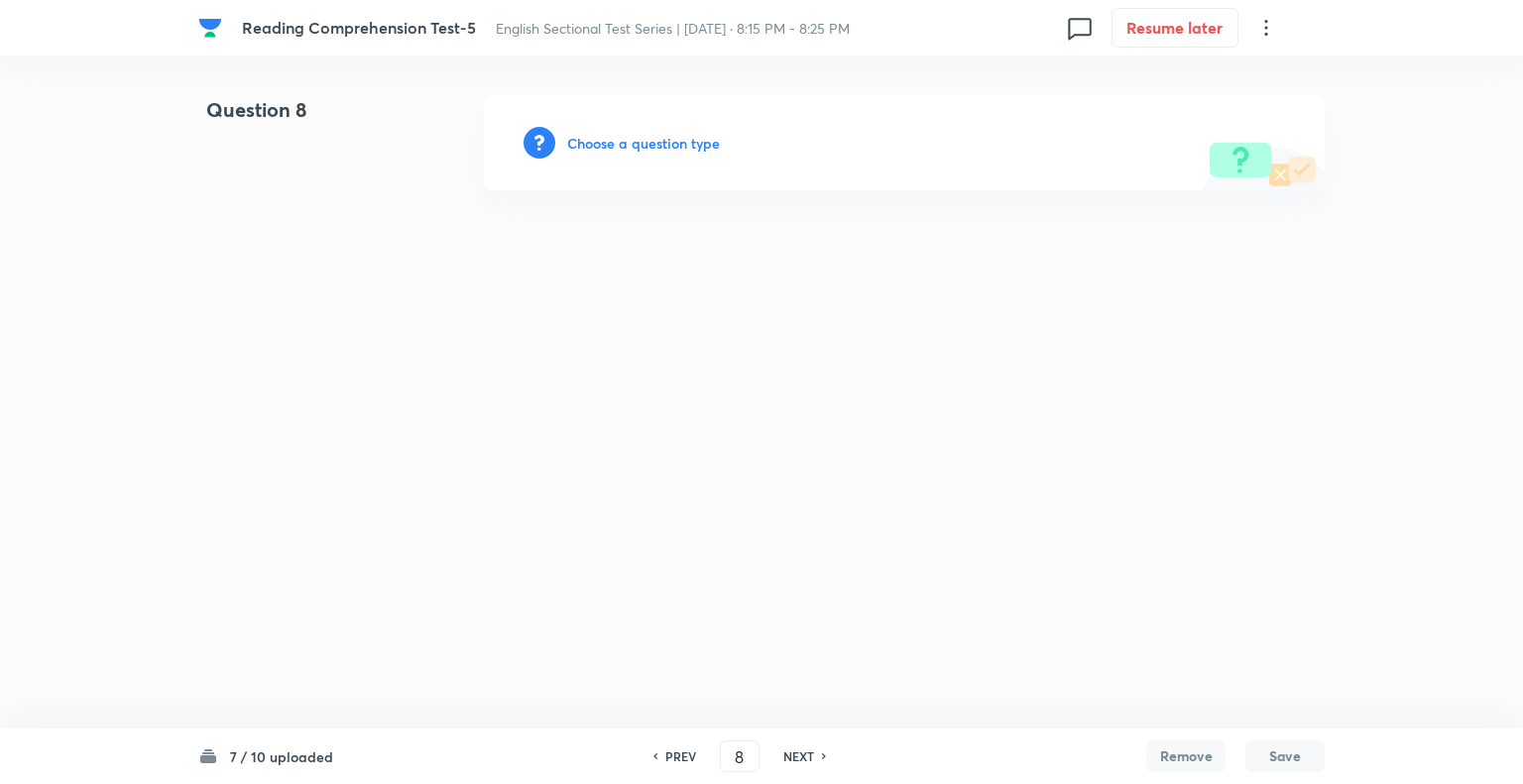 click on "Choose a question type" at bounding box center (644, 143) 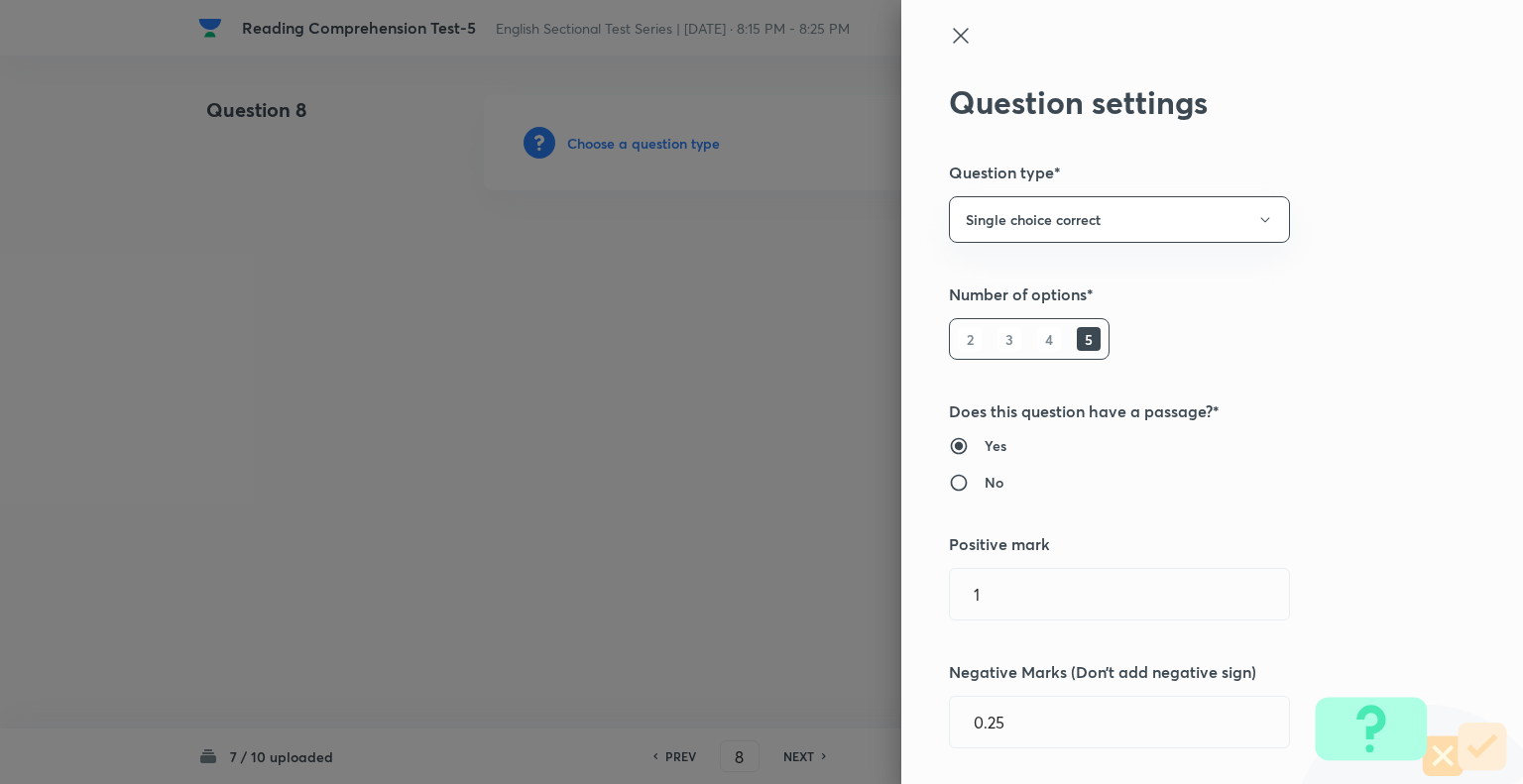 type 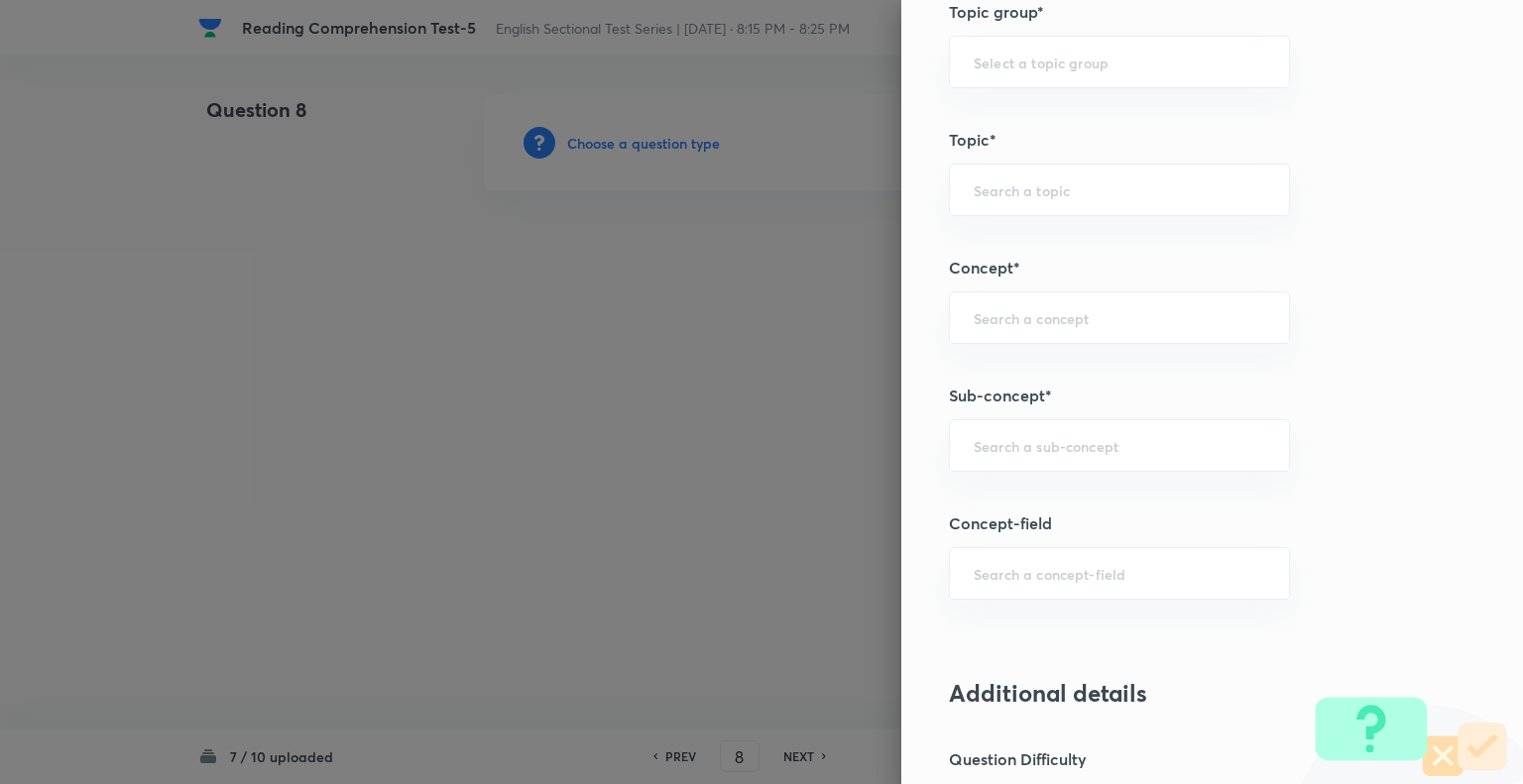 scroll, scrollTop: 984, scrollLeft: 0, axis: vertical 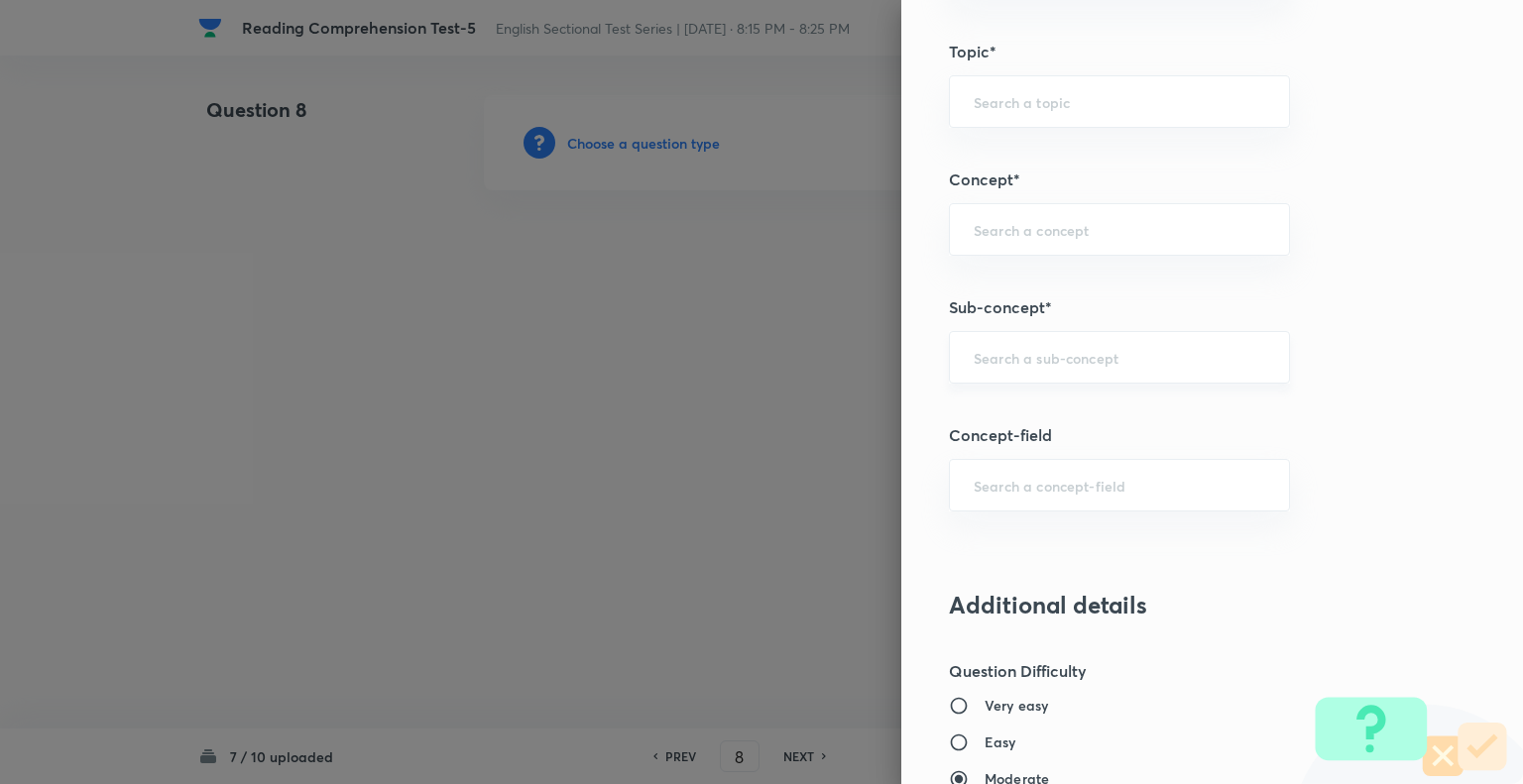 click on "​" at bounding box center (1119, 357) 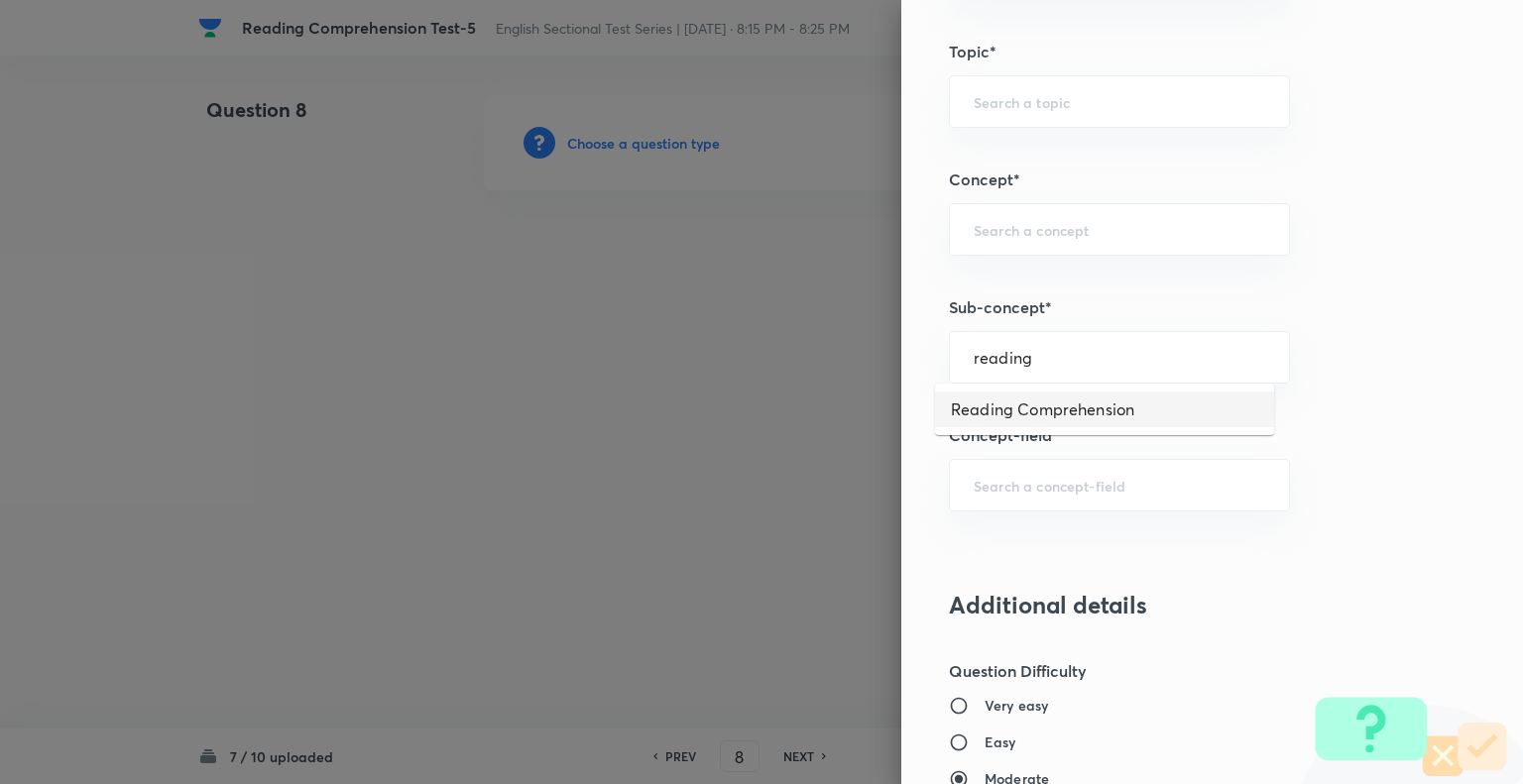 click on "Reading Comprehension" at bounding box center (1105, 409) 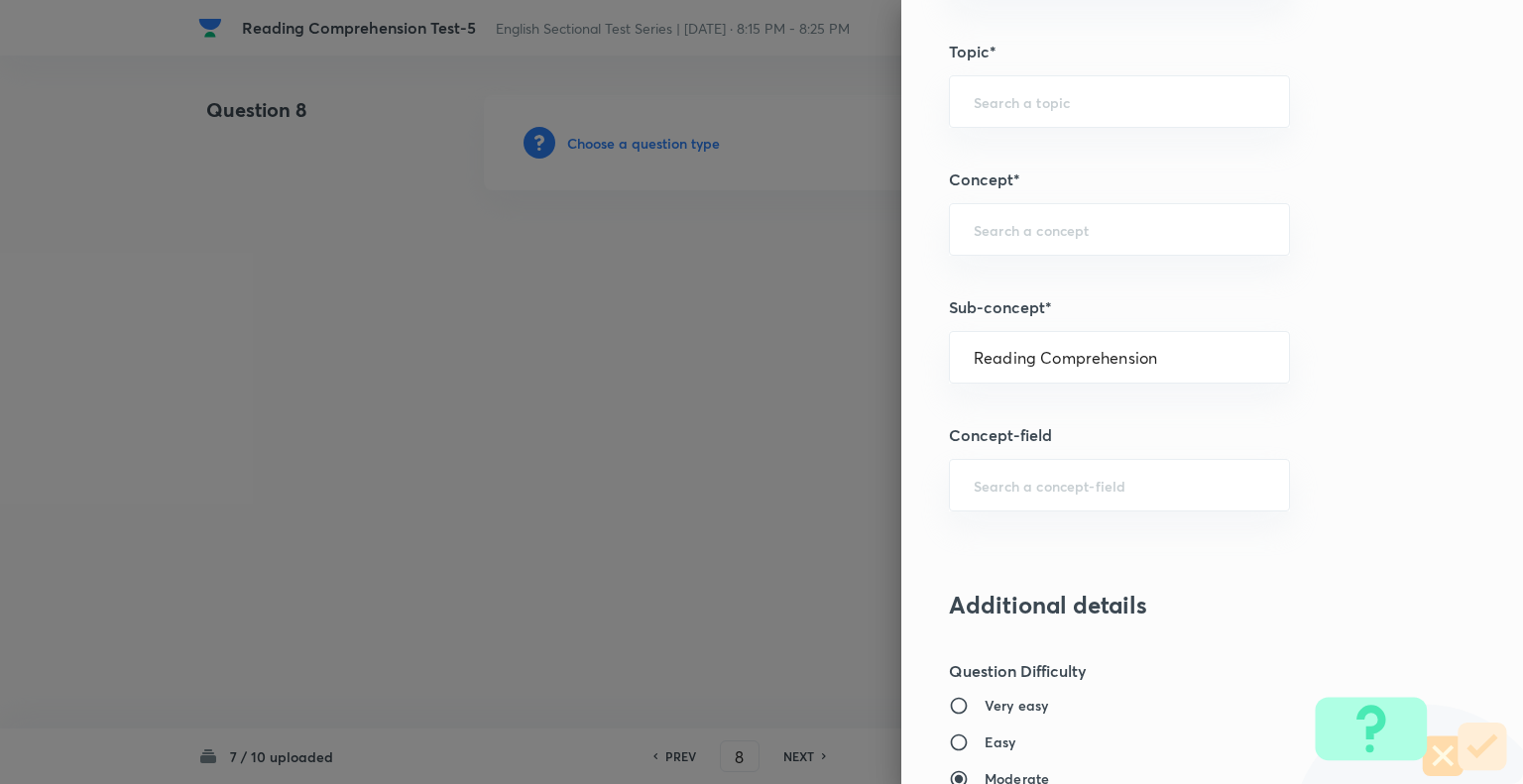 type on "English Language" 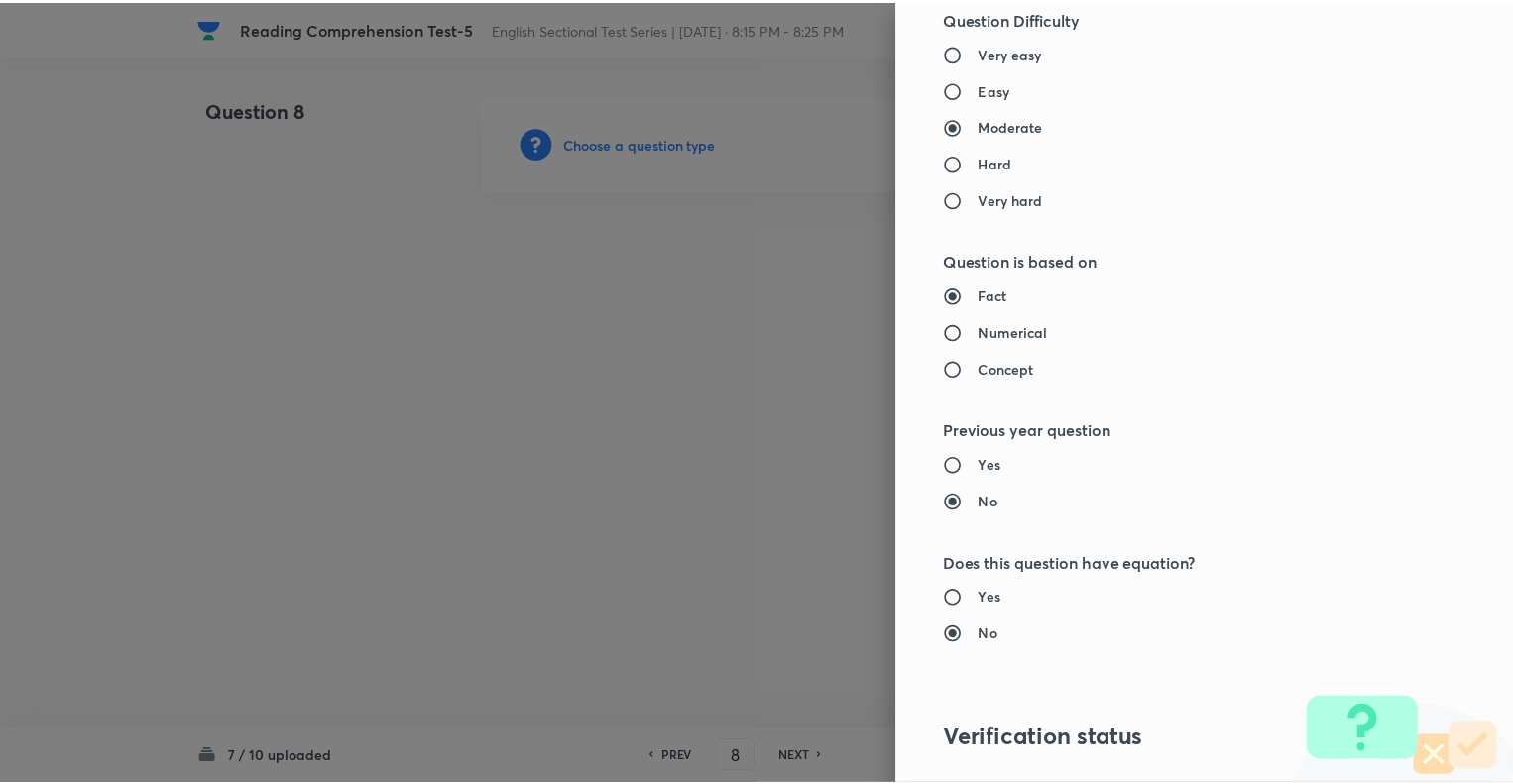 scroll, scrollTop: 1914, scrollLeft: 0, axis: vertical 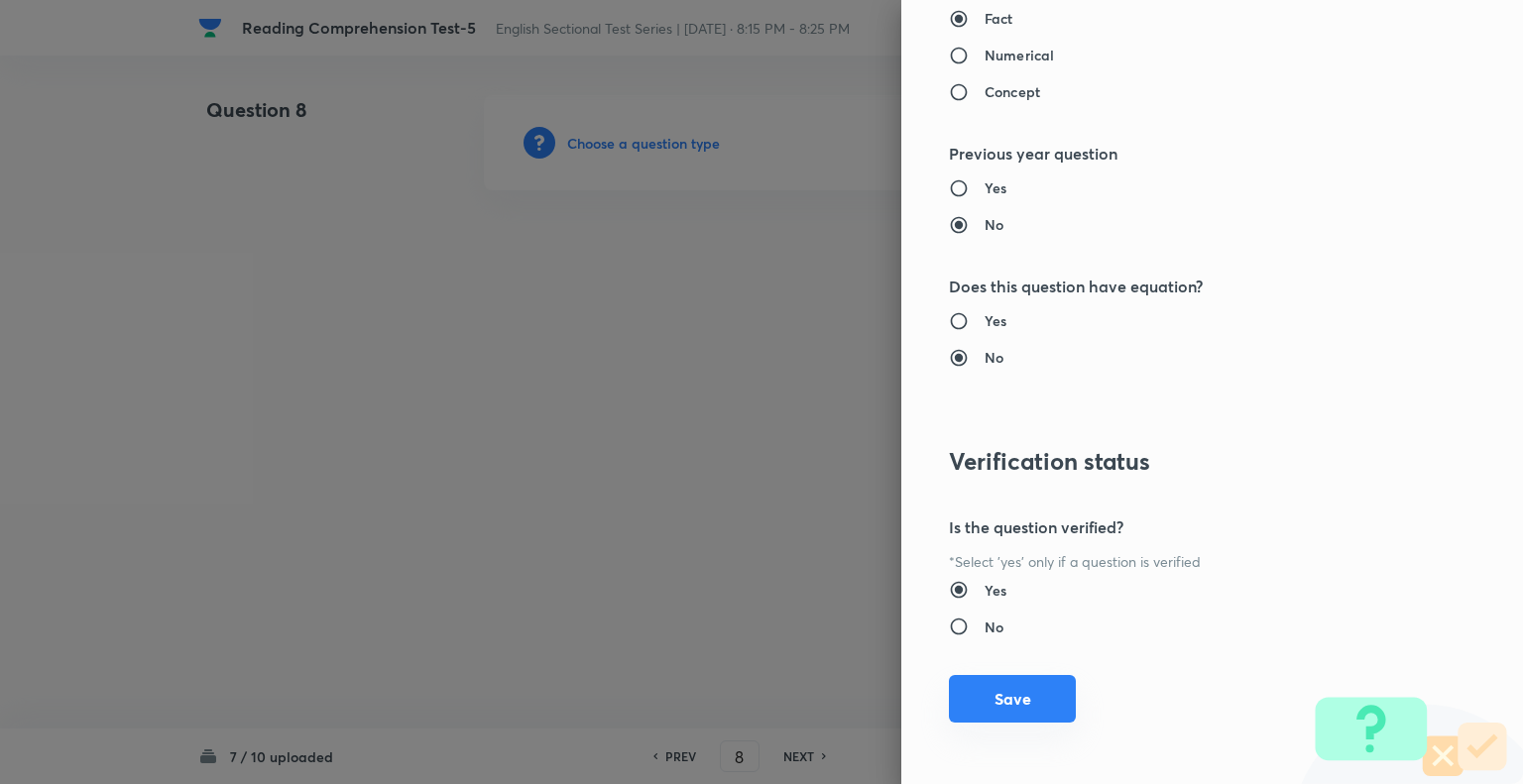 click on "Save" at bounding box center (1012, 699) 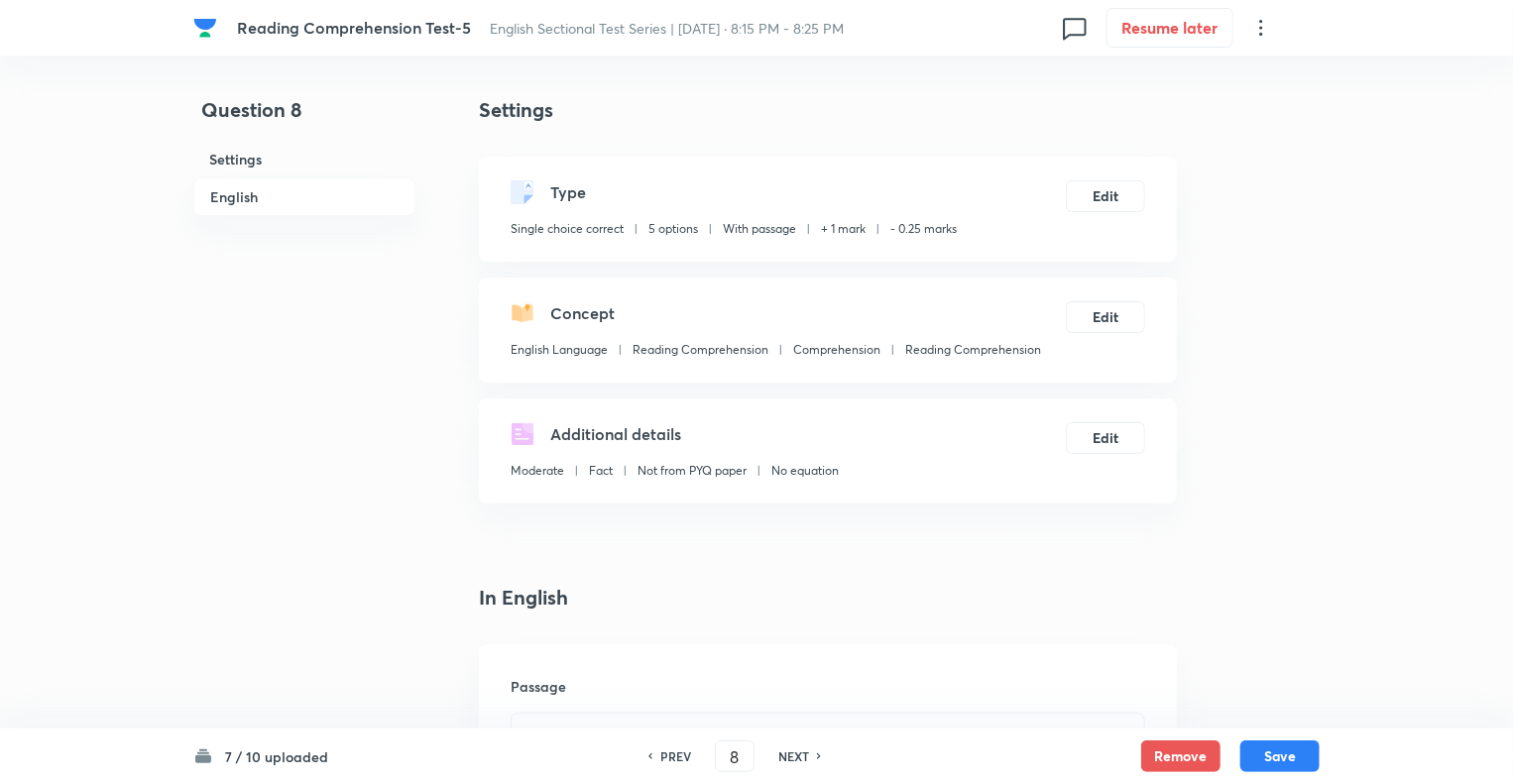 click on "Question 8 Settings English" at bounding box center (304, 2149) 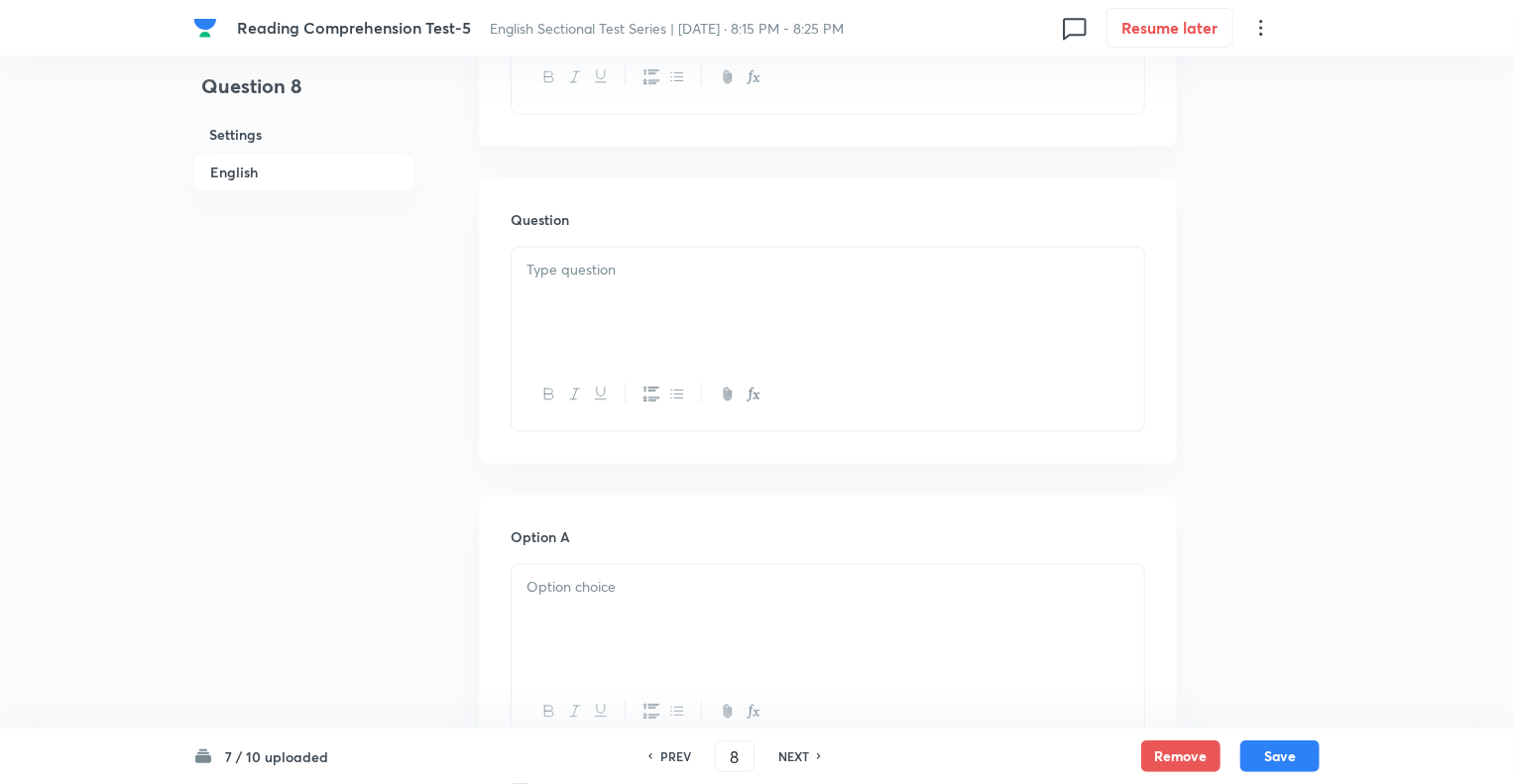 scroll, scrollTop: 1784, scrollLeft: 0, axis: vertical 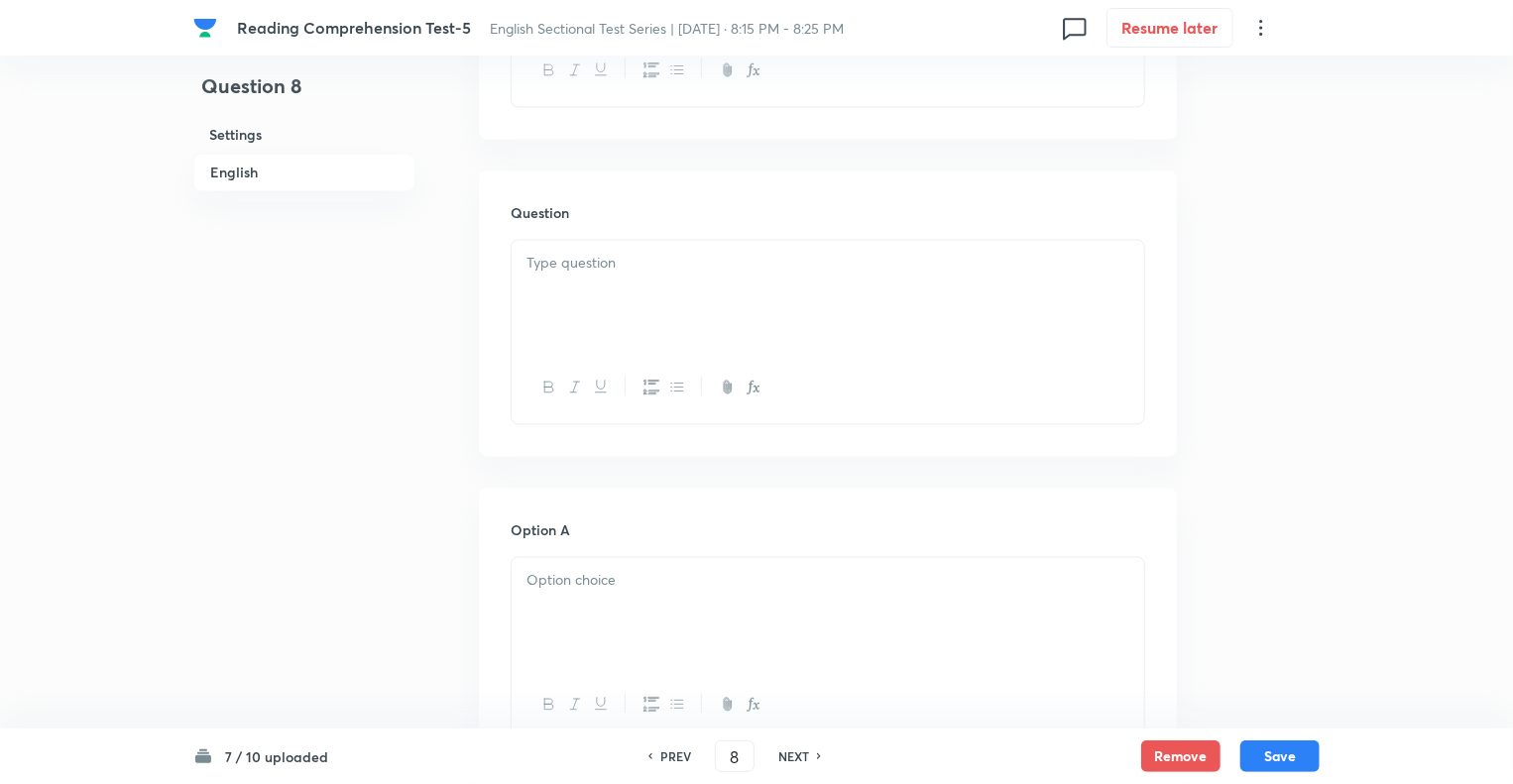 click at bounding box center (828, 296) 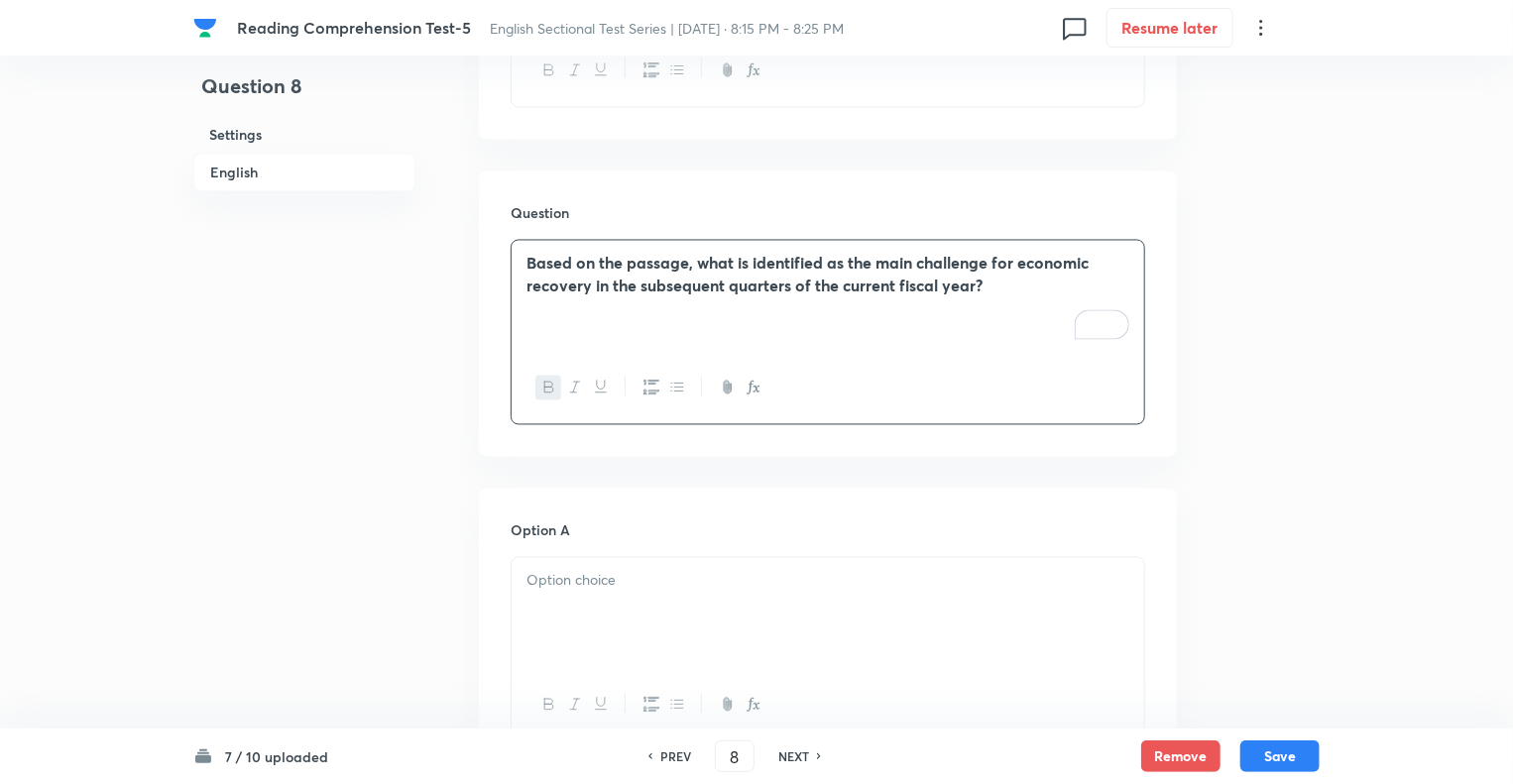 click at bounding box center [828, 614] 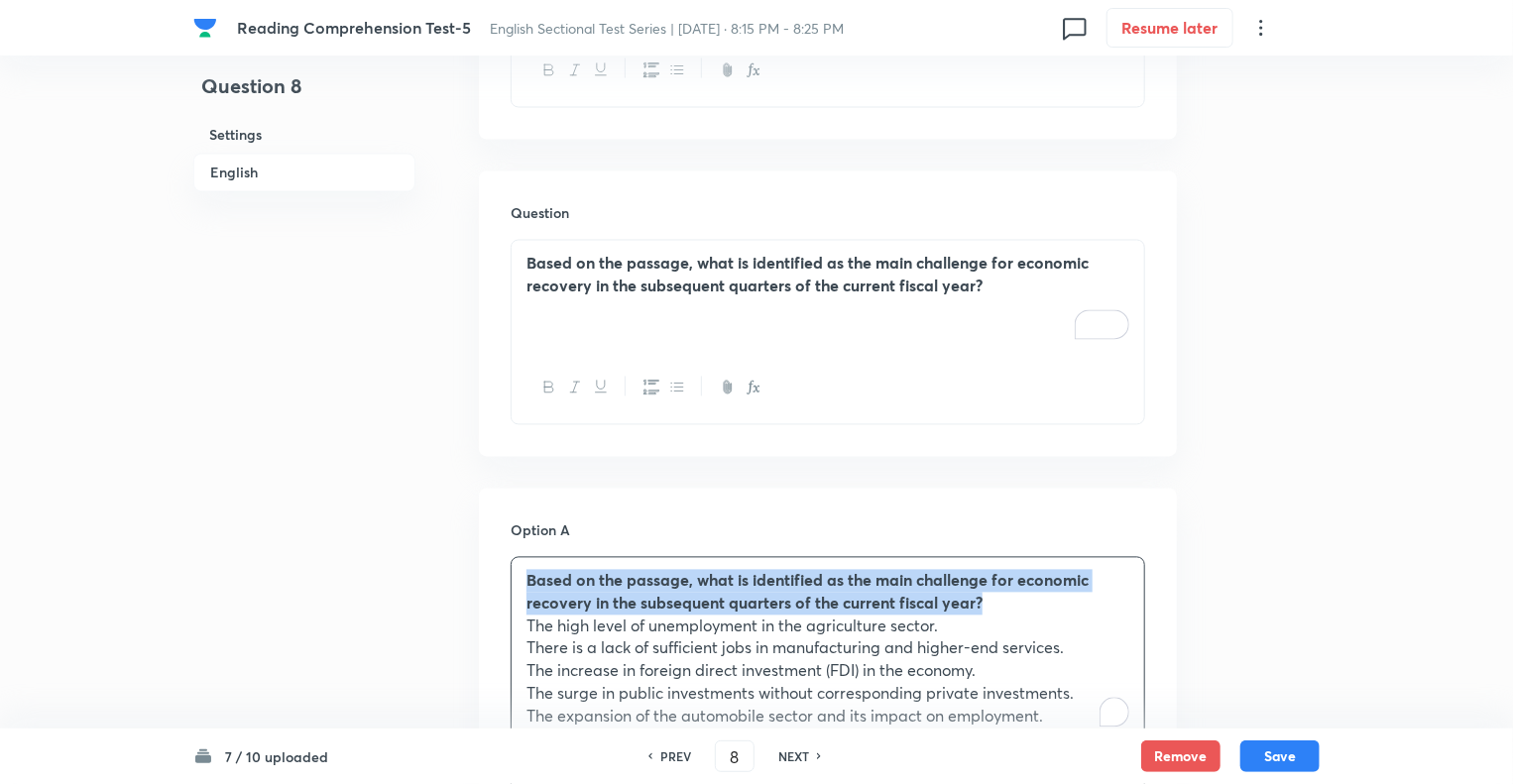 drag, startPoint x: 998, startPoint y: 604, endPoint x: 390, endPoint y: 571, distance: 608.8949 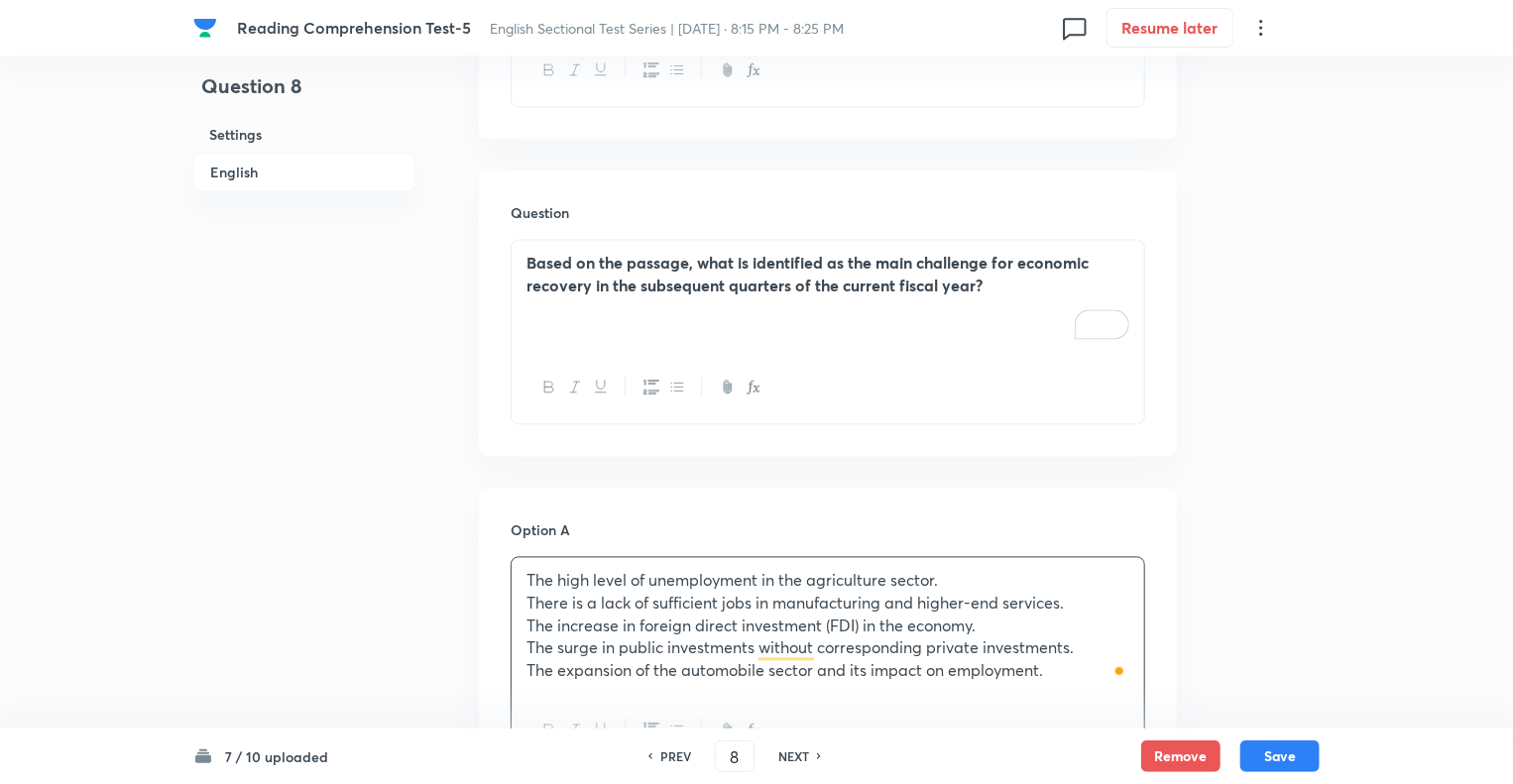 click on "Question 8 Settings English" at bounding box center [304, 377] 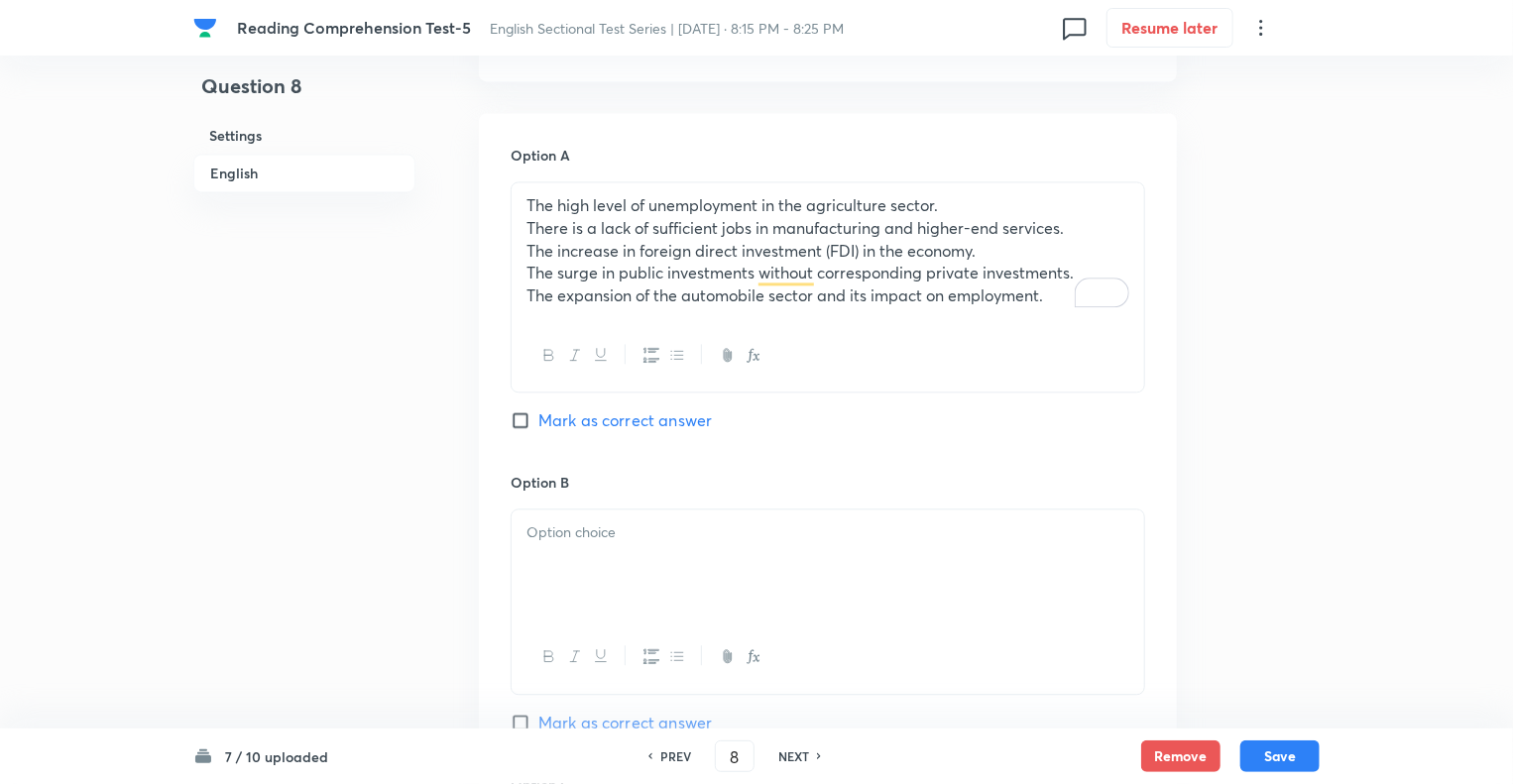 scroll, scrollTop: 2220, scrollLeft: 0, axis: vertical 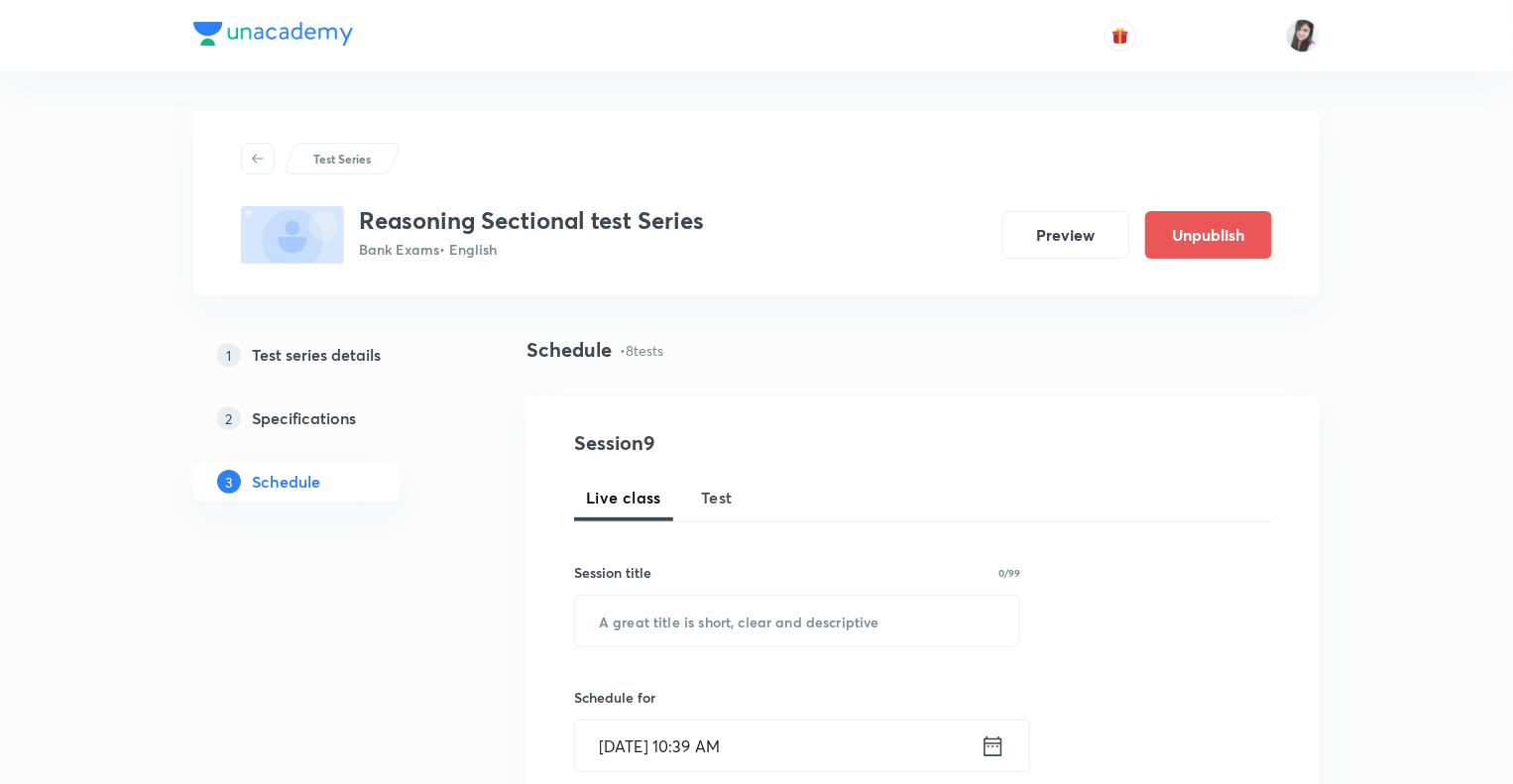 click on "Test Series Reasoning Sectional test Series Bank Exams  • English Preview Unpublish 1 Test series details 2 Specifications 3 Schedule Schedule •  8  tests Session  9 Live class Test Session title 0/99 ​ Schedule for [DATE] 10:39 AM ​ Duration (in minutes) ​ Sub-concepts ​ Add Cancel [DATE] Inequality class -1 Test 1 • 5:00 PM • 10 min Inequalities Edit questions [DATE] Inequality class -2 Test 2 • 2:30 PM • 10 min Inequalities Edit questions [DATE] Inequality class -3 Test 3 • 2:30 PM • 10 min Inequalities Edit questions [DATE] CODING DECODING Test 4 • 2:30 PM • 10 min Coding & Decoding Edit questions [DATE] CODING DECODING-2 Test 5 • 2:30 PM • 10 min Coding & Decoding Edit questions [DATE] SERIES Test 6 • 2:30 PM • 10 min Series Edit questions [DATE] SERIES Test 7 • 2:30 PM • 10 min Series Edit questions [DATE] CODING DECODING Test 8 • 2:30 PM • 10 min Coding & Decoding Edit questions No internet connection No image selected Select thumbnail Upload" at bounding box center (756, 1439) 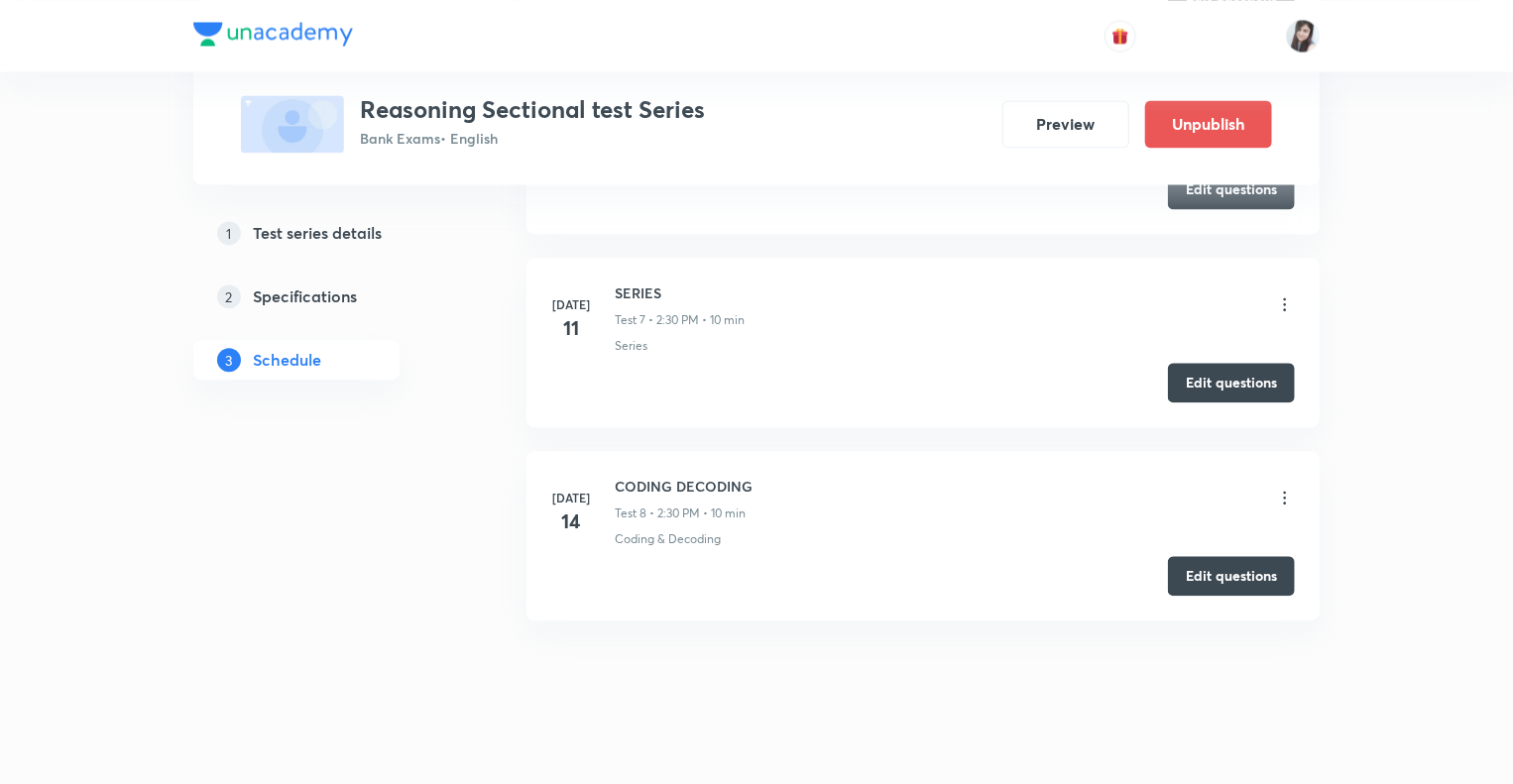 scroll, scrollTop: 2089, scrollLeft: 0, axis: vertical 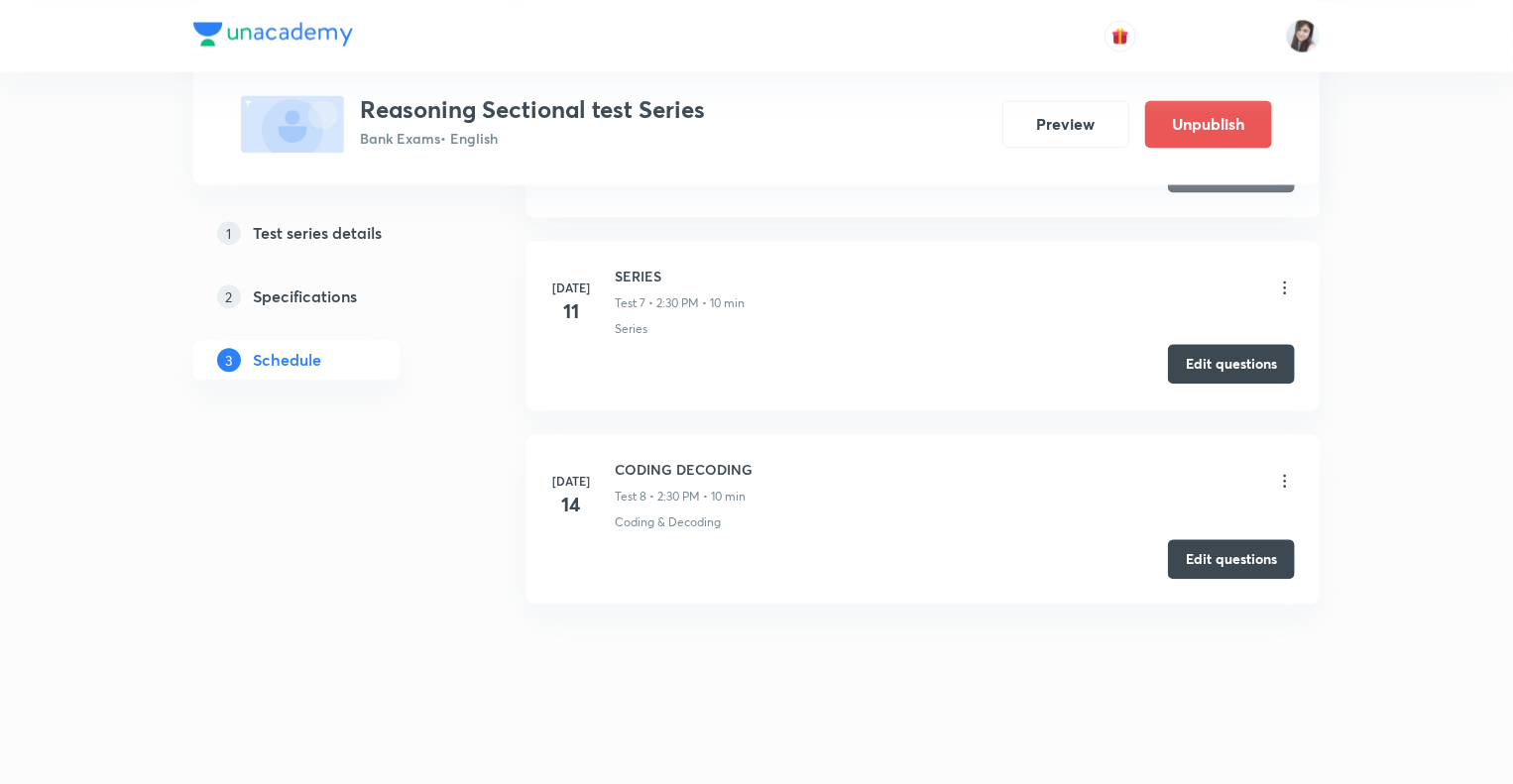 click on "Edit questions" at bounding box center (1231, 364) 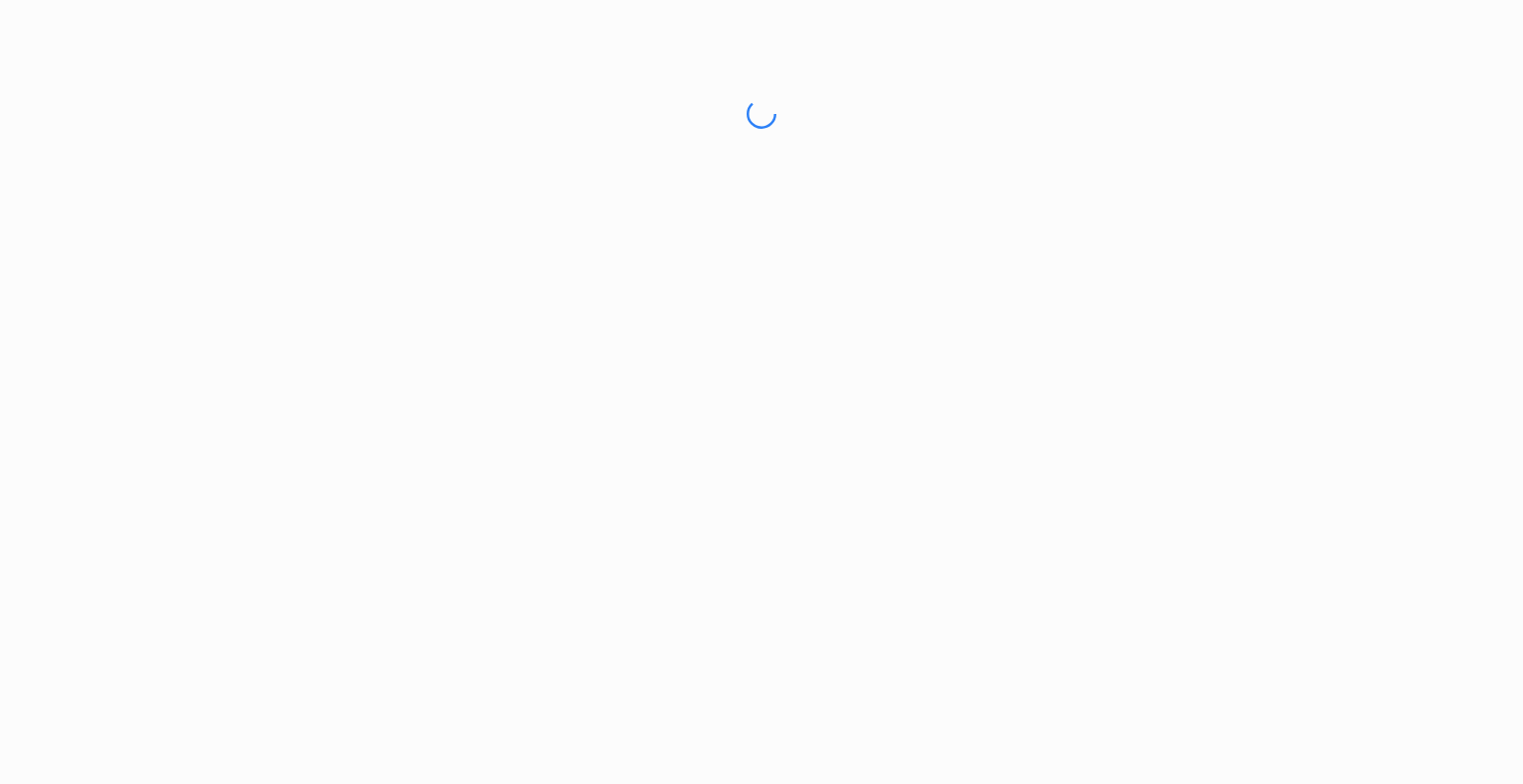 scroll, scrollTop: 0, scrollLeft: 0, axis: both 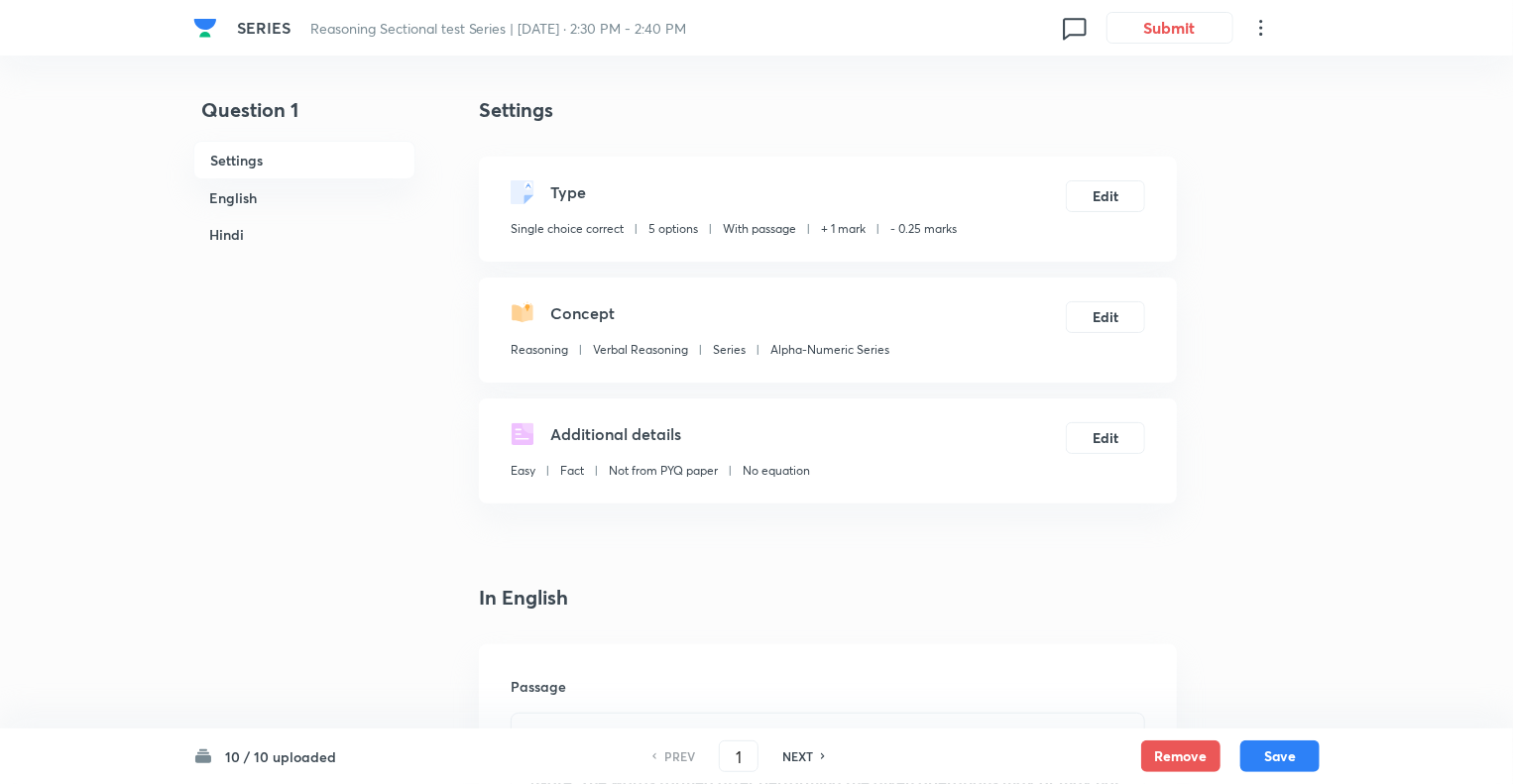 click 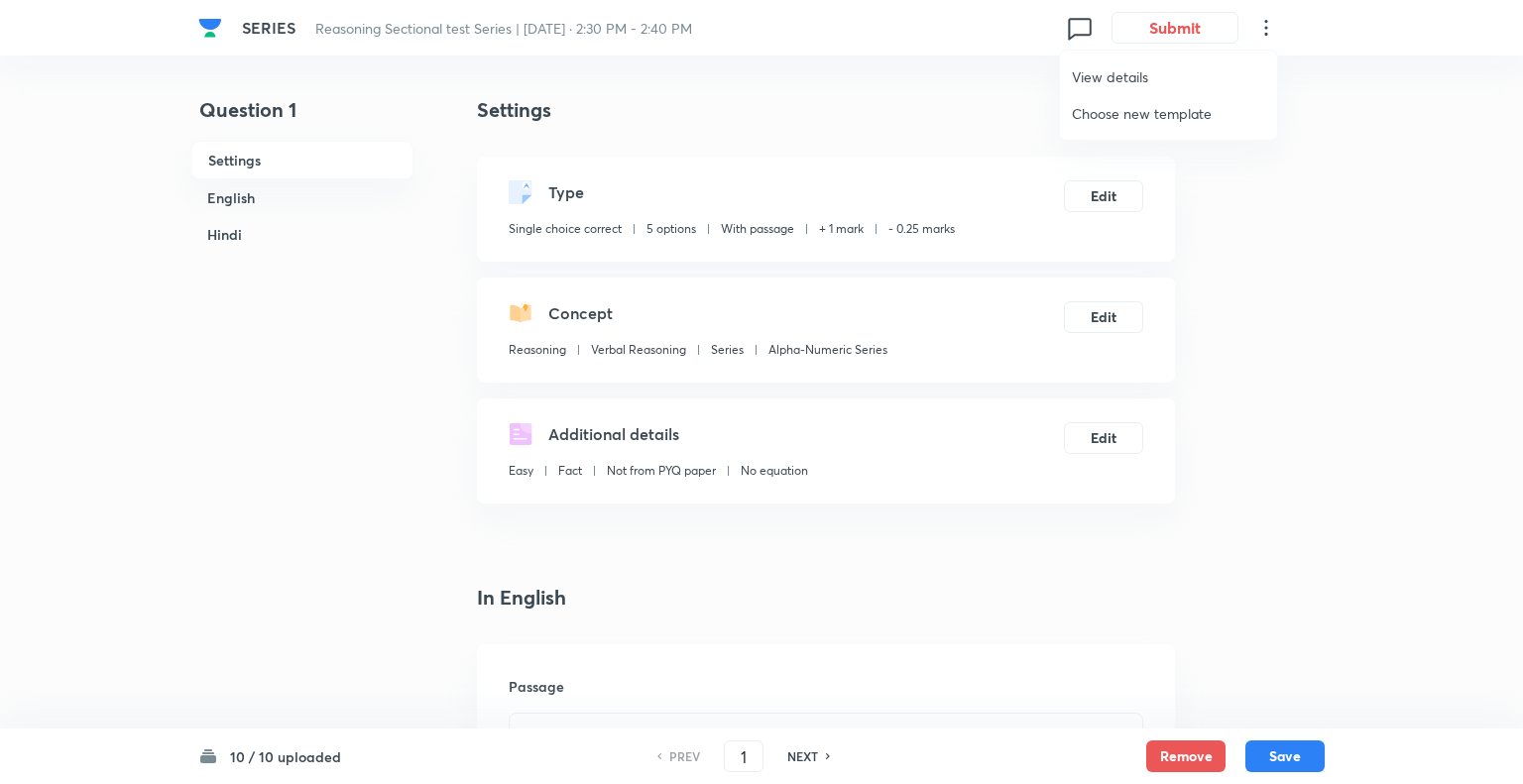 click on "View details" at bounding box center (1168, 76) 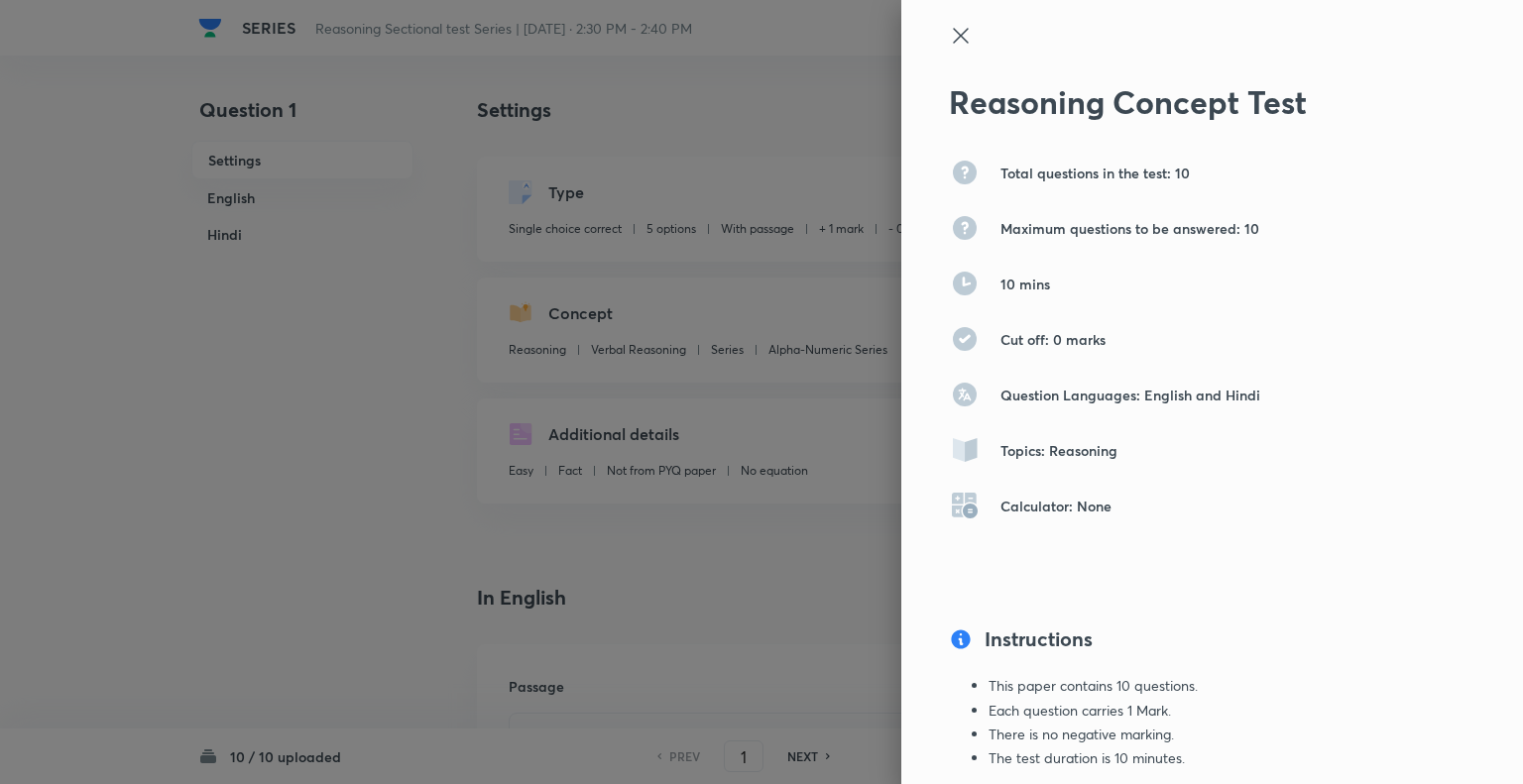 click 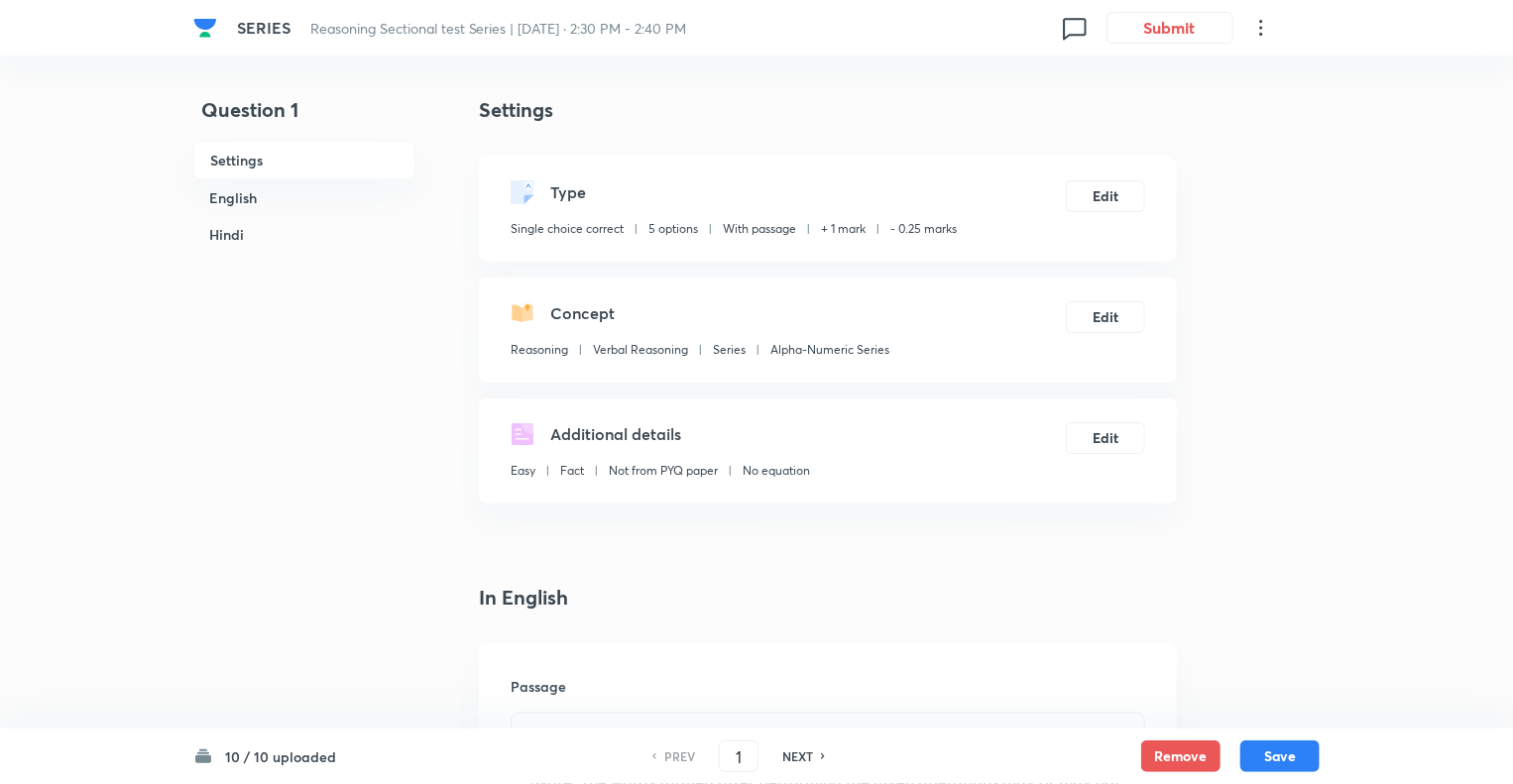 click on "Question 1 Settings English Hindi Settings Type Single choice correct 5 options With passage + 1 mark - 0.25 marks Edit Concept Reasoning Verbal Reasoning Series Alpha-Numeric Series Edit Additional details Easy Fact Not from PYQ paper No equation Edit In English Passage These questions are based on five words given below:  DSP KOL SIT LIP CRT   (Note: The words formed after performing the given operations may or may not be a meaningful English word.)  Question If all the alphabets of each word are arranged according to alphabetical order within the word, then how many words thus formed will begin with a vowel?  Option A 0 Mark as correct answer Option B 1 Mark as correct answer Option C 2 Marked as correct Option D 3 Mark as correct answer Option E 4 Mark as correct answer Solution 2 In Hindi Passage  ये प्रश्न नीचे दिए गए पाँच शब्दों पर आधारित हैं: DSP KOL SIT LIP CRT  Question Option A 0 Mark as correct answer Option B 1 2 3" at bounding box center [756, 2968] 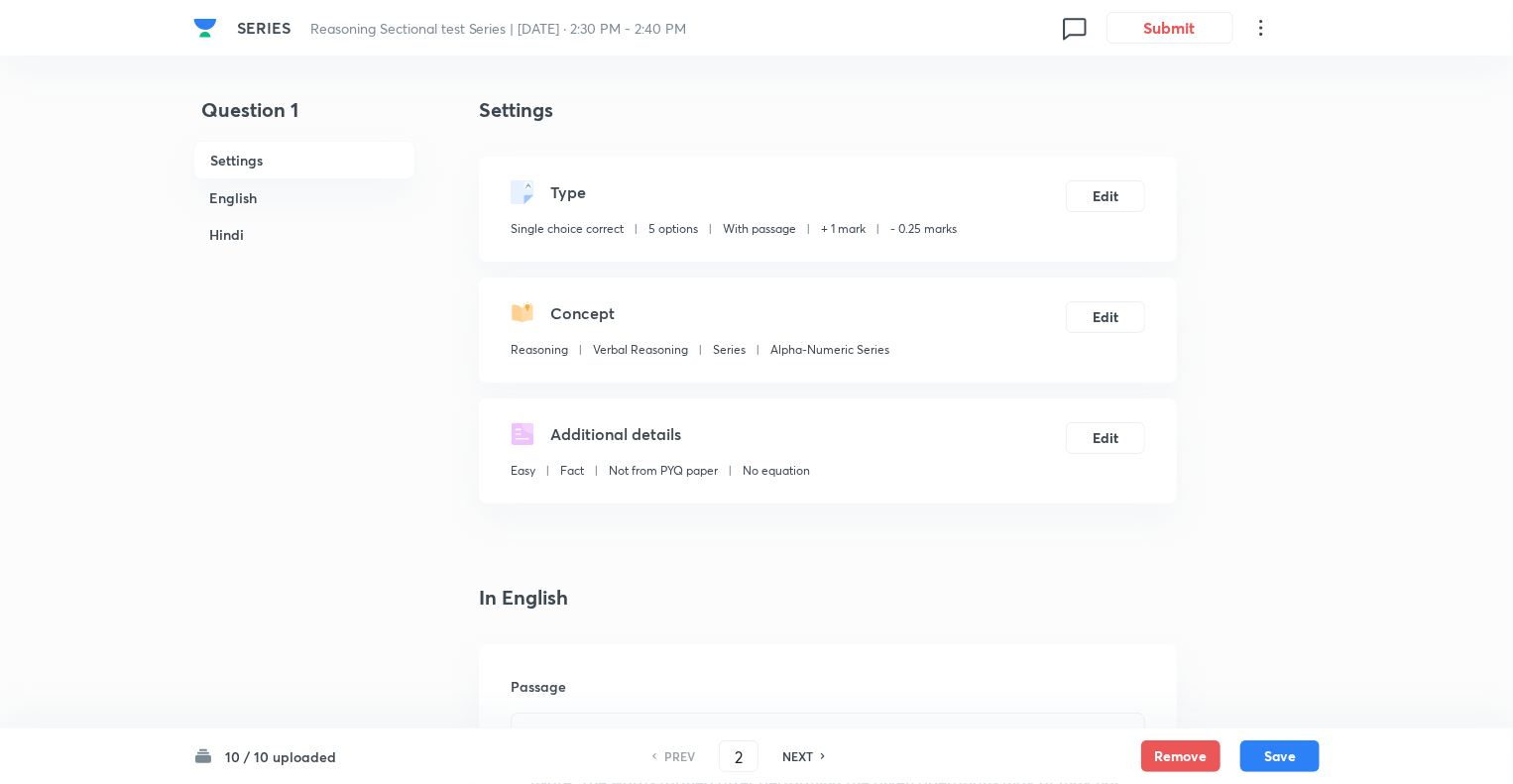 checkbox on "false" 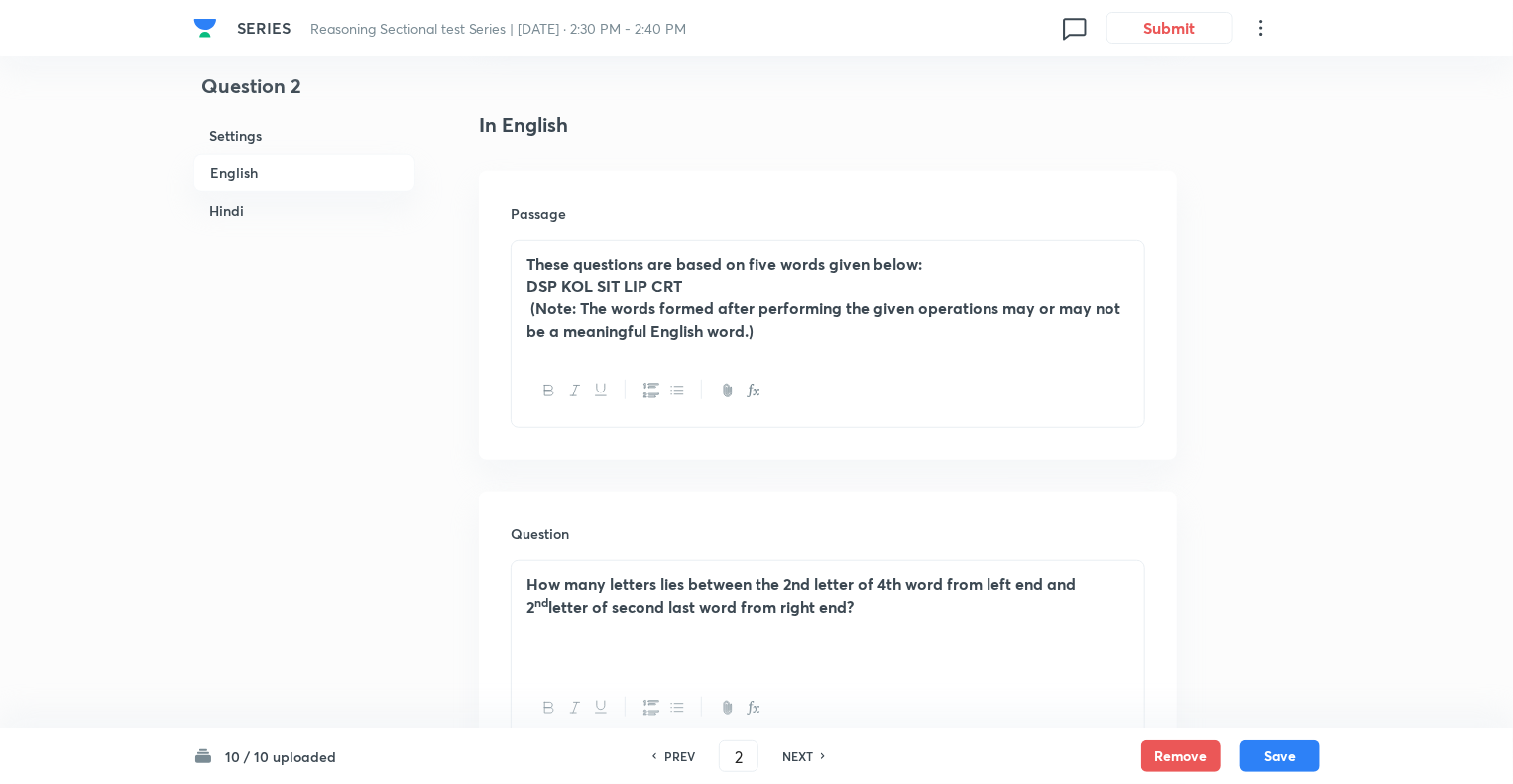 scroll, scrollTop: 476, scrollLeft: 0, axis: vertical 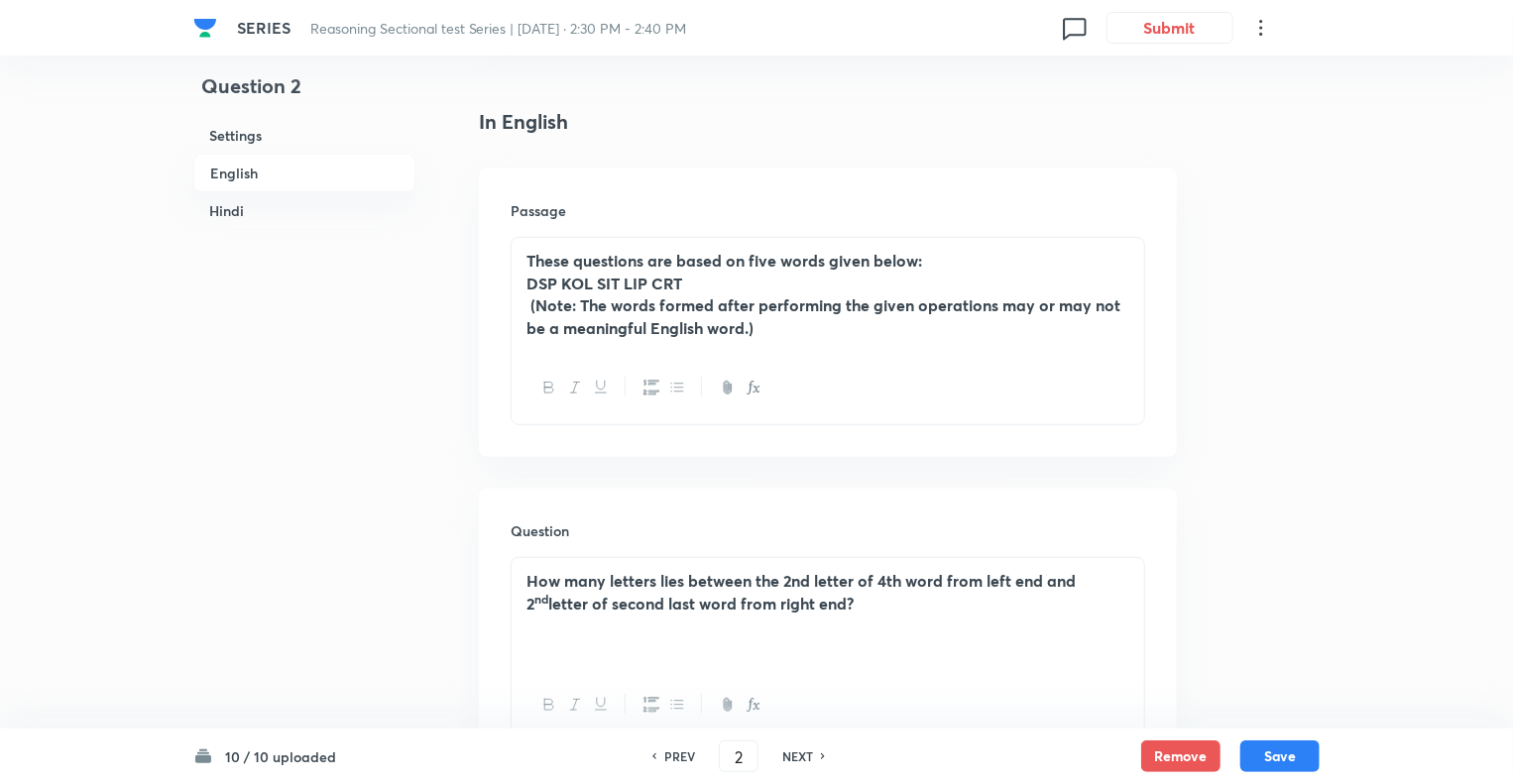 click on "Question 2 Settings English Hindi" at bounding box center (304, 2492) 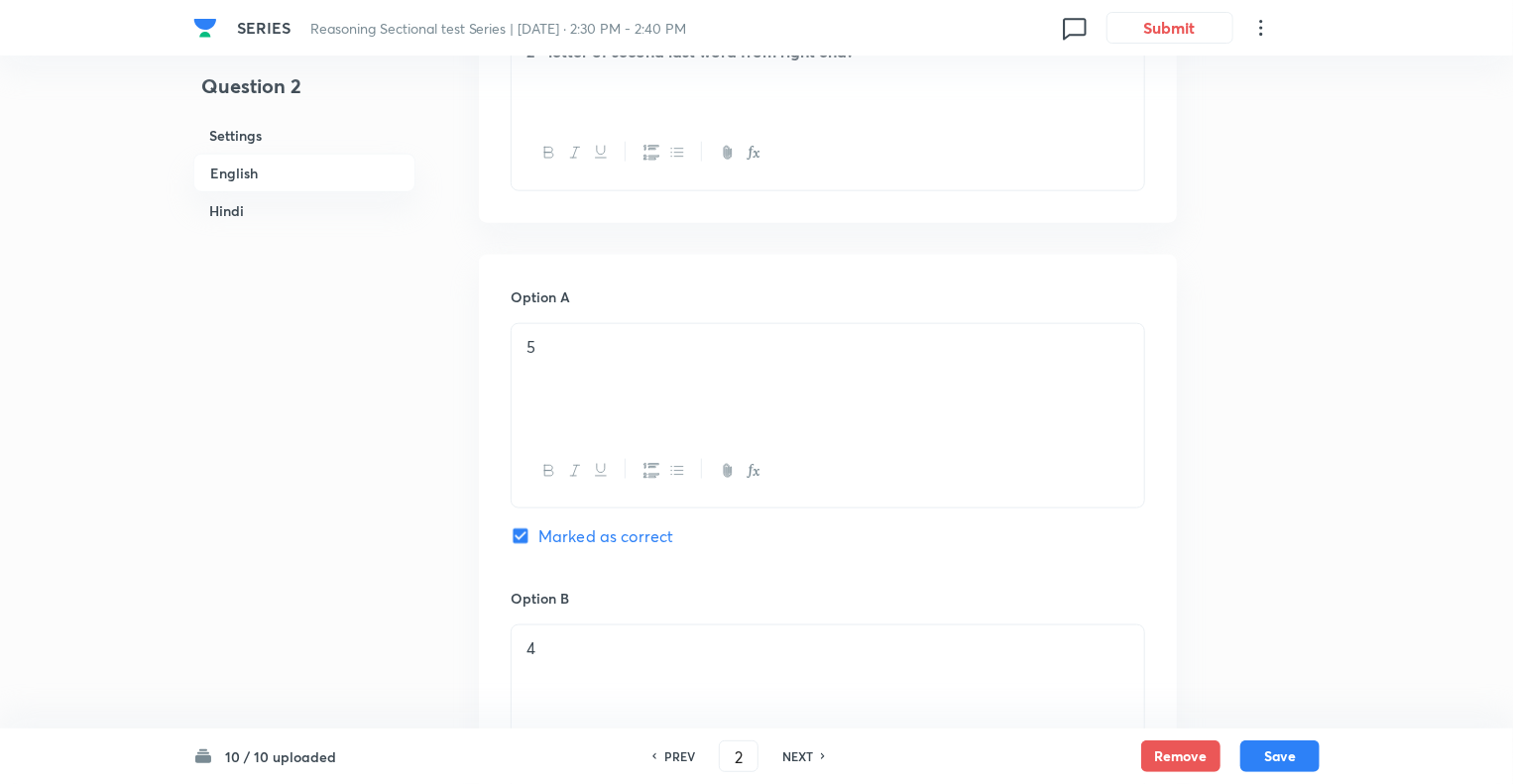 scroll, scrollTop: 1031, scrollLeft: 0, axis: vertical 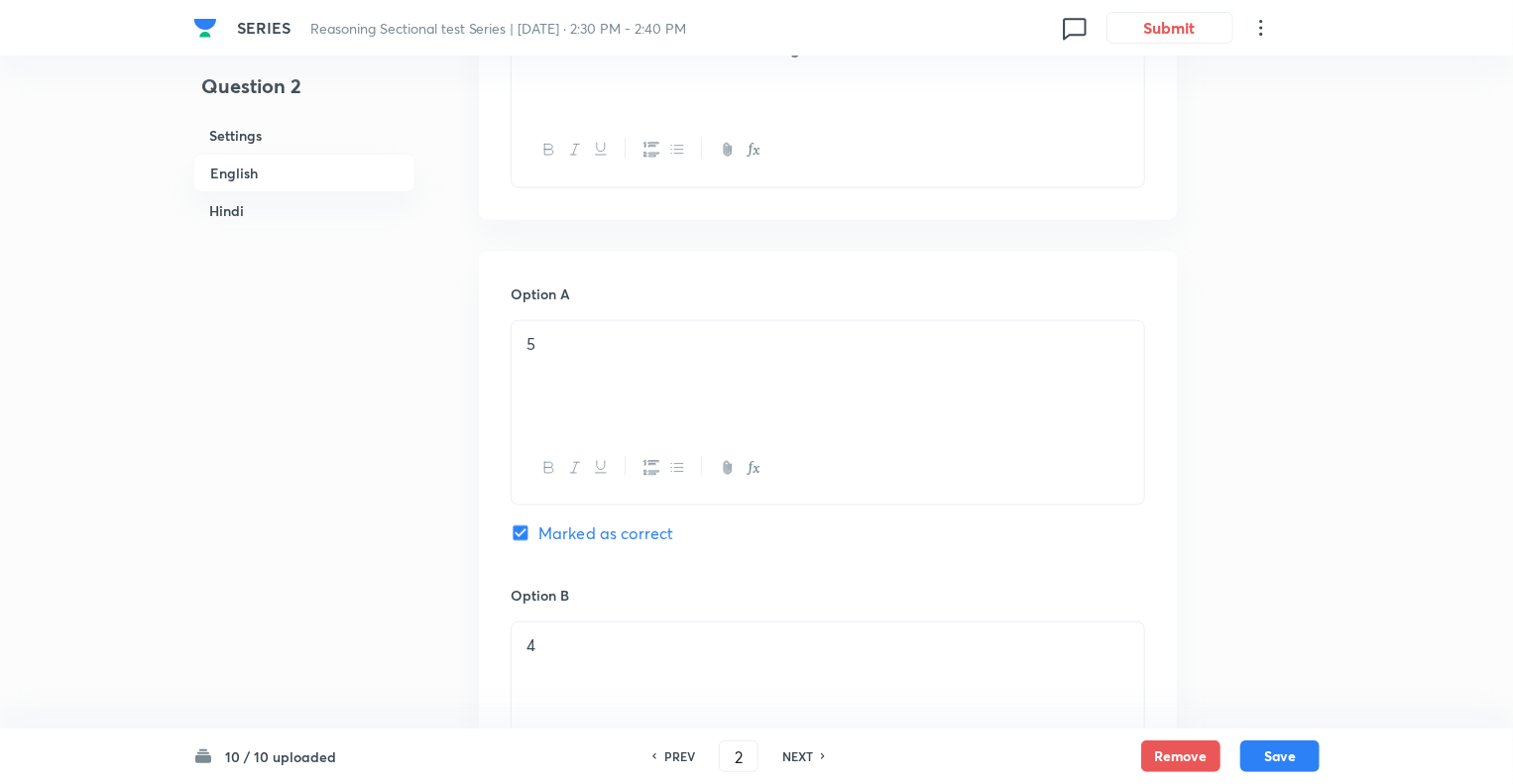 drag, startPoint x: 564, startPoint y: 344, endPoint x: 427, endPoint y: 343, distance: 137.00365 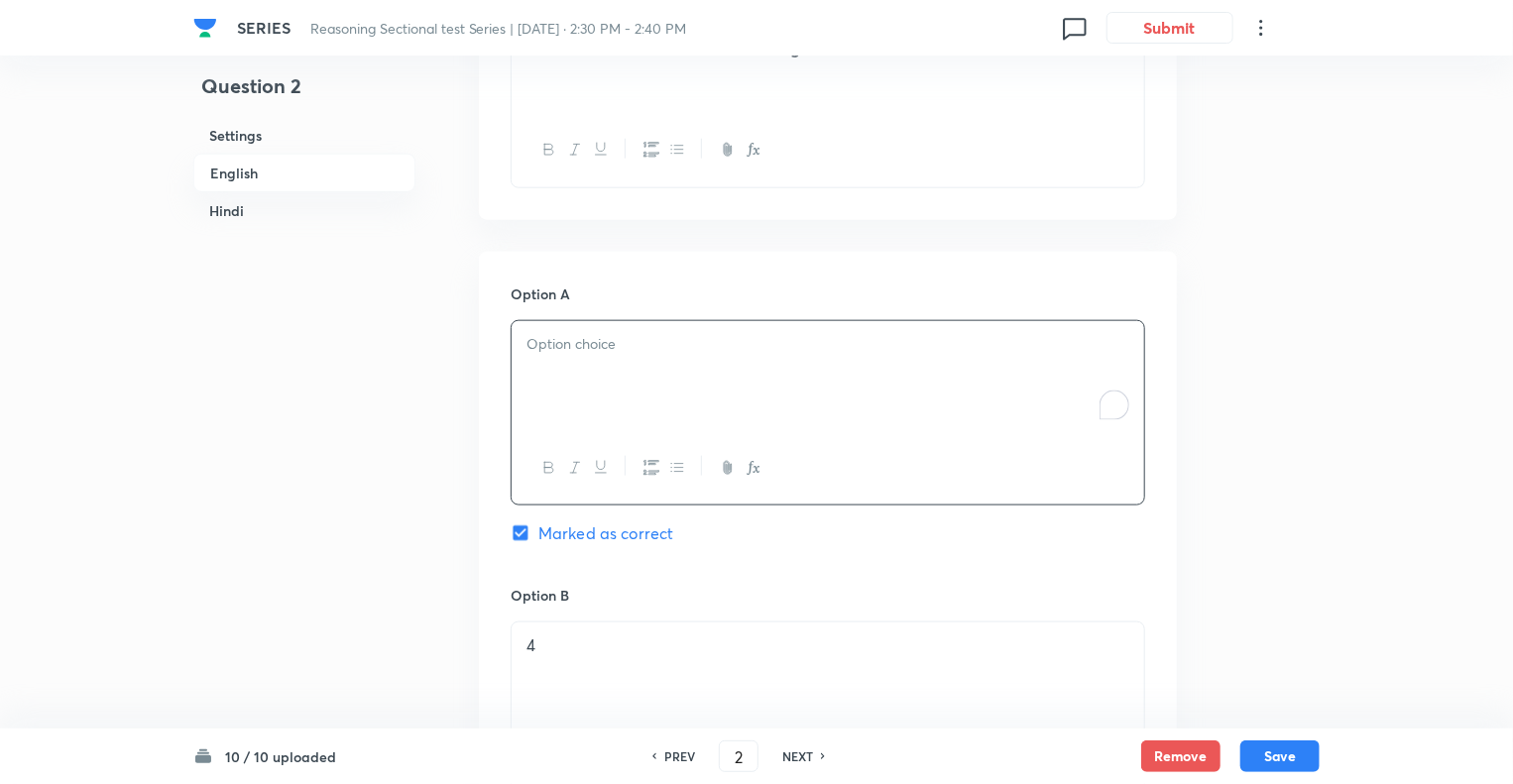 type 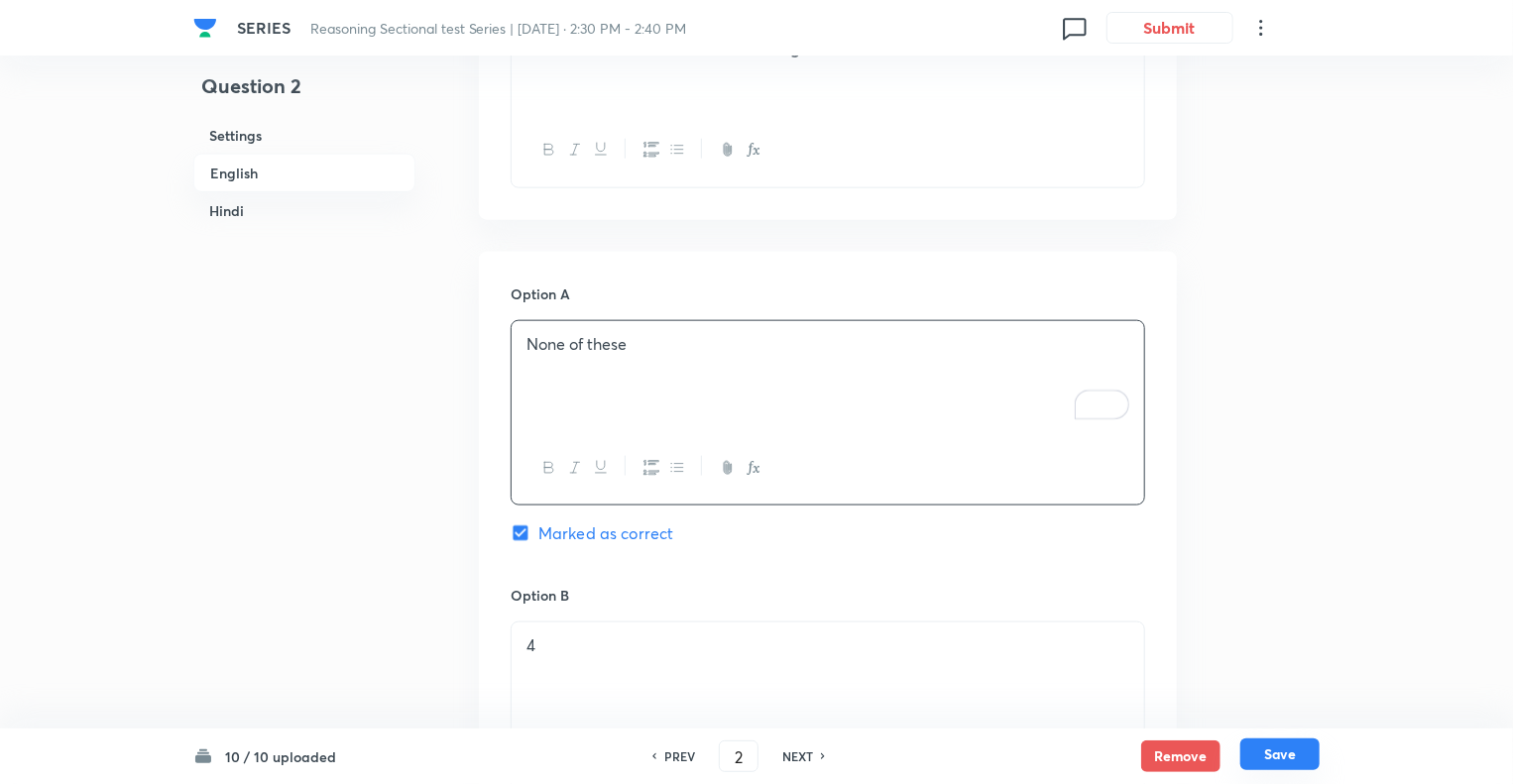 click on "Save" at bounding box center (1280, 754) 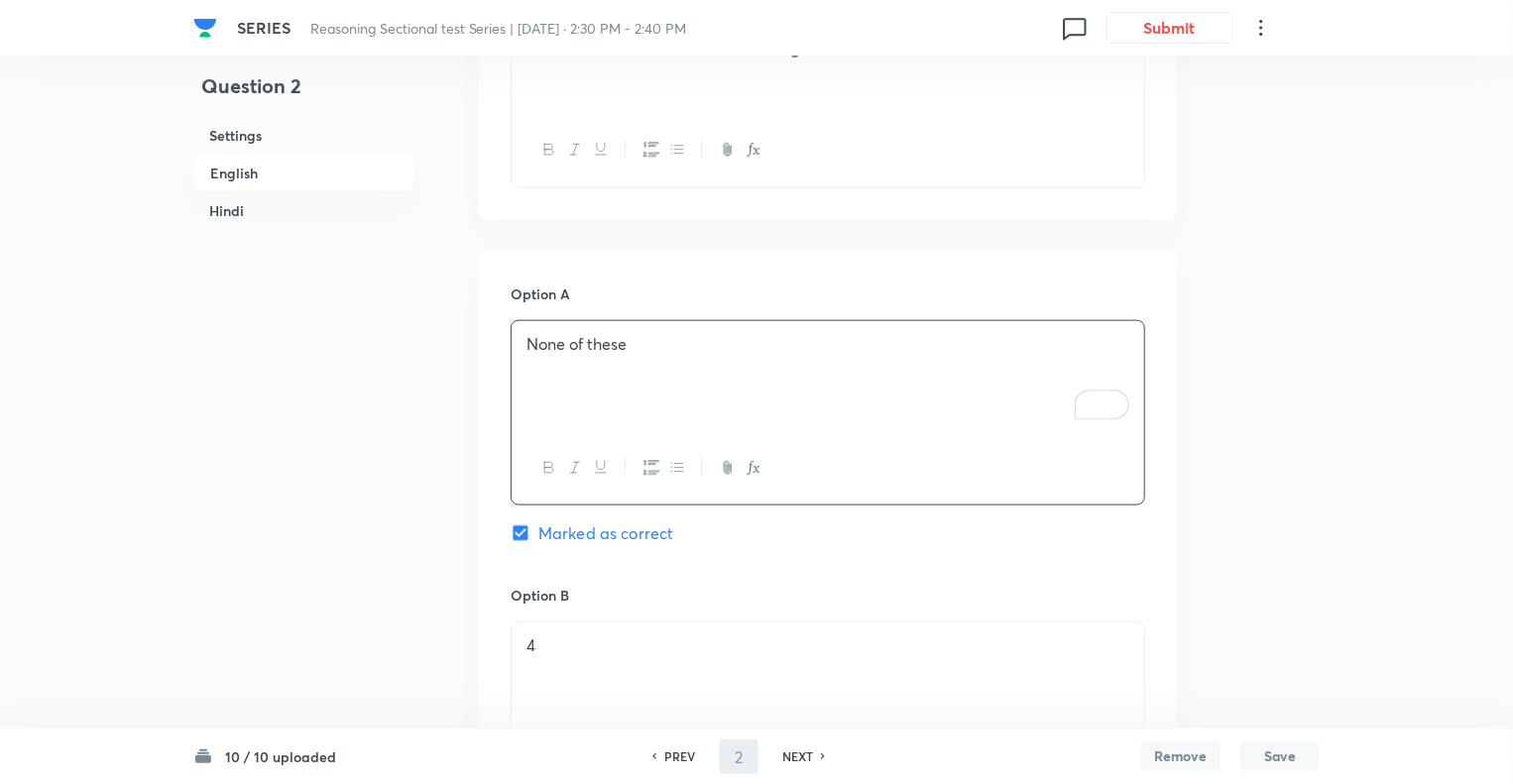 type on "3" 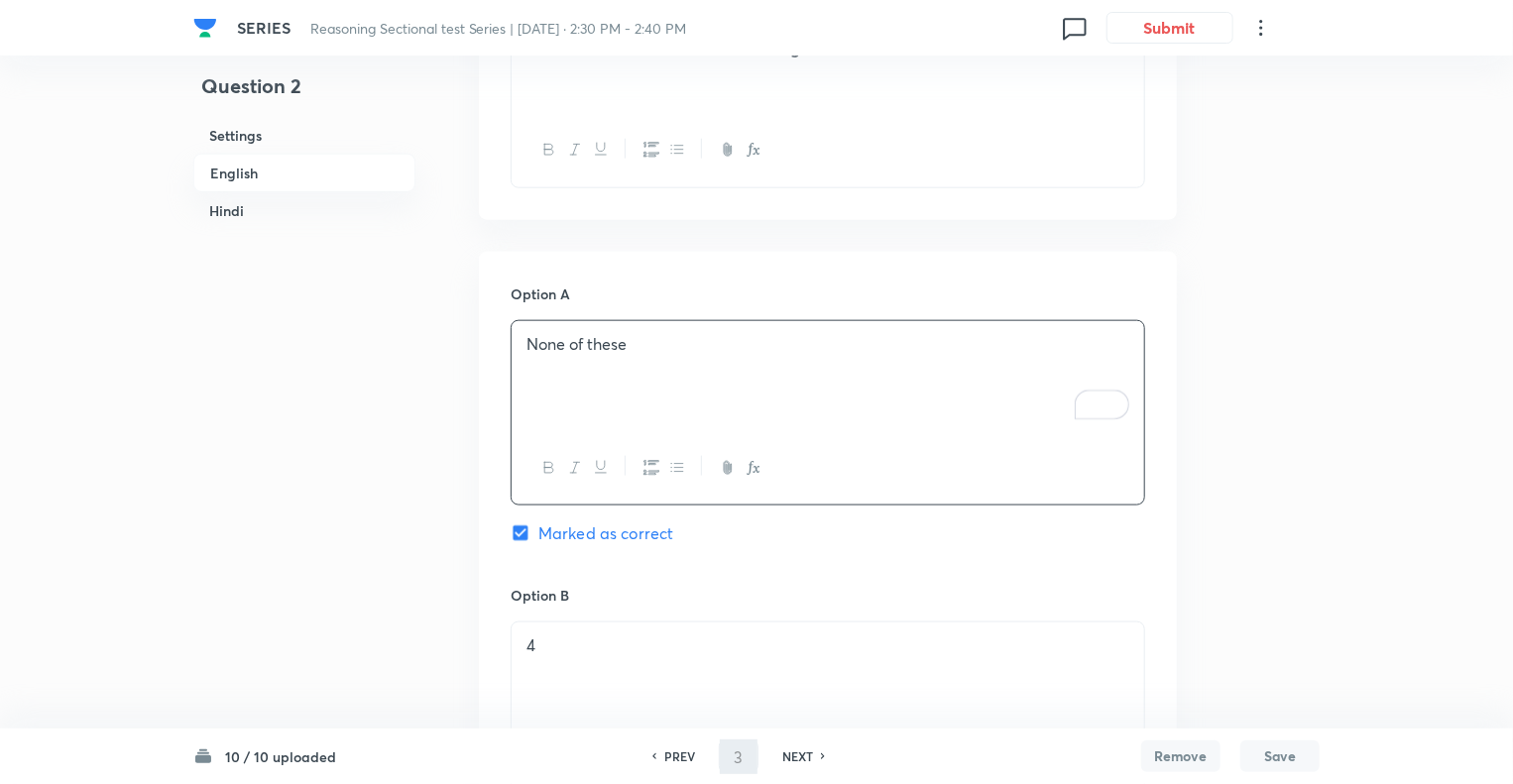 checkbox on "false" 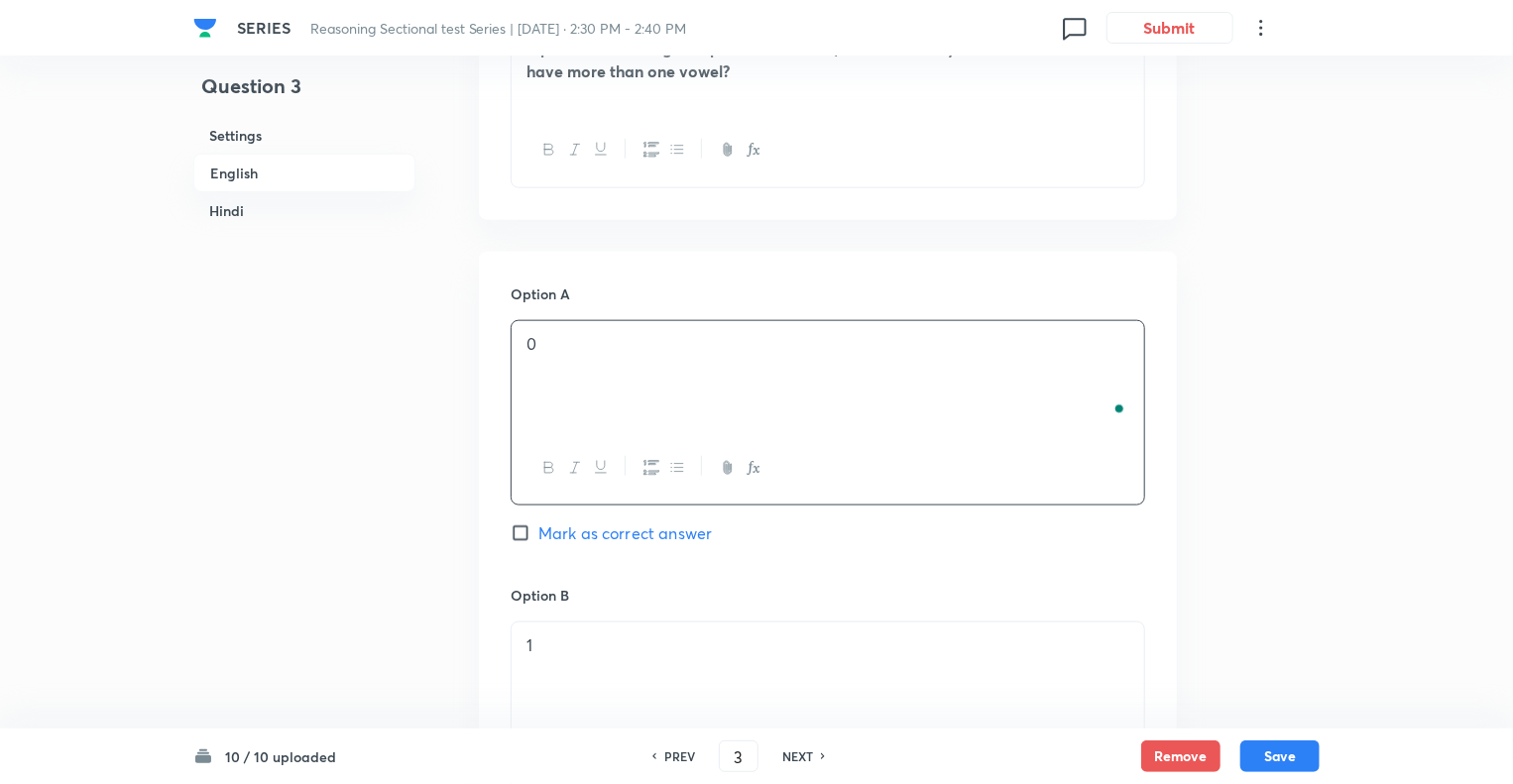 checkbox on "true" 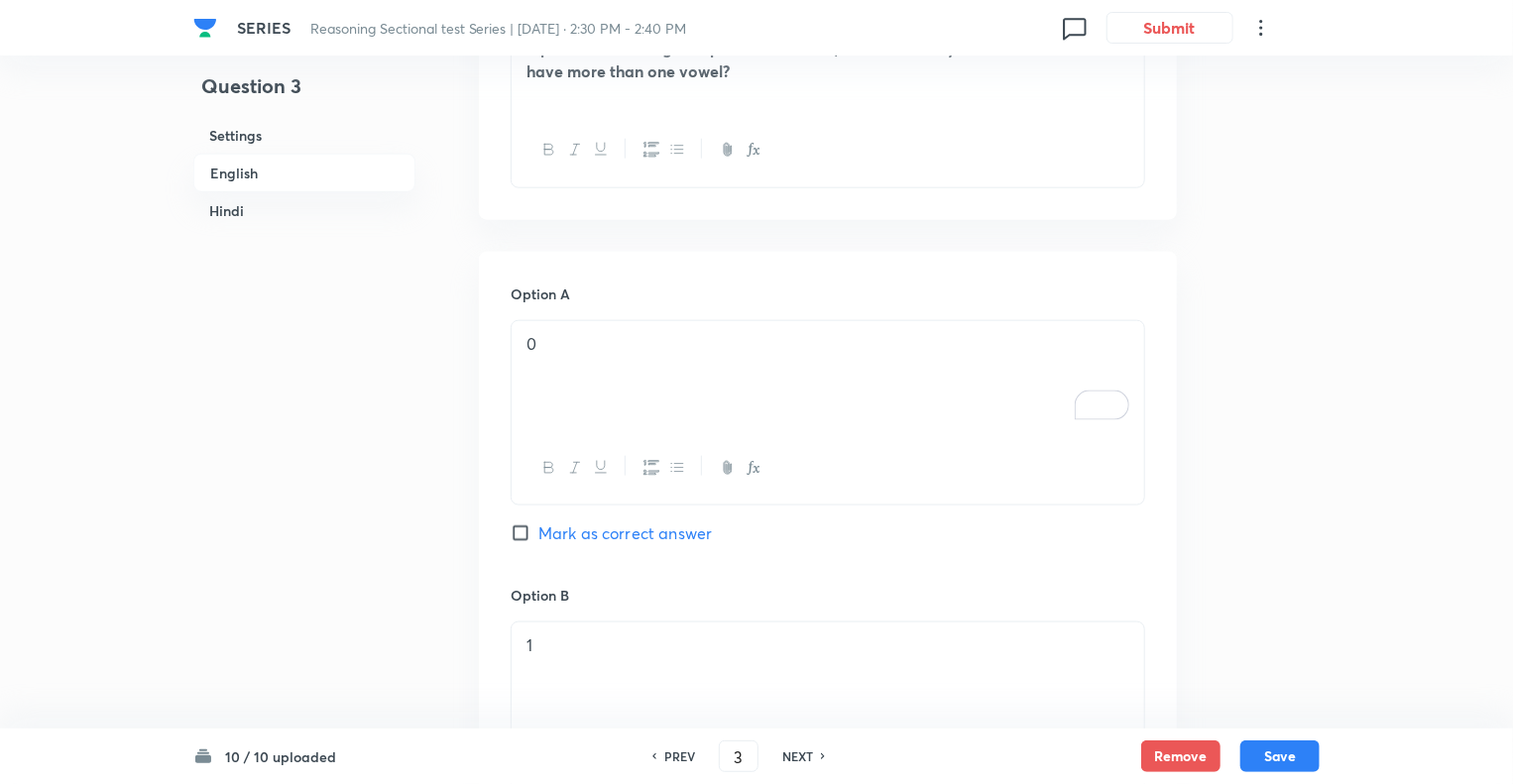 scroll, scrollTop: 1034, scrollLeft: 0, axis: vertical 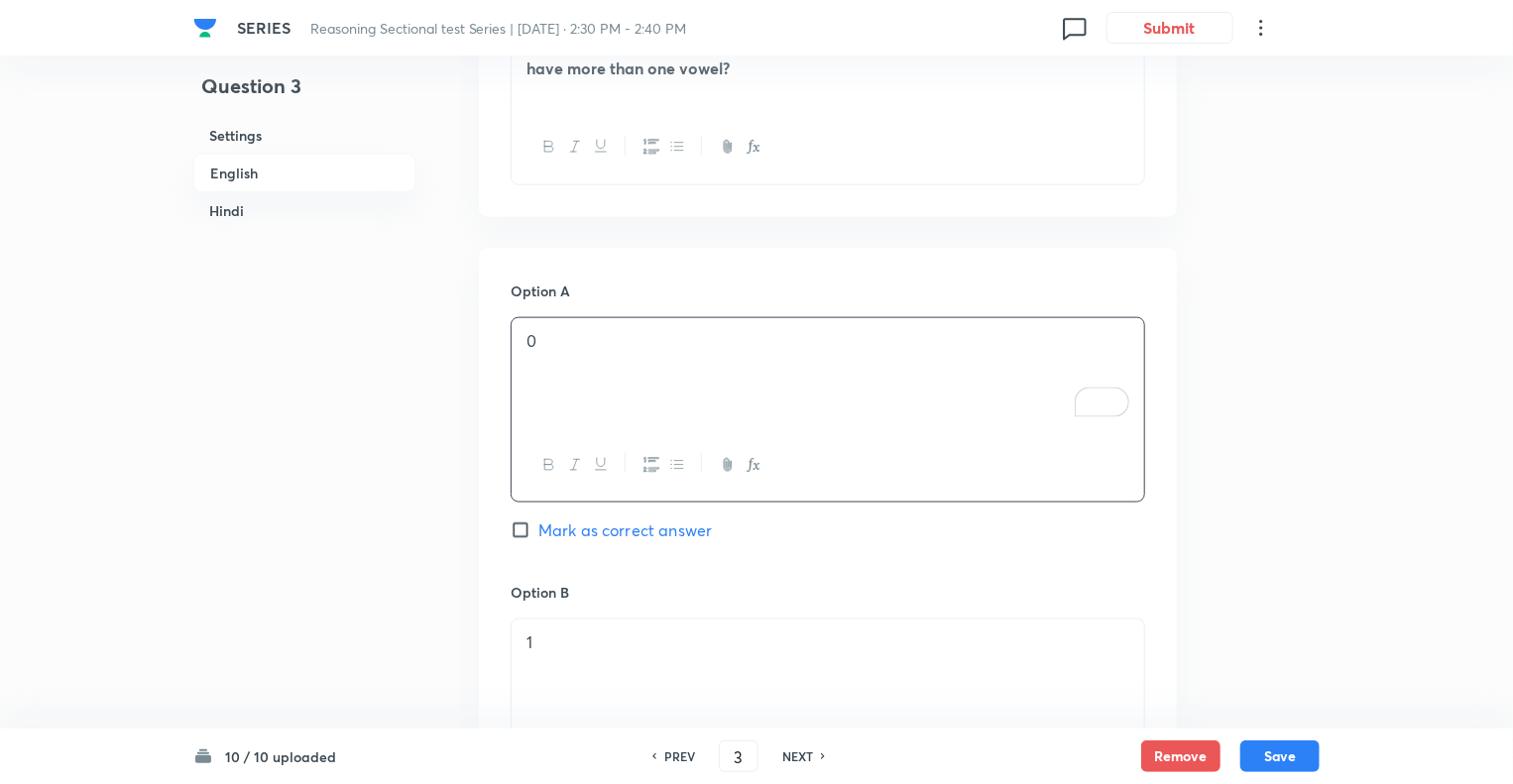 click on "0" at bounding box center (828, 374) 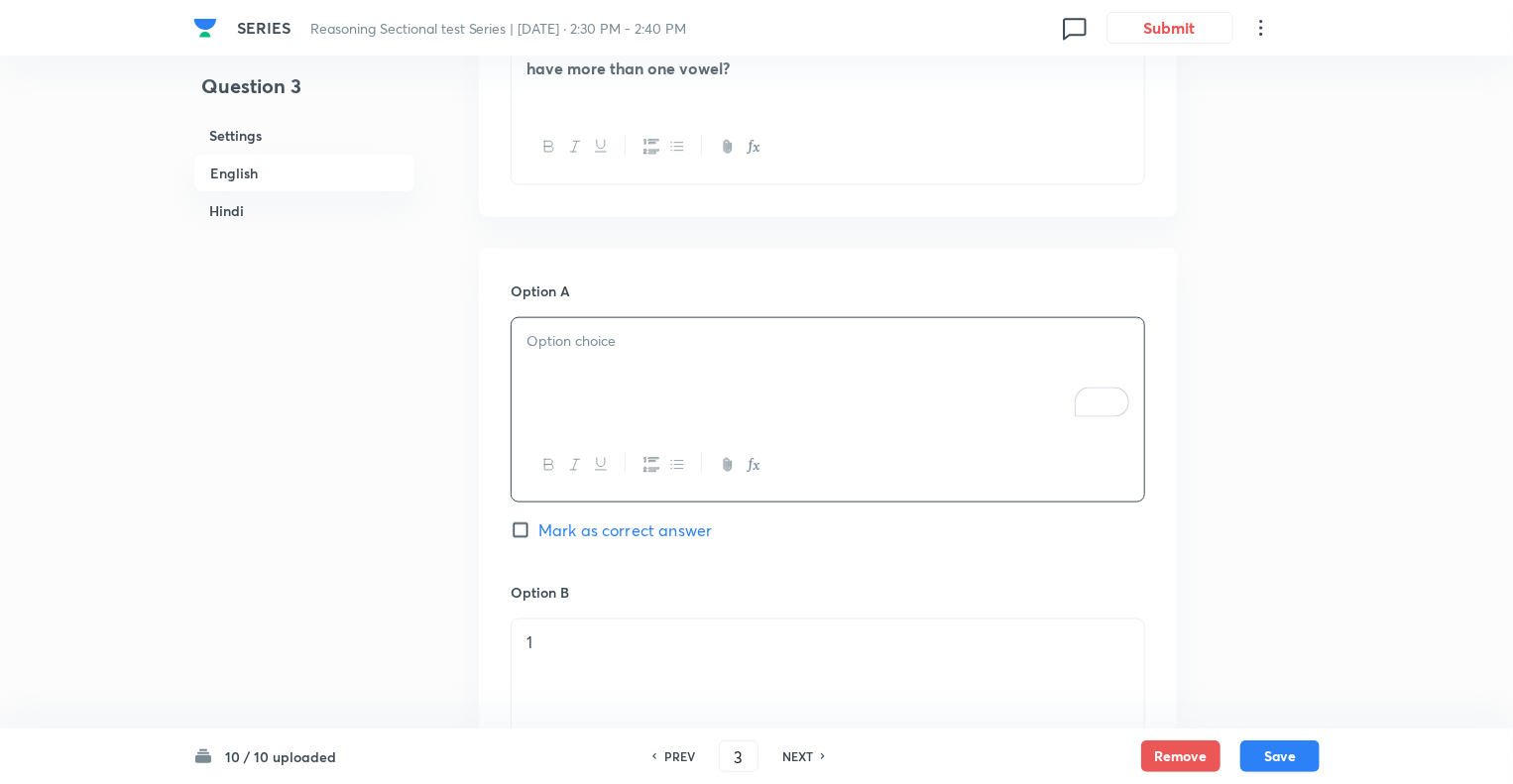 click on "PREV" at bounding box center (679, 756) 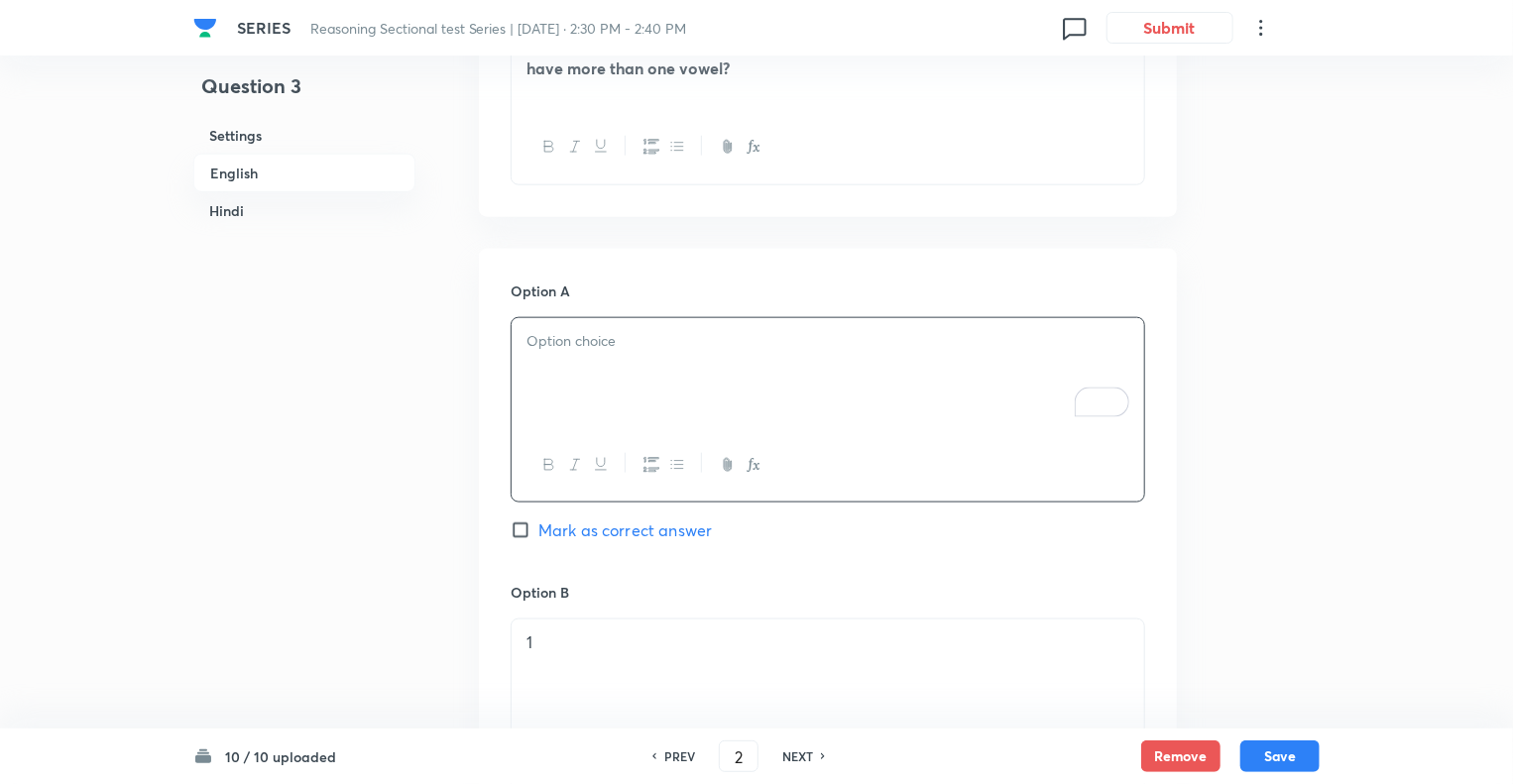 checkbox on "false" 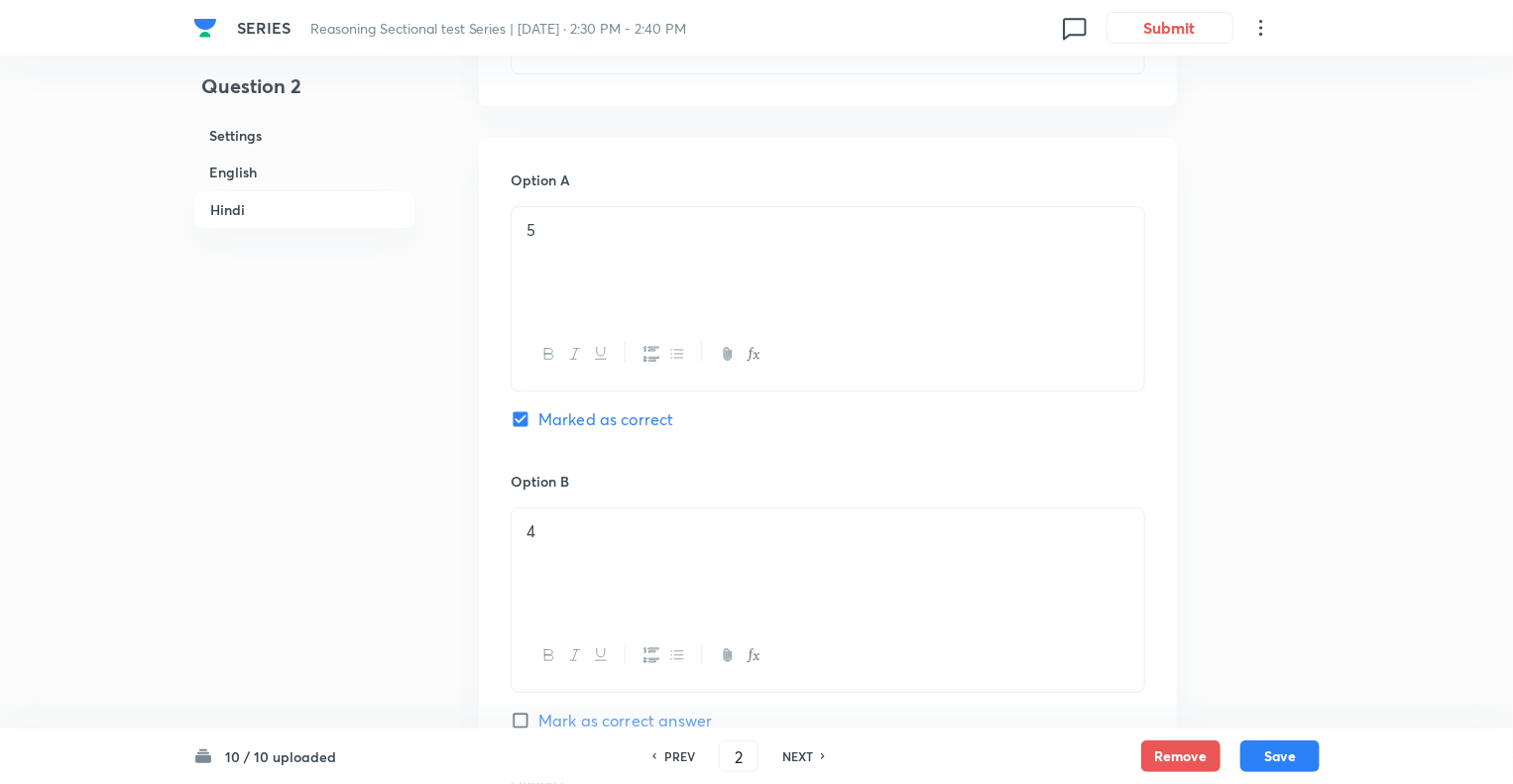 scroll, scrollTop: 3769, scrollLeft: 0, axis: vertical 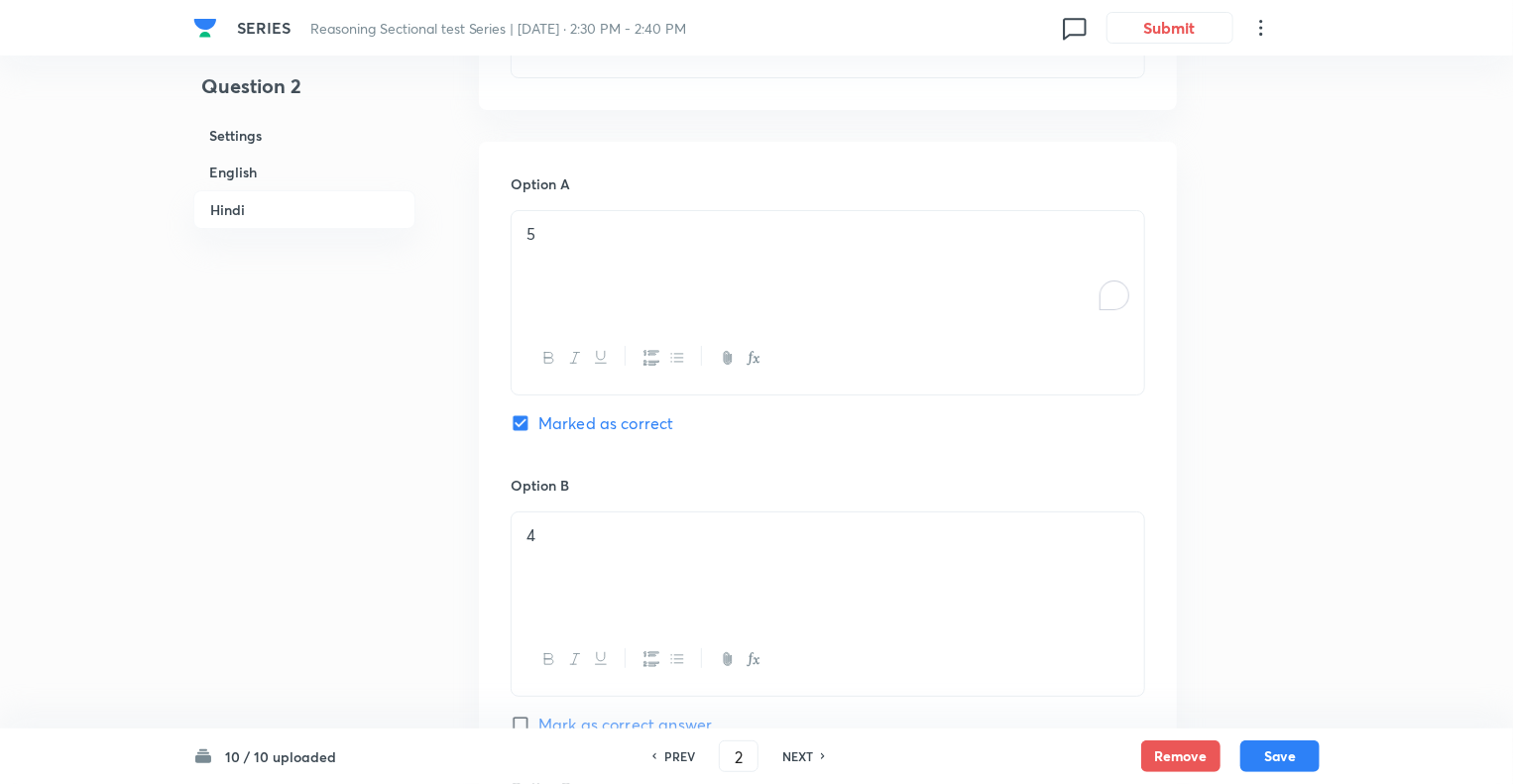 click on "5" at bounding box center [828, 234] 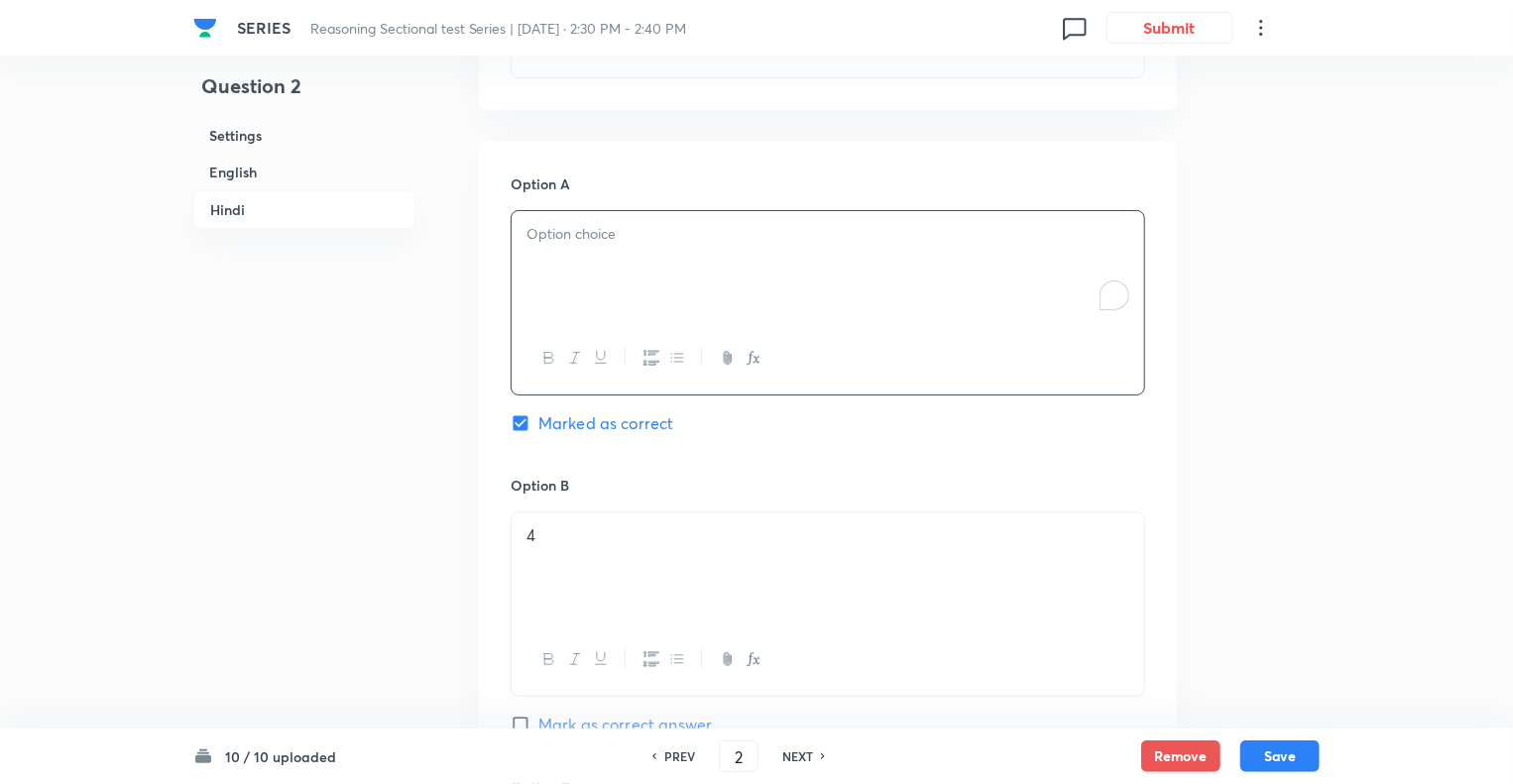 type 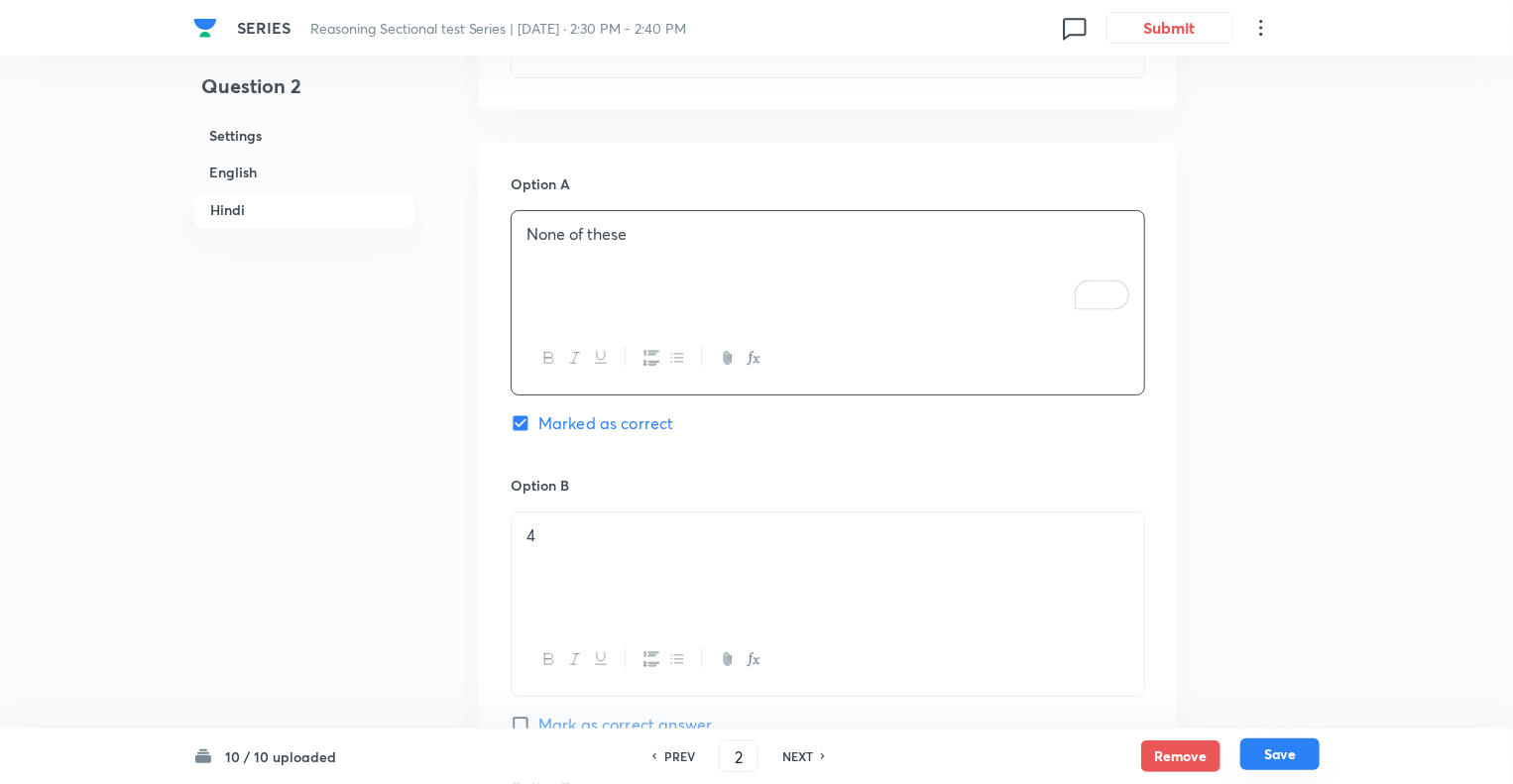 click on "Save" at bounding box center (1280, 754) 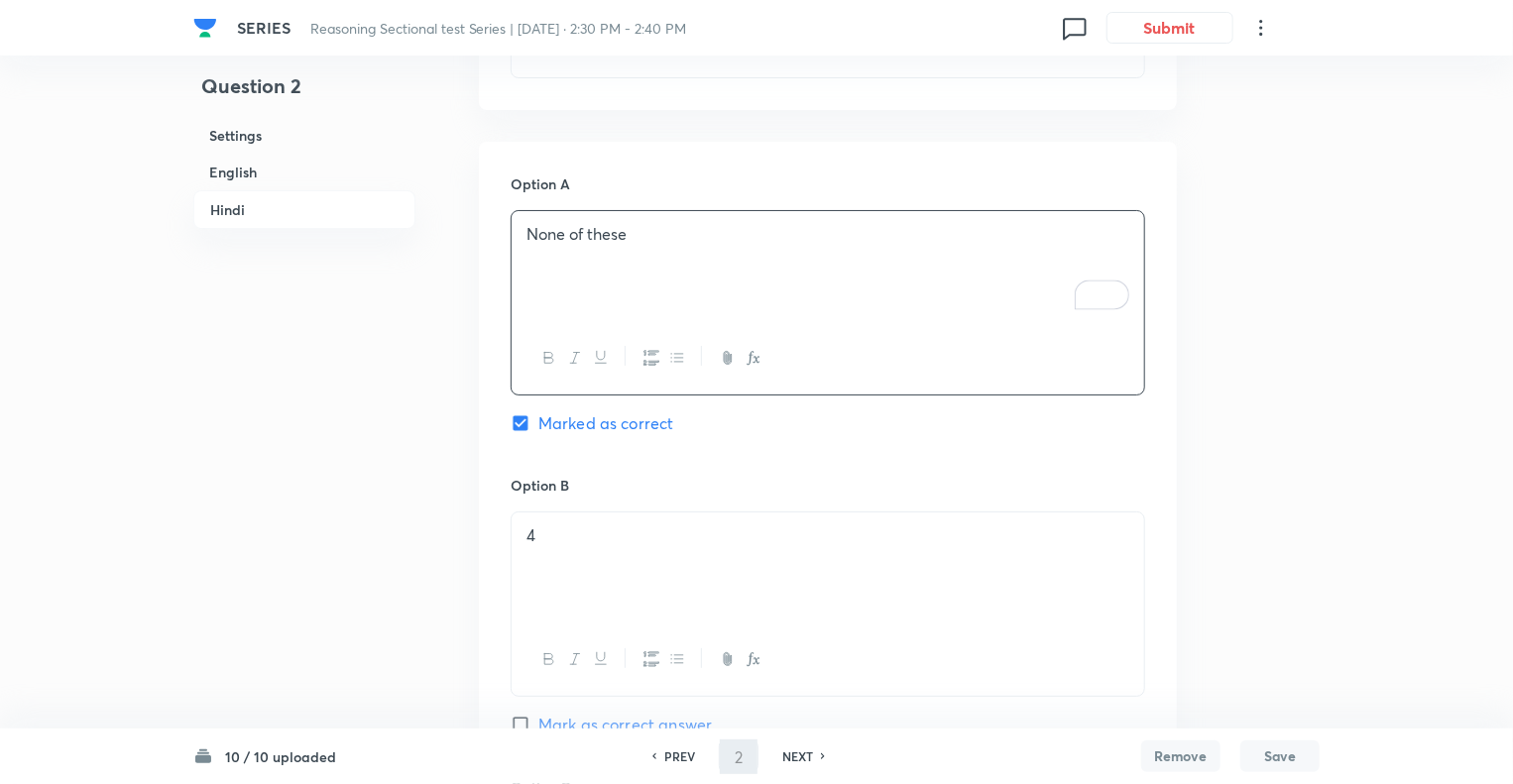type on "3" 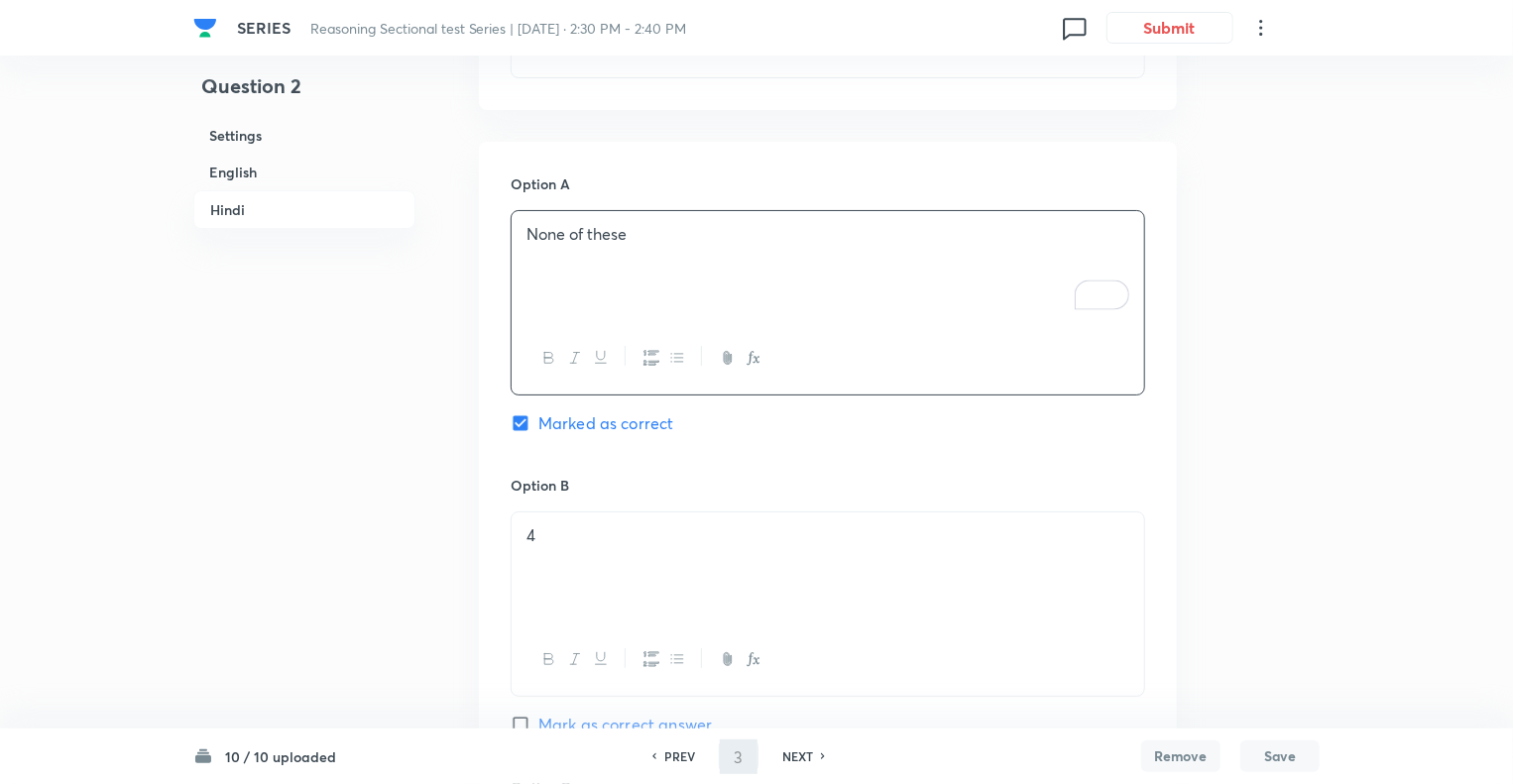 checkbox on "false" 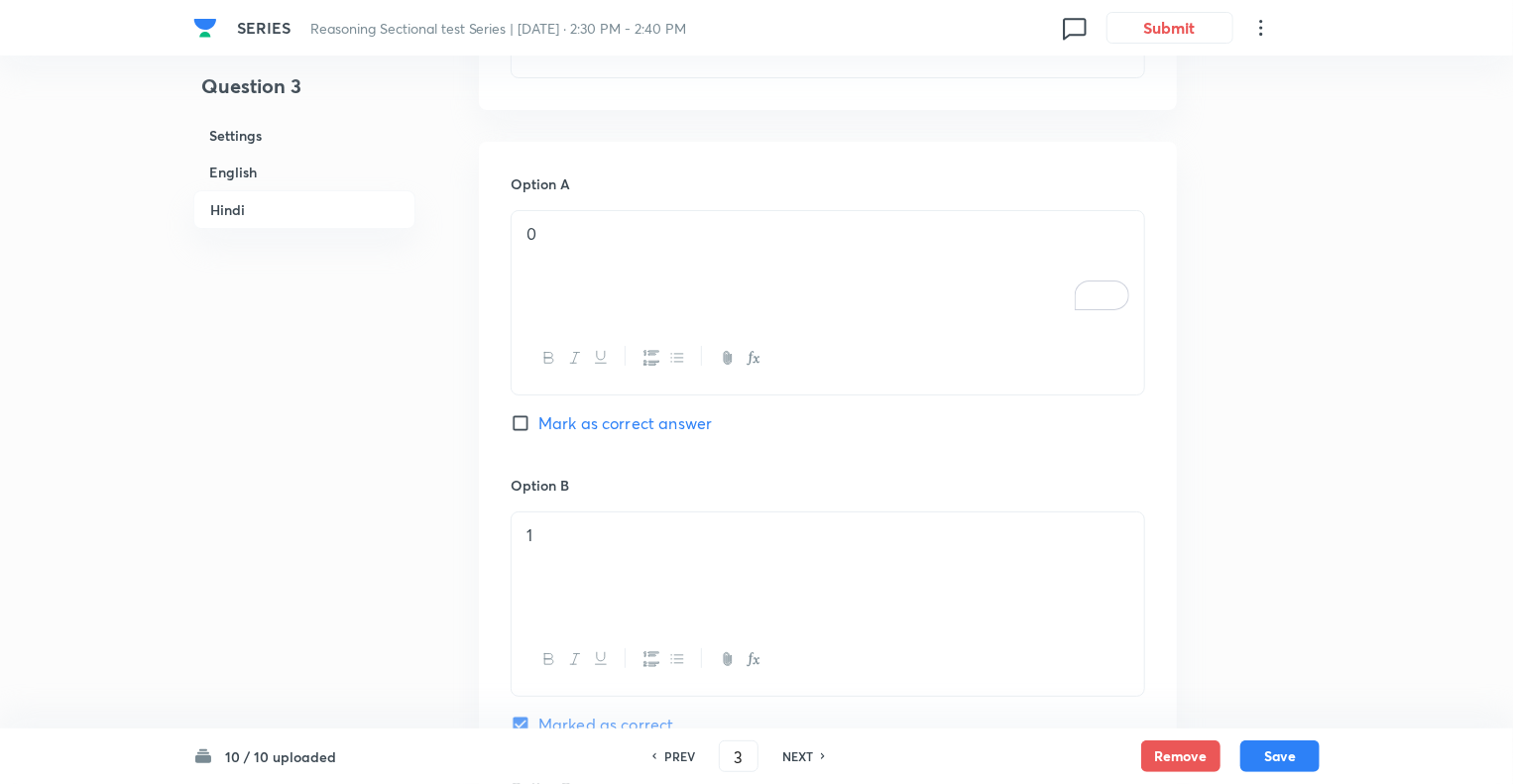 scroll, scrollTop: 3774, scrollLeft: 0, axis: vertical 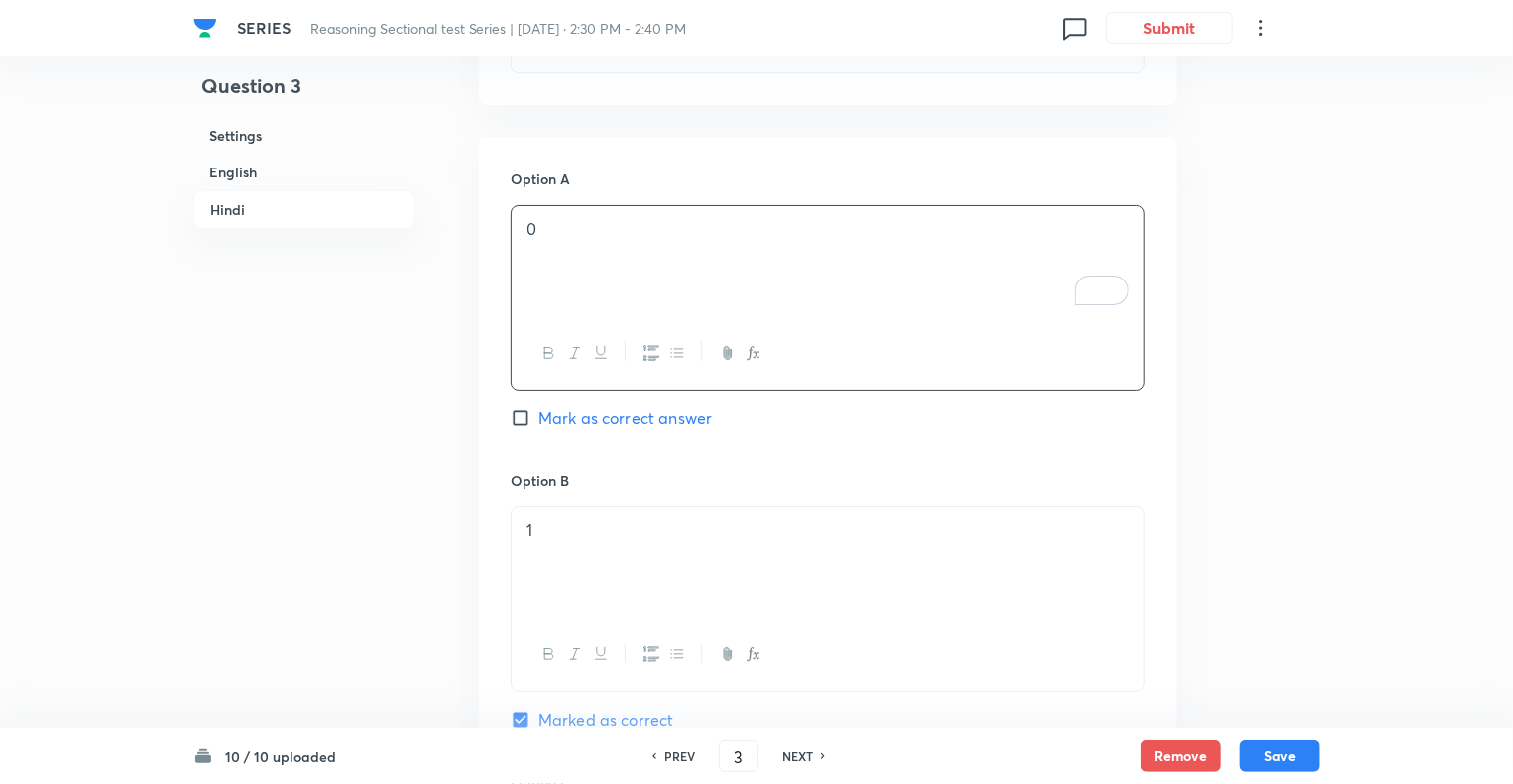 click on "PREV" at bounding box center [679, 756] 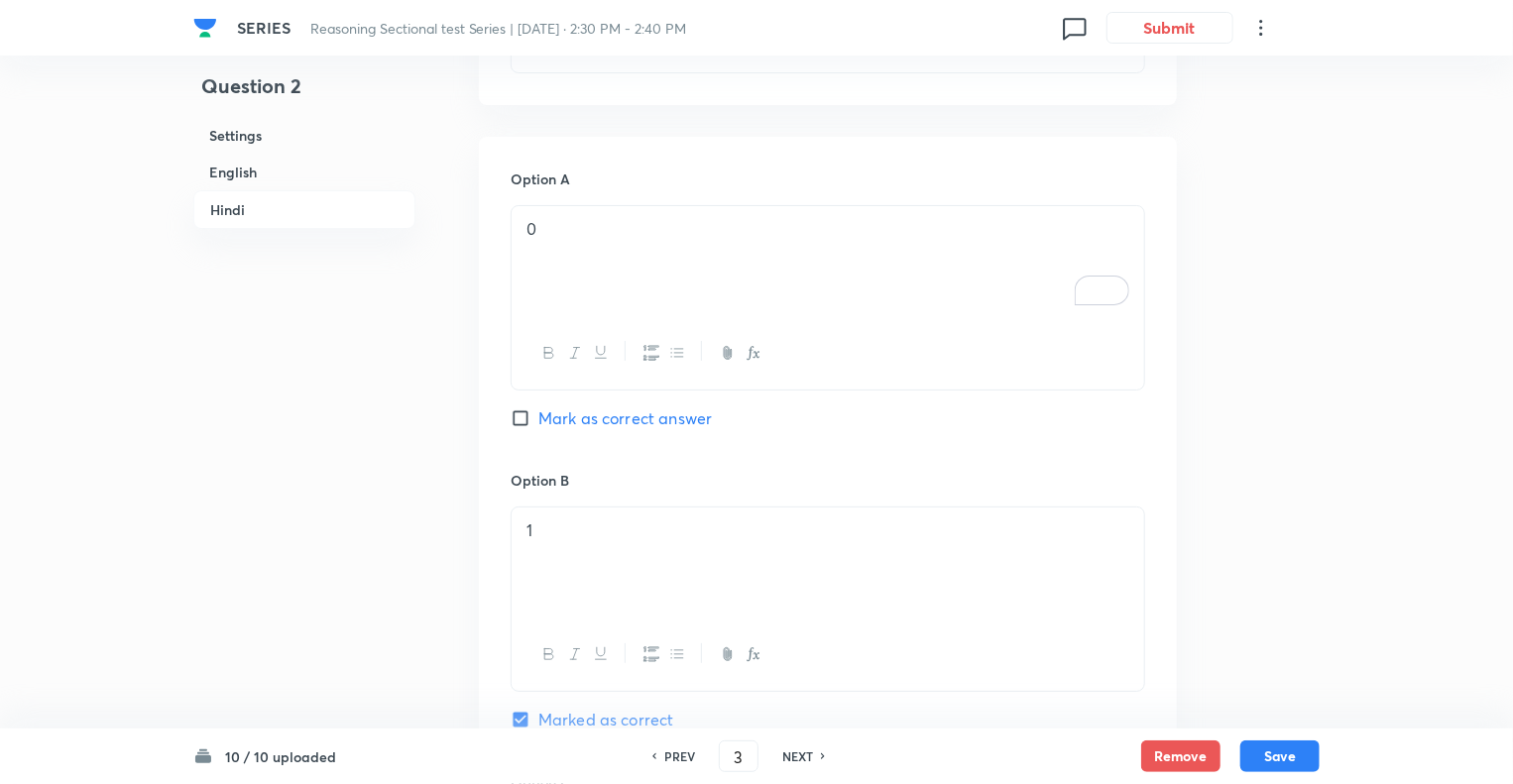 type on "2" 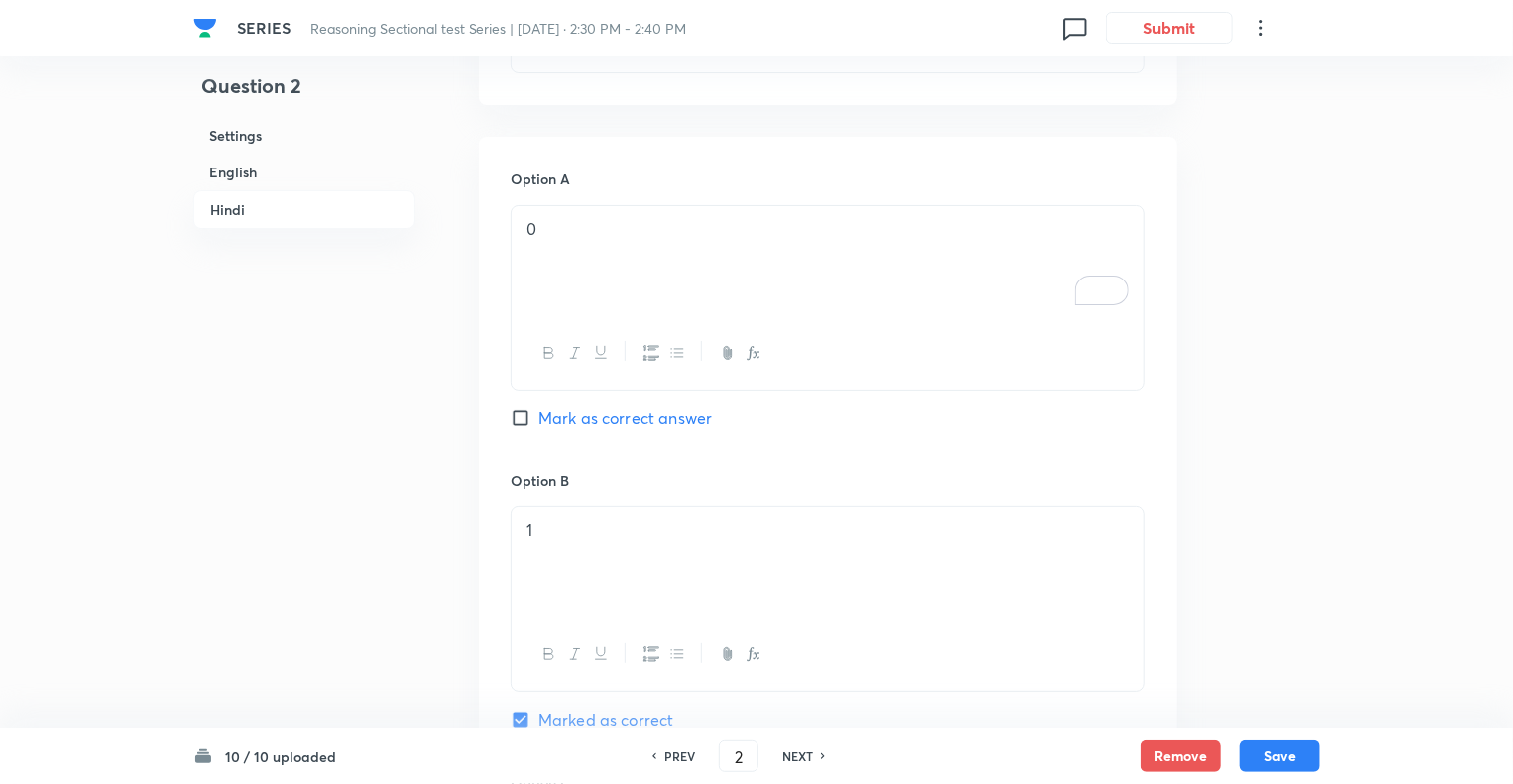 checkbox on "false" 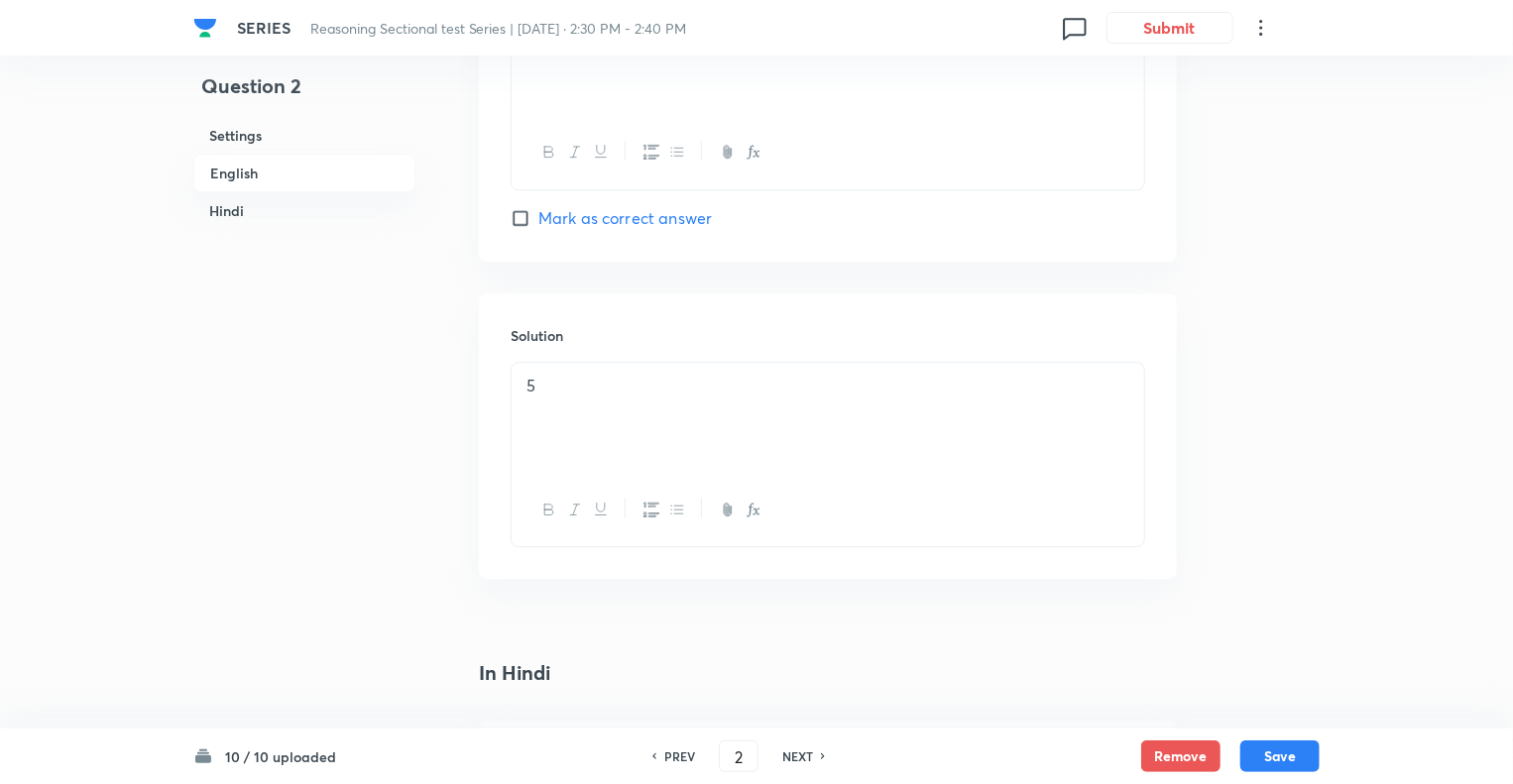 scroll, scrollTop: 2545, scrollLeft: 0, axis: vertical 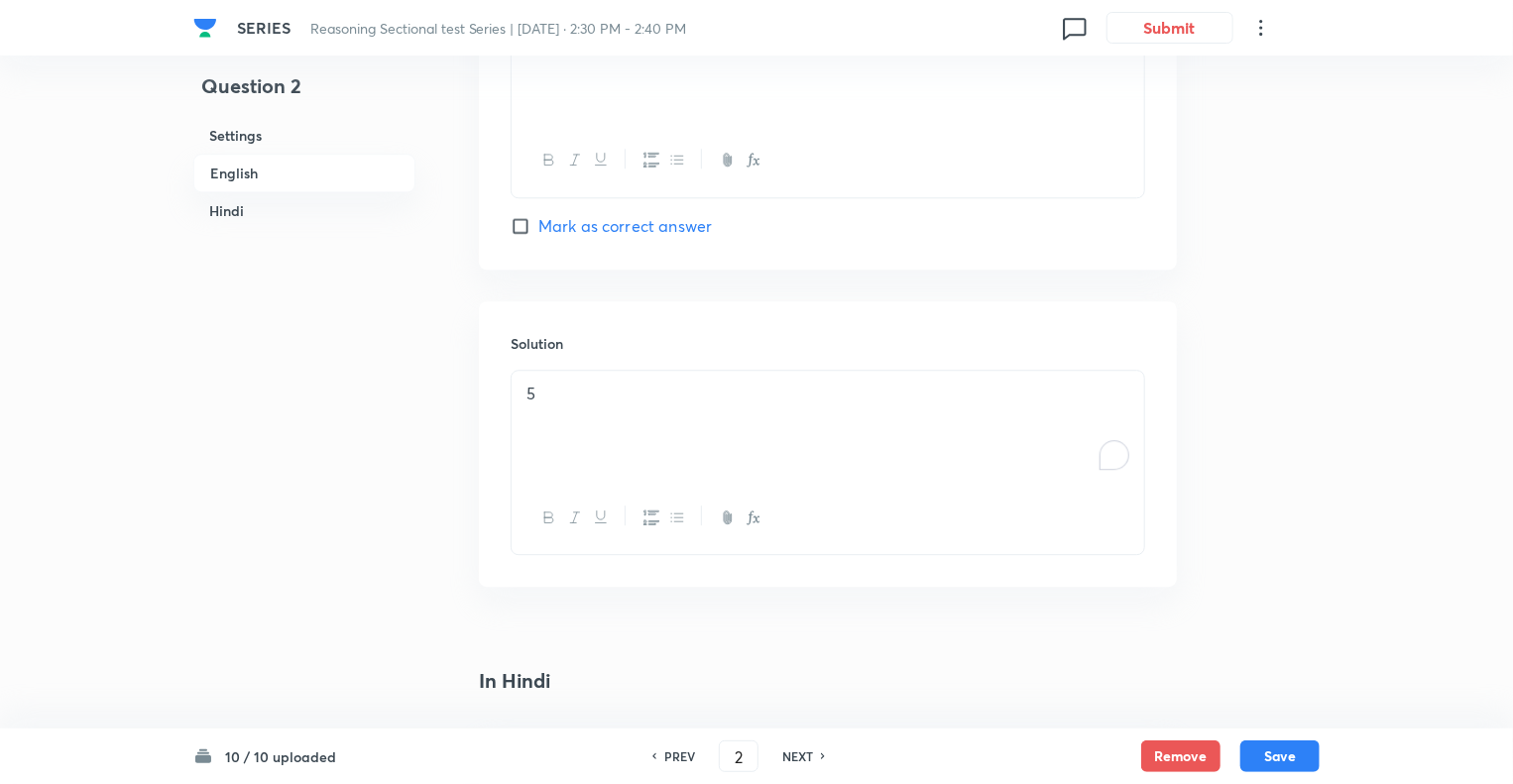 click on "5" at bounding box center [828, 426] 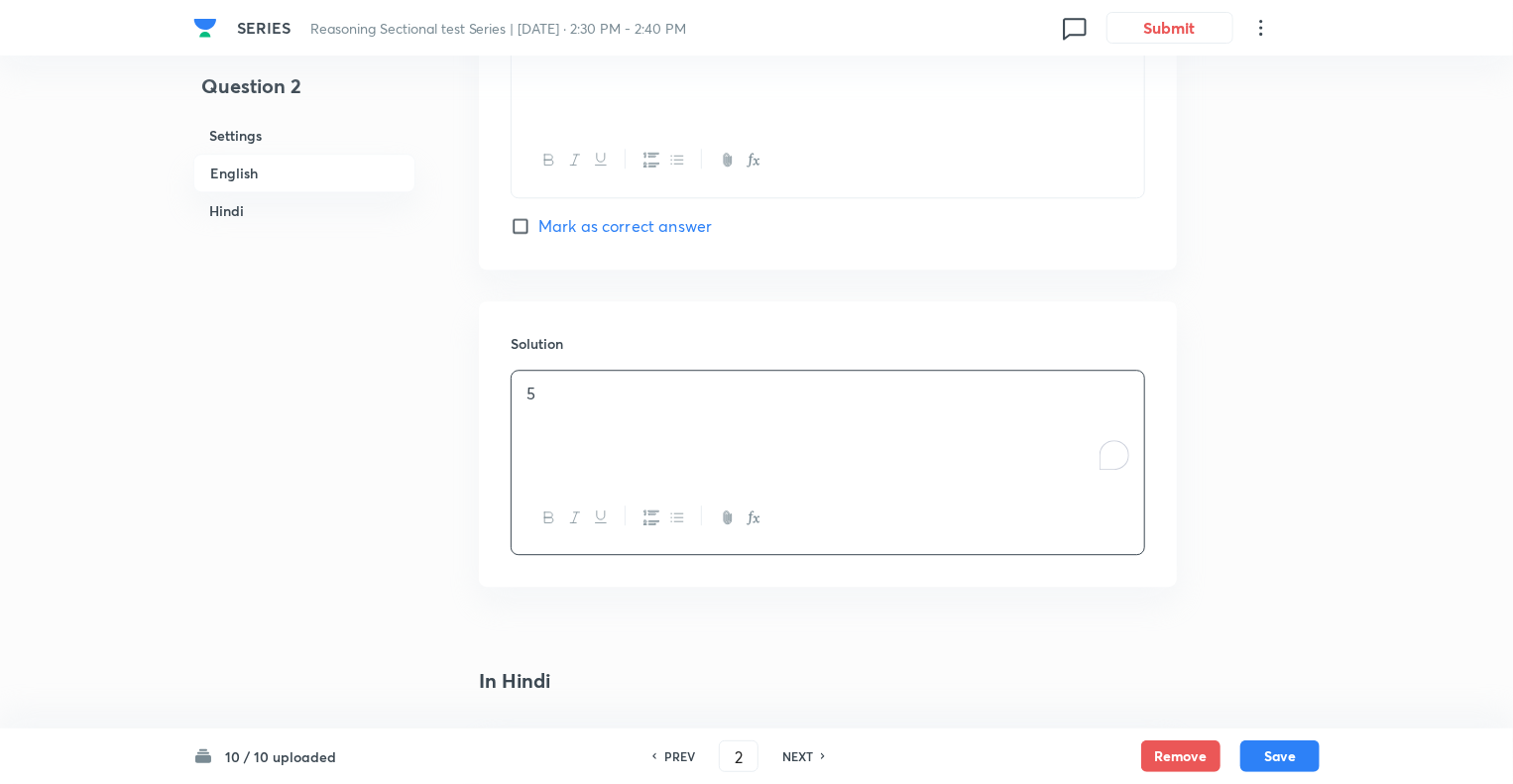 type 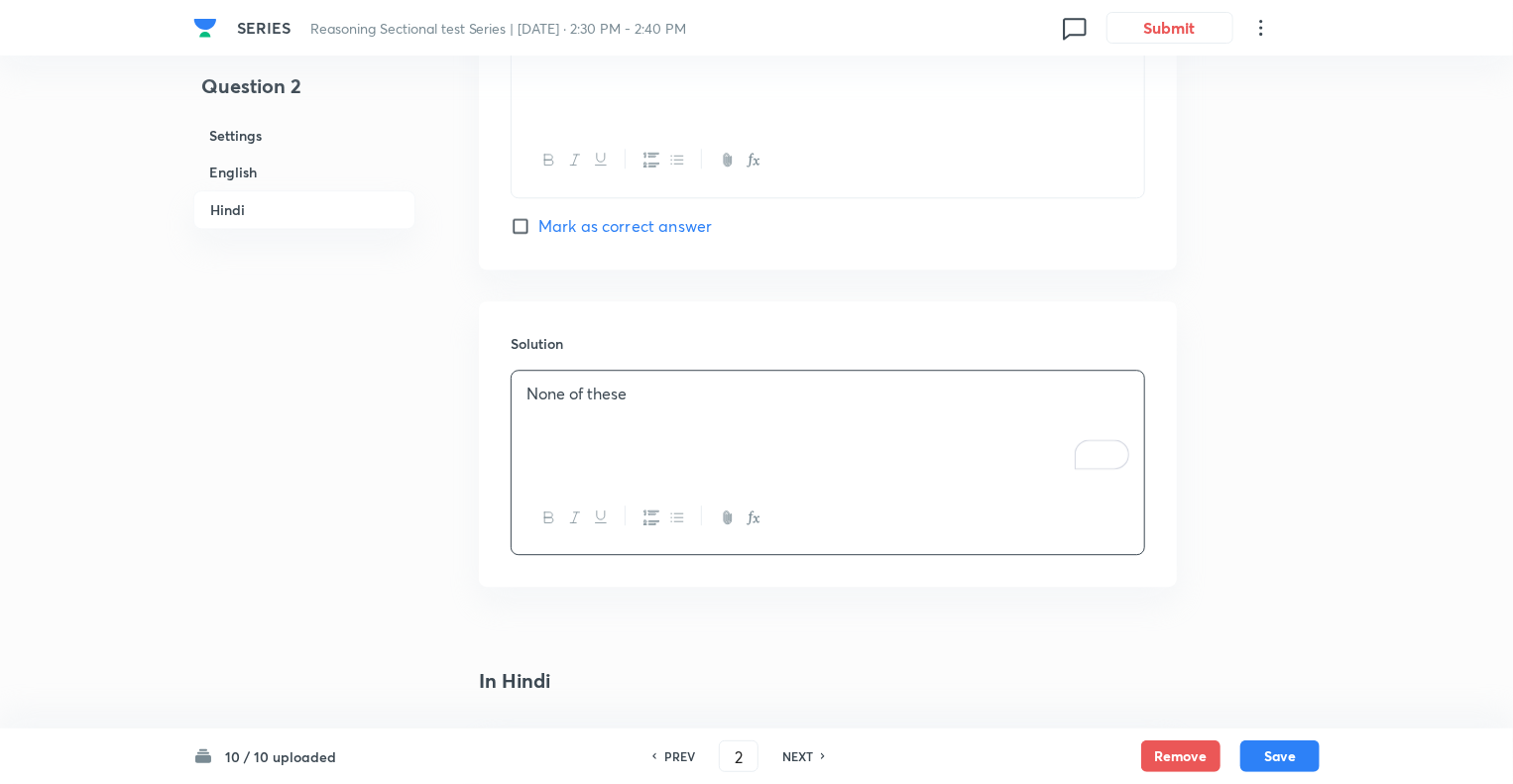 scroll, scrollTop: 5141, scrollLeft: 0, axis: vertical 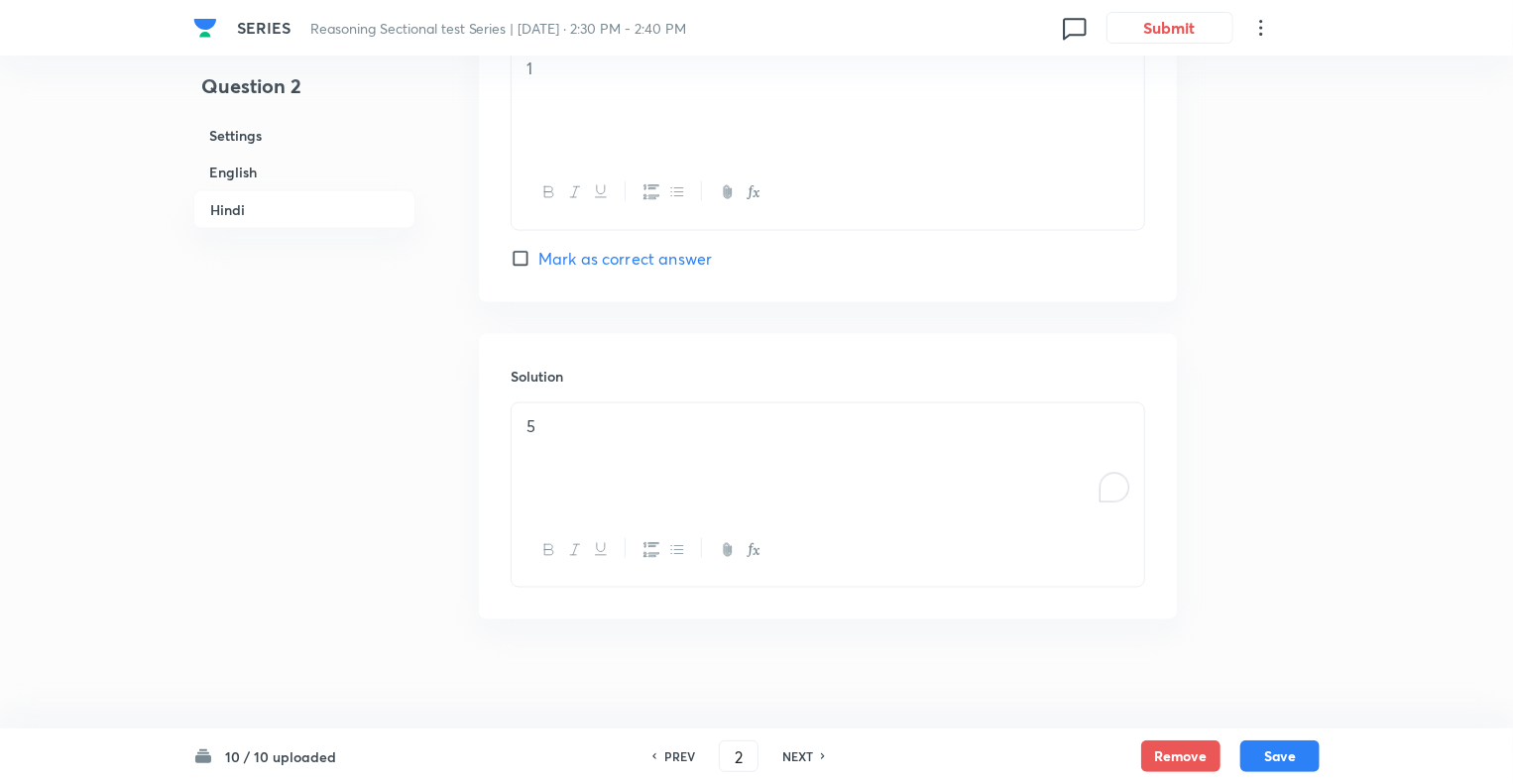 click on "5" at bounding box center (828, 459) 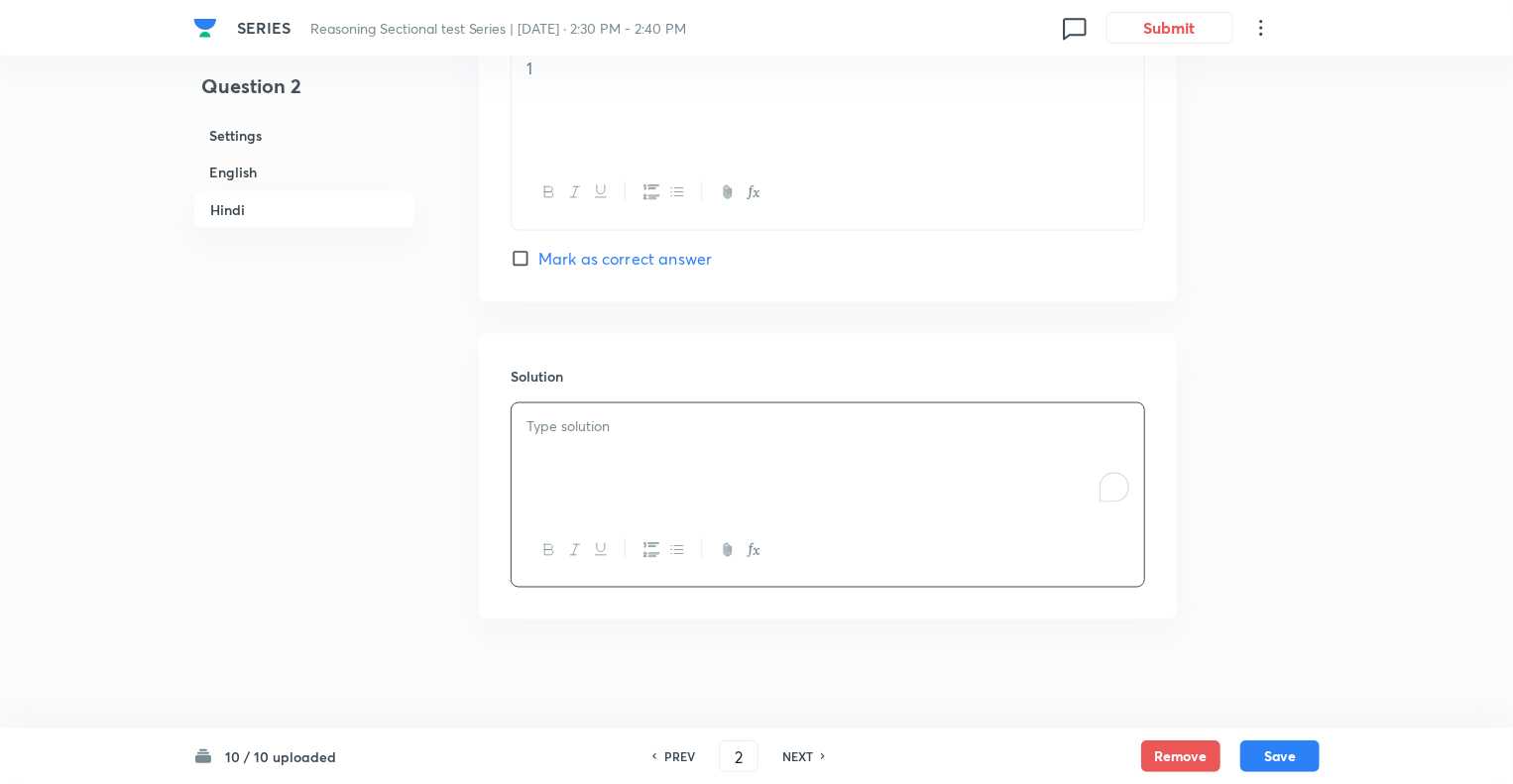 type 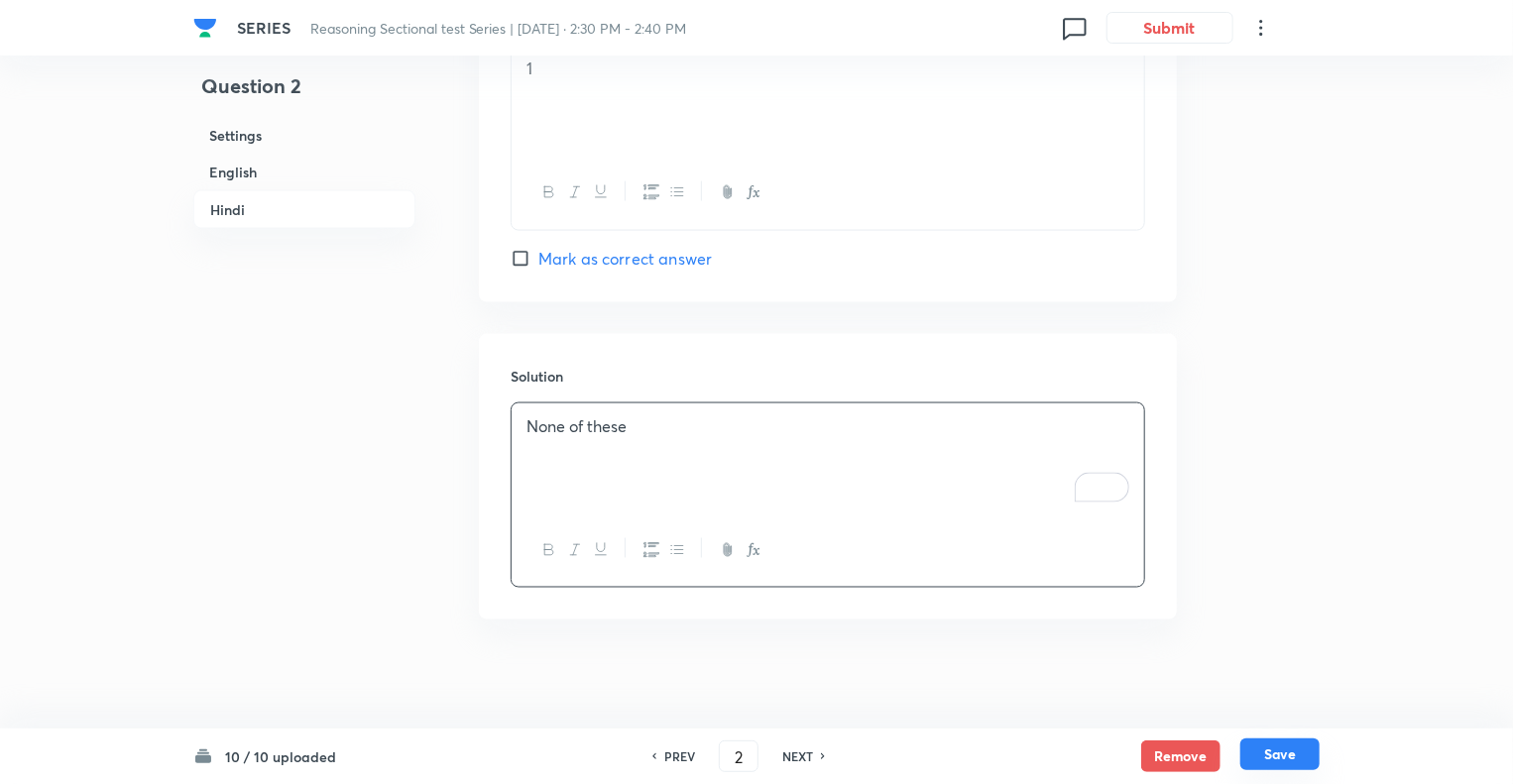 click on "Save" at bounding box center (1280, 754) 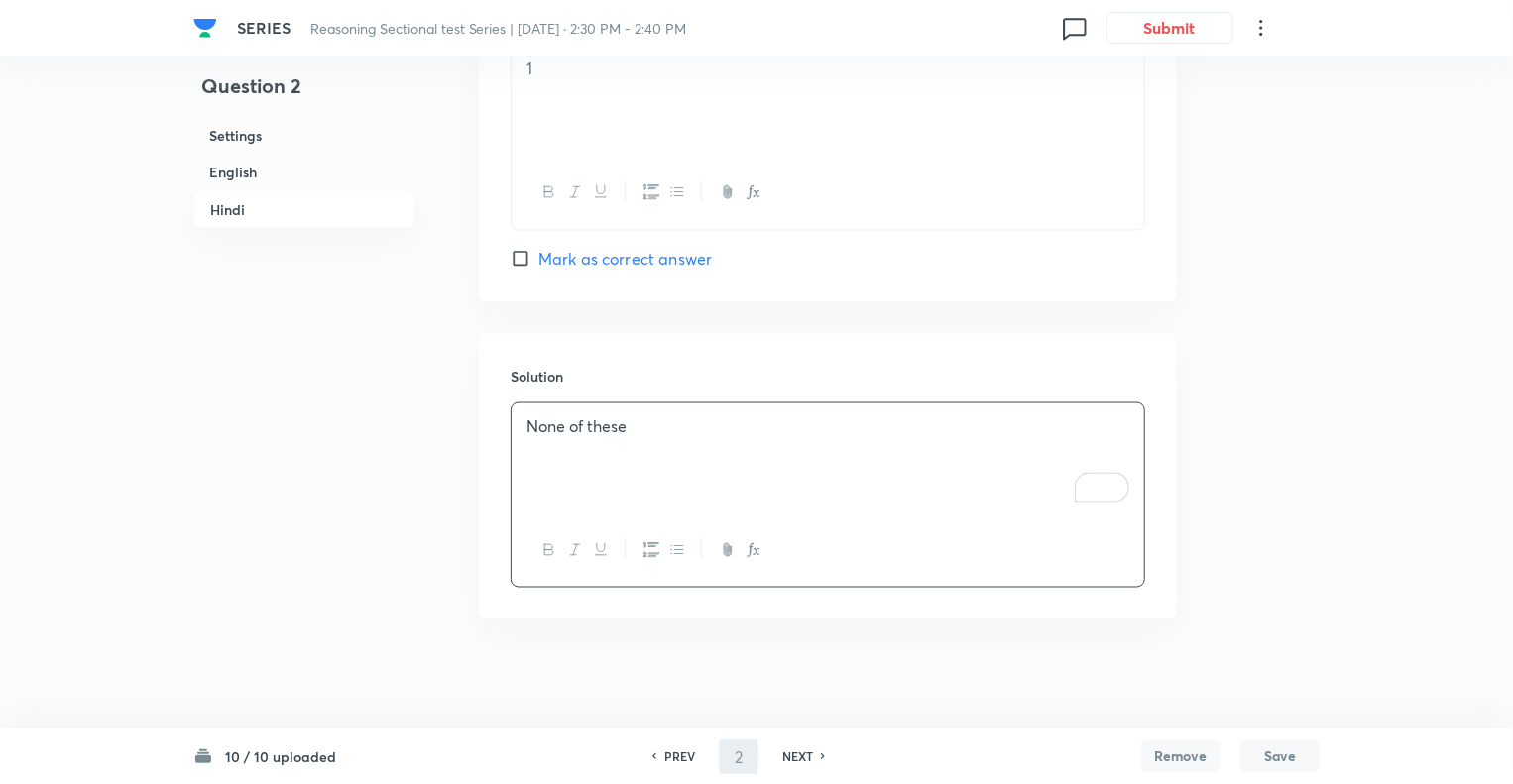 type on "3" 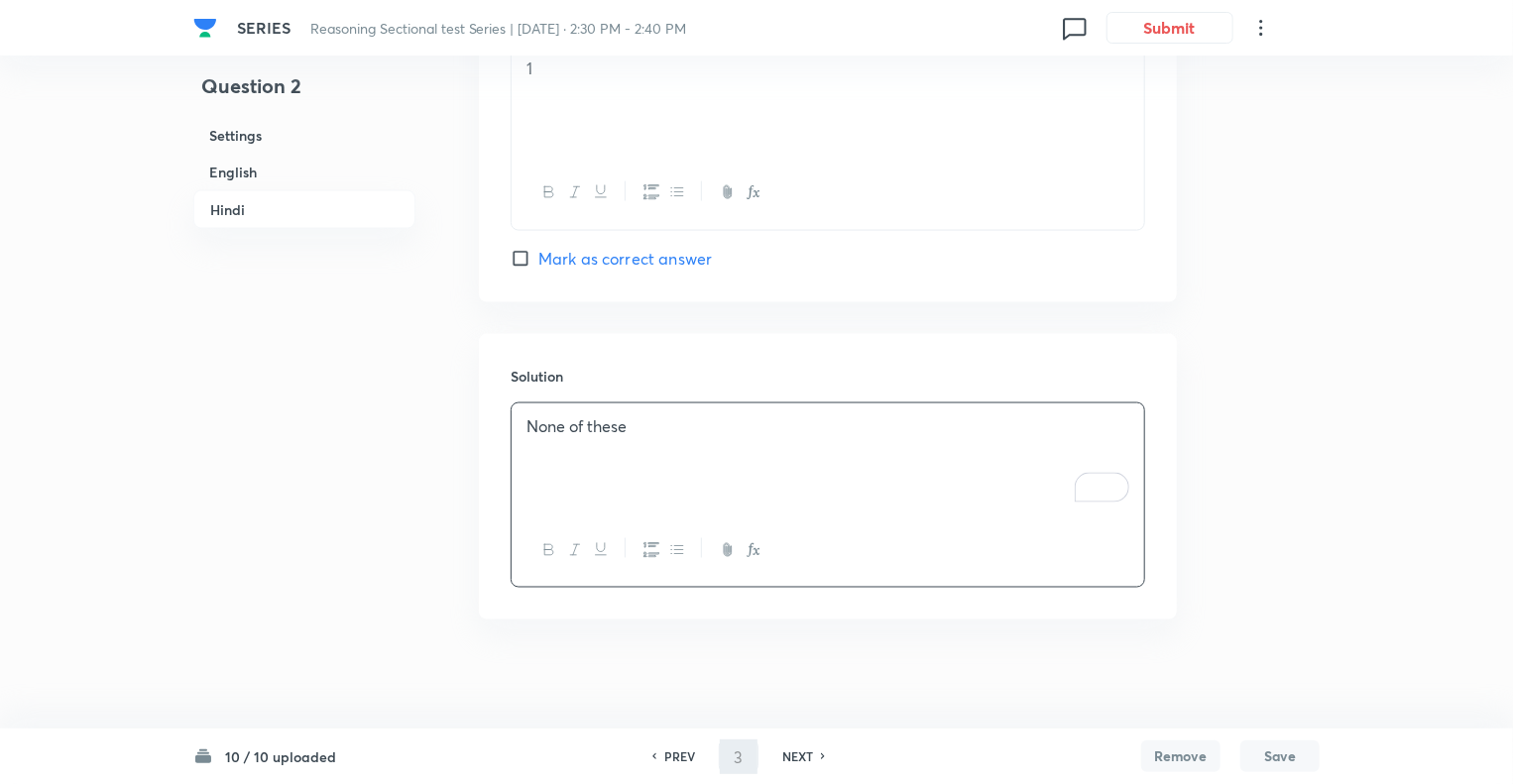 checkbox on "false" 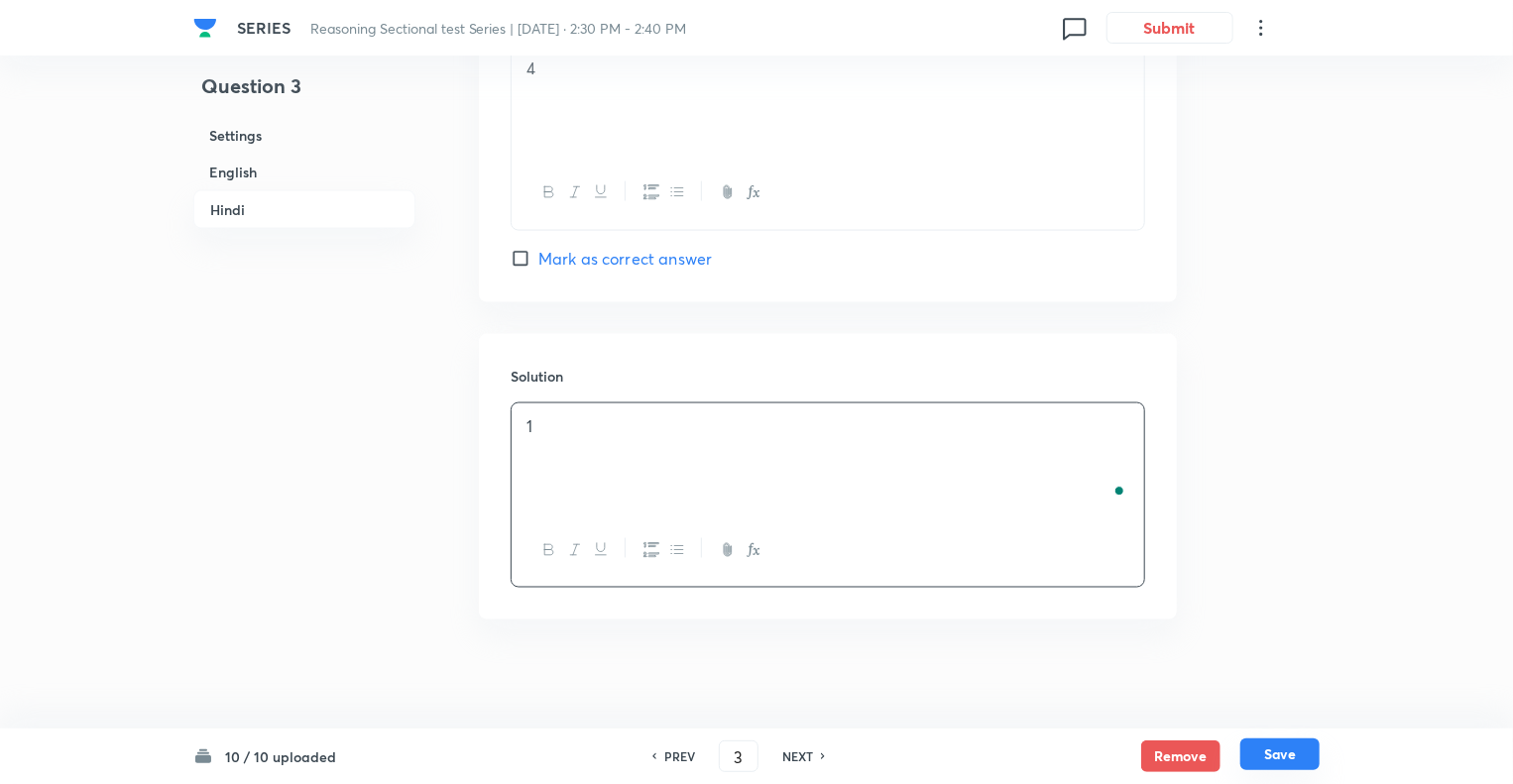 checkbox on "true" 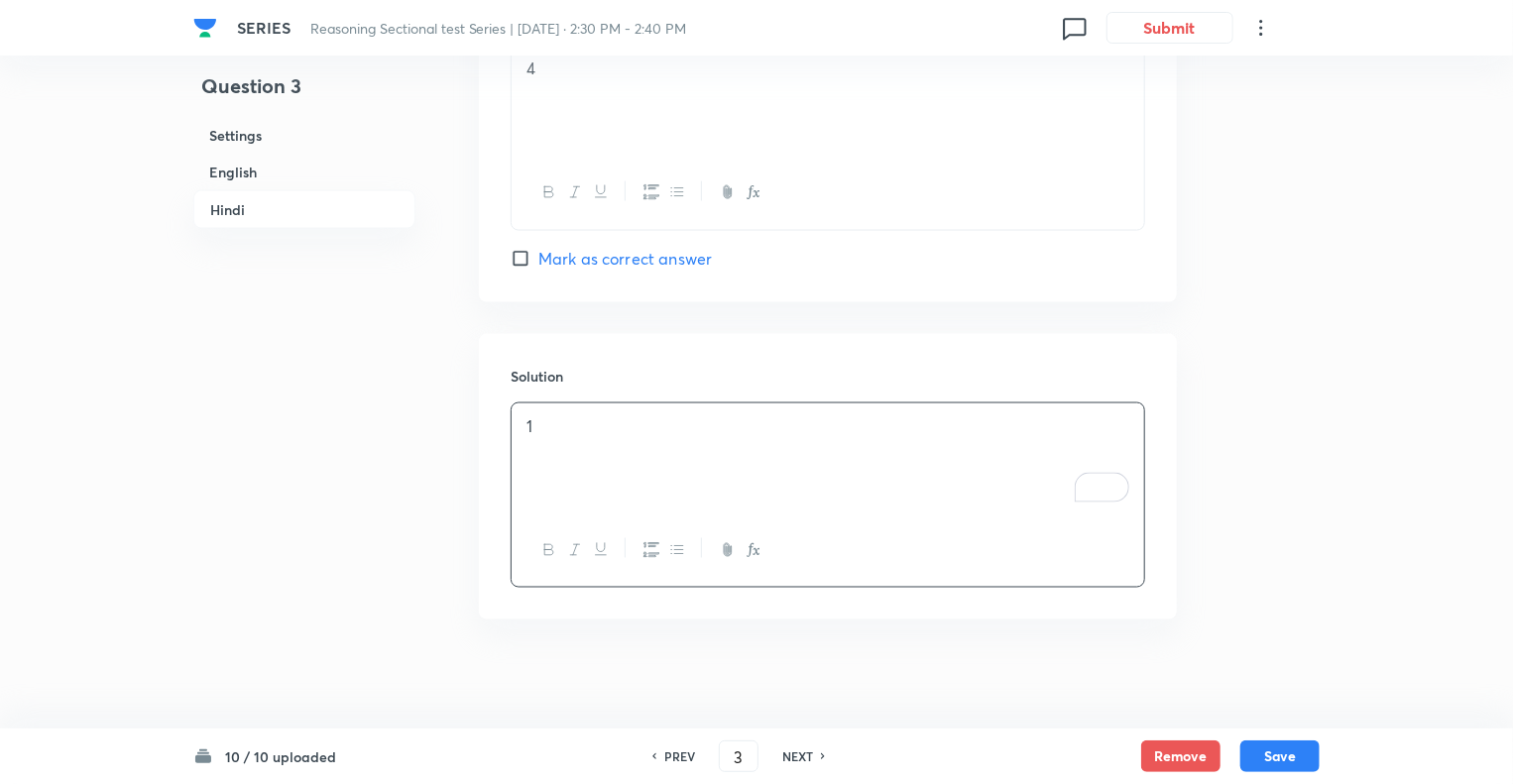 click on "PREV" at bounding box center [679, 756] 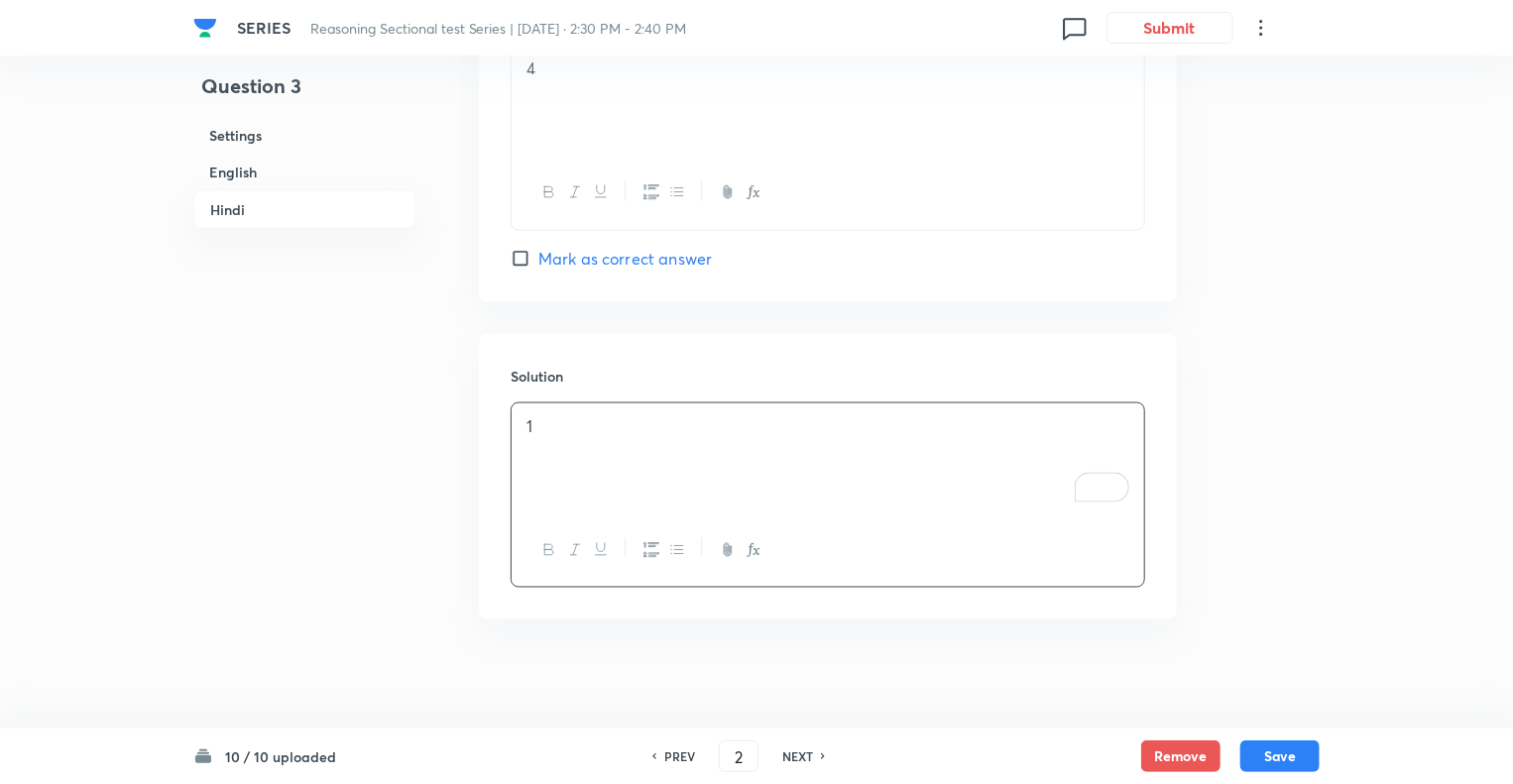 checkbox on "false" 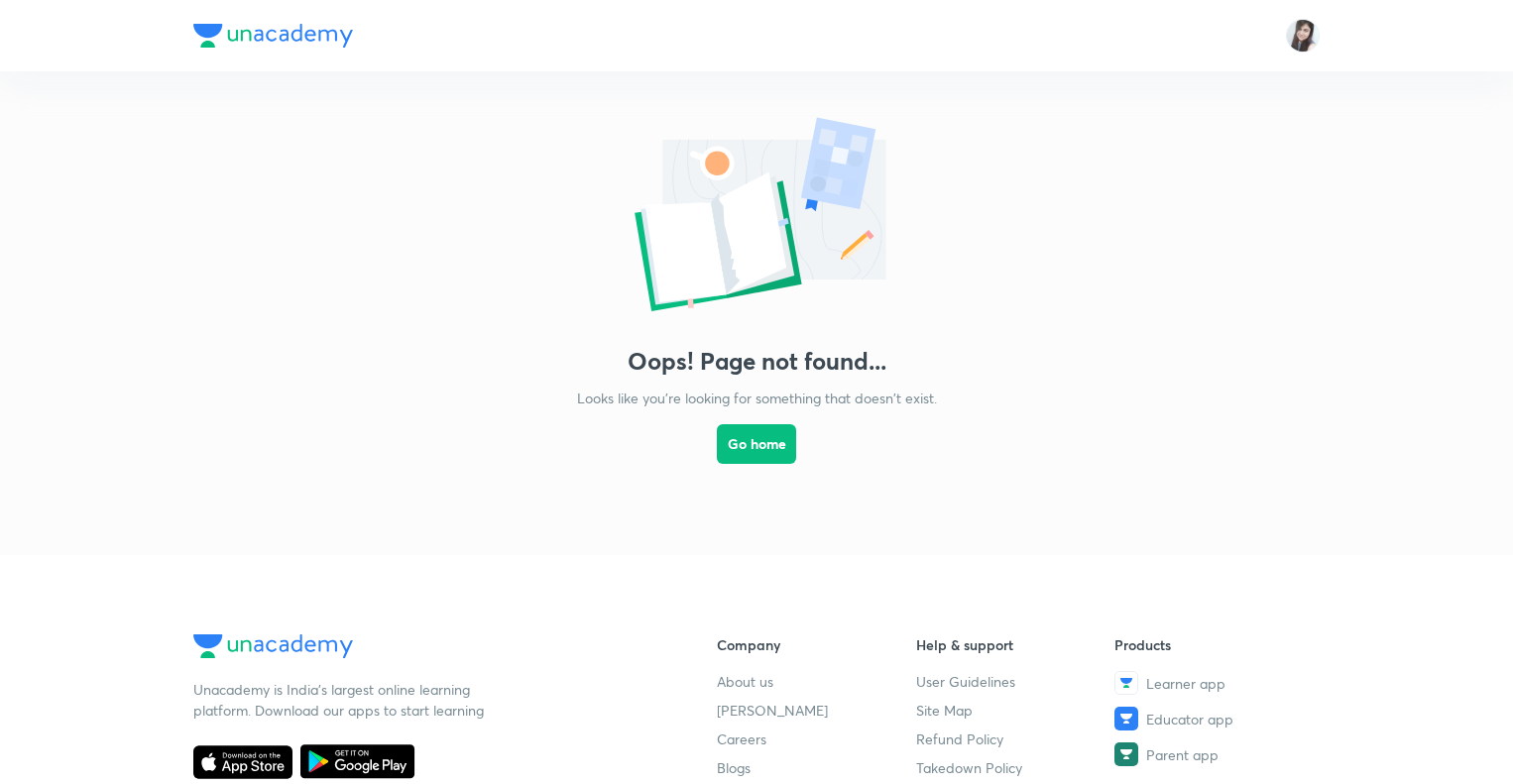 scroll, scrollTop: 0, scrollLeft: 0, axis: both 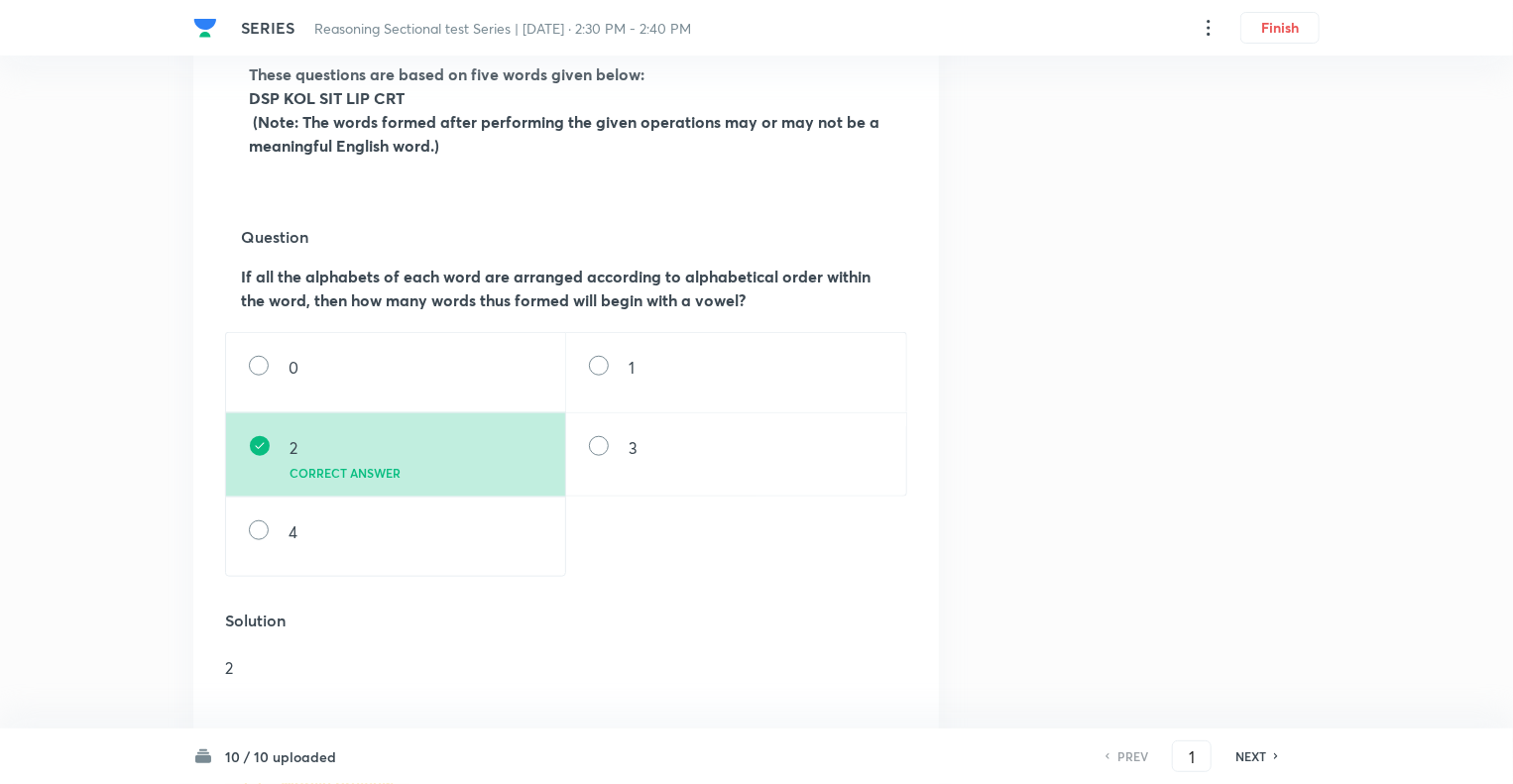 click on "NEXT" at bounding box center (1250, 756) 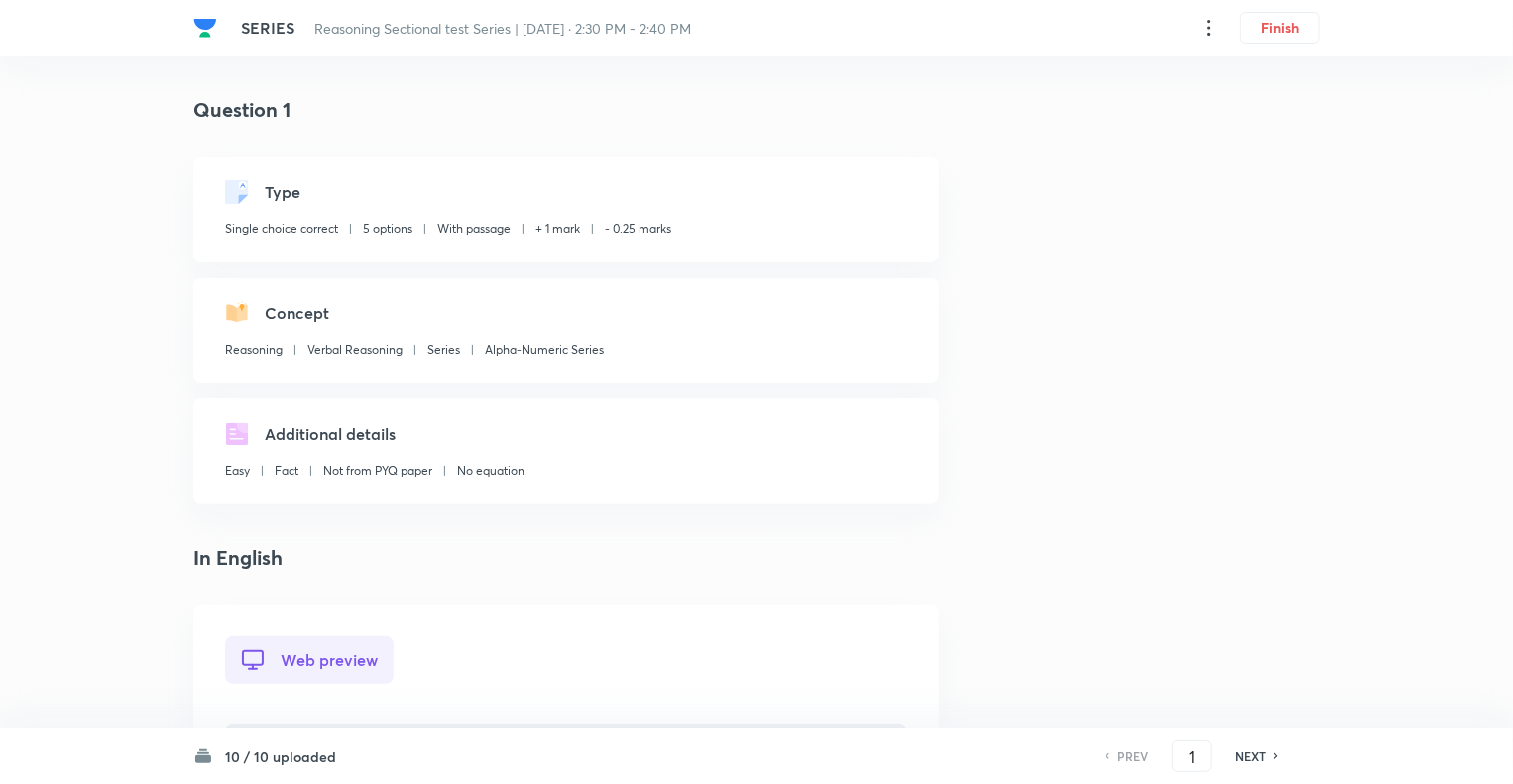 type on "2" 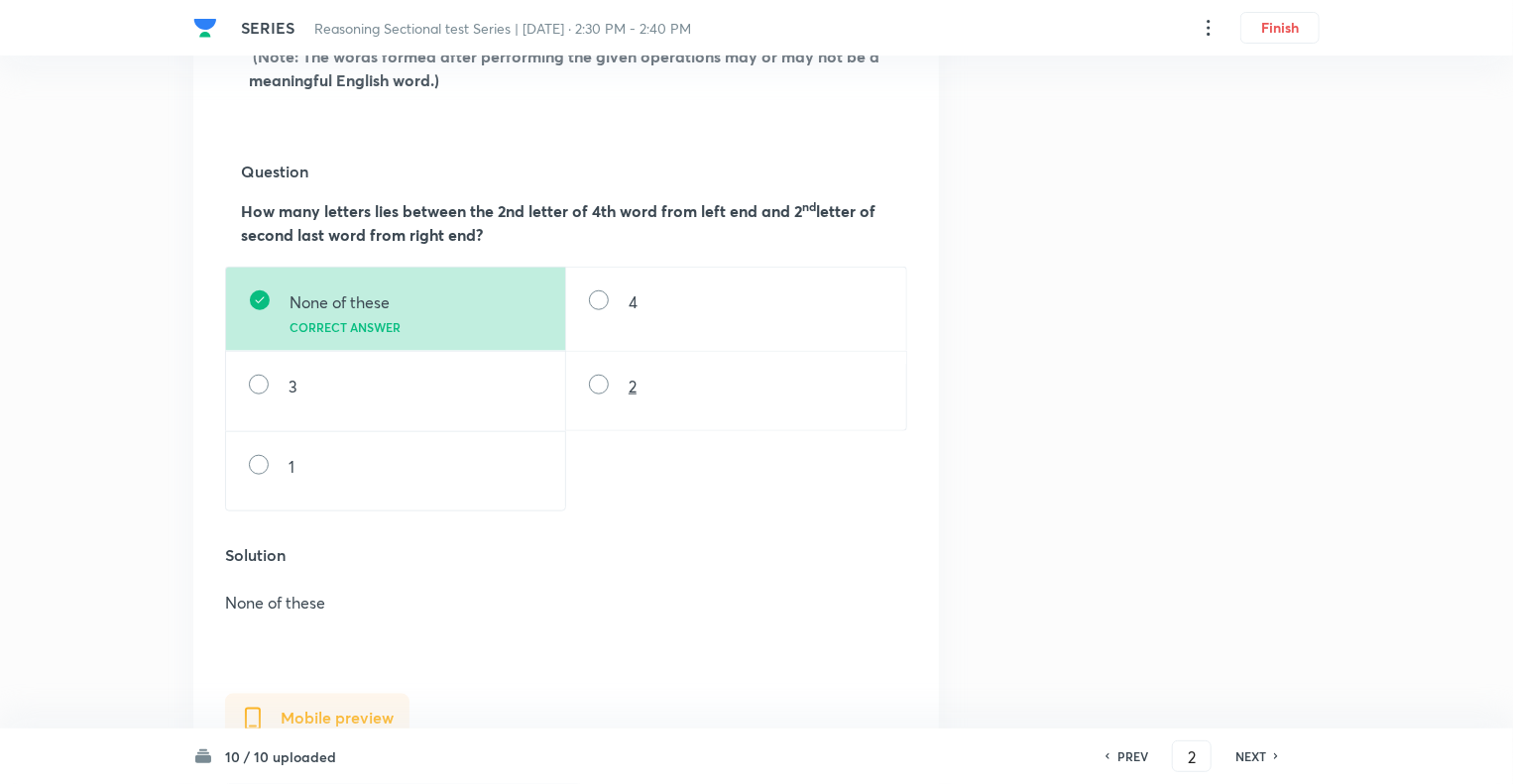 scroll, scrollTop: 793, scrollLeft: 0, axis: vertical 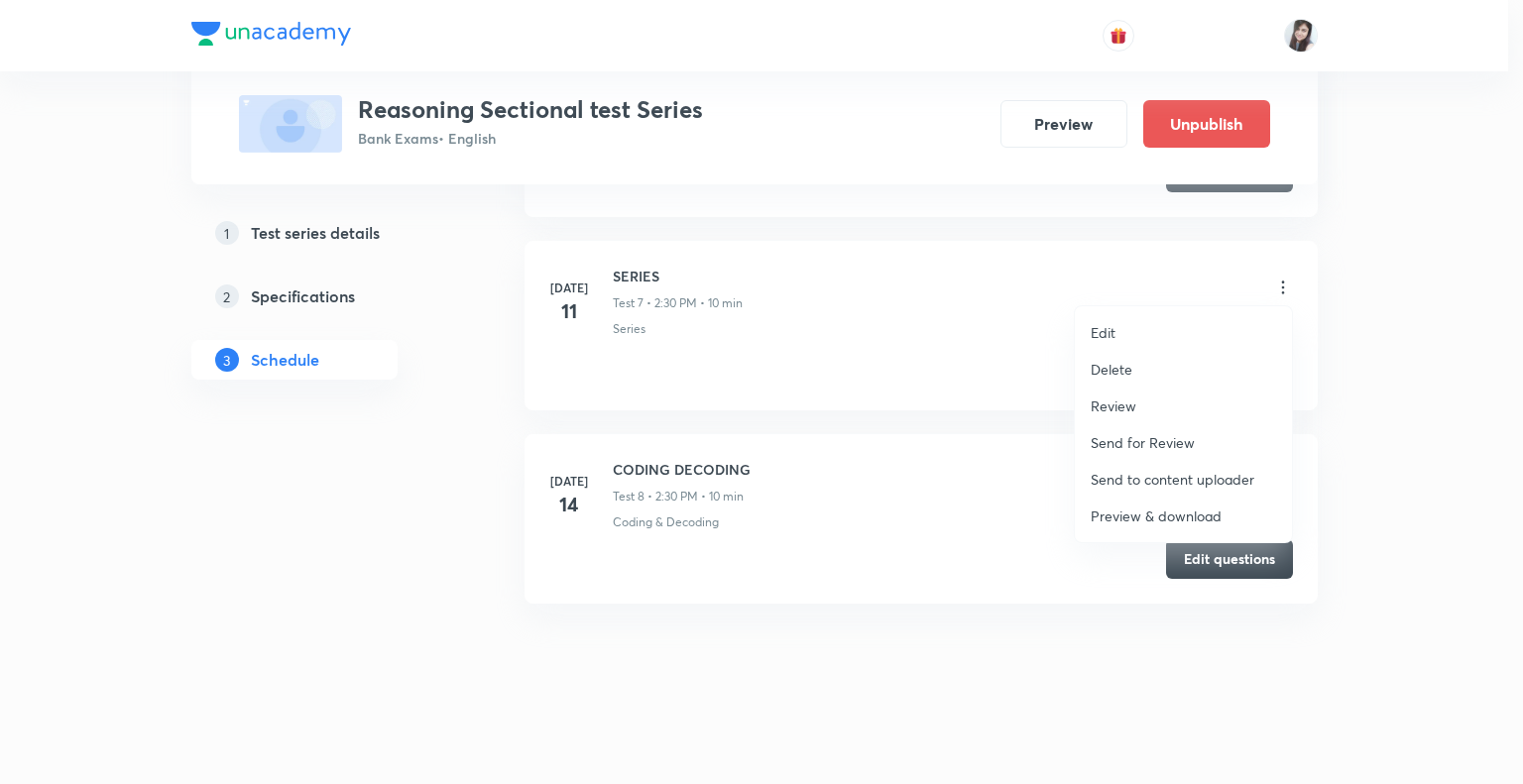 click on "Preview & download" at bounding box center [1156, 515] 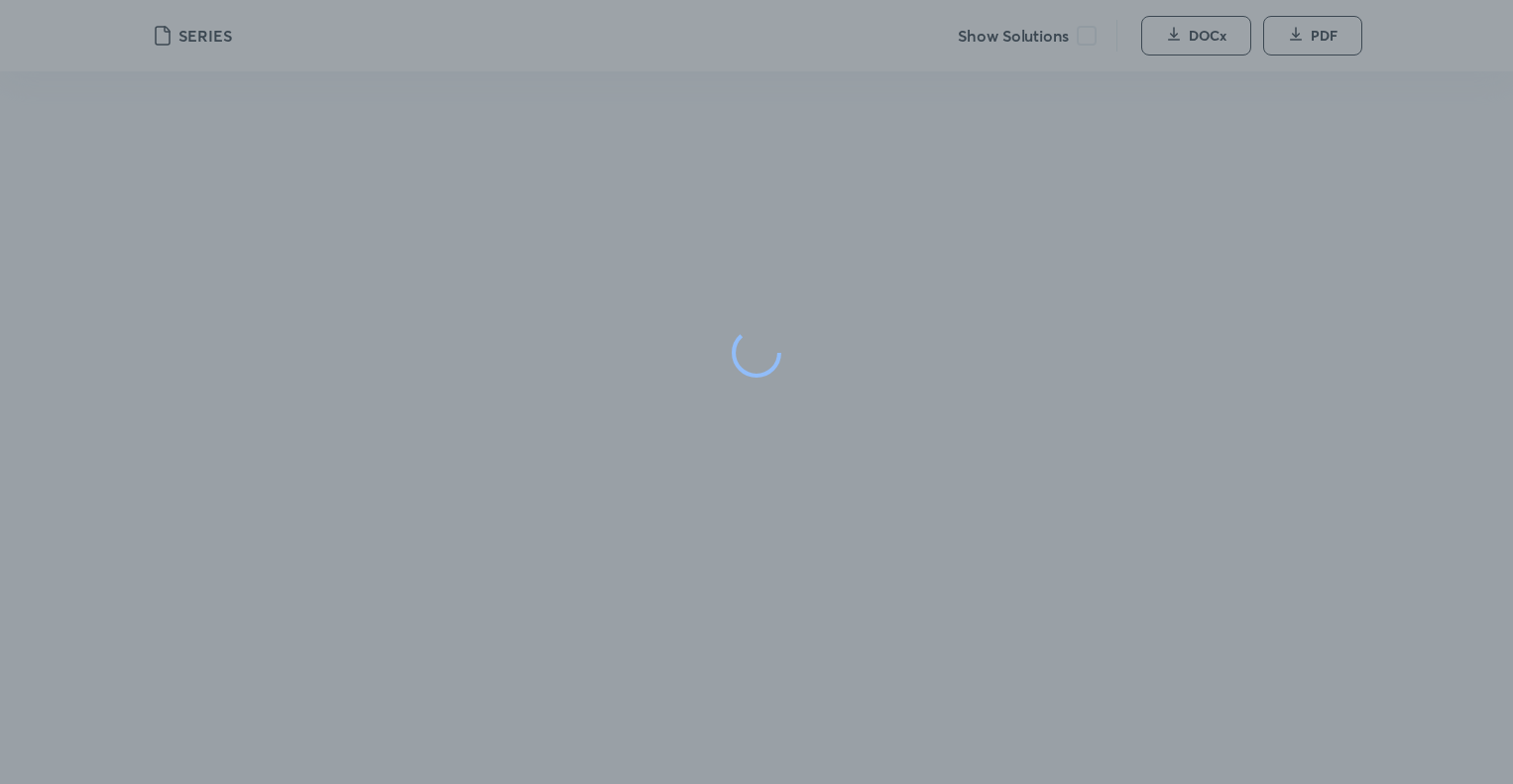 scroll, scrollTop: 0, scrollLeft: 0, axis: both 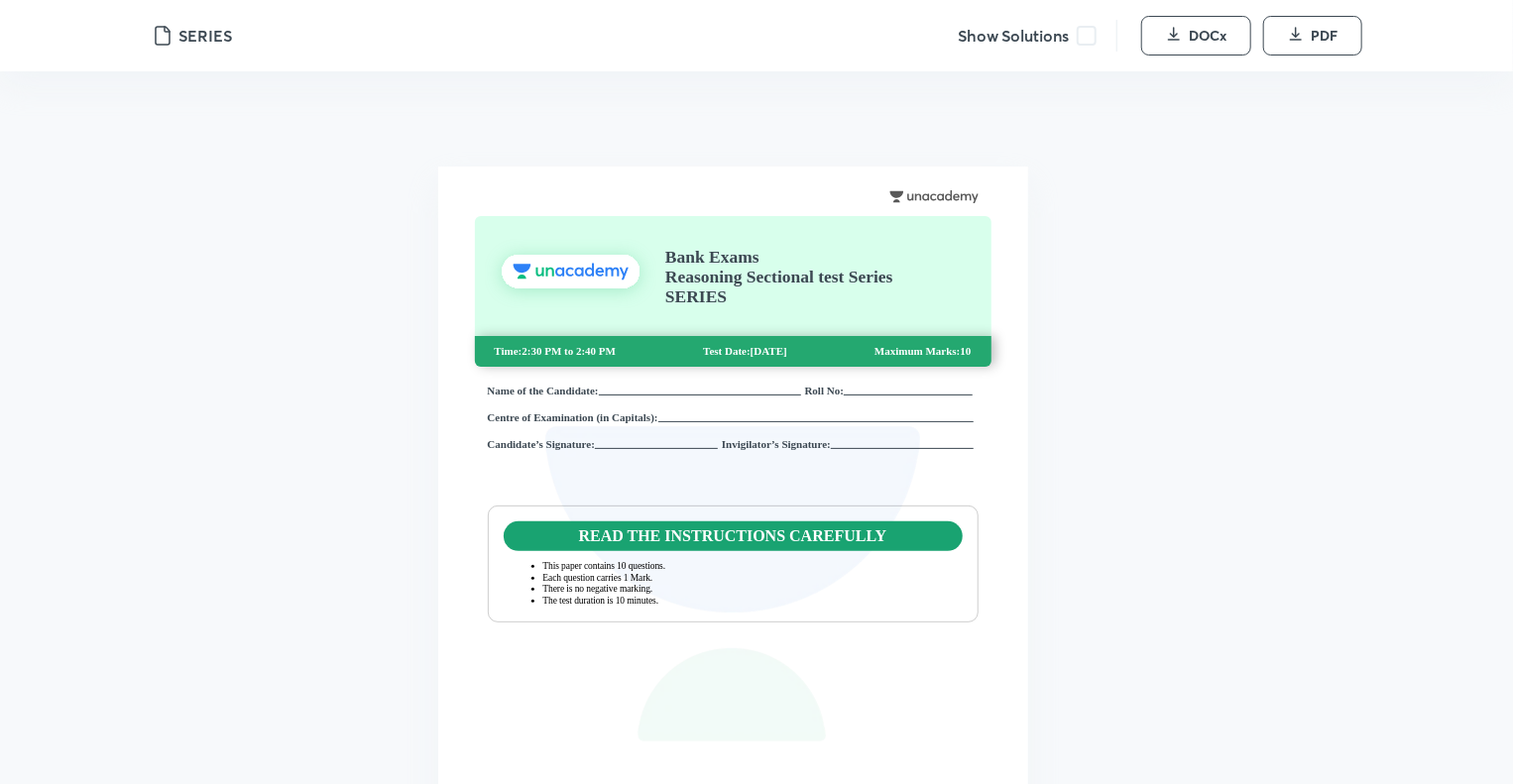 click at bounding box center (1087, 36) 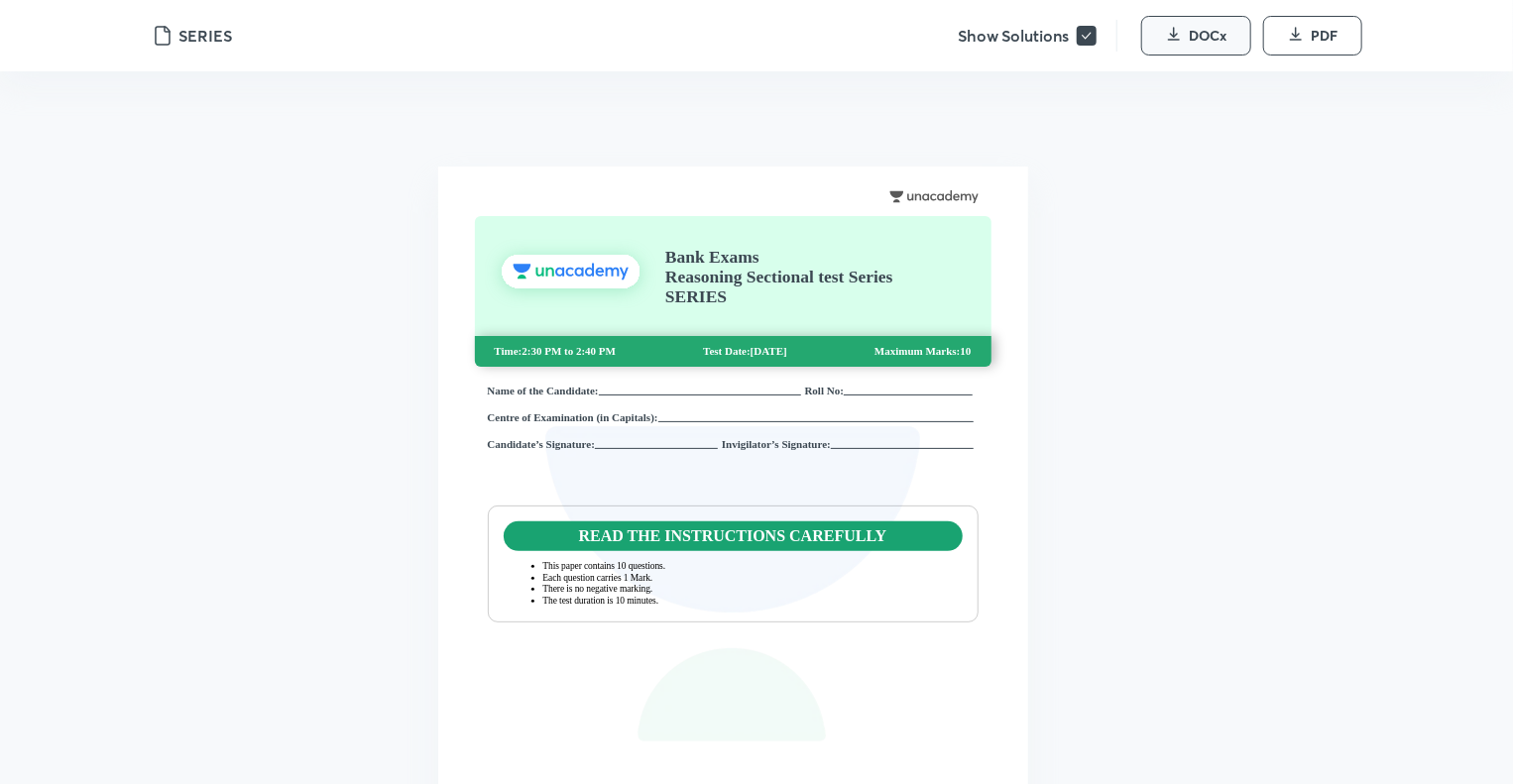 click on "DOCx" at bounding box center (1196, 36) 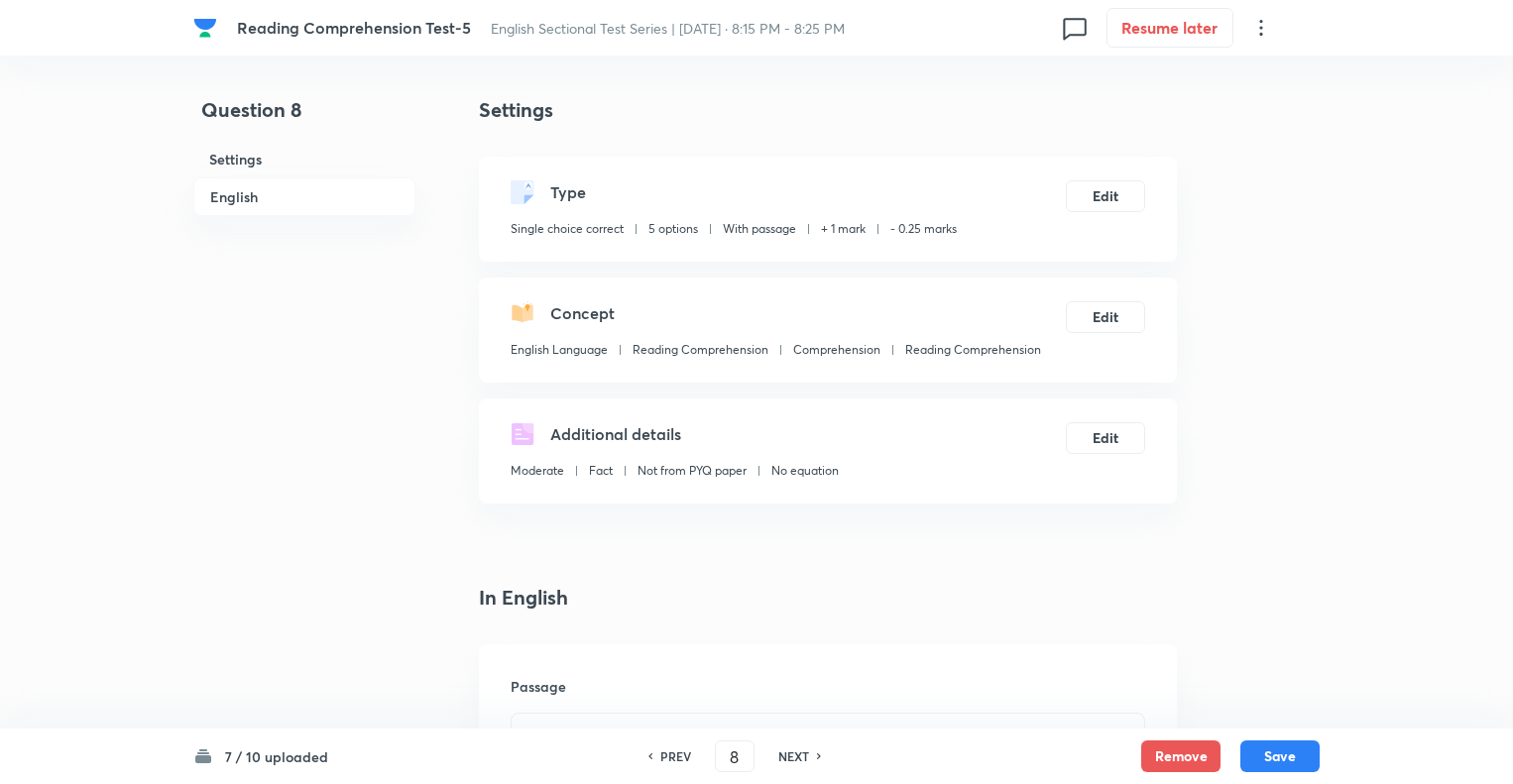 scroll, scrollTop: 3330, scrollLeft: 0, axis: vertical 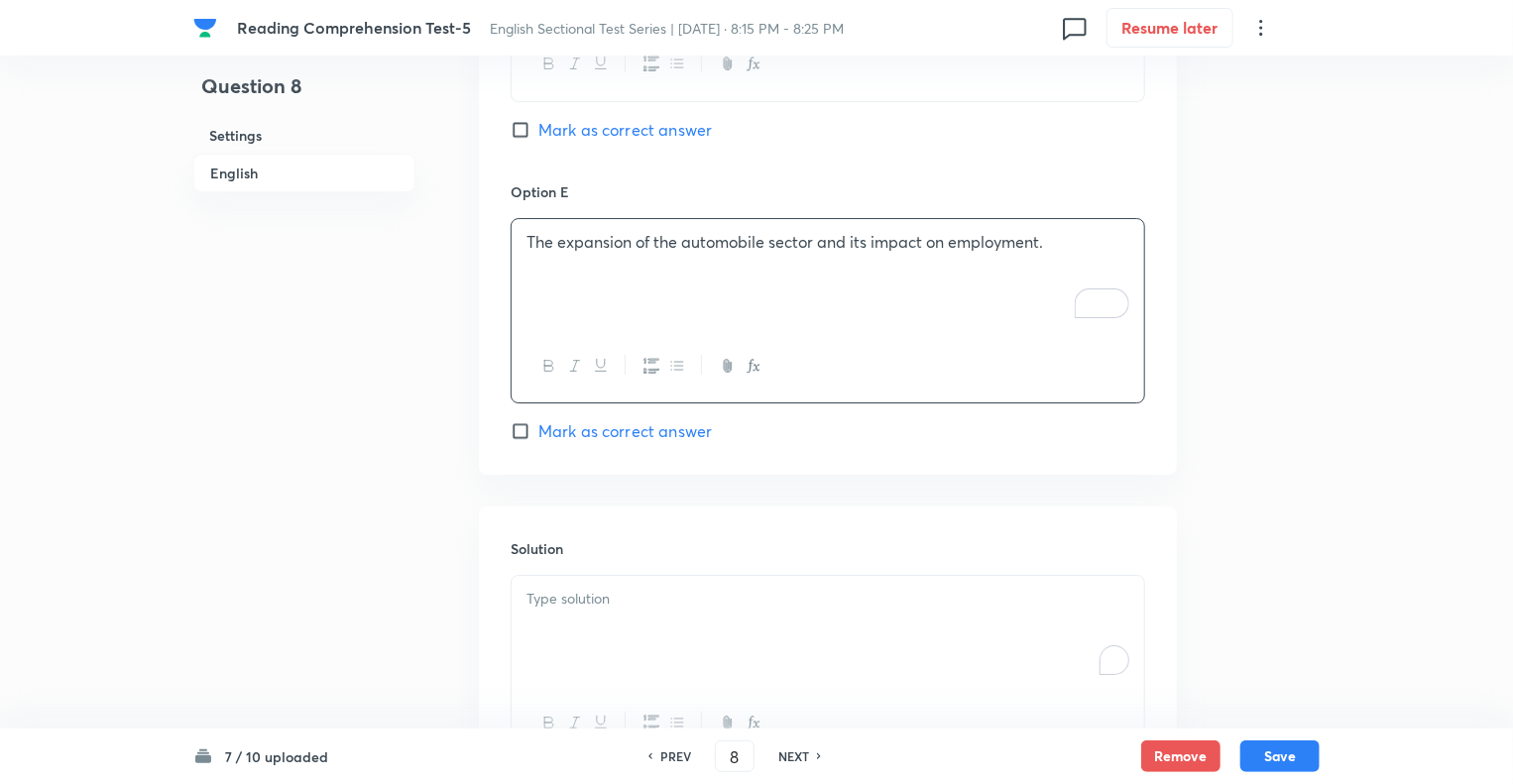 click at bounding box center [828, 631] 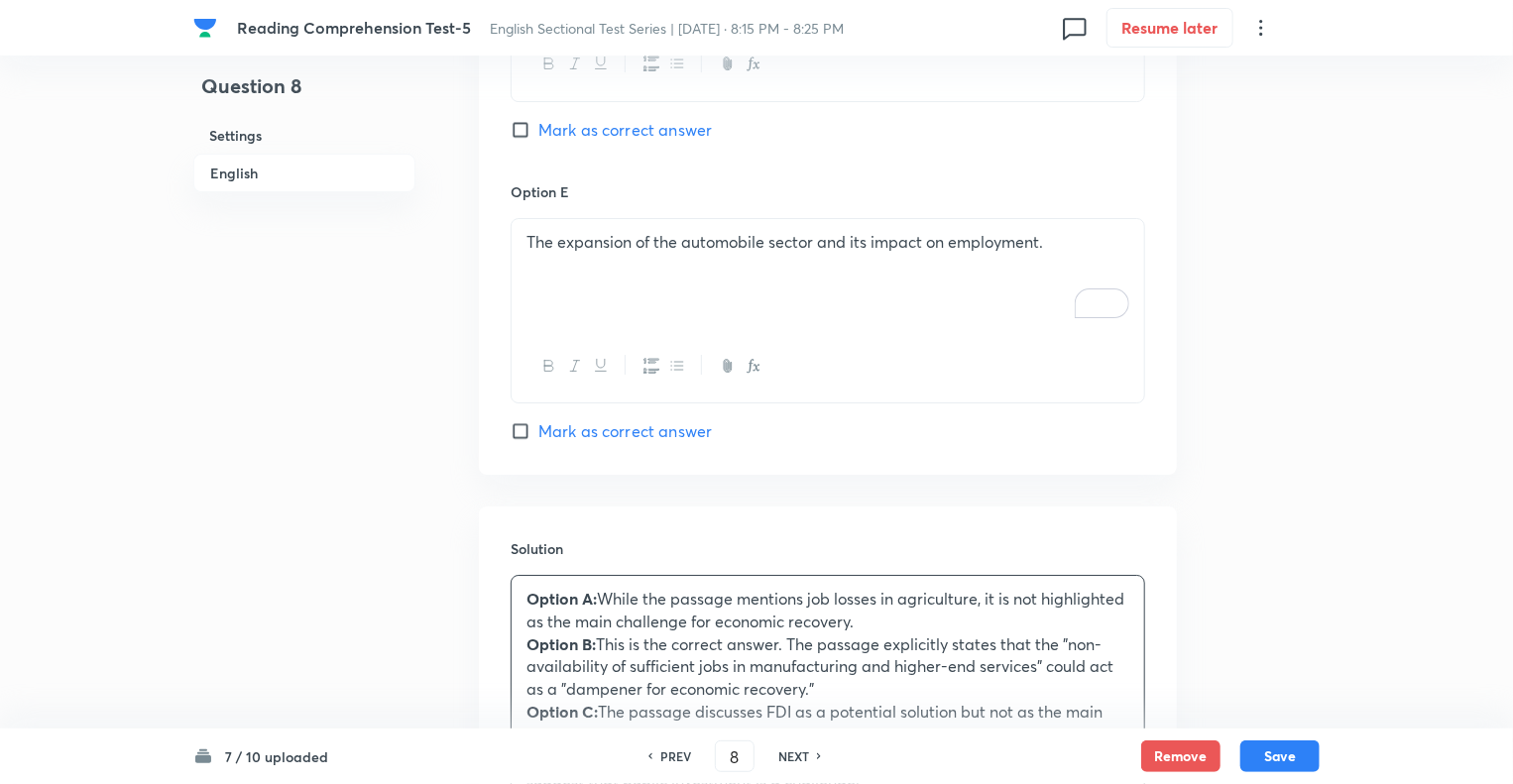 click on "Question 8 Settings English" at bounding box center (304, -1101) 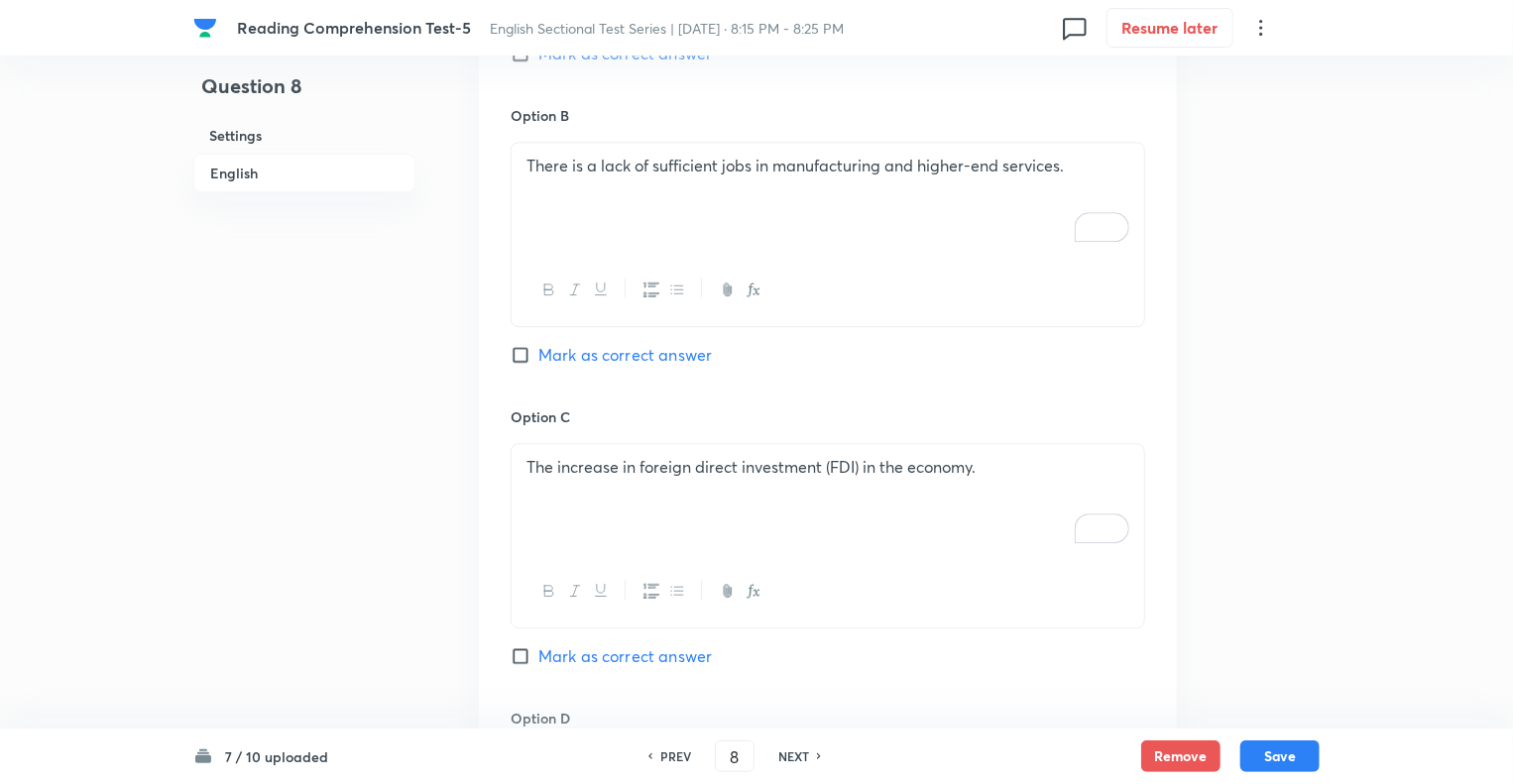 scroll, scrollTop: 2418, scrollLeft: 0, axis: vertical 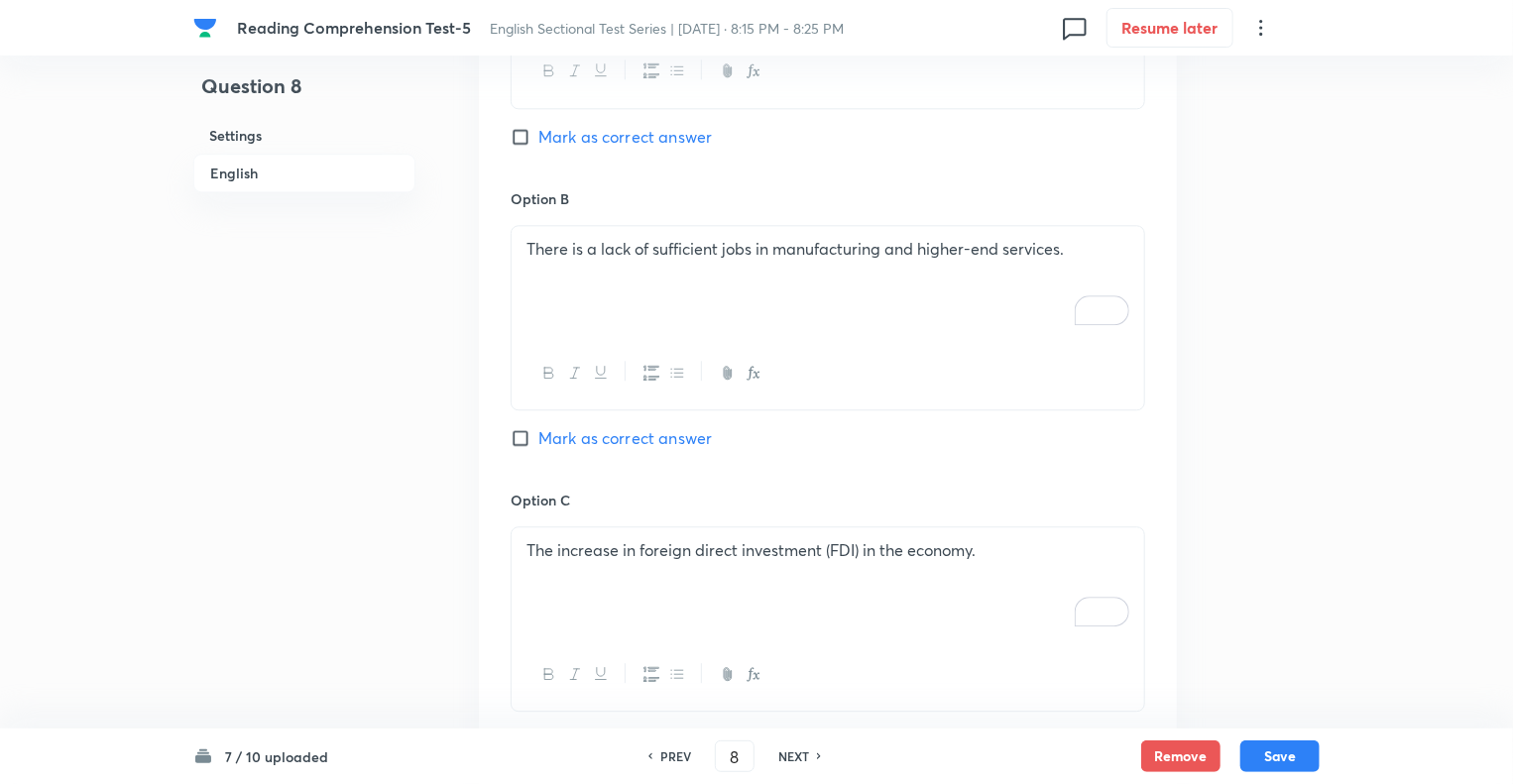 click on "Option B There is a lack of sufficient jobs in manufacturing and higher-end services. Mark as correct answer" at bounding box center [828, 339] 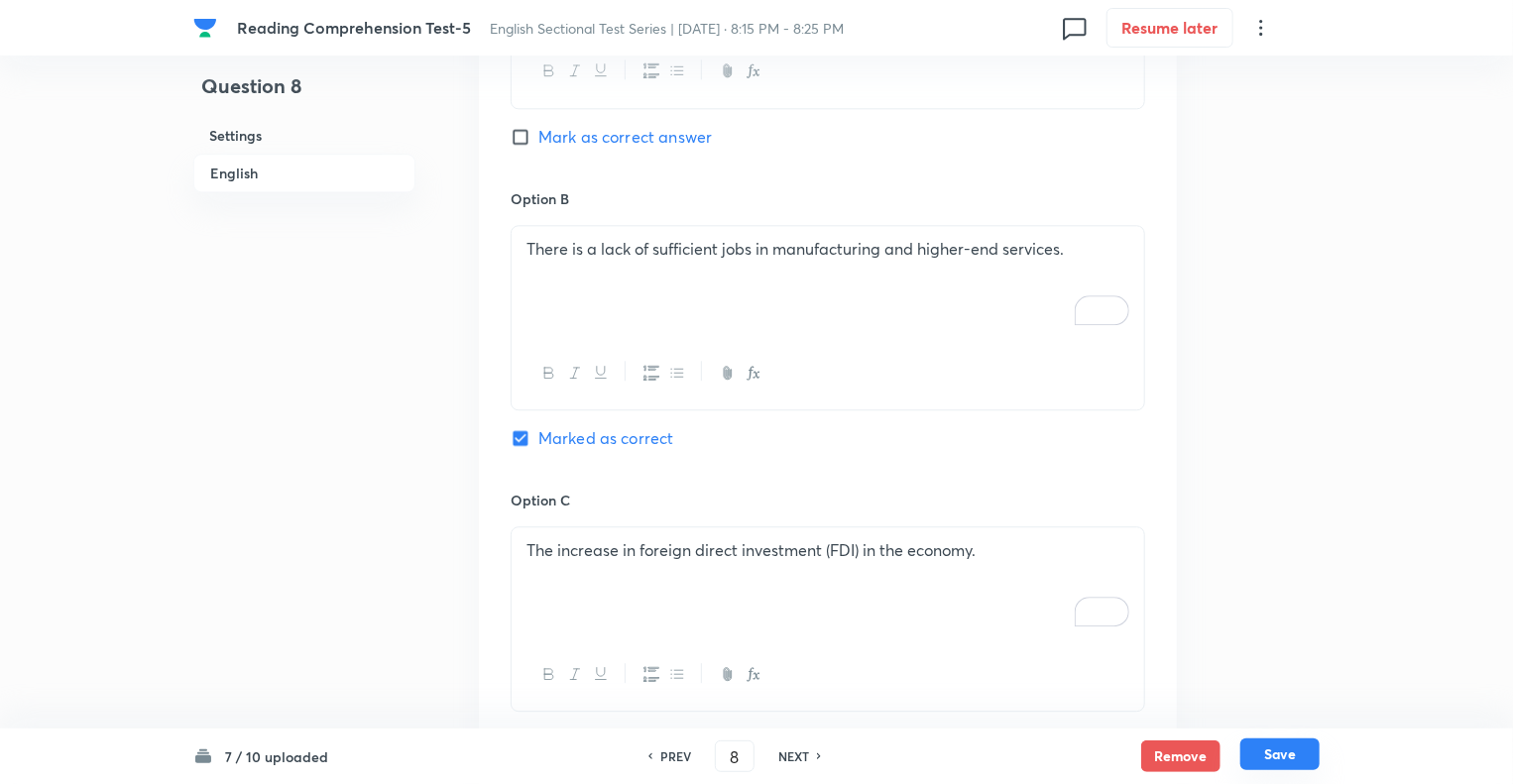 click on "Save" at bounding box center [1280, 754] 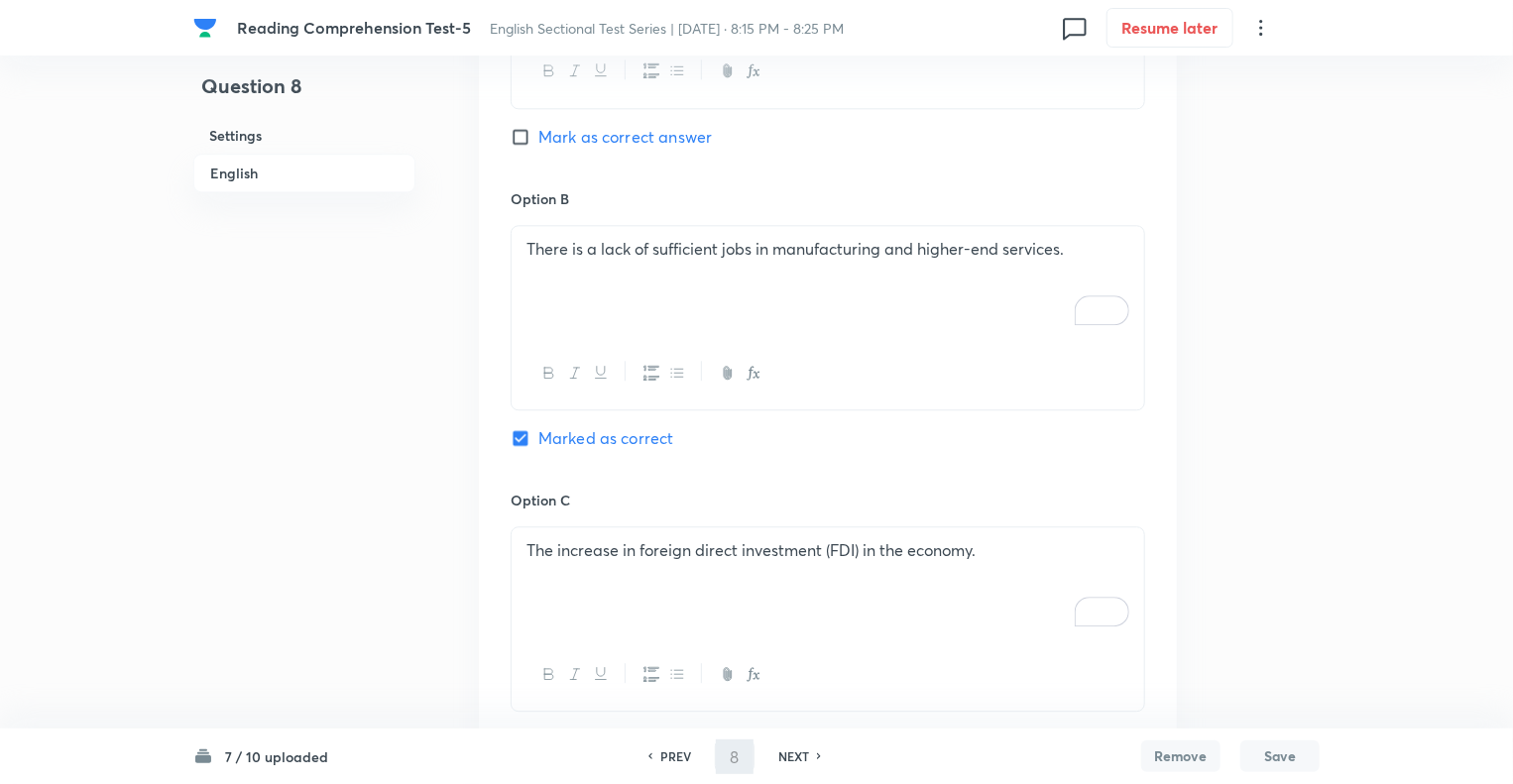 type on "9" 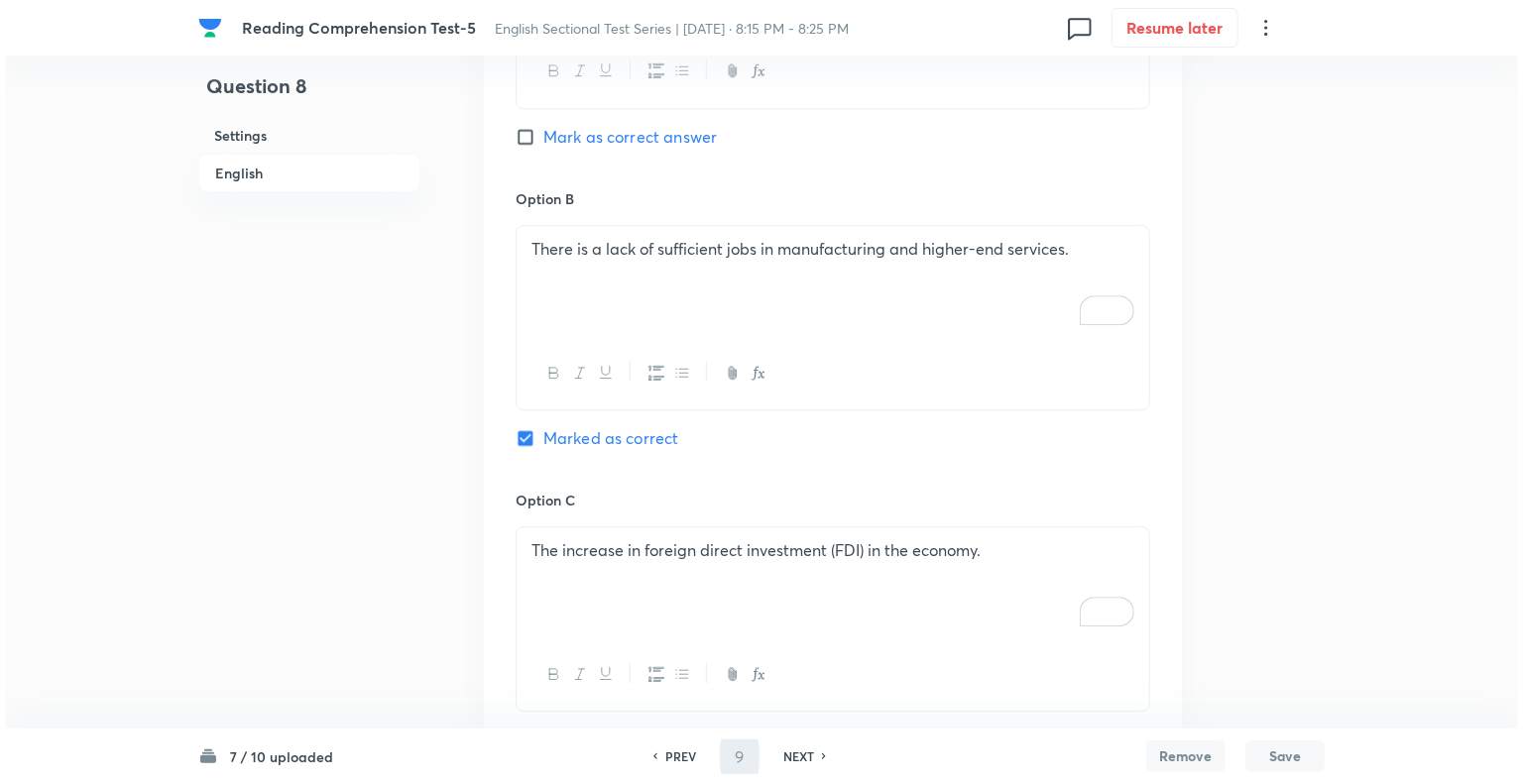 scroll, scrollTop: 0, scrollLeft: 0, axis: both 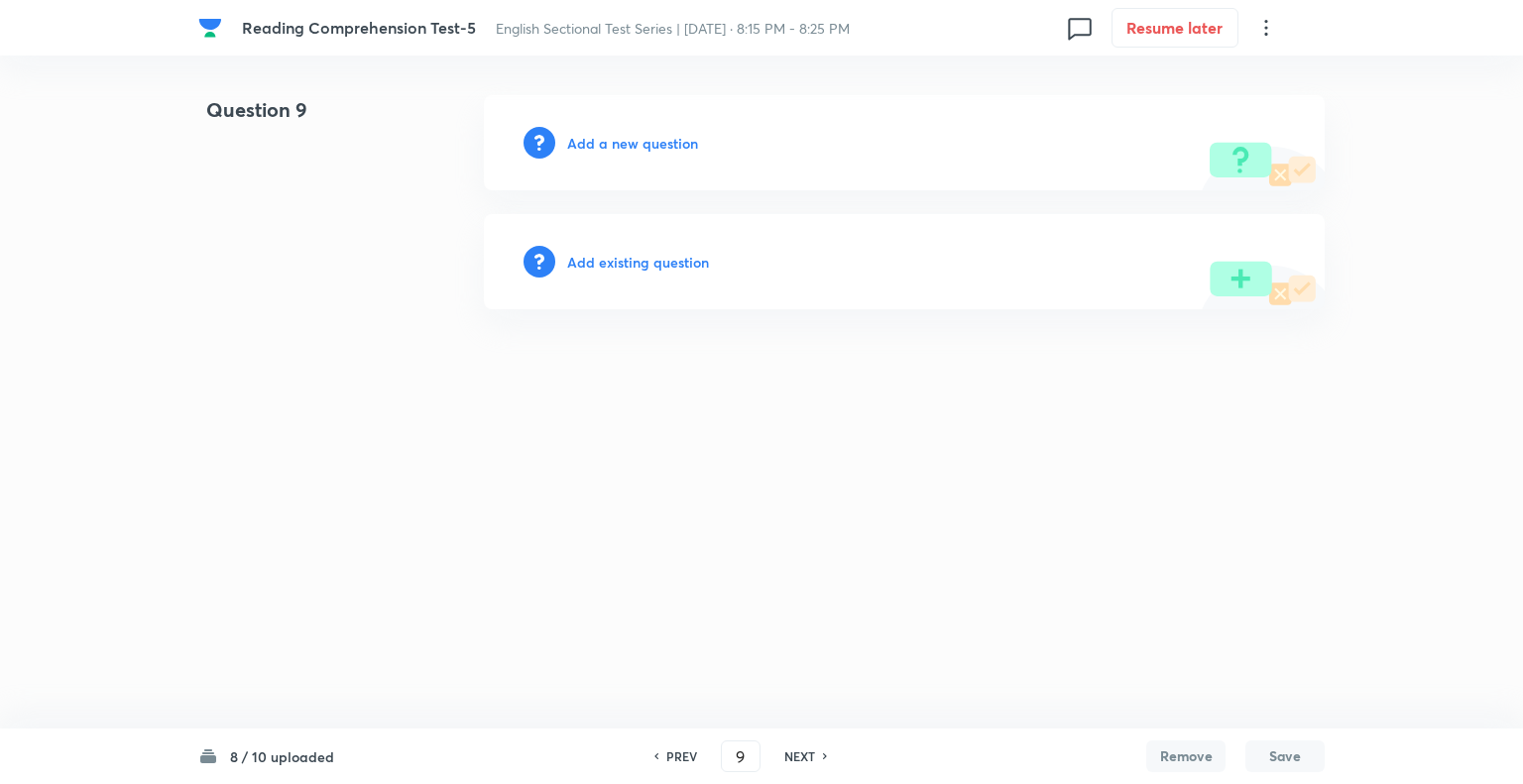 click on "Add a new question" at bounding box center [633, 143] 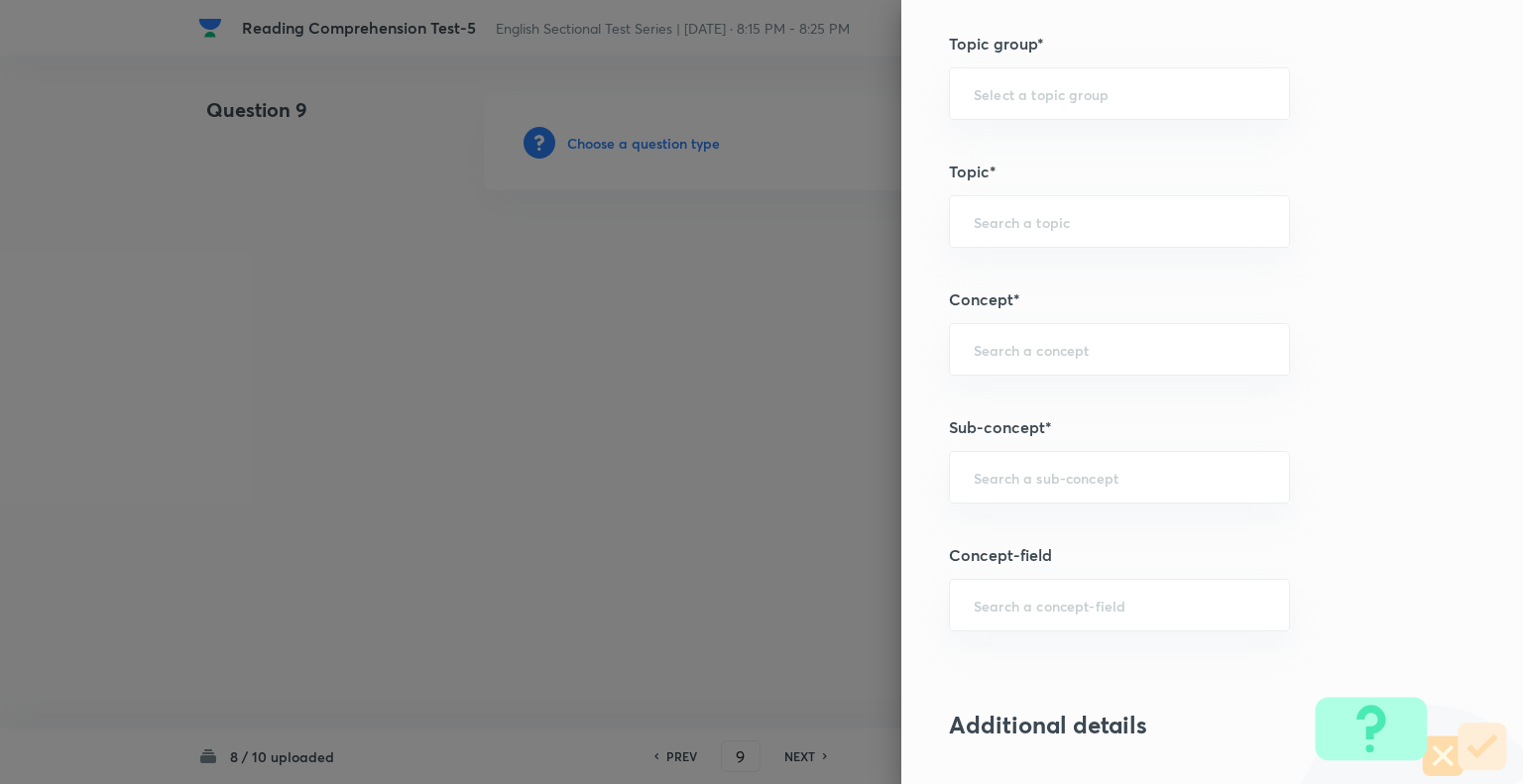 scroll, scrollTop: 870, scrollLeft: 0, axis: vertical 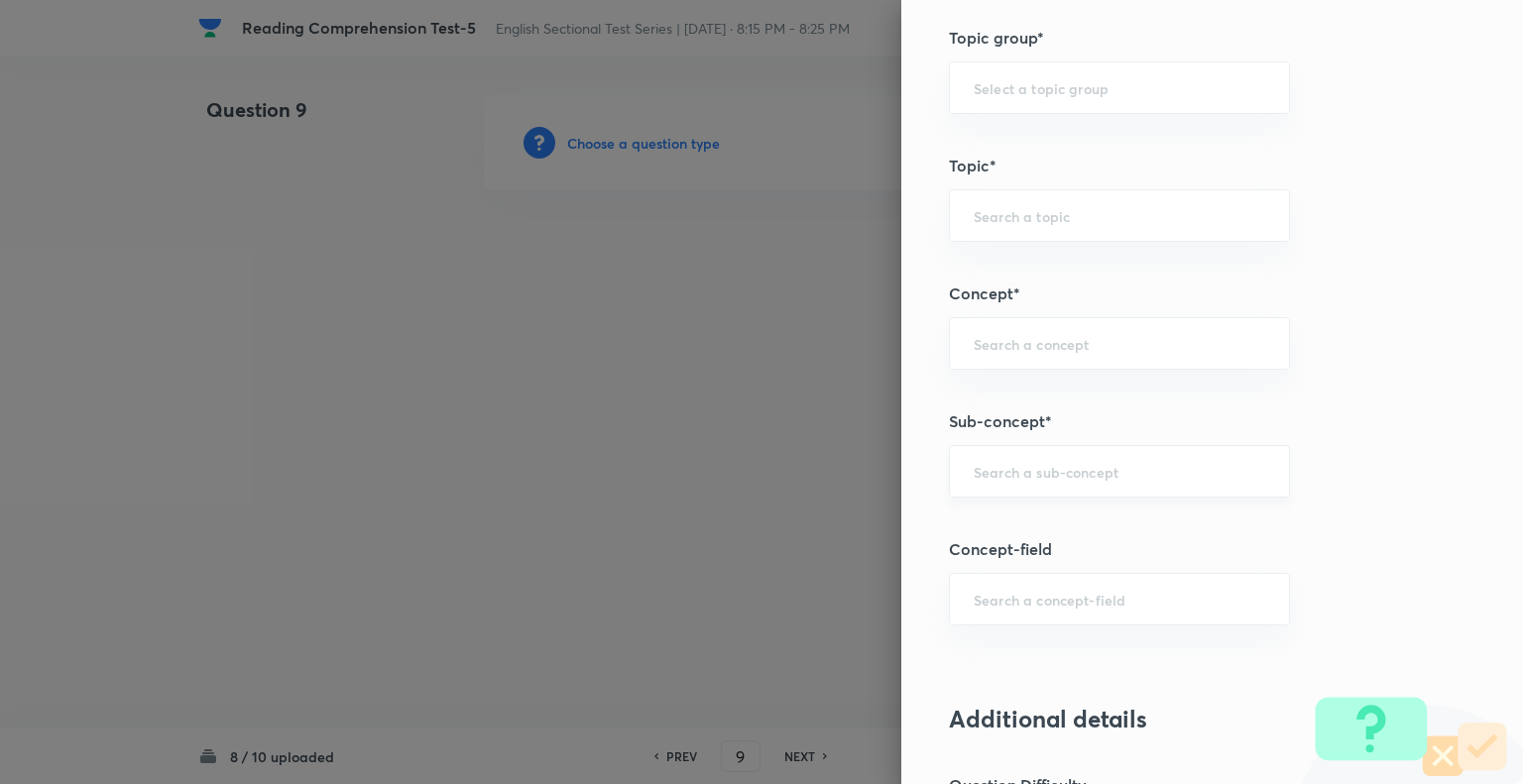 click at bounding box center [1119, 471] 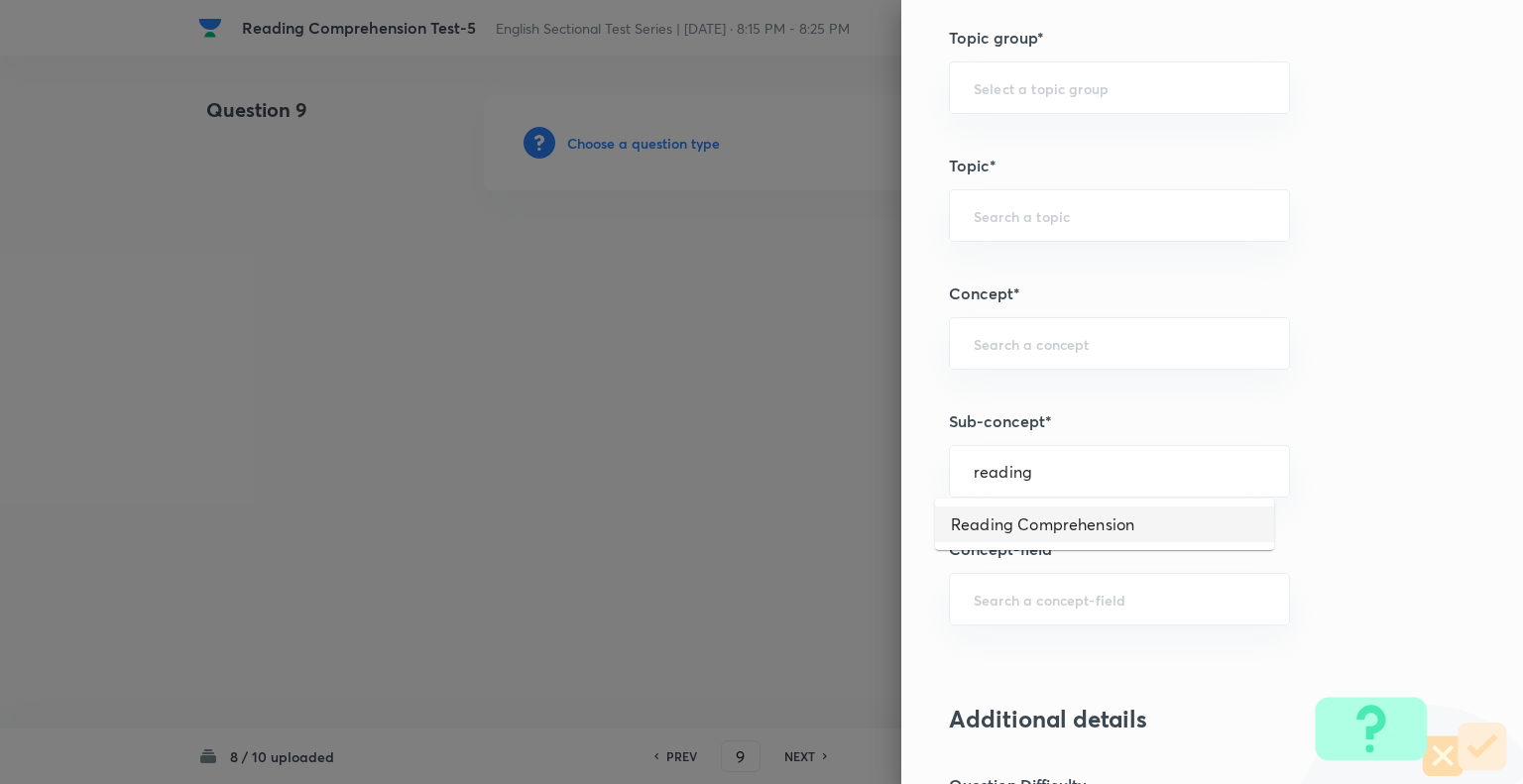 click on "Reading Comprehension" at bounding box center (1105, 524) 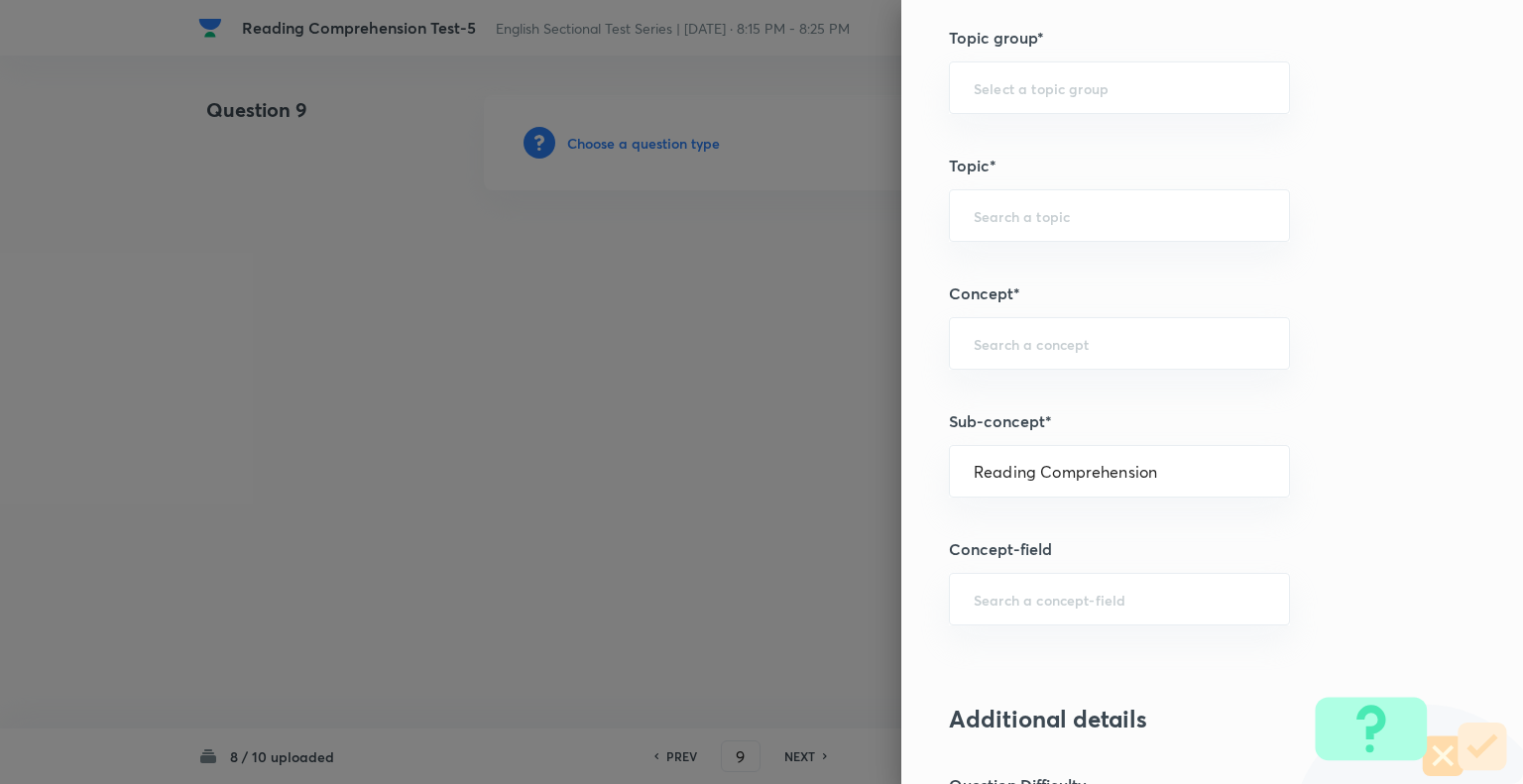 type on "English Language" 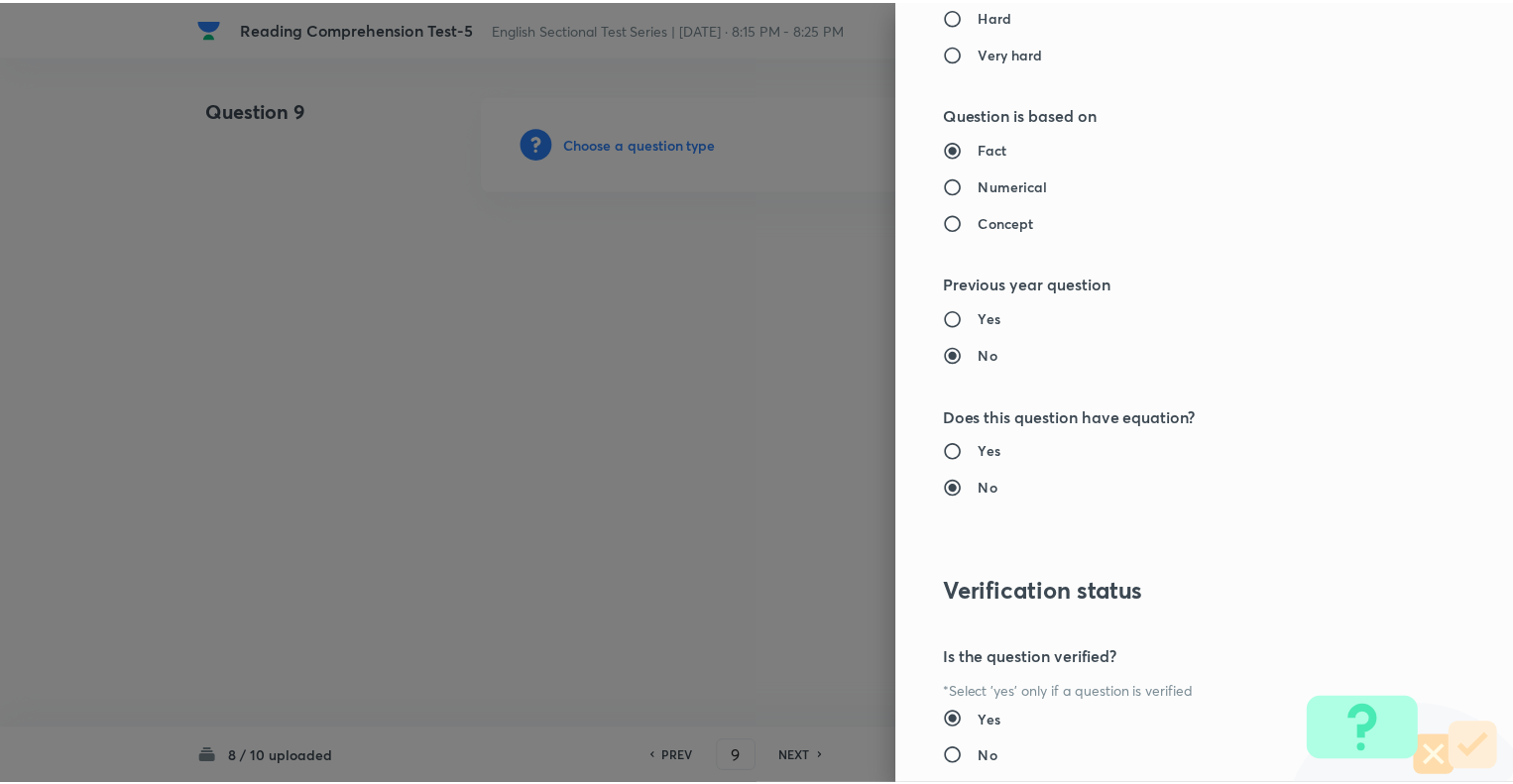 scroll, scrollTop: 1912, scrollLeft: 0, axis: vertical 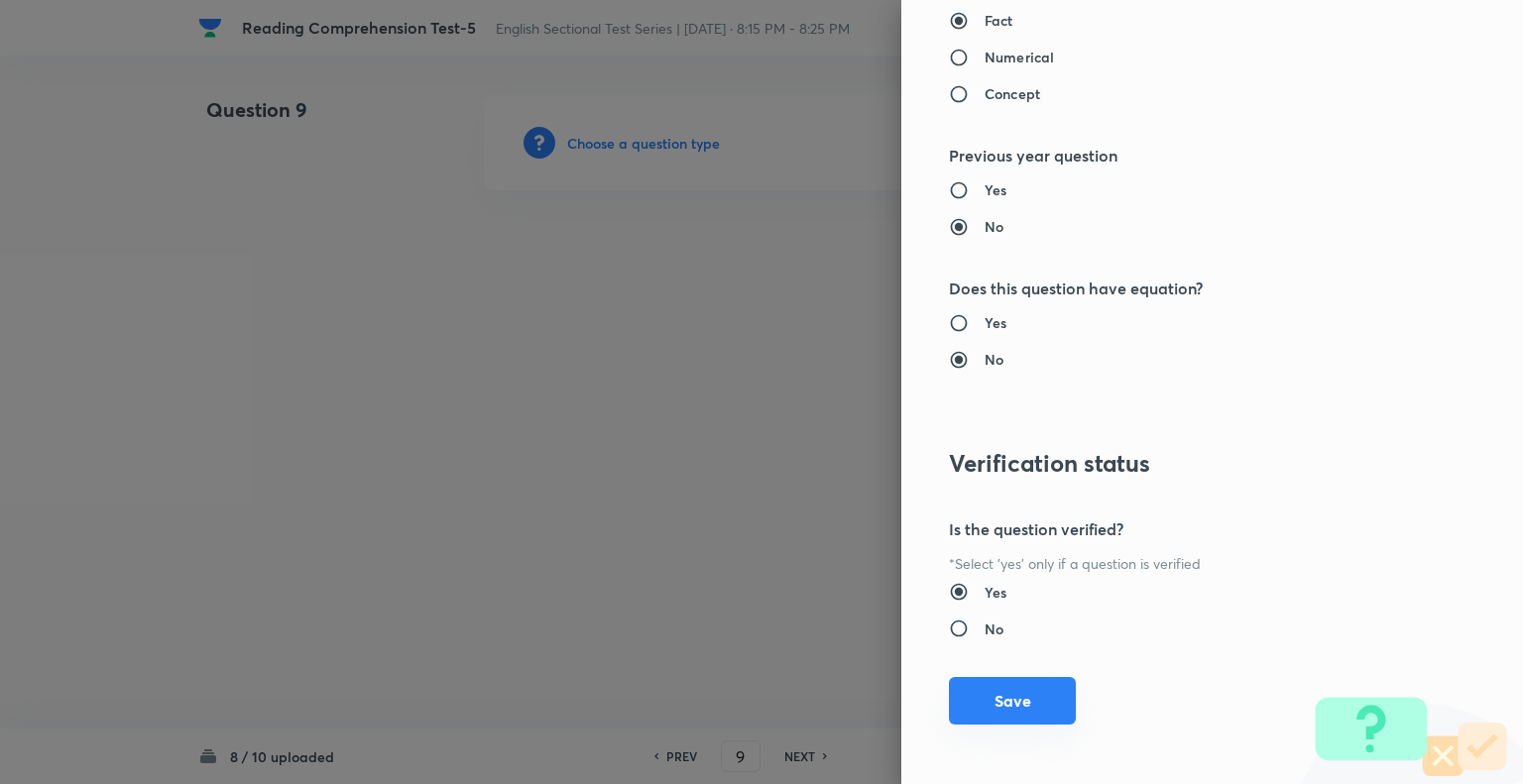 click on "Save" at bounding box center (1012, 701) 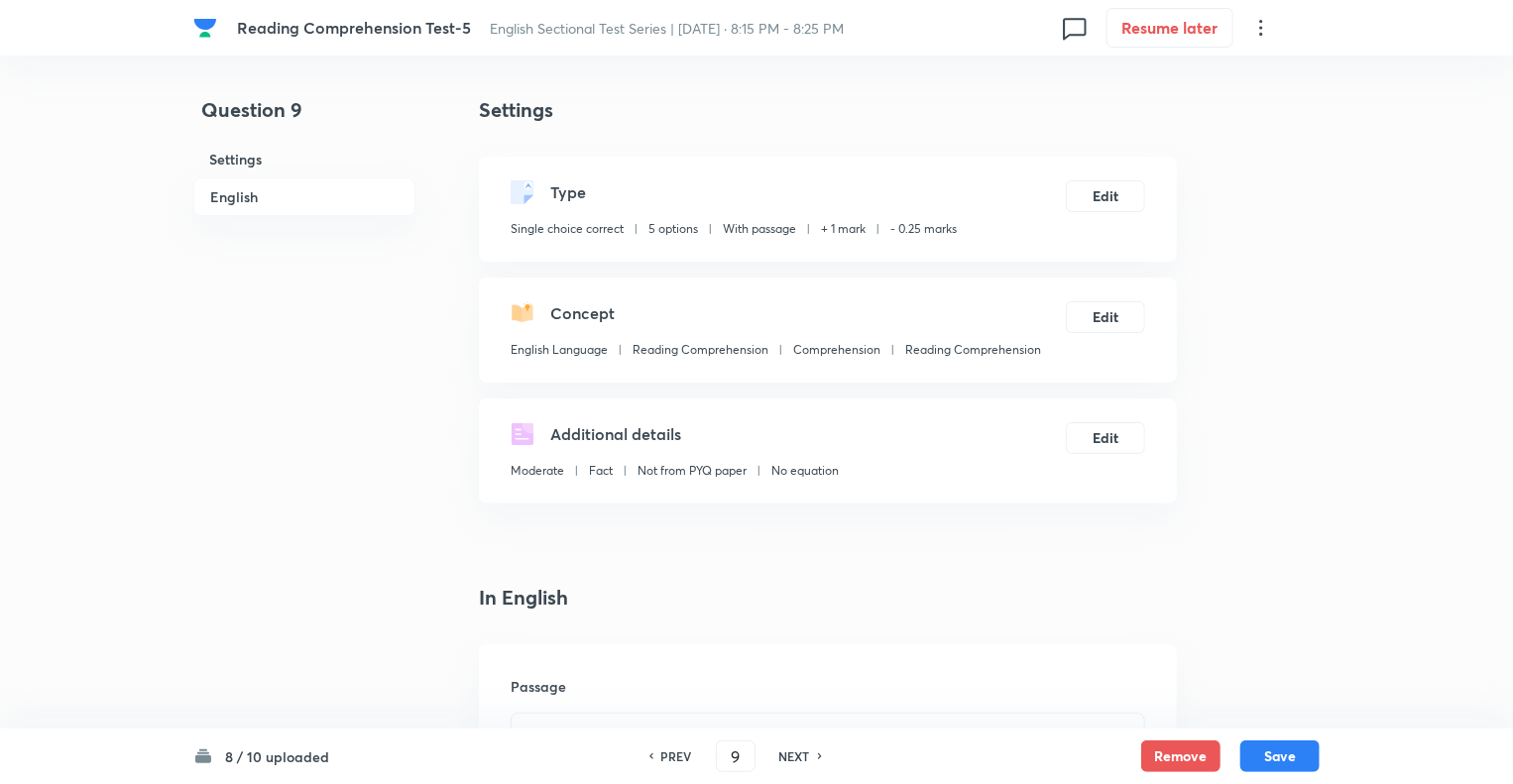 click on "Question 9 Settings English" at bounding box center (304, 2149) 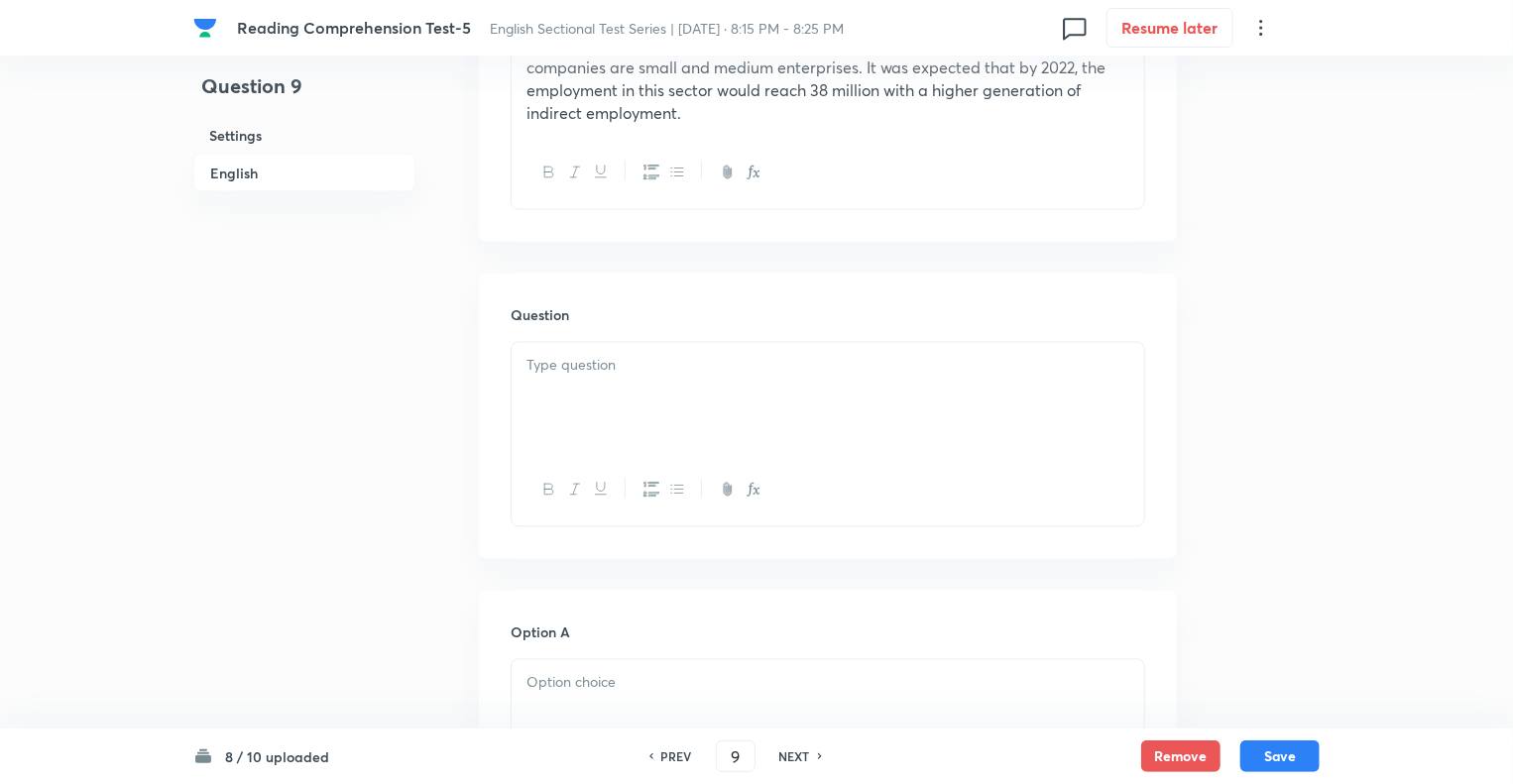 scroll, scrollTop: 1705, scrollLeft: 0, axis: vertical 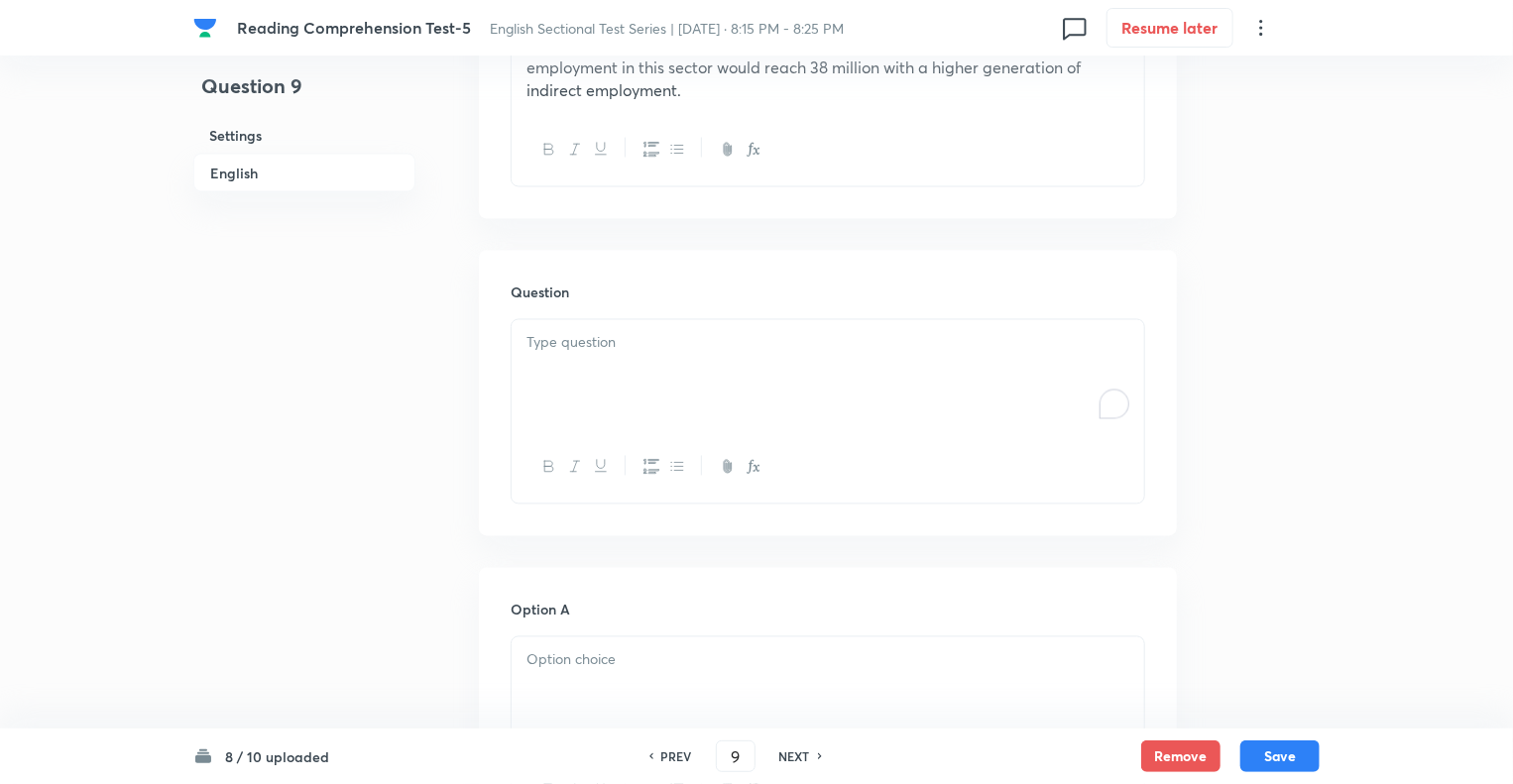 click at bounding box center [828, 376] 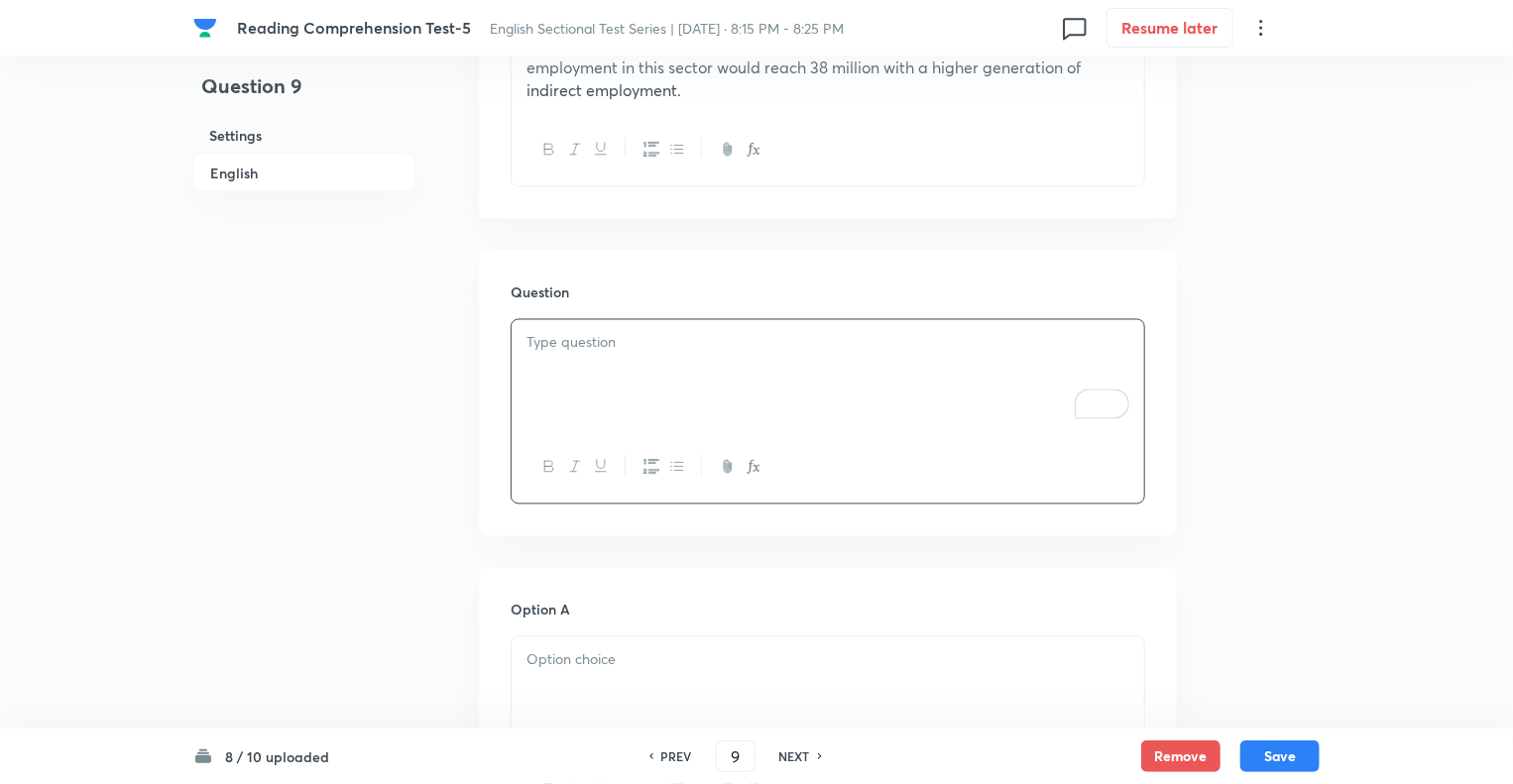 click at bounding box center (828, 376) 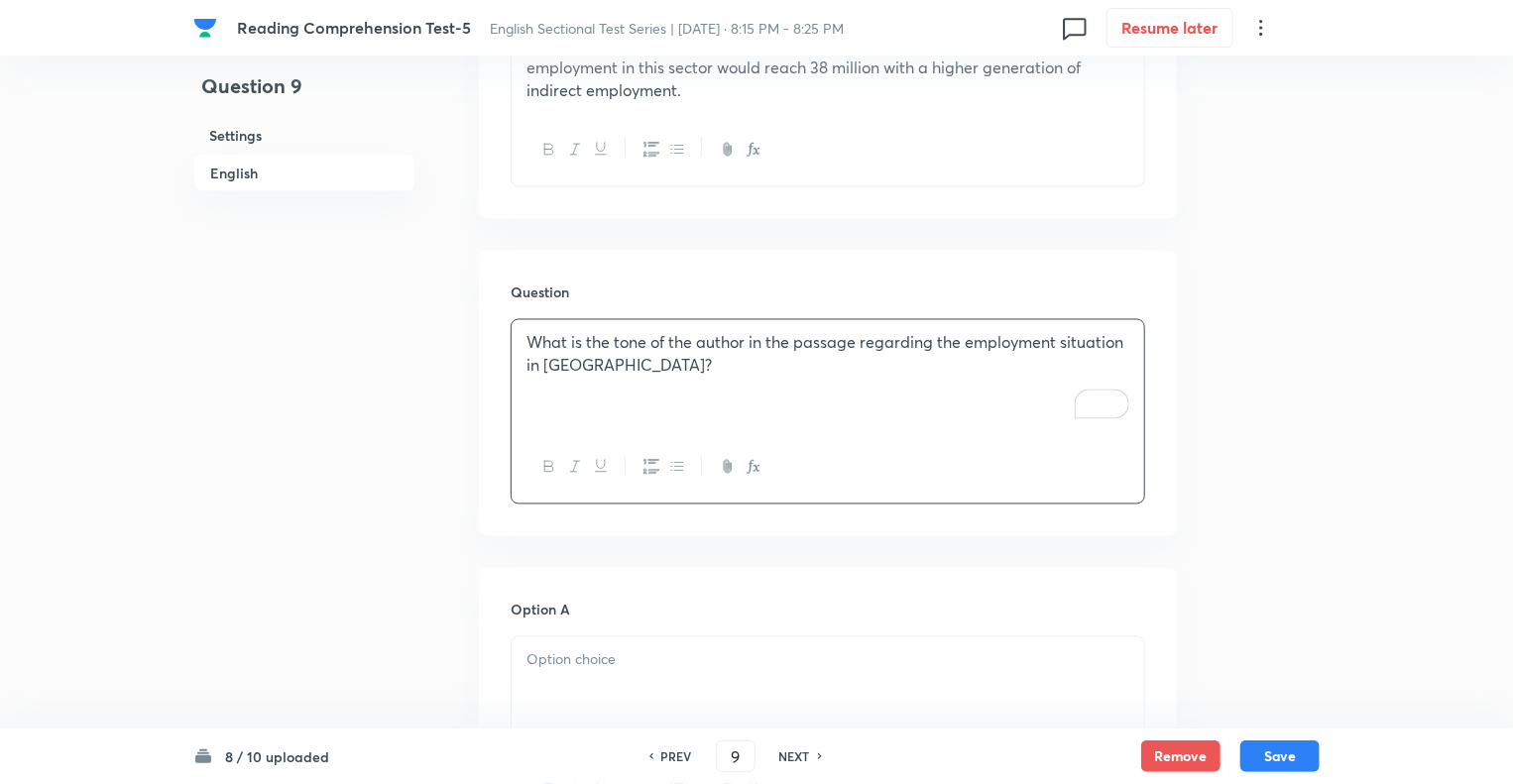 click at bounding box center (828, 660) 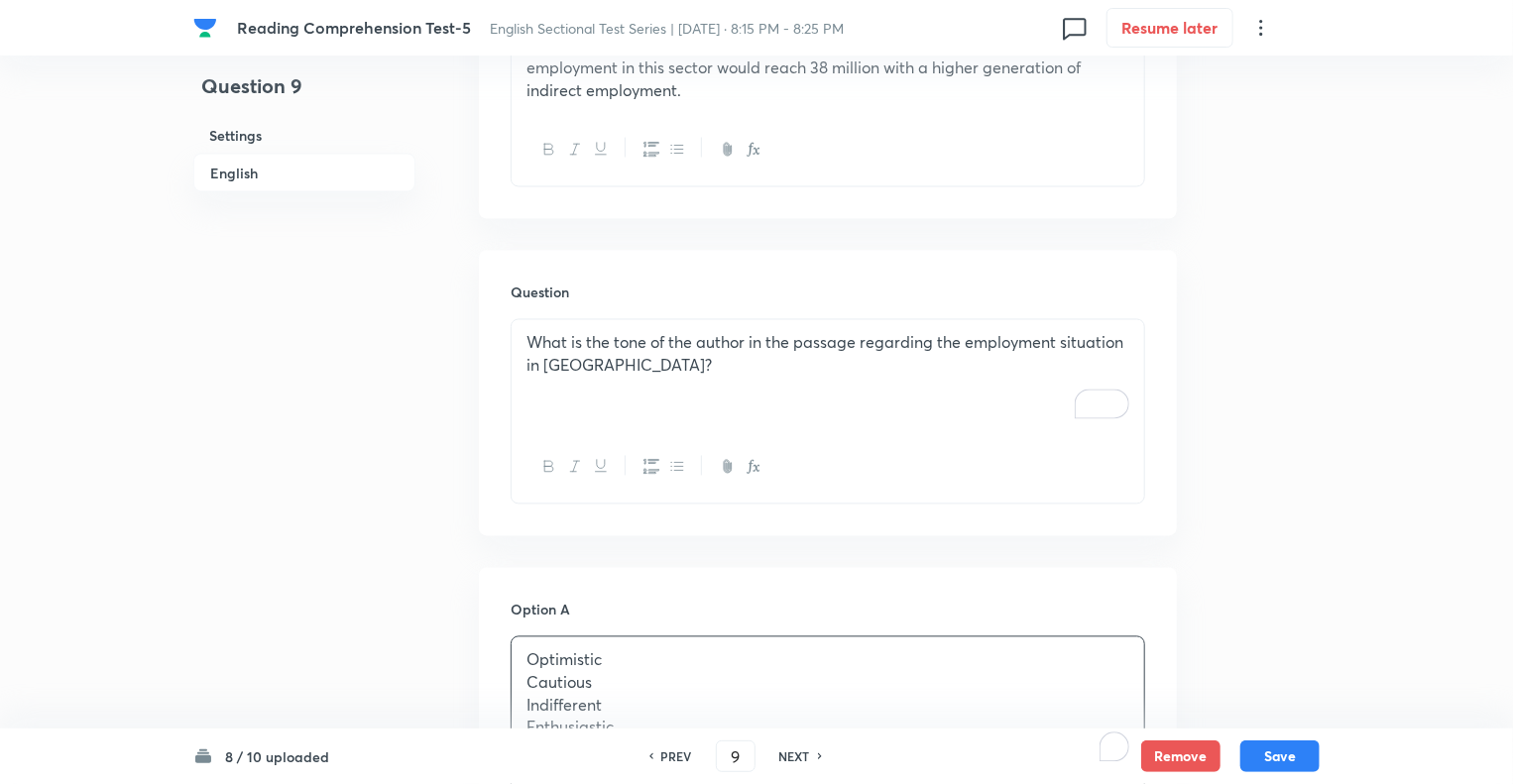 click on "Question 9 Settings English" at bounding box center (304, 456) 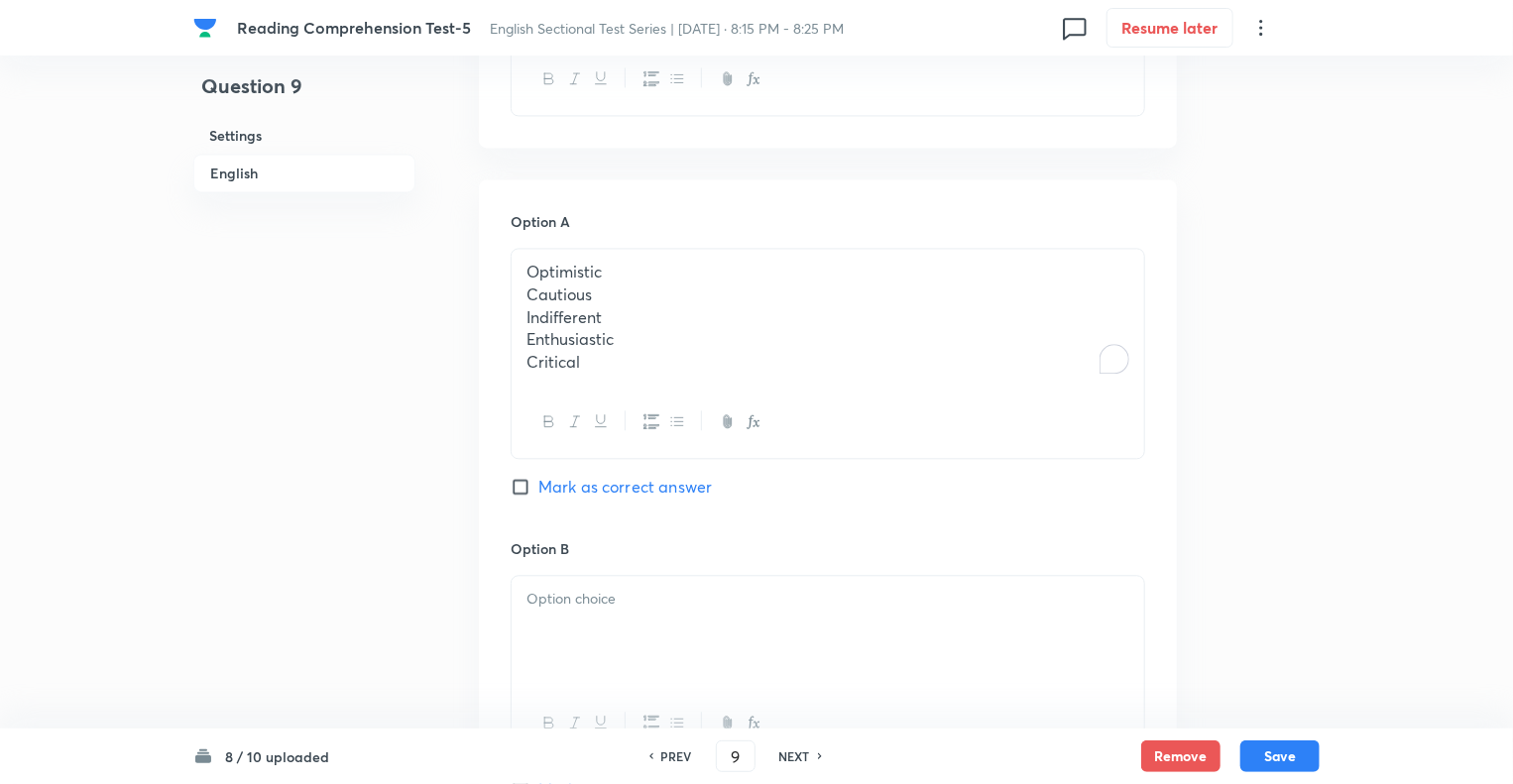 scroll, scrollTop: 2101, scrollLeft: 0, axis: vertical 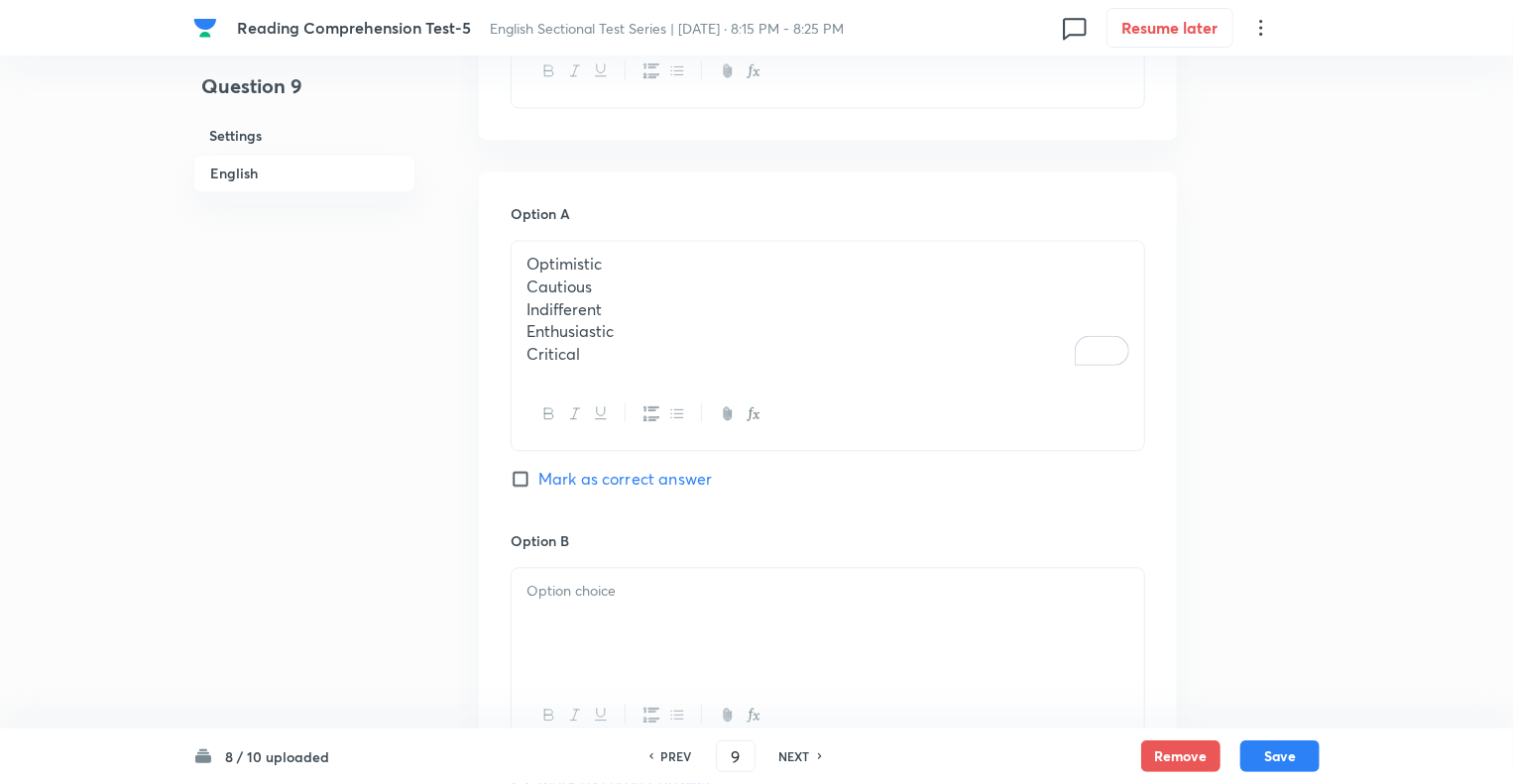 click on "Critical" at bounding box center [828, 354] 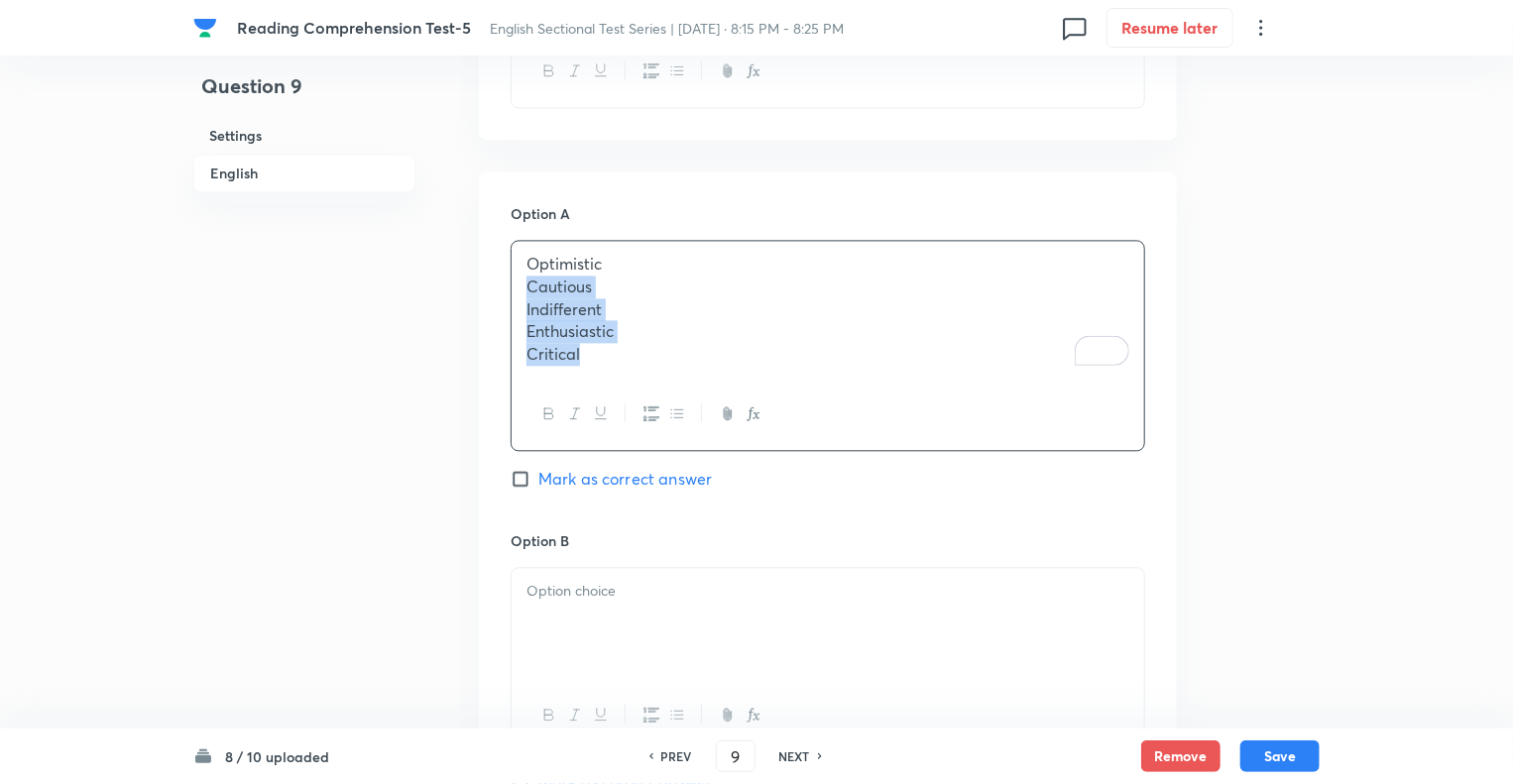 drag, startPoint x: 591, startPoint y: 348, endPoint x: 513, endPoint y: 289, distance: 97.800818 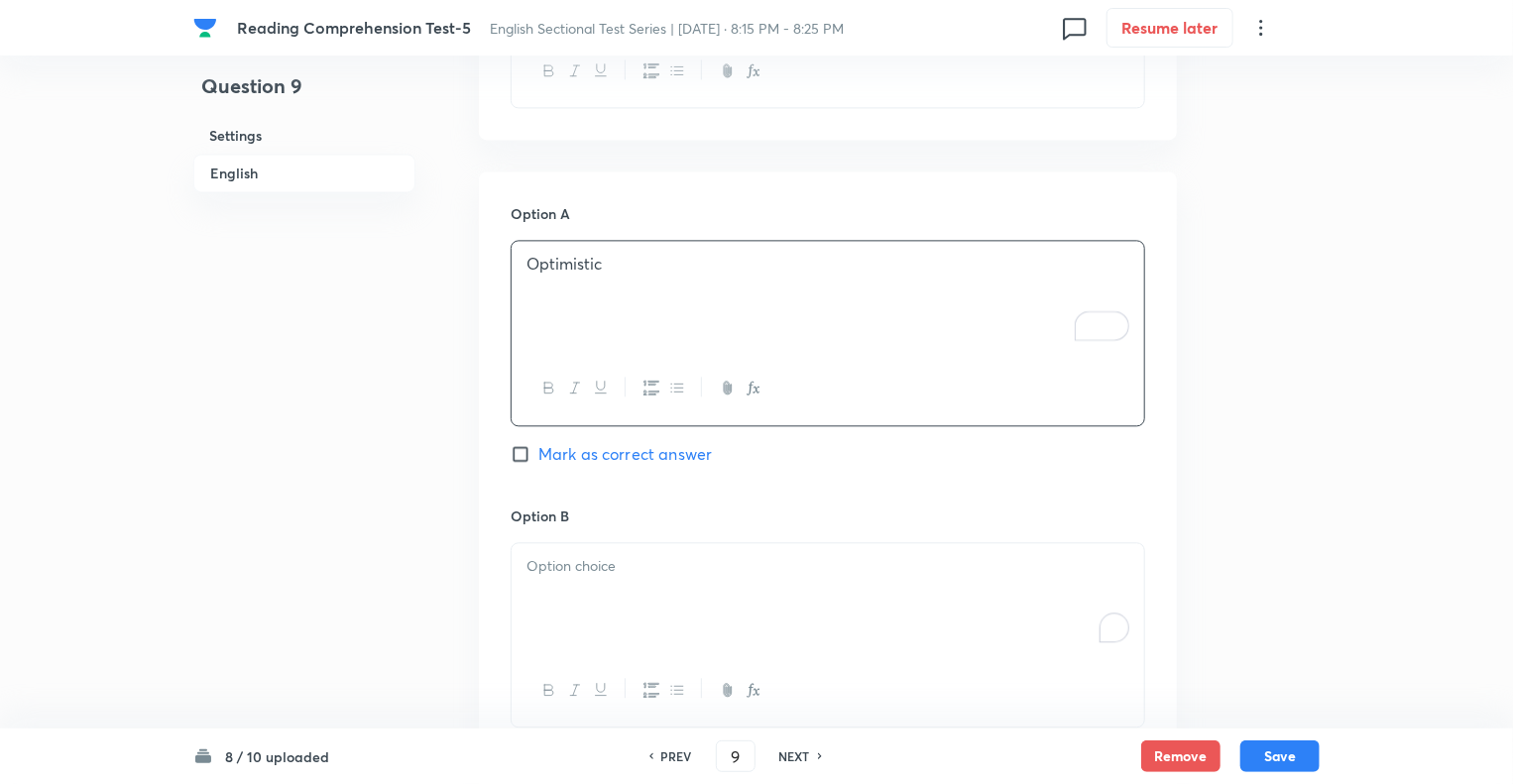click at bounding box center [828, 599] 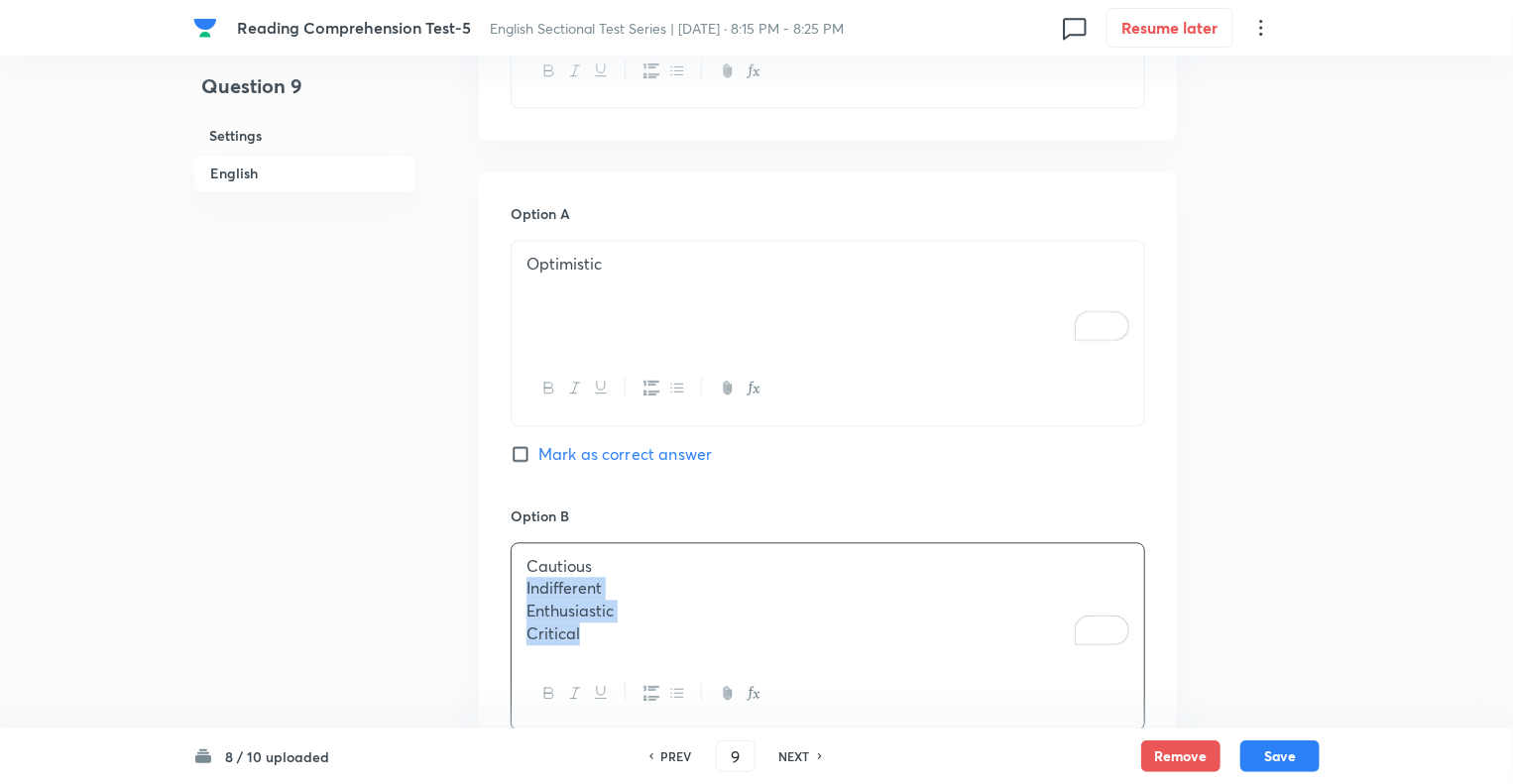 drag, startPoint x: 593, startPoint y: 629, endPoint x: 488, endPoint y: 586, distance: 113.46365 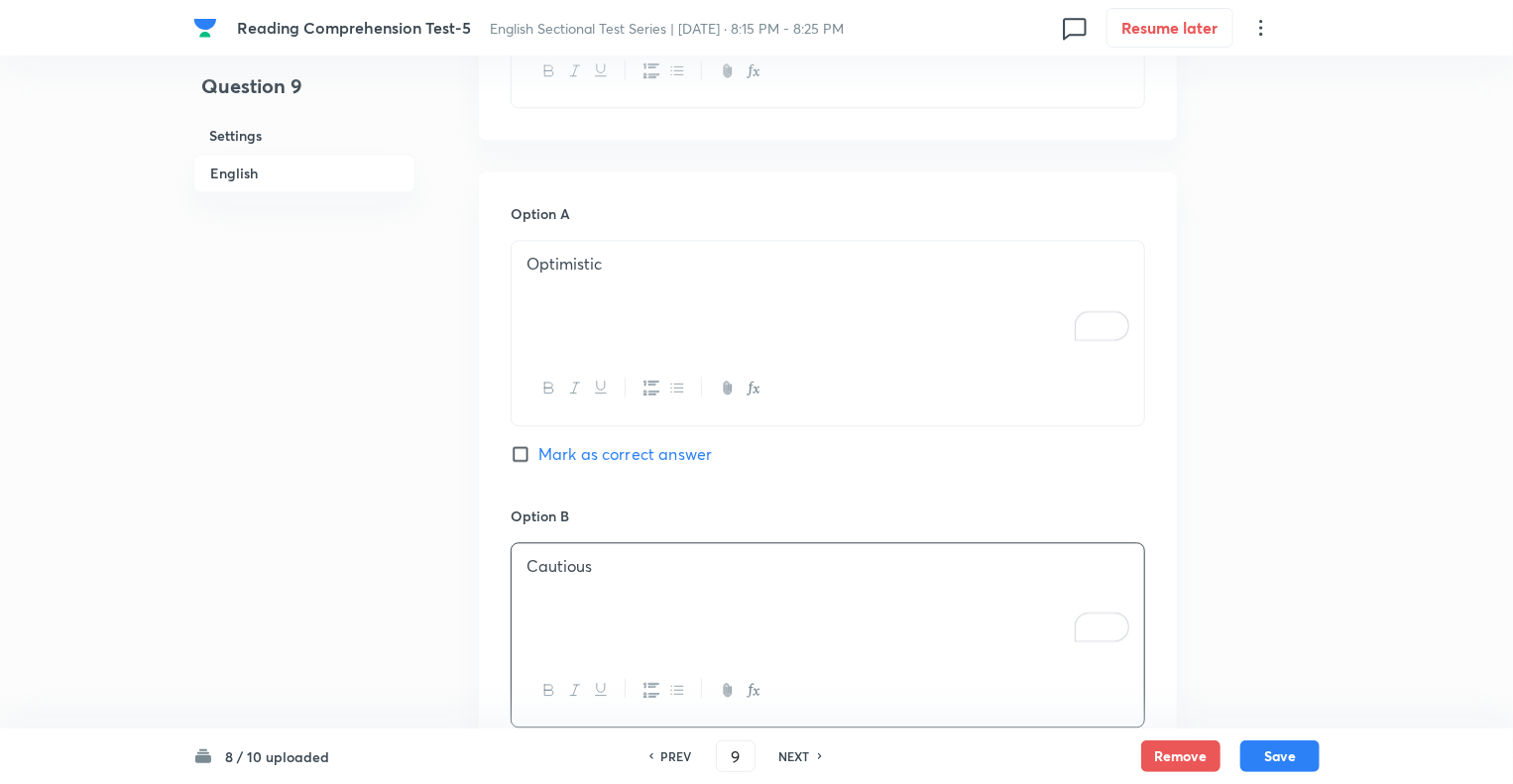 click on "Question 9 Settings English" at bounding box center [304, 48] 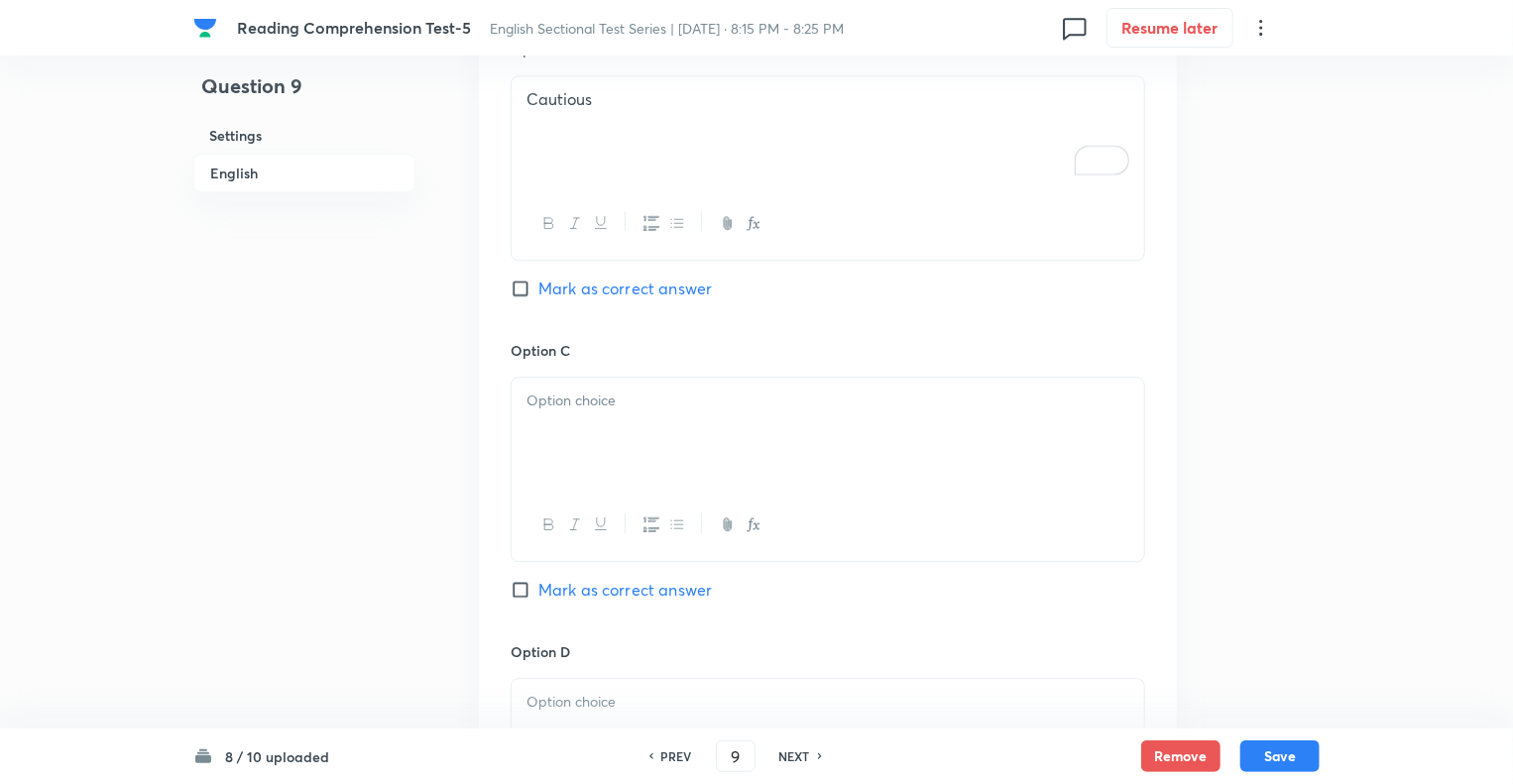 scroll, scrollTop: 2736, scrollLeft: 0, axis: vertical 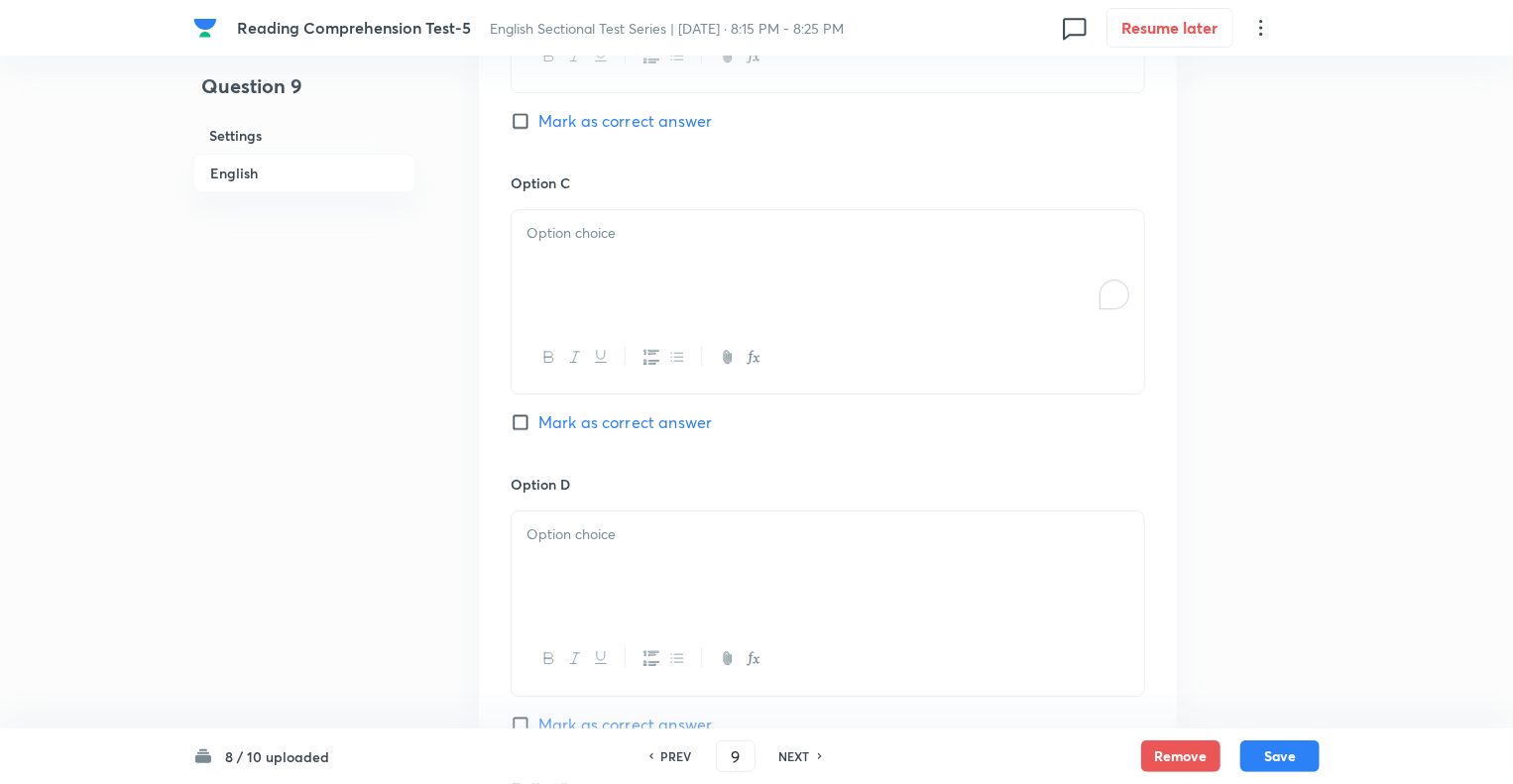 click at bounding box center (828, 233) 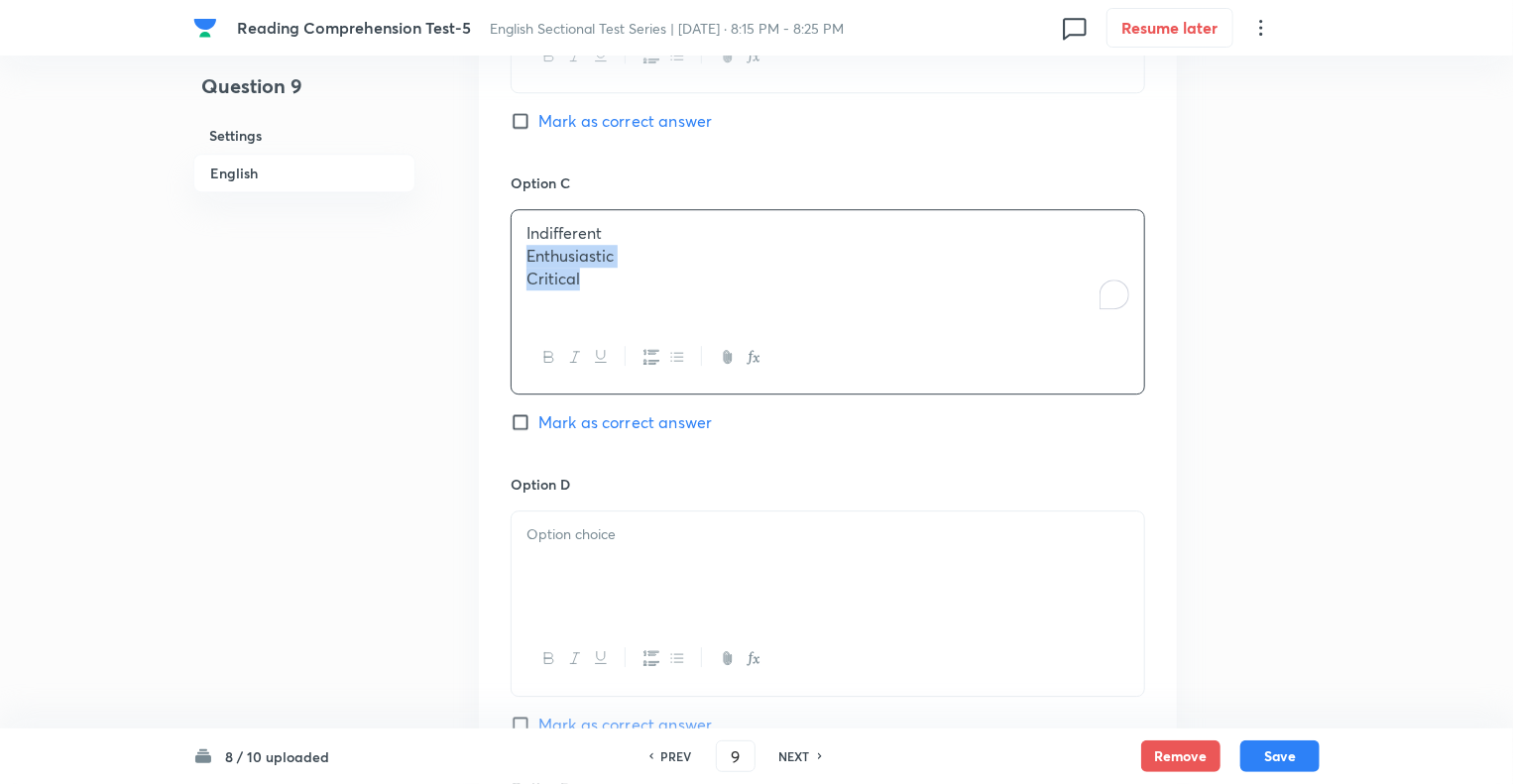 drag, startPoint x: 586, startPoint y: 272, endPoint x: 501, endPoint y: 257, distance: 86.31338 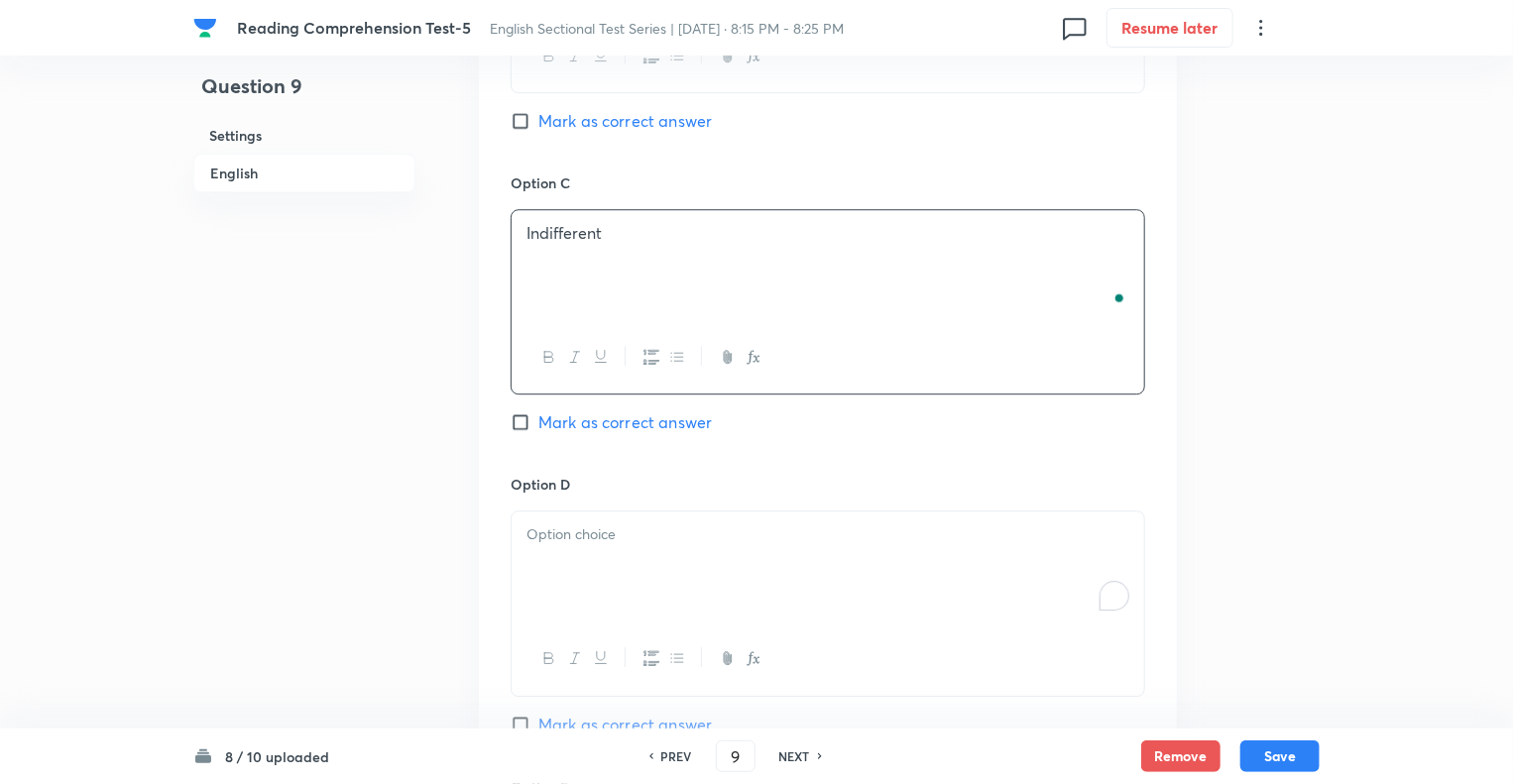 click at bounding box center (828, 534) 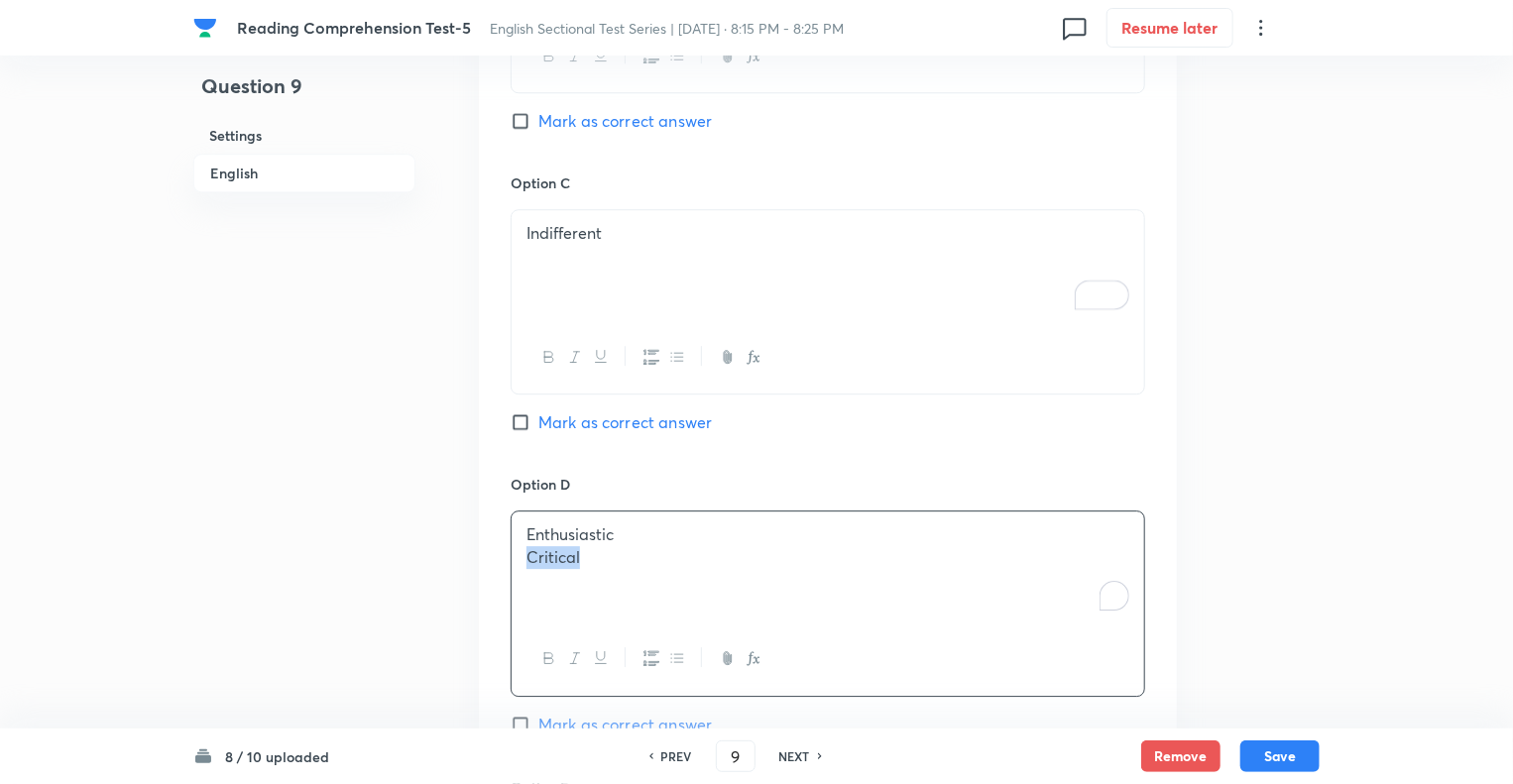 drag, startPoint x: 588, startPoint y: 555, endPoint x: 424, endPoint y: 552, distance: 164.02744 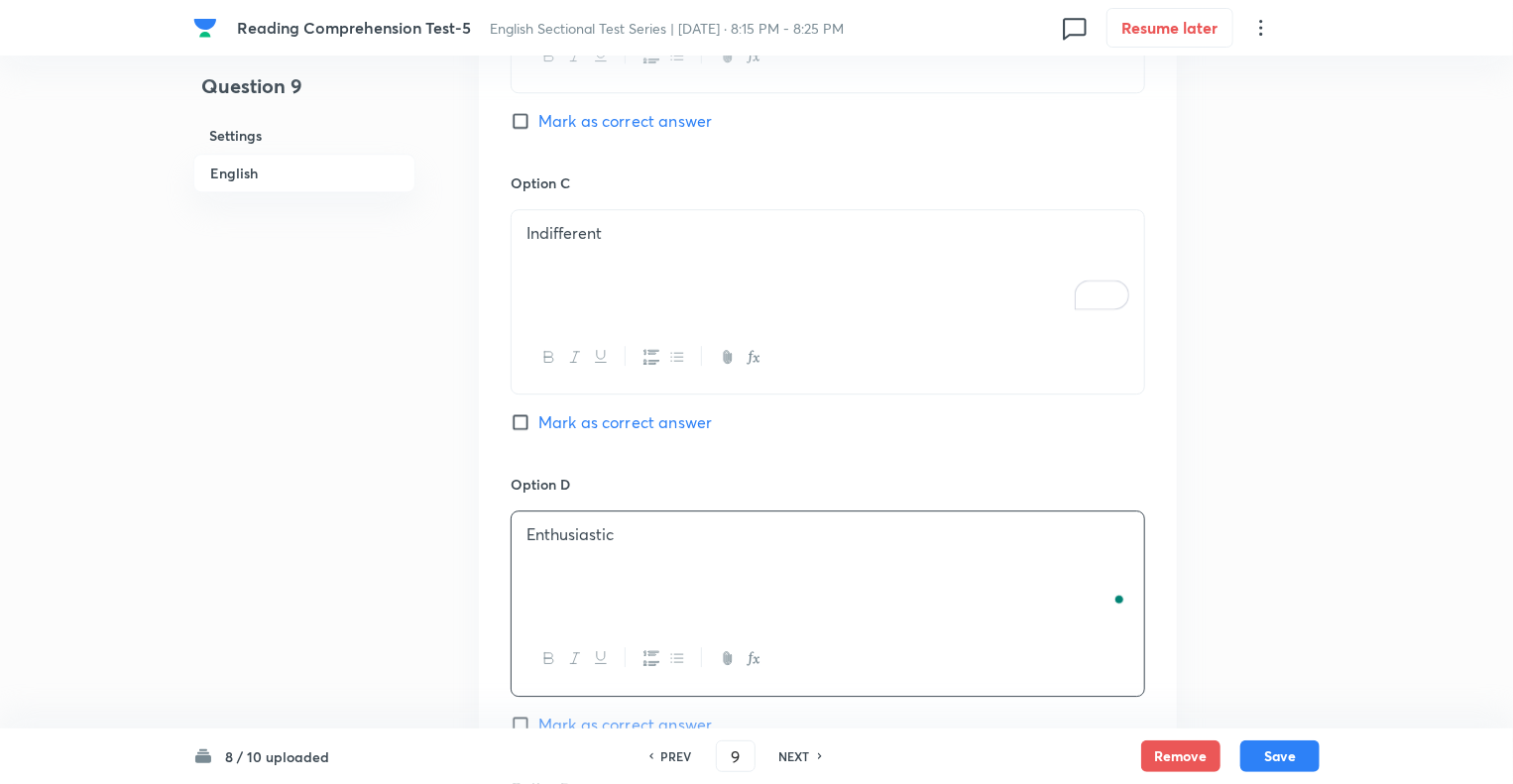 click on "Question 9 Settings English" at bounding box center (304, -587) 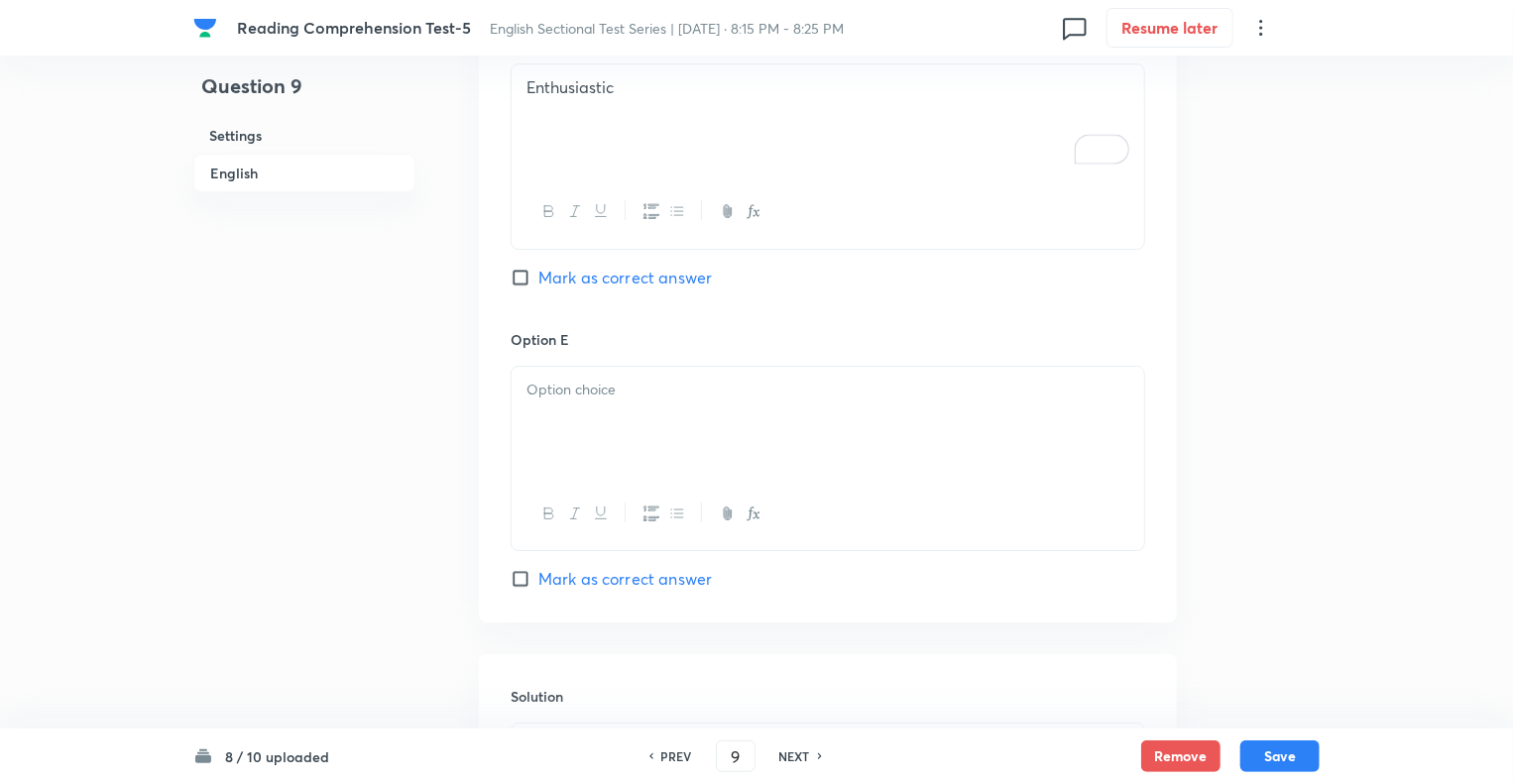 scroll, scrollTop: 3211, scrollLeft: 0, axis: vertical 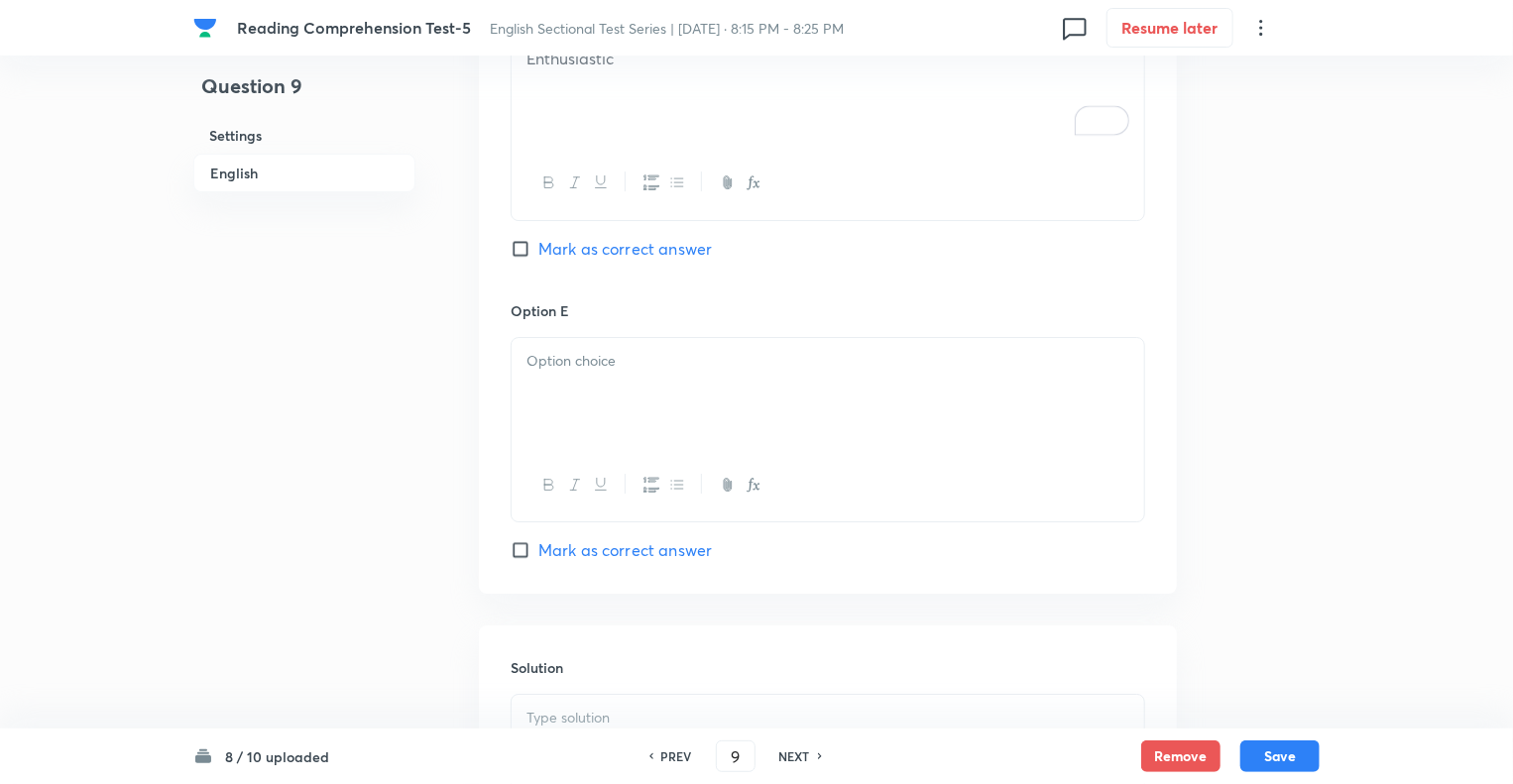 click at bounding box center (828, 393) 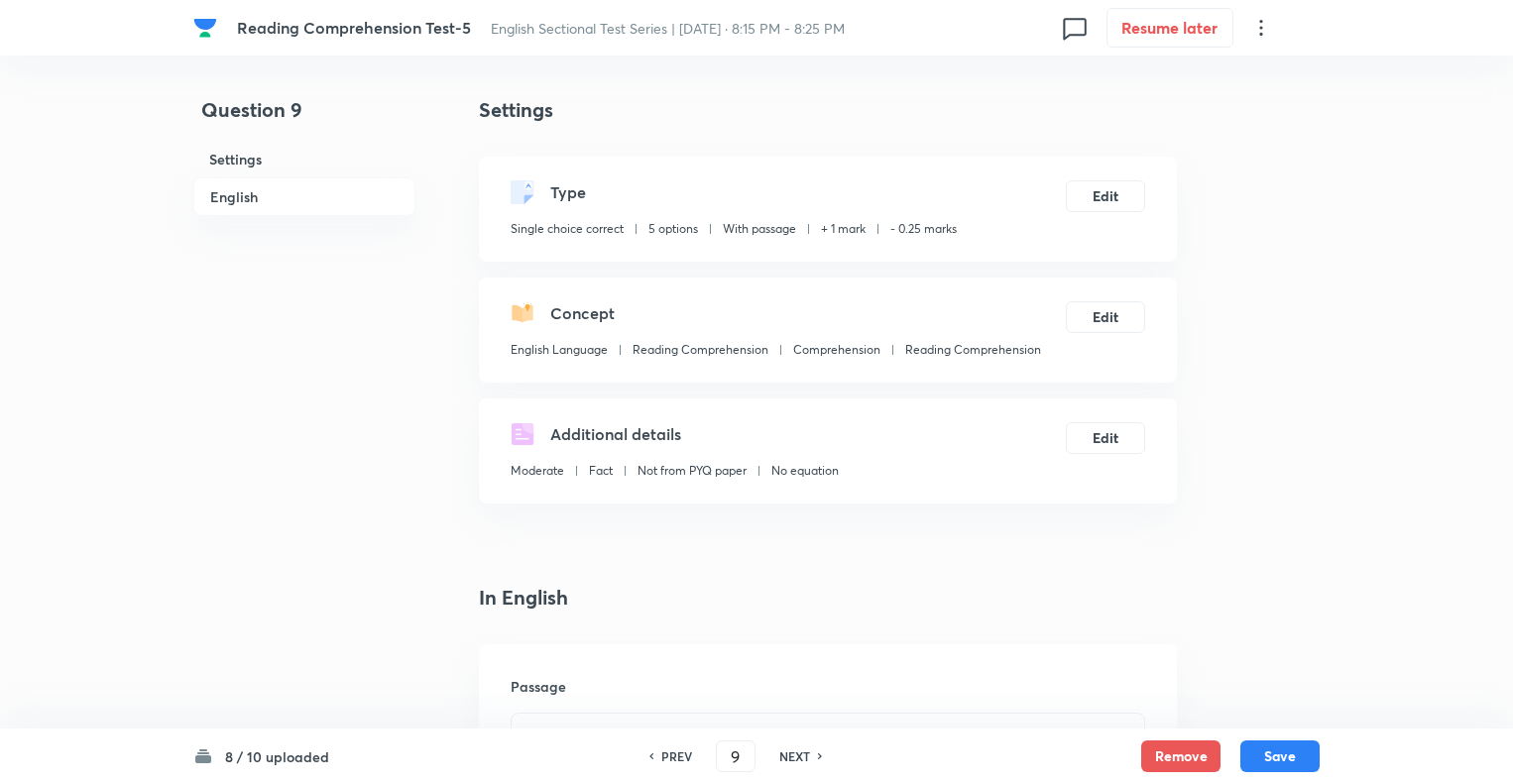 click at bounding box center (828, 3962) 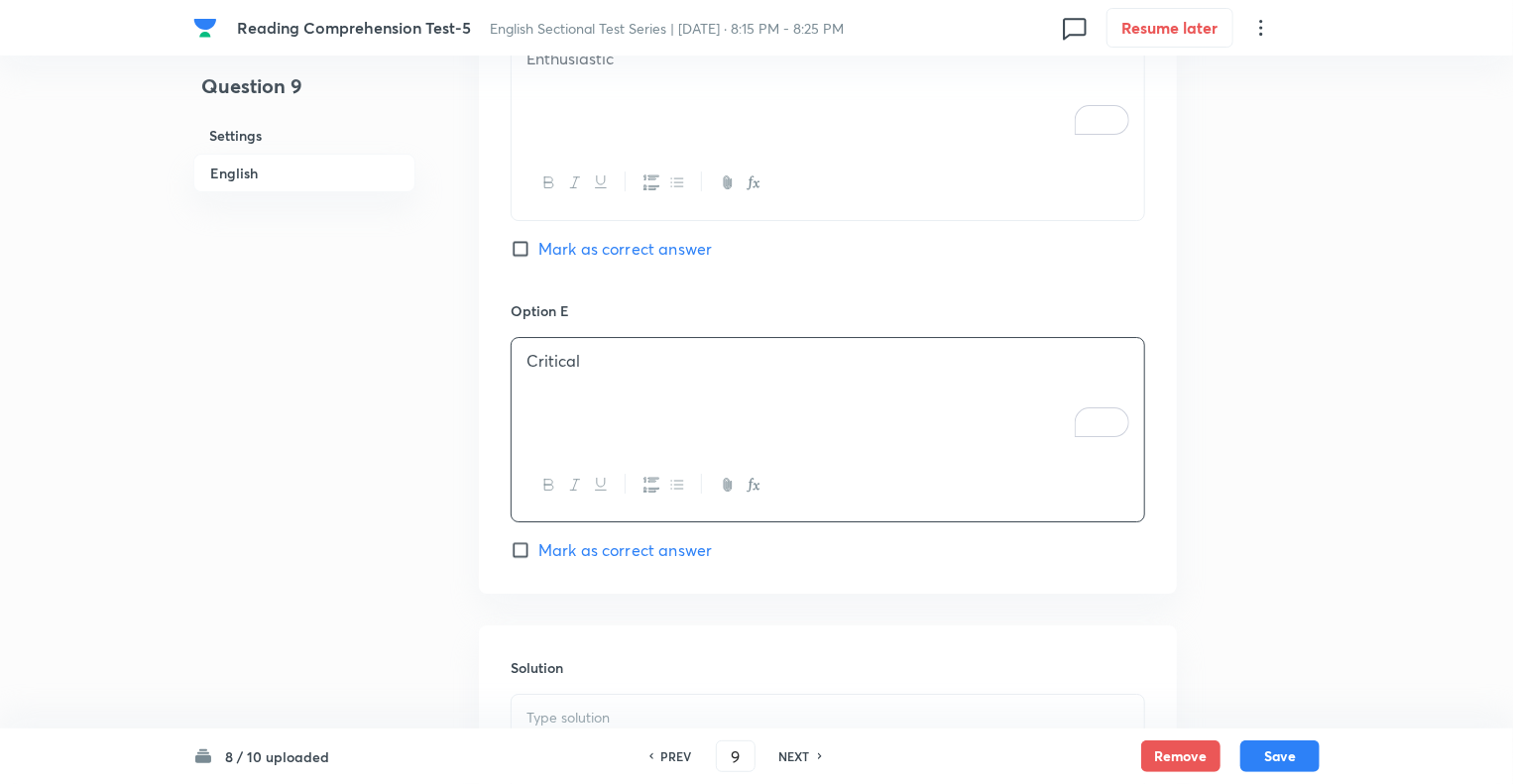 scroll, scrollTop: 0, scrollLeft: 0, axis: both 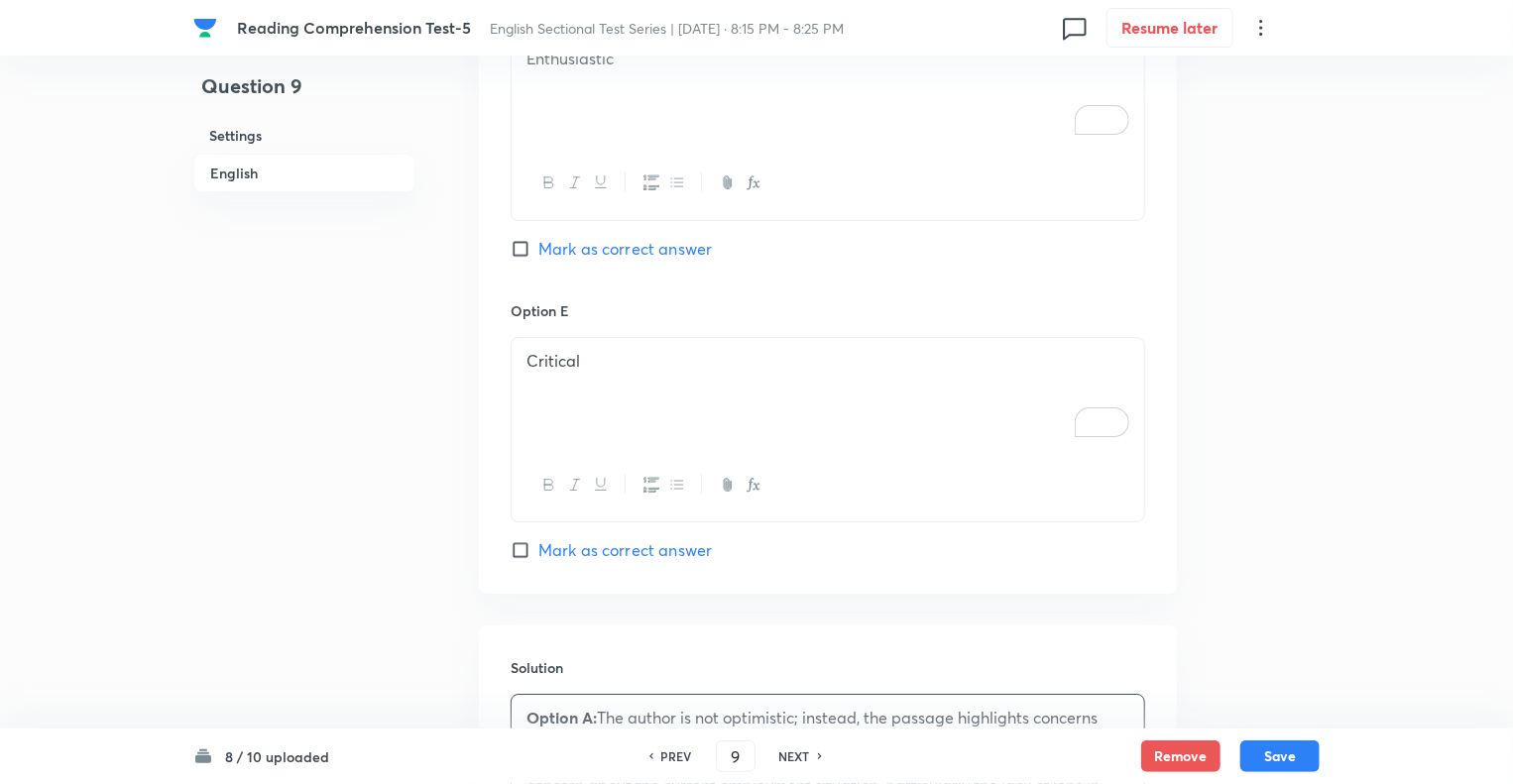 click on "Question 9 Settings English" at bounding box center [304, -971] 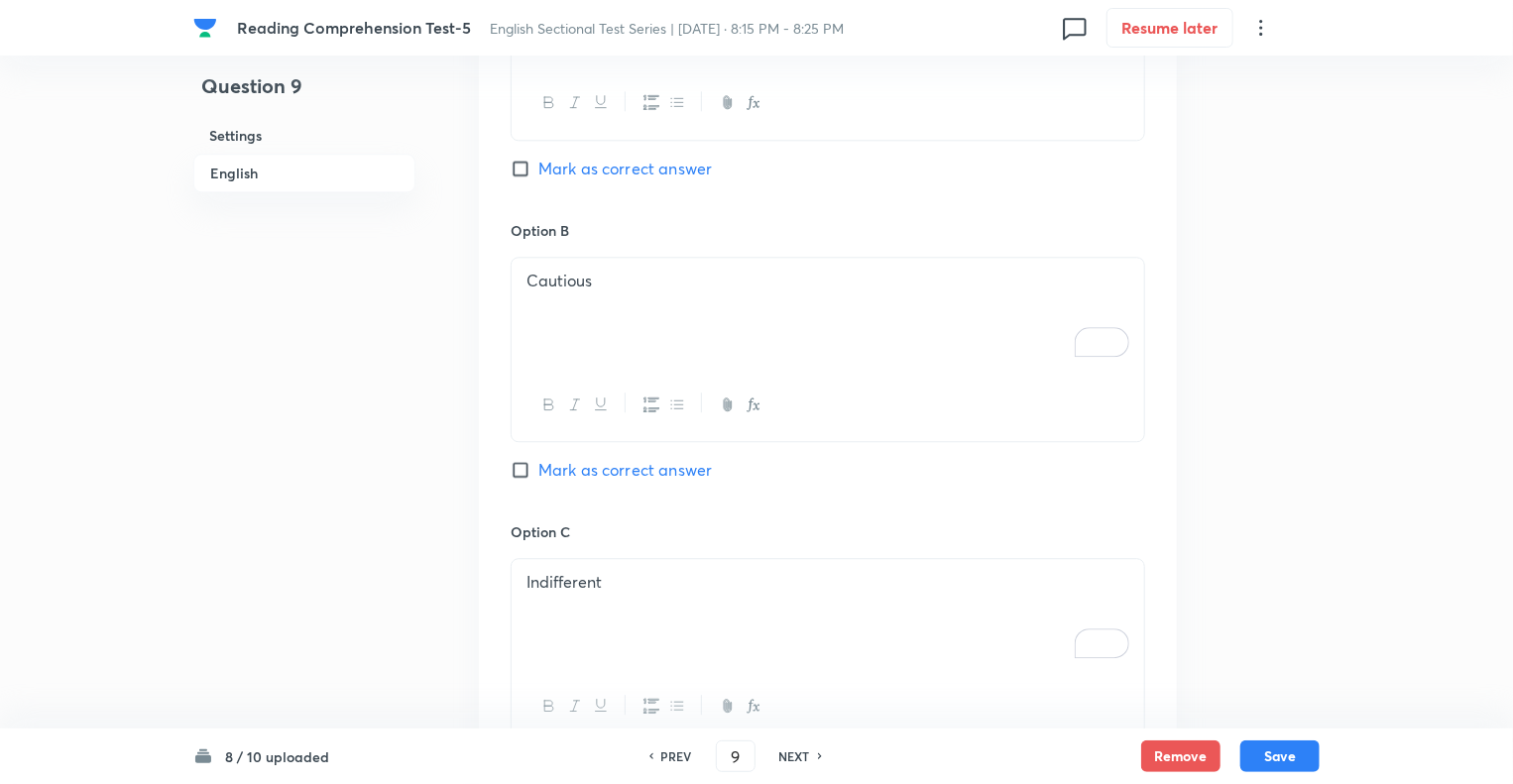 scroll, scrollTop: 2379, scrollLeft: 0, axis: vertical 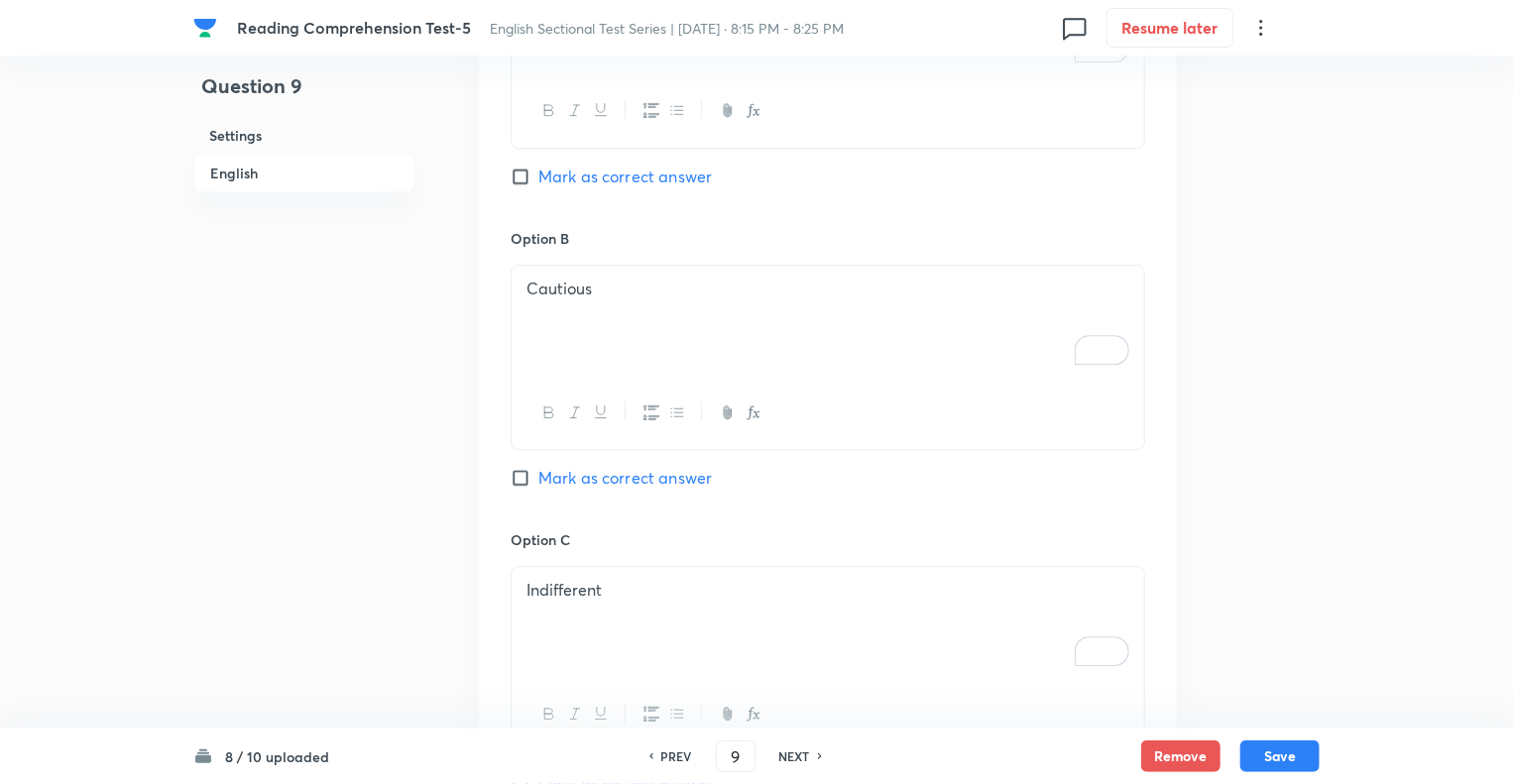 click on "Mark as correct answer" at bounding box center [524, 478] 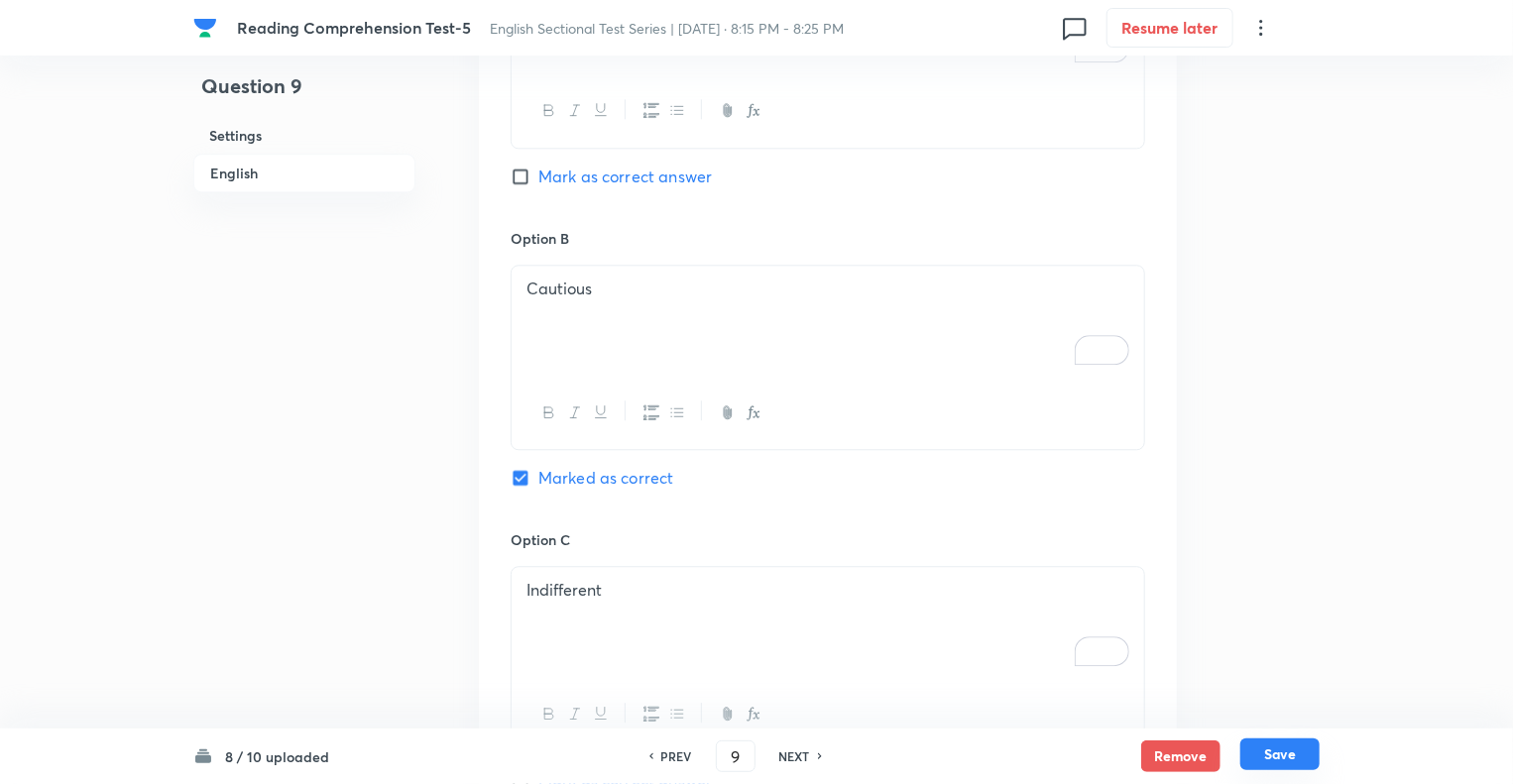 click on "Save" at bounding box center [1280, 754] 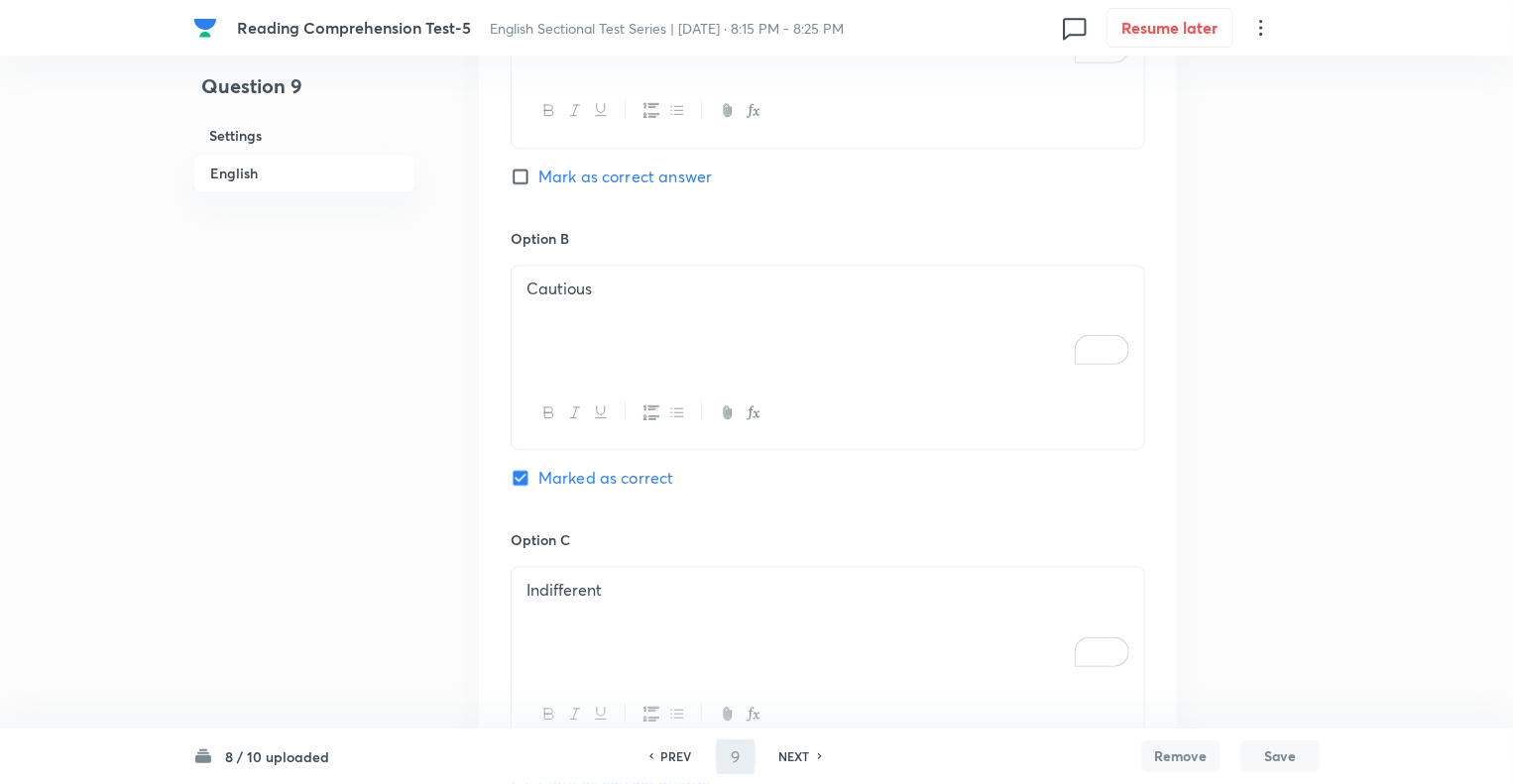 type on "10" 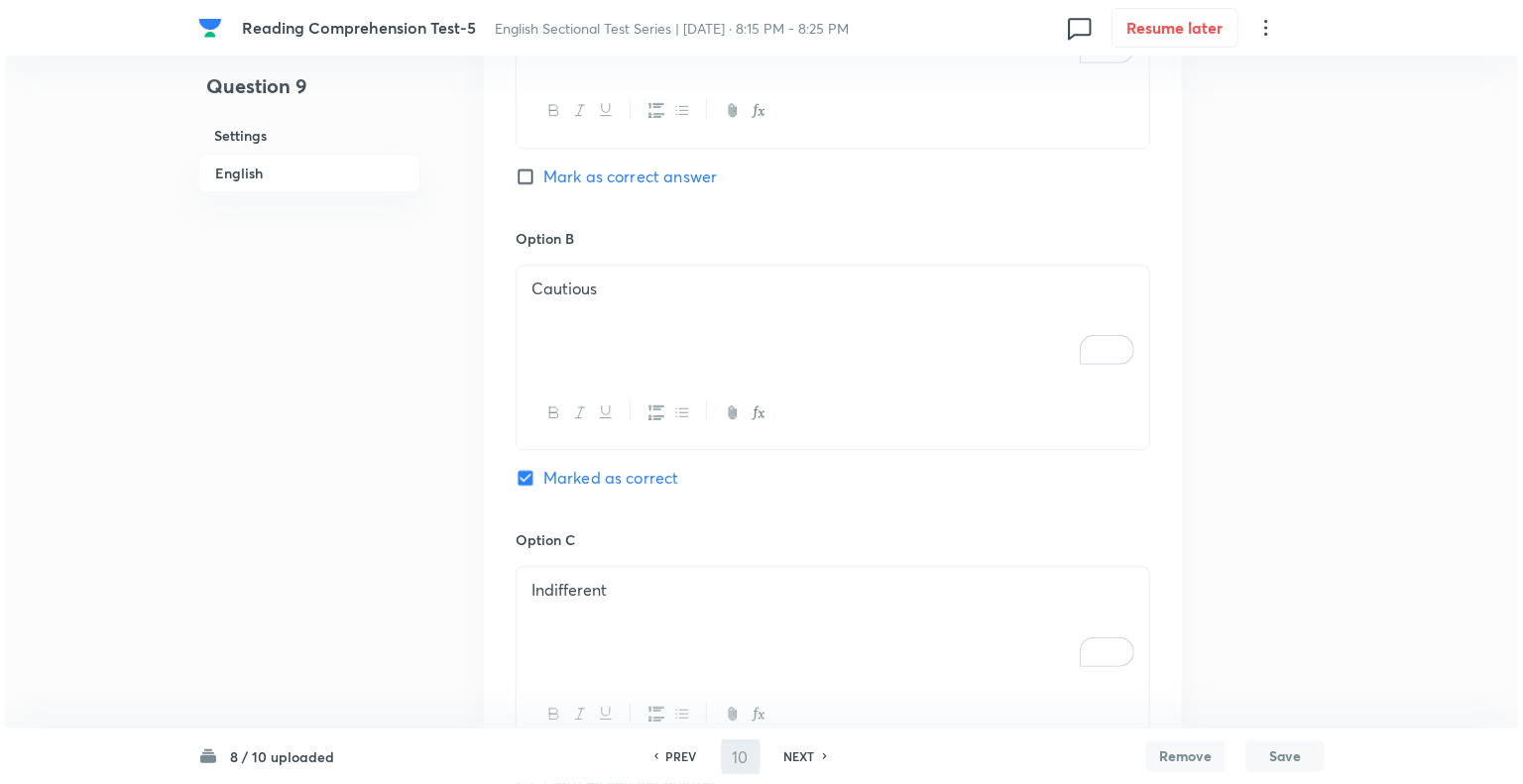 scroll, scrollTop: 0, scrollLeft: 0, axis: both 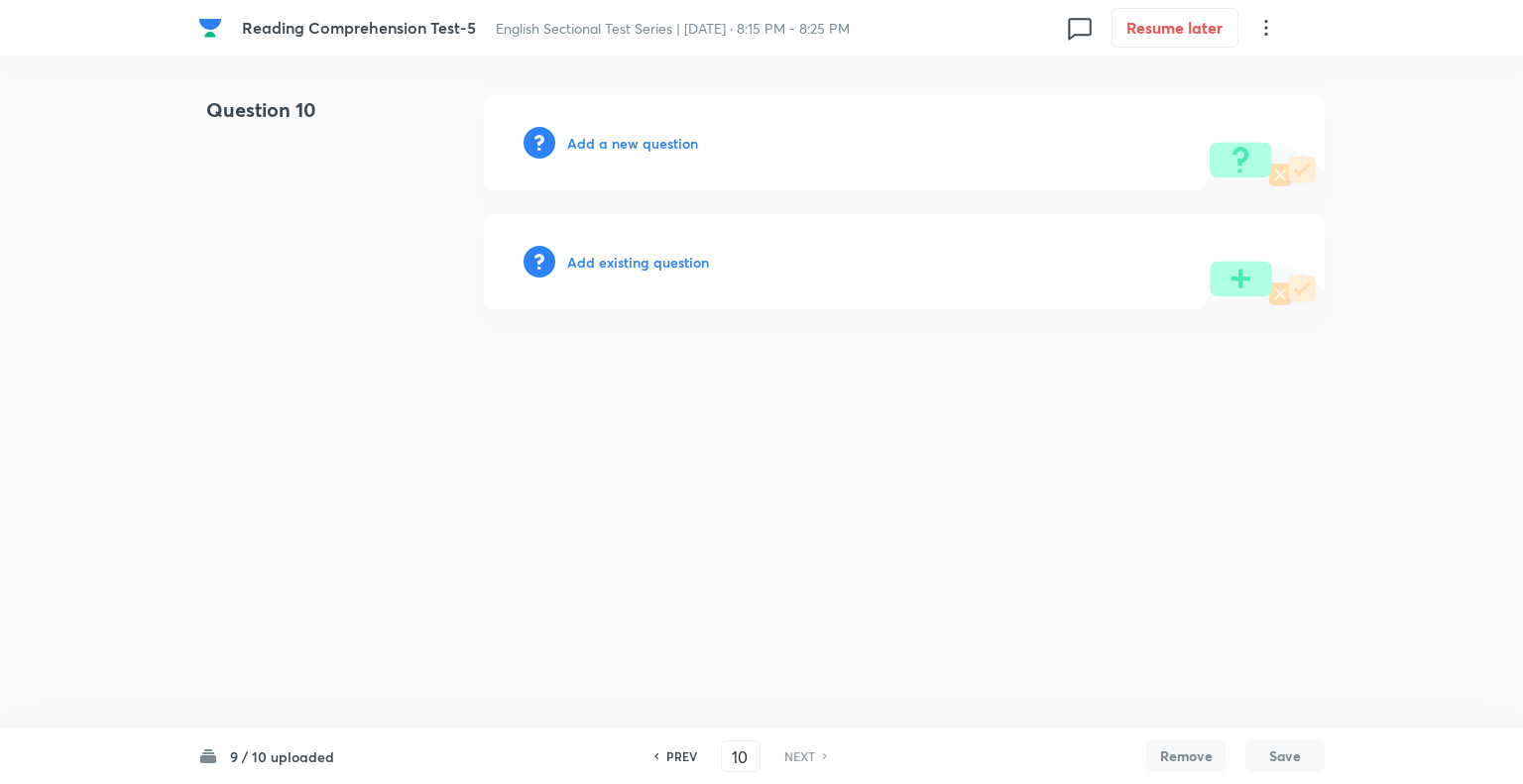 click on "Add a new question" at bounding box center (633, 143) 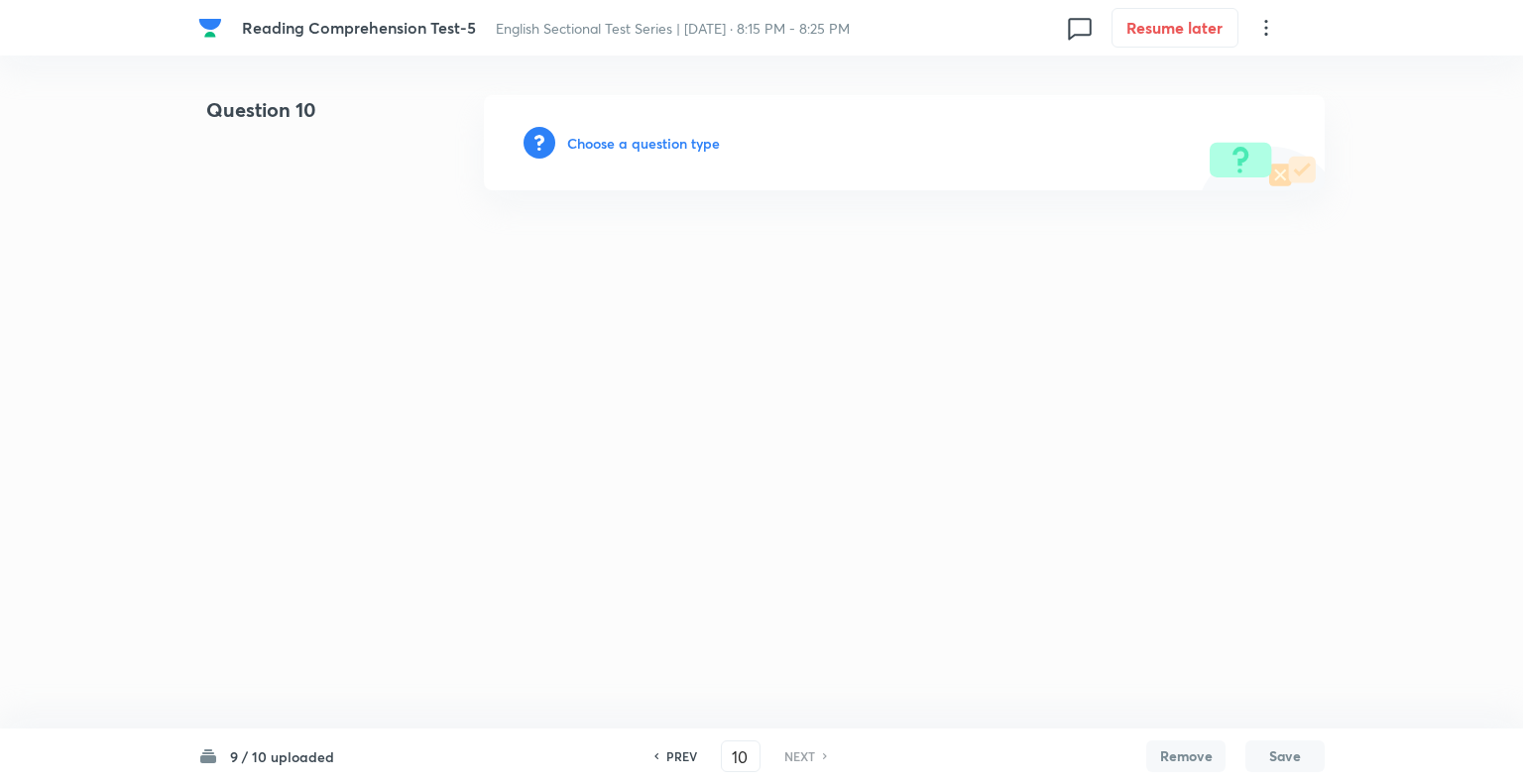 click on "Choose a question type" at bounding box center [644, 143] 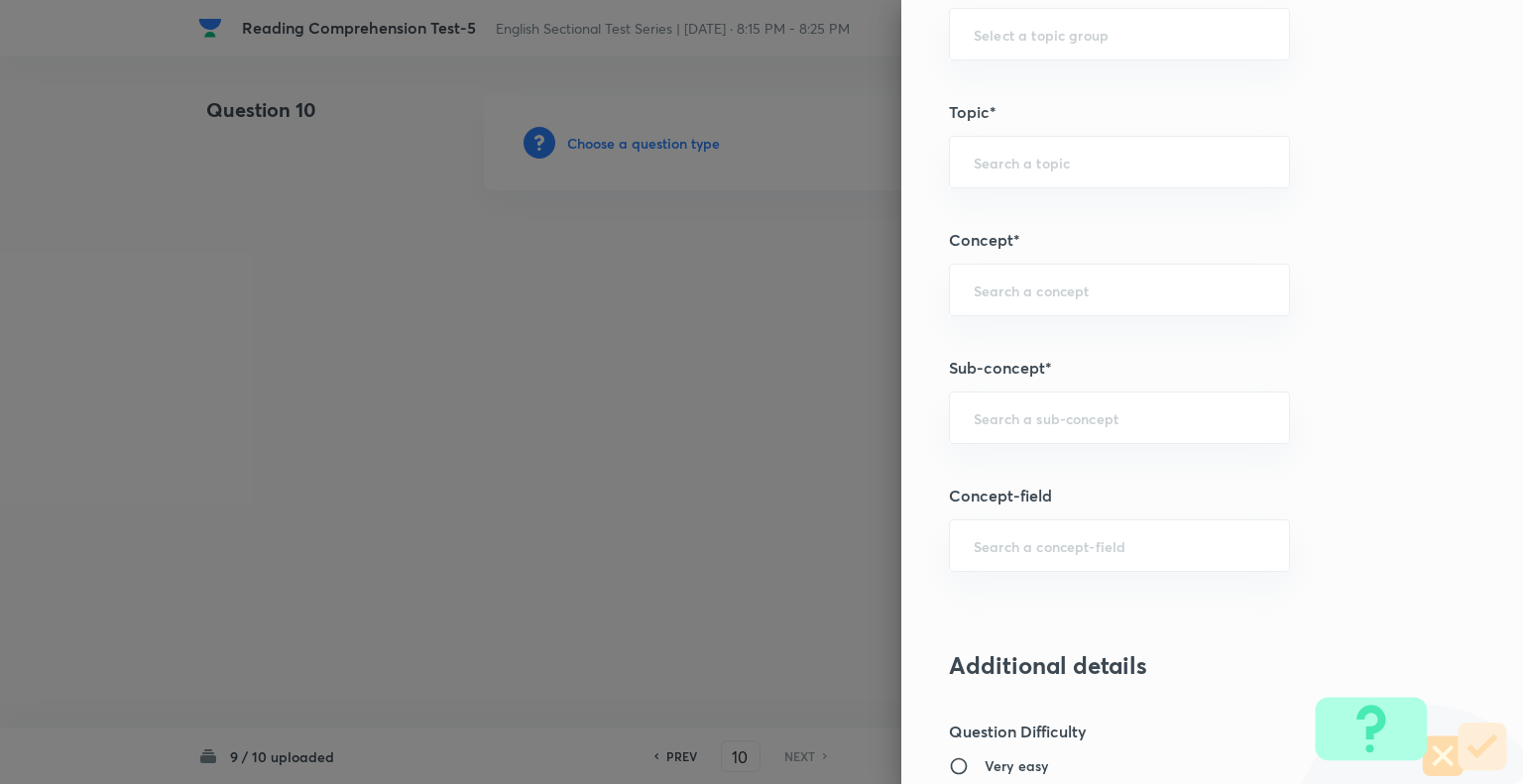 scroll, scrollTop: 999, scrollLeft: 0, axis: vertical 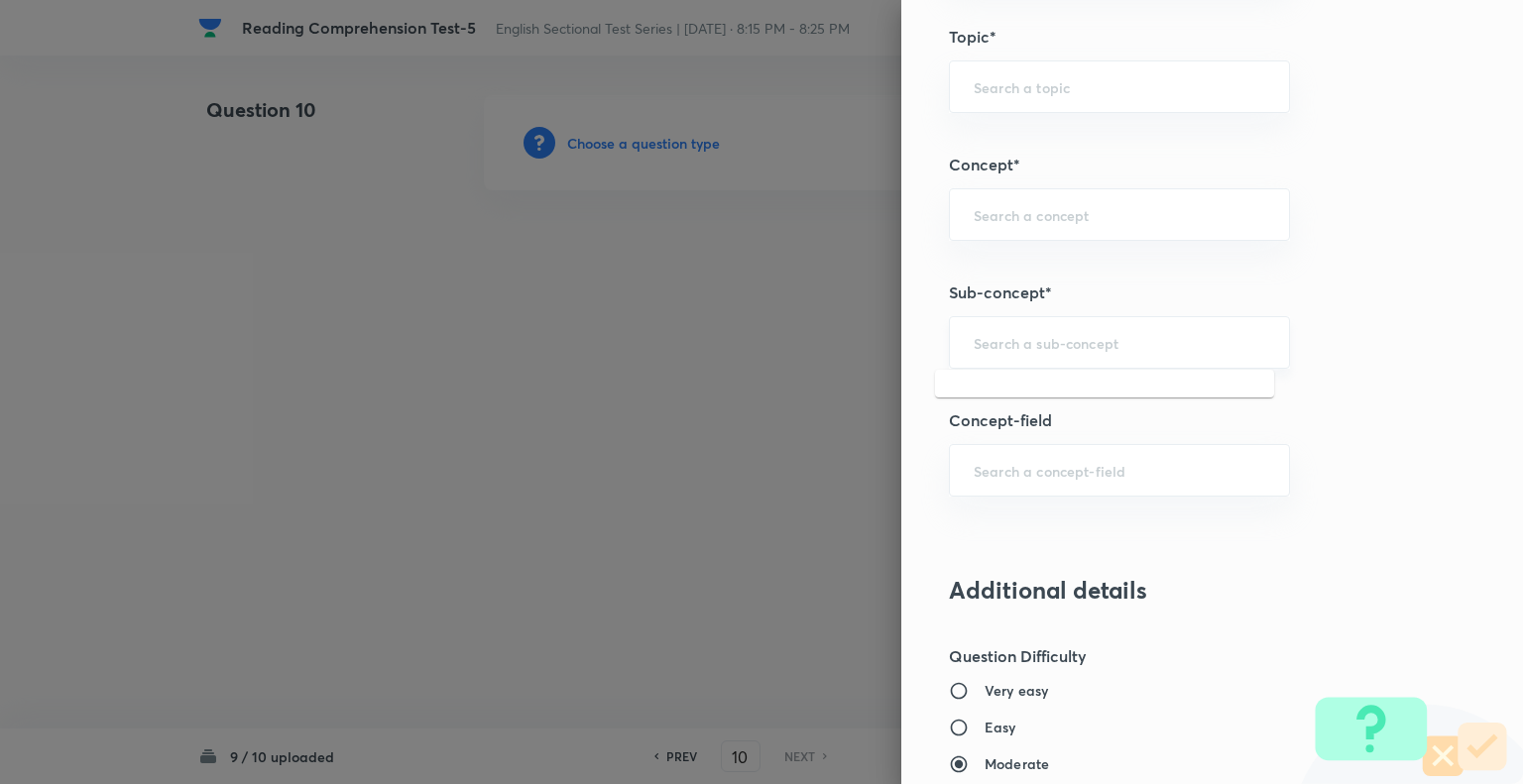 click at bounding box center [1119, 342] 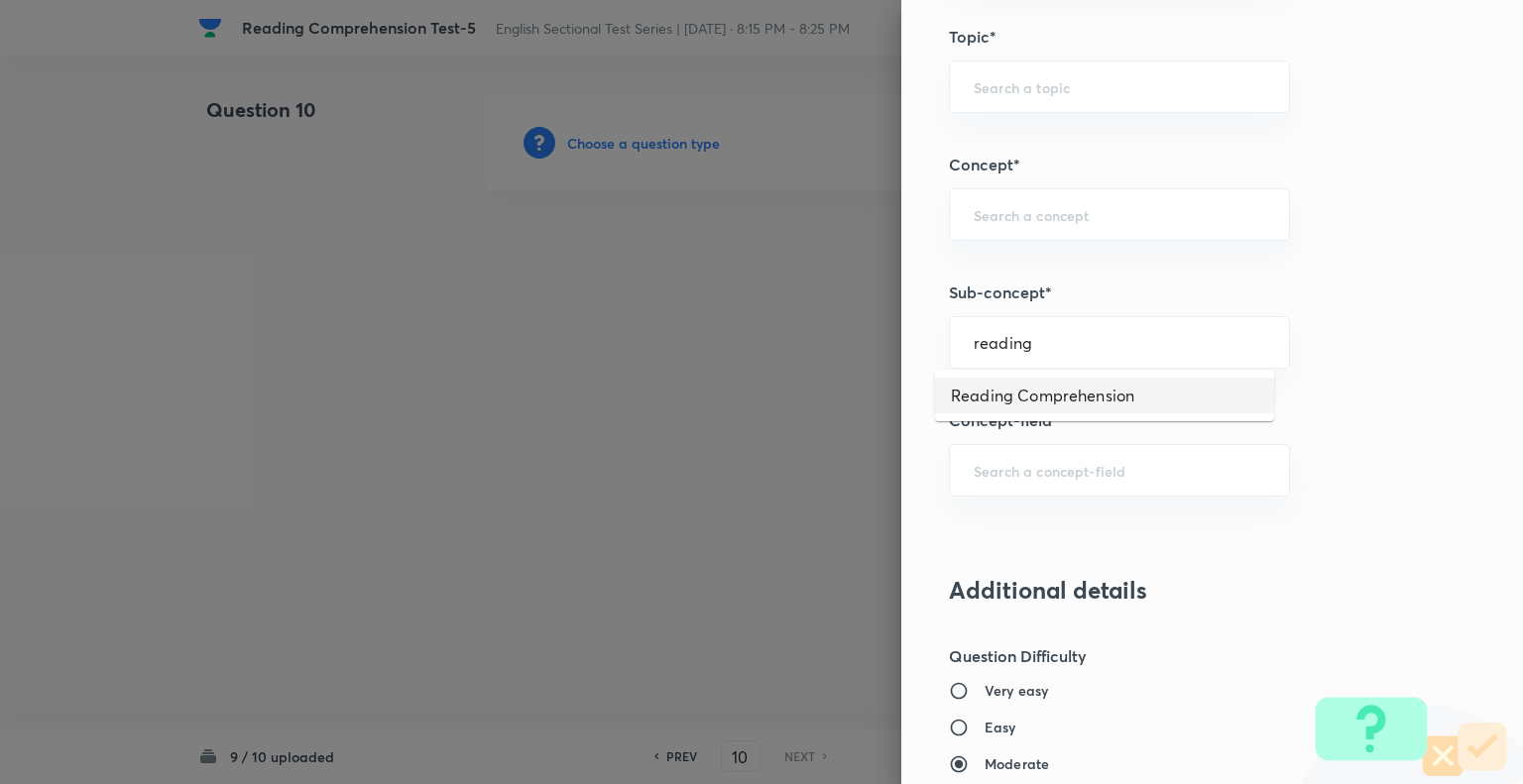 click on "Reading Comprehension" at bounding box center [1105, 395] 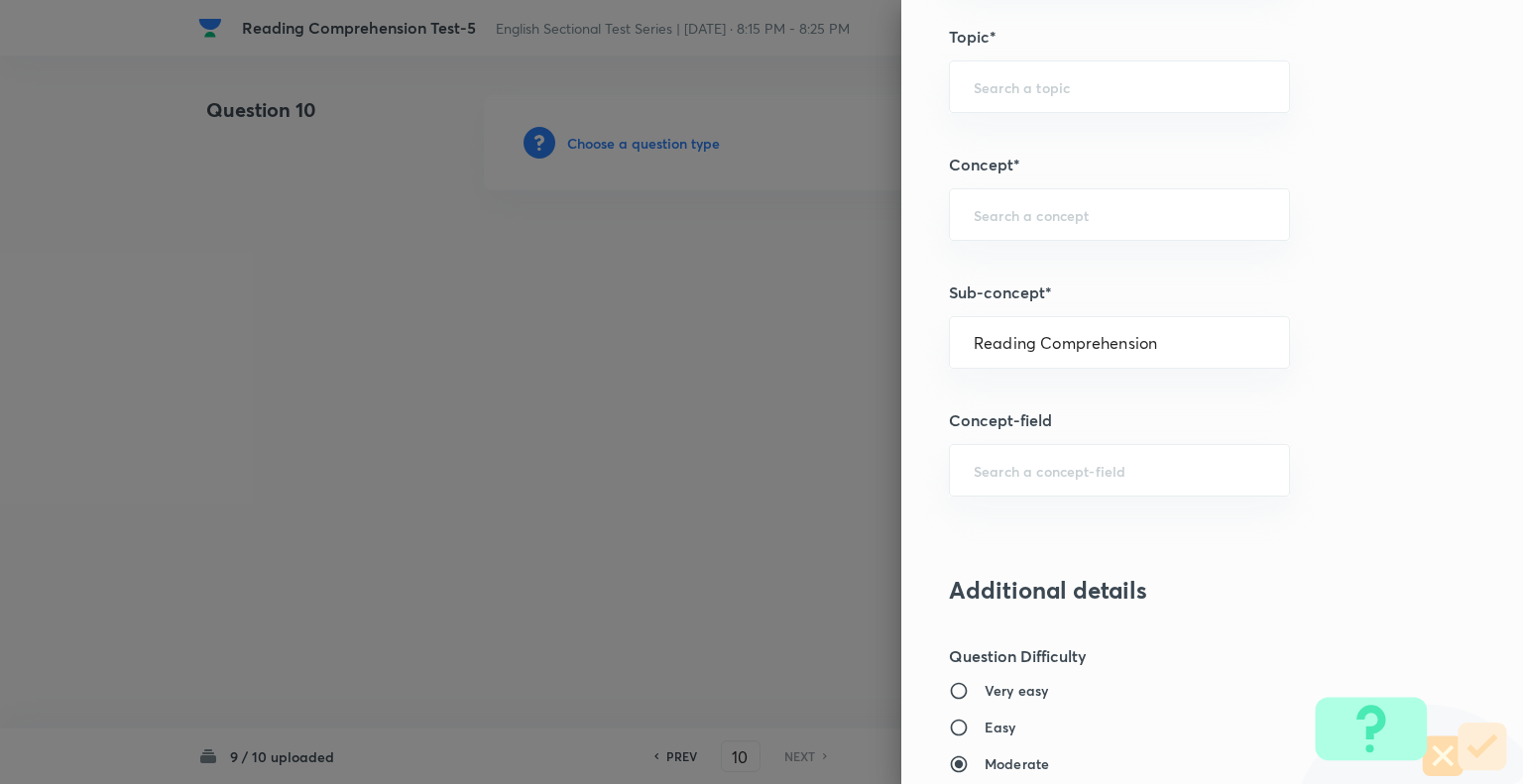 type on "English Language" 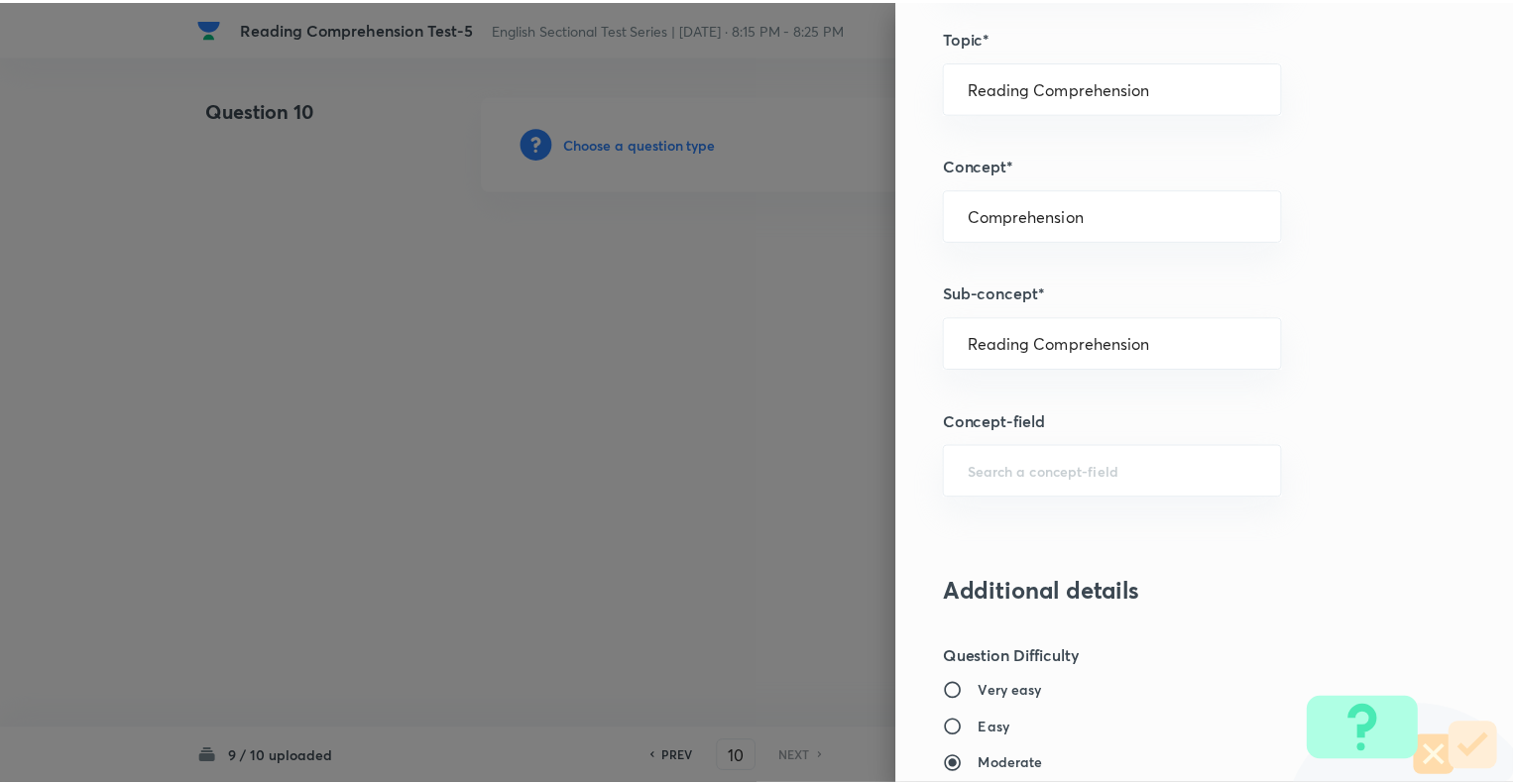 scroll, scrollTop: 1914, scrollLeft: 0, axis: vertical 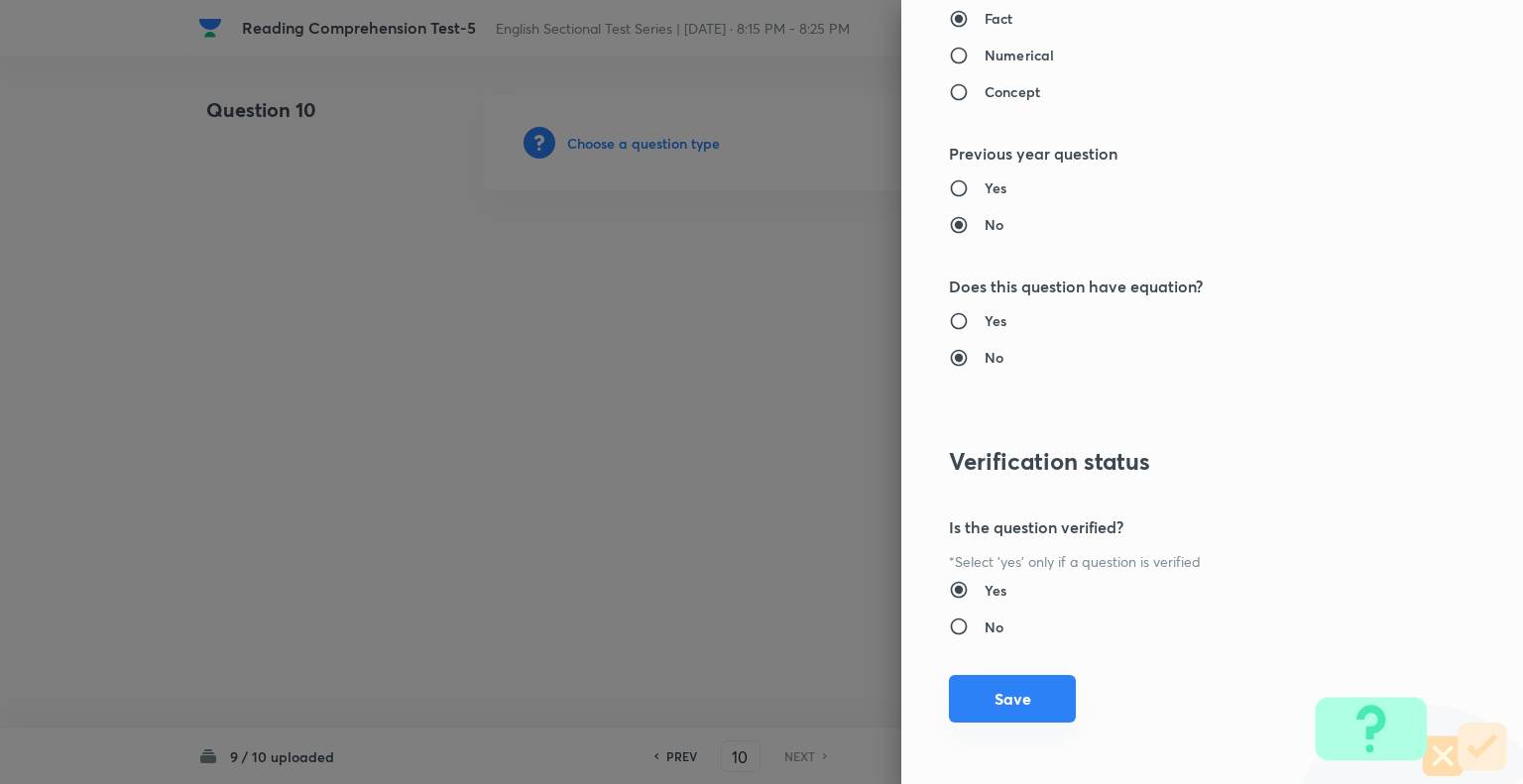 click on "Save" at bounding box center (1012, 699) 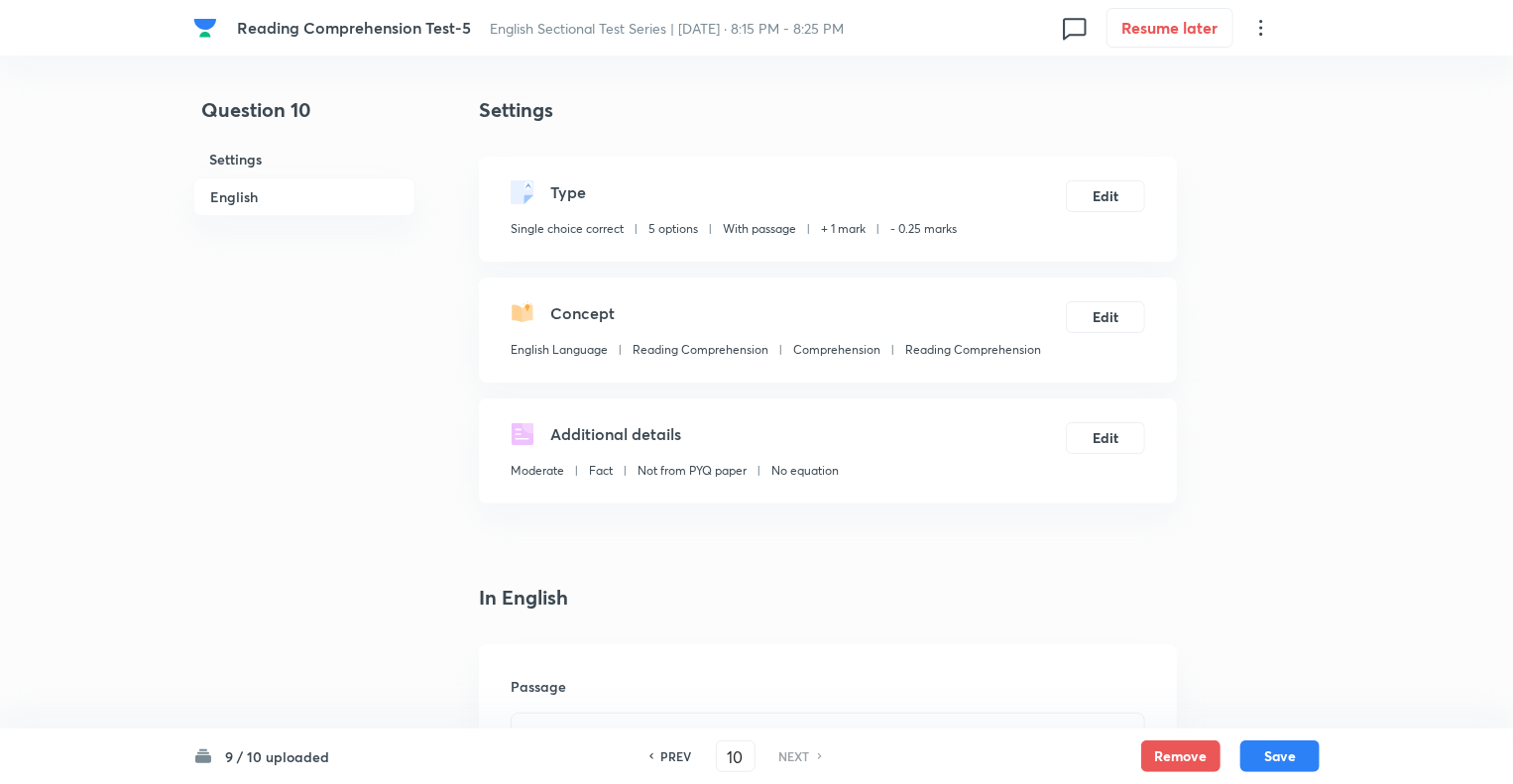 click on "Question 10 Settings English Settings Type Single choice correct 5 options With passage + 1 mark - 0.25 marks Edit Concept English Language Reading Comprehension Comprehension Reading Comprehension Edit Additional details Moderate Fact Not from PYQ paper No equation Edit In English Passage Read the following passage and answer the questions that follow. Some words are given in bold to help you while answering some questions. During normal times, seasonal labour released from agriculture gets accommodated in the construction sector, even though the ideal situation would be their movement to the factory sector. But, currently, the construction sector itself is shedding jobs, forcing workers to find employment in the household sector and low-end services. This non-availability of sufficient jobs in manufacturing and higher end services could be the  dampener  Tepid Question Option A Mark as correct answer Option B [PERSON_NAME] as correct answer Option C Mark as correct answer Option D Mark as correct answer Option E" at bounding box center [756, 2149] 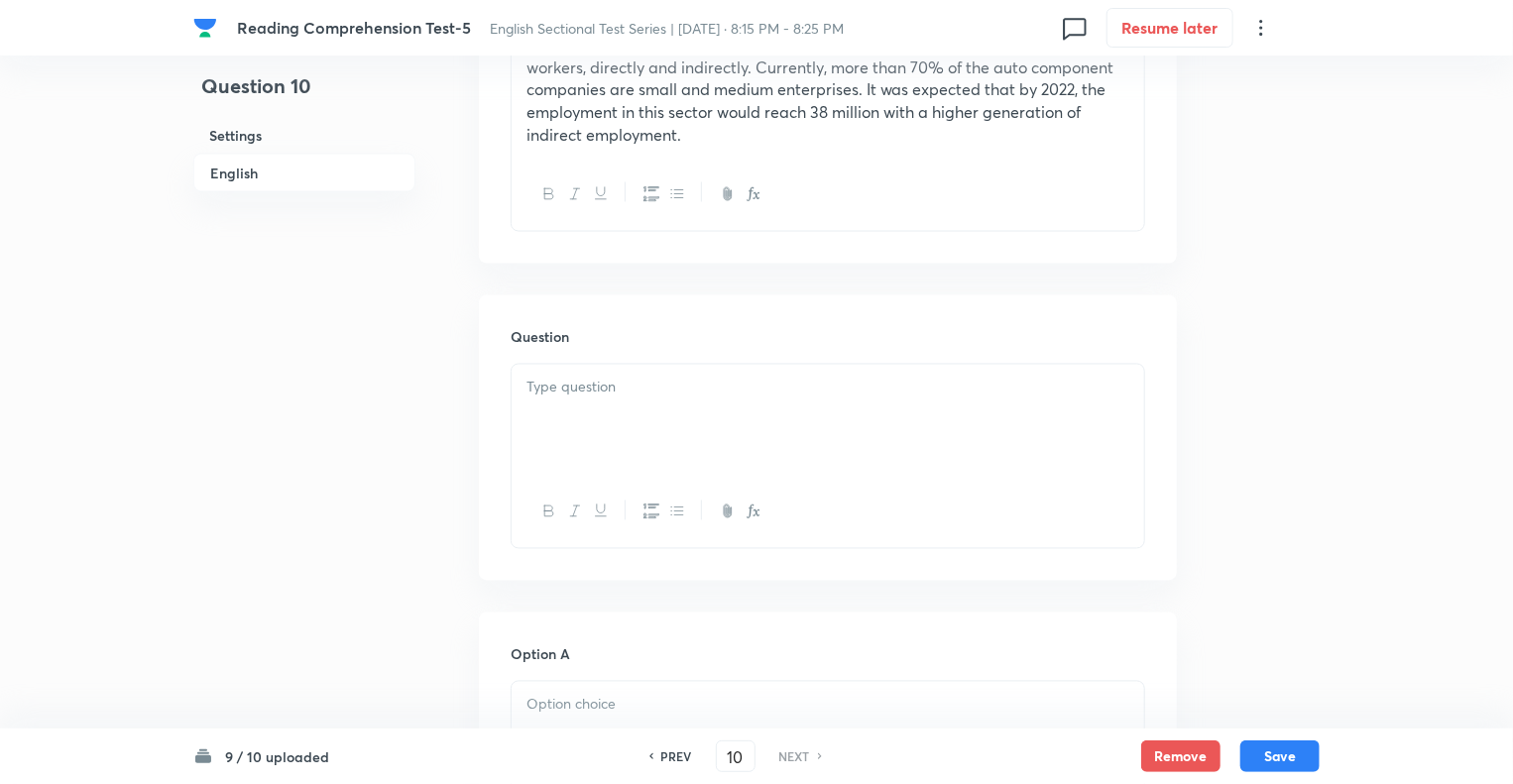 scroll, scrollTop: 1705, scrollLeft: 0, axis: vertical 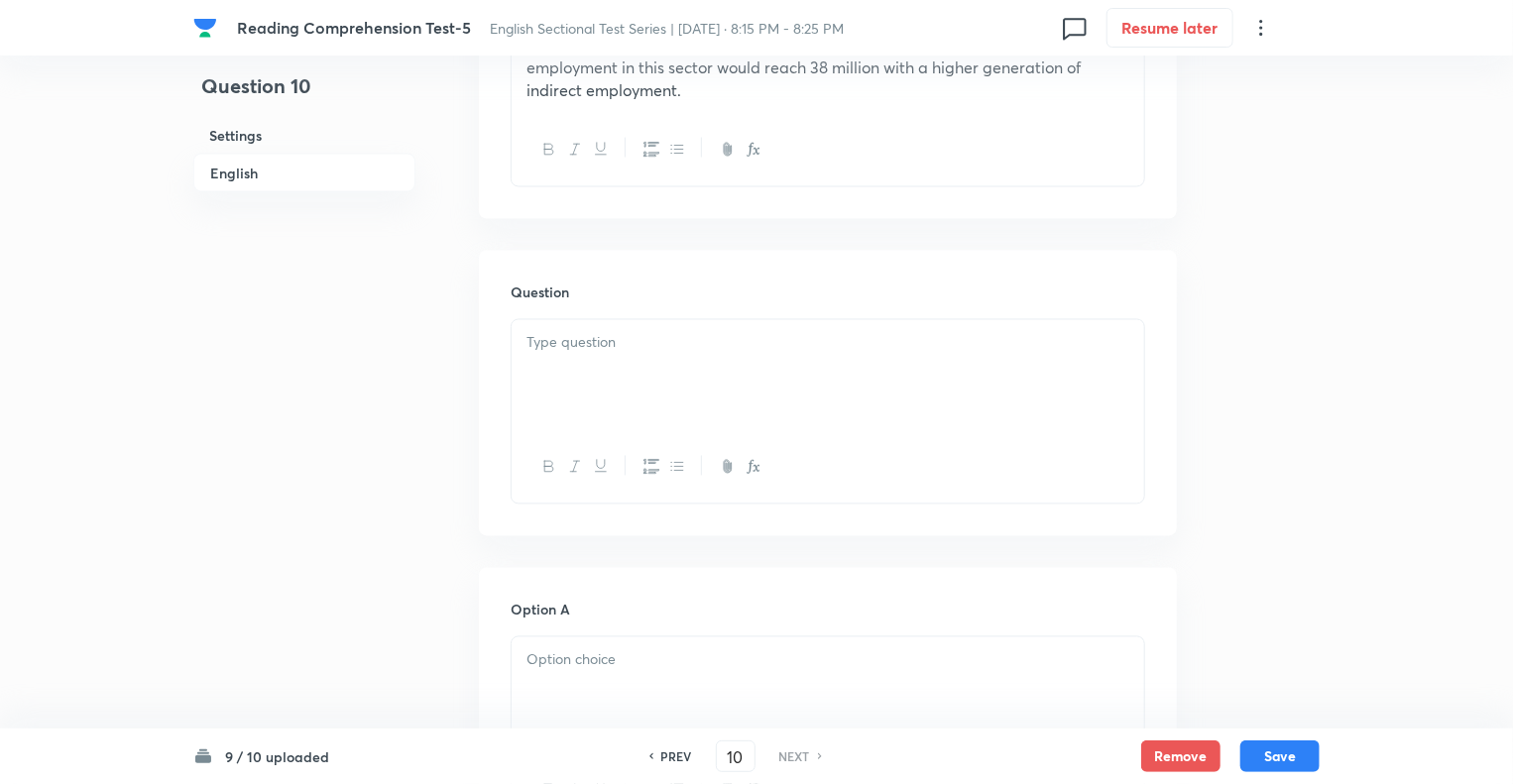 click at bounding box center [828, 376] 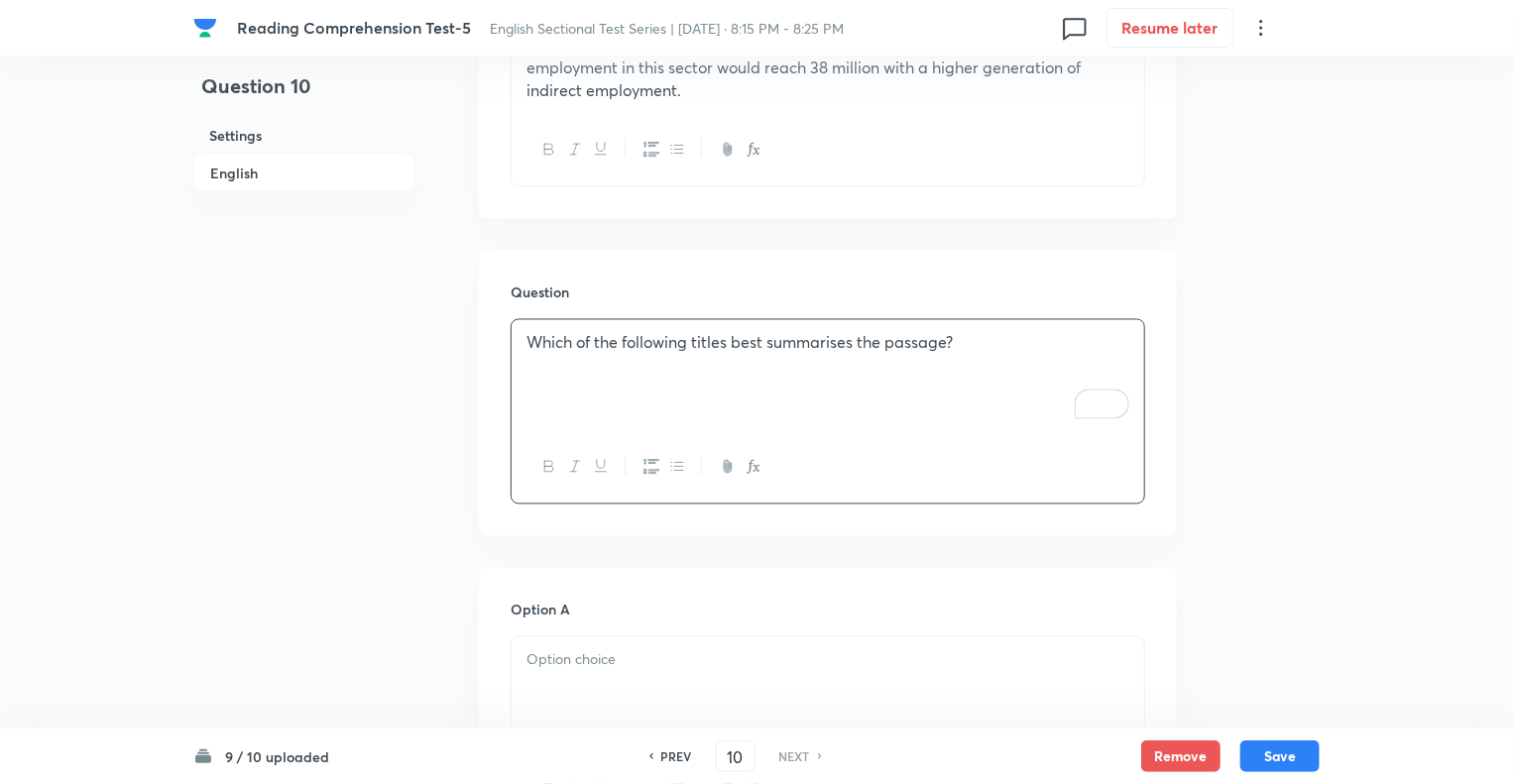 click at bounding box center (828, 693) 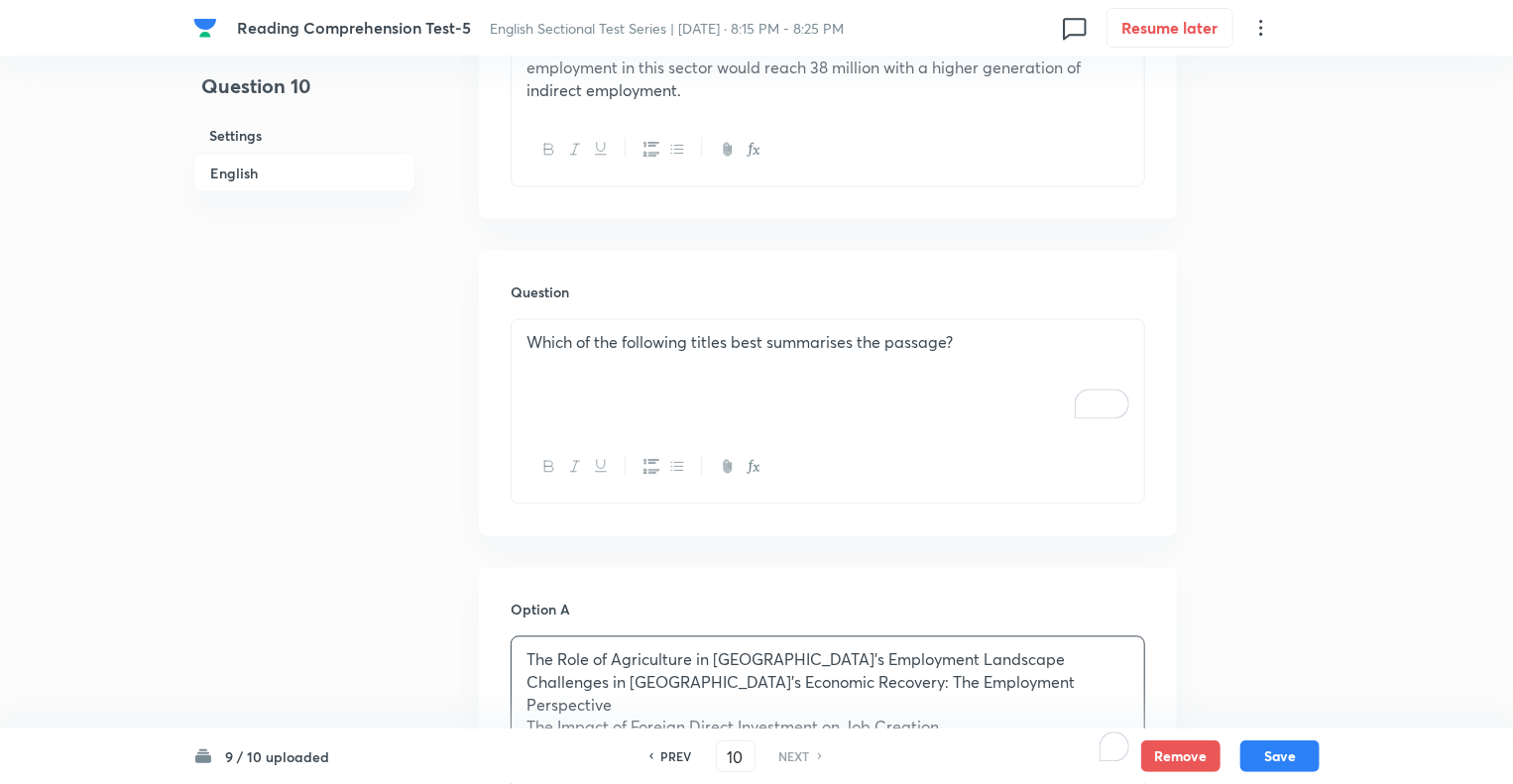 click on "Question 10 Settings English" at bounding box center (304, 468) 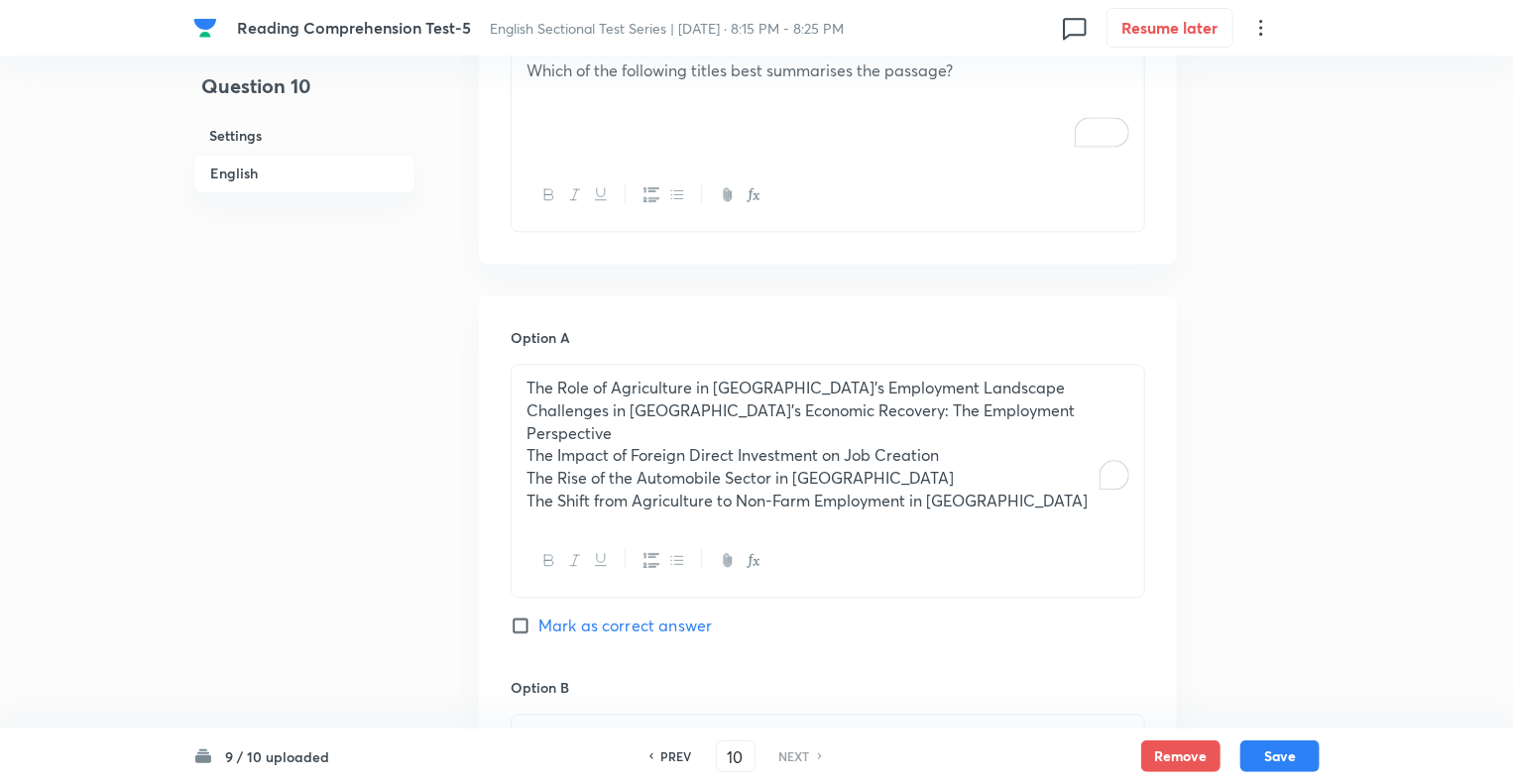 scroll, scrollTop: 2141, scrollLeft: 0, axis: vertical 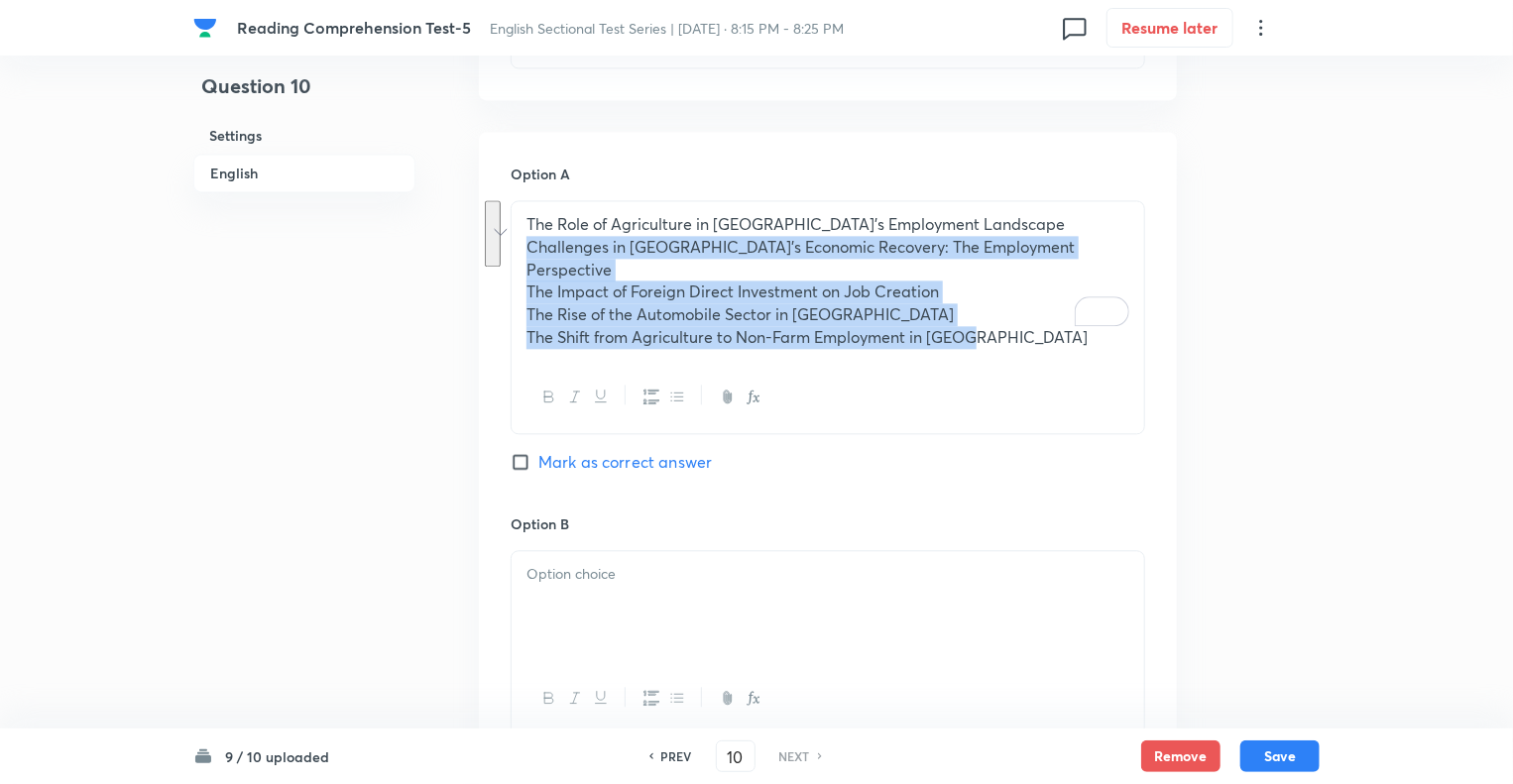 click on "Reading Comprehension Test-5 English Sectional Test Series | [DATE] · 8:15 PM - 8:25 PM 0 Resume later Question 10 Settings English Settings Type Single choice correct 5 options With passage + 1 mark - 0.25 marks Edit Concept English Language Reading Comprehension Comprehension Reading Comprehension Edit Additional details Moderate Fact Not from PYQ paper No equation Edit In English Passage Read the following passage and answer the questions that follow. Some words are given in bold to help you while answering some questions. During normal times, seasonal labour released from agriculture gets accommodated in the construction sector, even though the ideal situation would be their movement to the factory sector. But, currently, the construction sector itself is shedding jobs, forcing workers to find employment in the household sector and low-end services. This non-availability of sufficient jobs in manufacturing and higher end services could be the  dampener  Tepid Question Option A Option B Option C 10" at bounding box center [756, 32] 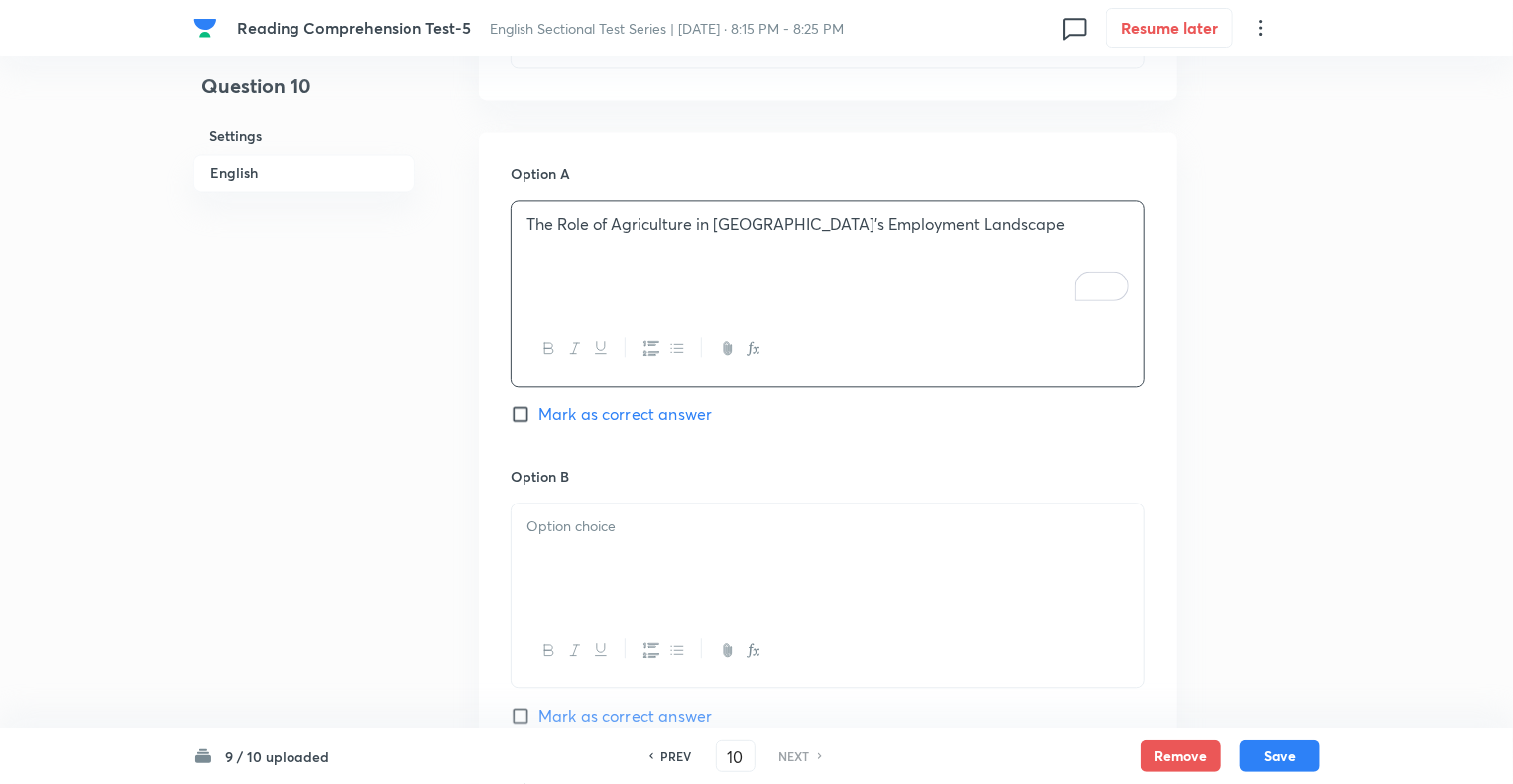click at bounding box center (828, 559) 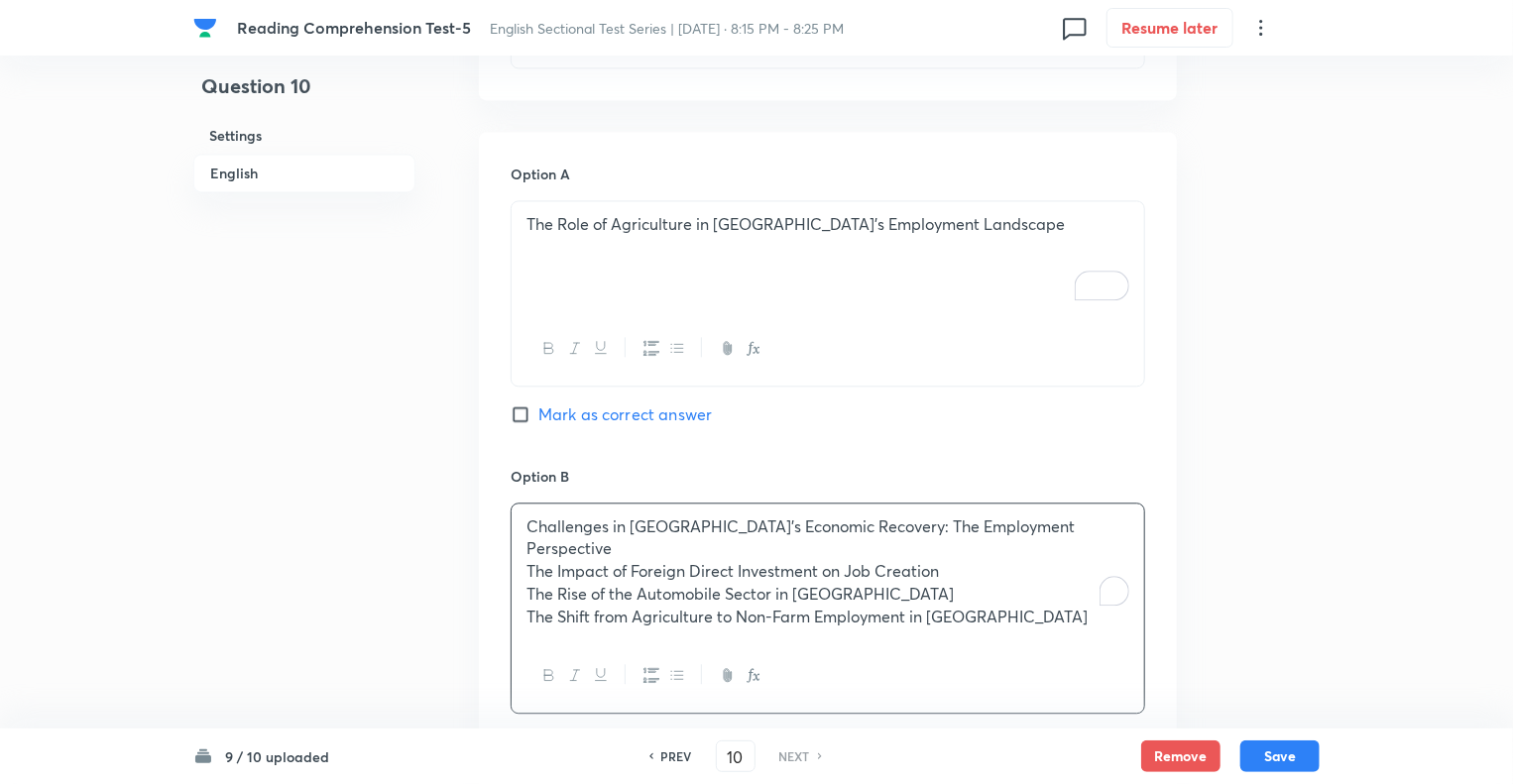 click on "Challenges in [GEOGRAPHIC_DATA]'s Economic Recovery: The Employment Perspective The Impact of Foreign Direct Investment on Job Creation The Rise of the Automobile Sector in [GEOGRAPHIC_DATA] The Shift from Agriculture to Non-Farm Employment in [GEOGRAPHIC_DATA]" at bounding box center (828, 572) 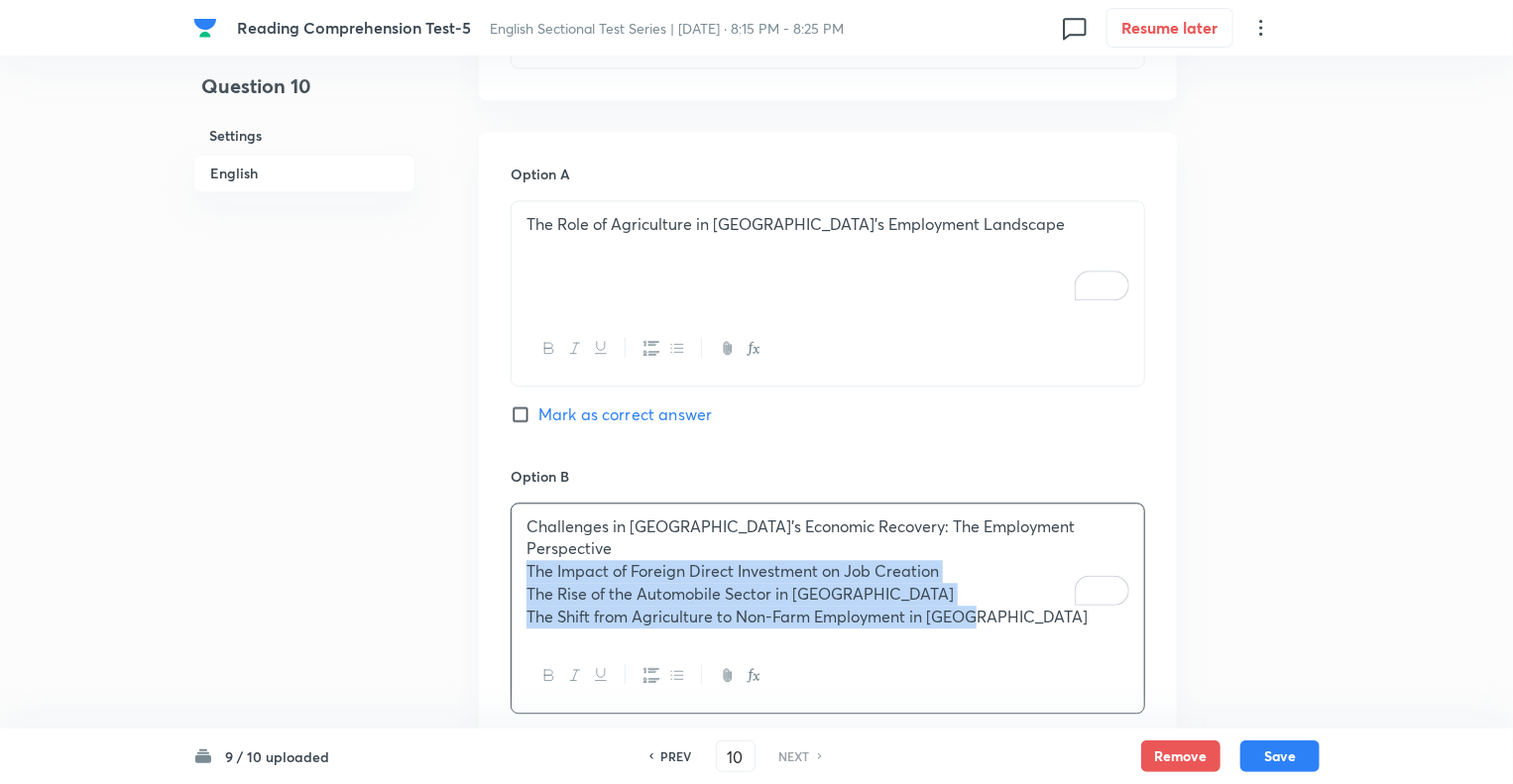 drag, startPoint x: 520, startPoint y: 546, endPoint x: 999, endPoint y: 605, distance: 482.61993 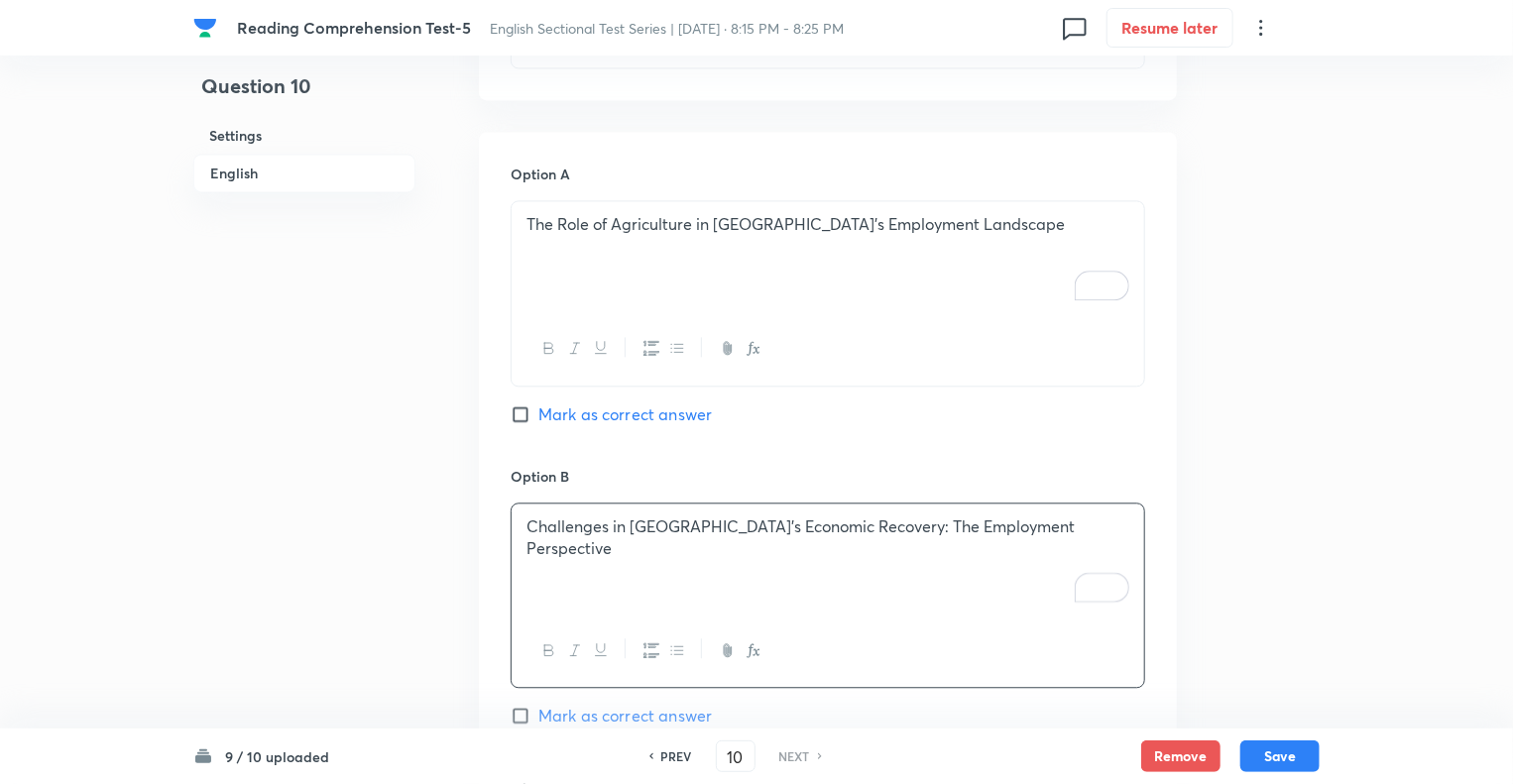 click on "Question 10 Settings English Settings Type Single choice correct 5 options With passage + 1 mark - 0.25 marks Edit Concept English Language Reading Comprehension Comprehension Reading Comprehension Edit Additional details Moderate Fact Not from PYQ paper No equation Edit In English Passage Read the following passage and answer the questions that follow. Some words are given in bold to help you while answering some questions. During normal times, seasonal labour released from agriculture gets accommodated in the construction sector, even though the ideal situation would be their movement to the factory sector. But, currently, the construction sector itself is shedding jobs, forcing workers to find employment in the household sector and low-end services. This non-availability of sufficient jobs in manufacturing and higher end services could be the  dampener  Tepid Question Which of the following titles best summarises the passage?  Option A The Role of Agriculture in [GEOGRAPHIC_DATA]'s Employment Landscape Option B" at bounding box center [756, 8] 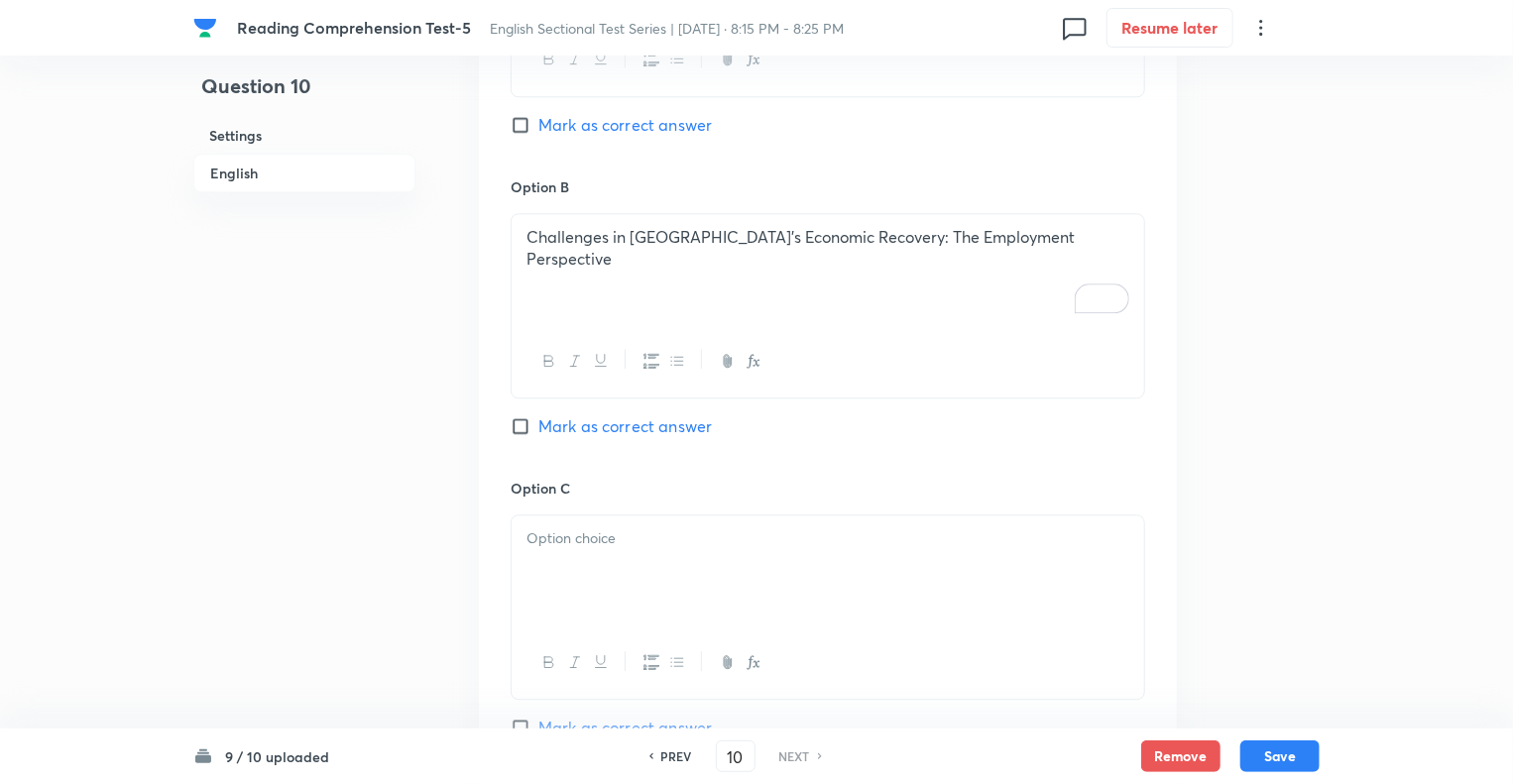 scroll, scrollTop: 2656, scrollLeft: 0, axis: vertical 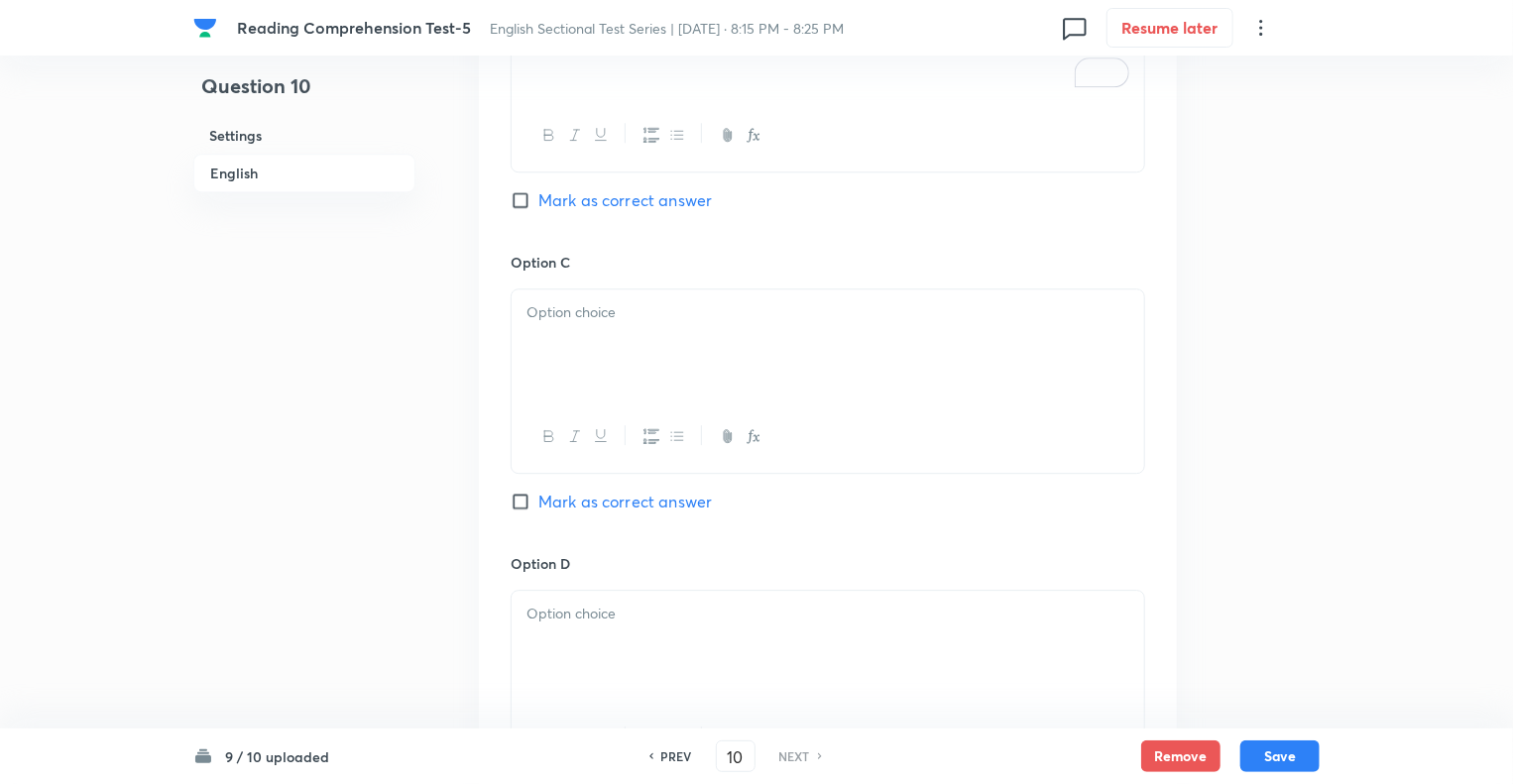 click at bounding box center (828, 312) 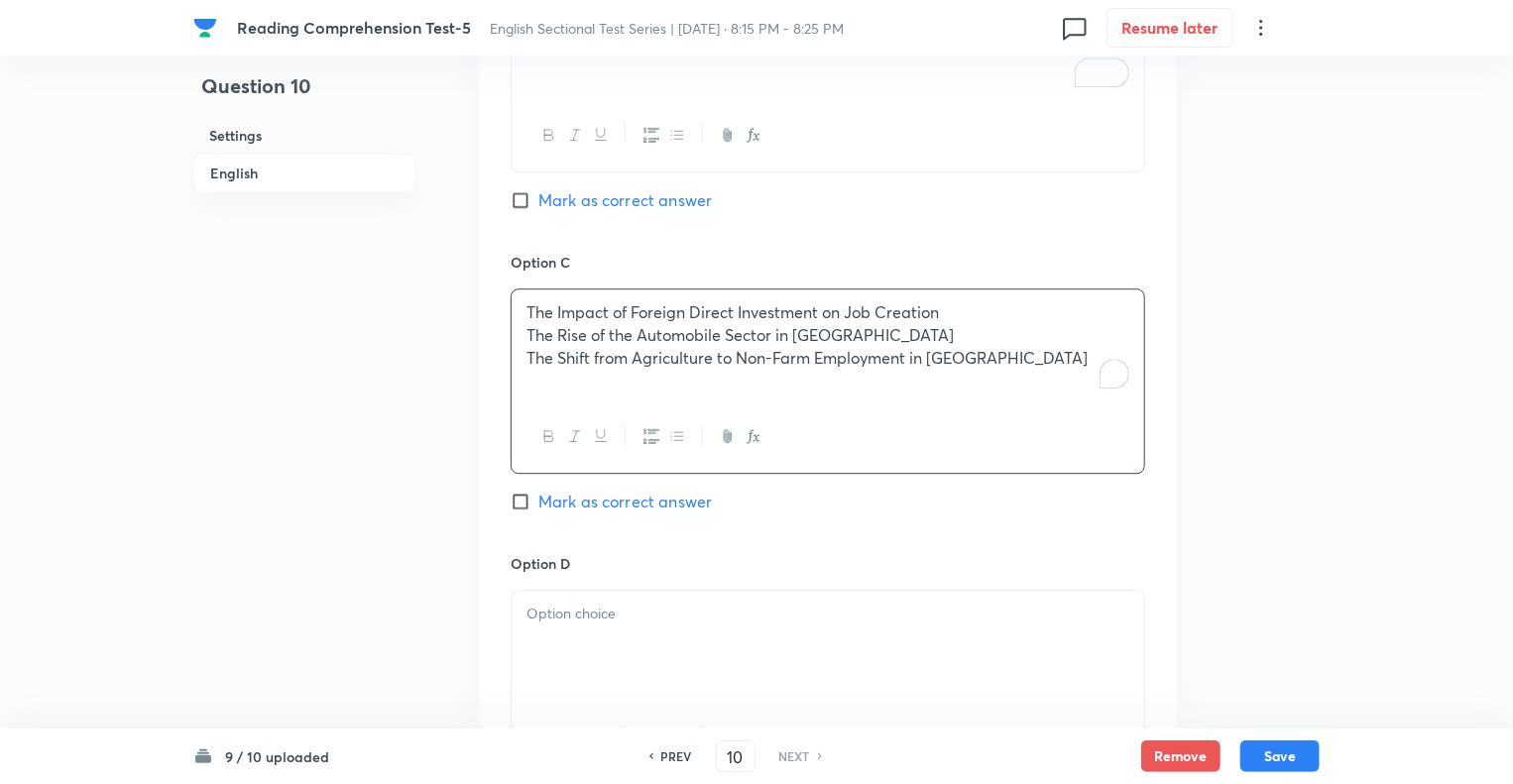 click on "The Impact of Foreign Direct Investment on Job Creation The Rise of the Automobile Sector in [GEOGRAPHIC_DATA] The Shift from Agriculture to Non-Farm Employment in [GEOGRAPHIC_DATA]" at bounding box center [828, 345] 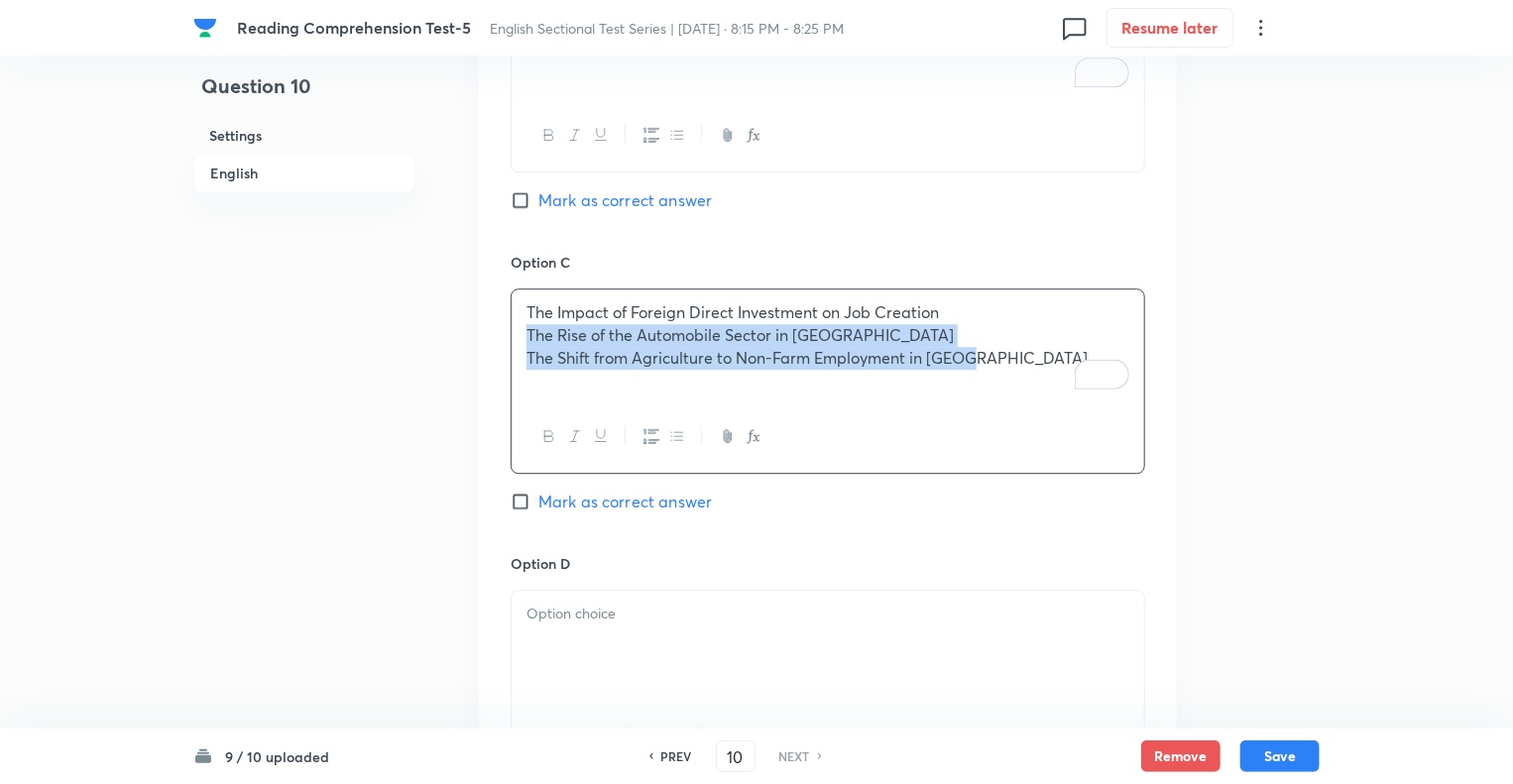 drag, startPoint x: 521, startPoint y: 331, endPoint x: 1004, endPoint y: 383, distance: 485.79111 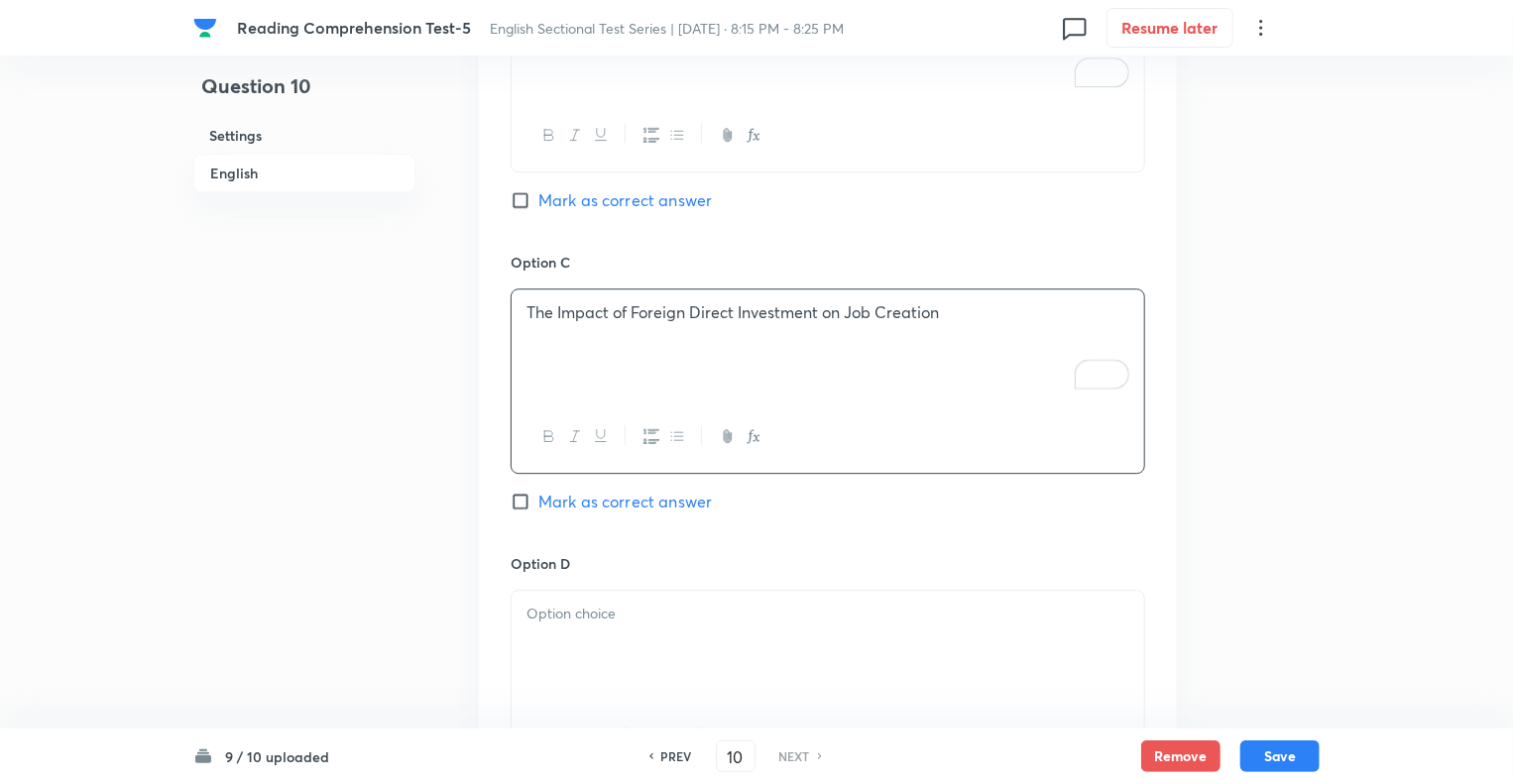 click at bounding box center (828, 646) 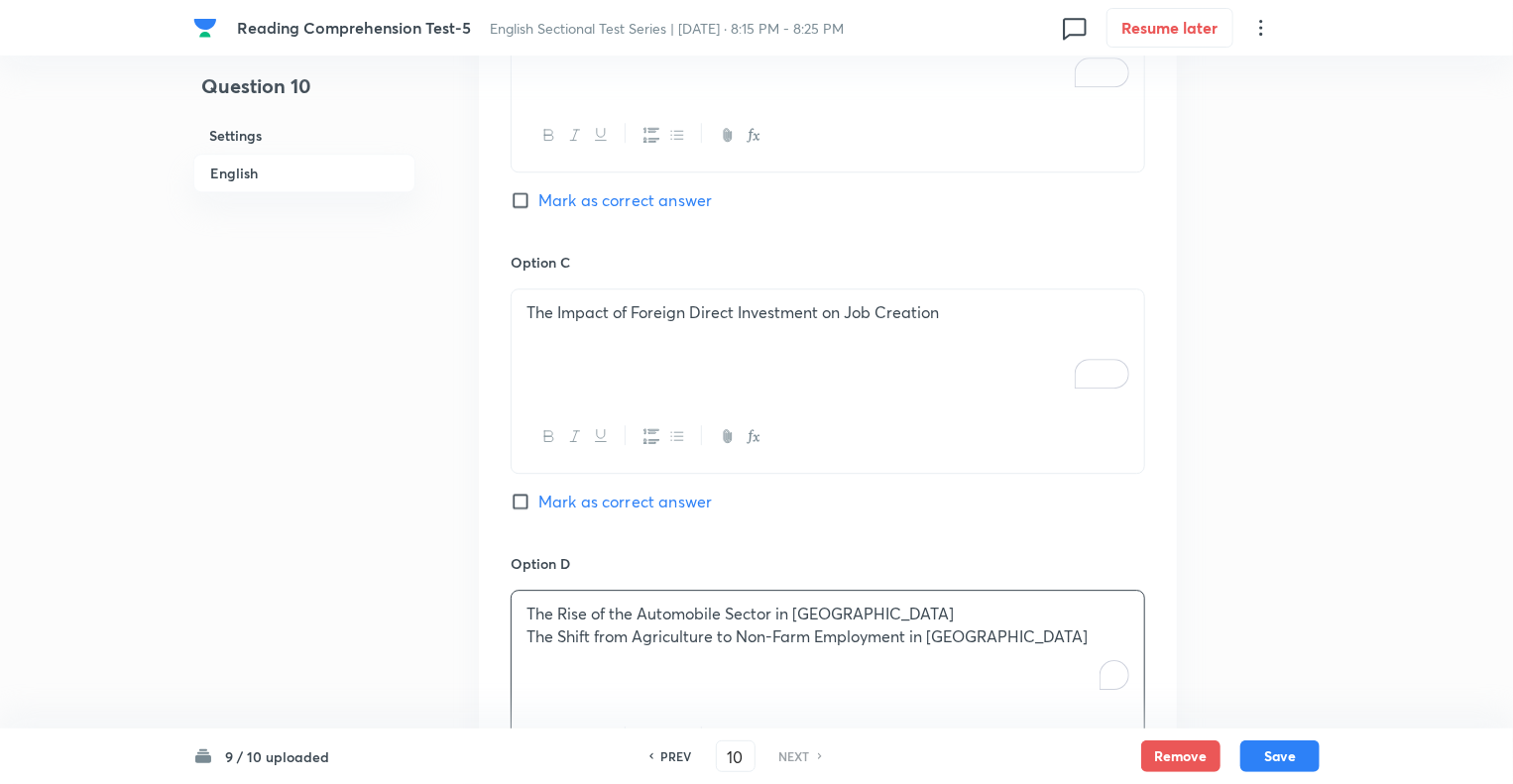 click on "The Rise of the Automobile Sector in India The Shift from Agriculture to Non-Farm Employment in India" at bounding box center [828, 646] 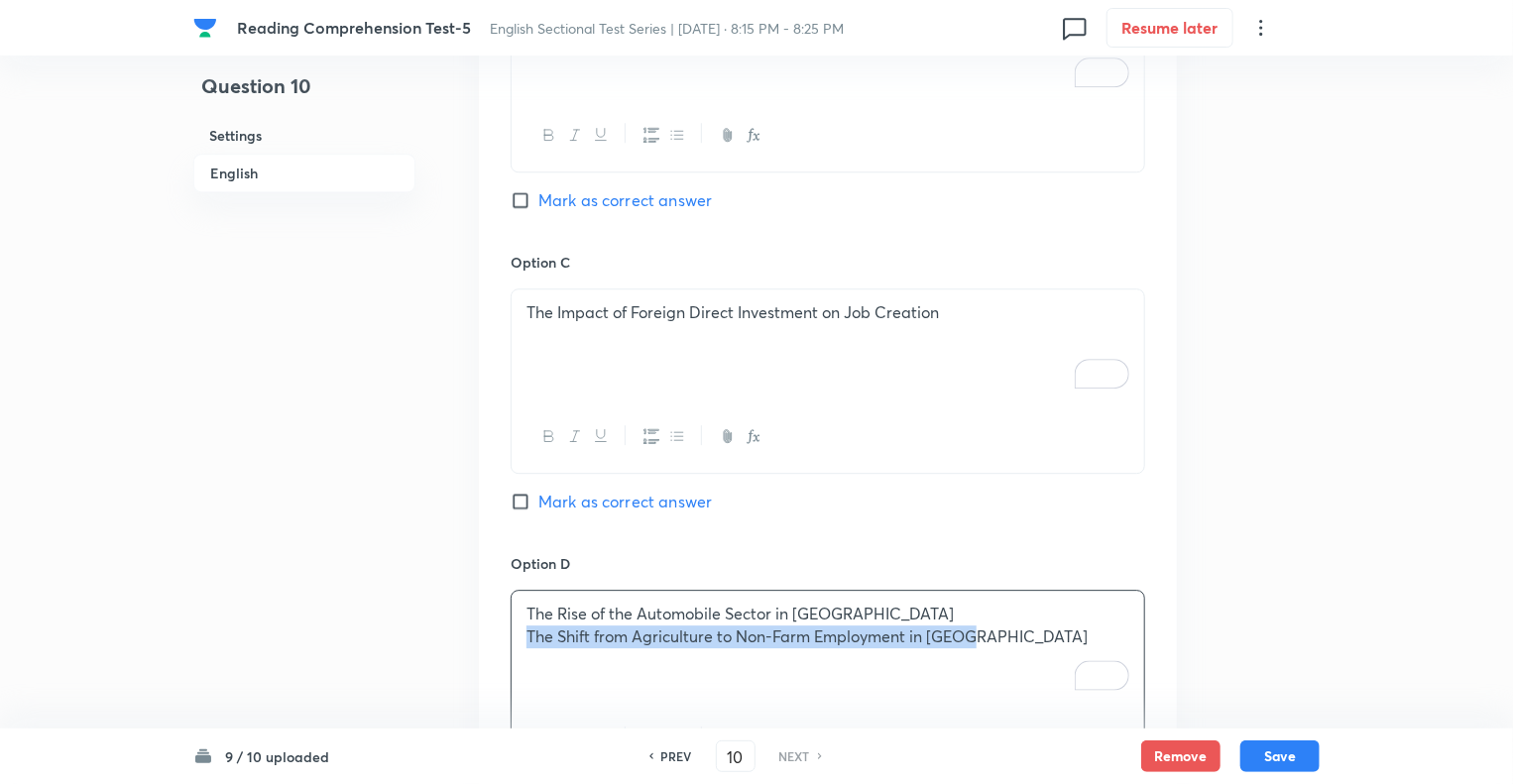 drag, startPoint x: 520, startPoint y: 630, endPoint x: 1057, endPoint y: 635, distance: 537.0233 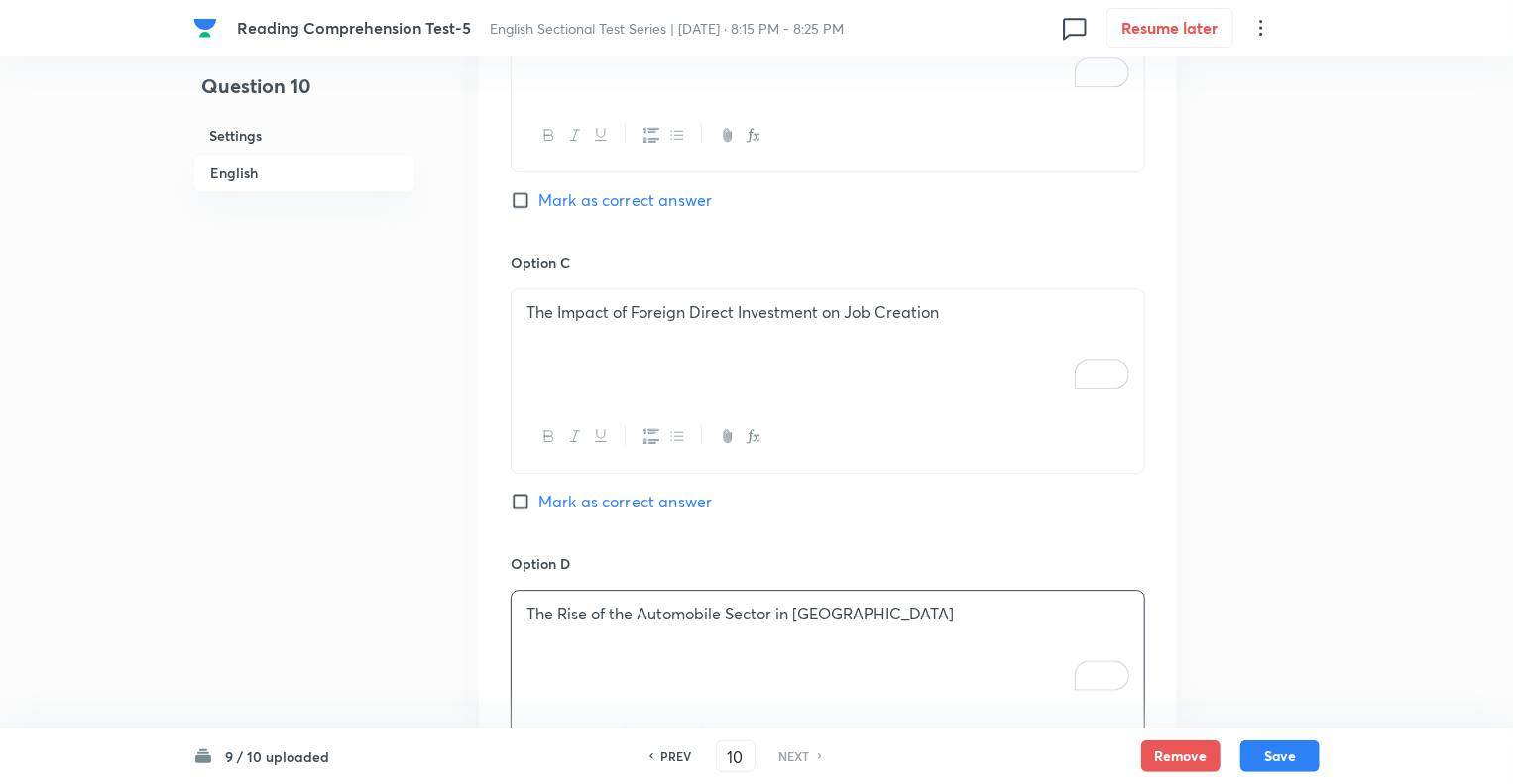 click on "Question 10 Settings English Settings Type Single choice correct 5 options With passage + 1 mark - 0.25 marks Edit Concept English Language Reading Comprehension Comprehension Reading Comprehension Edit Additional details Moderate Fact Not from PYQ paper No equation Edit In English Passage Read the following passage and answer the questions that follow. Some words are given in bold to help you while answering some questions. During normal times, seasonal labour released from agriculture gets accommodated in the construction sector, even though the ideal situation would be their movement to the factory sector. But, currently, the construction sector itself is shedding jobs, forcing workers to find employment in the household sector and low-end services. This non-availability of sufficient jobs in manufacturing and higher end services could be the  dampener  Tepid Question Which of the following titles best summarises the passage?  Option A The Role of Agriculture in India's Employment Landscape Option B" at bounding box center [756, -507] 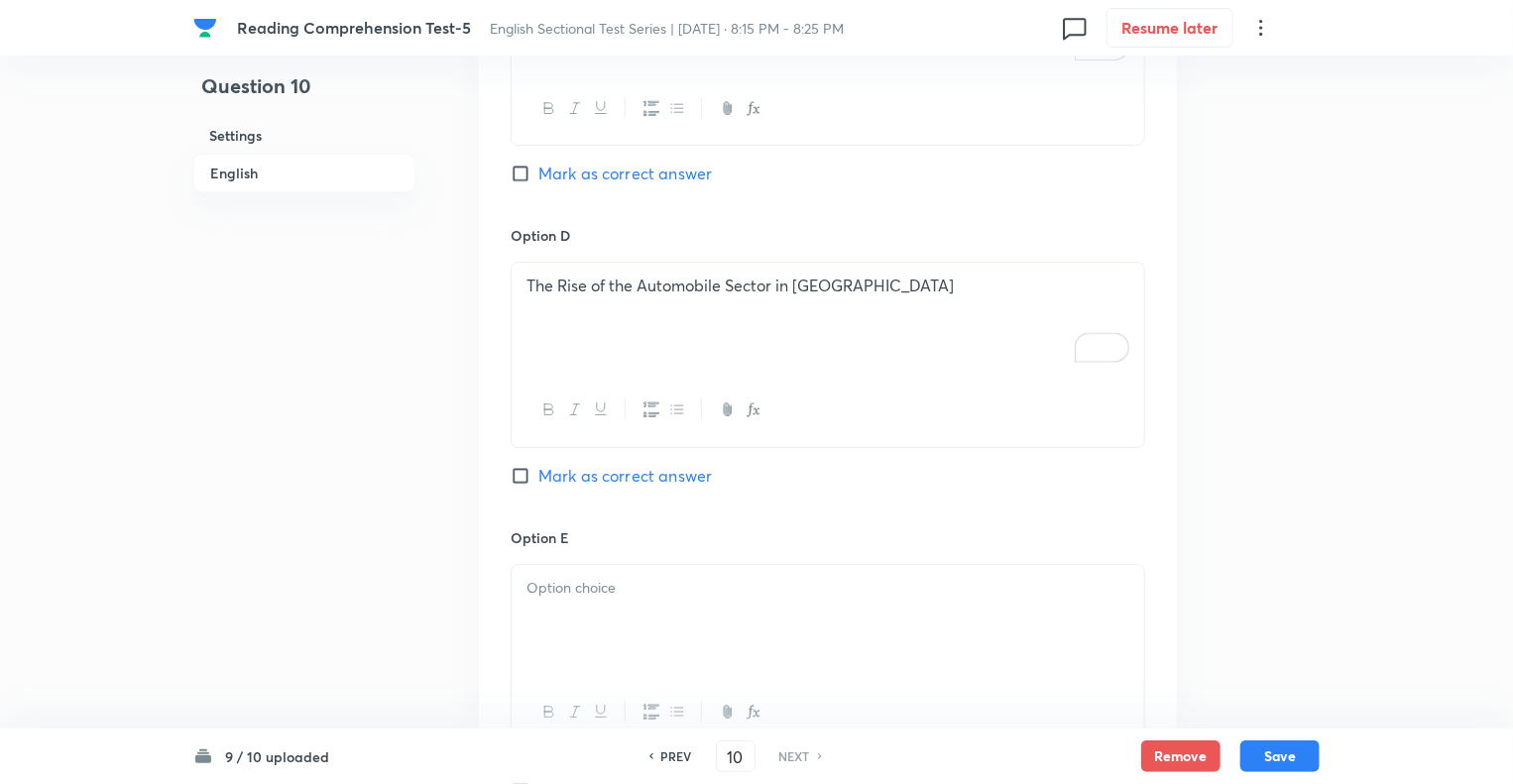 scroll, scrollTop: 3211, scrollLeft: 0, axis: vertical 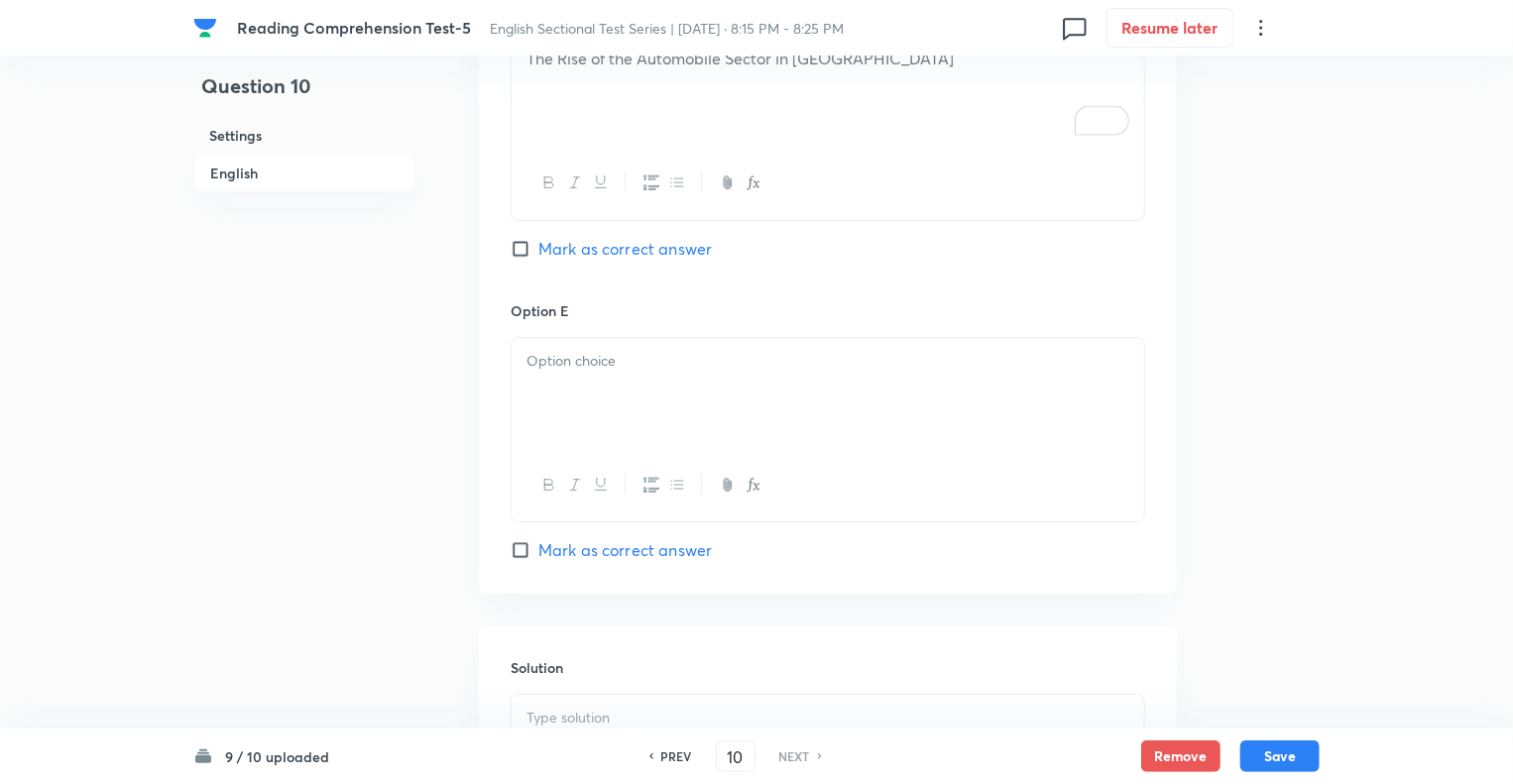 click at bounding box center (828, 361) 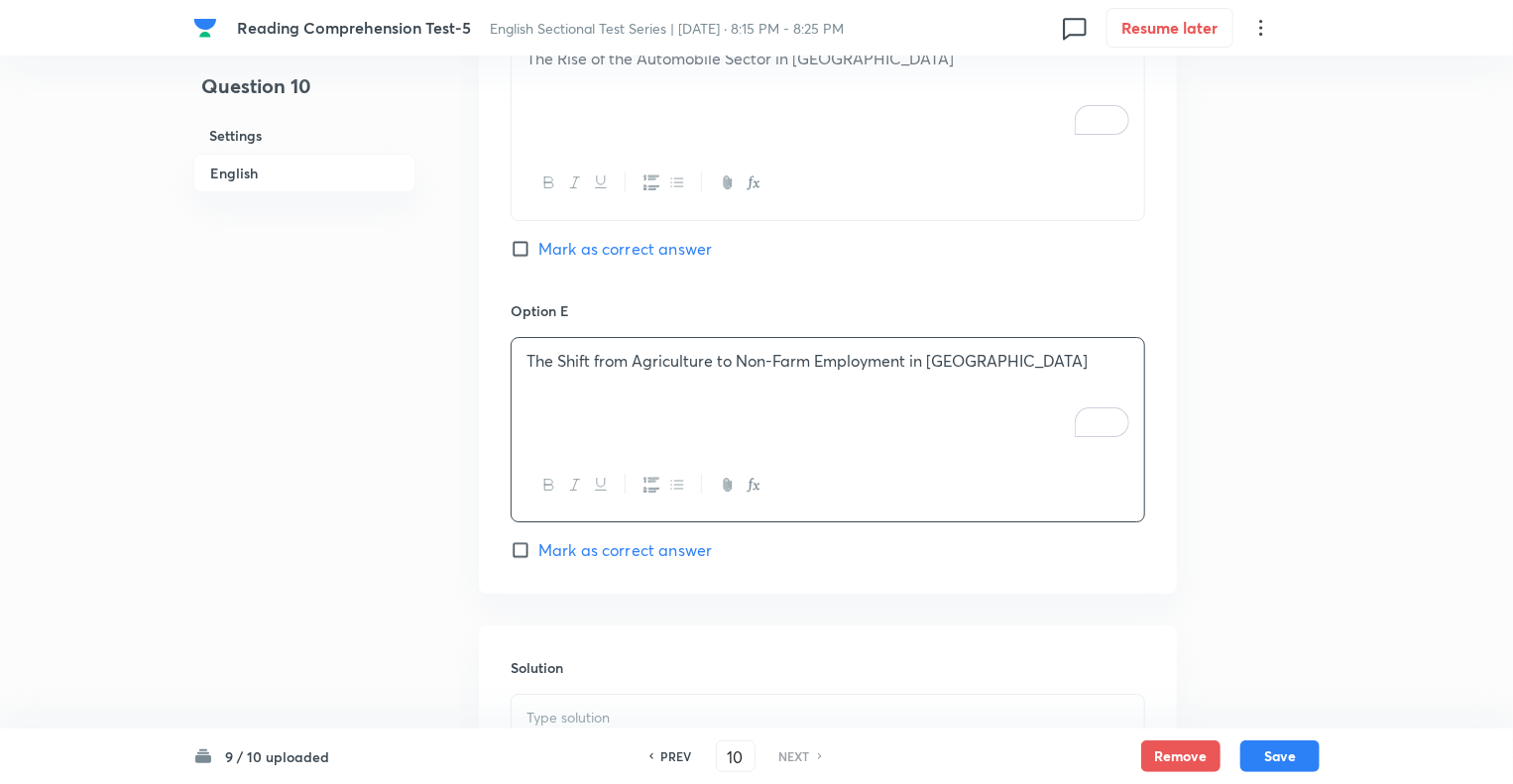 scroll, scrollTop: 0, scrollLeft: 0, axis: both 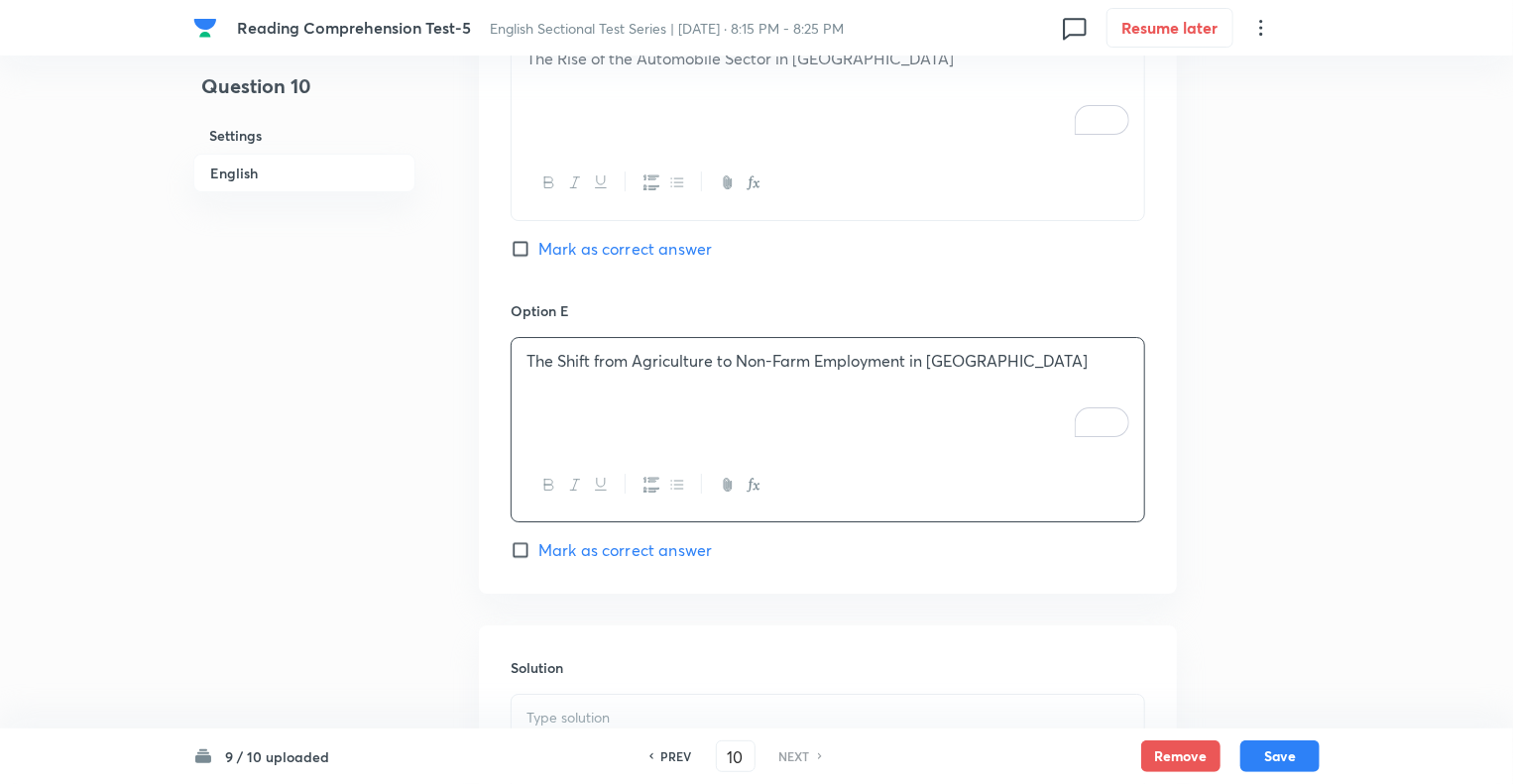 click at bounding box center (828, 718) 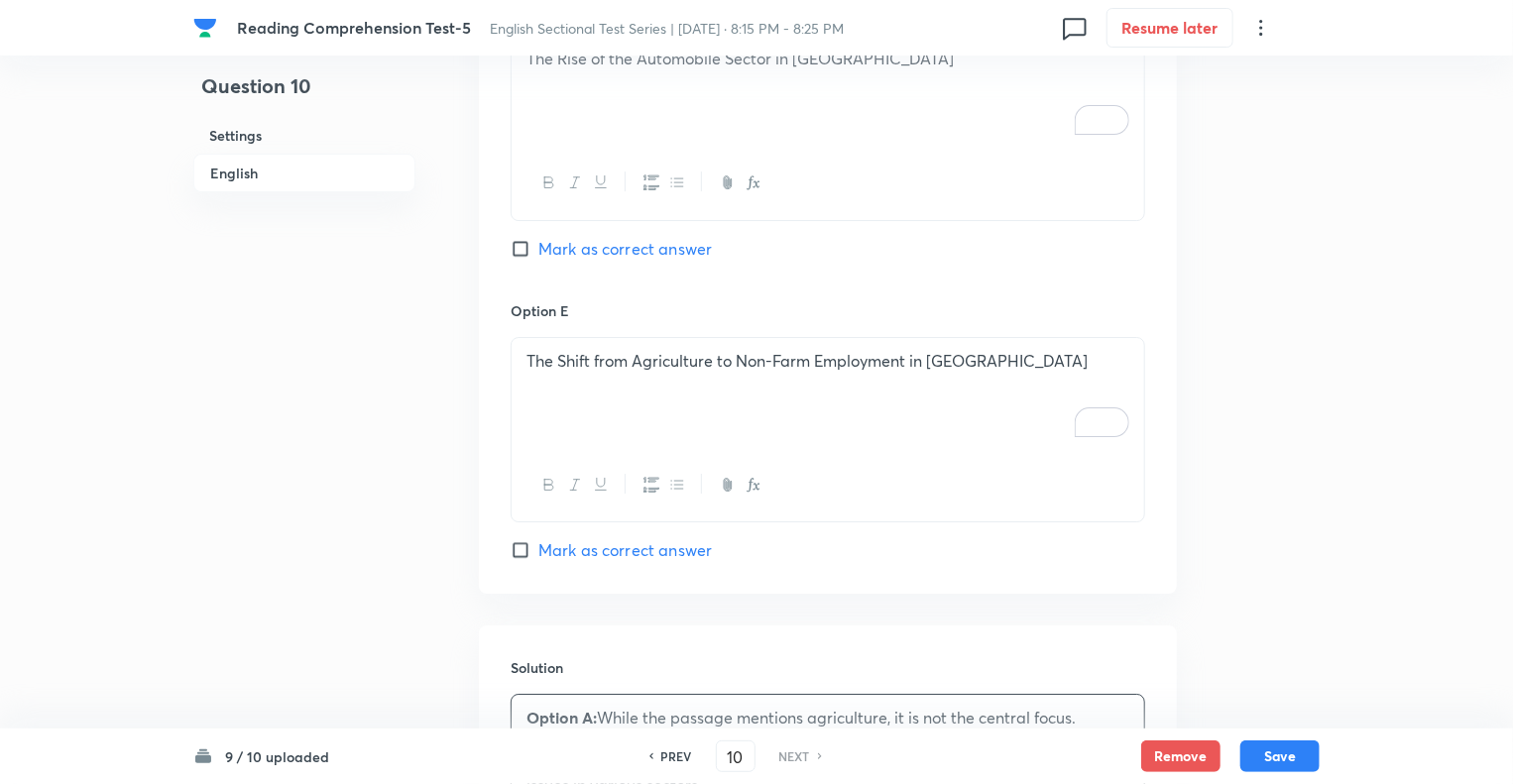 click on "Question 10 Settings English" at bounding box center [304, -982] 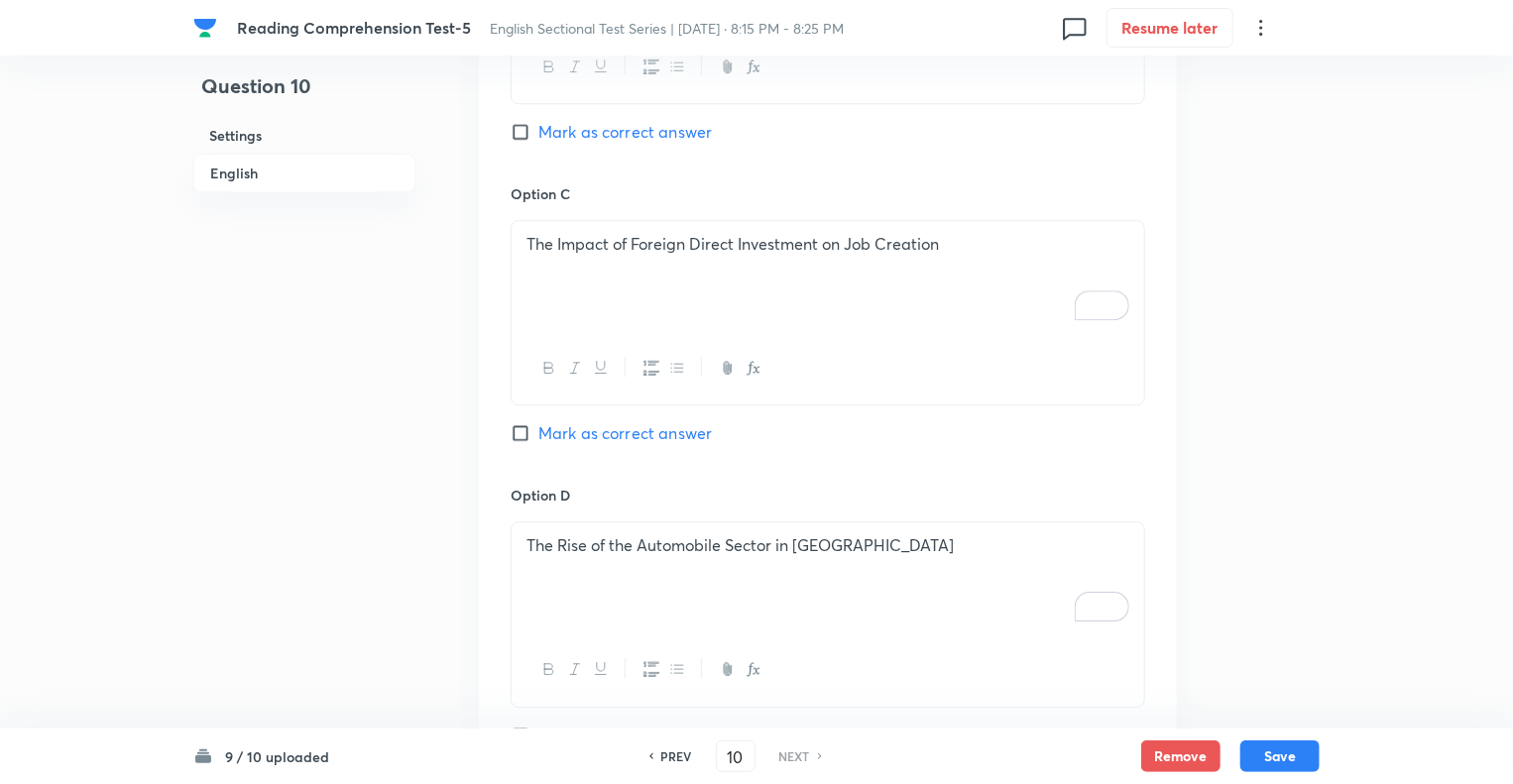 scroll, scrollTop: 2379, scrollLeft: 0, axis: vertical 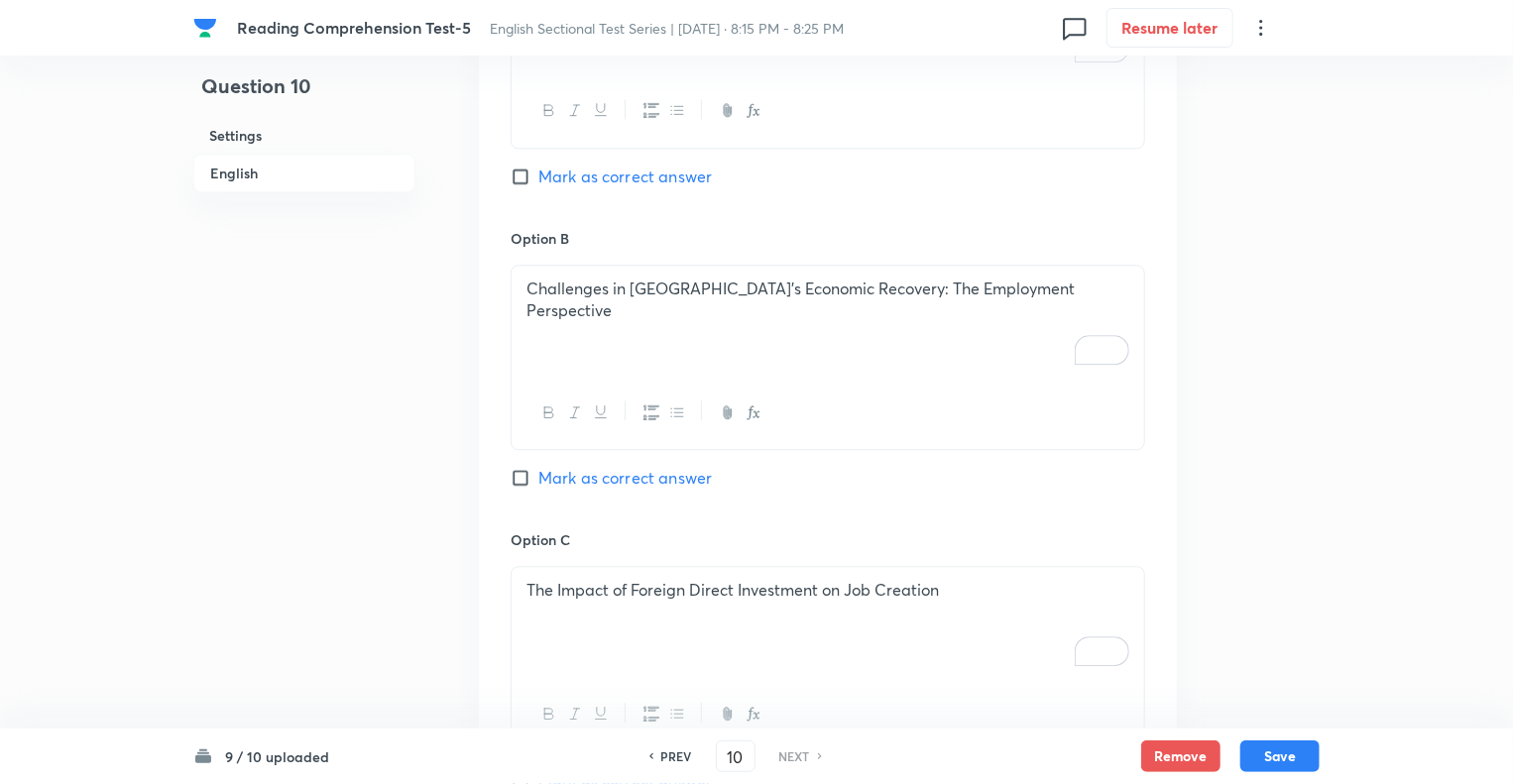 click on "Mark as correct answer" at bounding box center [524, 478] 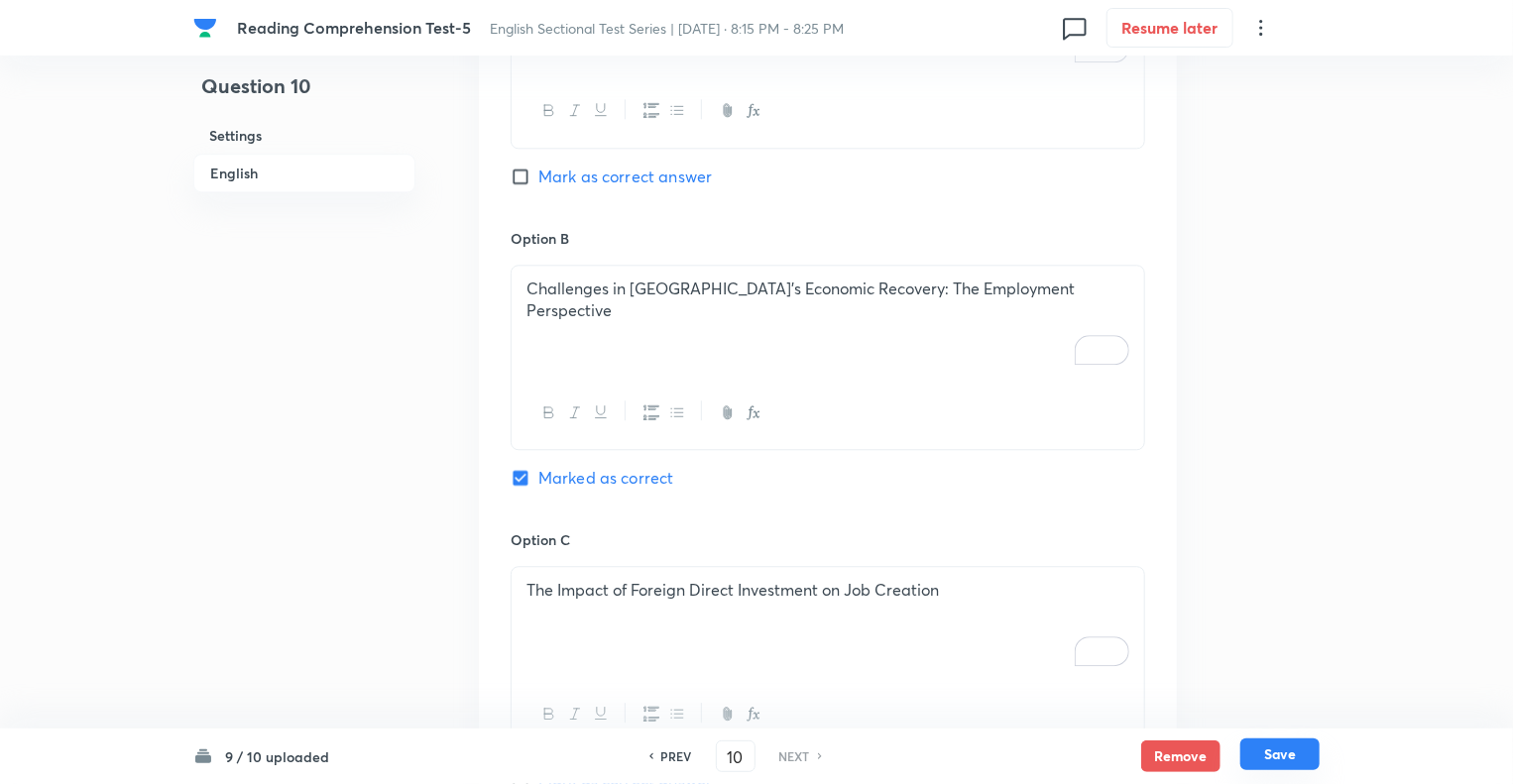 click on "Save" at bounding box center (1280, 754) 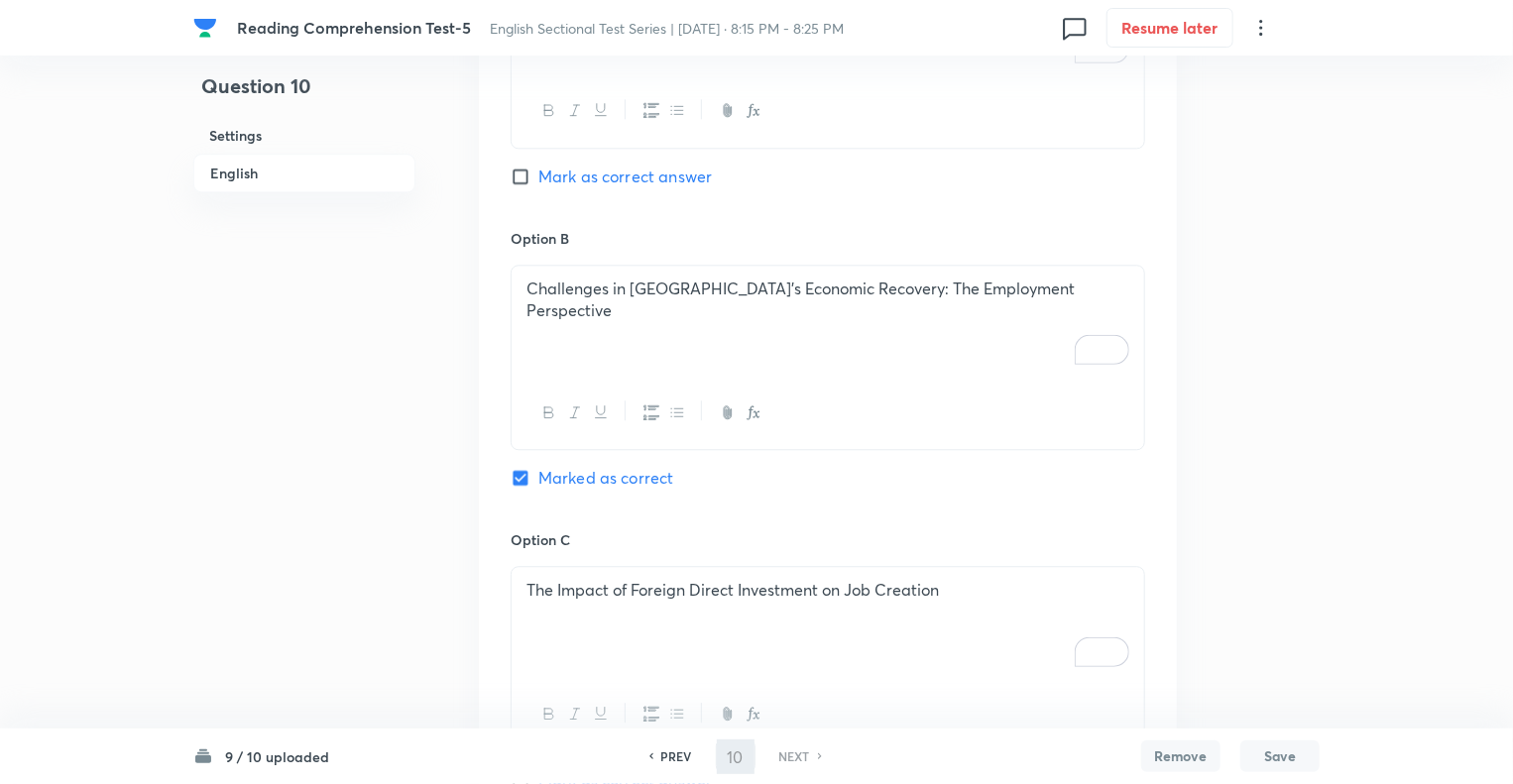 checkbox on "true" 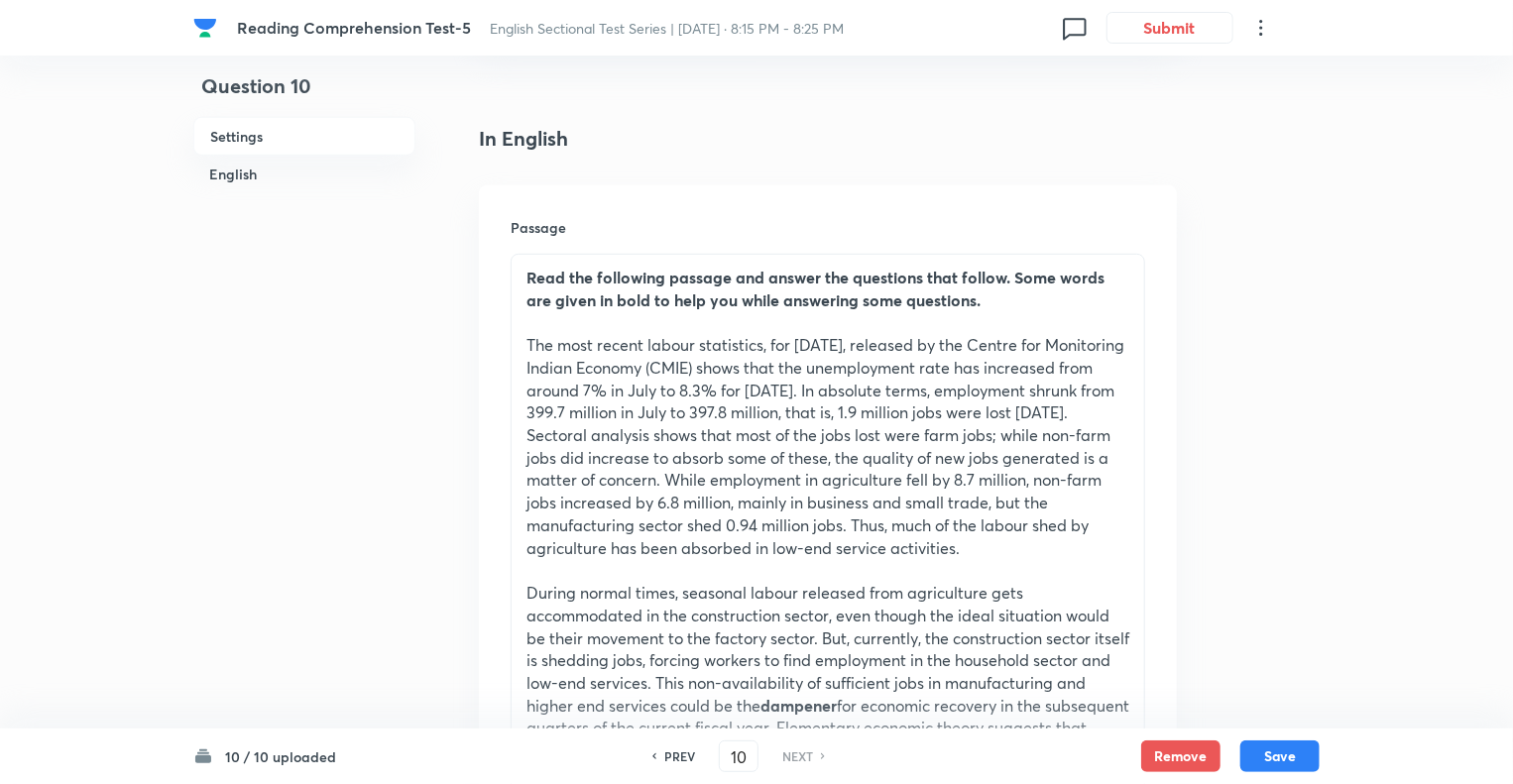 scroll, scrollTop: 432, scrollLeft: 0, axis: vertical 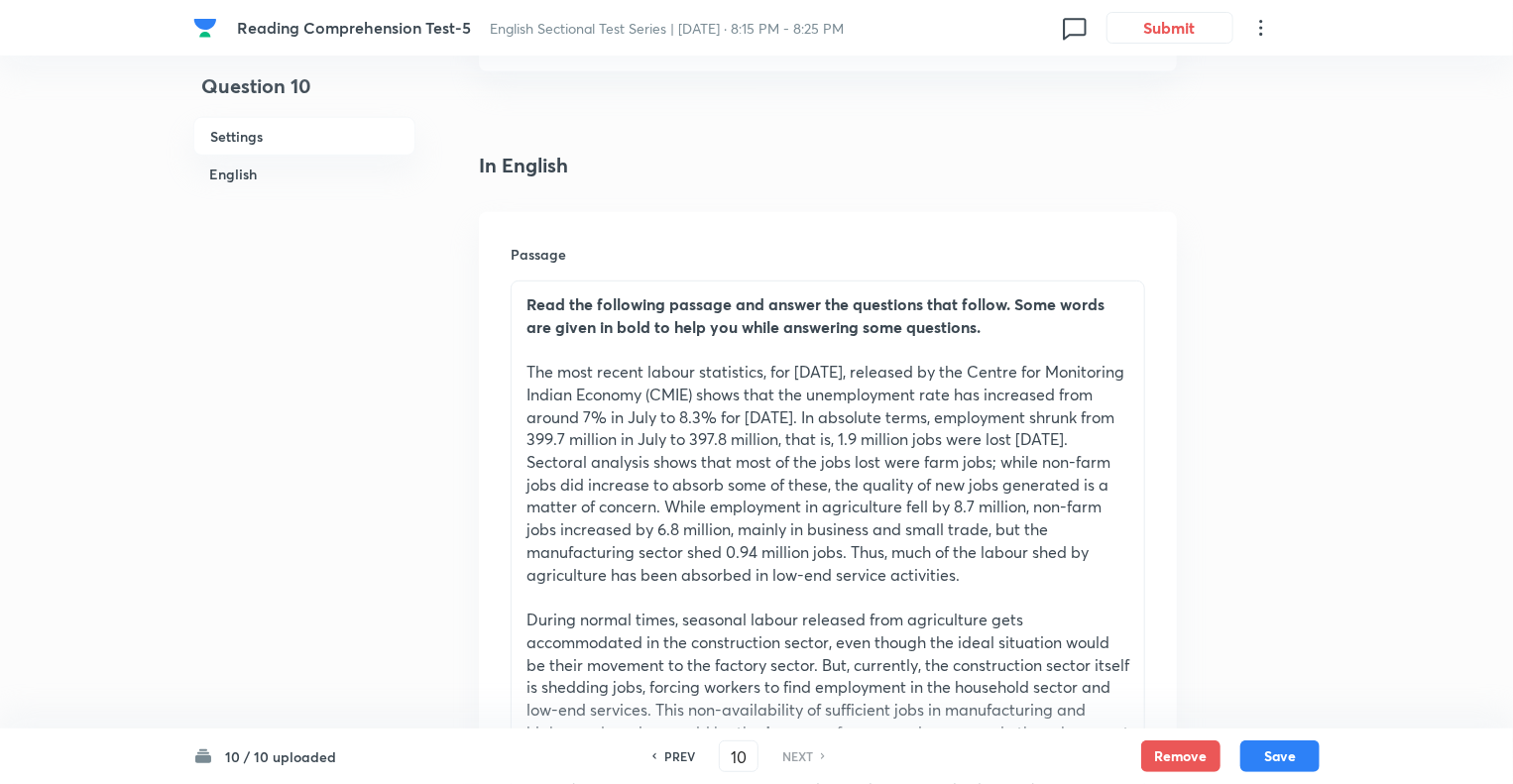 click on "The most recent labour statistics, for August 2021, released by the Centre for Monitoring Indian Economy (CMIE) shows that the unemployment rate has increased from around 7% in July to 8.3% for August 2021. In absolute terms, employment shrunk from 399.7 million in July to 397.8 million, that is, 1.9 million jobs were lost in one month. Sectoral analysis shows that most of the jobs lost were farm jobs; while non-farm jobs did increase to absorb some of these, the quality of new jobs generated is a matter of concern. While employment in agriculture fell by 8.7 million, non-farm jobs increased by 6.8 million, mainly in business and small trade, but the manufacturing sector shed 0.94 million jobs. Thus, much of the labour shed by agriculture has been absorbed in low-end service activities." at bounding box center (828, 473) 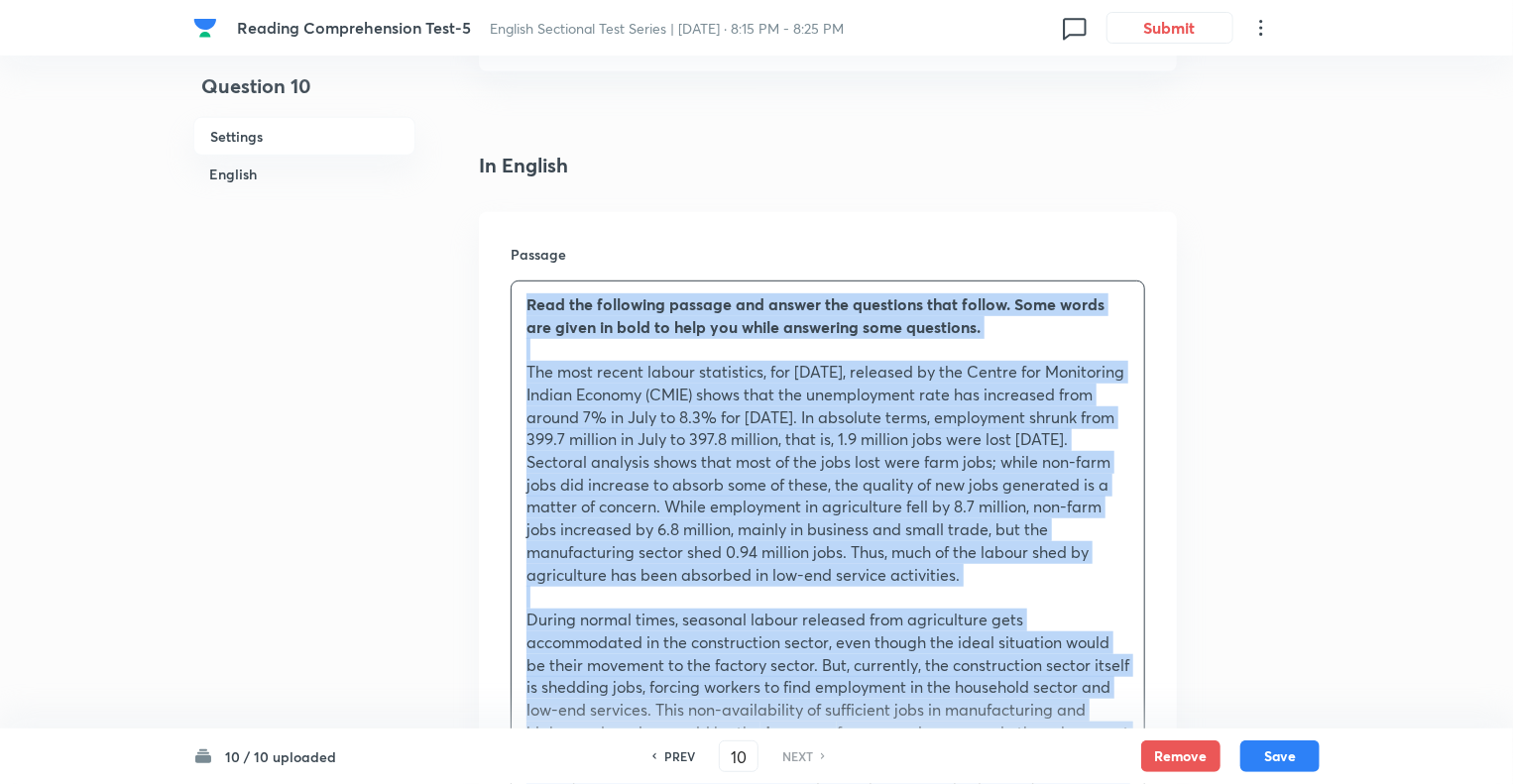 copy on "Read the following passage and answer the questions that follow. Some words are given in bold to help you while answering some questions. The most recent labour statistics, for August 2021, released by the Centre for Monitoring Indian Economy (CMIE) shows that the unemployment rate has increased from around 7% in July to 8.3% for August 2021. In absolute terms, employment shrunk from 399.7 million in July to 397.8 million, that is, 1.9 million jobs were lost in one month. Sectoral analysis shows that most of the jobs lost were farm jobs; while non-farm jobs did increase to absorb some of these, the quality of new jobs generated is a matter of concern. While employment in agriculture fell by 8.7 million, non-farm jobs increased by 6.8 million, mainly in business and small trade, but the manufacturing sector shed 0.94 million jobs. Thus, much of the labour shed by agriculture has been absorbed in low-end service activities. During normal times, seasonal labour released from agriculture gets accommodated in t..." 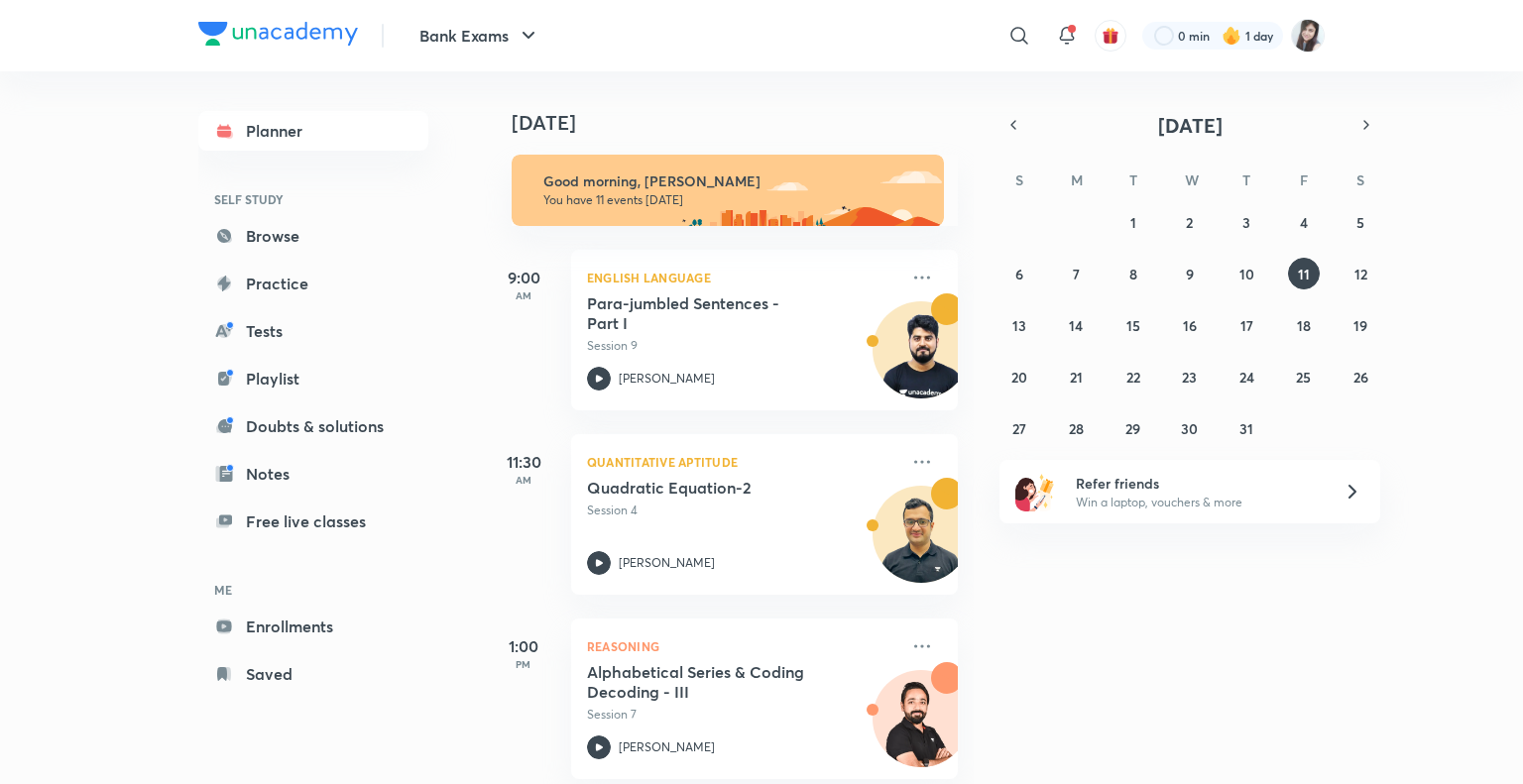 scroll, scrollTop: 0, scrollLeft: 0, axis: both 